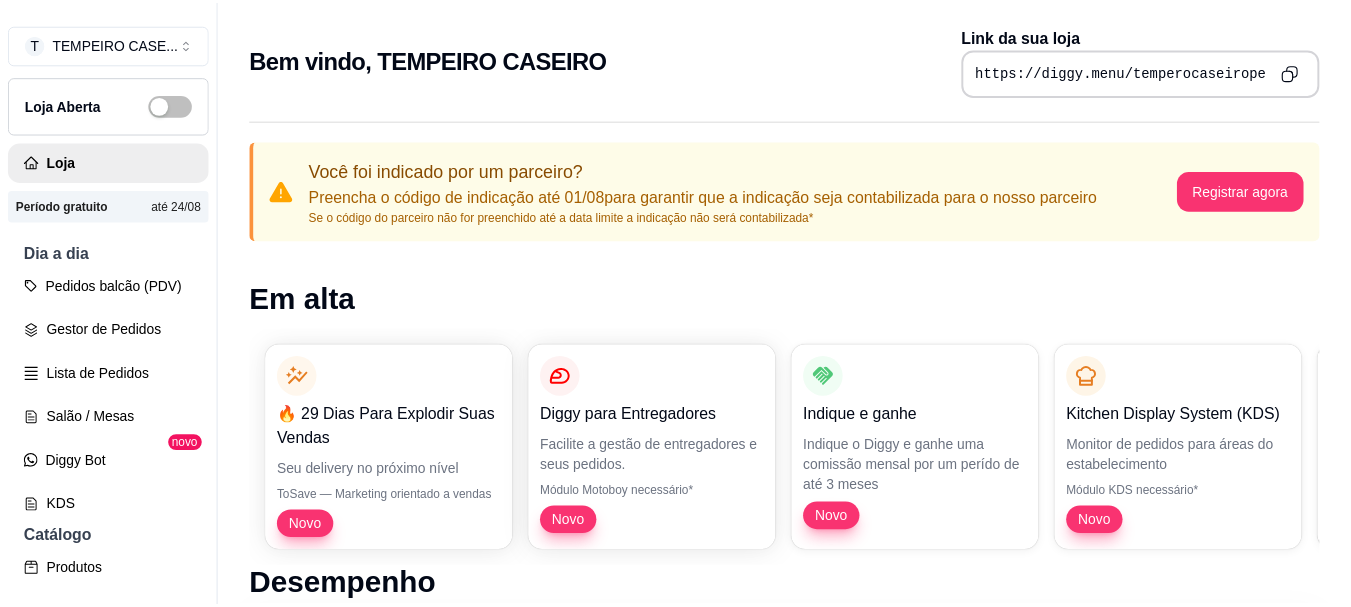 scroll, scrollTop: 0, scrollLeft: 0, axis: both 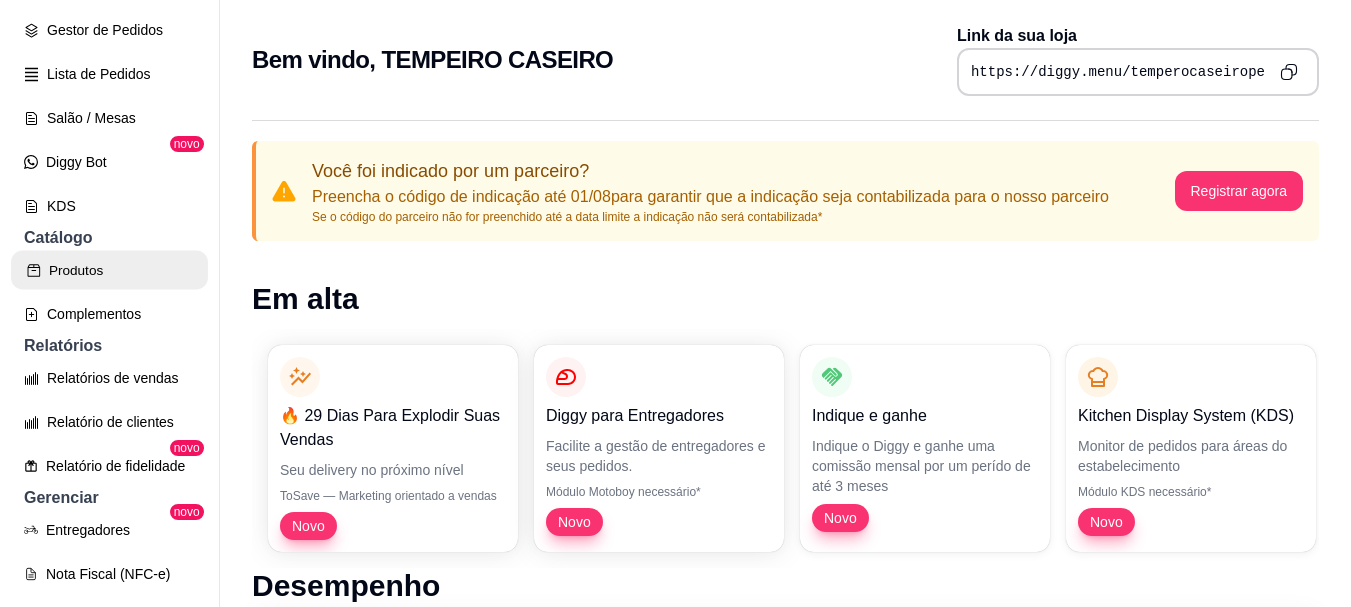 click on "Produtos" at bounding box center [109, 270] 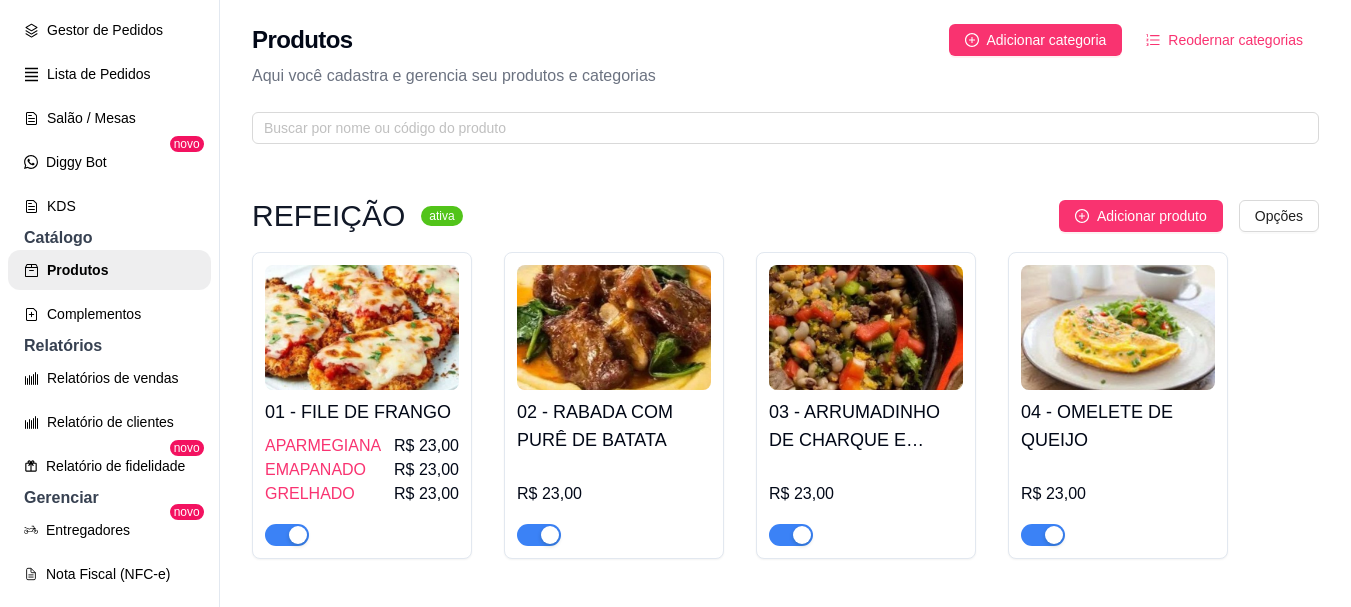 click at bounding box center [614, 327] 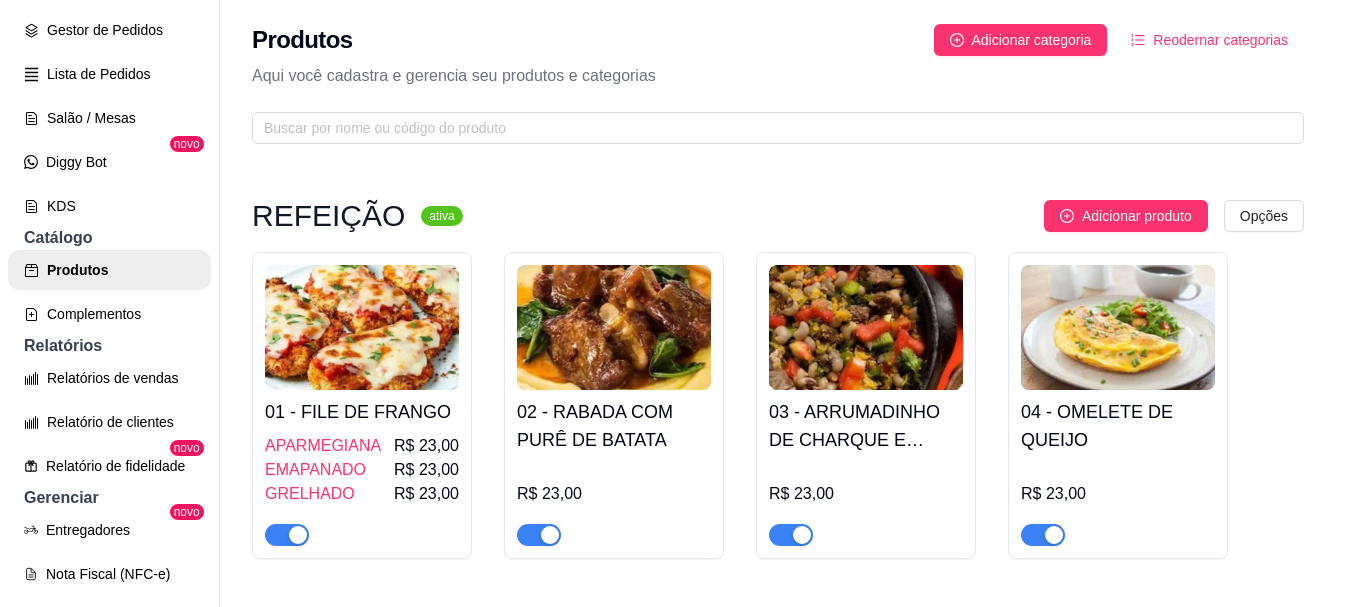 type 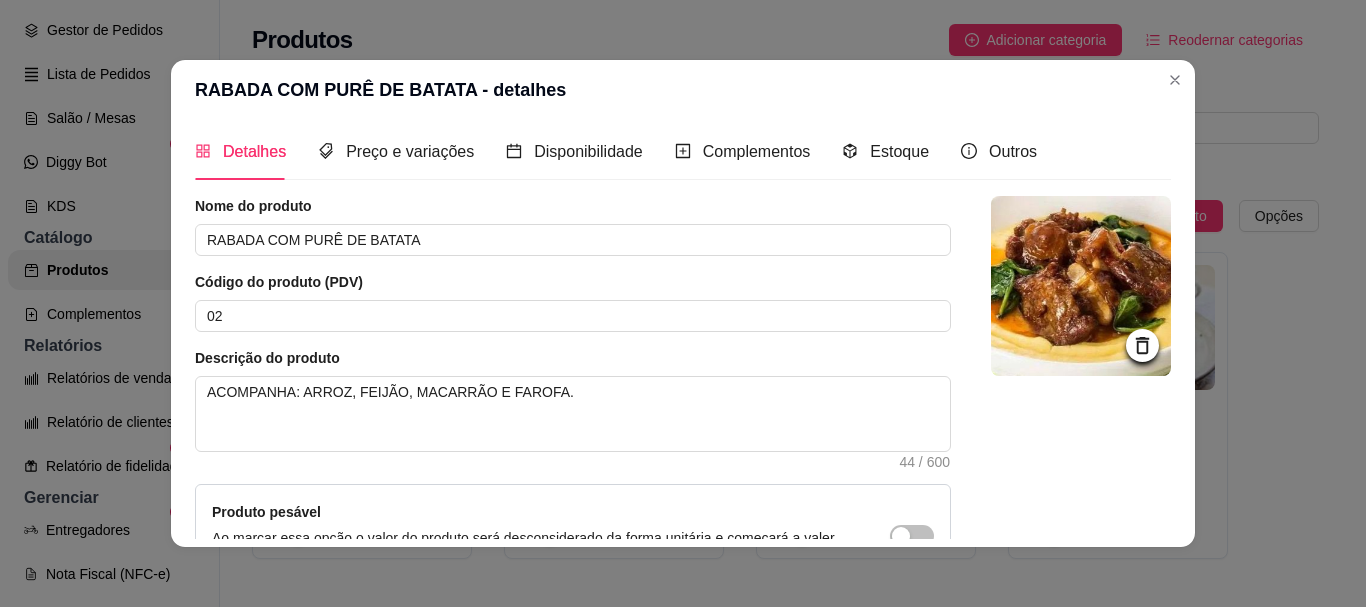 scroll, scrollTop: 0, scrollLeft: 0, axis: both 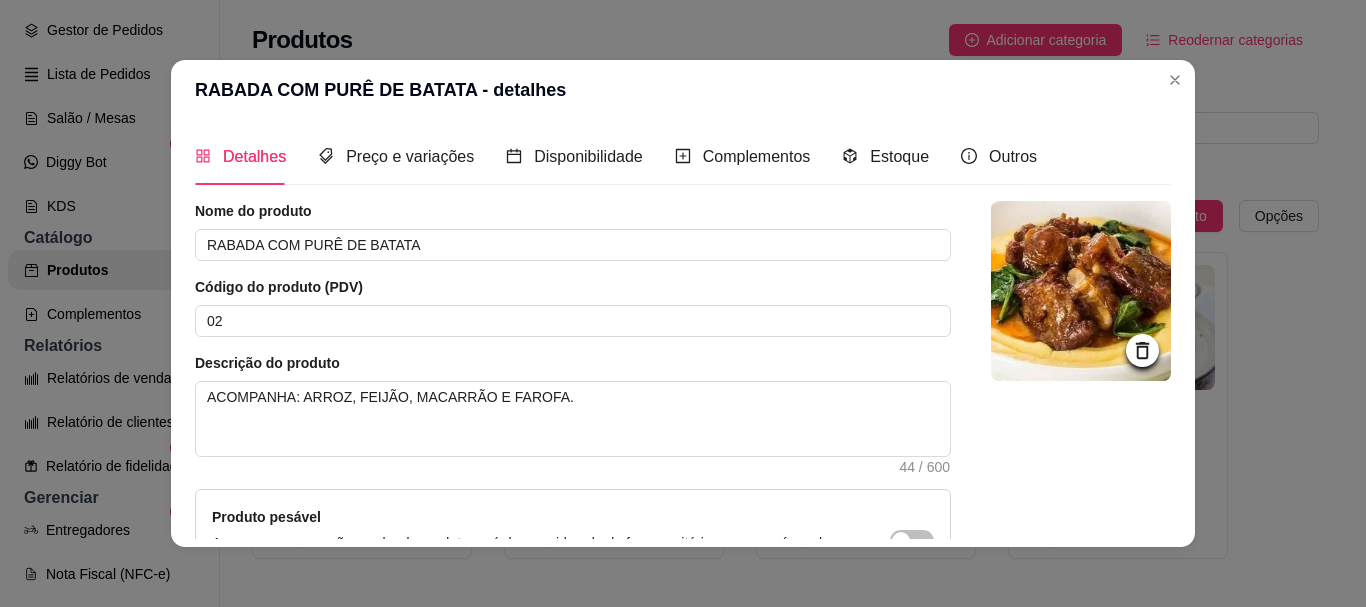 click at bounding box center [1081, 291] 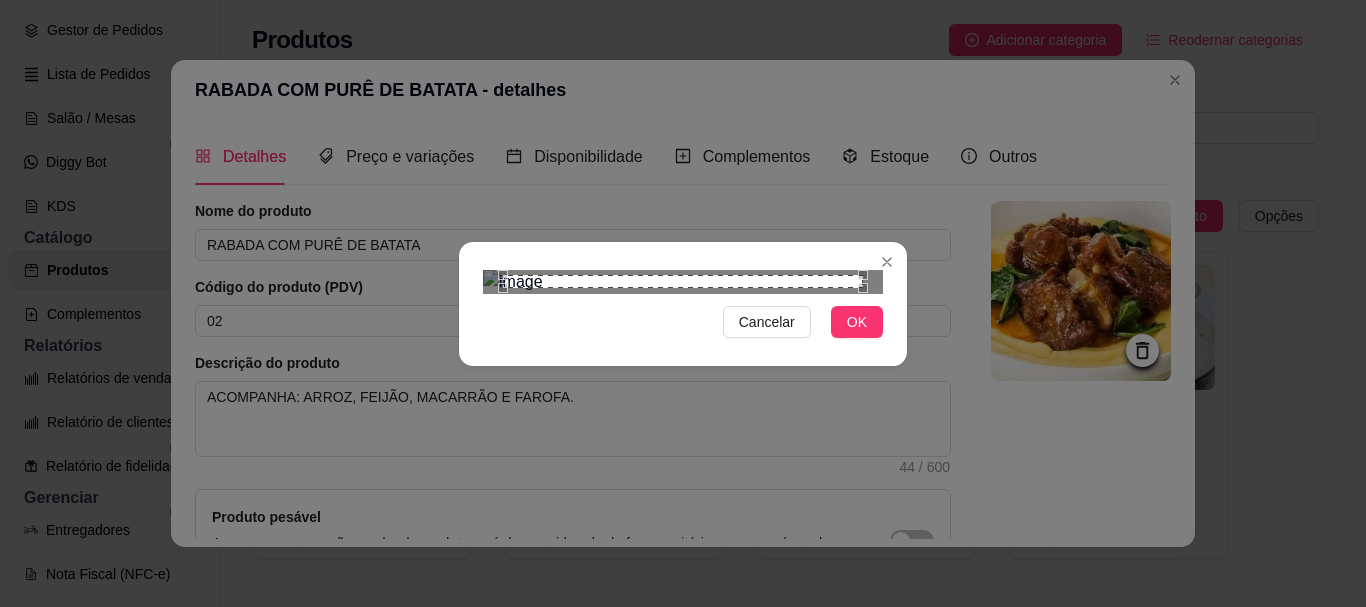 scroll, scrollTop: 166, scrollLeft: 0, axis: vertical 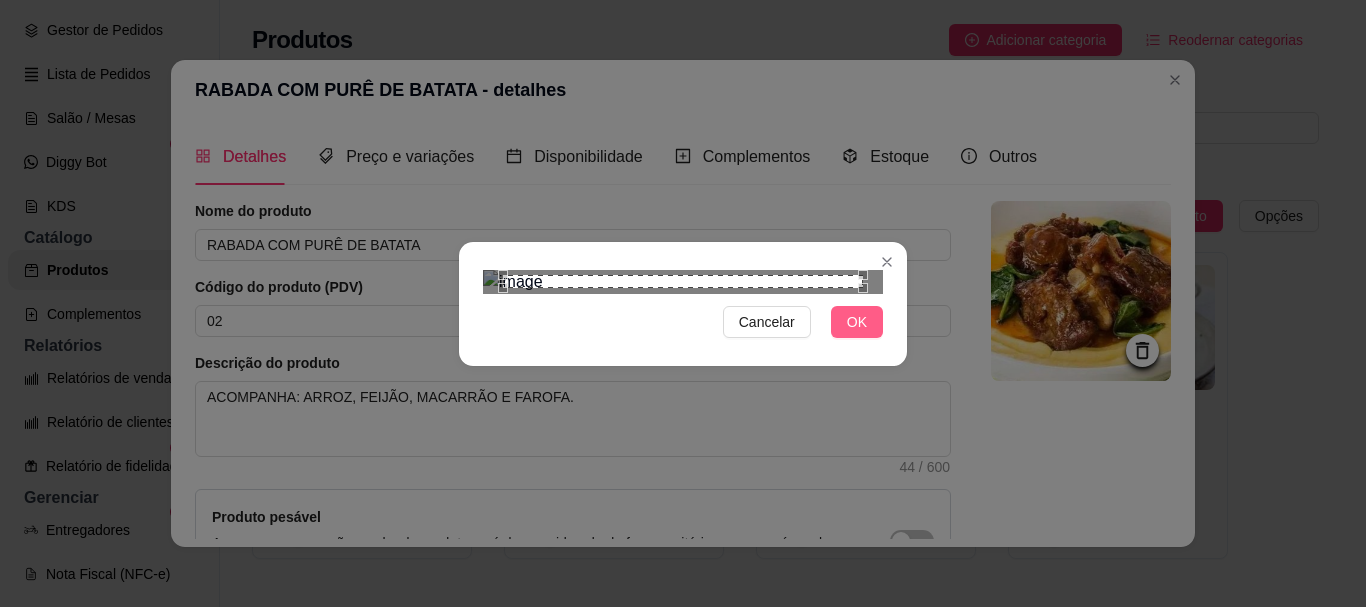 click on "OK" at bounding box center (857, 322) 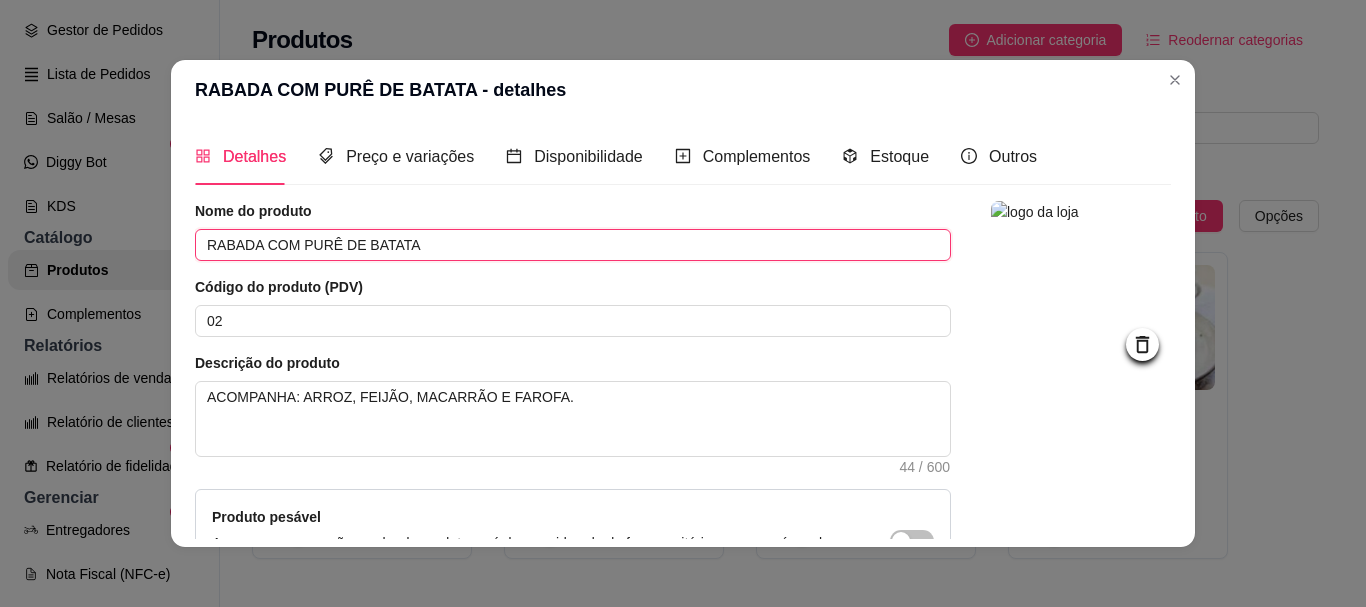 drag, startPoint x: 435, startPoint y: 245, endPoint x: 165, endPoint y: 261, distance: 270.47366 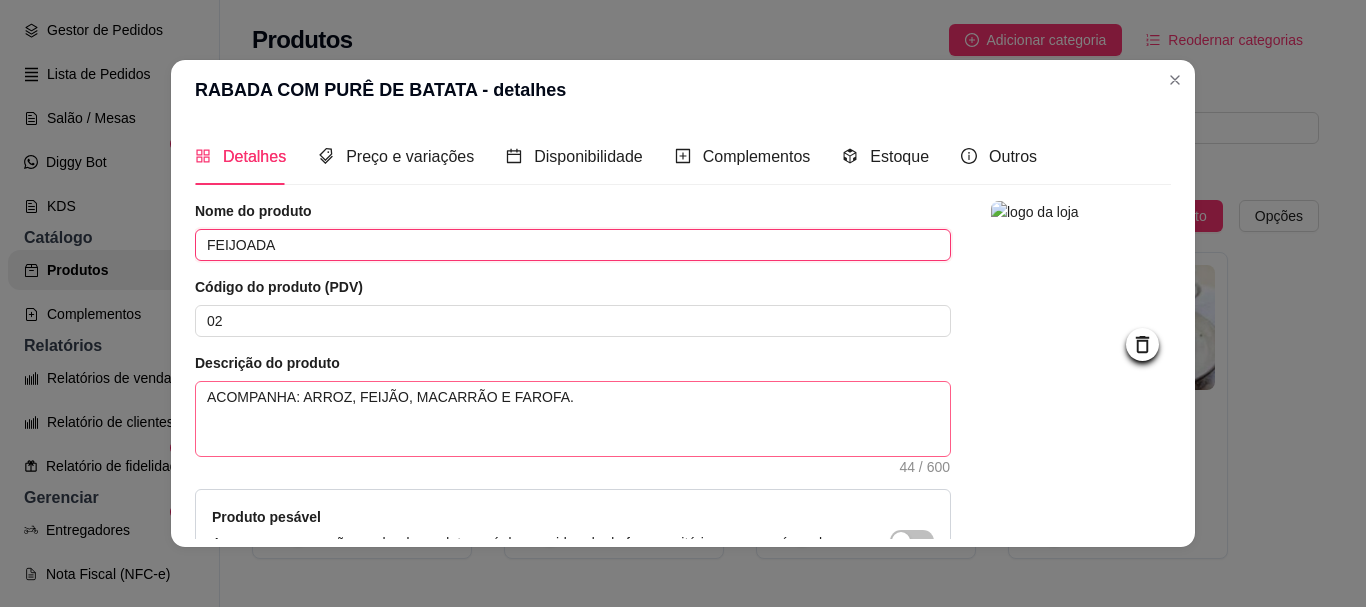 type on "FEIJOADA" 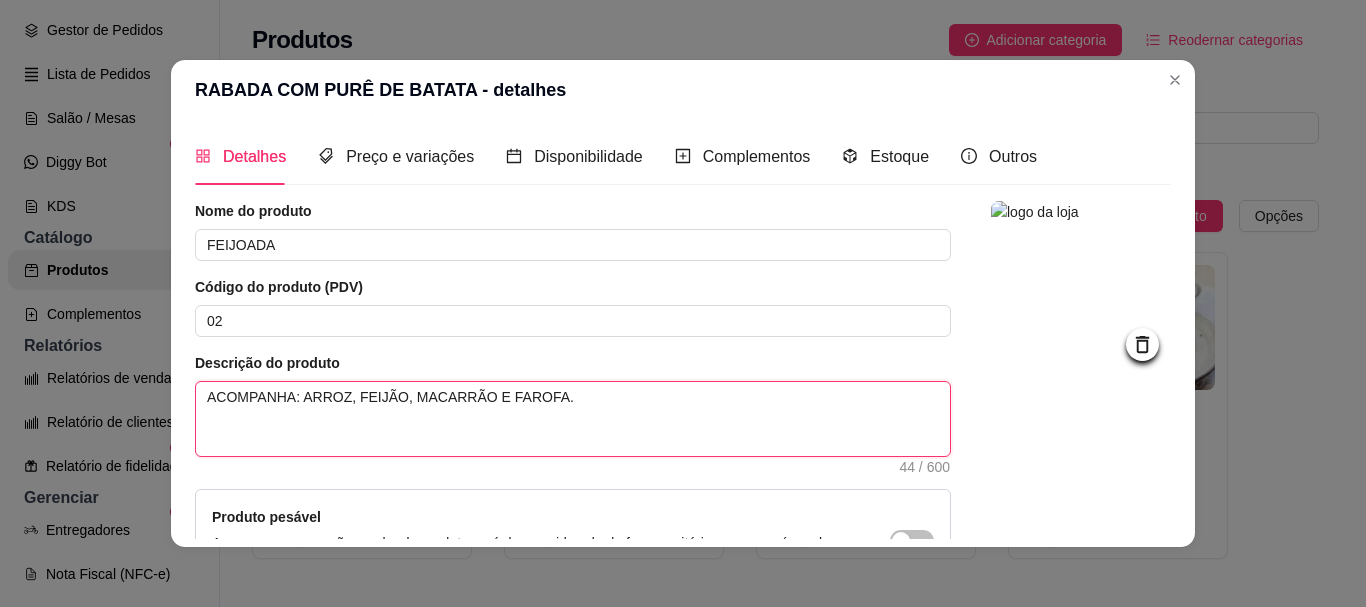 drag, startPoint x: 567, startPoint y: 397, endPoint x: 341, endPoint y: 408, distance: 226.26755 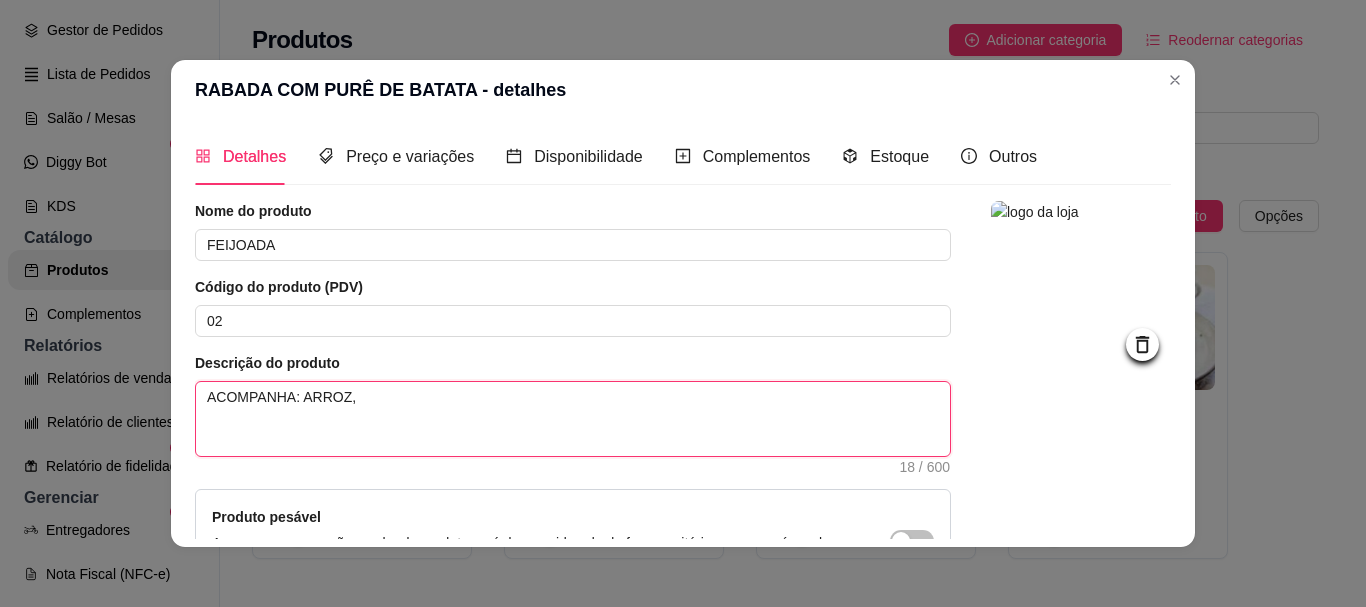 type on "ACOMPANHA: ARROZ, F" 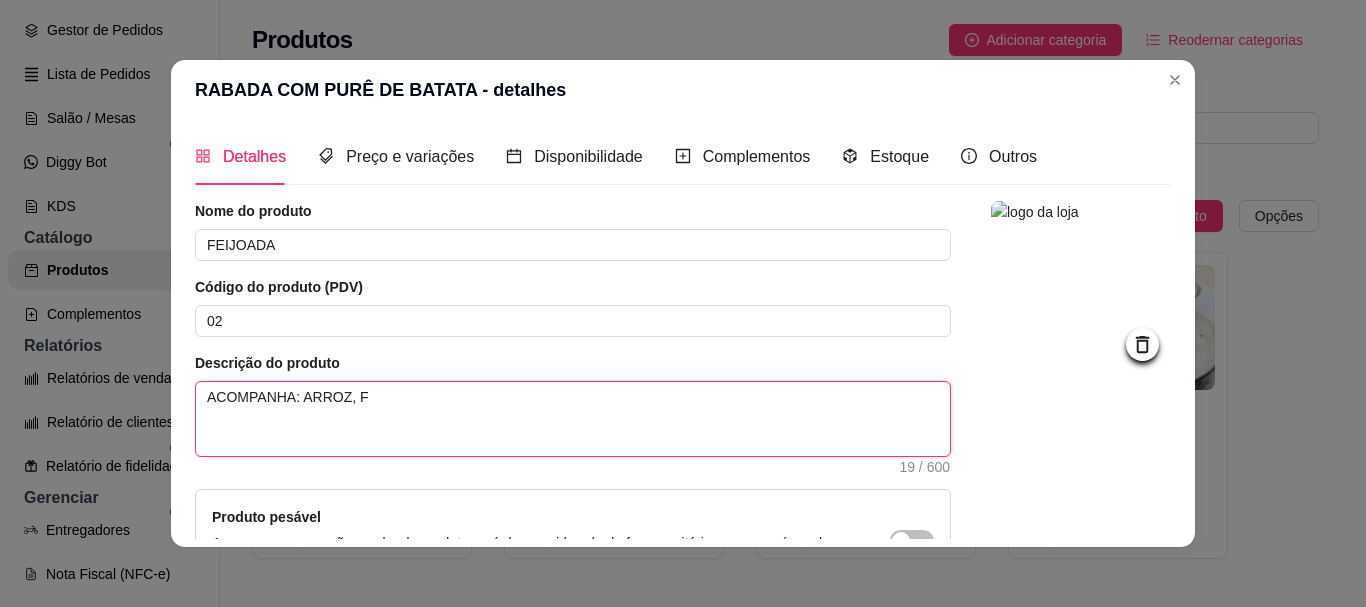 type on "ACOMPANHA: ARROZ, FA" 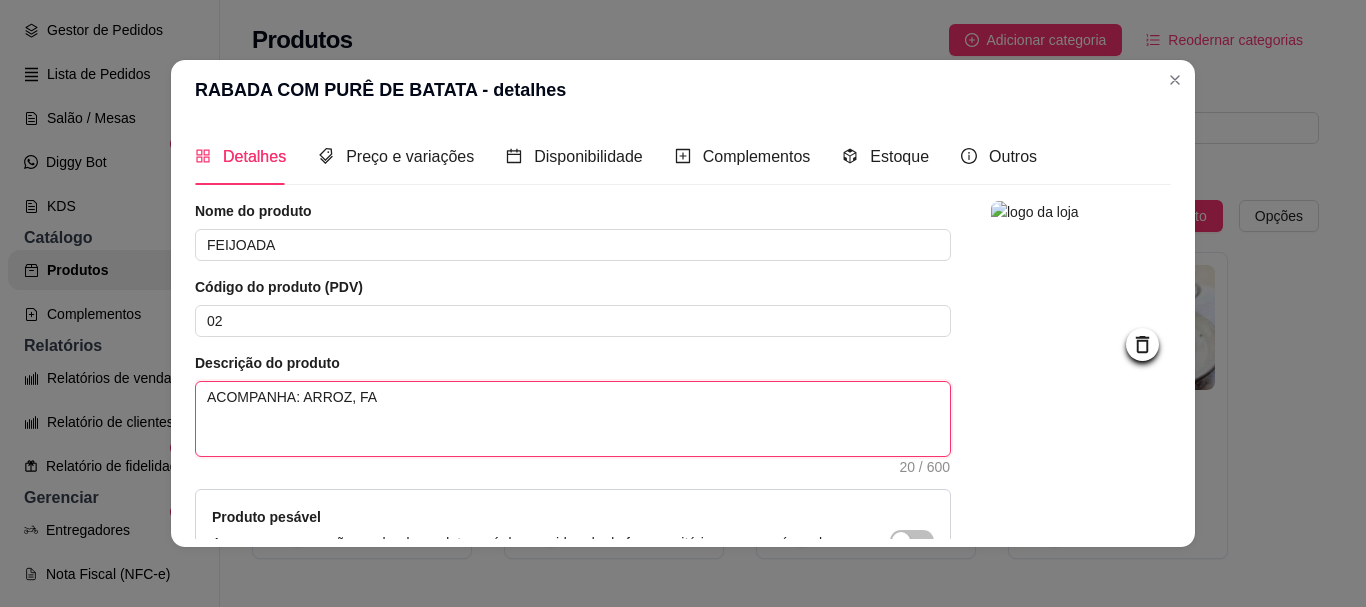 type on "ACOMPANHA: ARROZ, FAP" 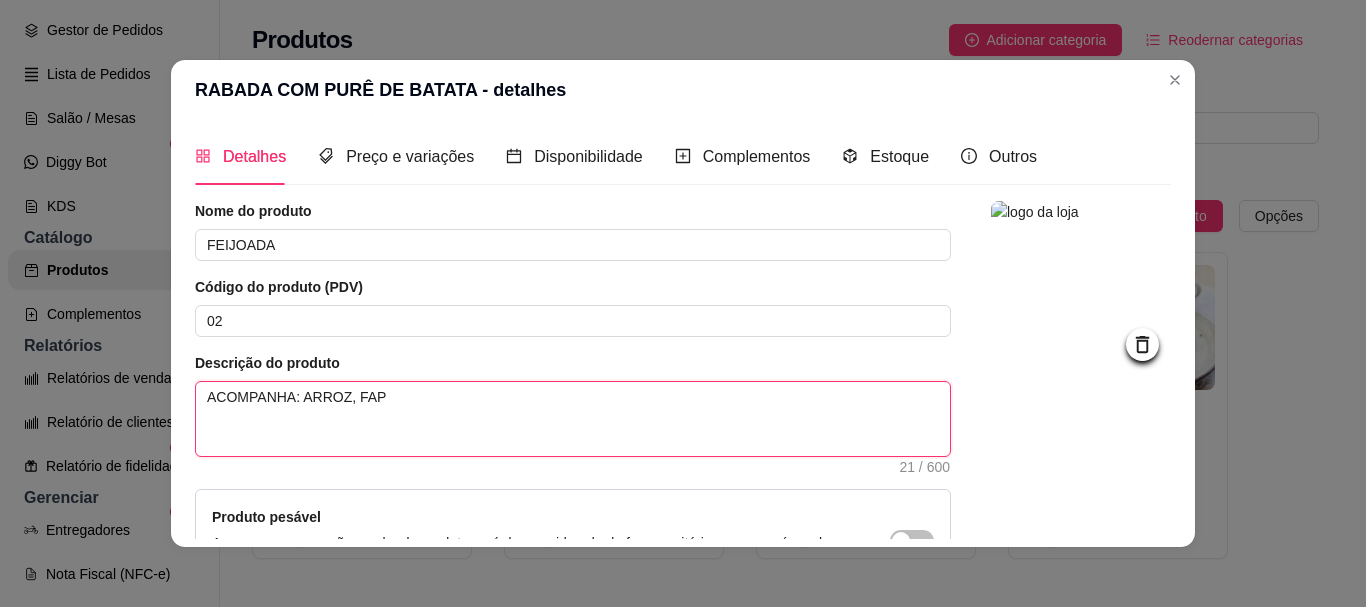type on "ACOMPANHA: ARROZ, FA" 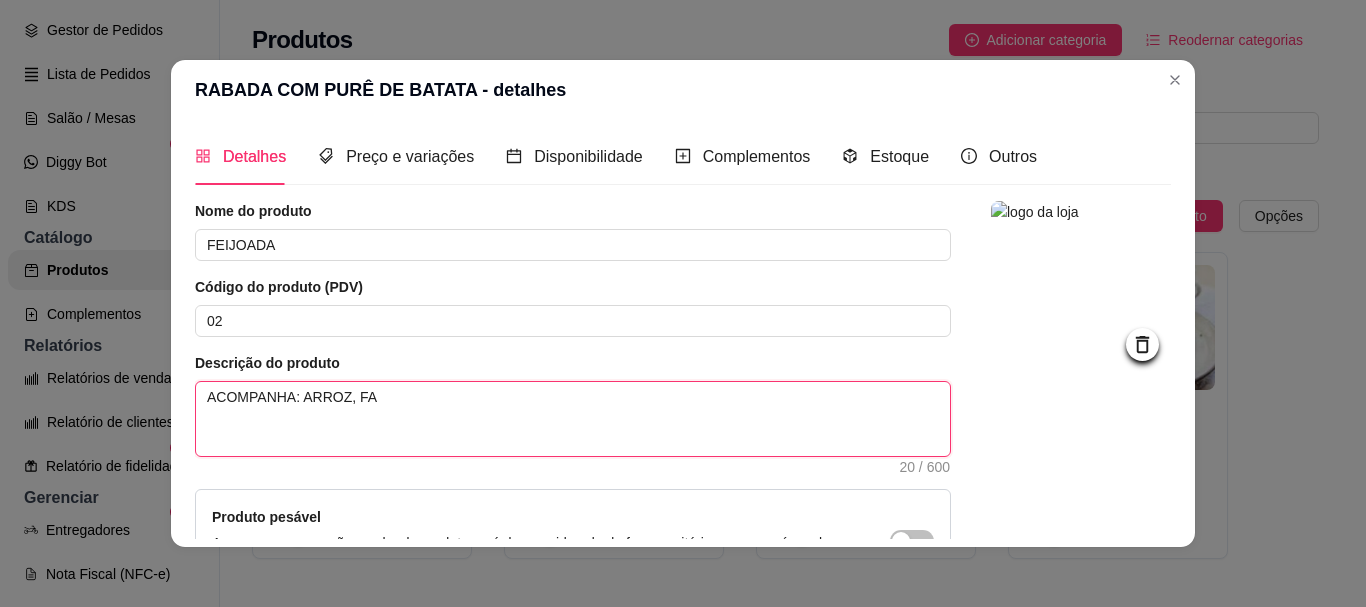 type on "ACOMPANHA: ARROZ, FAR" 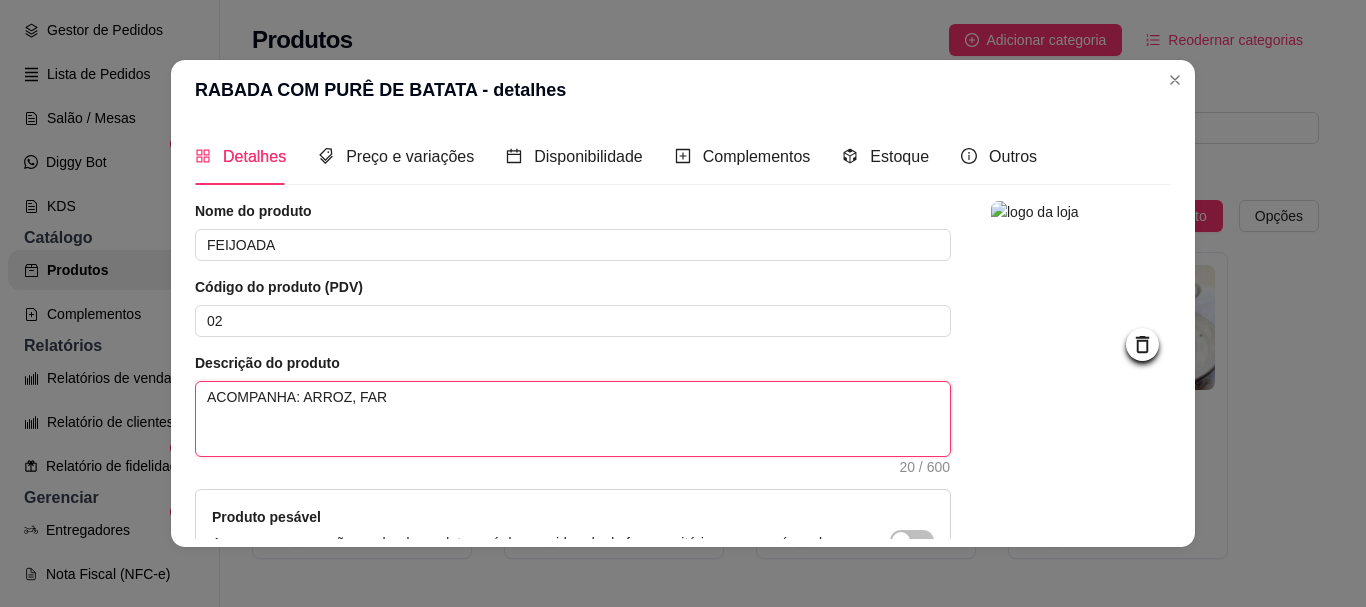 type on "ACOMPANHA: ARROZ, FARO" 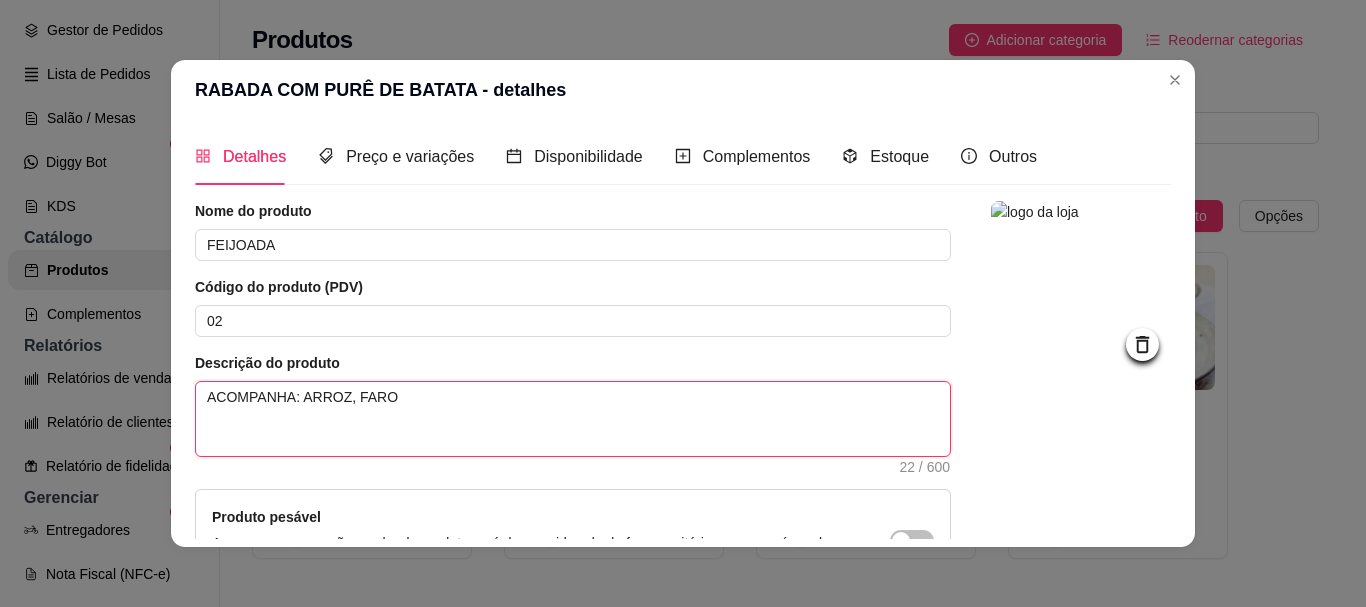 type on "ACOMPANHA: ARROZ, FAROF" 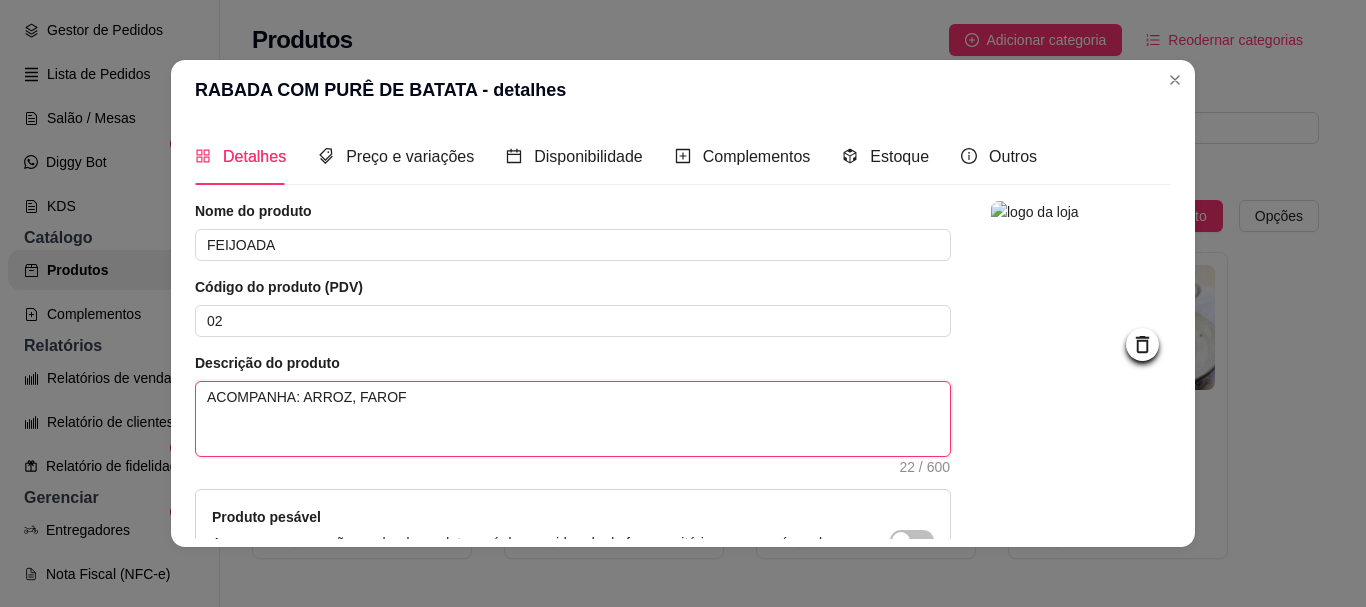 type 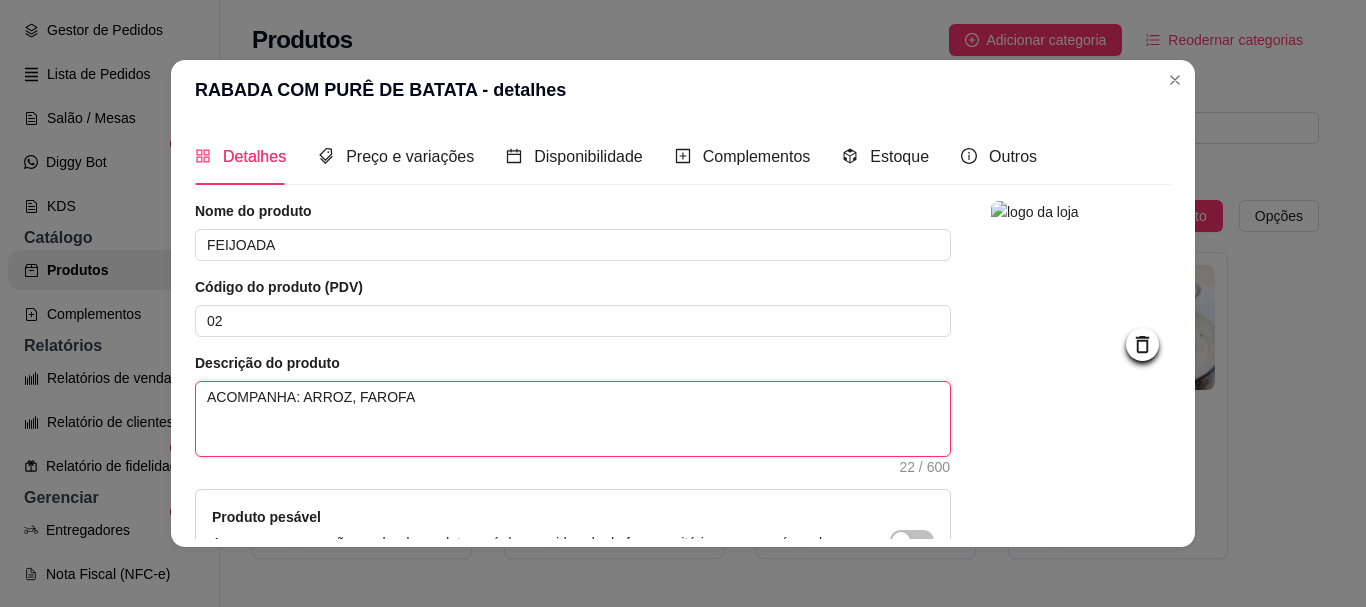 type 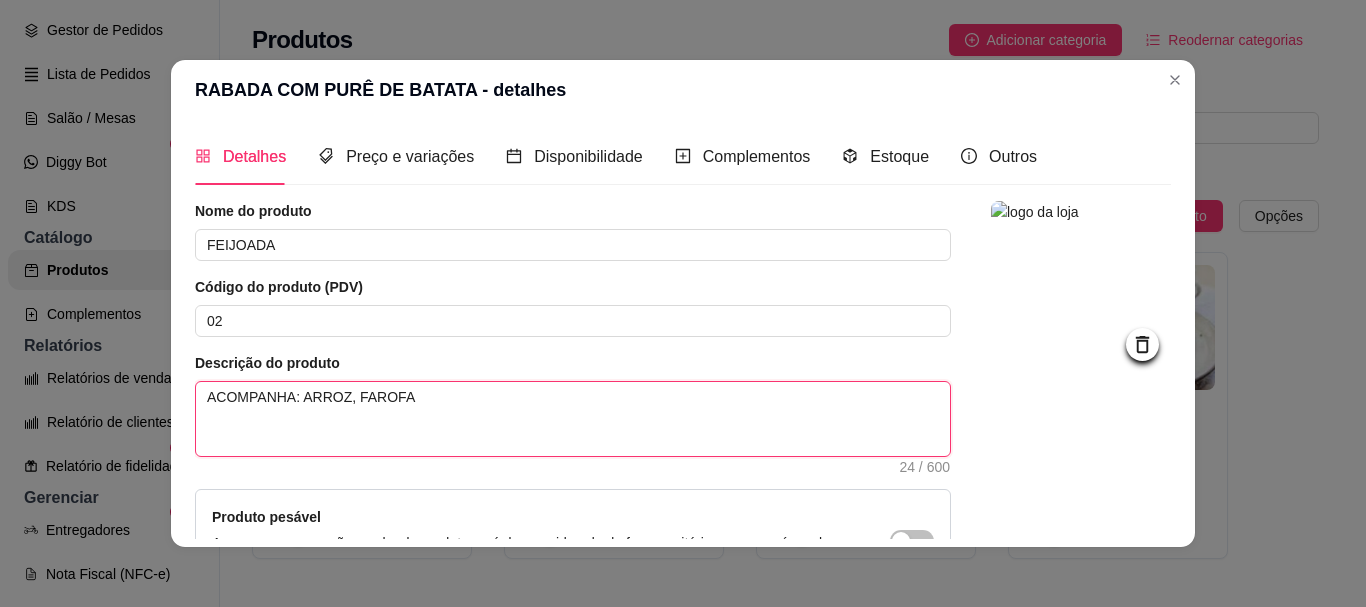 type on "ACOMPANHA: ARROZ, FAROFA," 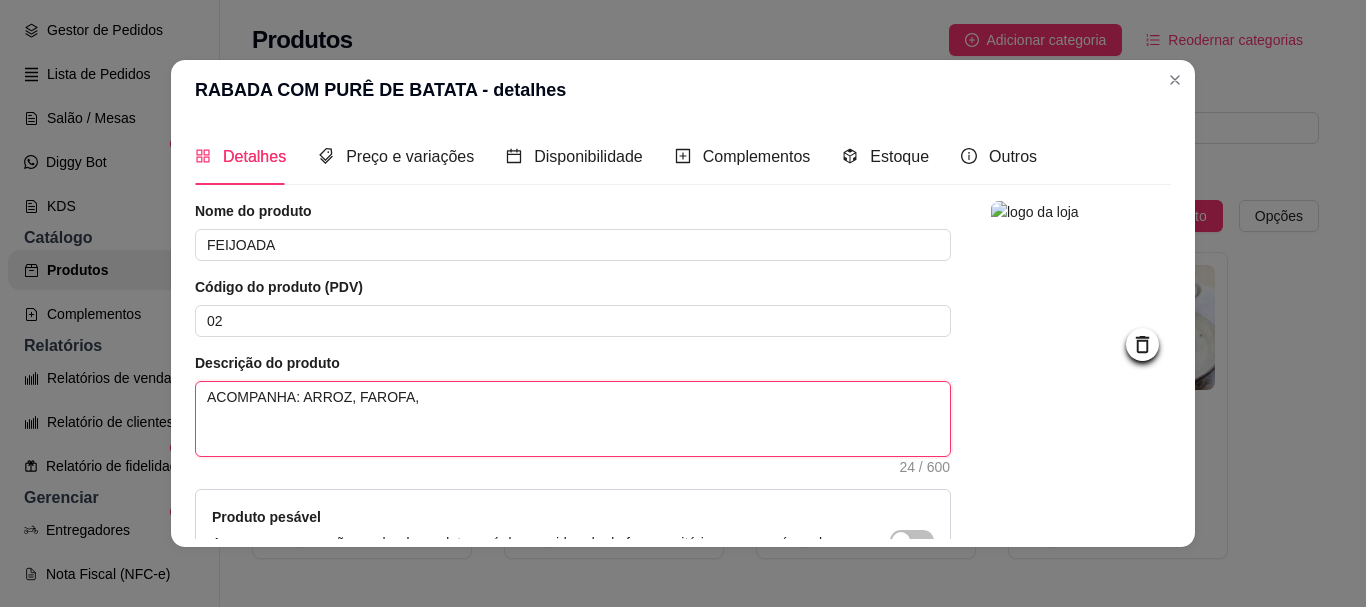 type 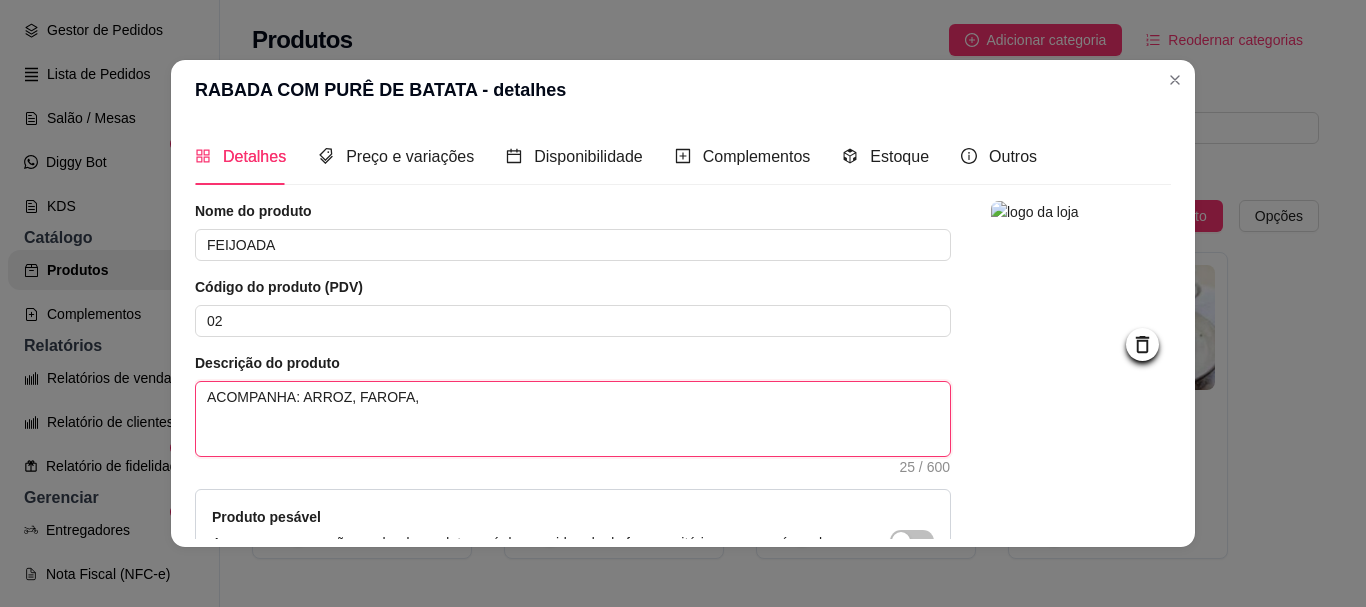 type on "ACOMPANHA: ARROZ, FAROFA," 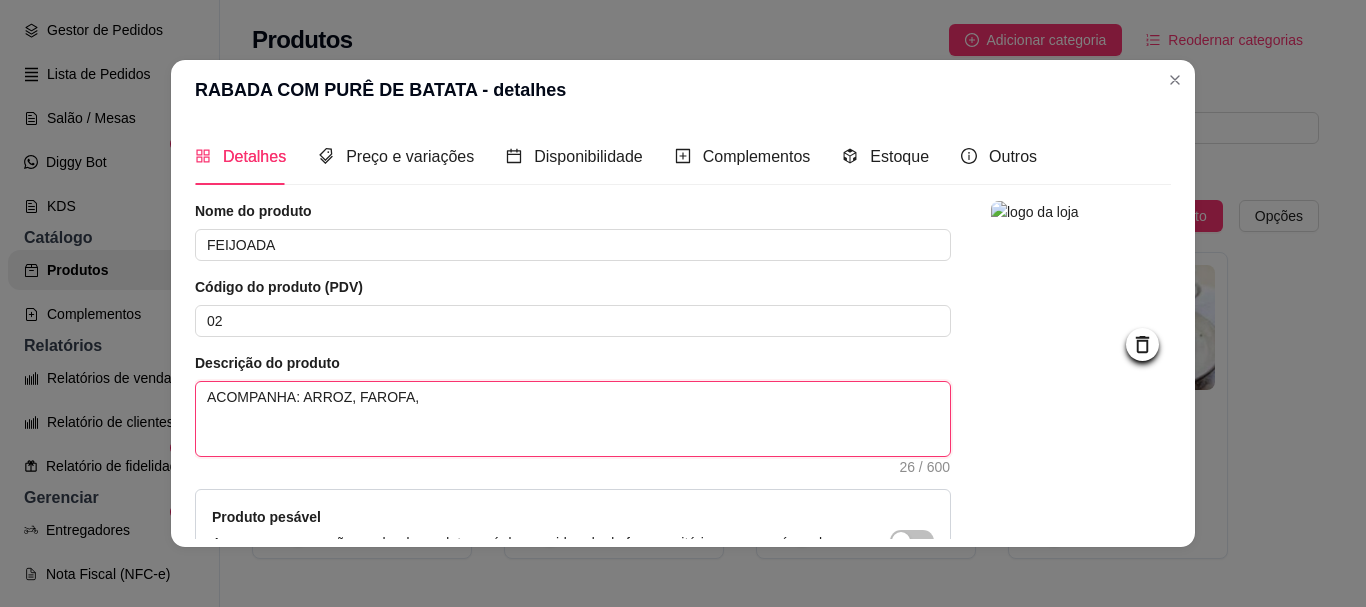 type on "ACOMPANHA: ARROZ, FAROFA, C" 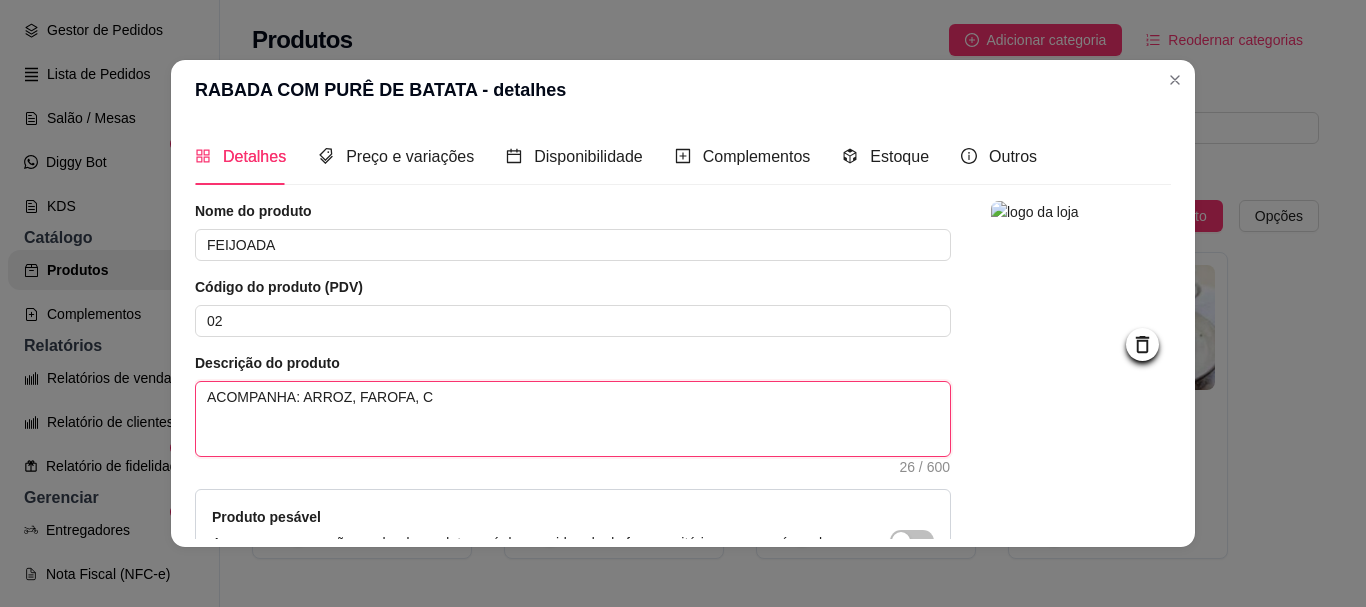 type 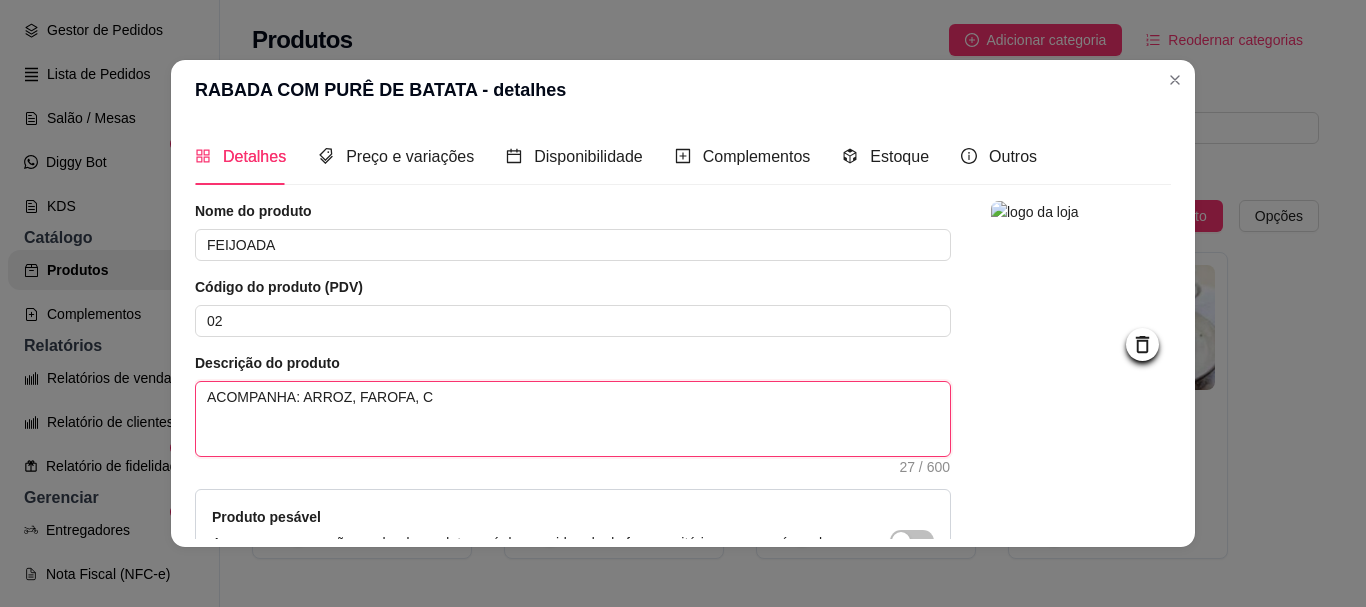 type on "ACOMPANHA: ARROZ, FAROFA, CO" 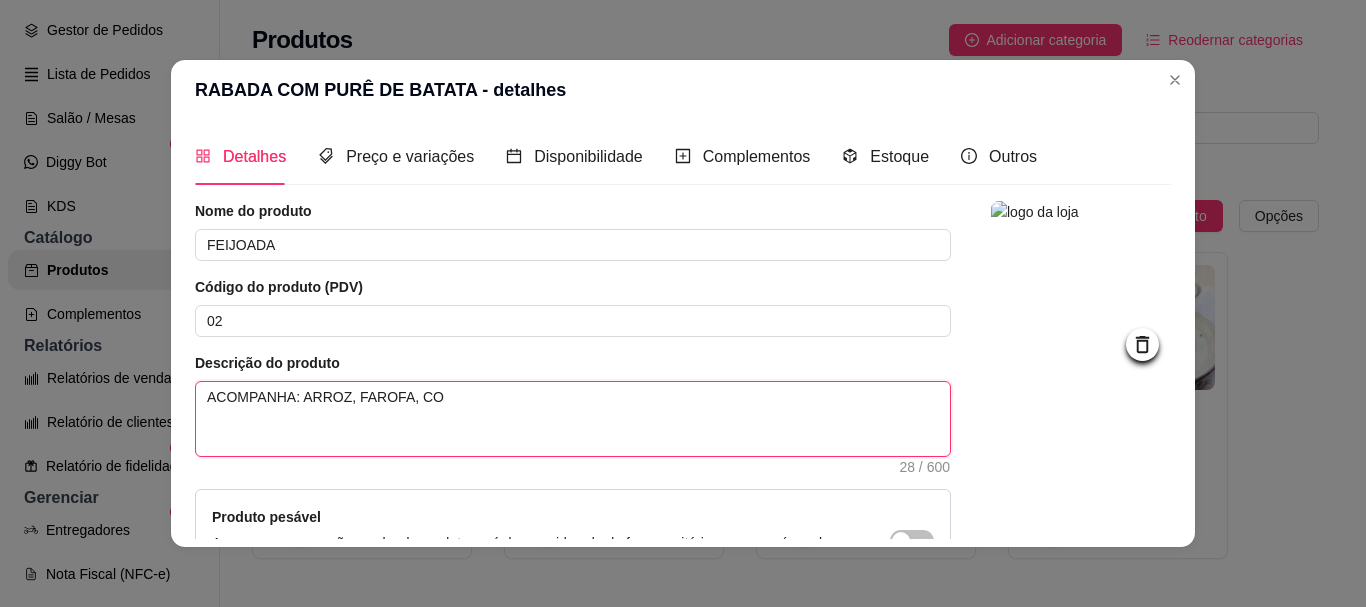 type on "ACOMPANHA: ARROZ, FAROFA, COU" 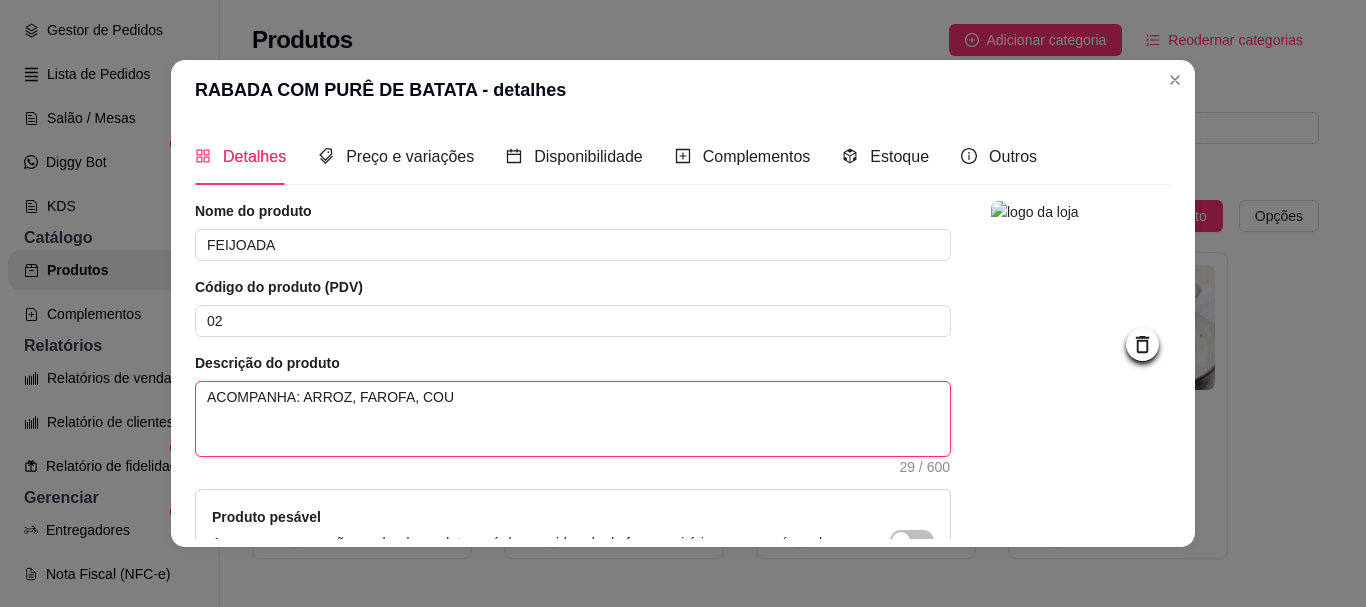 type on "ACOMPANHA: ARROZ, FAROFA, COUV" 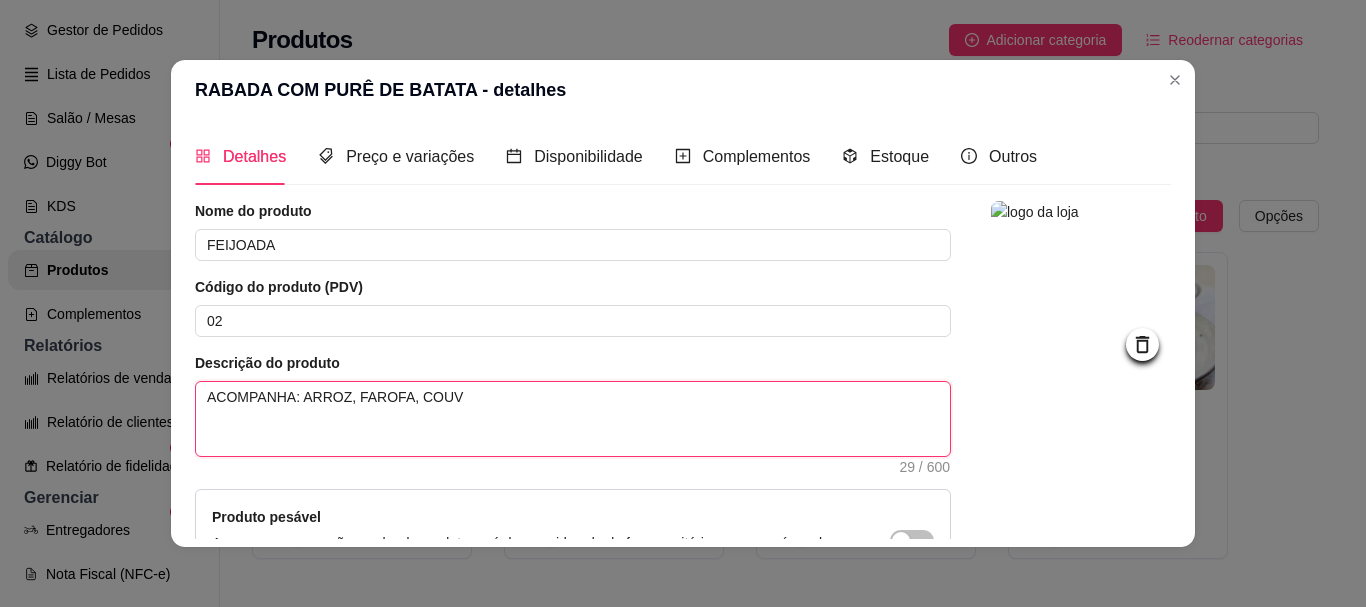 type on "ACOMPANHA: ARROZ, FAROFA, COUVE" 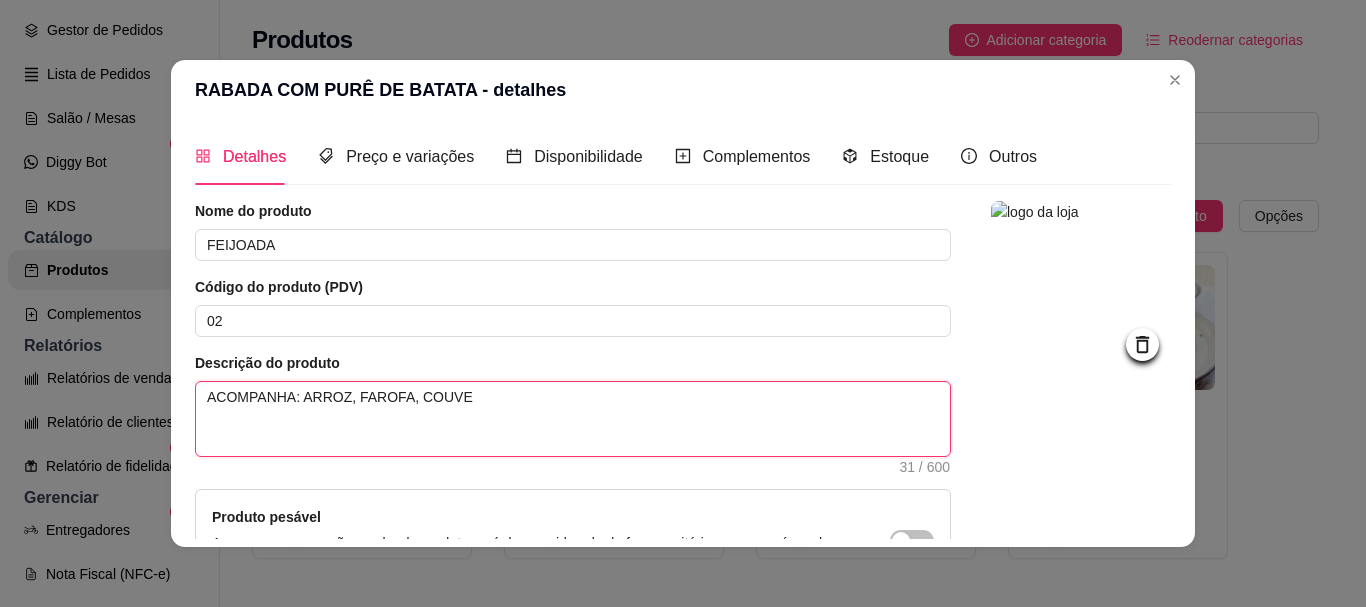type on "ACOMPANHA: ARROZ, FAROFA, COUVE" 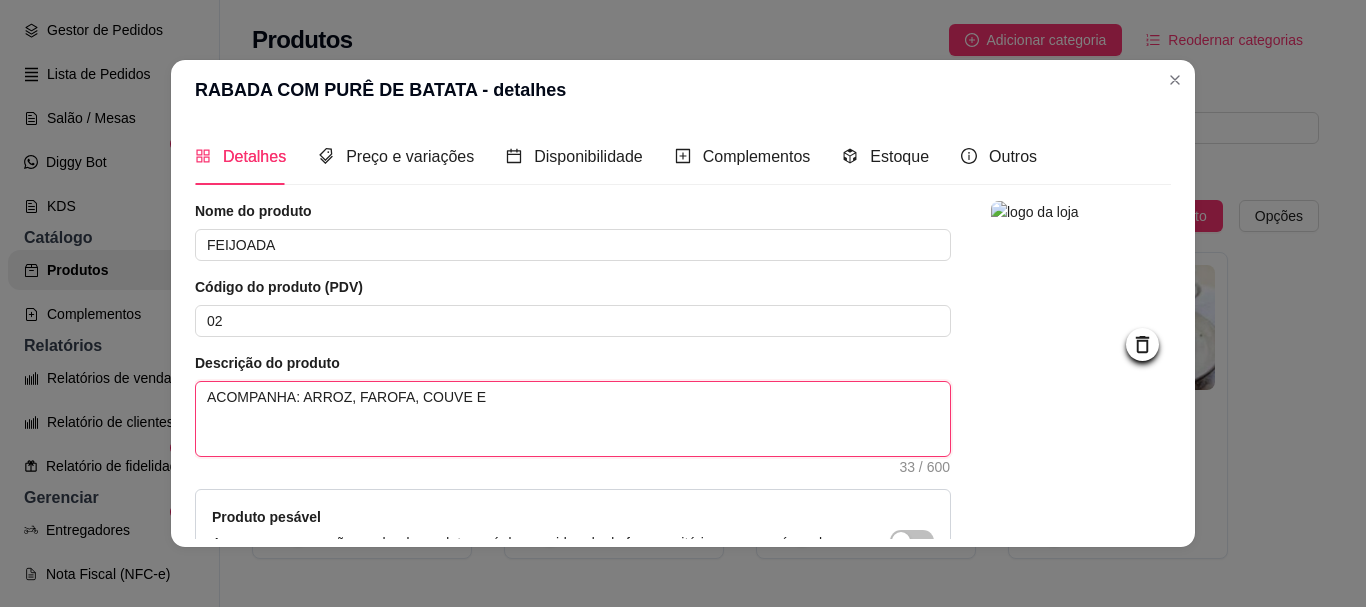 type on "ACOMPANHA: ARROZ, FAROFA, COUVE E" 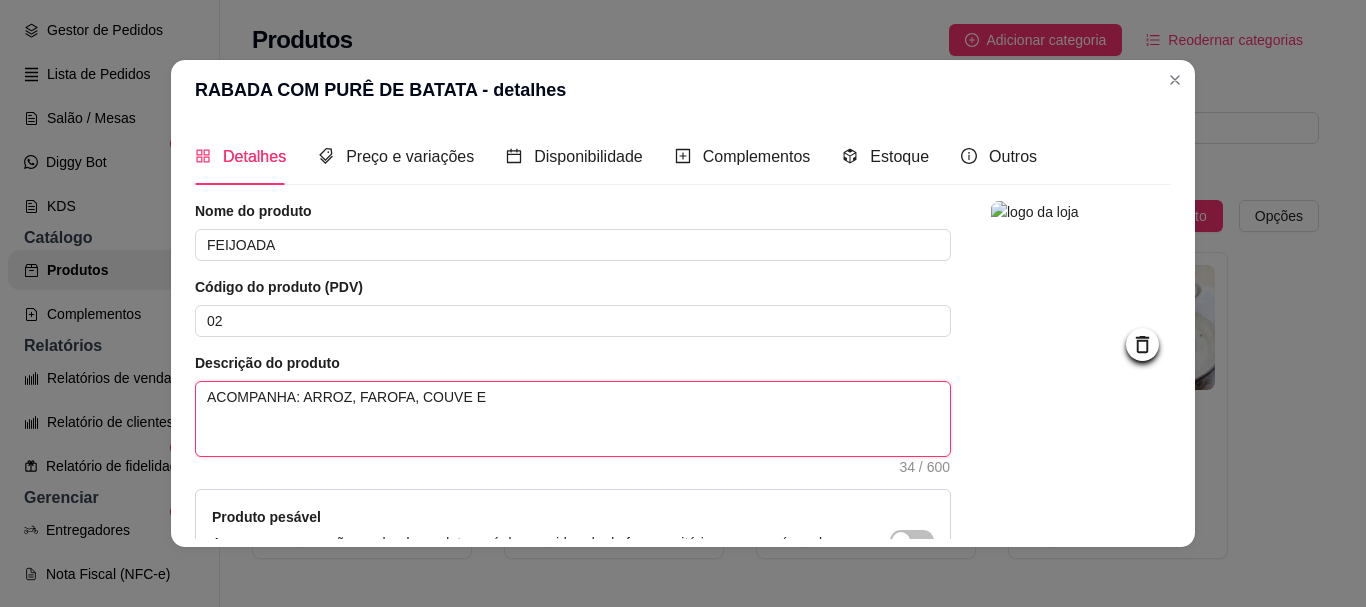 type on "ACOMPANHA: ARROZ, FAROFA, COUVE E T" 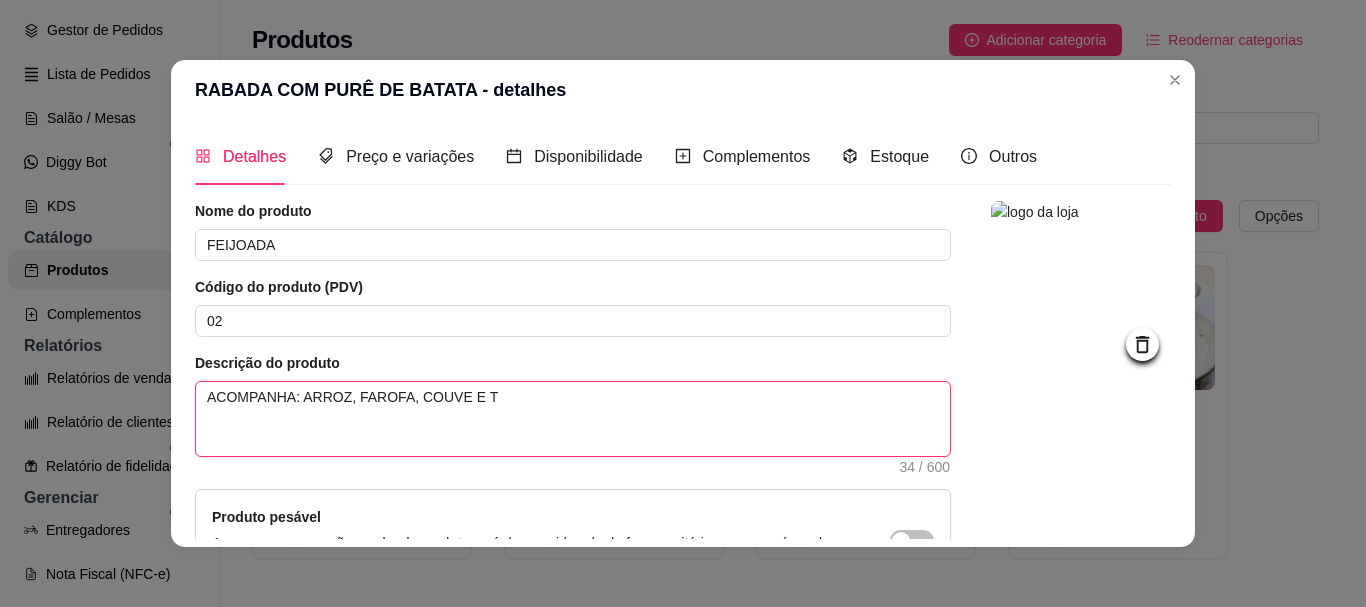 type on "ACOMPANHA: ARROZ, FAROFA, COUVE E TO" 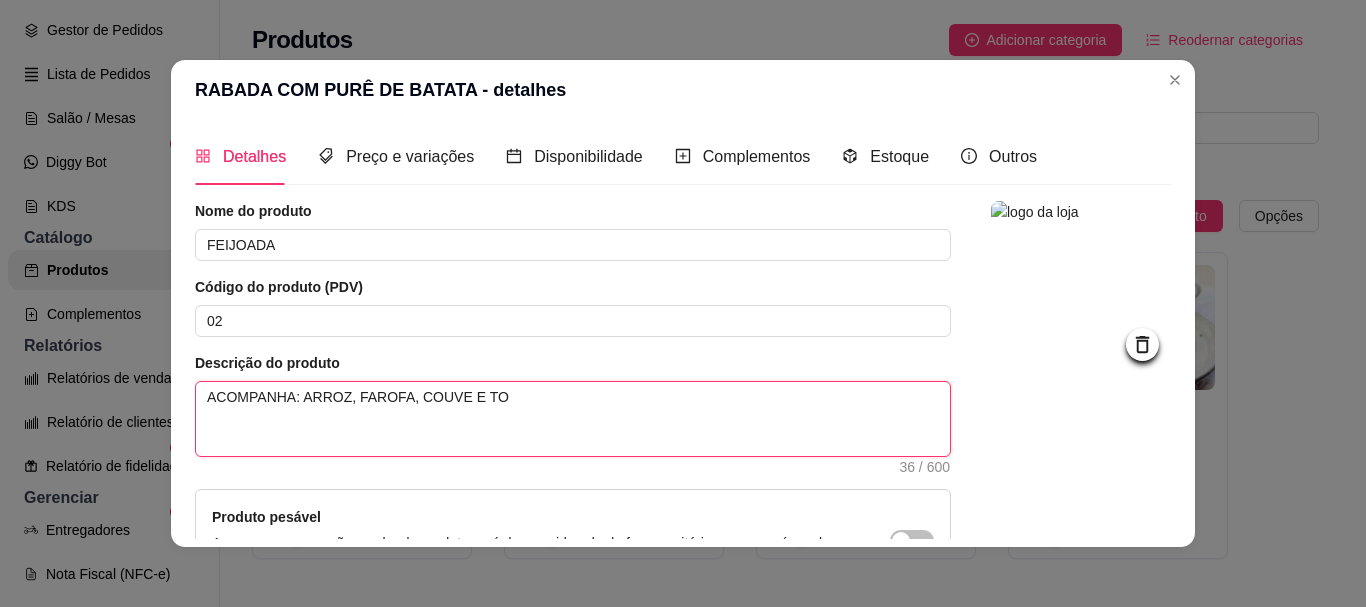 type on "ACOMPANHA: ARROZ, FAROFA, COUVE E TOR" 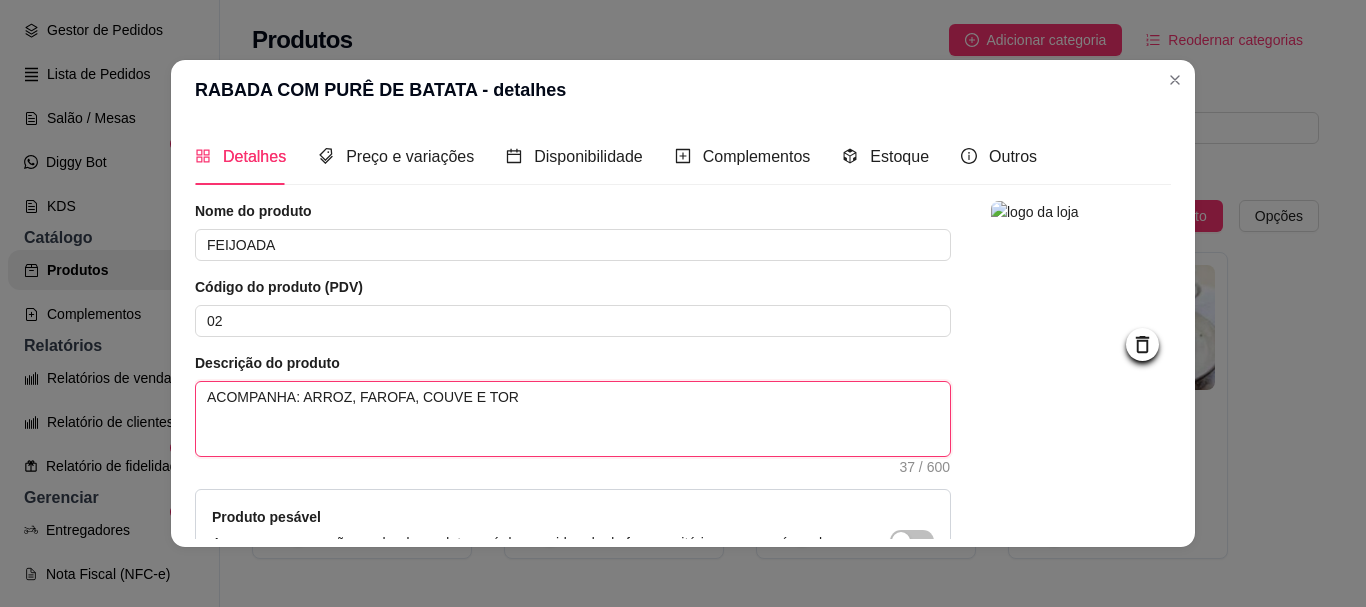 type on "ACOMPANHA: ARROZ, FAROFA, COUVE E TORR" 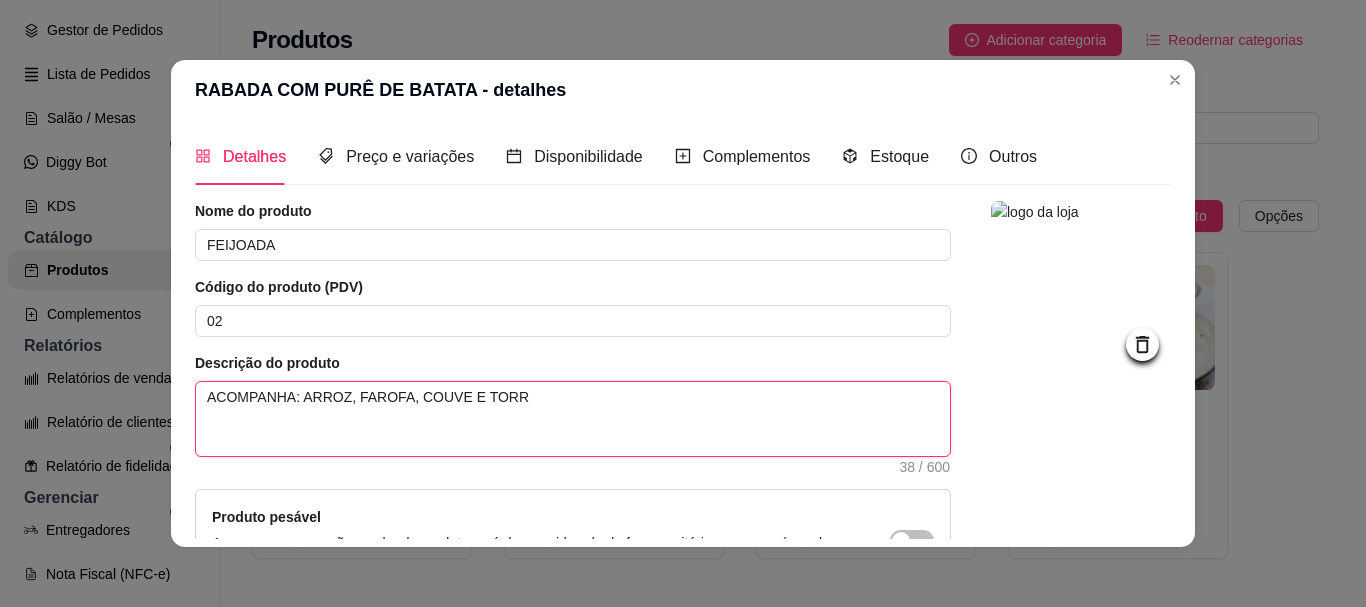type on "ACOMPANHA: ARROZ, FAROFA, COUVE E TORRE" 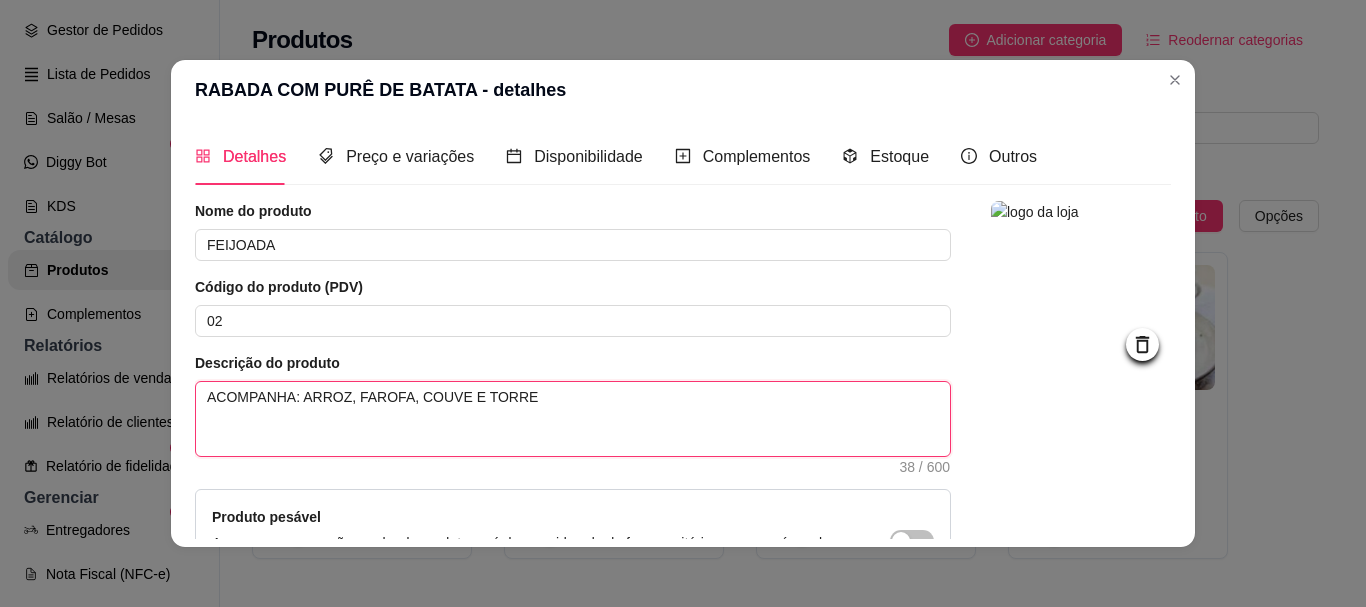 type on "ACOMPANHA: ARROZ, FAROFA, COUVE E TORRES" 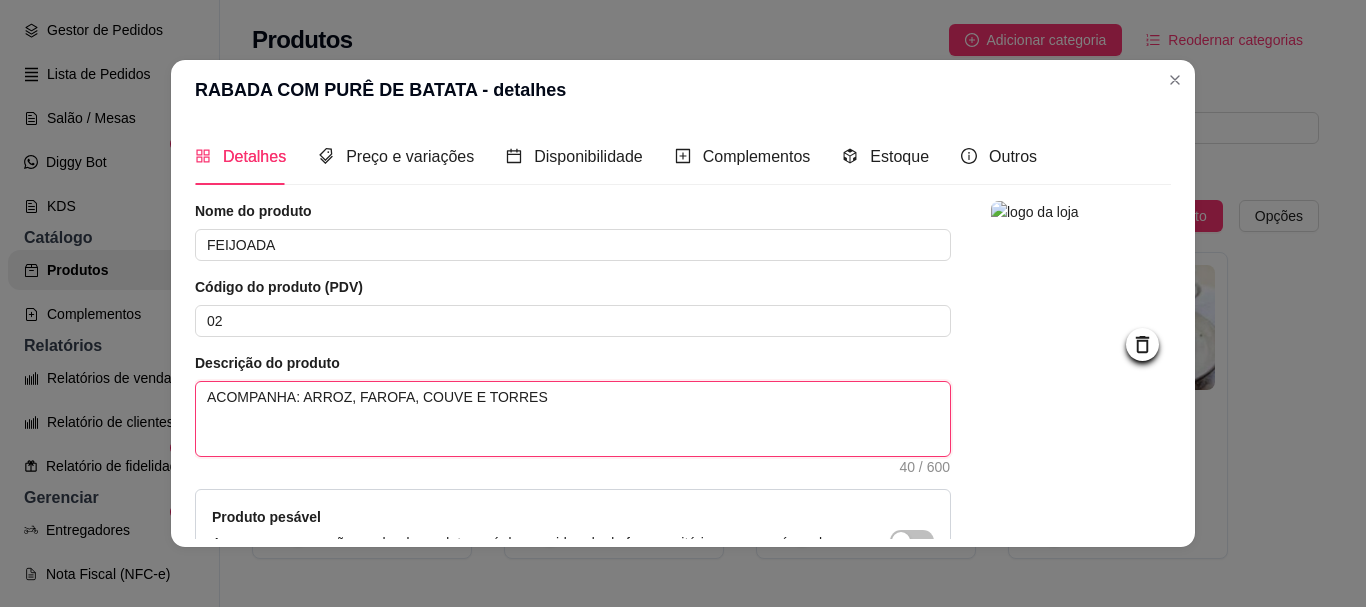 type on "ACOMPANHA: ARROZ, FAROFA, COUVE E TORRESM" 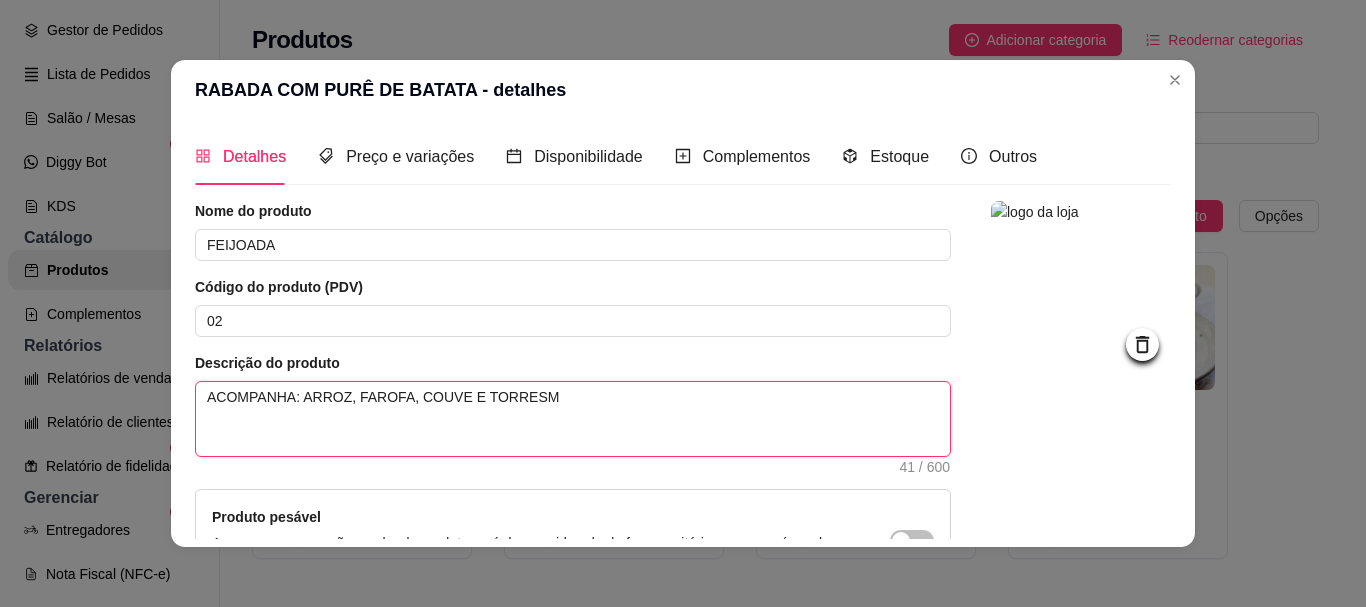 type on "ACOMPANHA: ARROZ, FAROFA, COUVE E TORRESMO" 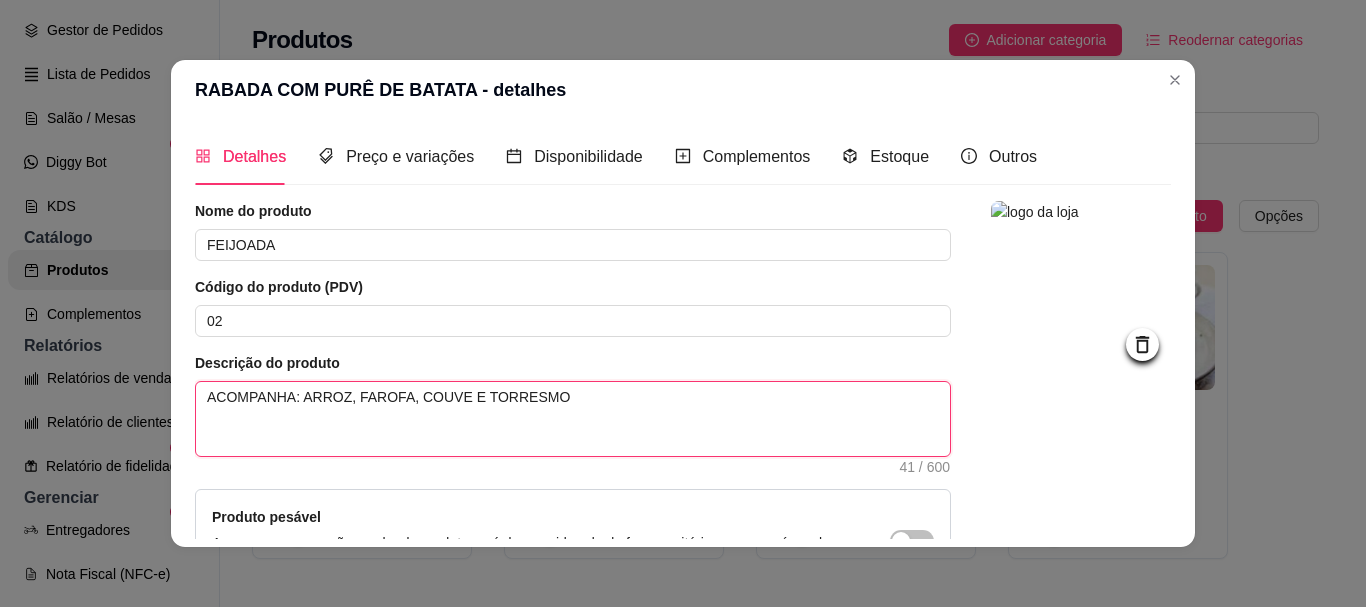 type 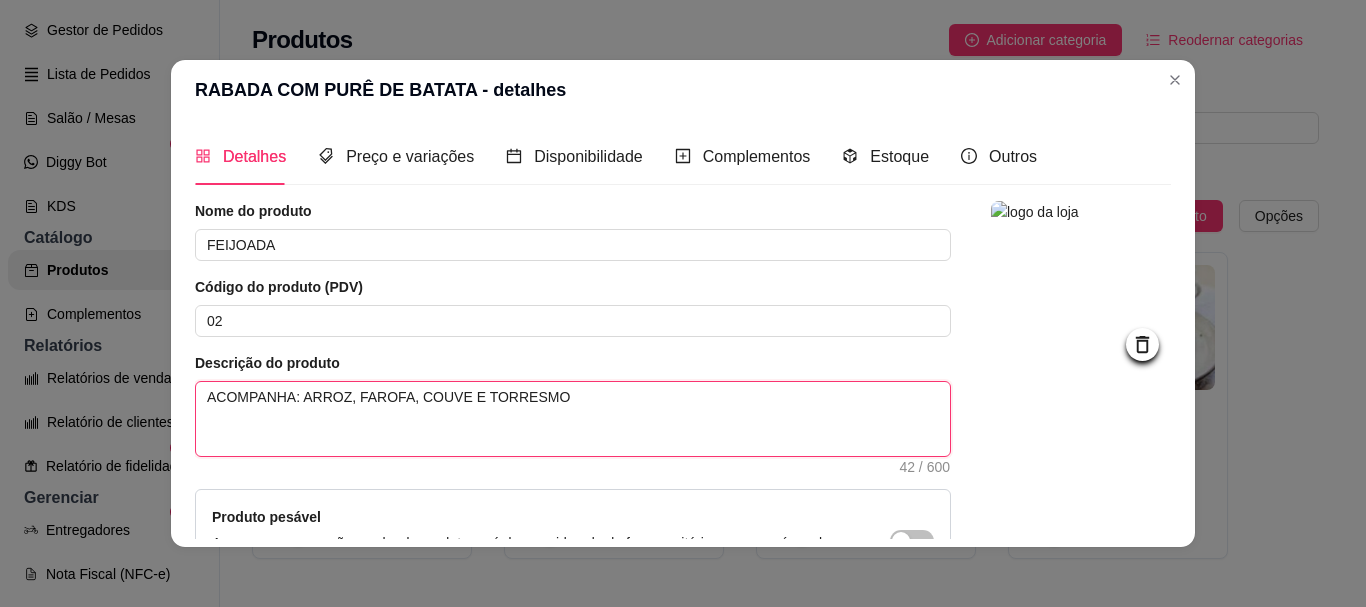 type on "ACOMPANHA: ARROZ, FAROFA, COUVE E TORRESMO." 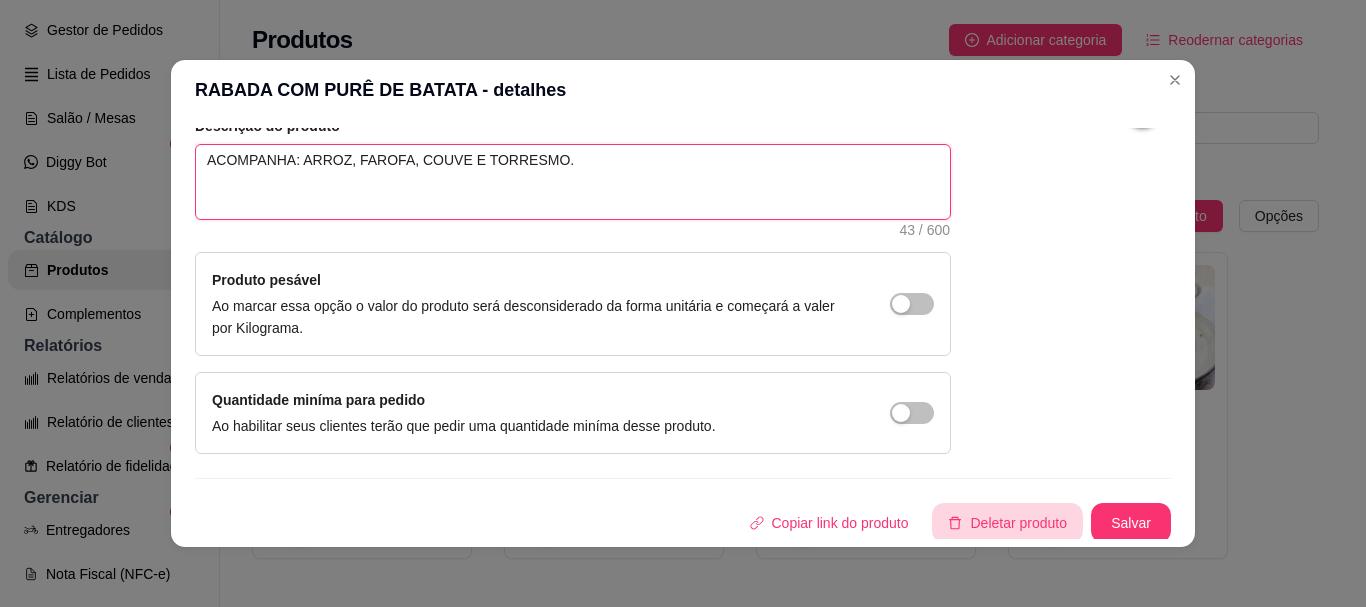 scroll, scrollTop: 241, scrollLeft: 0, axis: vertical 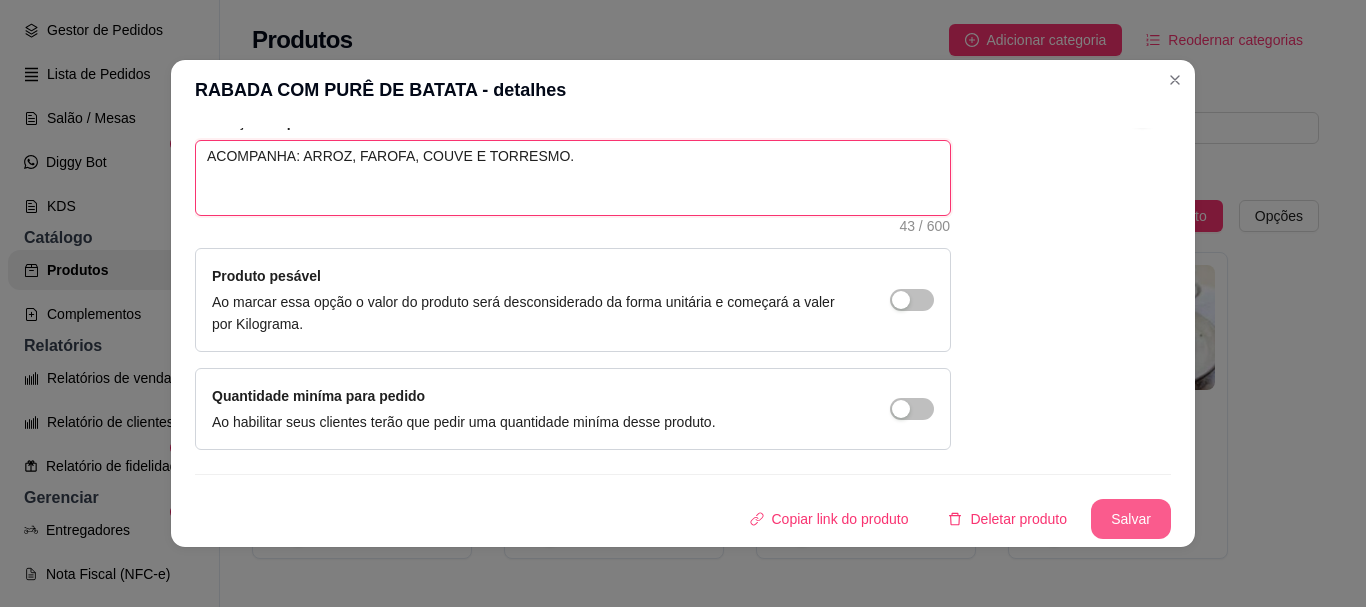type on "ACOMPANHA: ARROZ, FAROFA, COUVE E TORRESMO." 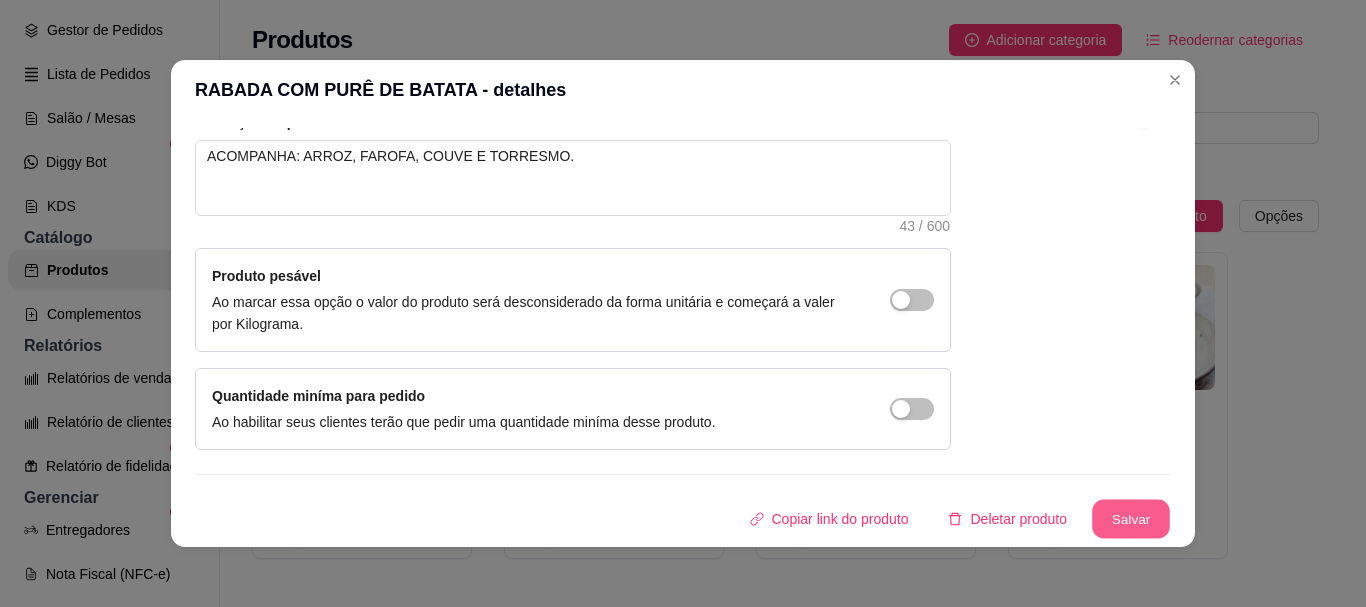 click on "Salvar" at bounding box center [1131, 519] 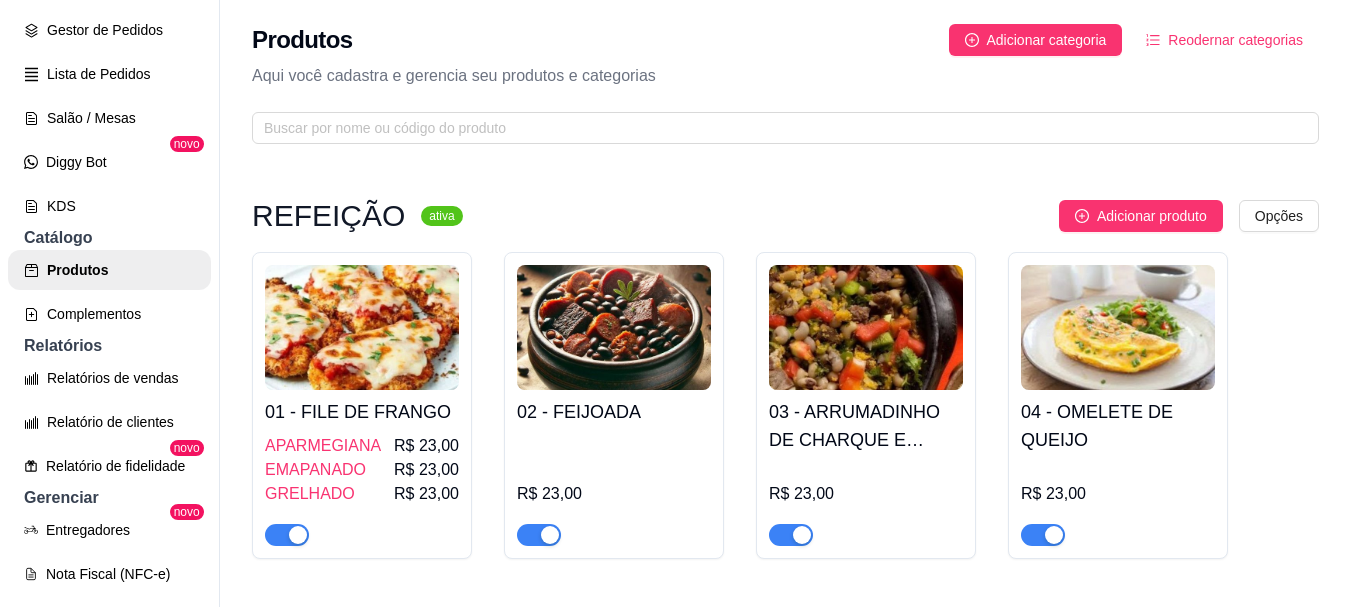 click at bounding box center [866, 327] 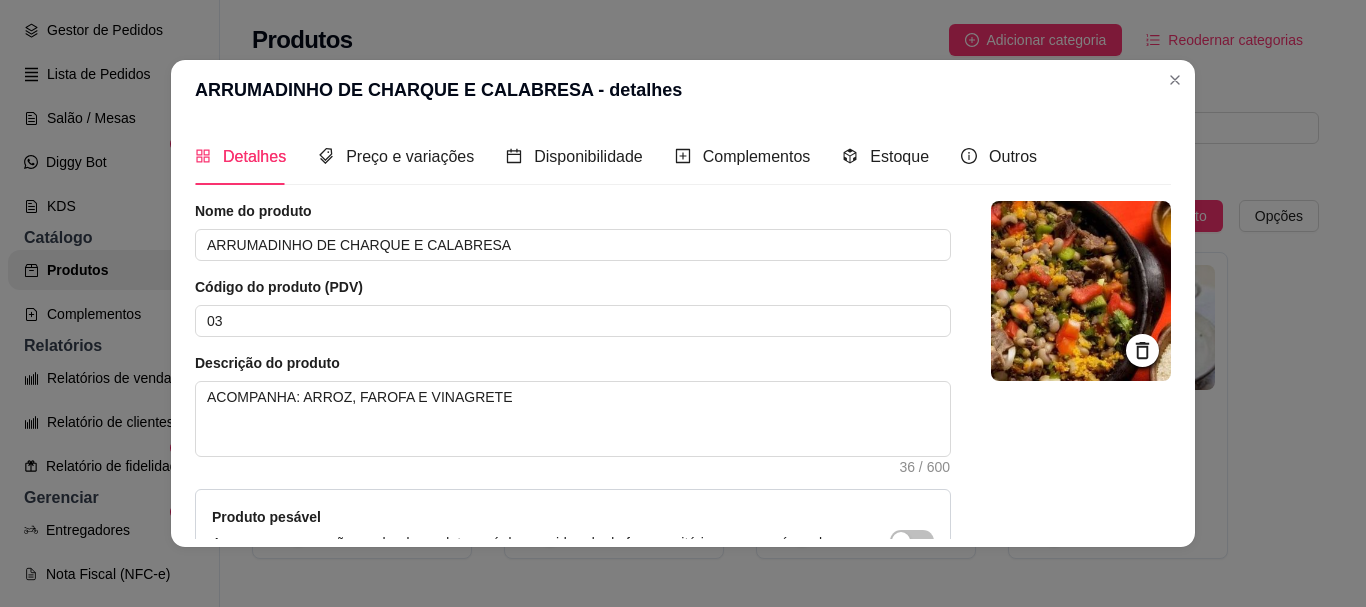 click at bounding box center (1081, 291) 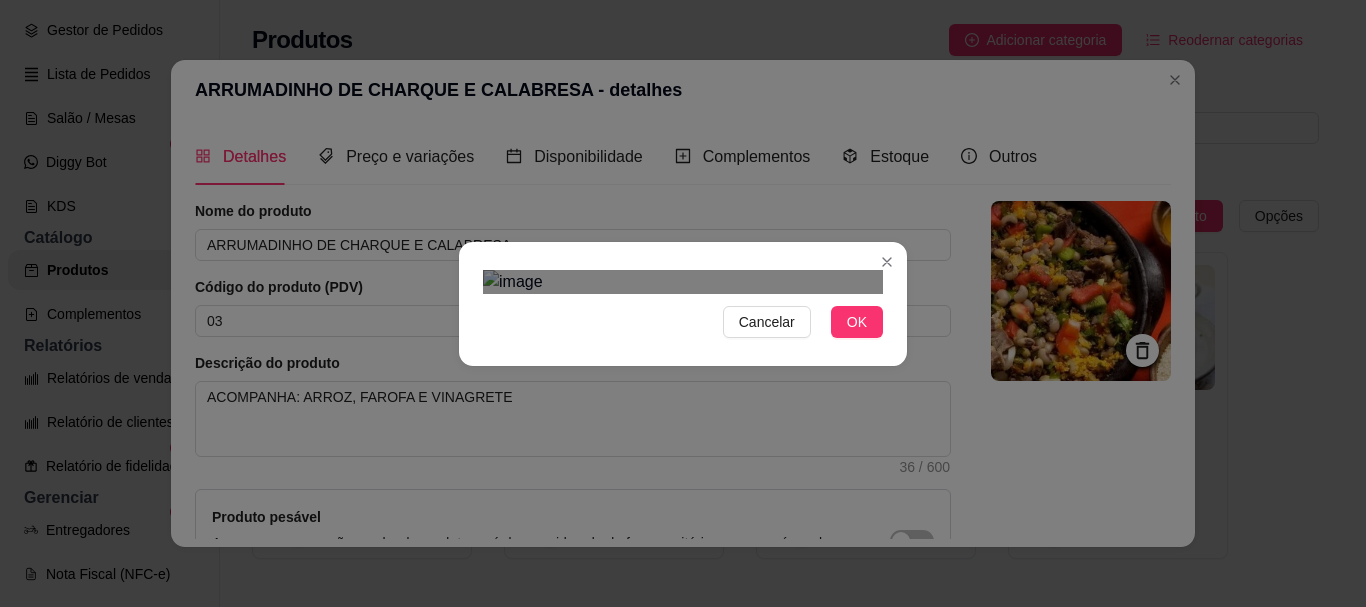 click at bounding box center [703, 689] 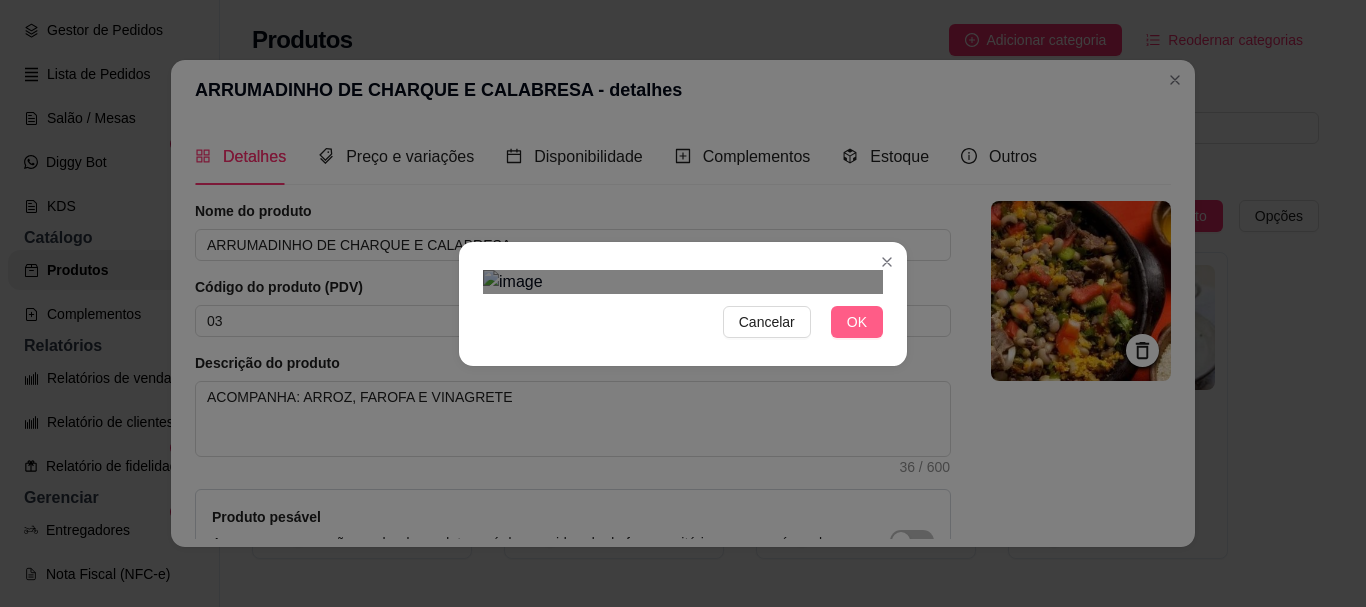 click on "OK" at bounding box center (857, 322) 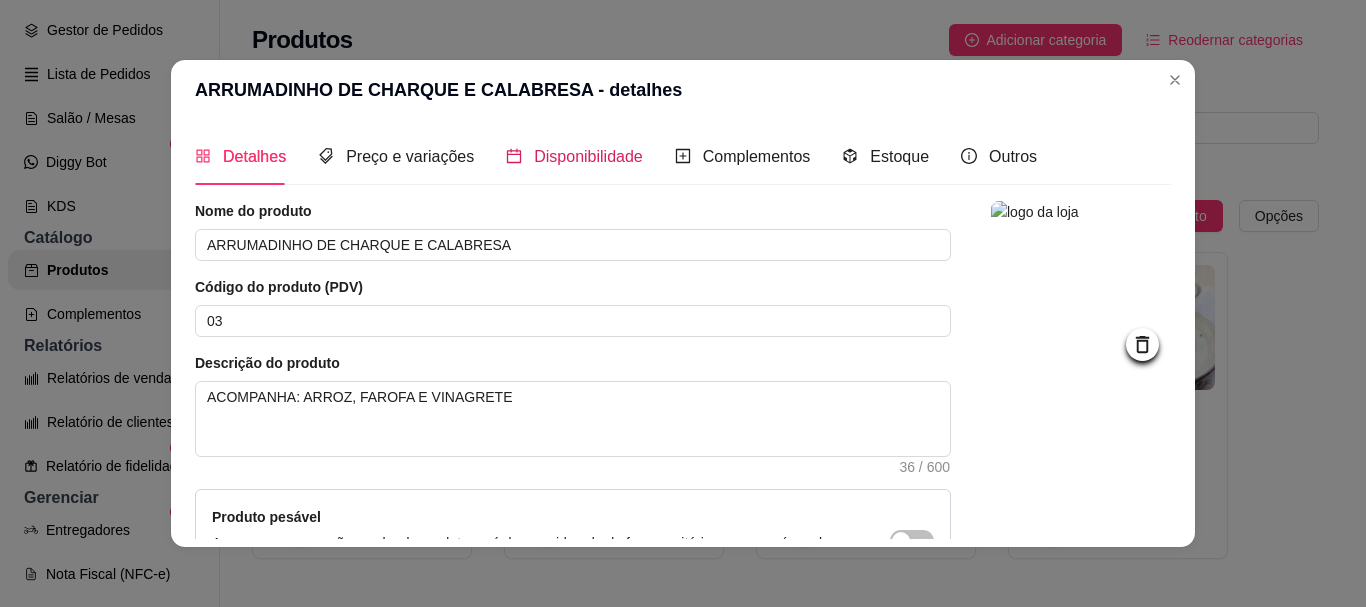 click on "Disponibilidade" at bounding box center [588, 156] 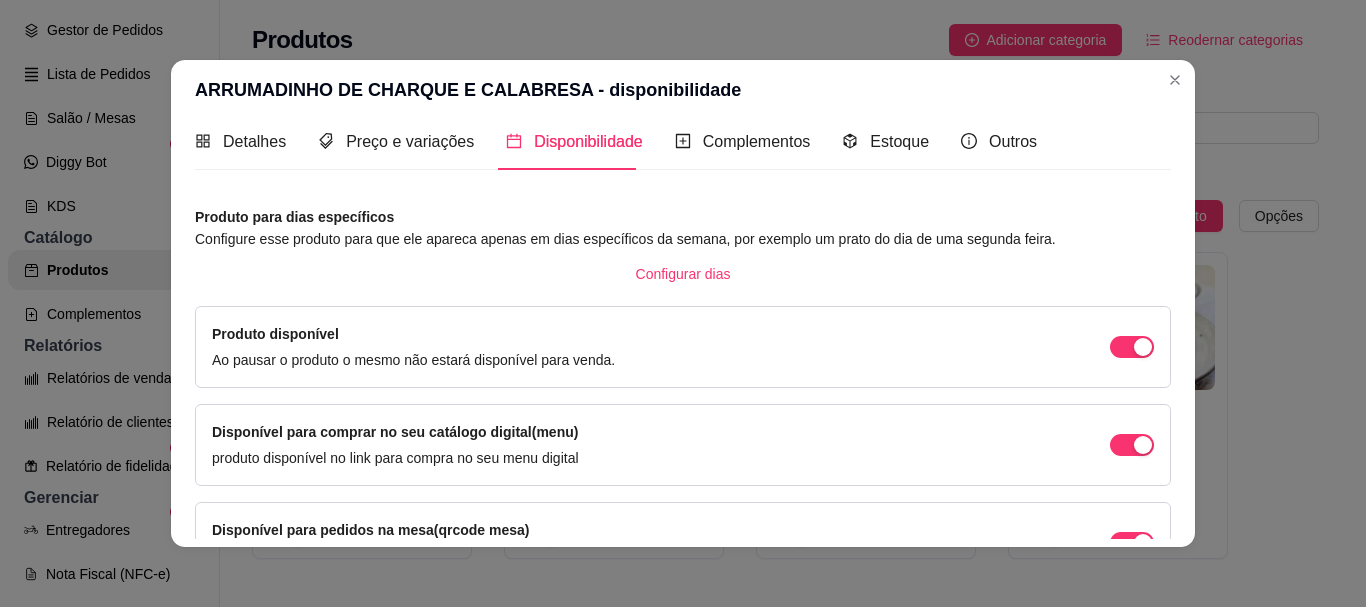 scroll, scrollTop: 0, scrollLeft: 0, axis: both 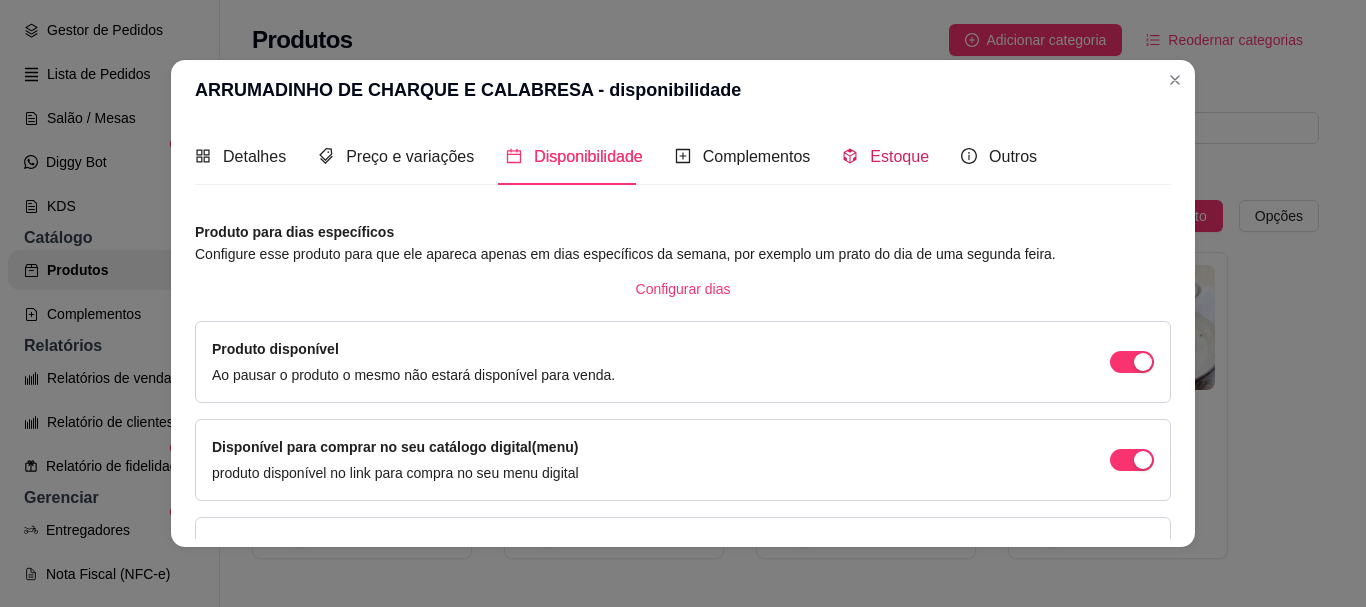 click on "Estoque" at bounding box center (885, 156) 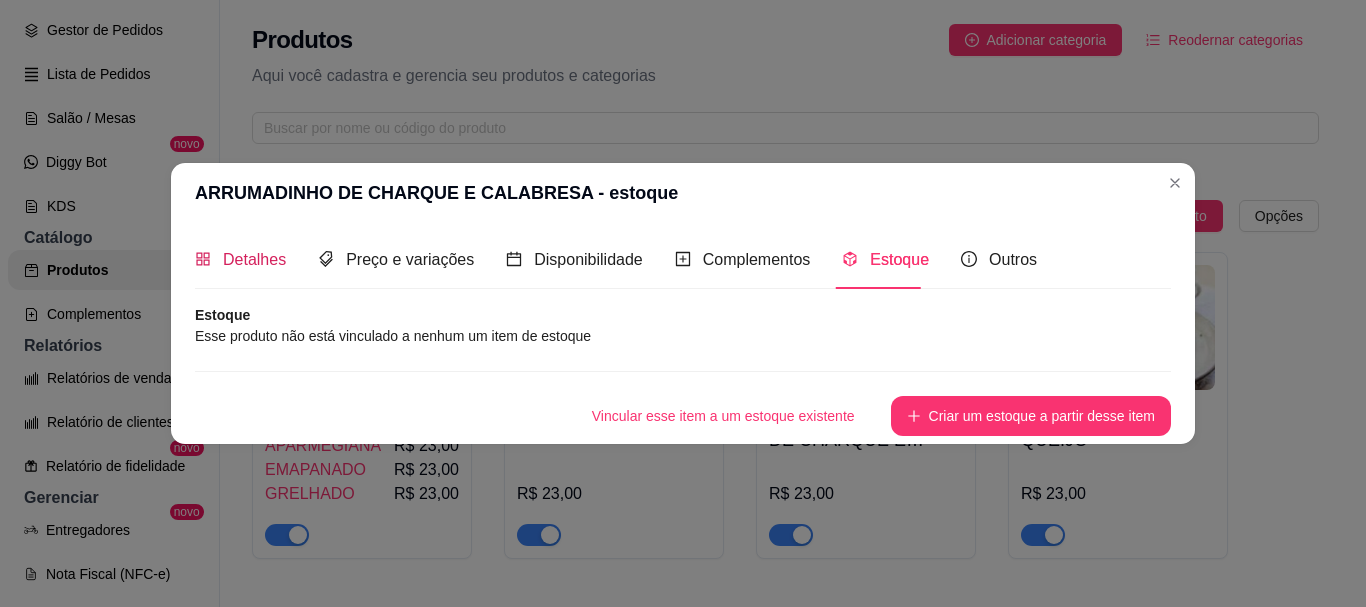 click on "Detalhes" at bounding box center (254, 259) 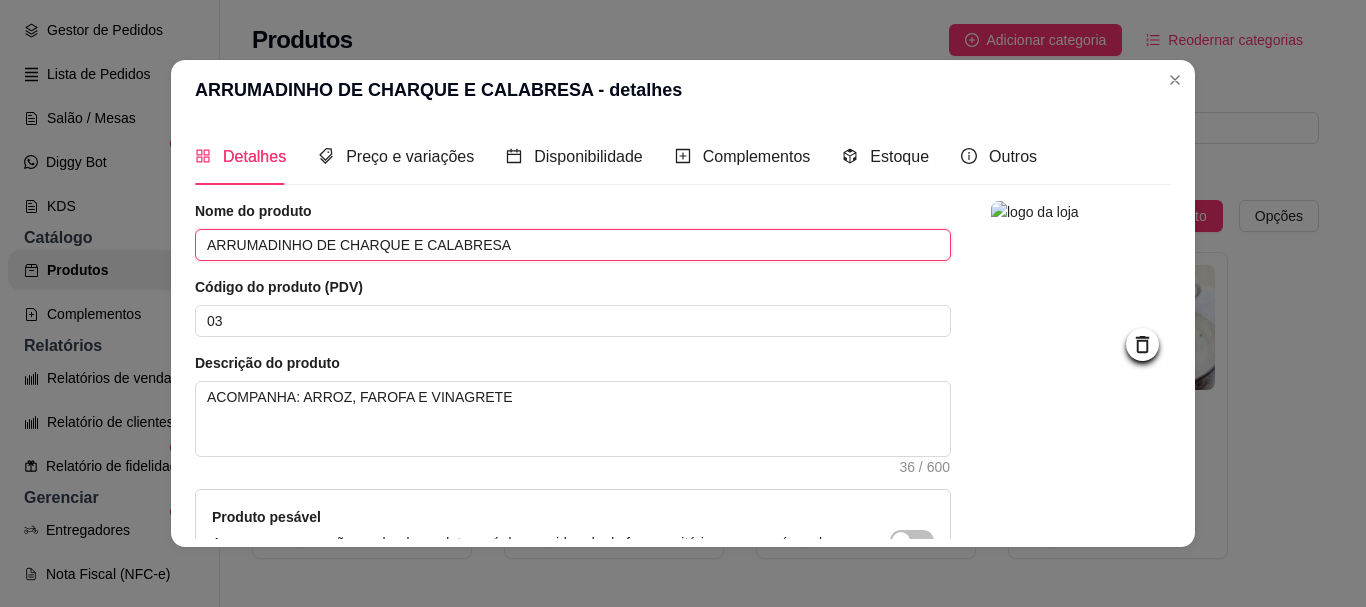 drag, startPoint x: 525, startPoint y: 248, endPoint x: 106, endPoint y: 221, distance: 419.86902 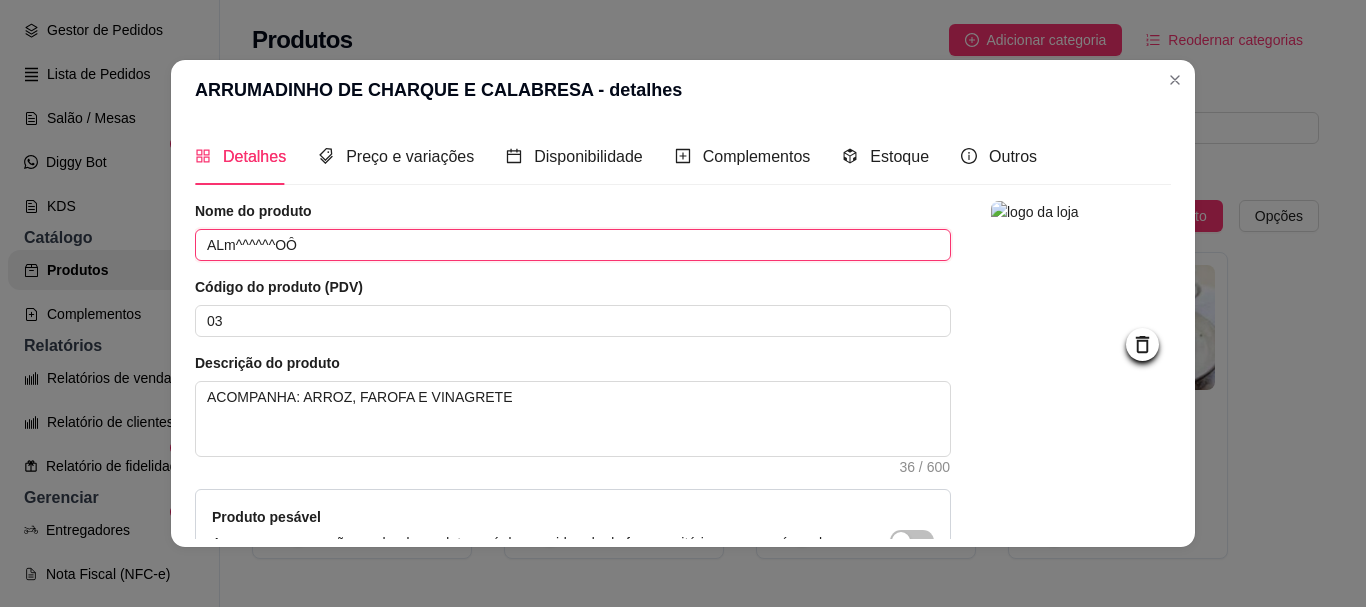 click on "ALm^^^^^^OÔ" at bounding box center (573, 245) 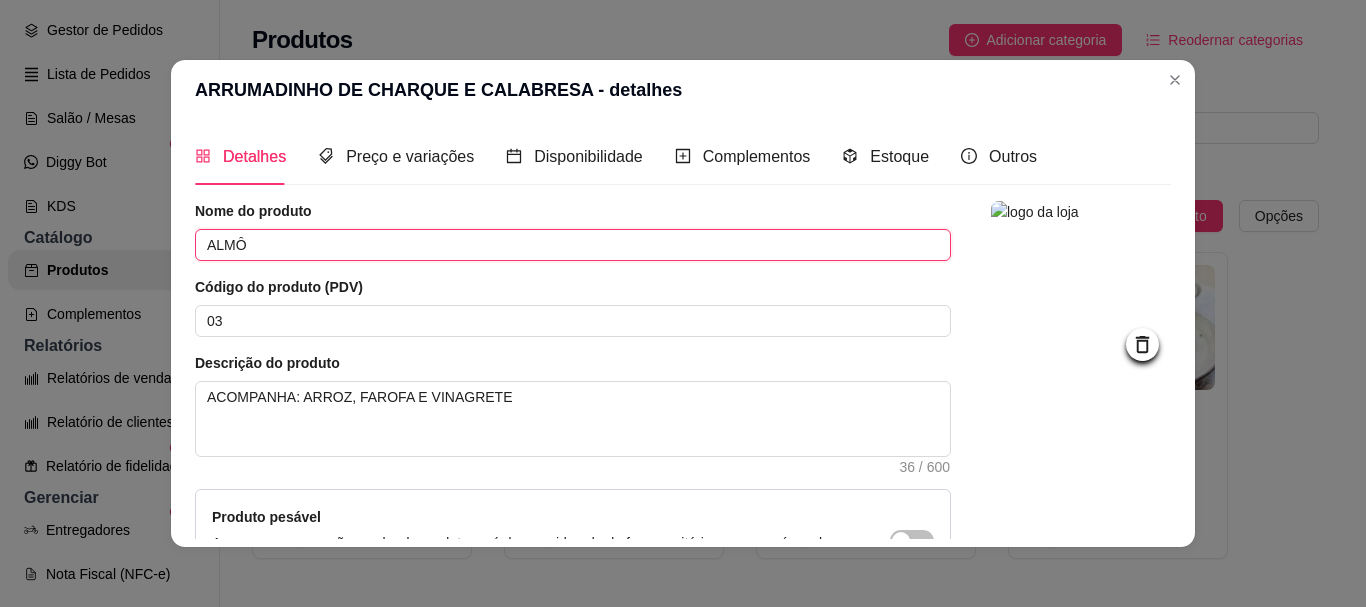 click on "ALMÔ" at bounding box center (573, 245) 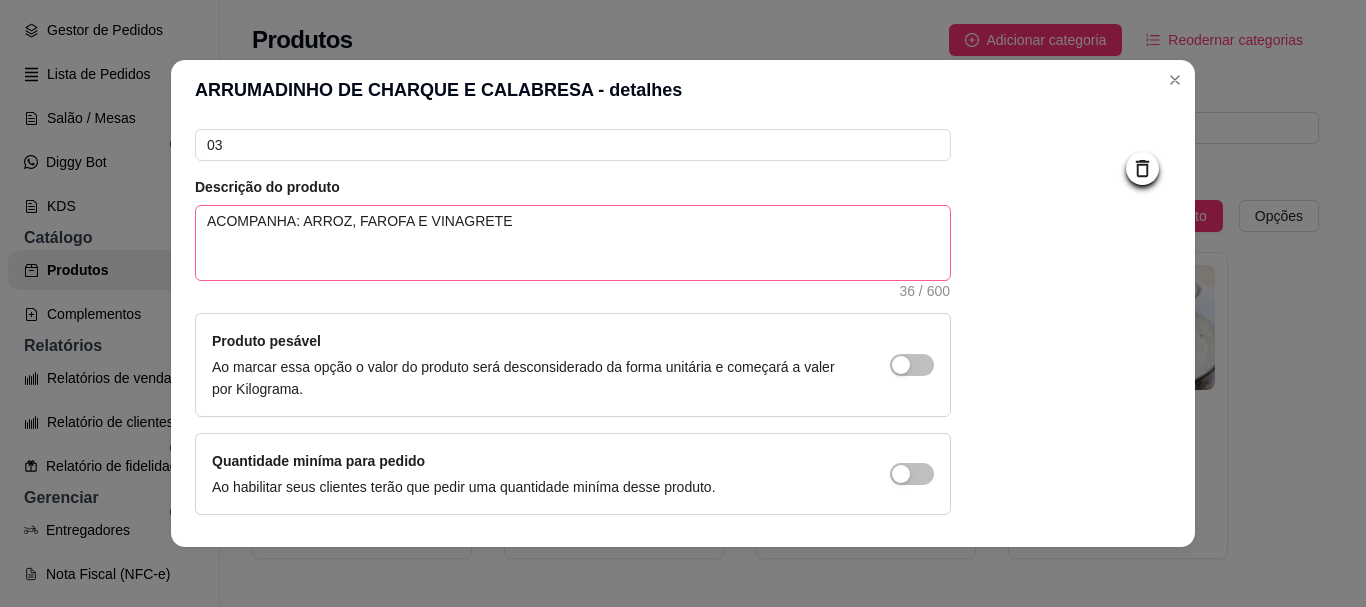scroll, scrollTop: 141, scrollLeft: 0, axis: vertical 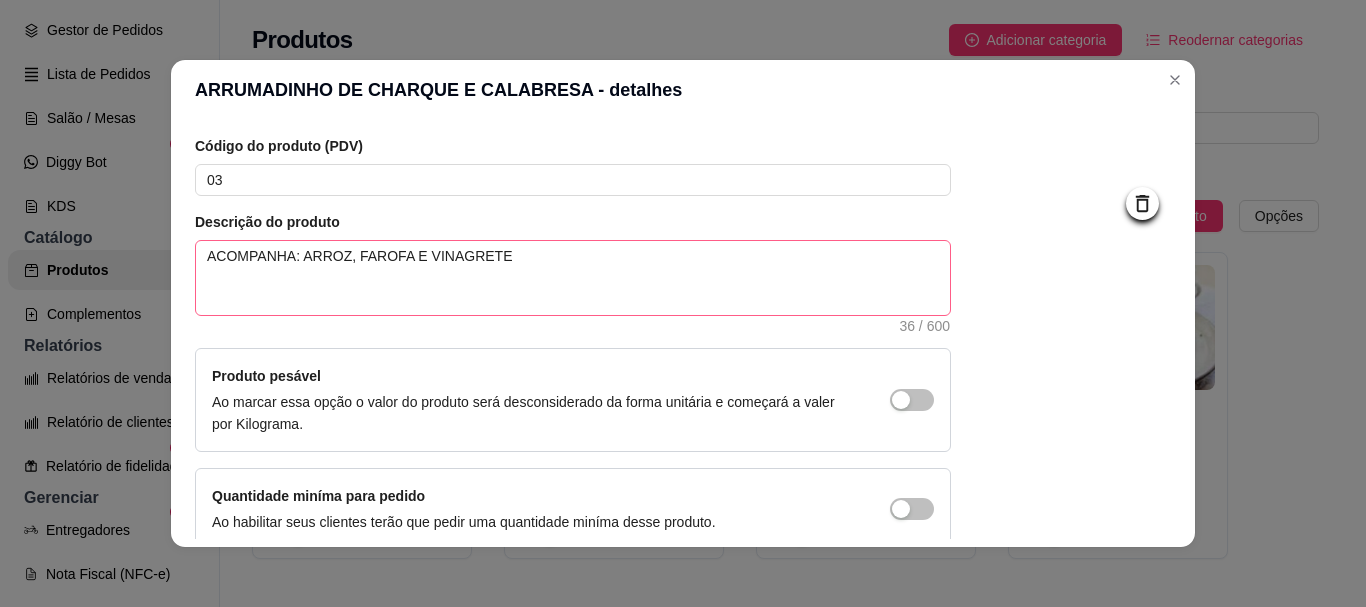 type on "ALMÔNDEGAS DE CARNE" 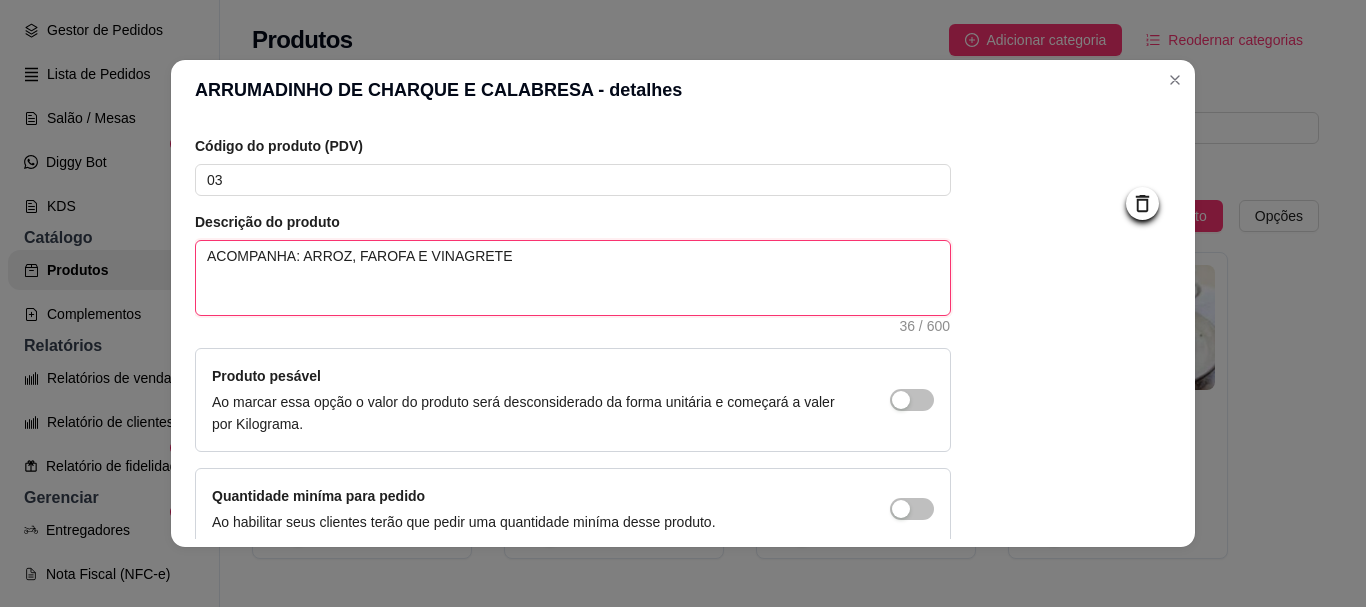 click on "ACOMPANHA: ARROZ, FAROFA E VINAGRETE" at bounding box center (573, 278) 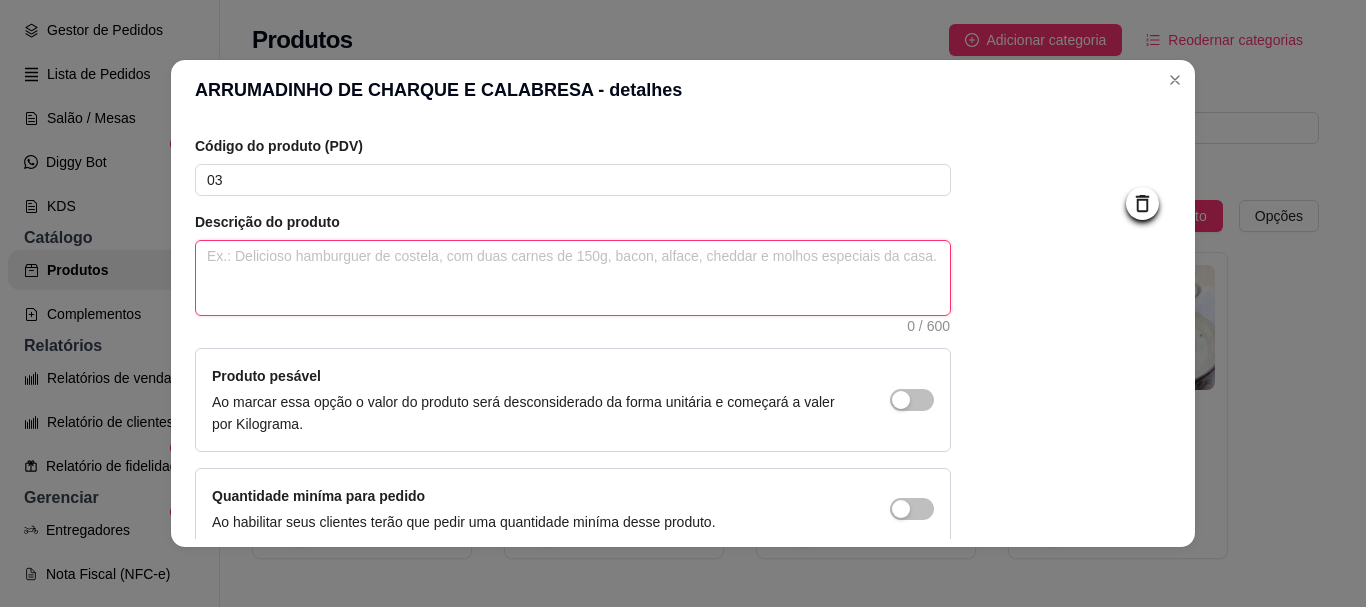 type 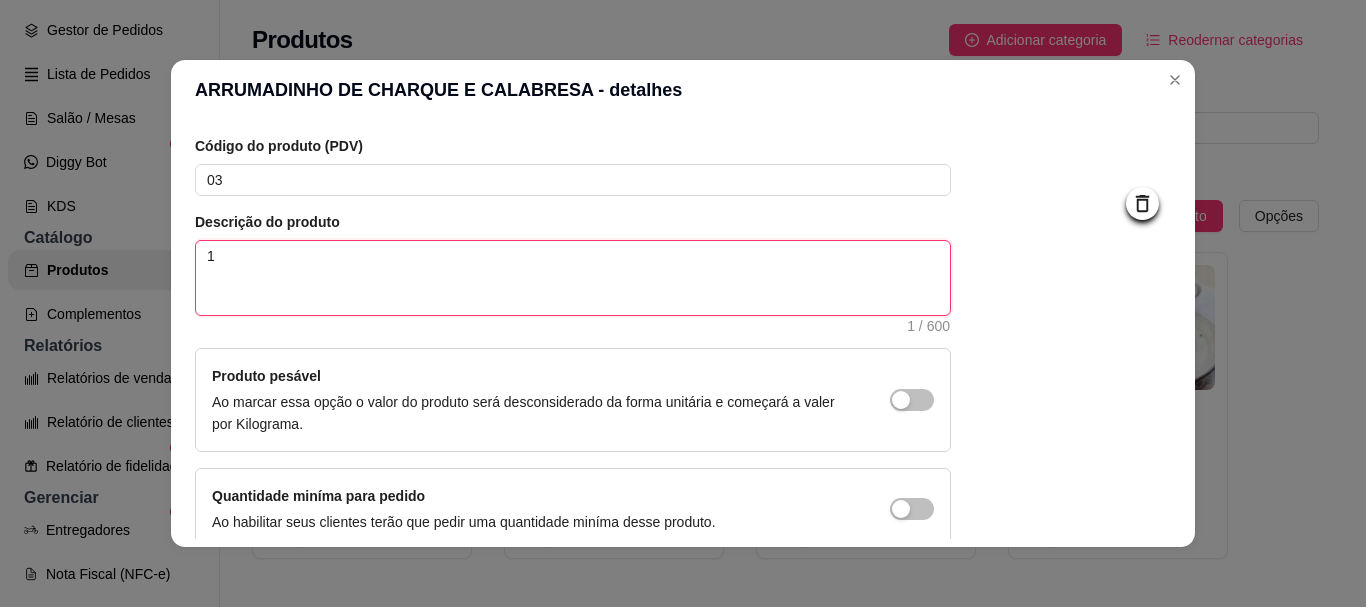 type 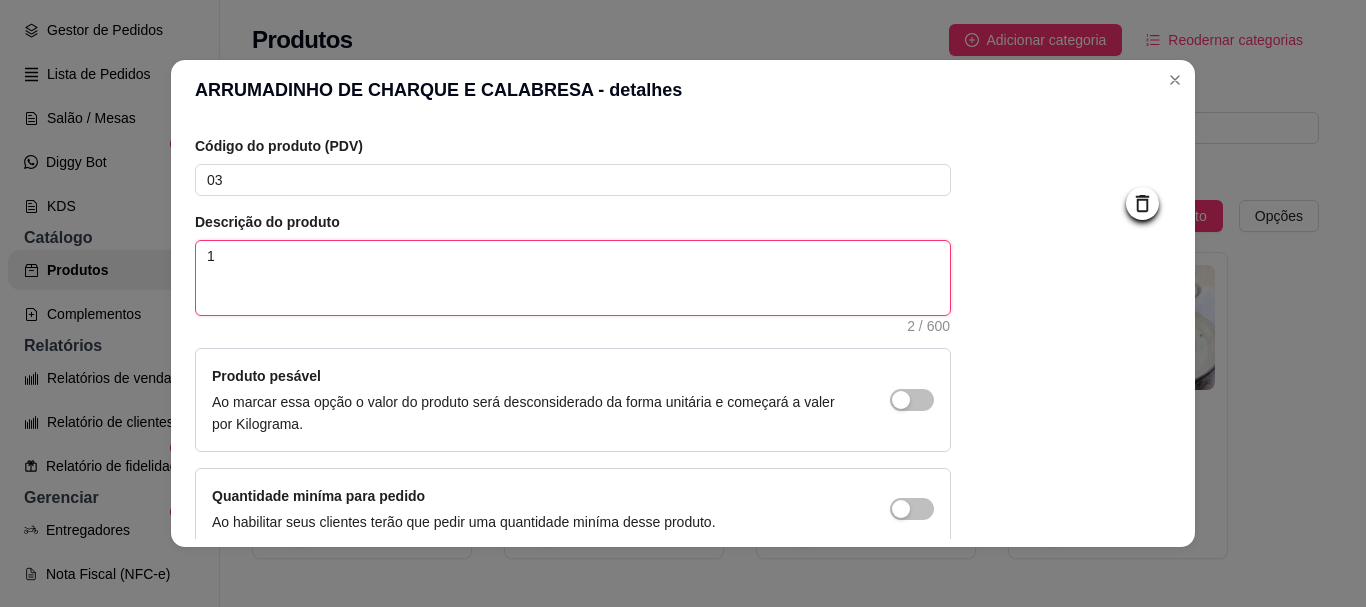 type 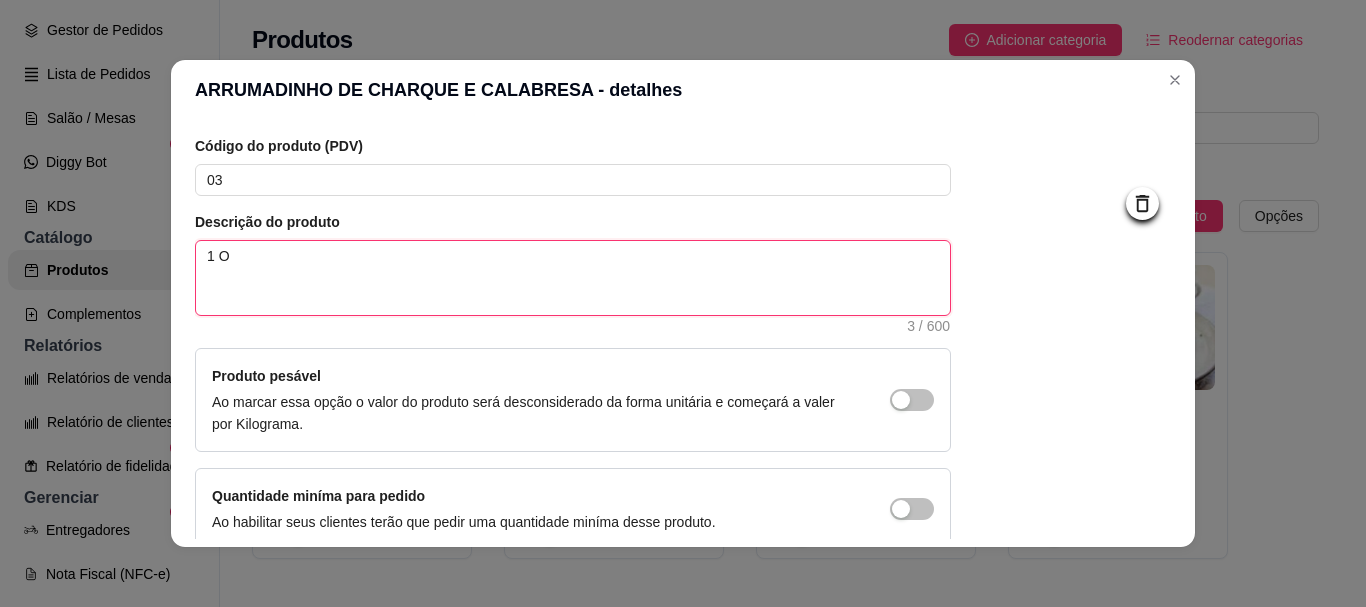 type 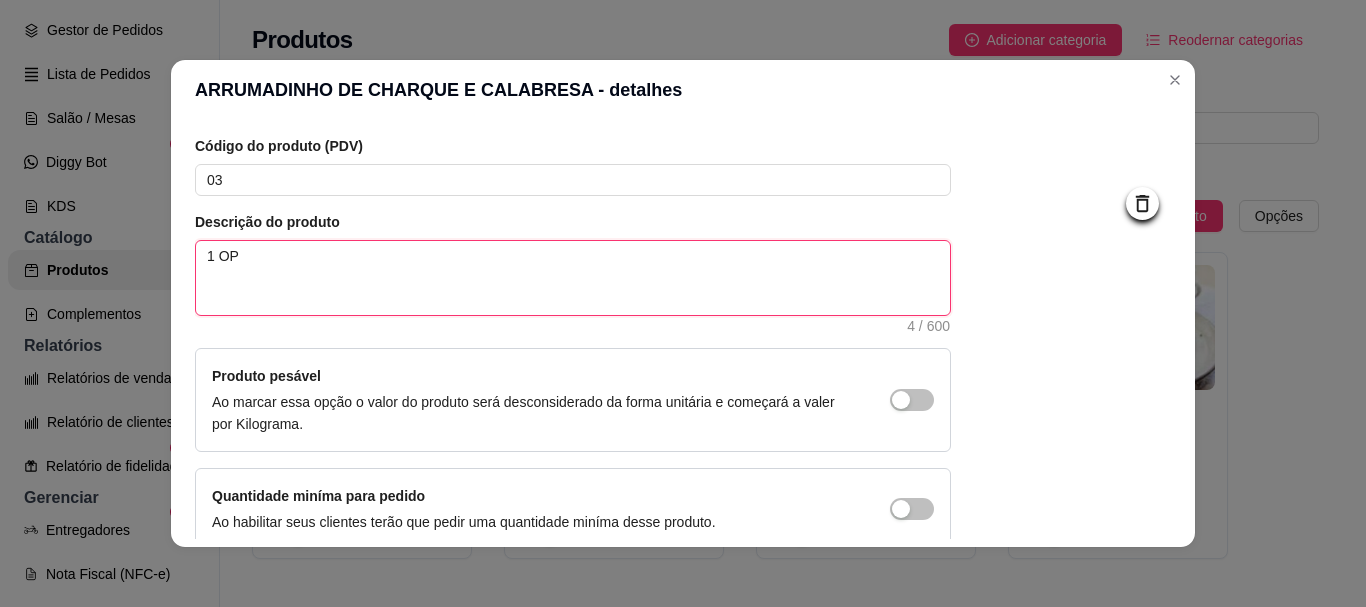 type 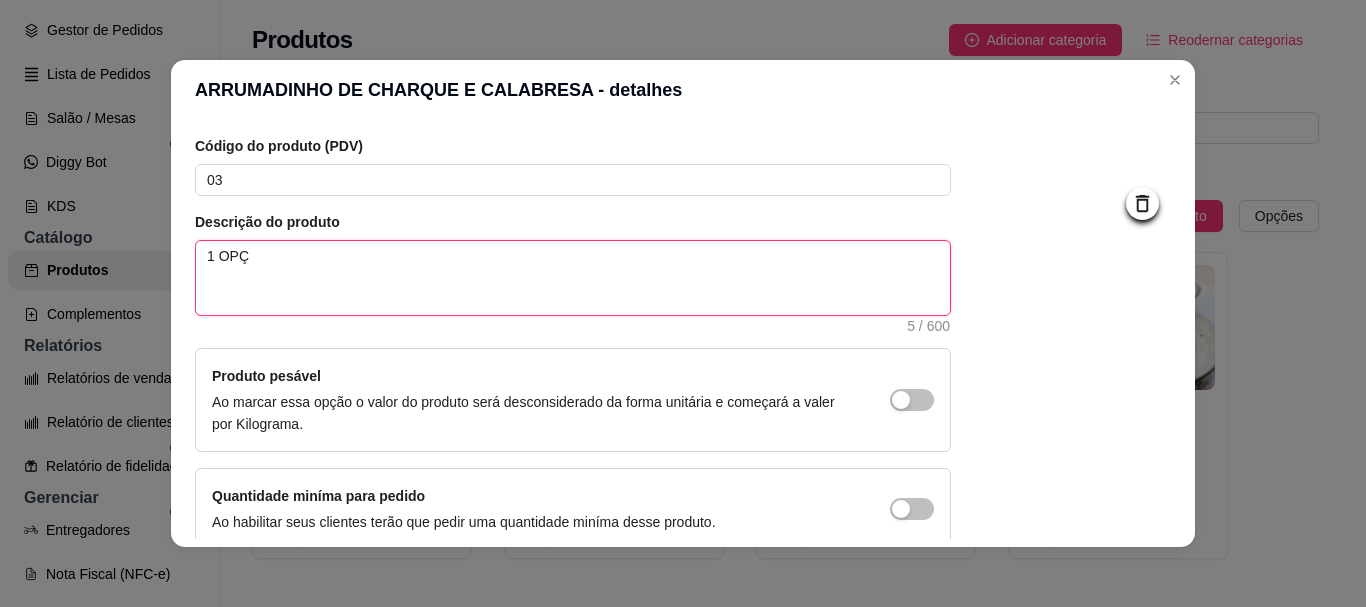 type 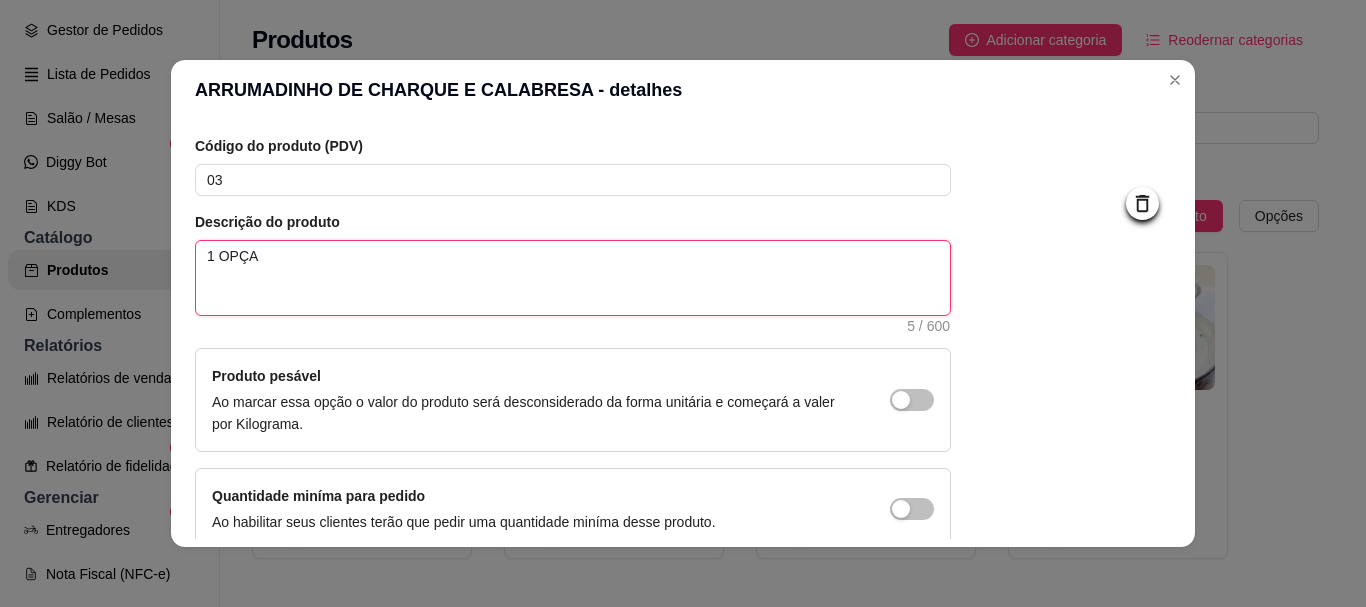 type 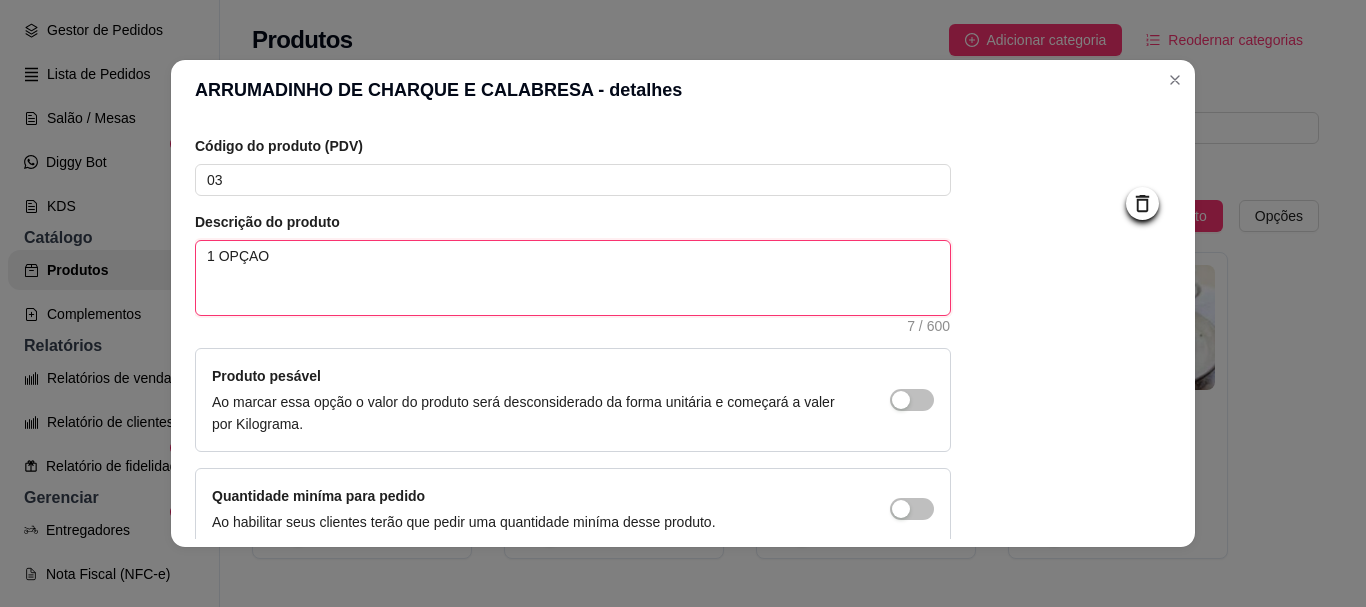 type 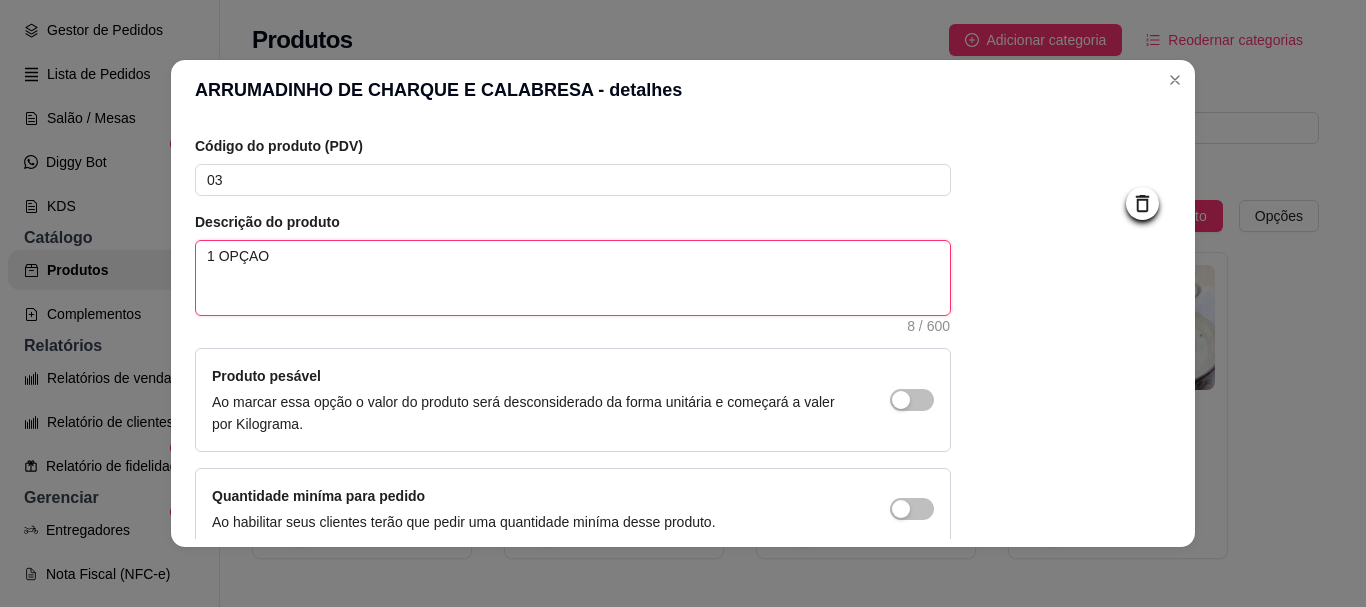 type 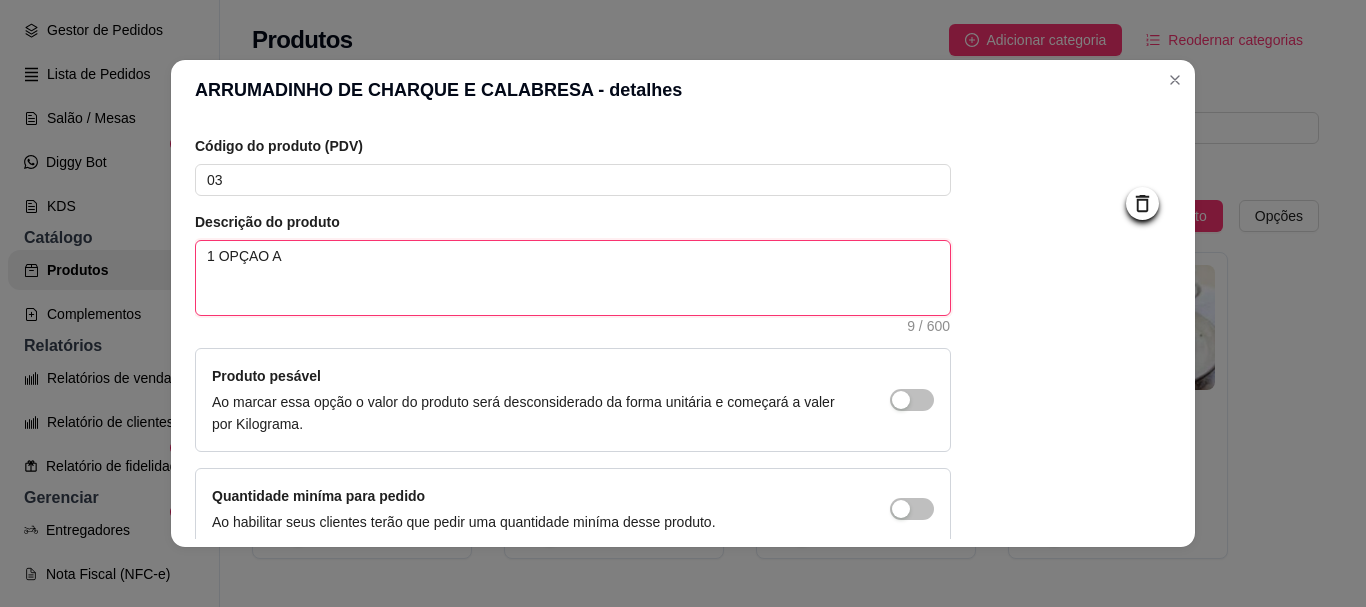 type 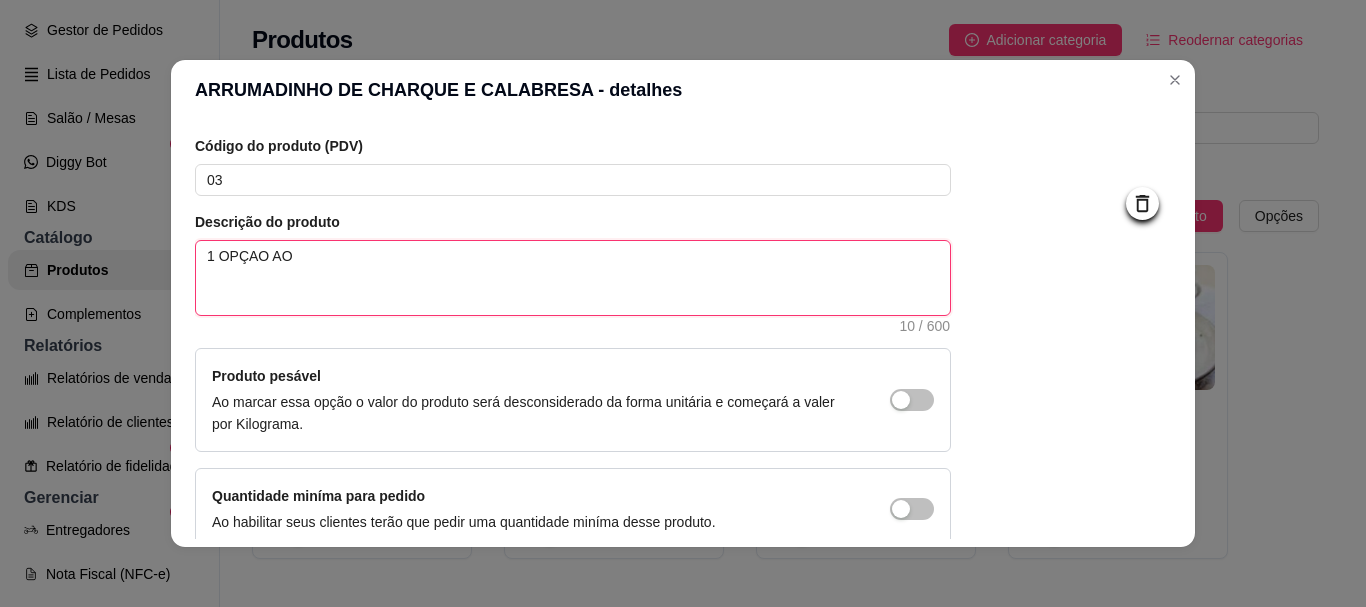 type 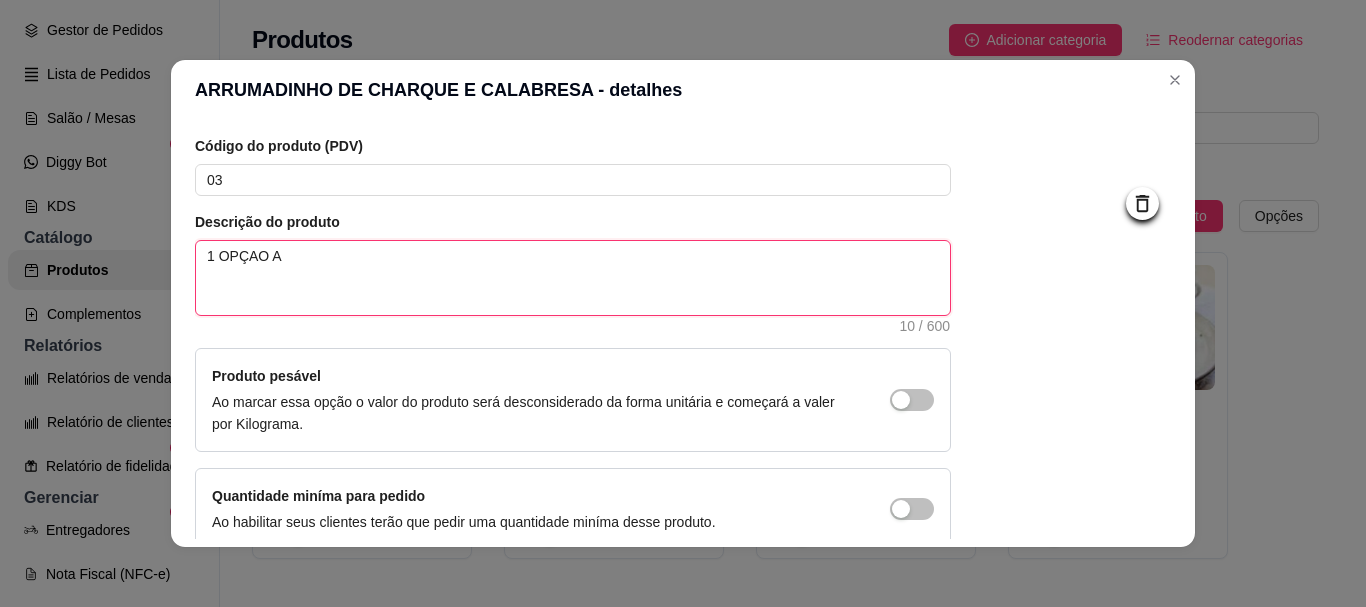 type 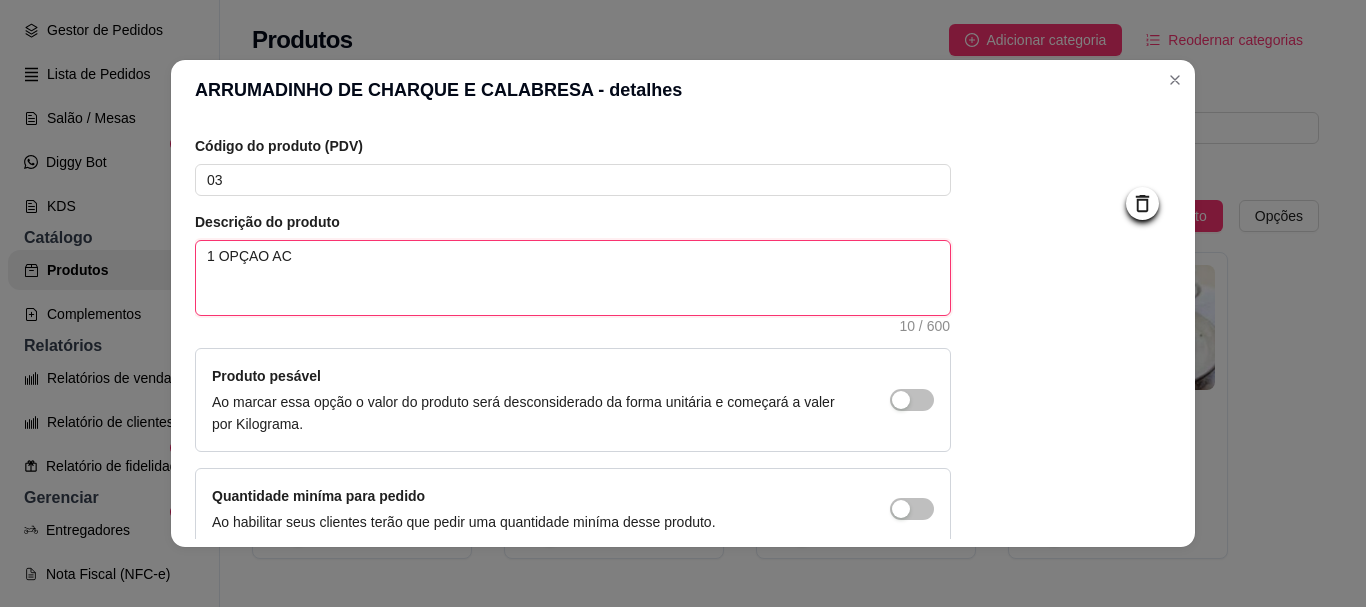 type 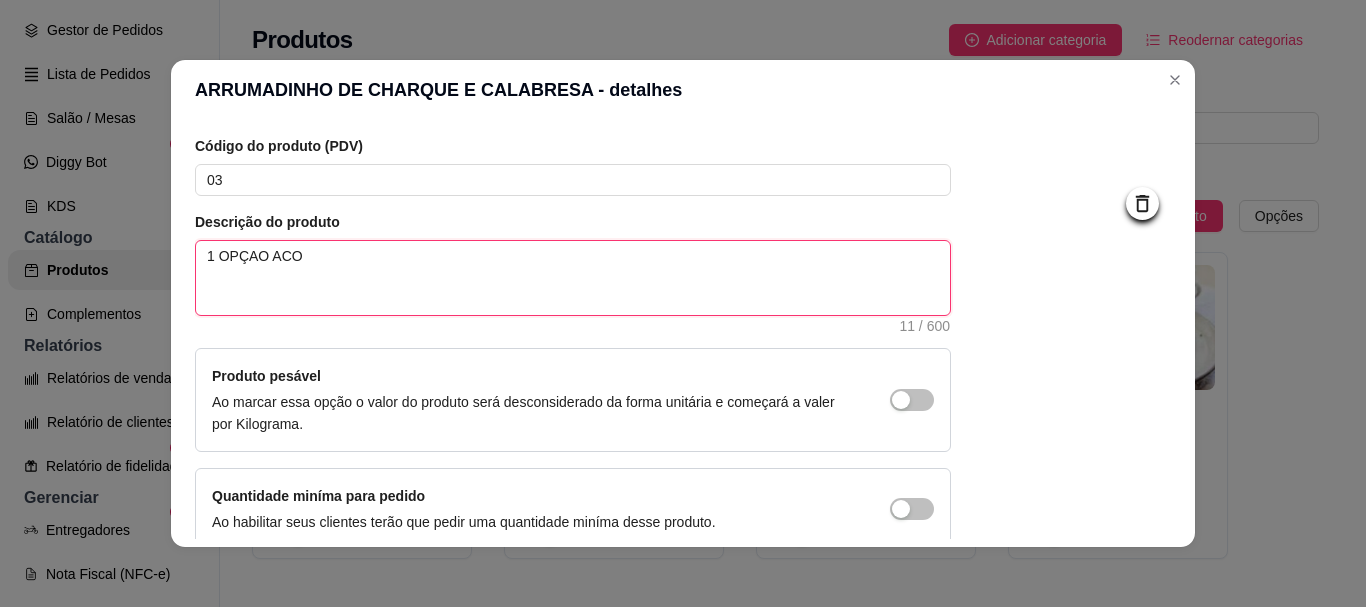 type 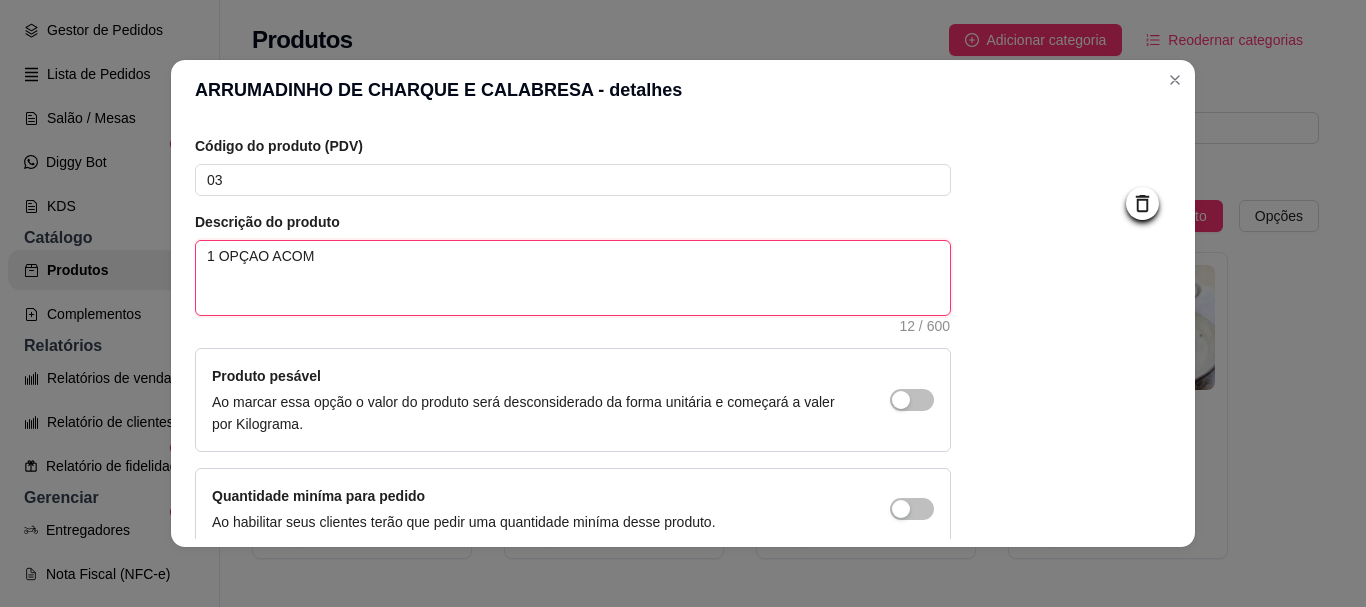 type 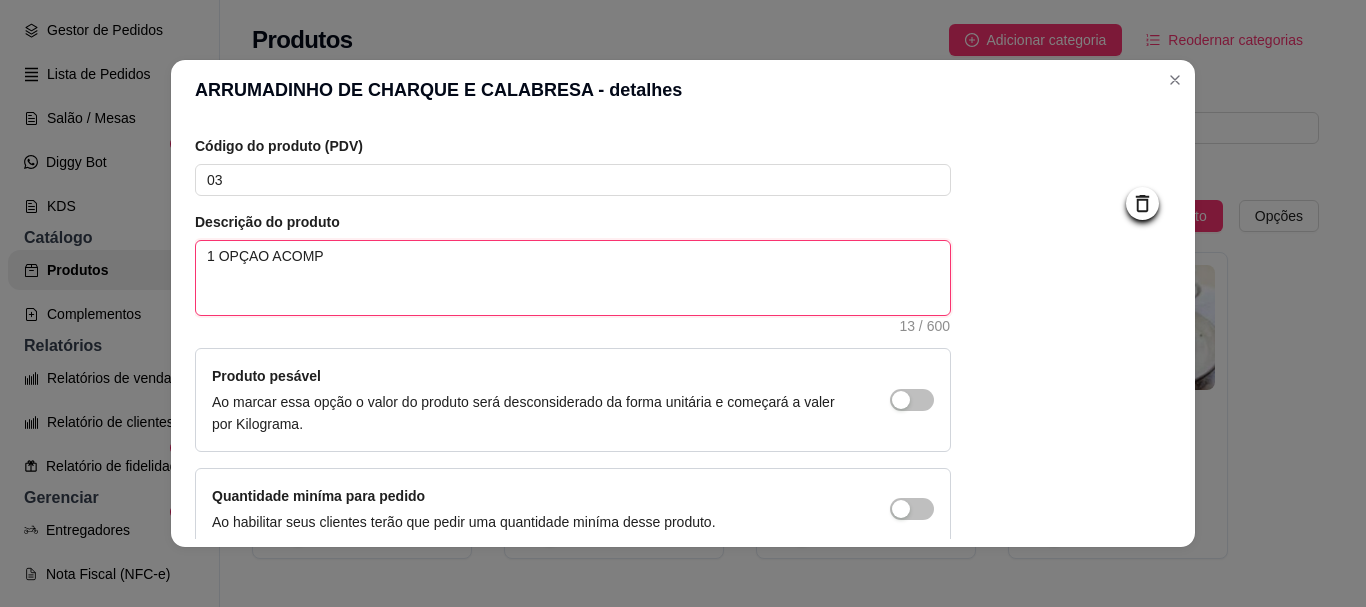 type 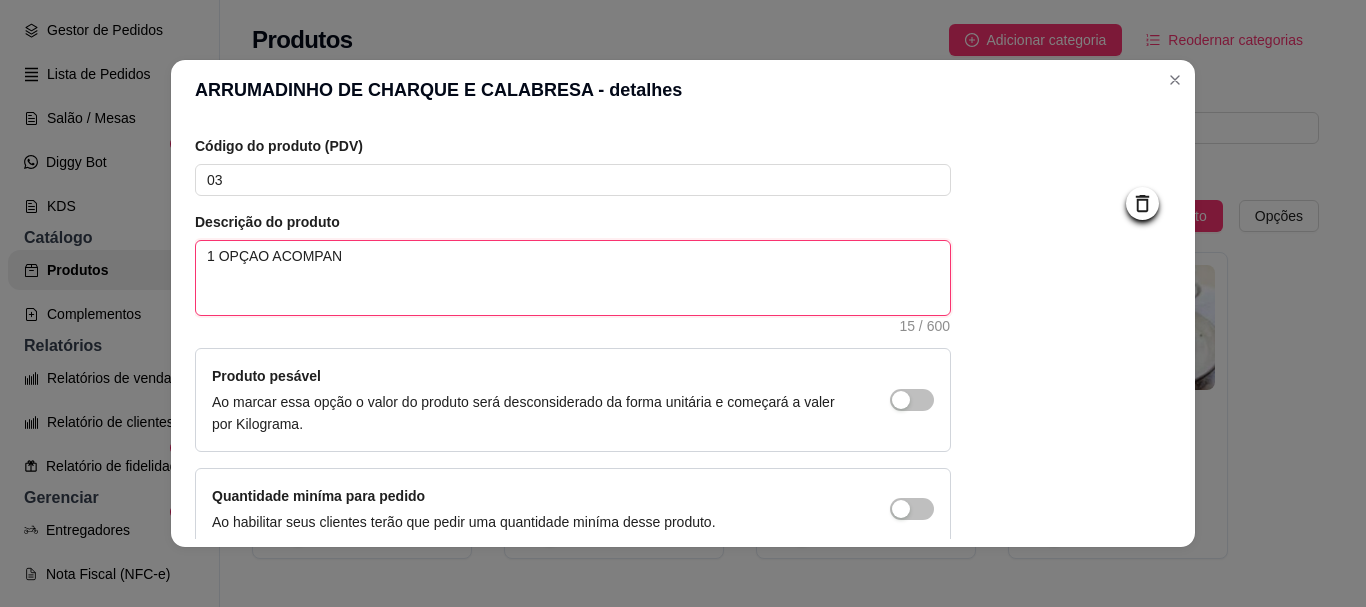 type 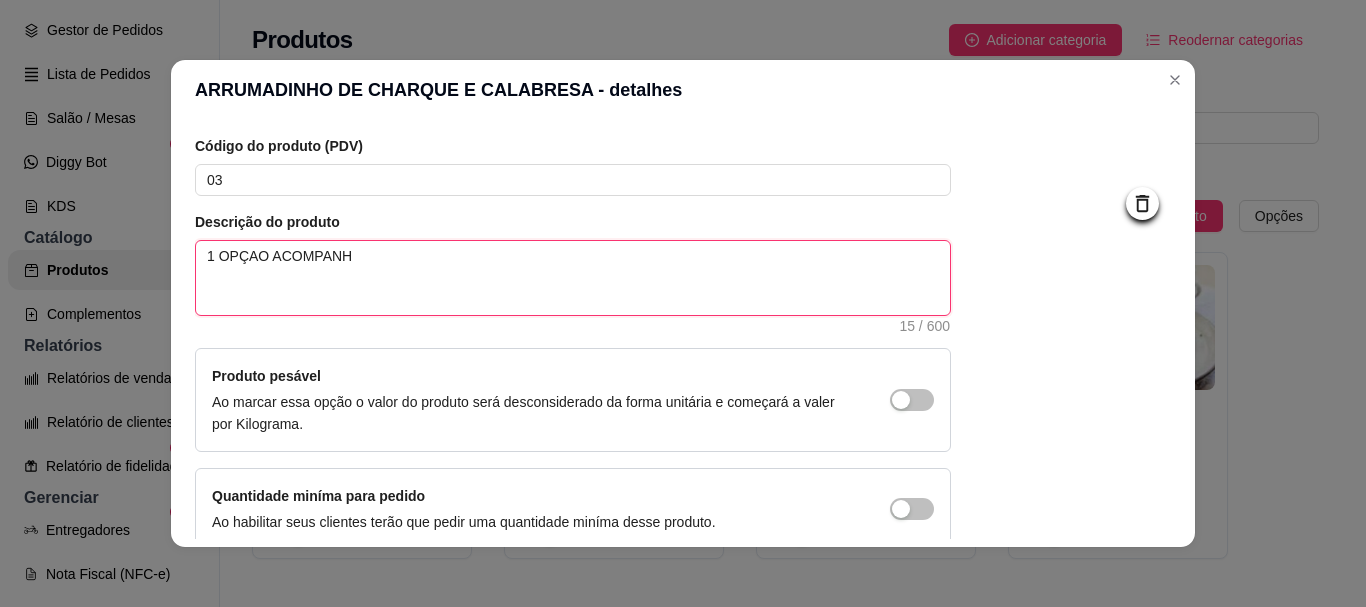 type 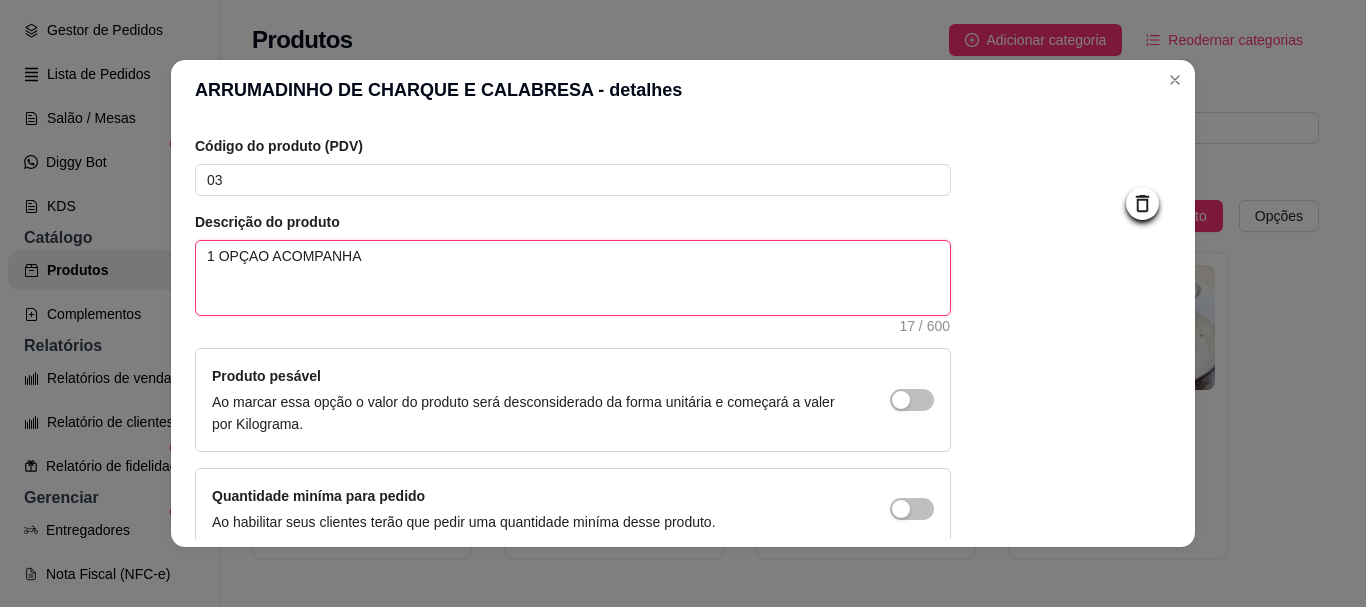 type 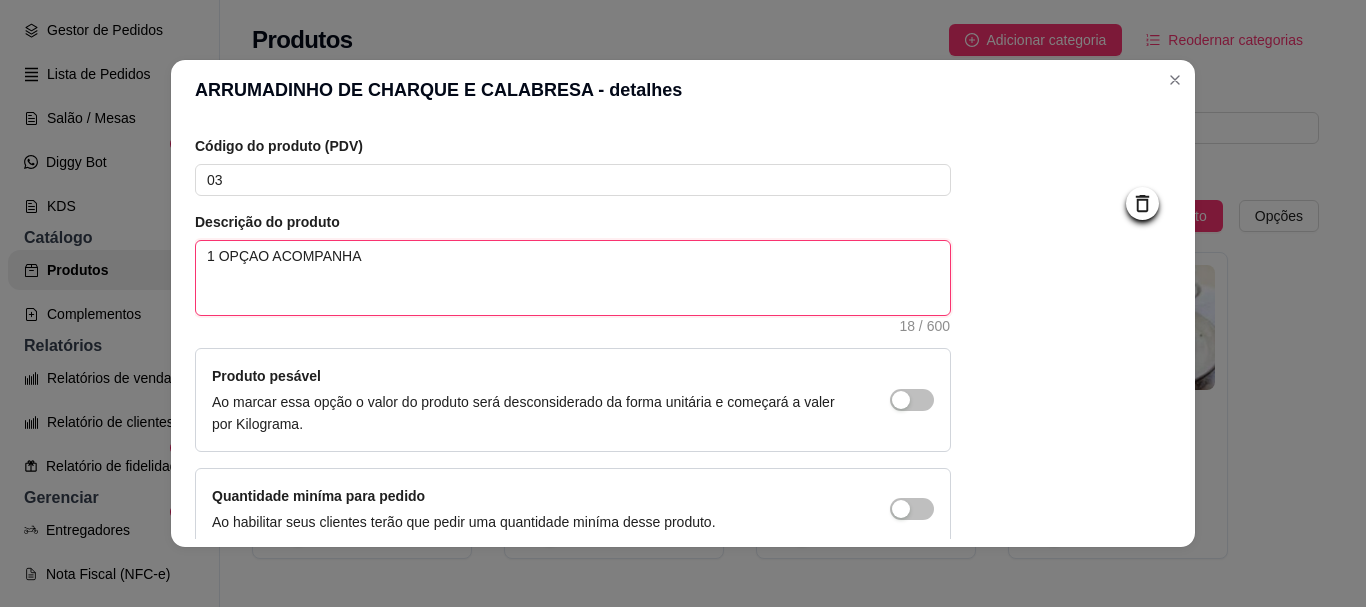 type 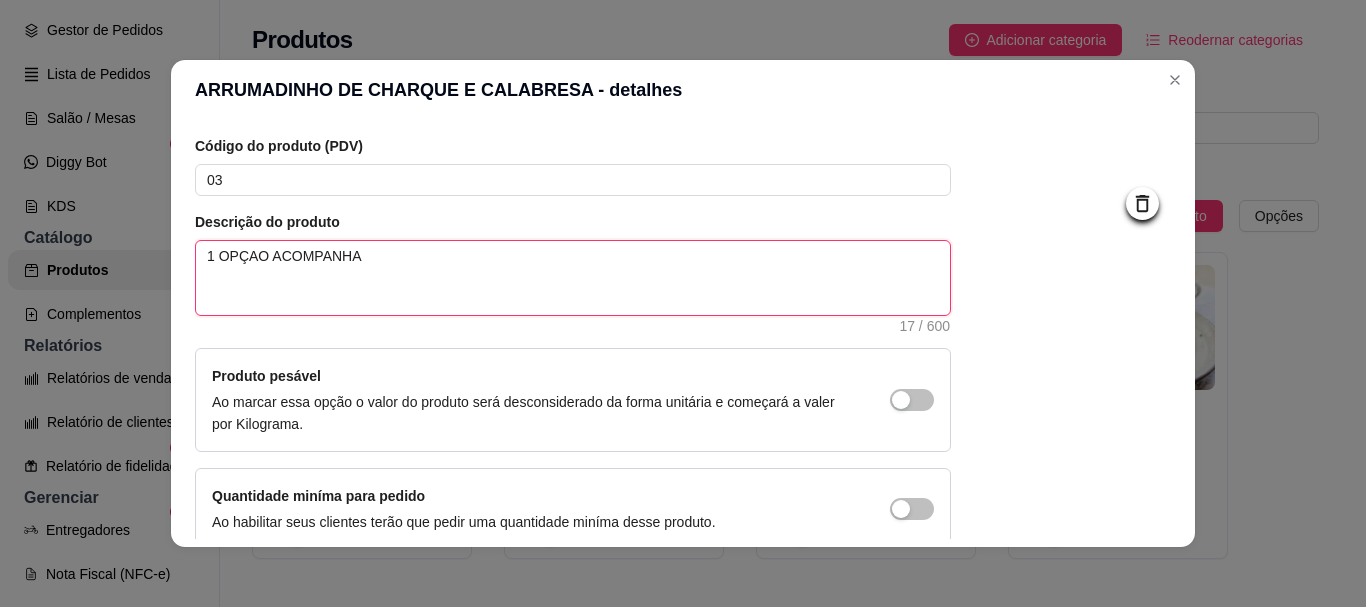 type 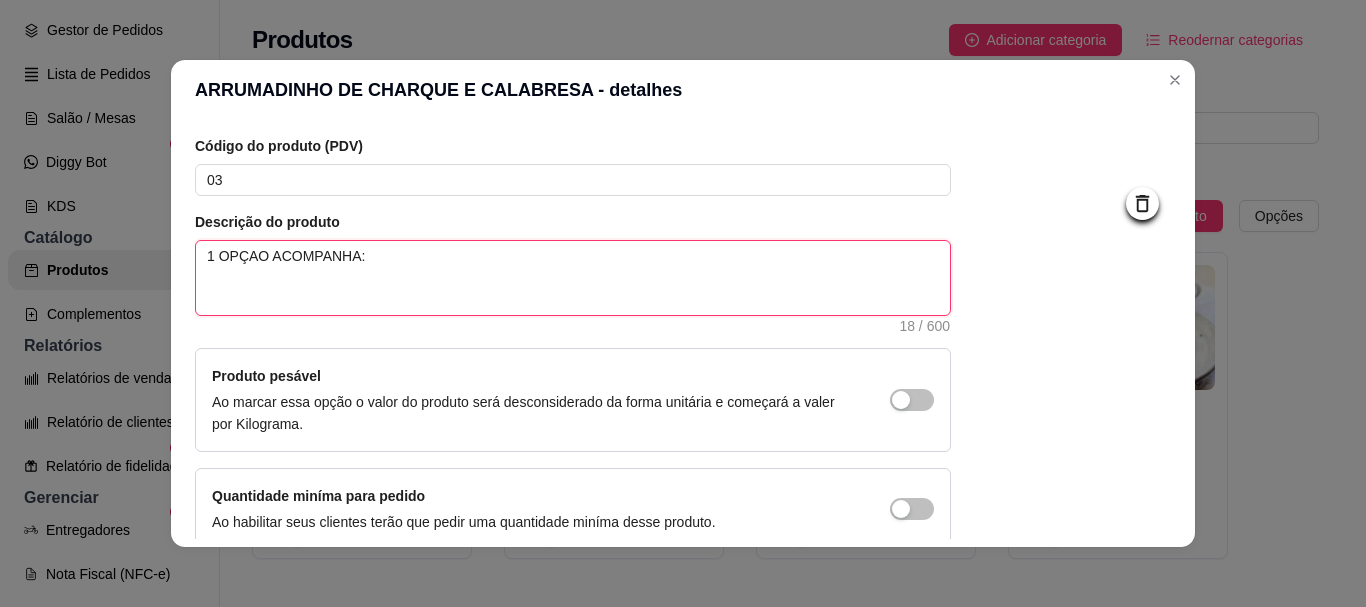 type 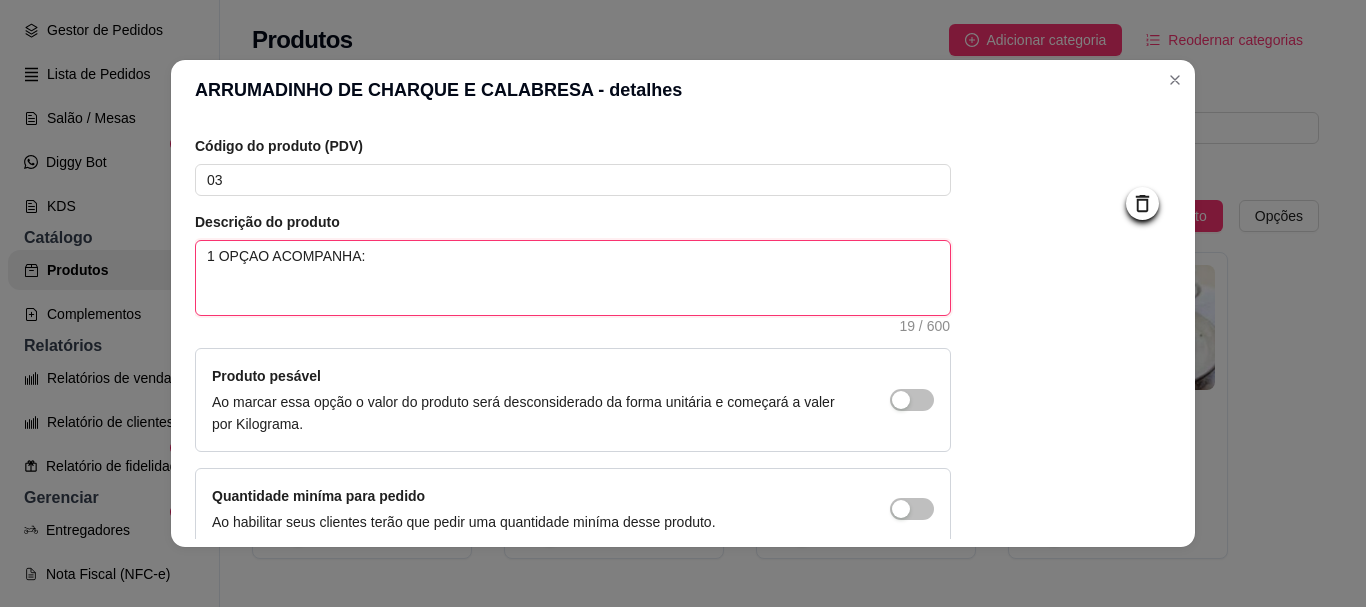 type 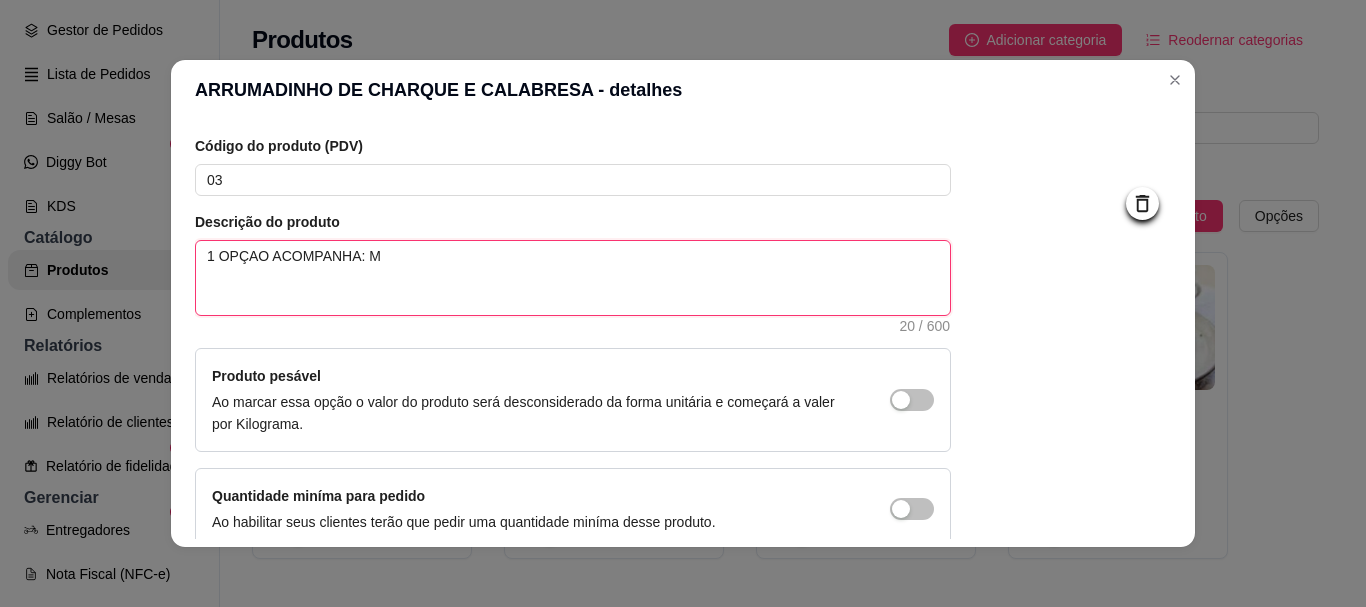type 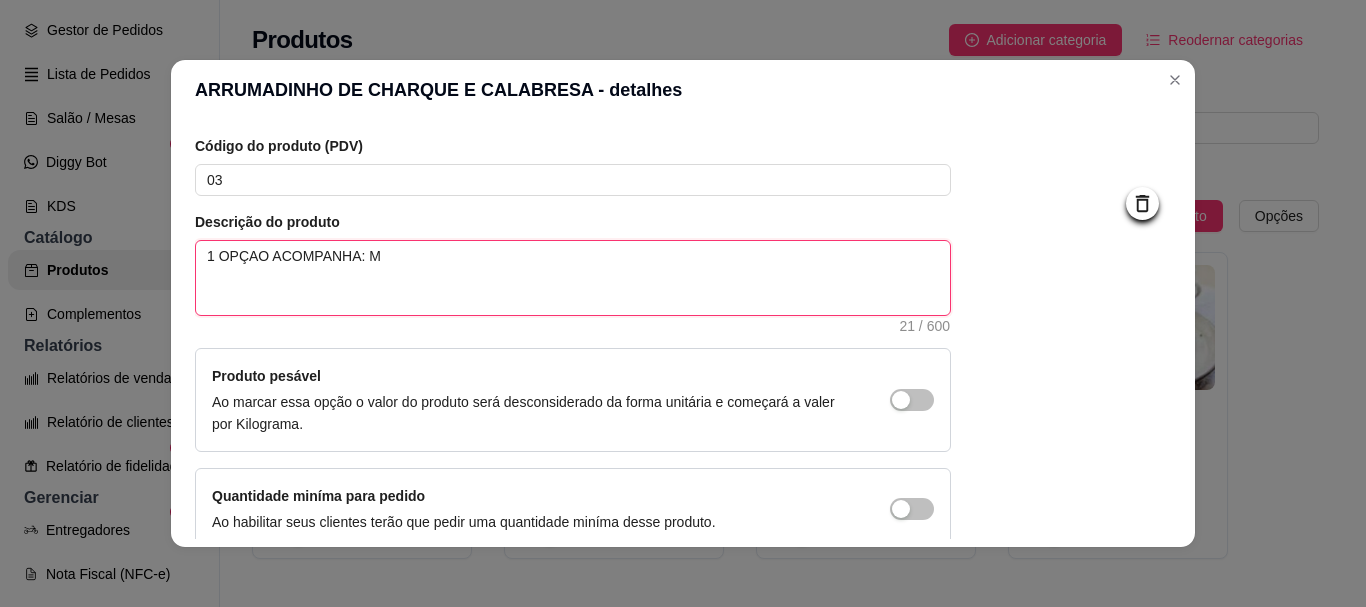 type 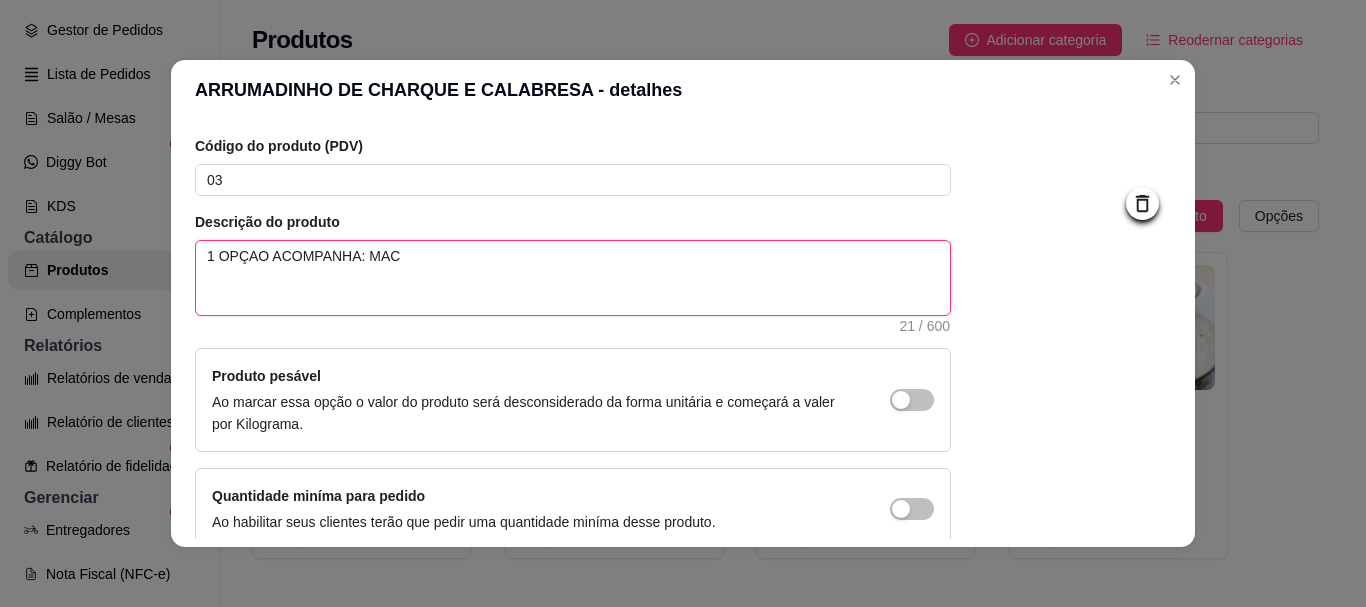 type 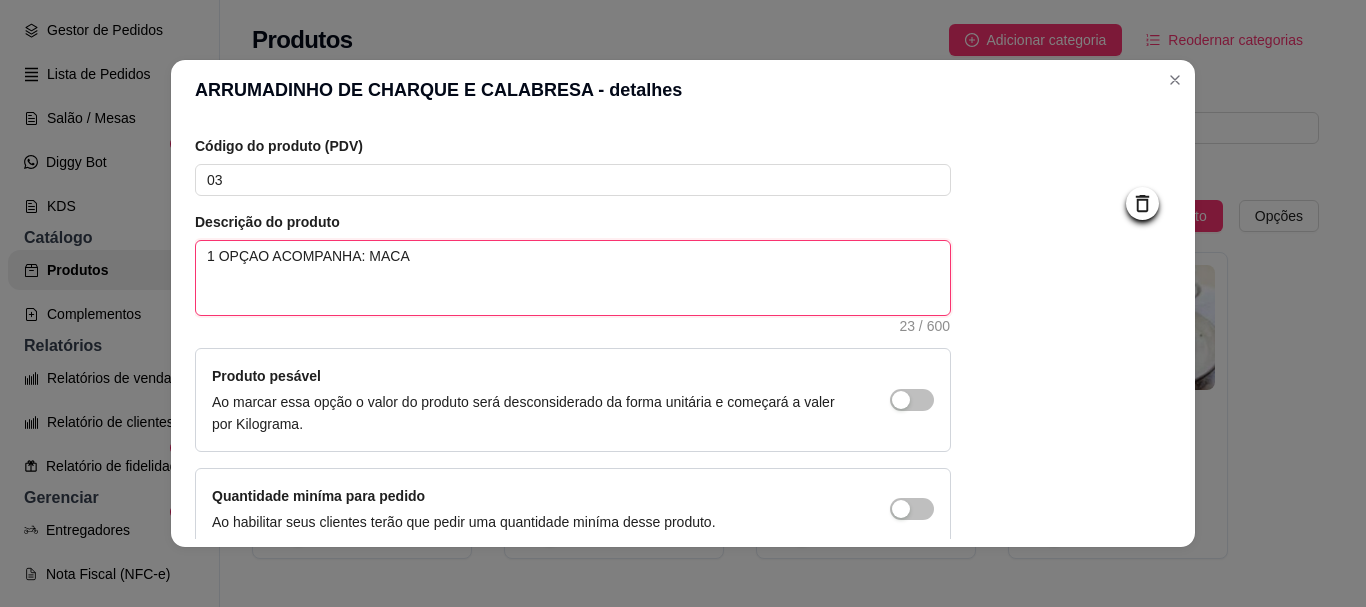type 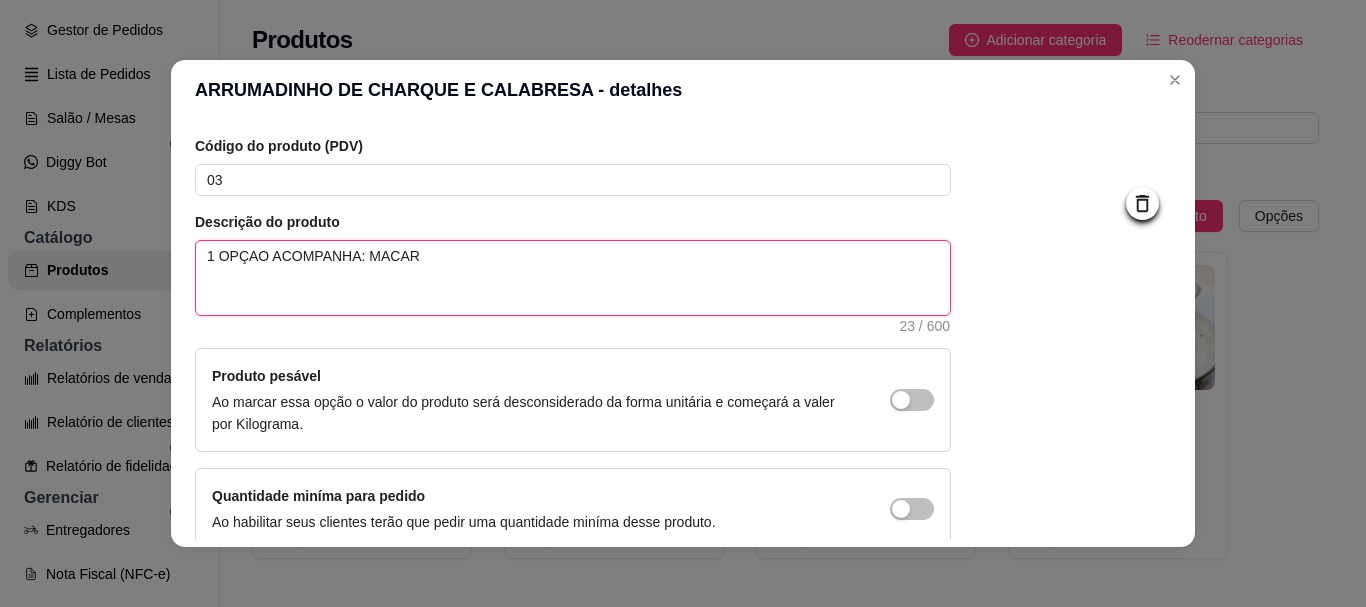 type 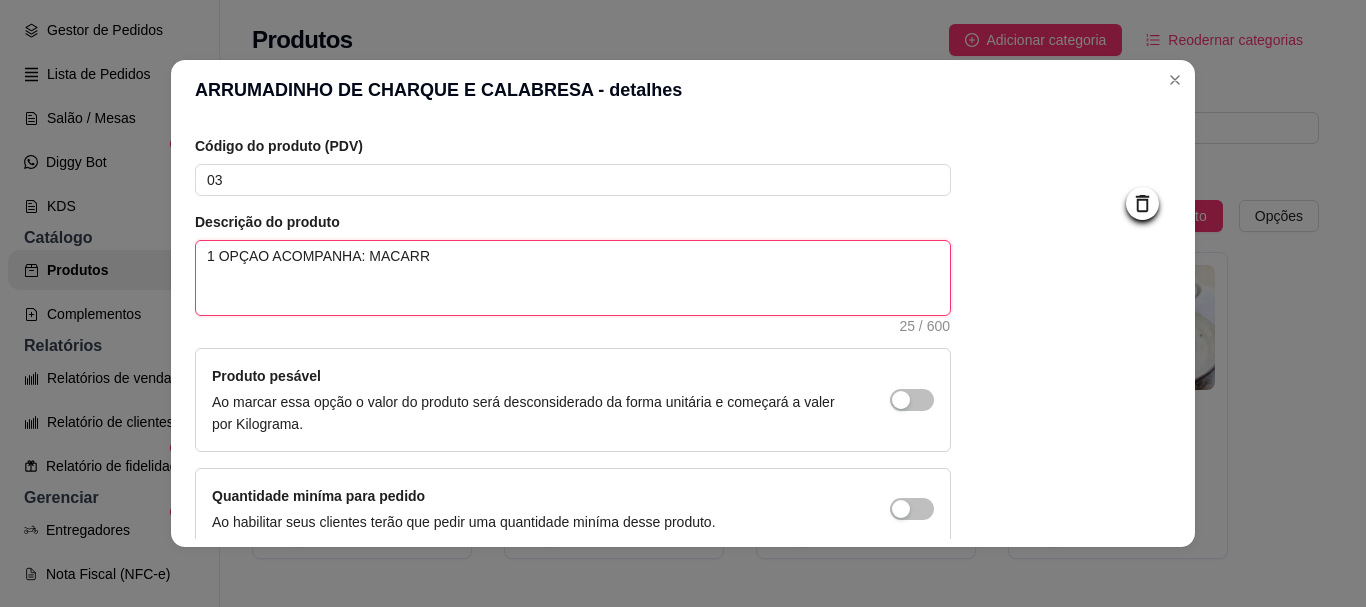 type 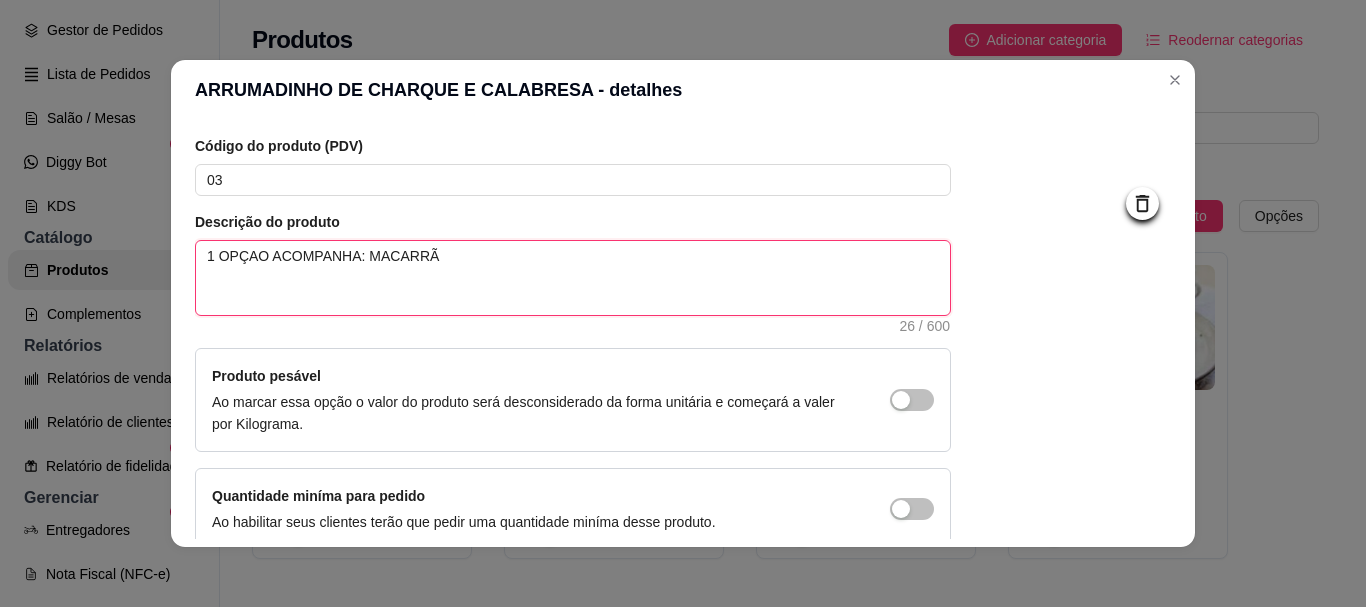 type 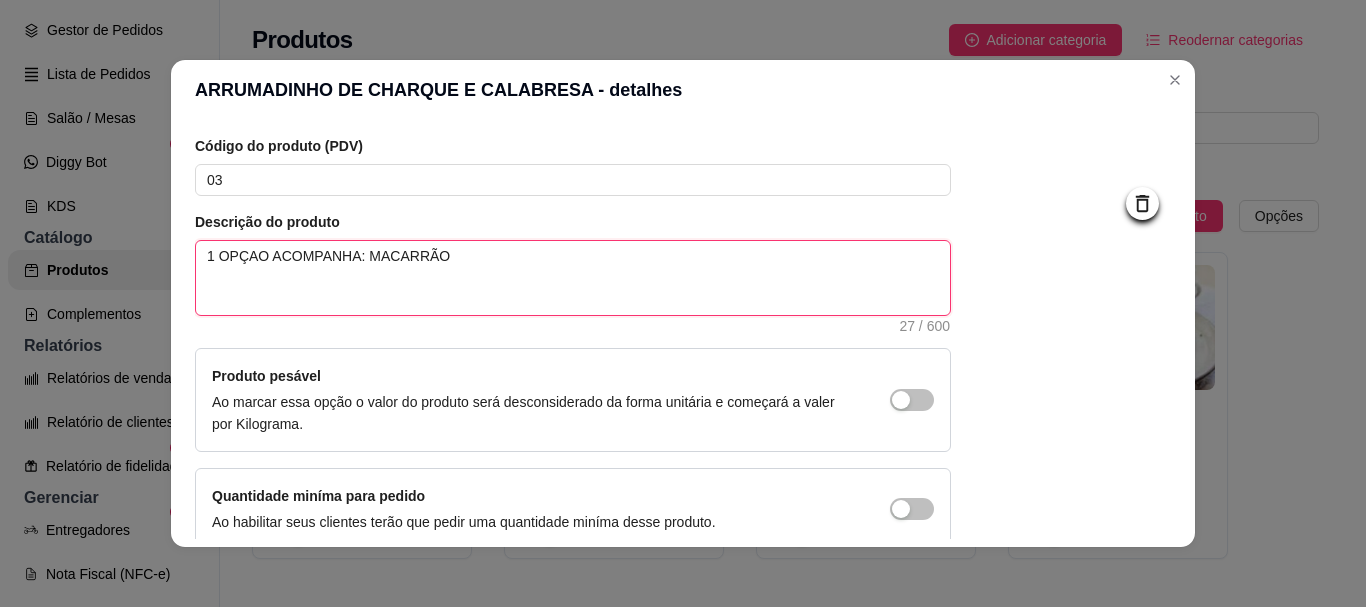 type 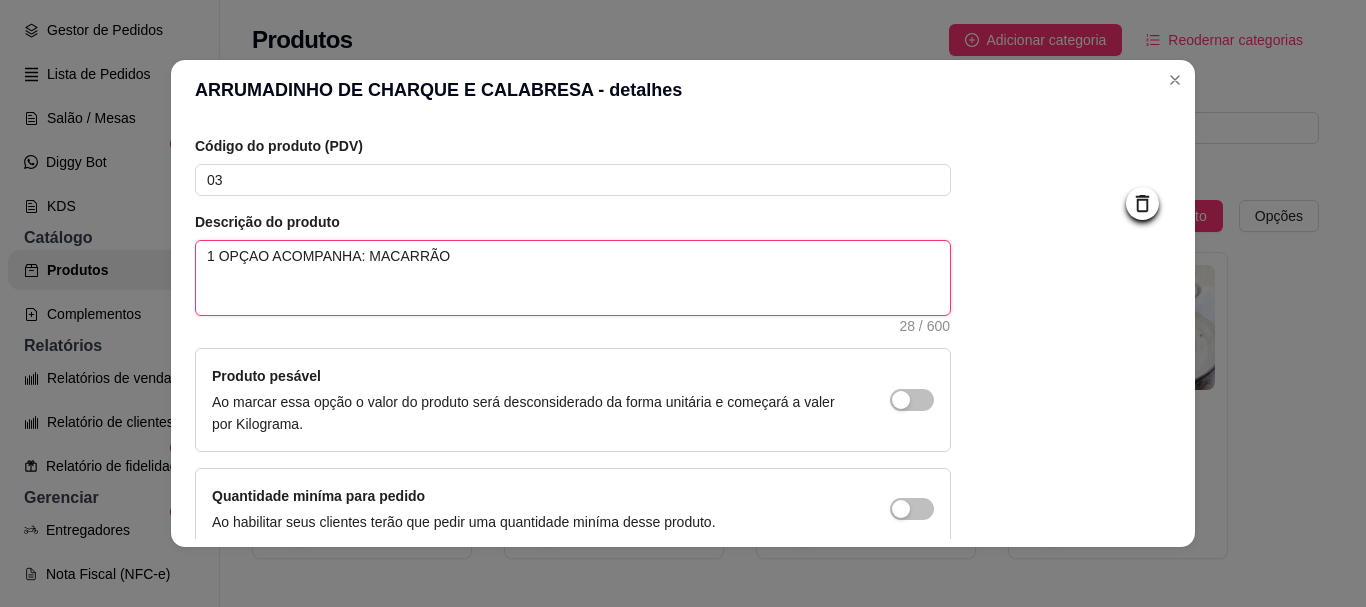 type 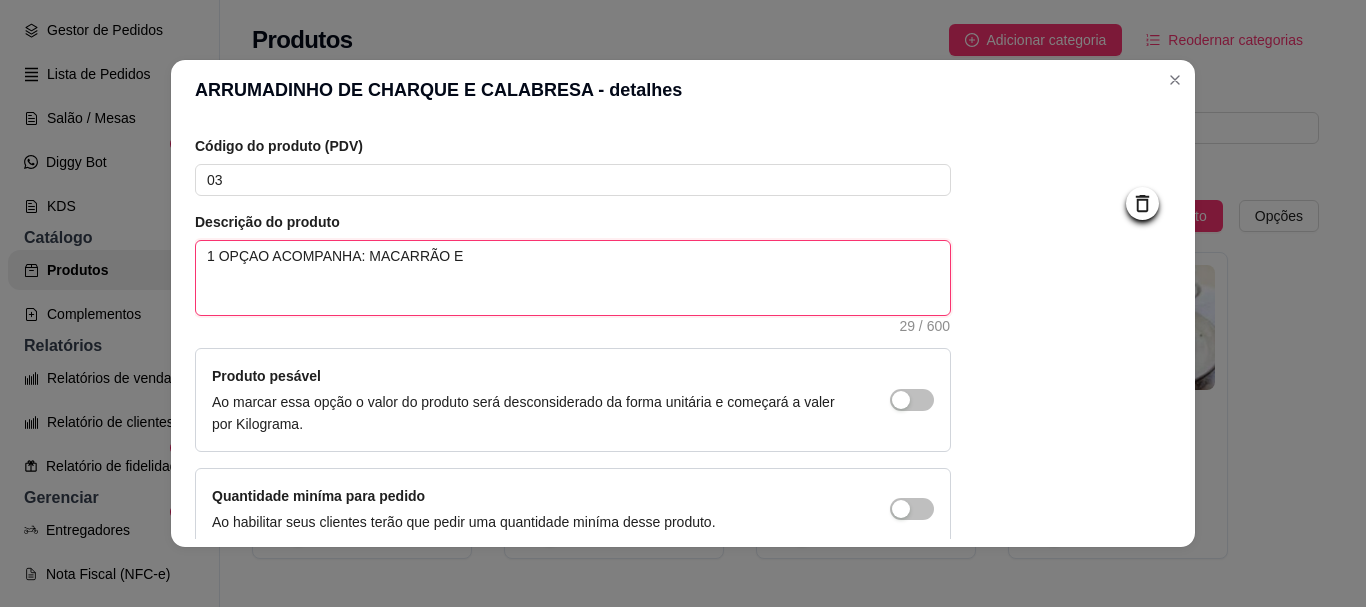 type 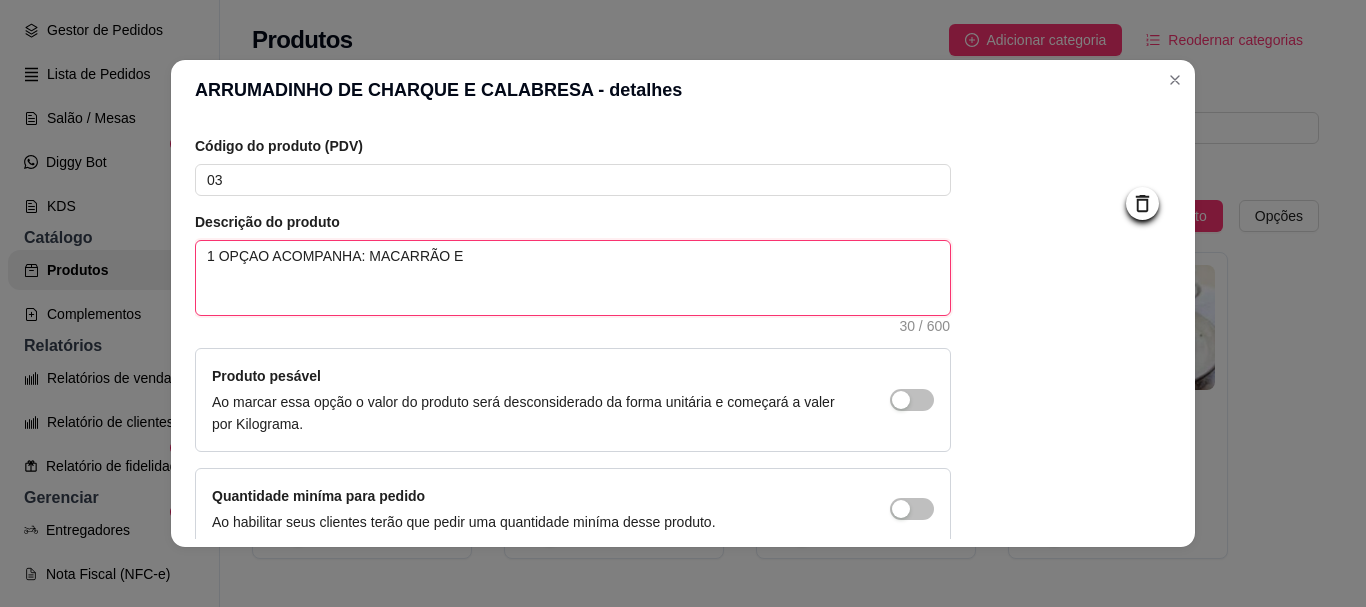 type 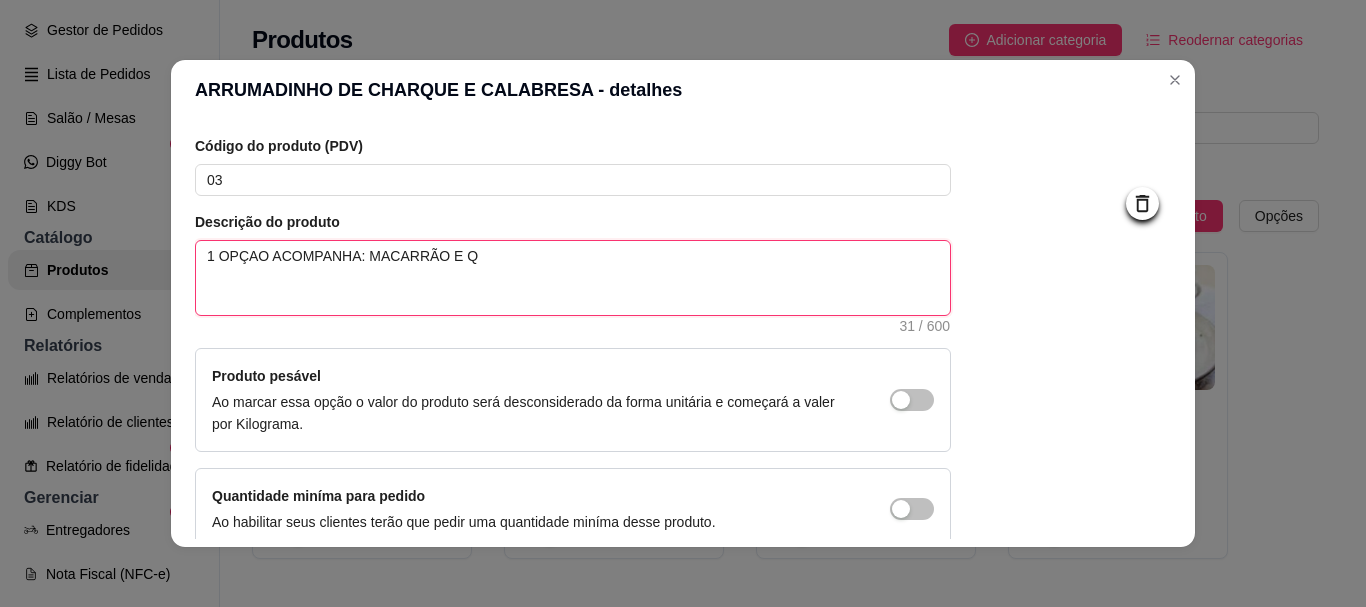 type 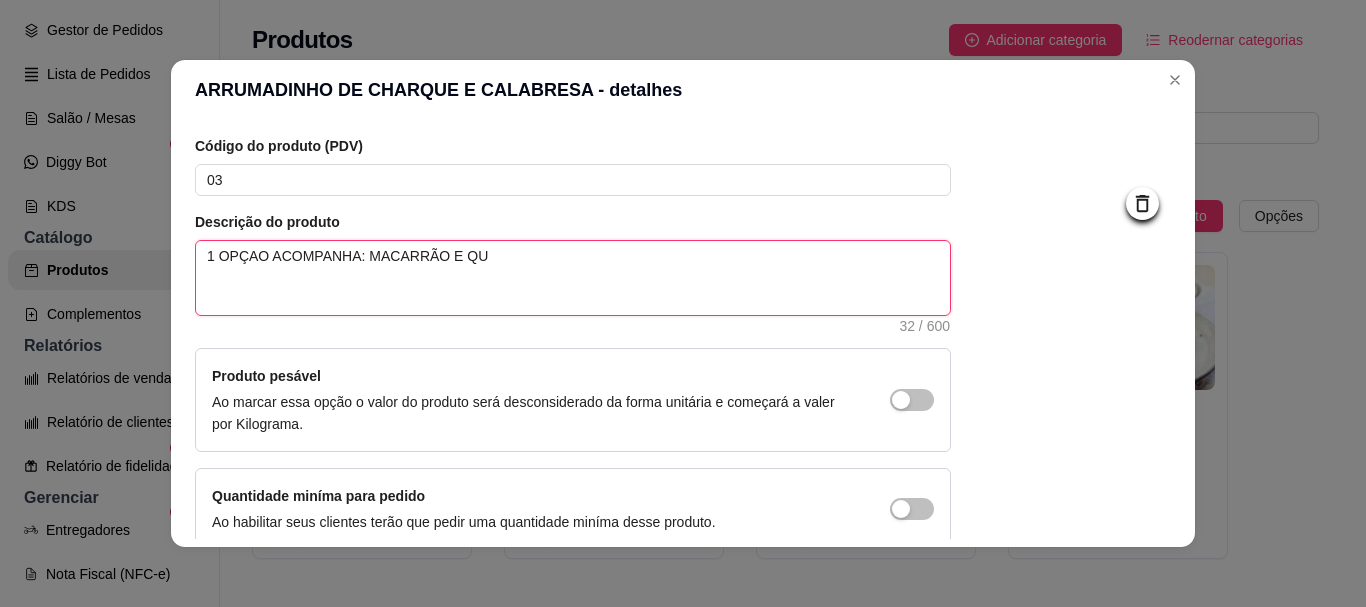 type 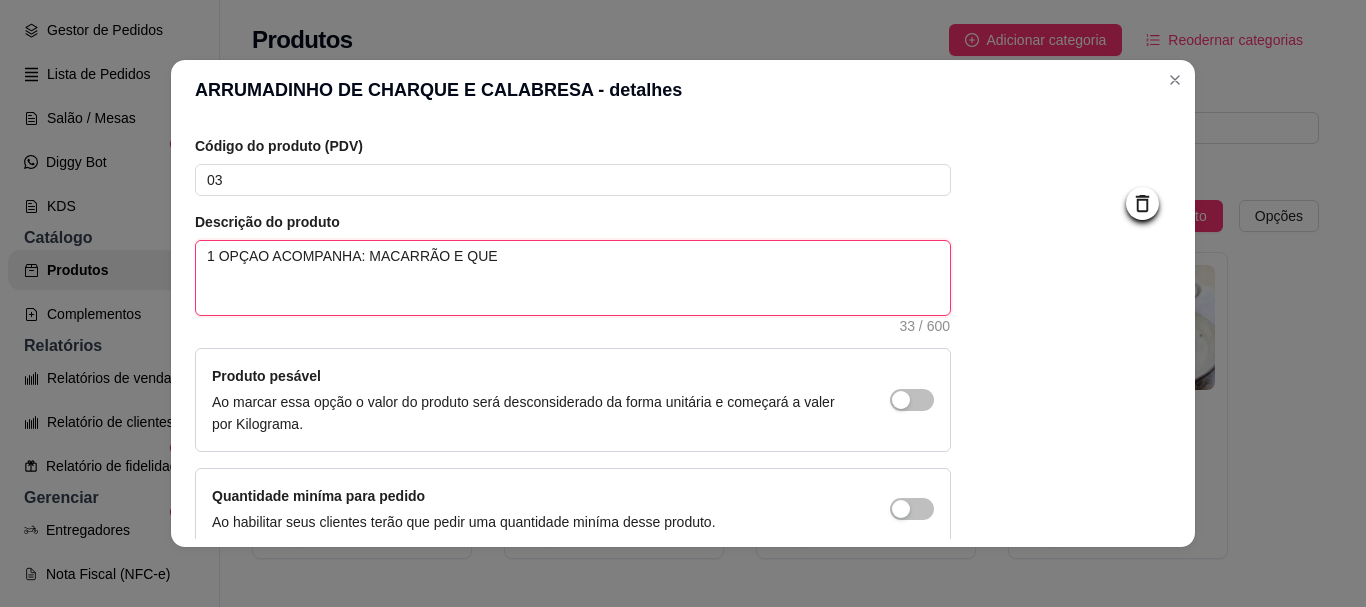 type 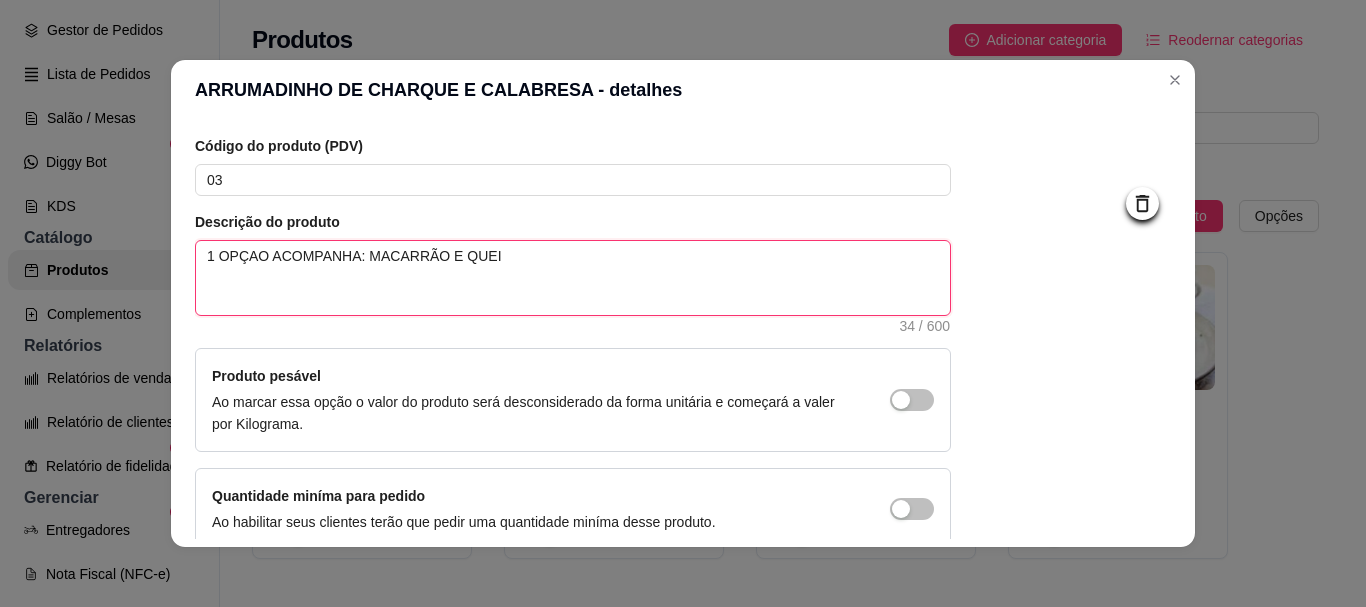 type 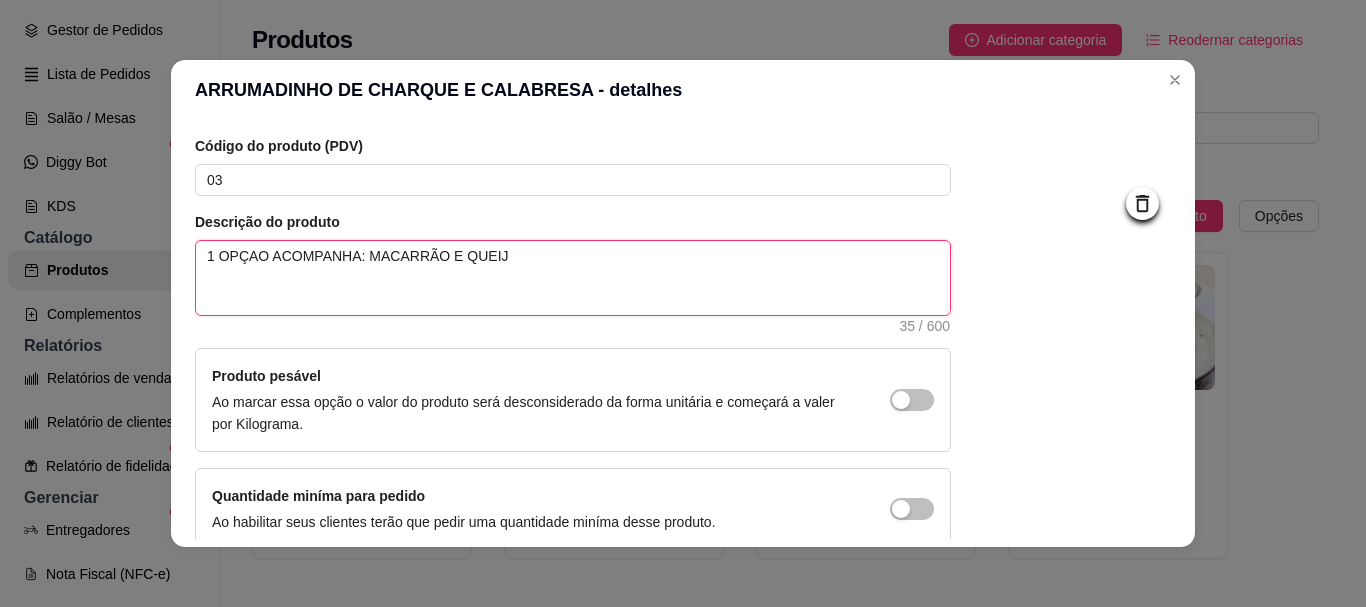 type 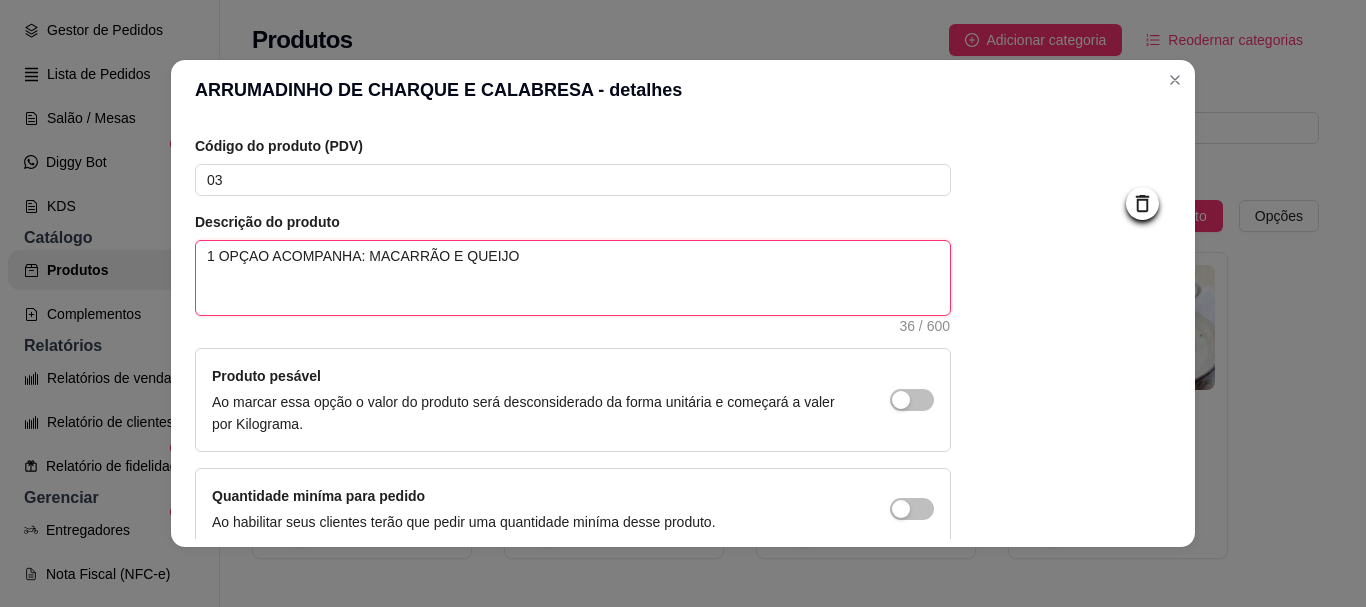 type 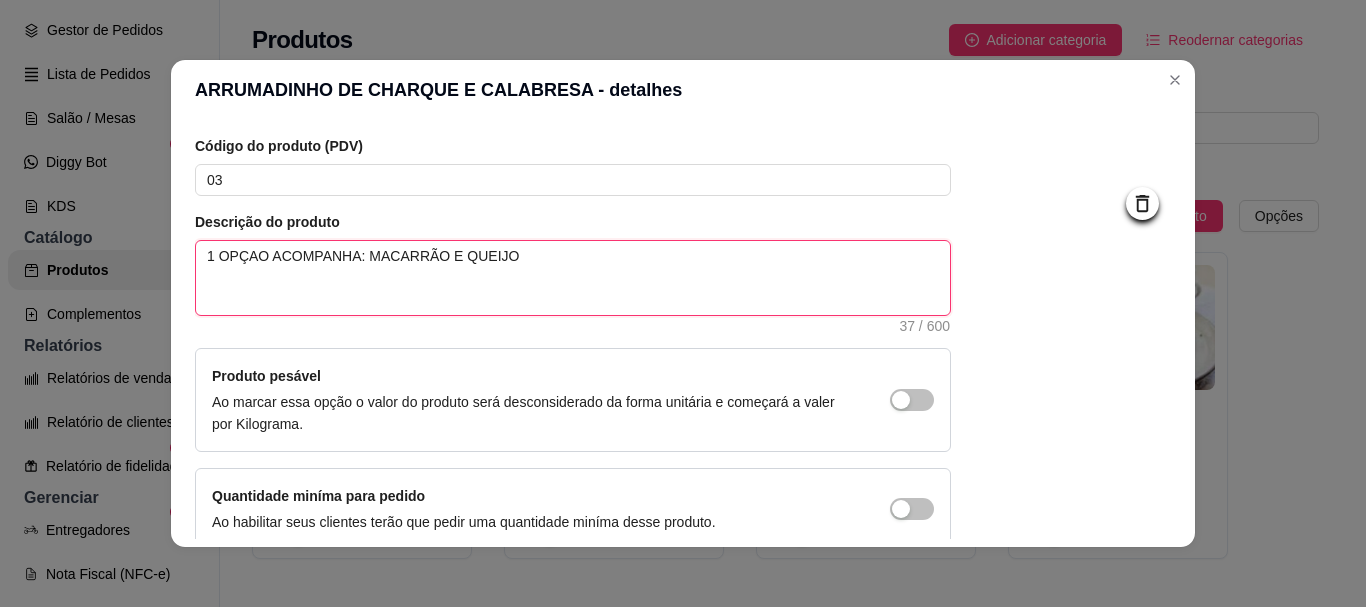type 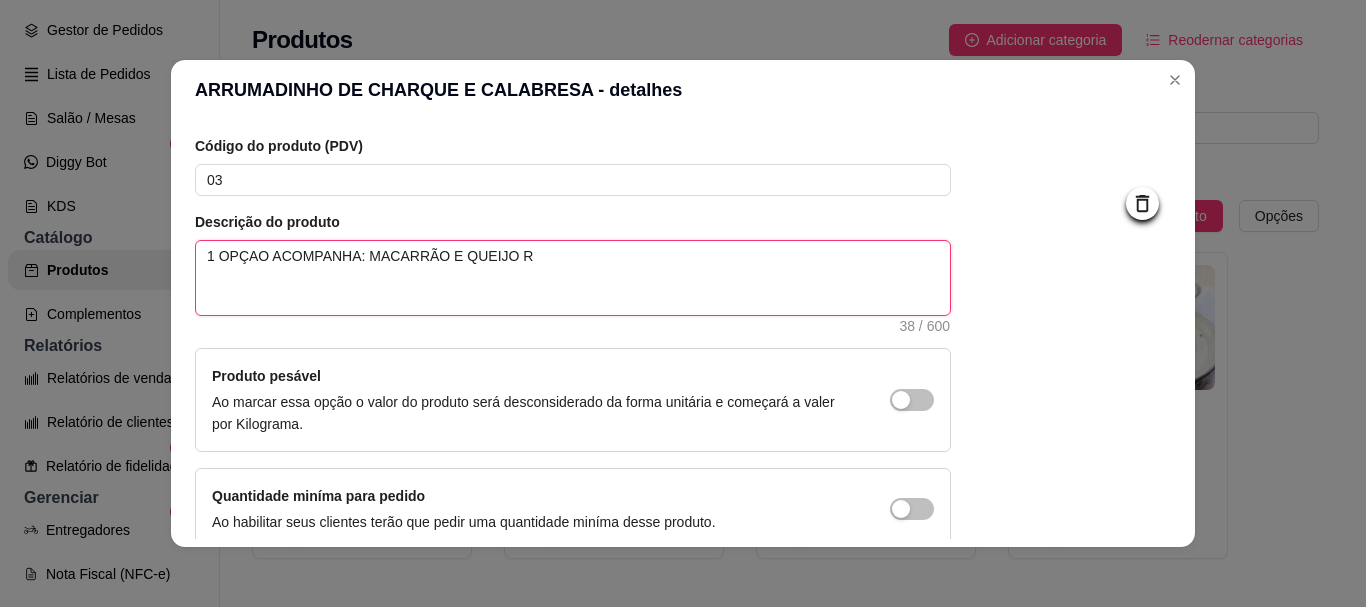 type 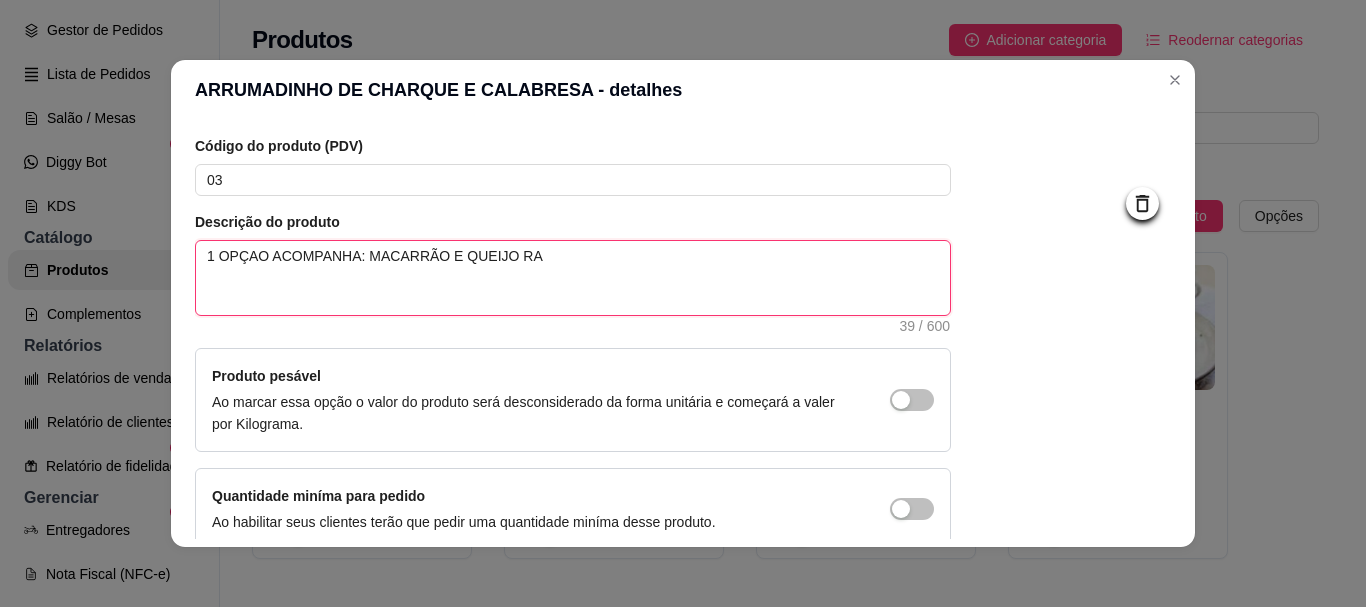 type 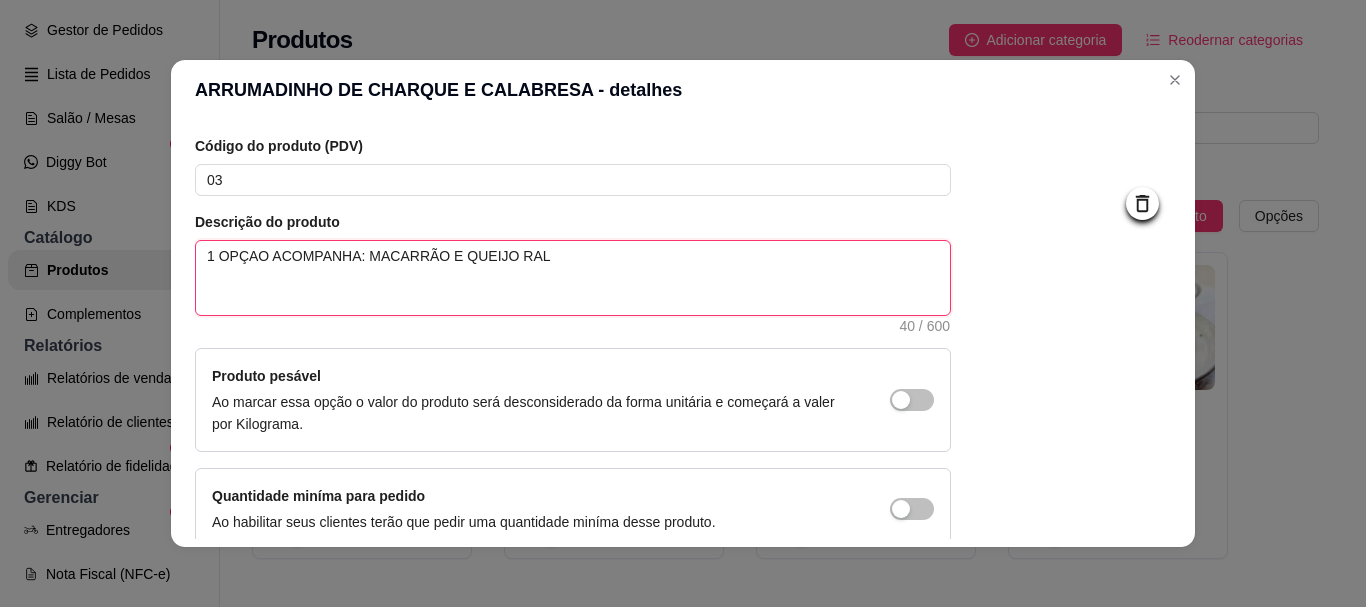 type 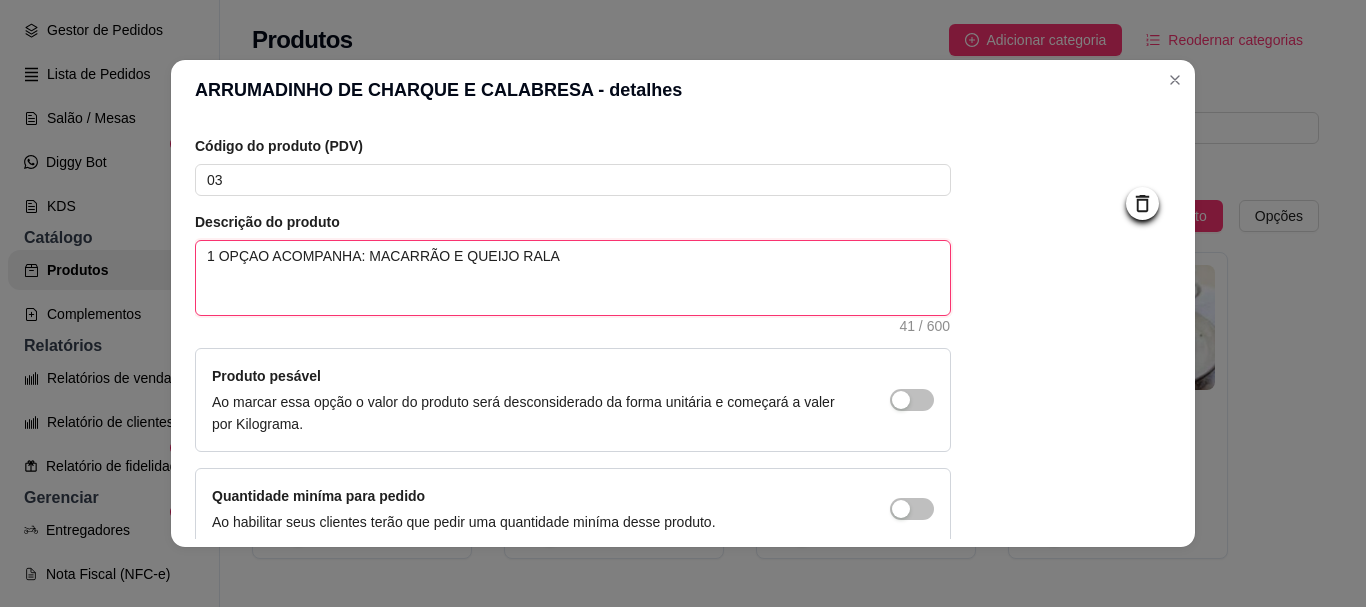 type 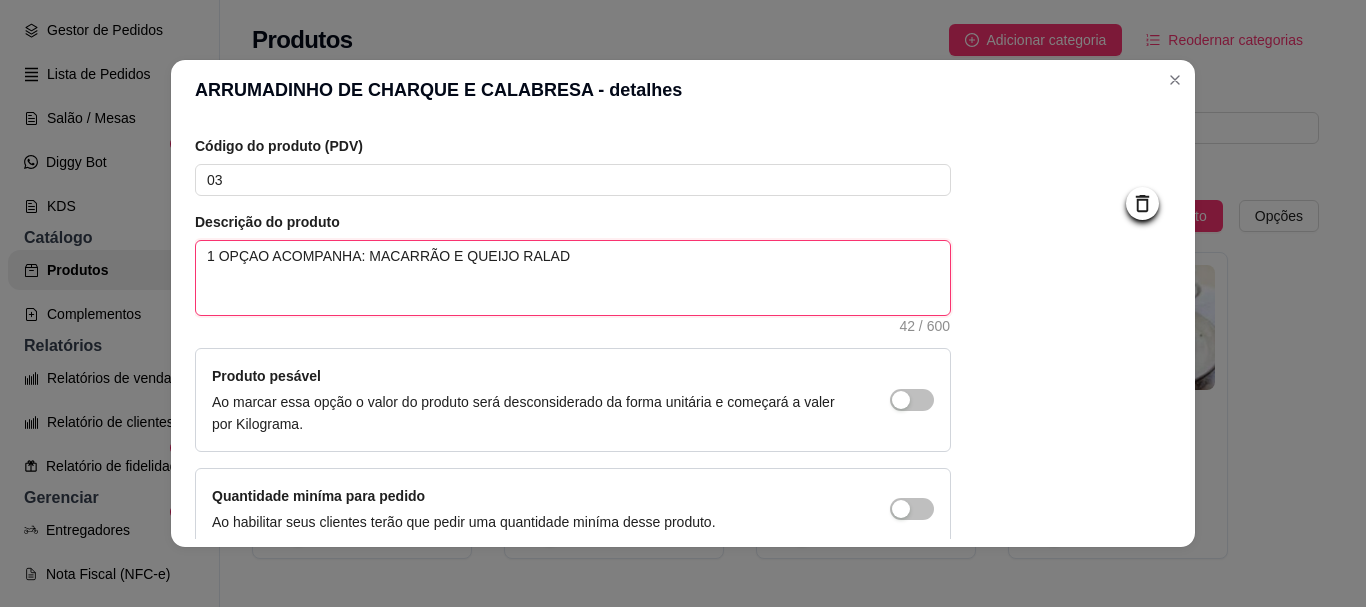 type 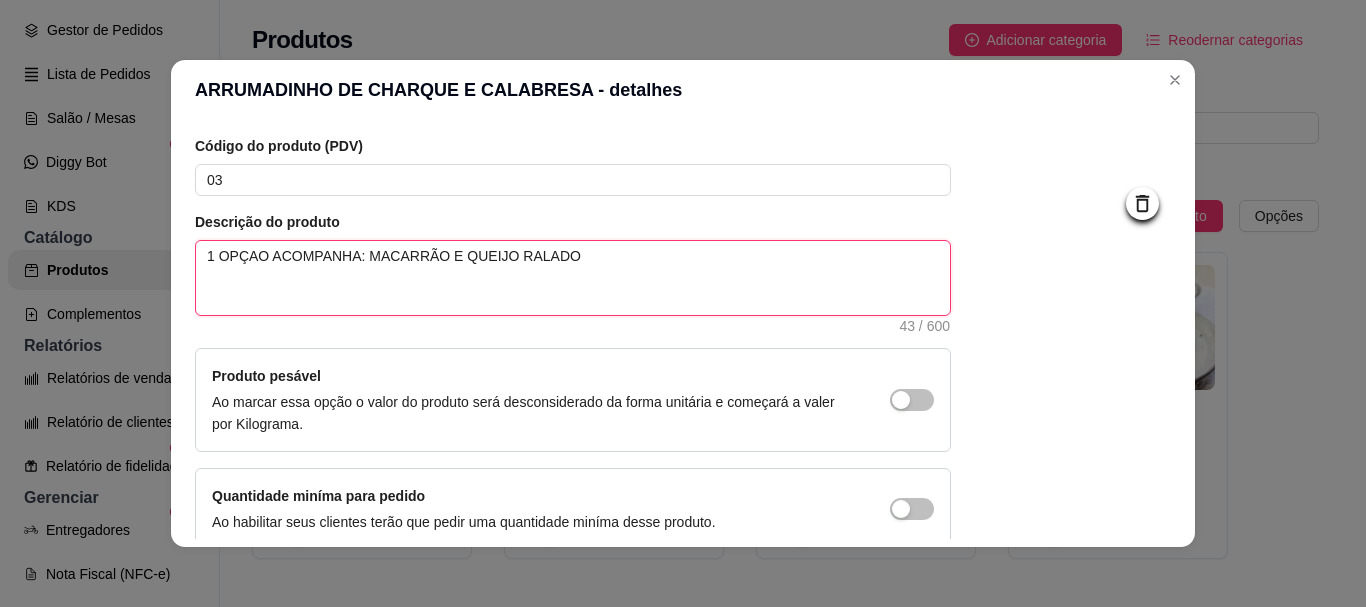type 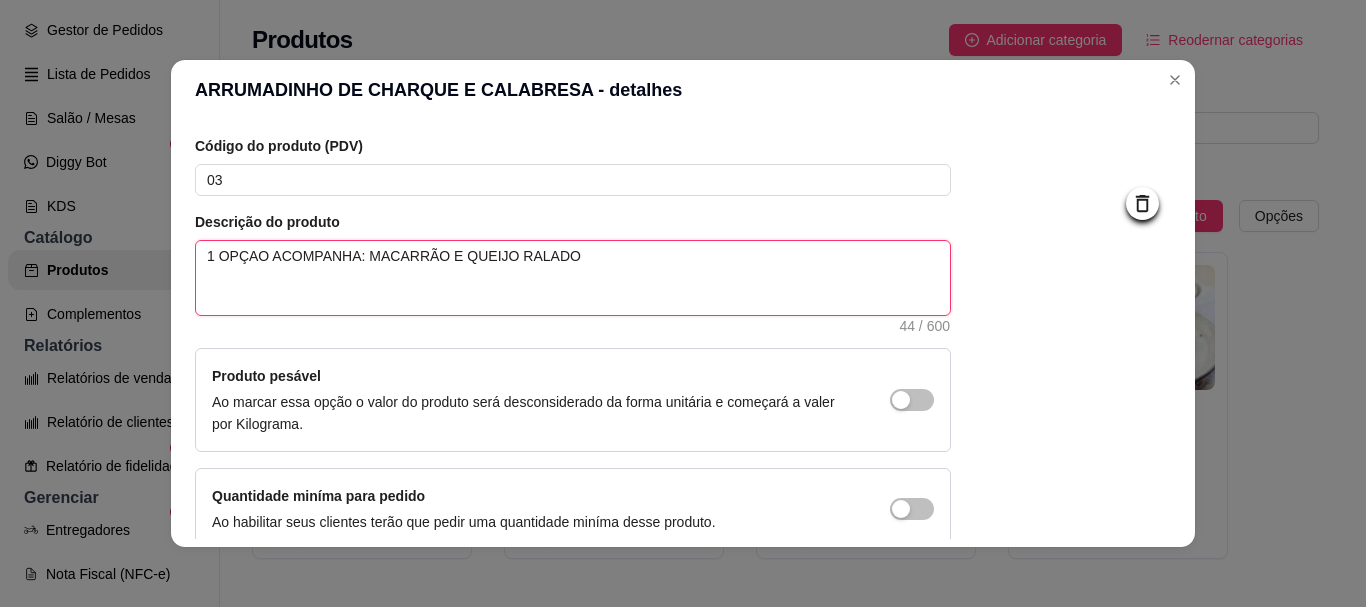 type 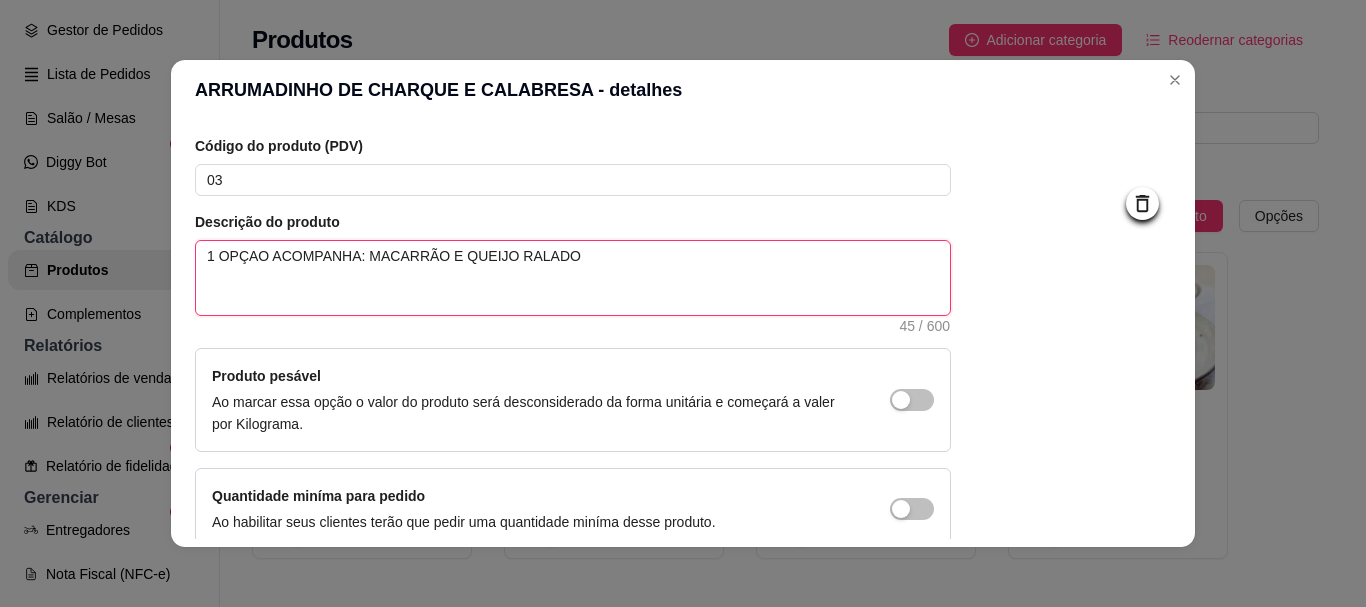 type 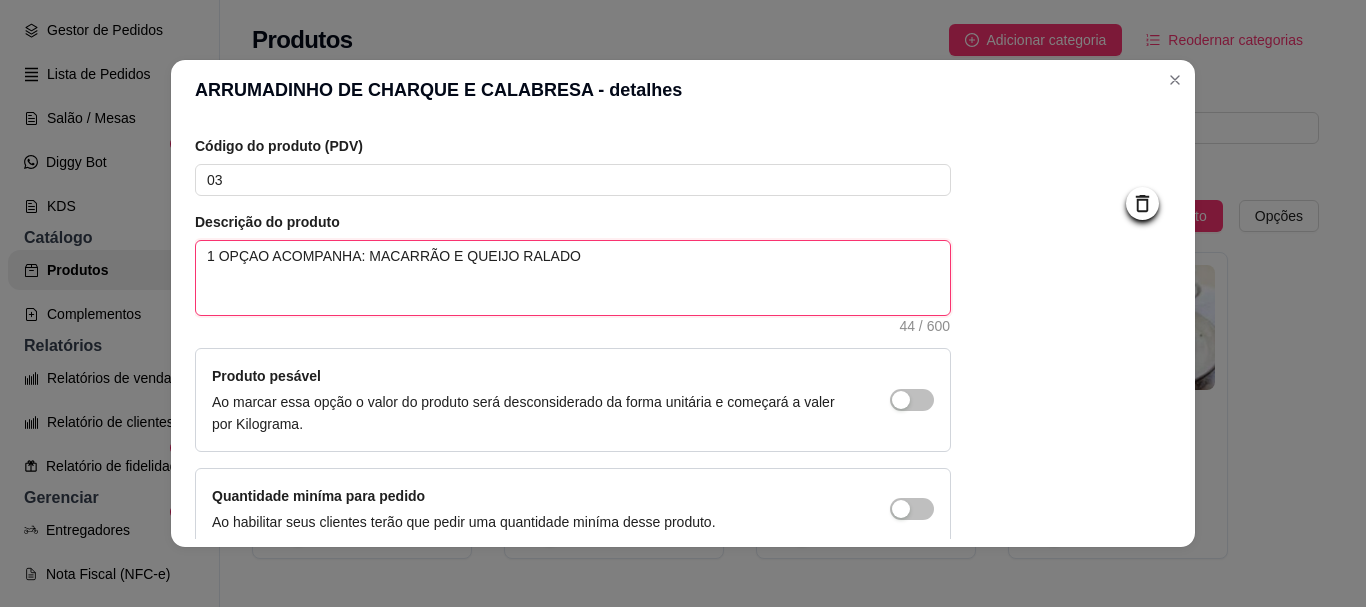 click on "1 OPÇAO ACOMPANHA: MACARRÃO E QUEIJO RALADO" at bounding box center [573, 278] 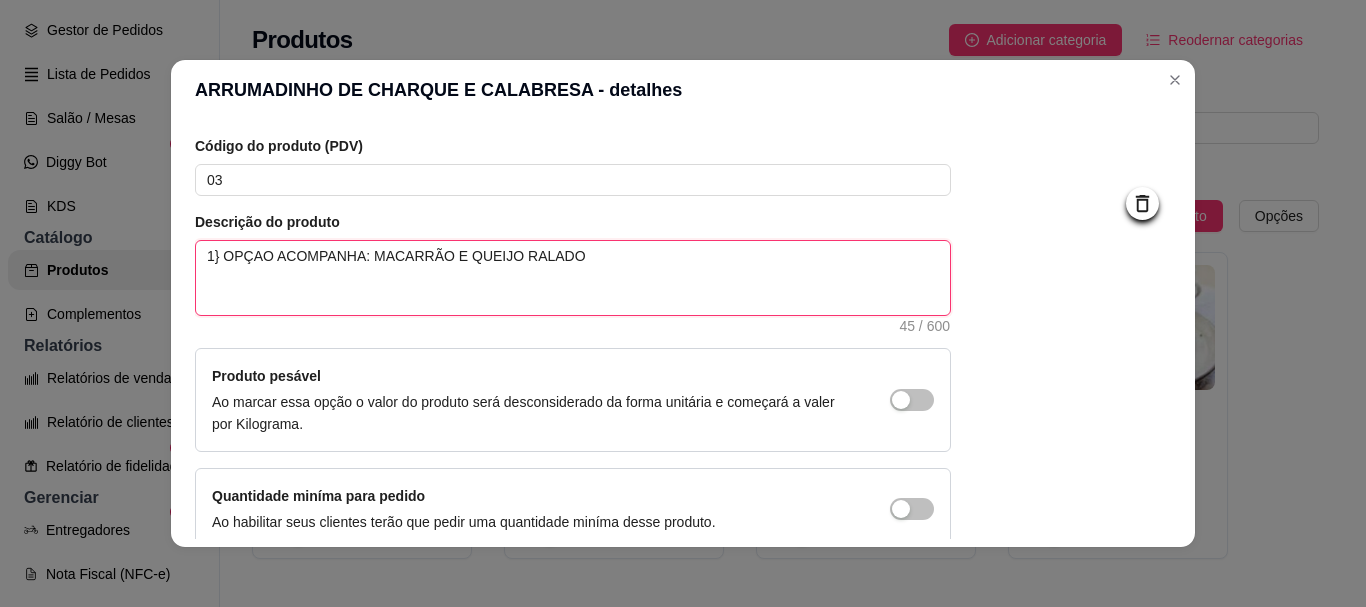 type 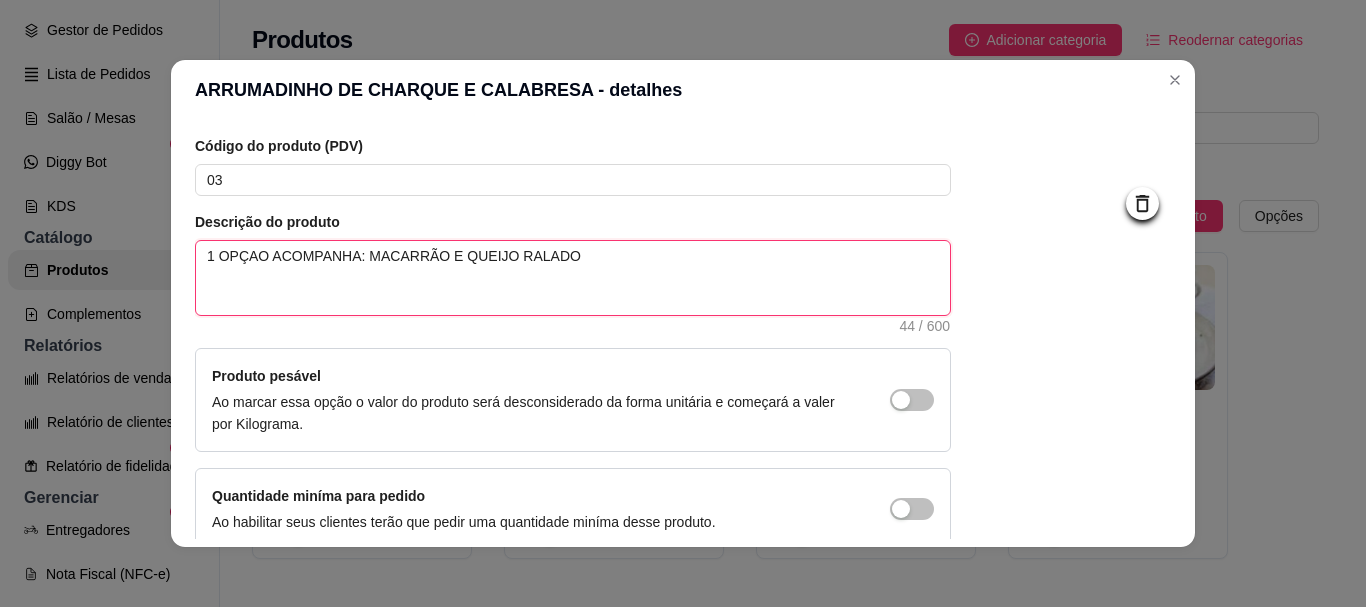 type 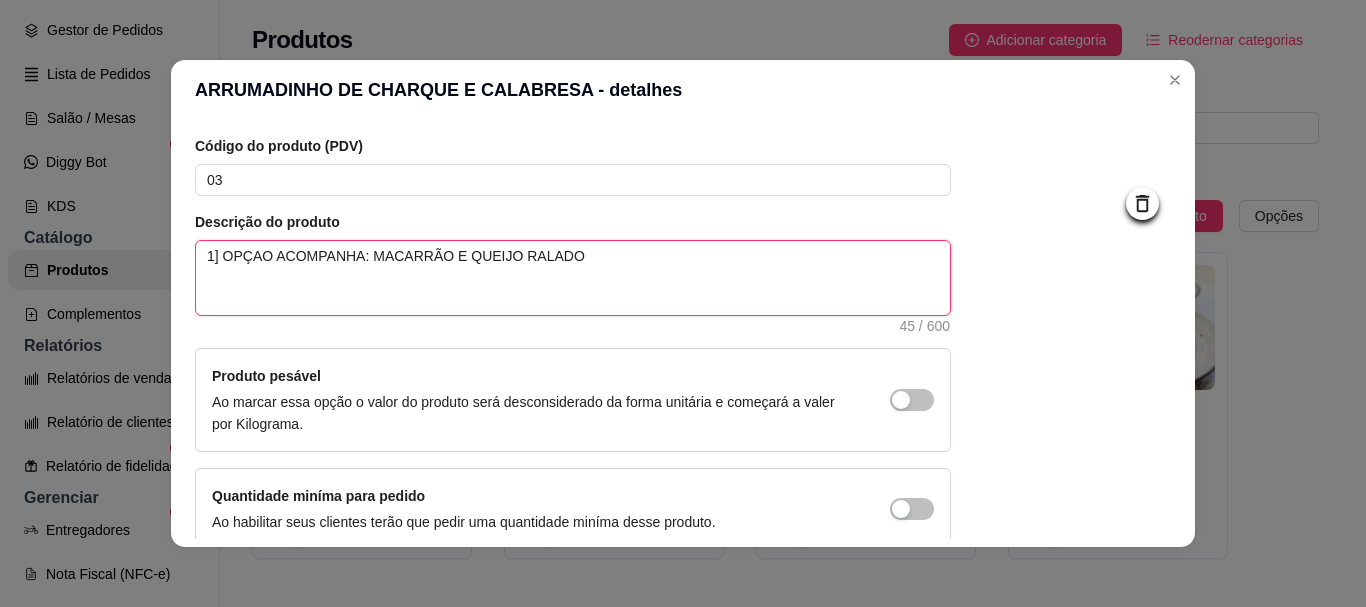 type 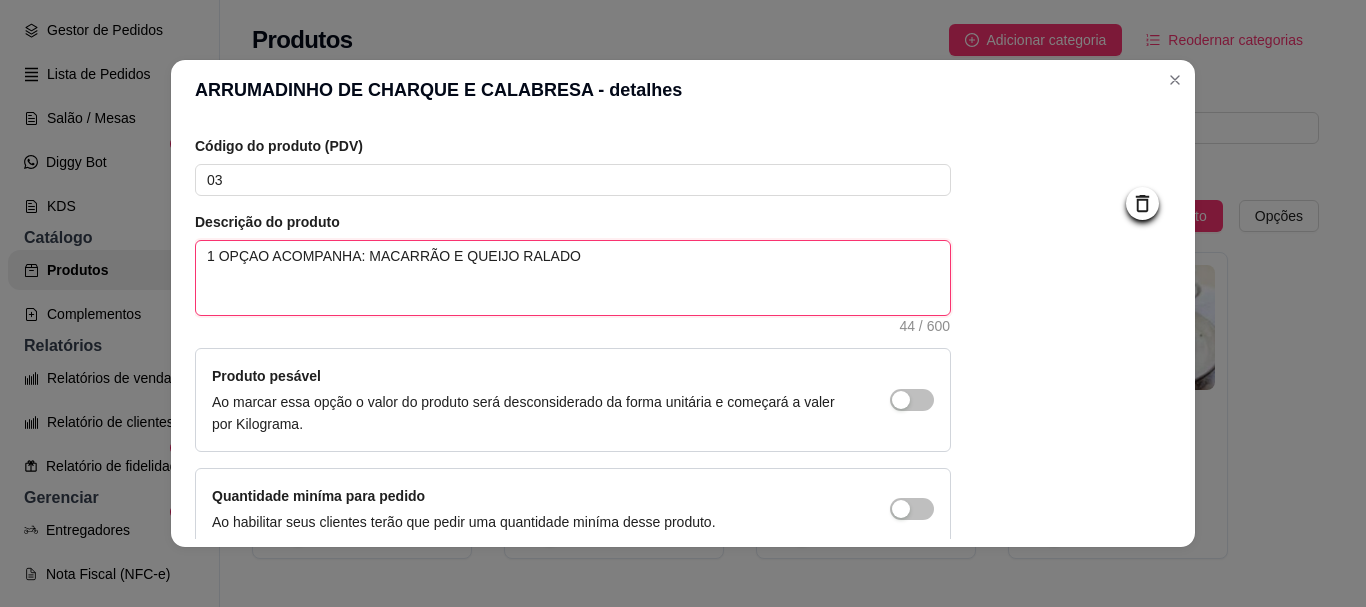 type 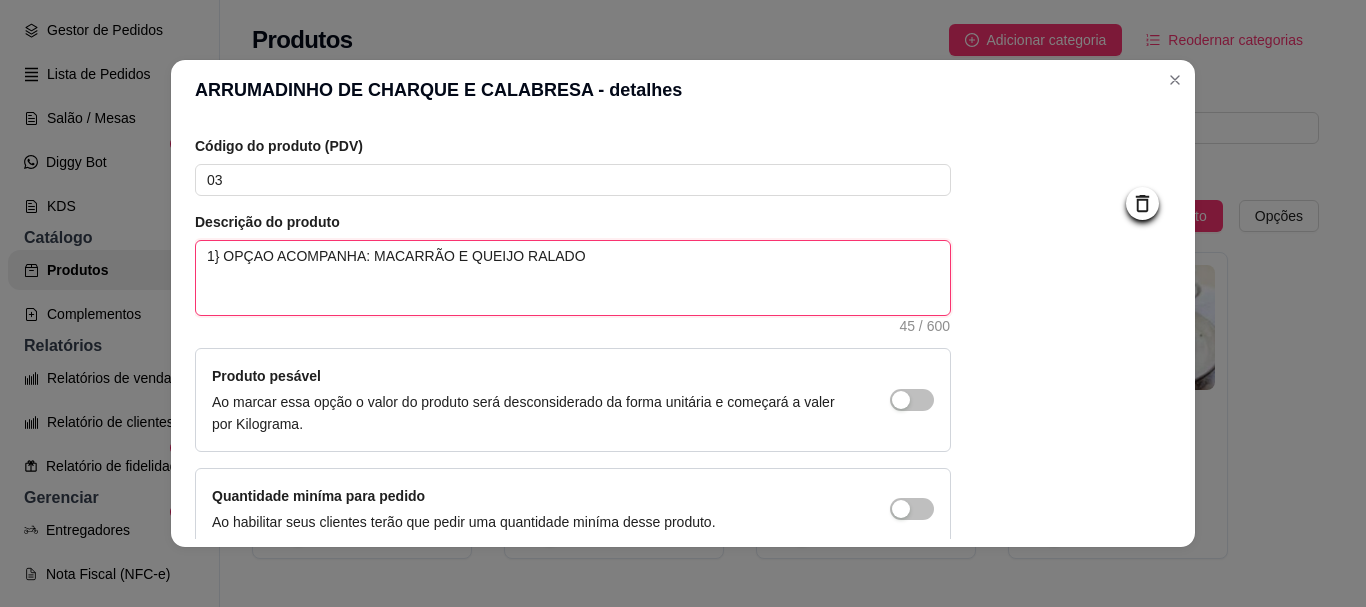 type 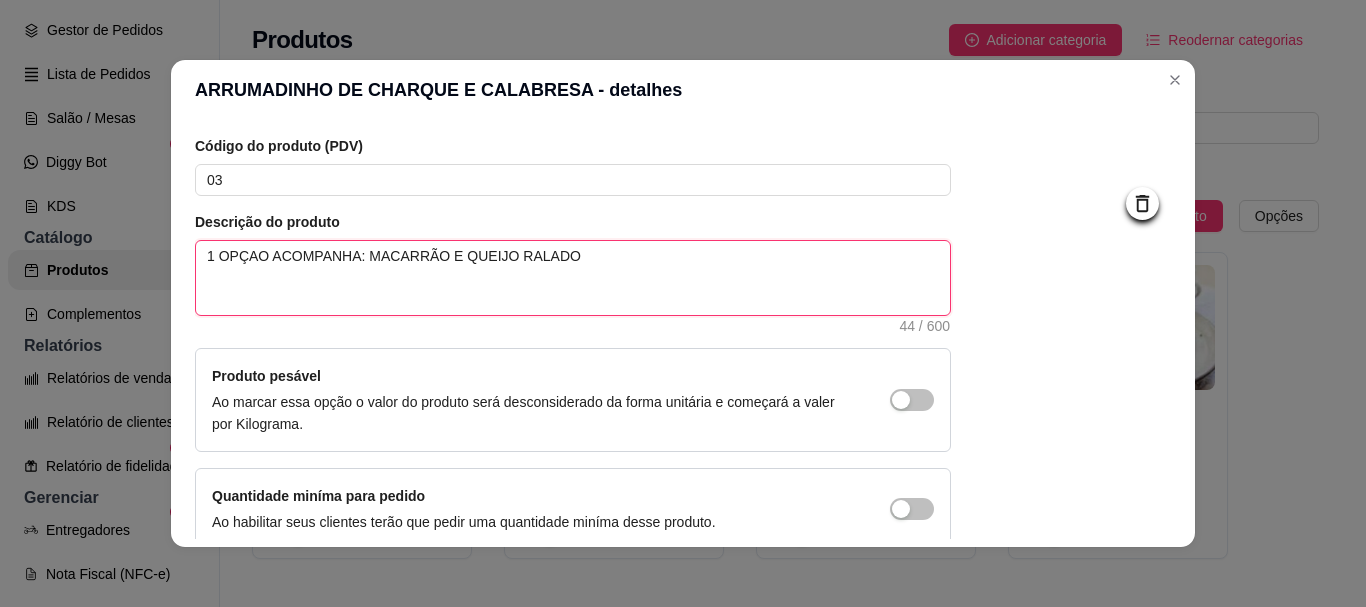 type 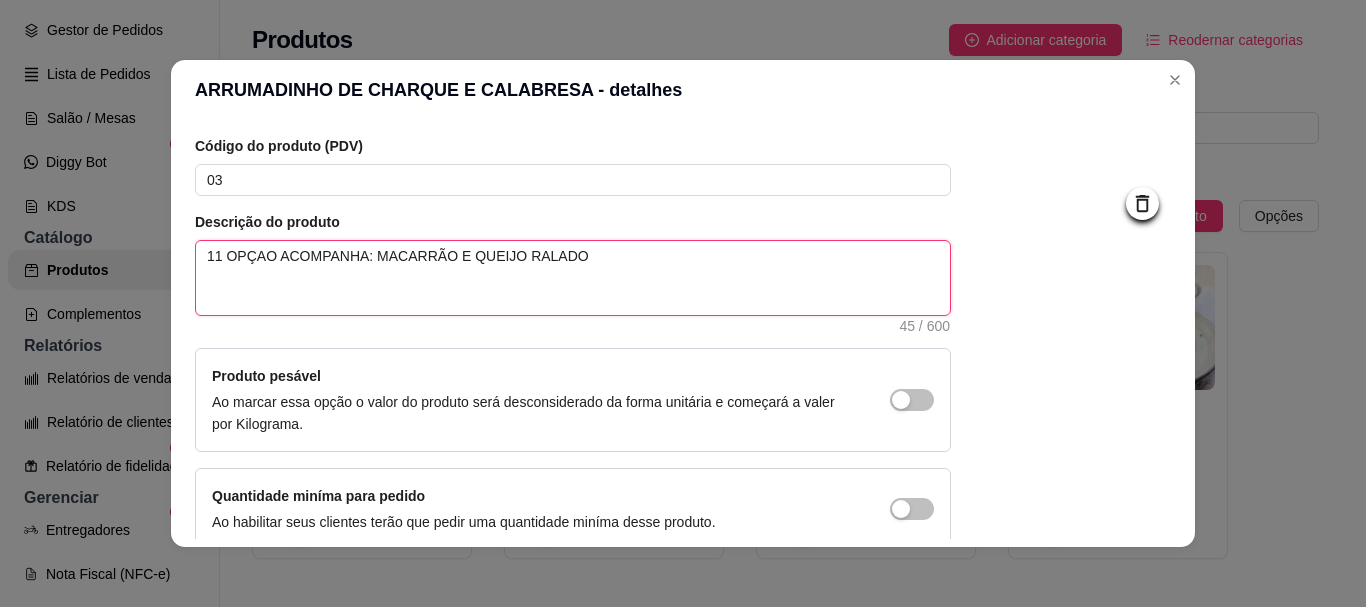 type 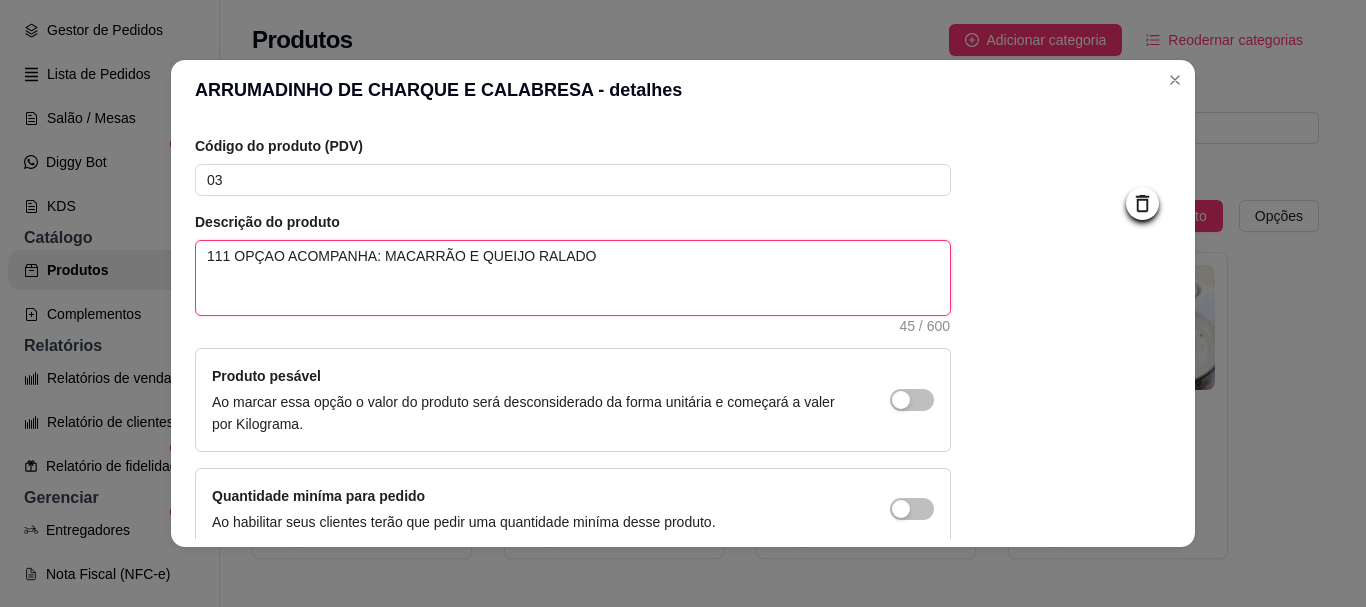 type 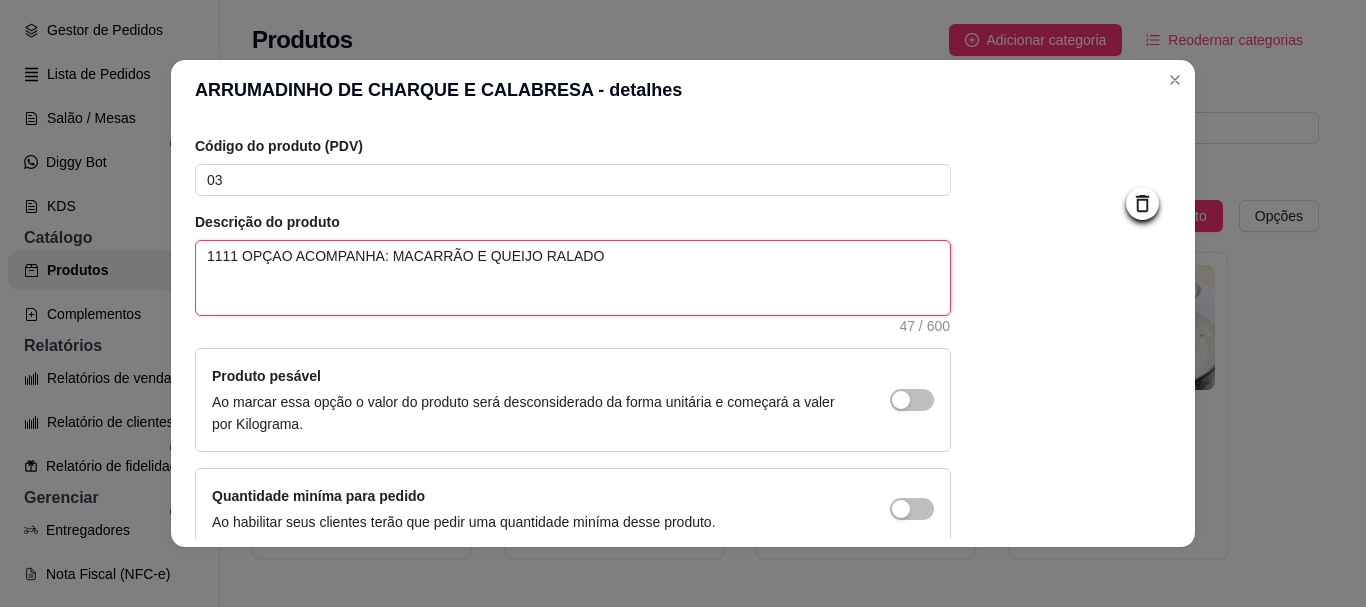 type 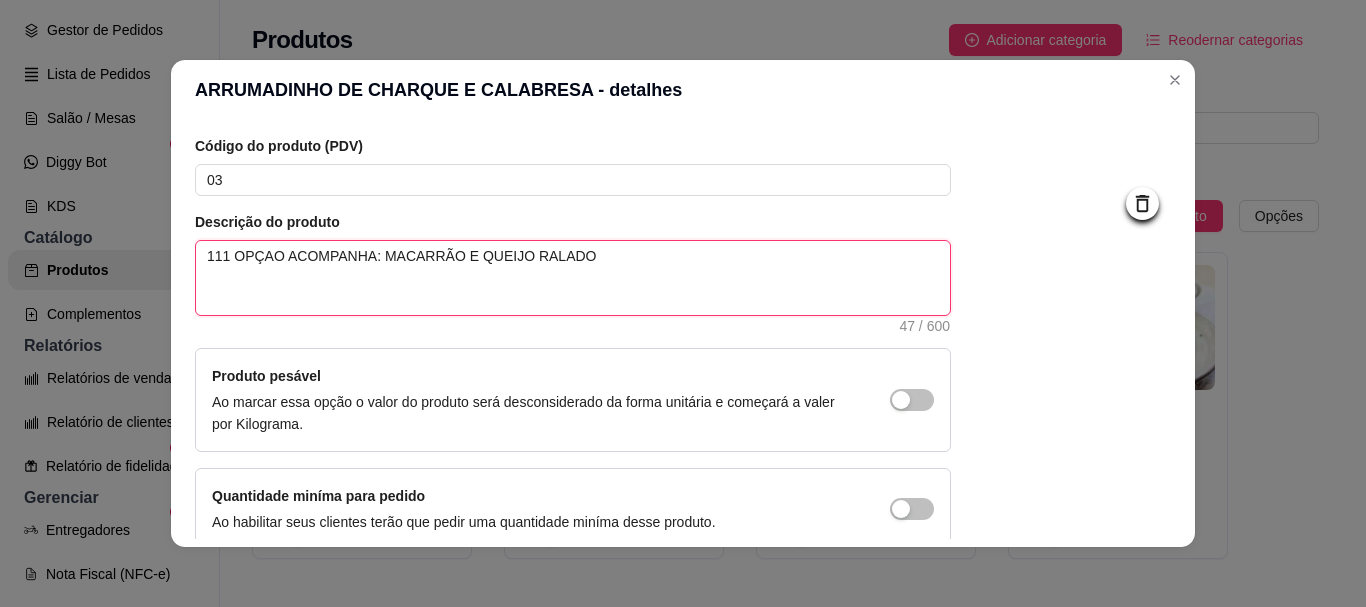 type 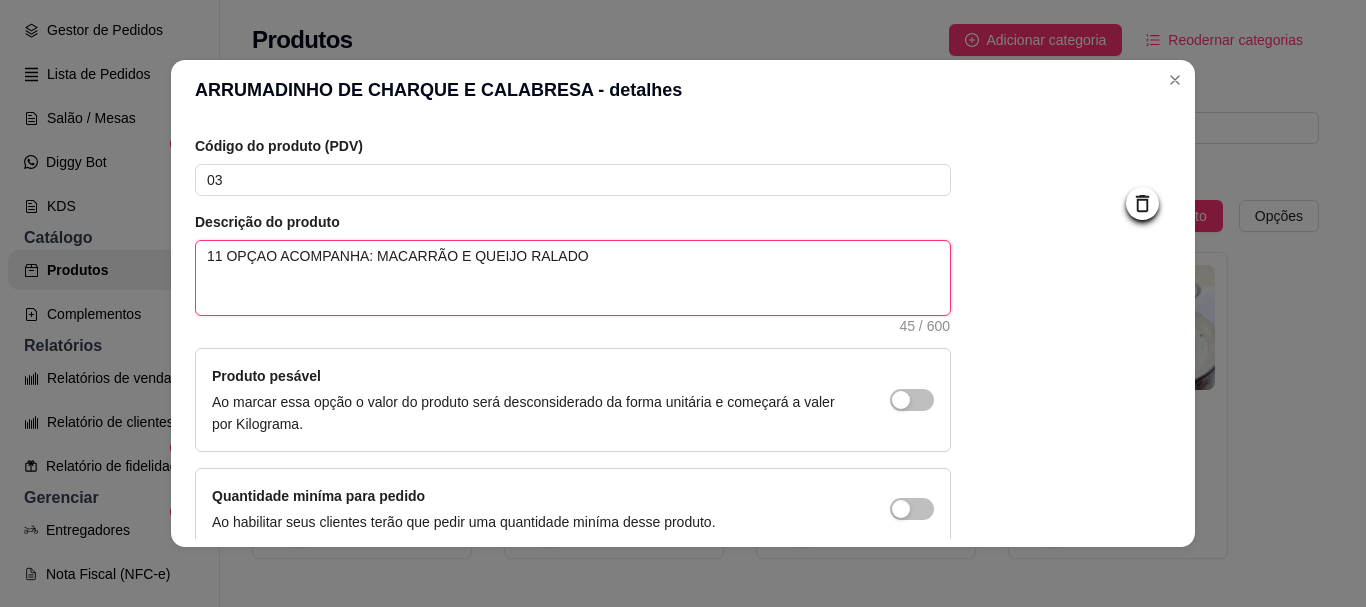 type 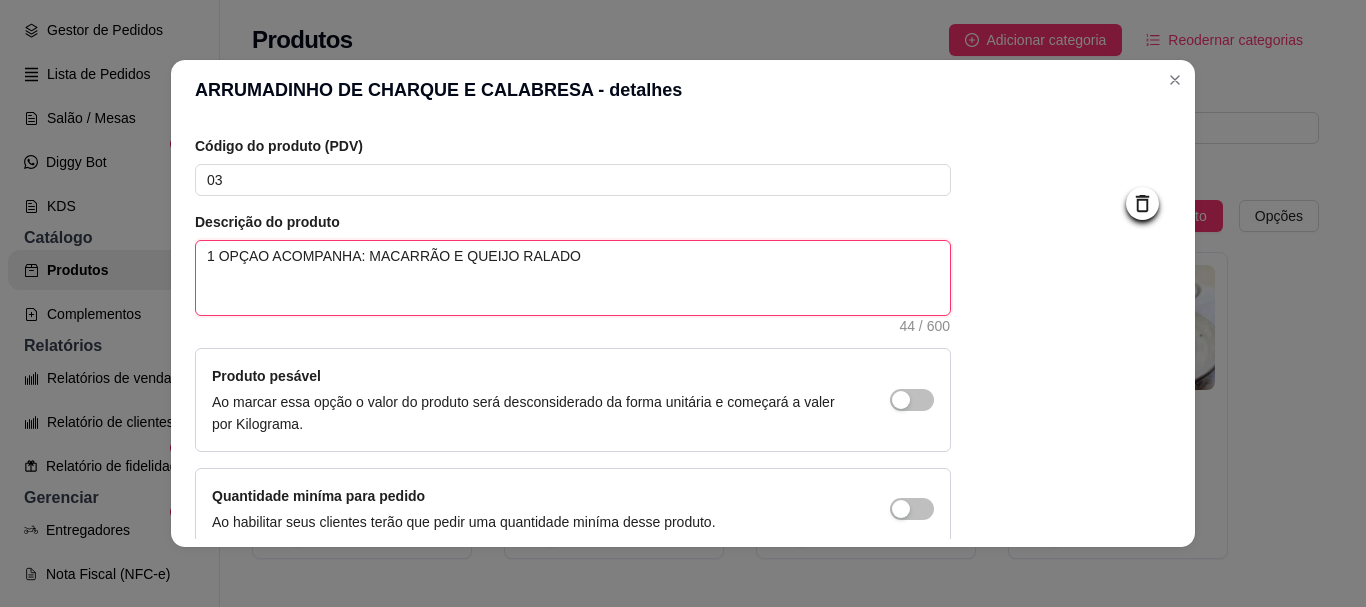 type 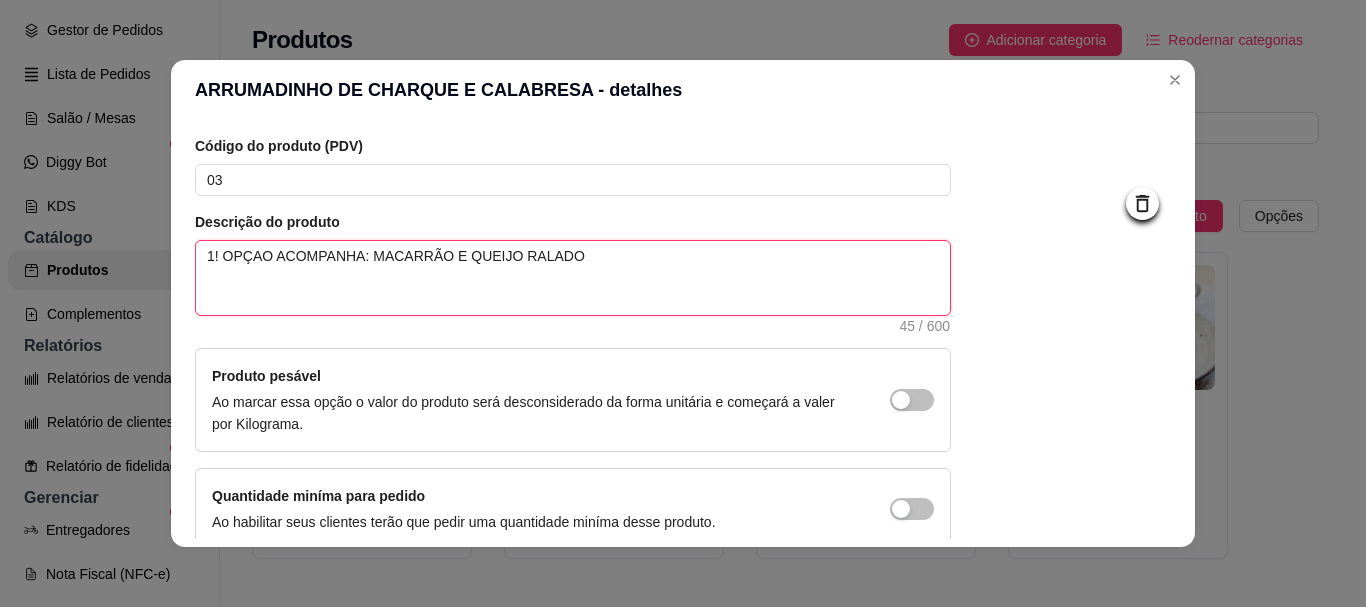 type 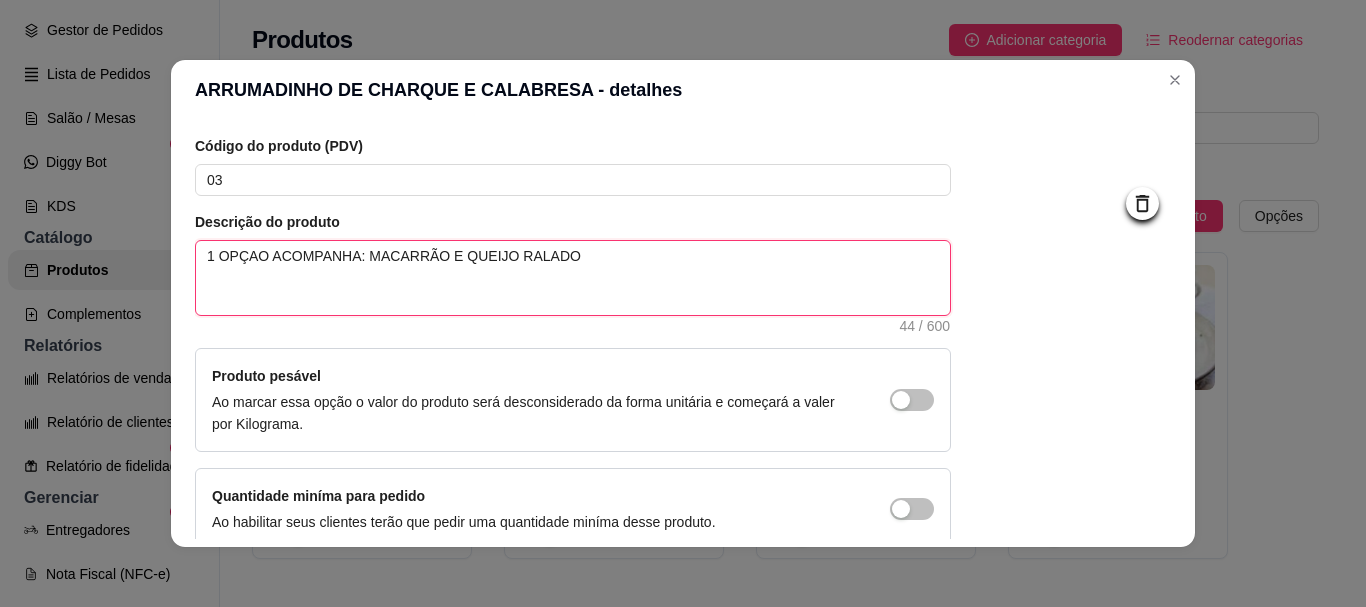 type 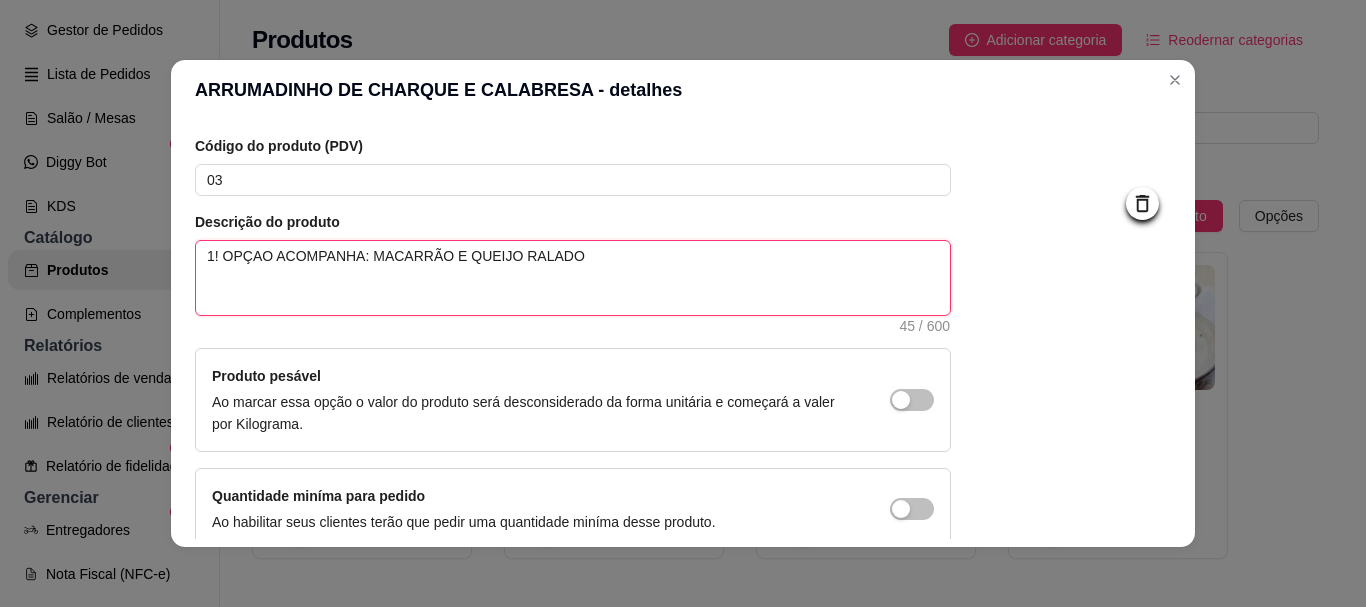 type 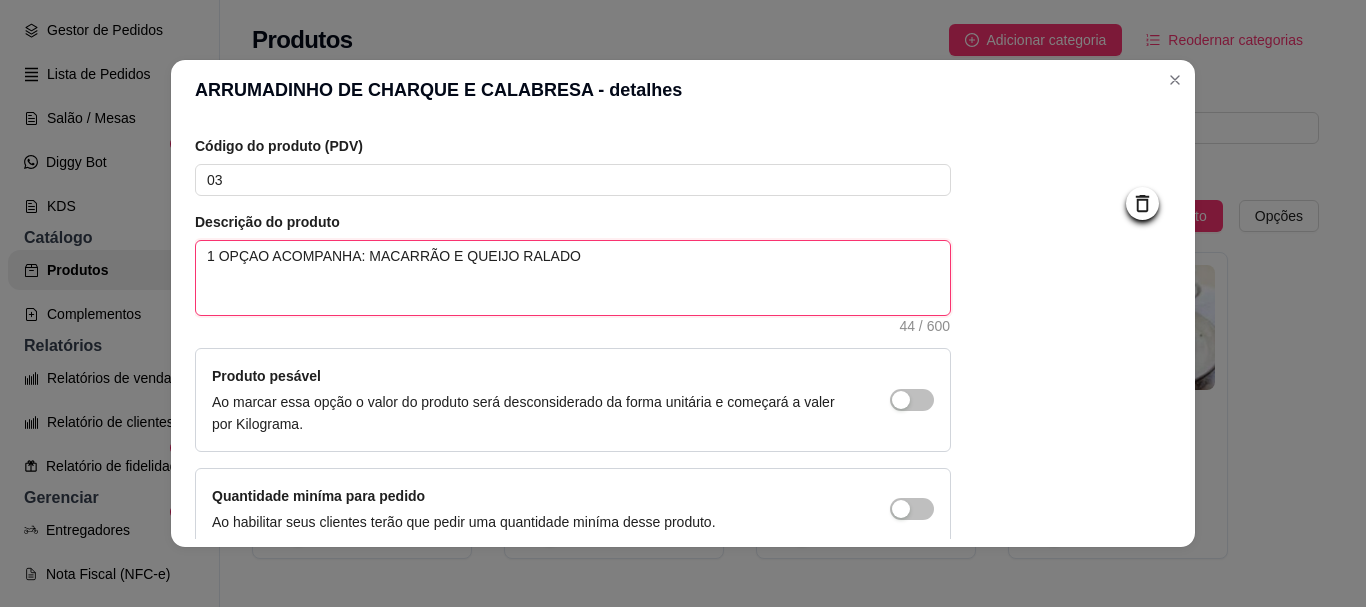 click on "1 OPÇAO ACOMPANHA: MACARRÃO E QUEIJO RALADO" at bounding box center [573, 278] 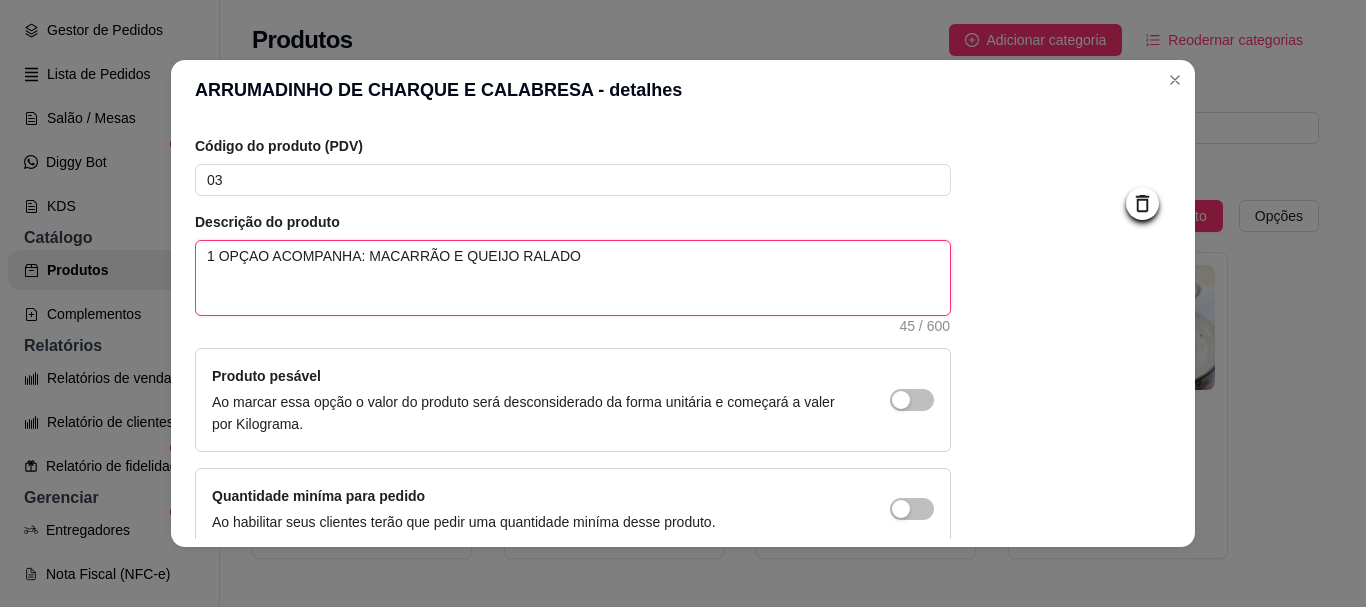 type 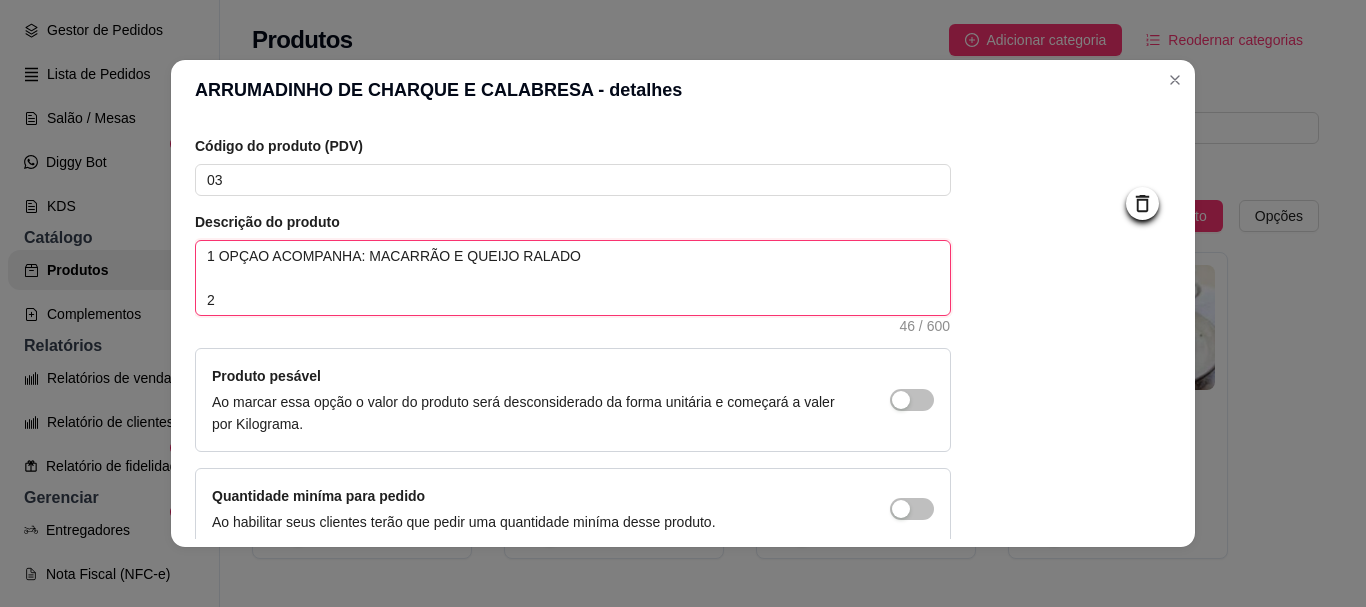 type 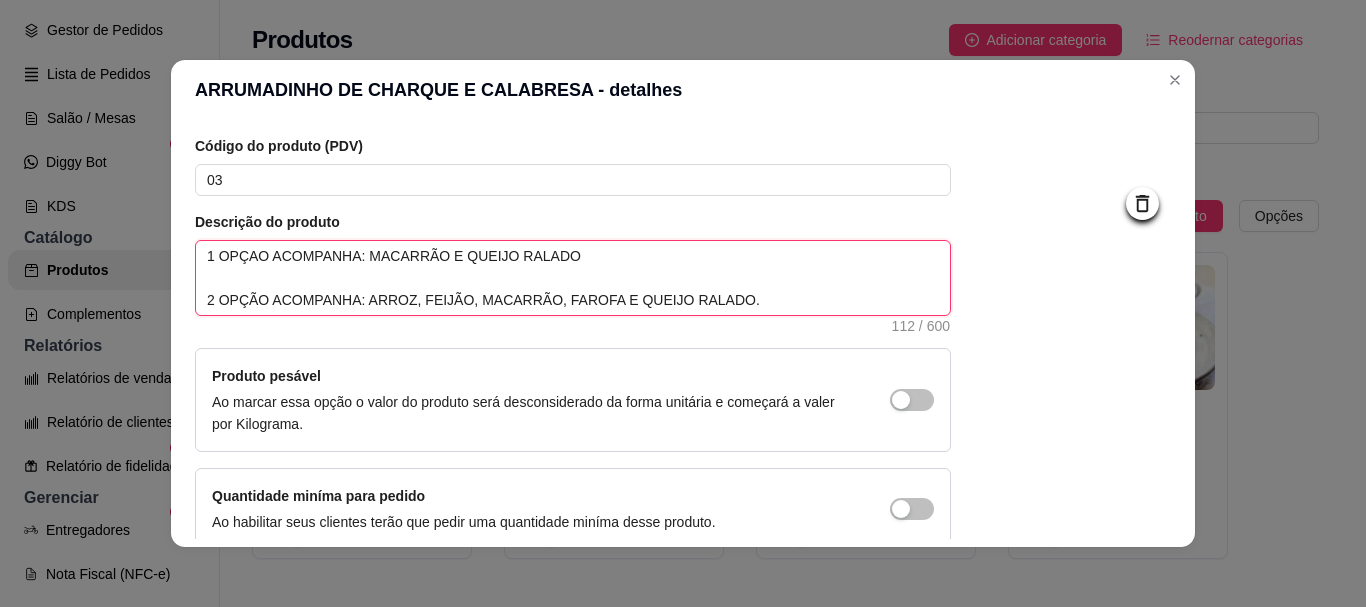 scroll, scrollTop: 241, scrollLeft: 0, axis: vertical 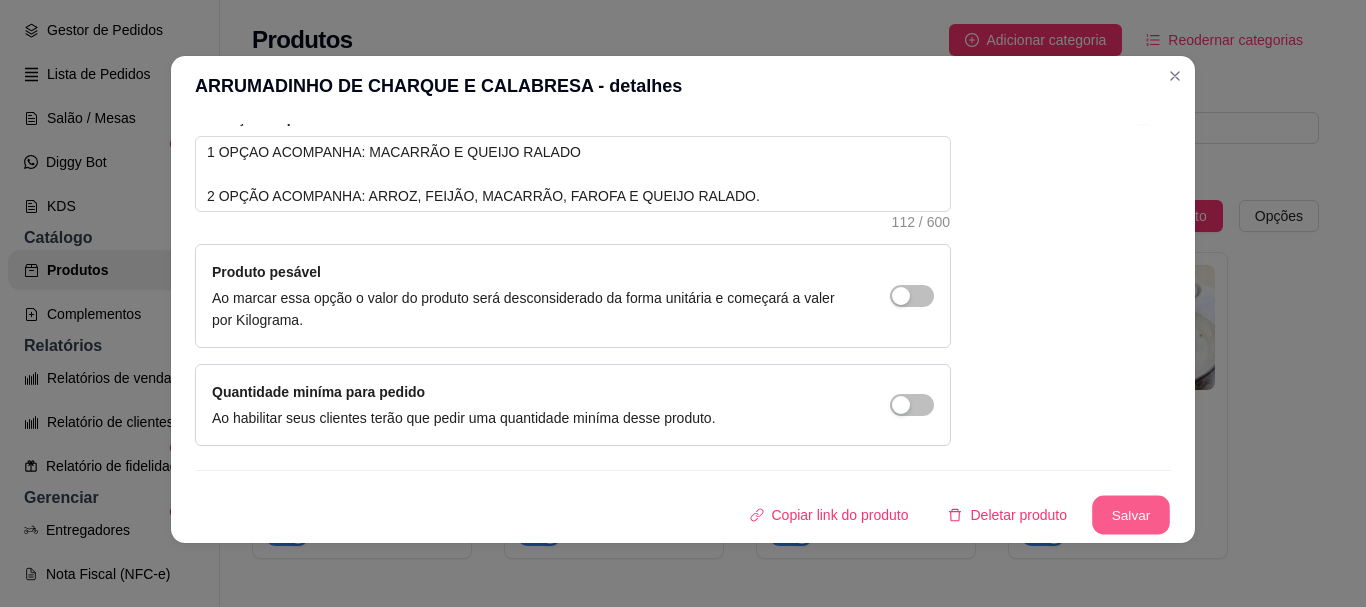 click on "Salvar" at bounding box center (1131, 515) 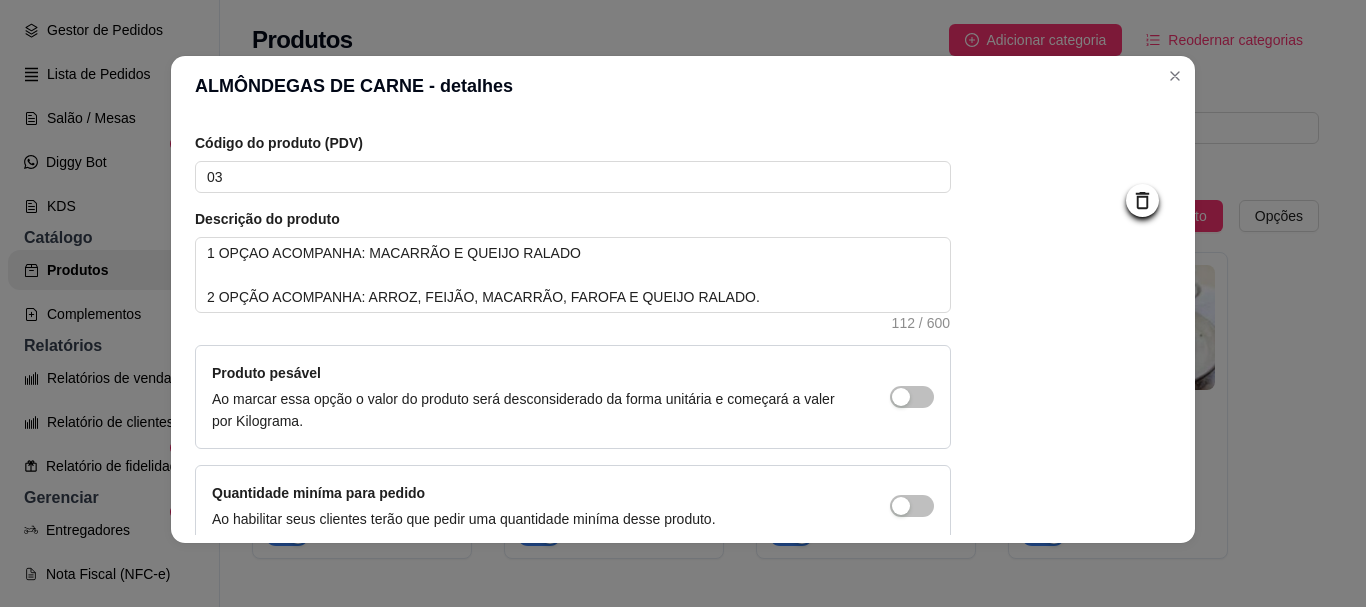 scroll, scrollTop: 241, scrollLeft: 0, axis: vertical 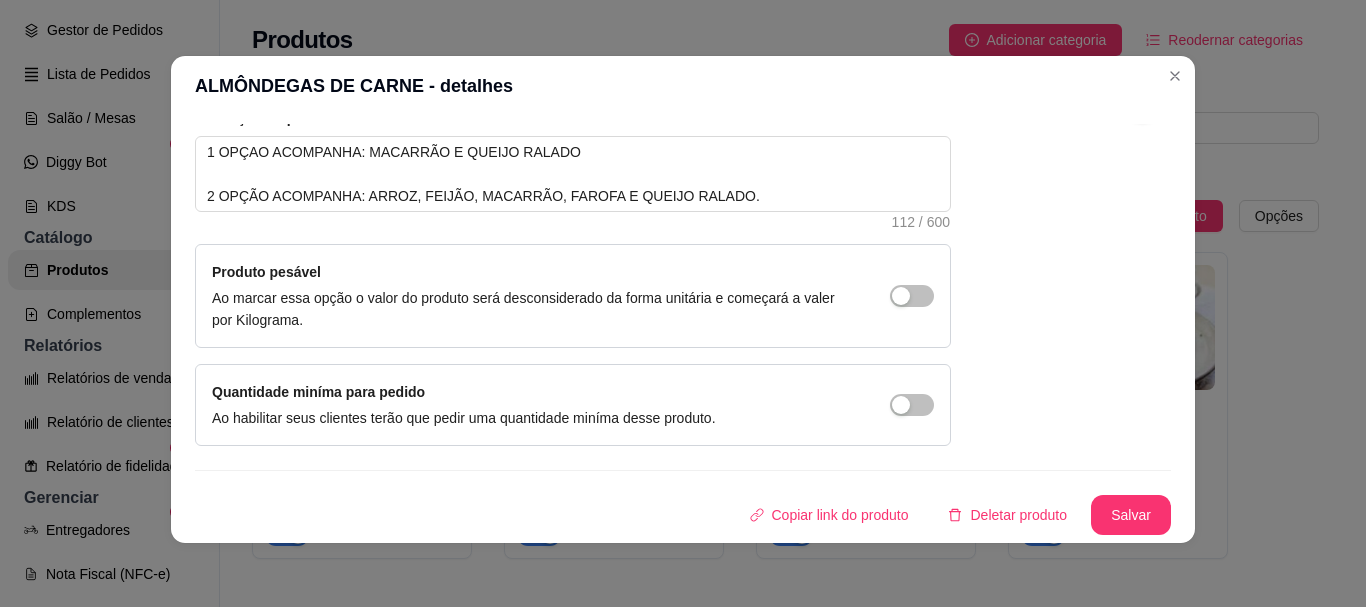 drag, startPoint x: 1120, startPoint y: 539, endPoint x: 1127, endPoint y: 531, distance: 10.630146 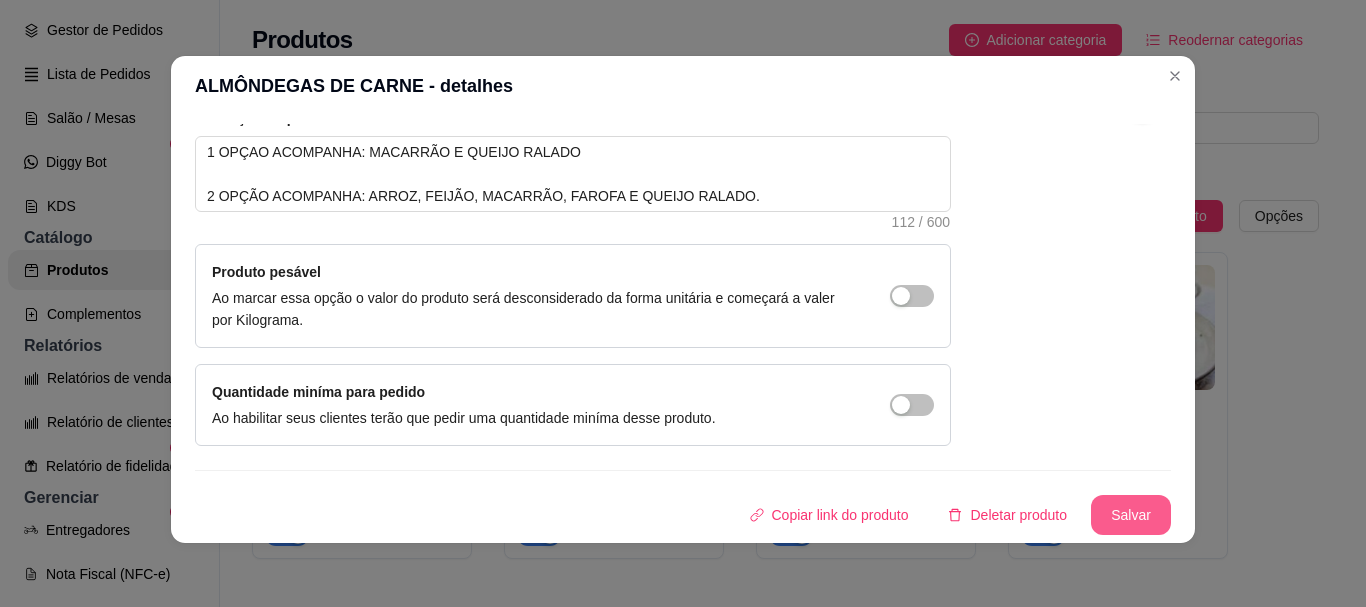 click on "Salvar" at bounding box center [1131, 515] 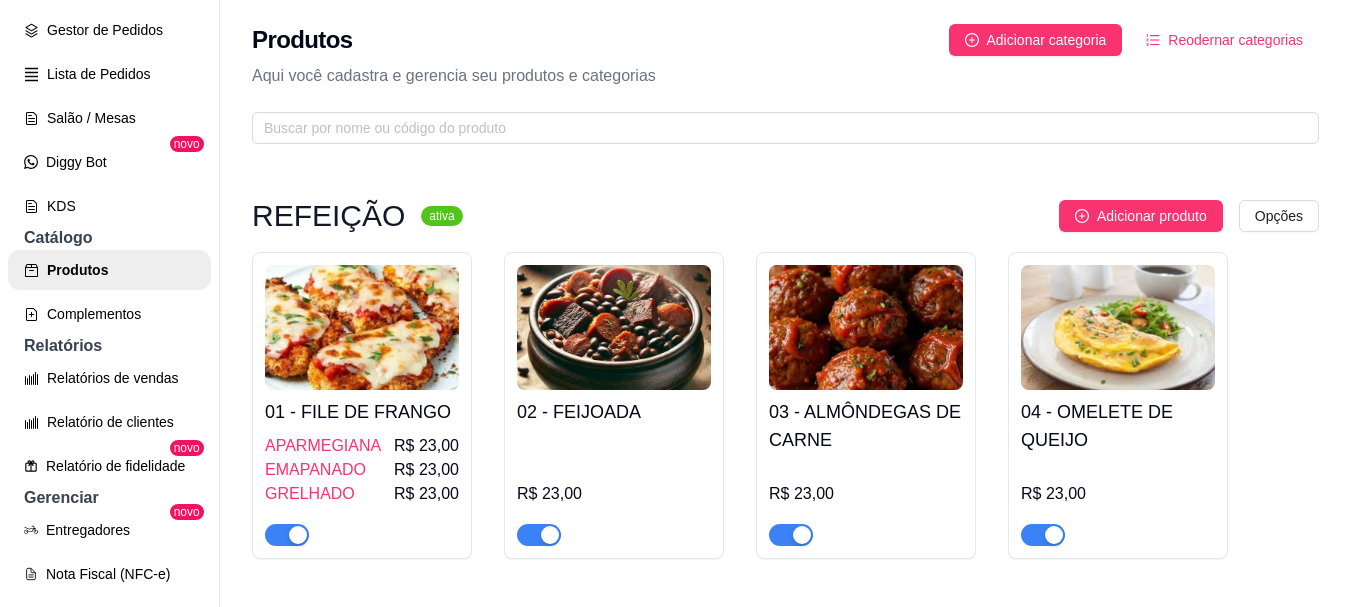click at bounding box center [866, 327] 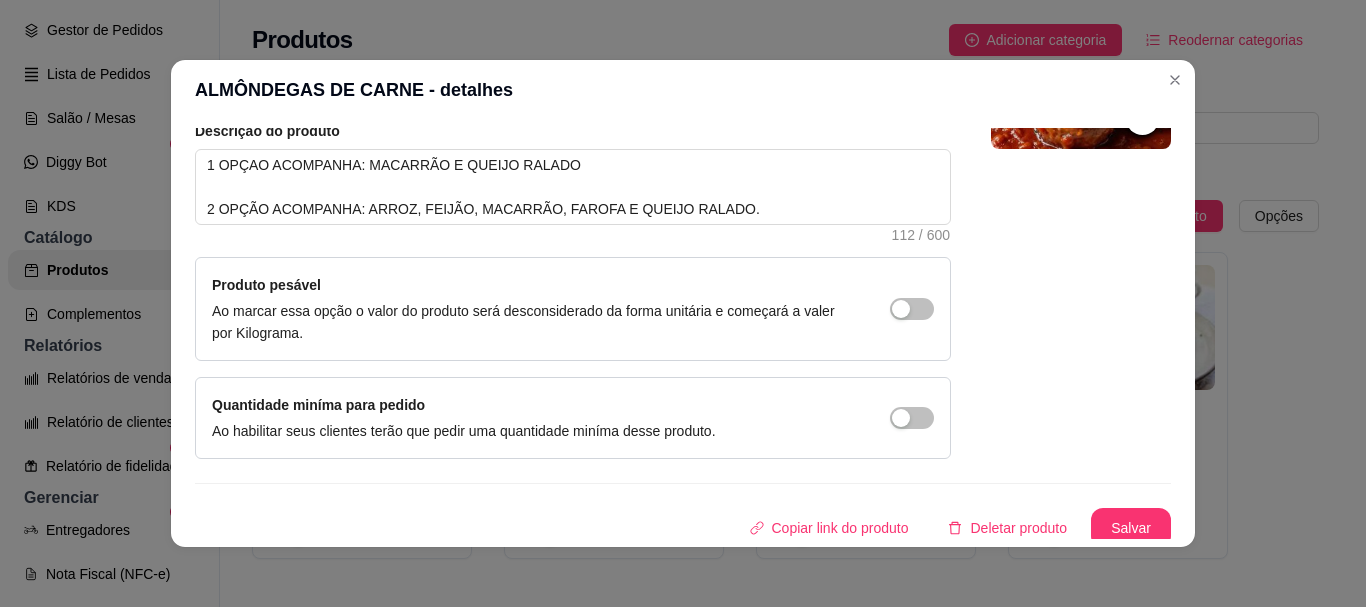 scroll, scrollTop: 241, scrollLeft: 0, axis: vertical 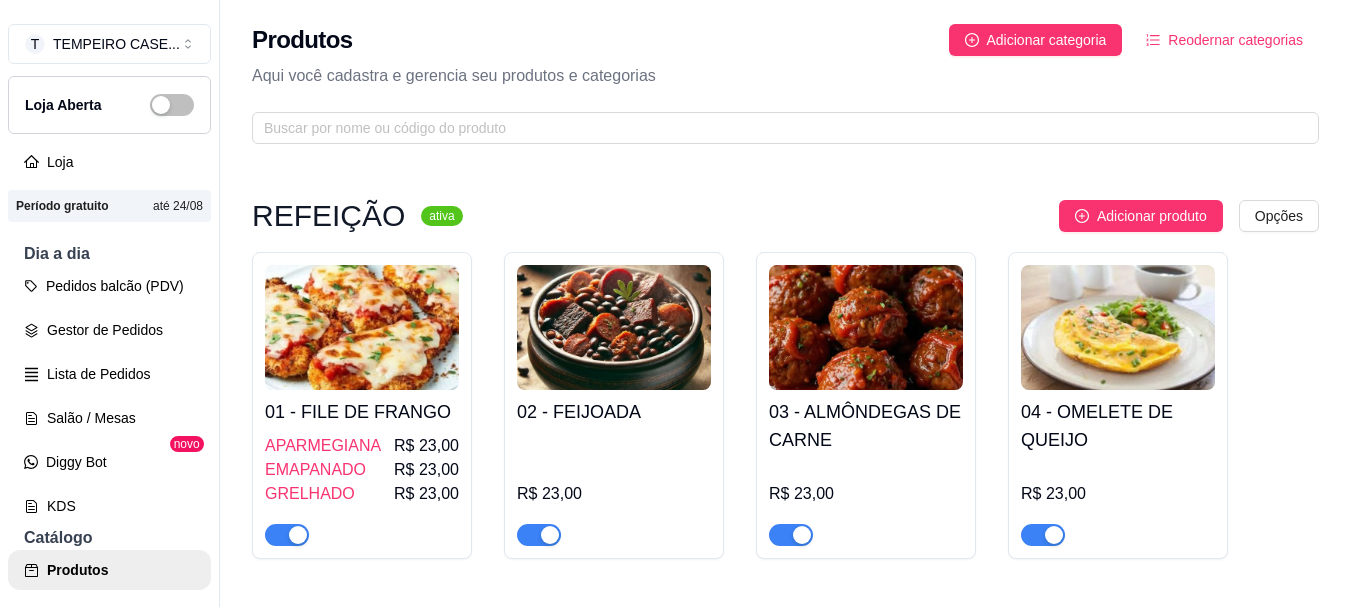 click at bounding box center (866, 327) 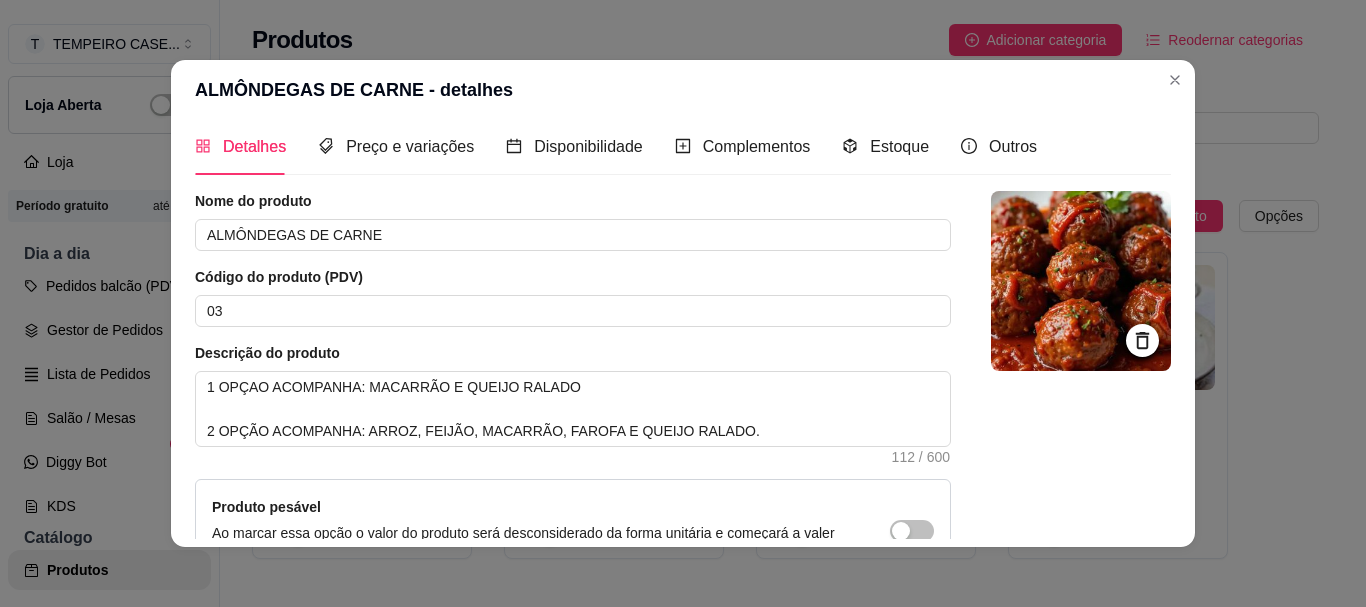 scroll, scrollTop: 0, scrollLeft: 0, axis: both 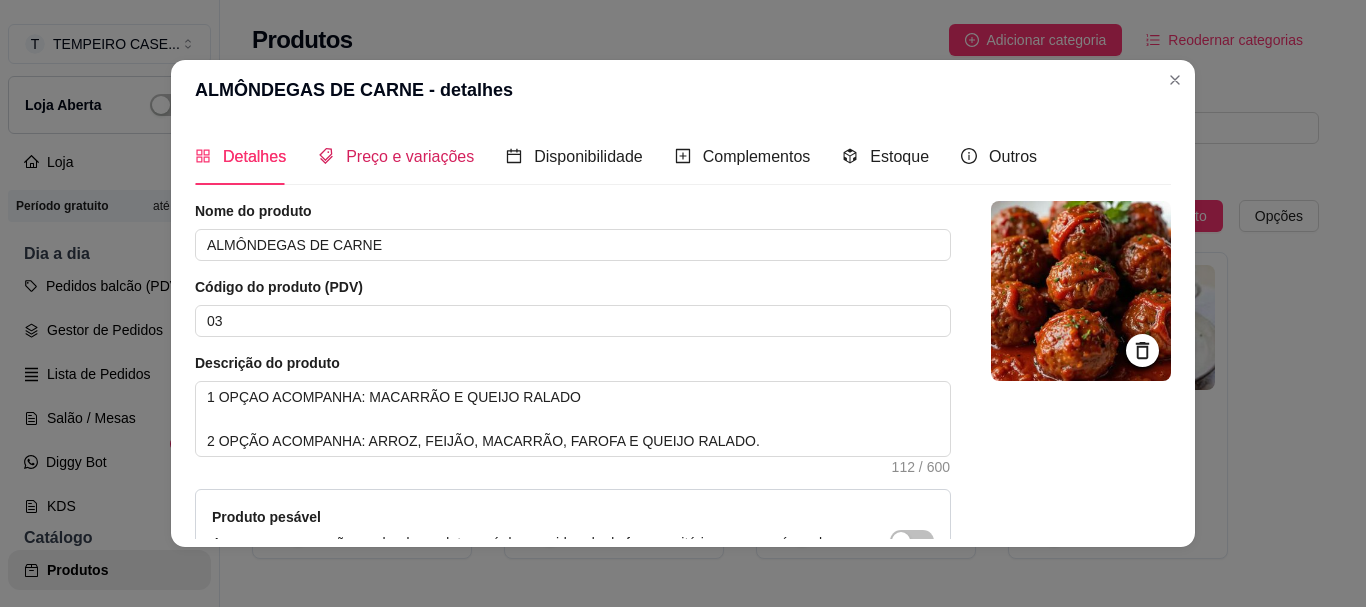 click on "Preço e variações" at bounding box center [410, 156] 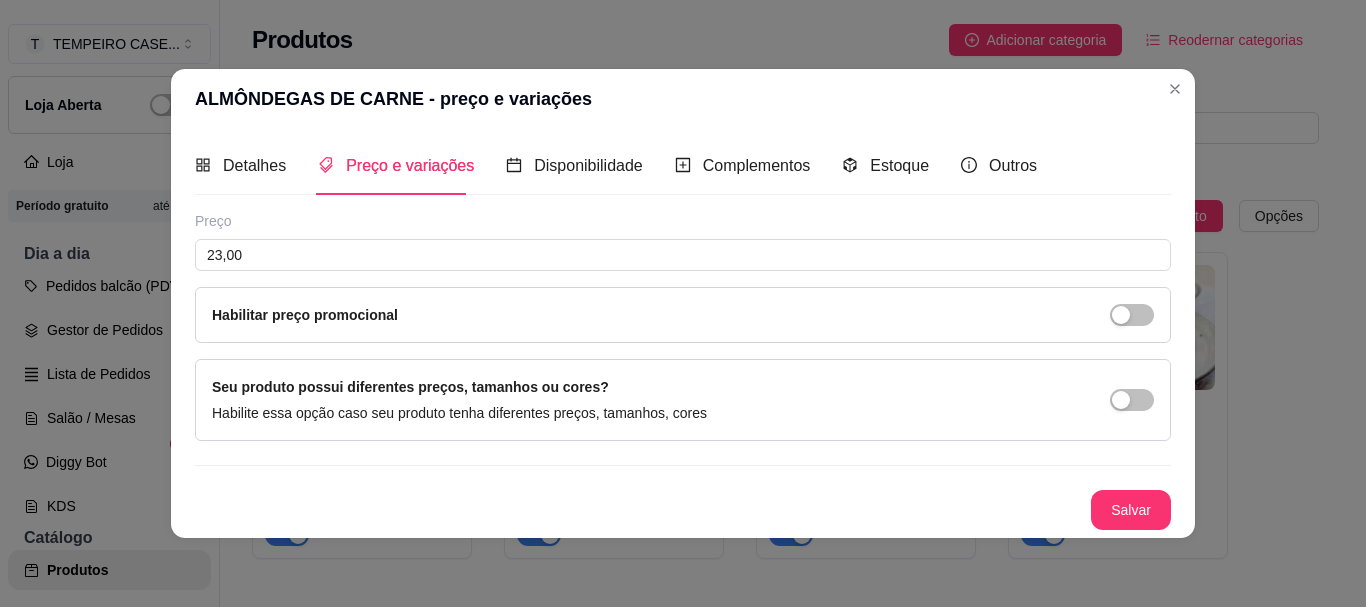 click on "Seu produto possui diferentes preços, tamanhos ou cores? Habilite essa opção caso seu produto tenha diferentes preços, tamanhos, cores" at bounding box center [683, 400] 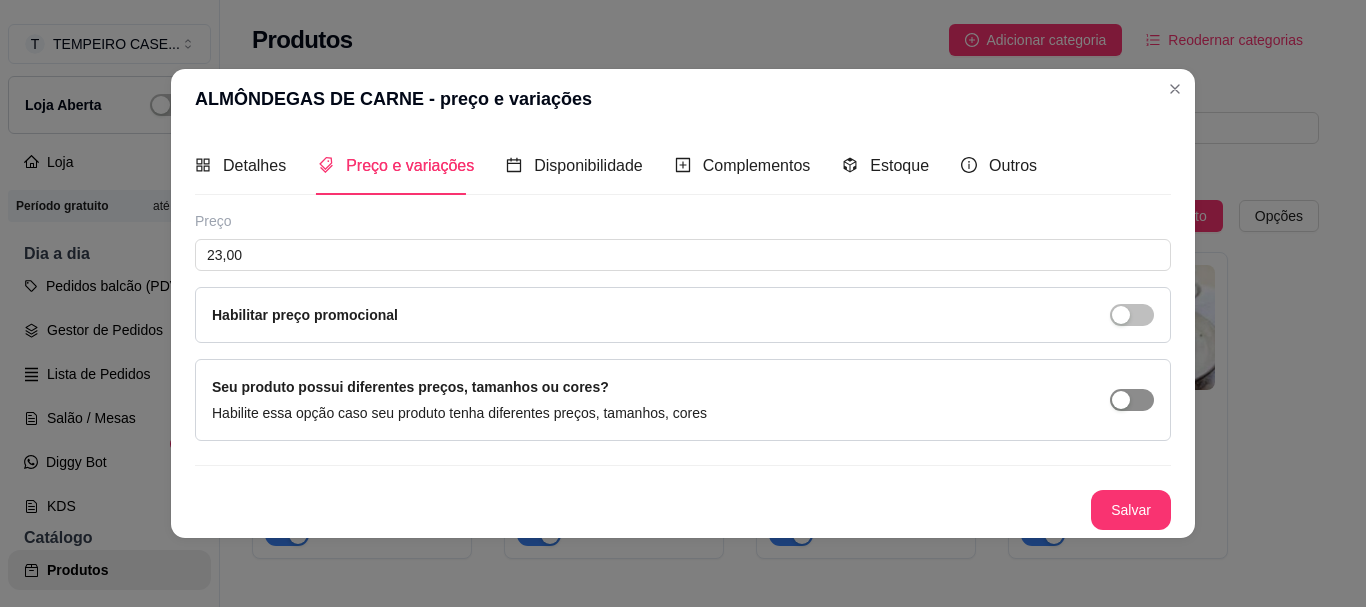 click at bounding box center [1121, 400] 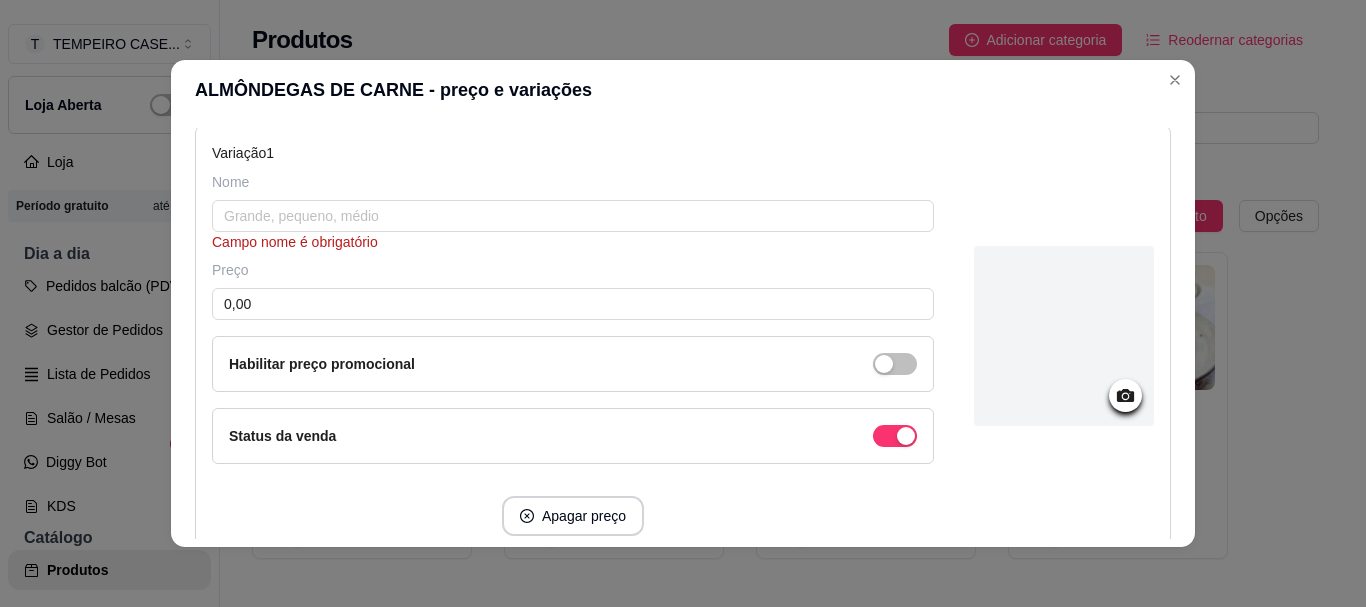 scroll, scrollTop: 100, scrollLeft: 0, axis: vertical 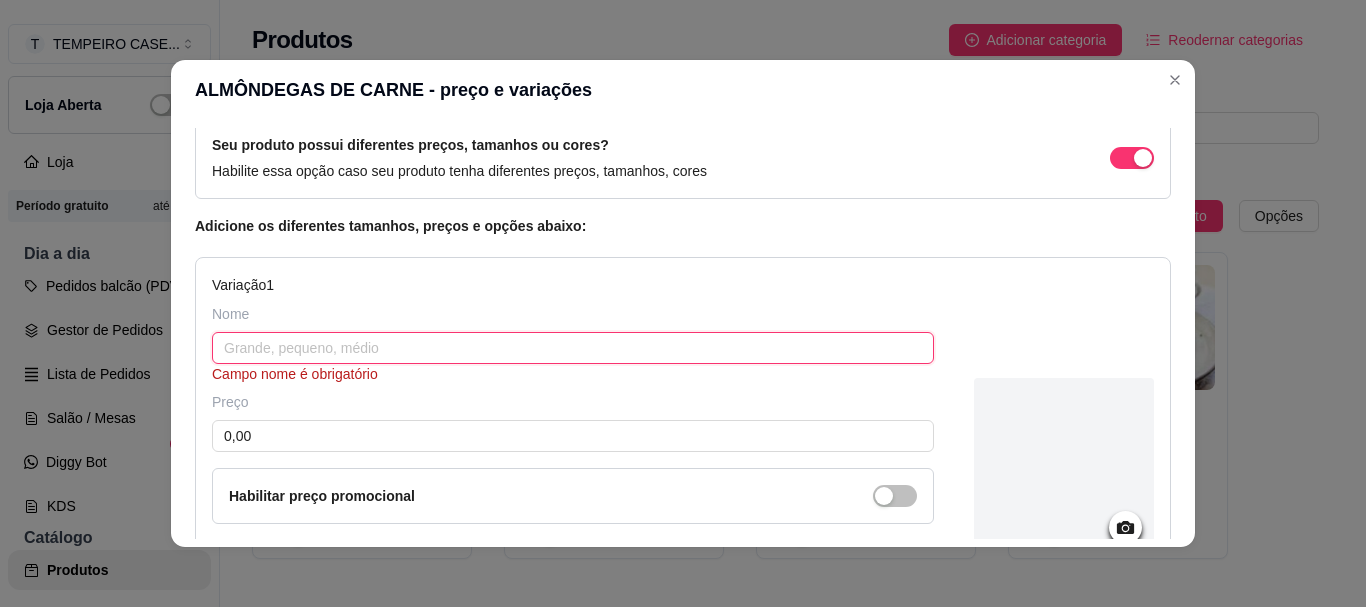 click at bounding box center [573, 348] 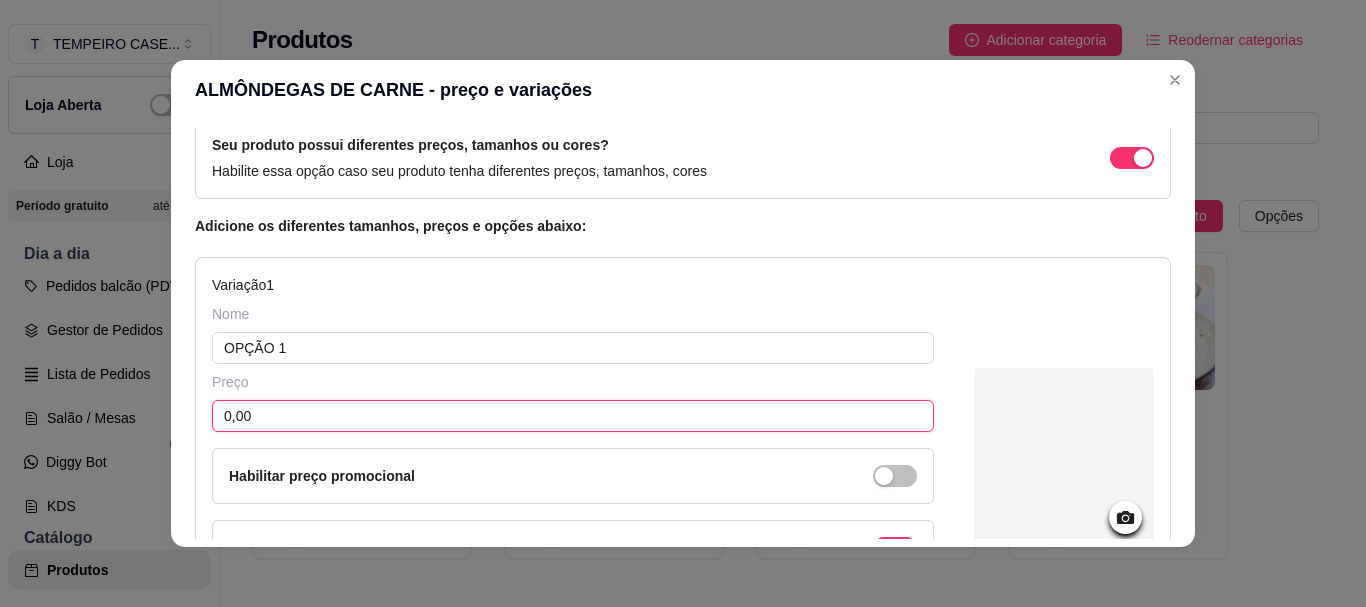 click on "0,00" at bounding box center [573, 416] 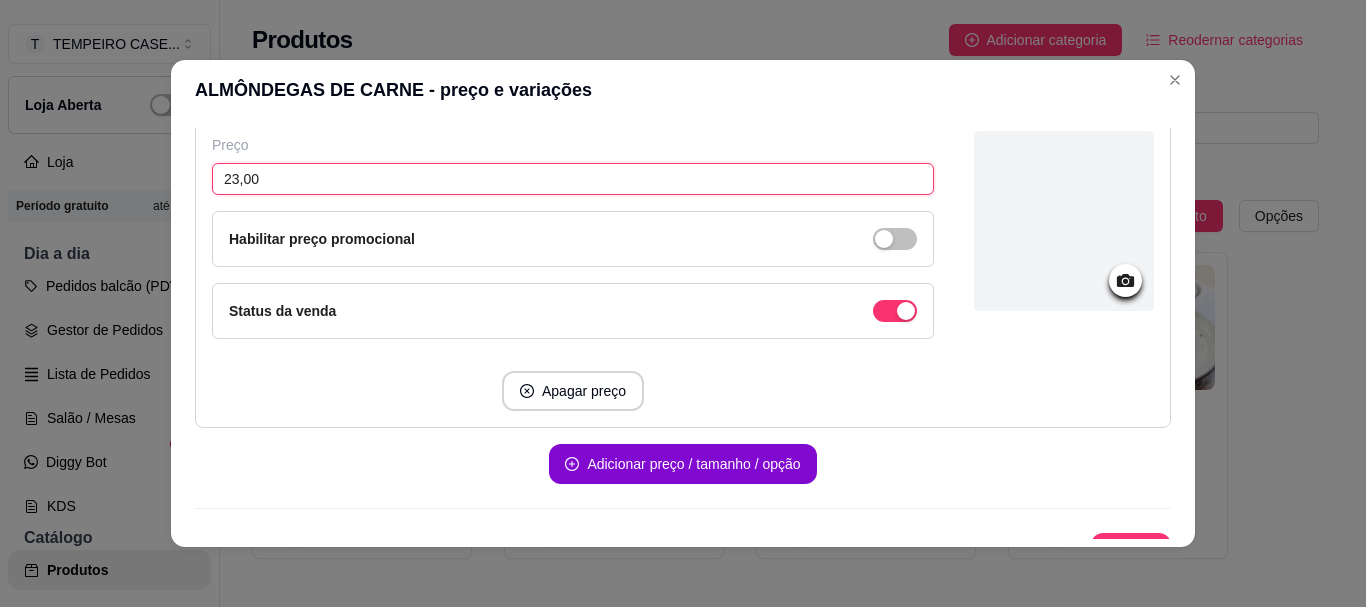 scroll, scrollTop: 371, scrollLeft: 0, axis: vertical 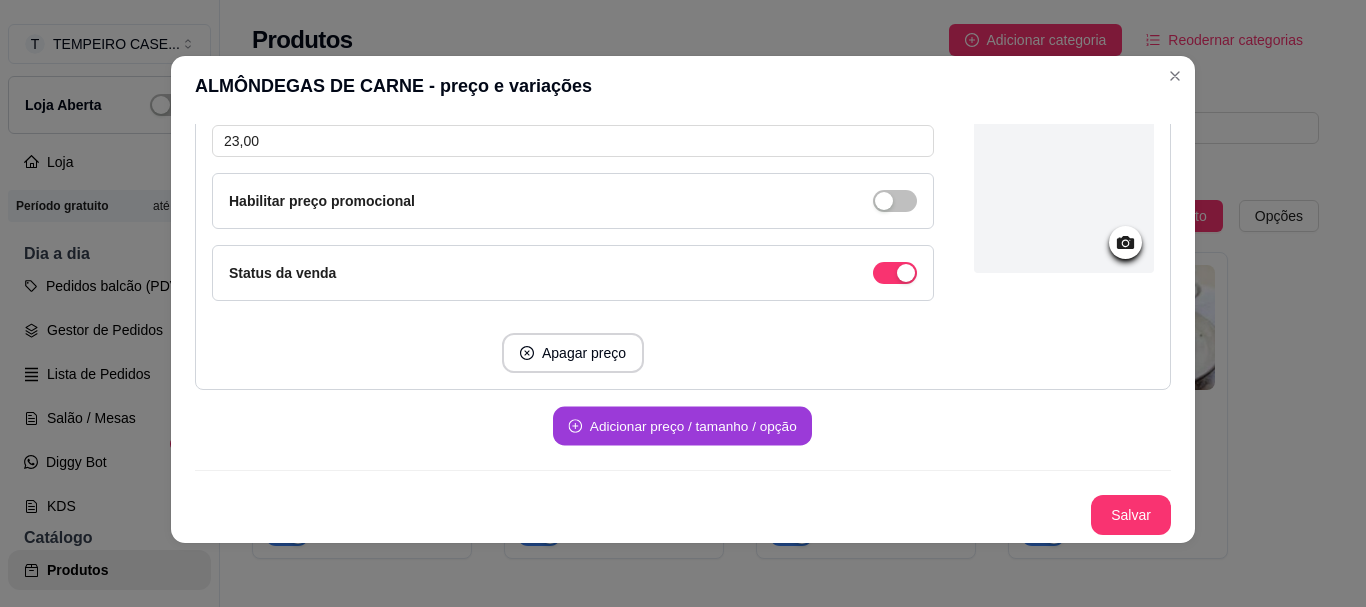 click on "Adicionar preço / tamanho / opção" at bounding box center [682, 426] 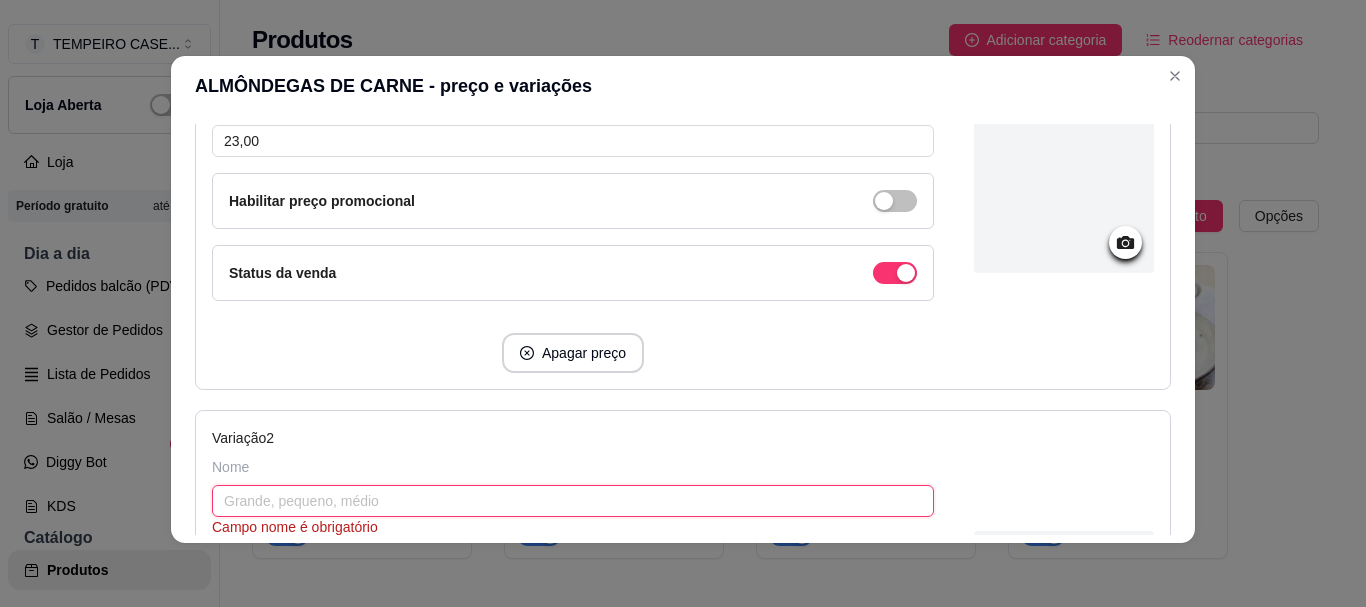 click at bounding box center (573, 501) 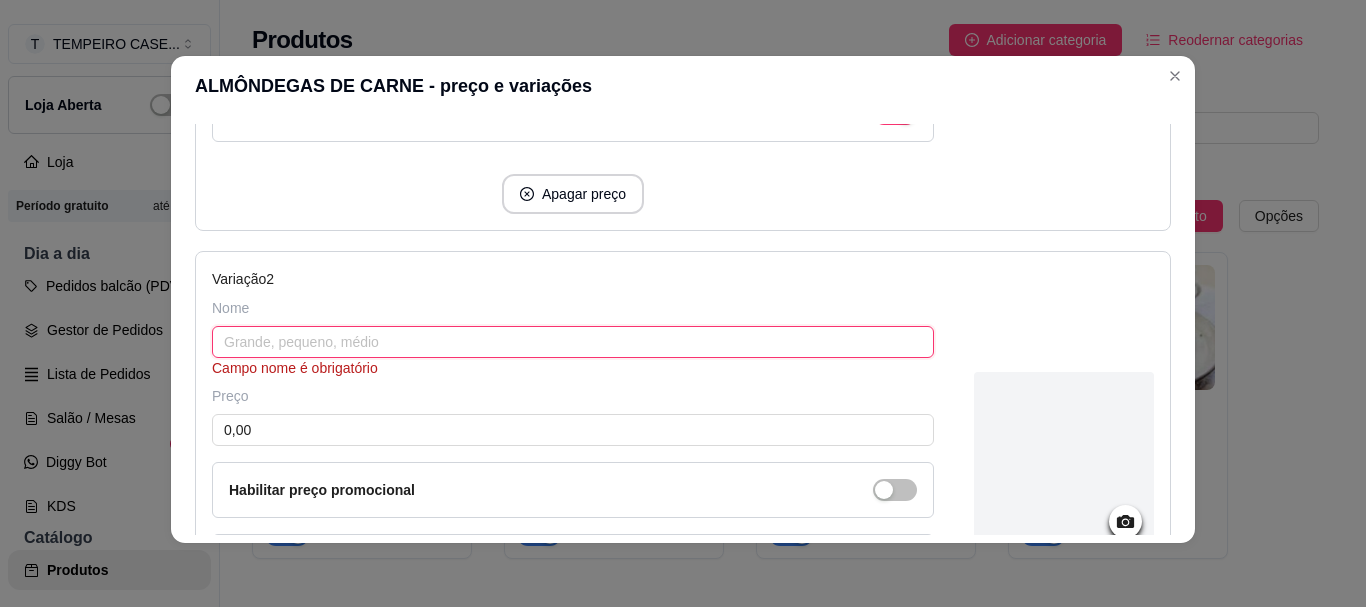 scroll, scrollTop: 519, scrollLeft: 0, axis: vertical 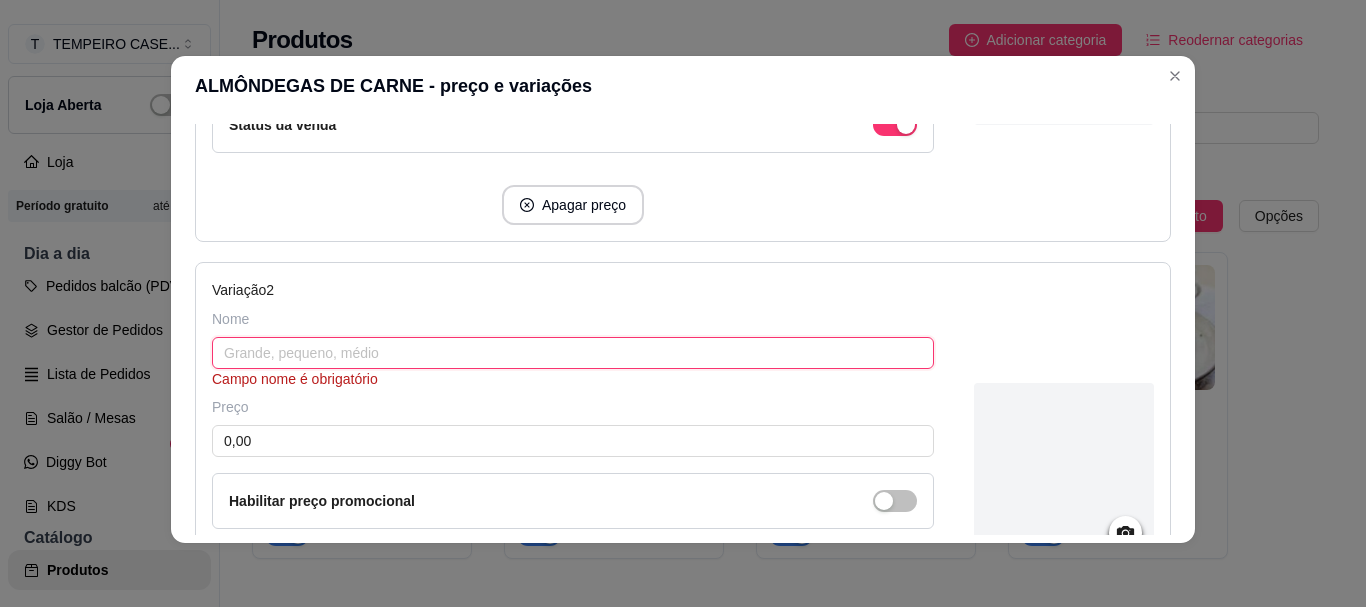 click at bounding box center (573, 353) 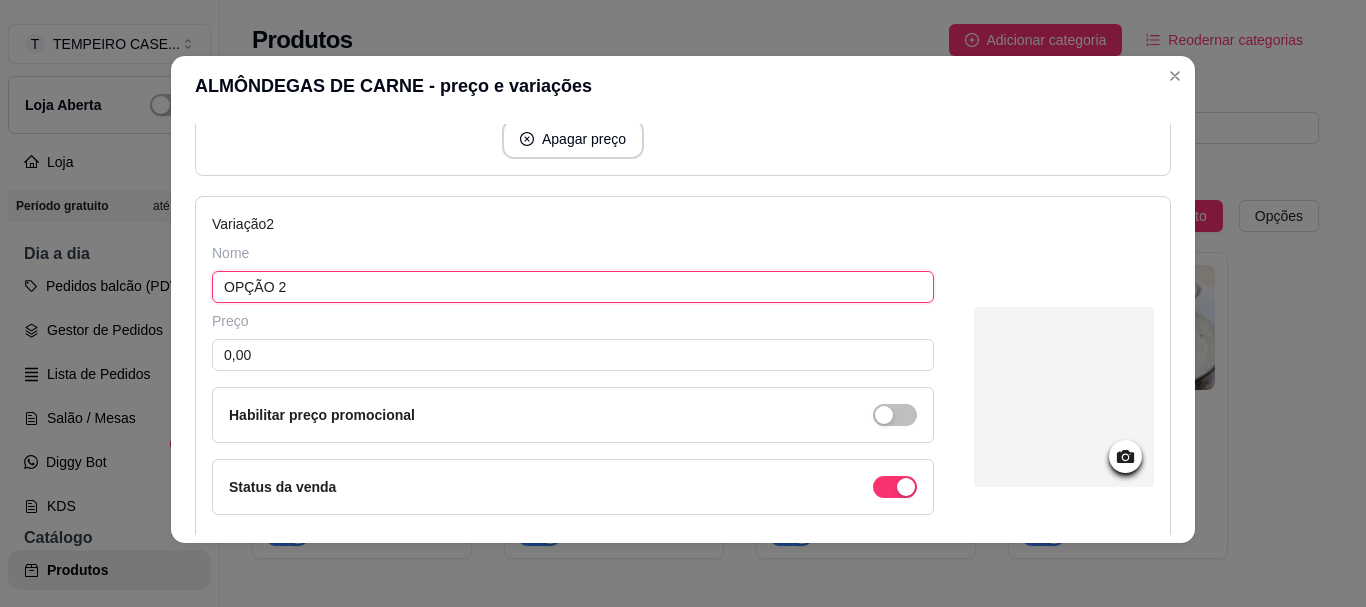 scroll, scrollTop: 619, scrollLeft: 0, axis: vertical 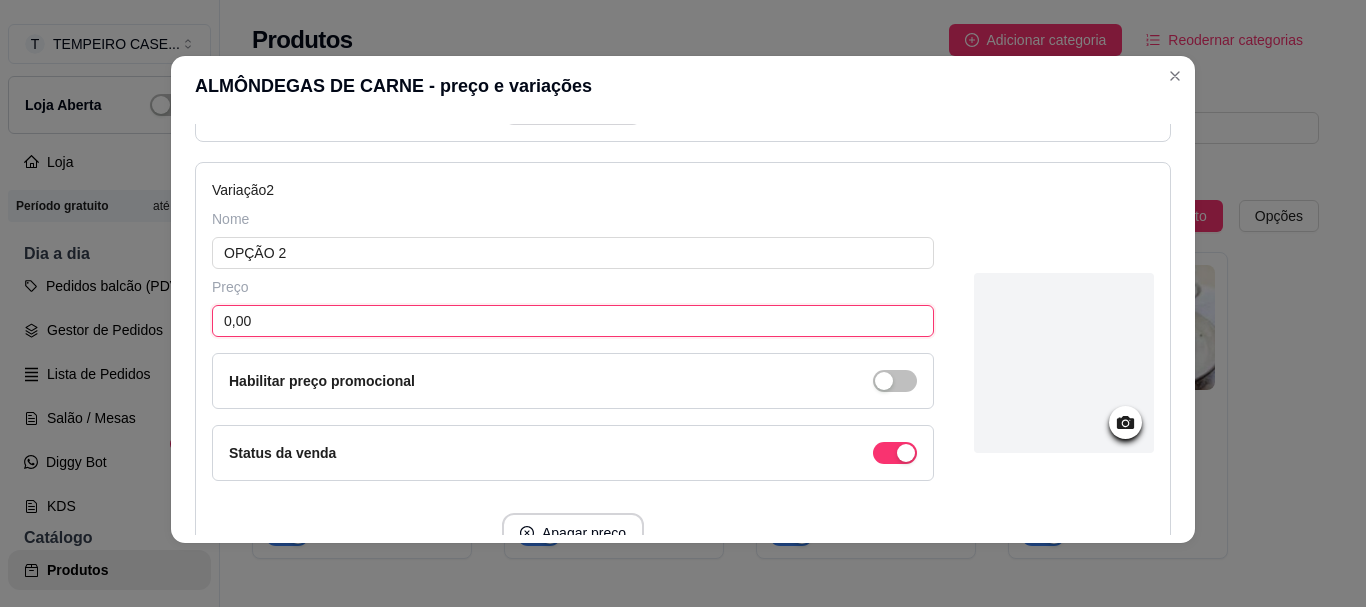 click on "0,00" at bounding box center (573, 321) 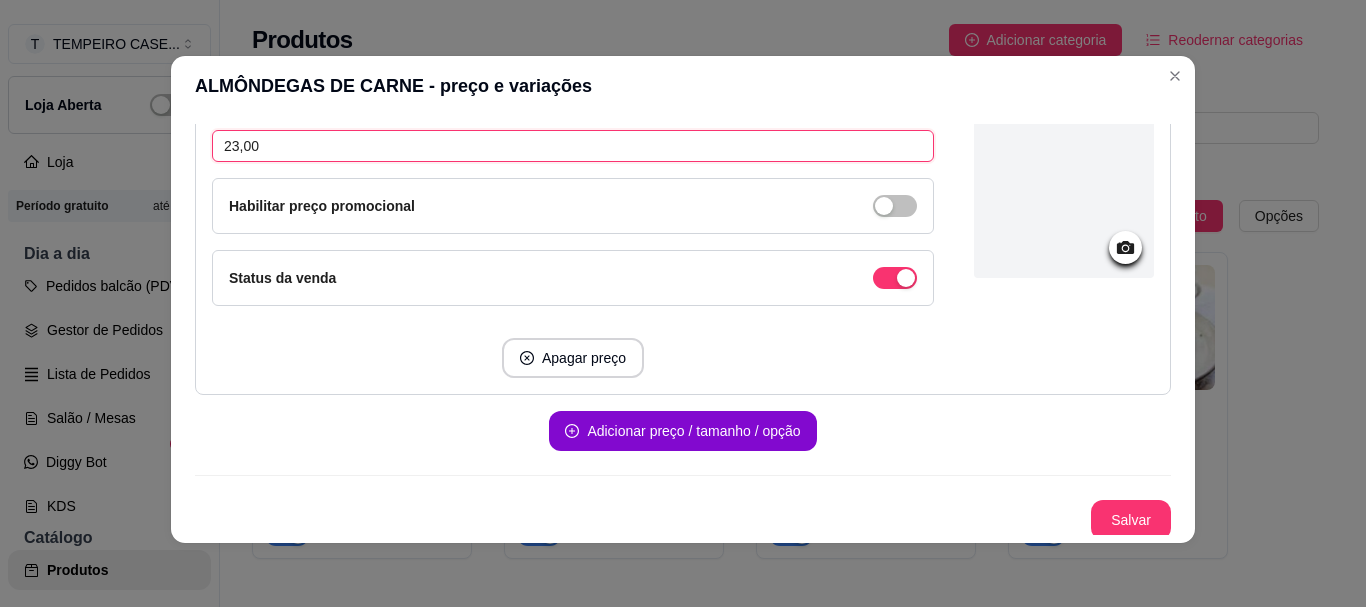 scroll, scrollTop: 799, scrollLeft: 0, axis: vertical 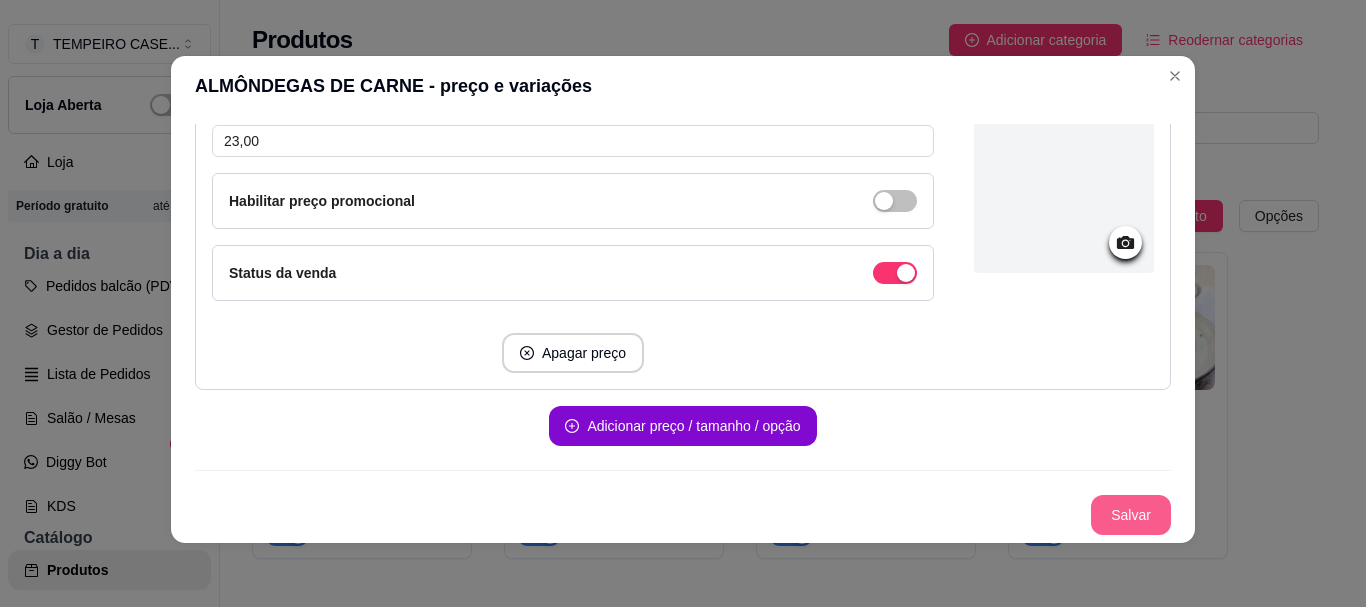 click on "Salvar" at bounding box center [1131, 515] 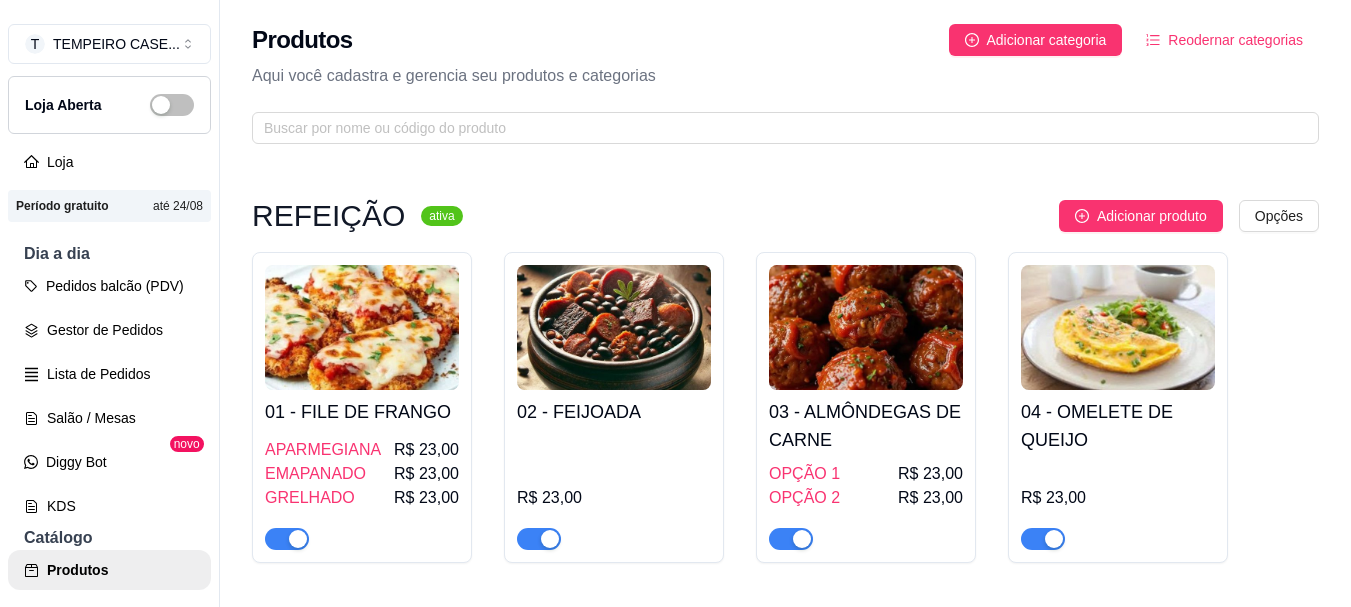 click at bounding box center (866, 327) 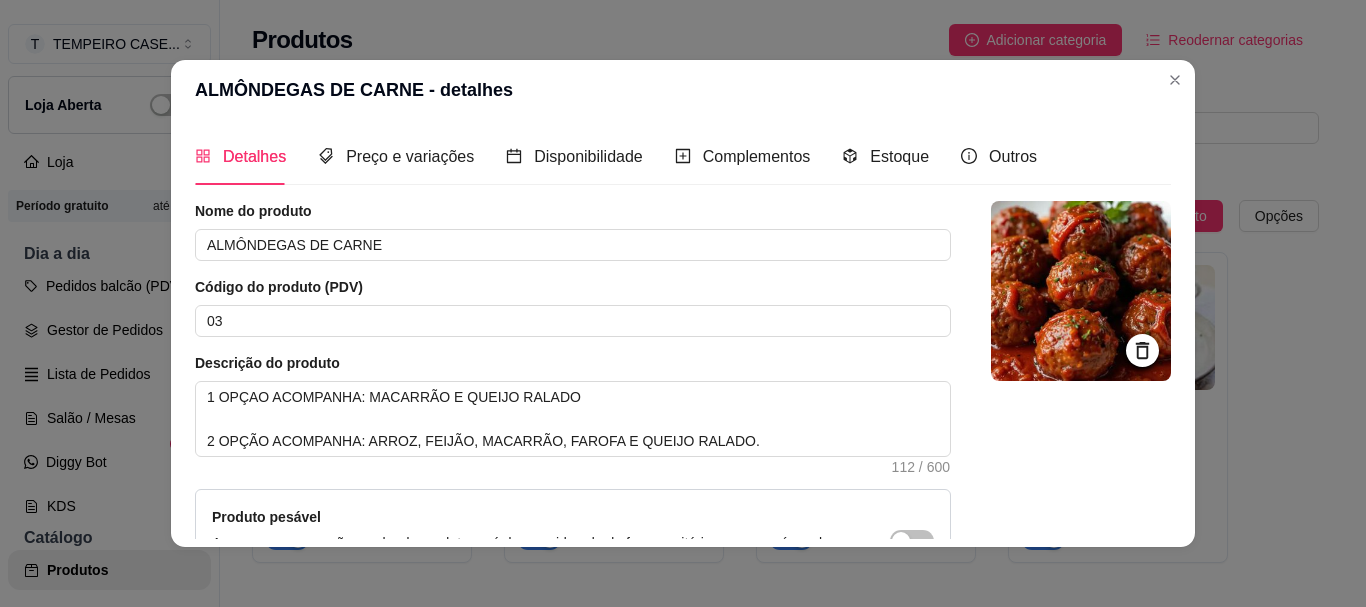 scroll, scrollTop: 241, scrollLeft: 0, axis: vertical 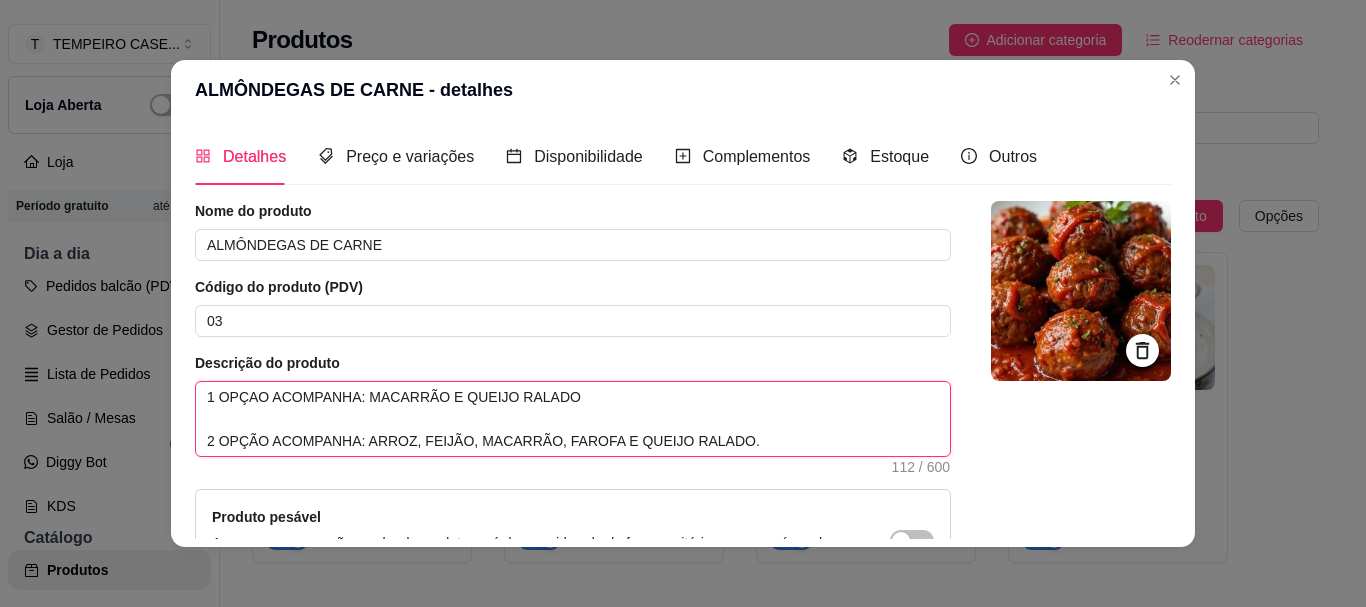 drag, startPoint x: 760, startPoint y: 445, endPoint x: 755, endPoint y: 513, distance: 68.18358 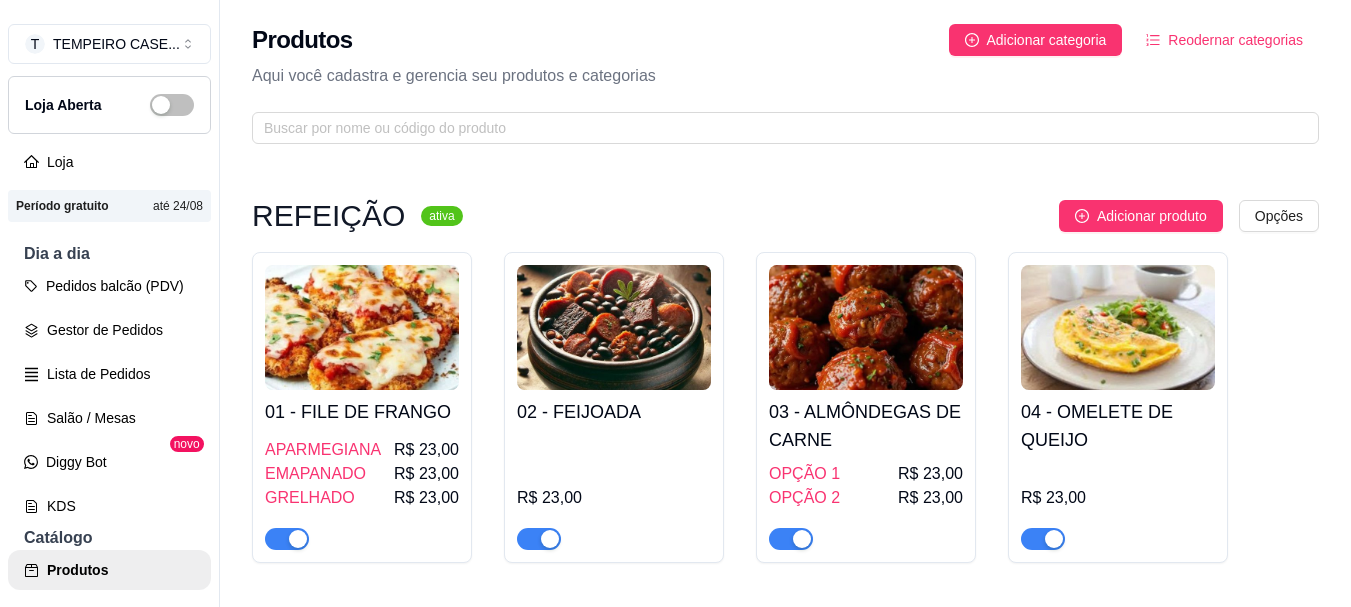 click at bounding box center [866, 327] 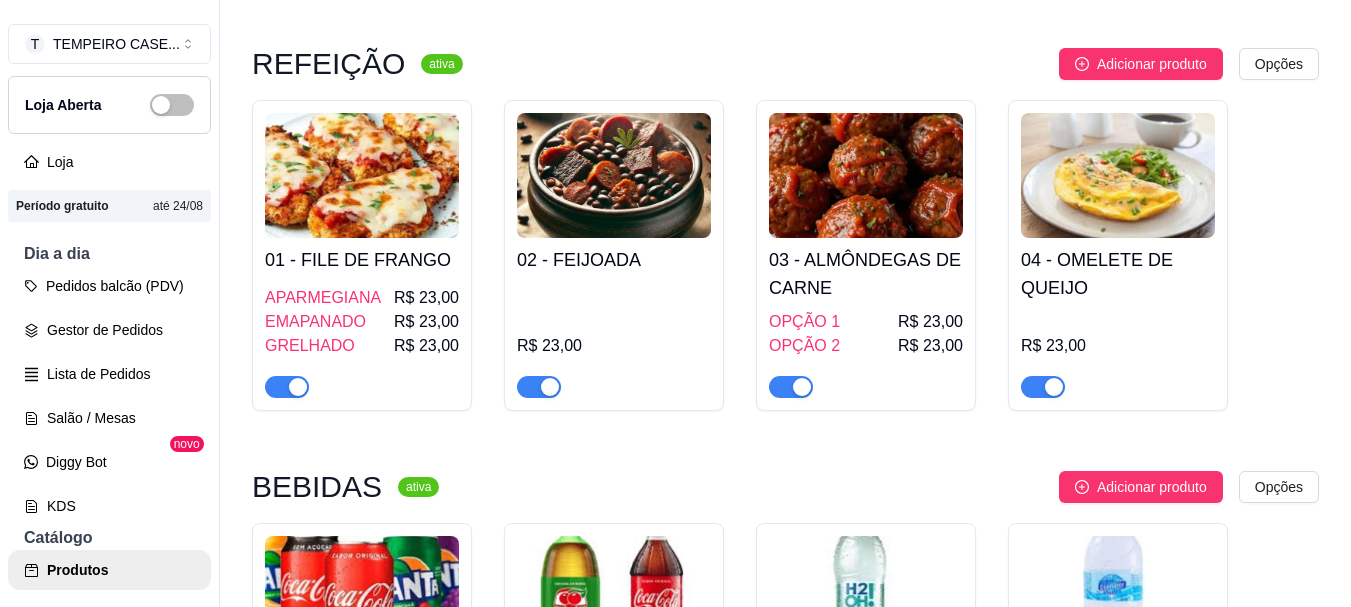 scroll, scrollTop: 300, scrollLeft: 0, axis: vertical 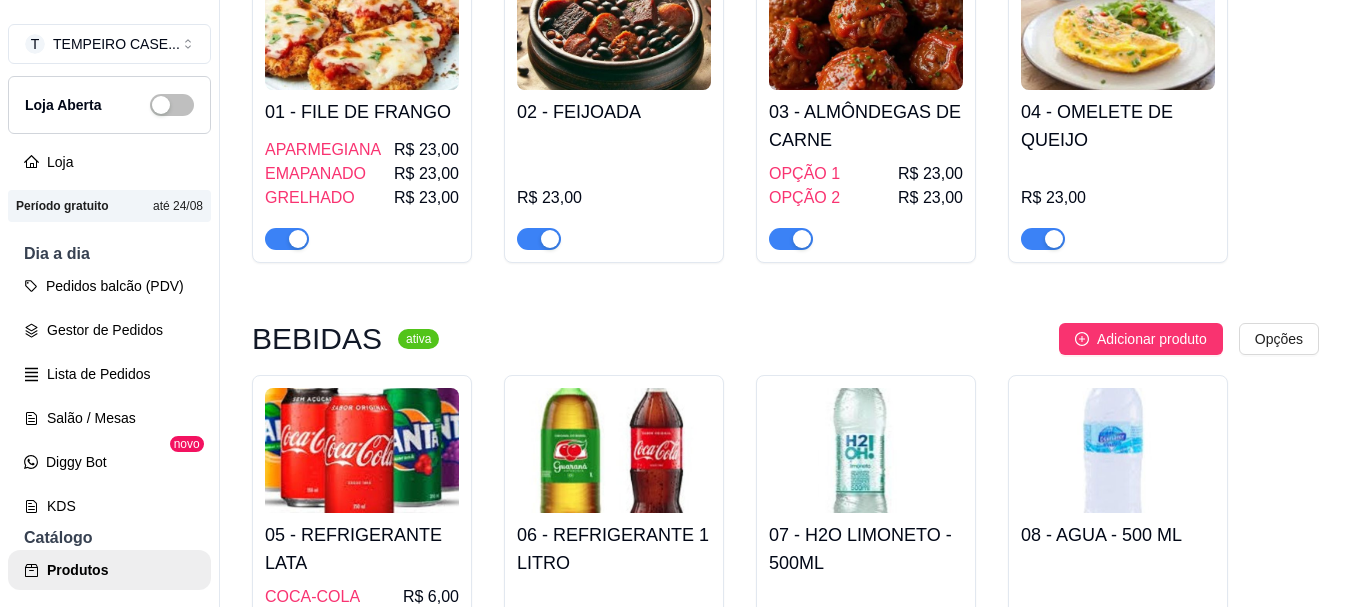 click on "Loja Aberta" at bounding box center [109, 105] 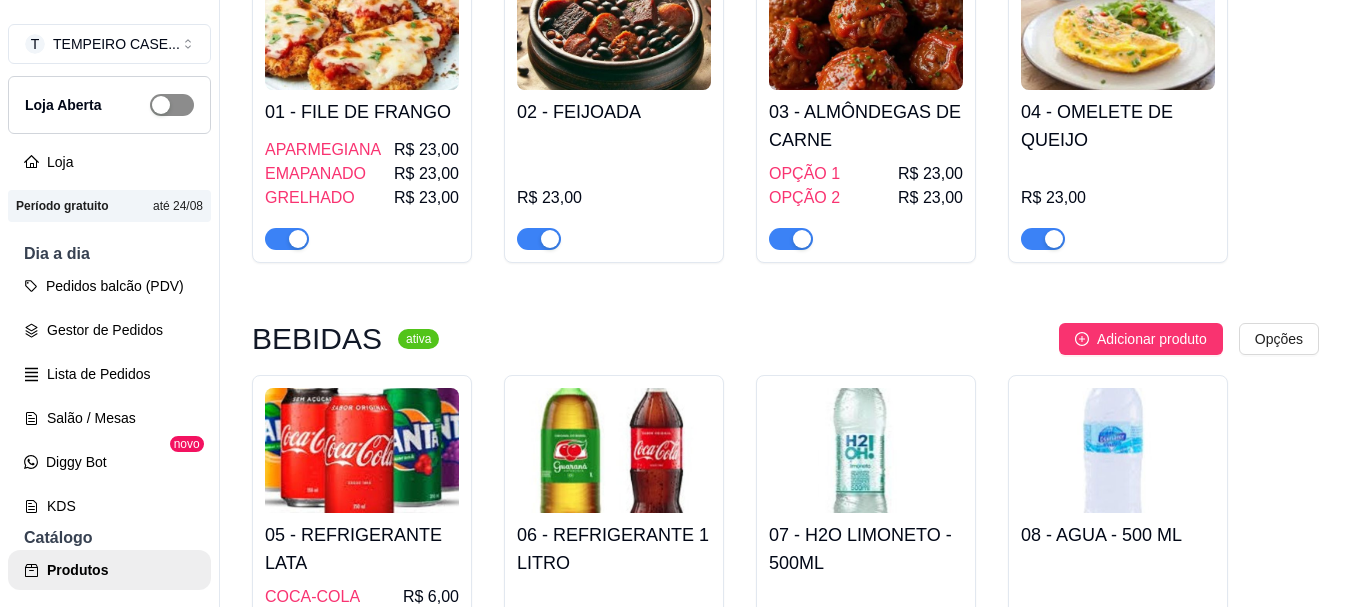 click at bounding box center [172, 105] 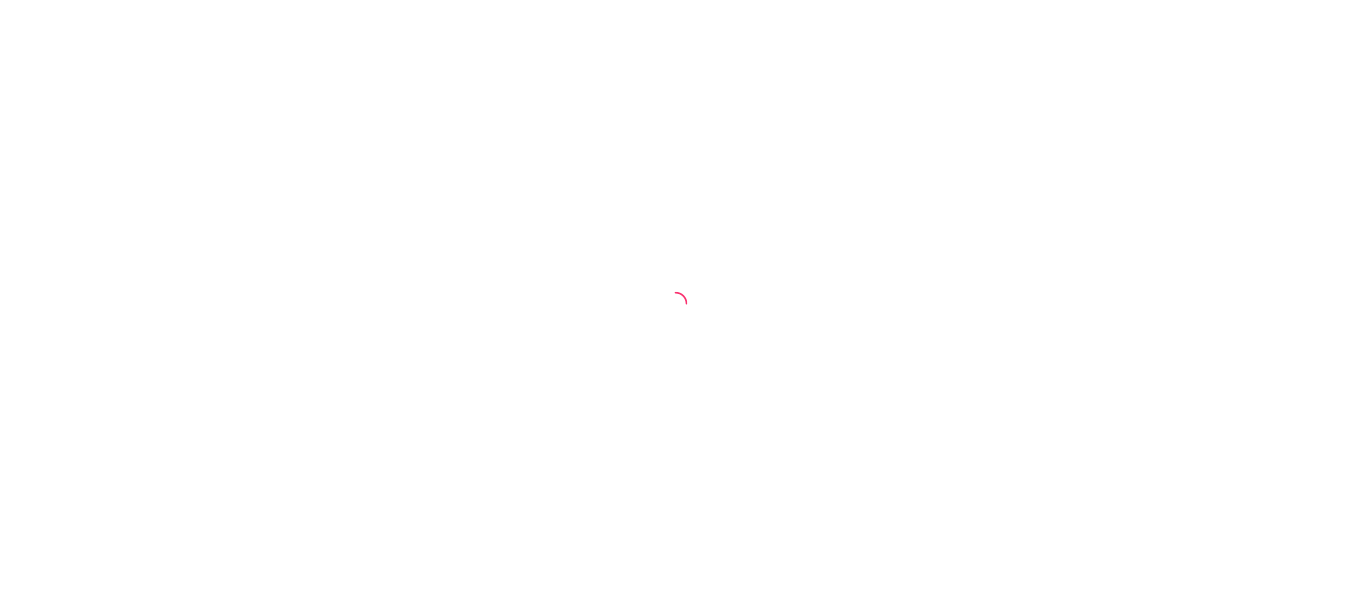 scroll, scrollTop: 0, scrollLeft: 0, axis: both 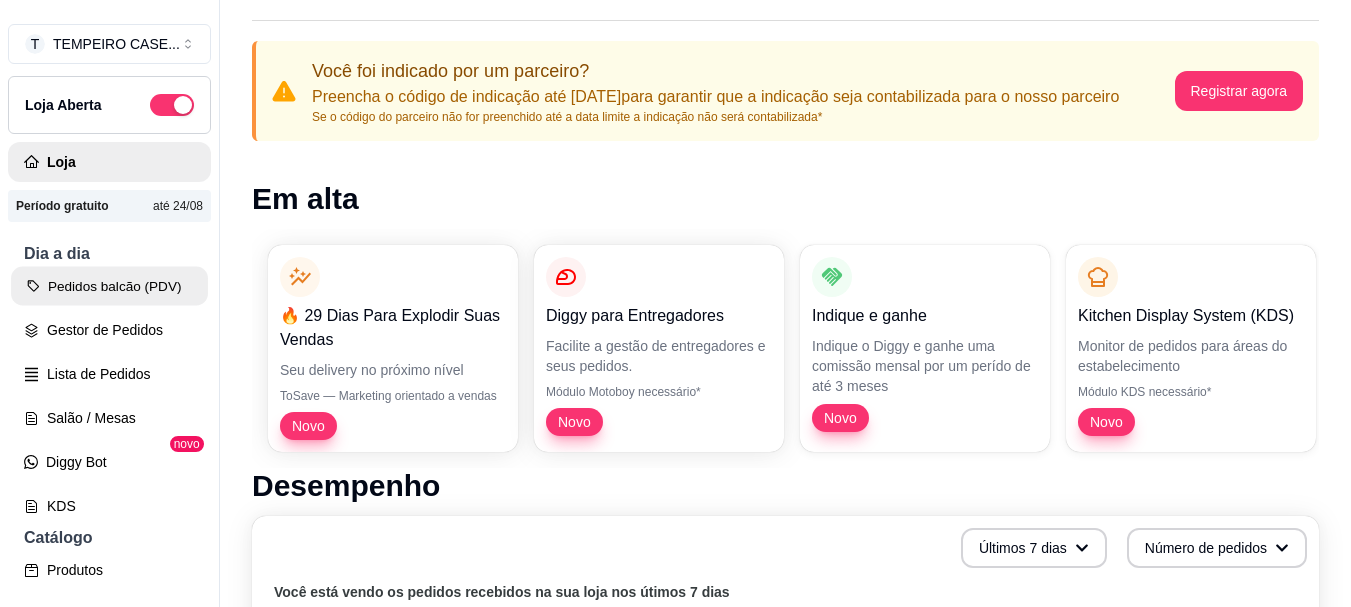 click on "Pedidos balcão (PDV)" at bounding box center [109, 286] 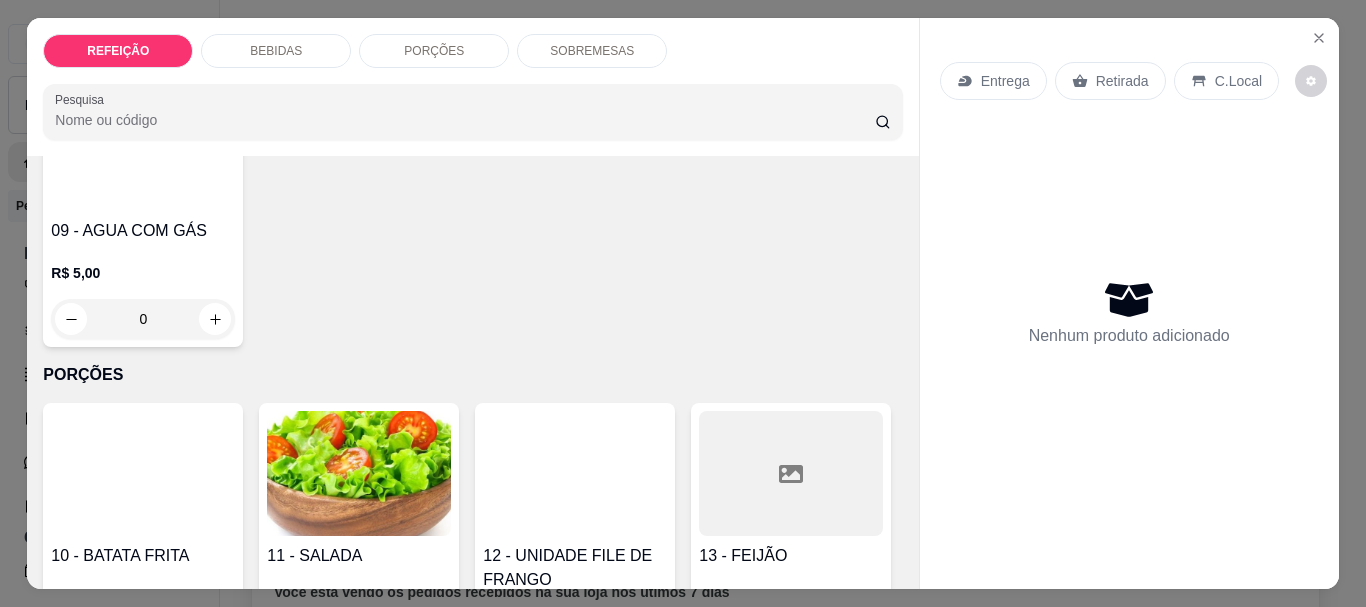 scroll, scrollTop: 800, scrollLeft: 0, axis: vertical 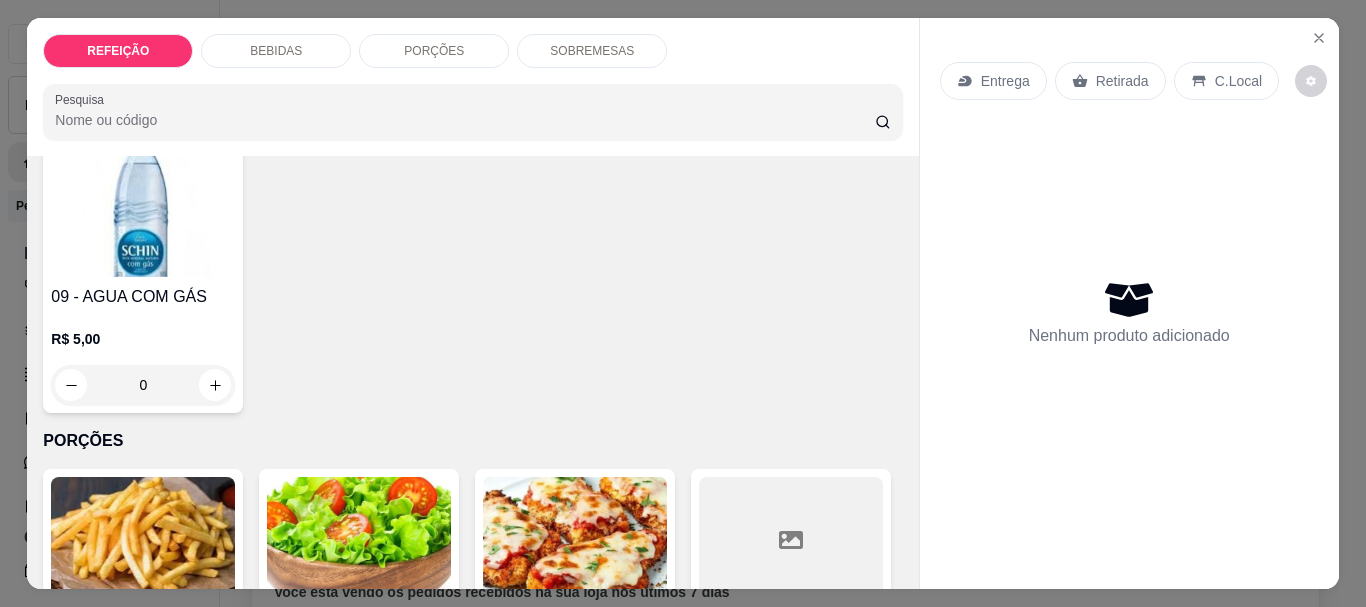 click at bounding box center (359, -95) 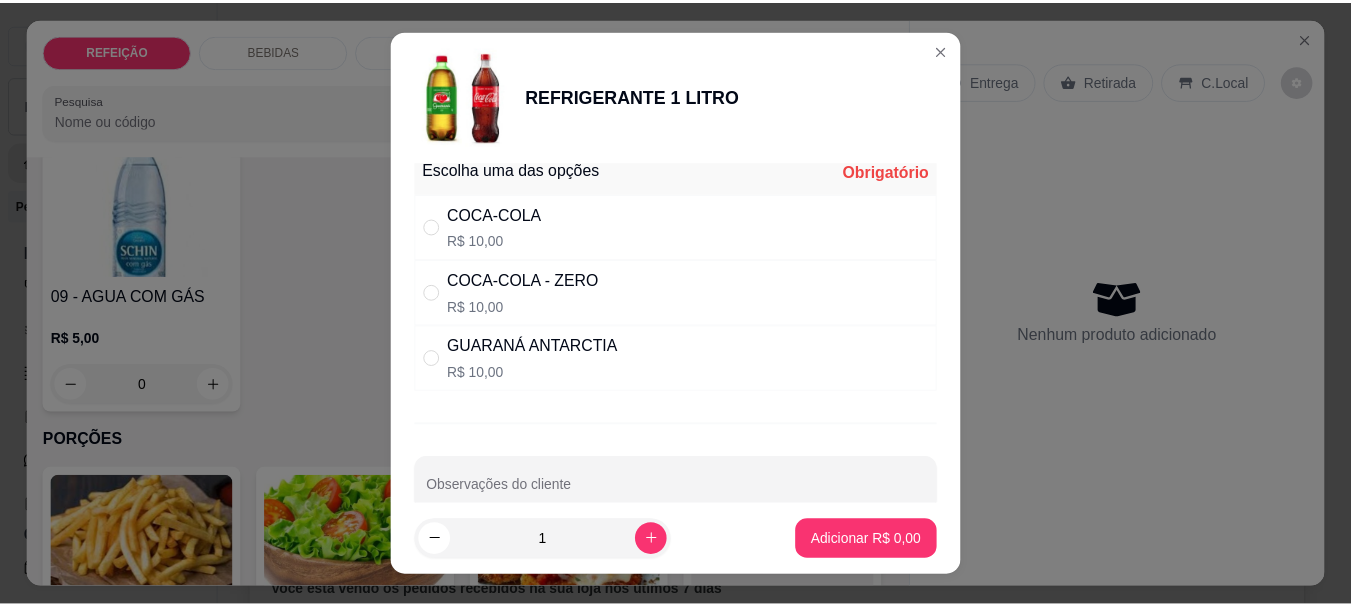 scroll, scrollTop: 0, scrollLeft: 0, axis: both 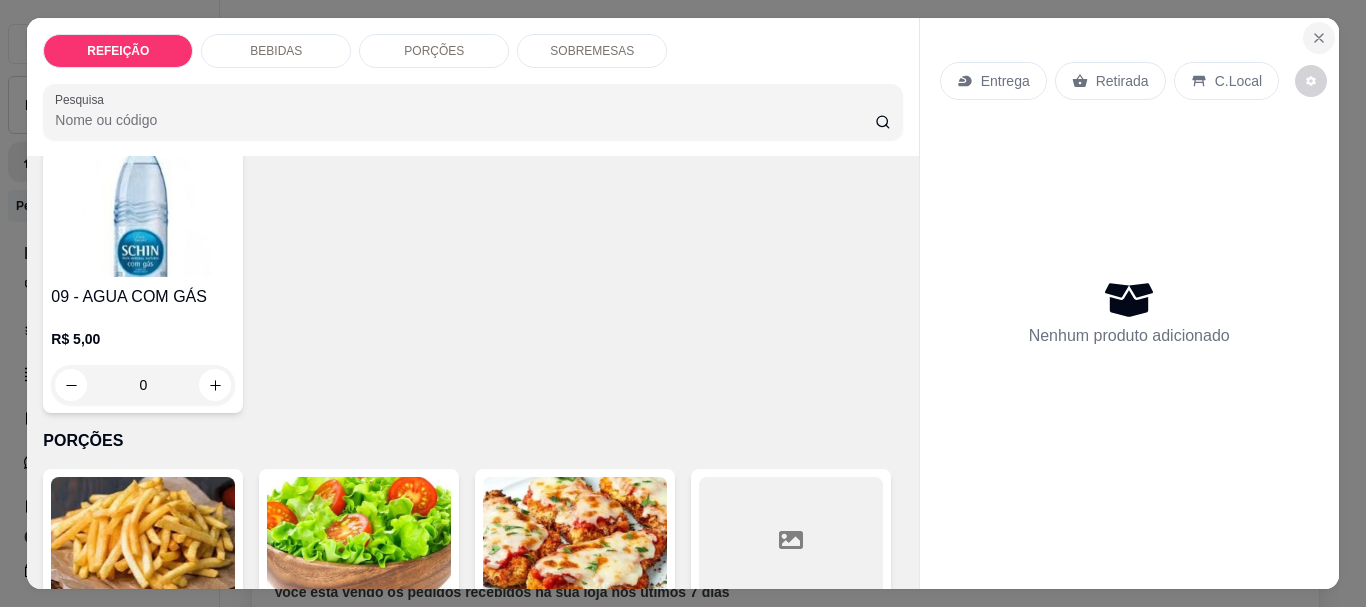 click 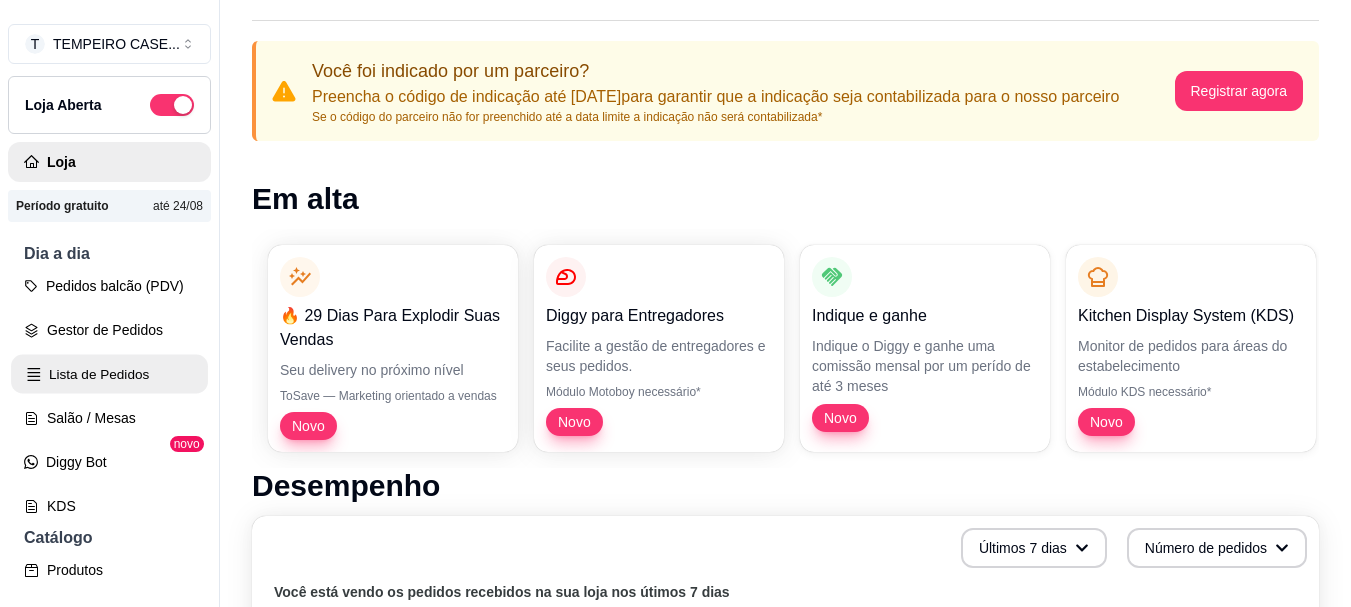 click on "Lista de Pedidos" at bounding box center (109, 374) 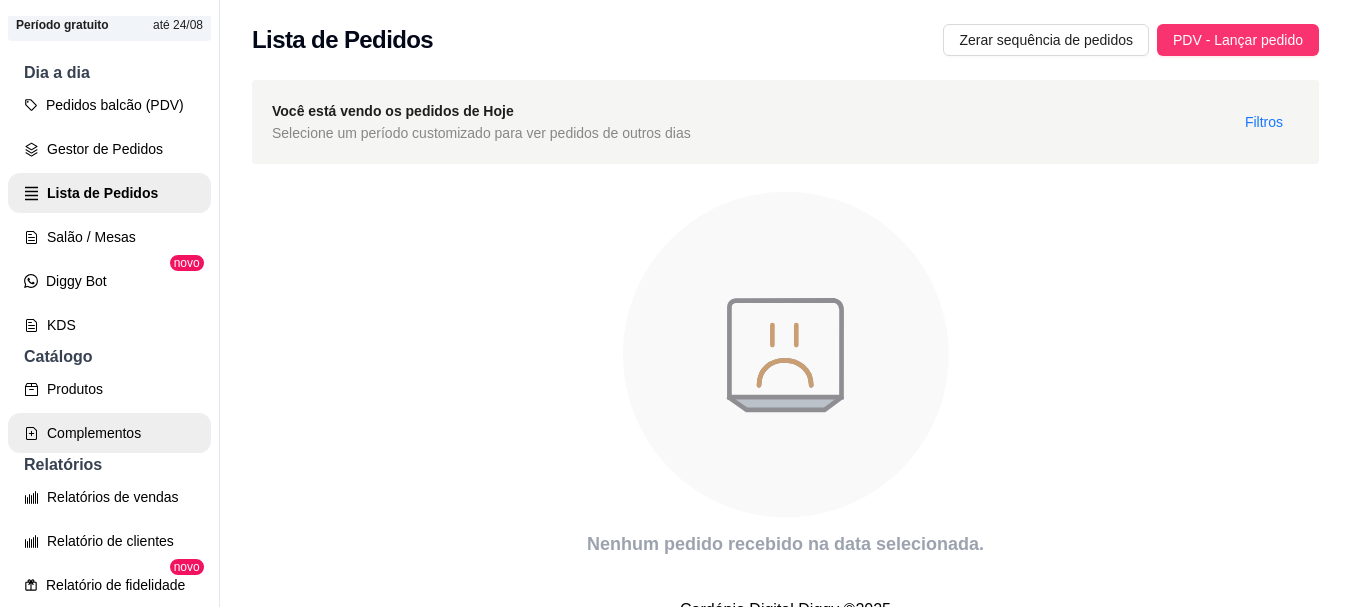 scroll, scrollTop: 200, scrollLeft: 0, axis: vertical 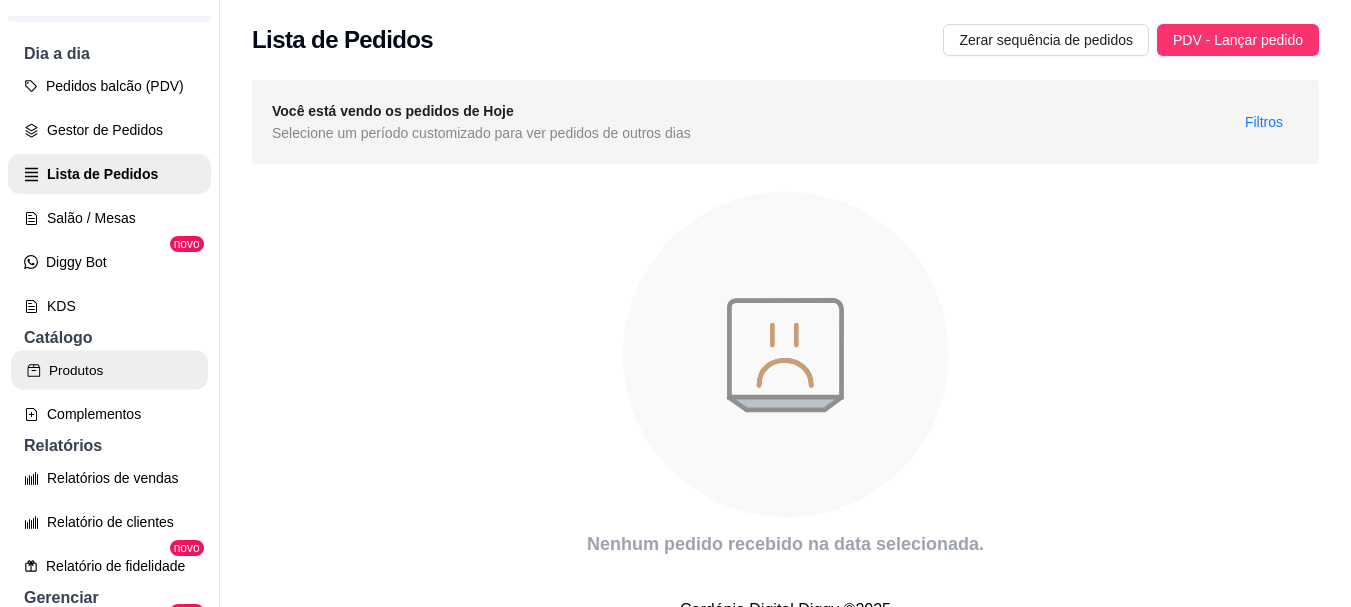 click on "Produtos" at bounding box center (109, 370) 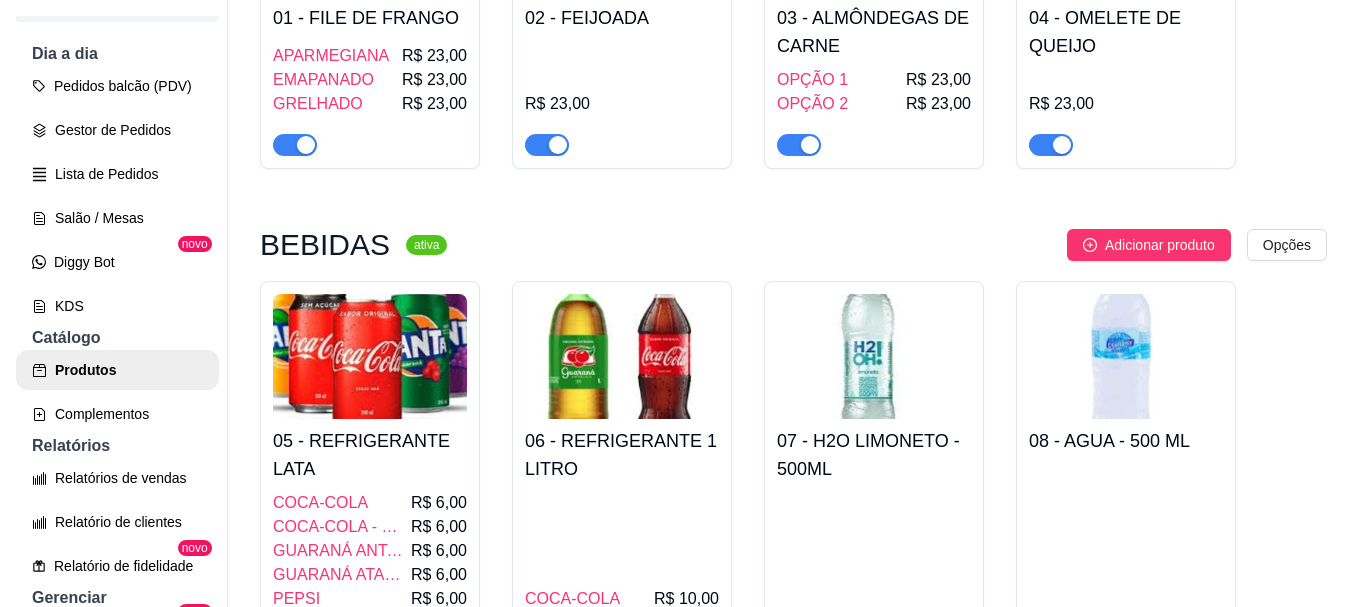 scroll, scrollTop: 500, scrollLeft: 0, axis: vertical 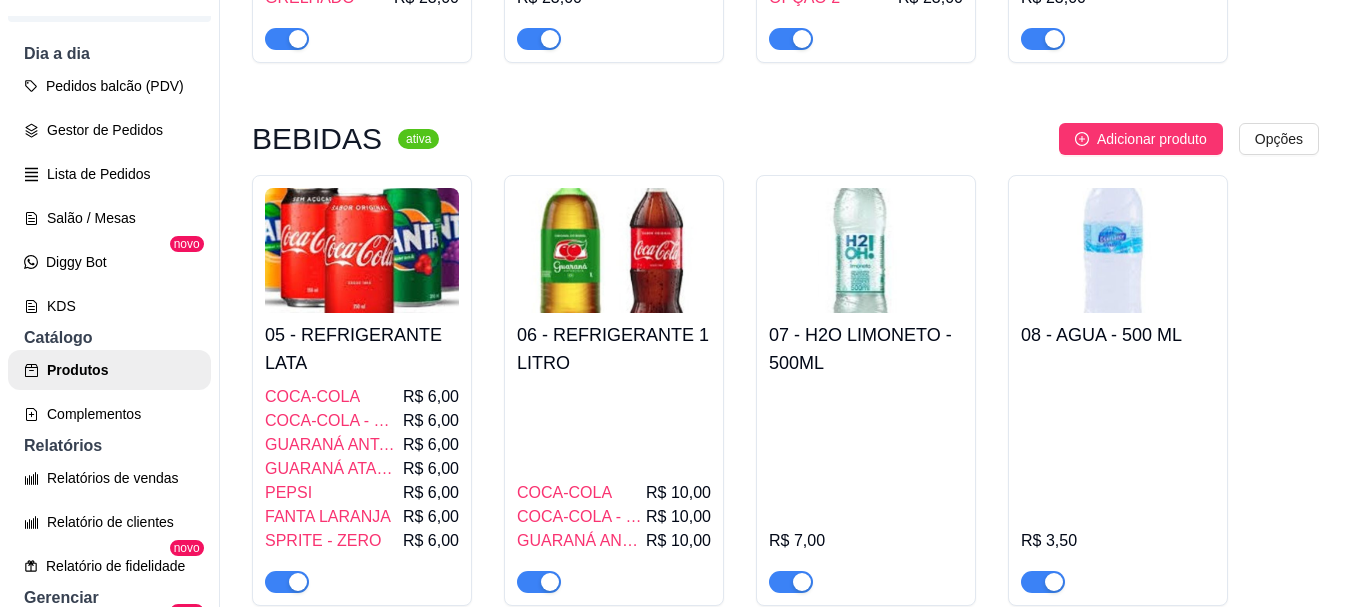 click at bounding box center [614, 250] 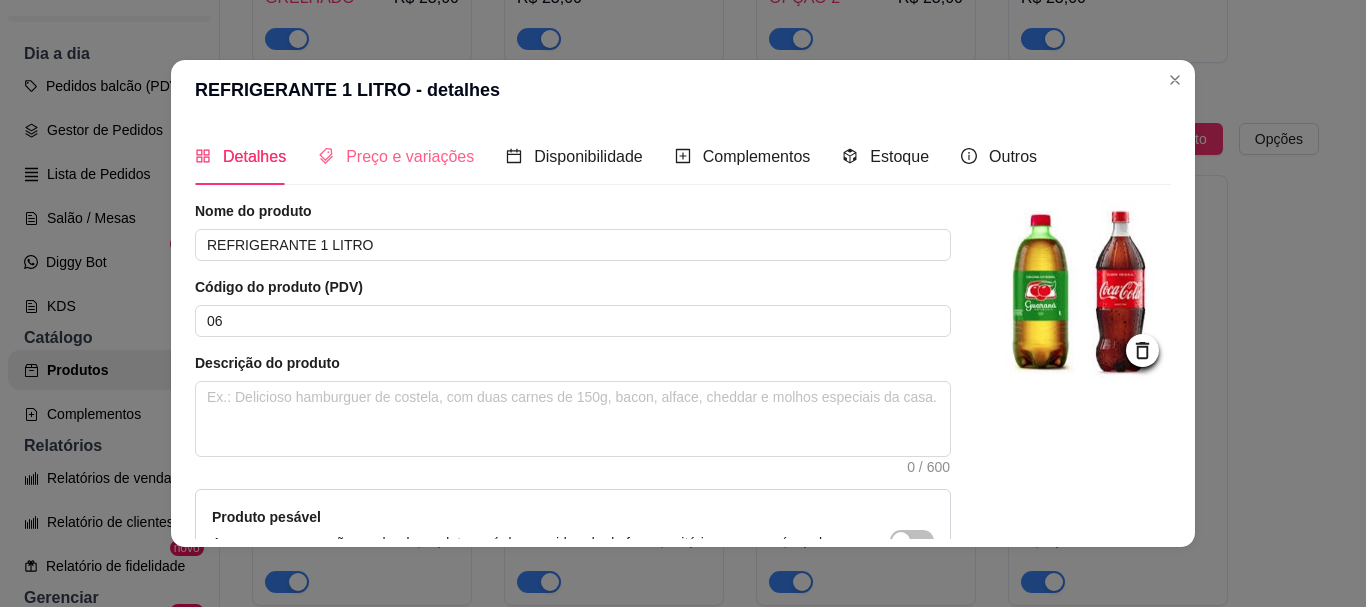 click on "Preço e variações" at bounding box center [396, 156] 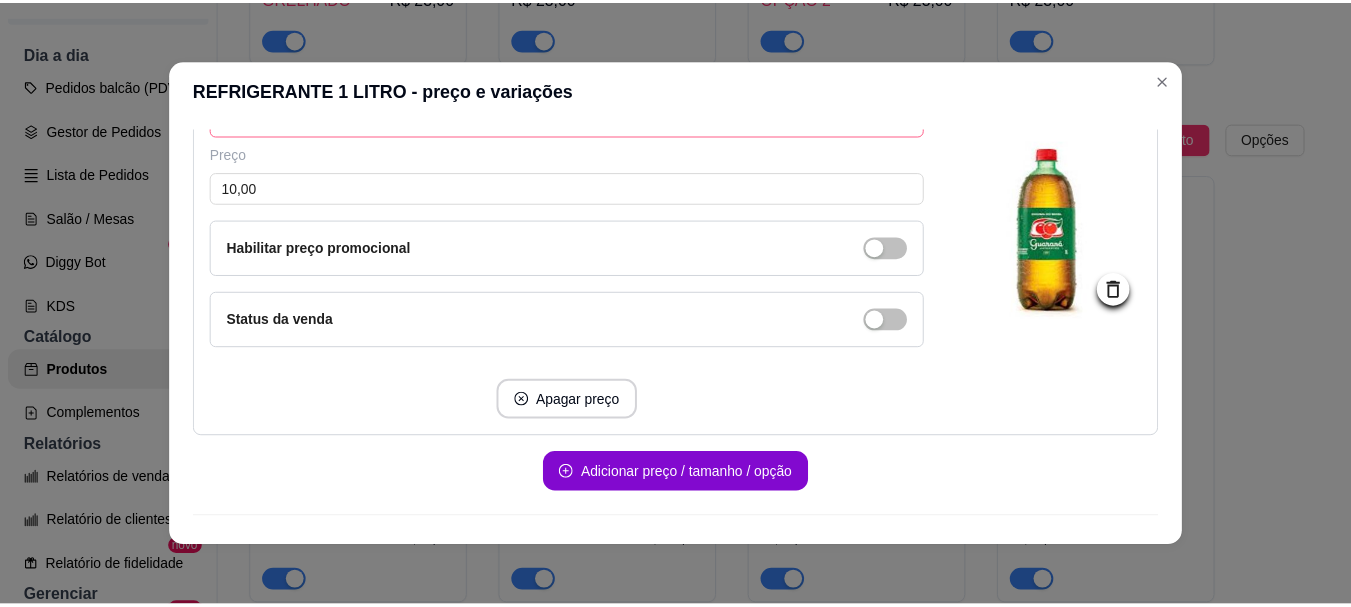 scroll, scrollTop: 1200, scrollLeft: 0, axis: vertical 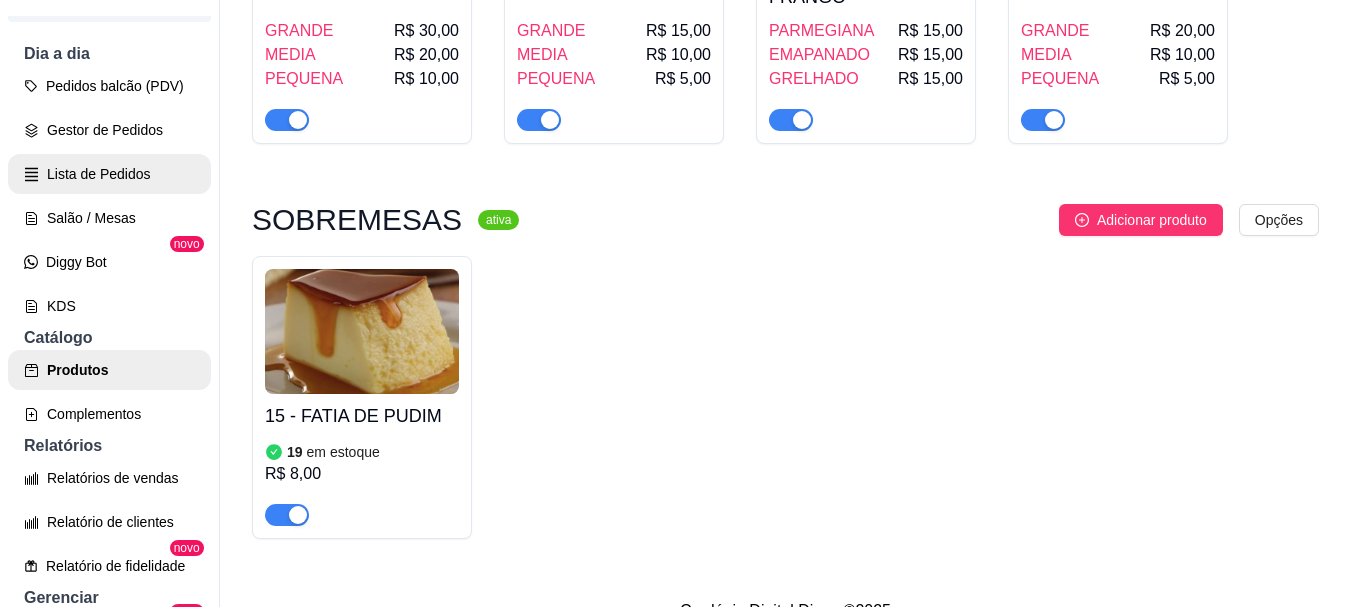 click on "Lista de Pedidos" at bounding box center [109, 174] 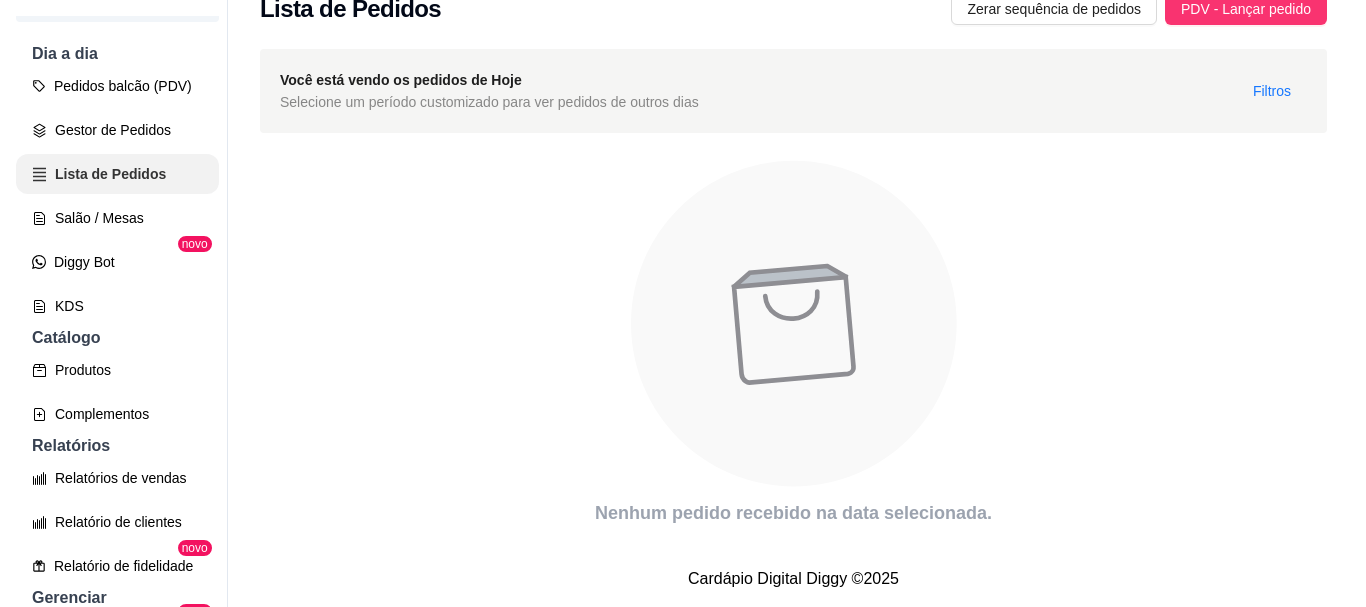 scroll, scrollTop: 0, scrollLeft: 0, axis: both 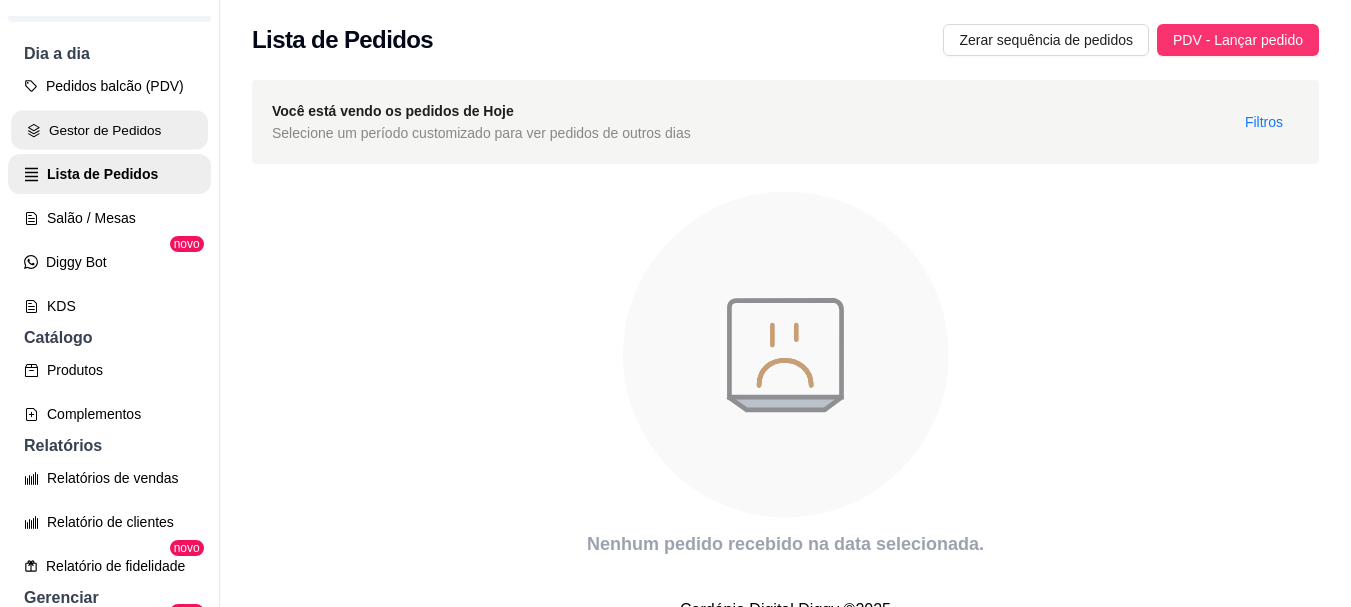 click on "Gestor de Pedidos" at bounding box center (109, 130) 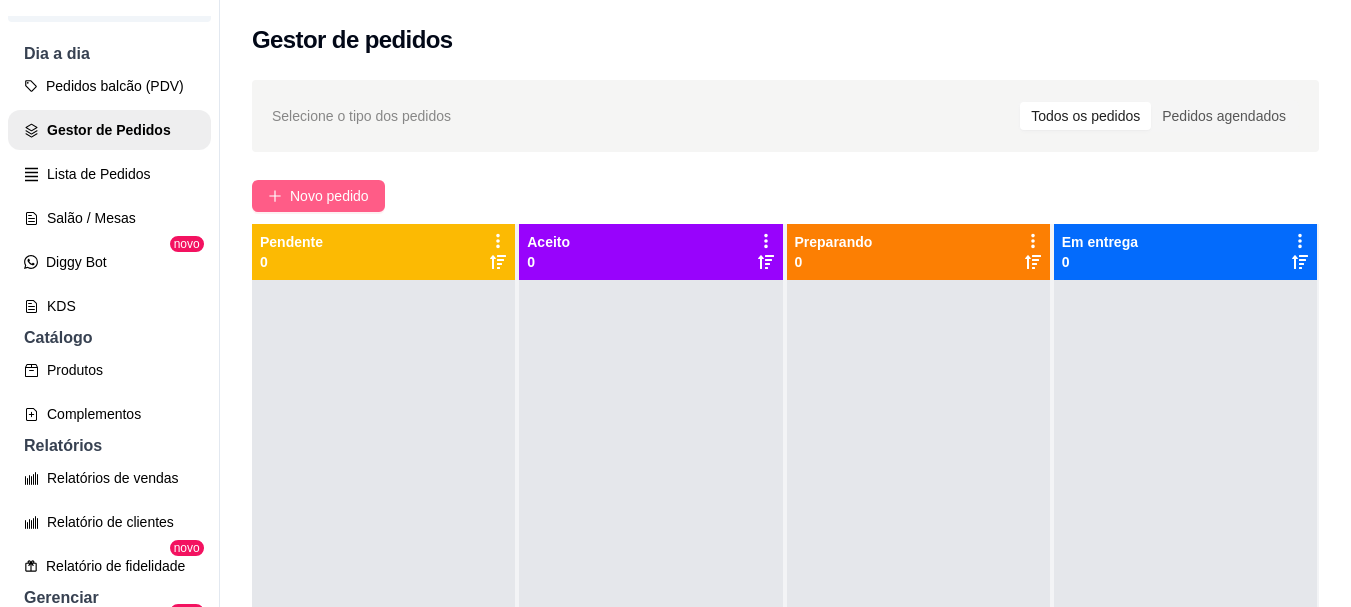 click on "Novo pedido" at bounding box center [329, 196] 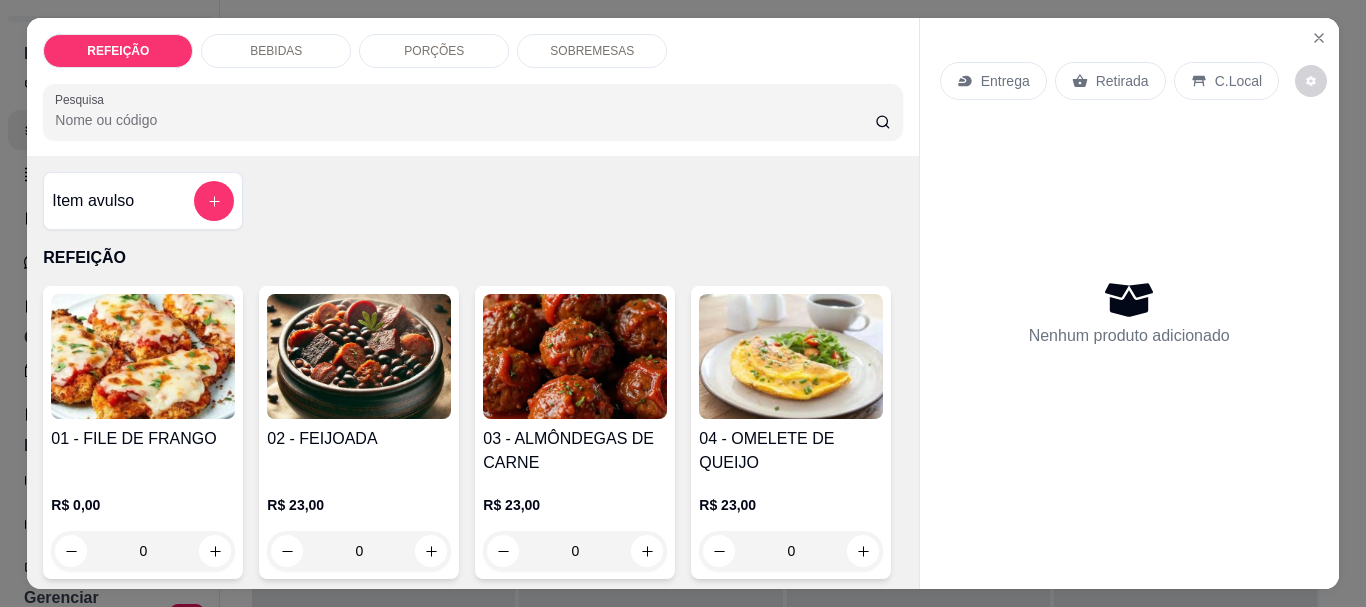 click at bounding box center [359, 356] 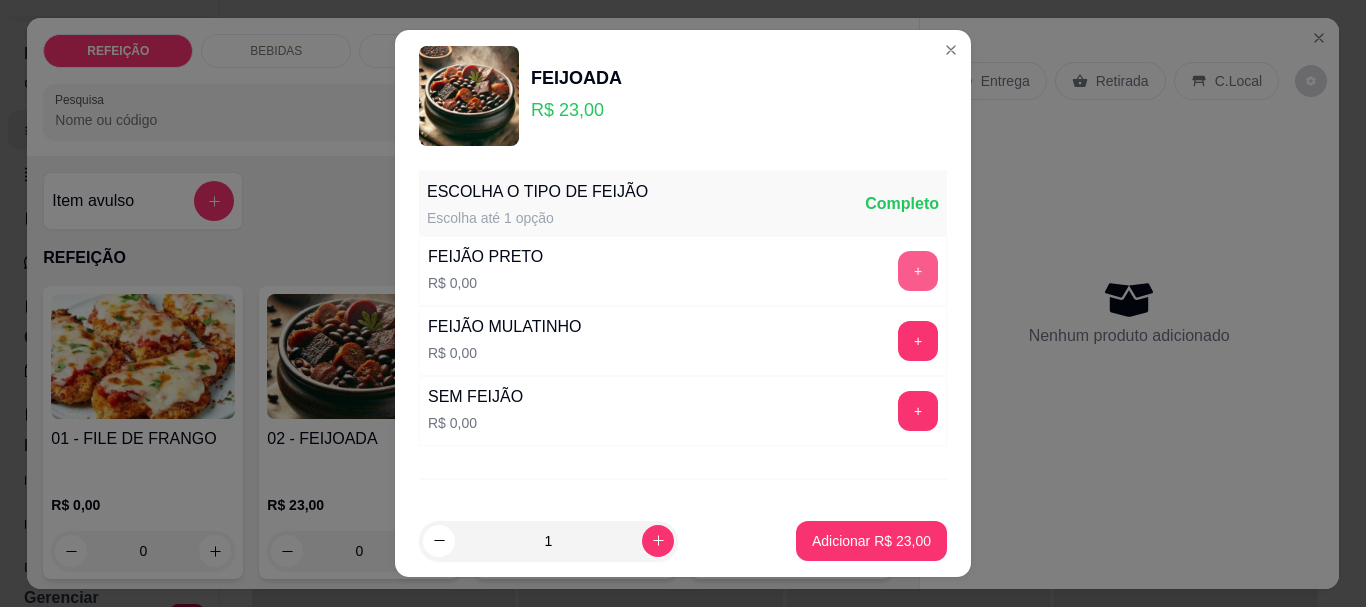 click on "+" at bounding box center (918, 271) 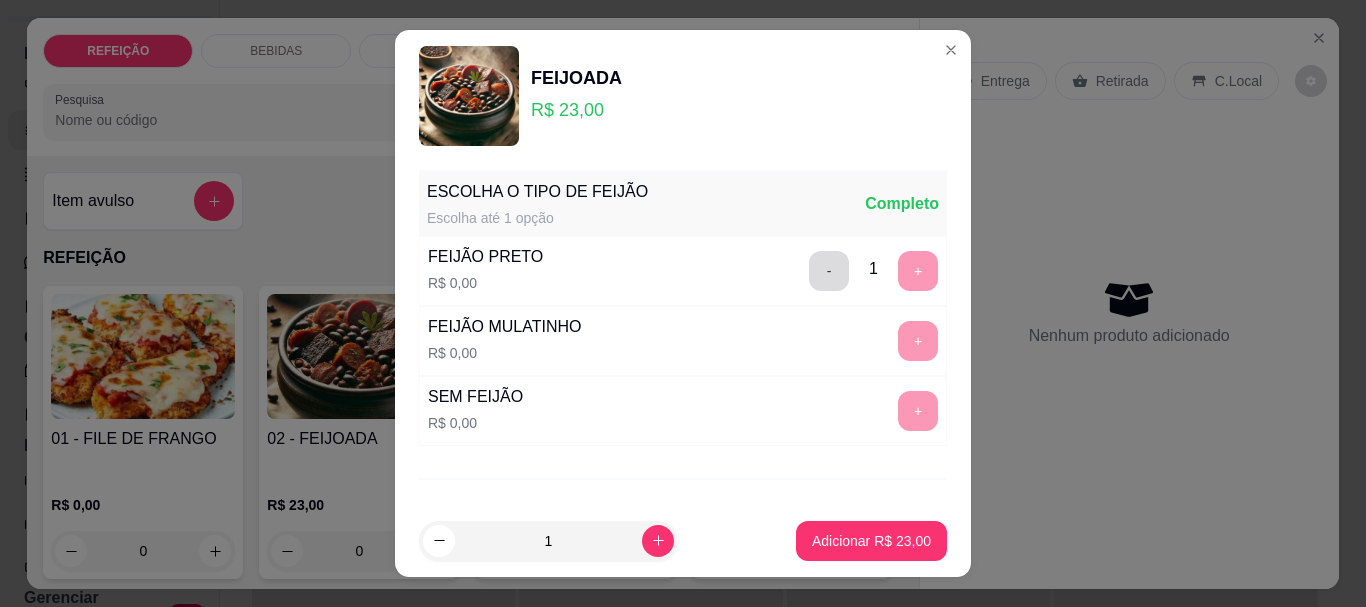 click on "-" at bounding box center [829, 271] 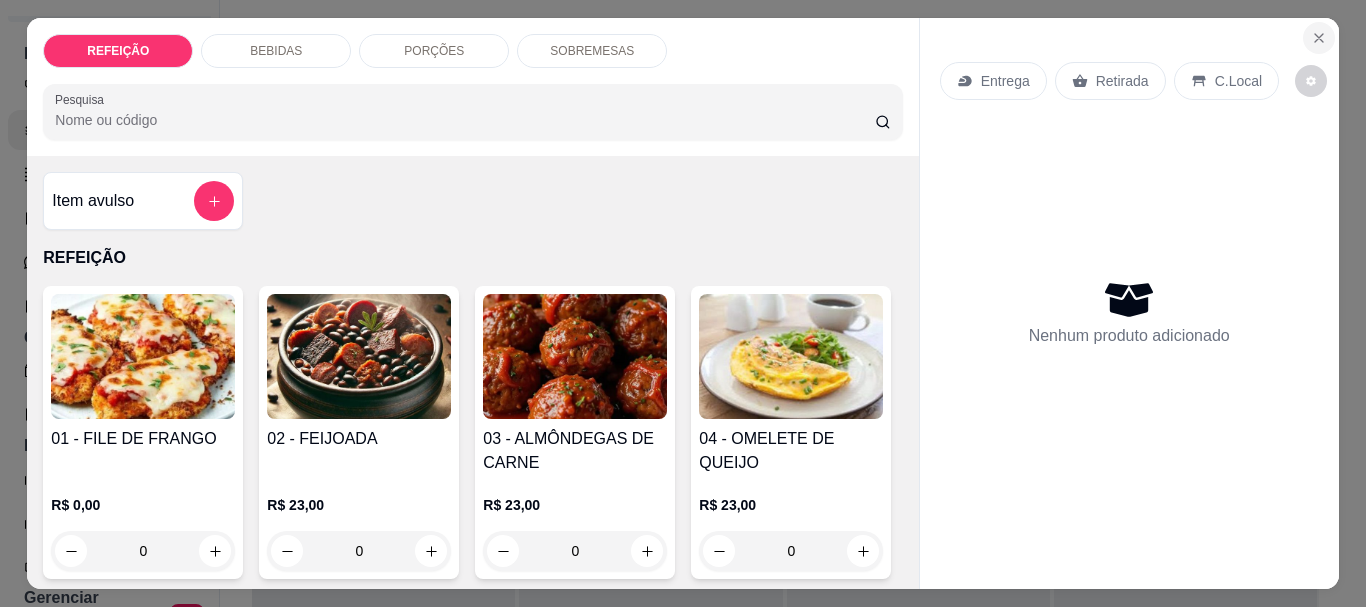 click 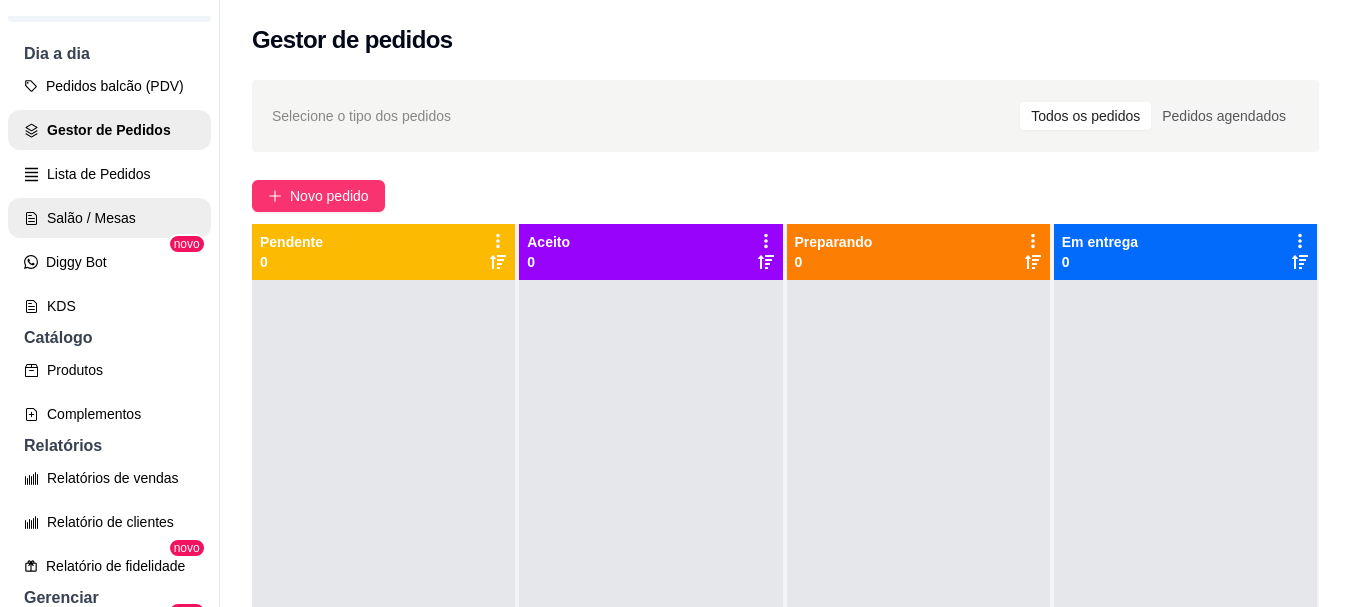 click on "Pedidos balcão (PDV) Gestor de Pedidos Lista de Pedidos Salão / Mesas Diggy Bot novo KDS" at bounding box center [109, 196] 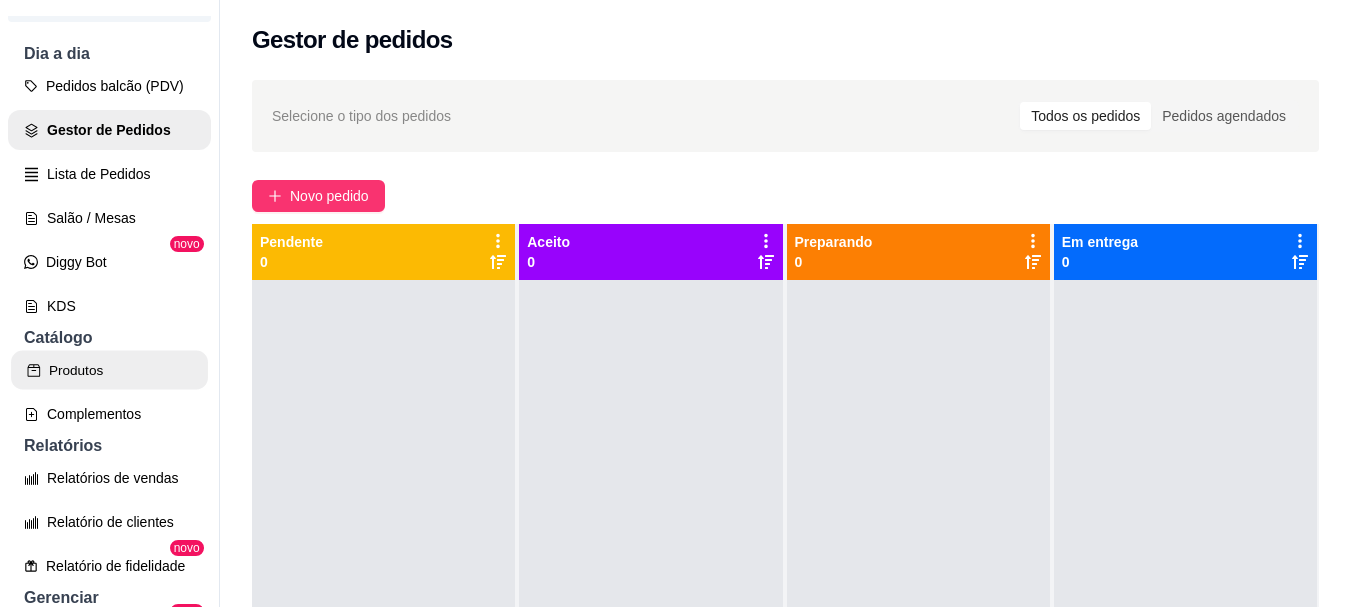 click on "Produtos" at bounding box center [109, 370] 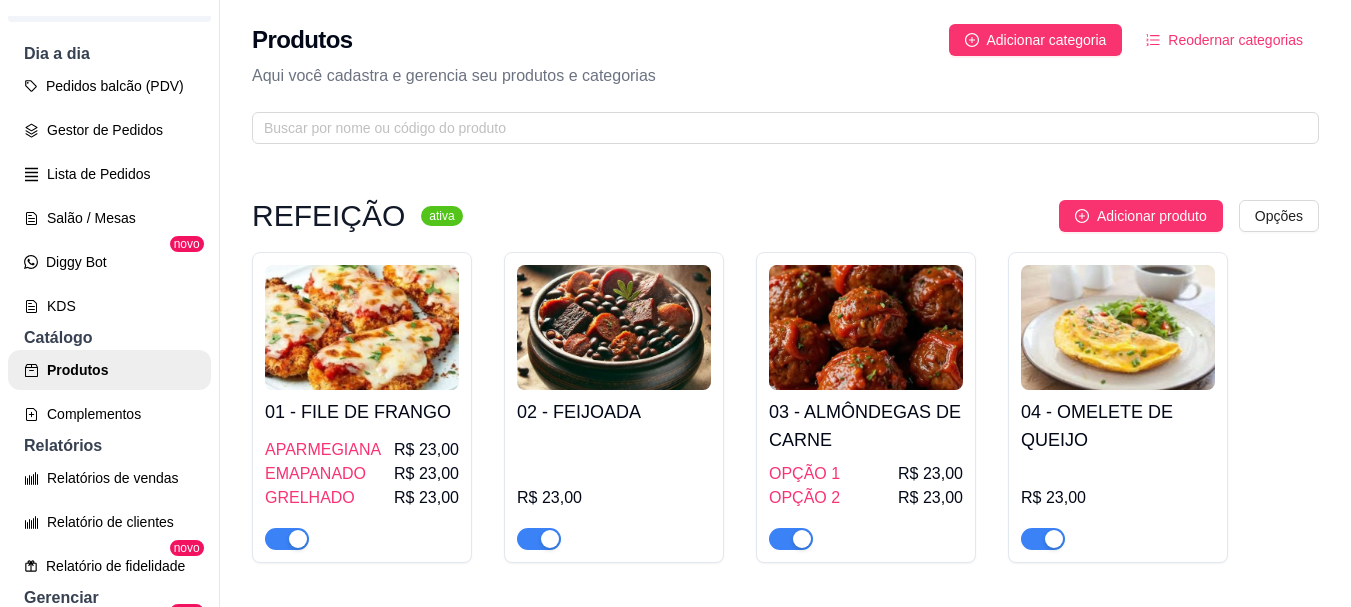click at bounding box center [614, 327] 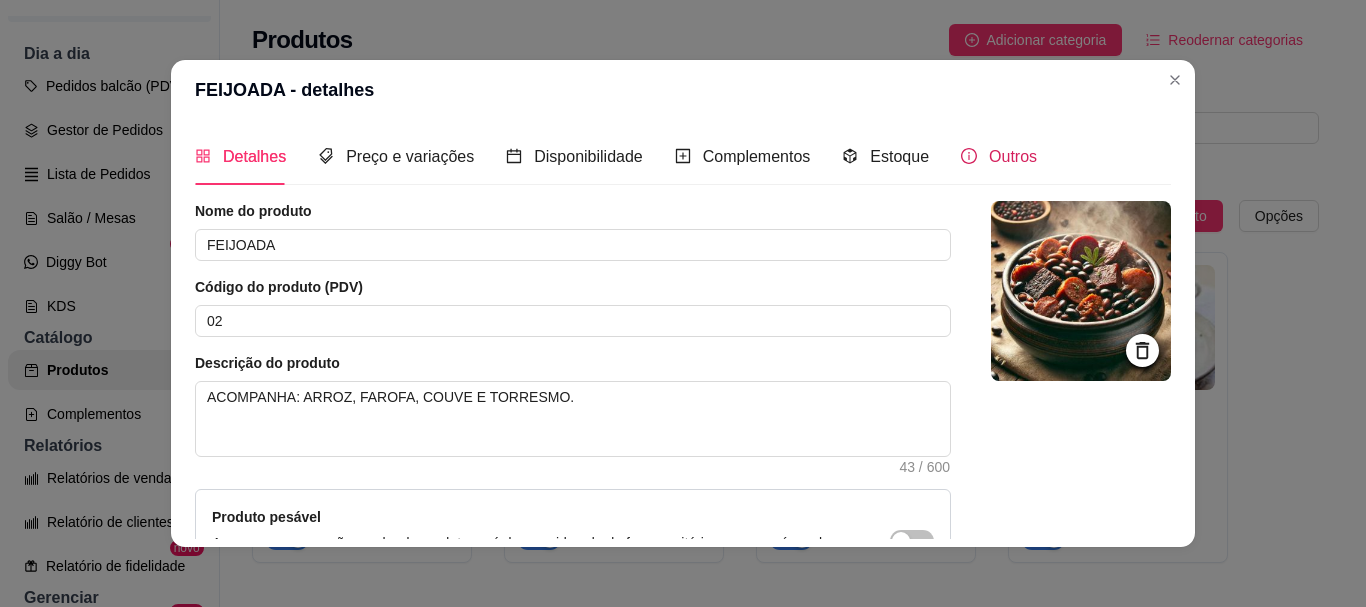 click on "Outros" at bounding box center (1013, 156) 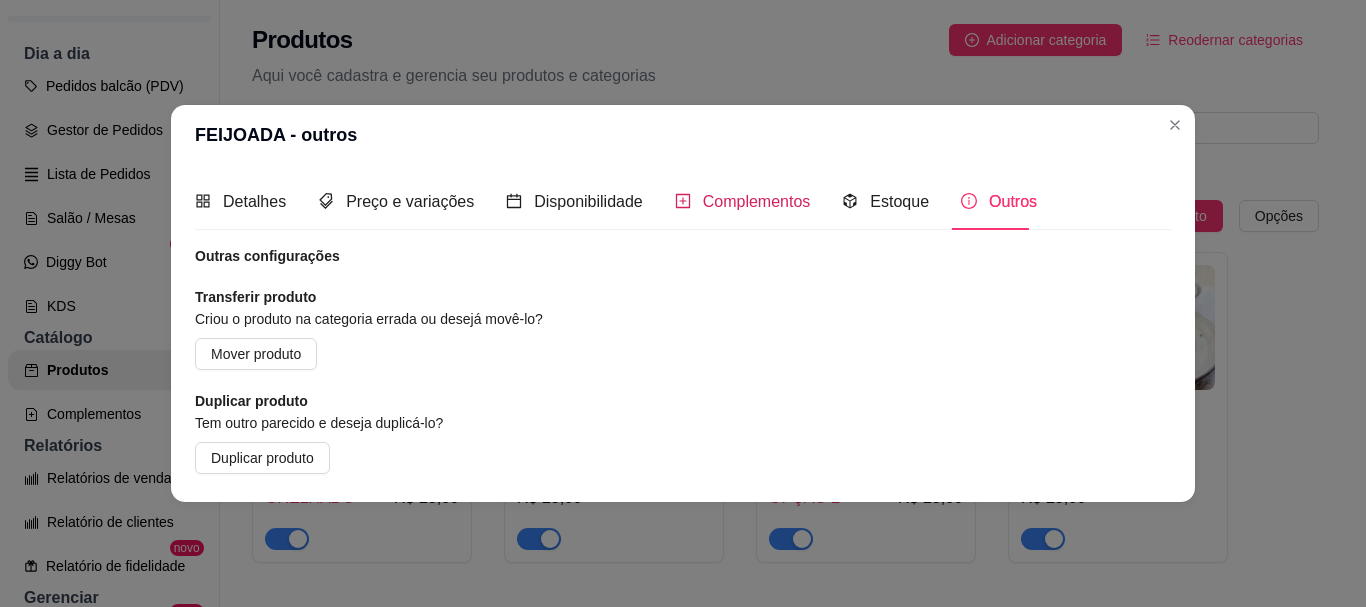 click on "Complementos" at bounding box center [757, 201] 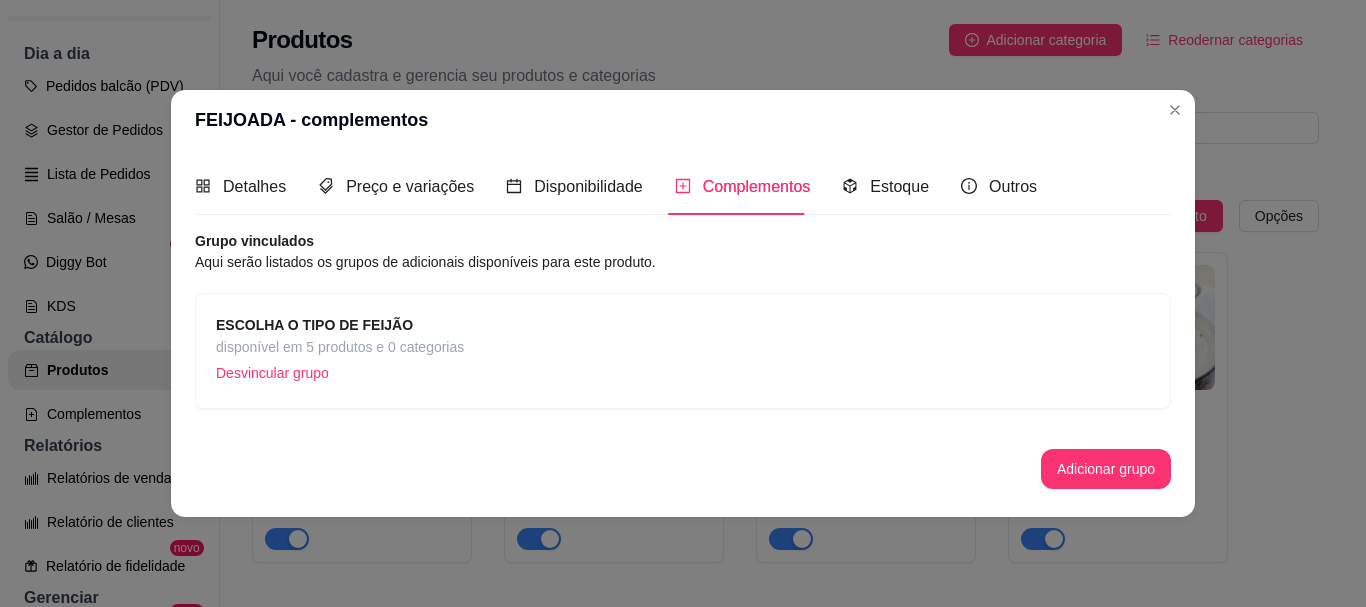 click on "Desvincular grupo" at bounding box center (340, 373) 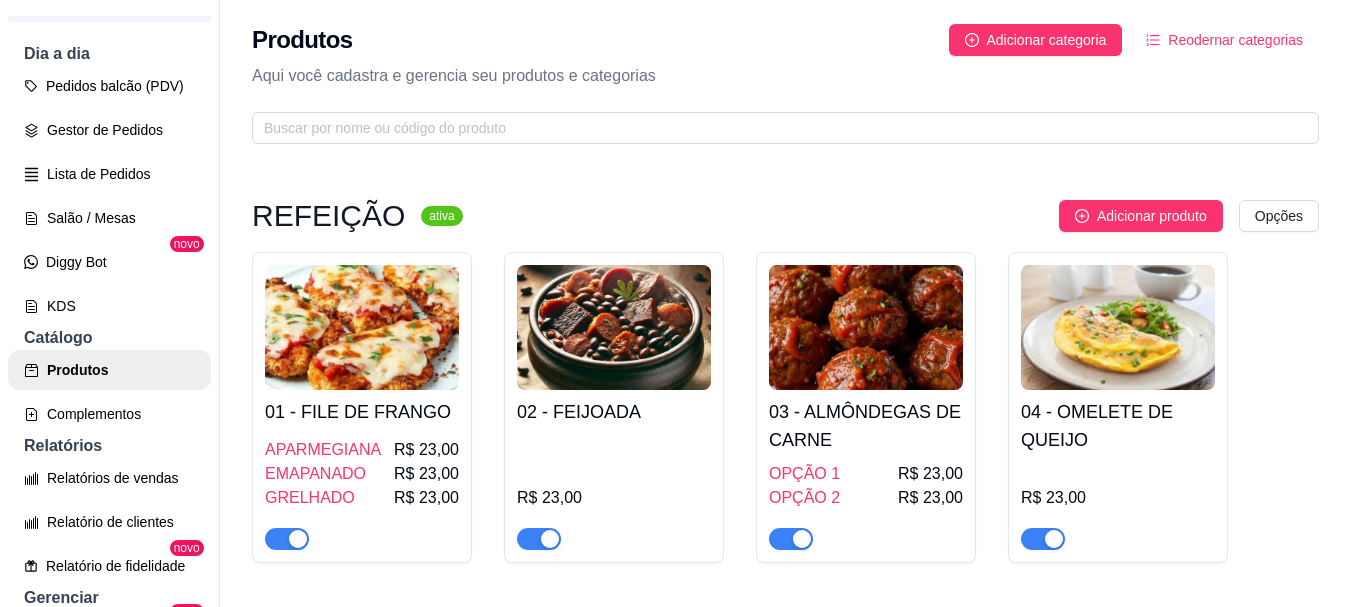 click on "02 - FEIJOADA    R$ 23,00" at bounding box center [614, 470] 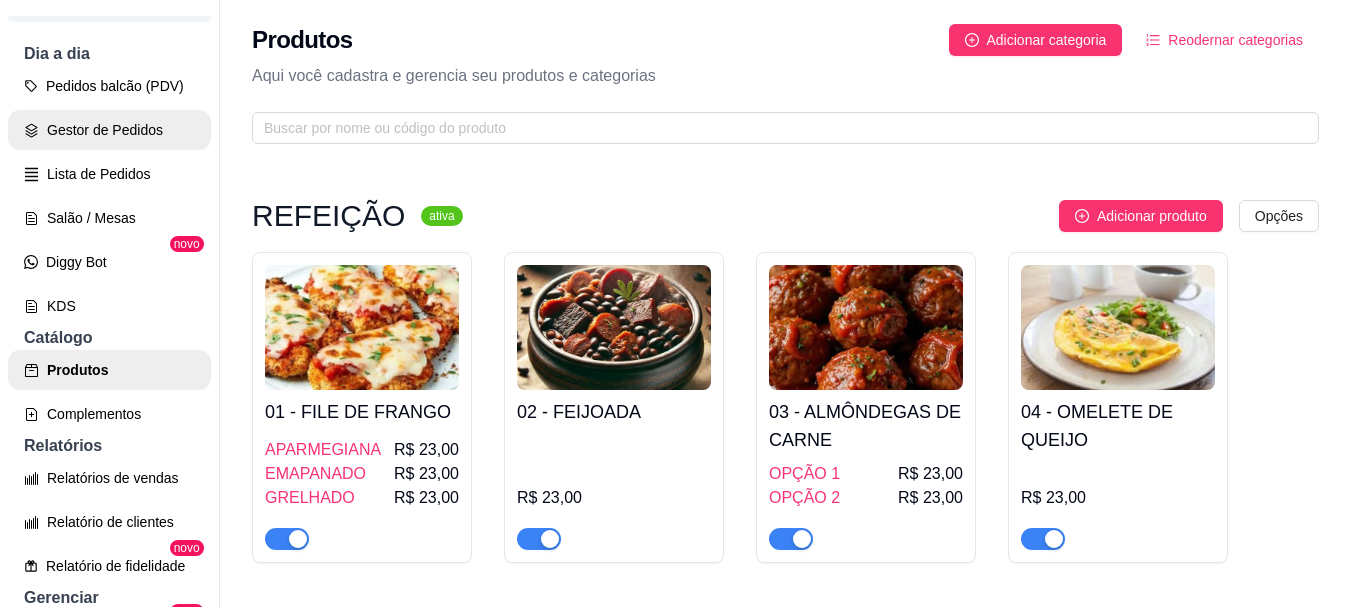 click on "Gestor de Pedidos" at bounding box center (109, 130) 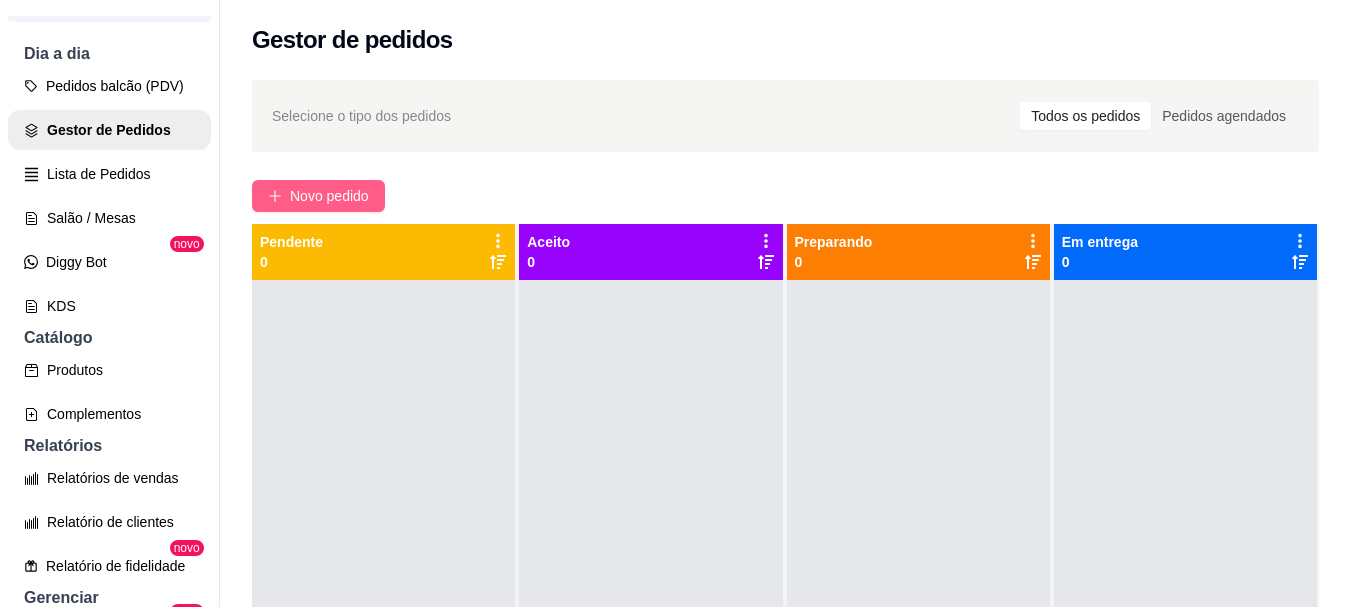 click on "Novo pedido" at bounding box center (329, 196) 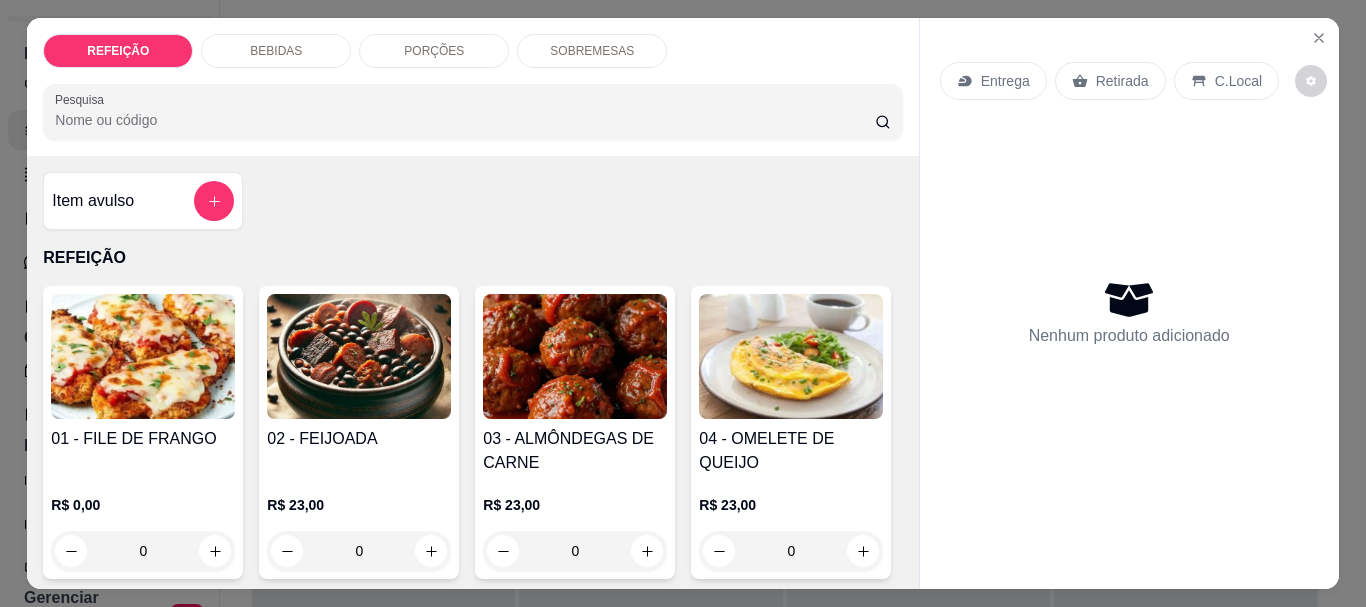 click at bounding box center (359, 356) 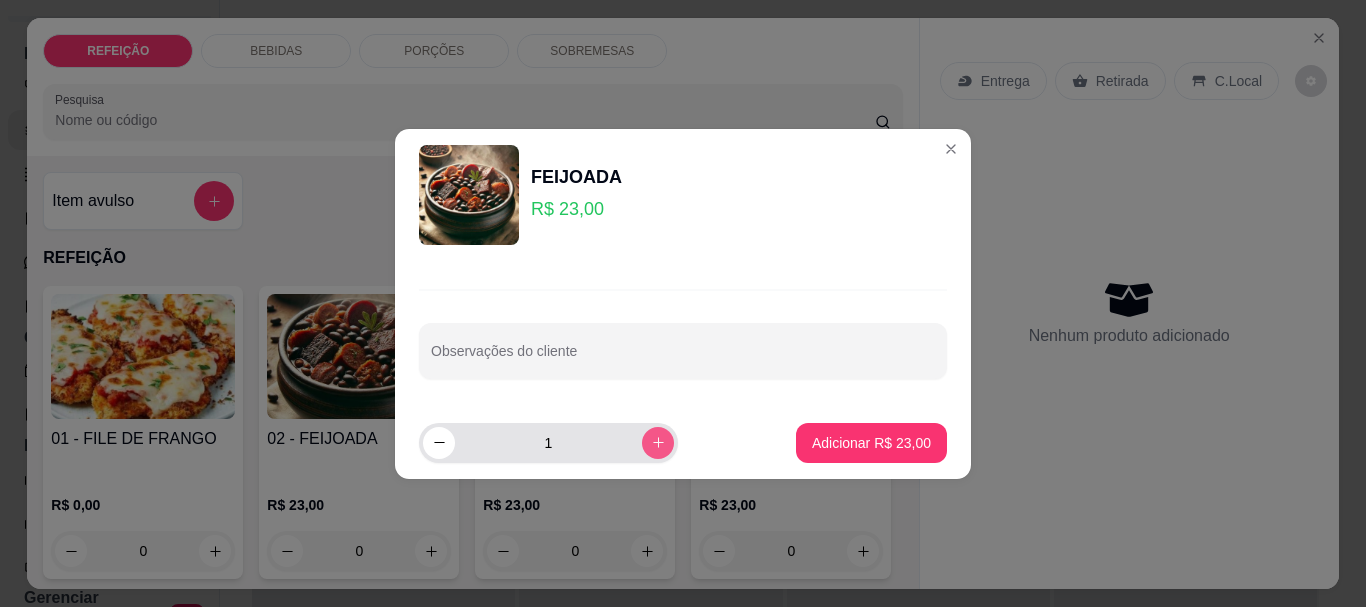 click 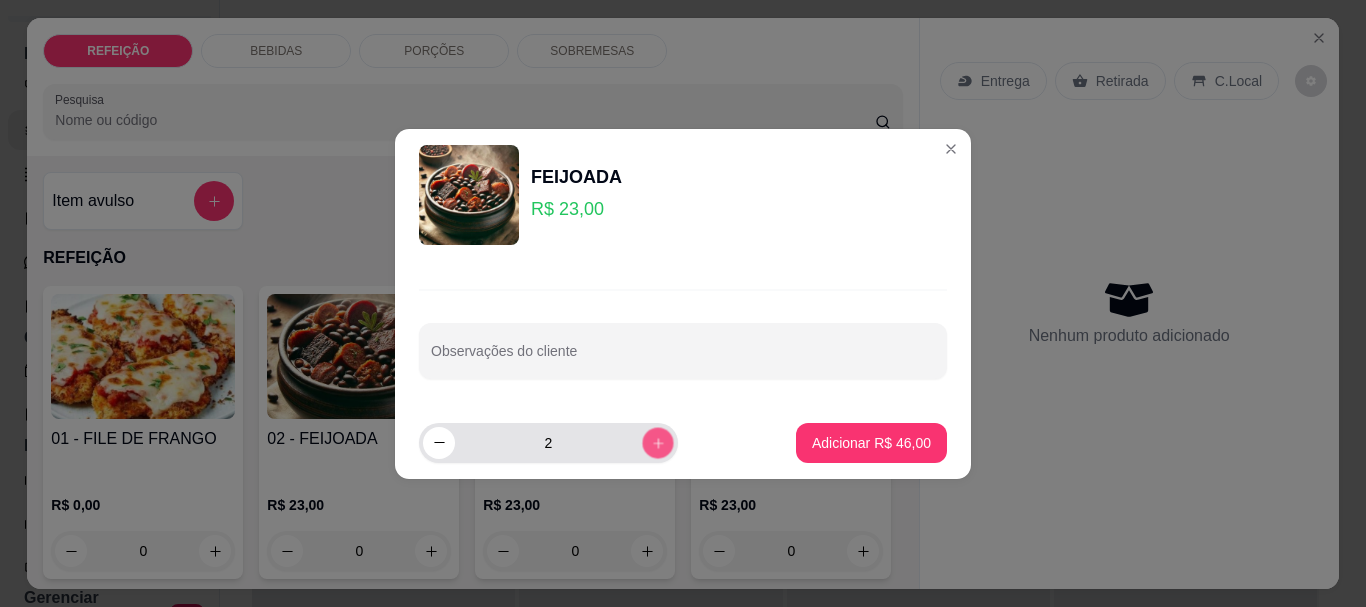 click 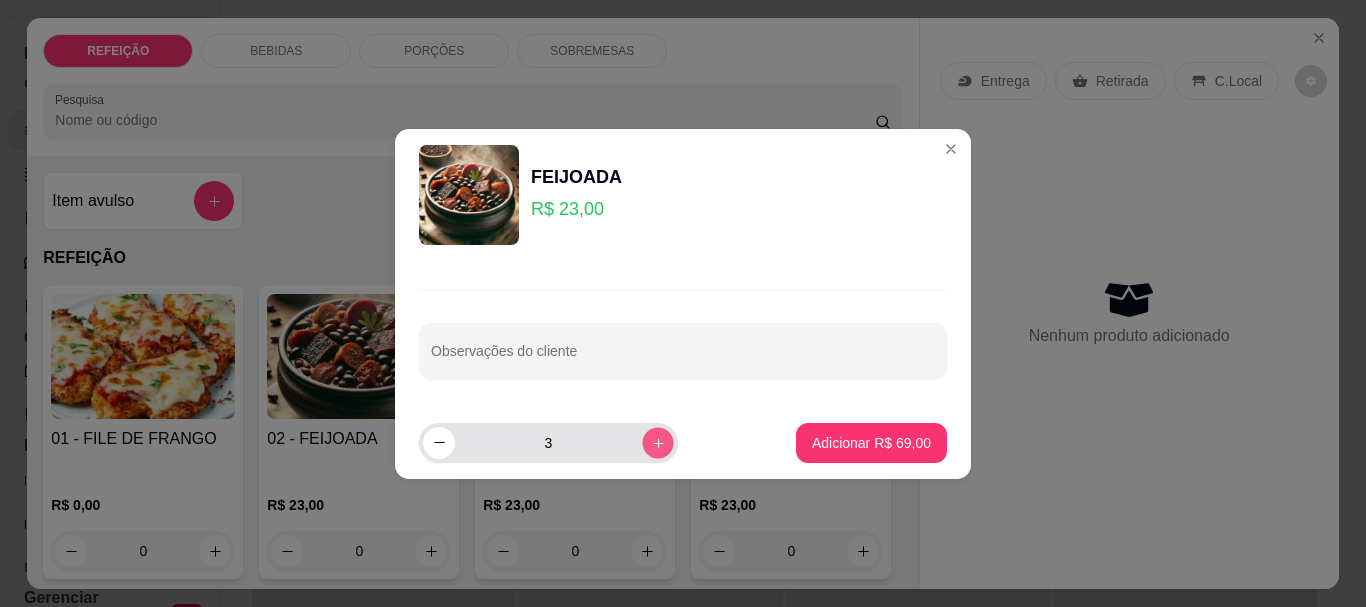 click 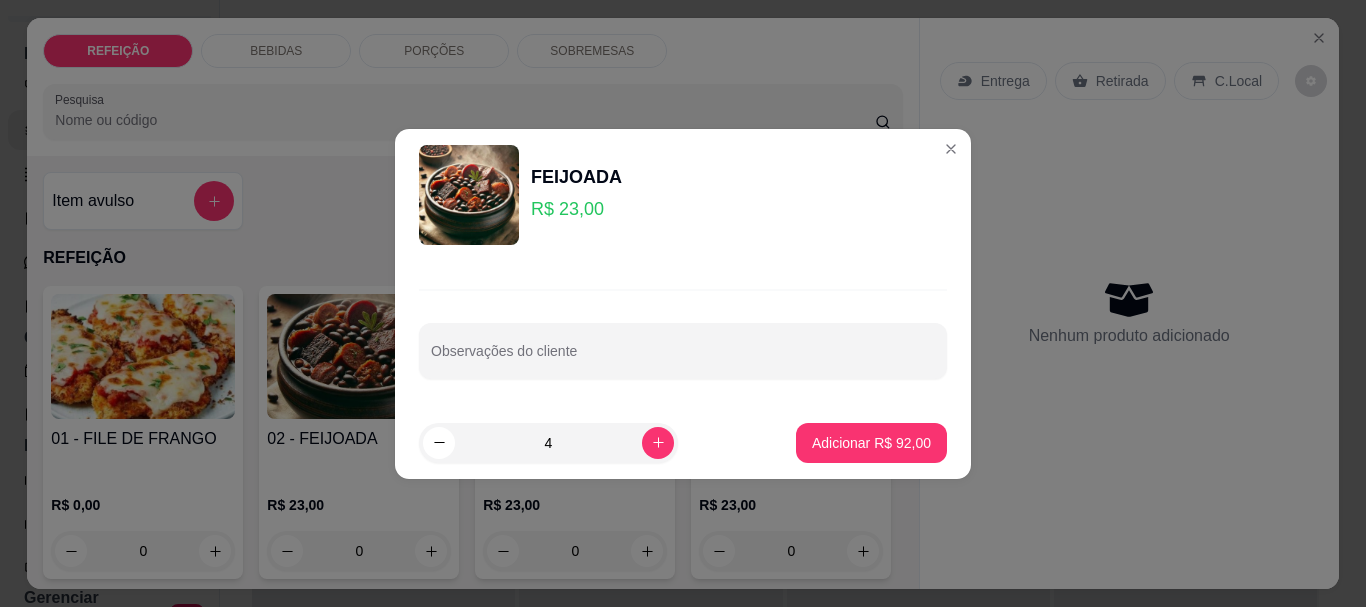 click on "Adicionar   R$ 92,00" at bounding box center (871, 443) 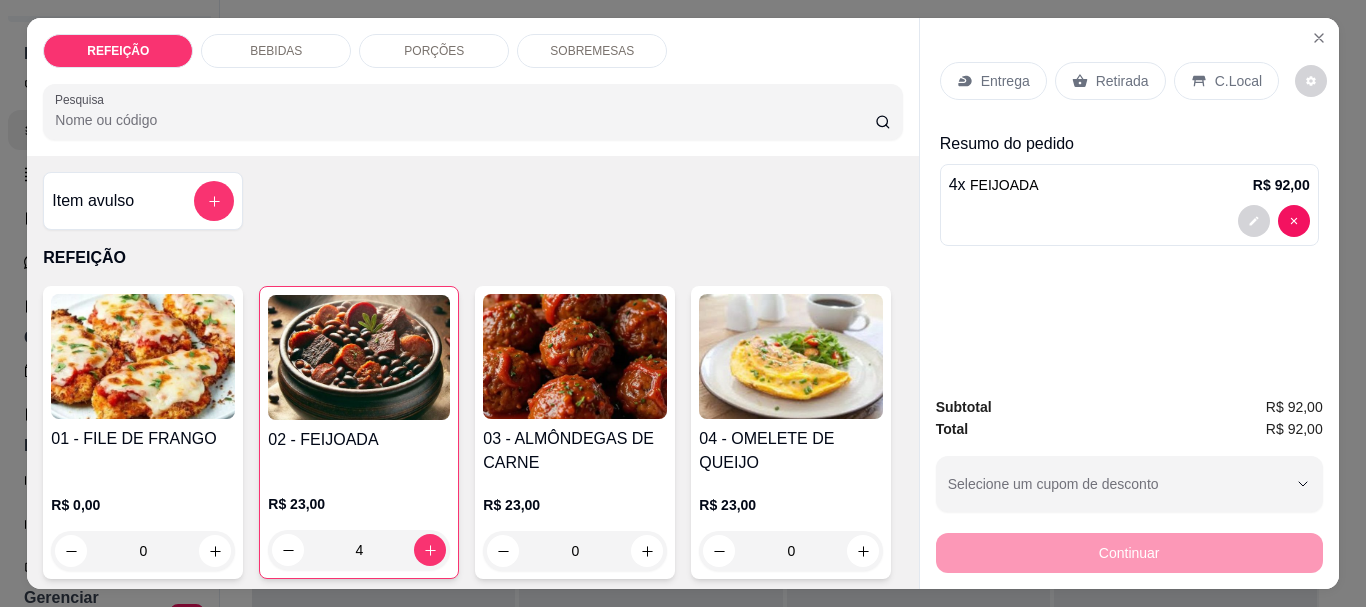 type on "4" 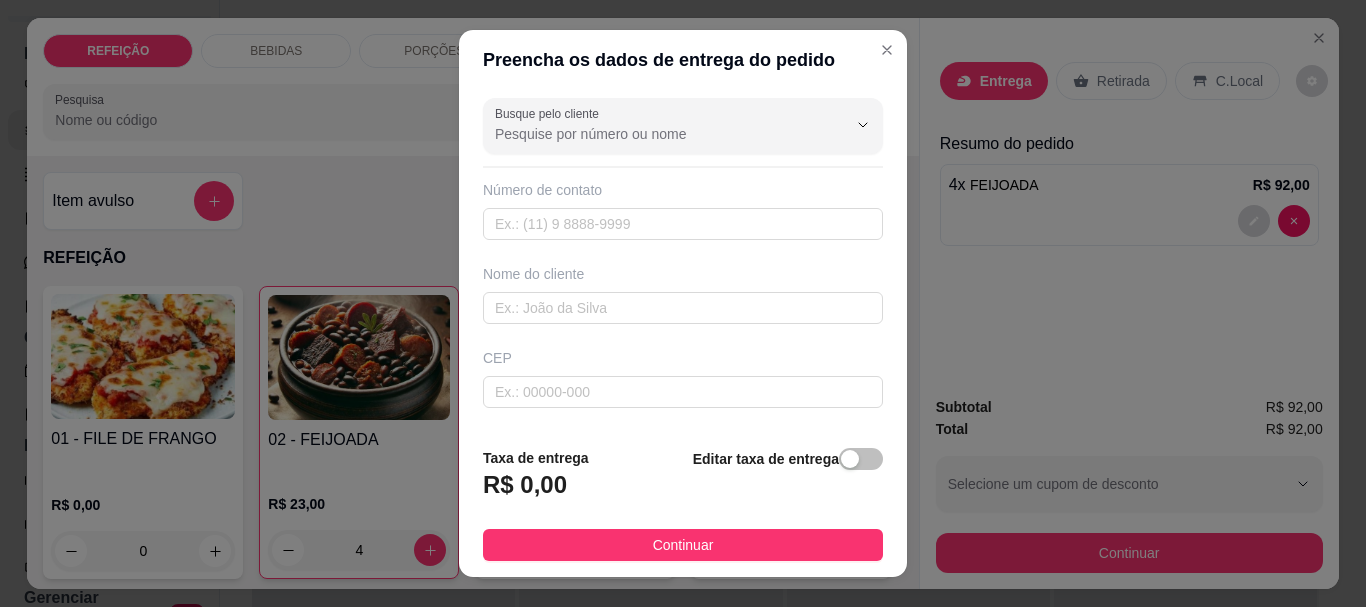 click on "Número de contato" at bounding box center (683, 210) 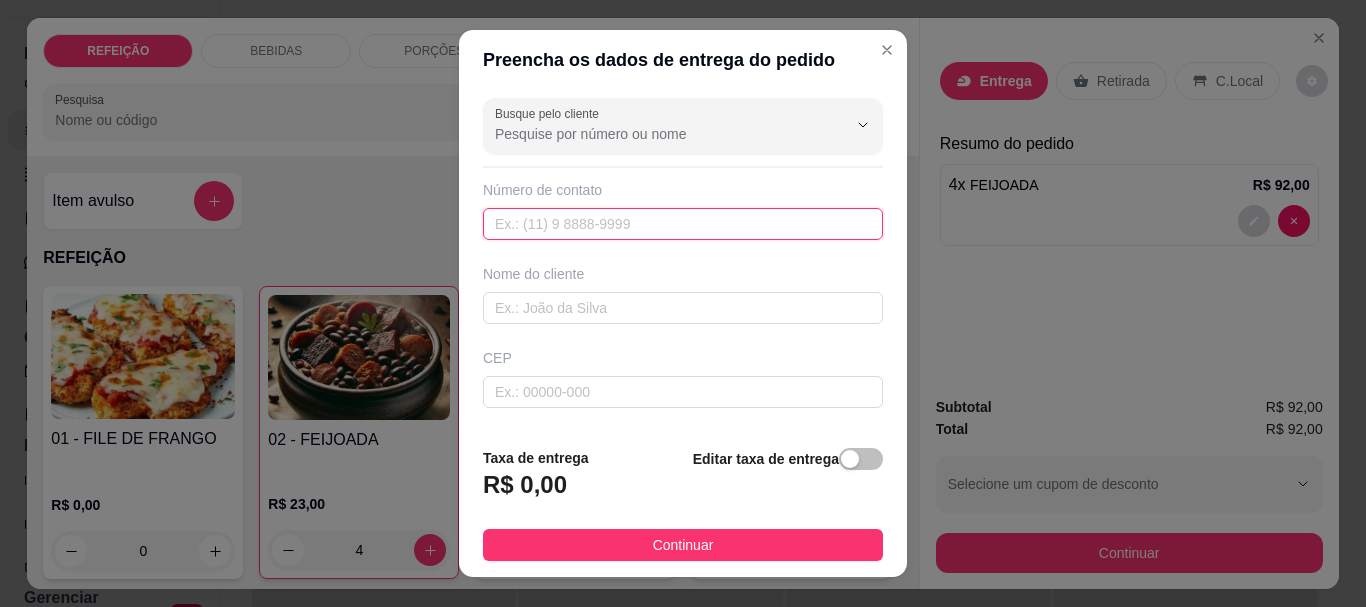 click at bounding box center (683, 224) 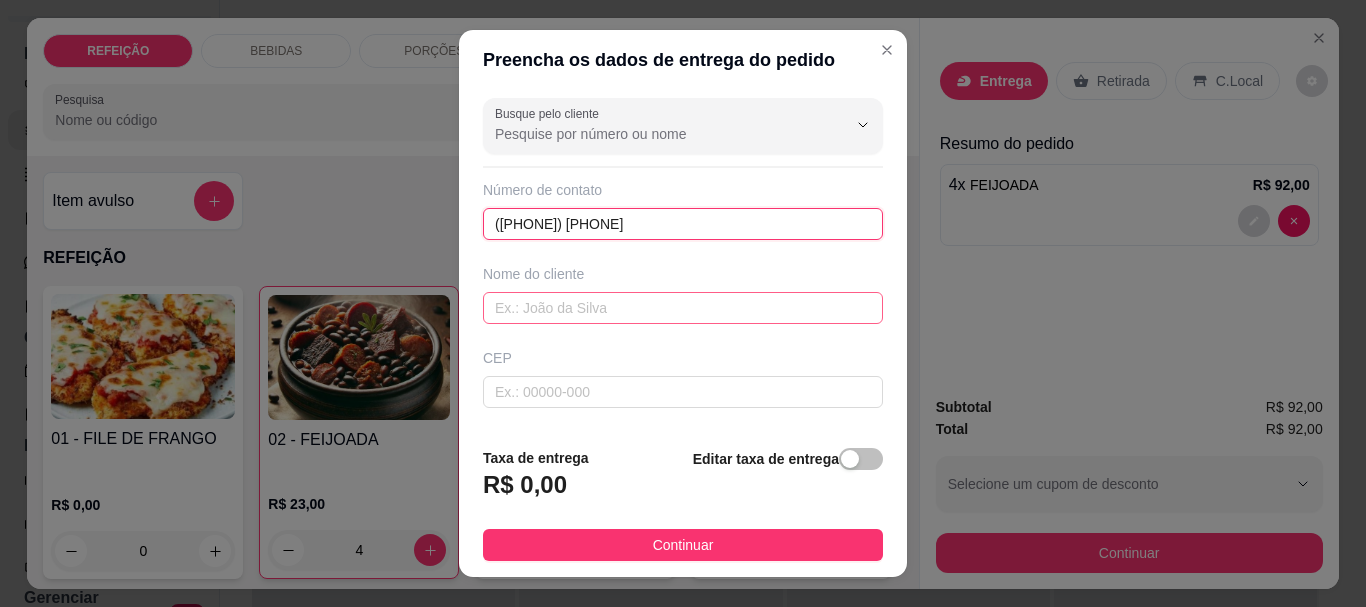 type on "([AREA_CODE]) [PHONE]" 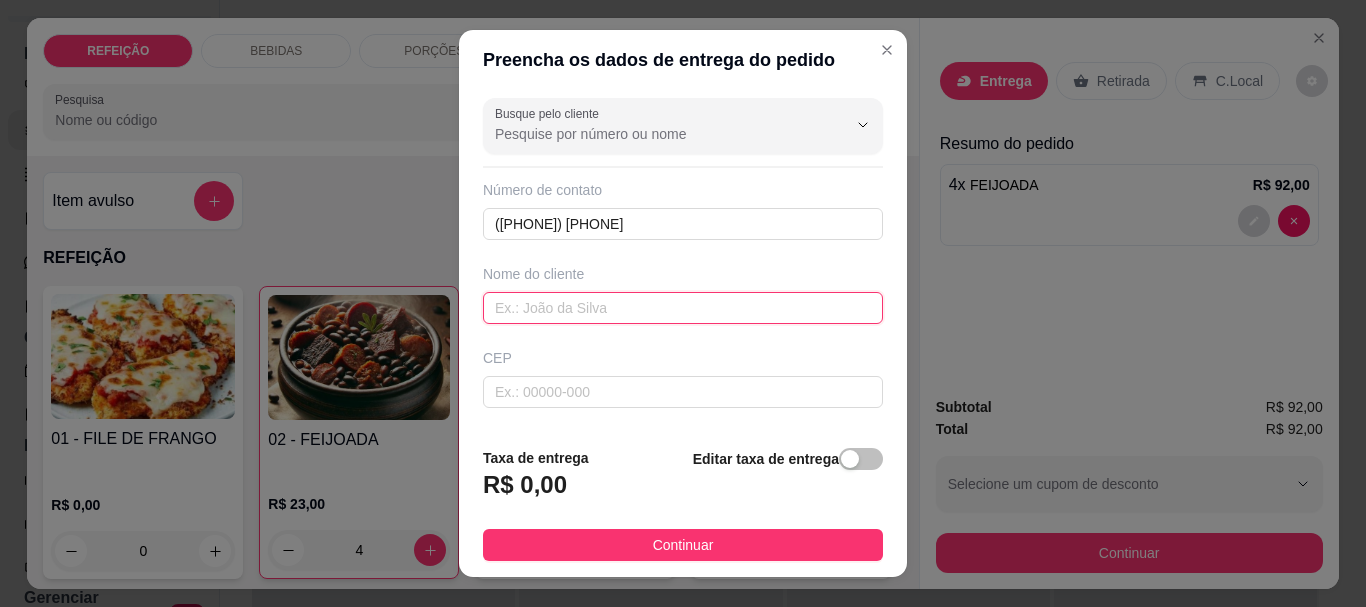 click at bounding box center (683, 308) 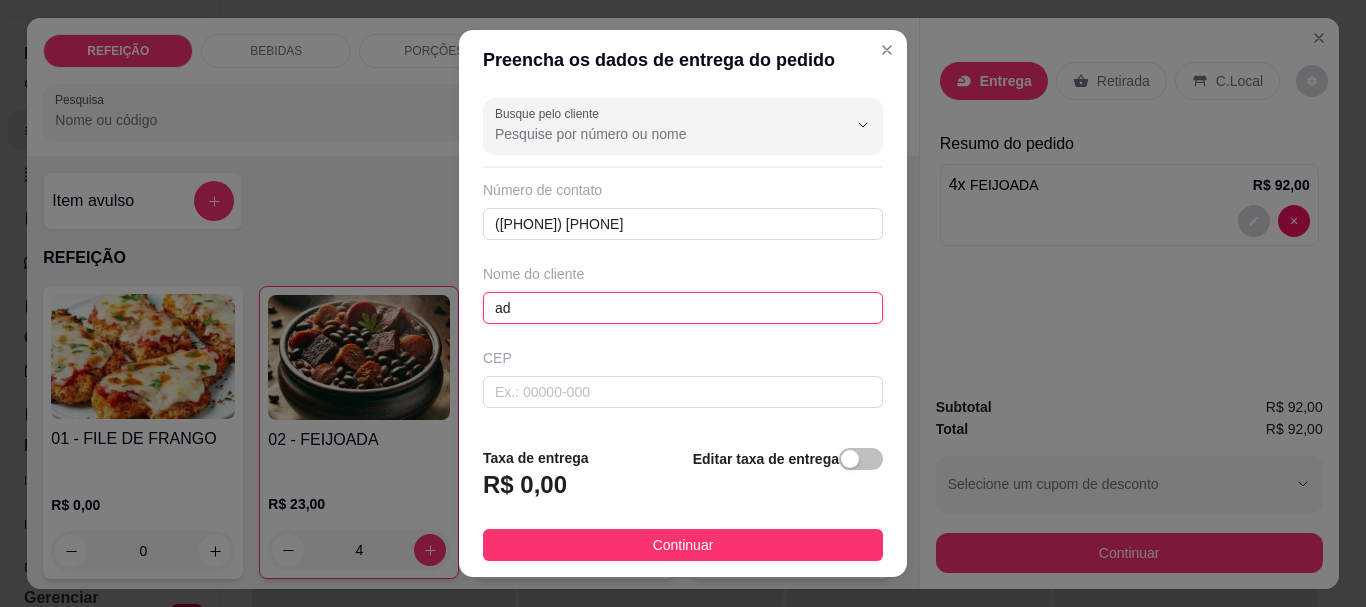 type on "a" 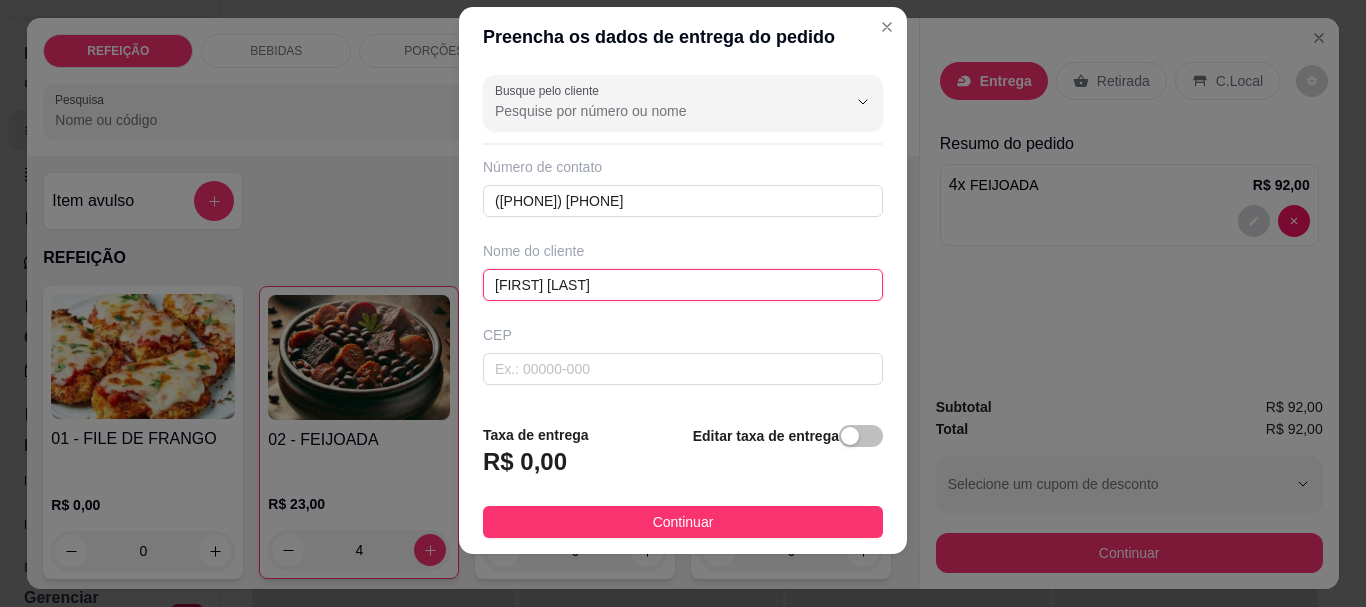 scroll, scrollTop: 34, scrollLeft: 0, axis: vertical 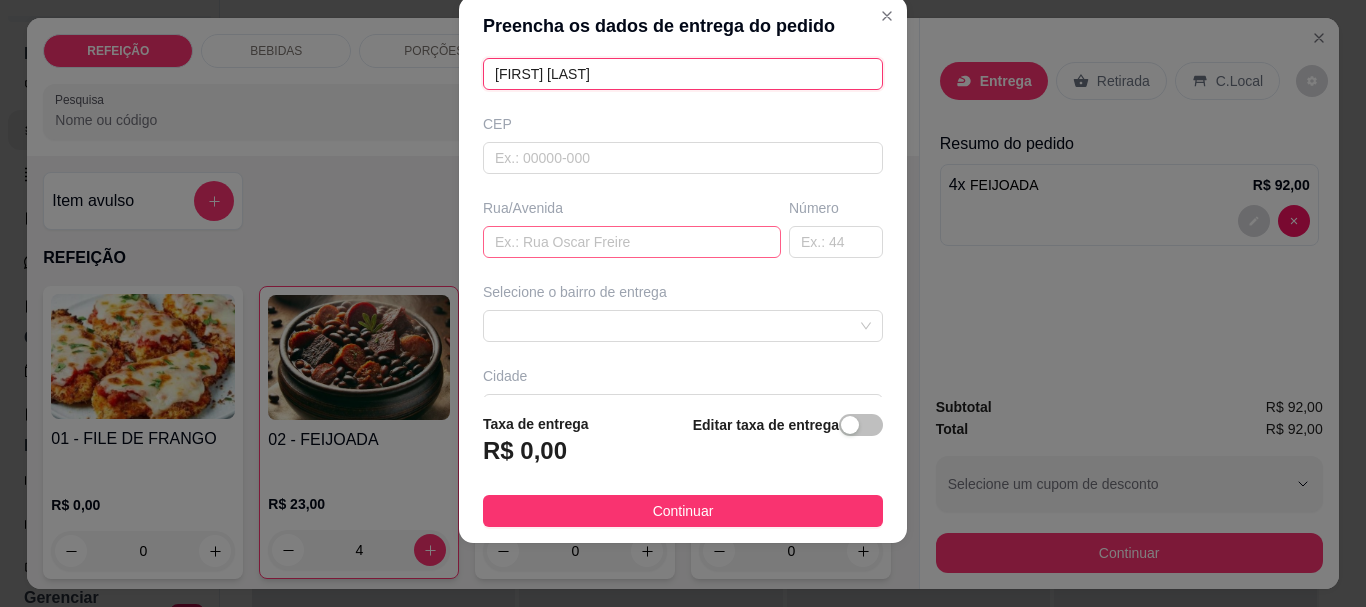 type on "[NAME]" 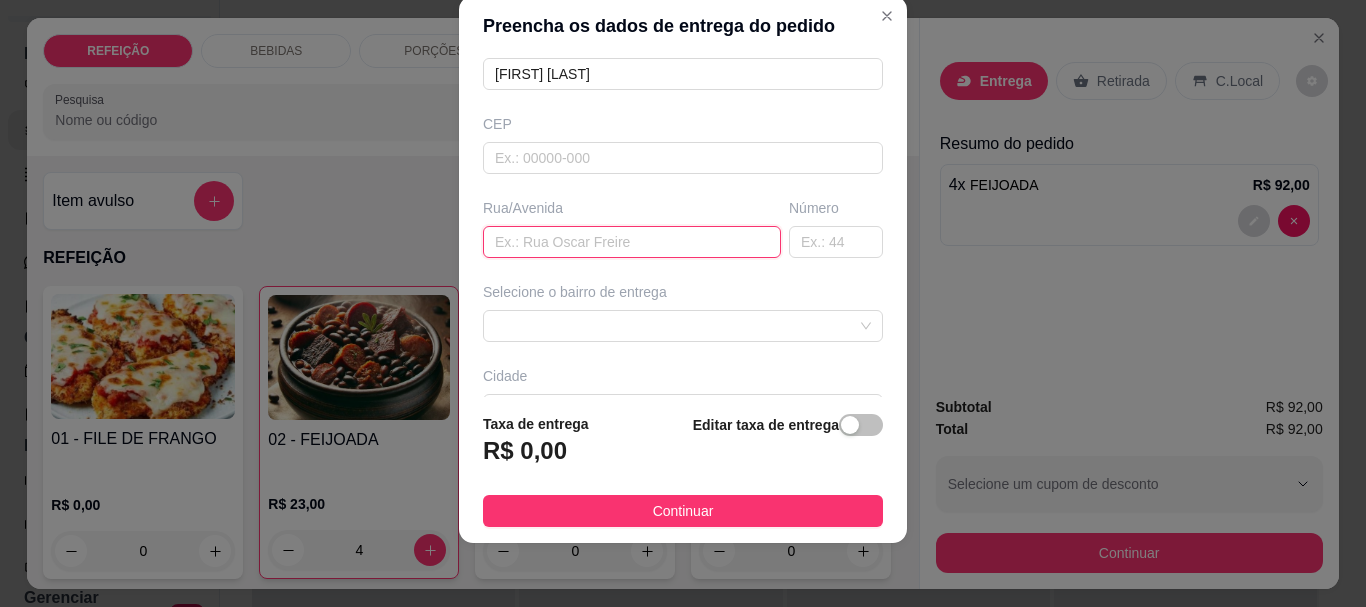 click at bounding box center (632, 242) 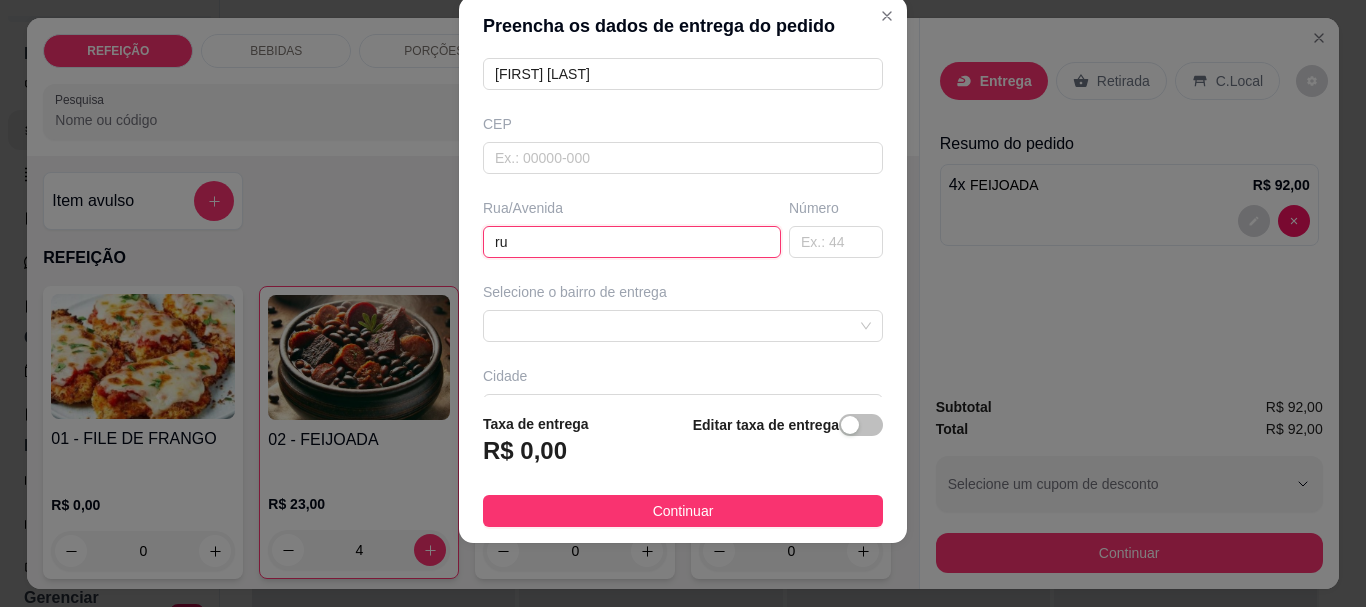 type on "r" 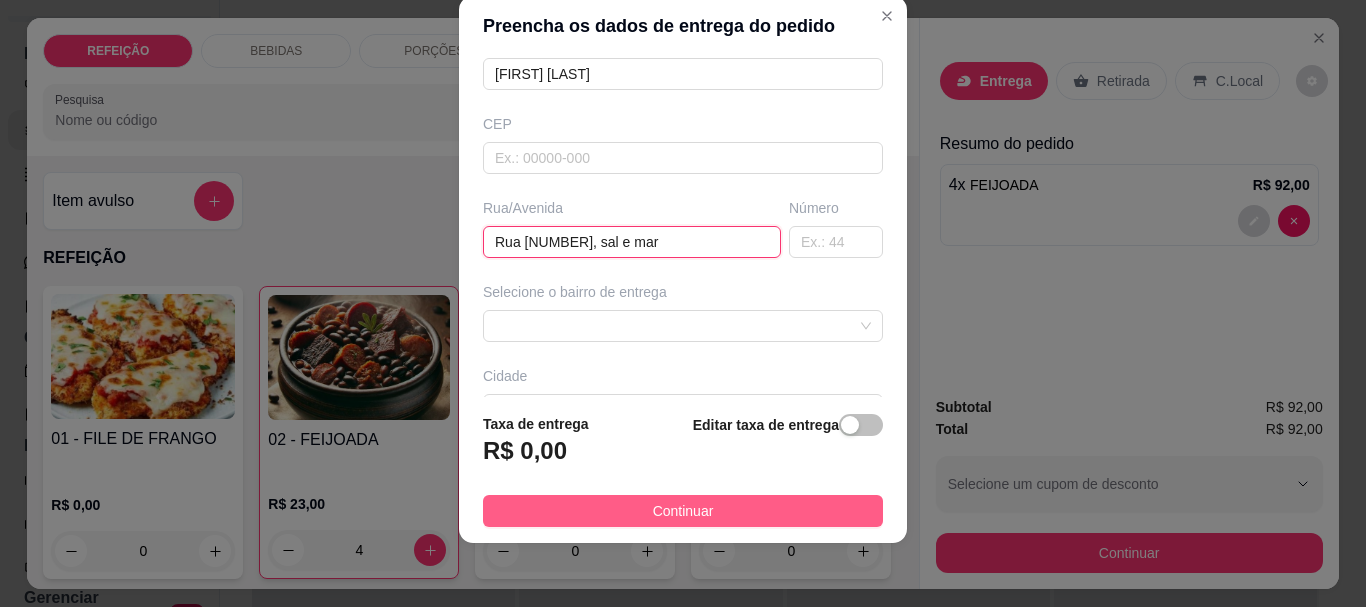 type on "Rua 4, sal e mar" 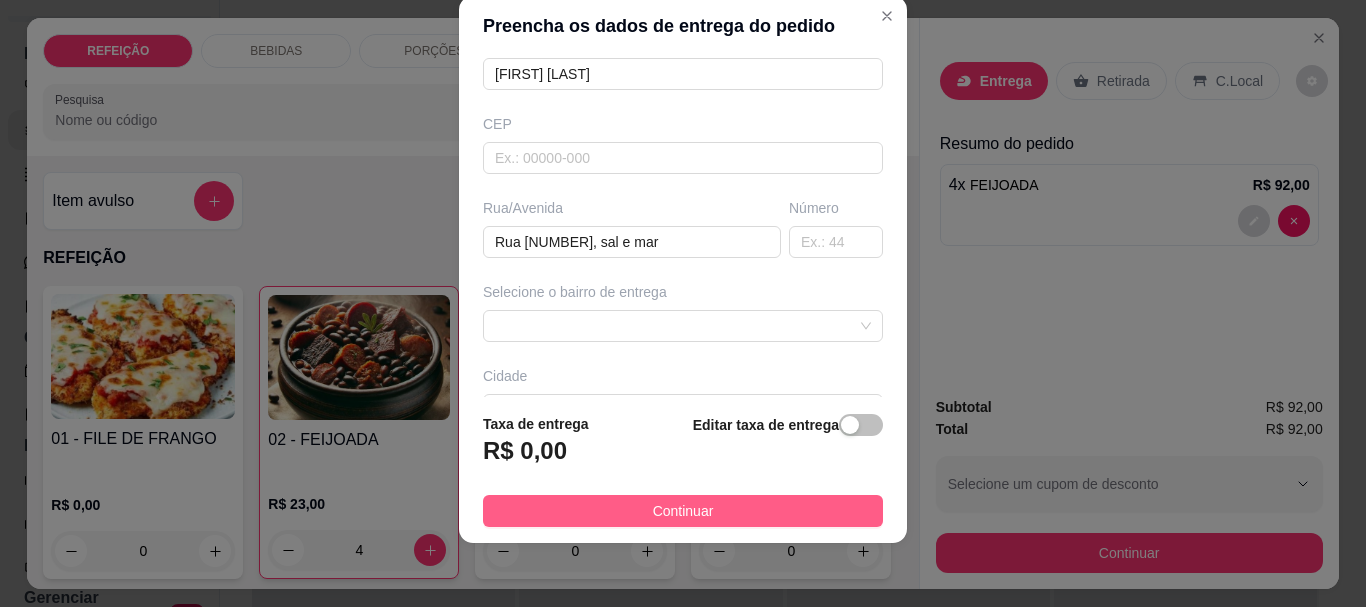 click on "Continuar" at bounding box center [683, 511] 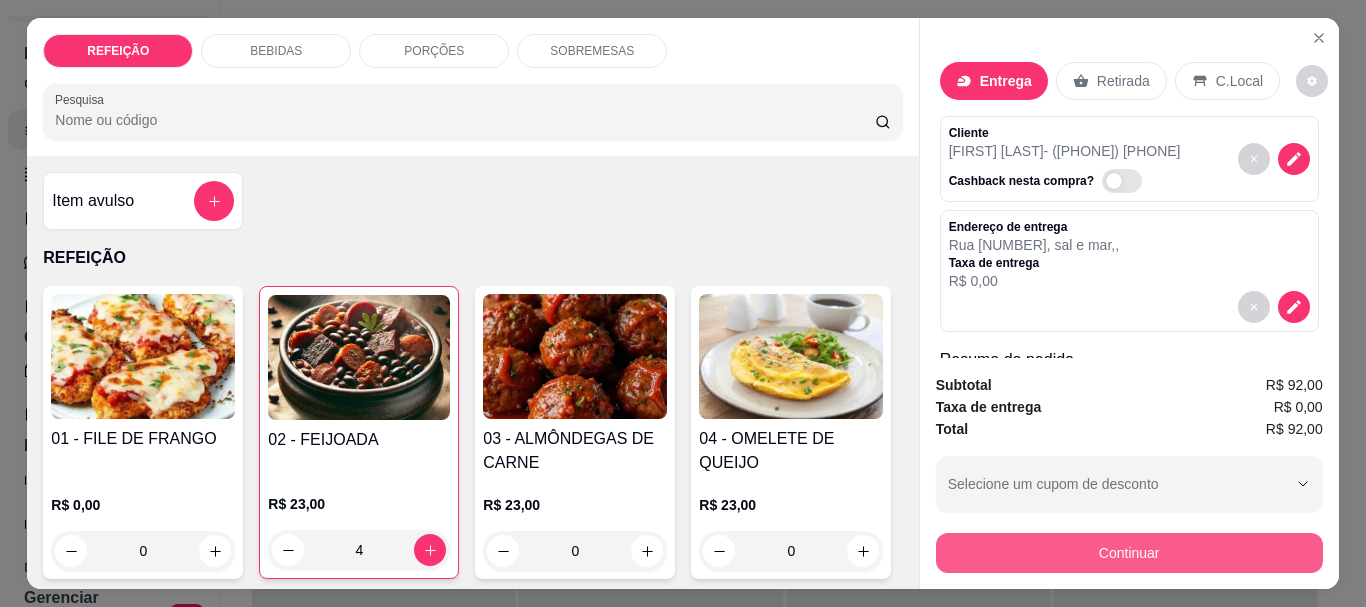 click on "Continuar" at bounding box center (1129, 553) 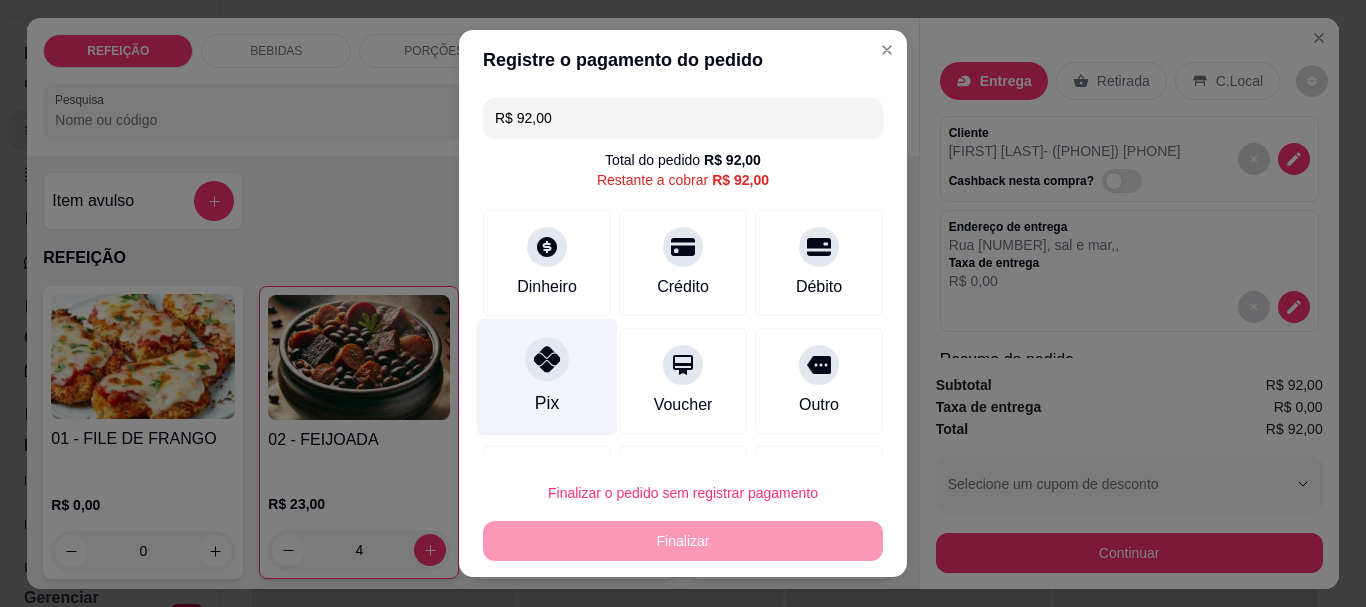 click 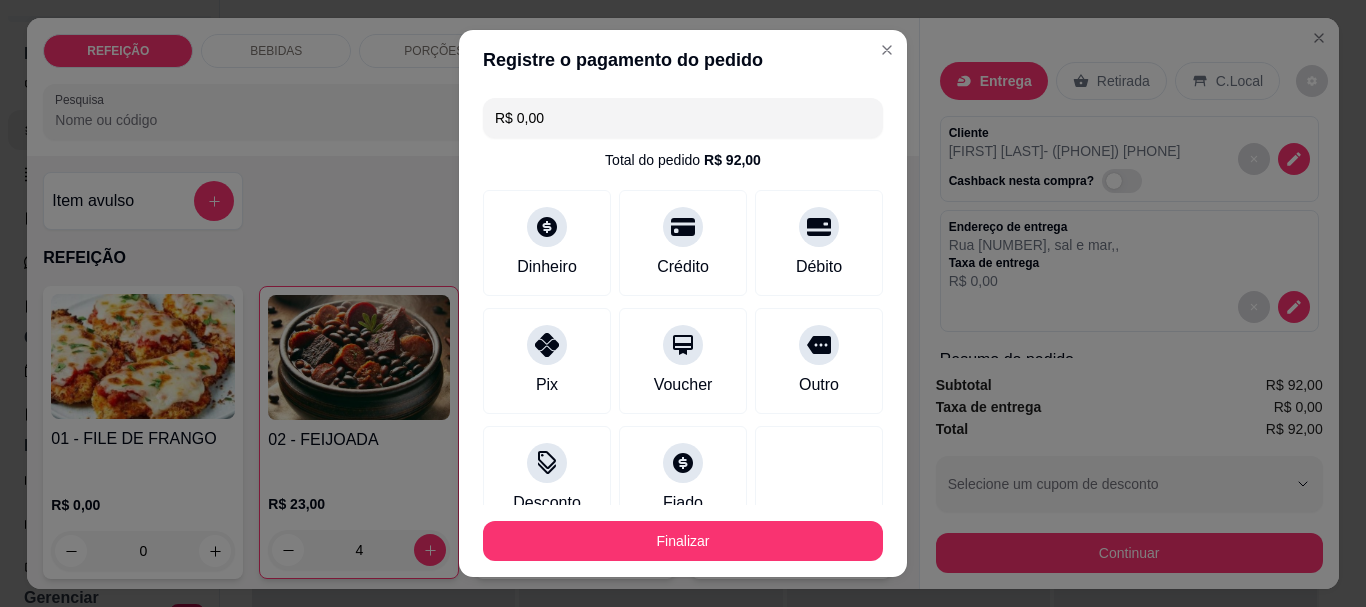 drag, startPoint x: 632, startPoint y: 120, endPoint x: 459, endPoint y: 118, distance: 173.01157 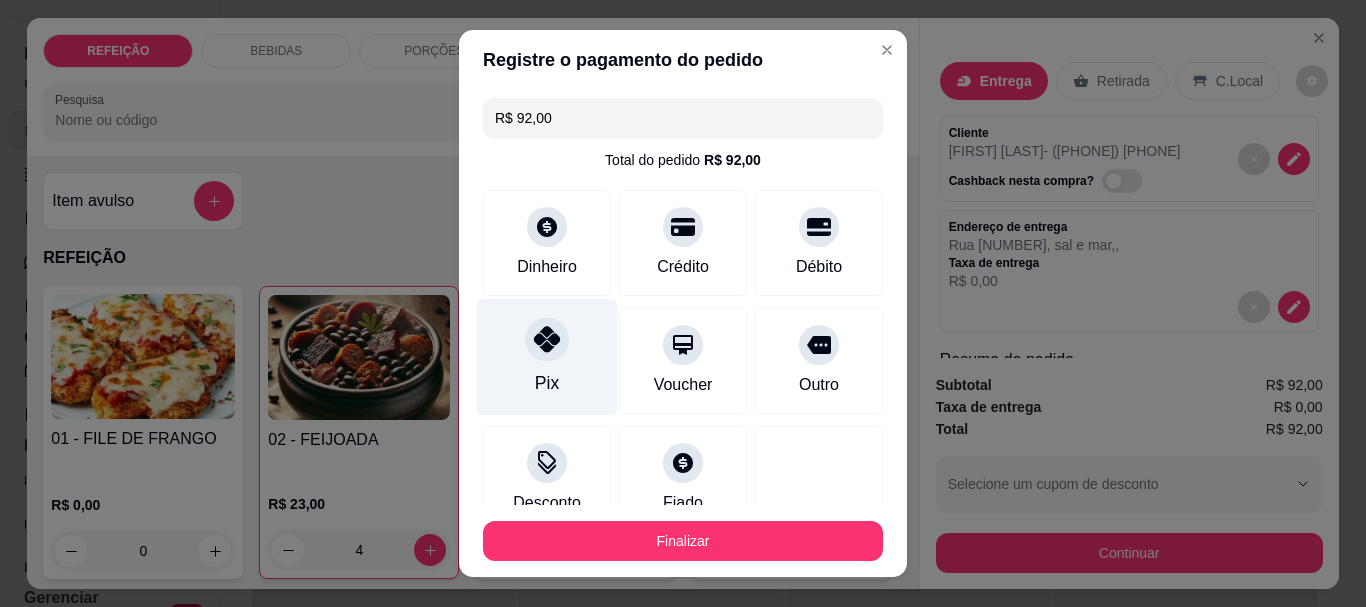 type on "R$ 92,00" 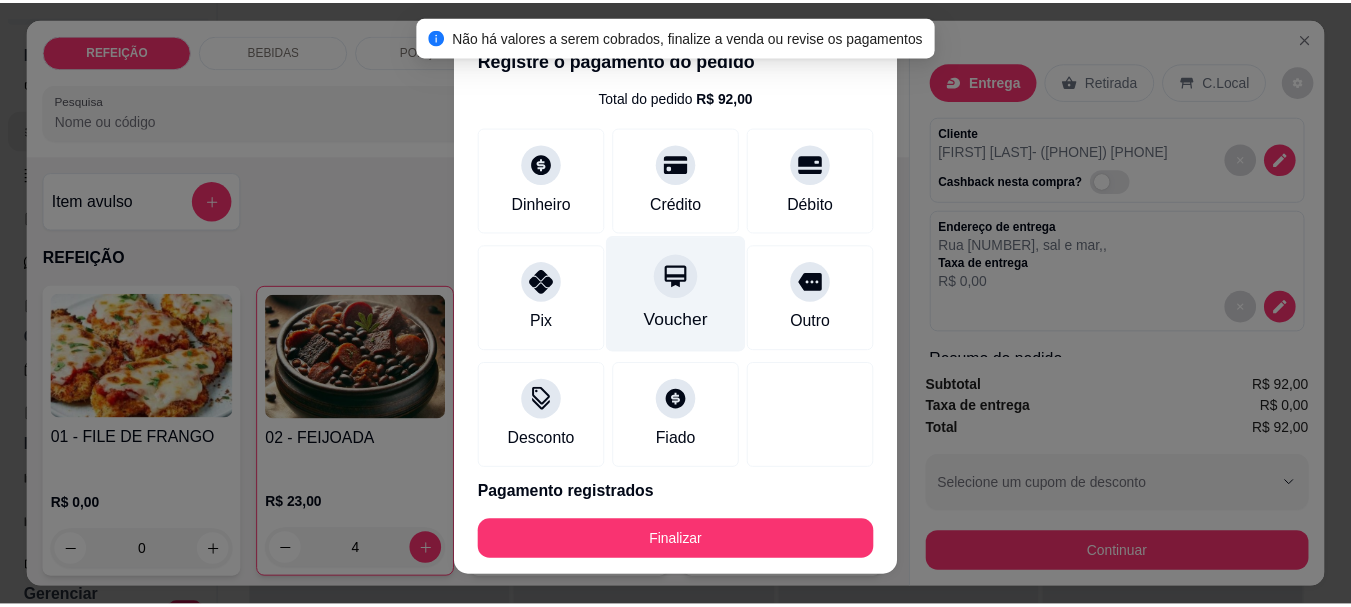 scroll, scrollTop: 139, scrollLeft: 0, axis: vertical 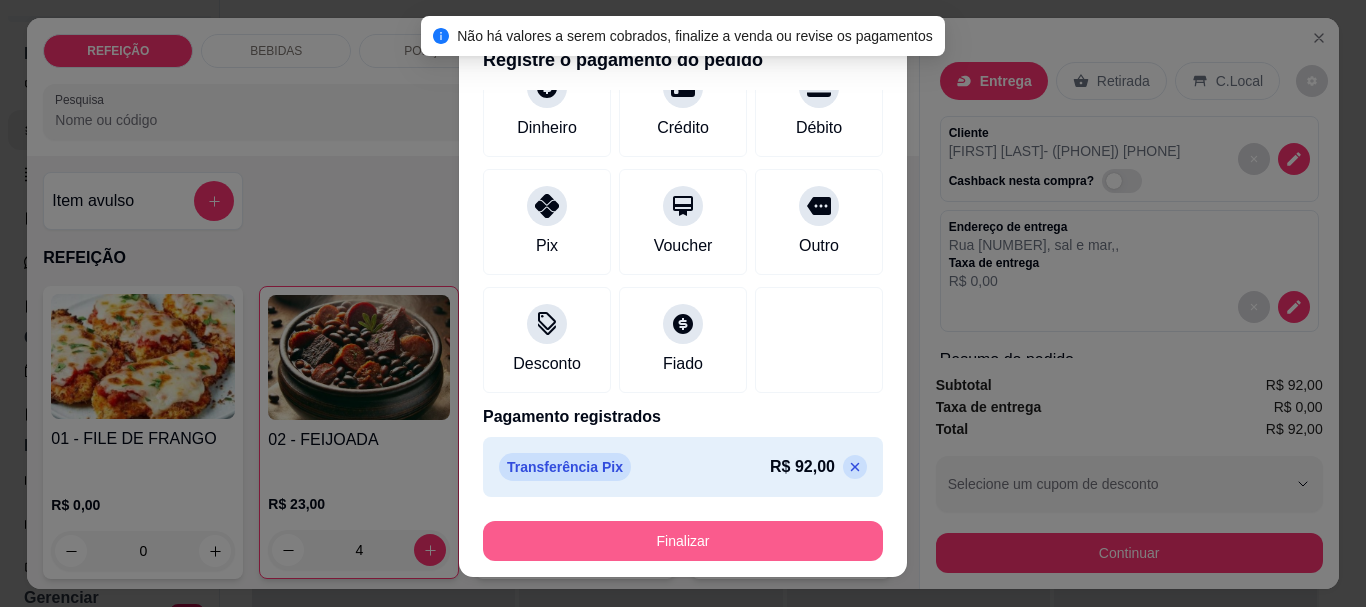 click on "Finalizar" at bounding box center [683, 541] 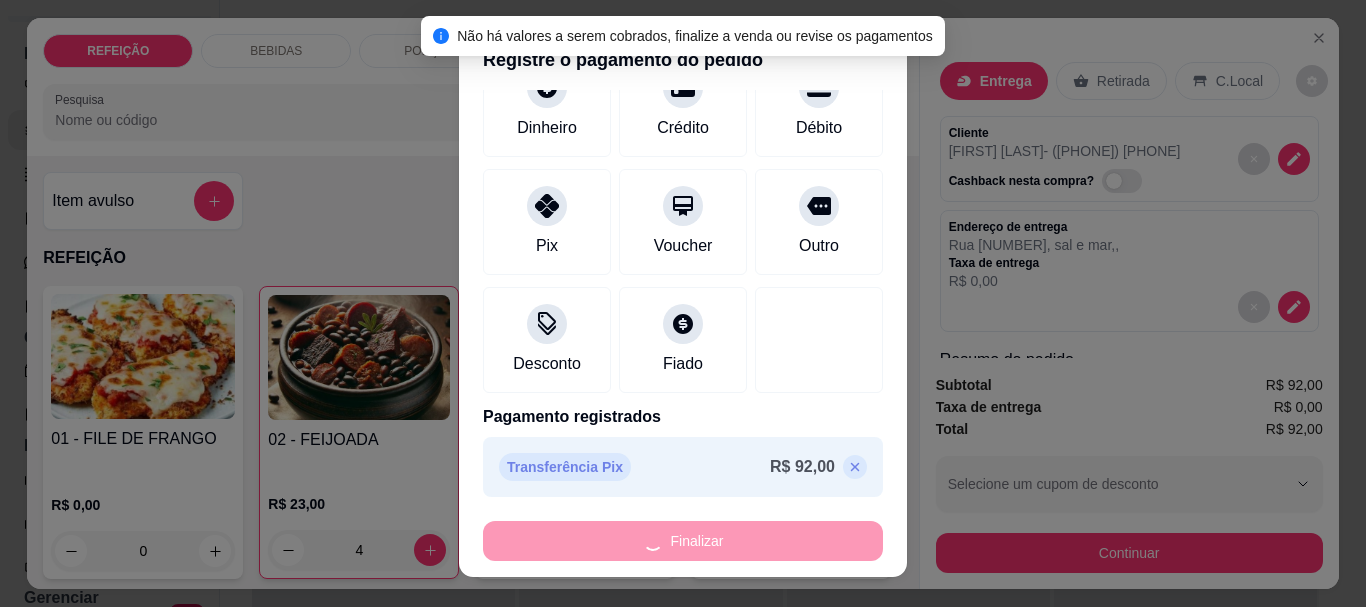 type on "0" 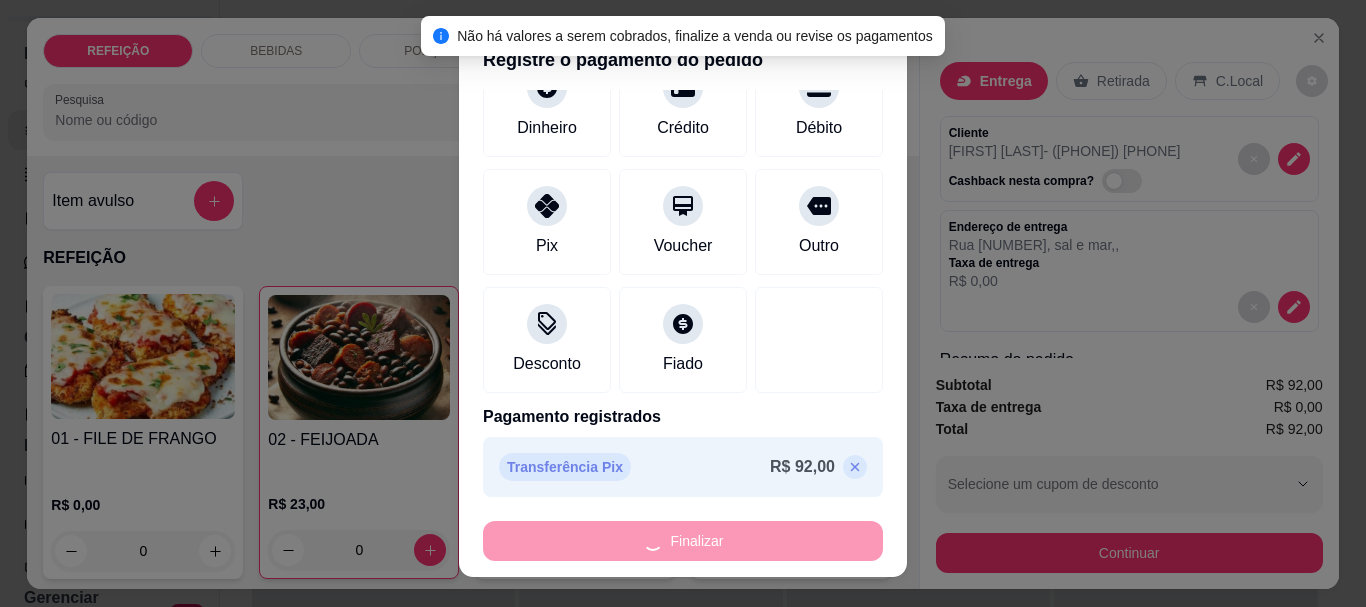 type on "-R$ 92,00" 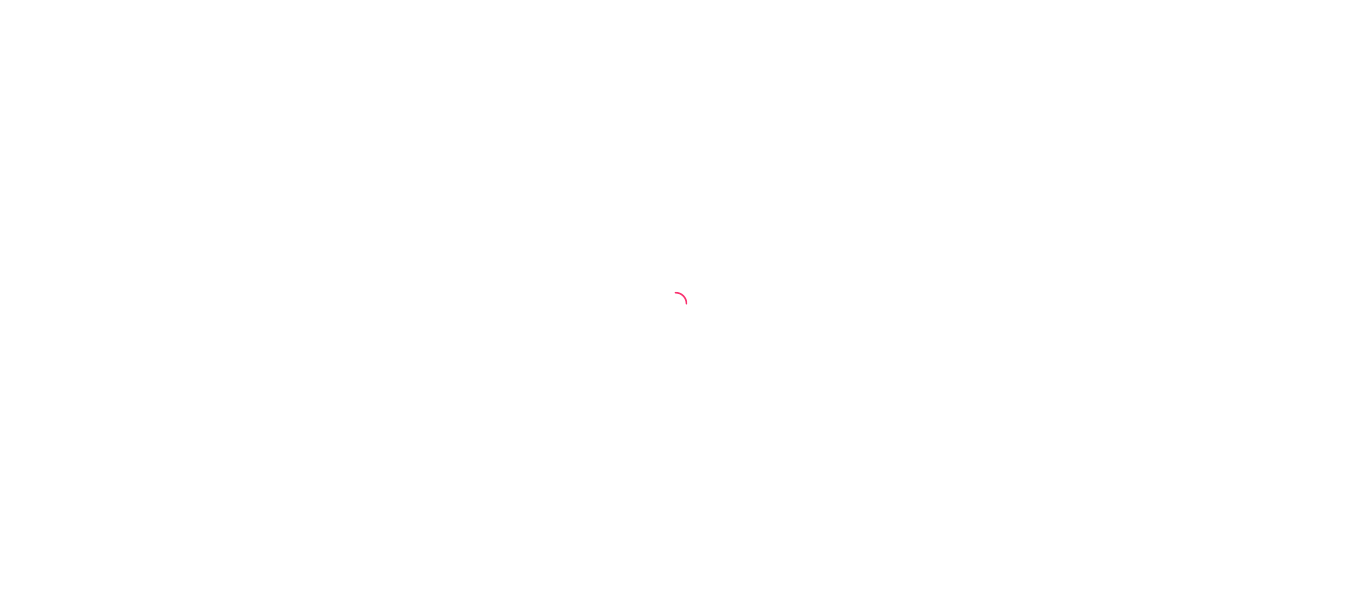 scroll, scrollTop: 0, scrollLeft: 0, axis: both 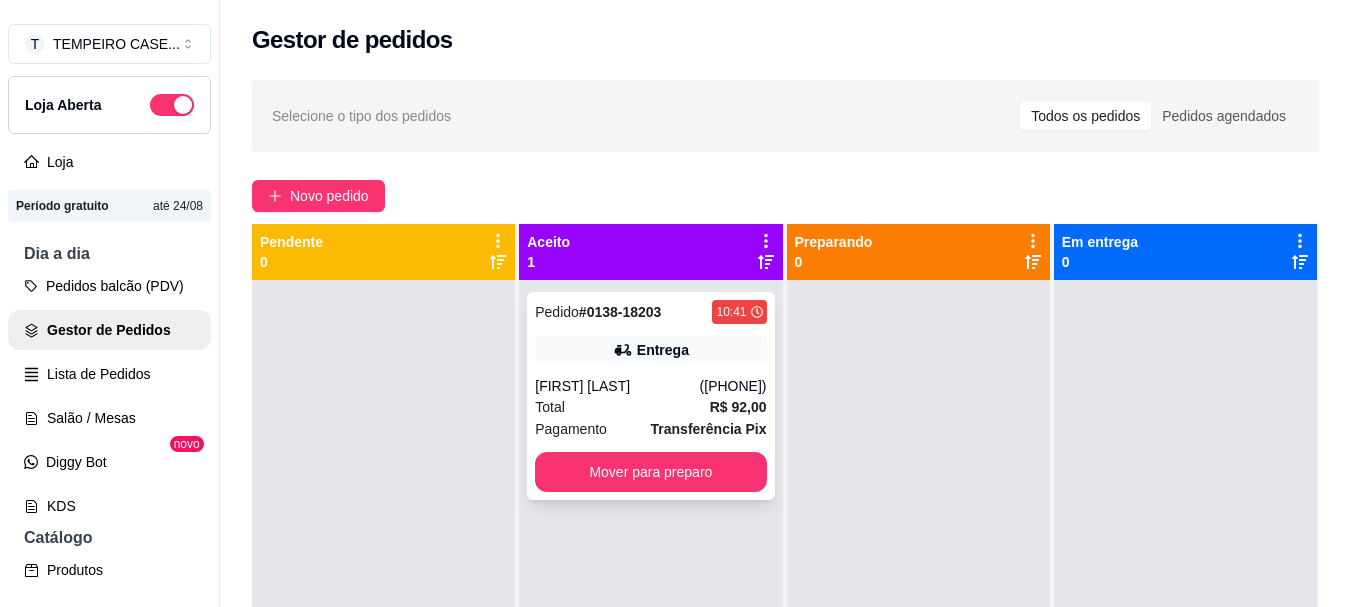 click on "Total R$ 92,00" at bounding box center [650, 407] 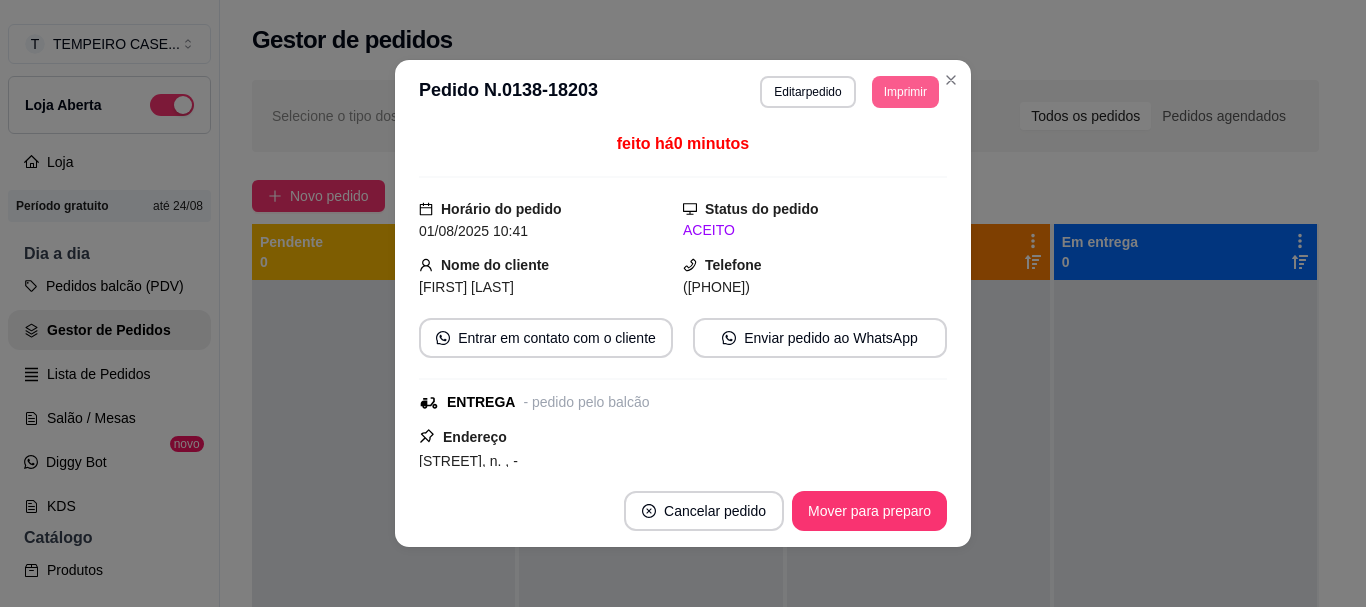 click on "Imprimir" at bounding box center (905, 92) 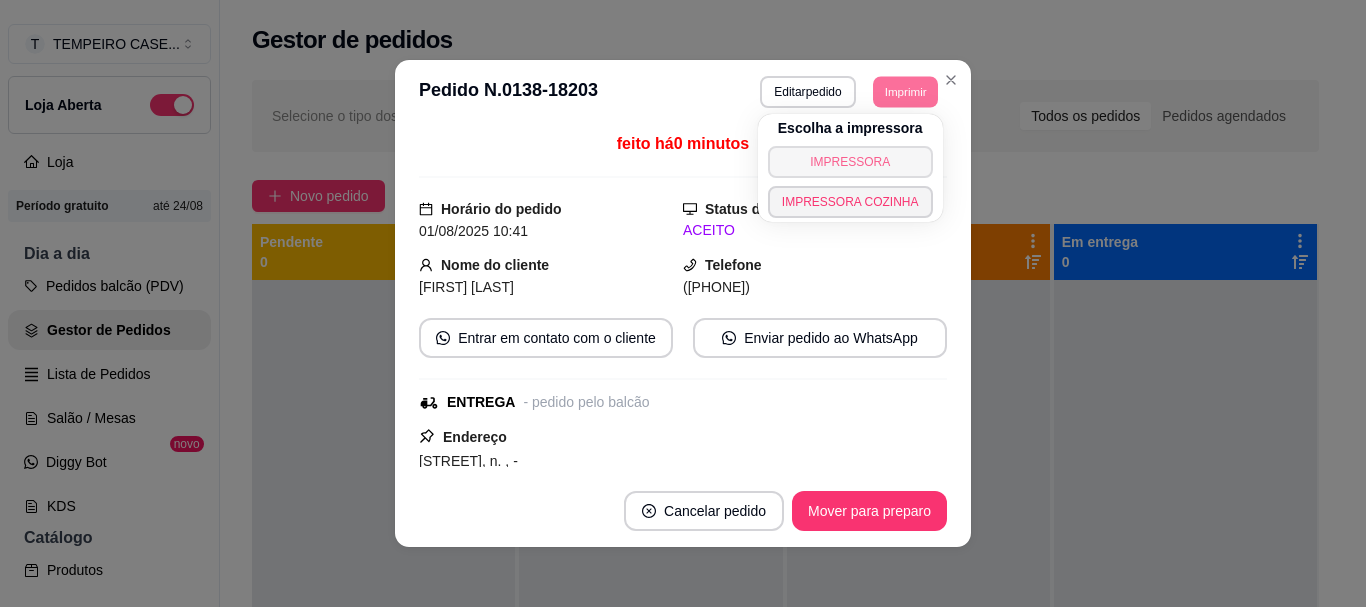 click on "IMPRESSORA" at bounding box center [850, 162] 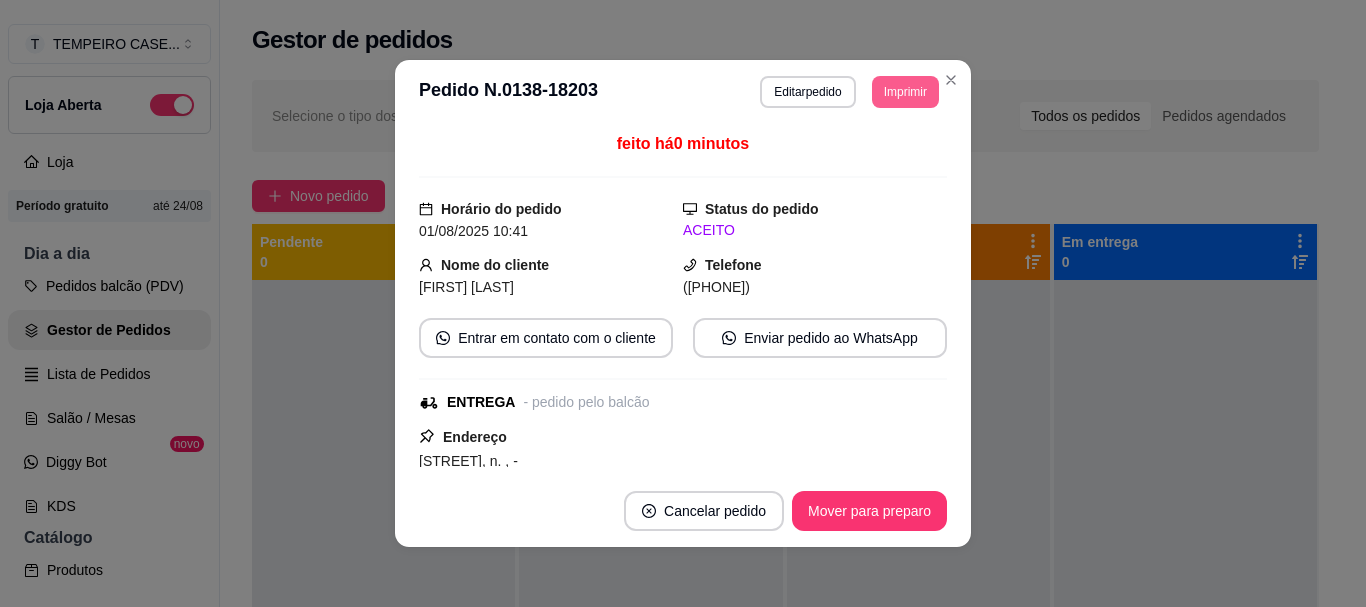 click on "Imprimir" at bounding box center [905, 92] 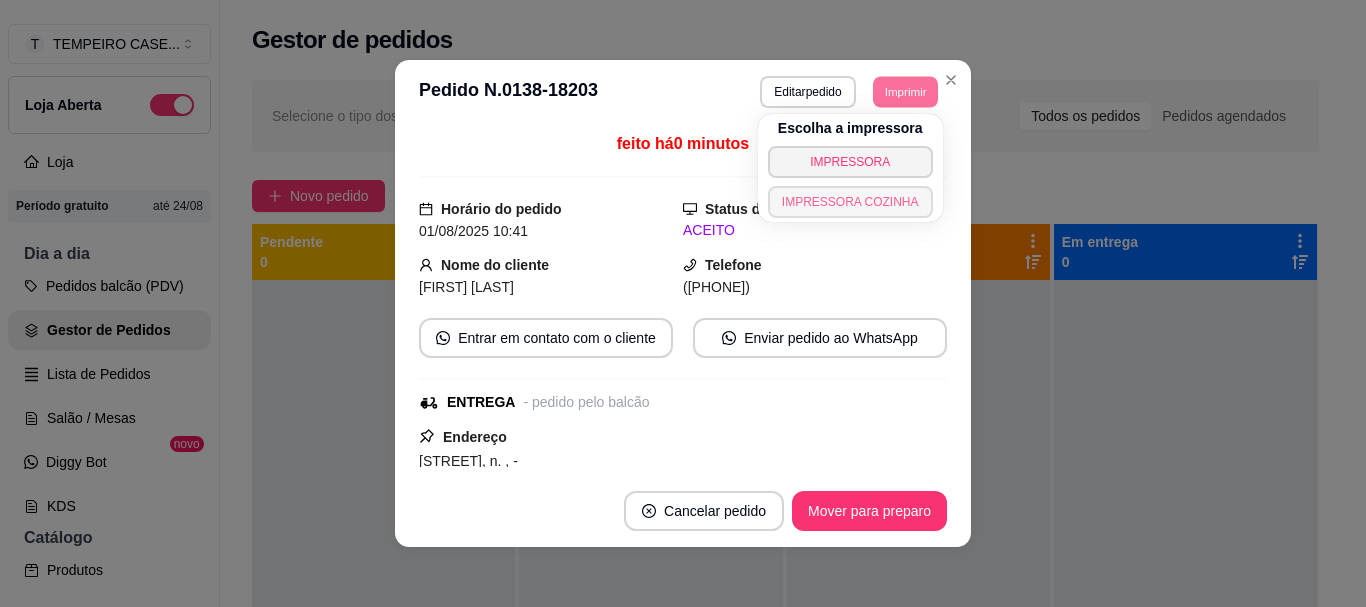 click on "IMPRESSORA COZINHA" at bounding box center (850, 202) 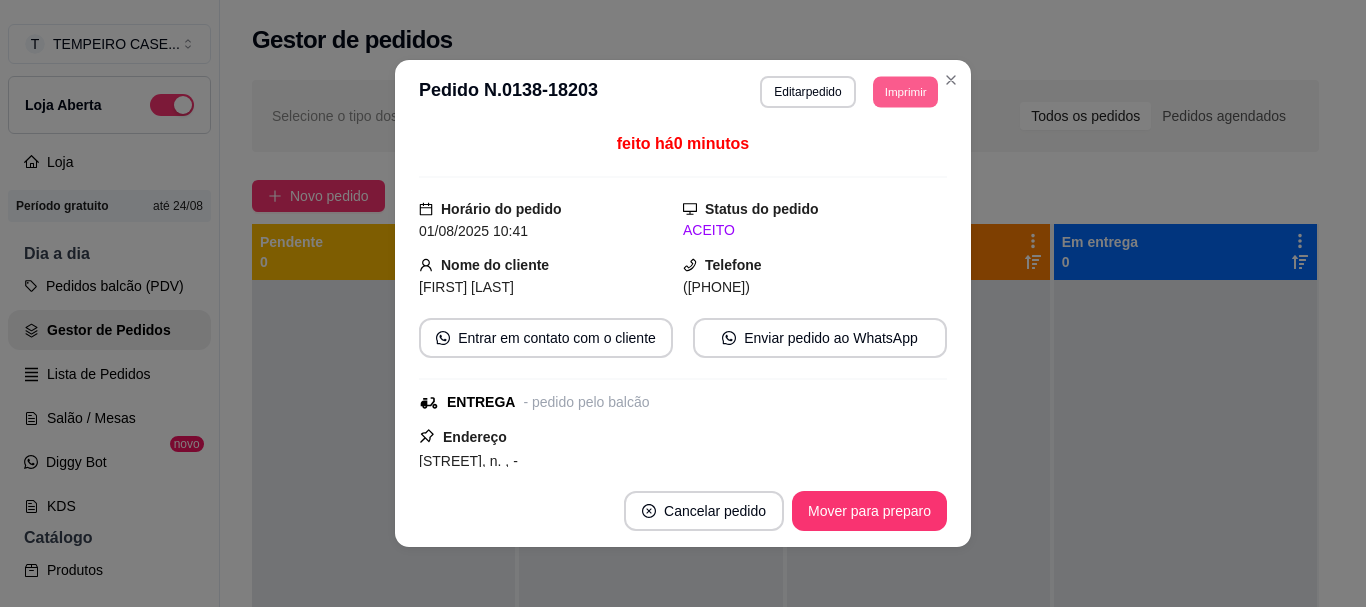 click on "Imprimir" at bounding box center [905, 91] 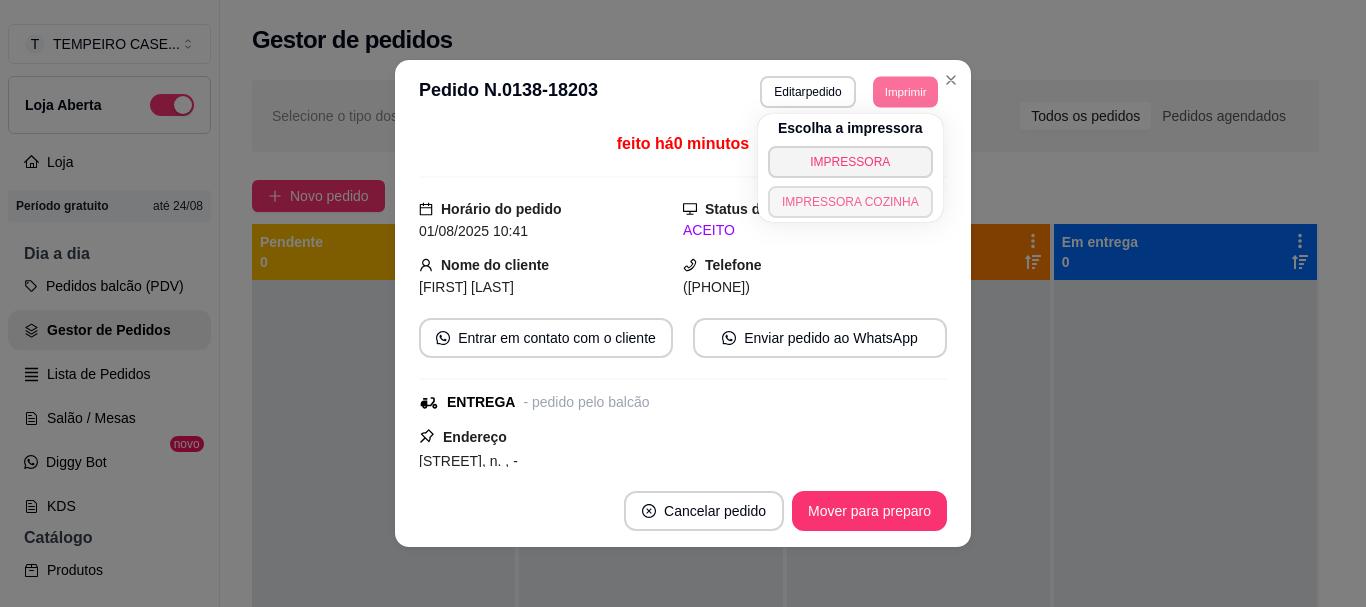 click on "IMPRESSORA COZINHA" at bounding box center (850, 202) 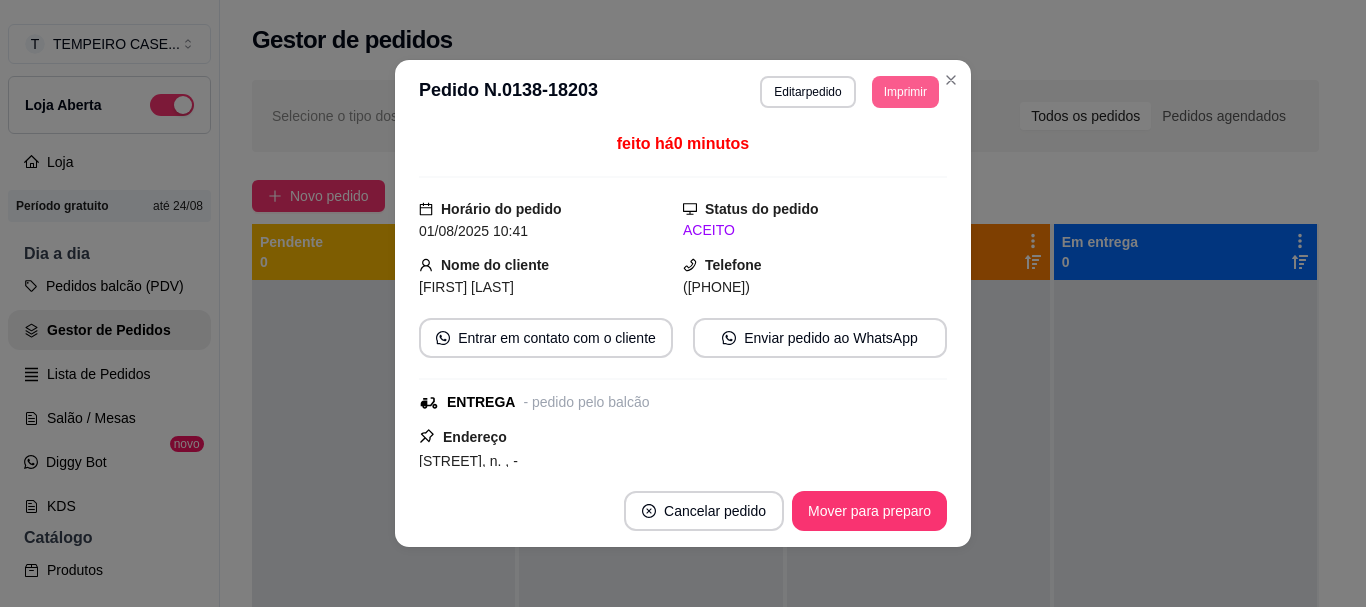 click on "Imprimir" at bounding box center [905, 92] 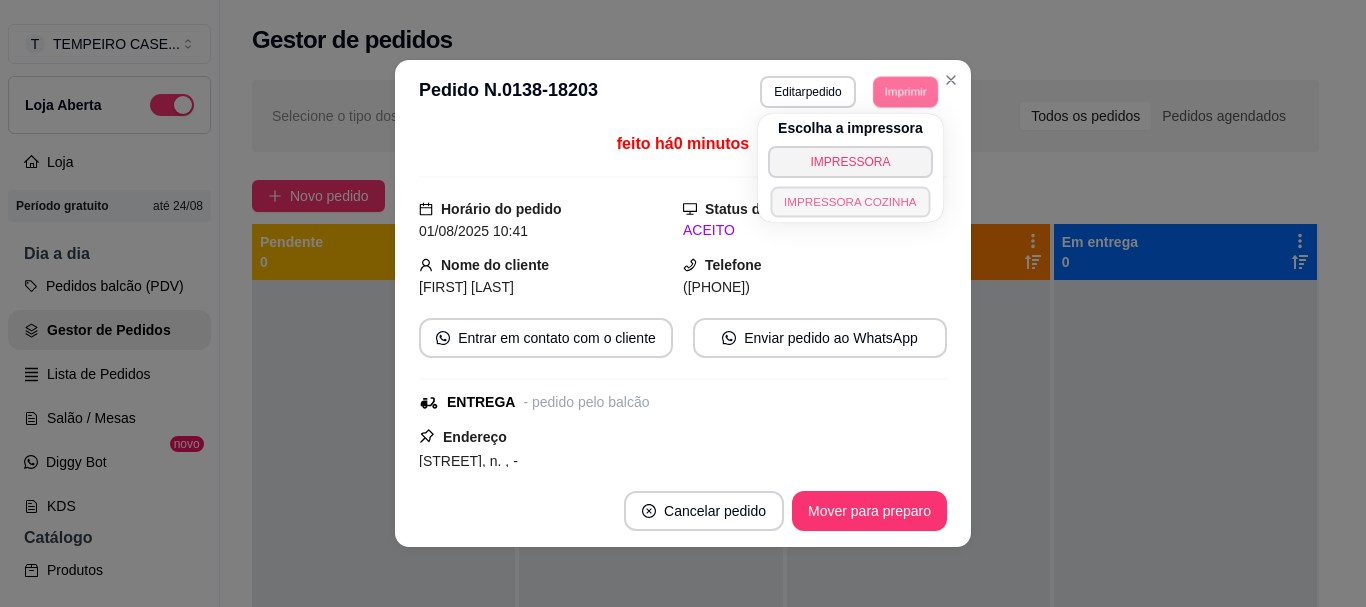 click on "IMPRESSORA COZINHA" at bounding box center (851, 201) 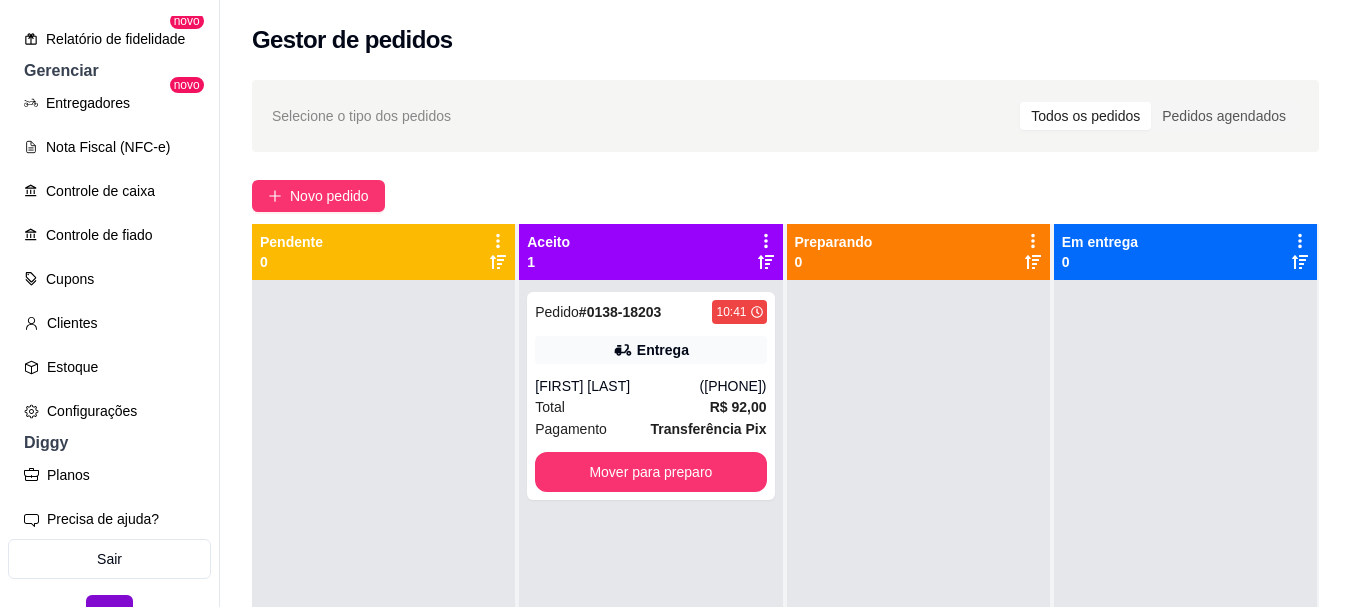 scroll, scrollTop: 763, scrollLeft: 0, axis: vertical 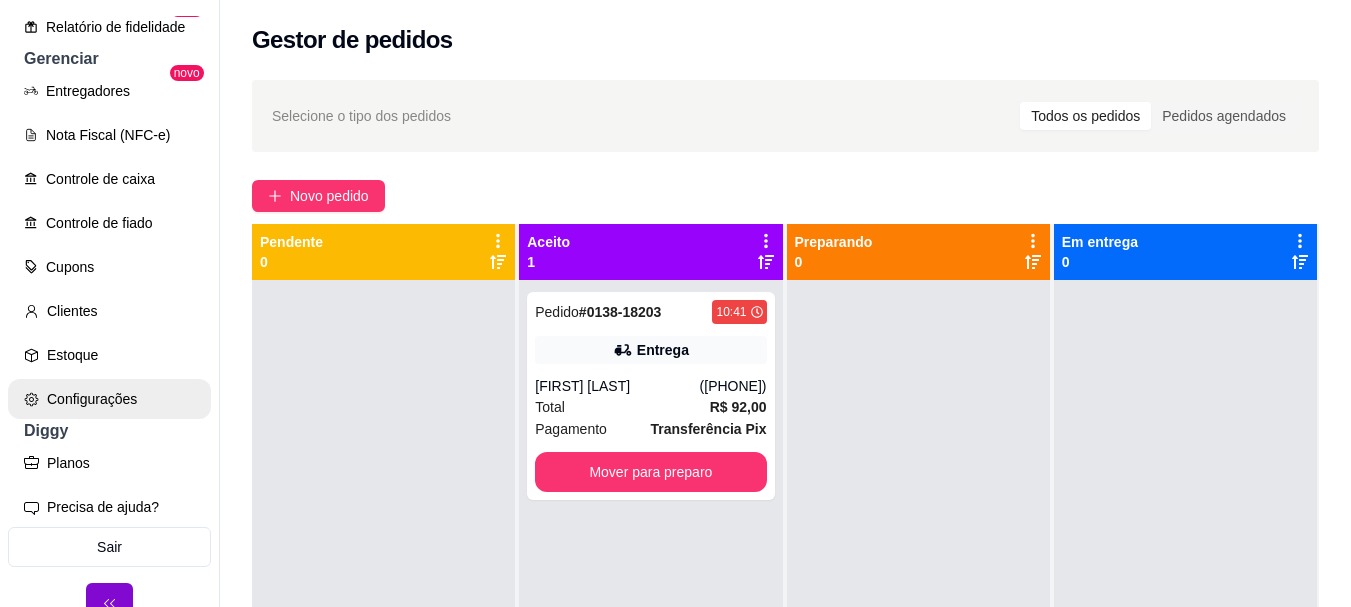 click on "Configurações" at bounding box center (109, 399) 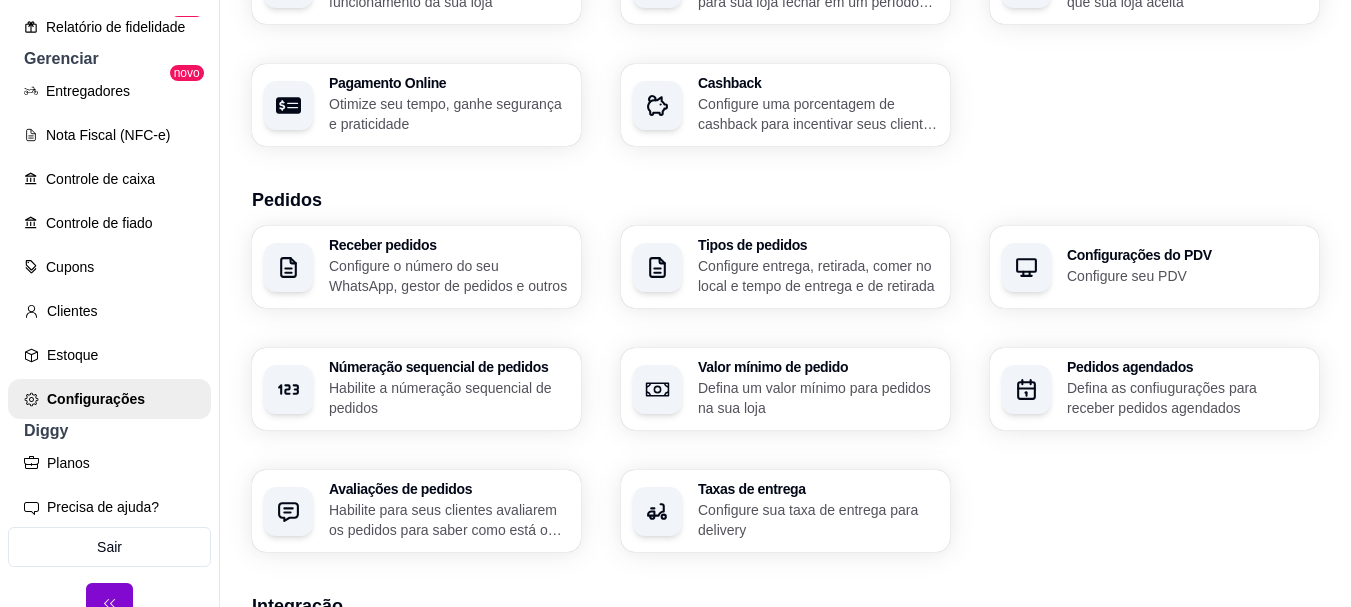 scroll, scrollTop: 400, scrollLeft: 0, axis: vertical 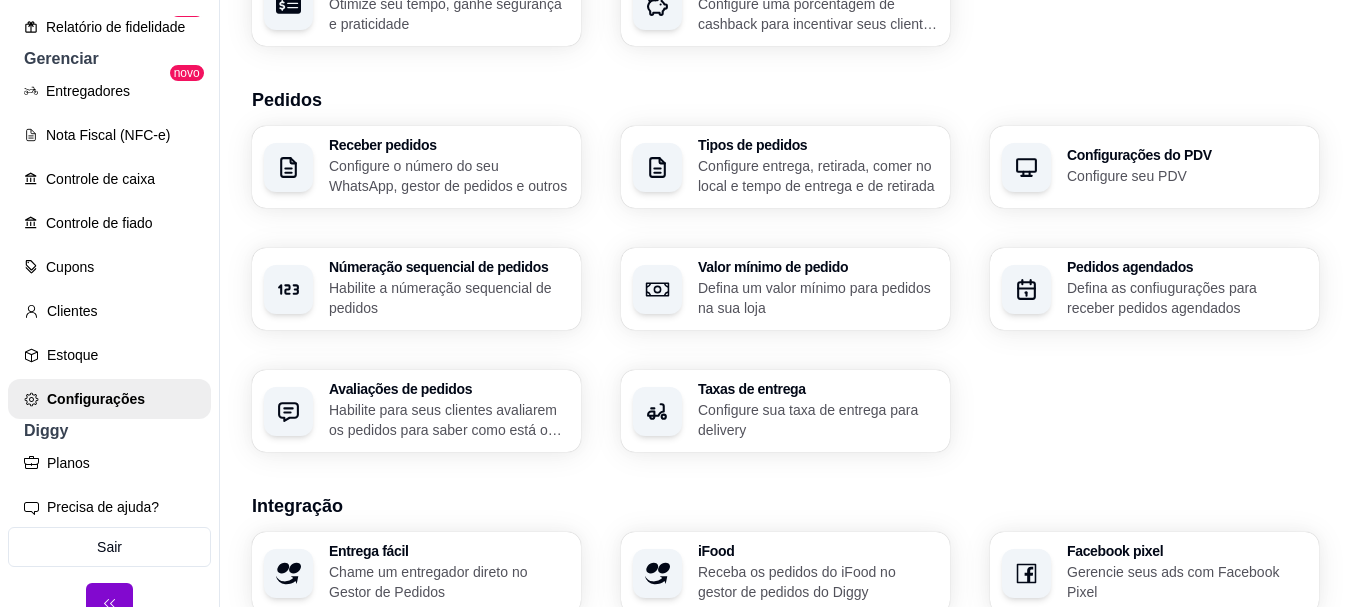 click on "Habilite a númeração sequencial de pedidos" at bounding box center (449, 298) 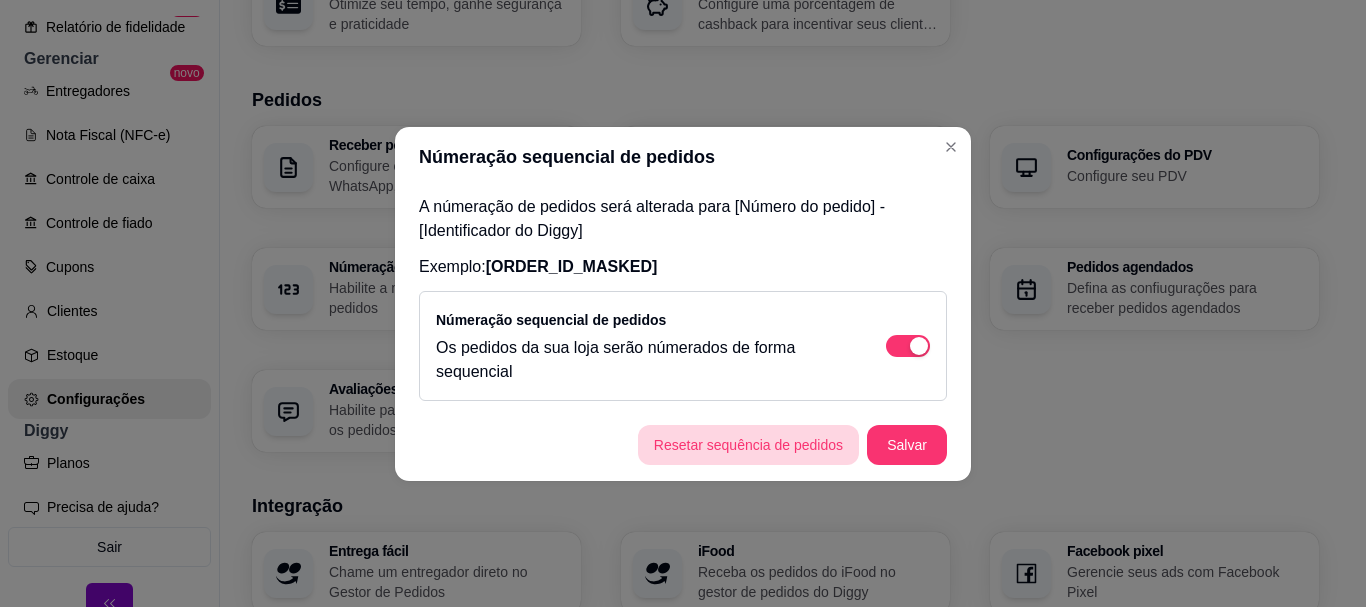click on "Resetar sequência de pedidos" at bounding box center (748, 445) 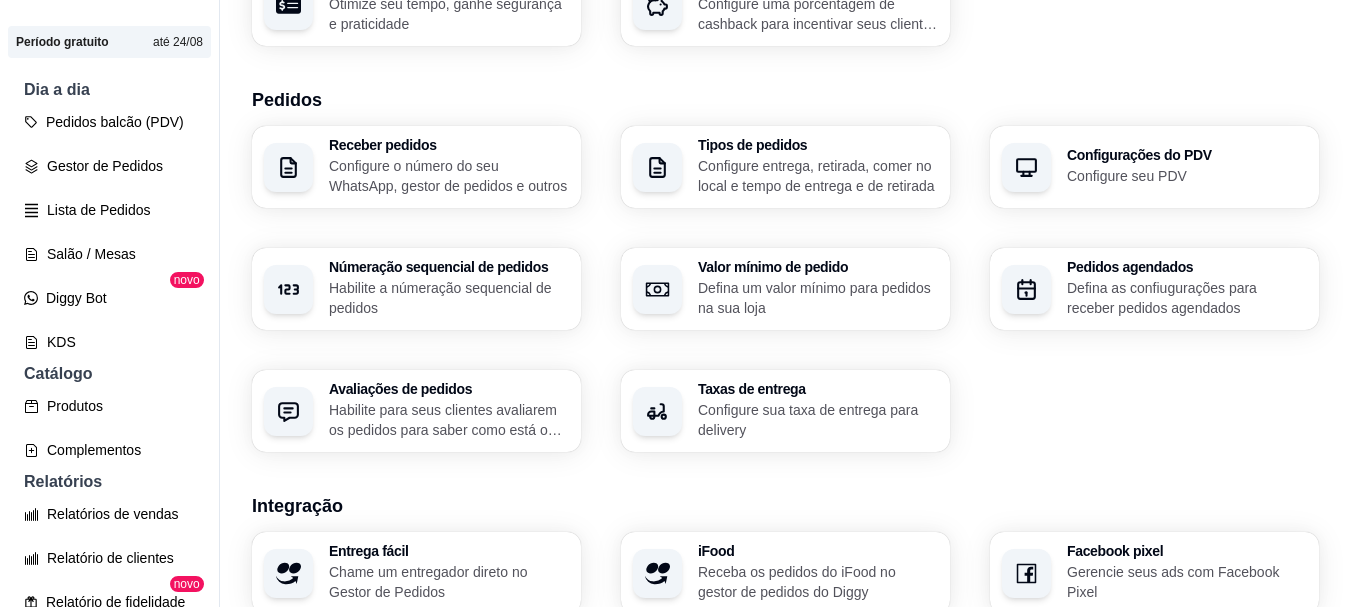 scroll, scrollTop: 163, scrollLeft: 0, axis: vertical 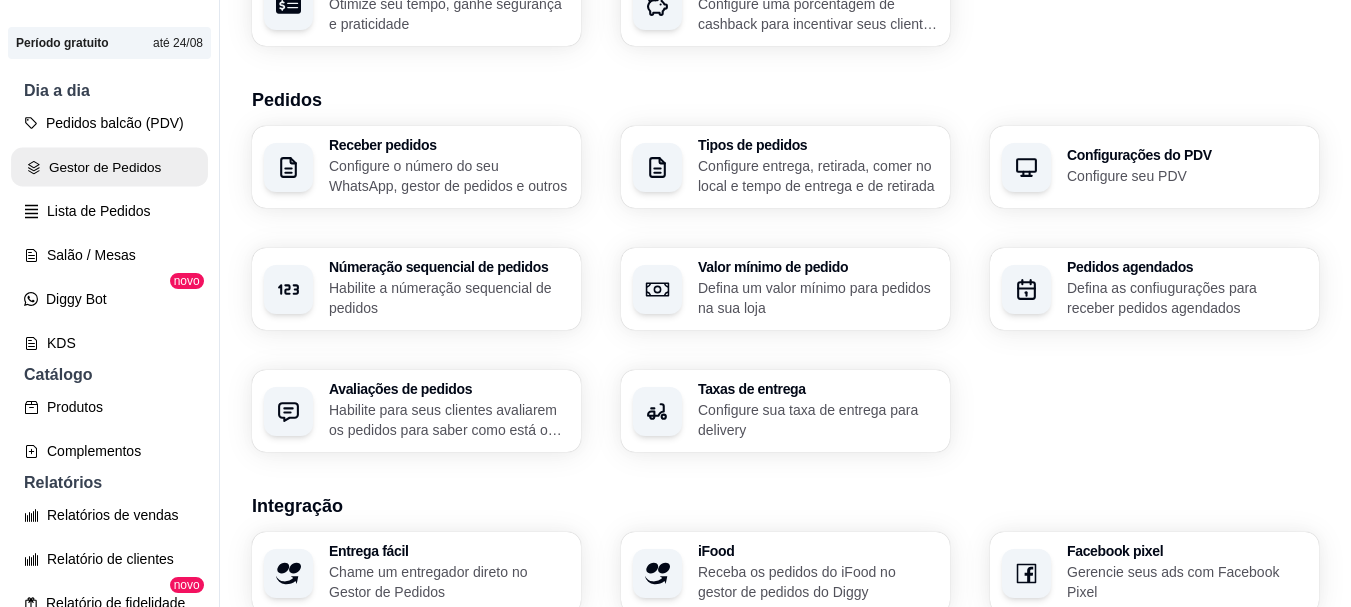 click on "Gestor de Pedidos" at bounding box center (109, 167) 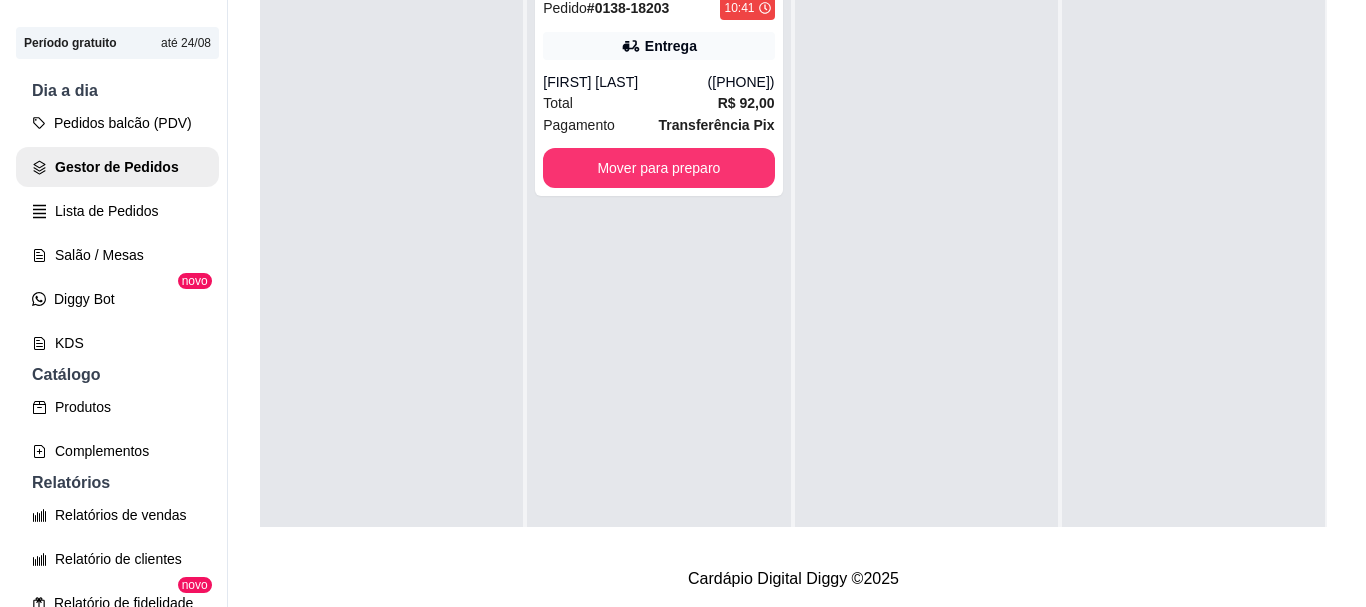 scroll, scrollTop: 0, scrollLeft: 0, axis: both 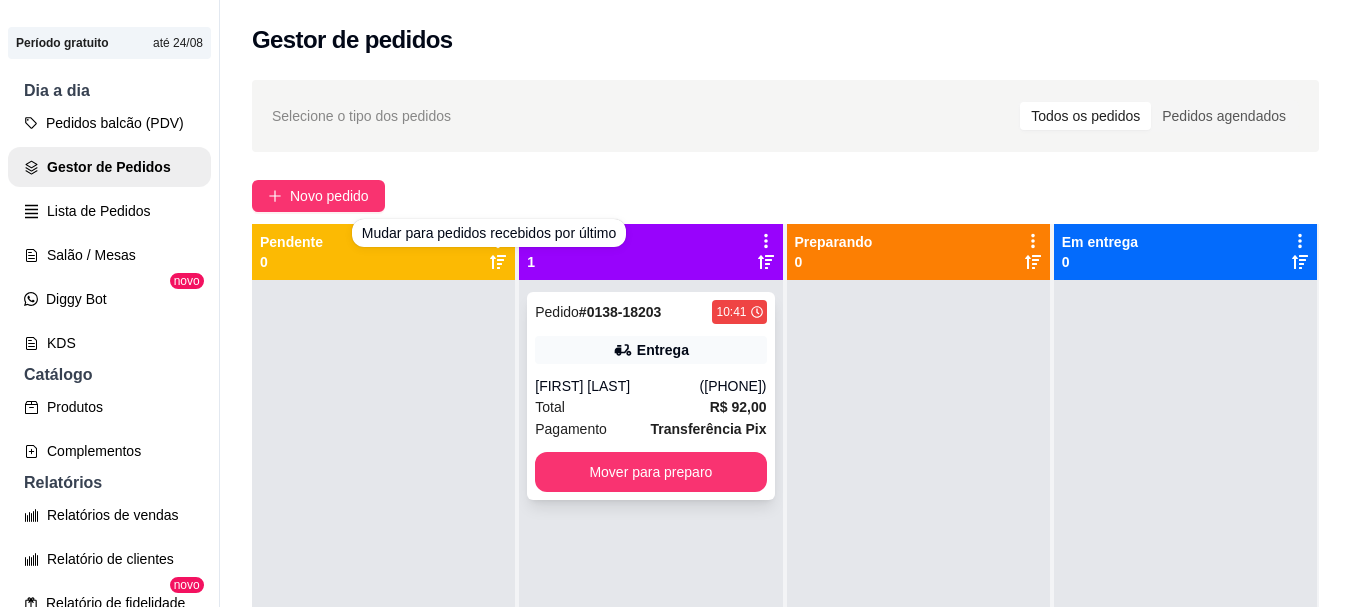 click on "Entrega" at bounding box center [650, 350] 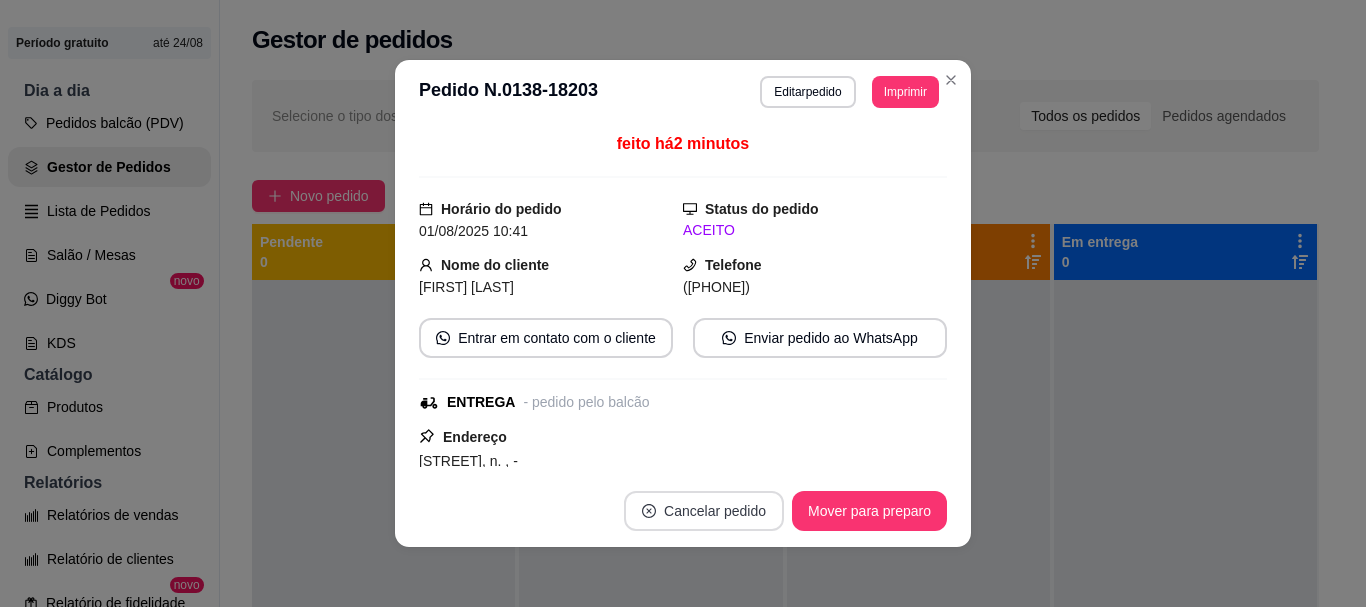 click on "Cancelar pedido" at bounding box center (704, 511) 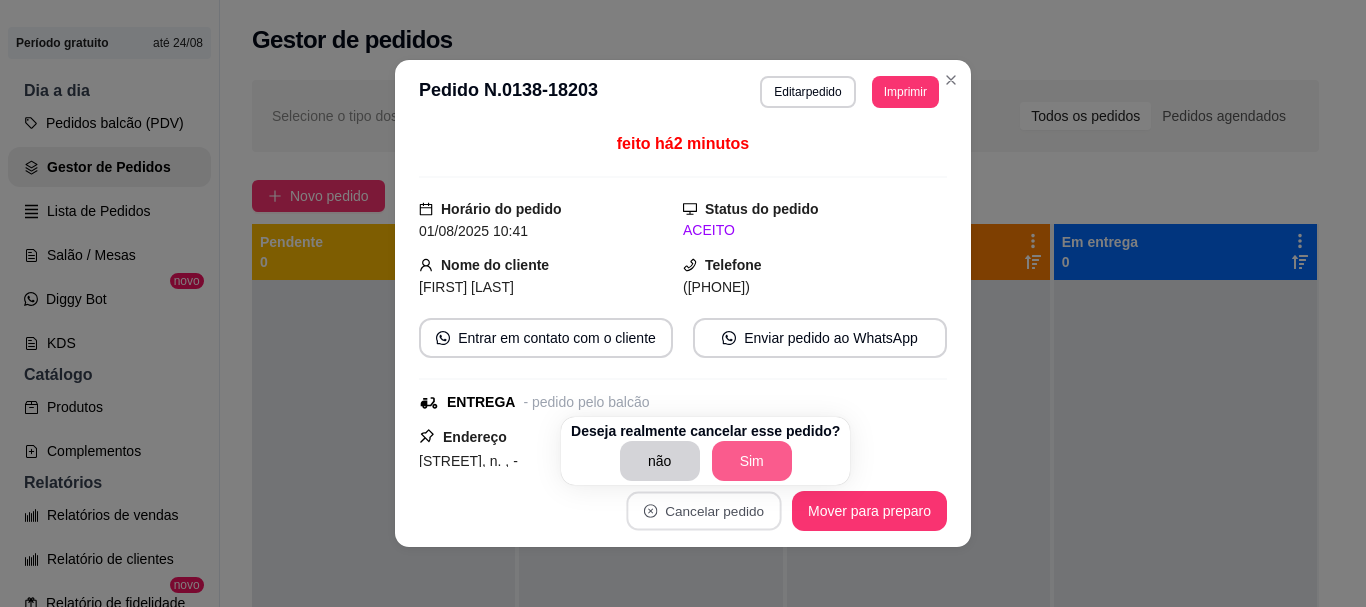 click on "Sim" at bounding box center (752, 461) 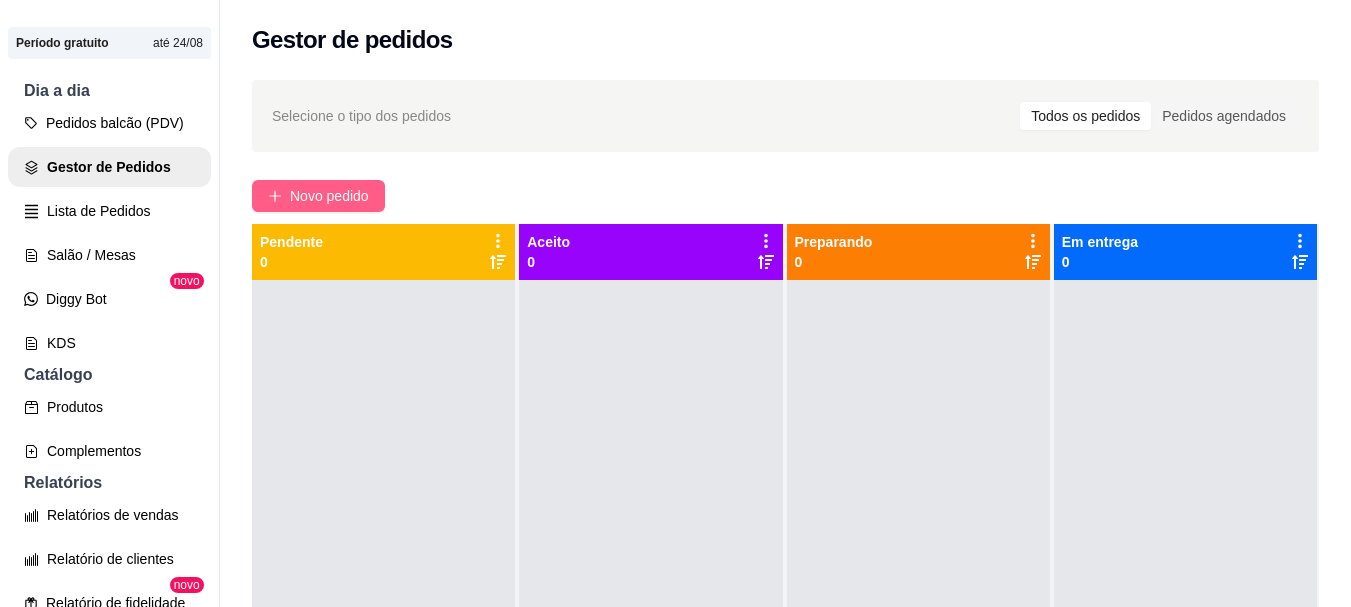 click on "Novo pedido" at bounding box center (318, 196) 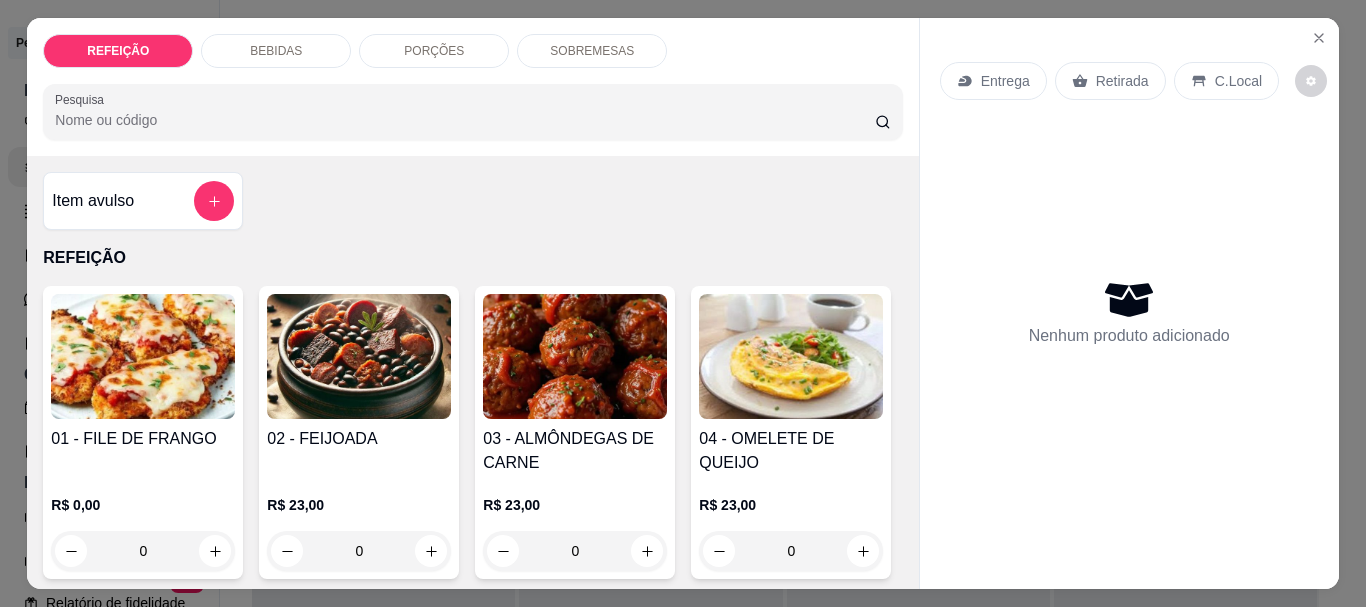 click at bounding box center [359, 356] 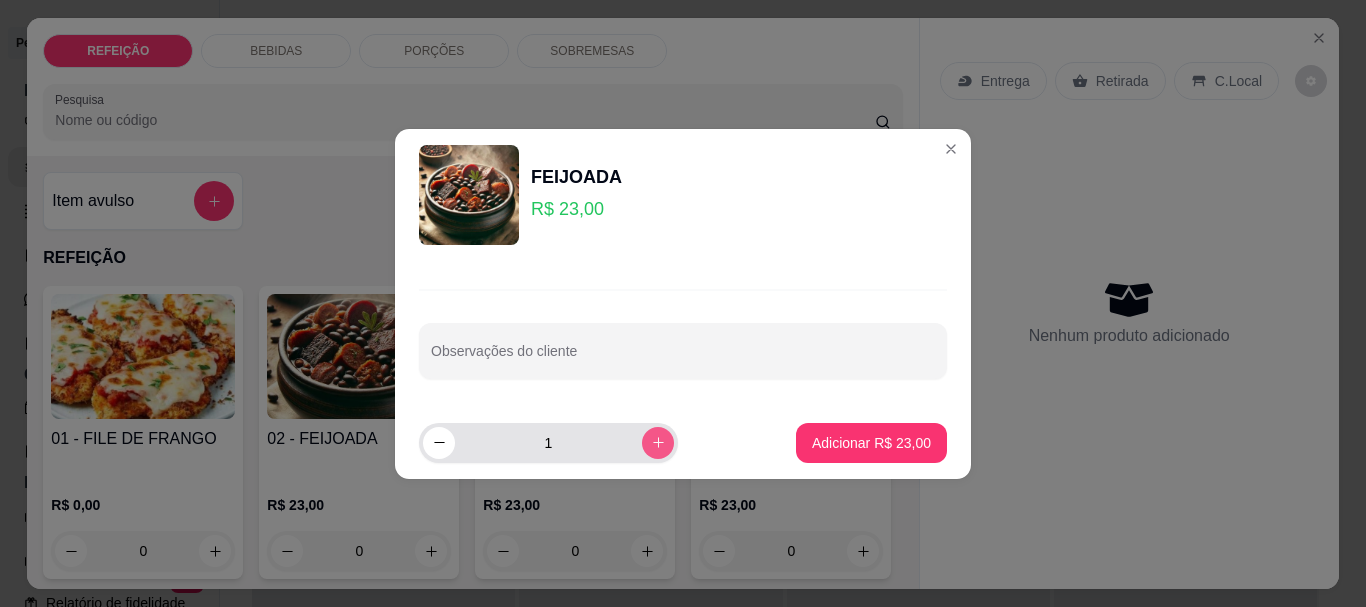 click 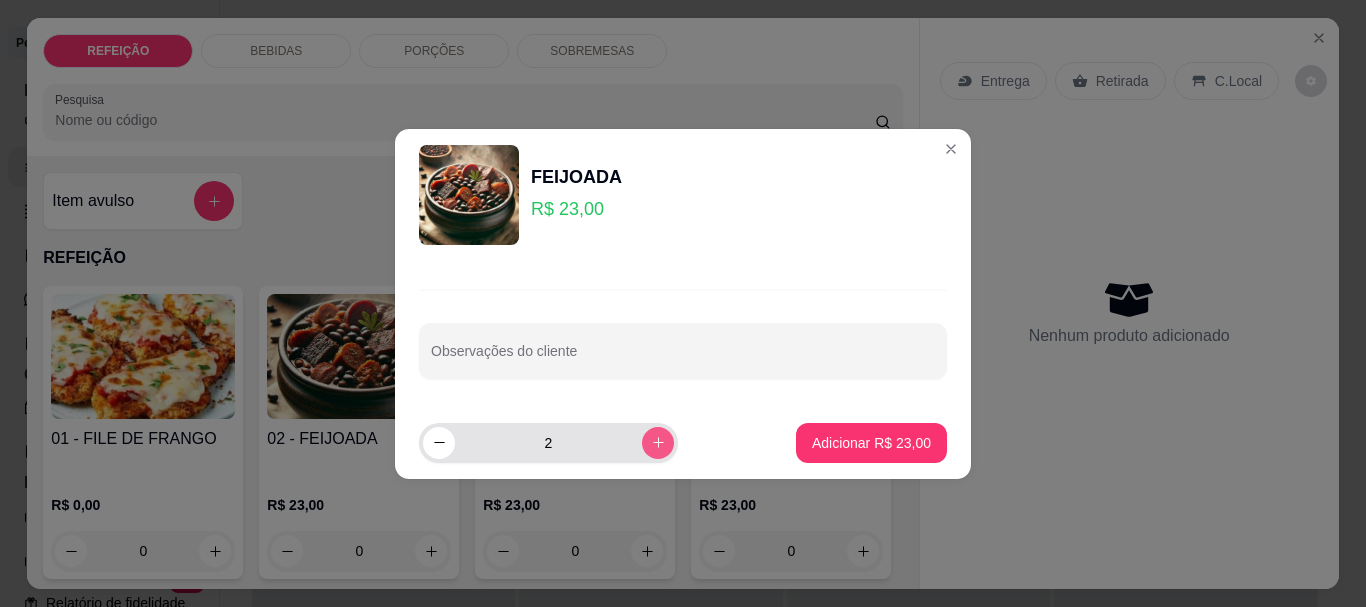 click 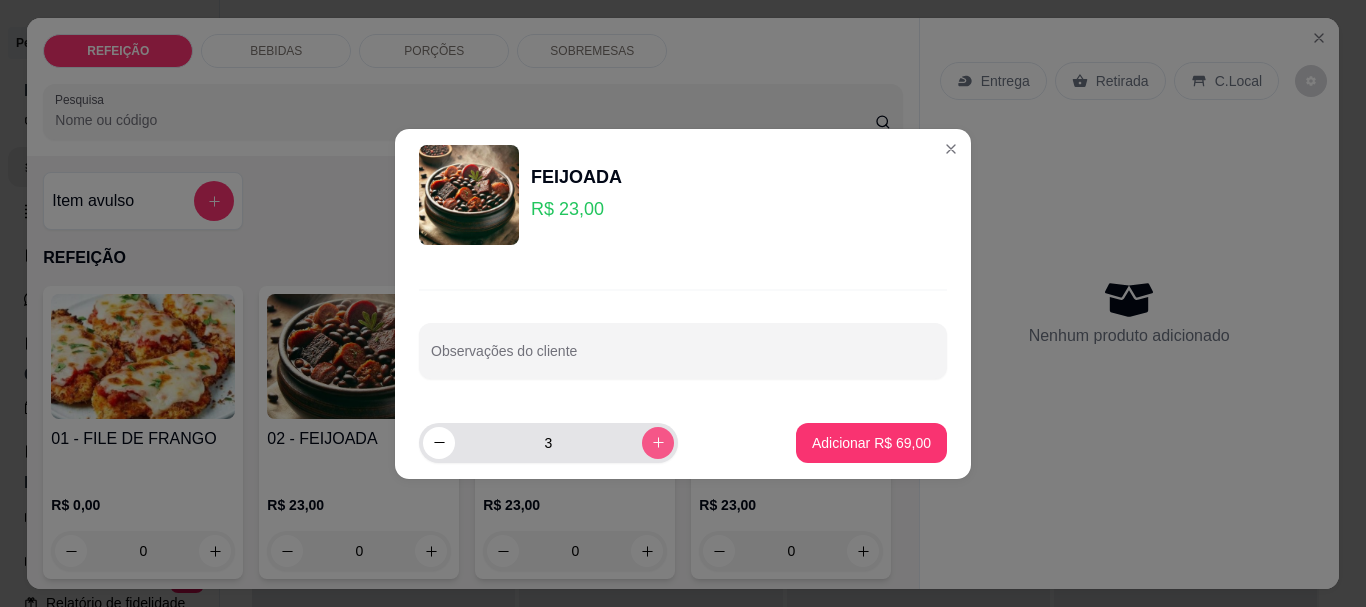 click 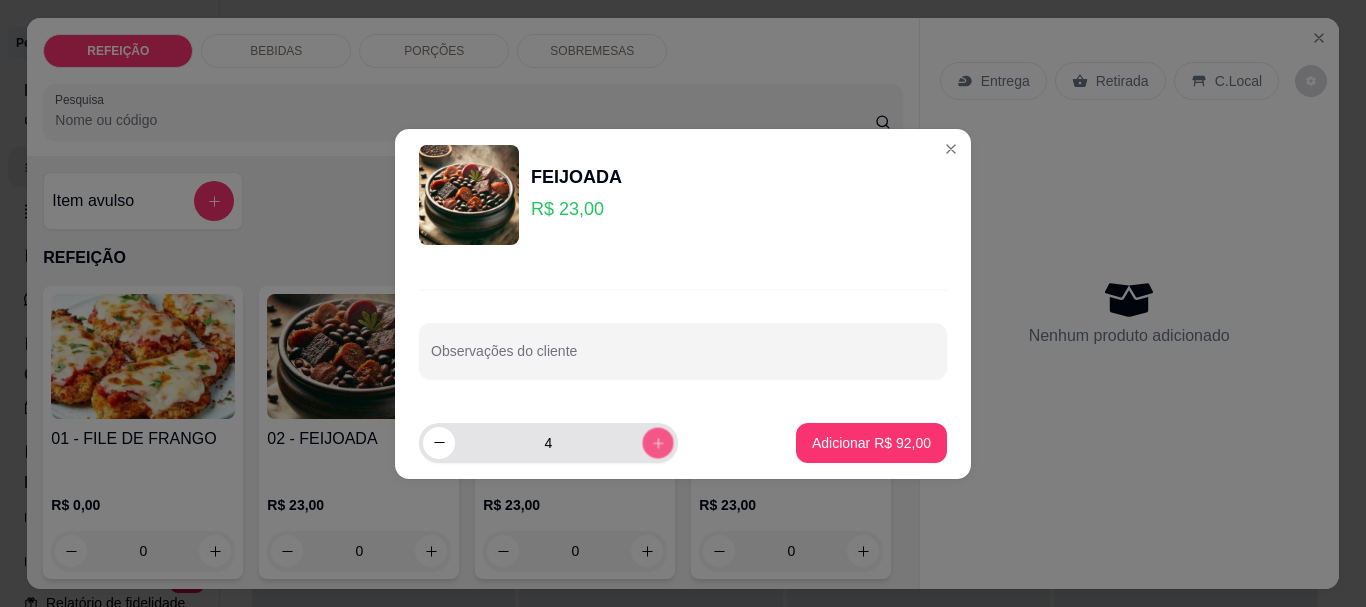 click 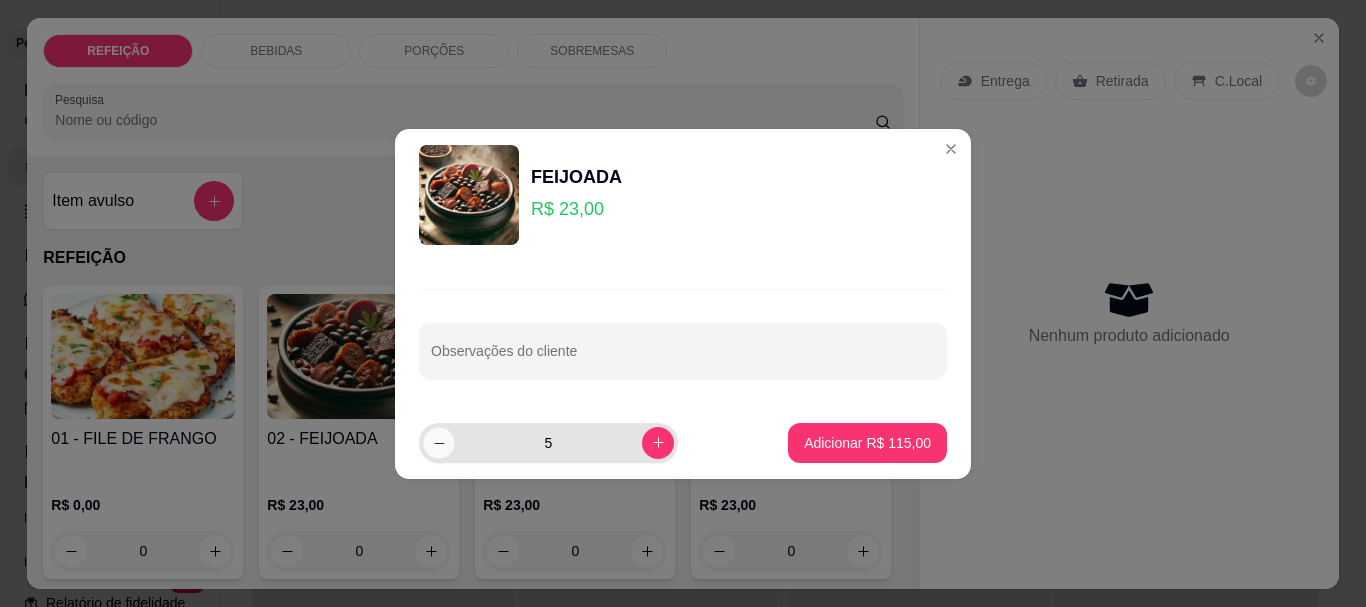 click 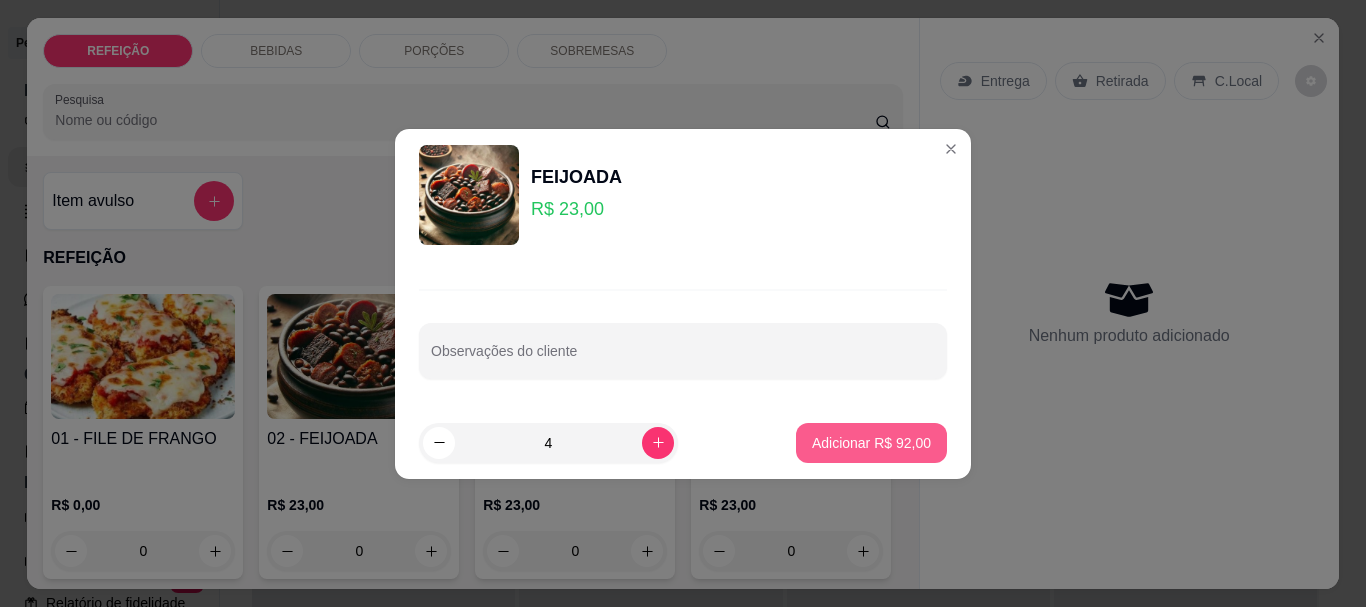 click on "Adicionar   R$ 92,00" at bounding box center [871, 443] 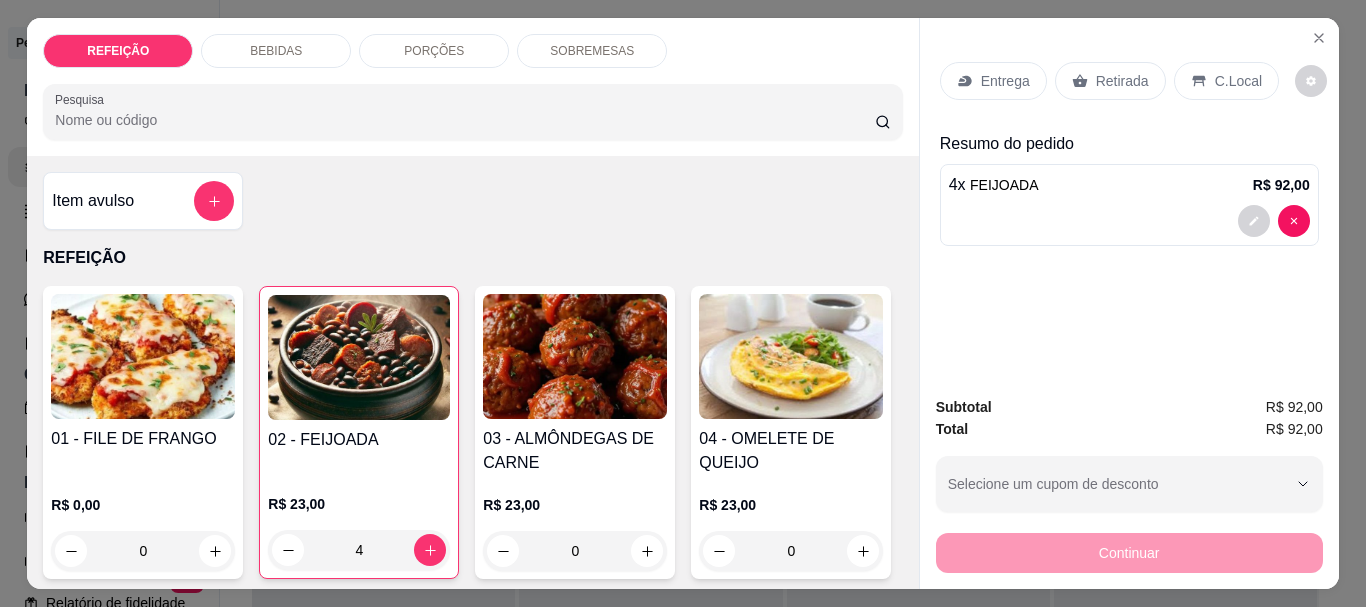 click on "Entrega" at bounding box center [1005, 81] 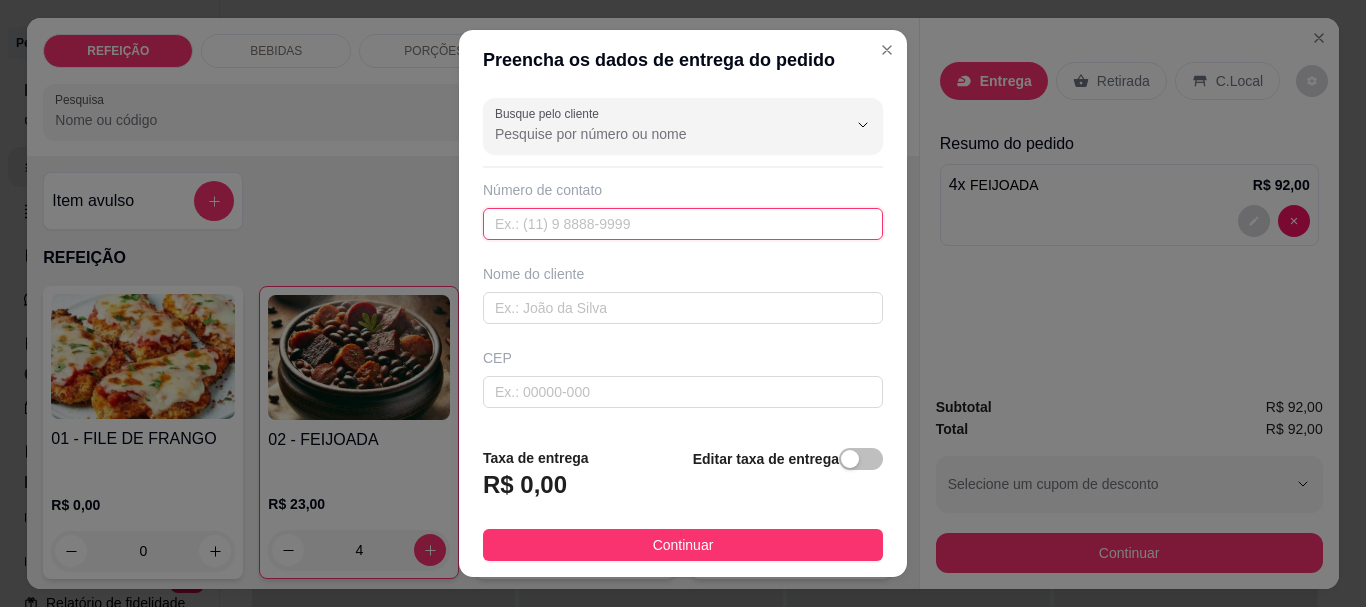 click at bounding box center (683, 224) 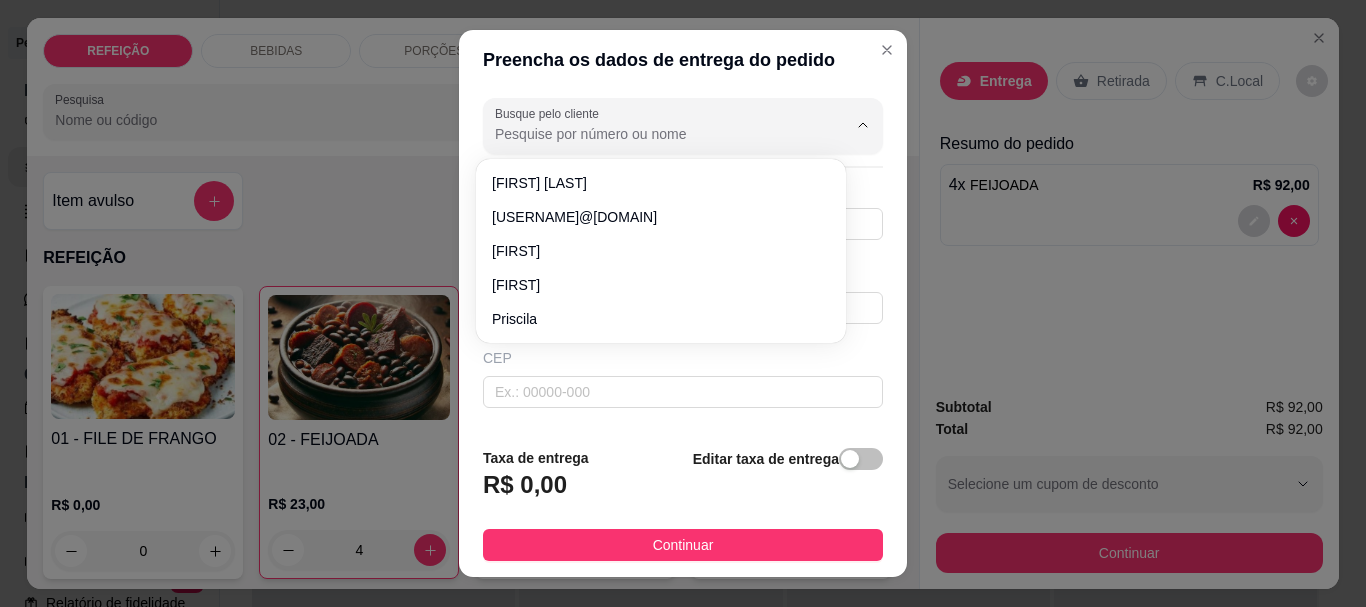click on "Busque pelo cliente" at bounding box center (655, 134) 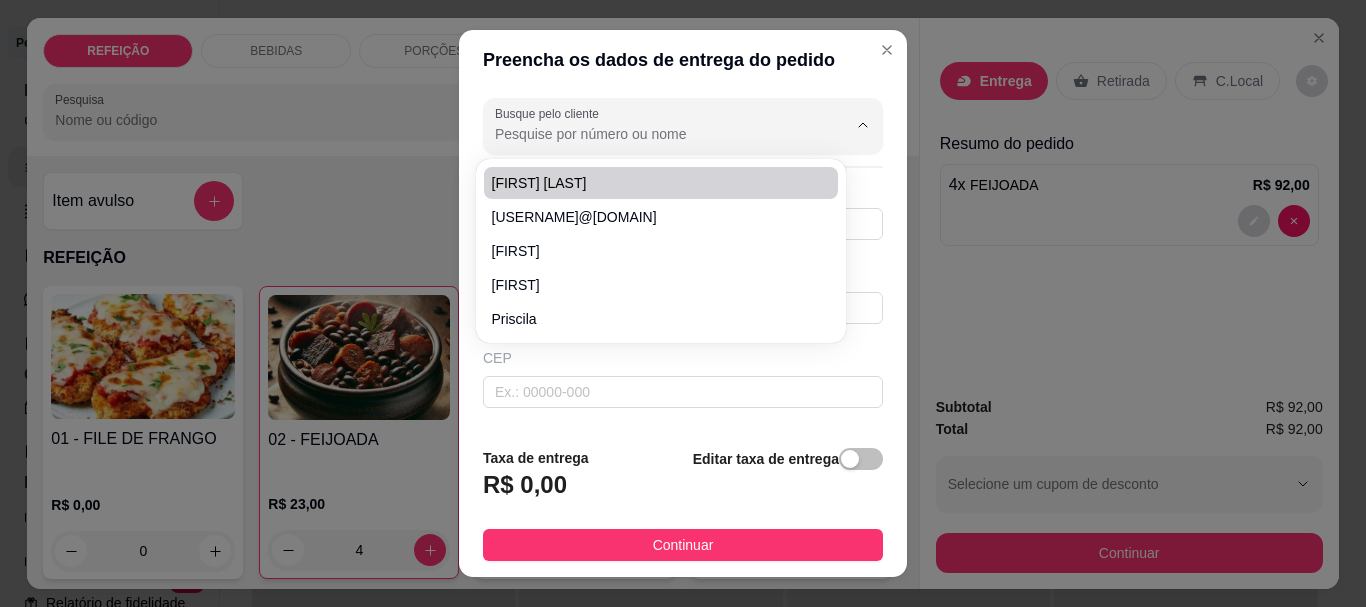 click on "[NAME]" at bounding box center (661, 183) 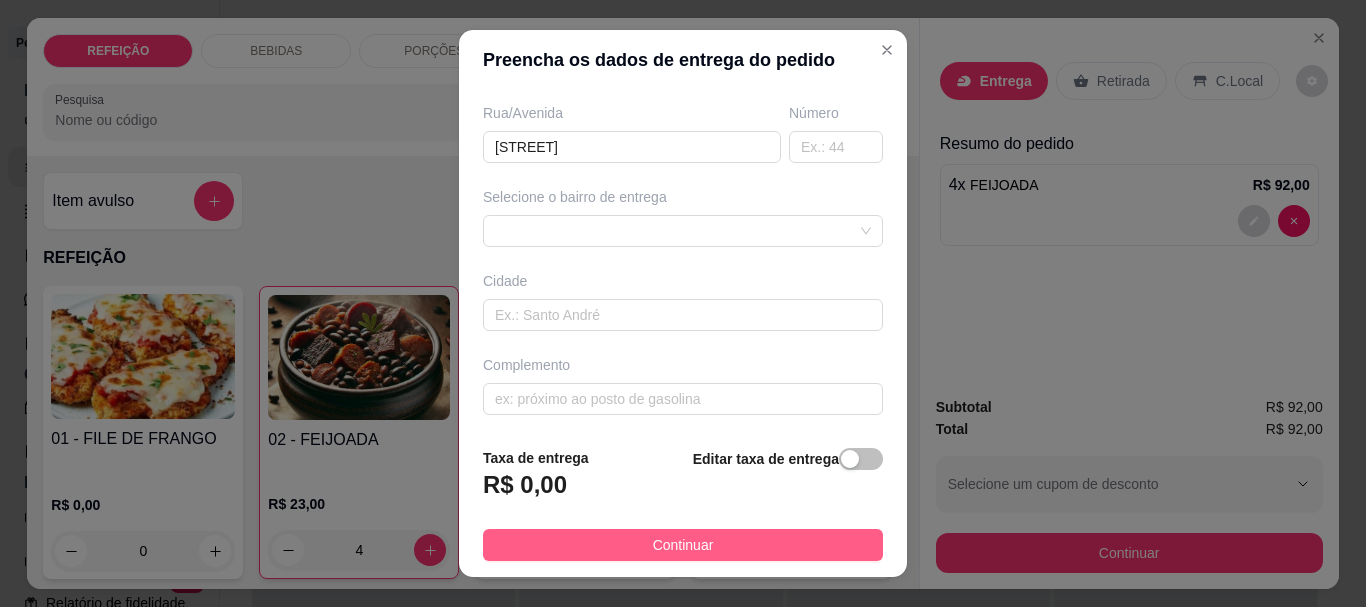 scroll, scrollTop: 333, scrollLeft: 0, axis: vertical 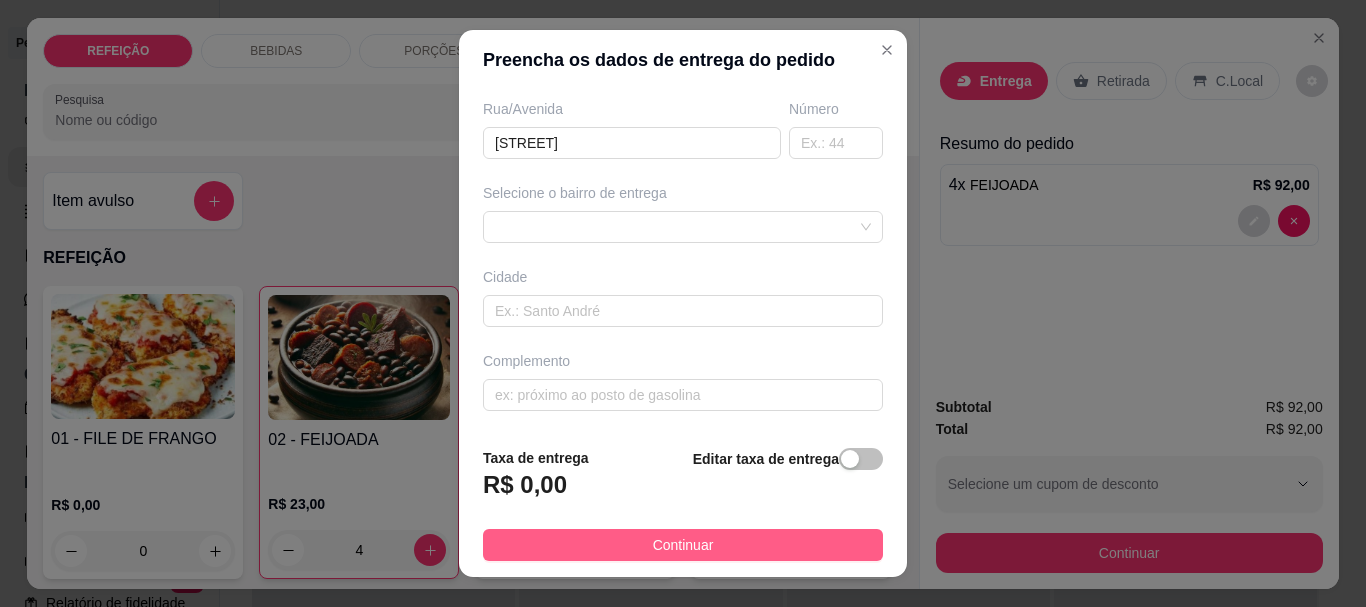 click on "Continuar" at bounding box center [683, 545] 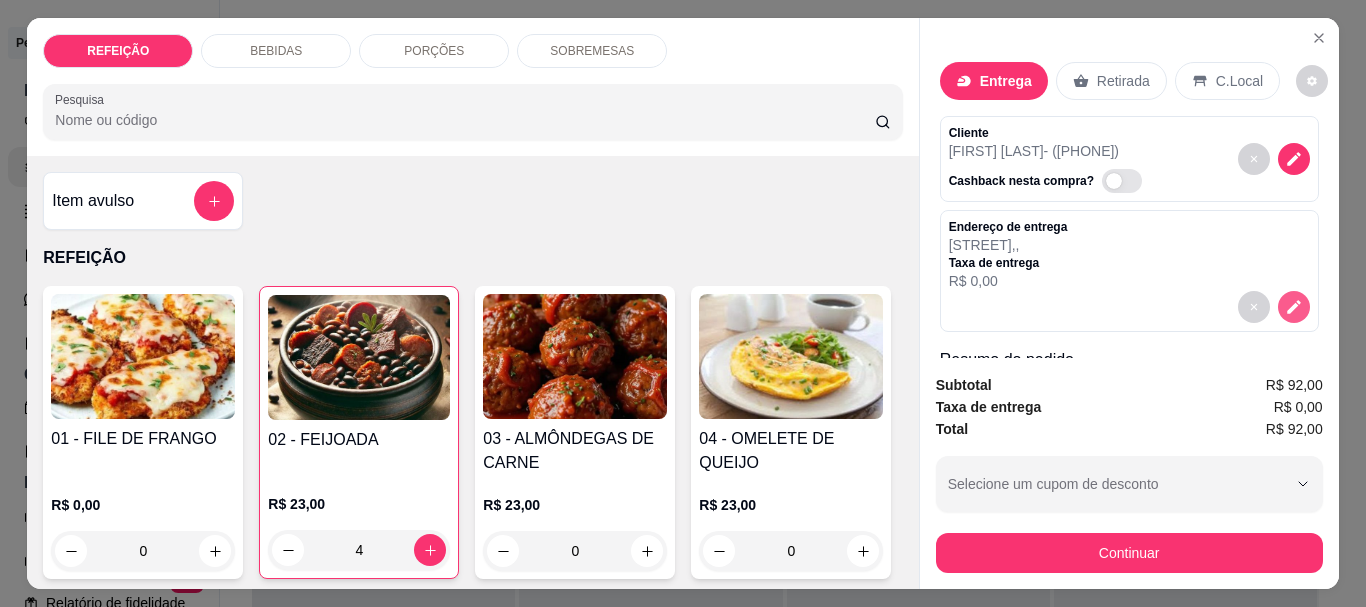 click 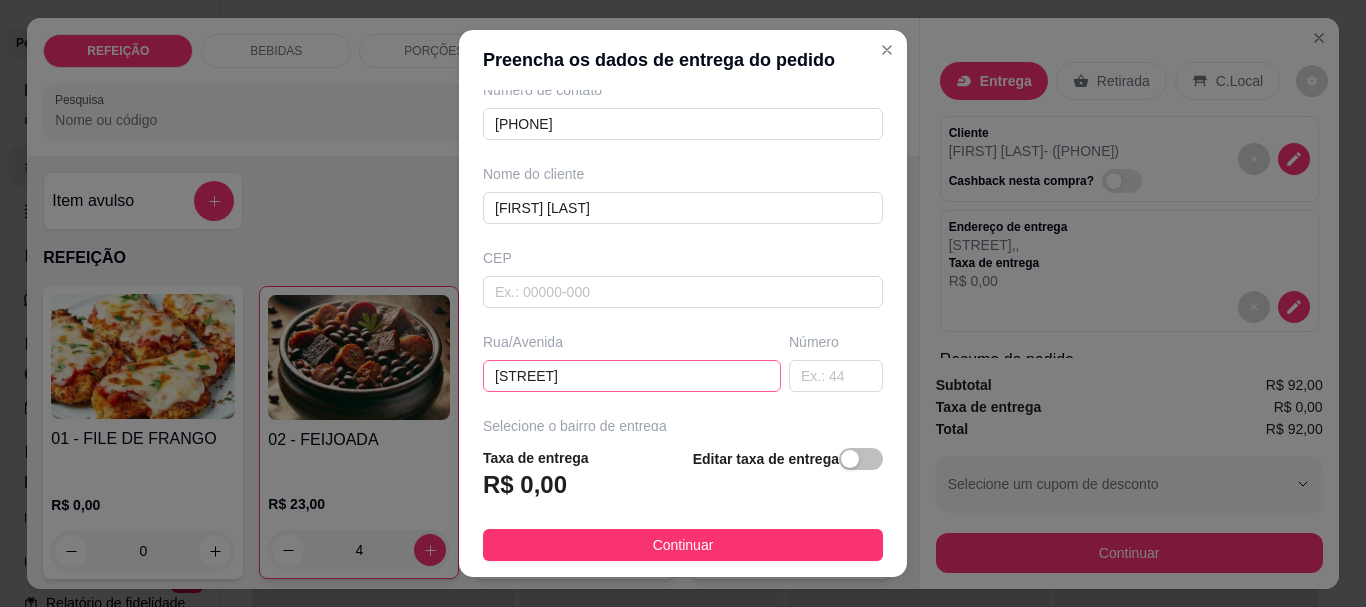 scroll, scrollTop: 300, scrollLeft: 0, axis: vertical 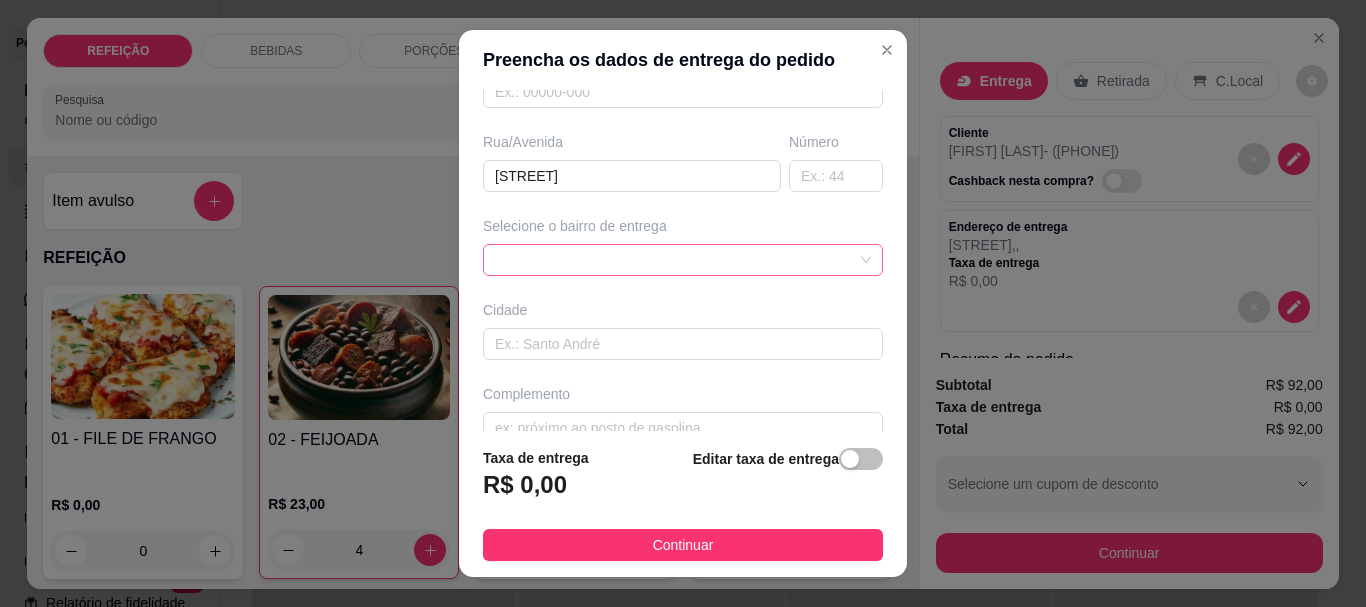 click at bounding box center (683, 260) 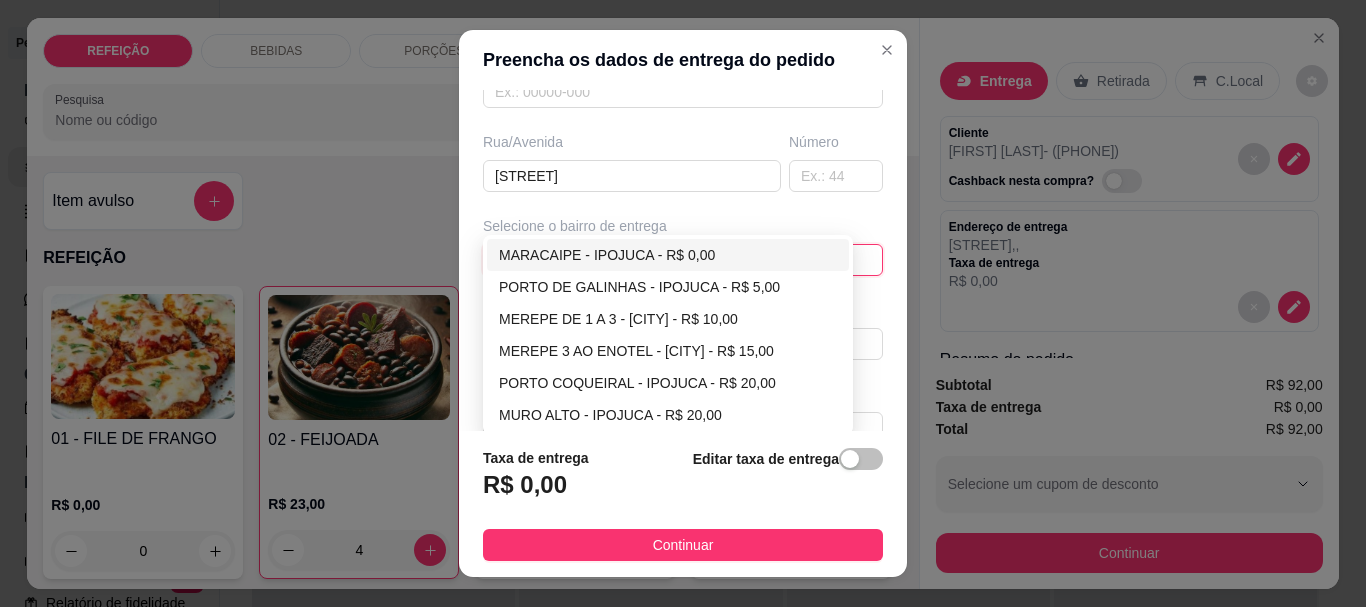 click on "[CITY] - [CITY] -  R$ [PRICE]" at bounding box center (668, 255) 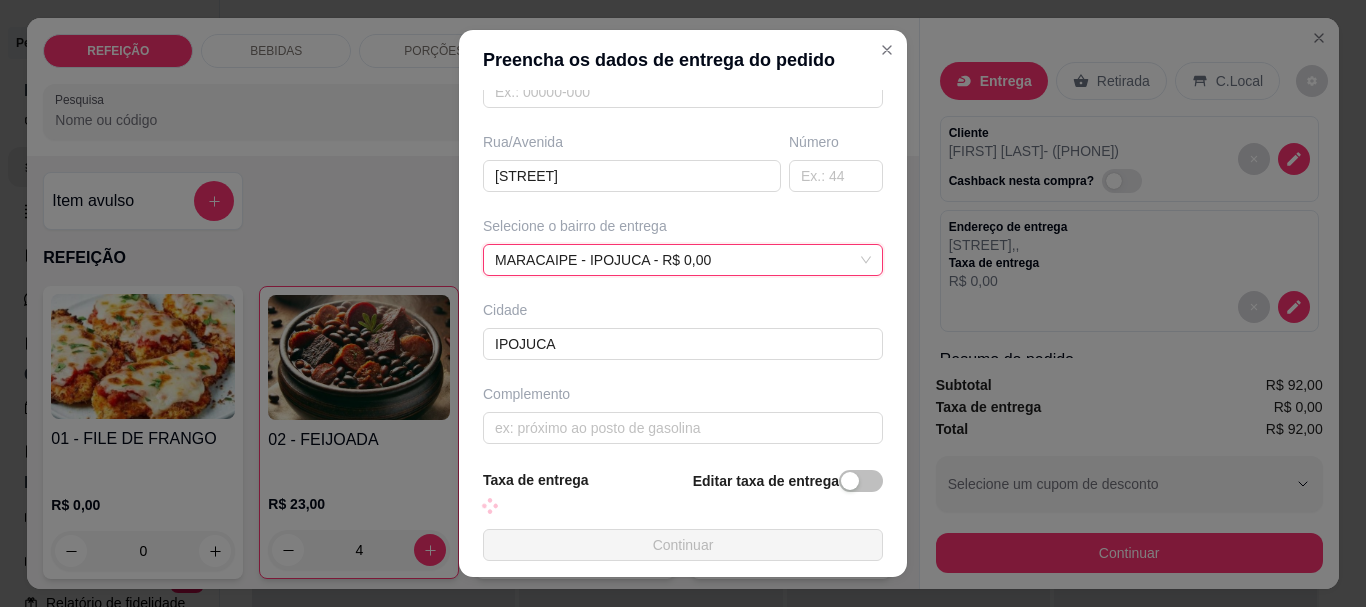 click on "Taxa de entrega Editar taxa de entrega  Continuar" at bounding box center (683, 515) 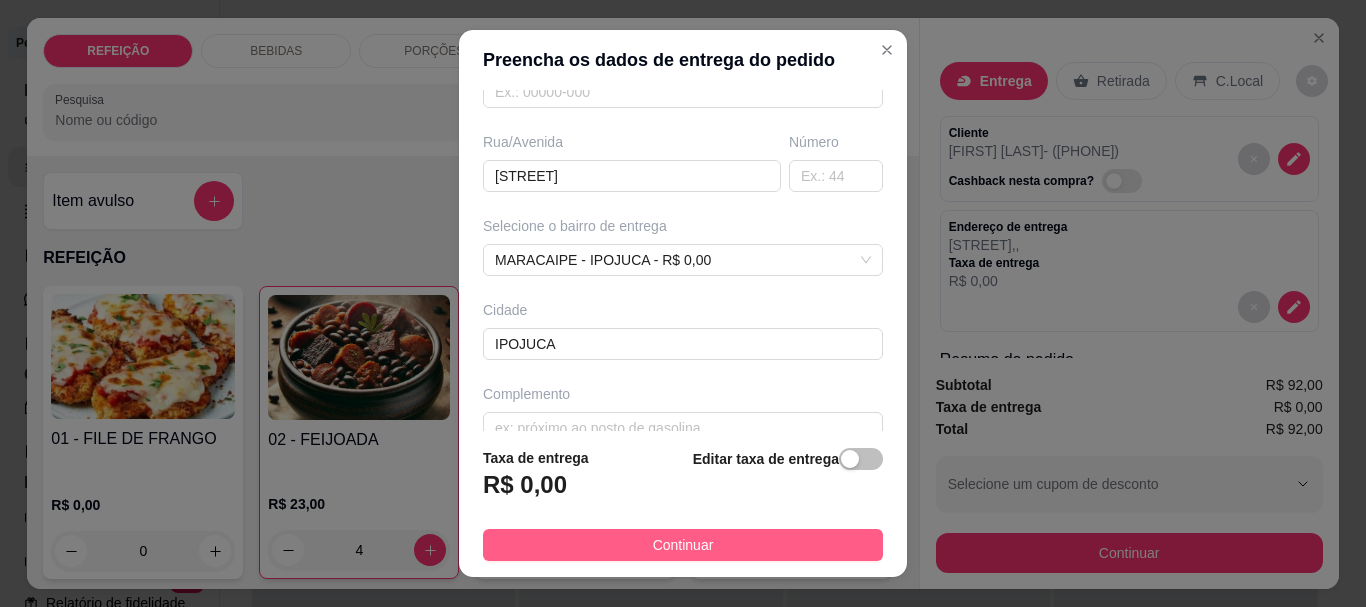 click on "Continuar" at bounding box center [683, 545] 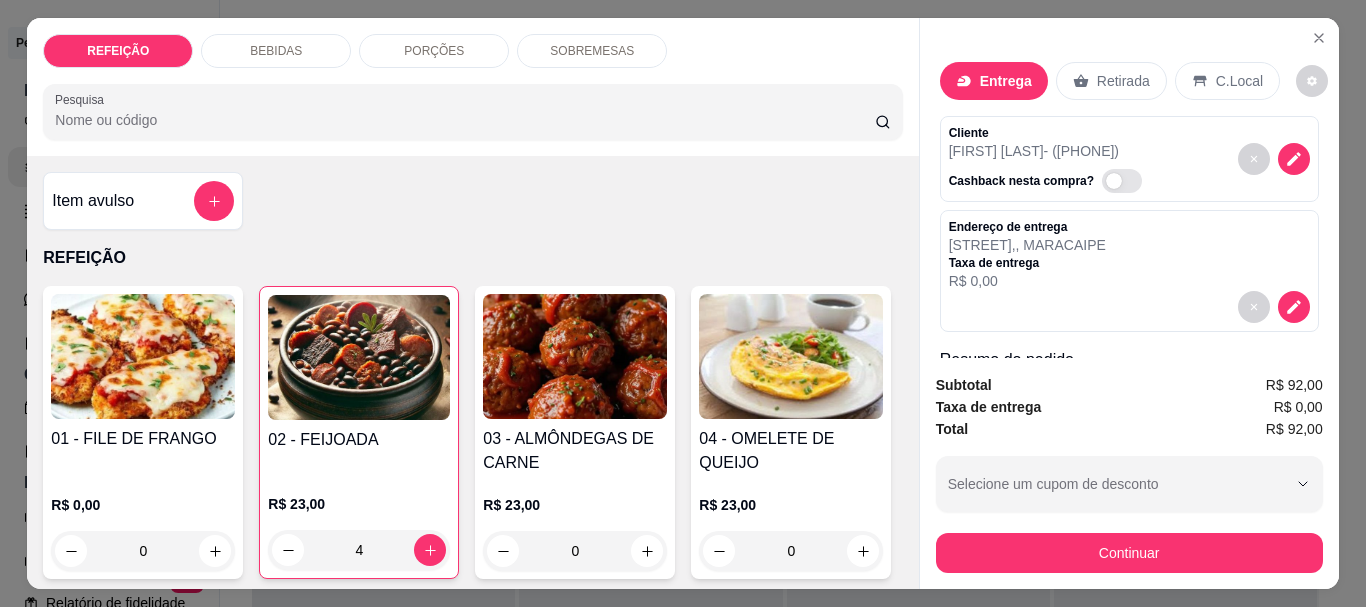 click on "Continuar" at bounding box center (1129, 553) 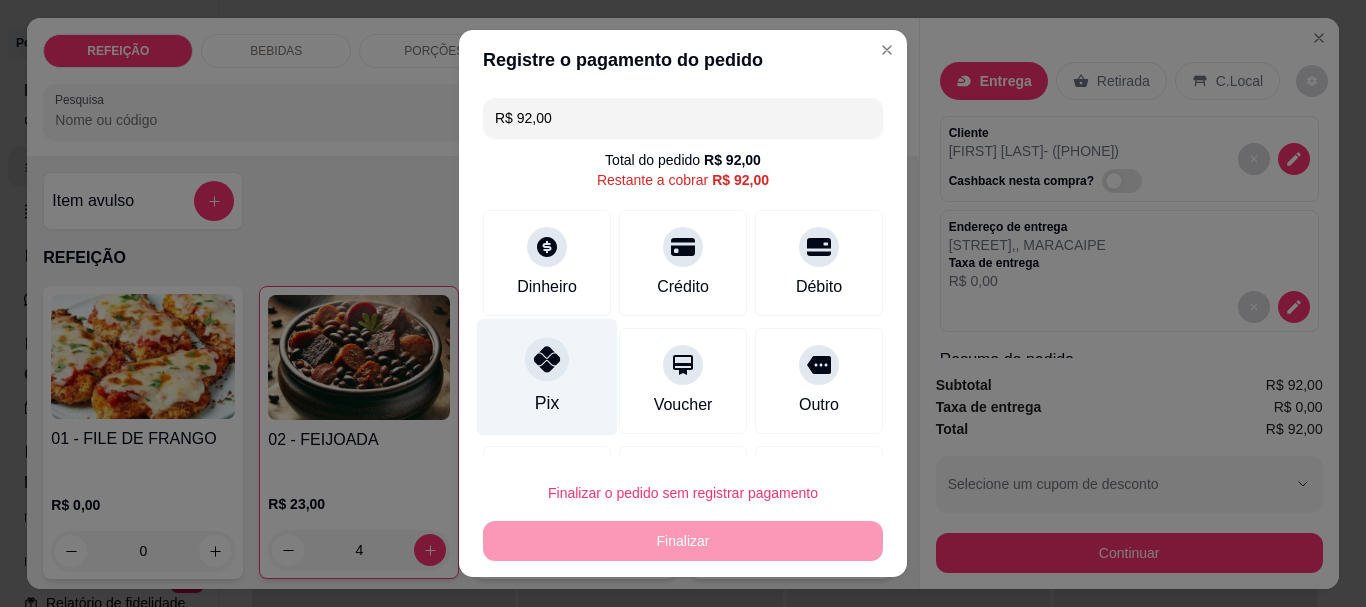 click 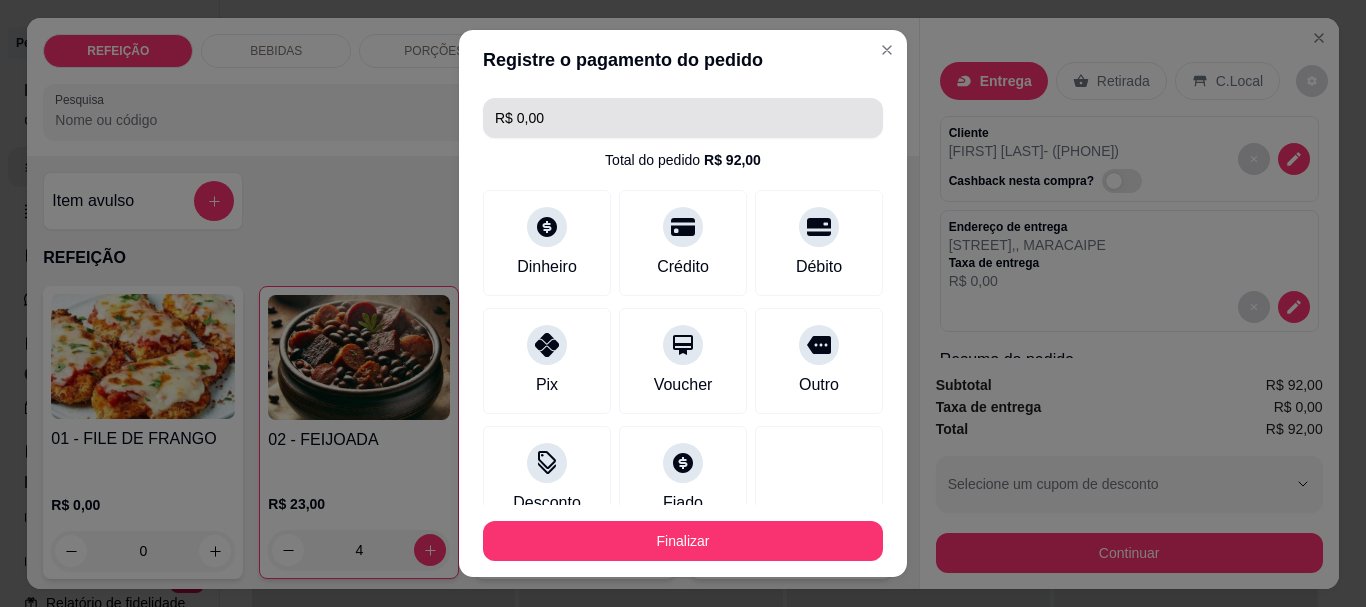 click on "R$ 0,00" at bounding box center [683, 118] 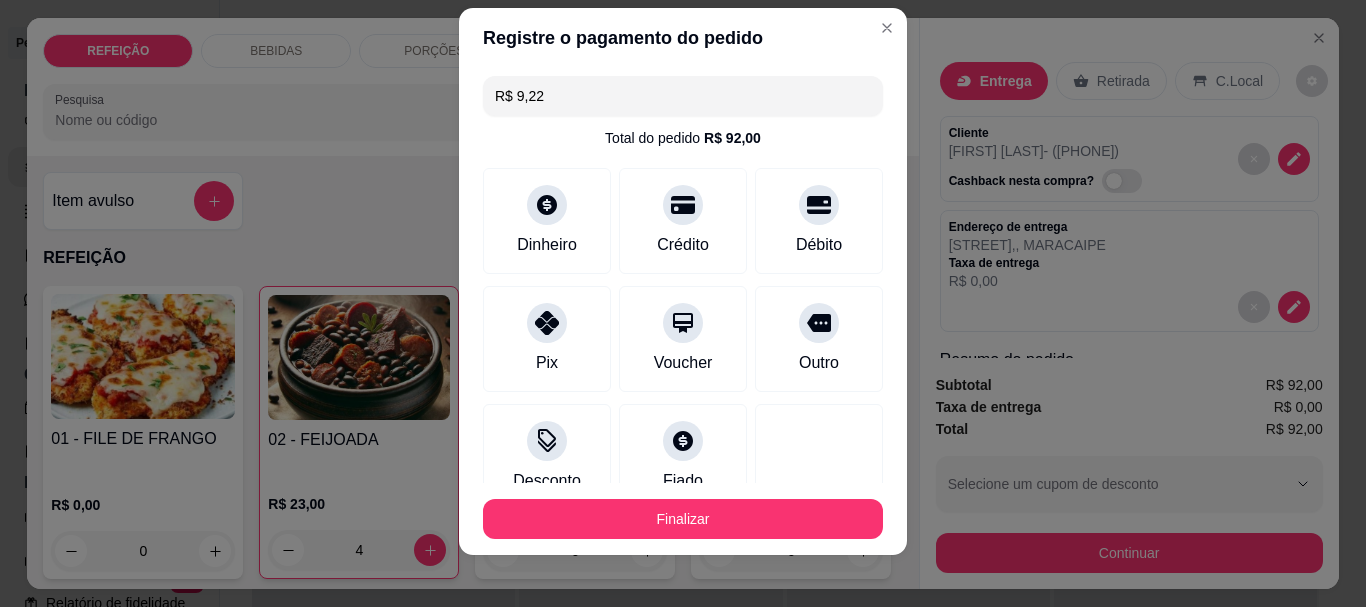 scroll, scrollTop: 34, scrollLeft: 0, axis: vertical 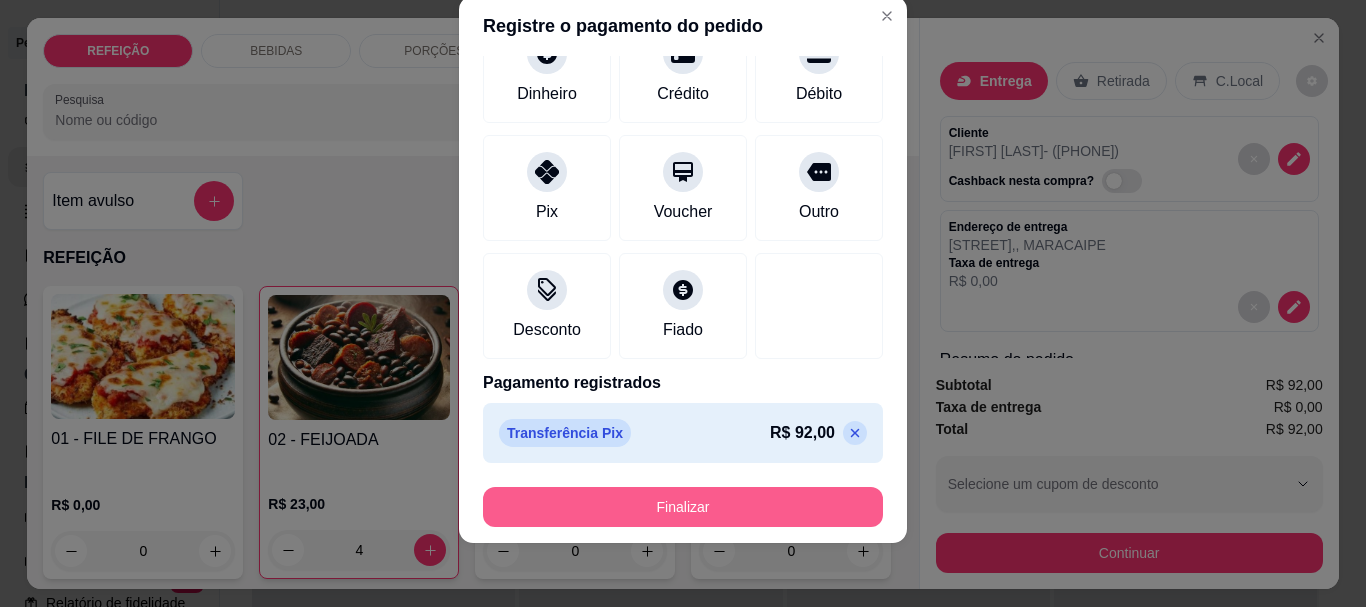 type on "R$ 9,22" 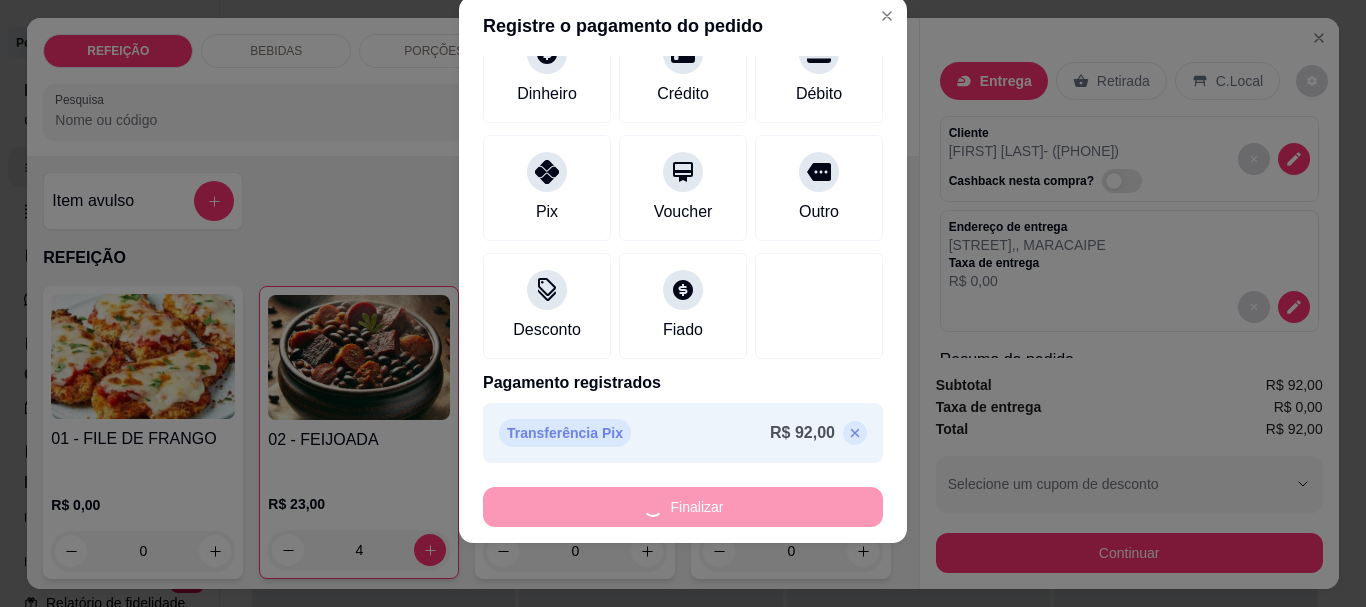 type on "0" 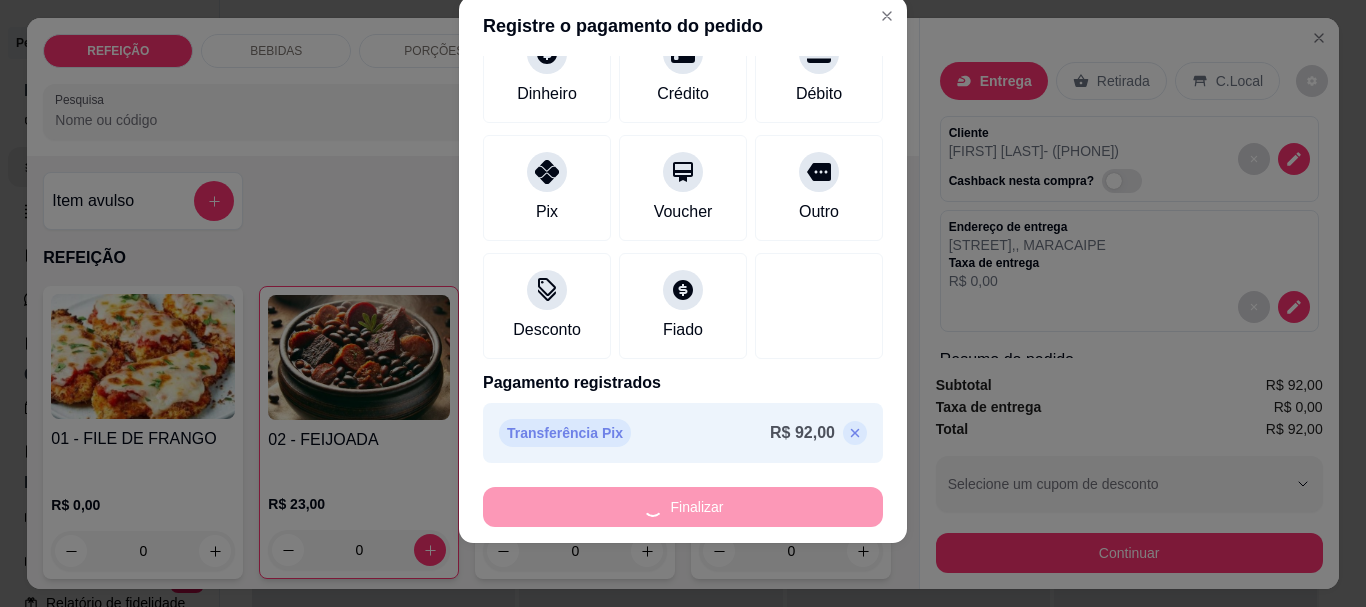 type on "-R$ 92,00" 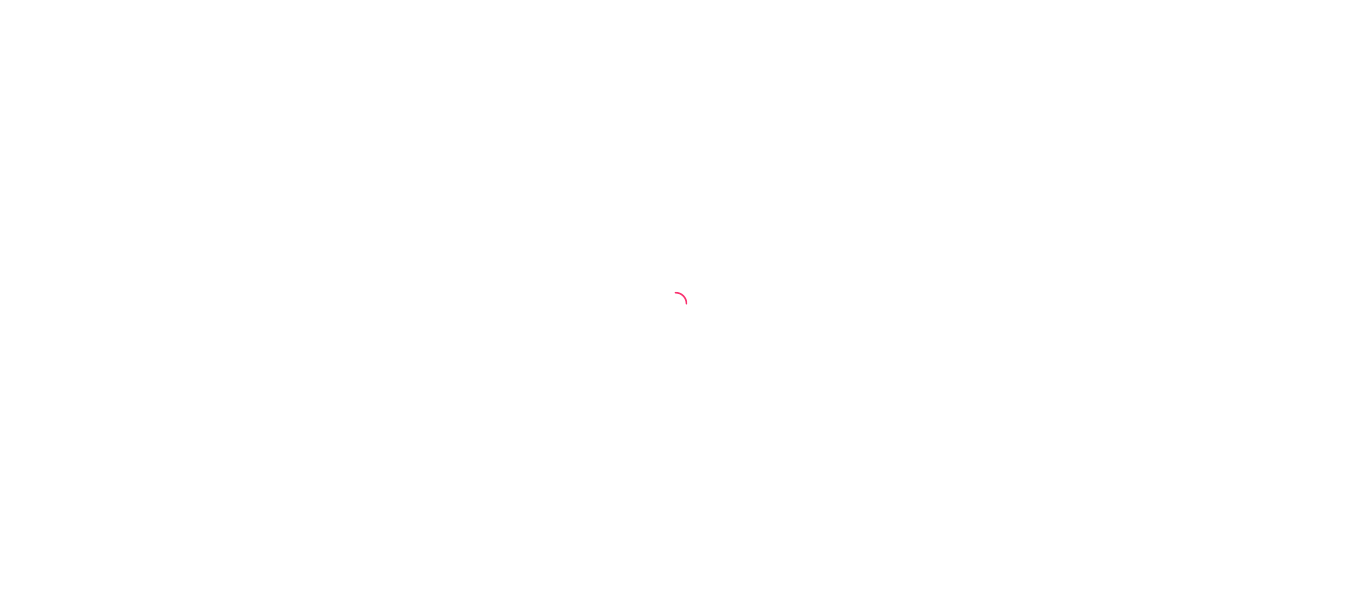 scroll, scrollTop: 0, scrollLeft: 0, axis: both 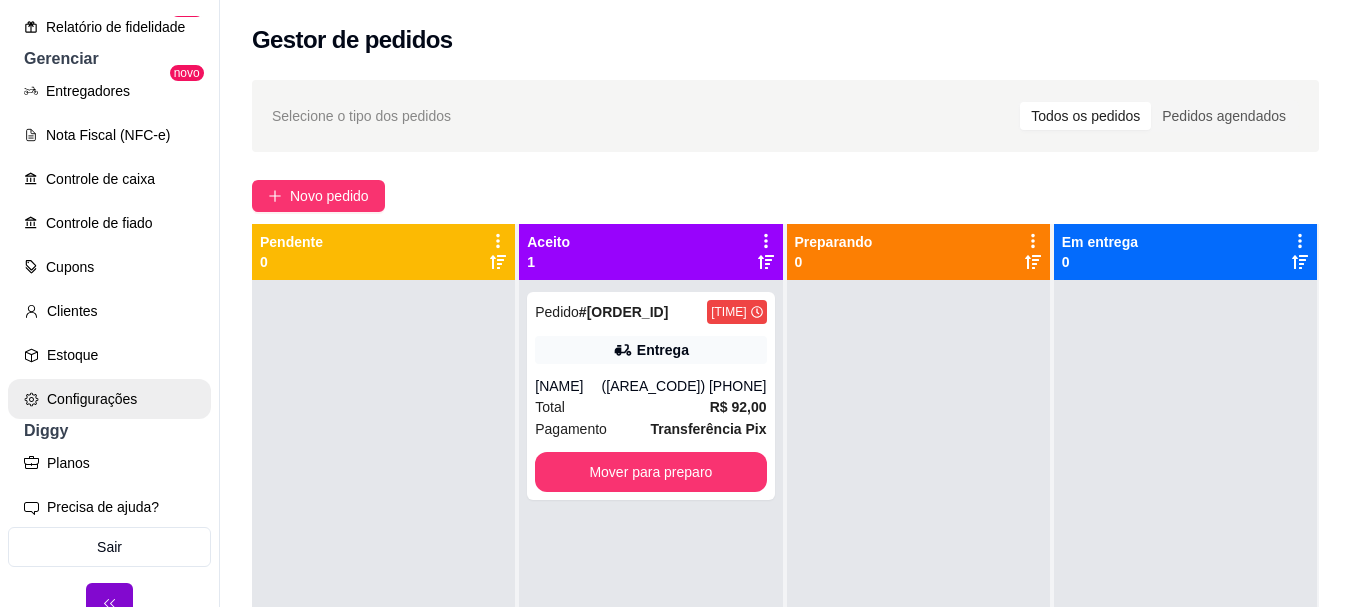 click on "Configurações" at bounding box center (109, 399) 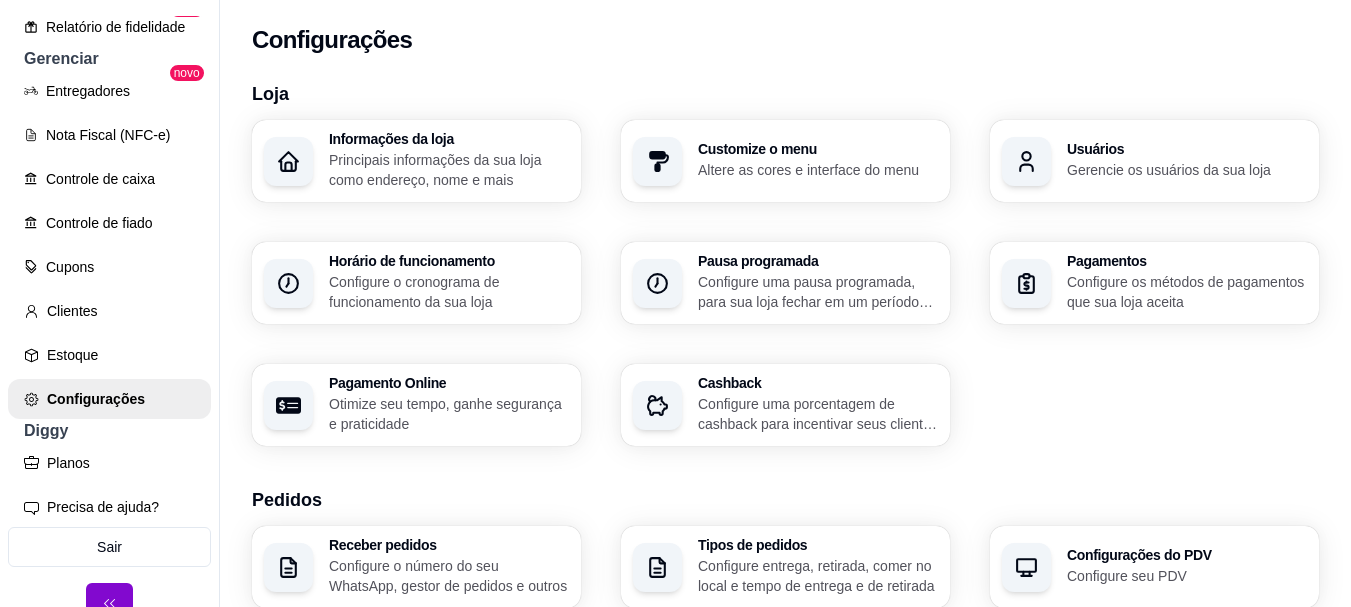 click on "Configure o cronograma de funcionamento da sua loja" at bounding box center [449, 292] 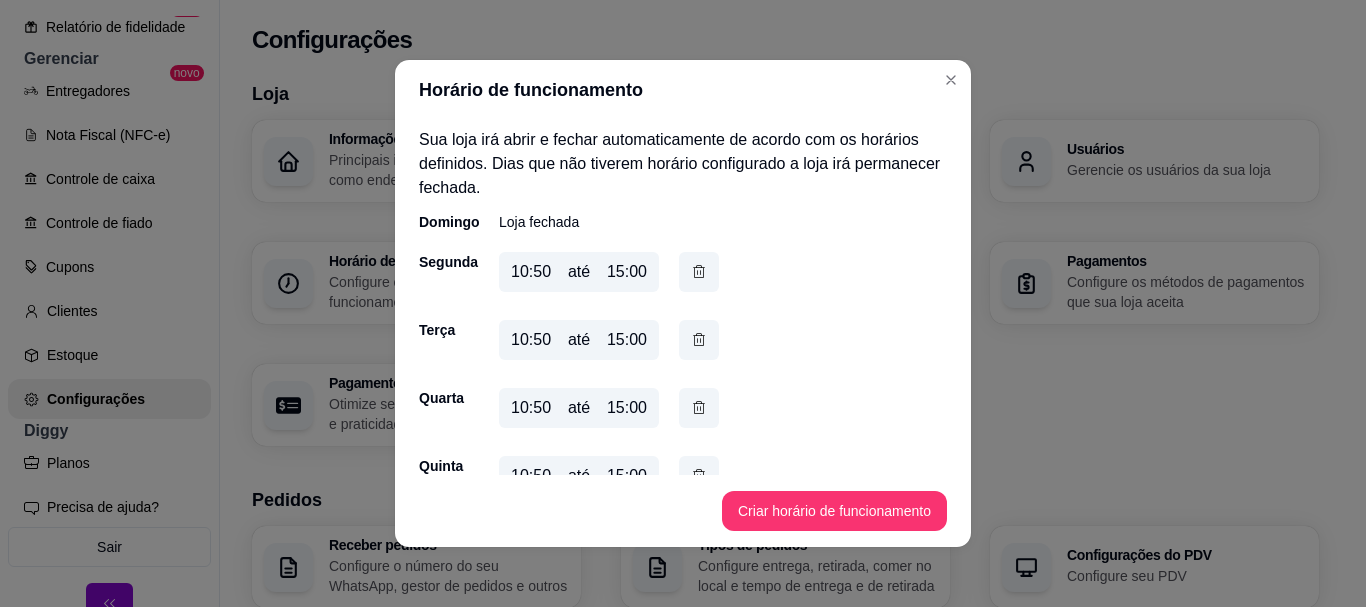 click on "10:50" at bounding box center (531, 272) 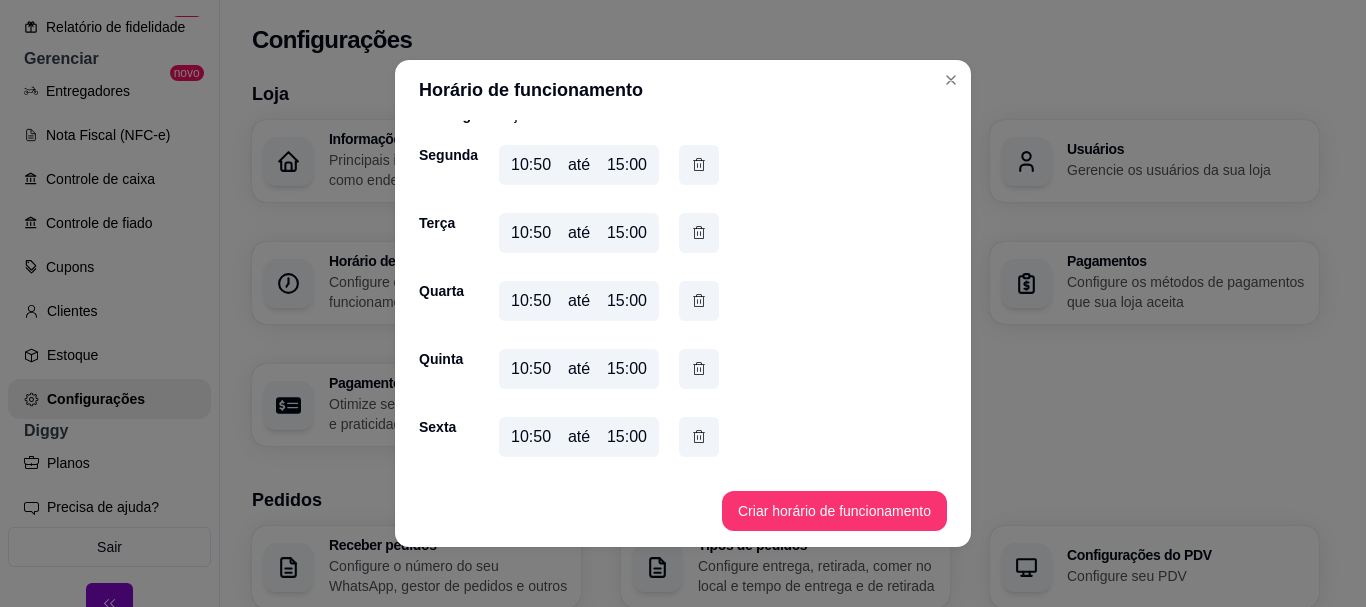 scroll, scrollTop: 0, scrollLeft: 0, axis: both 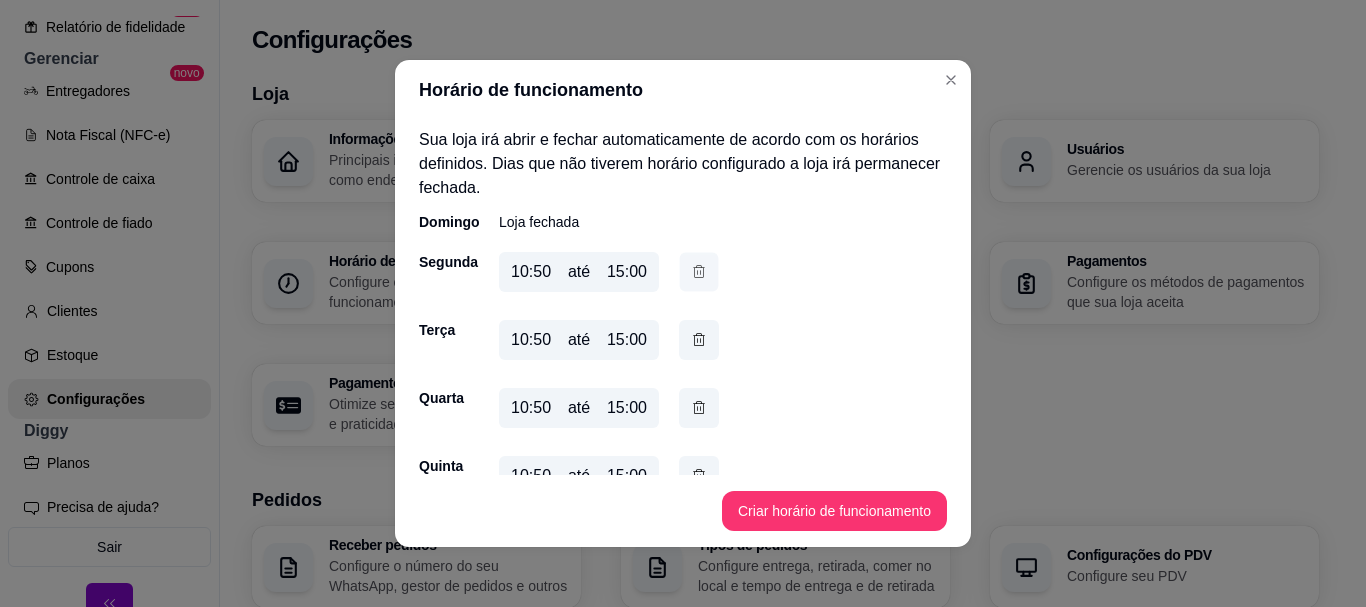 click 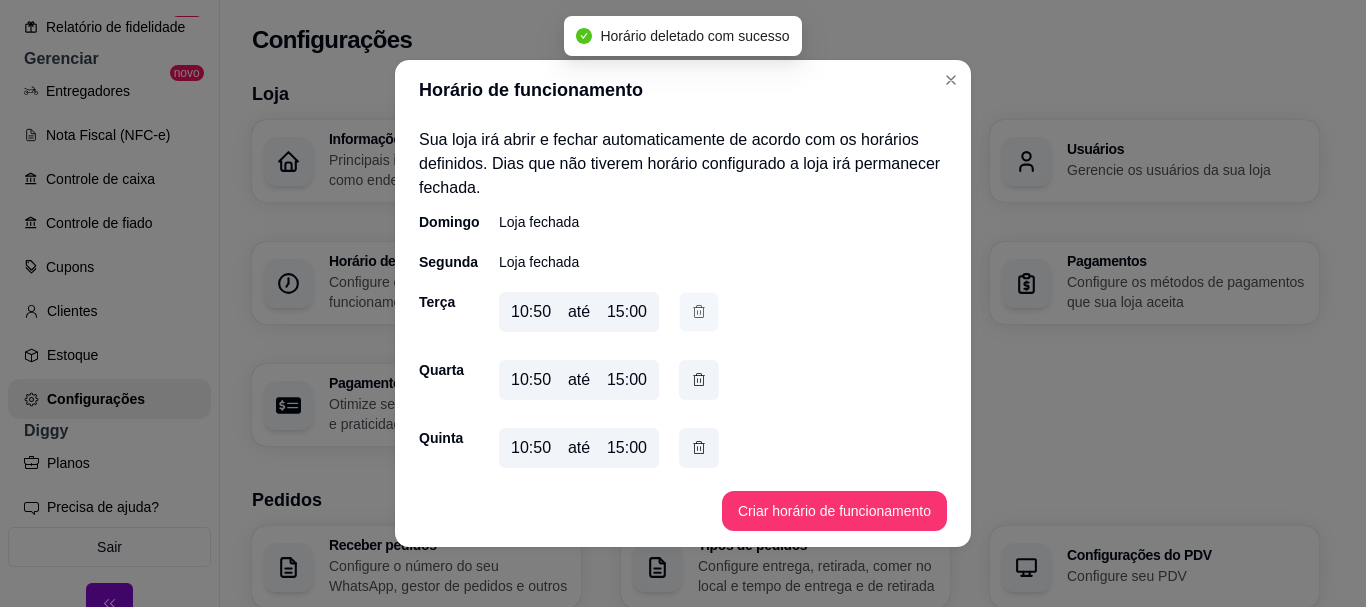 click 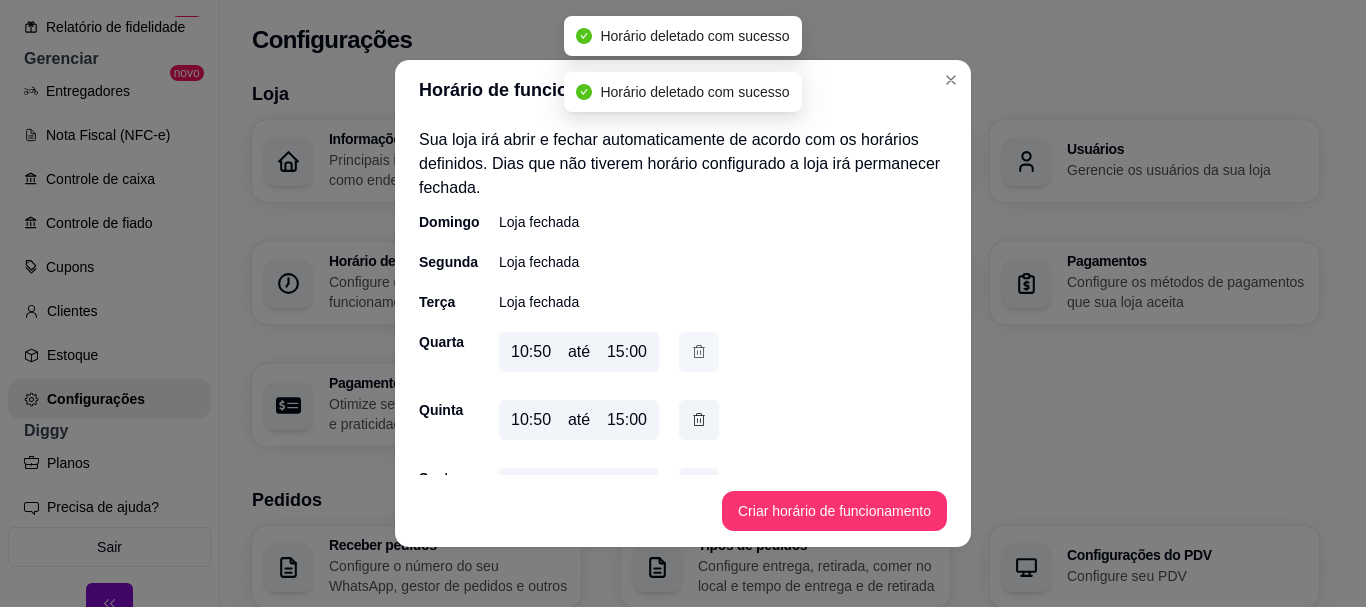 click 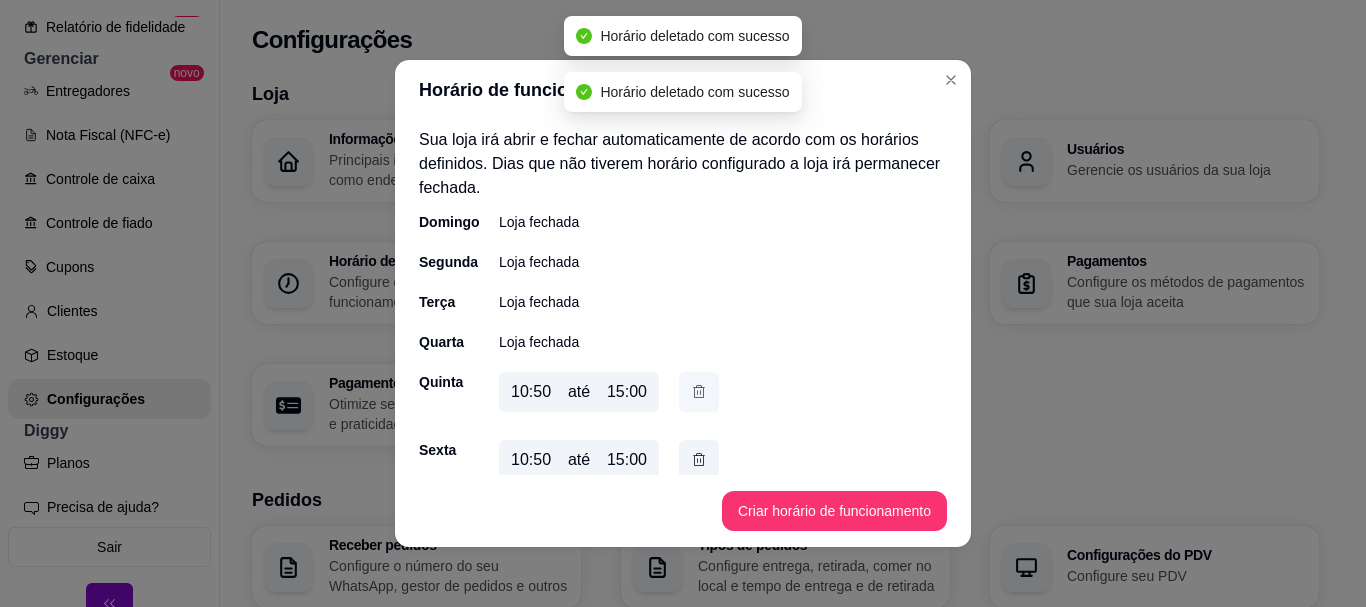 click 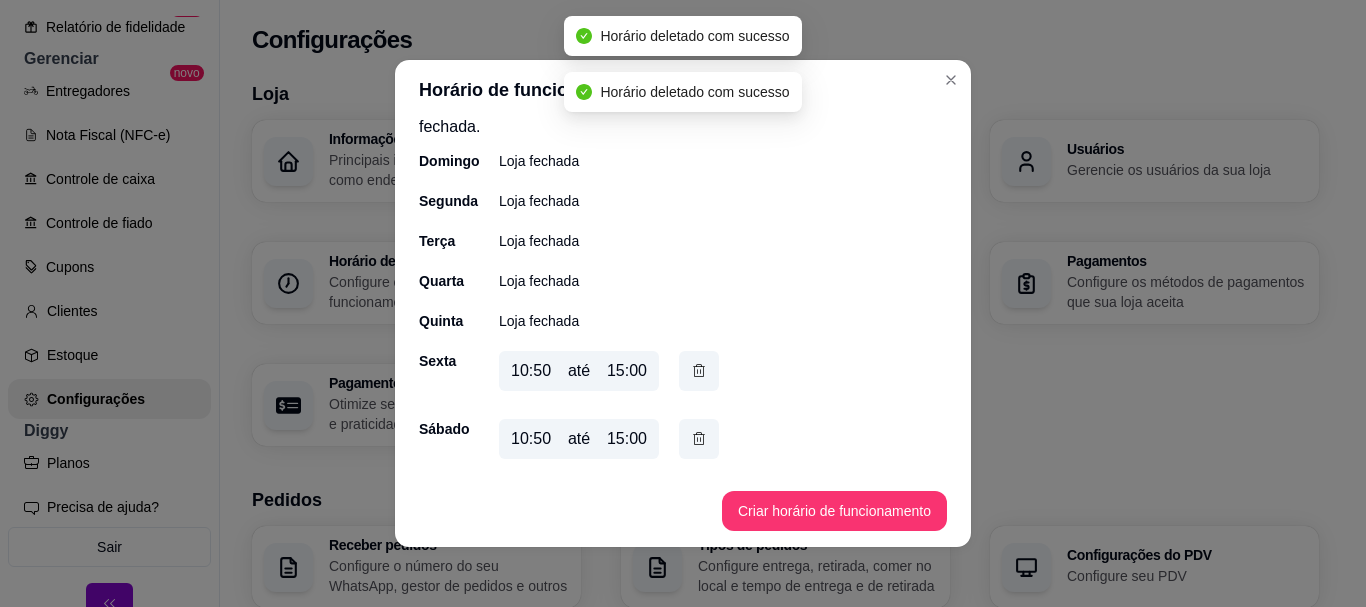 scroll, scrollTop: 61, scrollLeft: 0, axis: vertical 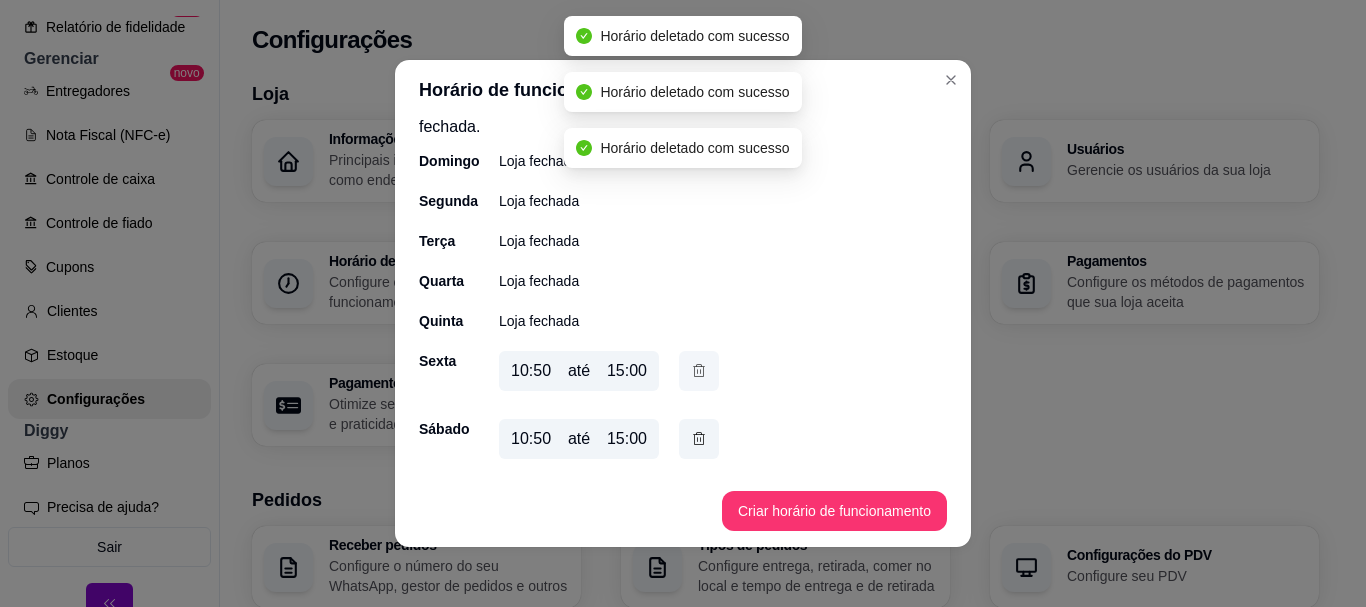 click at bounding box center [699, 371] 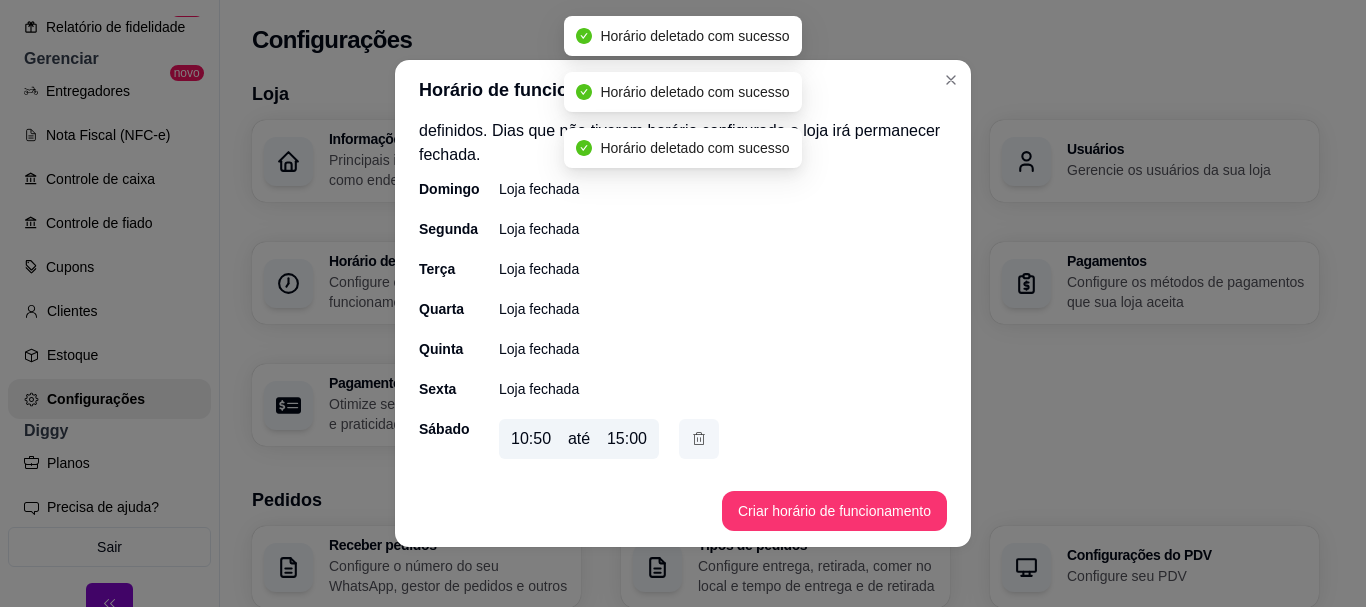 scroll, scrollTop: 33, scrollLeft: 0, axis: vertical 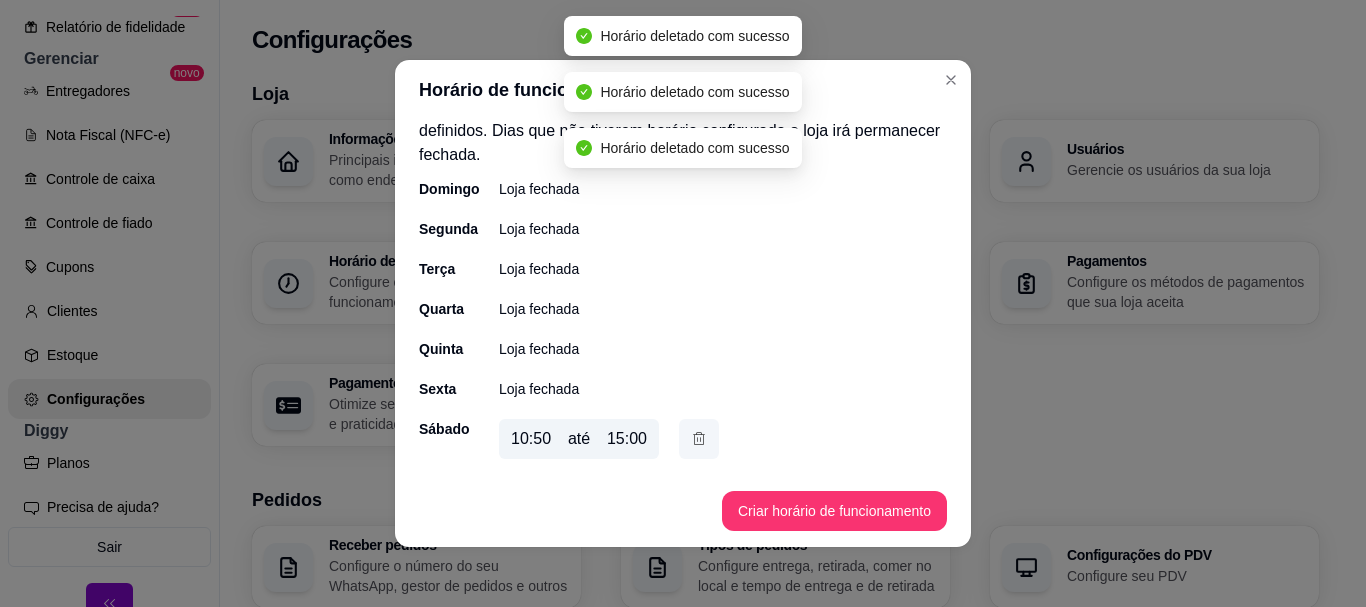 click 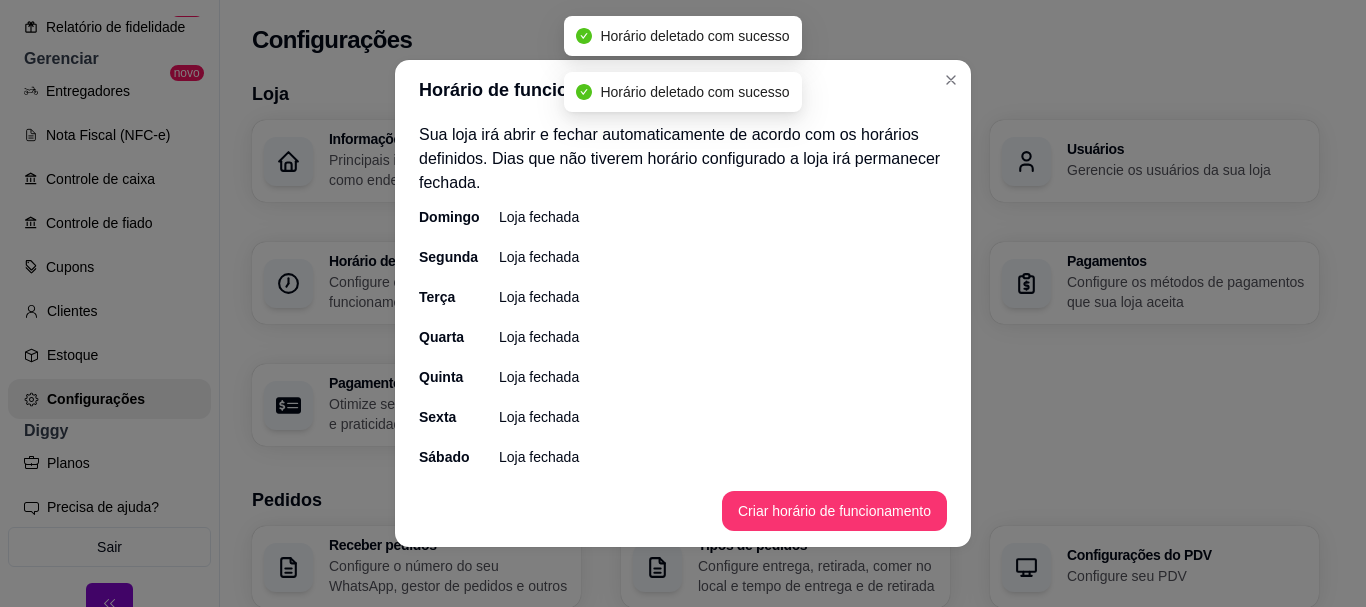 scroll, scrollTop: 5, scrollLeft: 0, axis: vertical 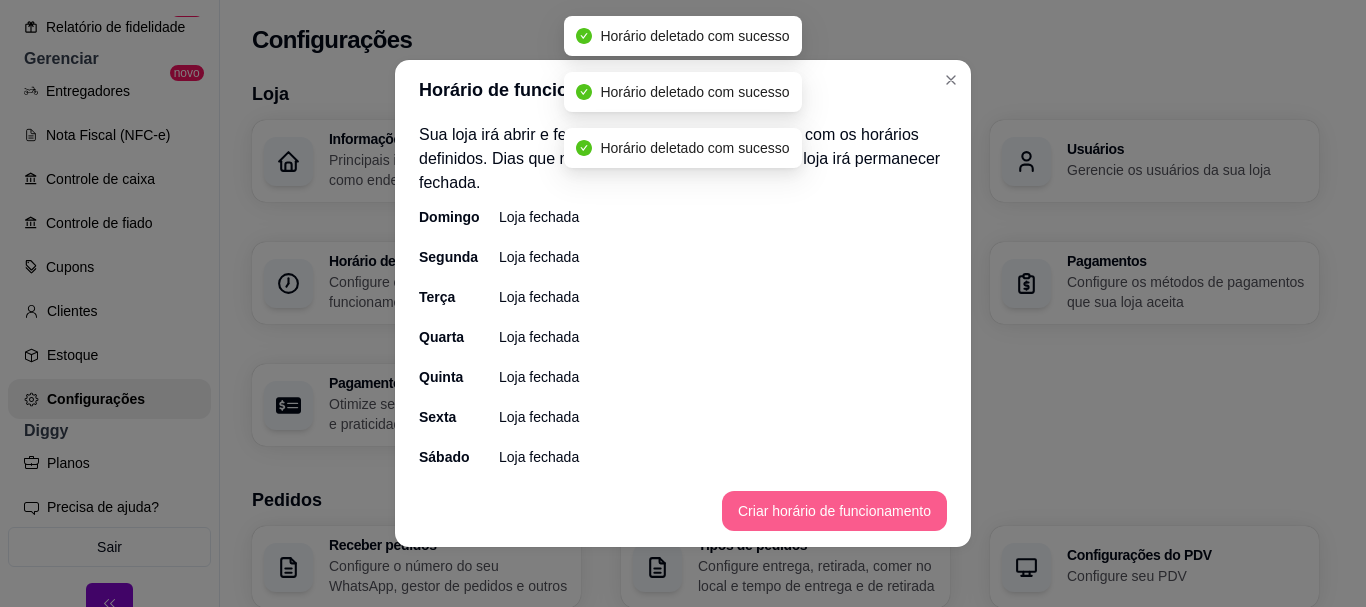 click on "Criar horário de funcionamento" at bounding box center (834, 511) 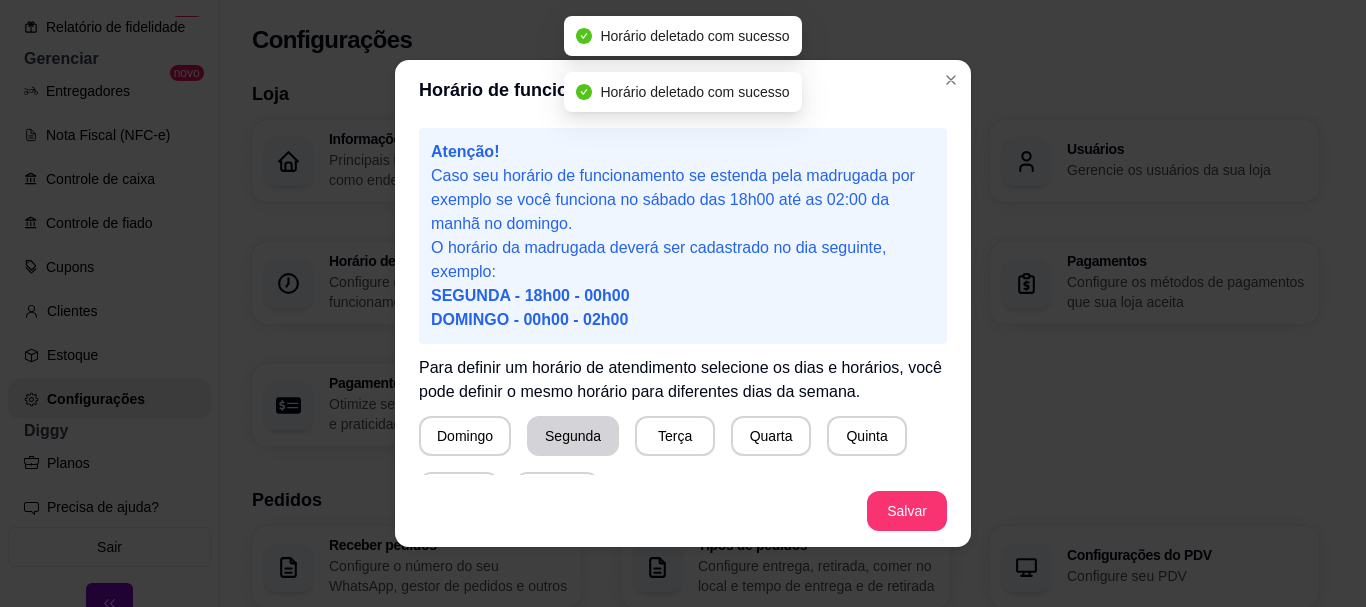 click on "Segunda" at bounding box center [573, 436] 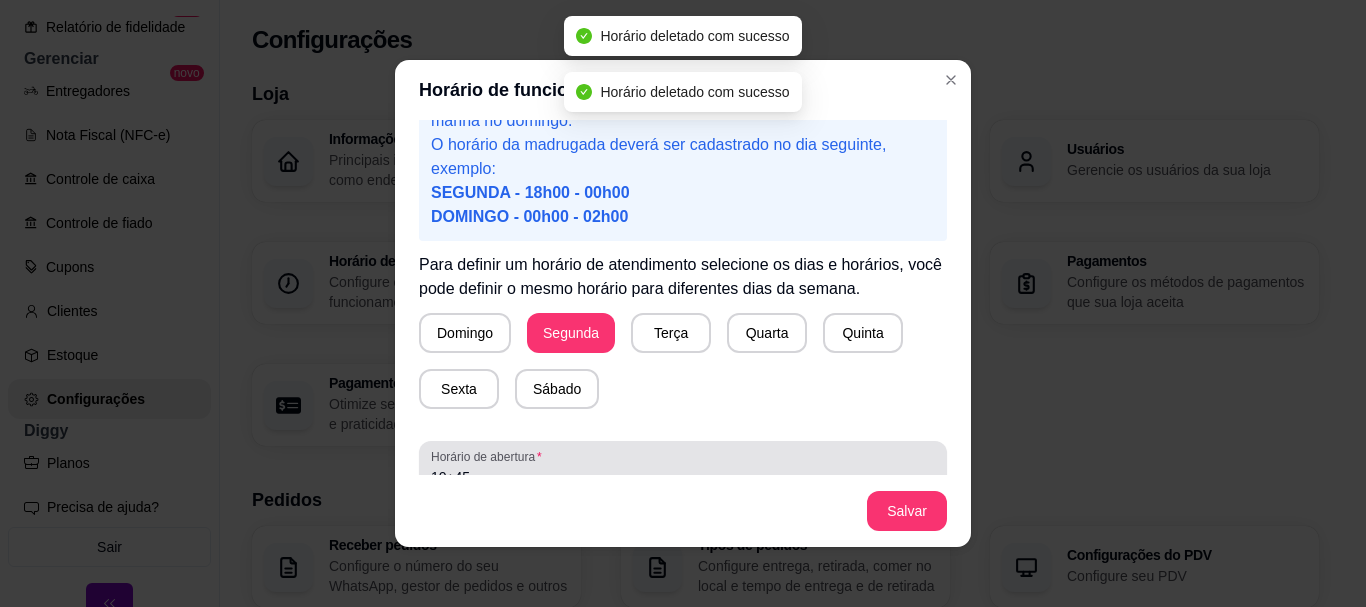 scroll, scrollTop: 200, scrollLeft: 0, axis: vertical 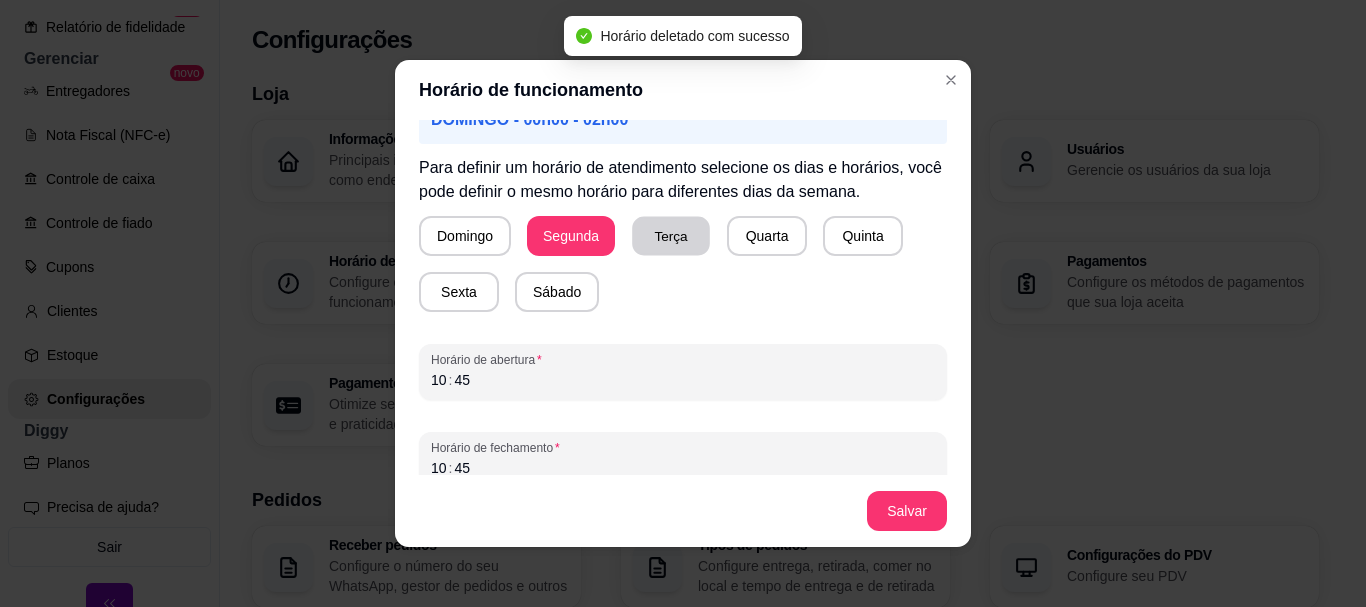 click on "Terça" at bounding box center [671, 236] 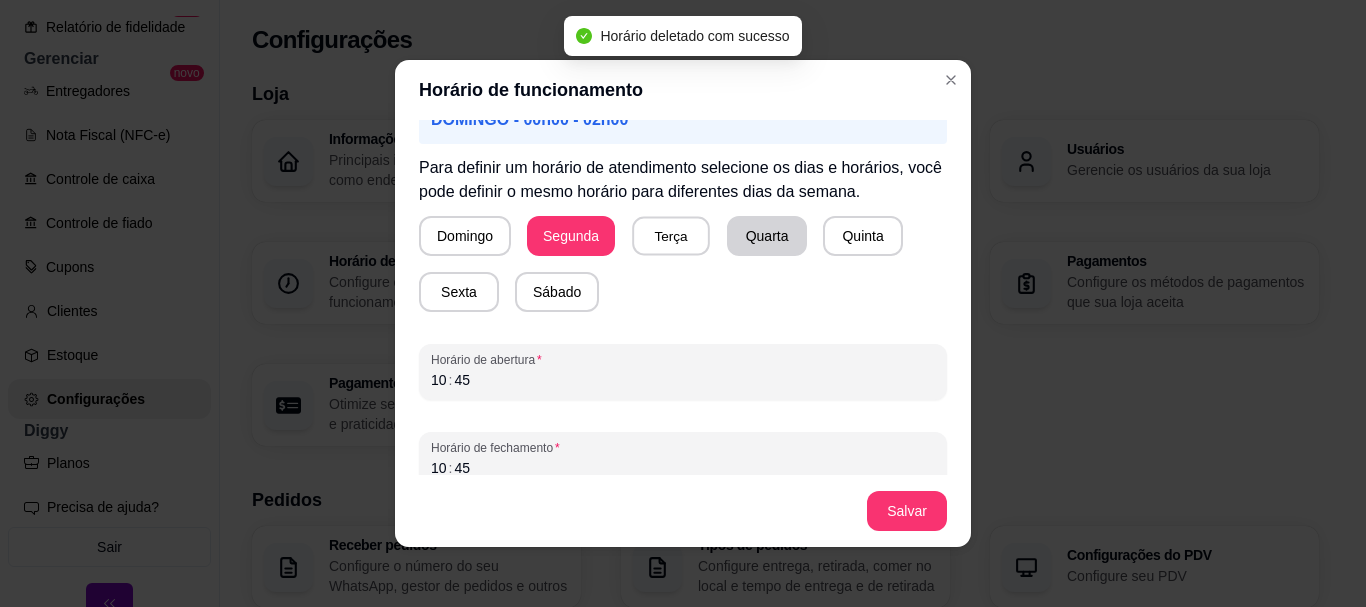 click on "Quarta" at bounding box center (767, 236) 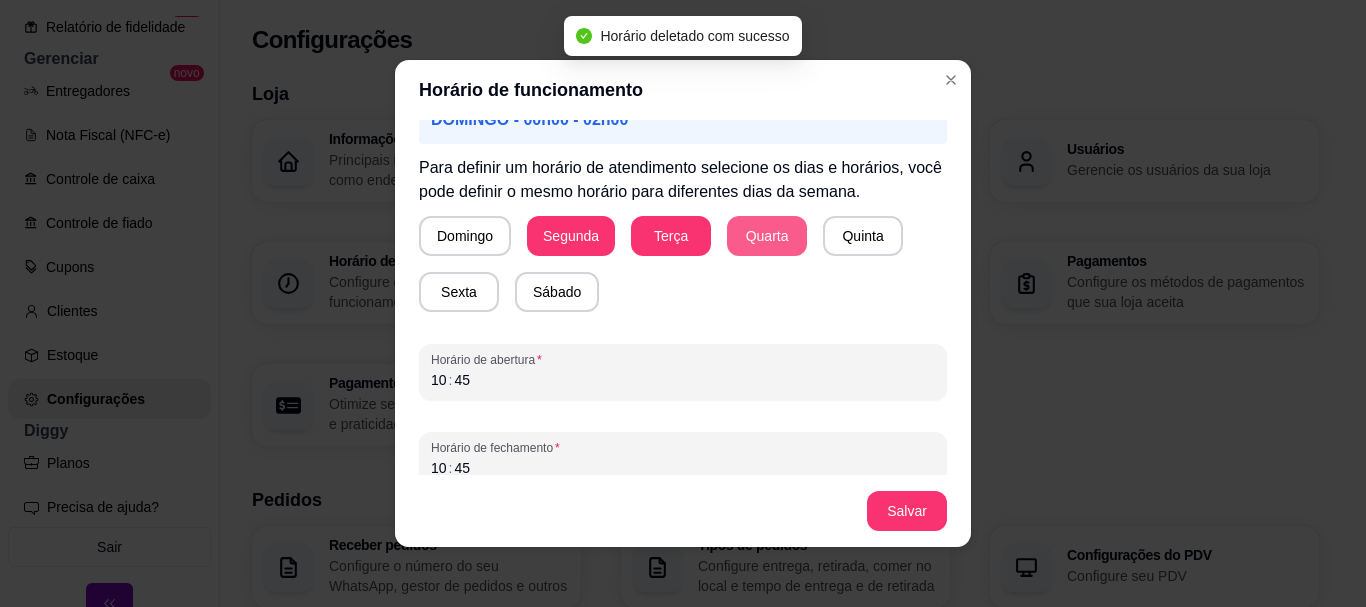 click on "Quarta" at bounding box center [767, 236] 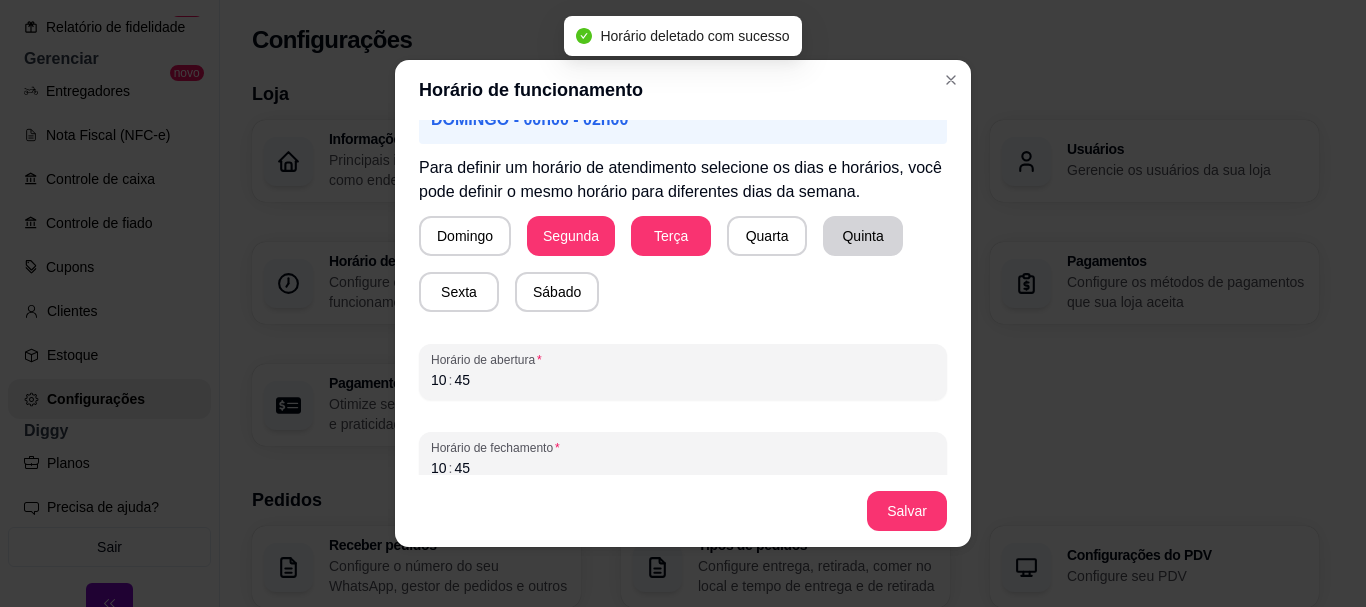 click on "Quinta" at bounding box center (863, 236) 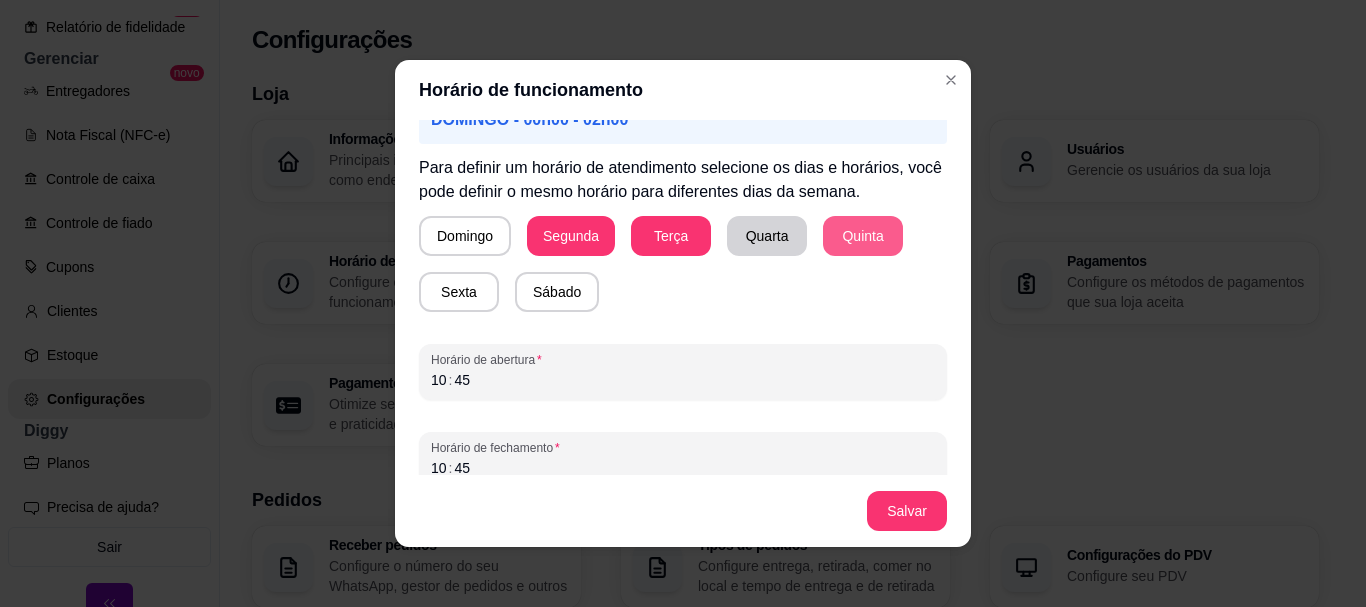 click on "Domingo Segunda Terça Quarta Quinta Sexta Sábado" at bounding box center (683, 264) 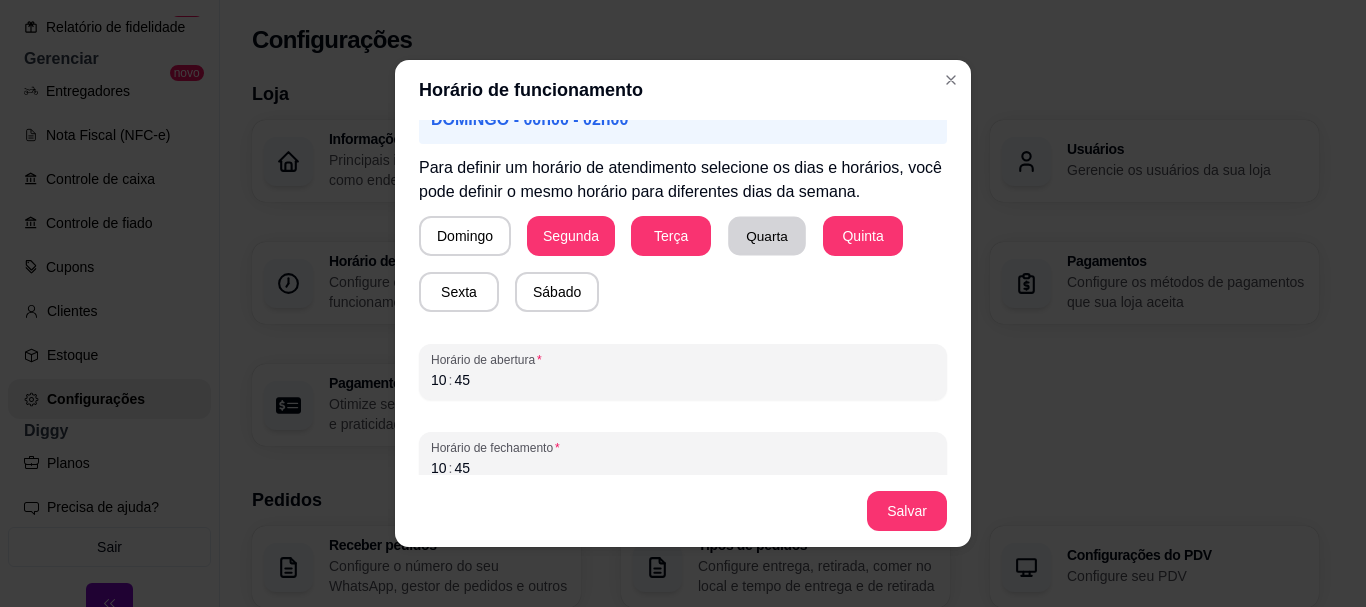 click on "Quarta" at bounding box center (767, 236) 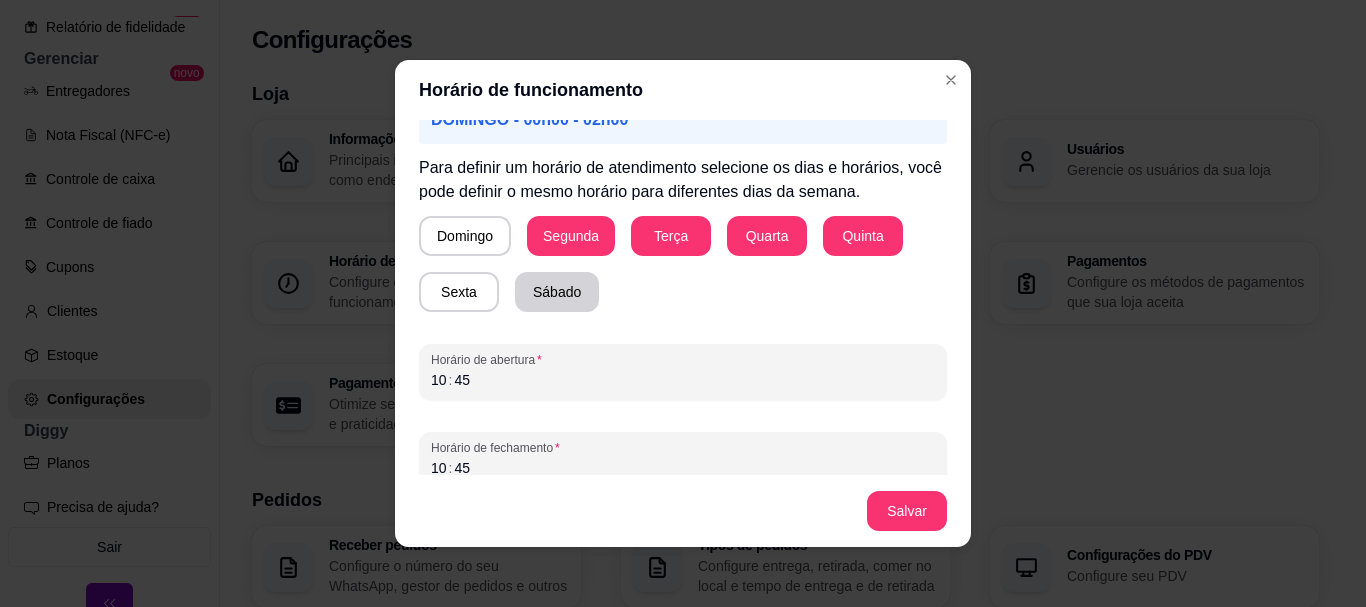 click on "Sábado" at bounding box center [557, 292] 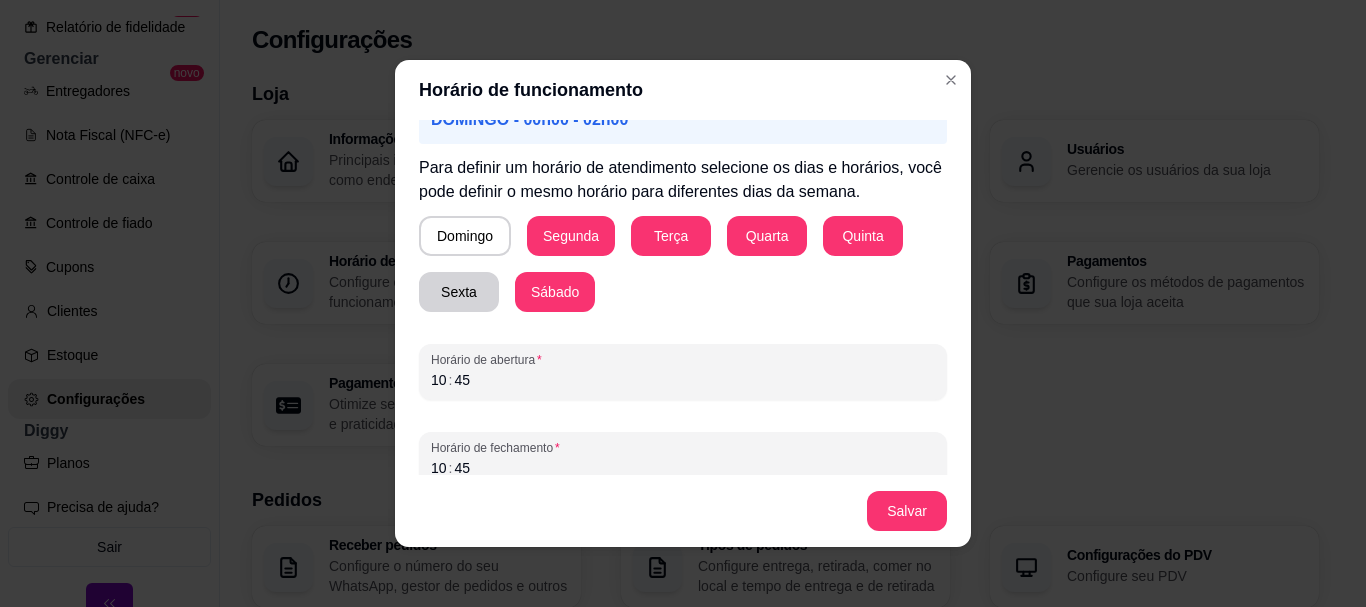 click on "Sexta" at bounding box center [459, 292] 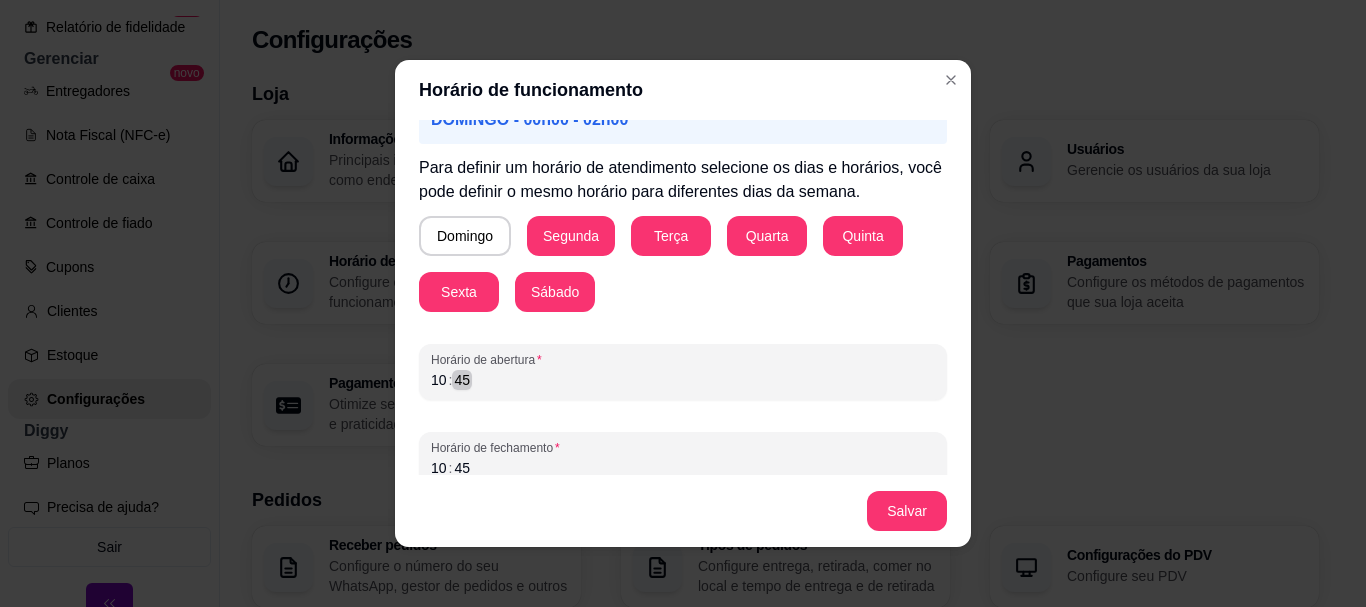 click on "Horário de abertura 10 : 45" at bounding box center (683, 372) 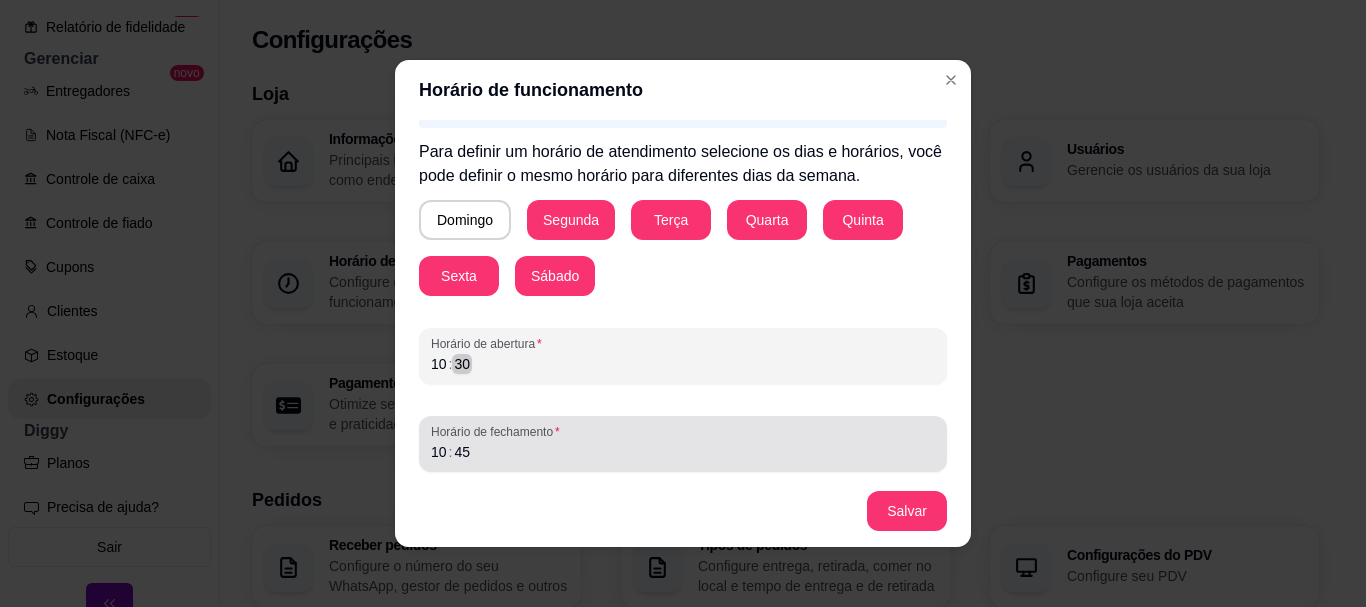 scroll, scrollTop: 221, scrollLeft: 0, axis: vertical 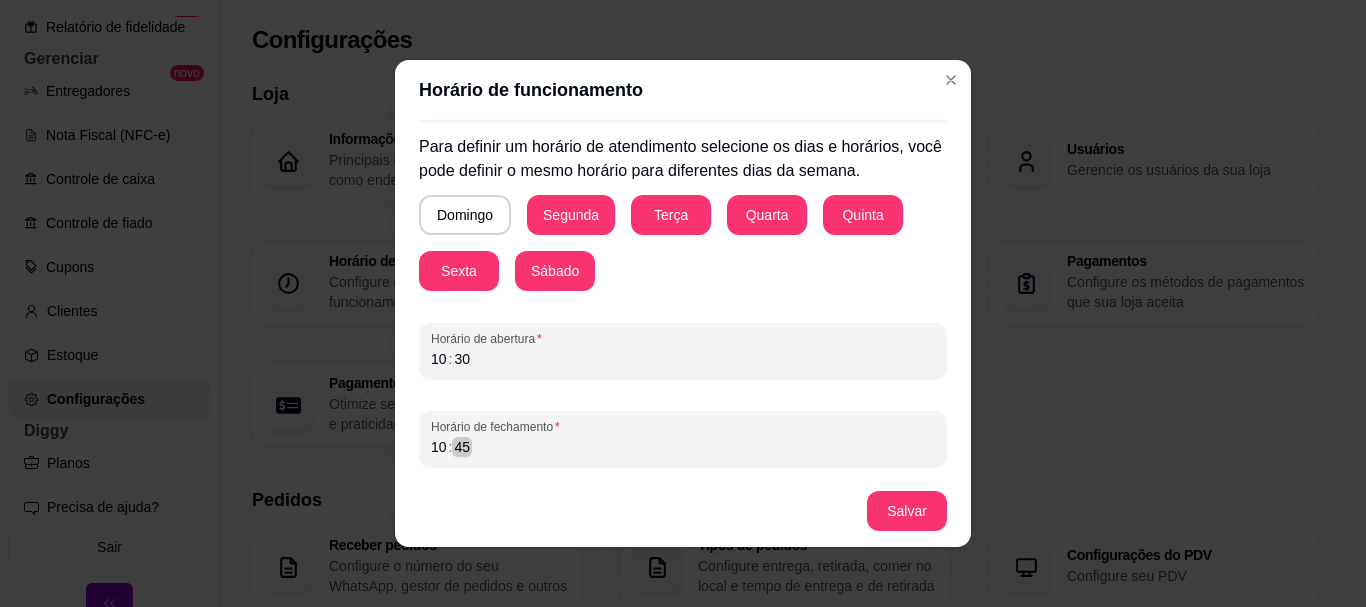 click on "10 : 45" at bounding box center (683, 447) 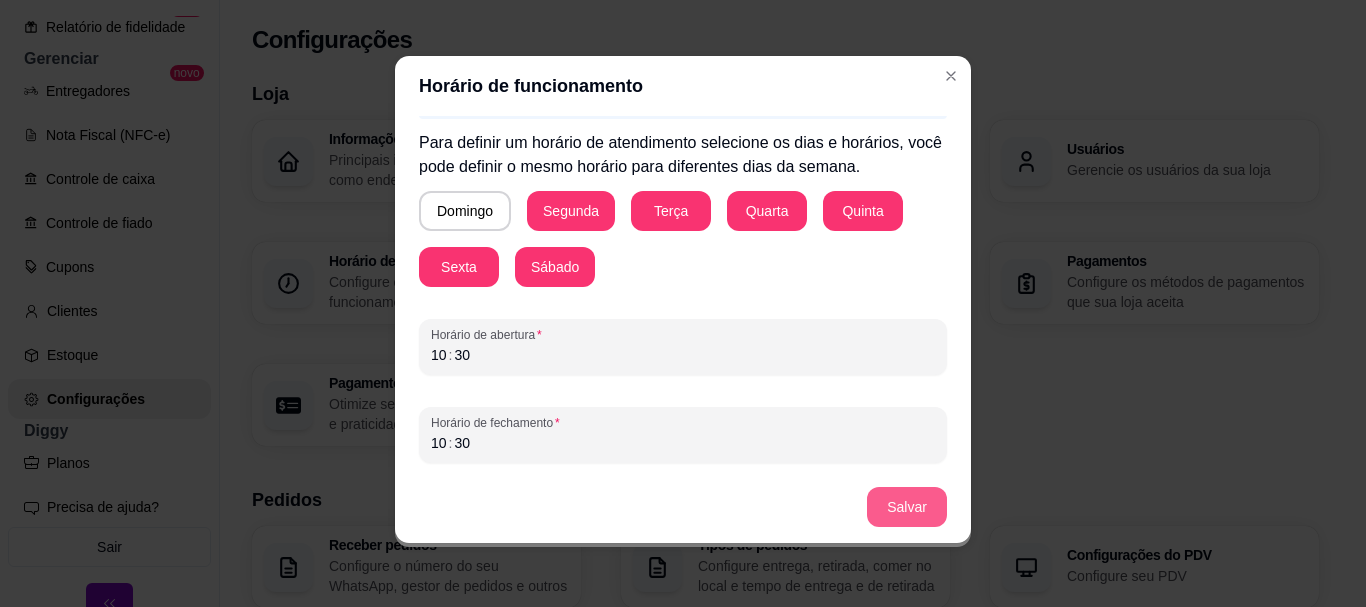 click on "Salvar" at bounding box center [907, 507] 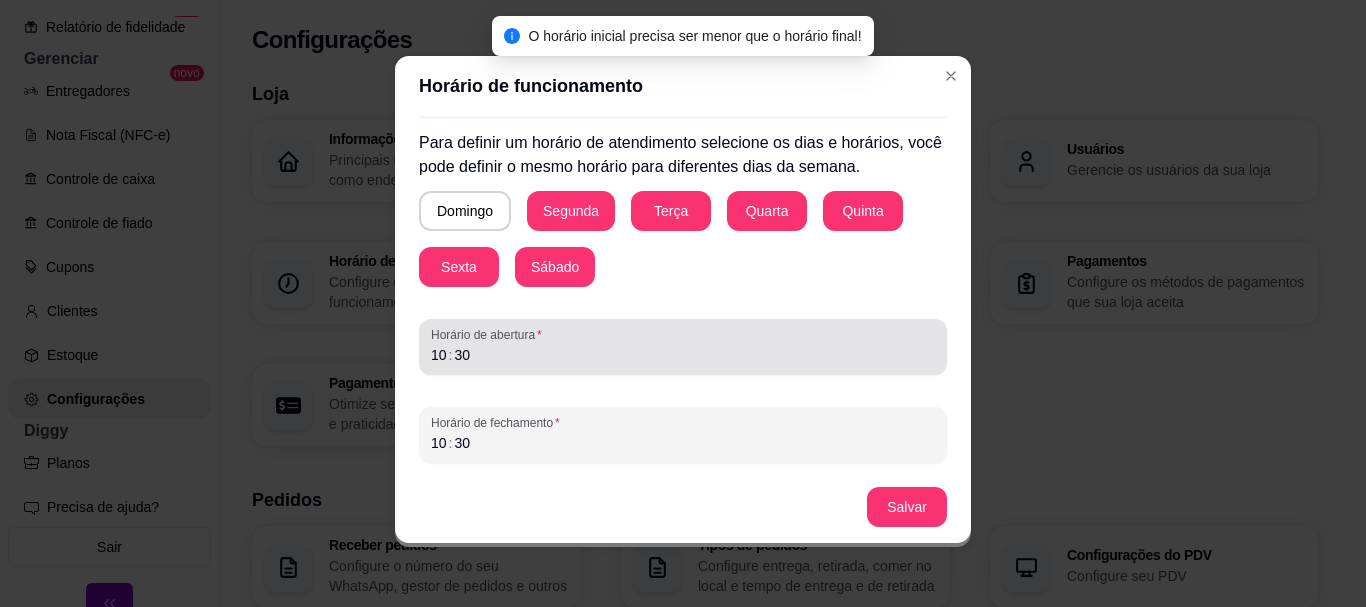 click on "Horário de abertura" at bounding box center (683, 335) 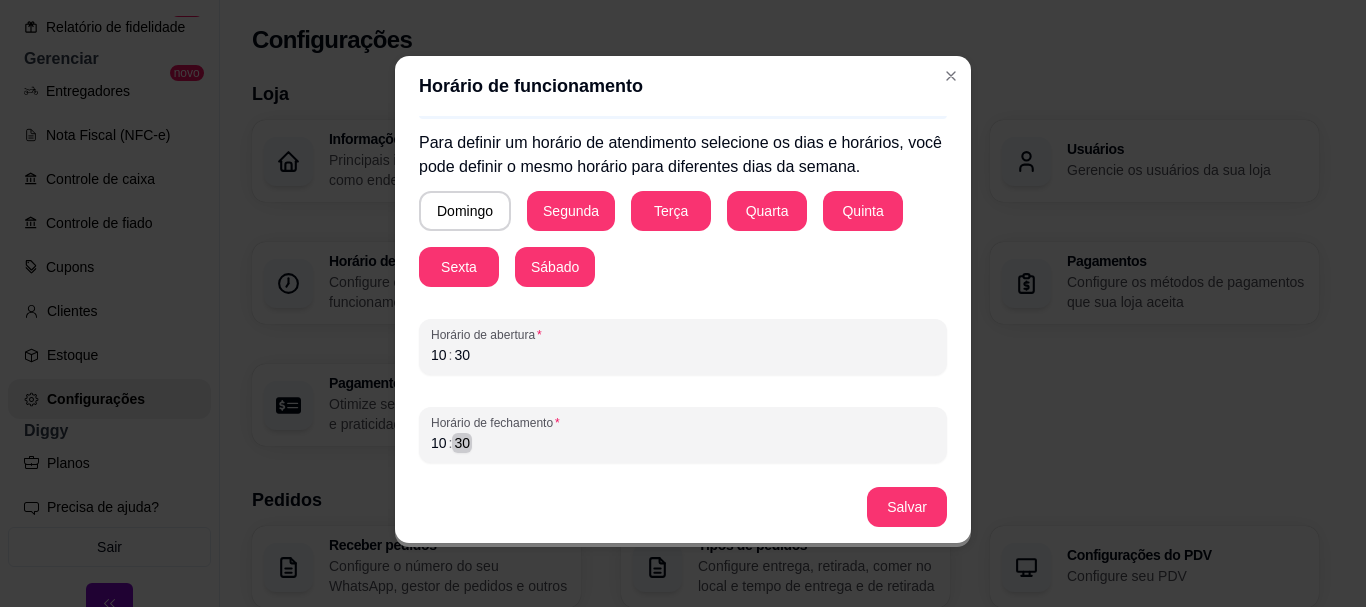 click on "10 : 30" at bounding box center [683, 443] 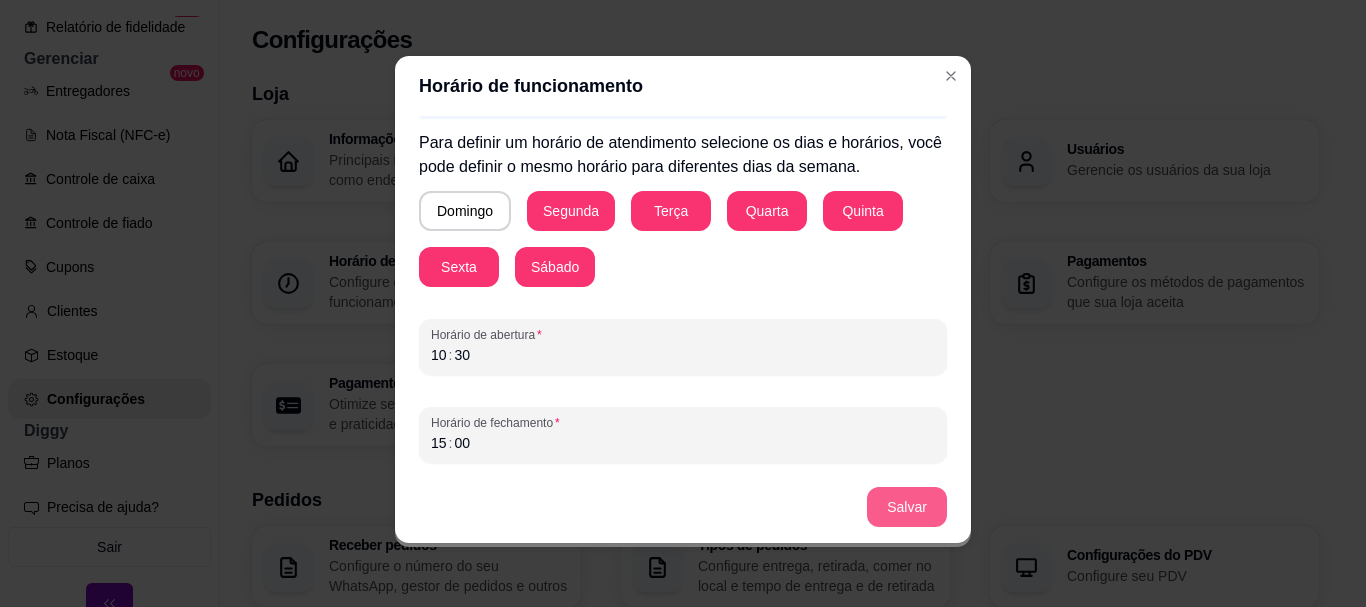 click on "Salvar" at bounding box center (907, 507) 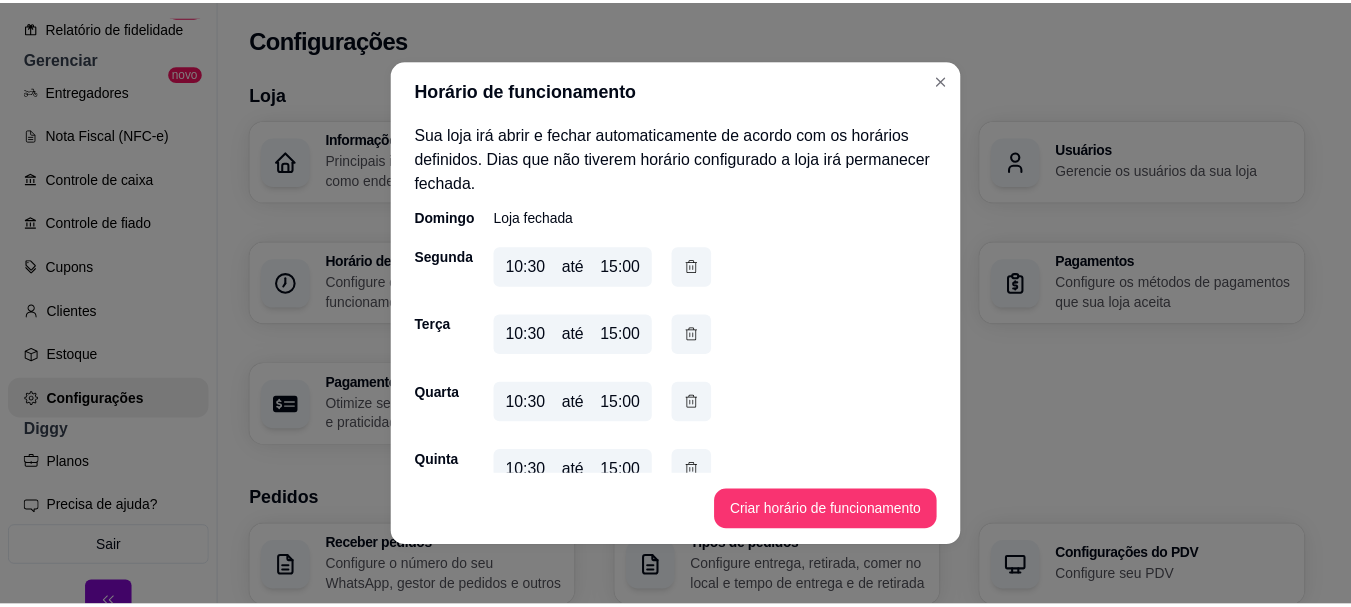scroll, scrollTop: 33, scrollLeft: 0, axis: vertical 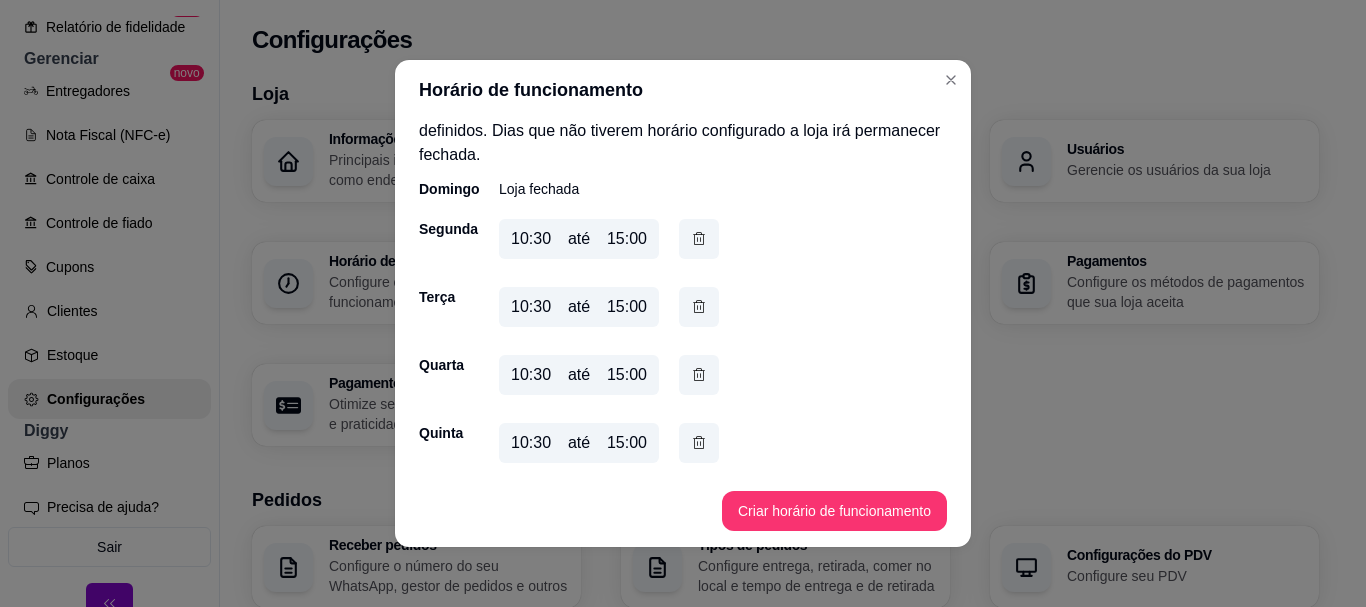 type 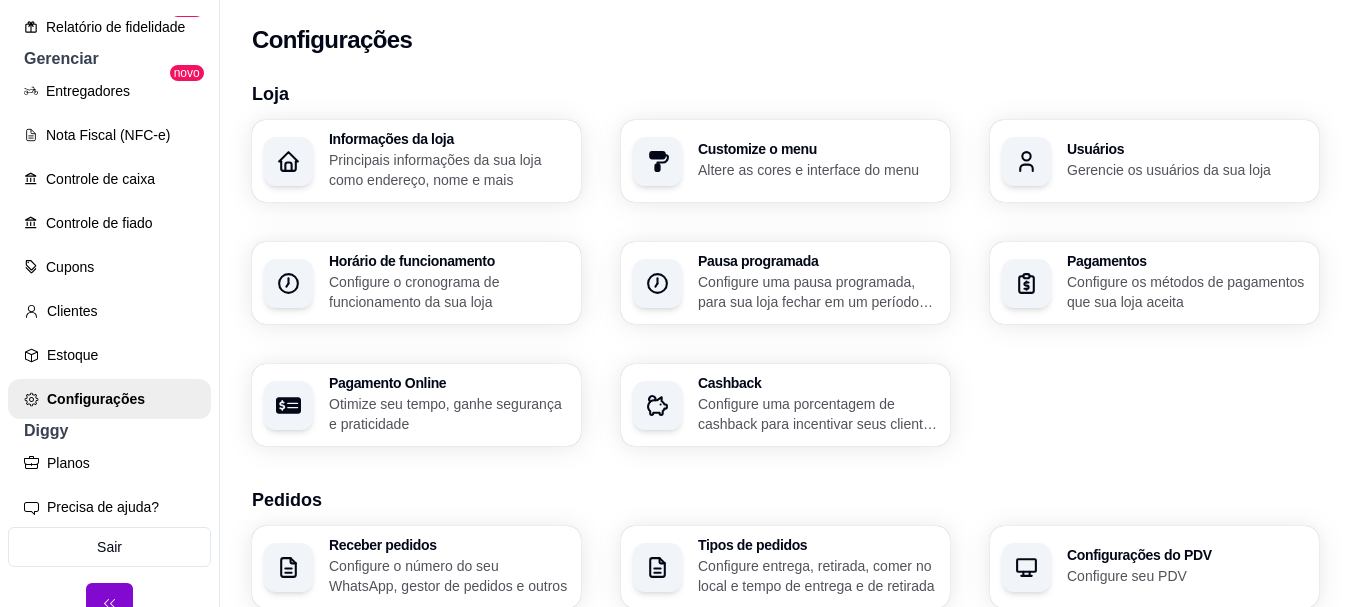 click on "Horário de funcionamento" at bounding box center (449, 261) 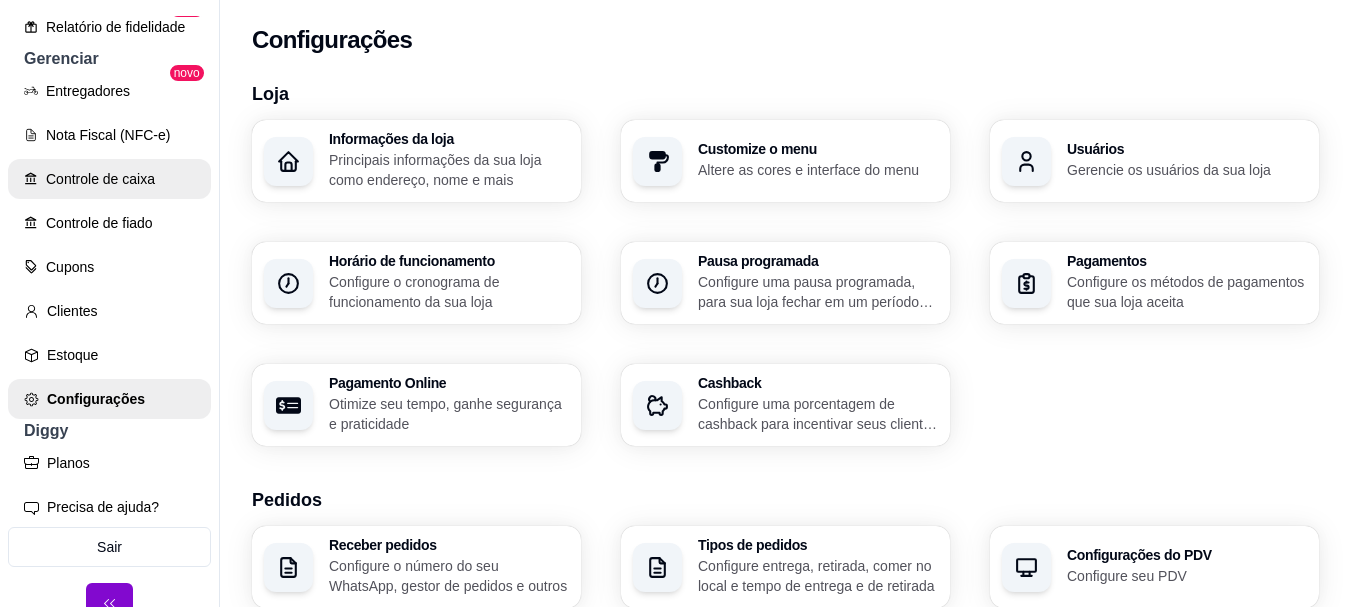 click on "Controle de caixa" at bounding box center [109, 179] 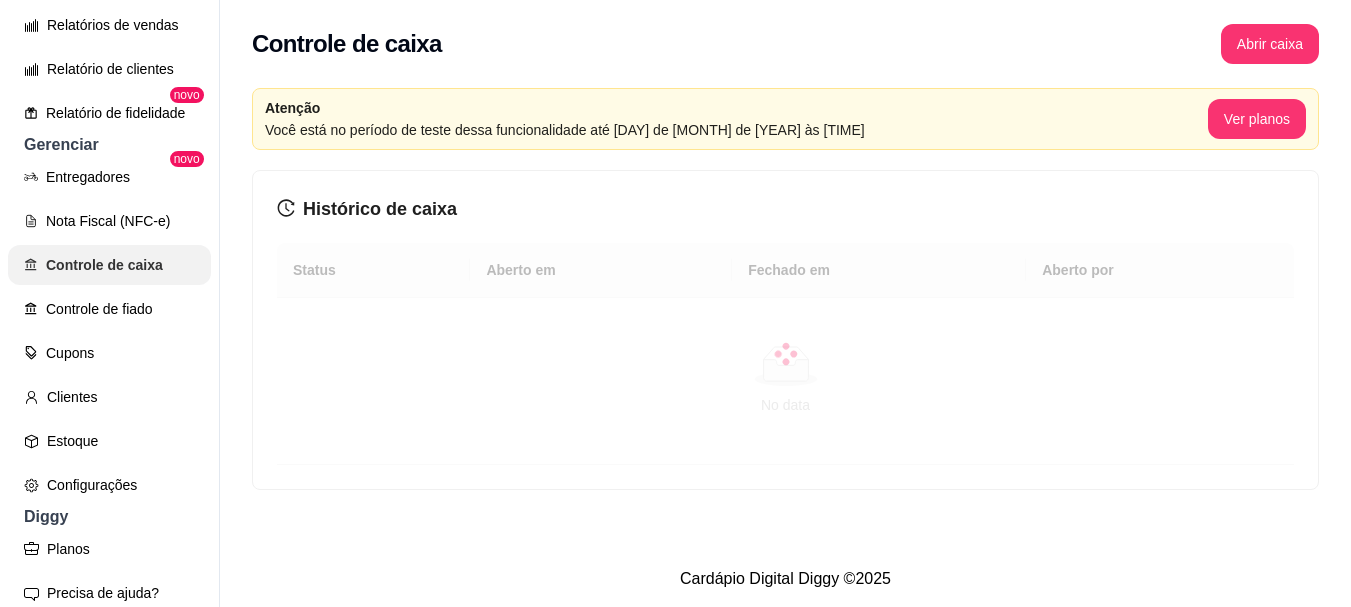 scroll, scrollTop: 463, scrollLeft: 0, axis: vertical 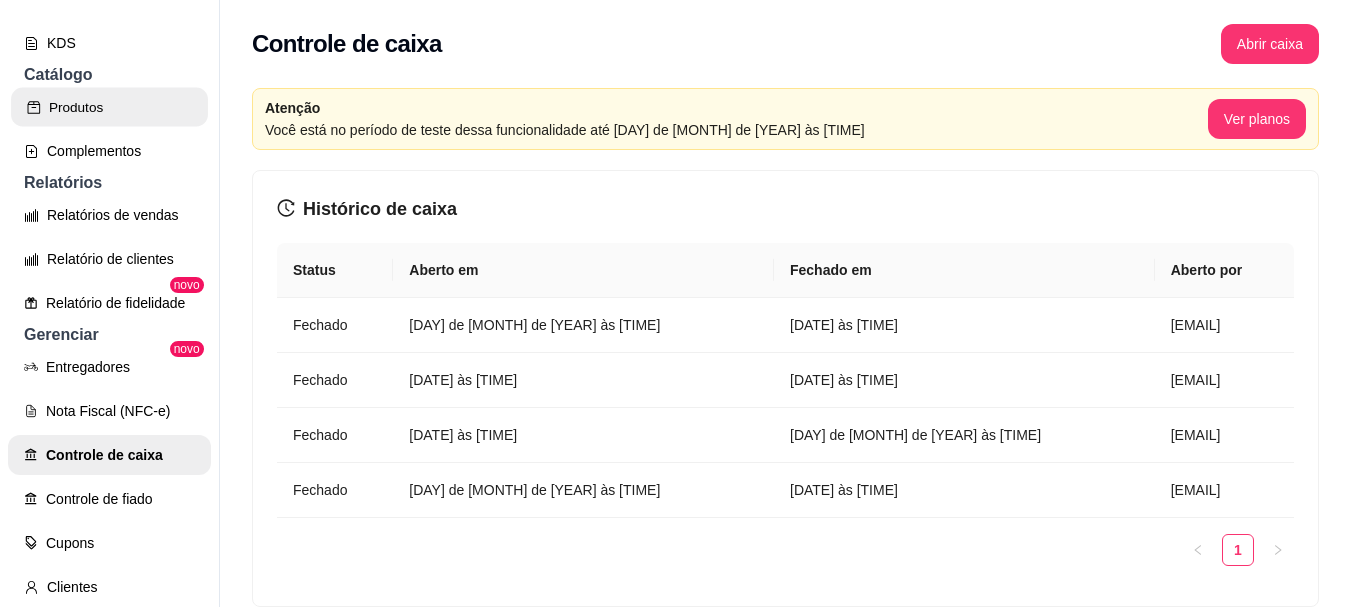 click on "Produtos" at bounding box center (109, 107) 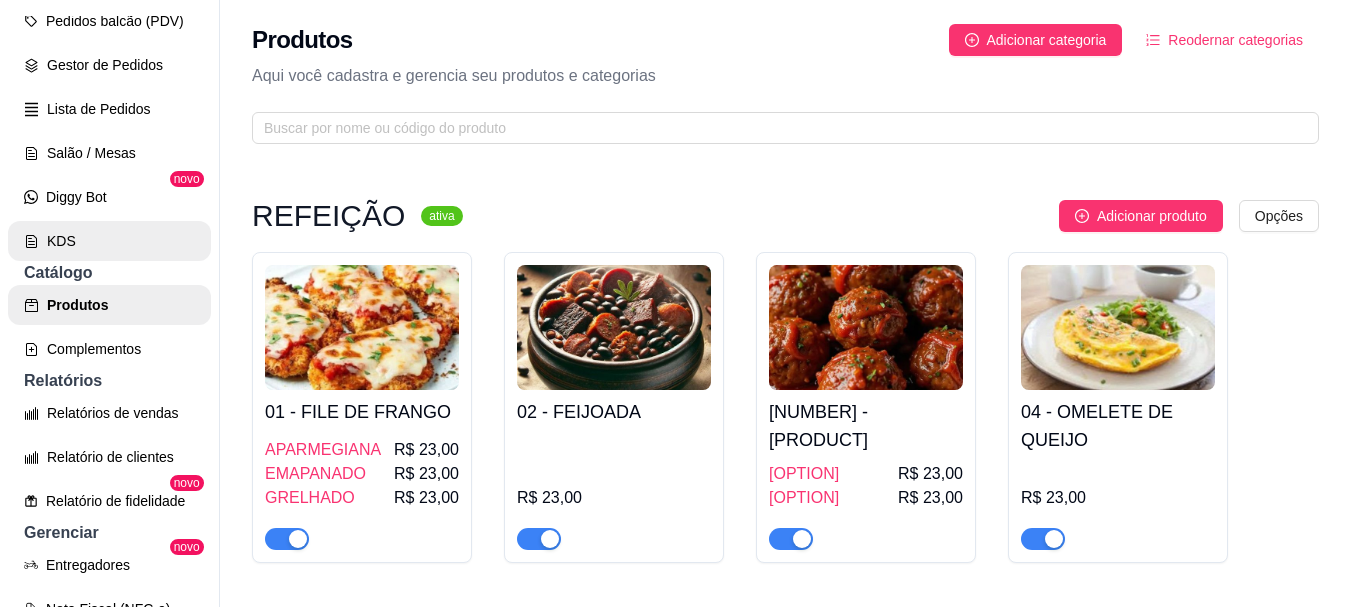scroll, scrollTop: 263, scrollLeft: 0, axis: vertical 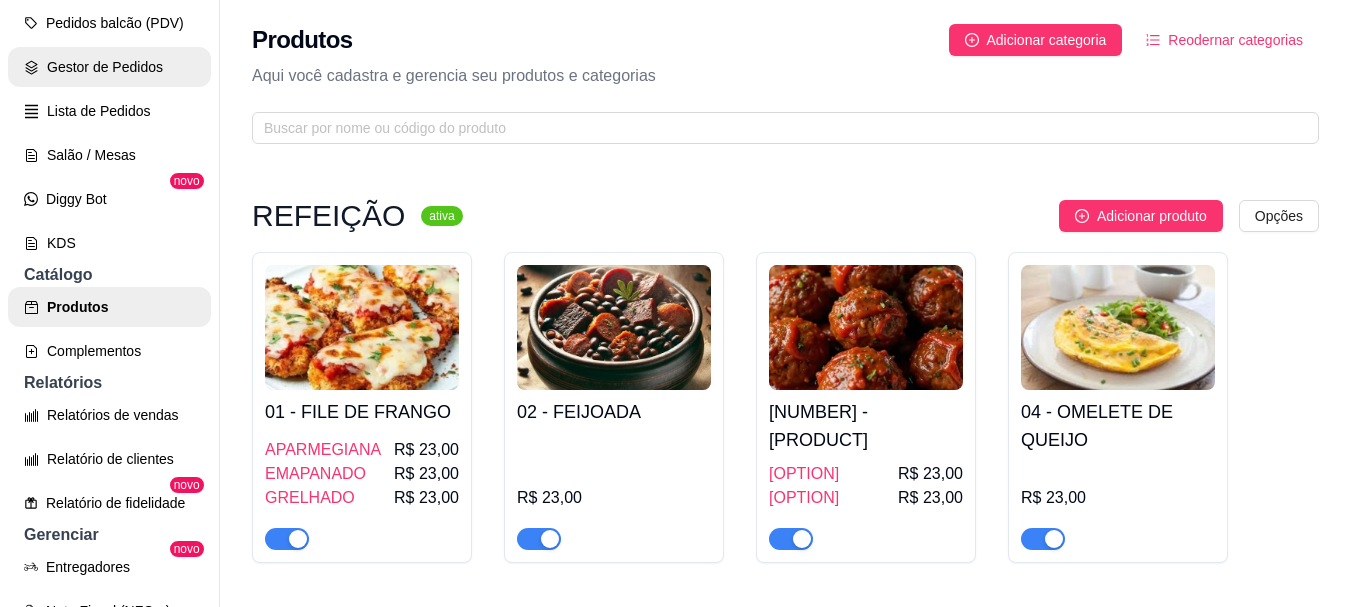 click on "Gestor de Pedidos" at bounding box center [109, 67] 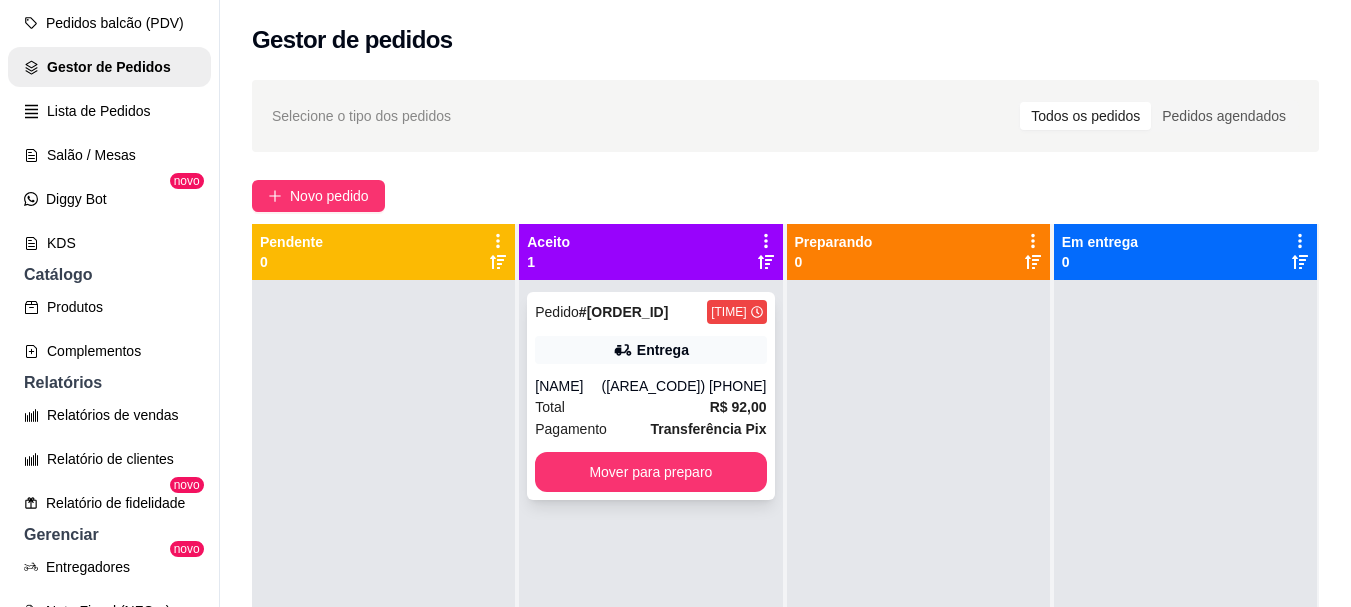 click on "Entrega" at bounding box center [650, 350] 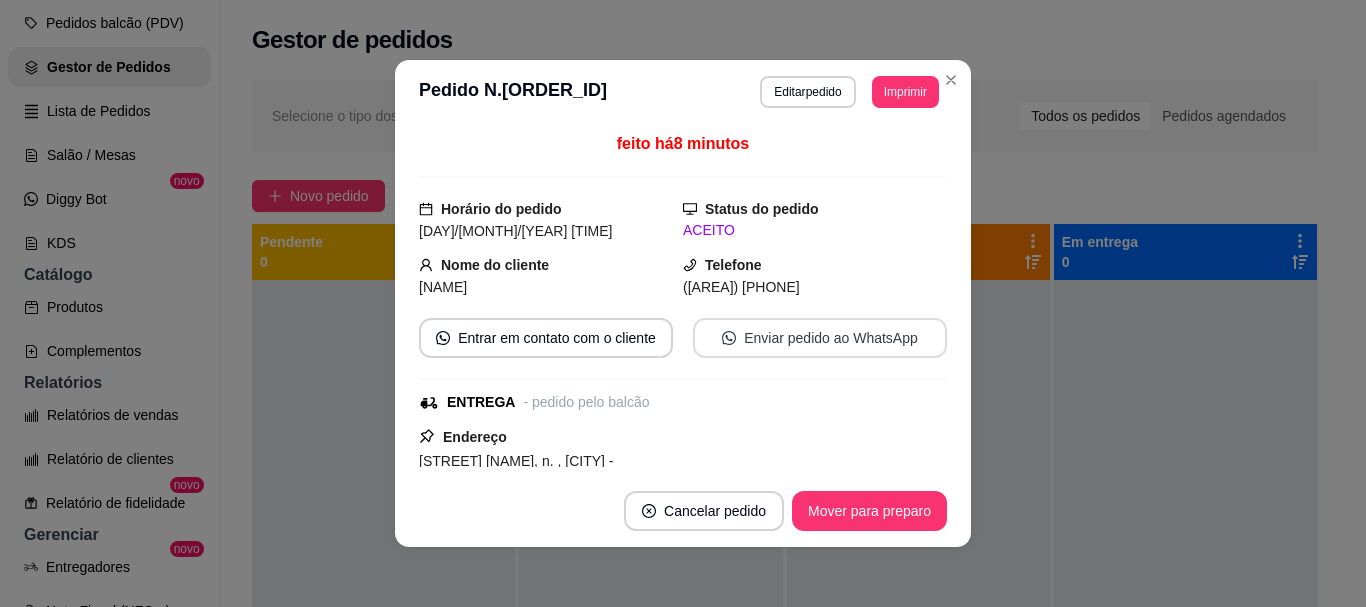 click on "Enviar pedido ao WhatsApp" at bounding box center [820, 338] 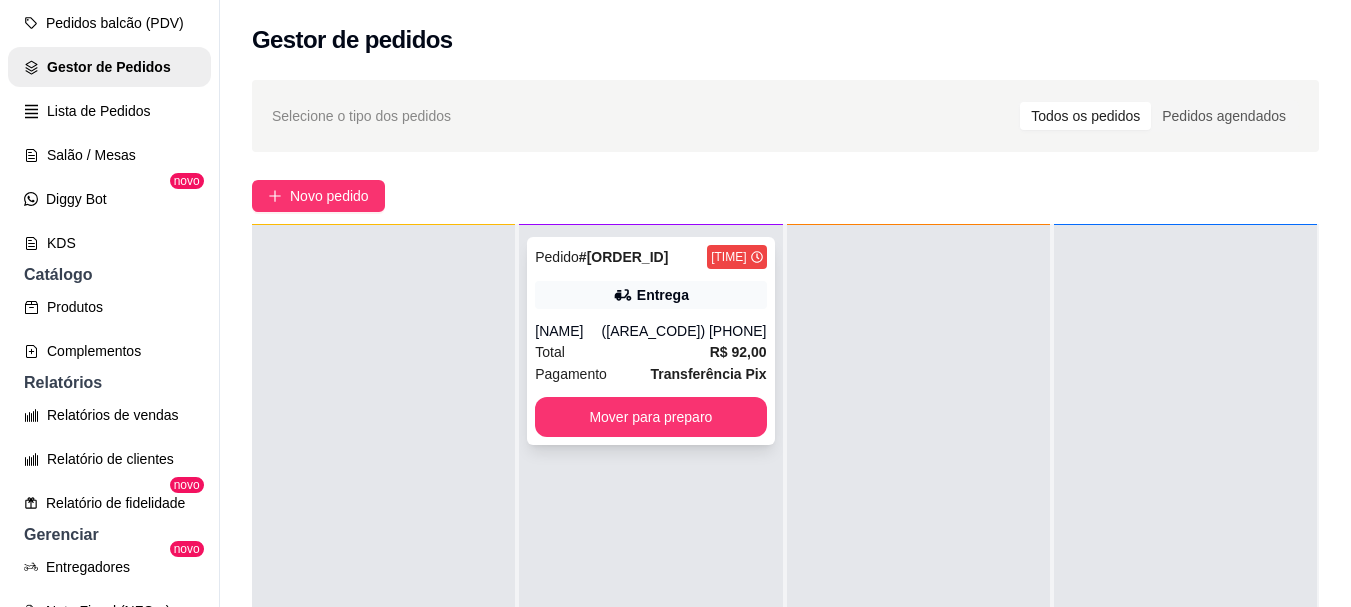 scroll, scrollTop: 56, scrollLeft: 0, axis: vertical 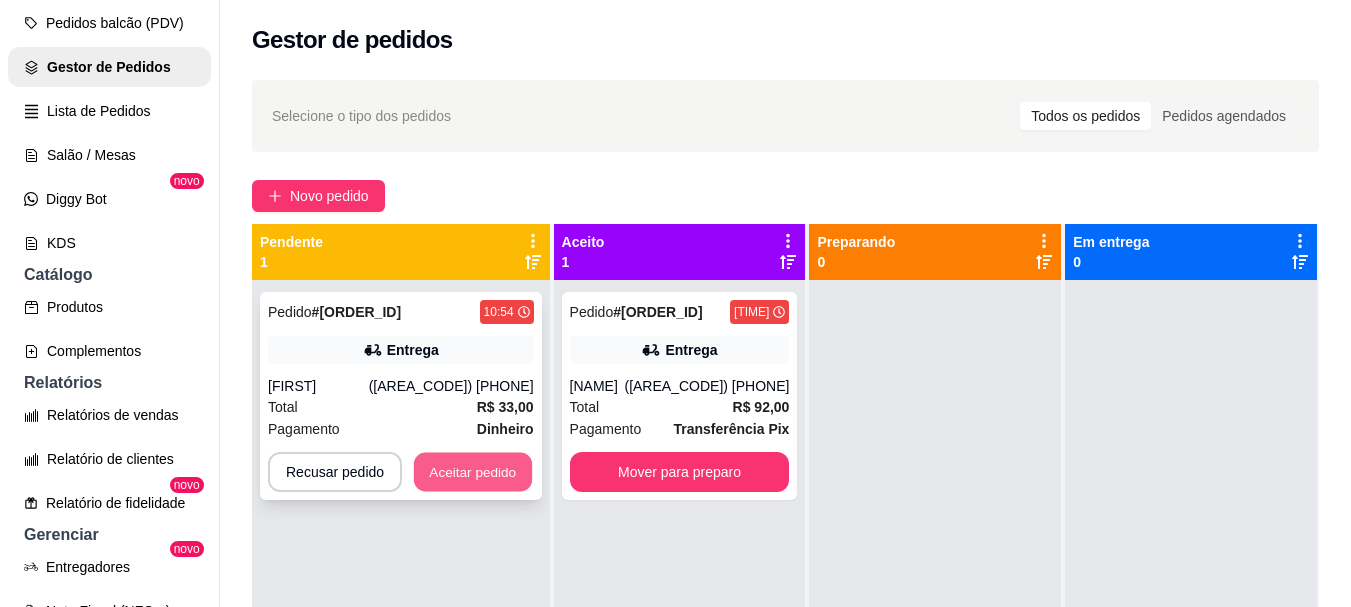 click on "Aceitar pedido" at bounding box center [473, 472] 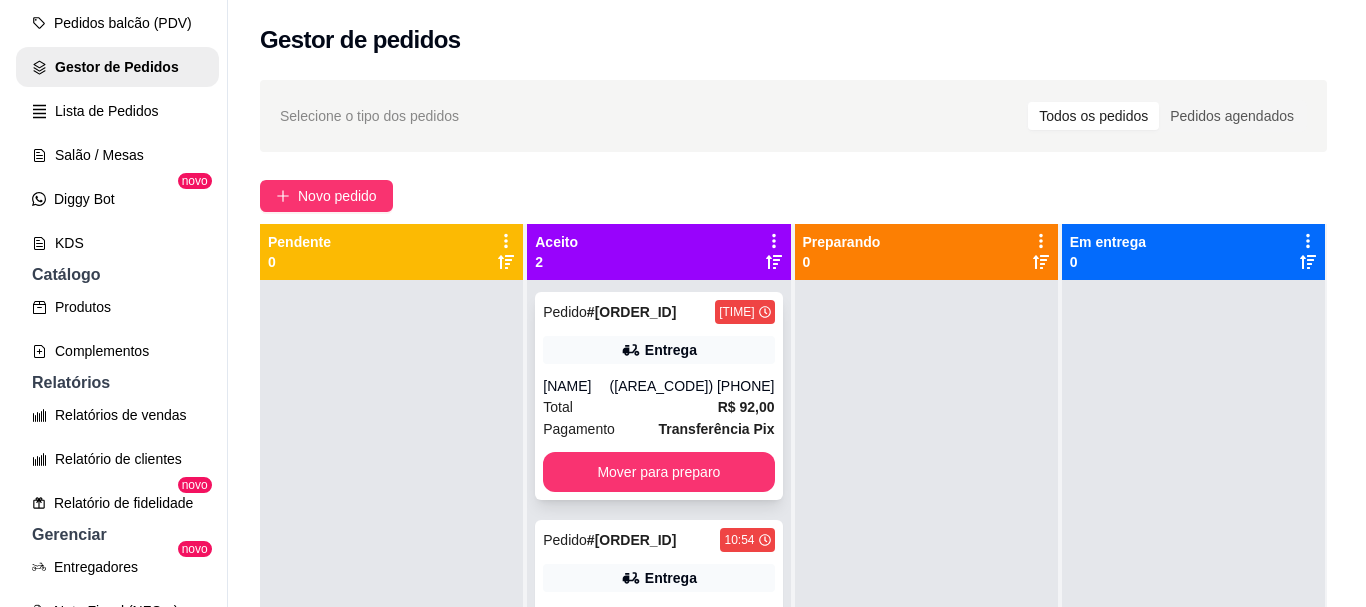 scroll, scrollTop: 56, scrollLeft: 0, axis: vertical 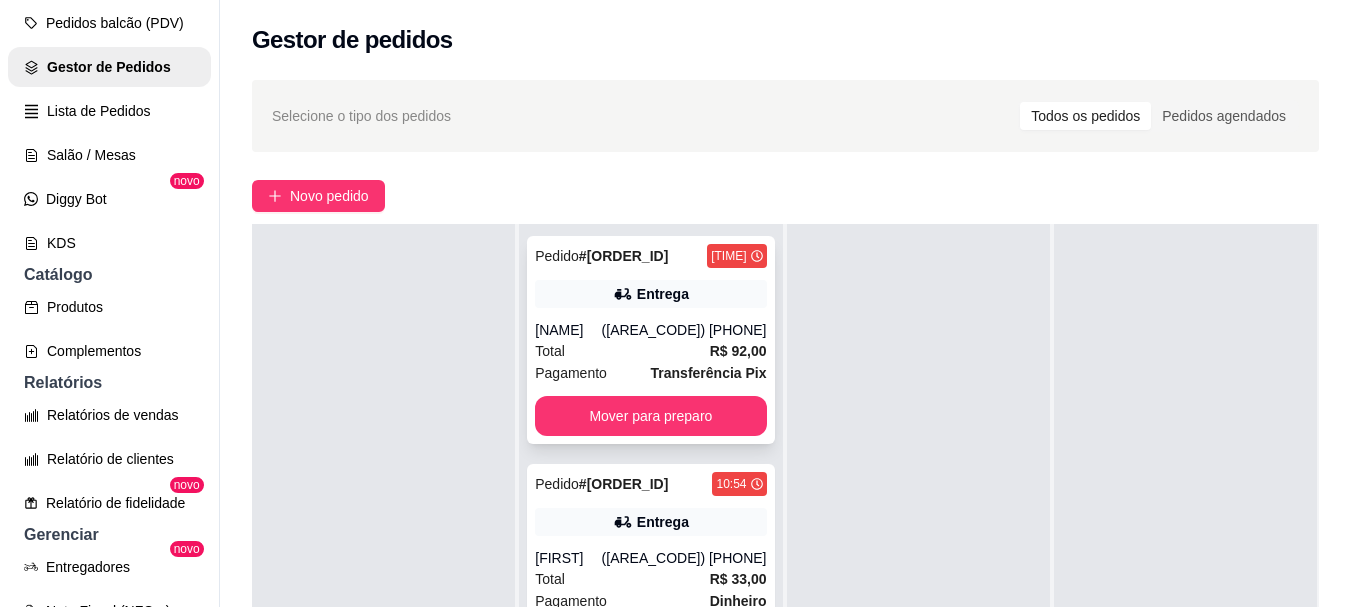 click on "Pedido  # 0001-403fd 10:44 Entrega Adriane Sal e mar (14) 99698-7072 Total R$ 92,00 Pagamento Transferência Pix Mover para preparo" at bounding box center (650, 340) 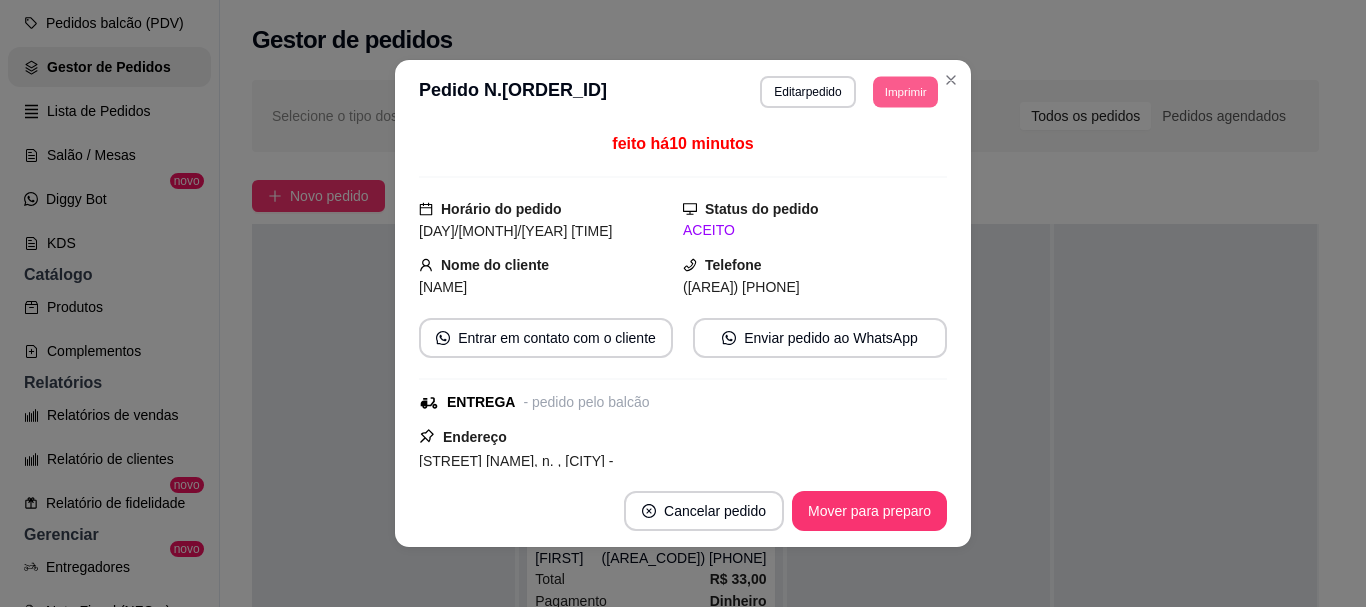 click on "Imprimir" at bounding box center (905, 91) 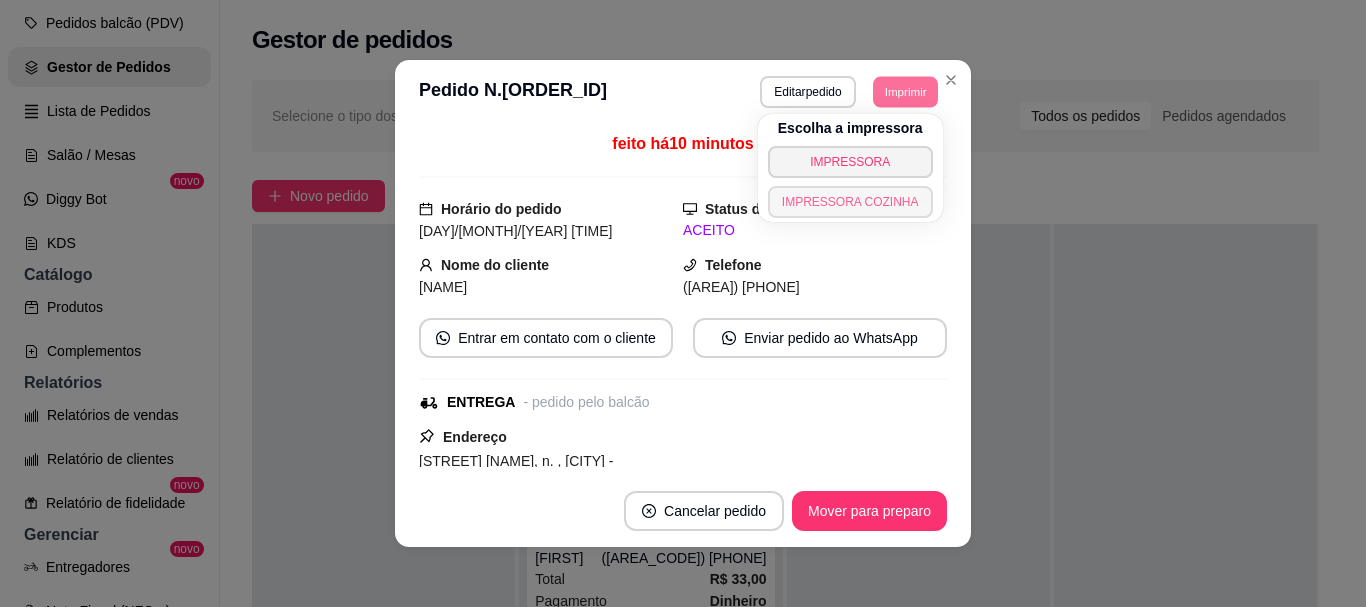 click on "IMPRESSORA COZINHA" at bounding box center (850, 202) 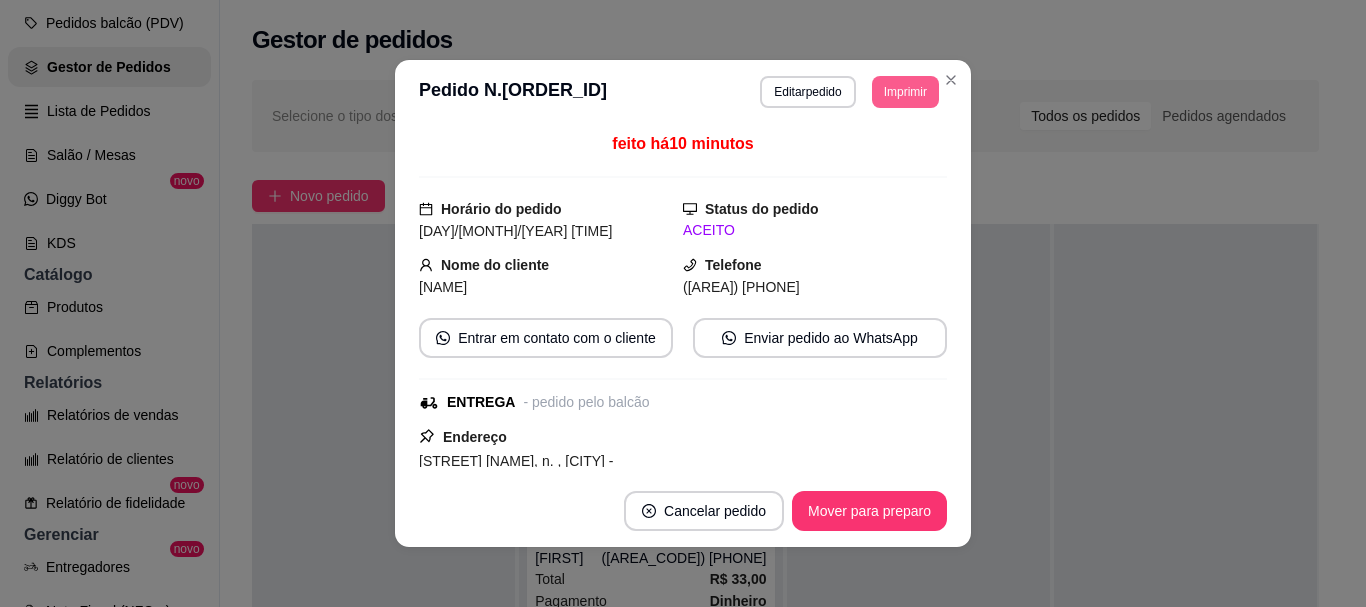 click on "Imprimir" at bounding box center (905, 92) 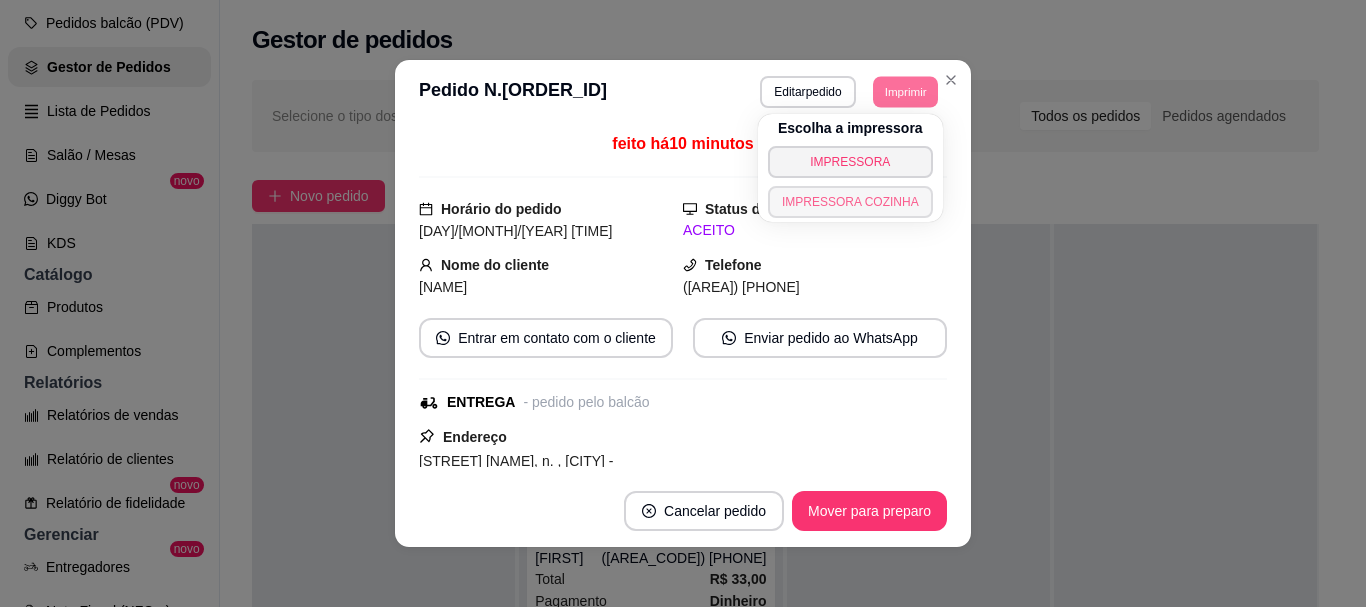 click on "IMPRESSORA COZINHA" at bounding box center (850, 202) 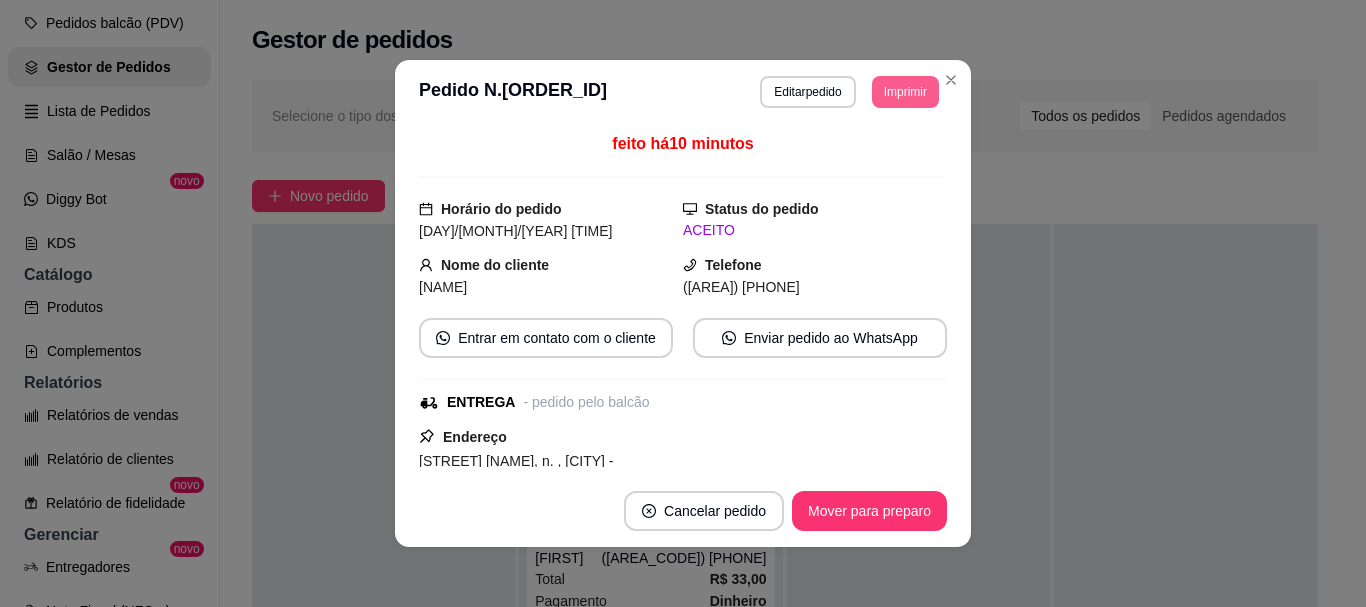 click on "Imprimir" at bounding box center (905, 92) 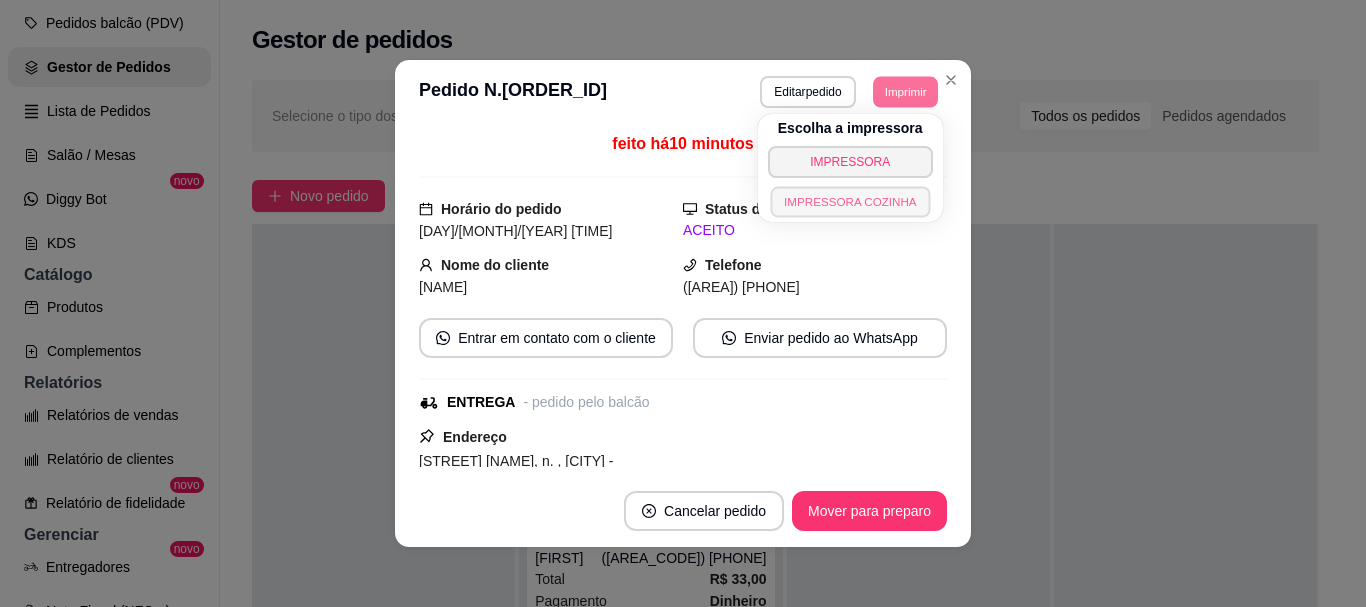click on "IMPRESSORA COZINHA" at bounding box center (850, 201) 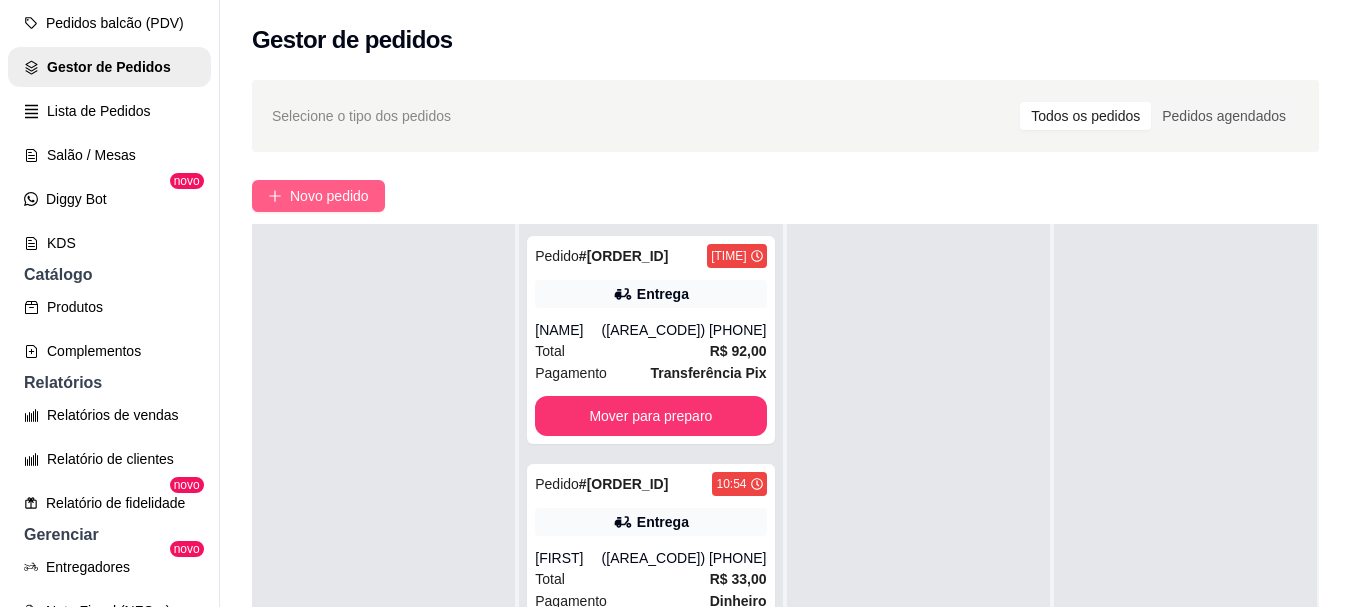 click on "Novo pedido" at bounding box center [329, 196] 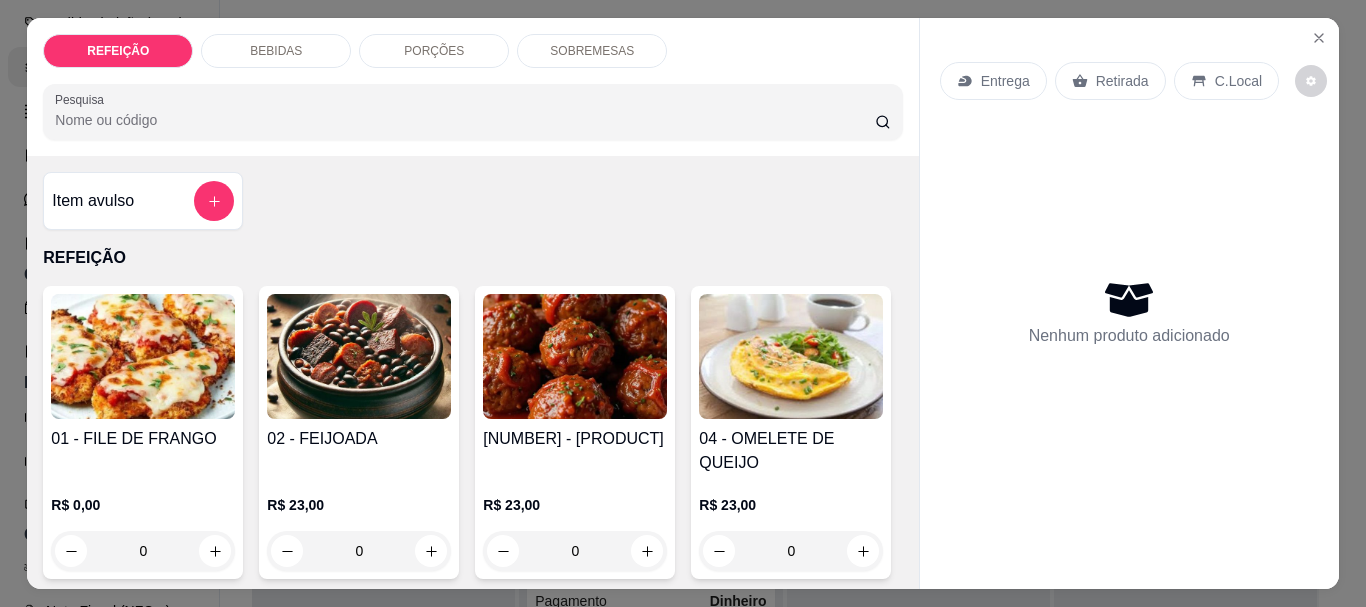 click at bounding box center [359, 356] 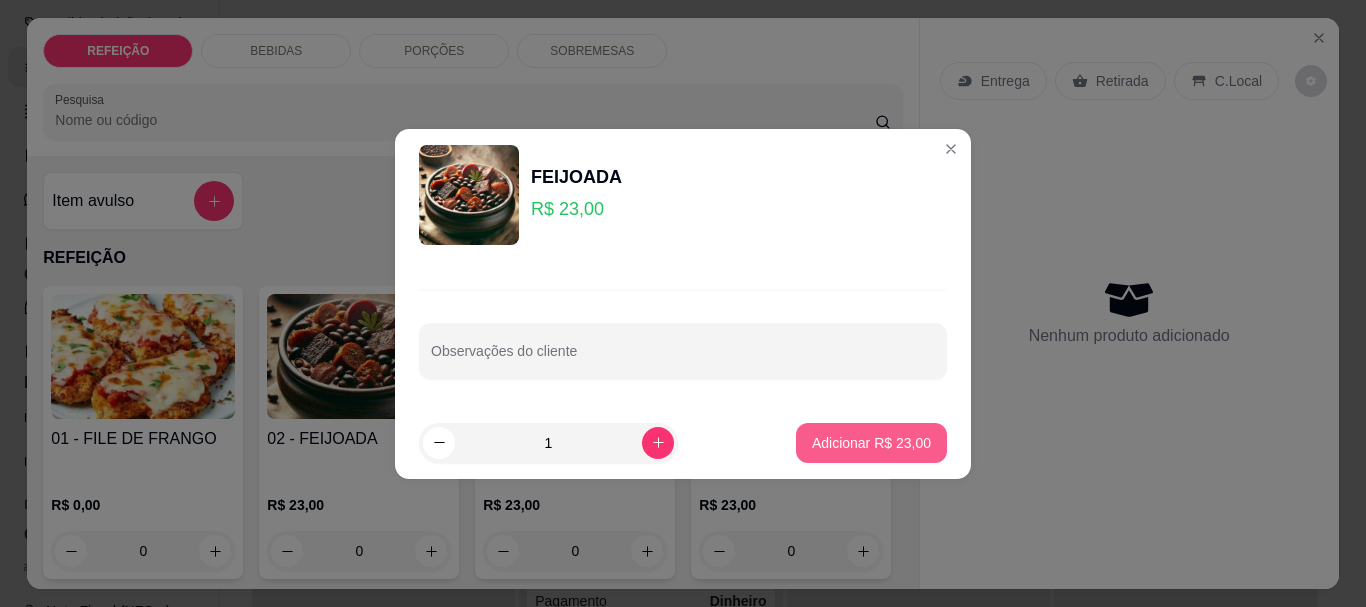 click on "Adicionar   R$ 23,00" at bounding box center [871, 443] 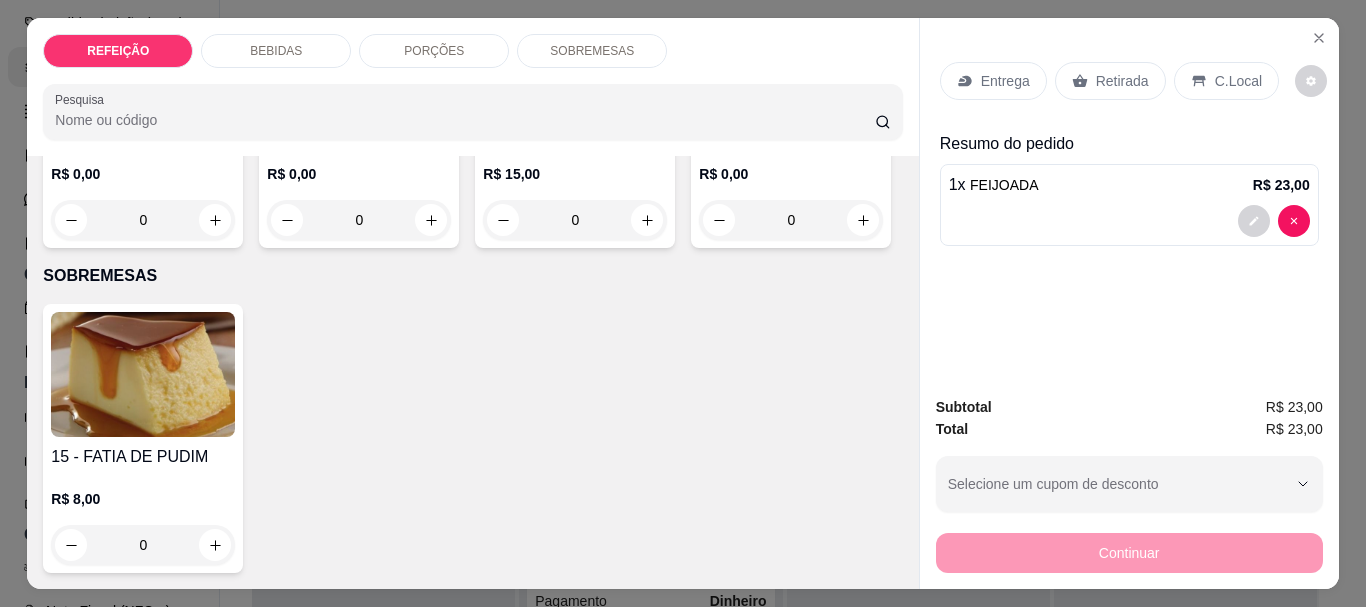 scroll, scrollTop: 1884, scrollLeft: 0, axis: vertical 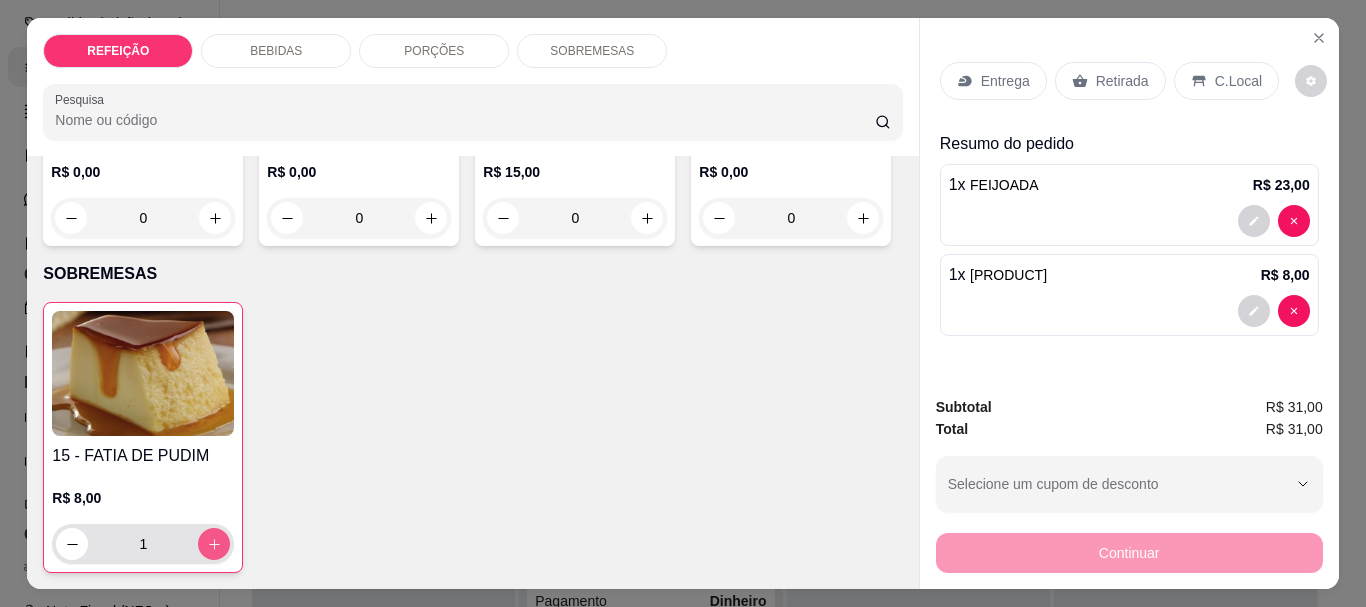 type on "1" 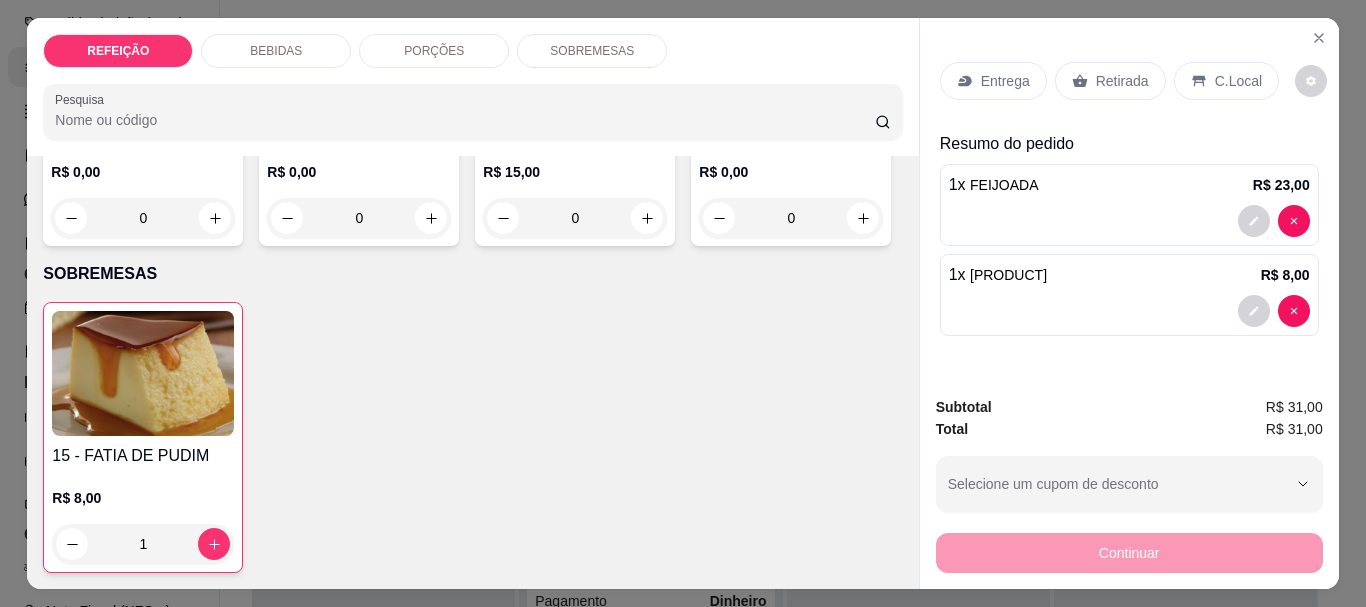click on "Entrega" at bounding box center (1005, 81) 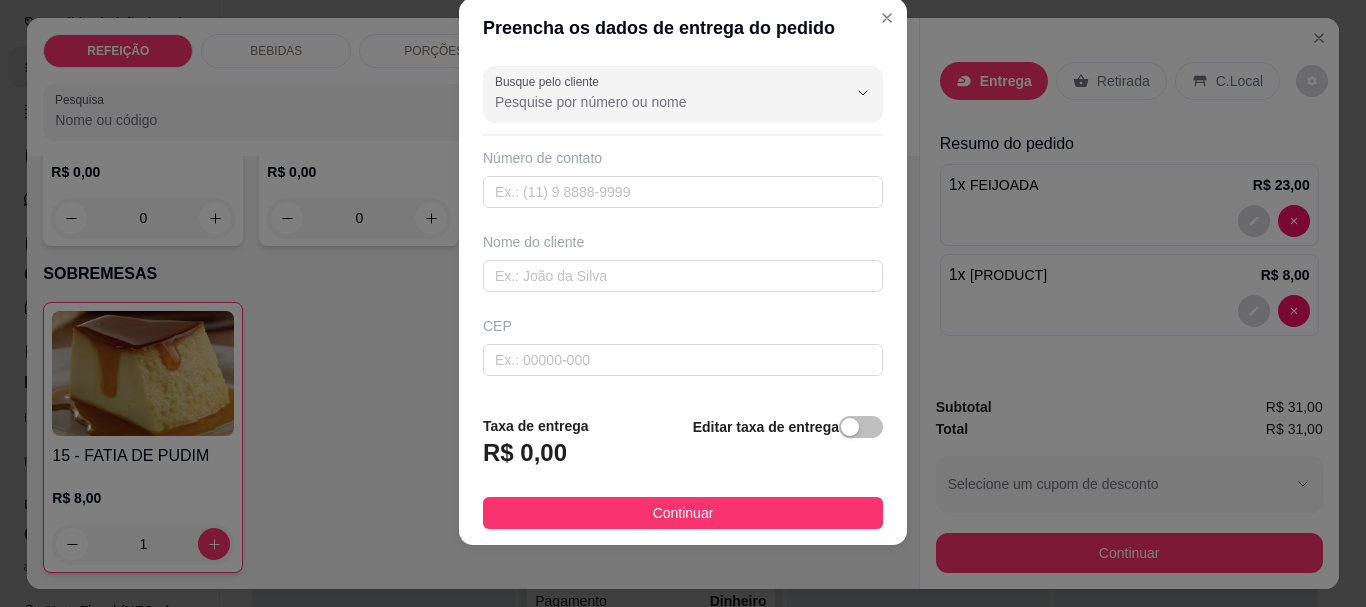 scroll, scrollTop: 34, scrollLeft: 0, axis: vertical 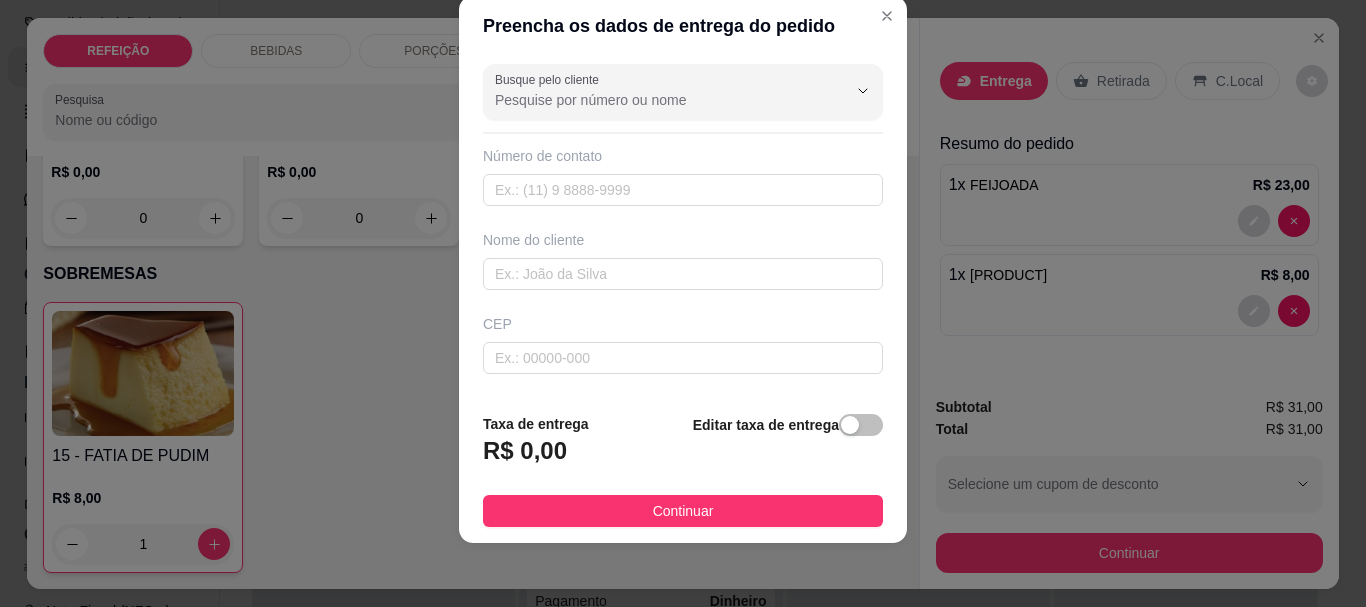 click on "Nome do cliente" at bounding box center [683, 260] 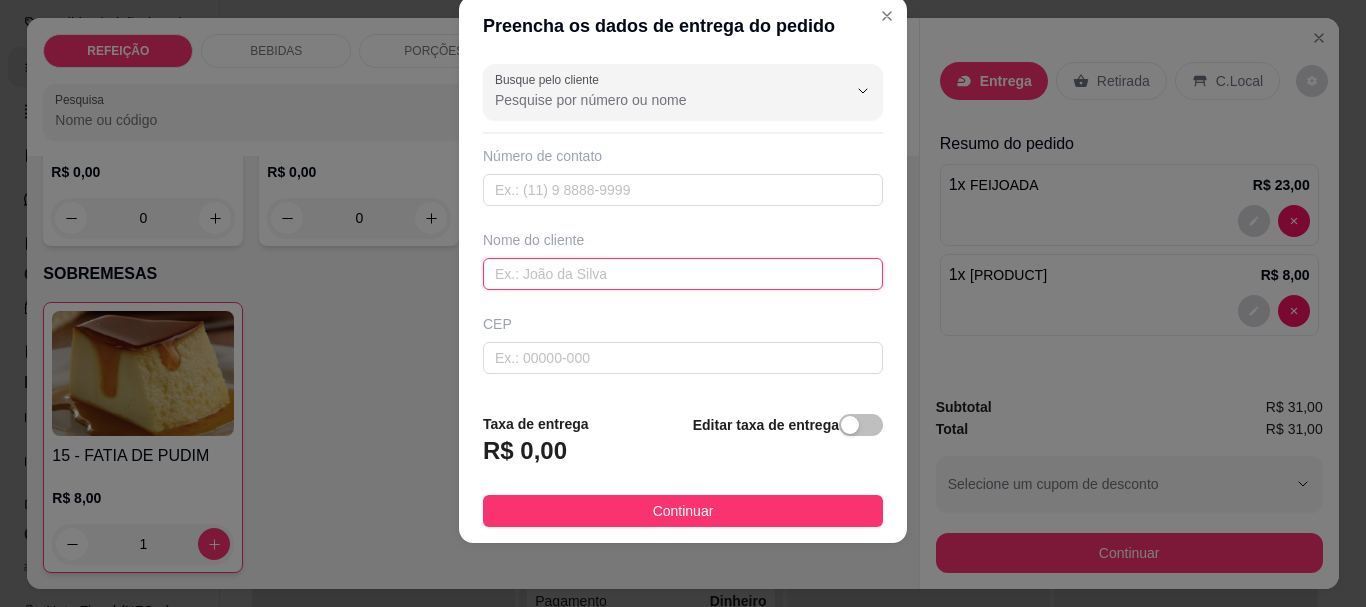 click at bounding box center [683, 274] 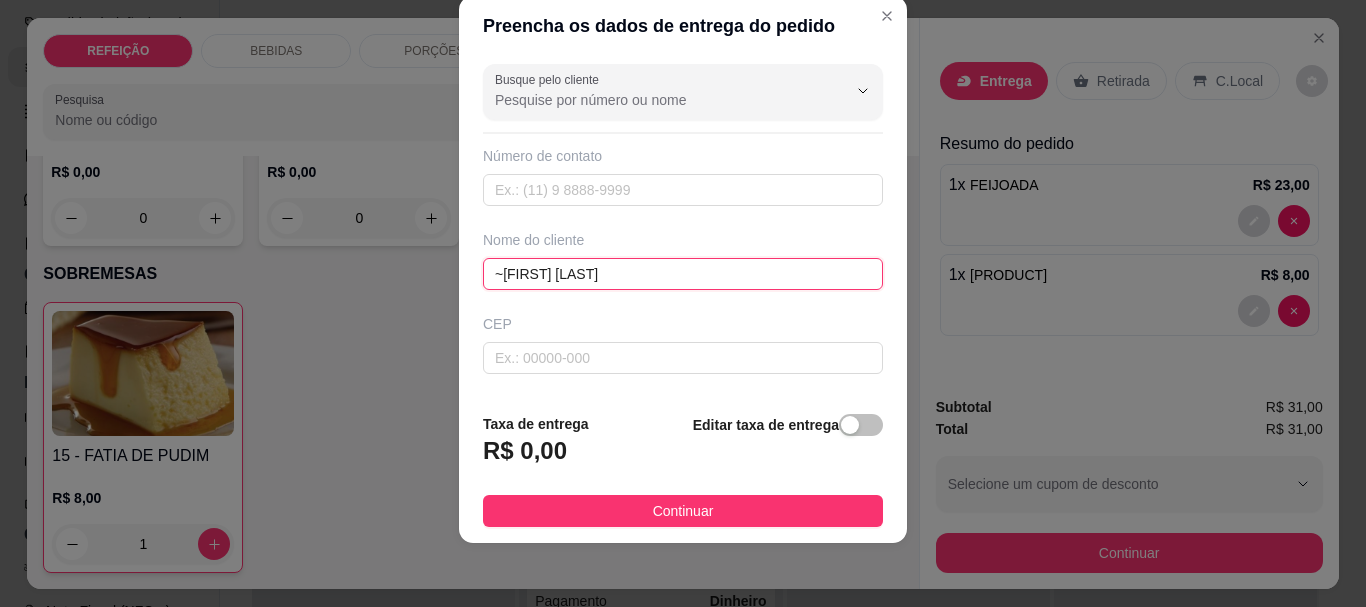 drag, startPoint x: 519, startPoint y: 283, endPoint x: 499, endPoint y: 279, distance: 20.396078 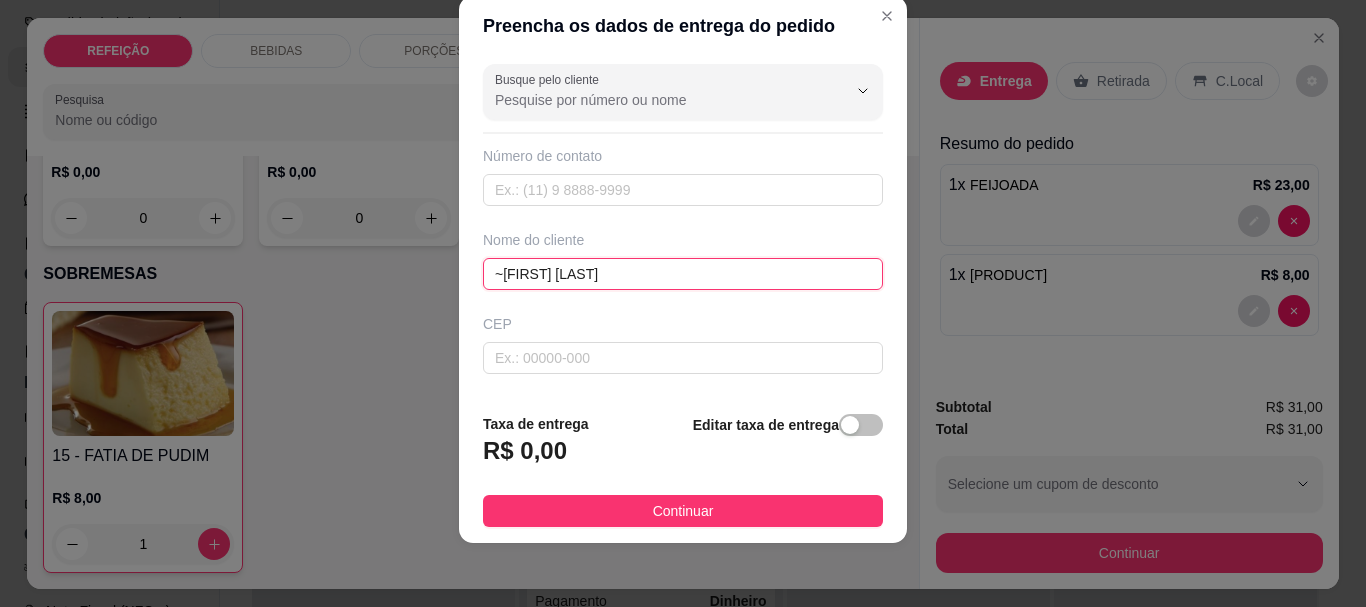 click on "~Cris Barros" at bounding box center [683, 274] 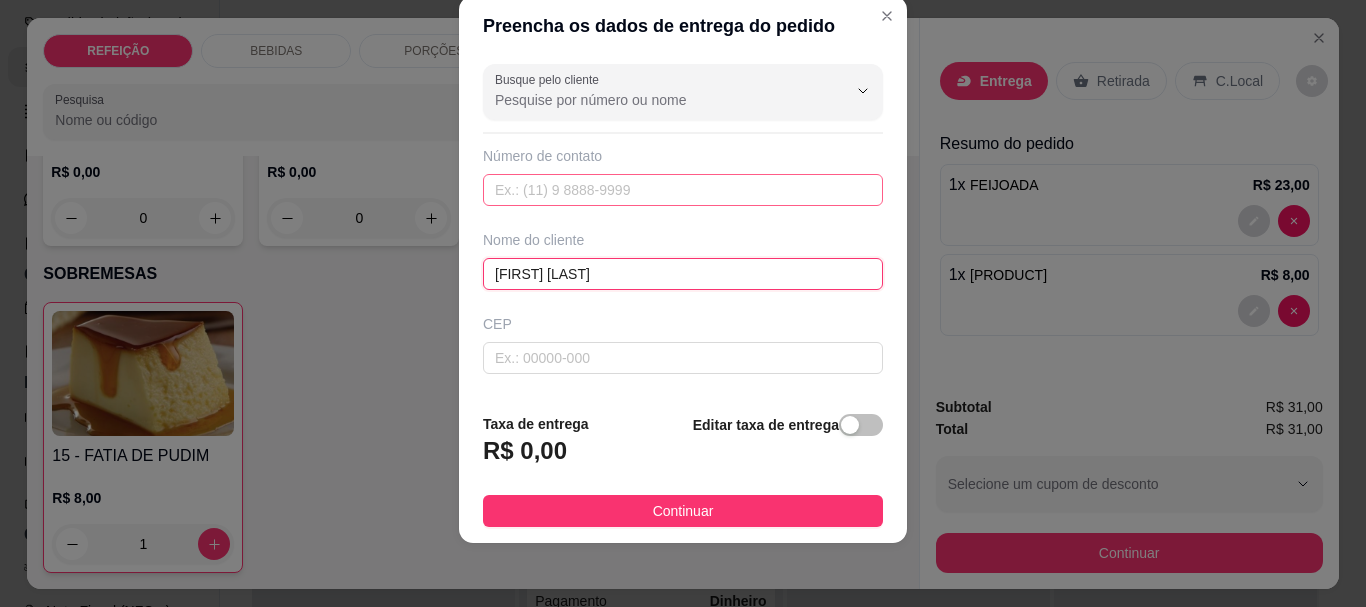 type on "Cris Barros" 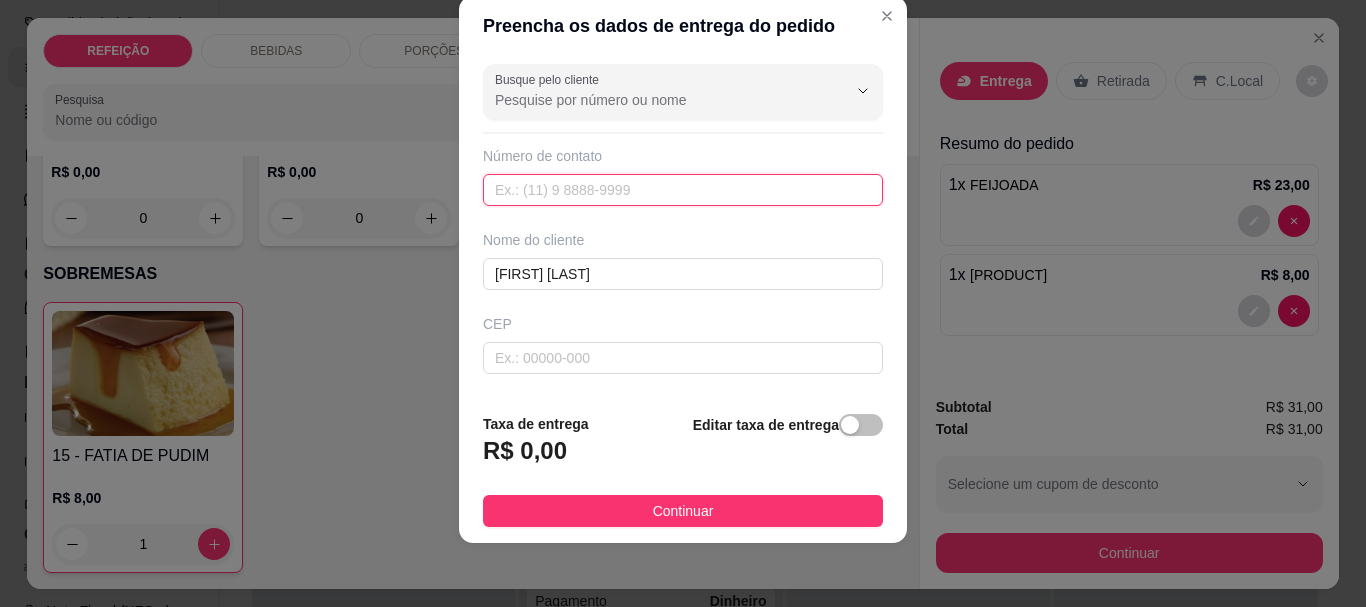 click at bounding box center (683, 190) 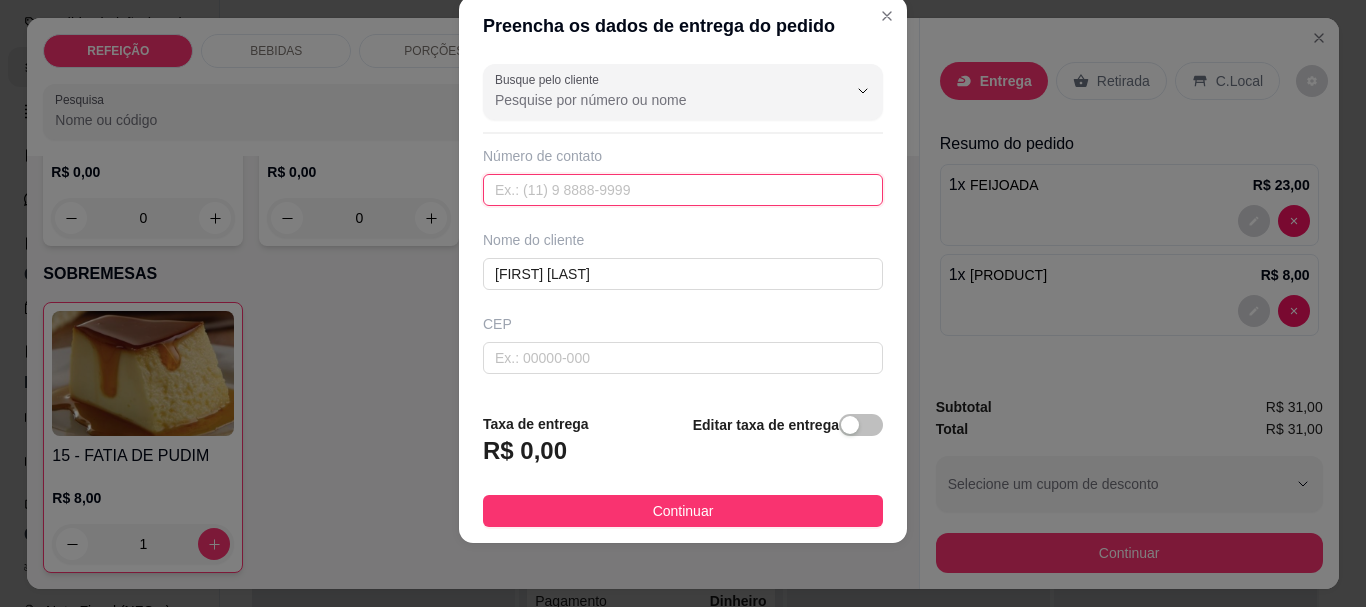paste on "(81) 8532-2890" 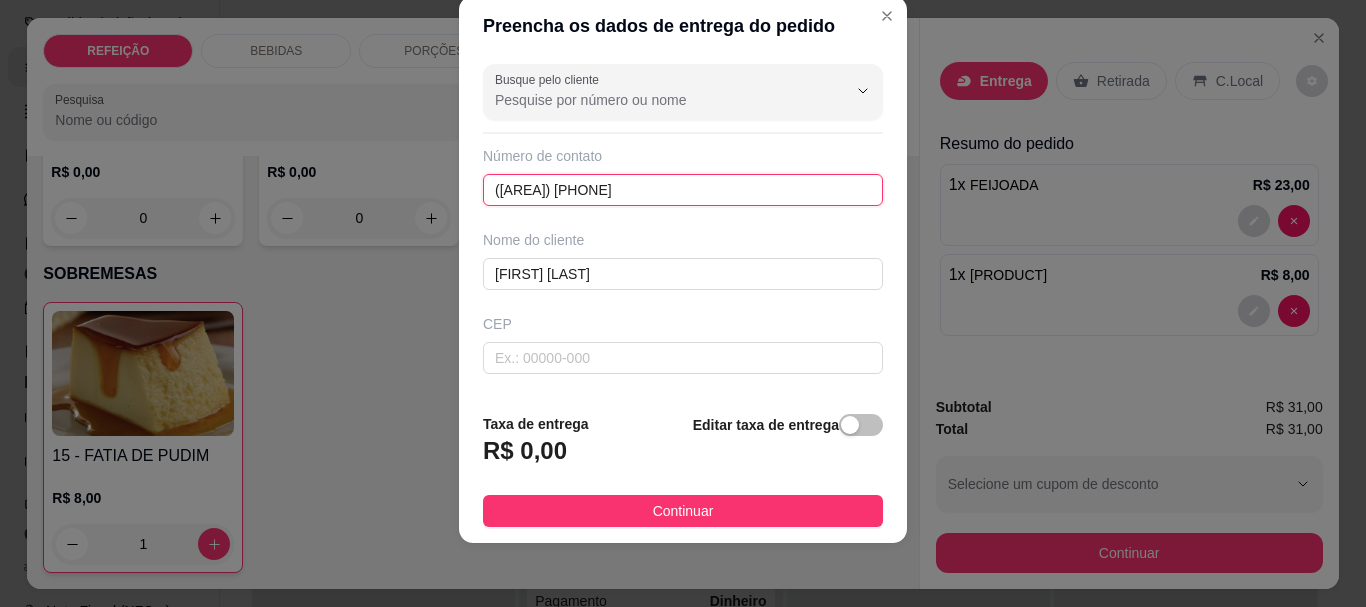 type on "(81) 8532-2890" 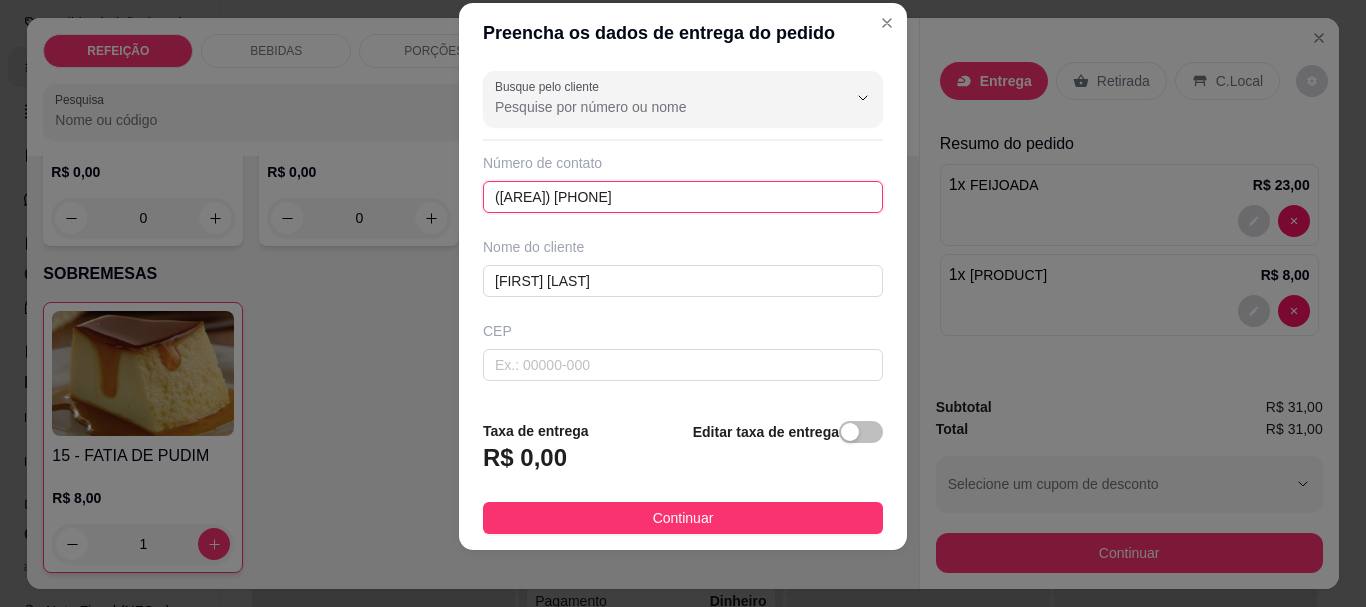 scroll, scrollTop: 34, scrollLeft: 0, axis: vertical 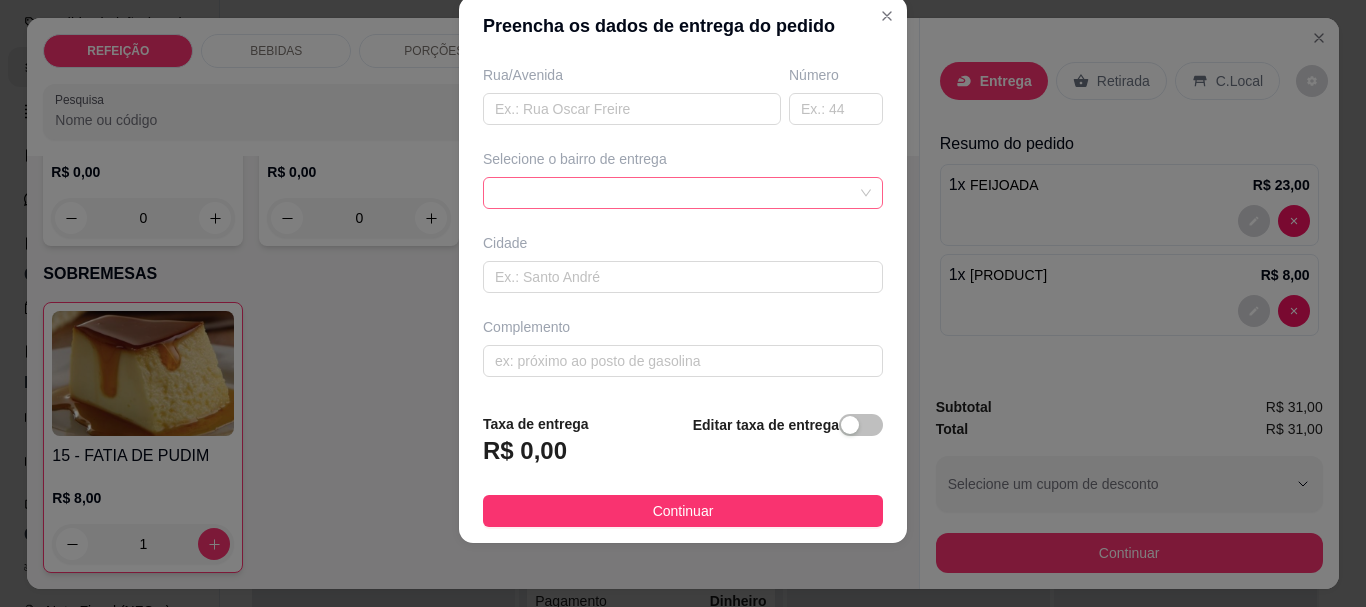 click at bounding box center [683, 193] 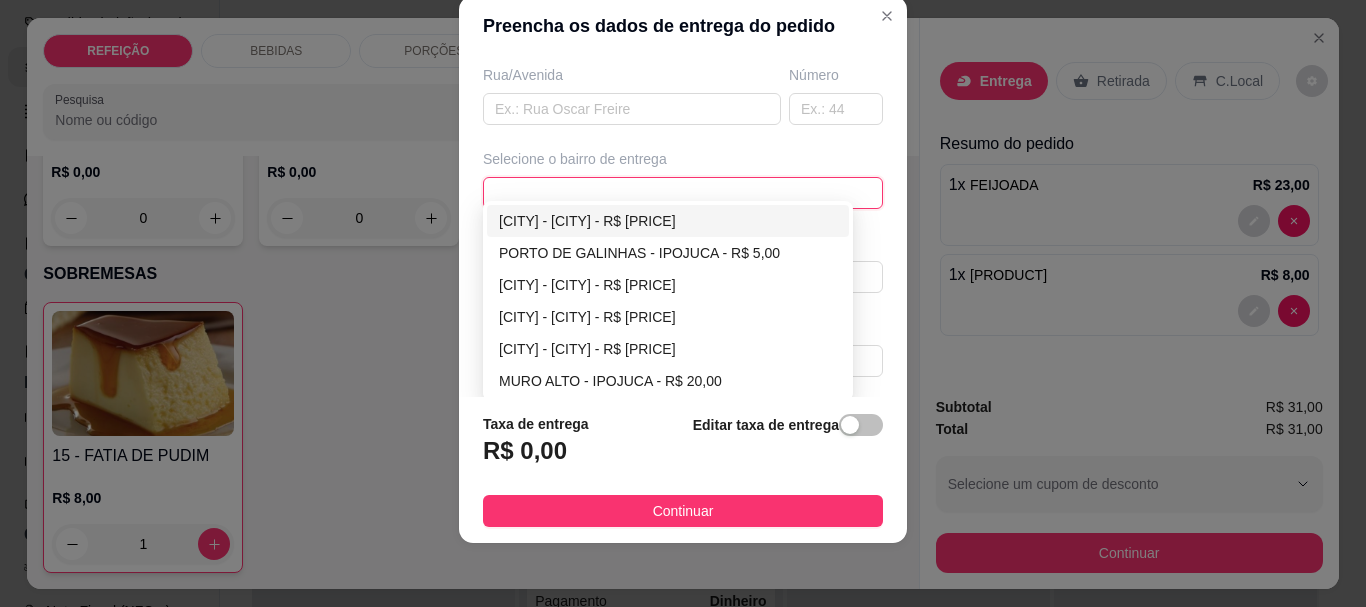 click on "MARACAIPE - IPOJUCA -  R$ 0,00" at bounding box center (668, 221) 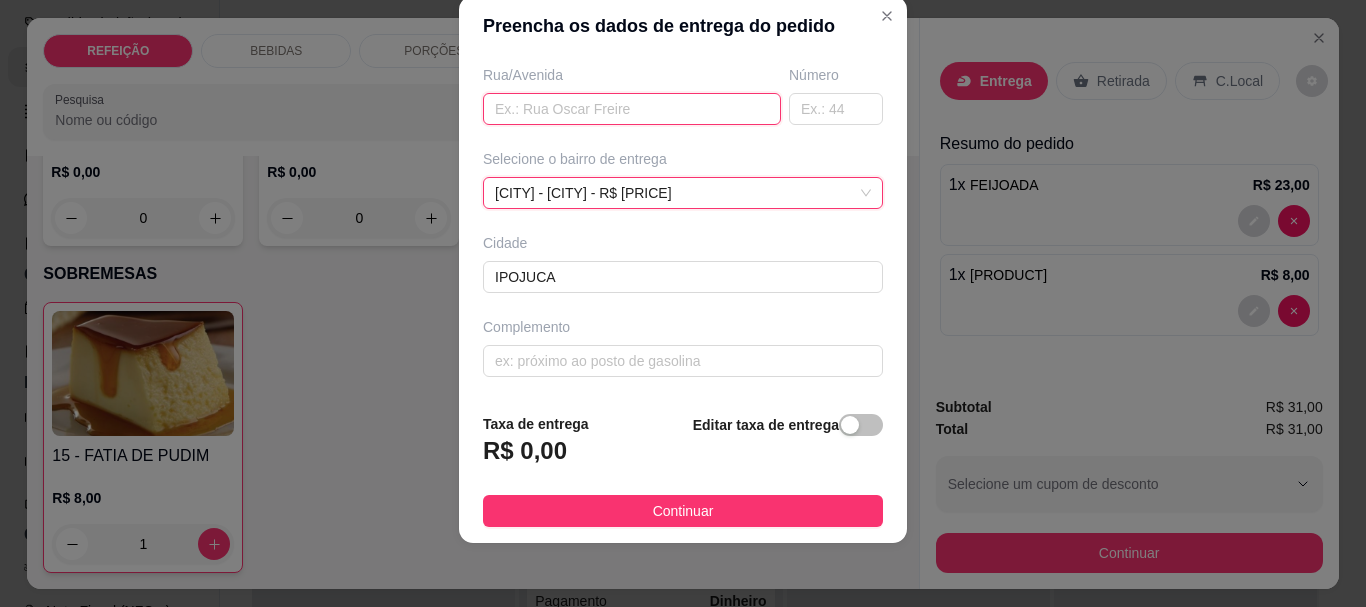 click at bounding box center [632, 109] 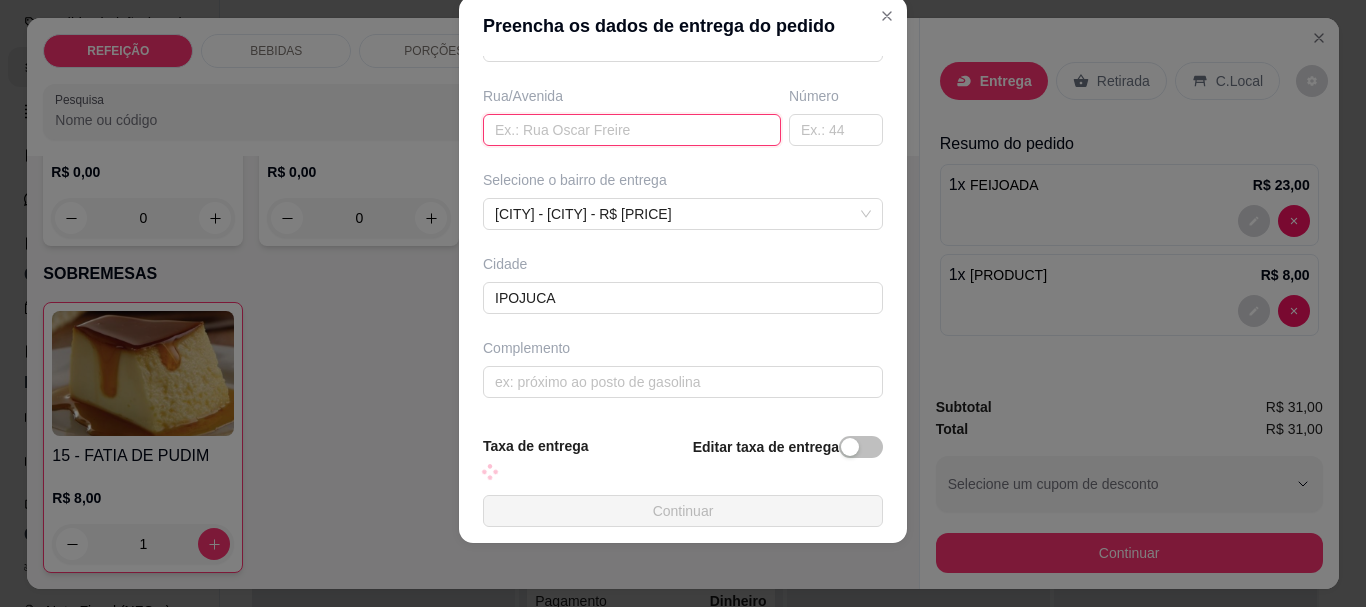 paste on "Maraca Beach I apto 408" 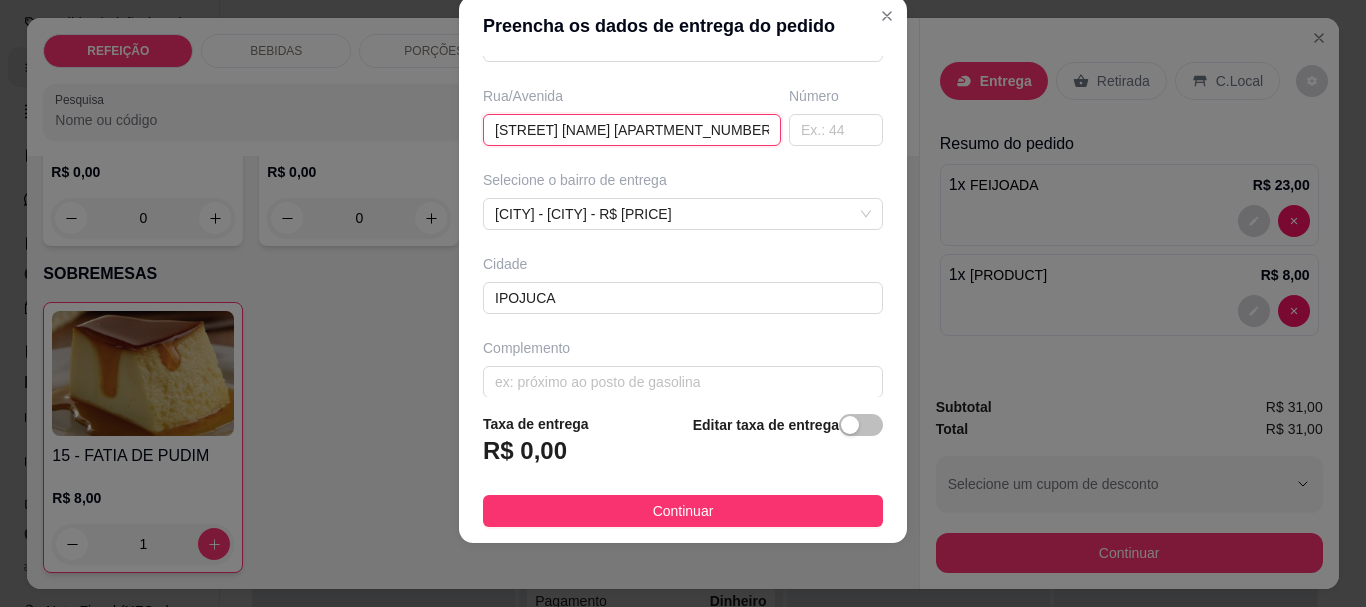 scroll, scrollTop: 333, scrollLeft: 0, axis: vertical 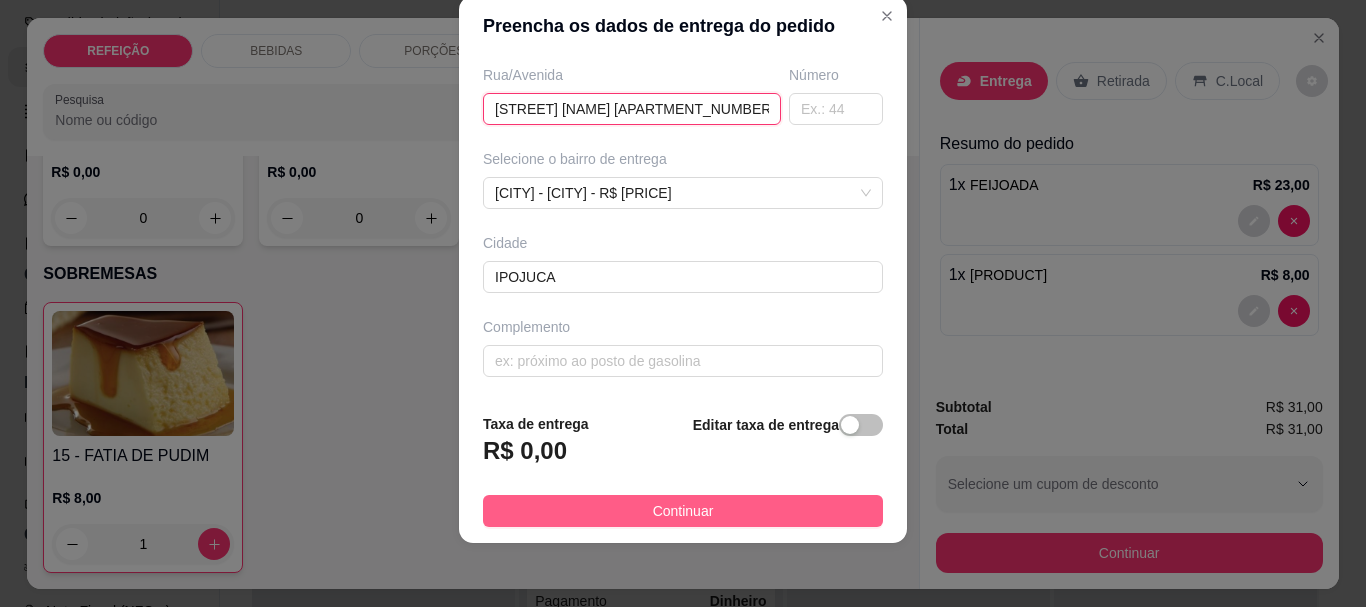 type on "Maraca Beach I apto 408" 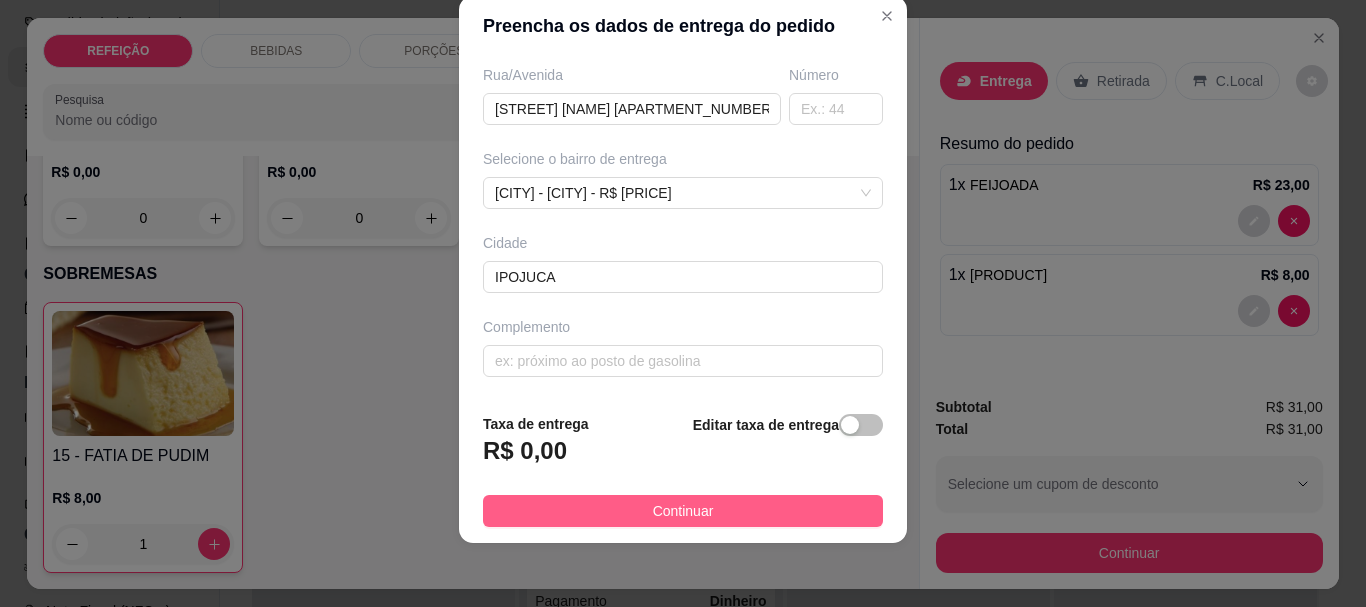 click on "Continuar" at bounding box center [683, 511] 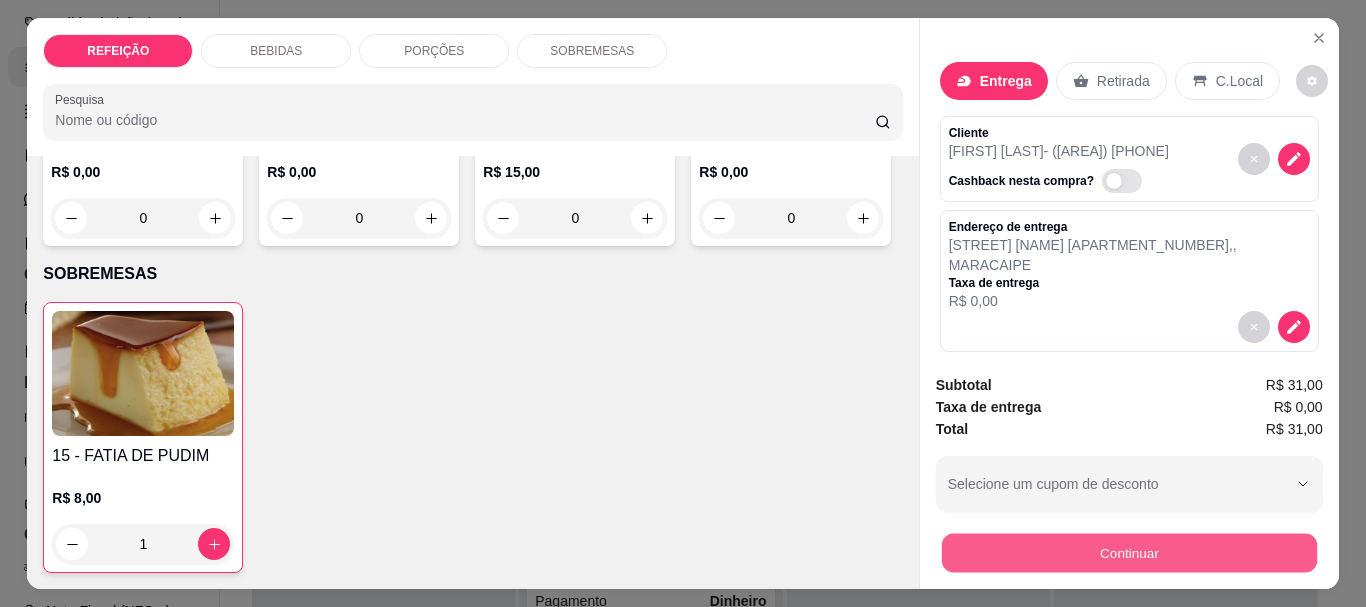 click on "Continuar" at bounding box center [1128, 552] 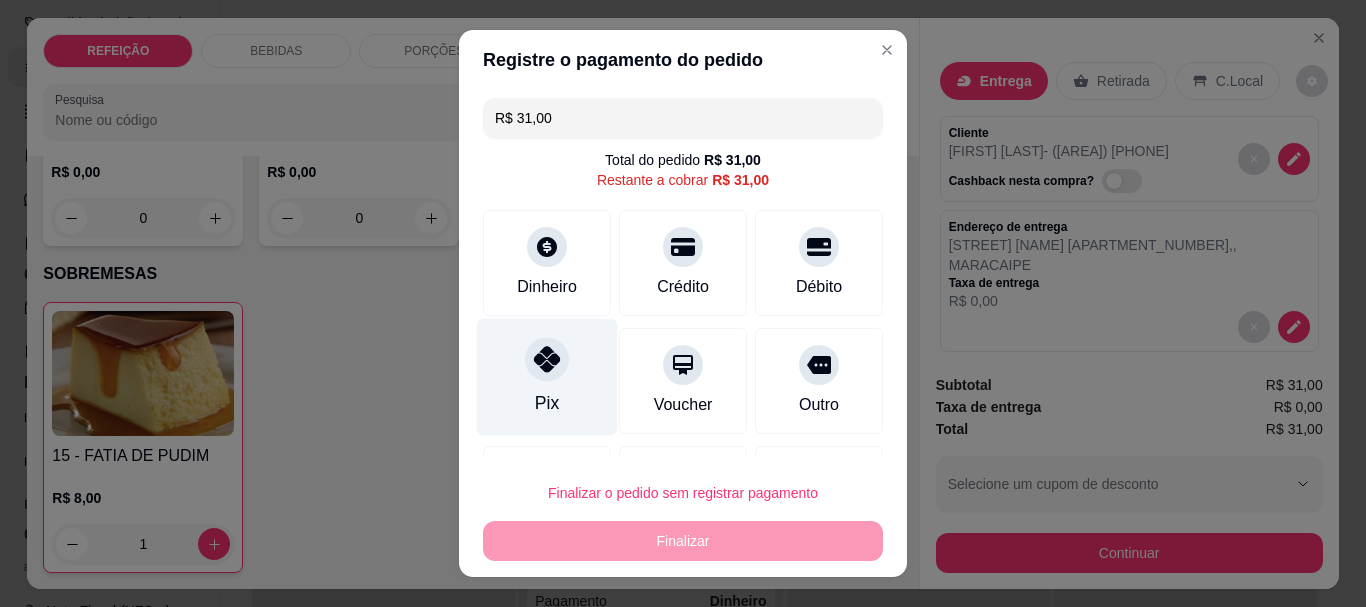 click 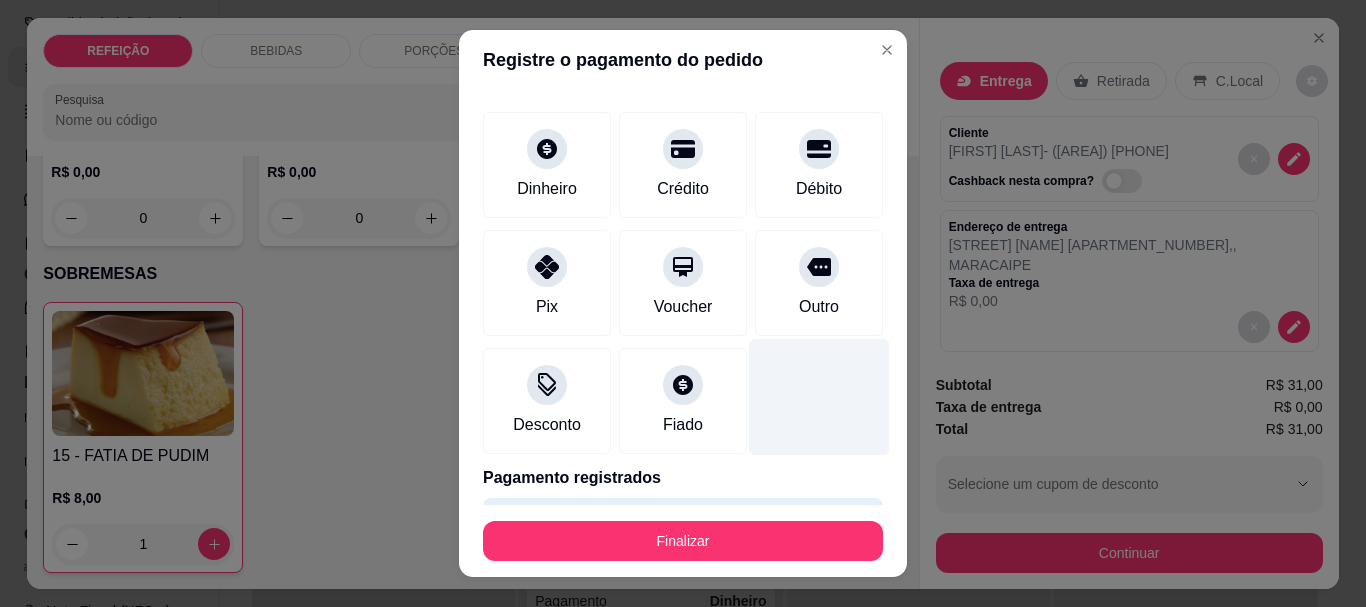 scroll, scrollTop: 139, scrollLeft: 0, axis: vertical 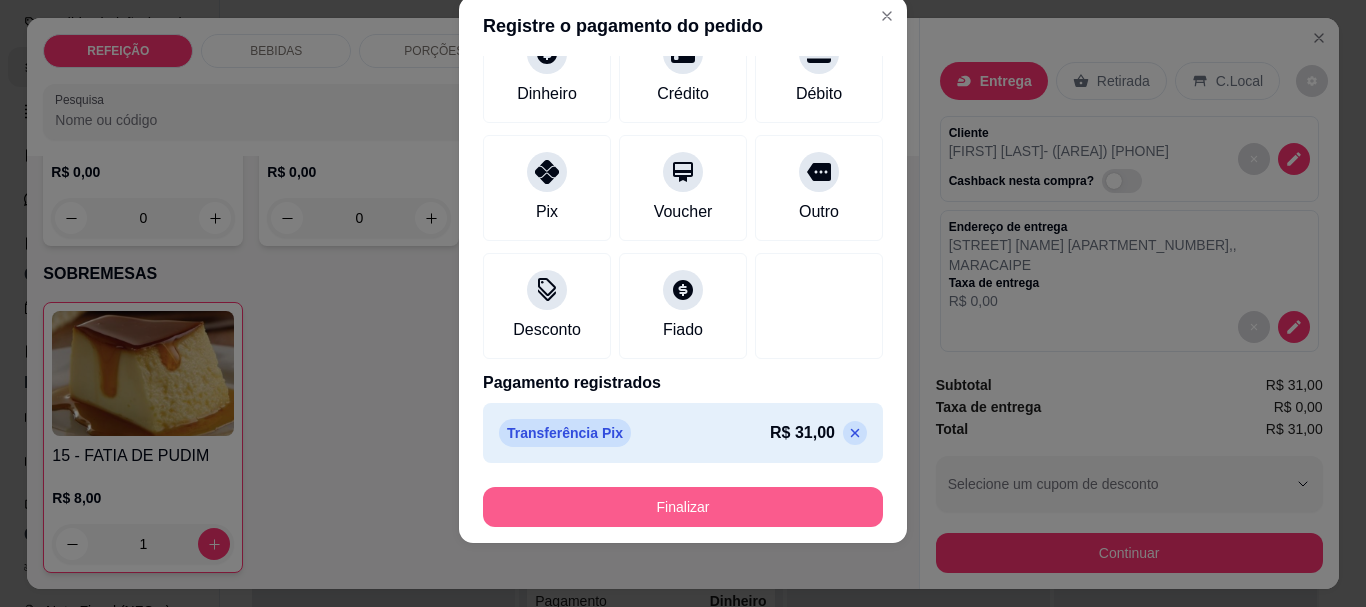 click on "Finalizar" at bounding box center (683, 507) 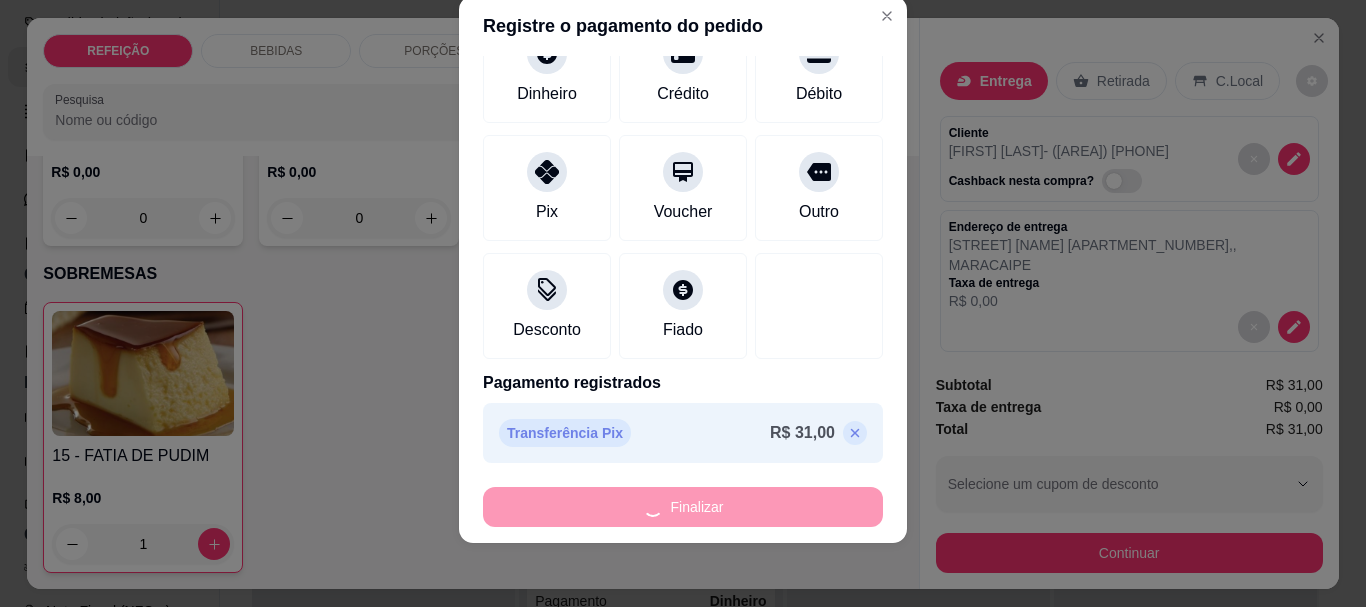 type on "0" 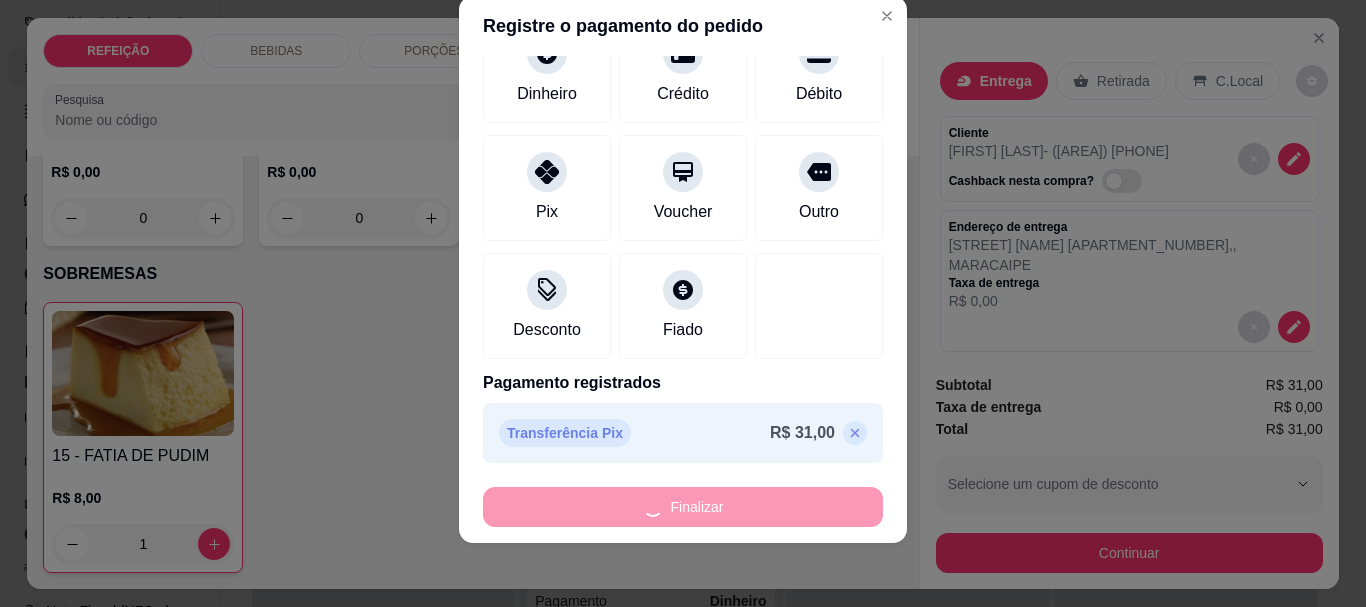 type on "0" 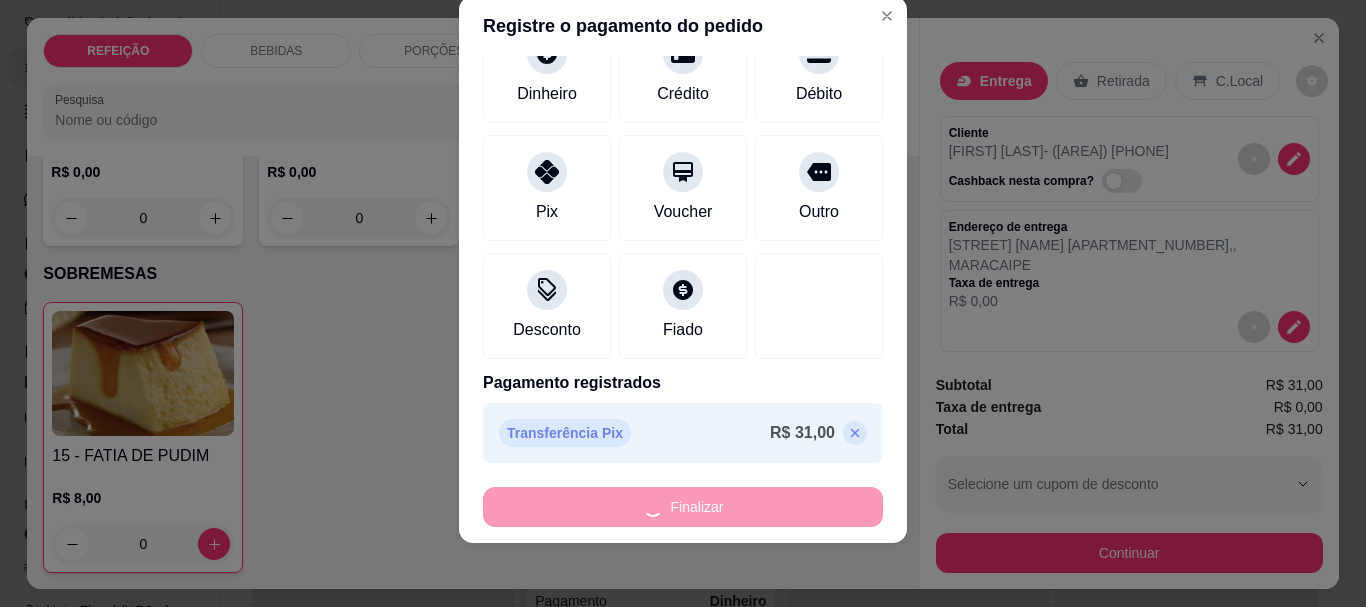 type on "-R$ 31,00" 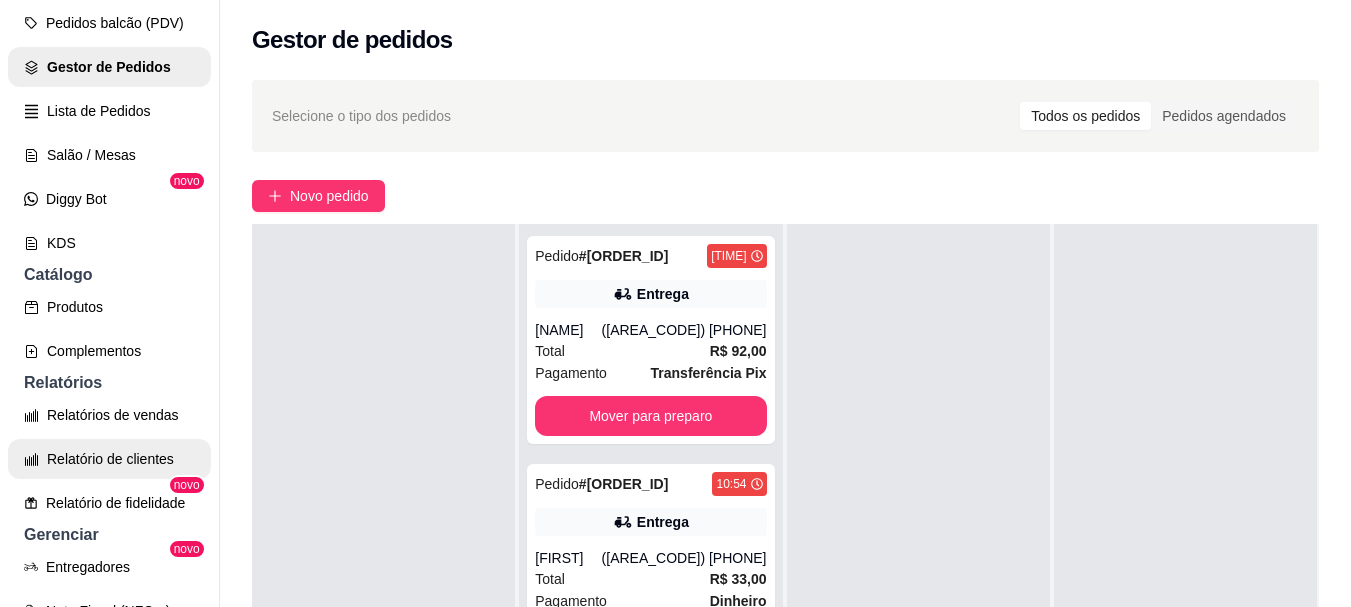 scroll, scrollTop: 763, scrollLeft: 0, axis: vertical 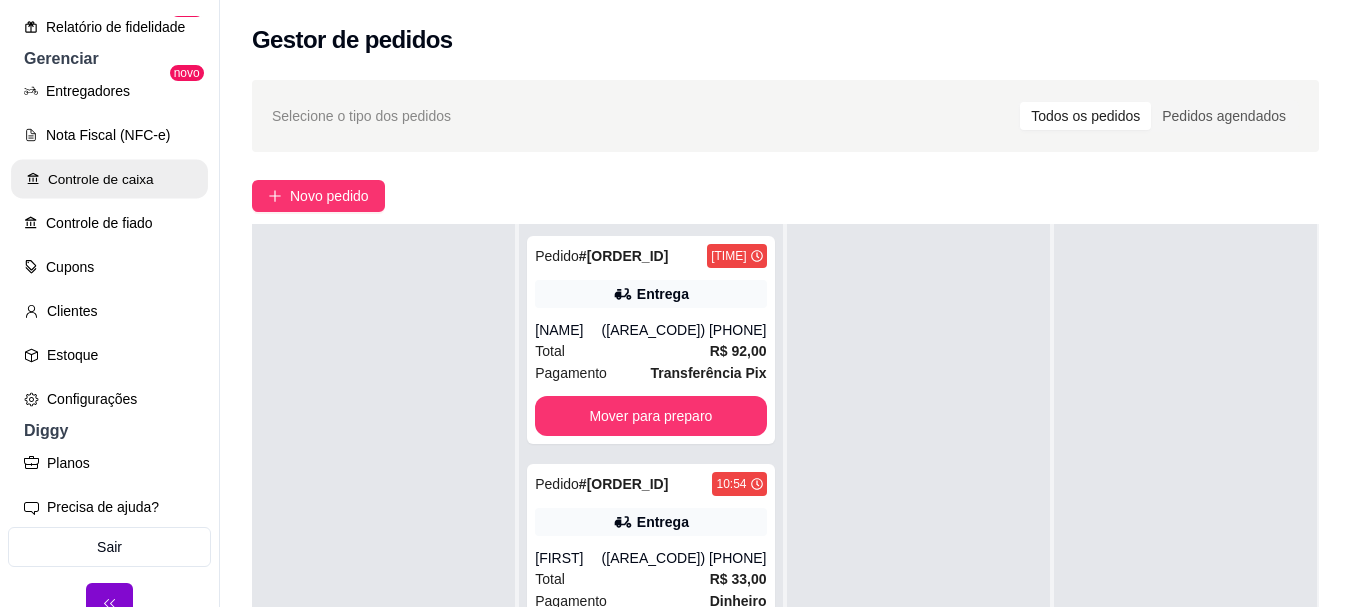 click on "Controle de caixa" at bounding box center (109, 179) 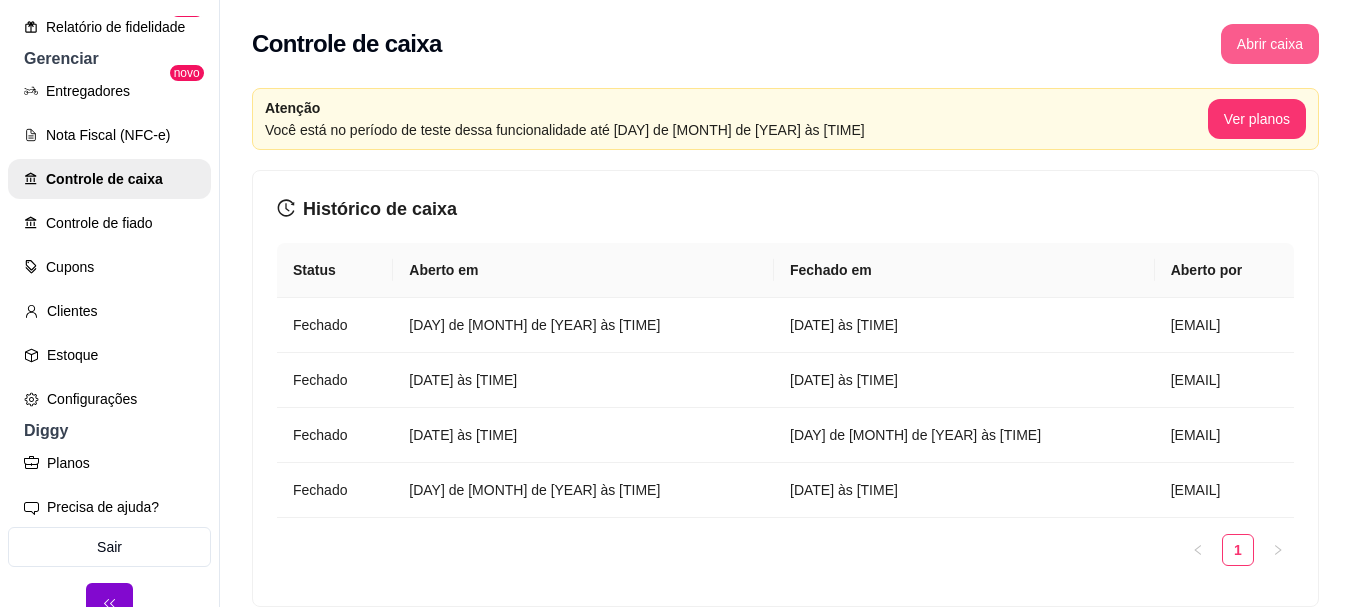 click on "Abrir caixa" at bounding box center [1270, 44] 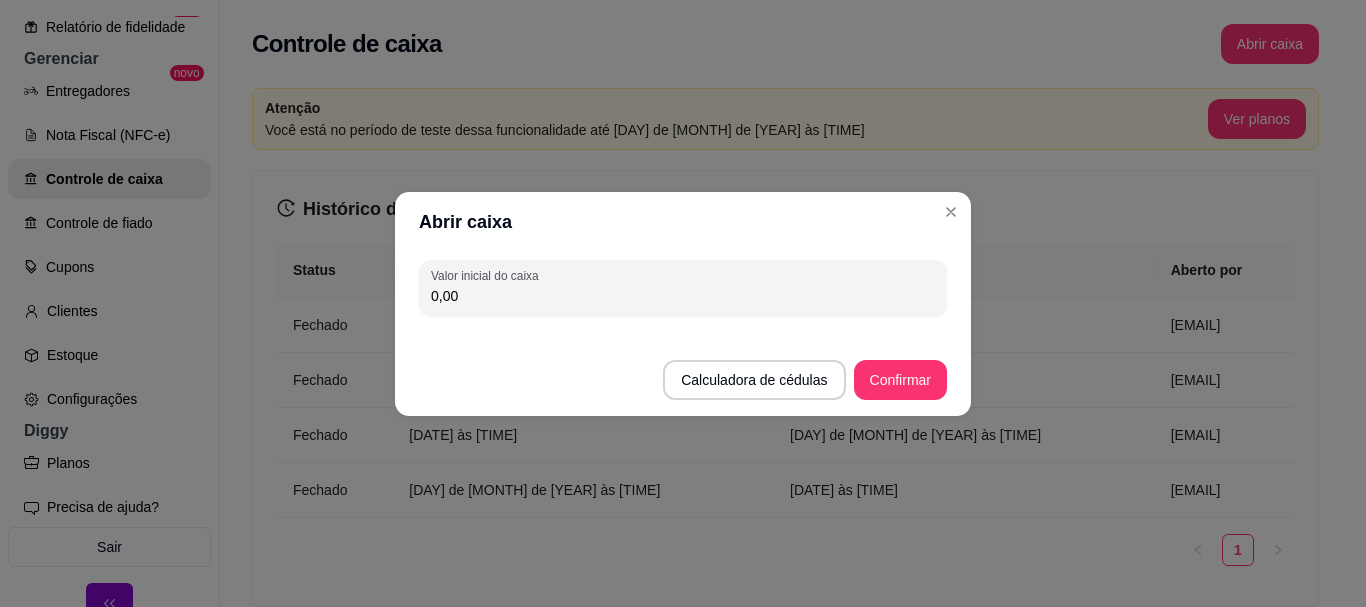 click on "Calculadora de cédulas Confirmar" at bounding box center [683, 370] 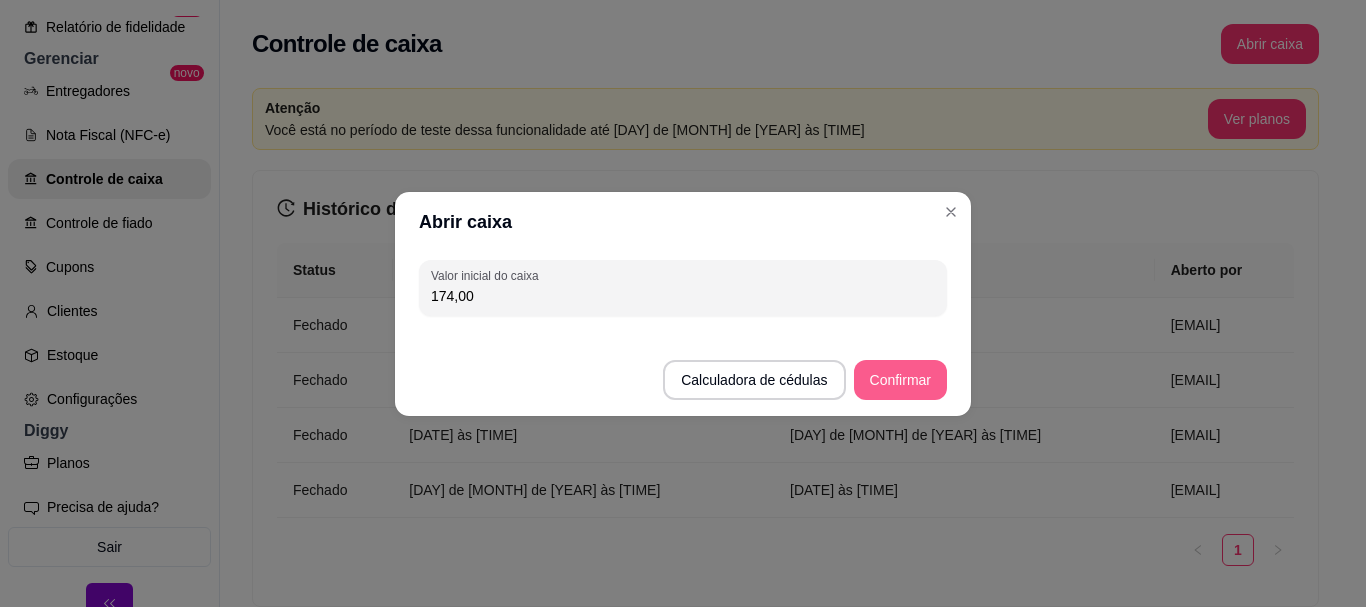 type on "174,00" 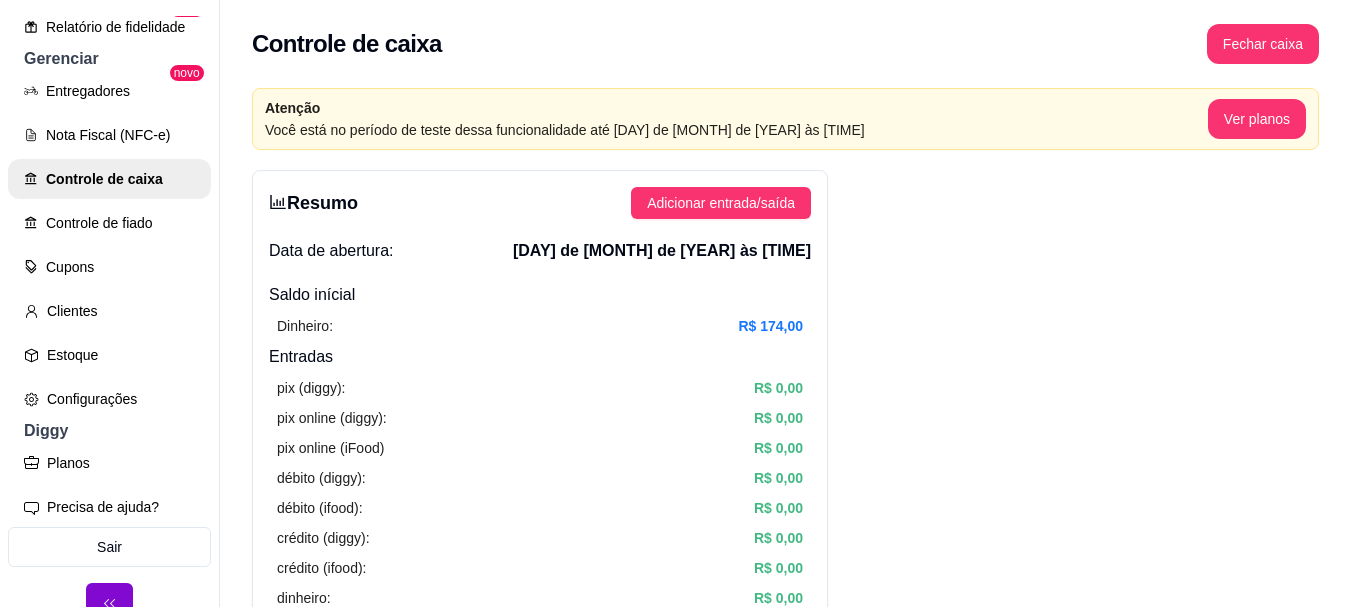 click on "Dinheiro: R$ 174,00" at bounding box center (540, 326) 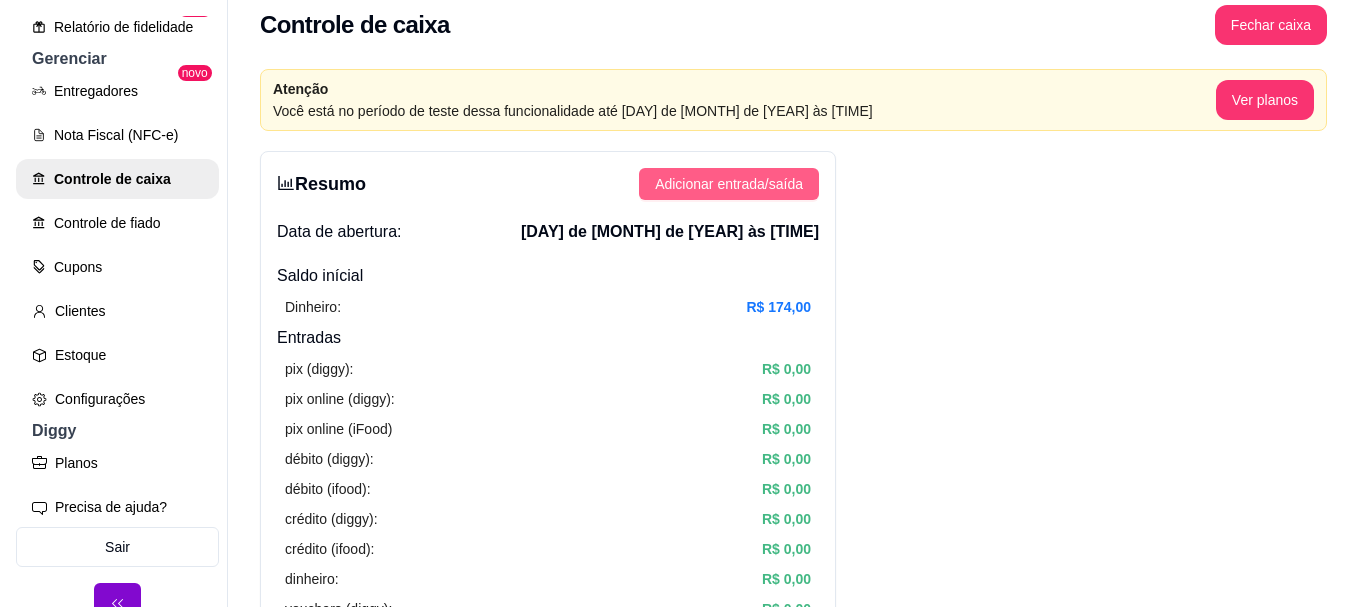 scroll, scrollTop: 0, scrollLeft: 0, axis: both 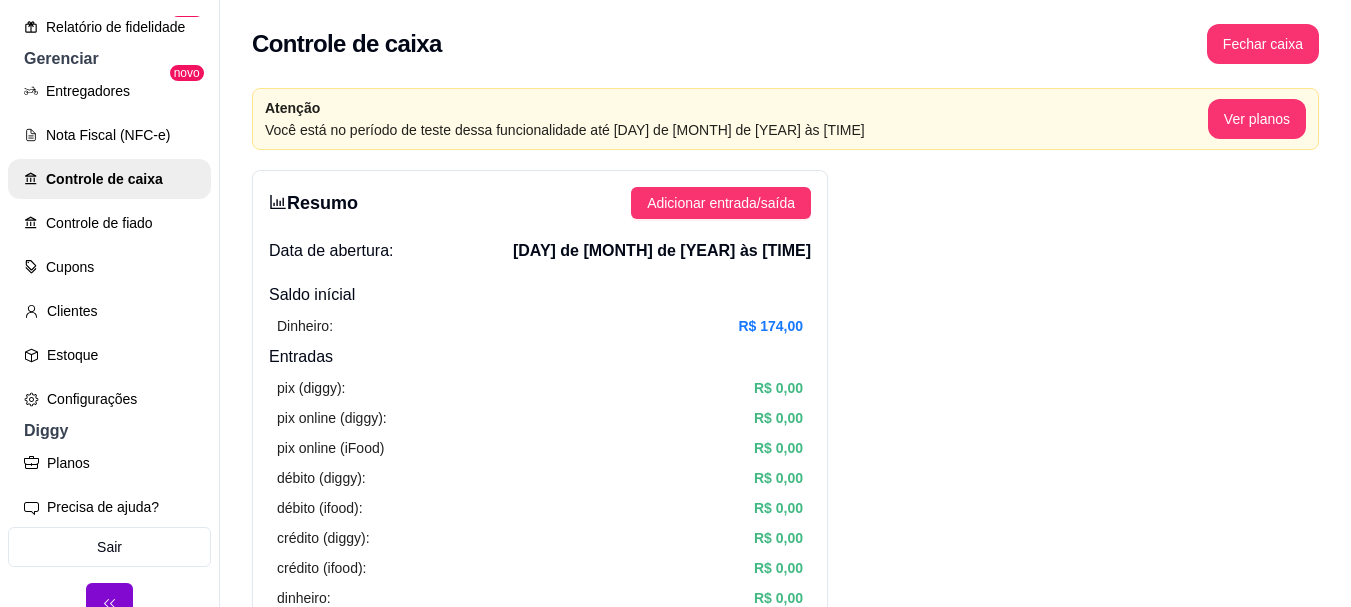 click on "Fechar caixa" at bounding box center [1263, 44] 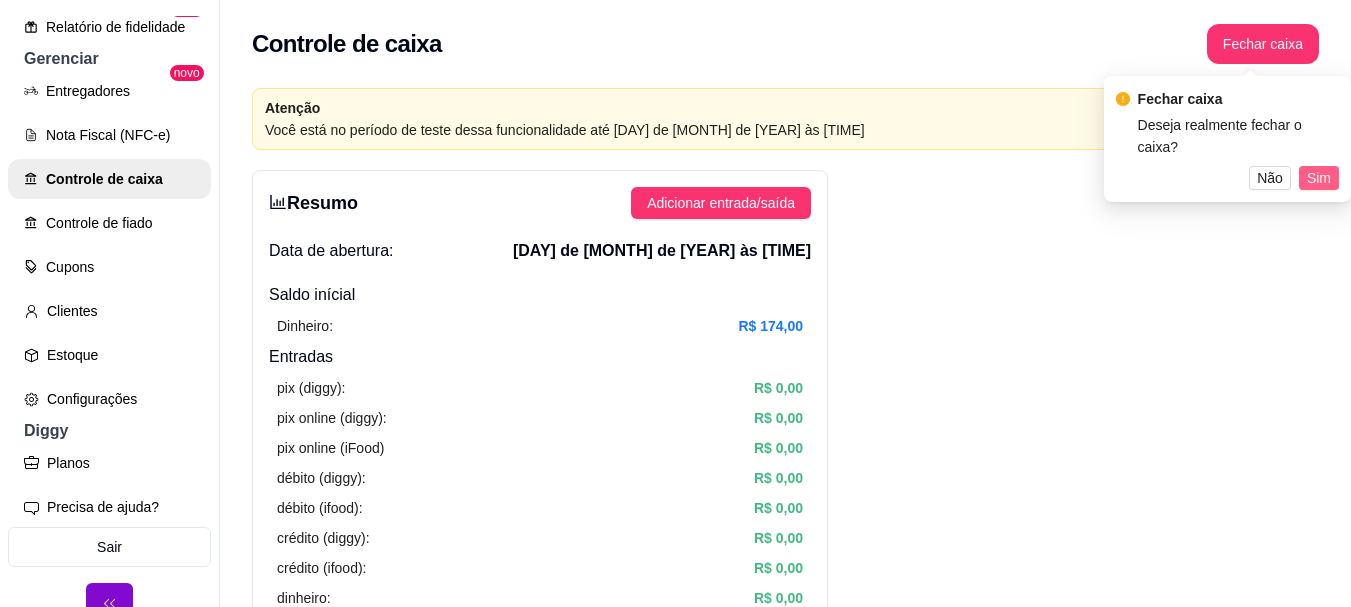 click on "Sim" at bounding box center [1319, 178] 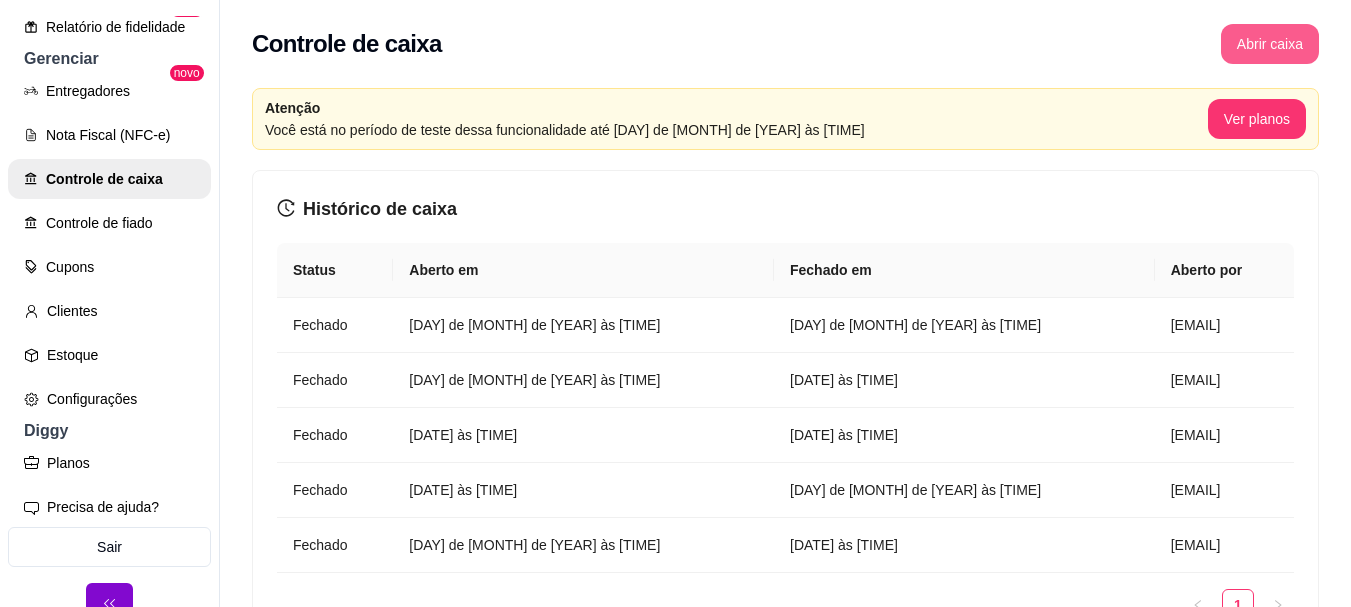 click on "Abrir caixa" at bounding box center (1270, 44) 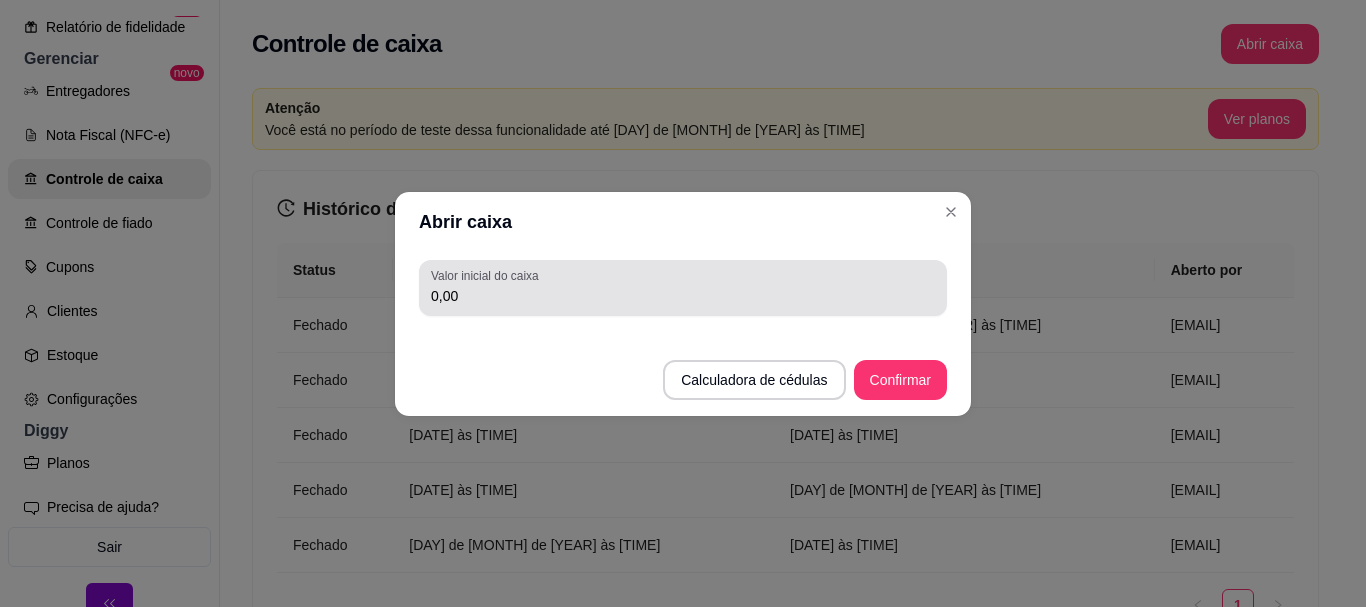 click on "0,00" at bounding box center [683, 296] 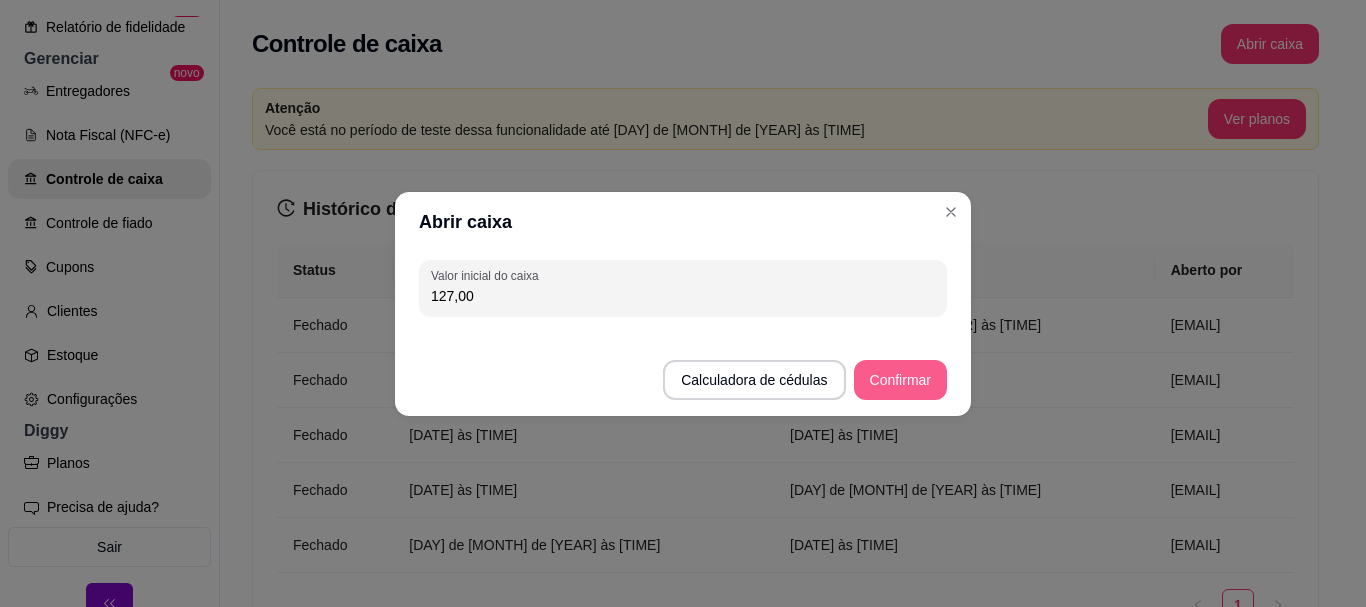 type on "127,00" 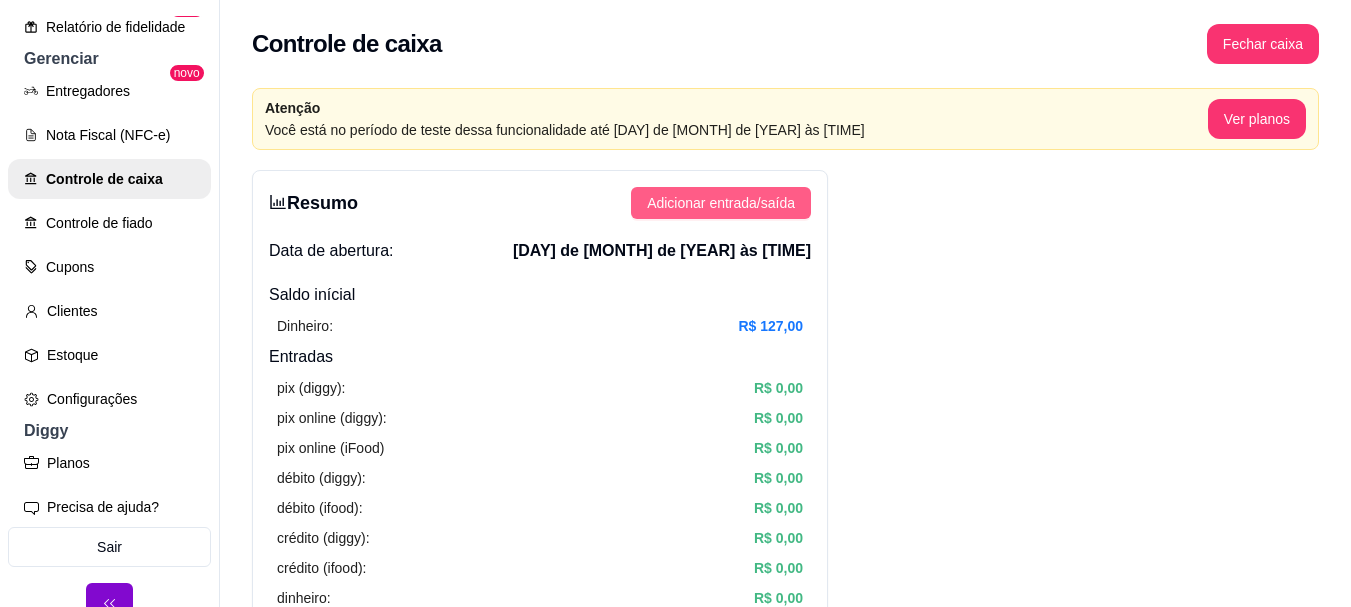 click on "Adicionar entrada/saída" at bounding box center [721, 203] 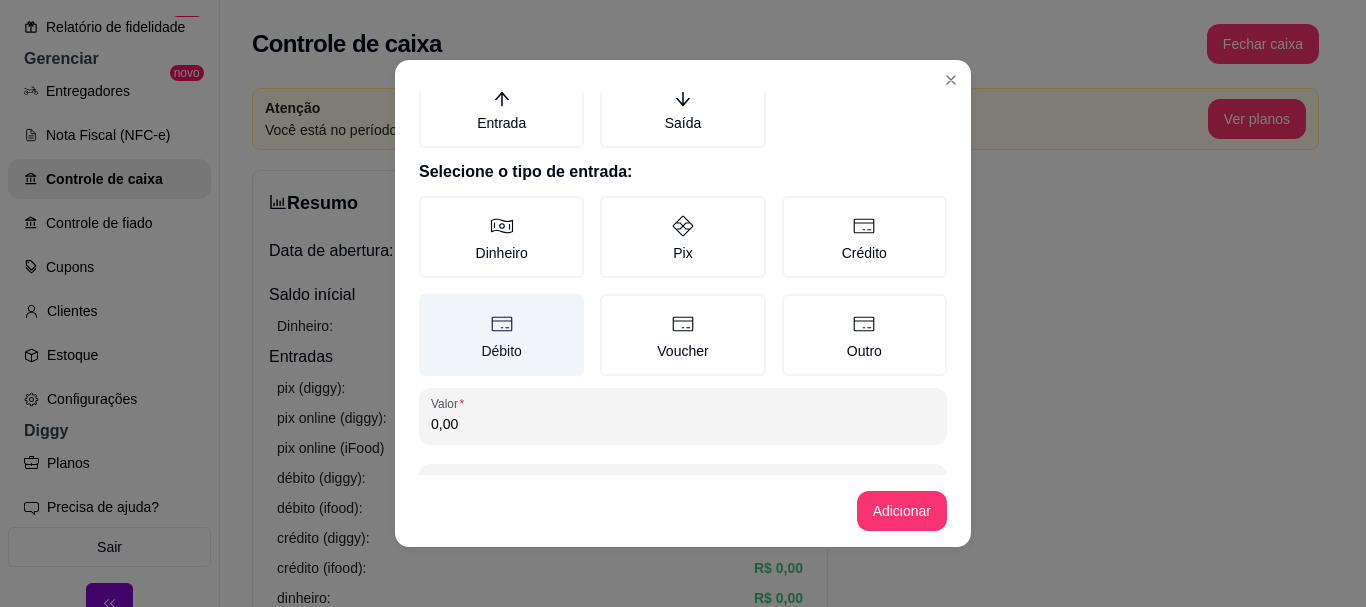 scroll, scrollTop: 141, scrollLeft: 0, axis: vertical 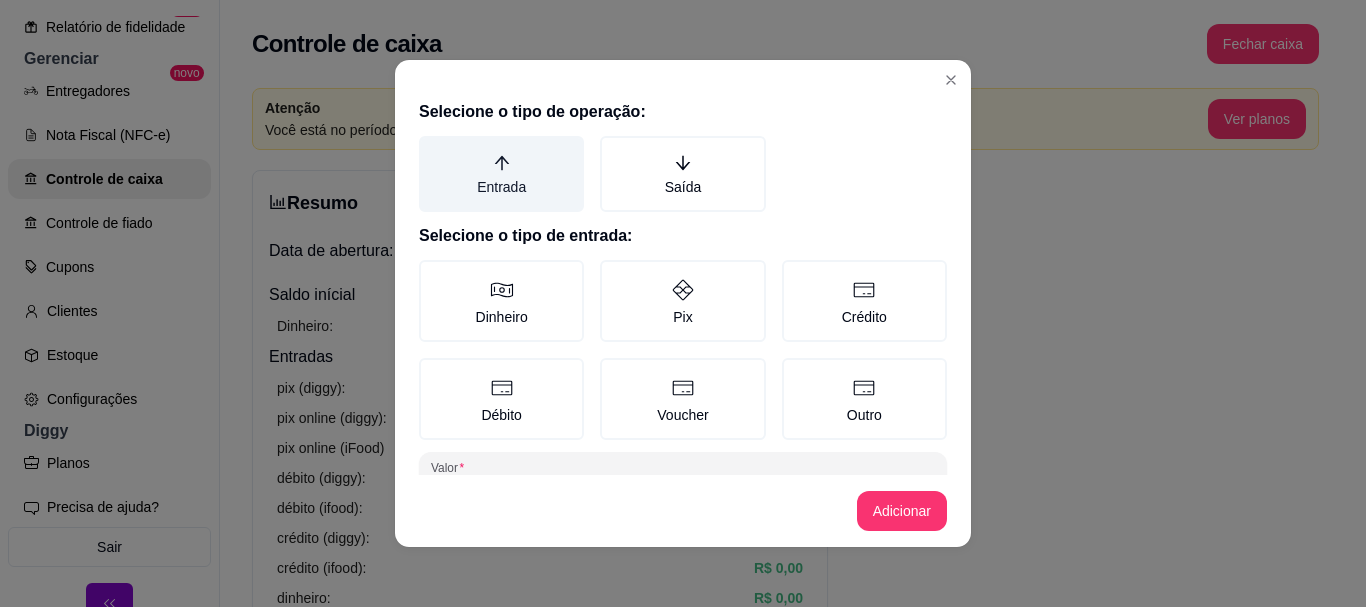 click on "Entrada" at bounding box center [501, 174] 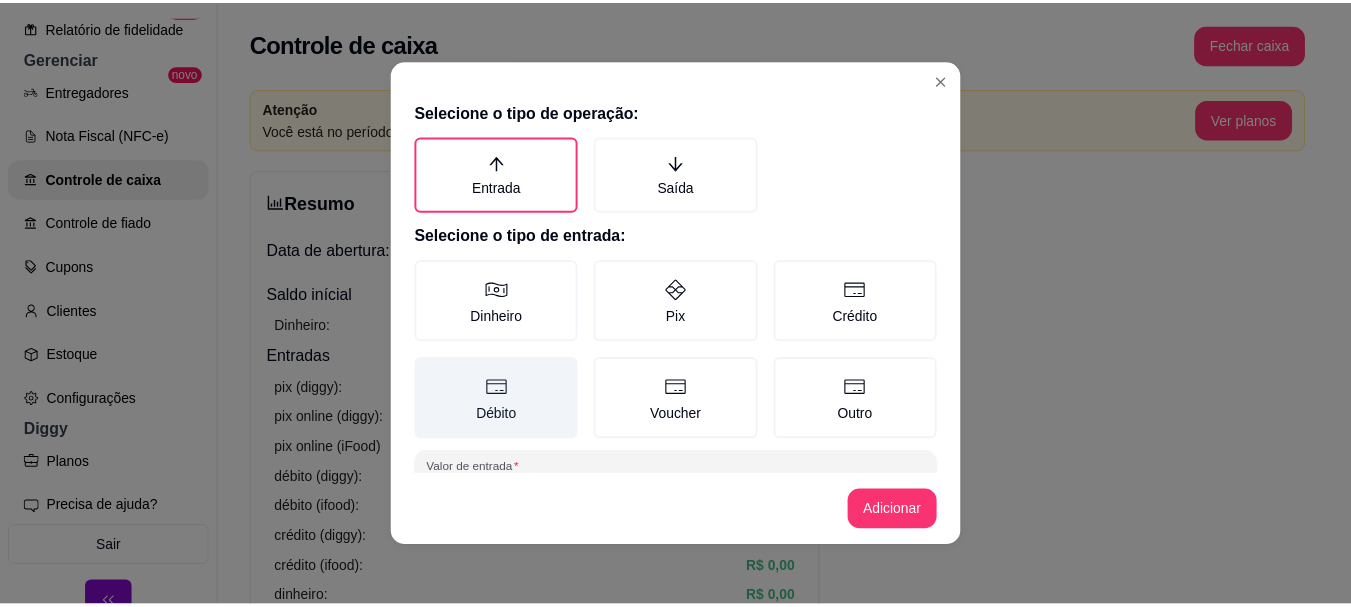 scroll, scrollTop: 141, scrollLeft: 0, axis: vertical 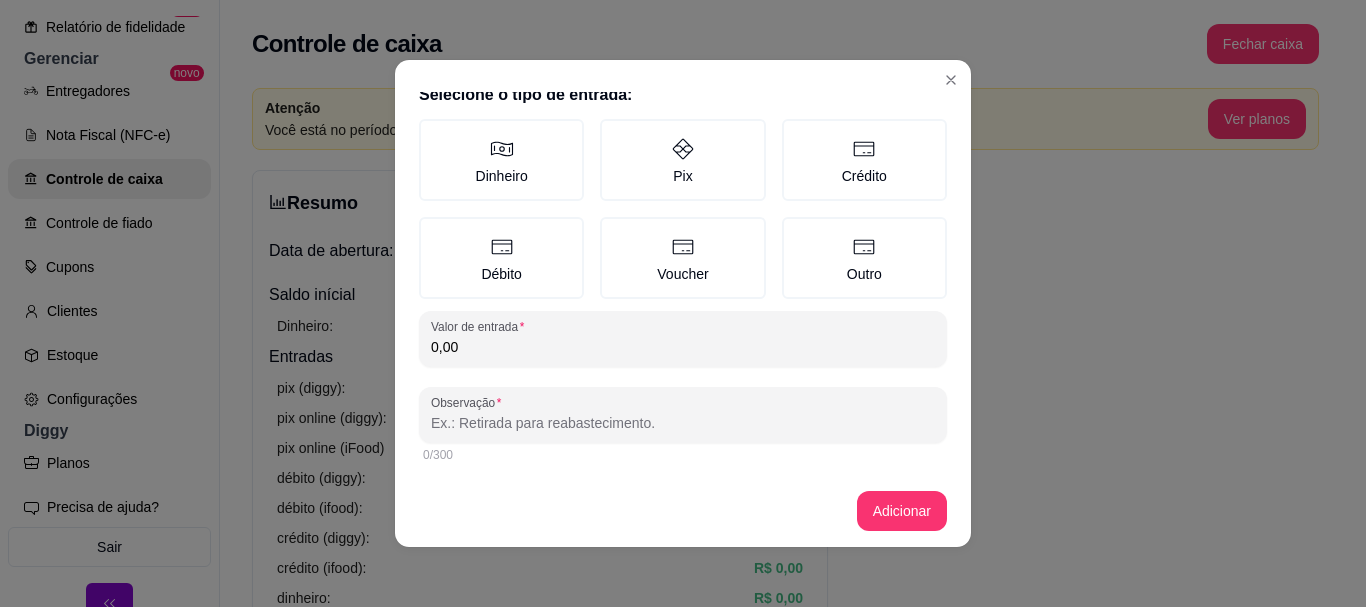 click on "0,00" at bounding box center [683, 347] 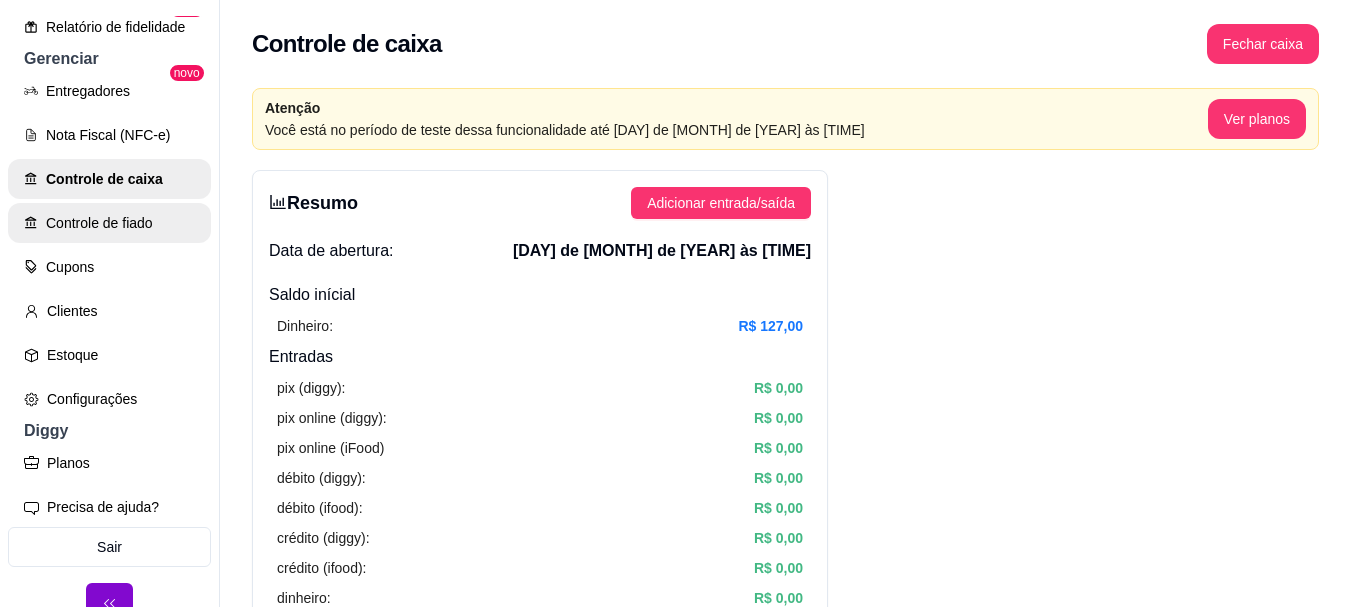 click on "Controle de fiado" at bounding box center [109, 223] 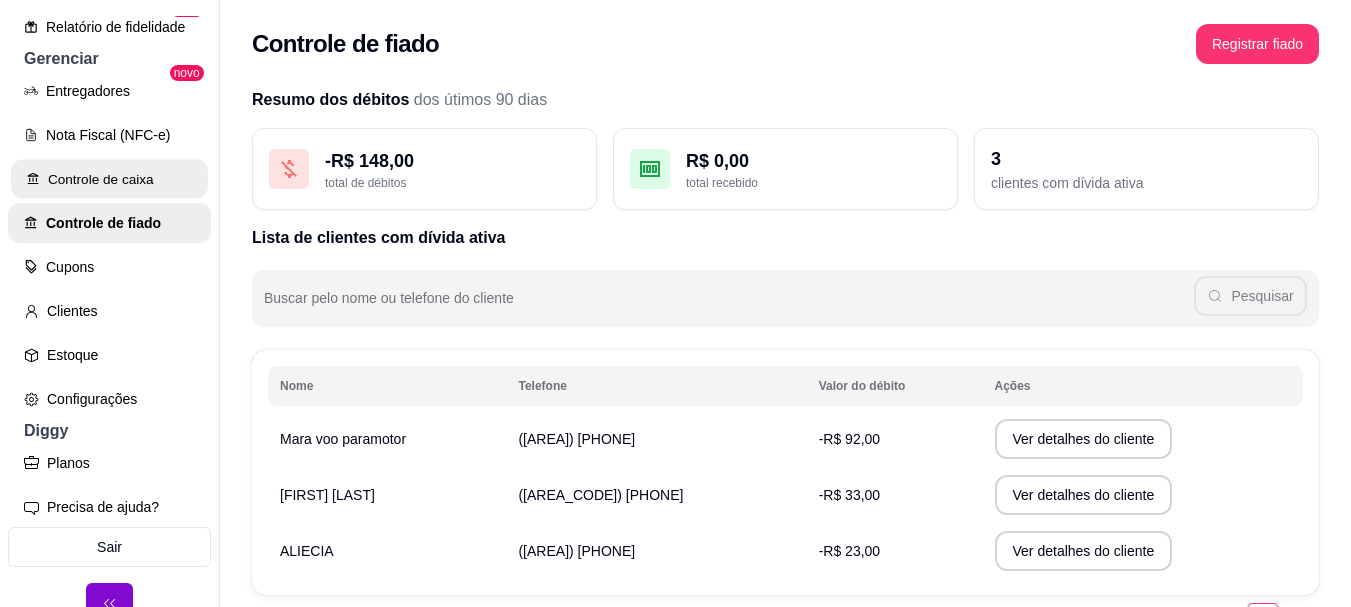 click on "Controle de caixa" at bounding box center [109, 179] 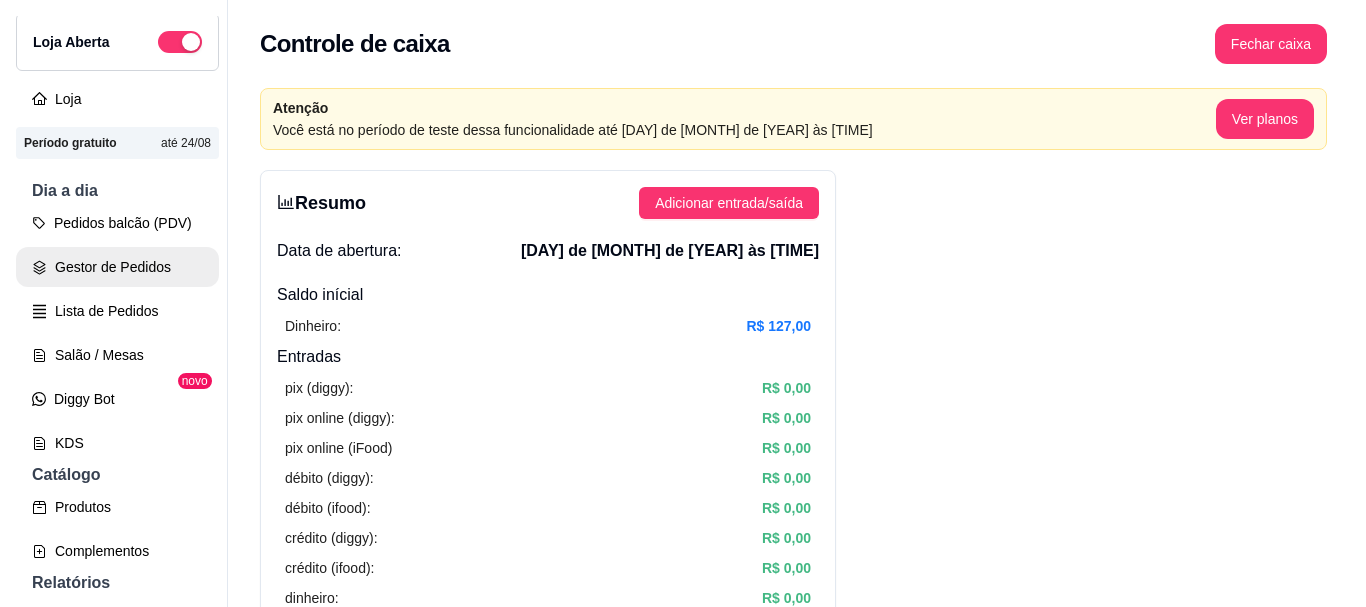 scroll, scrollTop: 0, scrollLeft: 0, axis: both 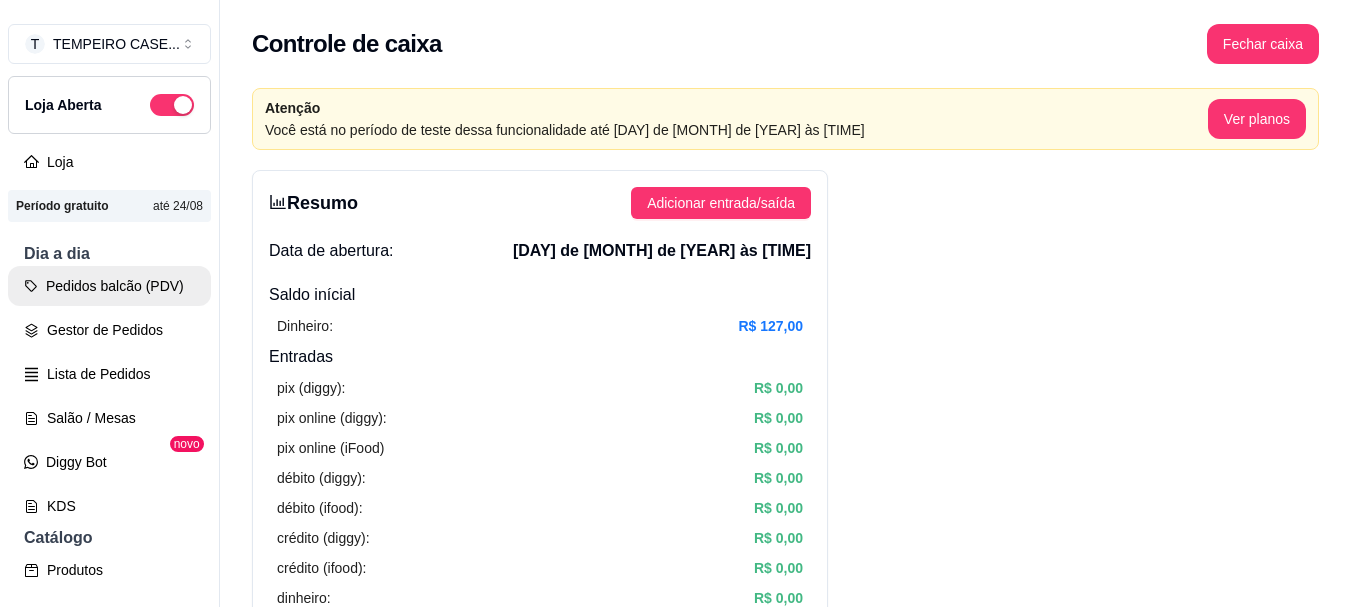 click on "Pedidos balcão (PDV)" at bounding box center [109, 286] 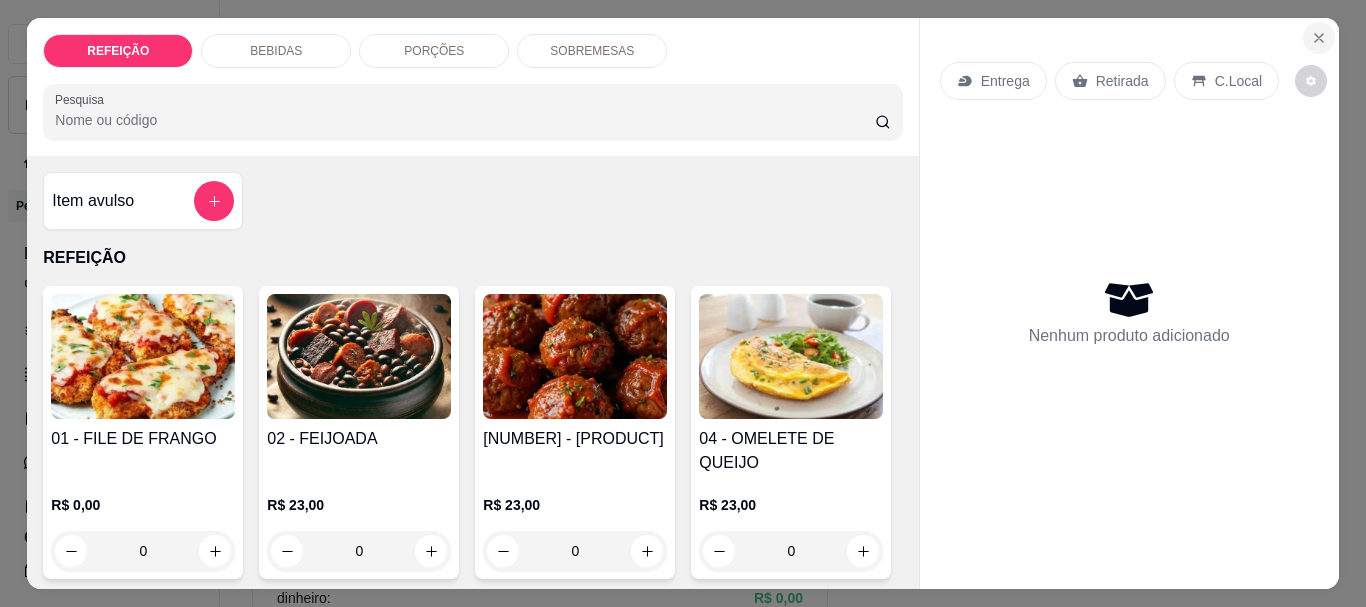 click at bounding box center (1319, 38) 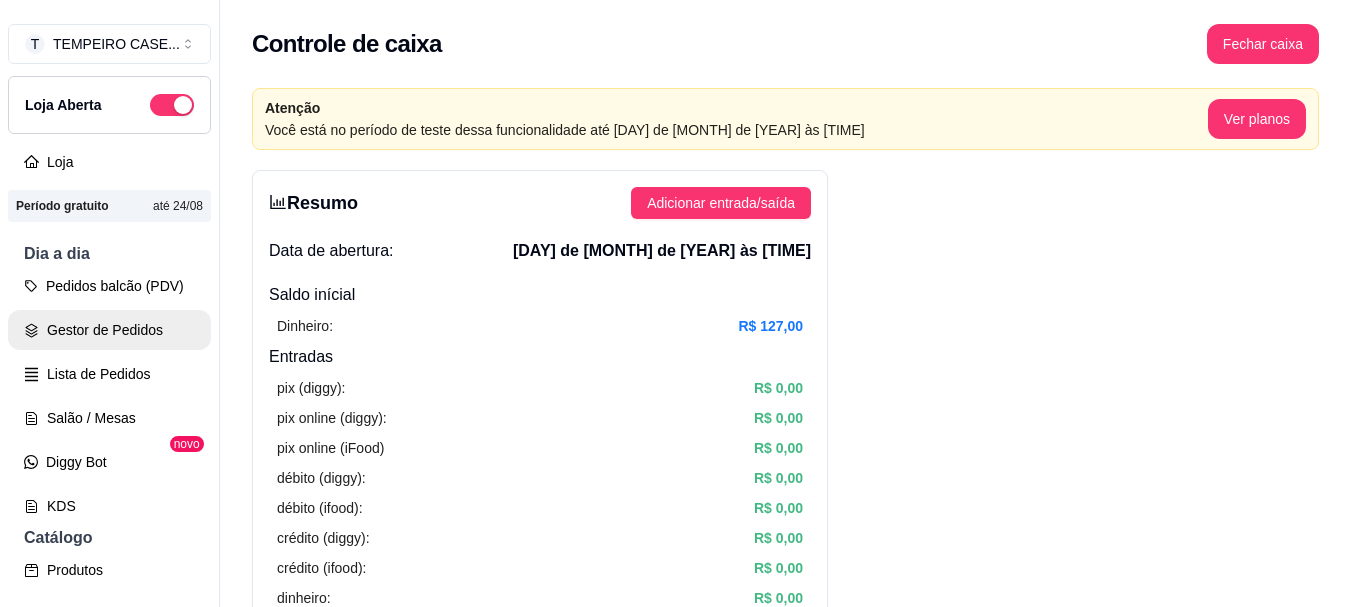 click on "Gestor de Pedidos" at bounding box center [109, 330] 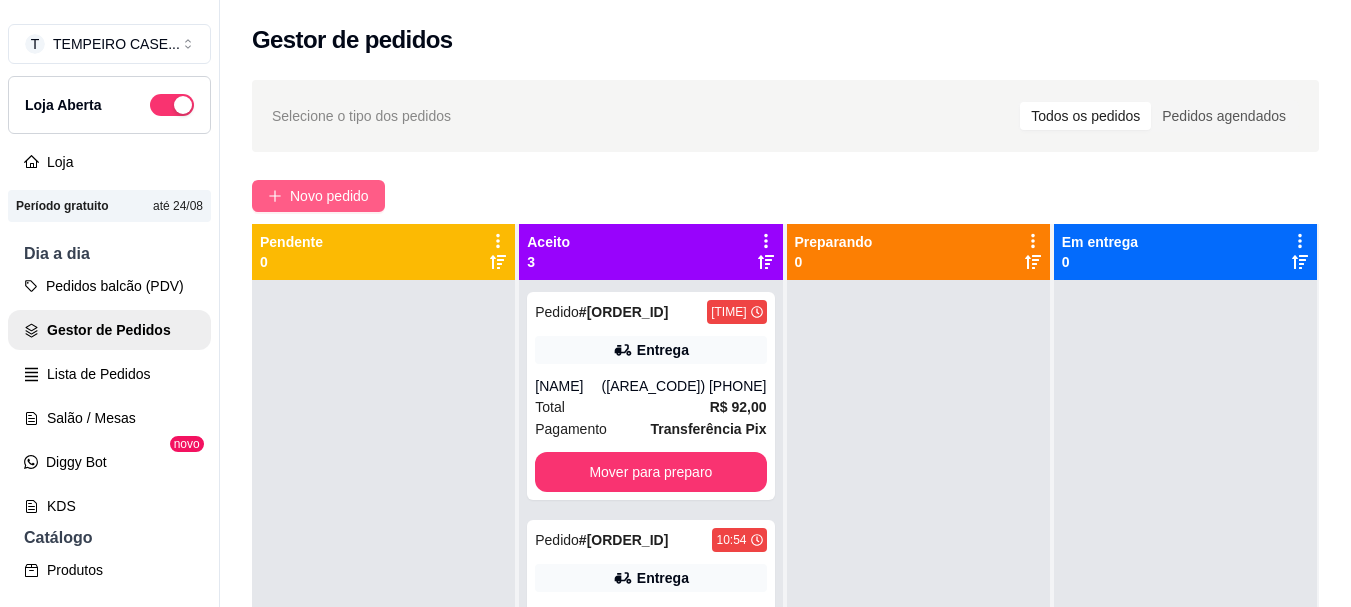 click on "Novo pedido" at bounding box center [329, 196] 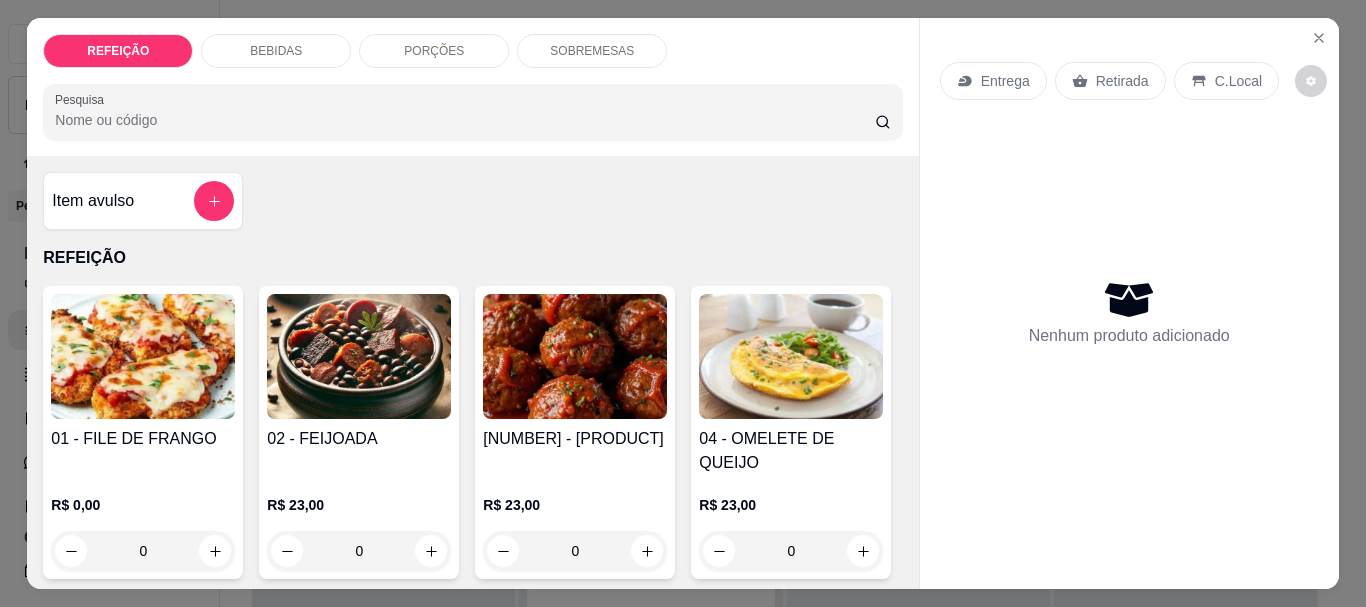 click at bounding box center [359, 356] 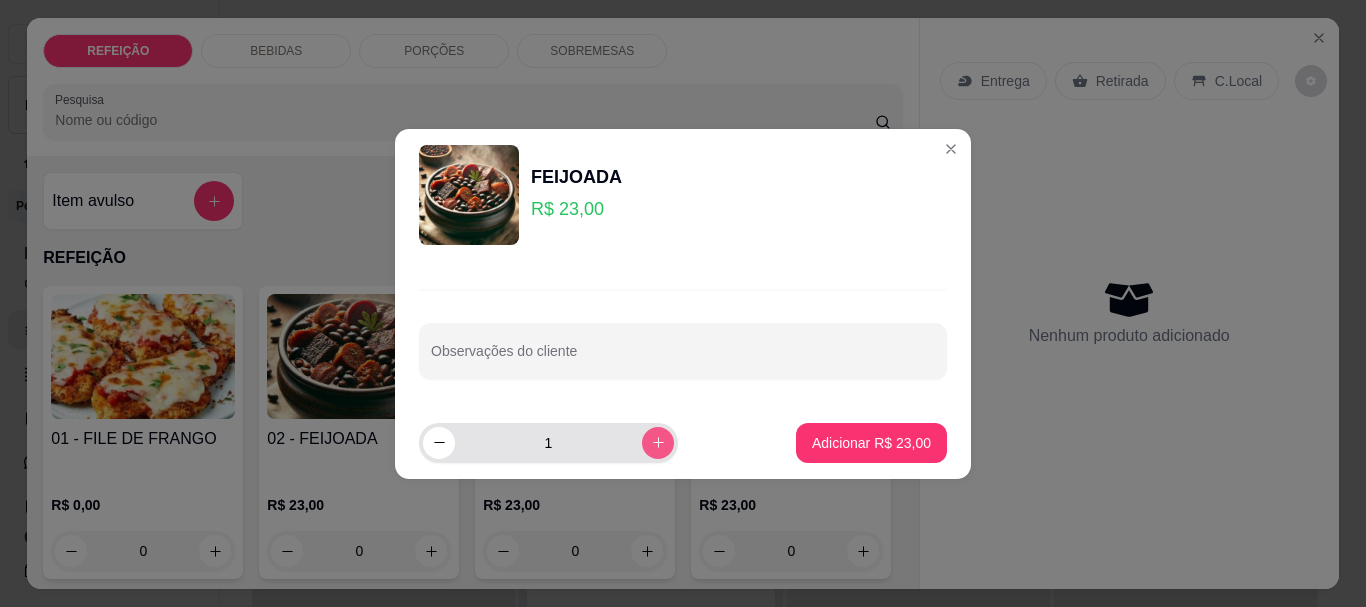 click at bounding box center [658, 443] 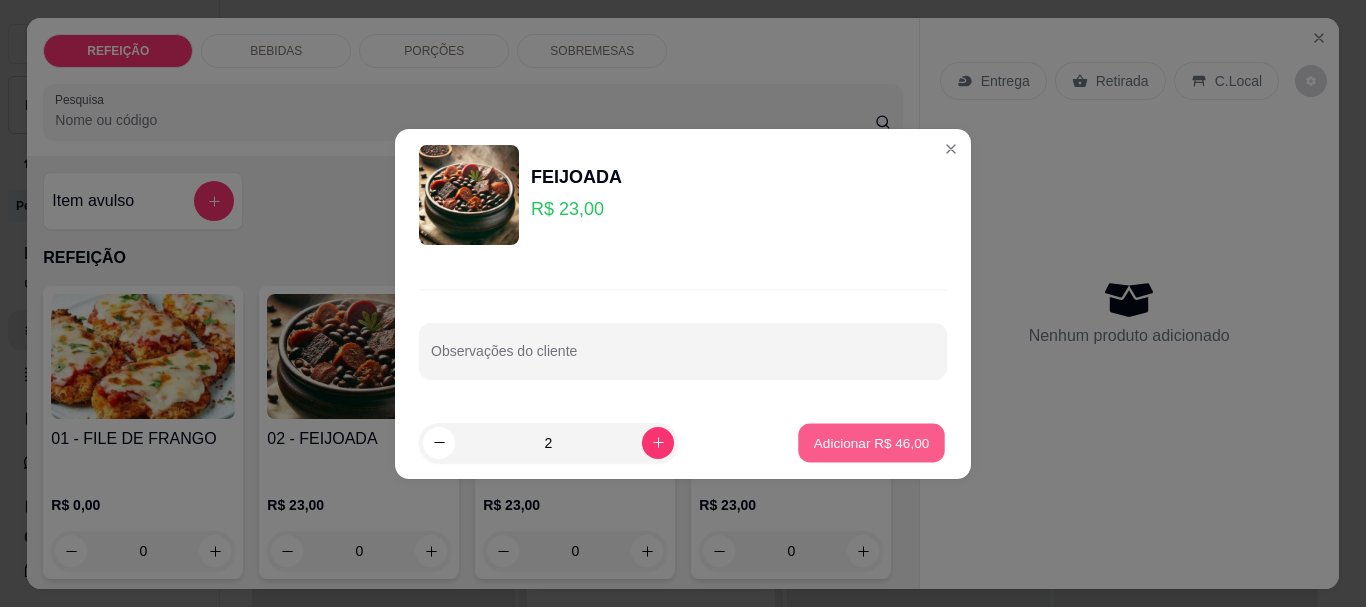 click on "Adicionar   R$ 46,00" at bounding box center [871, 442] 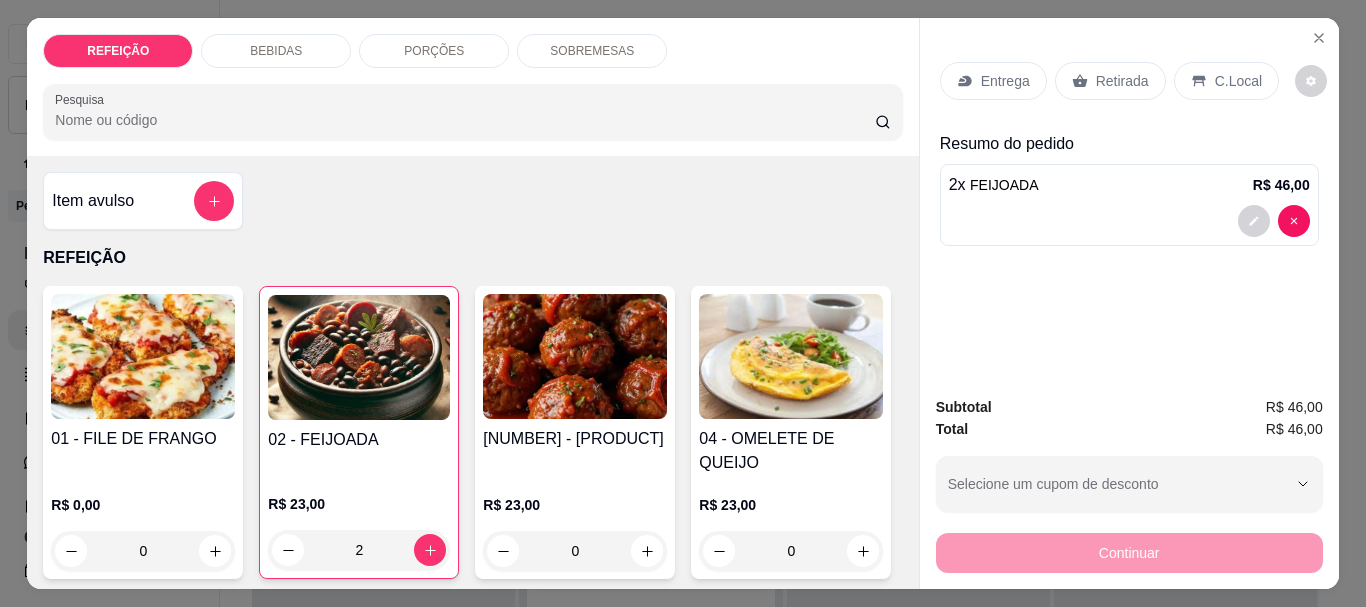 click on "Entrega" at bounding box center [993, 81] 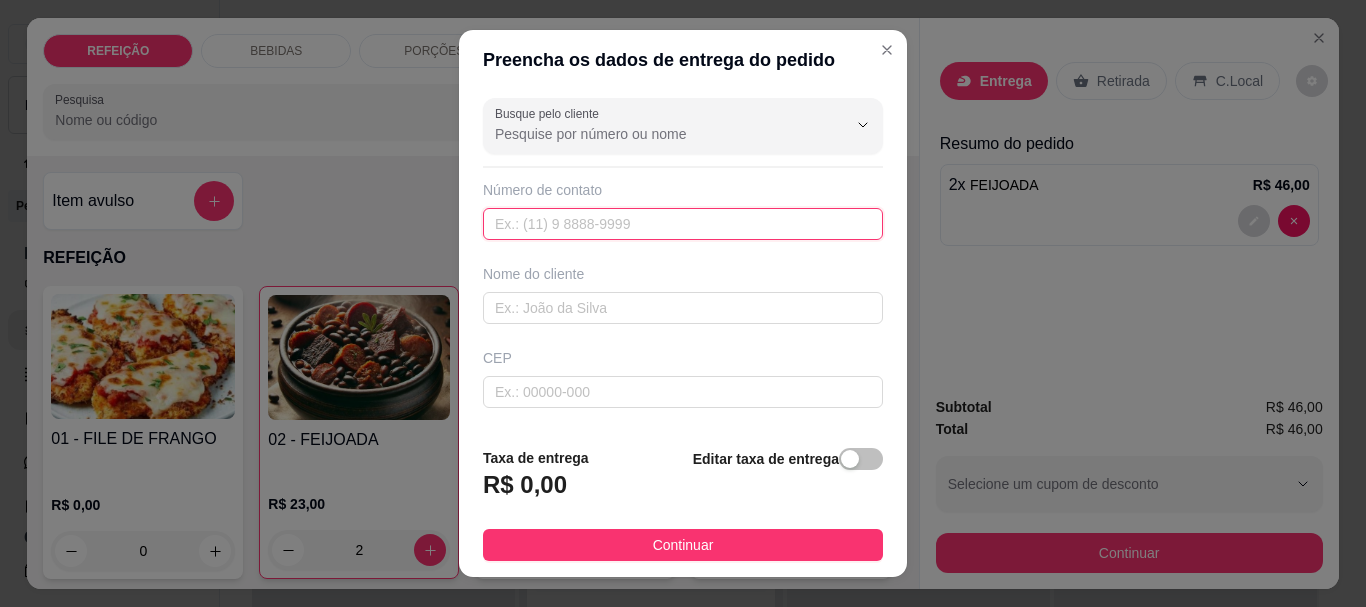 click at bounding box center (683, 224) 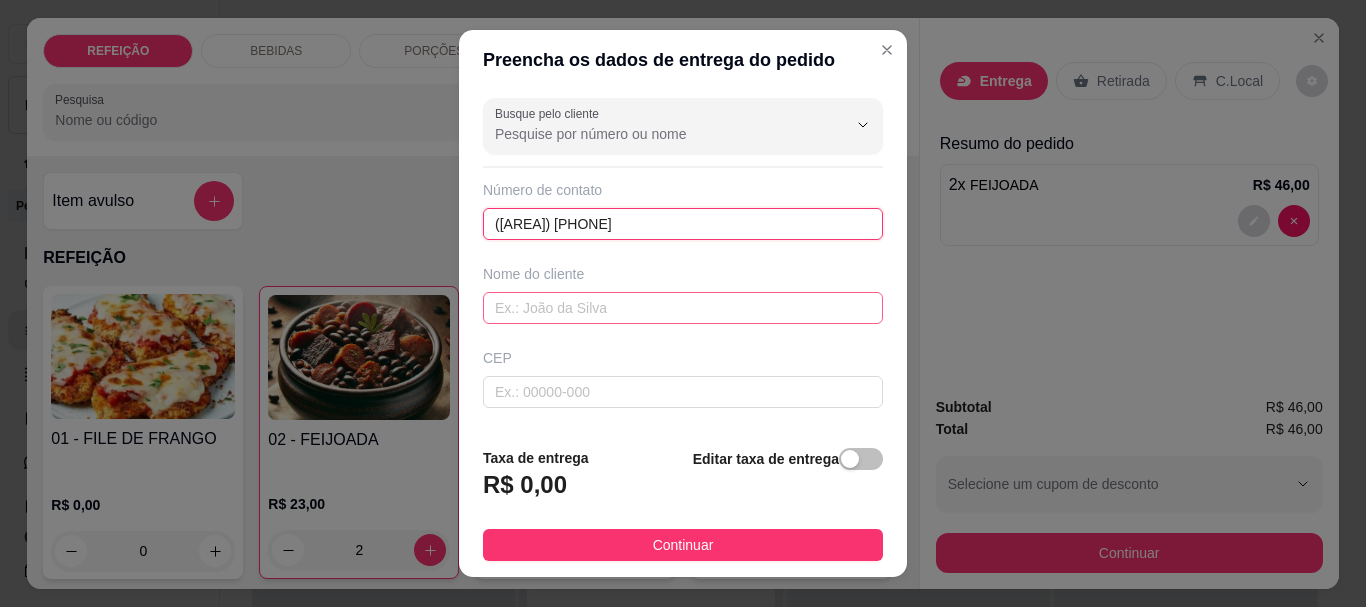 type on "(81) 8238-8265" 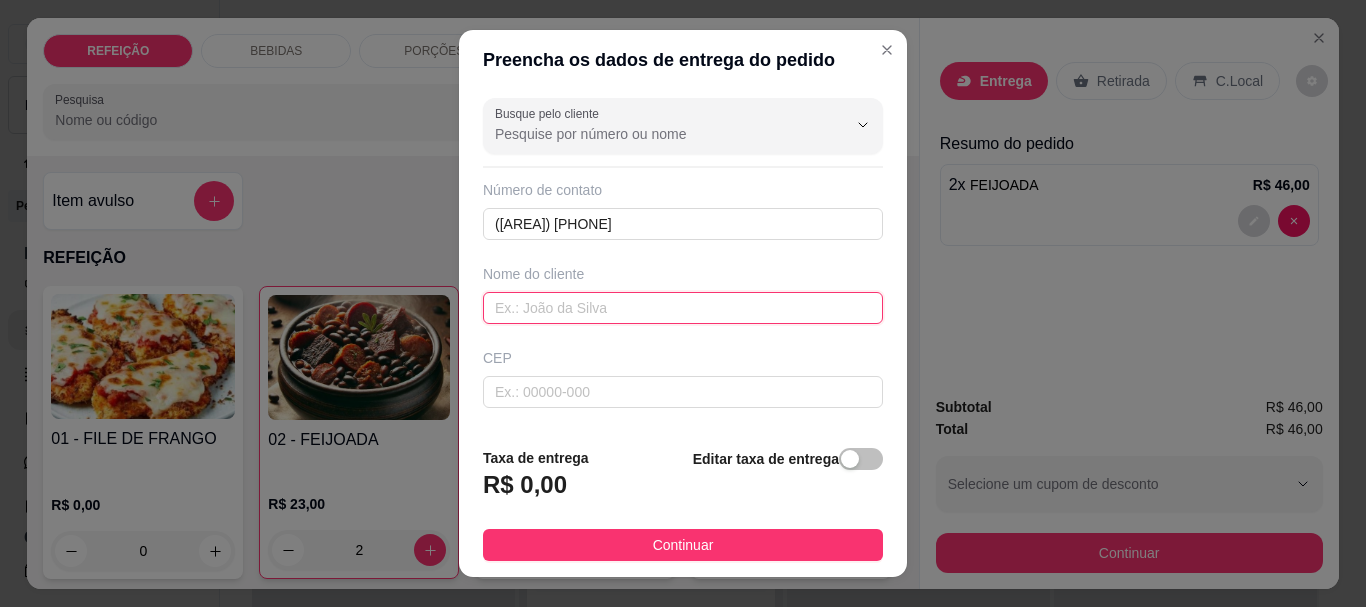click at bounding box center [683, 308] 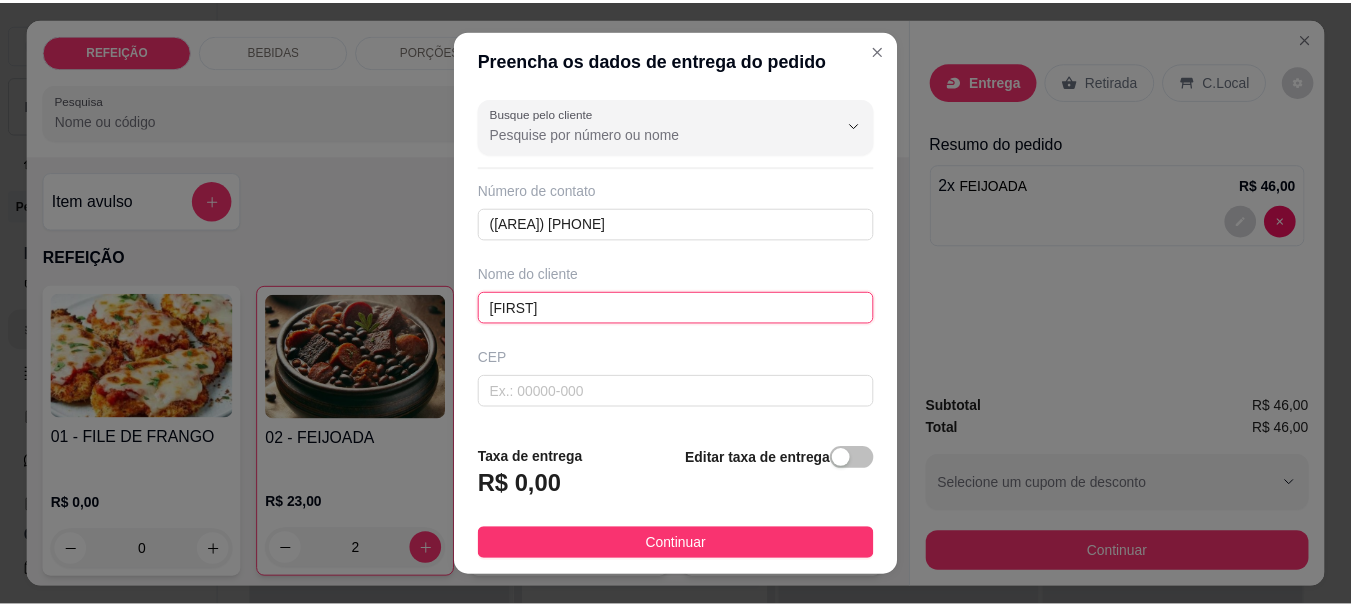 scroll, scrollTop: 300, scrollLeft: 0, axis: vertical 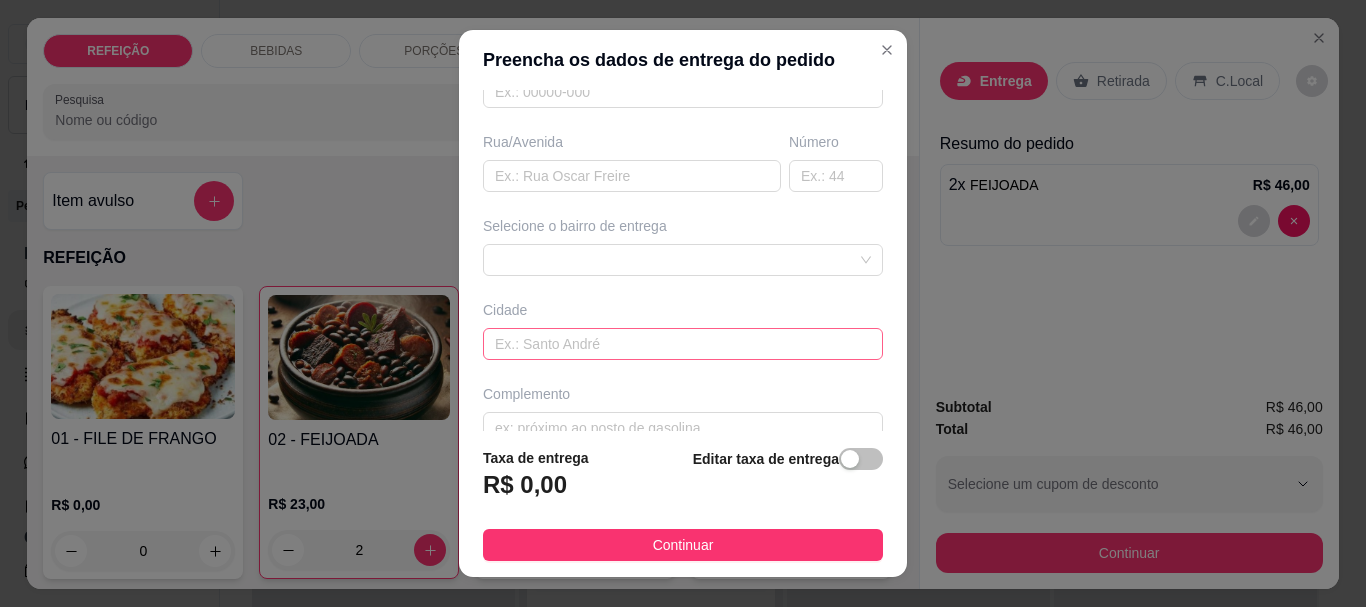 type on "jose" 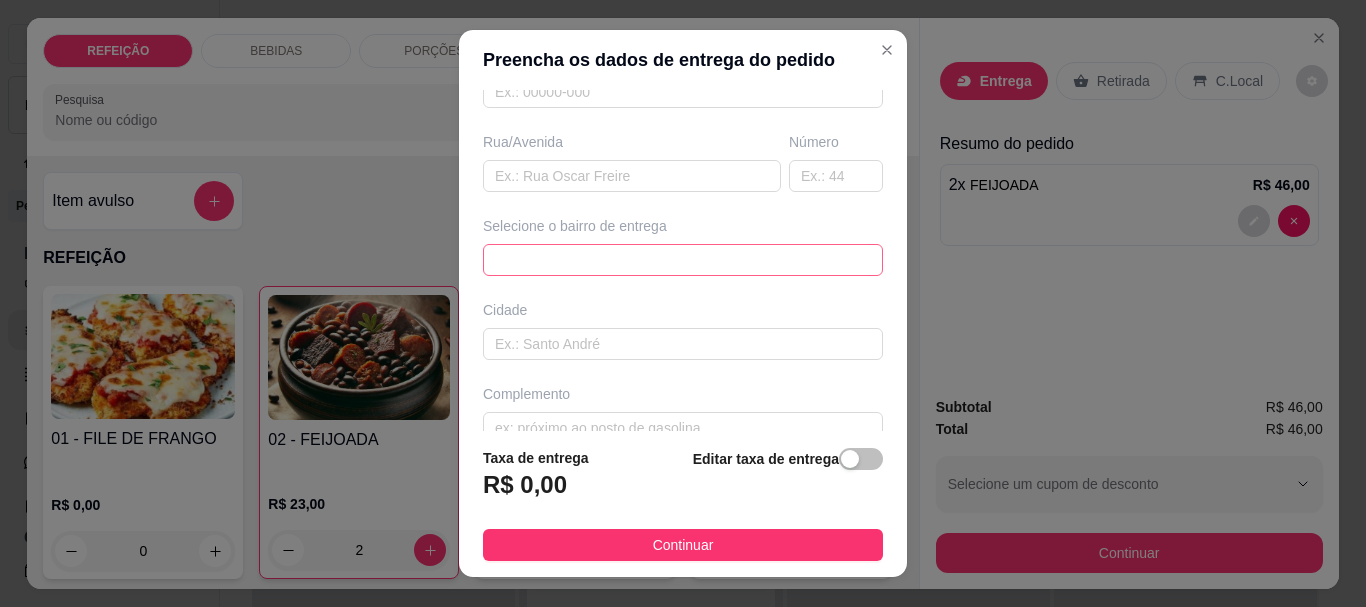 click on "6884ebf38fcb1afd617874ac 6884ec0e8fcb1afd617874af MARACAIPE - IPOJUCA -  R$ 0,00 PORTO DE GALINHAS - IPOJUCA -  R$ 5,00 MEREPE DE 1 A 3 - IPOJUCA -  R$ 10,00 MEREPE 3 AO ENOTEL - IPOJUCA -  R$ 15,00 PORTO COQUEIRAL - IPOJUCA -  R$ 20,00 MURO ALTO - IPOJUCA -  R$ 20,00" at bounding box center [683, 260] 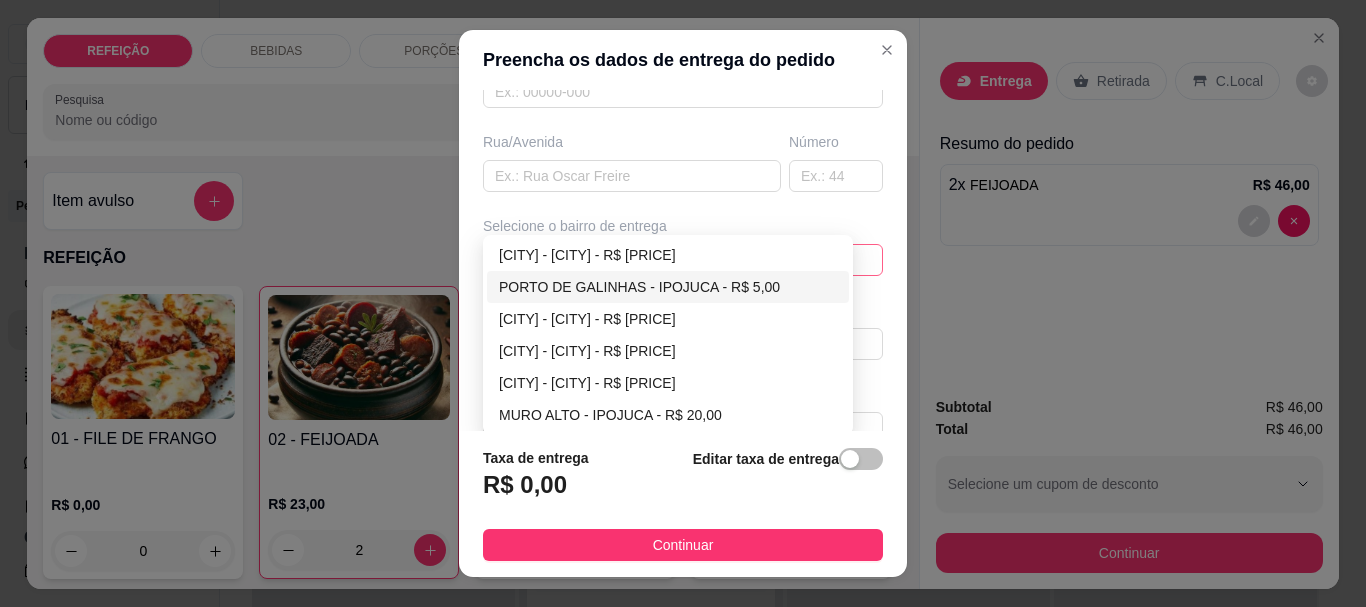 click on "PORTO DE GALINHAS - IPOJUCA -  R$ 5,00" at bounding box center (668, 287) 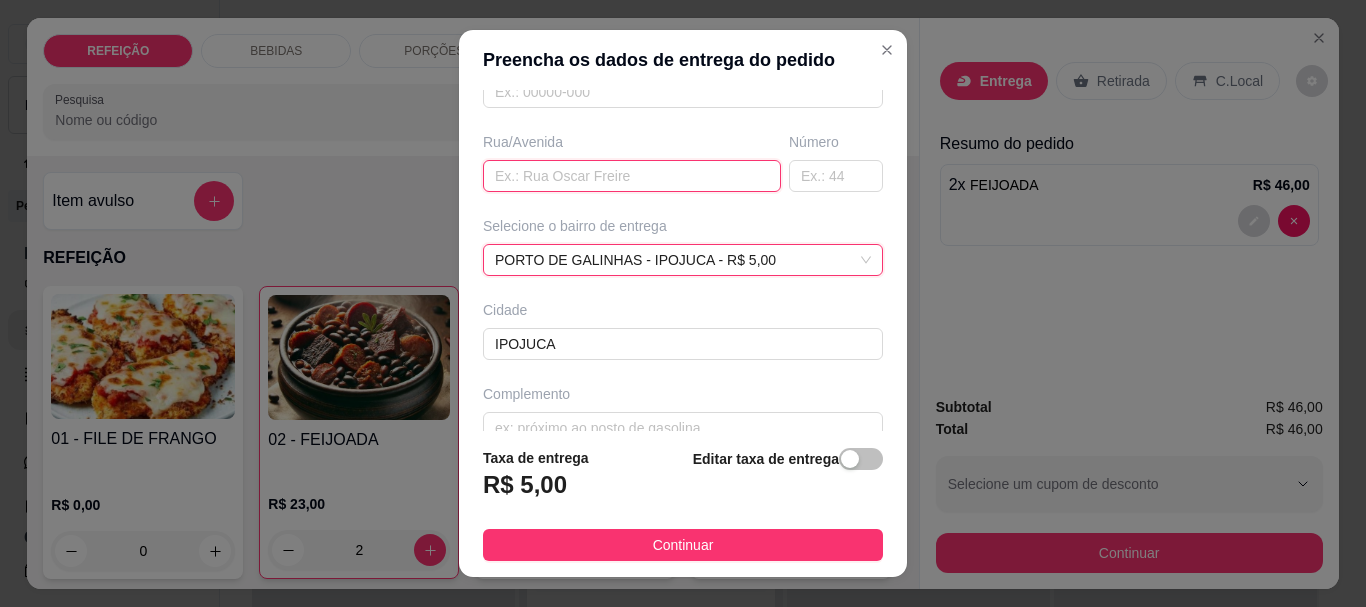 click at bounding box center [632, 176] 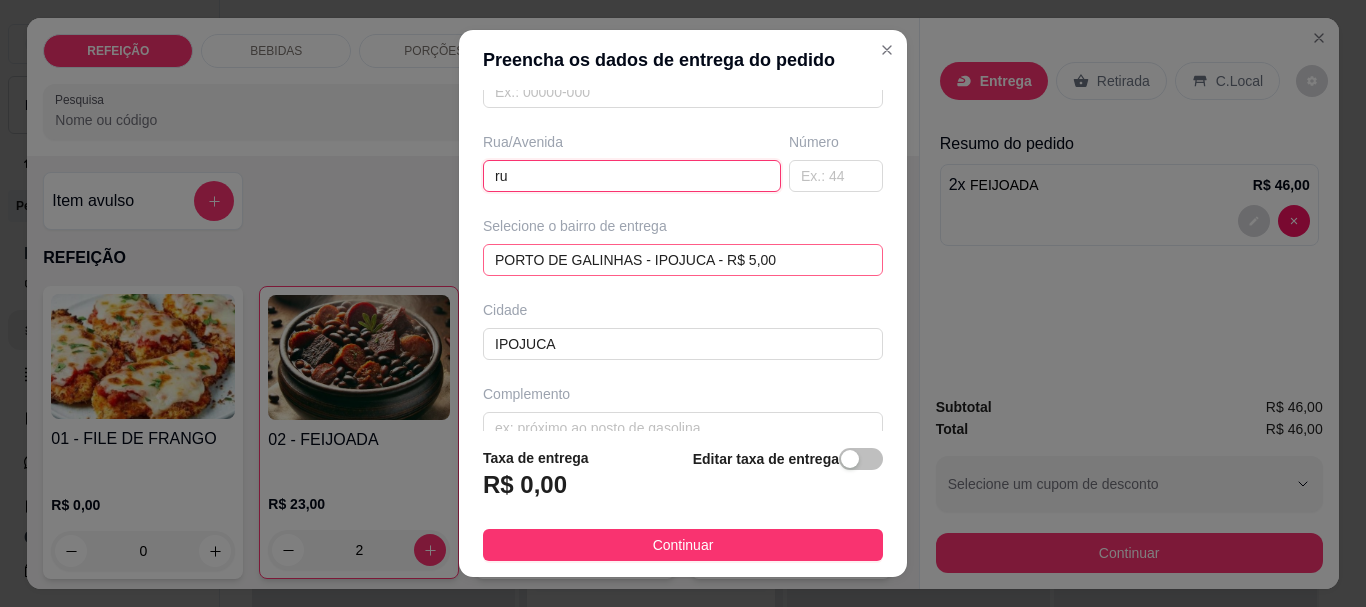 type on "r" 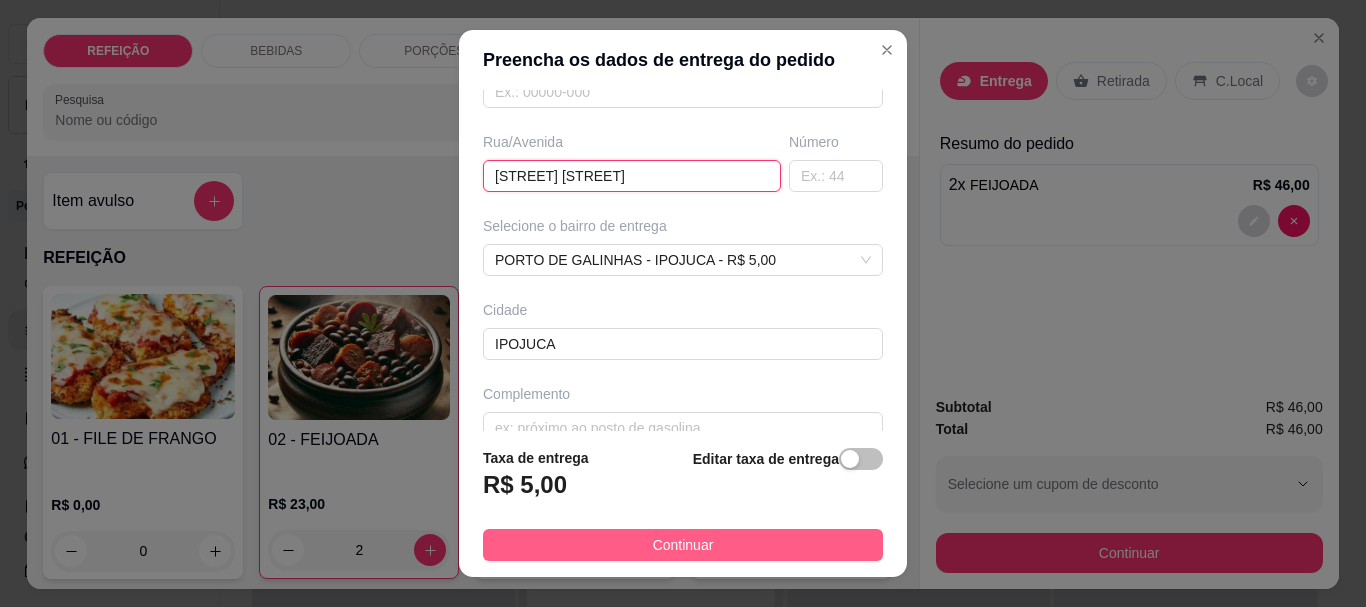 type on "RUA ESPERANÇA" 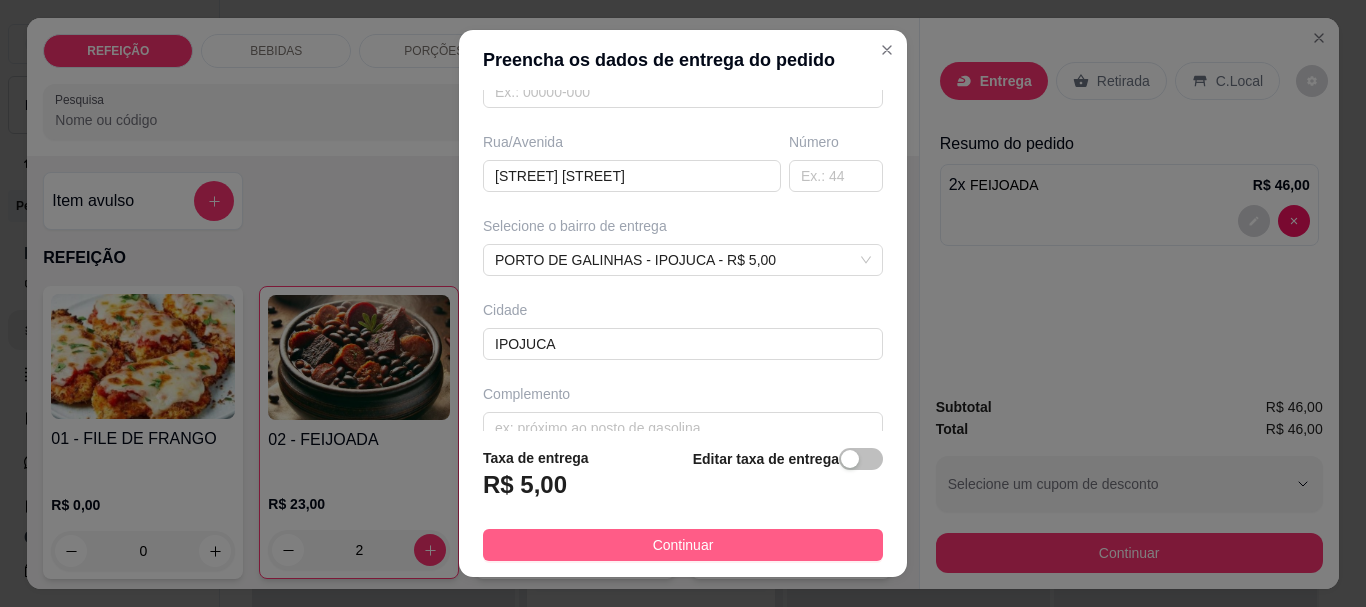 click on "Continuar" at bounding box center [683, 545] 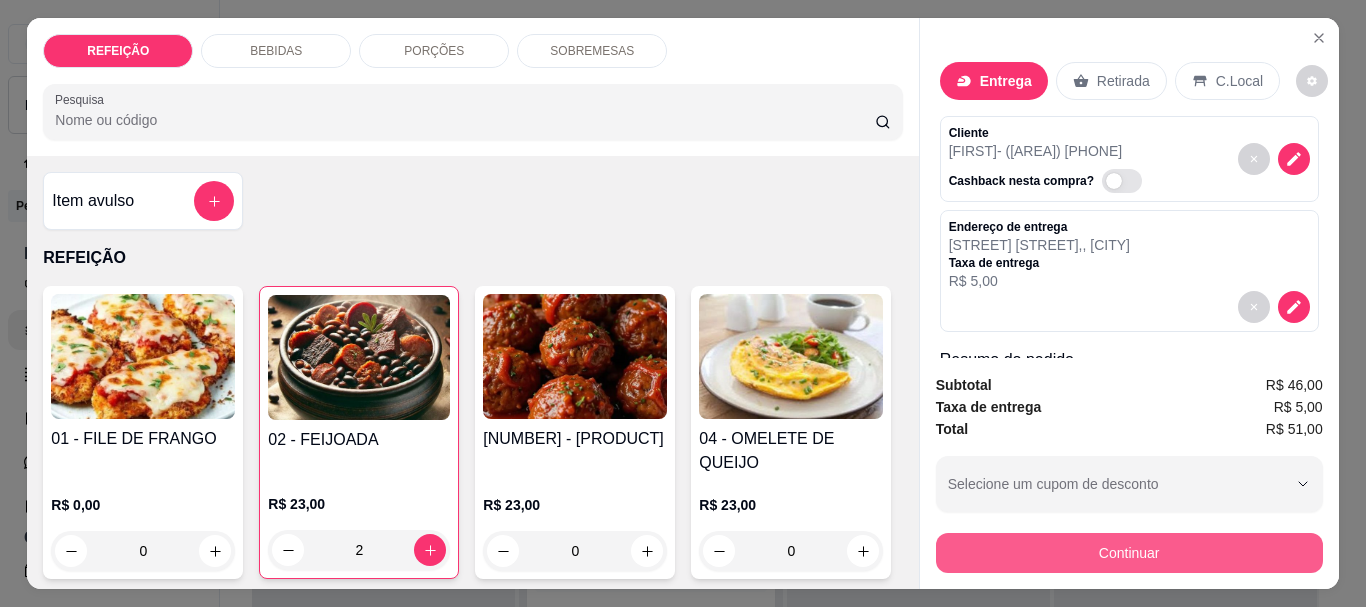 click on "Continuar" at bounding box center (1129, 553) 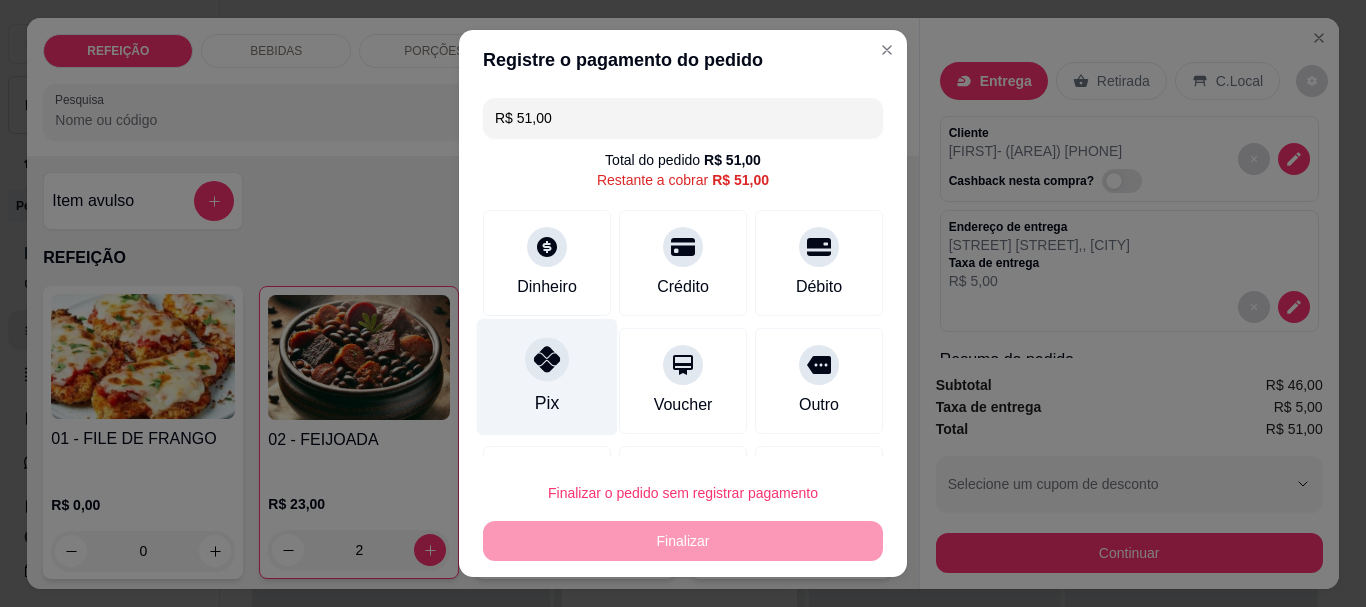 click 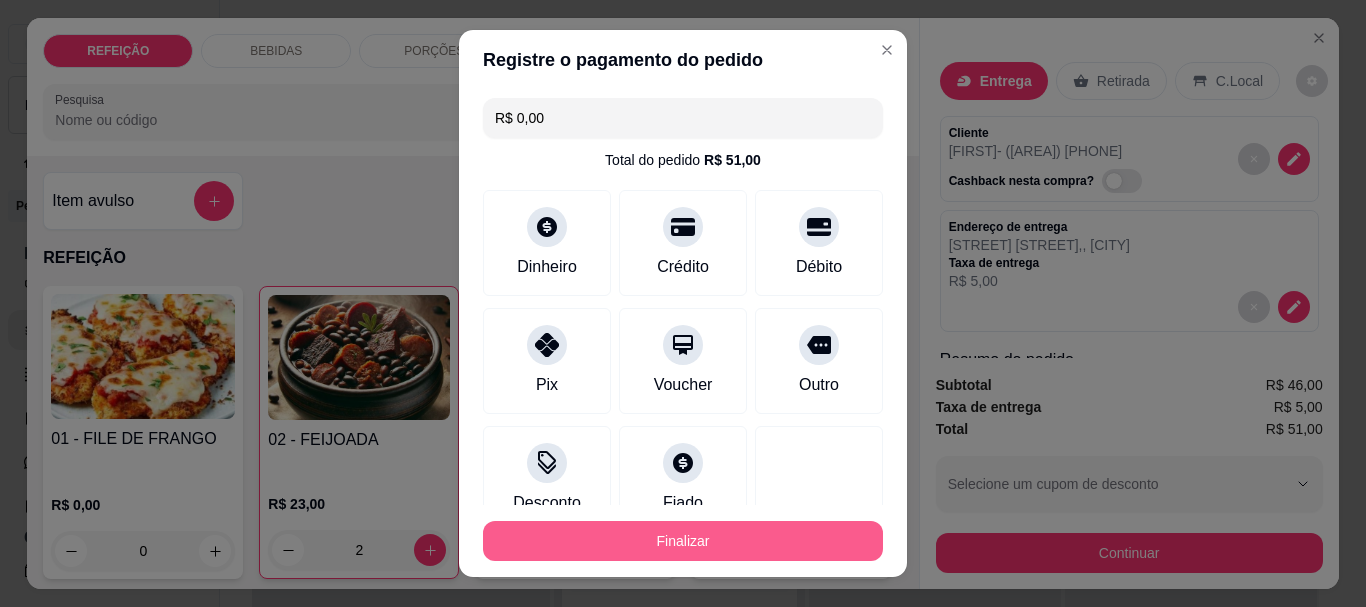 click on "Finalizar" at bounding box center [683, 541] 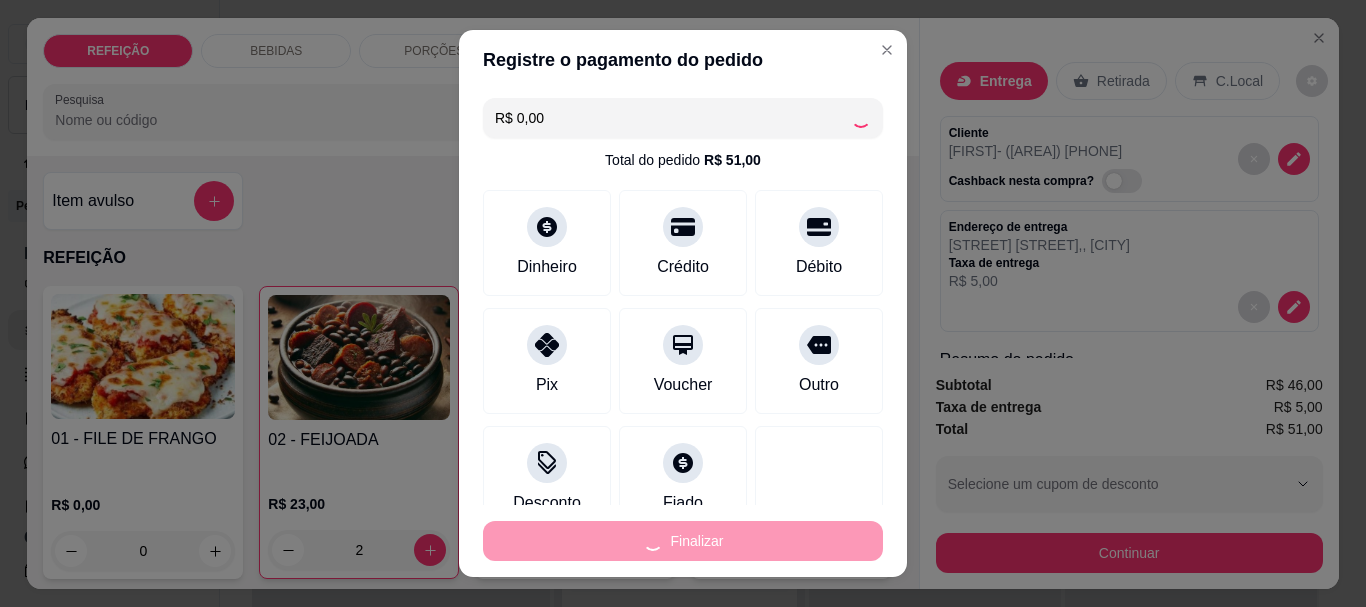type on "0" 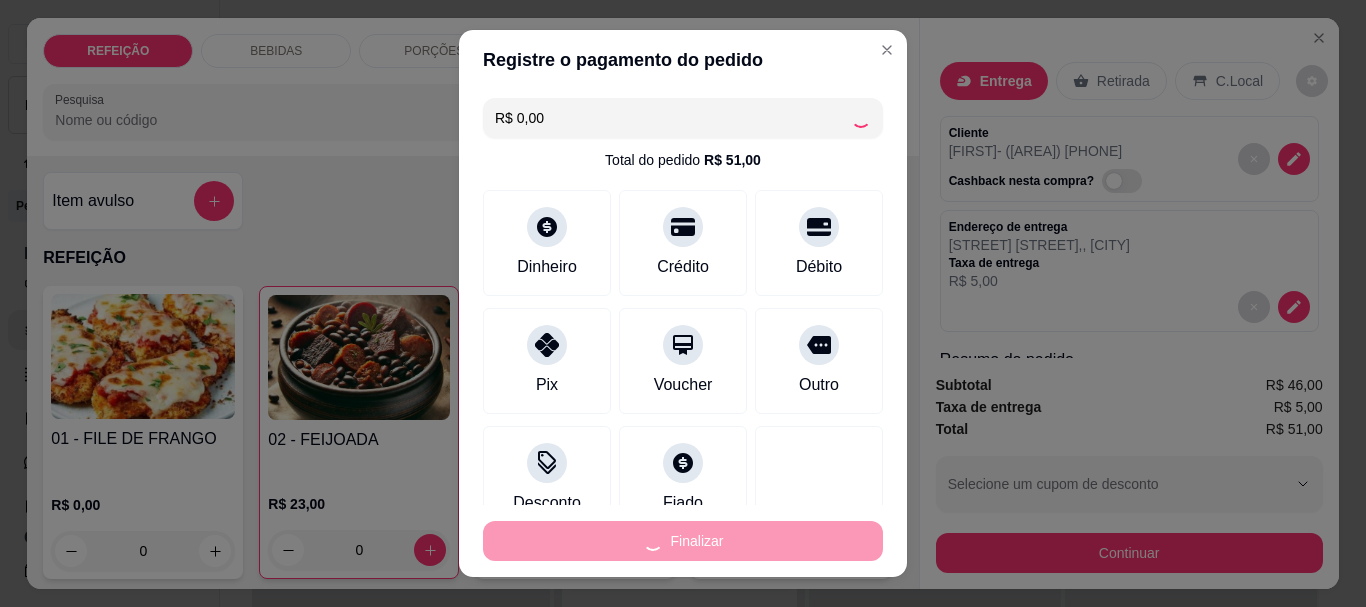 type on "-R$ 51,00" 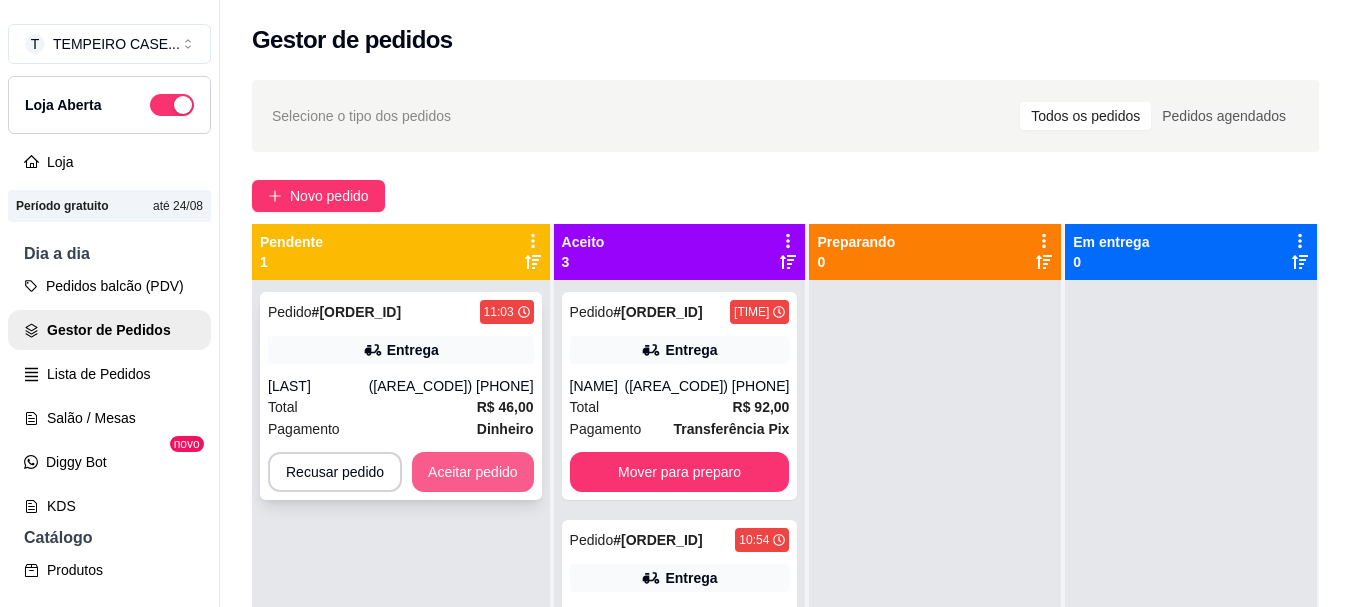 click on "Aceitar pedido" at bounding box center (473, 472) 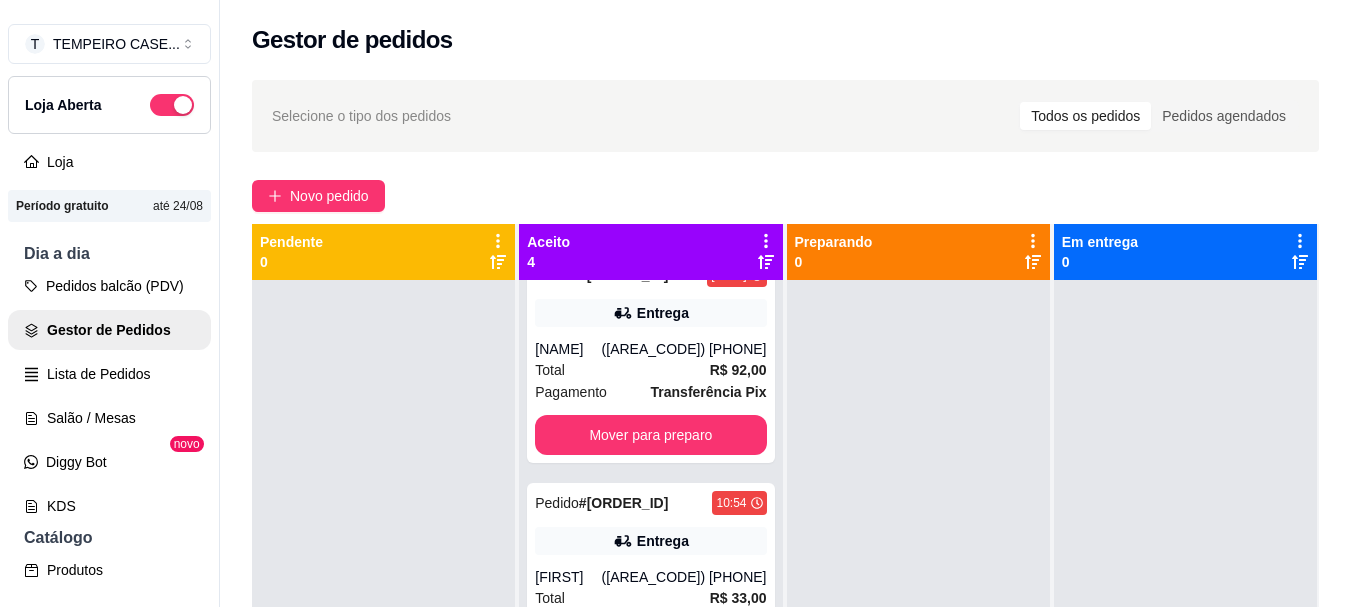 scroll, scrollTop: 100, scrollLeft: 0, axis: vertical 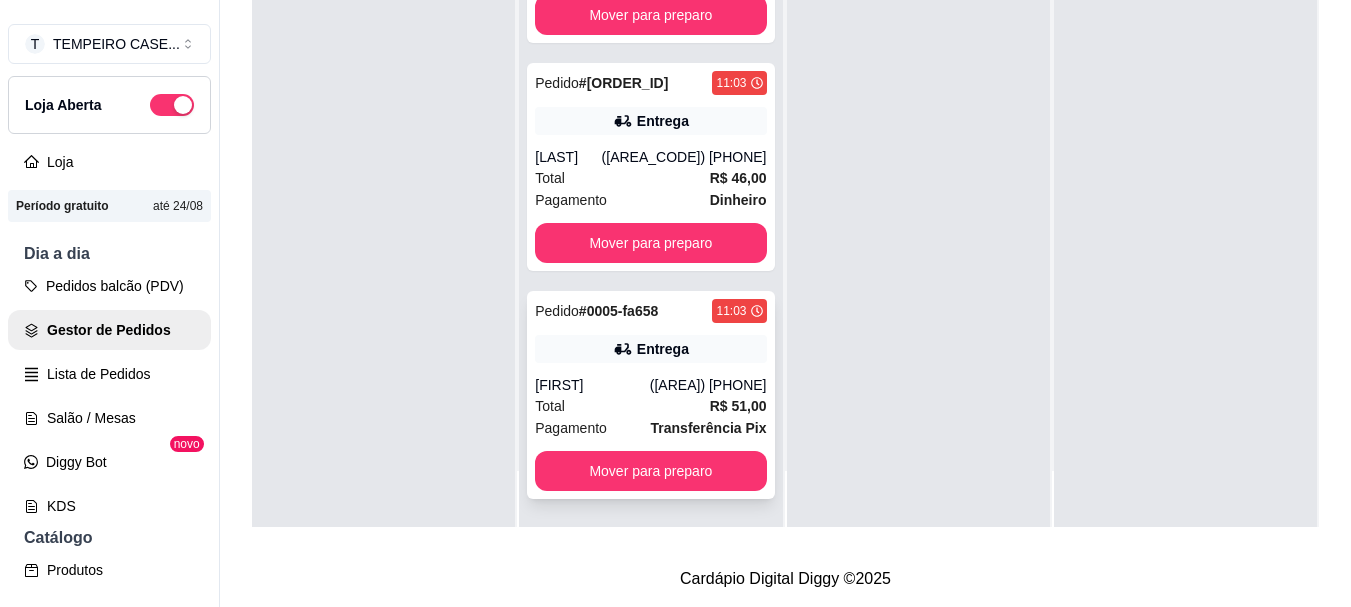 click on "Pedido  # 0005-fa658 11:03 Entrega jose (81) 8238-8265 Total R$ 51,00 Pagamento Transferência Pix Mover para preparo" at bounding box center (650, 395) 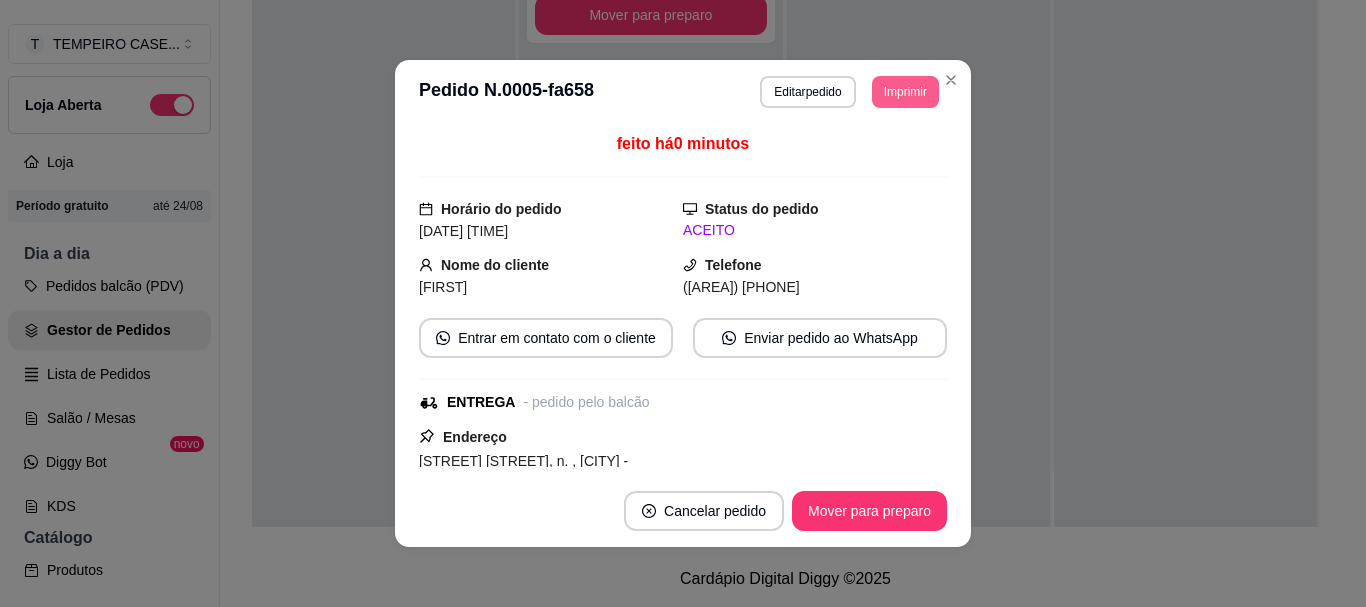 click on "Imprimir" at bounding box center [905, 92] 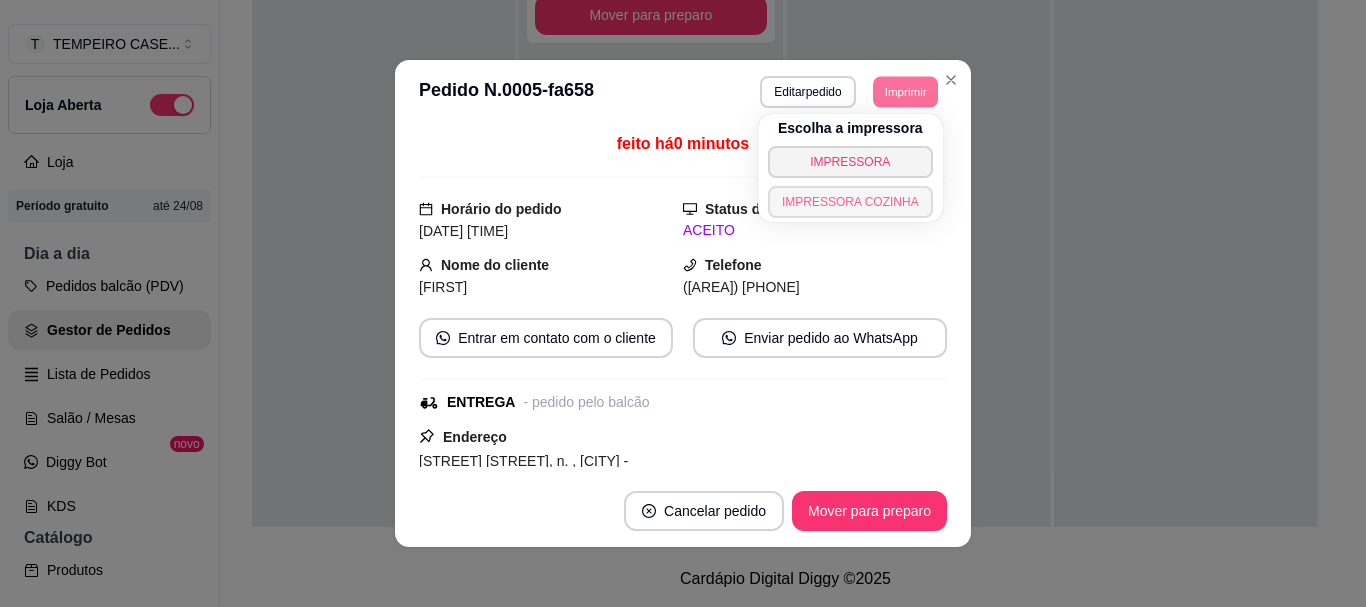 click on "IMPRESSORA COZINHA" at bounding box center (850, 202) 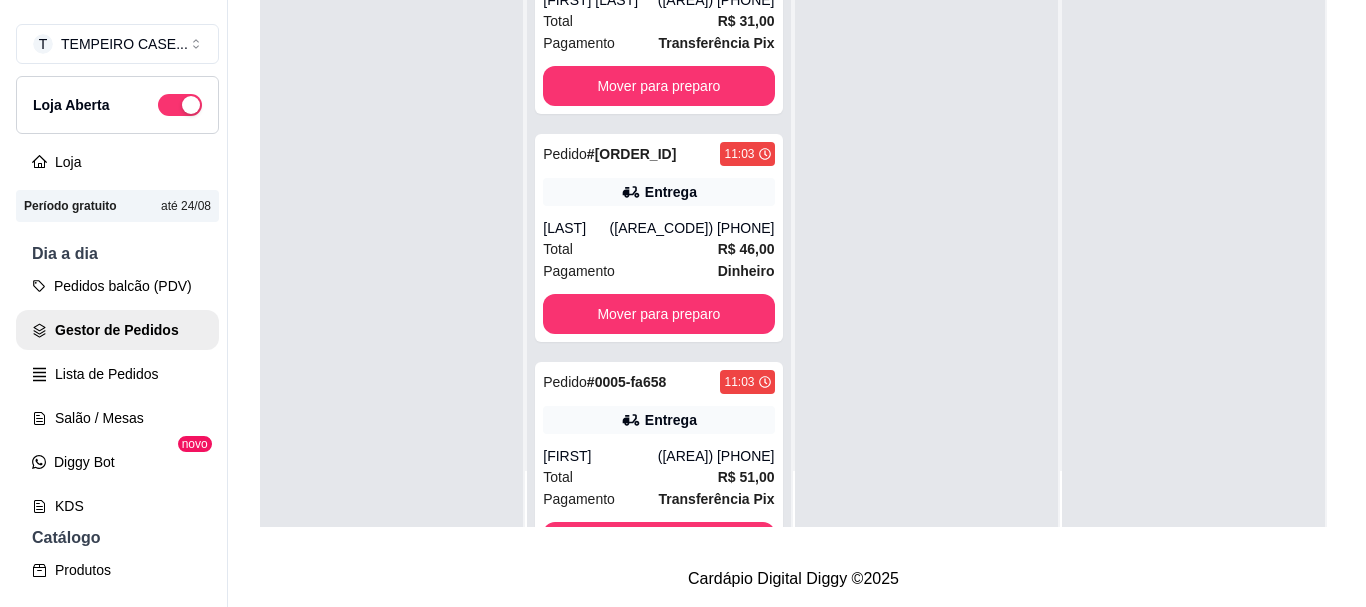 scroll, scrollTop: 373, scrollLeft: 0, axis: vertical 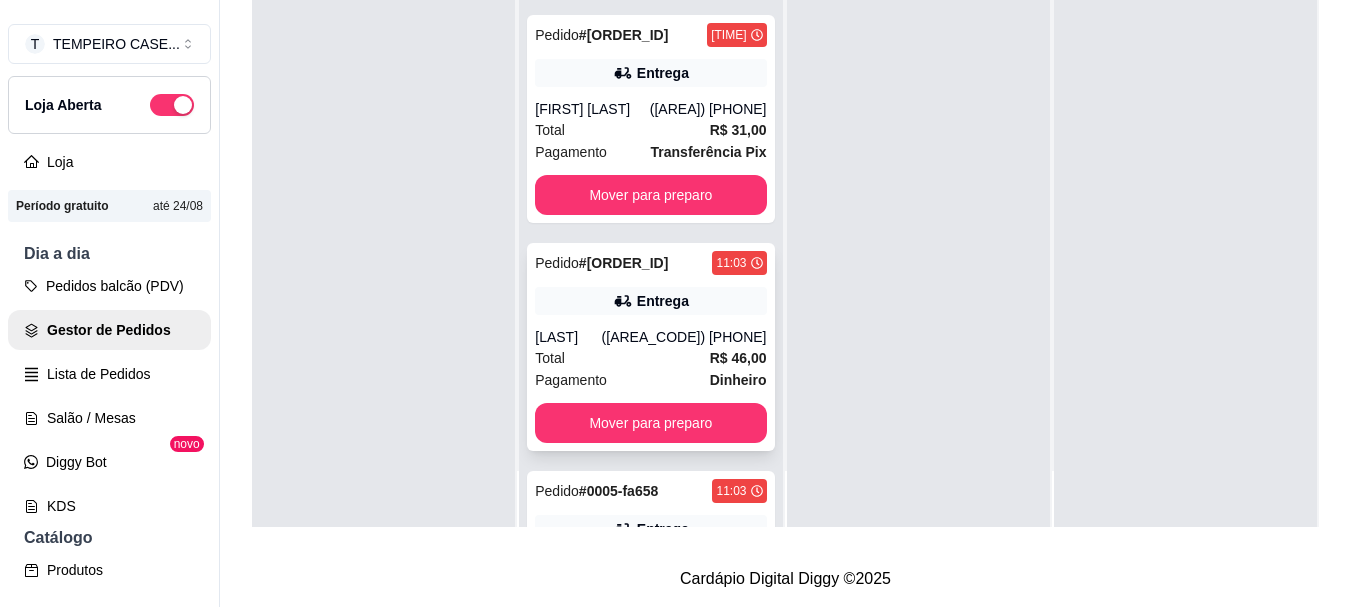 click on "(81) 98907-2054" at bounding box center [684, 337] 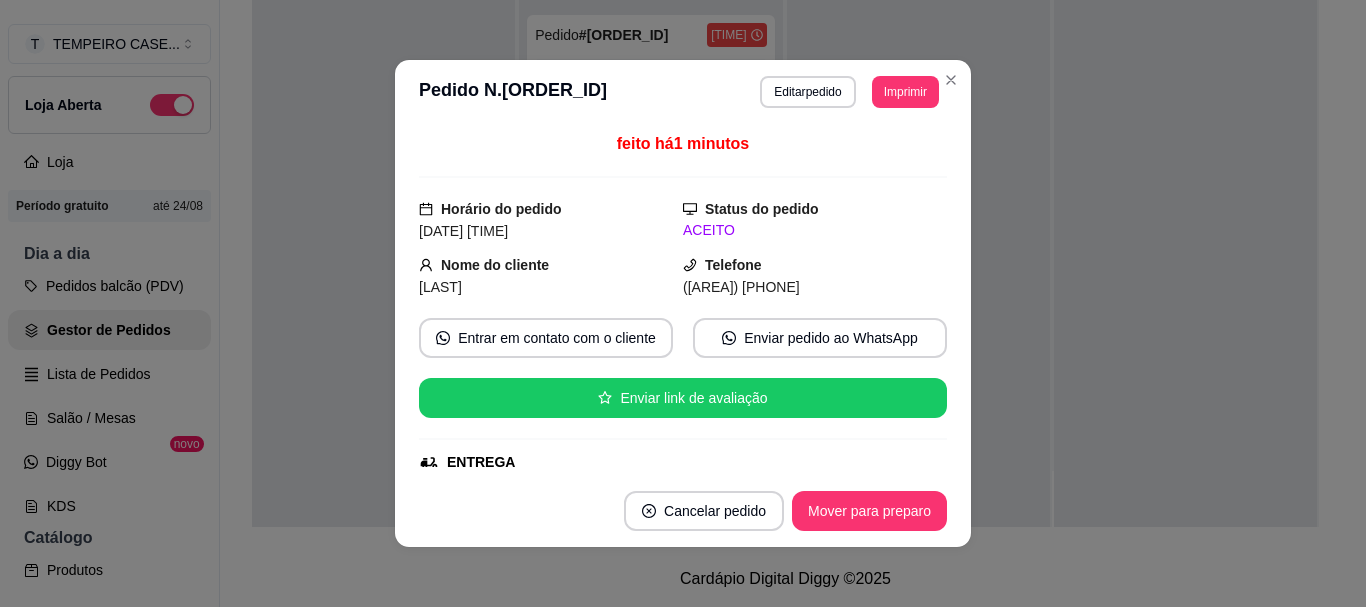 click on "**********" at bounding box center [849, 92] 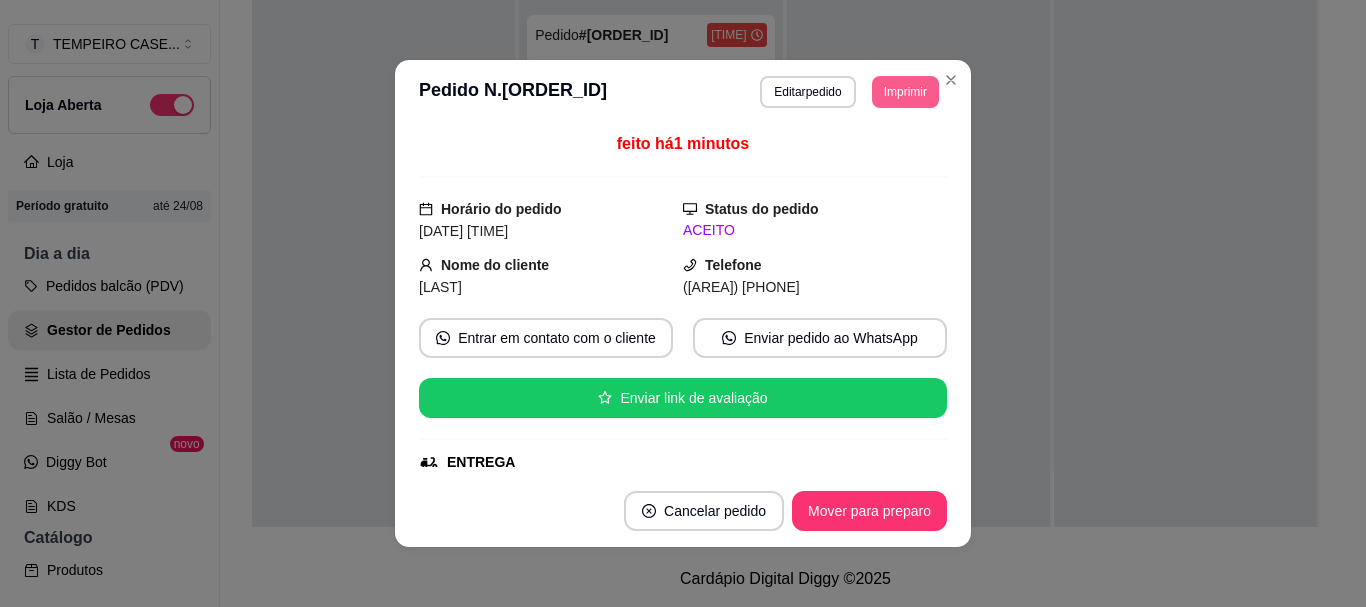 click on "Imprimir" at bounding box center (905, 92) 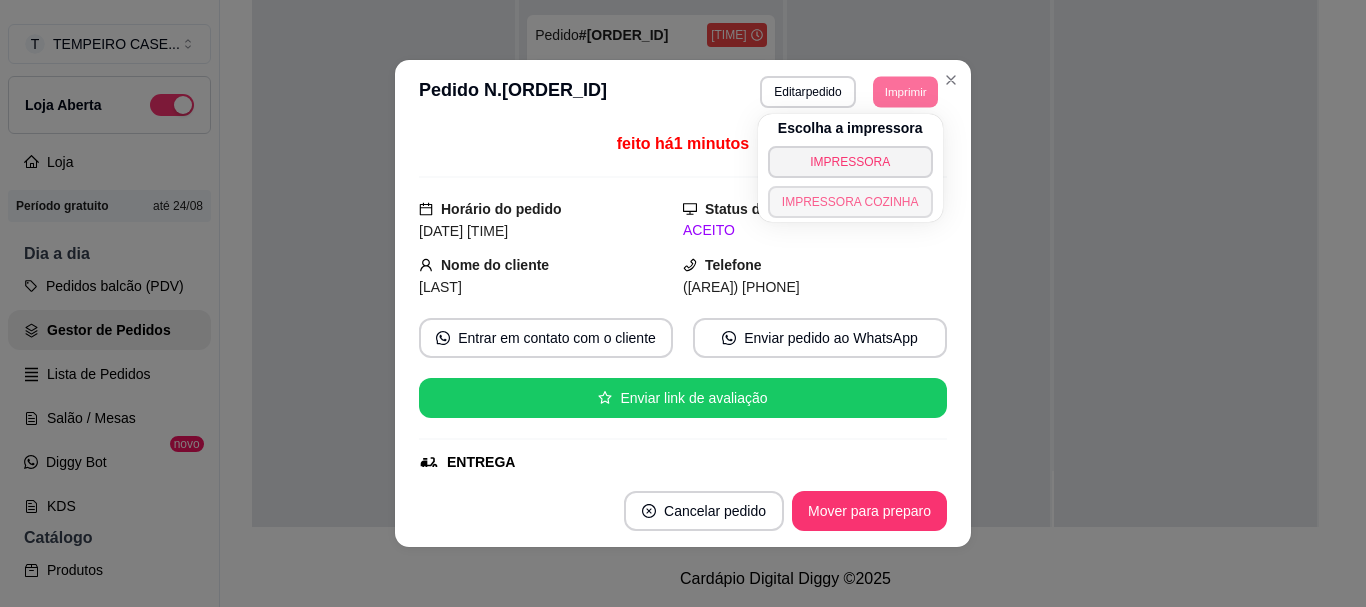 click on "IMPRESSORA COZINHA" at bounding box center (850, 202) 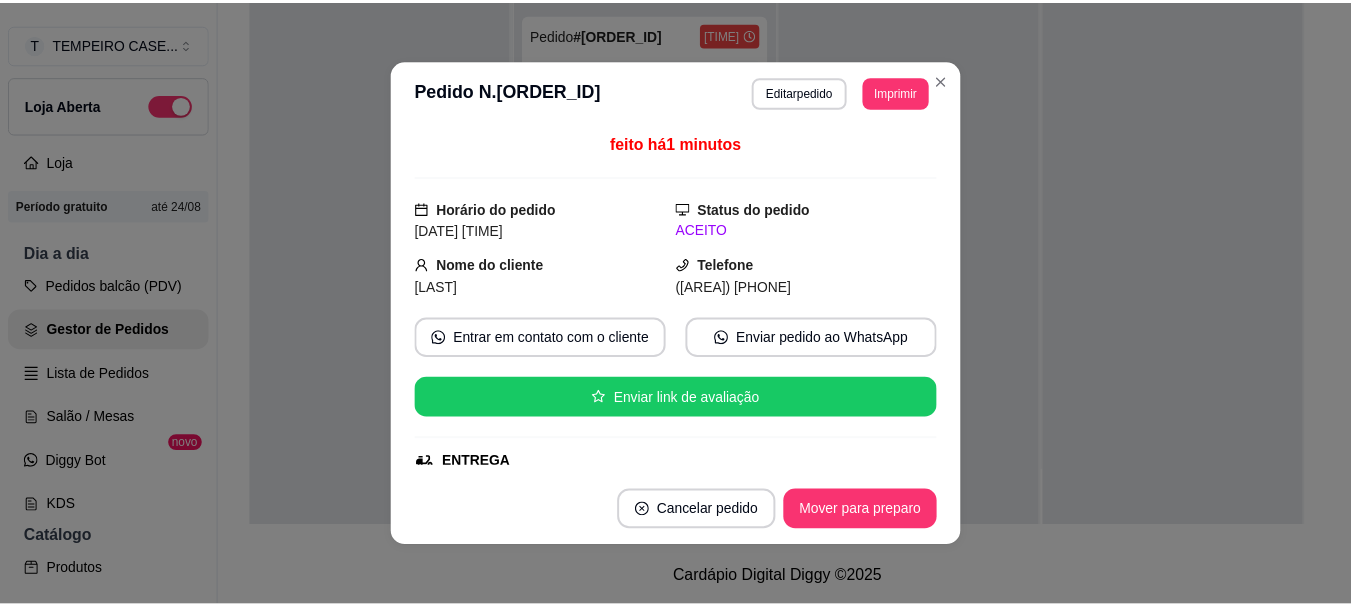 scroll, scrollTop: 397, scrollLeft: 0, axis: vertical 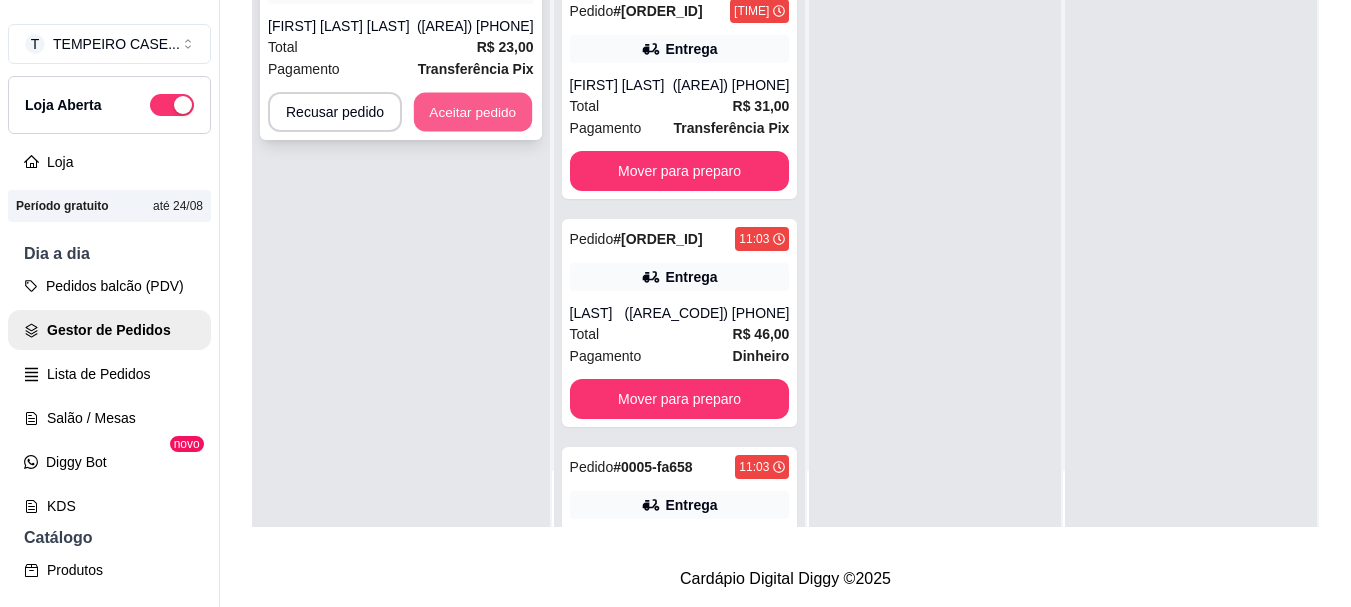 click on "Aceitar pedido" at bounding box center [473, 112] 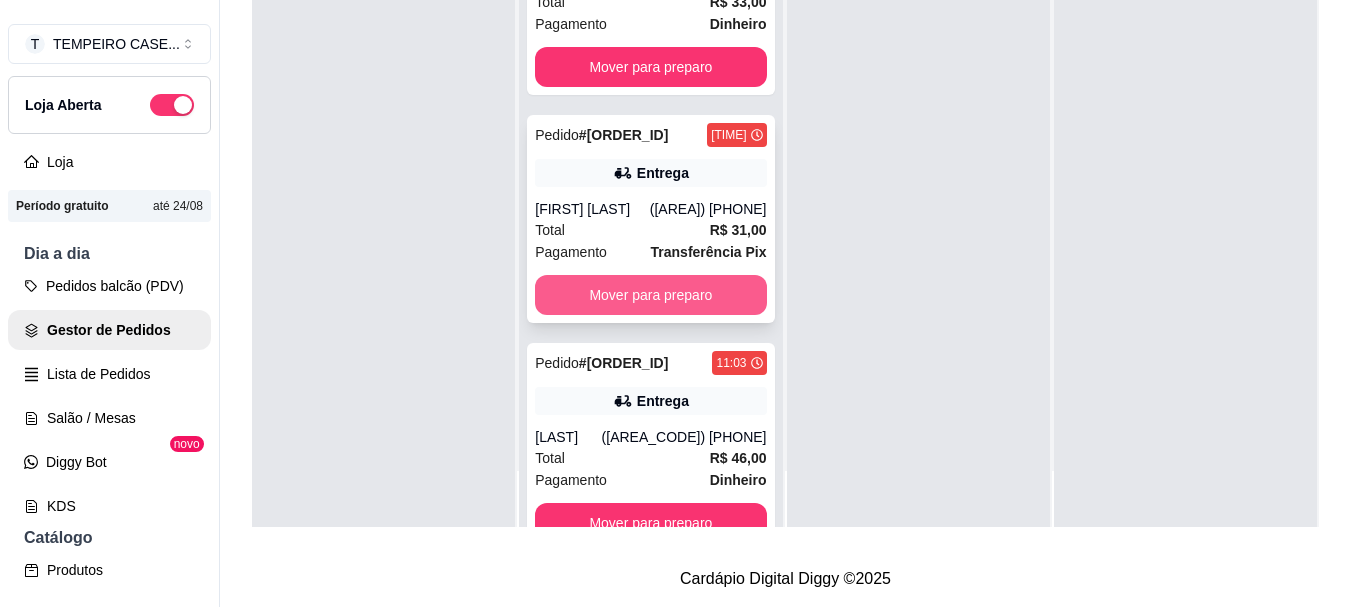 scroll, scrollTop: 821, scrollLeft: 0, axis: vertical 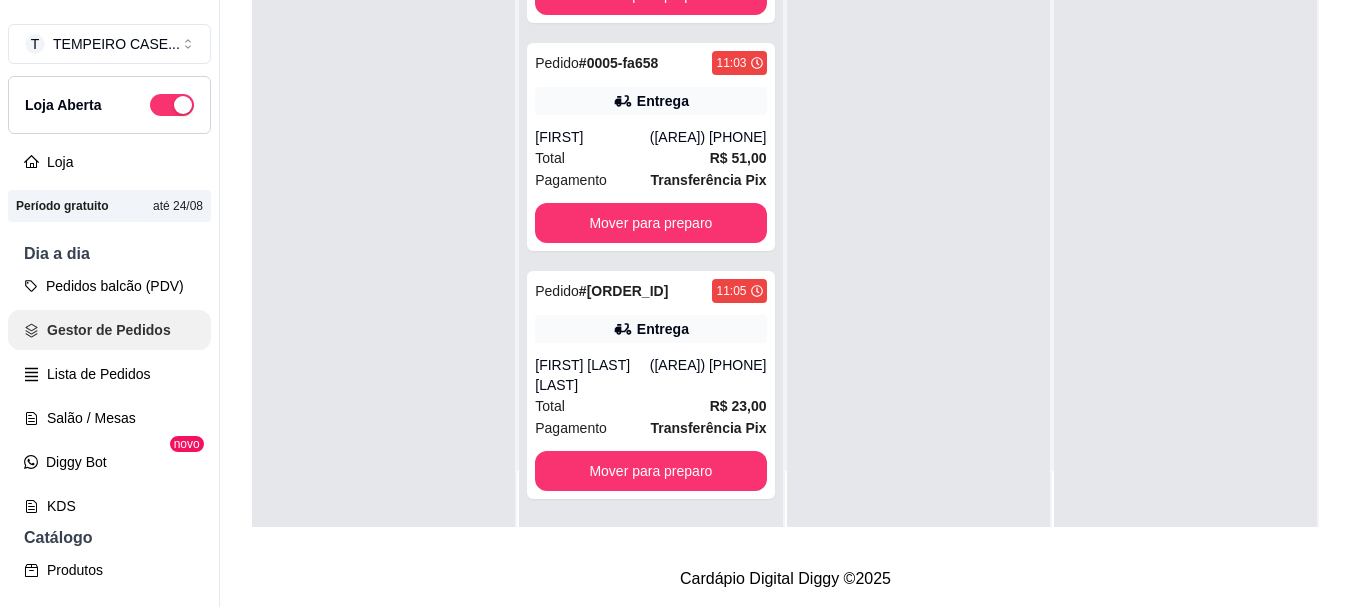 click on "Gestor de Pedidos" at bounding box center [109, 330] 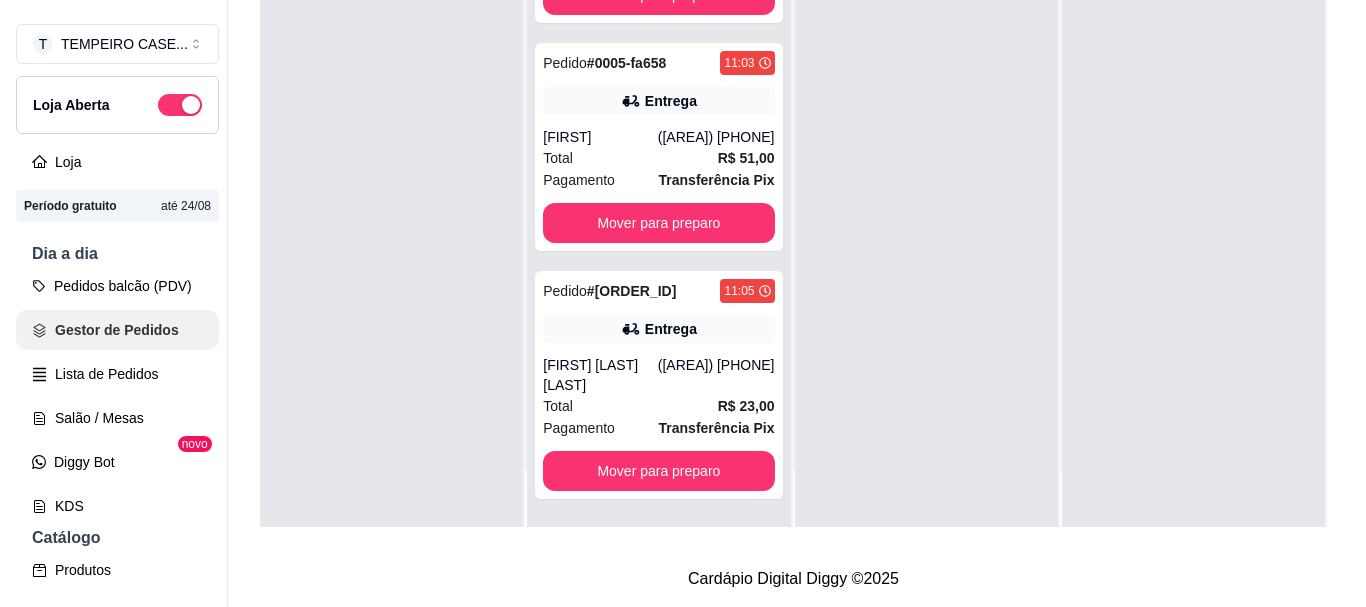 scroll, scrollTop: 0, scrollLeft: 0, axis: both 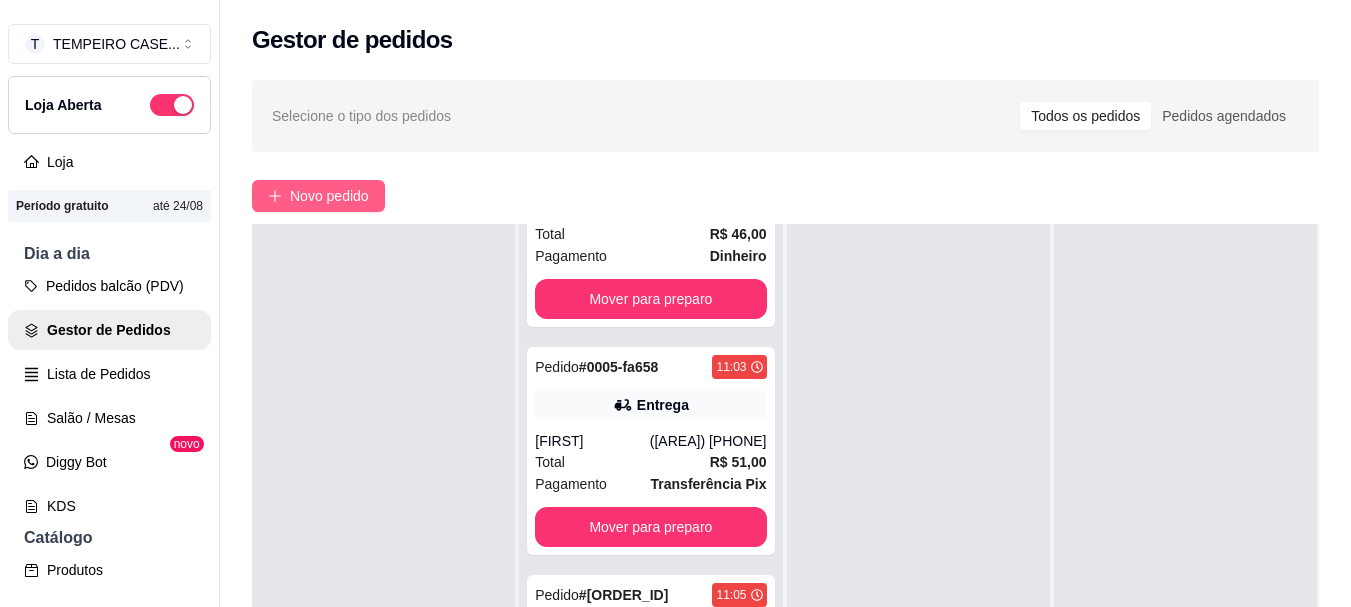 click on "Novo pedido" at bounding box center (329, 196) 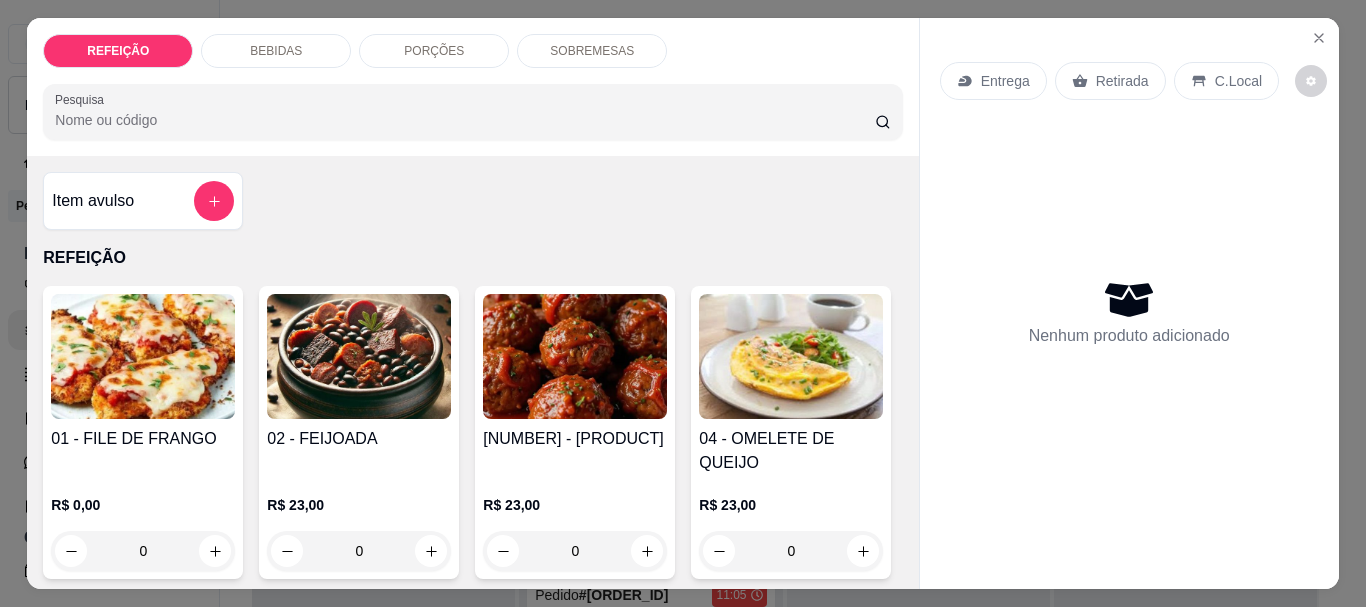 click at bounding box center (575, 356) 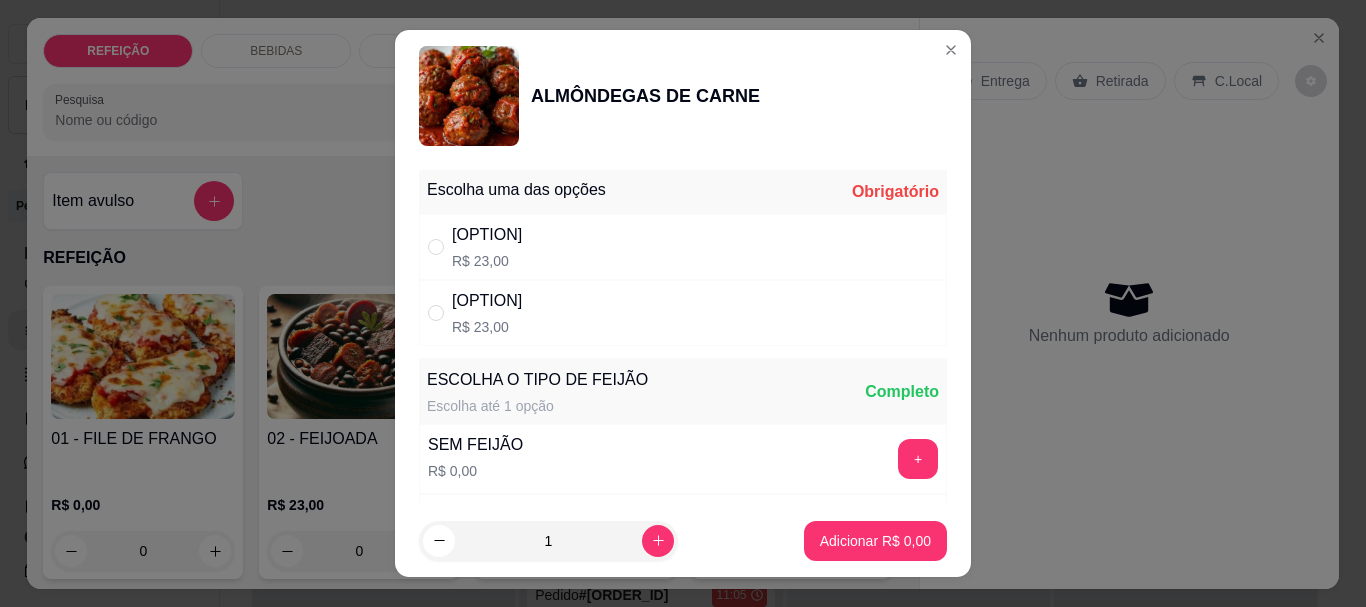 click on "OPÇÃO 1  R$ 23,00" at bounding box center (683, 247) 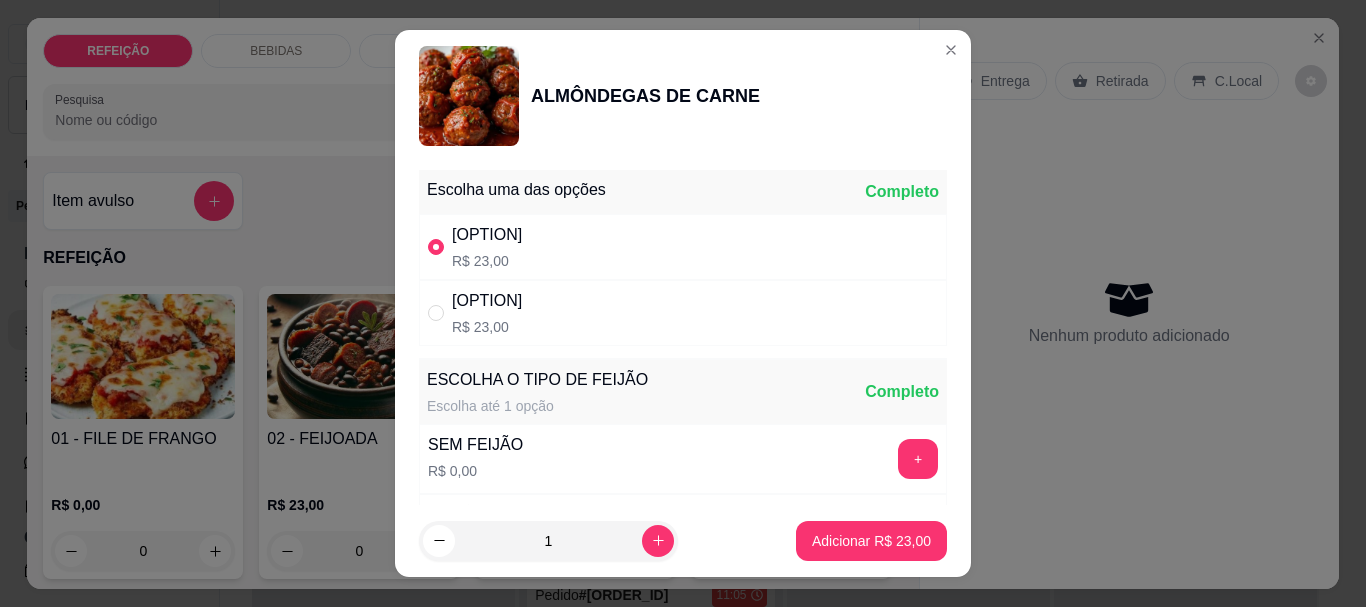click on "OPÇÃO 2  R$ 23,00" at bounding box center (683, 313) 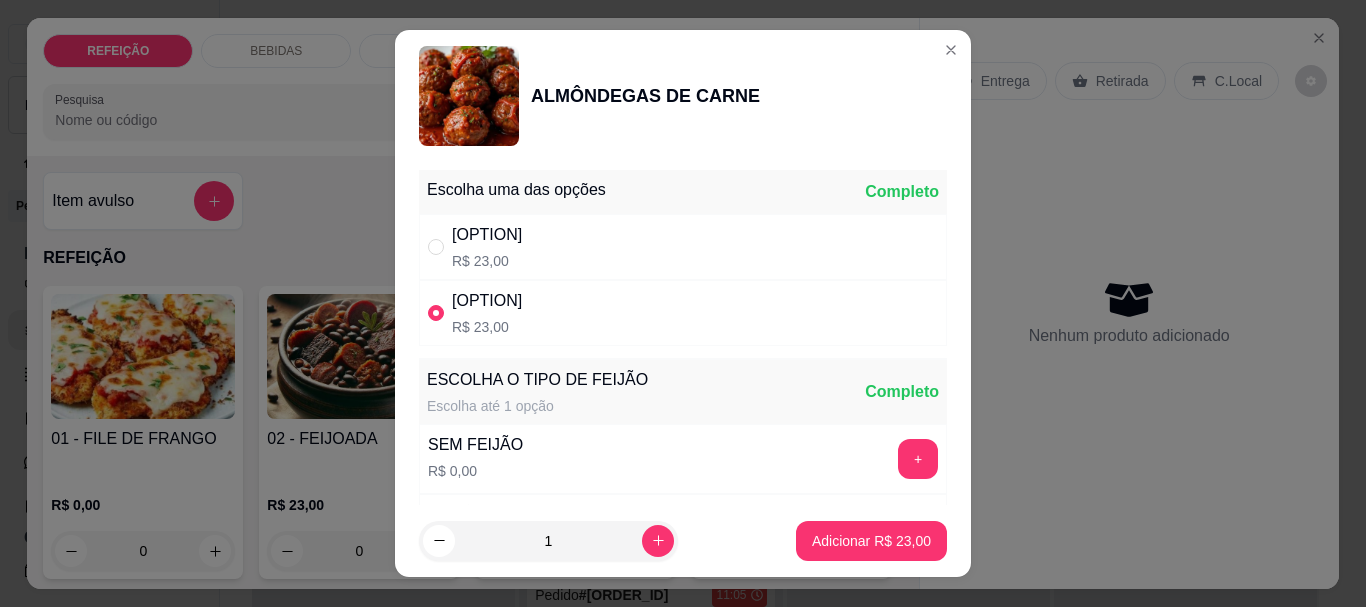 scroll, scrollTop: 100, scrollLeft: 0, axis: vertical 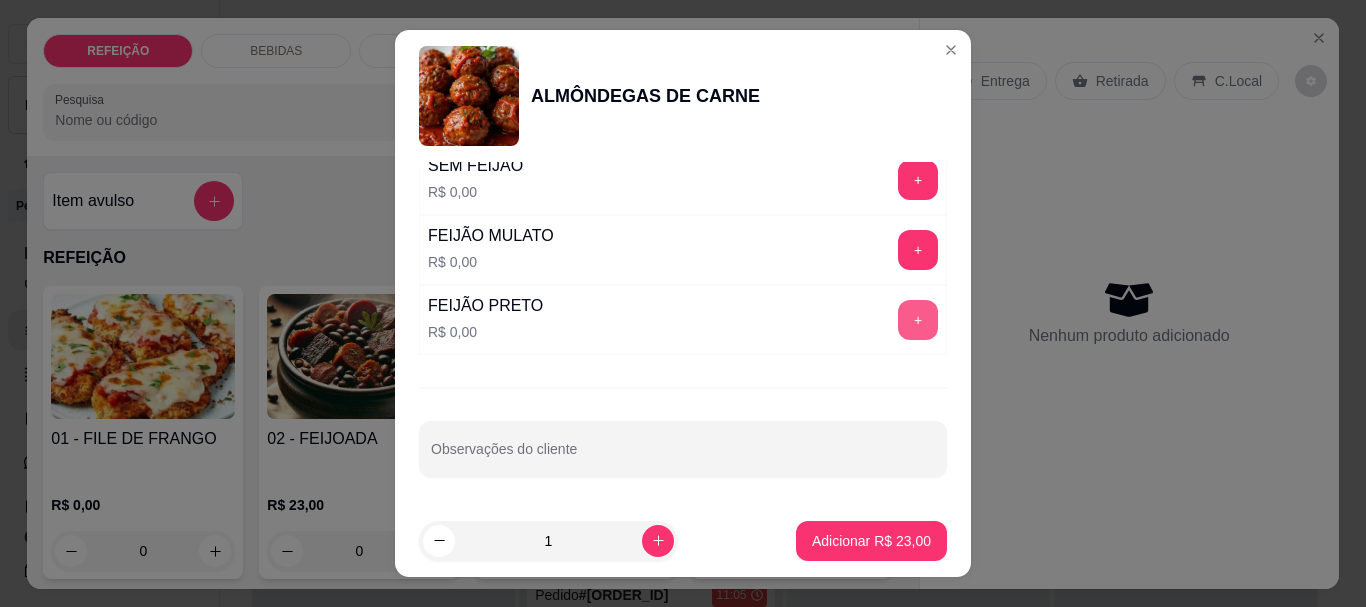 click on "+" at bounding box center (918, 320) 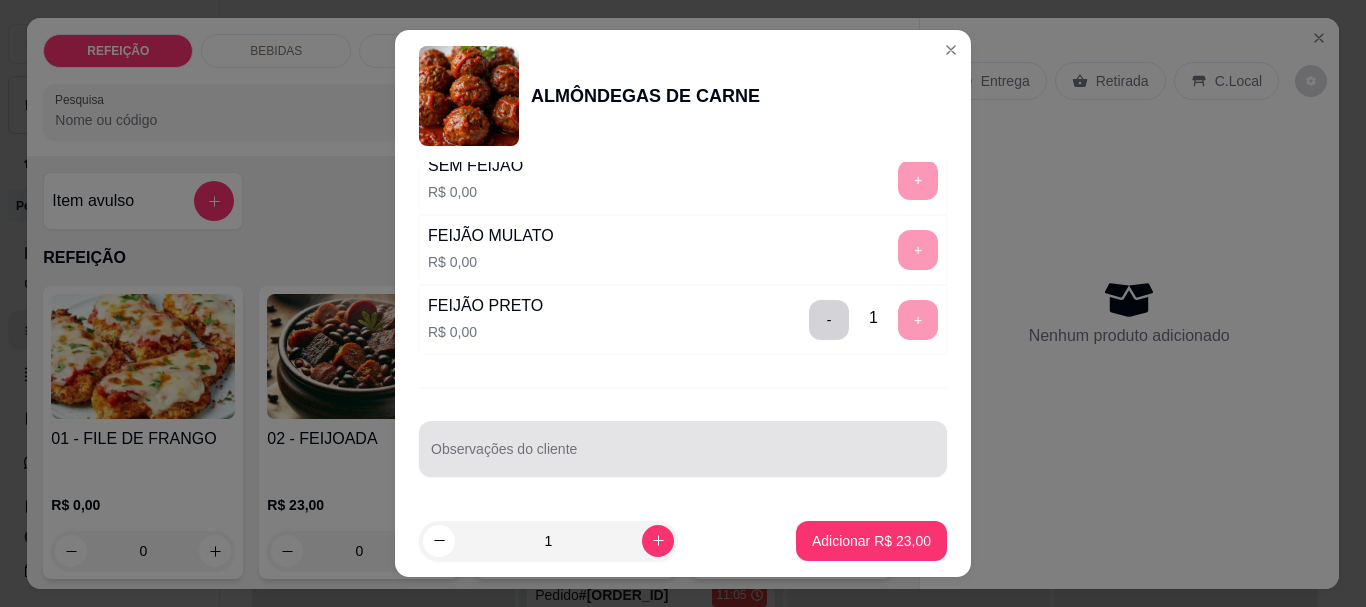 click on "Observações do cliente" at bounding box center (683, 457) 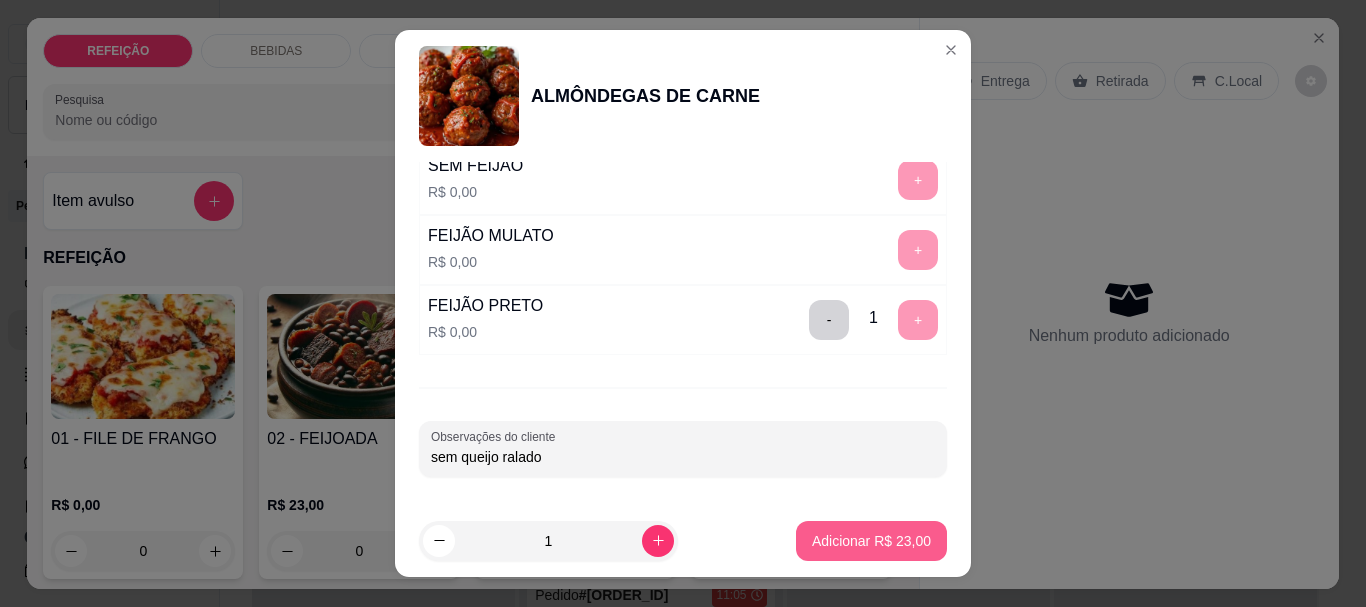 type on "sem queijo ralado" 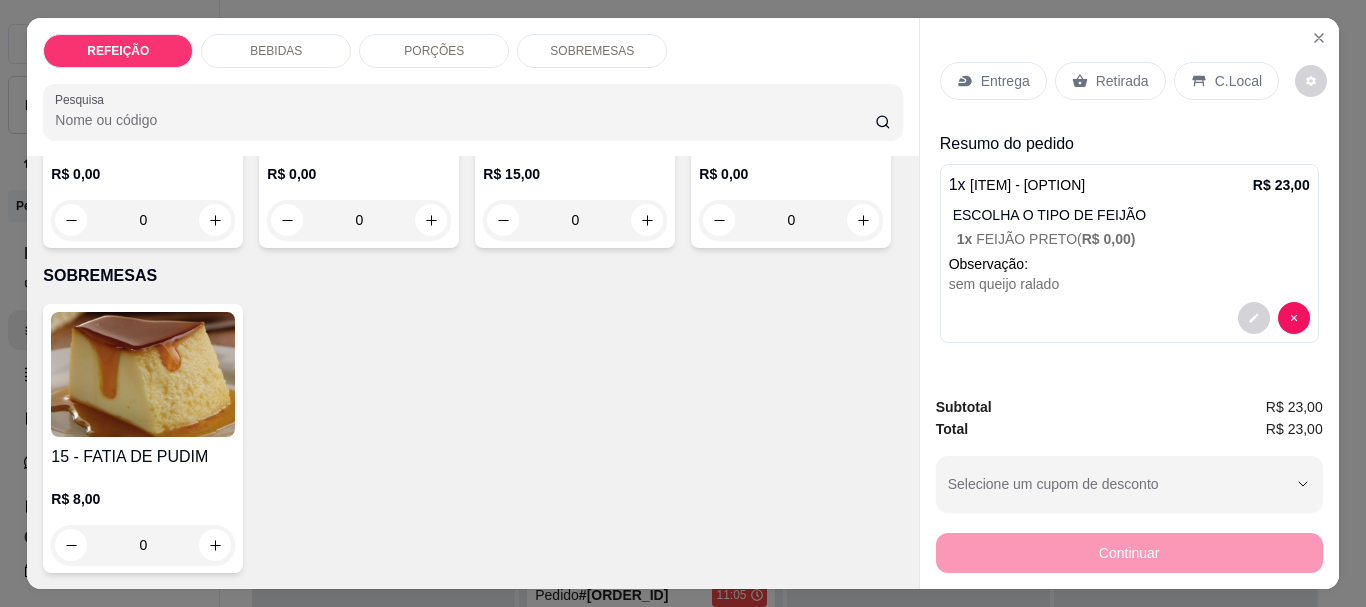 scroll, scrollTop: 1800, scrollLeft: 0, axis: vertical 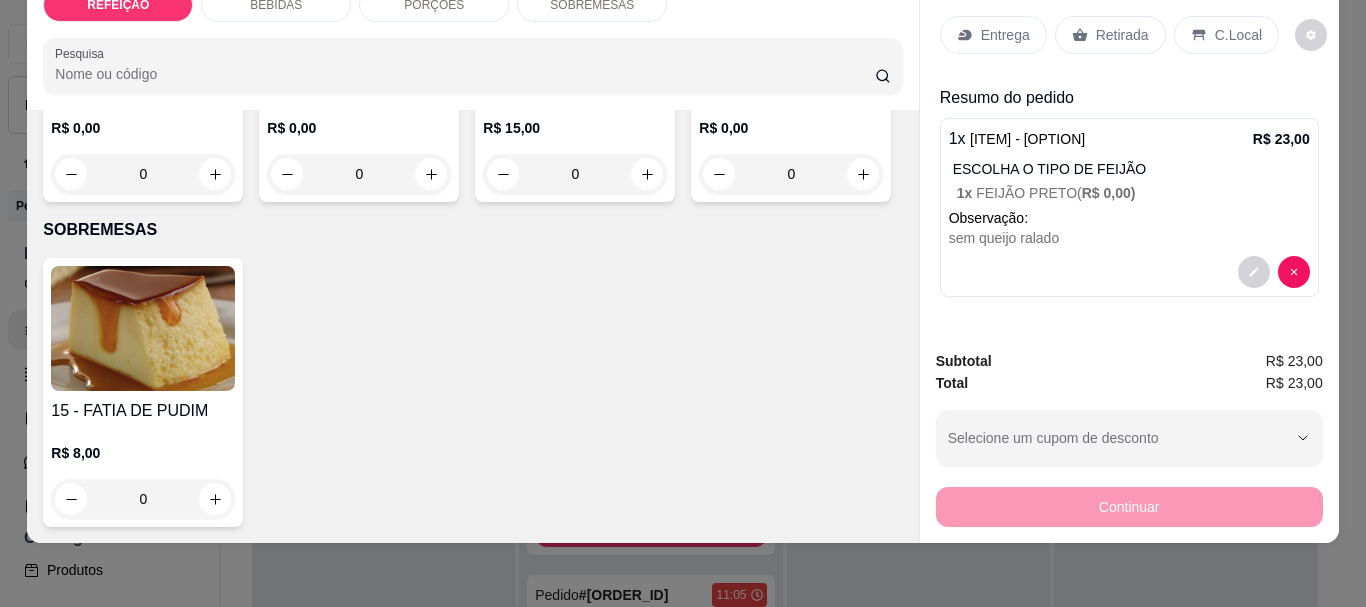 click at bounding box center (143, 328) 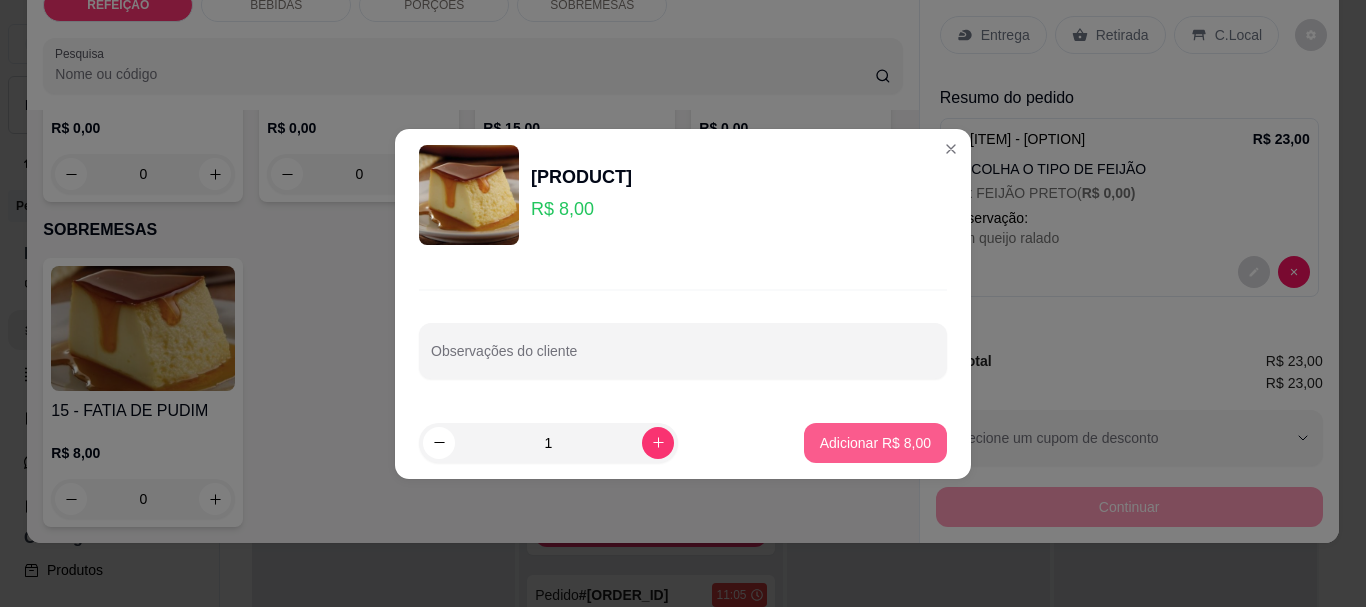 click on "Adicionar   R$ 8,00" at bounding box center [875, 443] 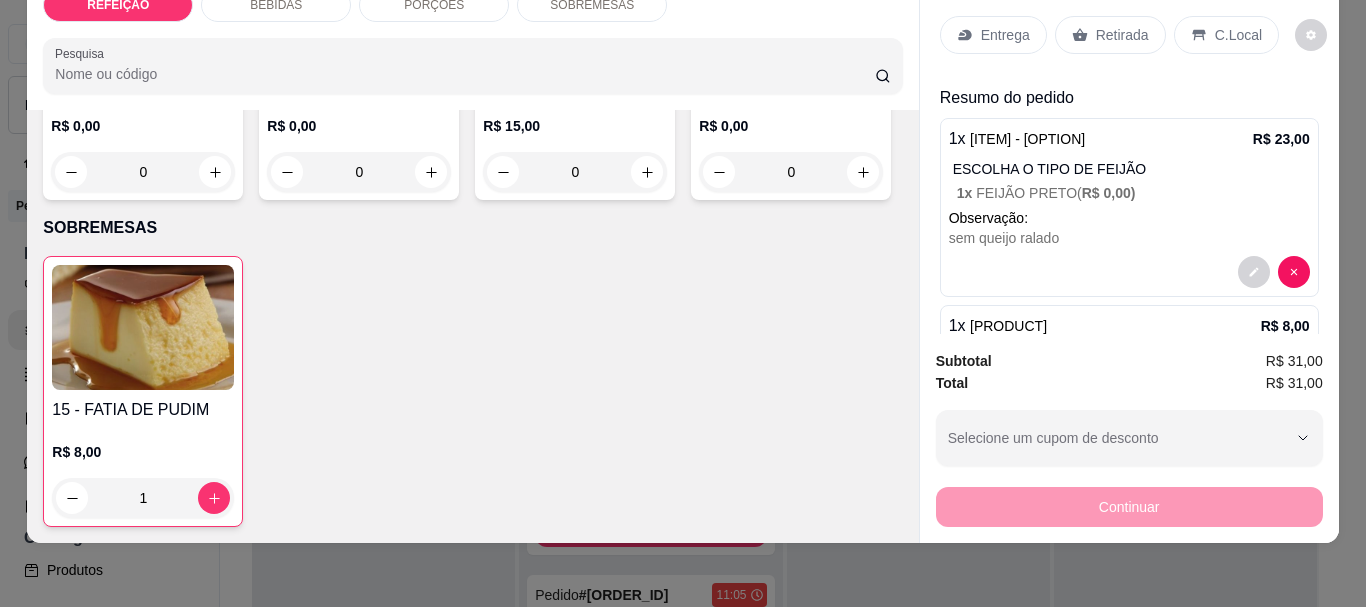 type on "1" 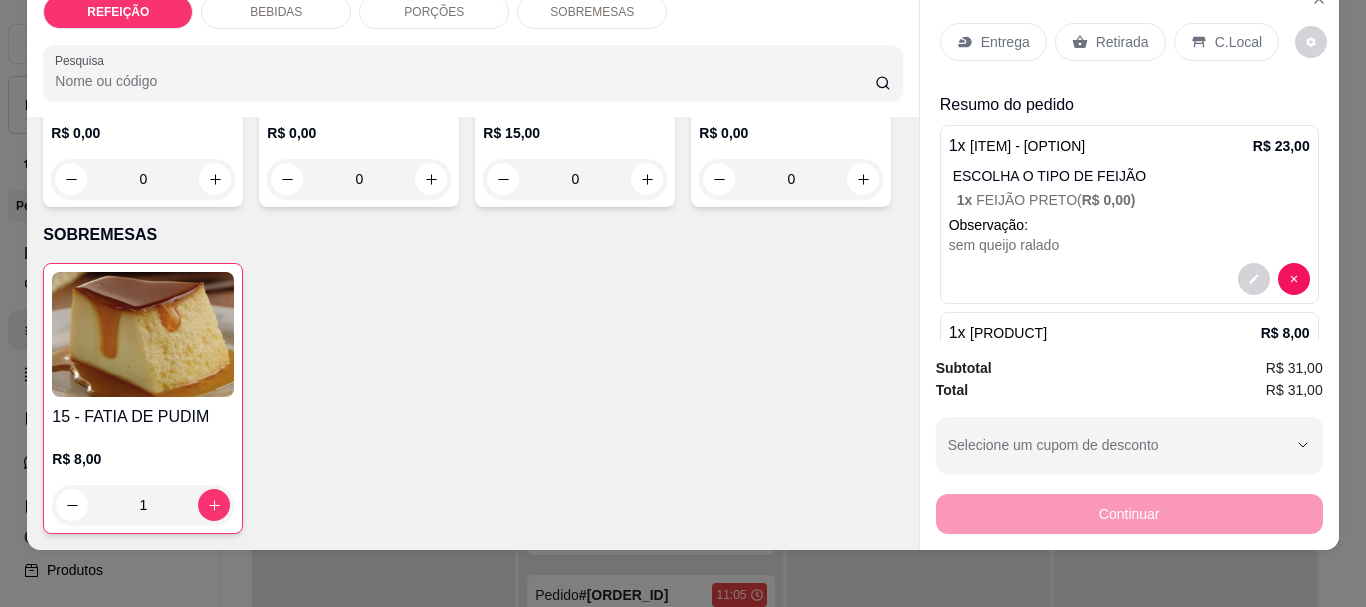 scroll, scrollTop: 0, scrollLeft: 0, axis: both 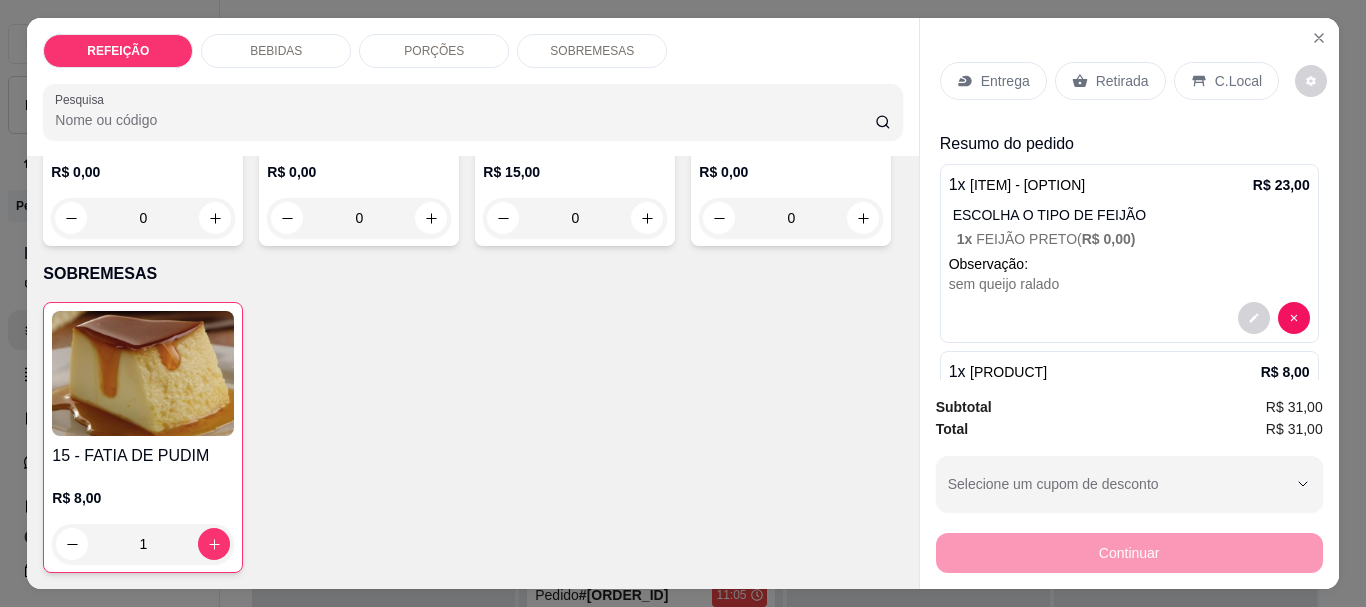 click on "Entrega" at bounding box center [1005, 81] 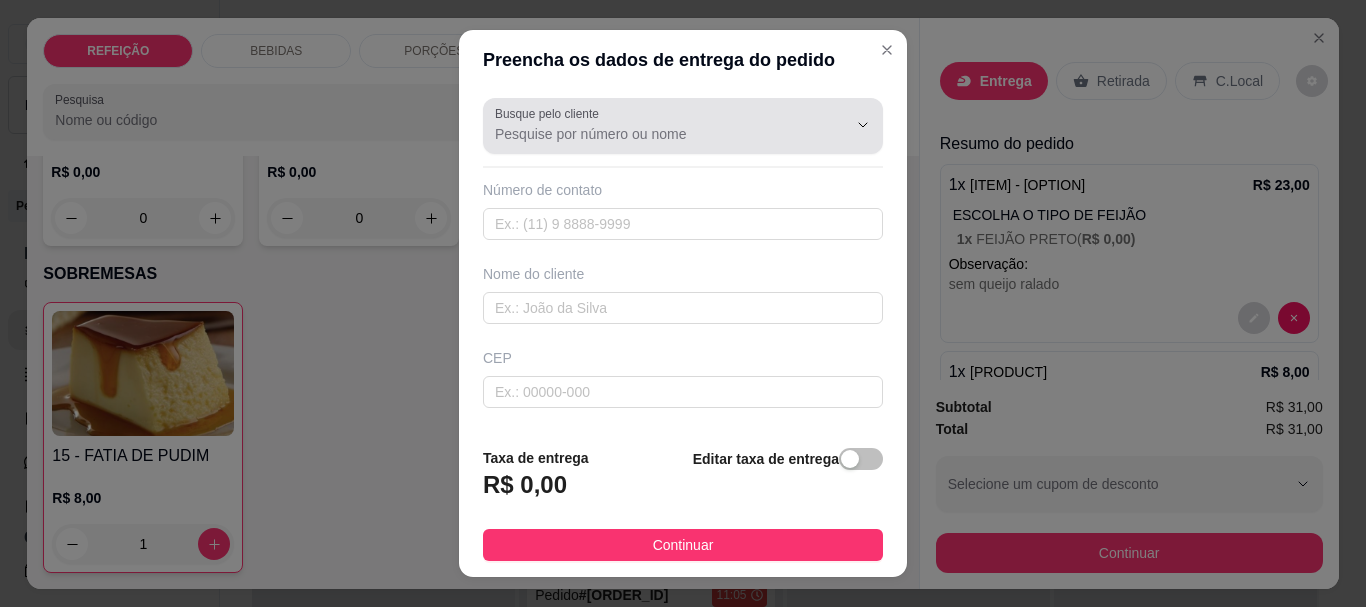 click on "Busque pelo cliente" at bounding box center (655, 134) 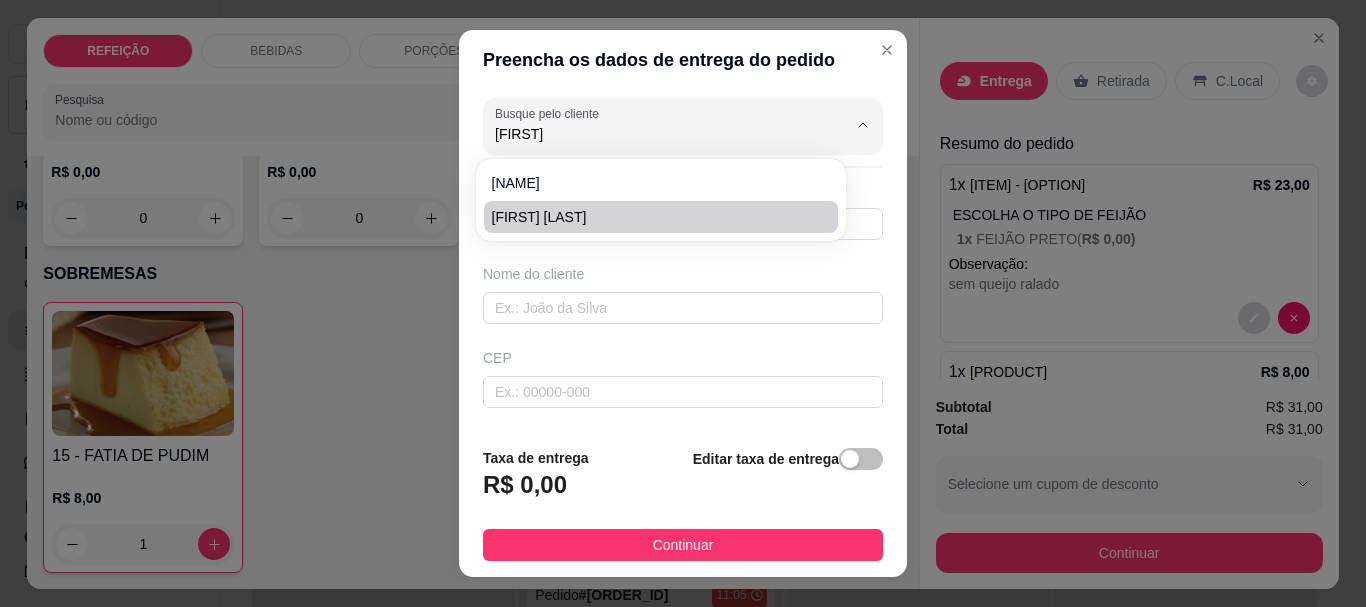 click on "MARCELO CHALAÇA" at bounding box center [651, 217] 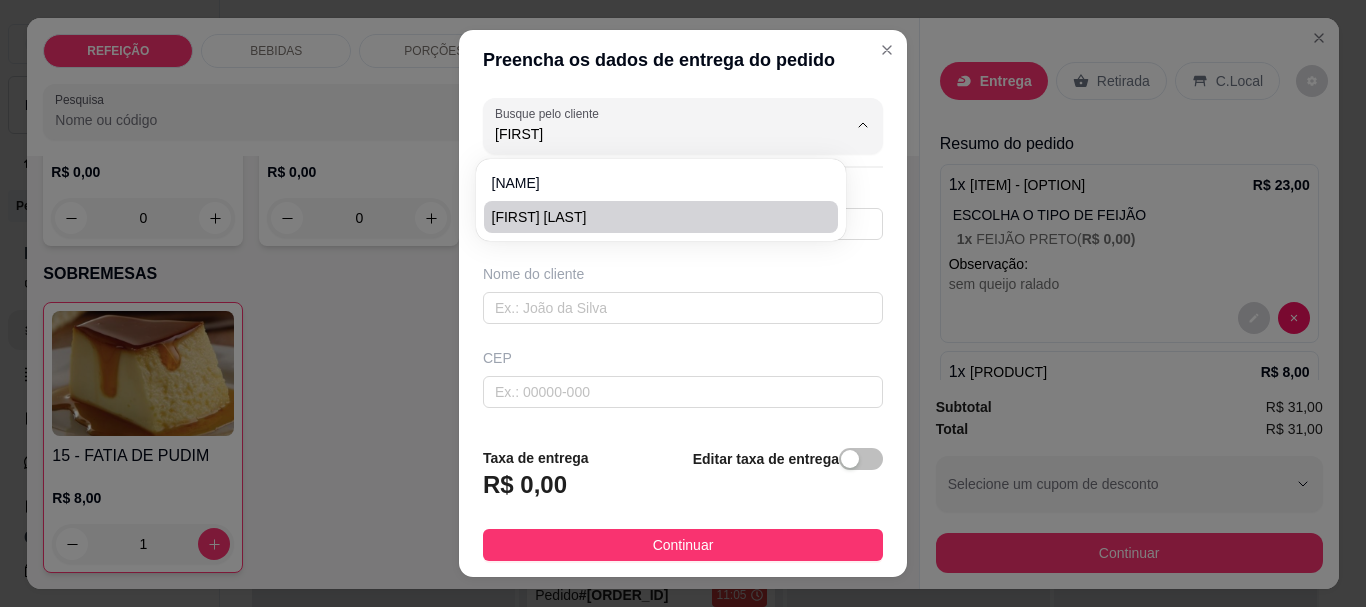 type on "MARCELO CHALAÇA" 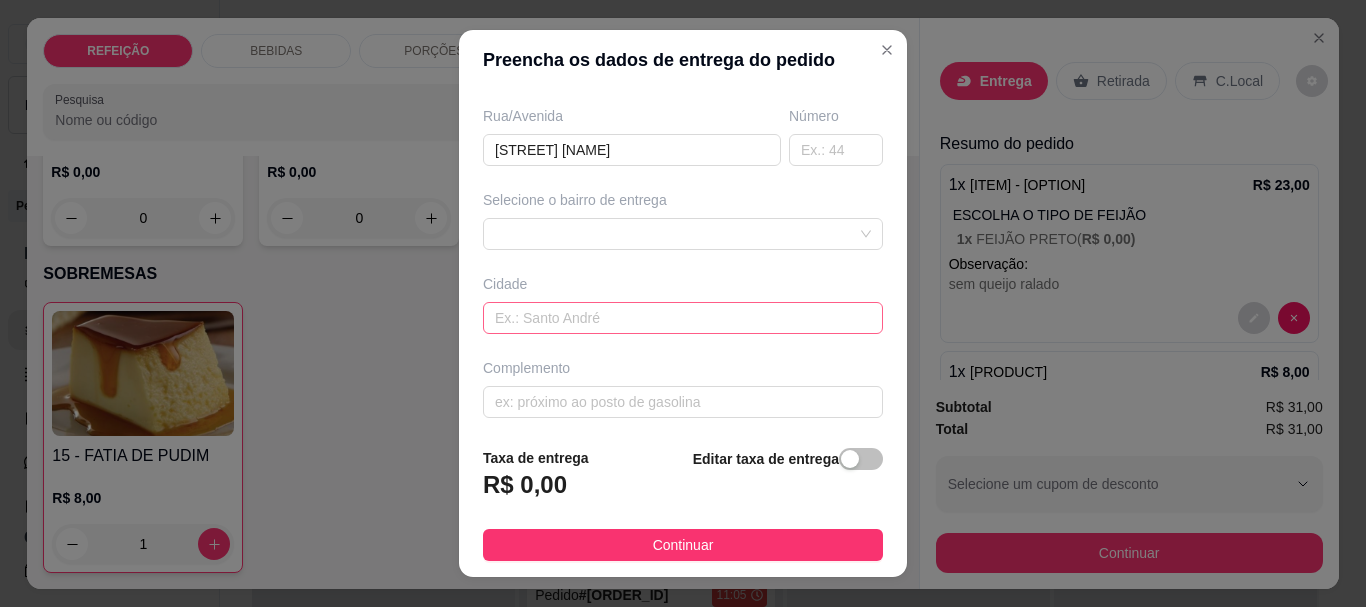 scroll, scrollTop: 333, scrollLeft: 0, axis: vertical 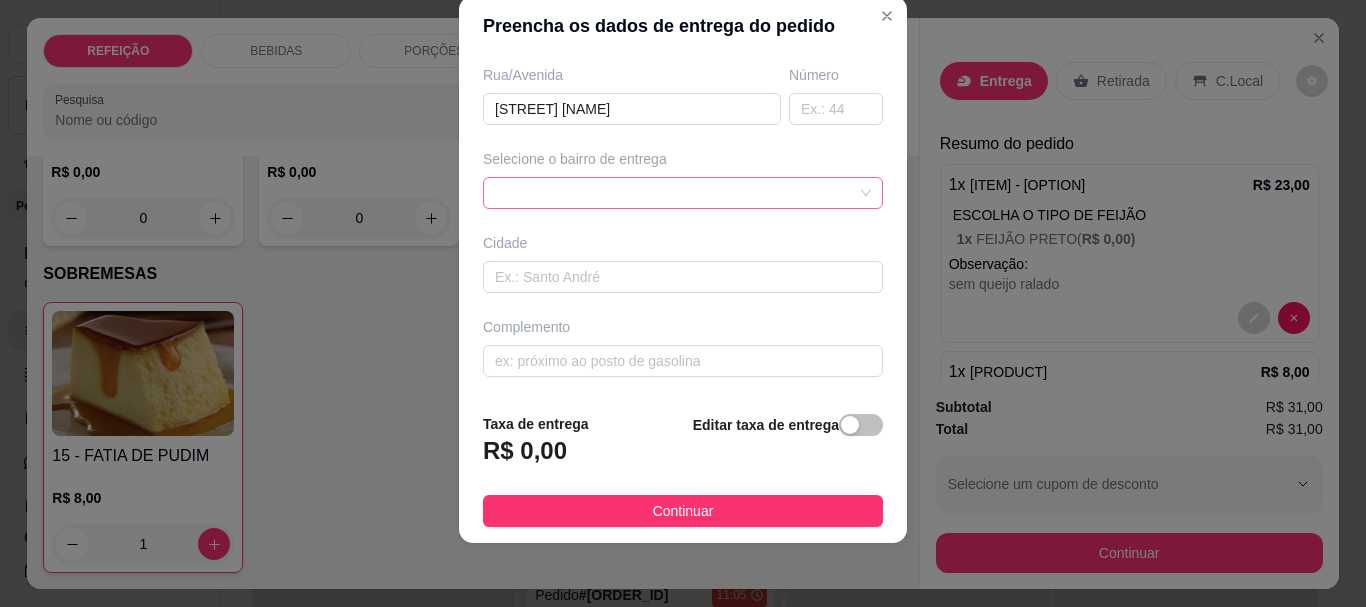 click at bounding box center (683, 193) 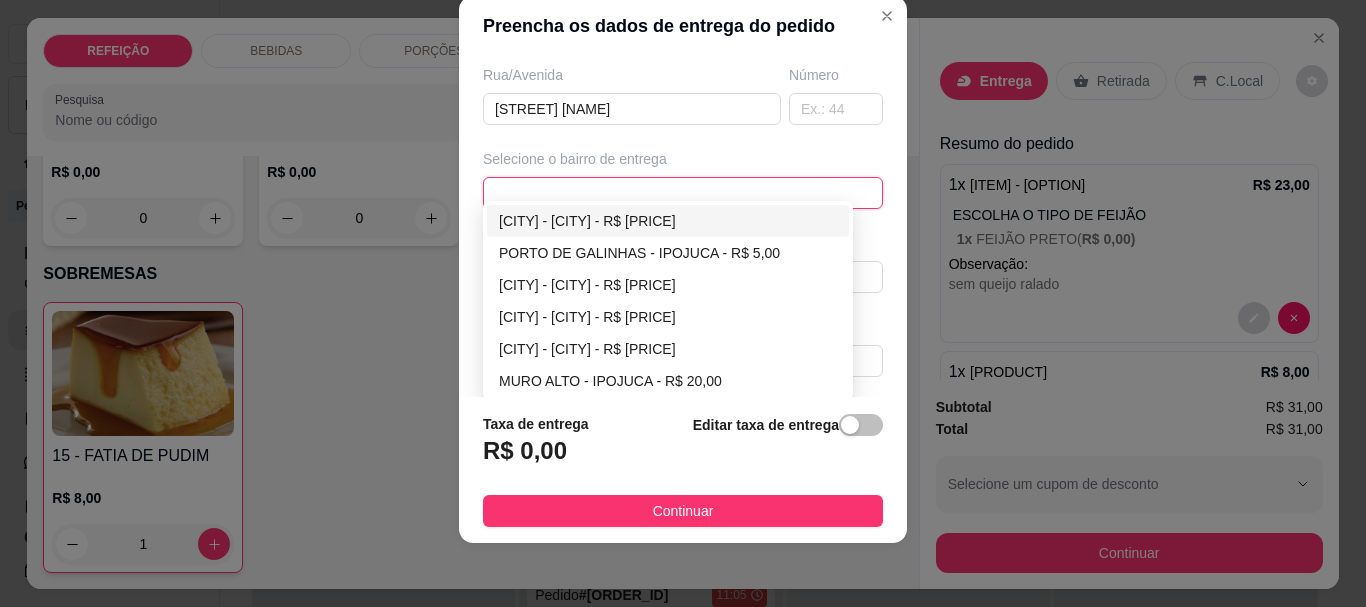 click on "MARACAIPE - IPOJUCA -  R$ 0,00" at bounding box center (668, 221) 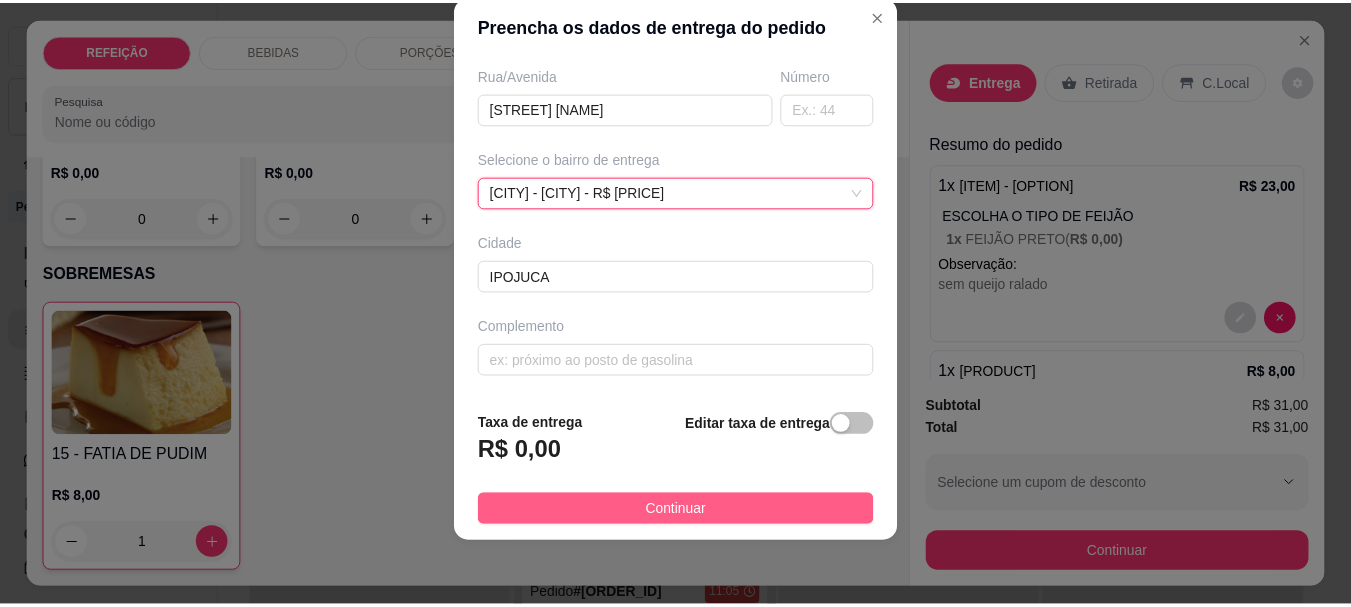 scroll, scrollTop: 312, scrollLeft: 0, axis: vertical 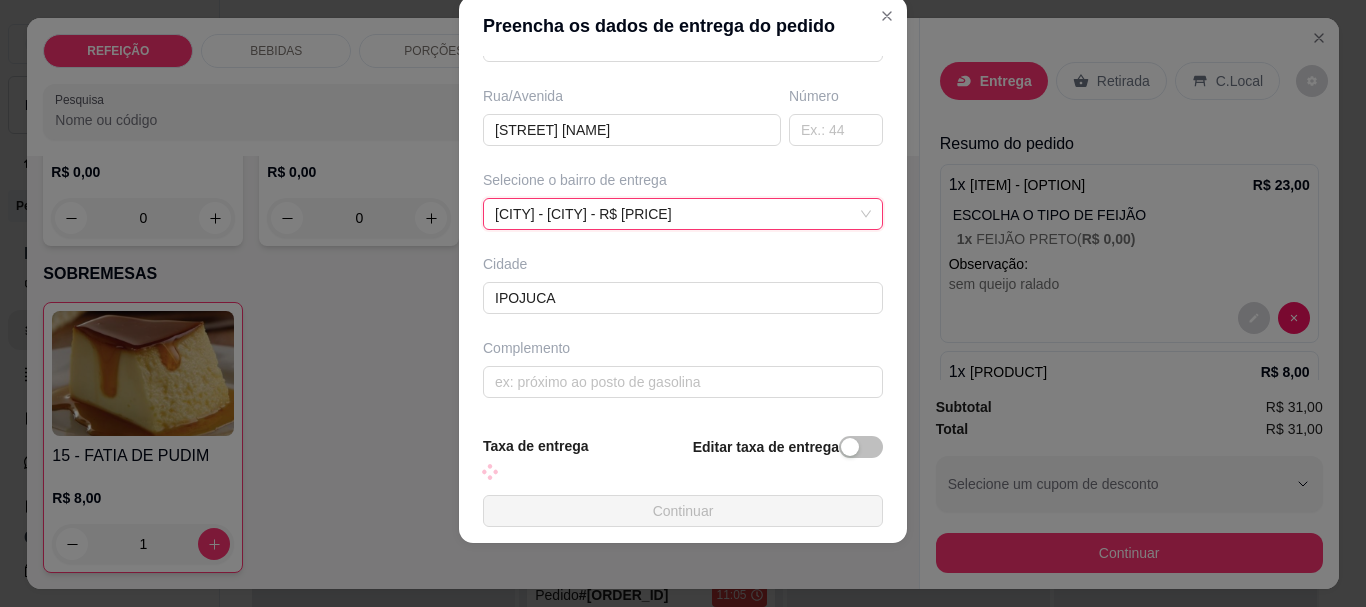 click on "Continuar" at bounding box center (683, 511) 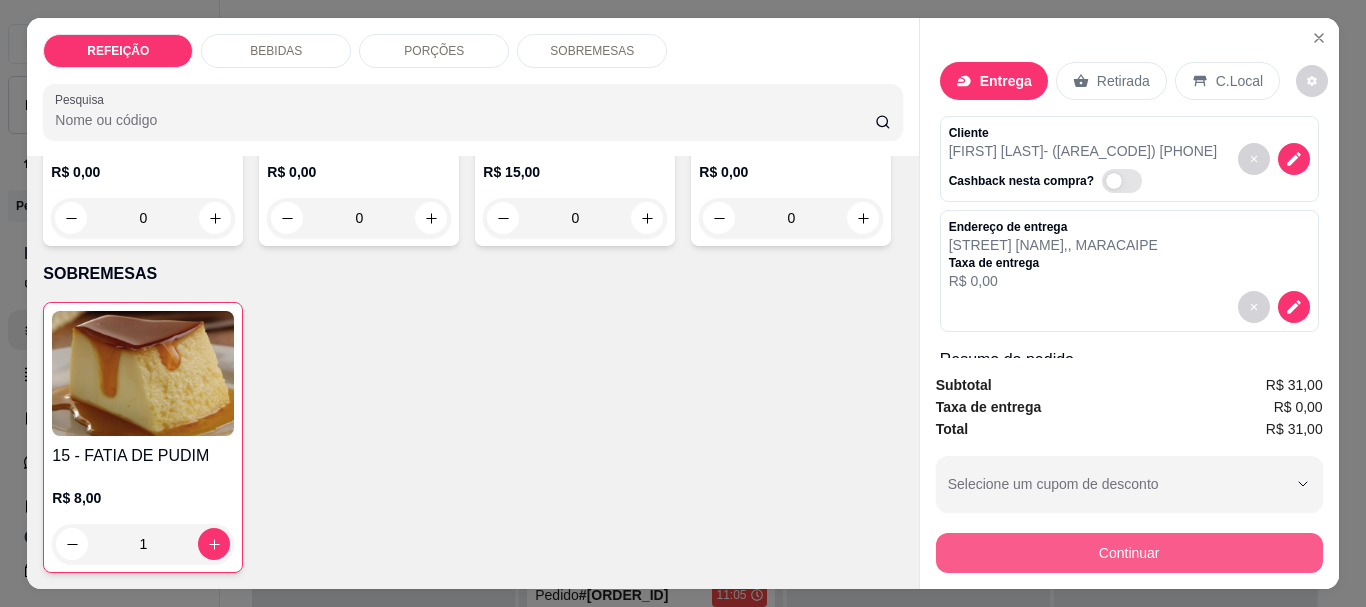 click on "Continuar" at bounding box center (1129, 553) 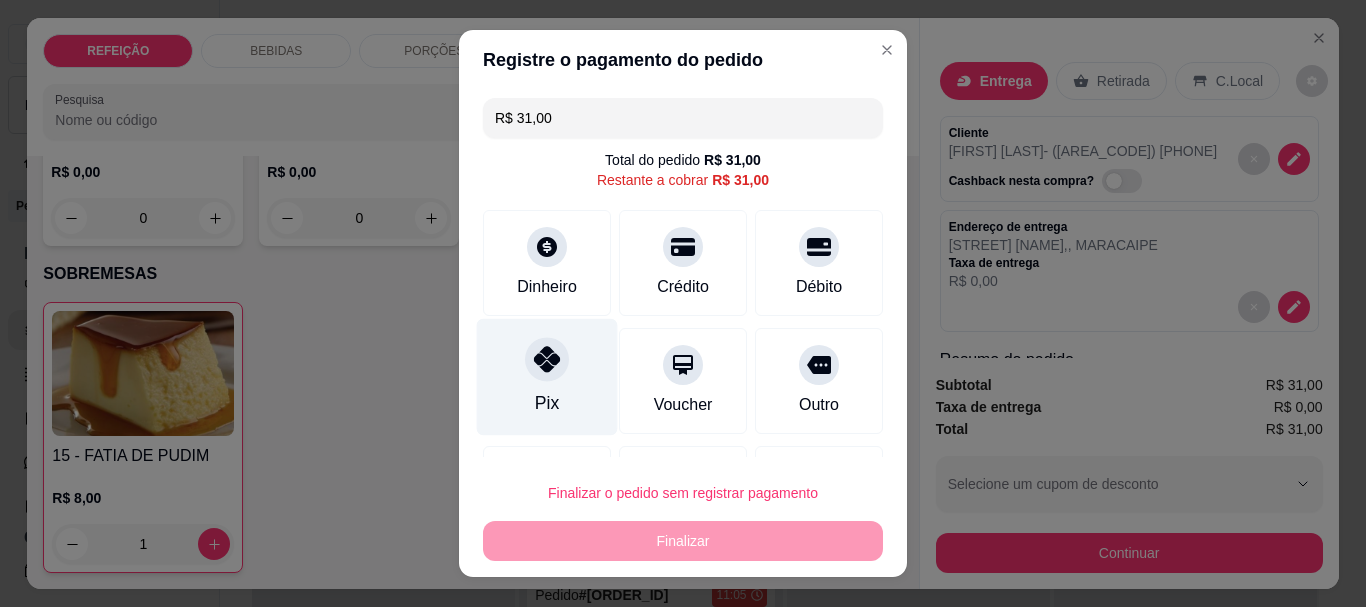 click 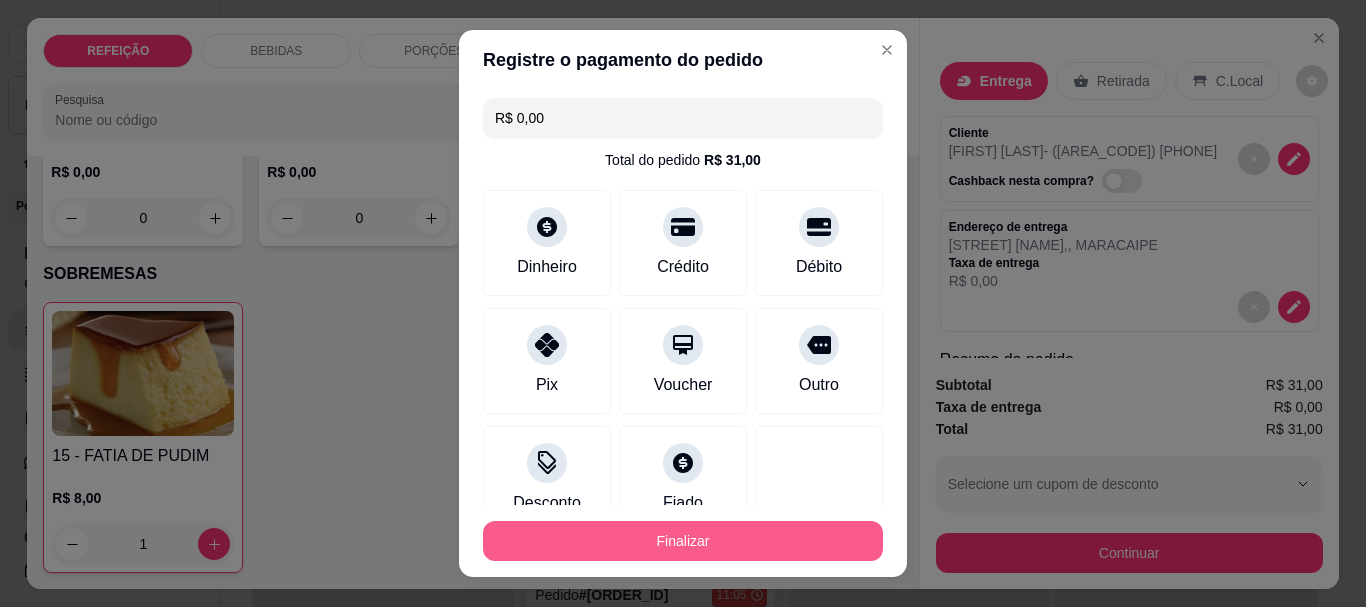 click on "Finalizar" at bounding box center [683, 541] 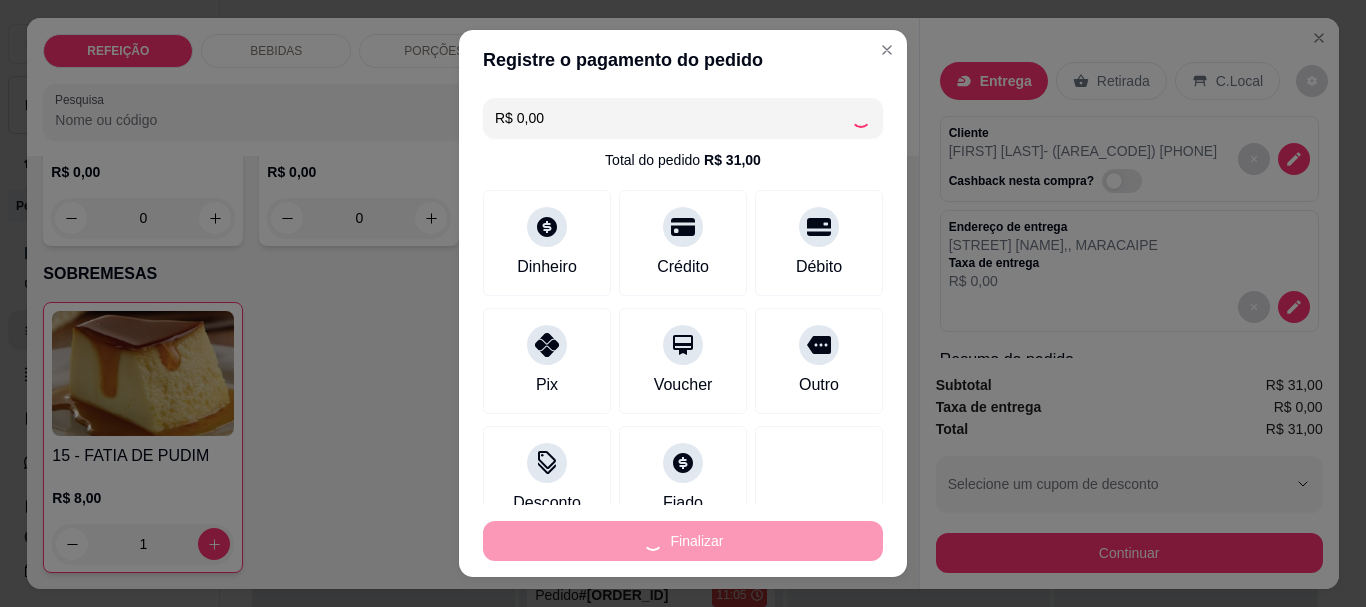 type on "0" 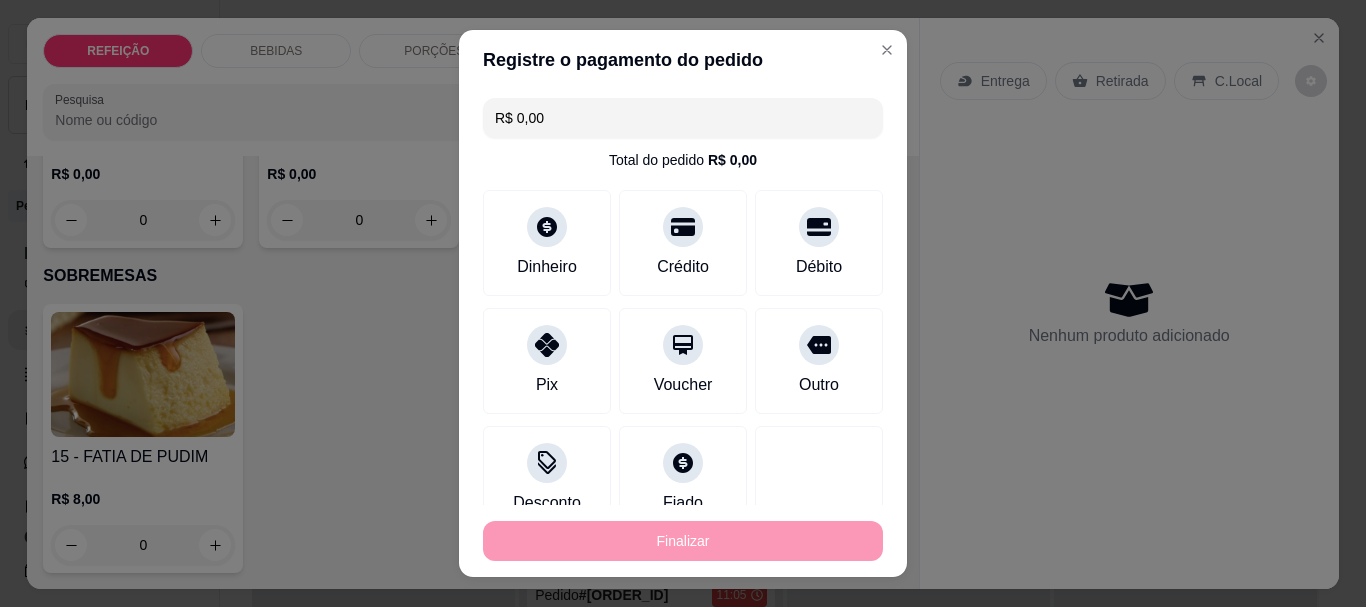 type on "-R$ 31,00" 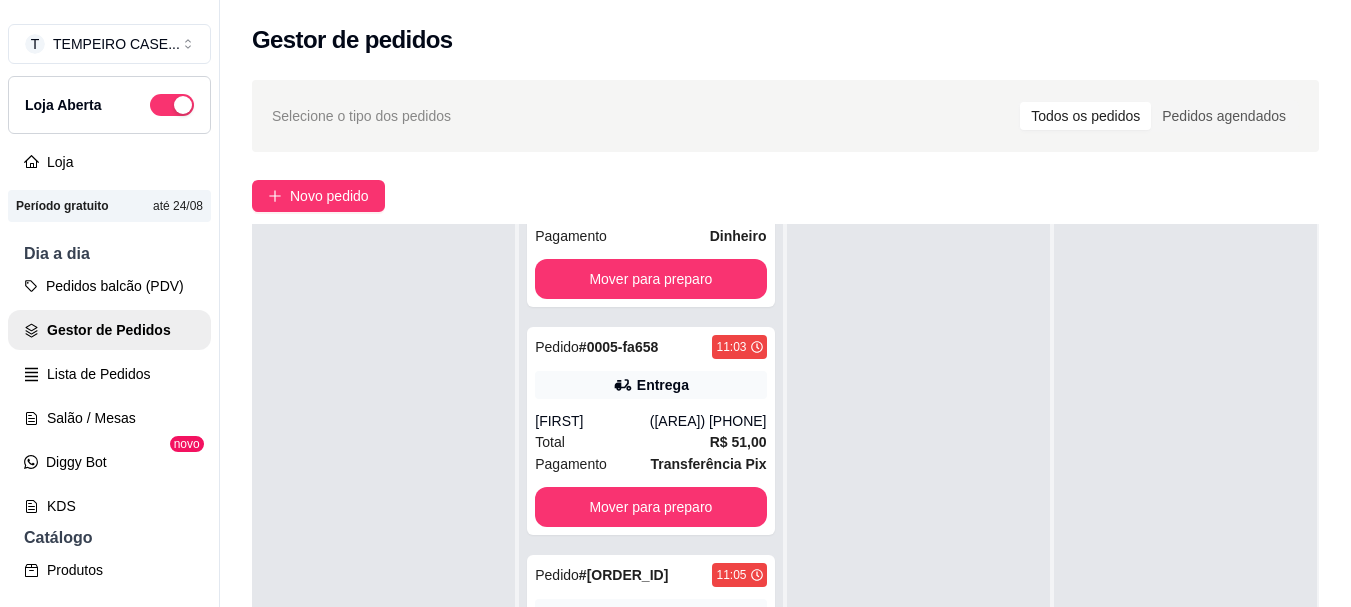 scroll, scrollTop: 869, scrollLeft: 0, axis: vertical 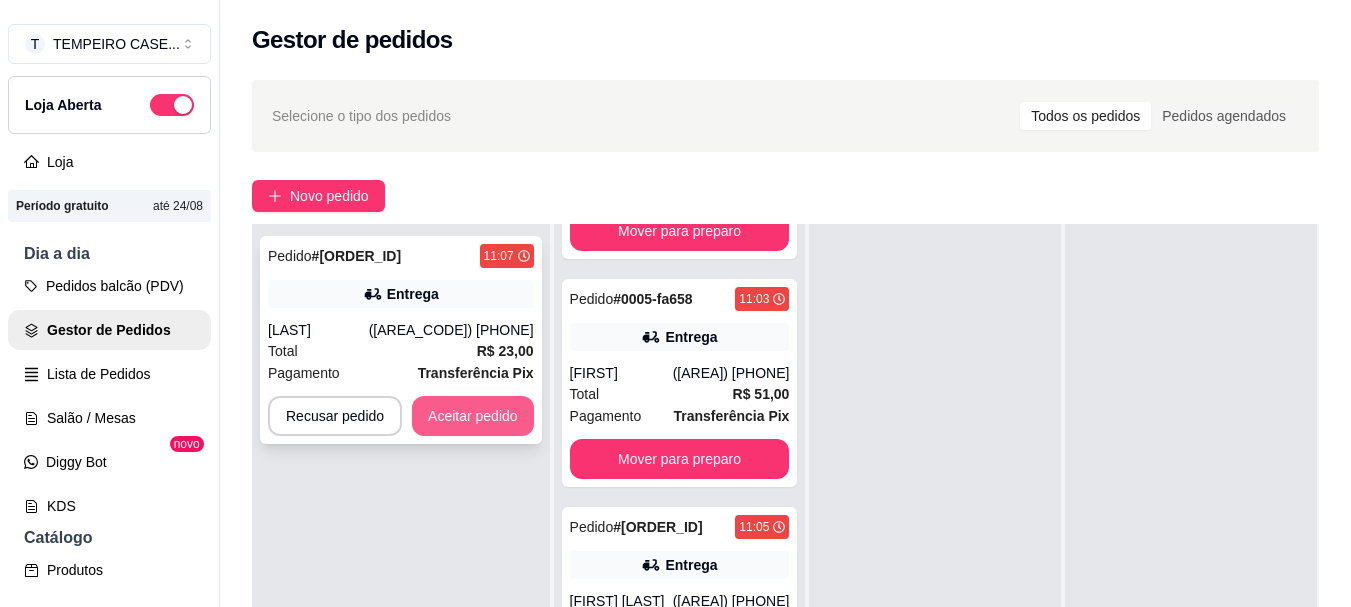 click on "Aceitar pedido" at bounding box center [473, 416] 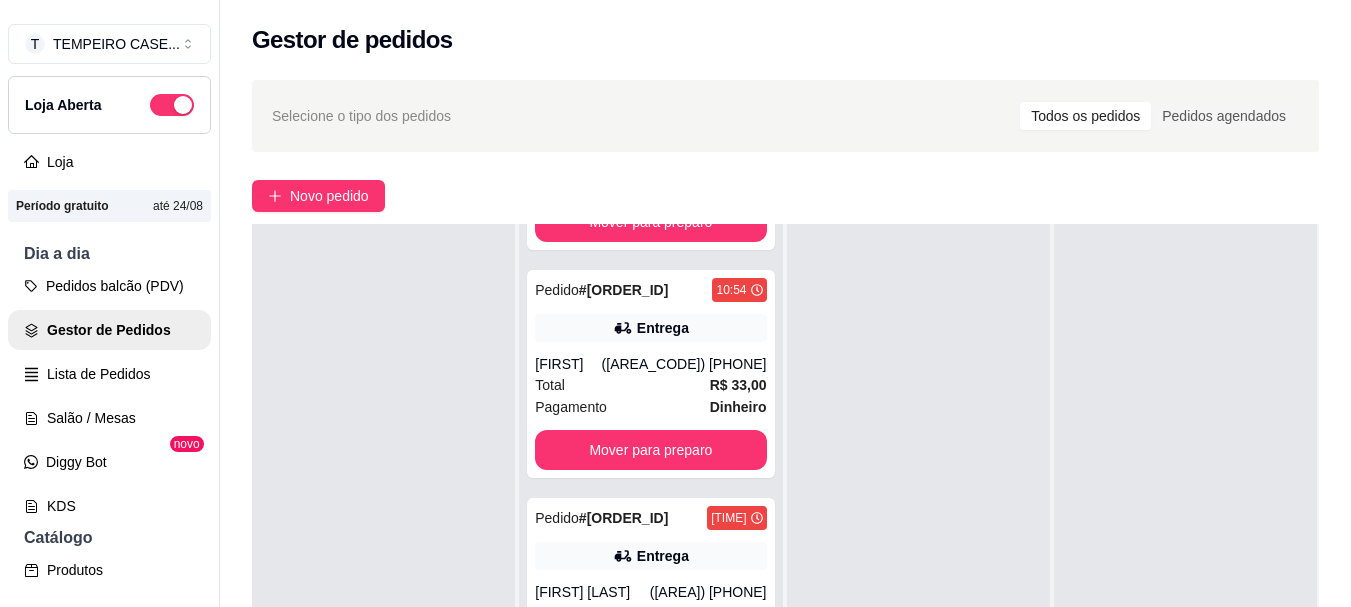 scroll, scrollTop: 200, scrollLeft: 0, axis: vertical 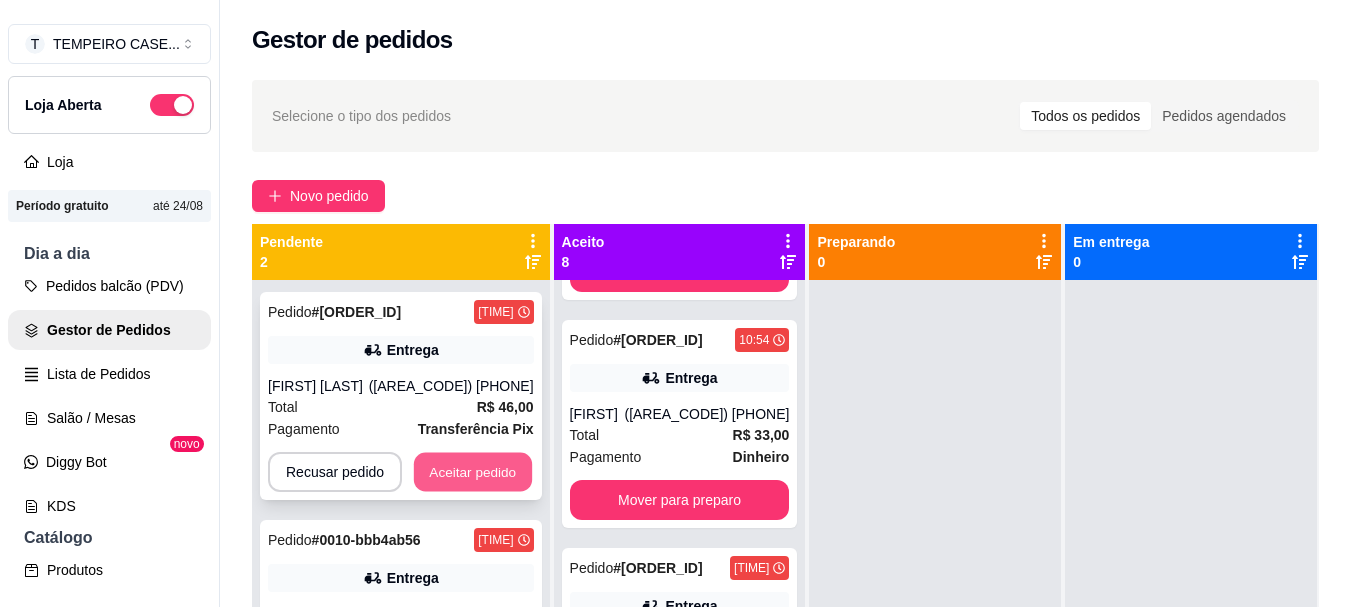 click on "Aceitar pedido" at bounding box center (473, 472) 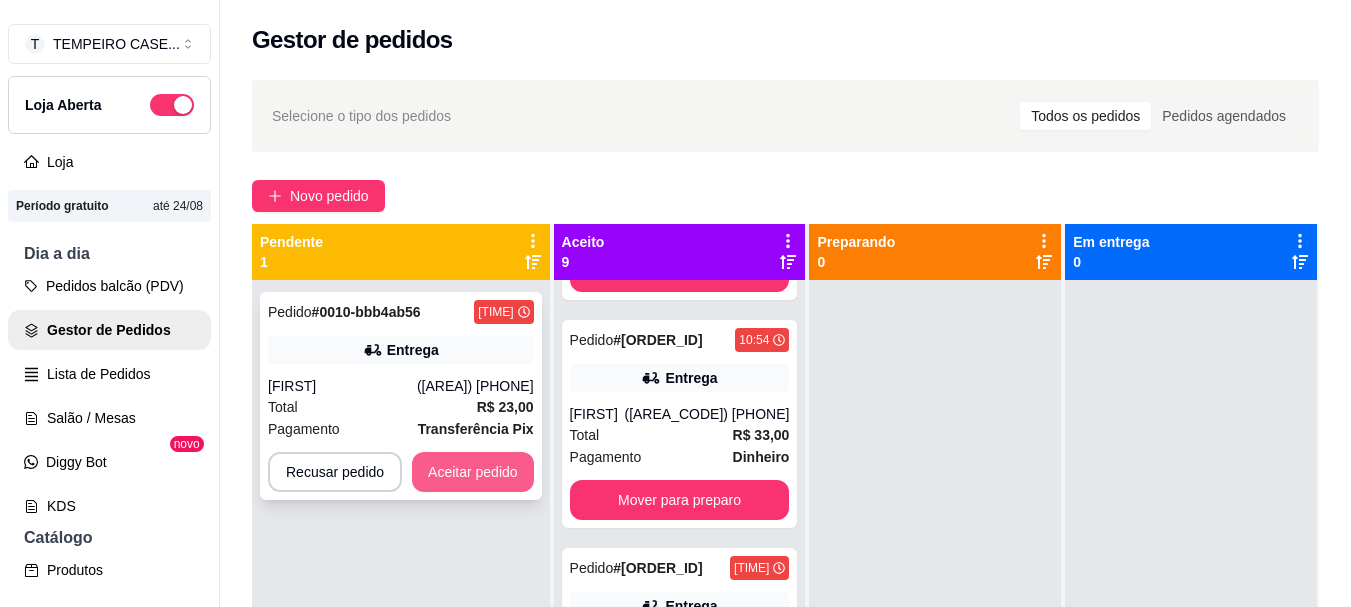 click on "Aceitar pedido" at bounding box center [473, 472] 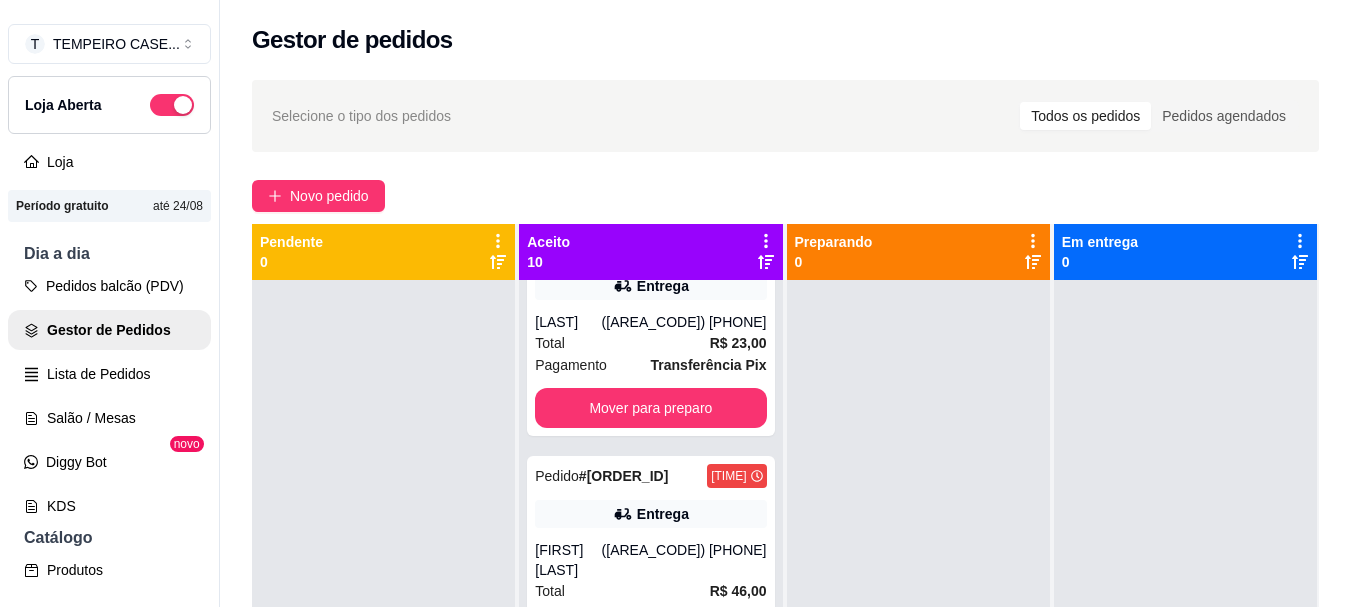 scroll, scrollTop: 1753, scrollLeft: 0, axis: vertical 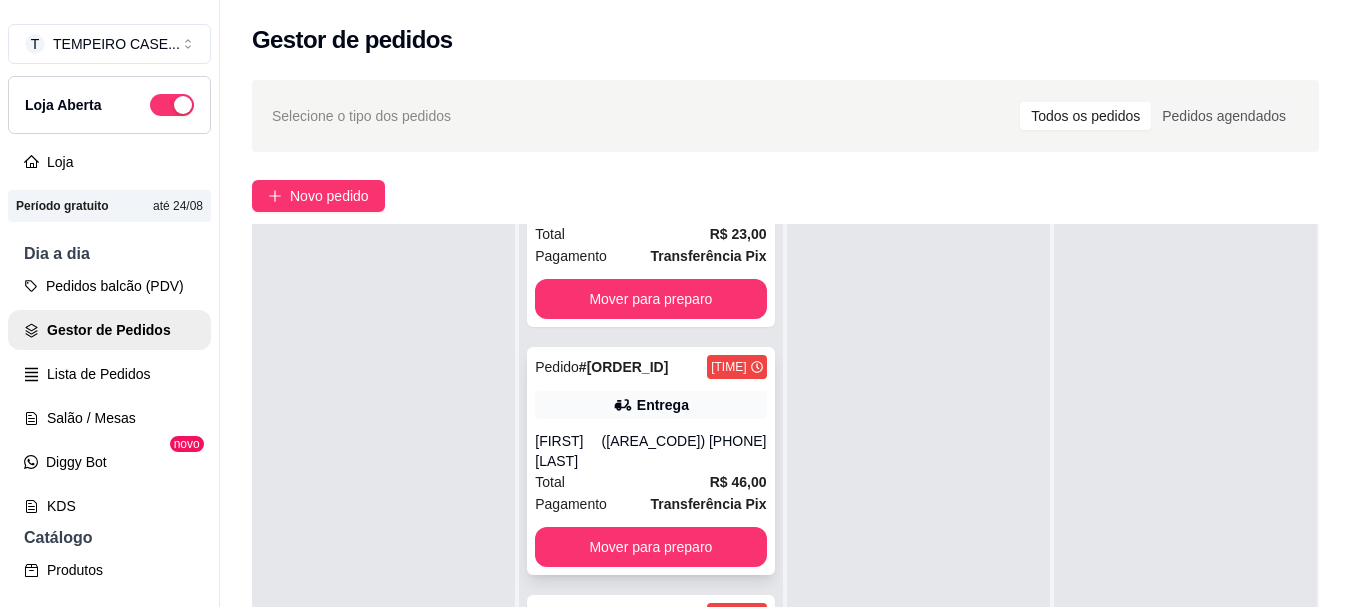 click on "(81) 98886-5077" at bounding box center (684, 451) 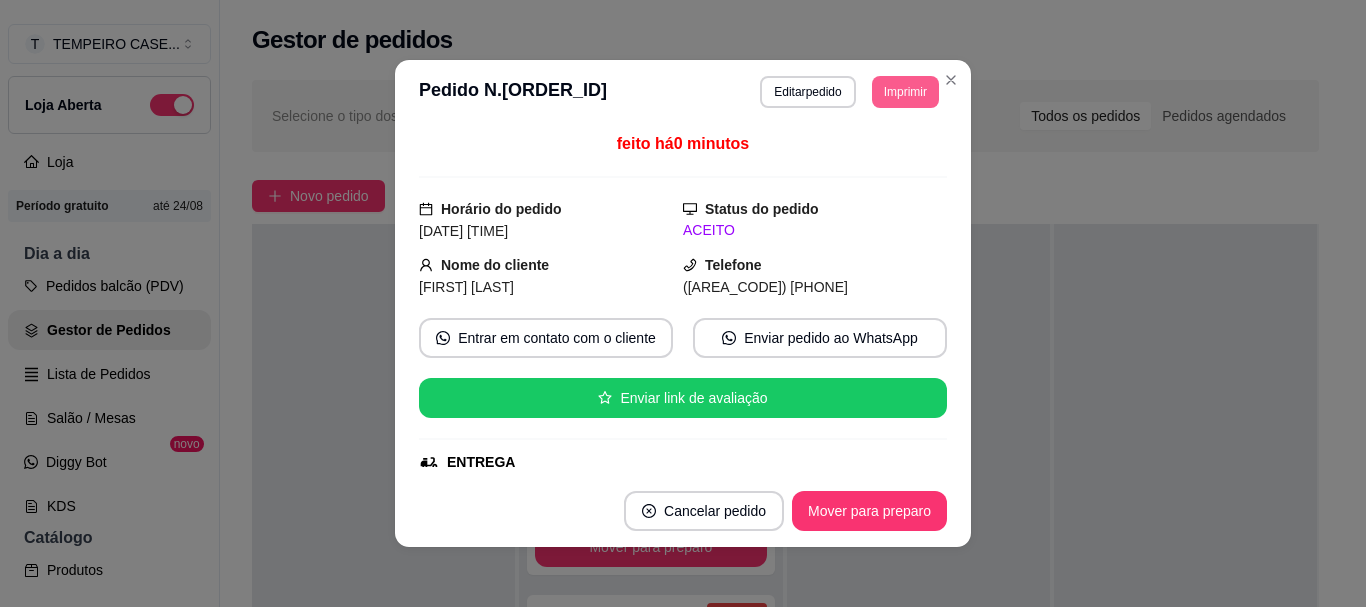 click on "Imprimir" at bounding box center [905, 92] 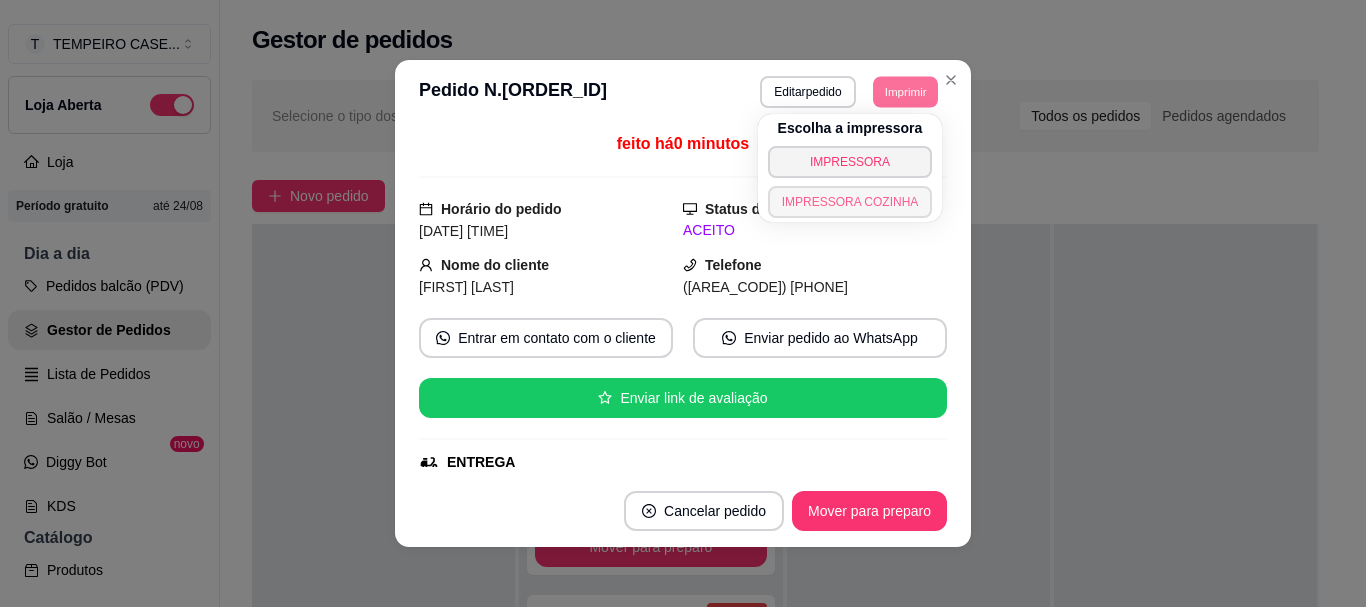 click on "IMPRESSORA COZINHA" at bounding box center (850, 202) 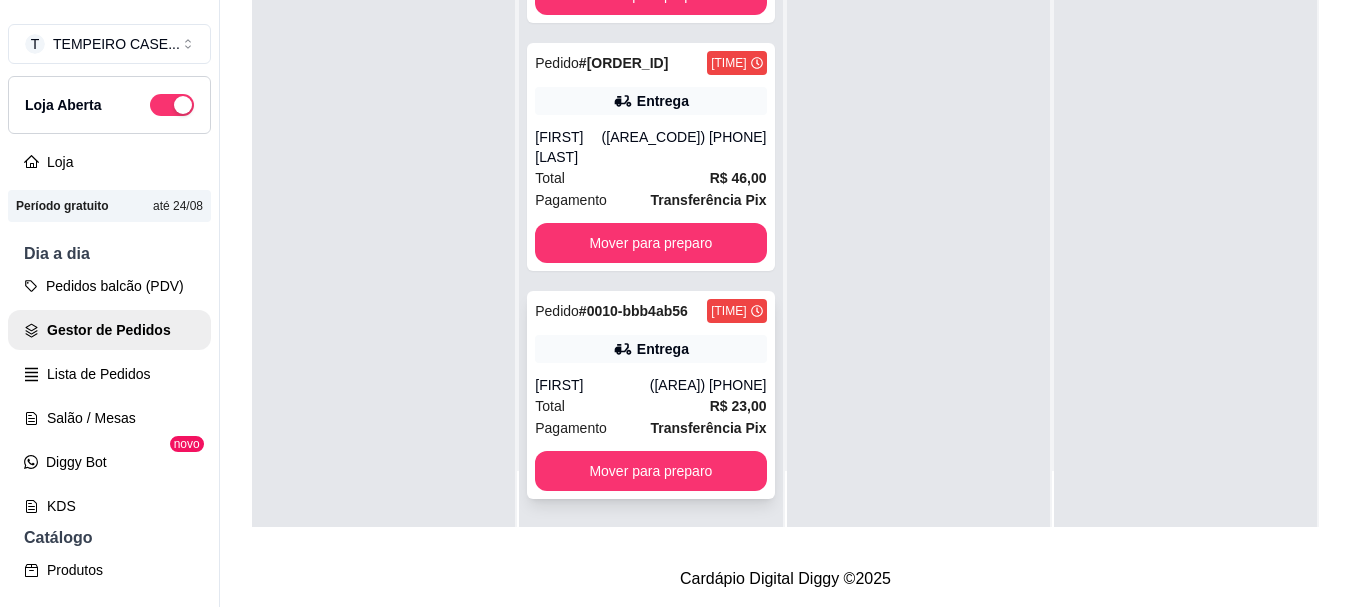 scroll, scrollTop: 319, scrollLeft: 0, axis: vertical 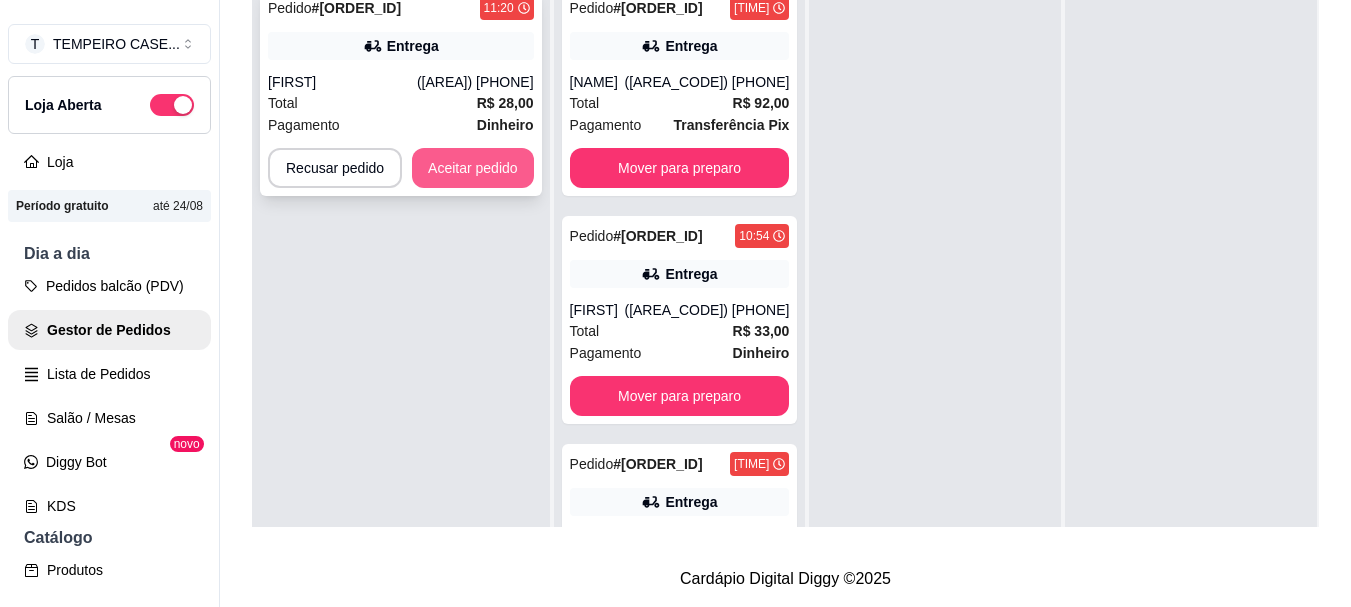 click on "Aceitar pedido" at bounding box center [473, 168] 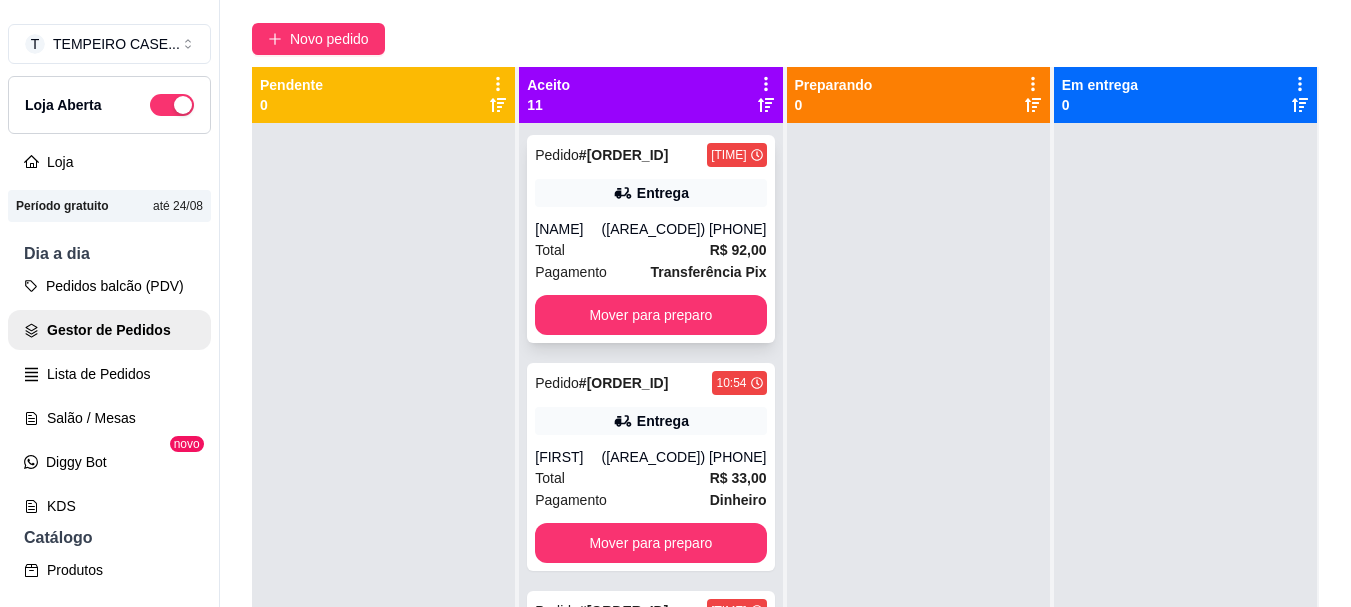 scroll, scrollTop: 0, scrollLeft: 0, axis: both 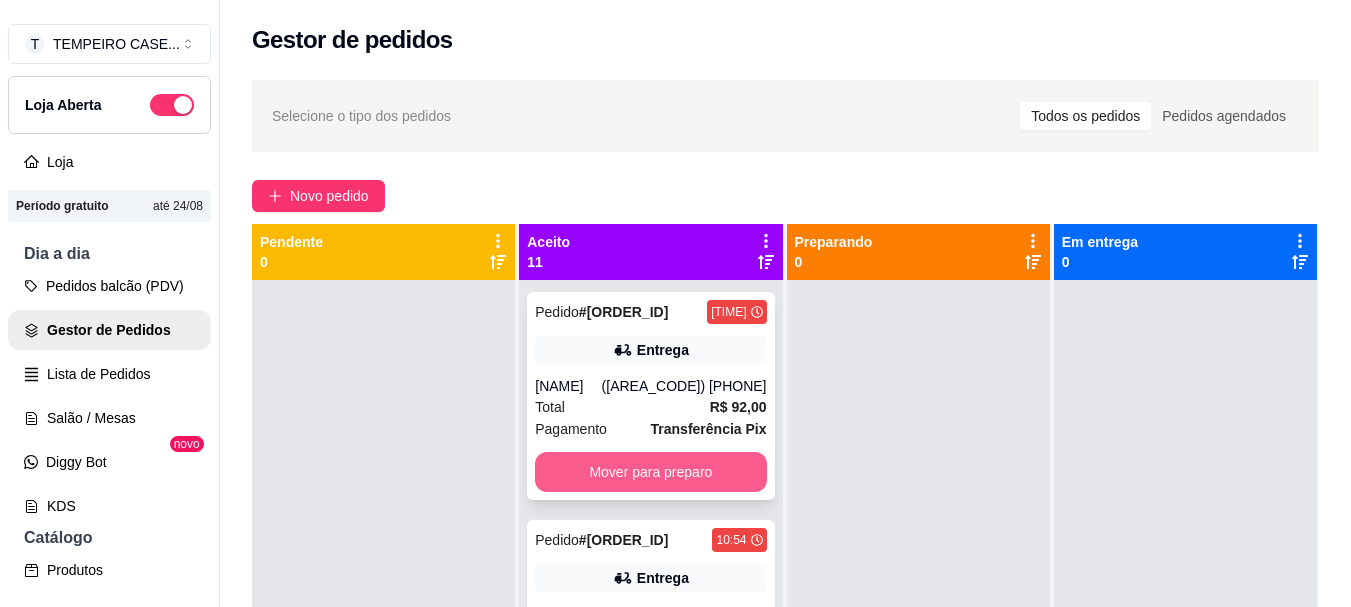 click on "Mover para preparo" at bounding box center (650, 472) 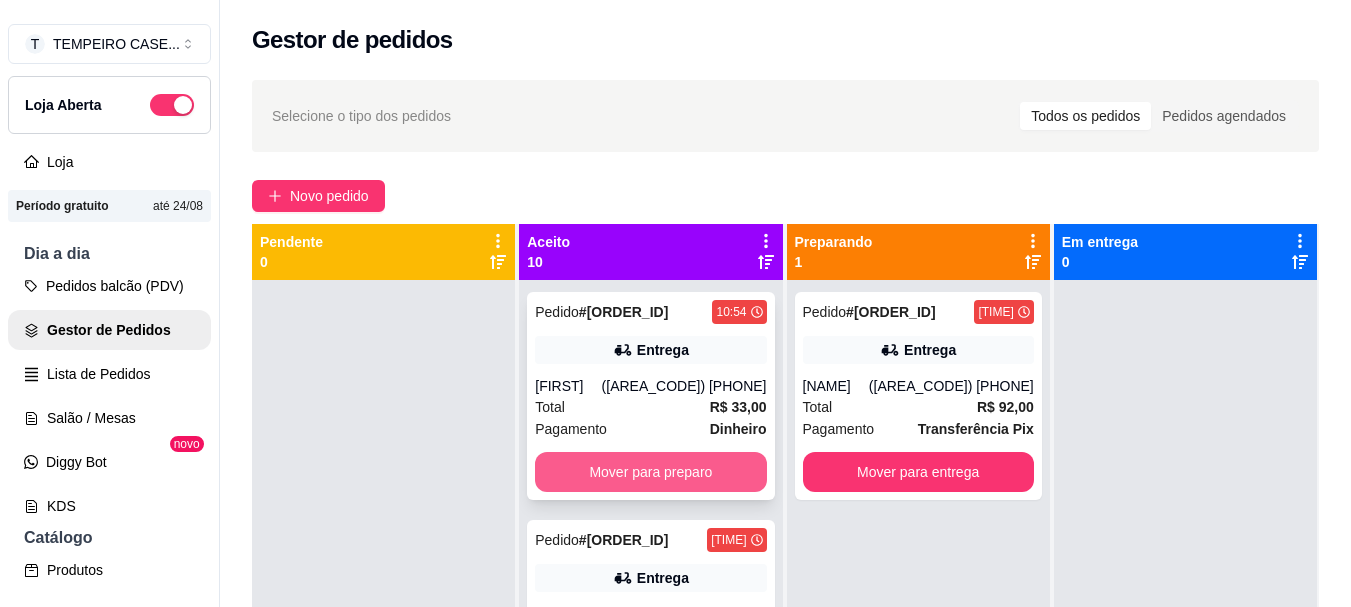 click on "Mover para preparo" at bounding box center [650, 472] 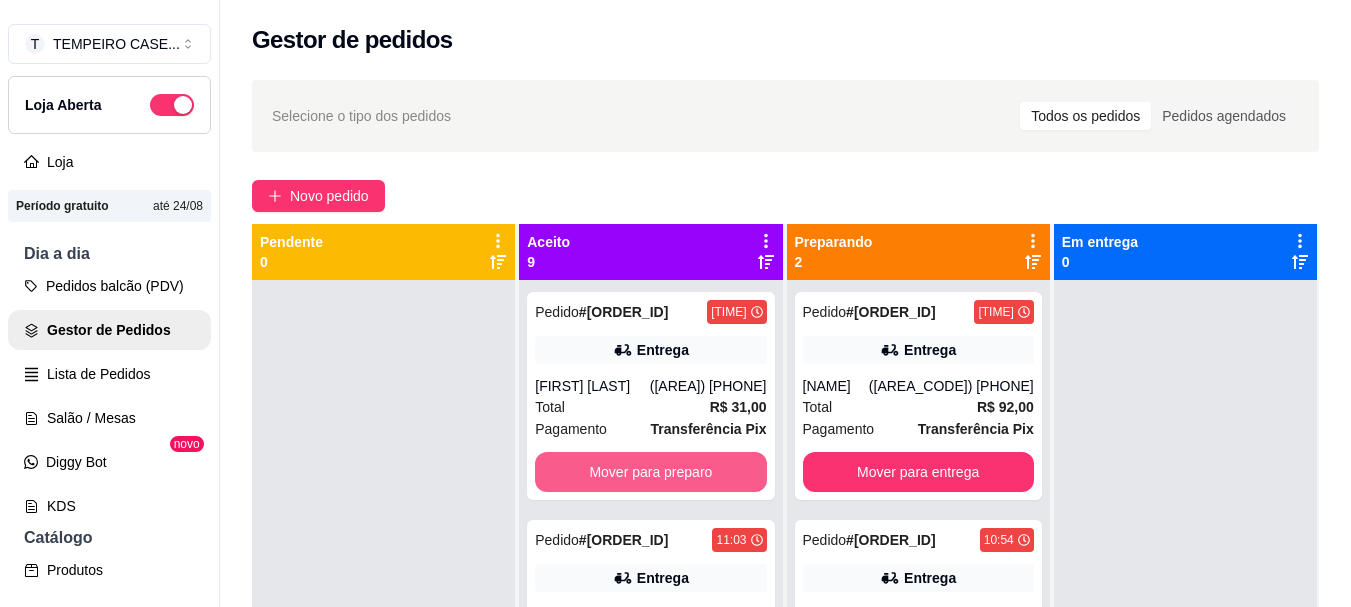 click on "Mover para preparo" at bounding box center [650, 472] 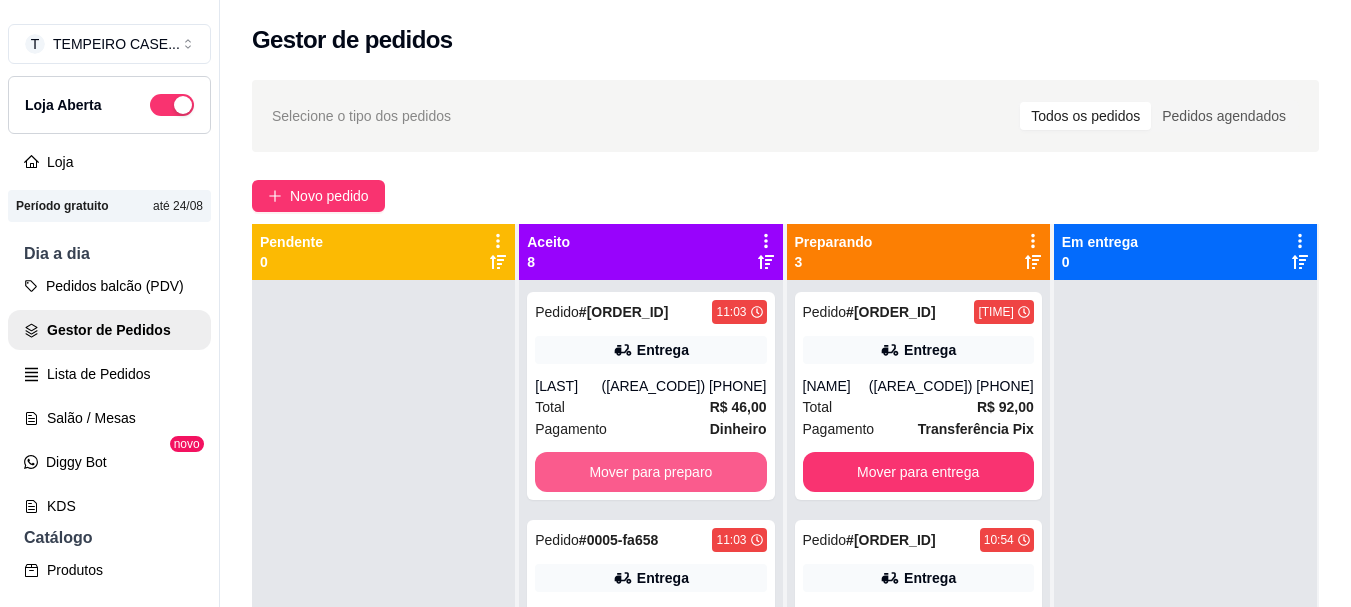 click on "Mover para preparo" at bounding box center [650, 472] 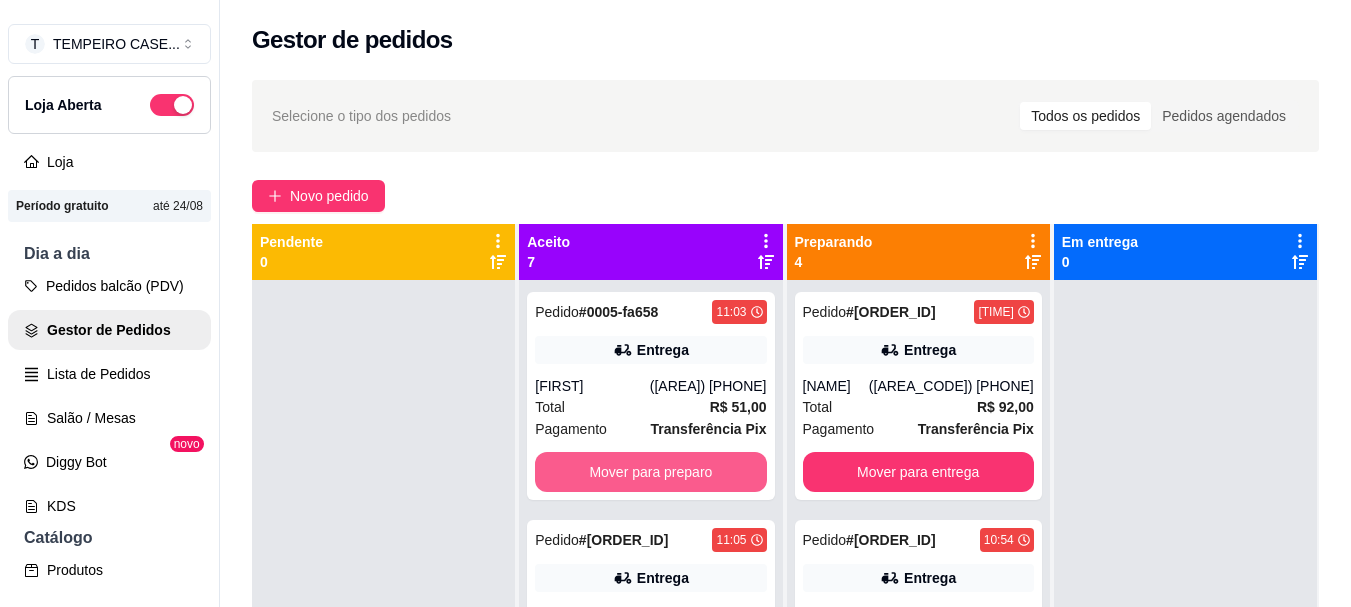 click on "Mover para preparo" at bounding box center [650, 472] 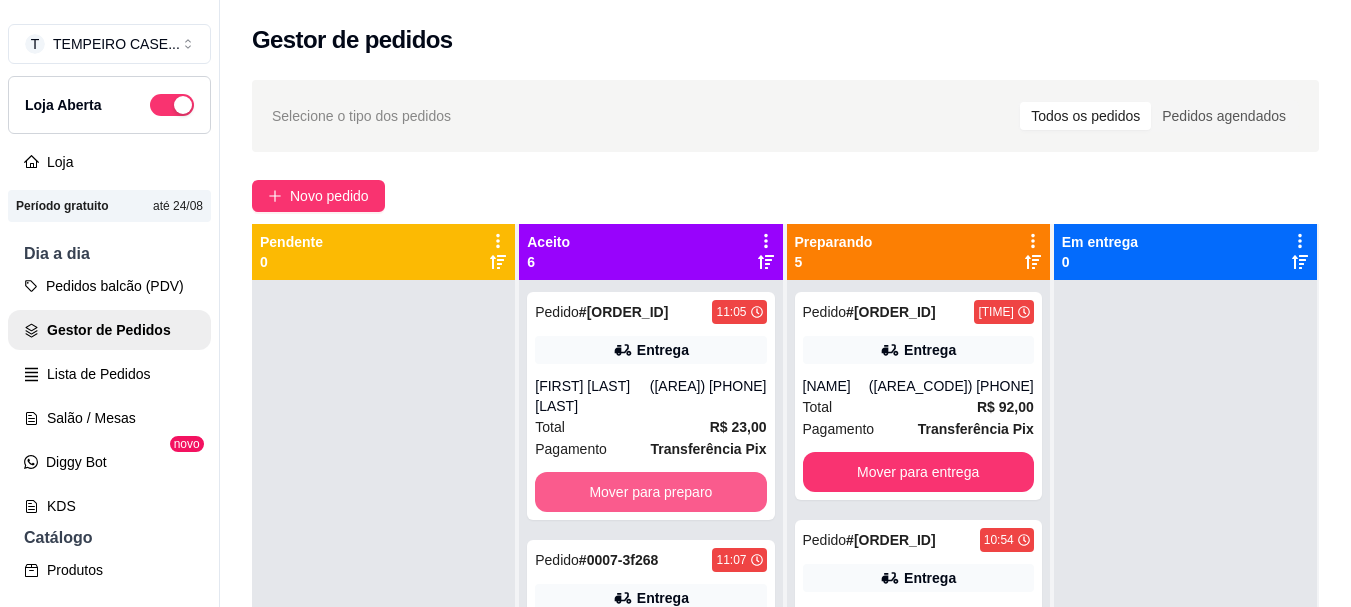 click on "Mover para preparo" at bounding box center [650, 492] 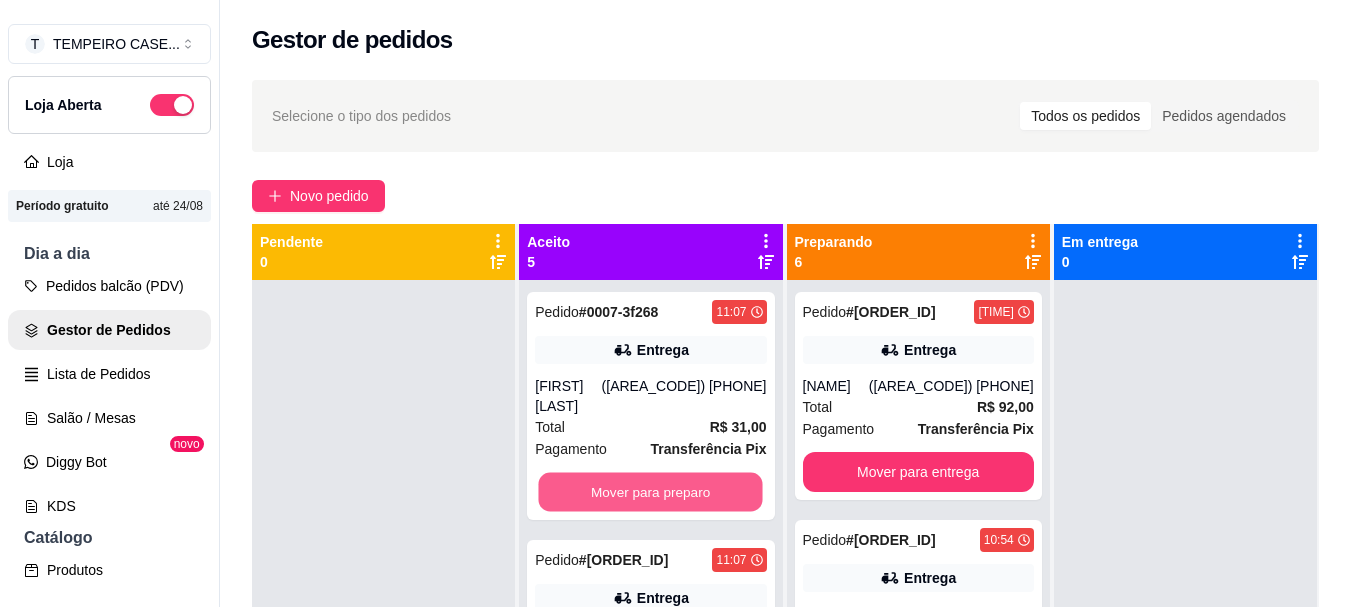 click on "Mover para preparo" at bounding box center [651, 492] 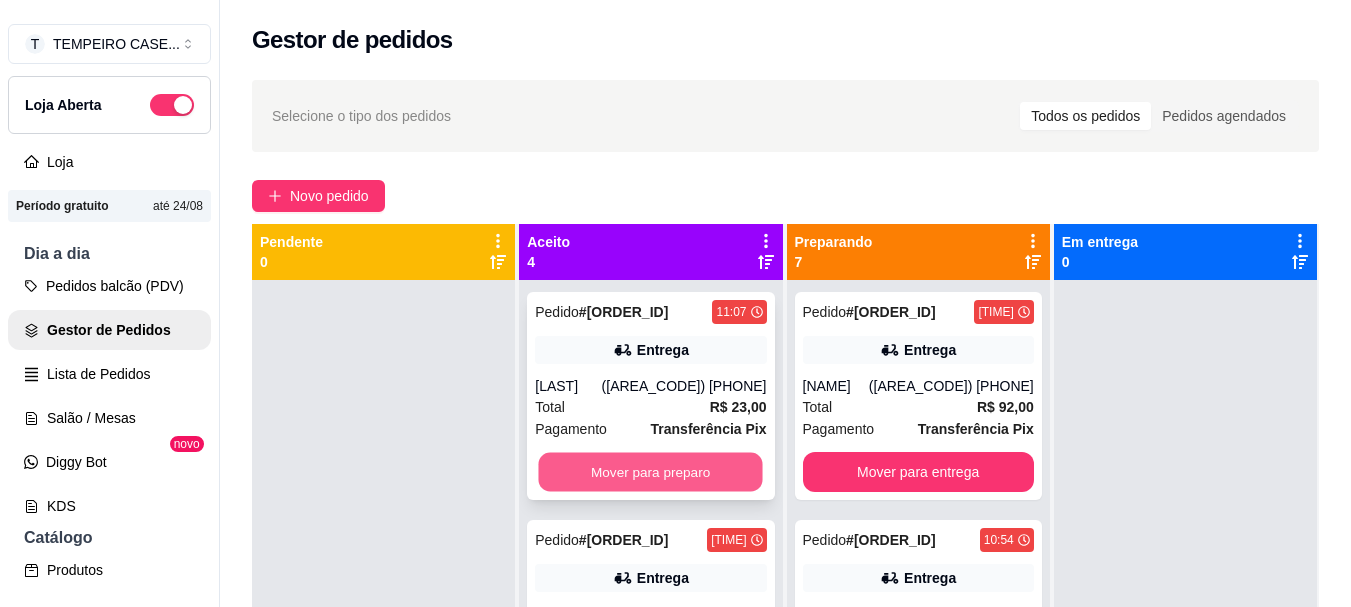 click on "Mover para preparo" at bounding box center [651, 472] 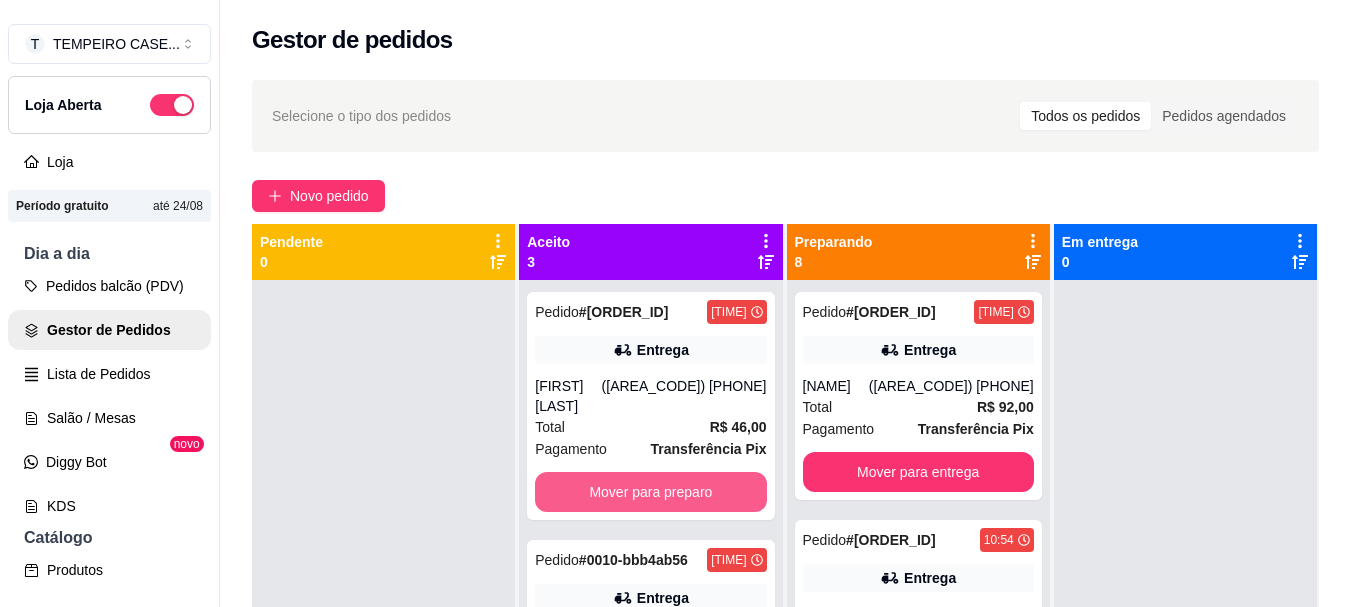 click on "Mover para preparo" at bounding box center [650, 492] 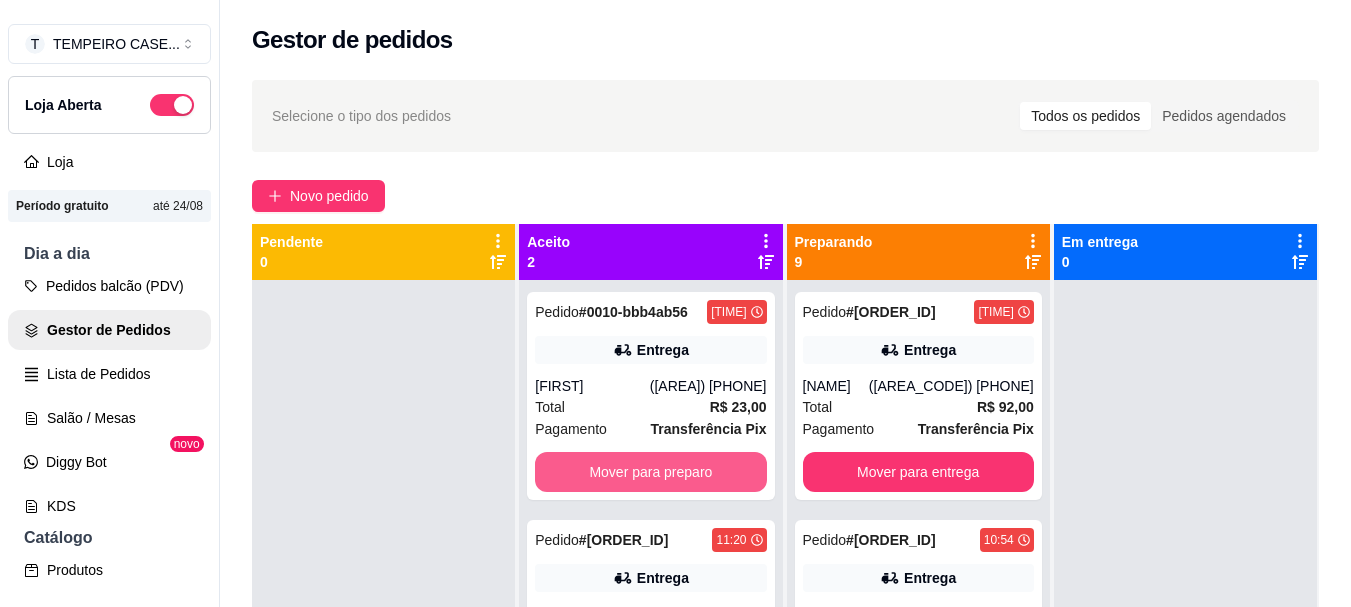 click on "Mover para preparo" at bounding box center (650, 472) 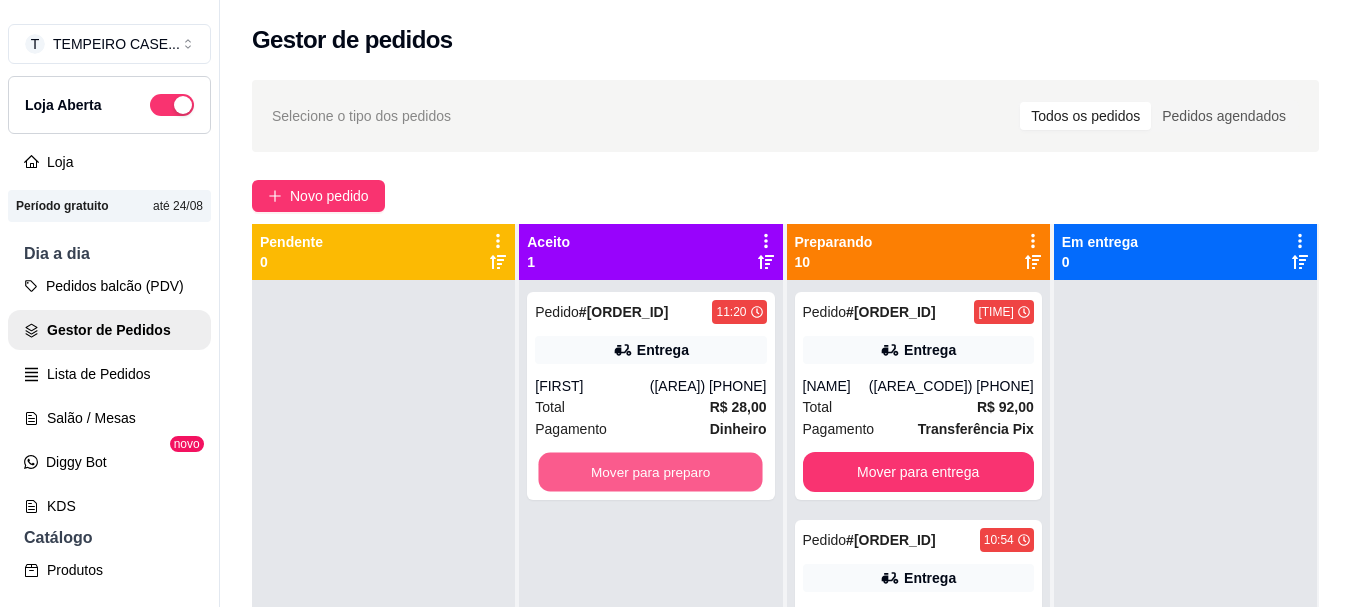 click on "Mover para preparo" at bounding box center (651, 472) 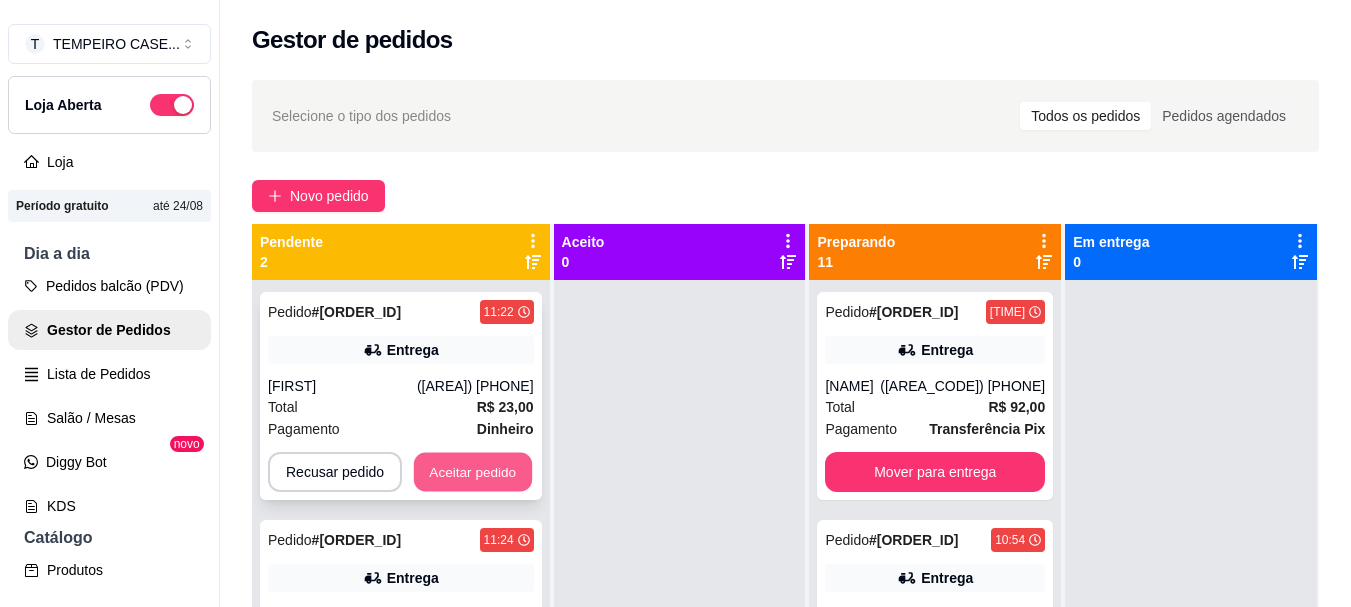 click on "Aceitar pedido" at bounding box center [473, 472] 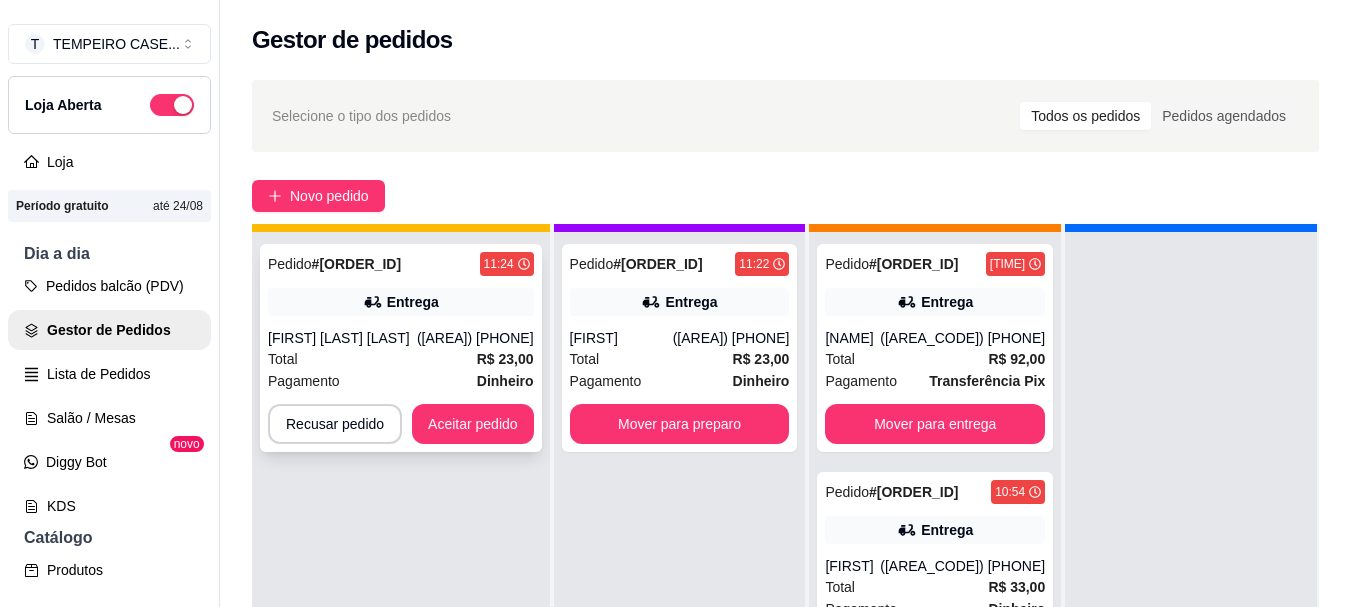scroll, scrollTop: 71, scrollLeft: 0, axis: vertical 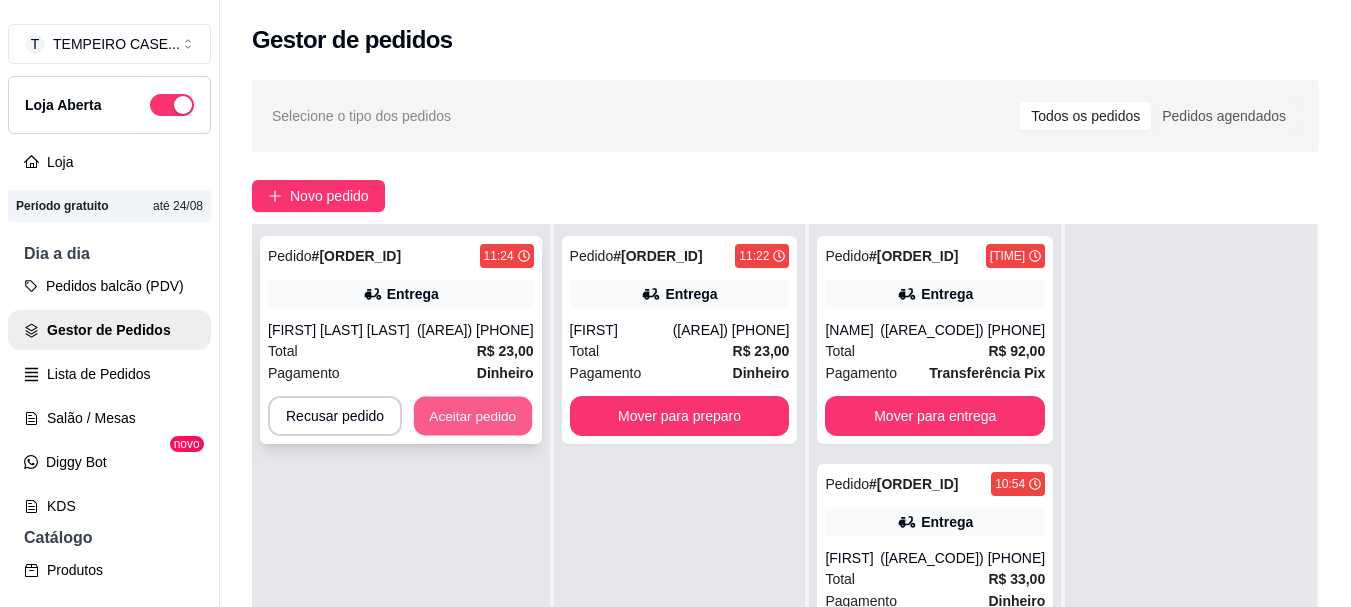click on "Aceitar pedido" at bounding box center (473, 416) 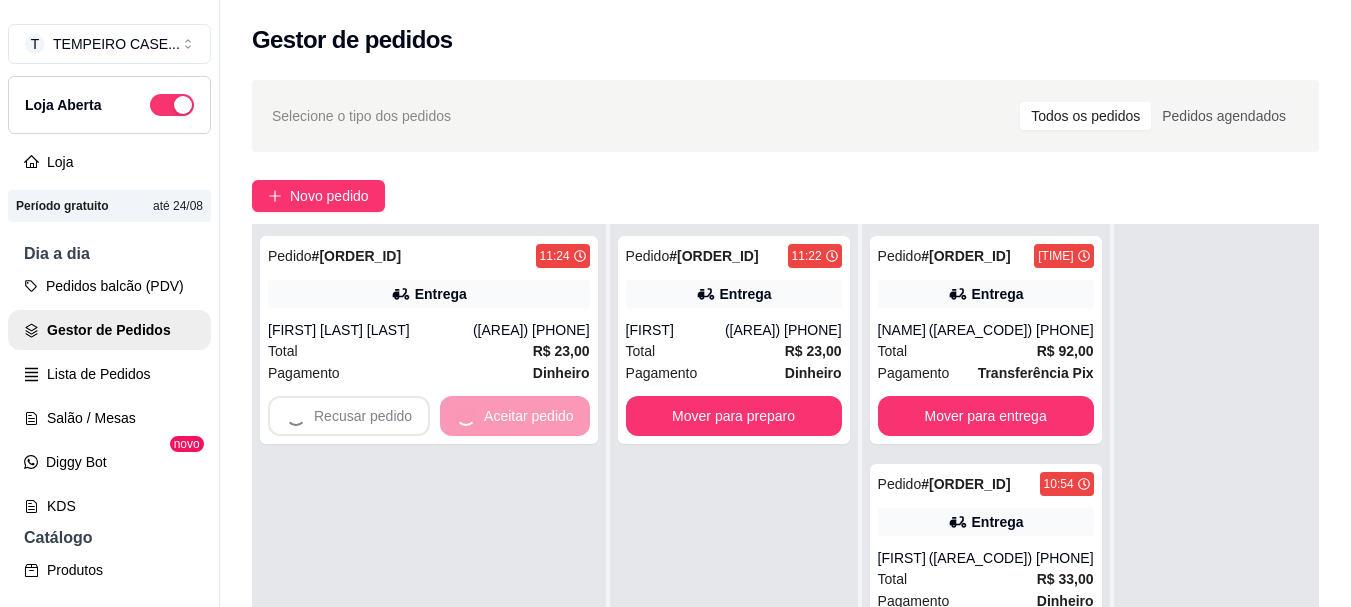 scroll, scrollTop: 56, scrollLeft: 0, axis: vertical 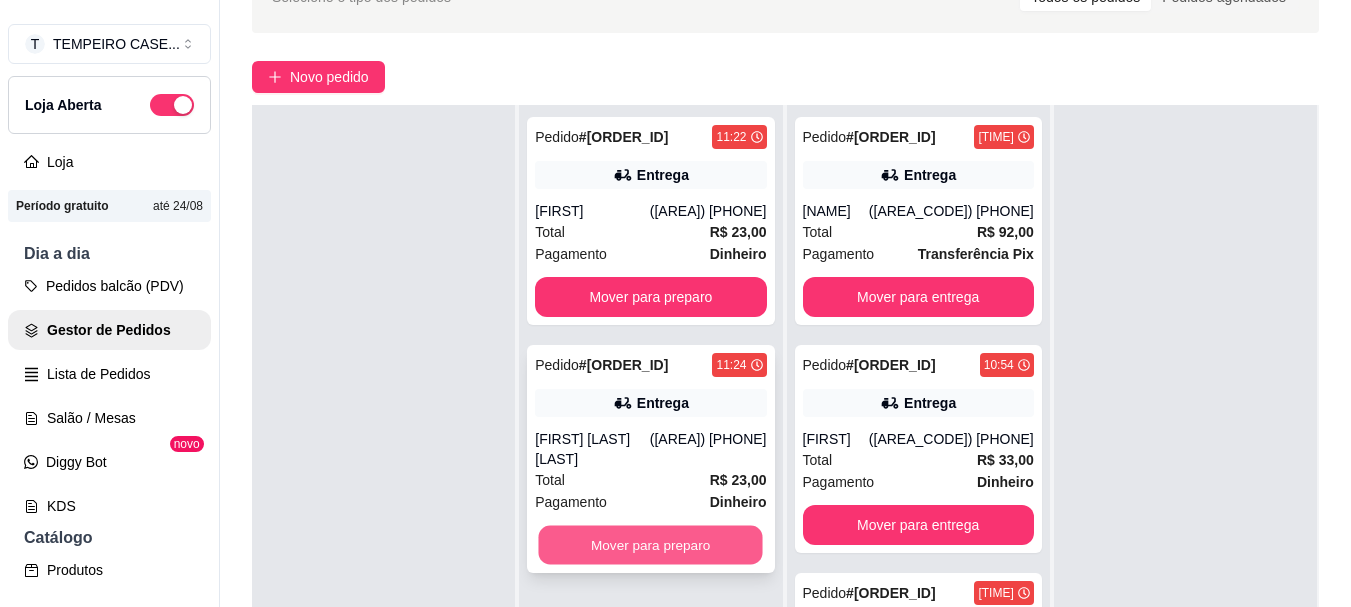 click on "Mover para preparo" at bounding box center (651, 545) 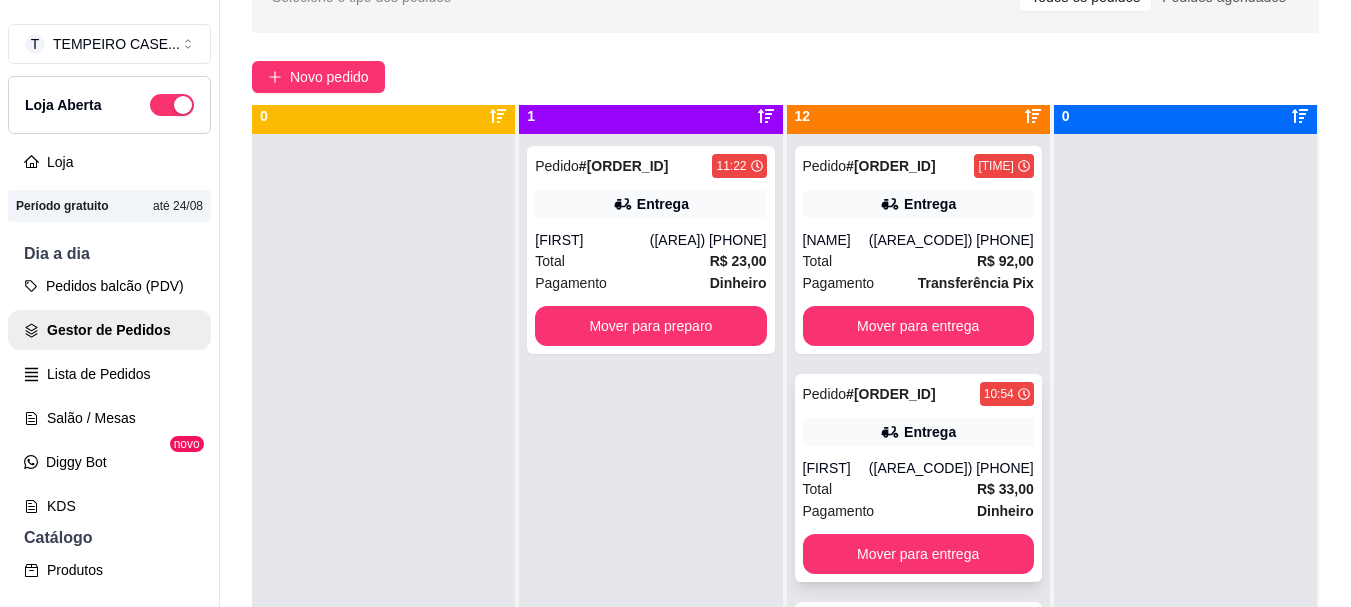 scroll, scrollTop: 0, scrollLeft: 0, axis: both 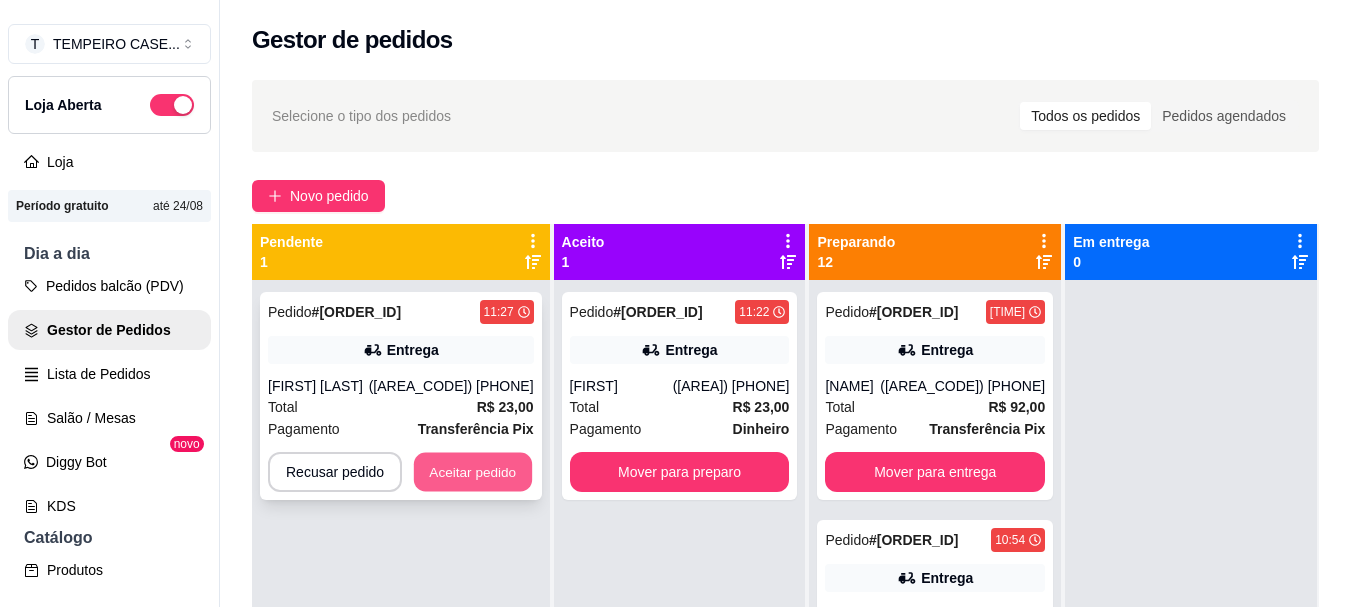 click on "Aceitar pedido" at bounding box center [473, 472] 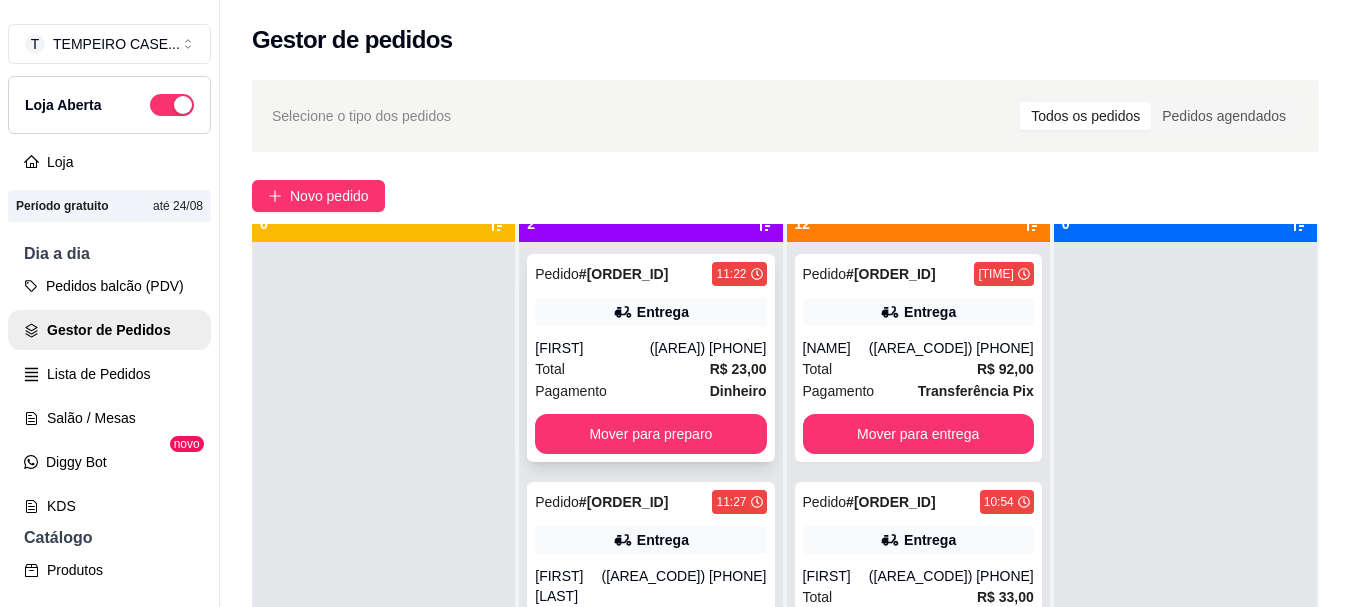 scroll, scrollTop: 56, scrollLeft: 0, axis: vertical 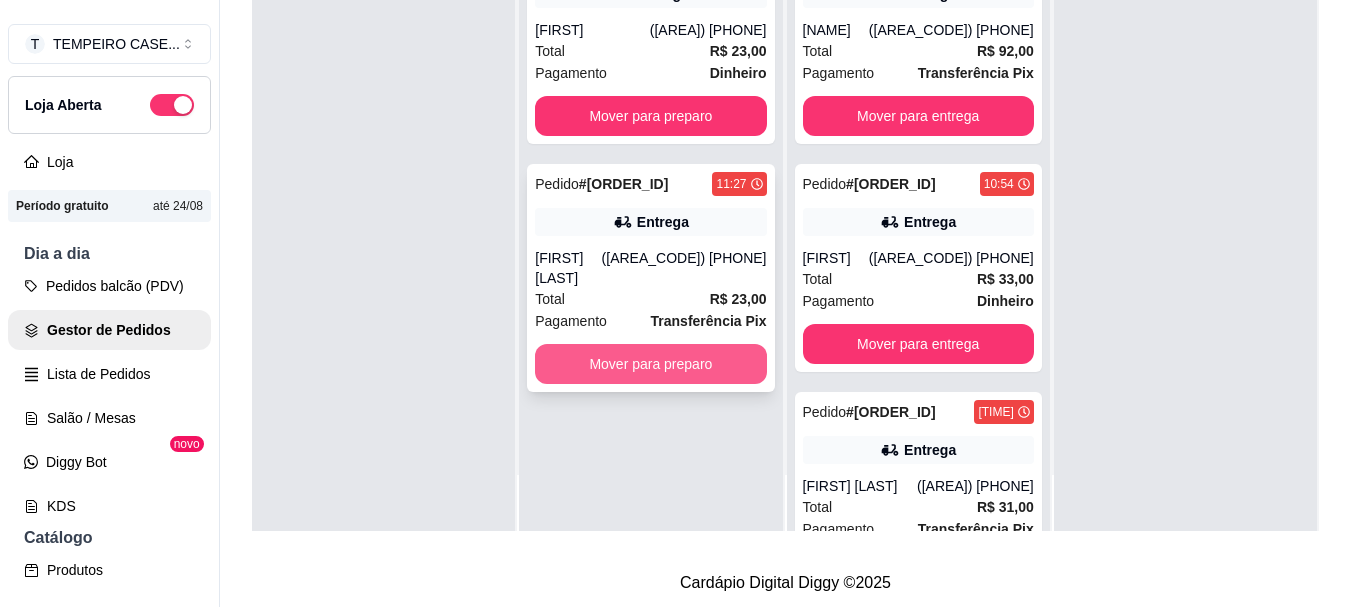 click on "Mover para preparo" at bounding box center [650, 364] 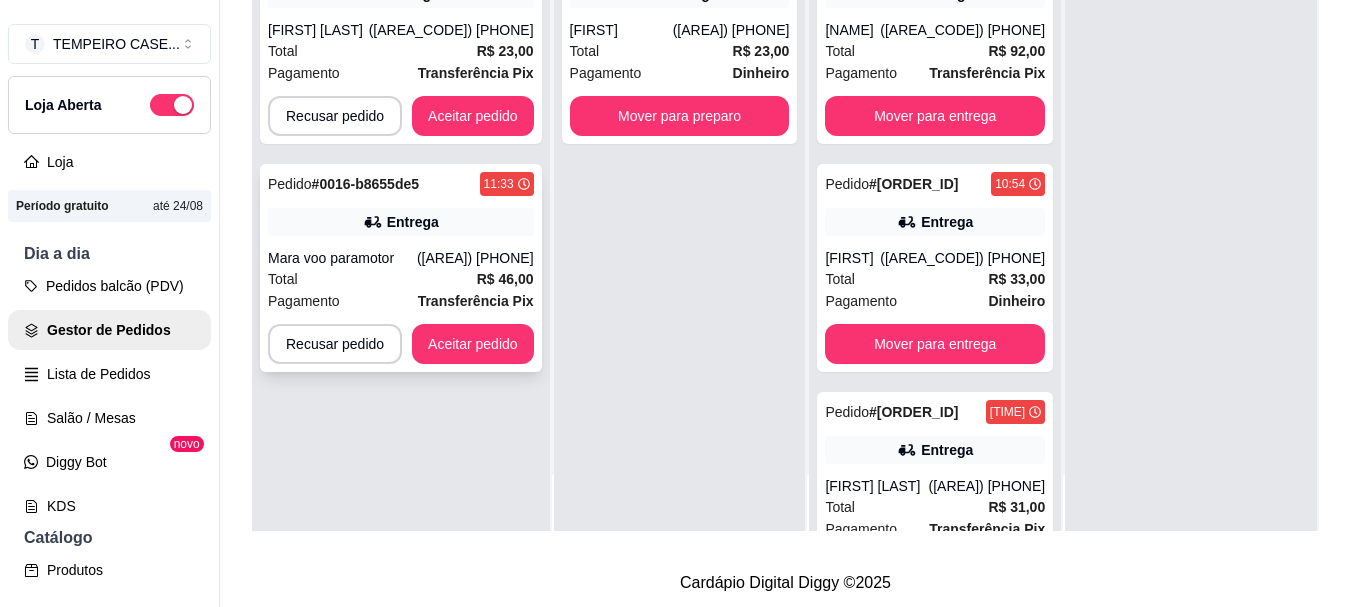 click on "R$ 46,00" at bounding box center [505, 279] 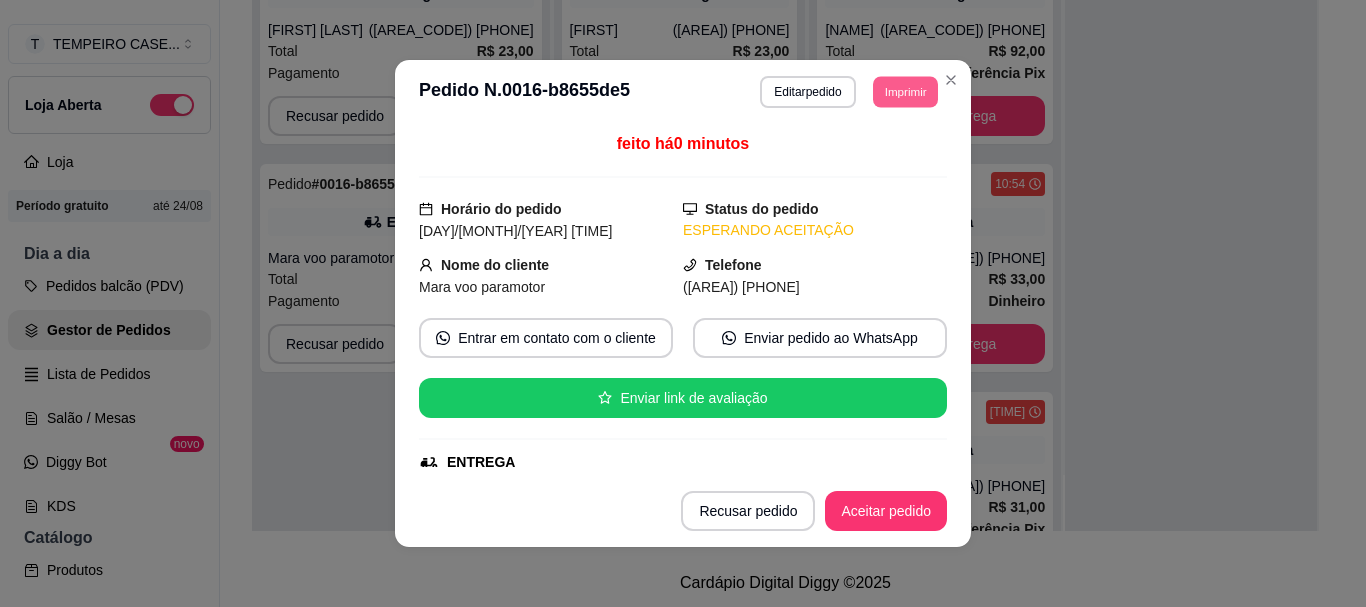 click on "Imprimir" at bounding box center [905, 91] 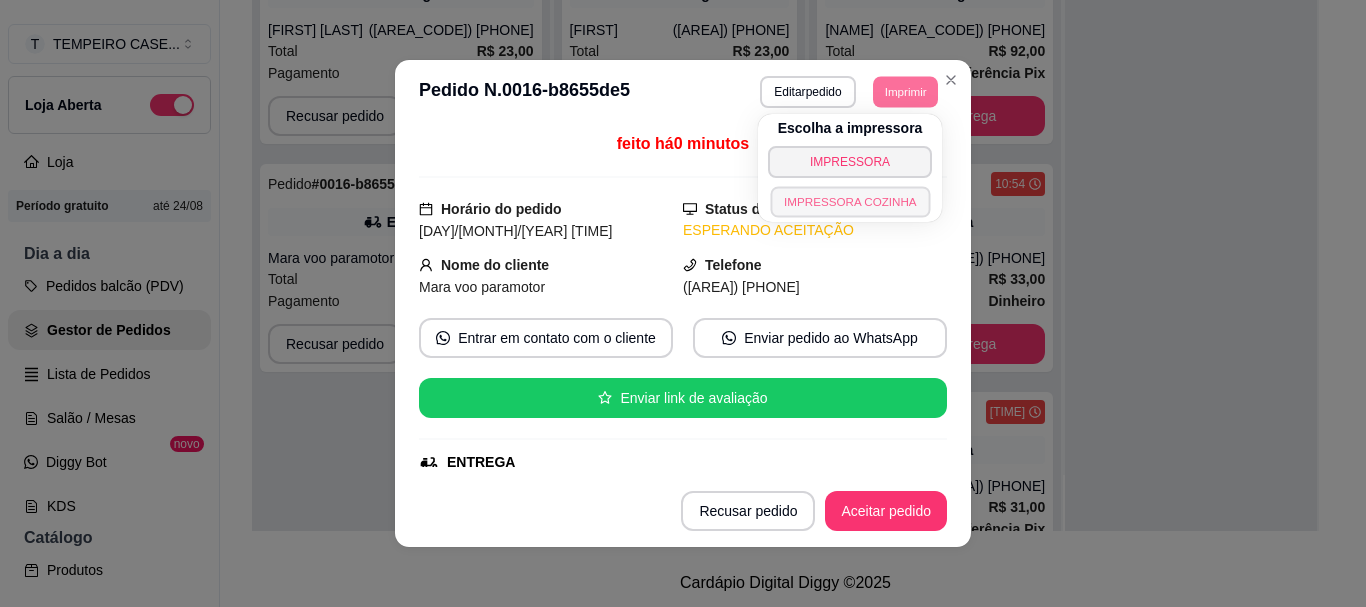 click on "IMPRESSORA COZINHA" at bounding box center [850, 201] 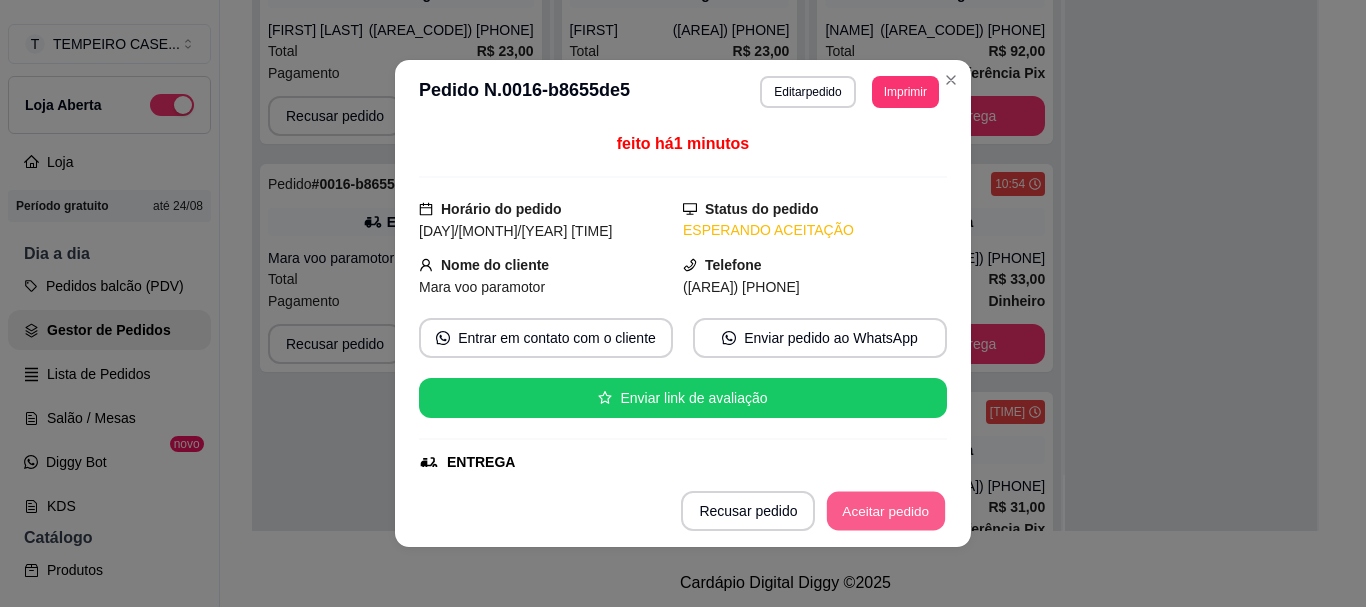 click on "Aceitar pedido" at bounding box center (886, 511) 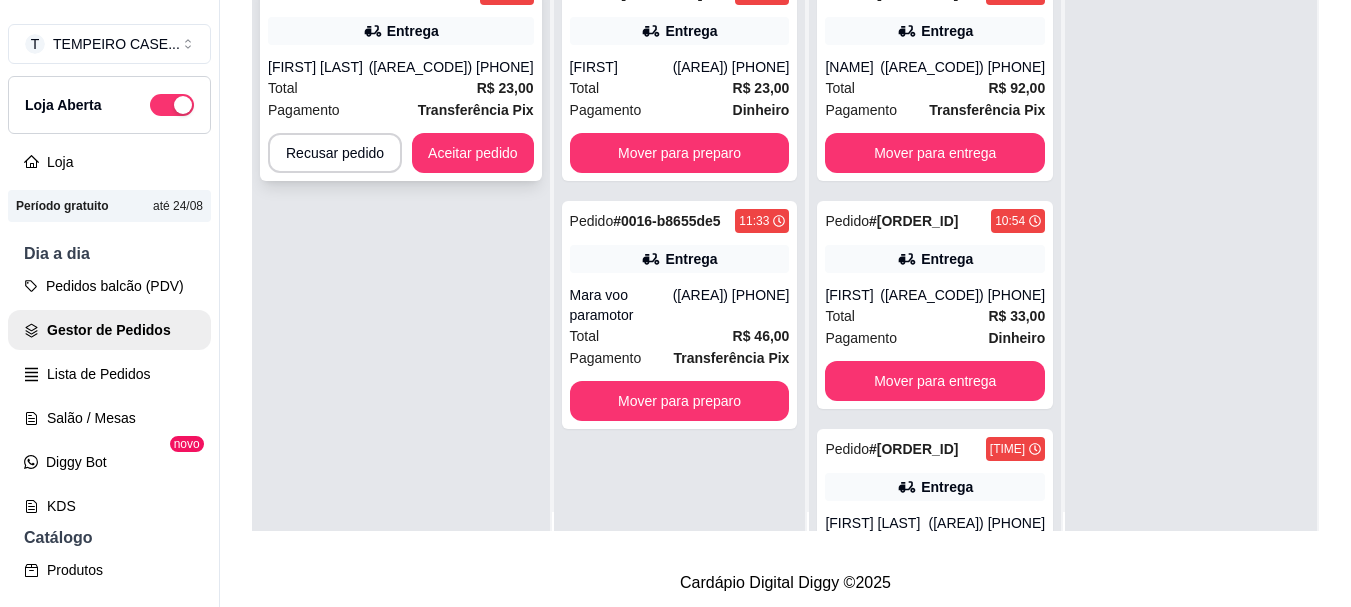 scroll, scrollTop: 0, scrollLeft: 0, axis: both 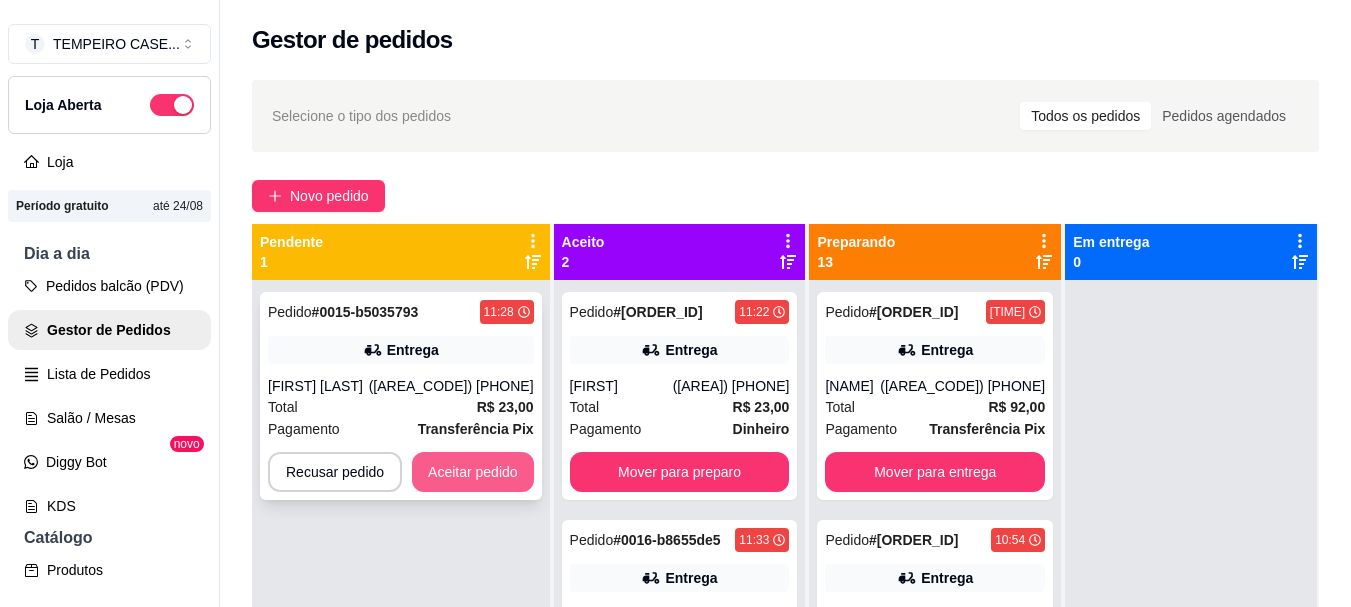 click on "Aceitar pedido" at bounding box center [473, 472] 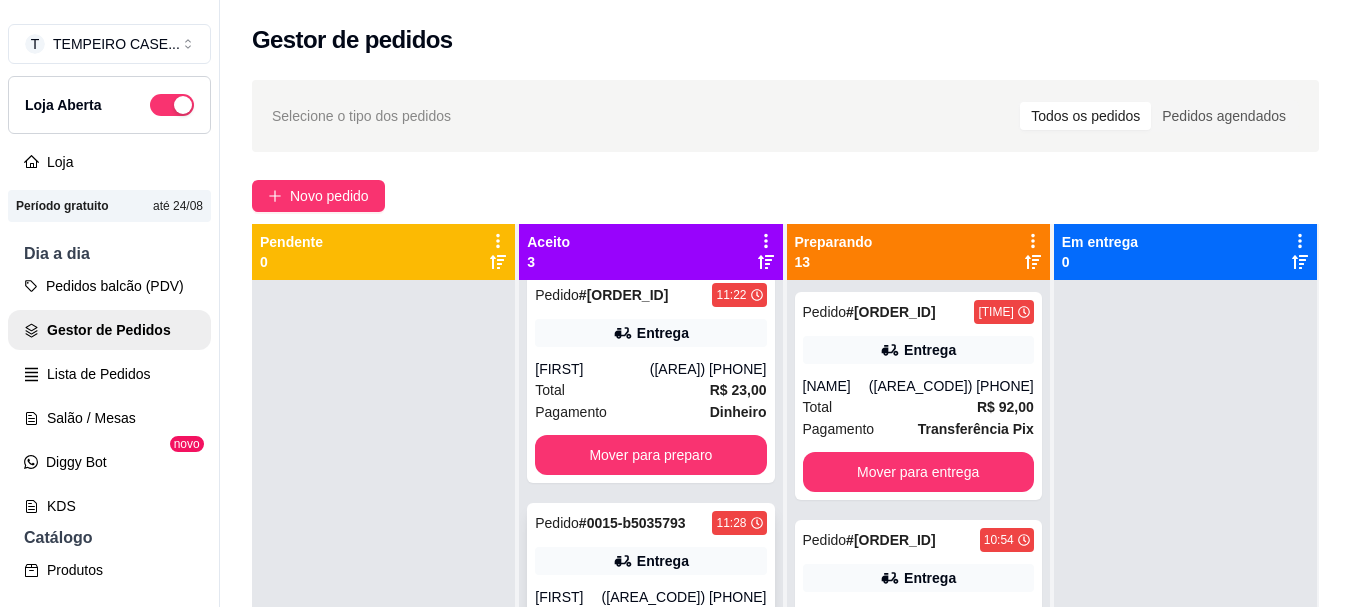 scroll, scrollTop: 117, scrollLeft: 0, axis: vertical 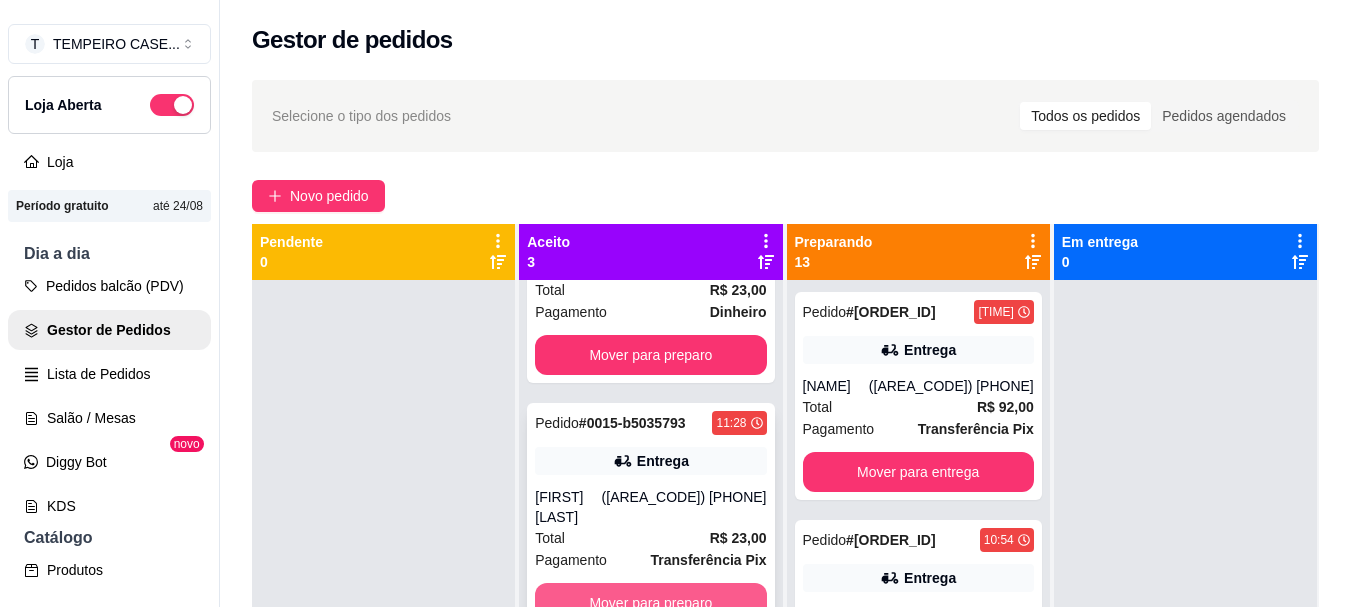 click on "Mover para preparo" at bounding box center (650, 603) 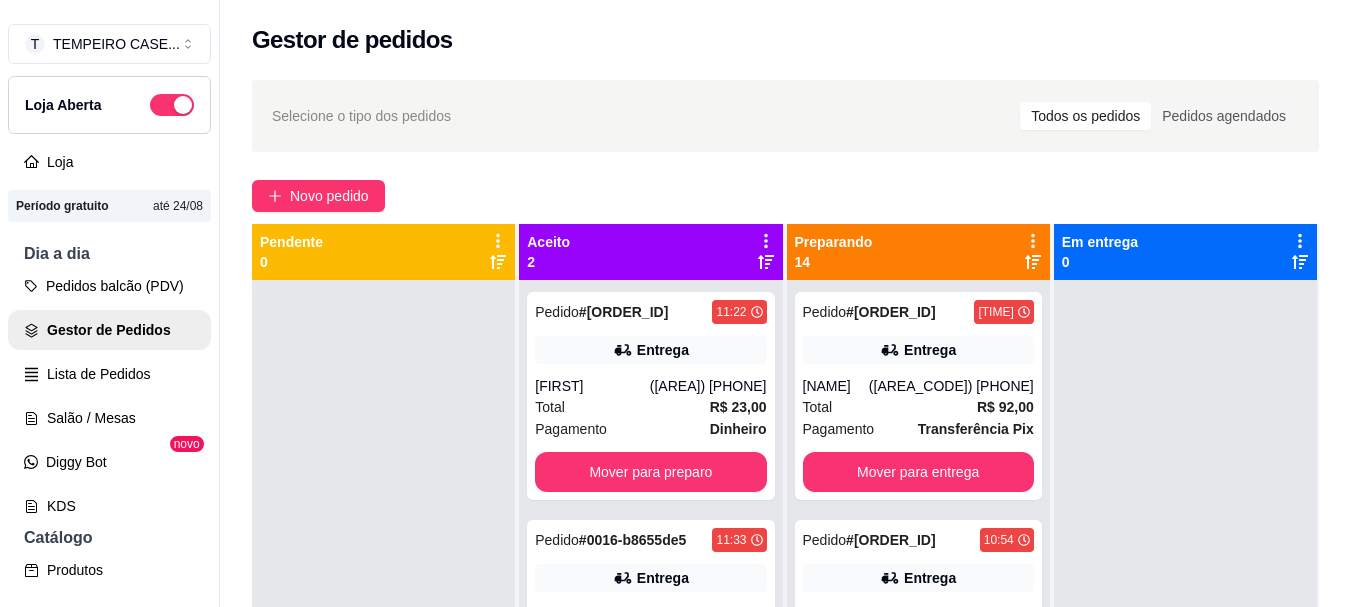 scroll, scrollTop: 0, scrollLeft: 0, axis: both 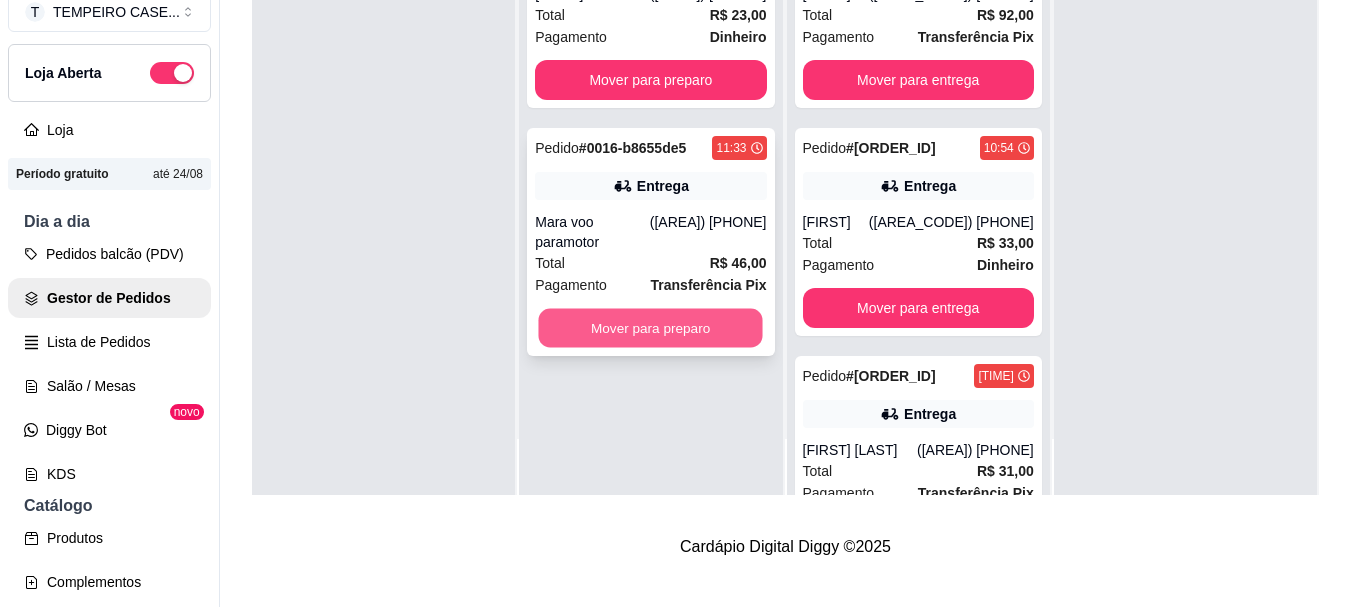 click on "Mover para preparo" at bounding box center [651, 328] 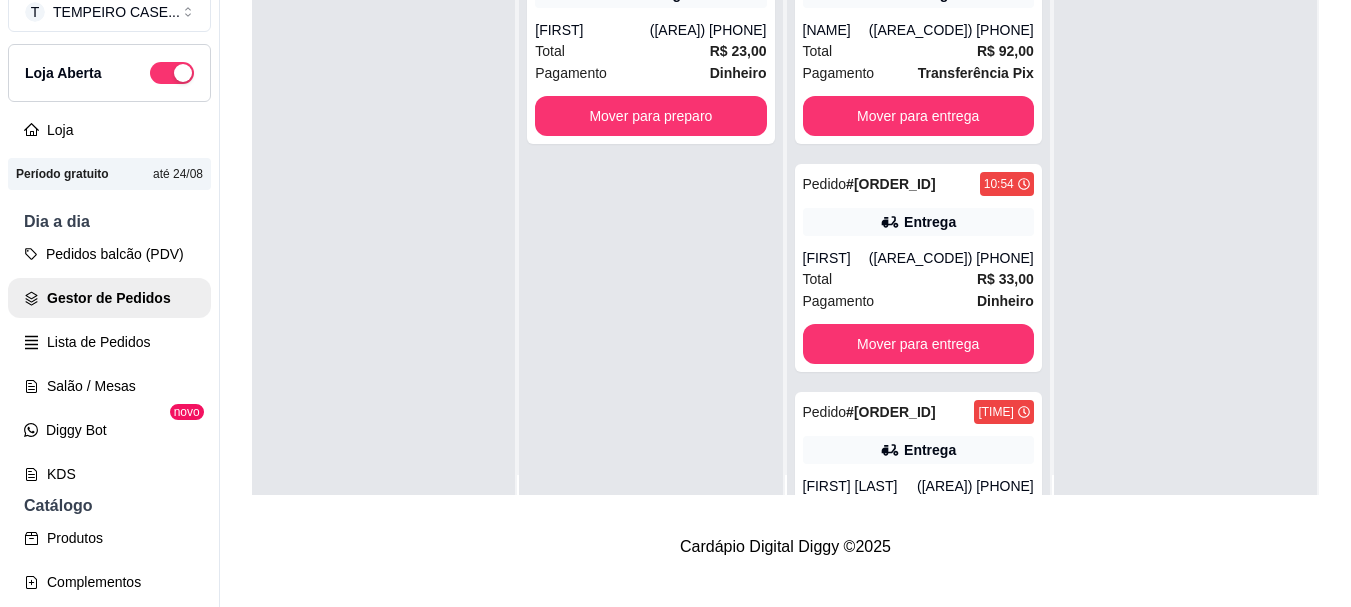 scroll, scrollTop: 0, scrollLeft: 0, axis: both 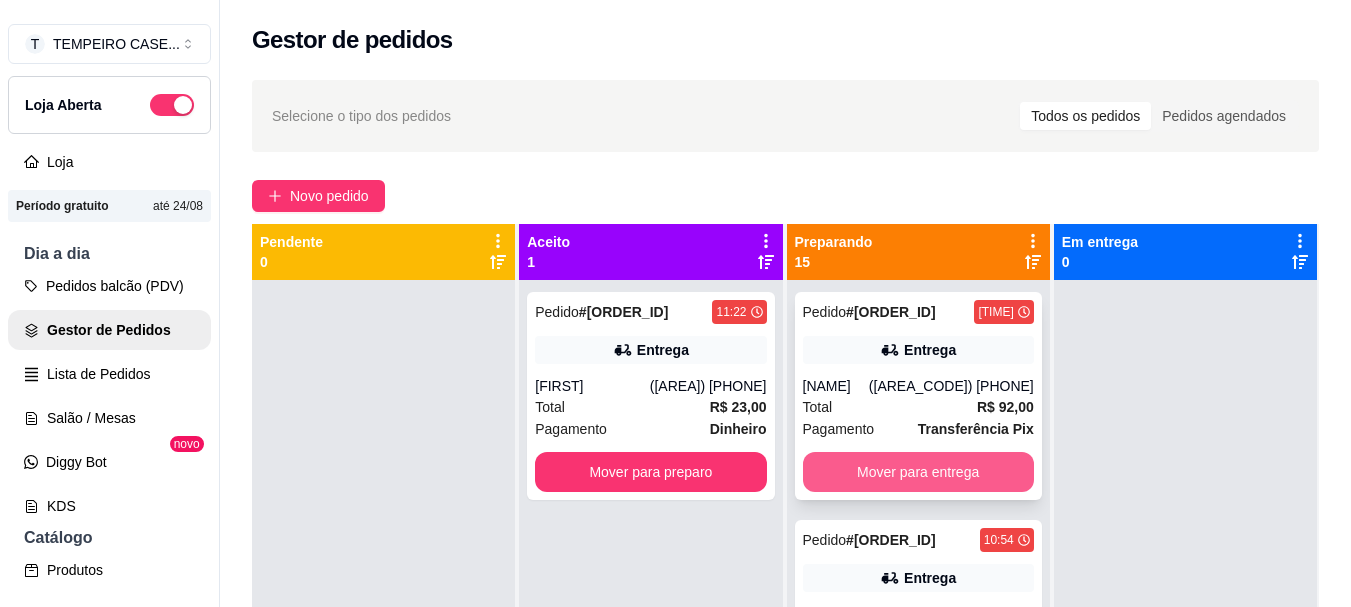 click on "Mover para entrega" at bounding box center (918, 472) 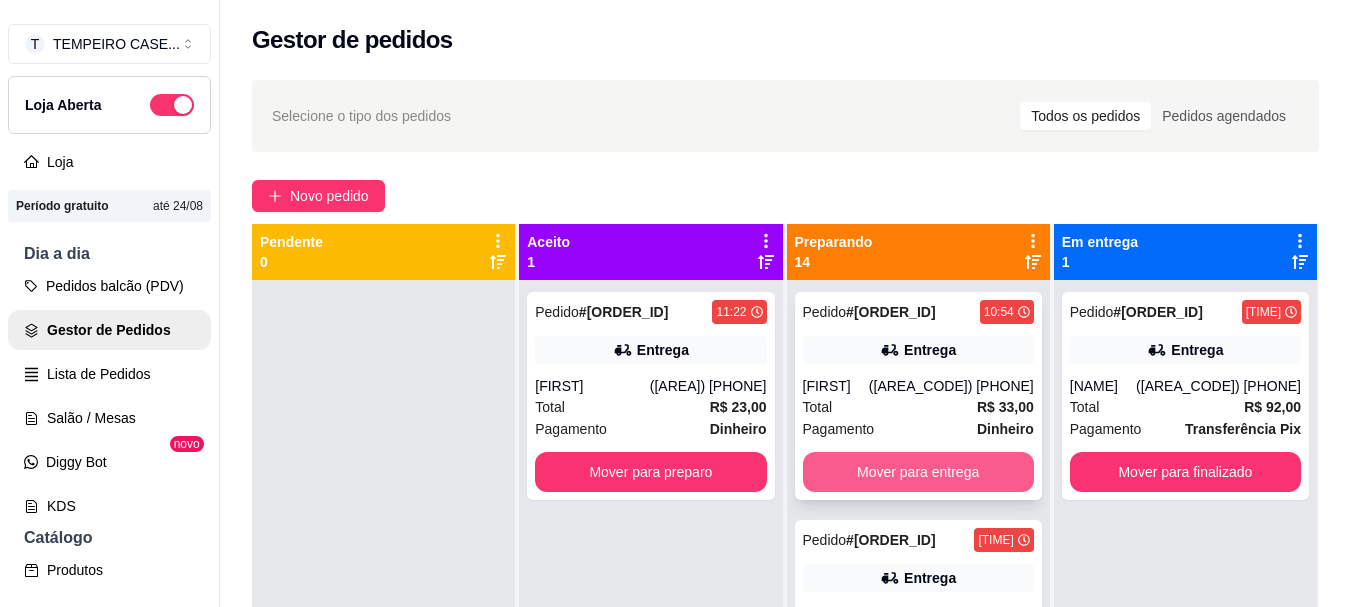 click on "Mover para entrega" at bounding box center (918, 472) 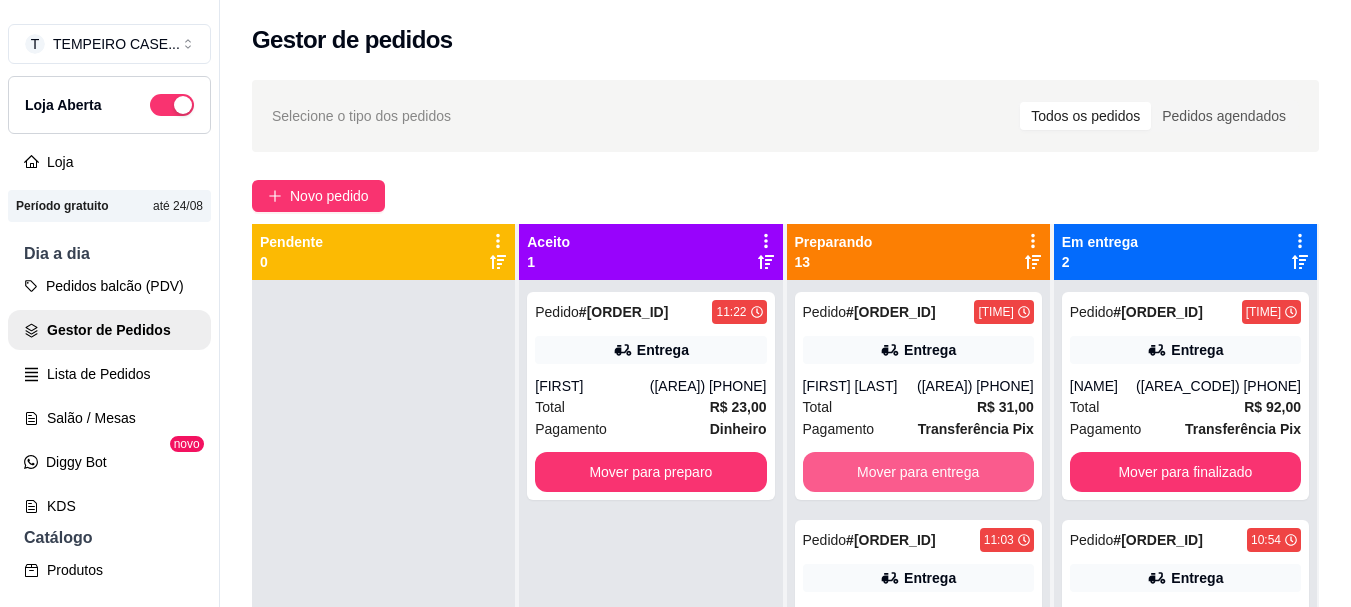 click on "Mover para entrega" at bounding box center (918, 472) 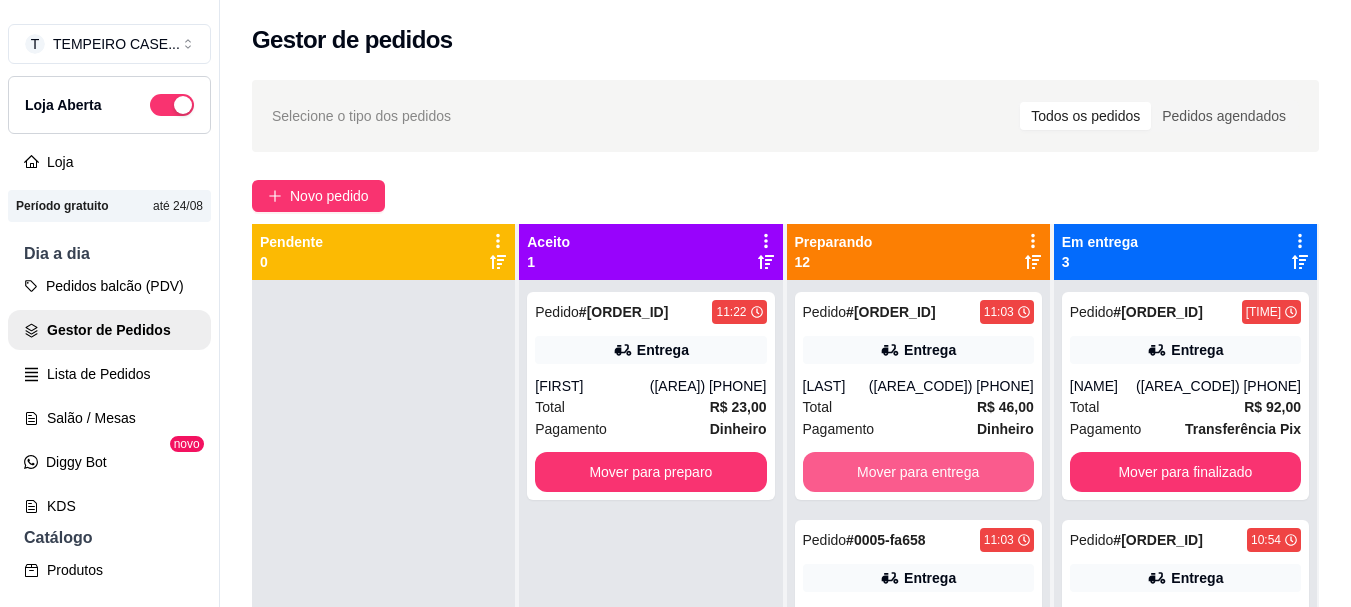 click on "Mover para entrega" at bounding box center [918, 472] 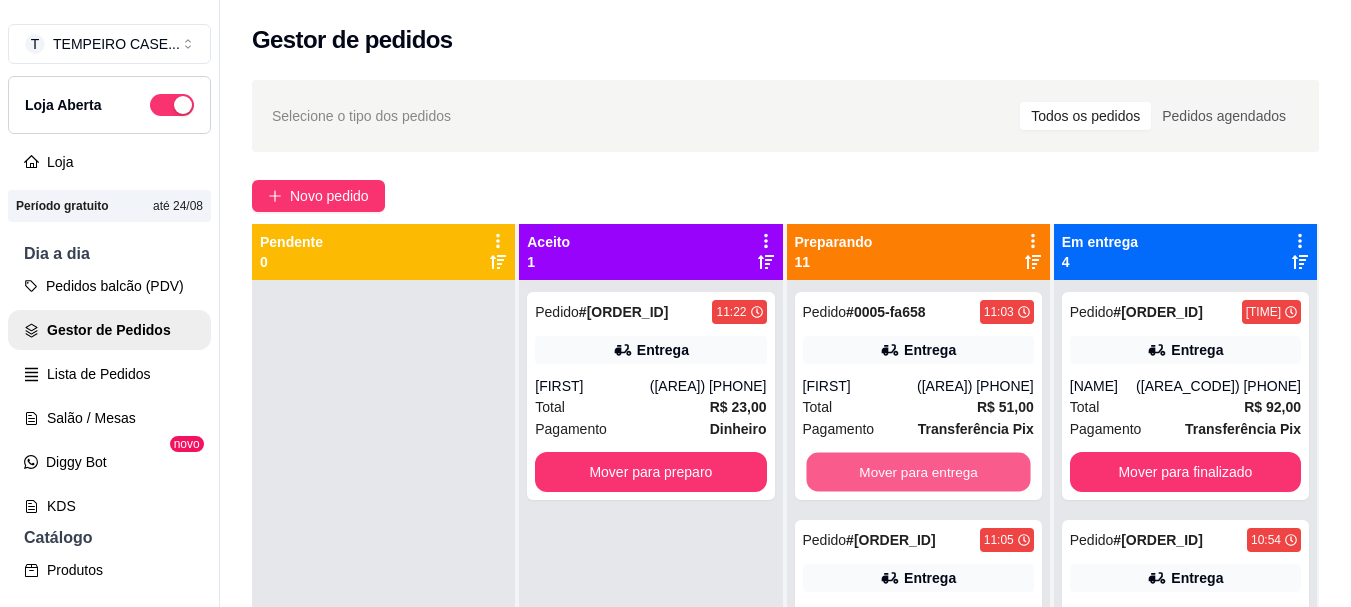 click on "Mover para entrega" at bounding box center (918, 472) 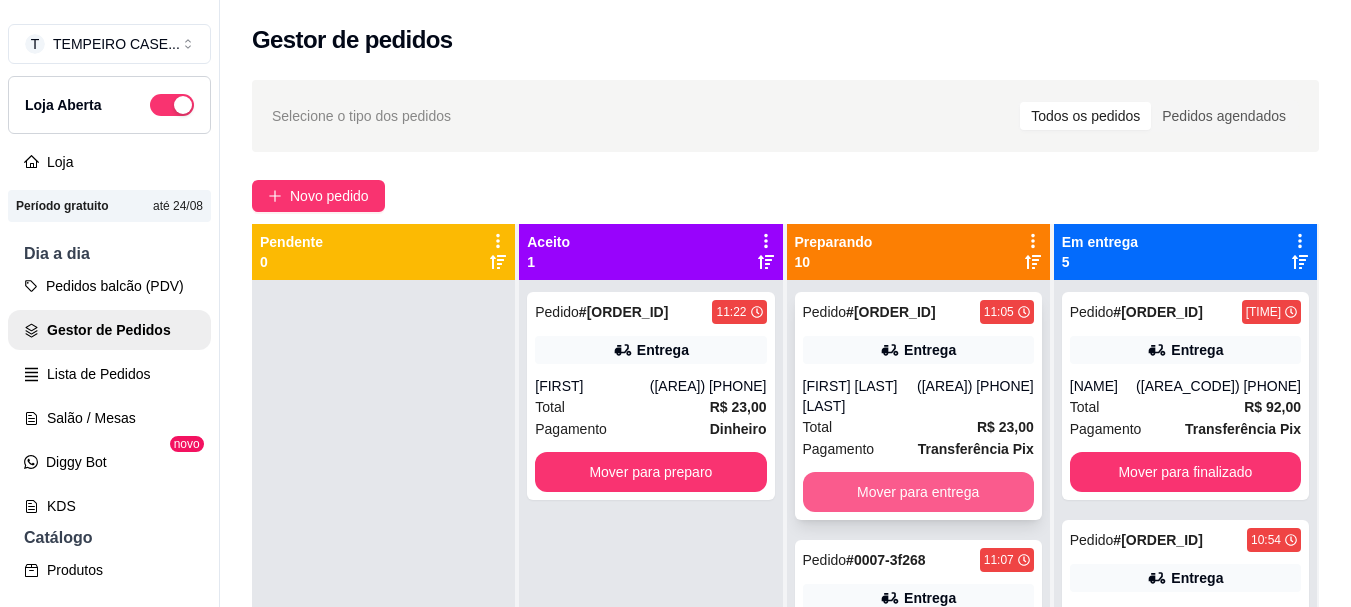 click on "Mover para entrega" at bounding box center [918, 492] 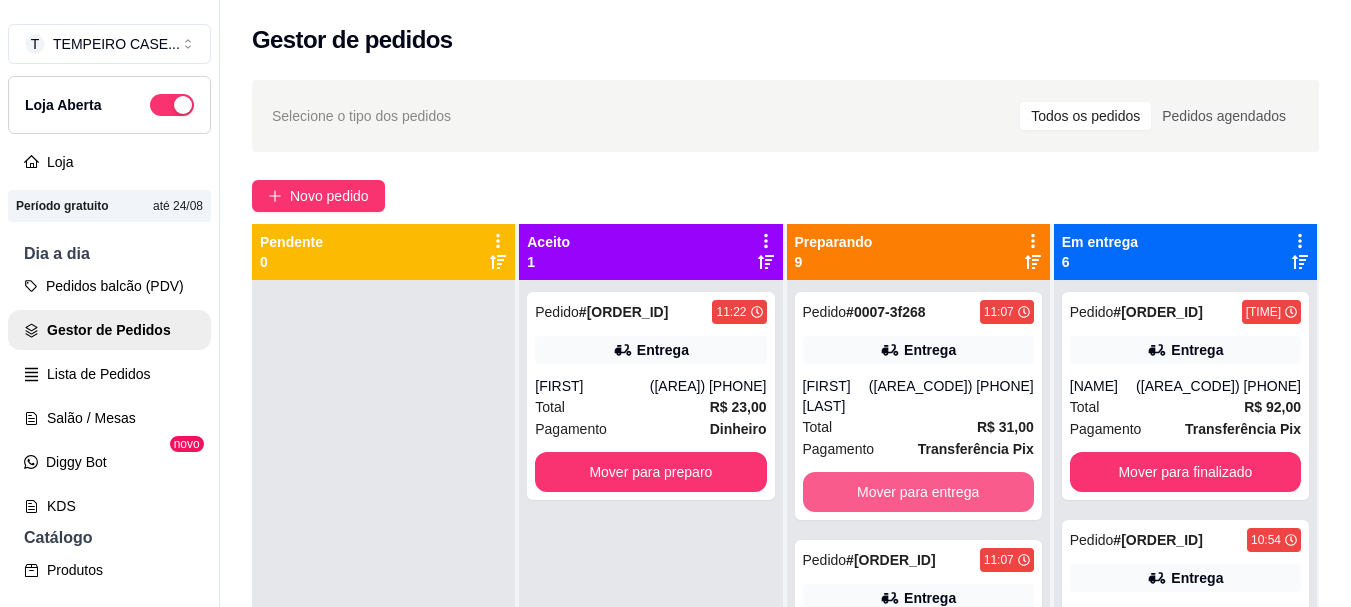 click on "Mover para entrega" at bounding box center [918, 492] 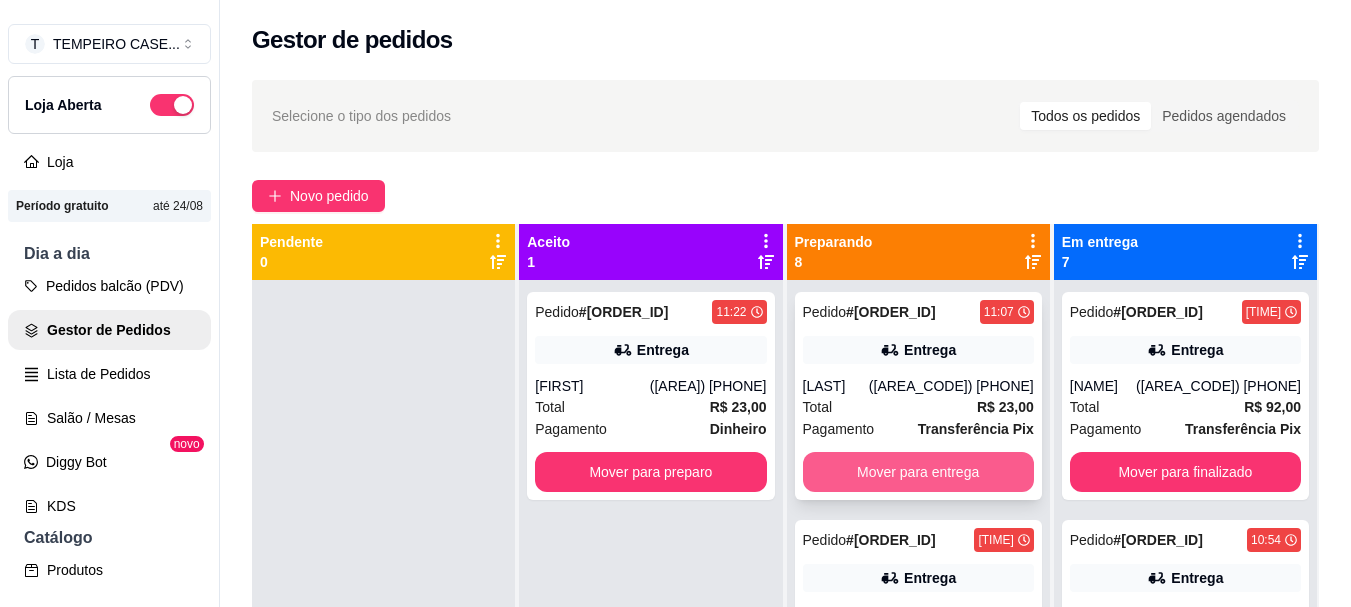 click on "Mover para entrega" at bounding box center (918, 472) 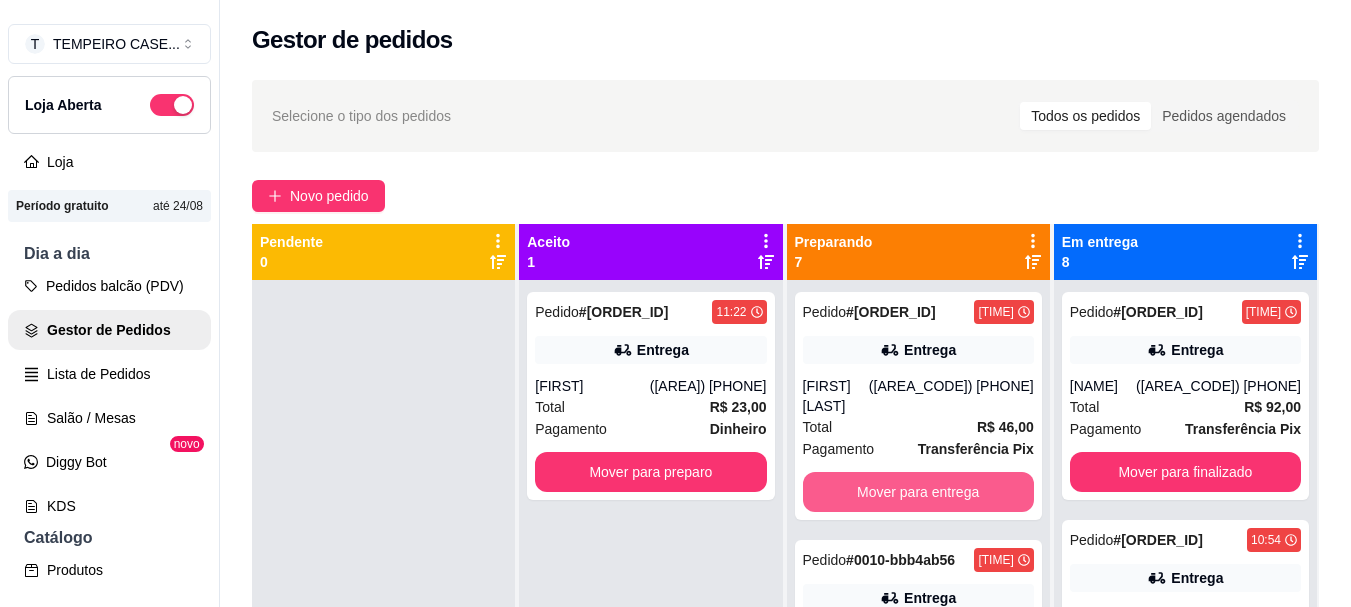 click on "Mover para entrega" at bounding box center [918, 492] 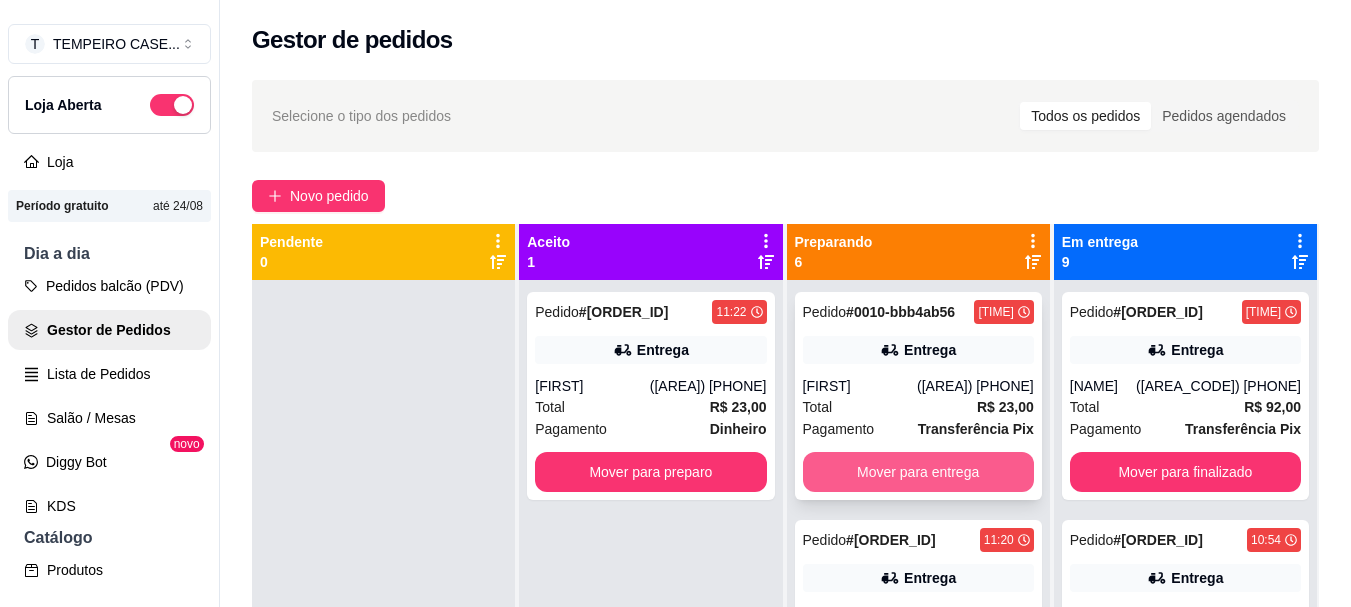 click on "Mover para entrega" at bounding box center [918, 472] 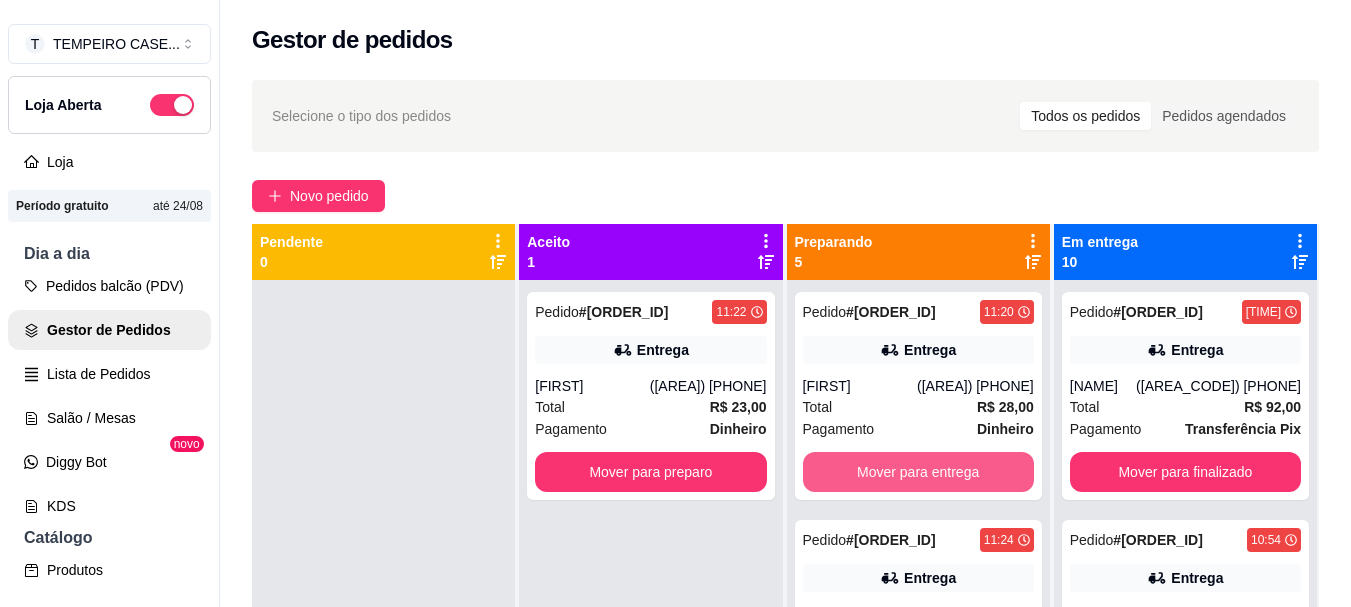 click on "Mover para entrega" at bounding box center (918, 472) 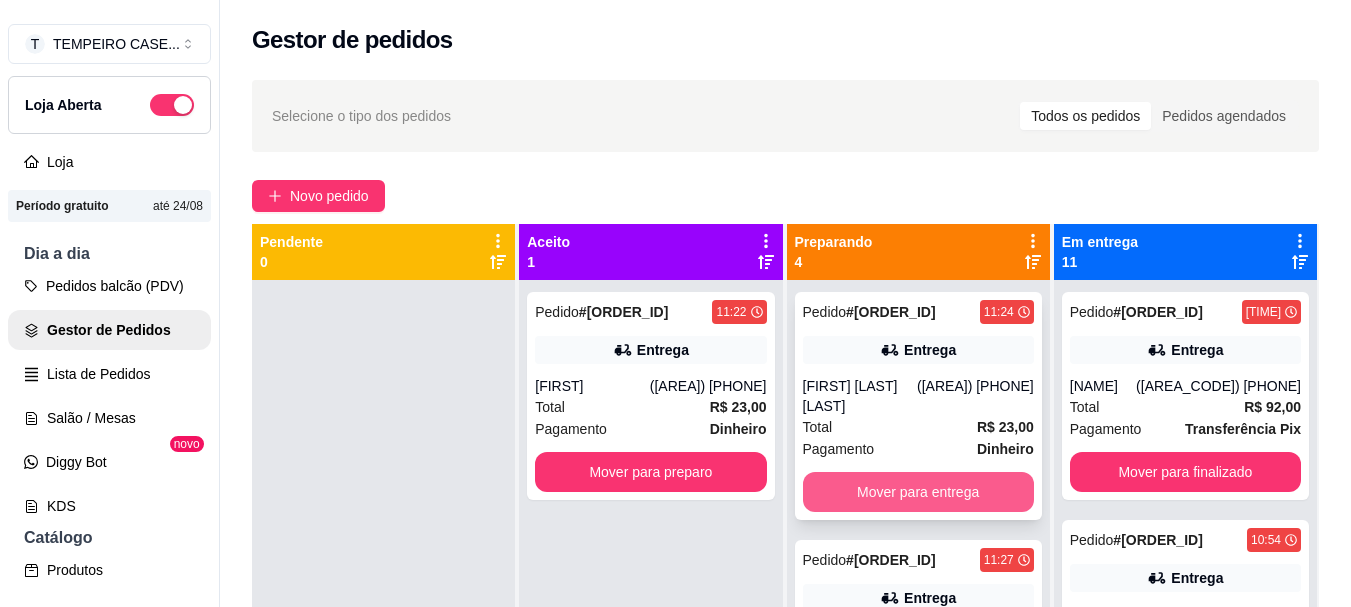 click on "Mover para entrega" at bounding box center [918, 492] 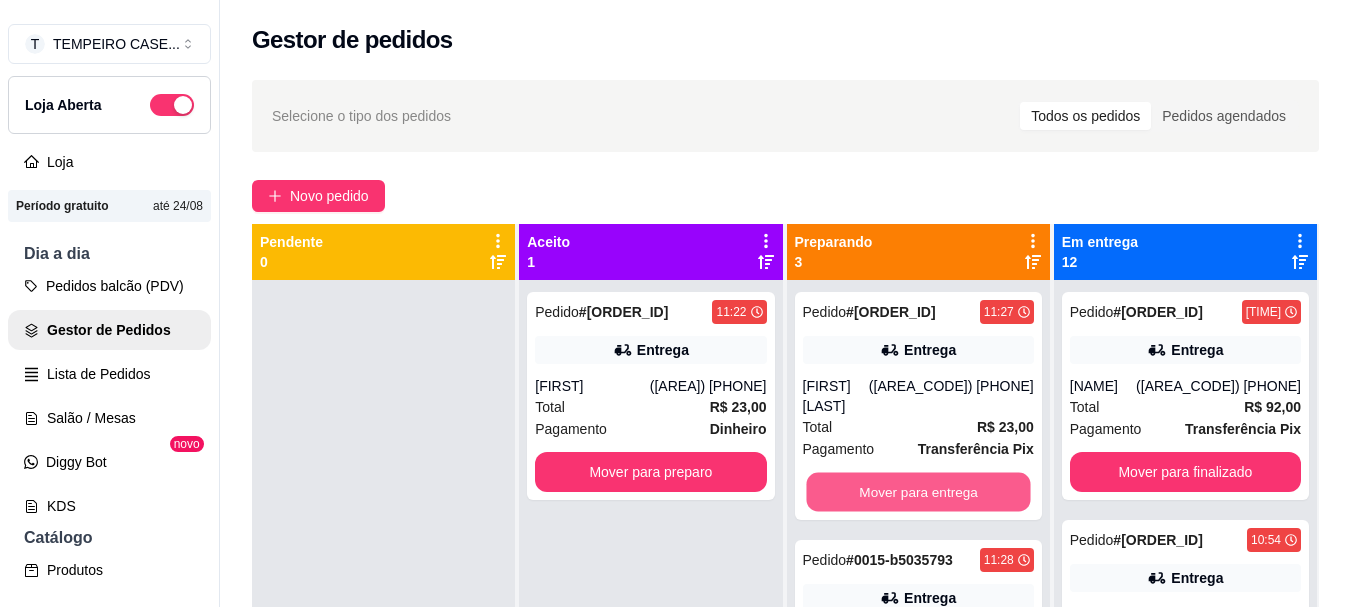 click on "Mover para entrega" at bounding box center (918, 492) 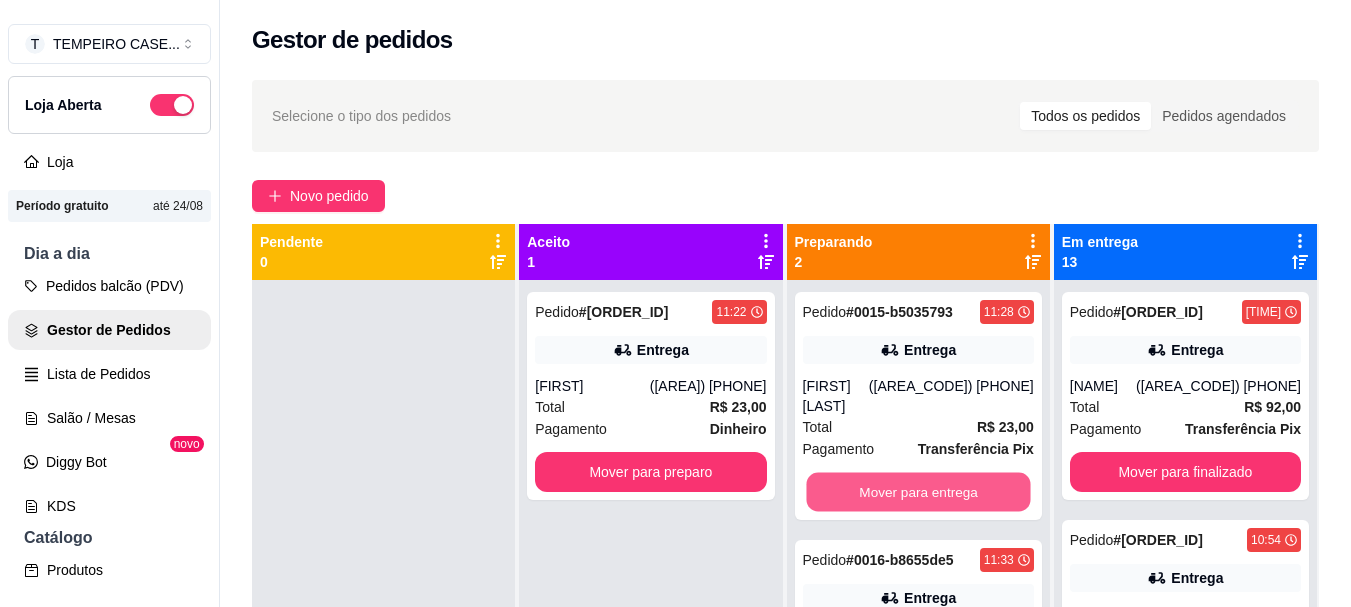 click on "Mover para entrega" at bounding box center [918, 492] 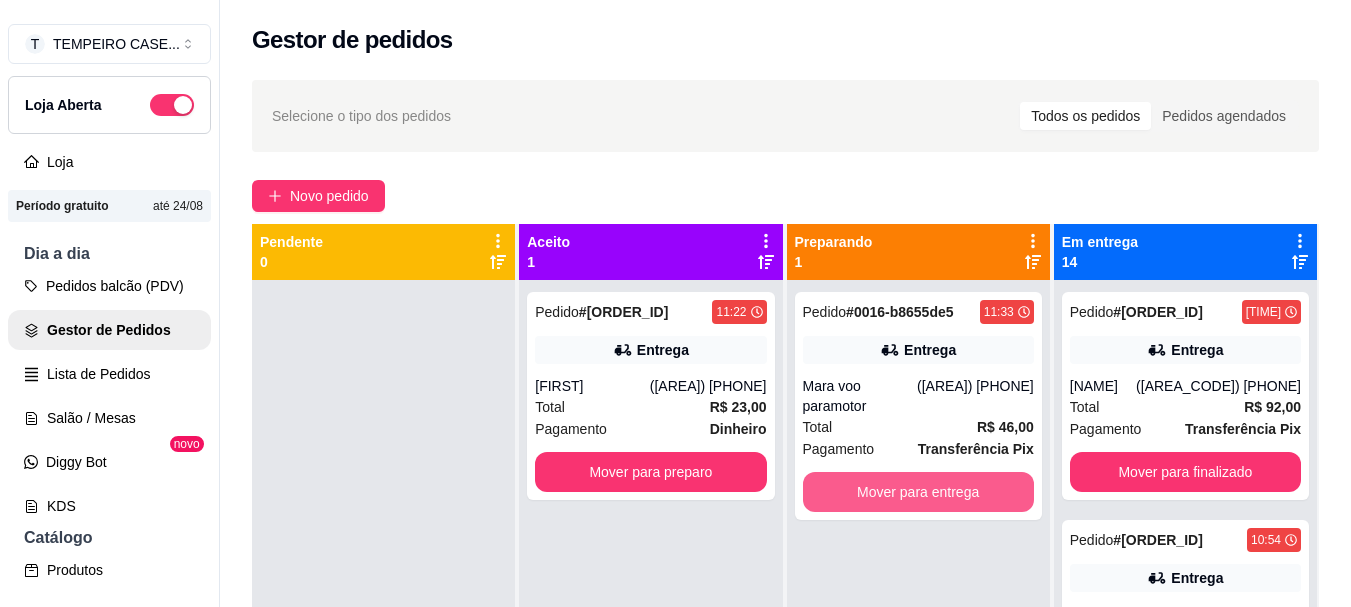 click on "Mover para entrega" at bounding box center [918, 492] 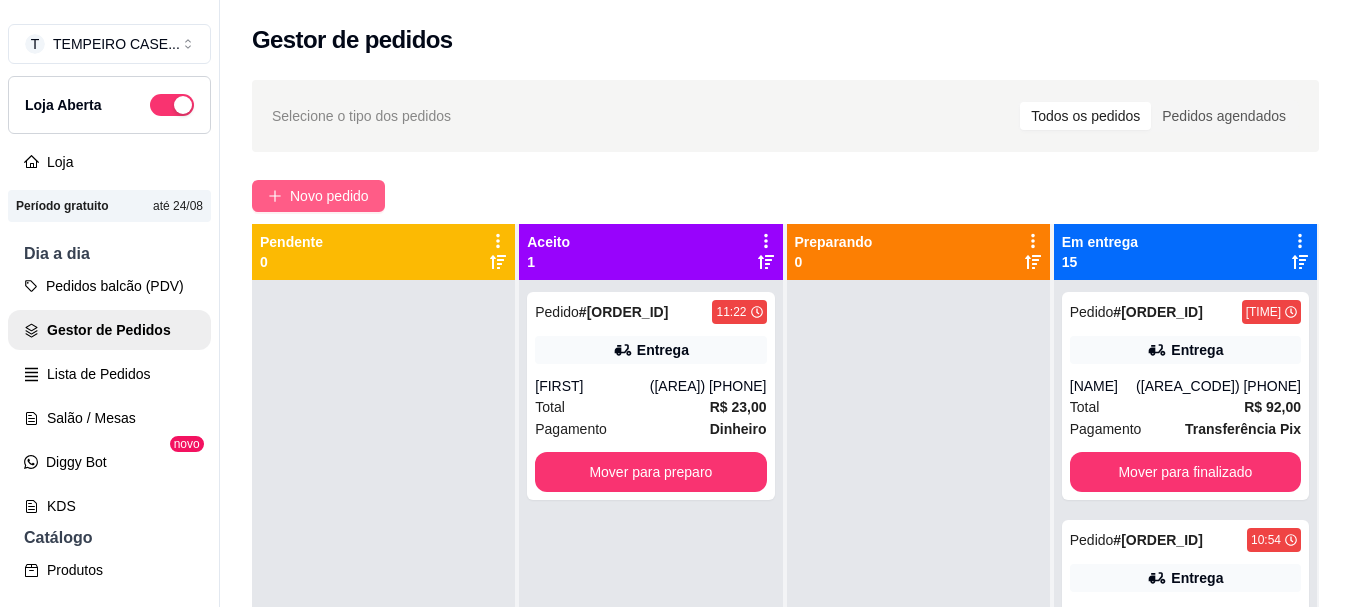 click on "Novo pedido" at bounding box center [329, 196] 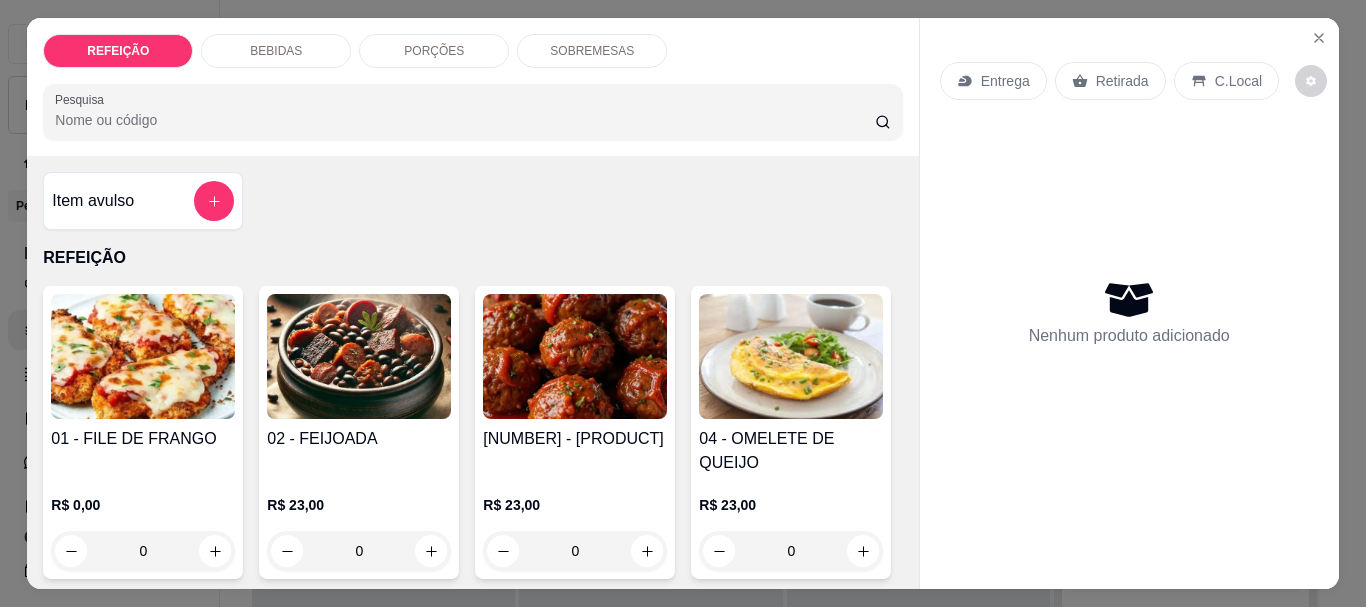 click at bounding box center (143, 356) 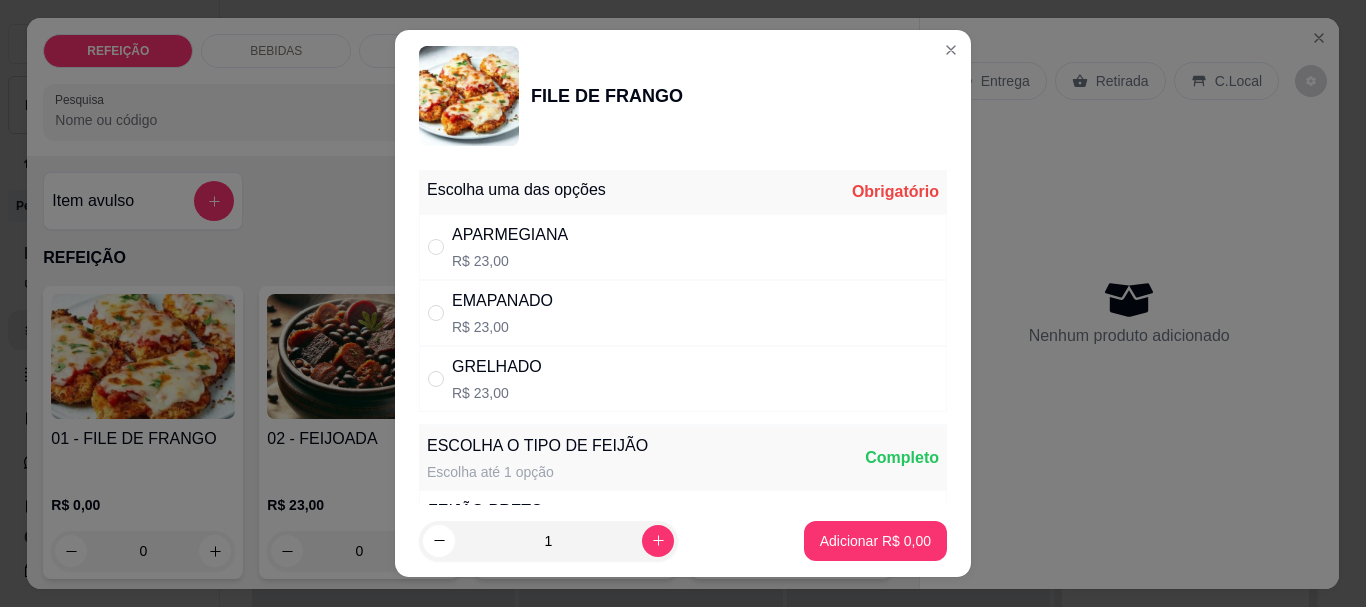 click on "APARMEGIANA R$ 23,00" at bounding box center [510, 247] 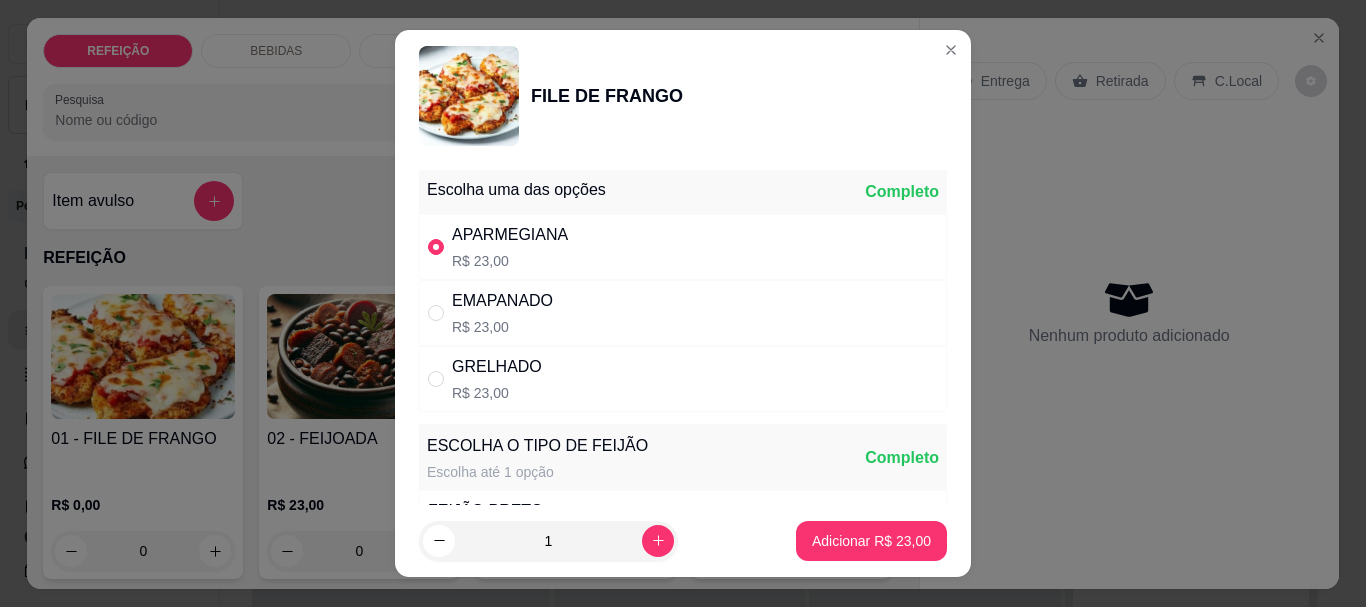 radio on "true" 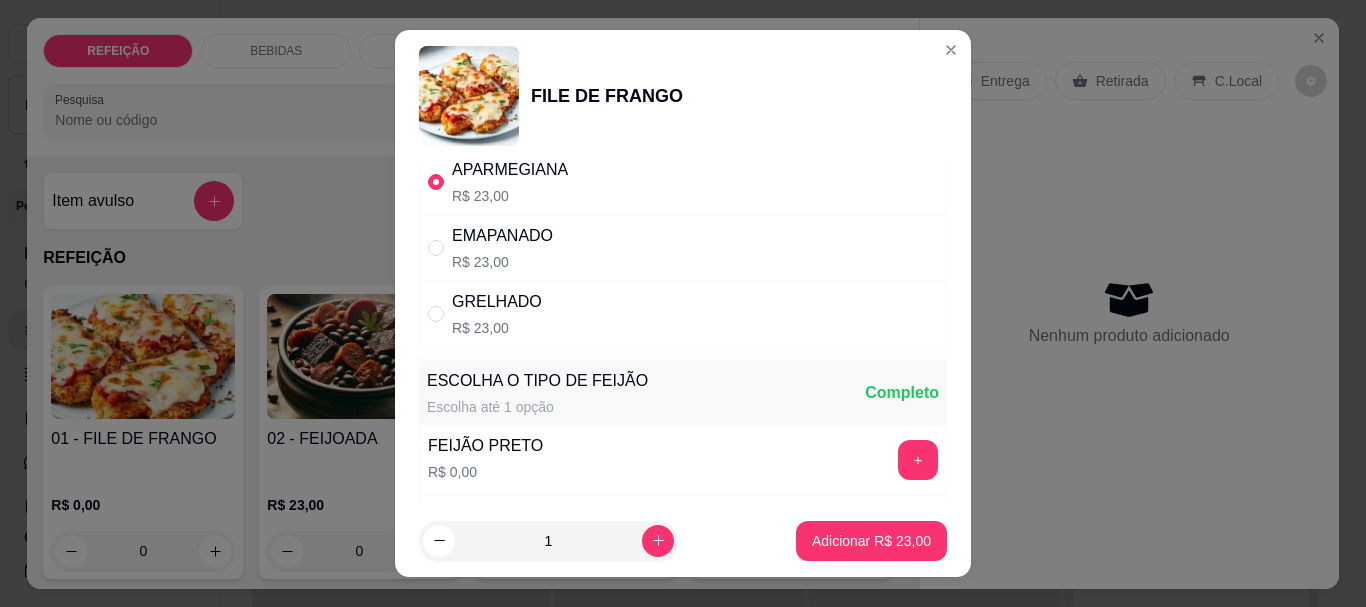 scroll, scrollTop: 100, scrollLeft: 0, axis: vertical 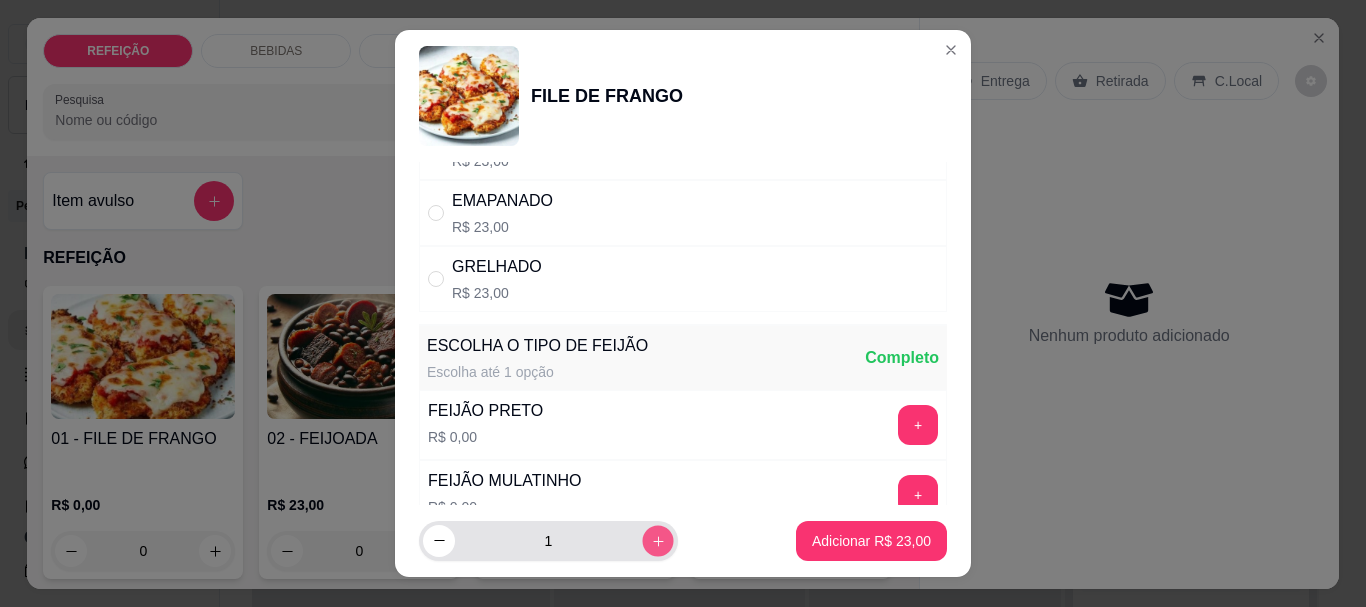 click 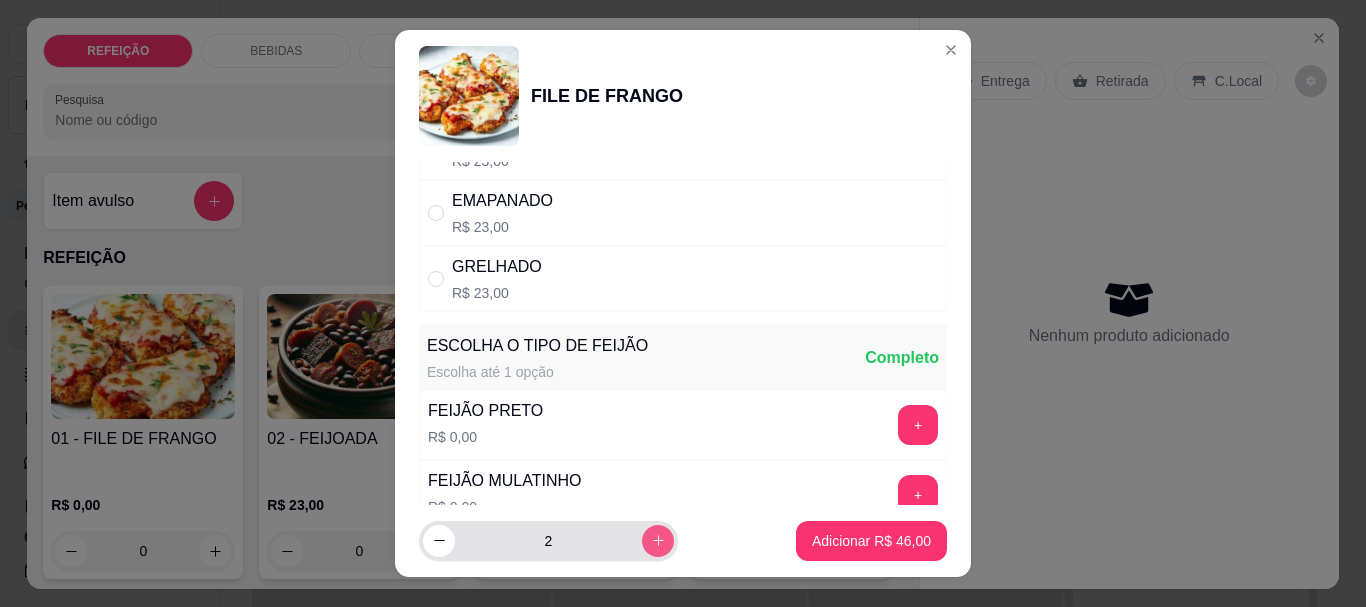 click 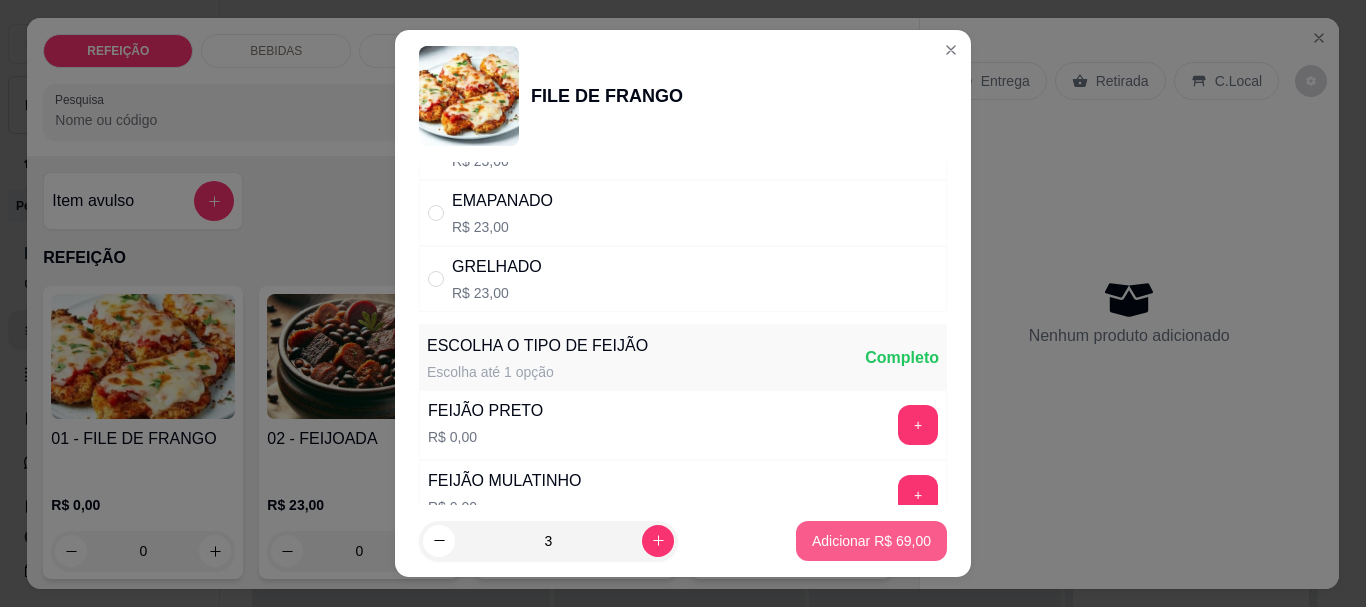 click on "Adicionar   R$ 69,00" at bounding box center (871, 541) 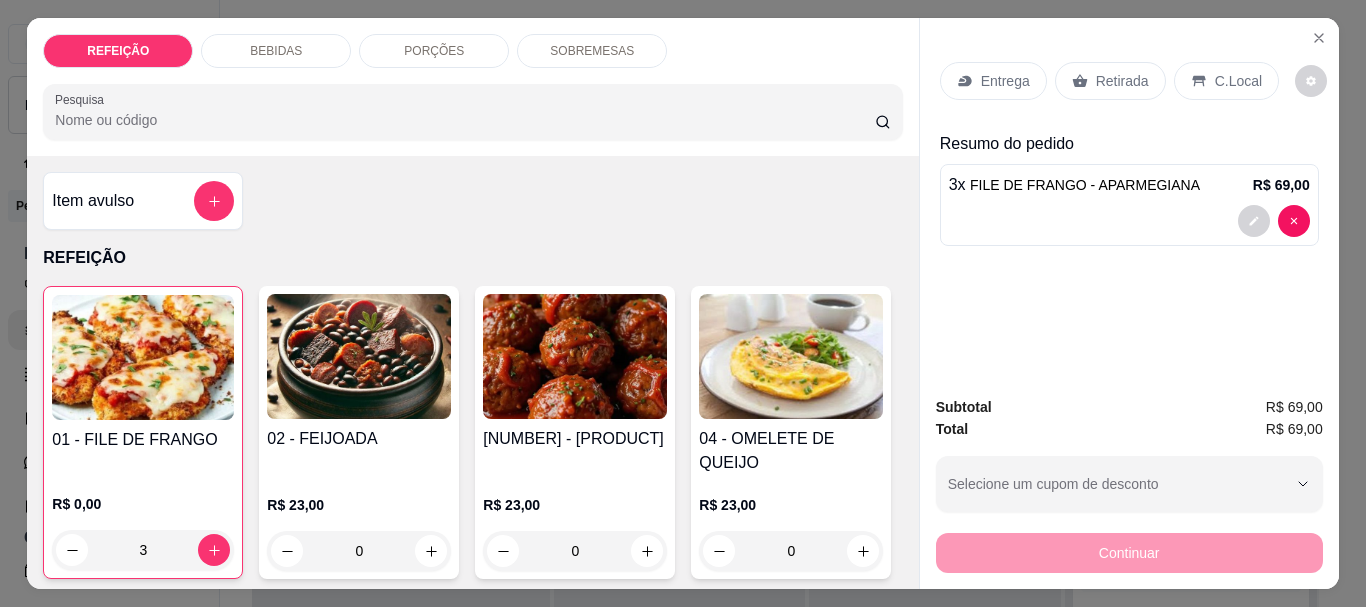 scroll, scrollTop: 53, scrollLeft: 0, axis: vertical 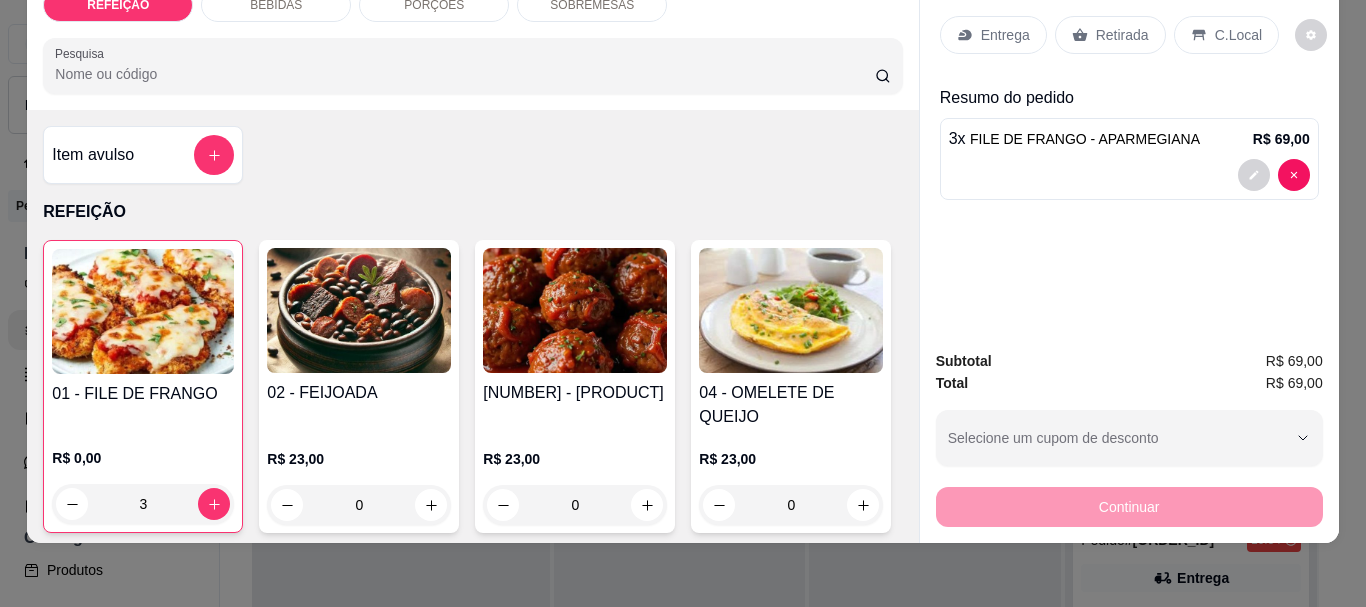 click 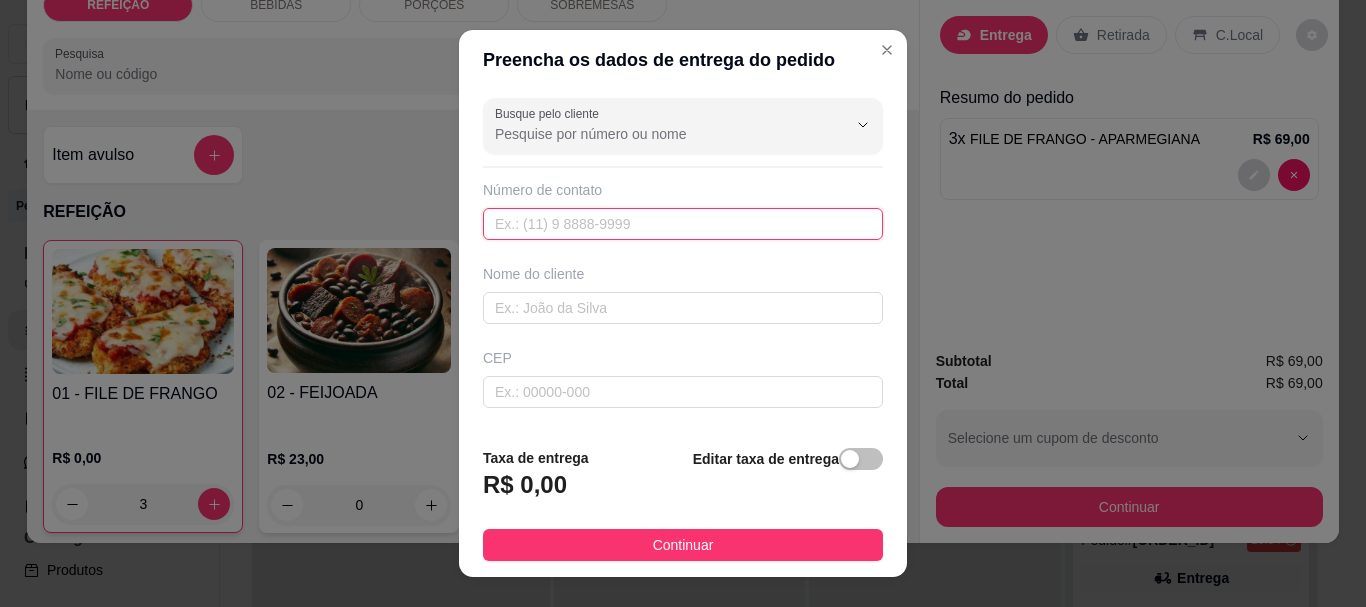 paste on "(81) 7916-4419" 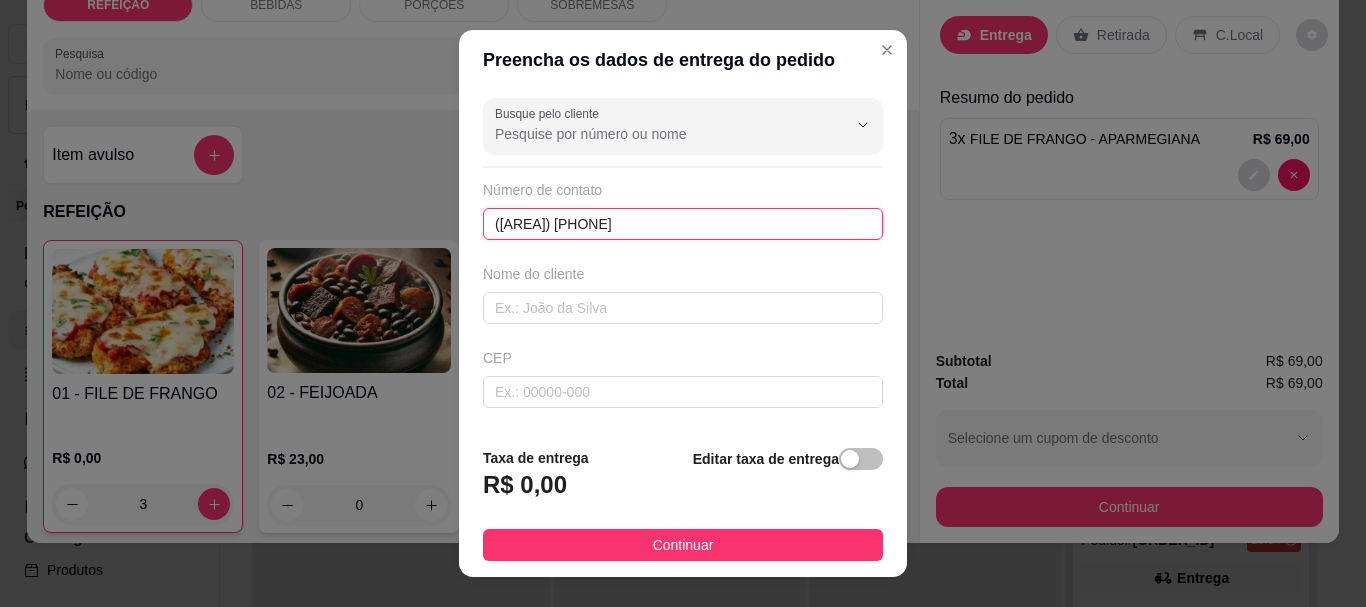 type on "(81) 7916-4419" 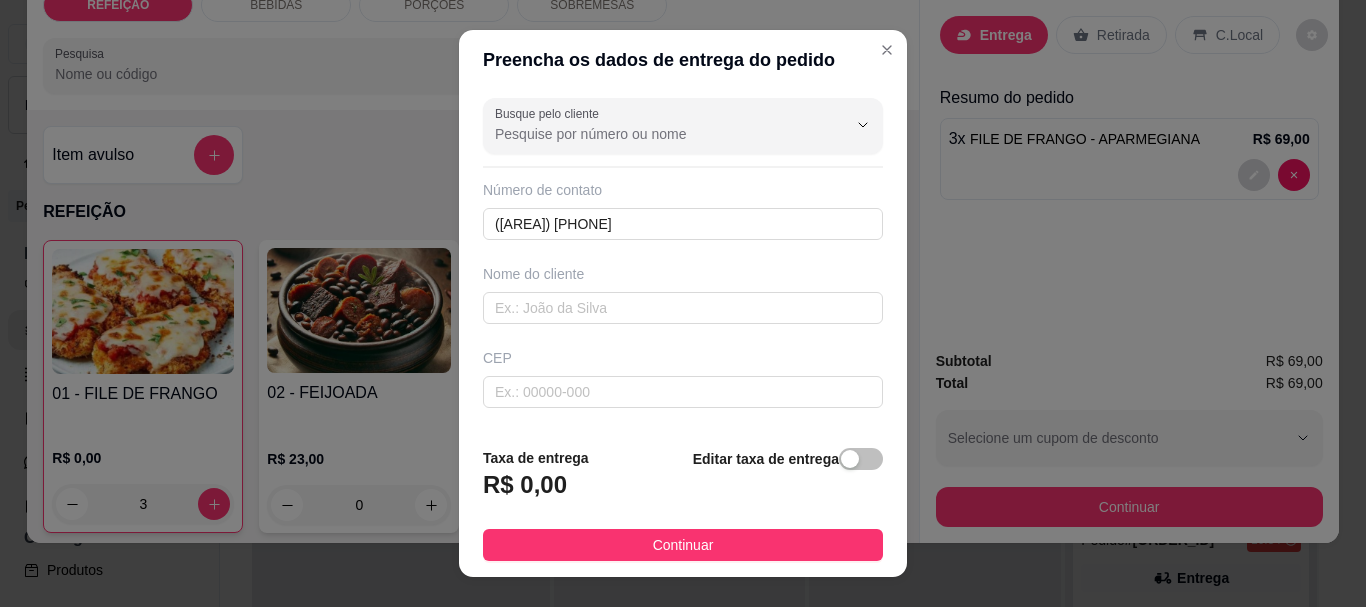 click on "Busque pelo cliente Número de contato (81) 7916-4419 Nome do cliente CEP Rua/Avenida Número Selecione o bairro de entrega Cidade Complemento" at bounding box center [683, 260] 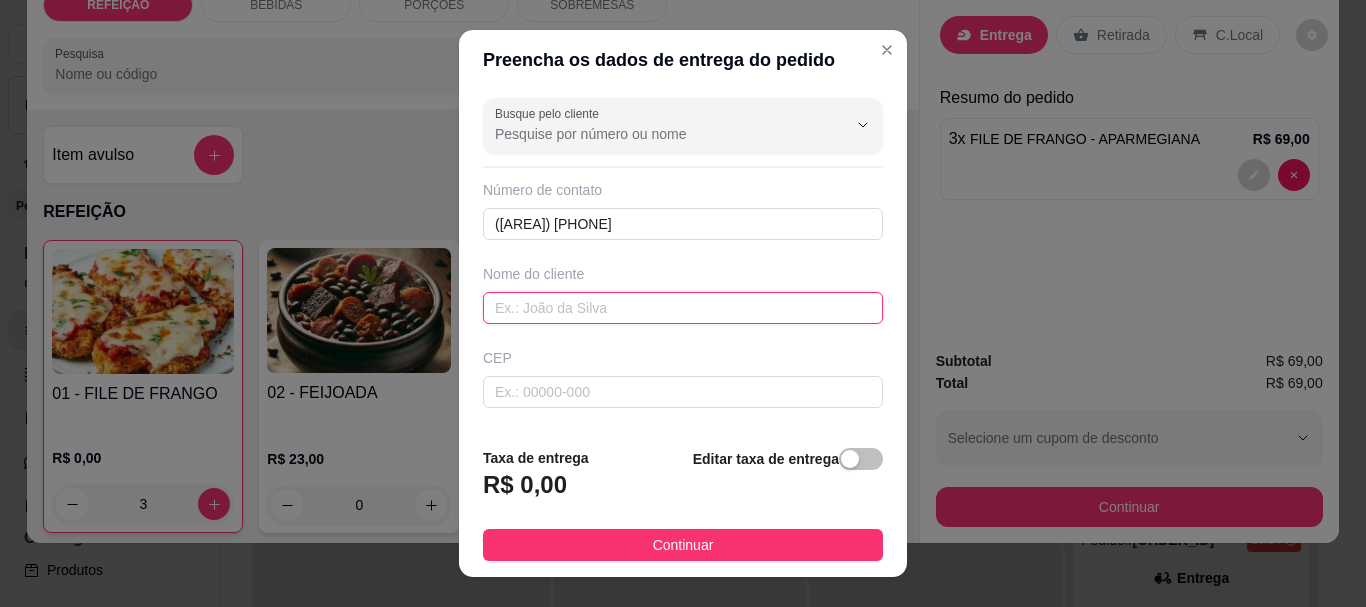 click at bounding box center (683, 308) 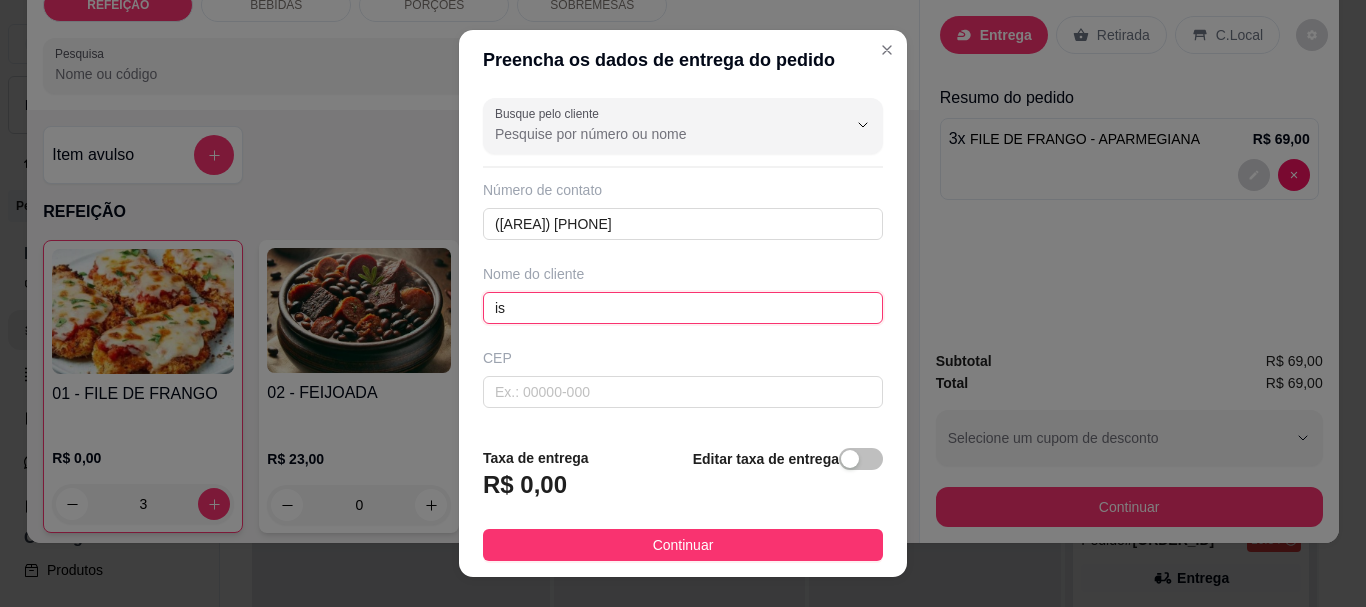 type on "i" 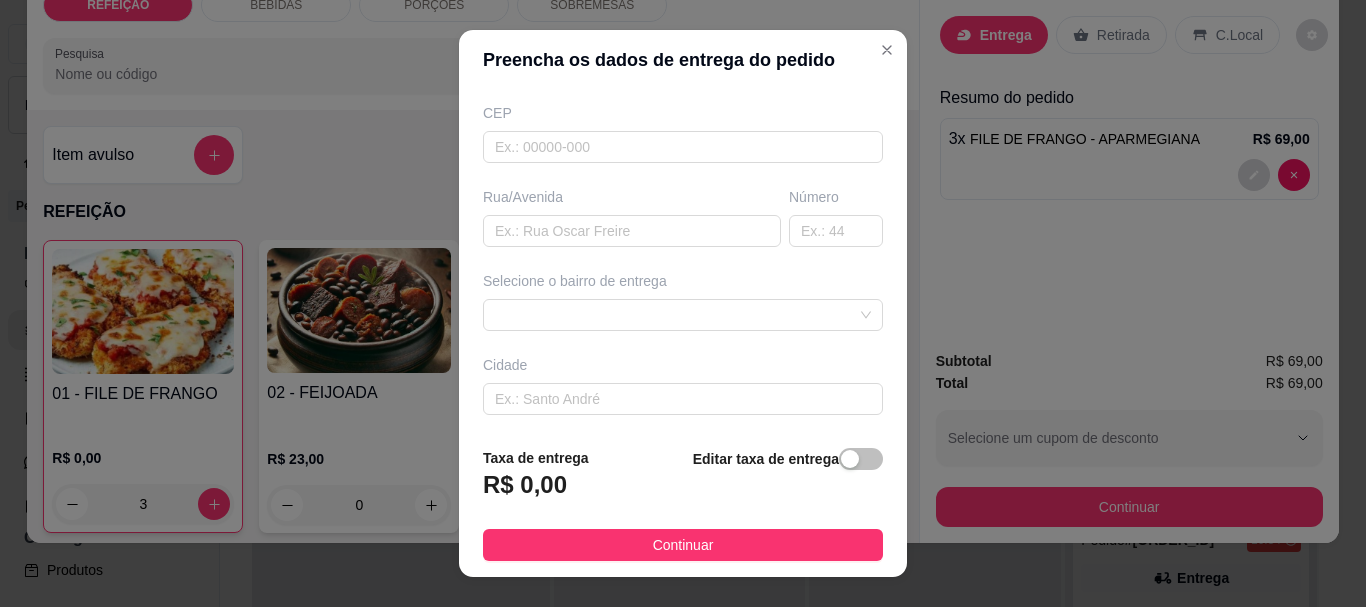 scroll, scrollTop: 300, scrollLeft: 0, axis: vertical 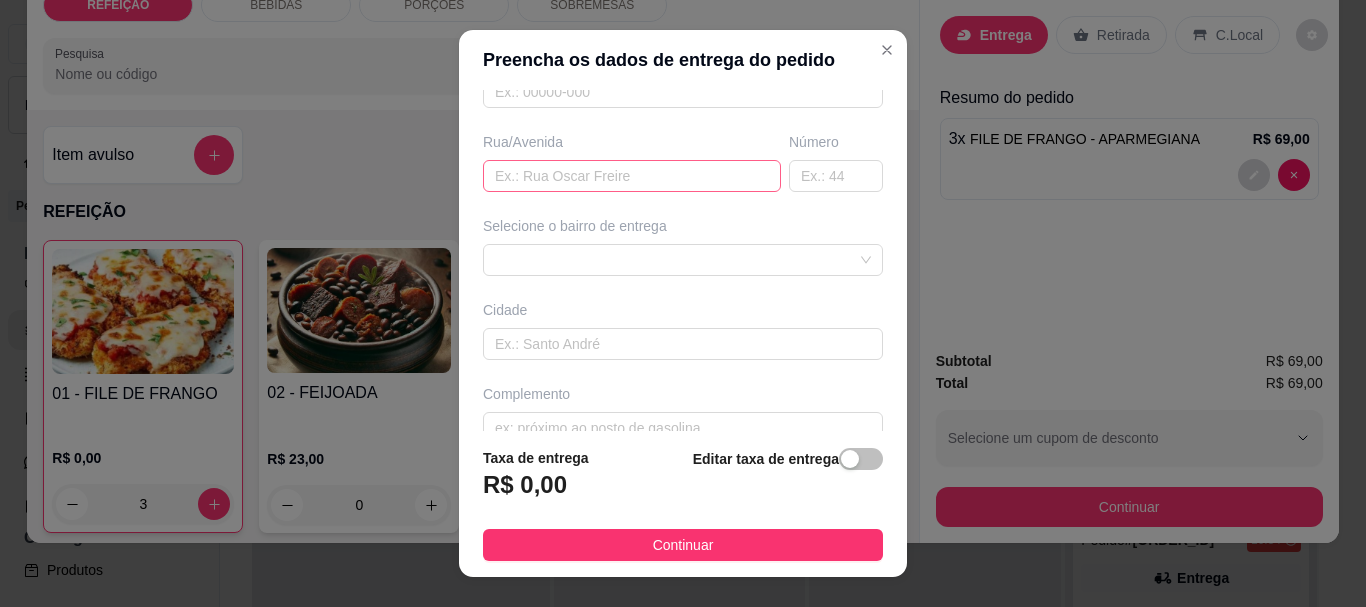 type on "ISABEL" 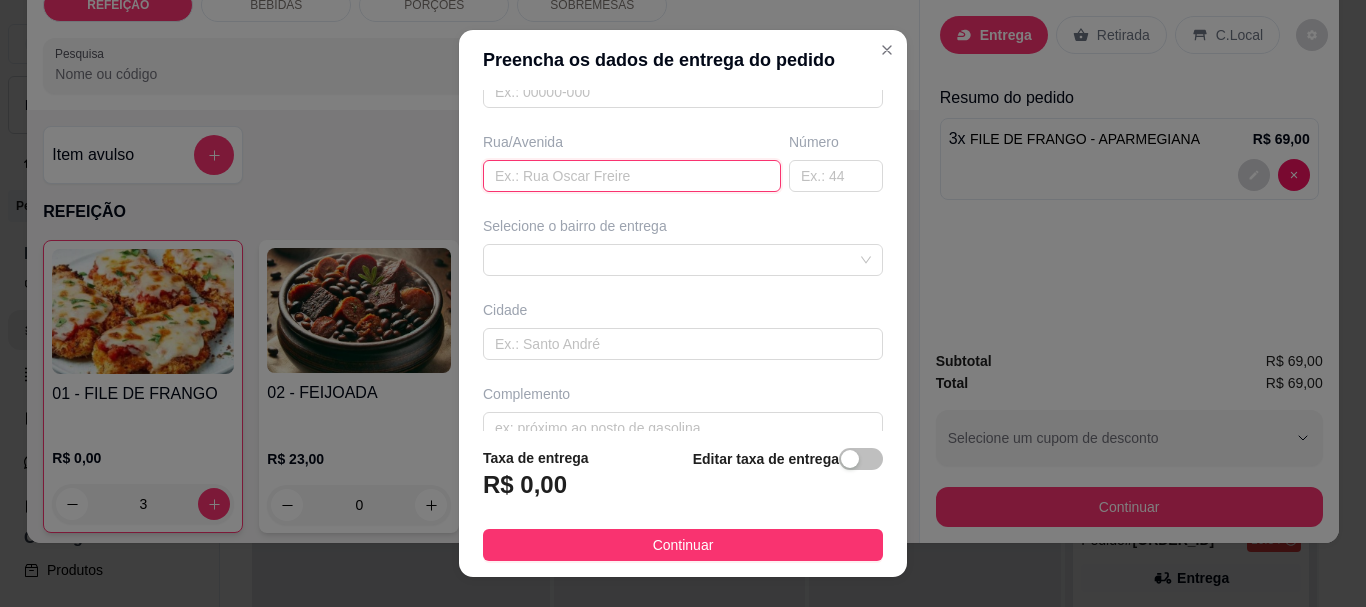 click at bounding box center [632, 176] 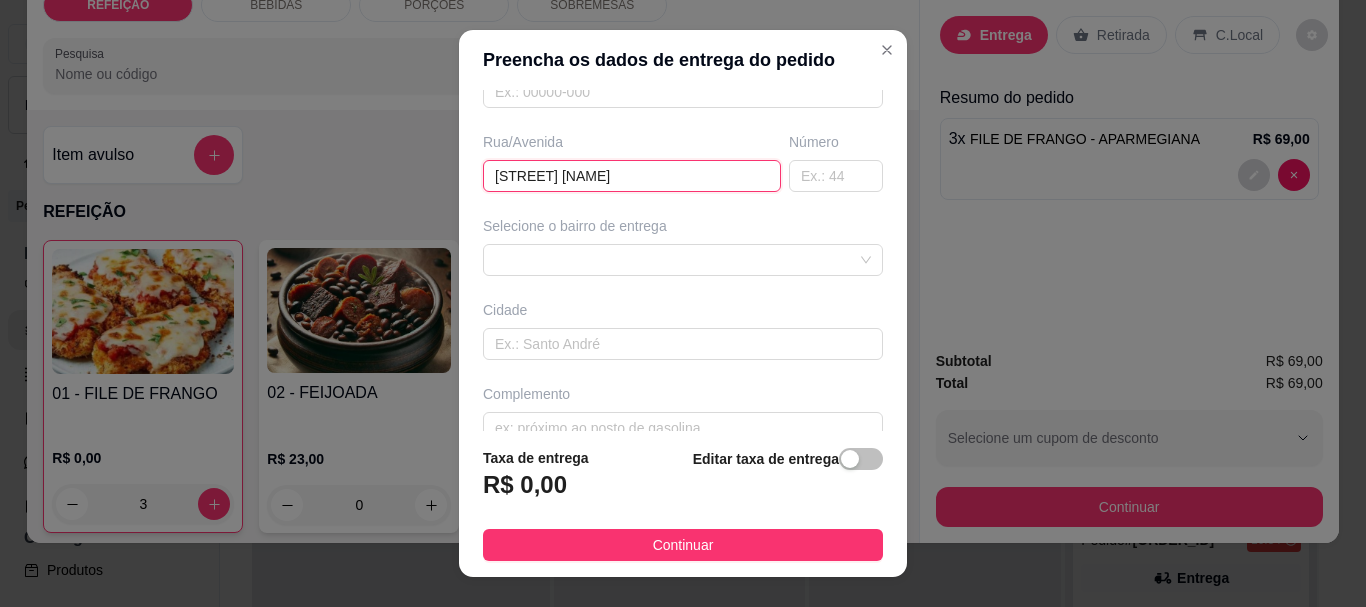 scroll, scrollTop: 333, scrollLeft: 0, axis: vertical 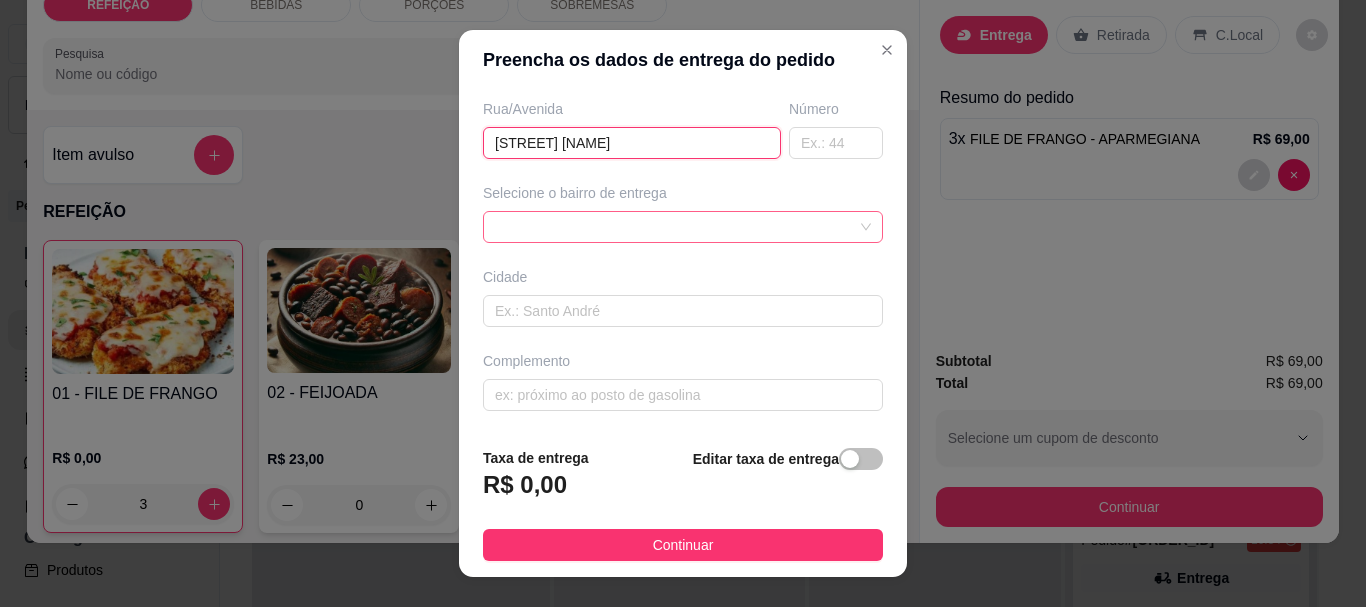 click at bounding box center [683, 227] 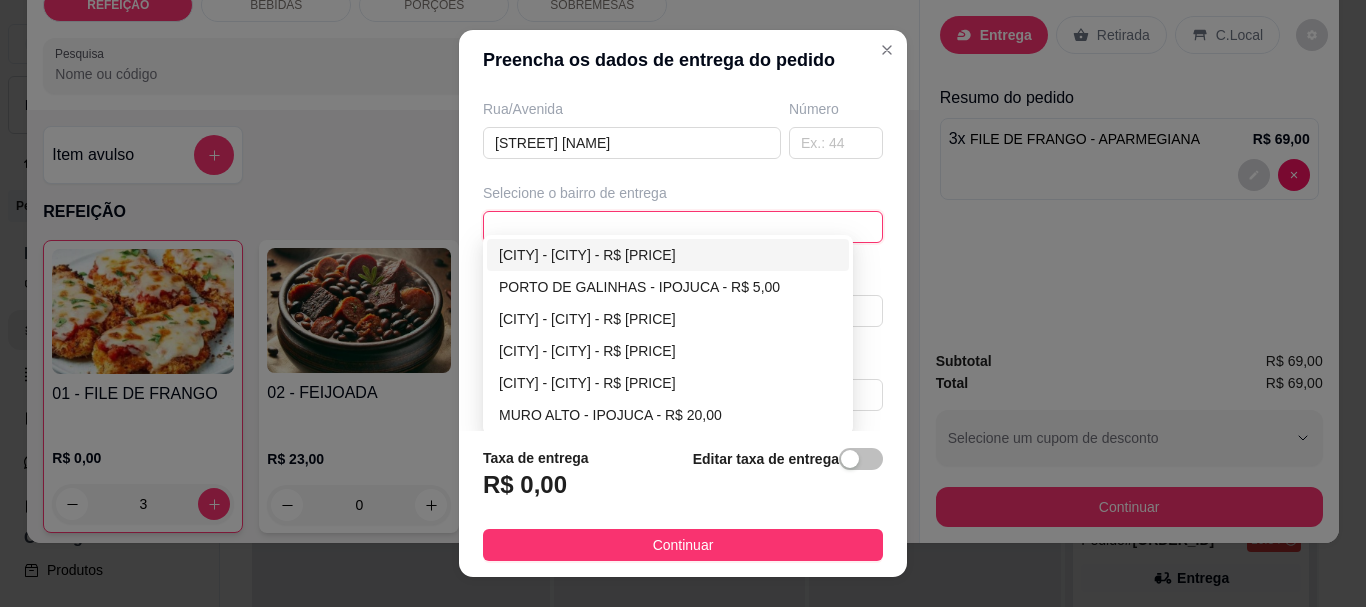 click on "MARACAIPE - IPOJUCA -  R$ 0,00" at bounding box center (668, 255) 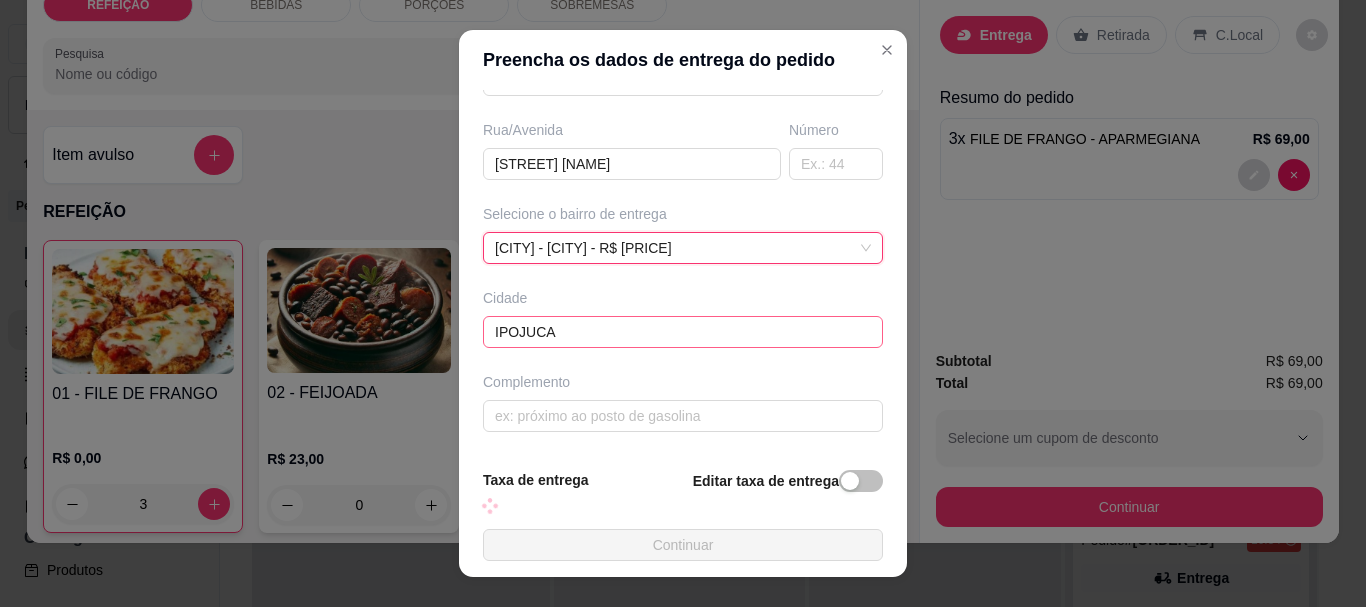 scroll, scrollTop: 34, scrollLeft: 0, axis: vertical 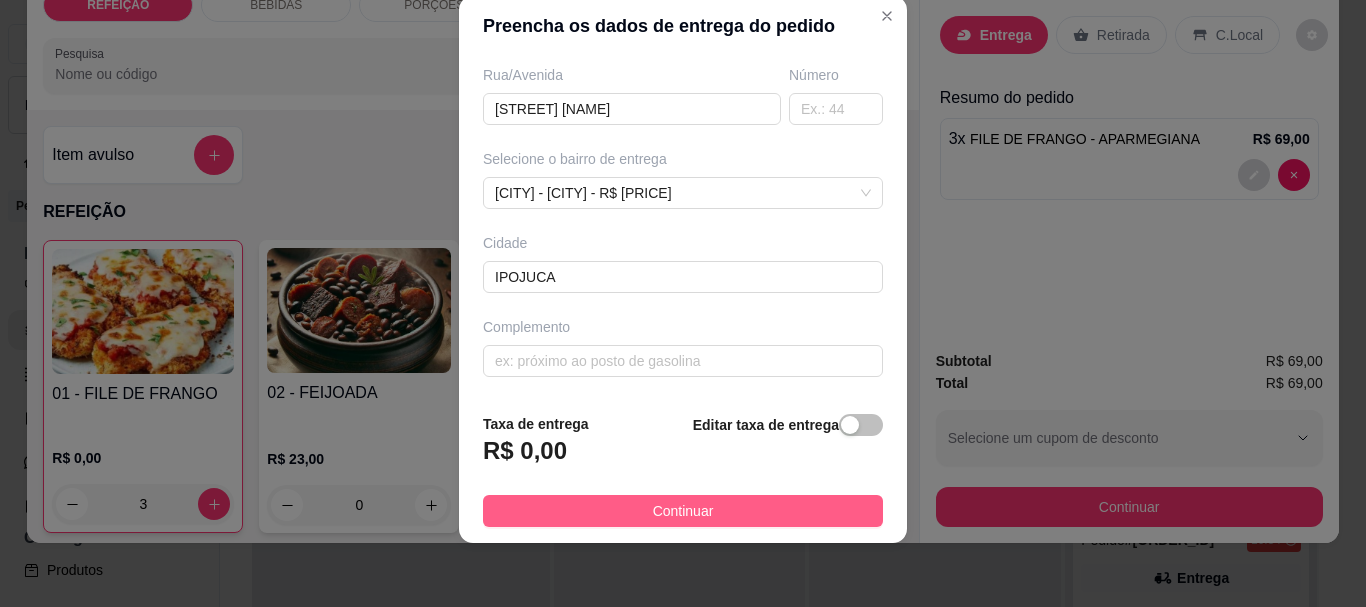 click on "Continuar" at bounding box center (683, 511) 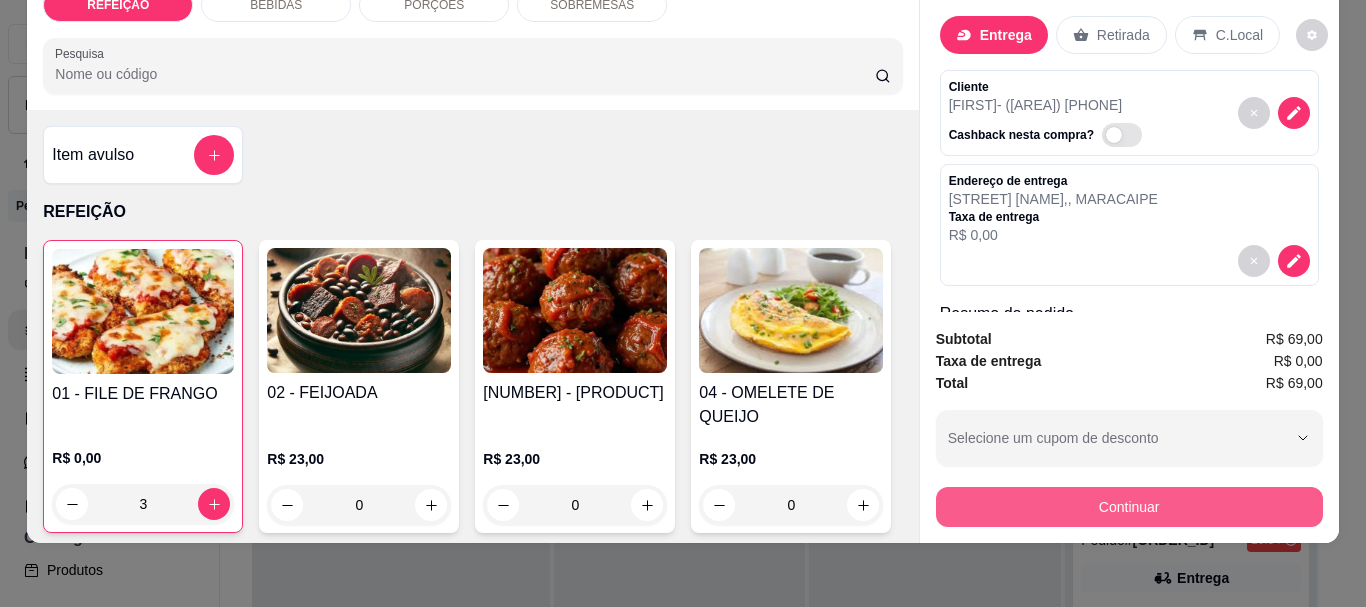 click on "Continuar" at bounding box center (1129, 507) 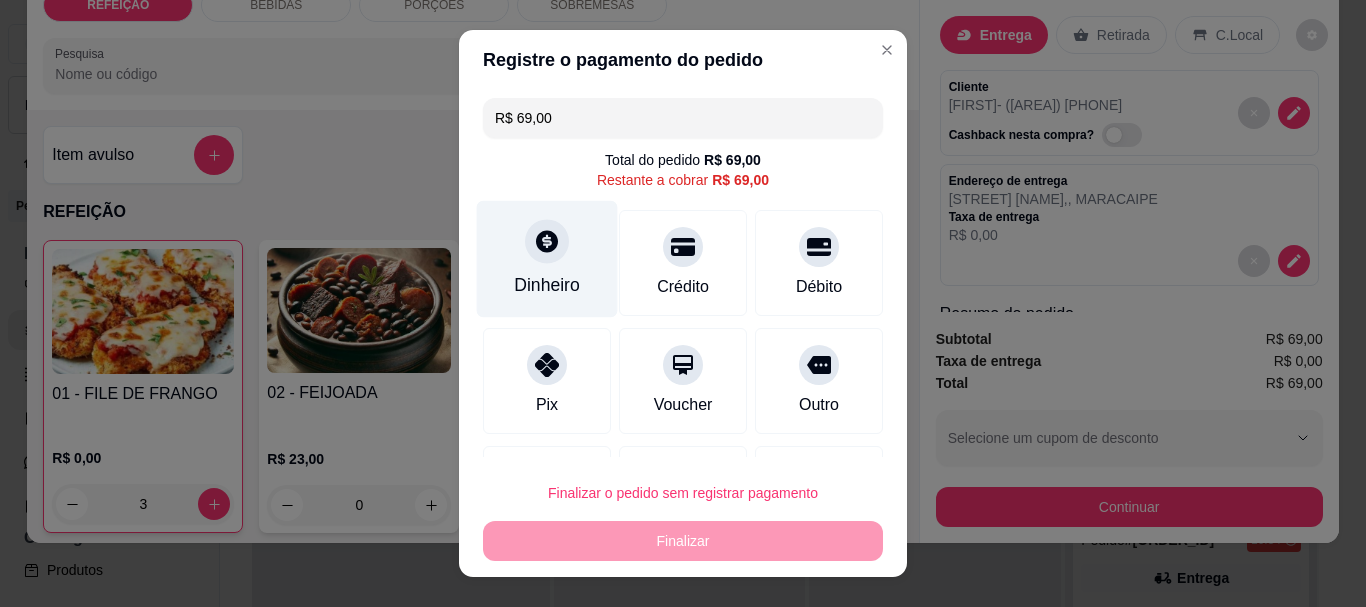 click at bounding box center [547, 242] 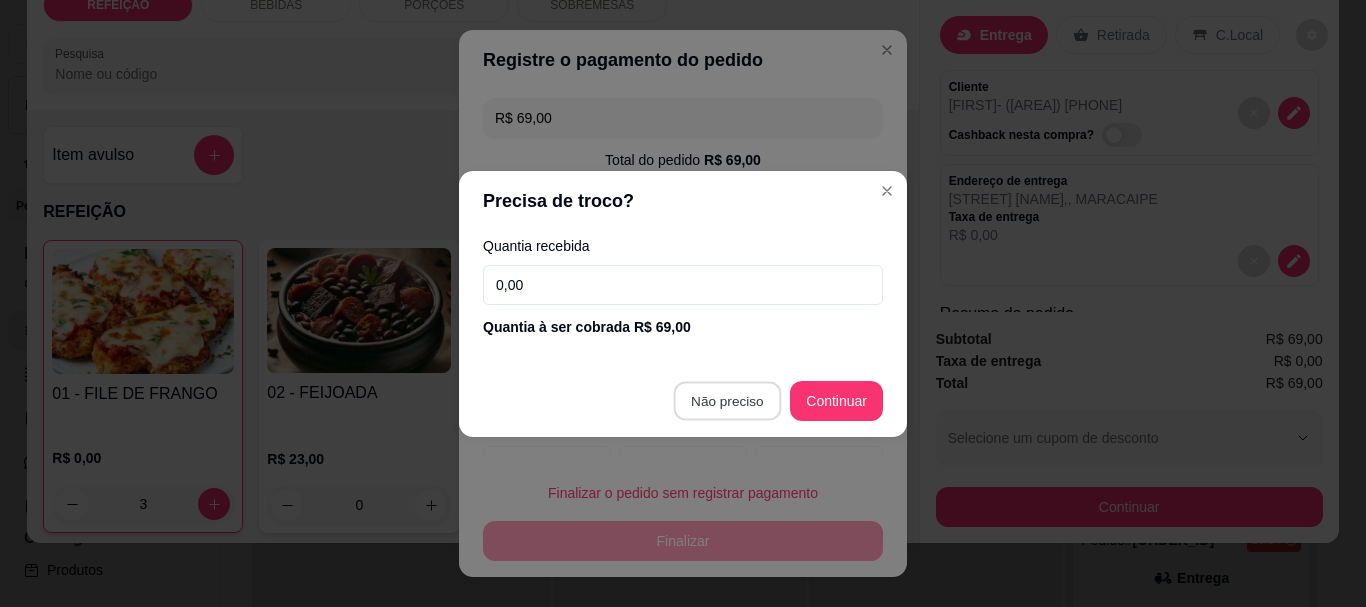 type on "R$ 0,00" 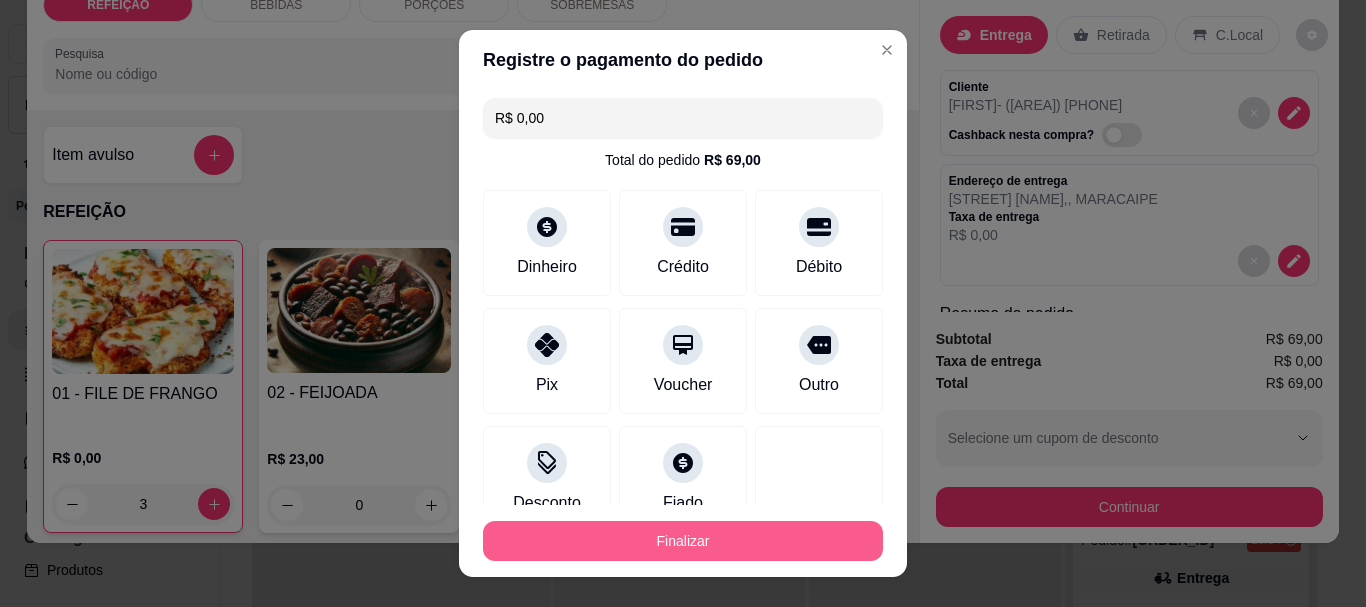 click on "Finalizar" at bounding box center [683, 541] 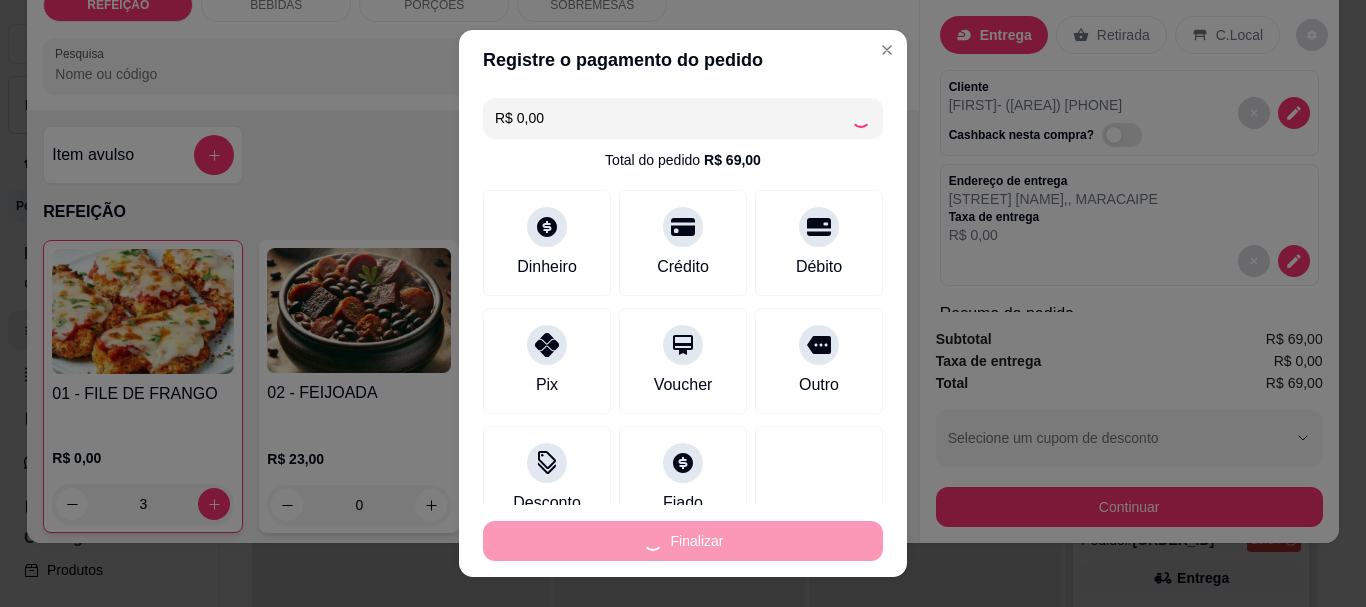 type on "0" 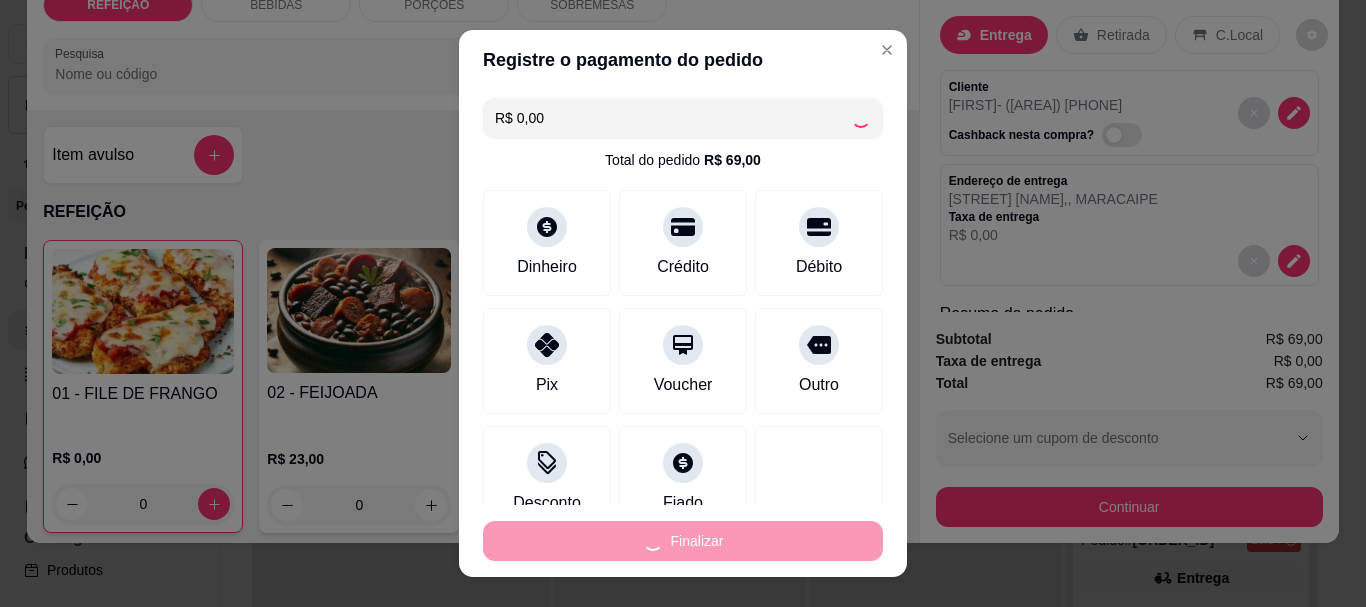 type on "-R$ 69,00" 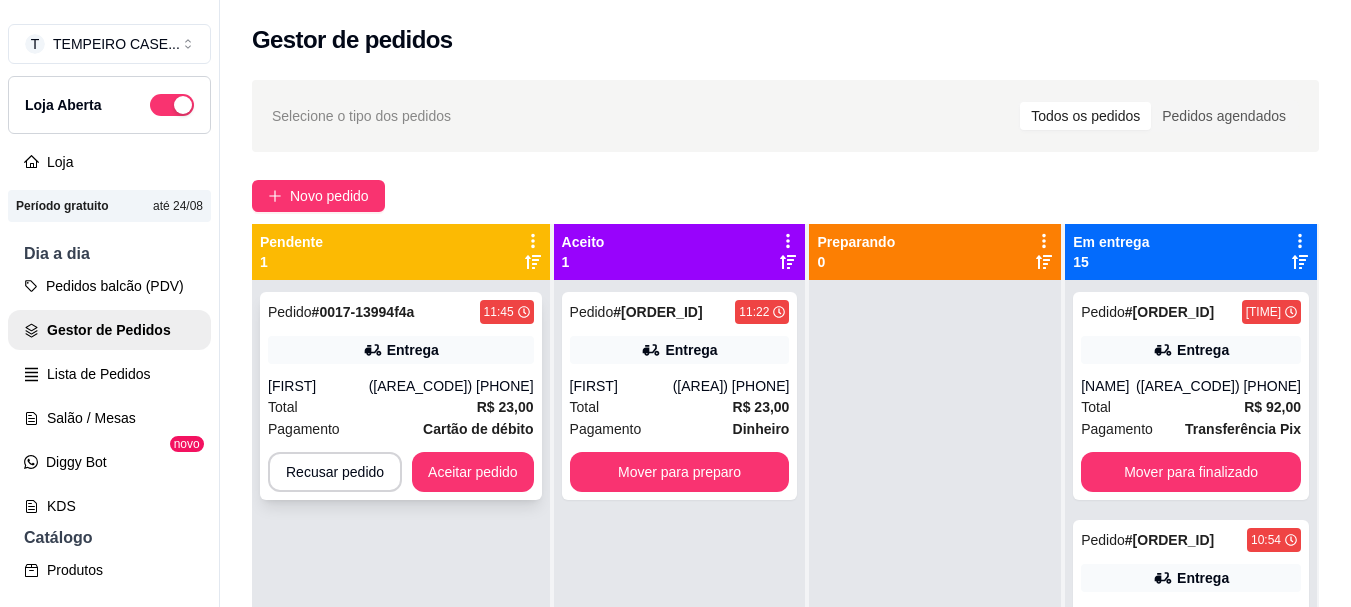click on "Entrega" at bounding box center (401, 350) 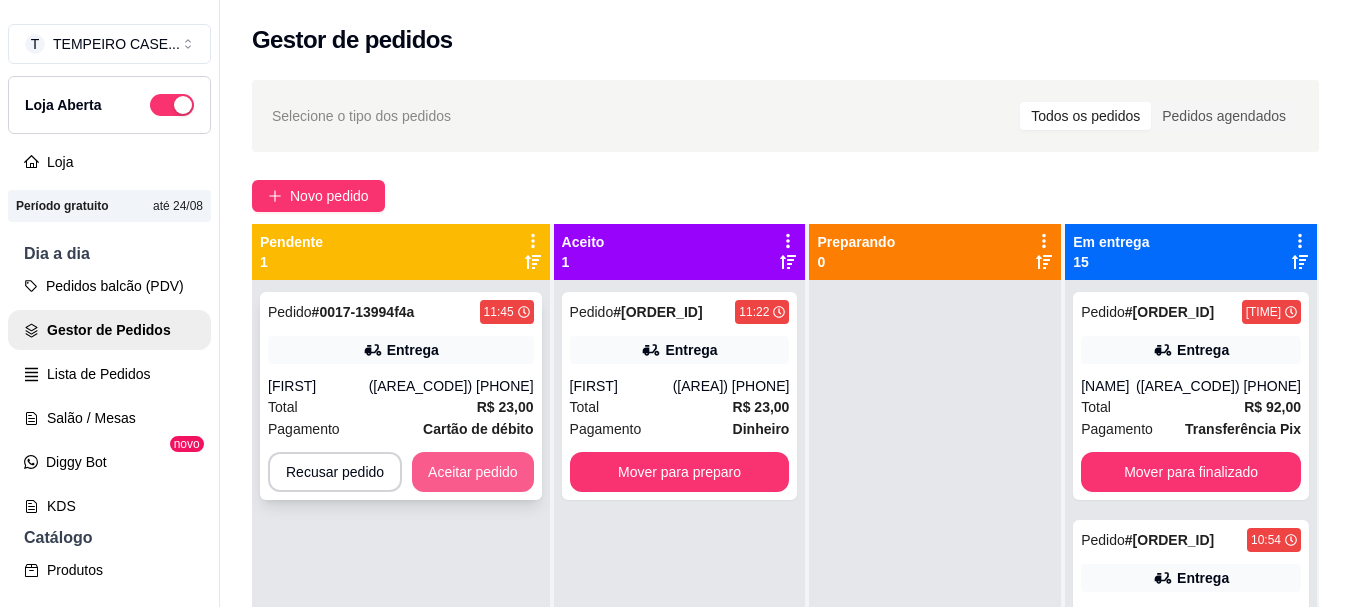 click on "Aceitar pedido" at bounding box center (473, 472) 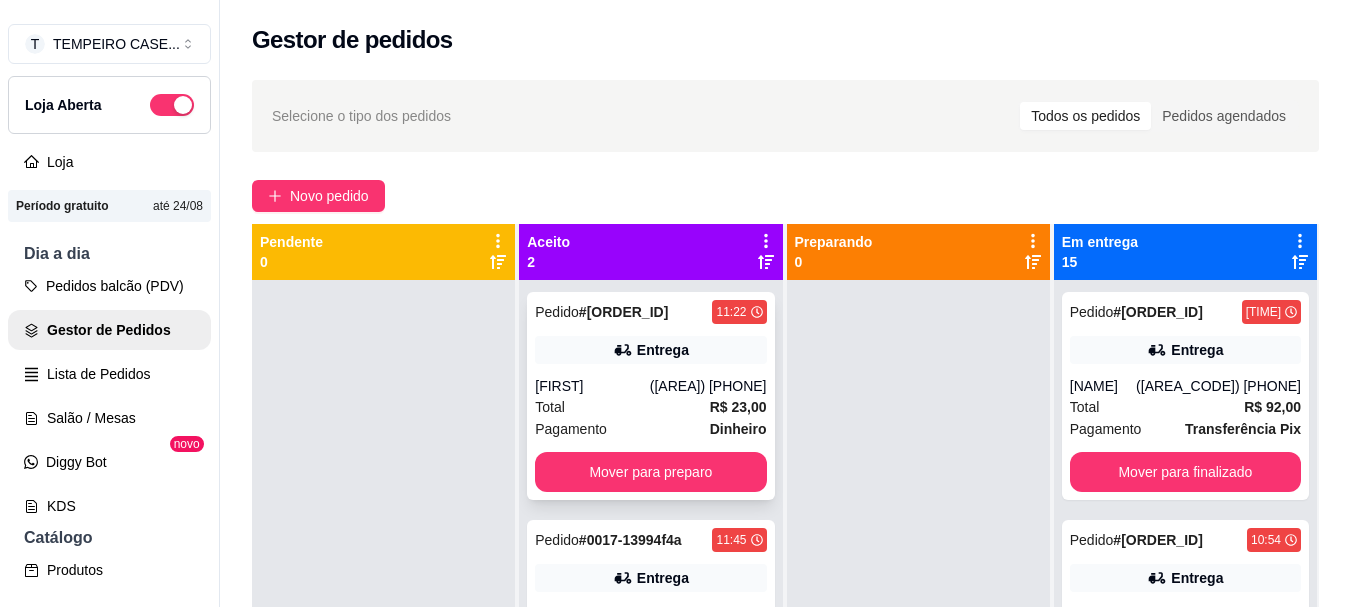 scroll, scrollTop: 56, scrollLeft: 0, axis: vertical 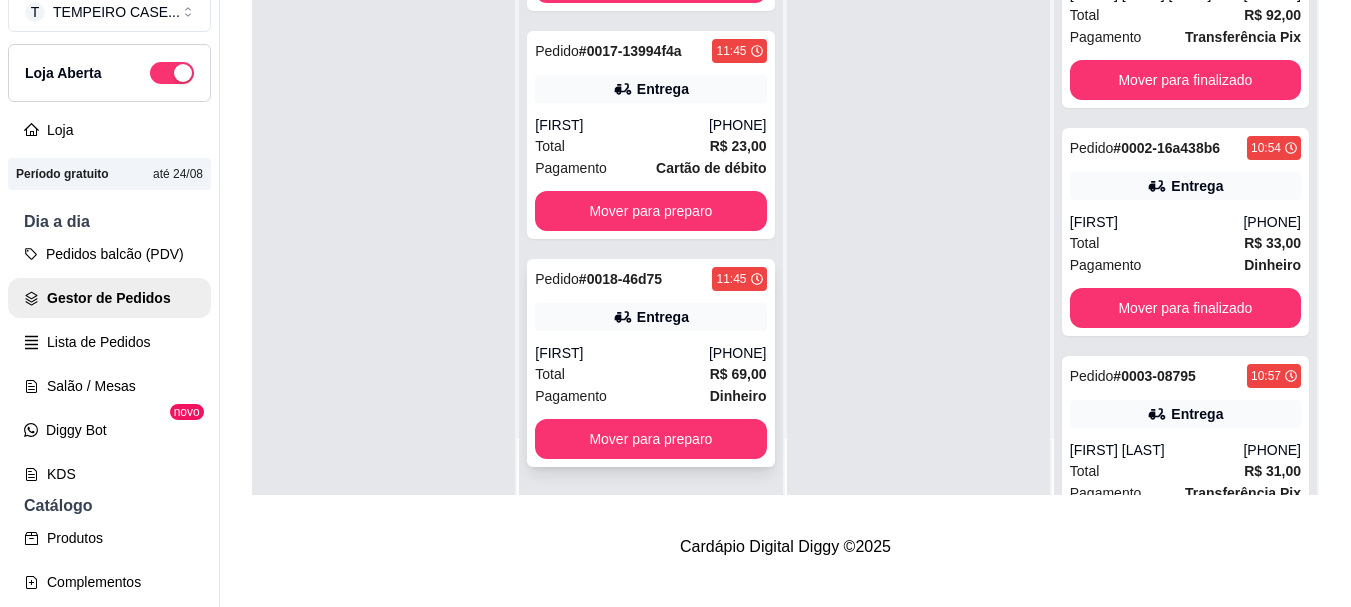 click on "[PHONE]" at bounding box center [738, 353] 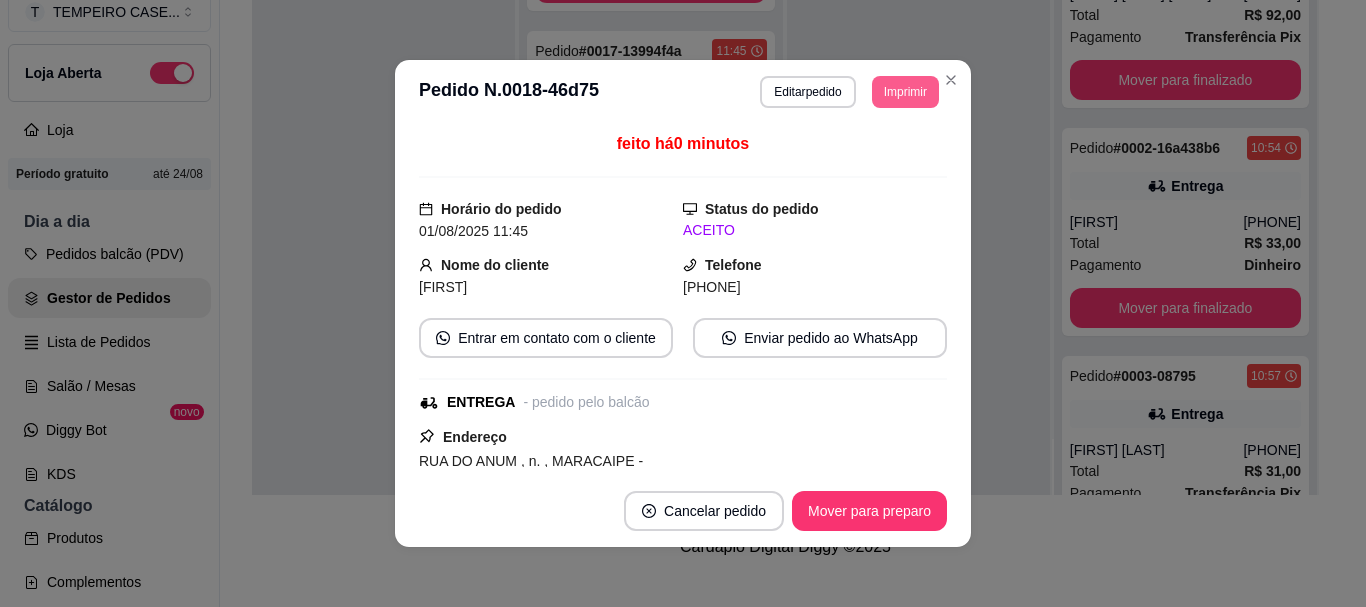 click on "Imprimir" at bounding box center [905, 92] 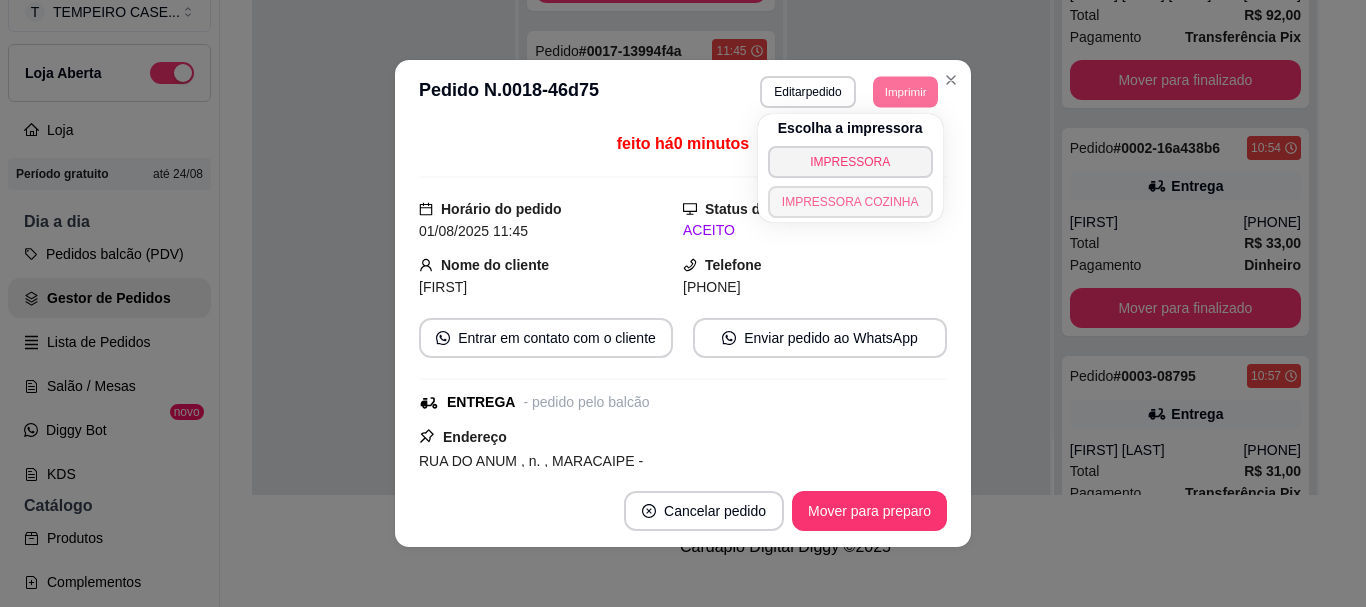 click on "IMPRESSORA COZINHA" at bounding box center (850, 202) 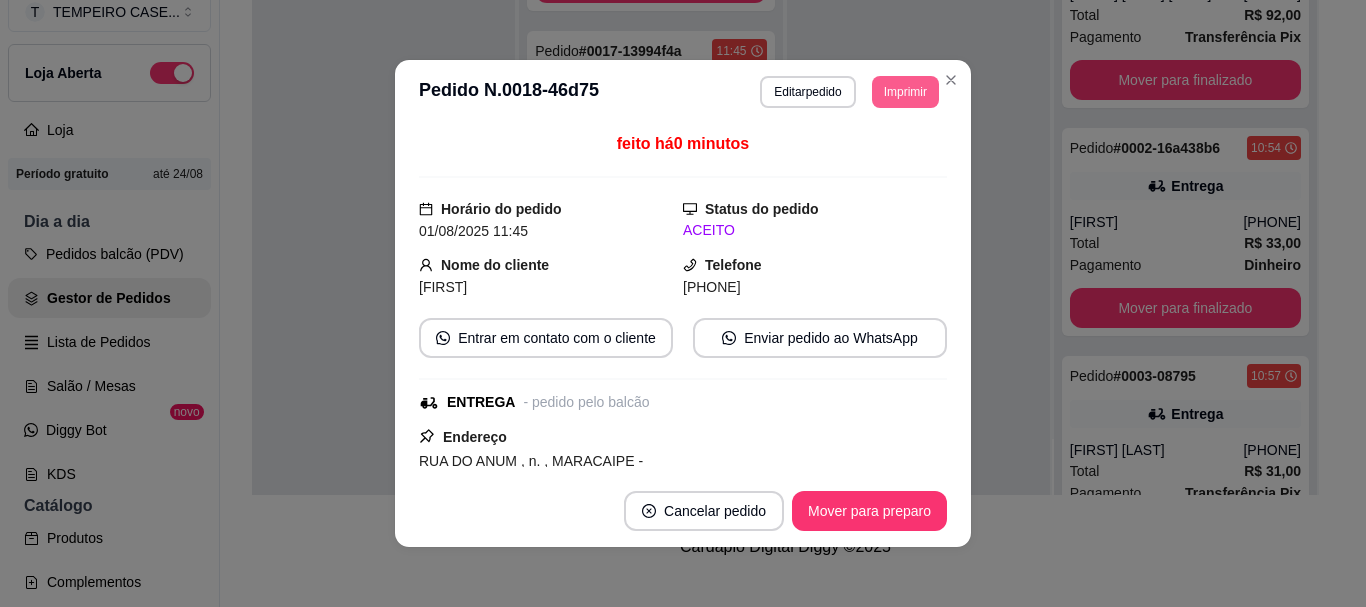 click on "Imprimir" at bounding box center [905, 92] 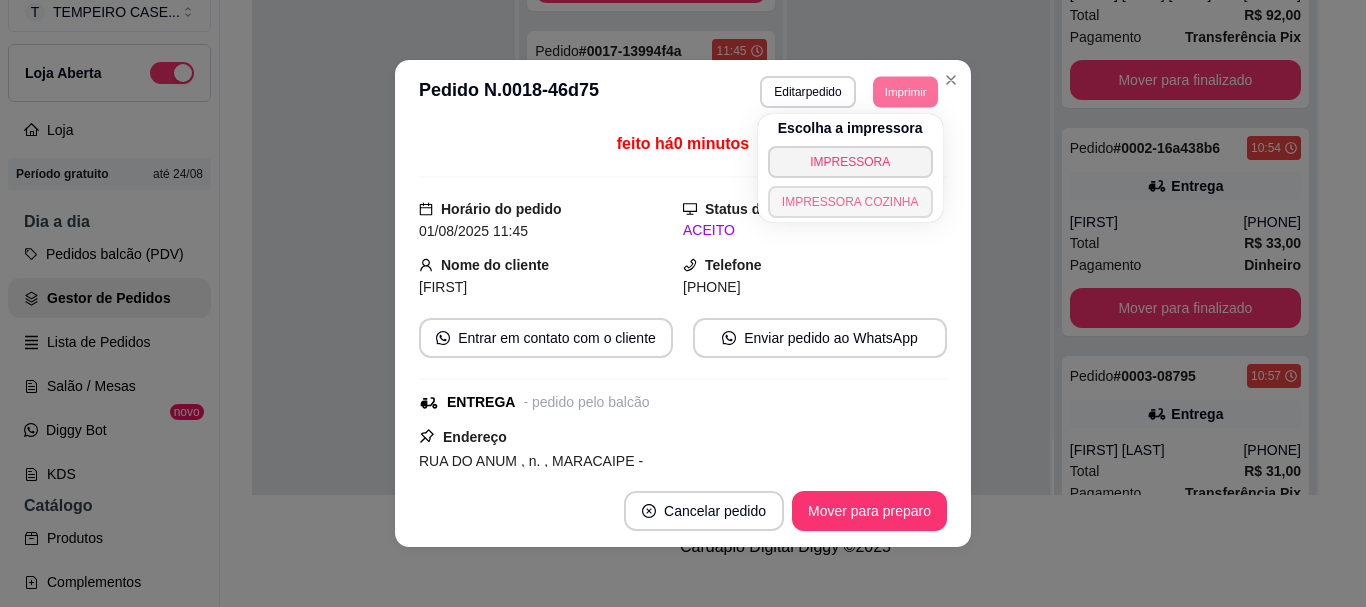 click on "IMPRESSORA COZINHA" at bounding box center (850, 202) 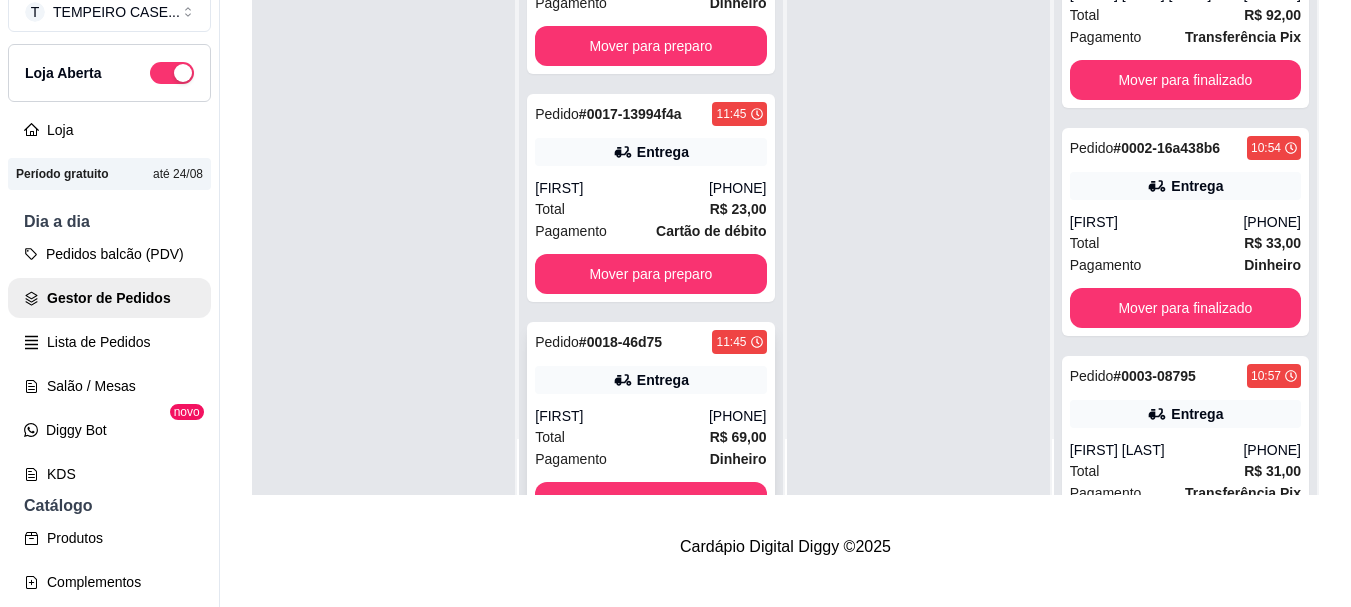 scroll, scrollTop: 0, scrollLeft: 0, axis: both 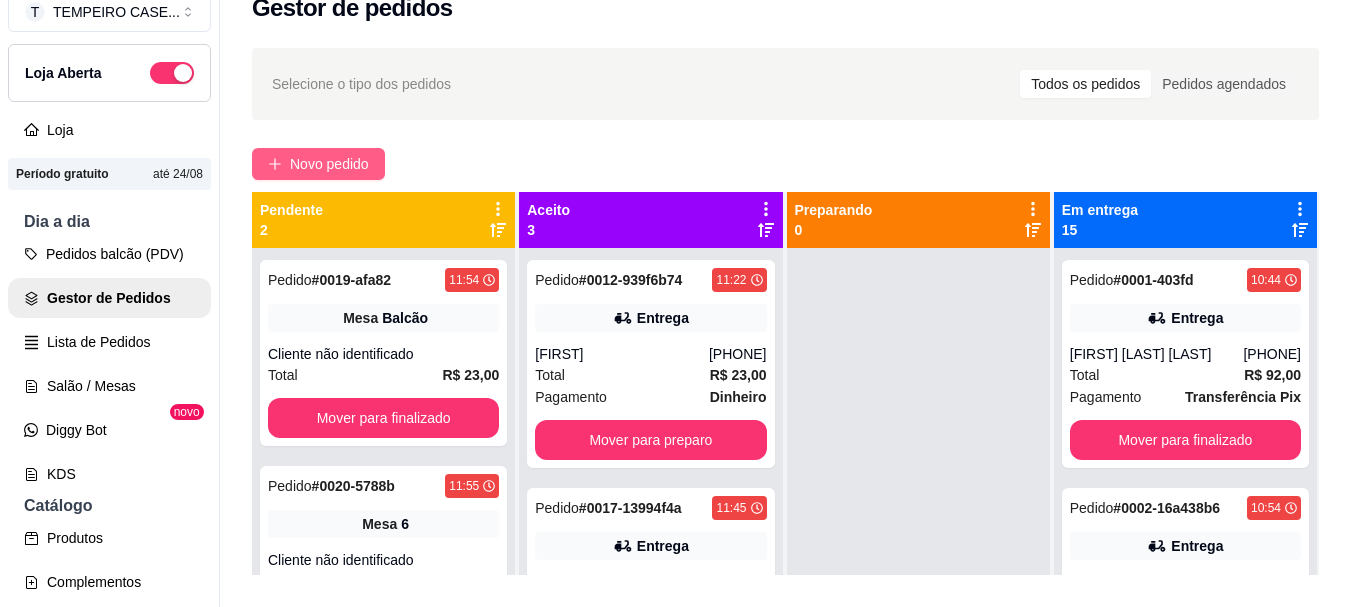 click on "Novo pedido" at bounding box center (329, 164) 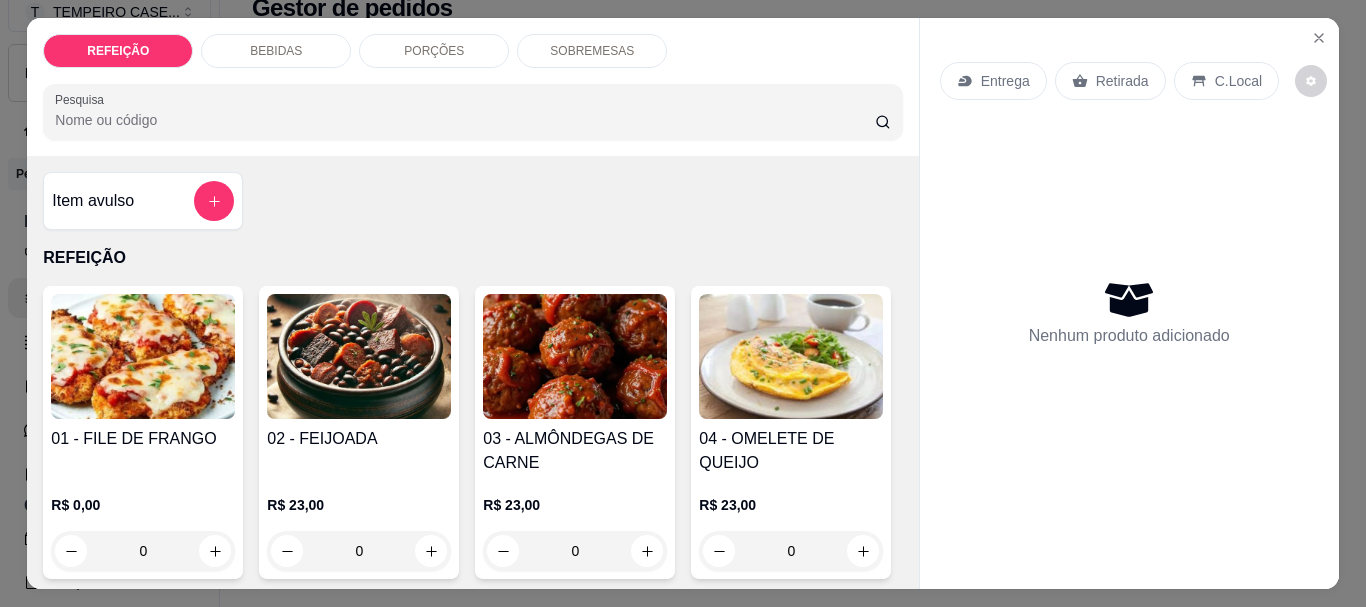 click at bounding box center (143, 356) 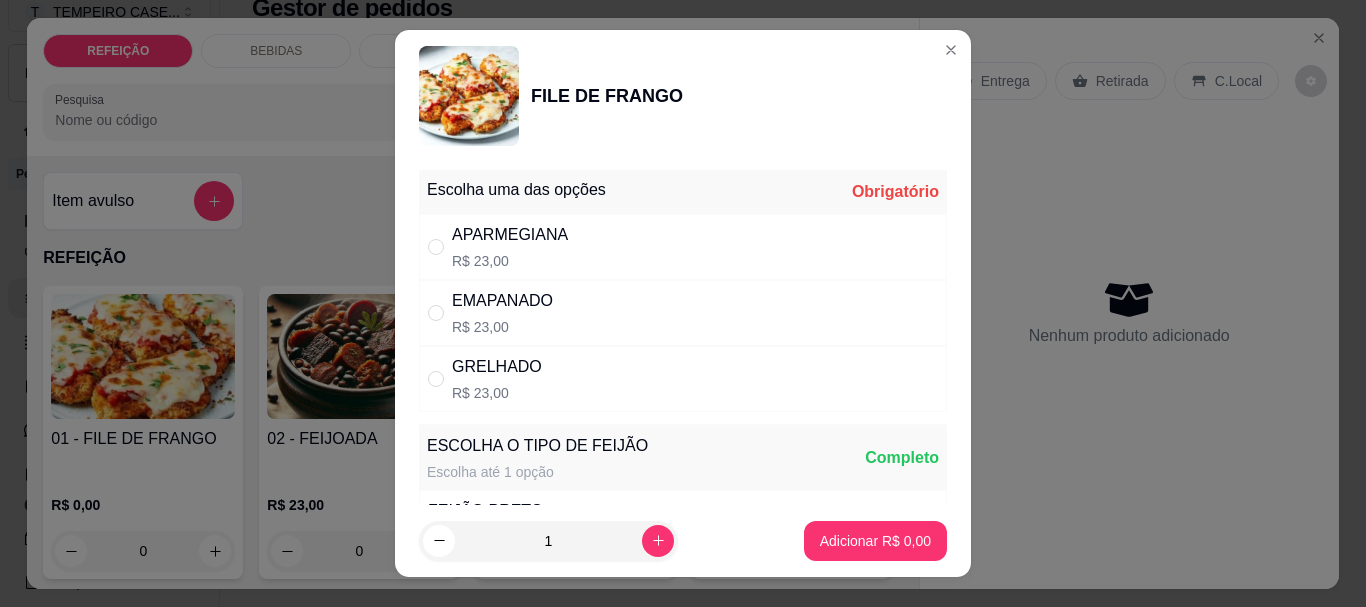 click on "APARMEGIANA R$ 23,00" at bounding box center [510, 247] 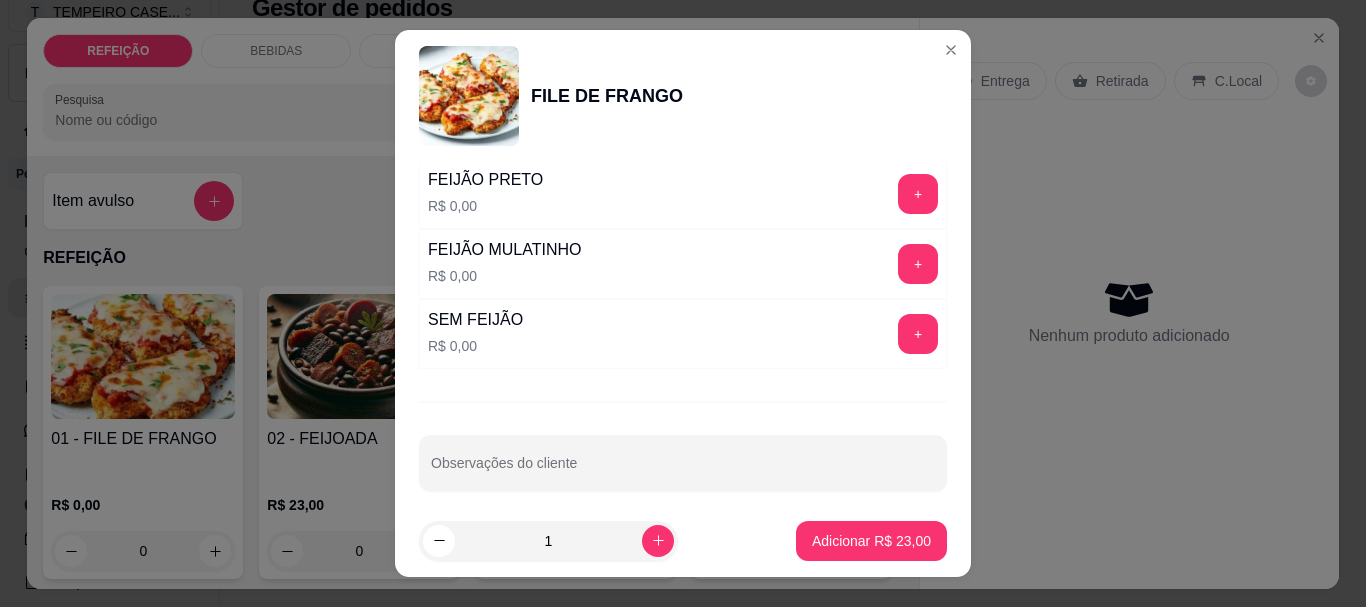 scroll, scrollTop: 345, scrollLeft: 0, axis: vertical 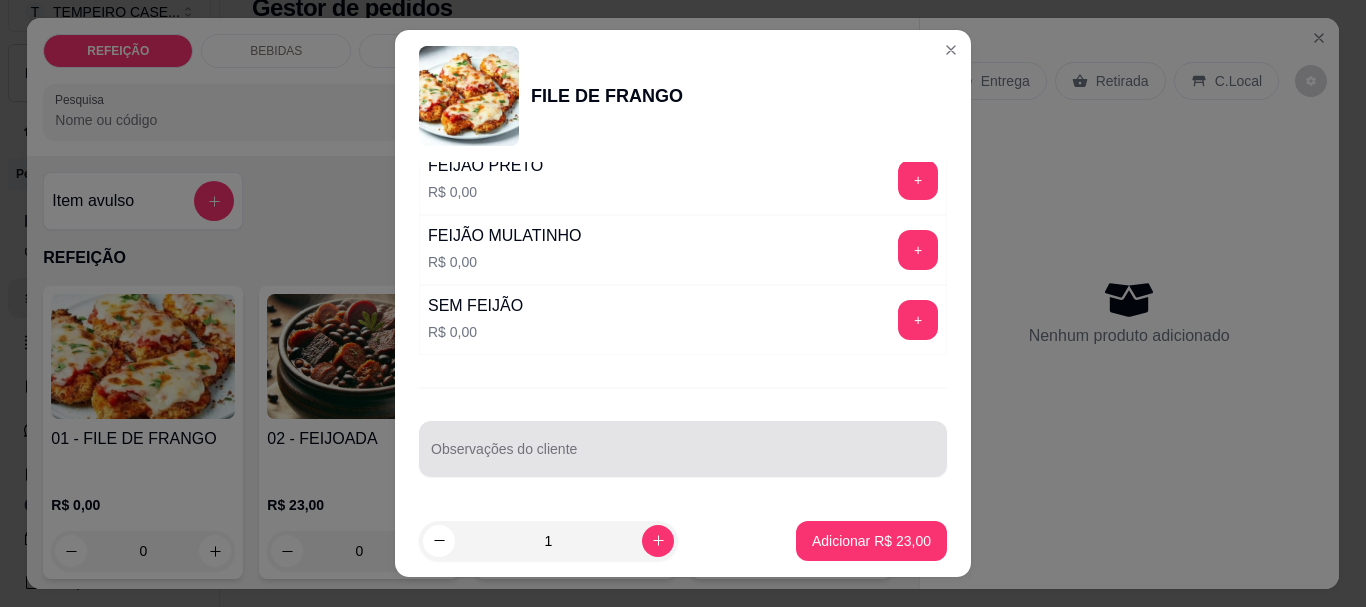 click at bounding box center [683, 449] 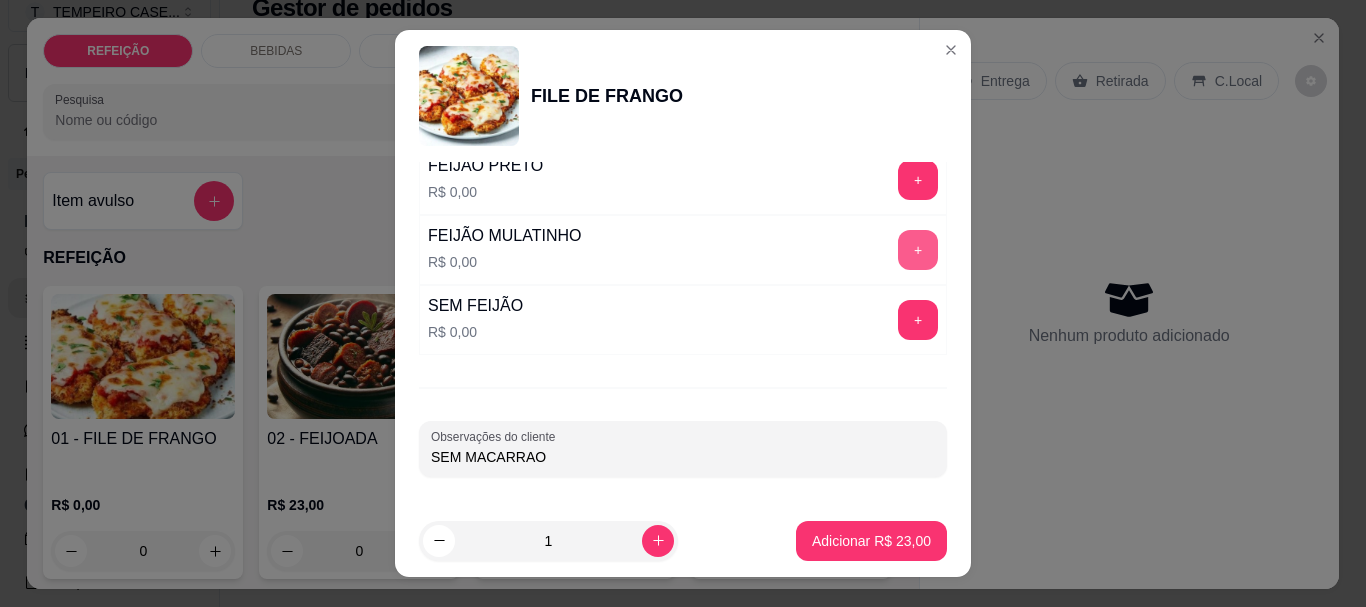 type on "SEM MACARRAO" 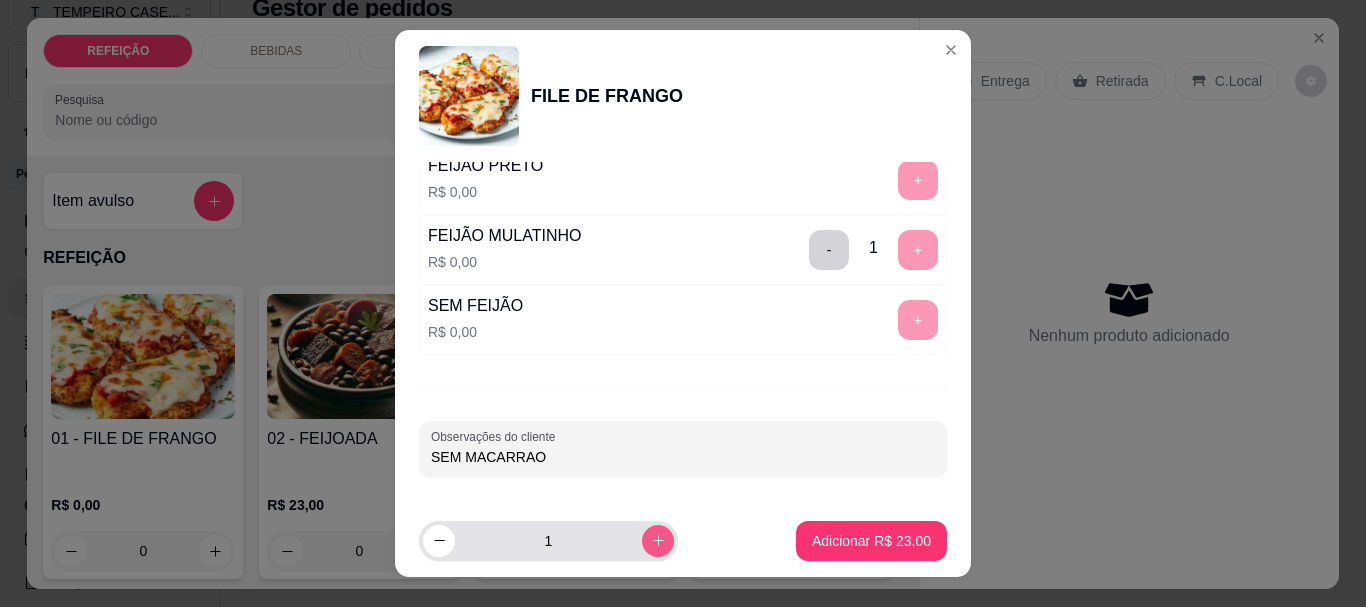 click at bounding box center (658, 541) 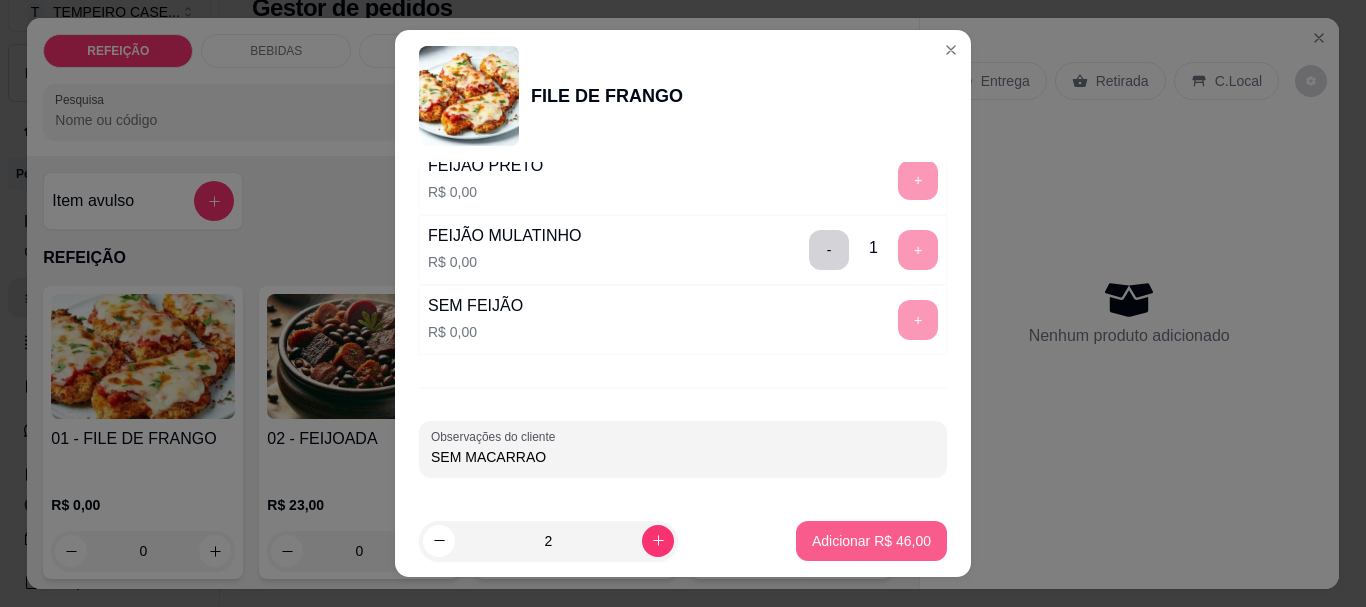 click on "Adicionar   R$ 46,00" at bounding box center [871, 541] 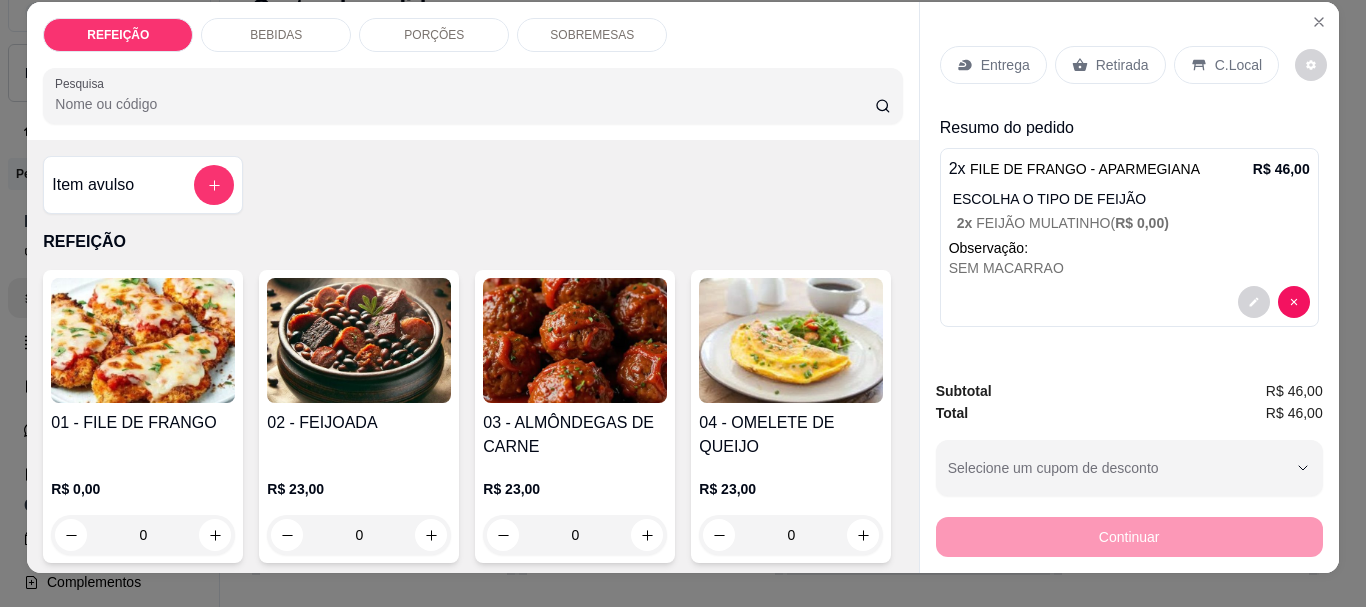 scroll, scrollTop: 0, scrollLeft: 0, axis: both 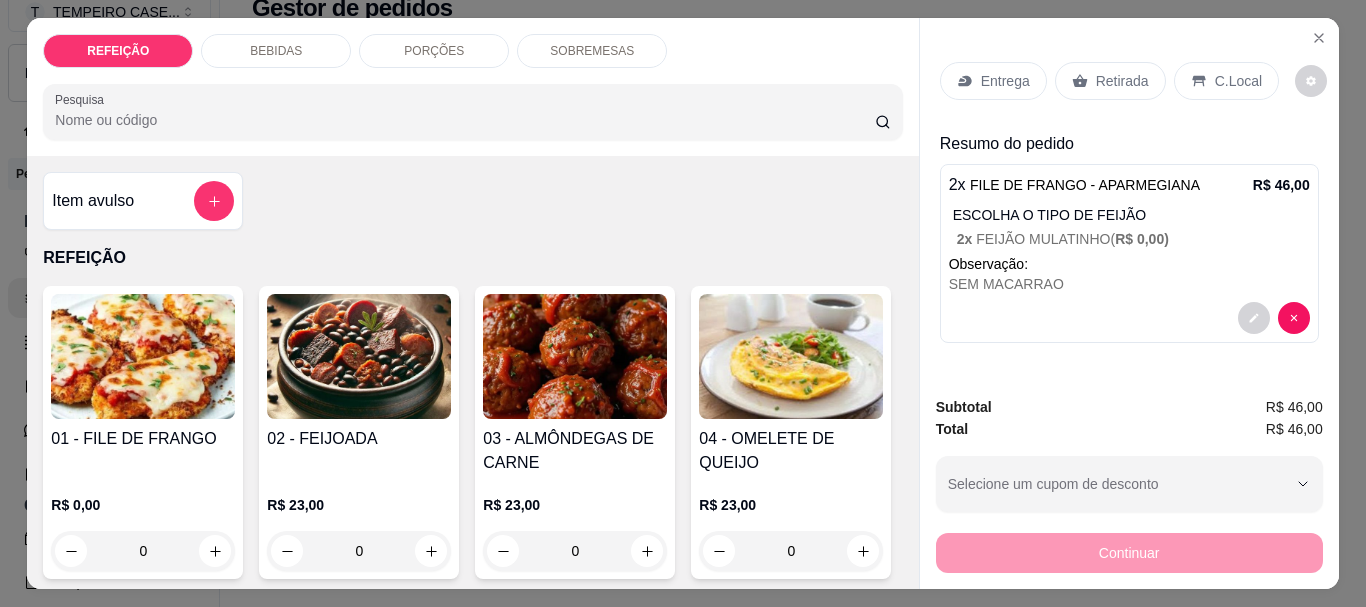 click on "Retirada" at bounding box center (1122, 81) 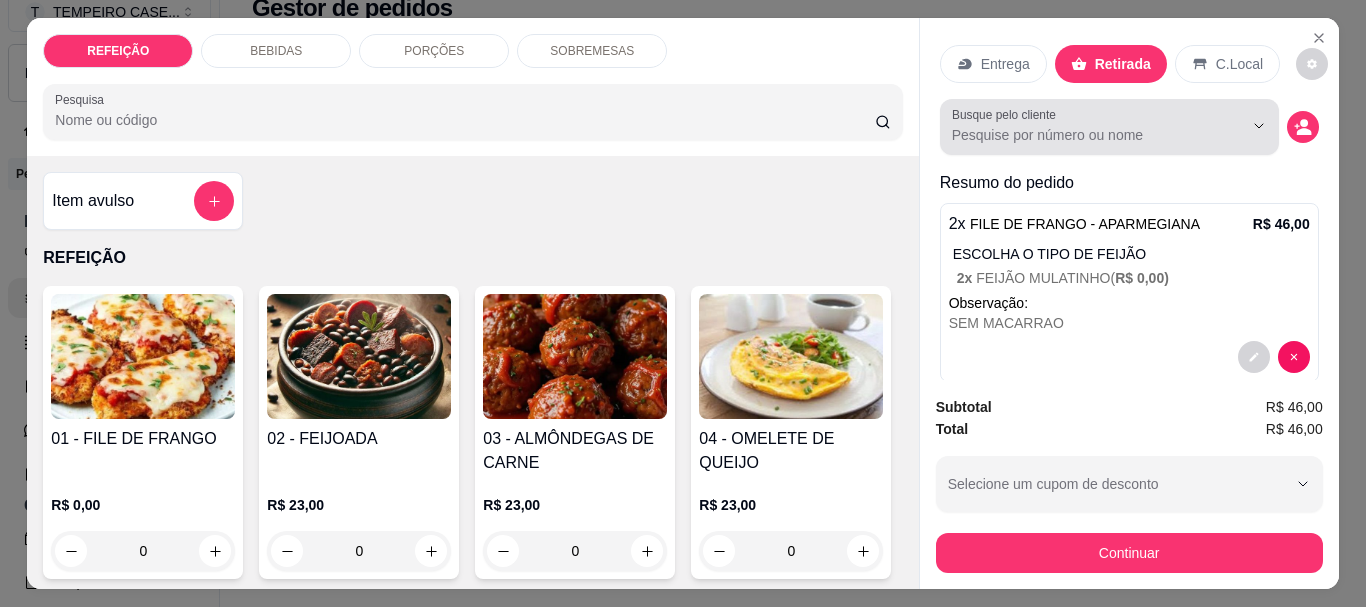 scroll, scrollTop: 47, scrollLeft: 0, axis: vertical 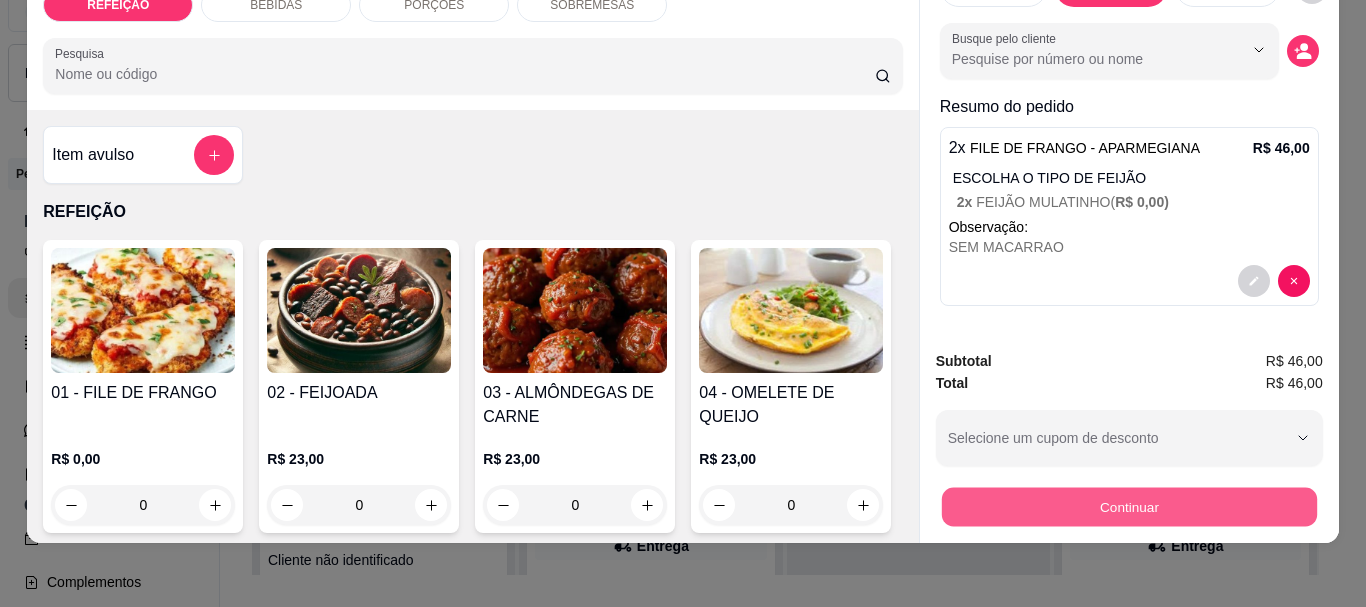 click on "Continuar" at bounding box center [1128, 506] 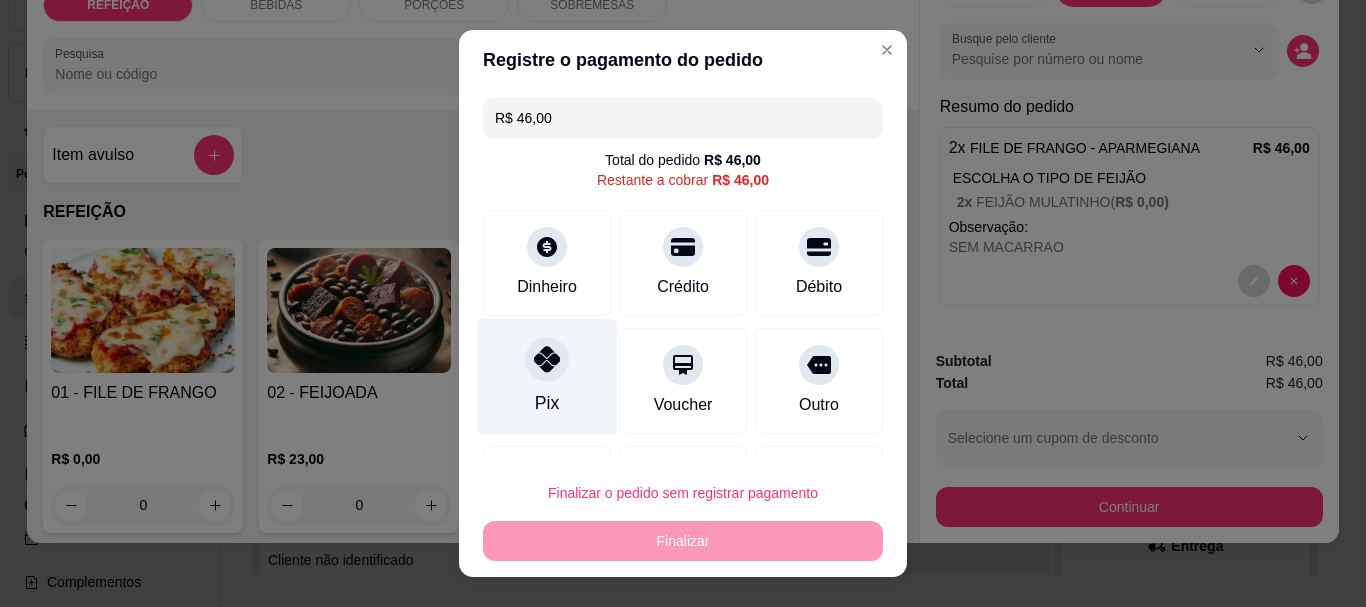 click 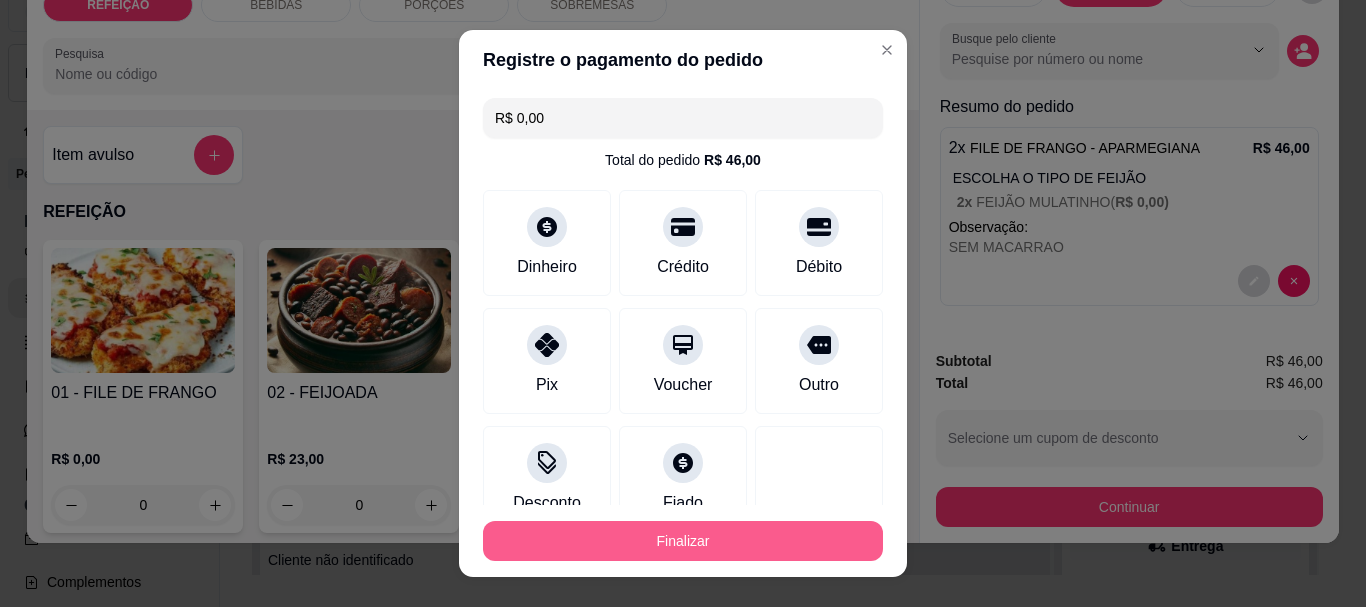 click on "Finalizar" at bounding box center (683, 541) 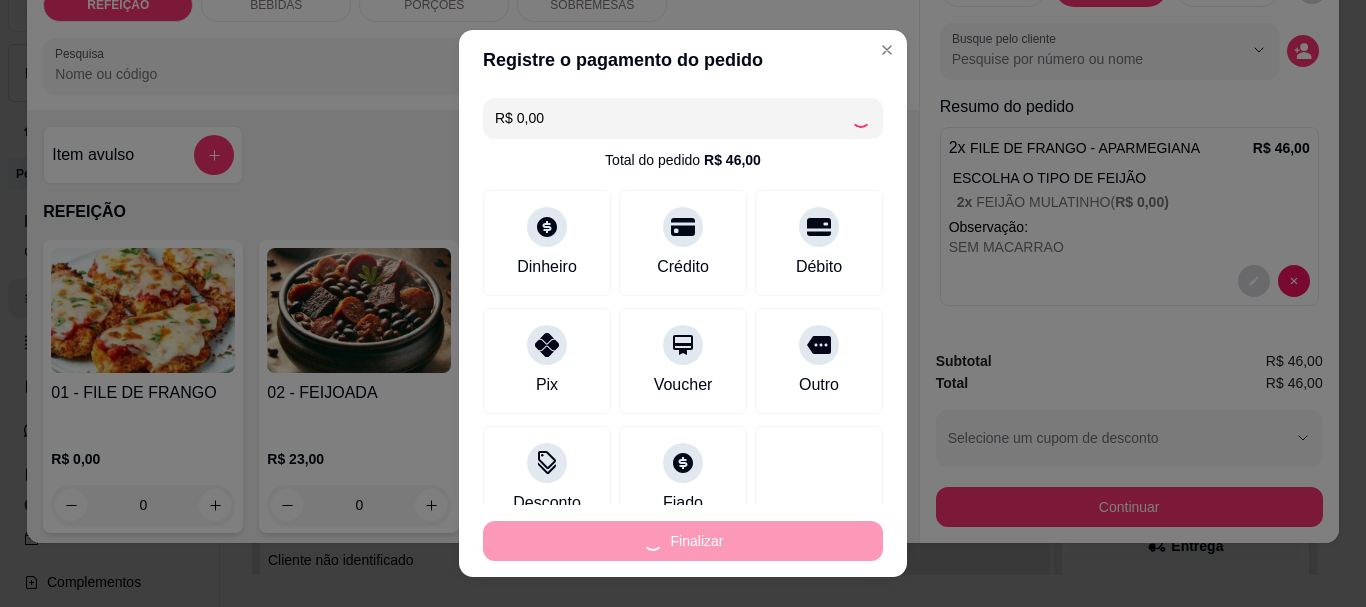 type on "-R$ 46,00" 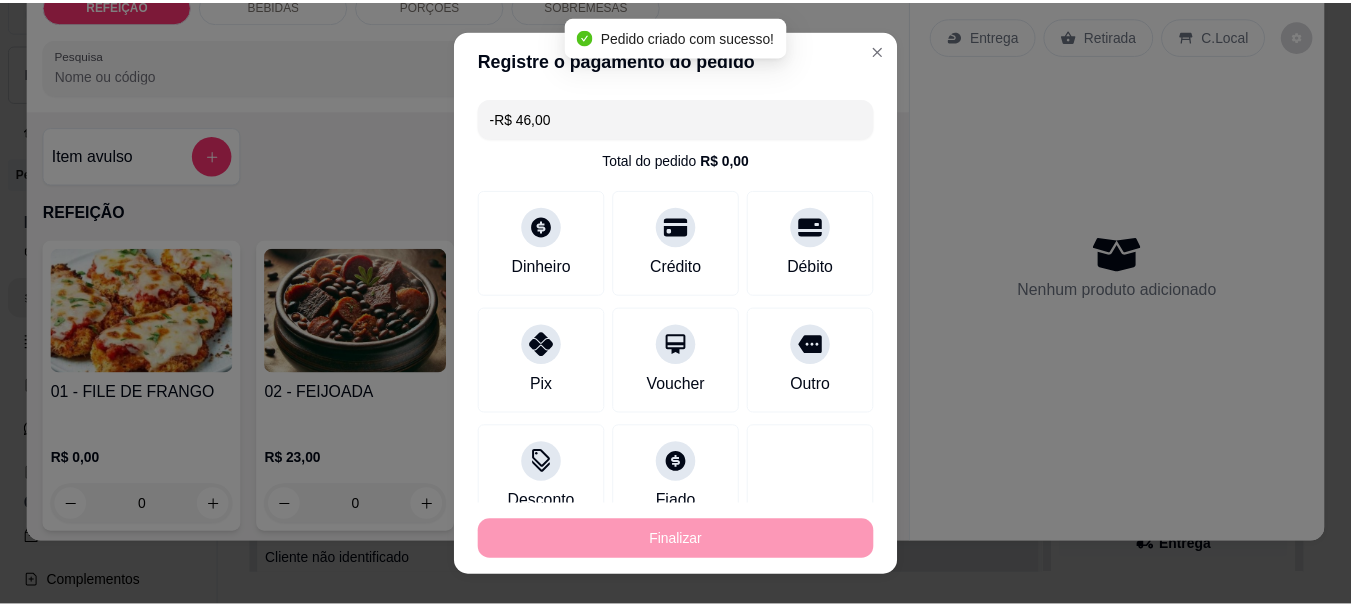 scroll, scrollTop: 0, scrollLeft: 0, axis: both 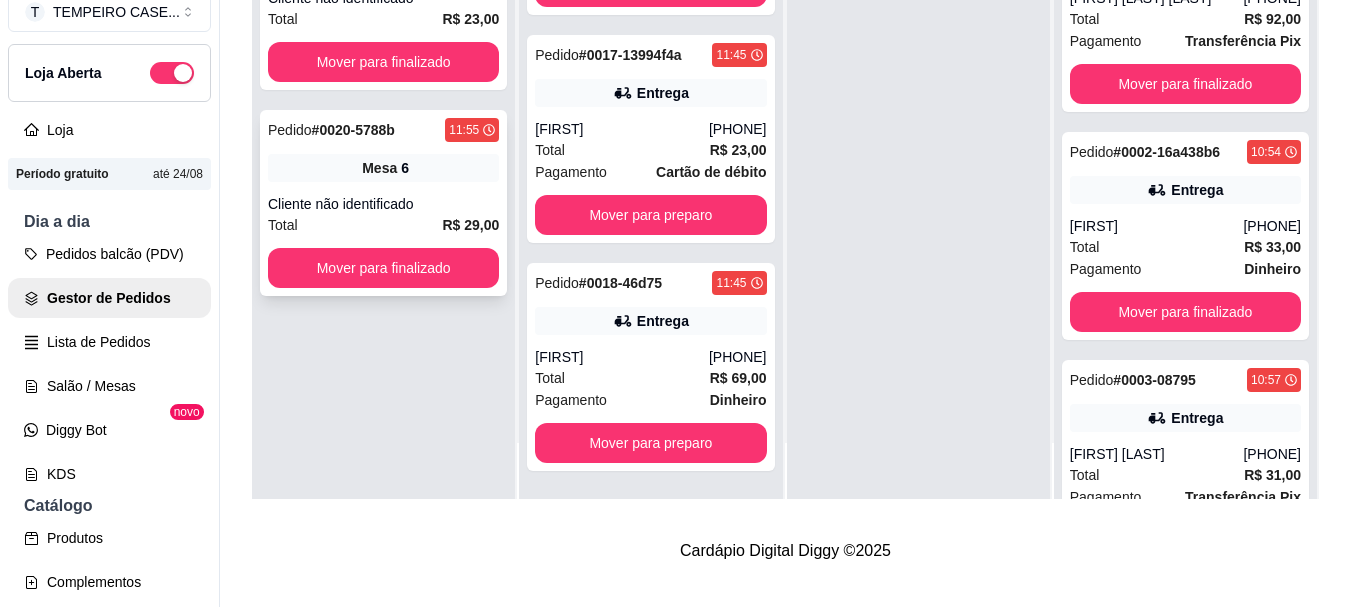 drag, startPoint x: 437, startPoint y: 164, endPoint x: 422, endPoint y: 181, distance: 22.671568 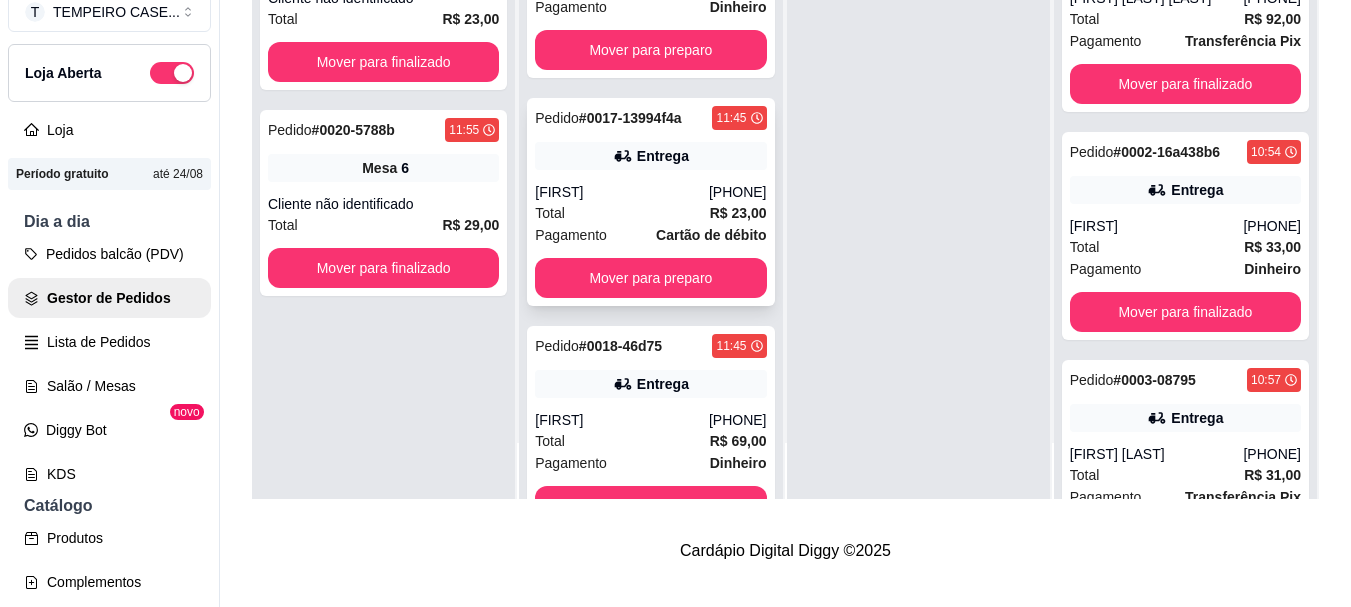 scroll, scrollTop: 0, scrollLeft: 0, axis: both 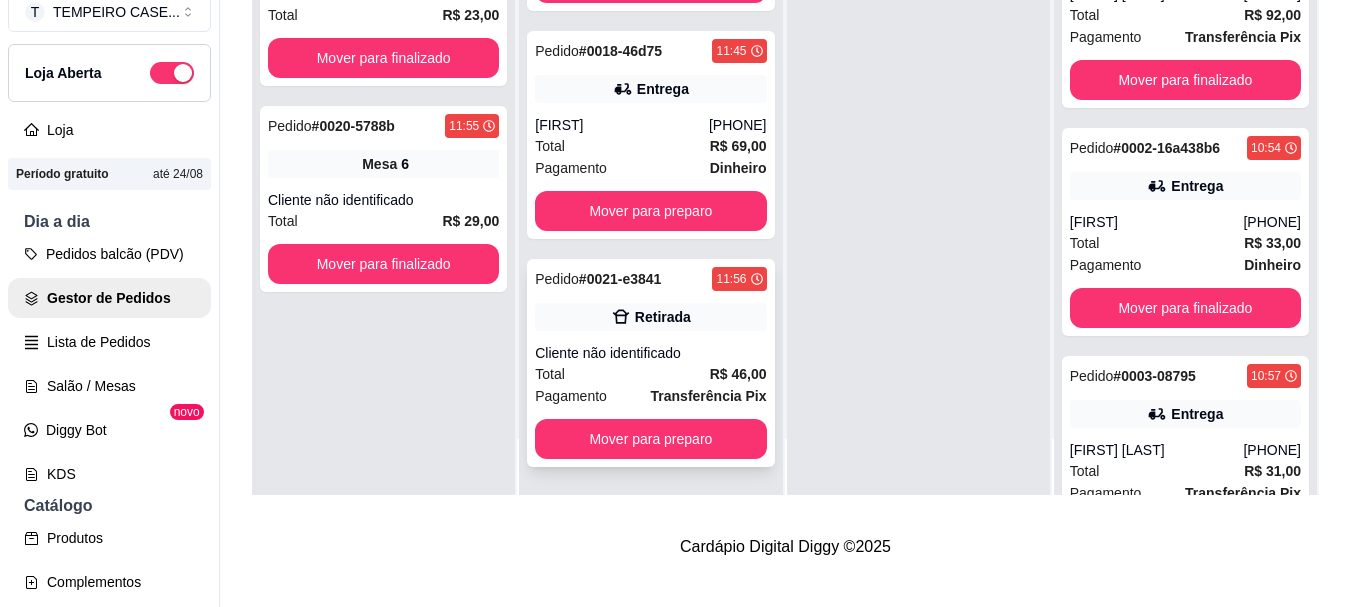click on "Retirada" at bounding box center [663, 317] 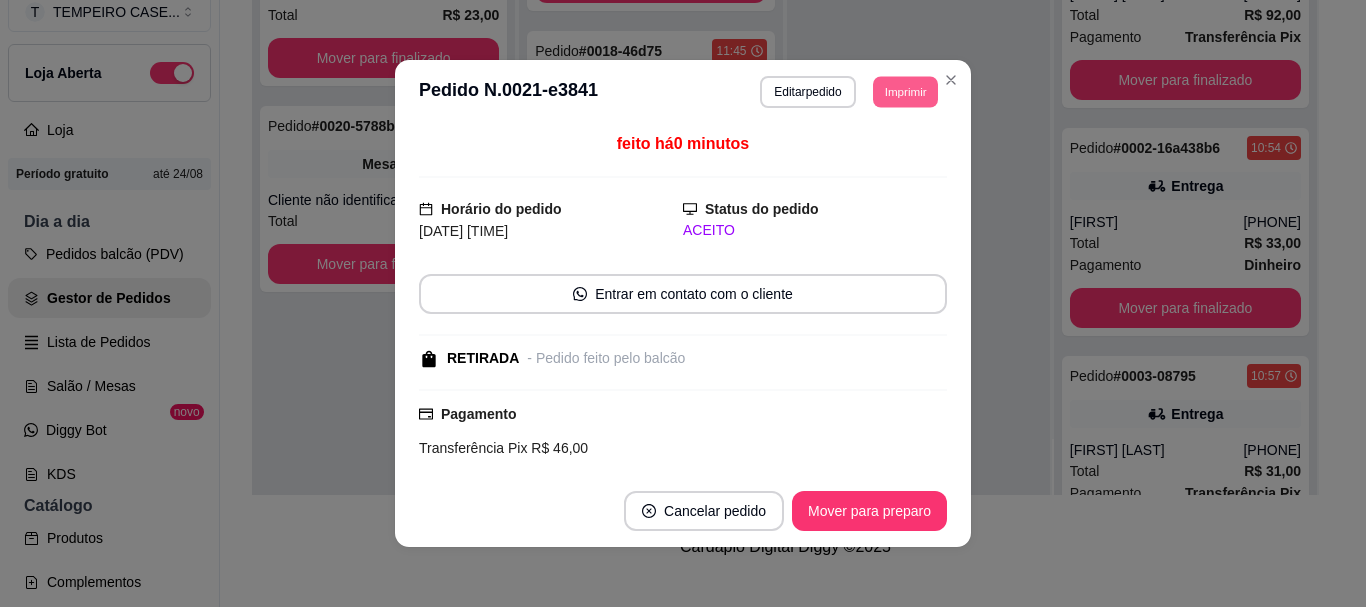 click on "Imprimir" at bounding box center (905, 91) 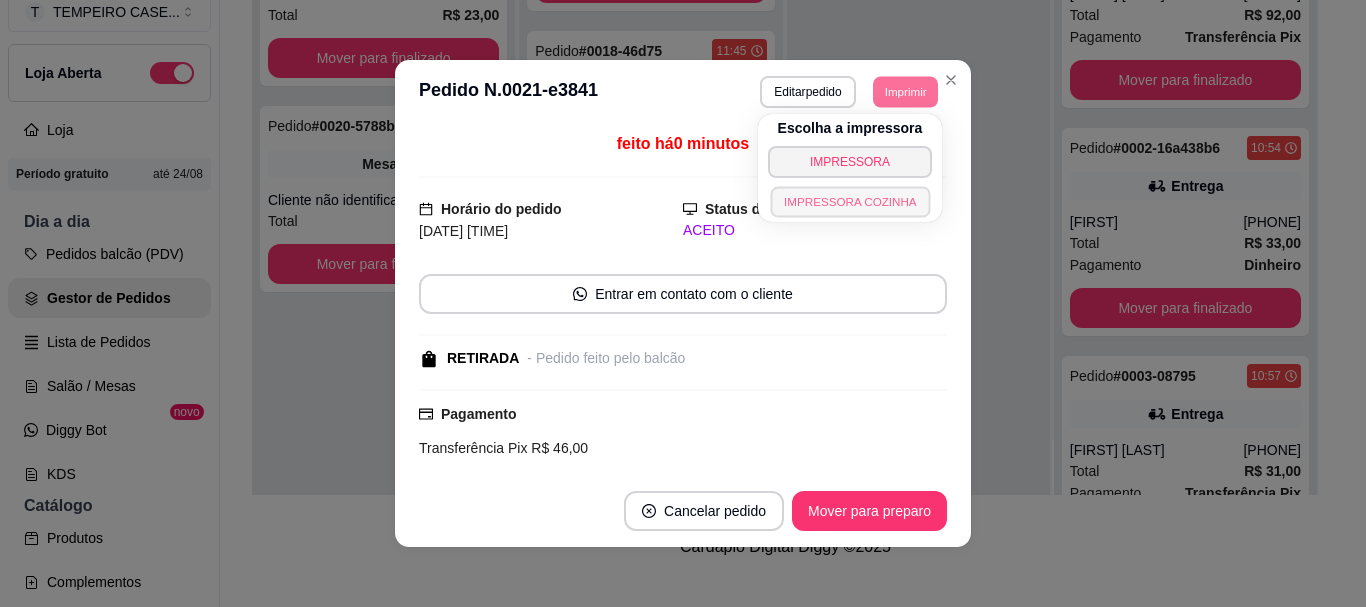 click on "IMPRESSORA COZINHA" at bounding box center (850, 201) 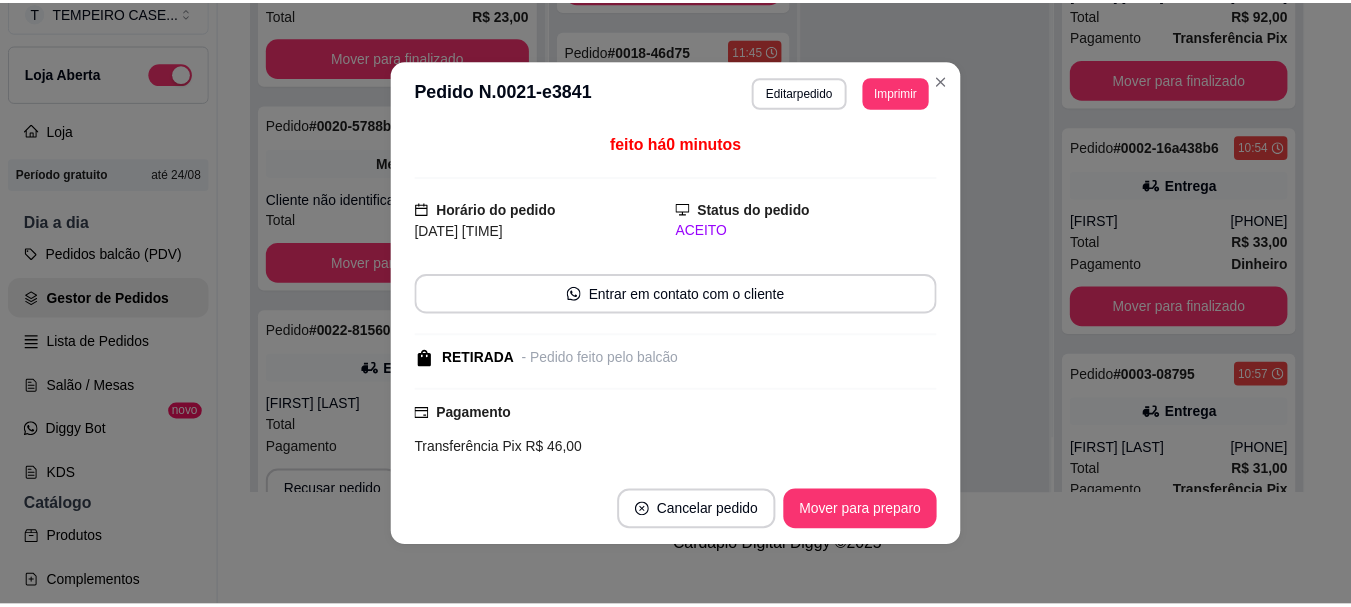 scroll, scrollTop: 349, scrollLeft: 0, axis: vertical 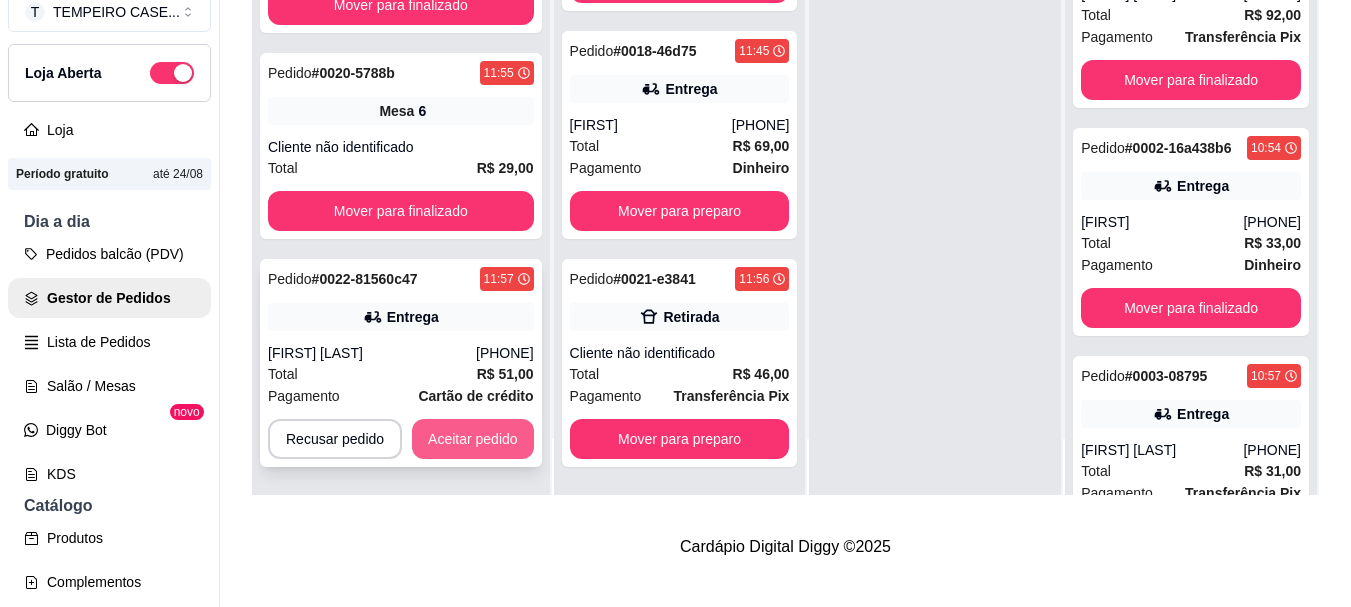 click on "Aceitar pedido" at bounding box center (473, 439) 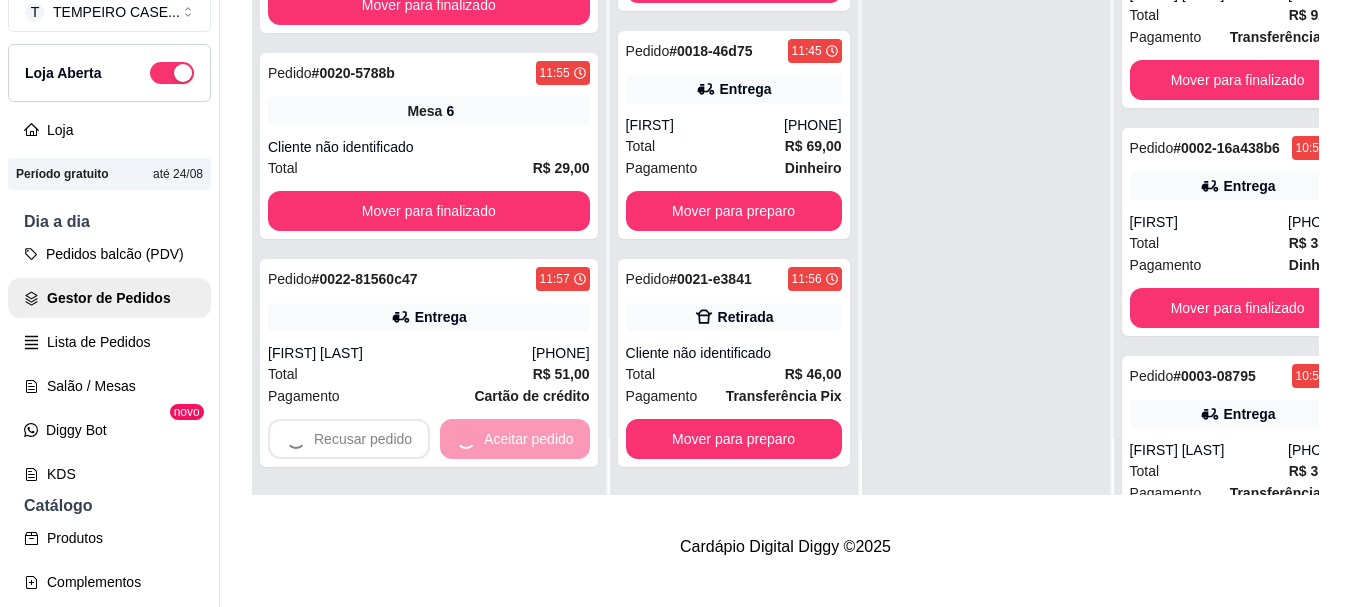 scroll, scrollTop: 0, scrollLeft: 0, axis: both 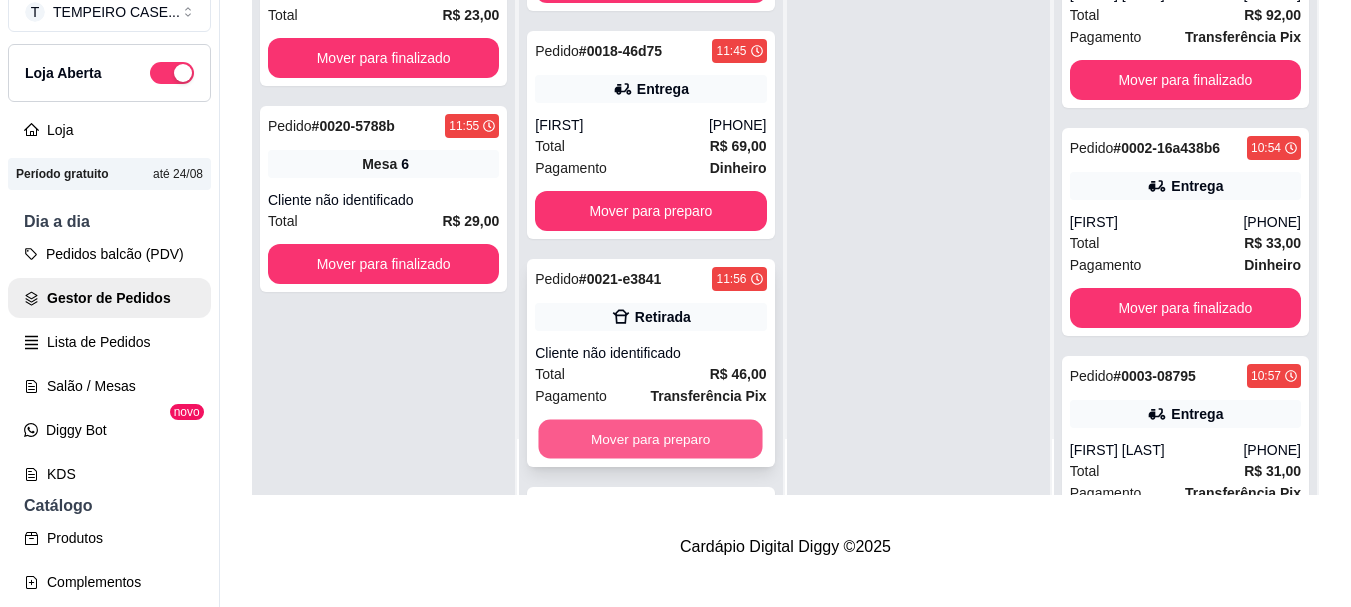 click on "Mover para preparo" at bounding box center [651, 439] 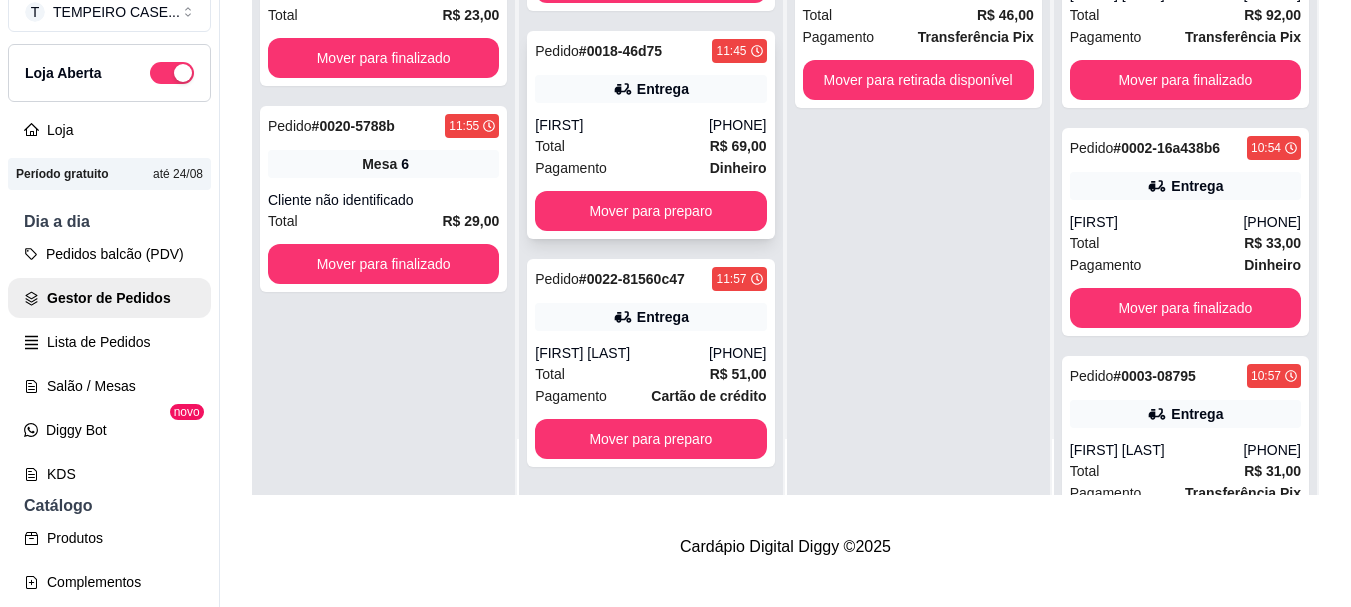 scroll, scrollTop: 345, scrollLeft: 0, axis: vertical 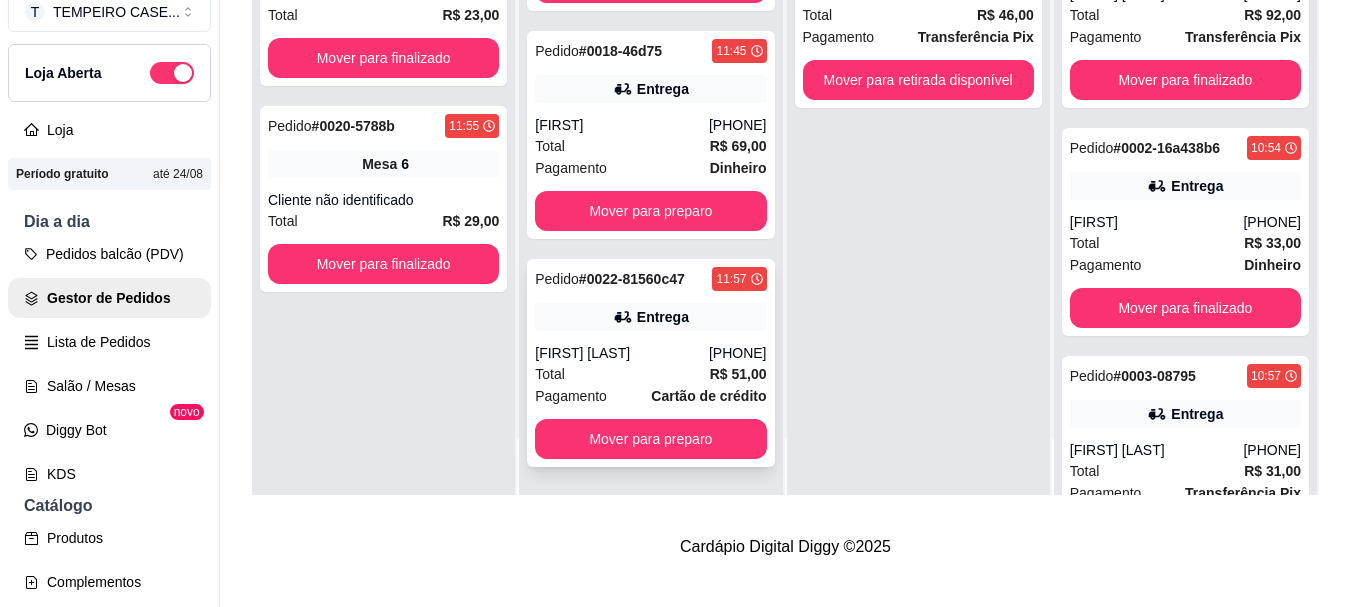 click on "[PHONE]" at bounding box center (738, 353) 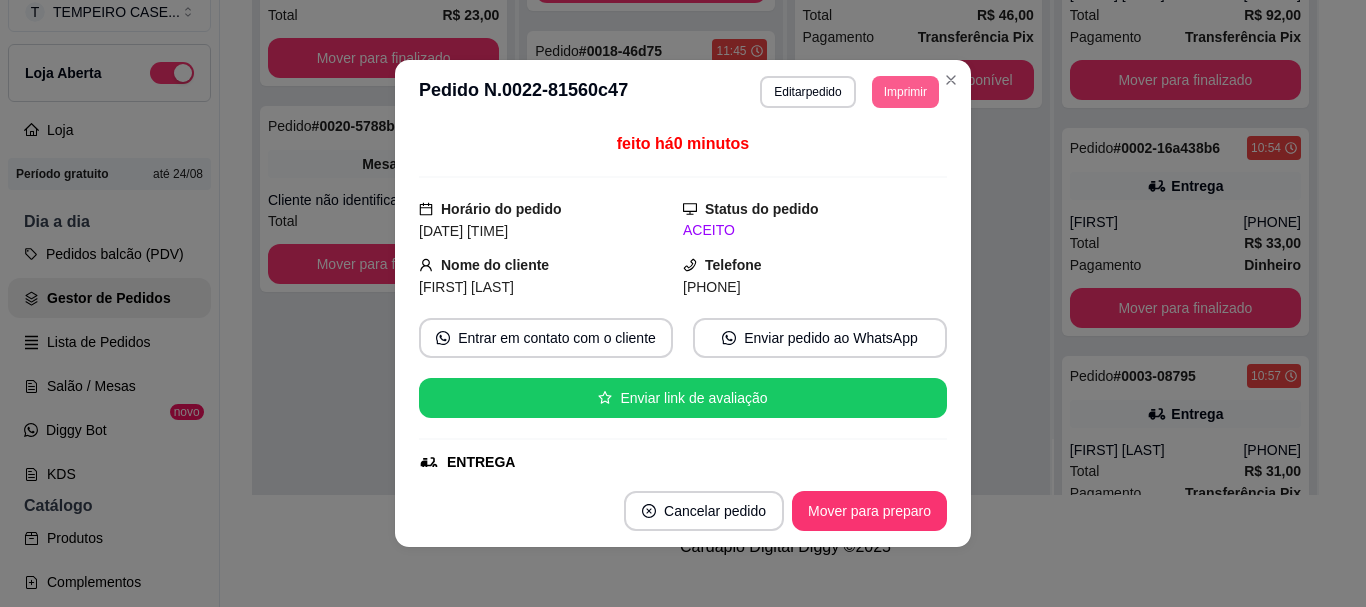click on "Imprimir" at bounding box center (905, 92) 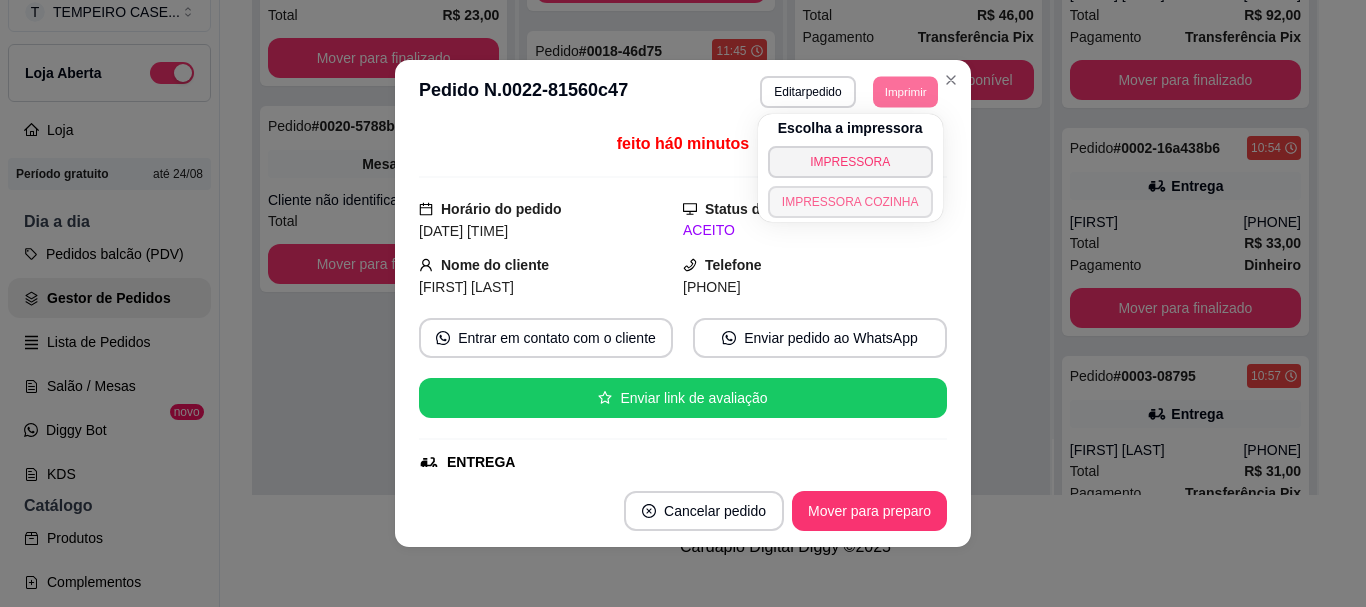 click on "IMPRESSORA COZINHA" at bounding box center [850, 202] 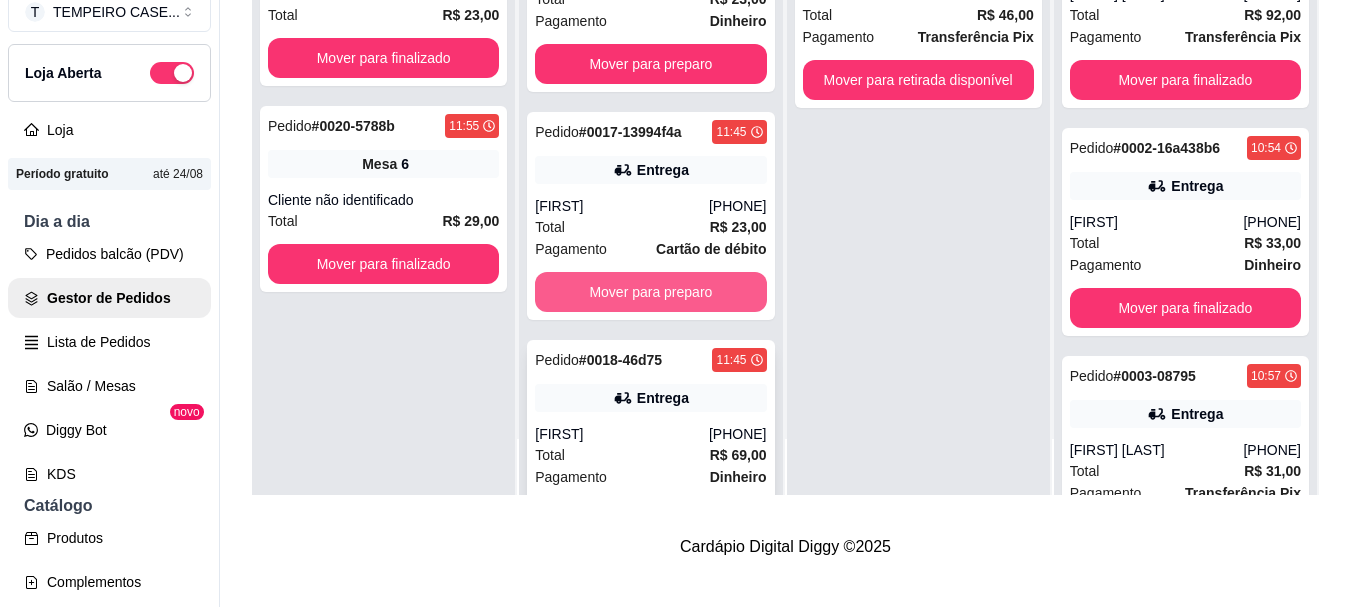 scroll, scrollTop: 0, scrollLeft: 0, axis: both 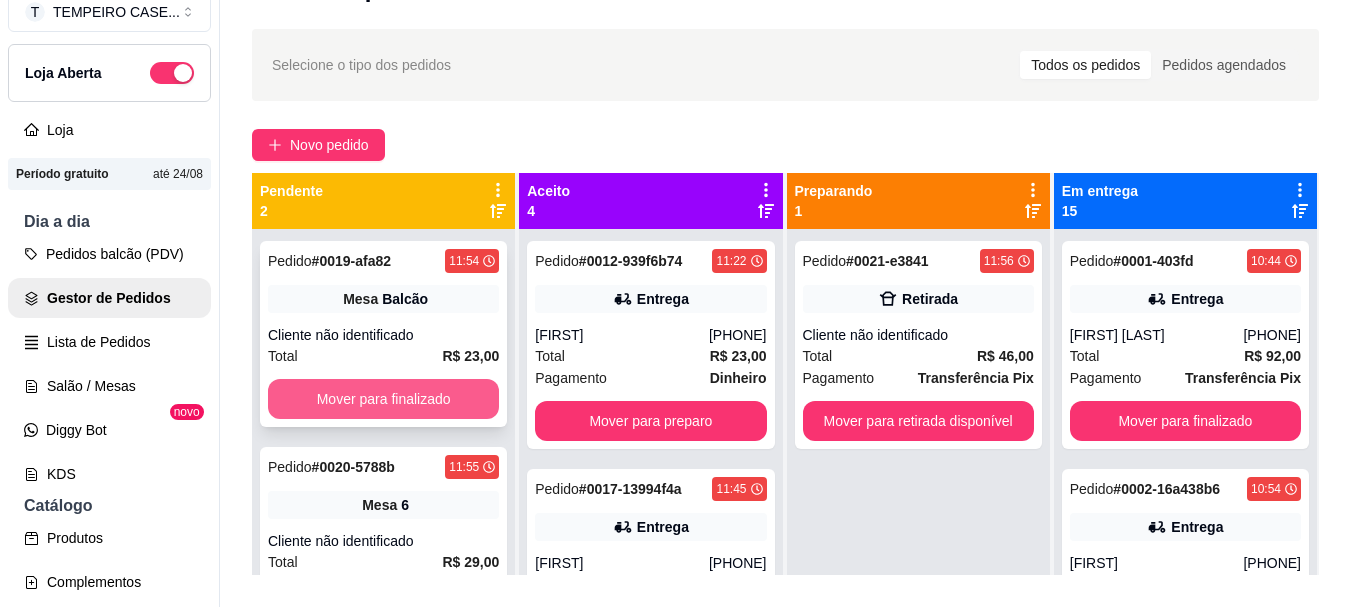 click on "Mover para finalizado" at bounding box center [383, 399] 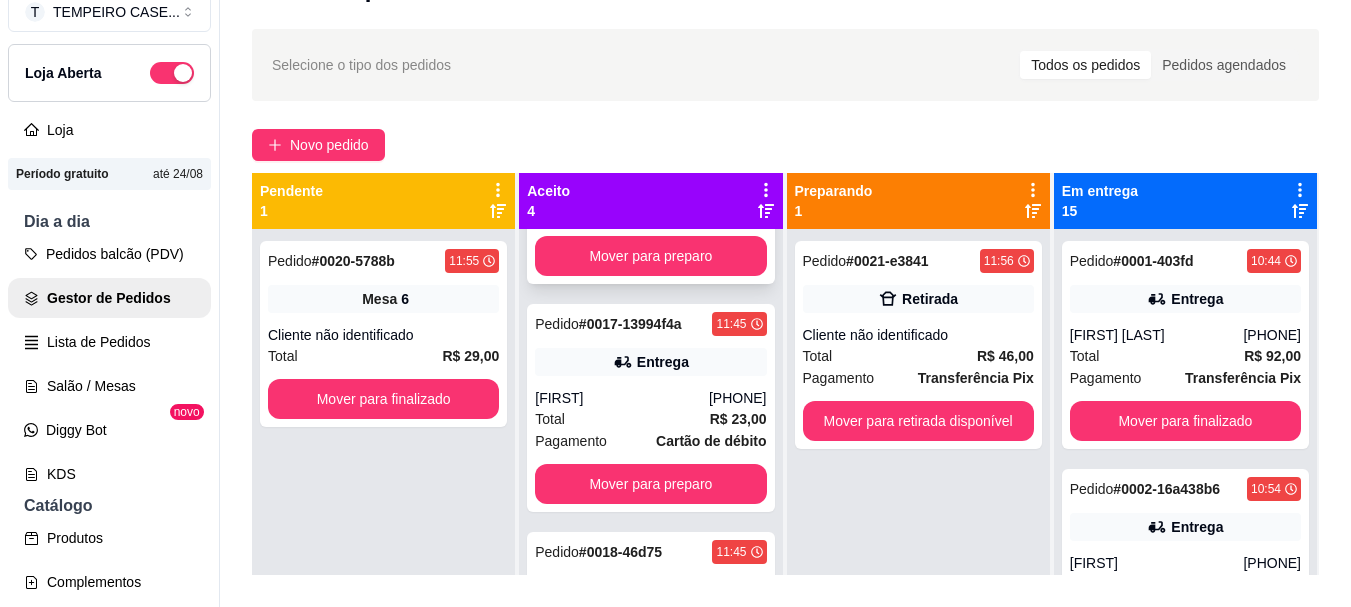 scroll, scrollTop: 145, scrollLeft: 0, axis: vertical 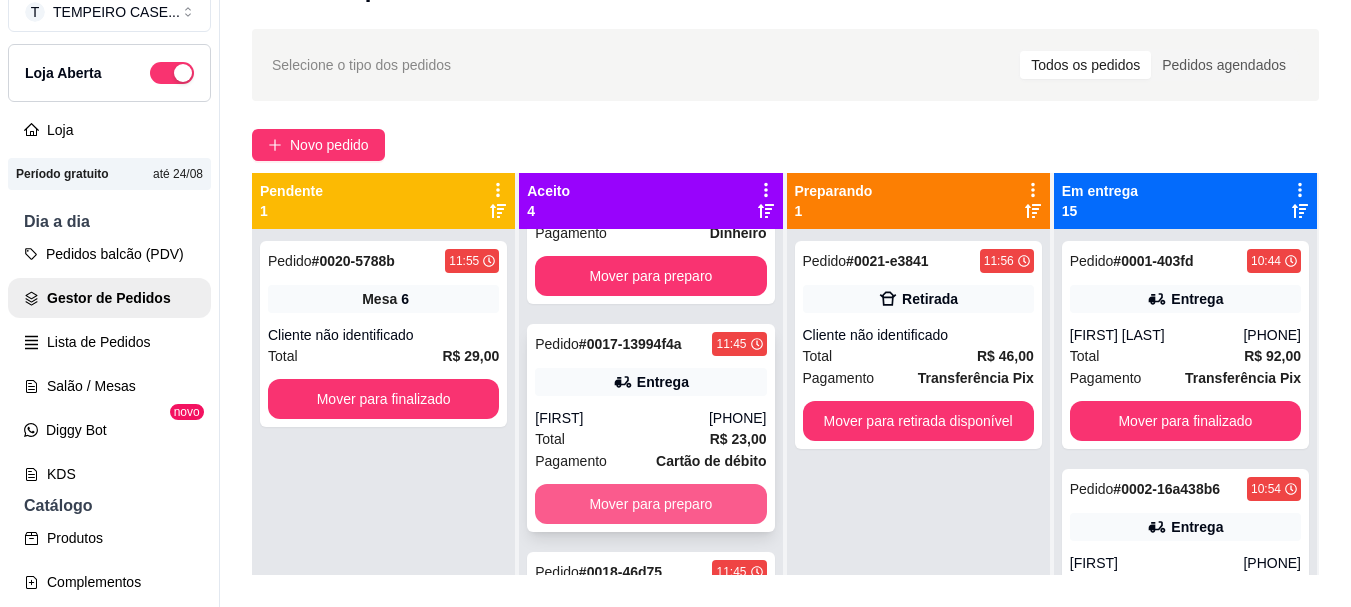 click on "Mover para preparo" at bounding box center (650, 504) 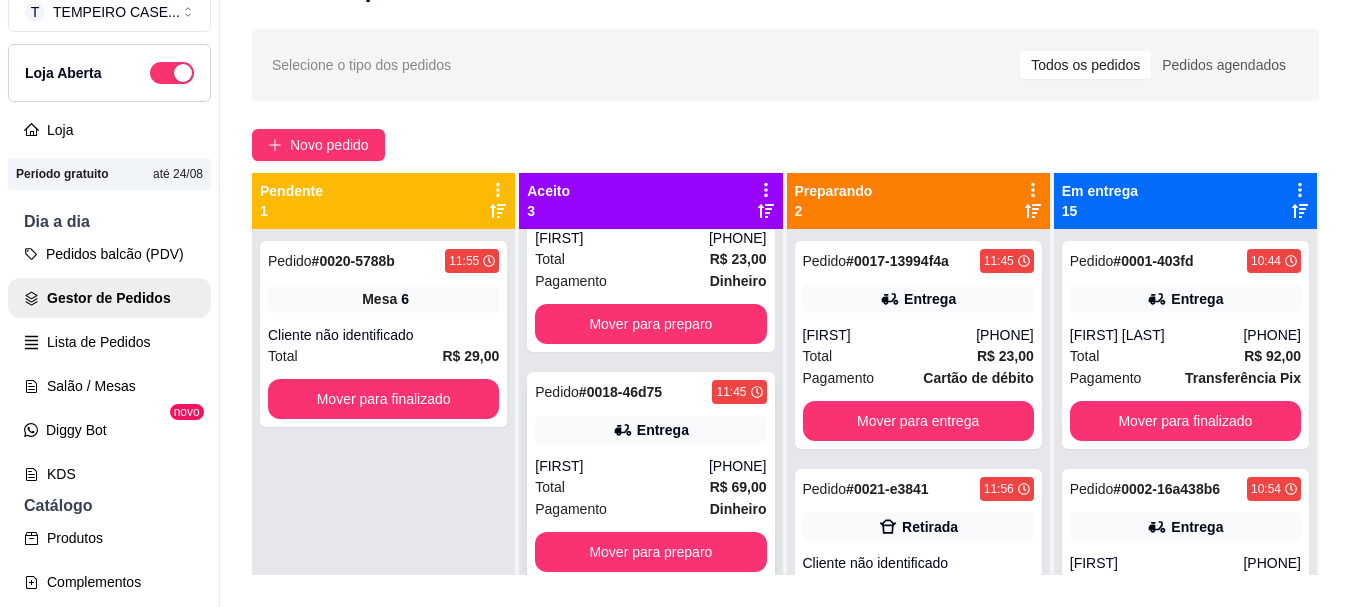 scroll, scrollTop: 117, scrollLeft: 0, axis: vertical 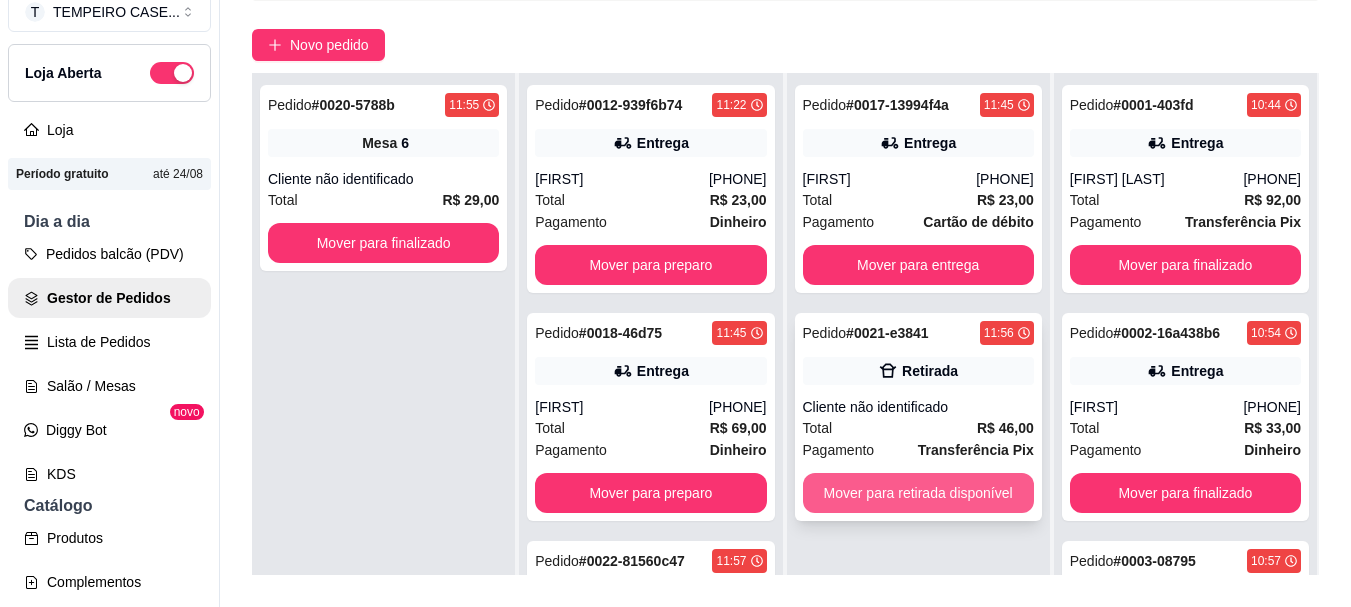 click on "Mover para retirada disponível" at bounding box center (918, 493) 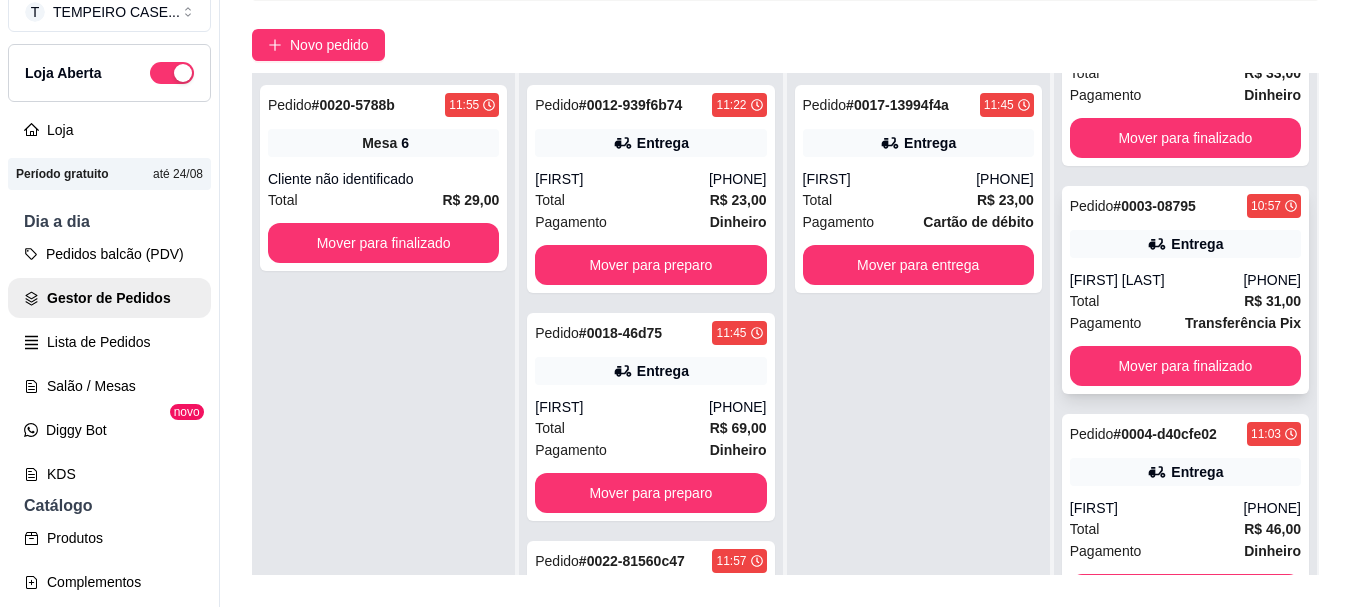 scroll, scrollTop: 600, scrollLeft: 0, axis: vertical 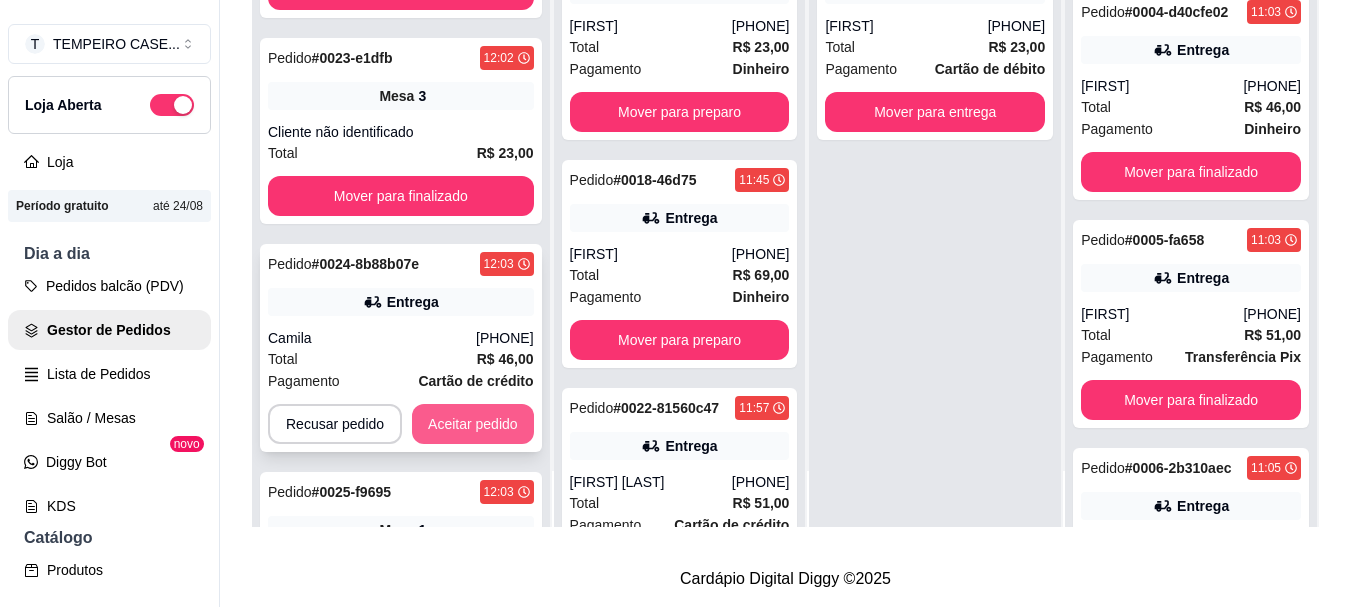 click on "Aceitar pedido" at bounding box center (473, 424) 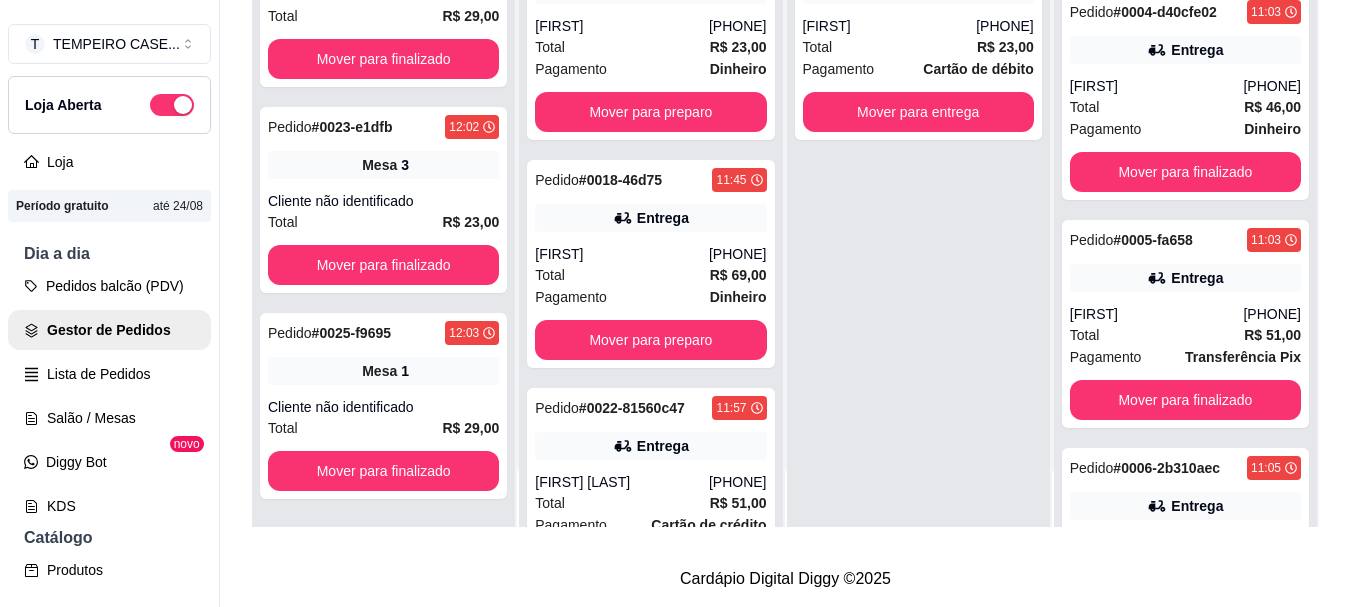 scroll, scrollTop: 31, scrollLeft: 0, axis: vertical 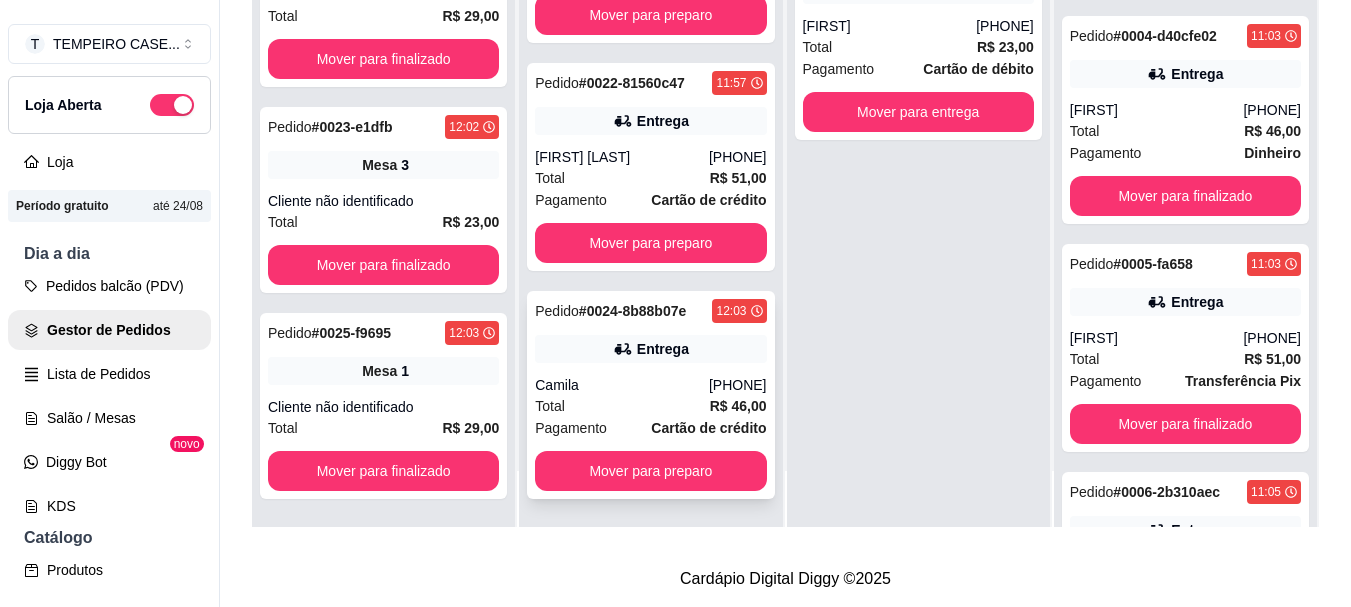 click on "Camila" at bounding box center (622, 385) 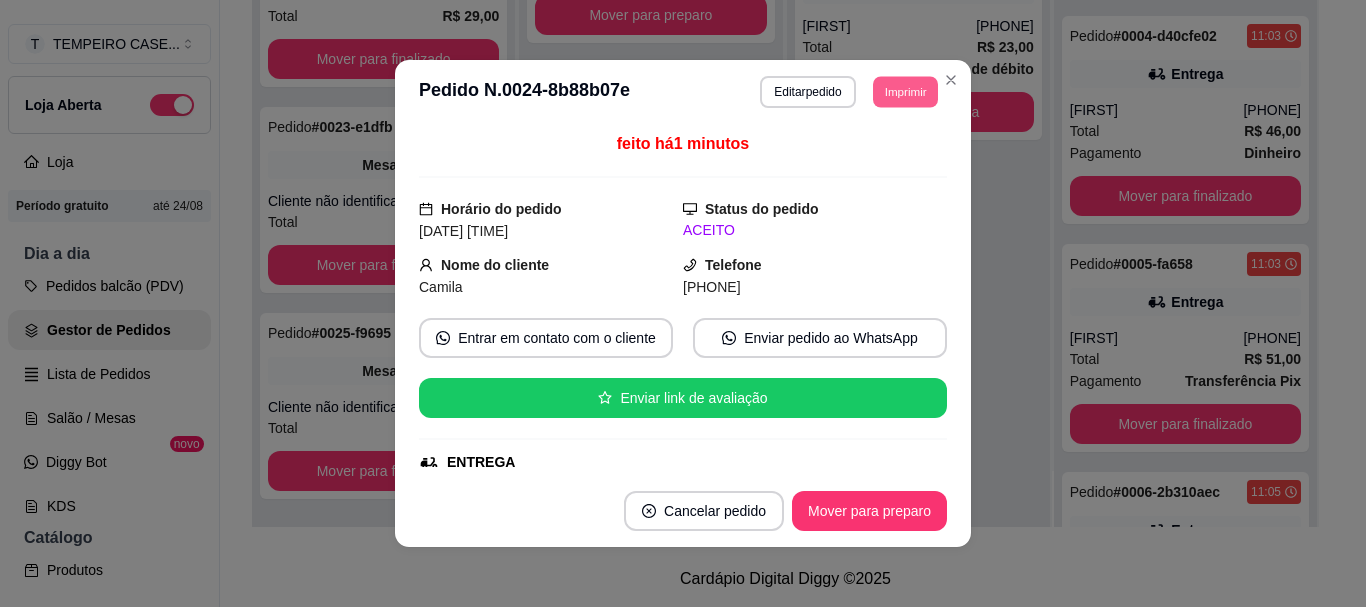 click on "Imprimir" at bounding box center (905, 91) 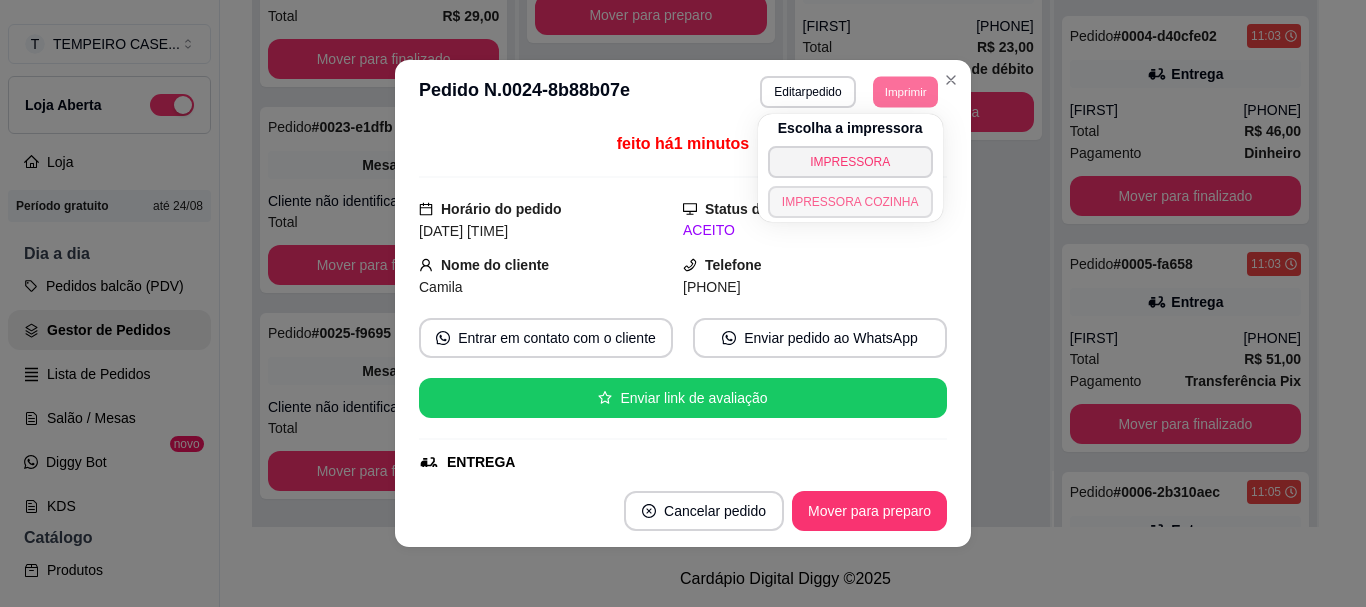 click on "IMPRESSORA COZINHA" at bounding box center [850, 202] 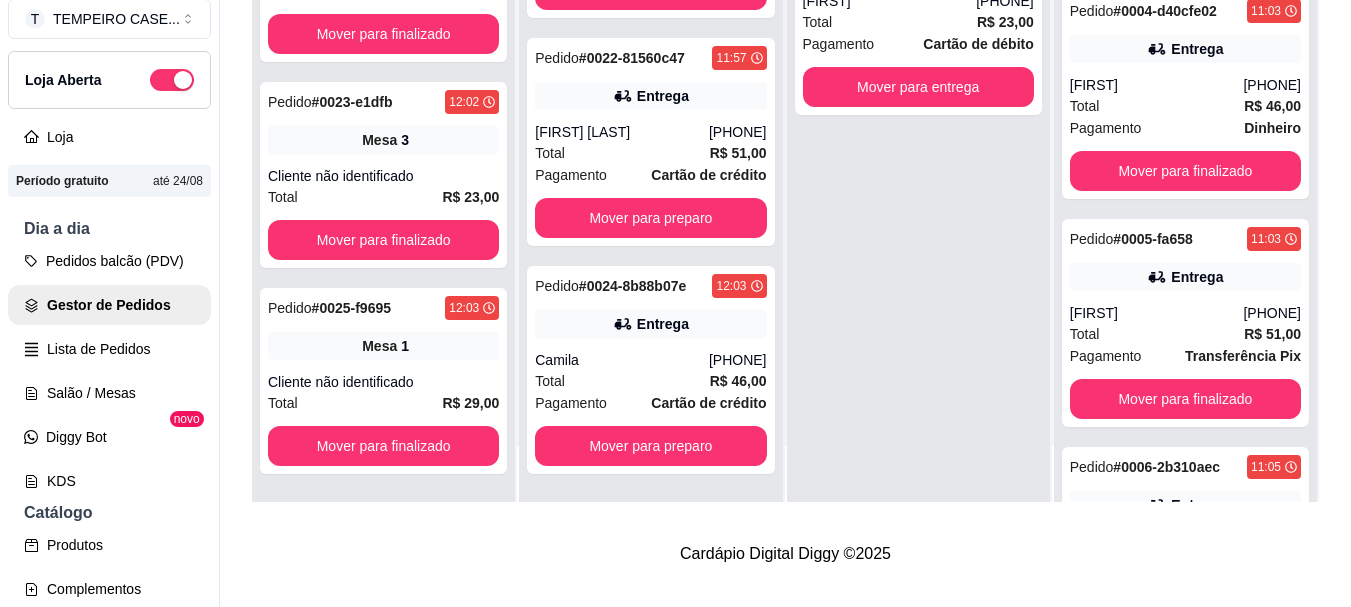 scroll, scrollTop: 32, scrollLeft: 0, axis: vertical 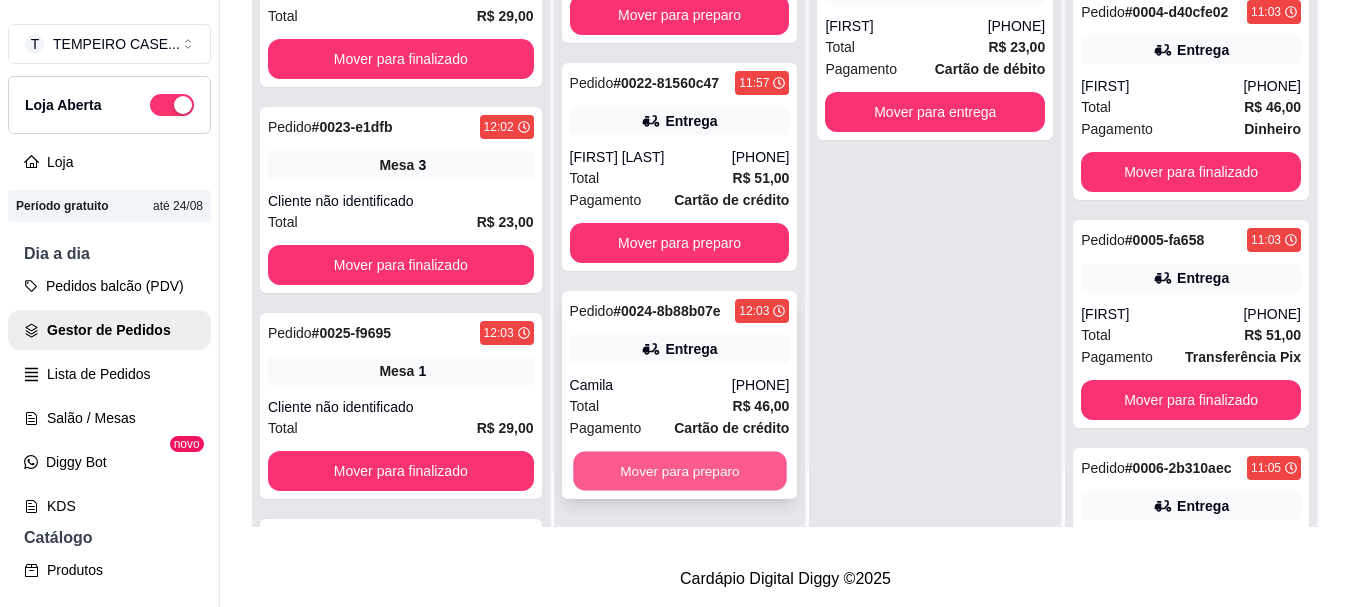 click on "Mover para preparo" at bounding box center (679, 471) 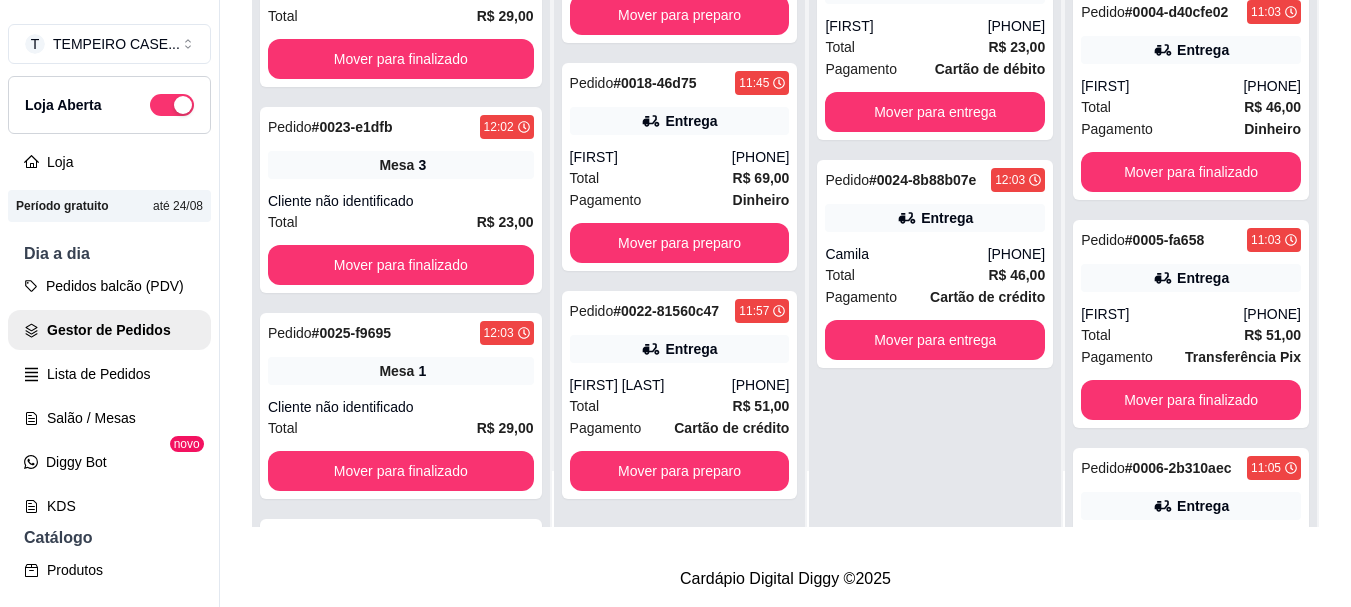scroll, scrollTop: 65, scrollLeft: 0, axis: vertical 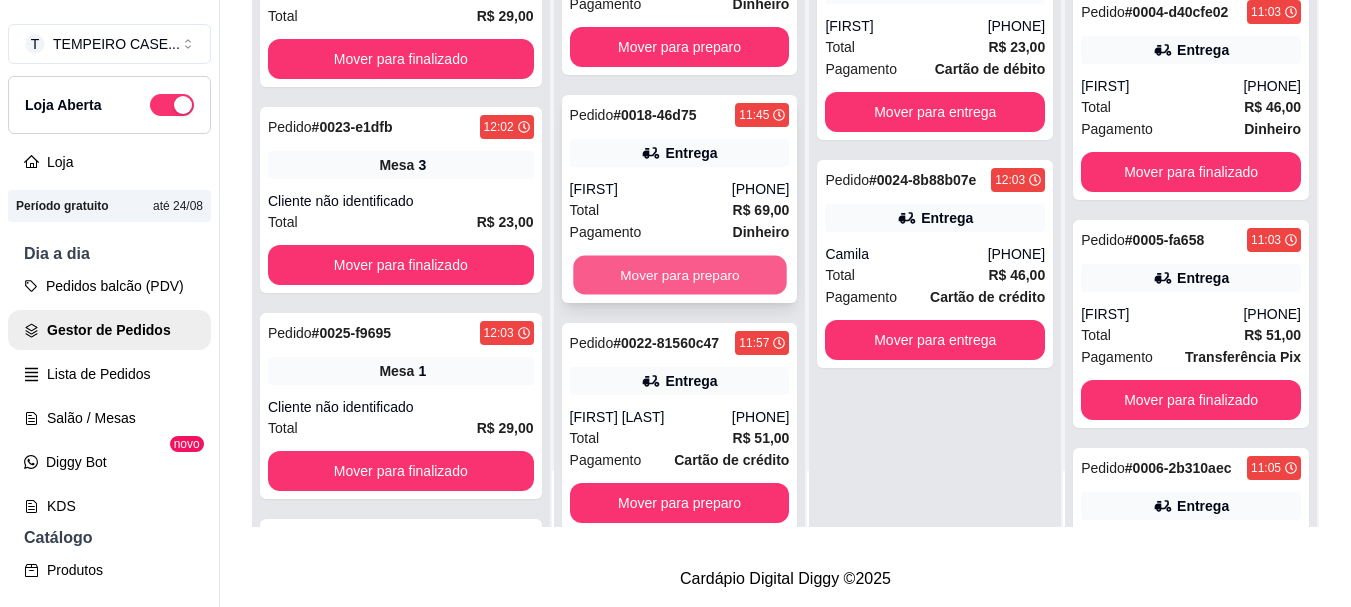 click on "Mover para preparo" at bounding box center [679, 275] 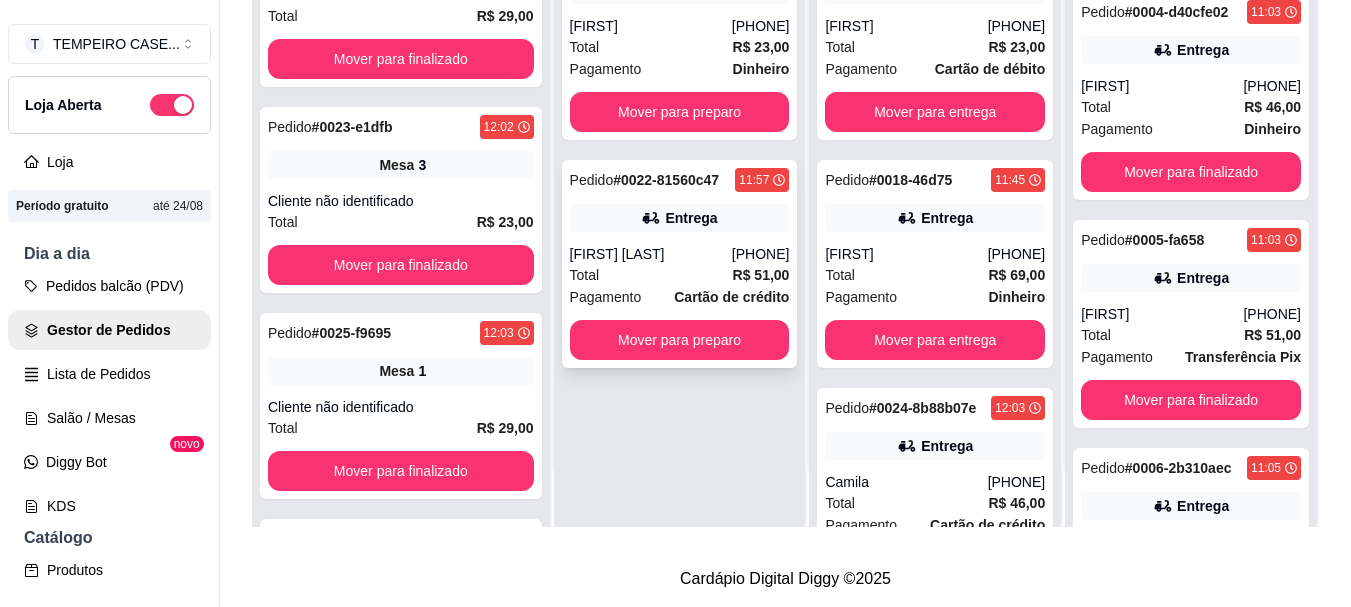scroll 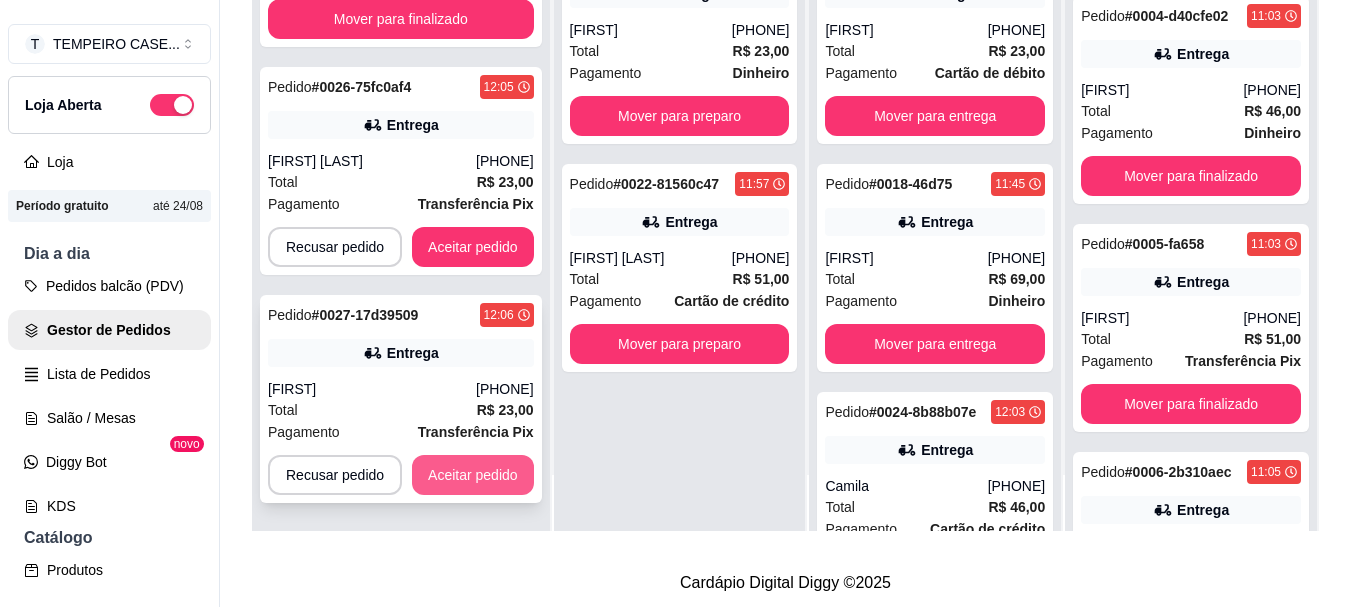 click on "Aceitar pedido" at bounding box center (473, 475) 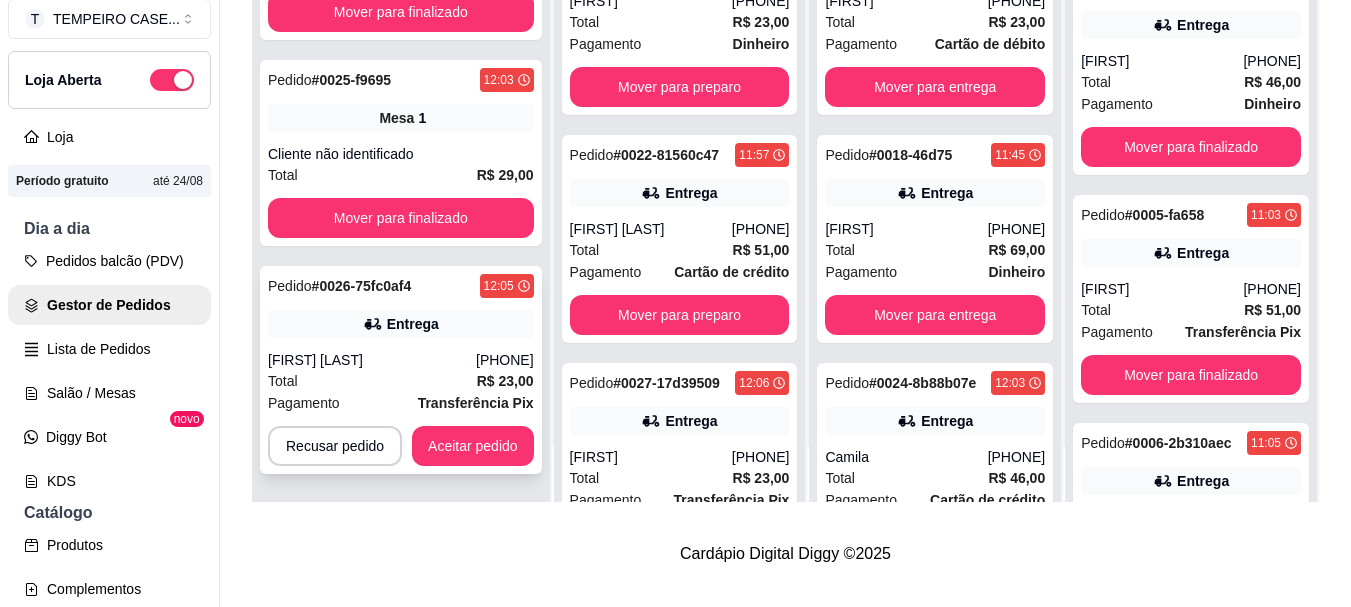 scroll, scrollTop: 32, scrollLeft: 0, axis: vertical 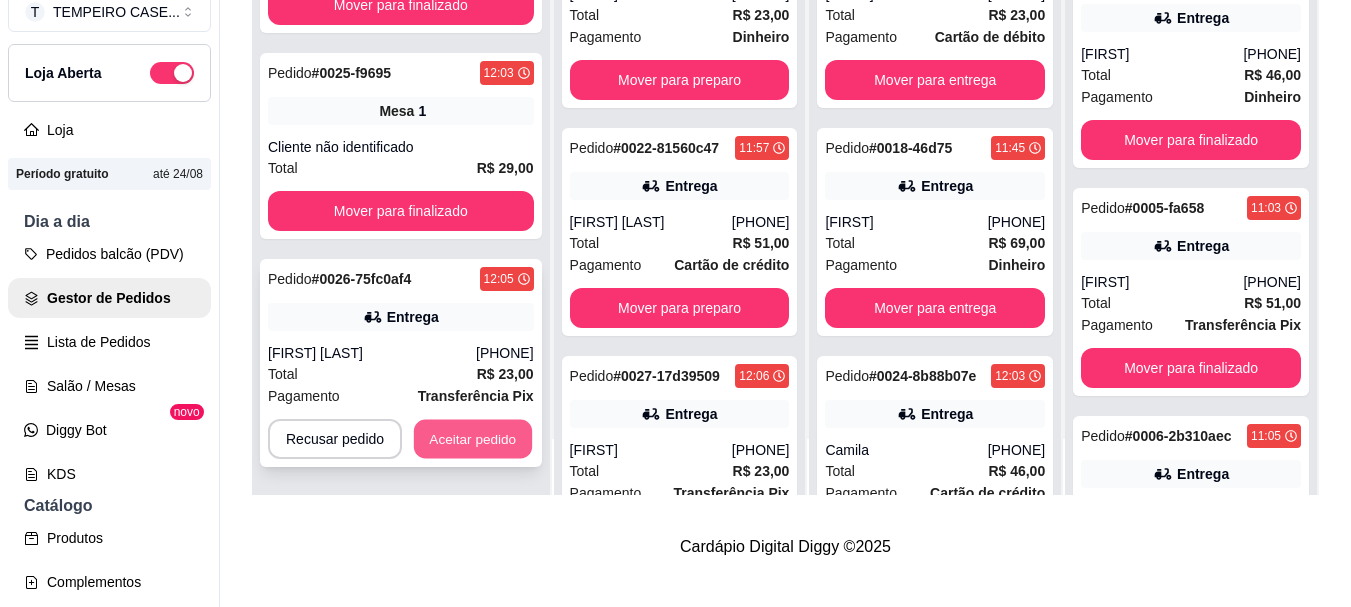 click on "Aceitar pedido" at bounding box center (473, 439) 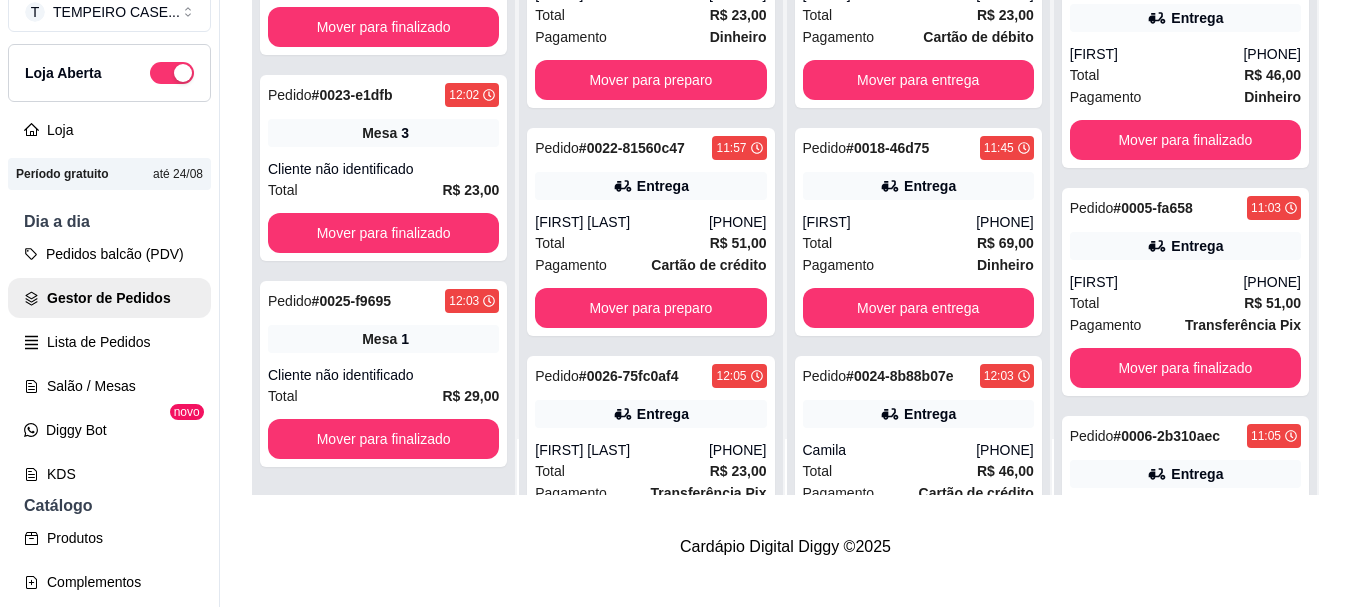 scroll, scrollTop: 31, scrollLeft: 0, axis: vertical 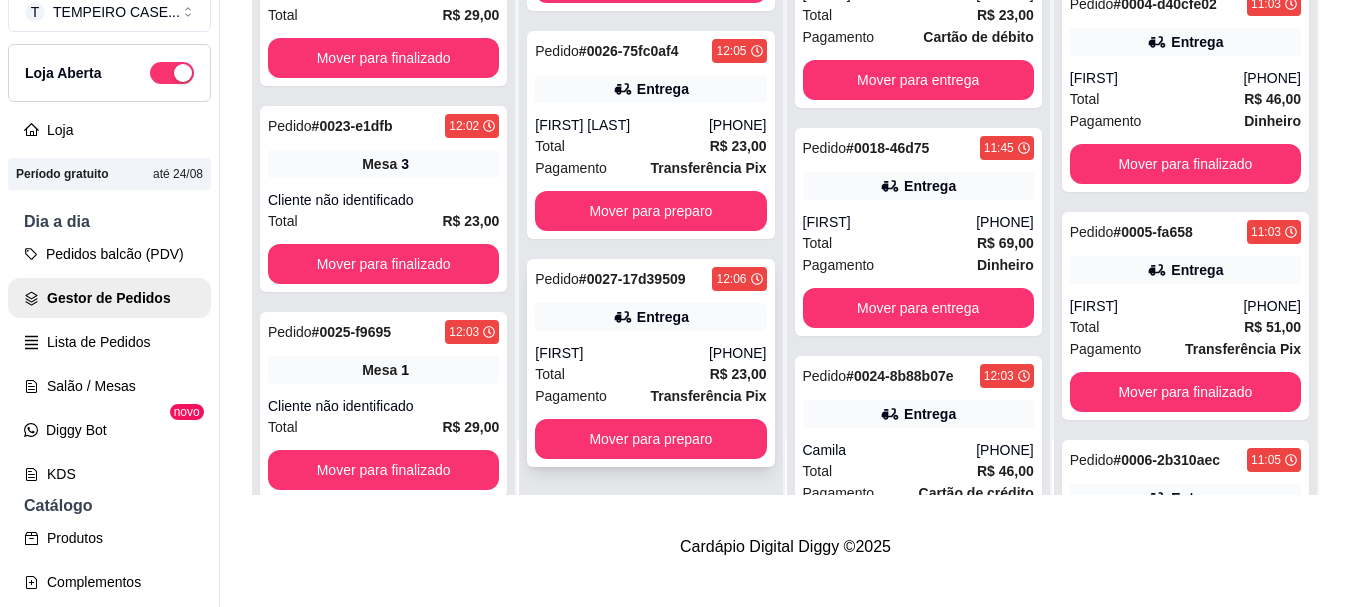 click on "Total R$ 23,00" at bounding box center (650, 374) 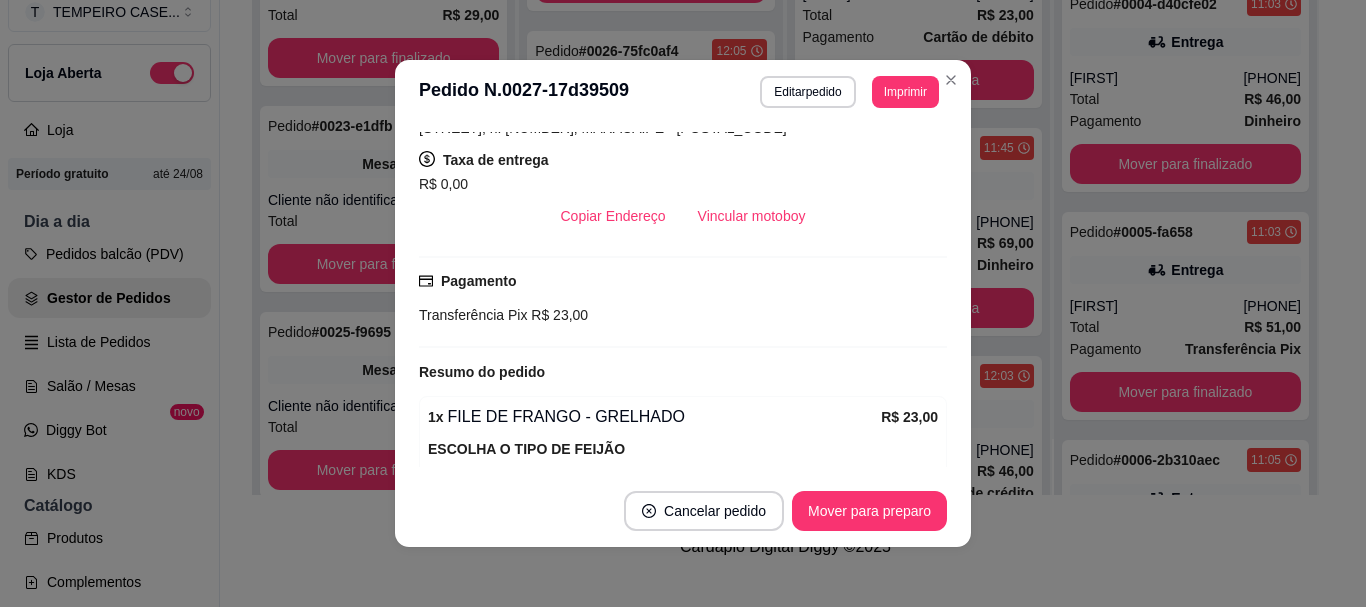 scroll, scrollTop: 552, scrollLeft: 0, axis: vertical 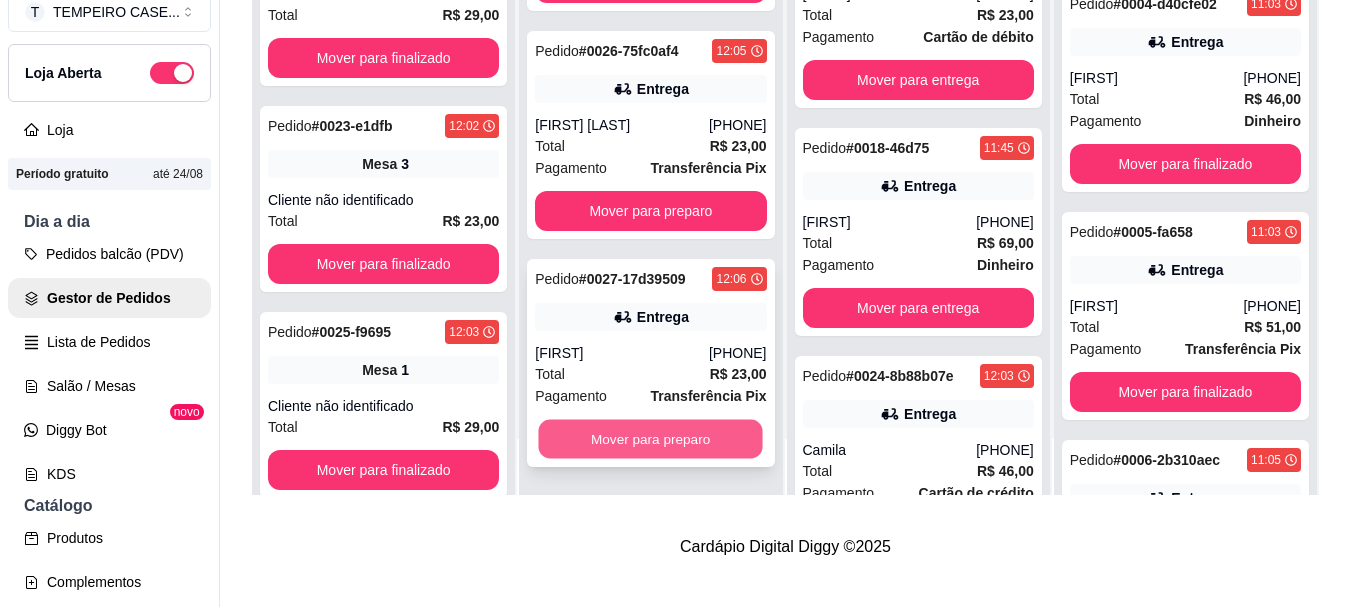 click on "Mover para preparo" at bounding box center [651, 439] 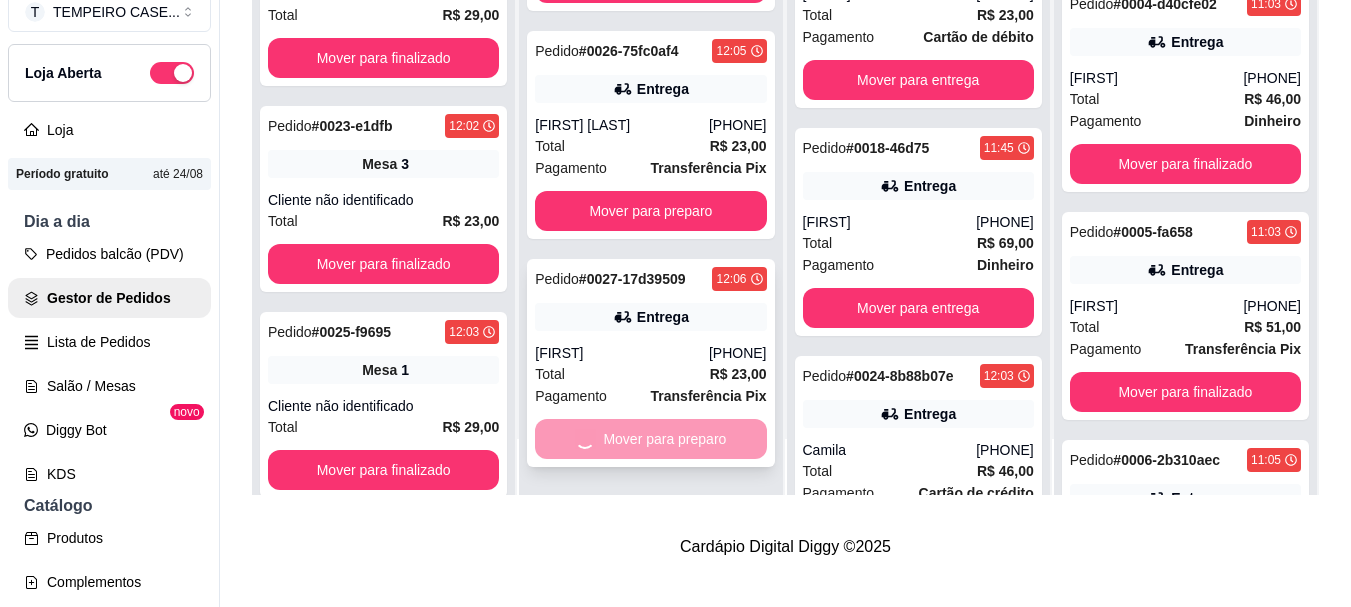 scroll, scrollTop: 117, scrollLeft: 0, axis: vertical 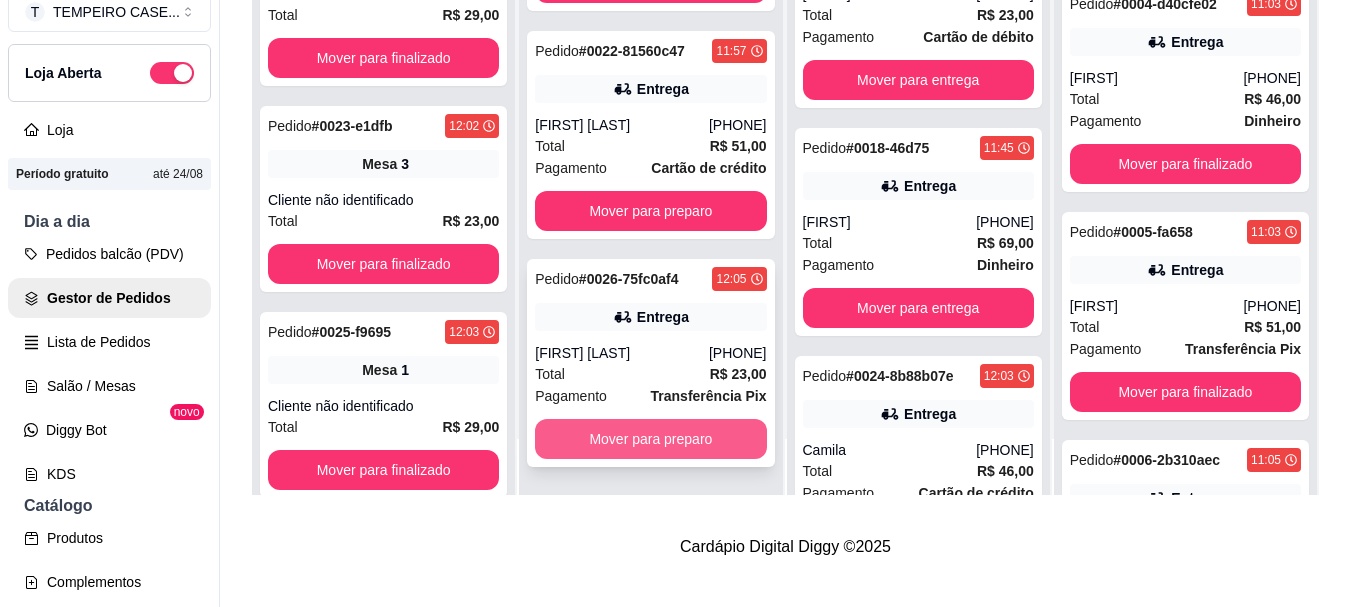 click on "Mover para preparo" at bounding box center [650, 439] 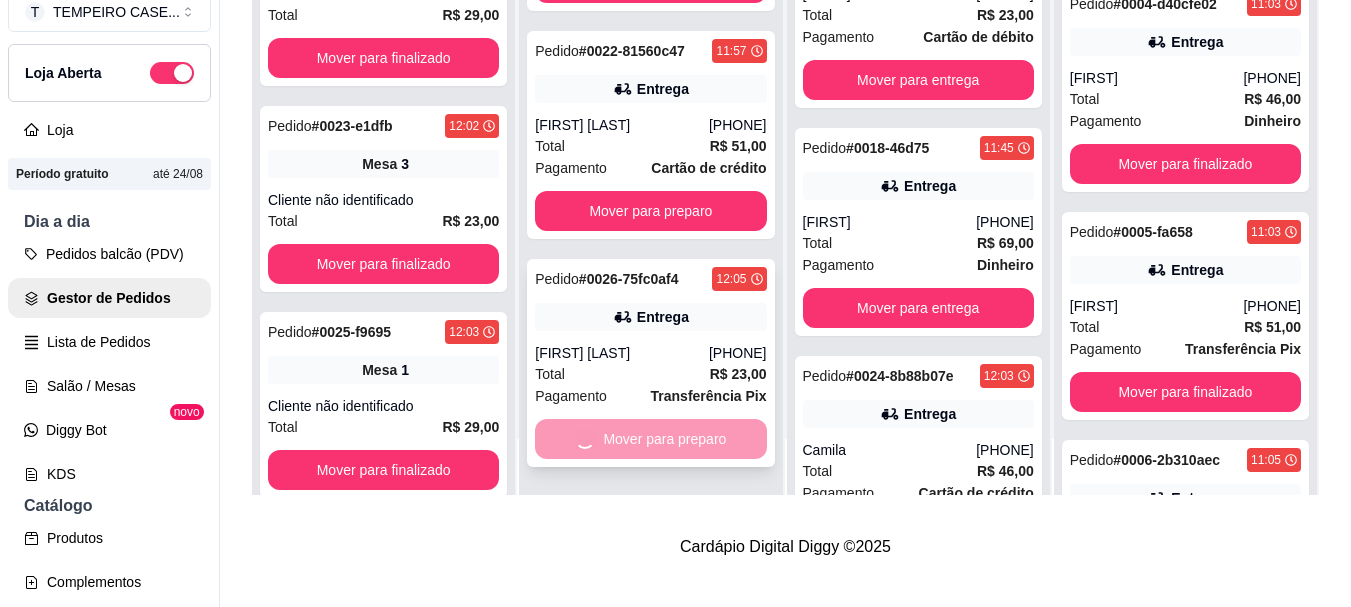 scroll, scrollTop: 0, scrollLeft: 0, axis: both 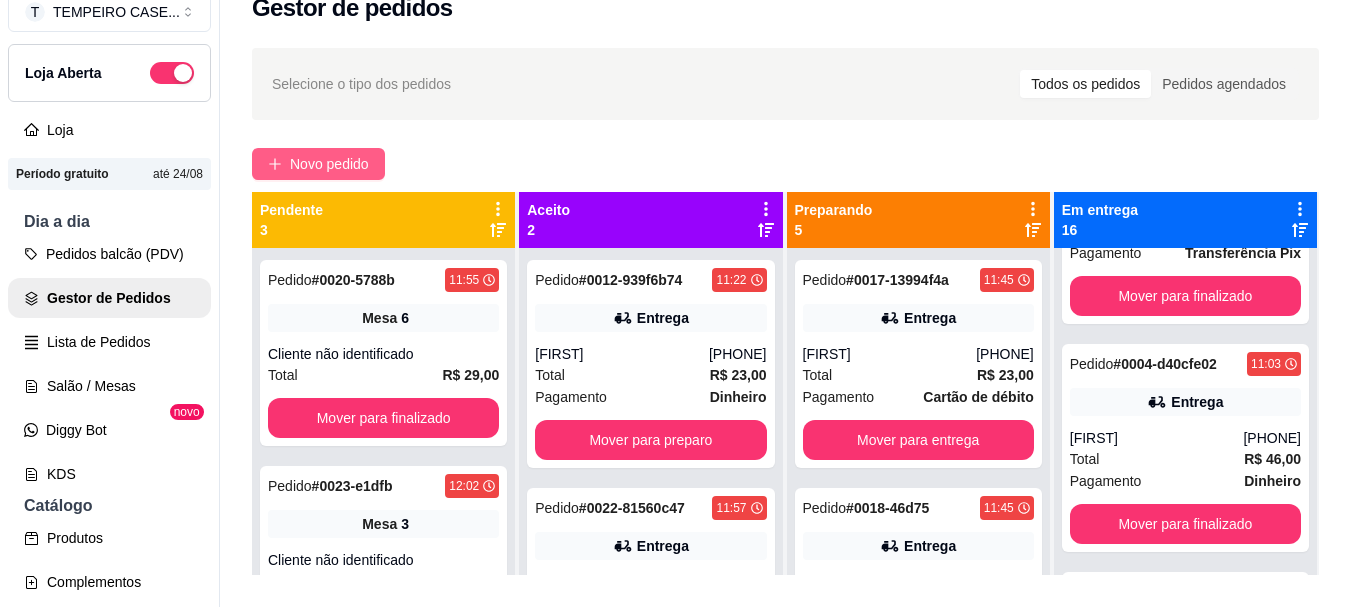 click on "Novo pedido" at bounding box center [329, 164] 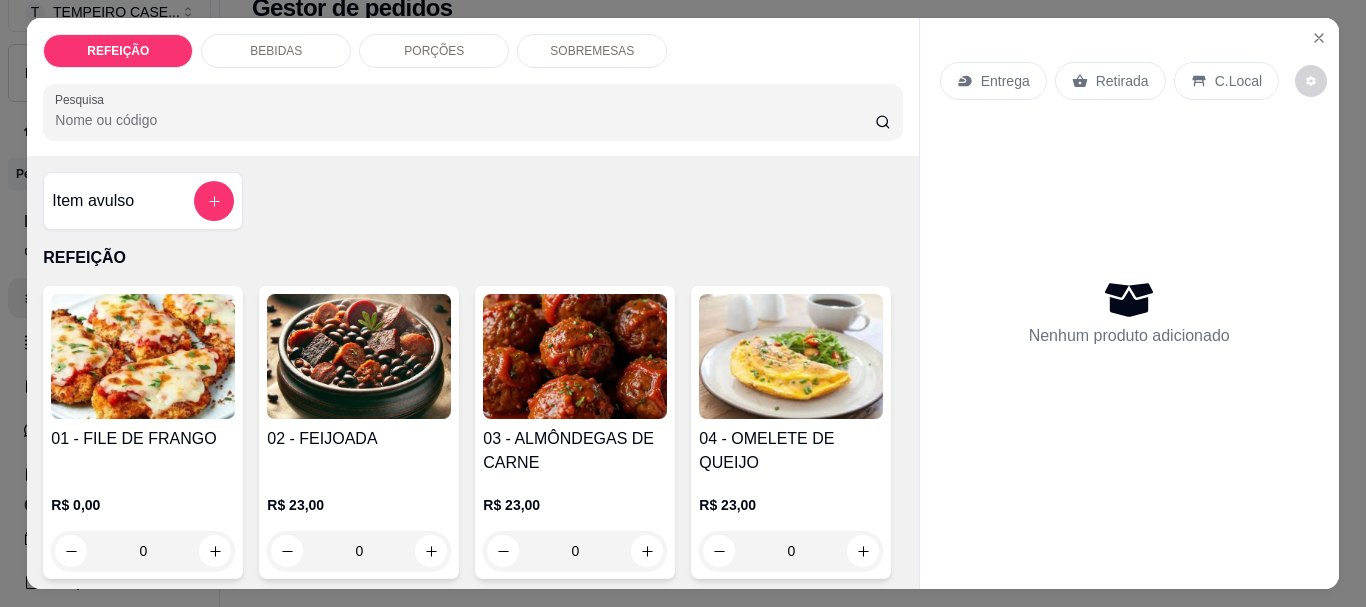 click at bounding box center [575, 356] 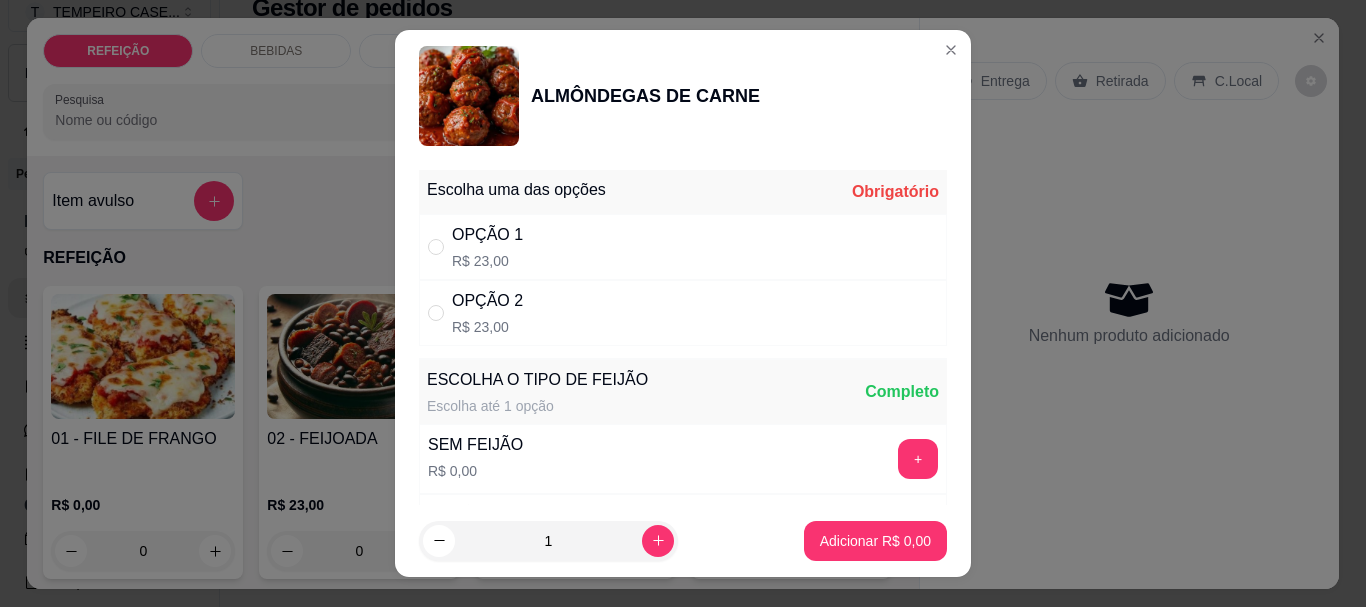 click on "OPÇÃO 2" at bounding box center [487, 301] 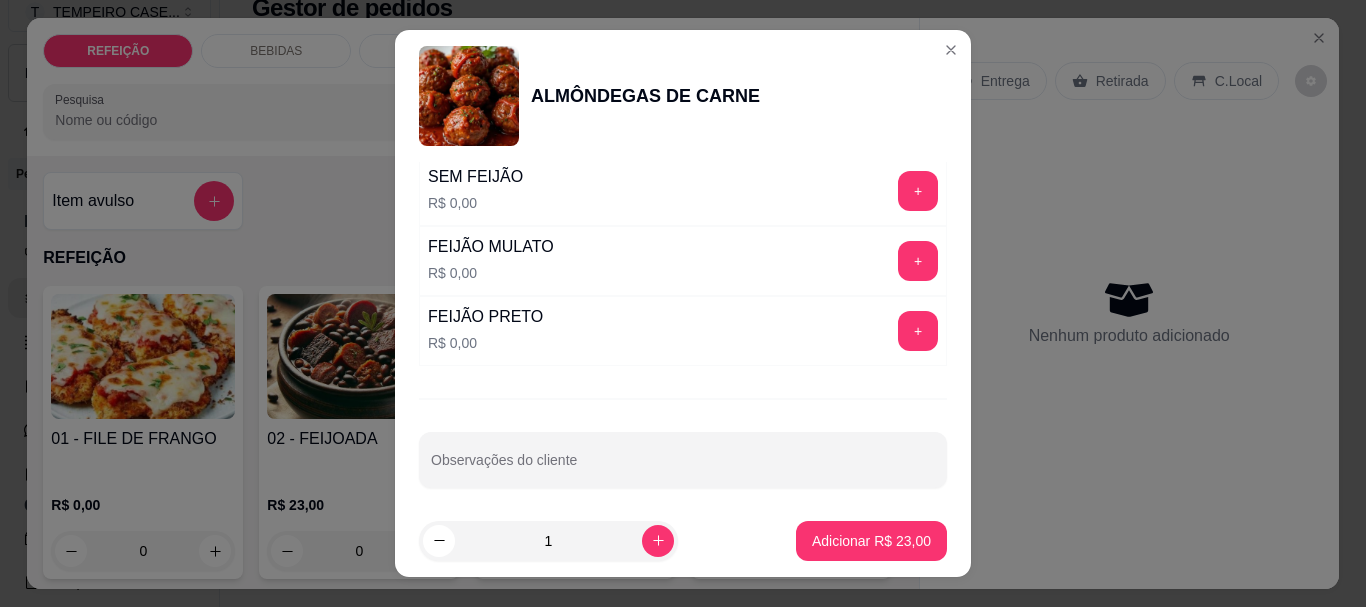 scroll, scrollTop: 279, scrollLeft: 0, axis: vertical 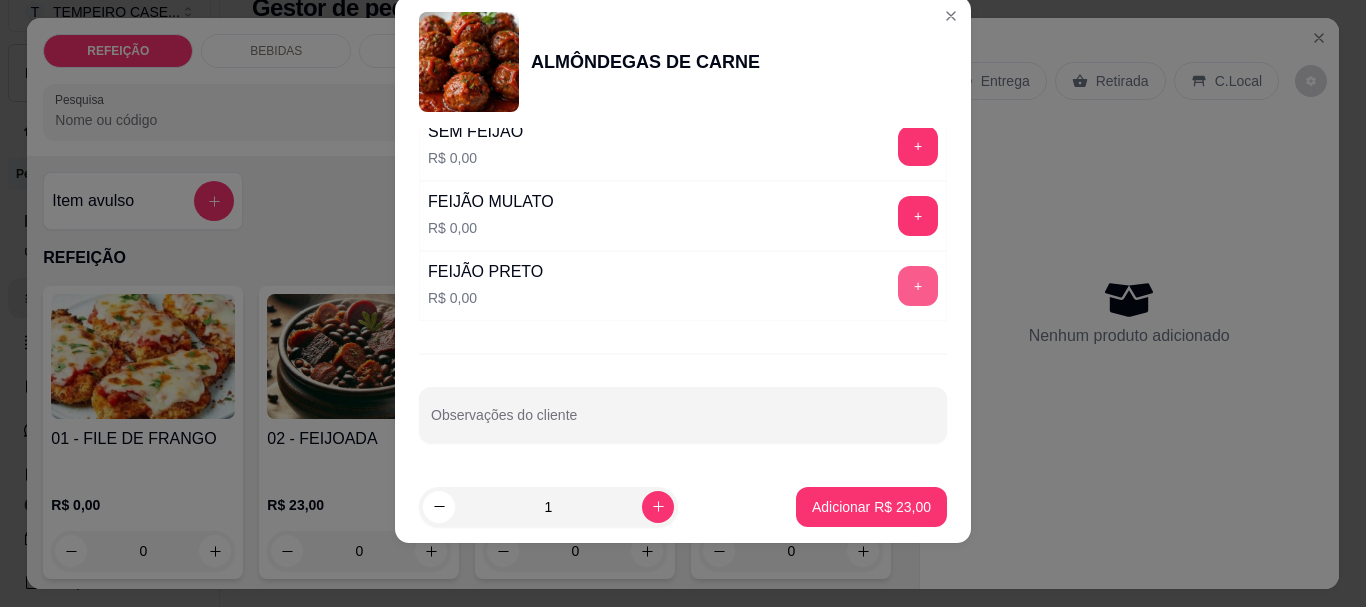 click on "+" at bounding box center (918, 286) 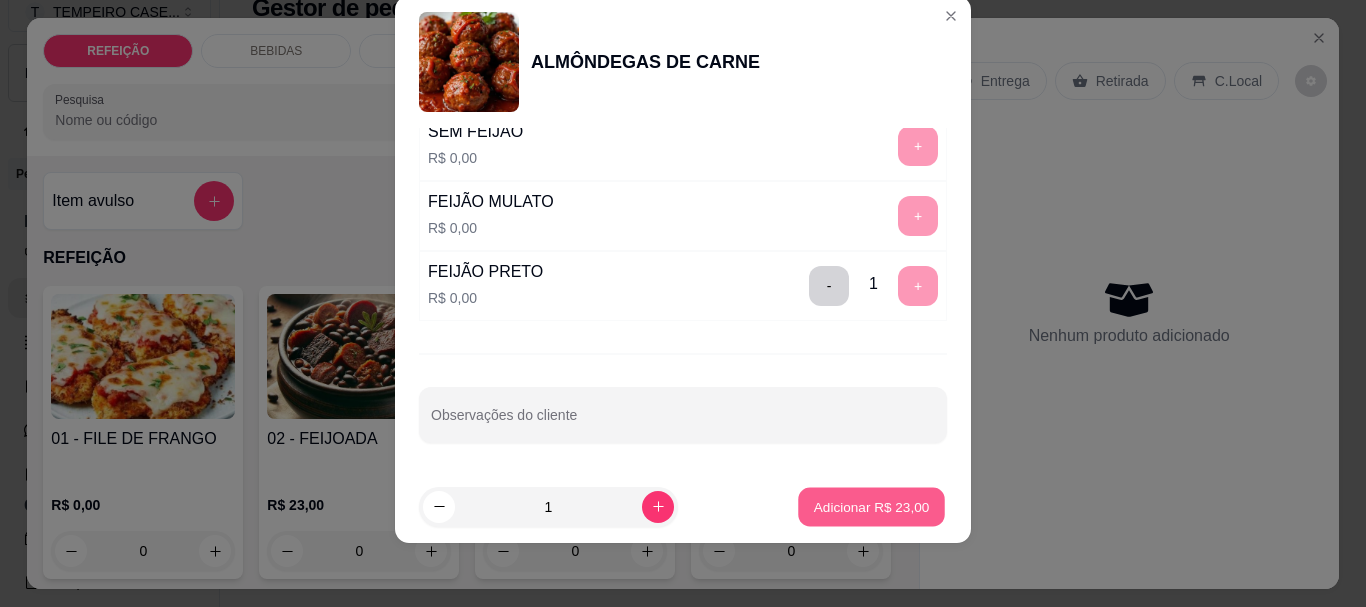 click on "Adicionar   R$ 23,00" at bounding box center (872, 506) 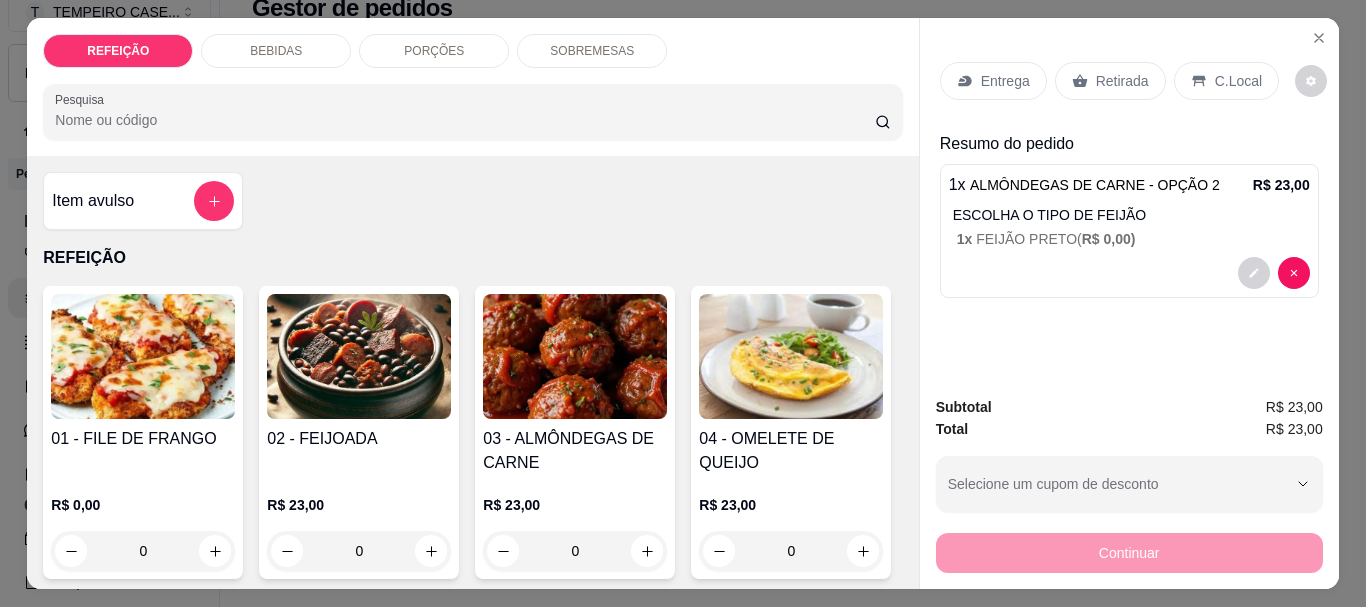 click on "Entrega" at bounding box center (1005, 81) 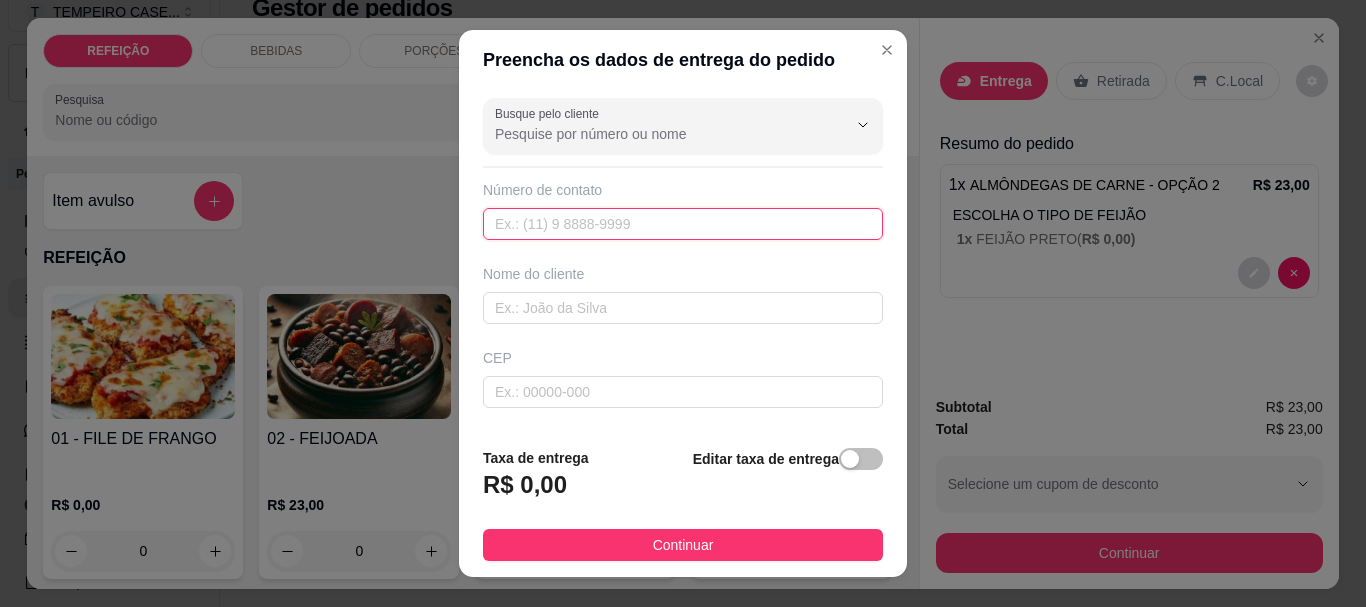 click at bounding box center [683, 224] 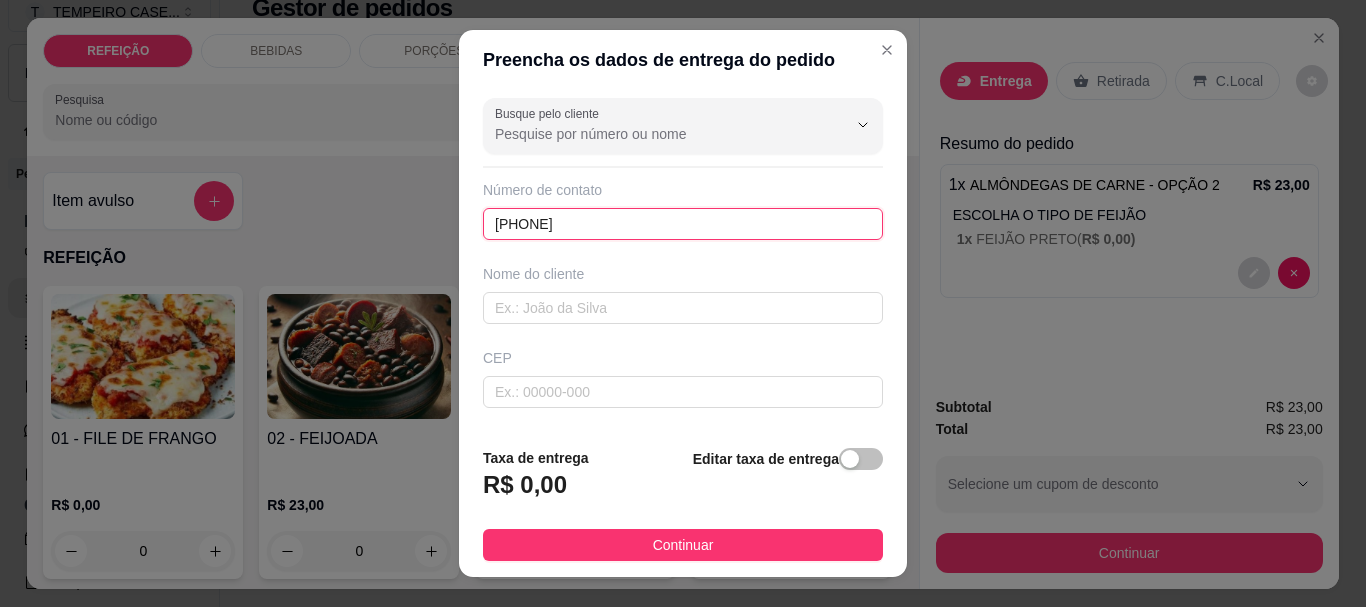 type on "(81) 8816-3906" 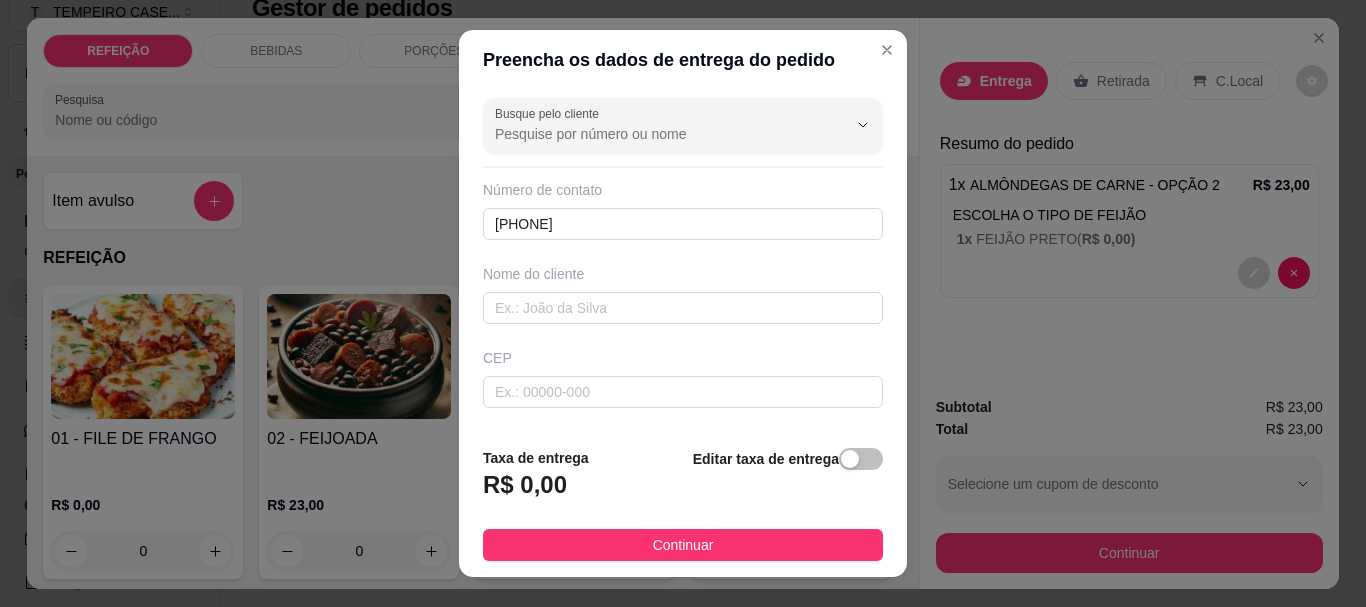 click on "Nome do cliente" at bounding box center (683, 294) 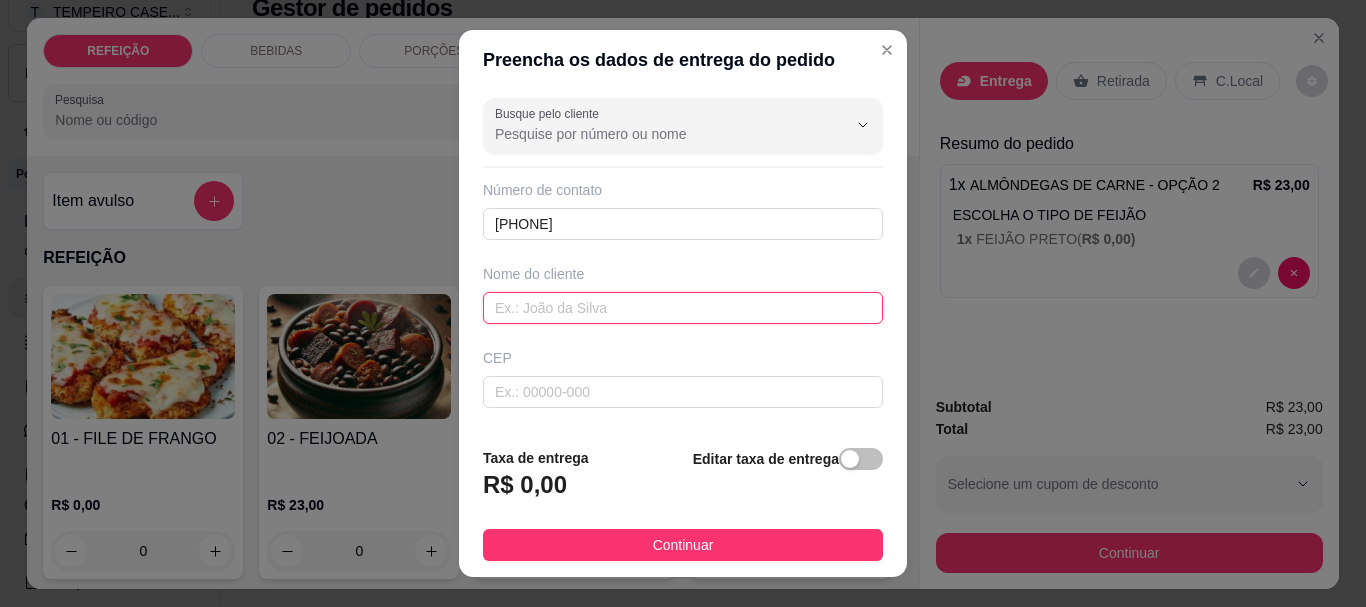 click at bounding box center (683, 308) 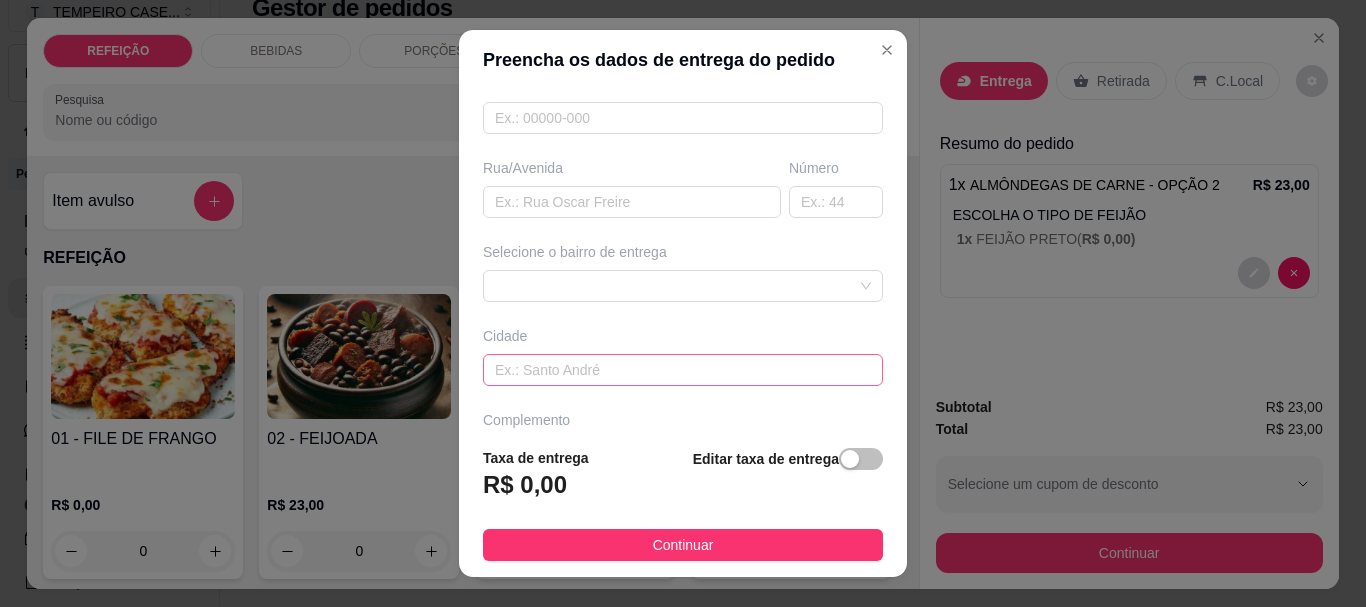 scroll, scrollTop: 300, scrollLeft: 0, axis: vertical 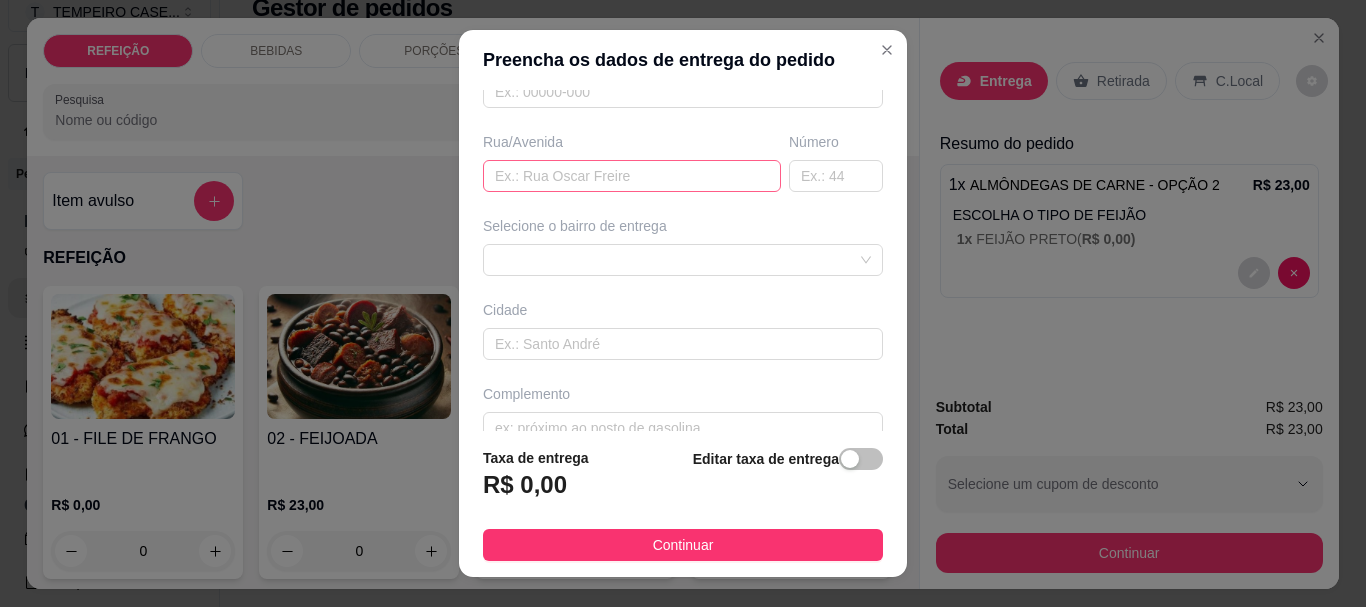type on "berg" 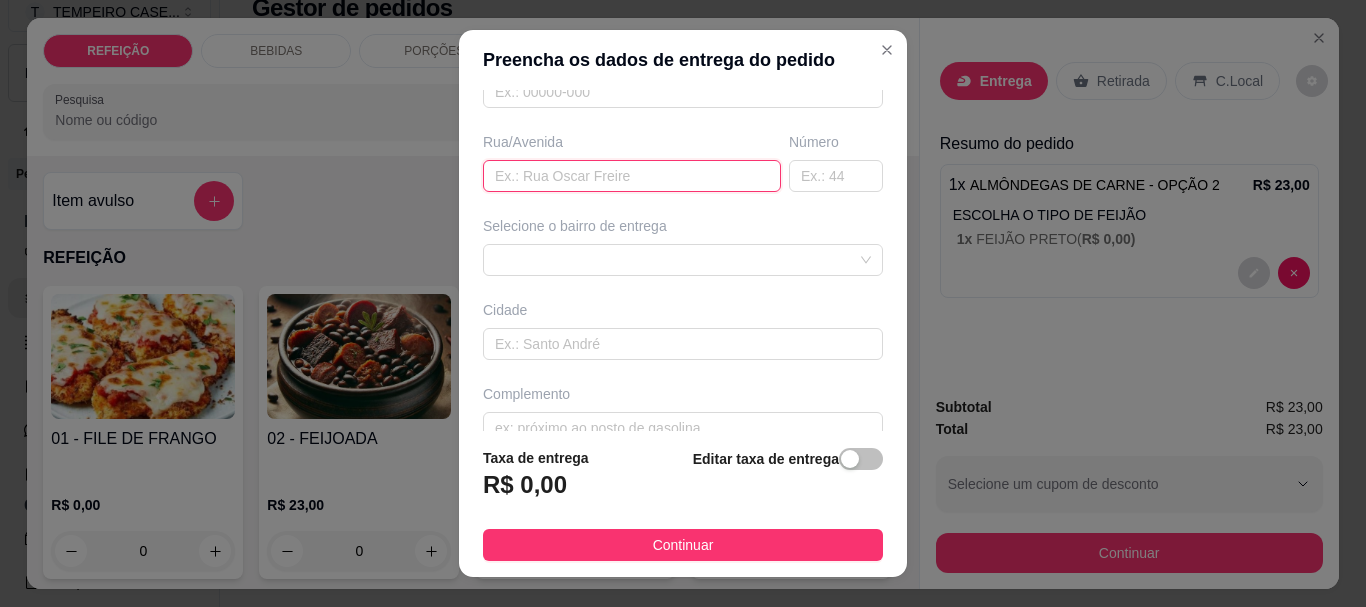 click at bounding box center [632, 176] 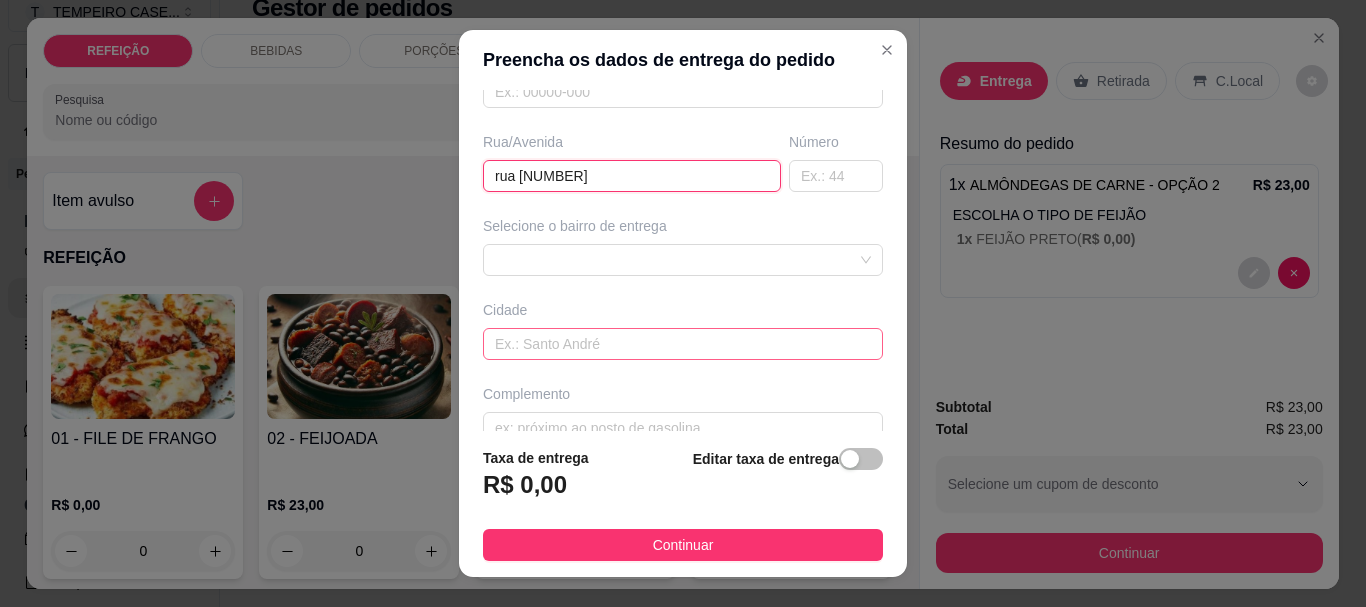 type on "rua 5" 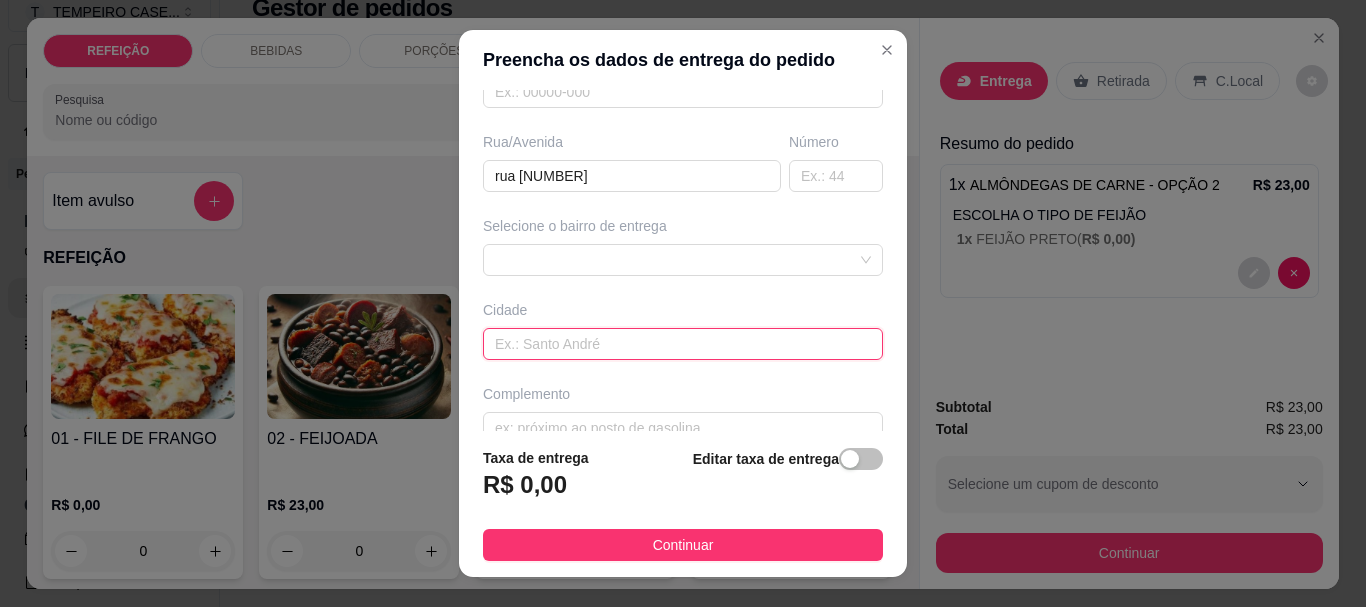 click at bounding box center [683, 344] 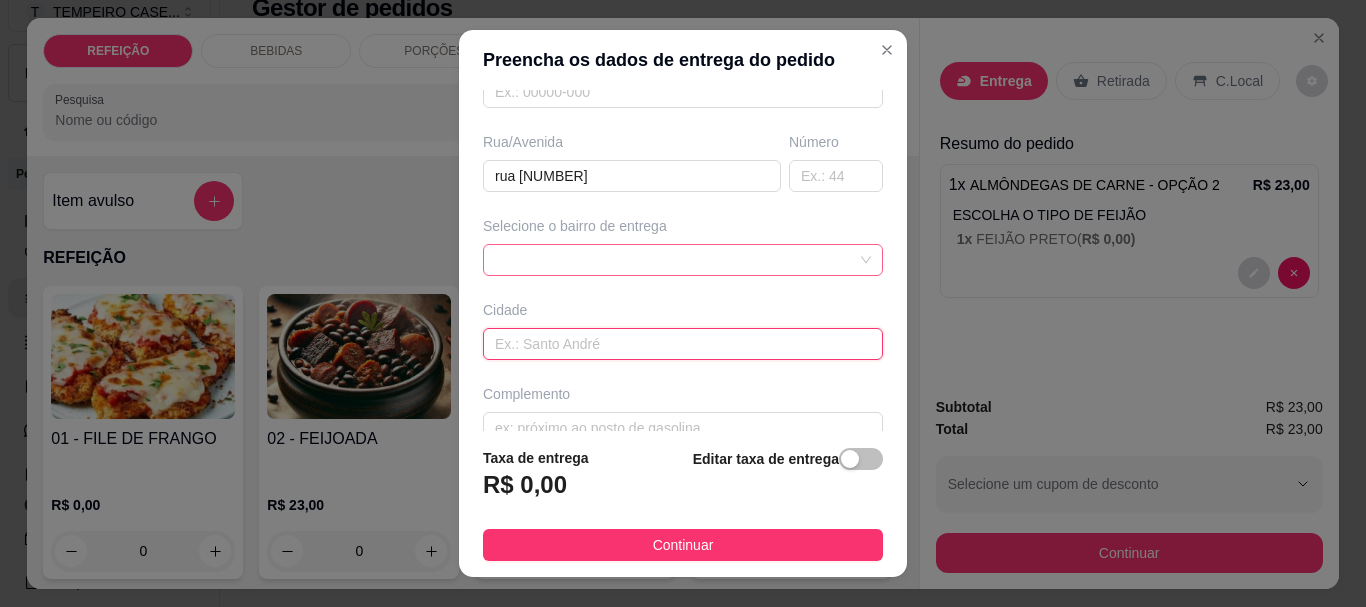 click at bounding box center [683, 260] 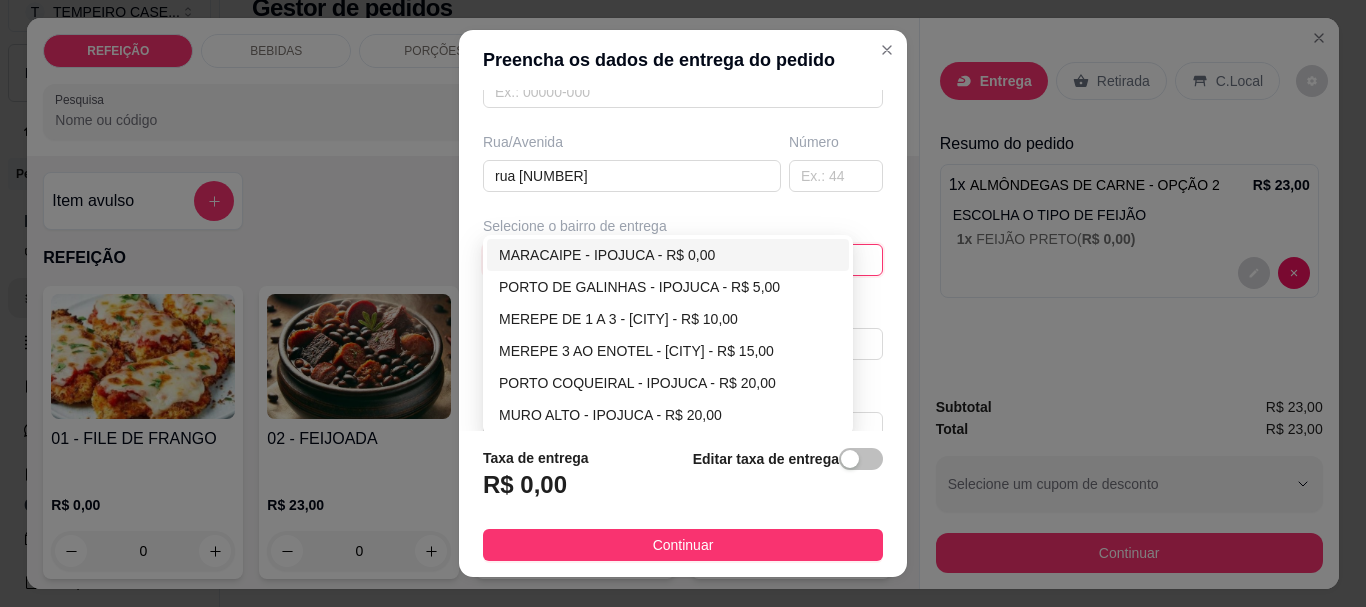 click on "MARACAIPE - IPOJUCA -  R$ 0,00" at bounding box center (668, 255) 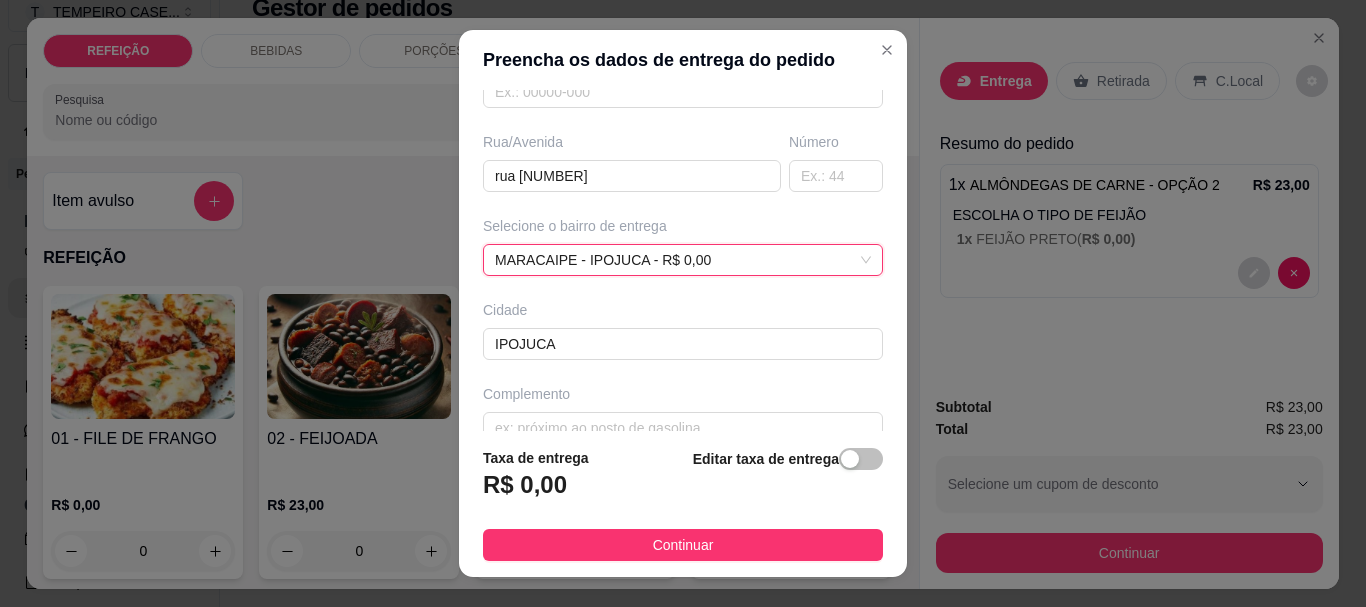 scroll, scrollTop: 311, scrollLeft: 0, axis: vertical 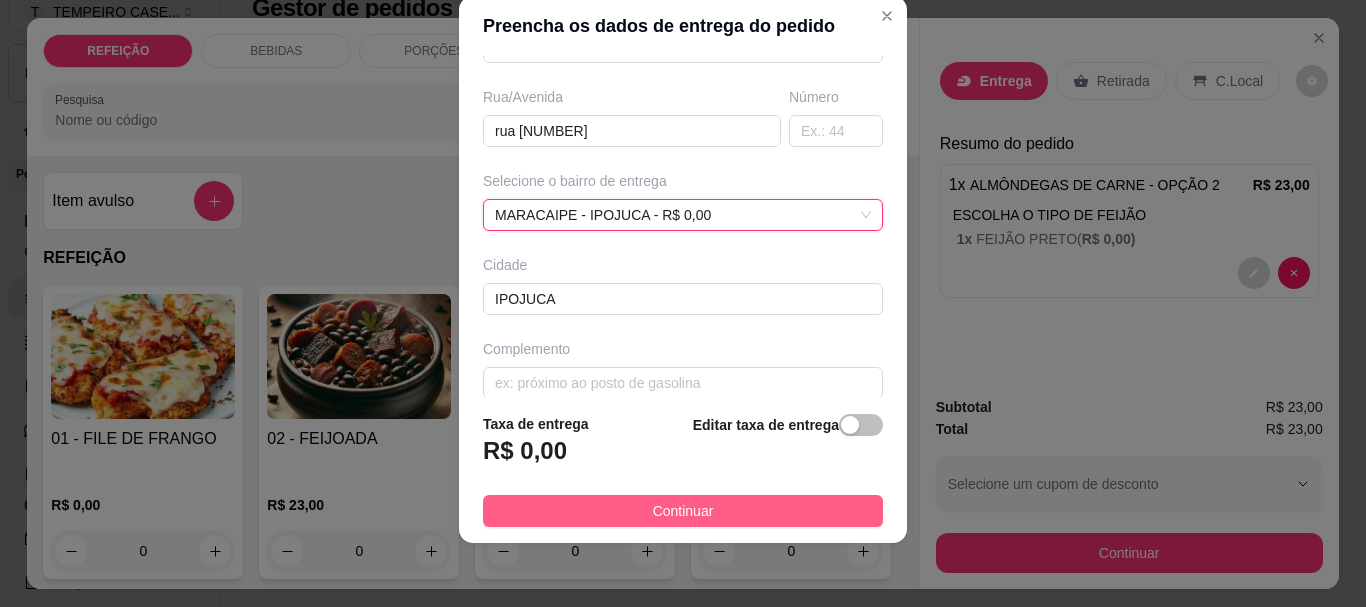 click on "Continuar" at bounding box center [683, 511] 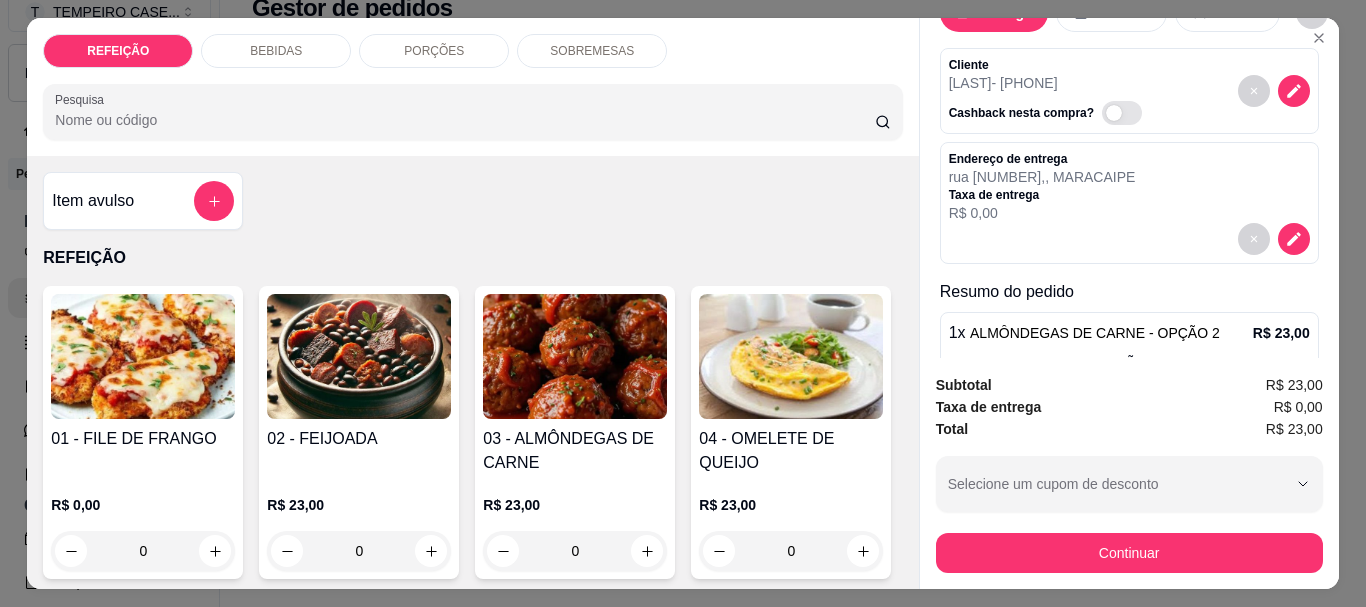scroll, scrollTop: 184, scrollLeft: 0, axis: vertical 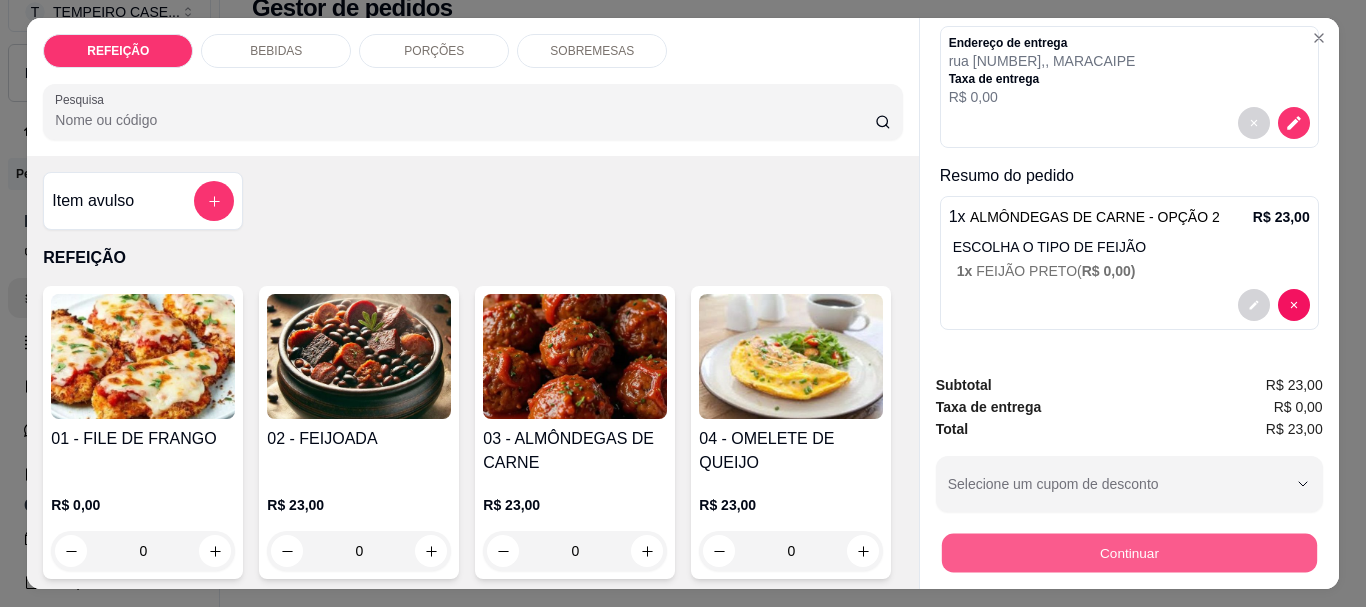 click on "Continuar" at bounding box center [1128, 552] 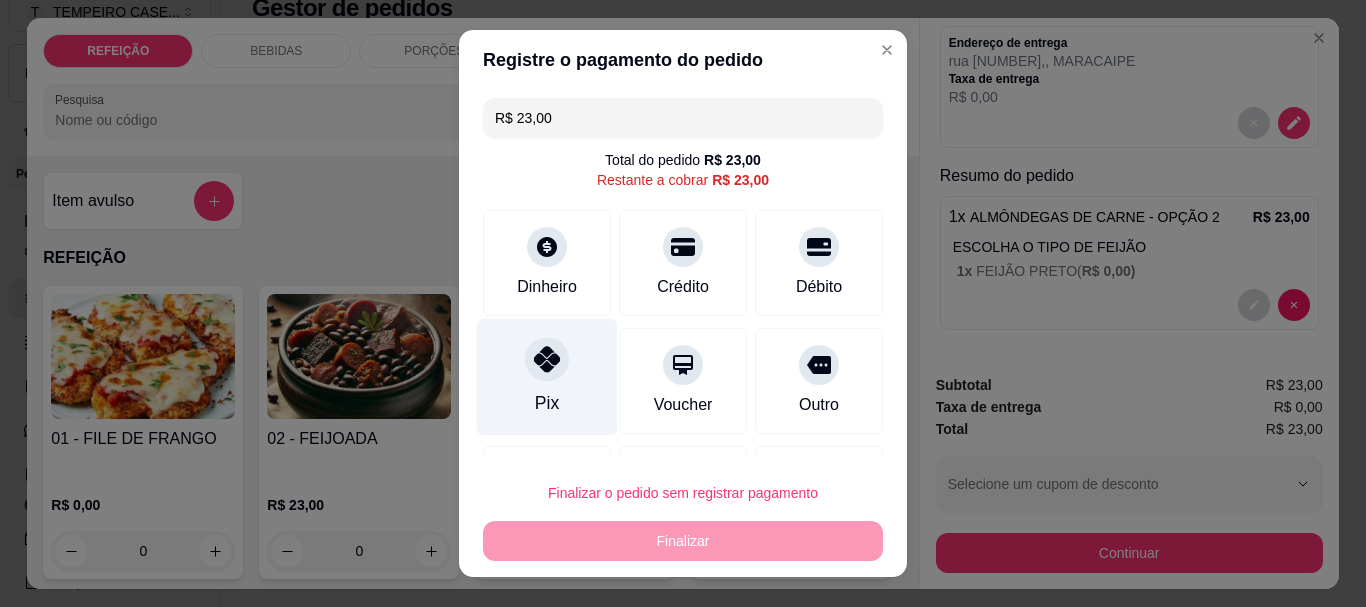 click 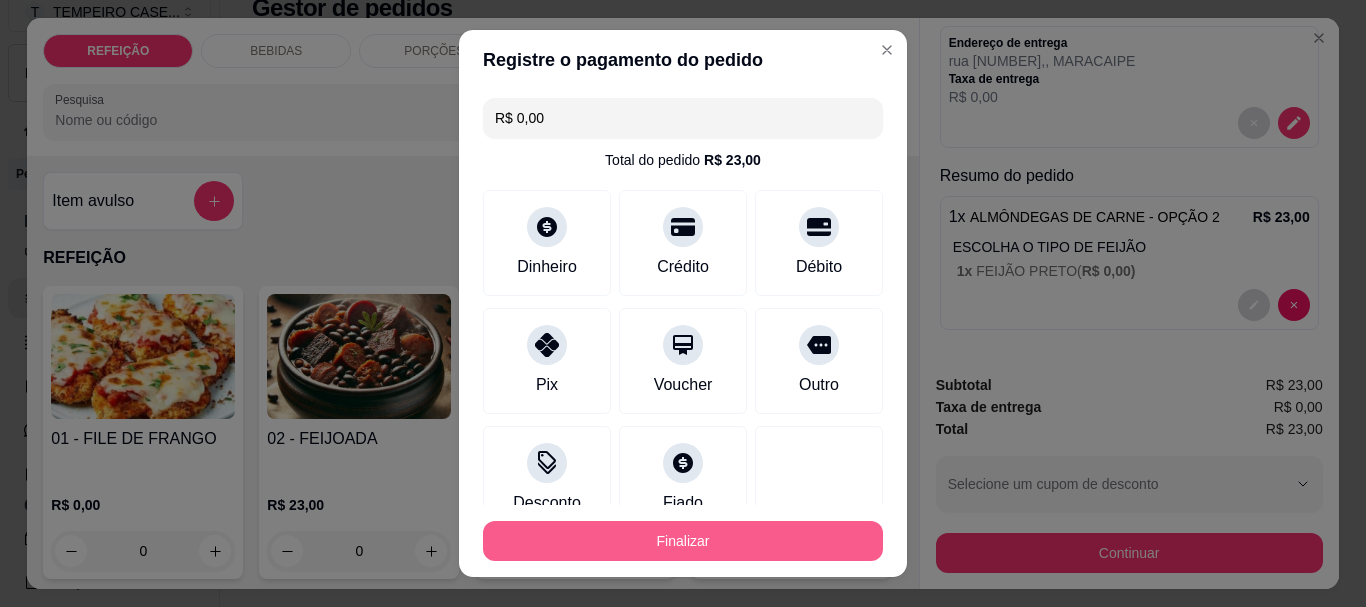 click on "Finalizar" at bounding box center [683, 541] 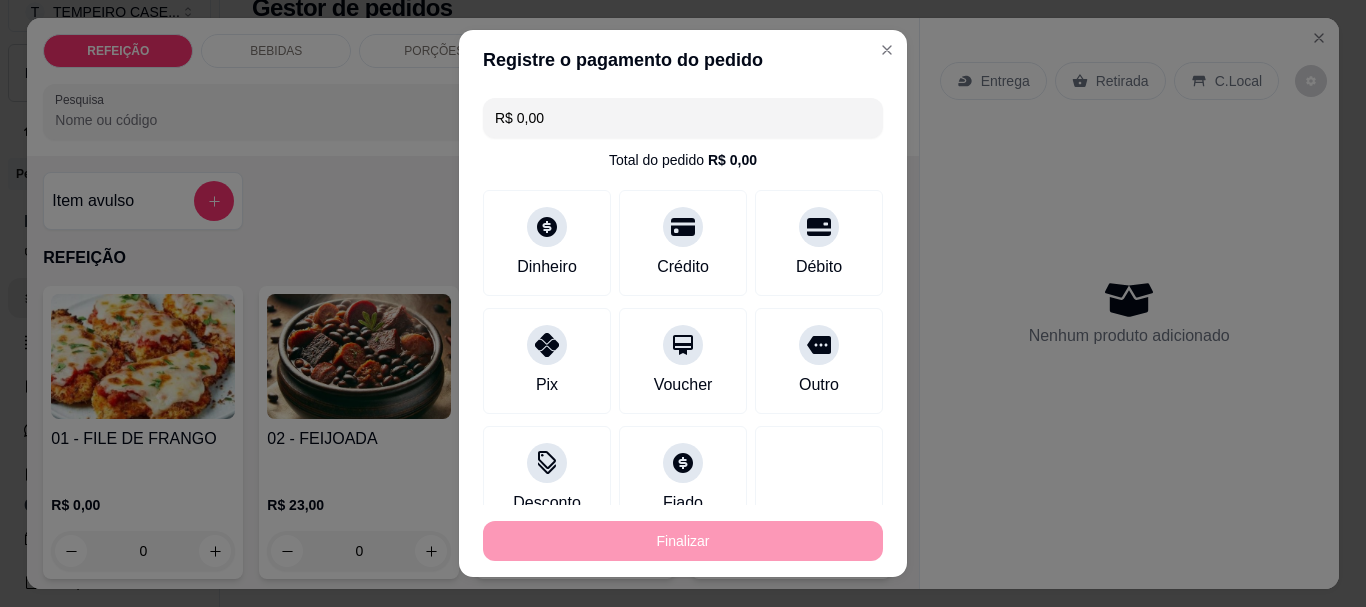 type on "-R$ 23,00" 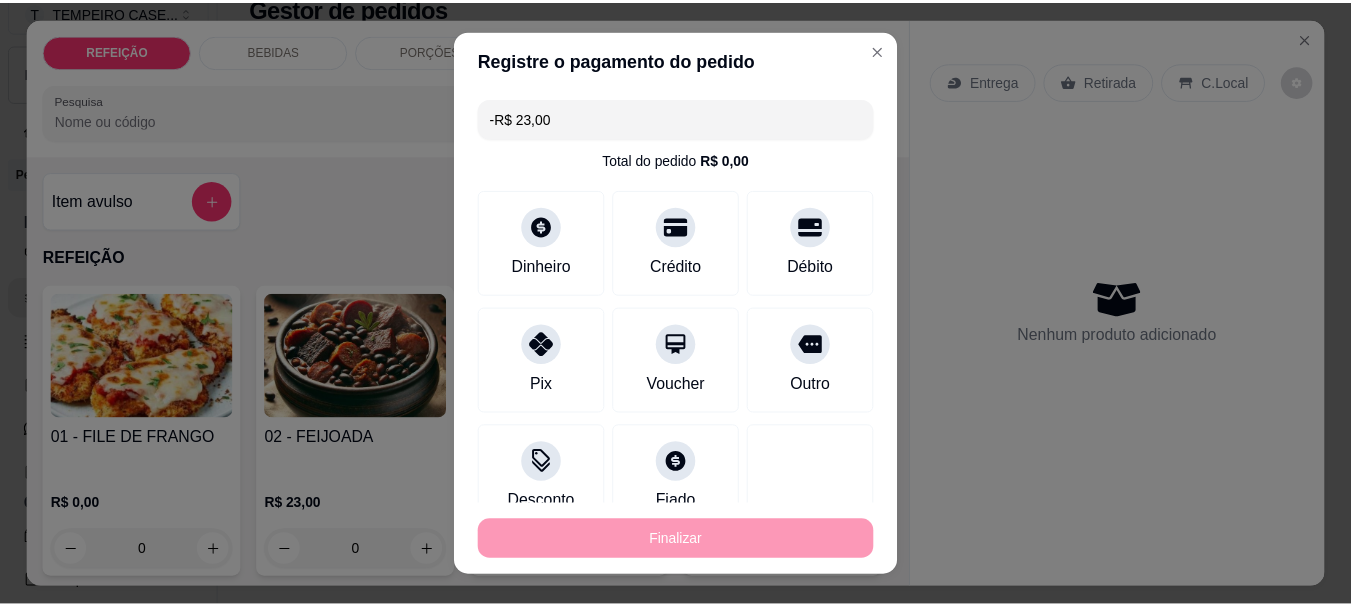 scroll, scrollTop: 0, scrollLeft: 0, axis: both 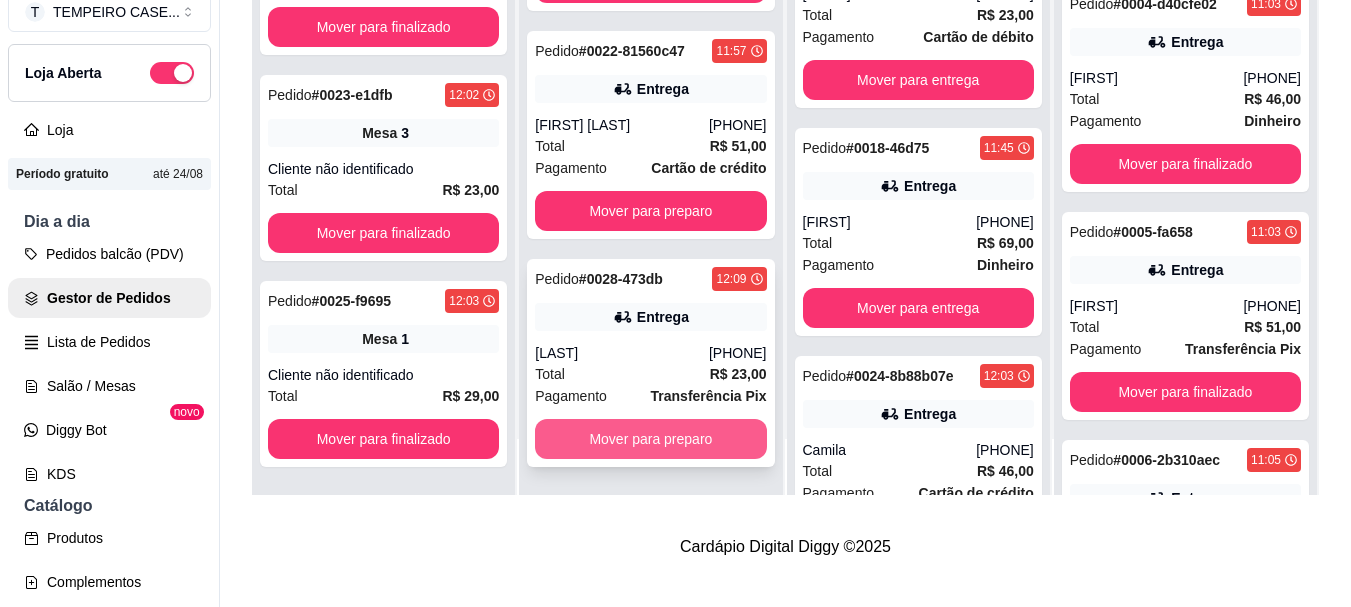 click on "Mover para preparo" at bounding box center (650, 439) 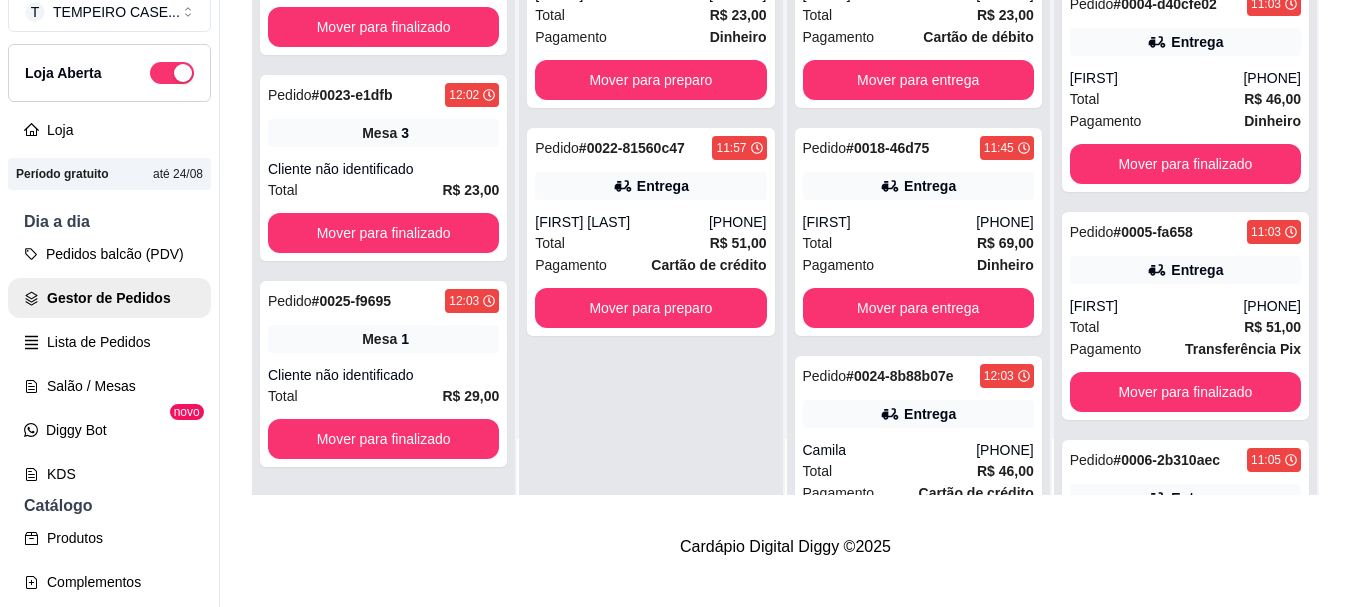 scroll, scrollTop: 0, scrollLeft: 0, axis: both 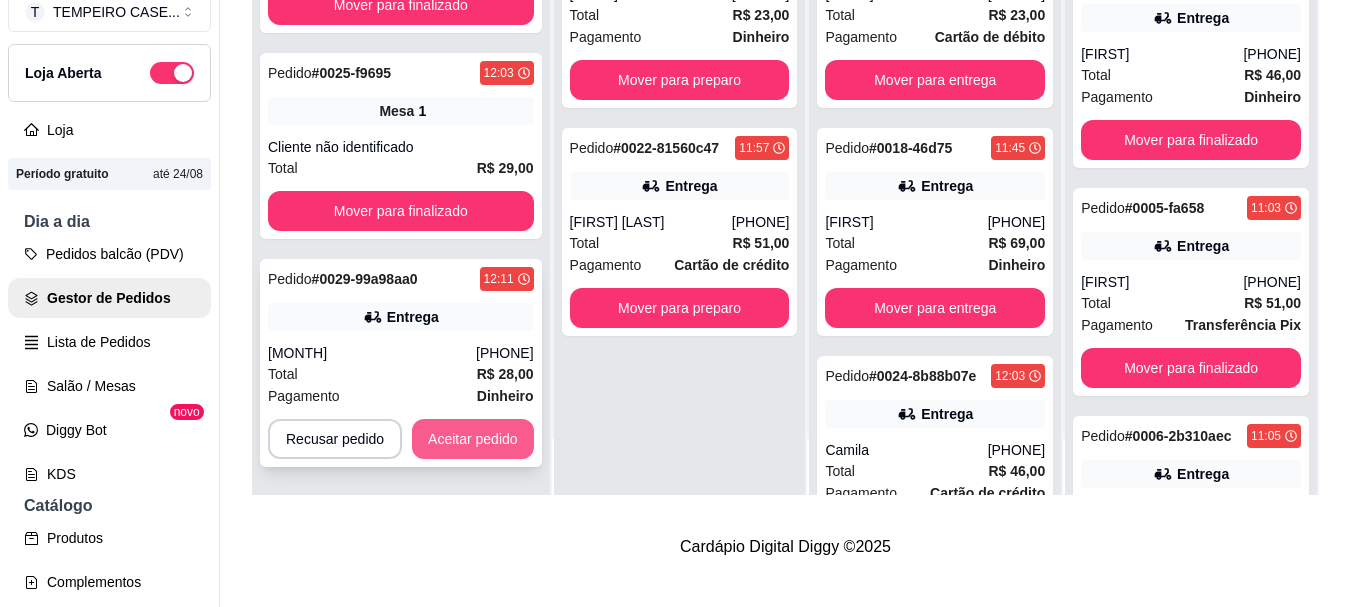 click on "Aceitar pedido" at bounding box center (473, 439) 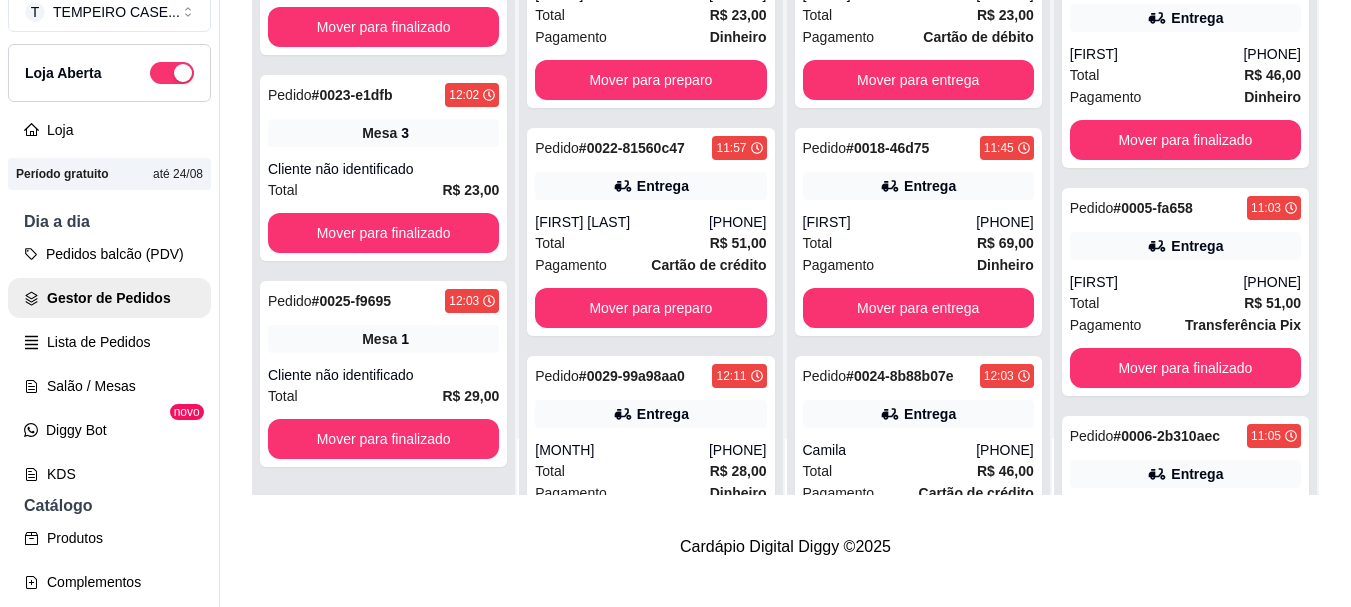 scroll, scrollTop: 31, scrollLeft: 0, axis: vertical 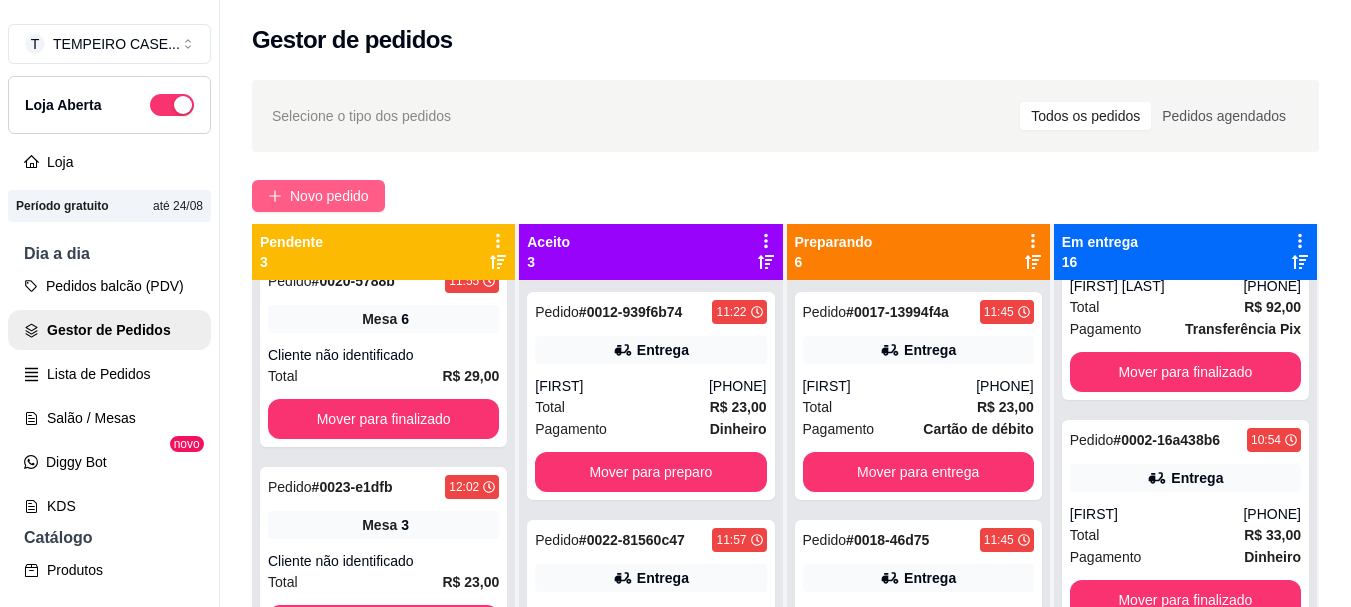 click on "Novo pedido" at bounding box center (329, 196) 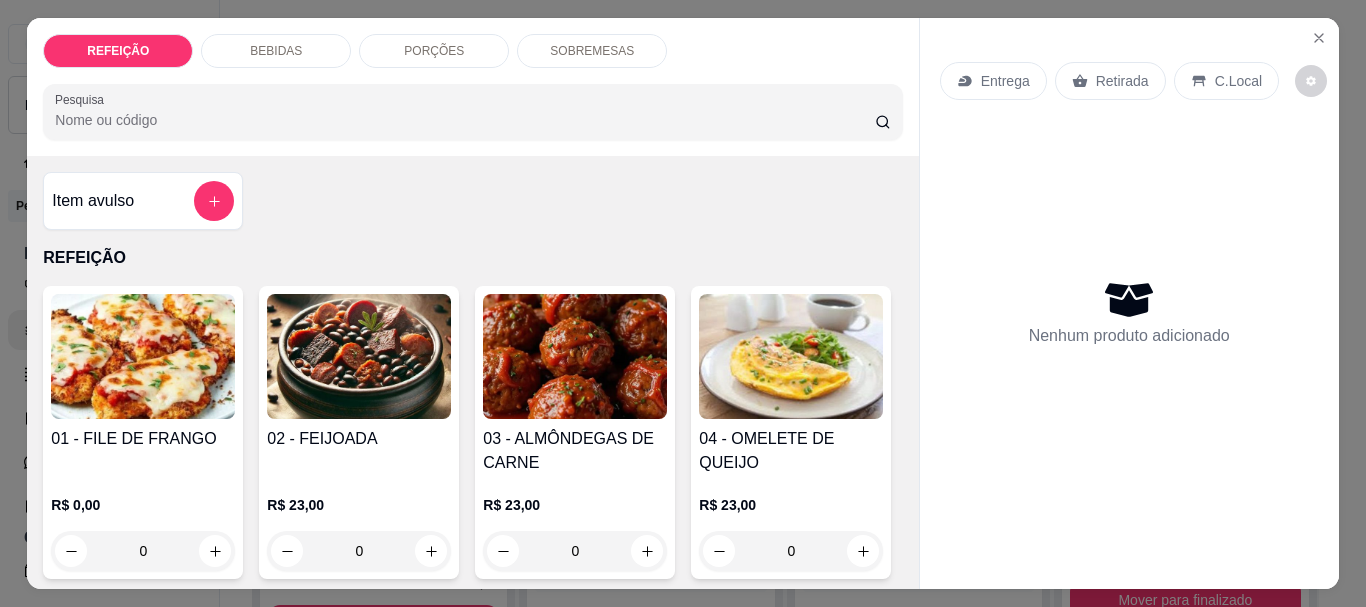 click at bounding box center [575, 356] 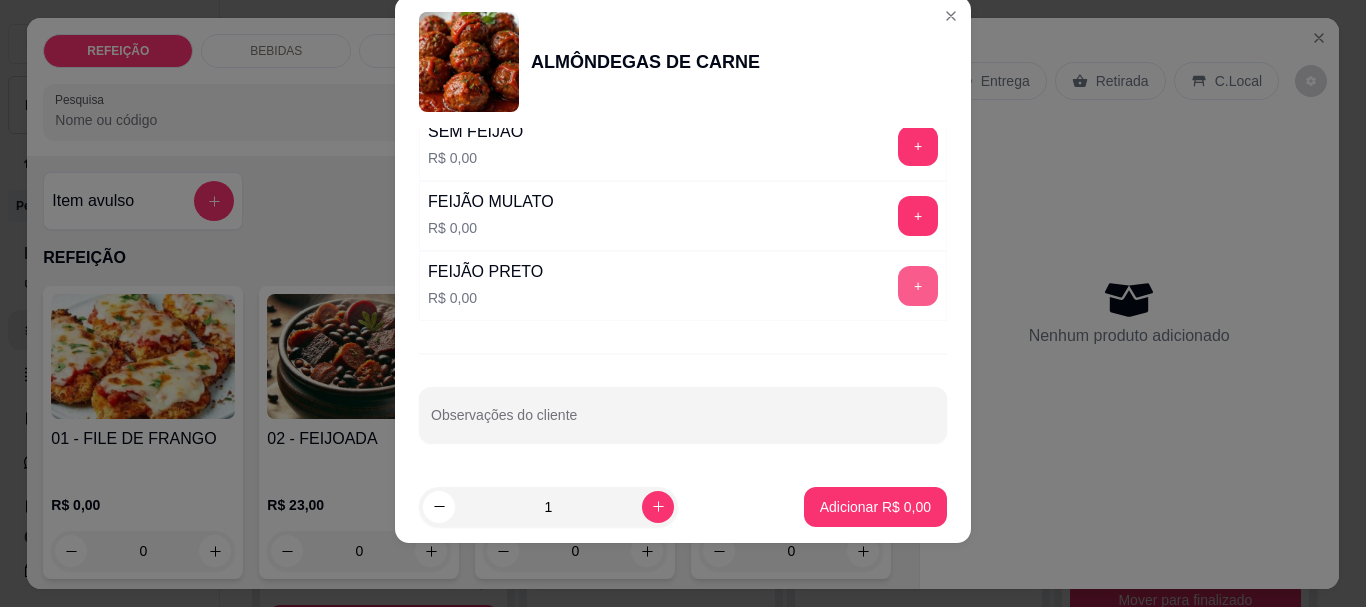 click on "+" at bounding box center [918, 286] 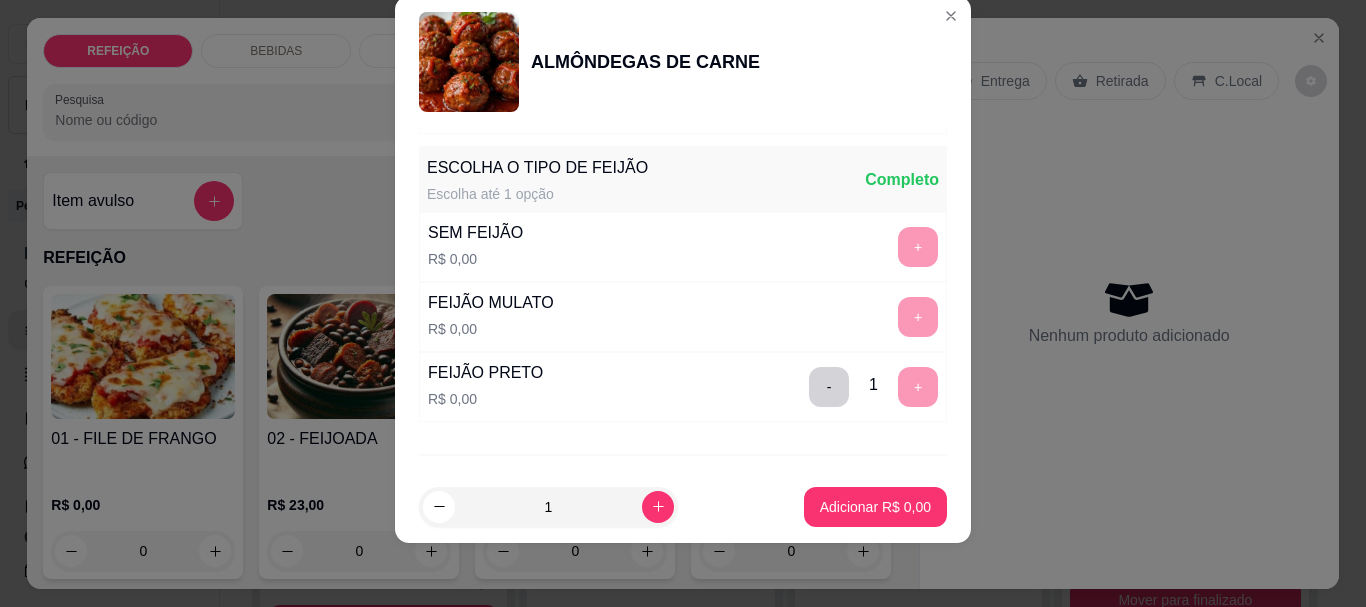 scroll, scrollTop: 0, scrollLeft: 0, axis: both 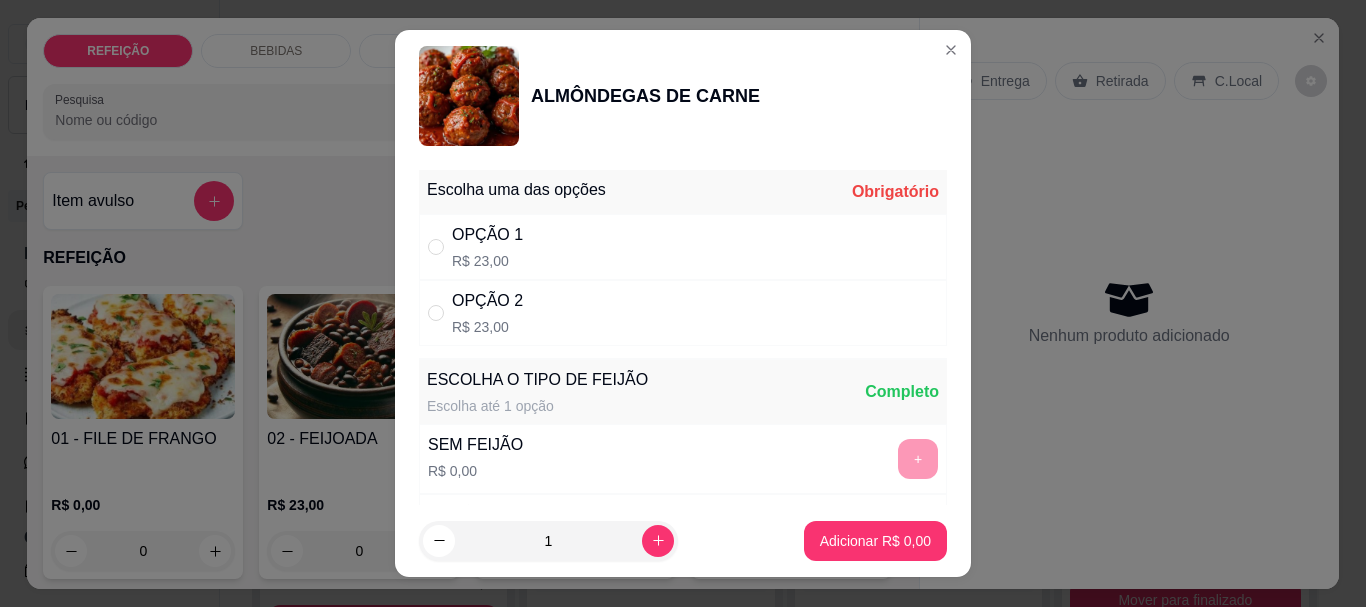 click on "OPÇÃO 2" at bounding box center [487, 301] 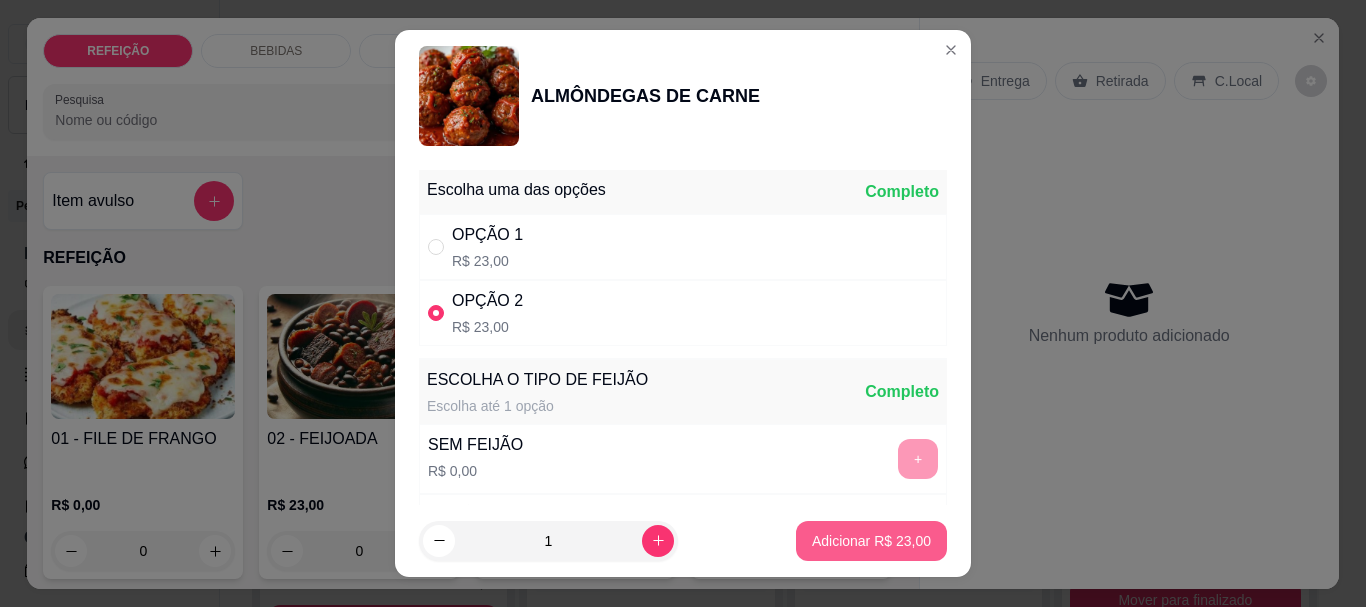 click on "Adicionar   R$ 23,00" at bounding box center (871, 541) 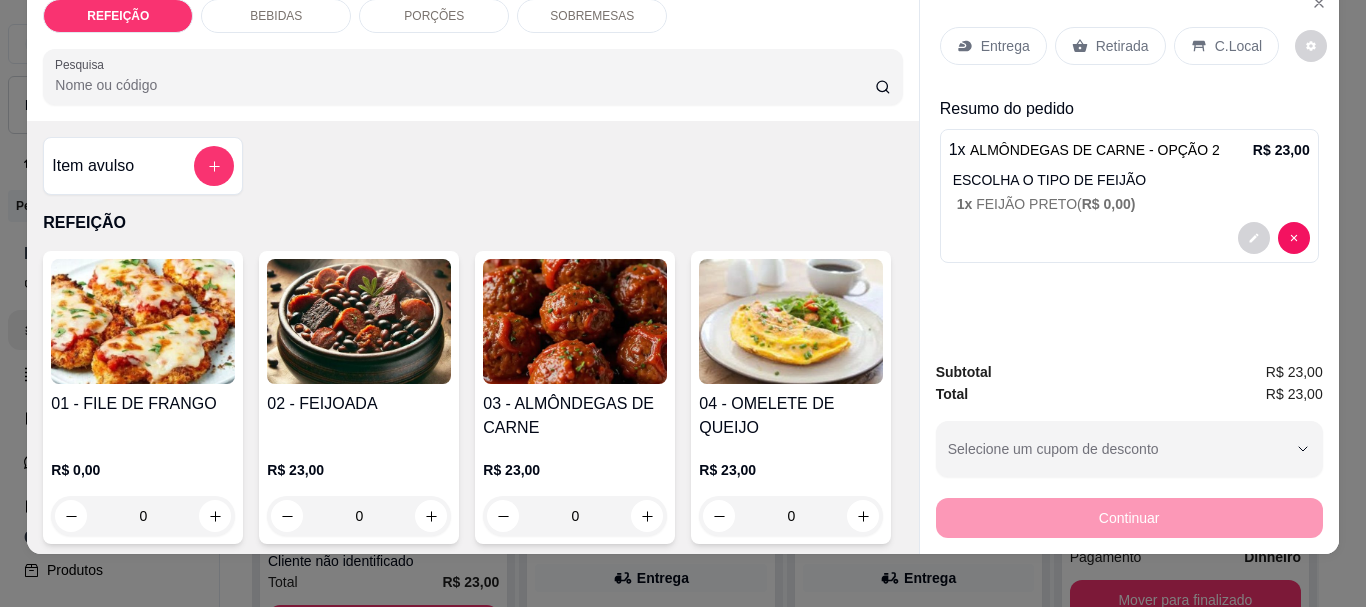 scroll, scrollTop: 53, scrollLeft: 0, axis: vertical 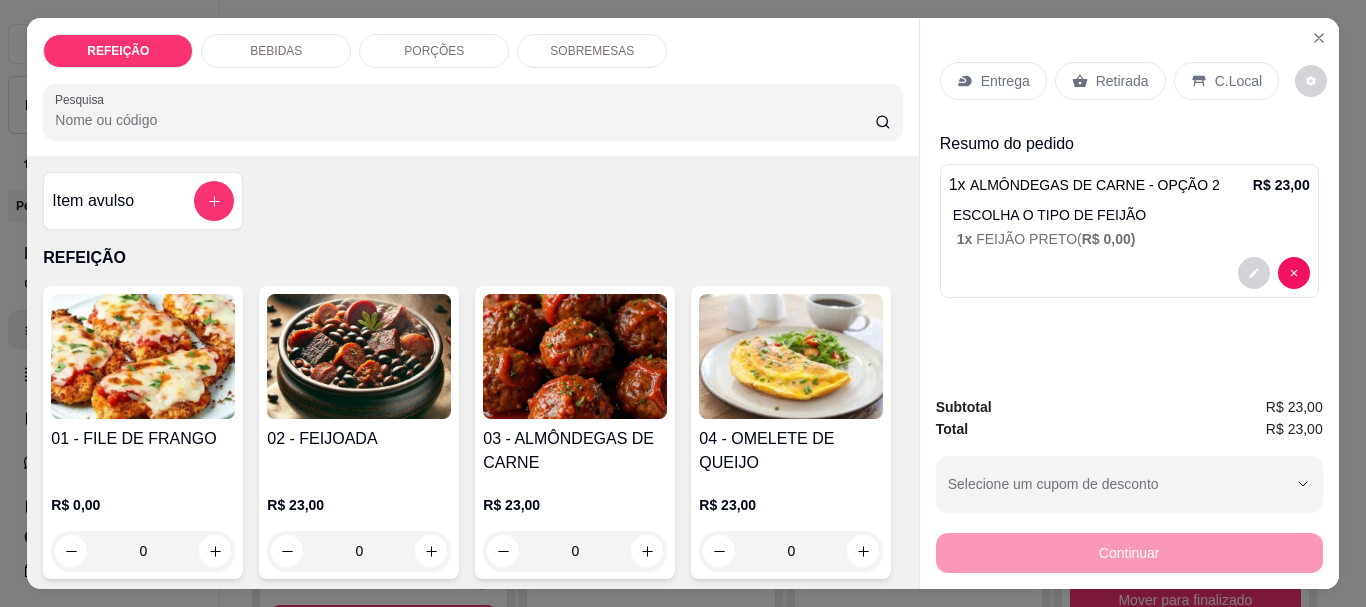 click 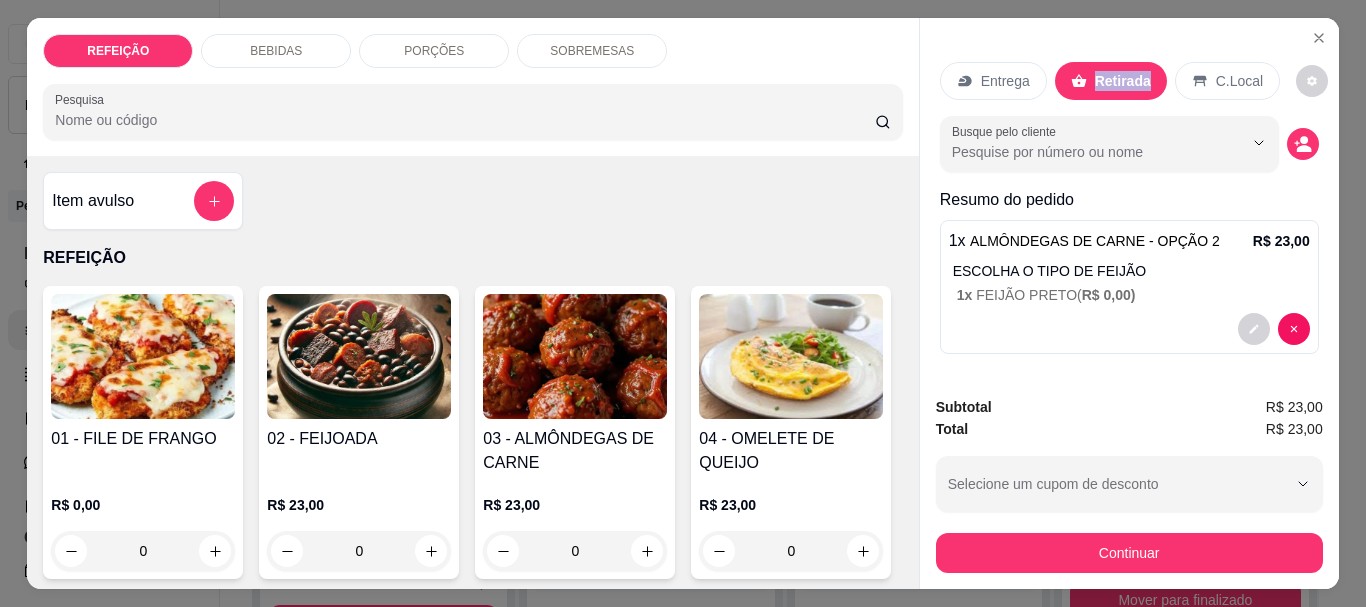 click 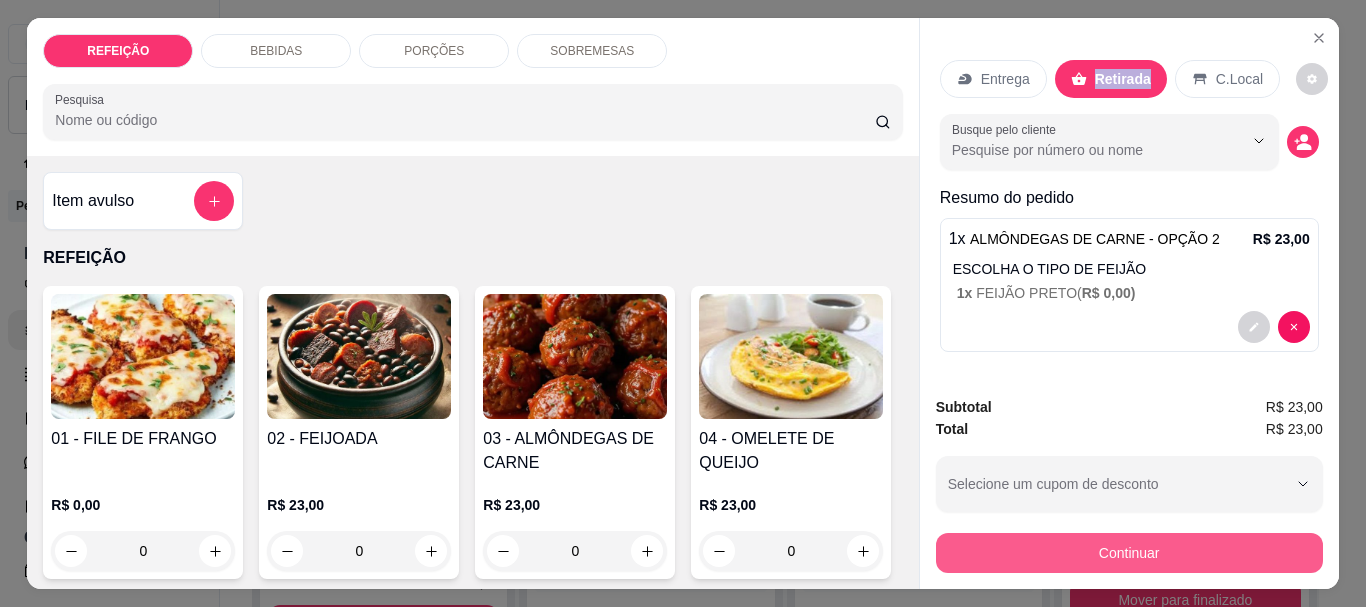 click on "Continuar" at bounding box center [1129, 553] 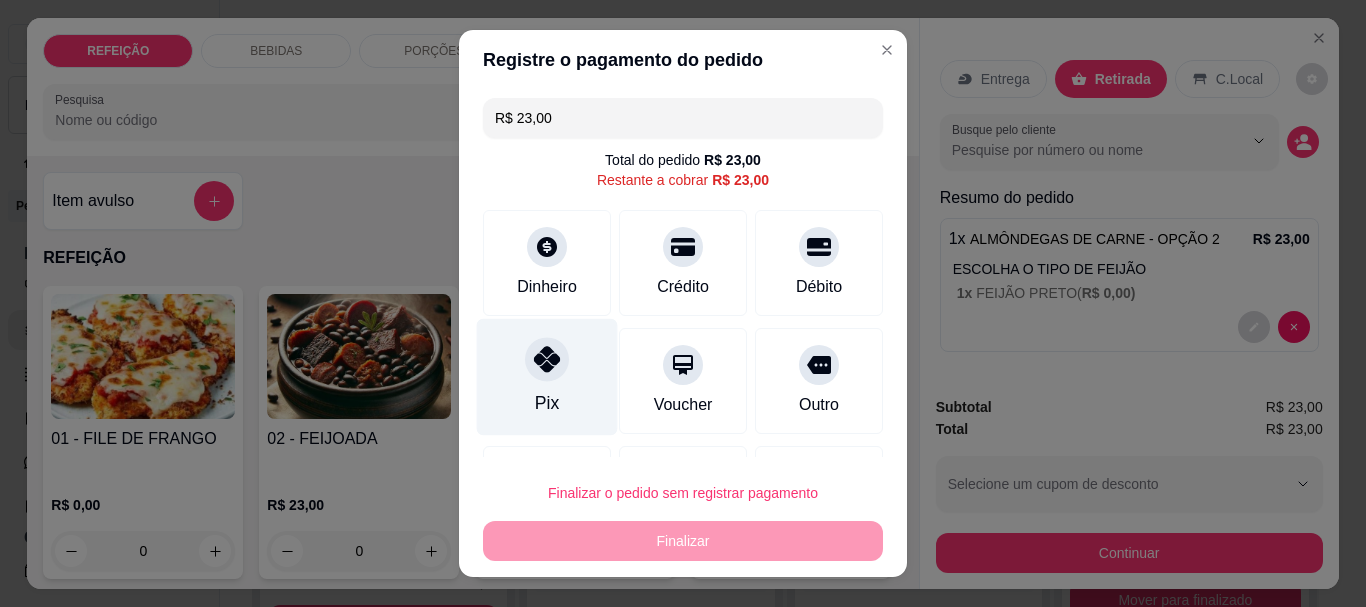 click 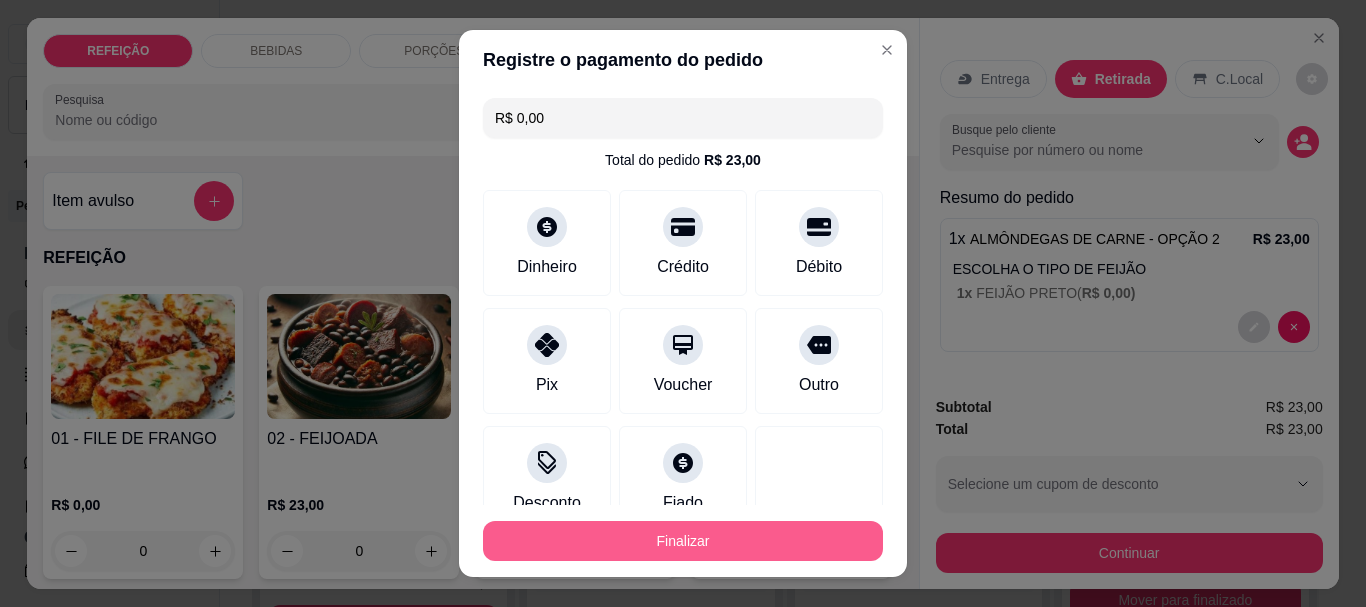 click on "Finalizar" at bounding box center (683, 541) 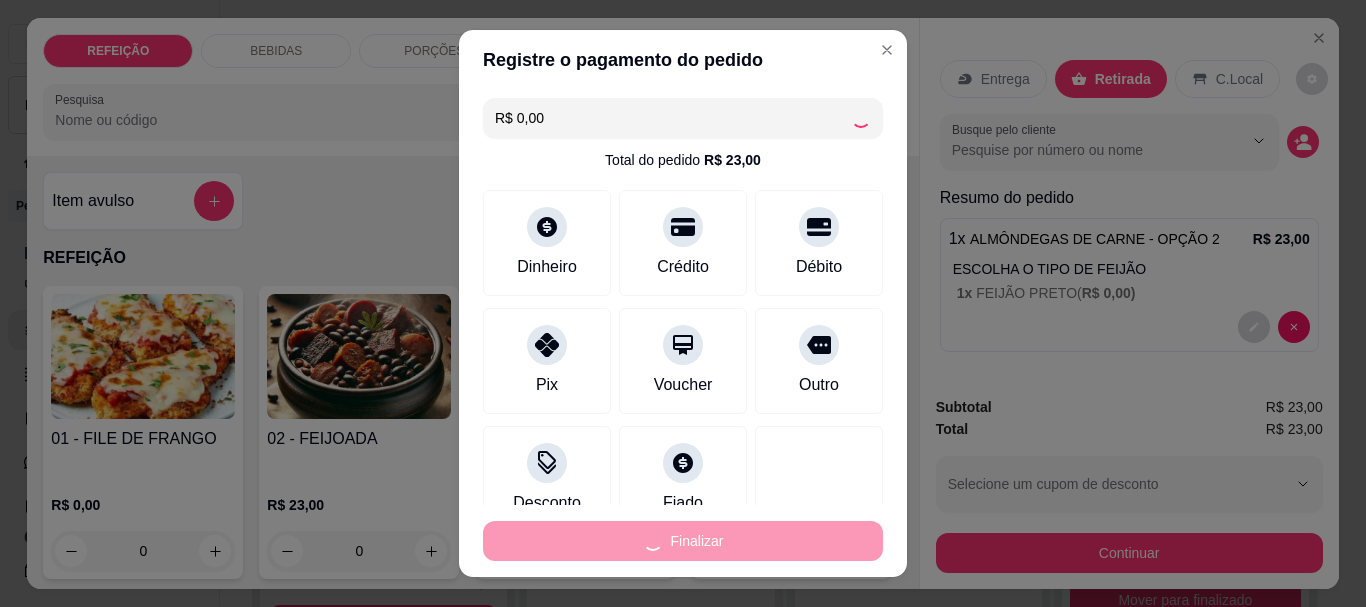 type on "-R$ 23,00" 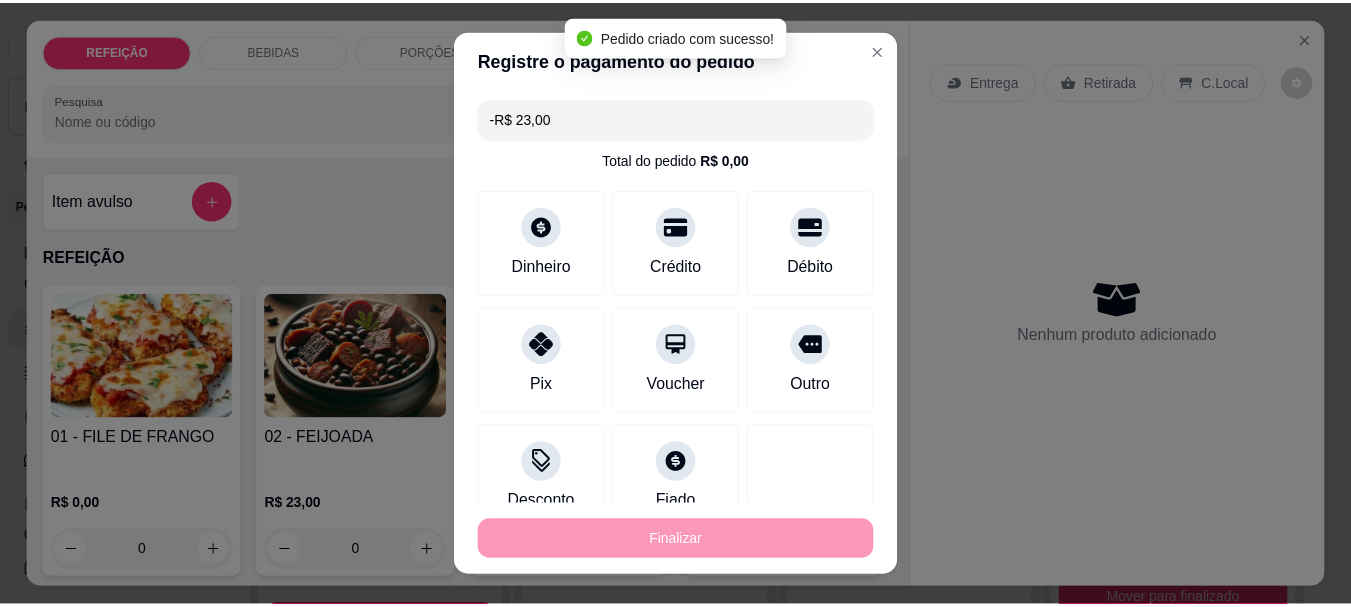 scroll, scrollTop: 0, scrollLeft: 0, axis: both 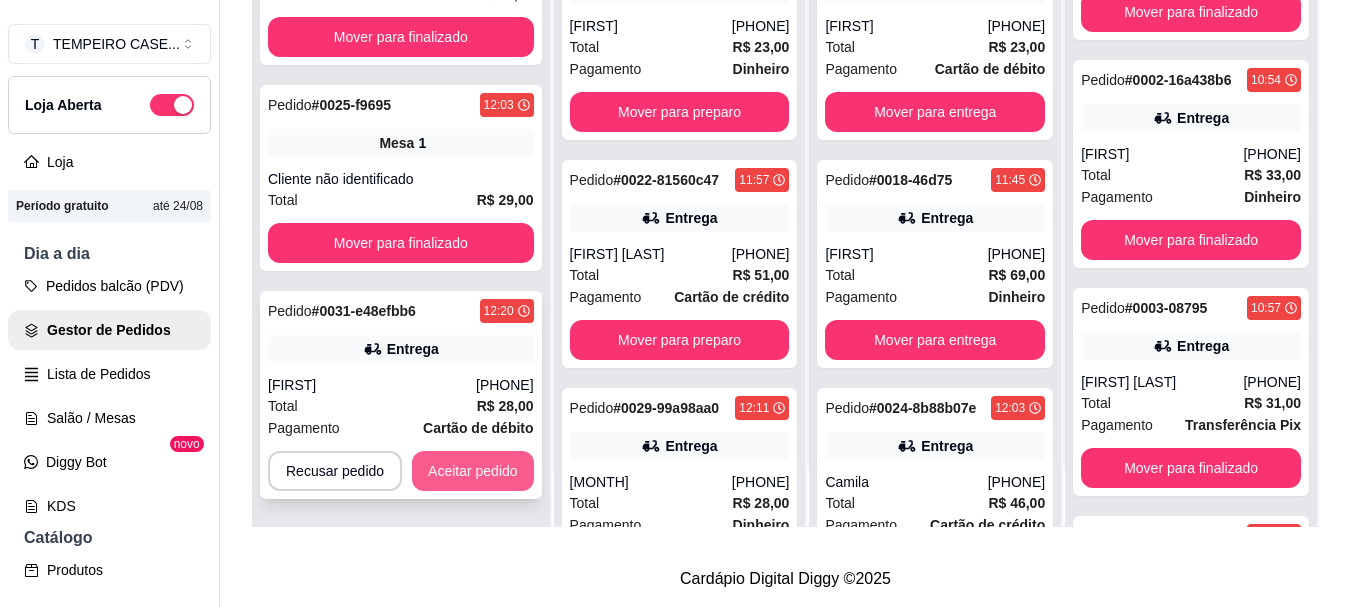 click on "Aceitar pedido" at bounding box center [473, 471] 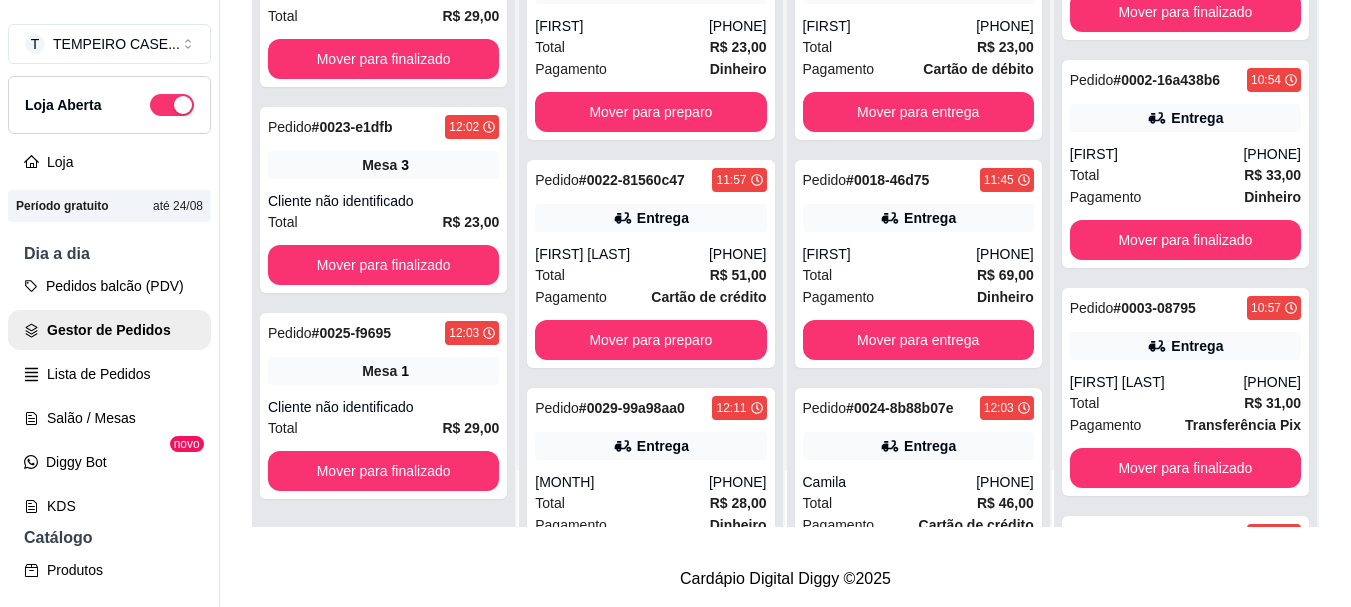 scroll, scrollTop: 31, scrollLeft: 0, axis: vertical 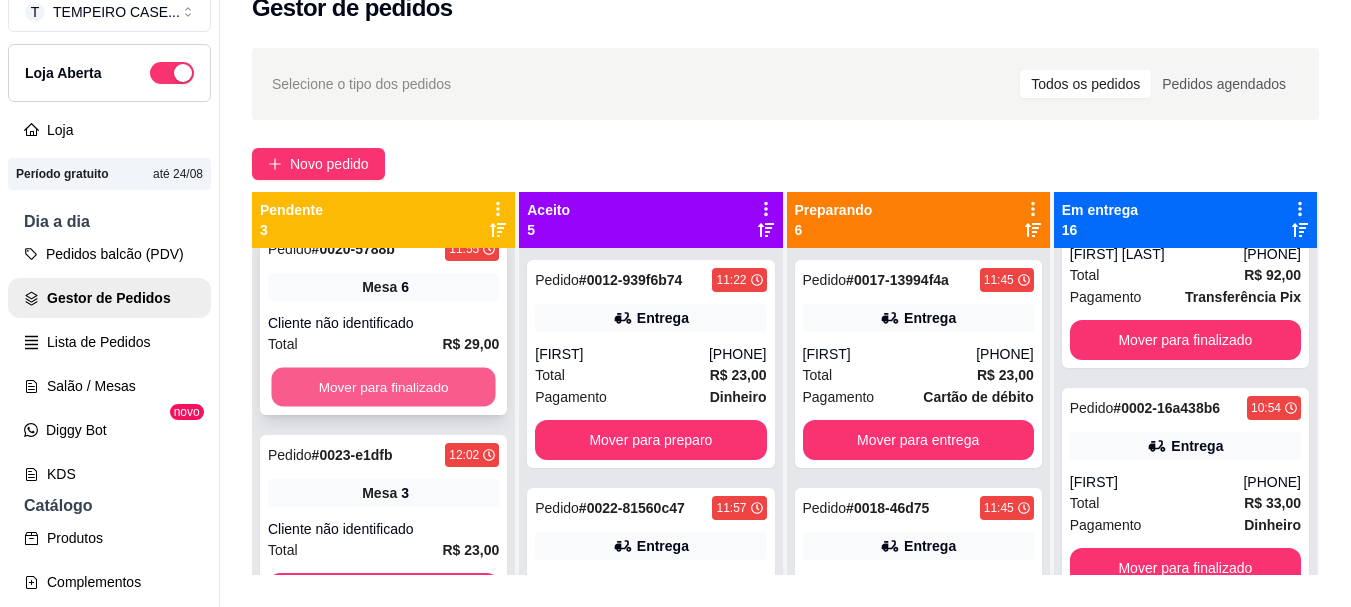 click on "Mover para finalizado" at bounding box center (383, 387) 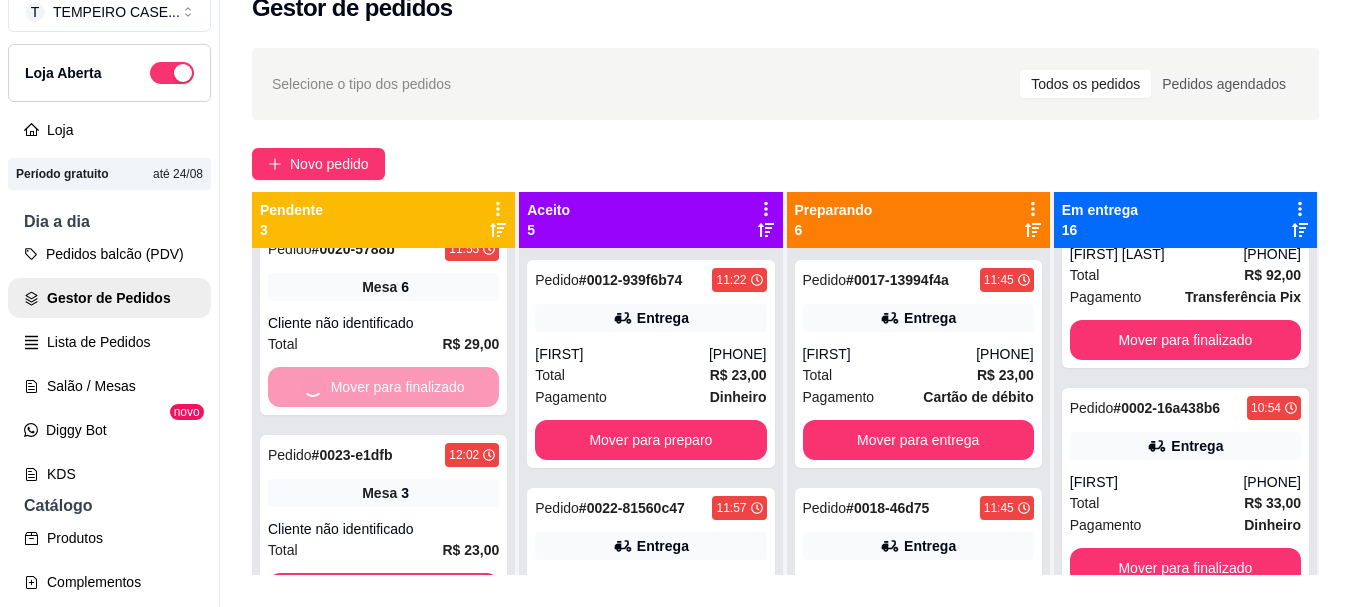 scroll, scrollTop: 0, scrollLeft: 0, axis: both 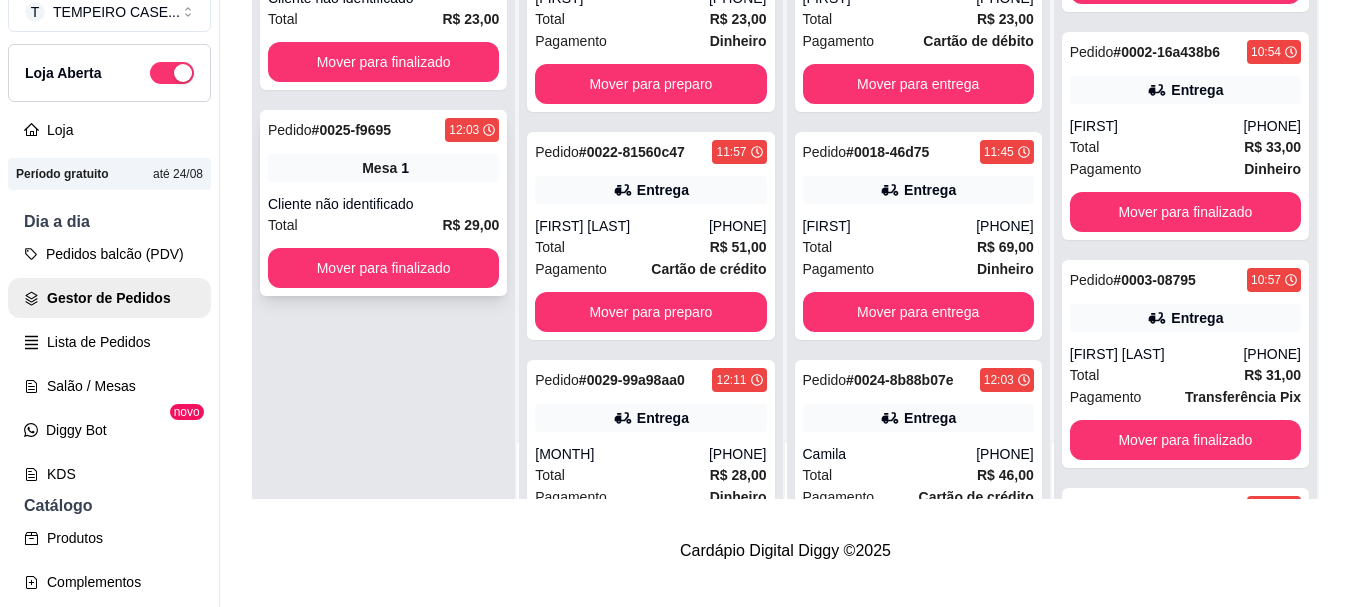 click on "Pedido  # 0025-f9695 12:03 Mesa 1 Cliente não identificado Total R$ 29,00 Mover para finalizado" at bounding box center (383, 203) 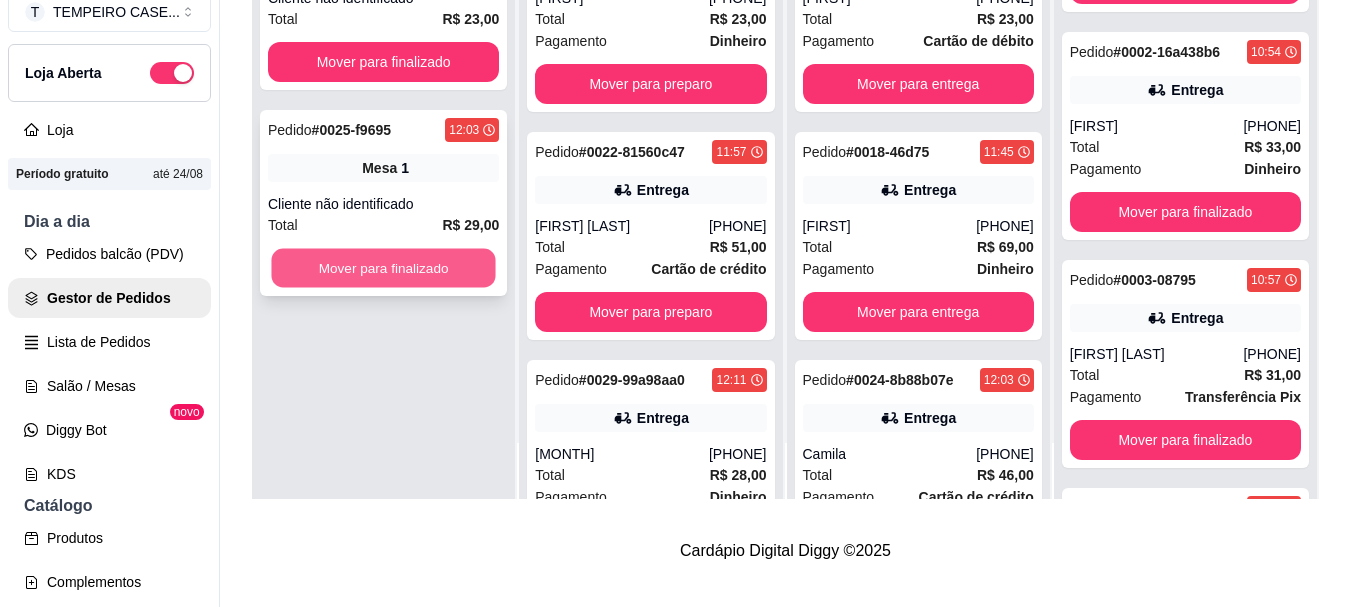 click on "Mover para finalizado" at bounding box center [383, 268] 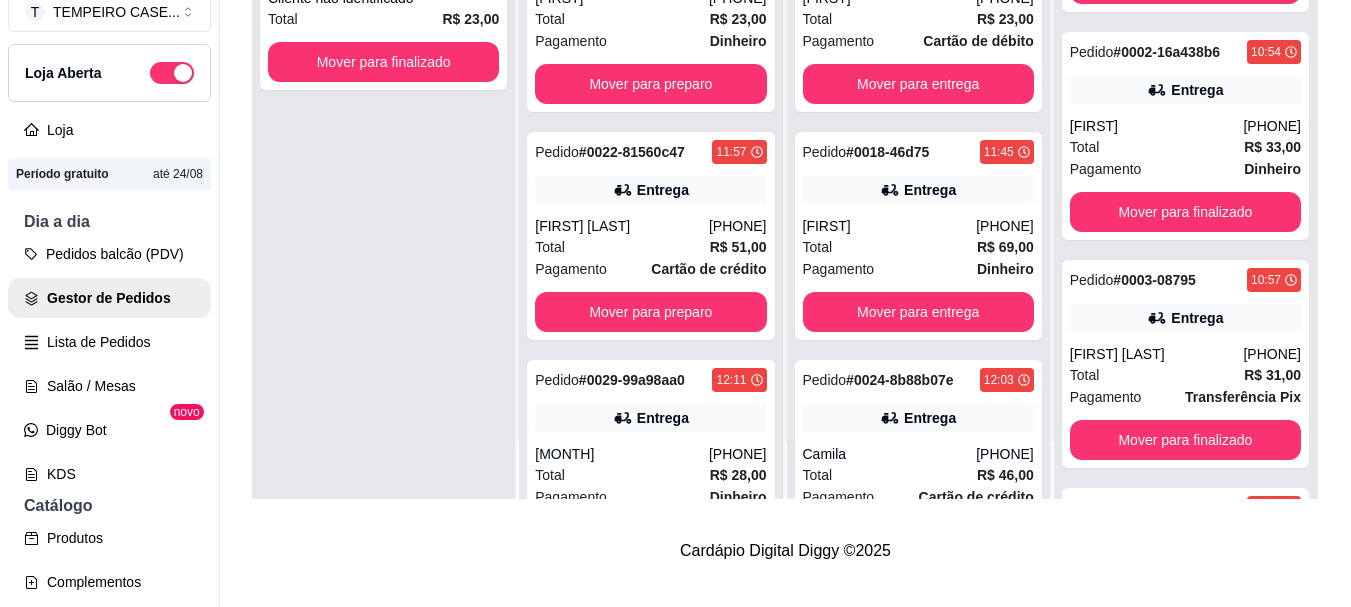 scroll, scrollTop: 400, scrollLeft: 0, axis: vertical 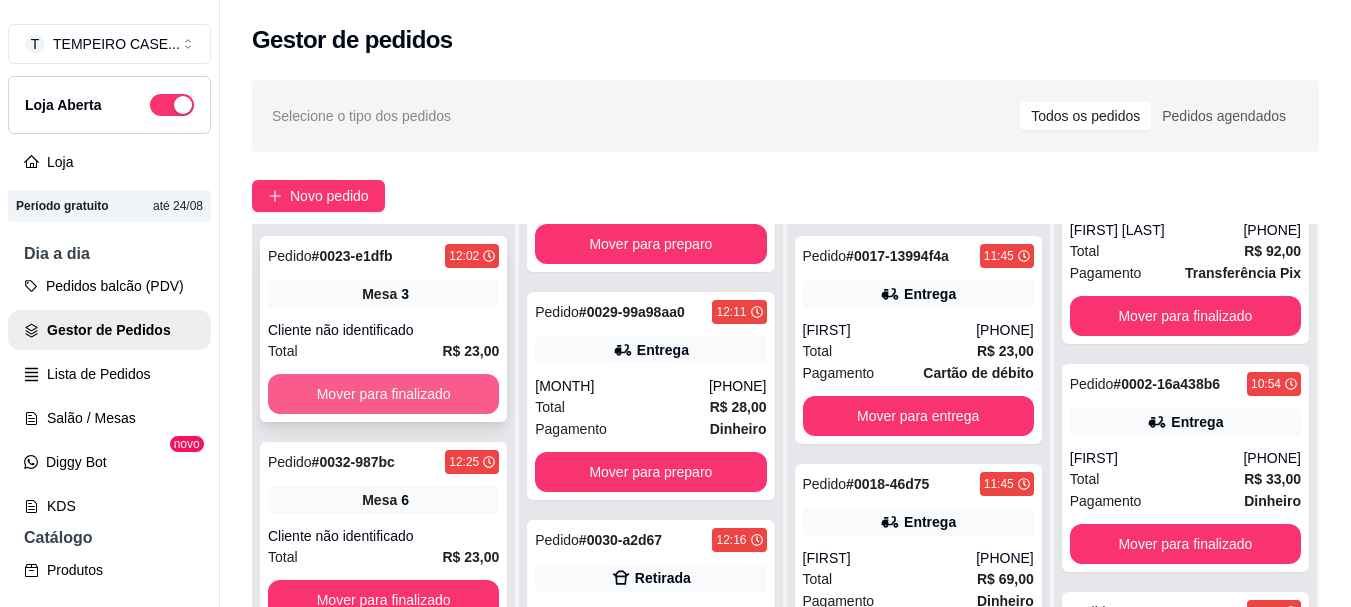 click on "Mover para finalizado" at bounding box center (383, 394) 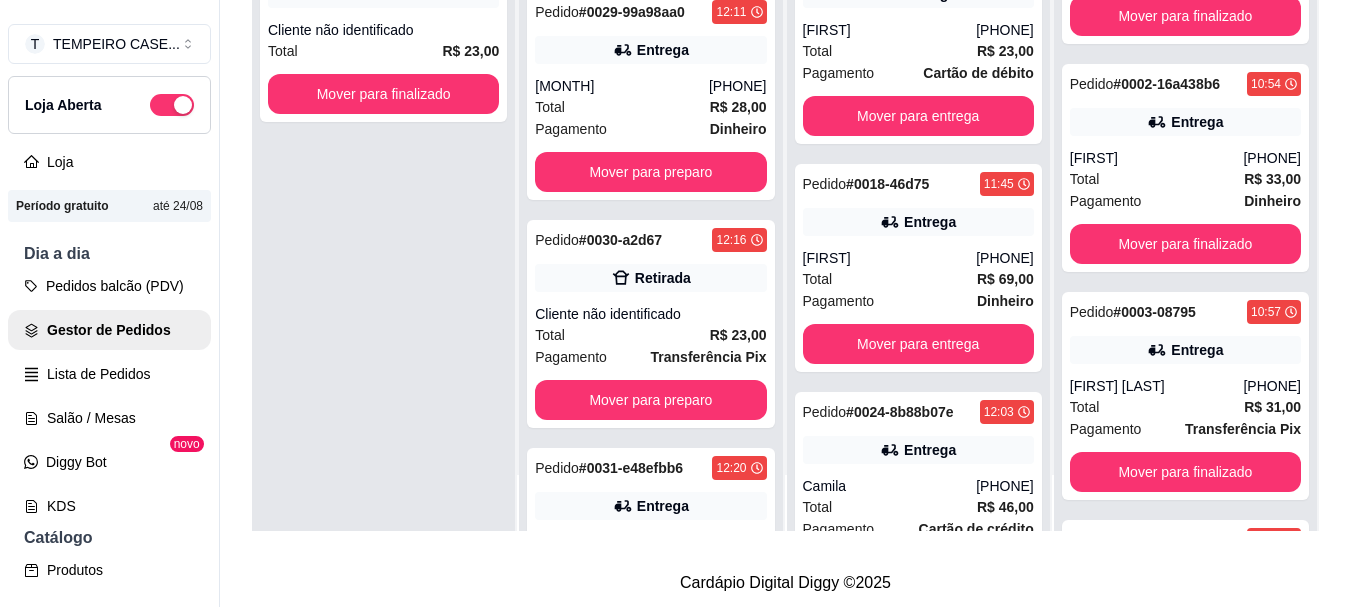 scroll, scrollTop: 319, scrollLeft: 0, axis: vertical 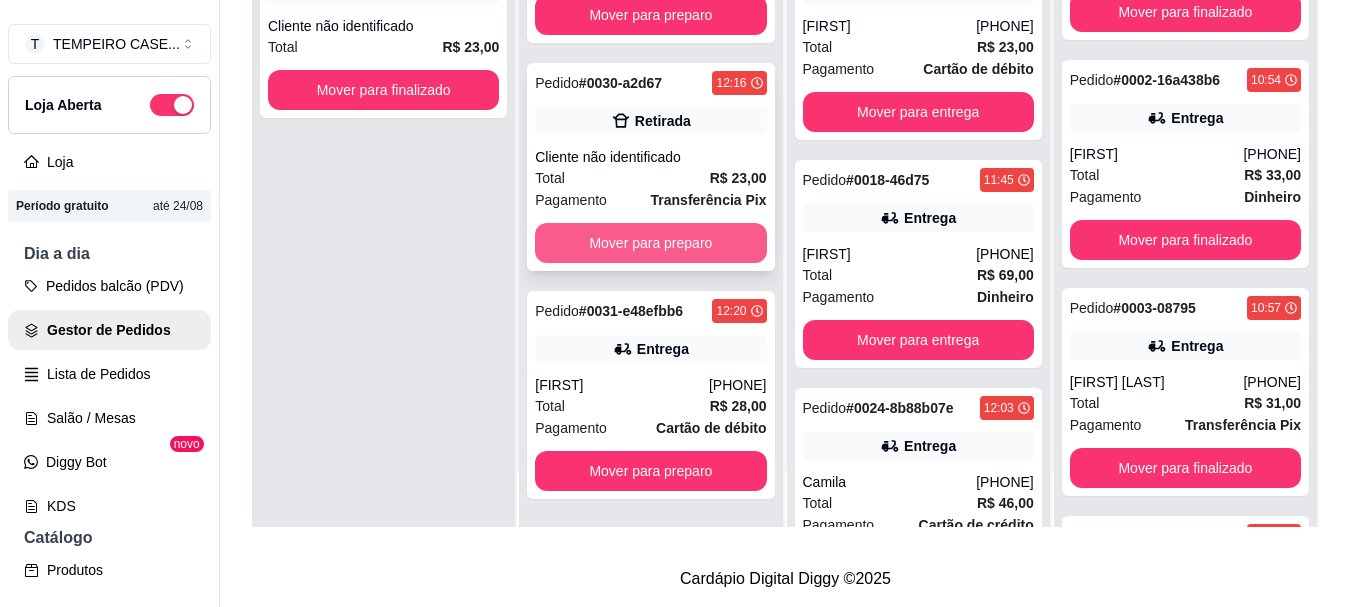 click on "Mover para preparo" at bounding box center (650, 243) 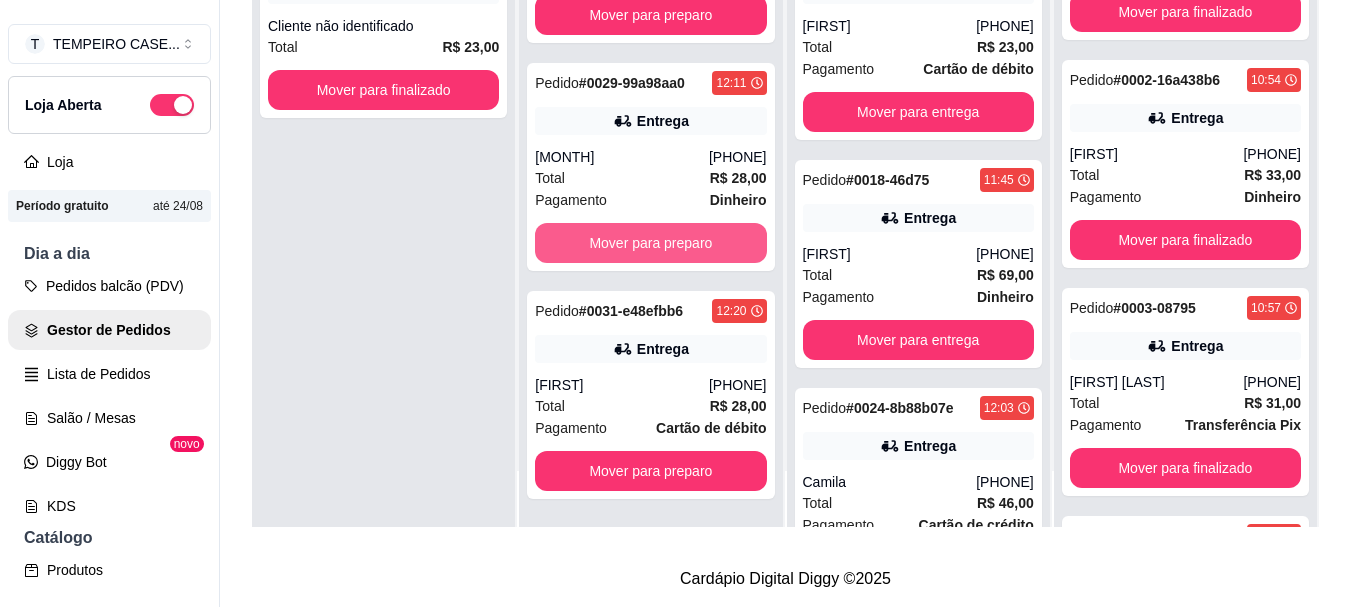 scroll, scrollTop: 369, scrollLeft: 0, axis: vertical 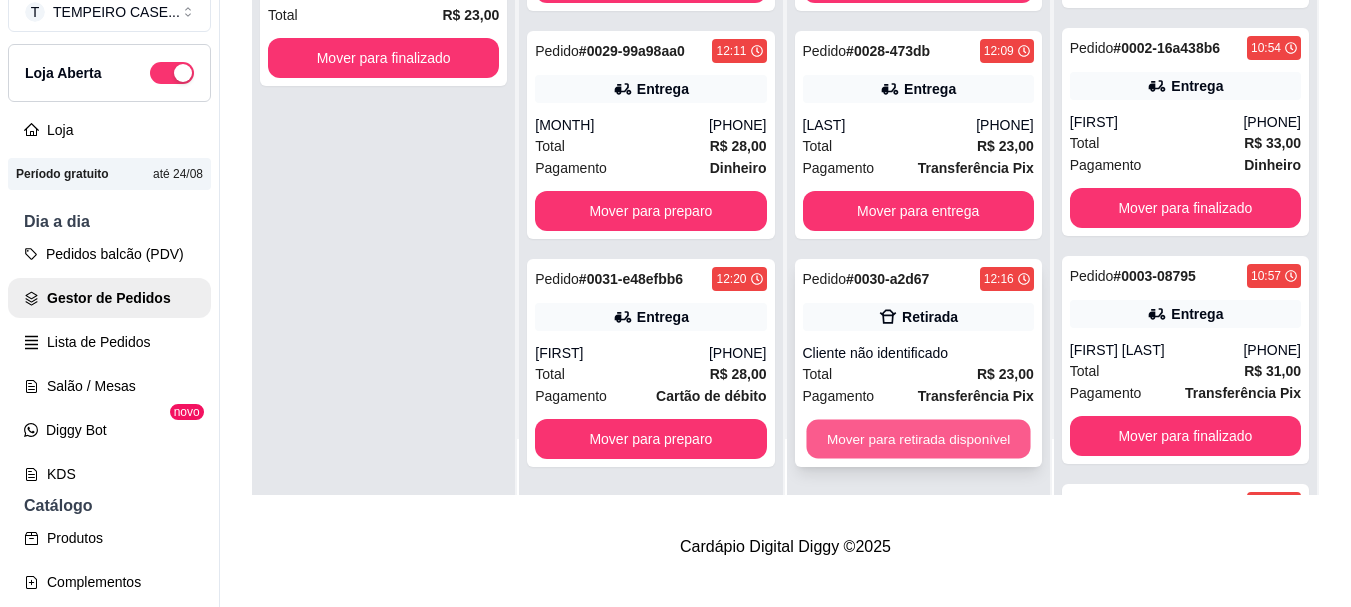 click on "Mover para retirada disponível" at bounding box center (918, 439) 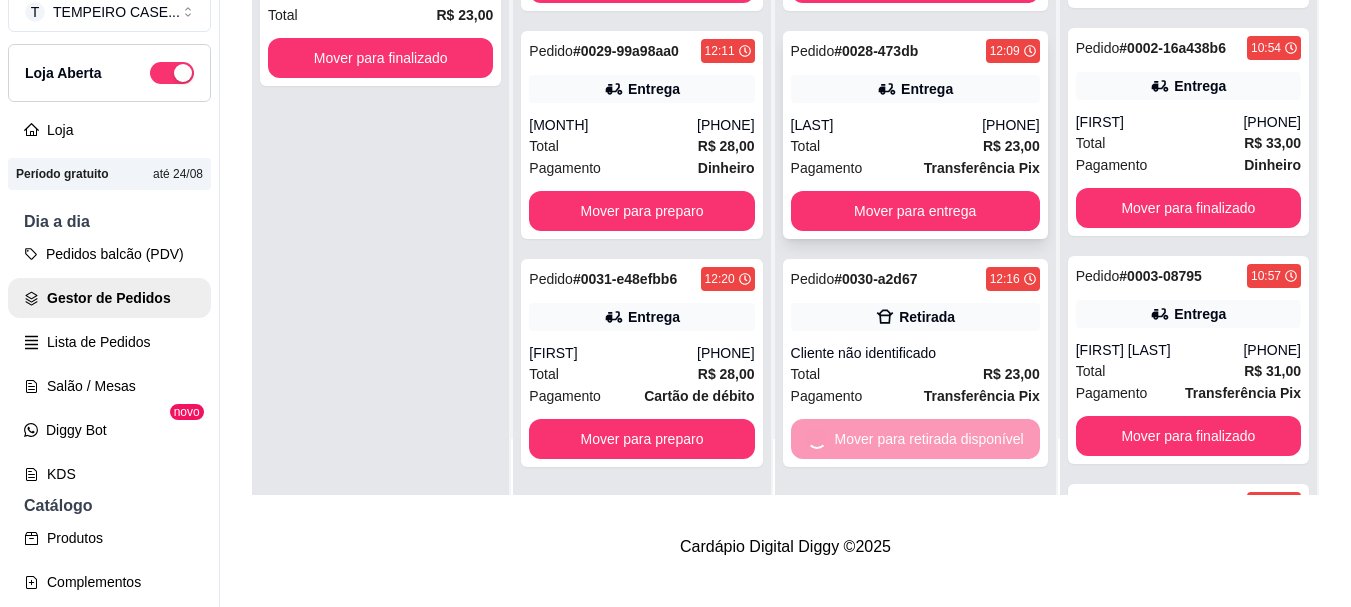 scroll, scrollTop: 345, scrollLeft: 0, axis: vertical 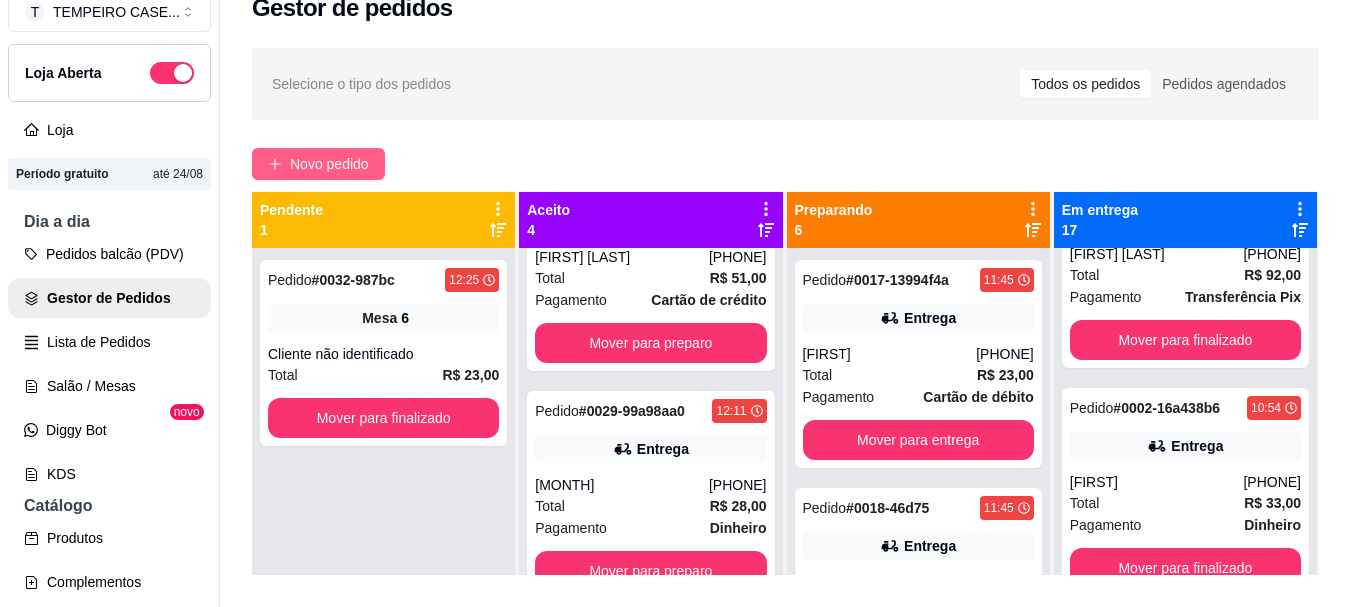 click on "Novo pedido" at bounding box center (329, 164) 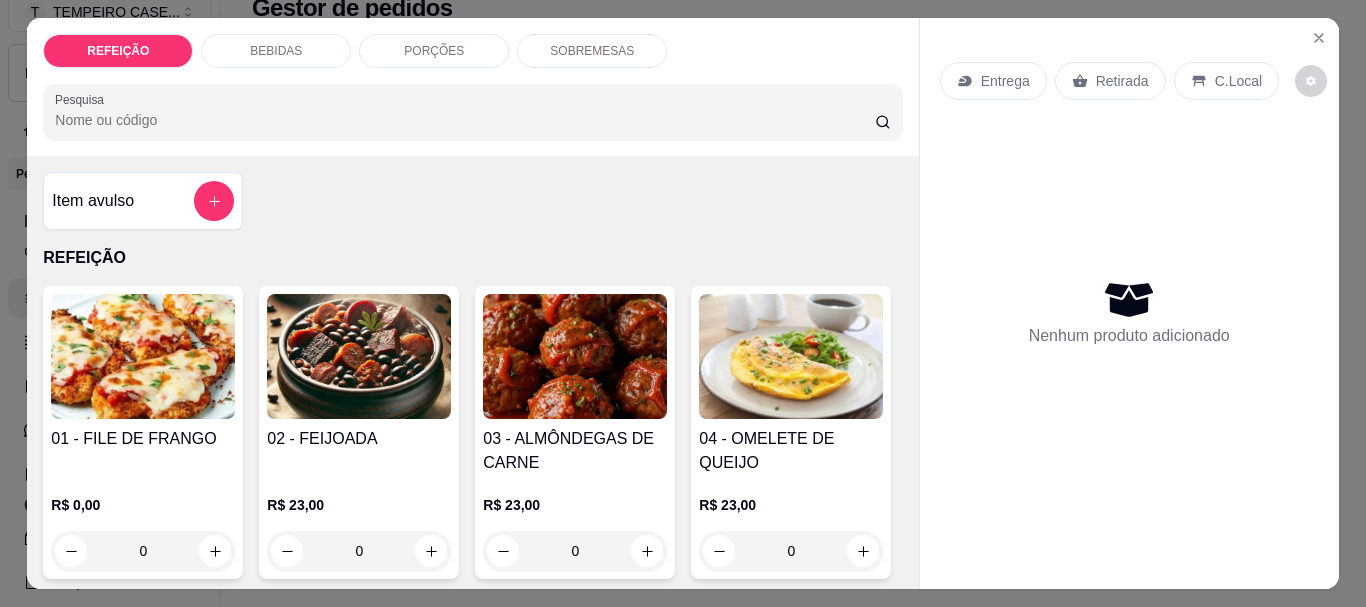 click at bounding box center (359, 356) 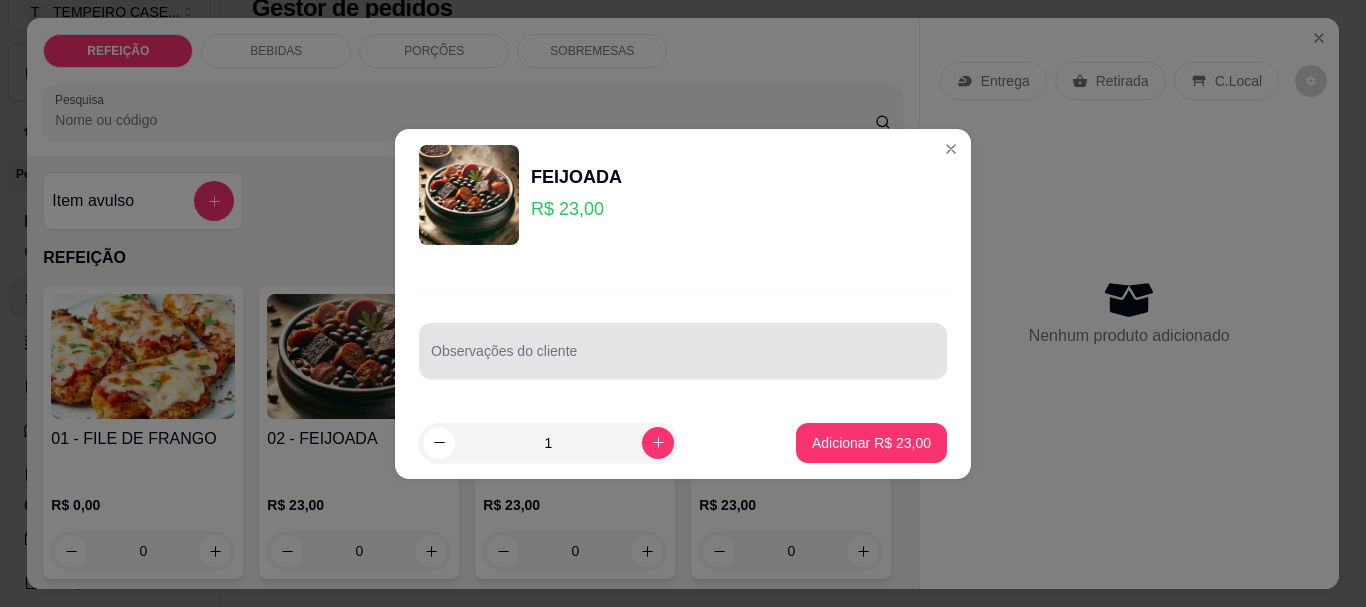 click on "Observações do cliente" at bounding box center [683, 359] 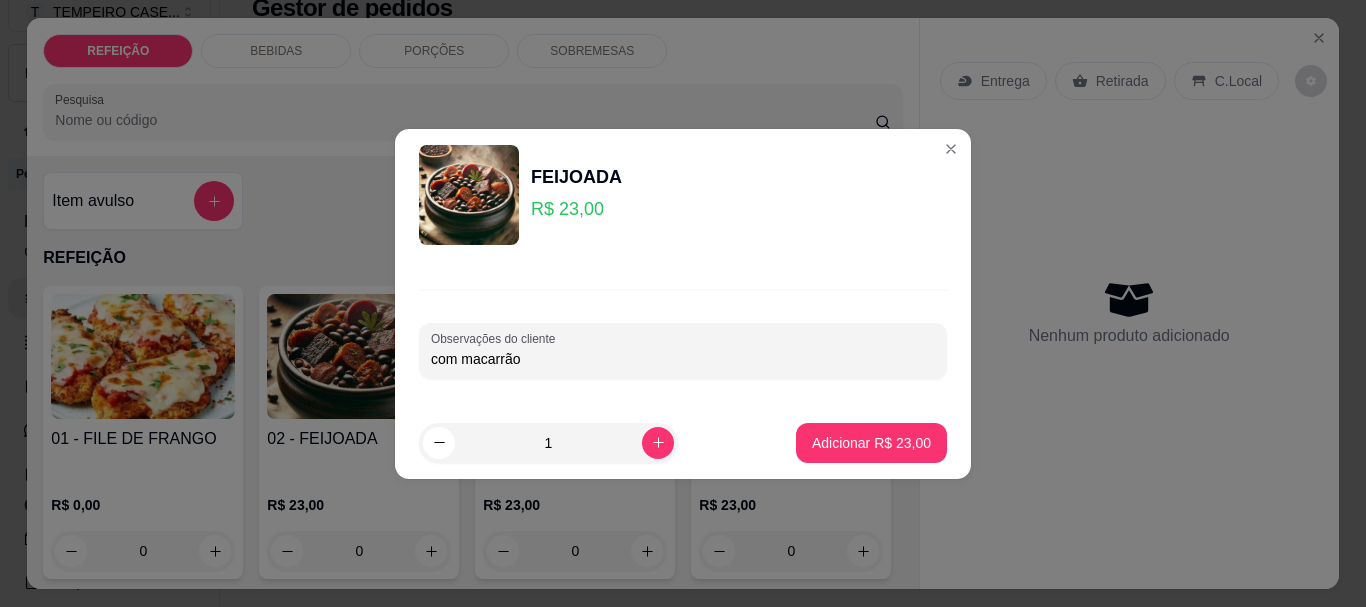 type on "com macarrão" 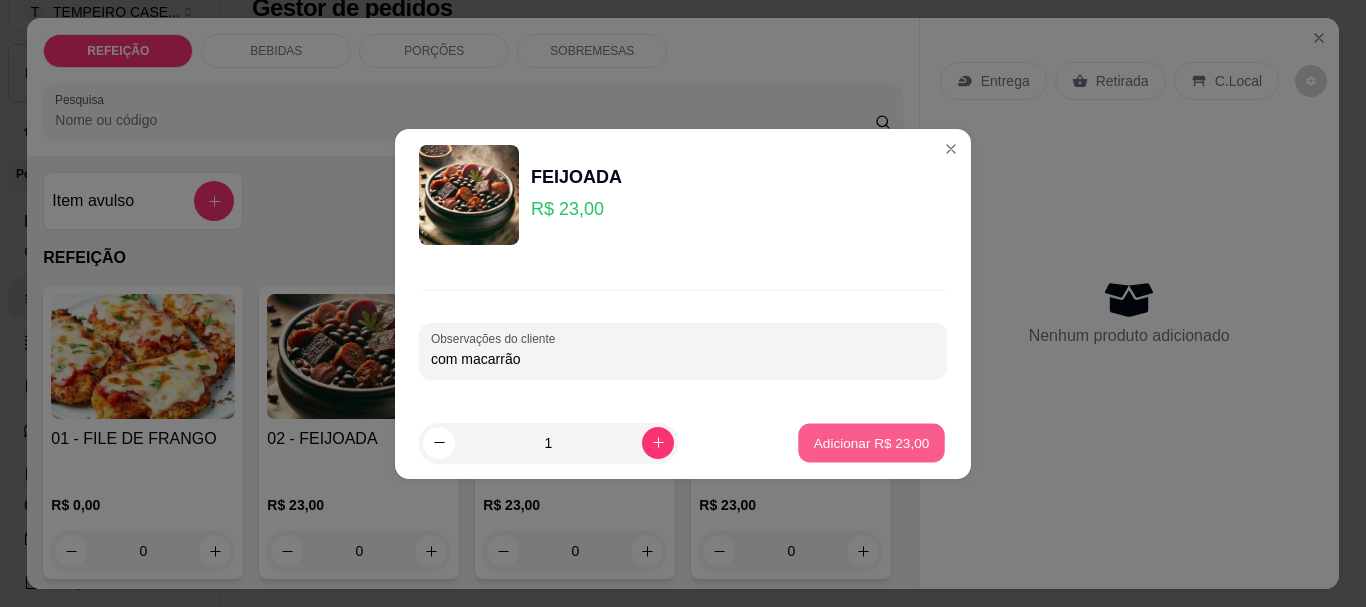 click on "Adicionar   R$ 23,00" at bounding box center (872, 442) 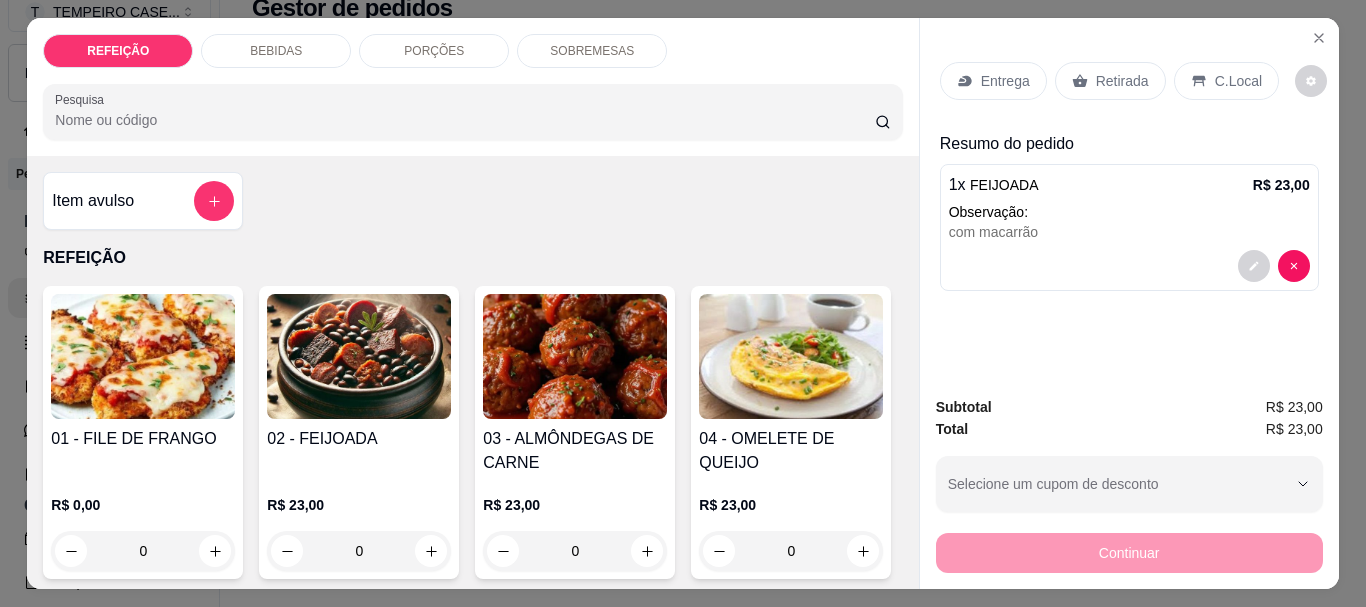 click on "Entrega" at bounding box center [1005, 81] 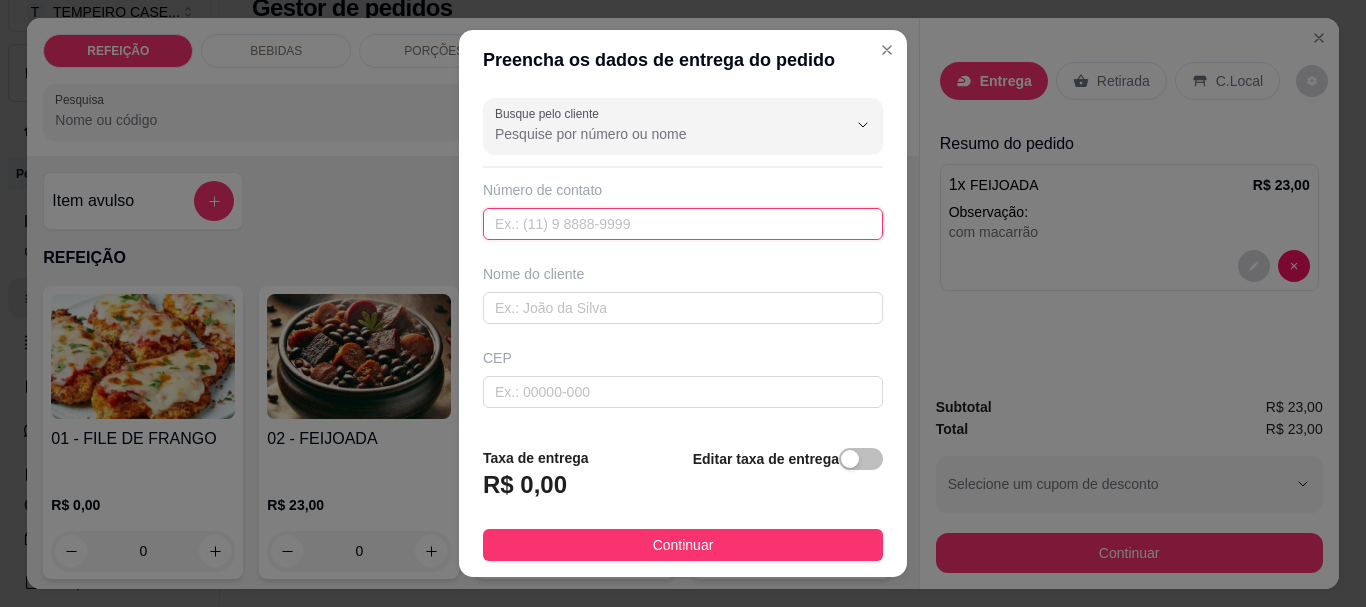 paste on "(81) 9312-0194" 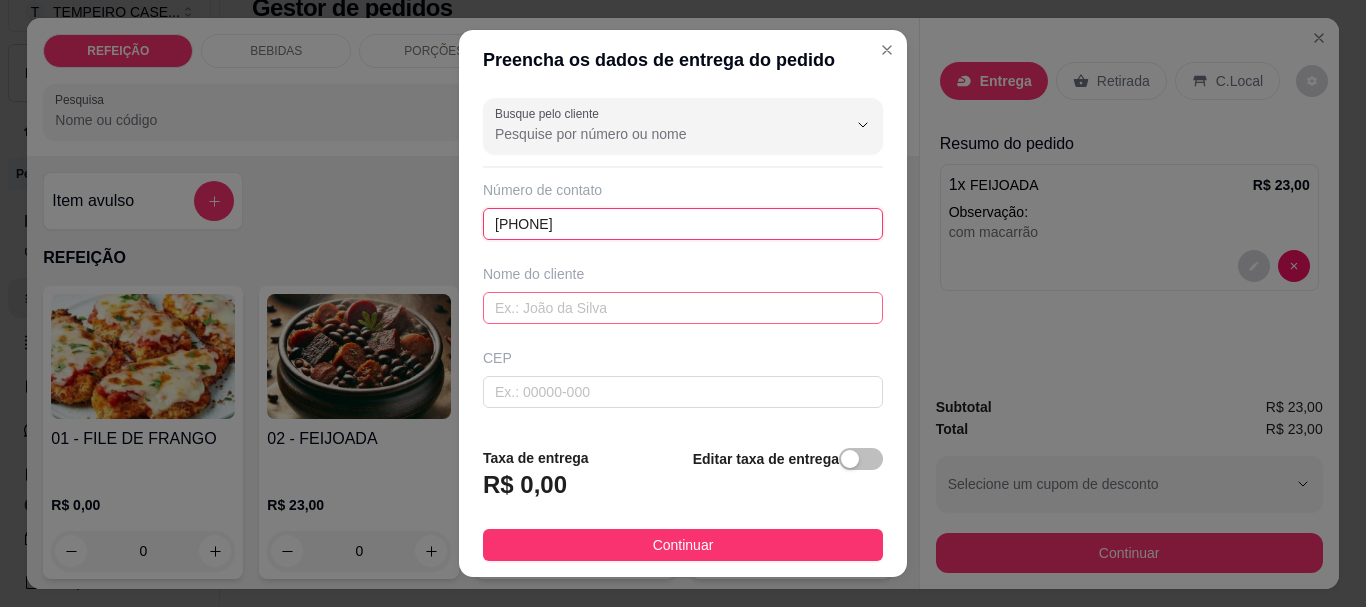 type on "(81) 9312-0194" 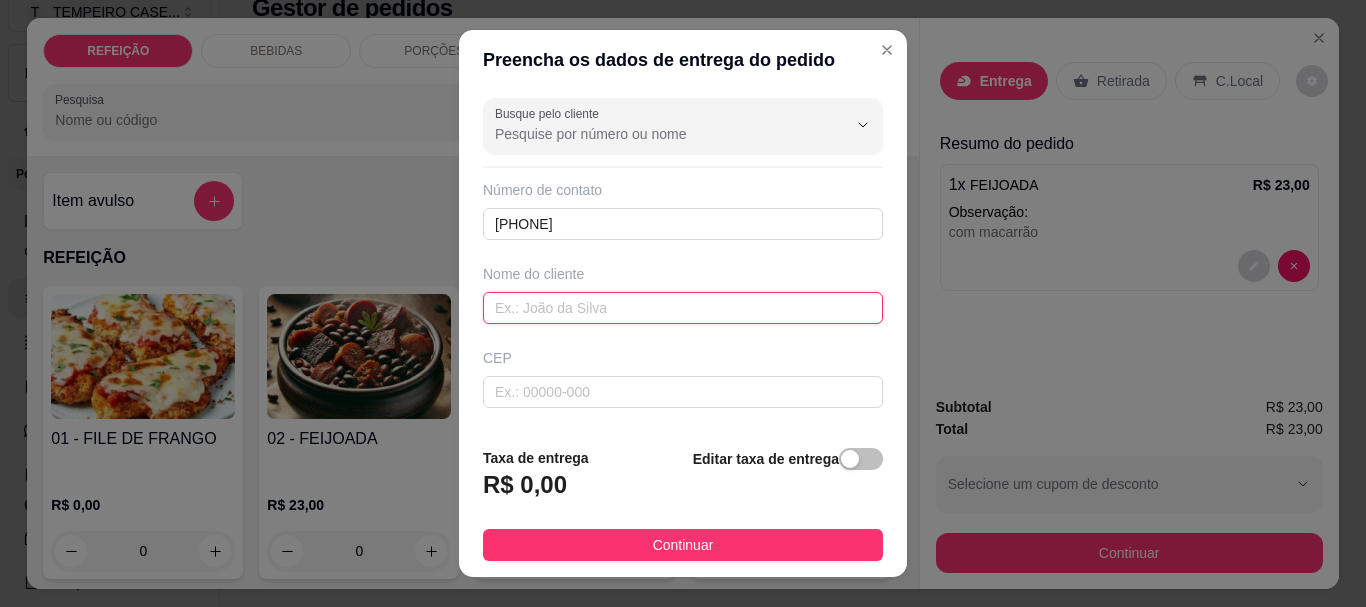 click at bounding box center [683, 308] 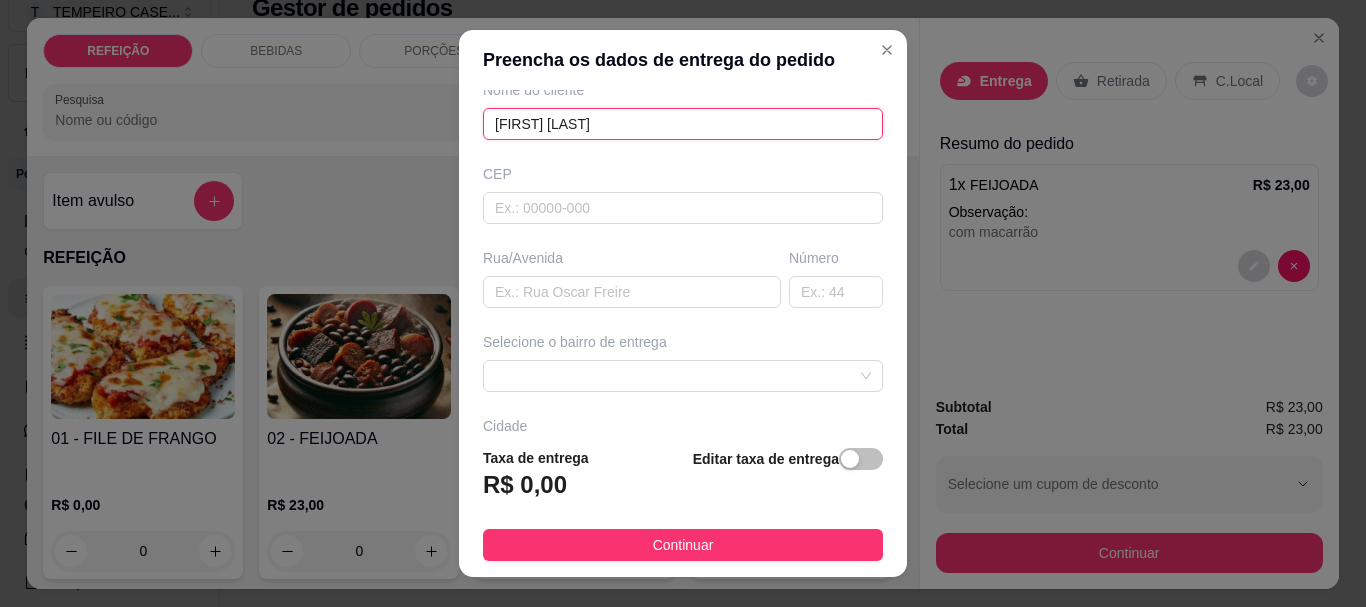 scroll, scrollTop: 200, scrollLeft: 0, axis: vertical 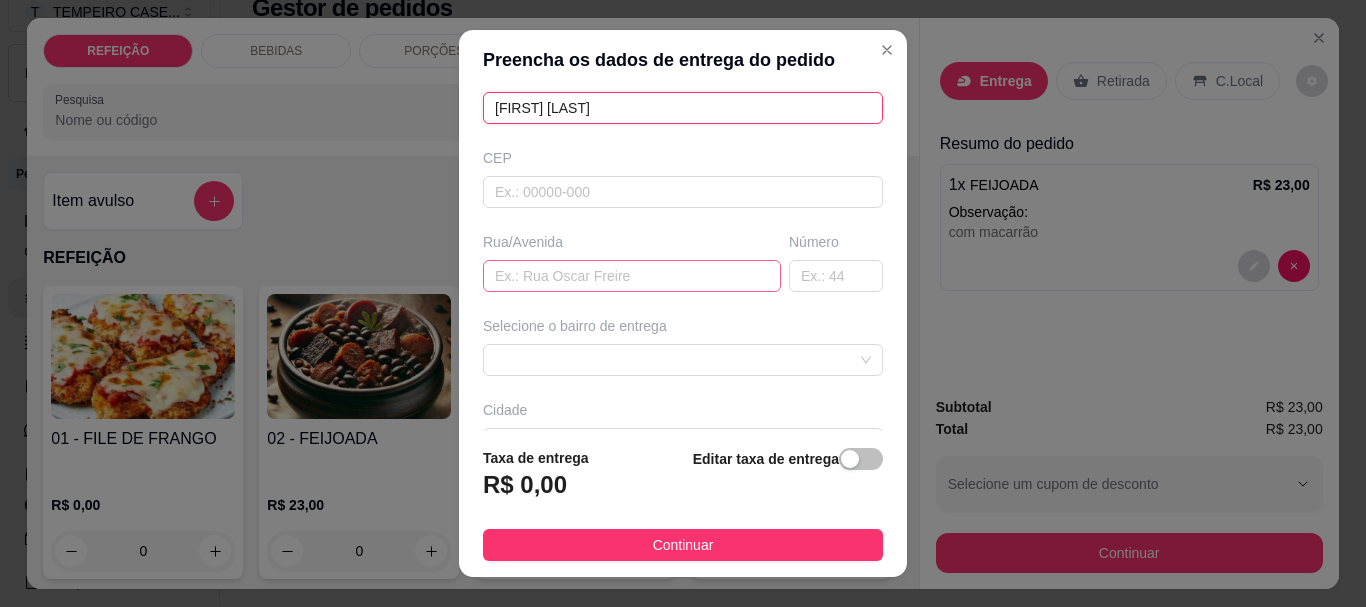 type on "fabio silva" 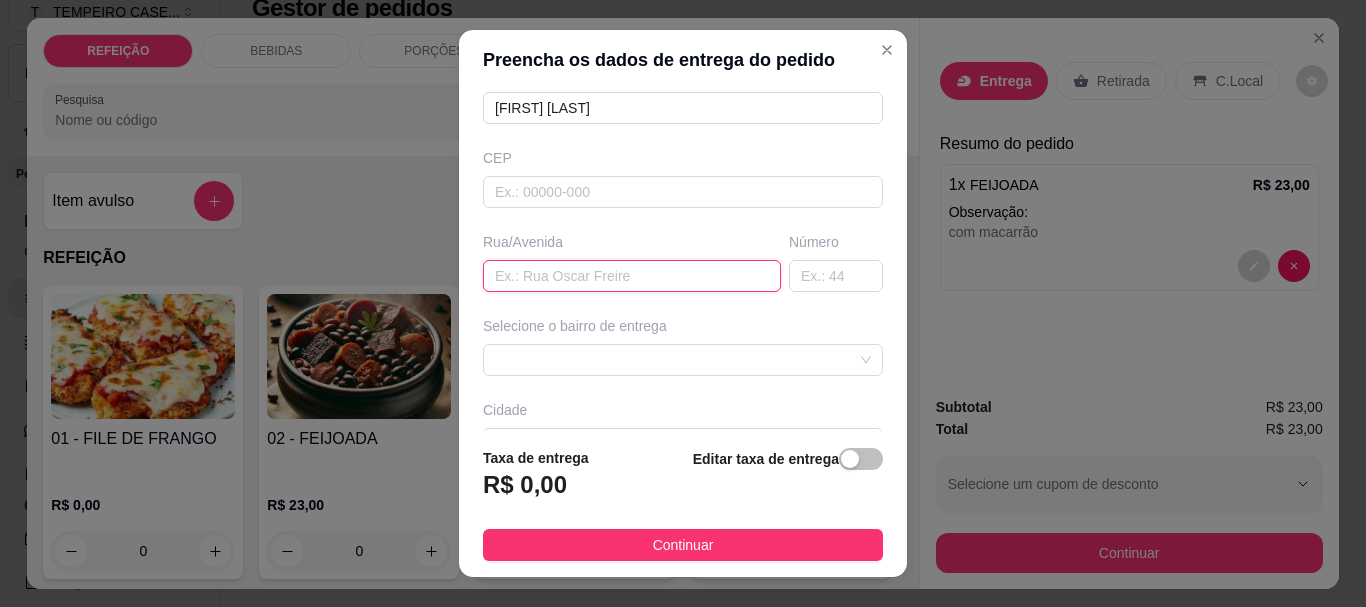 click at bounding box center (632, 276) 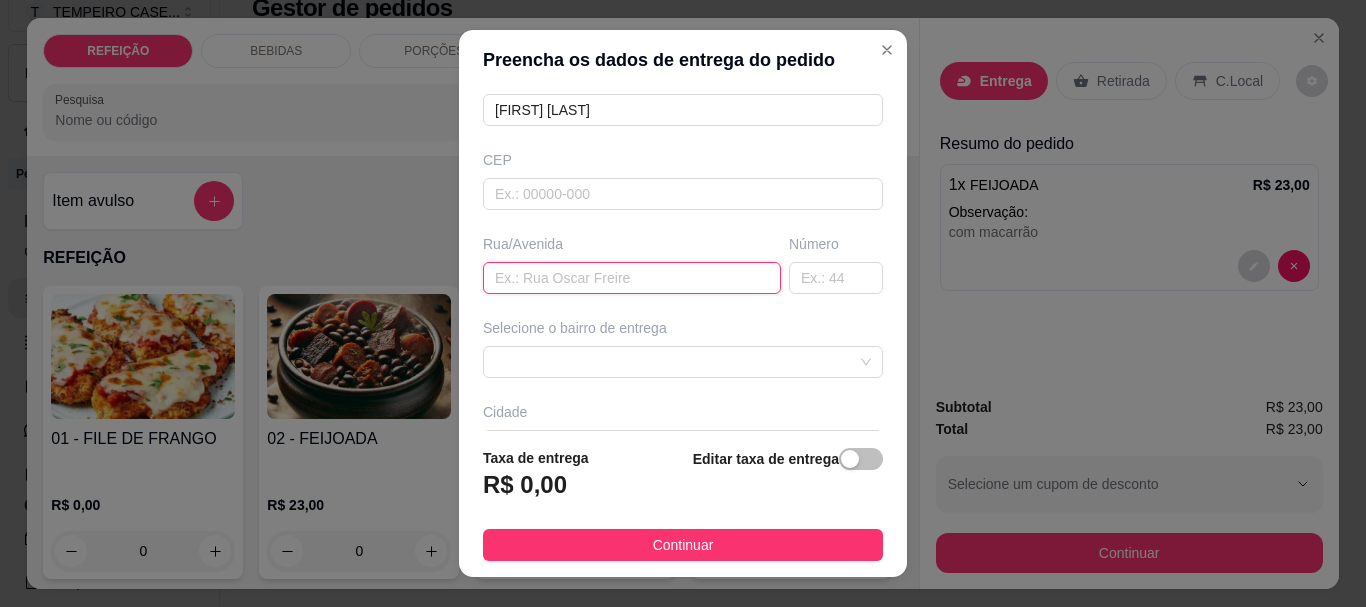 scroll, scrollTop: 200, scrollLeft: 0, axis: vertical 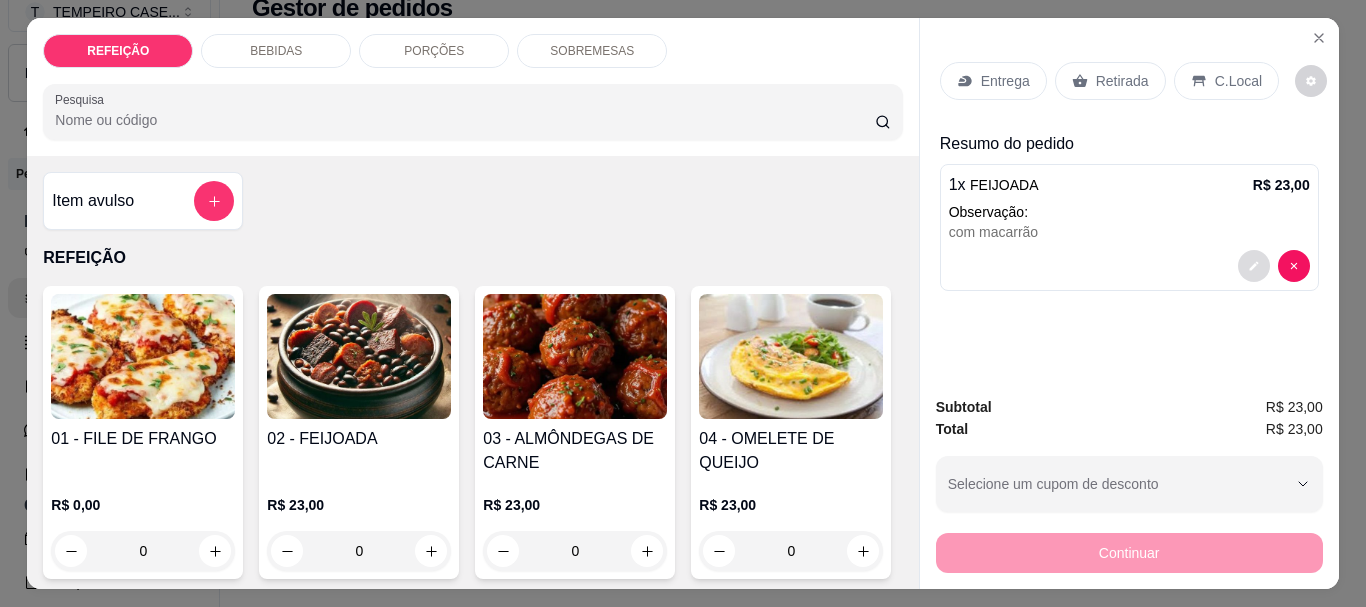 click at bounding box center (1254, 266) 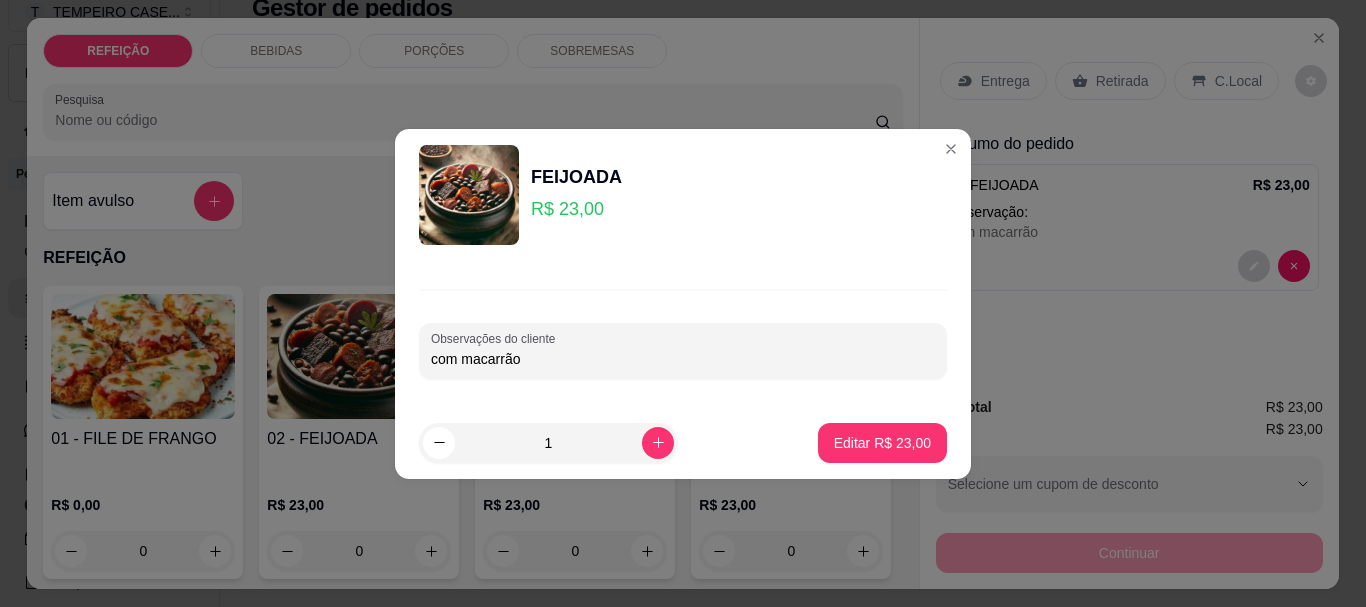 click on "com macarrão" at bounding box center (683, 359) 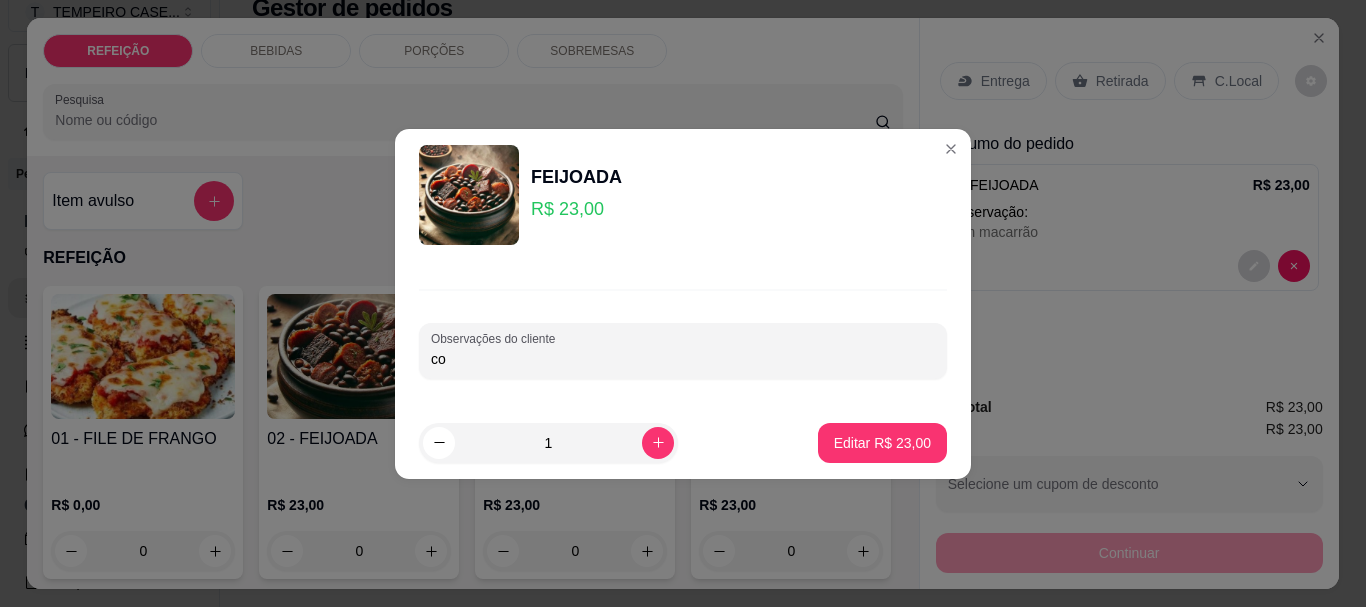 type on "c" 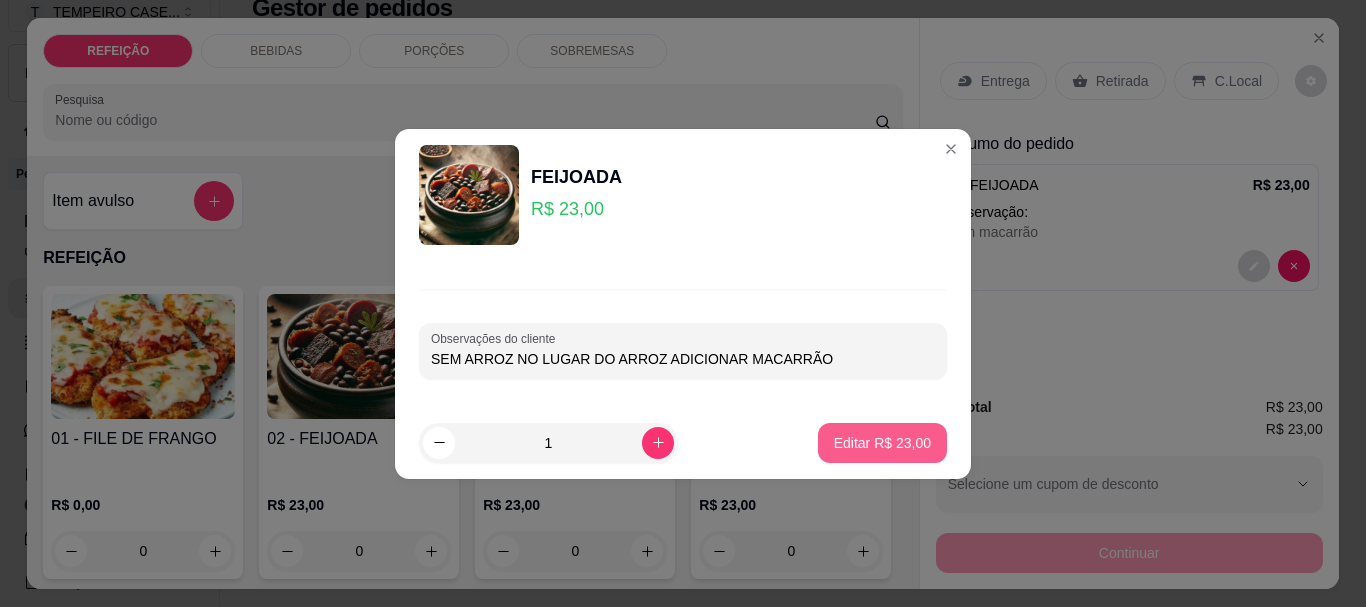 type on "SEM ARROZ NO LUGAR DO ARROZ ADICIONAR MACARRÃO" 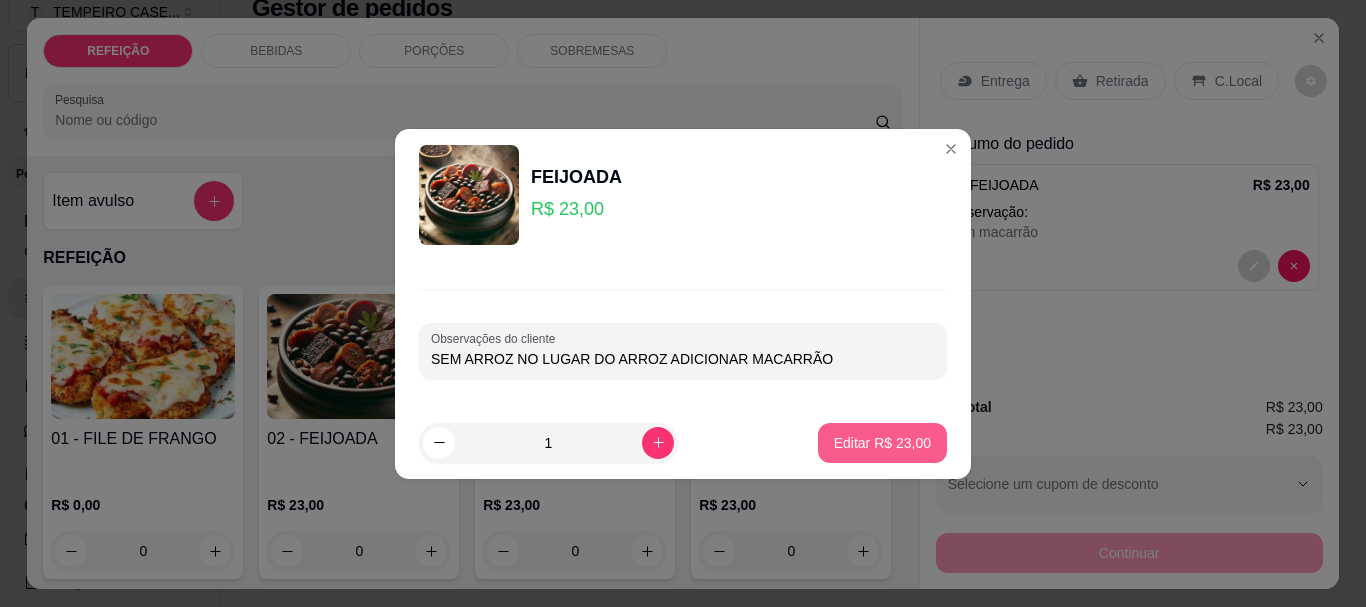 click on "Editar   R$ 23,00" at bounding box center [882, 443] 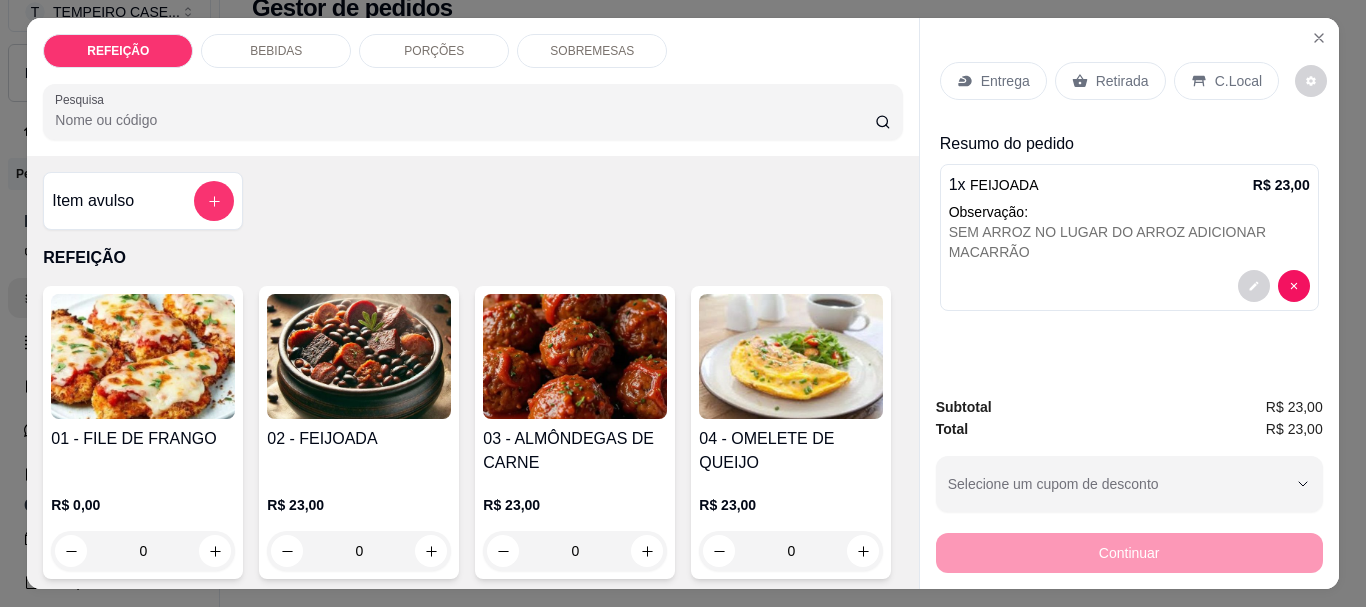 click on "Entrega Retirada C.Local" at bounding box center [1129, 81] 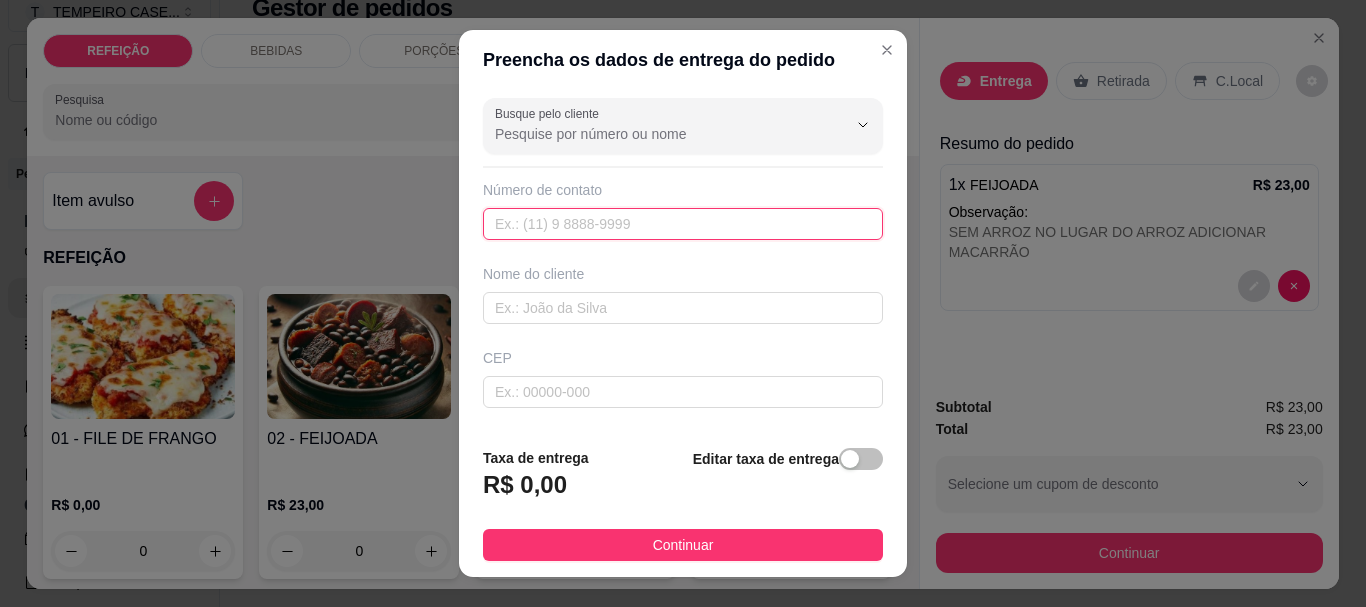 paste on "(81) 9312-0194" 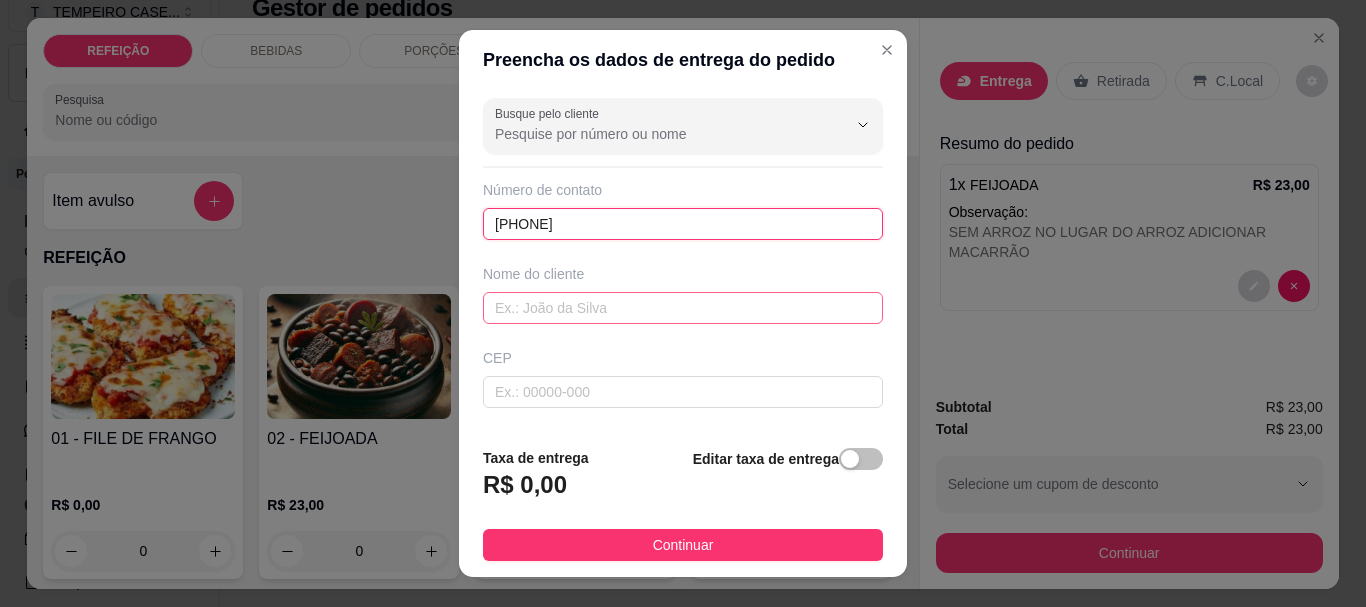 type on "(81) 9312-0194" 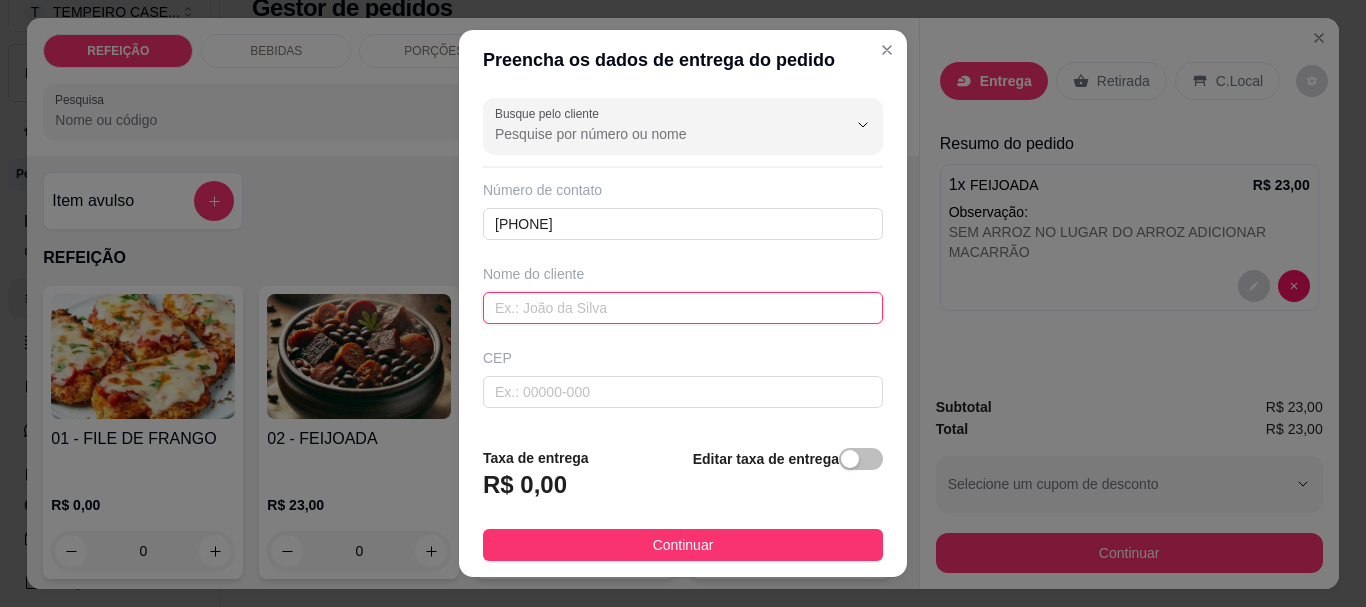 click at bounding box center [683, 308] 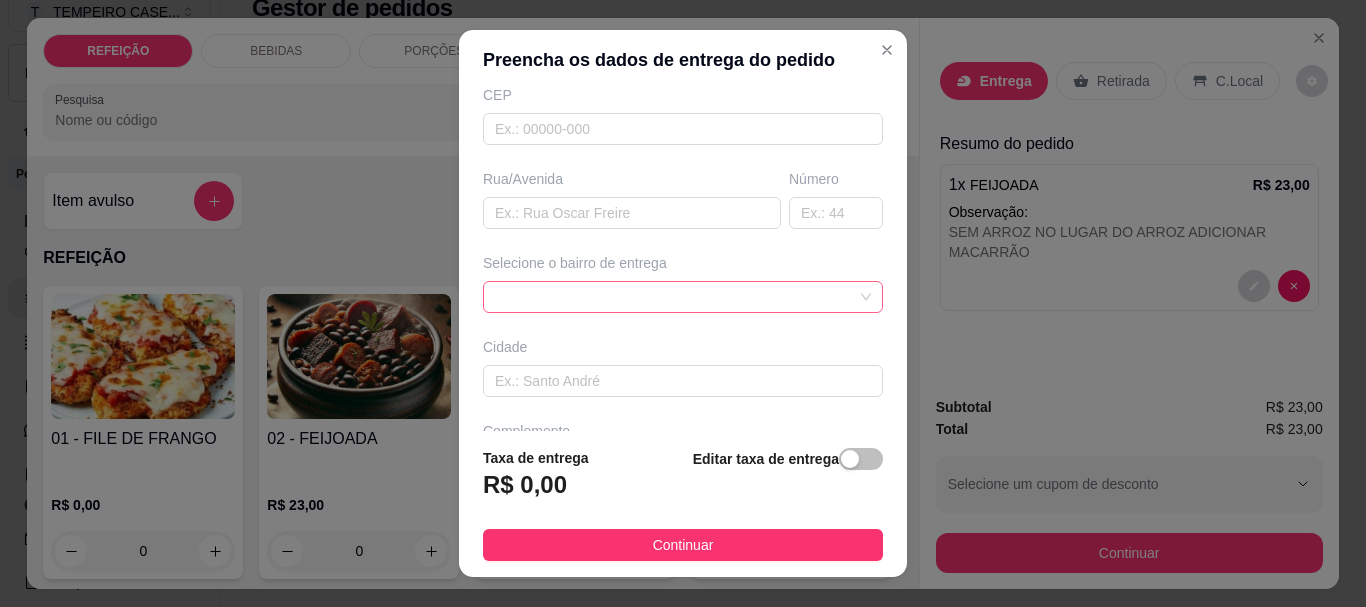 scroll, scrollTop: 300, scrollLeft: 0, axis: vertical 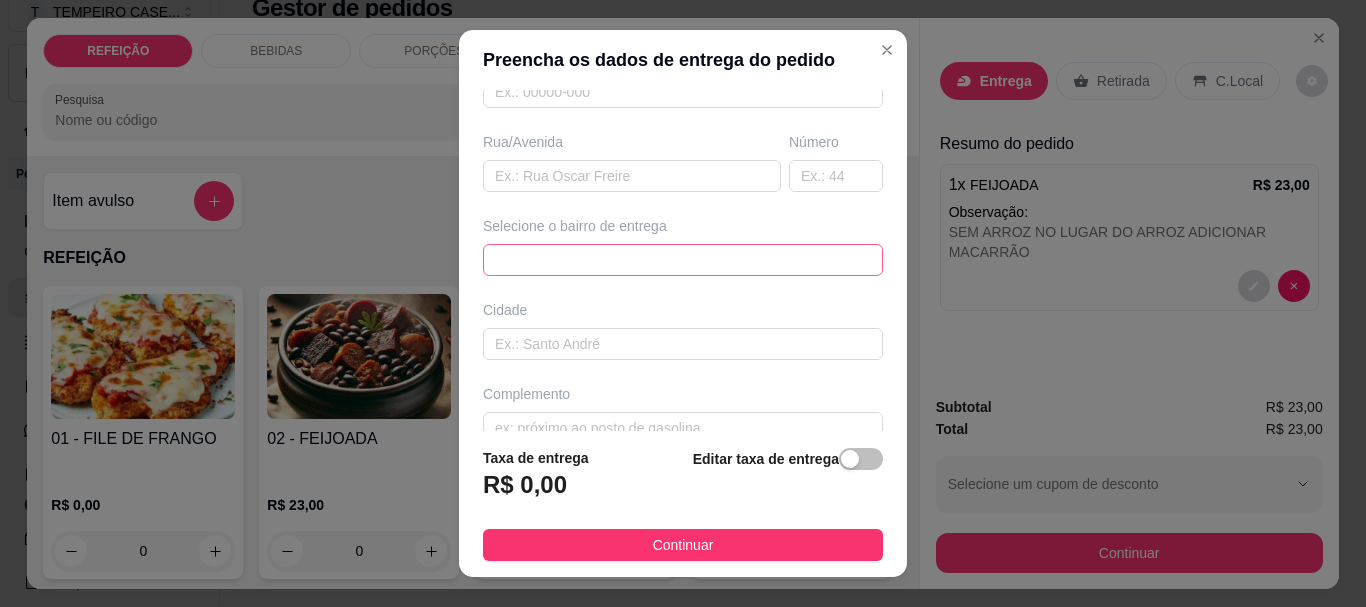 click on "6884ebf38fcb1afd617874ac 6884ec0e8fcb1afd617874af MARACAIPE - IPOJUCA -  R$ 0,00 PORTO DE GALINHAS - IPOJUCA -  R$ 5,00 MEREPE DE 1 A 3 - IPOJUCA -  R$ 10,00 MEREPE 3 AO ENOTEL - IPOJUCA -  R$ 15,00 PORTO COQUEIRAL - IPOJUCA -  R$ 20,00 MURO ALTO - IPOJUCA -  R$ 20,00" at bounding box center [683, 260] 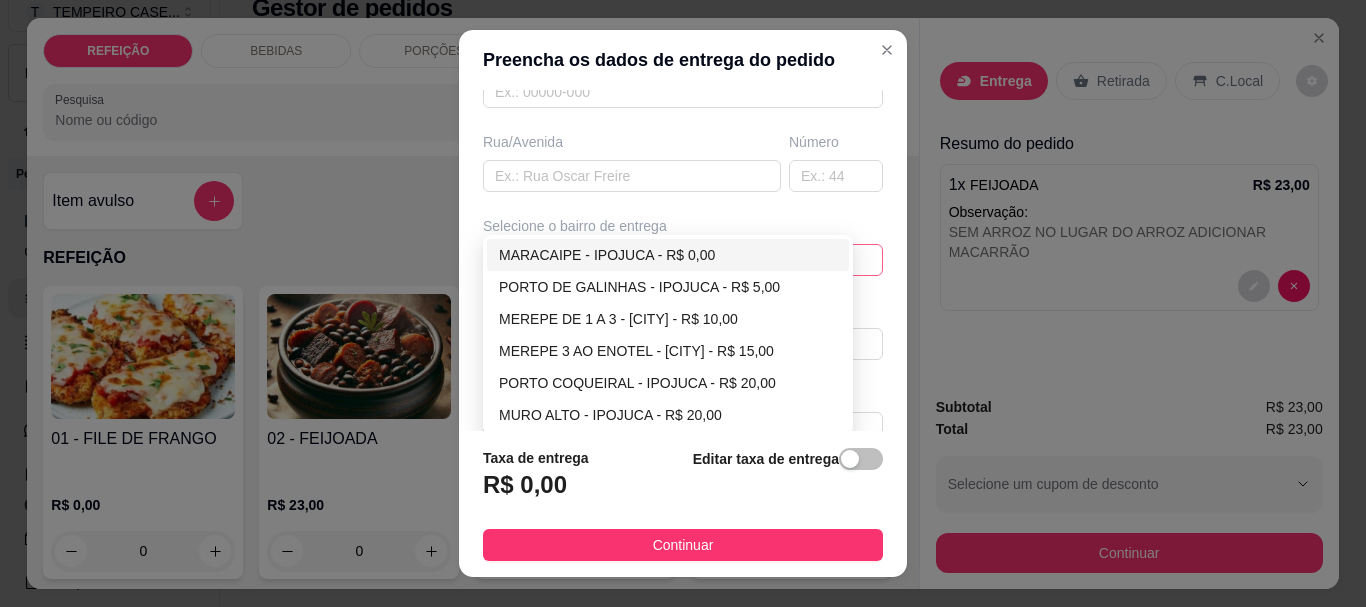 type on "FABIO SILVA" 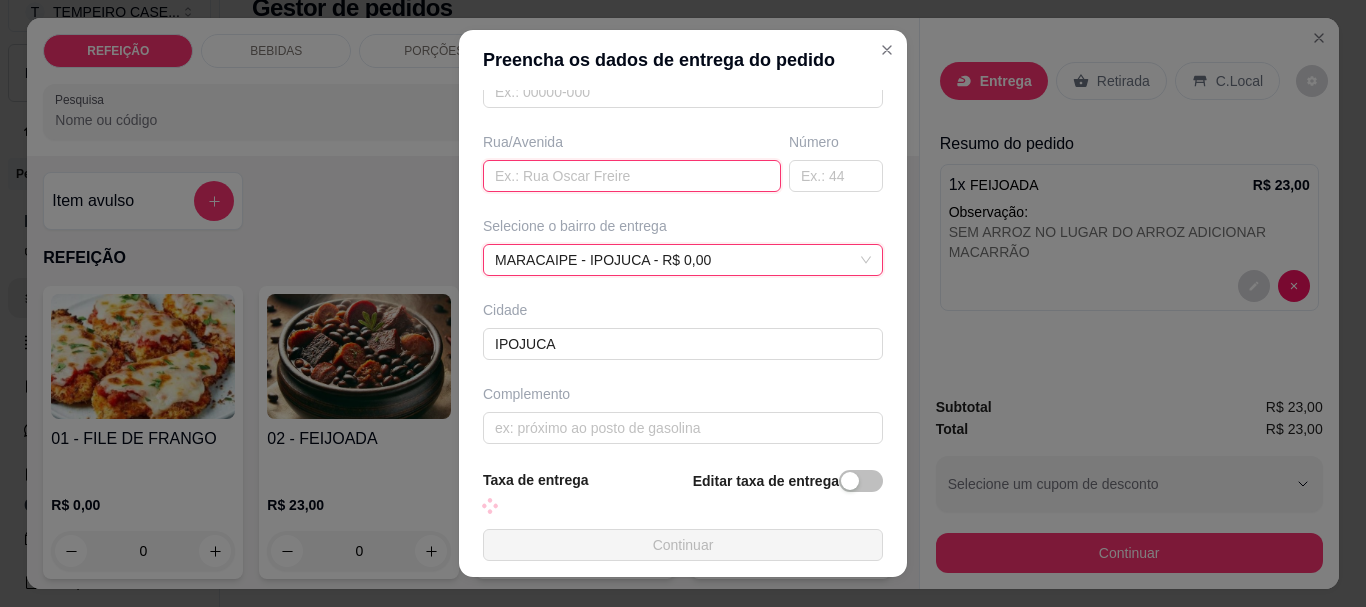 click at bounding box center [632, 176] 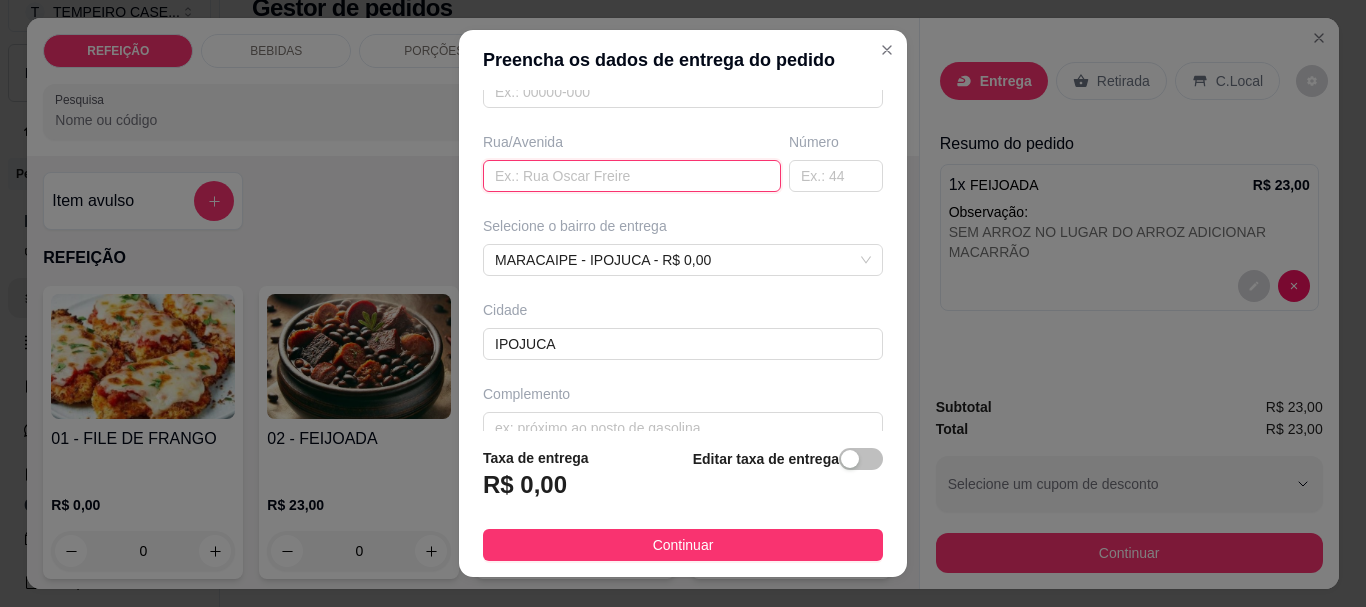 paste on "Rua principal de maracaipe próximo a rico gaucho" 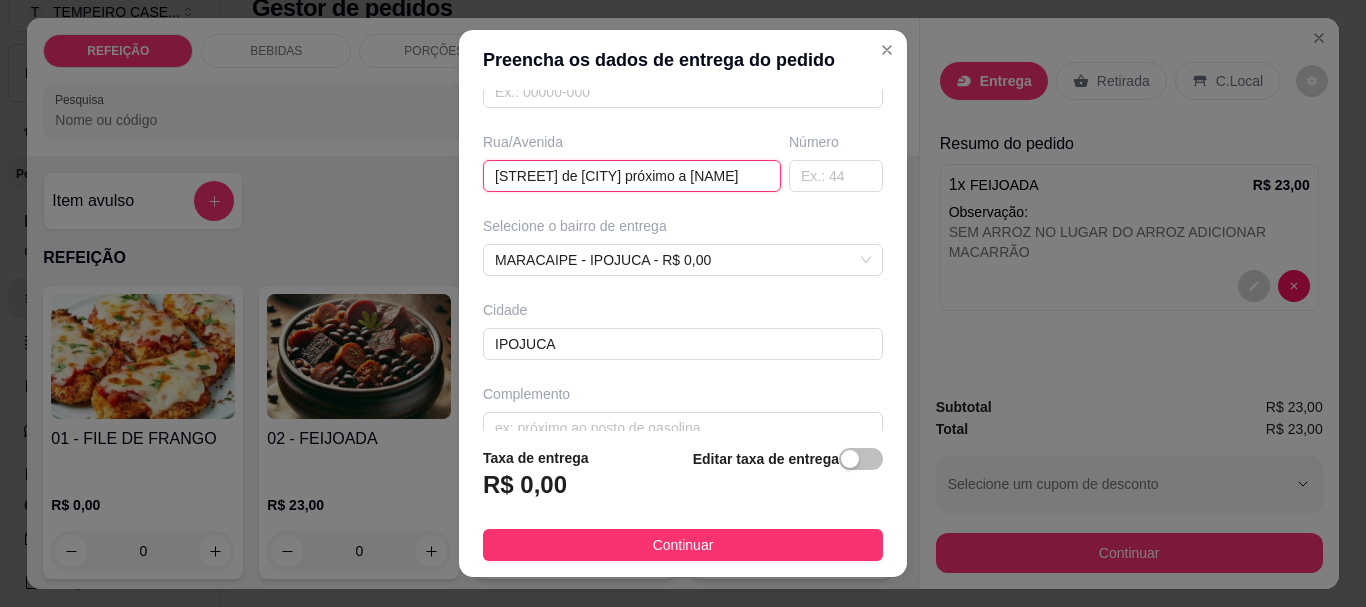 scroll, scrollTop: 0, scrollLeft: 58, axis: horizontal 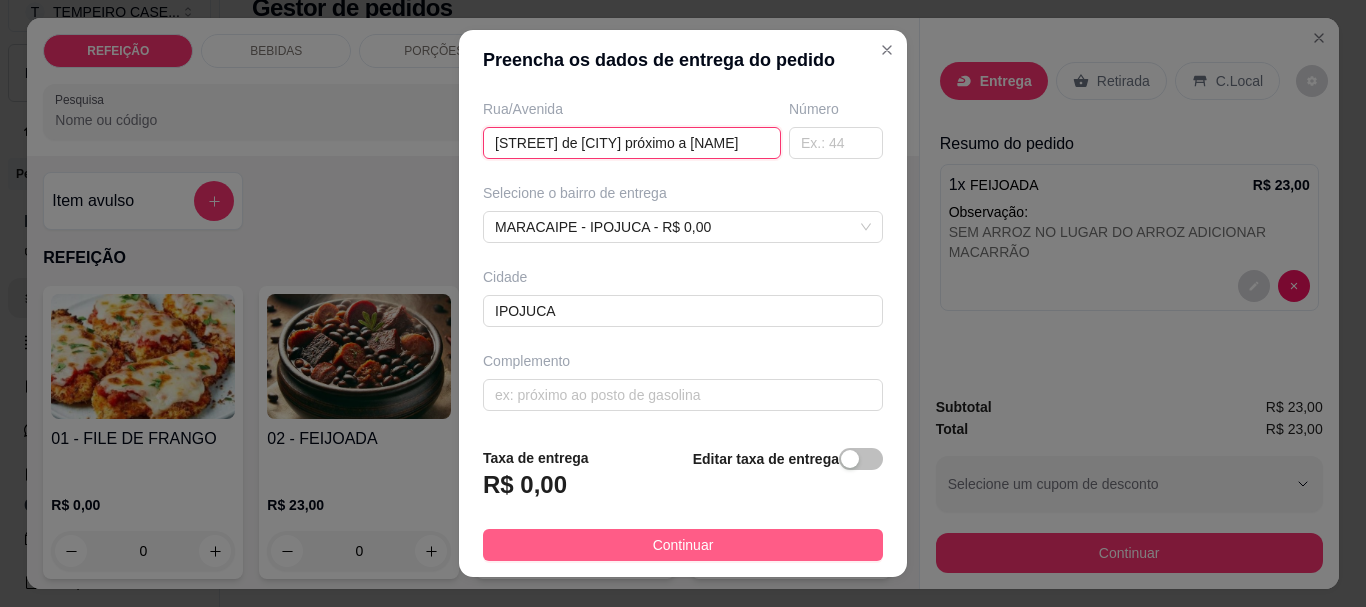 type on "Rua principal de maracaipe próximo a rico gaucho" 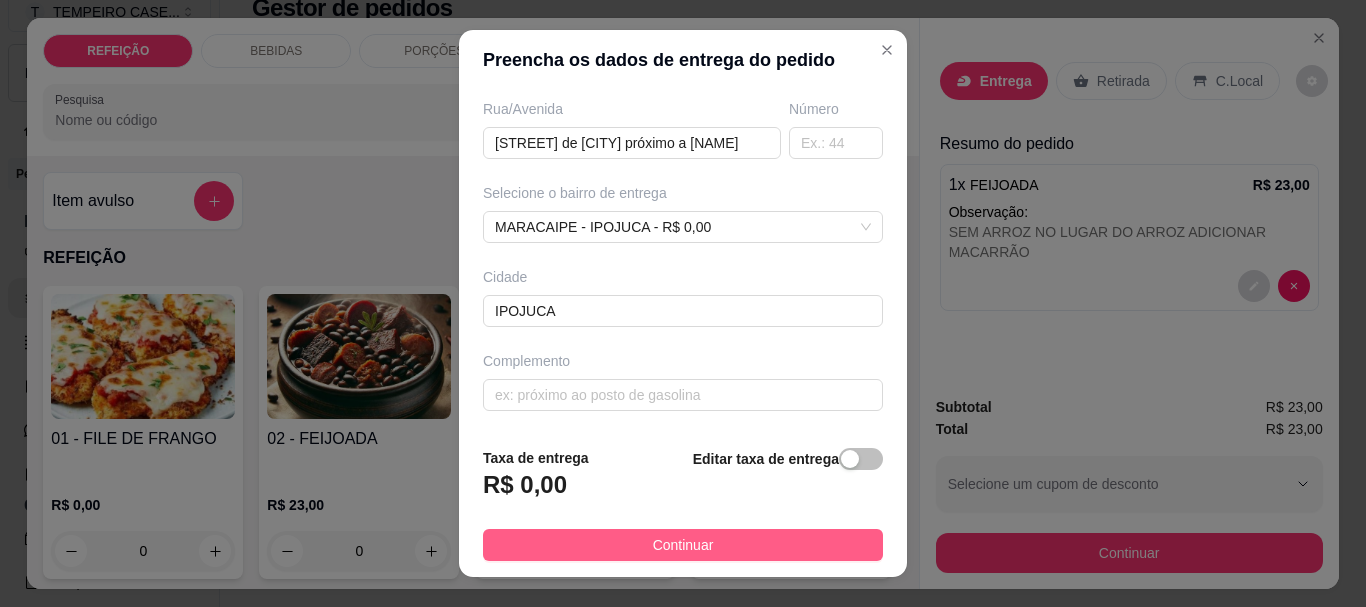scroll, scrollTop: 0, scrollLeft: 0, axis: both 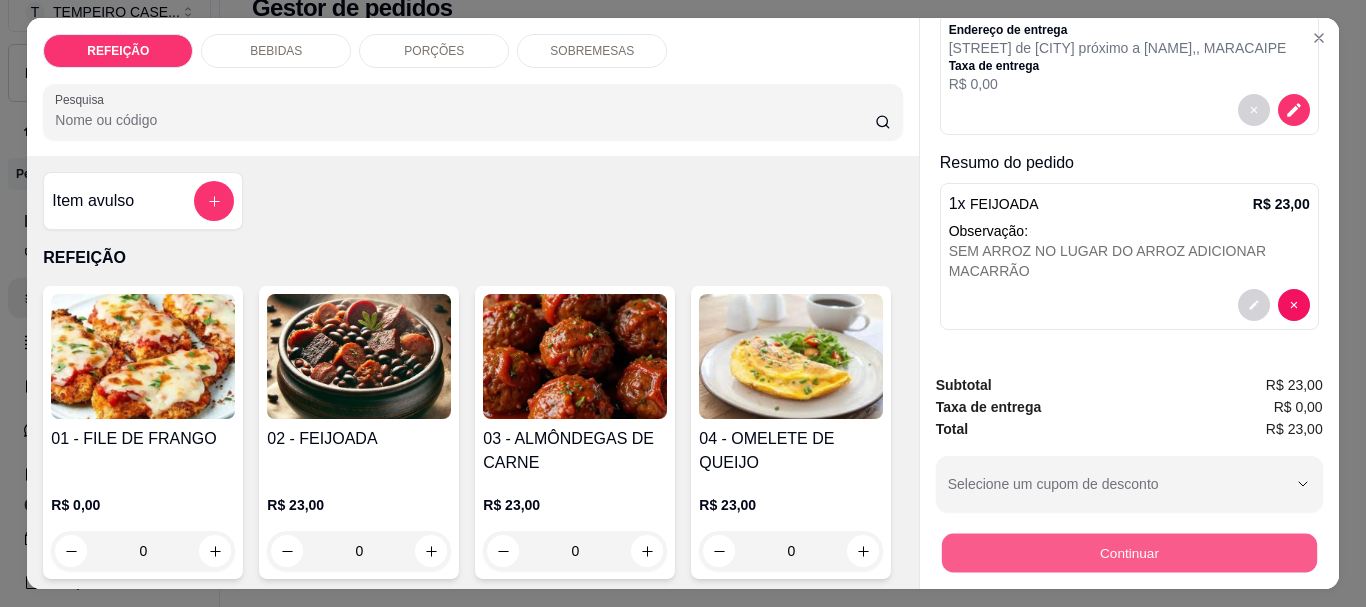click on "Continuar" at bounding box center (1128, 552) 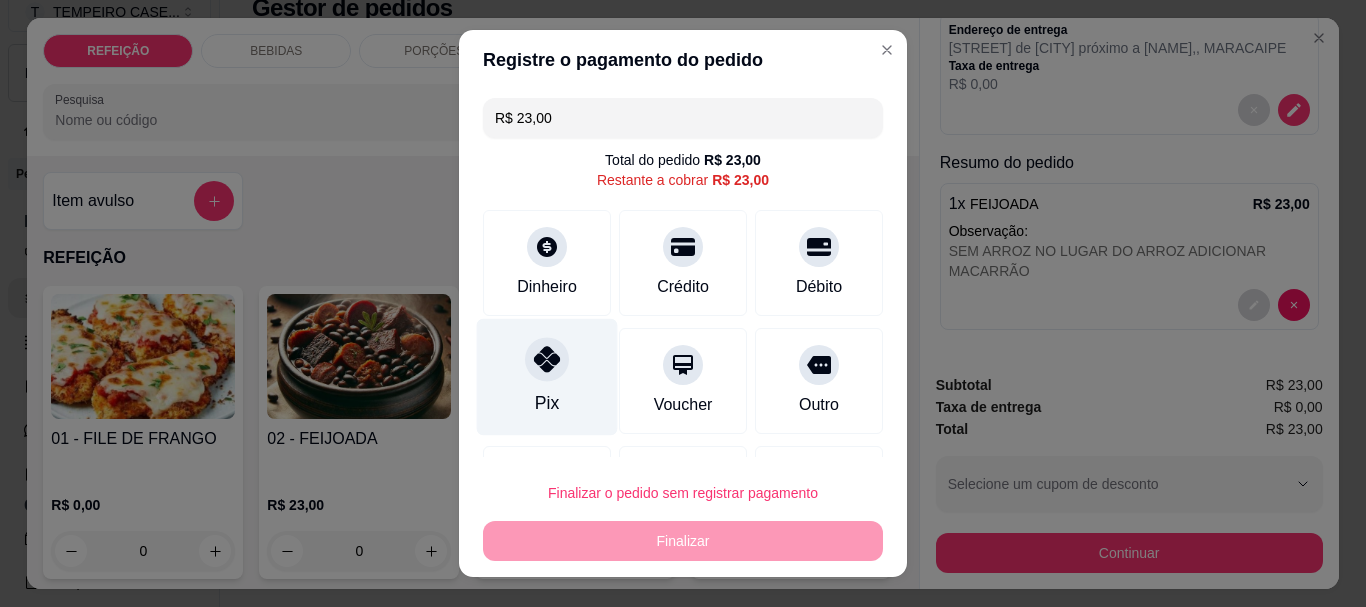 click at bounding box center [547, 360] 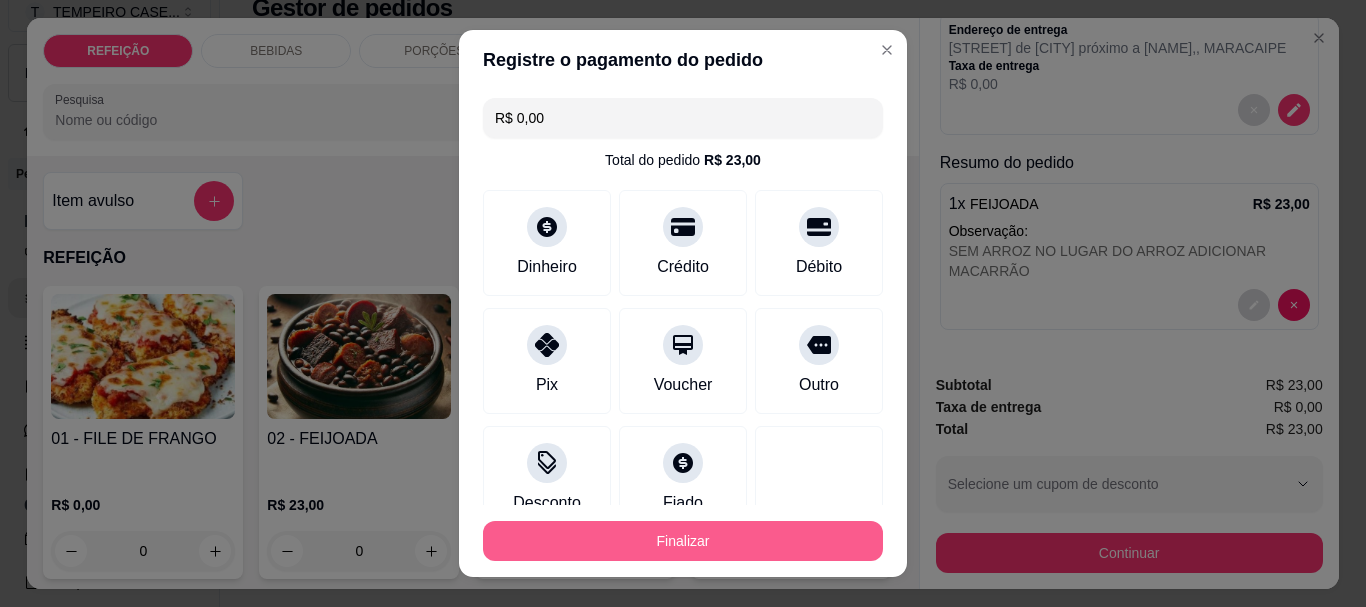 click on "Finalizar" at bounding box center (683, 541) 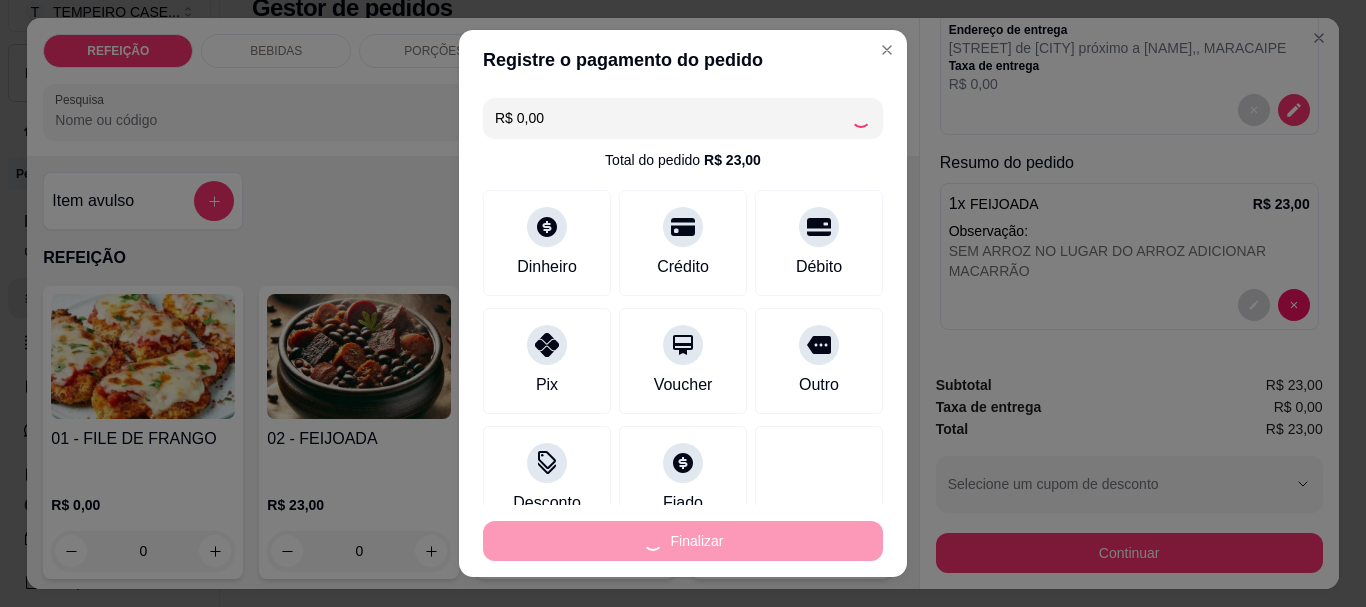 scroll, scrollTop: 369, scrollLeft: 0, axis: vertical 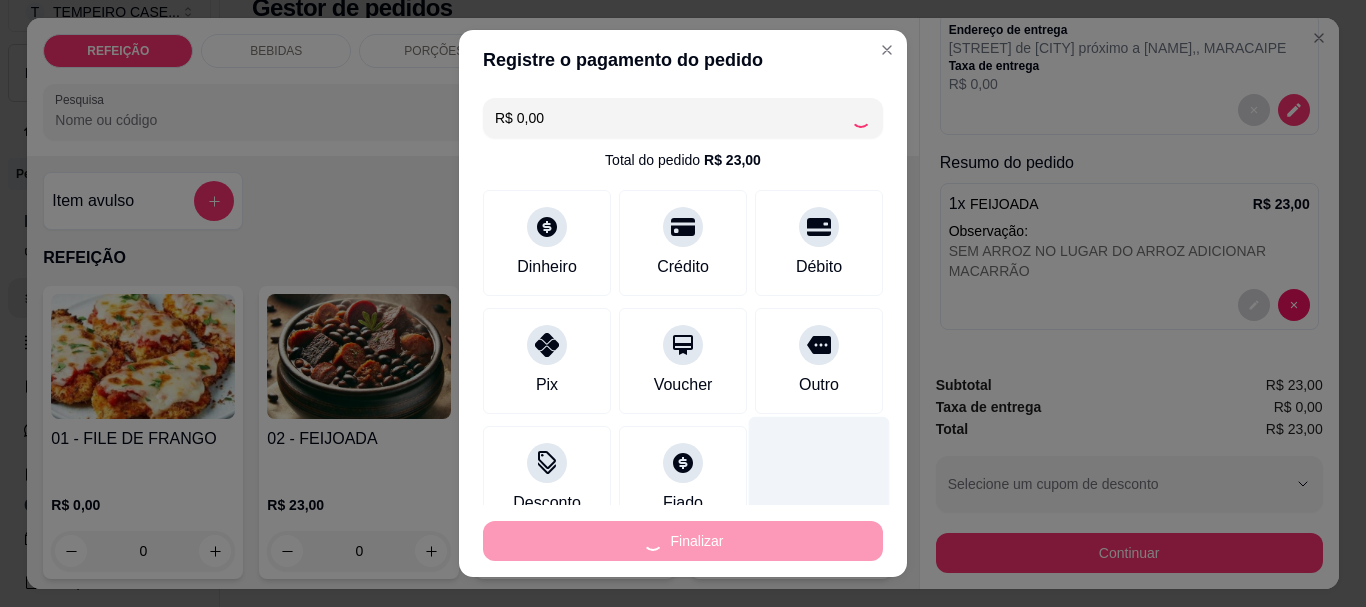 type on "-R$ 23,00" 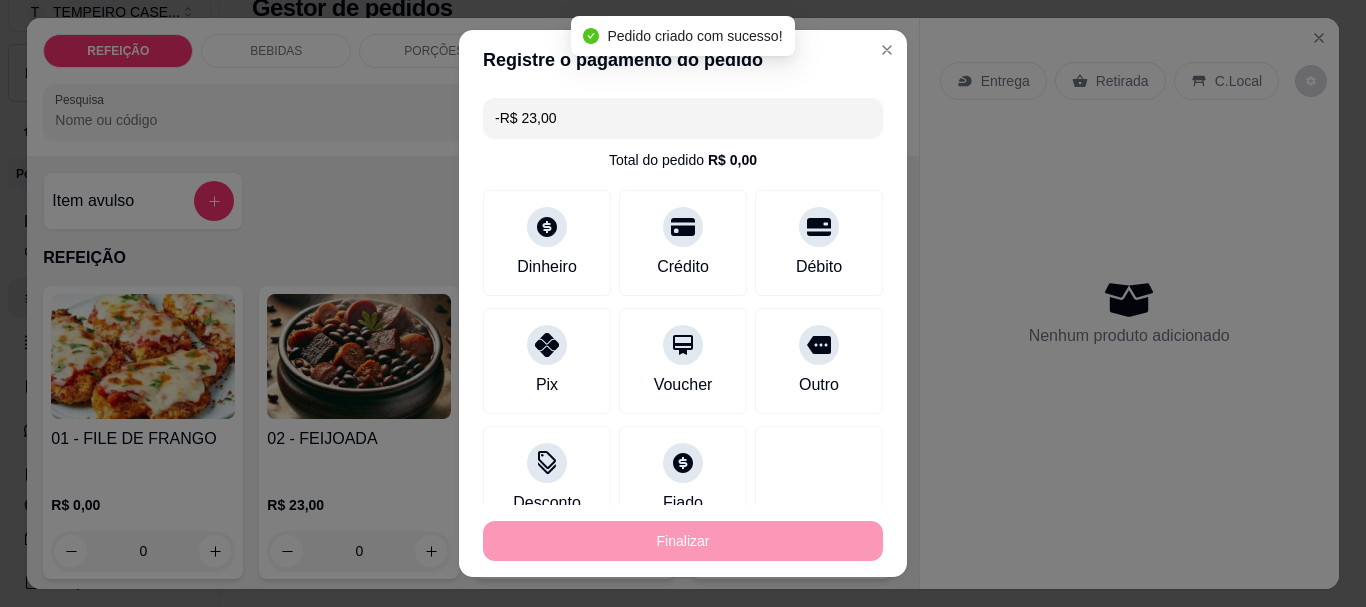 scroll, scrollTop: 0, scrollLeft: 0, axis: both 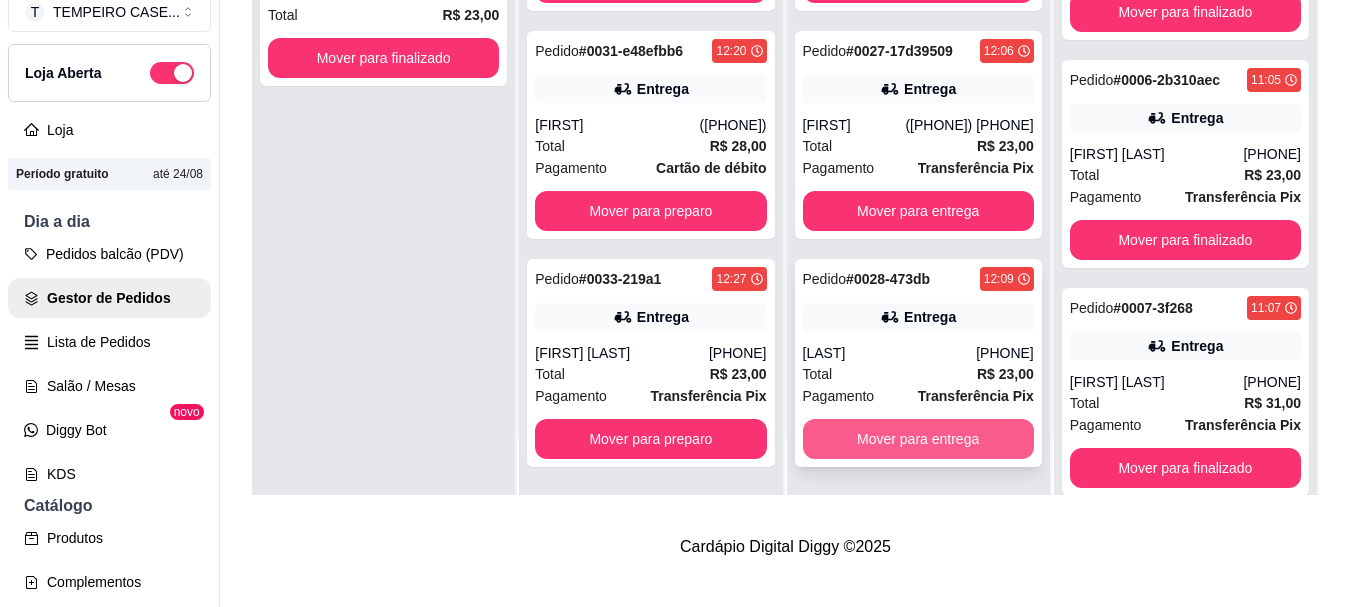 click on "Mover para entrega" at bounding box center [918, 439] 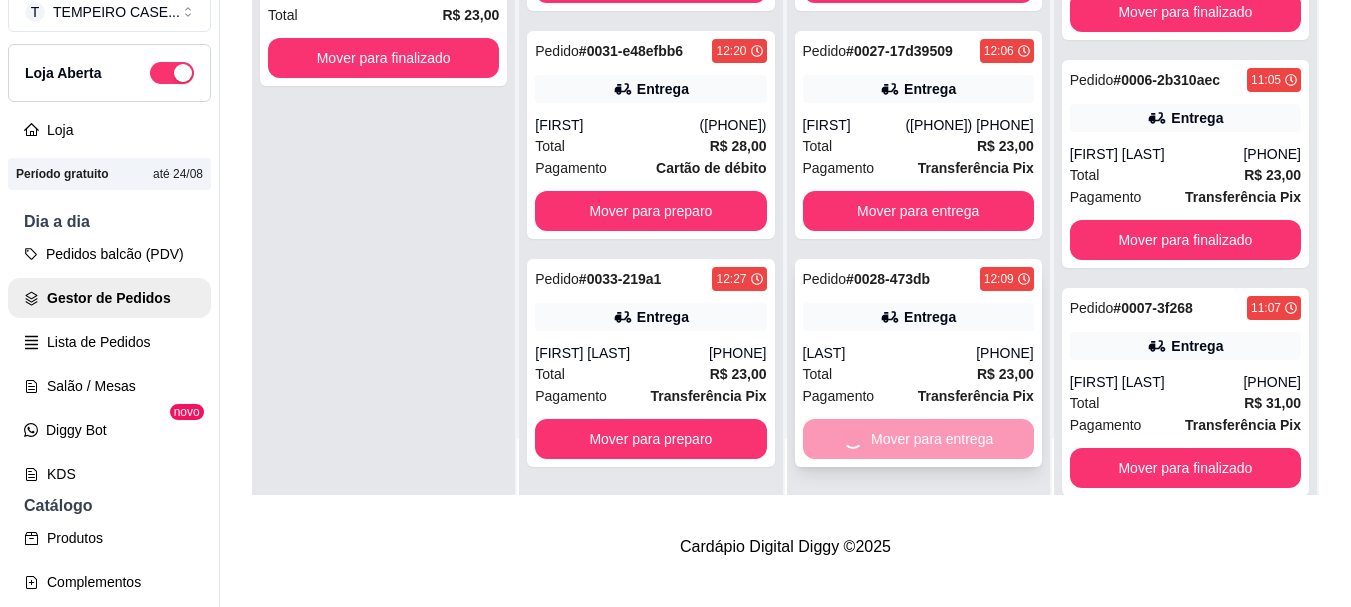 scroll, scrollTop: 553, scrollLeft: 0, axis: vertical 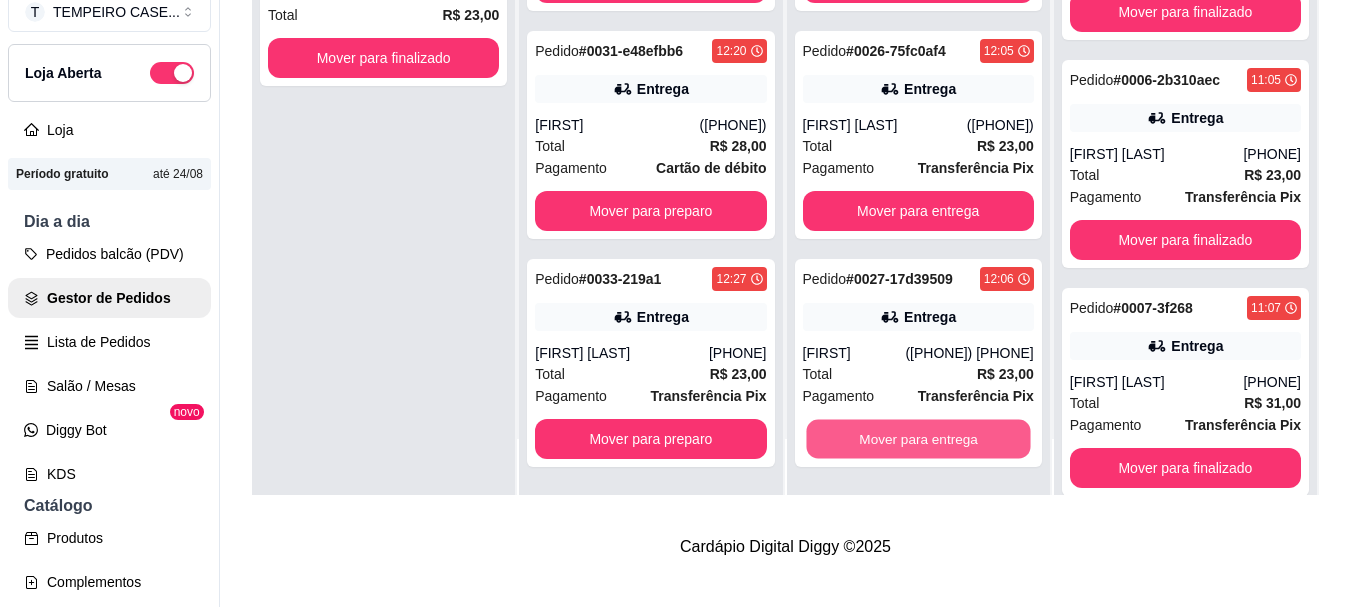 click on "Mover para entrega" at bounding box center [918, 439] 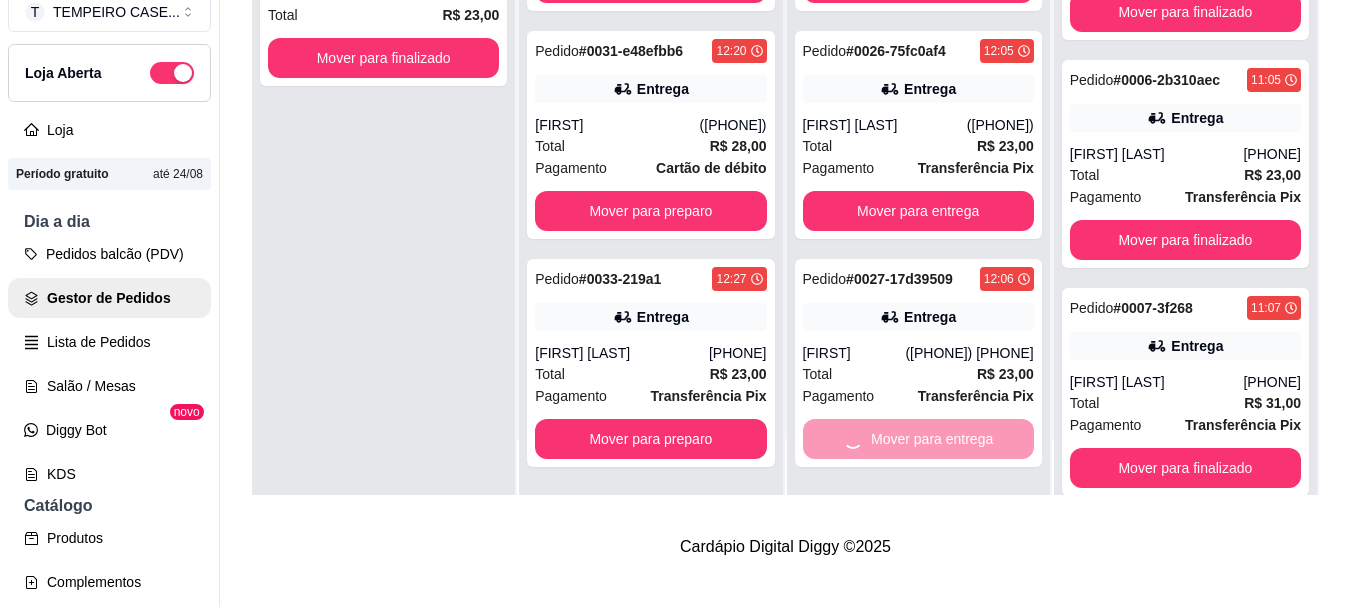 scroll, scrollTop: 325, scrollLeft: 0, axis: vertical 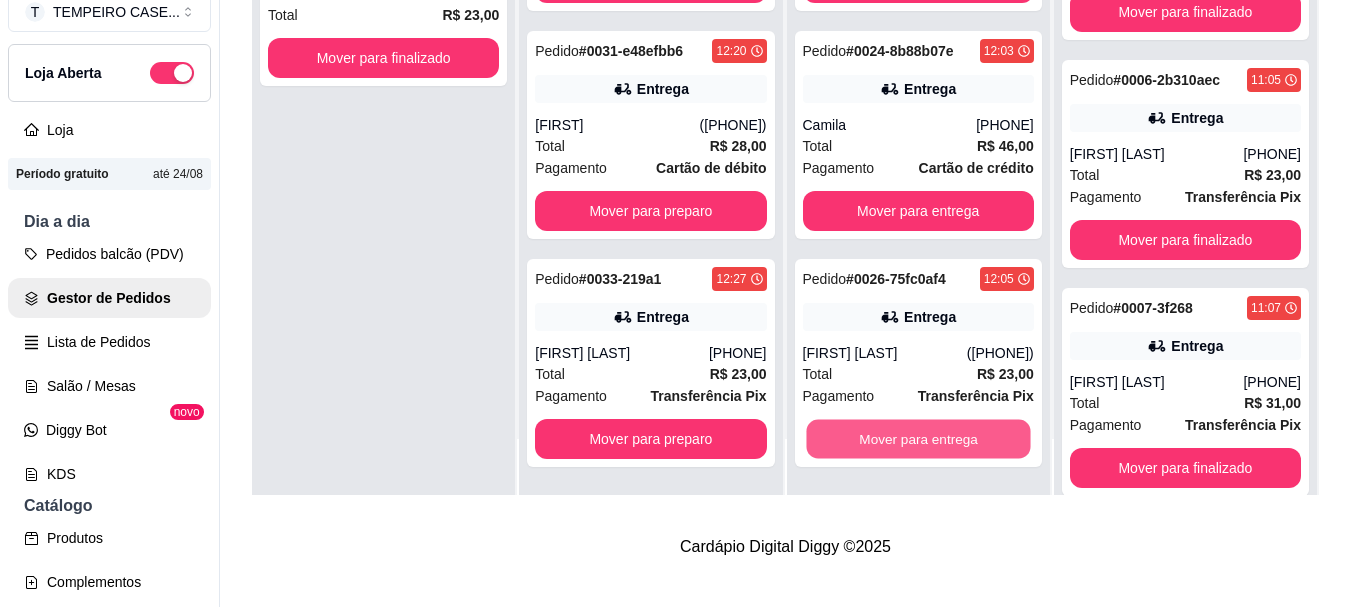 click on "Mover para entrega" at bounding box center [918, 439] 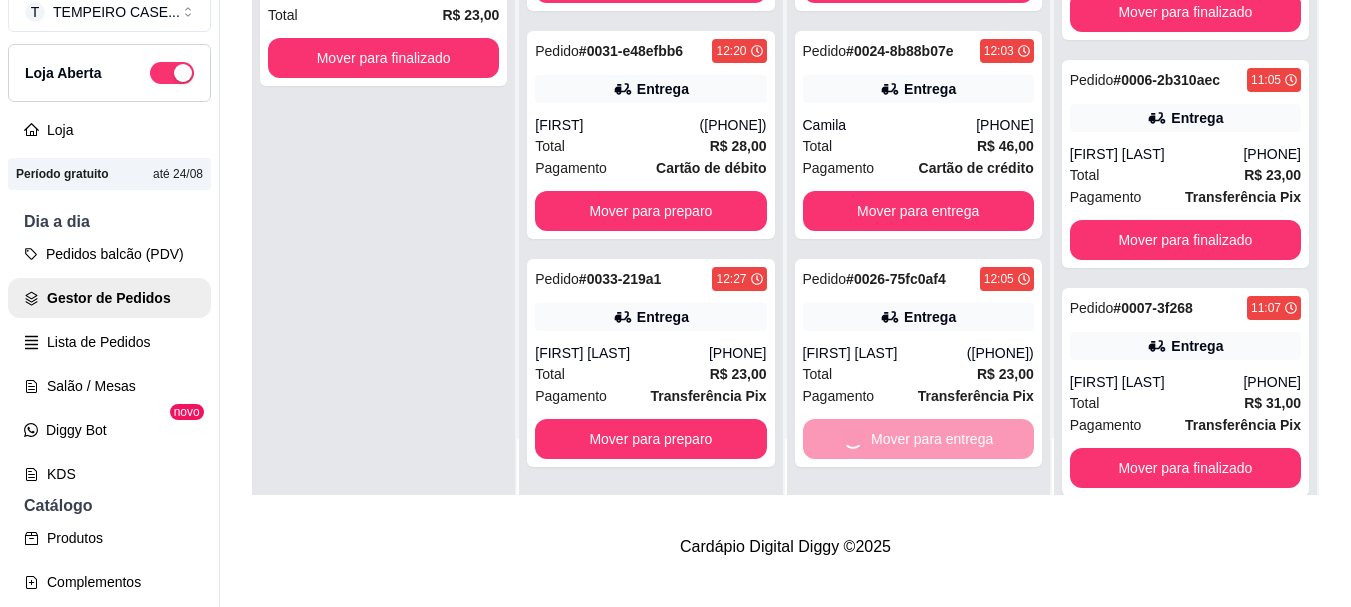 scroll, scrollTop: 97, scrollLeft: 0, axis: vertical 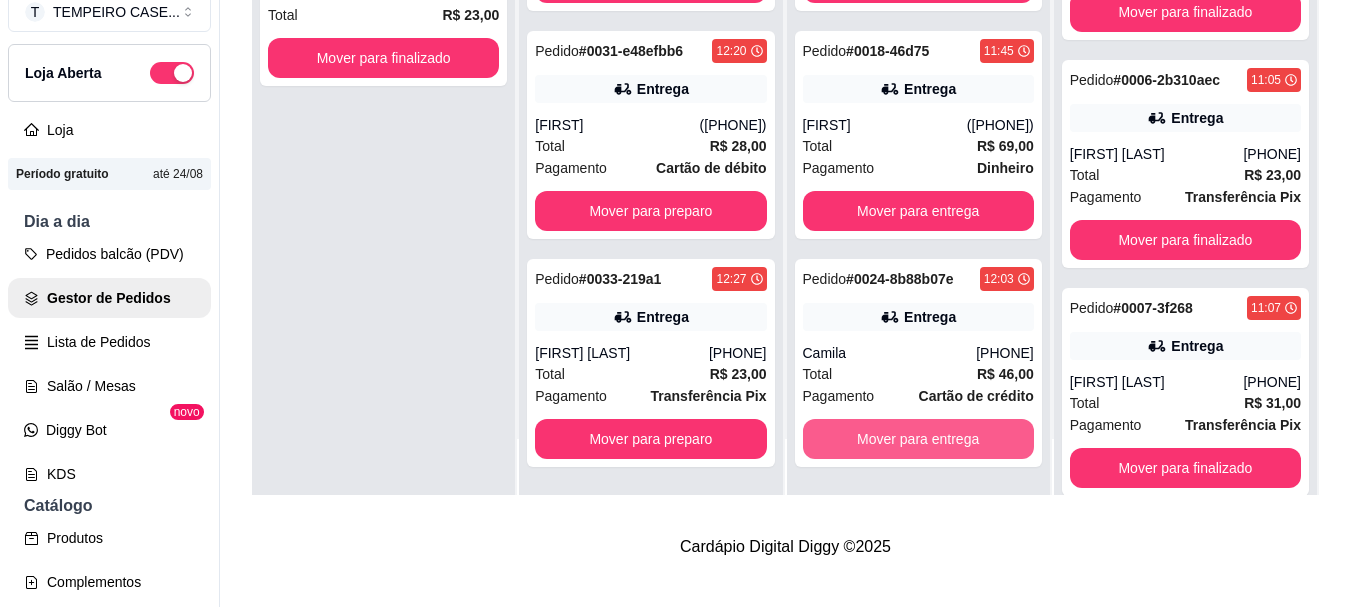 click on "Mover para entrega" at bounding box center (918, 439) 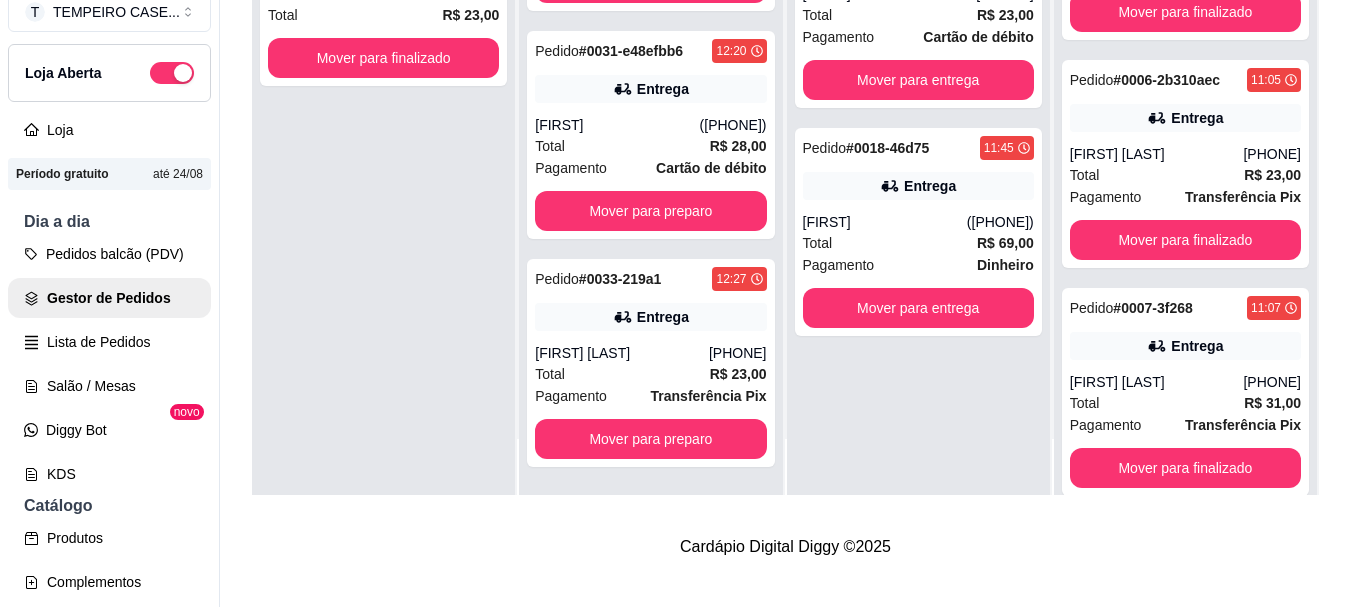 scroll, scrollTop: 0, scrollLeft: 0, axis: both 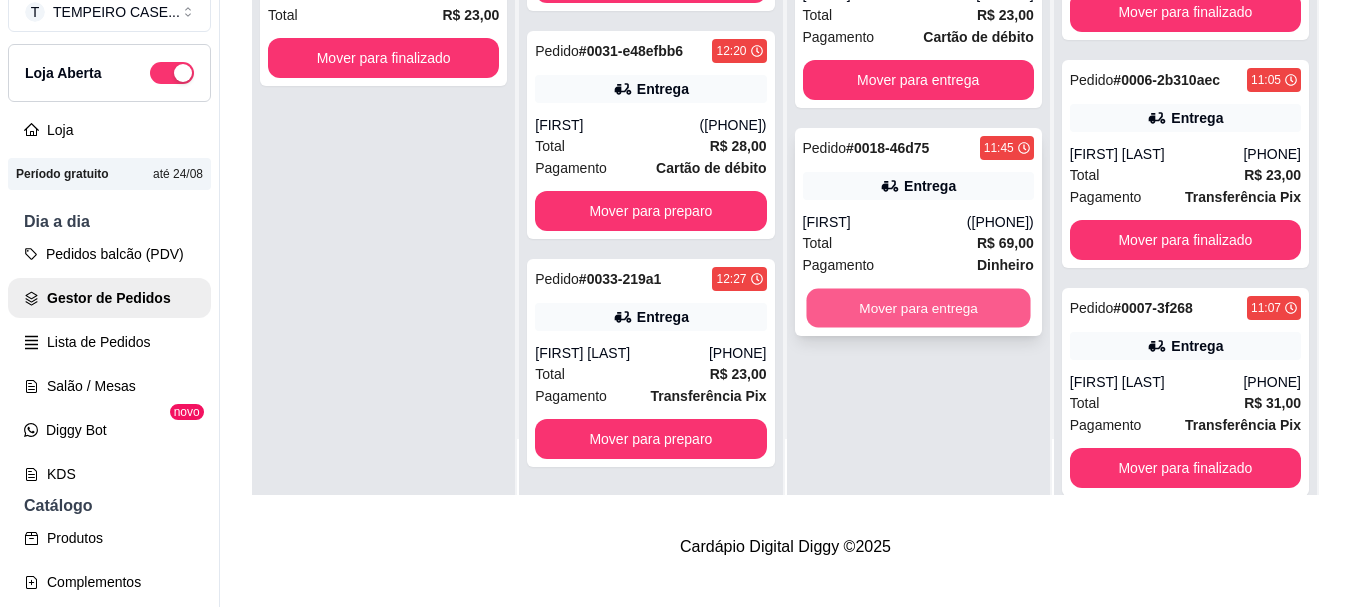 click on "Mover para entrega" at bounding box center (918, 308) 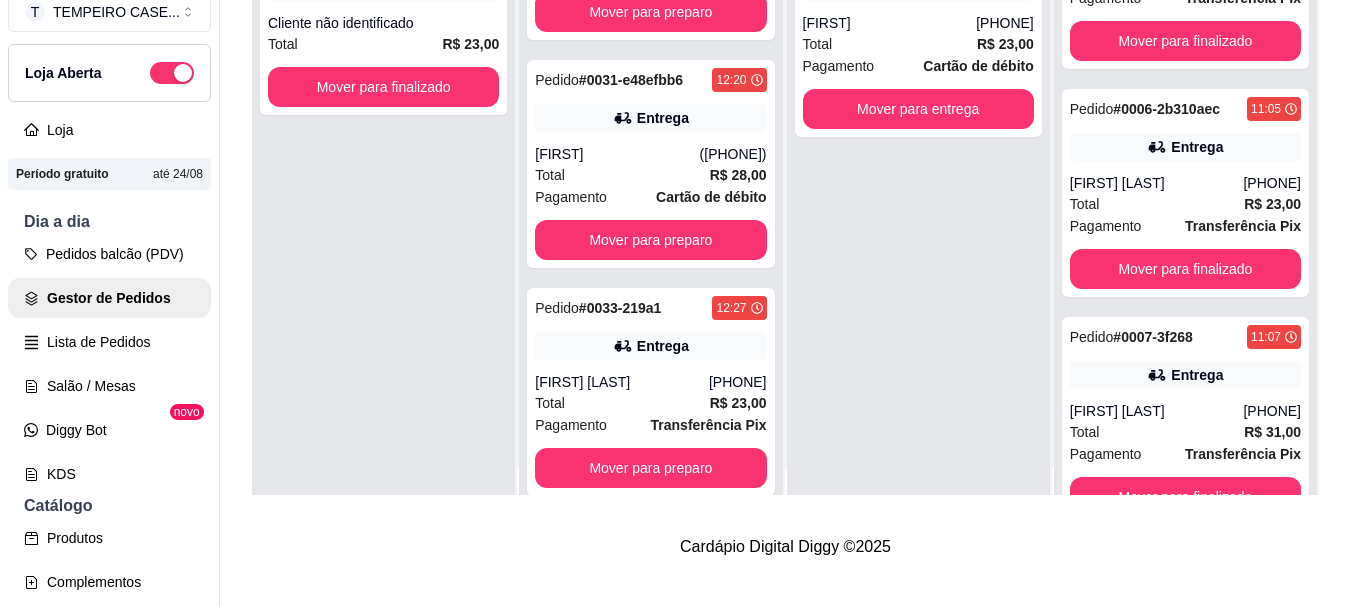 scroll, scrollTop: 0, scrollLeft: 0, axis: both 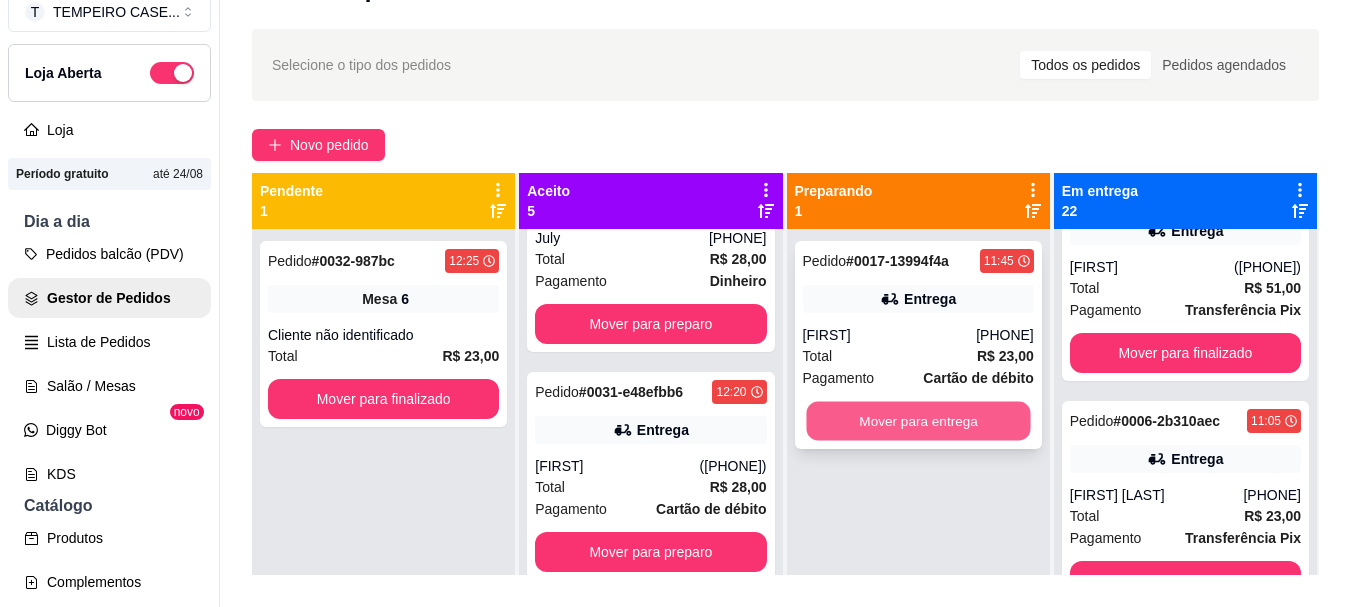 click on "Mover para entrega" at bounding box center (918, 421) 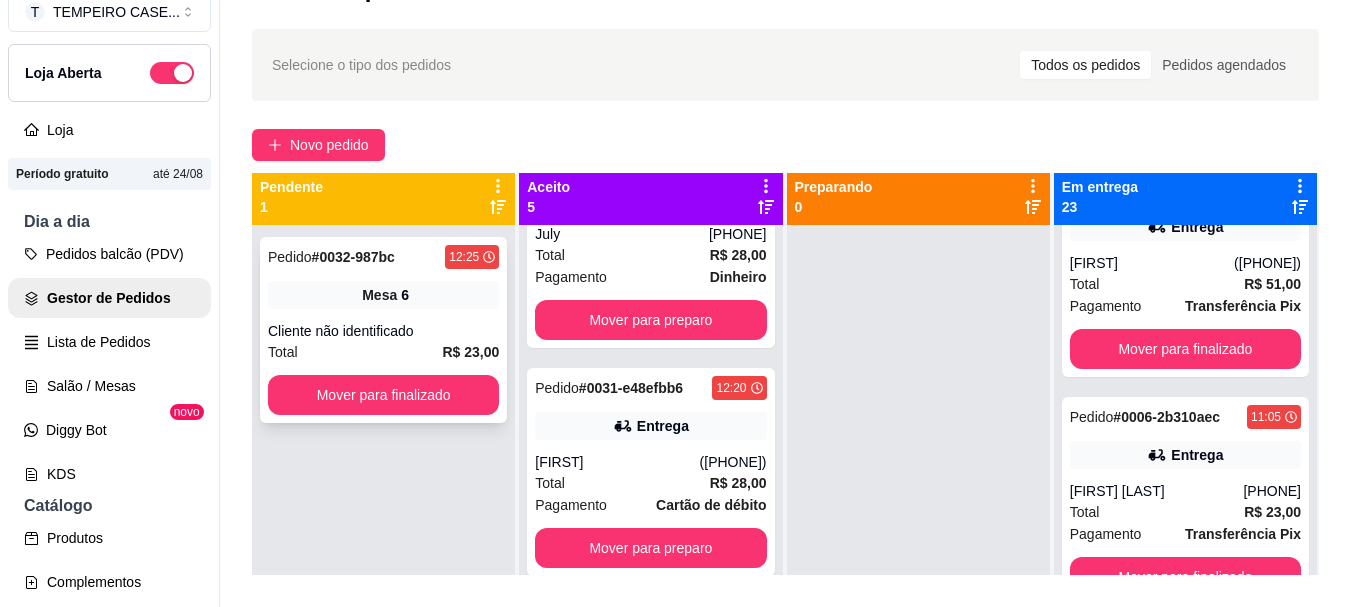 scroll, scrollTop: 56, scrollLeft: 0, axis: vertical 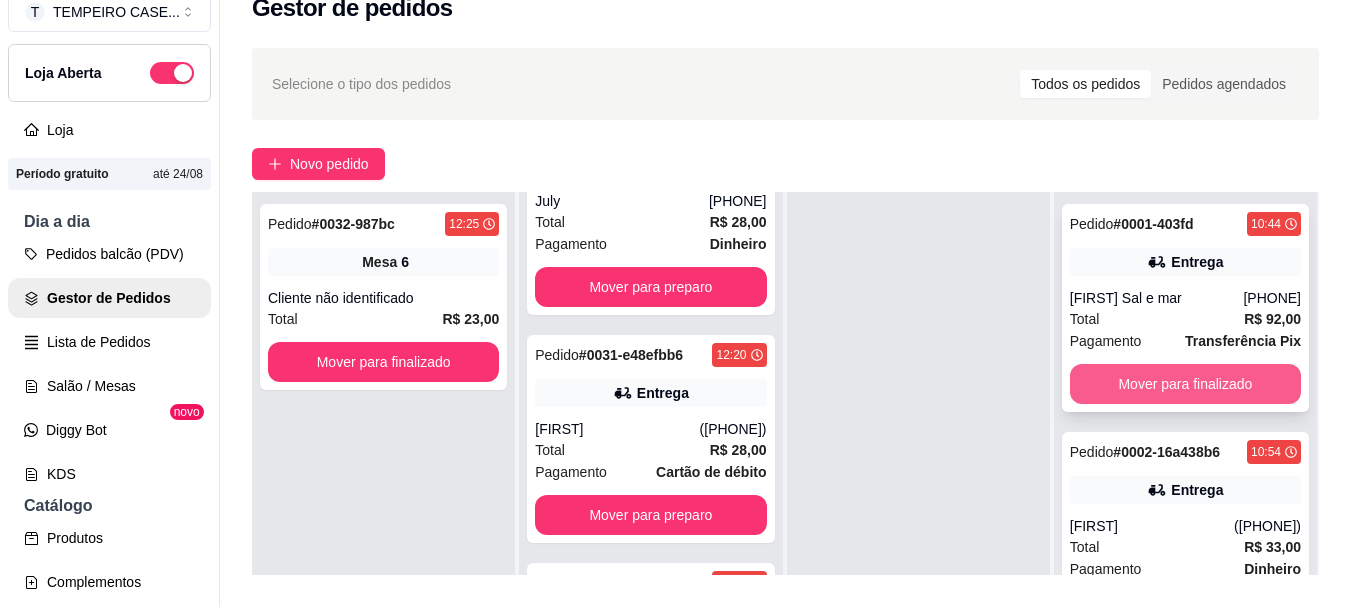 click on "Mover para finalizado" at bounding box center (1185, 384) 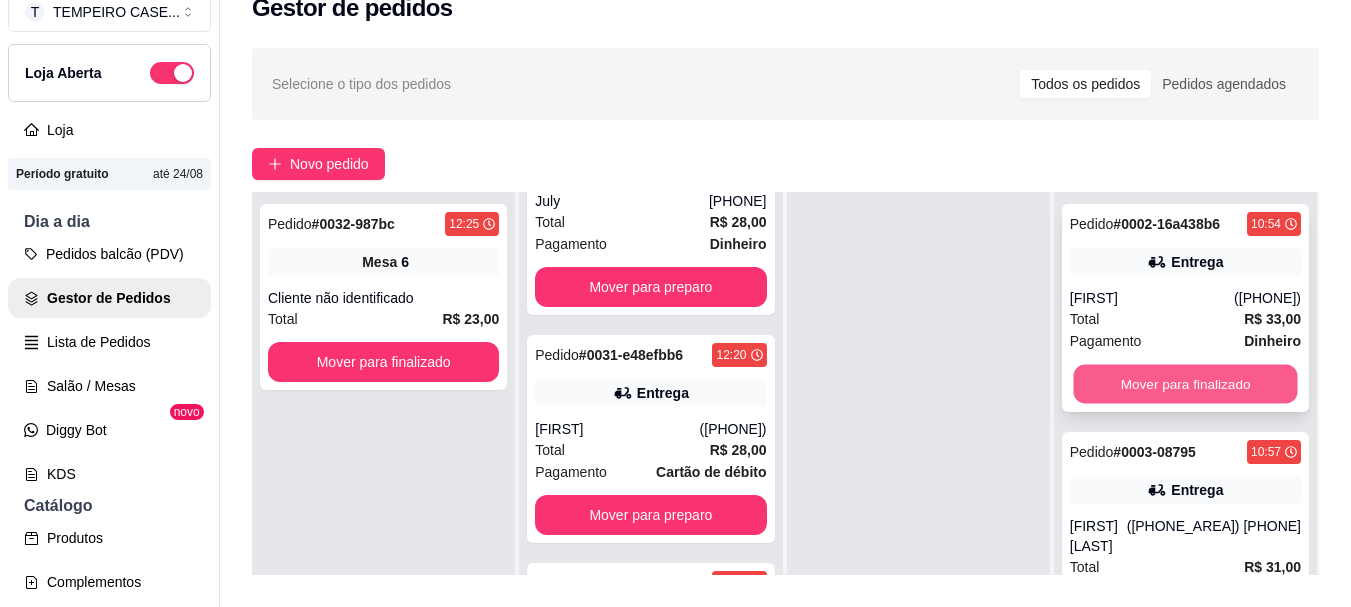 click on "Mover para finalizado" at bounding box center [1185, 384] 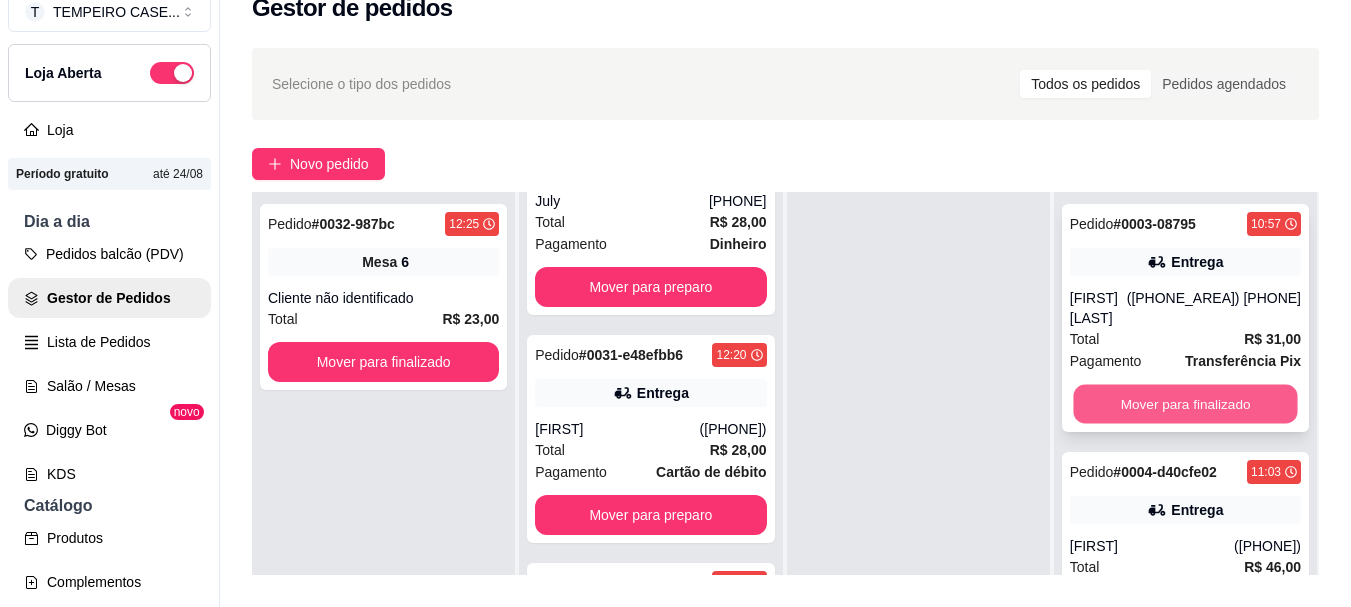 click on "Mover para finalizado" at bounding box center [1185, 404] 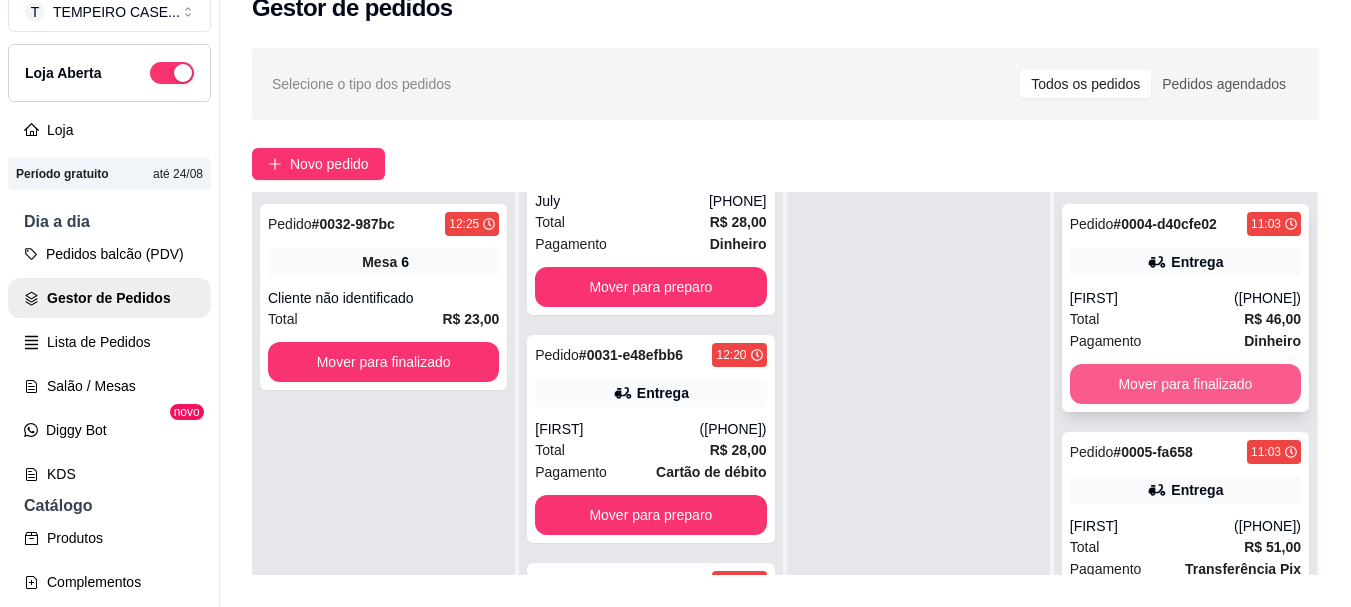 click on "Mover para finalizado" at bounding box center (1185, 384) 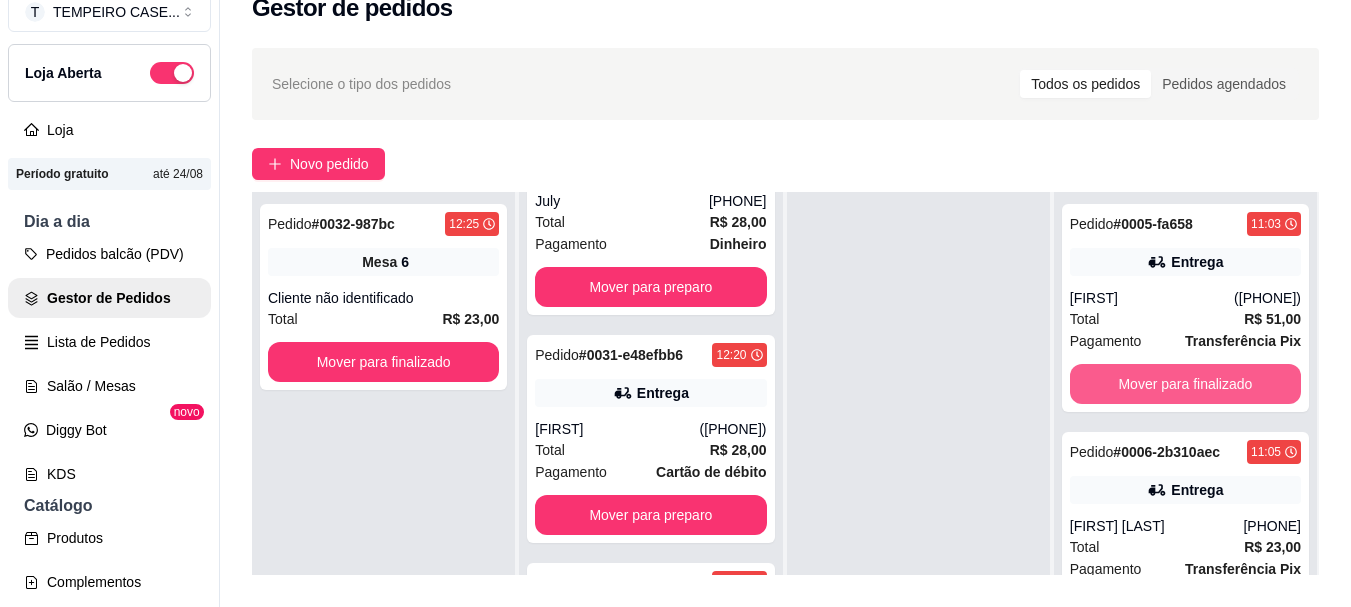 click on "Mover para finalizado" at bounding box center (1185, 384) 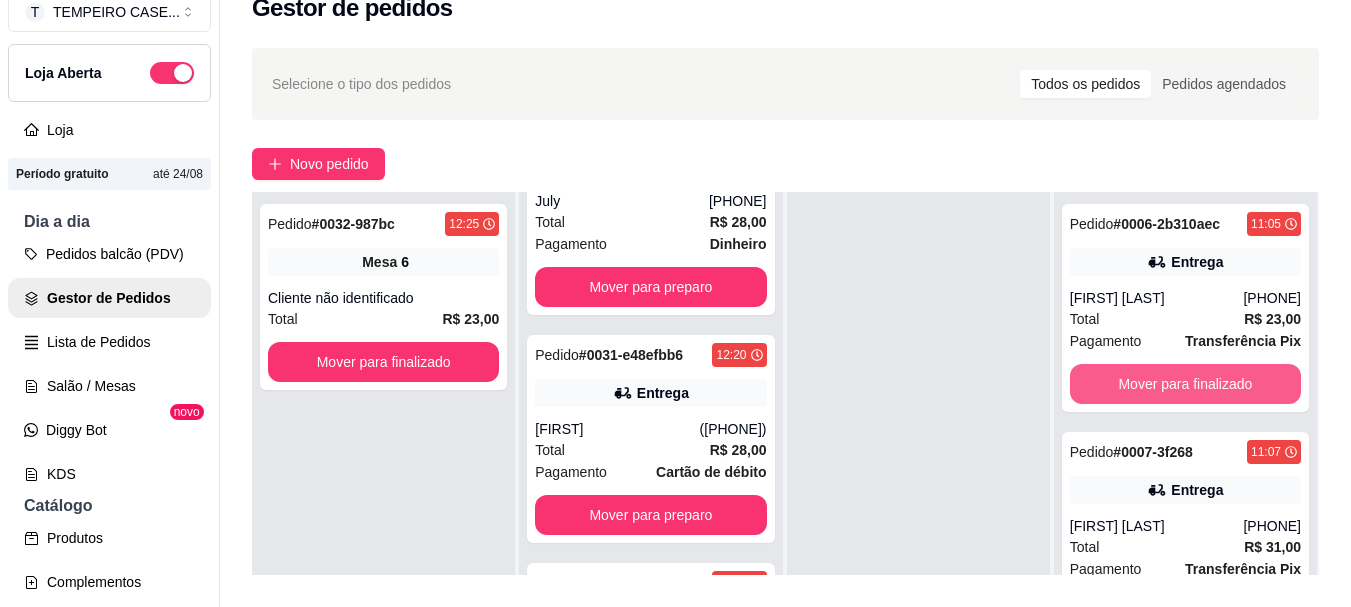 click on "Mover para finalizado" at bounding box center [1185, 384] 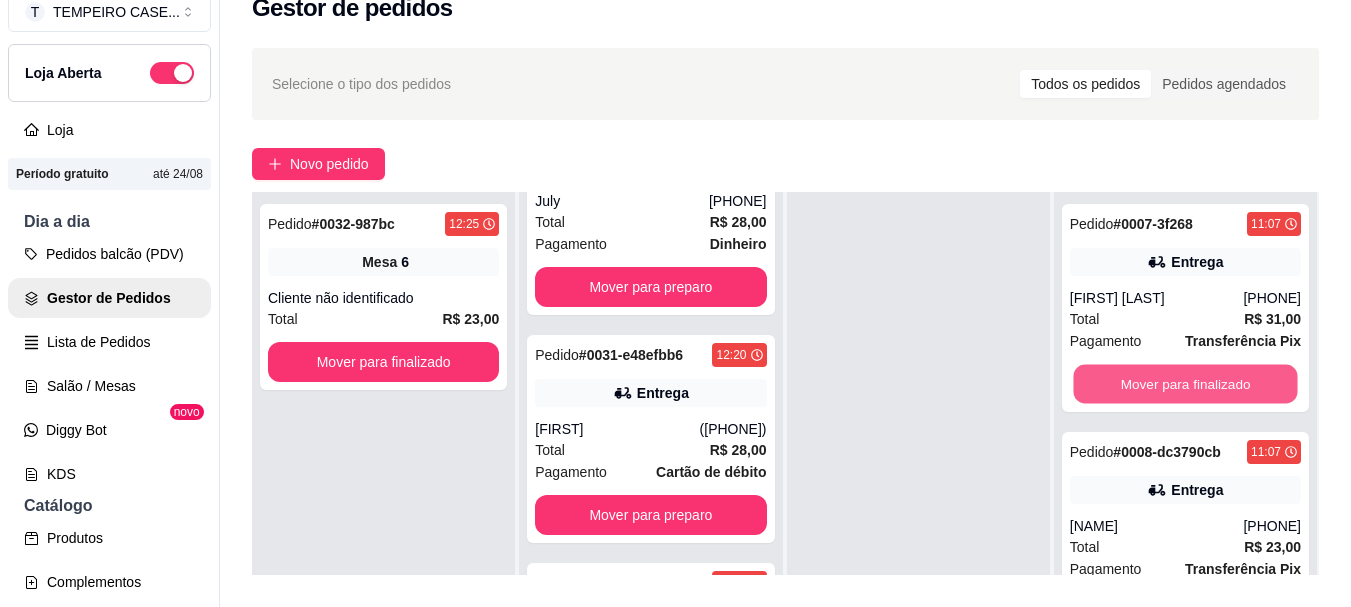 click on "Mover para finalizado" at bounding box center (1185, 384) 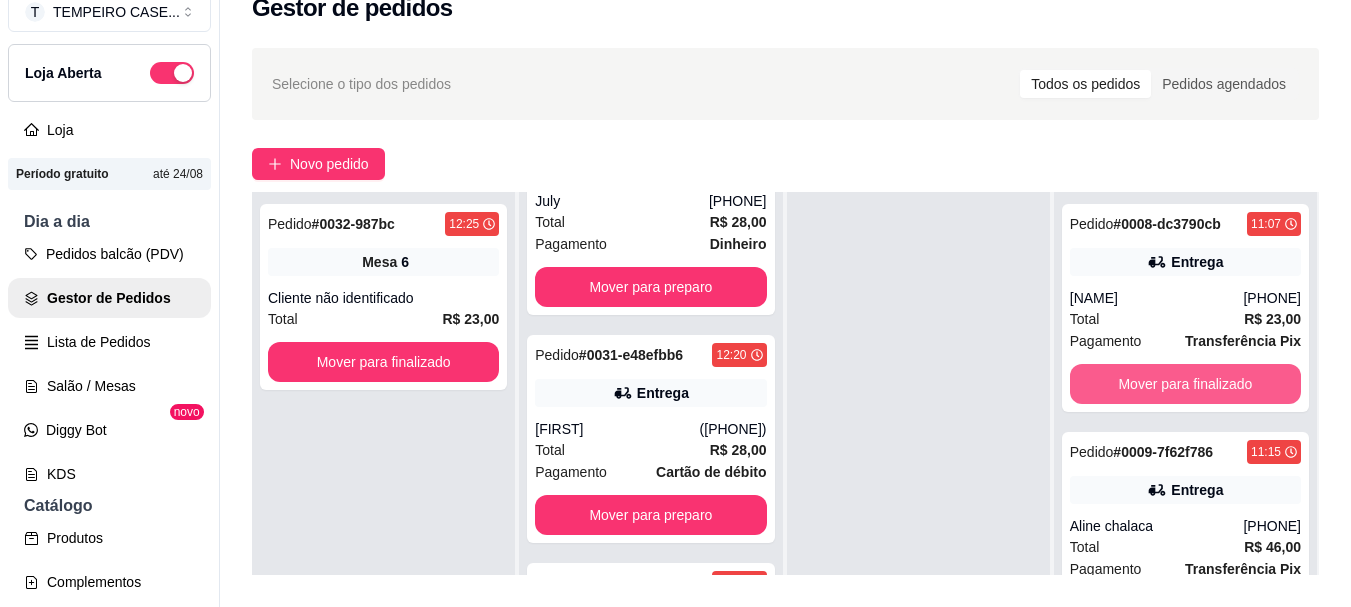 click on "Mover para finalizado" at bounding box center [1185, 384] 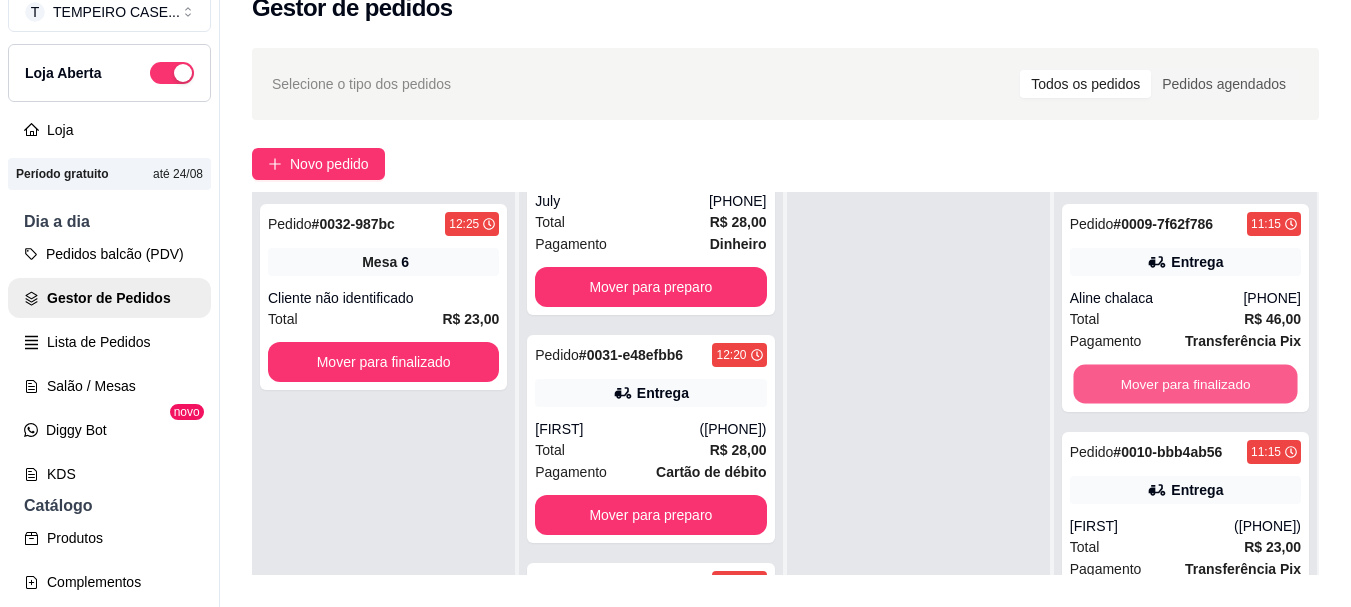 click on "Mover para finalizado" at bounding box center [1185, 384] 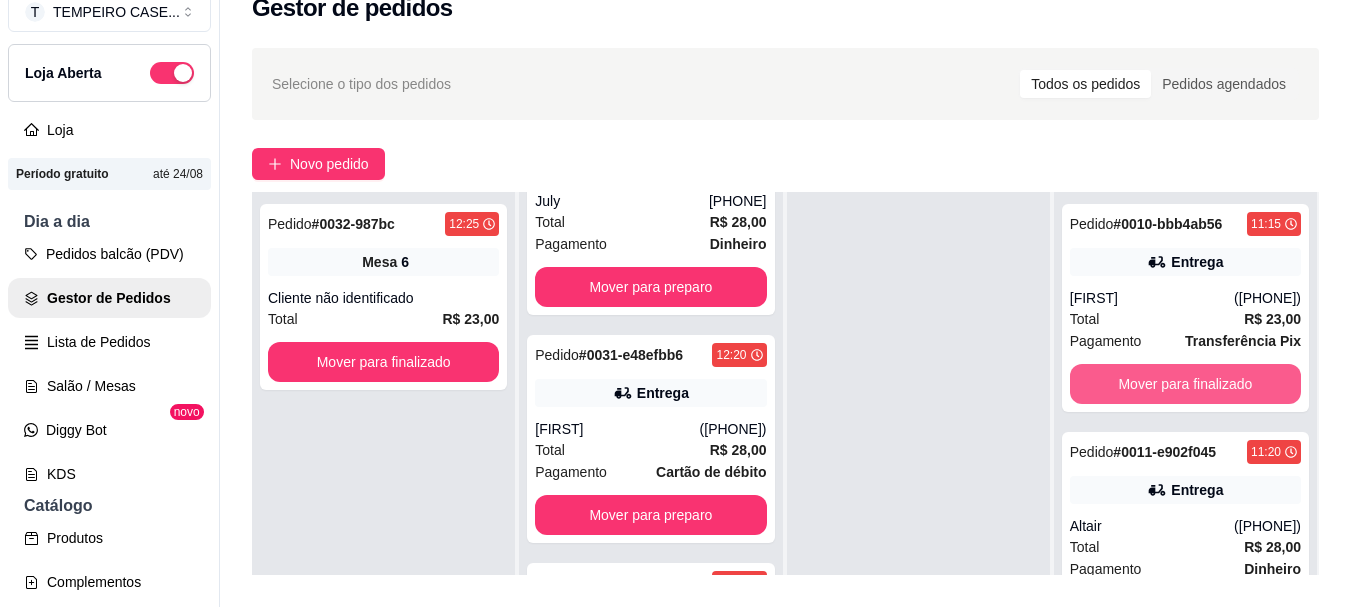 click on "Mover para finalizado" at bounding box center (1185, 384) 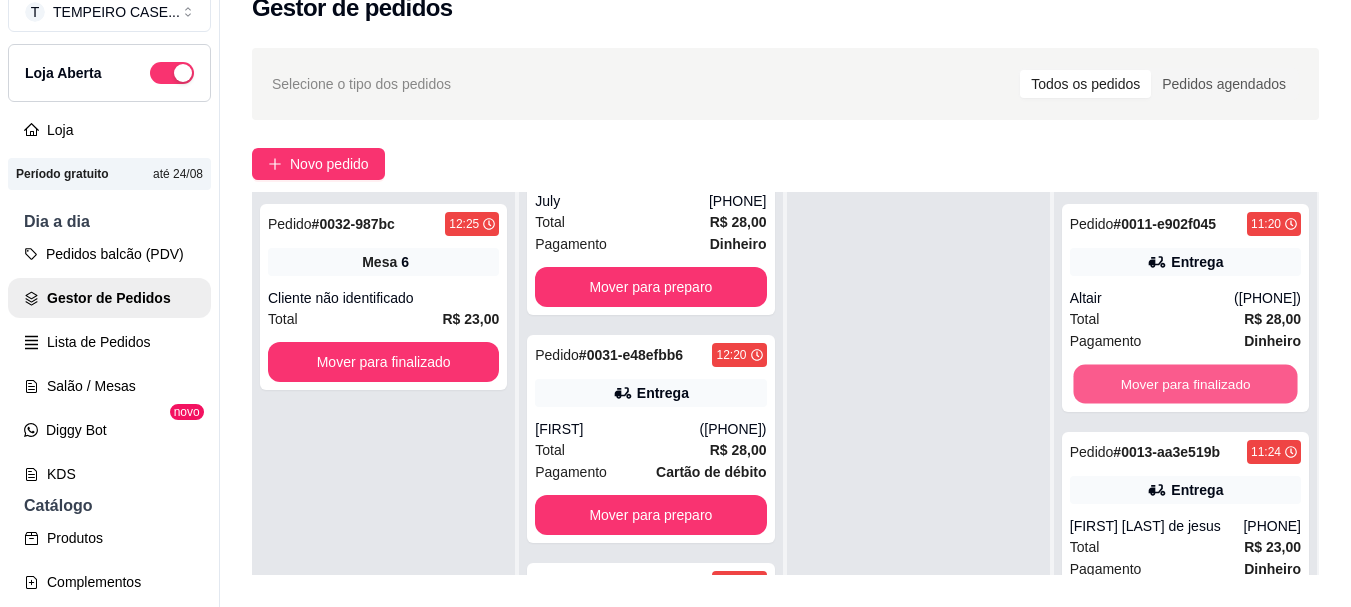 click on "Mover para finalizado" at bounding box center [1185, 384] 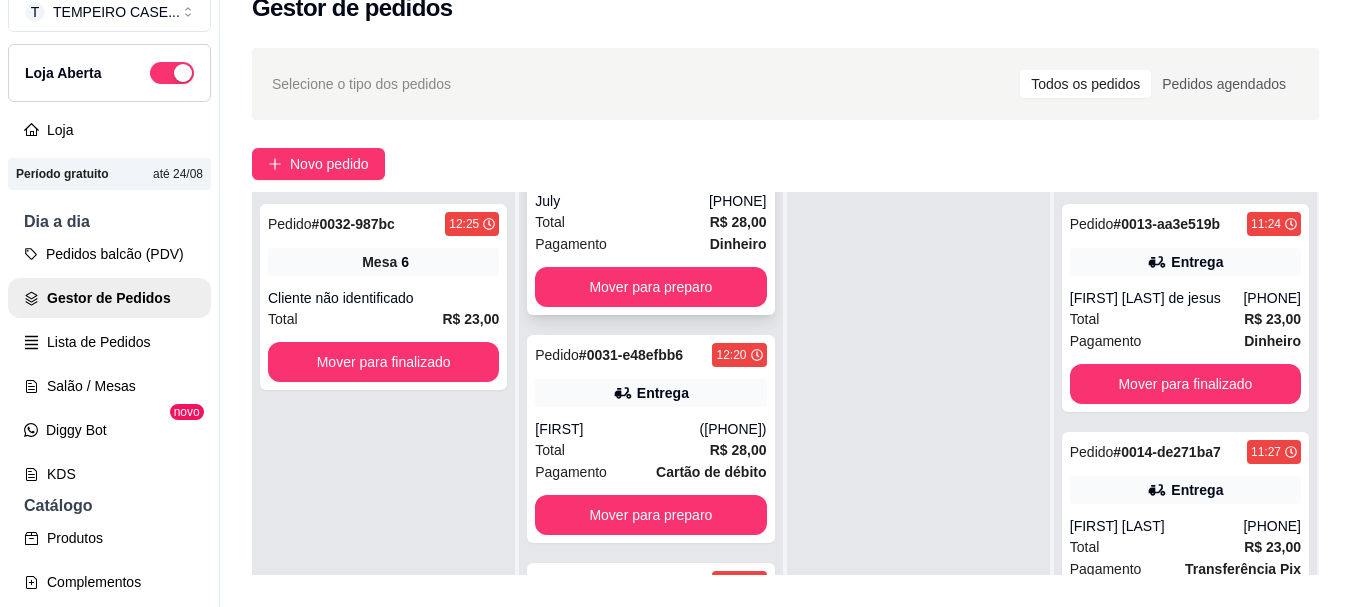 scroll, scrollTop: 319, scrollLeft: 0, axis: vertical 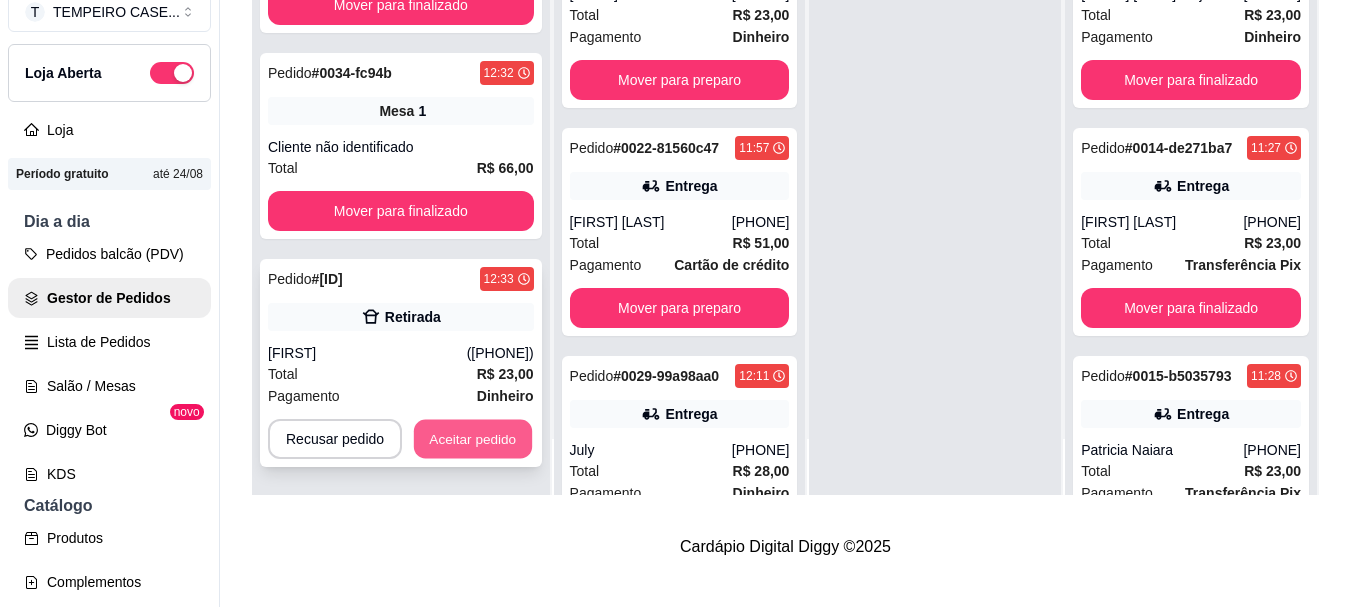 click on "Aceitar pedido" at bounding box center (473, 439) 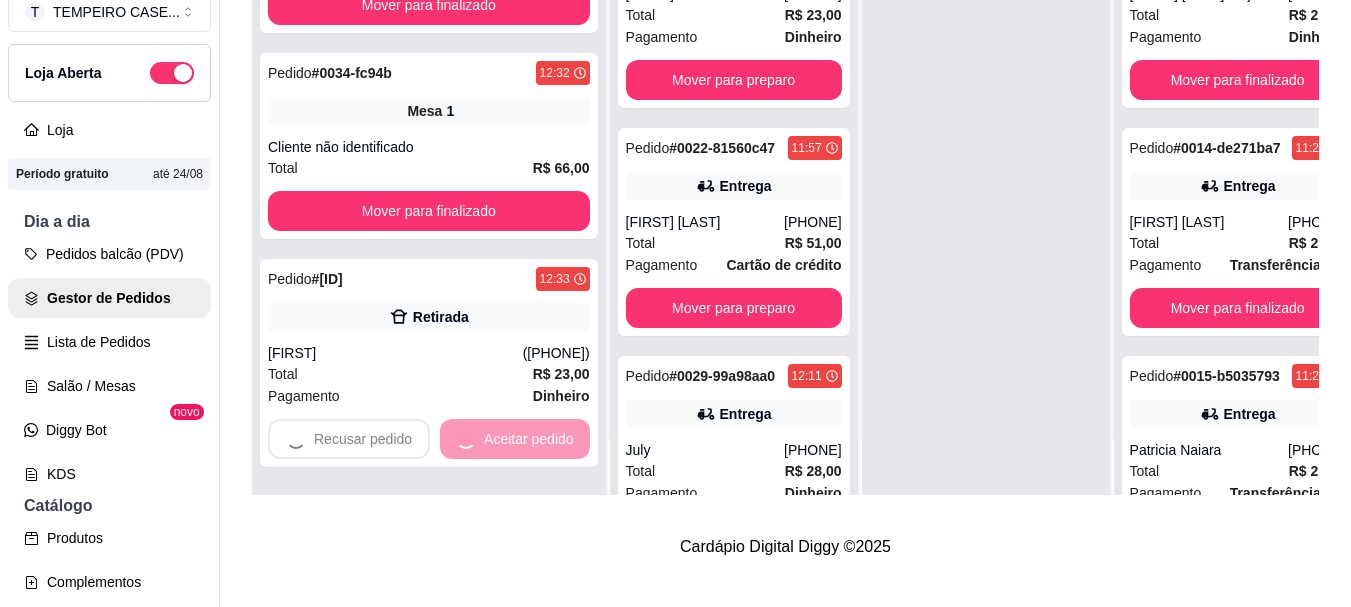 scroll, scrollTop: 0, scrollLeft: 0, axis: both 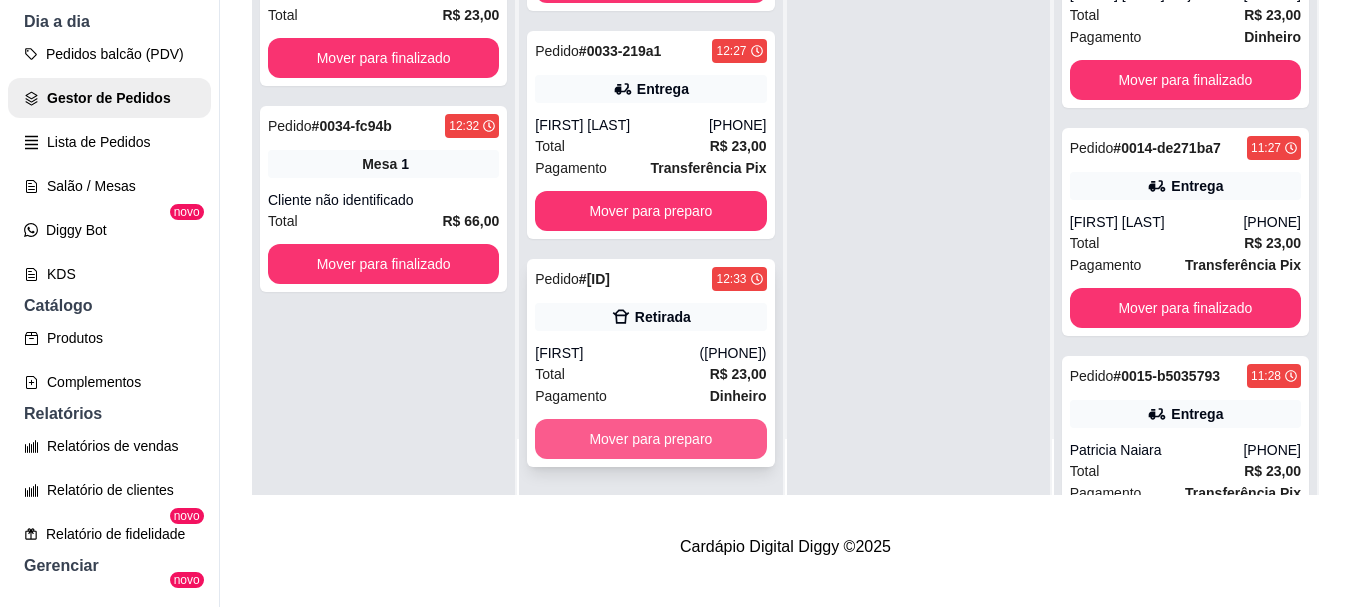 click on "Mover para preparo" at bounding box center [650, 439] 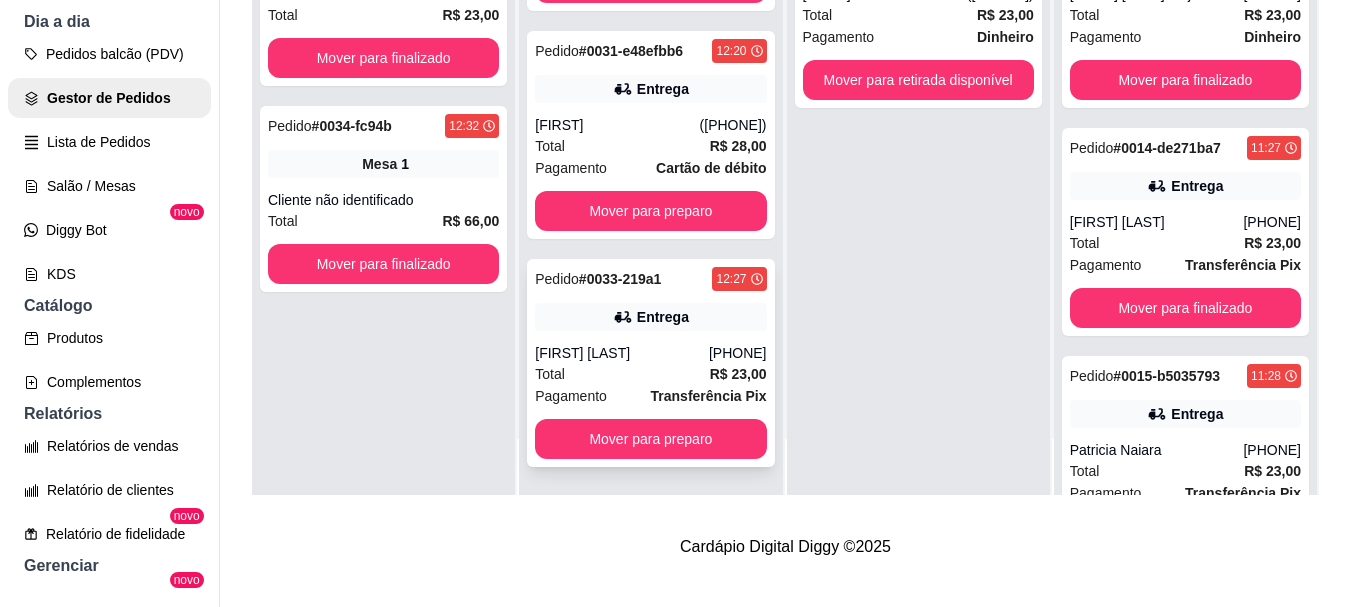 scroll, scrollTop: 573, scrollLeft: 0, axis: vertical 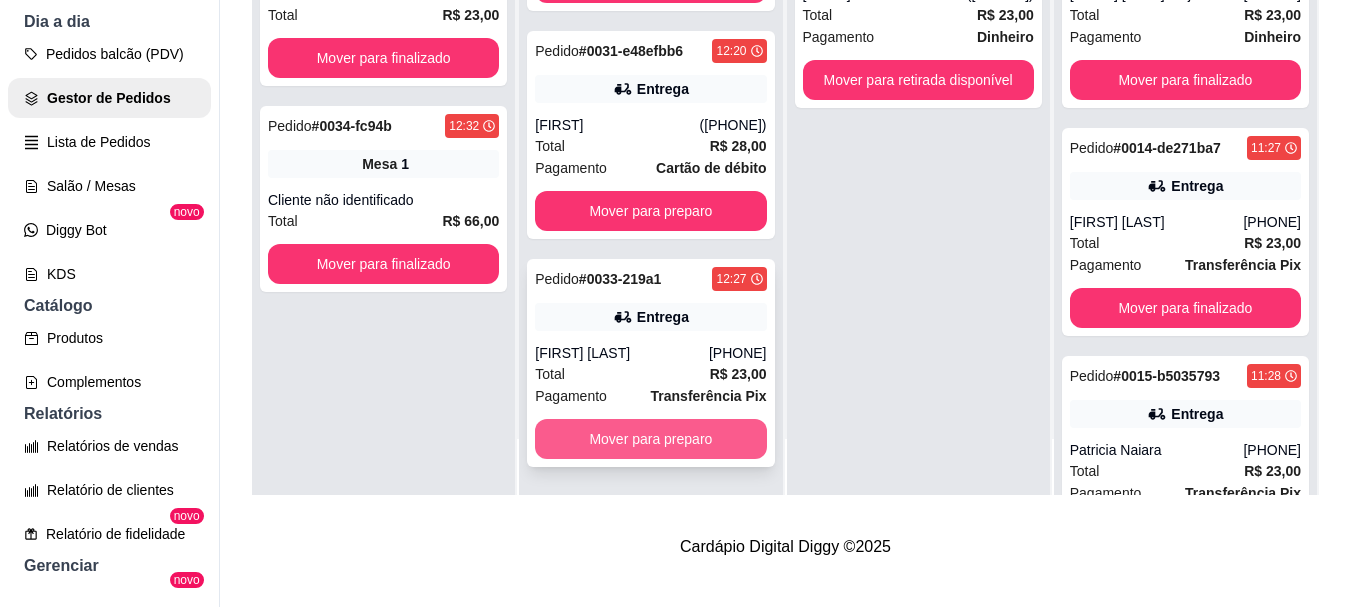 click on "Mover para preparo" at bounding box center [650, 439] 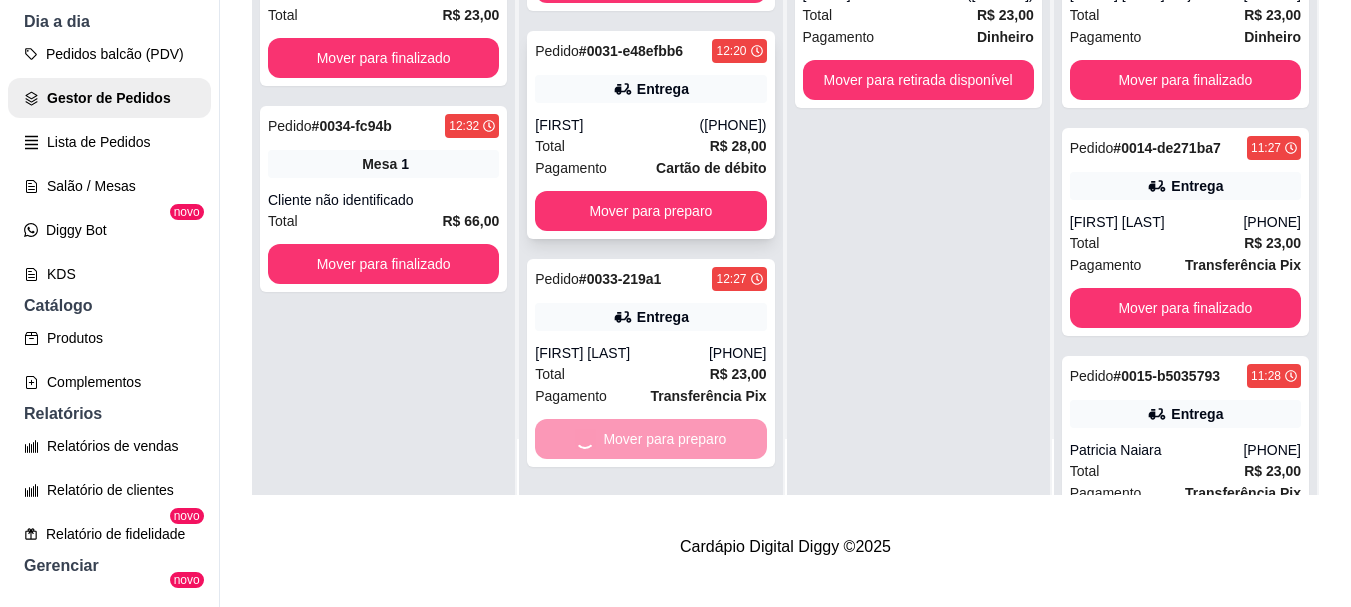 scroll, scrollTop: 345, scrollLeft: 0, axis: vertical 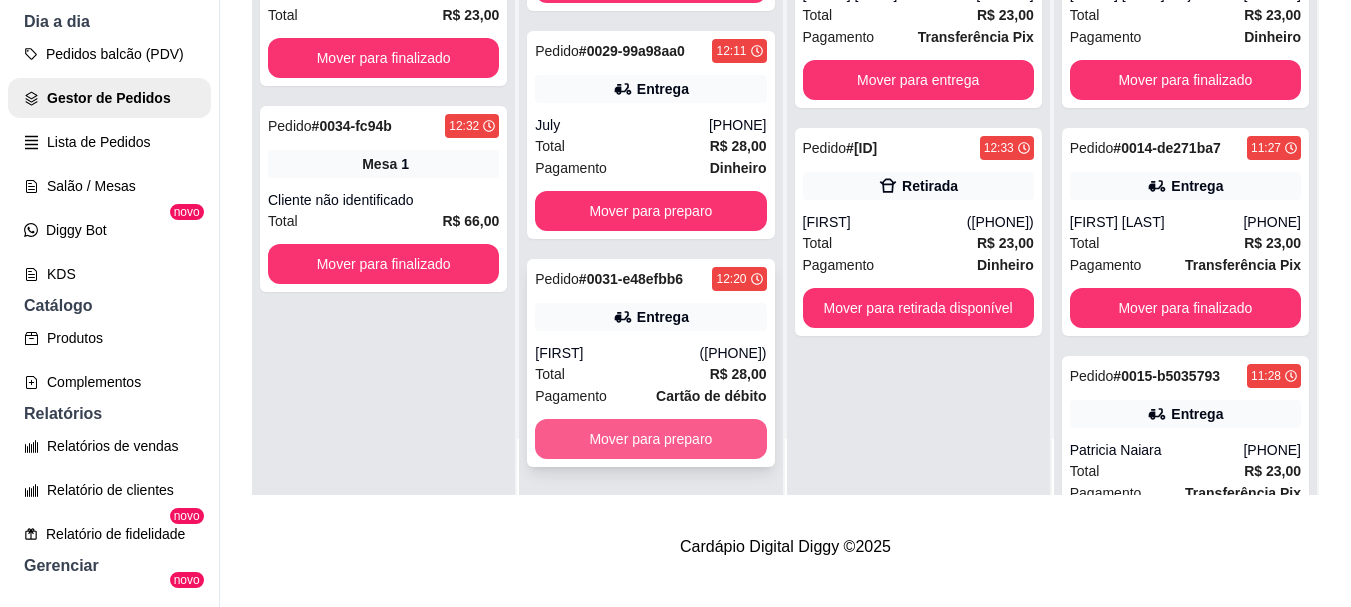 click on "Mover para preparo" at bounding box center (650, 439) 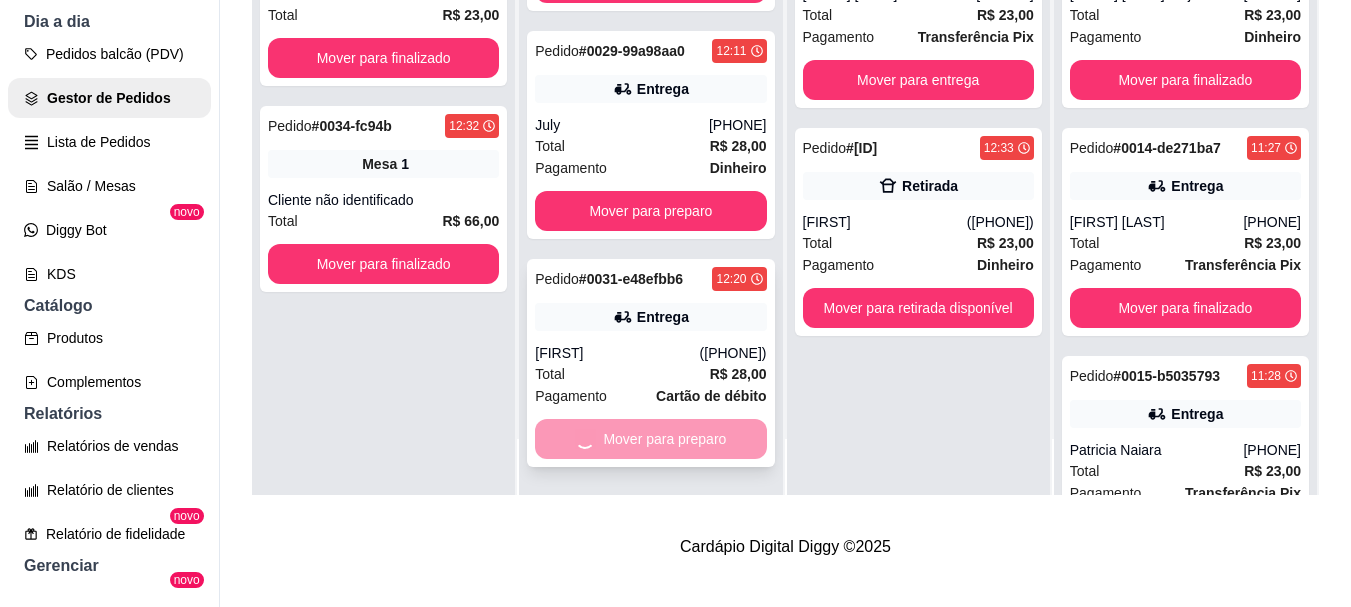 scroll, scrollTop: 141, scrollLeft: 0, axis: vertical 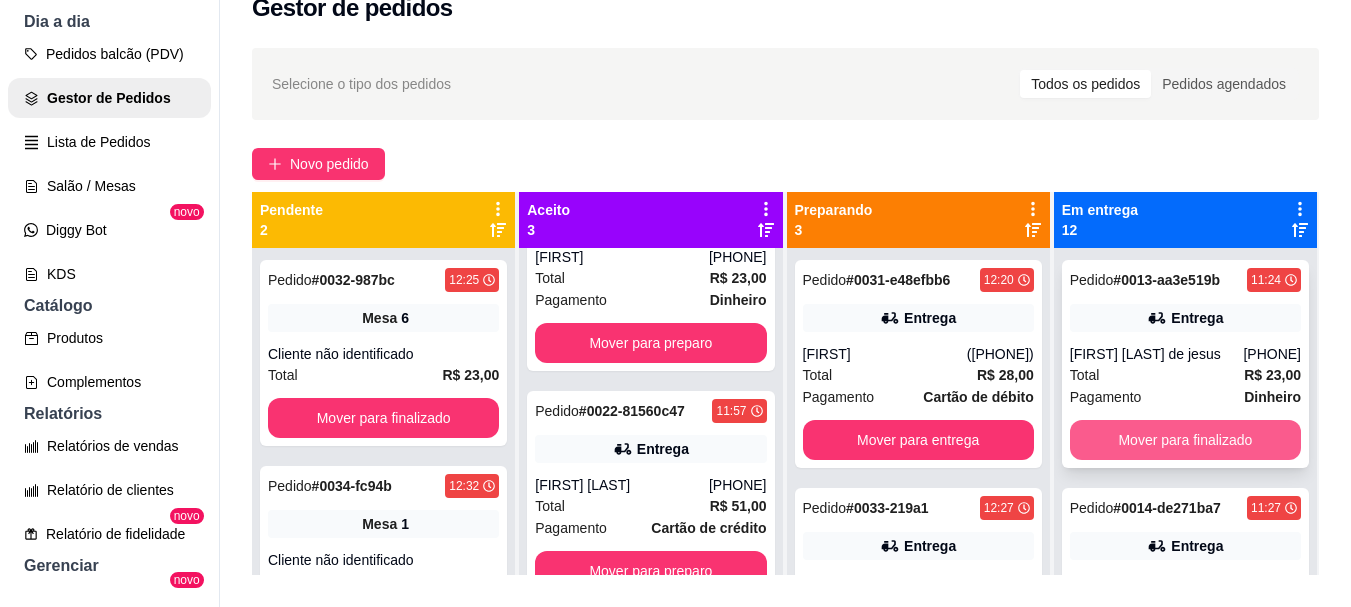 click on "Mover para finalizado" at bounding box center (1185, 440) 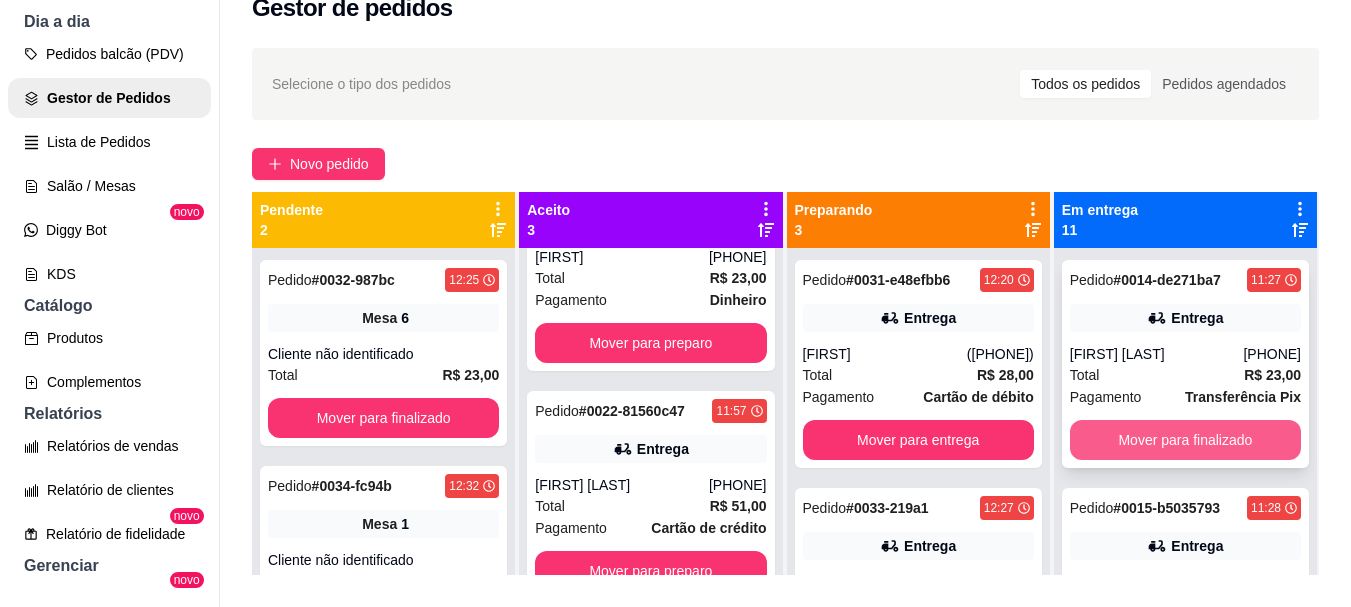 click on "Mover para finalizado" at bounding box center [1185, 440] 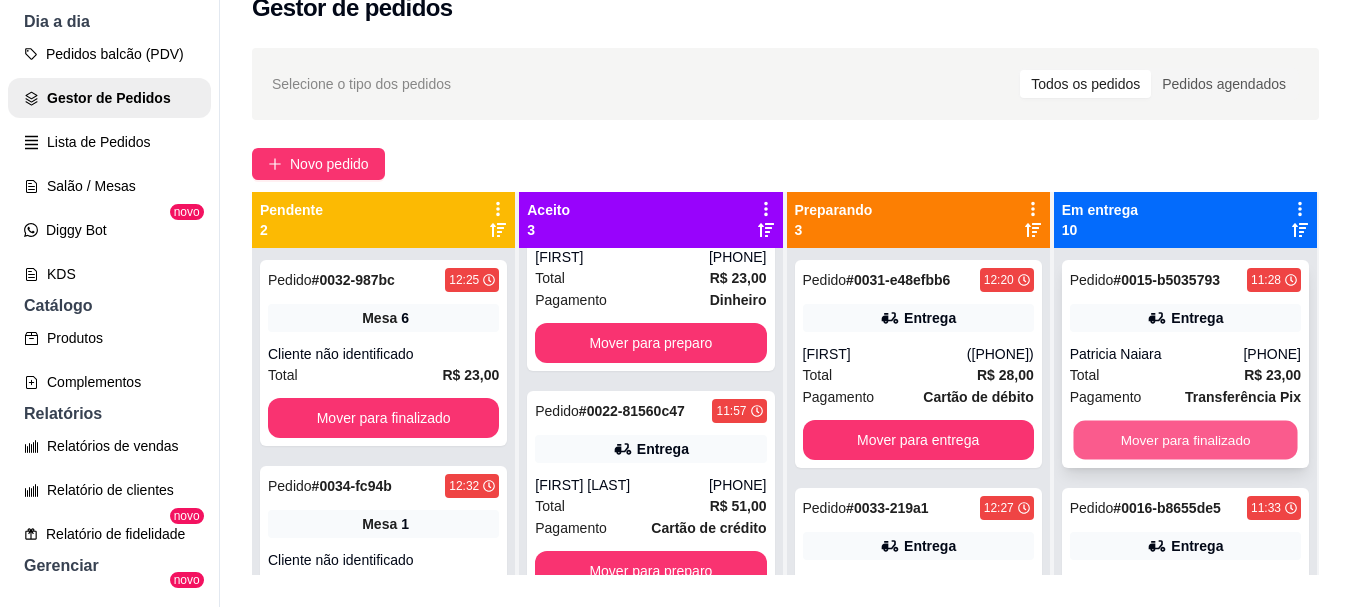 click on "Mover para finalizado" at bounding box center (1185, 440) 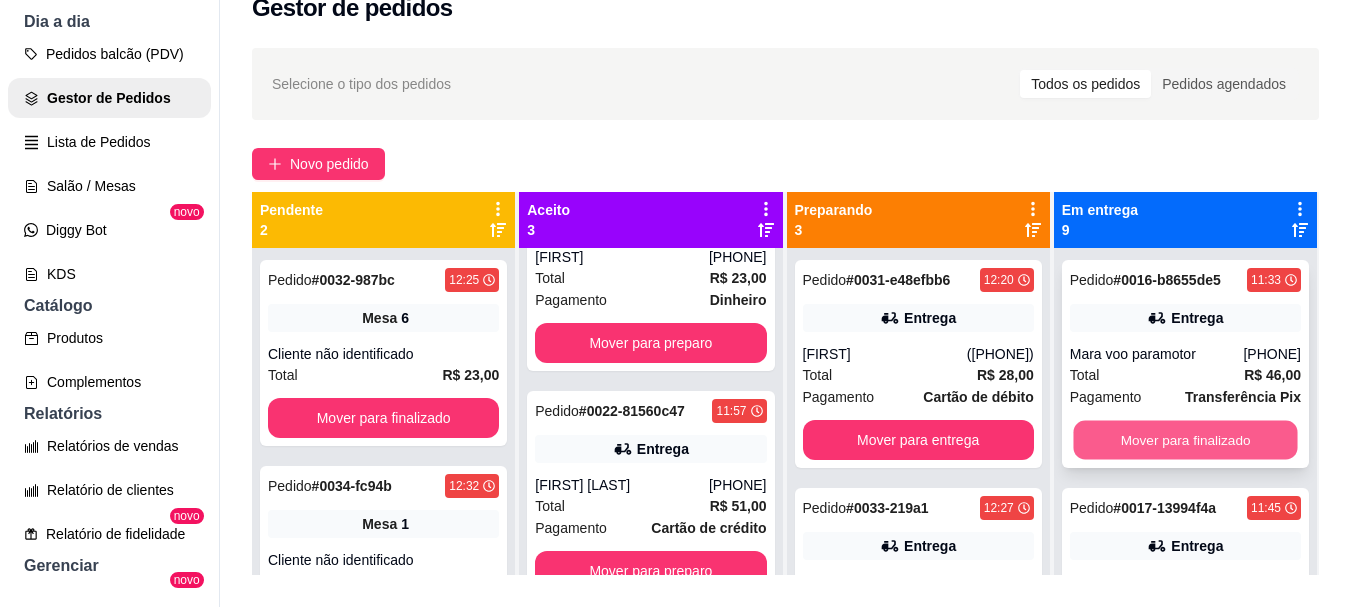 click on "Mover para finalizado" at bounding box center [1185, 440] 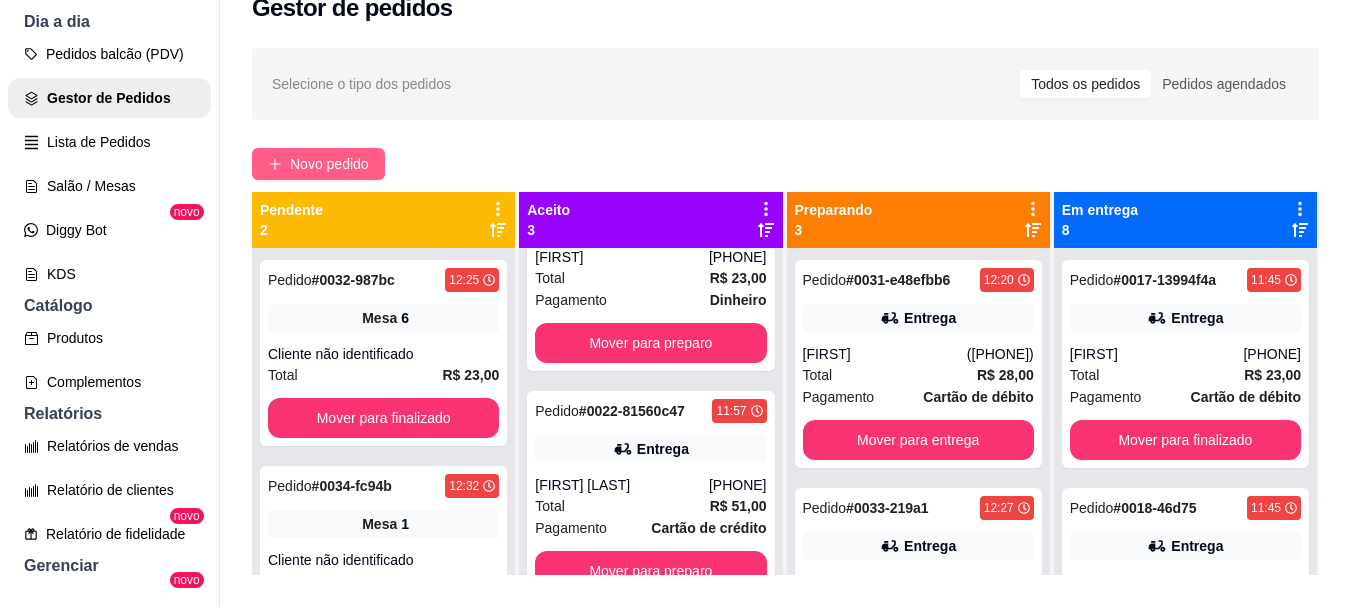 click on "Novo pedido" at bounding box center [329, 164] 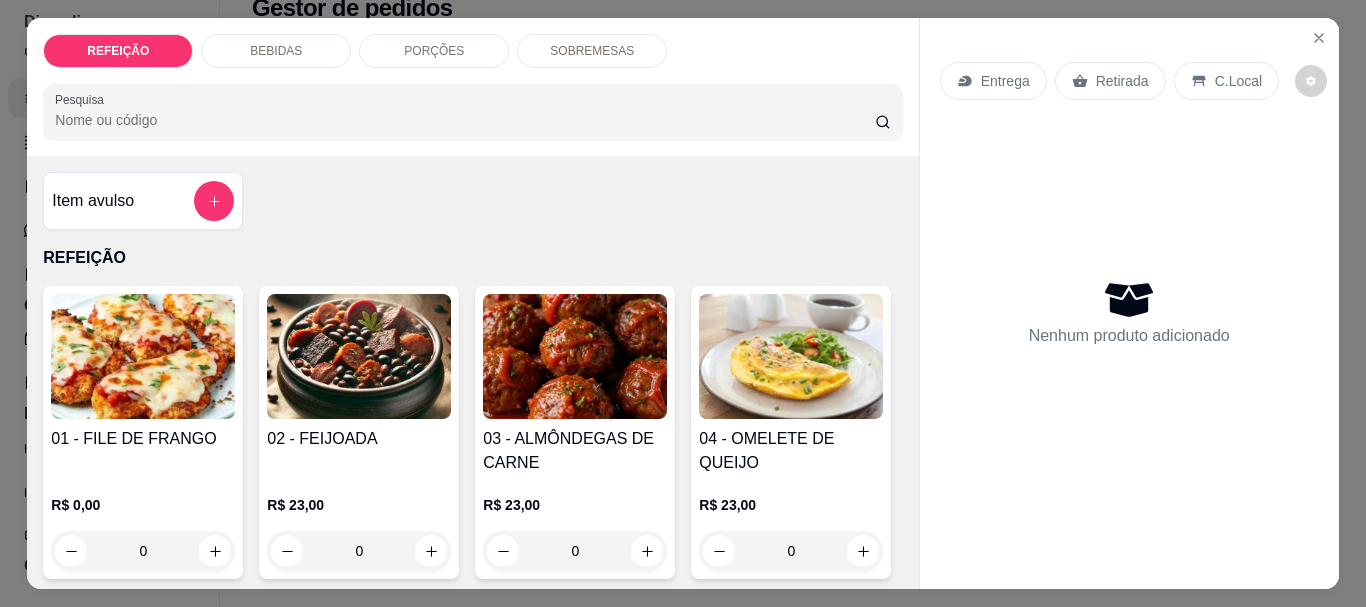 click at bounding box center (359, 356) 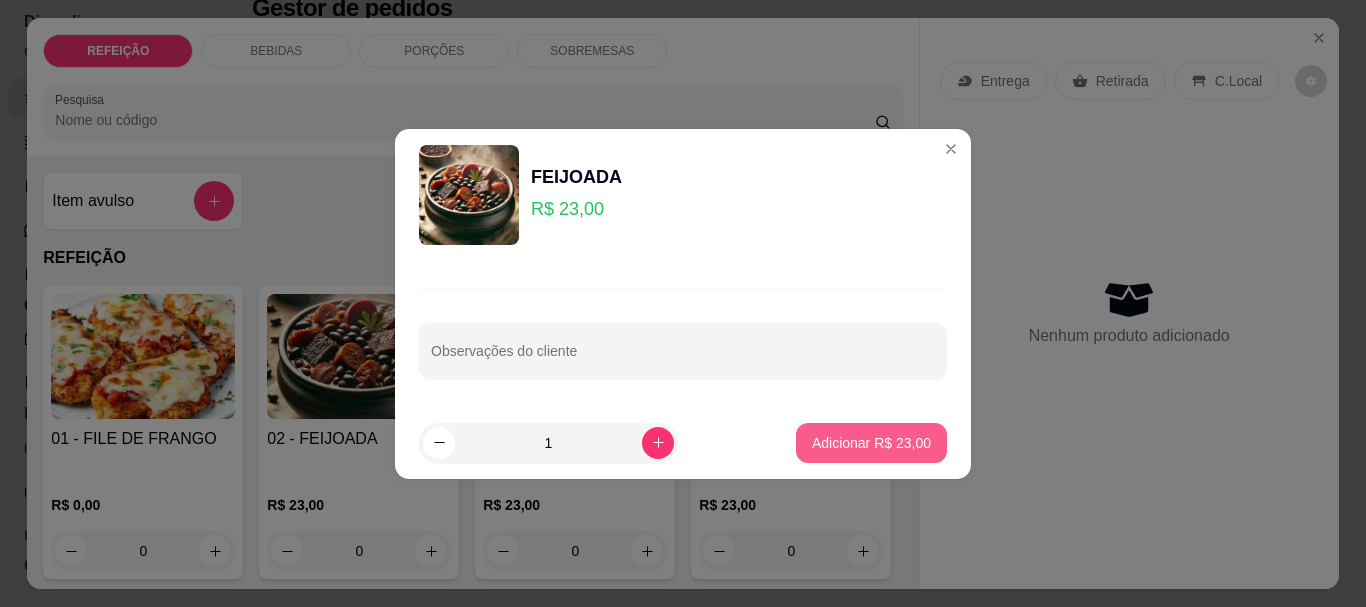click on "Adicionar   R$ 23,00" at bounding box center [871, 443] 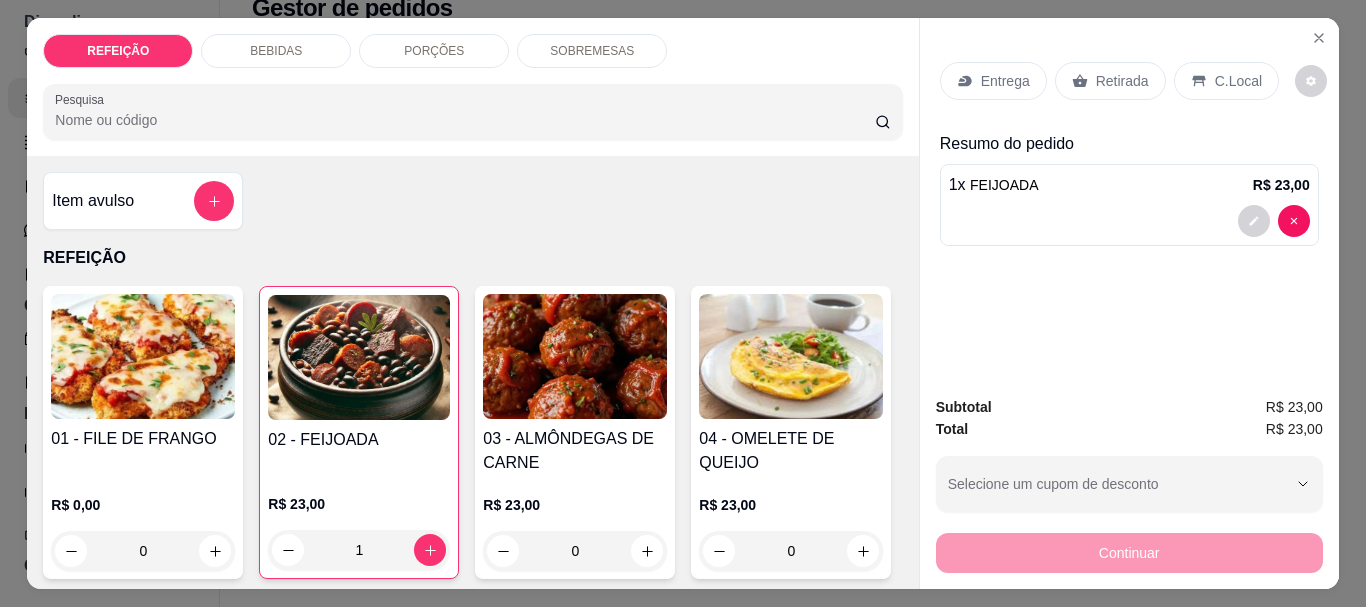 click at bounding box center (143, 356) 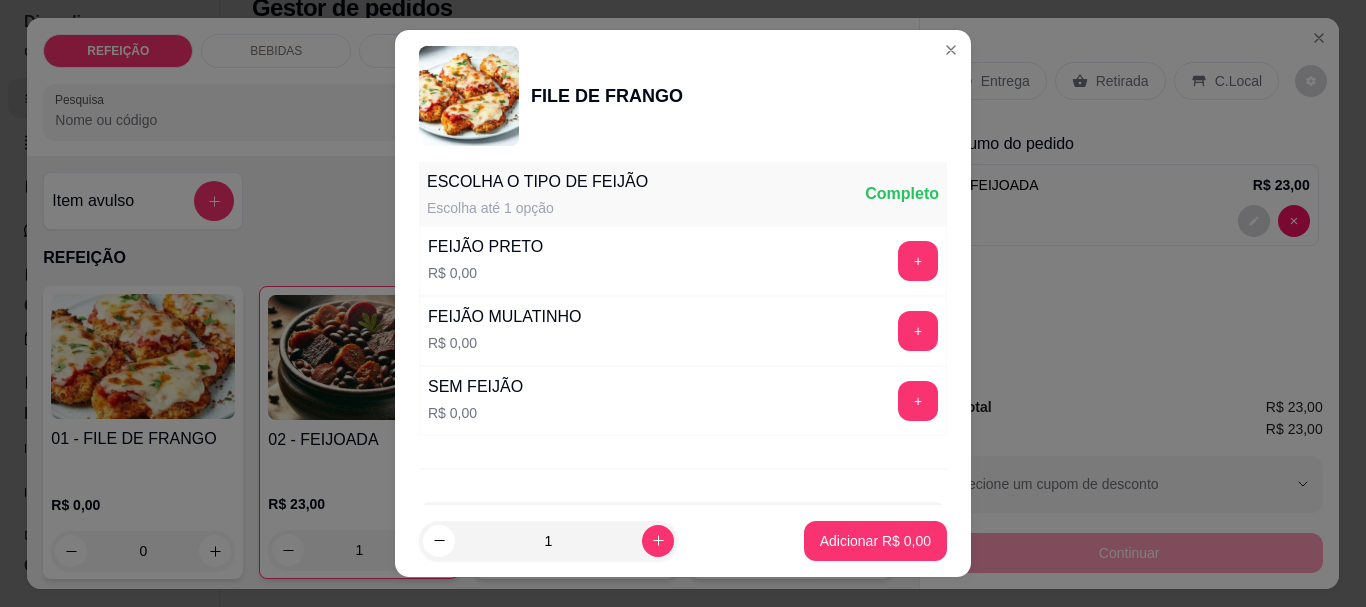 scroll, scrollTop: 300, scrollLeft: 0, axis: vertical 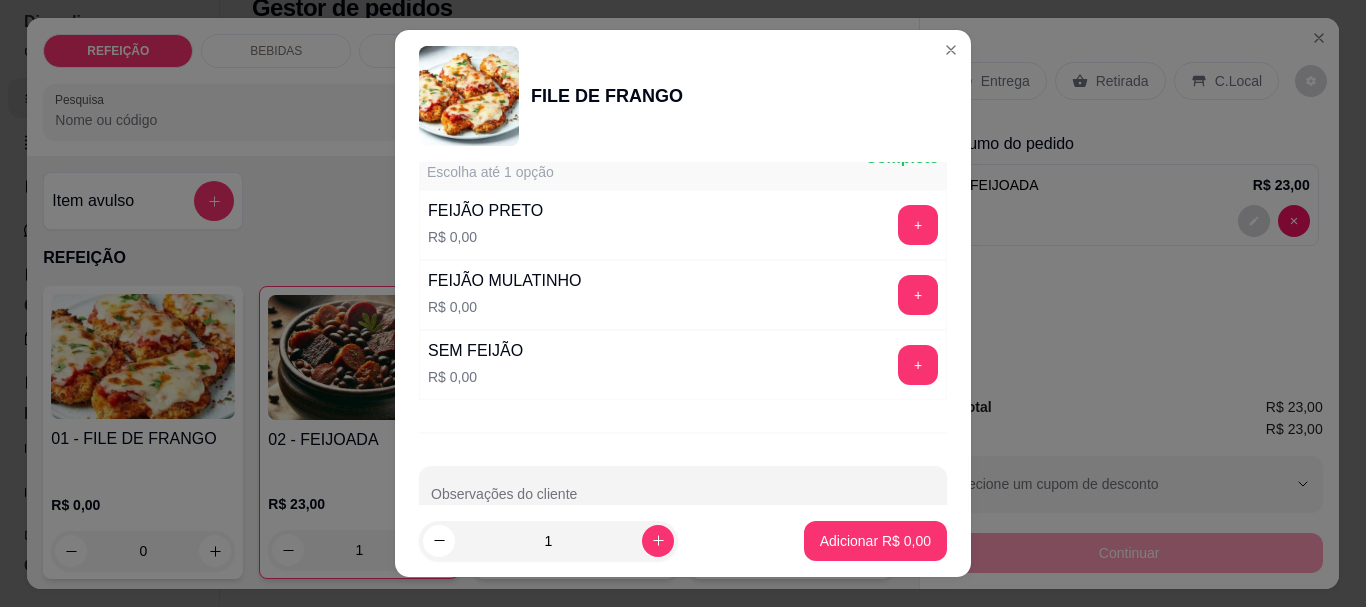 click on "FEIJÃO MULATINHO" at bounding box center (505, 281) 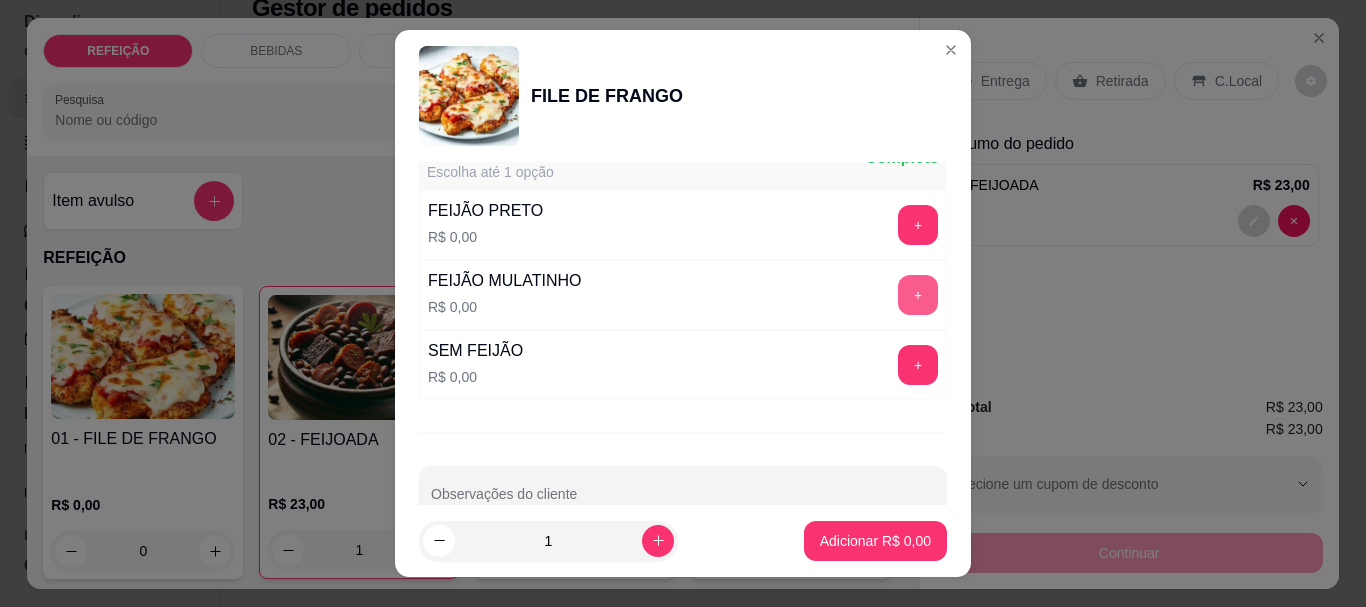 click on "+" at bounding box center (918, 295) 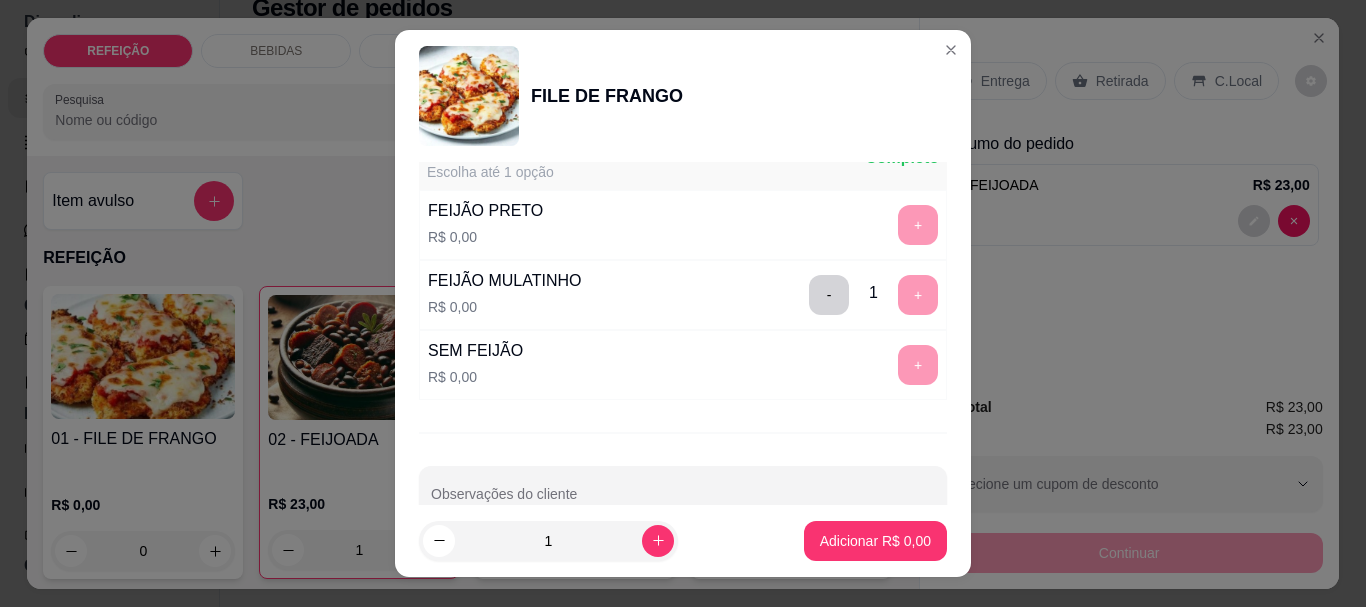 scroll, scrollTop: 345, scrollLeft: 0, axis: vertical 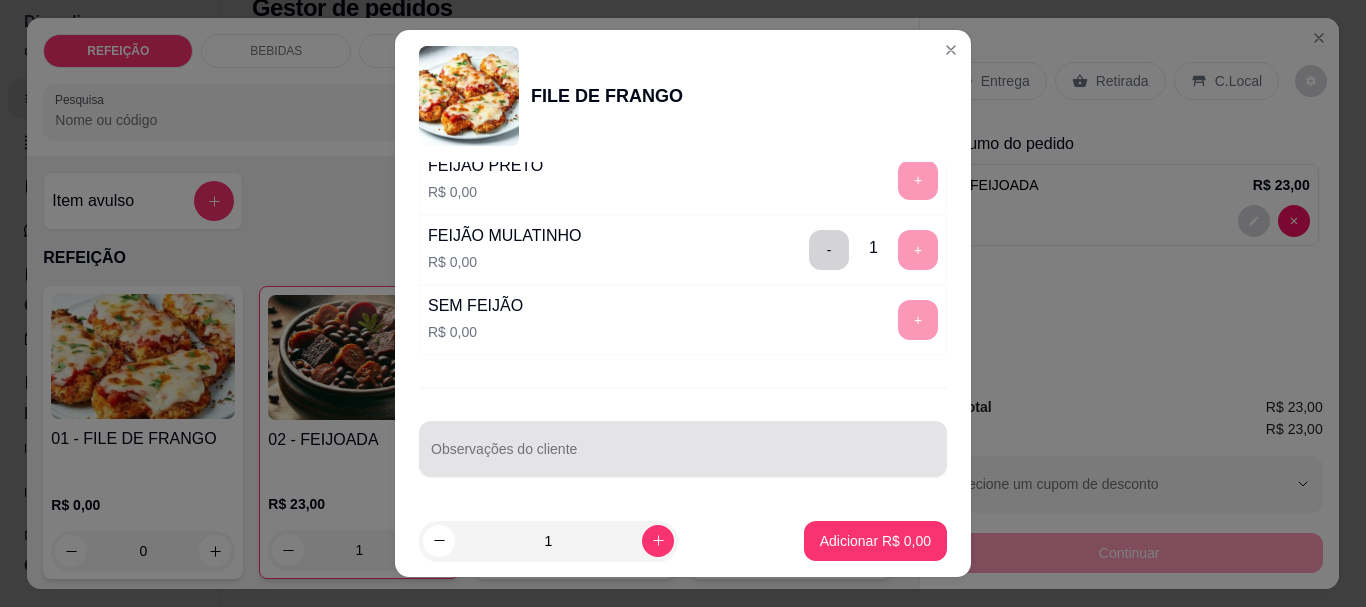 click on "Observações do cliente" at bounding box center (683, 449) 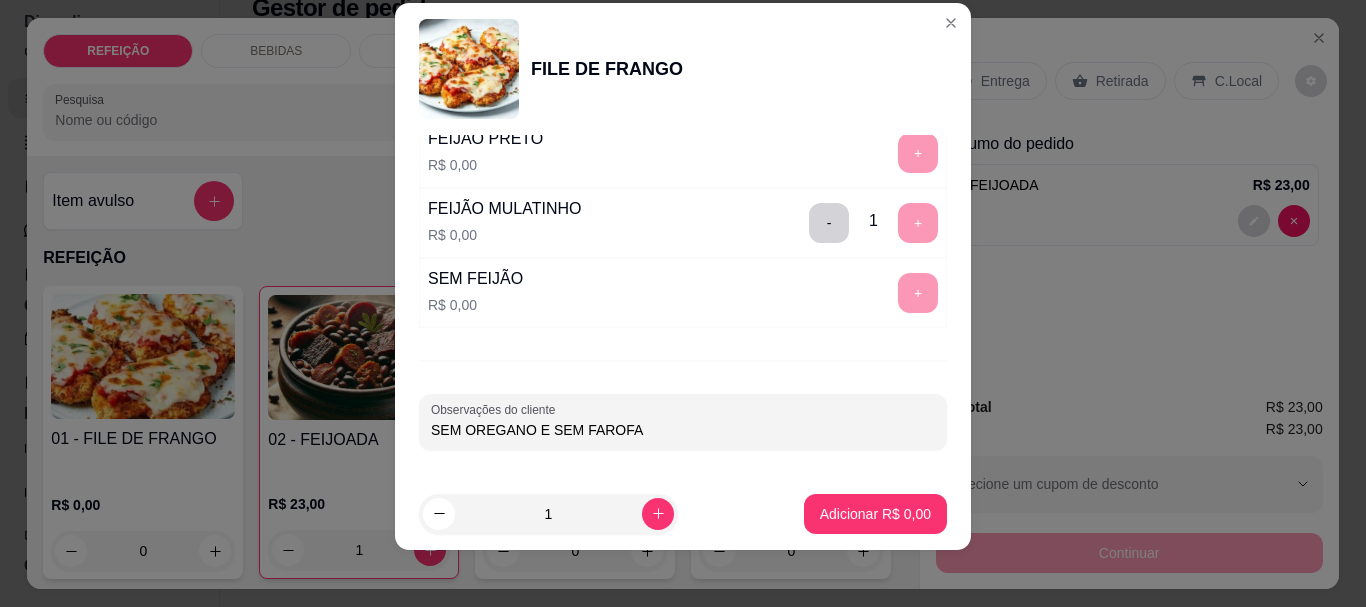 scroll, scrollTop: 34, scrollLeft: 0, axis: vertical 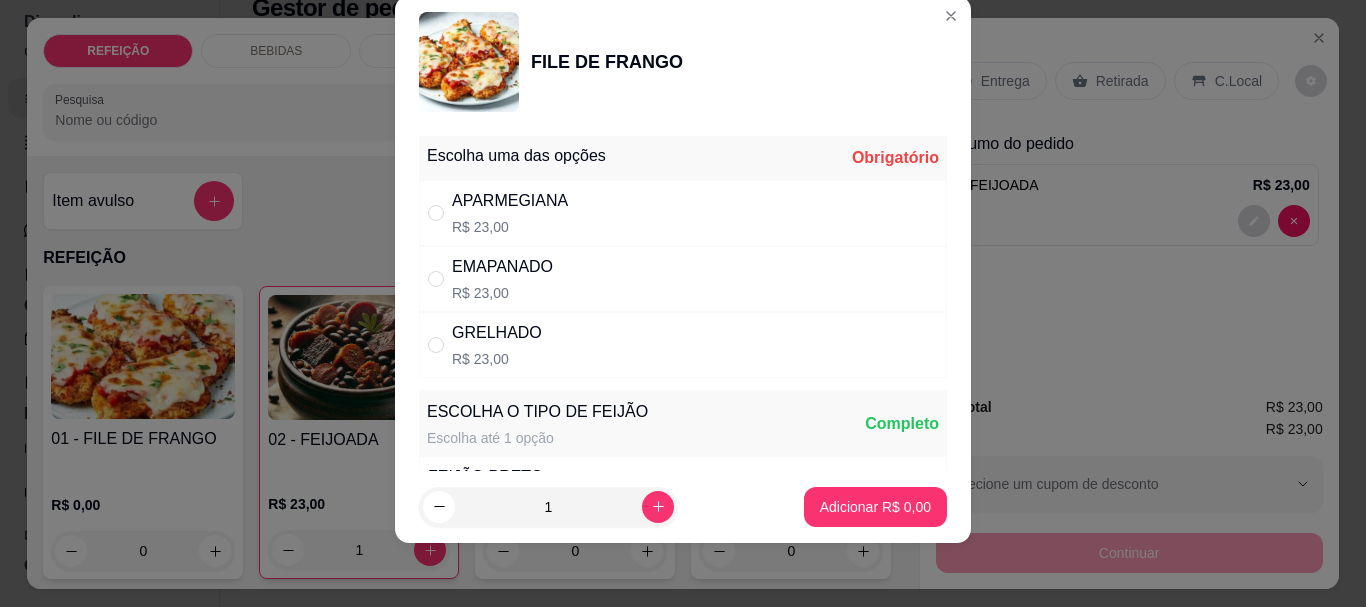 type on "SEM OREGANO E SEM FAROFA" 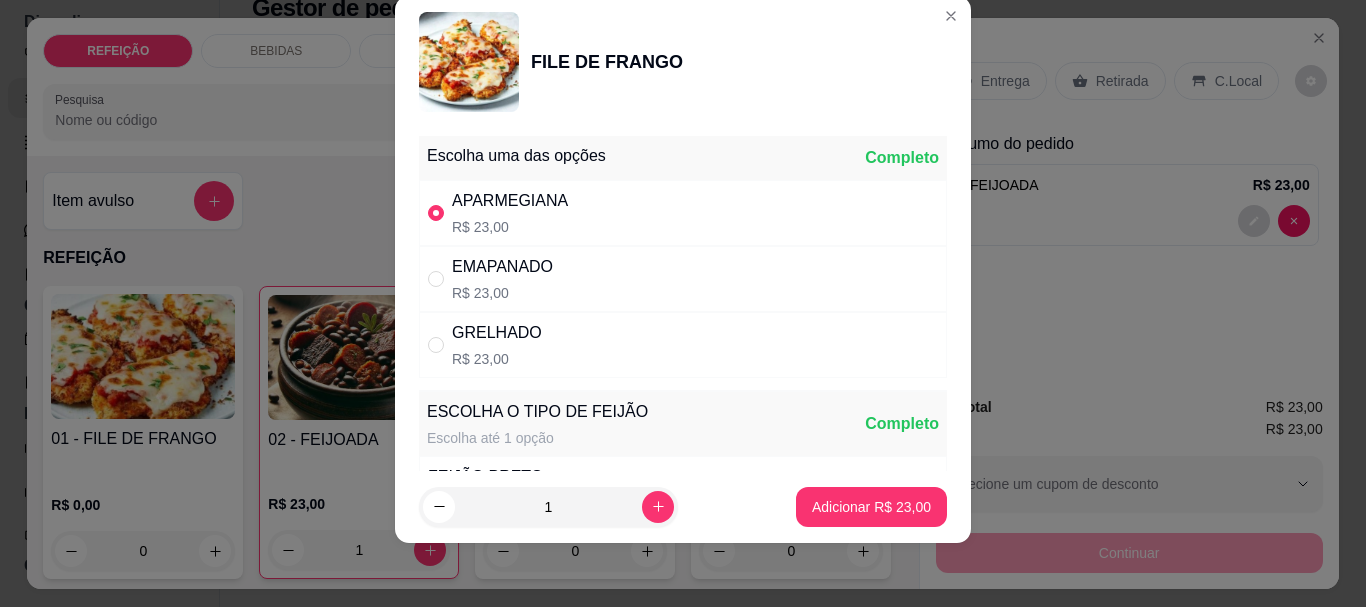 radio on "true" 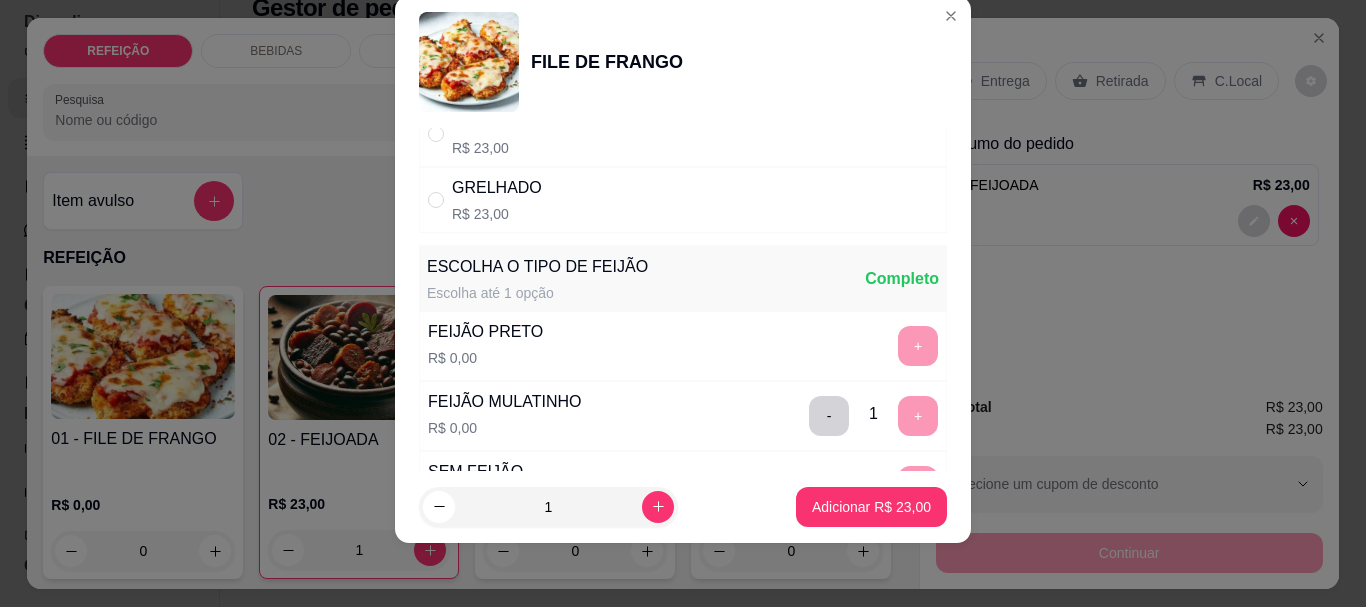 scroll, scrollTop: 345, scrollLeft: 0, axis: vertical 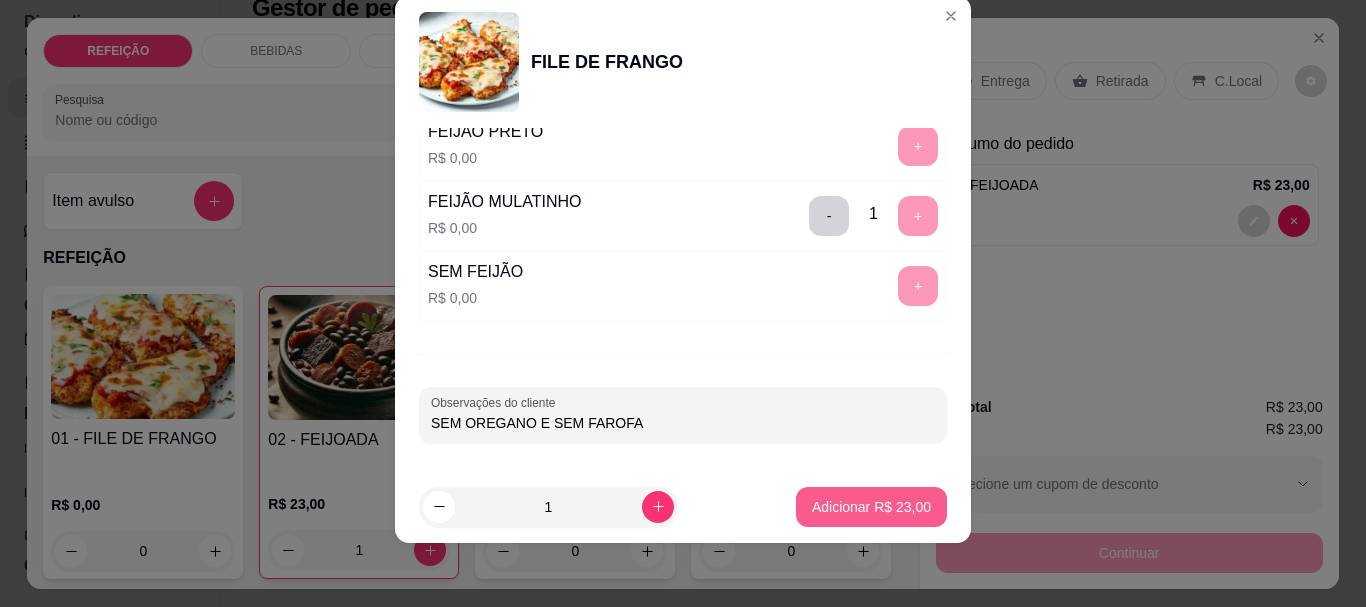 click on "Adicionar   R$ 23,00" at bounding box center [871, 507] 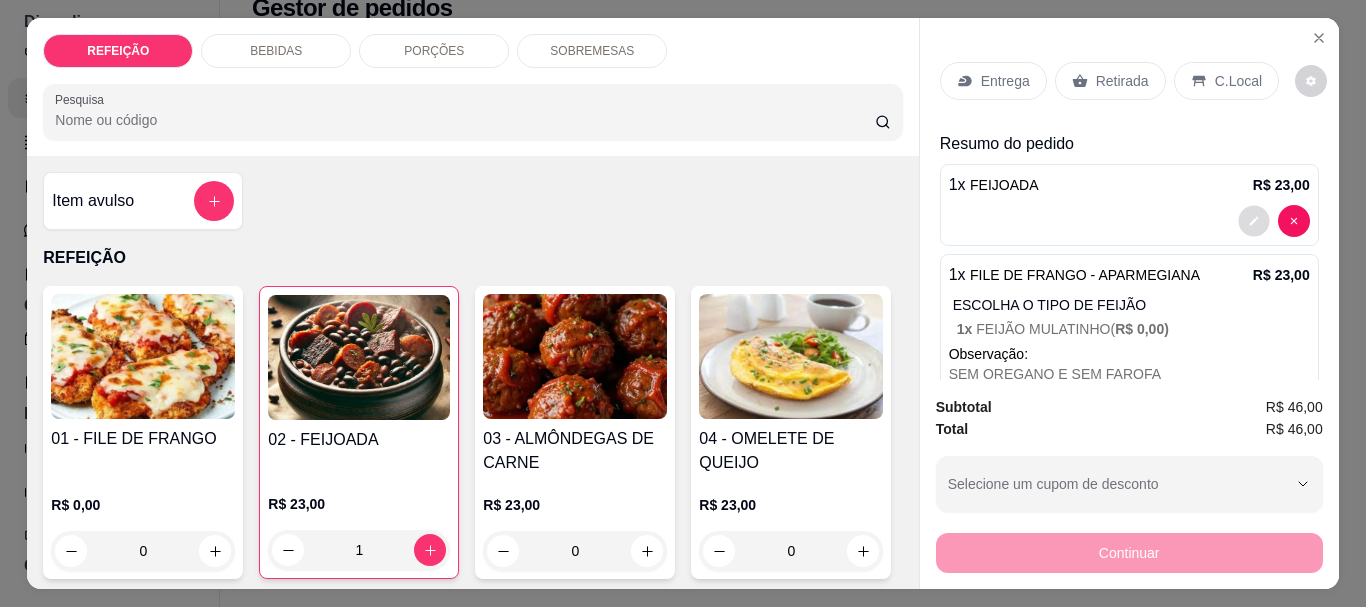 click at bounding box center (1253, 221) 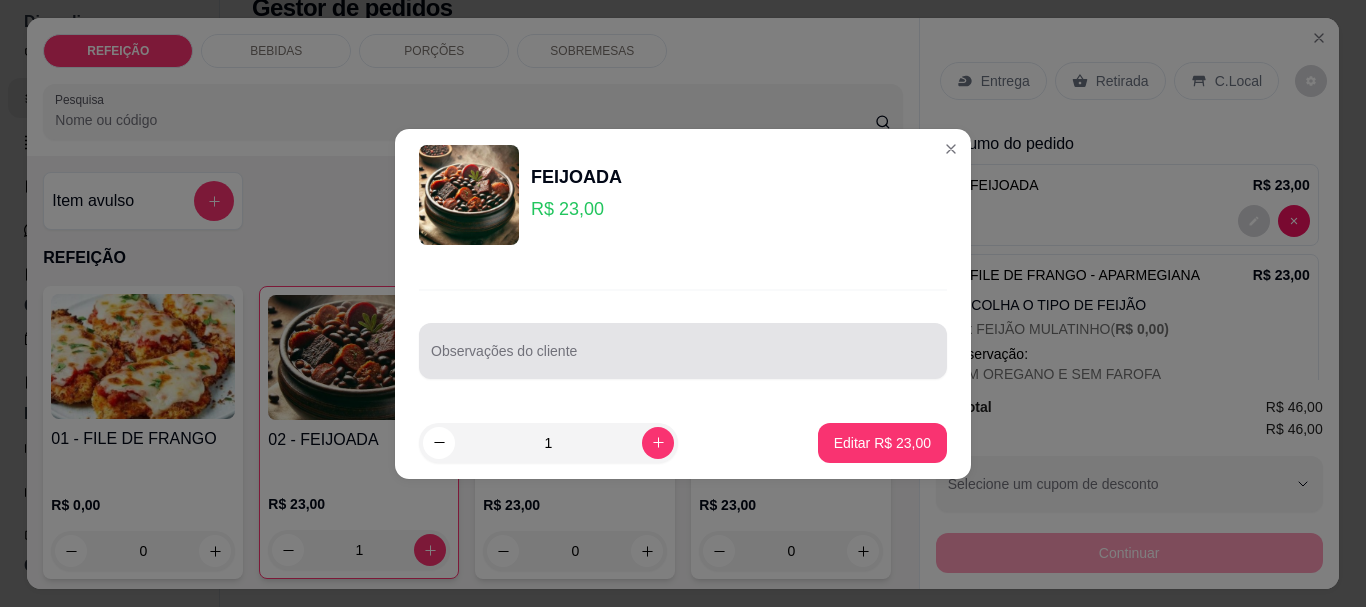 click on "Observações do cliente" at bounding box center [683, 359] 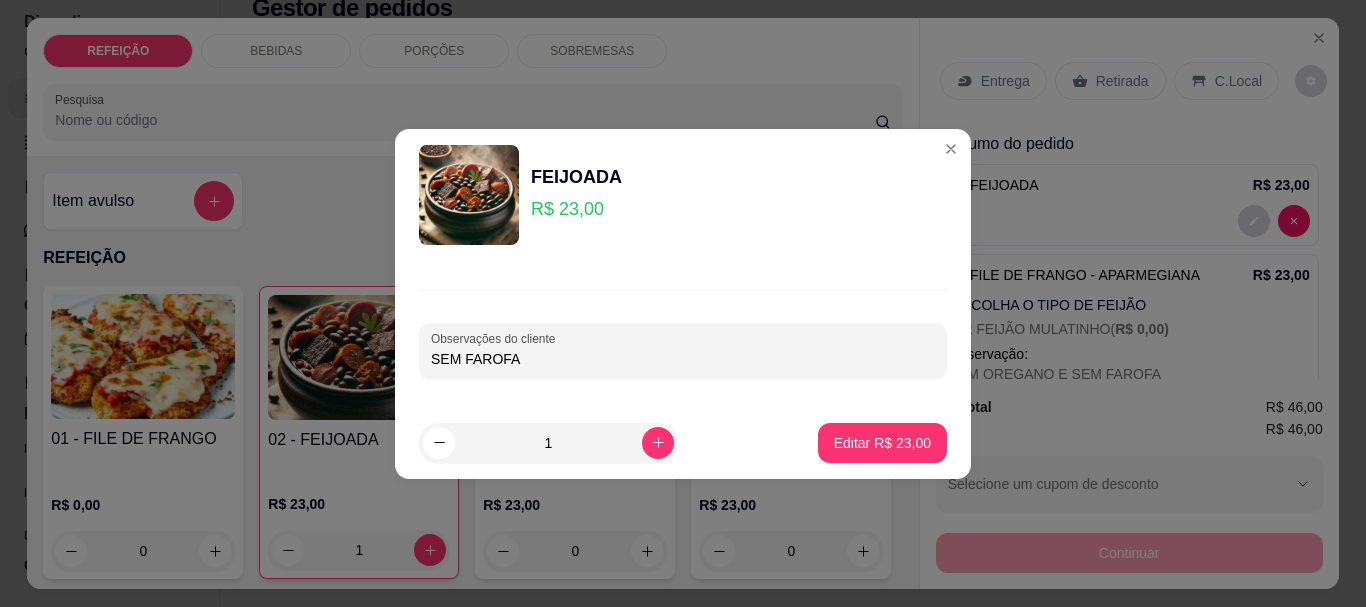 type on "SEM FAROFA" 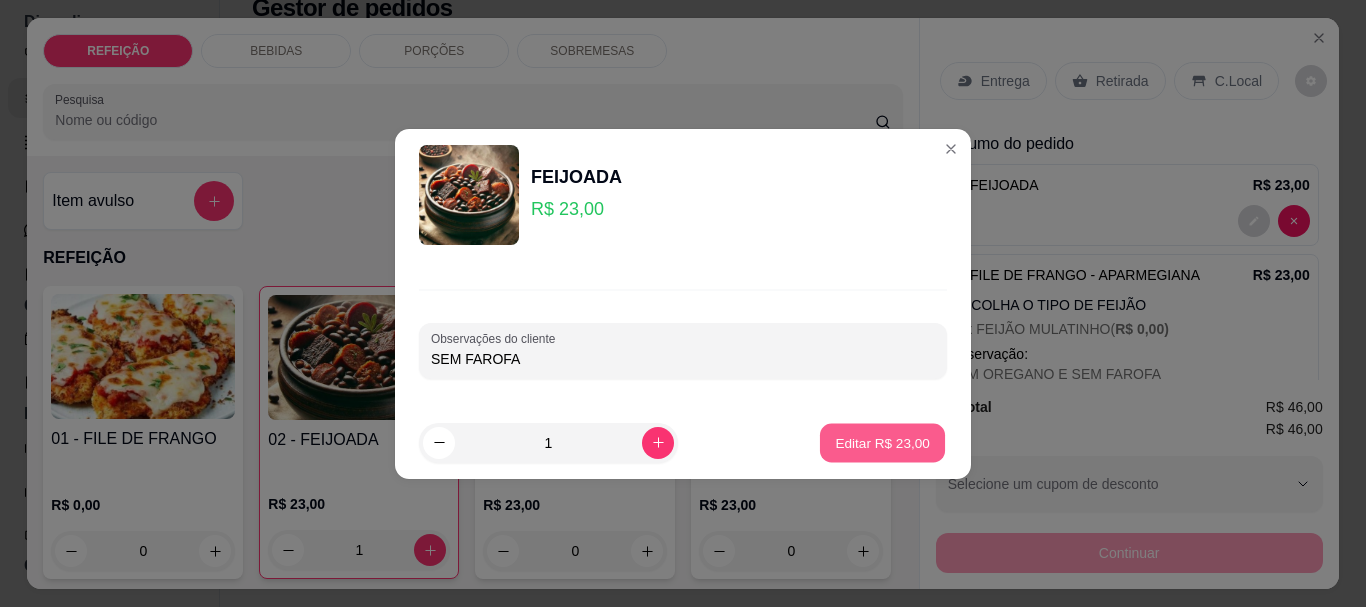 click on "Editar   R$ 23,00" at bounding box center (882, 442) 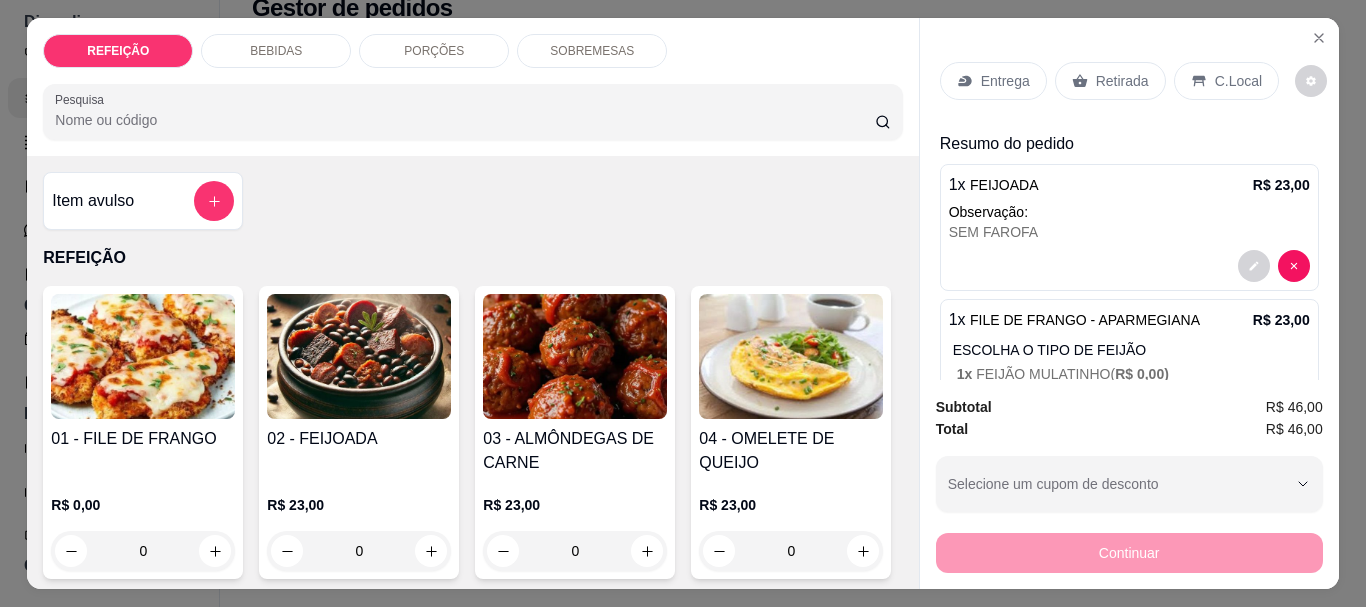 click on "C.Local" at bounding box center [1238, 81] 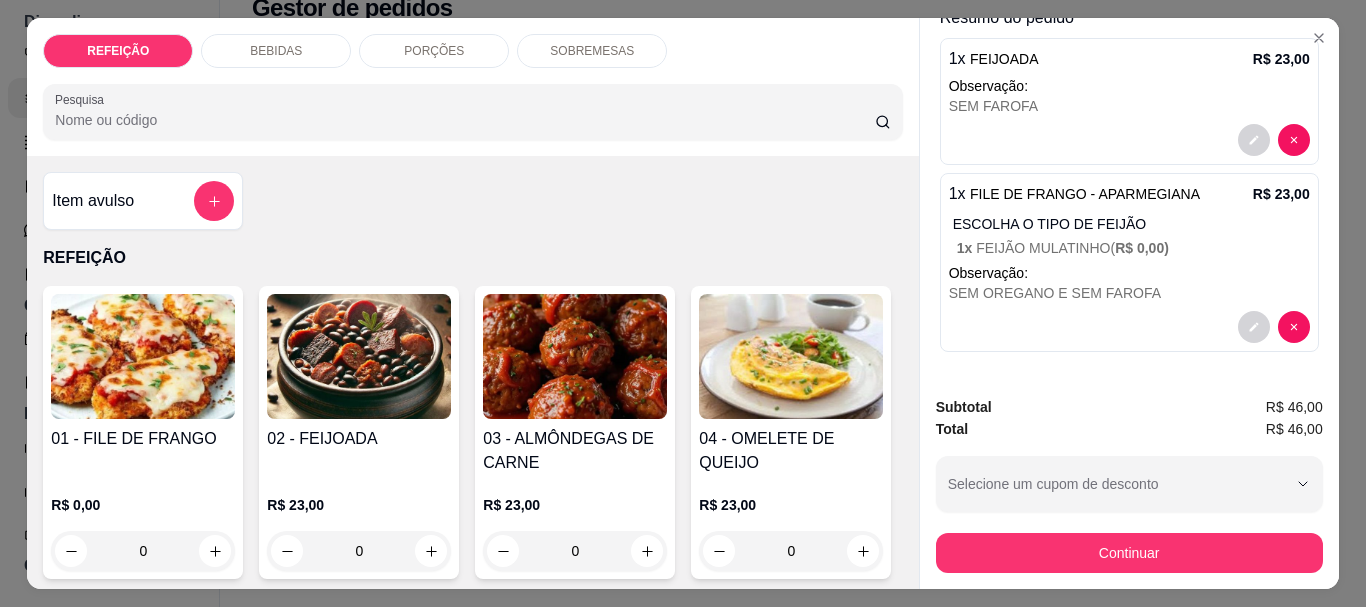 scroll, scrollTop: 0, scrollLeft: 0, axis: both 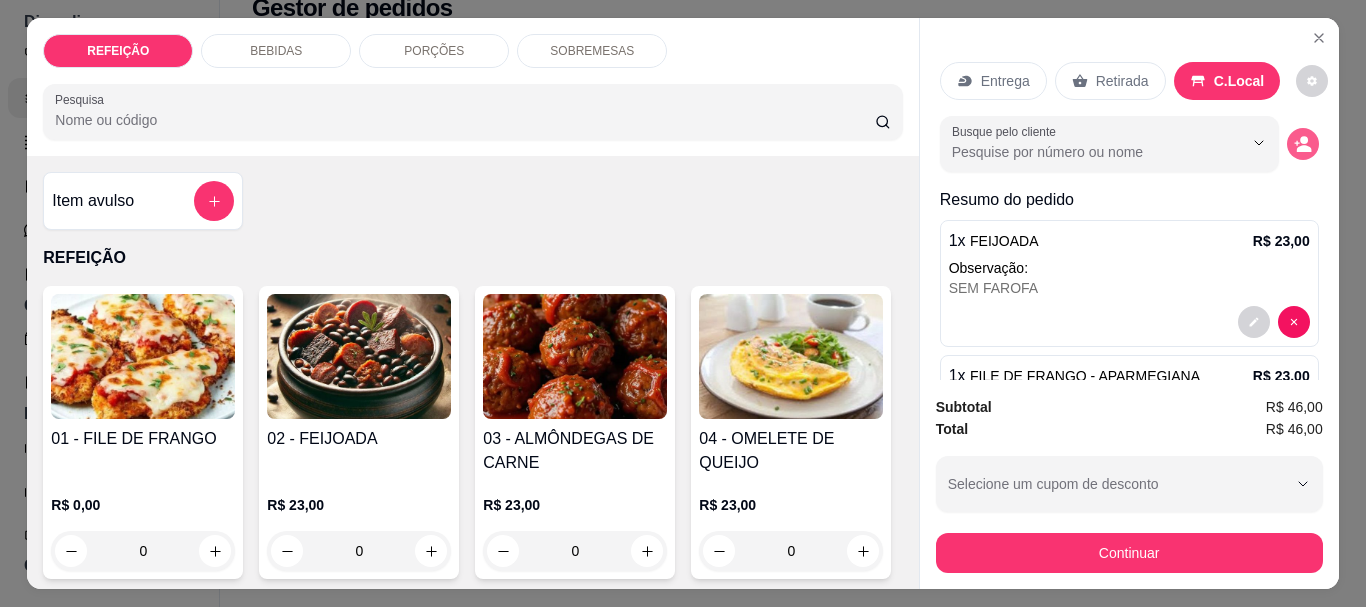 click 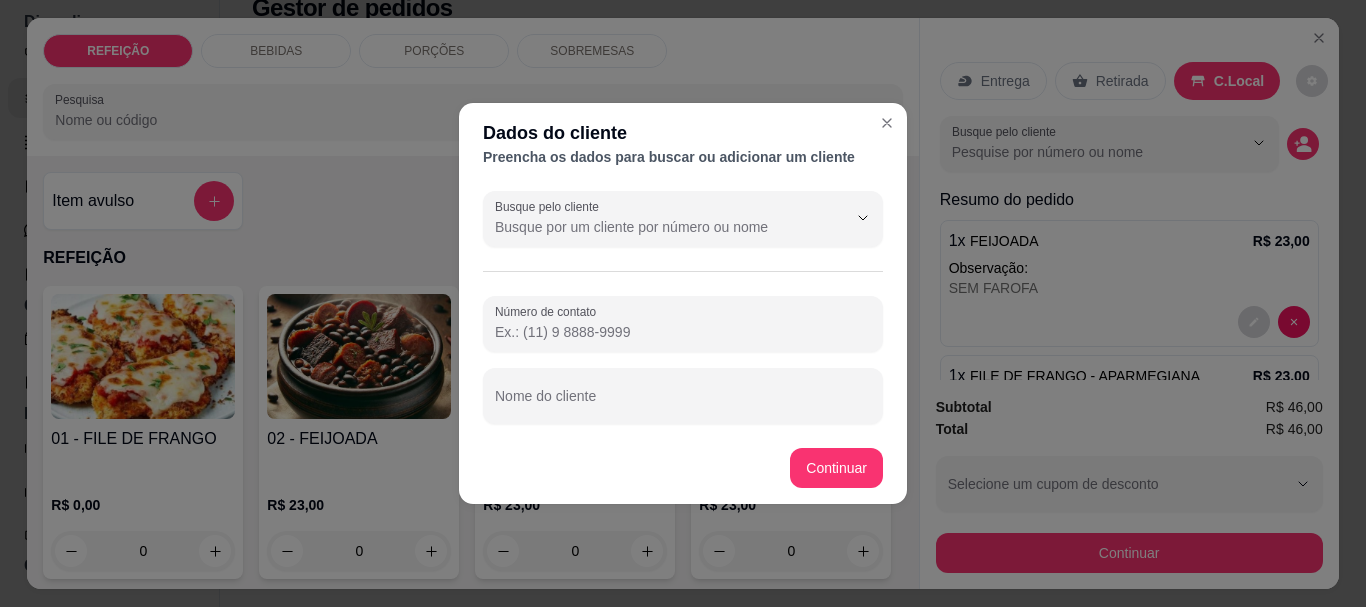 paste on "(81) 9123-1982" 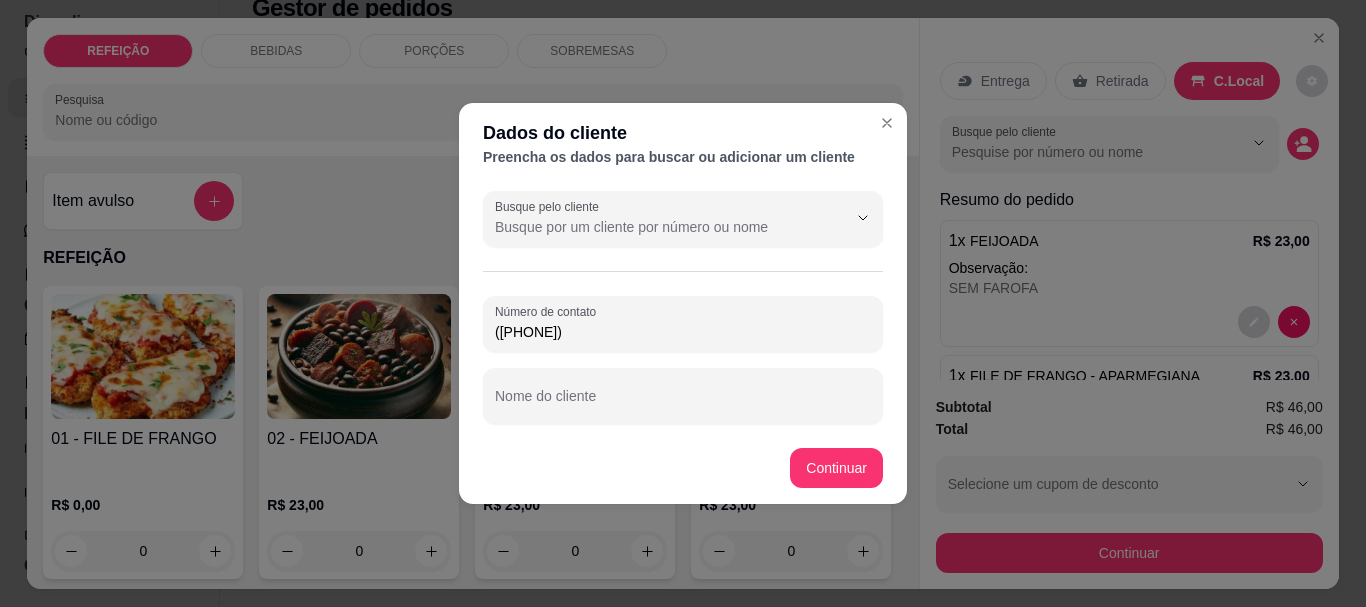 type on "(81) 9123-1982" 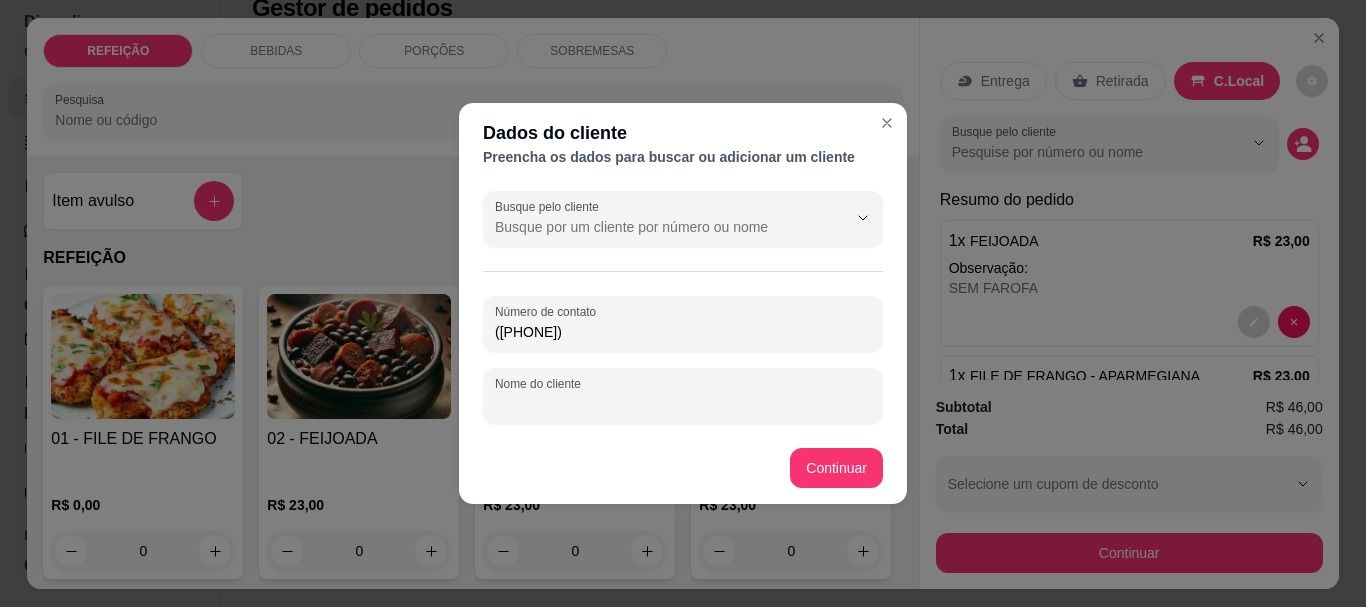 click on "Nome do cliente" at bounding box center [683, 404] 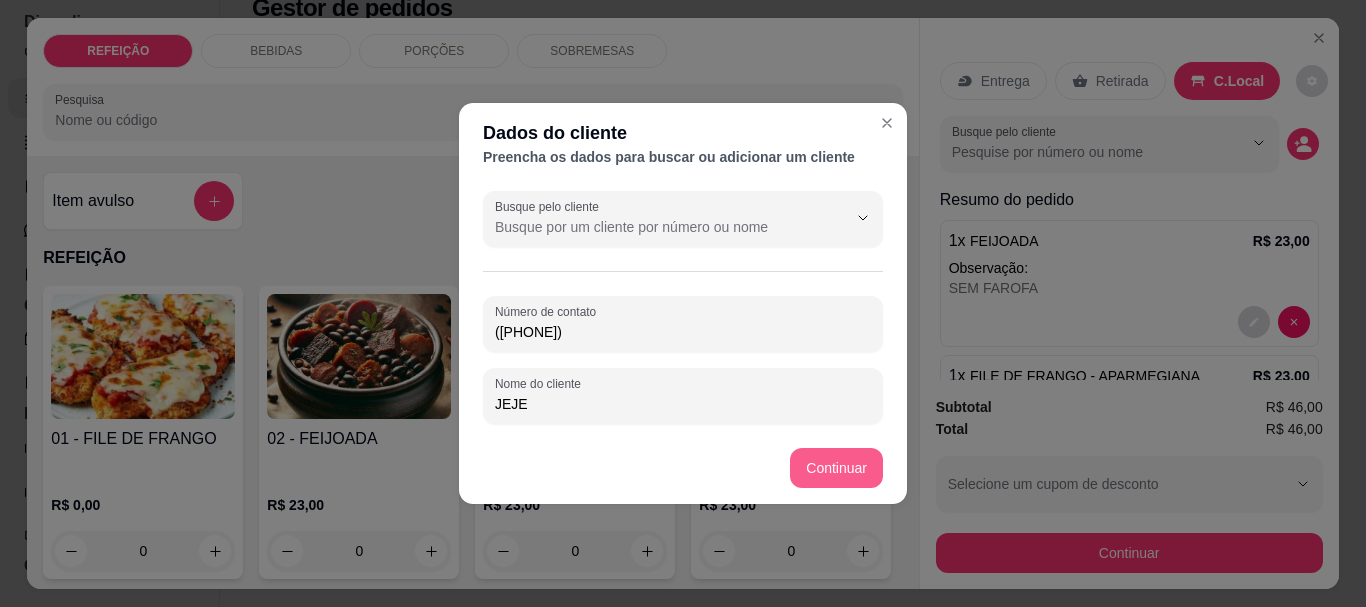 type on "JEJE" 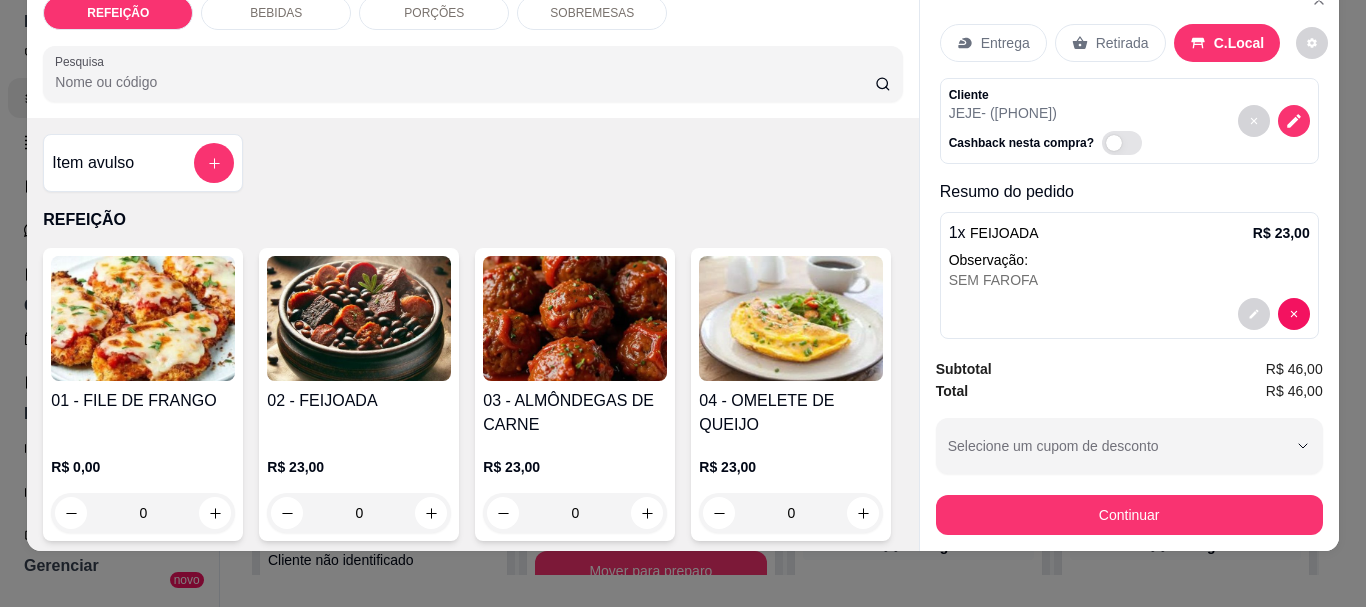 scroll, scrollTop: 53, scrollLeft: 0, axis: vertical 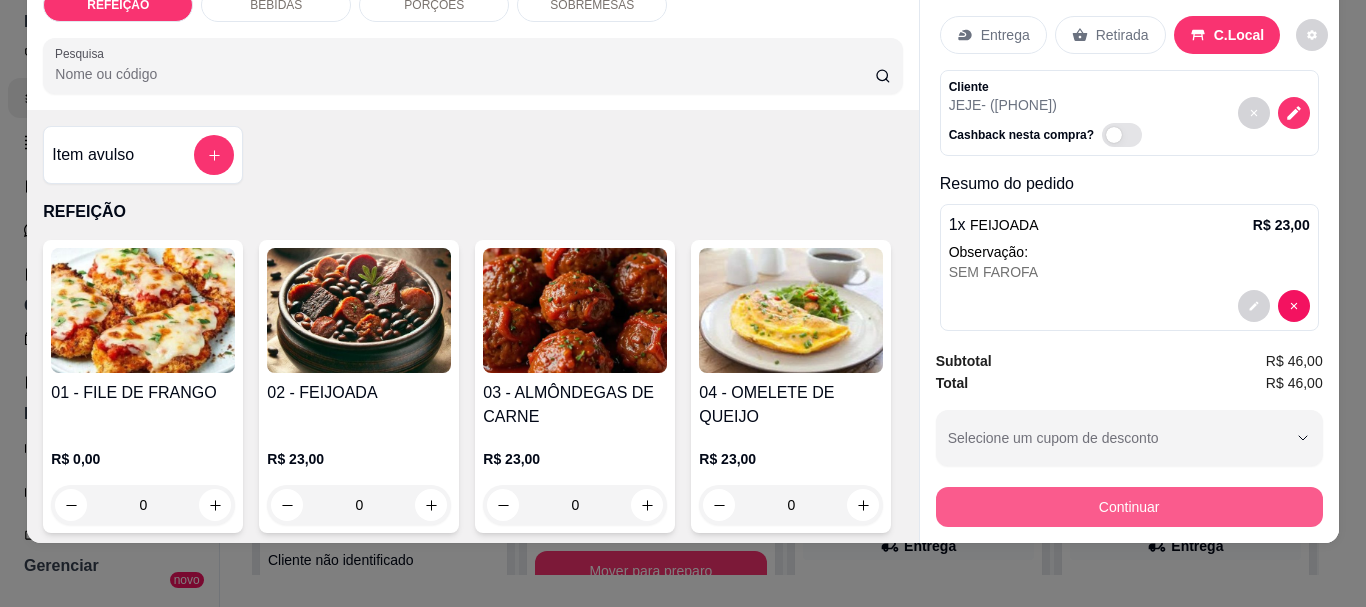 click on "Continuar" at bounding box center [1129, 507] 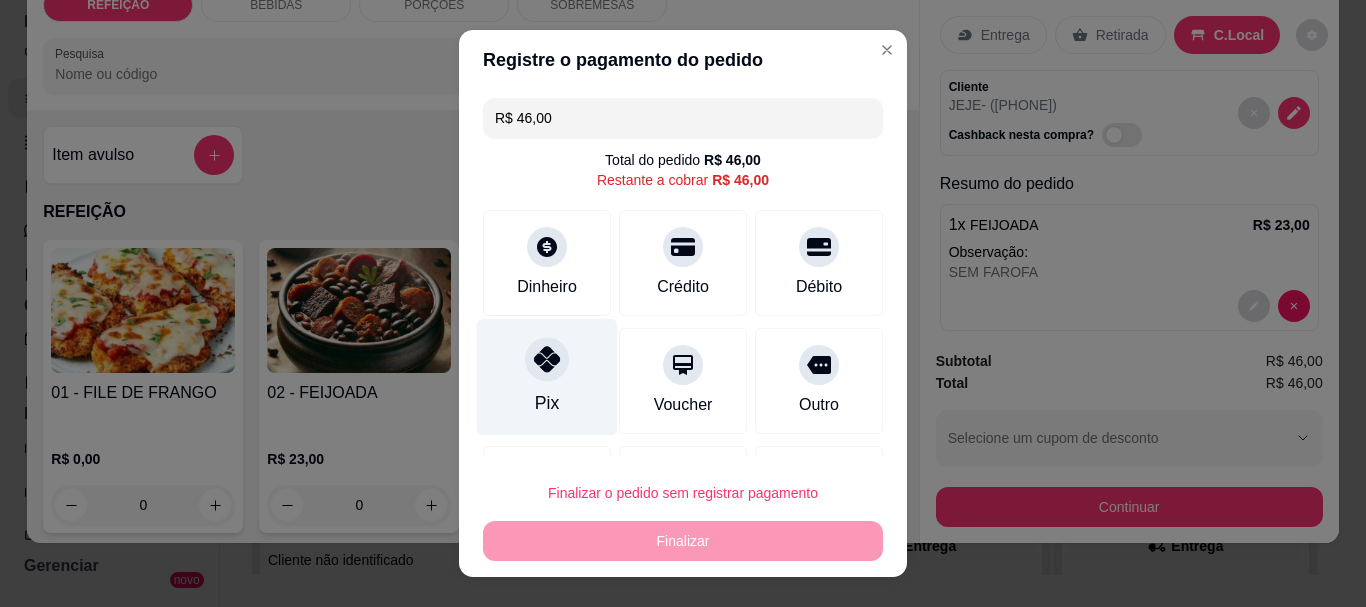 click on "Pix" at bounding box center [547, 377] 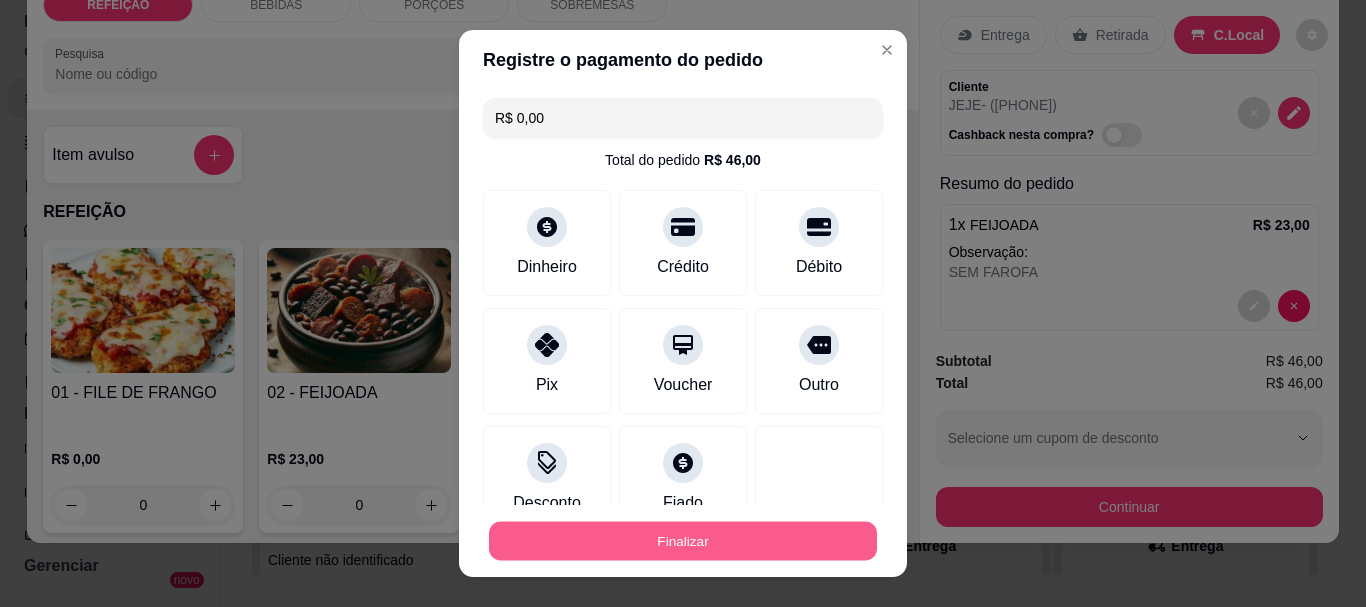 click on "Finalizar" at bounding box center [683, 540] 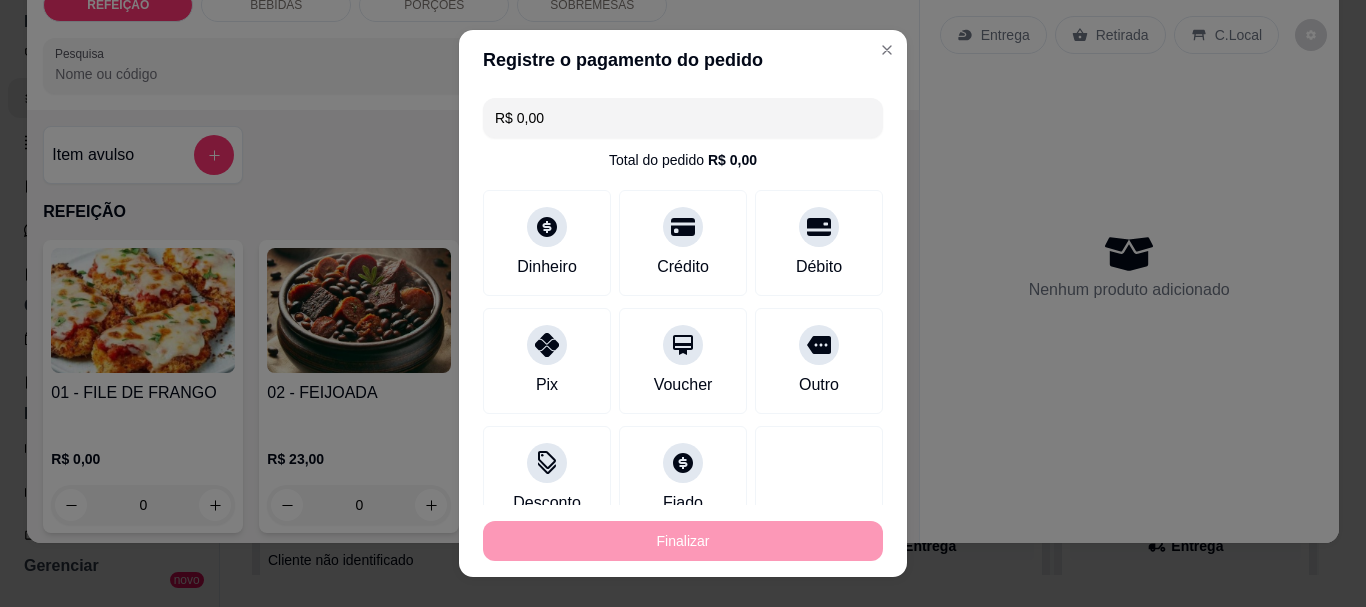 type on "-R$ 46,00" 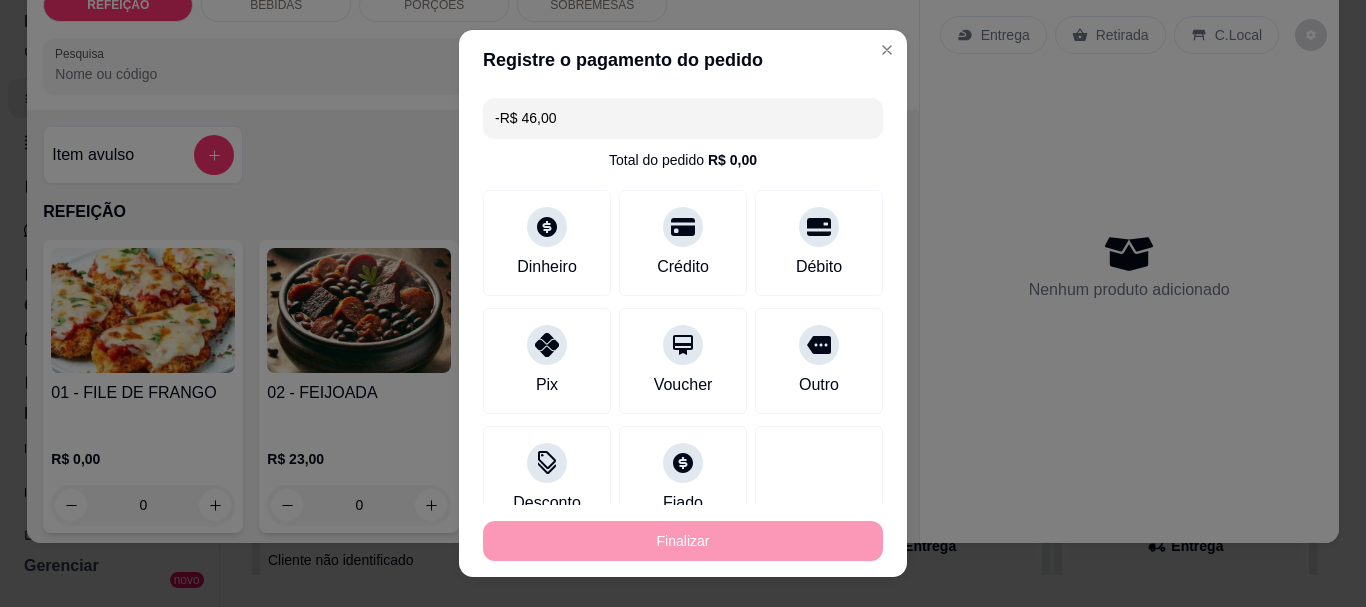 scroll, scrollTop: 141, scrollLeft: 0, axis: vertical 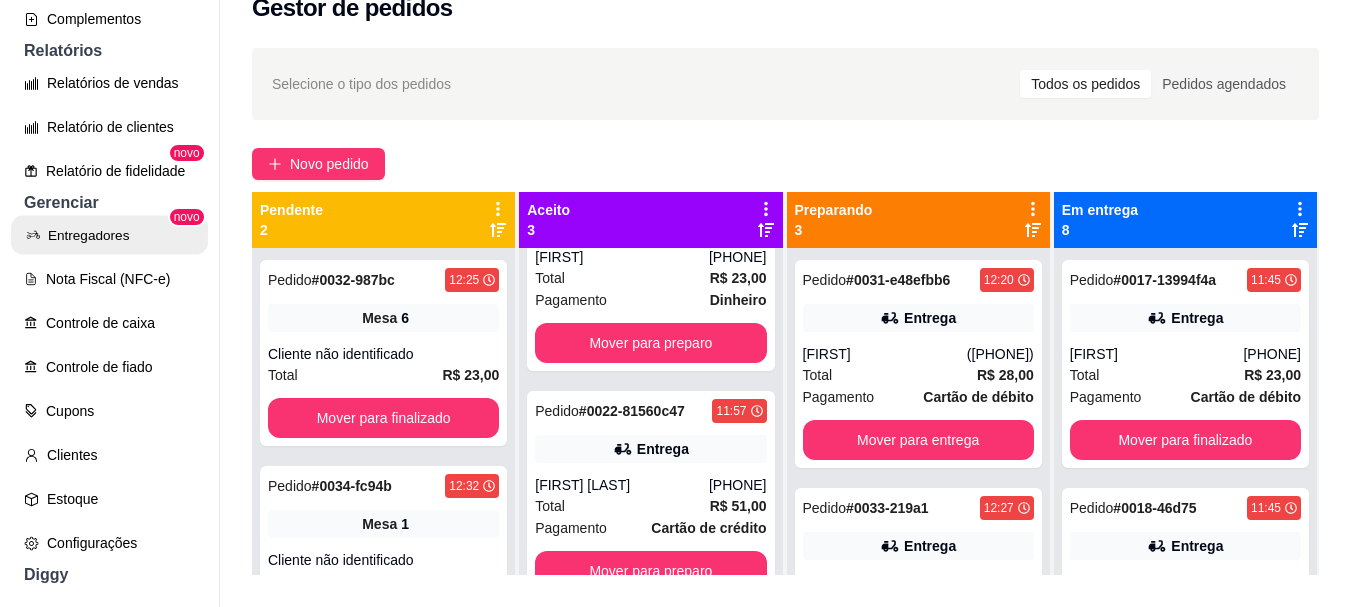 click on "Entregadores" at bounding box center [109, 235] 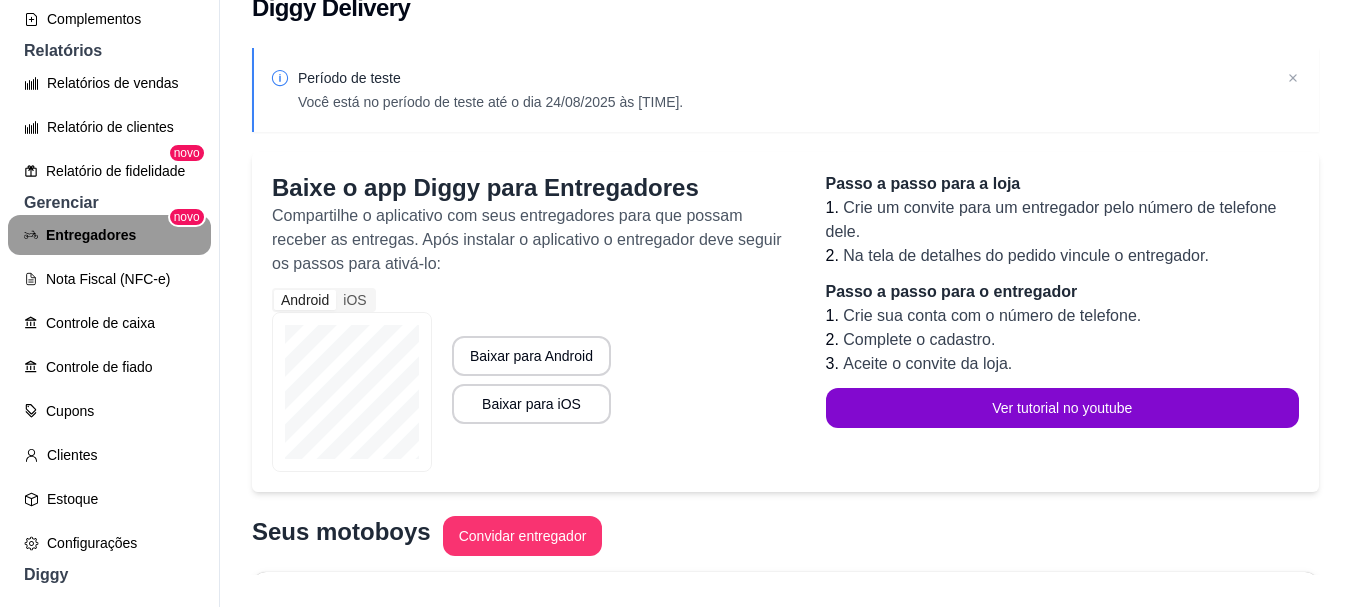 scroll, scrollTop: 0, scrollLeft: 0, axis: both 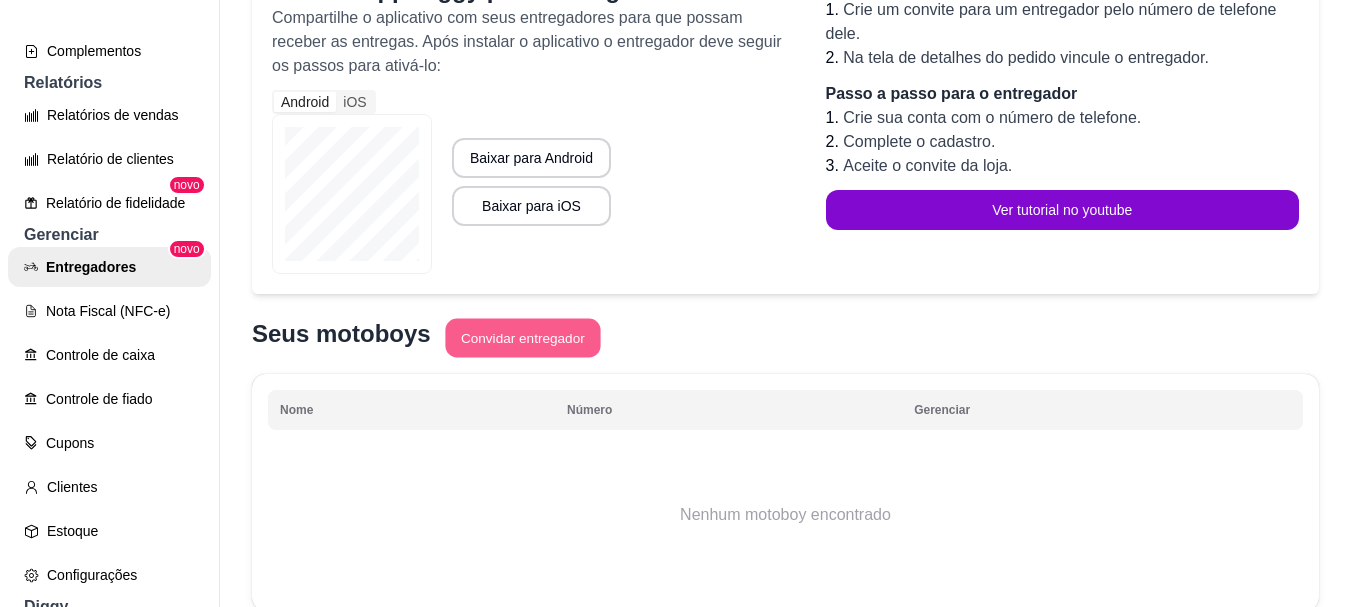 click on "Convidar entregador" at bounding box center (522, 338) 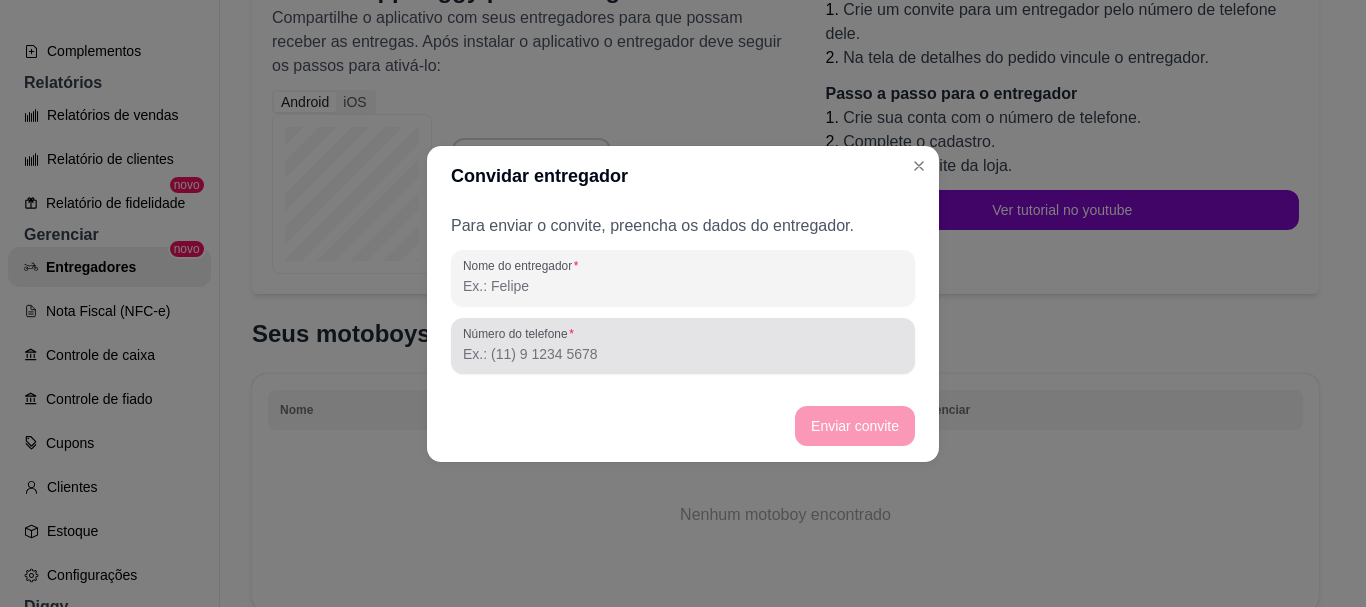 click at bounding box center [683, 346] 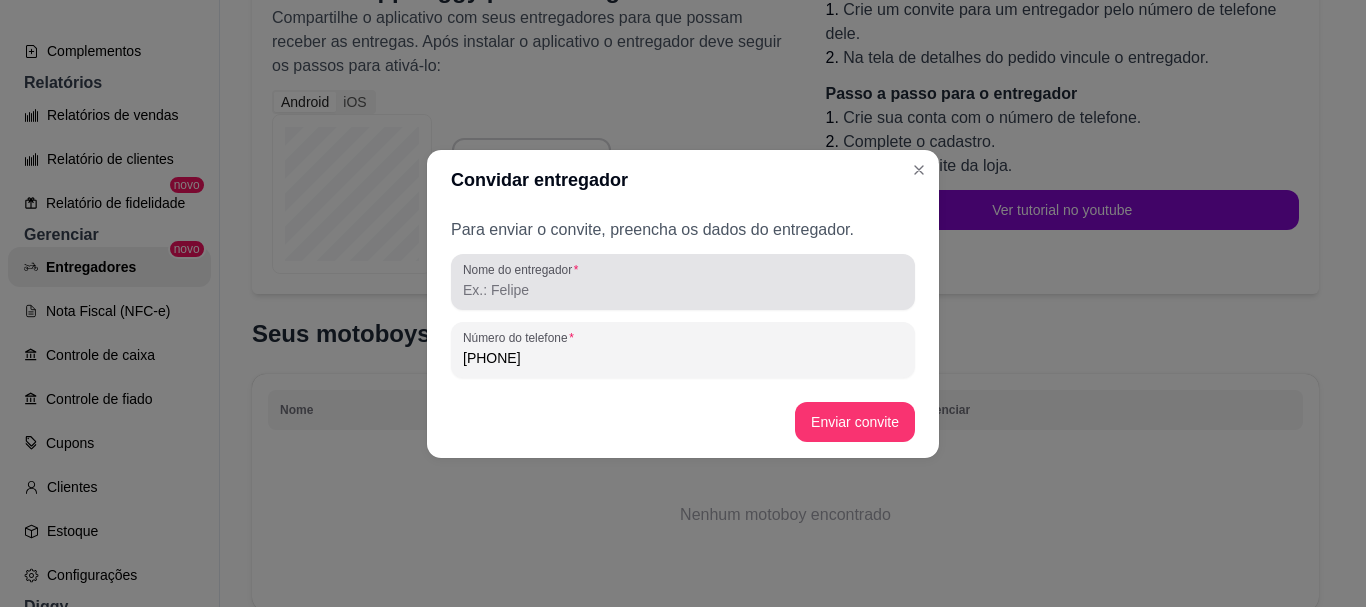 type on "(21) 9 7630-2197" 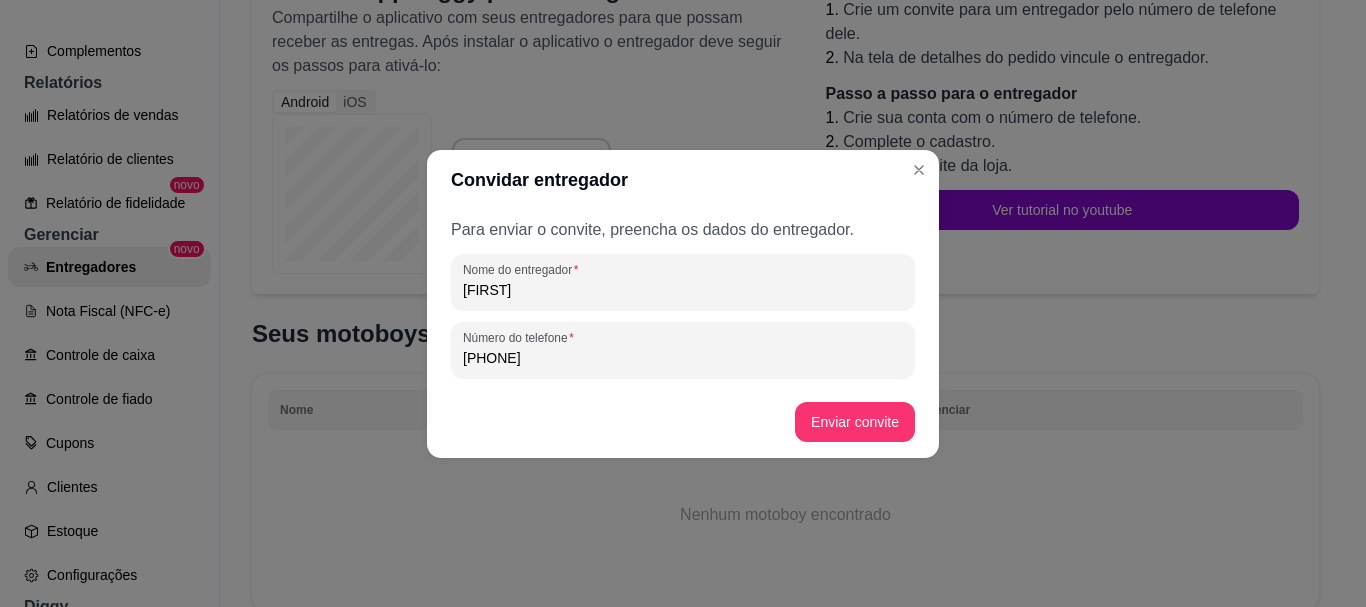 type on "MATHEUS" 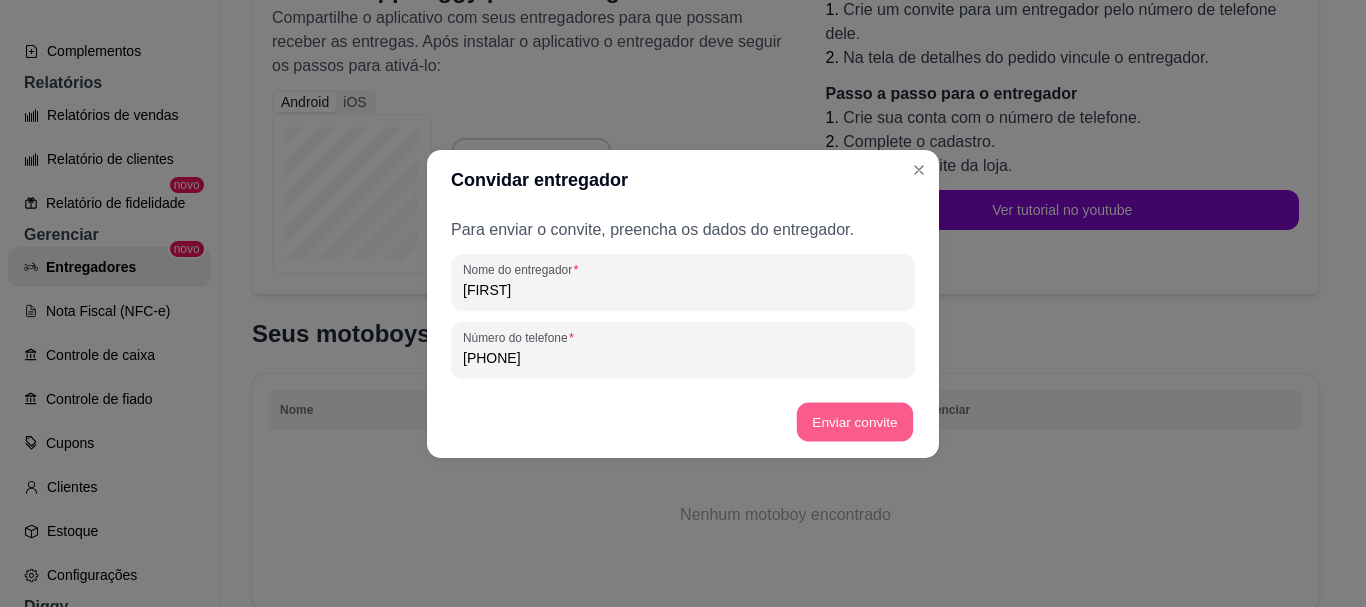 click on "Enviar convite" at bounding box center [855, 421] 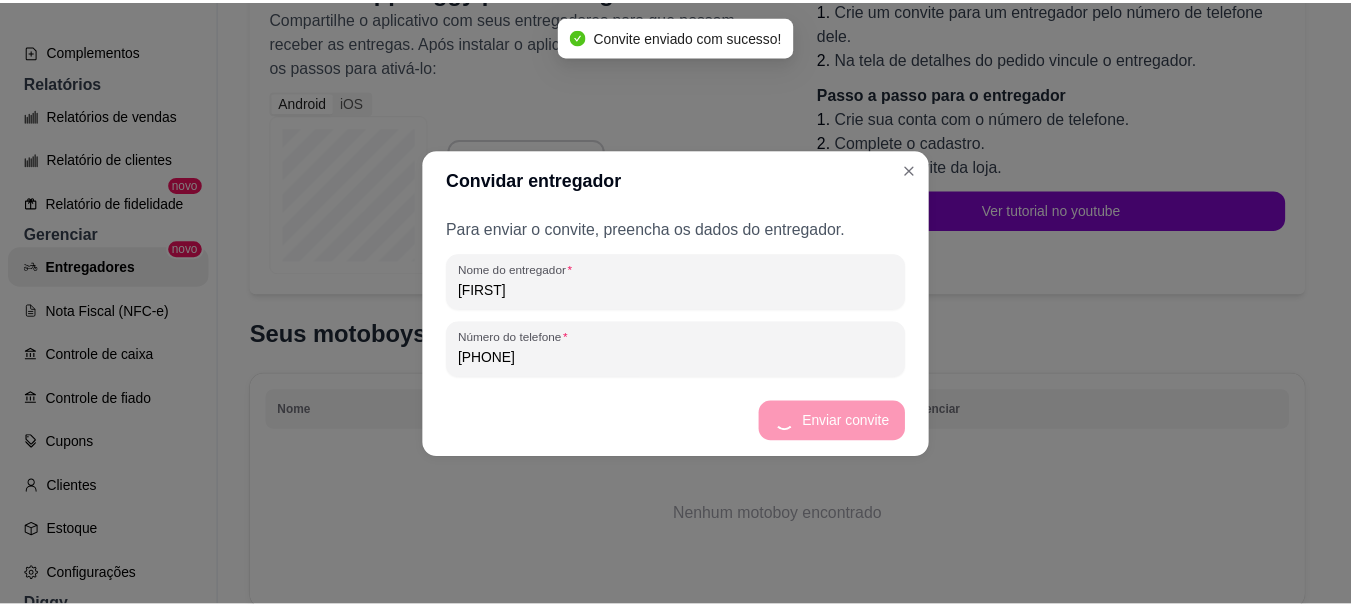 scroll, scrollTop: 238, scrollLeft: 0, axis: vertical 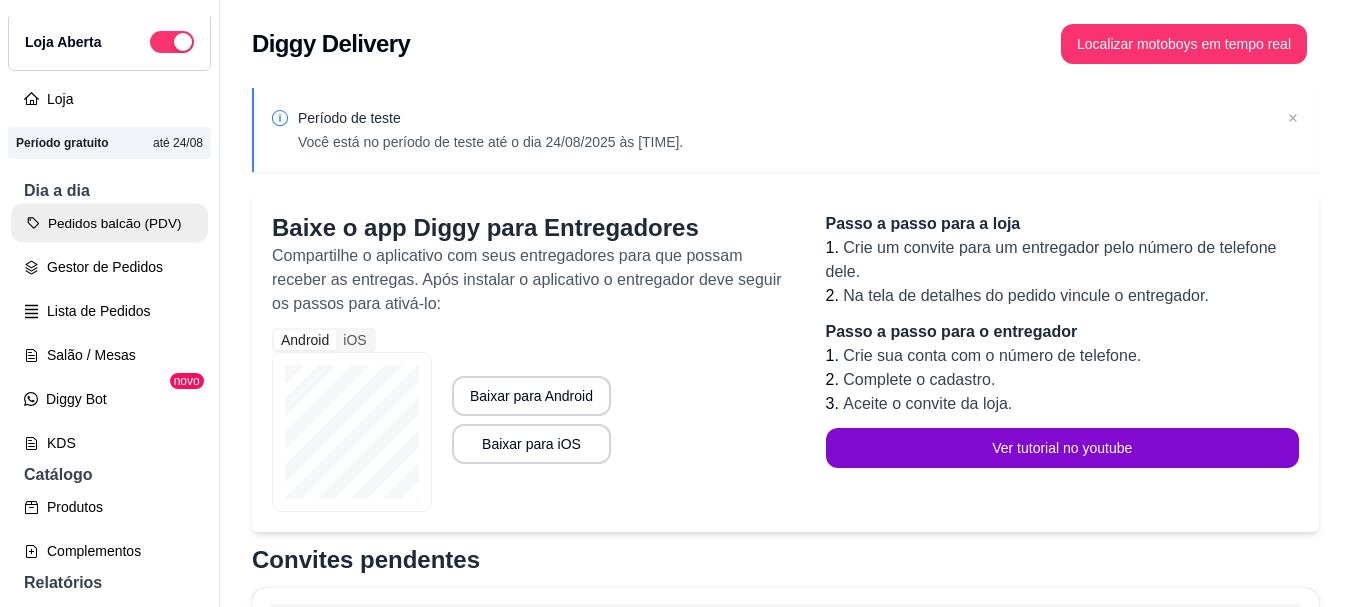 click on "Pedidos balcão (PDV)" at bounding box center [109, 223] 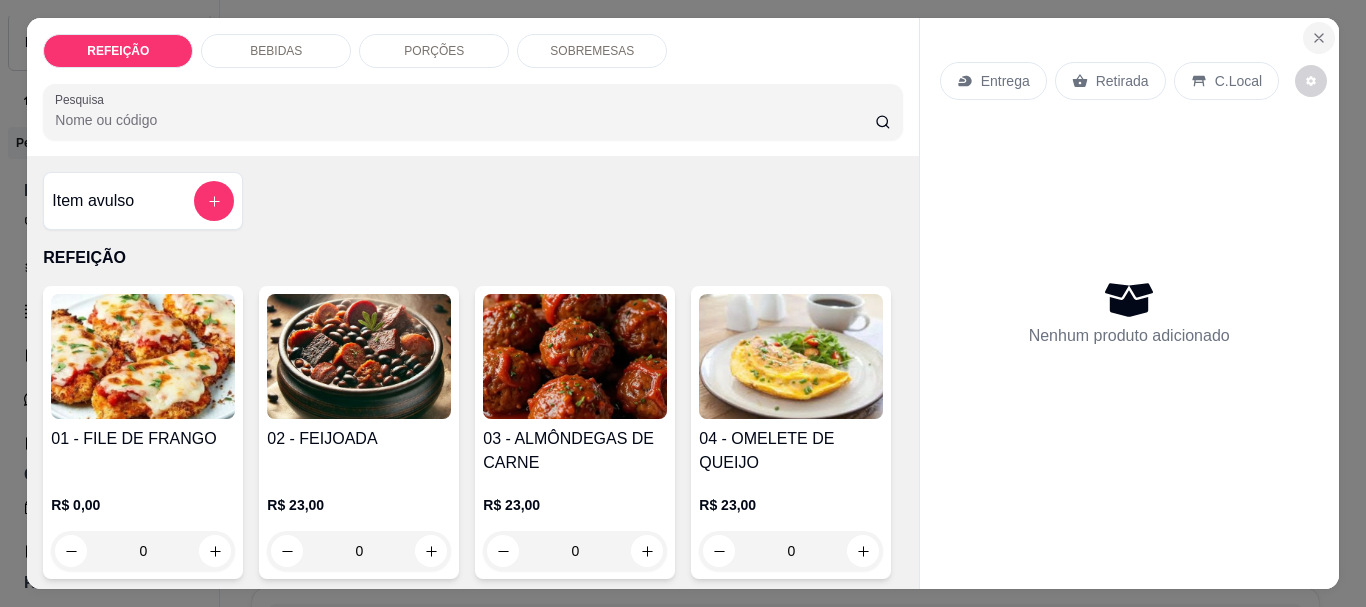 click 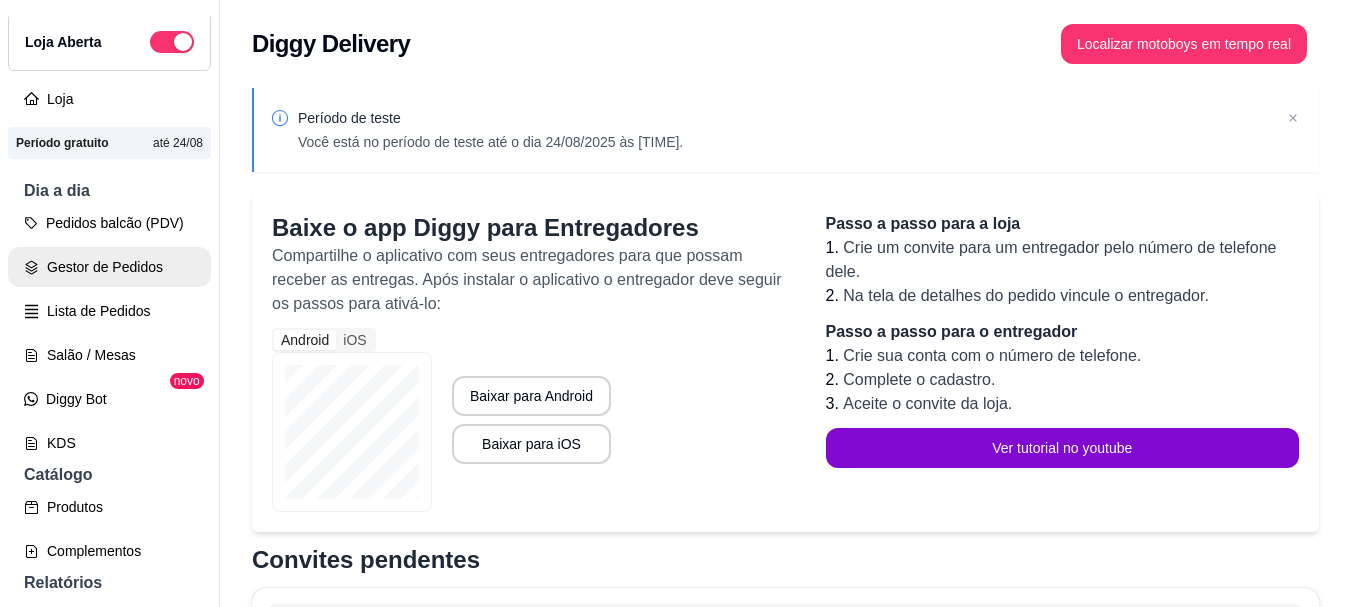 click on "Gestor de Pedidos" at bounding box center (109, 267) 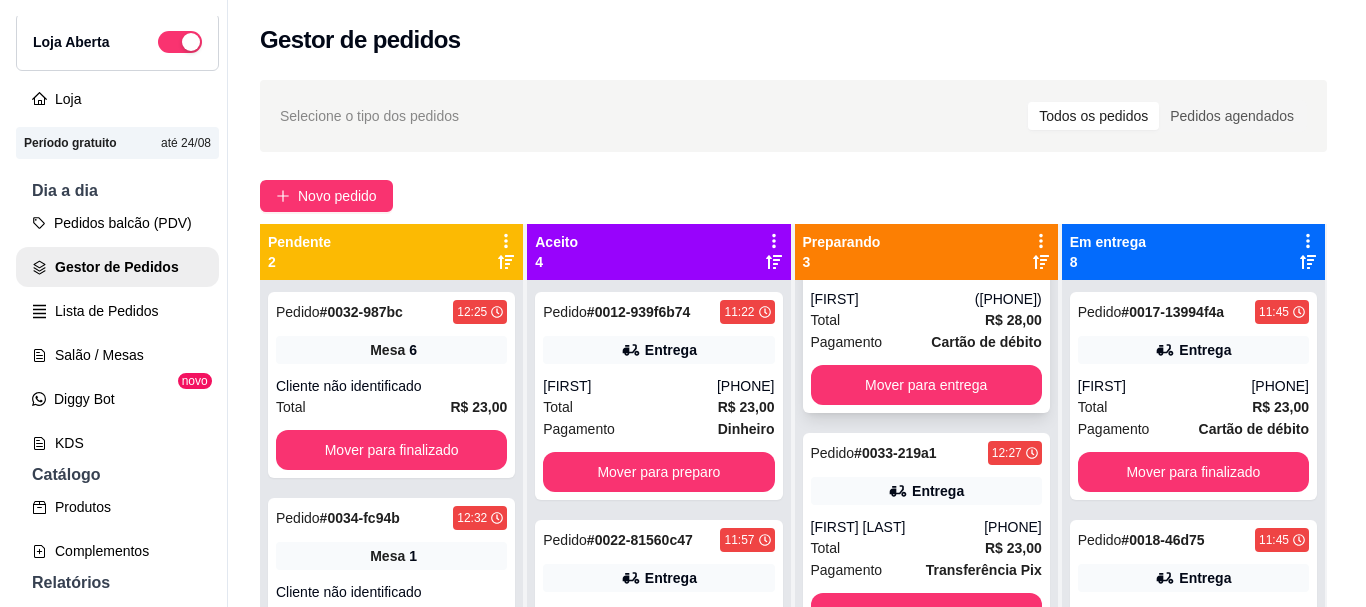 scroll, scrollTop: 97, scrollLeft: 0, axis: vertical 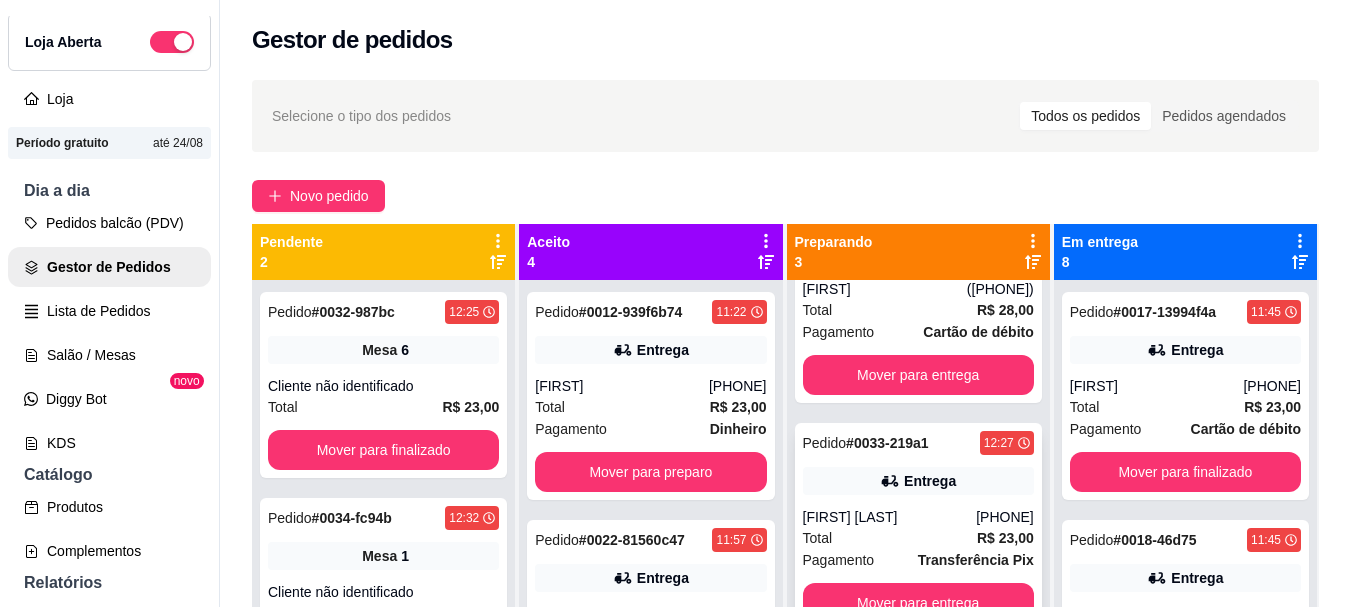 click on "[FIRST] [LAST]" at bounding box center (890, 517) 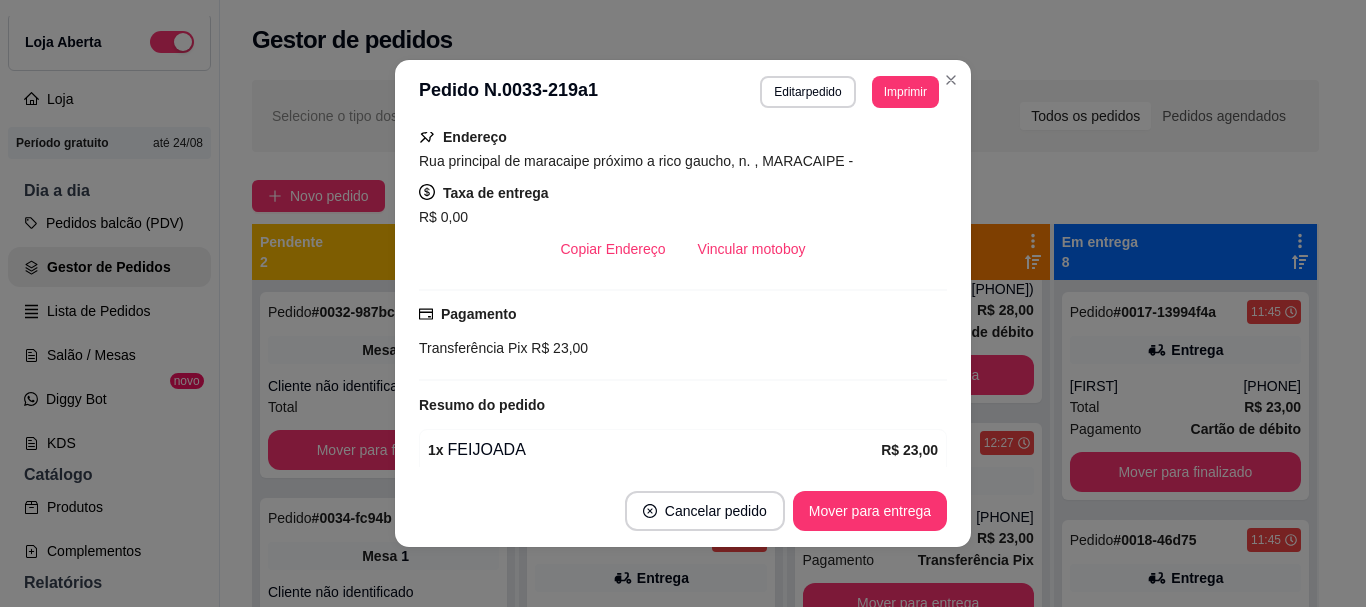 scroll, scrollTop: 434, scrollLeft: 0, axis: vertical 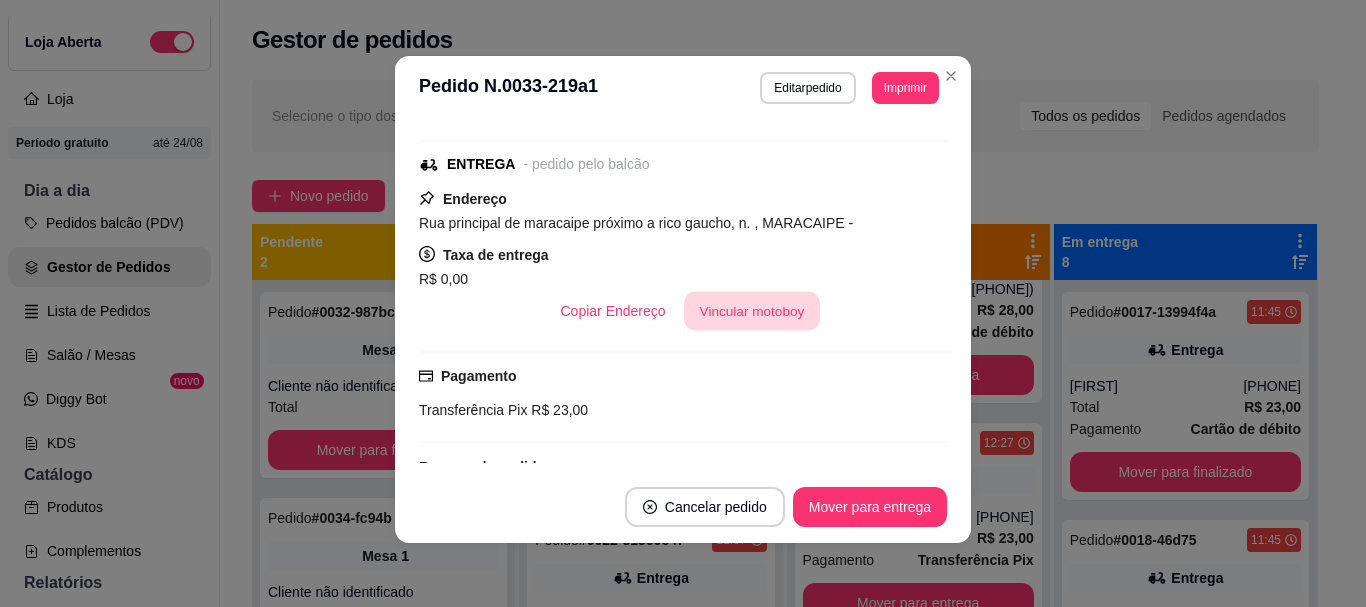 click on "Vincular motoboy" at bounding box center [752, 311] 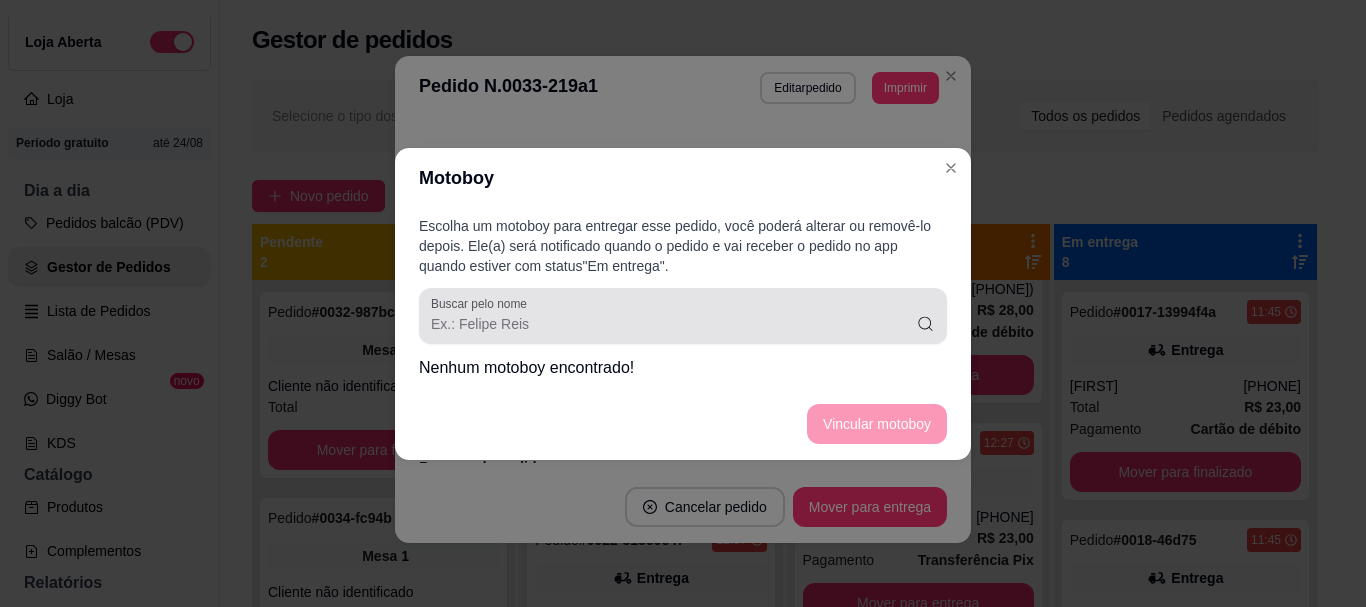 click on "Buscar pelo nome" at bounding box center (683, 316) 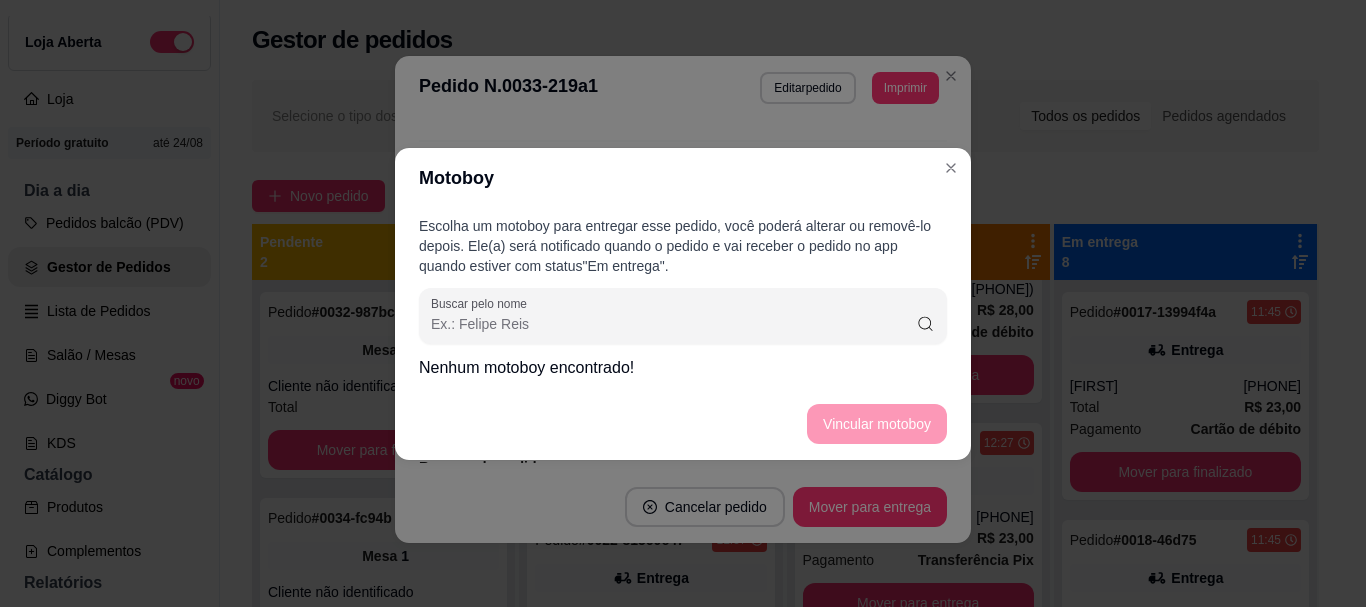 type on "M" 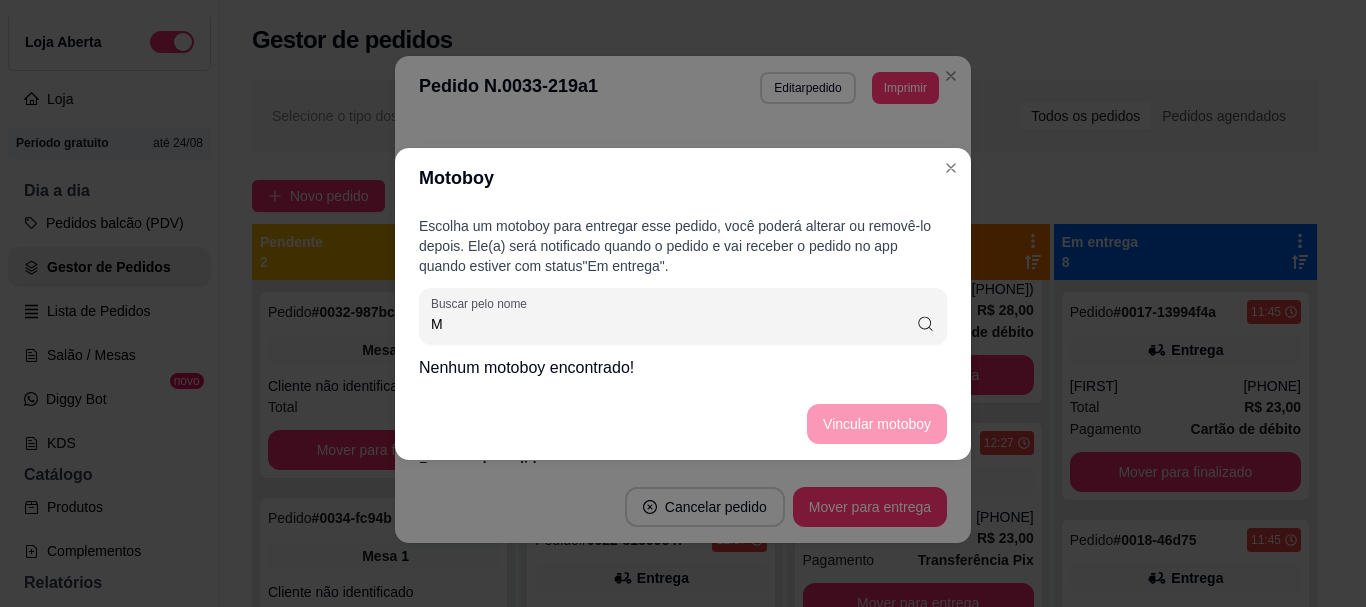 type 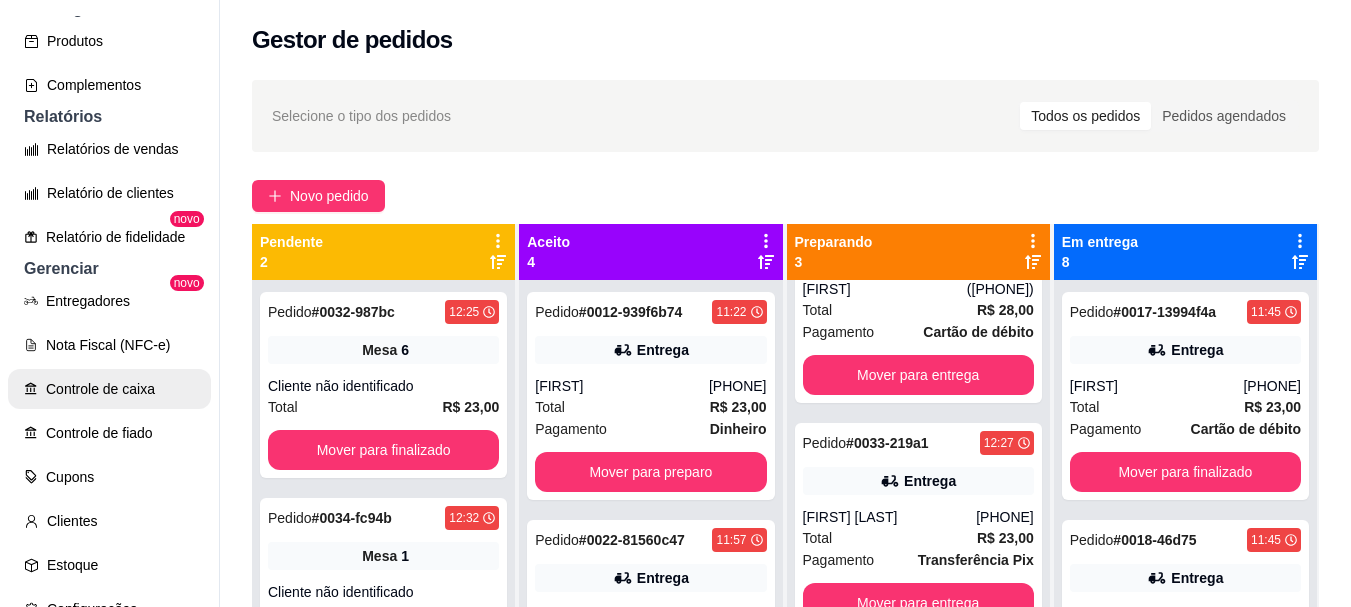 scroll, scrollTop: 563, scrollLeft: 0, axis: vertical 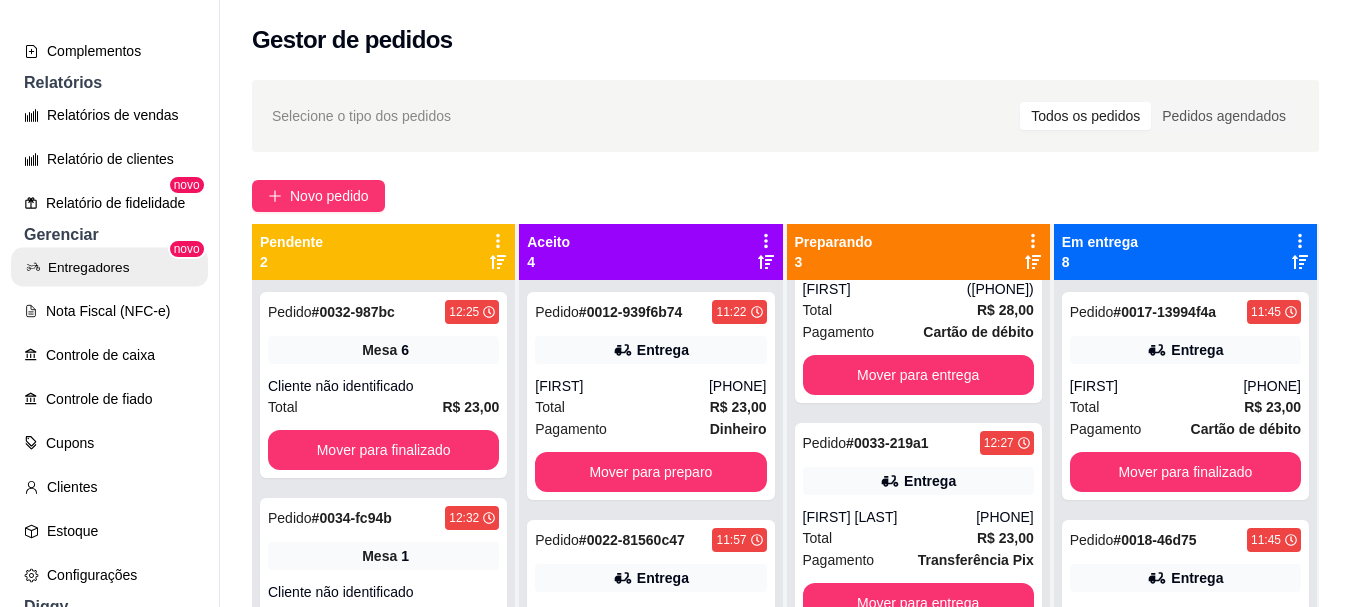 click on "Entregadores" at bounding box center (109, 267) 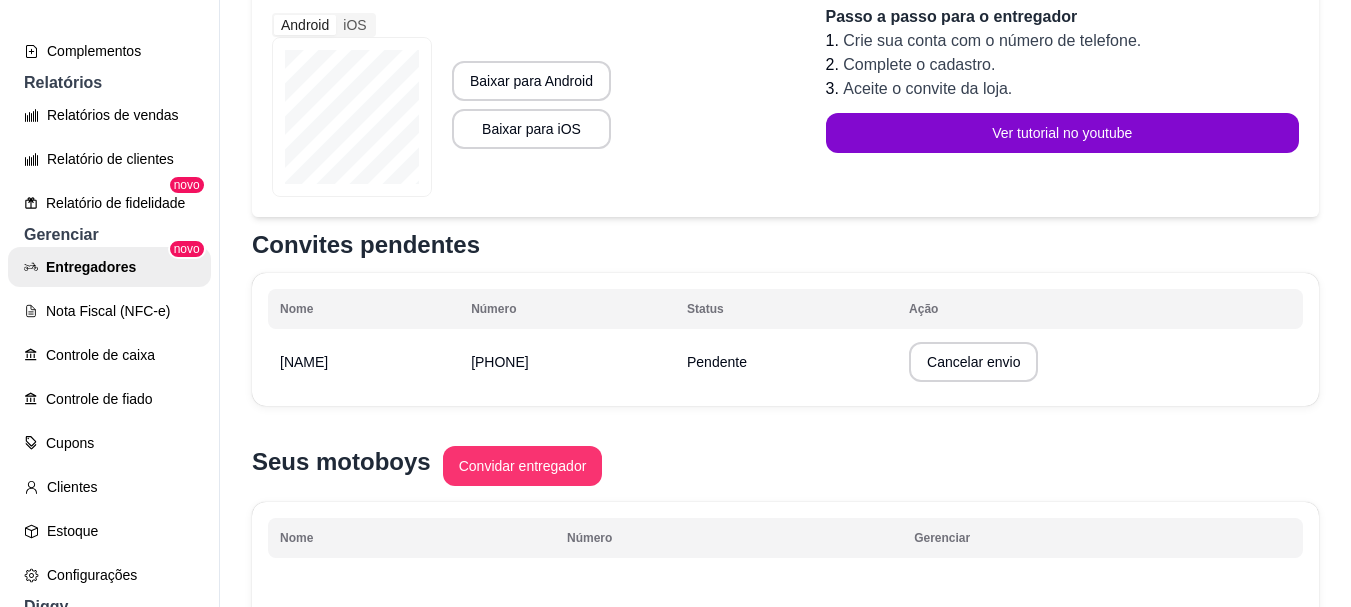 scroll, scrollTop: 400, scrollLeft: 0, axis: vertical 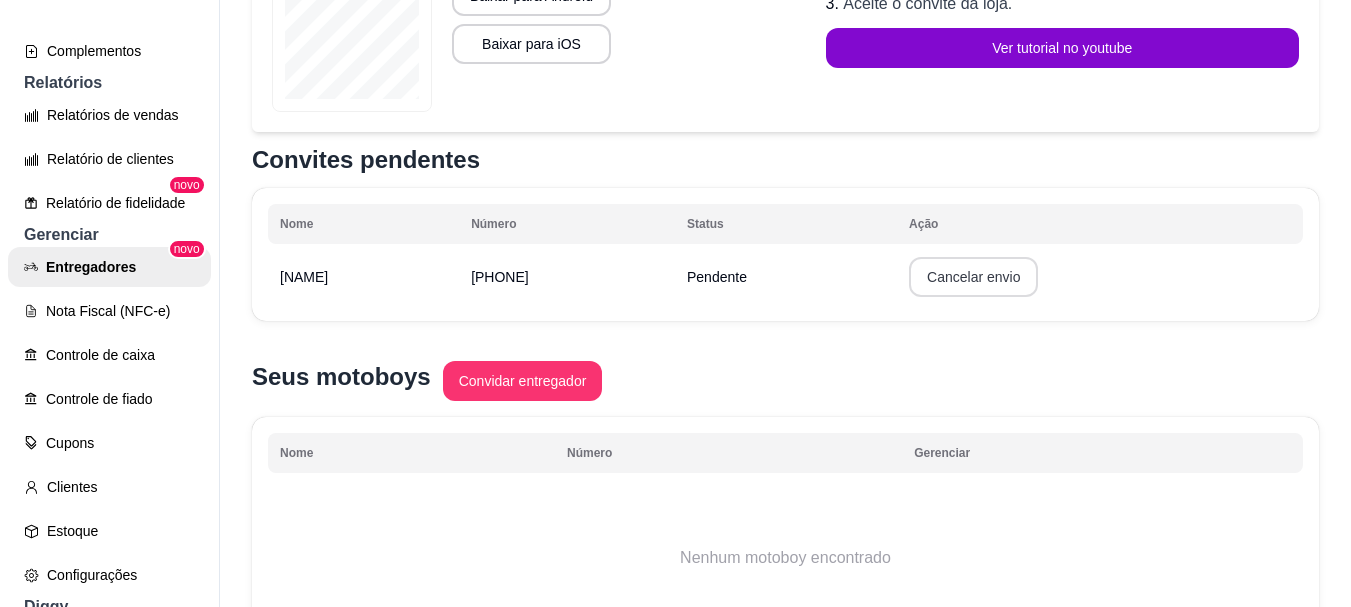 click on "Cancelar envio" at bounding box center [973, 277] 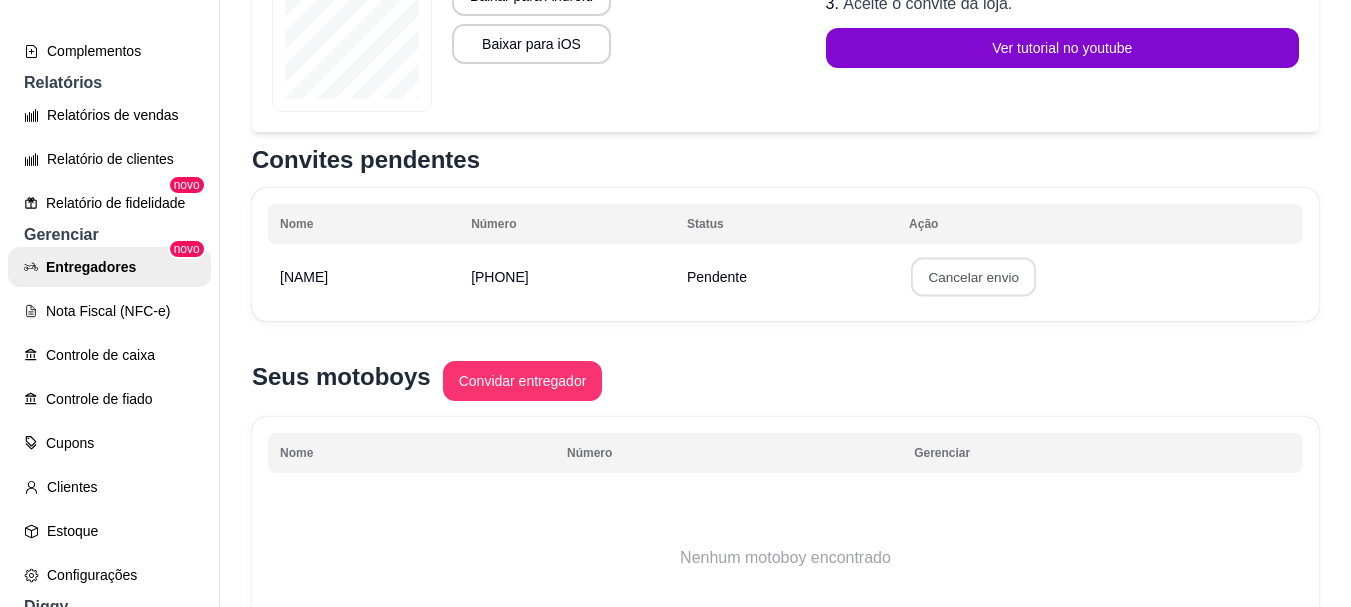 click on "Confirmar" at bounding box center [1024, 423] 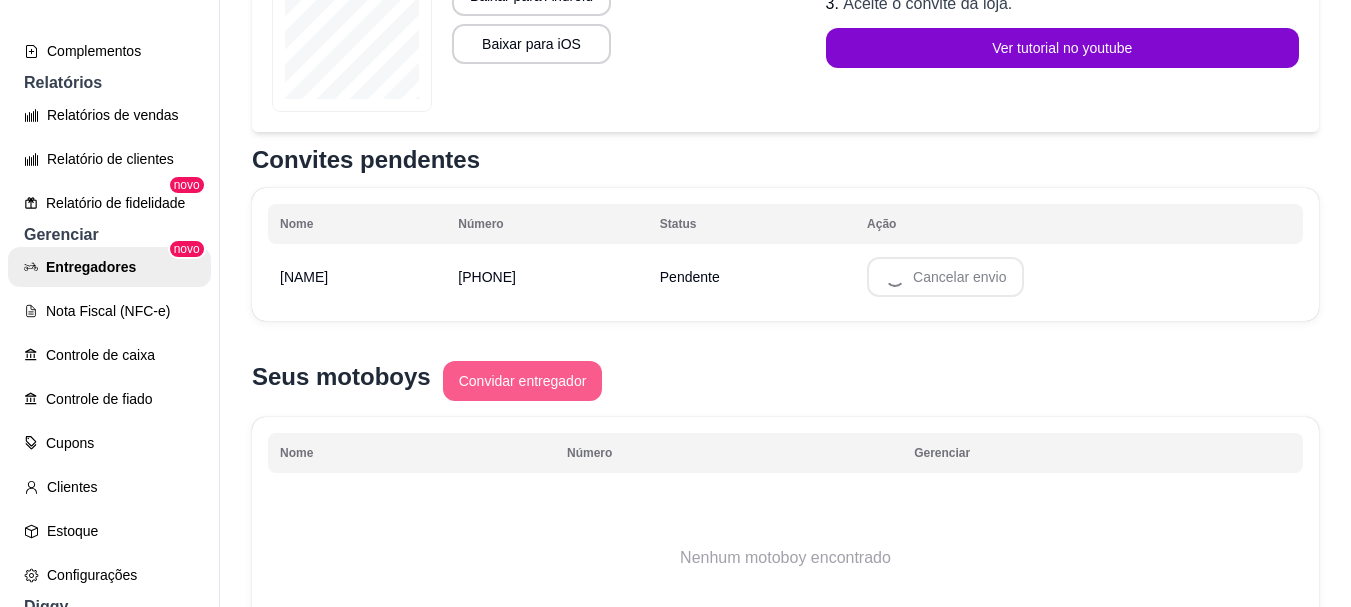 scroll, scrollTop: 330, scrollLeft: 0, axis: vertical 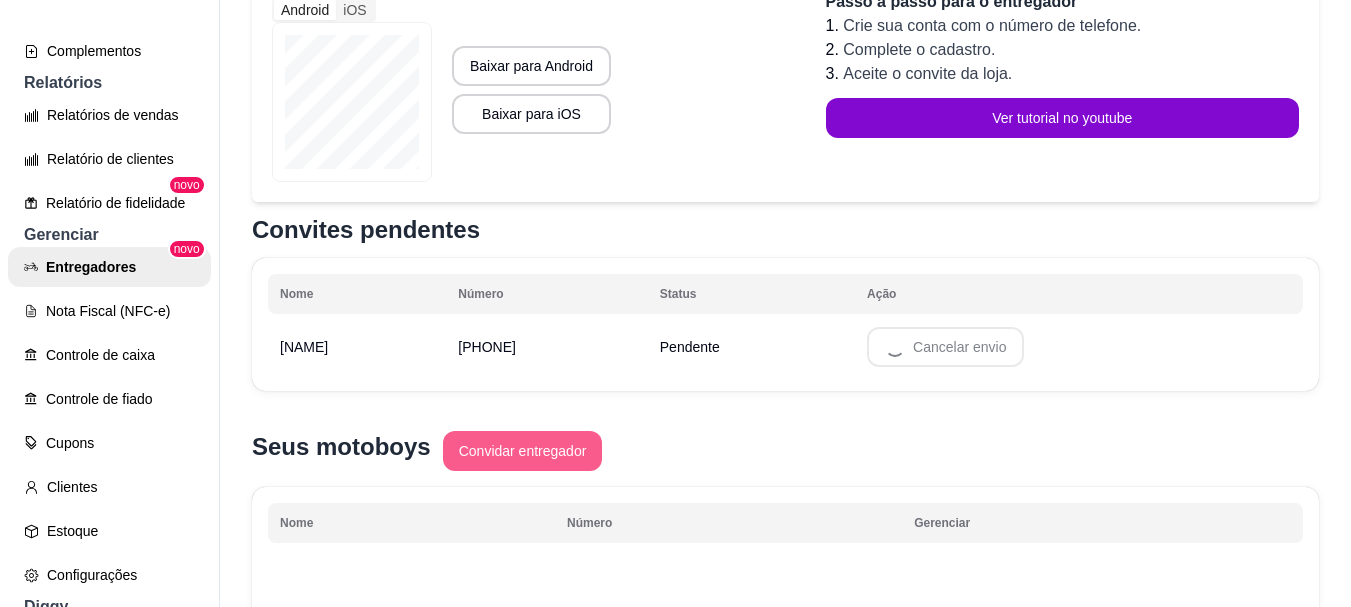 click on "Nenhum motoboy encontrado" at bounding box center [785, 628] 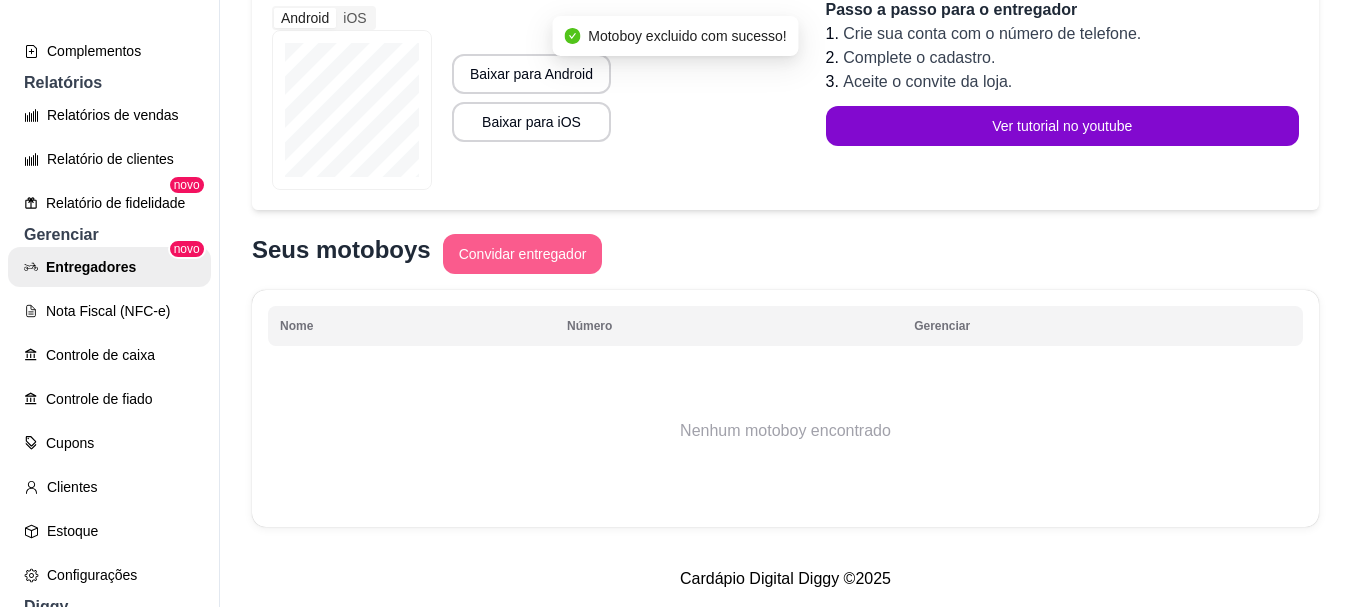 click on "Convidar entregador" at bounding box center (523, 254) 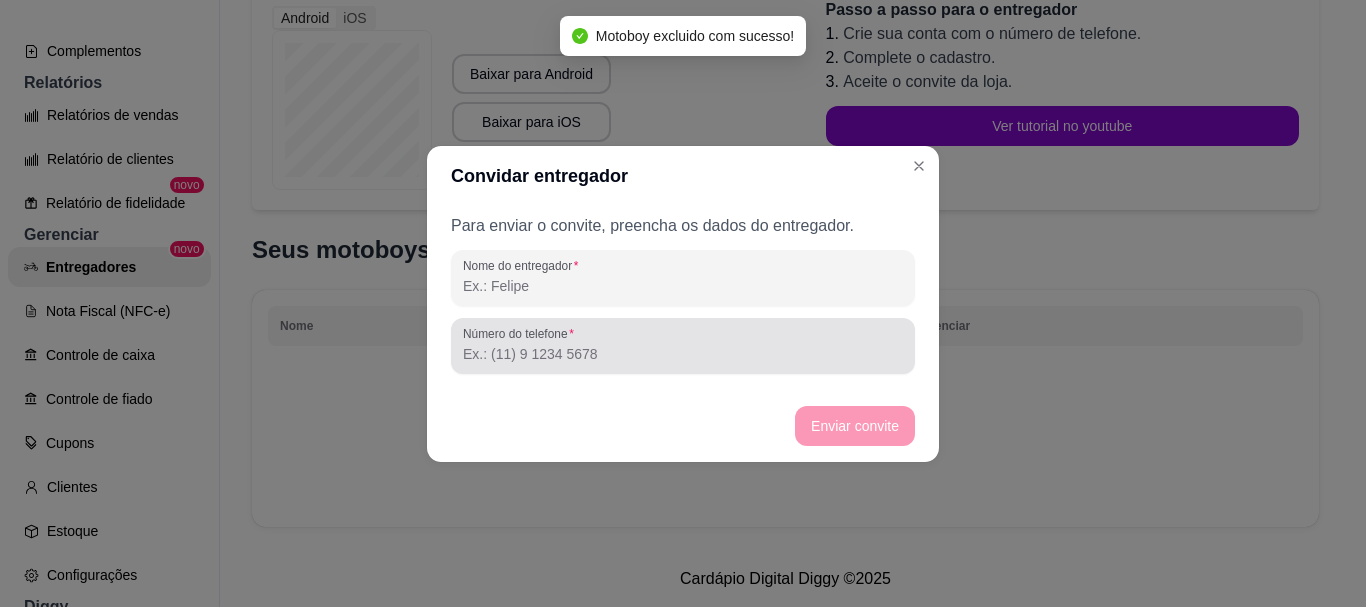 click on "Número do telefone" at bounding box center [683, 346] 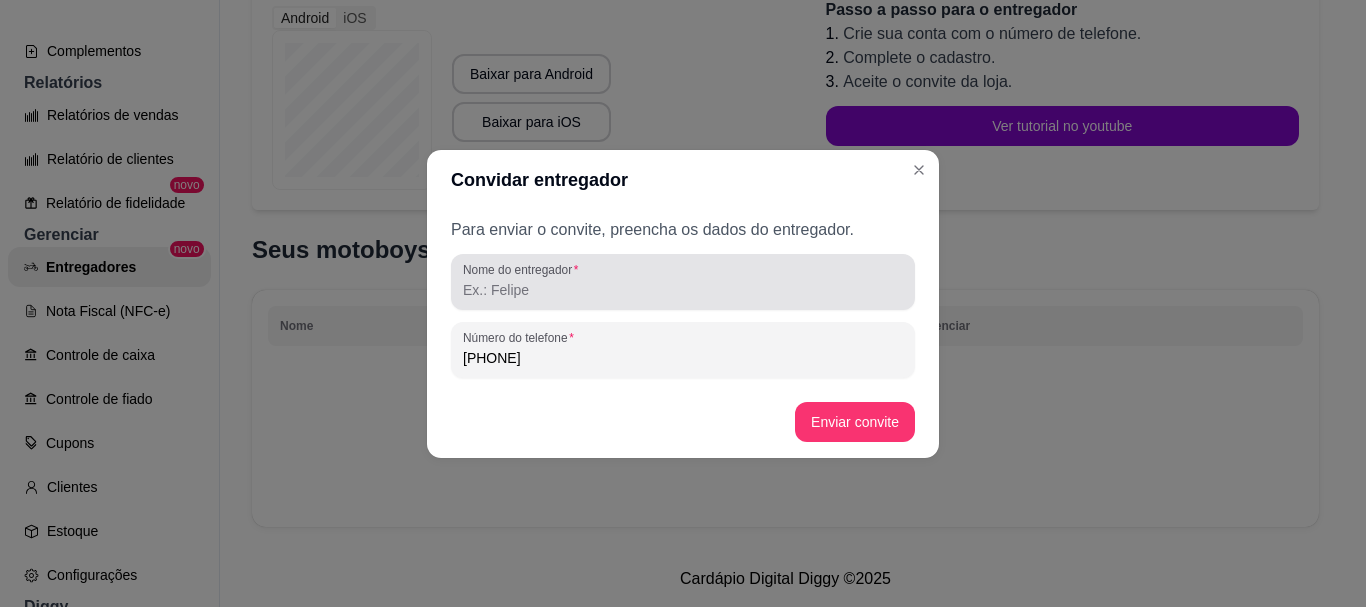type on "(21) 9 7630-2197" 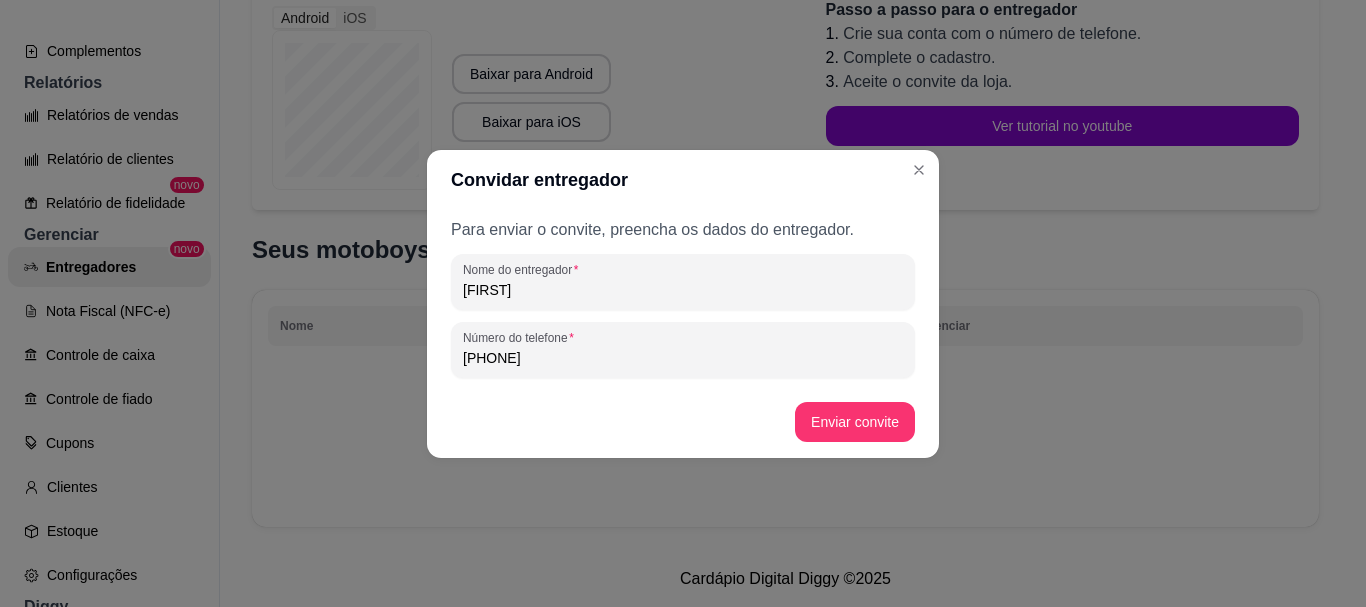 type on "MATHEUS" 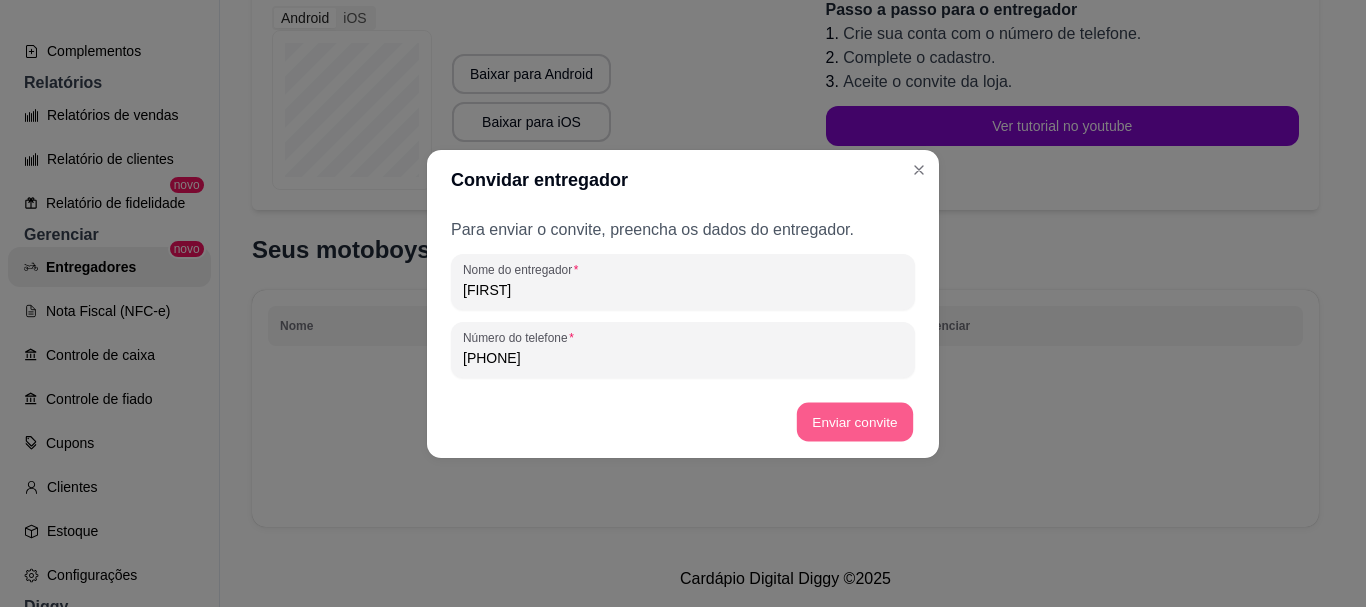click on "Enviar convite" at bounding box center (855, 421) 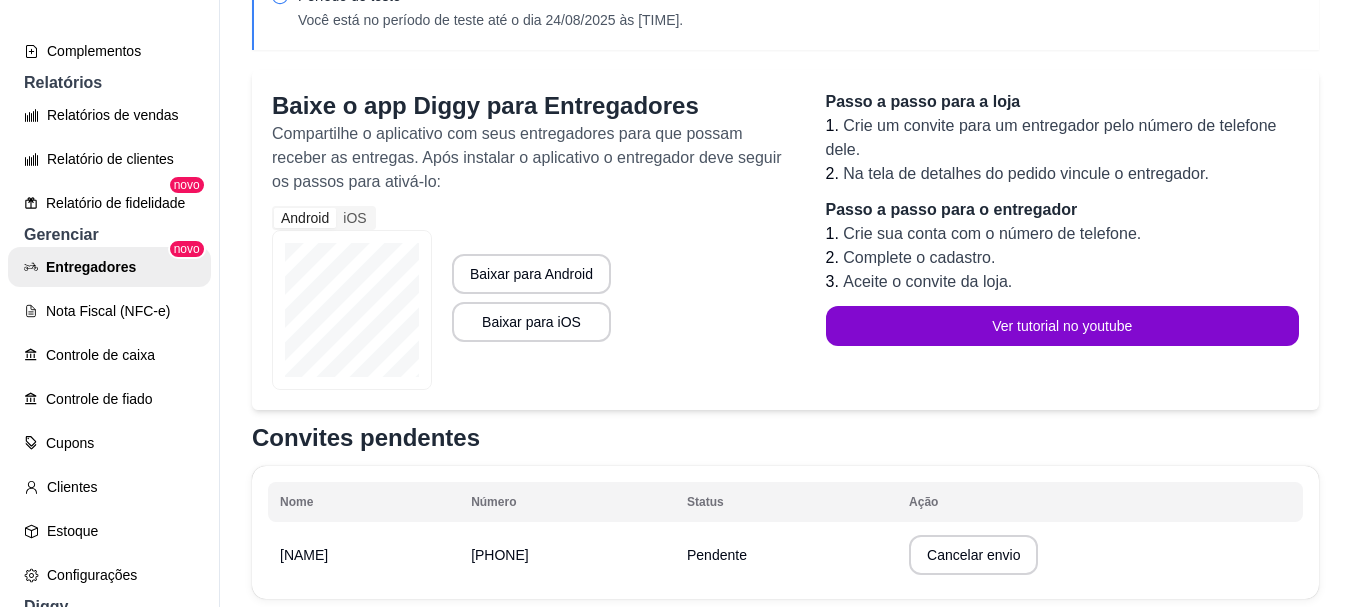 scroll, scrollTop: 0, scrollLeft: 0, axis: both 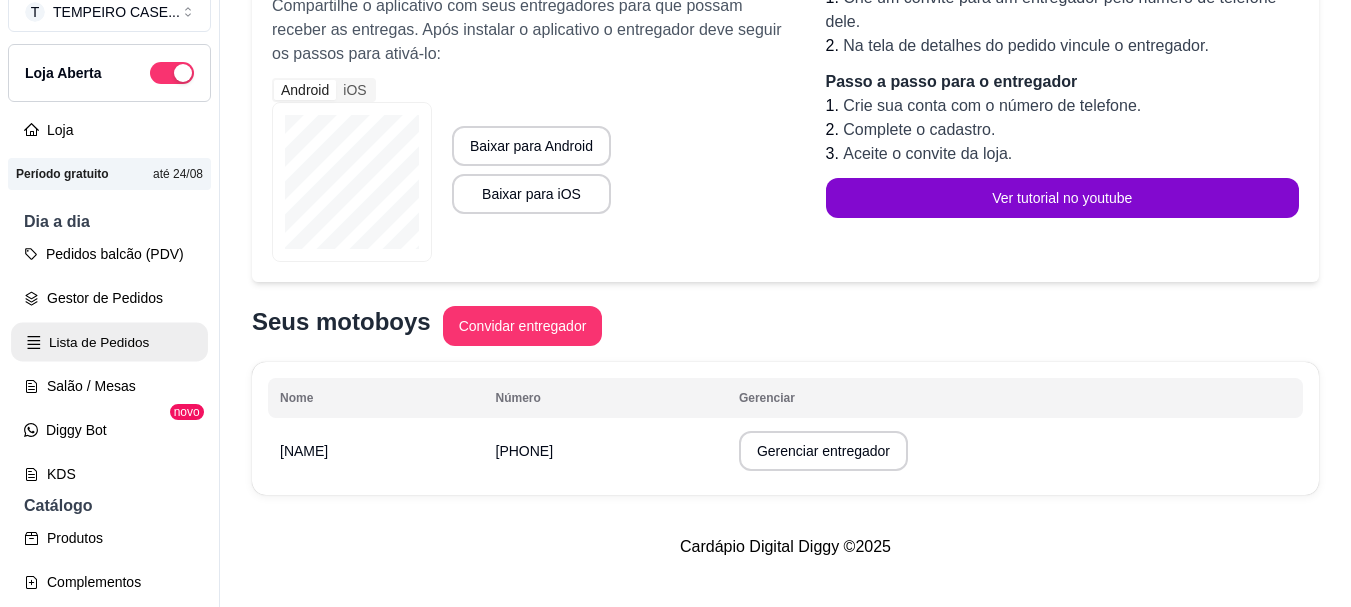 click on "Lista de Pedidos" at bounding box center [109, 342] 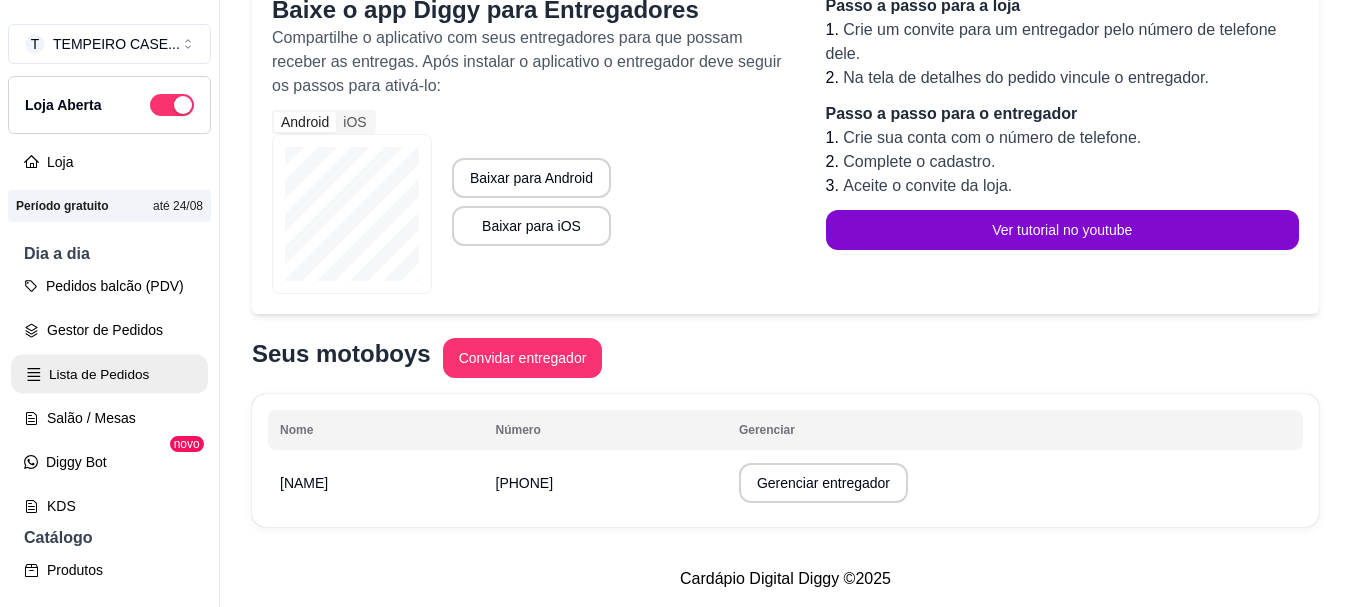 scroll, scrollTop: 0, scrollLeft: 0, axis: both 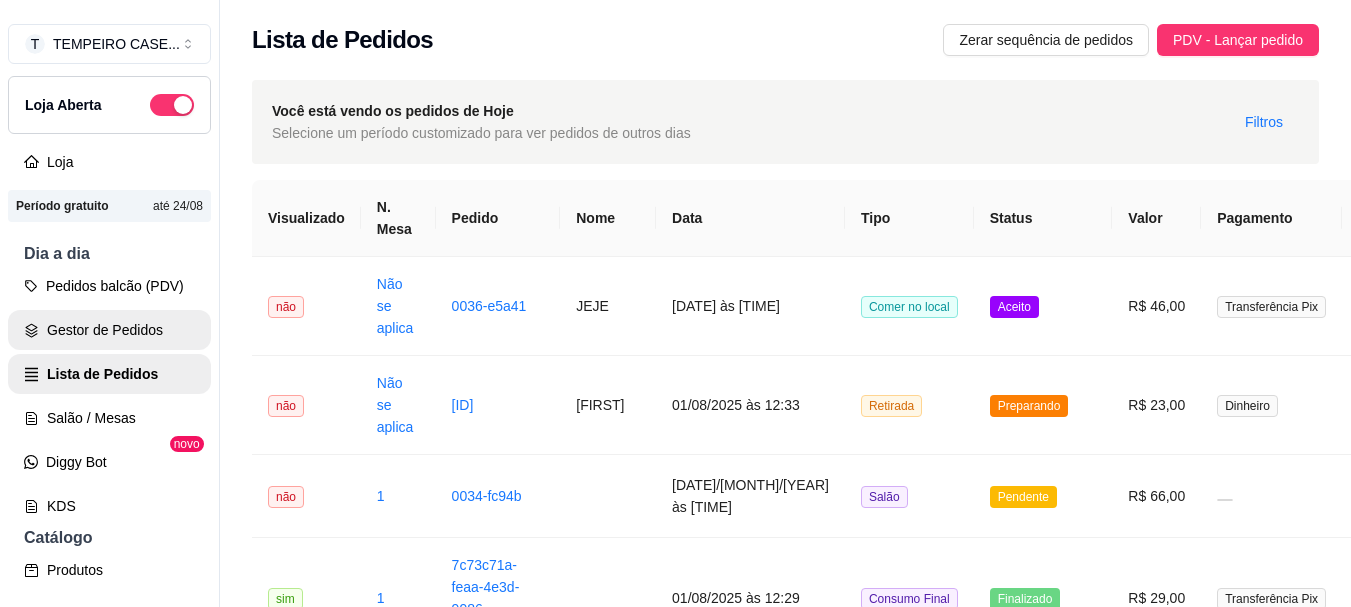 click on "Gestor de Pedidos" at bounding box center (109, 330) 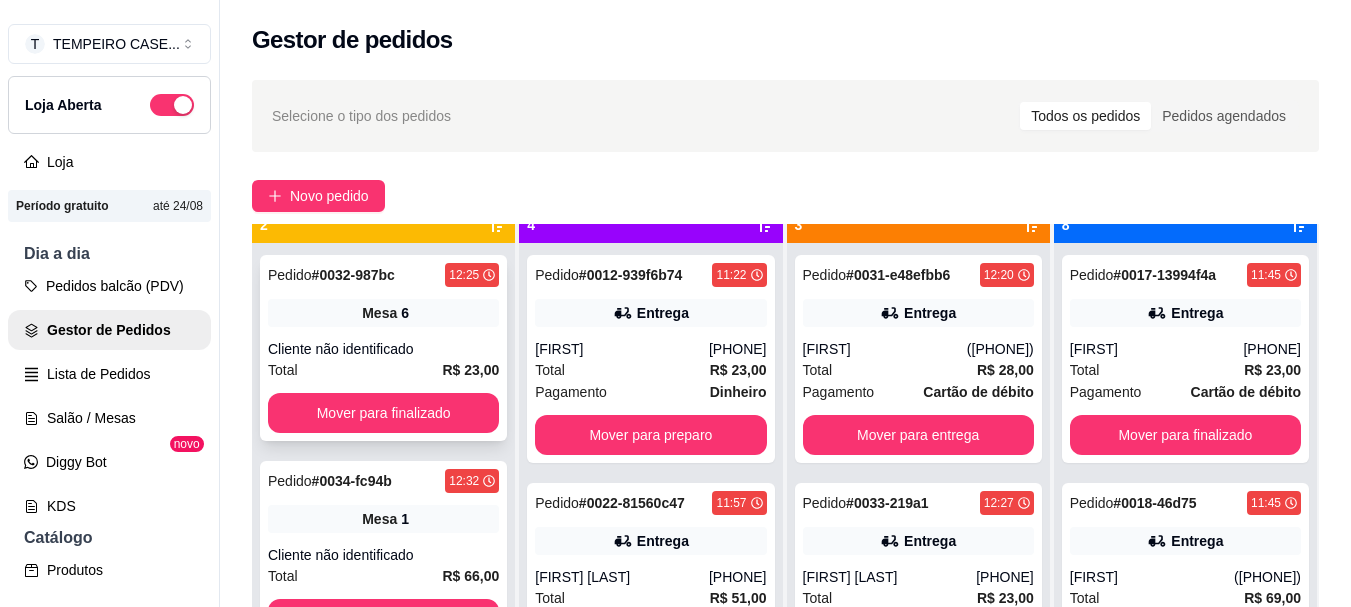 scroll, scrollTop: 56, scrollLeft: 0, axis: vertical 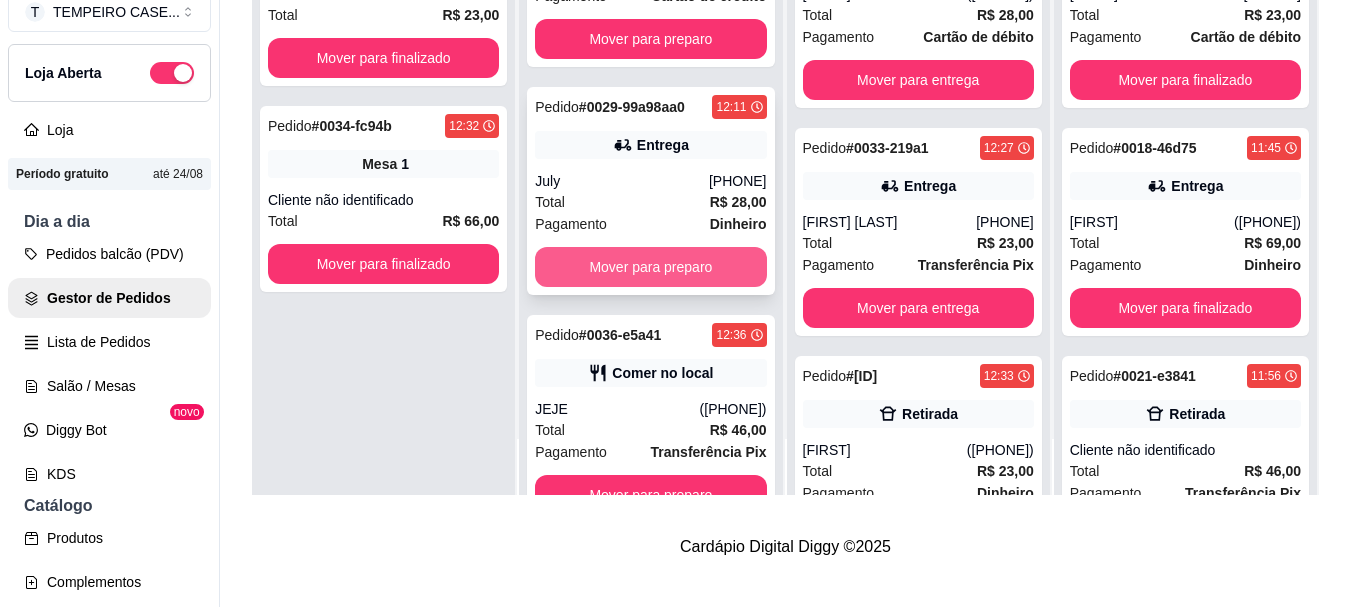 click on "Mover para preparo" at bounding box center (650, 267) 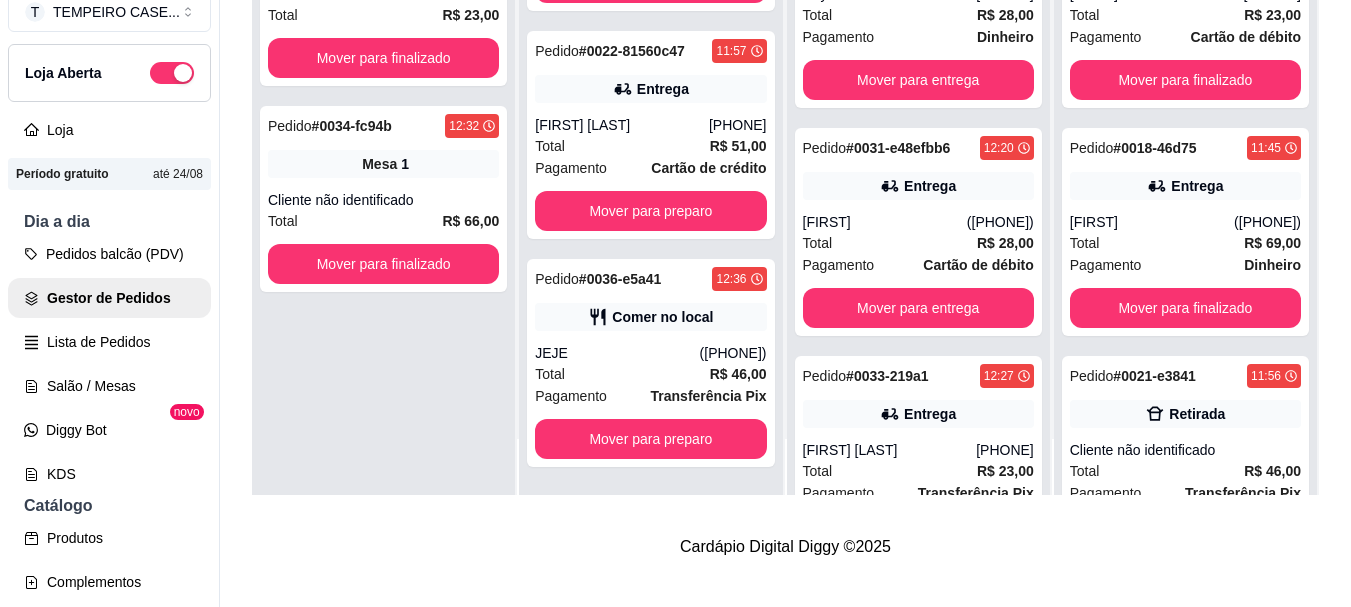 scroll, scrollTop: 117, scrollLeft: 0, axis: vertical 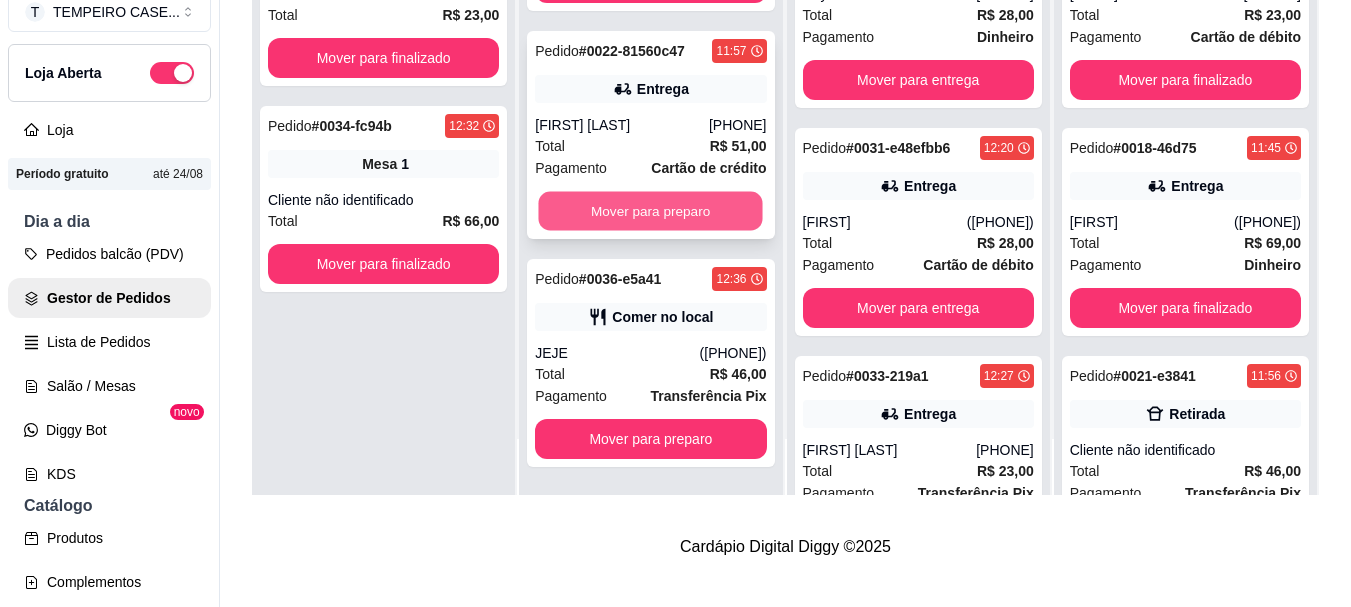 click on "Mover para preparo" at bounding box center (651, 211) 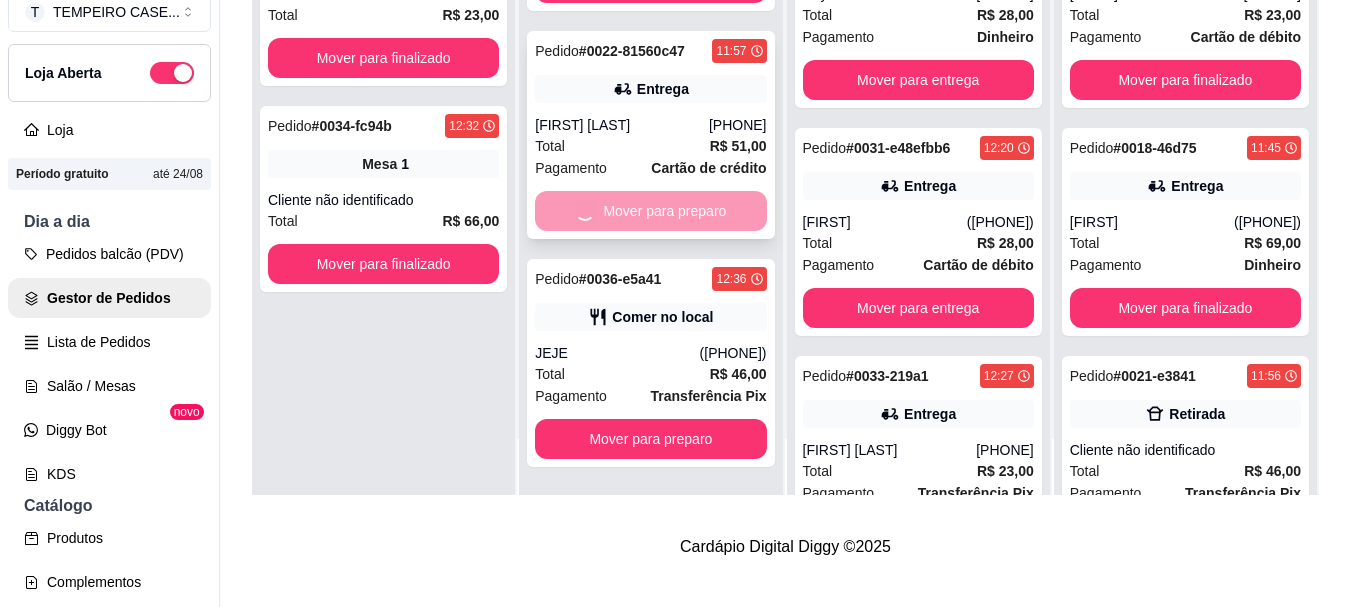 scroll, scrollTop: 0, scrollLeft: 0, axis: both 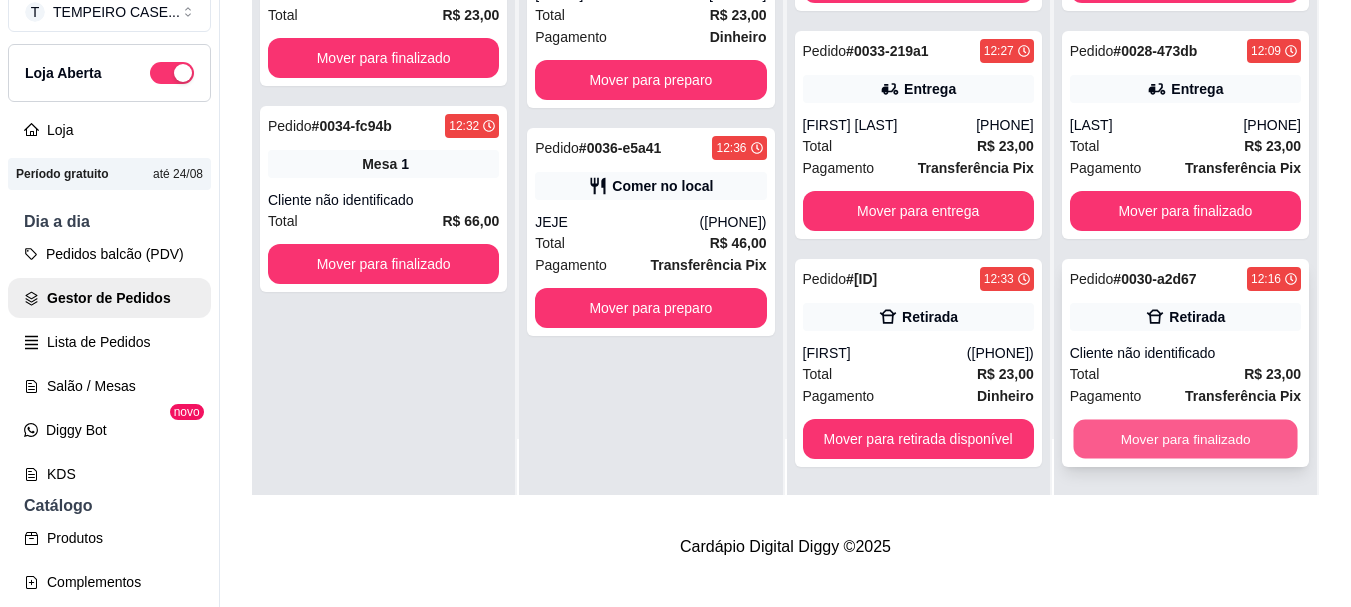 click on "Mover para finalizado" at bounding box center (1185, 439) 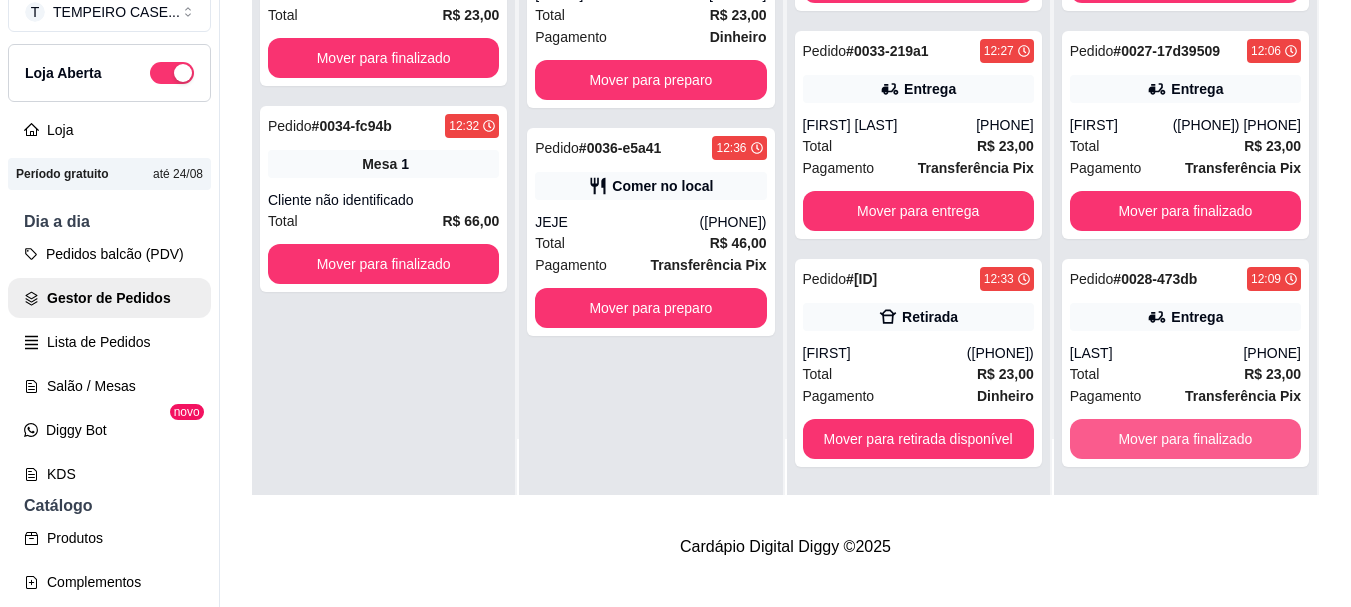 scroll, scrollTop: 1033, scrollLeft: 0, axis: vertical 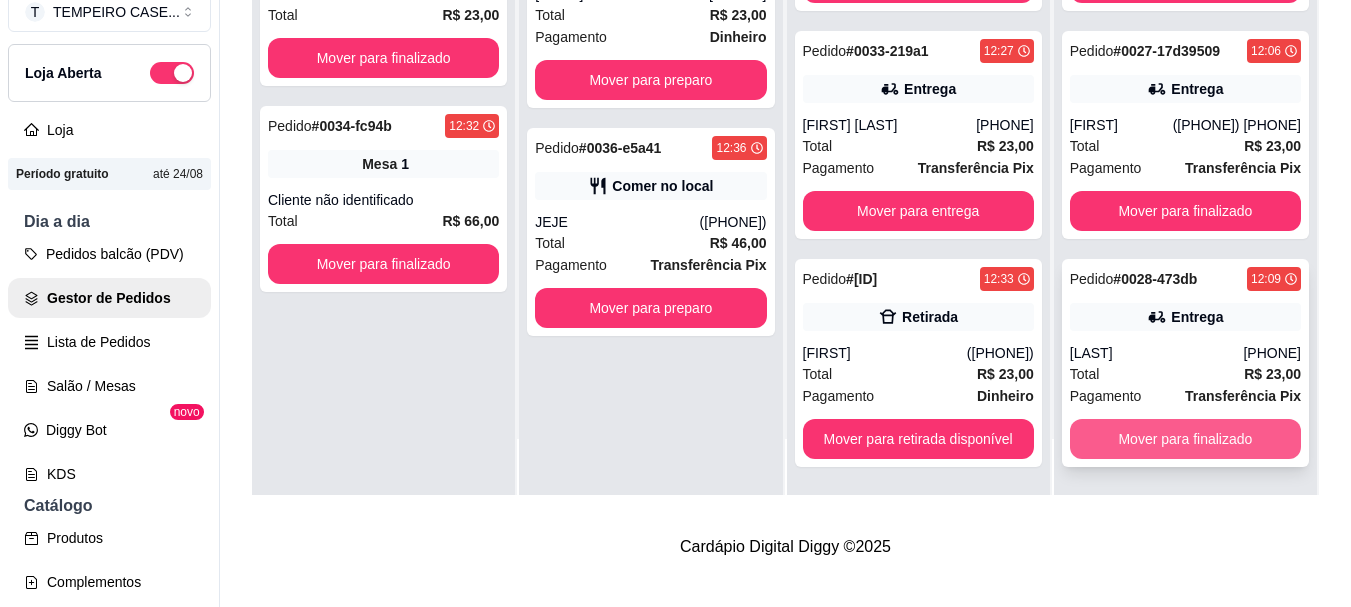 click on "Mover para finalizado" at bounding box center (1185, 439) 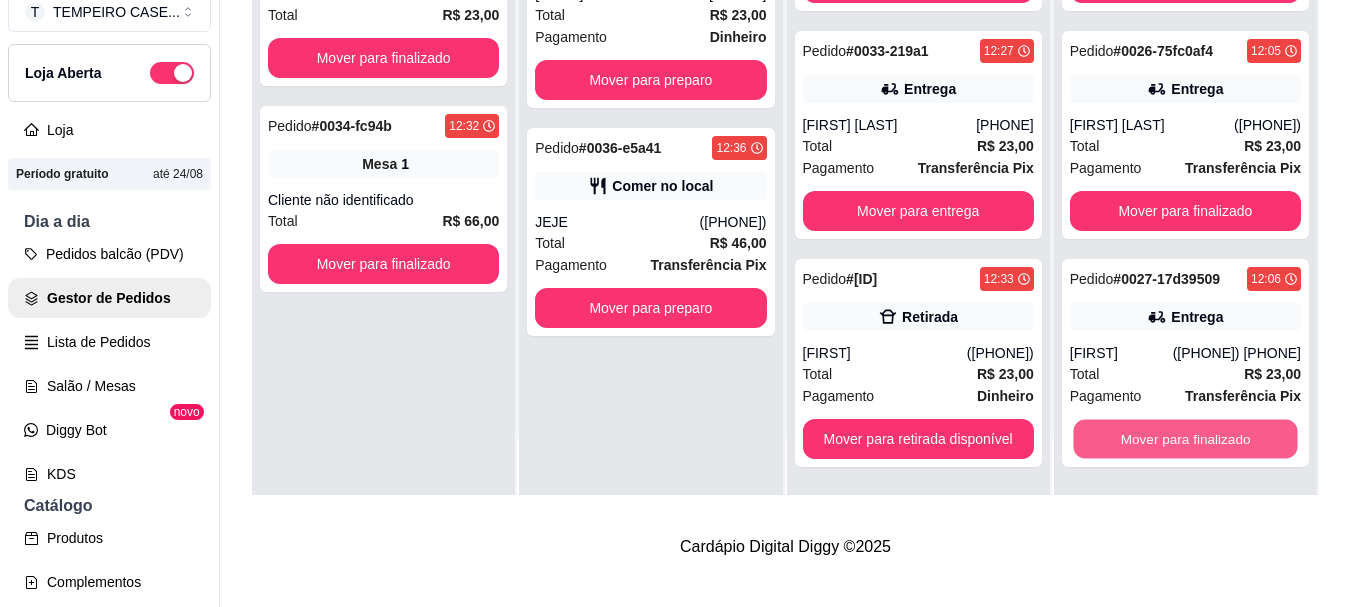 click on "Mover para finalizado" at bounding box center (1185, 439) 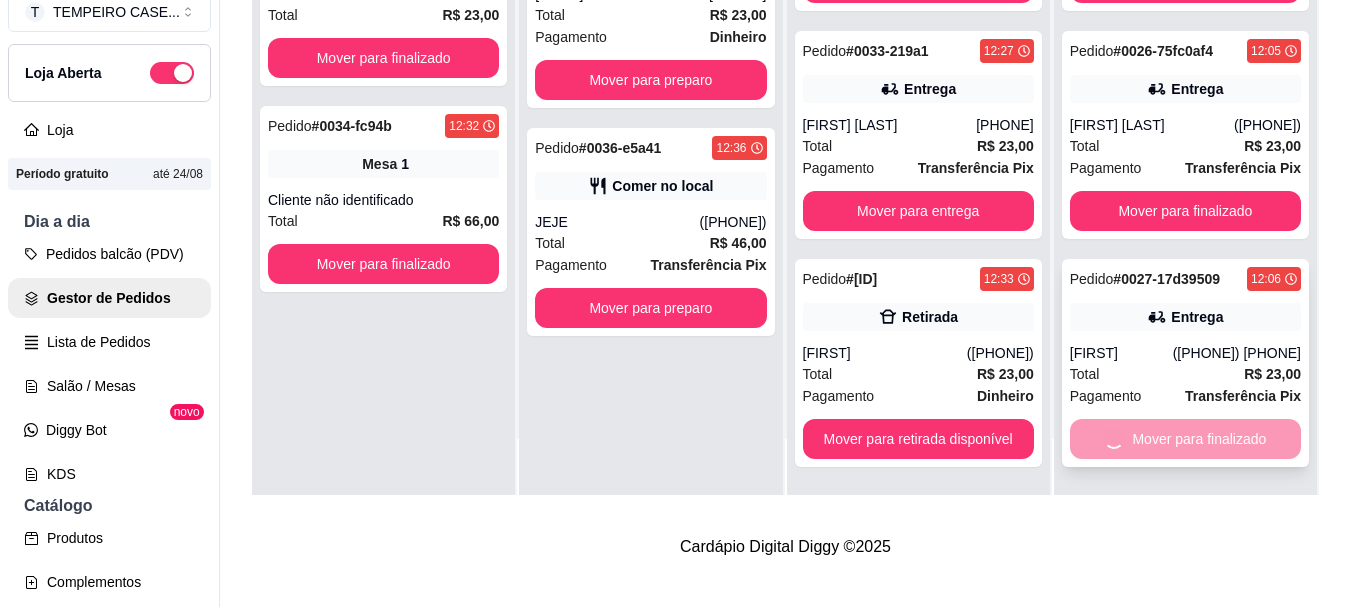 scroll, scrollTop: 577, scrollLeft: 0, axis: vertical 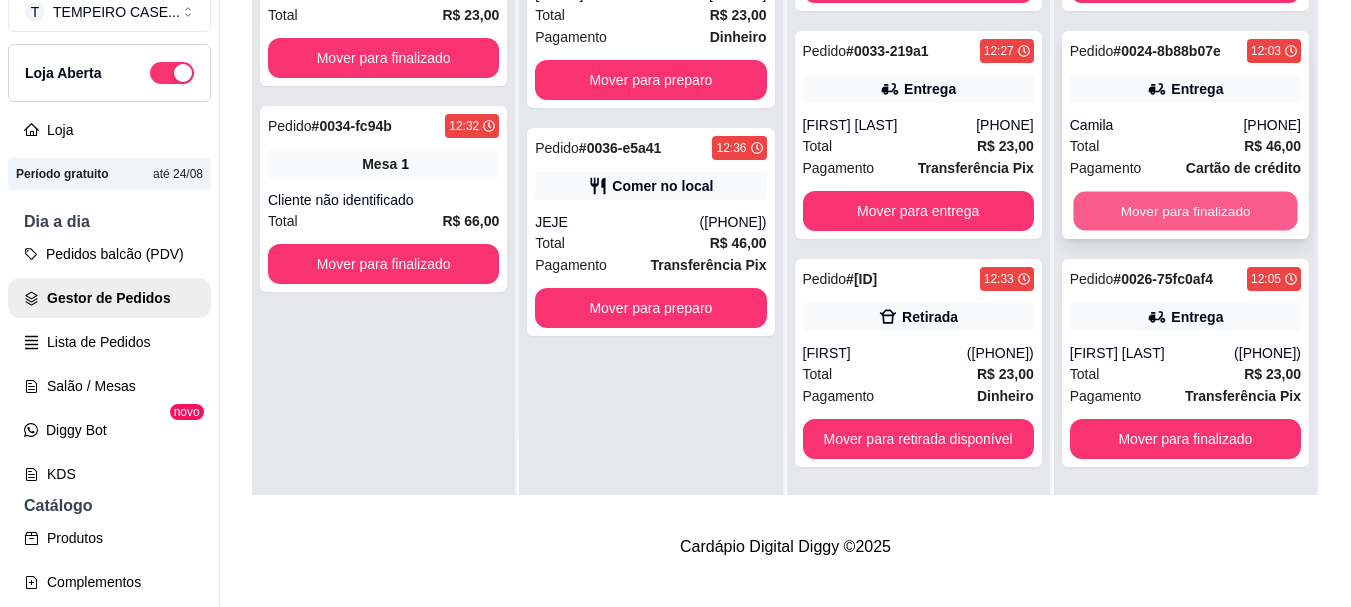 click on "Mover para finalizado" at bounding box center (1185, 211) 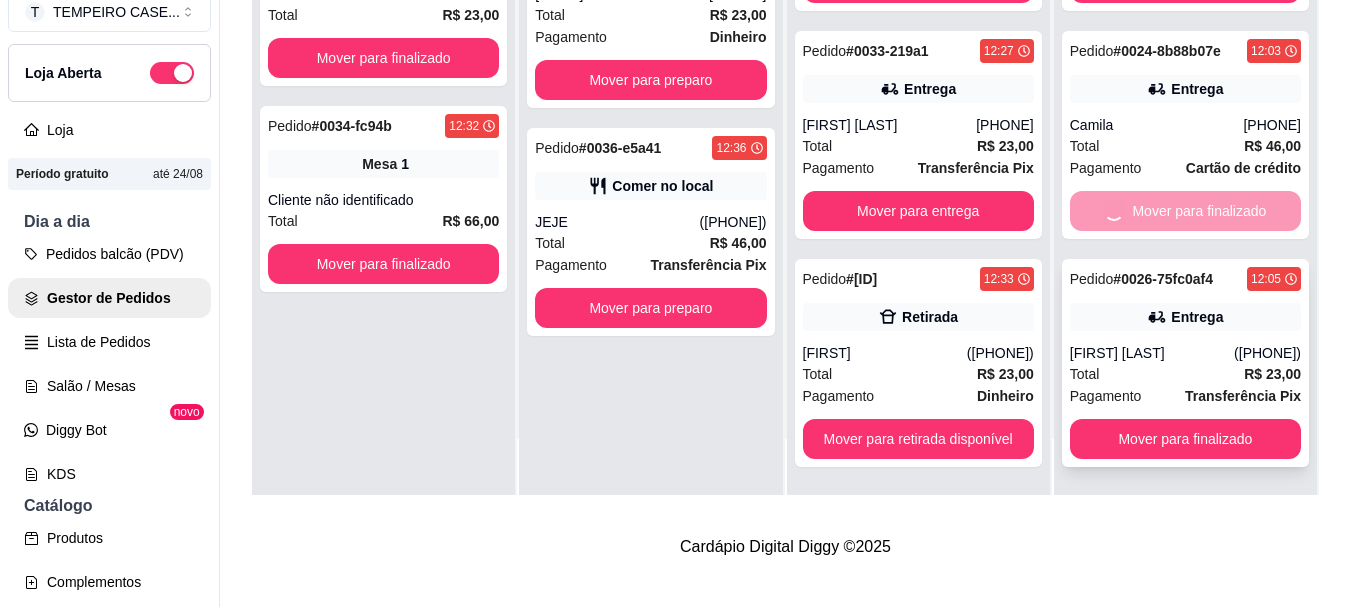 scroll, scrollTop: 325, scrollLeft: 0, axis: vertical 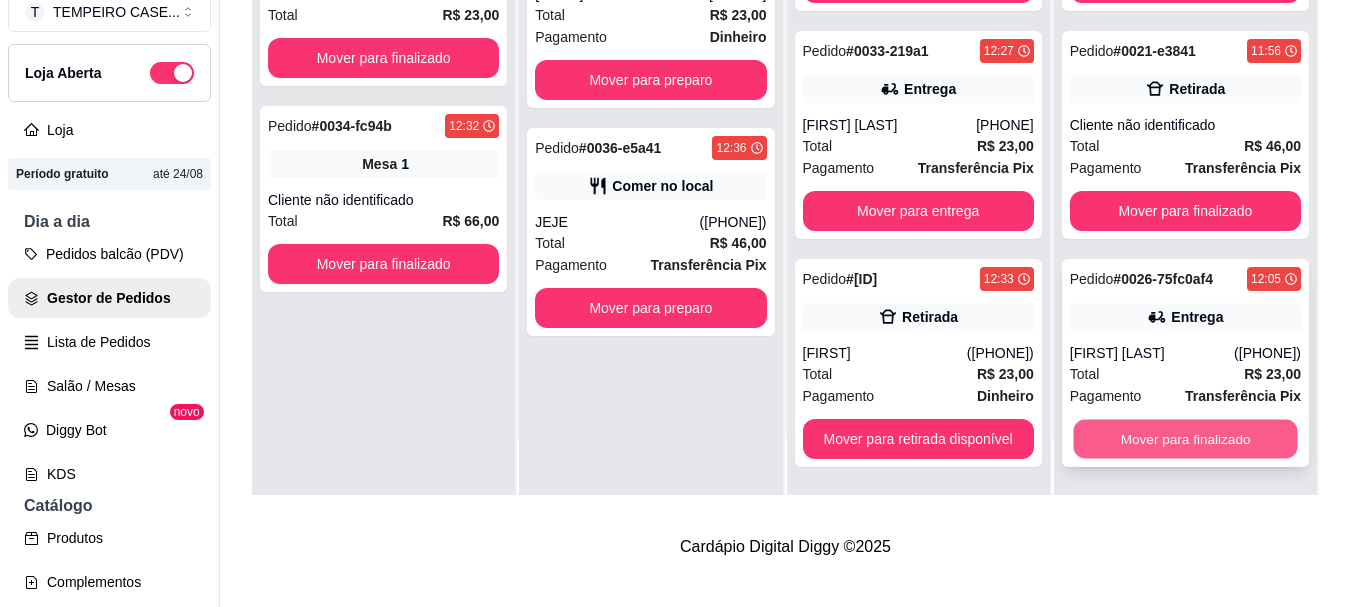 click on "Mover para finalizado" at bounding box center (1185, 439) 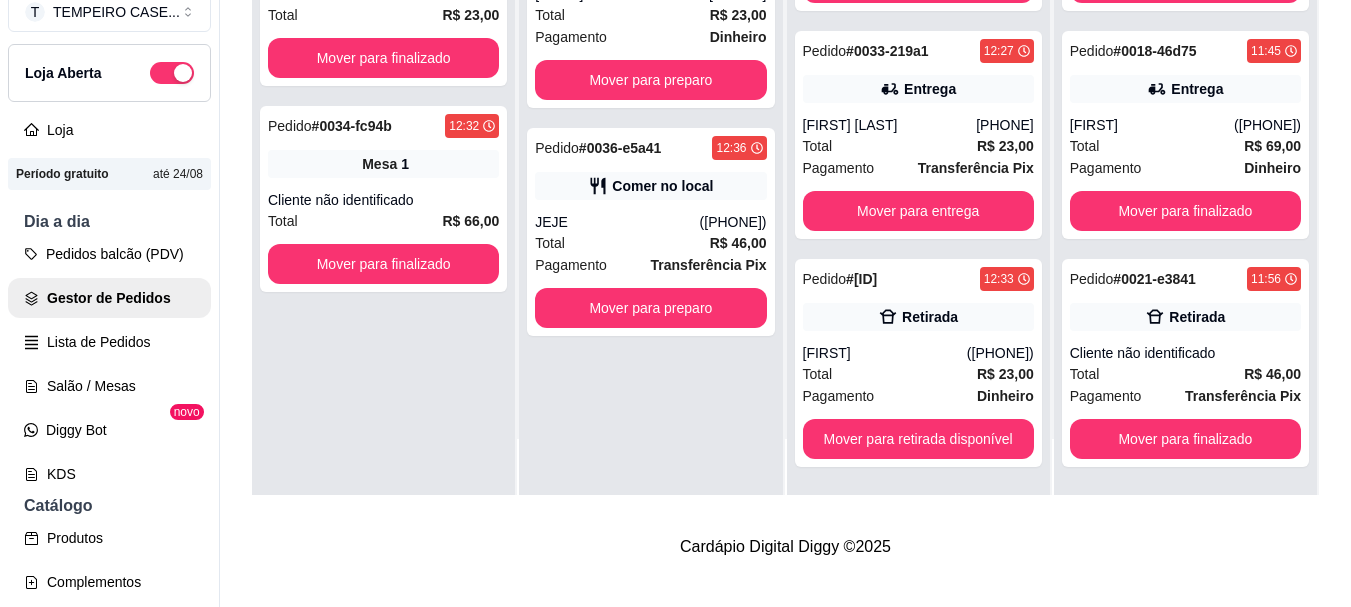 scroll, scrollTop: 97, scrollLeft: 0, axis: vertical 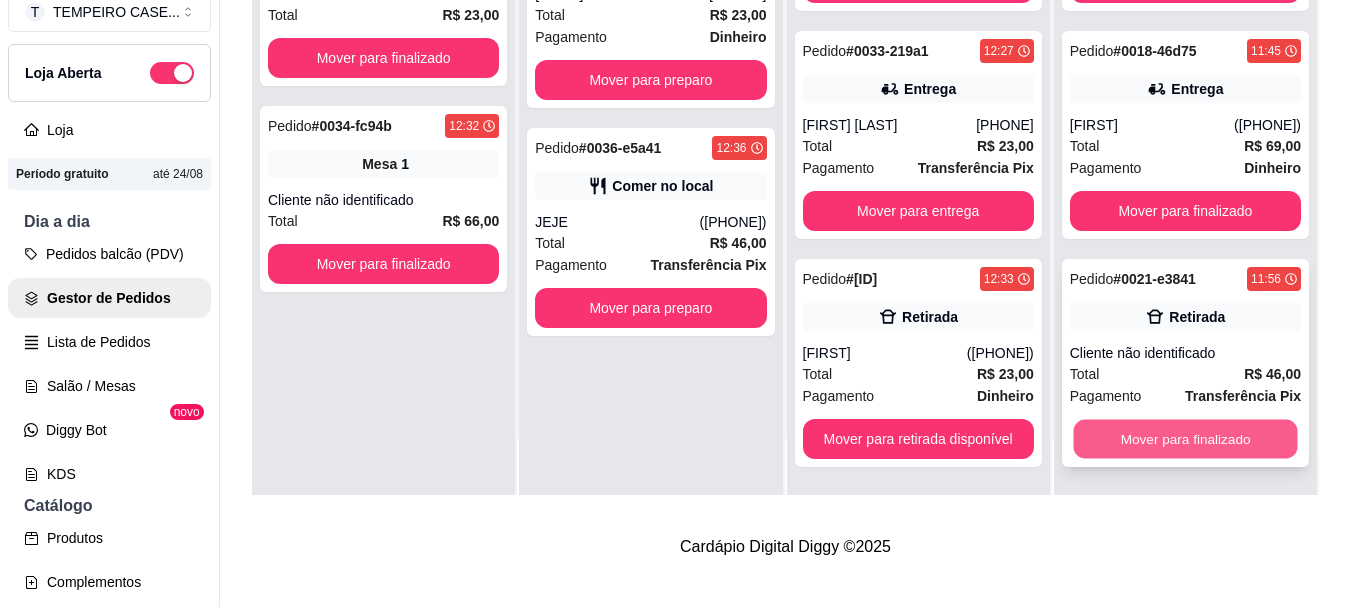 click on "Mover para finalizado" at bounding box center [1185, 439] 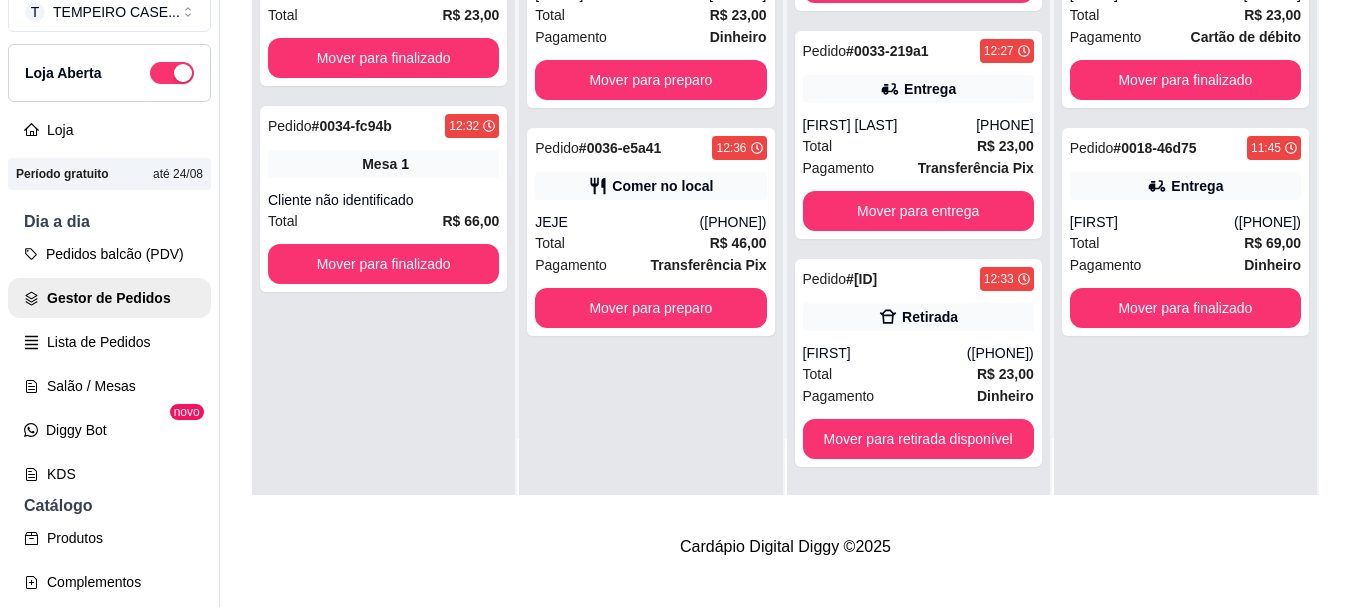 scroll, scrollTop: 0, scrollLeft: 0, axis: both 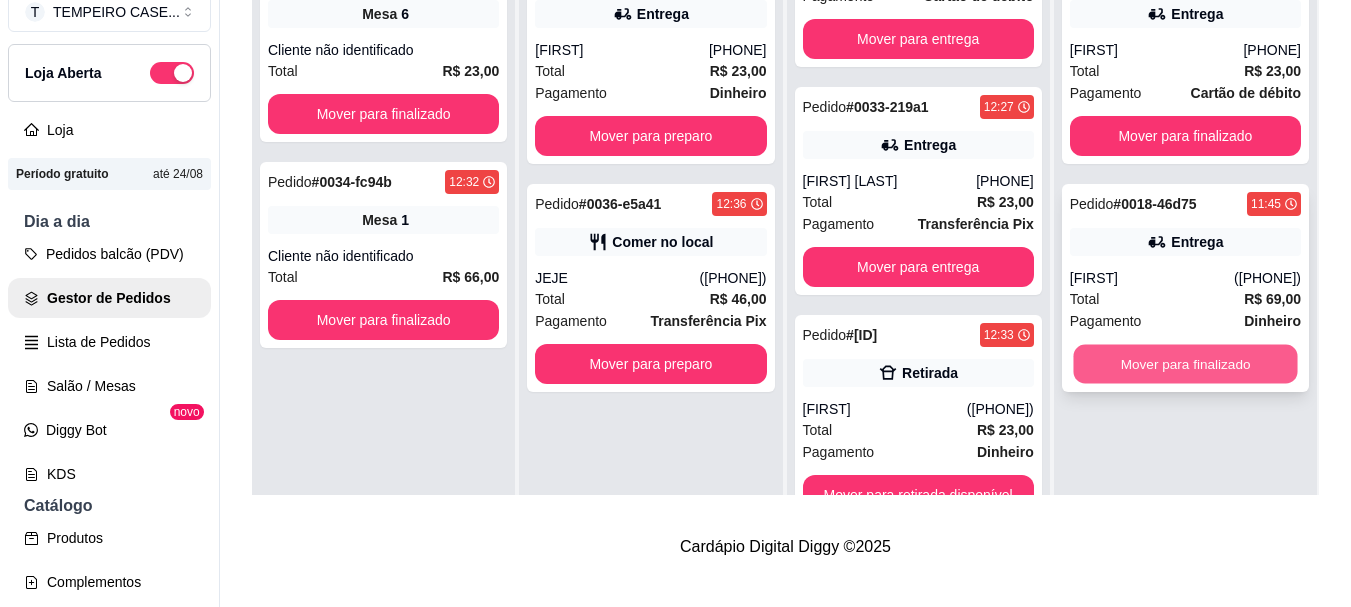 click on "Mover para finalizado" at bounding box center (1185, 364) 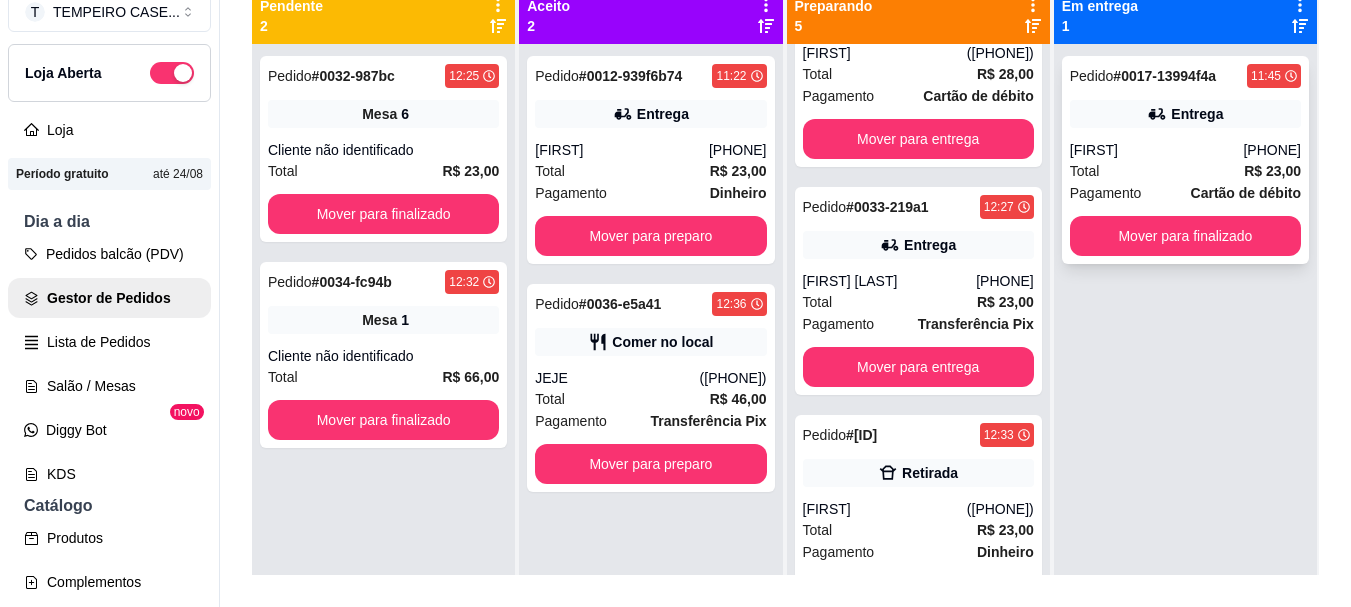scroll, scrollTop: 0, scrollLeft: 0, axis: both 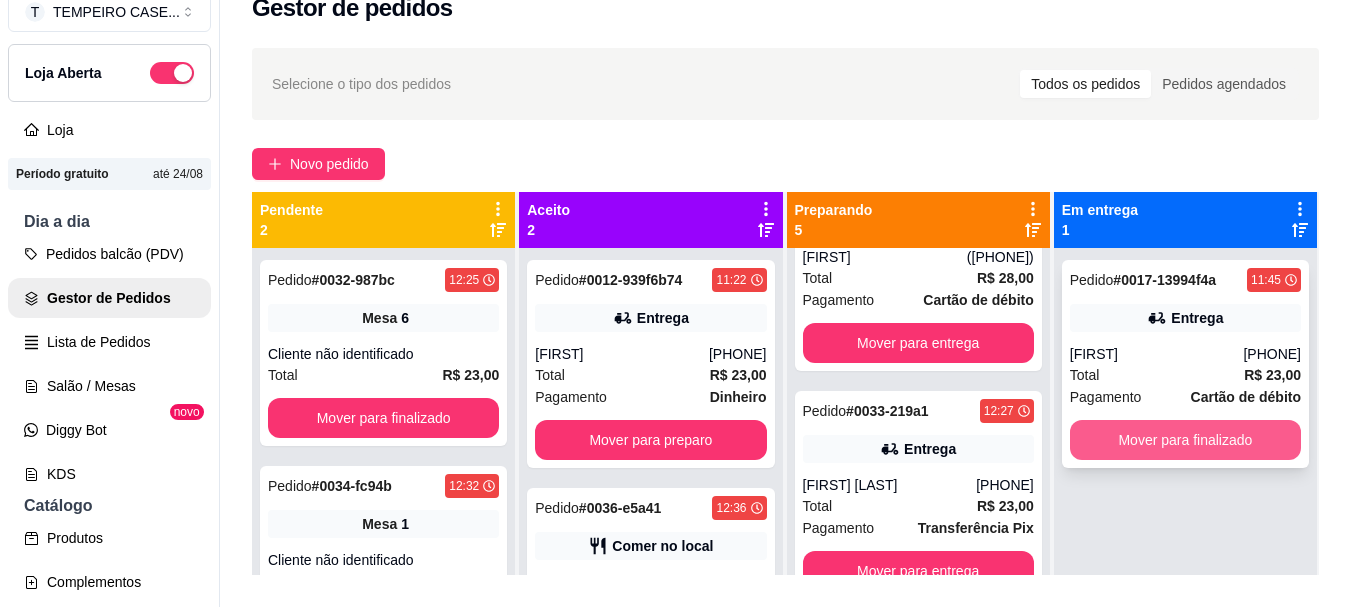 click on "Mover para finalizado" at bounding box center (1185, 440) 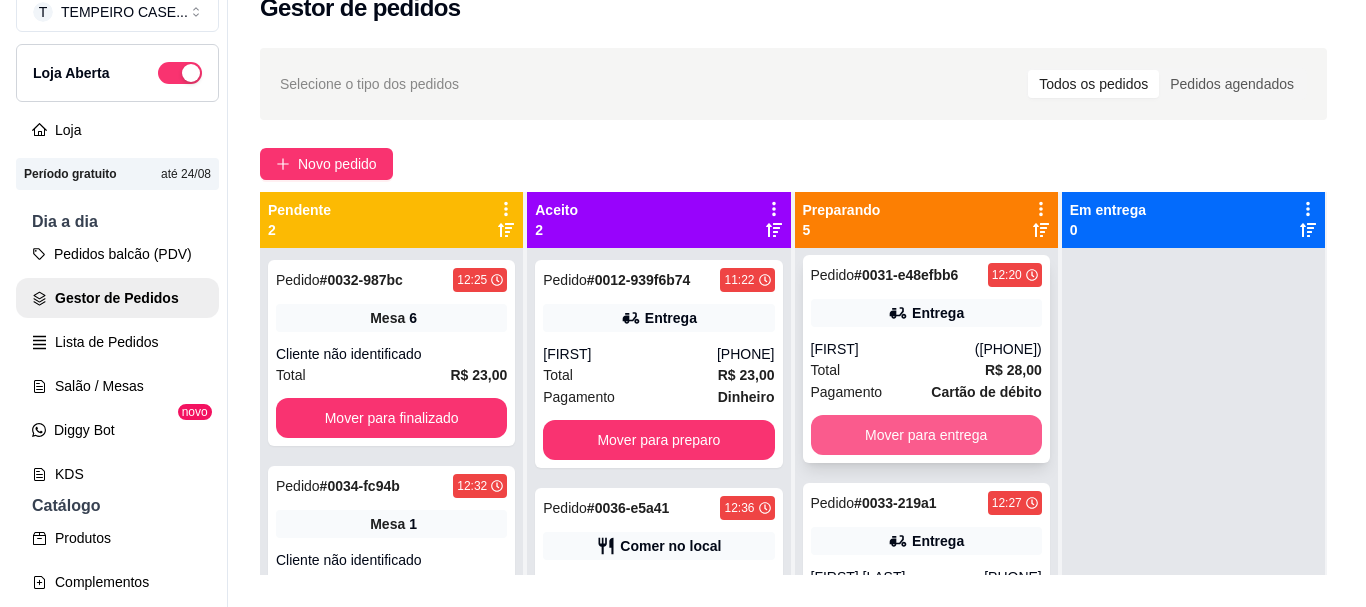 scroll, scrollTop: 473, scrollLeft: 0, axis: vertical 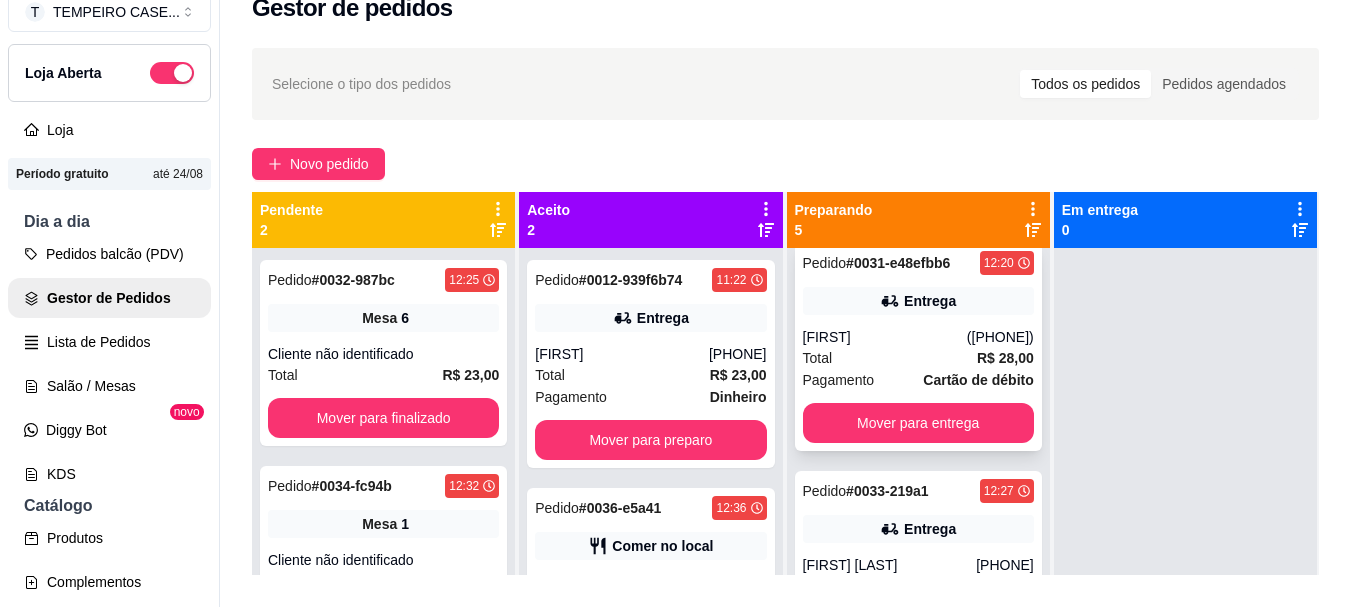 click on "Pedido  # 0031-e48efbb6 12:20 Entrega Thaís  (81) 99738-6565 Total R$ 28,00 Pagamento Cartão de débito Mover para entrega" at bounding box center (918, 347) 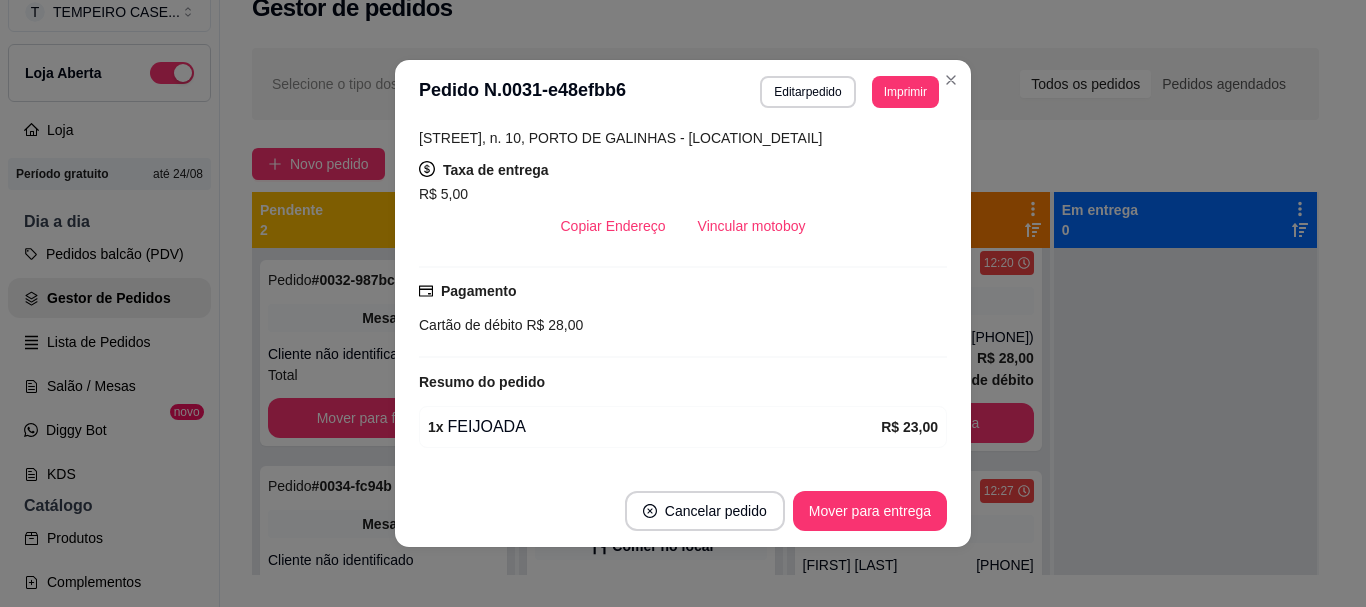scroll, scrollTop: 466, scrollLeft: 0, axis: vertical 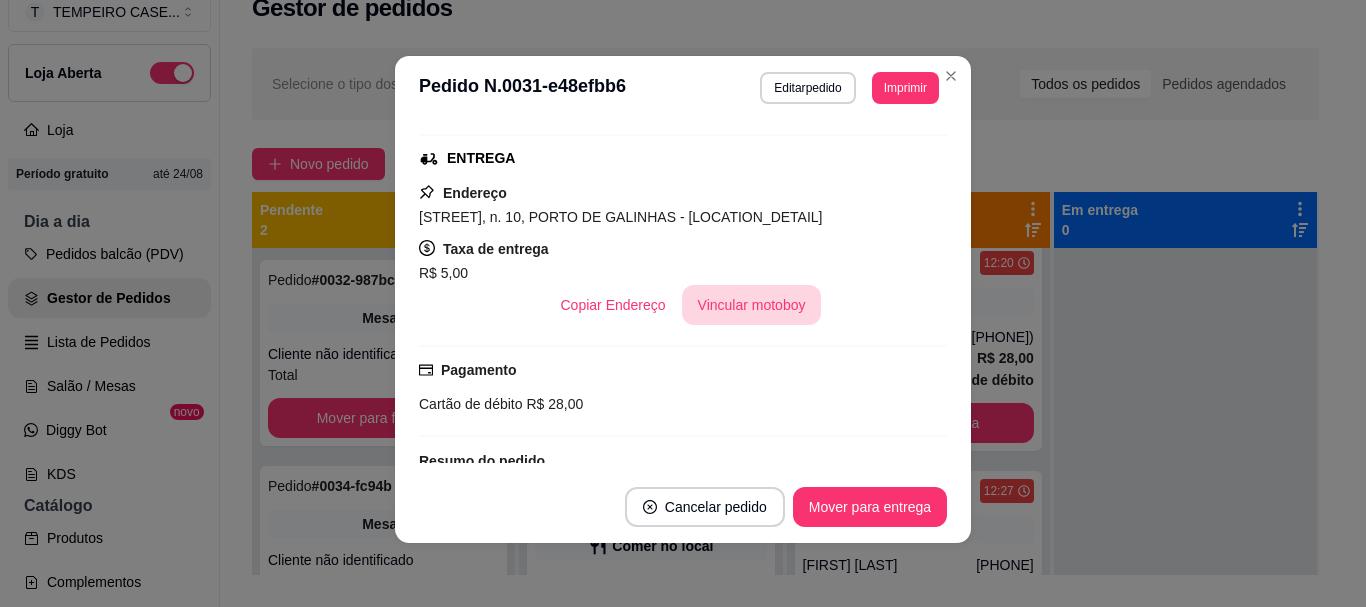 click on "Vincular motoboy" at bounding box center [752, 305] 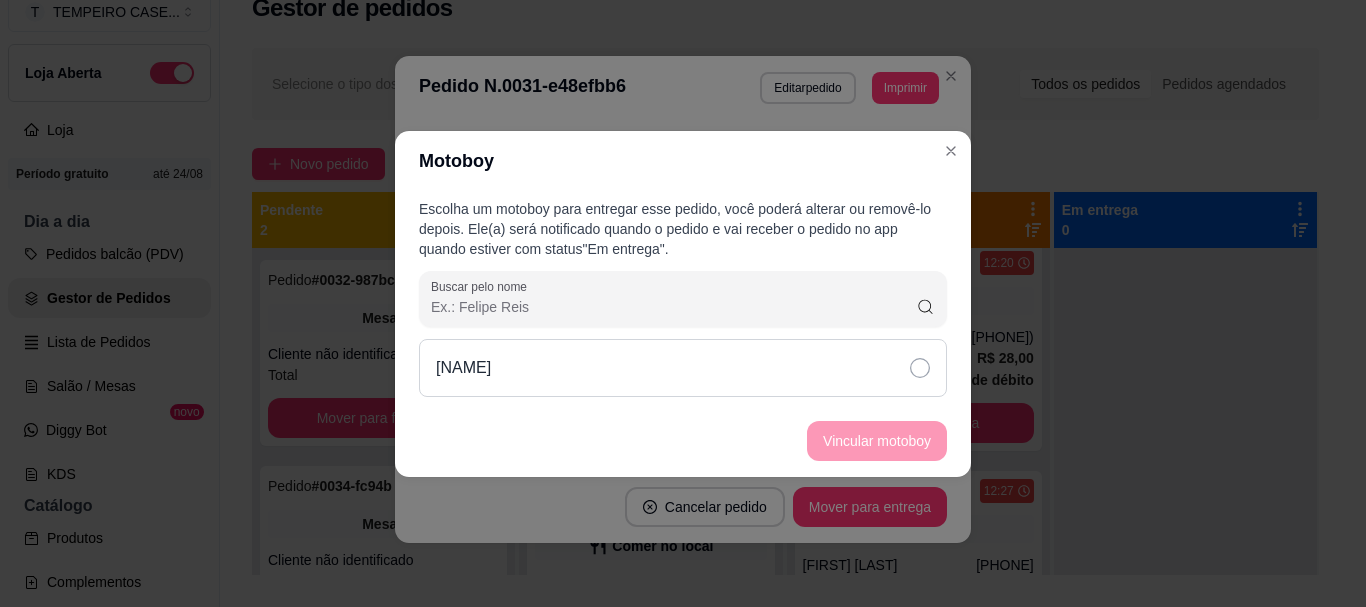 click on "[FIRST]" at bounding box center (683, 368) 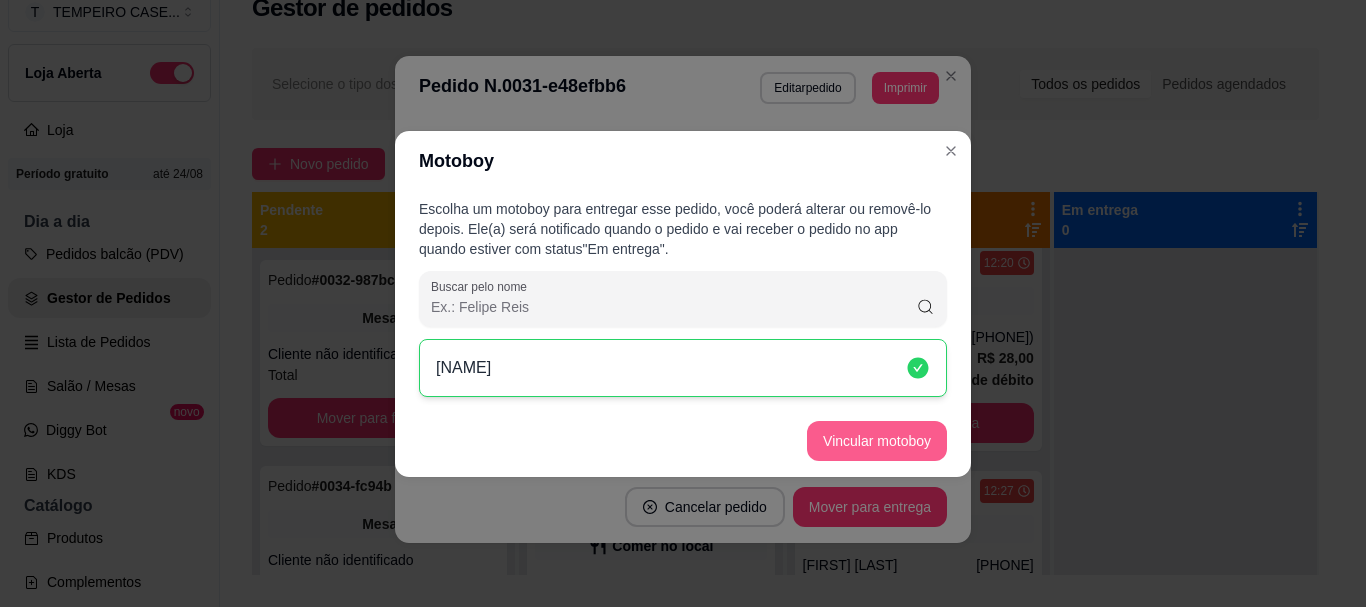 click on "Vincular motoboy" at bounding box center (877, 441) 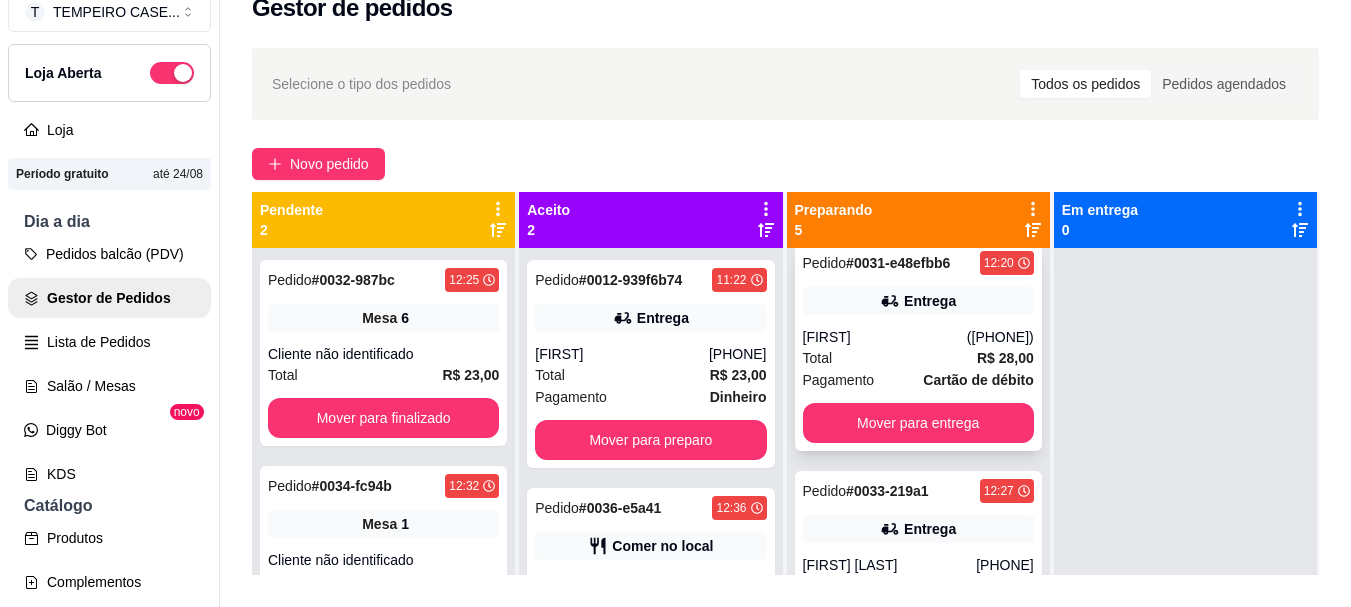 scroll, scrollTop: 573, scrollLeft: 0, axis: vertical 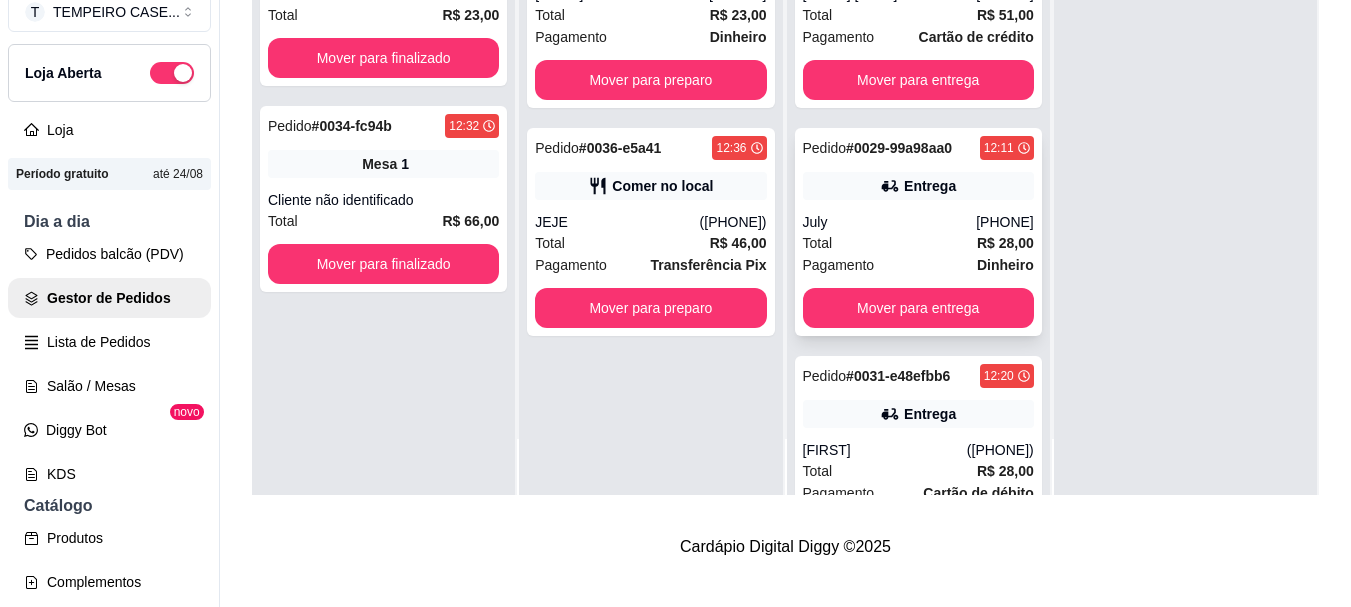 click 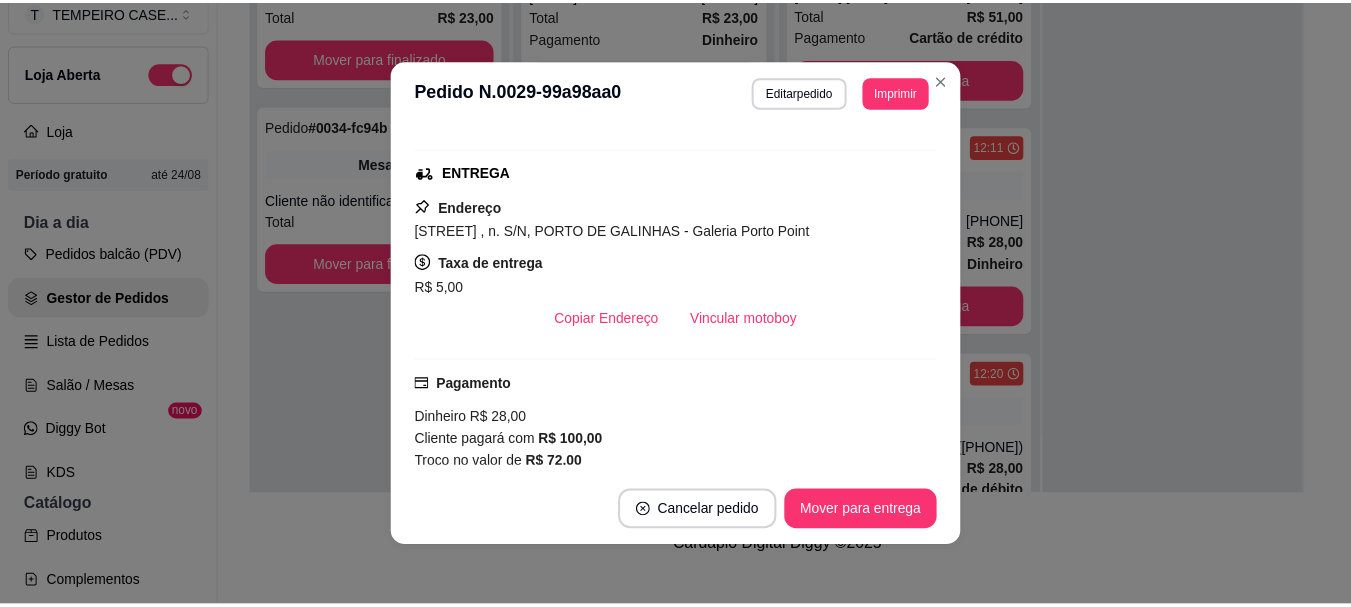scroll, scrollTop: 300, scrollLeft: 0, axis: vertical 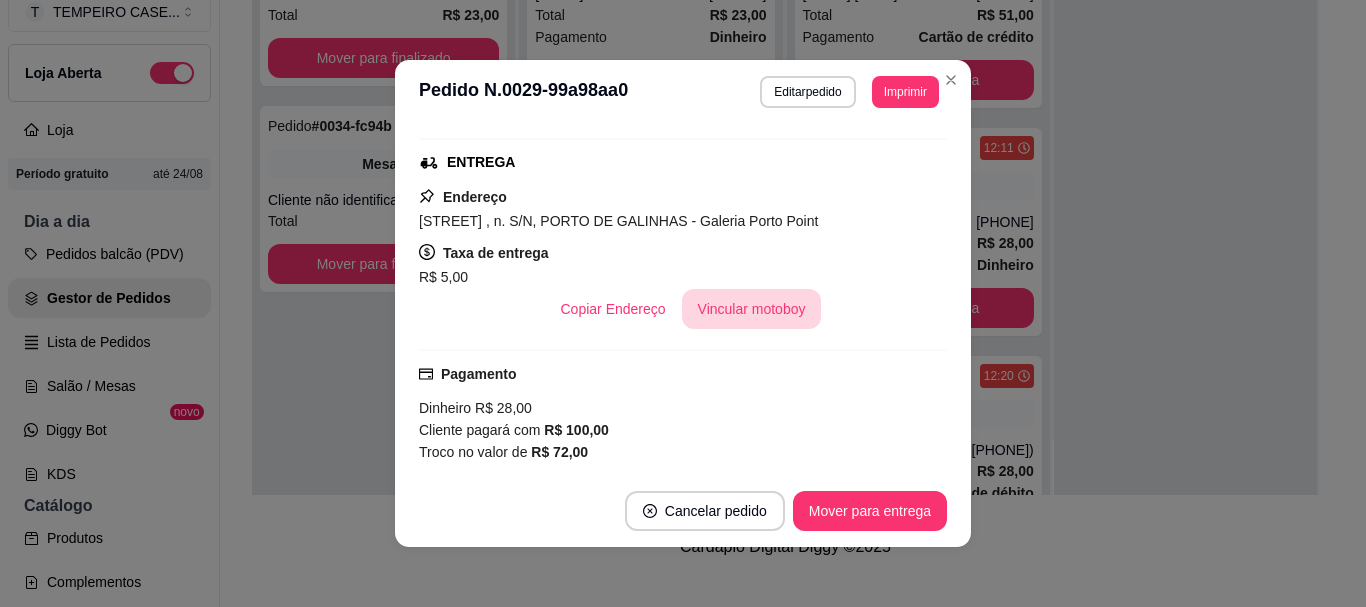 click on "Vincular motoboy" at bounding box center [752, 309] 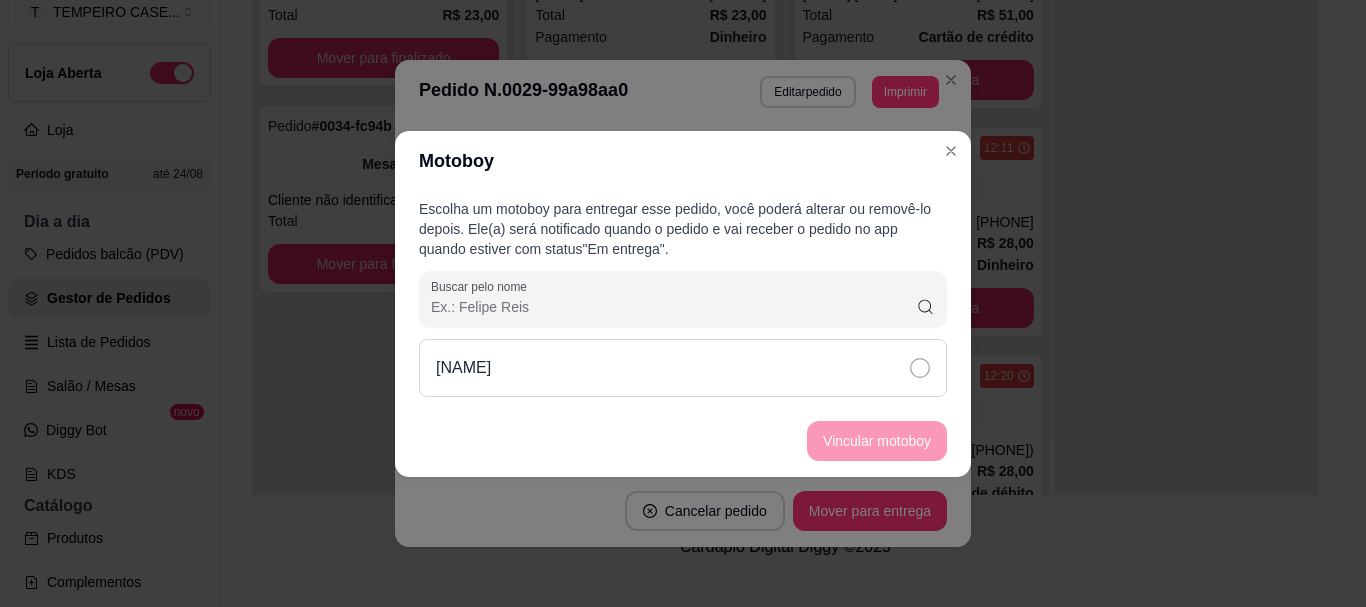 click on "[FIRST]" at bounding box center [683, 368] 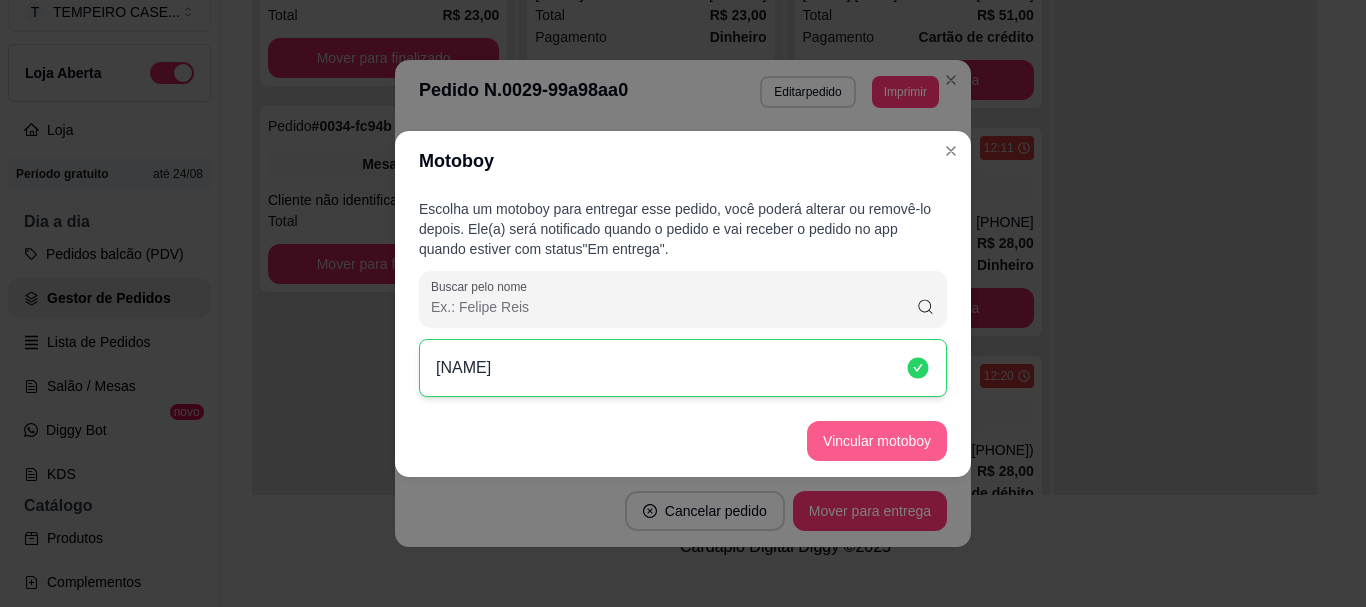 click on "Vincular motoboy" at bounding box center (877, 441) 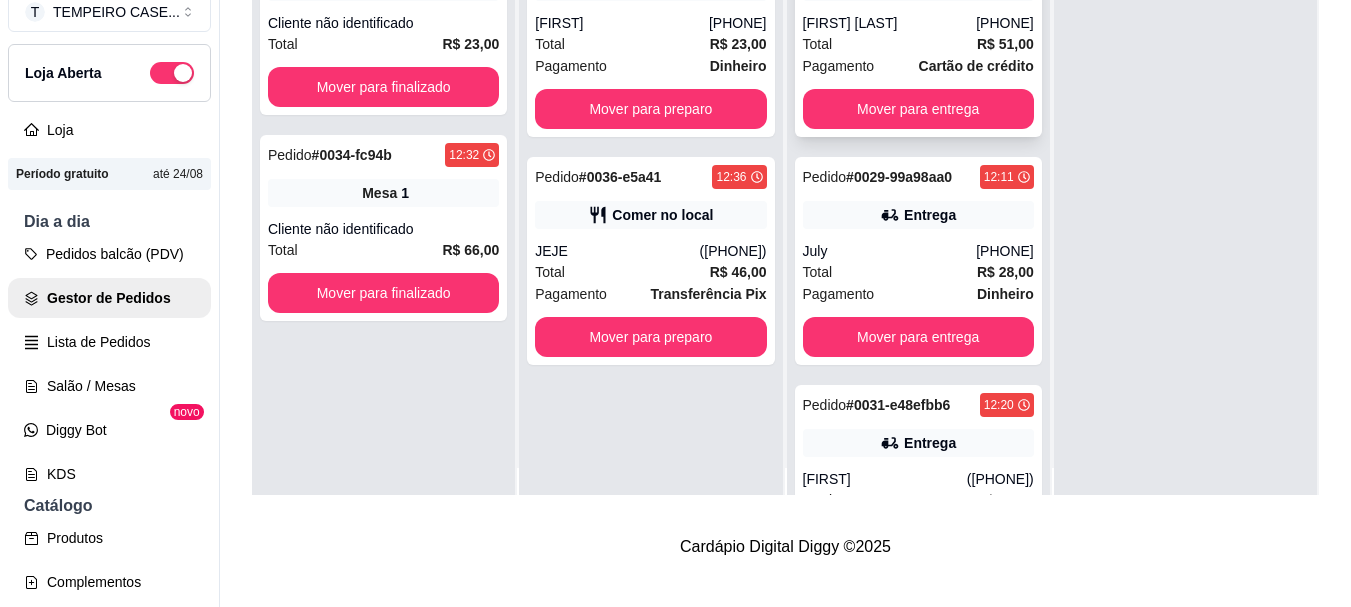 scroll, scrollTop: 0, scrollLeft: 0, axis: both 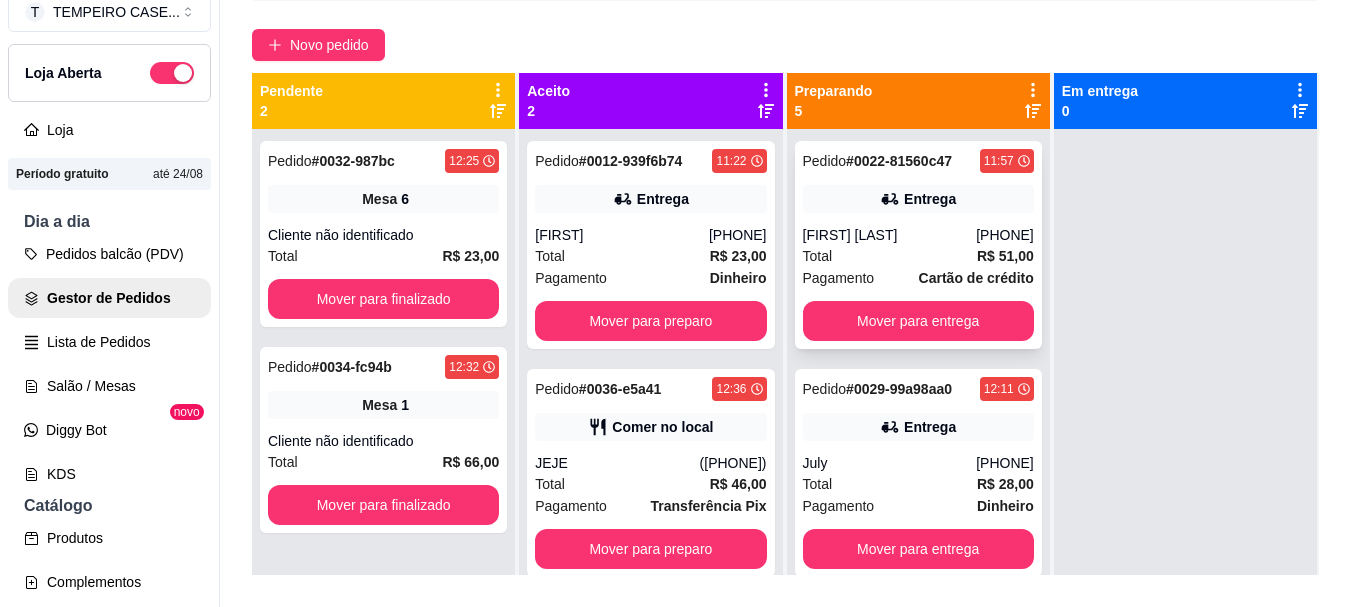click on "[FIRST] [LAST]" at bounding box center [890, 235] 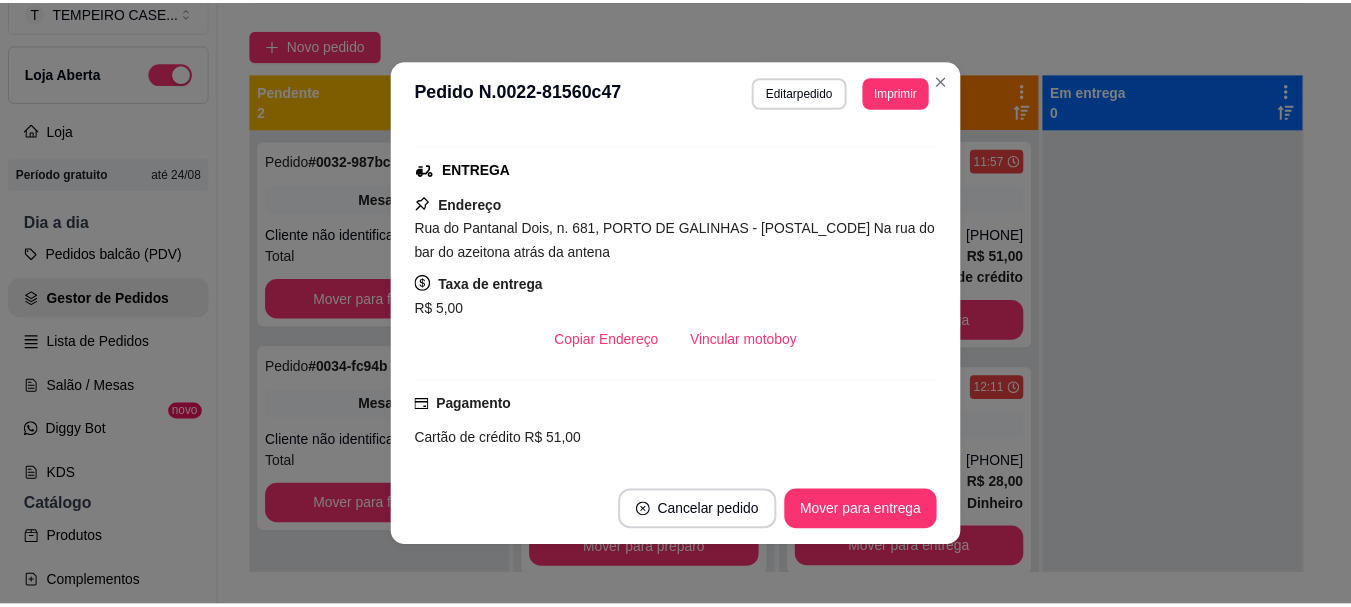 scroll, scrollTop: 300, scrollLeft: 0, axis: vertical 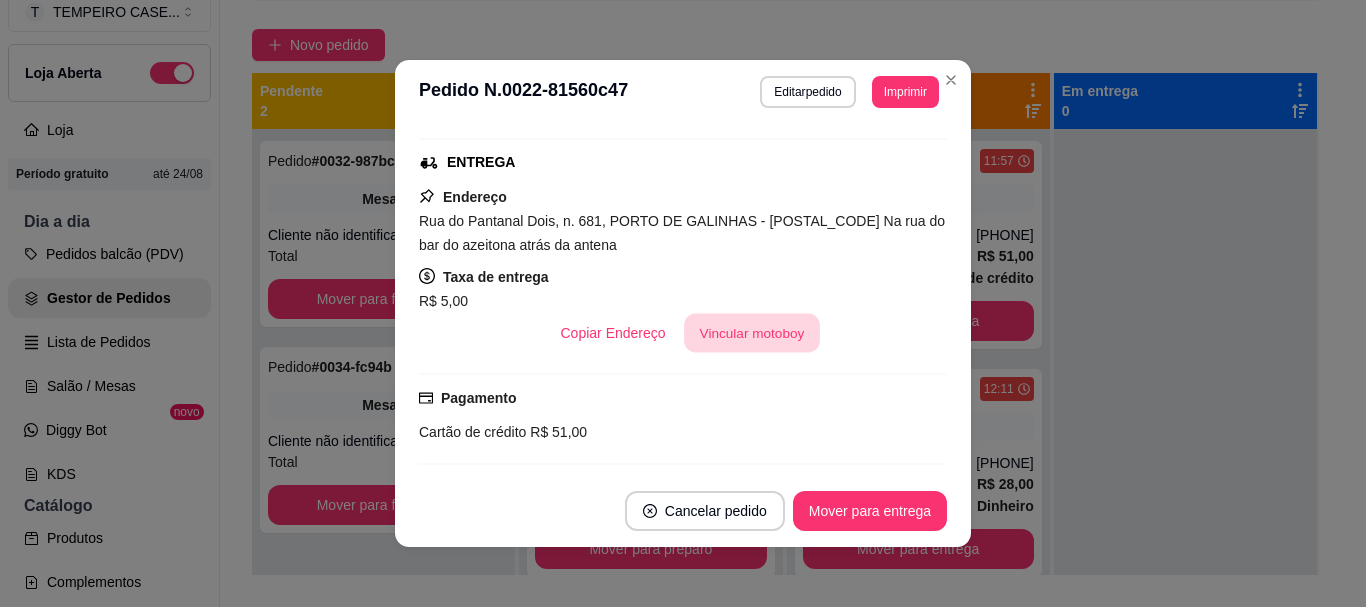 click on "Vincular motoboy" at bounding box center [752, 333] 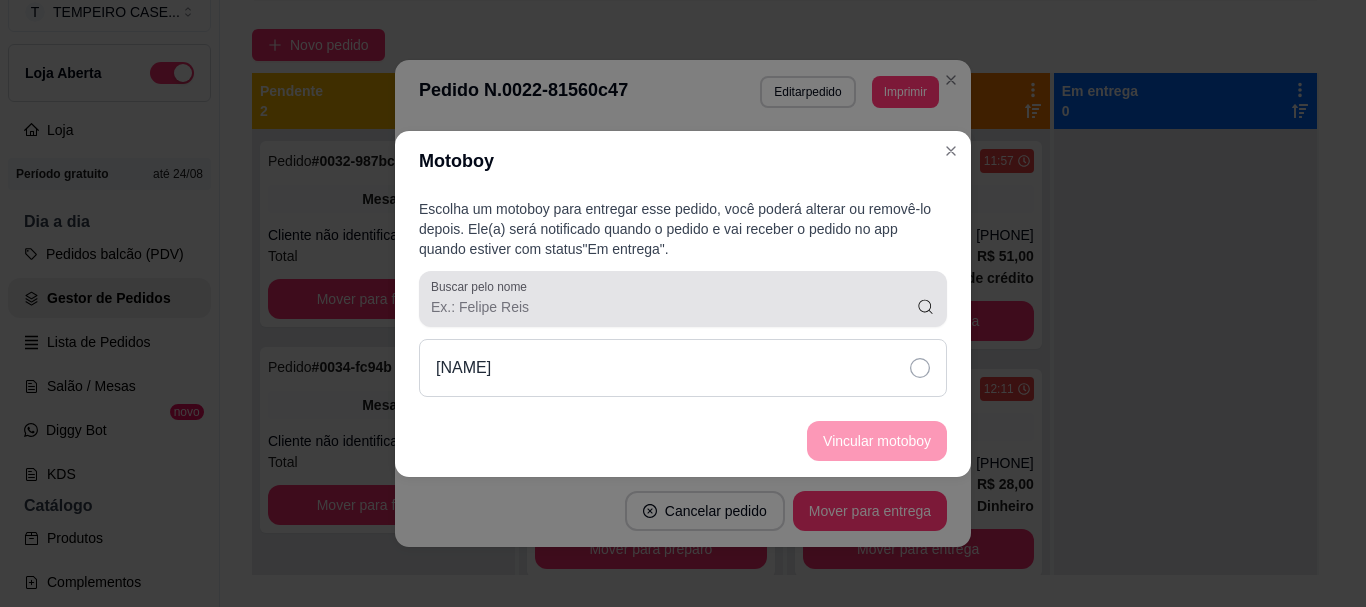 click on "Matheus" at bounding box center (683, 368) 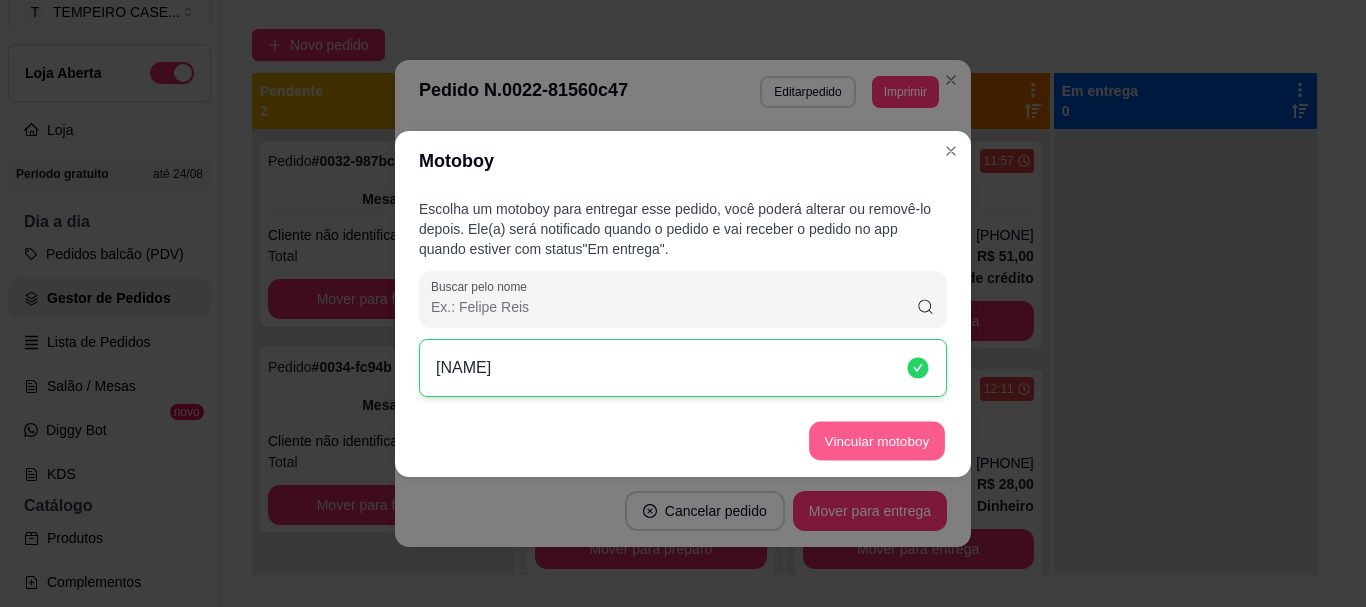 click on "Vincular motoboy" at bounding box center [877, 440] 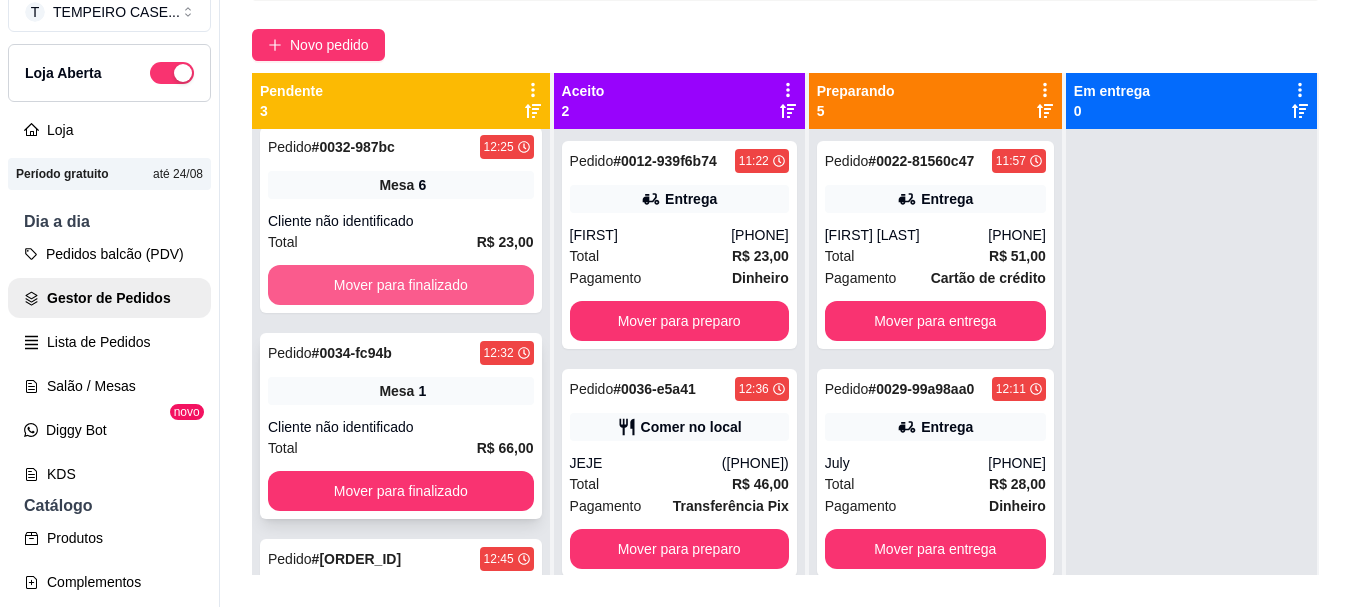 scroll, scrollTop: 53, scrollLeft: 0, axis: vertical 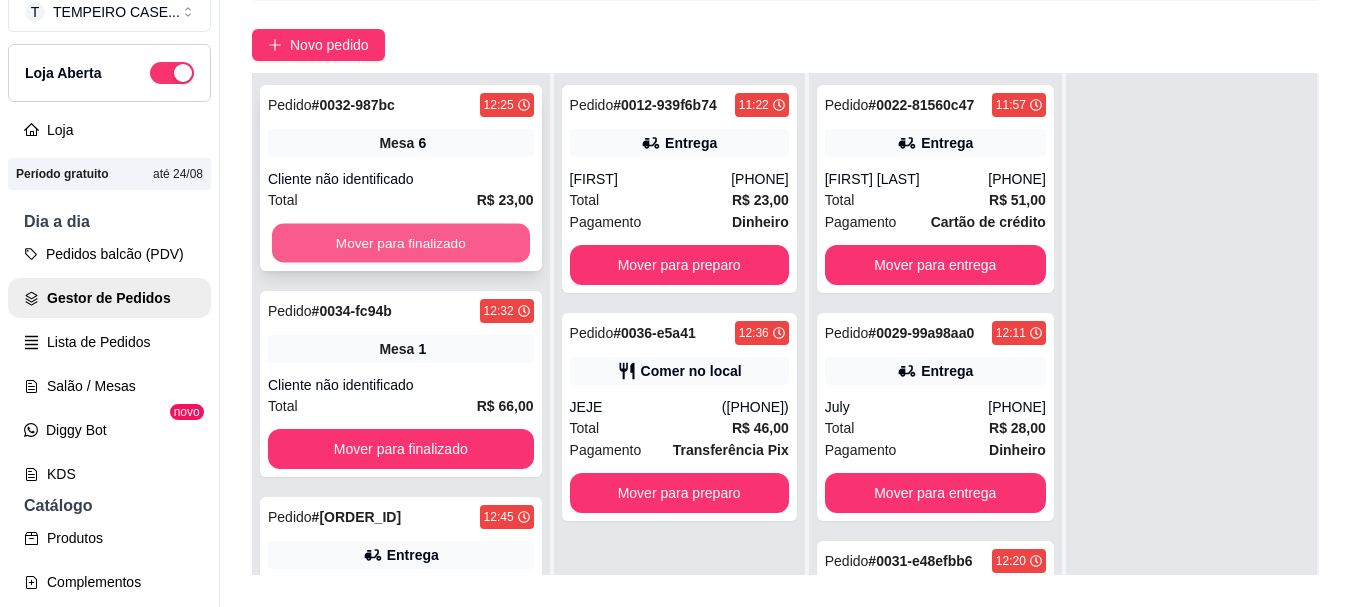 click on "Mover para finalizado" at bounding box center [401, 243] 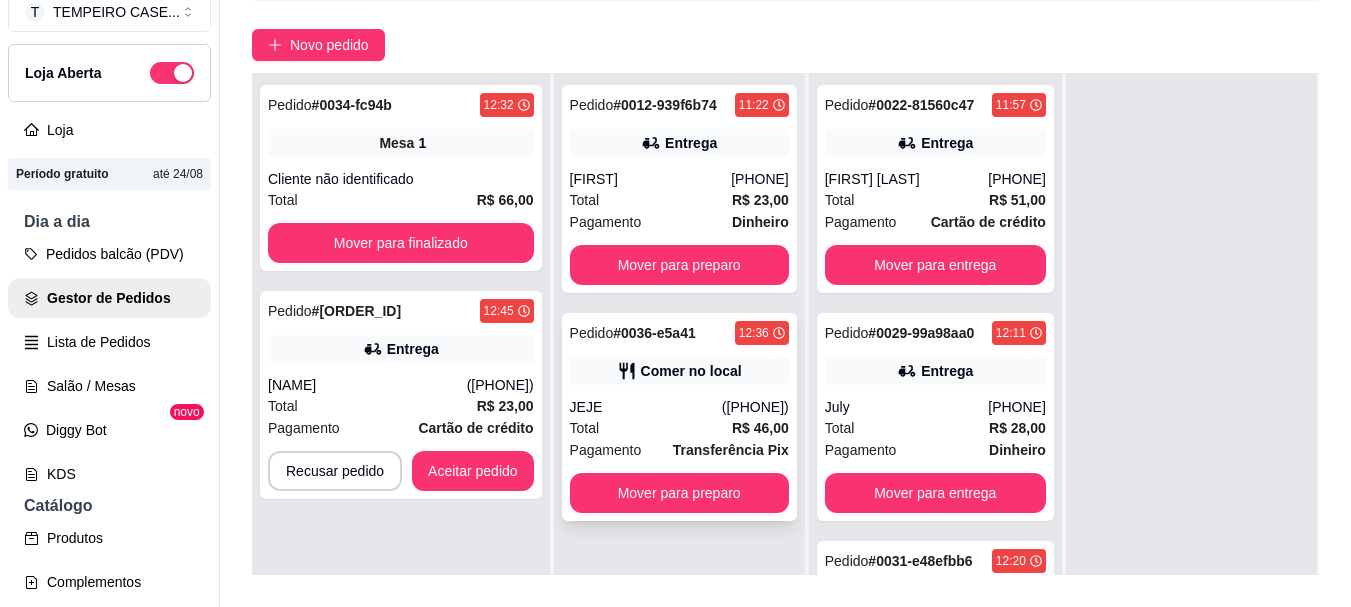 scroll, scrollTop: 0, scrollLeft: 0, axis: both 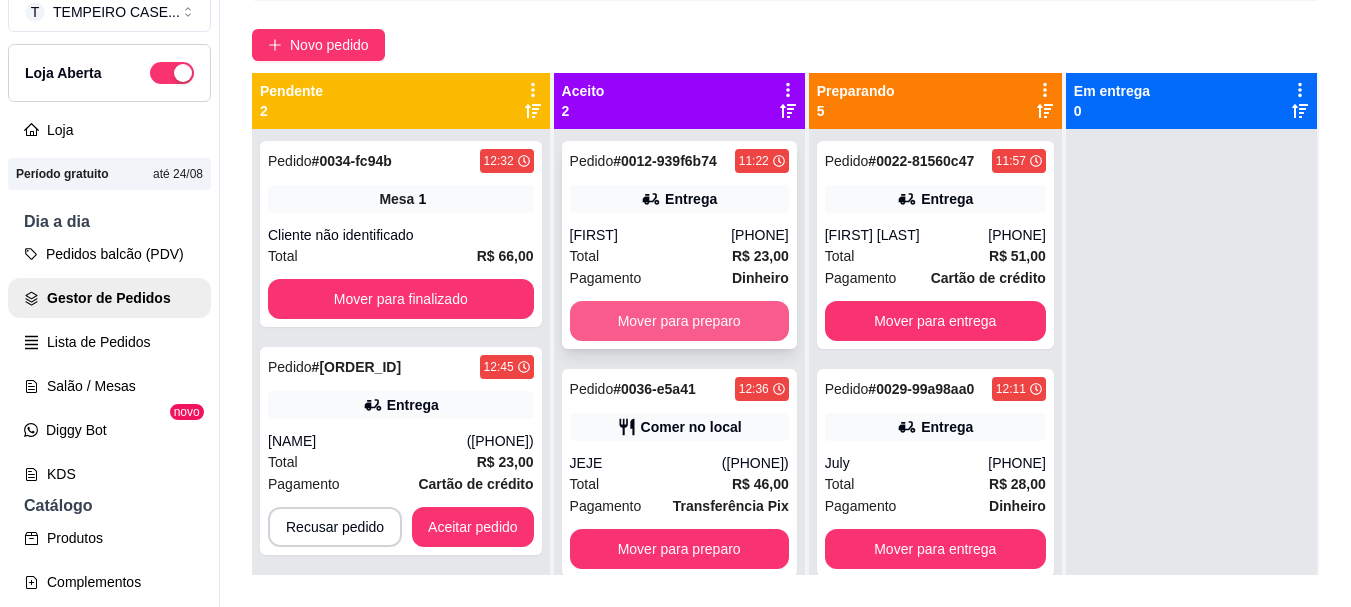 click on "Mover para preparo" at bounding box center [679, 321] 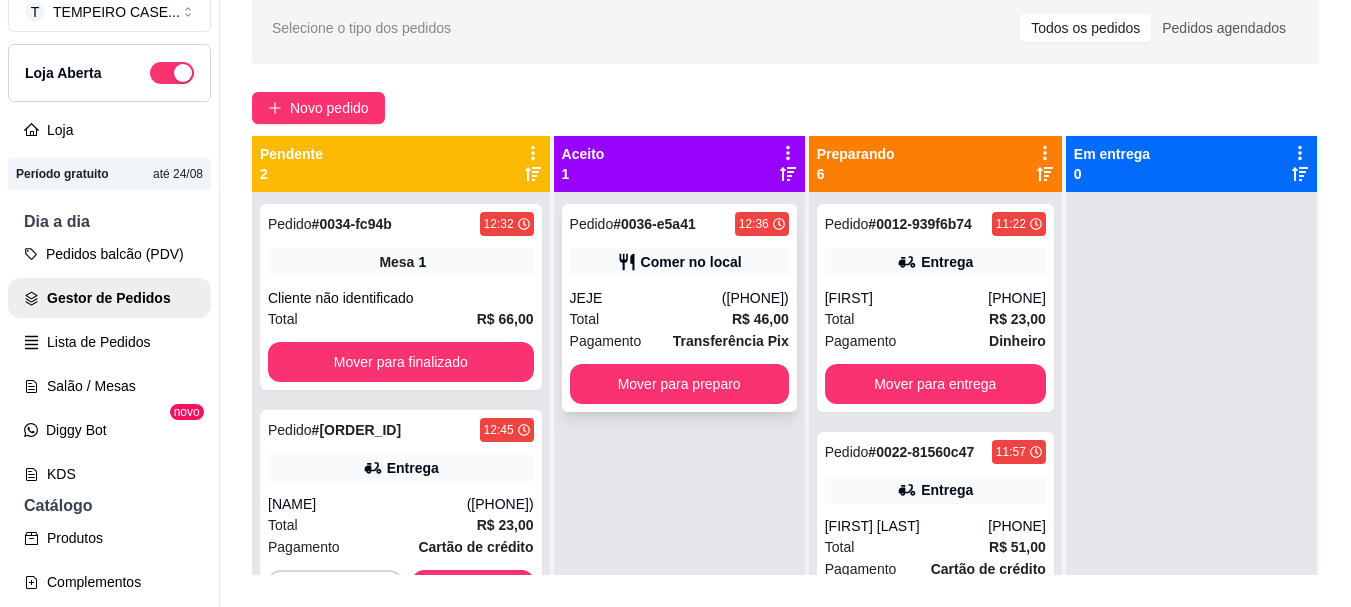 scroll, scrollTop: 0, scrollLeft: 0, axis: both 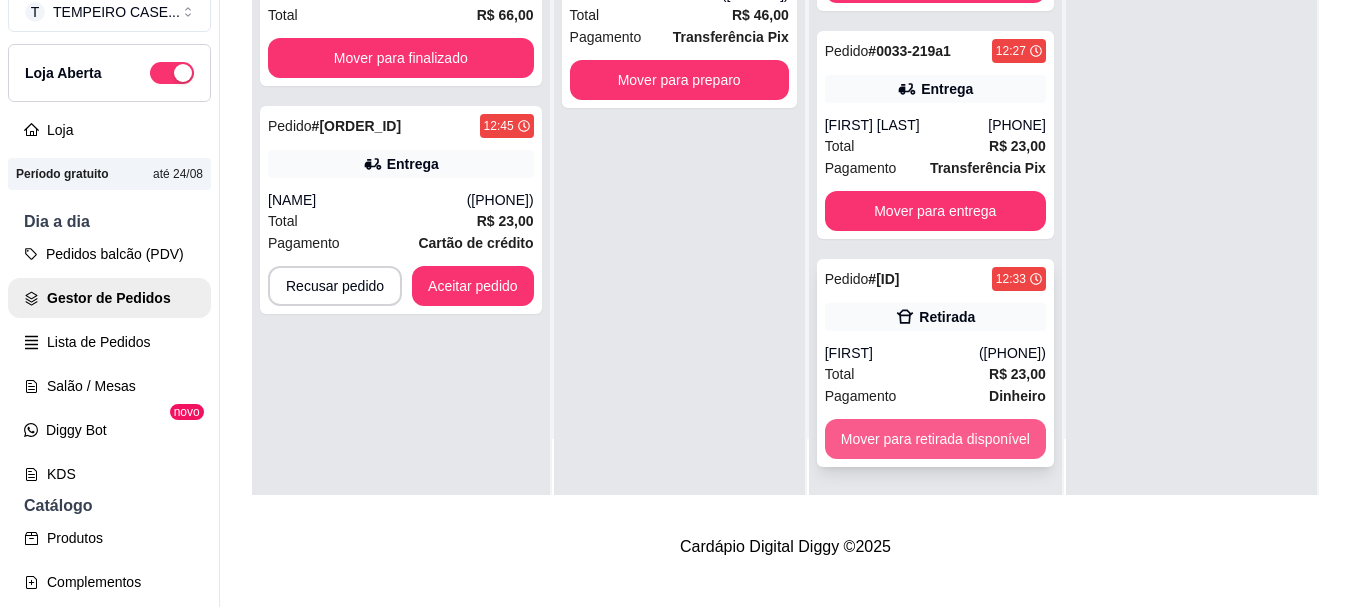 click on "Mover para retirada disponível" at bounding box center [935, 439] 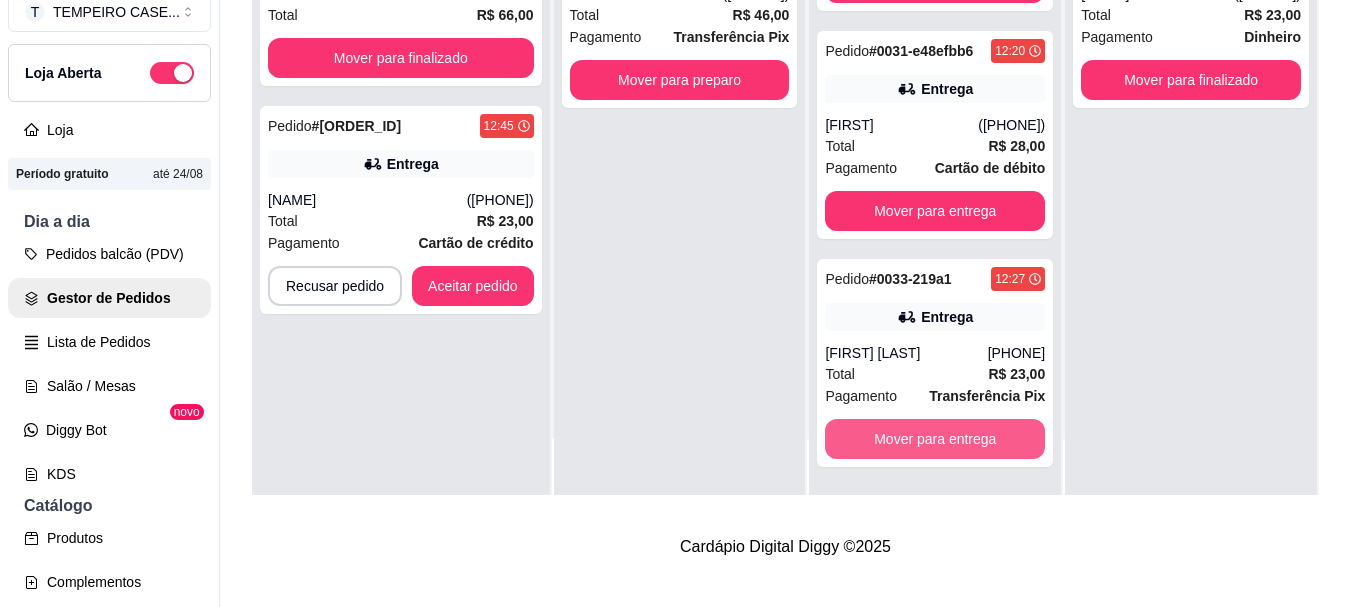 scroll, scrollTop: 669, scrollLeft: 0, axis: vertical 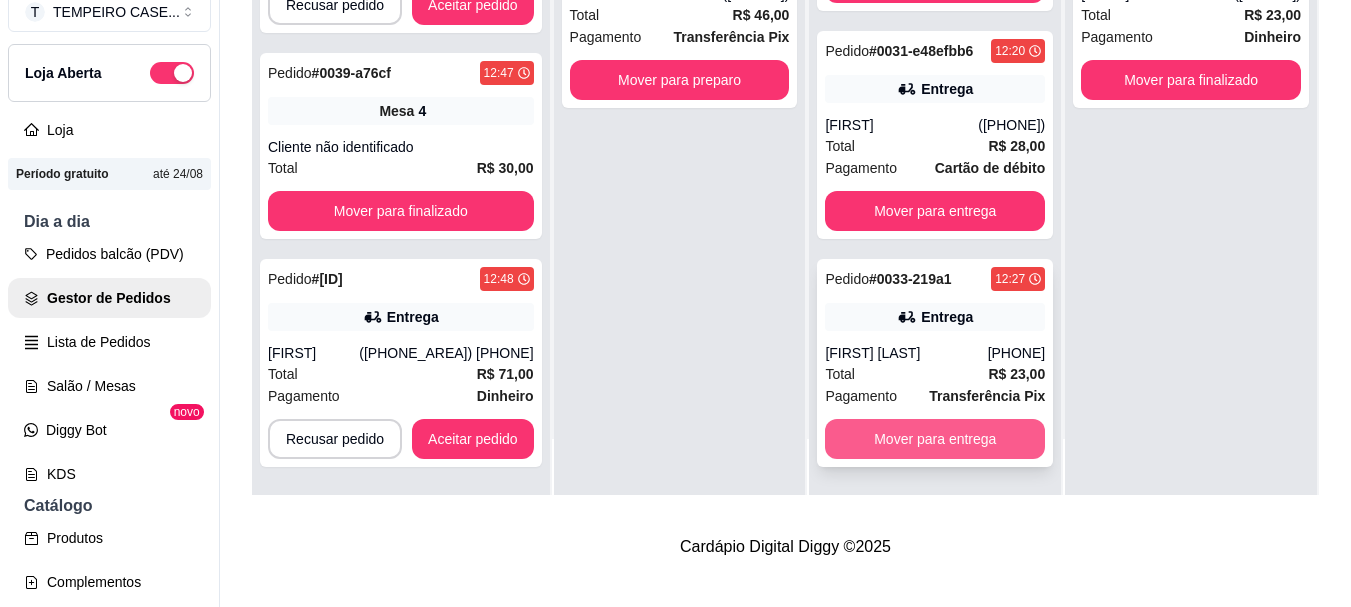 click on "Mover para entrega" at bounding box center [935, 439] 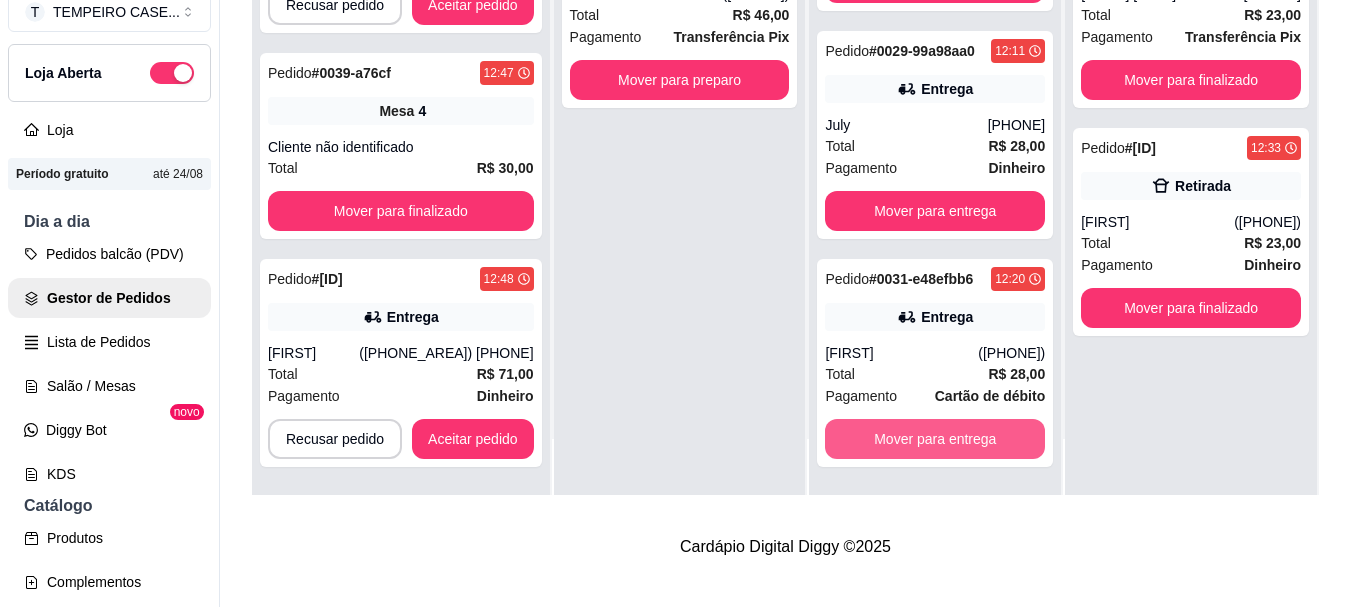 click on "Mover para entrega" at bounding box center [935, 439] 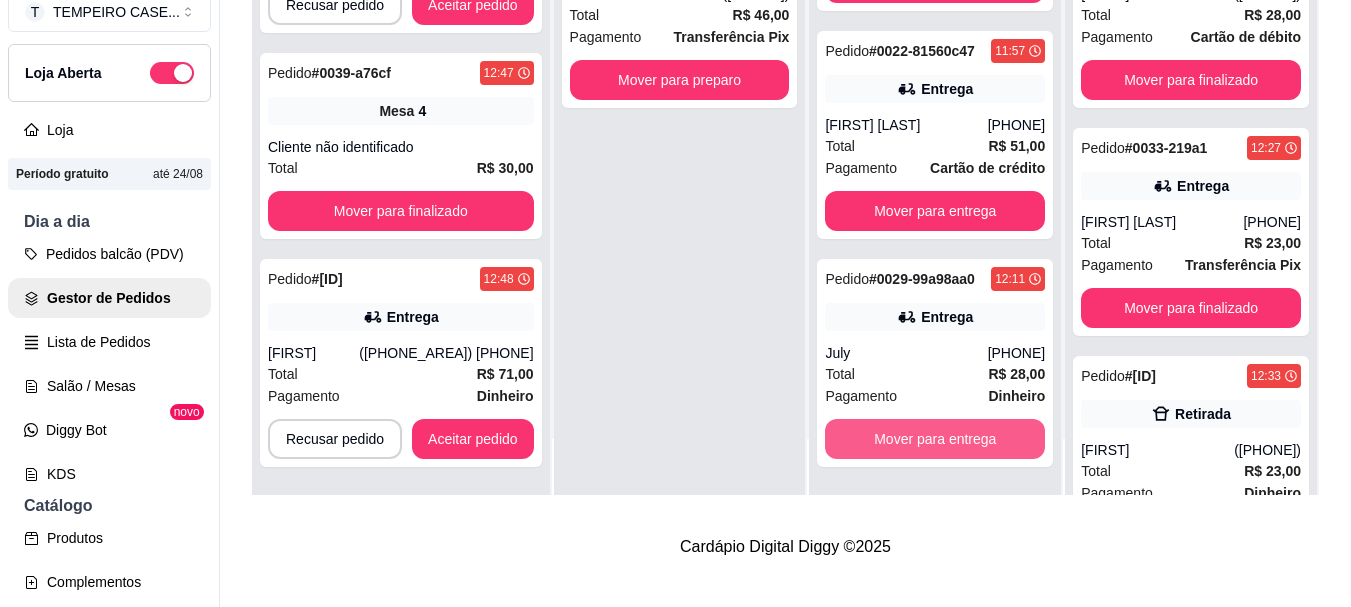 scroll, scrollTop: 189, scrollLeft: 0, axis: vertical 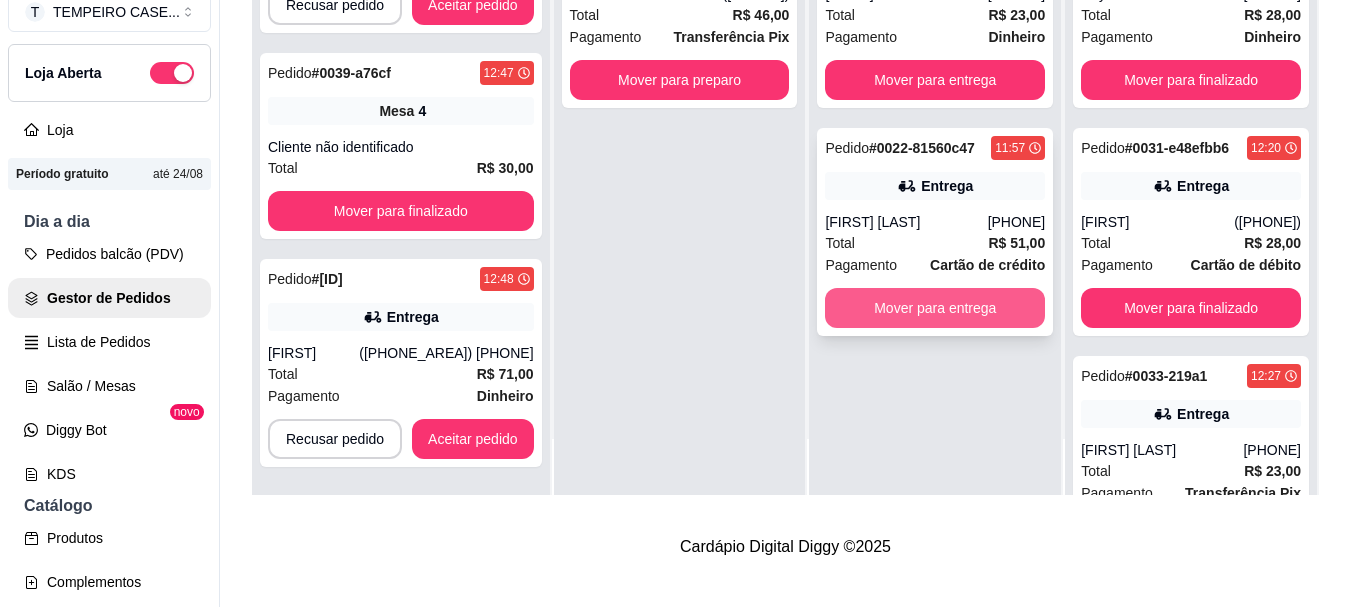 click on "Mover para entrega" at bounding box center (935, 308) 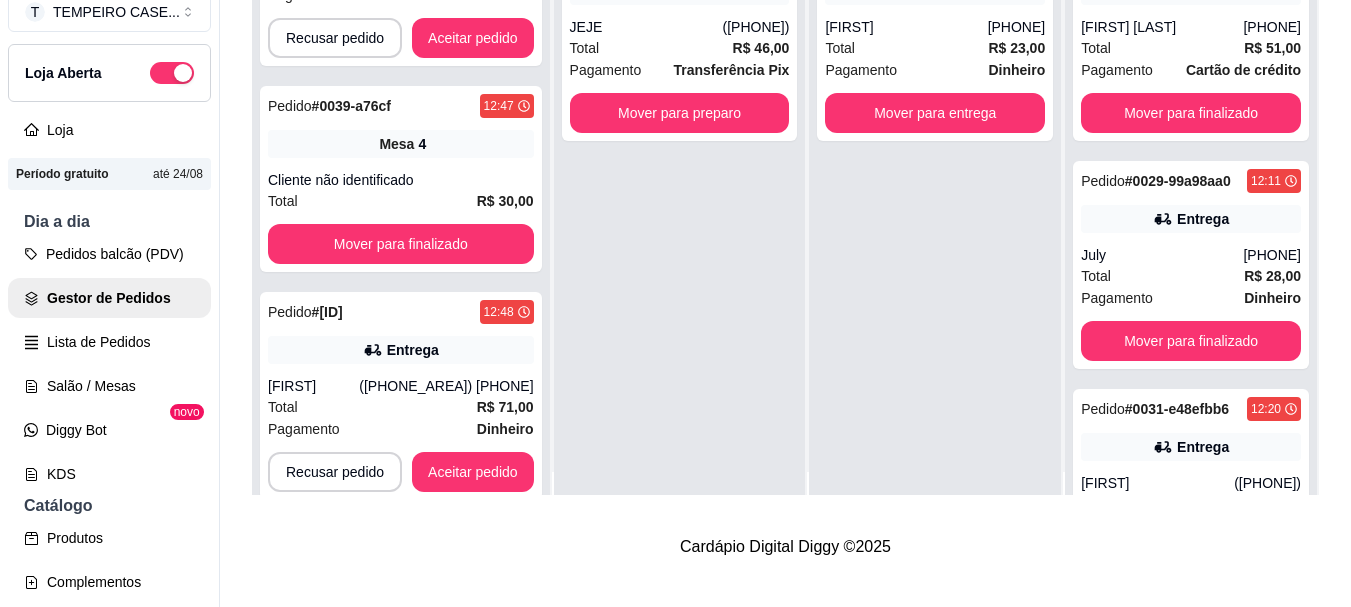 scroll, scrollTop: 0, scrollLeft: 0, axis: both 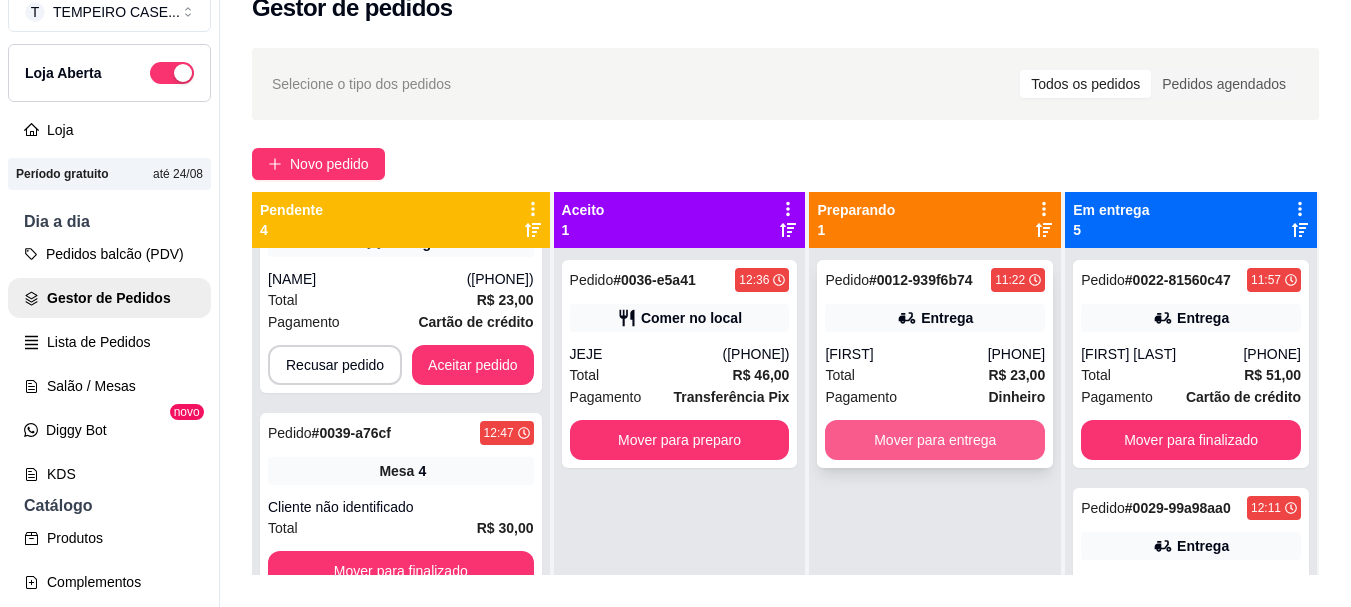 click on "Mover para entrega" at bounding box center [935, 440] 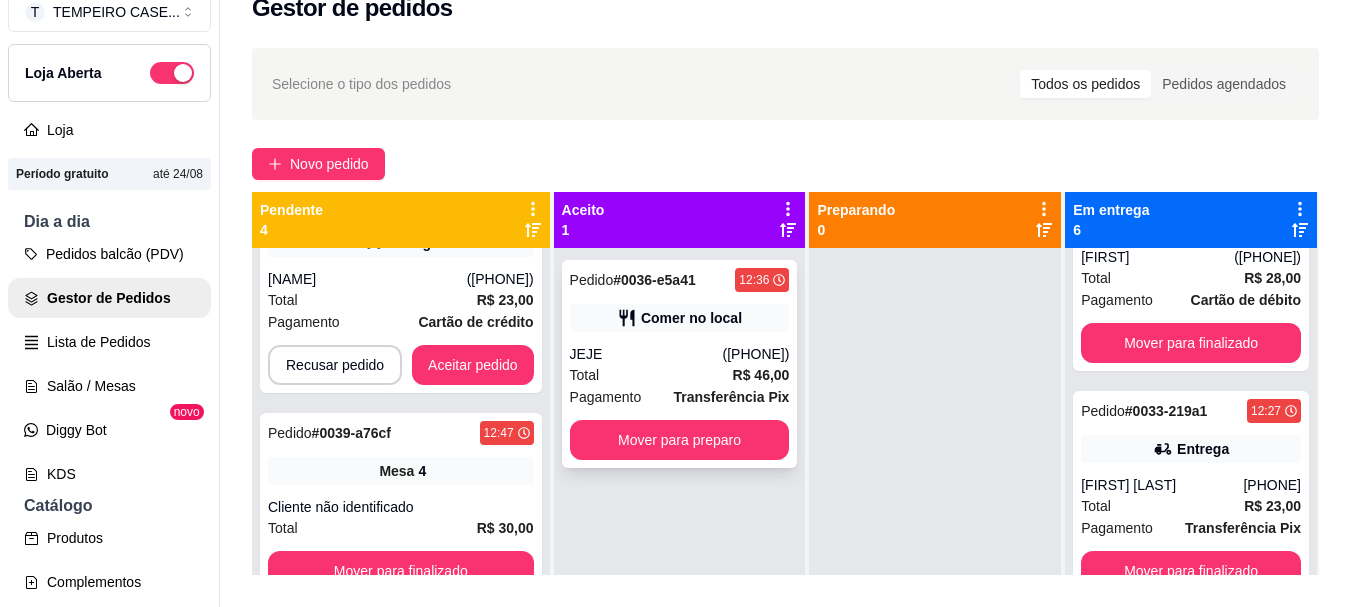 scroll, scrollTop: 921, scrollLeft: 0, axis: vertical 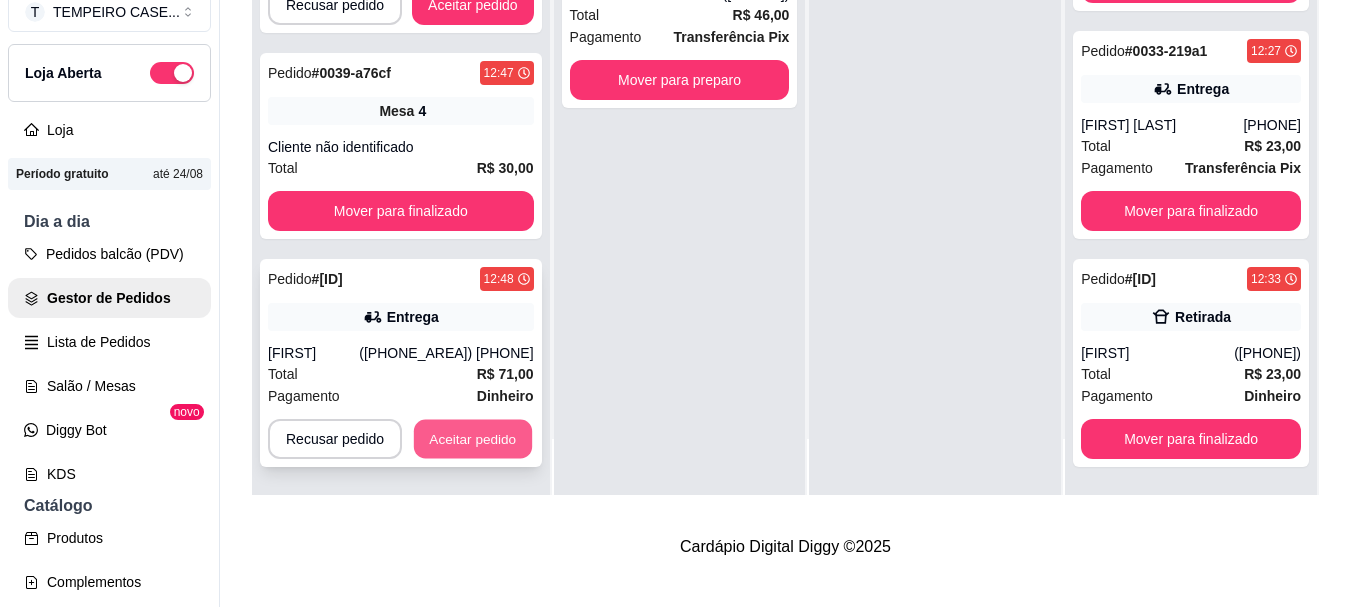 click on "Aceitar pedido" at bounding box center (473, 439) 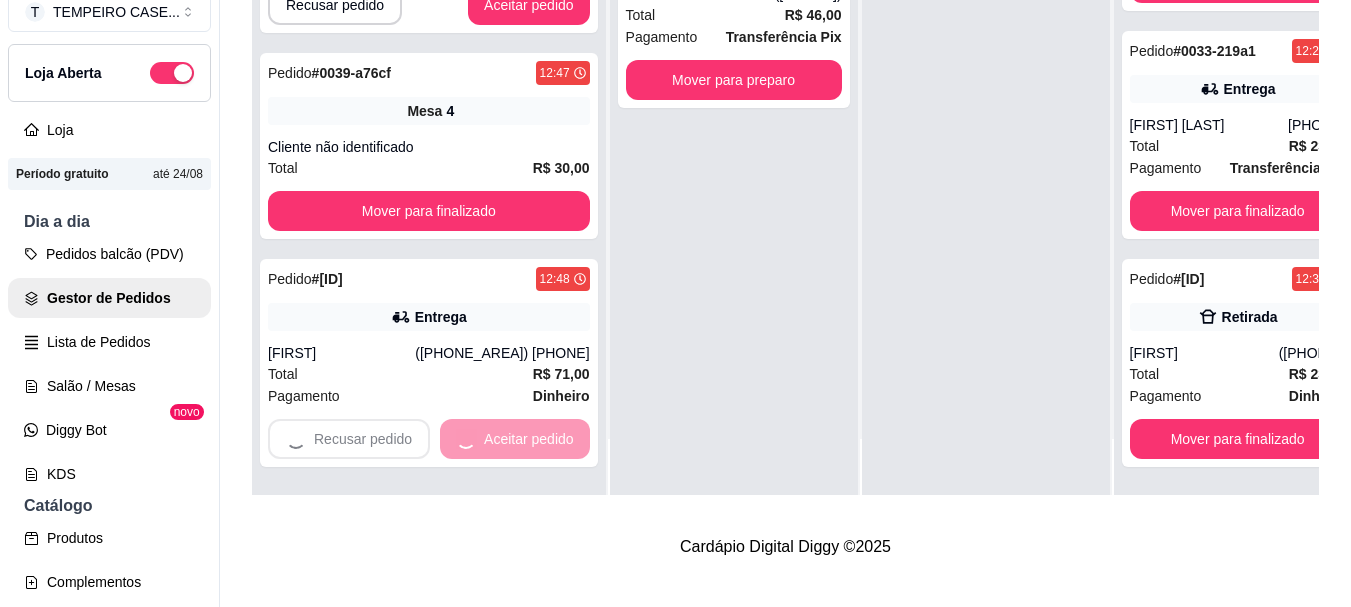 scroll, scrollTop: 53, scrollLeft: 0, axis: vertical 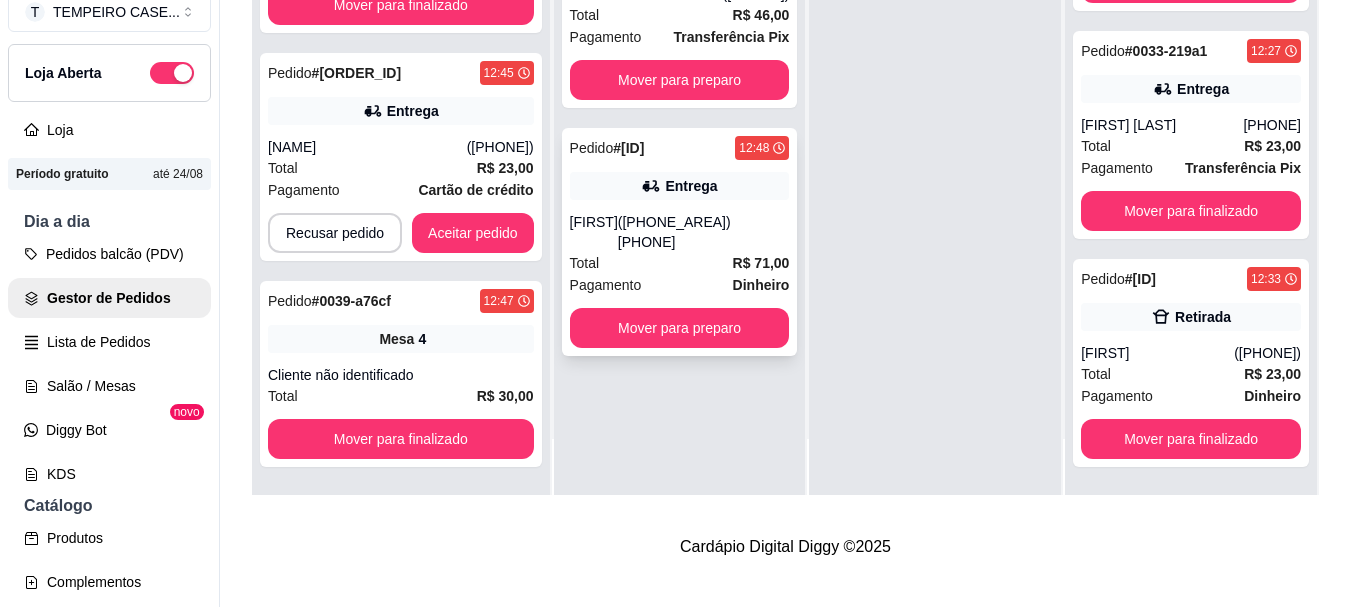 click on "(81) 98309-4513" at bounding box center (704, 232) 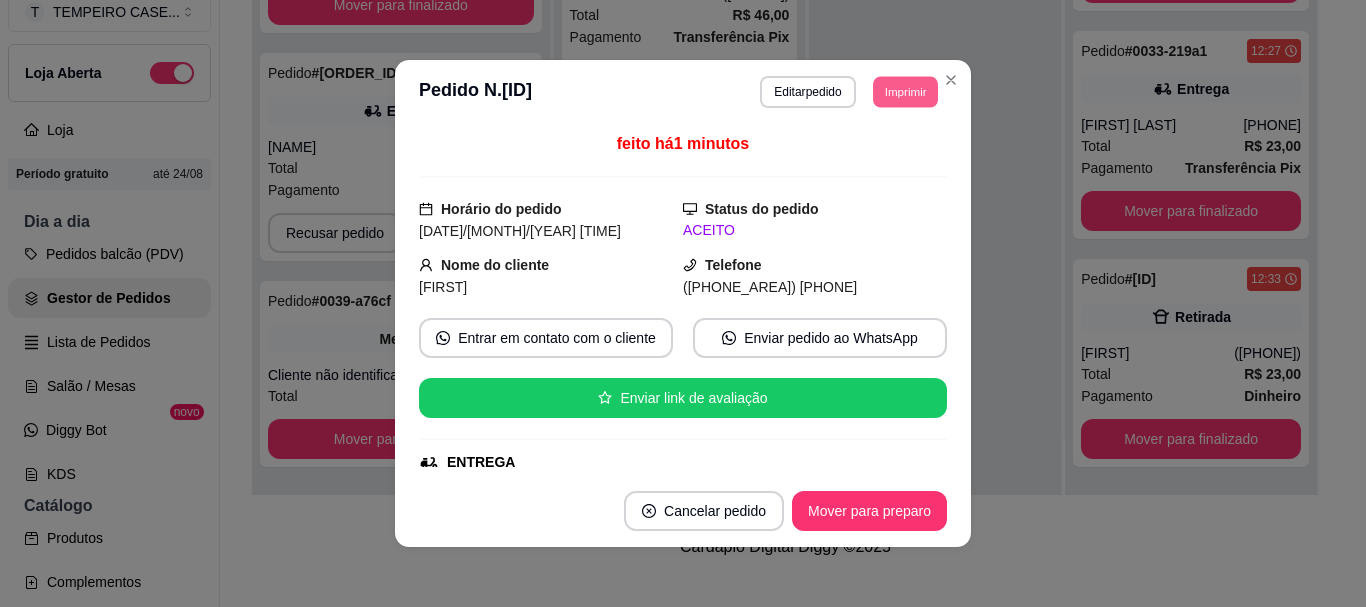 click on "Imprimir" at bounding box center [905, 91] 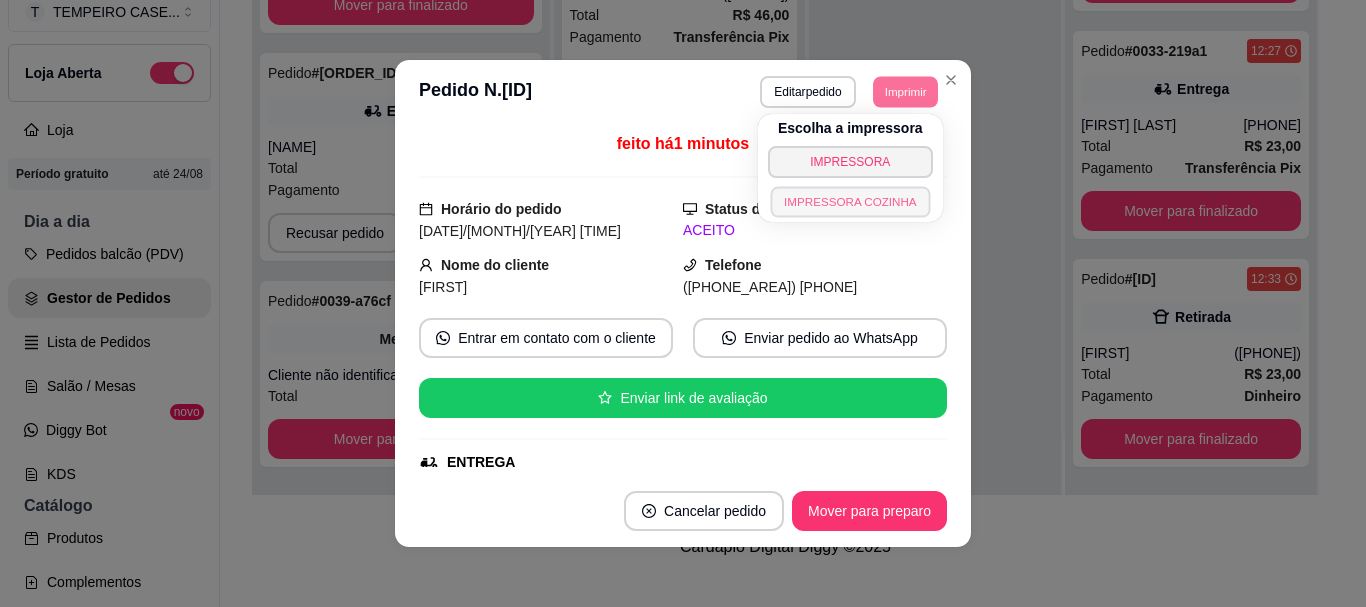 click on "IMPRESSORA COZINHA" at bounding box center (850, 201) 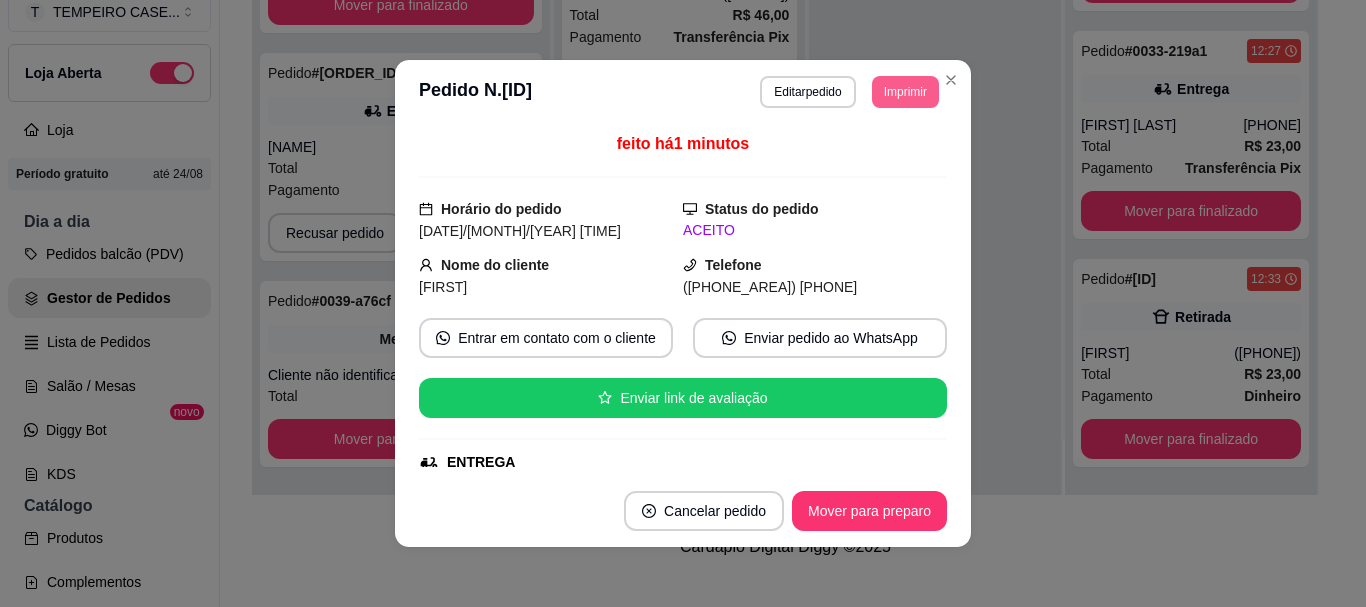 click on "Imprimir" at bounding box center (905, 92) 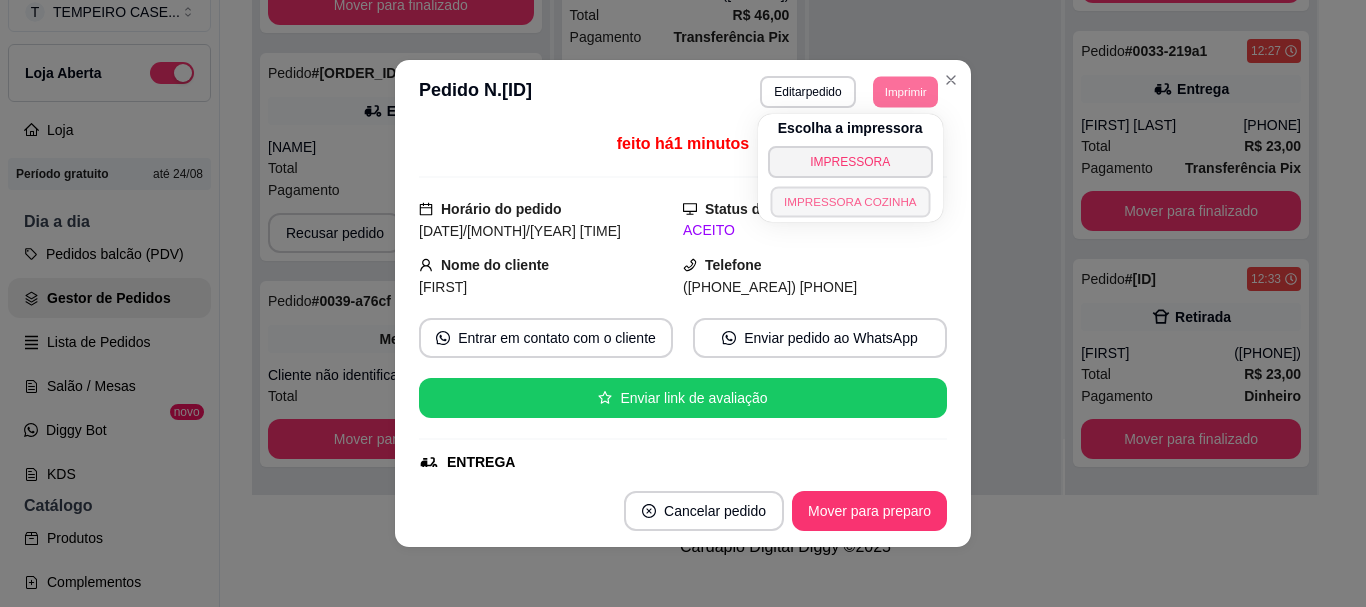 click on "IMPRESSORA COZINHA" at bounding box center (850, 201) 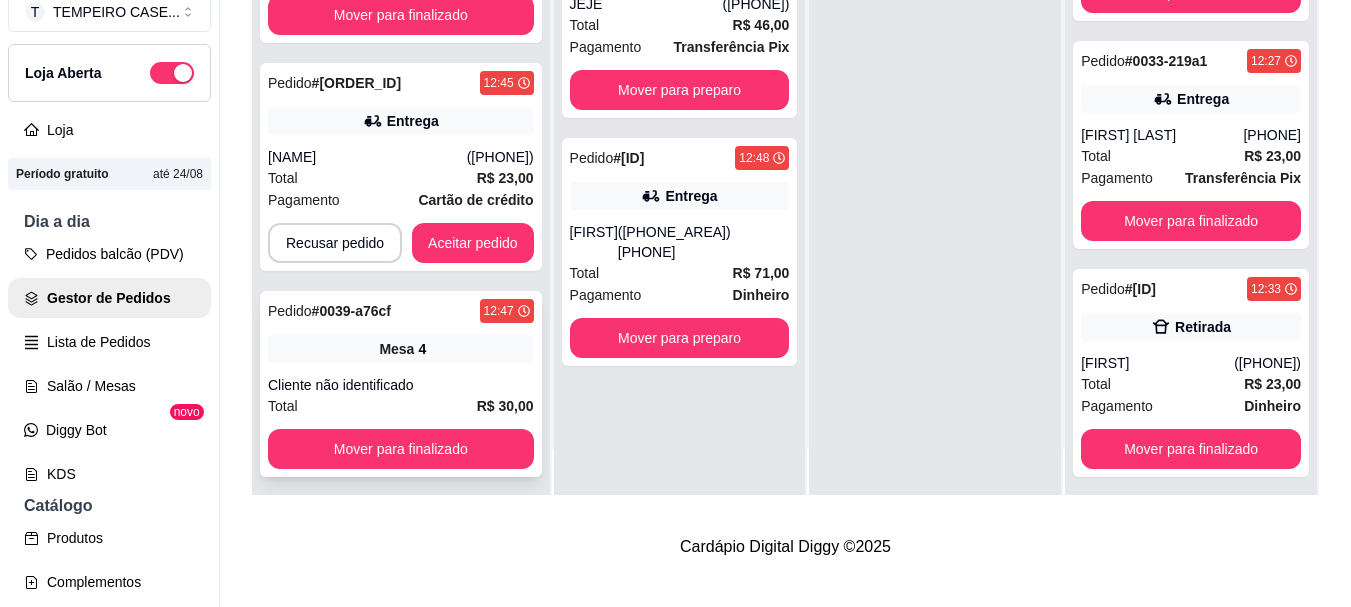 scroll, scrollTop: 71, scrollLeft: 0, axis: vertical 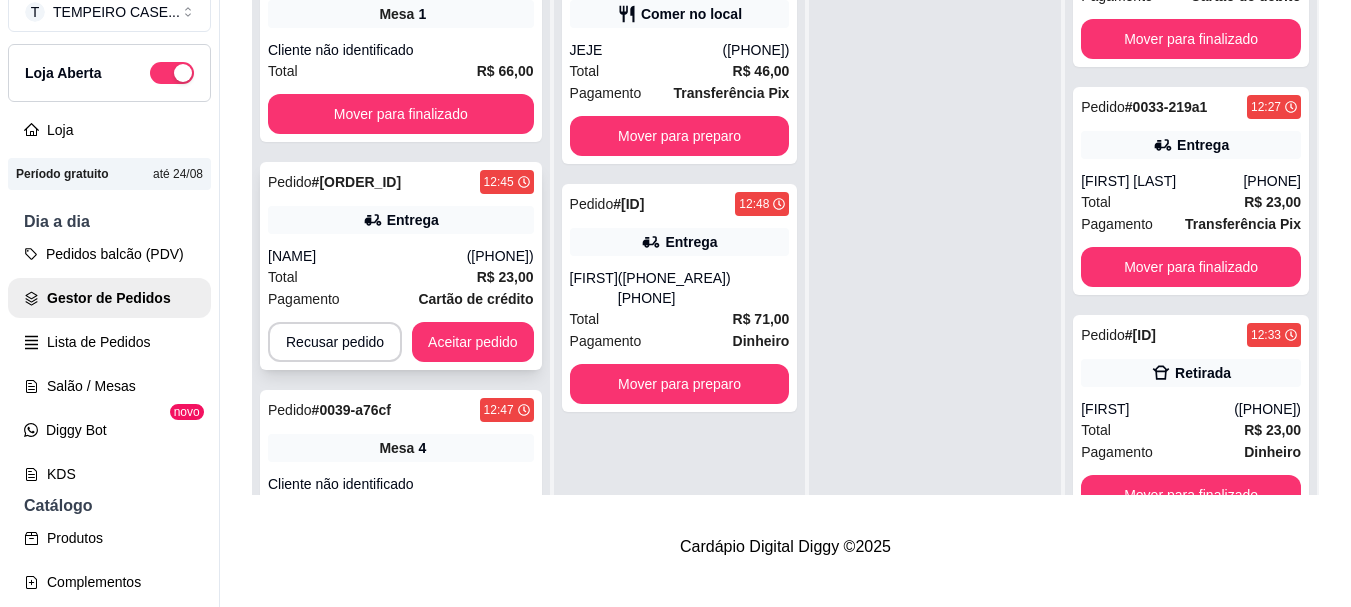 click on "Pedido  # 0037-73e73182 12:45 Entrega Mariah Barbosa (81) 99459-6193 Total R$ 23,00 Pagamento Cartão de crédito Recusar pedido Aceitar pedido" at bounding box center (401, 266) 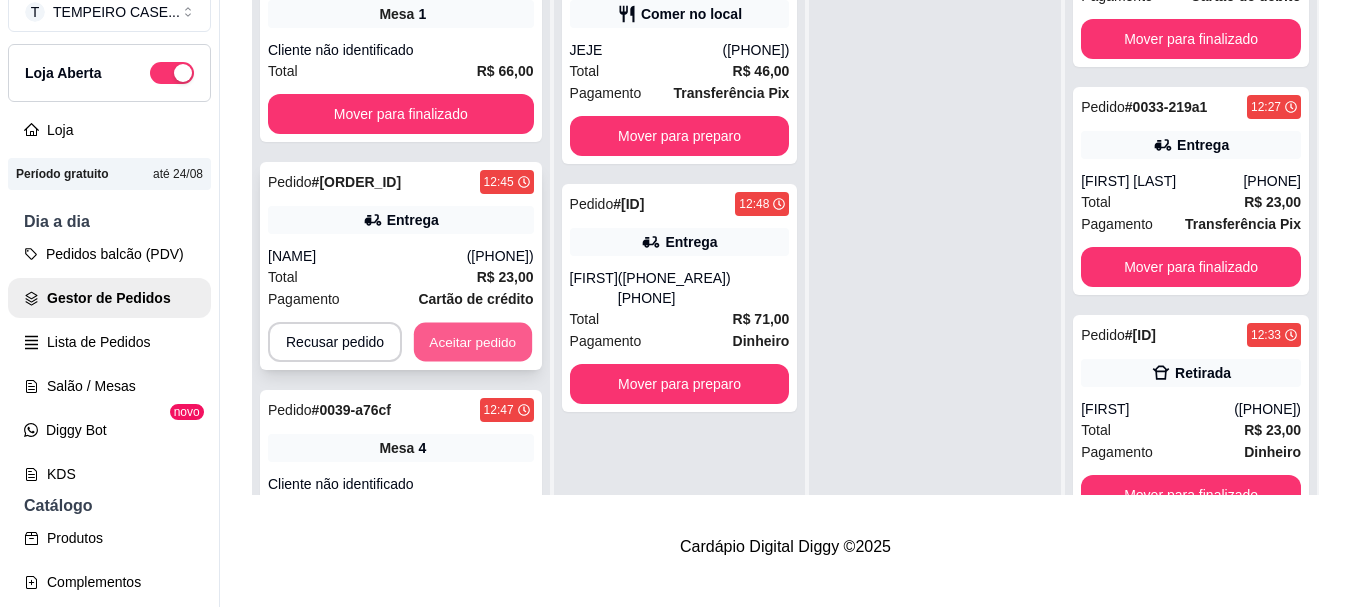 click on "Aceitar pedido" at bounding box center [473, 342] 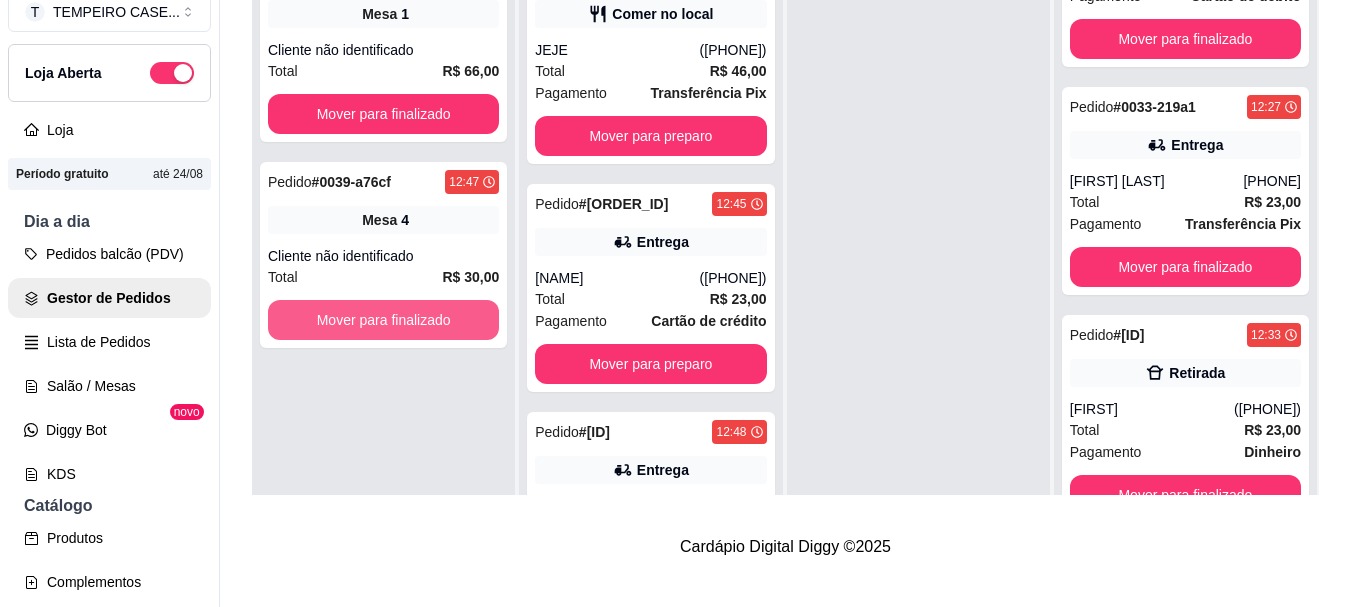 scroll, scrollTop: 801, scrollLeft: 0, axis: vertical 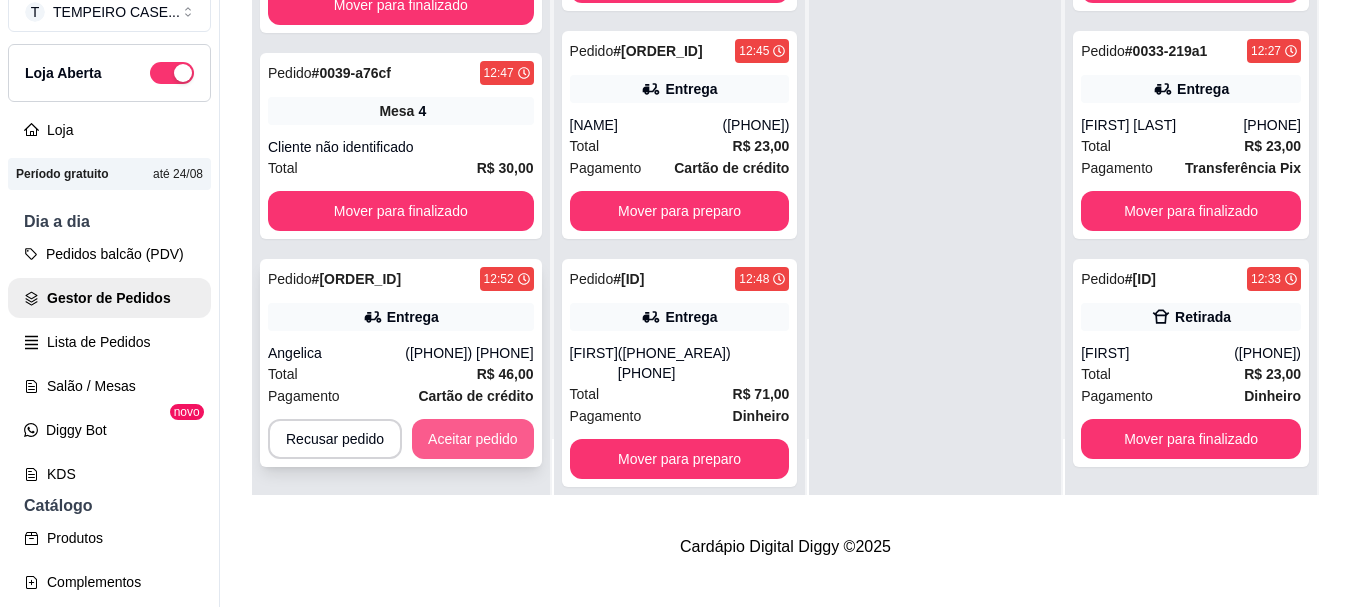 click on "Aceitar pedido" at bounding box center (473, 439) 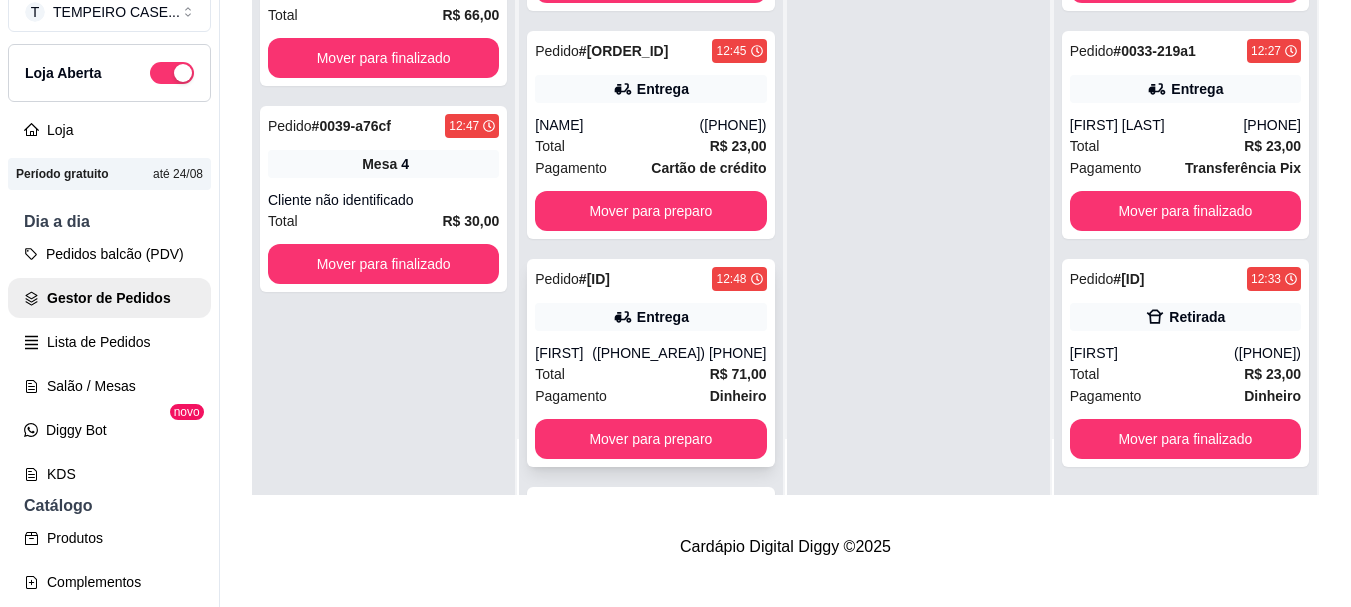scroll, scrollTop: 0, scrollLeft: 0, axis: both 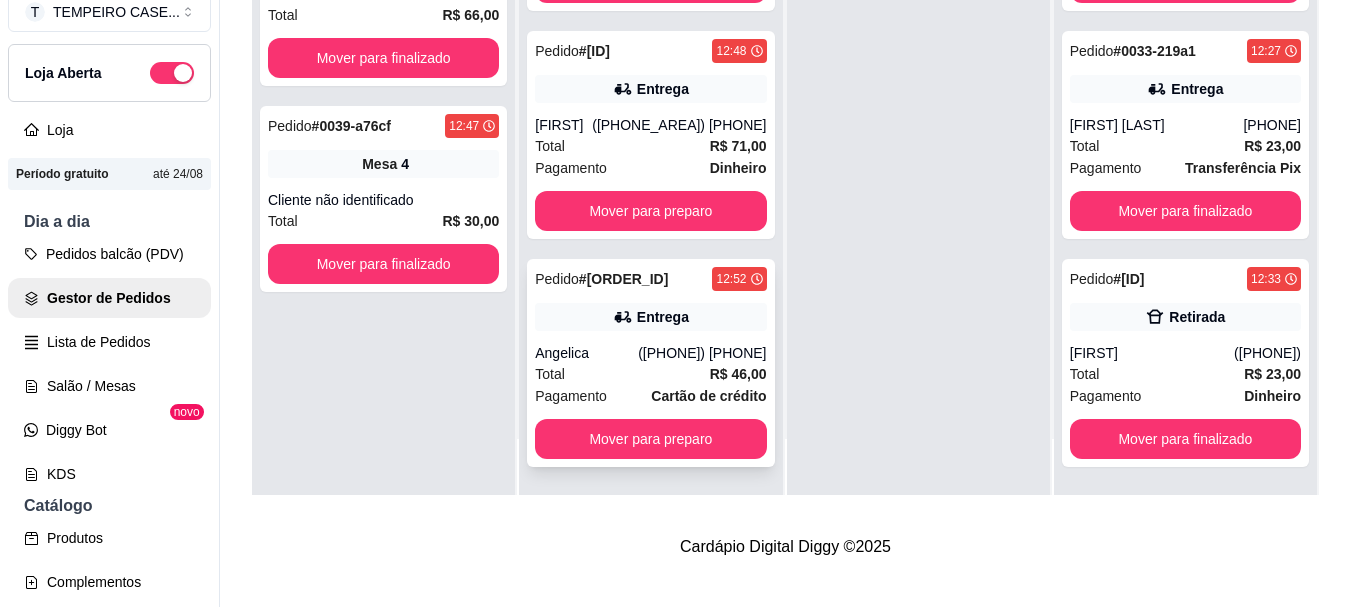 click on "Angelica" at bounding box center (586, 353) 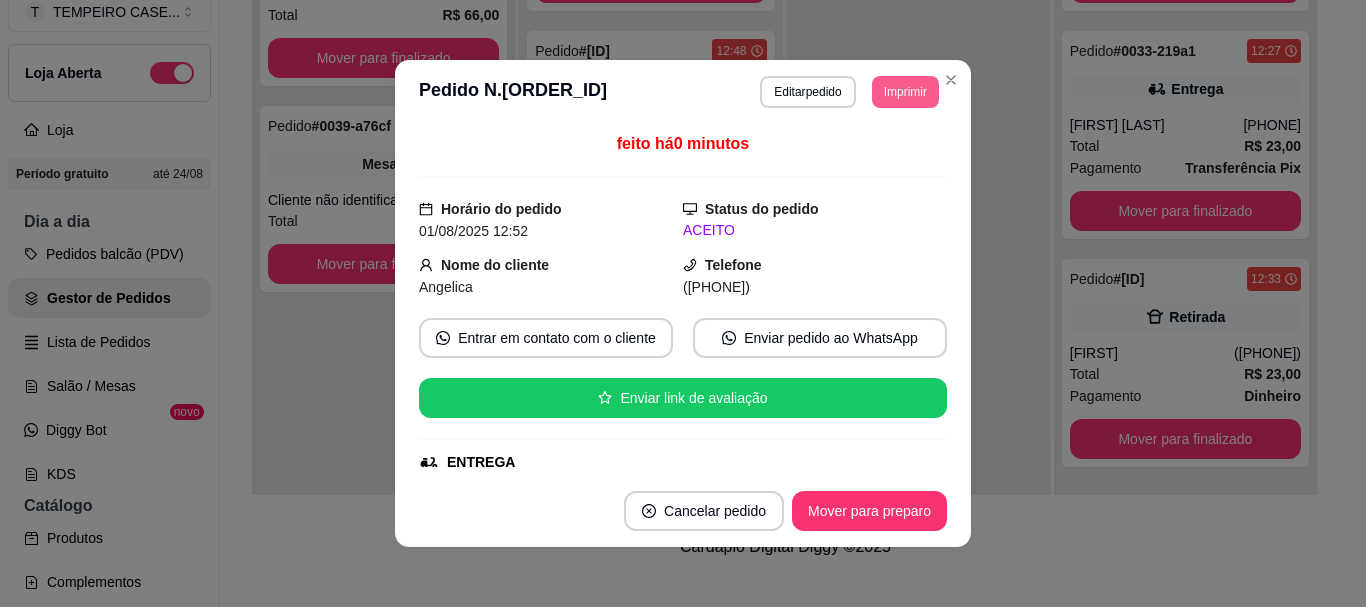 click on "Imprimir" at bounding box center [905, 92] 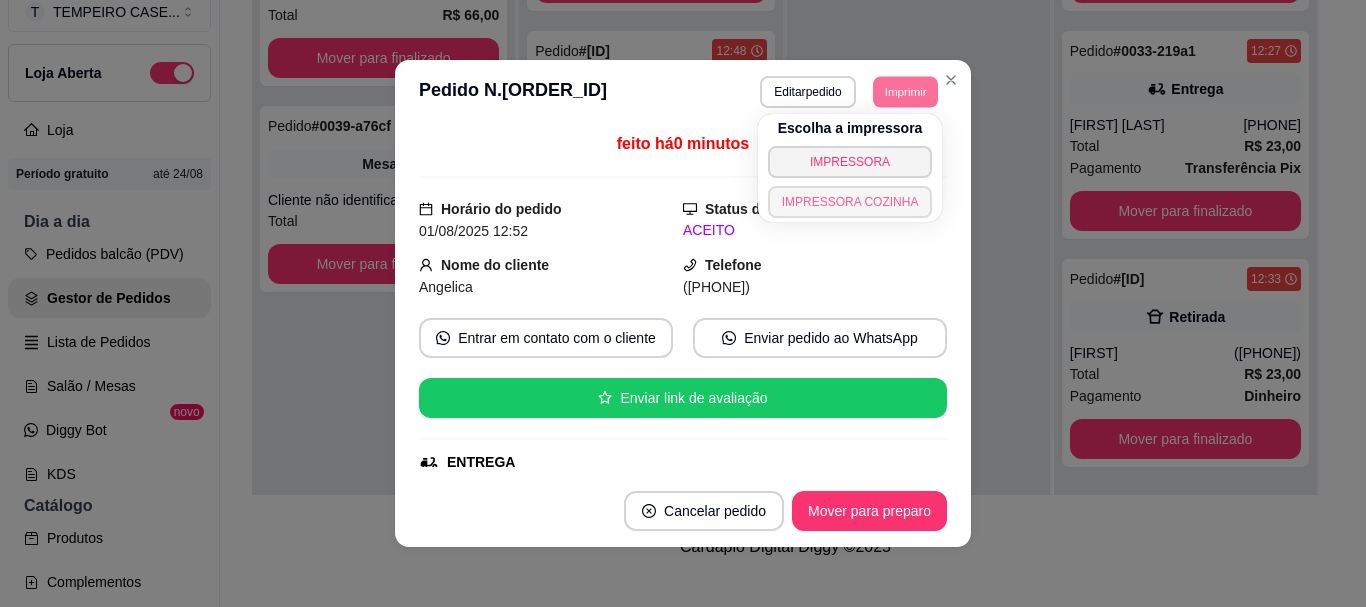 click on "IMPRESSORA COZINHA" at bounding box center (850, 202) 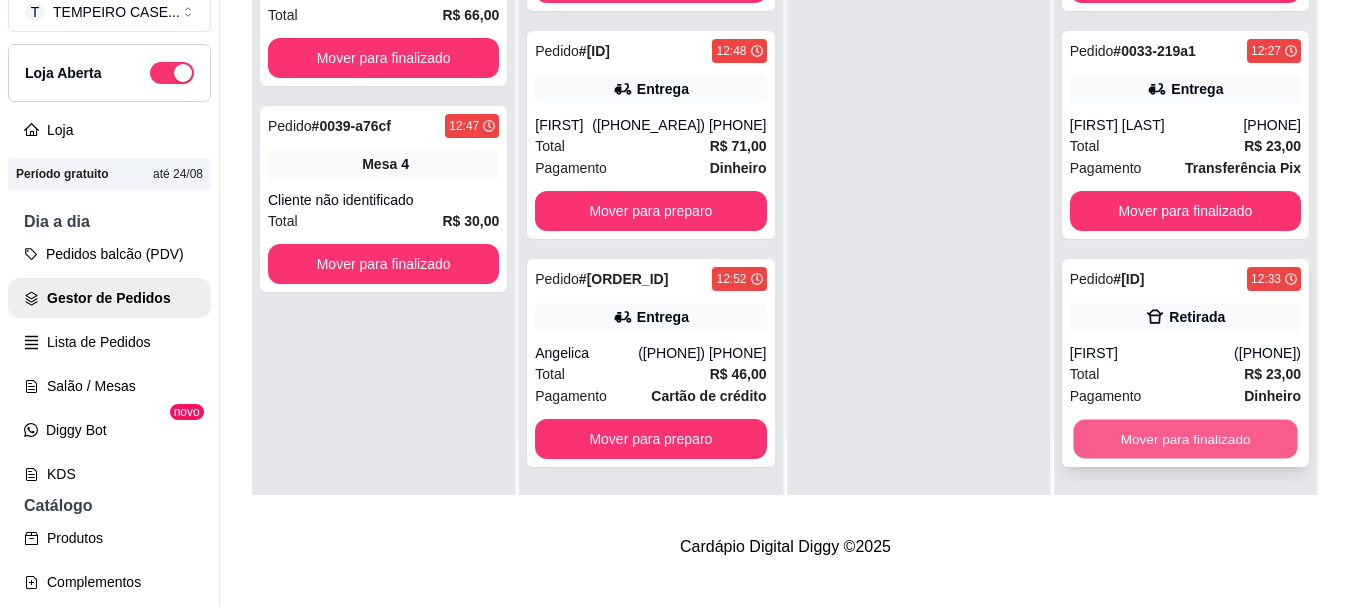 click on "Mover para finalizado" at bounding box center [1185, 439] 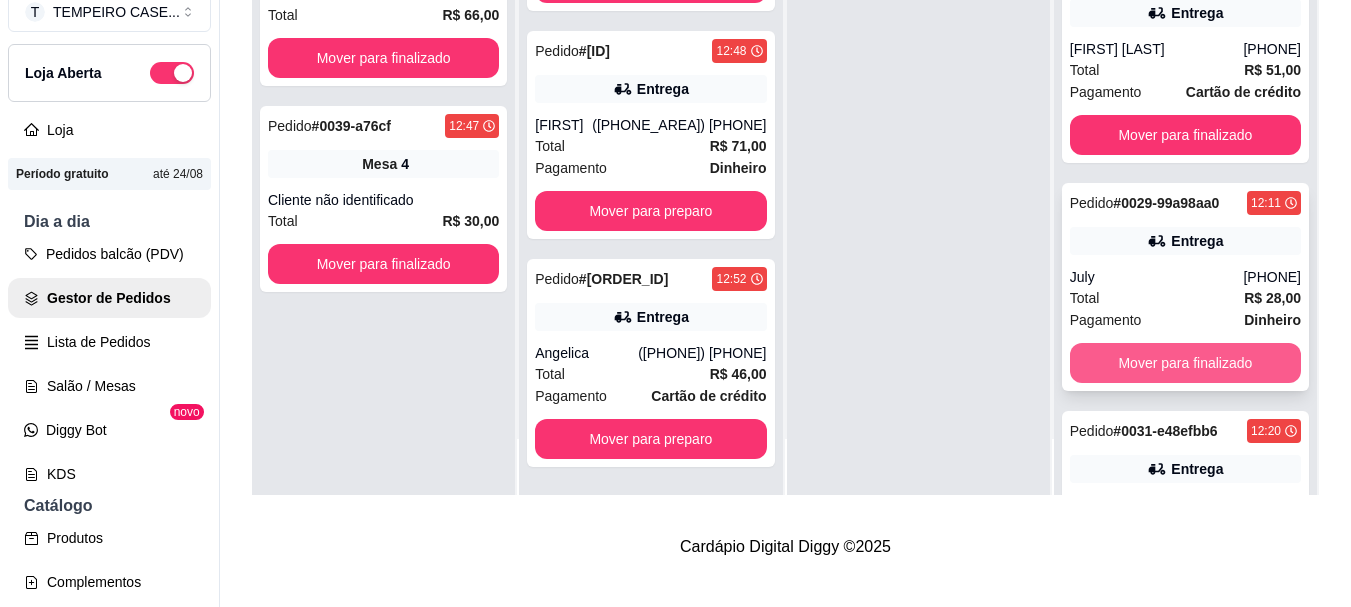 scroll, scrollTop: 0, scrollLeft: 0, axis: both 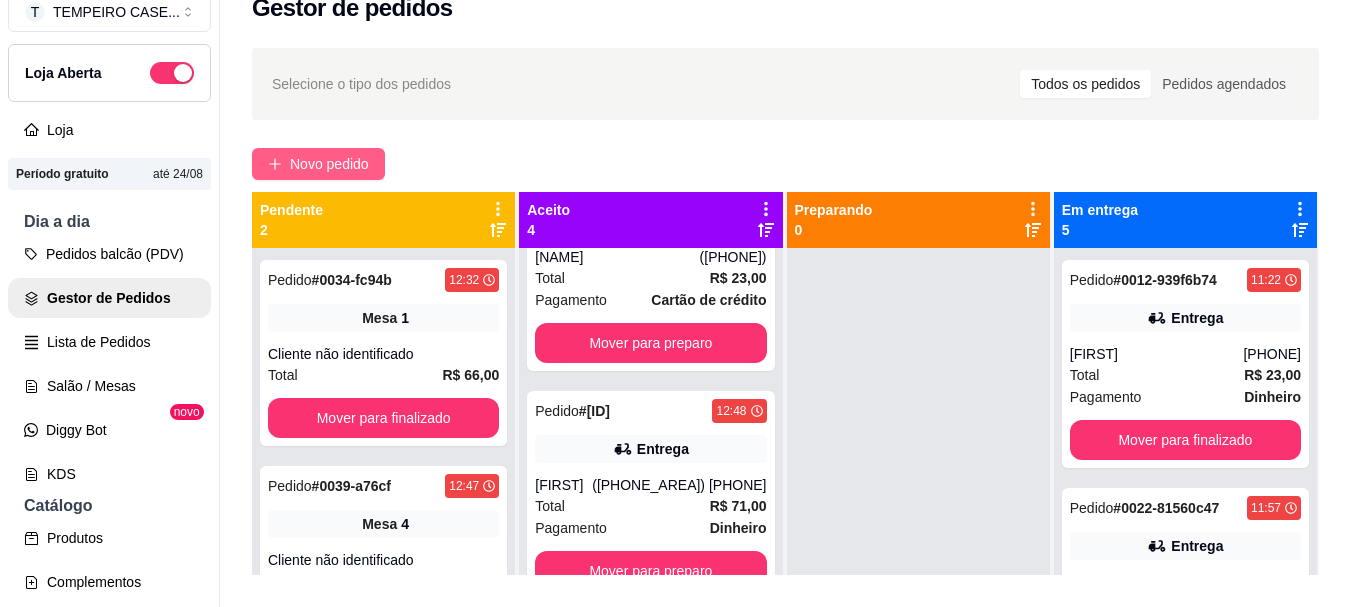 click on "Novo pedido" at bounding box center (329, 164) 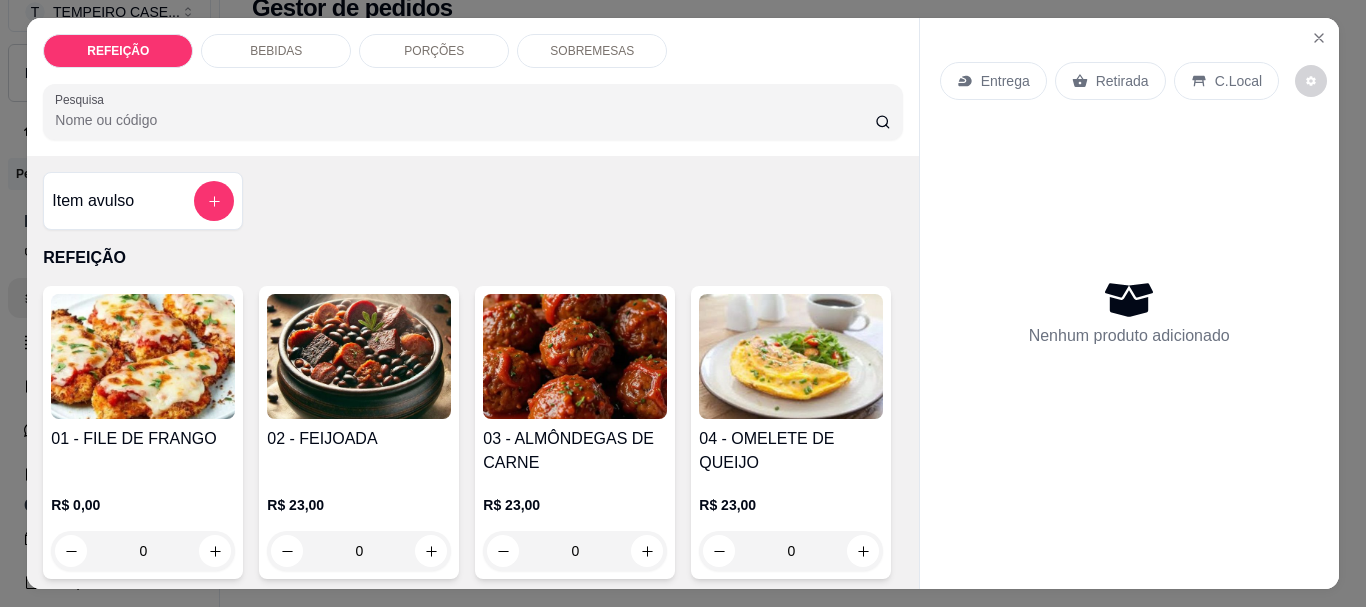 click at bounding box center (143, 356) 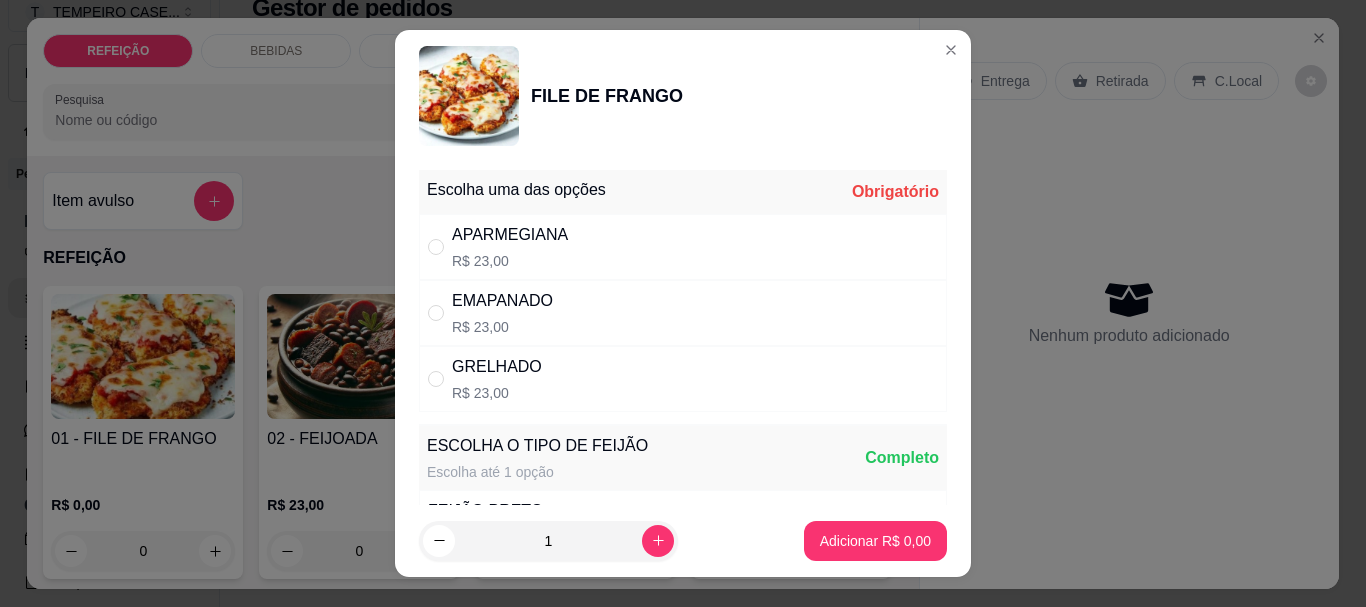 click on "R$ 23,00" at bounding box center [510, 261] 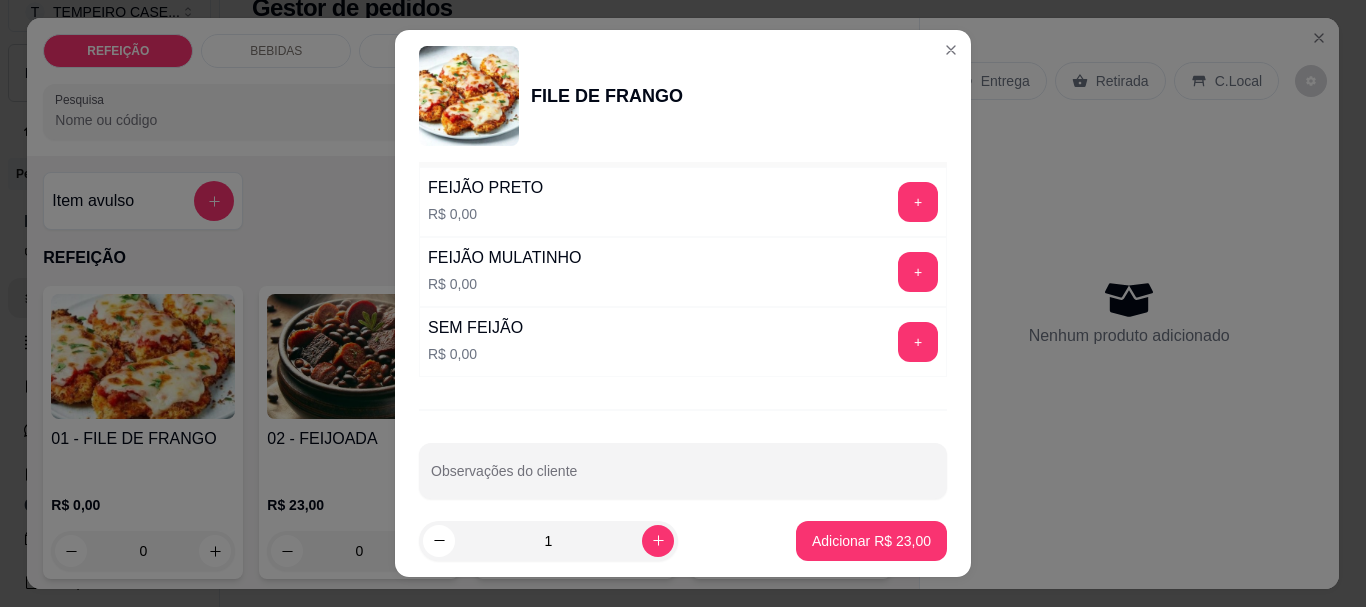 scroll, scrollTop: 345, scrollLeft: 0, axis: vertical 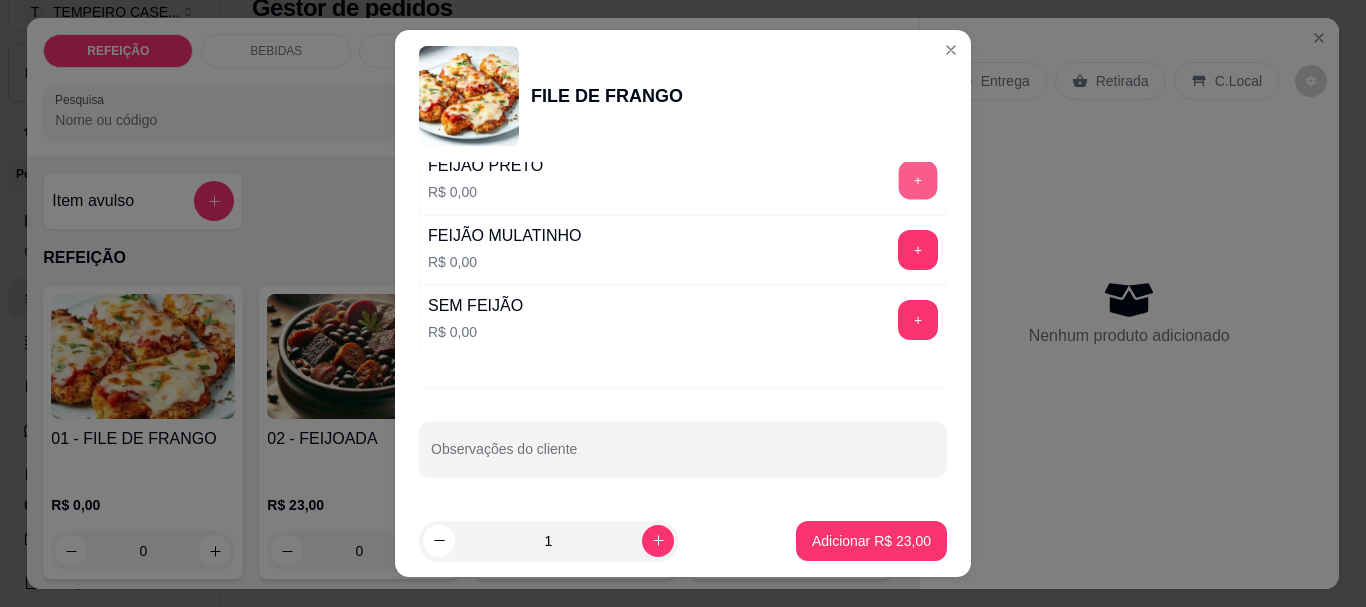 click on "+" at bounding box center (918, 180) 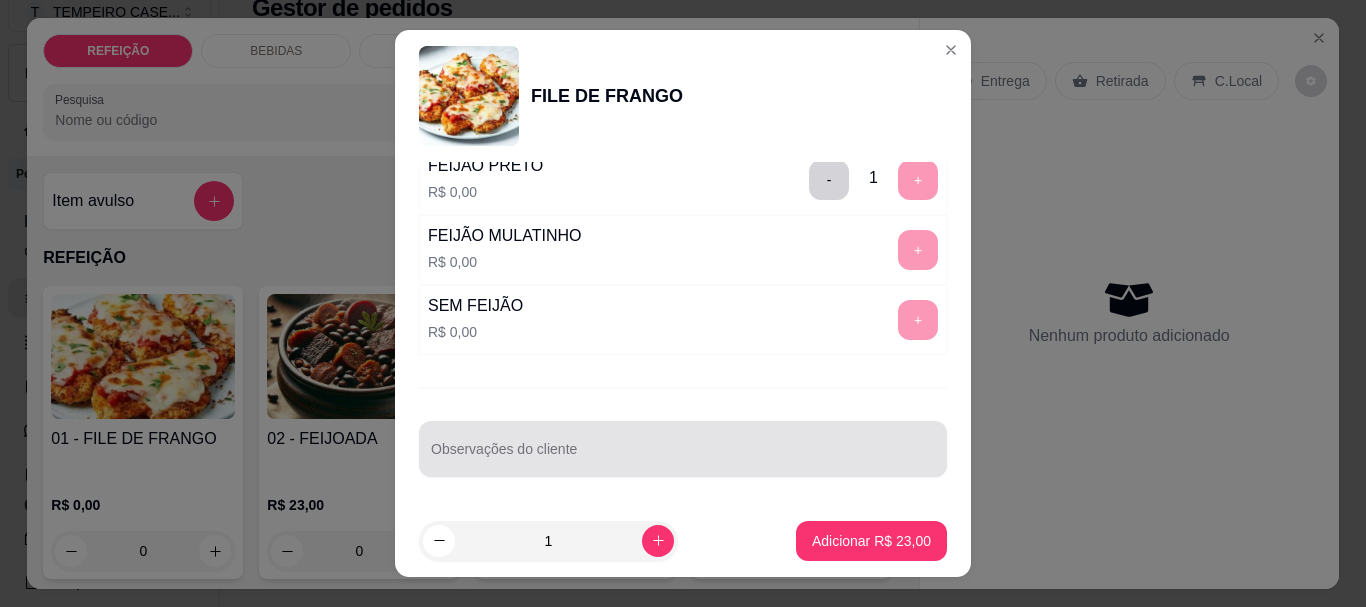 click on "Observações do cliente" at bounding box center (683, 457) 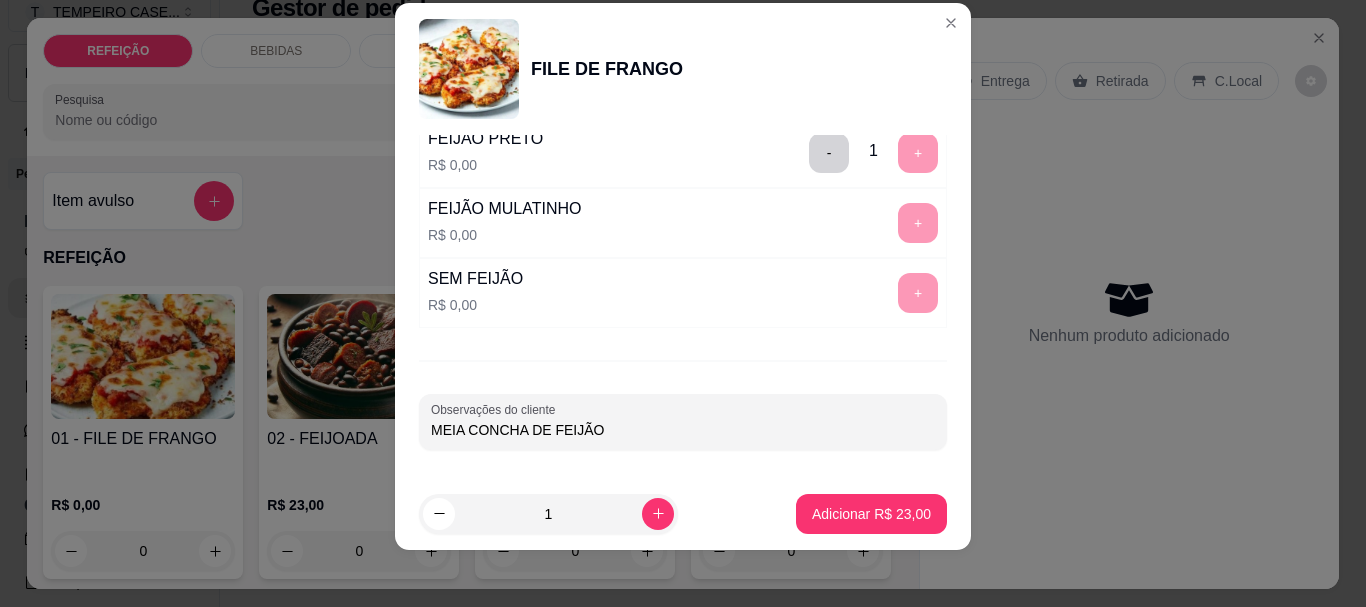 scroll, scrollTop: 34, scrollLeft: 0, axis: vertical 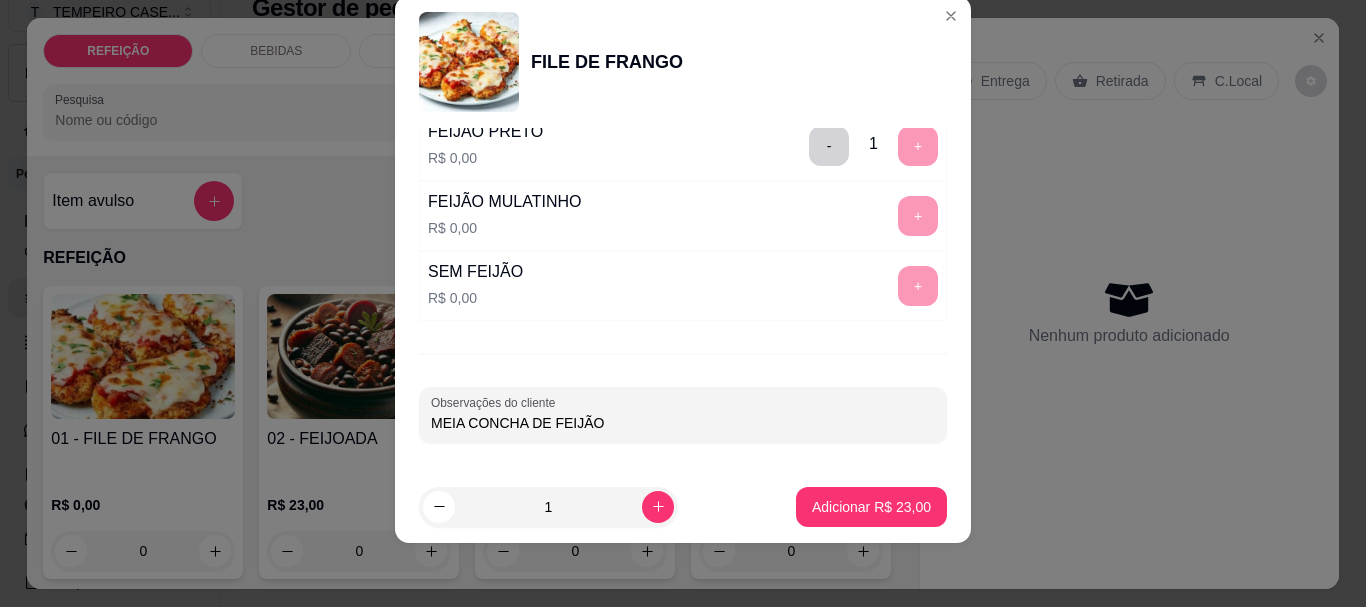 type on "MEIA CONCHA DE FEIJÃO" 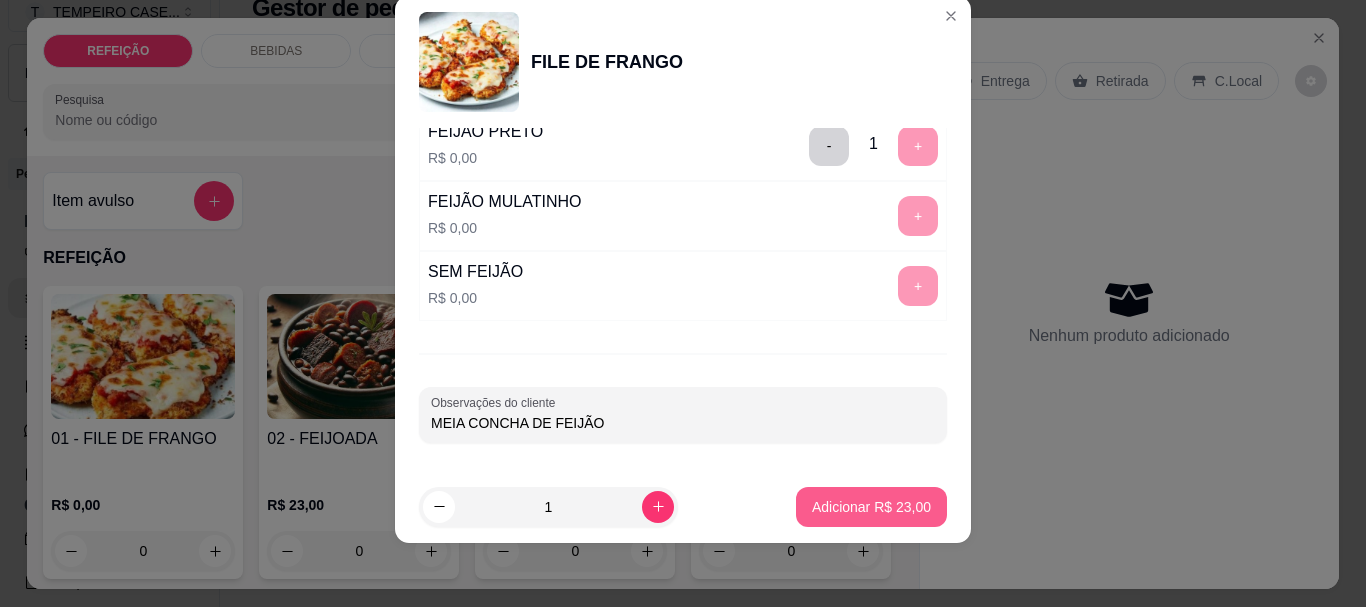 click on "Adicionar   R$ 23,00" at bounding box center (871, 507) 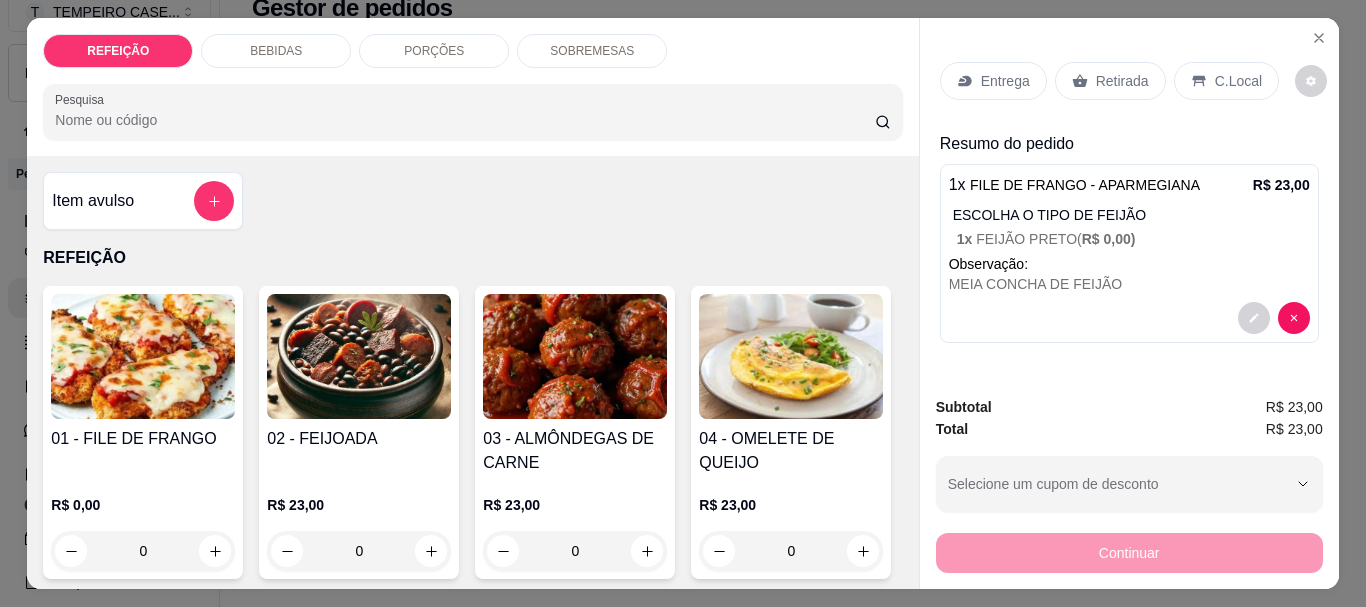 click on "Entrega" at bounding box center (1005, 81) 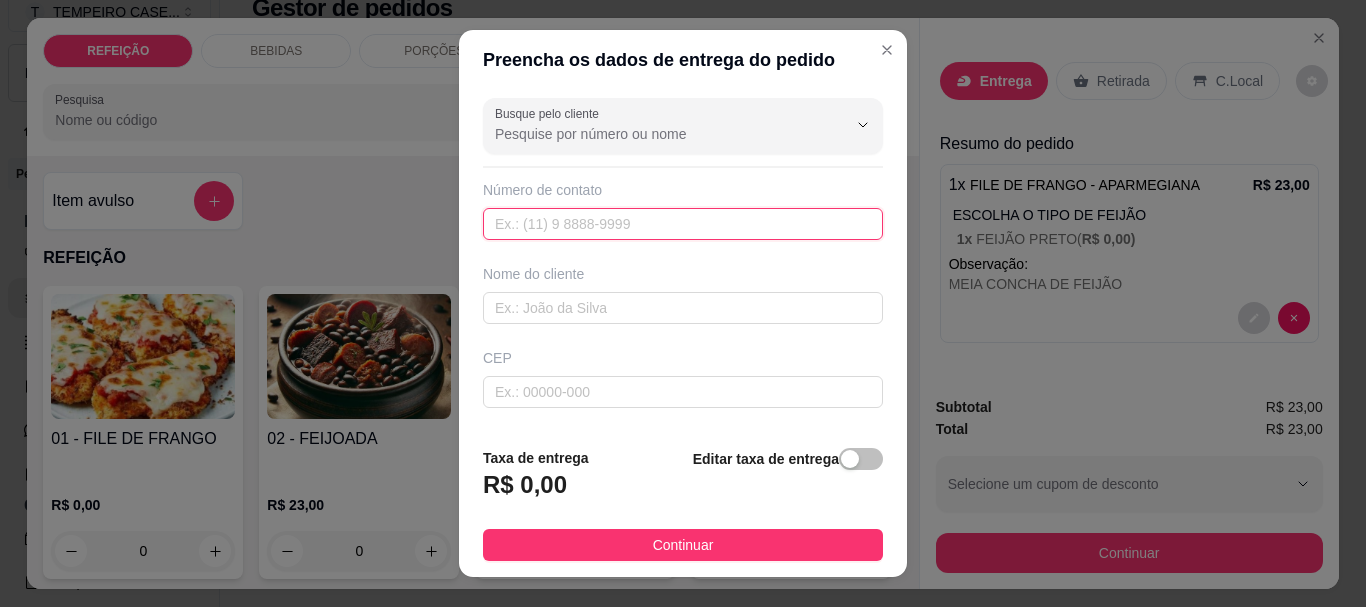 paste on "(81) 9992-7568" 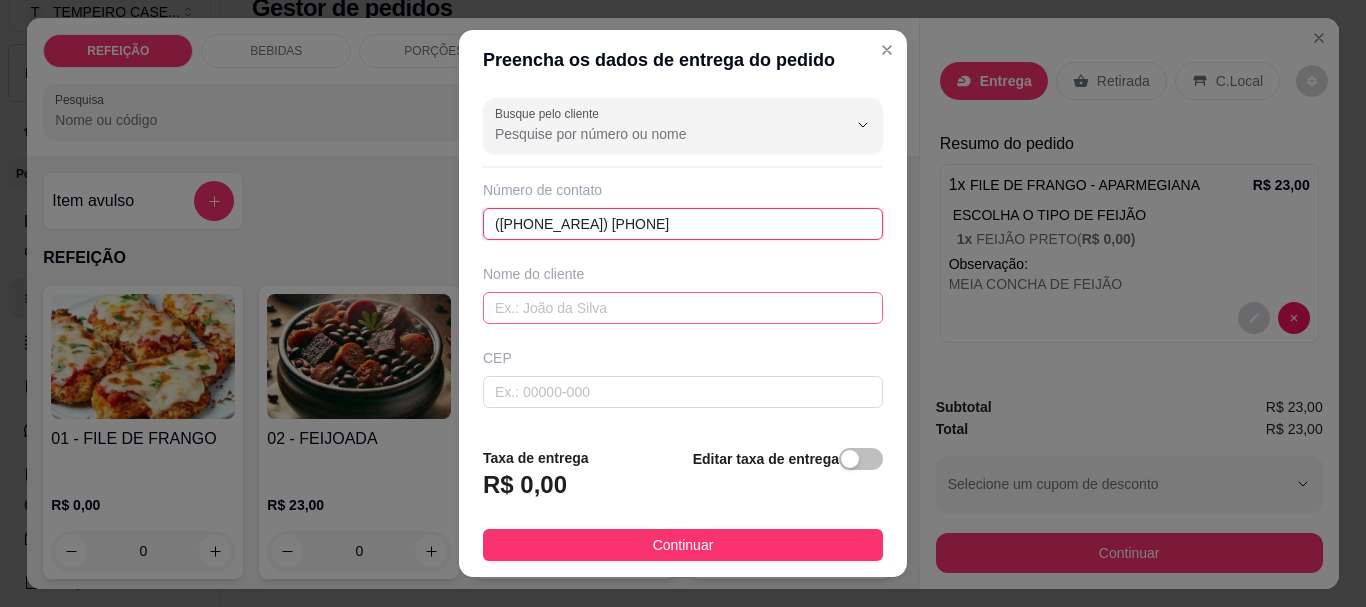 type on "(81) 9992-7568" 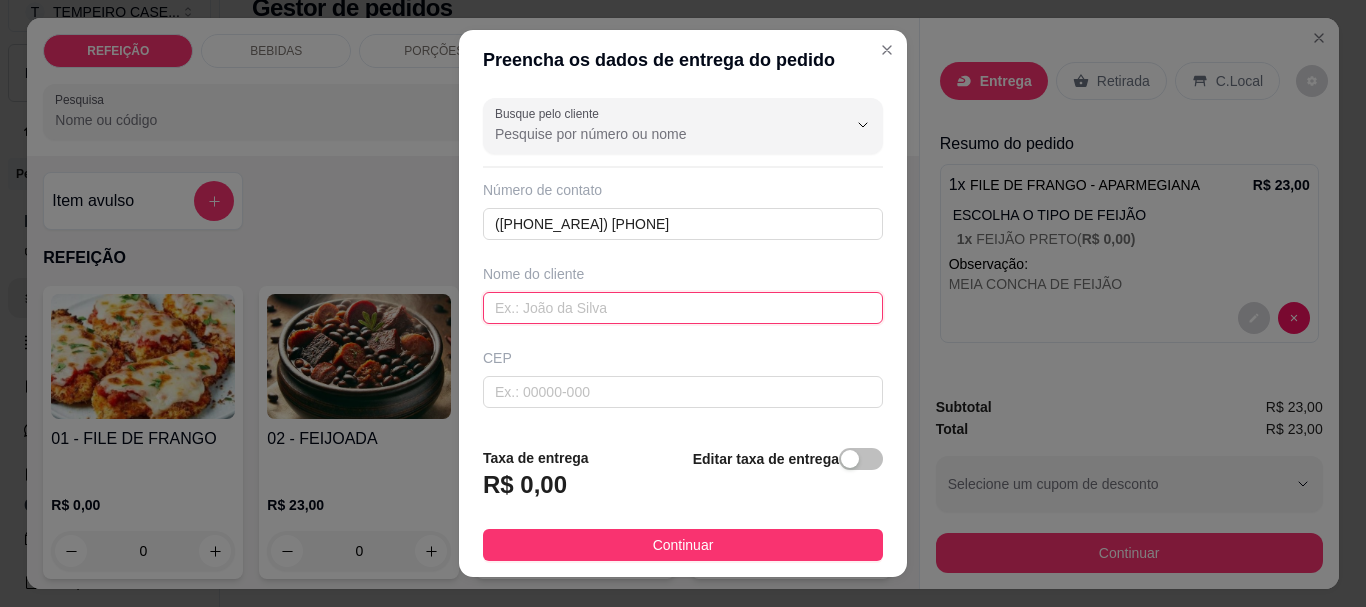 click at bounding box center (683, 308) 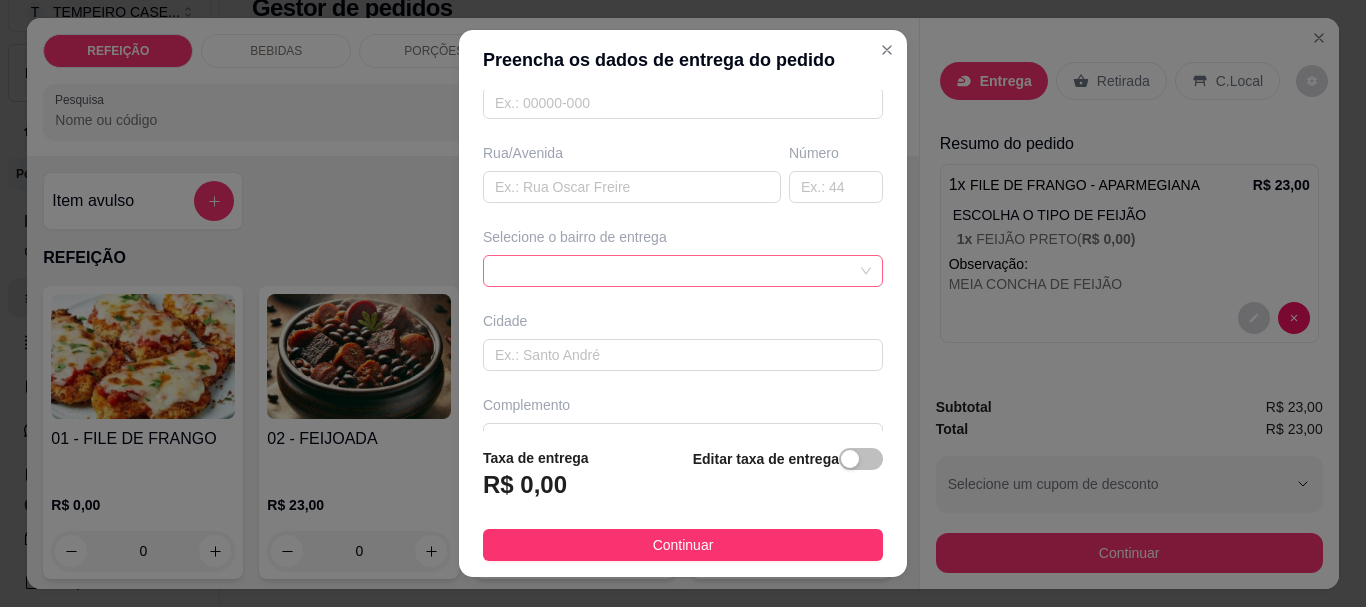 scroll, scrollTop: 300, scrollLeft: 0, axis: vertical 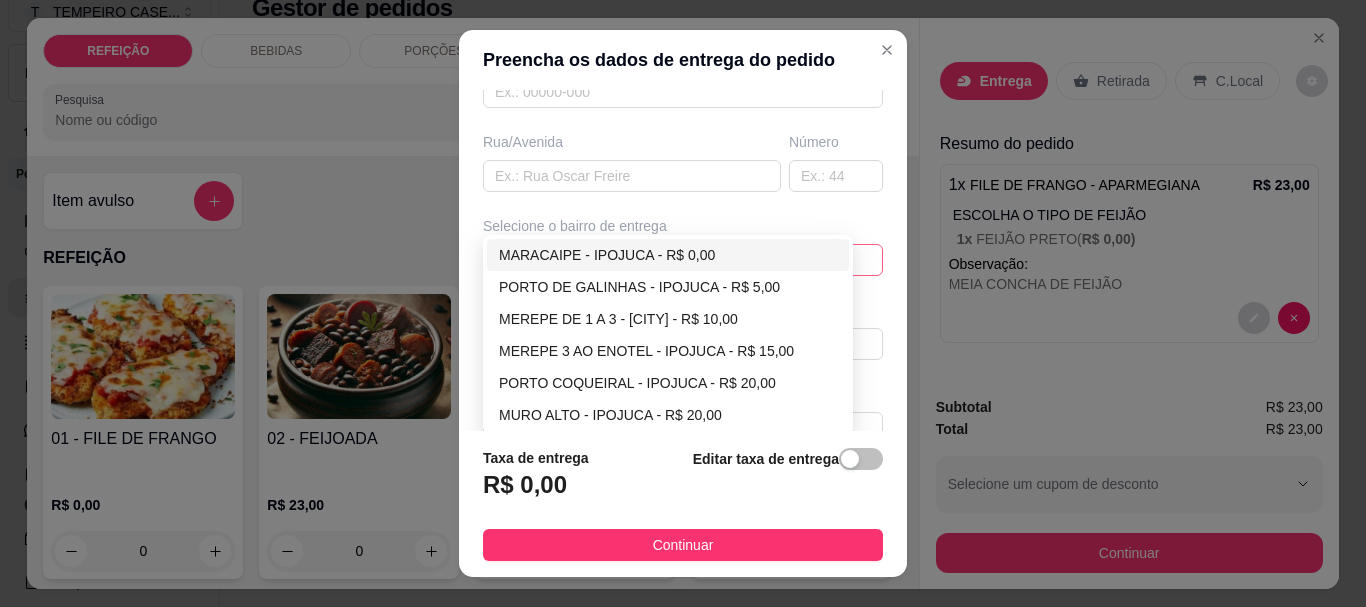click on "6884ebf38fcb1afd617874ac 6884ec0e8fcb1afd617874af MARACAIPE - IPOJUCA -  R$ 0,00 PORTO DE GALINHAS - IPOJUCA -  R$ 5,00 MEREPE DE 1 A 3 - IPOJUCA -  R$ 10,00 MEREPE 3 AO ENOTEL - IPOJUCA -  R$ 15,00 PORTO COQUEIRAL - IPOJUCA -  R$ 20,00 MURO ALTO - IPOJUCA -  R$ 20,00" at bounding box center [683, 260] 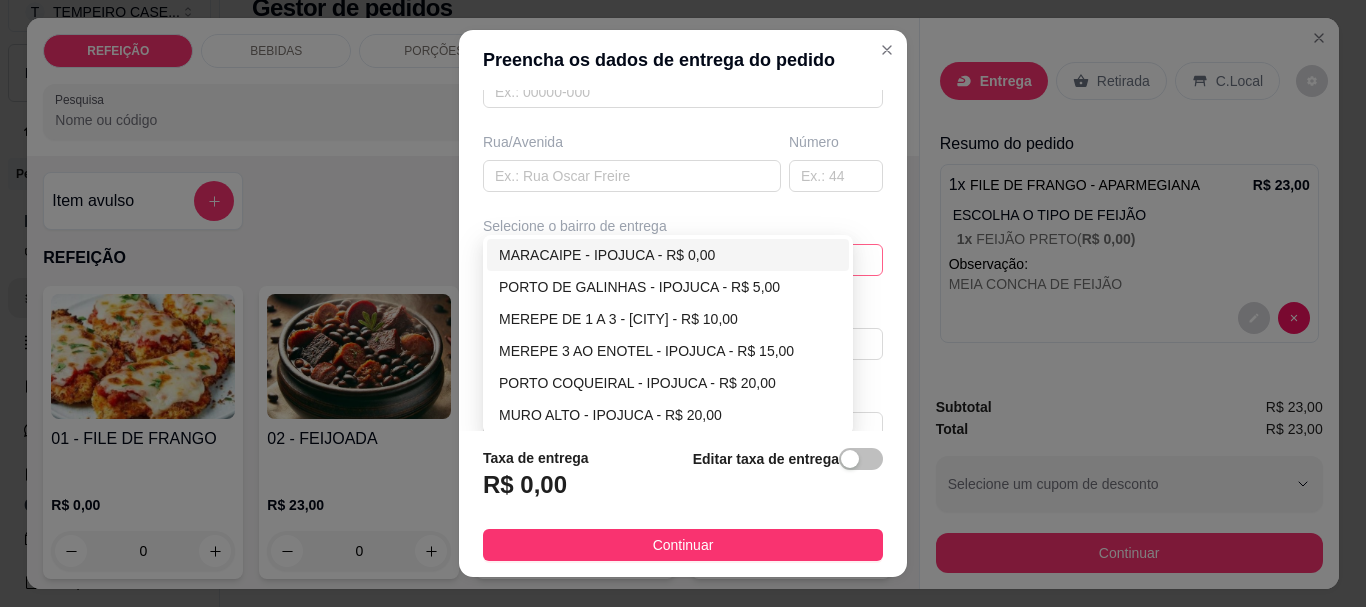 type on "[FIRST]" 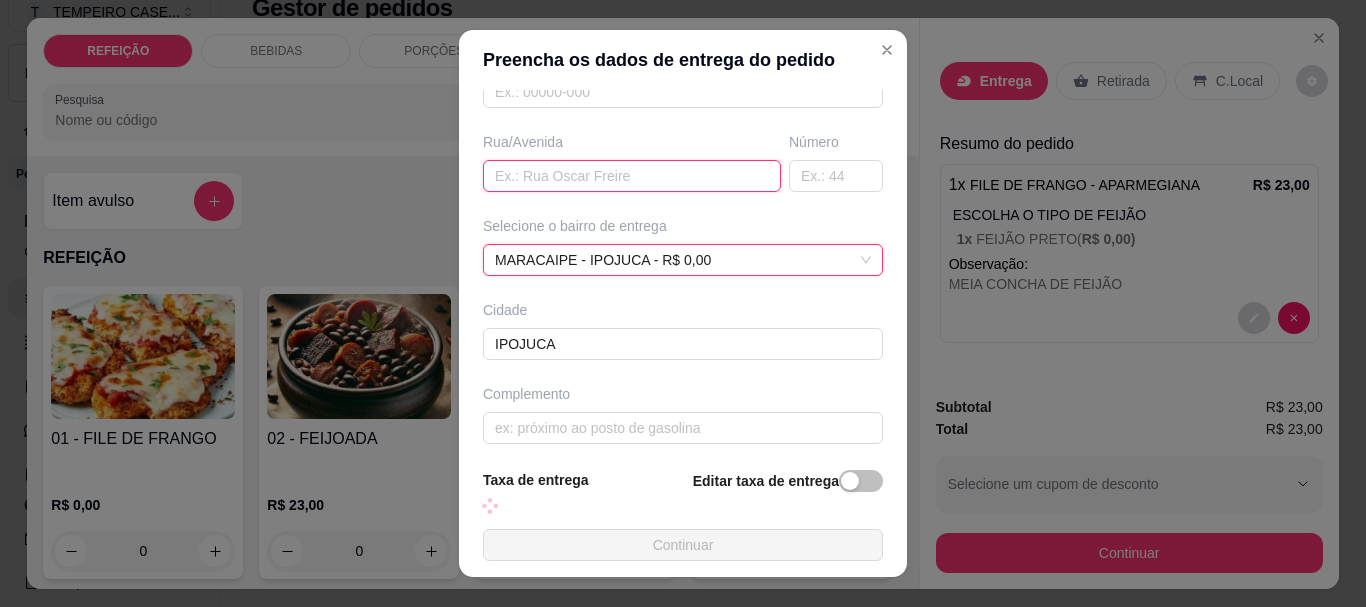 click at bounding box center (632, 176) 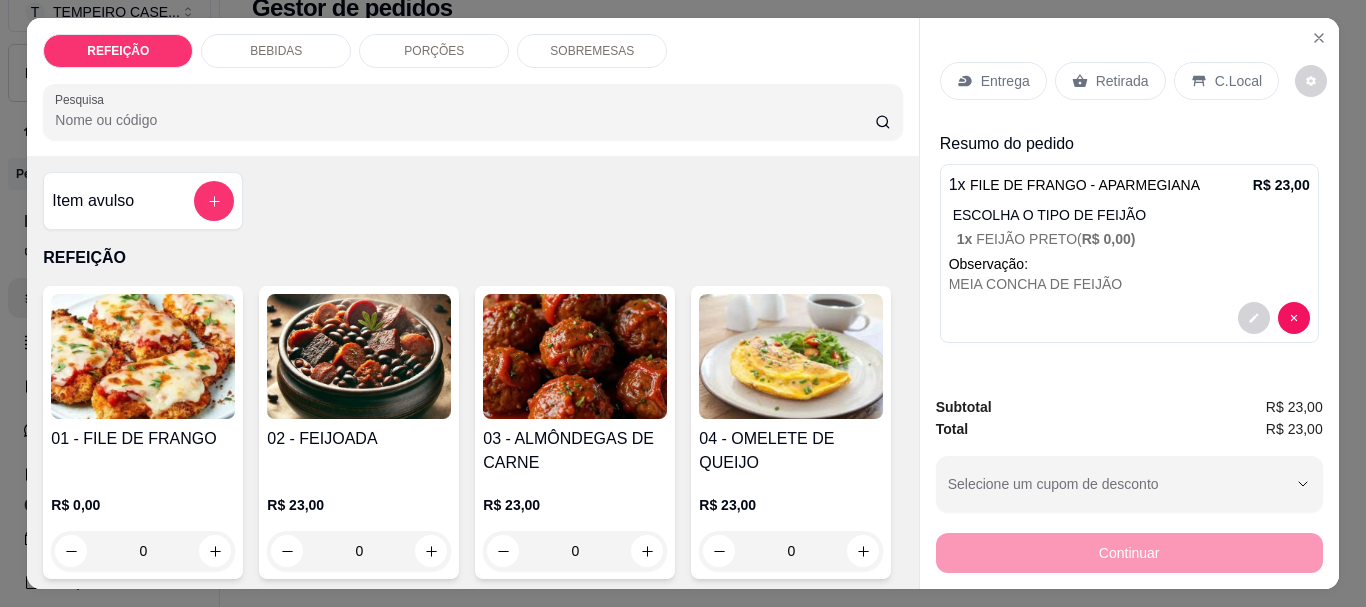 click on "SOBREMESAS" at bounding box center (592, 51) 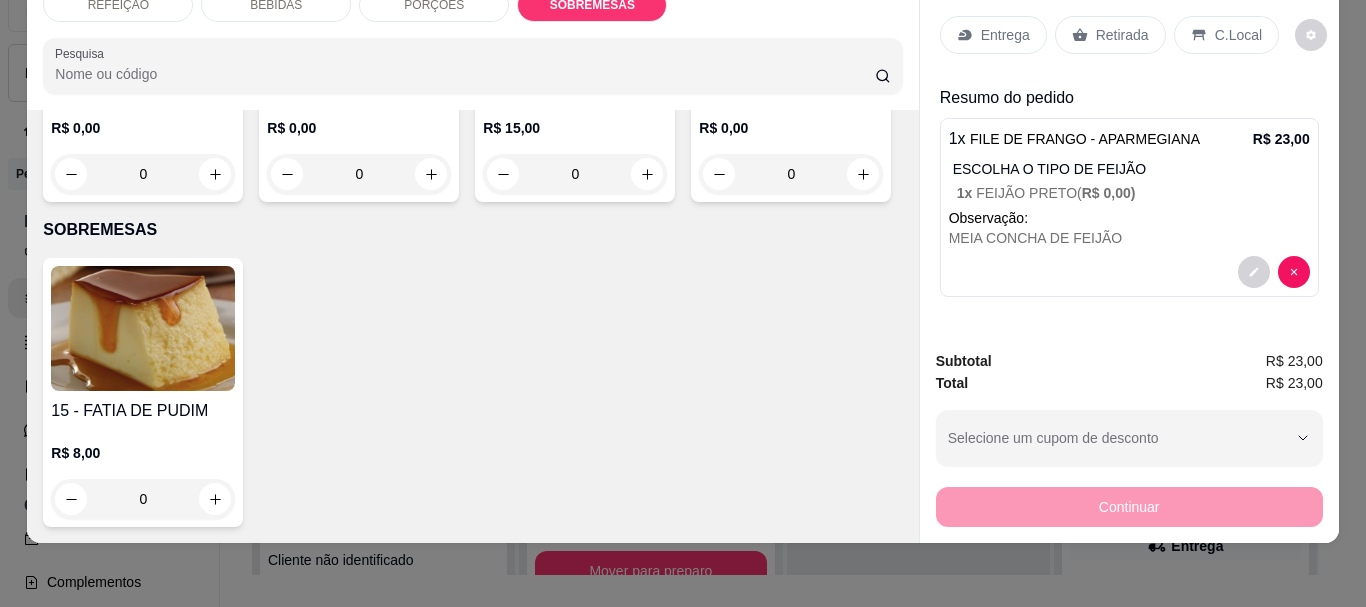 click on "R$ 8,00" at bounding box center [143, 453] 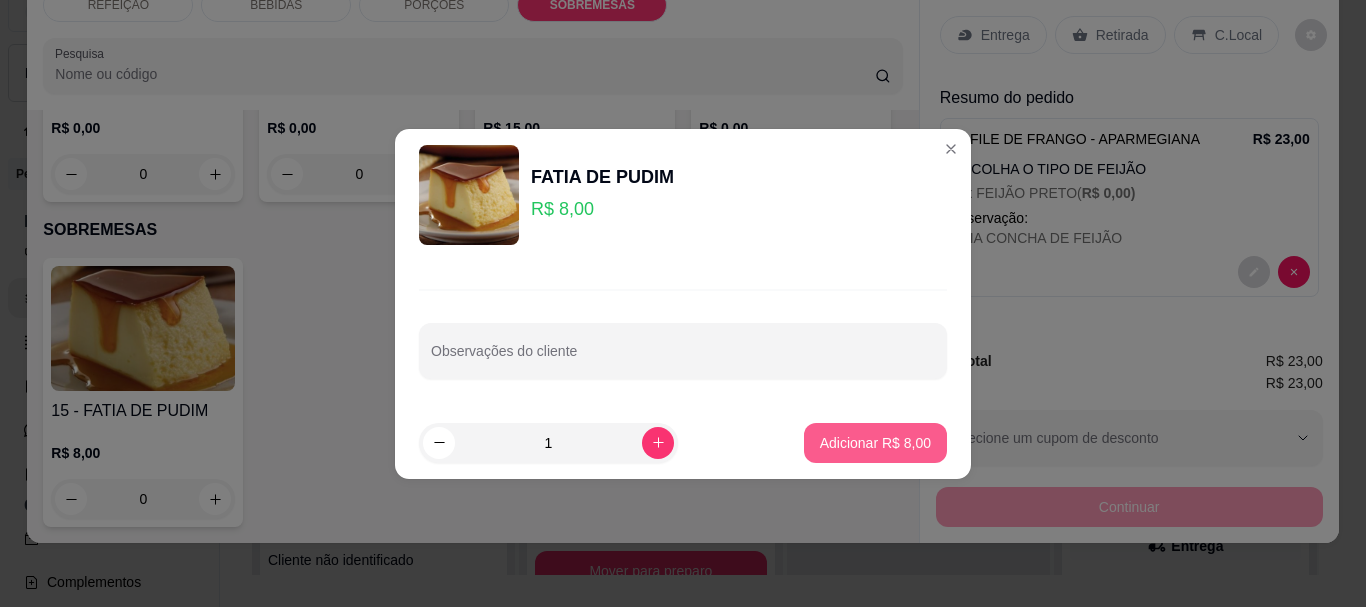click on "Adicionar   R$ 8,00" at bounding box center (875, 443) 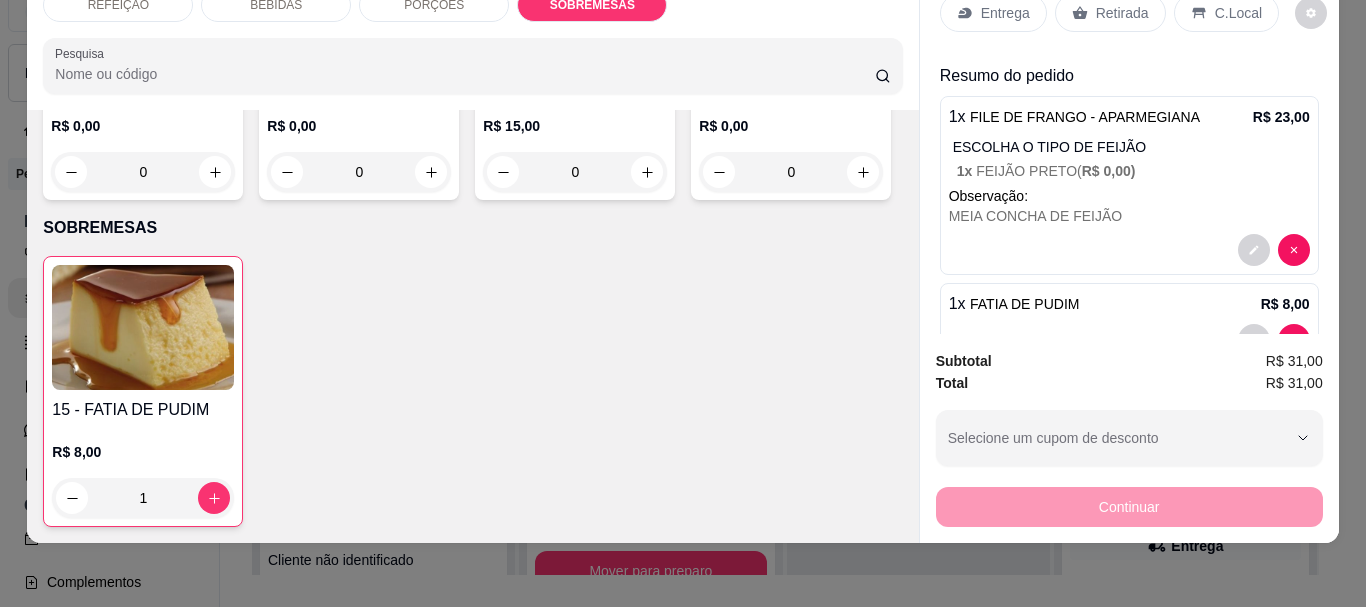 scroll, scrollTop: 0, scrollLeft: 0, axis: both 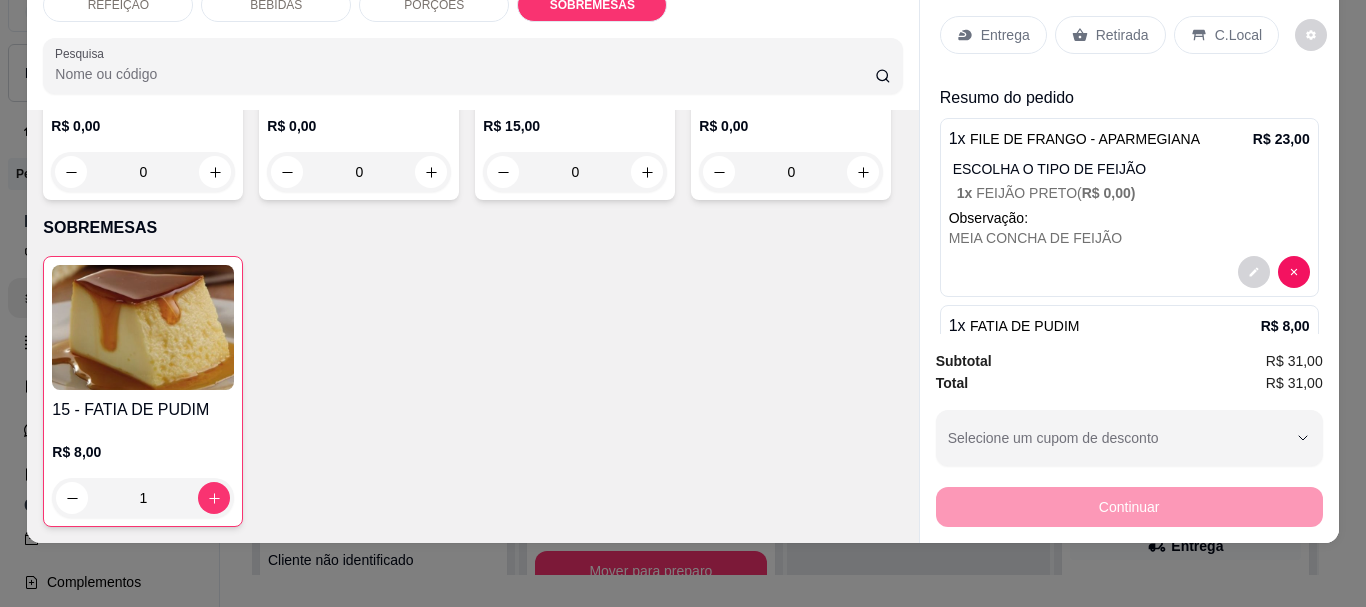 click on "Entrega" at bounding box center (1005, 35) 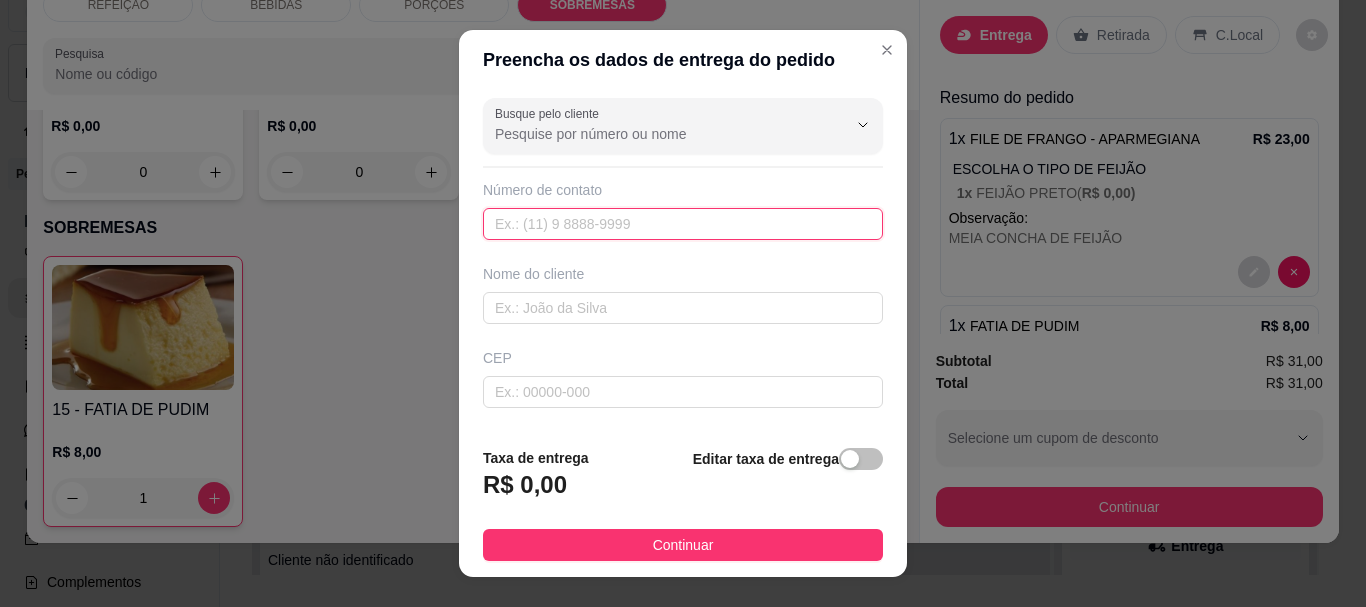 paste on "(81) 9992-7568" 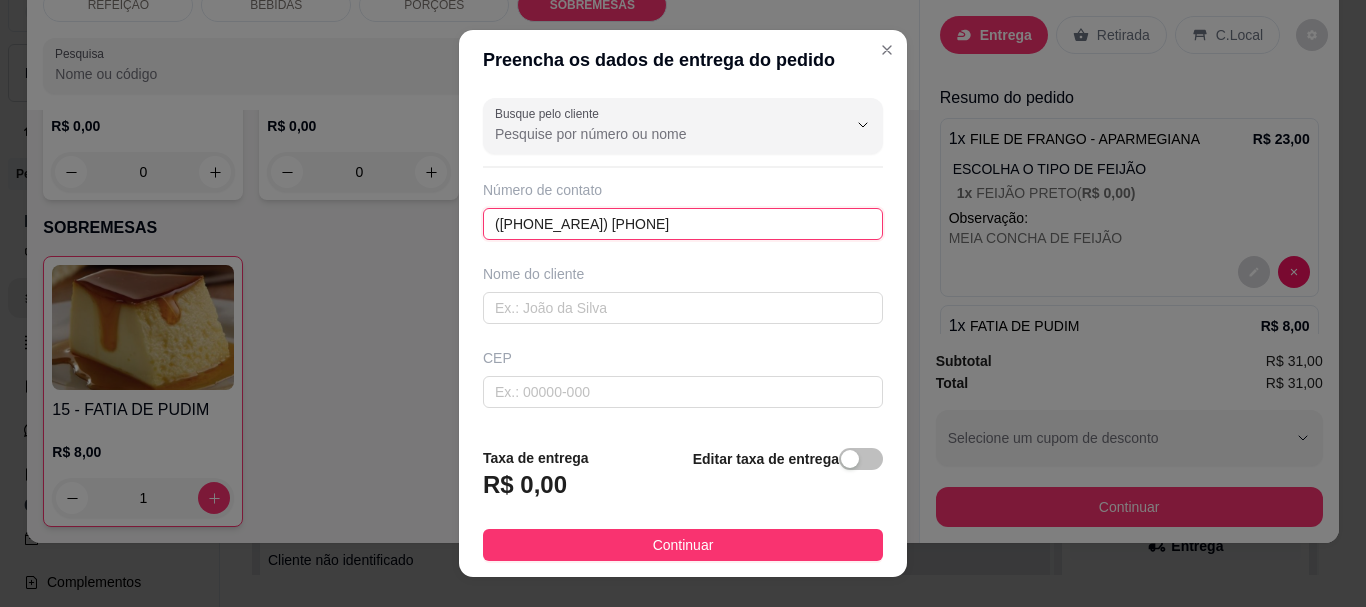 type on "(81) 9992-7568" 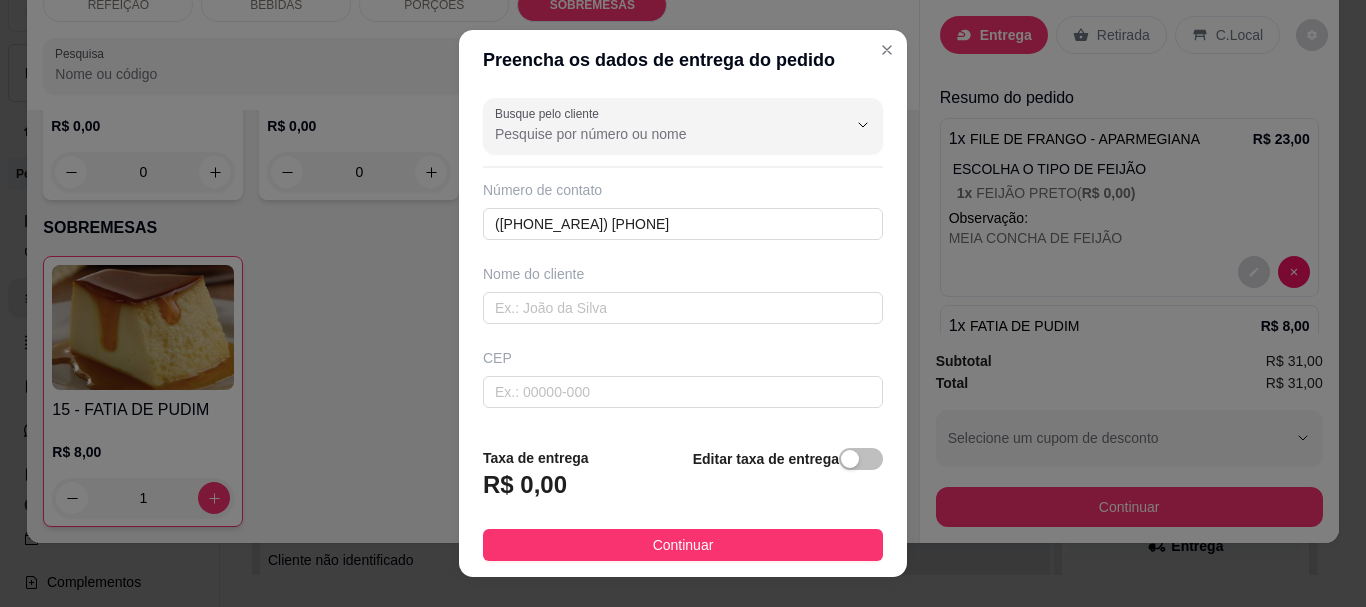 click on "Nome do cliente" at bounding box center [683, 294] 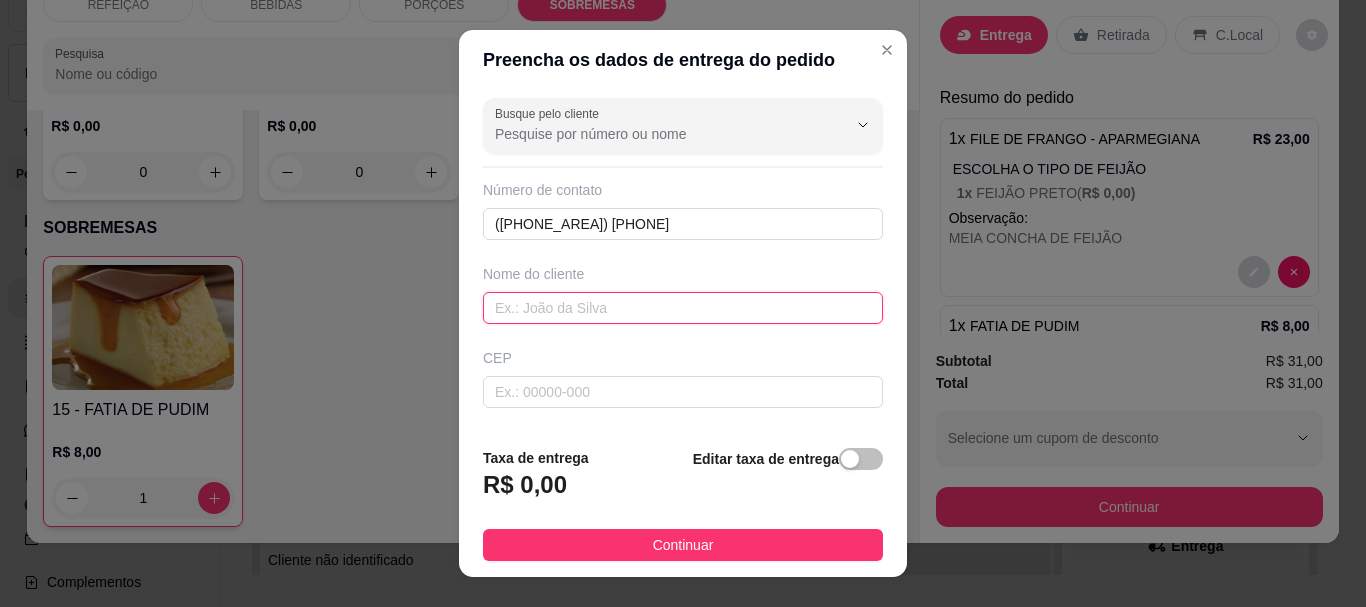 click at bounding box center [683, 308] 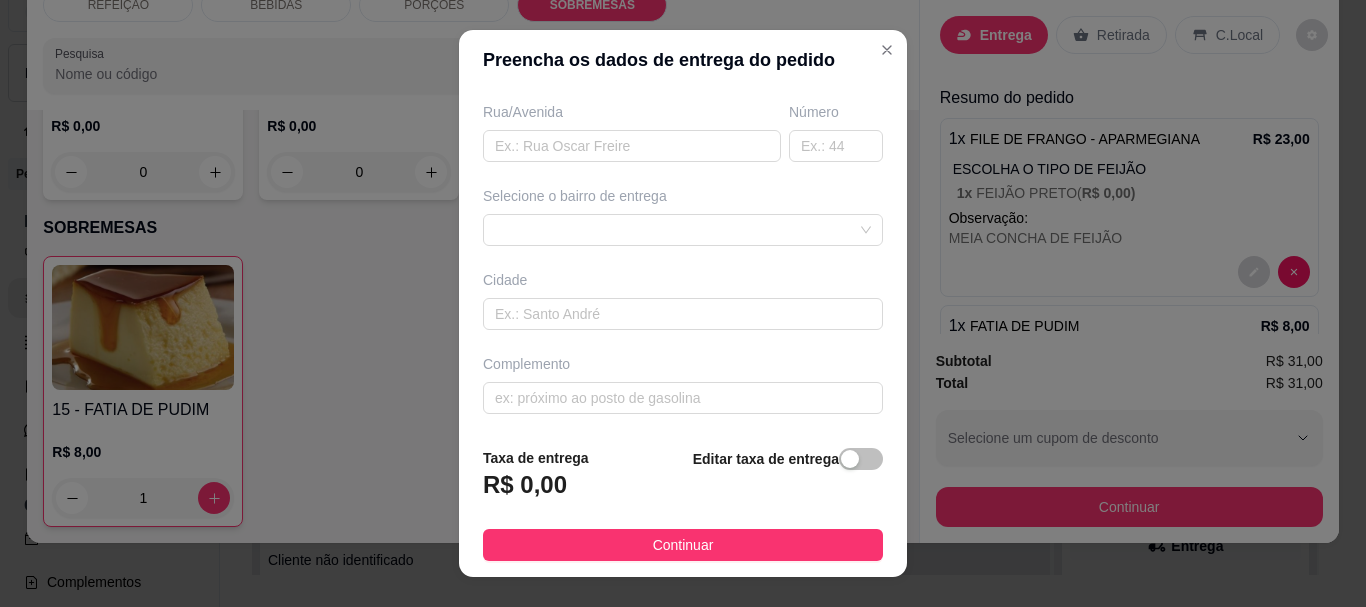 scroll, scrollTop: 333, scrollLeft: 0, axis: vertical 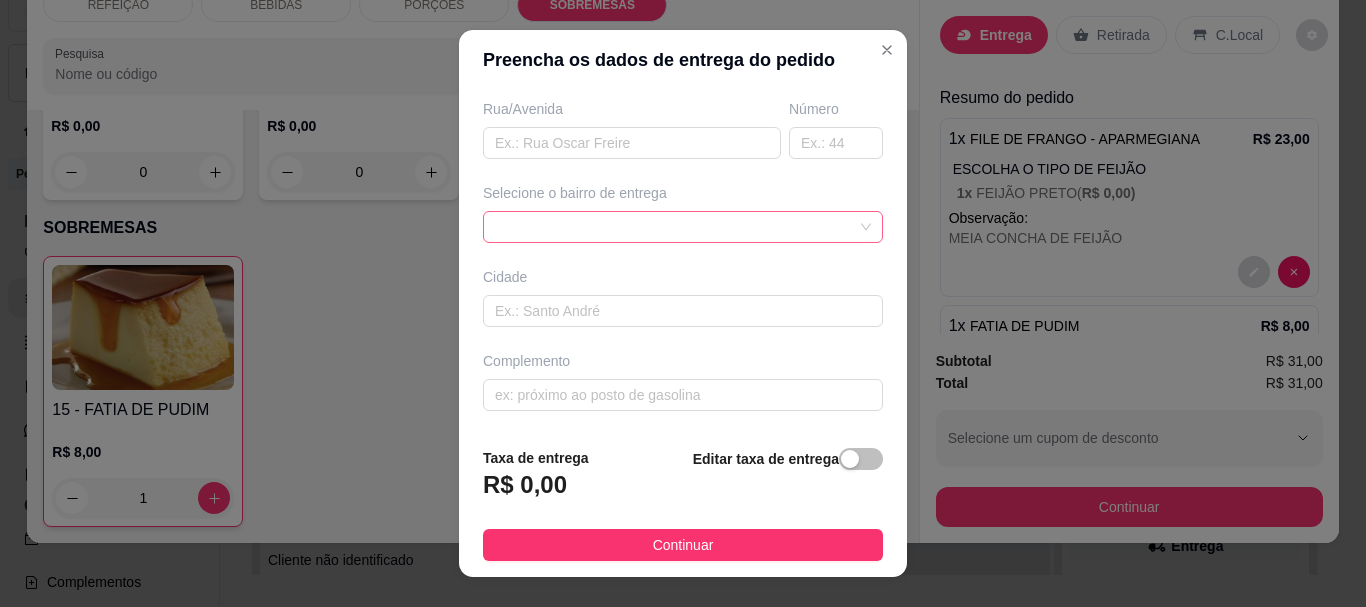 click at bounding box center [683, 227] 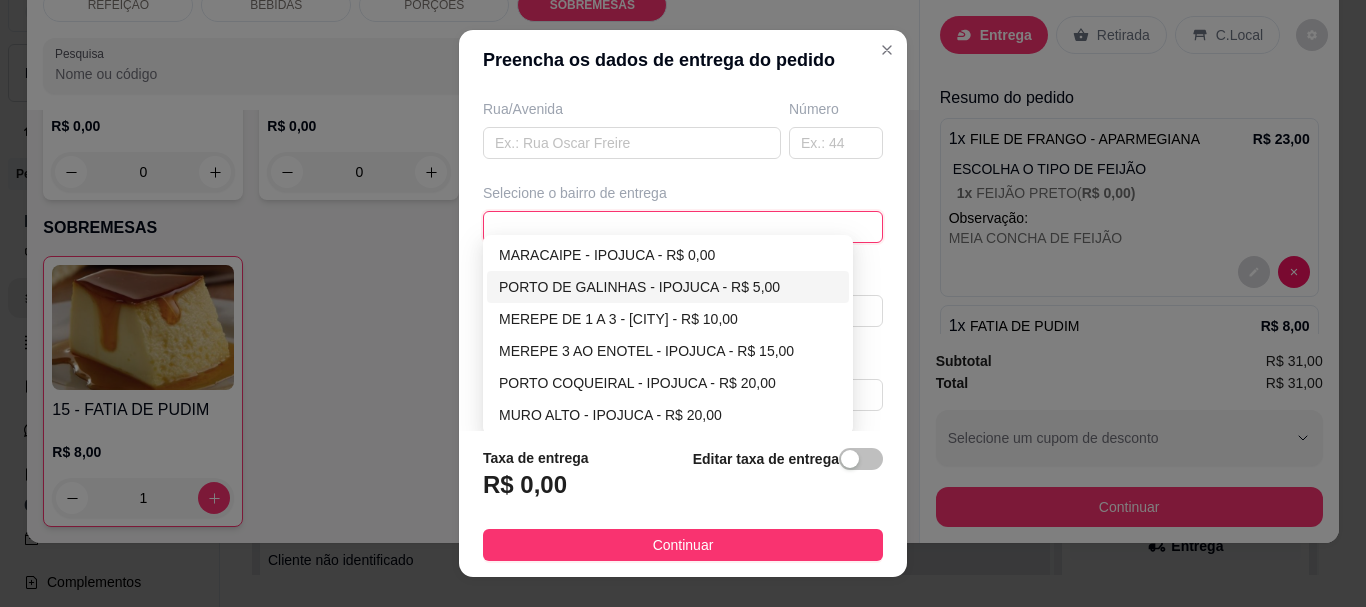 click on "PORTO DE GALINHAS - IPOJUCA -  R$ 5,00" at bounding box center [668, 287] 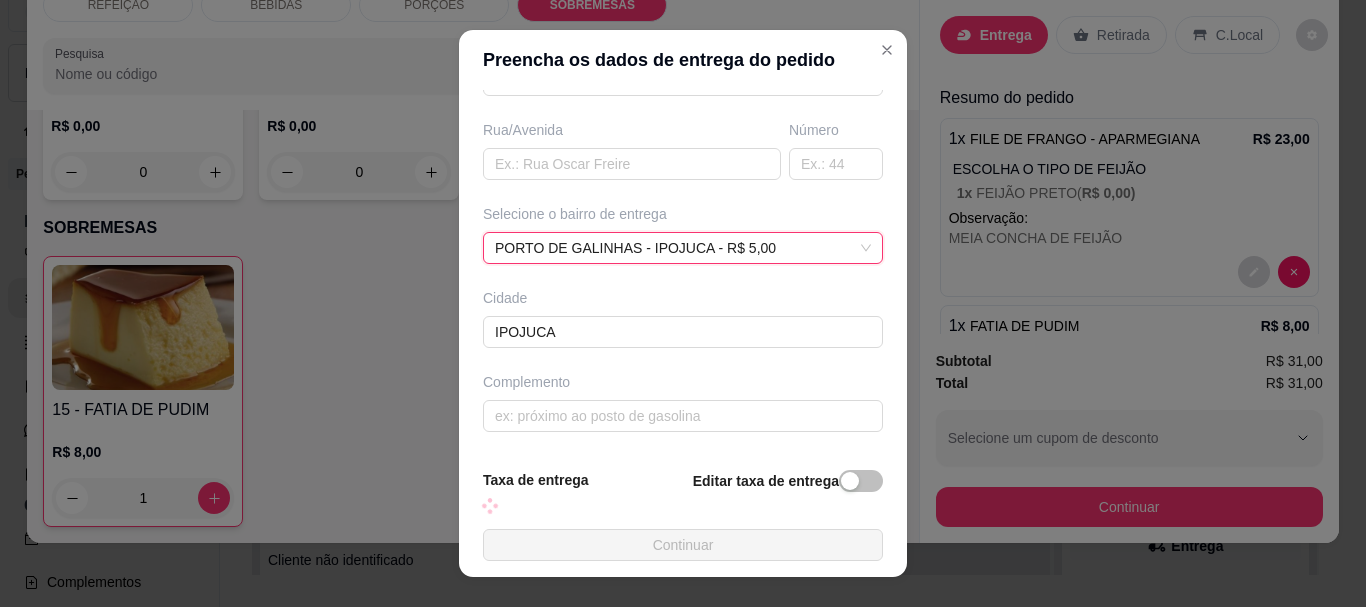 scroll, scrollTop: 312, scrollLeft: 0, axis: vertical 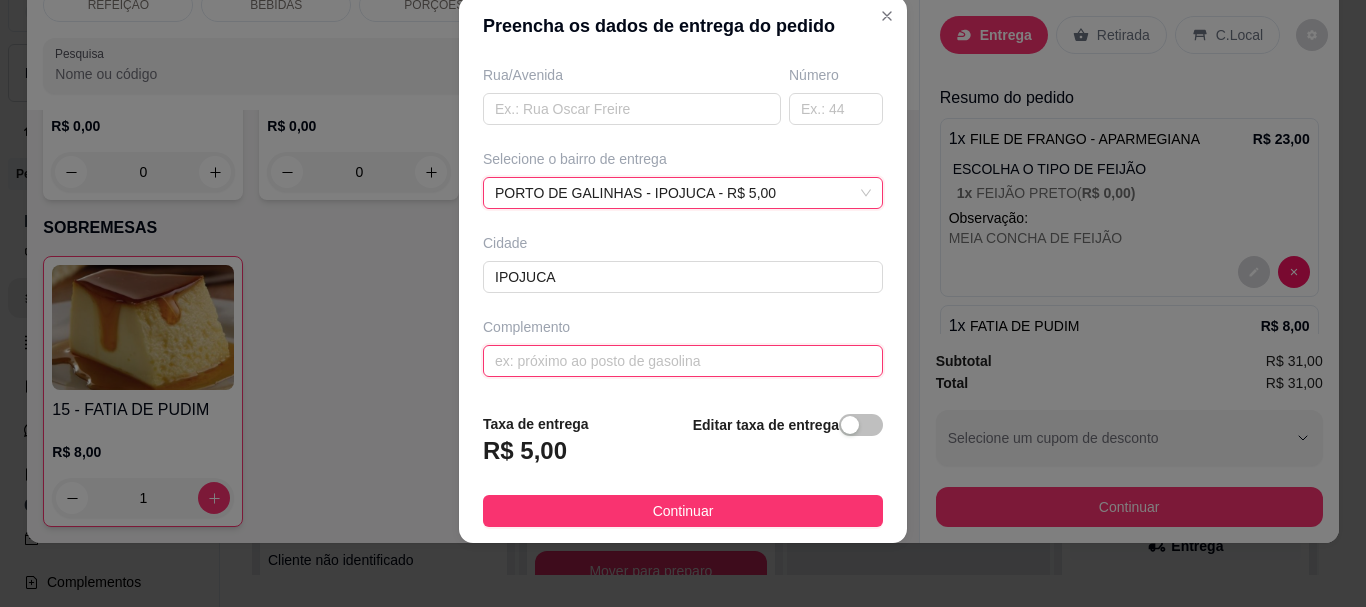 click at bounding box center [683, 361] 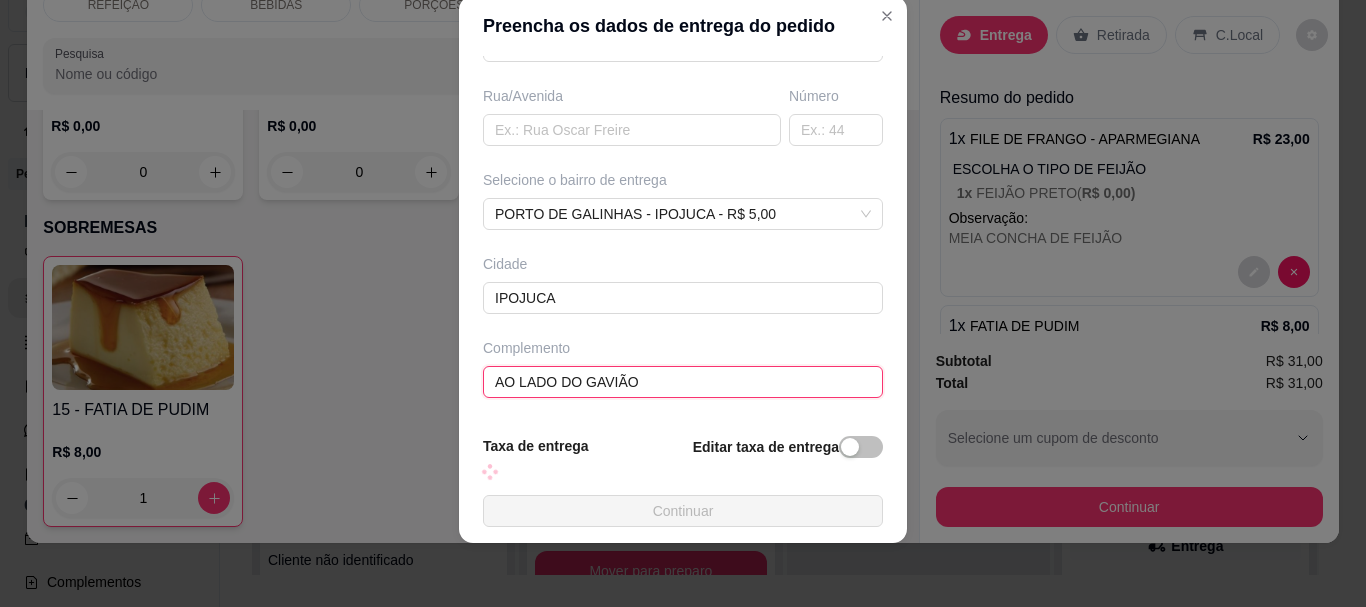 scroll, scrollTop: 333, scrollLeft: 0, axis: vertical 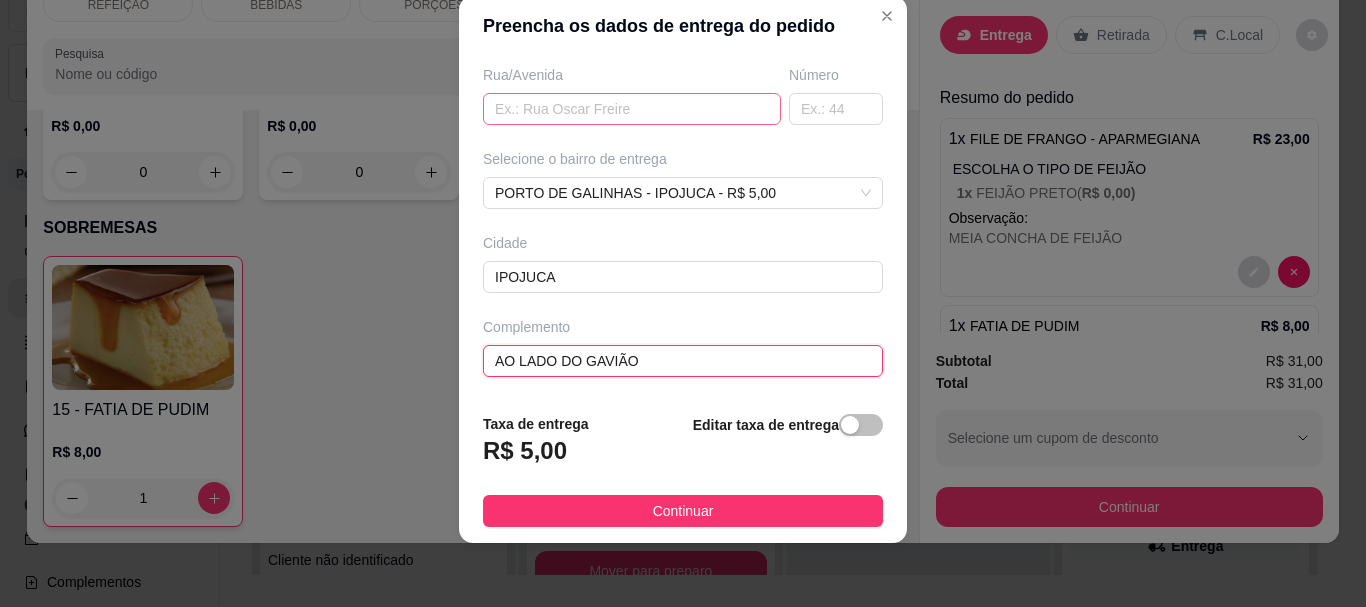 type on "AO LADO DO GAVIÃO" 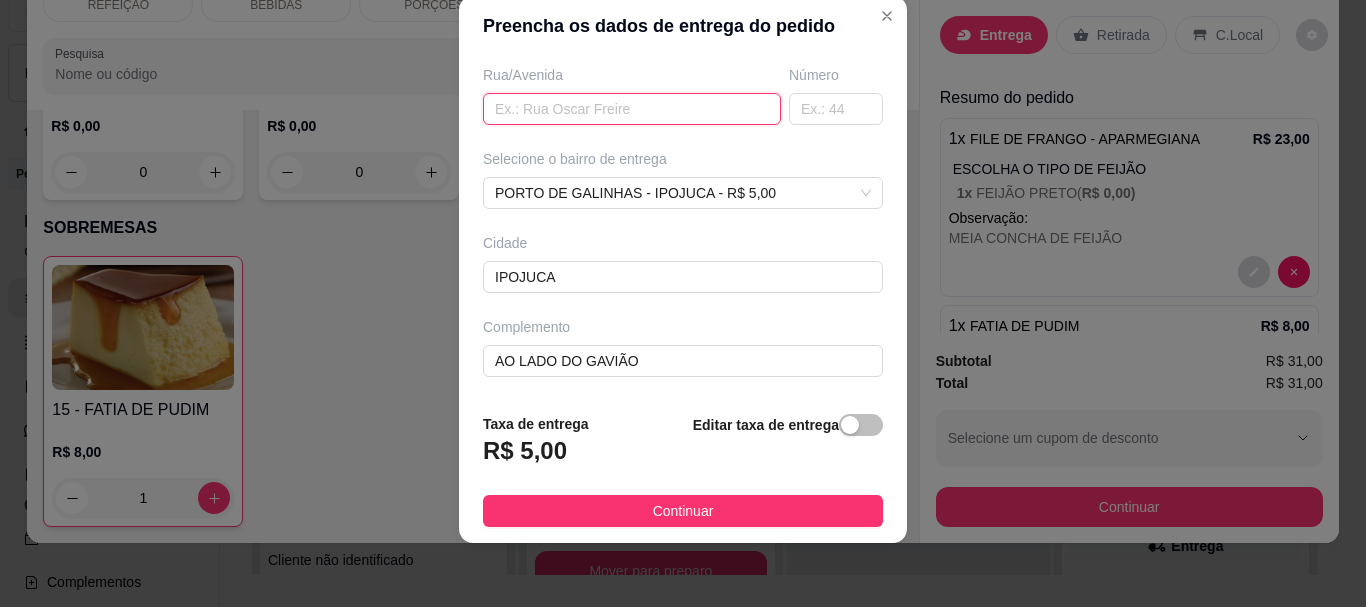 click at bounding box center [632, 109] 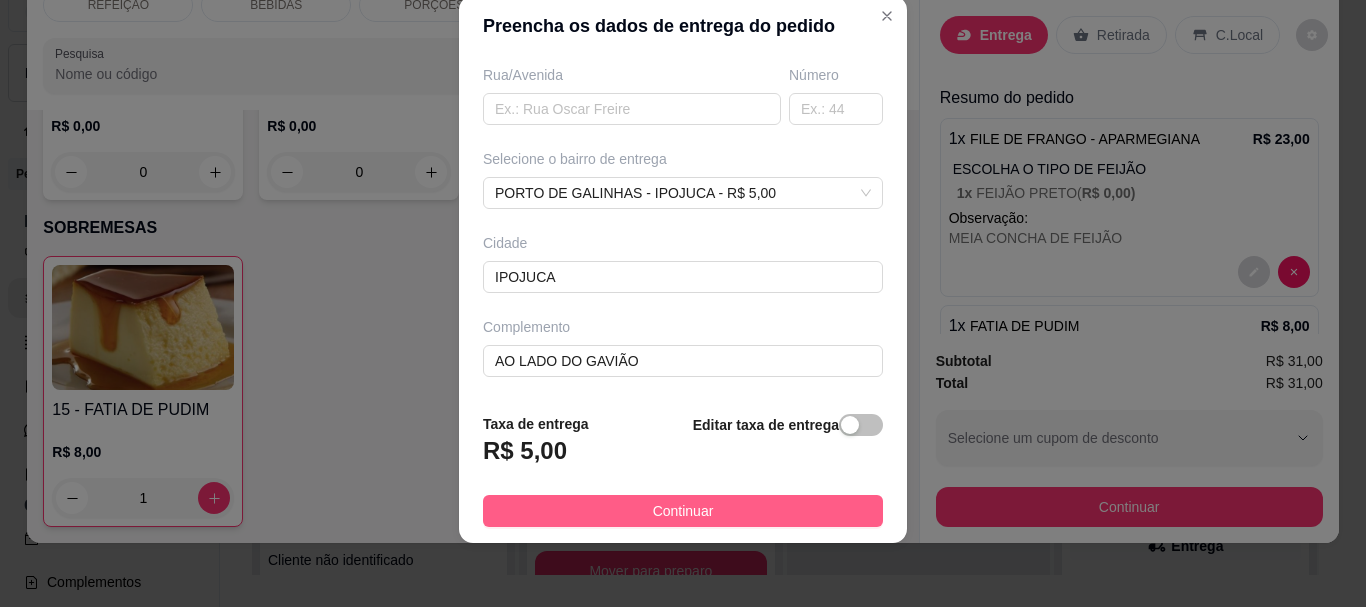 click on "Continuar" at bounding box center (683, 511) 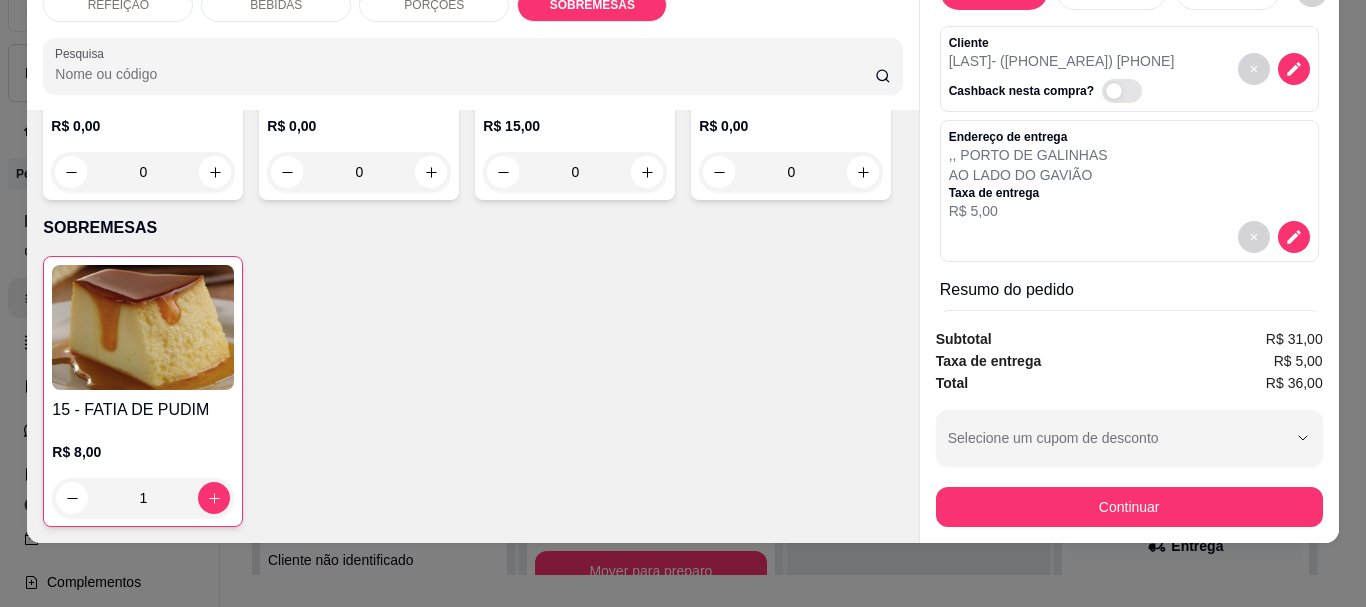 scroll, scrollTop: 0, scrollLeft: 0, axis: both 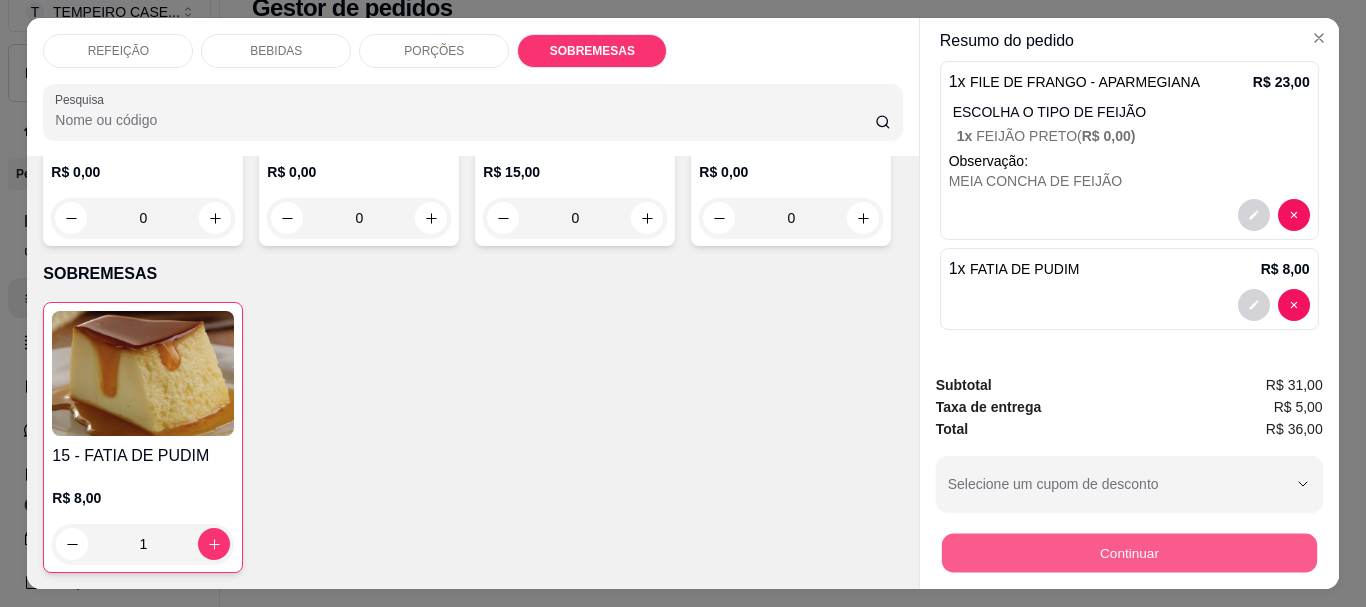click on "Continuar" at bounding box center (1128, 552) 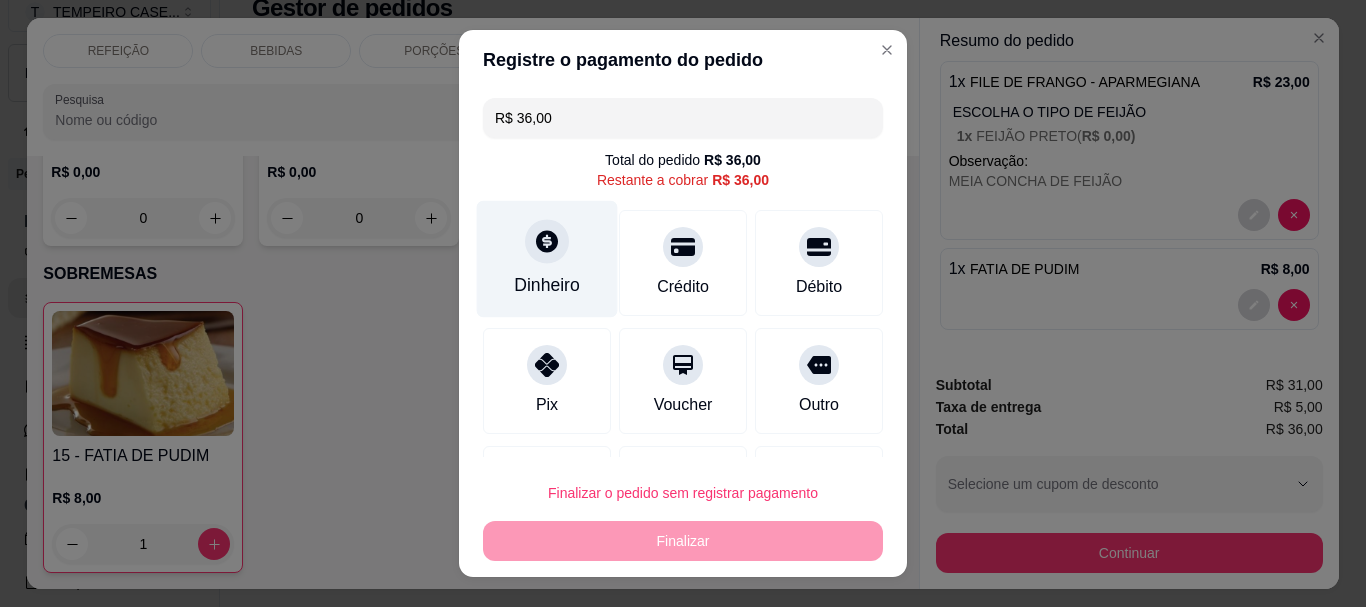 click on "Dinheiro" at bounding box center [547, 286] 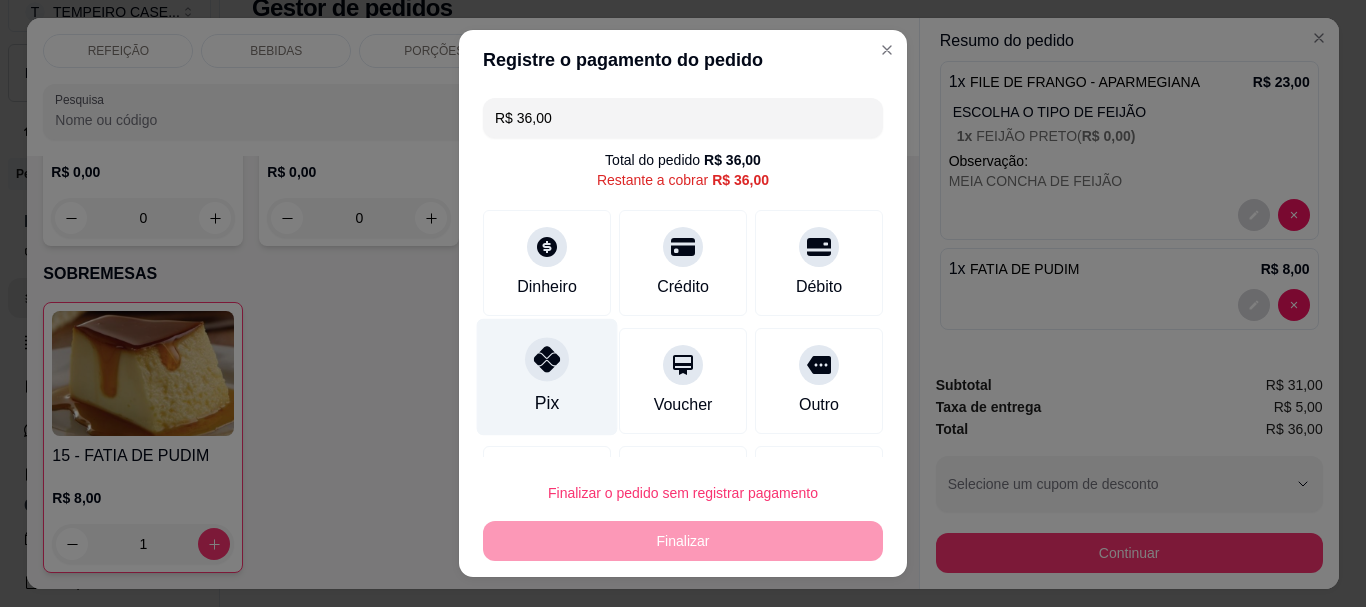 click on "Pix" at bounding box center (547, 377) 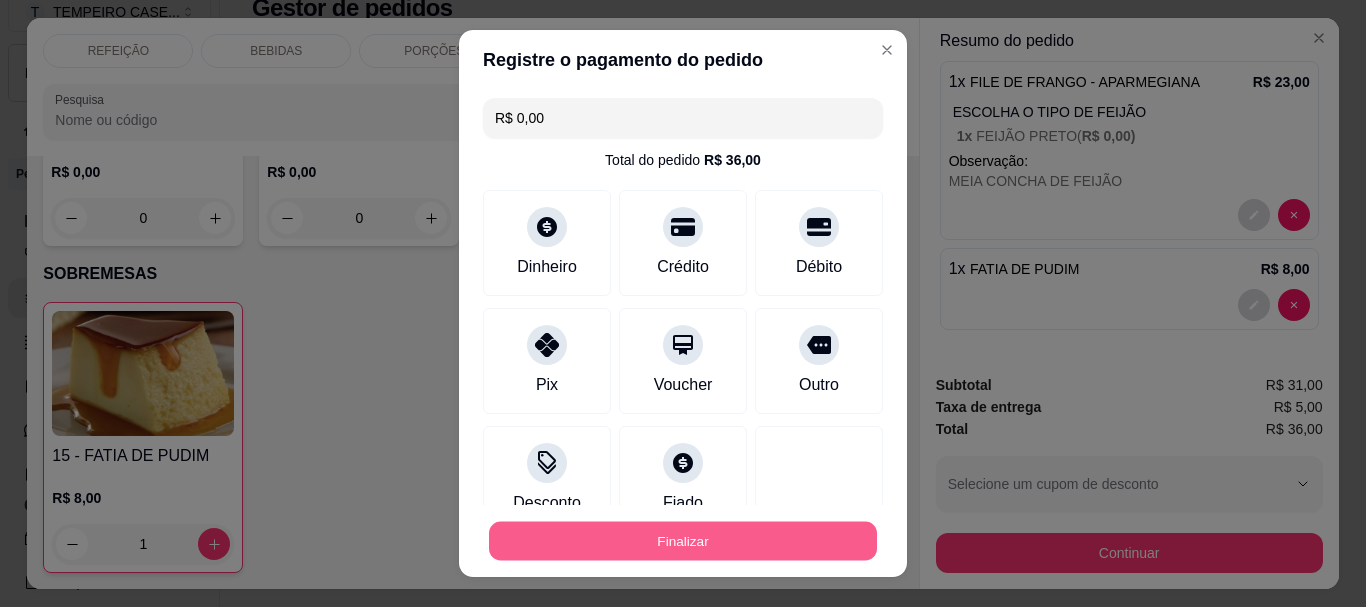 click on "Finalizar" at bounding box center [683, 540] 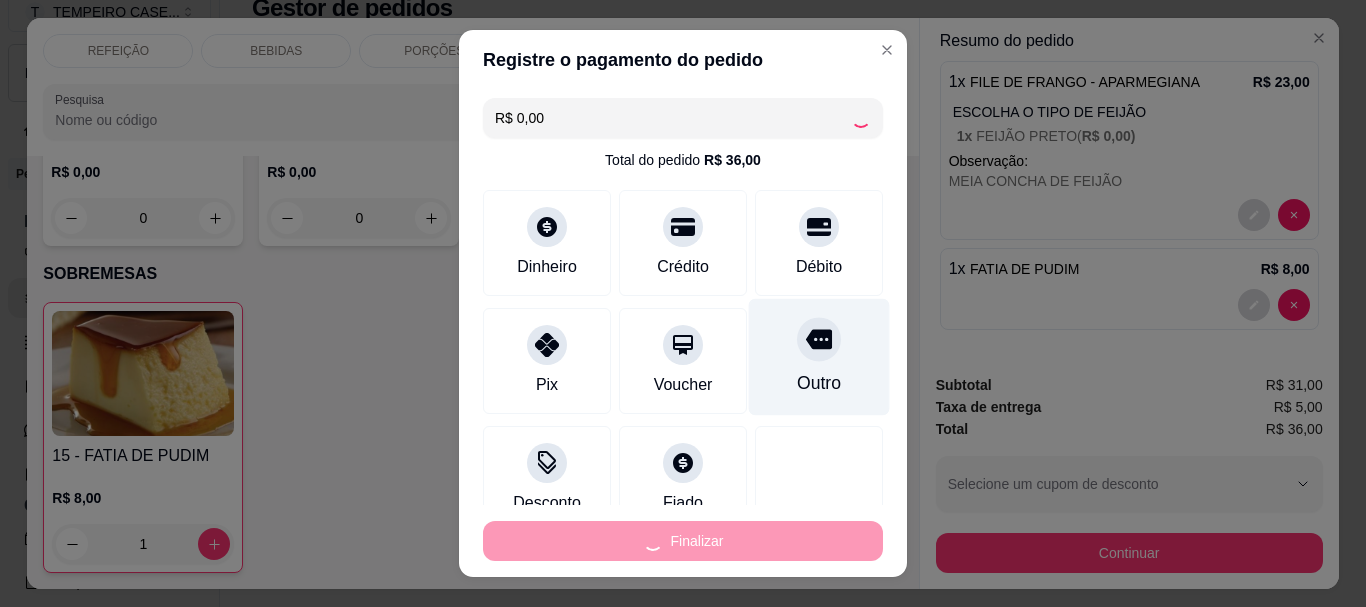 type on "0" 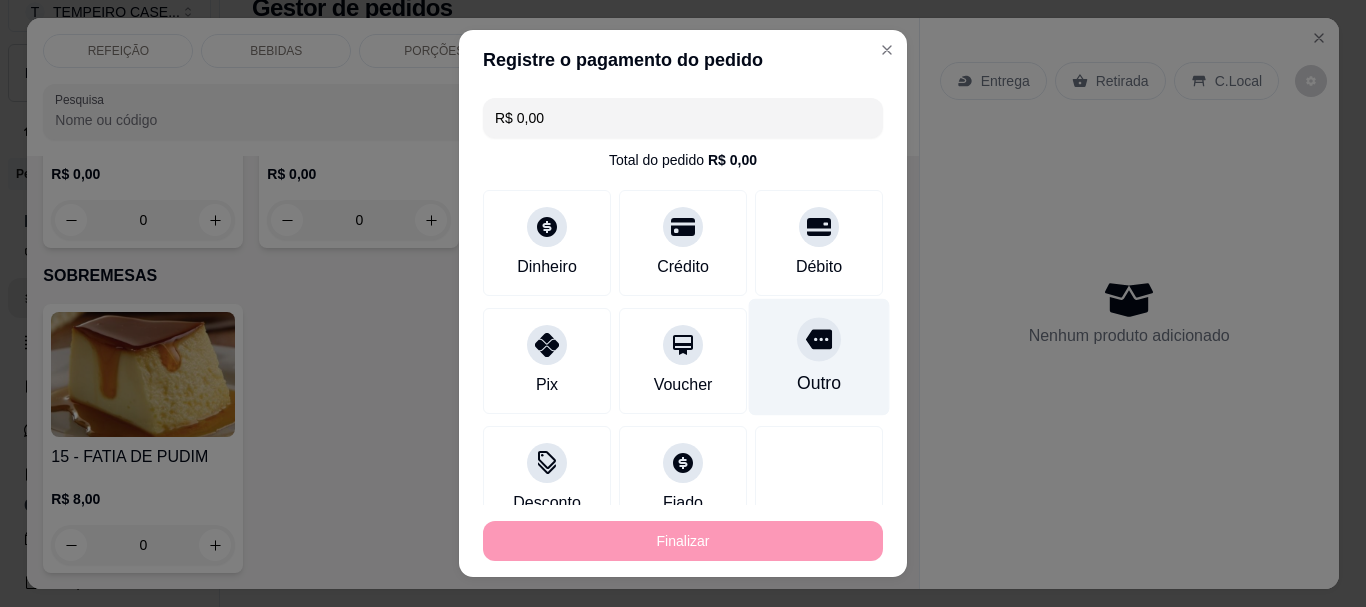 type on "-R$ 36,00" 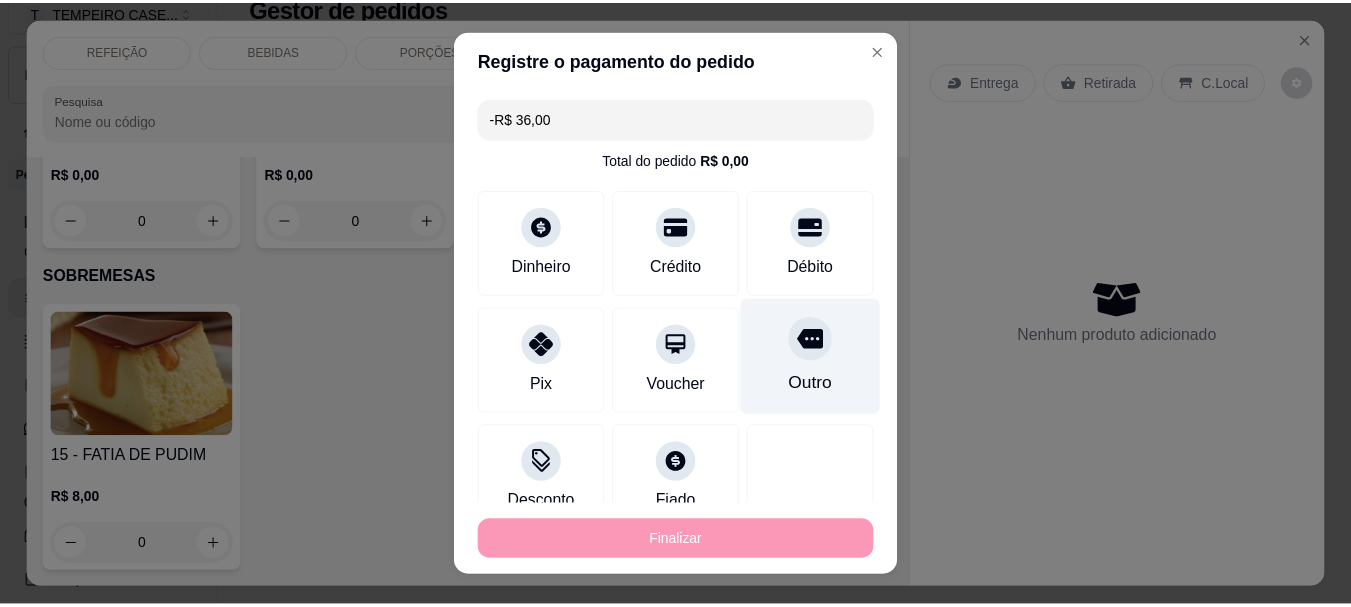 scroll, scrollTop: 0, scrollLeft: 0, axis: both 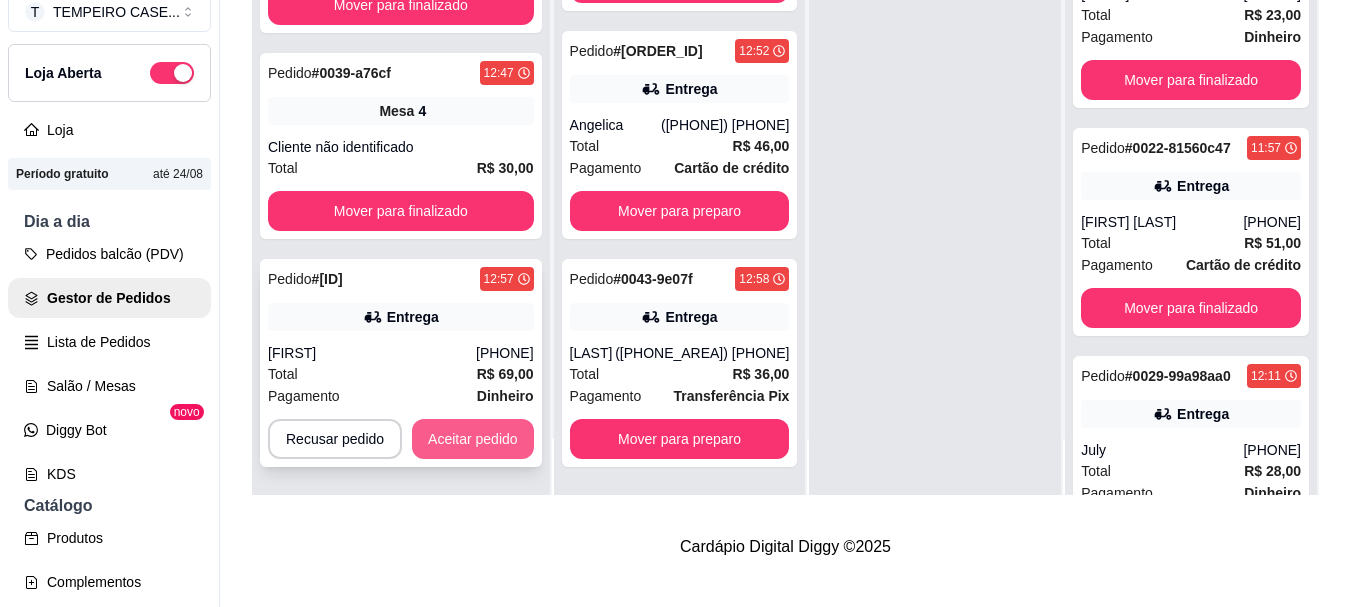 click on "Aceitar pedido" at bounding box center (473, 439) 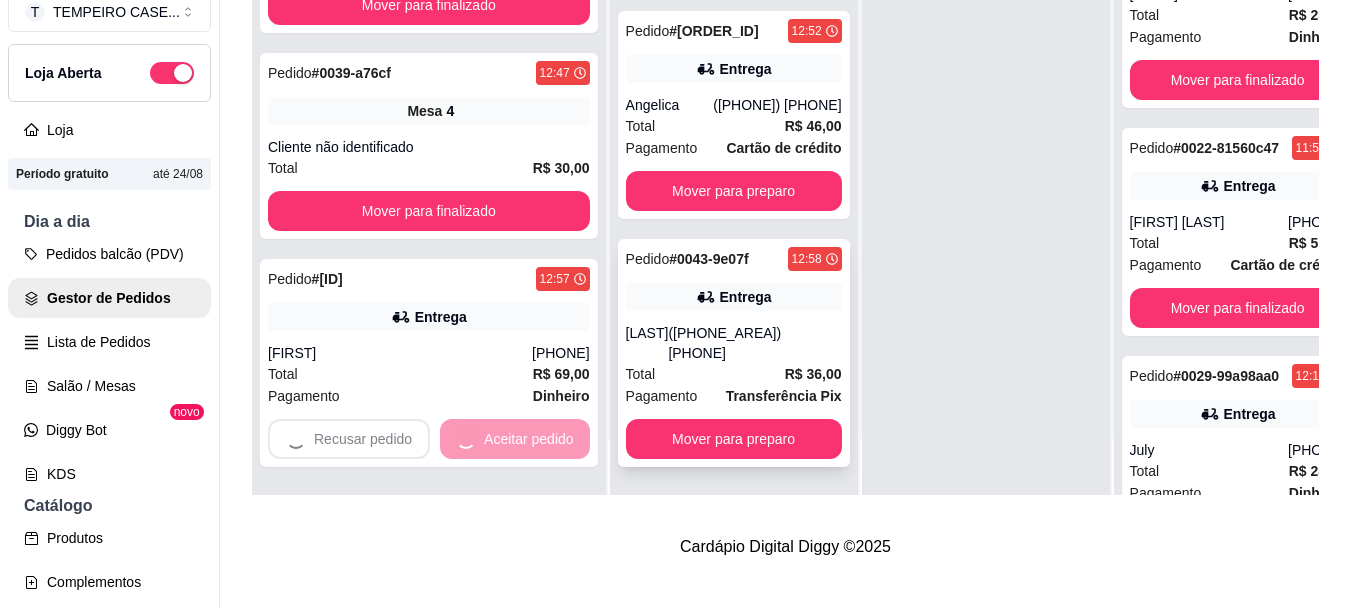scroll, scrollTop: 0, scrollLeft: 0, axis: both 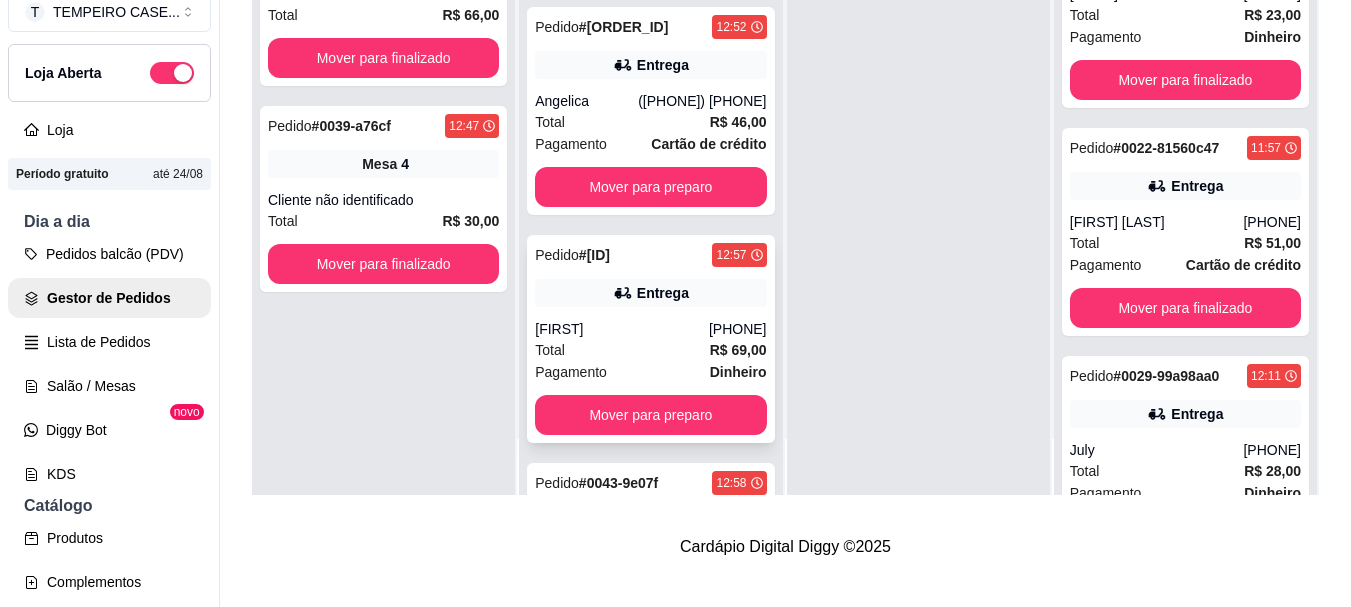 click on "Entrega" at bounding box center (663, 293) 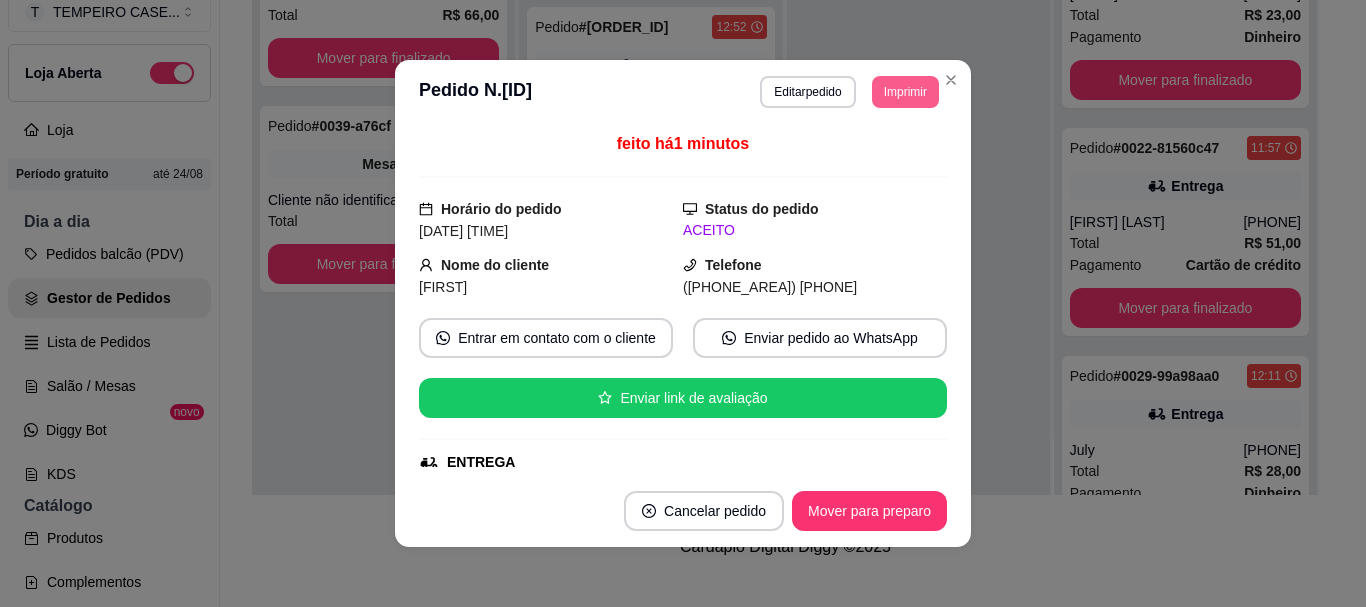 click on "Imprimir" at bounding box center (905, 92) 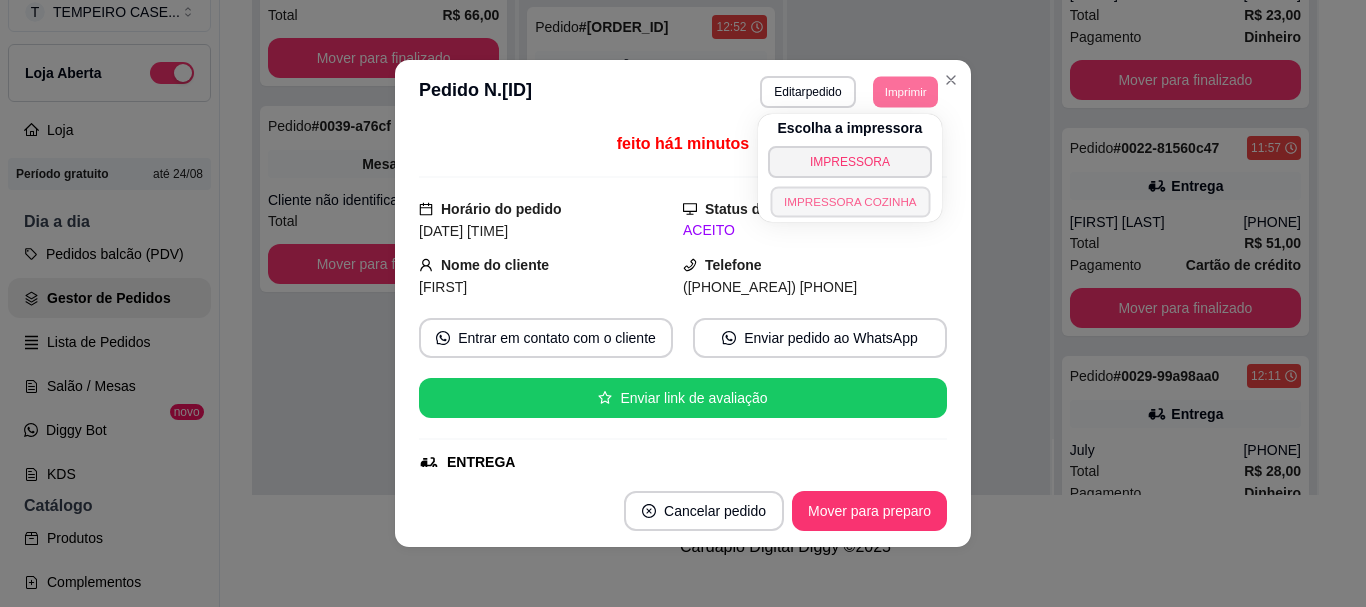 click on "IMPRESSORA COZINHA" at bounding box center [850, 201] 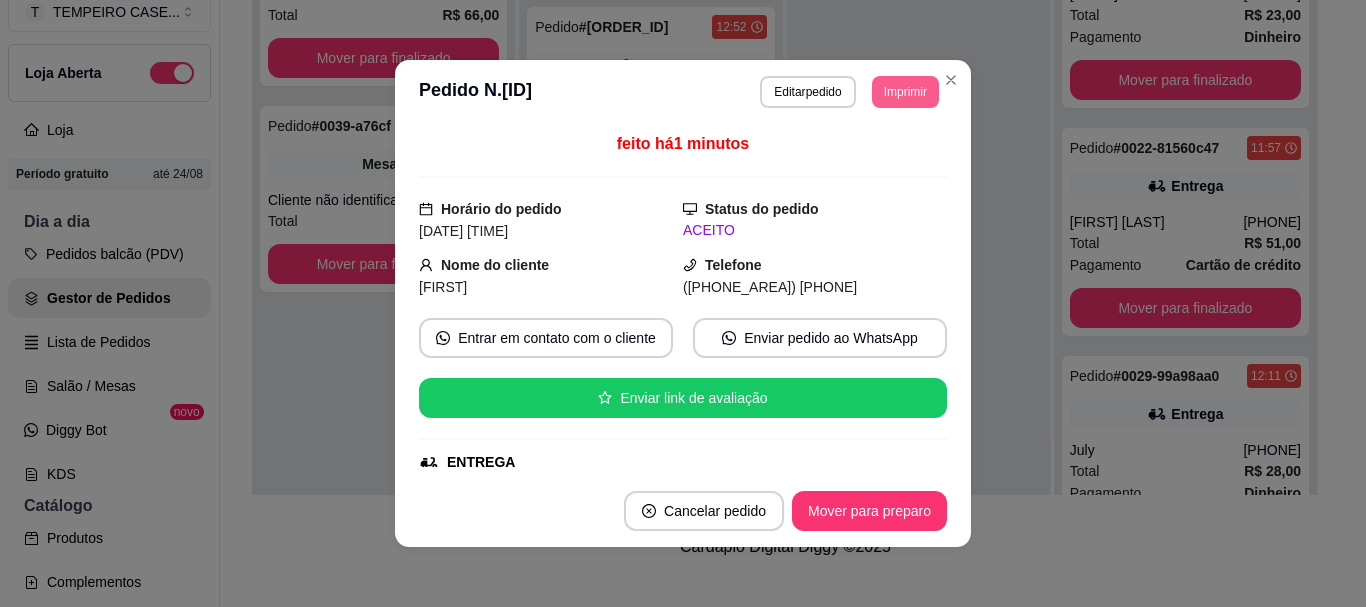 click on "Imprimir" at bounding box center [905, 92] 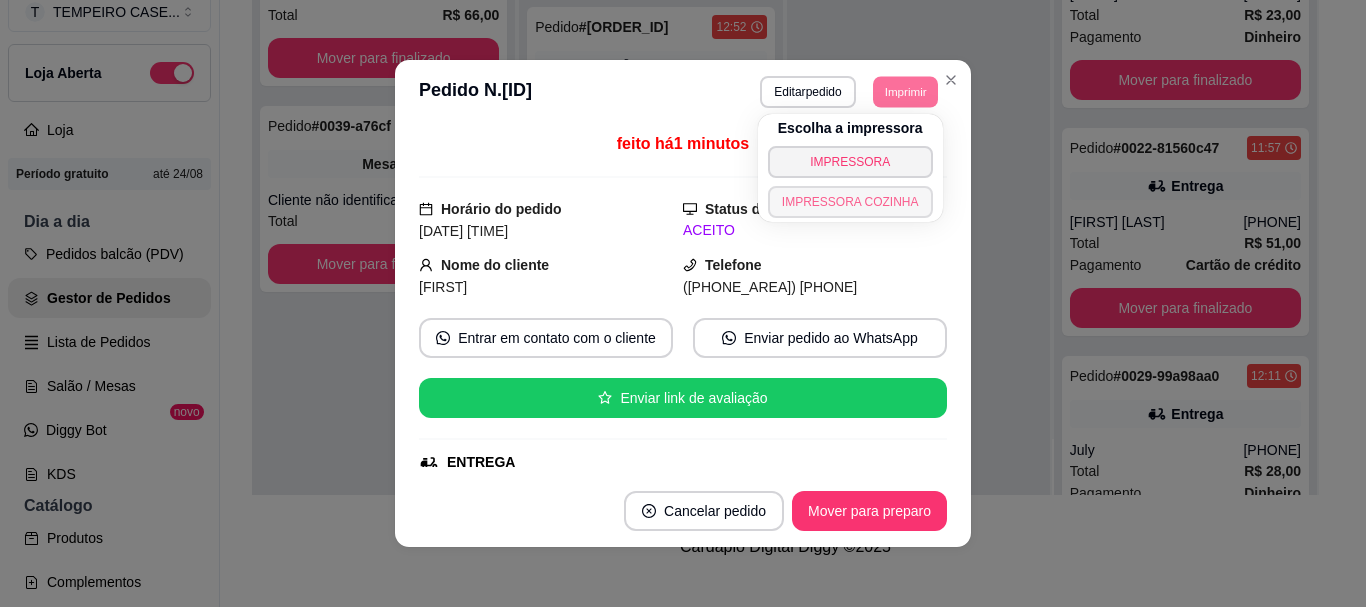 click on "IMPRESSORA COZINHA" at bounding box center (850, 202) 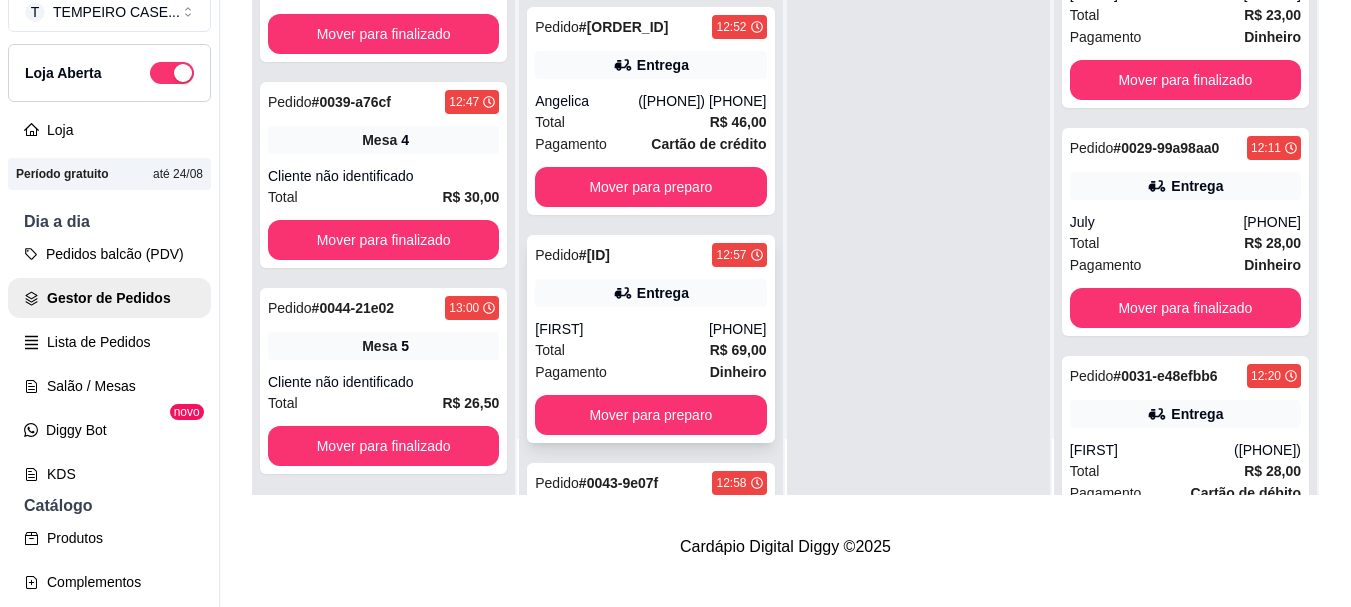 scroll, scrollTop: 31, scrollLeft: 0, axis: vertical 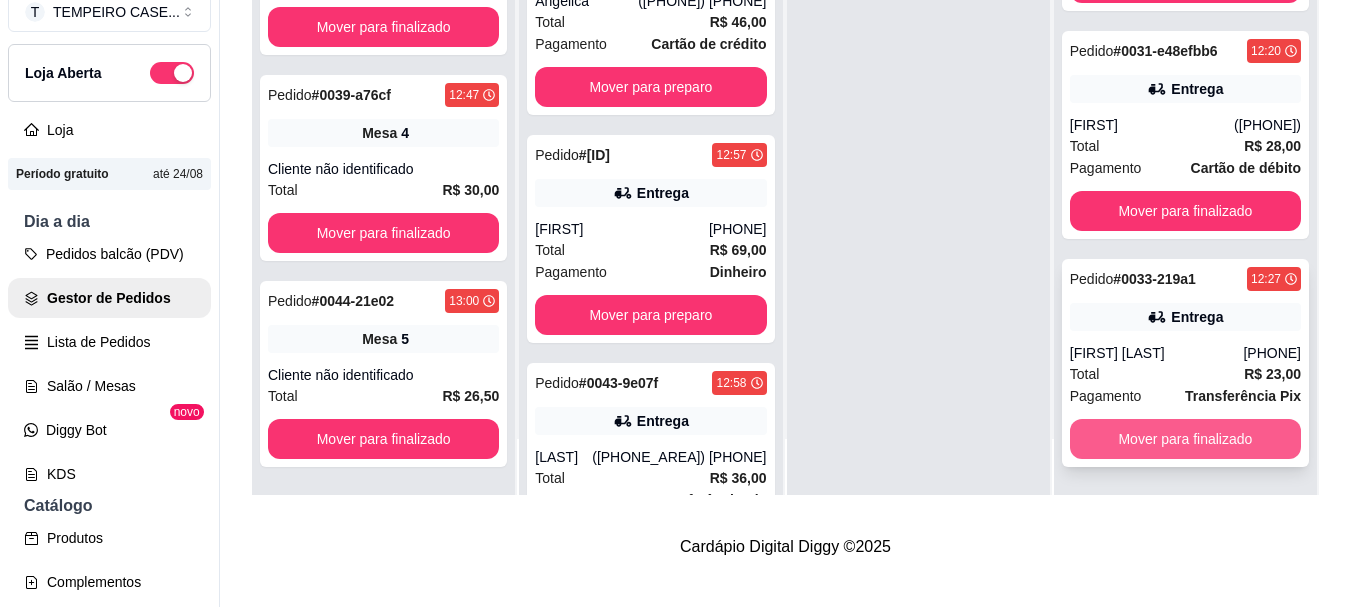 click on "Mover para finalizado" at bounding box center [1185, 439] 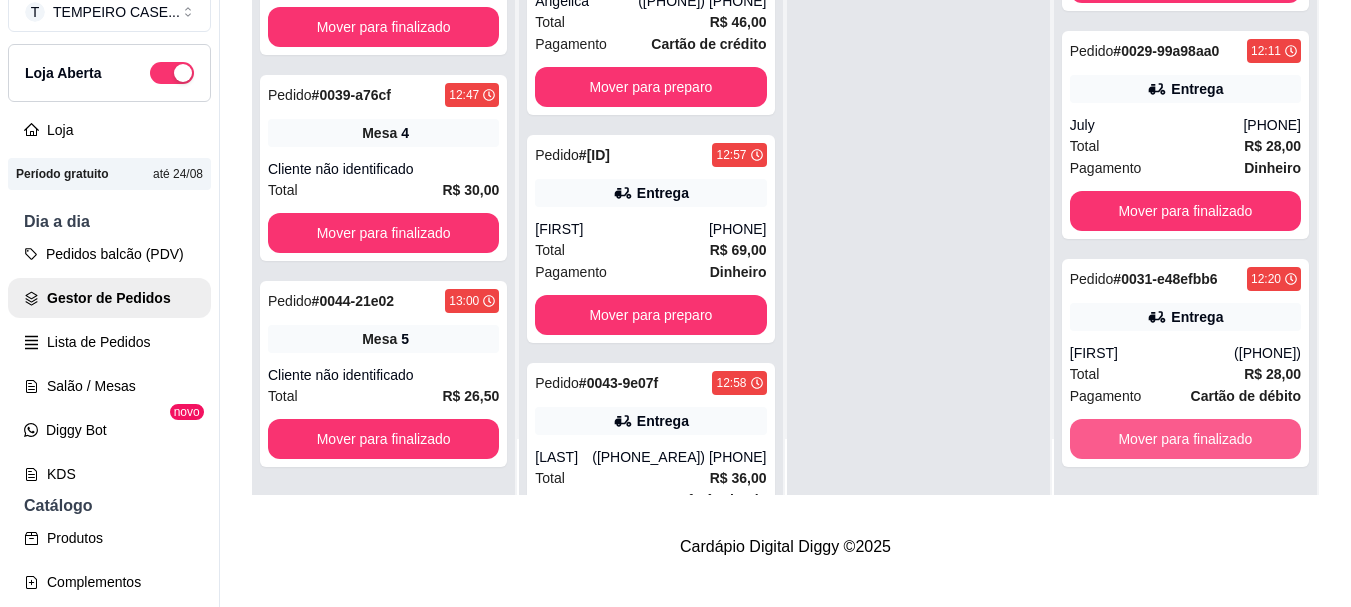 scroll, scrollTop: 97, scrollLeft: 0, axis: vertical 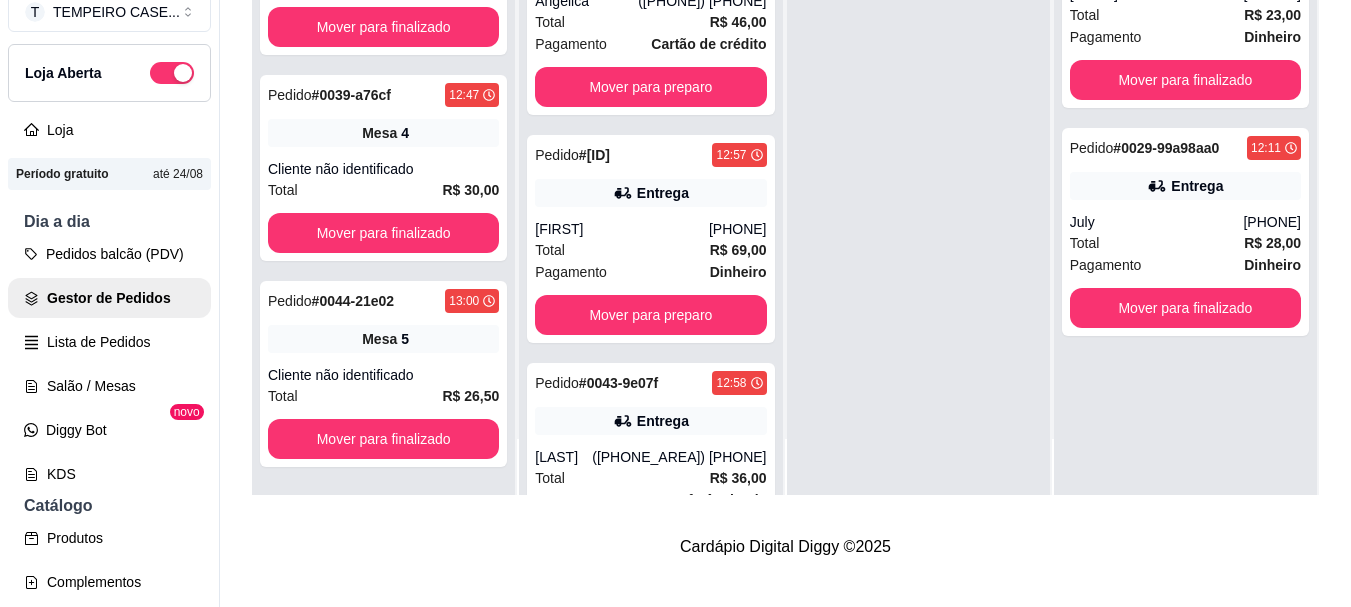 click on "Pedido  # 0012-939f6b74 11:22 Entrega Evelyn  (81) 99137-7833 Total R$ 23,00 Pagamento Dinheiro Mover para finalizado Pedido  # 0029-99a98aa0 12:11 Entrega July (81) 98877-8167 Total R$ 28,00 Pagamento Dinheiro Mover para finalizado" at bounding box center (1185, 191) 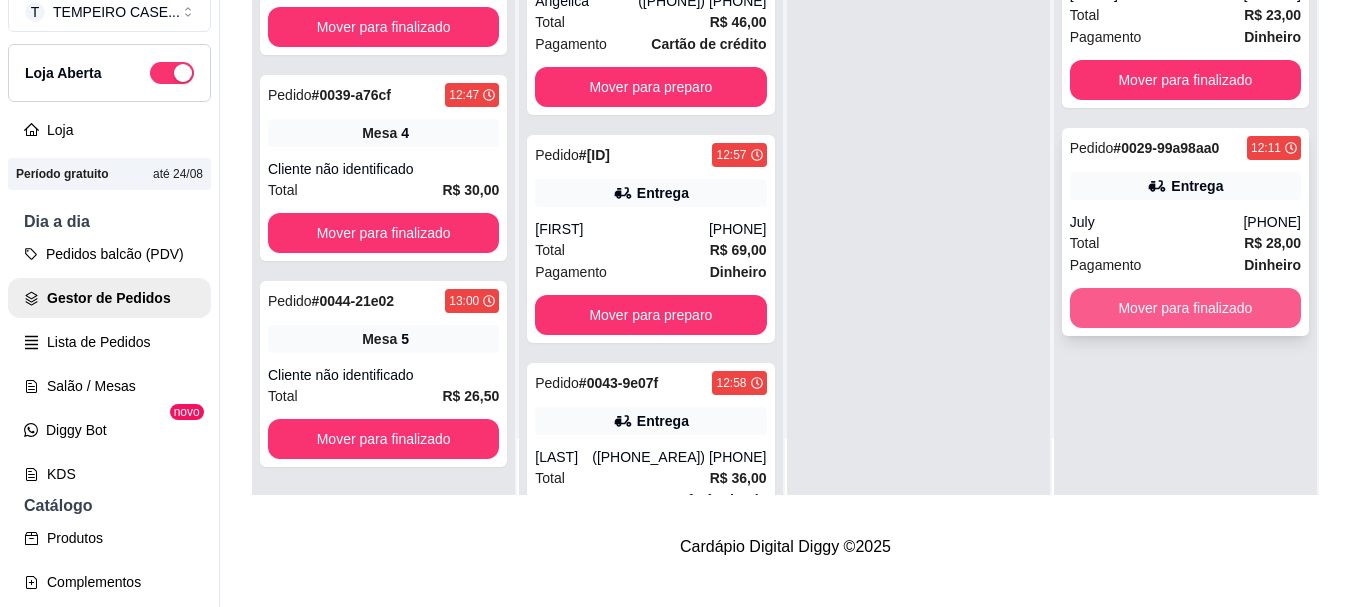 click on "Mover para finalizado" at bounding box center [1185, 308] 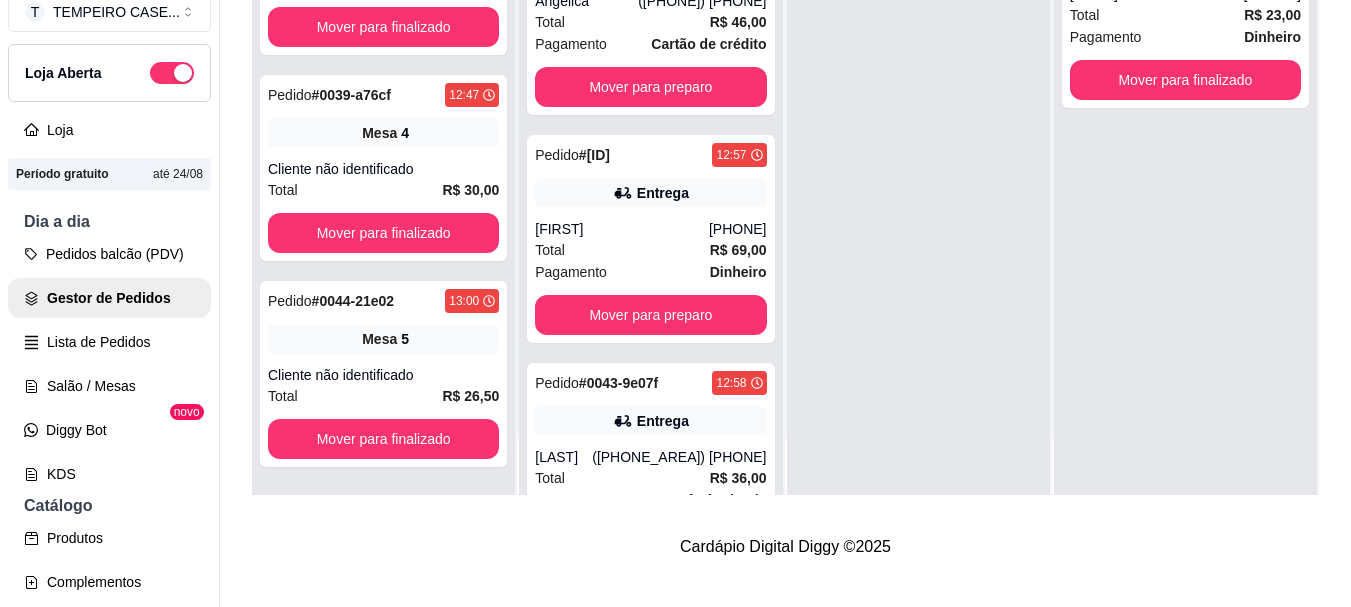scroll, scrollTop: 0, scrollLeft: 0, axis: both 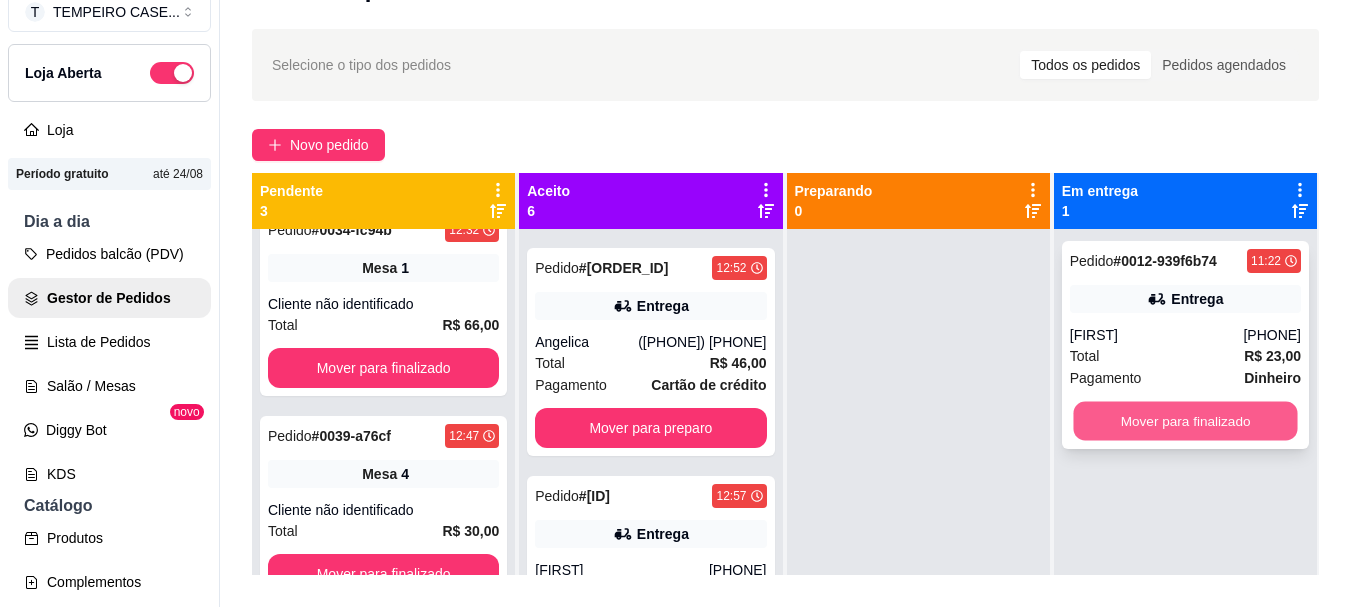 click on "Mover para finalizado" at bounding box center (1185, 421) 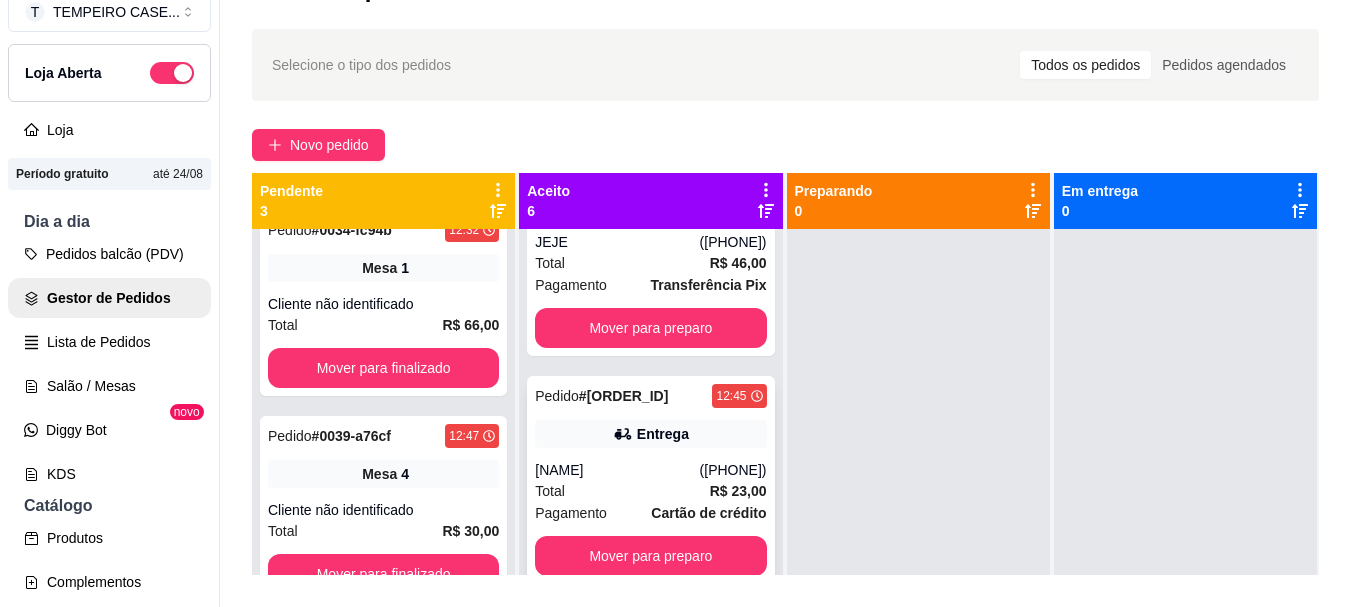 scroll, scrollTop: 0, scrollLeft: 0, axis: both 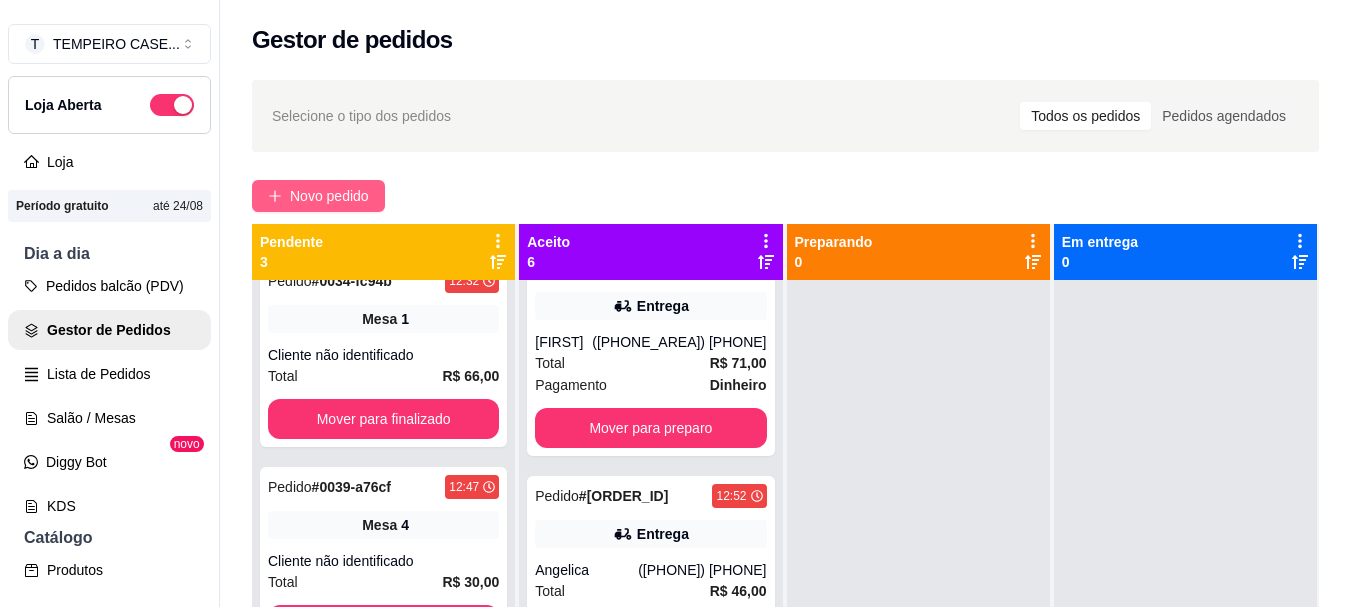 click on "Selecione o tipo dos pedidos Todos os pedidos Pedidos agendados Novo pedido Pendente 3 Pedido  # 0034-fc94b 12:32 Mesa 1 Cliente não identificado Total R$ 66,00 Mover para finalizado Pedido  # 0039-a76cf 12:47 Mesa 4 Cliente não identificado Total R$ 30,00 Mover para finalizado Pedido  # 0044-21e02 13:00 Mesa 5 Cliente não identificado Total R$ 26,50 Mover para finalizado Aceito 6 Pedido  # 0036-e5a41 12:36 Comer no local JEJE (81) 9123-1982 Total R$ 46,00 Pagamento Transferência Pix Mover para preparo Pedido  # 0037-73e73182 12:45 Entrega Mariah Barbosa (81) 99459-6193 Total R$ 23,00 Pagamento Cartão de crédito Mover para preparo Pedido  # 0040-a1176bd1 12:48 Entrega Valdilene (81) 98309-4513 Total R$ 71,00 Pagamento Dinheiro Mover para preparo Pedido  # 0041-54975381 12:52 Entrega Angelica (51) 99861-5656 Total R$ 46,00 Pagamento Cartão de crédito Mover para preparo Pedido  # 0042-9ba4f9d3 12:57 Entrega Daniela (51) 98275-2000 Total R$ 69,00 Pagamento Dinheiro Mover para preparo Pedido  # 0" at bounding box center [785, 461] 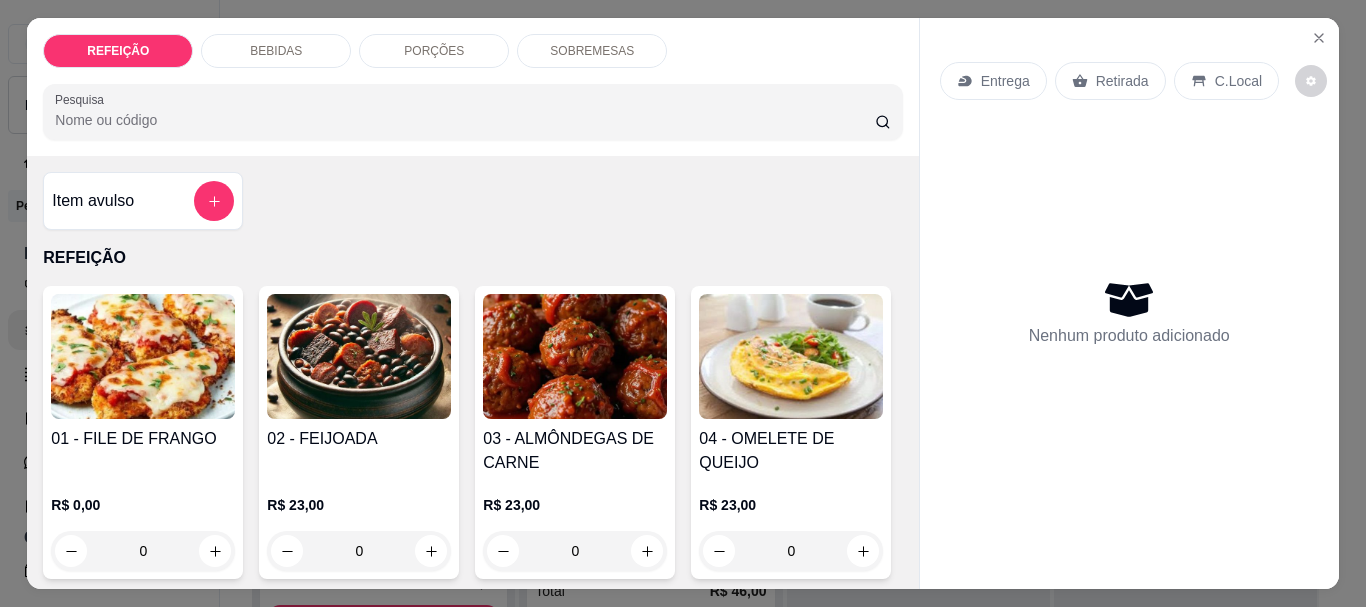 click at bounding box center [143, 356] 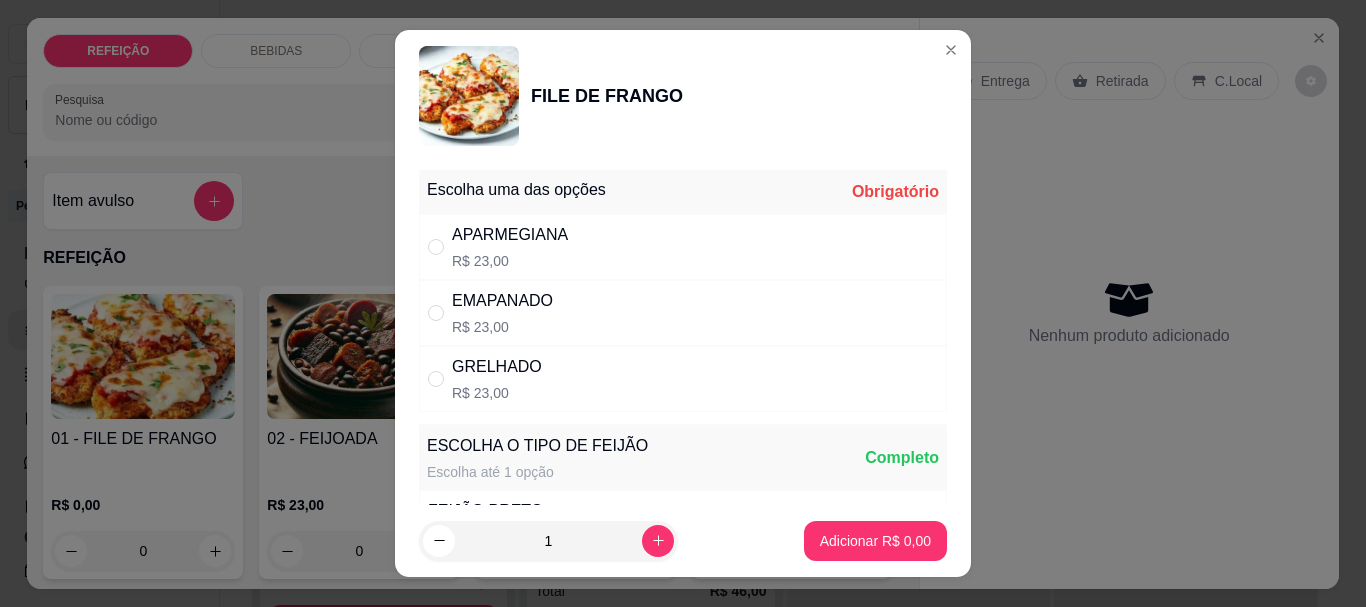 click on "GRELHADO R$ 23,00" at bounding box center (497, 379) 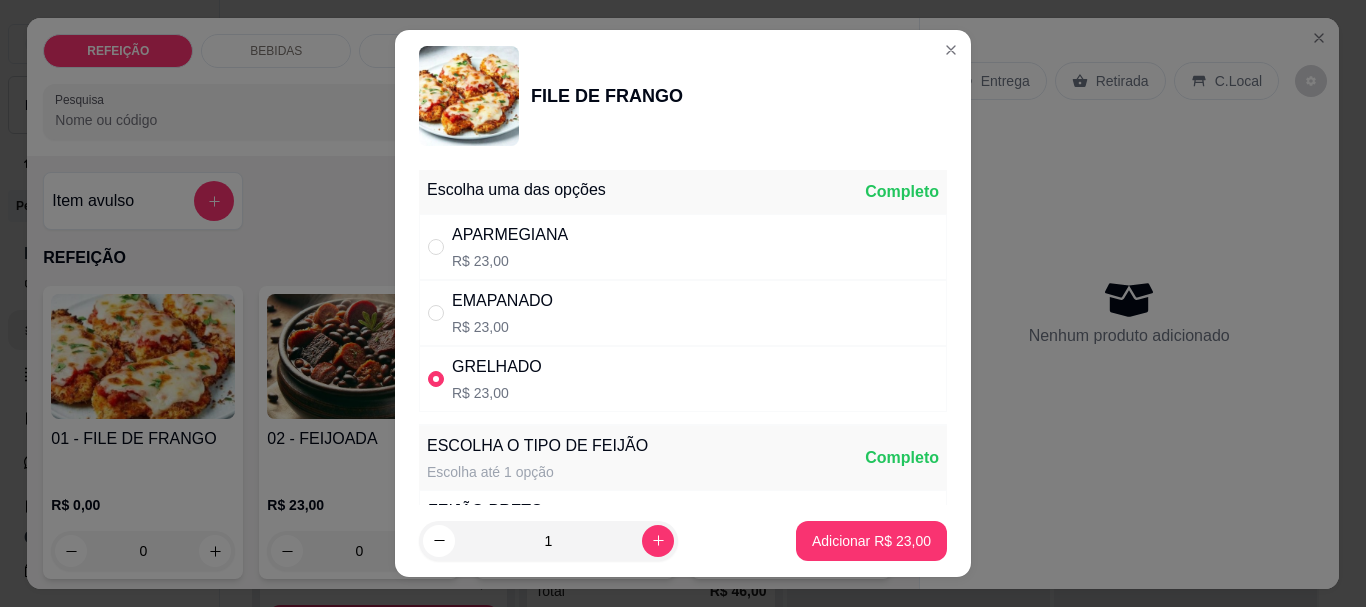 radio on "true" 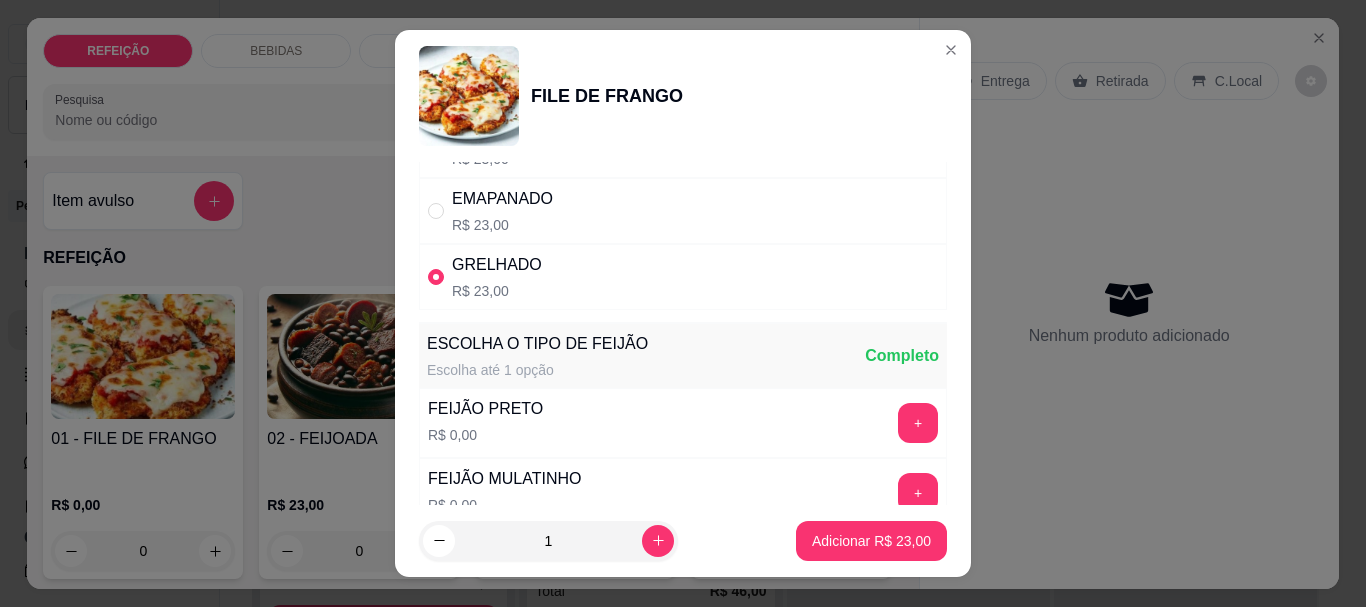scroll, scrollTop: 200, scrollLeft: 0, axis: vertical 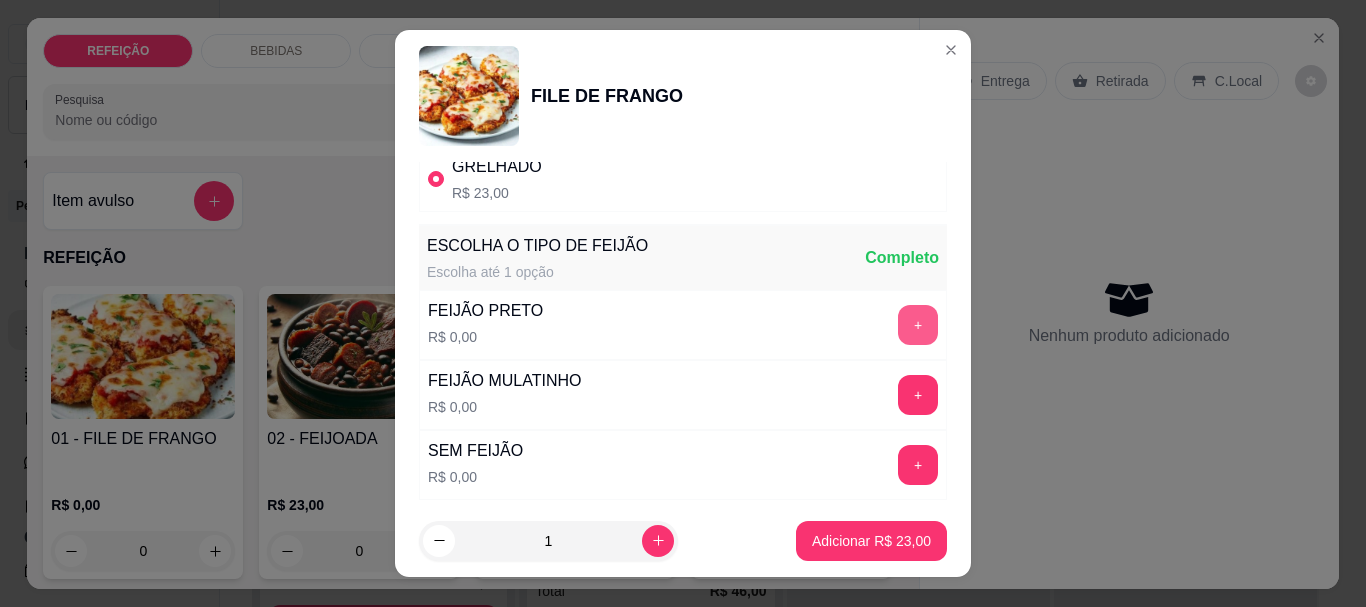 click on "+" at bounding box center [918, 325] 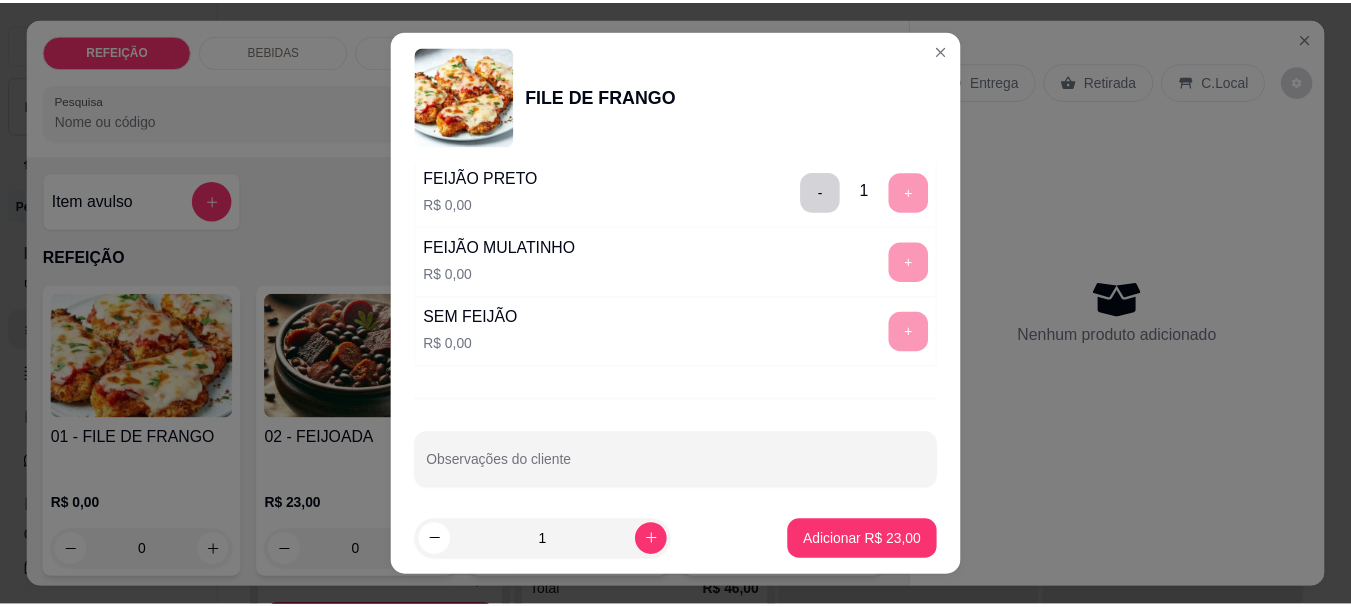 scroll, scrollTop: 345, scrollLeft: 0, axis: vertical 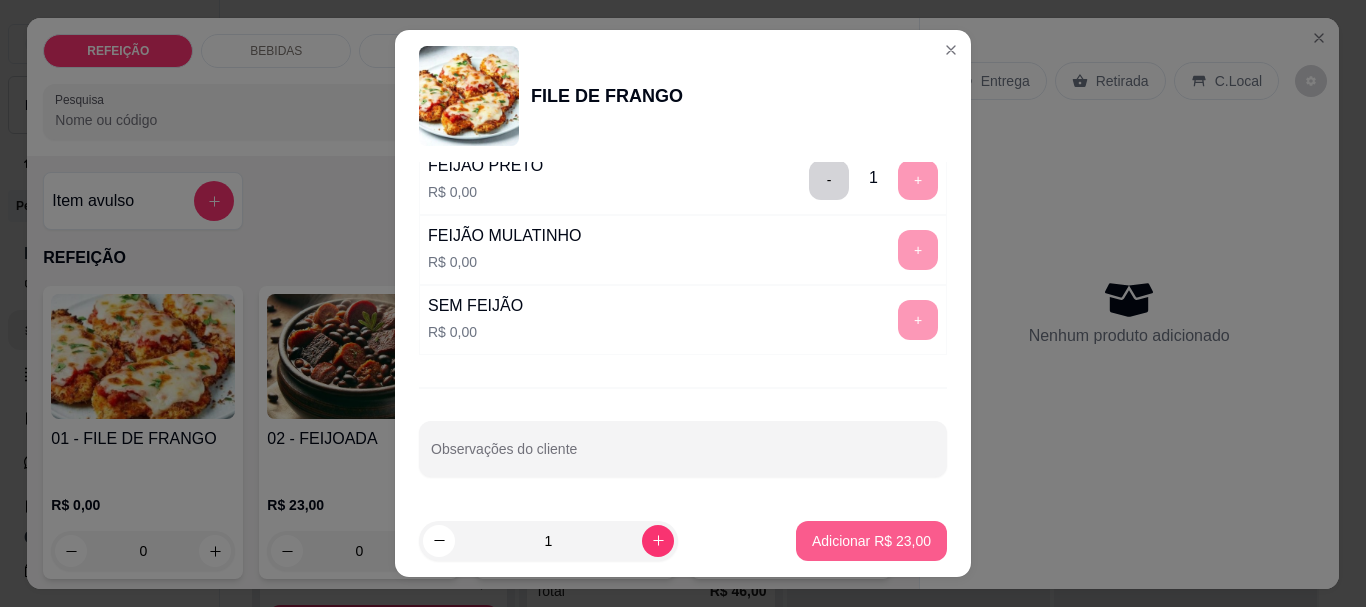 click on "Adicionar   R$ 23,00" at bounding box center (871, 541) 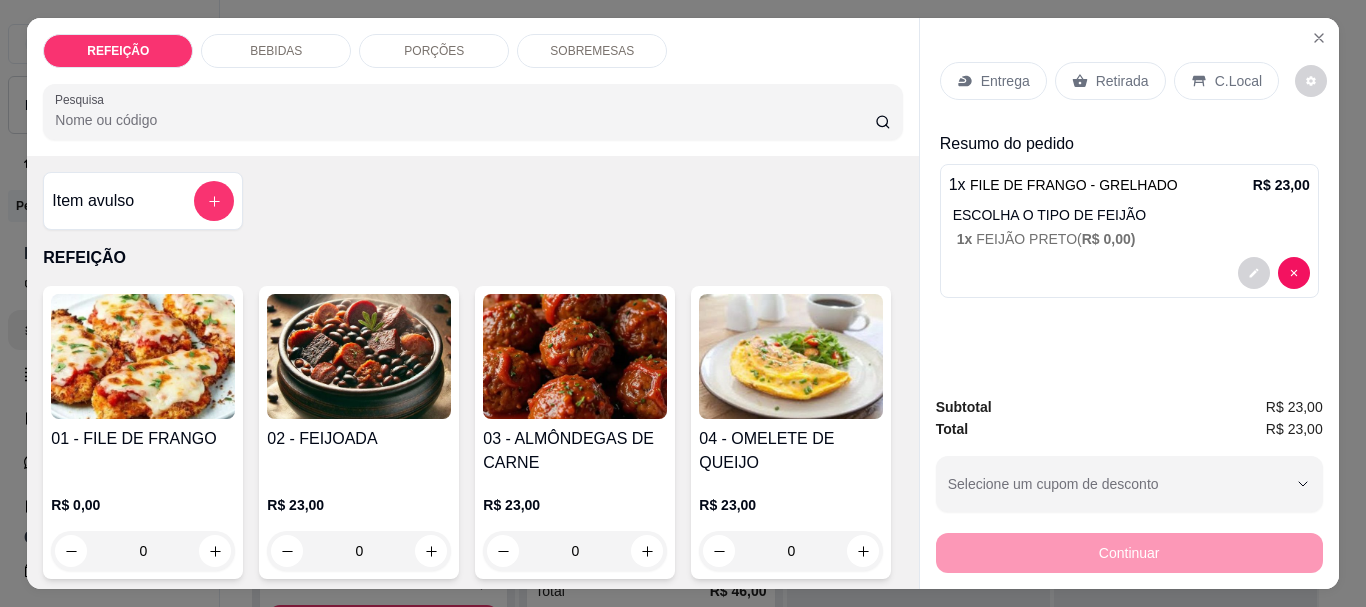 click on "Retirada" at bounding box center [1122, 81] 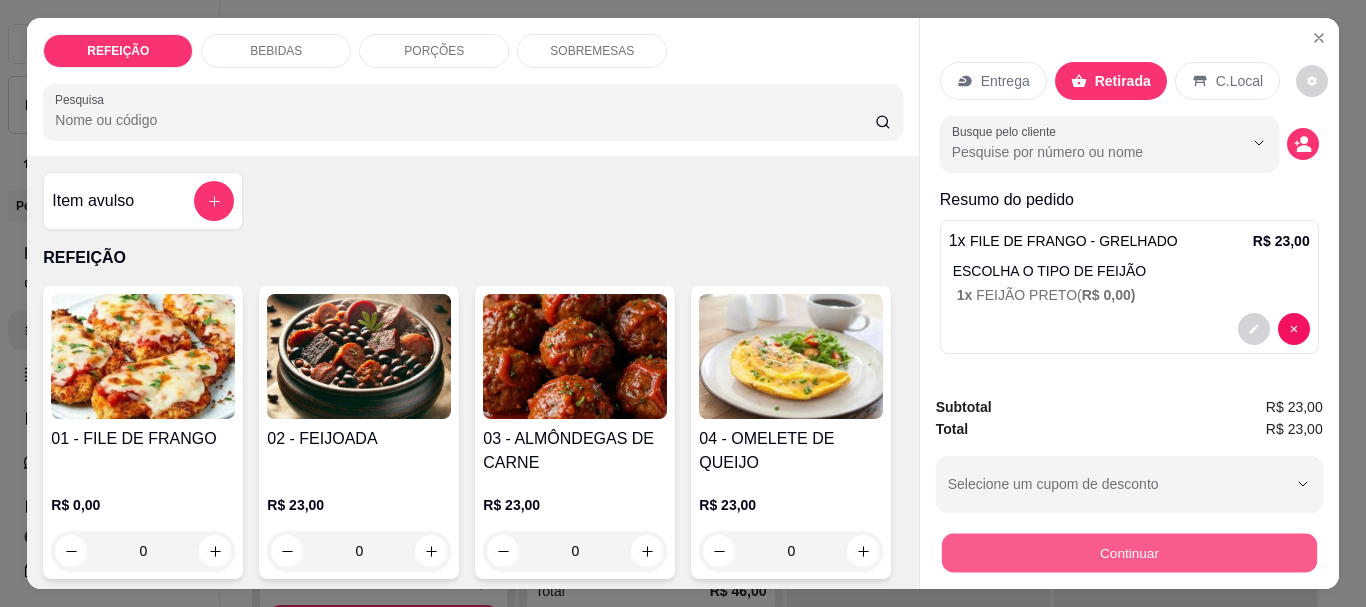 click on "Continuar" at bounding box center [1128, 552] 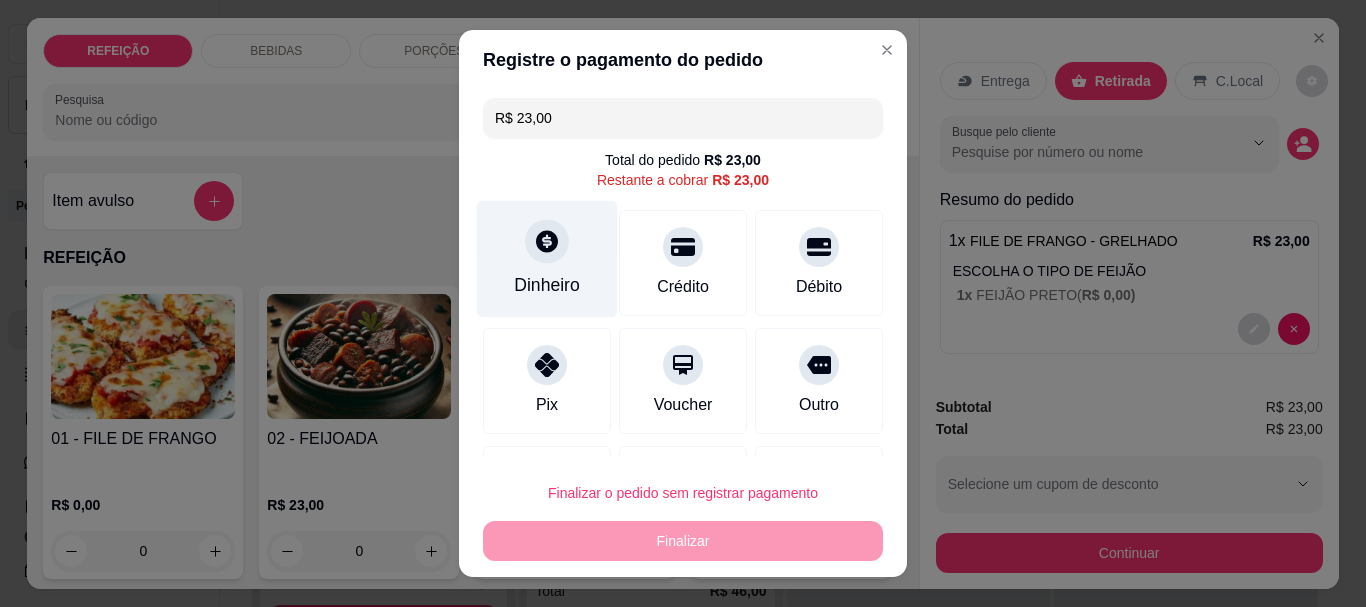 click at bounding box center [547, 242] 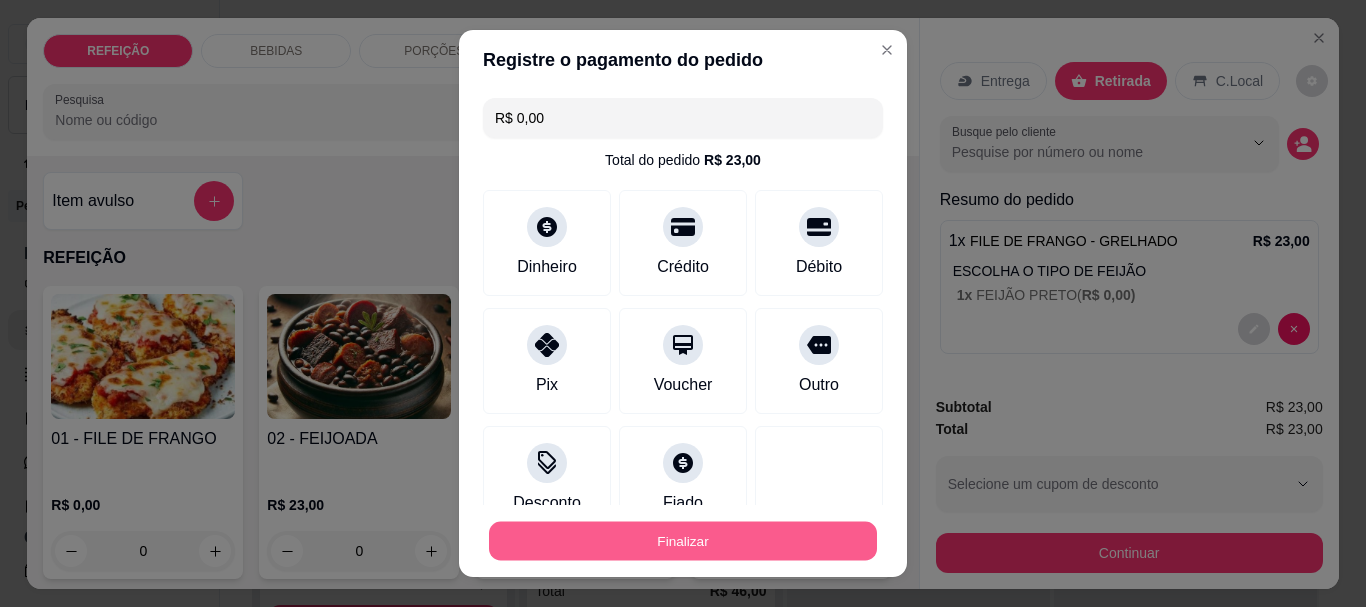 click on "Finalizar" at bounding box center [683, 540] 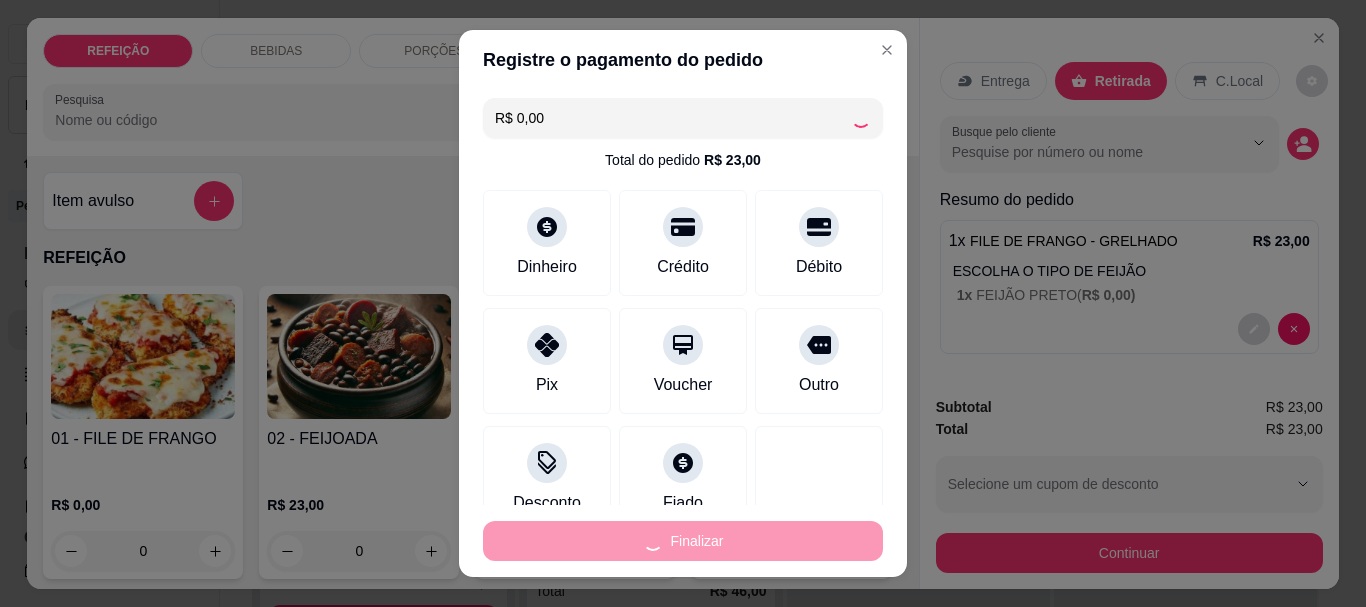 type on "-R$ 23,00" 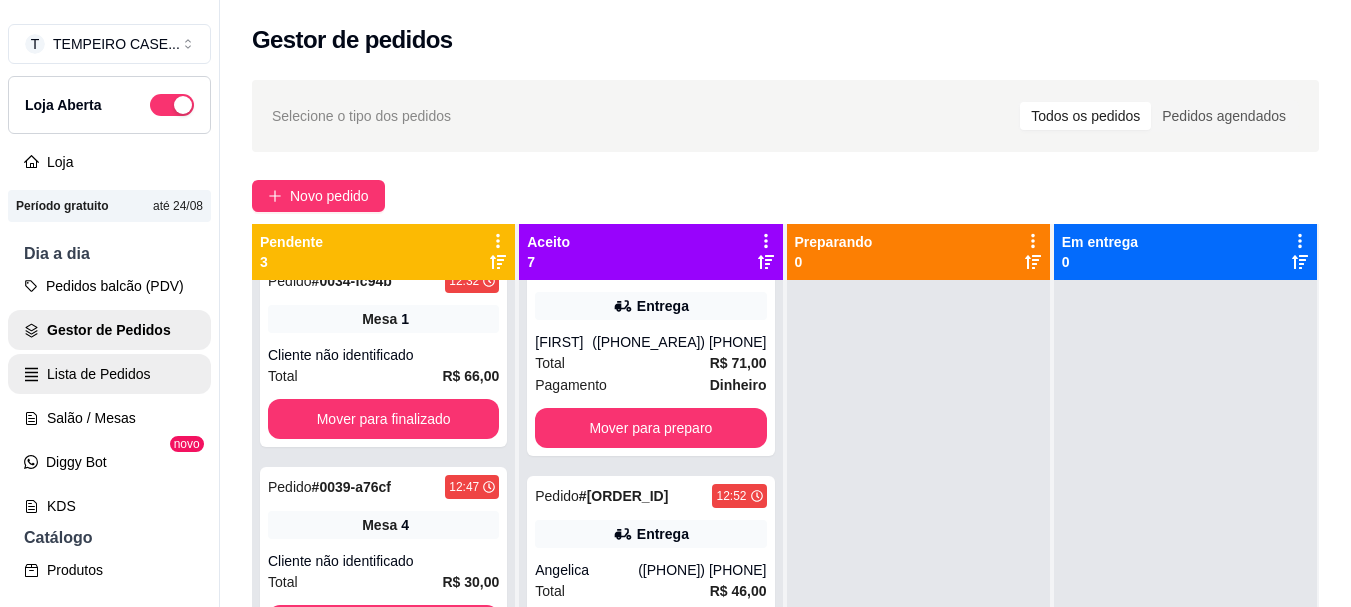 scroll, scrollTop: 400, scrollLeft: 0, axis: vertical 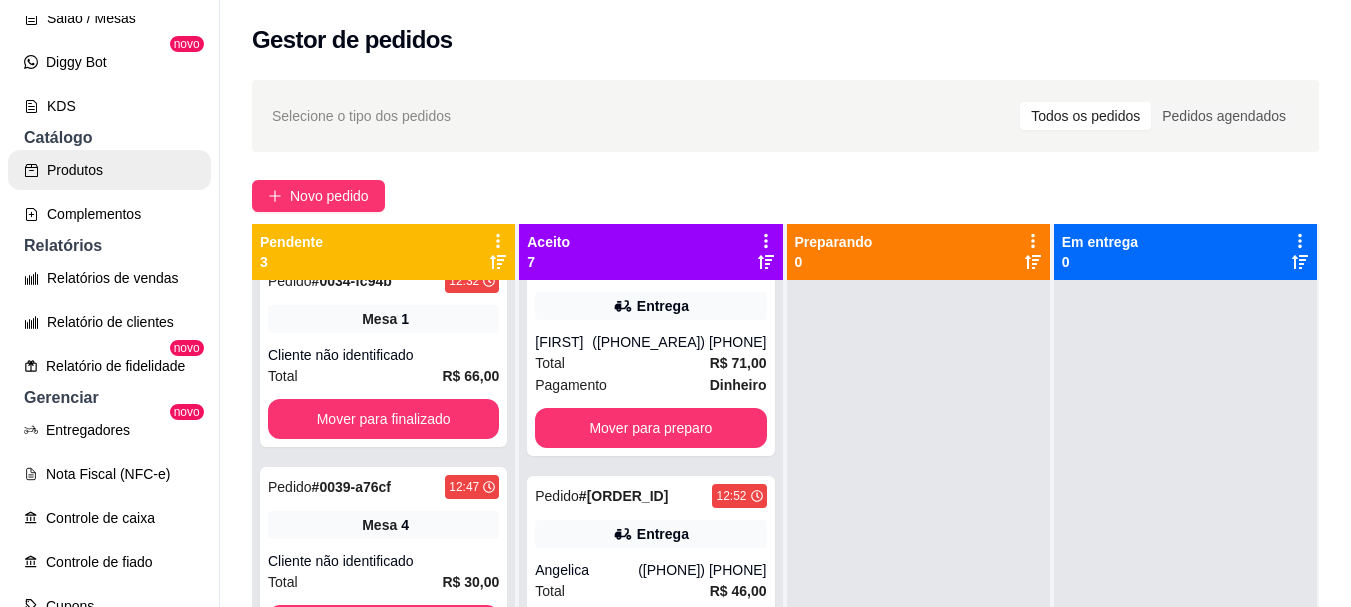 click on "Produtos" at bounding box center [109, 170] 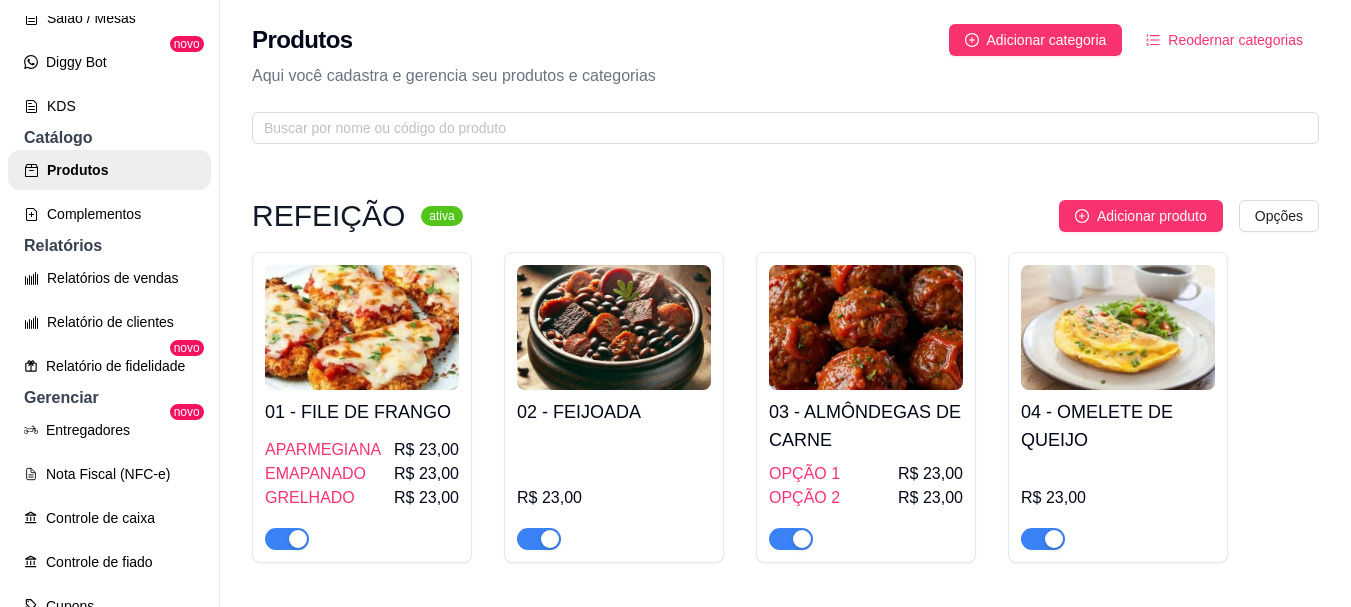 click at bounding box center (539, 539) 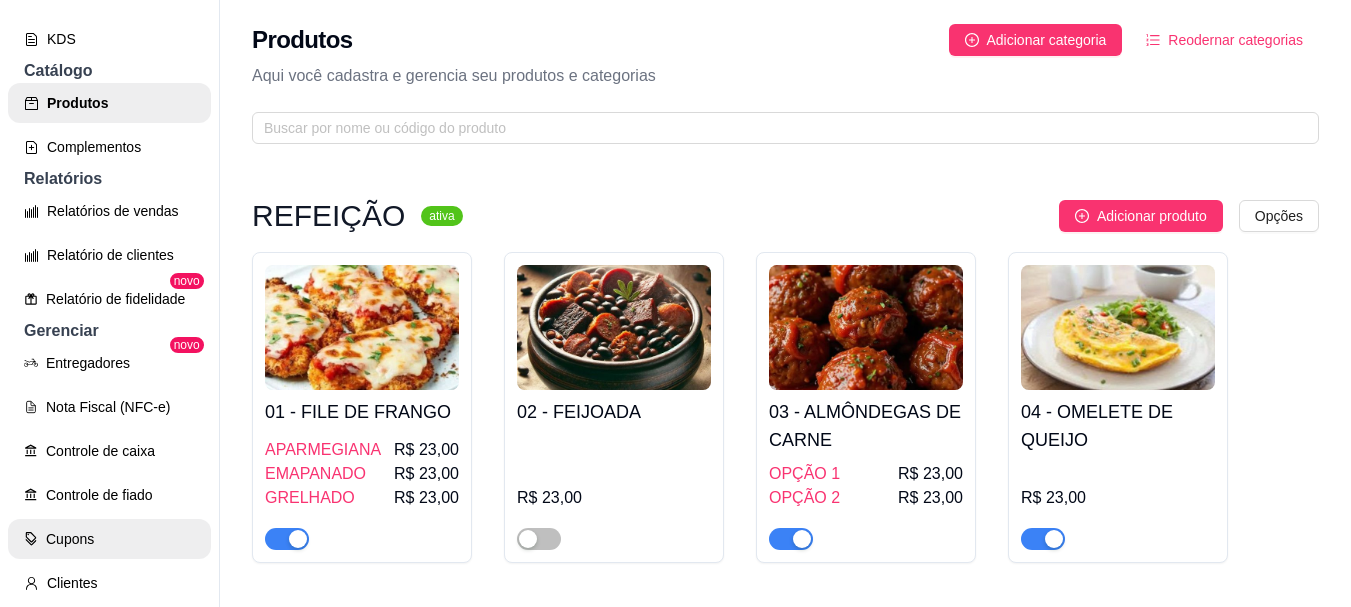 scroll, scrollTop: 263, scrollLeft: 0, axis: vertical 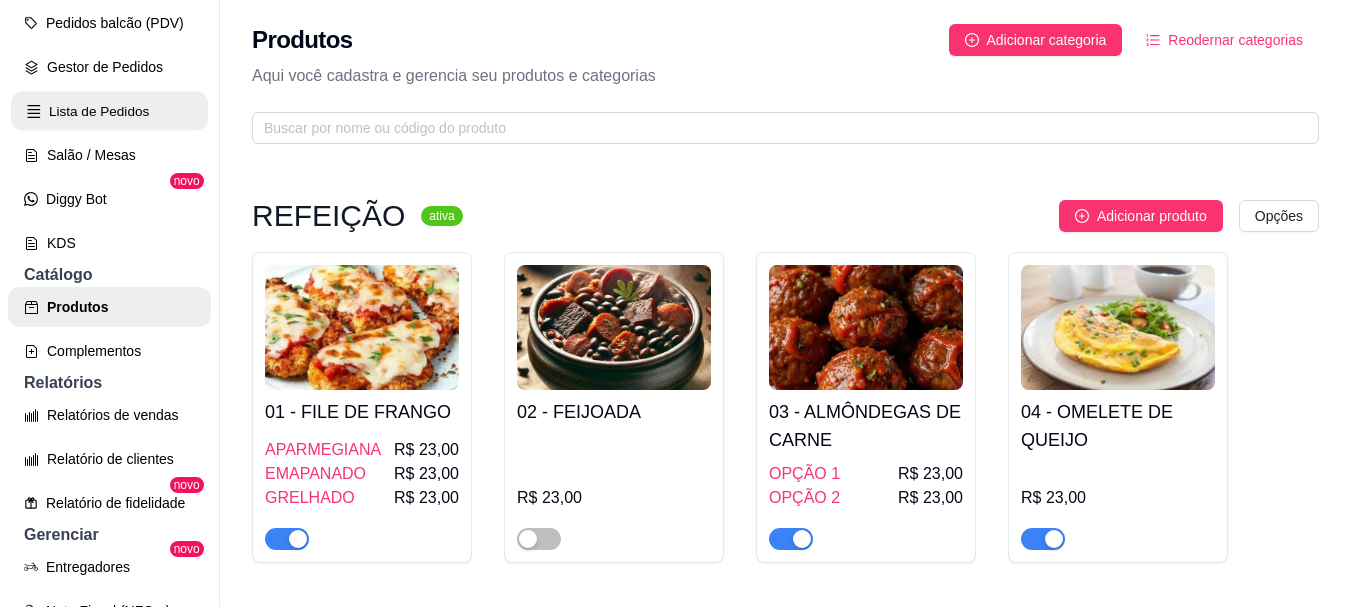click on "Lista de Pedidos" at bounding box center [109, 111] 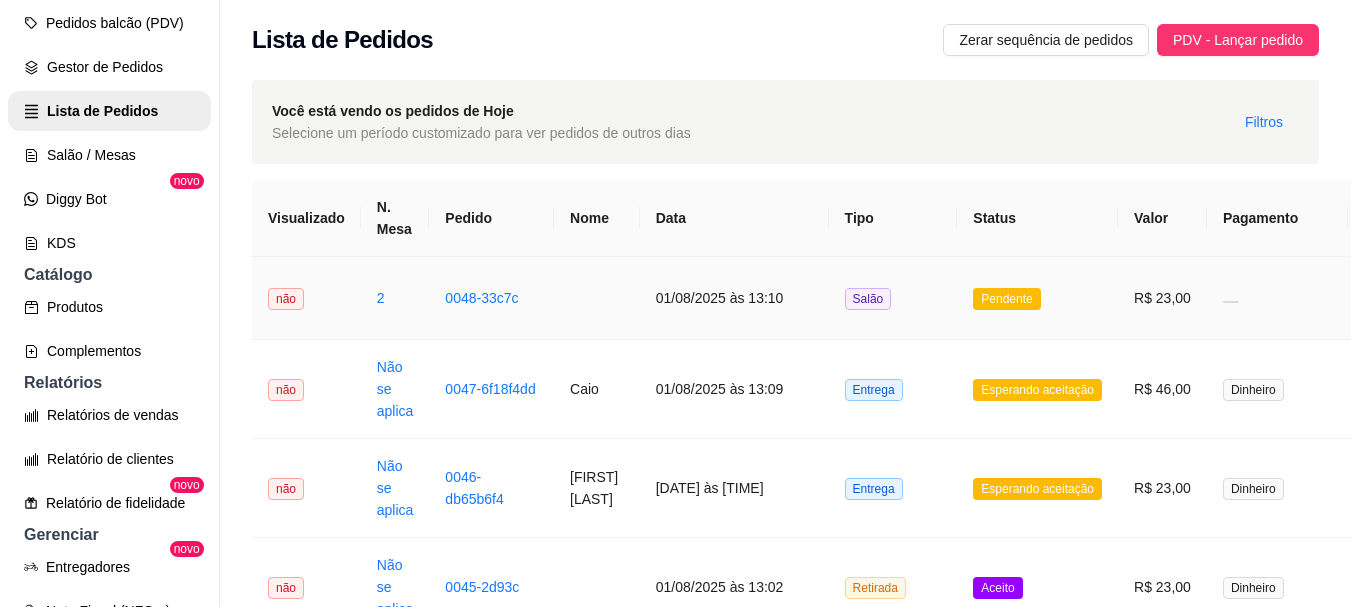 scroll, scrollTop: 32, scrollLeft: 0, axis: vertical 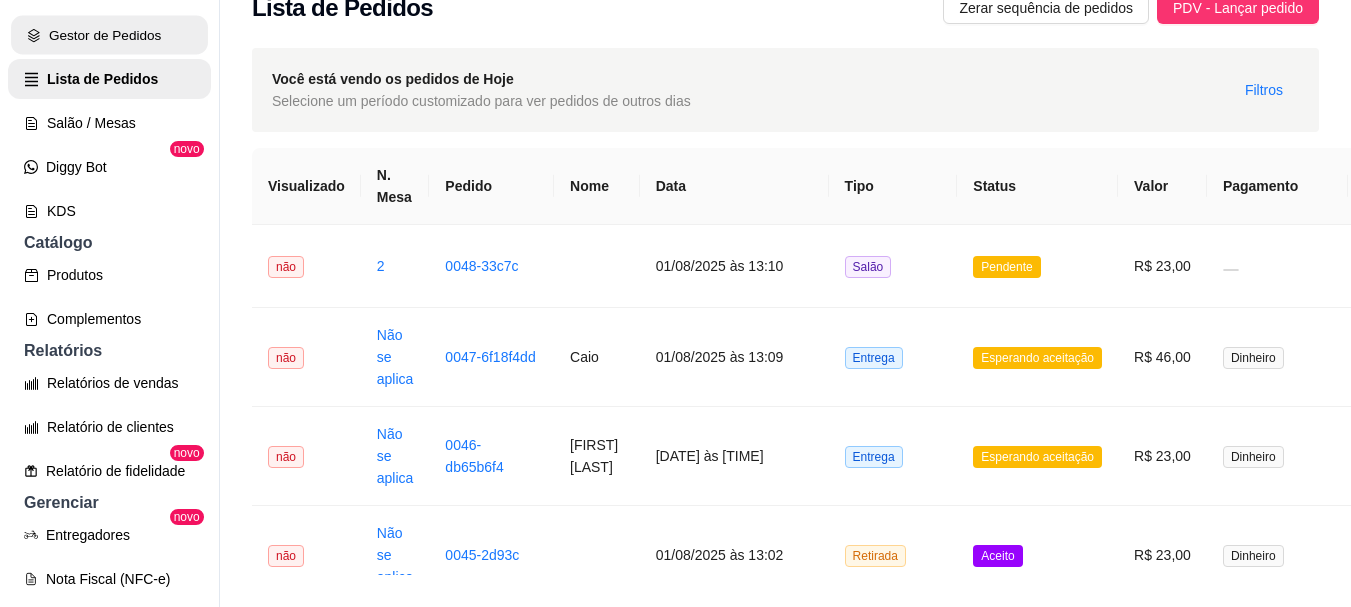click on "Gestor de Pedidos" at bounding box center [109, 35] 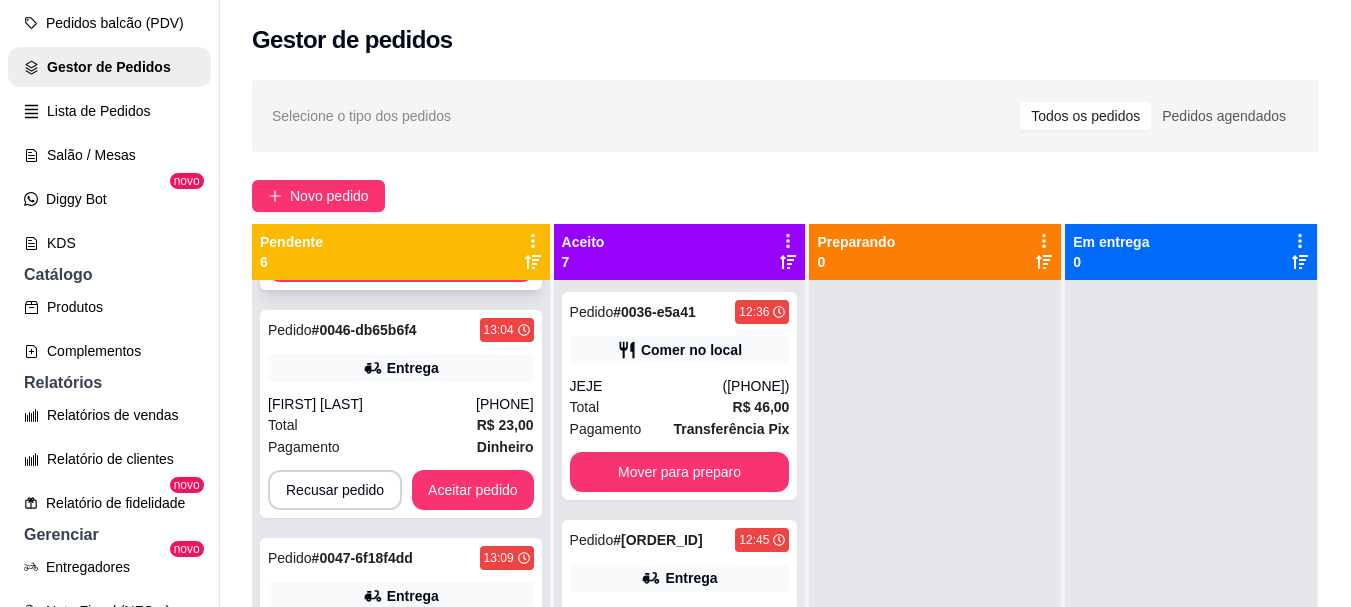 scroll, scrollTop: 693, scrollLeft: 0, axis: vertical 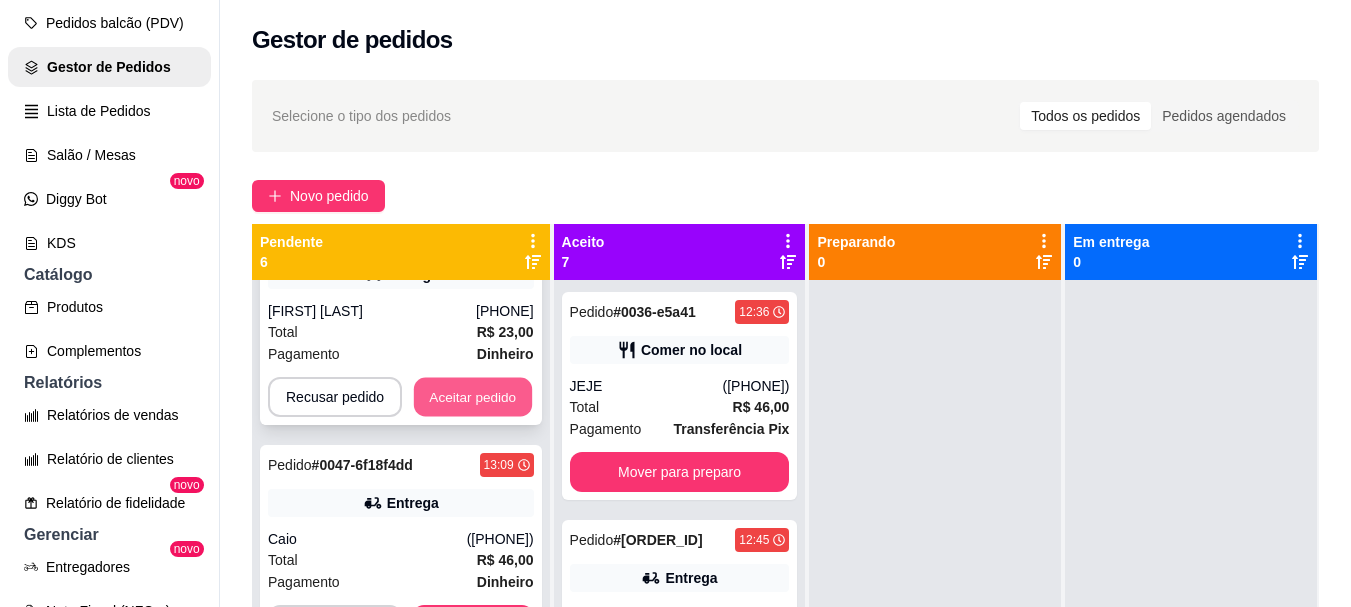 click on "Aceitar pedido" at bounding box center (473, 397) 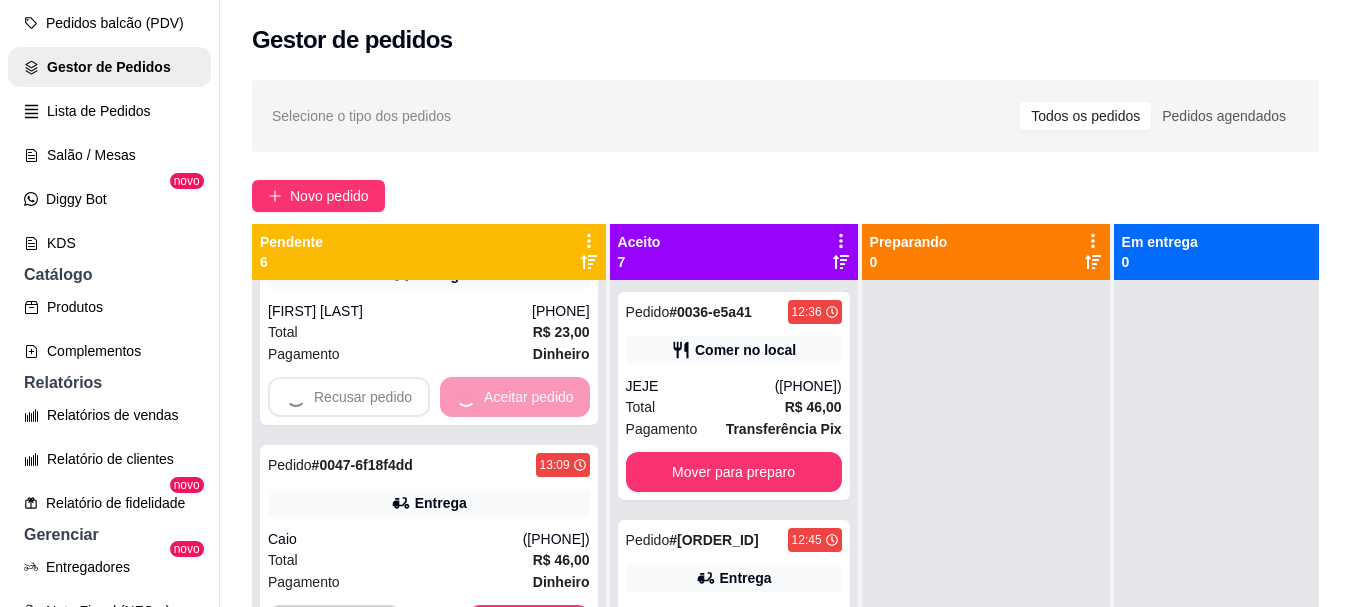 scroll, scrollTop: 465, scrollLeft: 0, axis: vertical 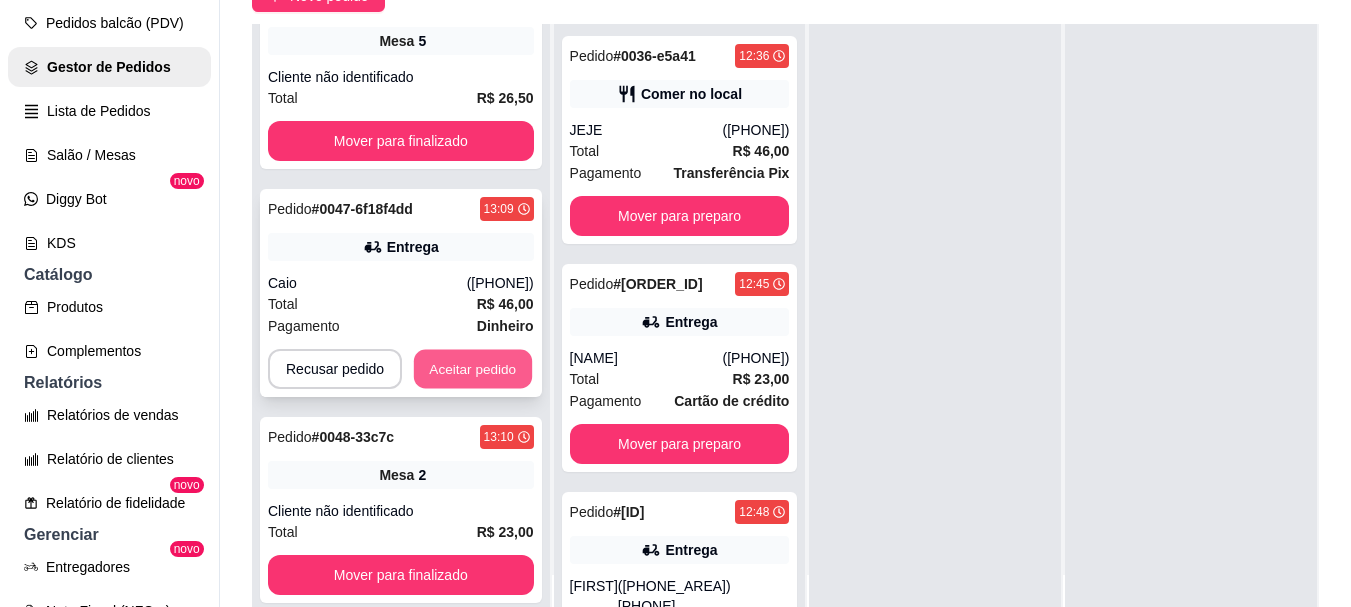 click on "Aceitar pedido" at bounding box center [473, 369] 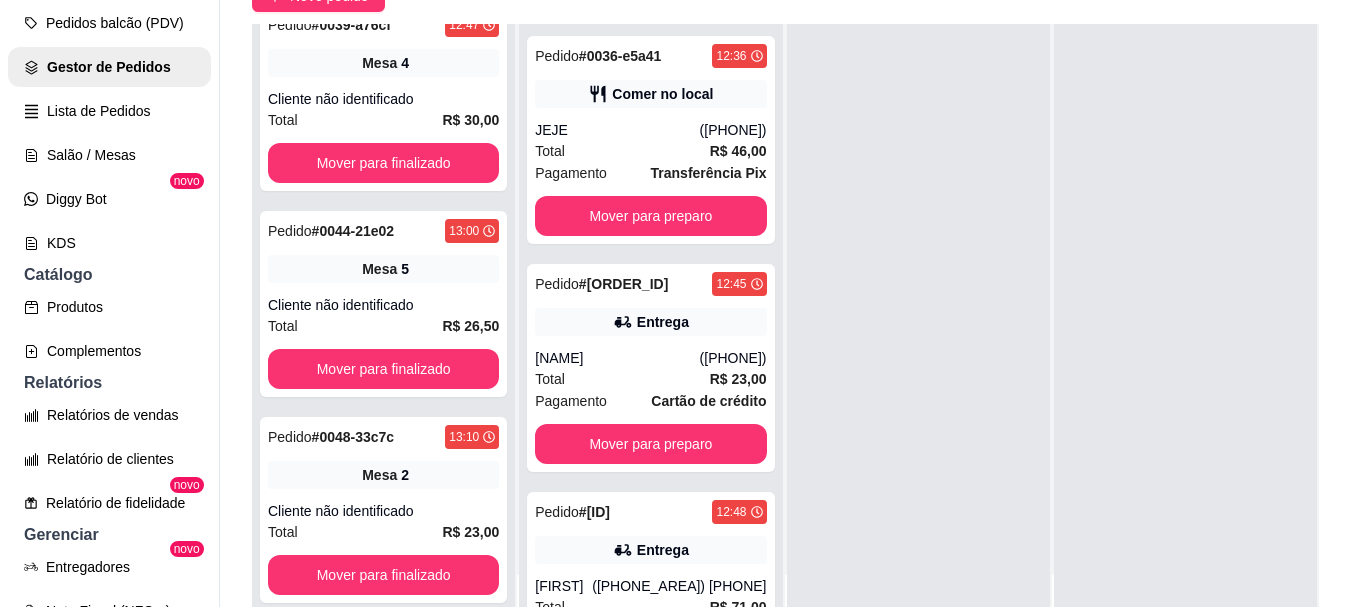 scroll, scrollTop: 237, scrollLeft: 0, axis: vertical 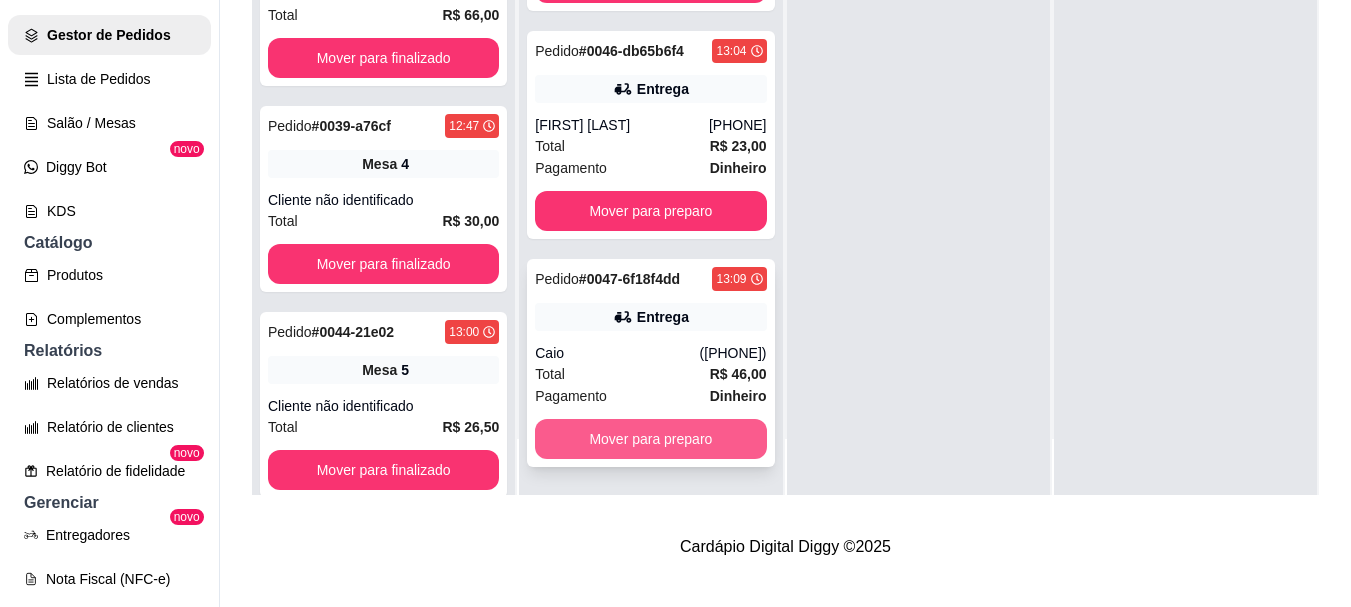 click on "Mover para preparo" at bounding box center [650, 439] 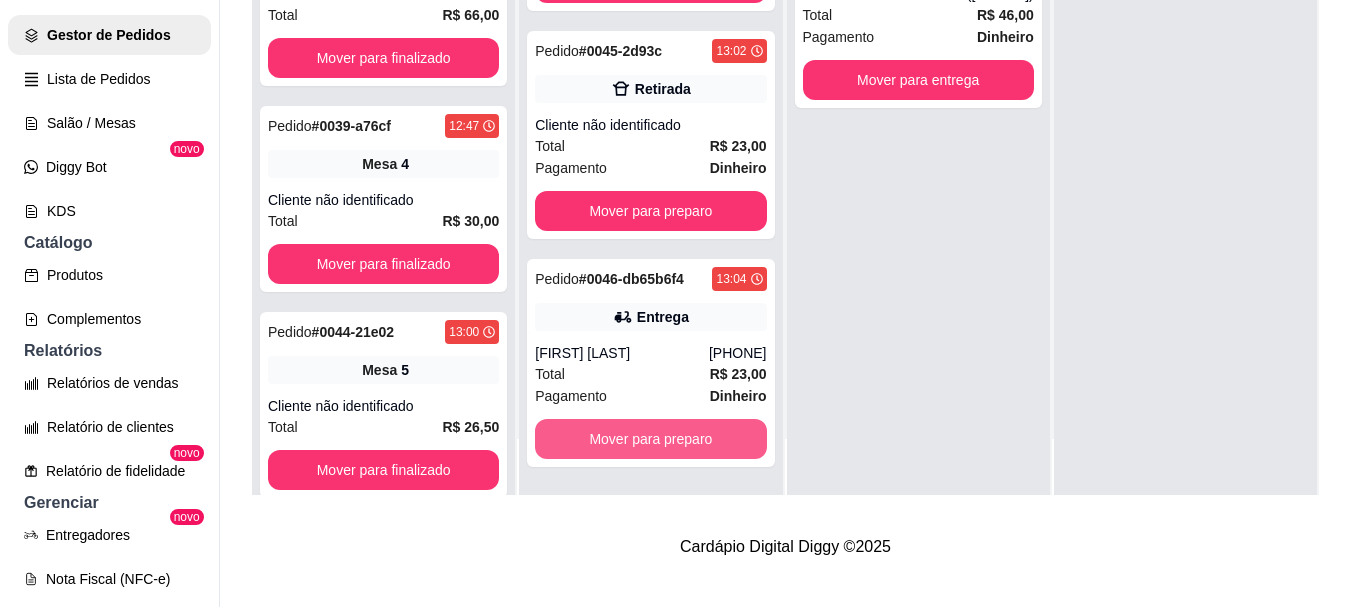 scroll, scrollTop: 1237, scrollLeft: 0, axis: vertical 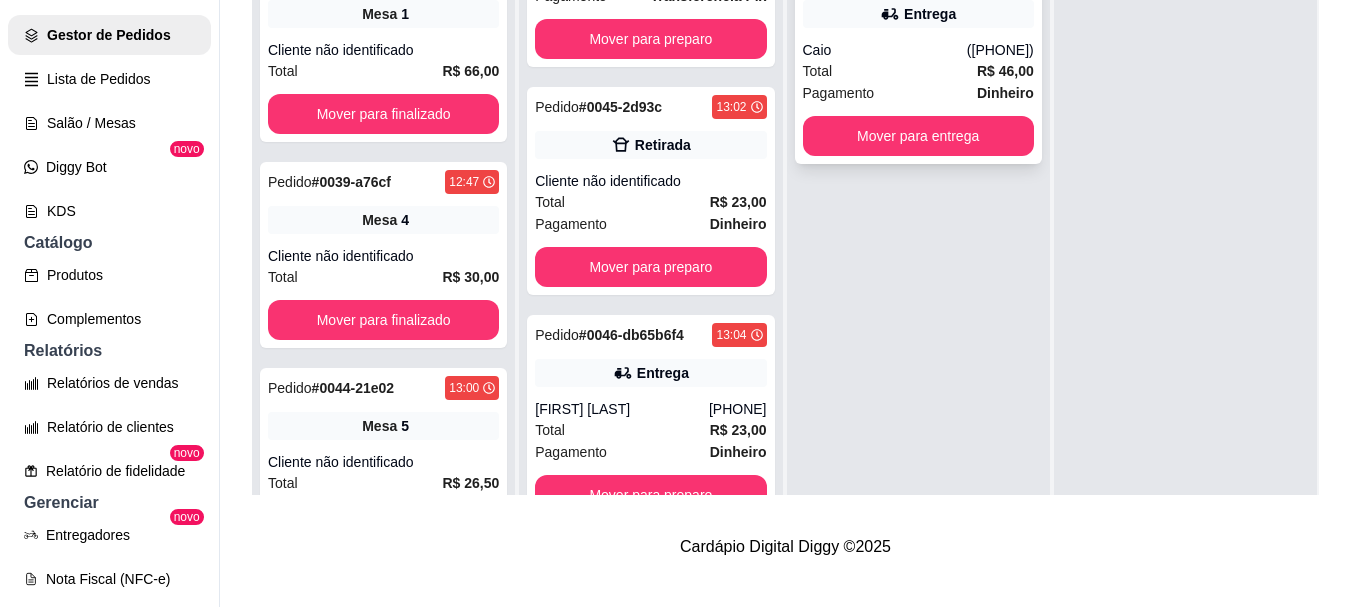click on "Total R$ 46,00" at bounding box center (918, 71) 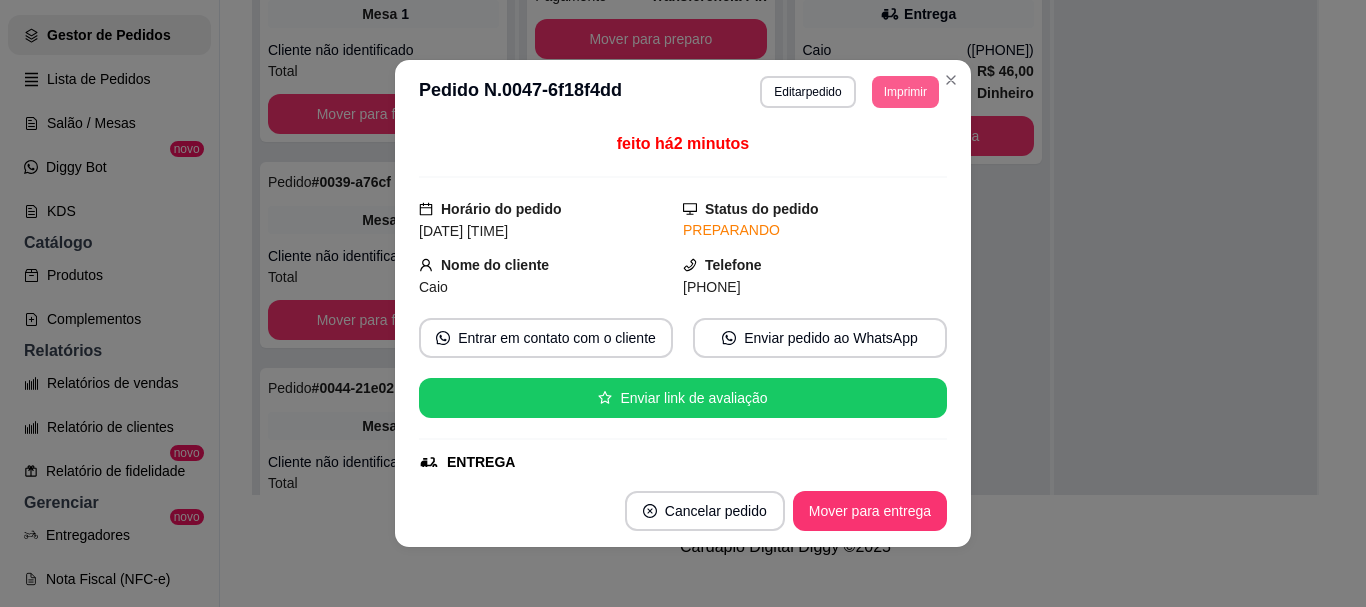 click on "Imprimir" at bounding box center [905, 92] 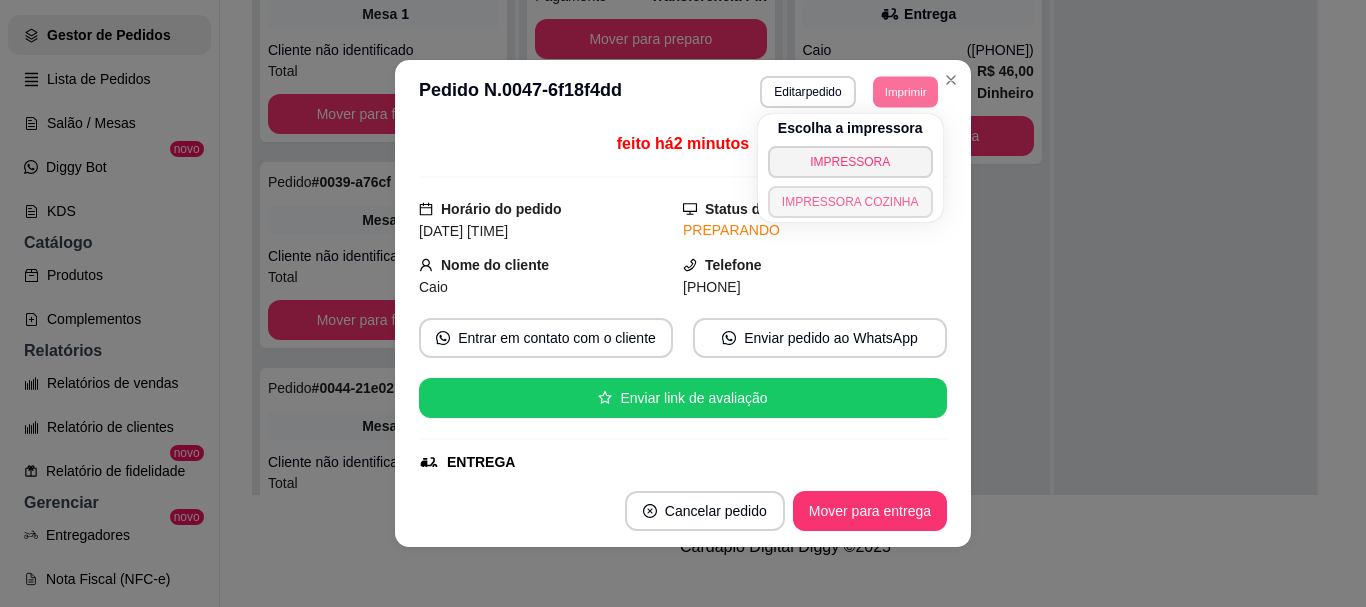 click on "IMPRESSORA COZINHA" at bounding box center (850, 202) 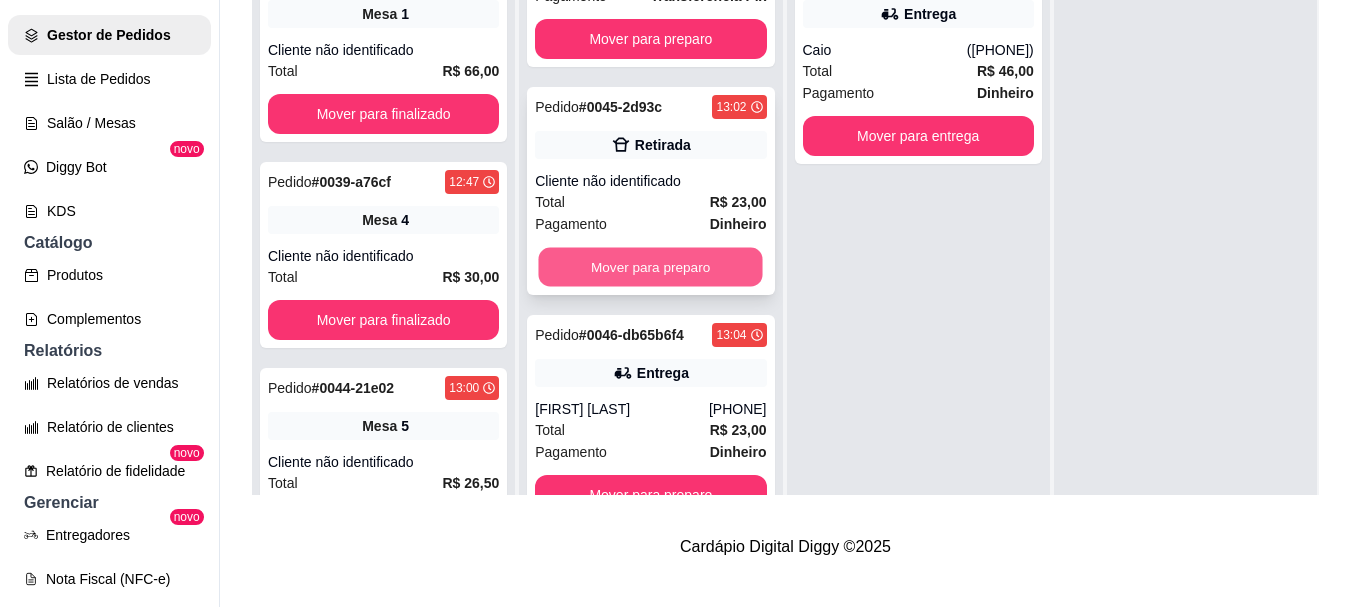click on "Mover para preparo" at bounding box center [651, 267] 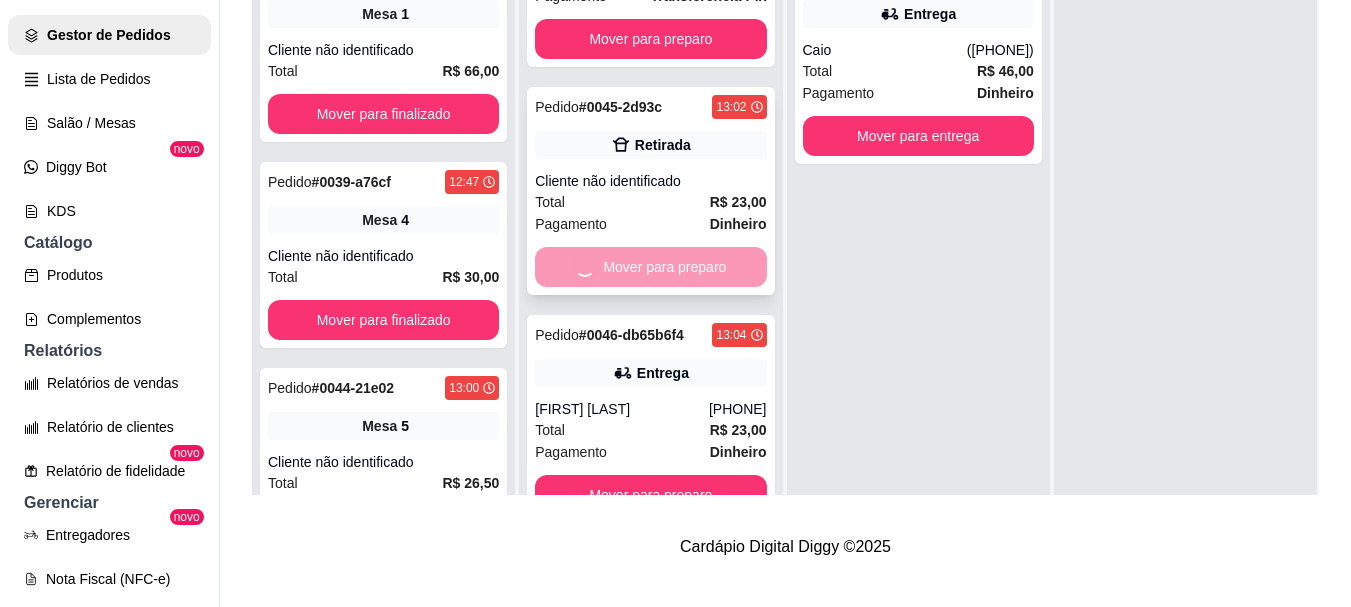 scroll, scrollTop: 1009, scrollLeft: 0, axis: vertical 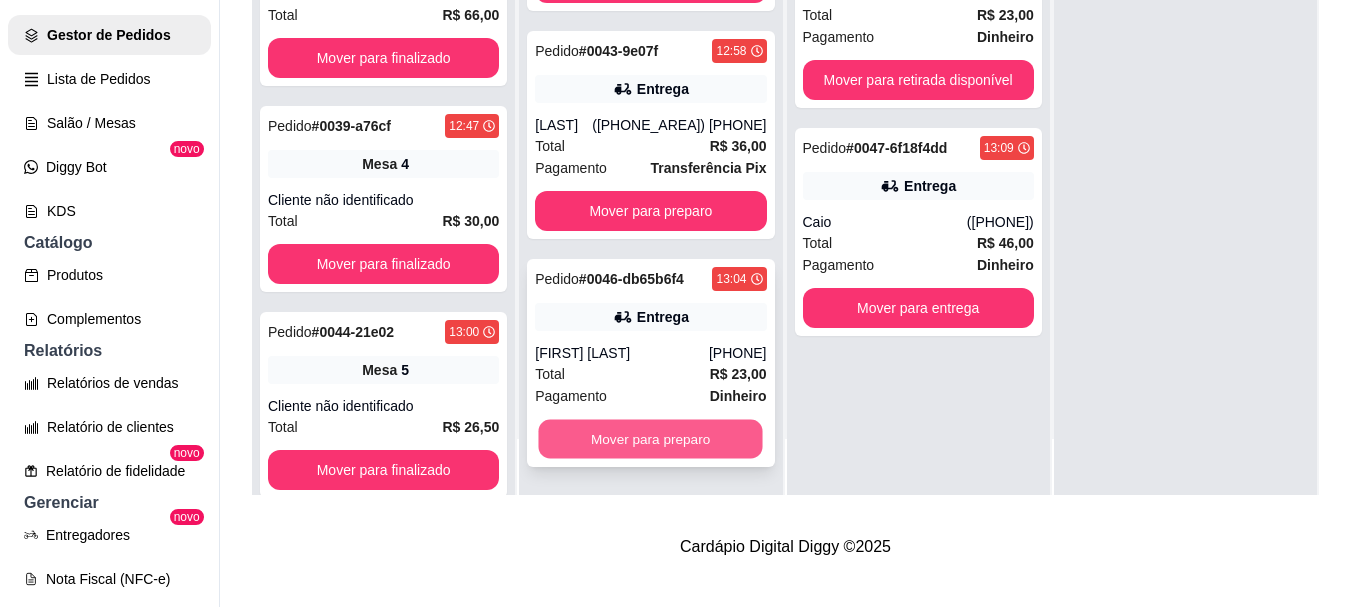 click on "Mover para preparo" at bounding box center [651, 439] 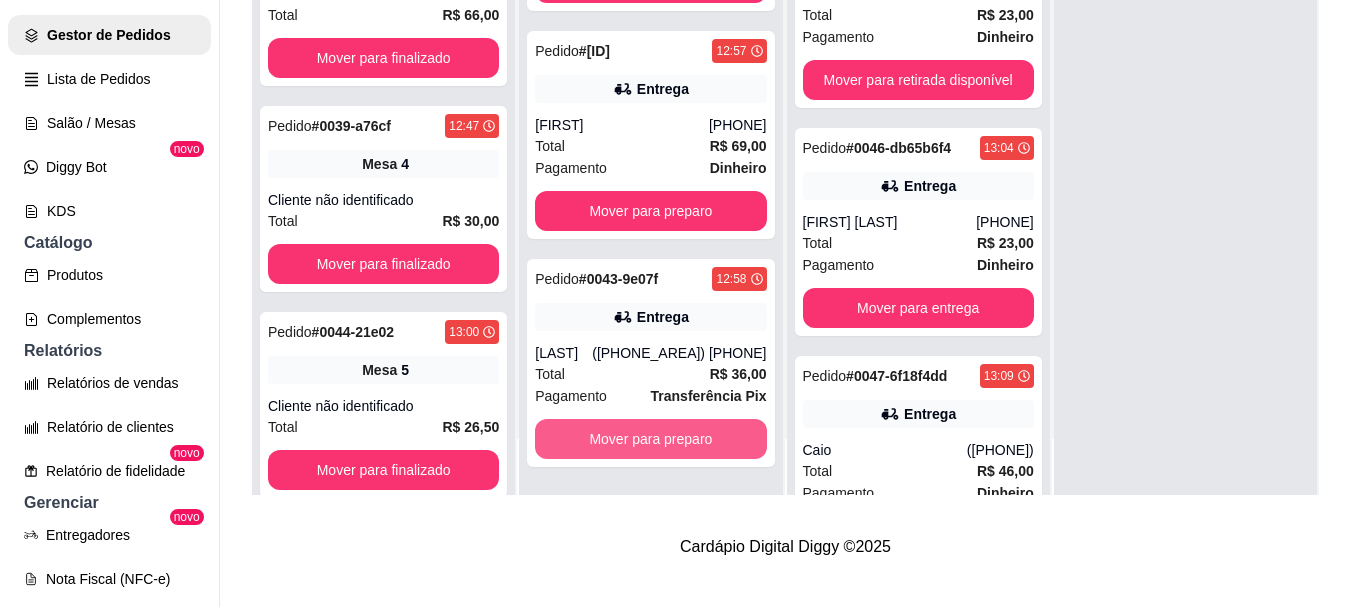 scroll, scrollTop: 781, scrollLeft: 0, axis: vertical 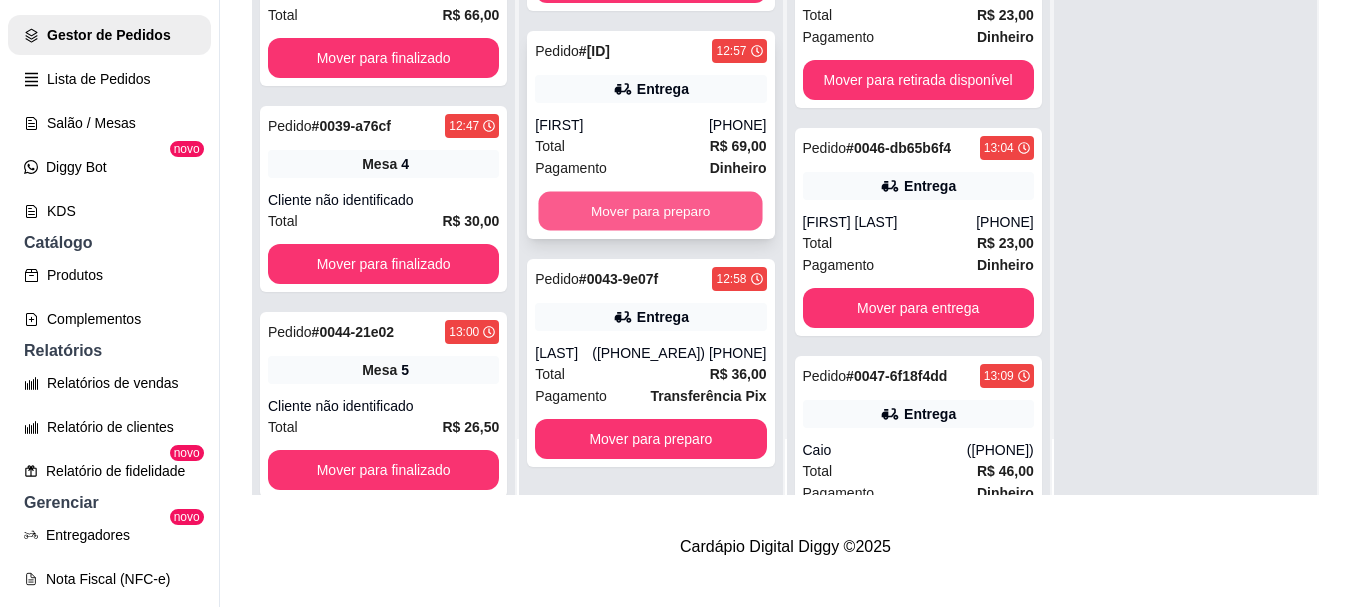 click on "Mover para preparo" at bounding box center (651, 211) 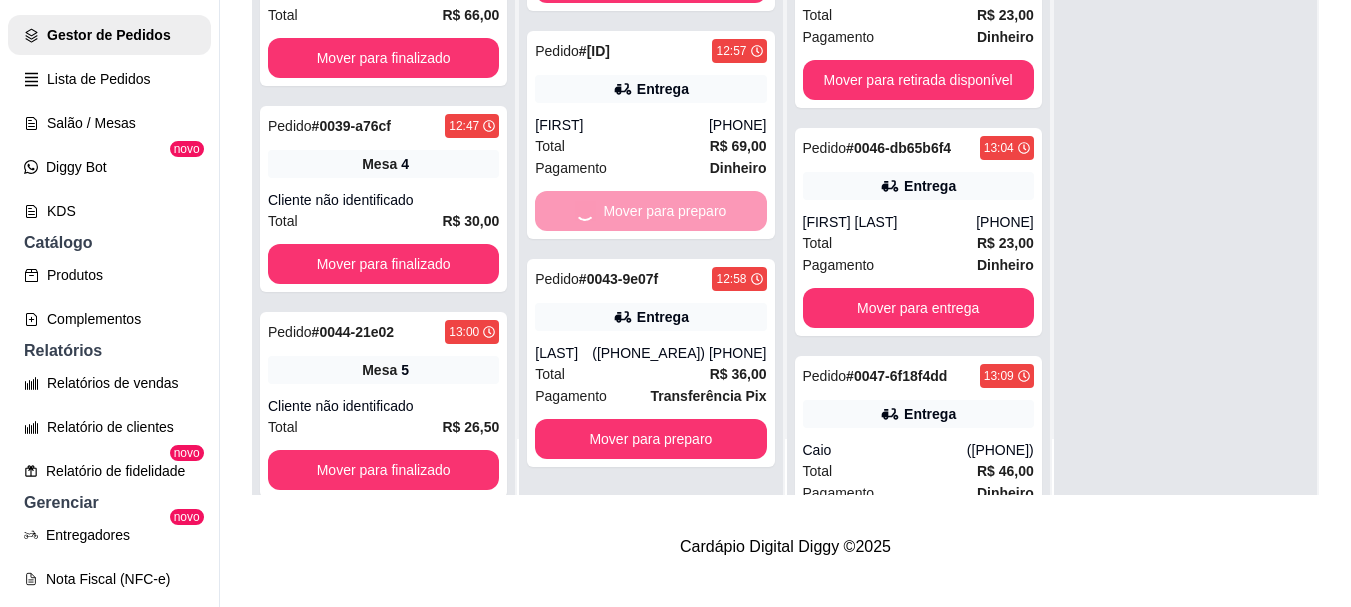 scroll, scrollTop: 553, scrollLeft: 0, axis: vertical 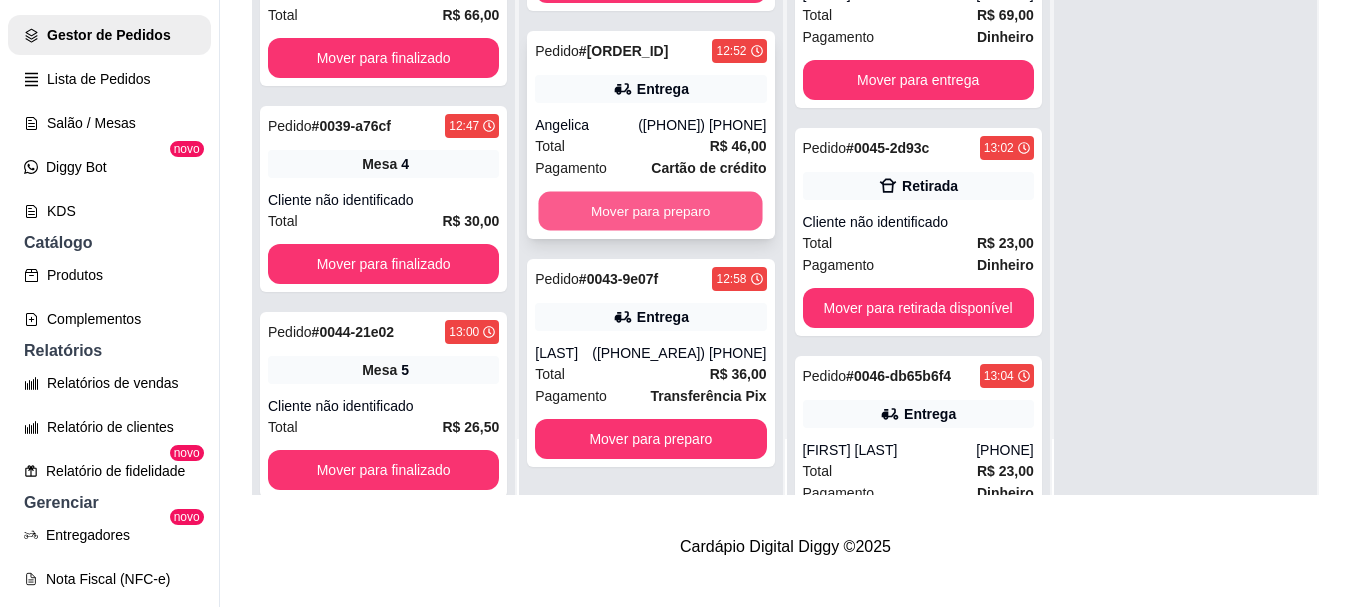 click on "Mover para preparo" at bounding box center [651, 211] 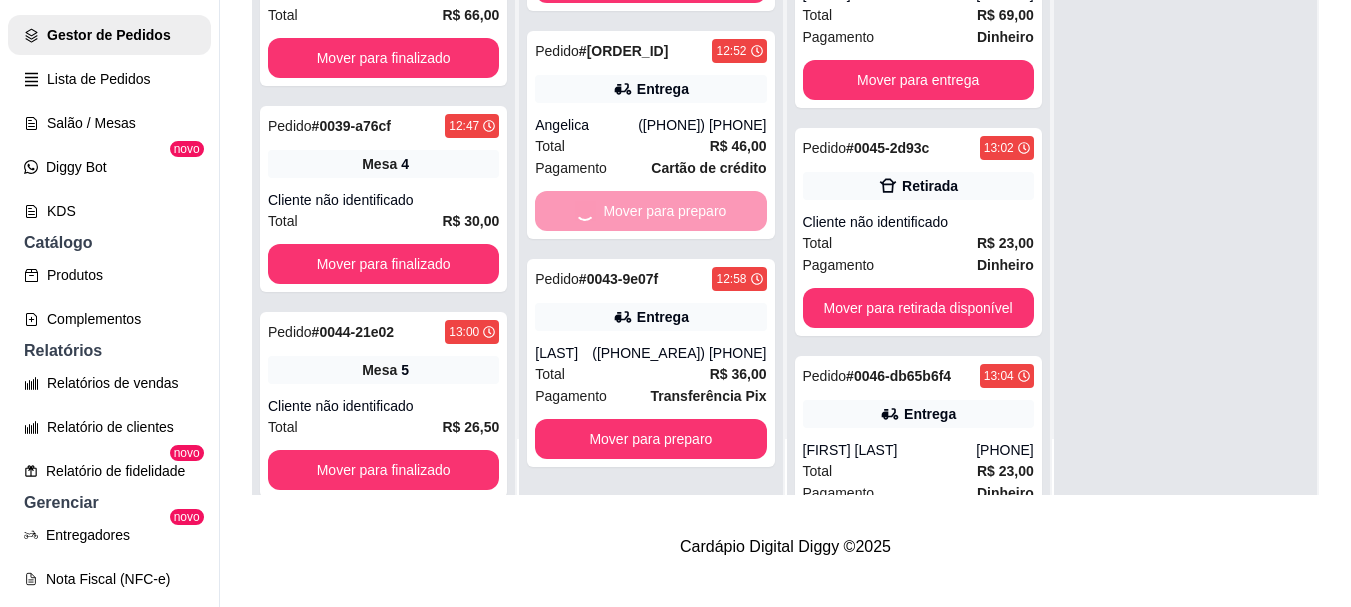 scroll, scrollTop: 325, scrollLeft: 0, axis: vertical 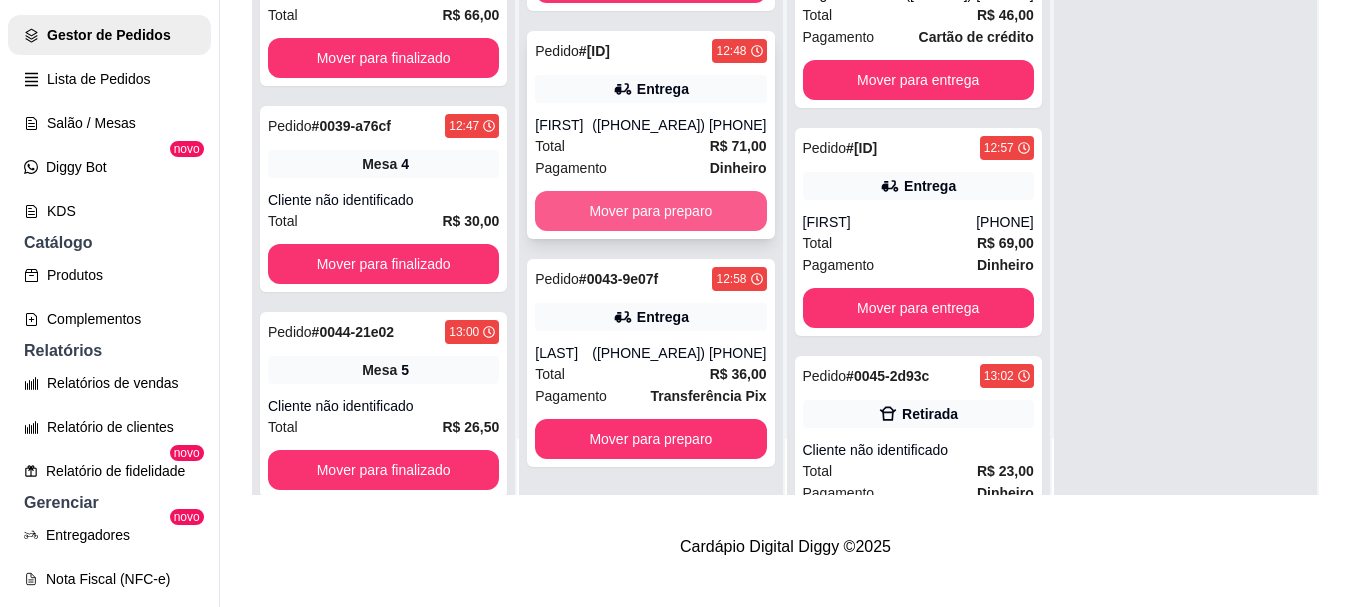 click on "Mover para preparo" at bounding box center [650, 211] 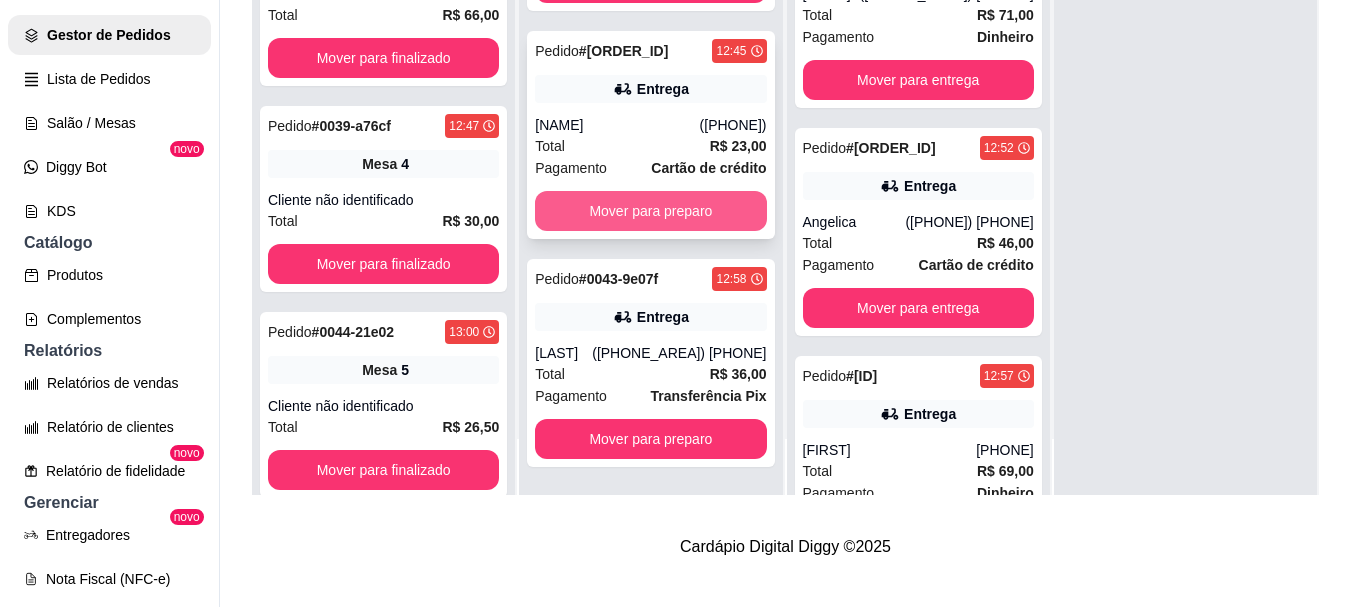 scroll, scrollTop: 97, scrollLeft: 0, axis: vertical 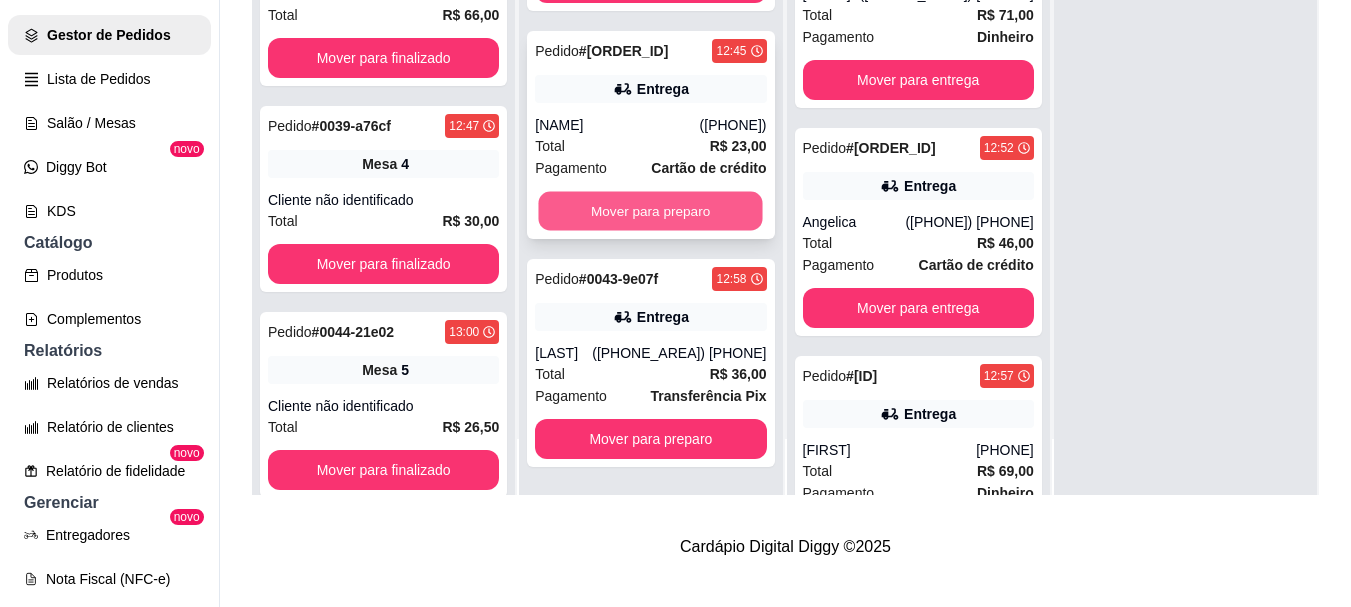 click on "Mover para preparo" at bounding box center [651, 211] 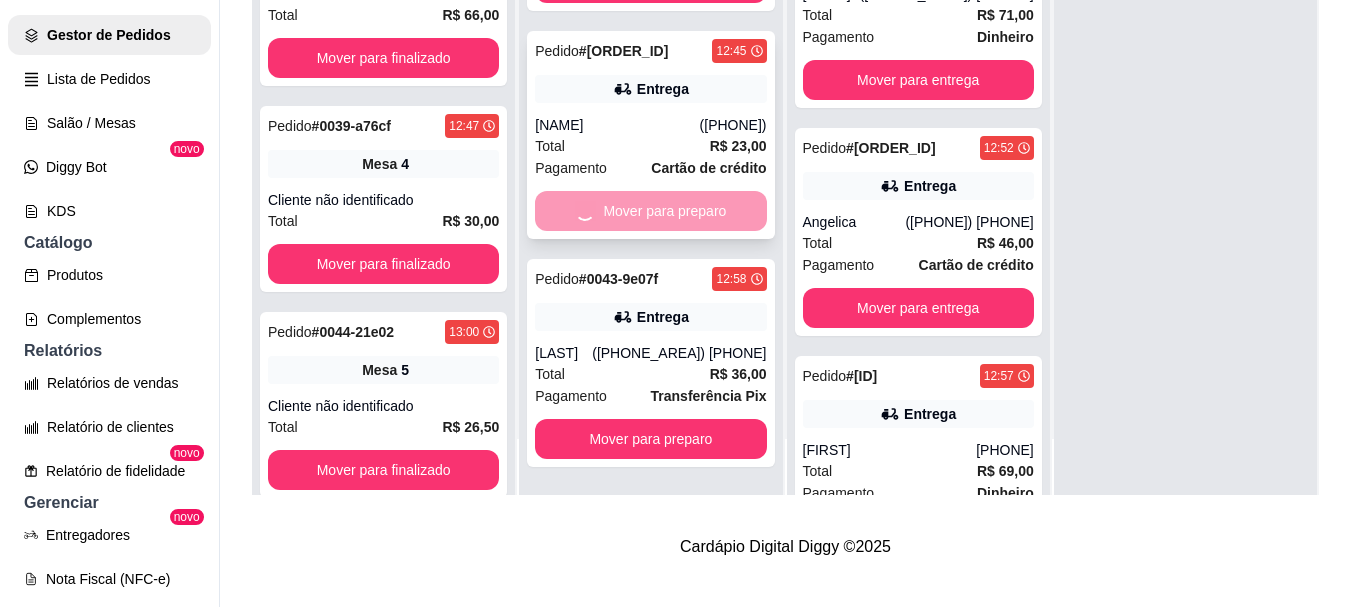 scroll, scrollTop: 0, scrollLeft: 0, axis: both 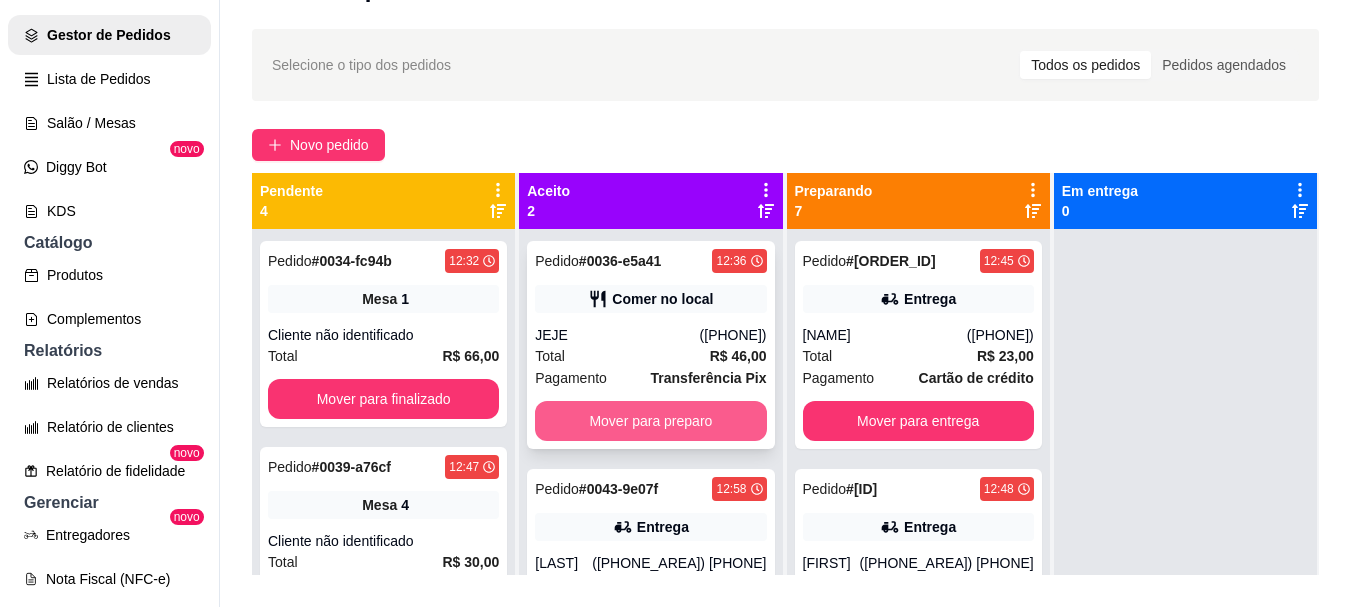 click on "Mover para preparo" at bounding box center [650, 421] 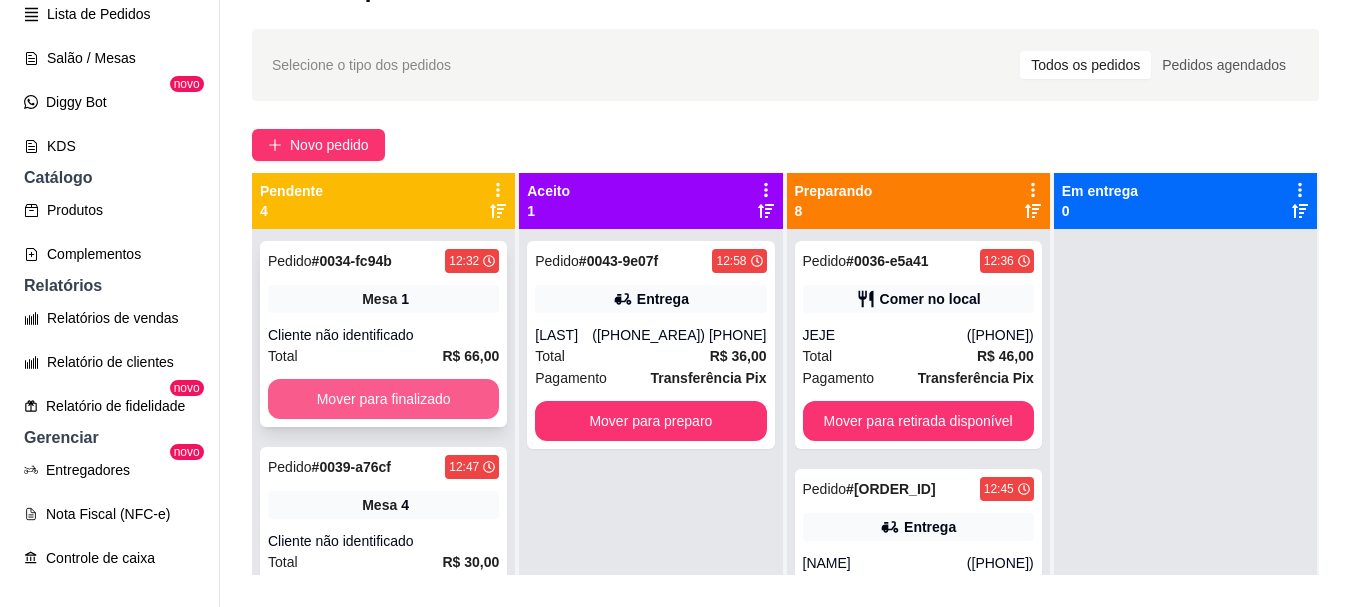 scroll, scrollTop: 363, scrollLeft: 0, axis: vertical 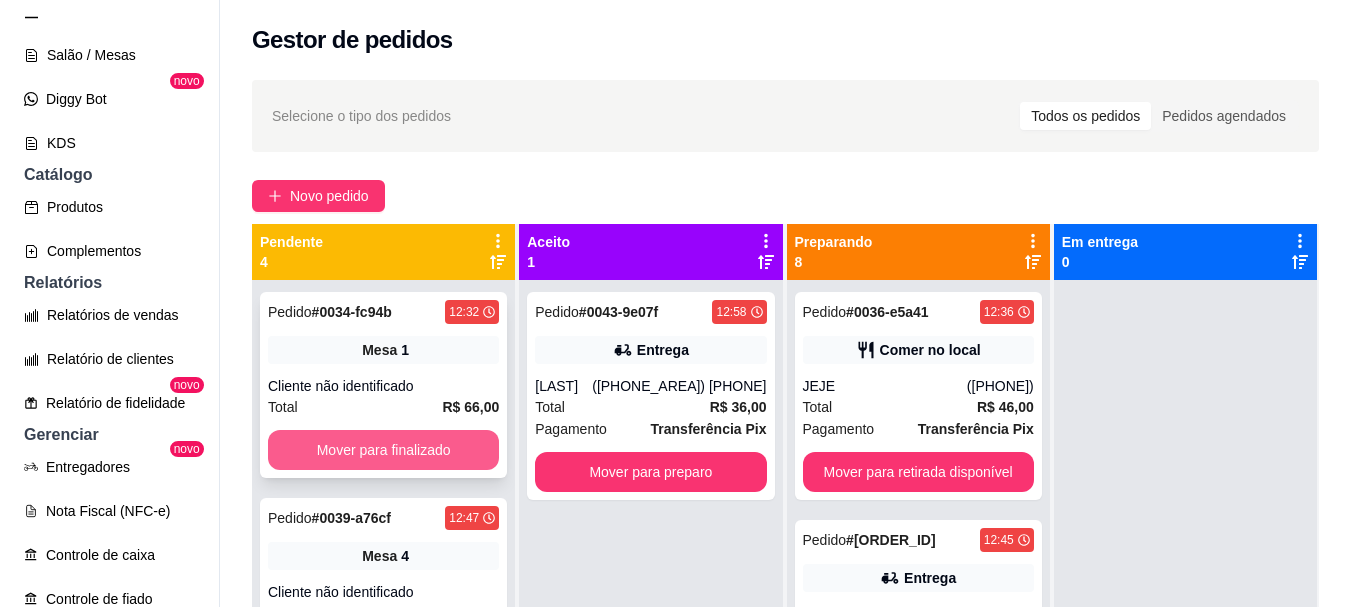 click on "Mover para finalizado" at bounding box center (383, 450) 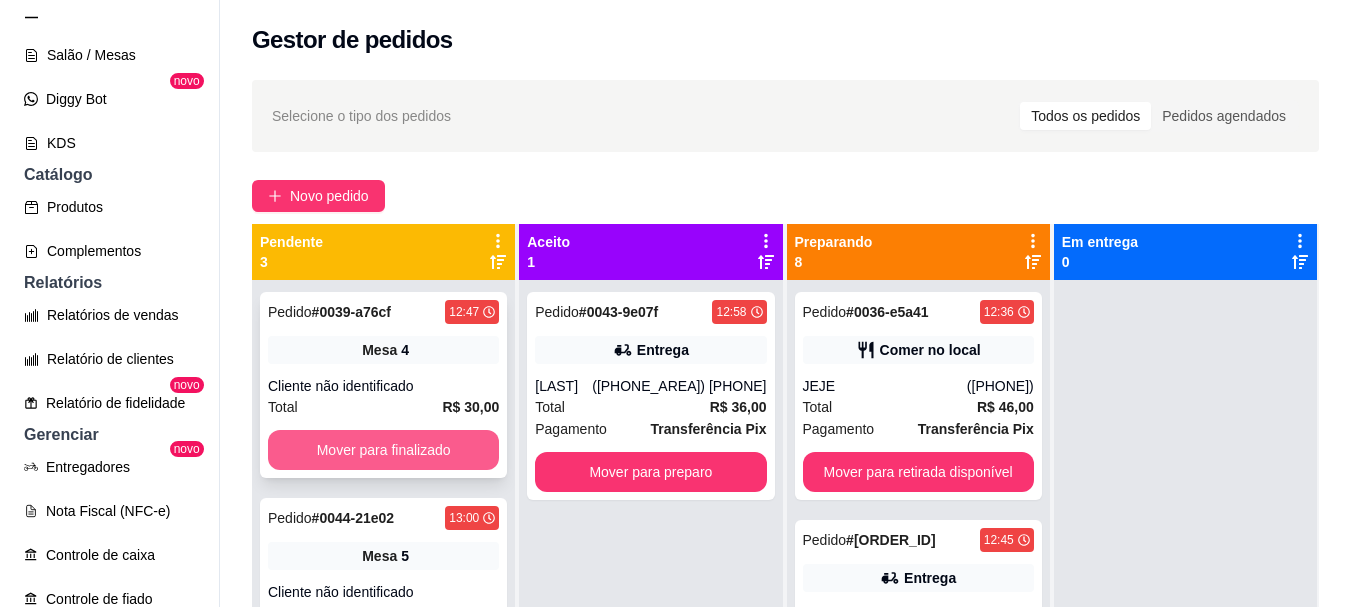 click on "Mover para finalizado" at bounding box center (383, 450) 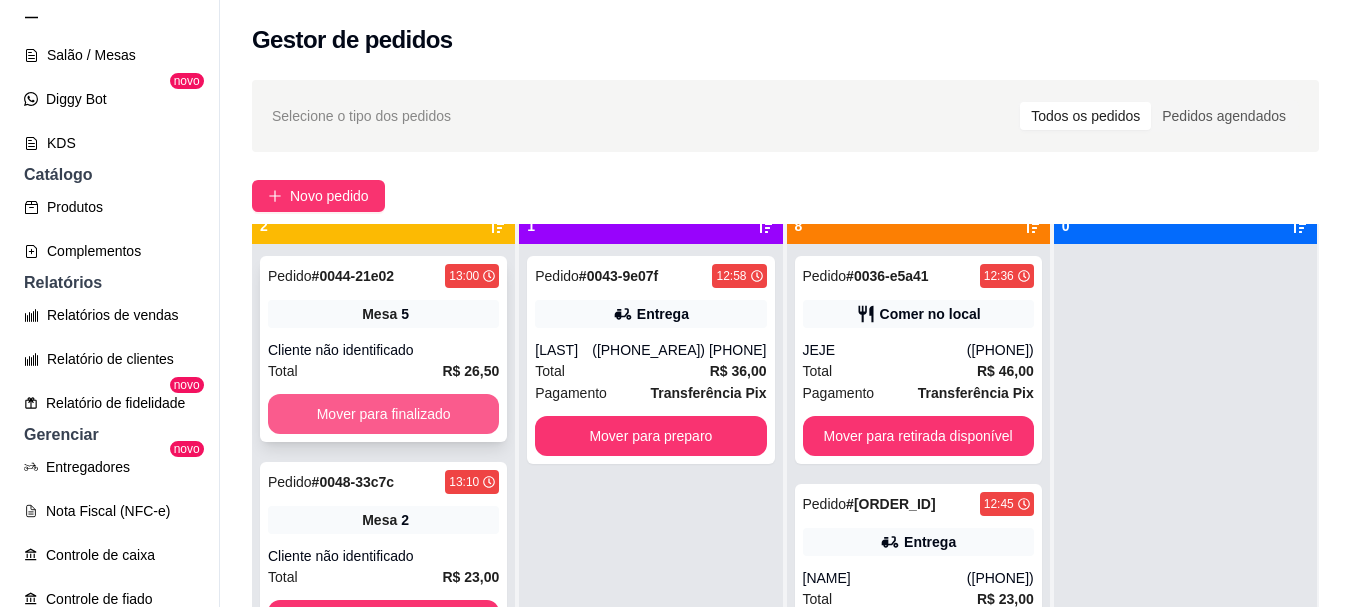 scroll, scrollTop: 56, scrollLeft: 0, axis: vertical 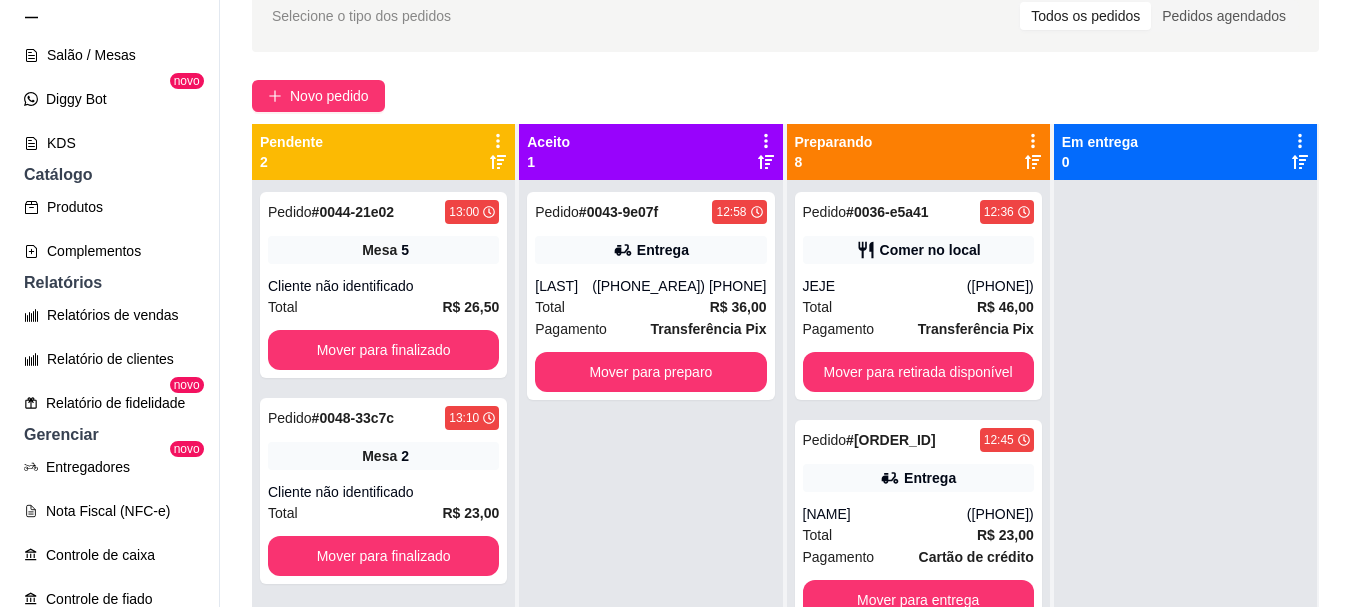 click on "Selecione o tipo dos pedidos Todos os pedidos Pedidos agendados Novo pedido Pendente 2 Pedido  # 0044-21e02 13:00 Mesa 5 Cliente não identificado Total R$ 26,50 Mover para finalizado Pedido  # 0048-33c7c 13:10 Mesa 2 Cliente não identificado Total R$ 23,00 Mover para finalizado Aceito 1 Pedido  # 0043-9e07f 12:58 Entrega EZEQUIEL (81) 9992-7568 Total R$ 36,00 Pagamento Transferência Pix Mover para preparo Preparando 8 Pedido  # 0036-e5a41 12:36 Comer no local JEJE (81) 9123-1982 Total R$ 46,00 Pagamento Transferência Pix Mover para retirada disponível Pedido  # 0037-73e73182 12:45 Entrega Mariah Barbosa (81) 99459-6193 Total R$ 23,00 Pagamento Cartão de crédito Mover para entrega Pedido  # 0040-a1176bd1 12:48 Entrega Valdilene (81) 98309-4513 Total R$ 71,00 Pagamento Dinheiro Mover para entrega Pedido  # 0041-54975381 12:52 Entrega Angelica (51) 99861-5656 Total R$ 46,00 Pagamento Cartão de crédito Mover para entrega Pedido  # 0042-9ba4f9d3 12:57 Entrega Daniela (51) 98275-2000 Total R$ 69,00" at bounding box center [785, 361] 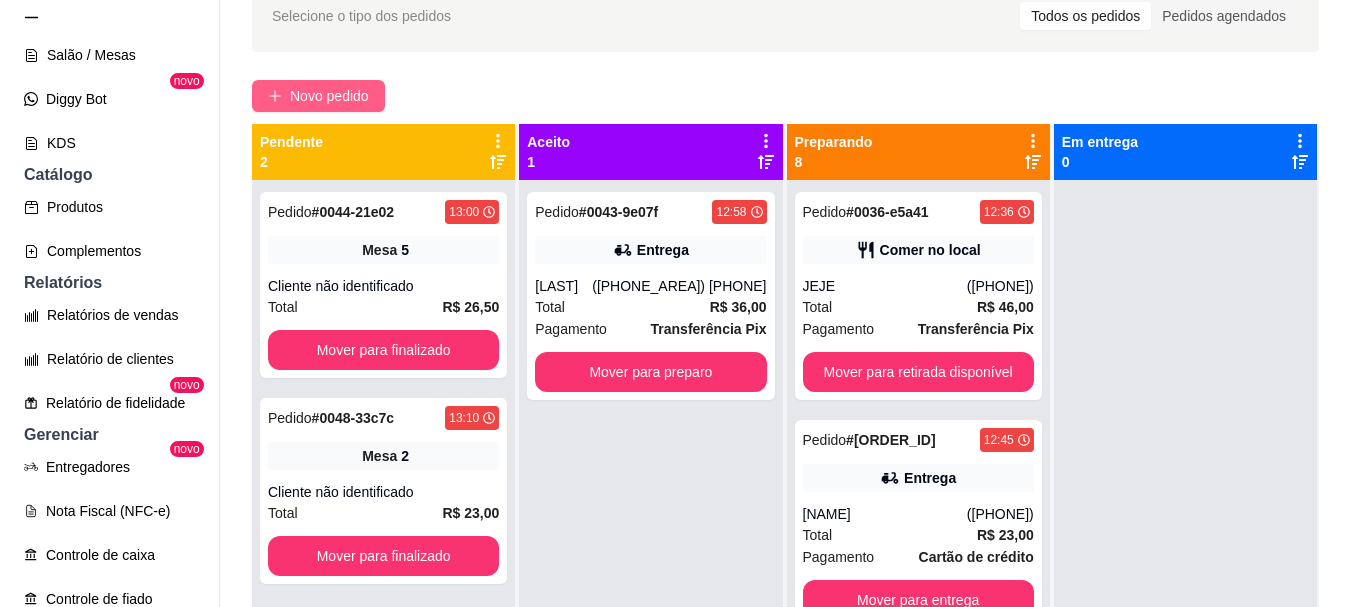 click on "Novo pedido" at bounding box center (329, 96) 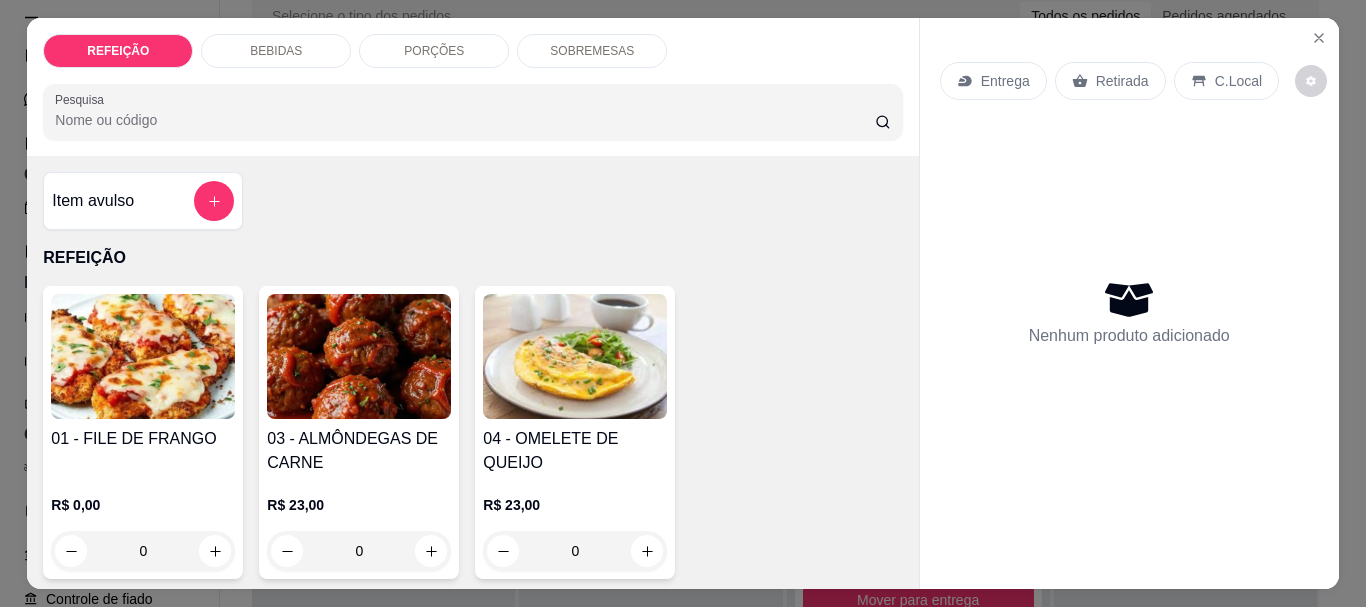 click at bounding box center (143, 356) 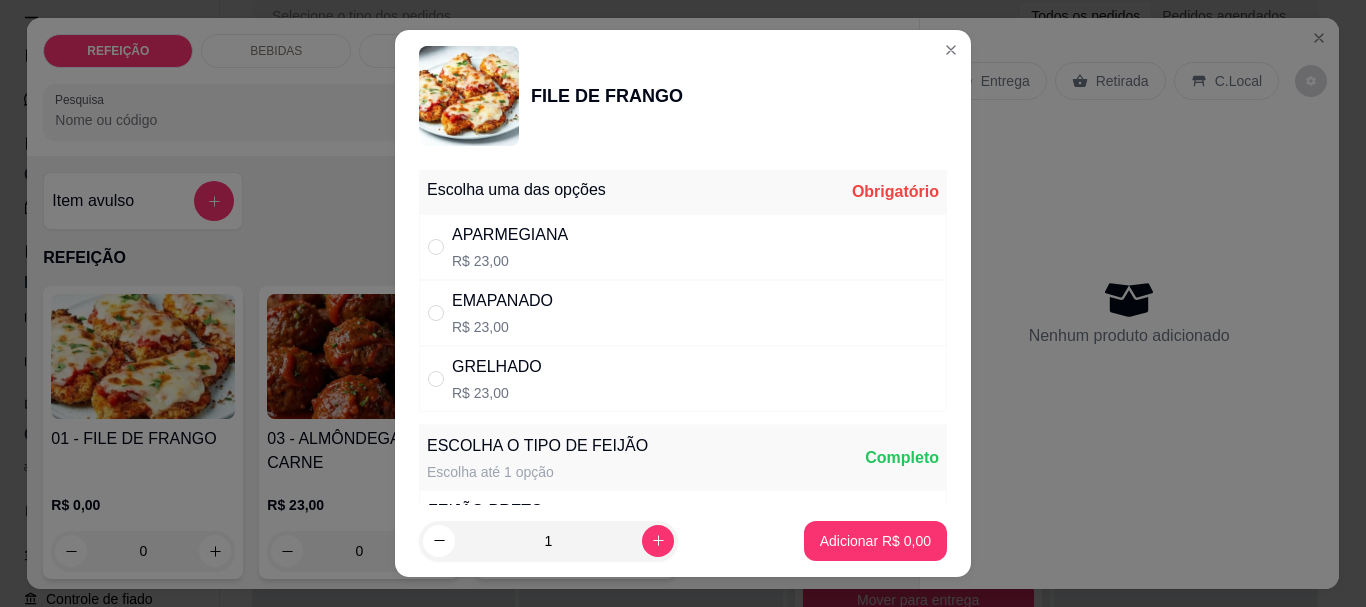 click on "APARMEGIANA" at bounding box center [510, 235] 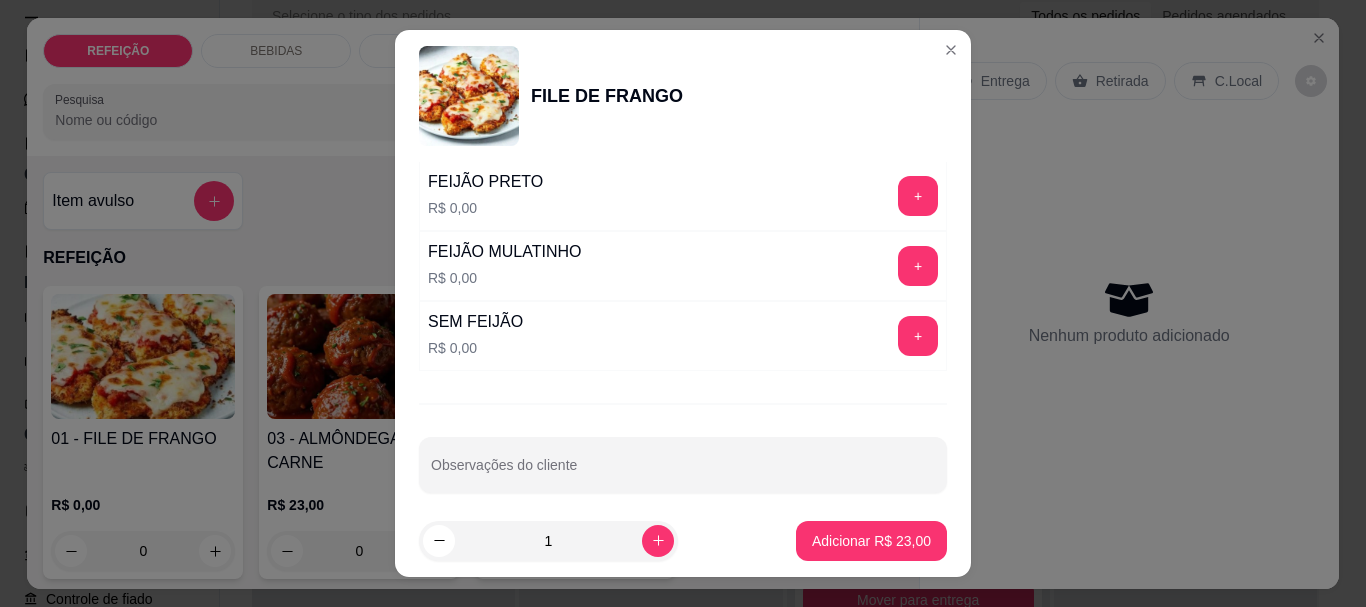 scroll, scrollTop: 345, scrollLeft: 0, axis: vertical 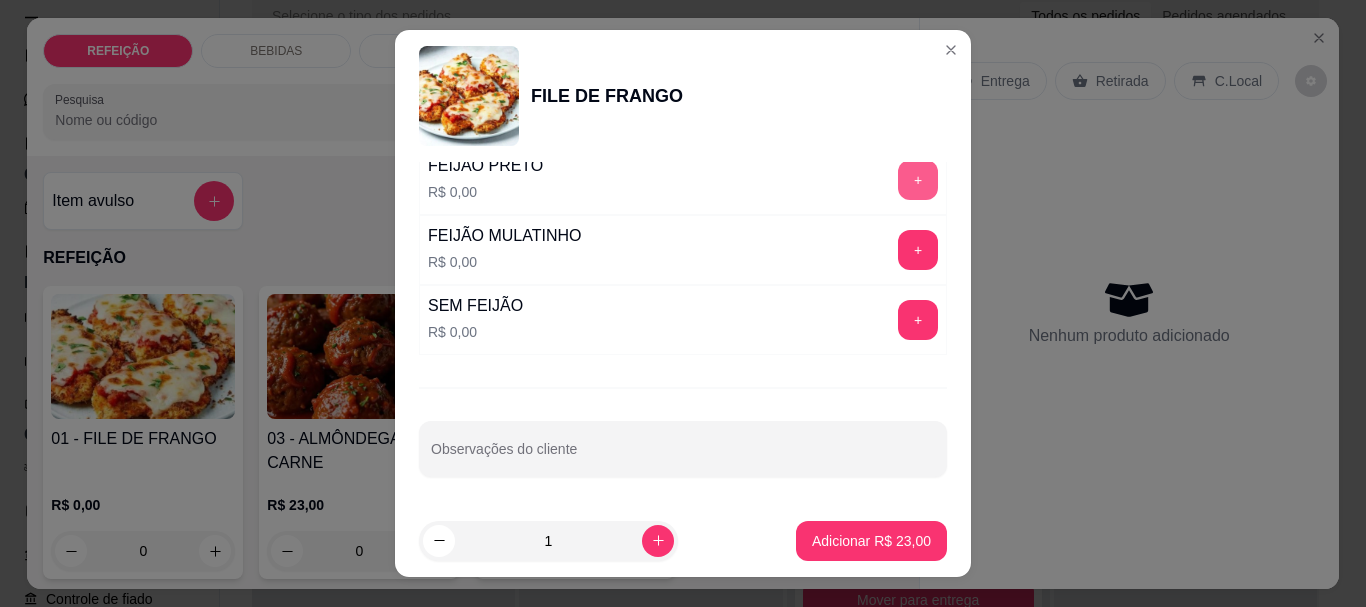 click on "+" at bounding box center [918, 180] 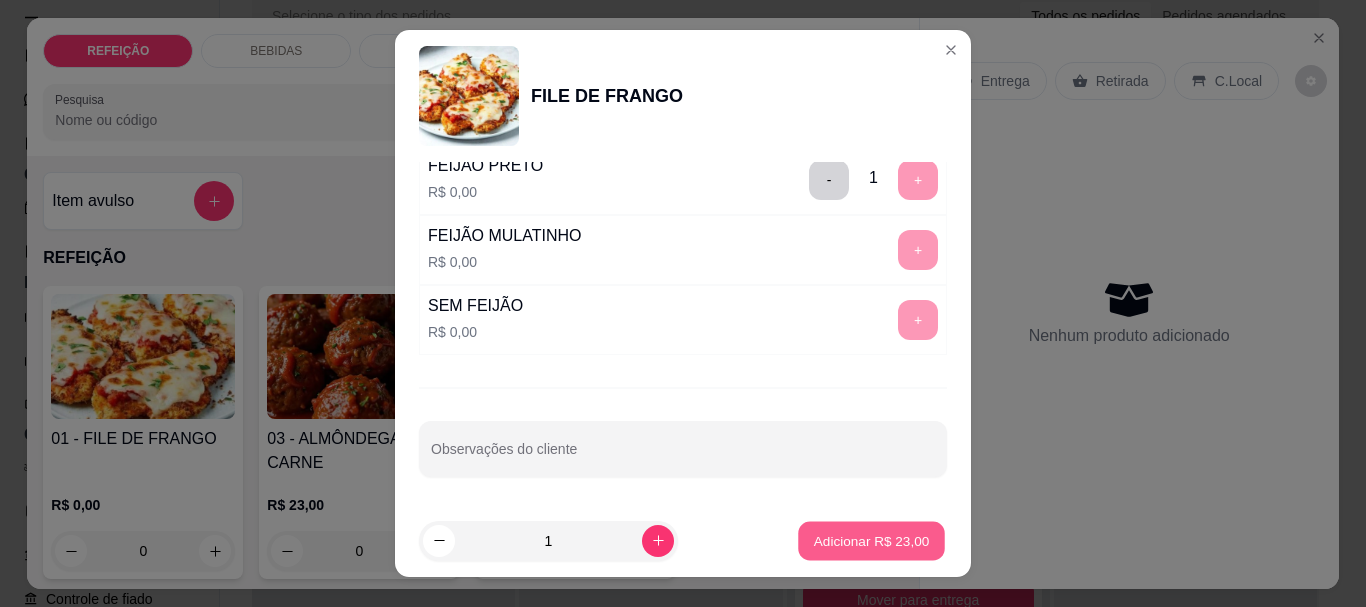 click on "Adicionar   R$ 23,00" at bounding box center [872, 540] 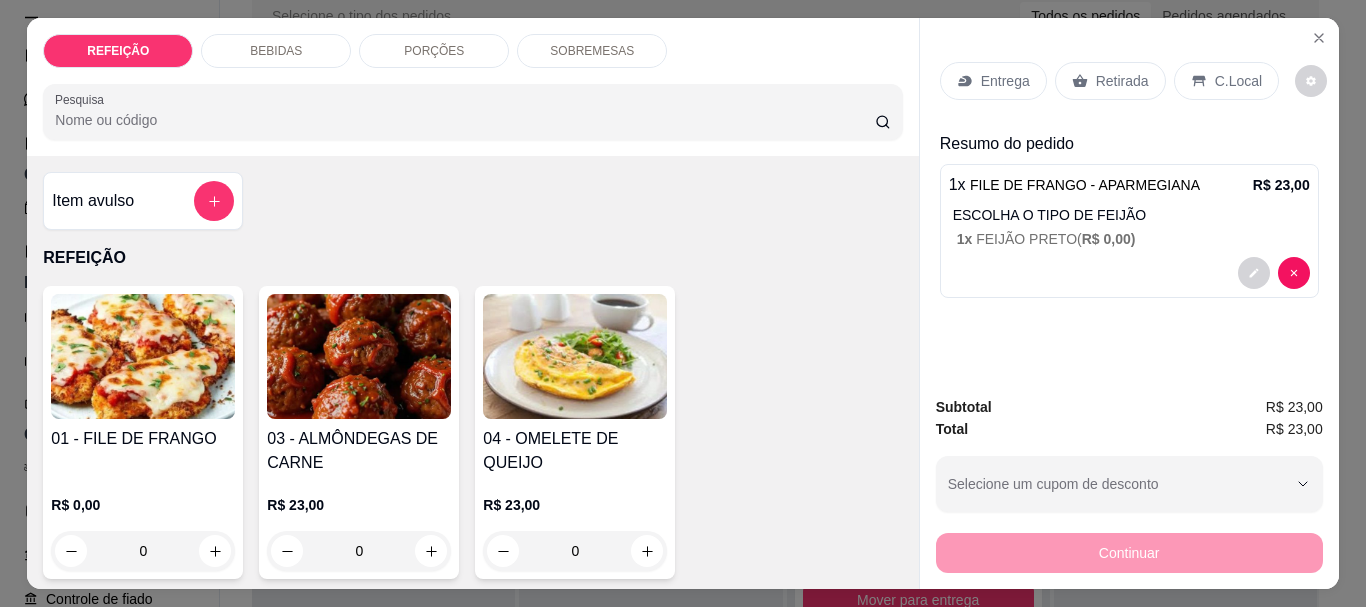 click on "Entrega" at bounding box center (1005, 81) 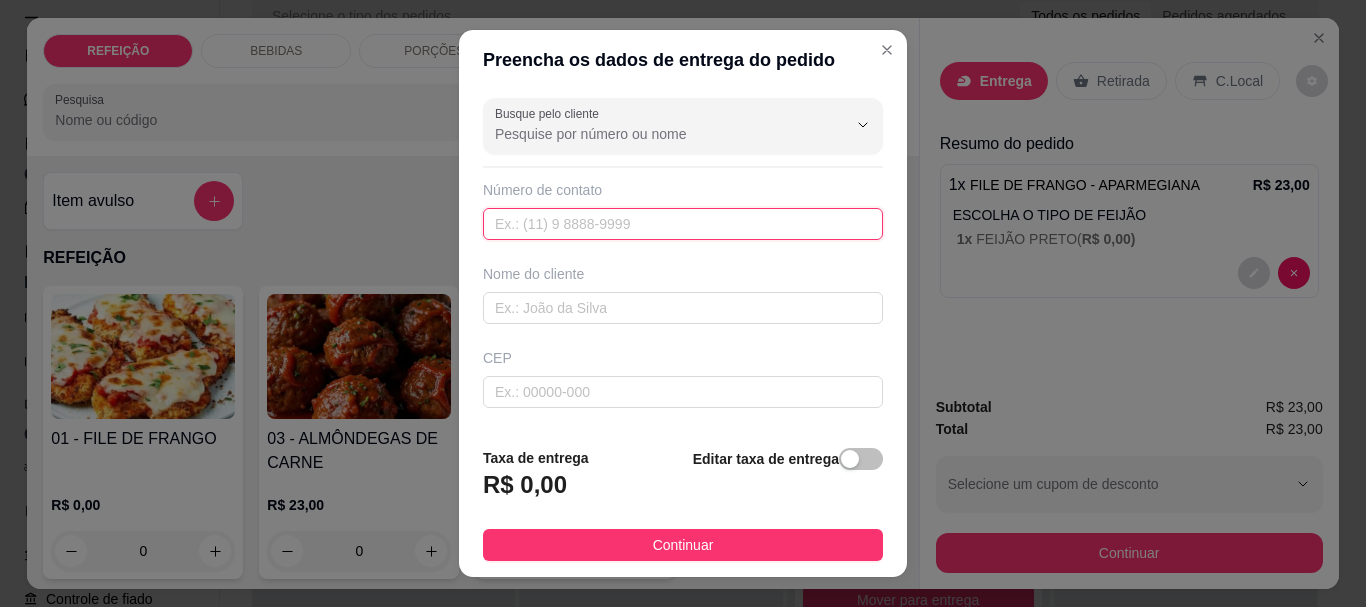 click at bounding box center (683, 224) 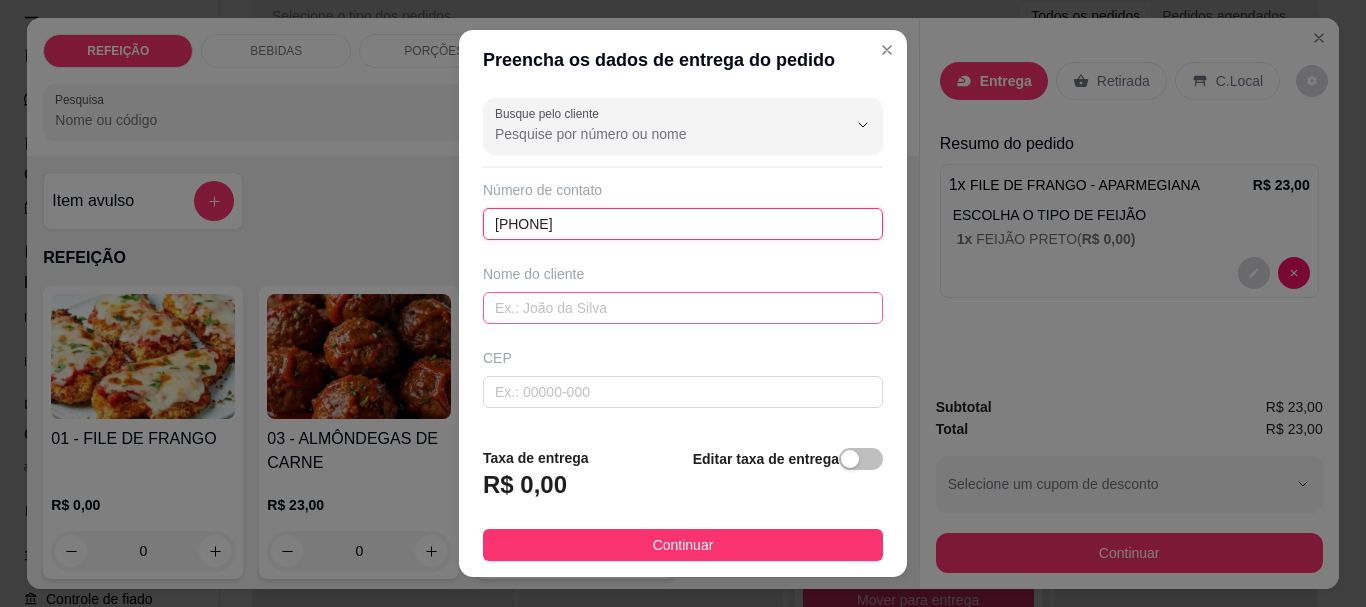 type on "(82) 8233-1722" 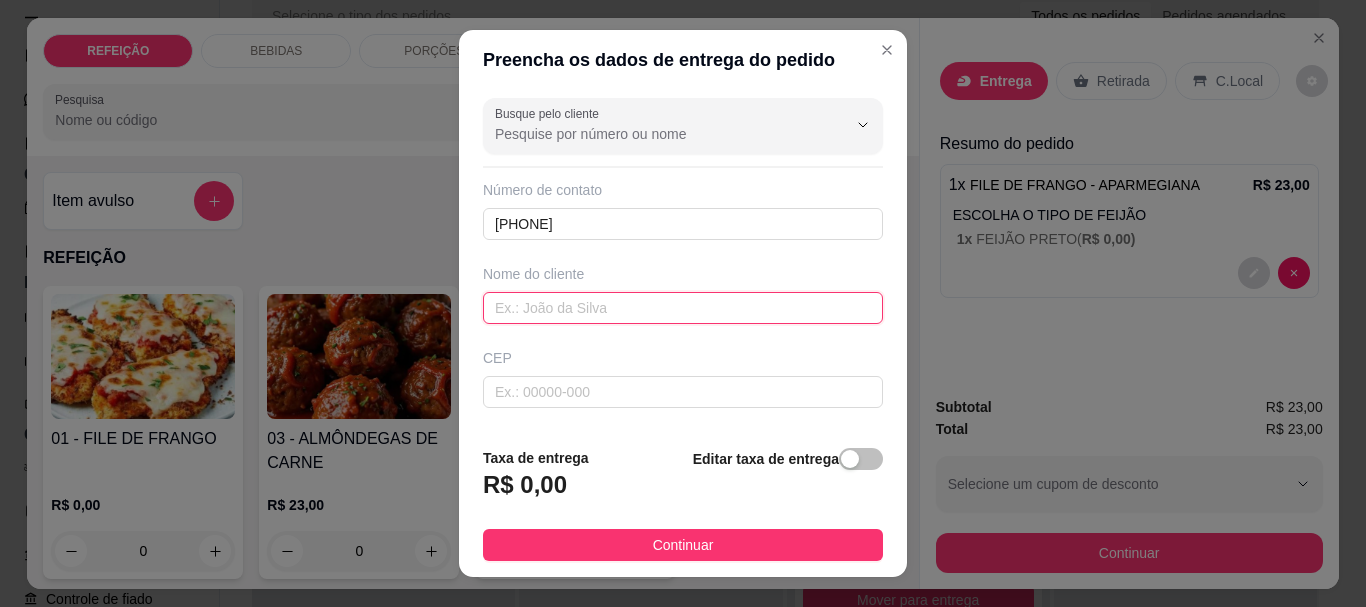 click at bounding box center [683, 308] 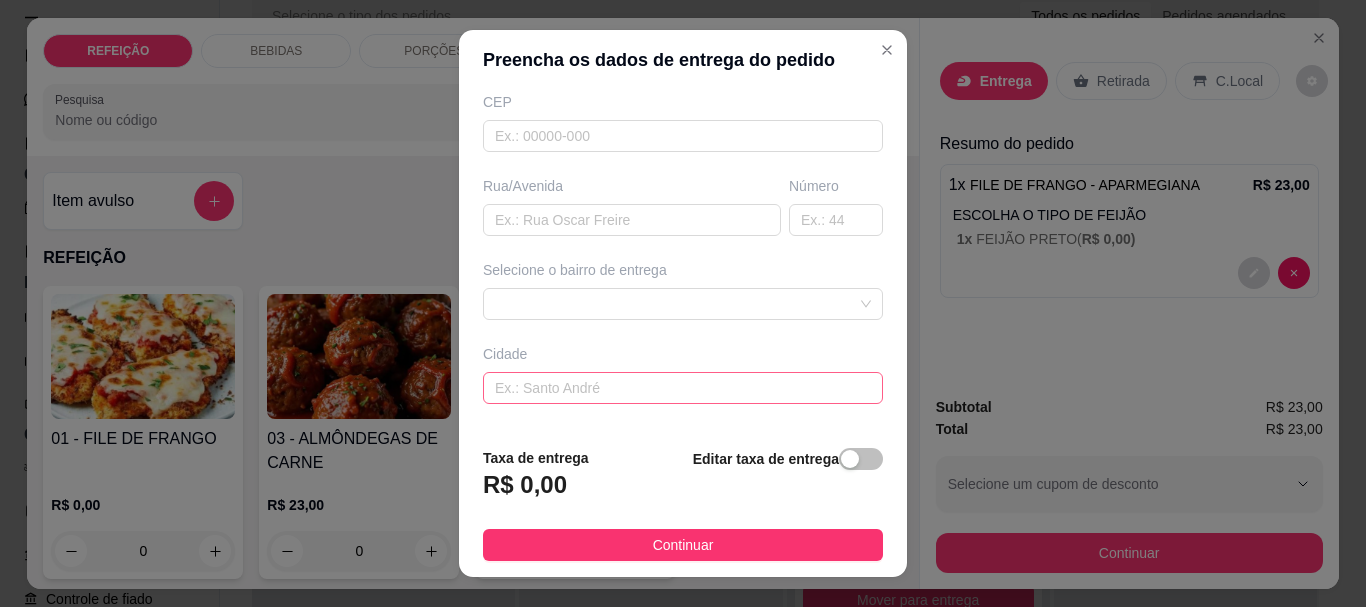 scroll, scrollTop: 300, scrollLeft: 0, axis: vertical 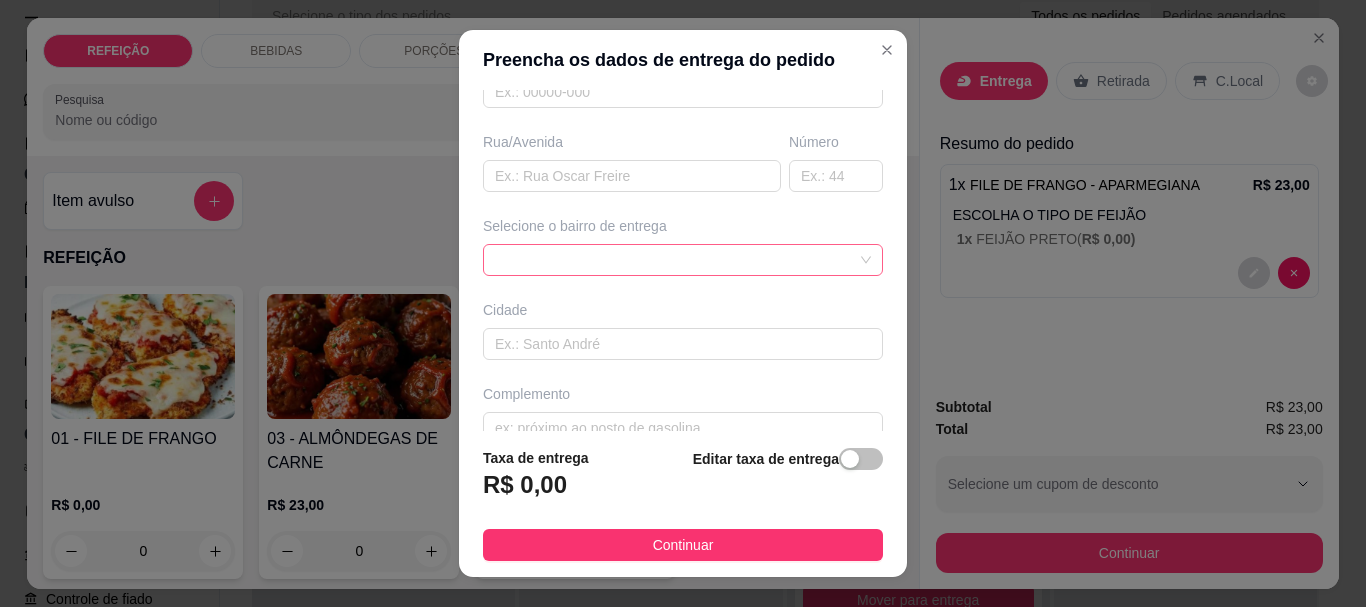 click at bounding box center (683, 260) 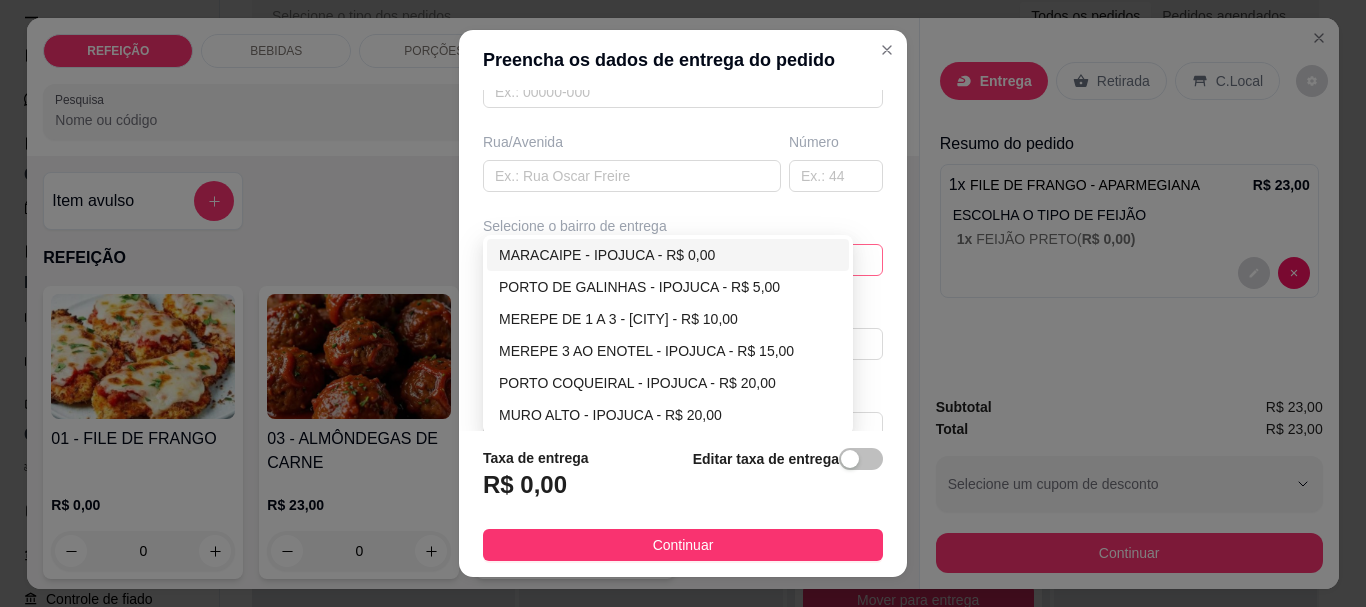 type on "[FIRST] [LAST]" 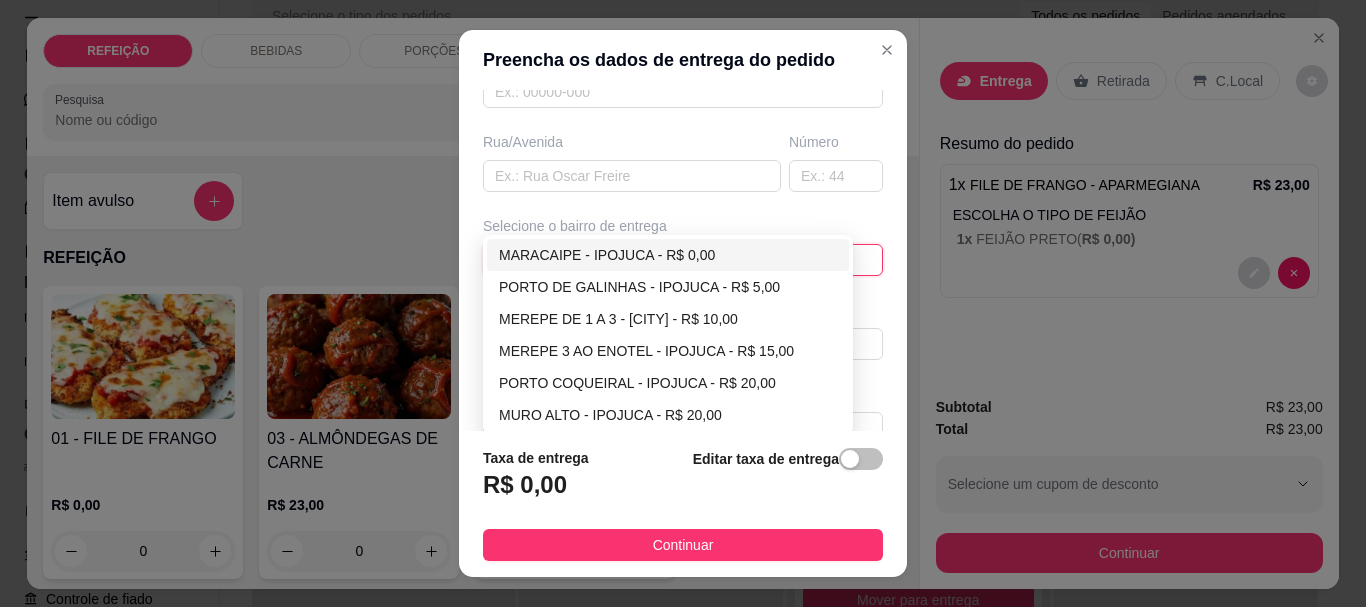 click on "MARACAIPE - IPOJUCA -  R$ 0,00" at bounding box center [668, 255] 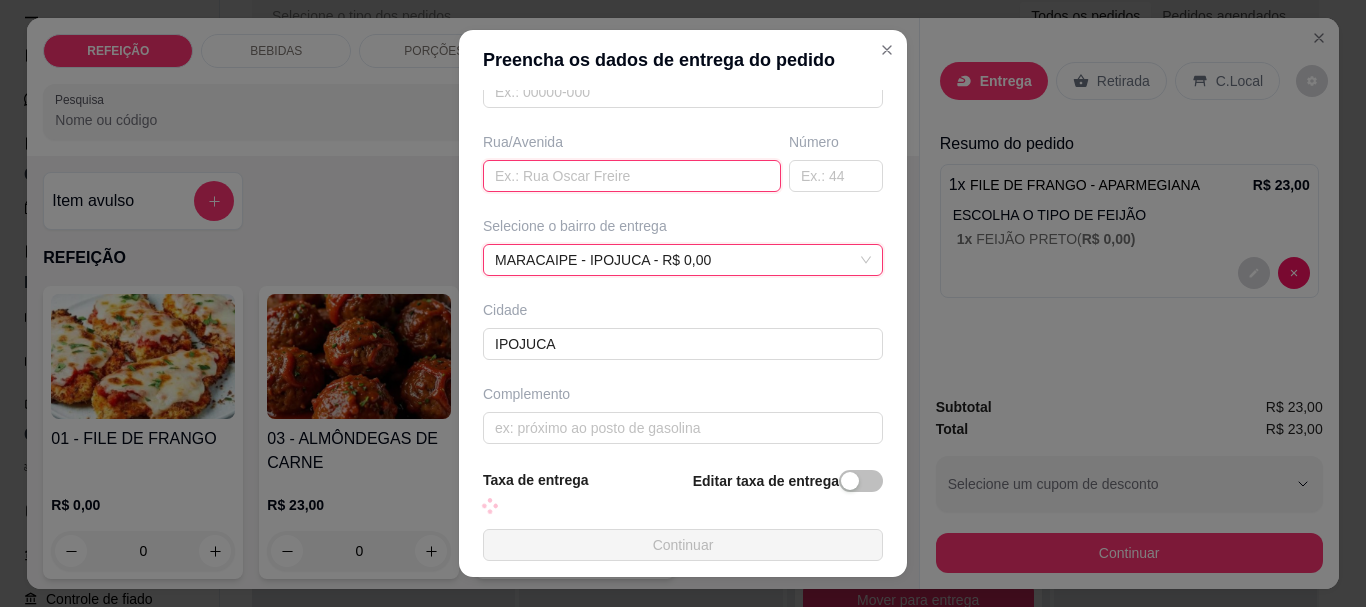 click at bounding box center (632, 176) 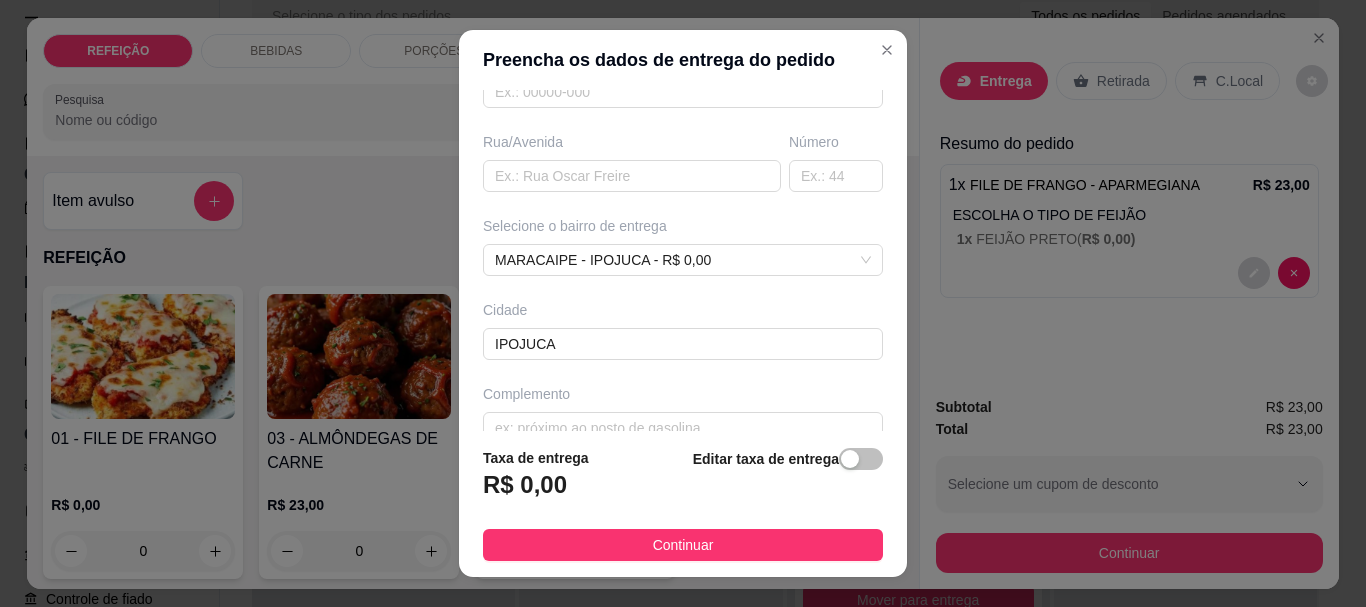 drag, startPoint x: 582, startPoint y: 171, endPoint x: 566, endPoint y: 311, distance: 140.91132 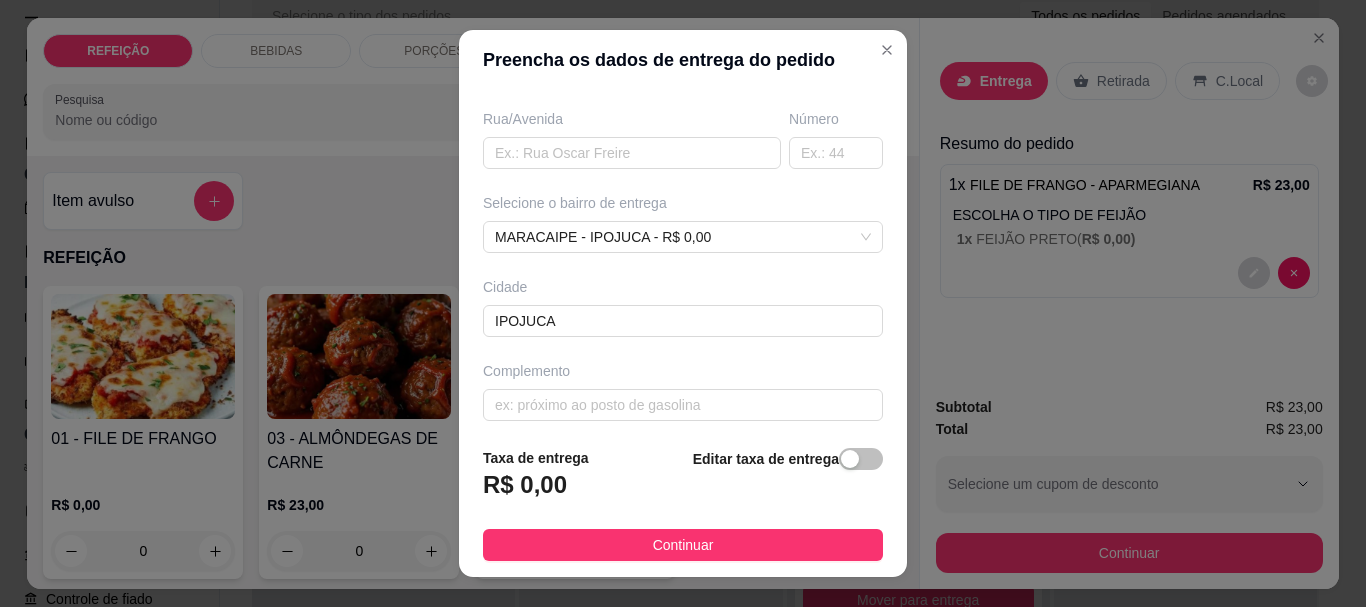 scroll, scrollTop: 333, scrollLeft: 0, axis: vertical 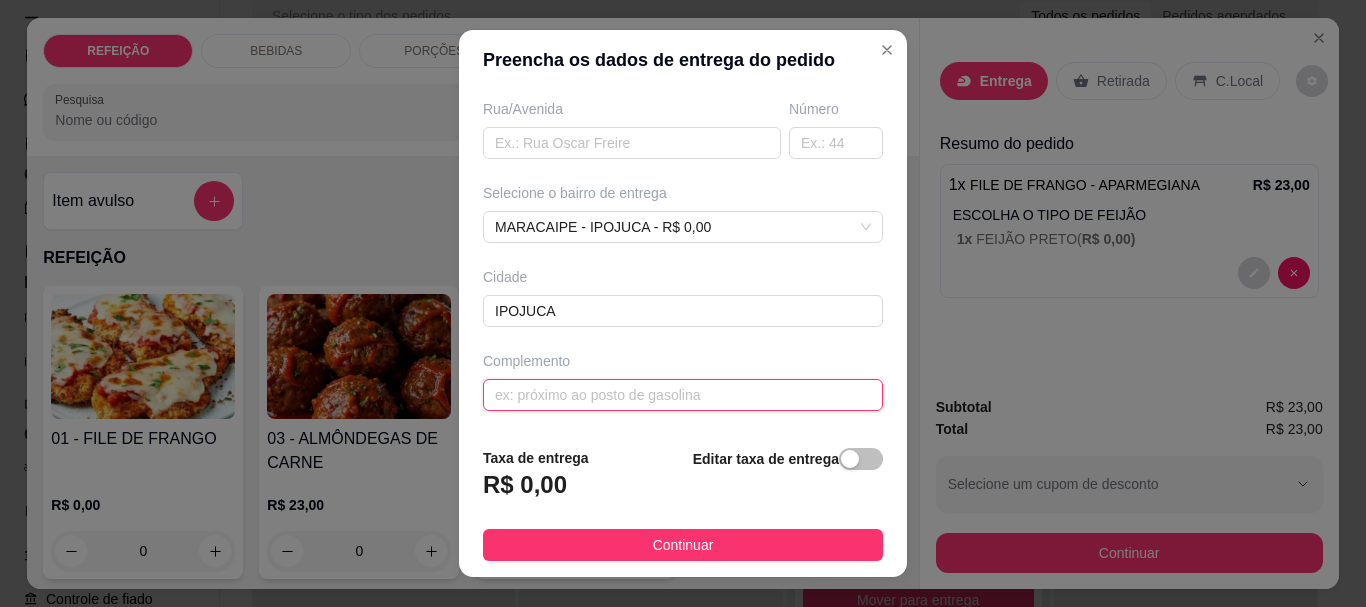 paste on "m frente do hoste casulo" 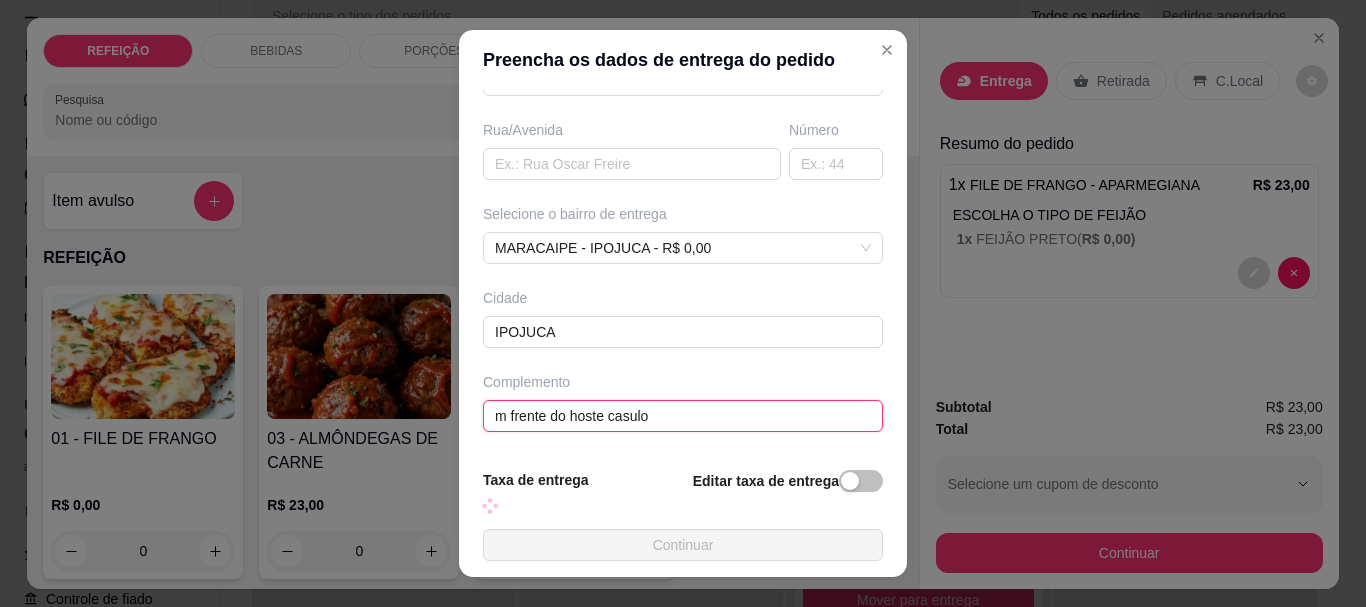 click on "m frente do hoste casulo" at bounding box center (683, 416) 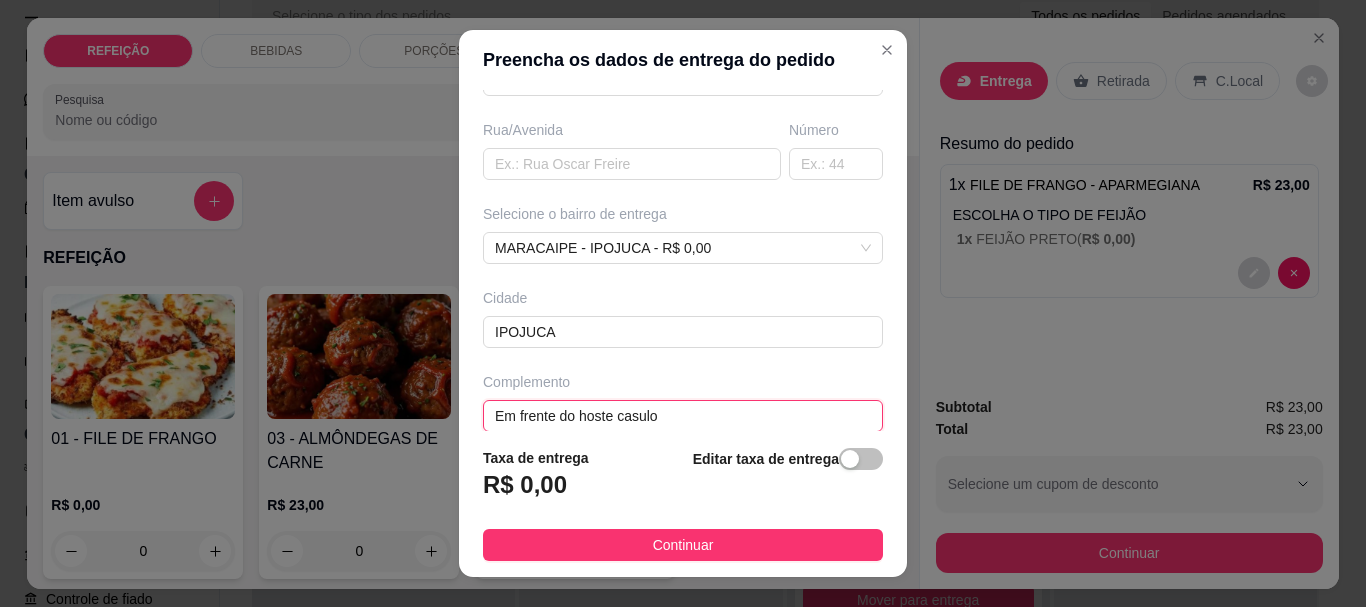 scroll, scrollTop: 333, scrollLeft: 0, axis: vertical 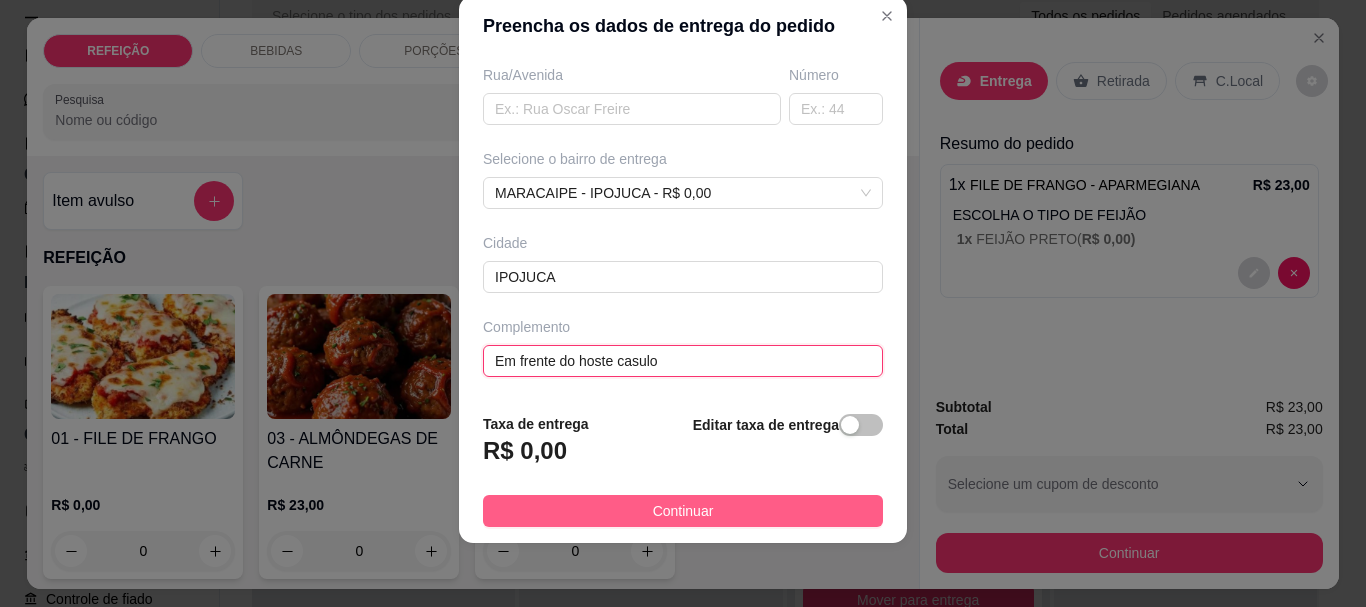 type on "Em frente do hoste casulo" 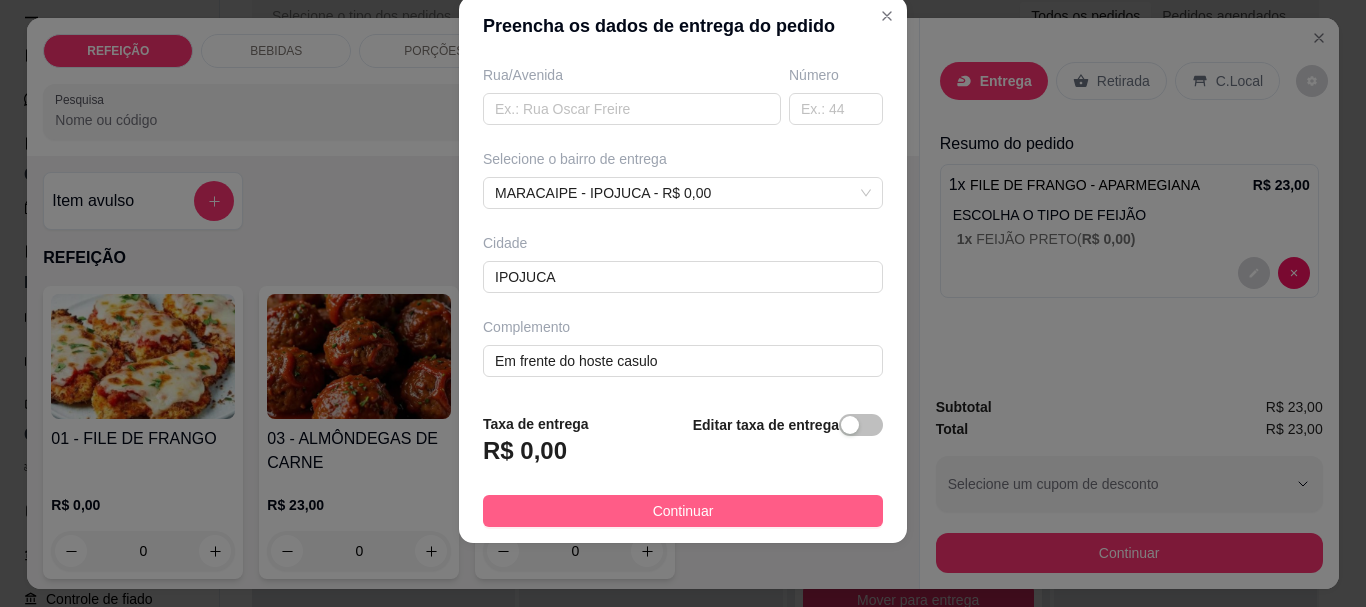 click on "Continuar" at bounding box center [683, 511] 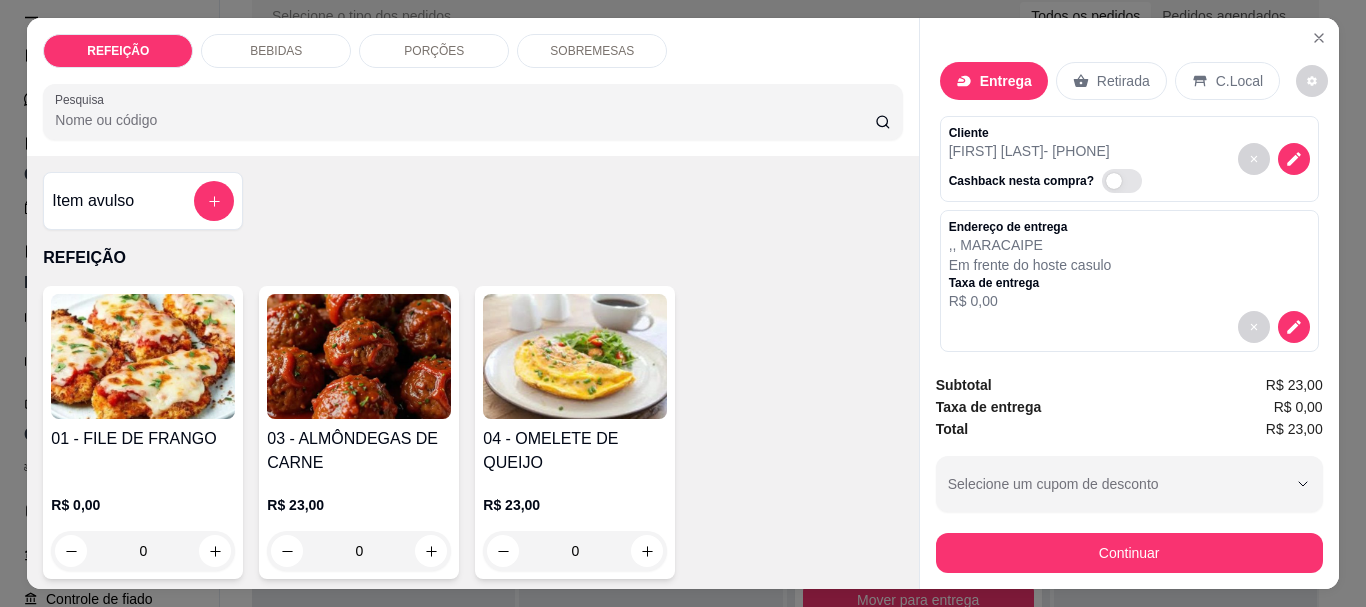scroll, scrollTop: 53, scrollLeft: 0, axis: vertical 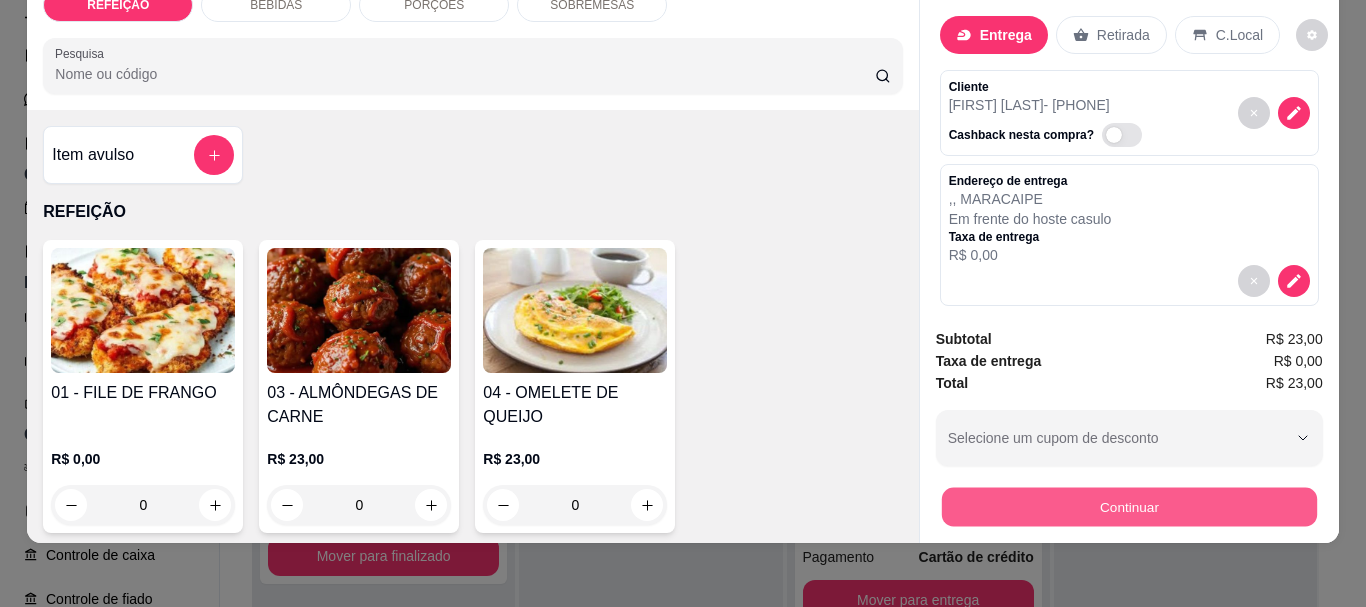 click on "Continuar" at bounding box center (1128, 506) 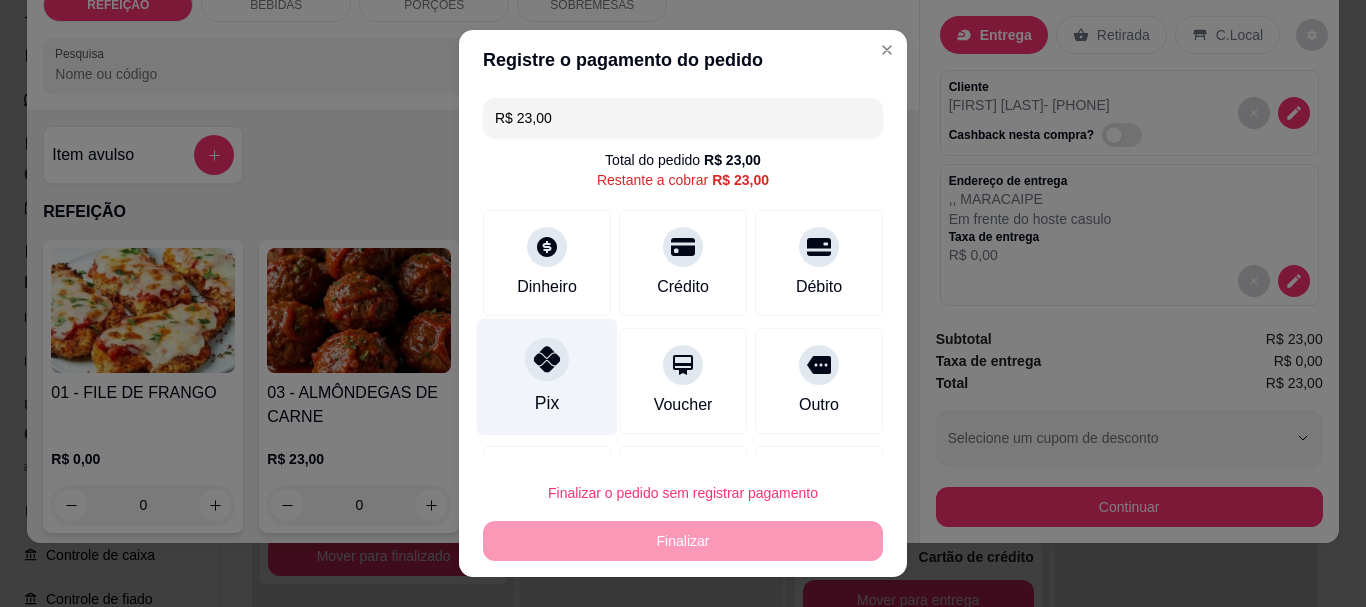 click on "Pix" at bounding box center [547, 404] 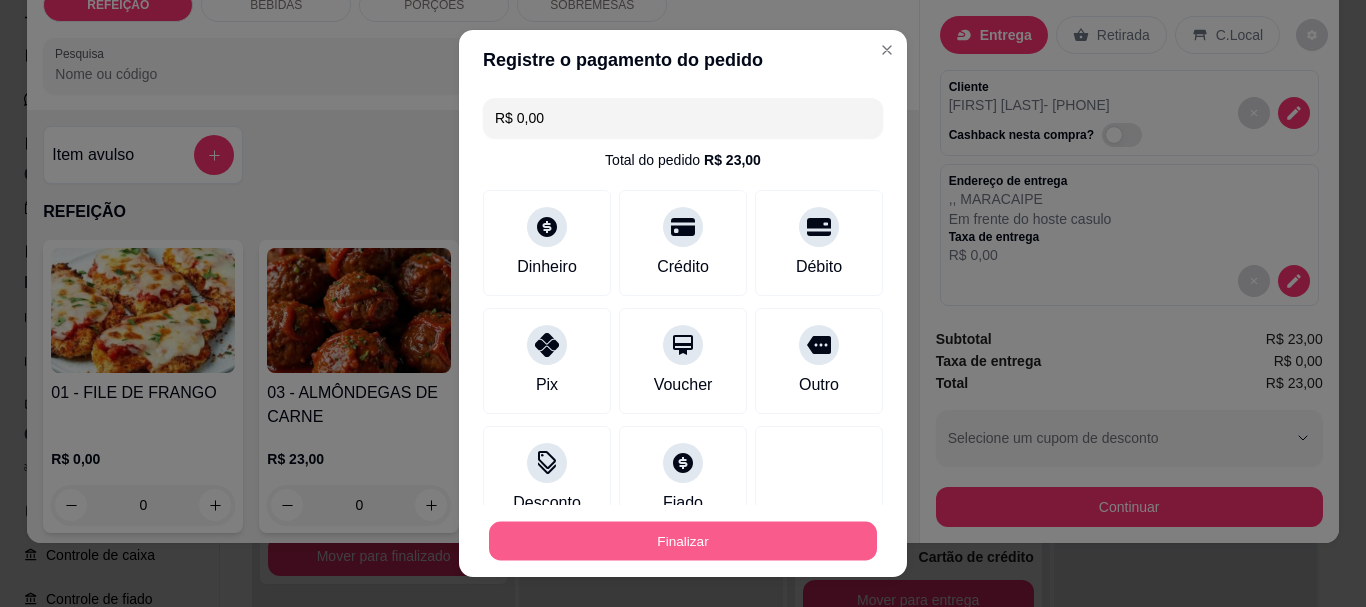 click on "Finalizar" at bounding box center (683, 540) 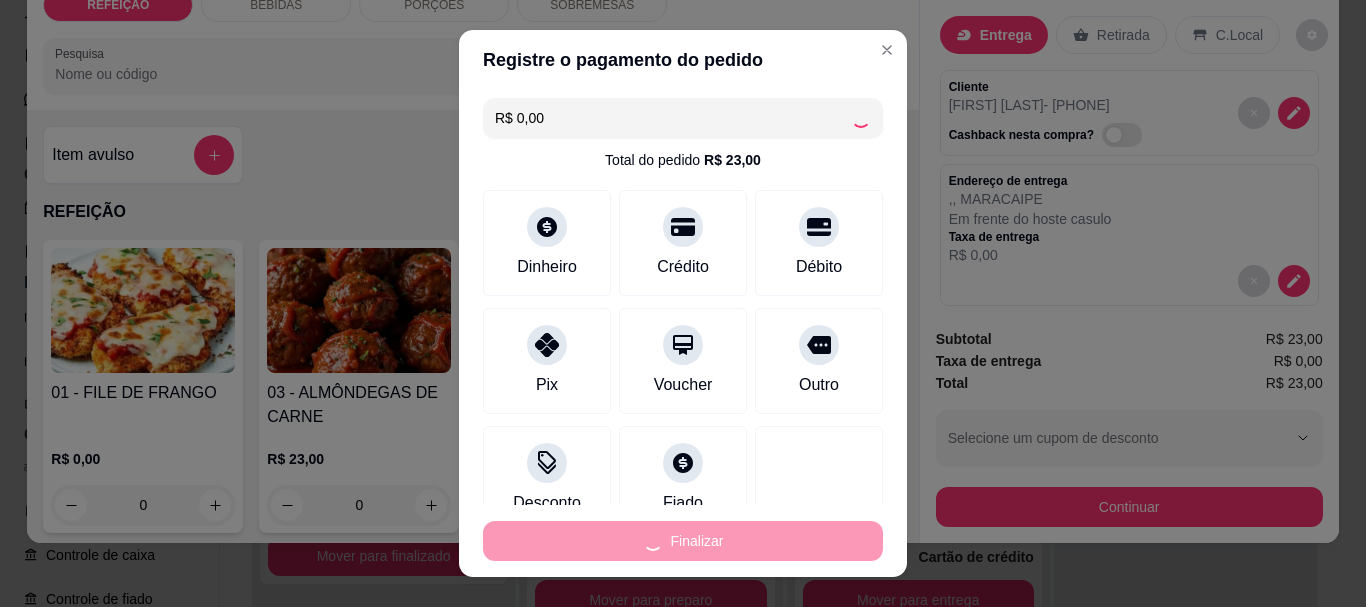type on "-R$ 23,00" 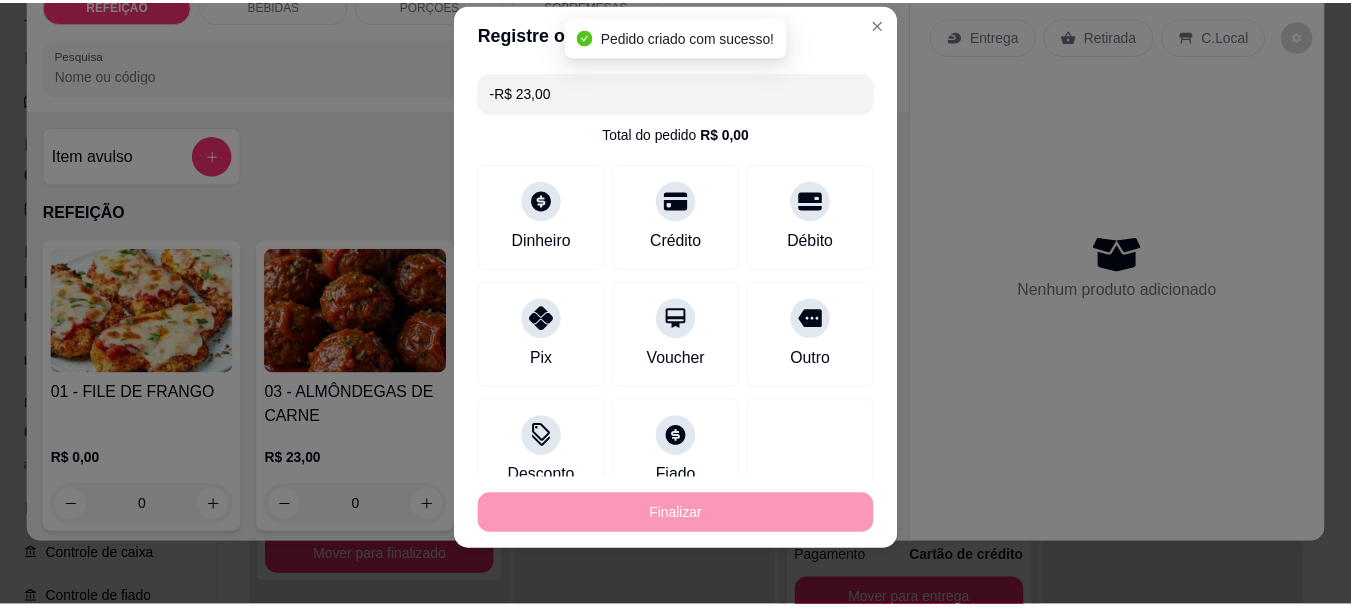 scroll, scrollTop: 34, scrollLeft: 0, axis: vertical 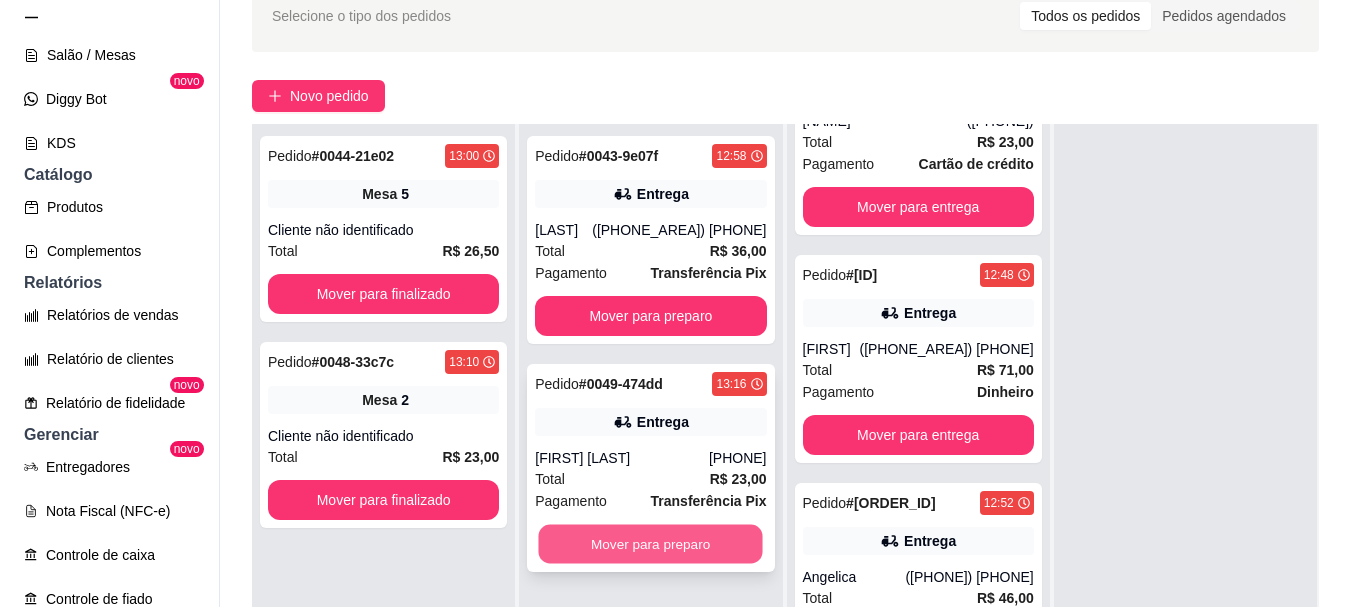 click on "Mover para preparo" at bounding box center [651, 544] 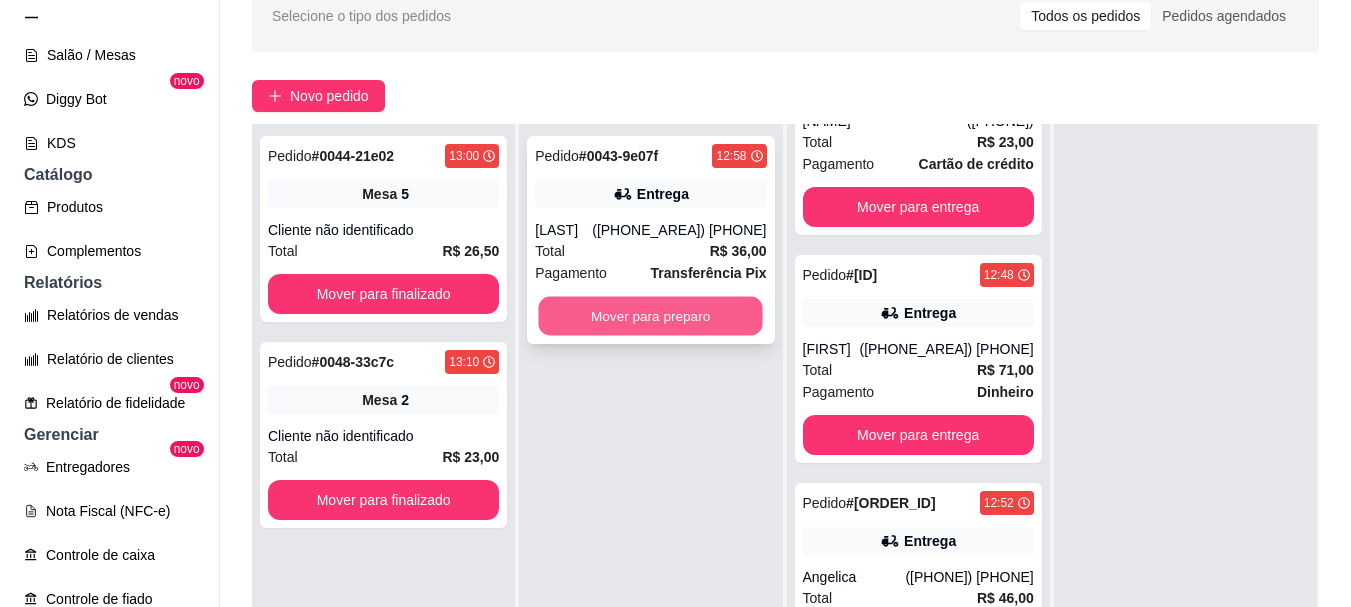 click on "Mover para preparo" at bounding box center (651, 316) 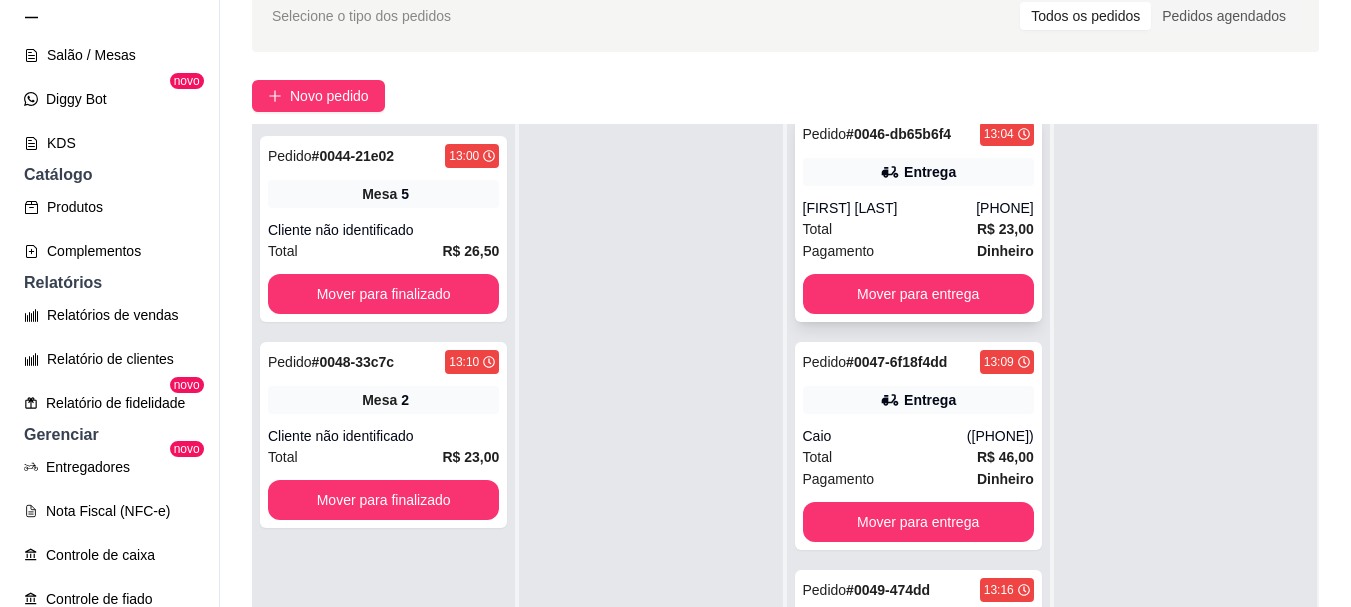 scroll, scrollTop: 1493, scrollLeft: 0, axis: vertical 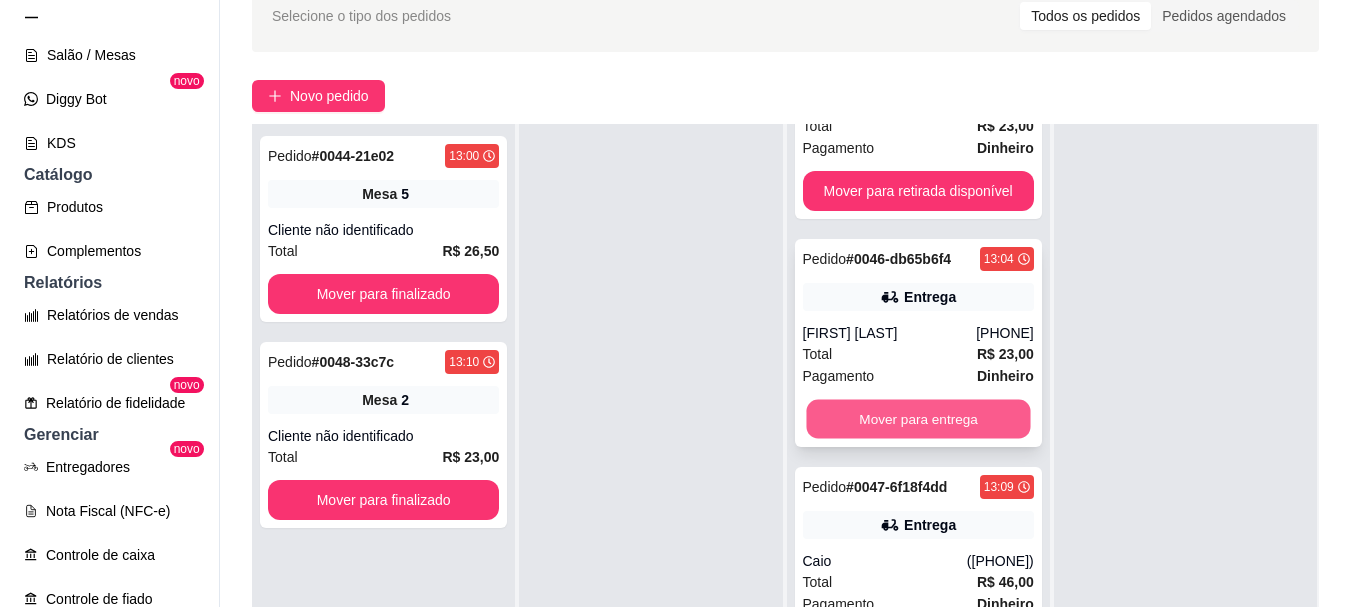 click on "Mover para entrega" at bounding box center [918, 419] 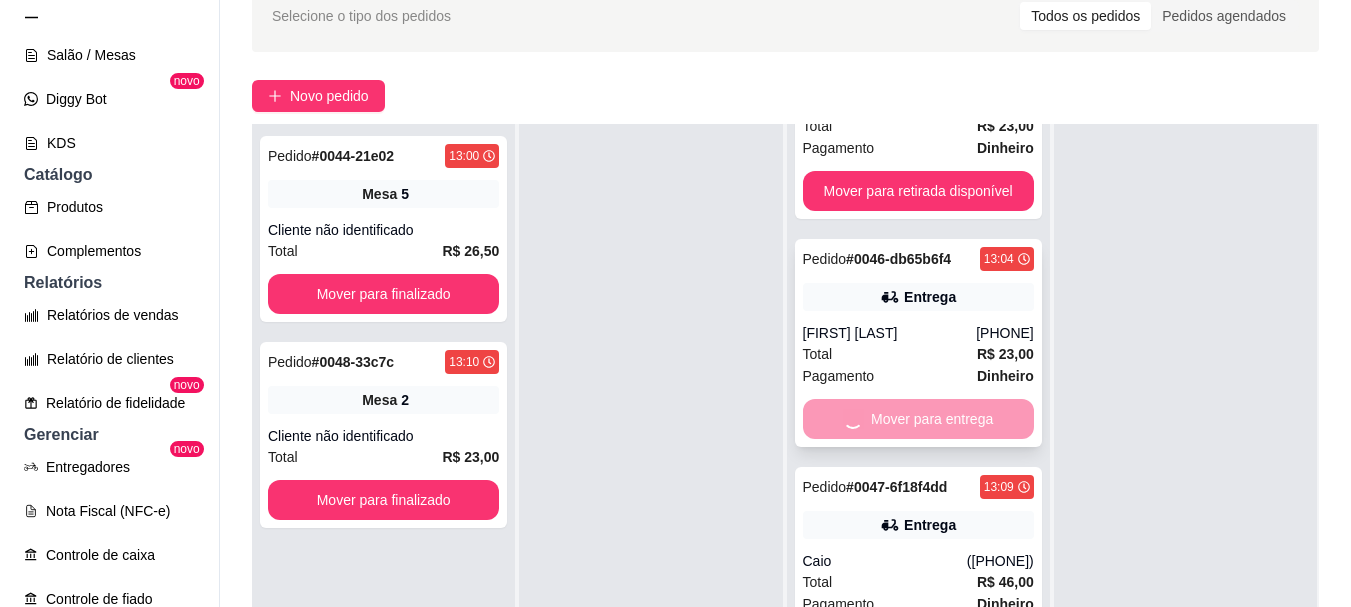 scroll, scrollTop: 1465, scrollLeft: 0, axis: vertical 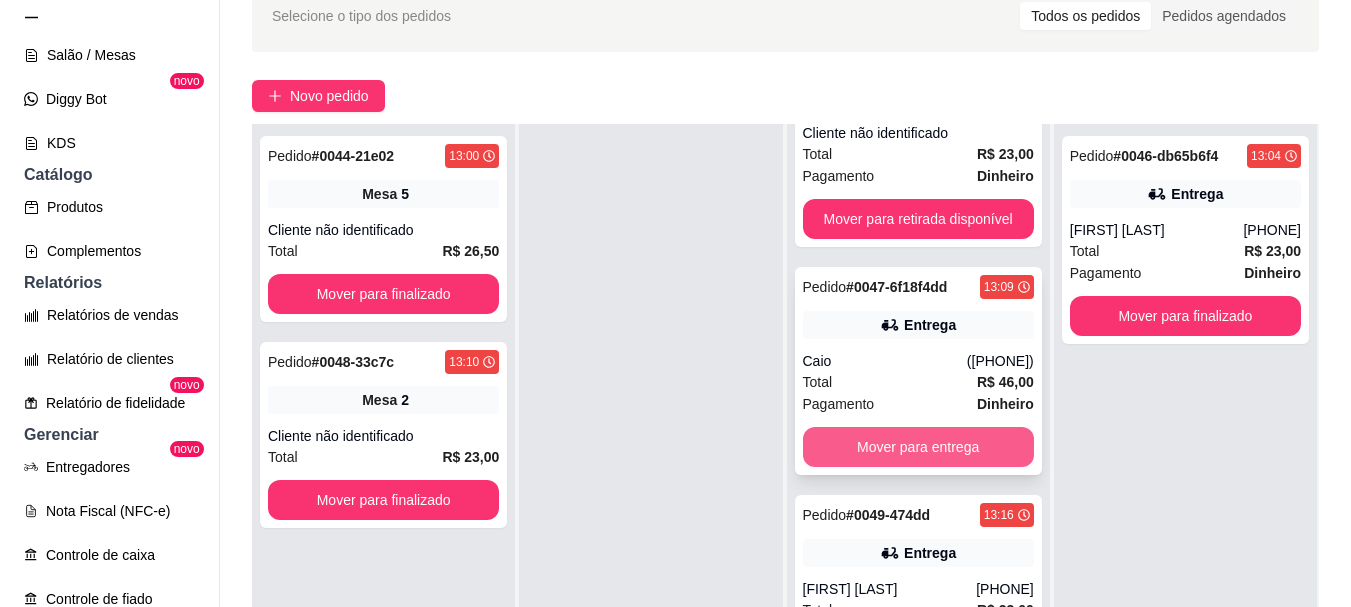 click on "Mover para entrega" at bounding box center (918, 447) 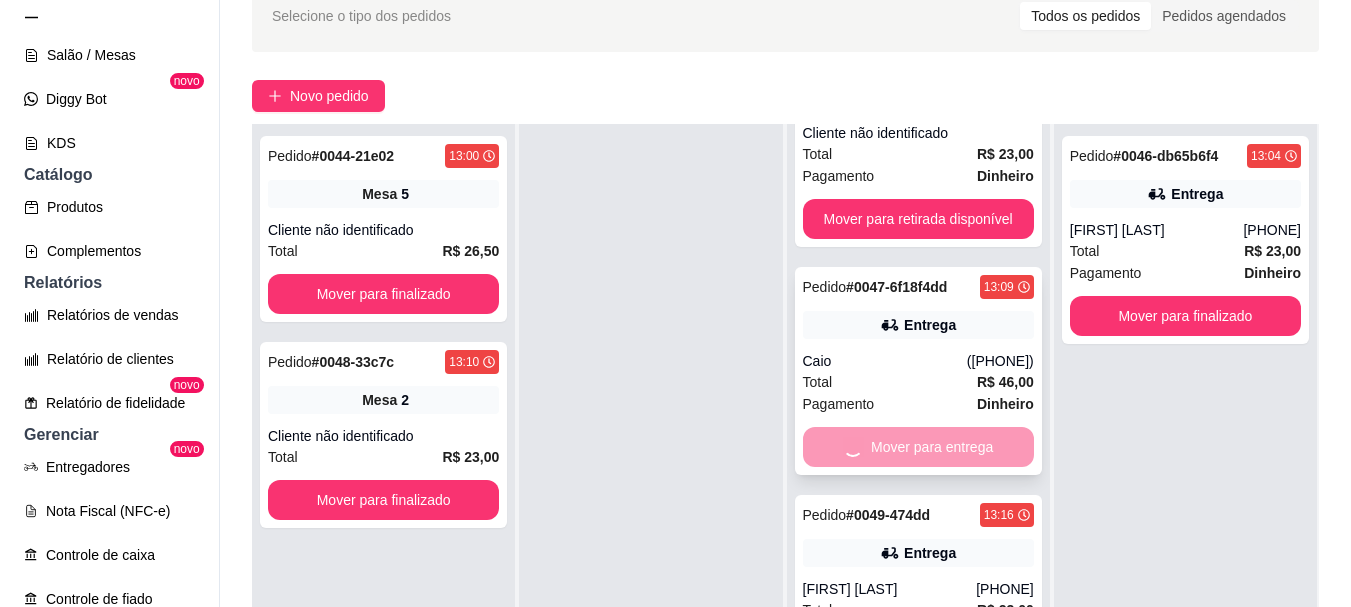 scroll, scrollTop: 1237, scrollLeft: 0, axis: vertical 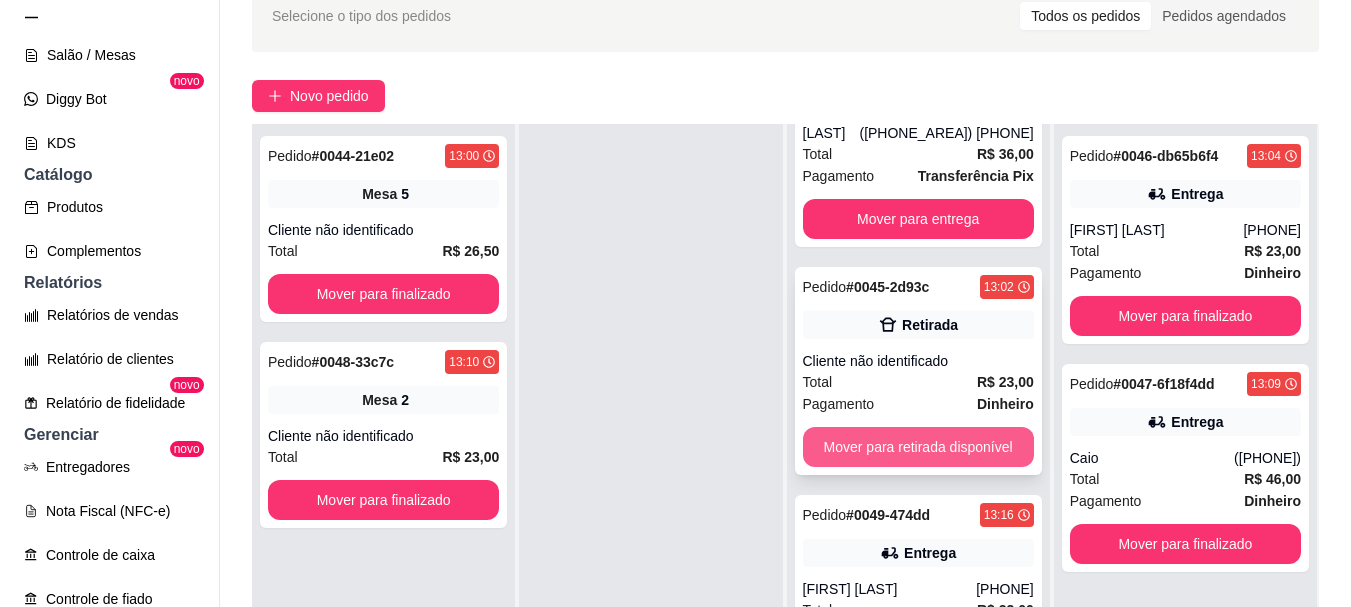 click on "Mover para retirada disponível" at bounding box center [918, 447] 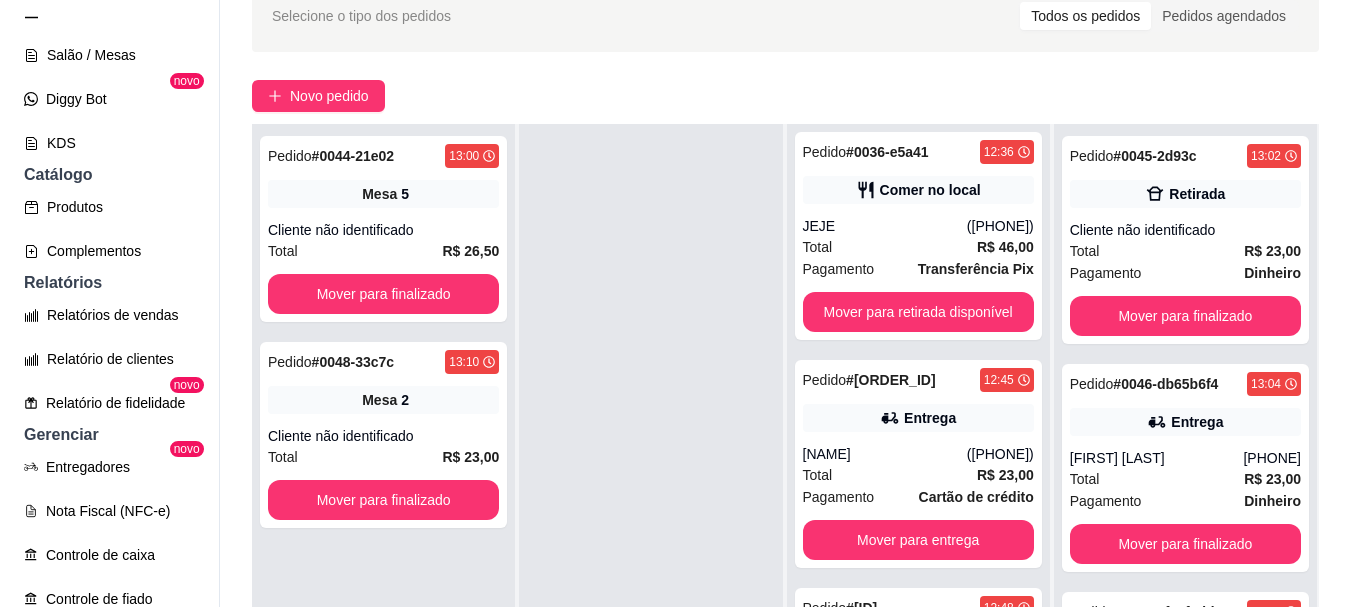scroll, scrollTop: 0, scrollLeft: 0, axis: both 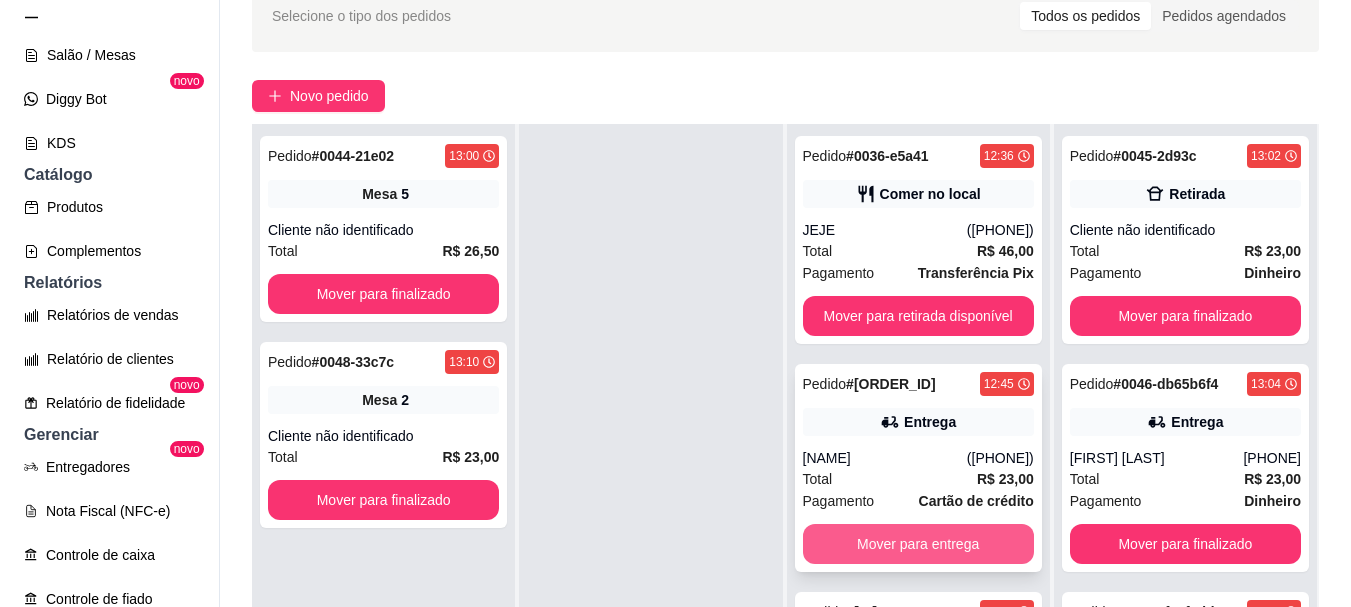 click on "Mover para entrega" at bounding box center (918, 544) 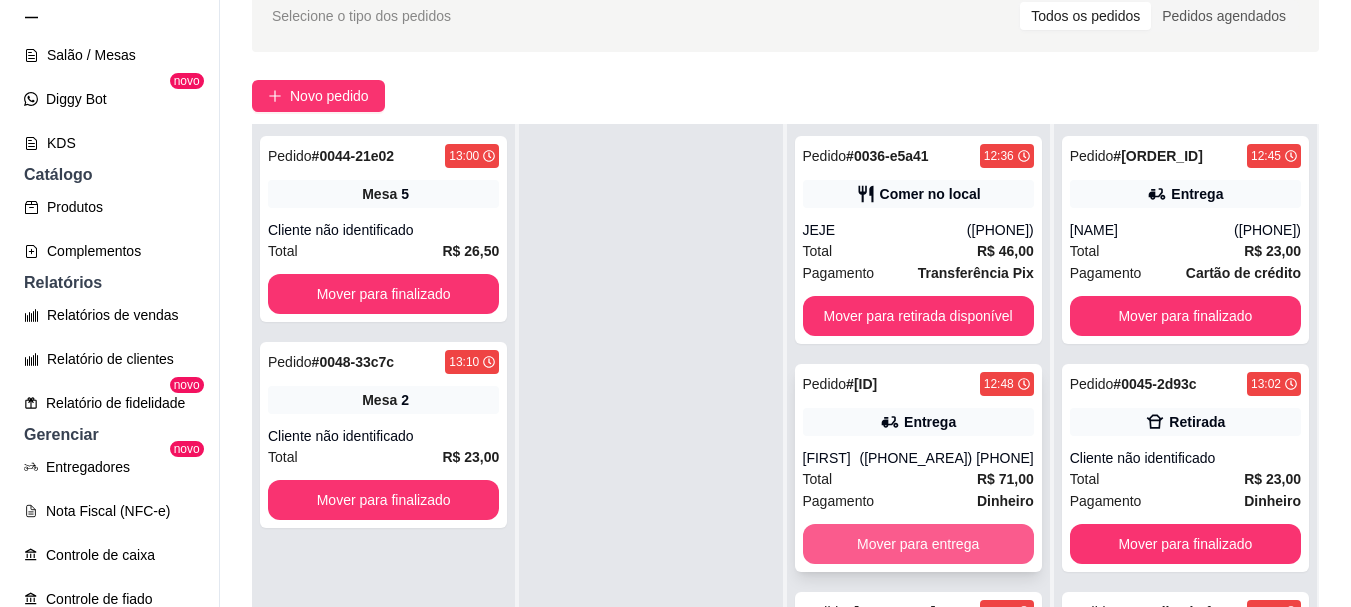 click on "Mover para entrega" at bounding box center (918, 544) 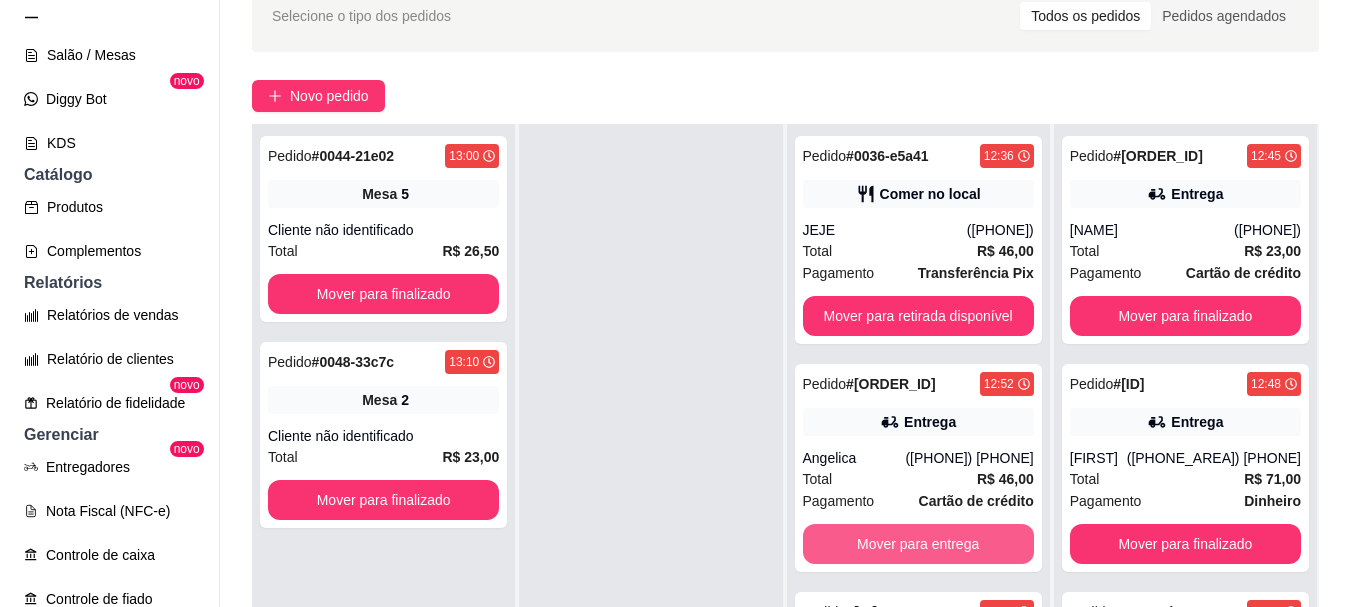 click on "Mover para entrega" at bounding box center (918, 544) 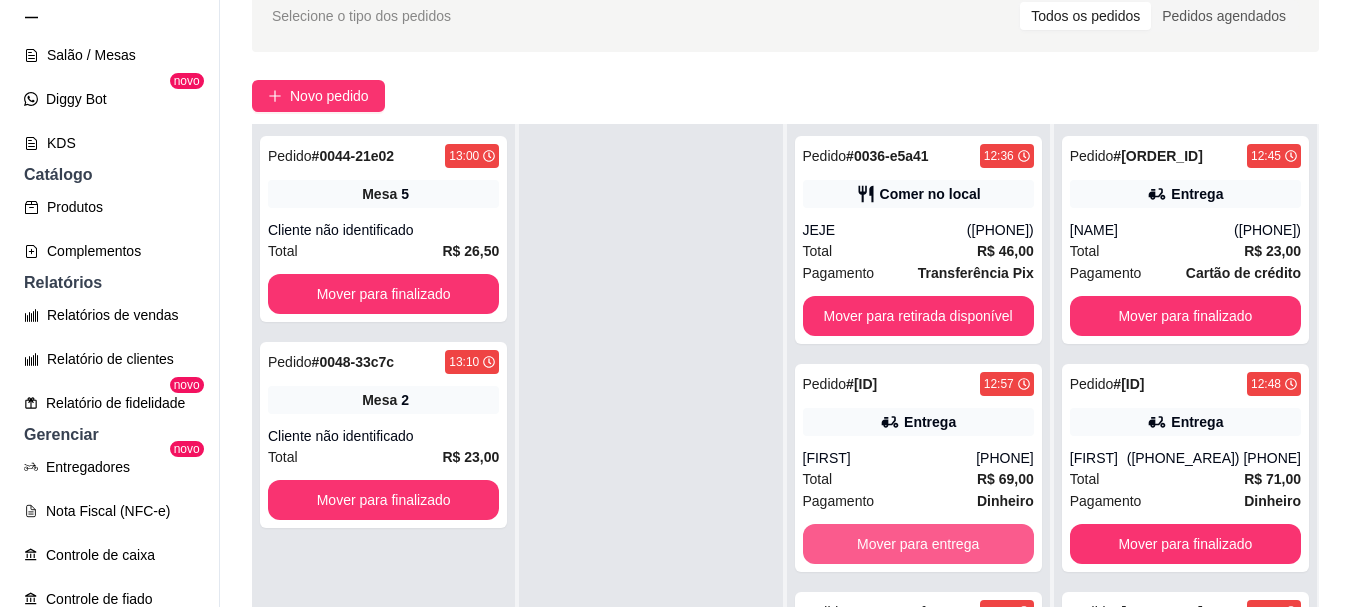 click on "Mover para entrega" at bounding box center [918, 544] 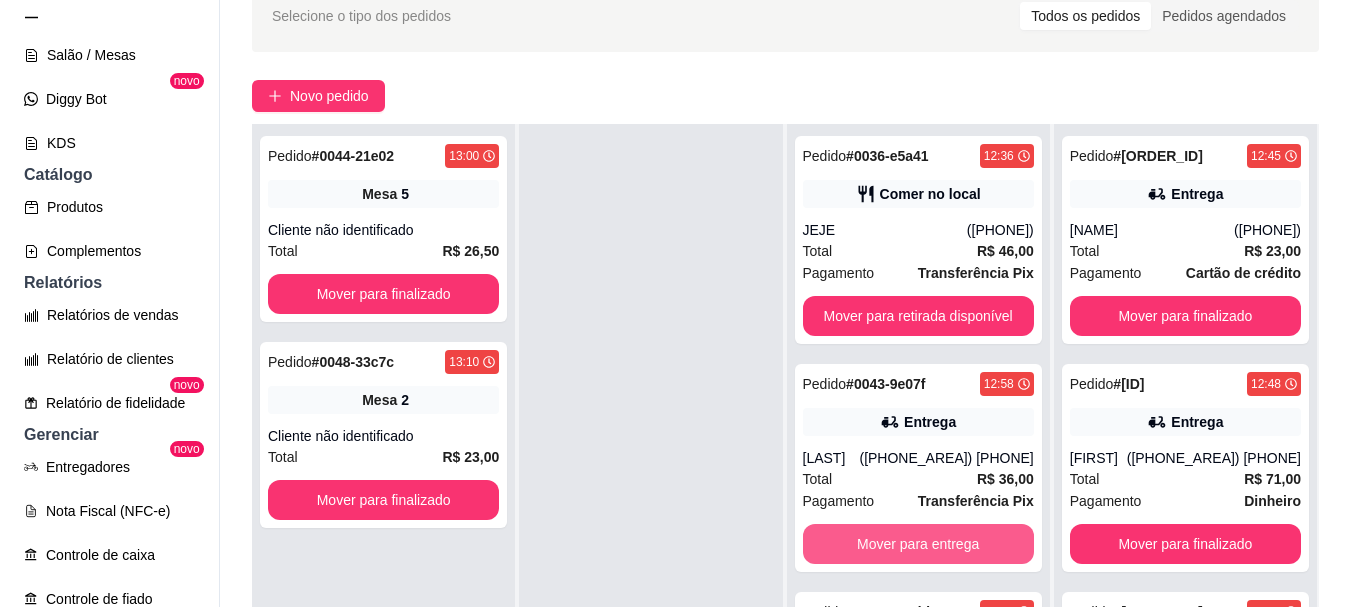 click on "Mover para entrega" at bounding box center (918, 544) 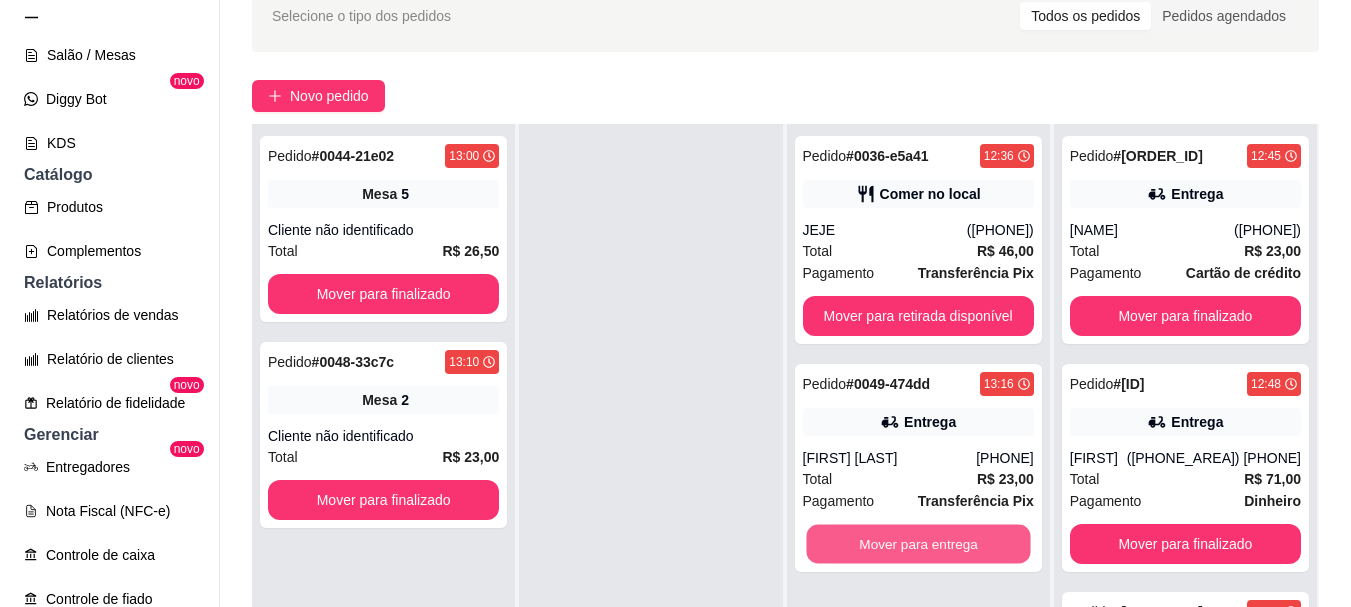 click on "Mover para entrega" at bounding box center (918, 544) 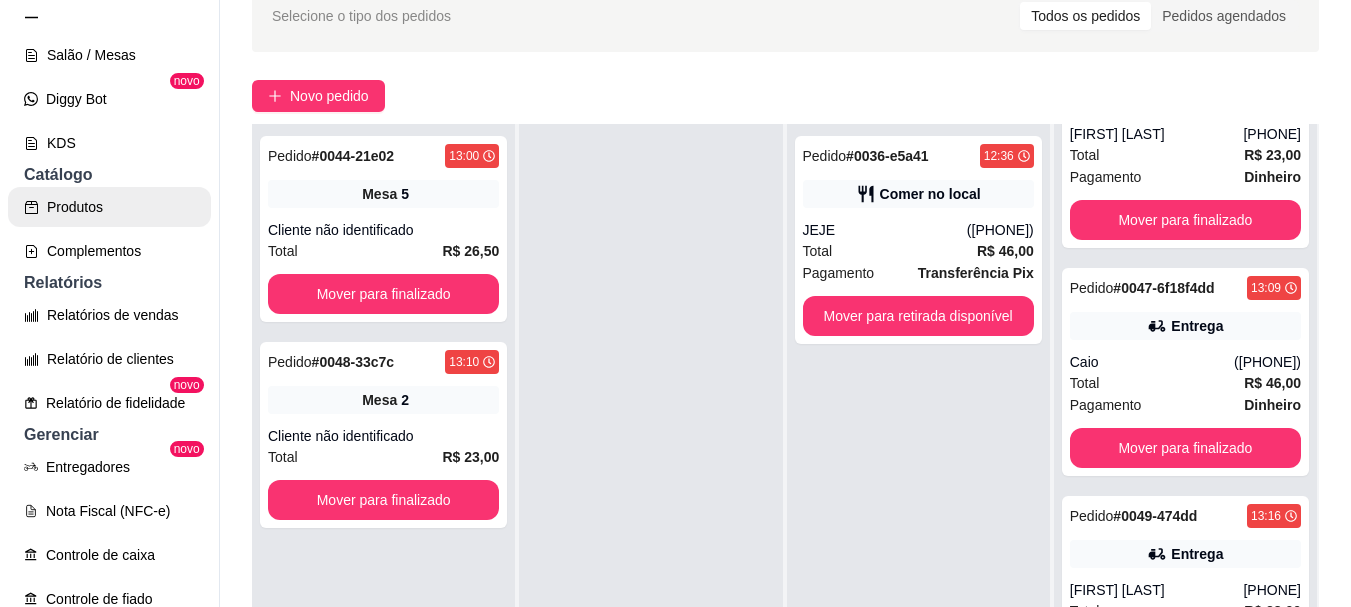 scroll, scrollTop: 1465, scrollLeft: 0, axis: vertical 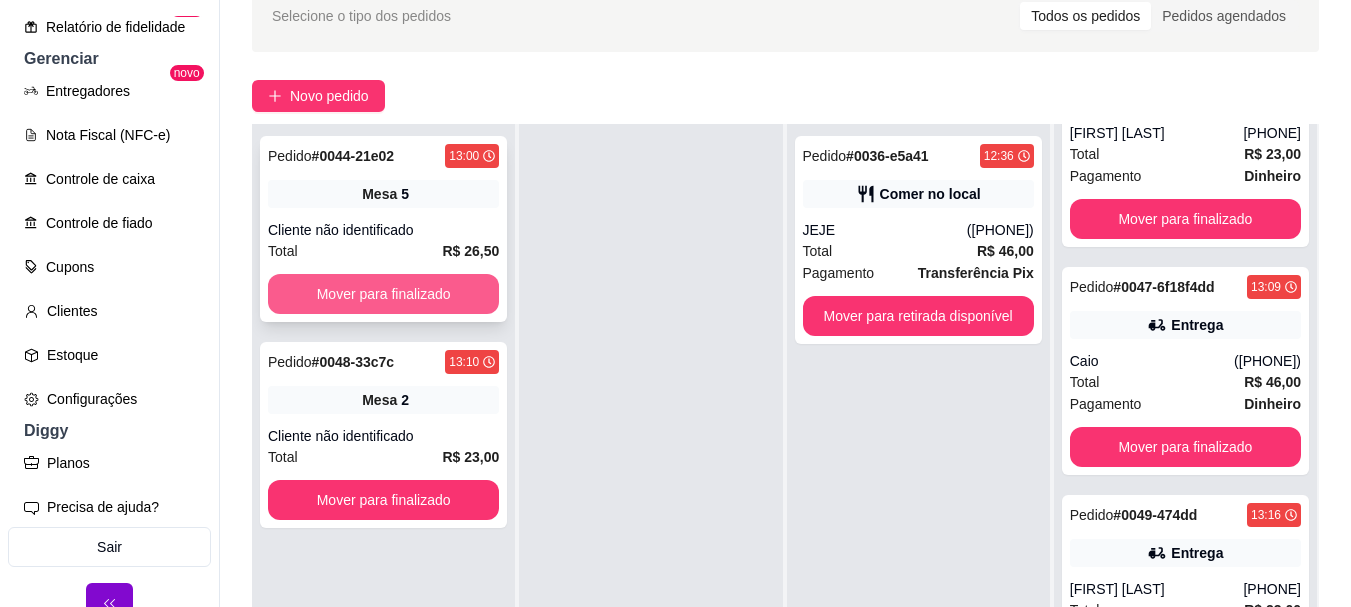 click on "Mover para finalizado" at bounding box center (383, 294) 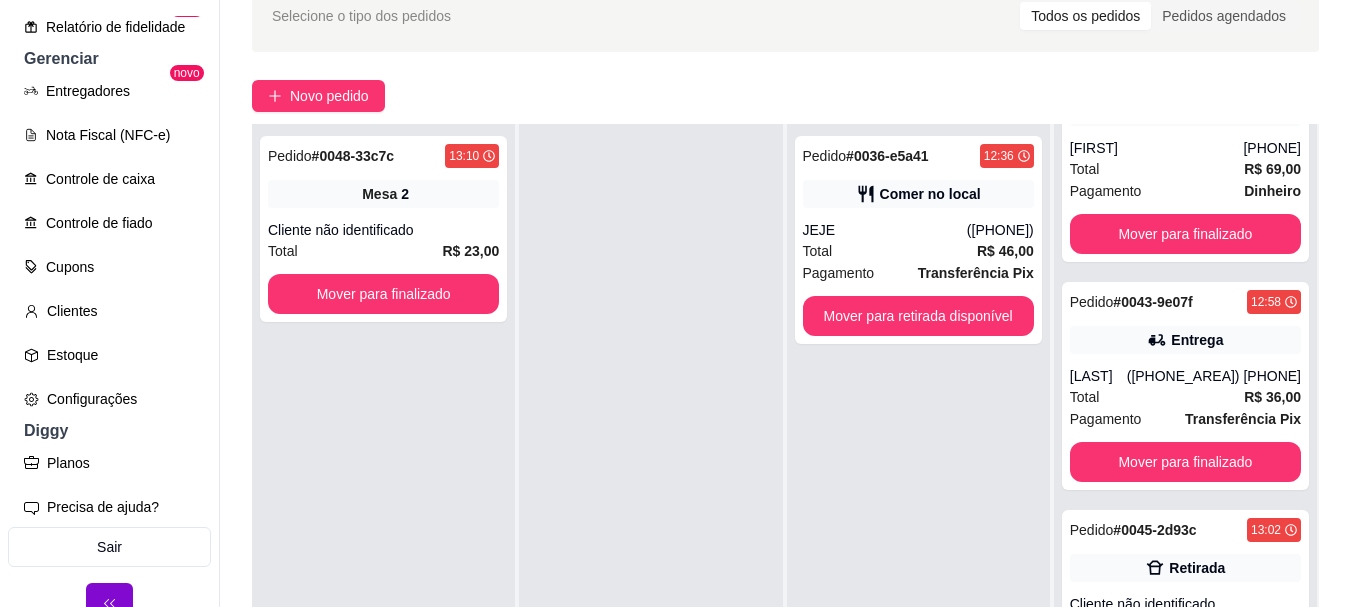scroll, scrollTop: 765, scrollLeft: 0, axis: vertical 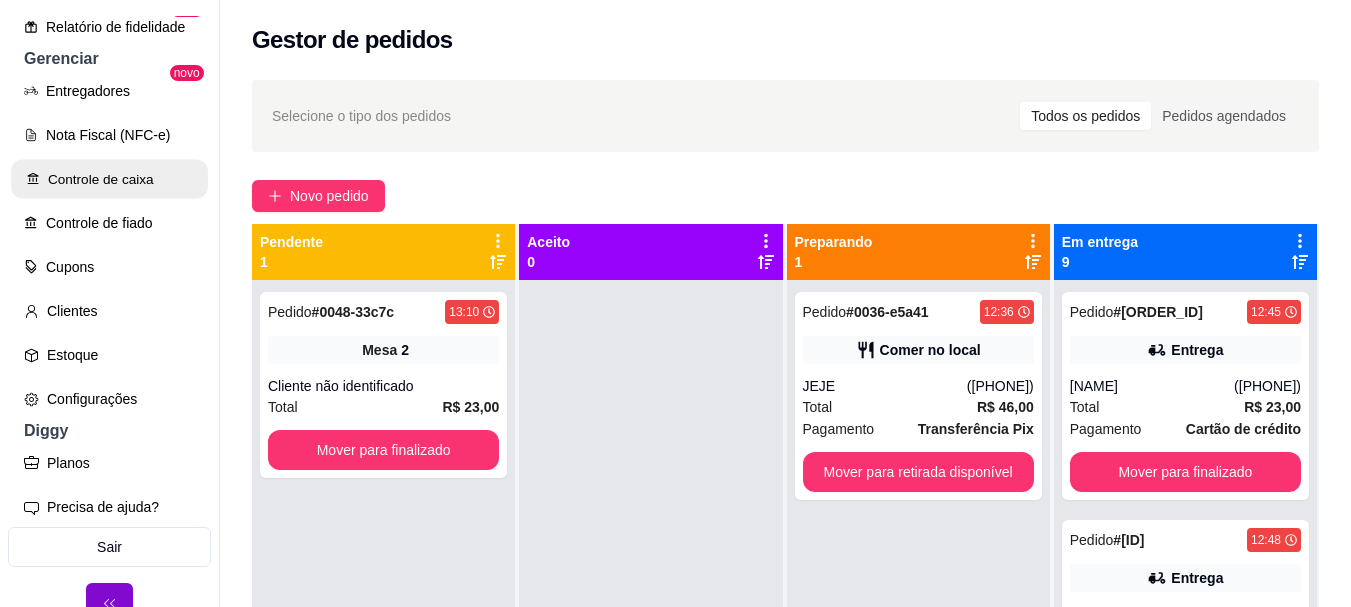 click on "Controle de caixa" at bounding box center [109, 179] 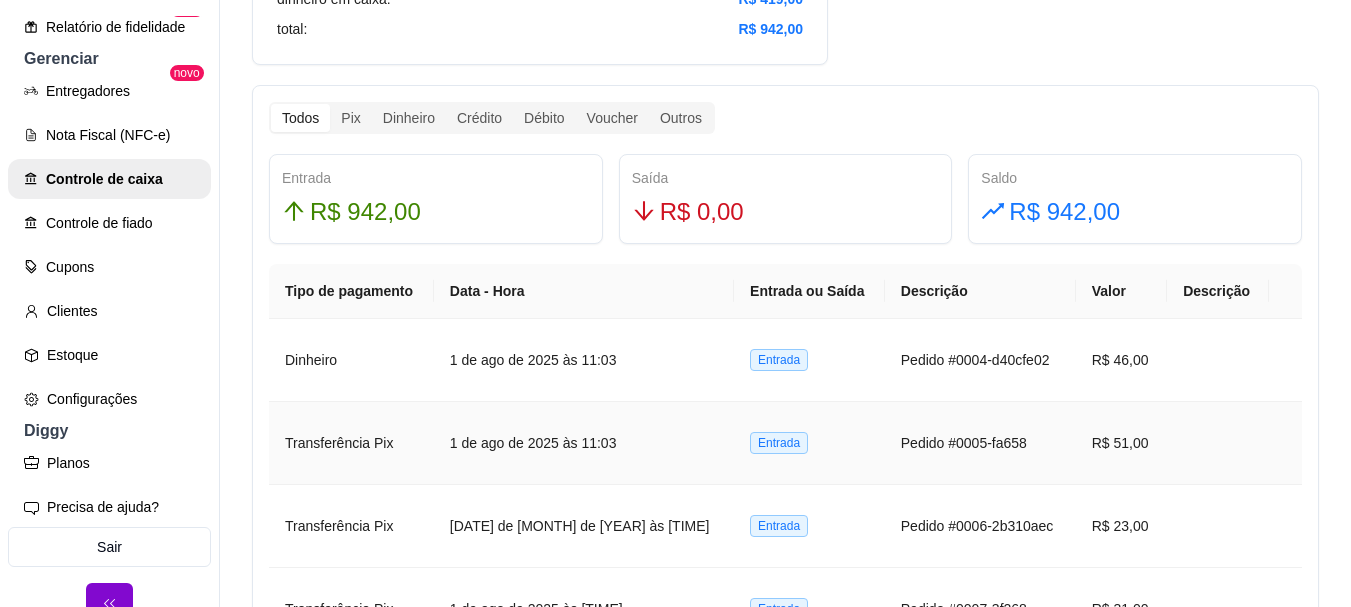 scroll, scrollTop: 1300, scrollLeft: 0, axis: vertical 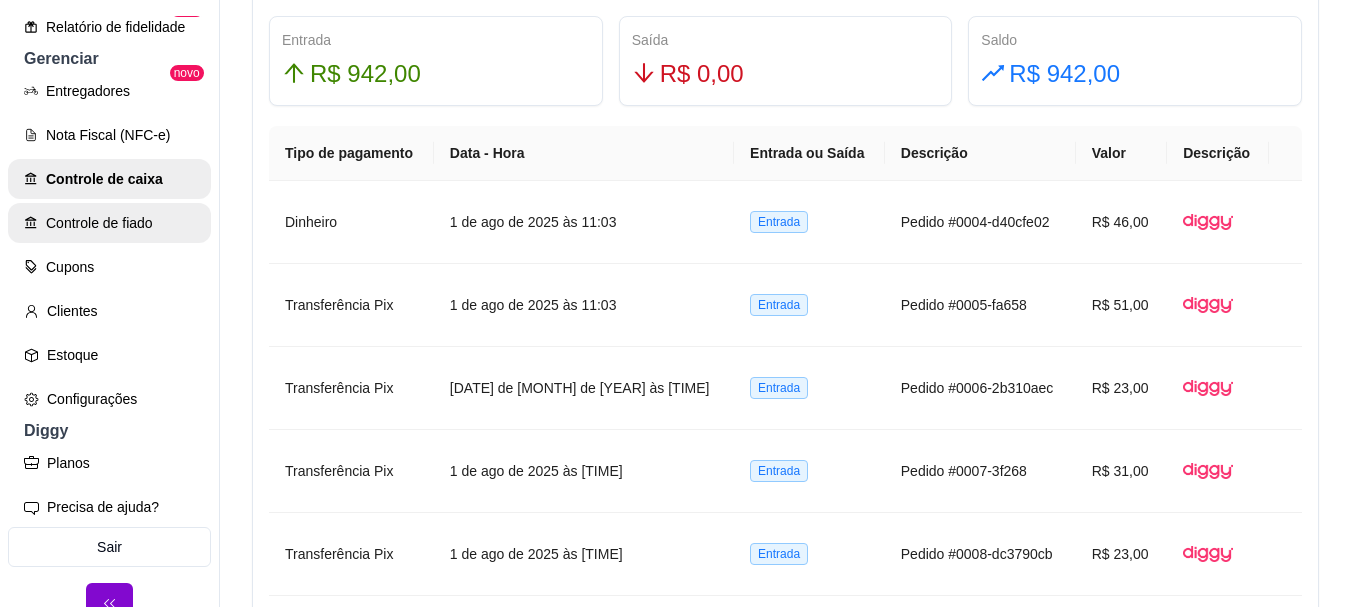 click on "Controle de fiado" at bounding box center (109, 223) 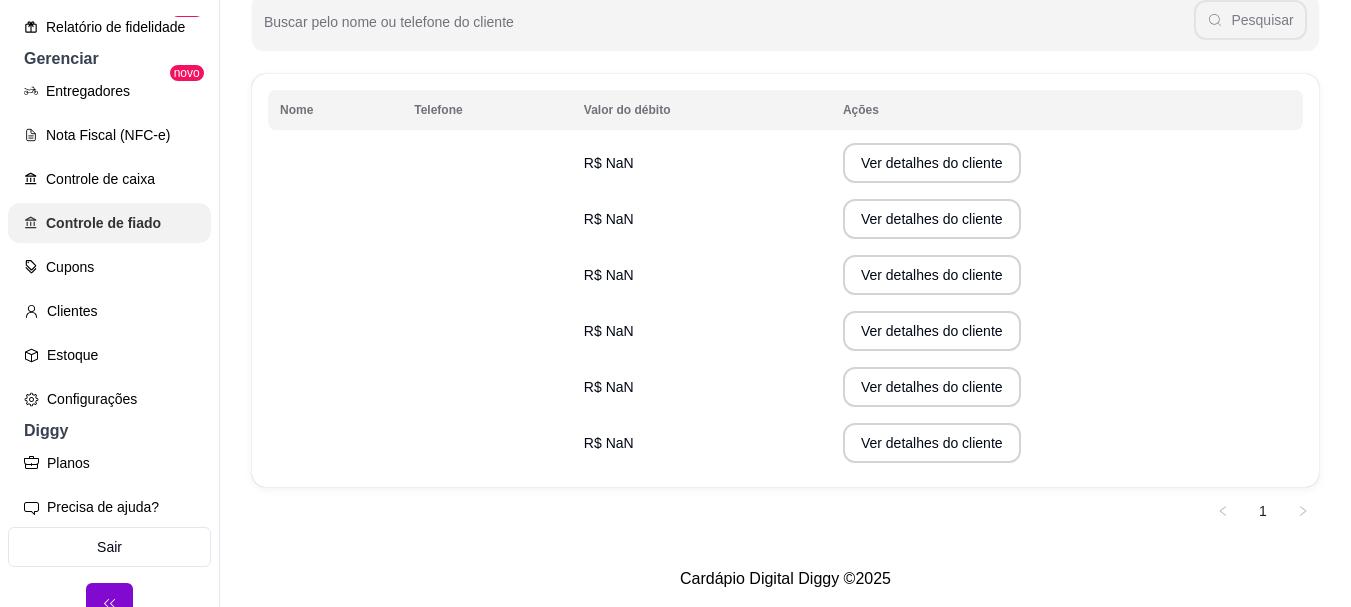 scroll, scrollTop: 0, scrollLeft: 0, axis: both 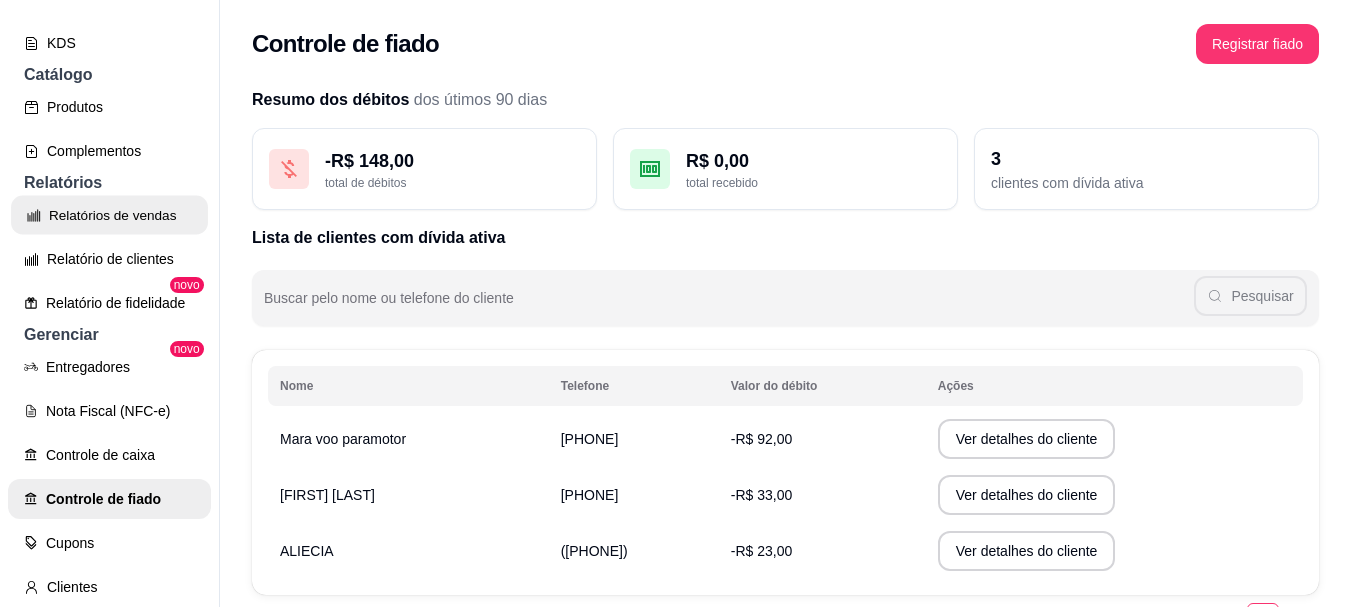 click on "Relatórios de vendas" at bounding box center [109, 215] 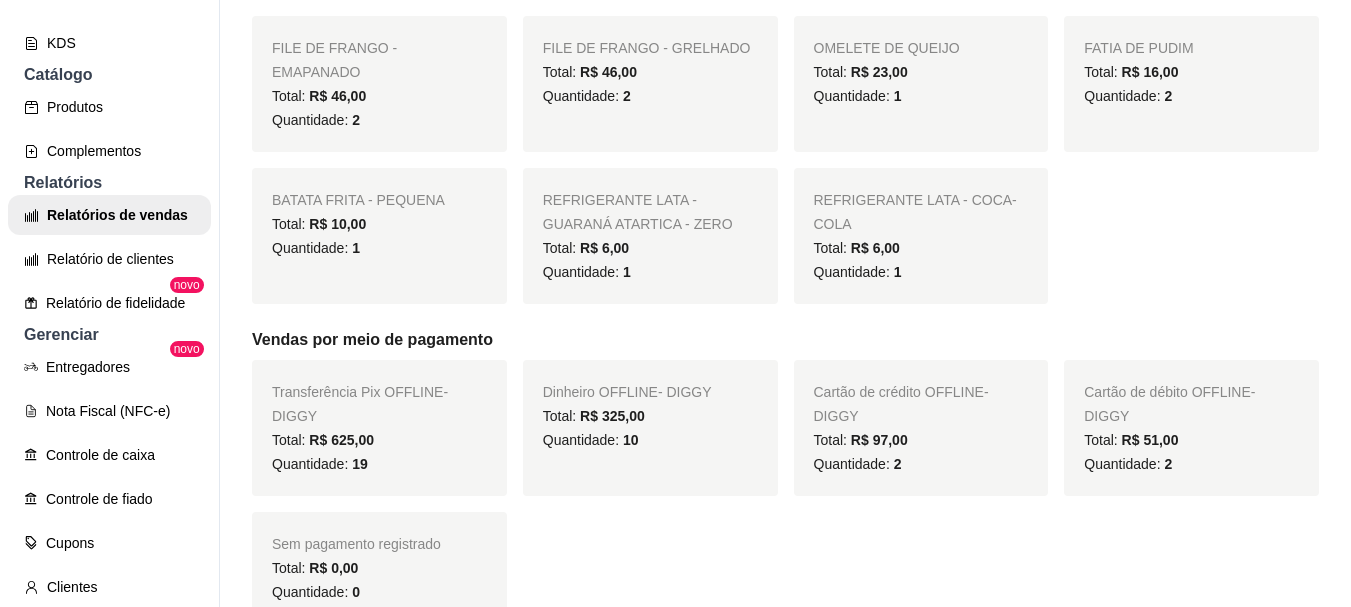 scroll, scrollTop: 600, scrollLeft: 0, axis: vertical 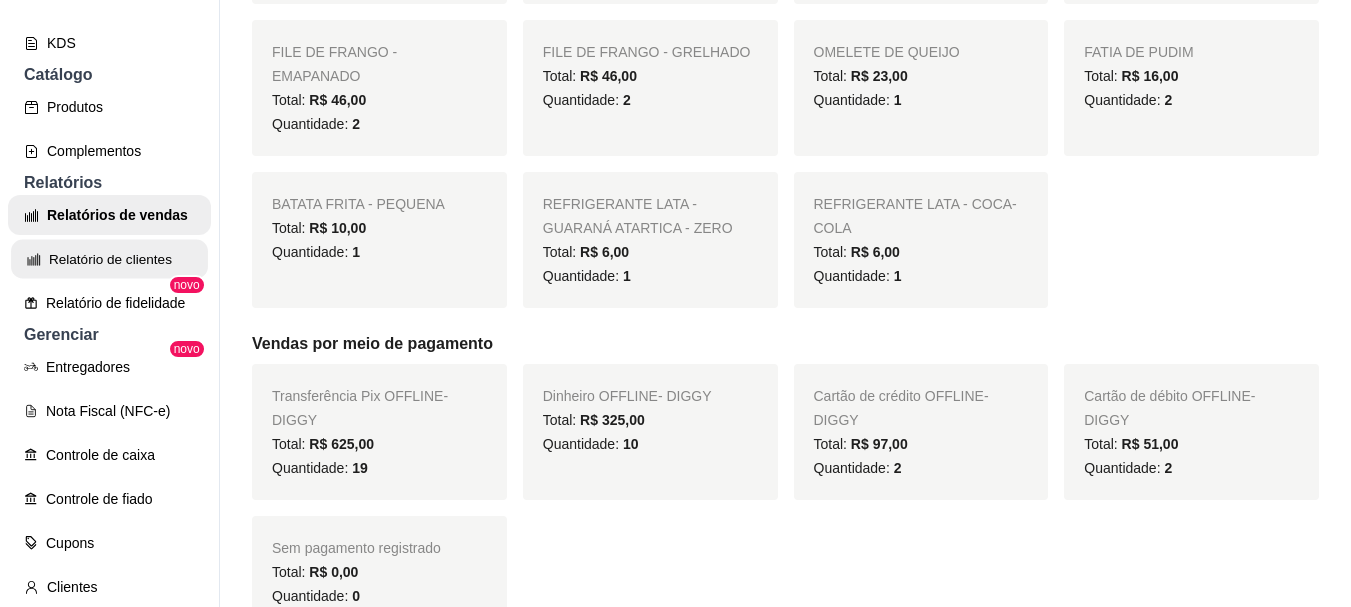 click on "Relatório de clientes" at bounding box center (109, 259) 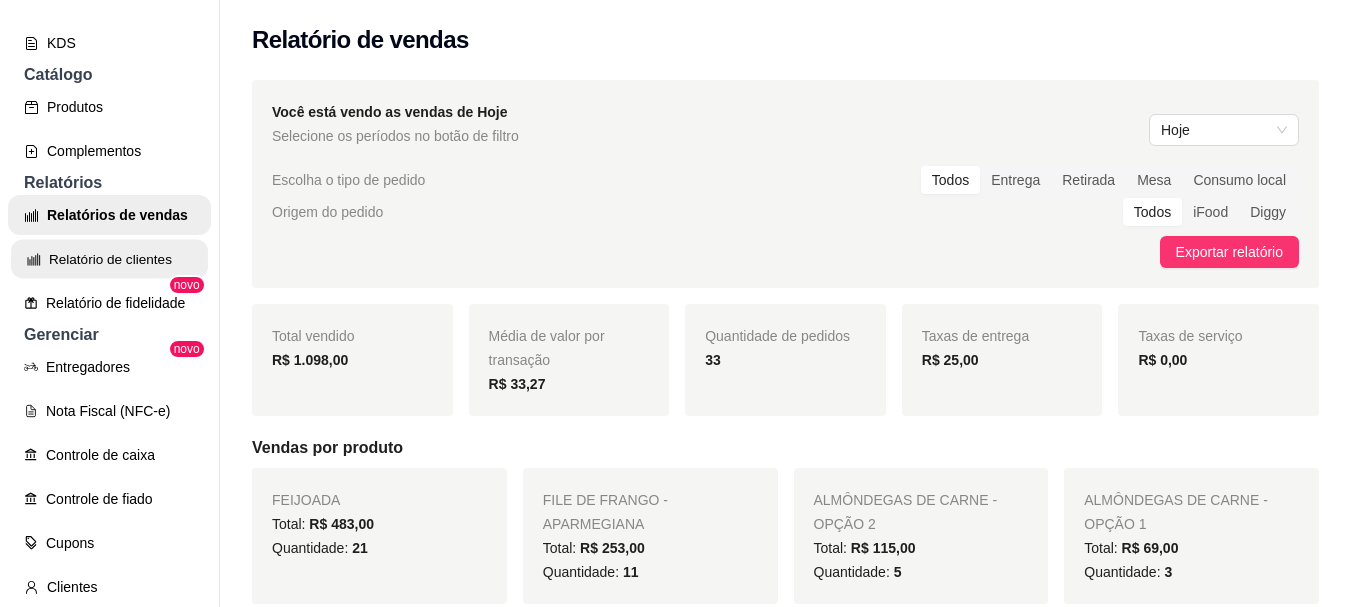 select on "30" 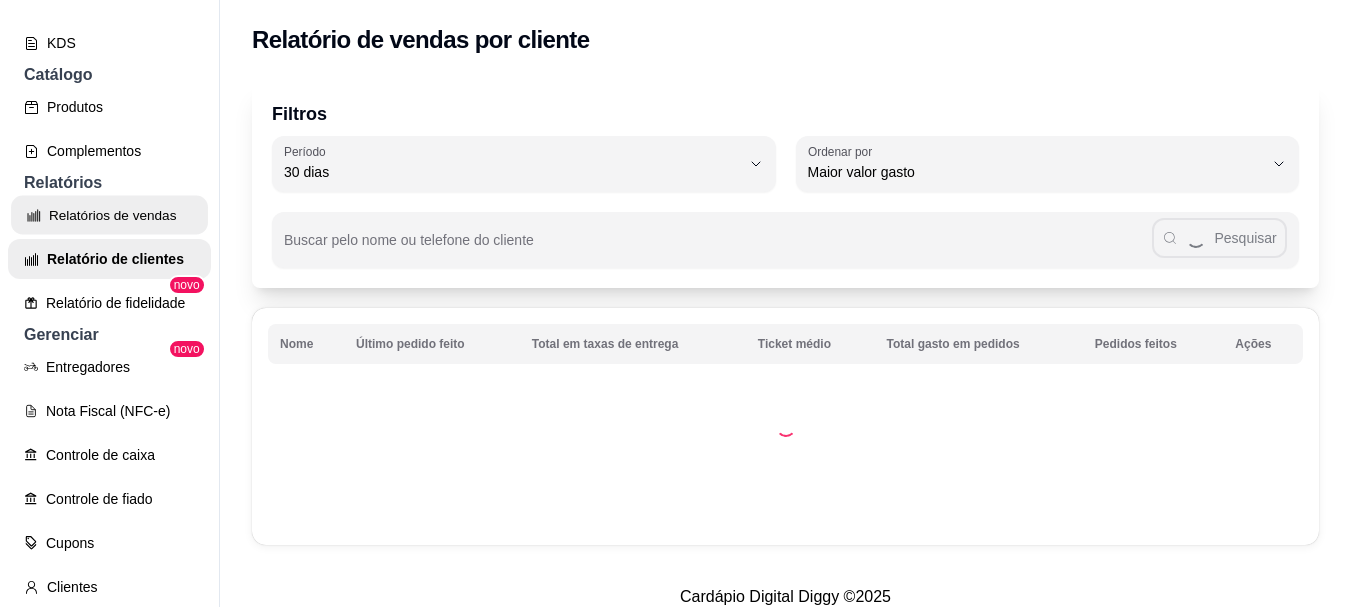 click on "Relatórios de vendas" at bounding box center [109, 215] 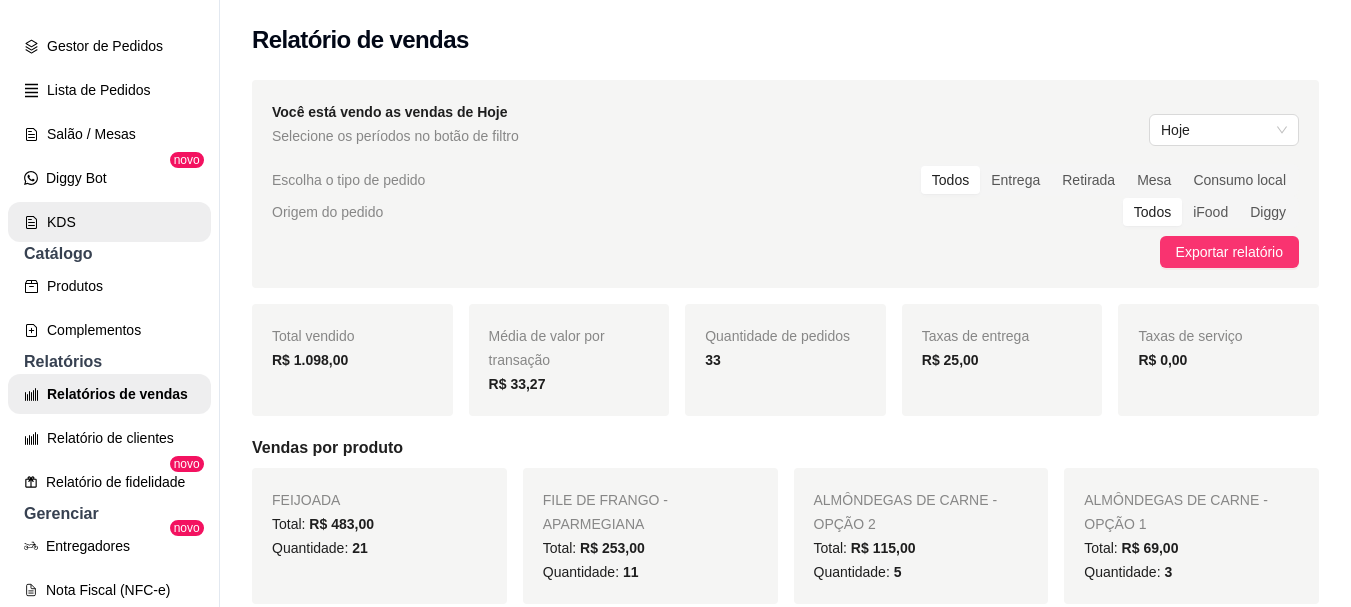 scroll, scrollTop: 263, scrollLeft: 0, axis: vertical 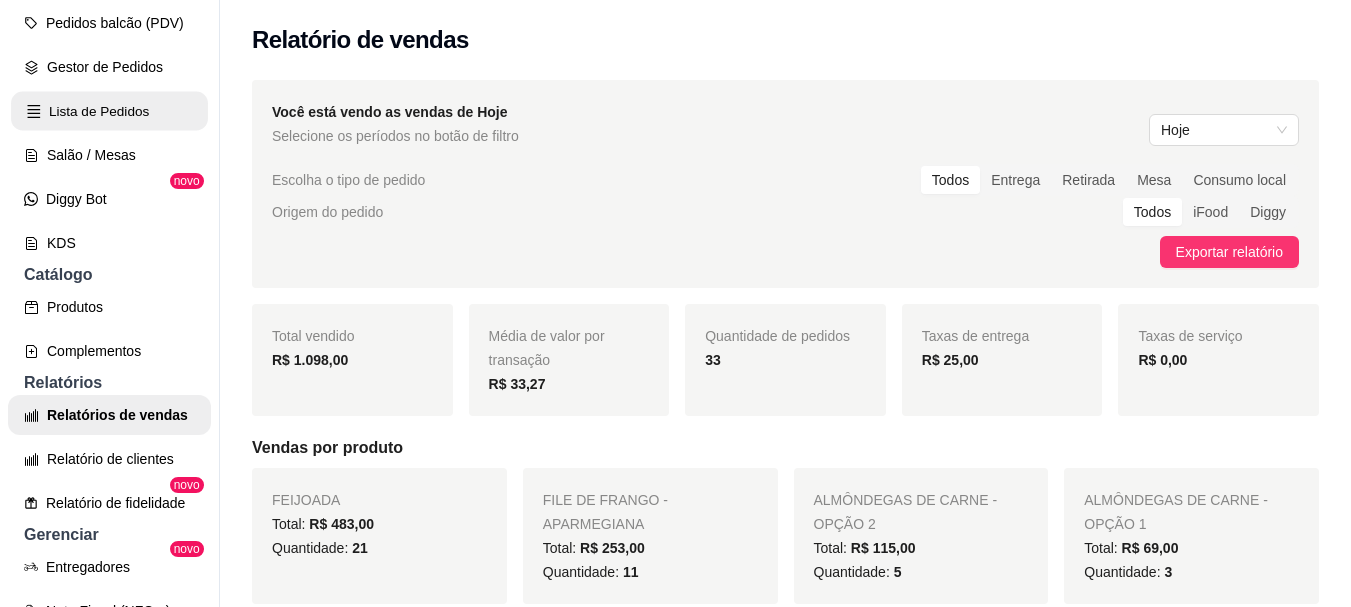 click on "Lista de Pedidos" at bounding box center [109, 111] 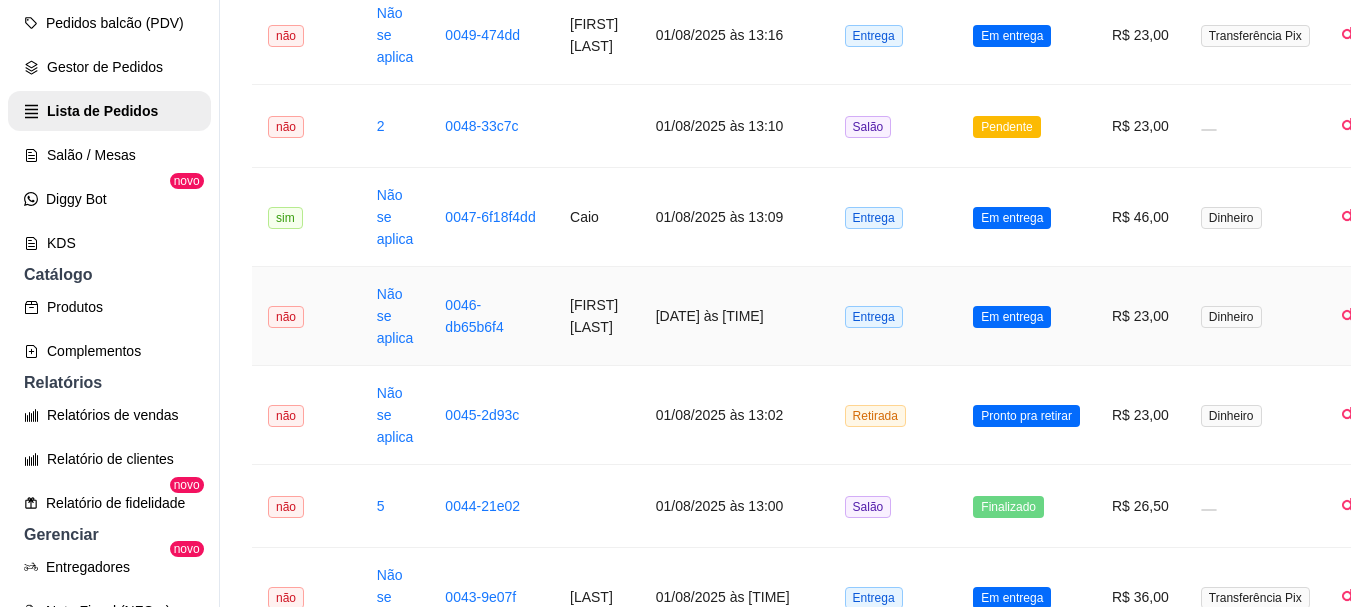 scroll, scrollTop: 300, scrollLeft: 0, axis: vertical 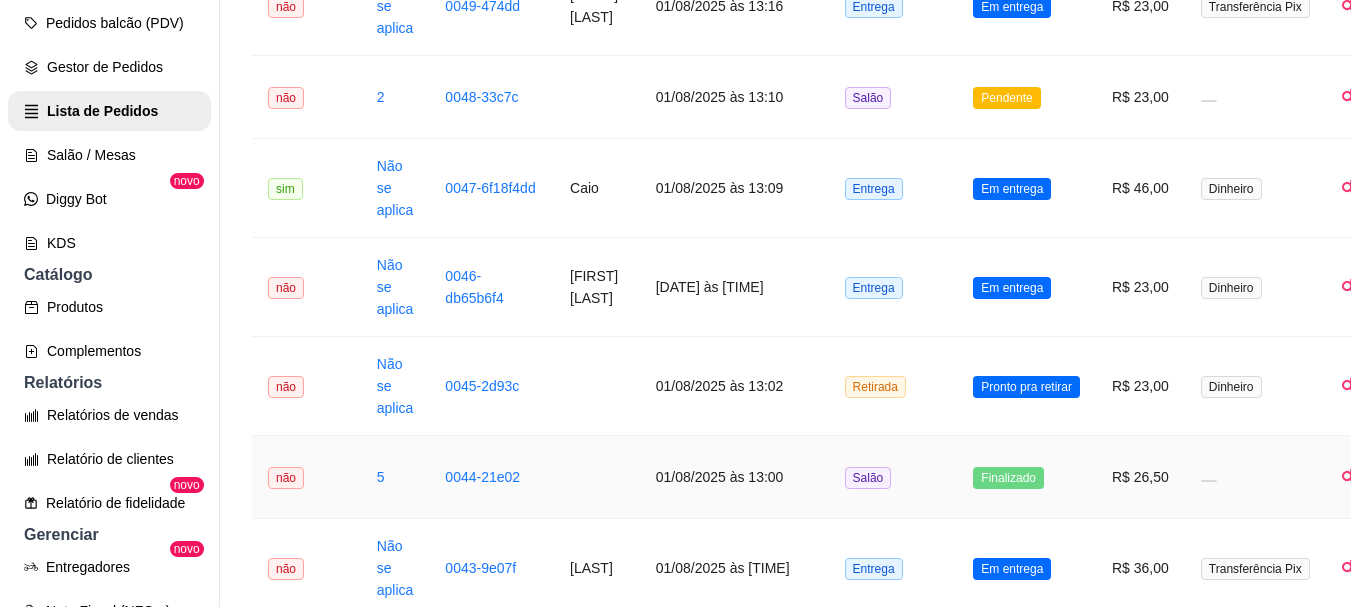 drag, startPoint x: 1006, startPoint y: 485, endPoint x: 992, endPoint y: 505, distance: 24.41311 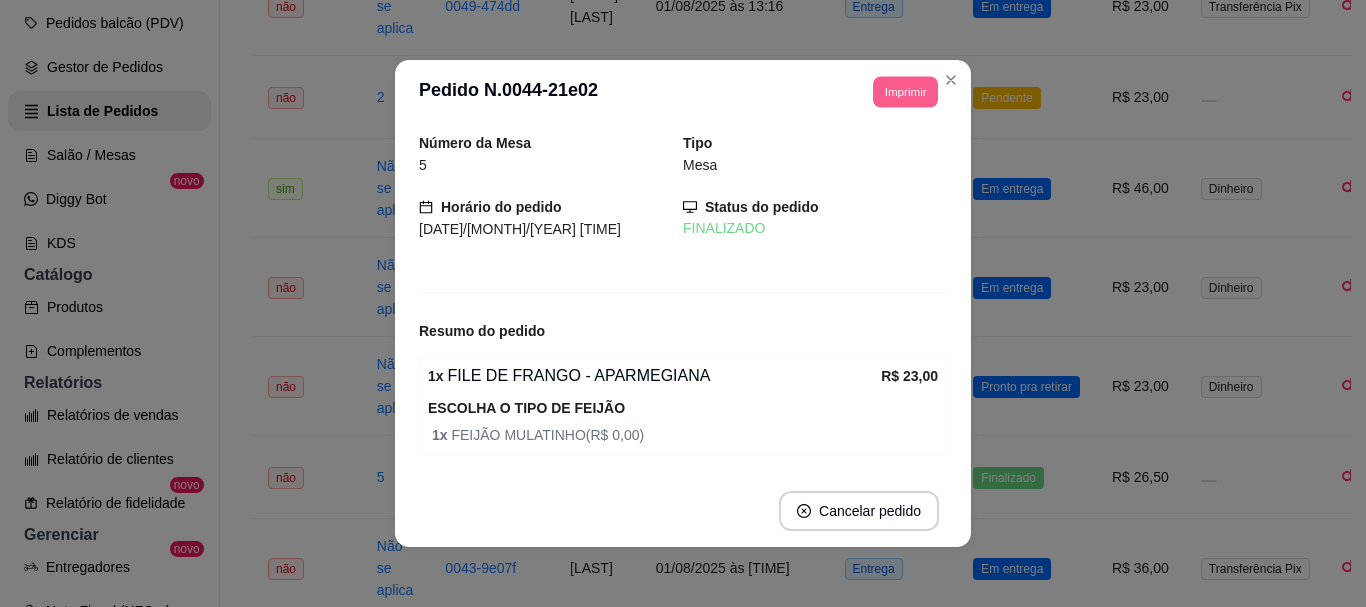 click on "Imprimir" at bounding box center [905, 91] 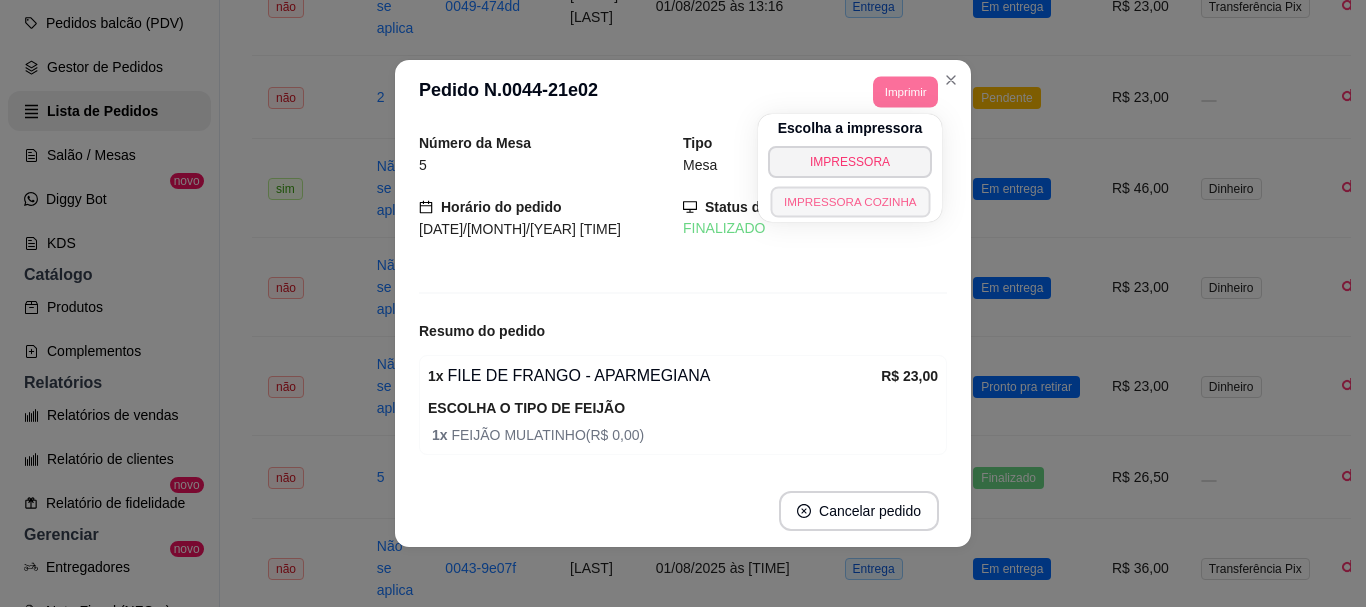 click on "IMPRESSORA COZINHA" at bounding box center [850, 201] 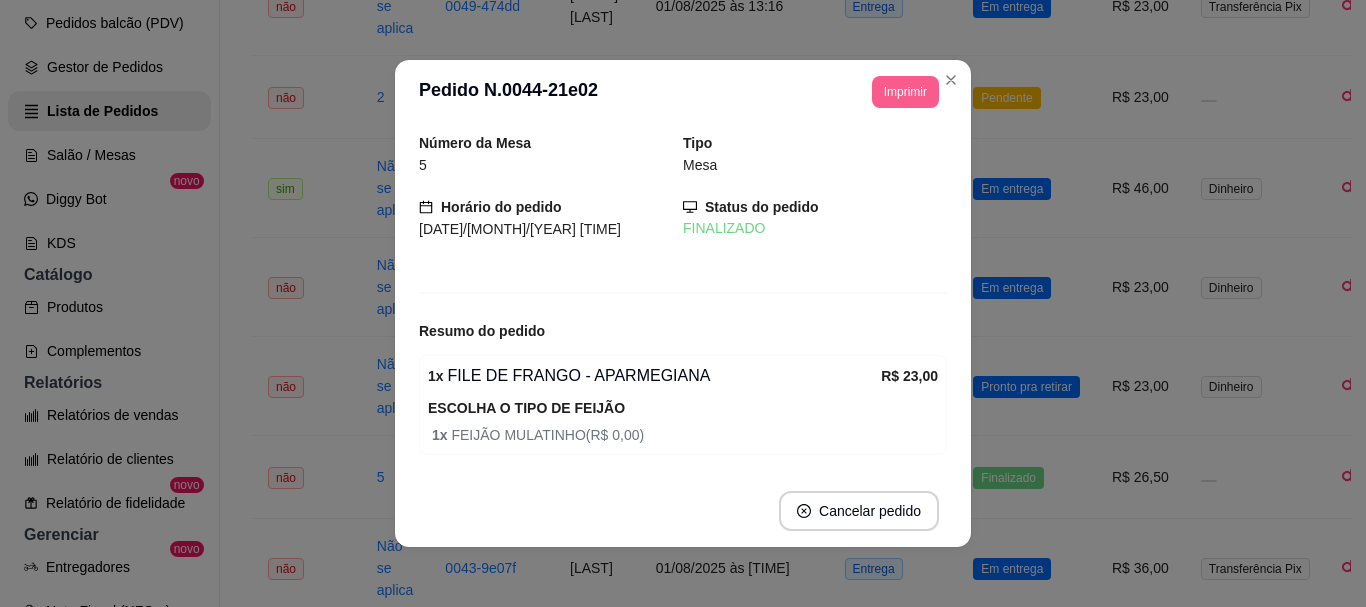 click on "Imprimir" at bounding box center (905, 92) 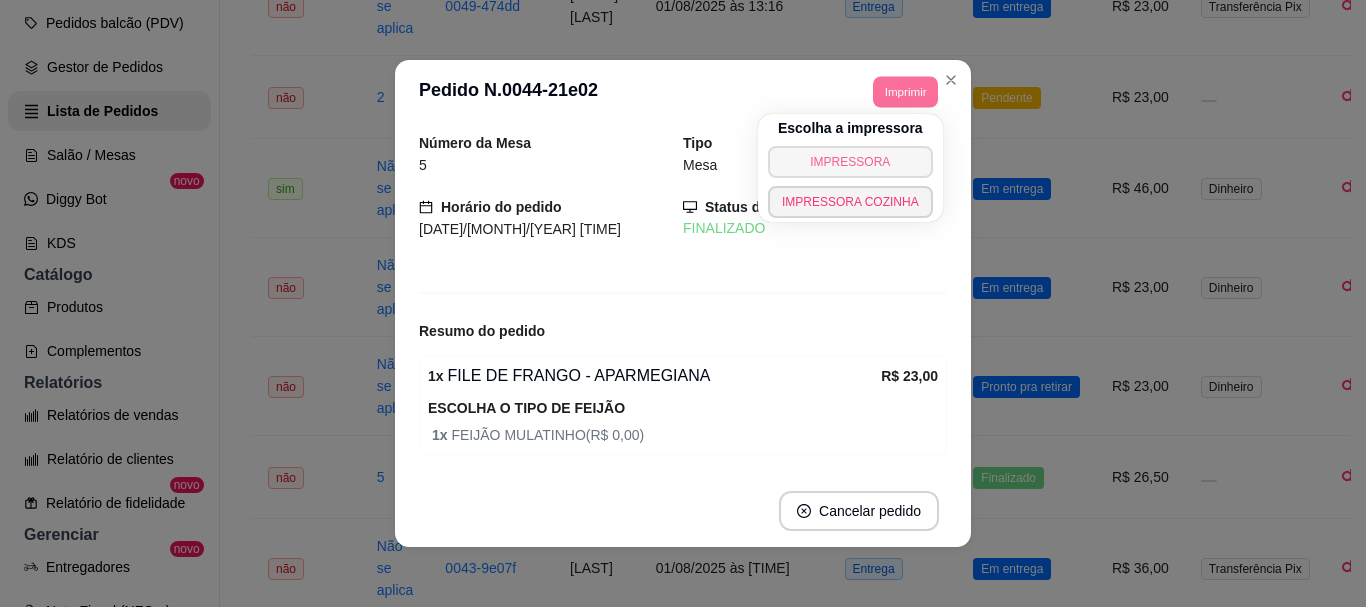 click on "IMPRESSORA" at bounding box center [850, 162] 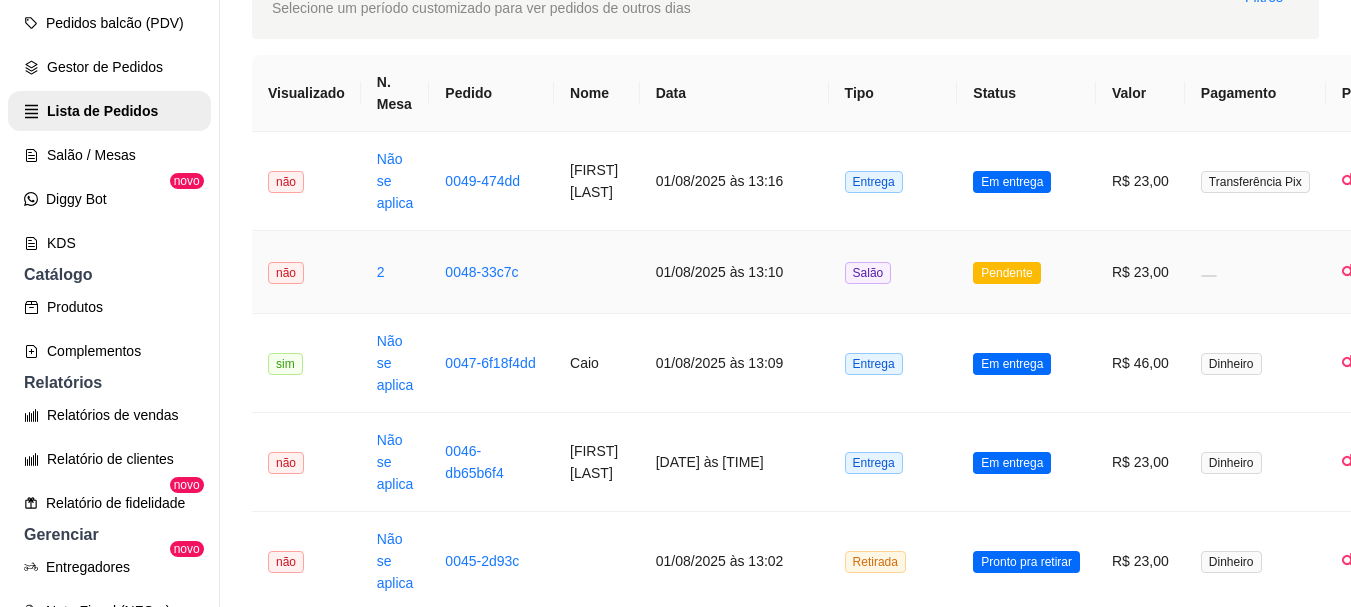 scroll, scrollTop: 0, scrollLeft: 0, axis: both 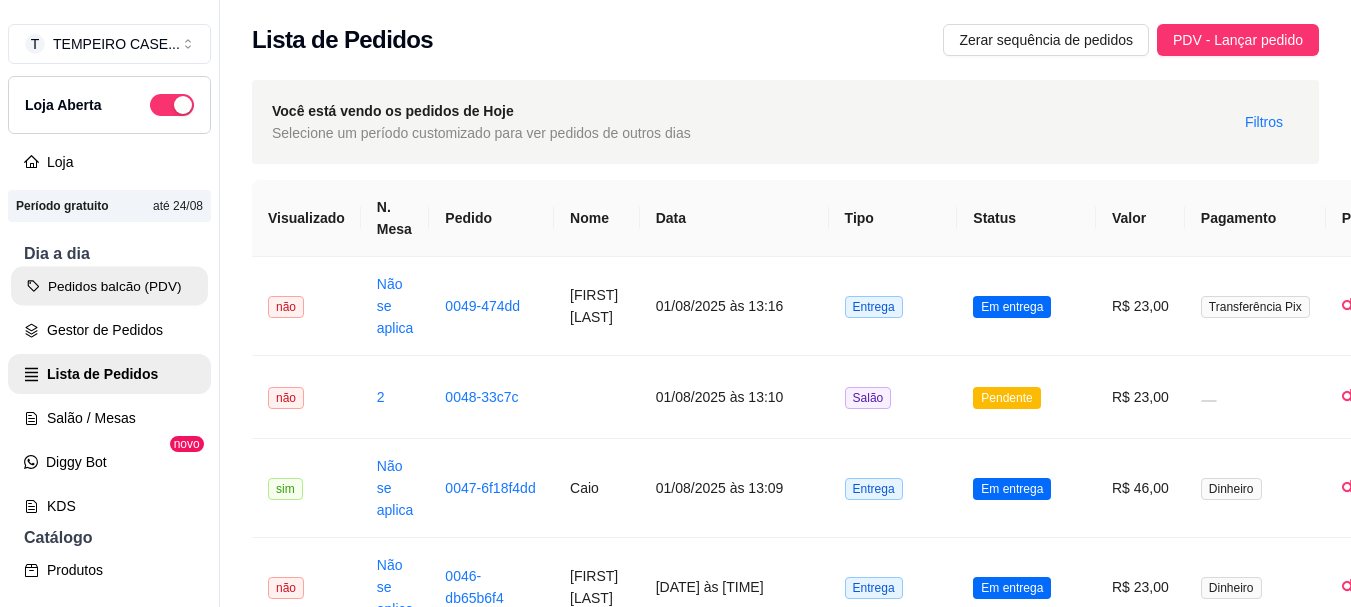 click on "Pedidos balcão (PDV)" at bounding box center (109, 286) 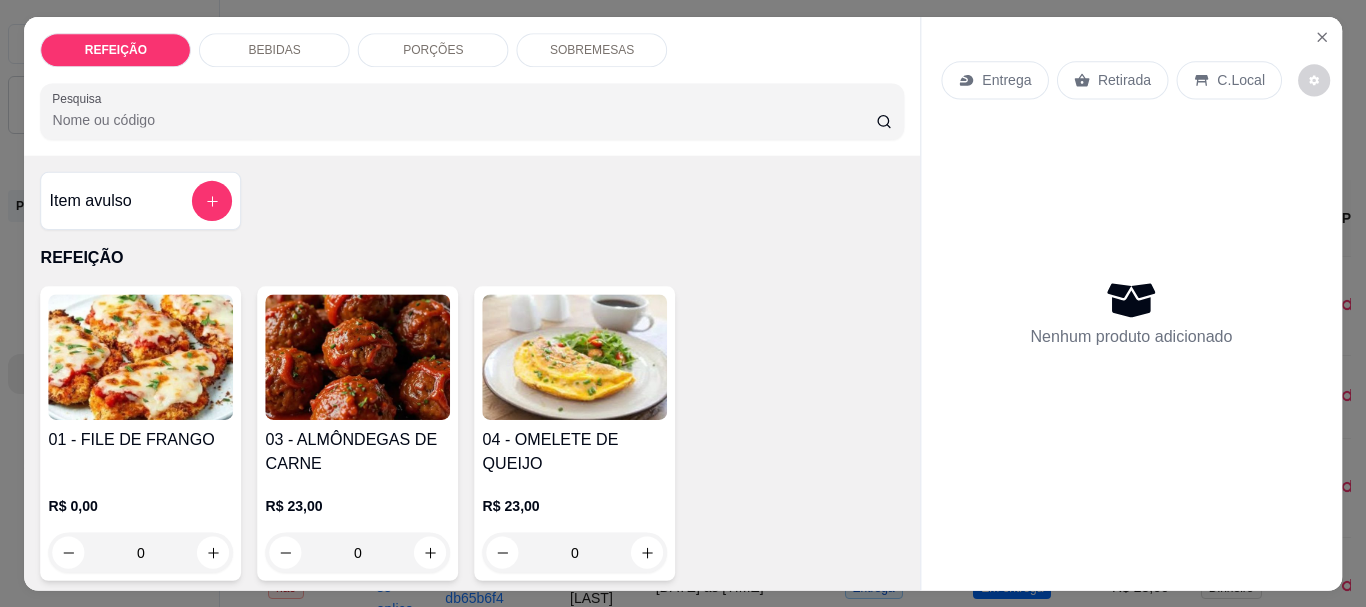 click at bounding box center (140, 357) 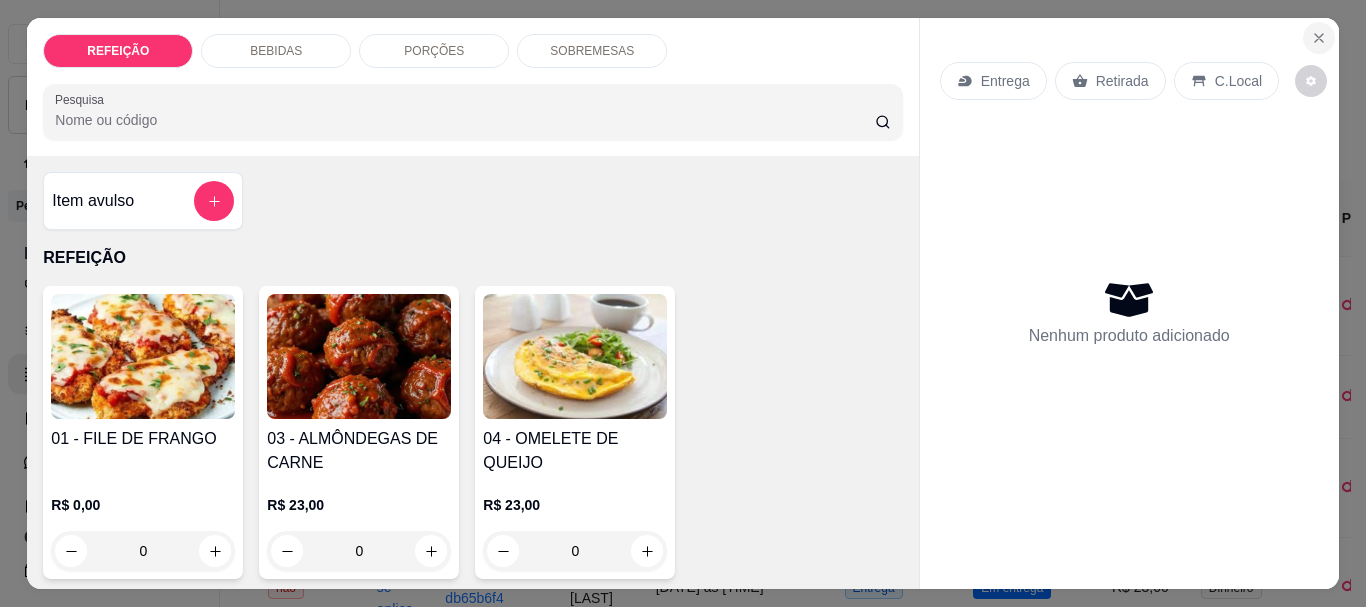 click 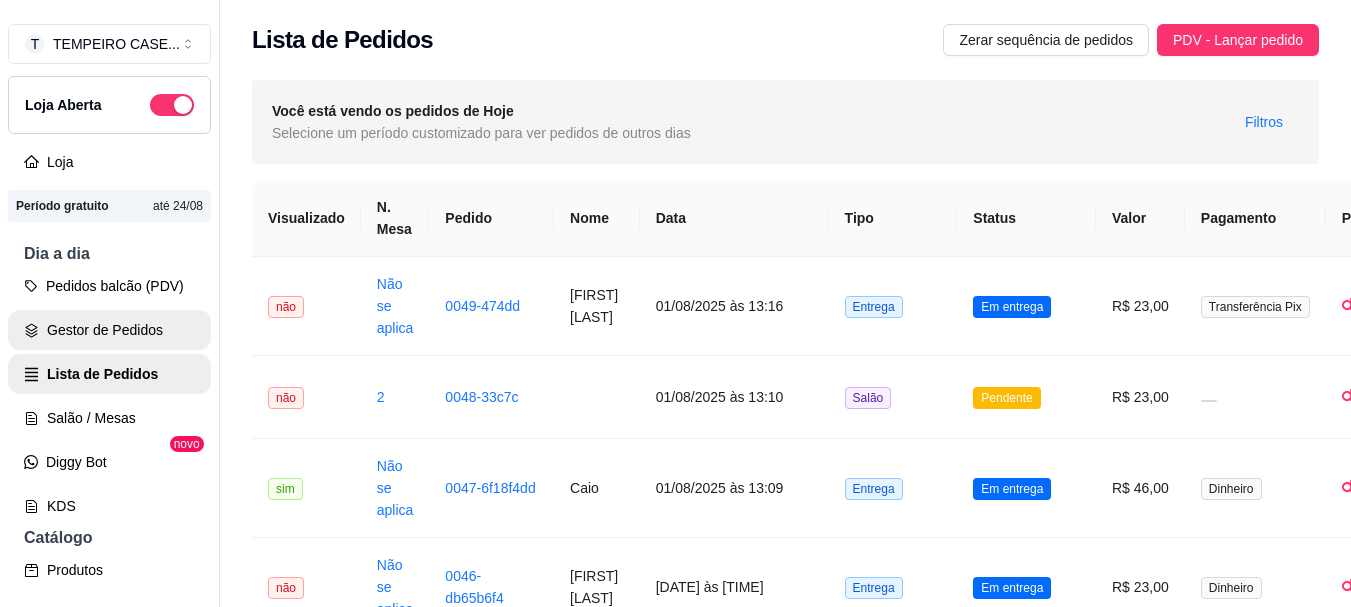 click on "Gestor de Pedidos" at bounding box center [109, 330] 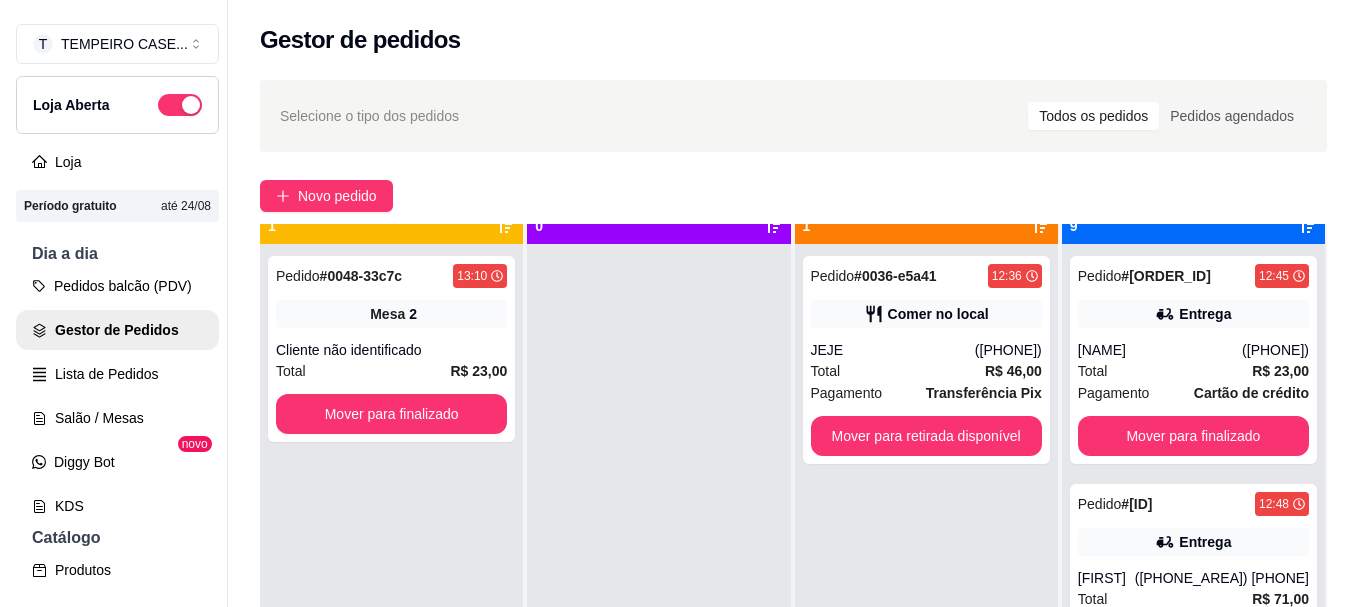scroll, scrollTop: 56, scrollLeft: 0, axis: vertical 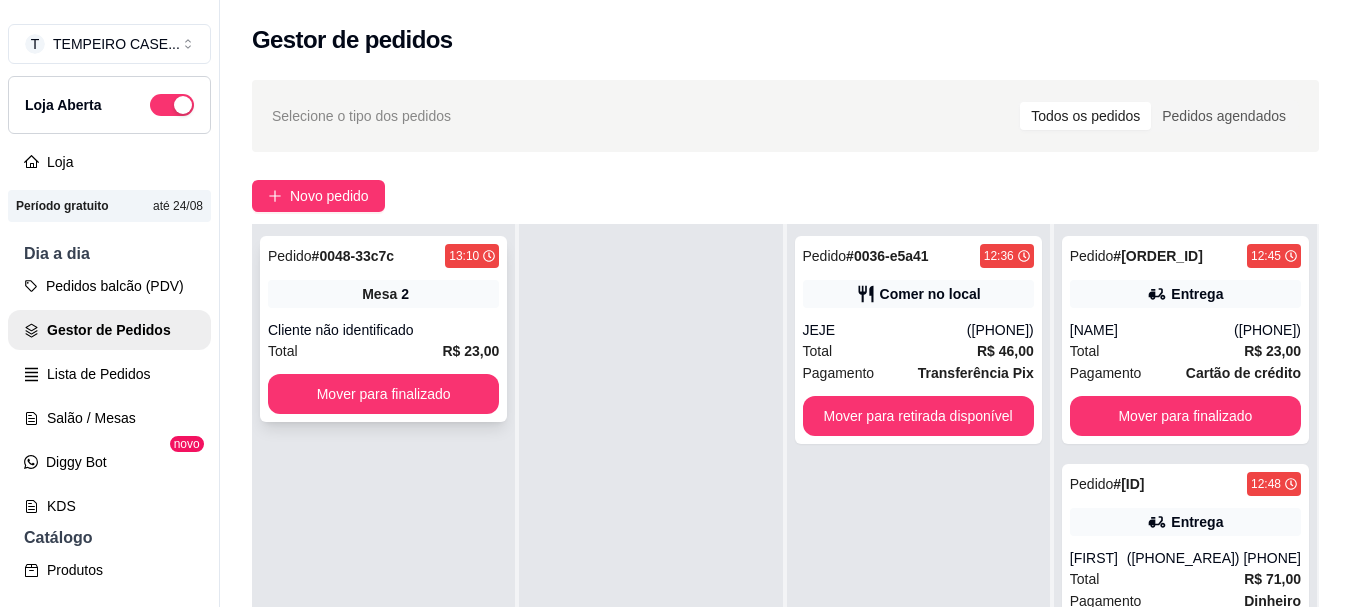 click on "Pedido  # 0048-33c7c 13:10 Mesa 2 Cliente não identificado Total R$ 23,00 Mover para finalizado" at bounding box center (383, 329) 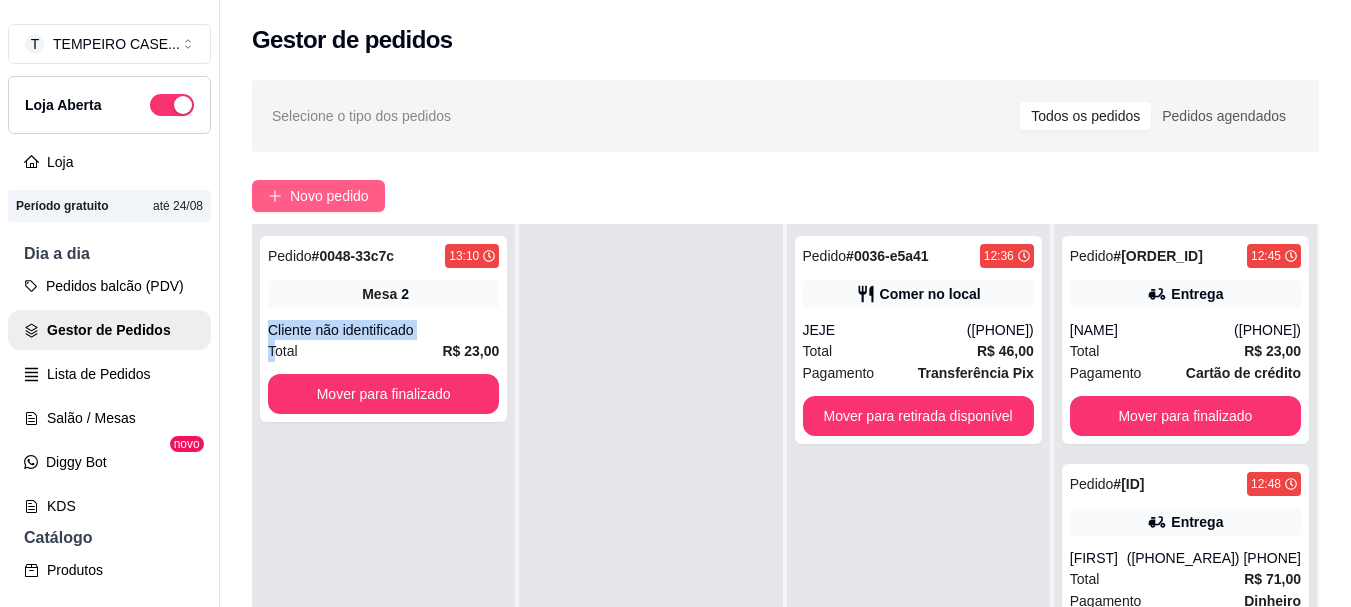 click on "Novo pedido" at bounding box center [329, 196] 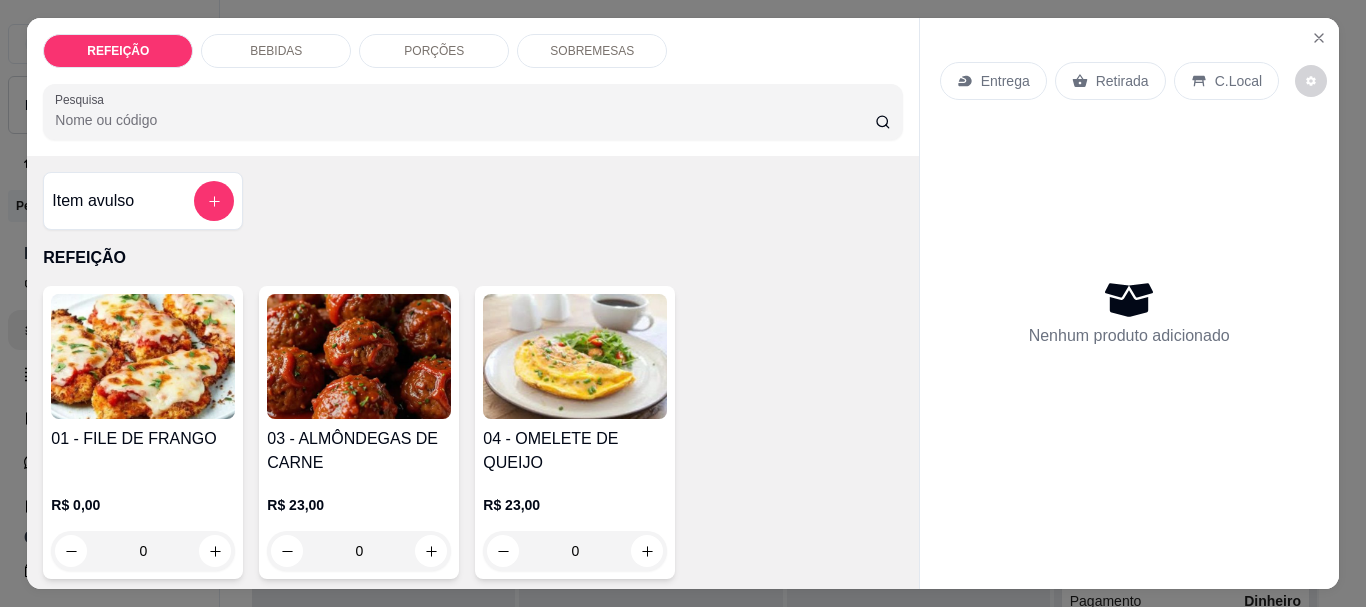 click at bounding box center (143, 356) 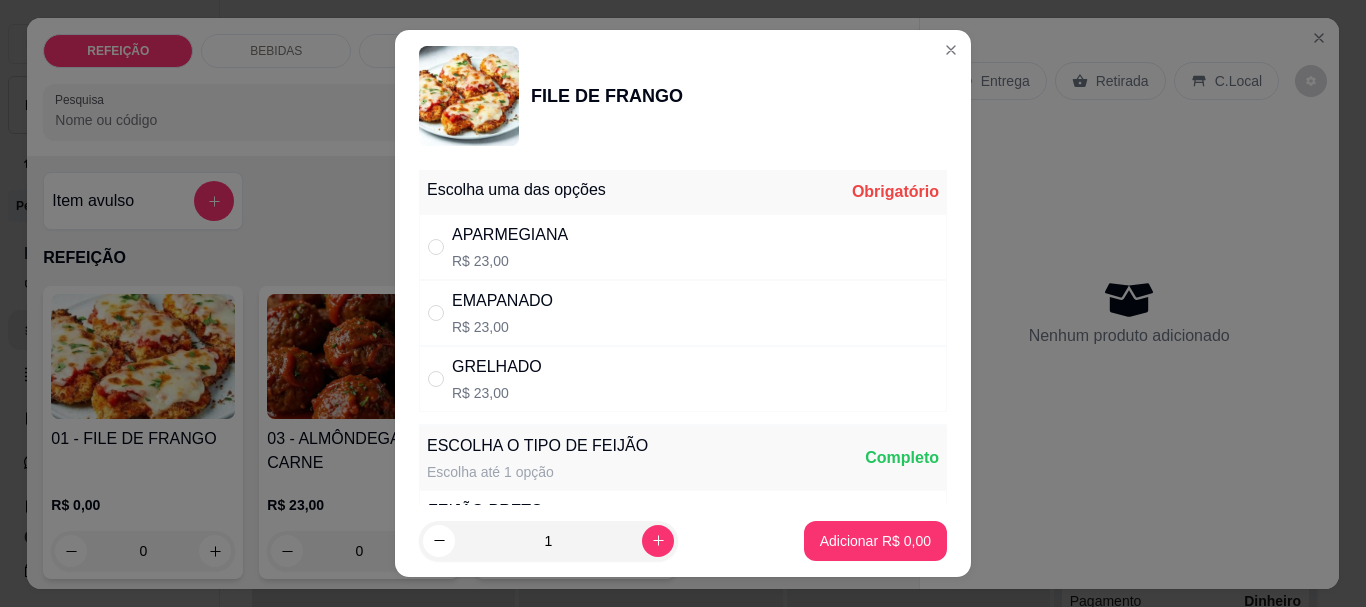 click on "R$ 23,00" at bounding box center [510, 261] 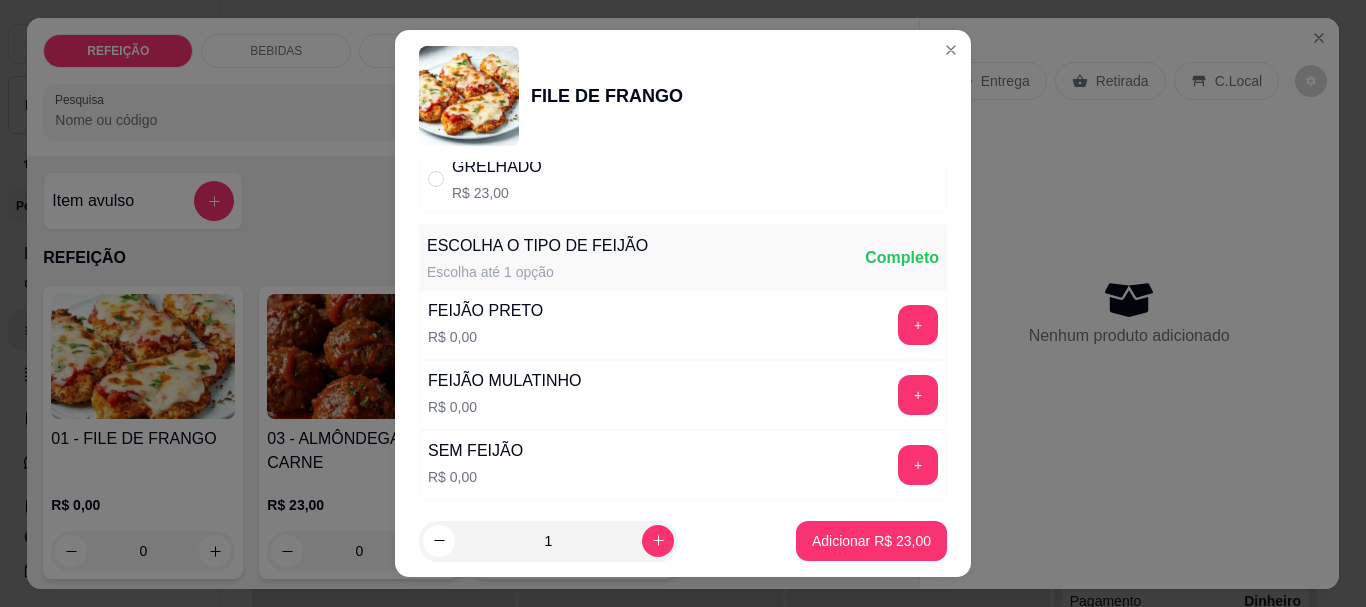 scroll, scrollTop: 345, scrollLeft: 0, axis: vertical 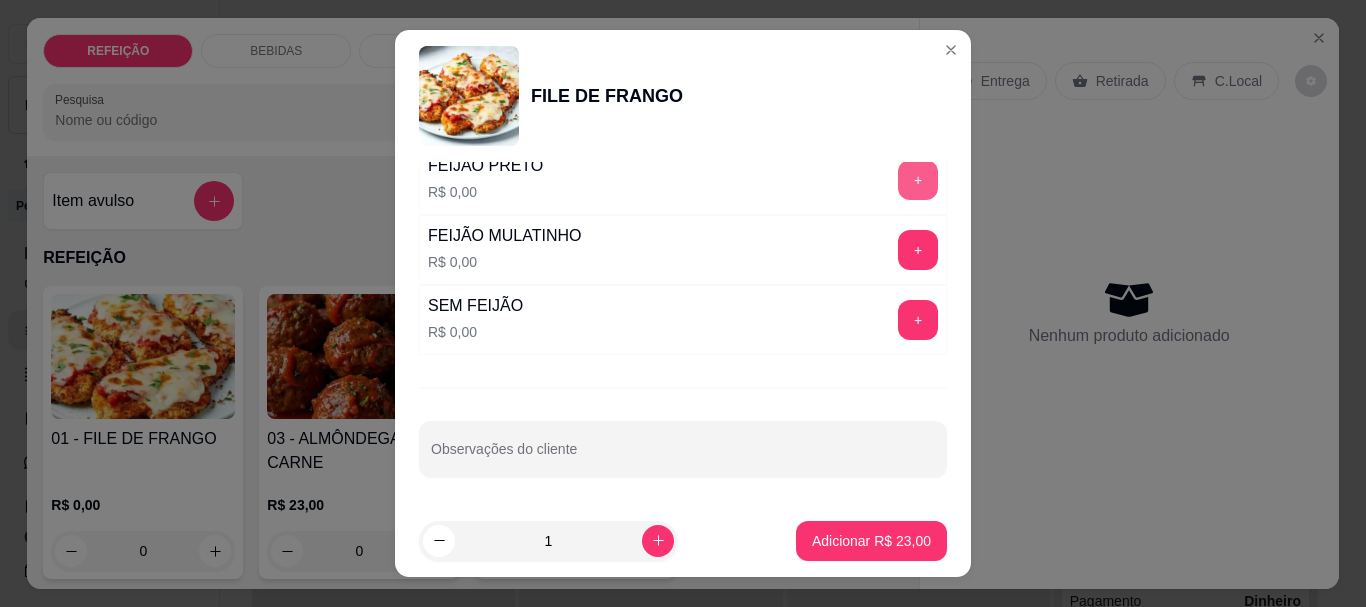click on "+" at bounding box center [918, 180] 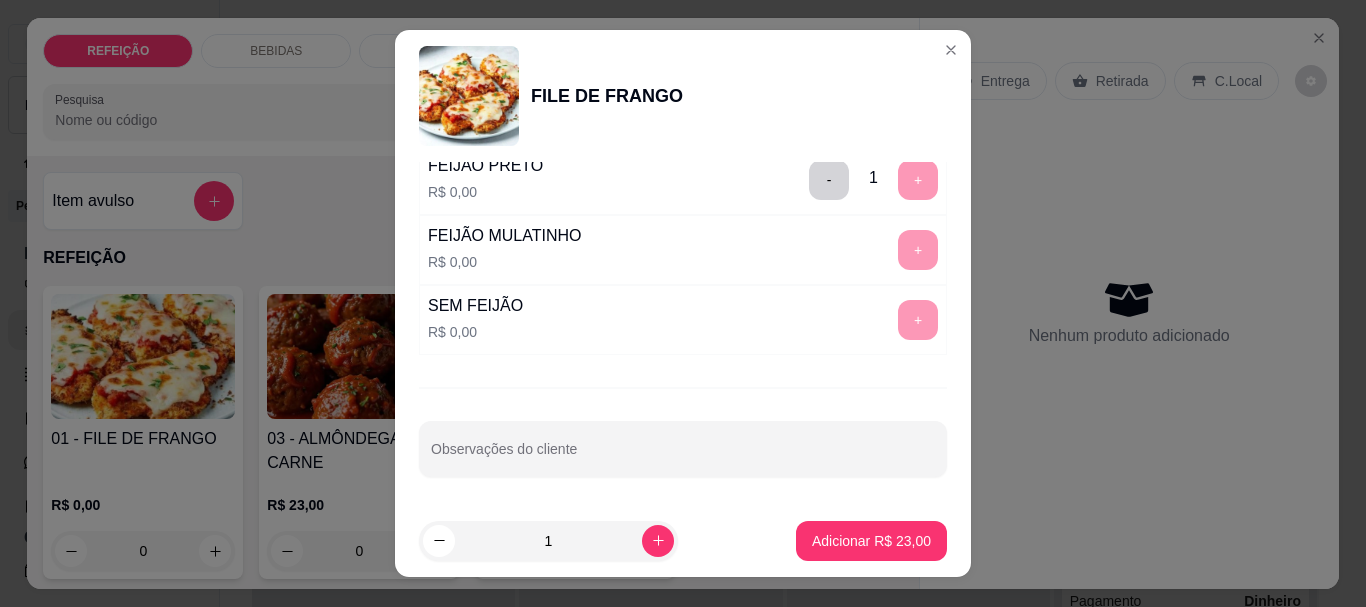 scroll, scrollTop: 34, scrollLeft: 0, axis: vertical 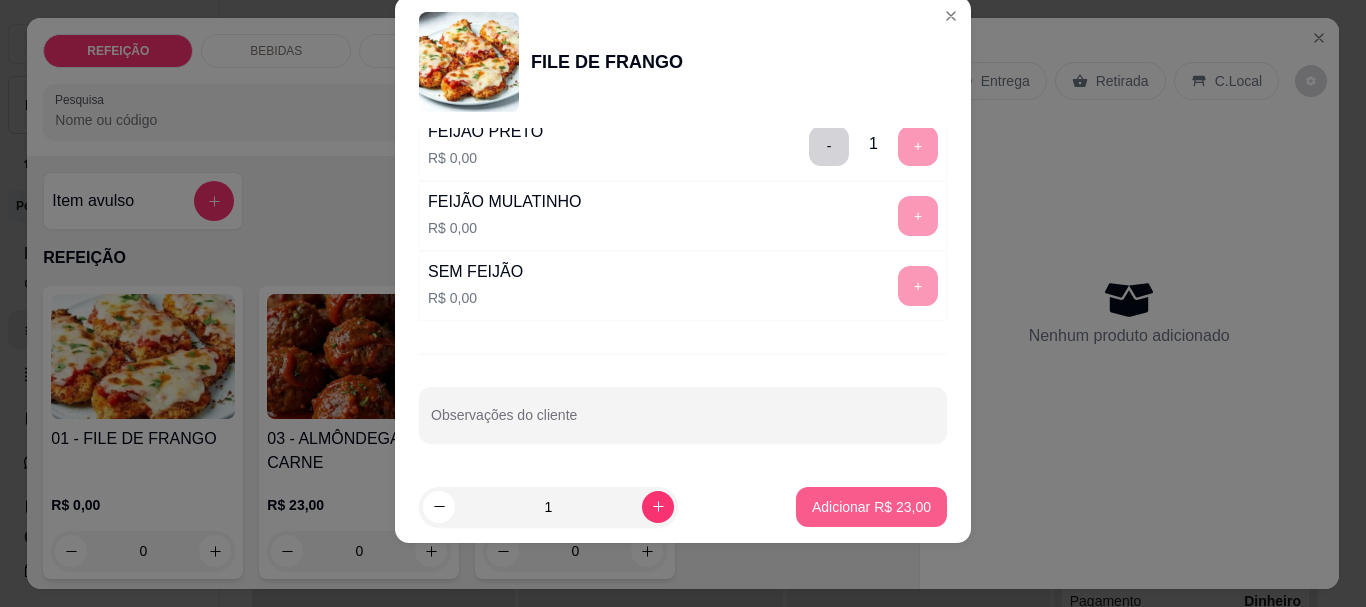 click on "Adicionar   R$ 23,00" at bounding box center (871, 507) 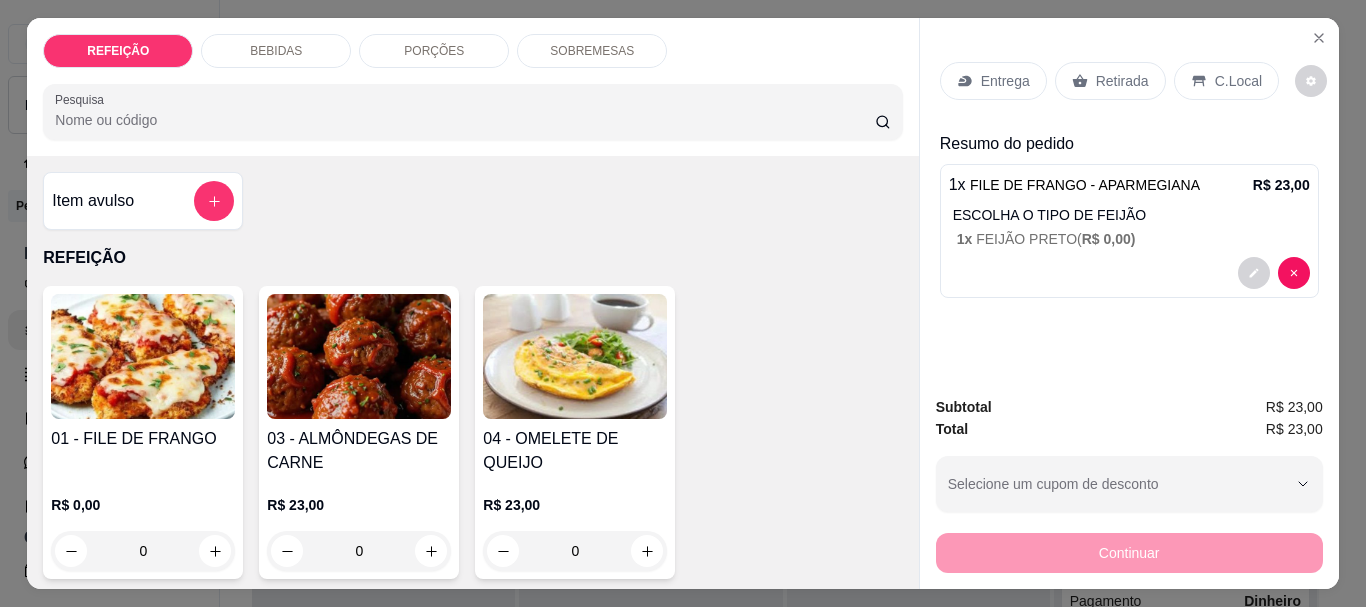 click on "Retirada" at bounding box center (1122, 81) 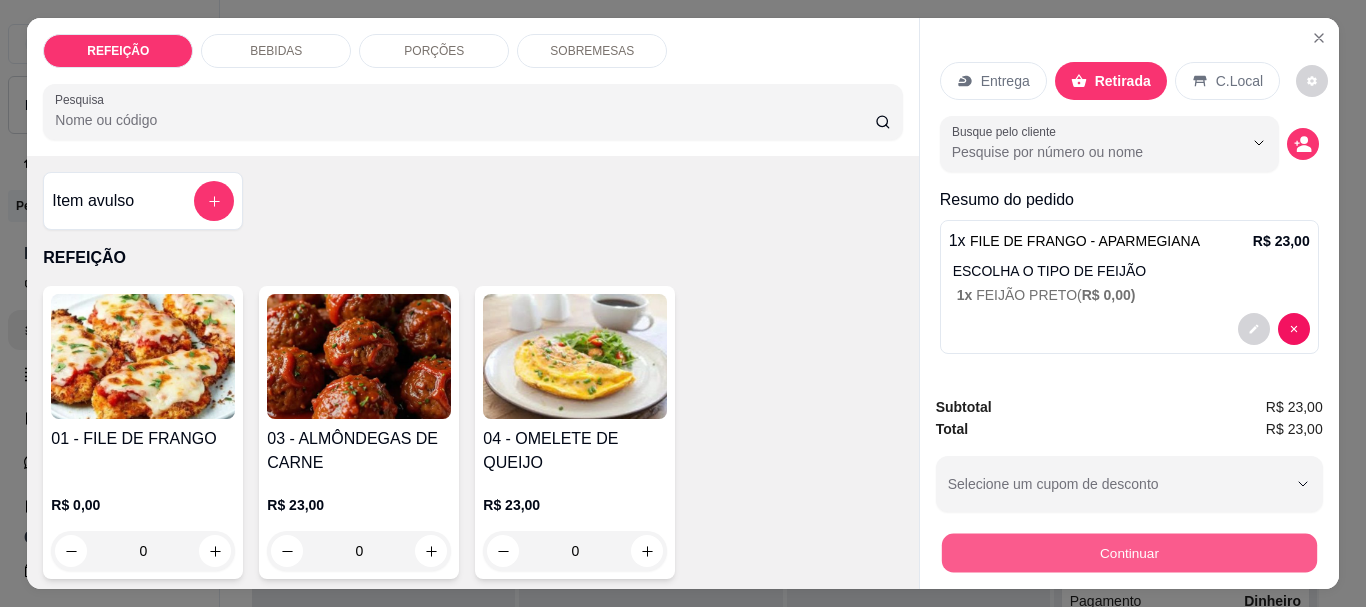 click on "Continuar" at bounding box center [1128, 552] 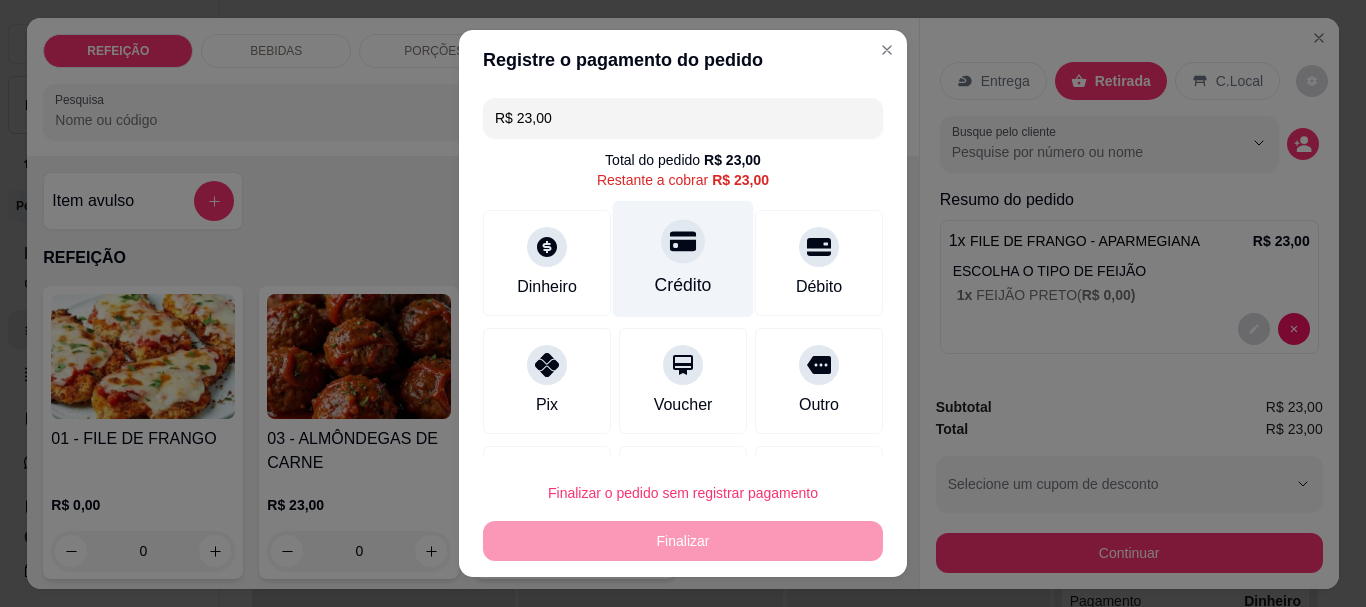 click at bounding box center (683, 242) 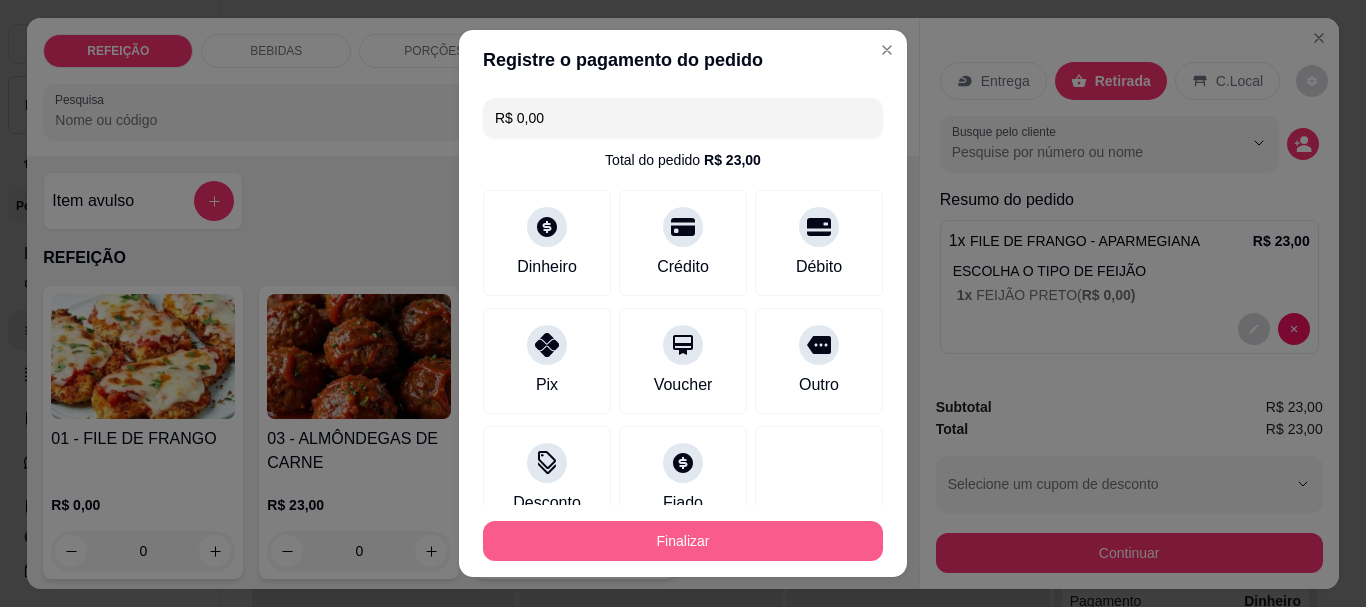 click on "Finalizar" at bounding box center [683, 541] 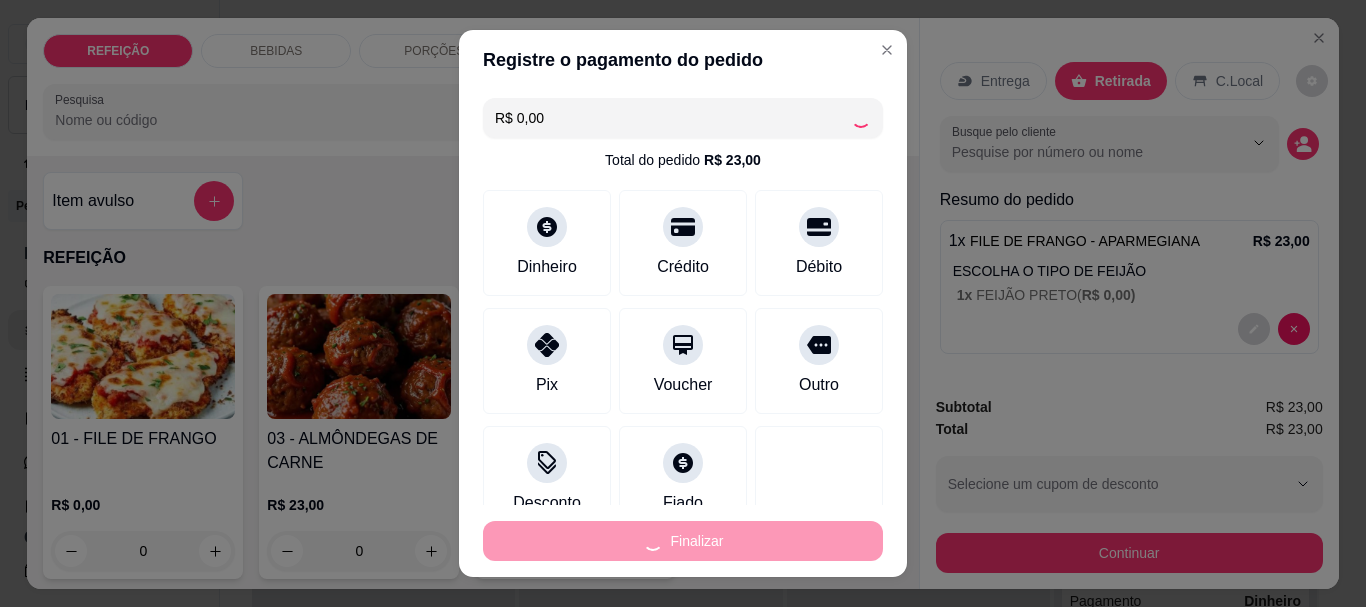 type on "-R$ 23,00" 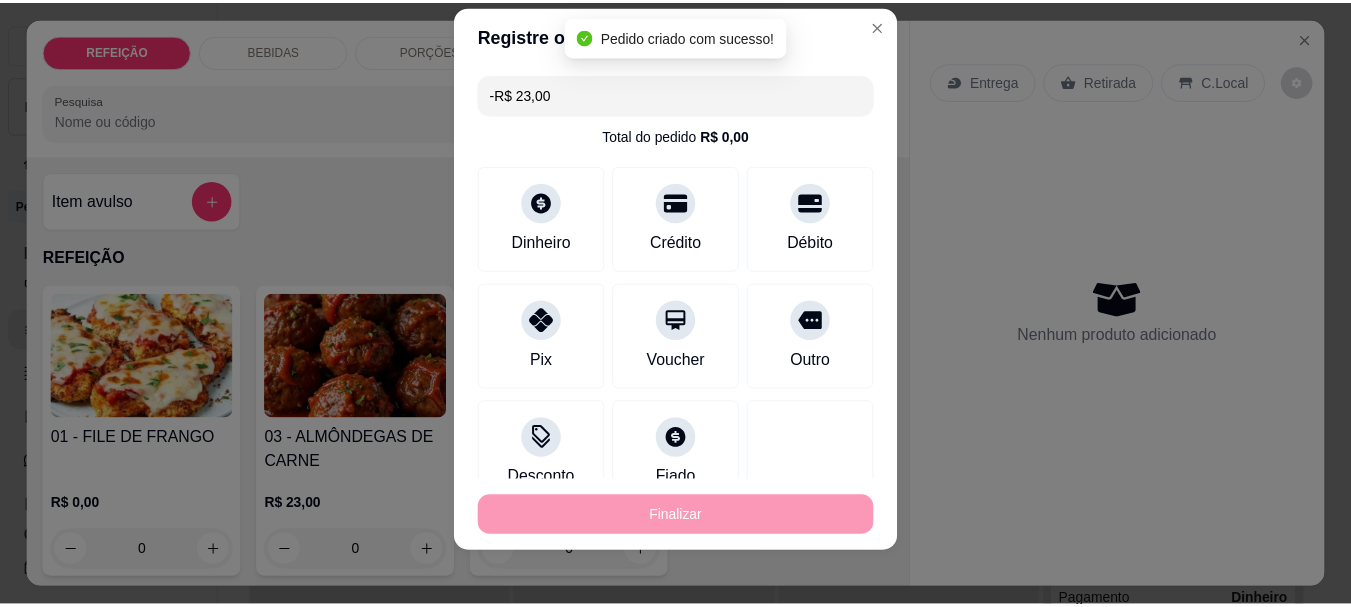 scroll, scrollTop: 34, scrollLeft: 0, axis: vertical 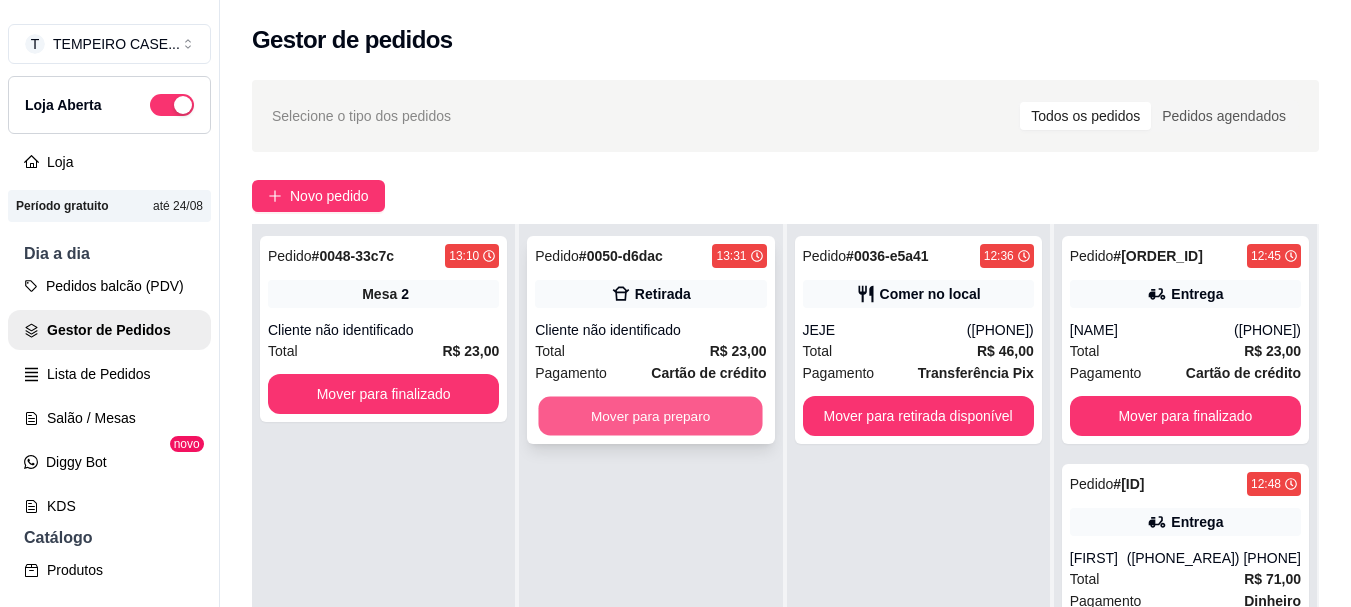 click on "Mover para preparo" at bounding box center (651, 416) 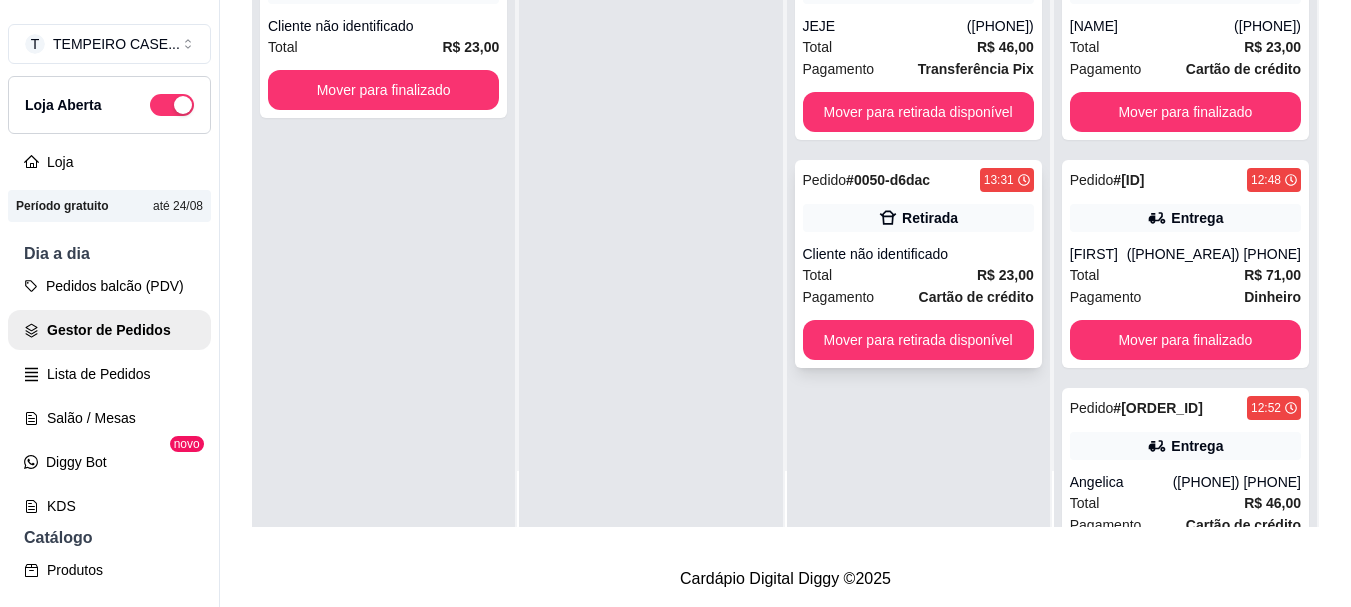 scroll, scrollTop: 319, scrollLeft: 0, axis: vertical 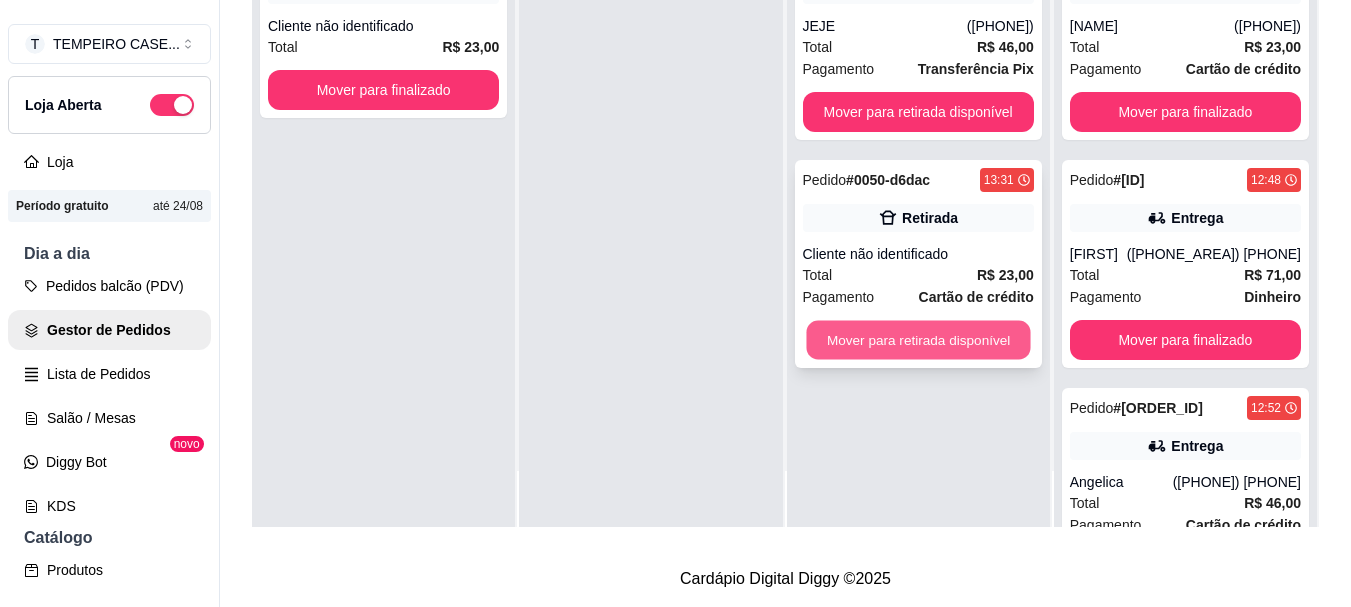 click on "Mover para retirada disponível" at bounding box center (918, 340) 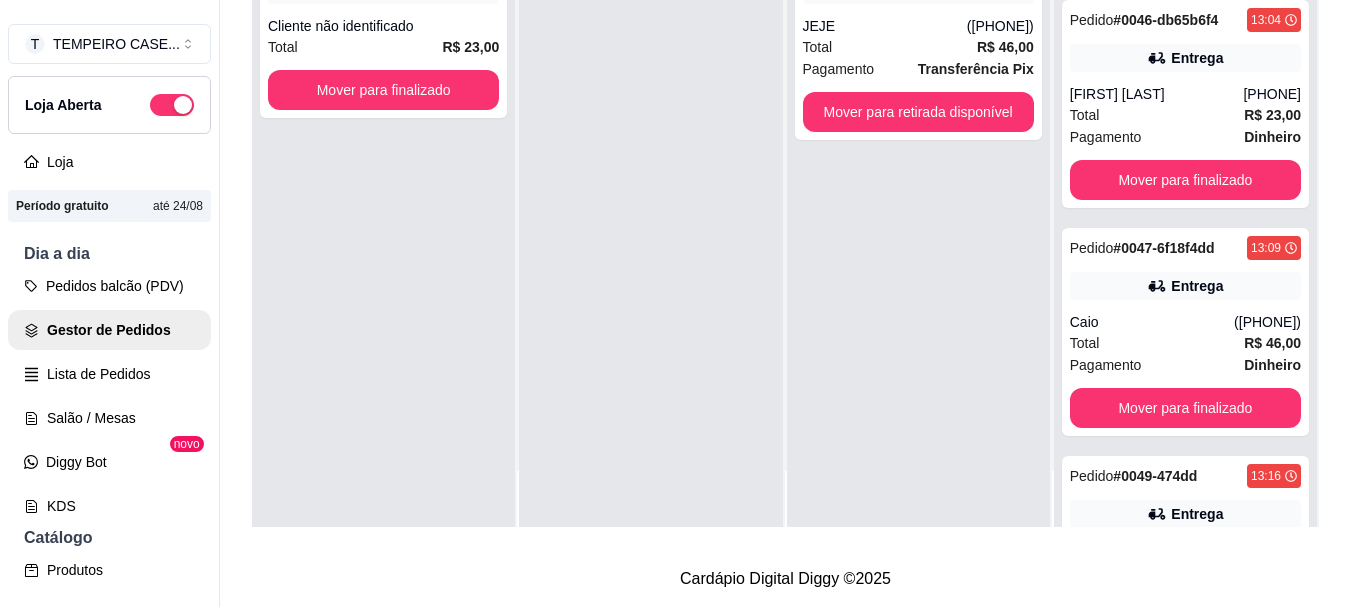 scroll, scrollTop: 1693, scrollLeft: 0, axis: vertical 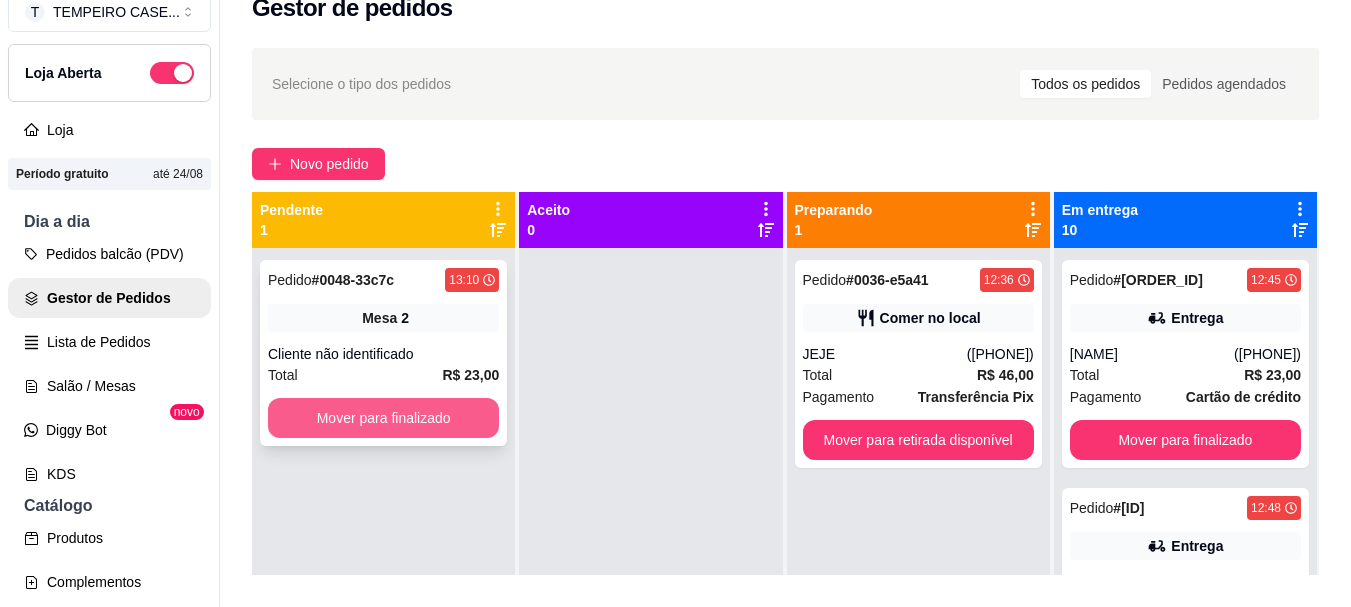 click on "Mover para finalizado" at bounding box center [383, 418] 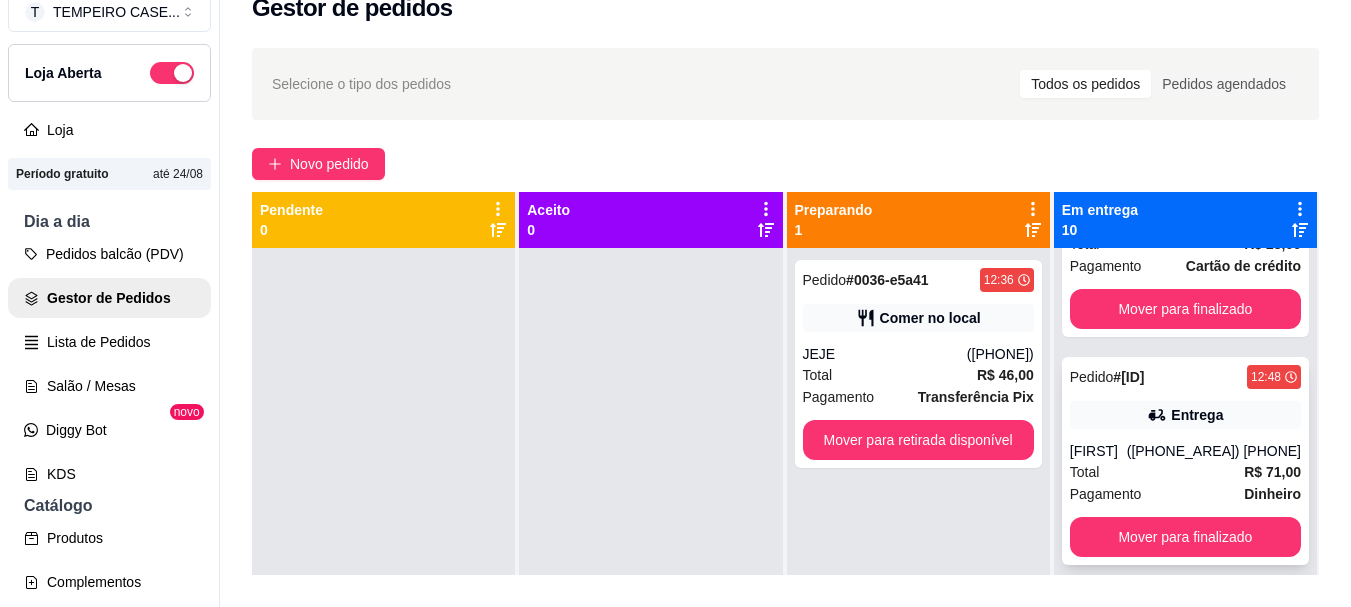 scroll, scrollTop: 0, scrollLeft: 0, axis: both 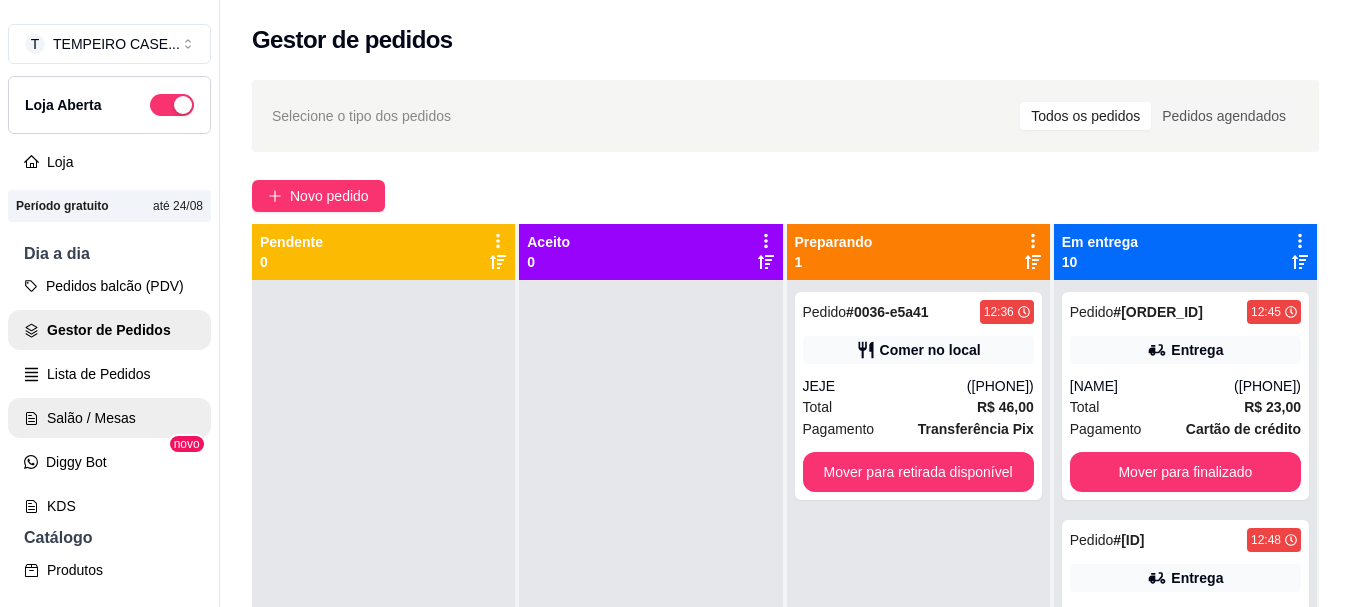 click on "Salão / Mesas" at bounding box center (109, 418) 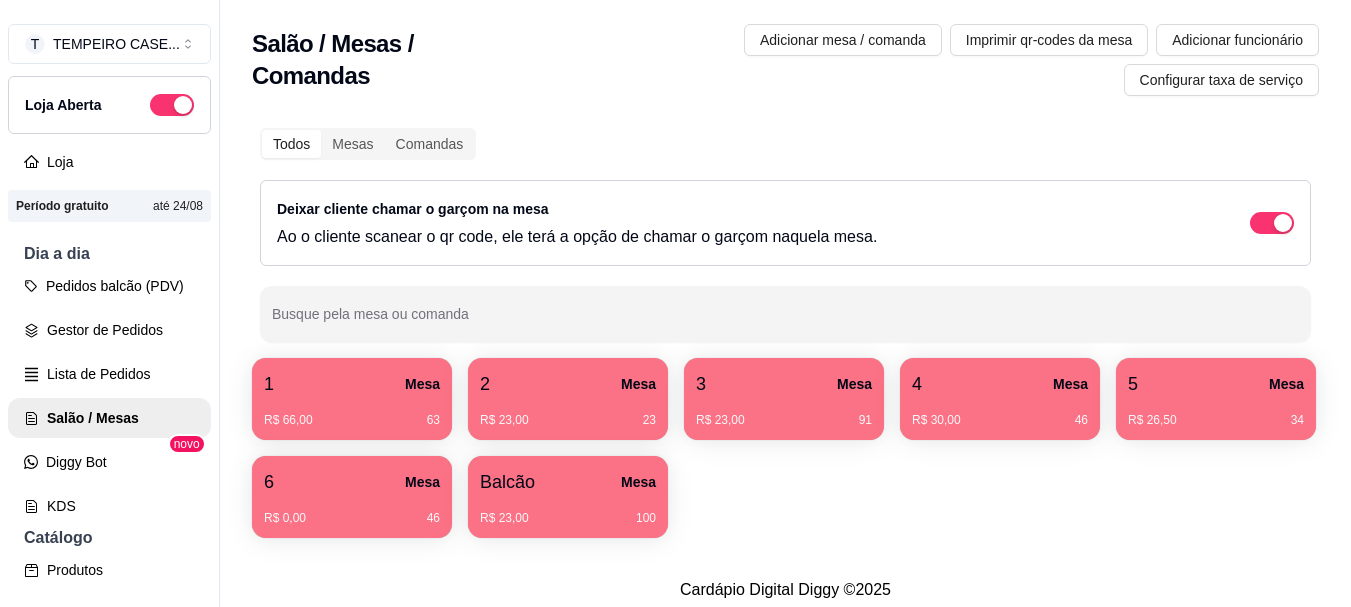 click on "R$ 66,00 63" at bounding box center [352, 413] 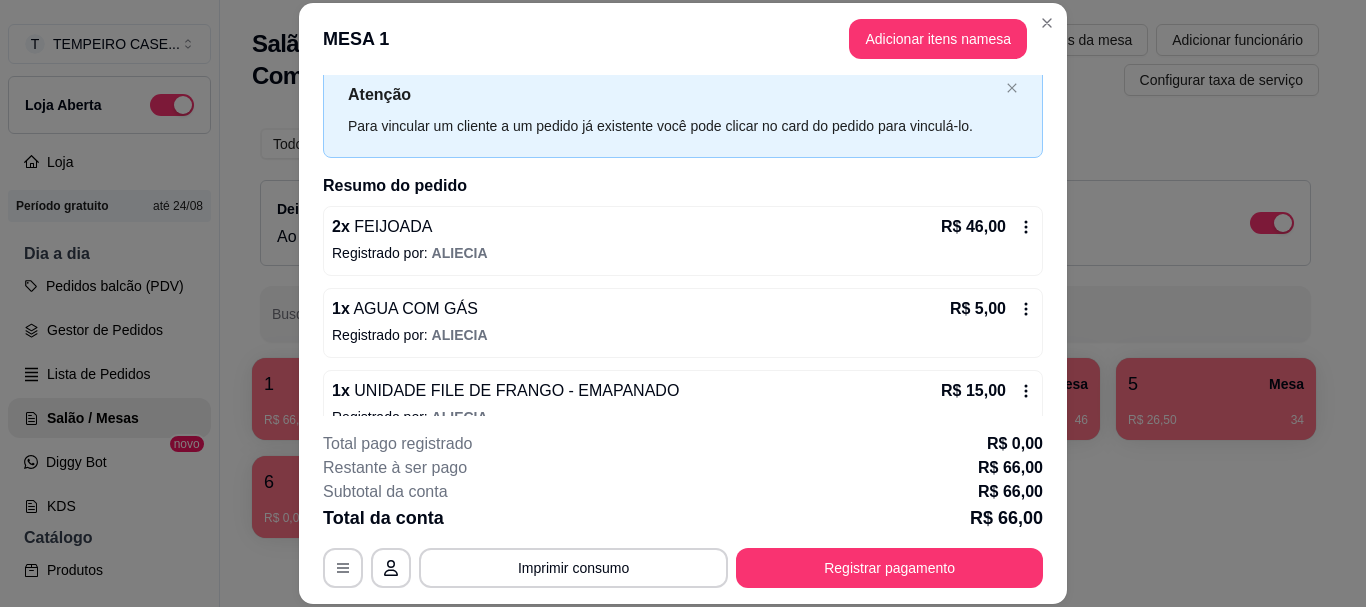 scroll, scrollTop: 90, scrollLeft: 0, axis: vertical 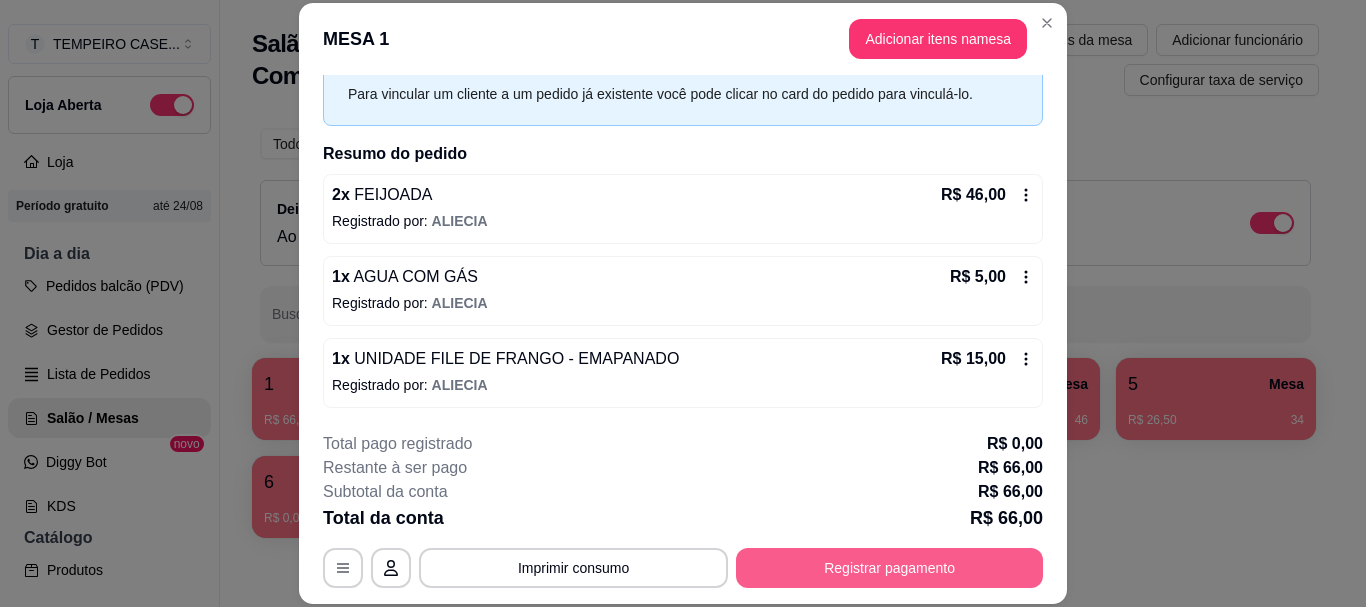 click on "Registrar pagamento" at bounding box center [889, 568] 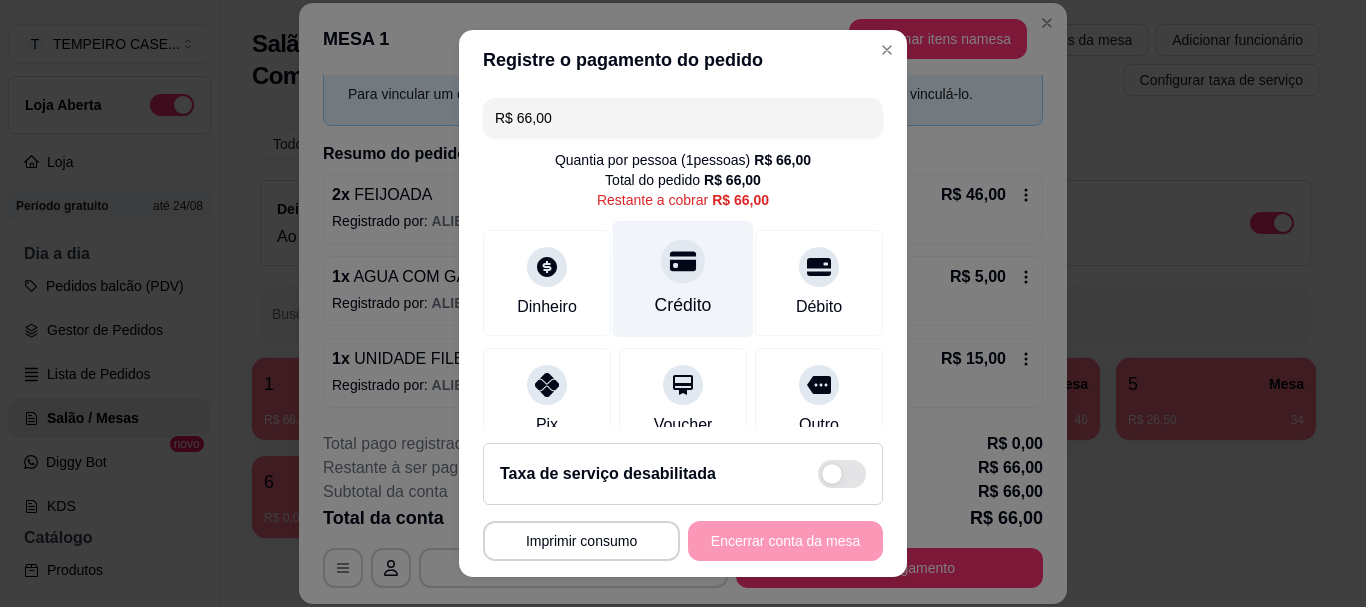 click on "Crédito" at bounding box center [683, 279] 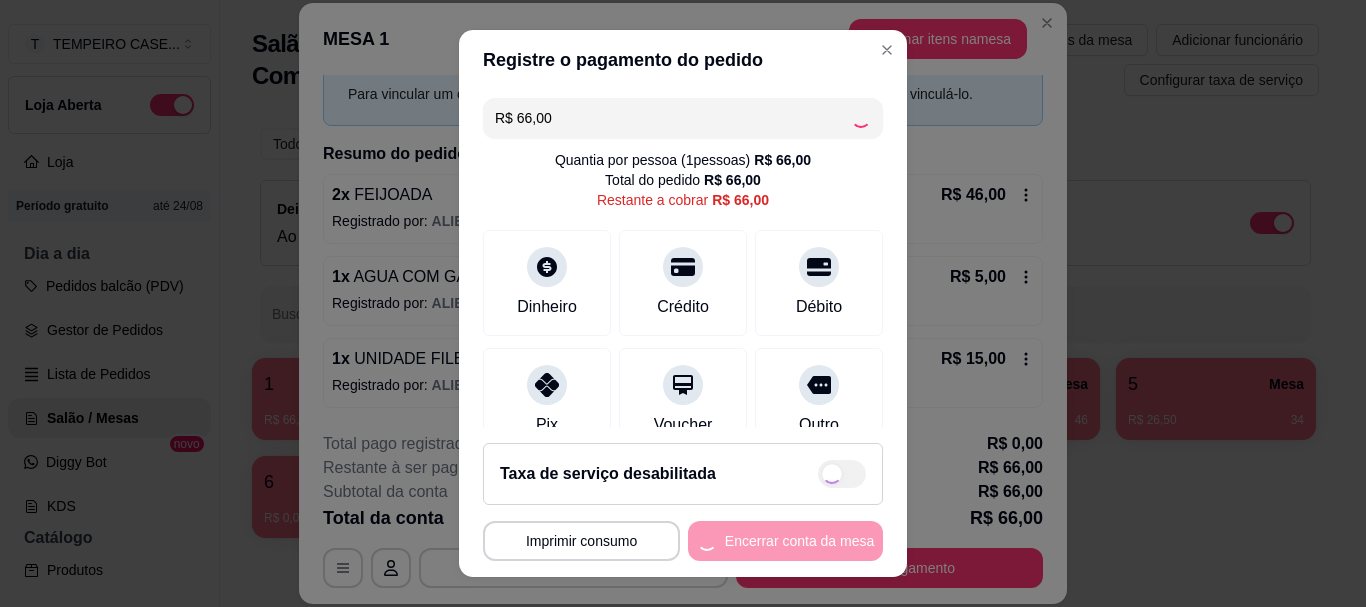 type on "R$ 0,00" 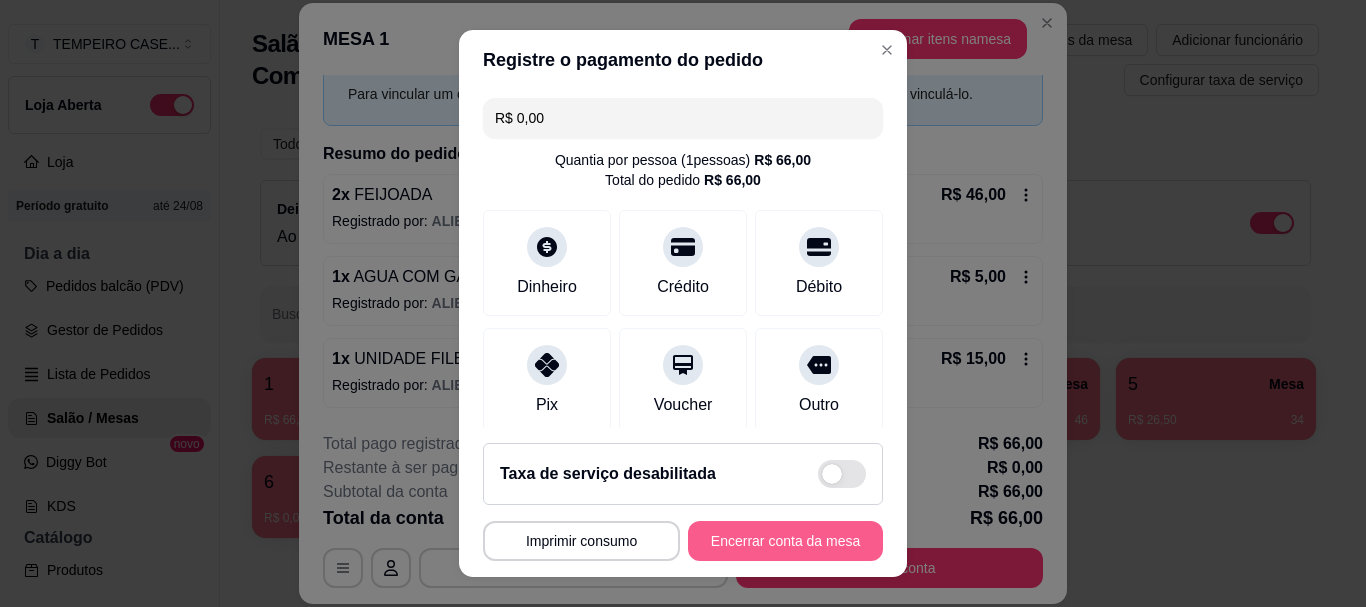 click on "Encerrar conta da mesa" at bounding box center (785, 541) 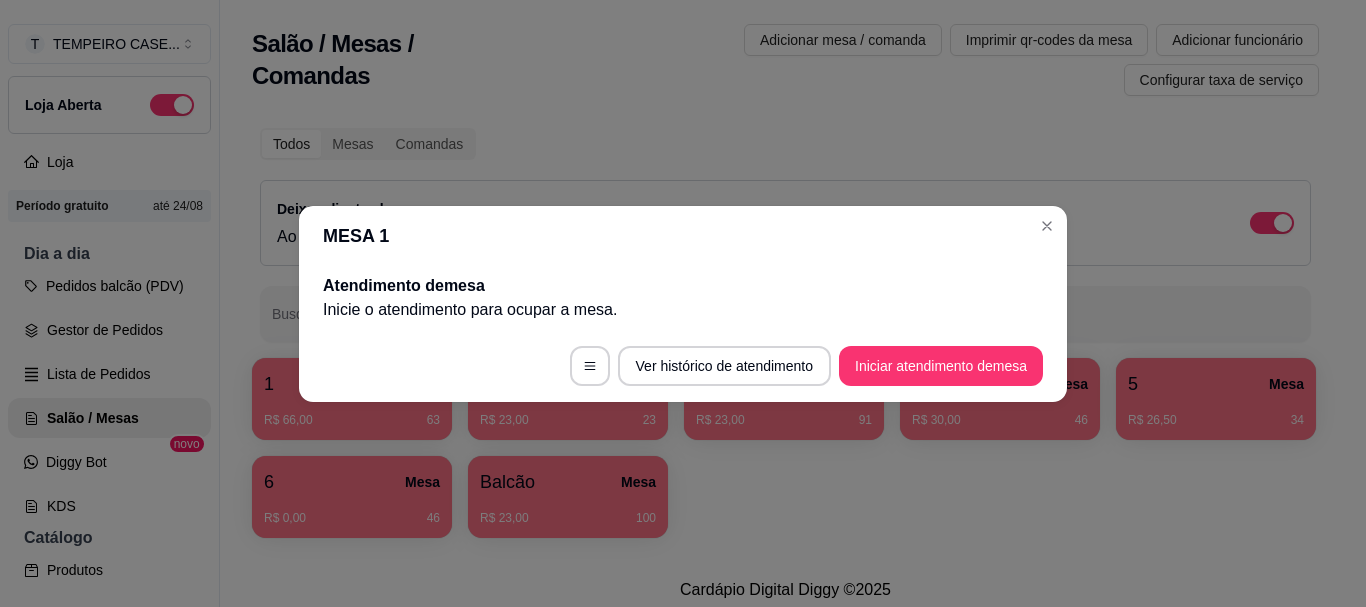 scroll, scrollTop: 0, scrollLeft: 0, axis: both 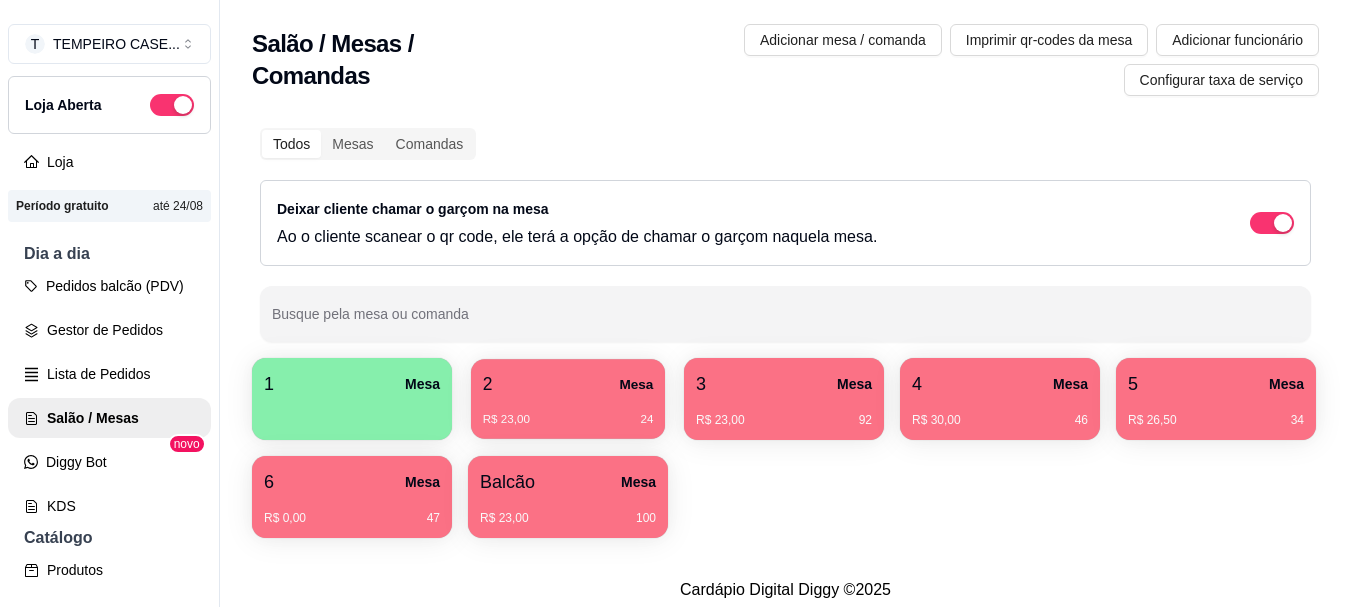 click on "R$ 23,00 24" at bounding box center (568, 412) 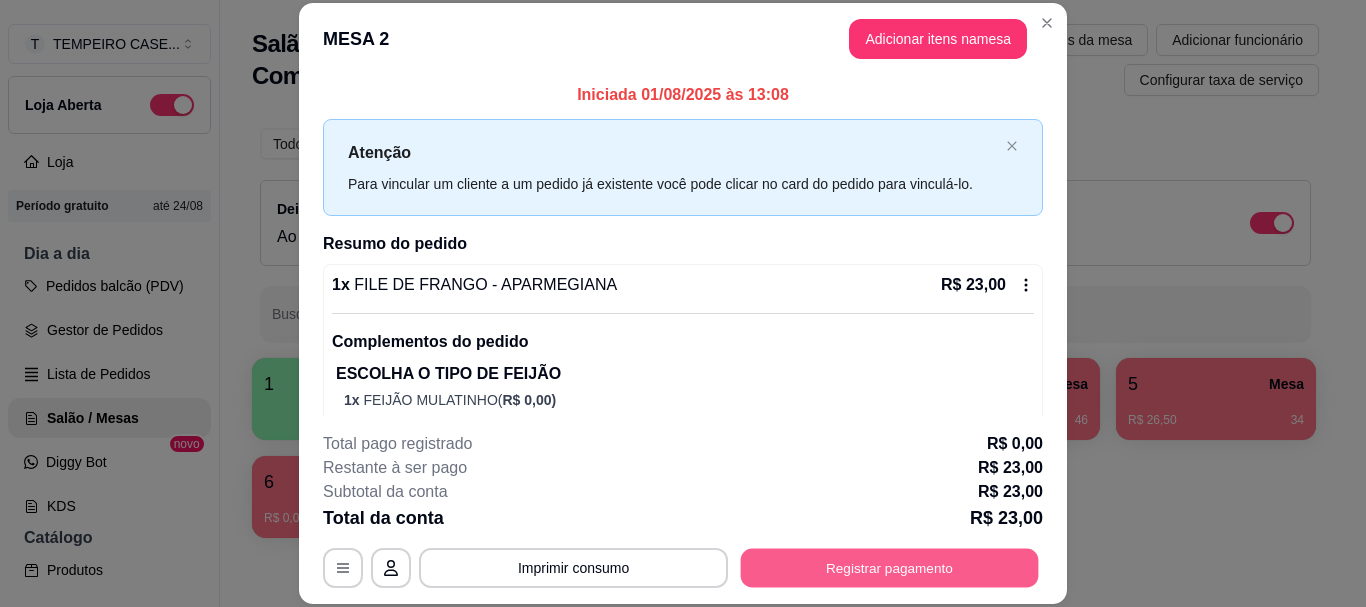 click on "Registrar pagamento" at bounding box center (890, 568) 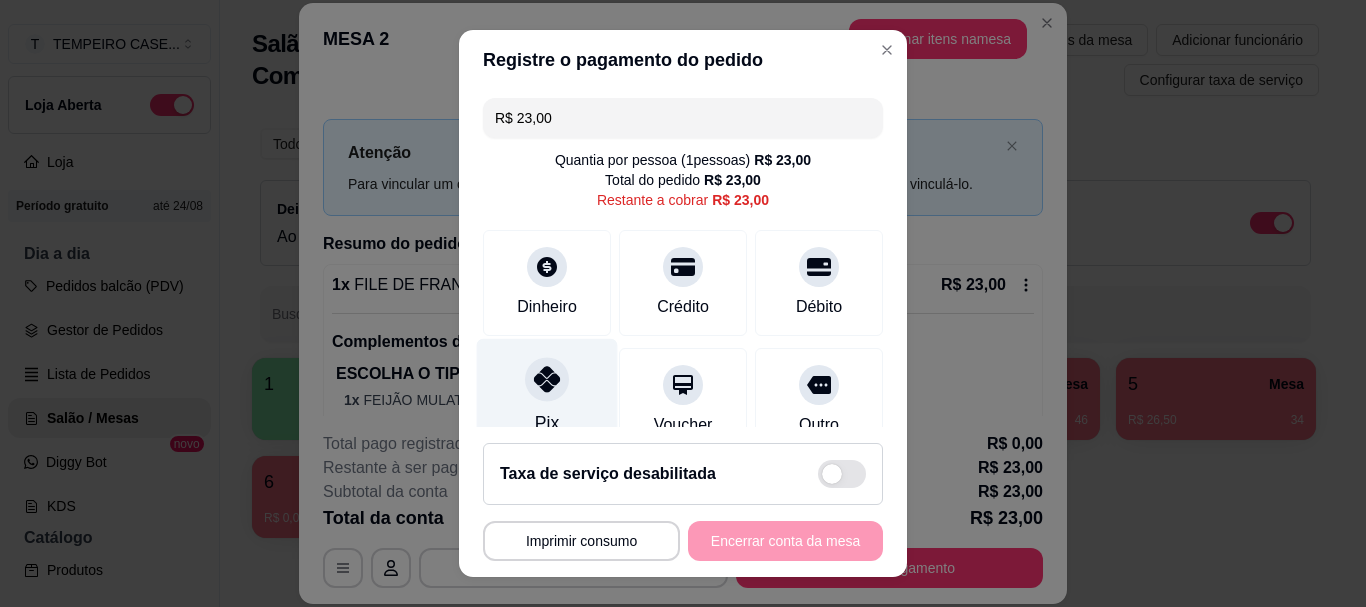 click on "Pix" at bounding box center (547, 397) 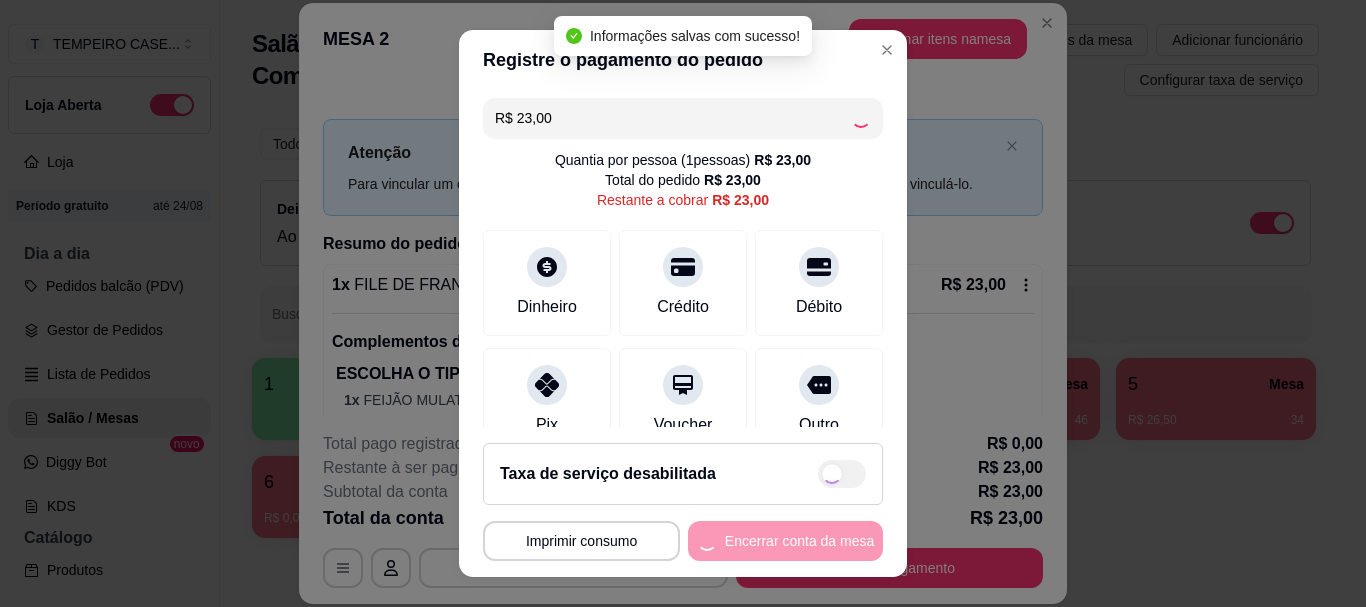 type on "R$ 0,00" 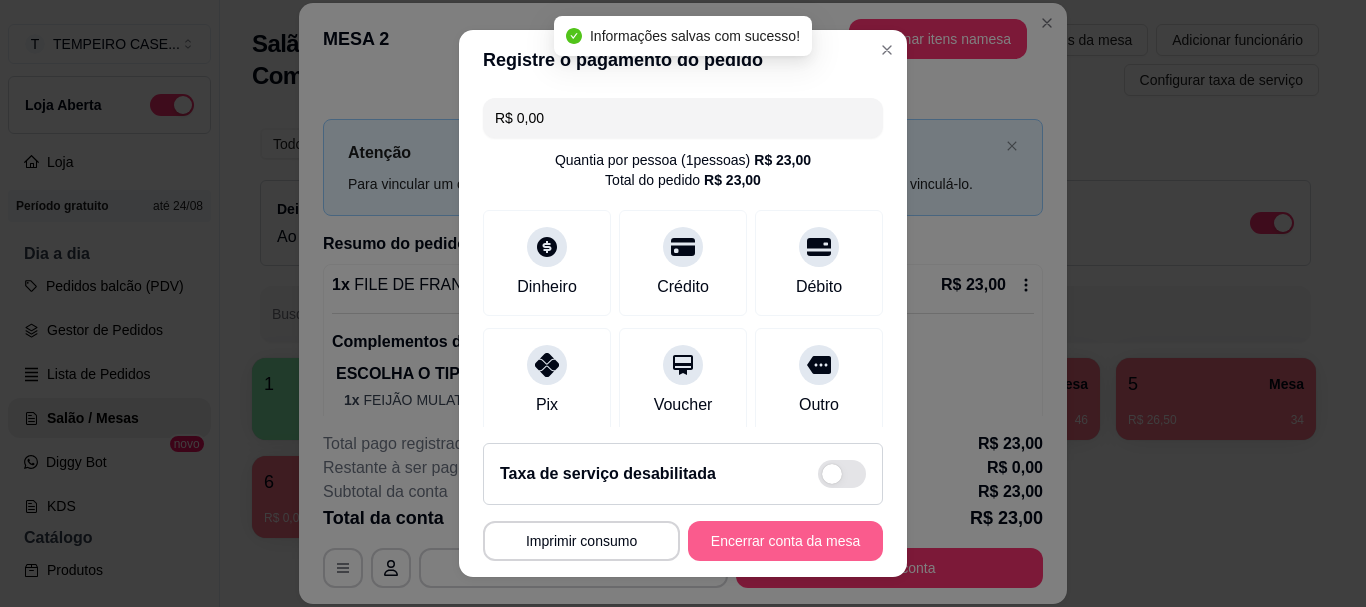 click on "Encerrar conta da mesa" at bounding box center (785, 541) 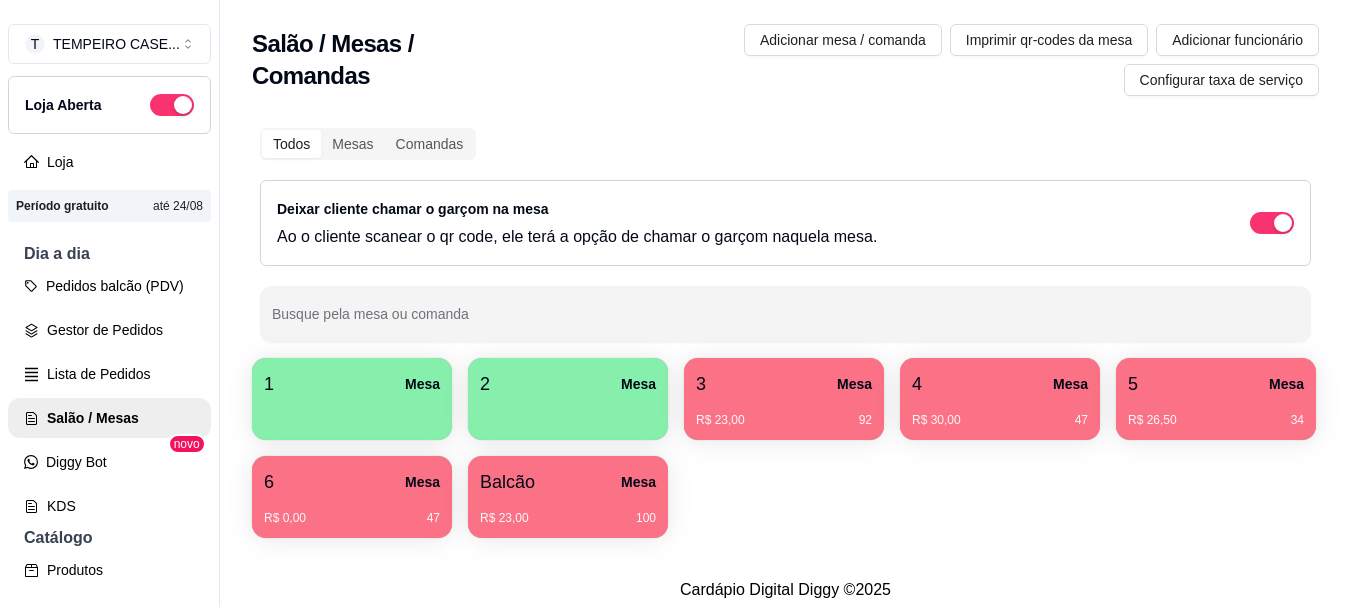 click on "R$ 23,00 92" at bounding box center (784, 420) 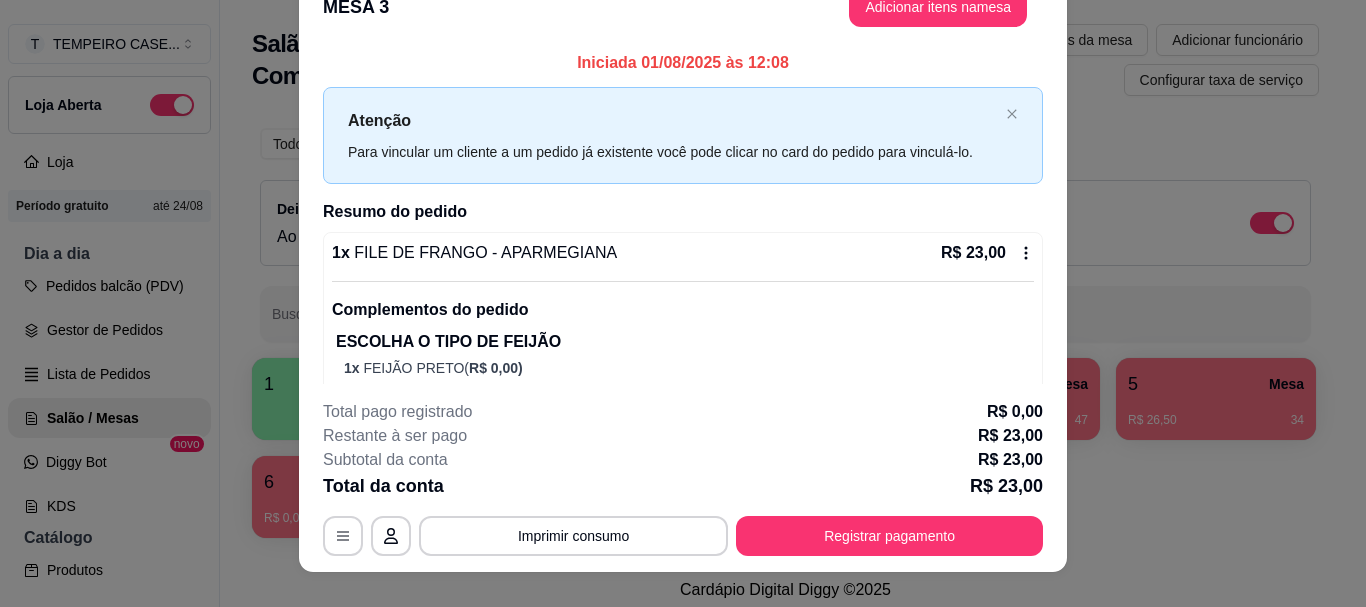 scroll, scrollTop: 61, scrollLeft: 0, axis: vertical 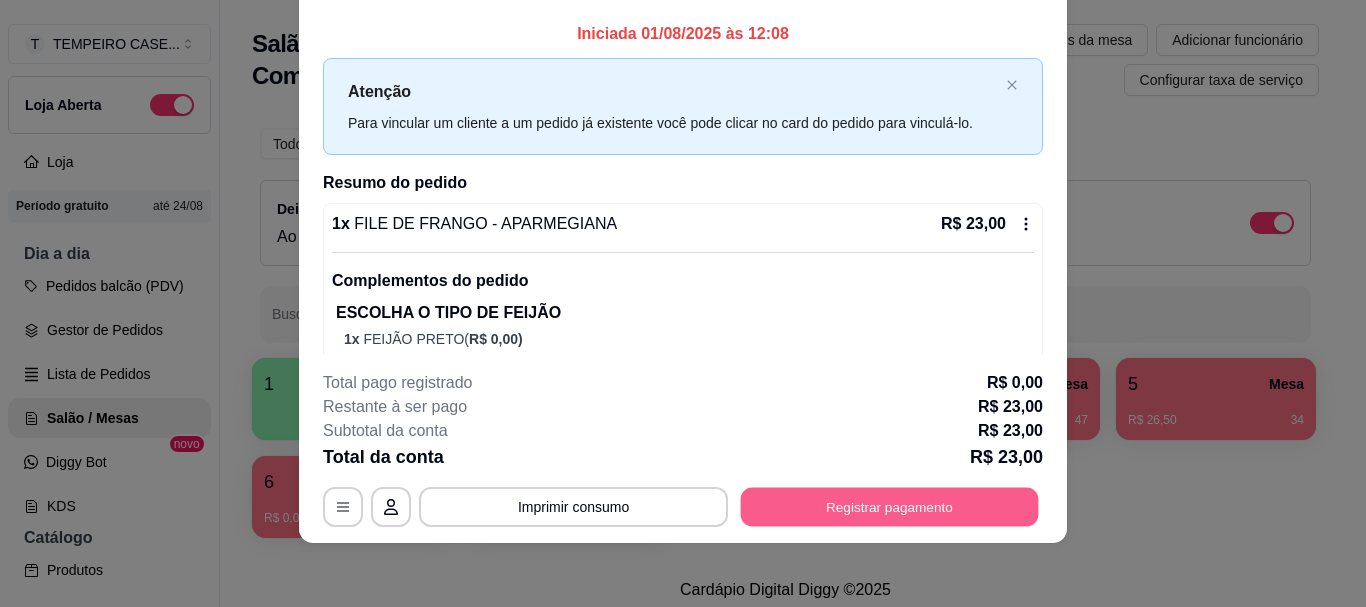 click on "Registrar pagamento" at bounding box center (890, 507) 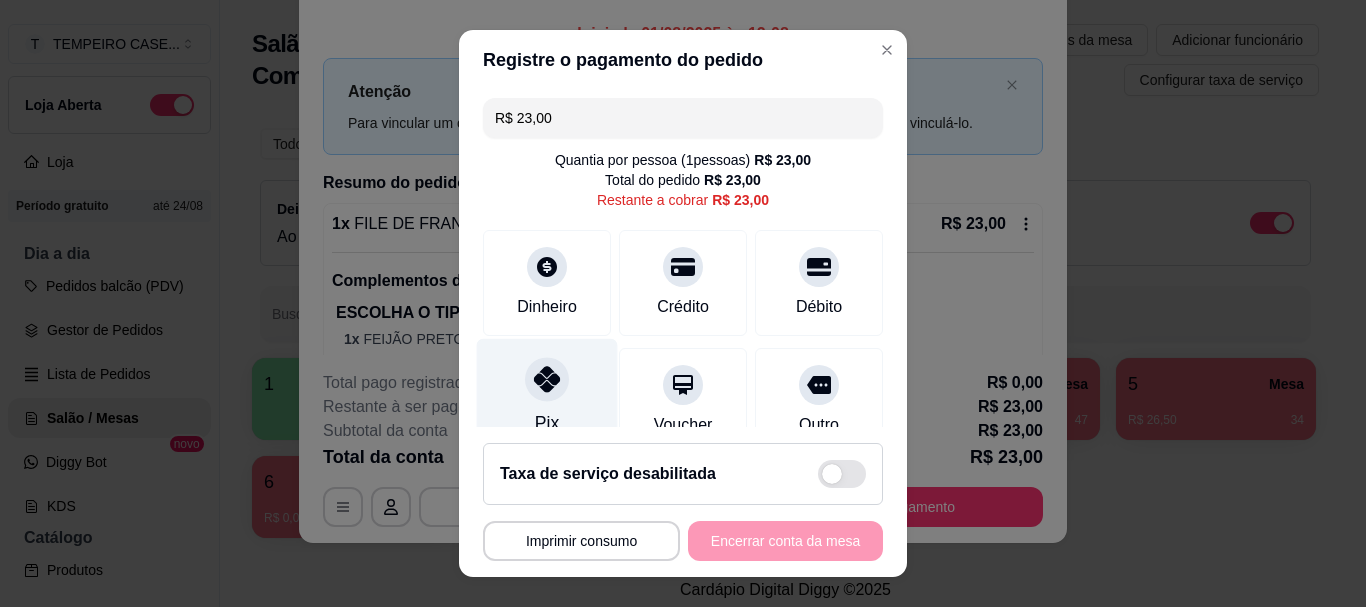 click 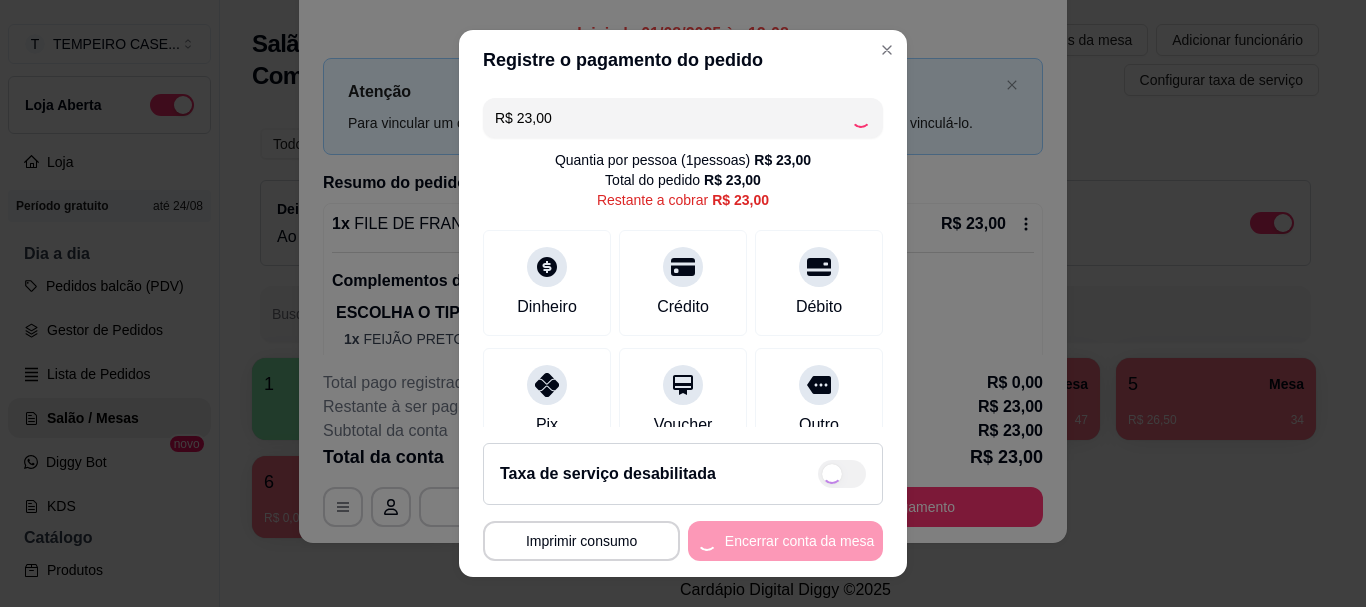 type on "R$ 0,00" 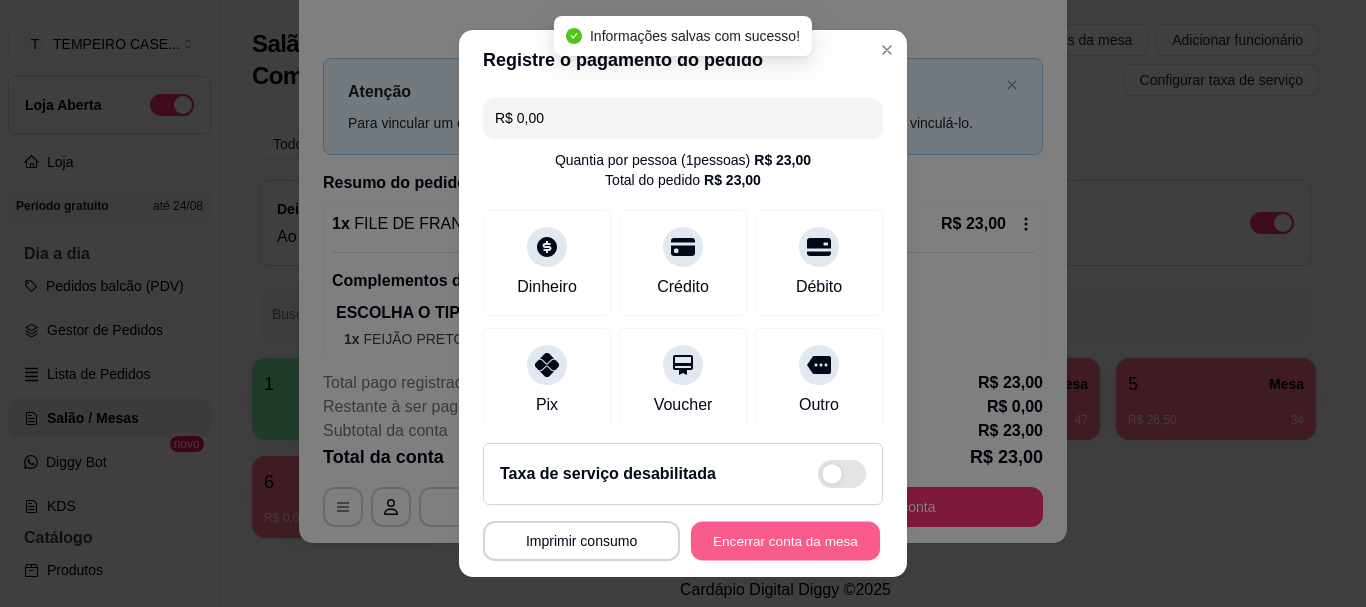 click on "Encerrar conta da mesa" at bounding box center (785, 540) 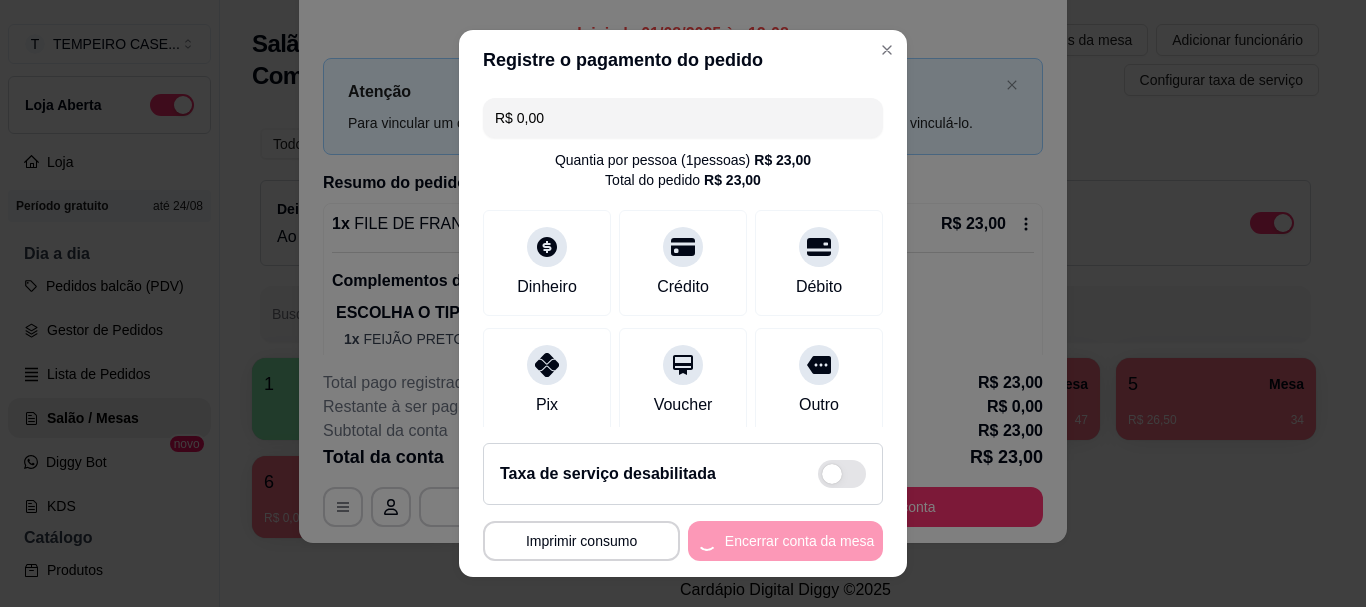scroll, scrollTop: 0, scrollLeft: 0, axis: both 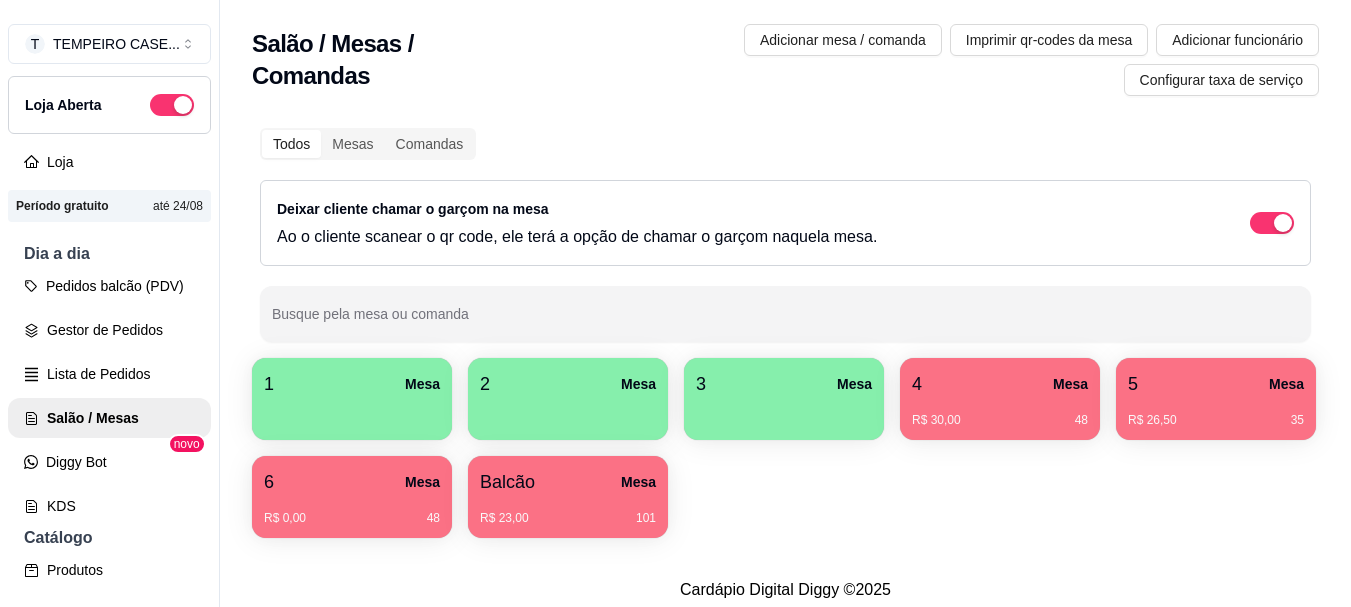 click on "4 Mesa" at bounding box center [1000, 384] 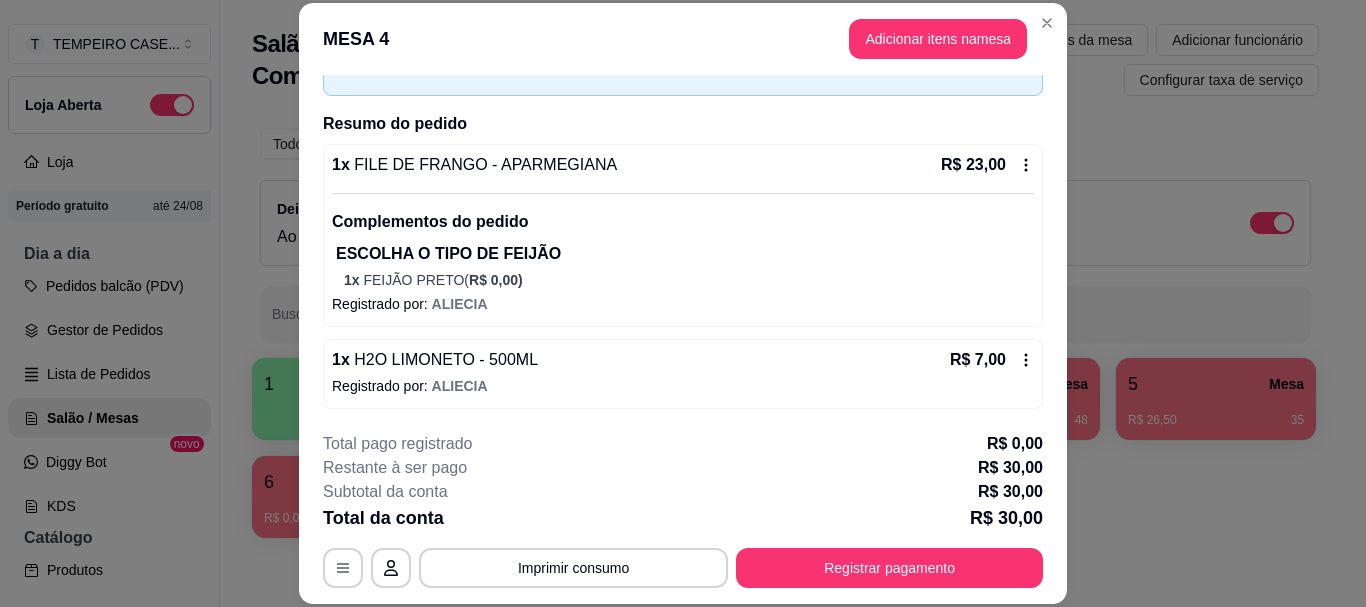 scroll, scrollTop: 121, scrollLeft: 0, axis: vertical 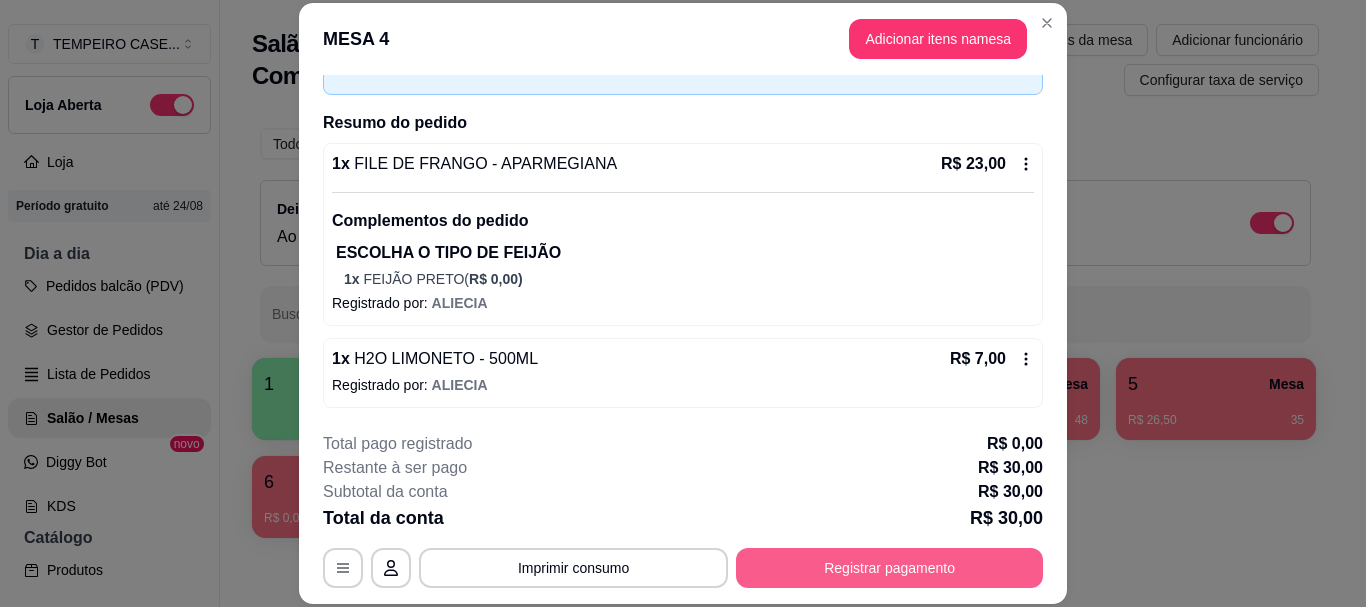 click on "Registrar pagamento" at bounding box center [889, 568] 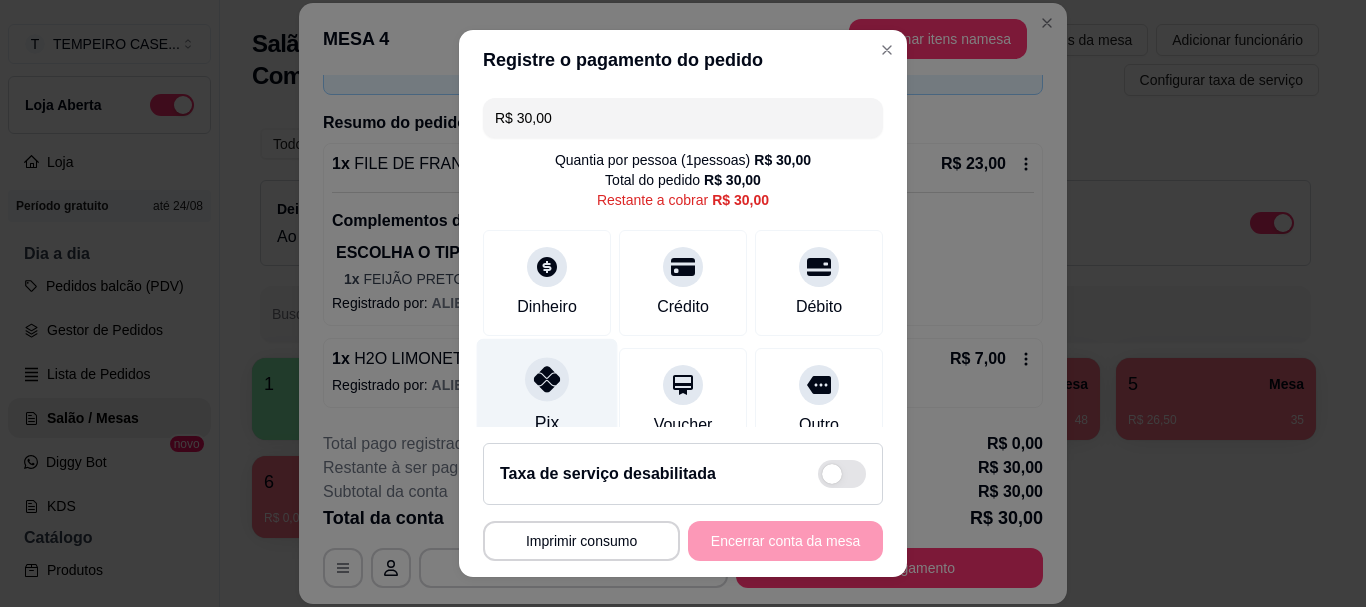click on "Pix" at bounding box center (547, 397) 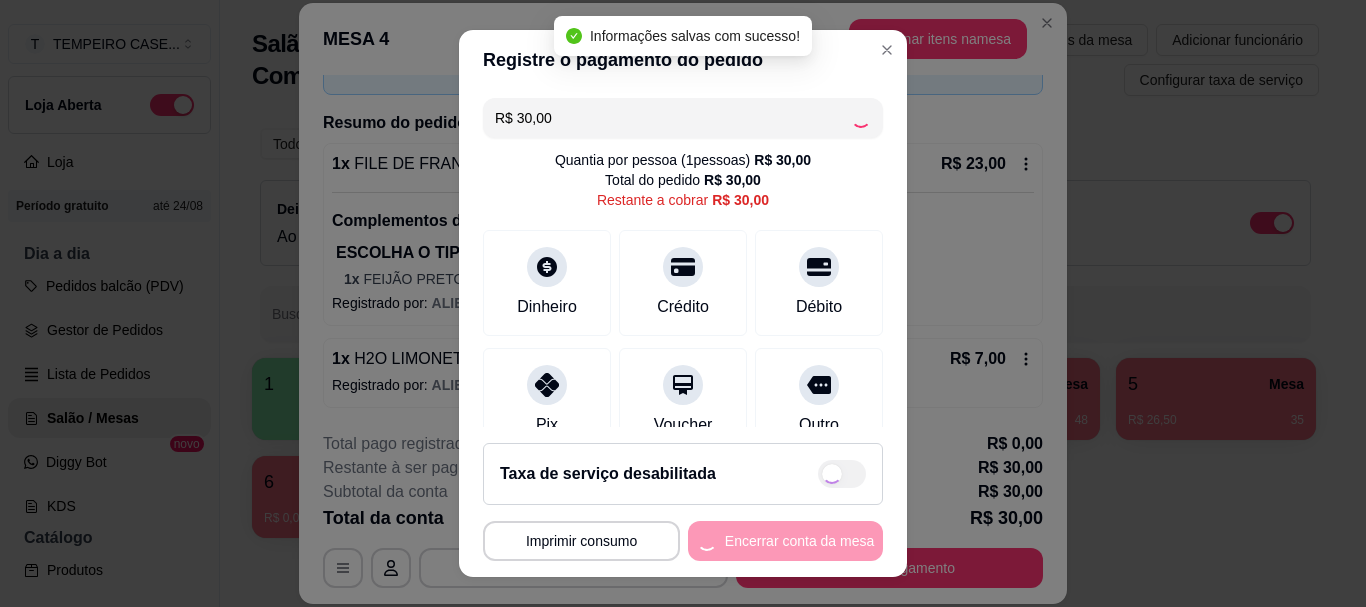 type on "R$ 0,00" 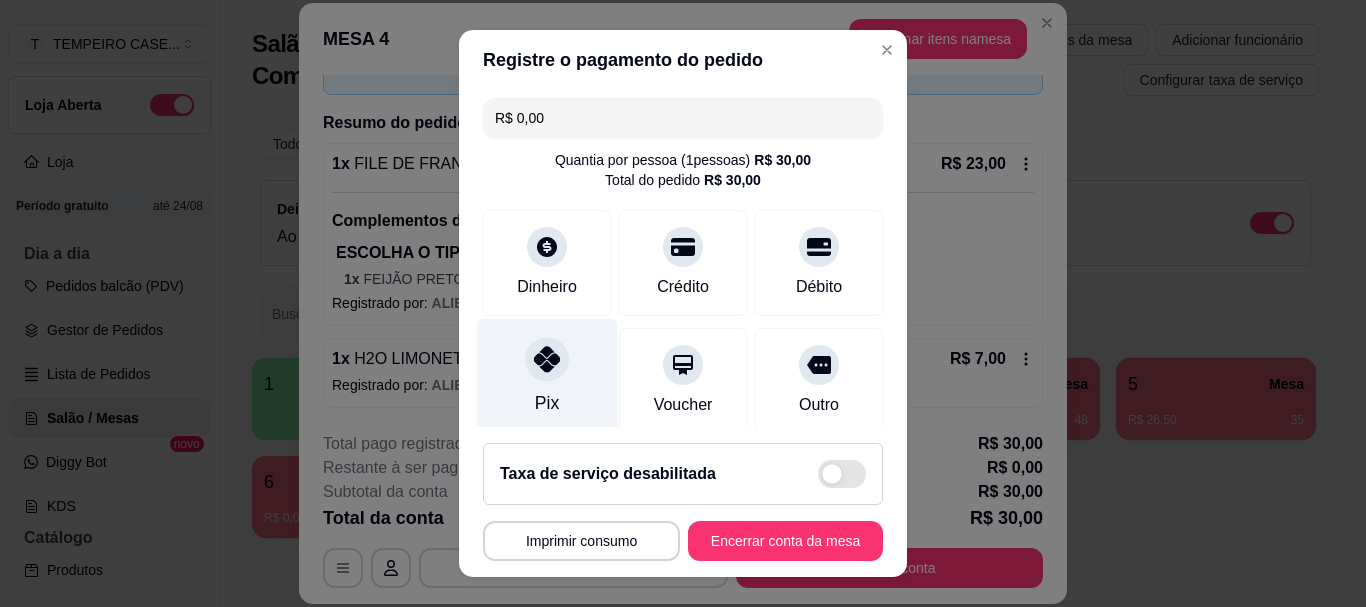 click 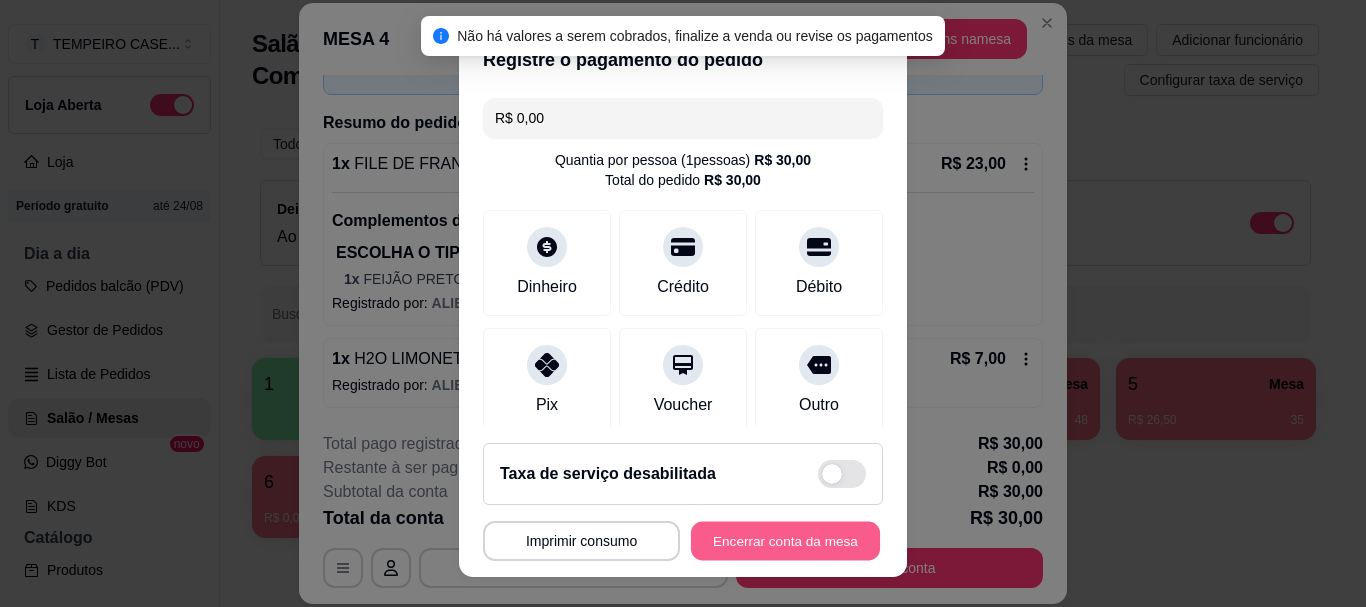 click on "Encerrar conta da mesa" at bounding box center (785, 540) 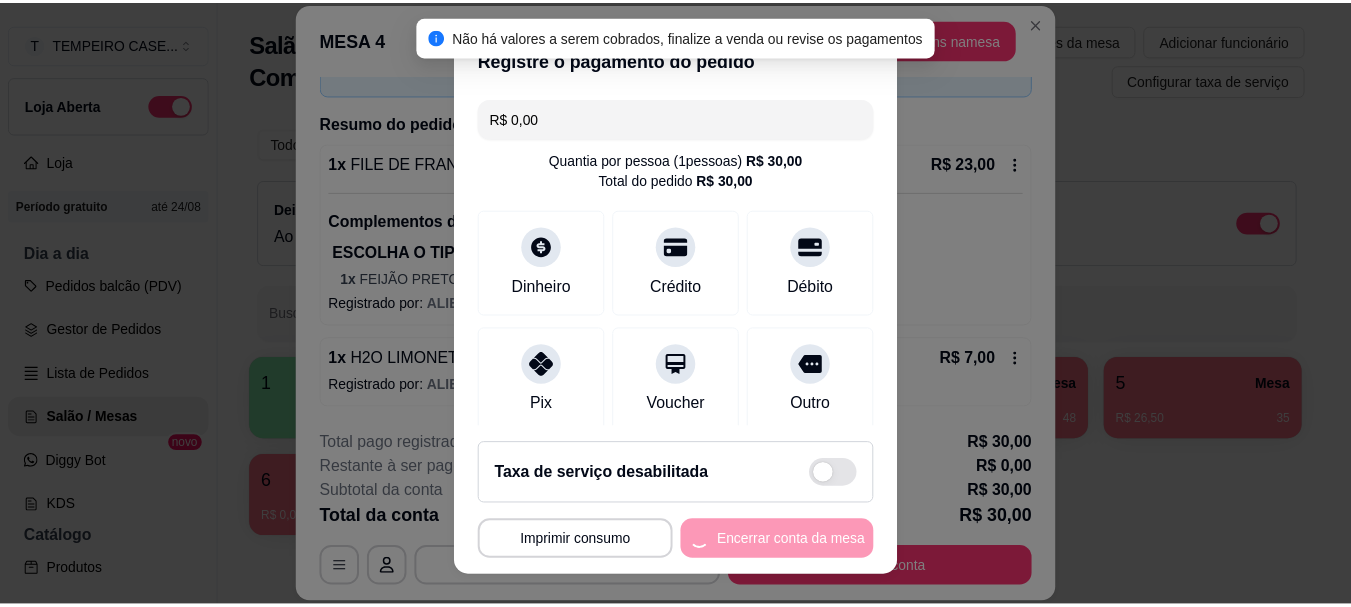 scroll, scrollTop: 0, scrollLeft: 0, axis: both 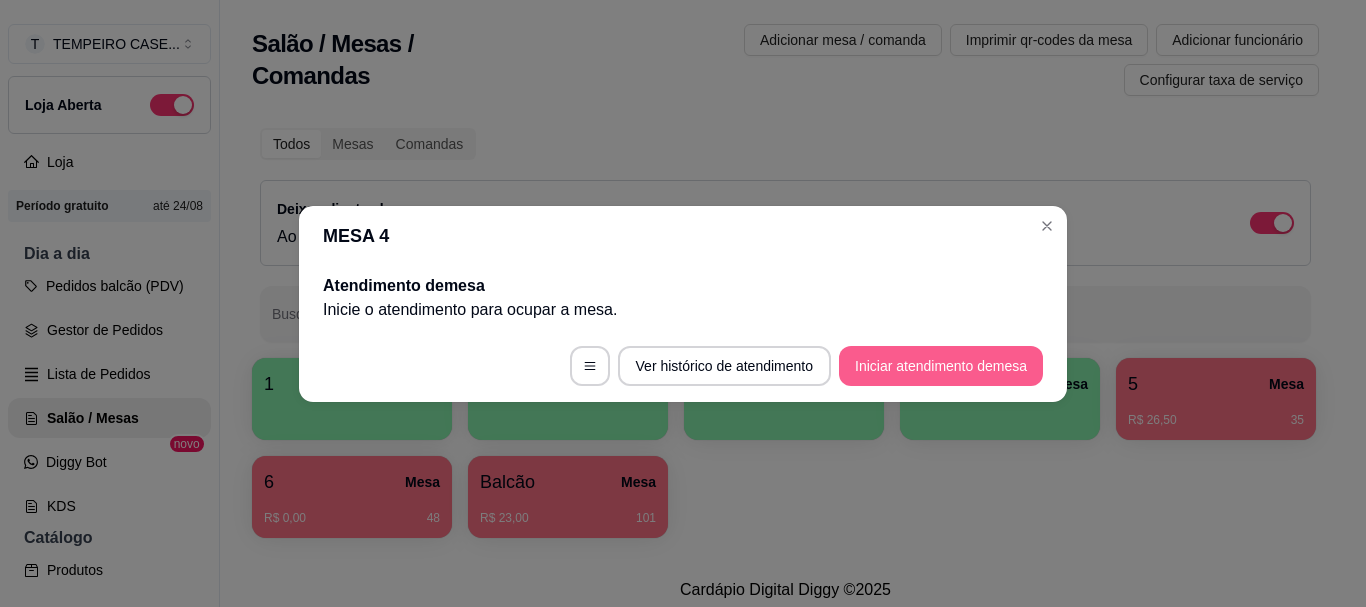 click on "Iniciar atendimento de  mesa" at bounding box center (941, 366) 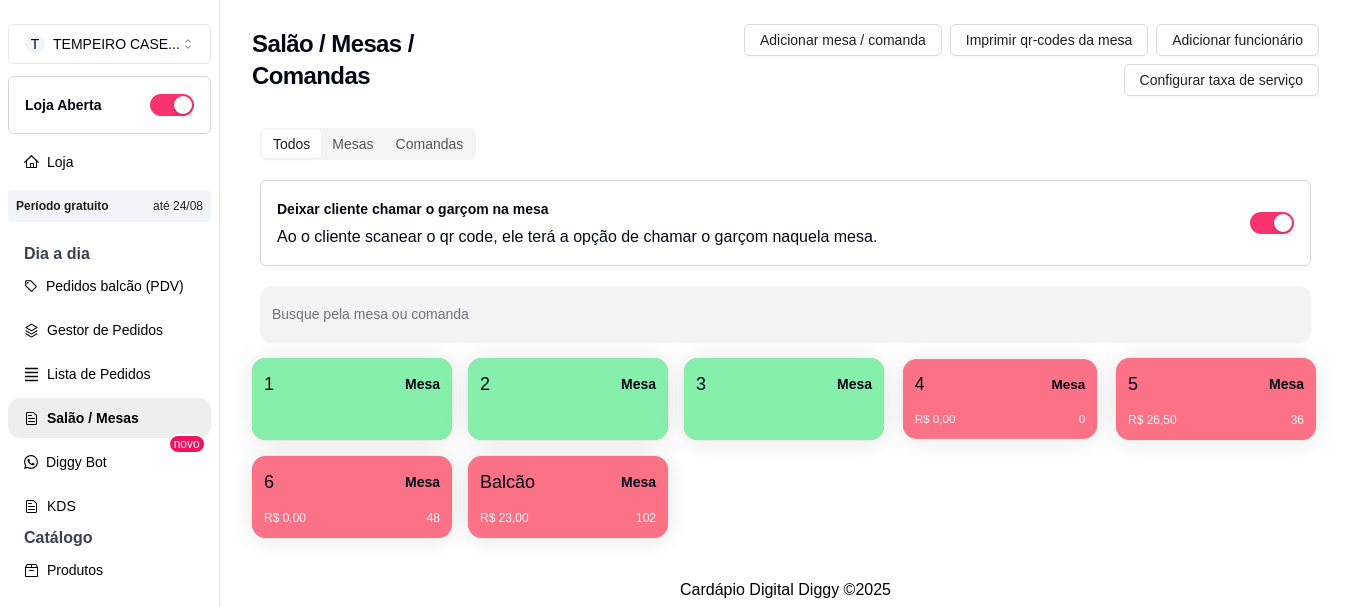 click on "4 Mesa R$ 0,00 0" at bounding box center (1000, 399) 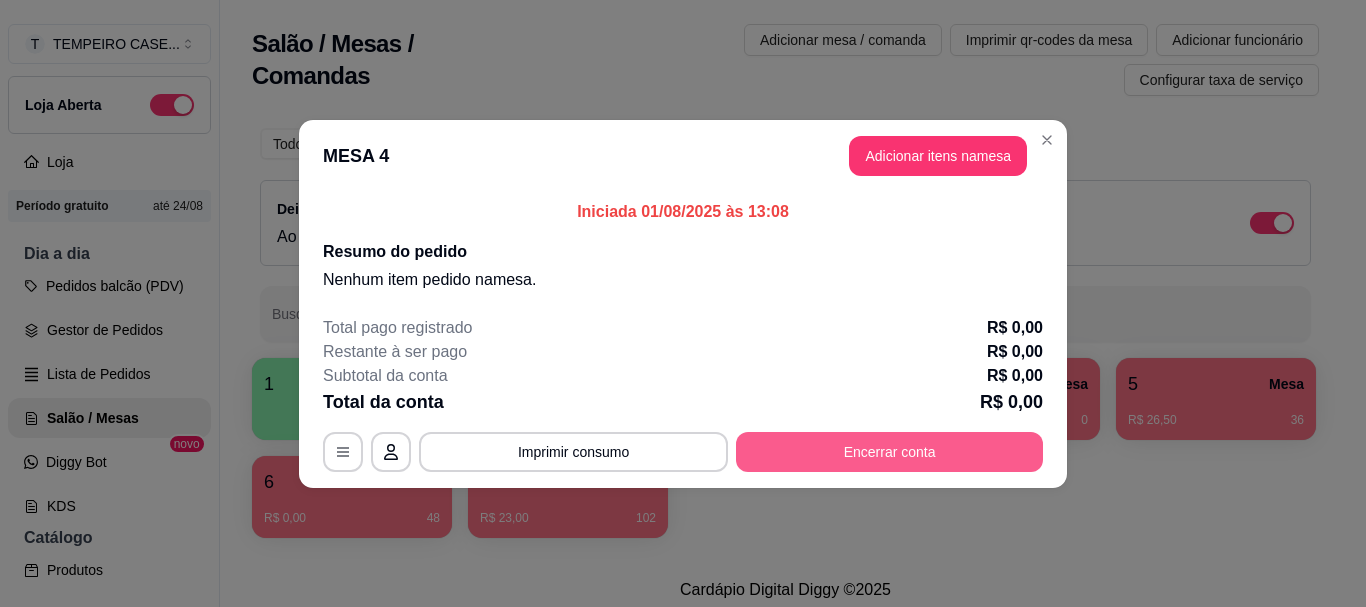 click on "Encerrar conta" at bounding box center [889, 452] 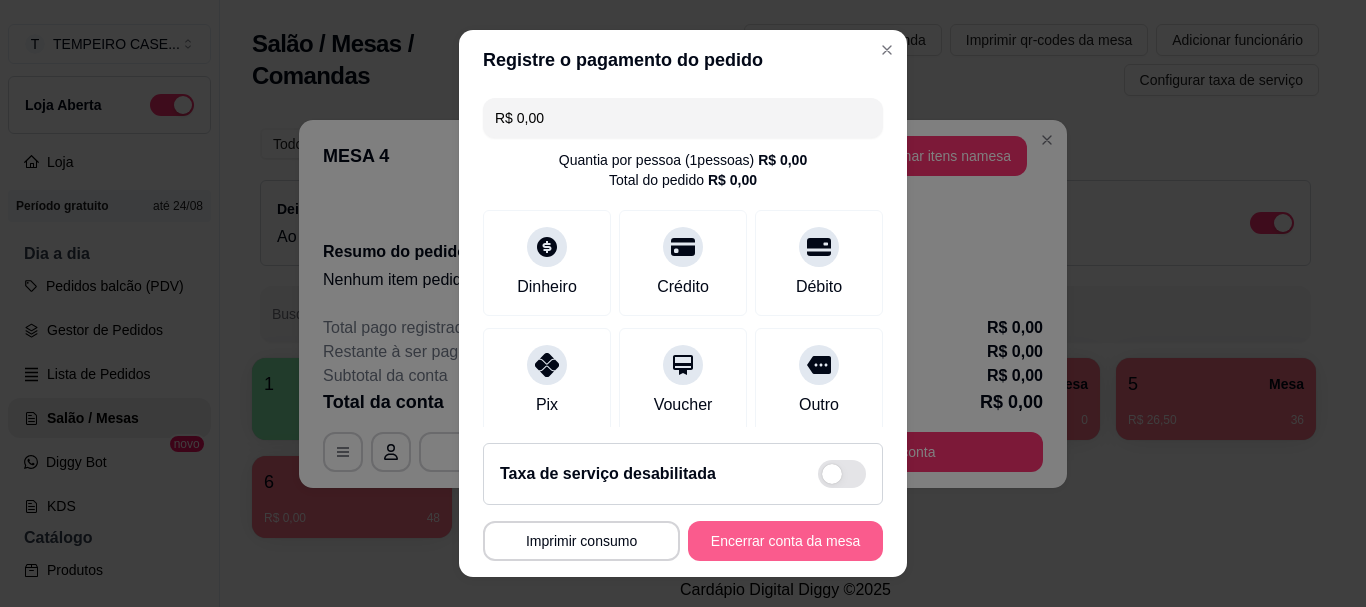 click on "Encerrar conta da mesa" at bounding box center [785, 541] 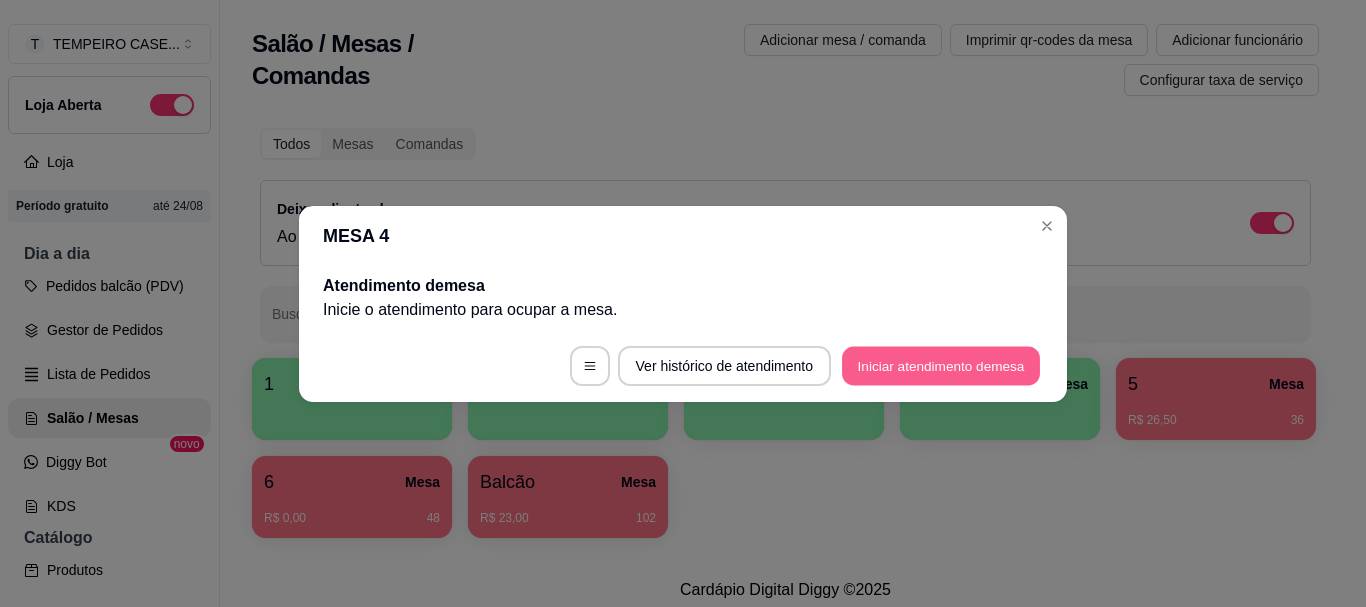 click on "Iniciar atendimento de  mesa" at bounding box center [941, 365] 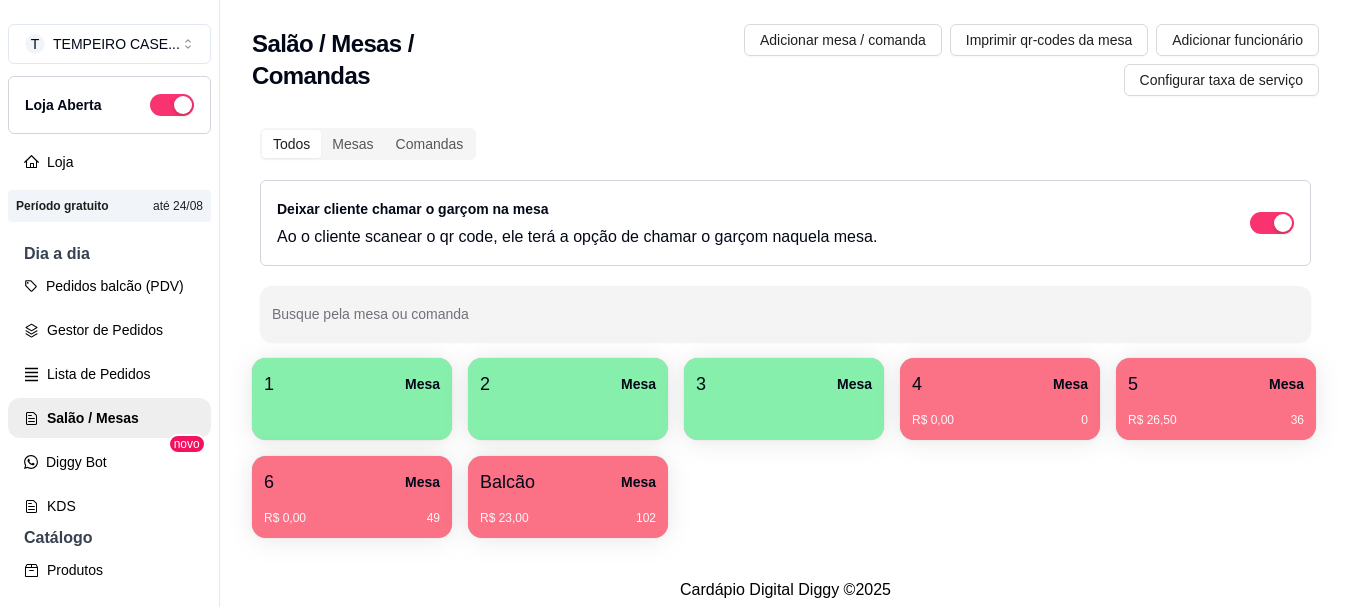 click on "R$ 26,50 36" at bounding box center [1216, 420] 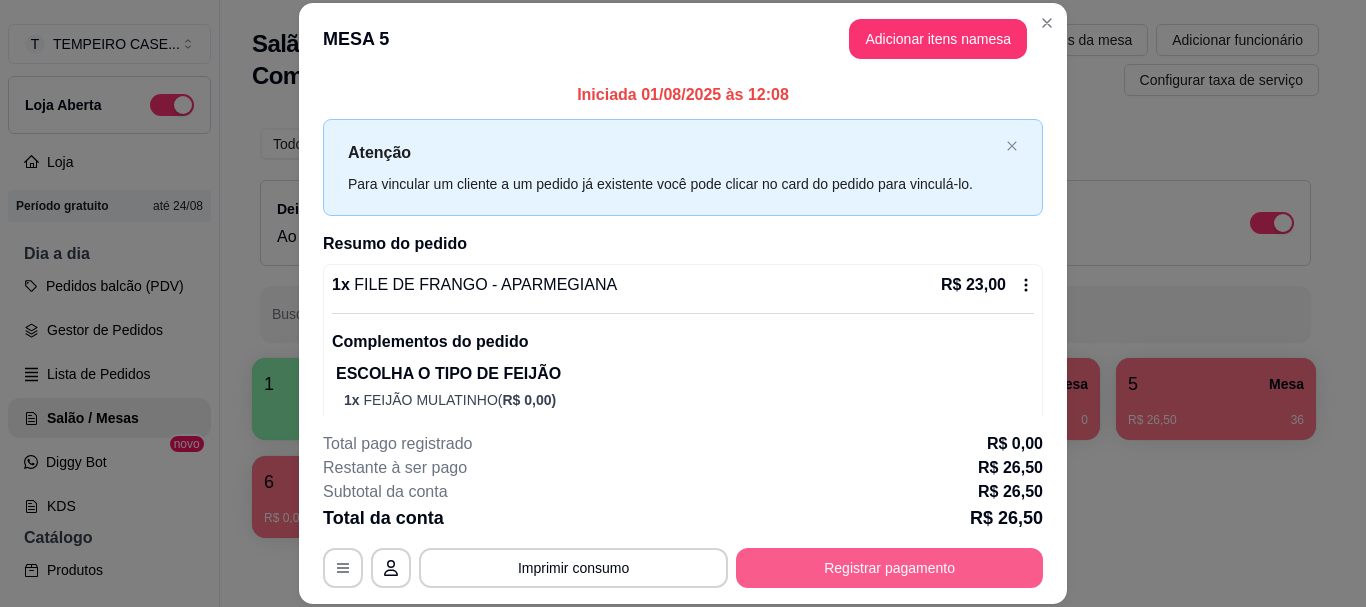 click on "Registrar pagamento" at bounding box center [889, 568] 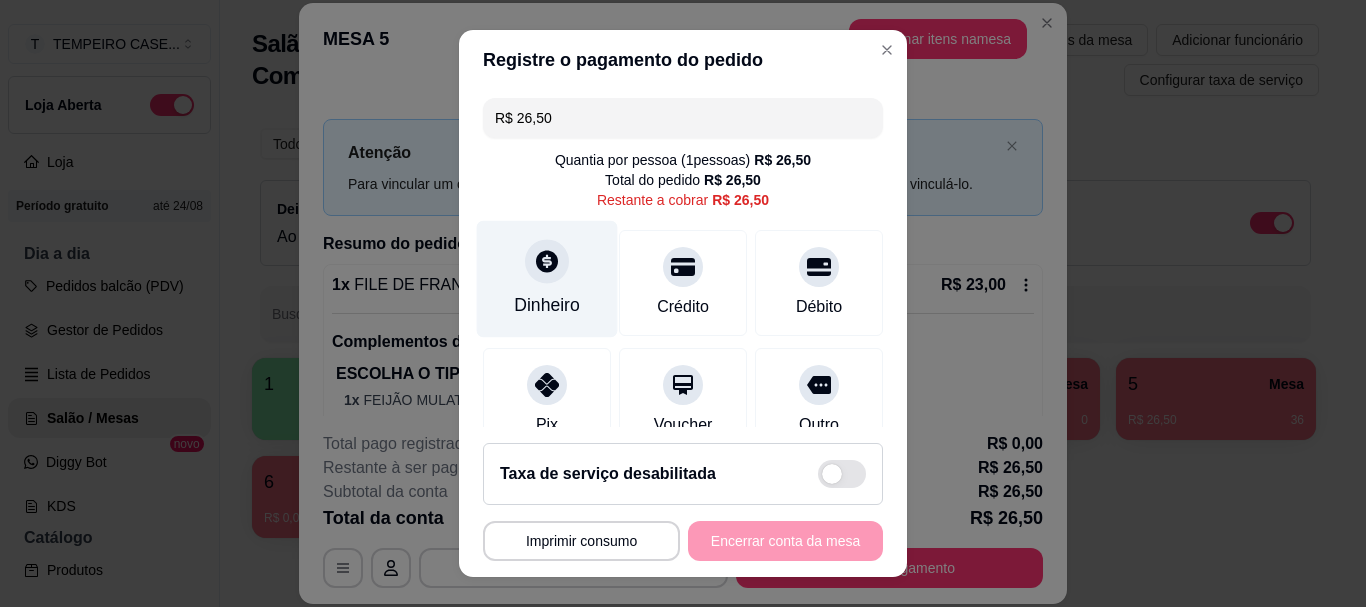 click on "Dinheiro" at bounding box center [547, 306] 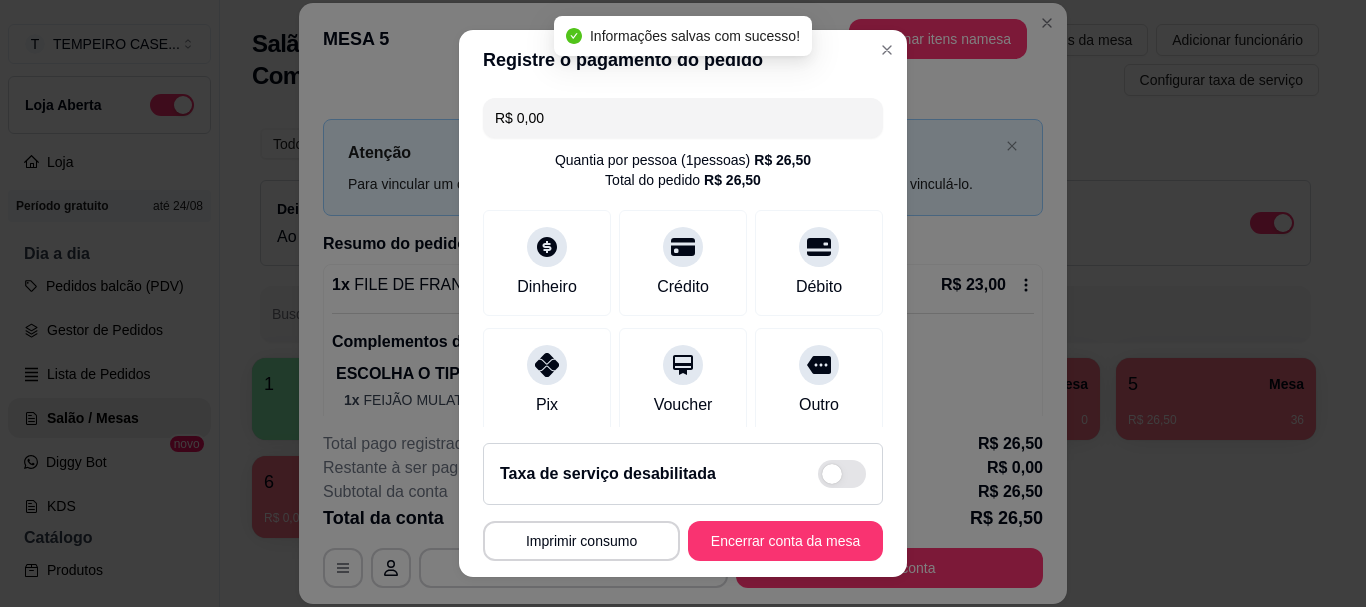 type on "R$ 0,00" 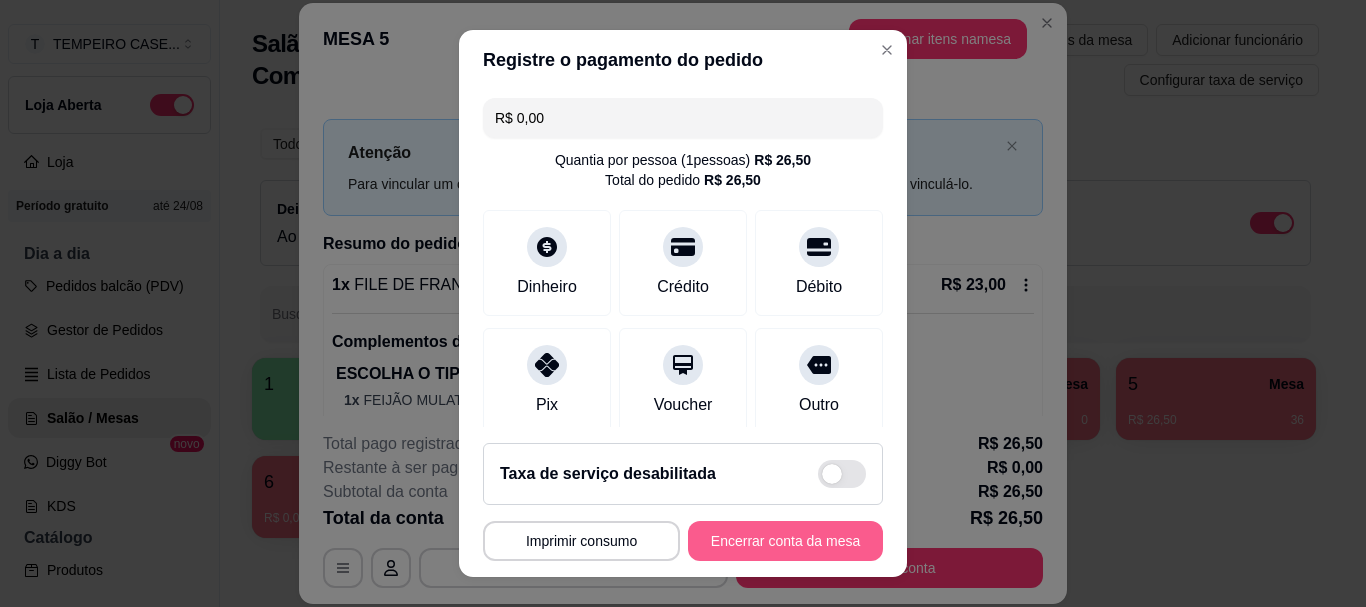 click on "Encerrar conta da mesa" at bounding box center (785, 541) 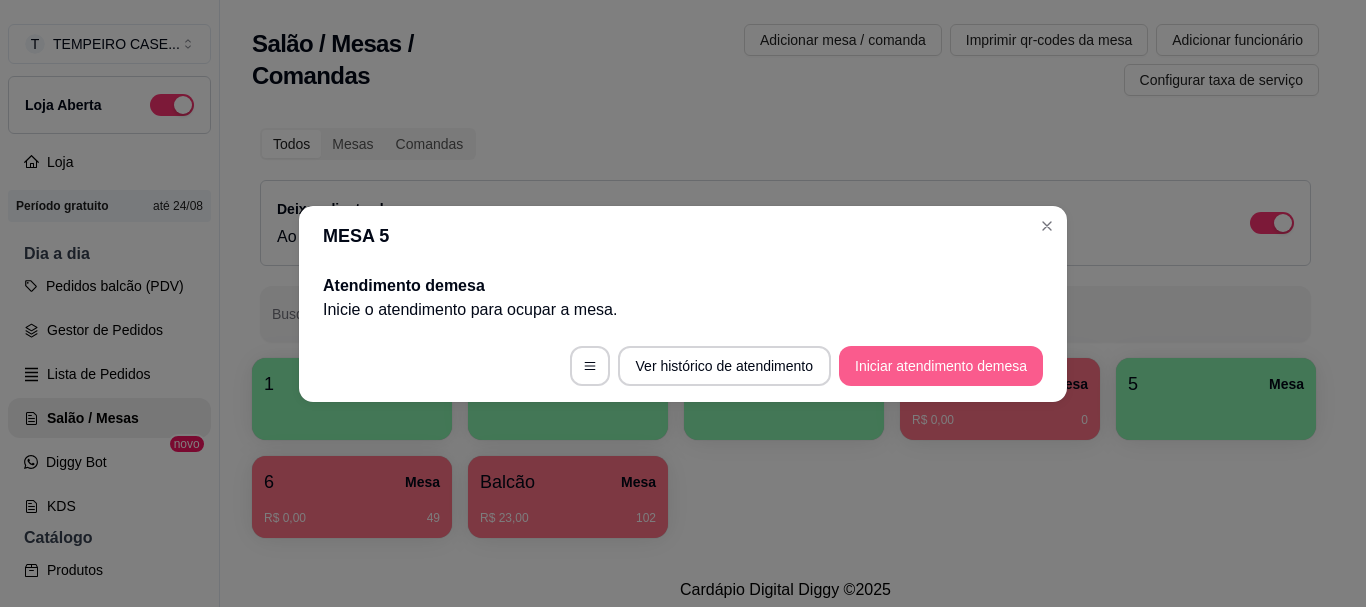 click on "Iniciar atendimento de  mesa" at bounding box center [941, 366] 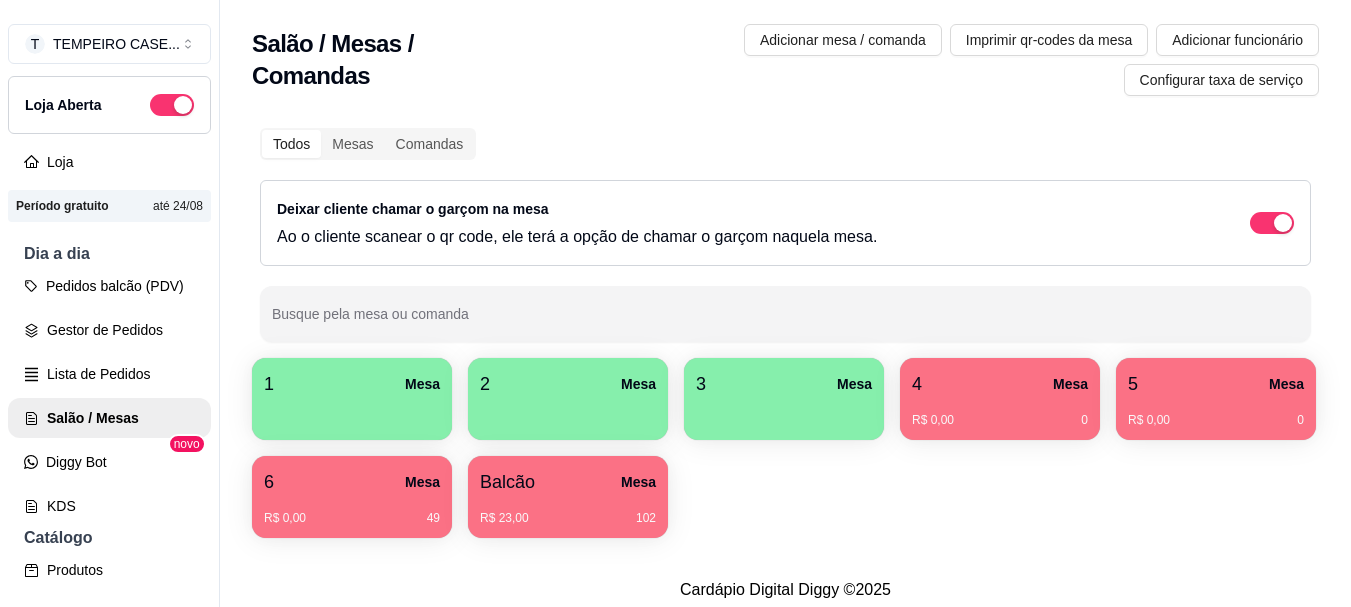 drag, startPoint x: 891, startPoint y: 500, endPoint x: 778, endPoint y: 492, distance: 113.28283 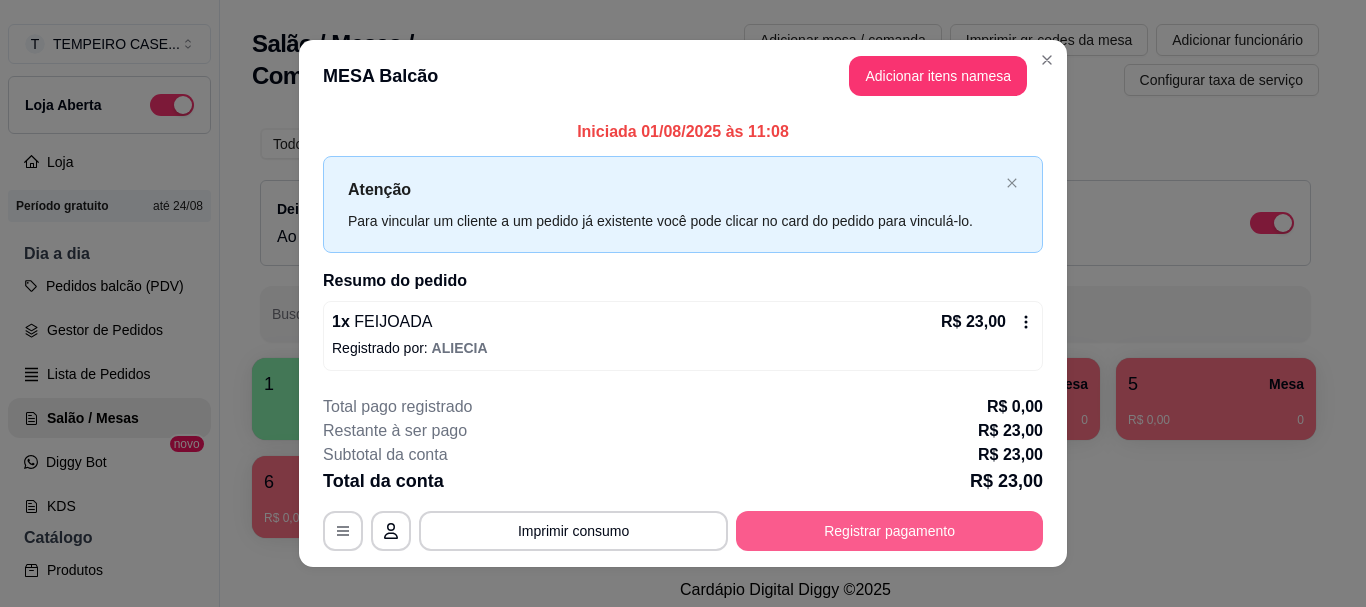 click on "Registrar pagamento" at bounding box center (889, 531) 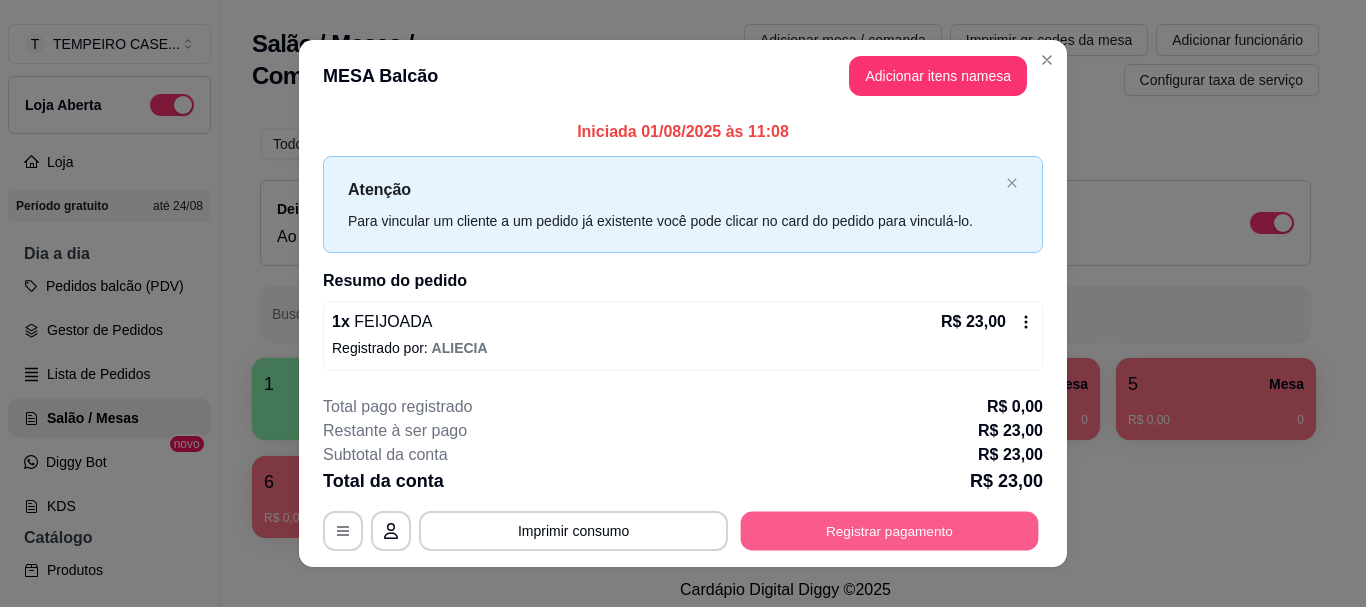click on "Registrar pagamento" at bounding box center (890, 531) 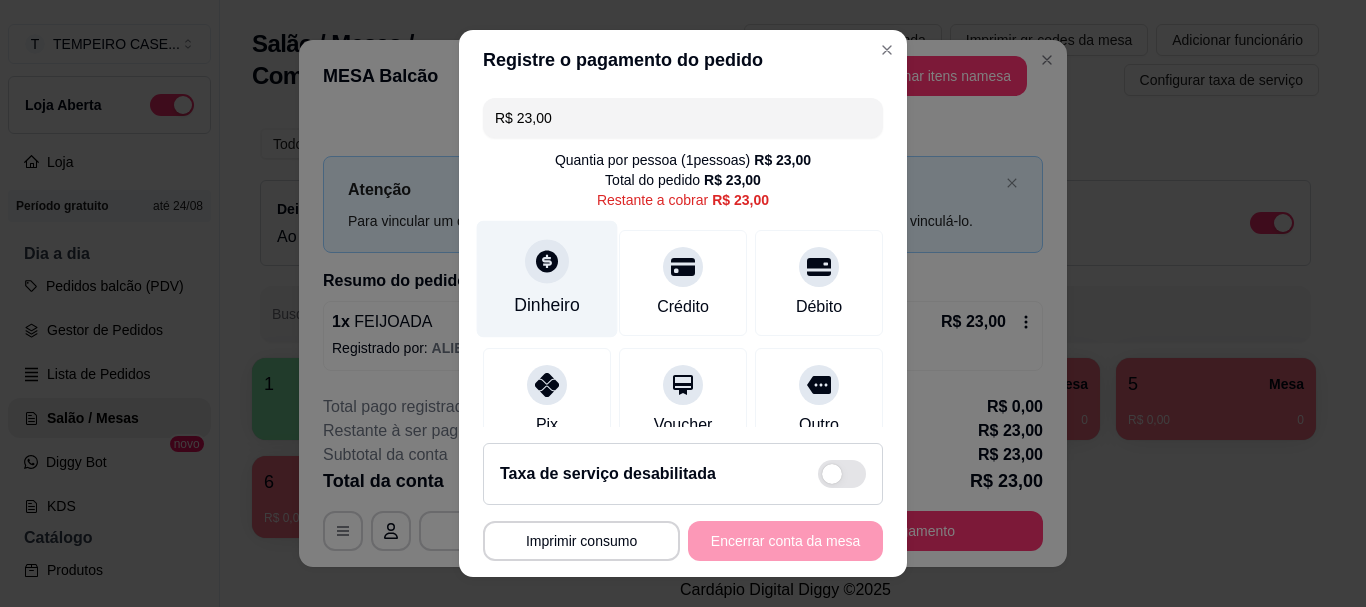 click on "Dinheiro" at bounding box center (547, 279) 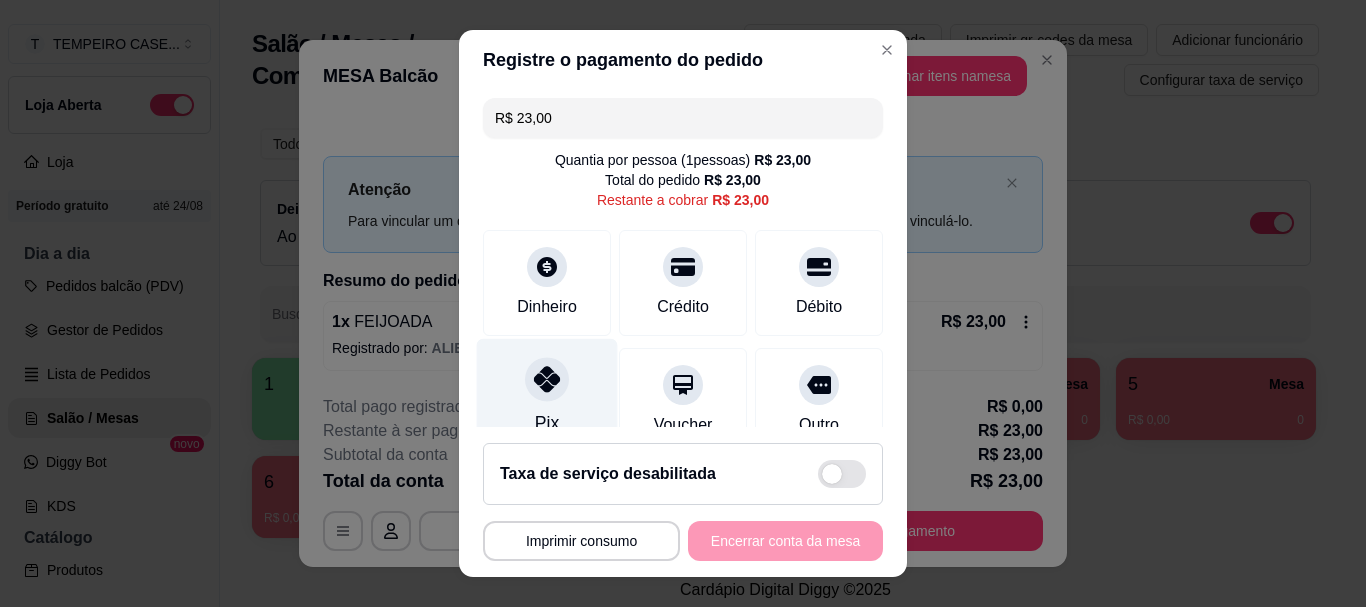click on "Pix" at bounding box center [547, 397] 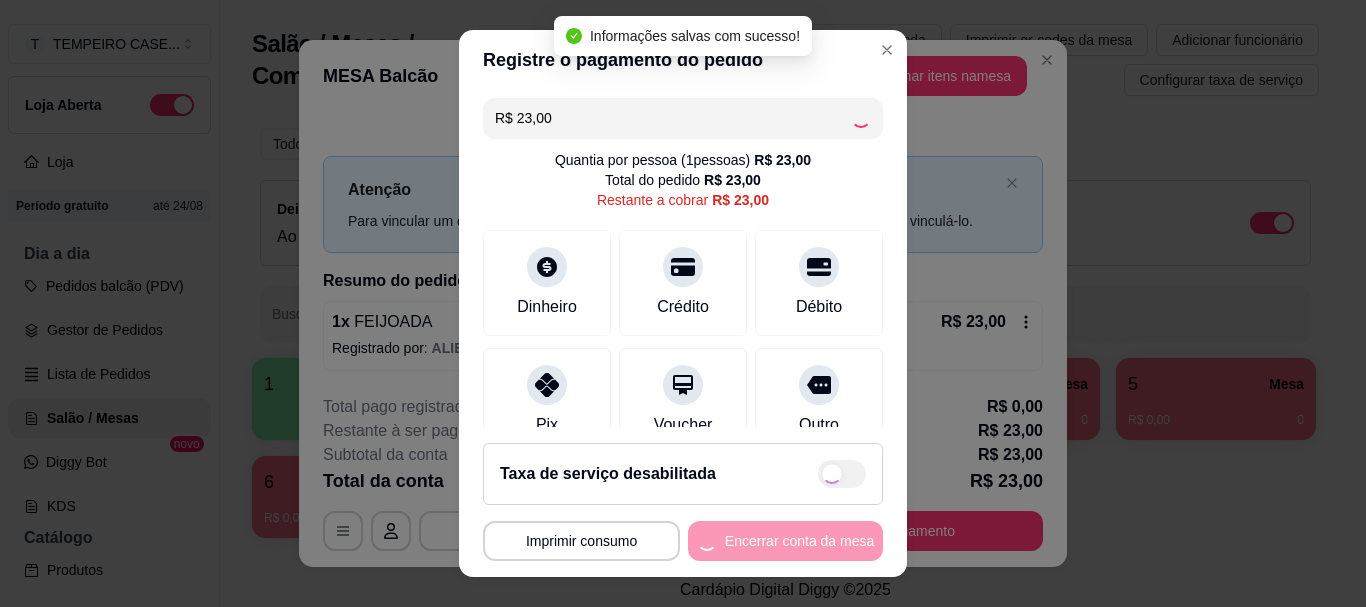 type on "R$ 0,00" 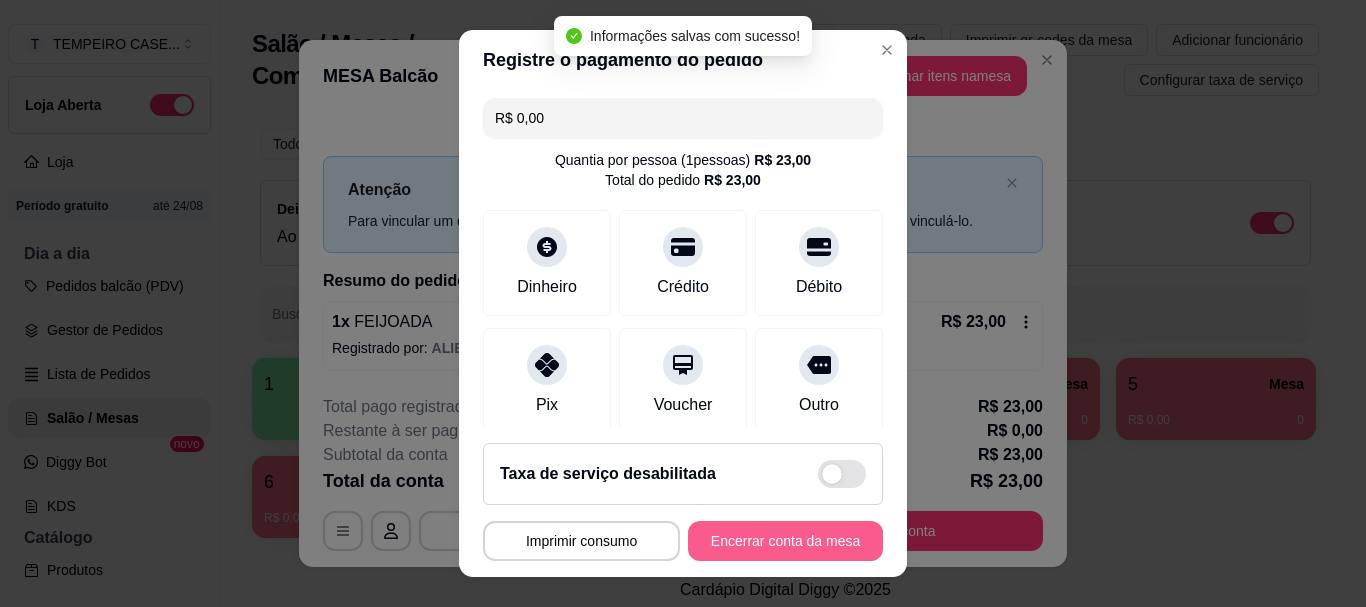 click on "Encerrar conta da mesa" at bounding box center (785, 541) 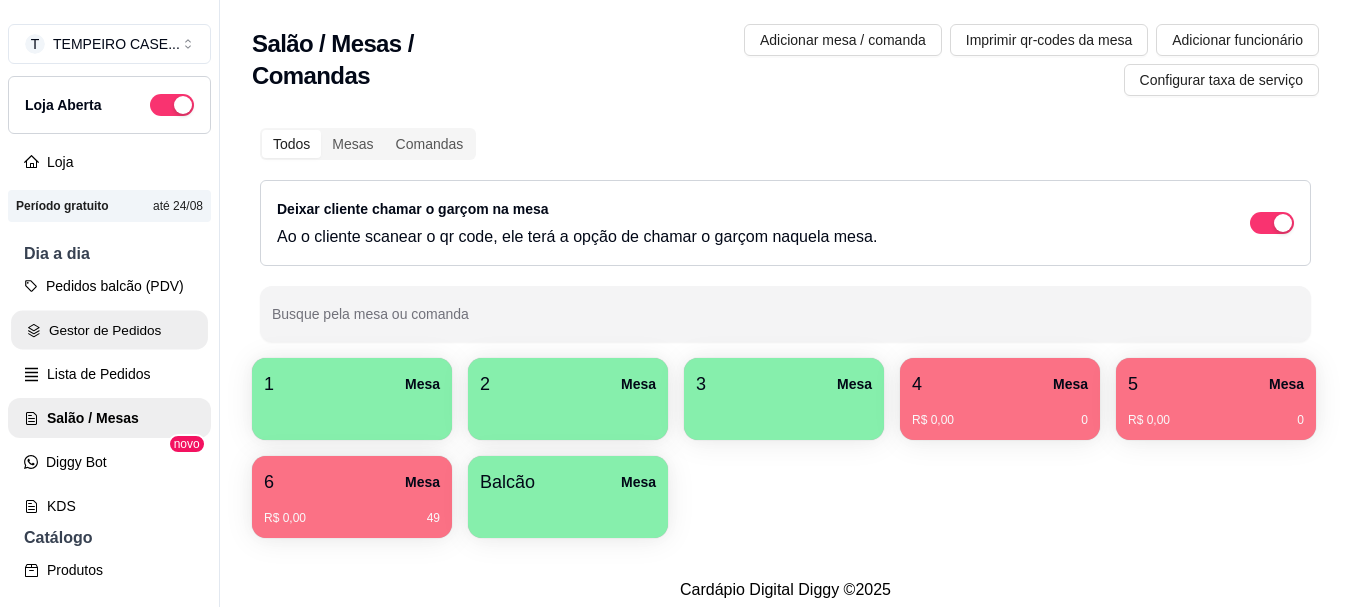 click on "Gestor de Pedidos" at bounding box center [109, 330] 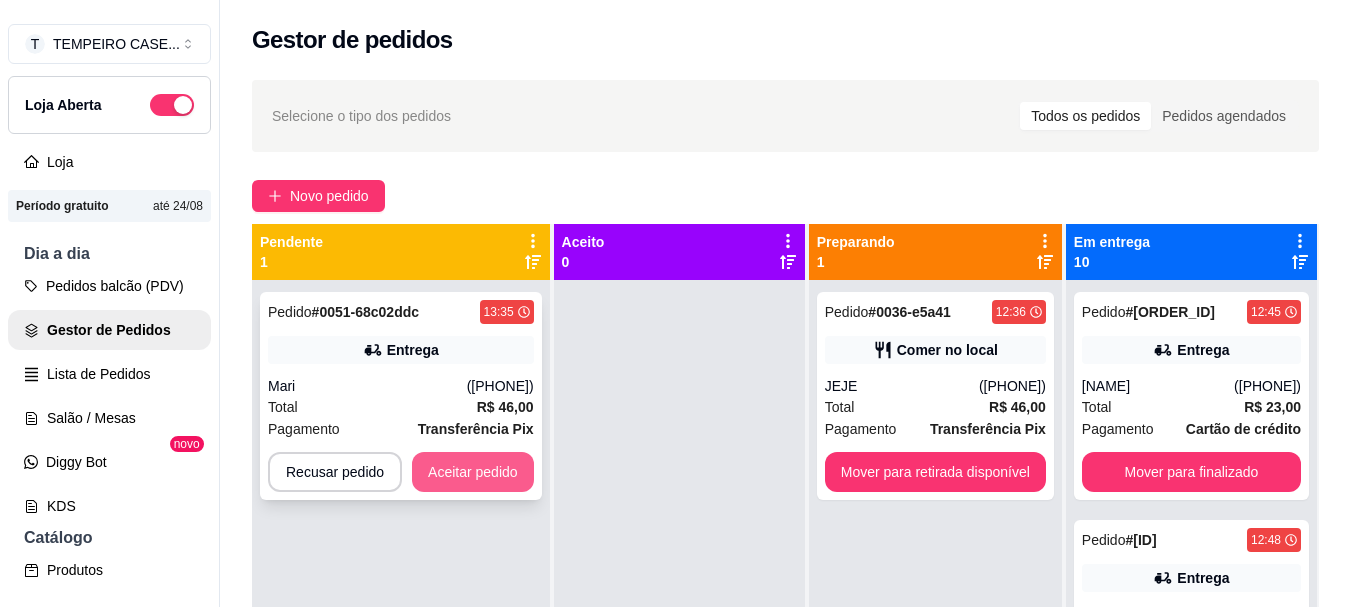 click on "Aceitar pedido" at bounding box center (473, 472) 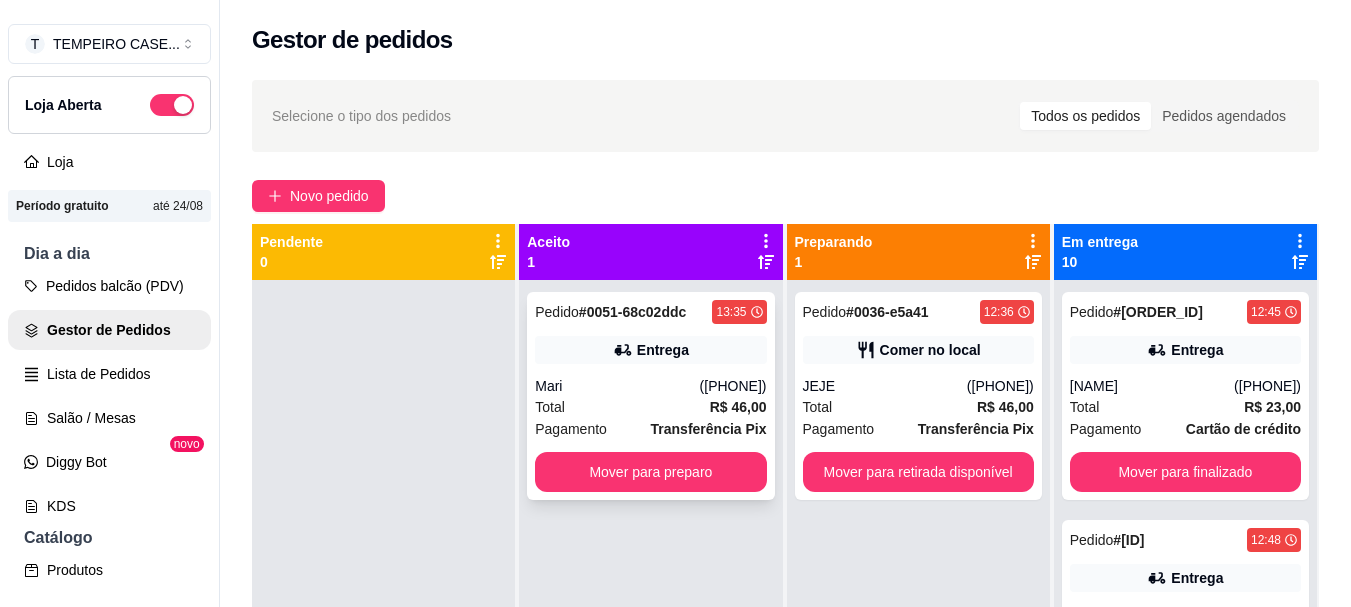 click on "Total R$ 46,00" at bounding box center [650, 407] 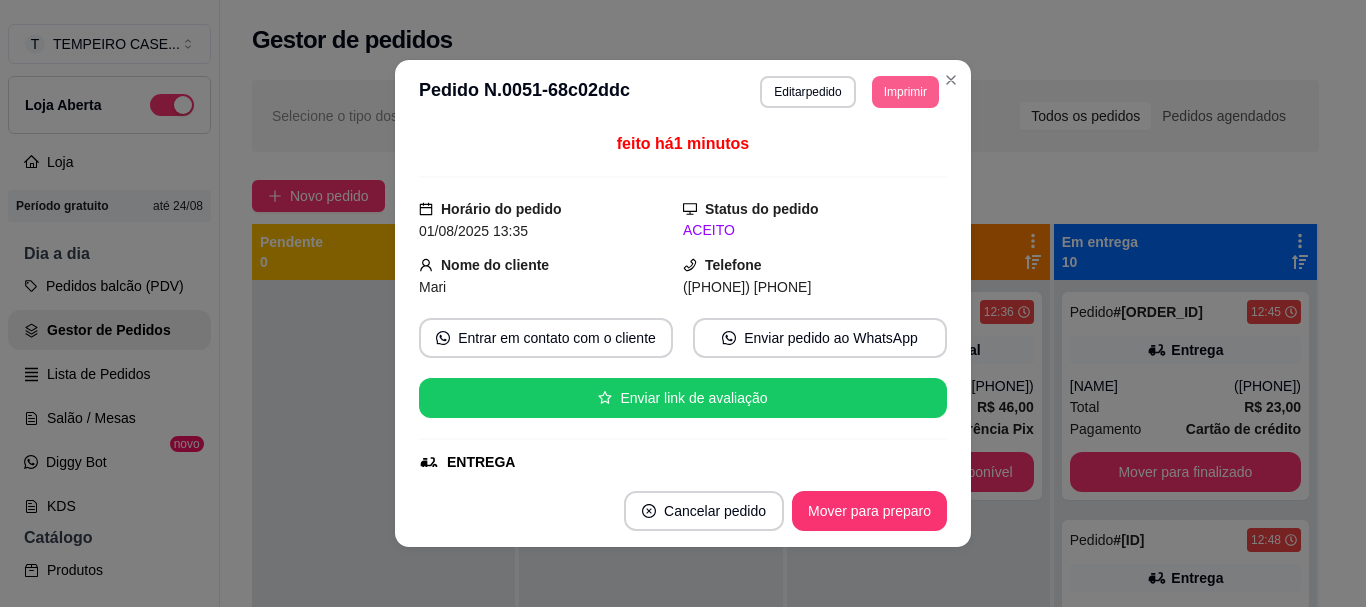 click on "Imprimir" at bounding box center [905, 92] 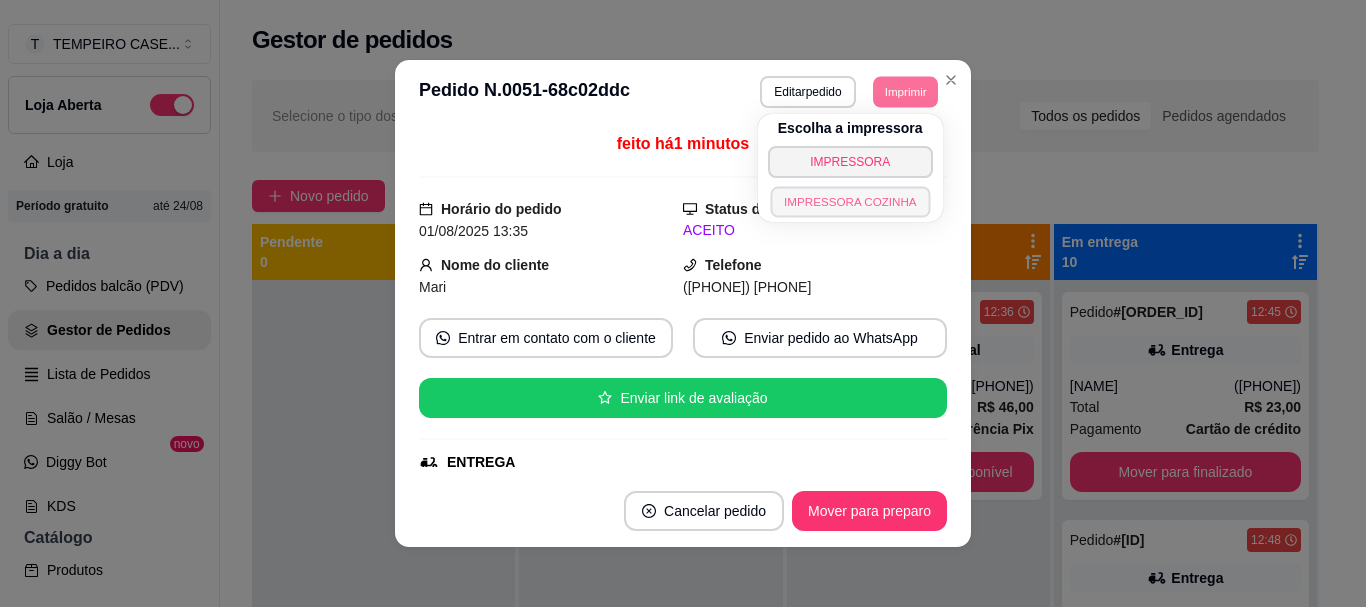 click on "IMPRESSORA COZINHA" at bounding box center (850, 201) 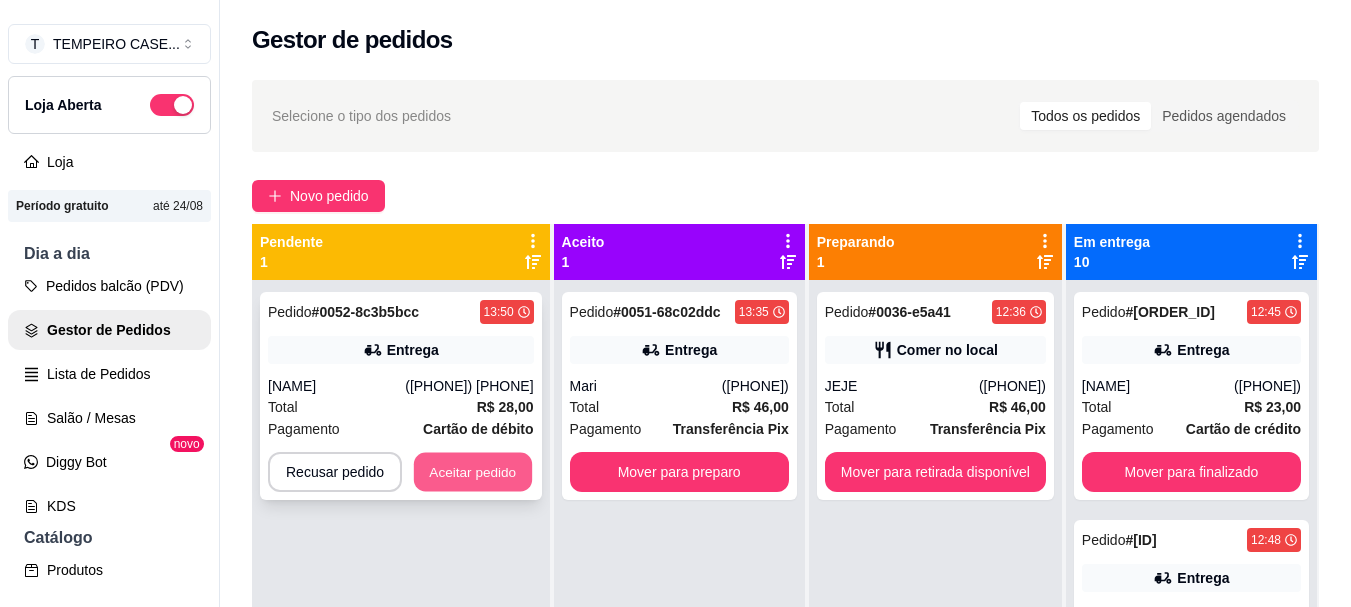 click on "Aceitar pedido" at bounding box center (473, 472) 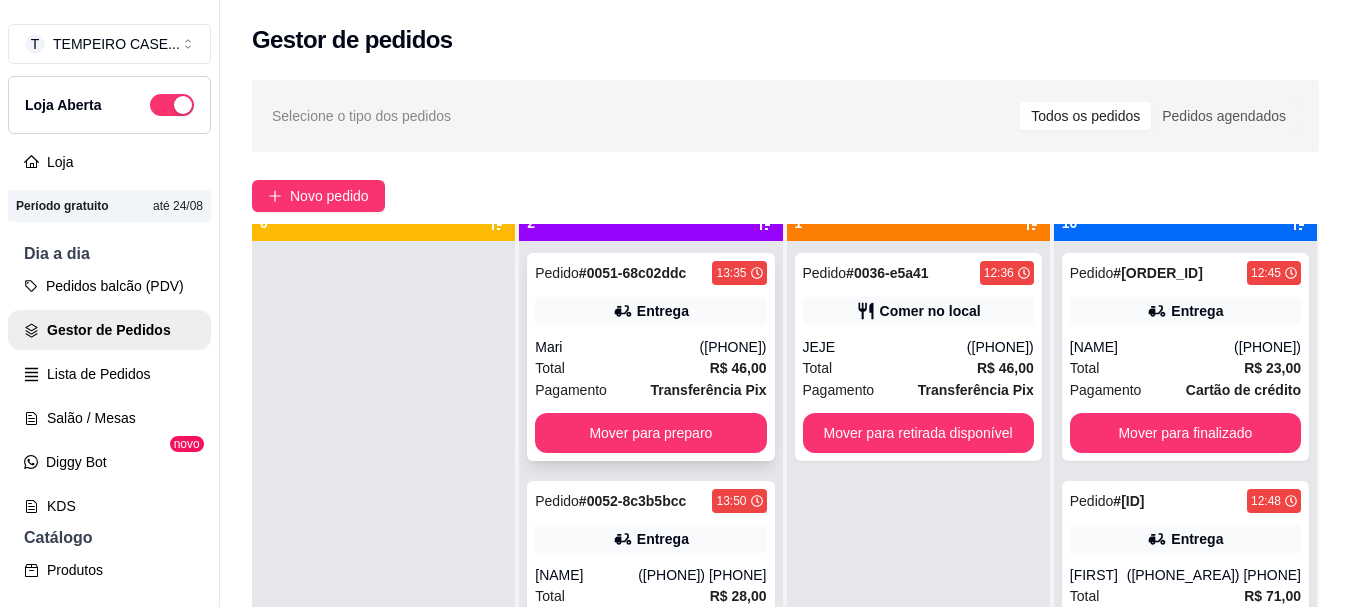 scroll, scrollTop: 56, scrollLeft: 0, axis: vertical 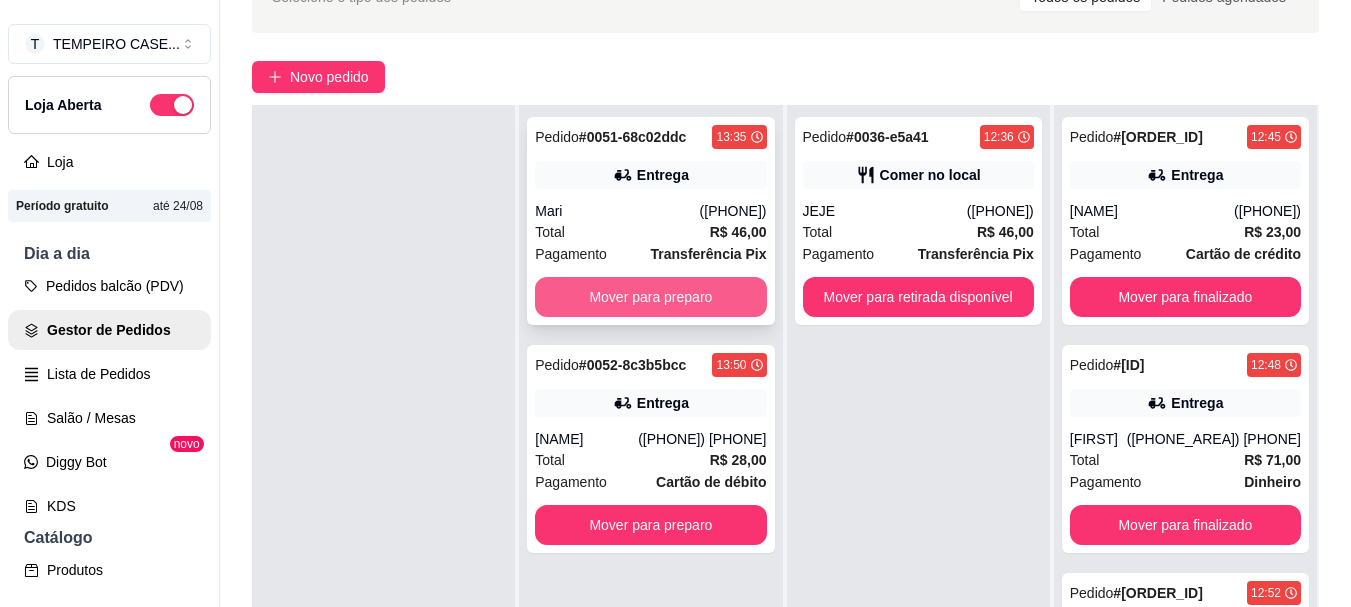 click on "Mover para preparo" at bounding box center [650, 297] 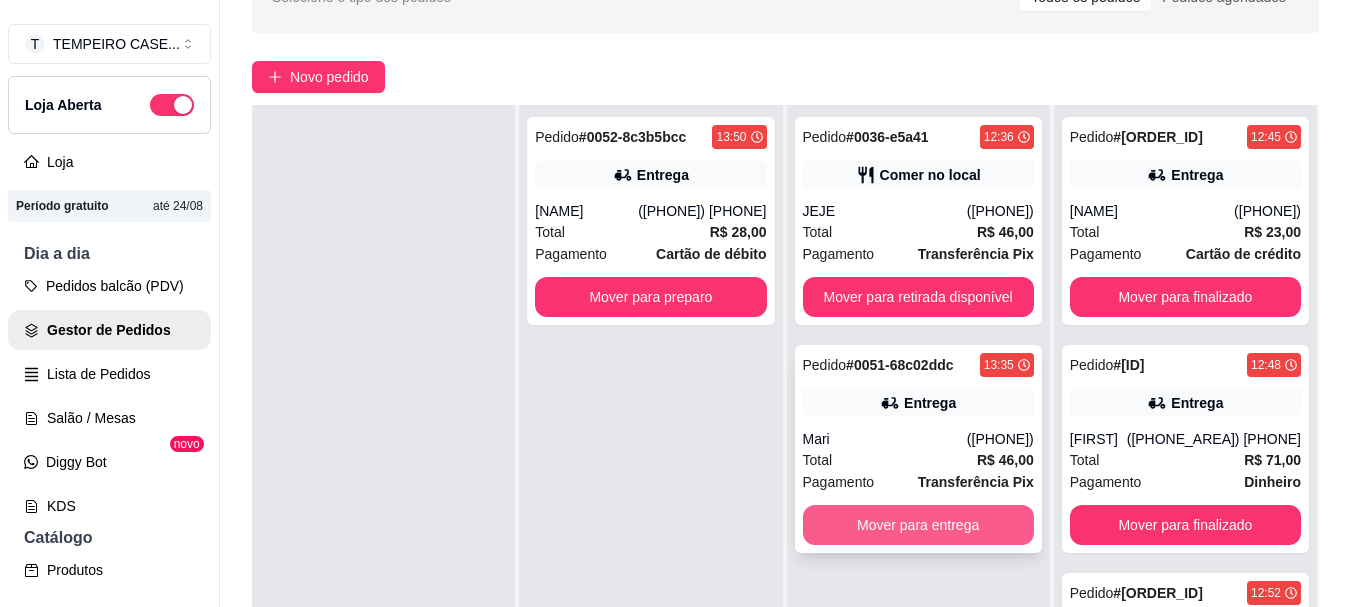 click on "Mover para entrega" at bounding box center [918, 525] 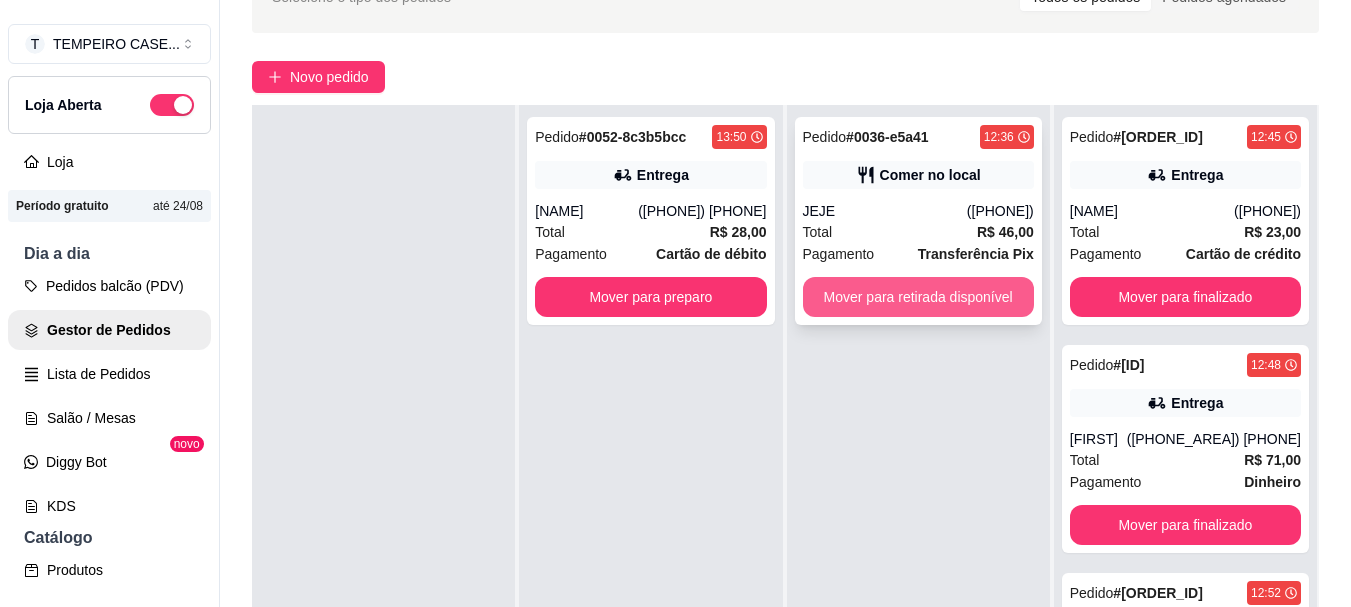click on "Mover para retirada disponível" at bounding box center [918, 297] 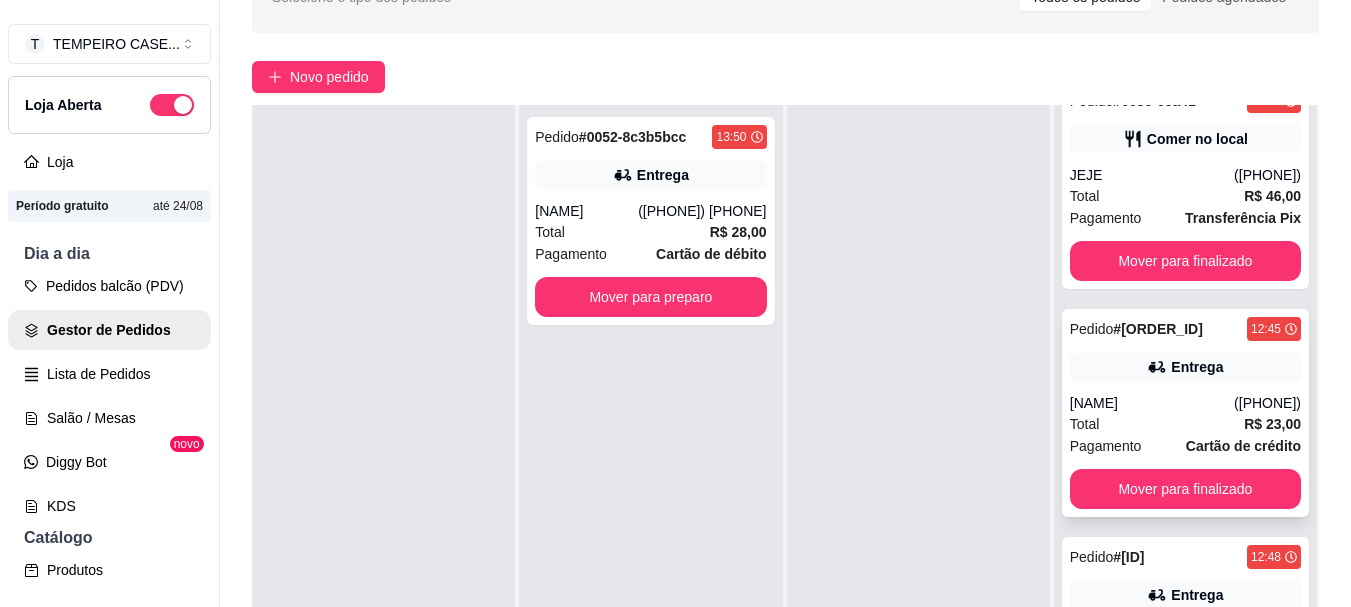 scroll, scrollTop: 0, scrollLeft: 0, axis: both 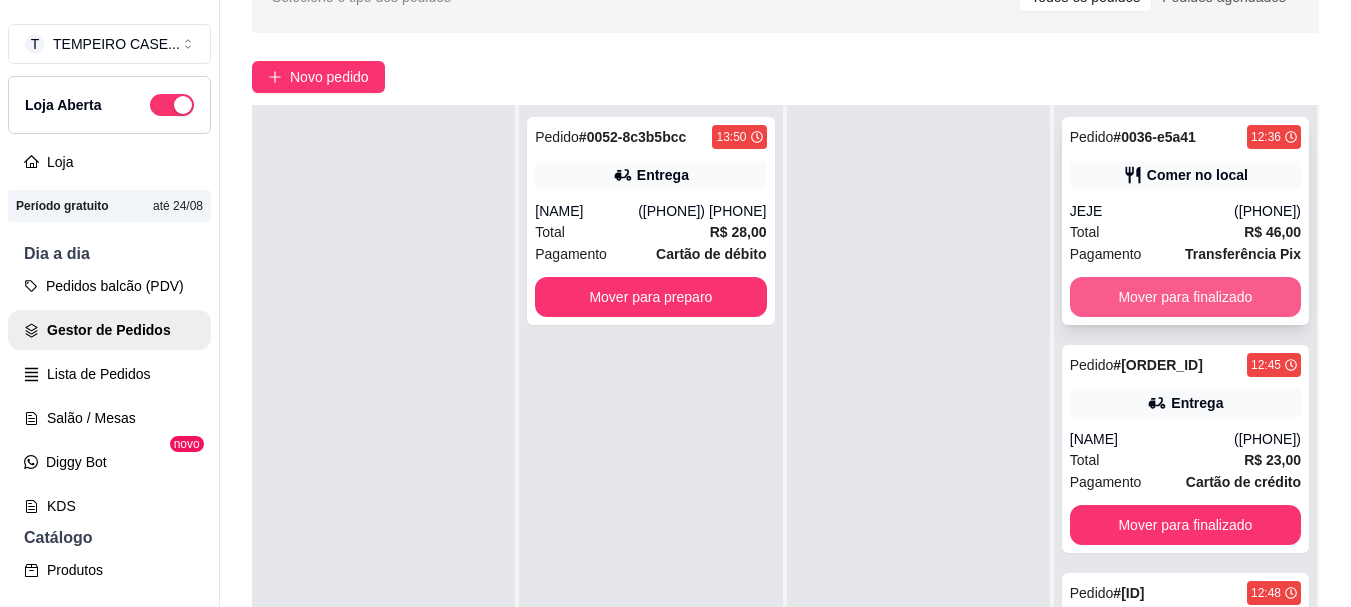 click on "Mover para finalizado" at bounding box center (1185, 297) 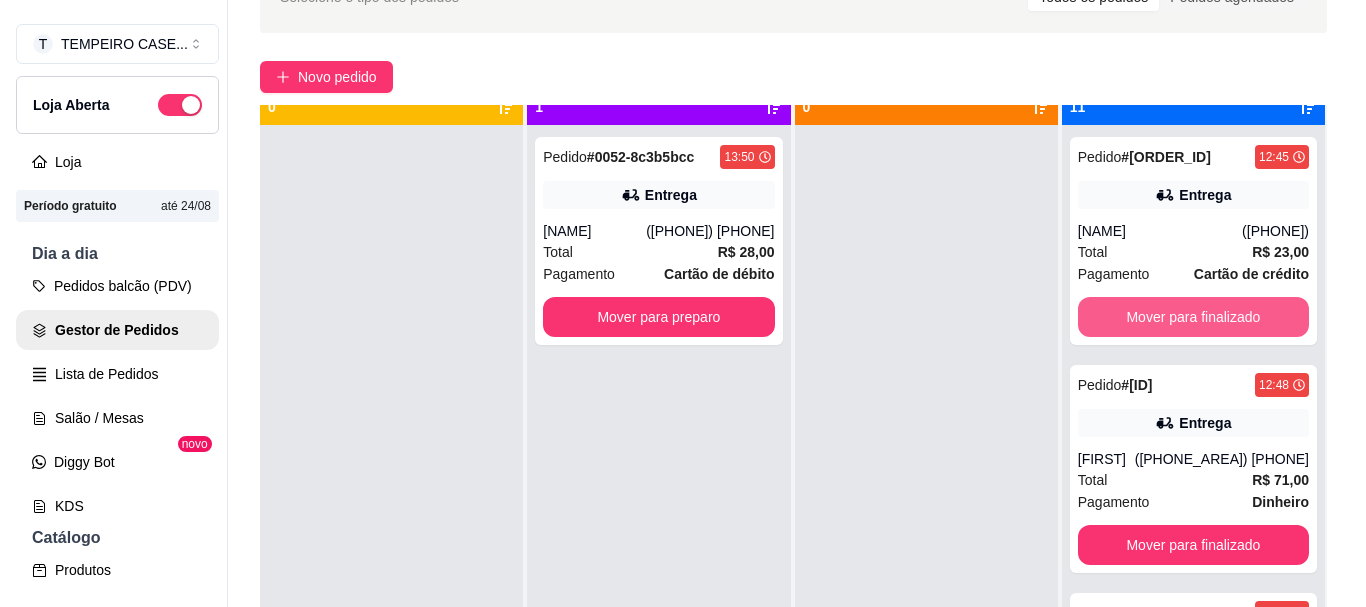 scroll, scrollTop: 56, scrollLeft: 0, axis: vertical 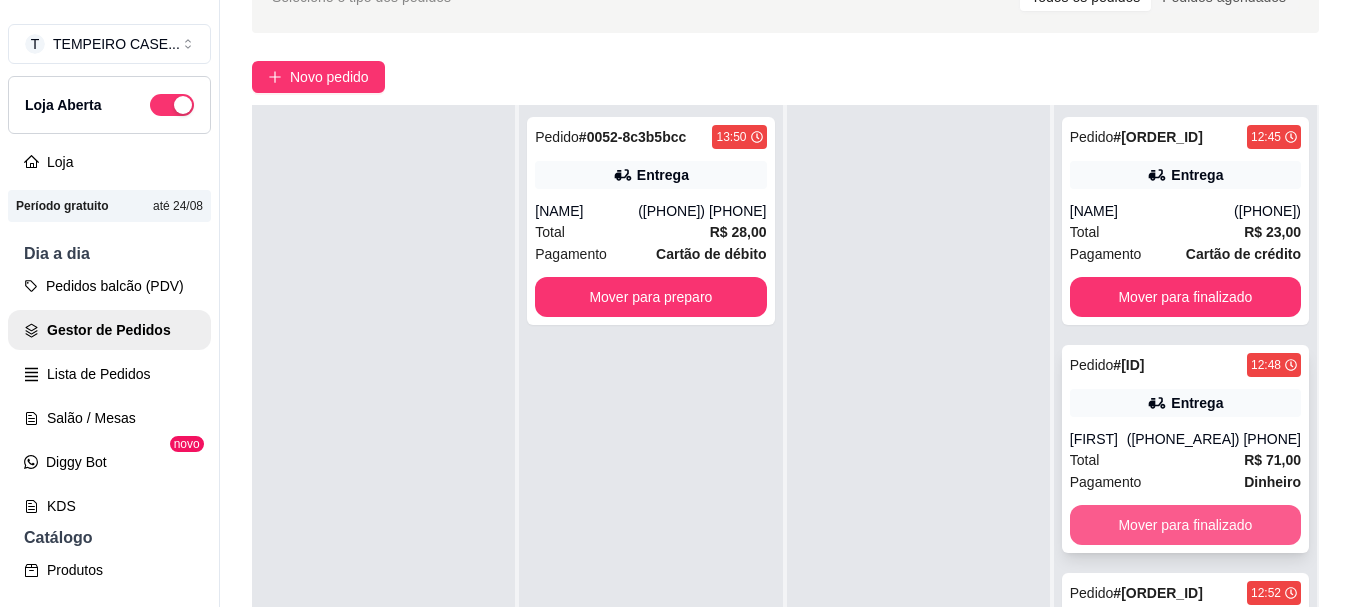 click on "Mover para finalizado" at bounding box center (1185, 525) 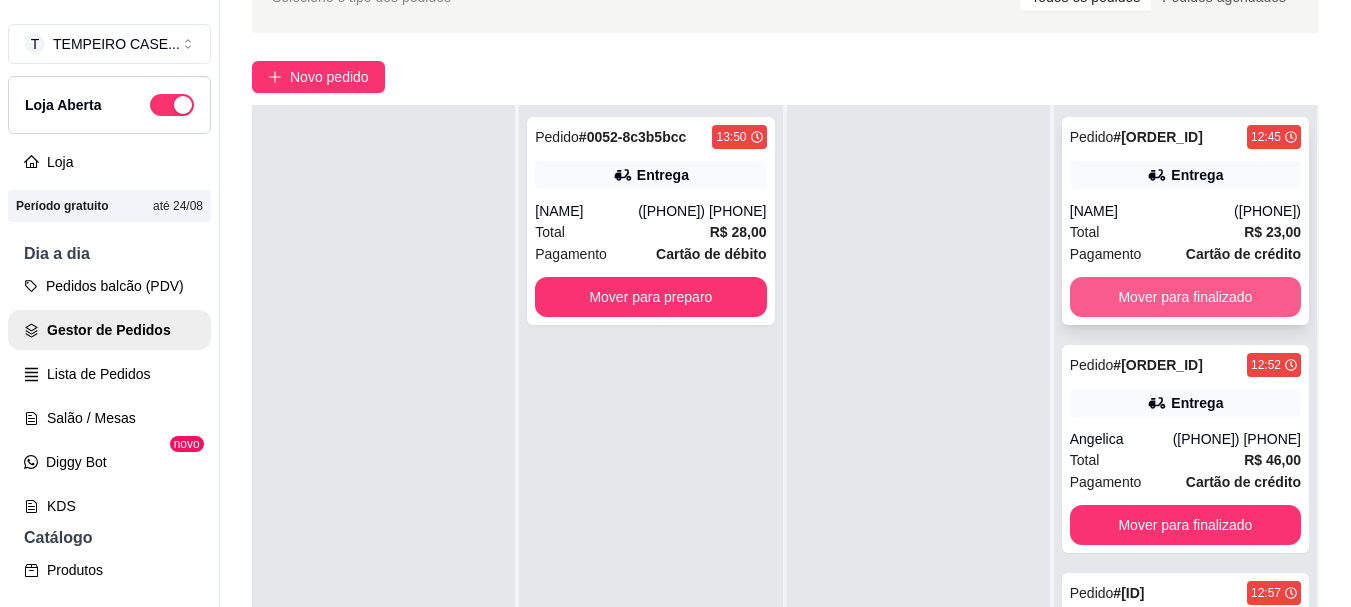 click on "Mover para finalizado" at bounding box center [1185, 297] 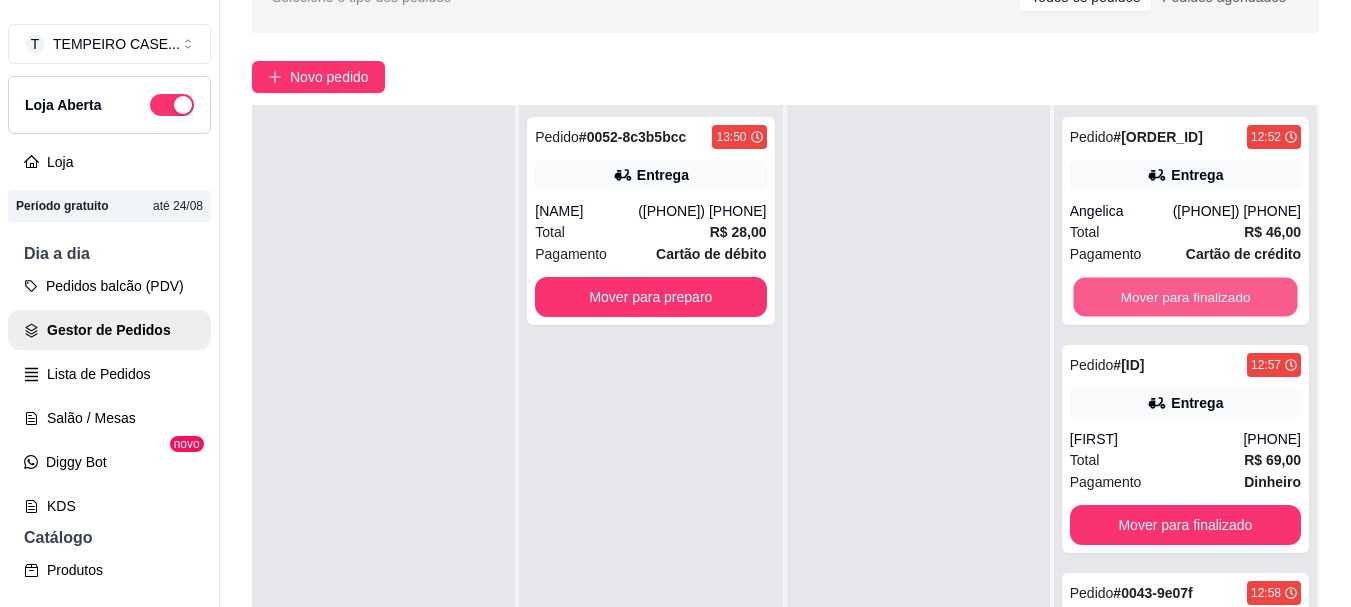 click on "Mover para finalizado" at bounding box center [1185, 297] 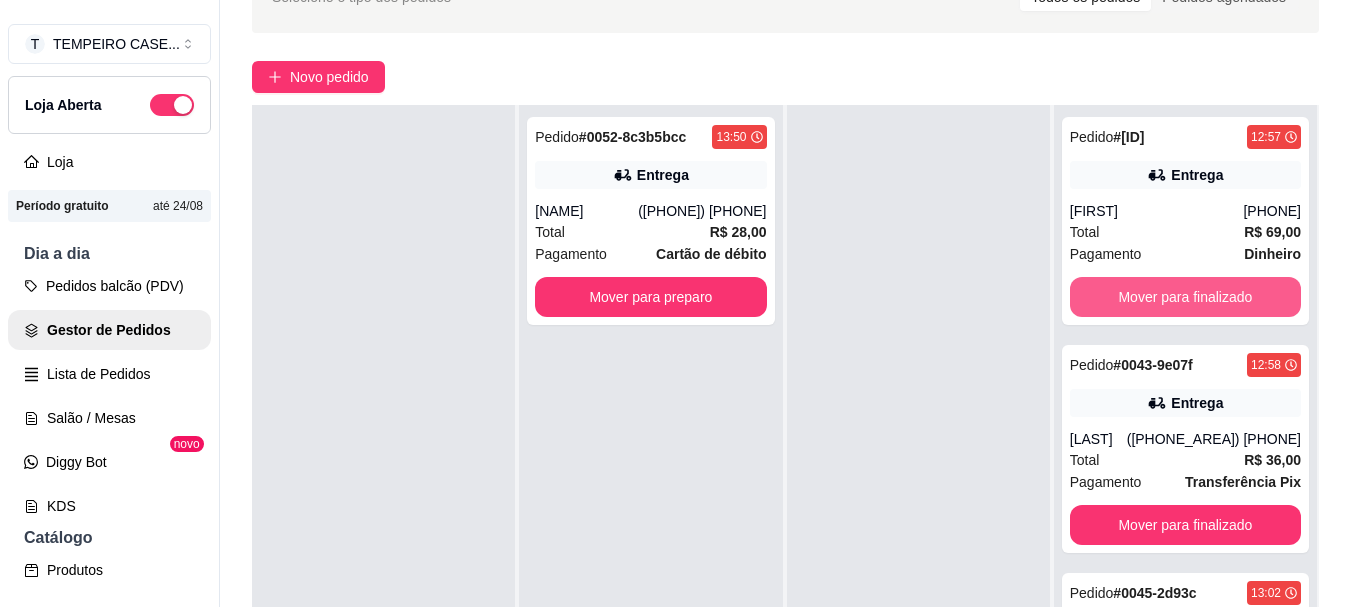 click on "Mover para finalizado" at bounding box center [1185, 297] 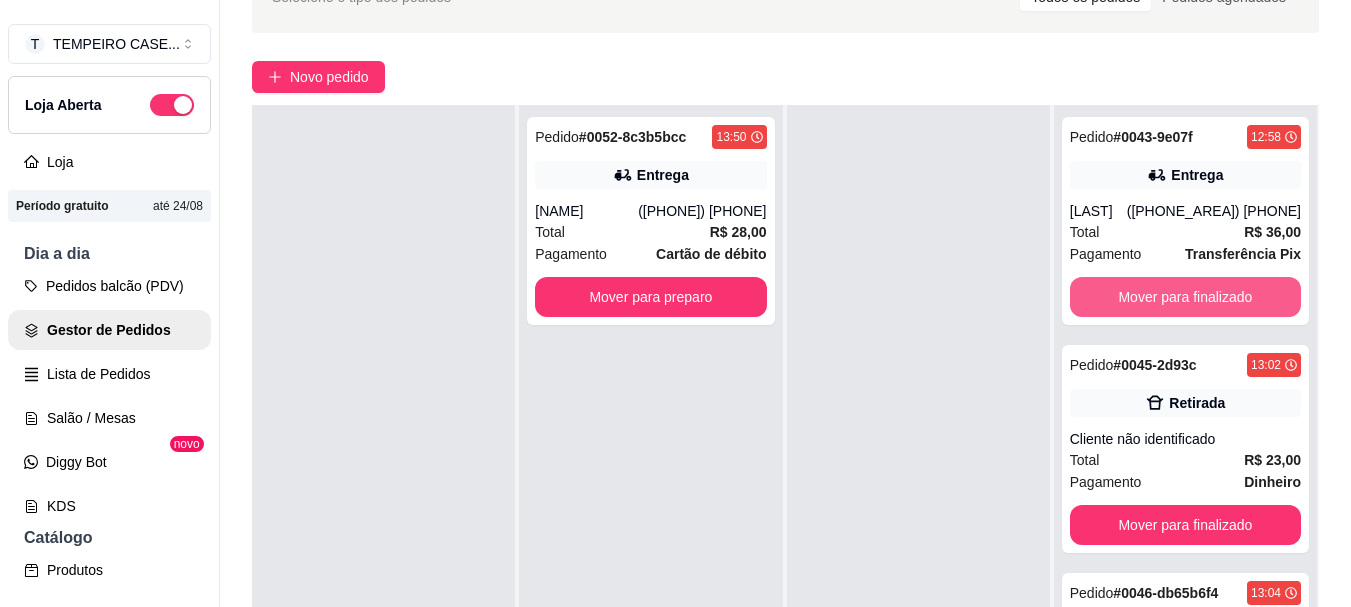 click on "Mover para finalizado" at bounding box center [1185, 297] 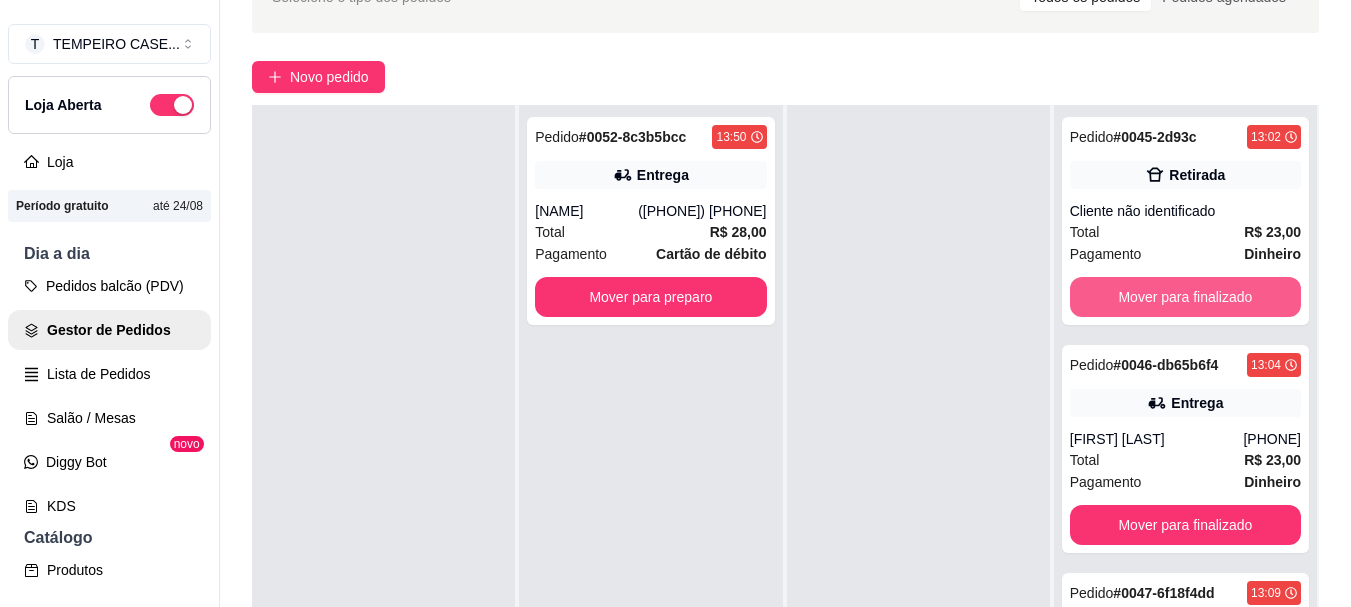 click on "Mover para finalizado" at bounding box center [1185, 297] 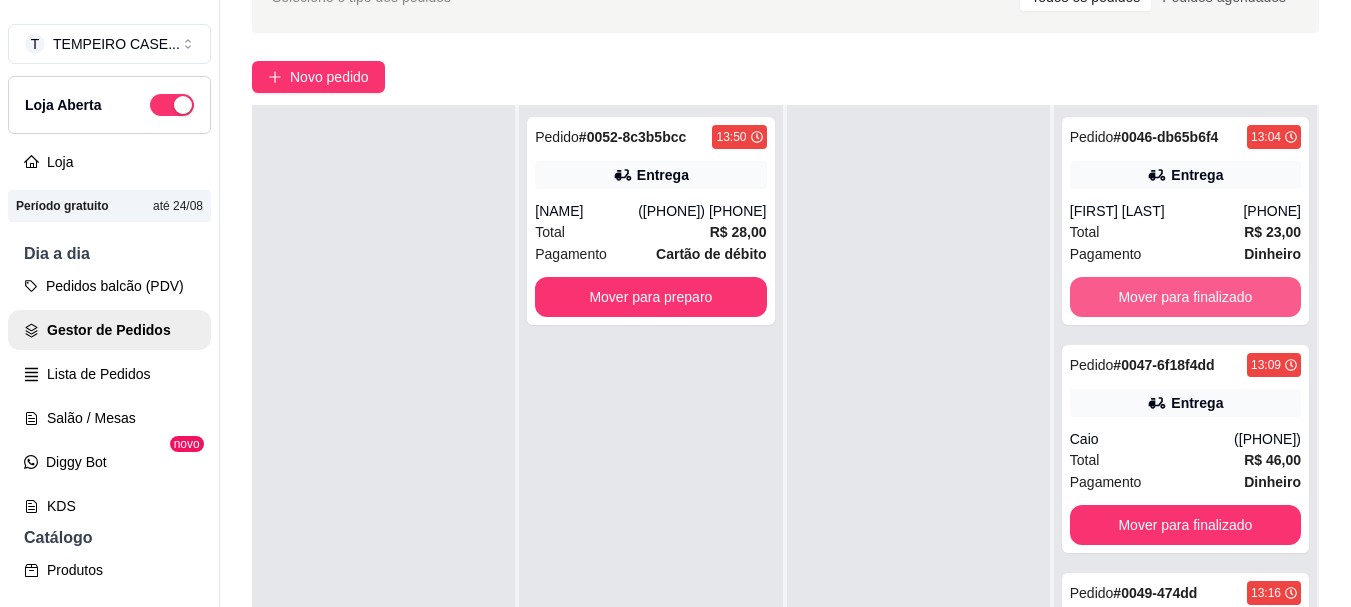 click on "Mover para finalizado" at bounding box center (1185, 297) 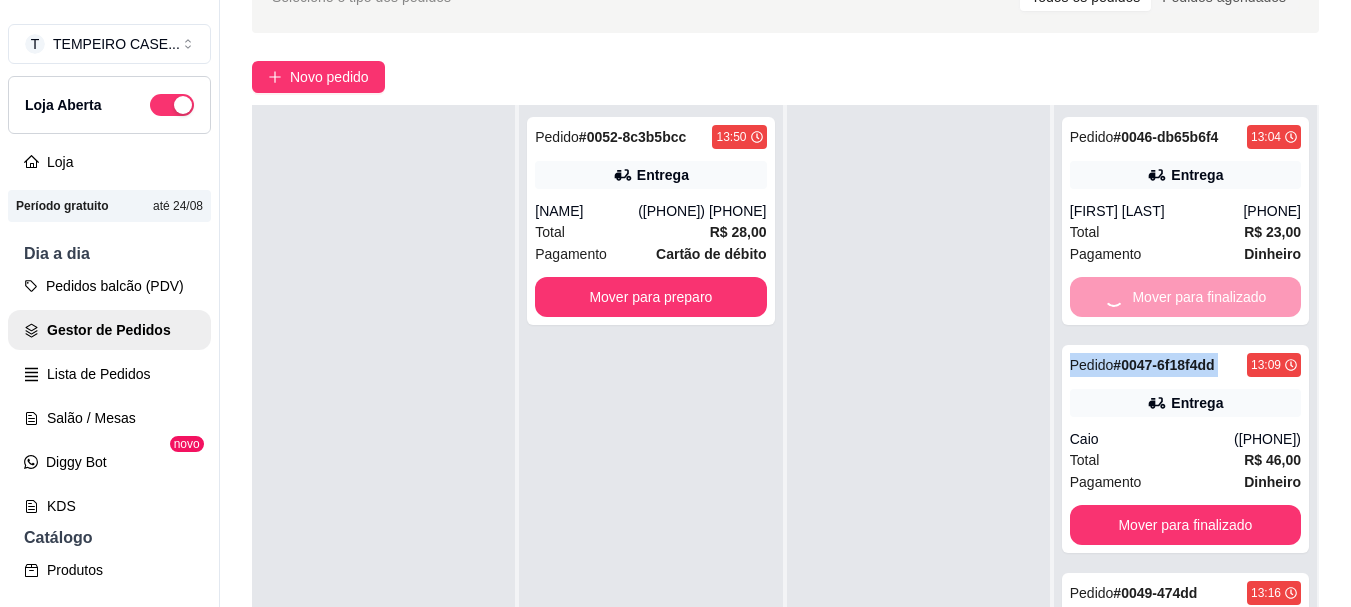 click on "Mover para finalizado" at bounding box center [1185, 297] 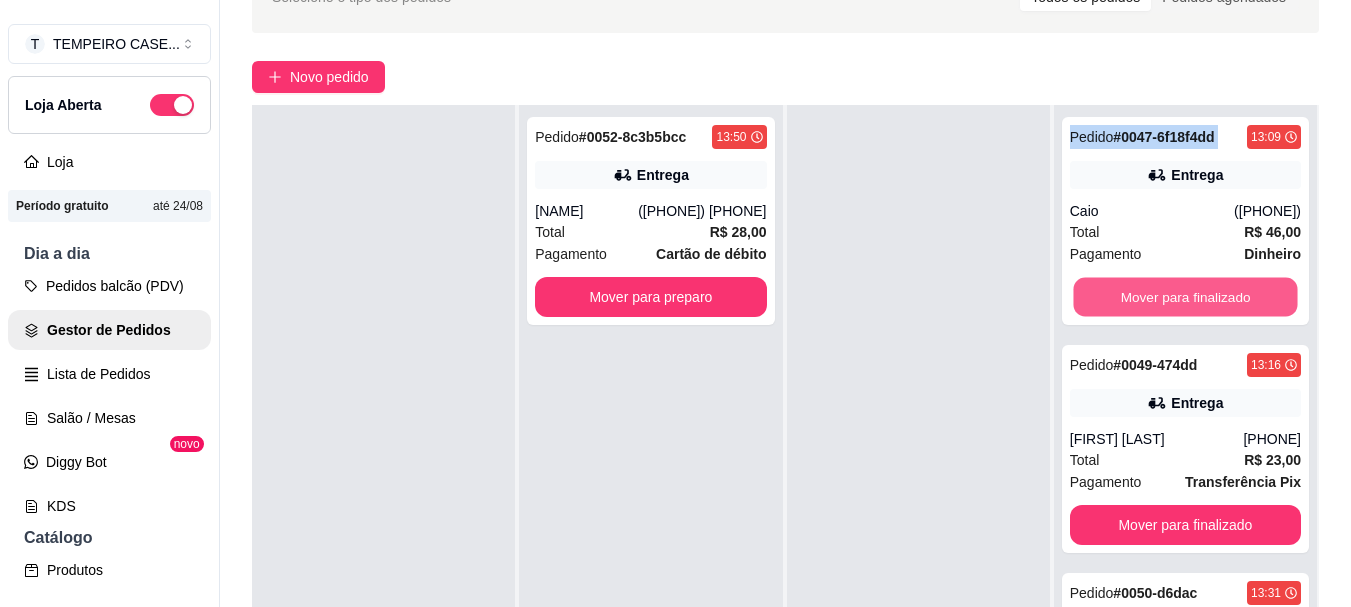 click on "Mover para finalizado" at bounding box center (1185, 297) 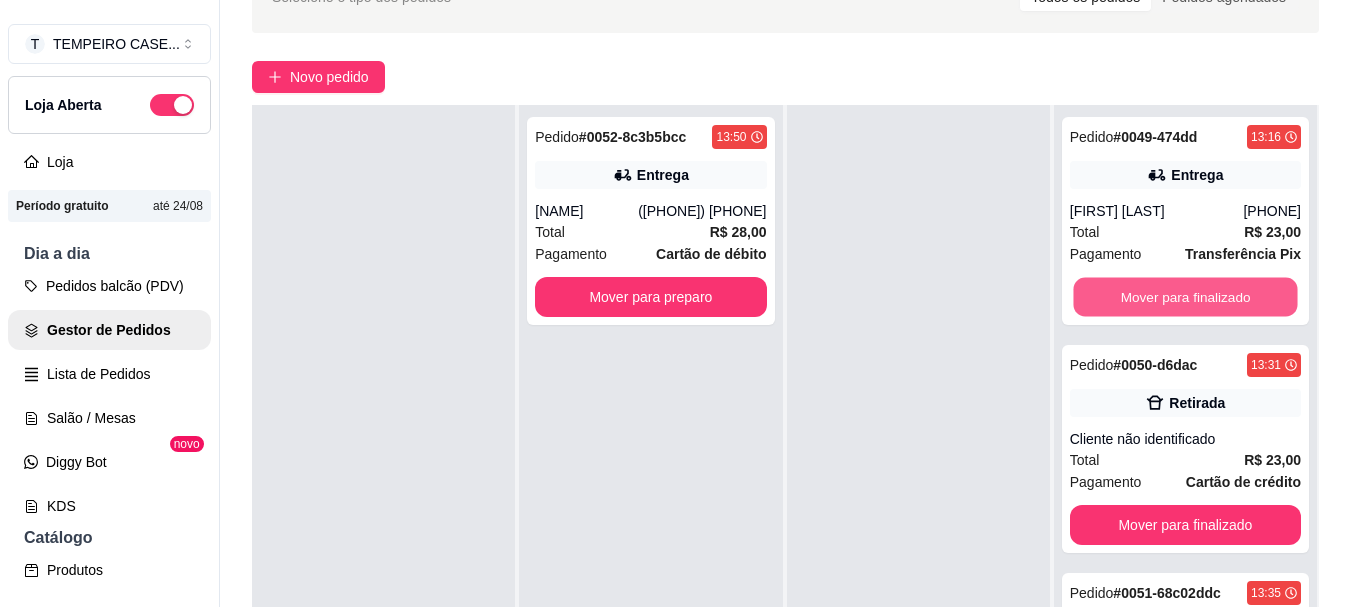 click on "Mover para finalizado" at bounding box center [1185, 297] 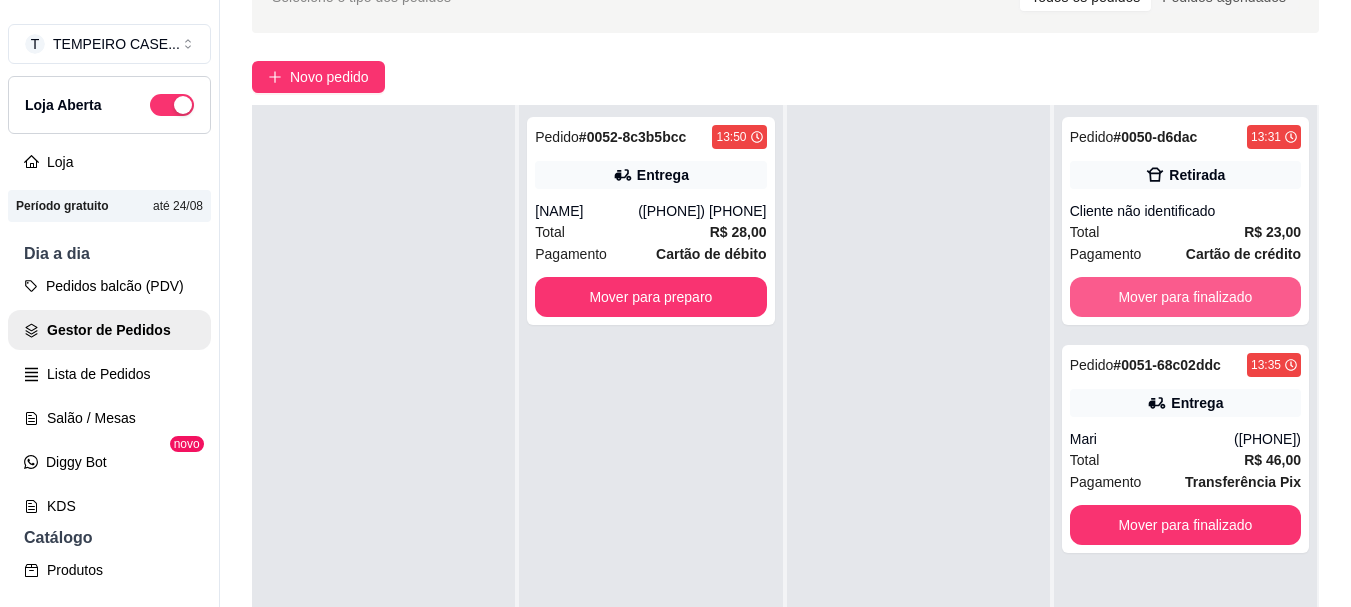 click on "Mover para finalizado" at bounding box center [1185, 297] 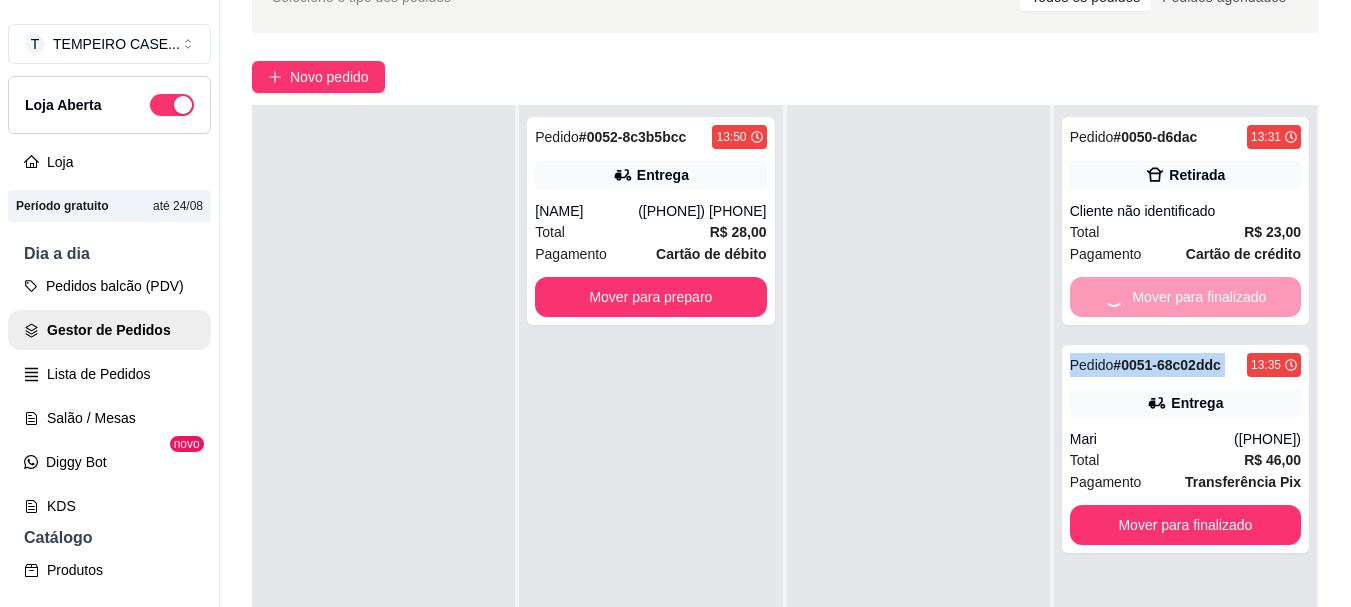 click on "Mover para finalizado" at bounding box center [1185, 297] 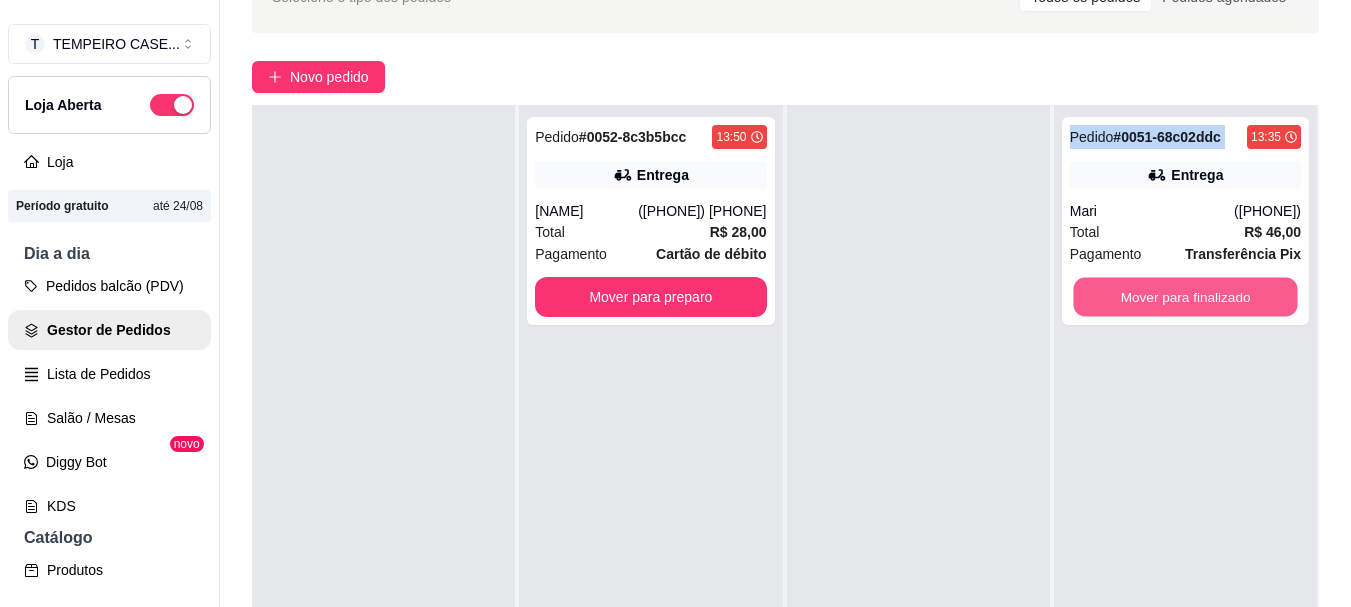 click on "Mover para finalizado" at bounding box center [1185, 297] 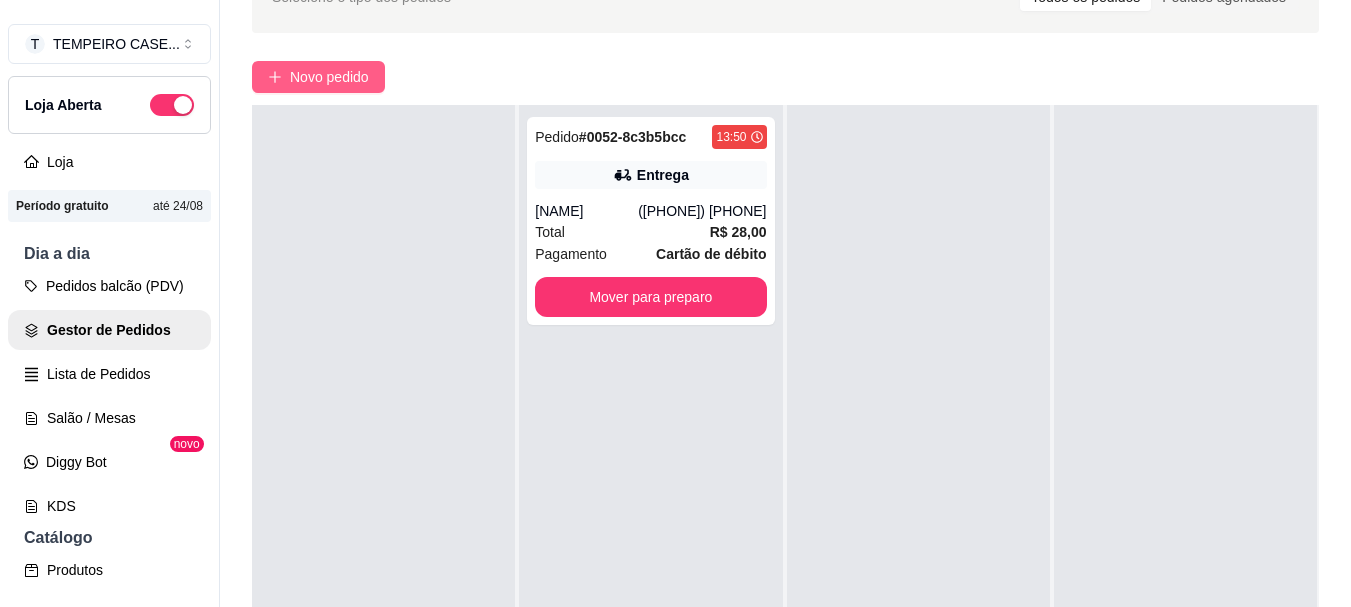 click on "Novo pedido" at bounding box center (329, 77) 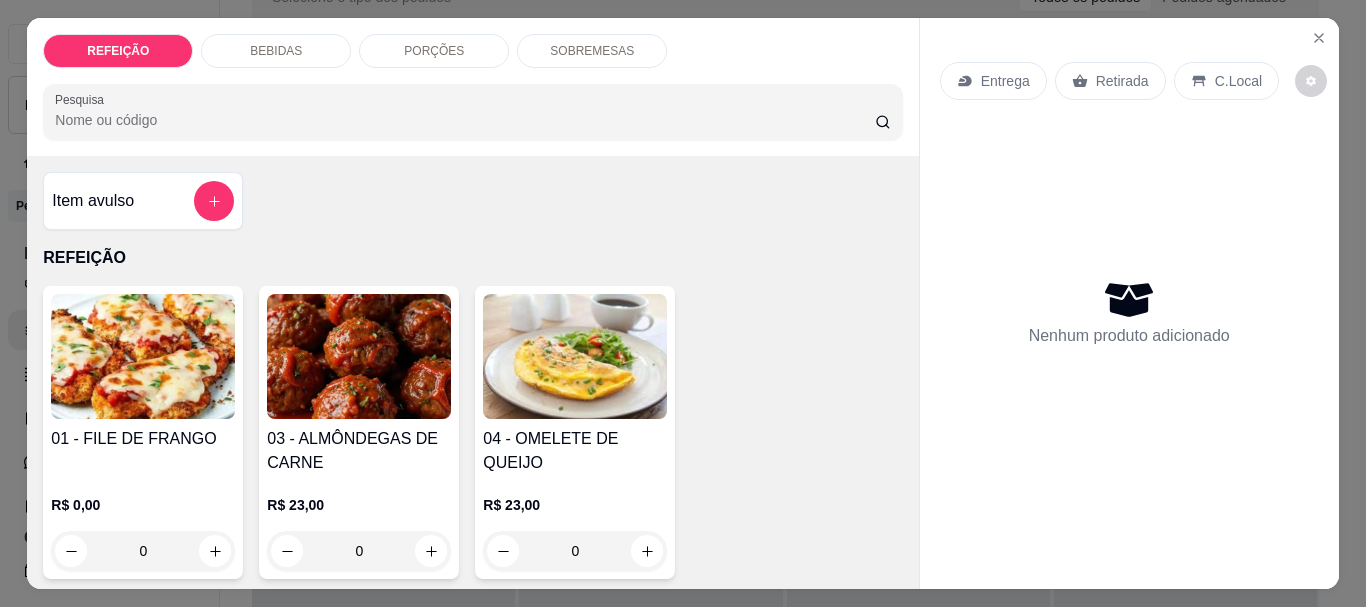 click at bounding box center [143, 356] 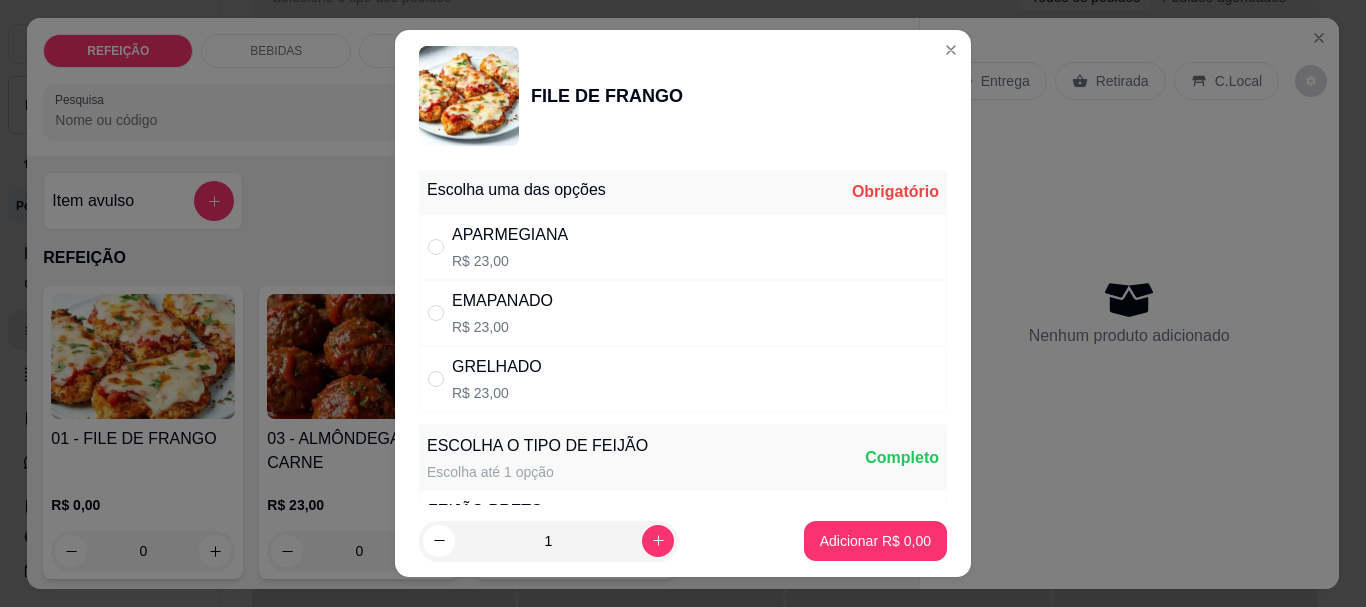 click at bounding box center [440, 247] 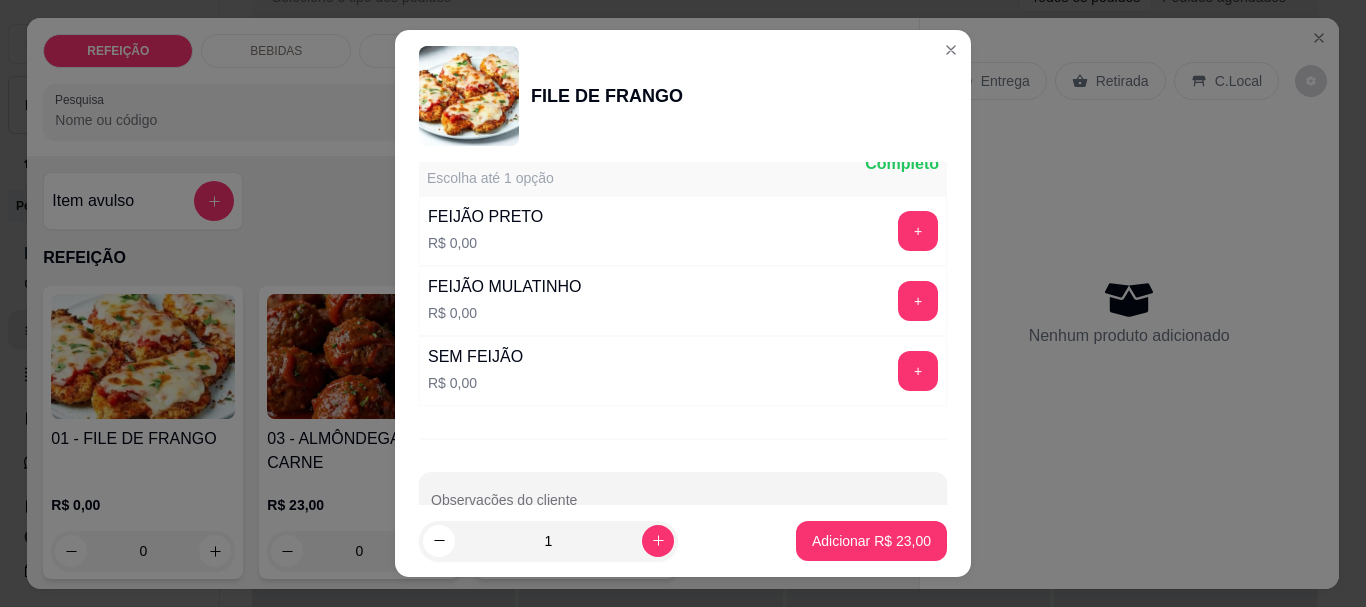 scroll, scrollTop: 300, scrollLeft: 0, axis: vertical 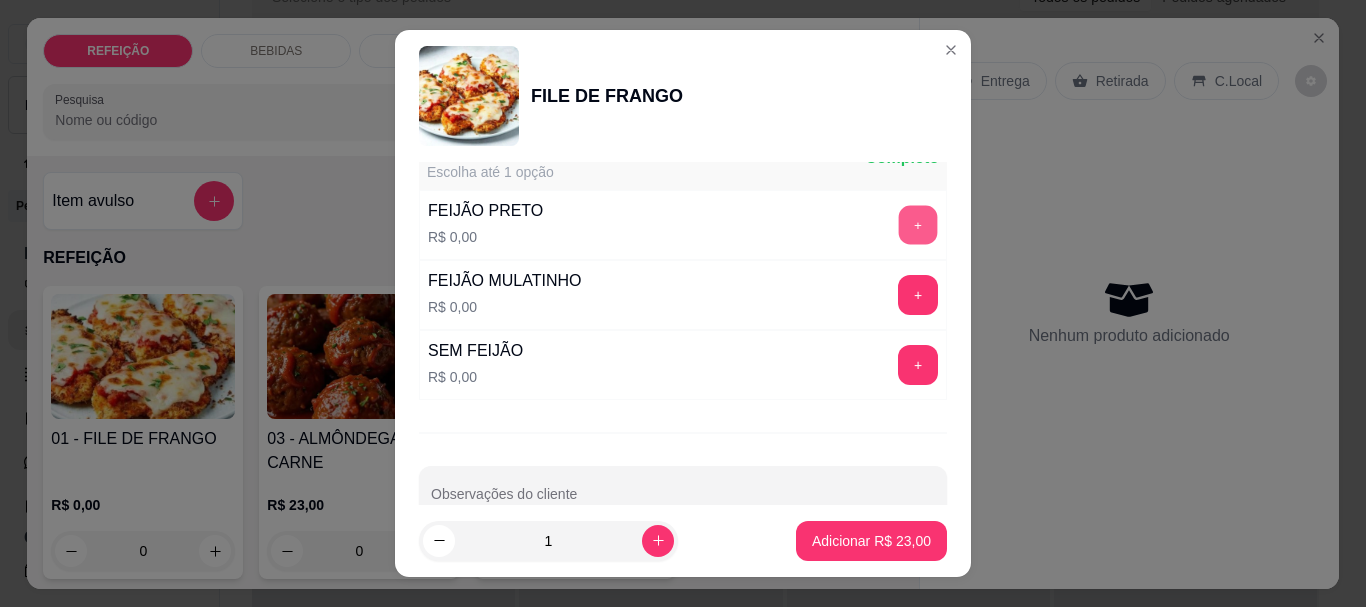 click on "+" at bounding box center [918, 225] 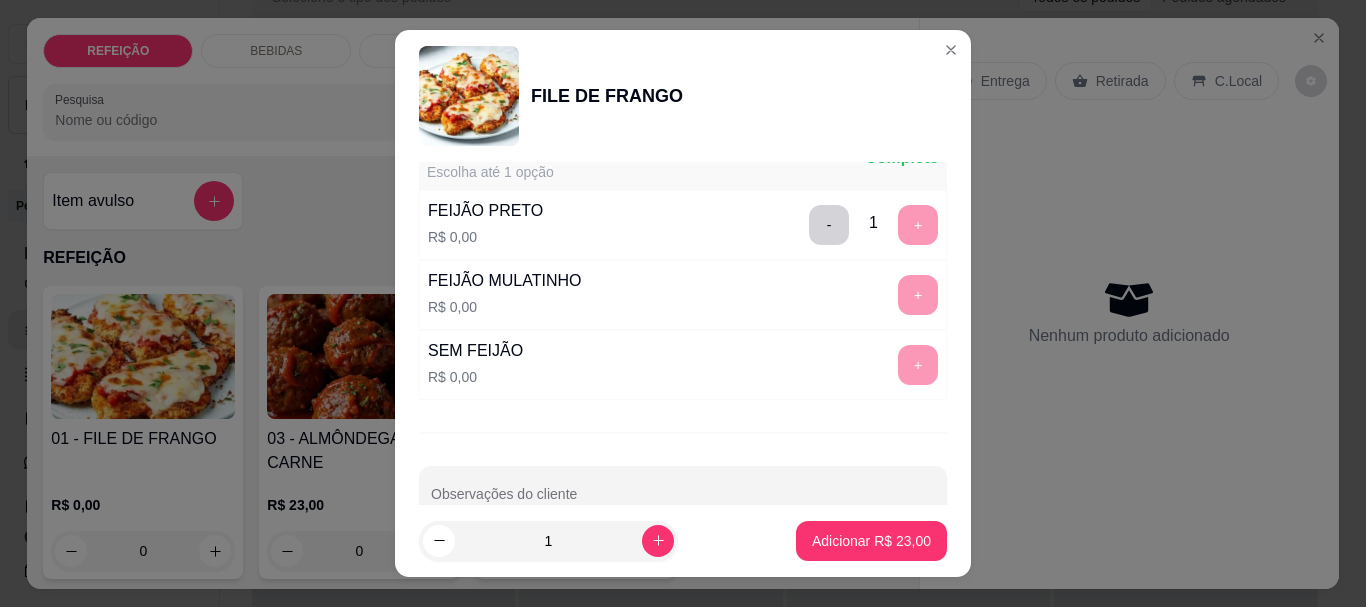 scroll, scrollTop: 345, scrollLeft: 0, axis: vertical 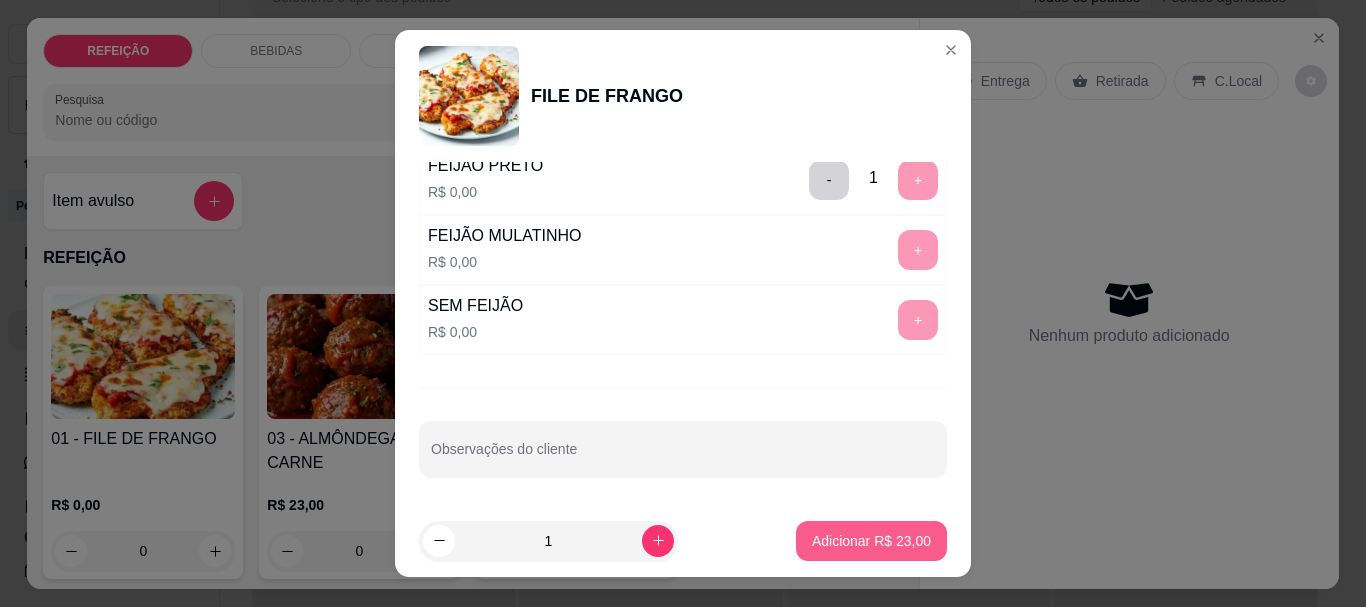 click on "Adicionar   R$ 23,00" at bounding box center (871, 541) 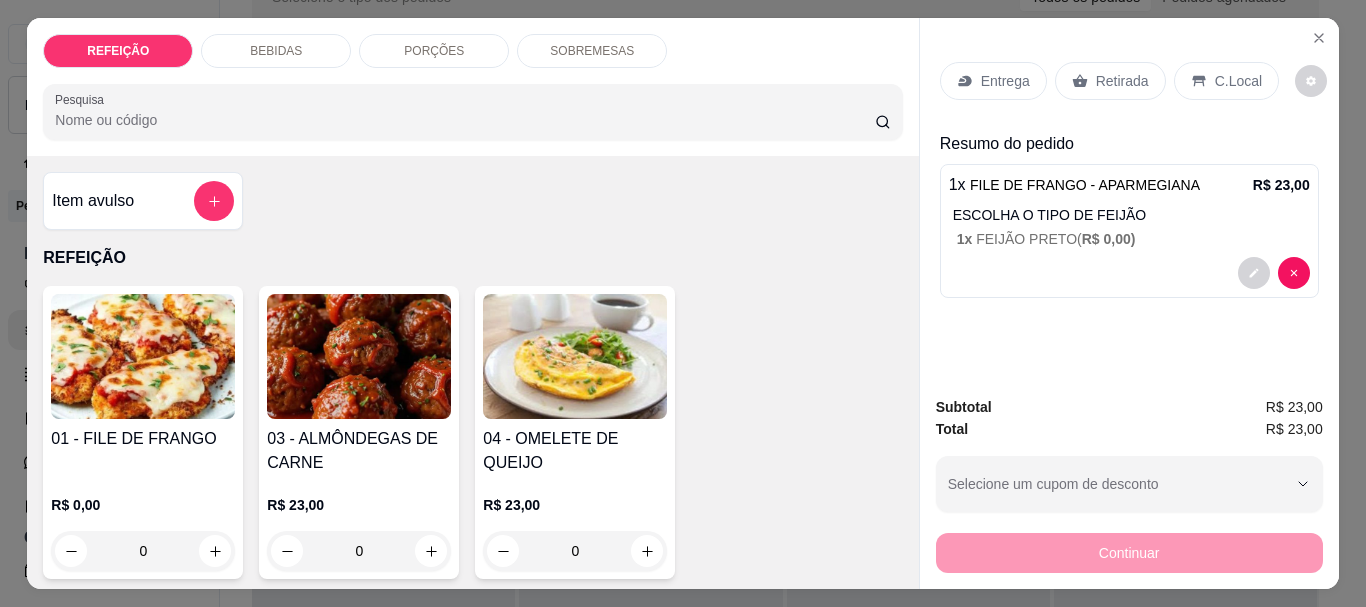 click on "Entrega" at bounding box center [1005, 81] 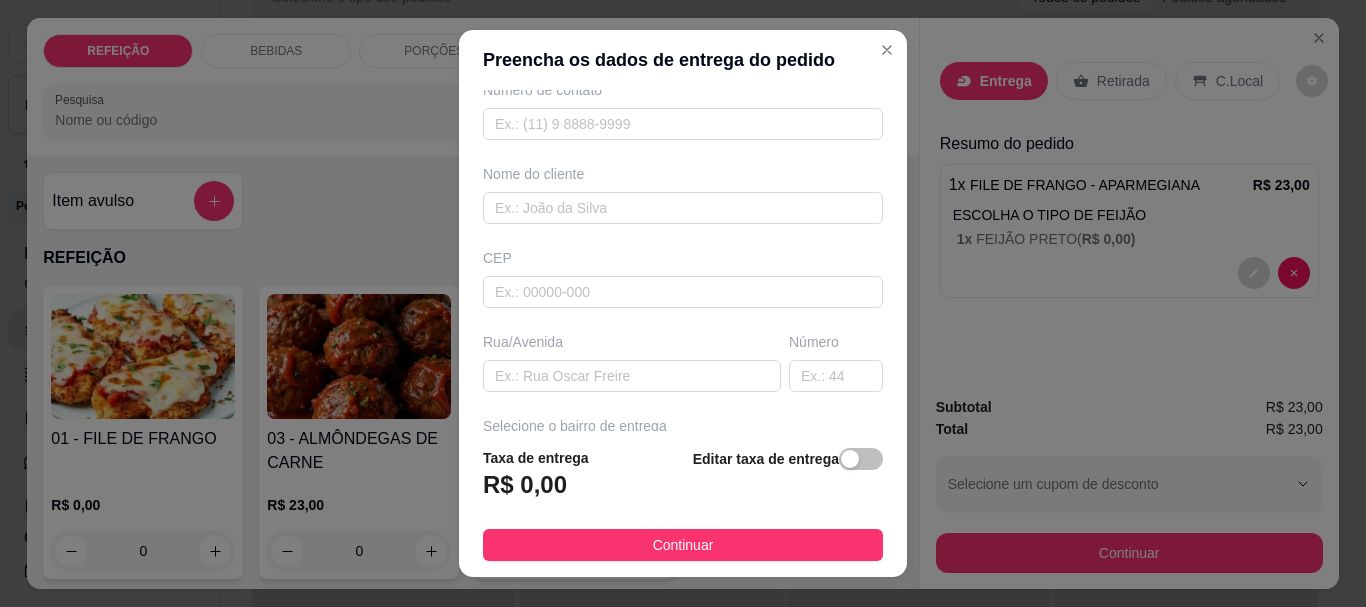 scroll, scrollTop: 333, scrollLeft: 0, axis: vertical 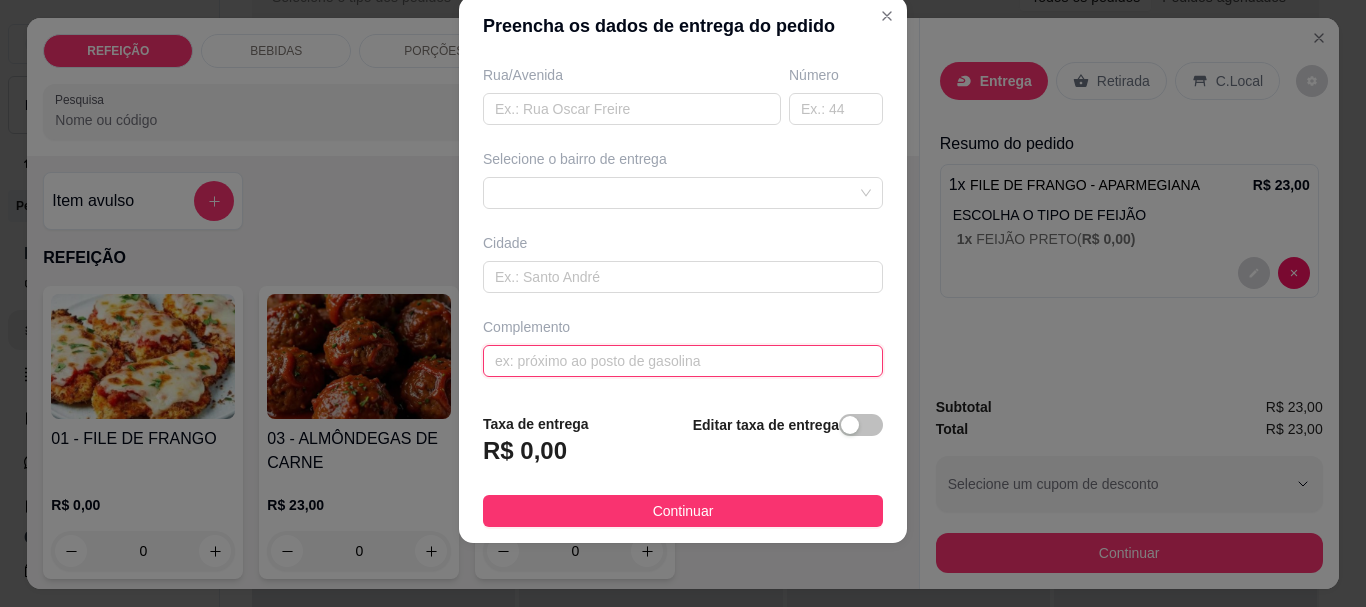 click at bounding box center (683, 361) 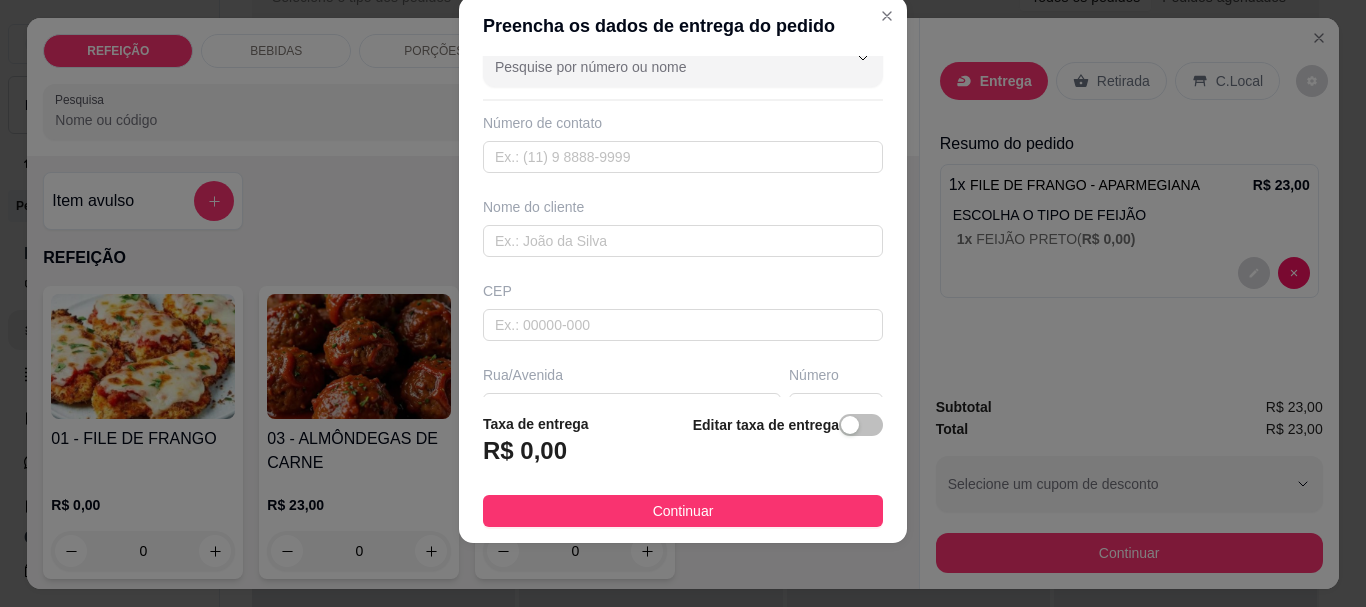 scroll, scrollTop: 0, scrollLeft: 0, axis: both 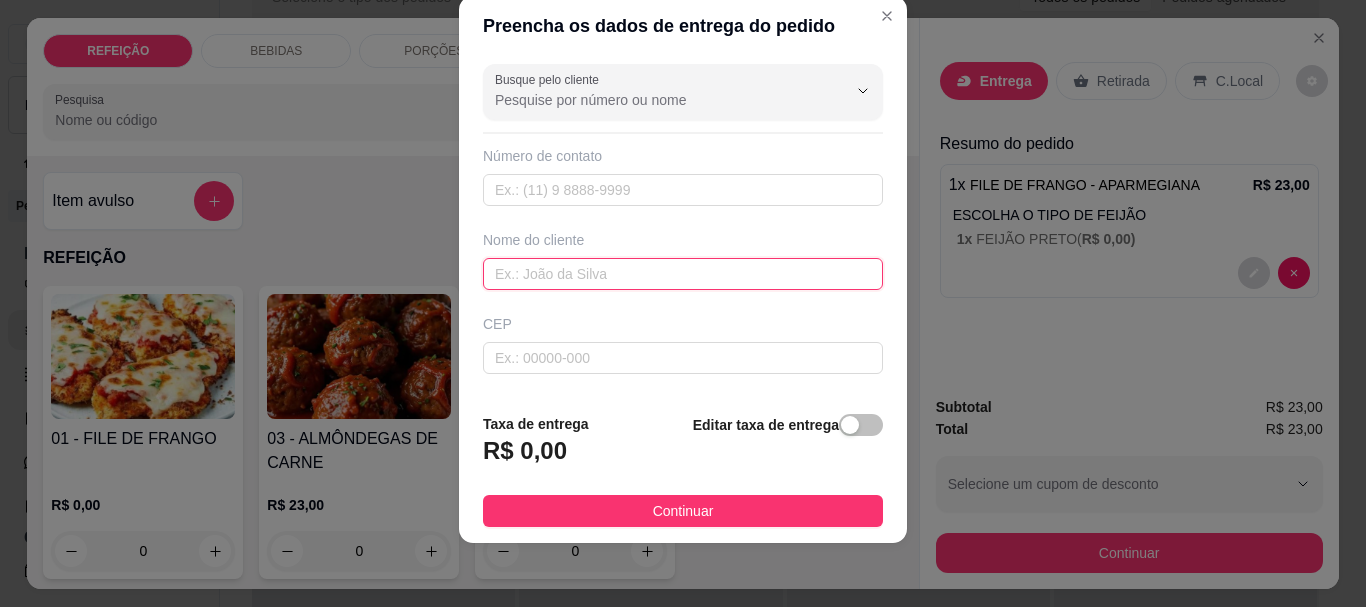 click at bounding box center (683, 274) 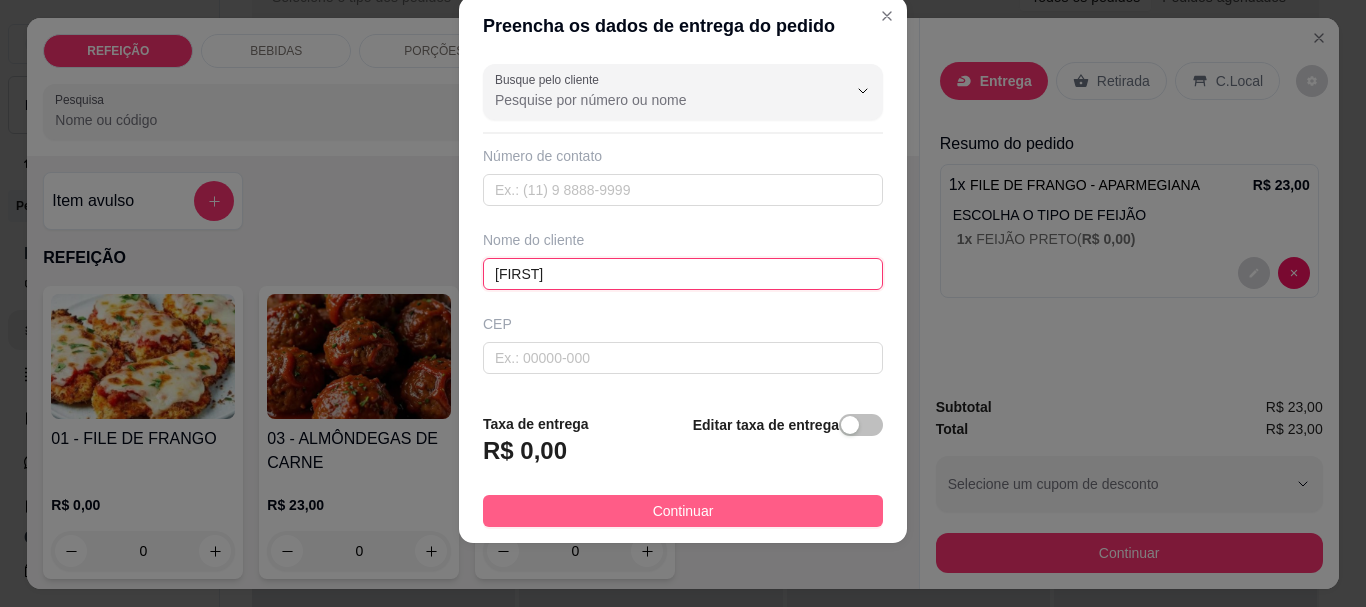 scroll, scrollTop: 200, scrollLeft: 0, axis: vertical 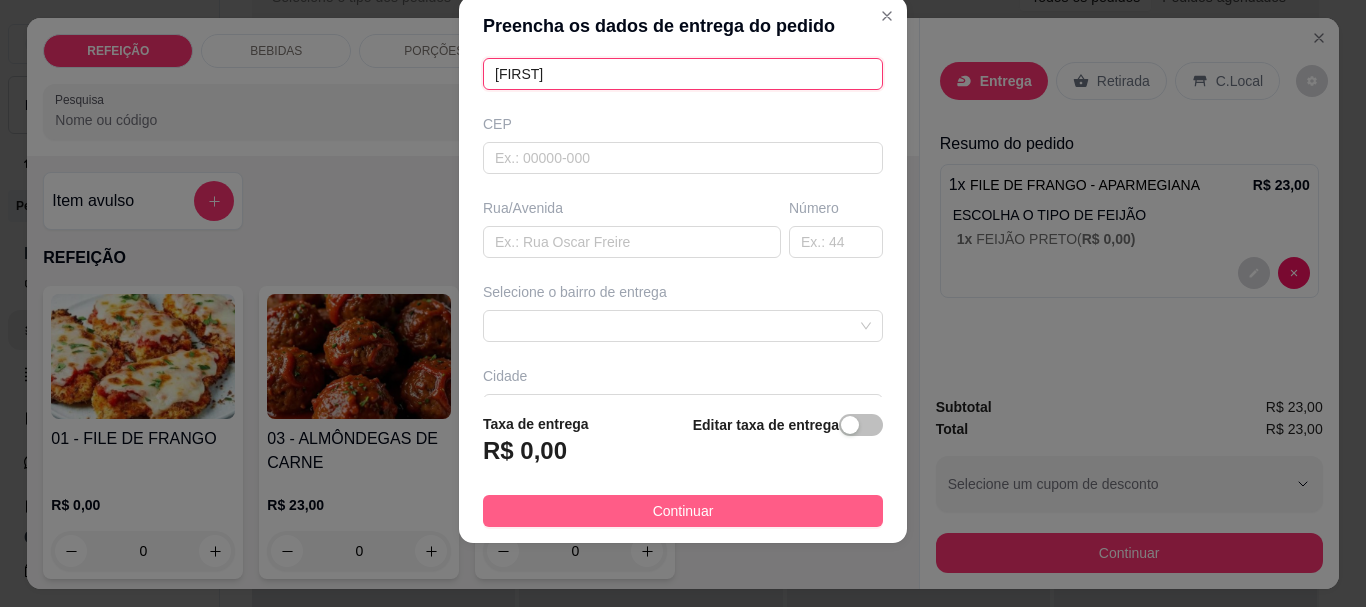 type on "GM" 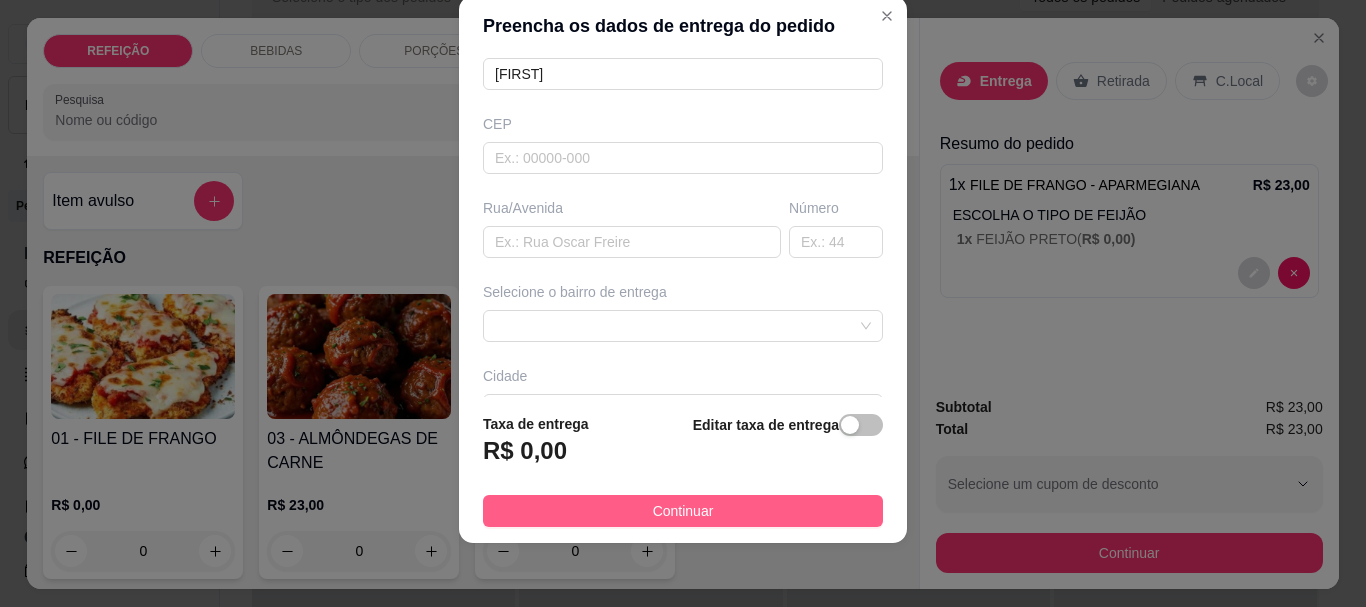 click on "Continuar" at bounding box center [683, 511] 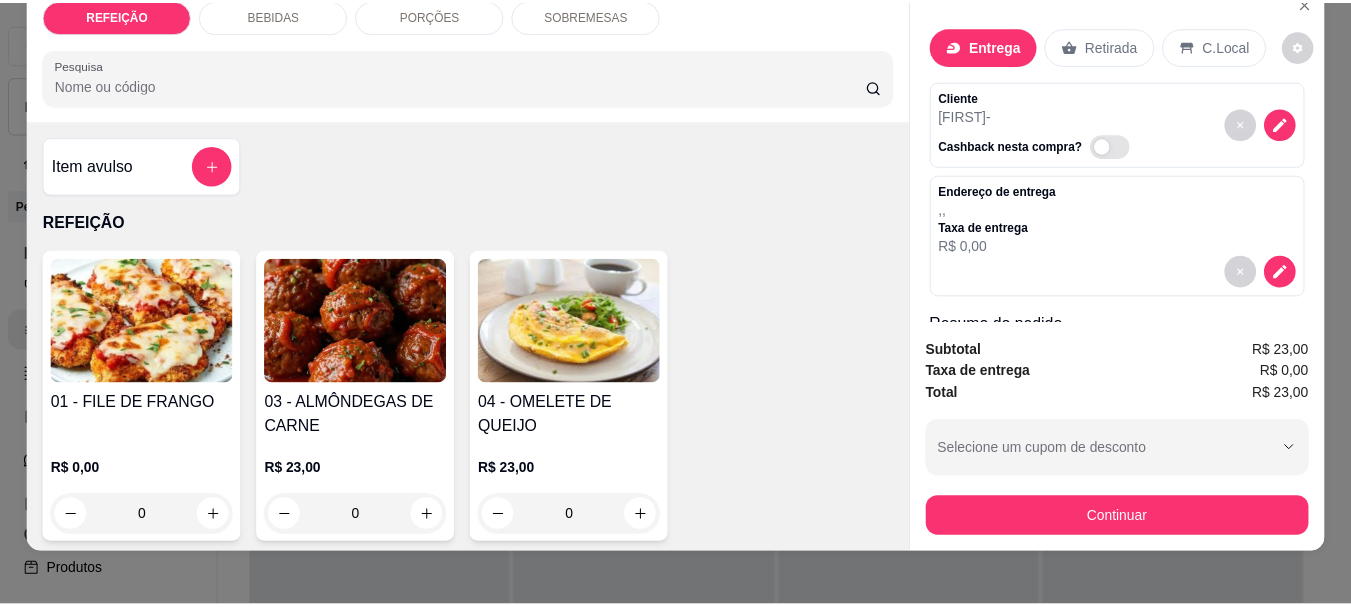 scroll, scrollTop: 53, scrollLeft: 0, axis: vertical 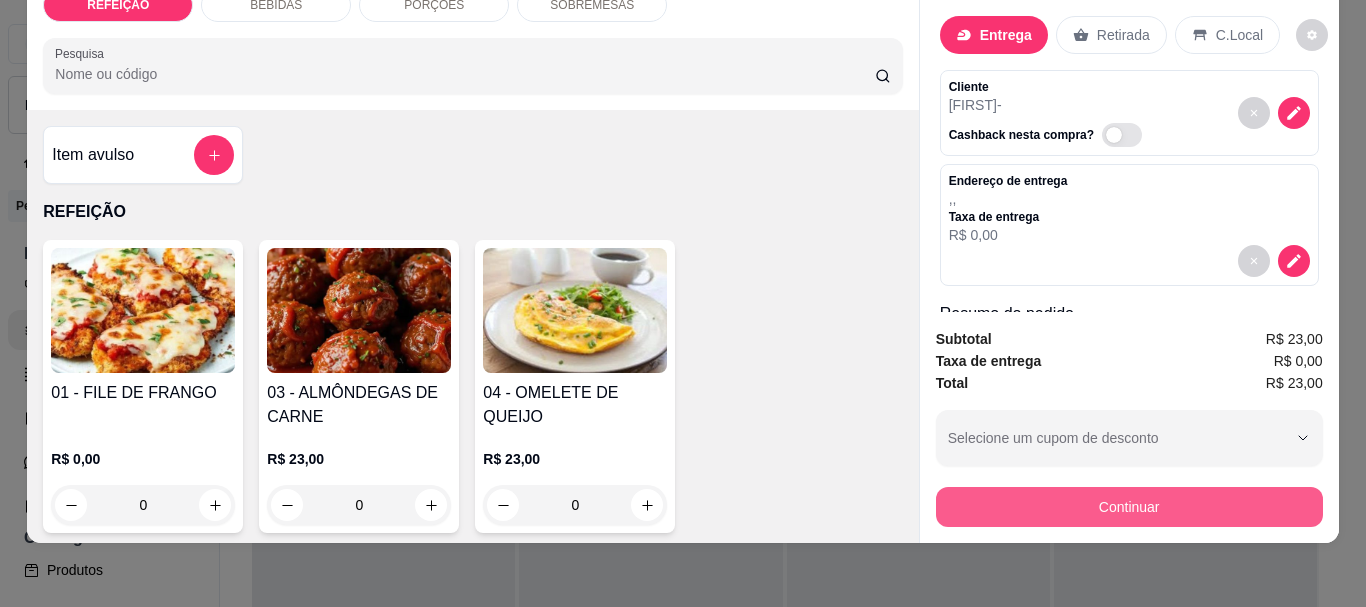 click on "Continuar" at bounding box center [1129, 507] 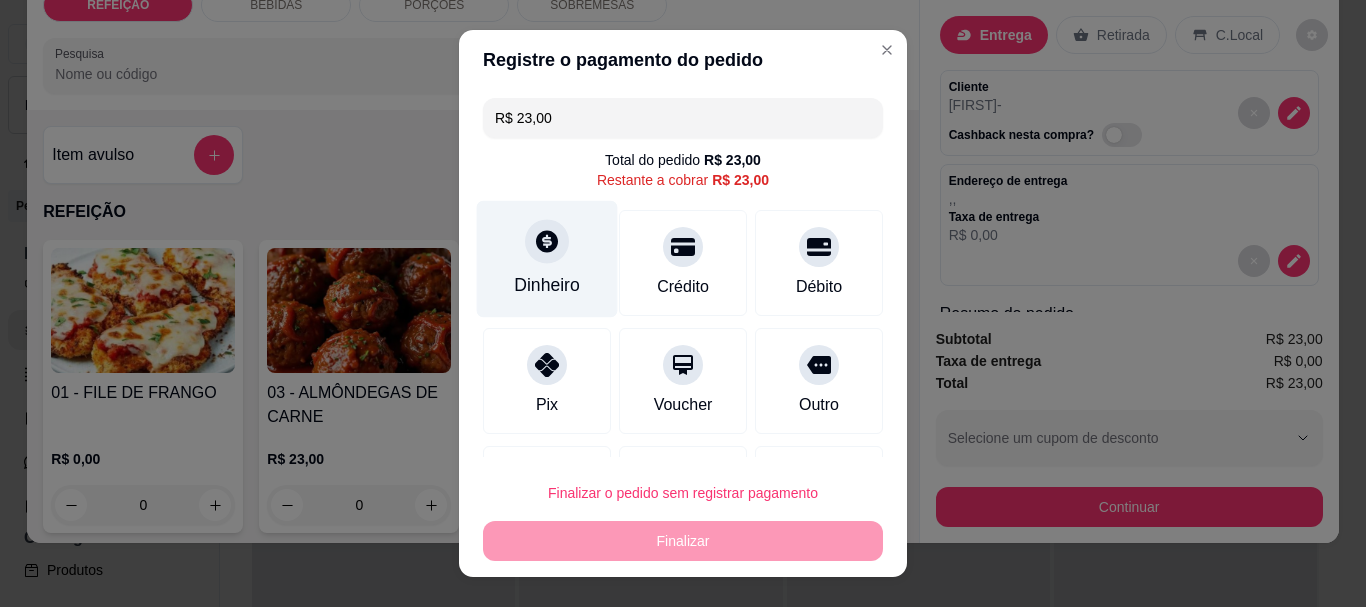click on "Dinheiro" at bounding box center [547, 259] 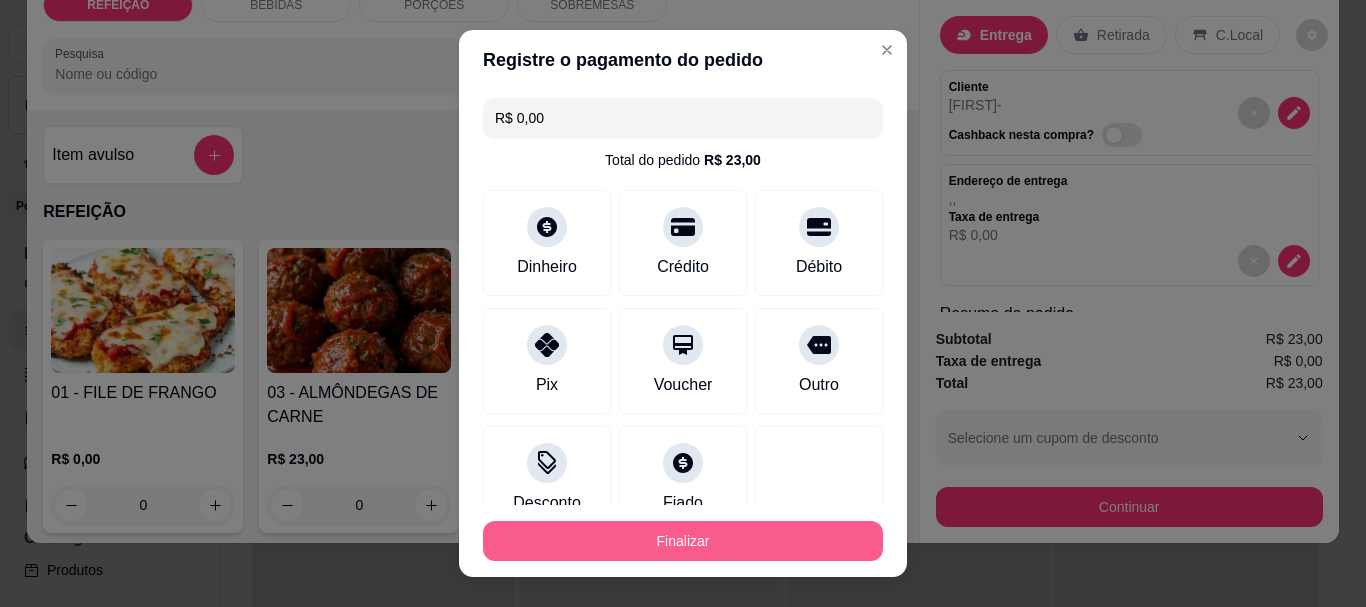 click on "Finalizar" at bounding box center (683, 541) 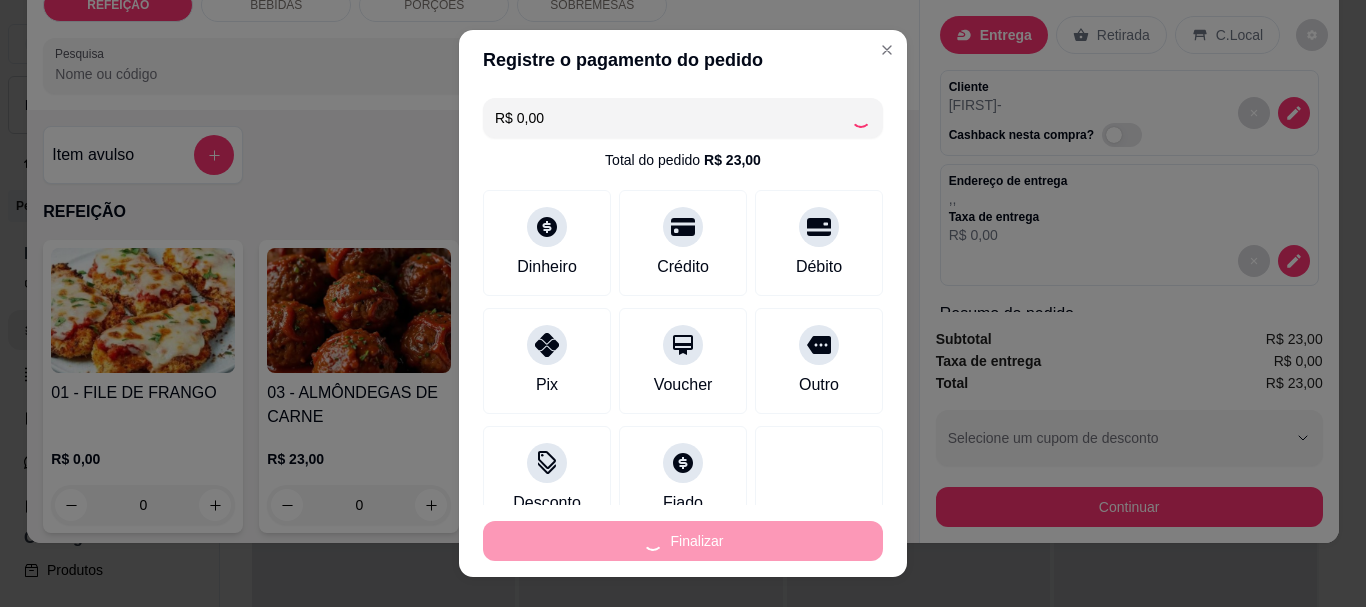 type on "-R$ 23,00" 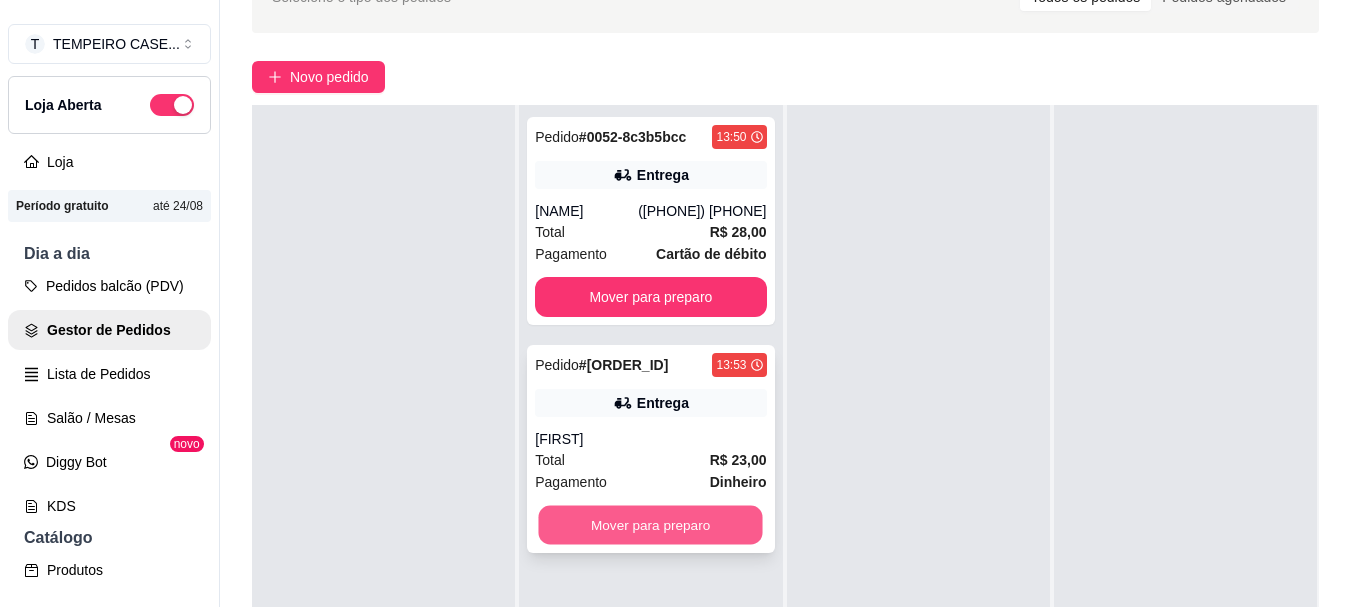 click on "Mover para preparo" at bounding box center [651, 525] 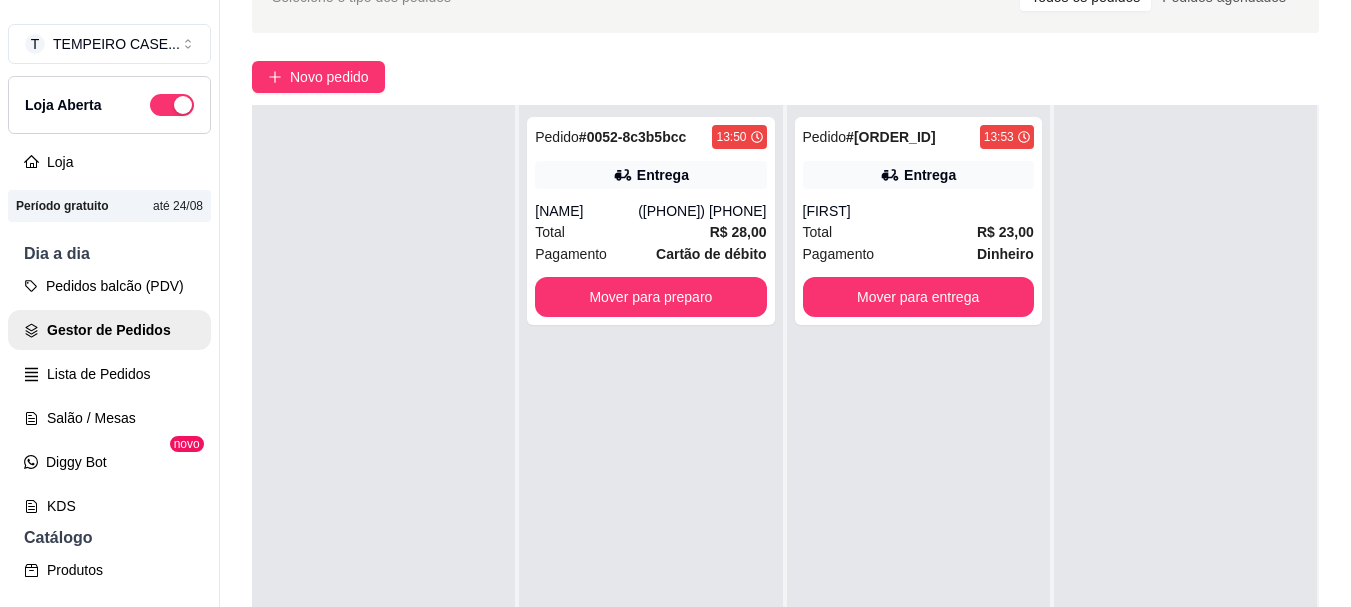 click on "Loja" at bounding box center [109, 162] 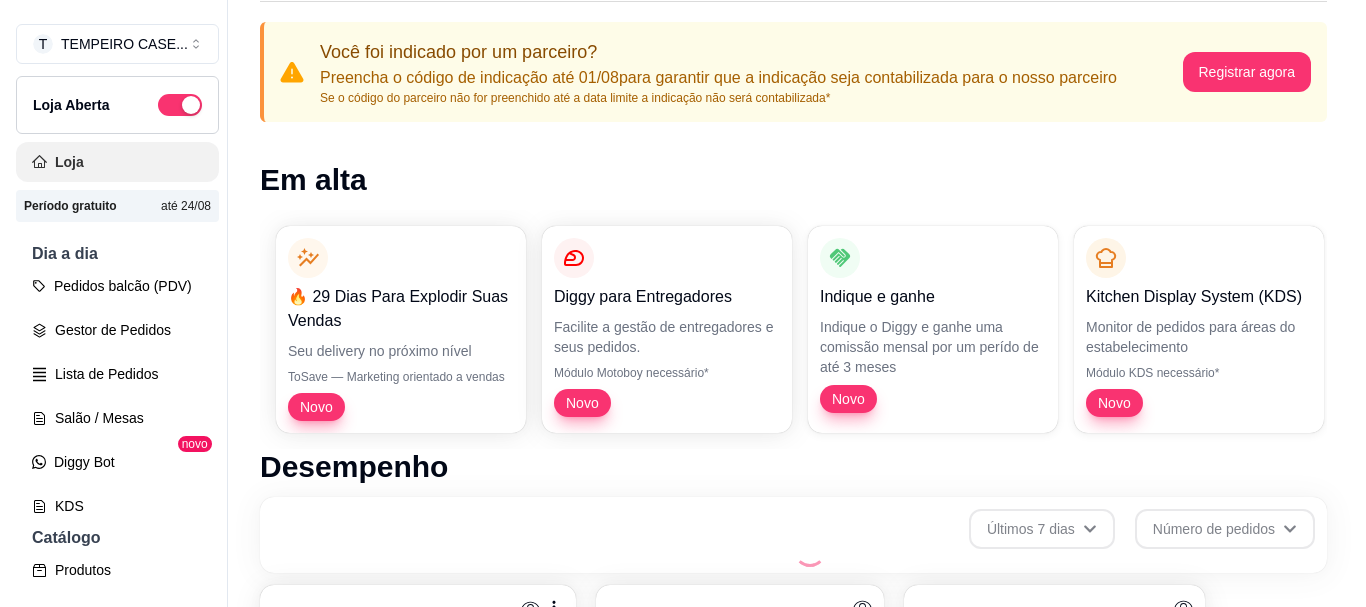 scroll, scrollTop: 0, scrollLeft: 0, axis: both 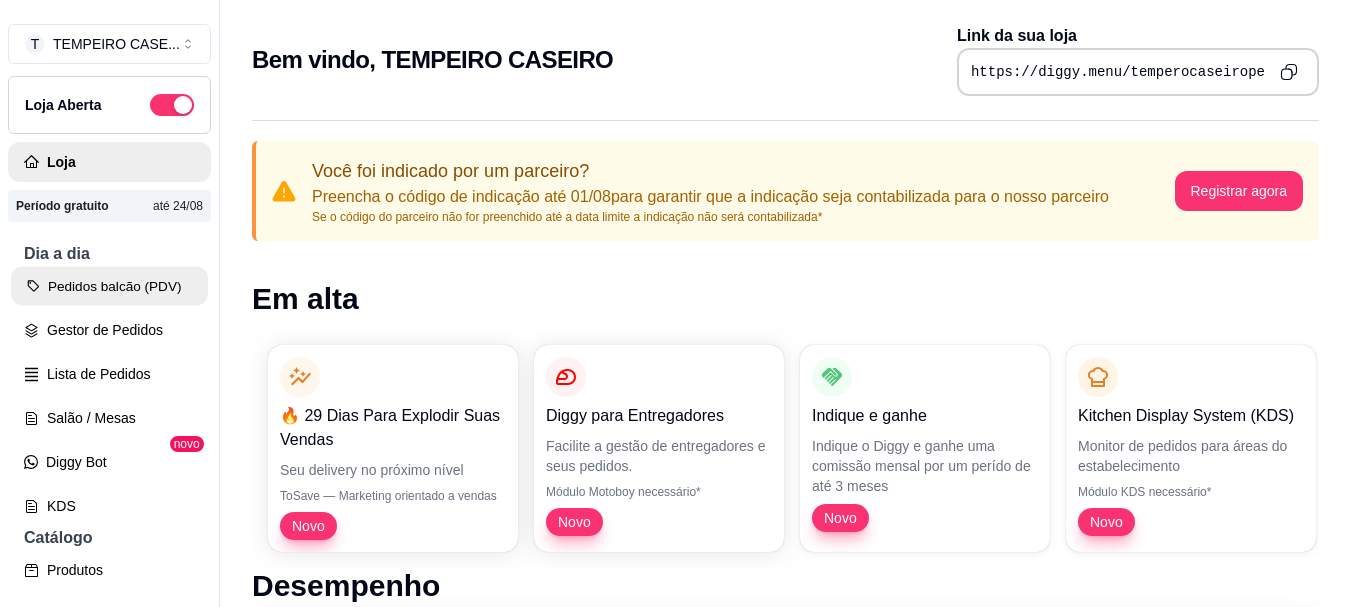 click on "Pedidos balcão (PDV)" at bounding box center [109, 286] 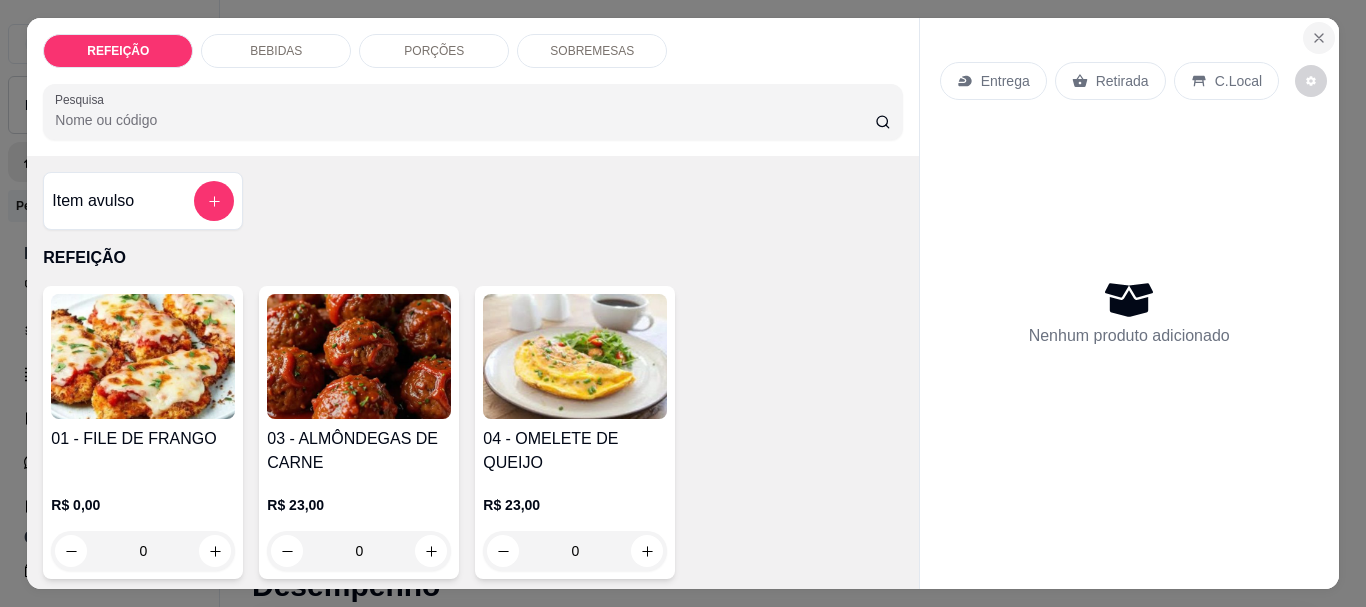 click 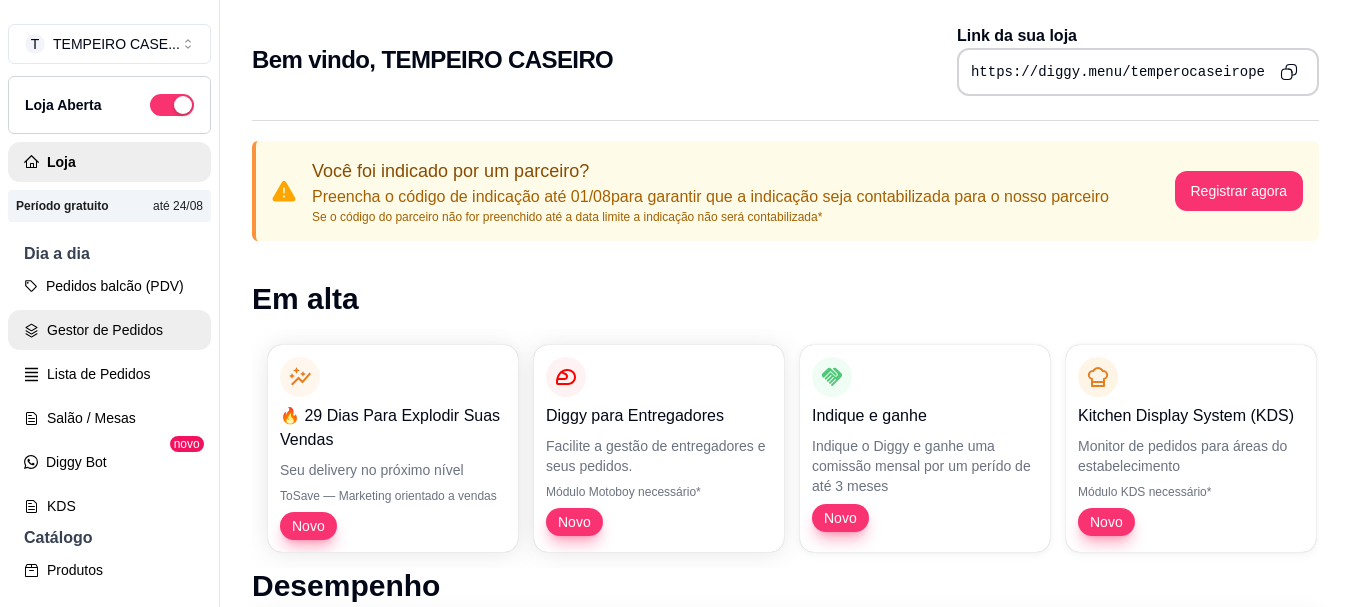 click on "Gestor de Pedidos" at bounding box center [109, 330] 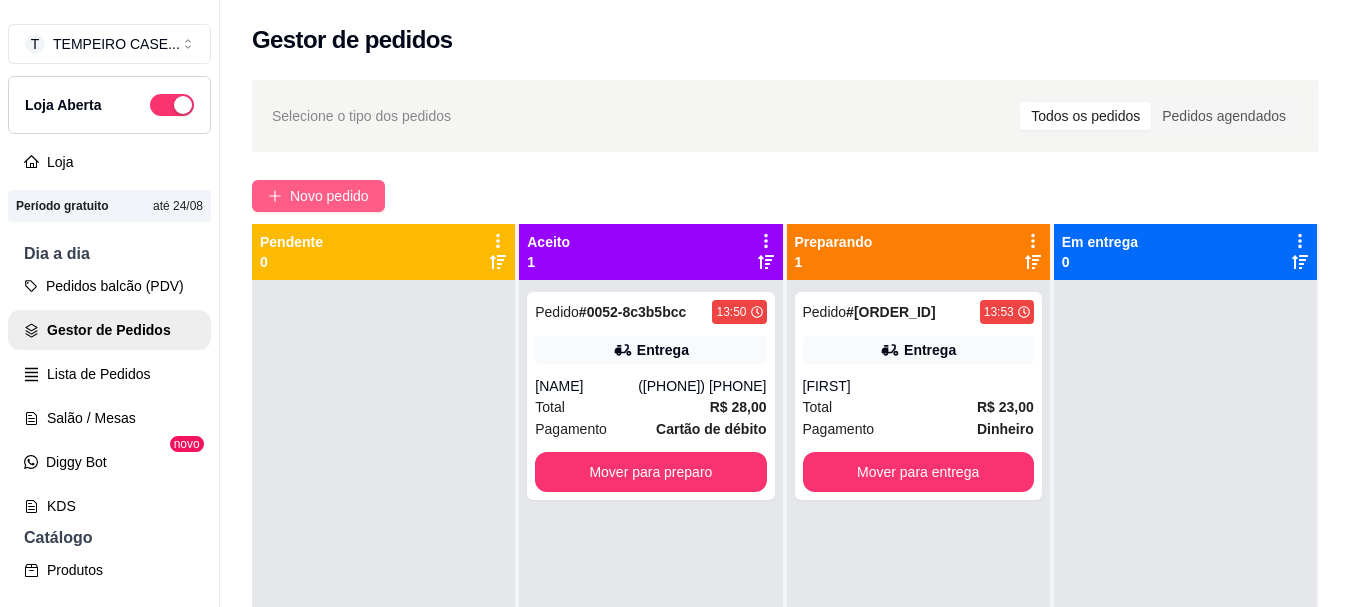 click on "Novo pedido" at bounding box center (329, 196) 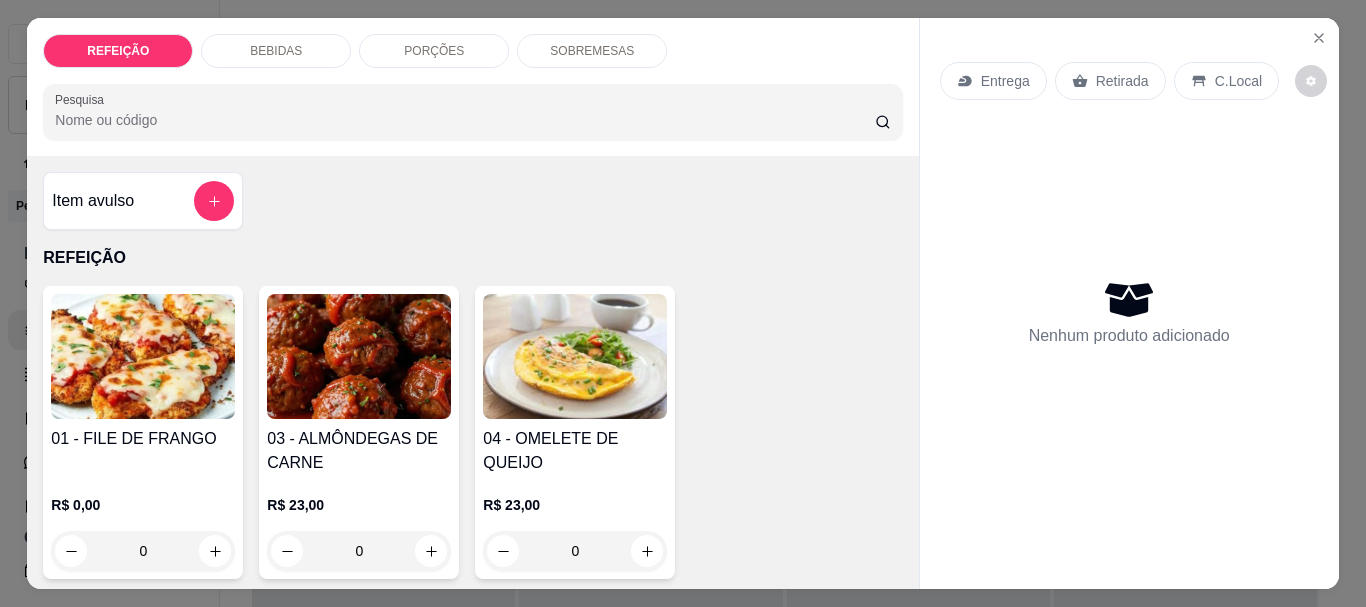click on "C.Local" at bounding box center [1238, 81] 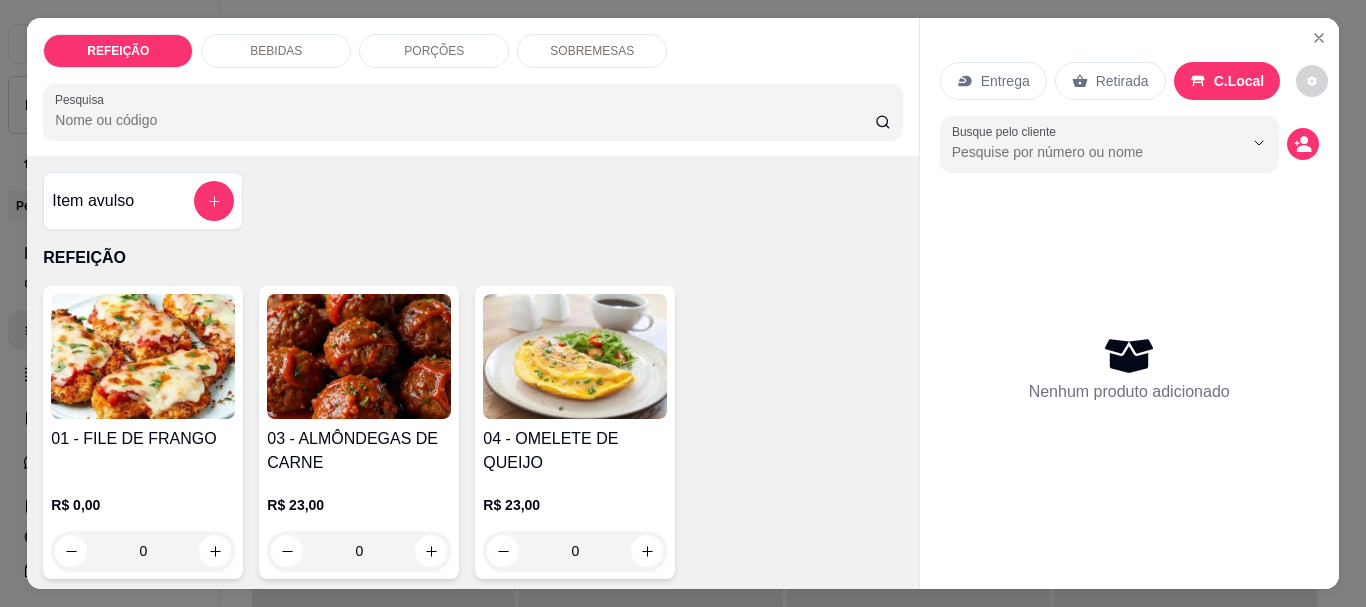 click at bounding box center (359, 356) 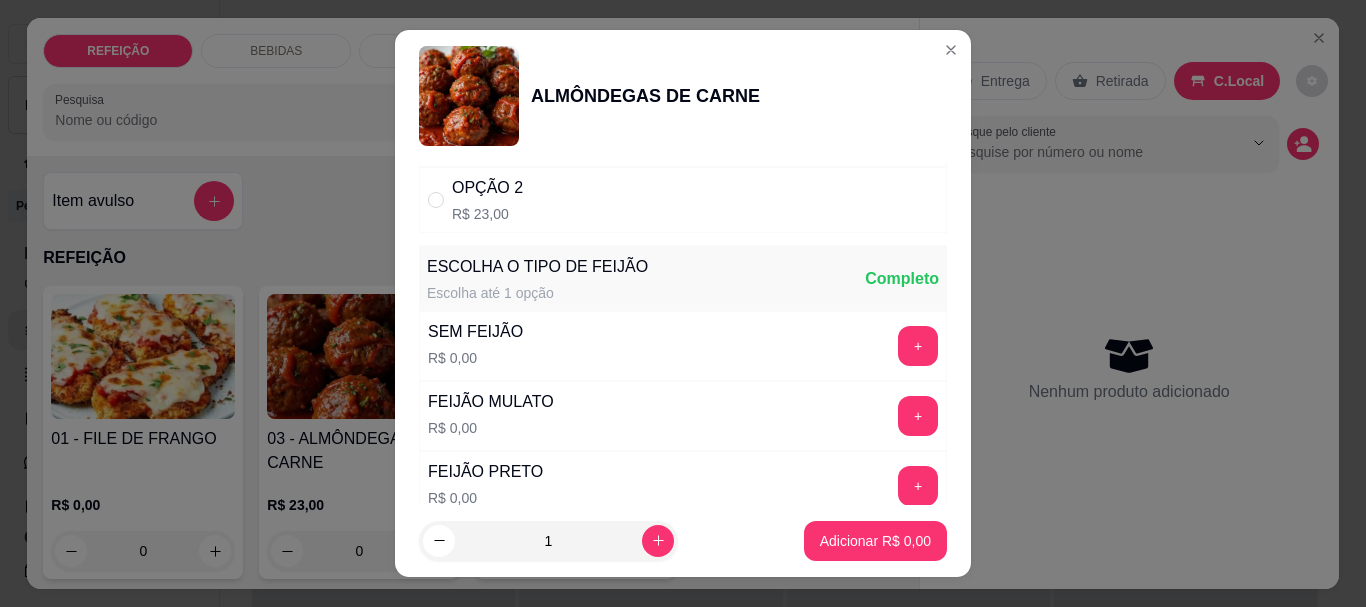 scroll, scrollTop: 0, scrollLeft: 0, axis: both 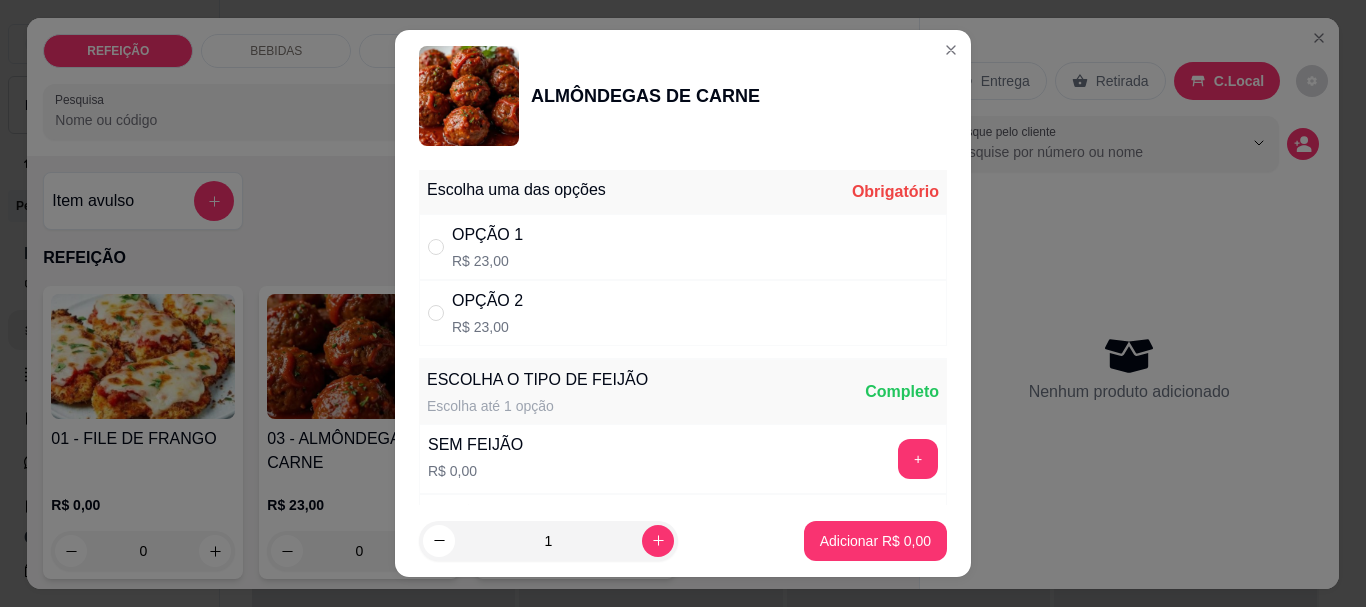 click at bounding box center [440, 313] 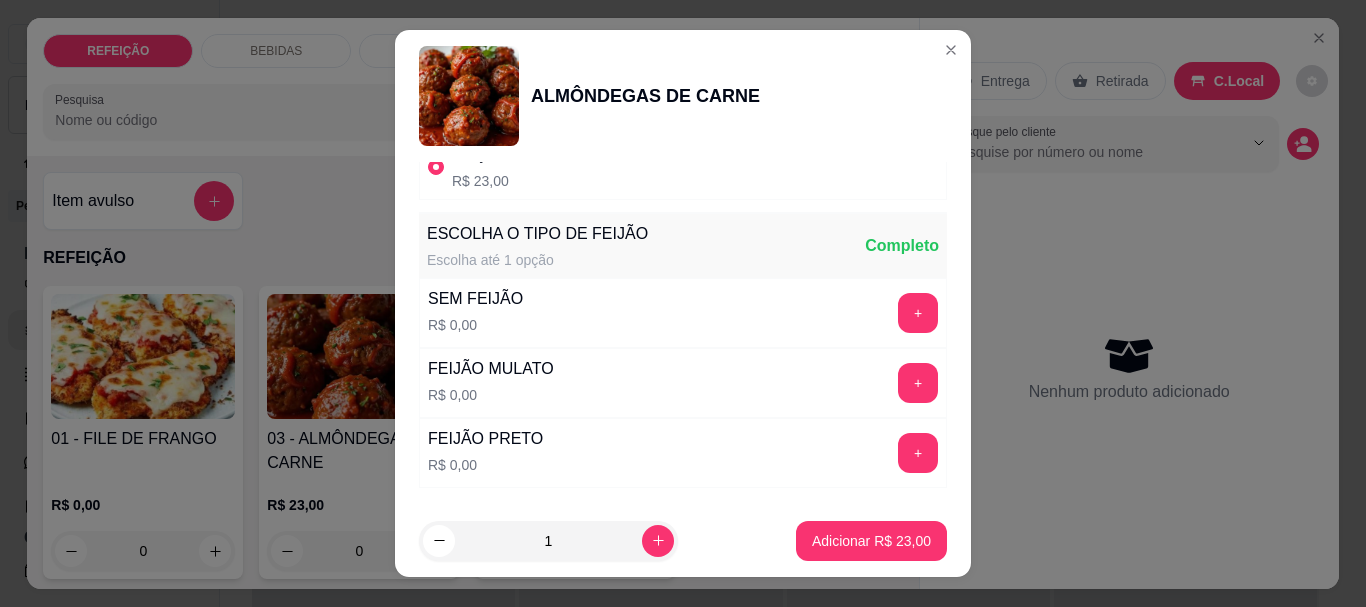 scroll, scrollTop: 279, scrollLeft: 0, axis: vertical 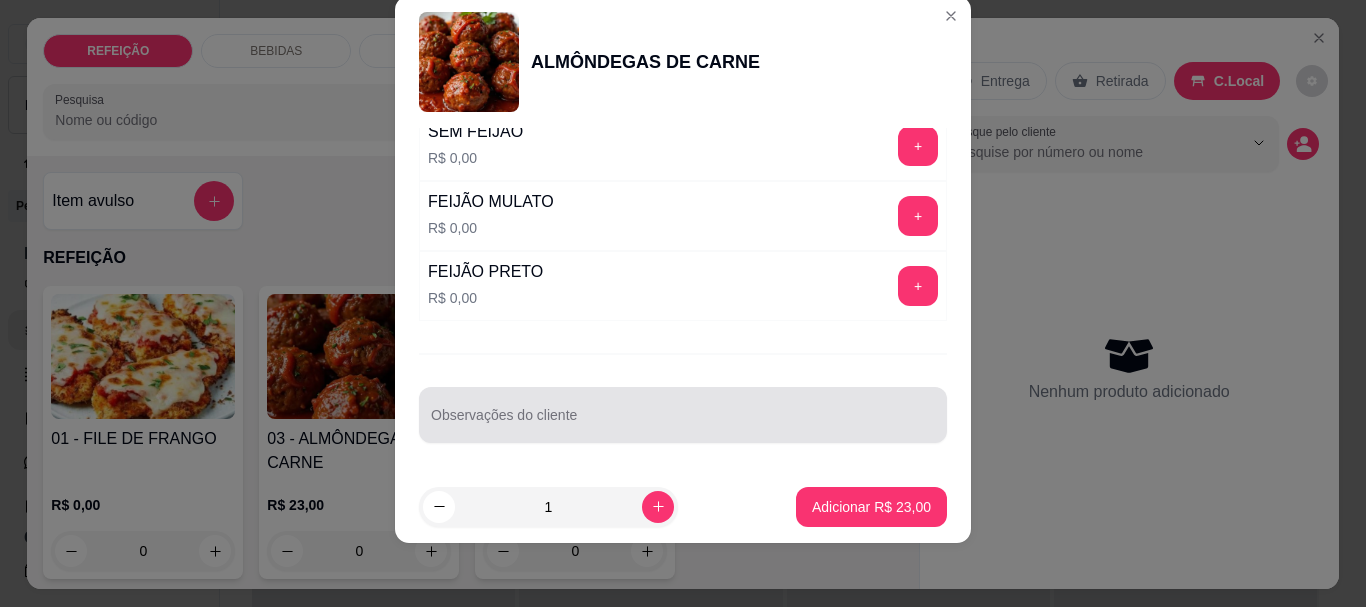 click at bounding box center [683, 415] 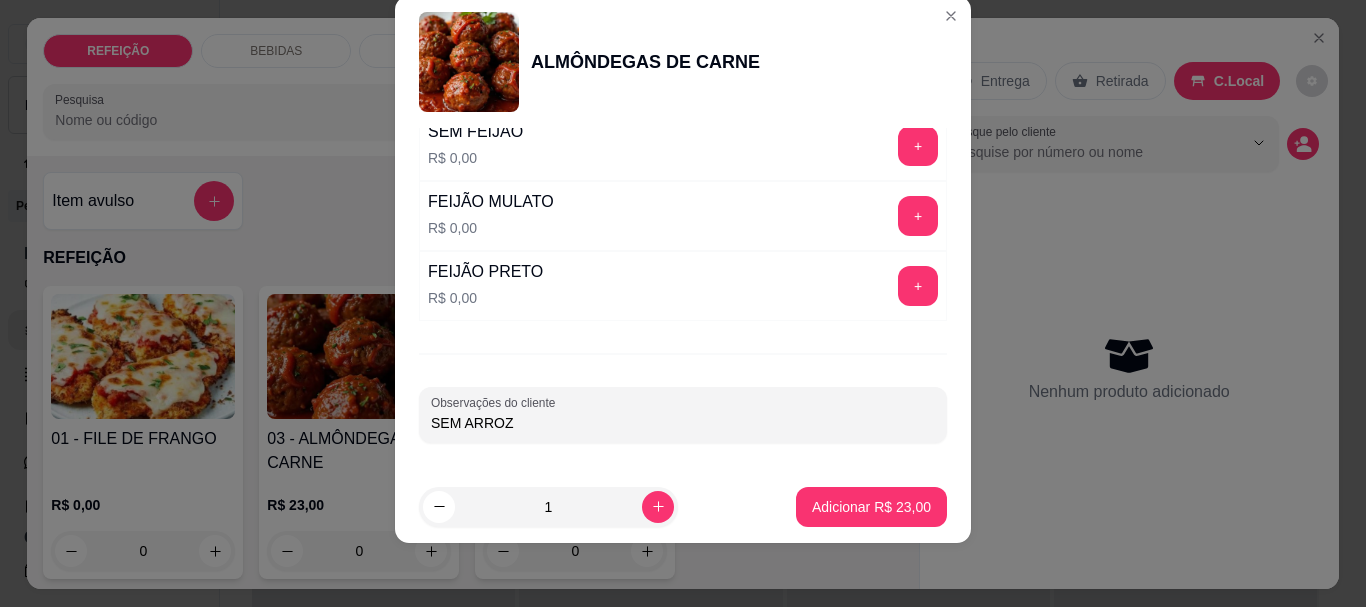 type on "SEM ARROZ" 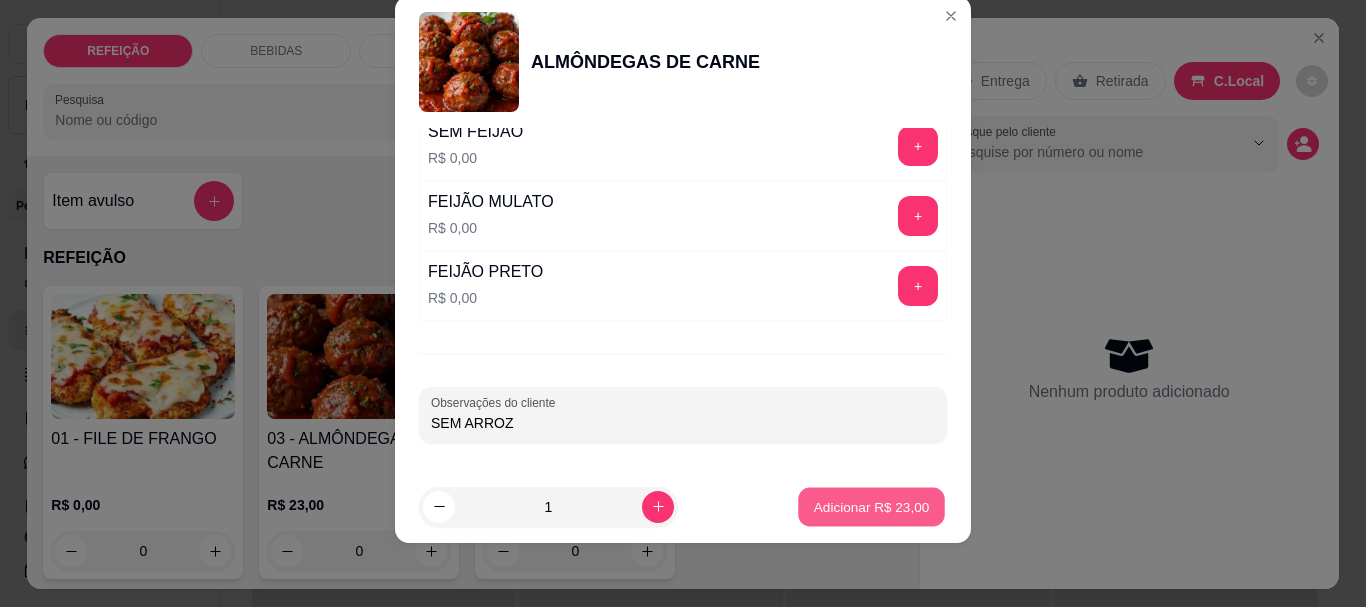 click on "Adicionar   R$ 23,00" at bounding box center (871, 506) 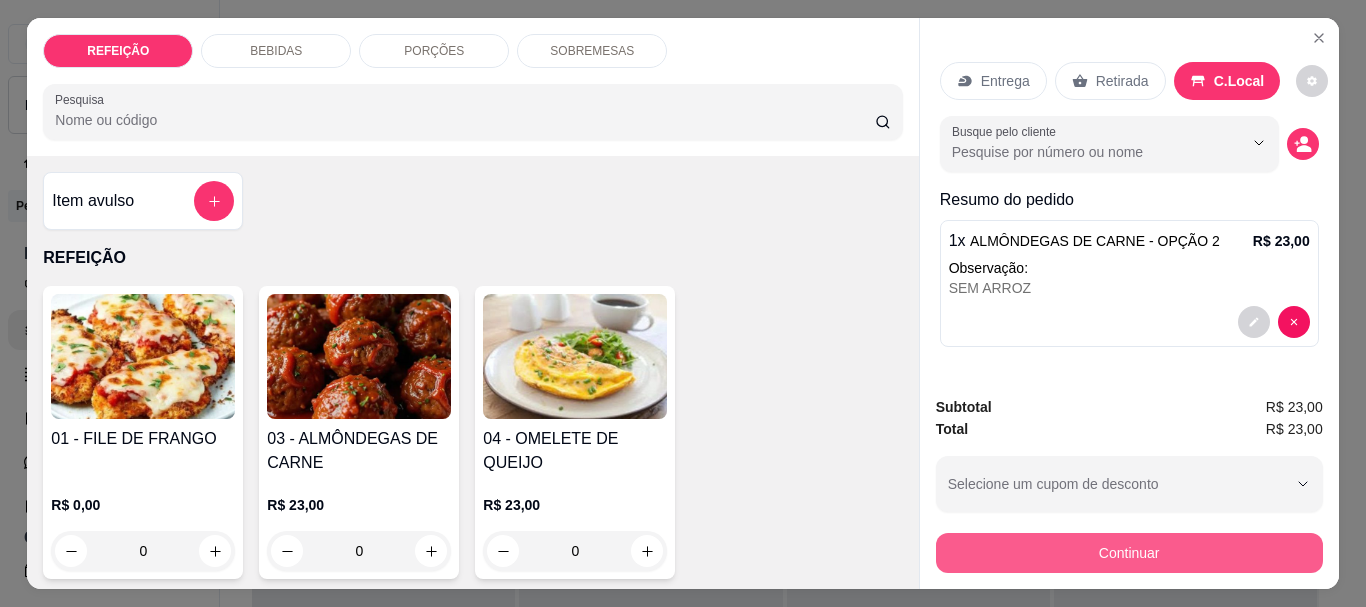 click on "Continuar" at bounding box center (1129, 553) 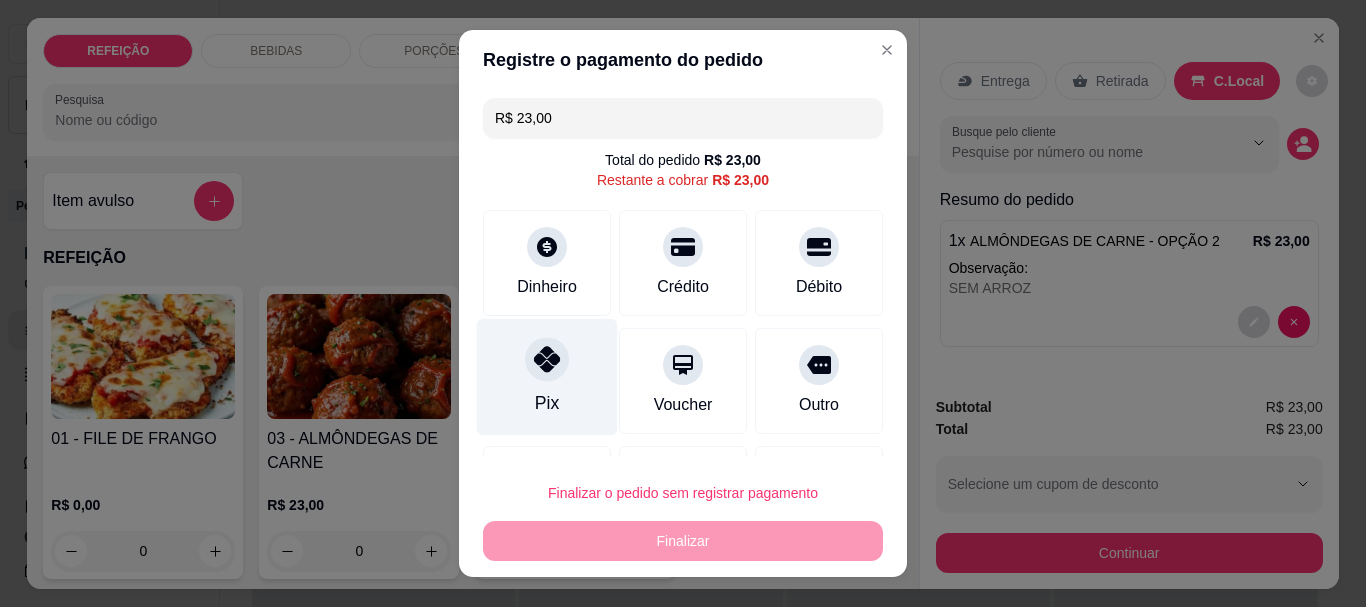 click on "Pix" at bounding box center [547, 377] 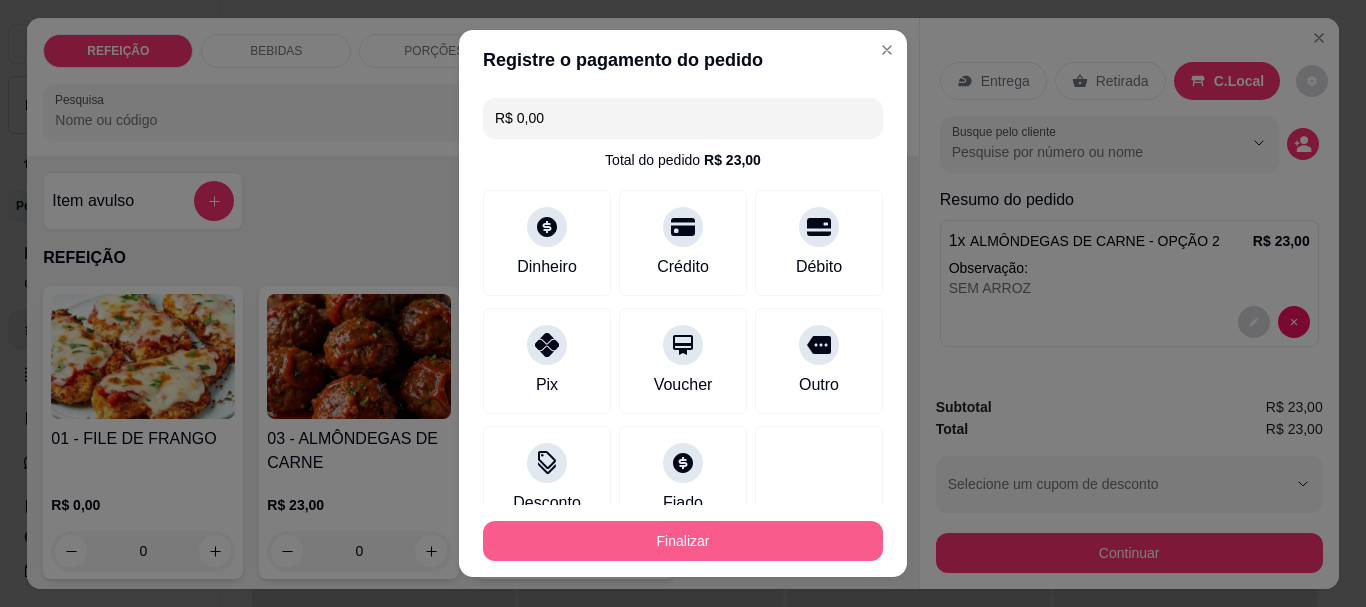 click on "Finalizar" at bounding box center [683, 541] 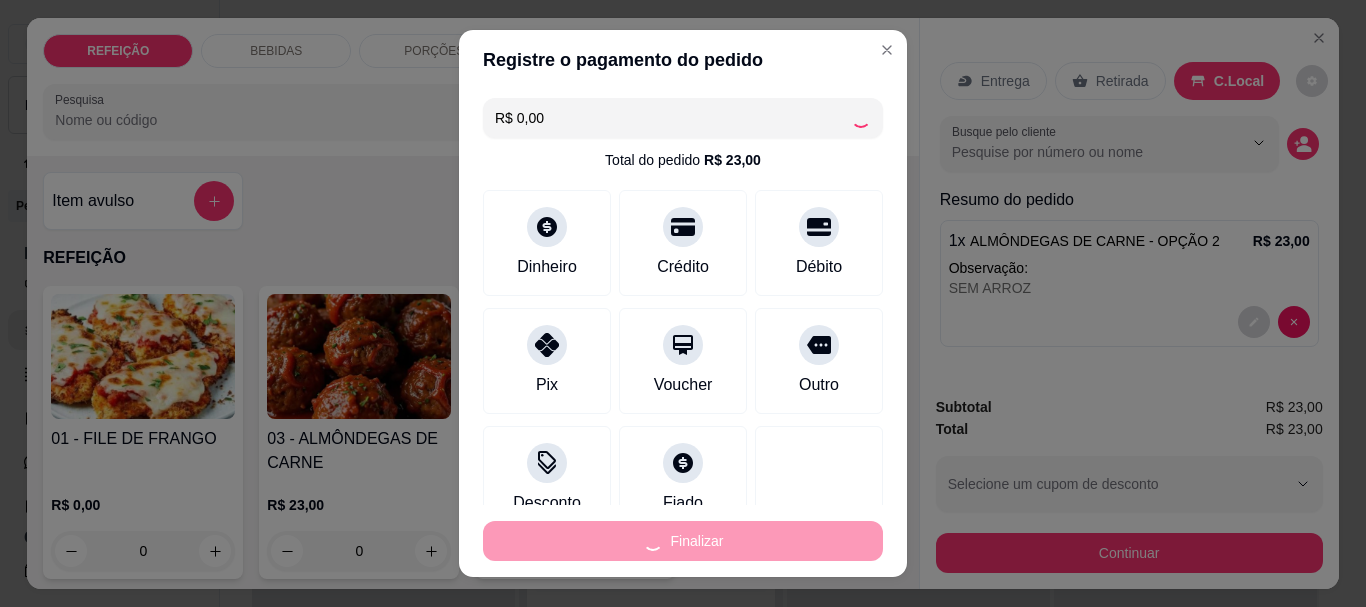 type on "-R$ 23,00" 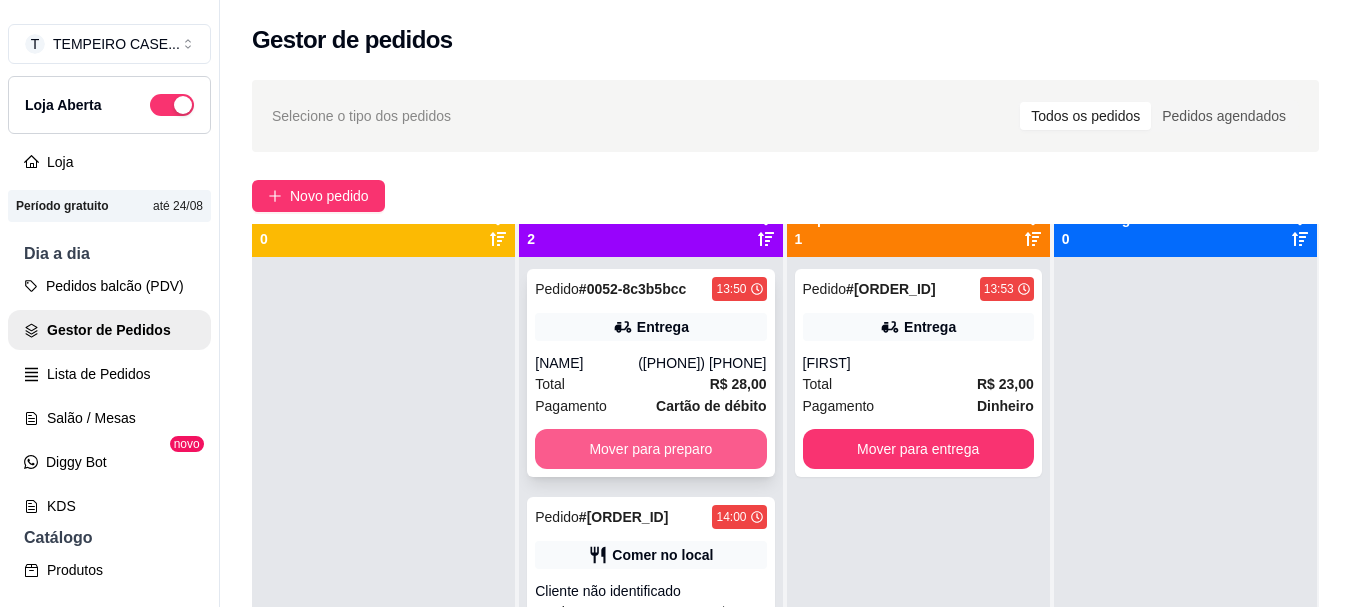 scroll, scrollTop: 56, scrollLeft: 0, axis: vertical 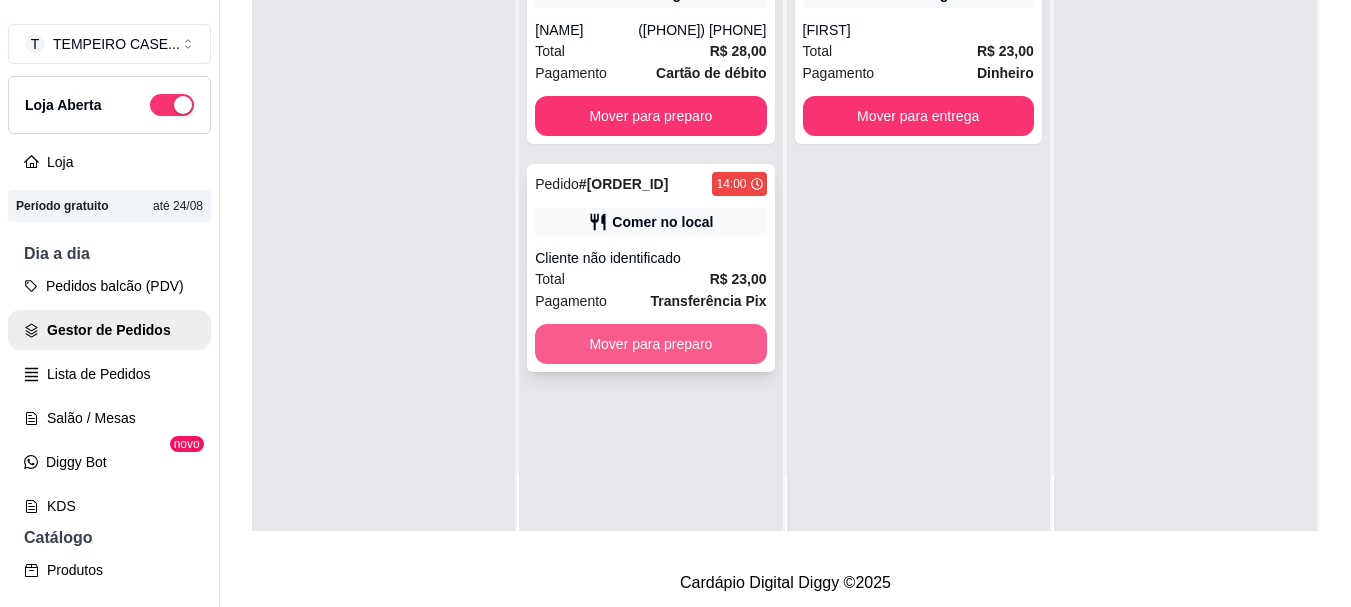 click on "Mover para preparo" at bounding box center (650, 344) 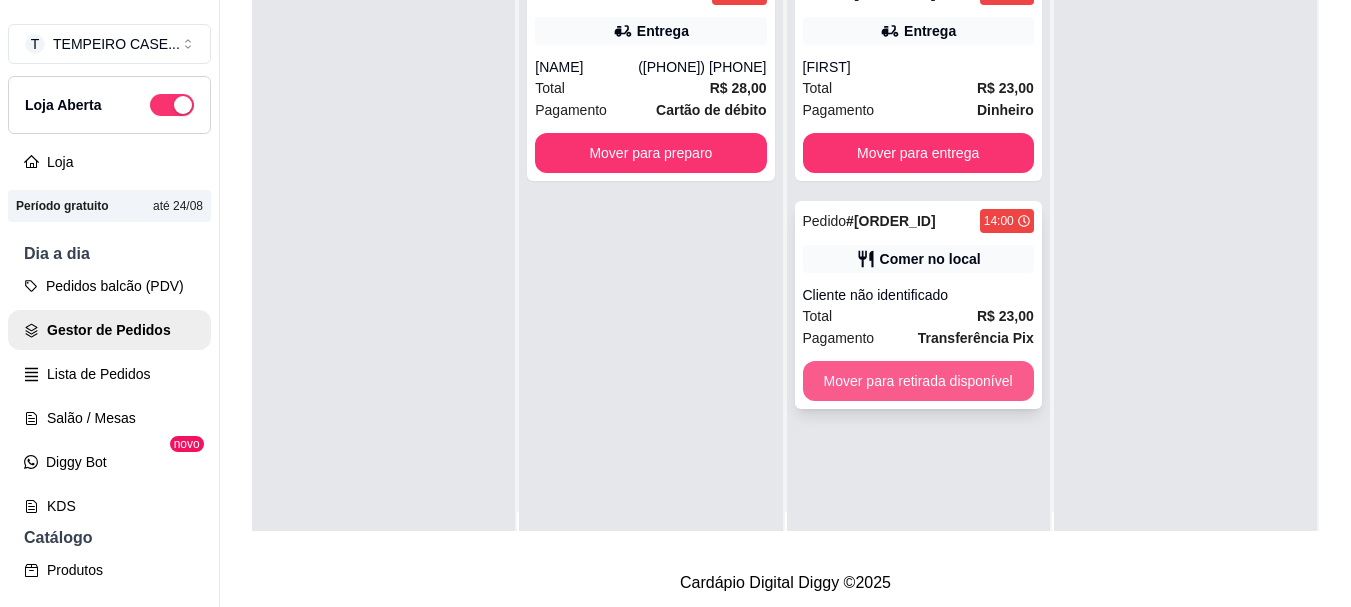 scroll, scrollTop: 0, scrollLeft: 0, axis: both 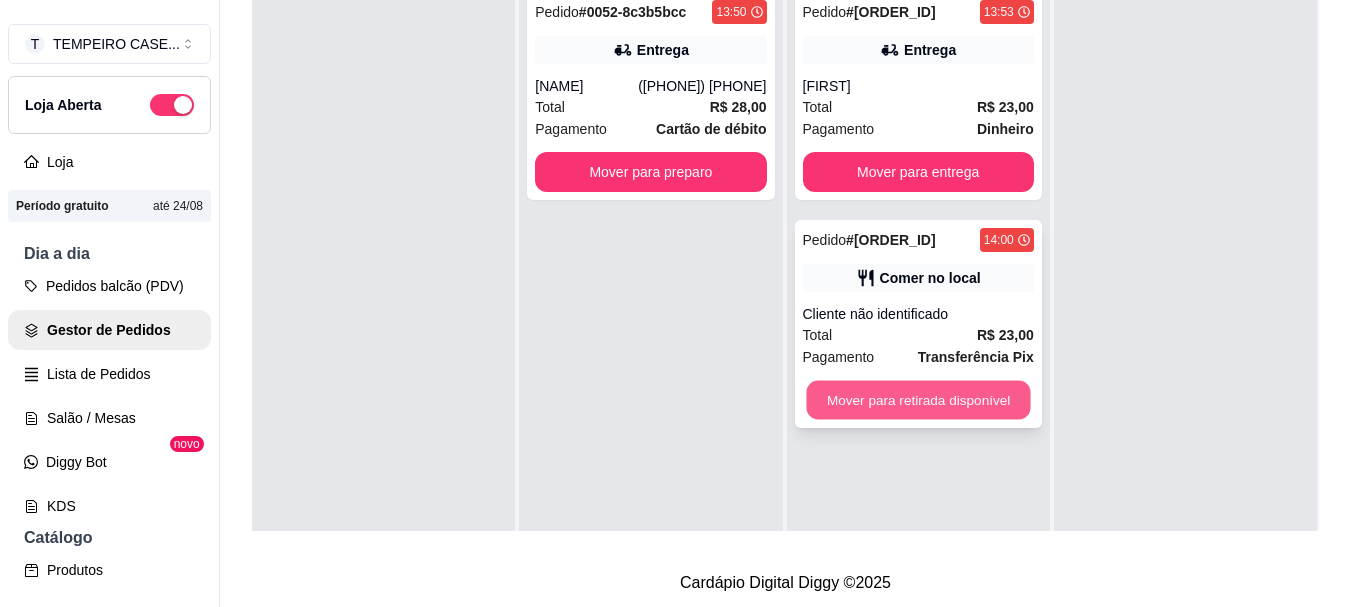click on "Mover para retirada disponível" at bounding box center [918, 400] 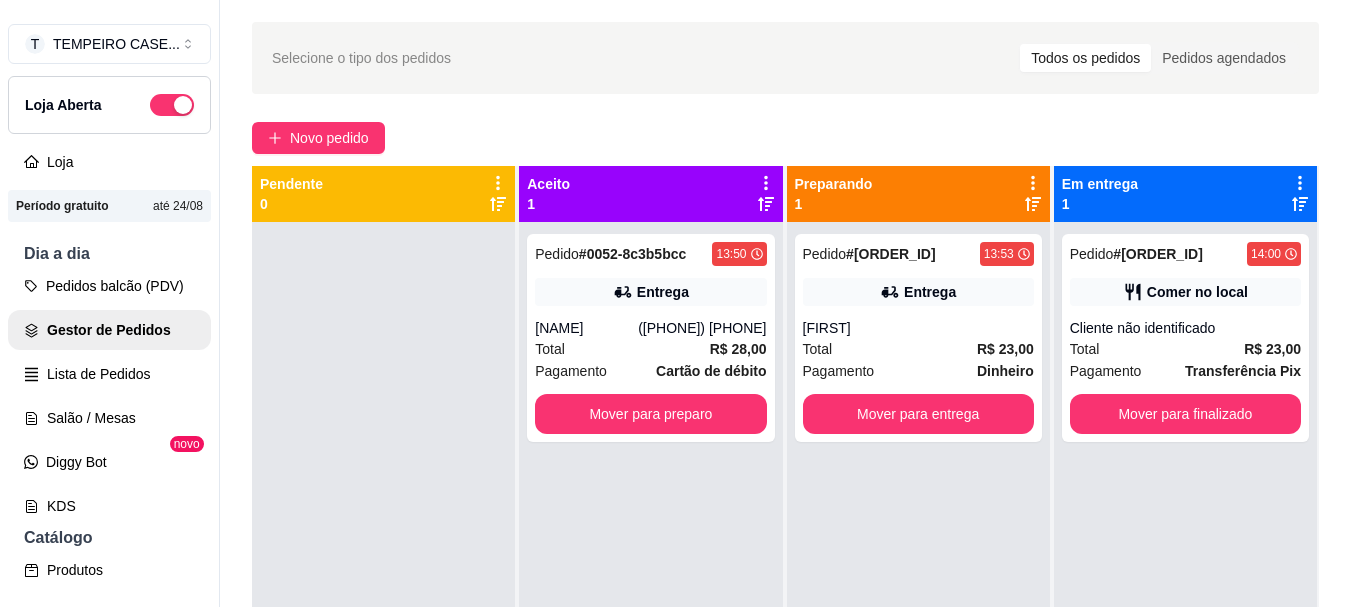 scroll, scrollTop: 0, scrollLeft: 0, axis: both 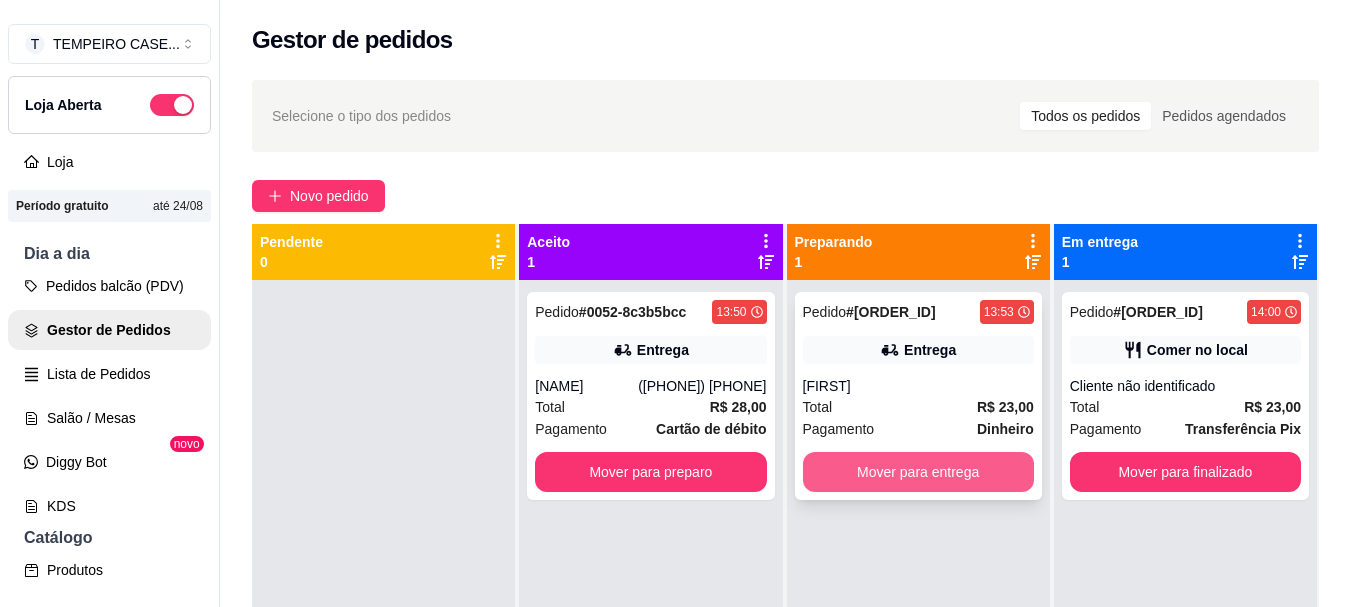 click on "Mover para entrega" at bounding box center (918, 472) 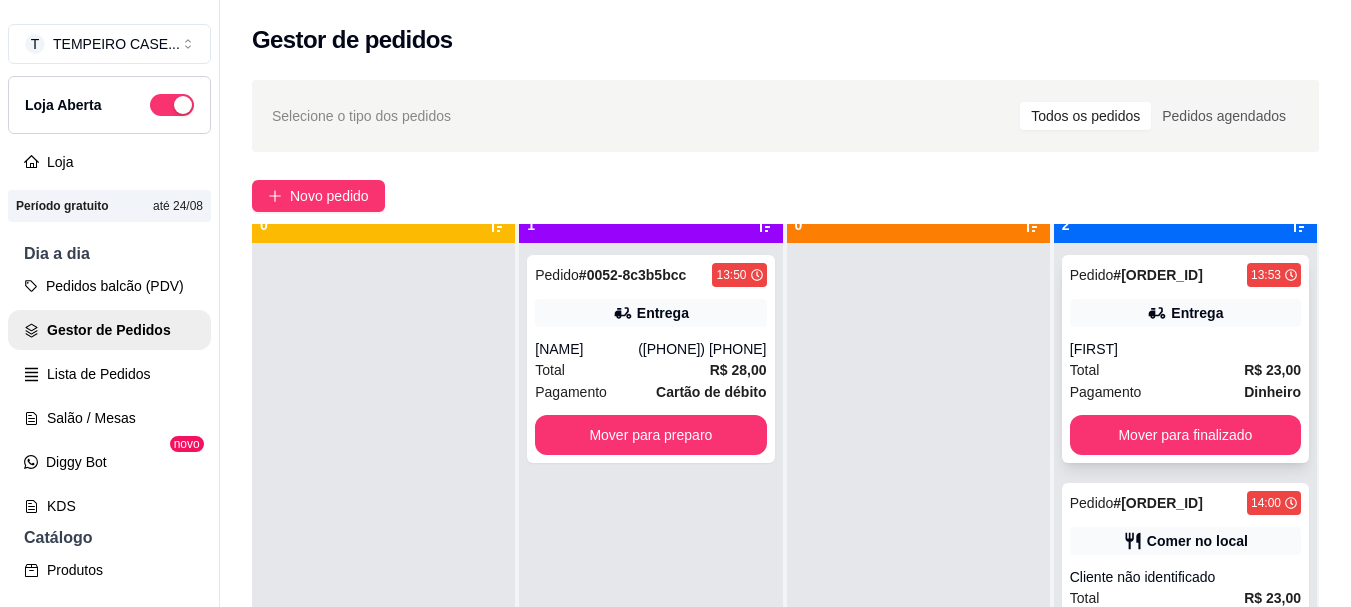 scroll, scrollTop: 56, scrollLeft: 0, axis: vertical 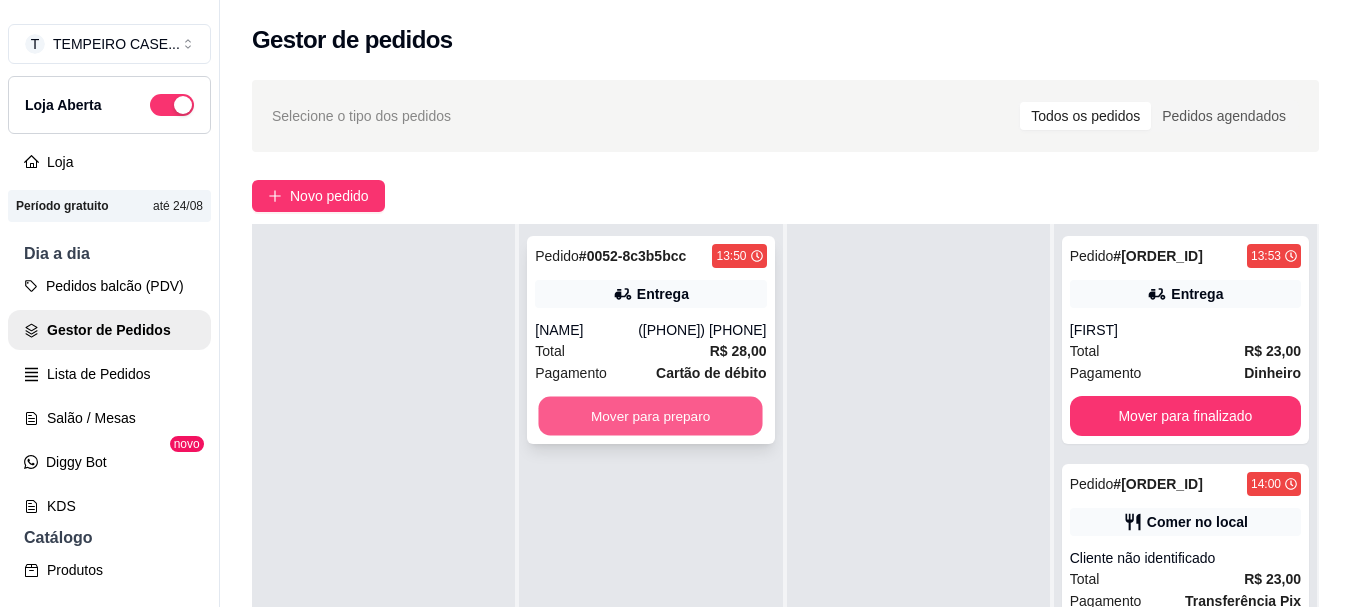 click on "Mover para preparo" at bounding box center (651, 416) 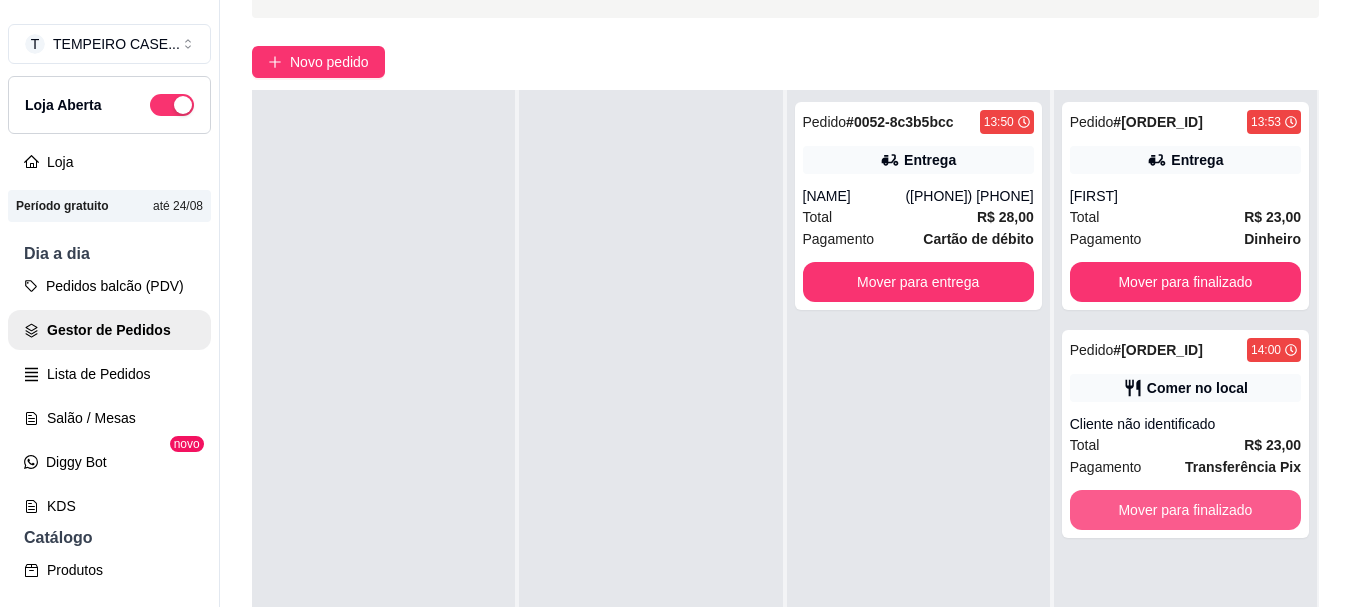 scroll, scrollTop: 319, scrollLeft: 0, axis: vertical 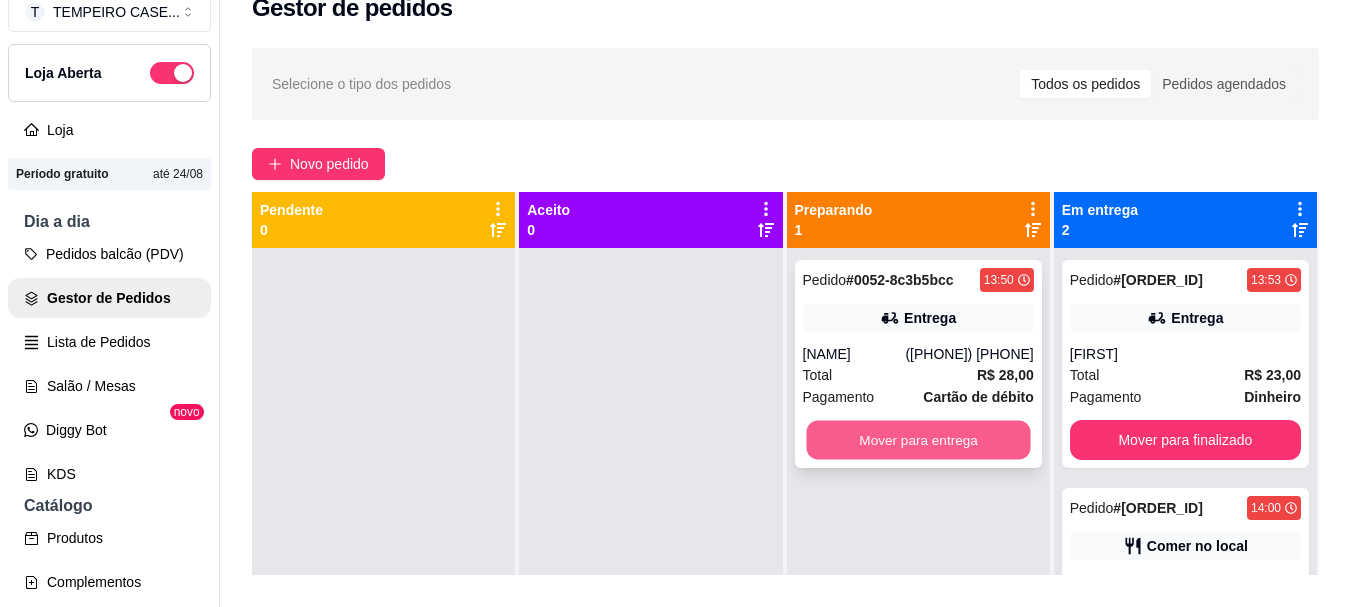 click on "Mover para entrega" at bounding box center [918, 440] 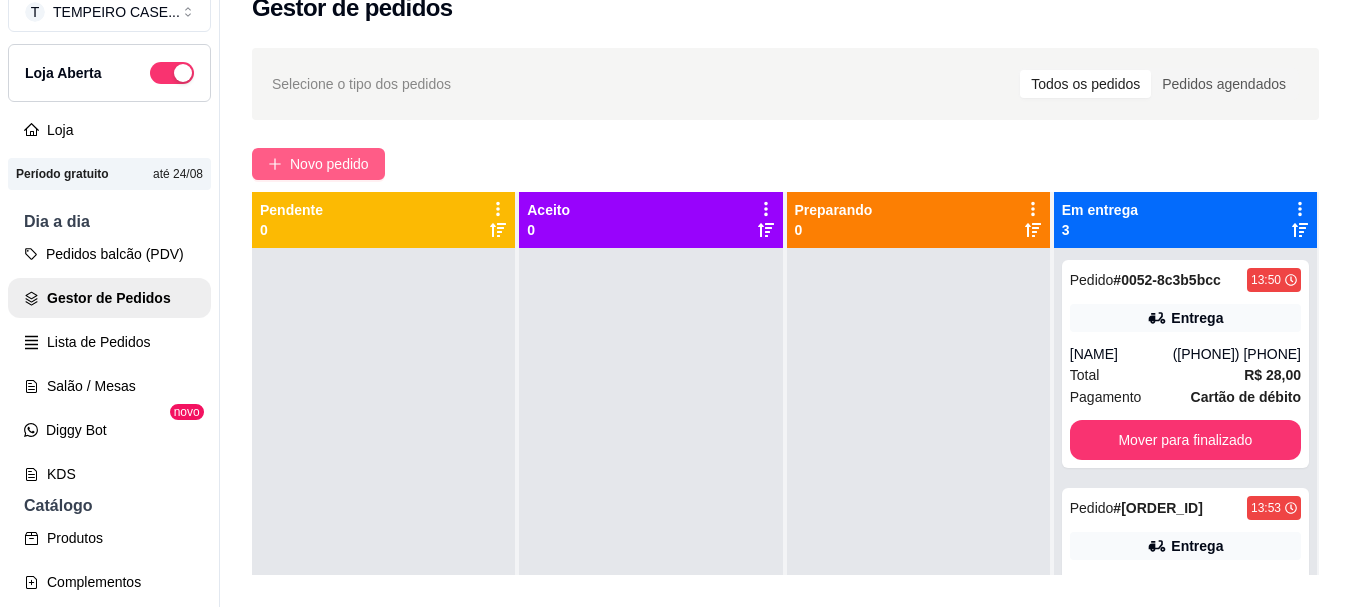 click on "Novo pedido" at bounding box center [329, 164] 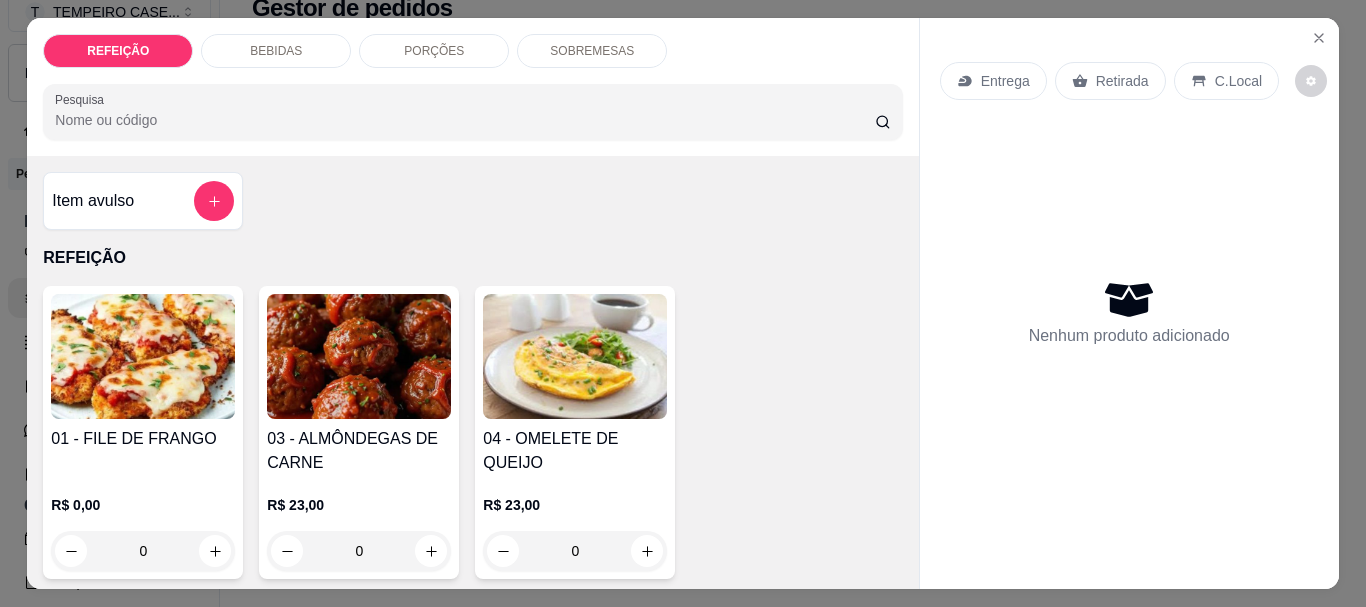 click at bounding box center (143, 356) 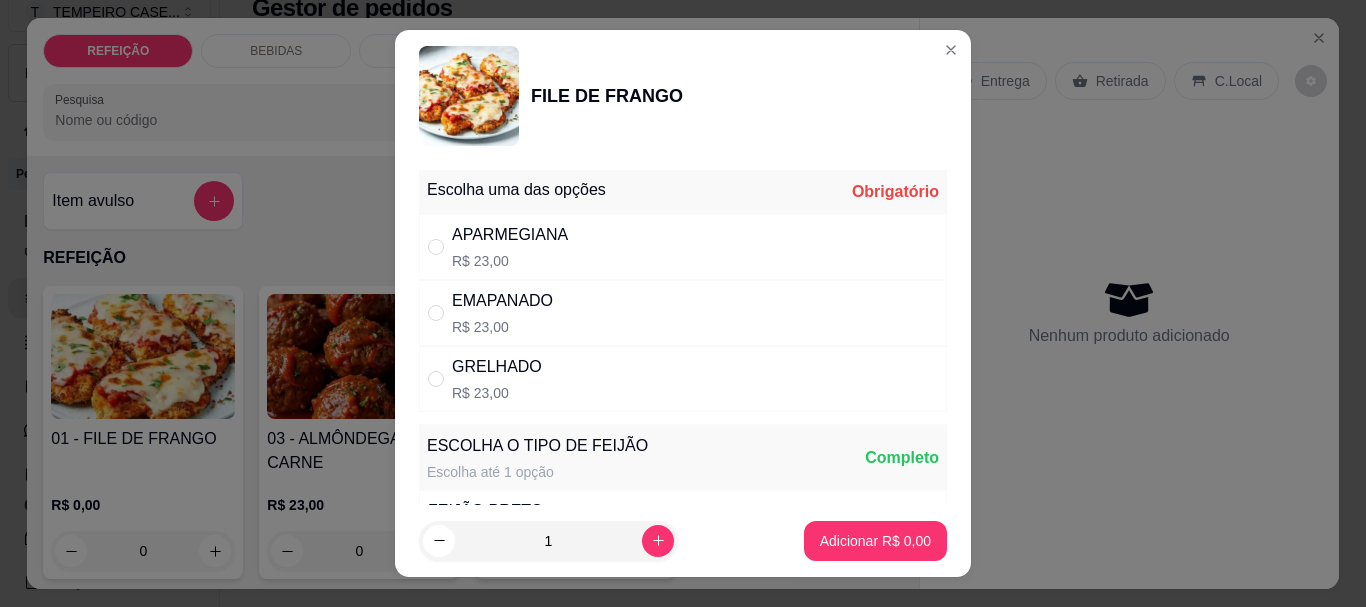click on "EMAPANADO R$ 23,00" at bounding box center (683, 313) 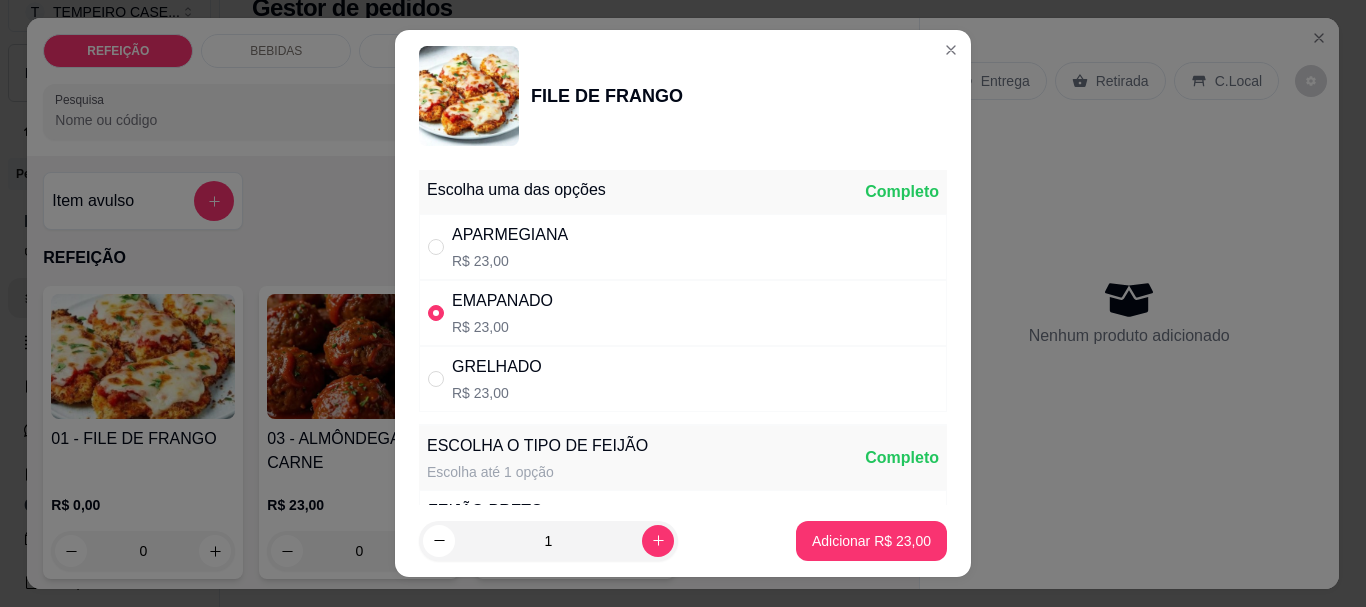 drag, startPoint x: 590, startPoint y: 250, endPoint x: 613, endPoint y: 301, distance: 55.946404 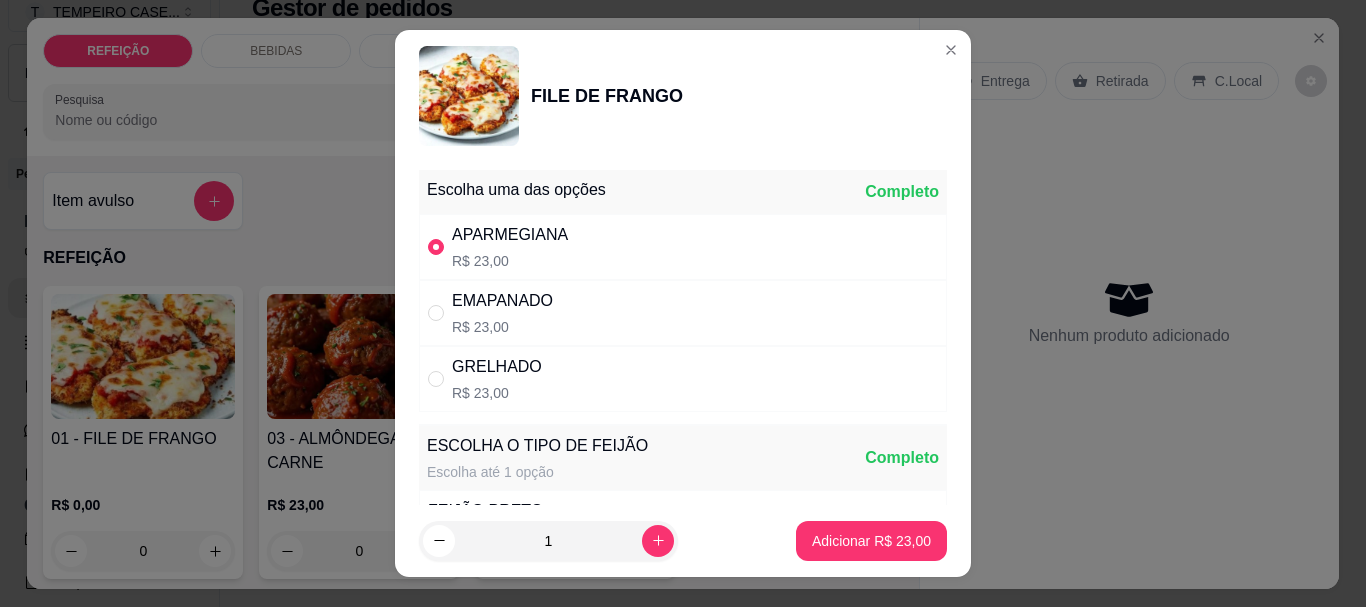 click on "EMAPANADO R$ 23,00" at bounding box center [683, 313] 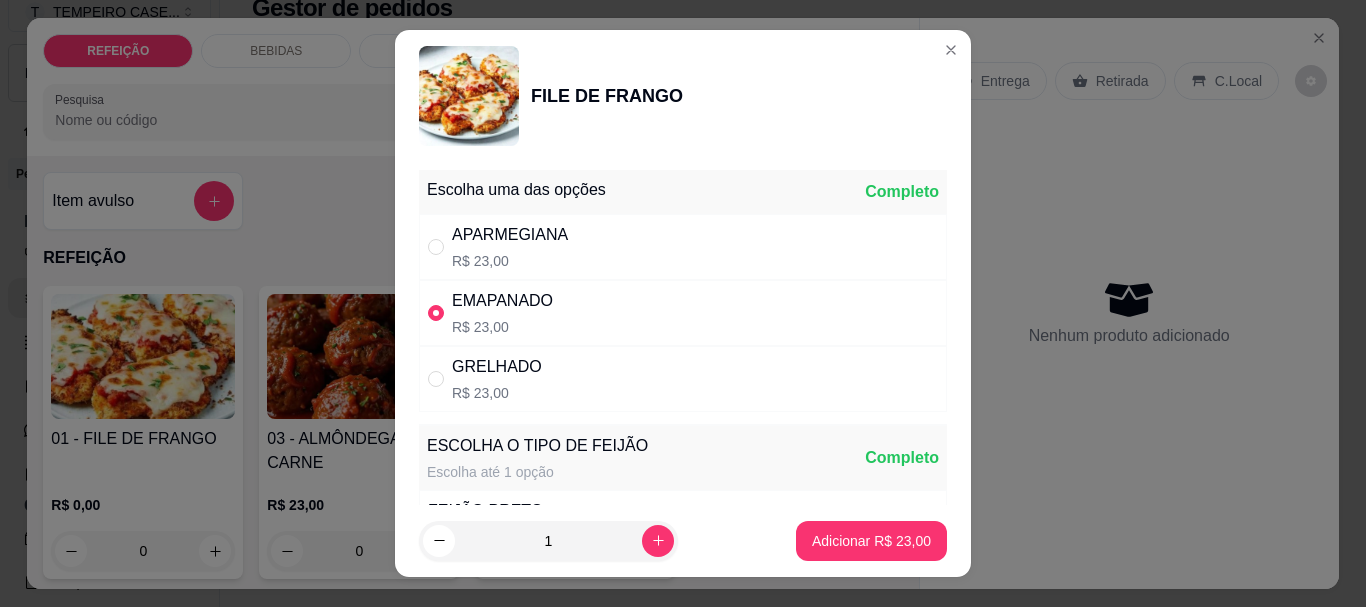 click on "EMAPANADO R$ 23,00" at bounding box center [683, 313] 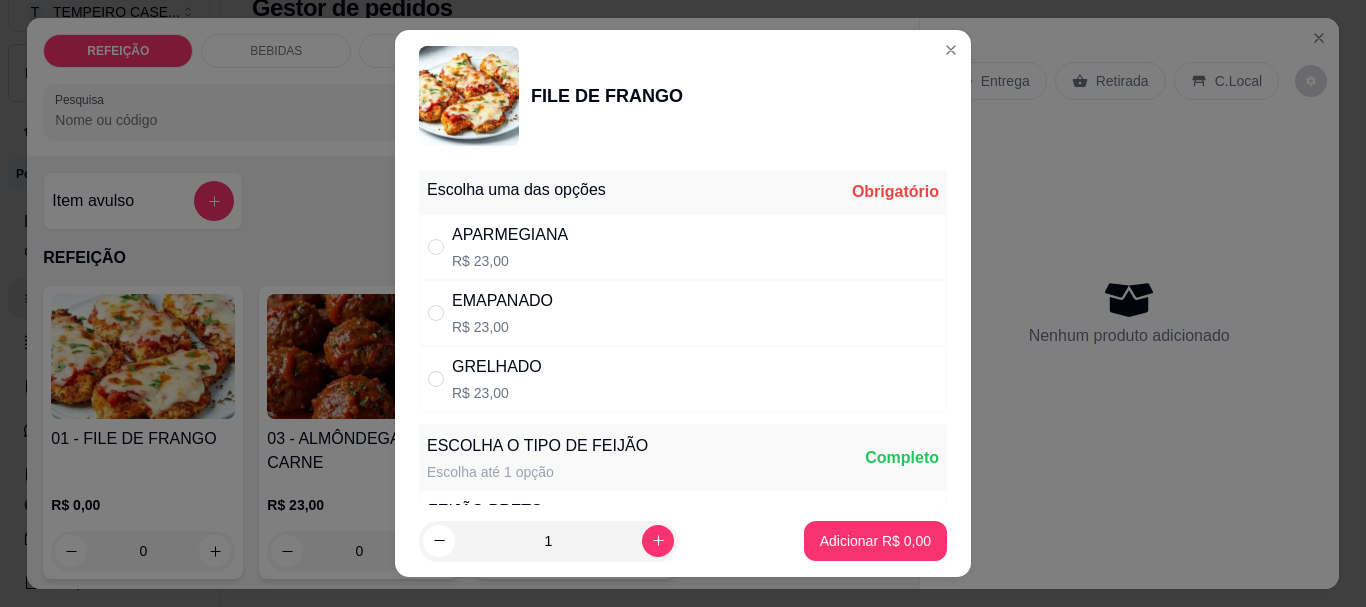 click on "APARMEGIANA R$ 23,00" at bounding box center [683, 247] 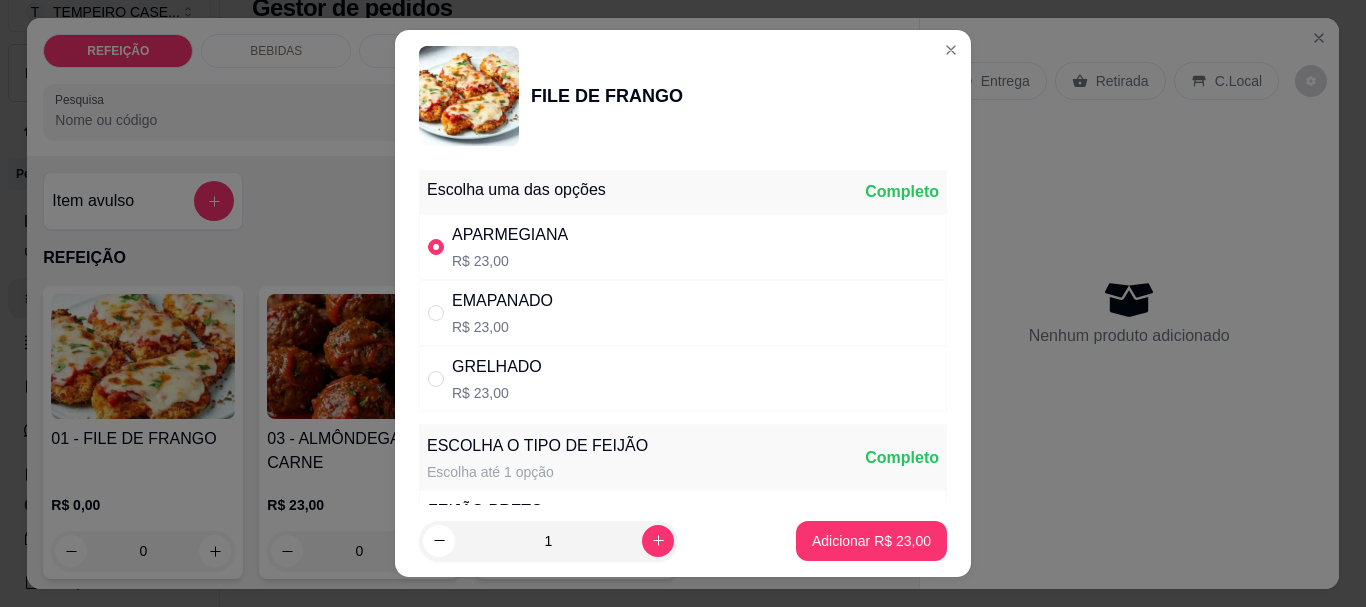 scroll, scrollTop: 345, scrollLeft: 0, axis: vertical 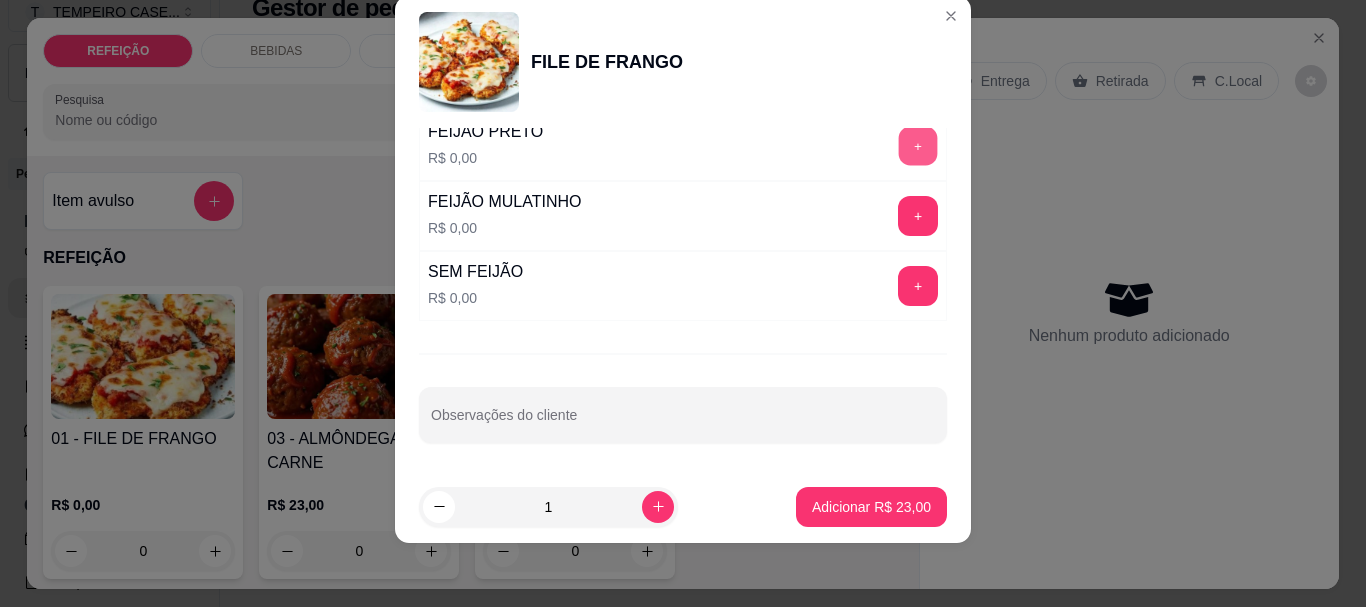 click on "+" at bounding box center [918, 146] 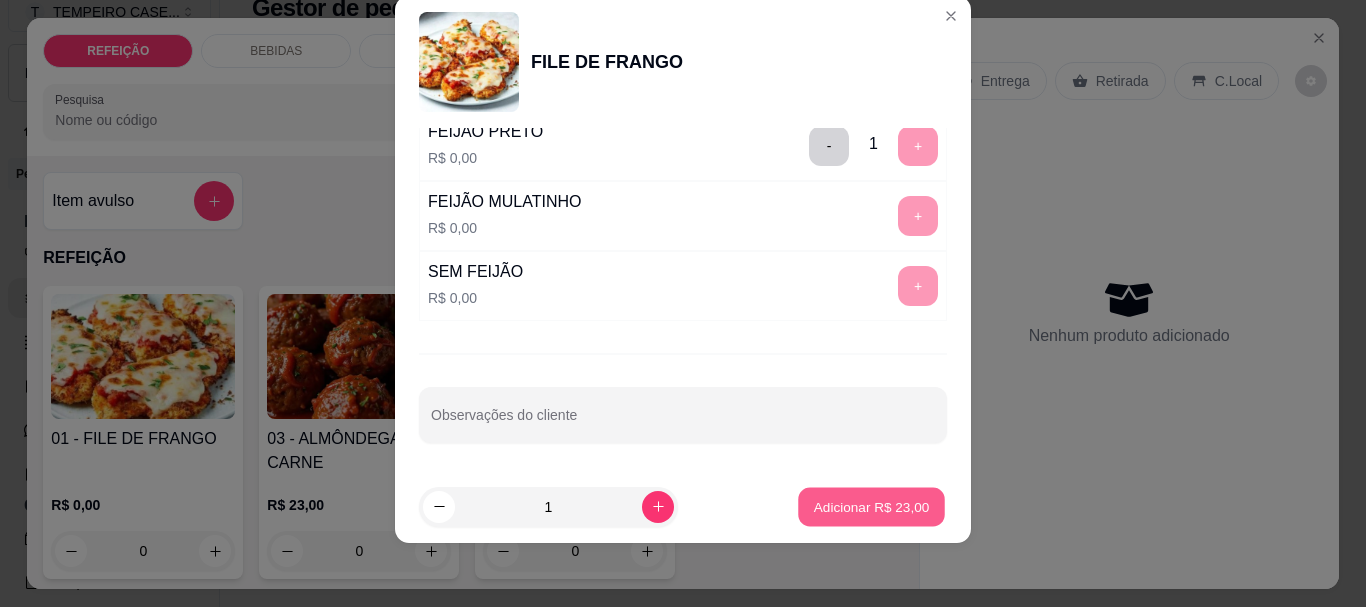 click on "Adicionar   R$ 23,00" at bounding box center [872, 506] 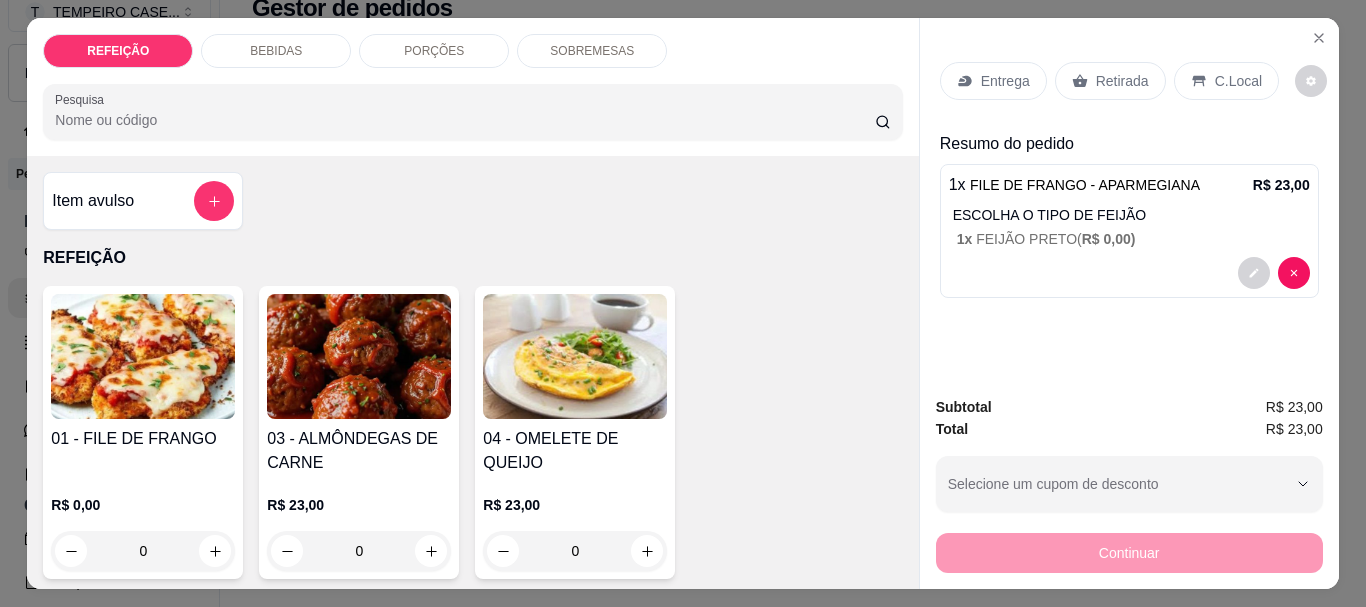 click on "Entrega" at bounding box center [993, 81] 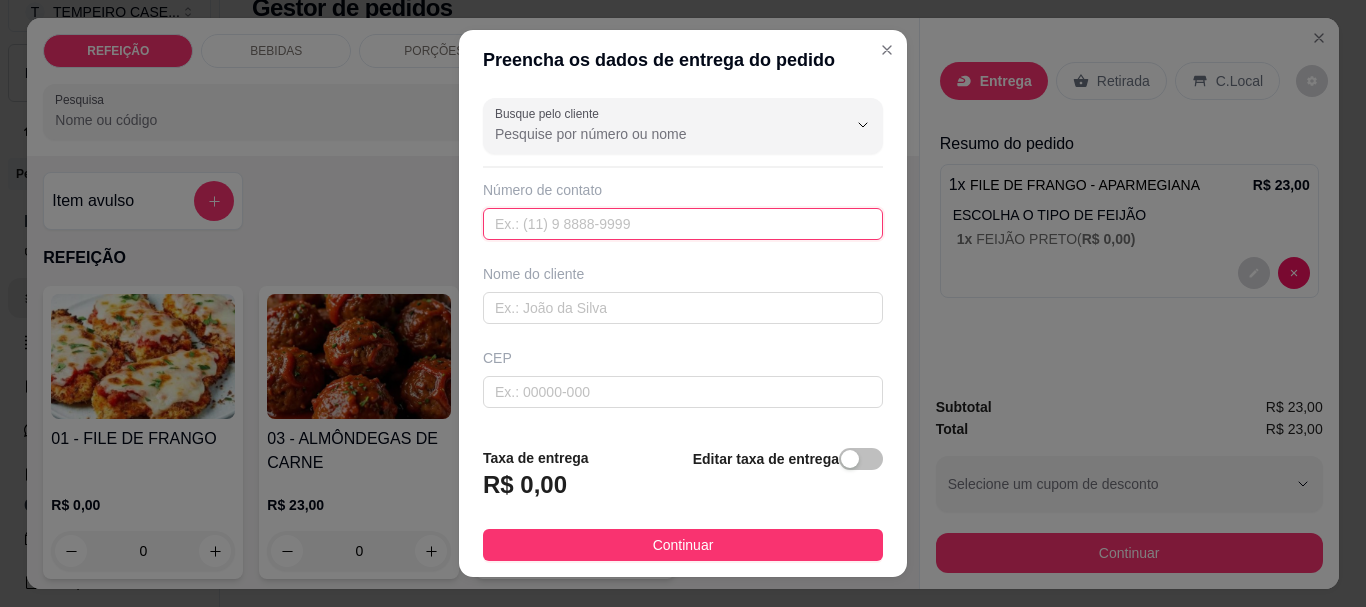 click at bounding box center (683, 224) 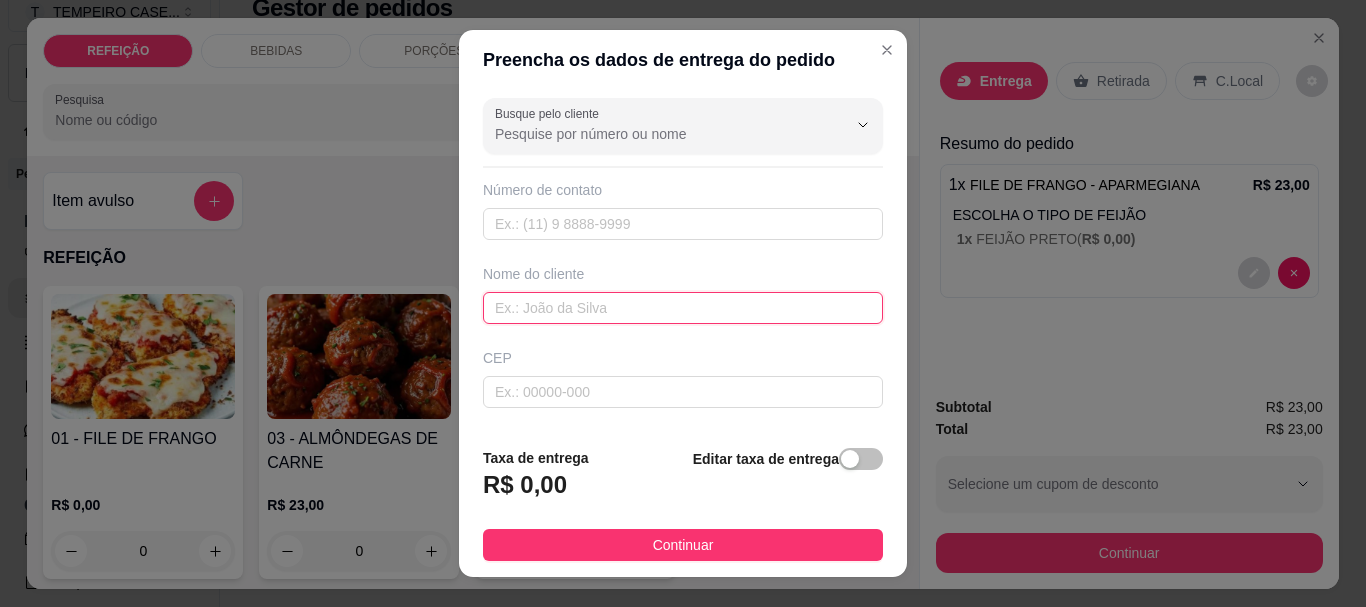 click at bounding box center (683, 308) 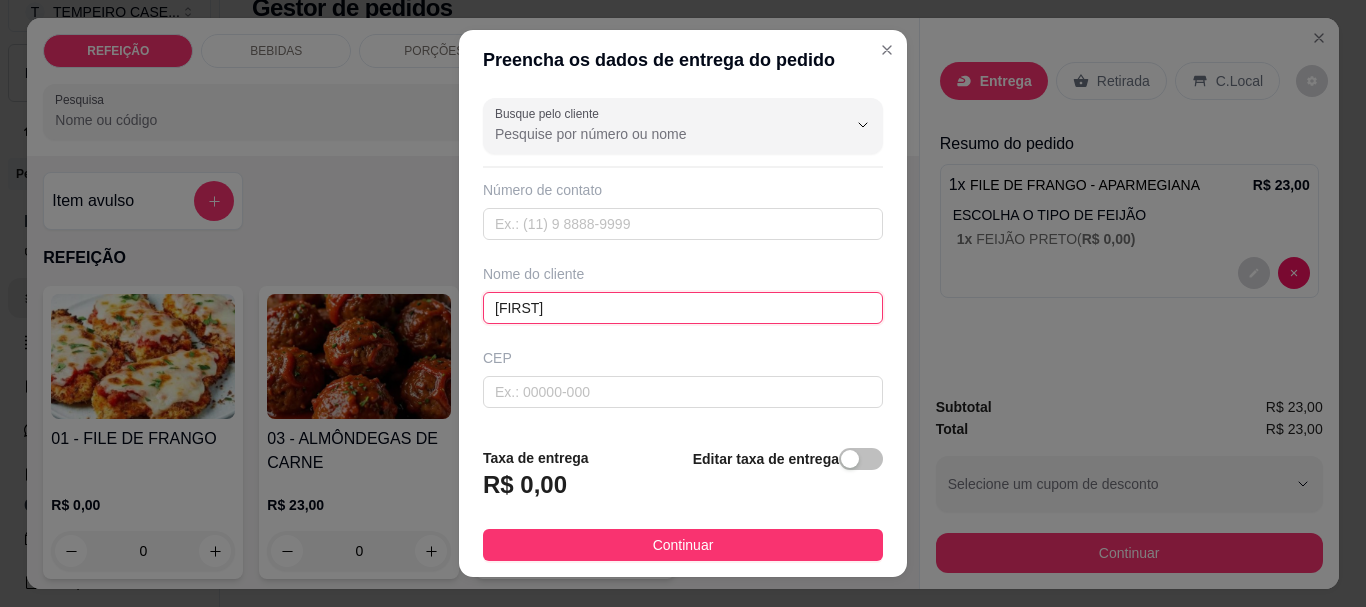 scroll, scrollTop: 333, scrollLeft: 0, axis: vertical 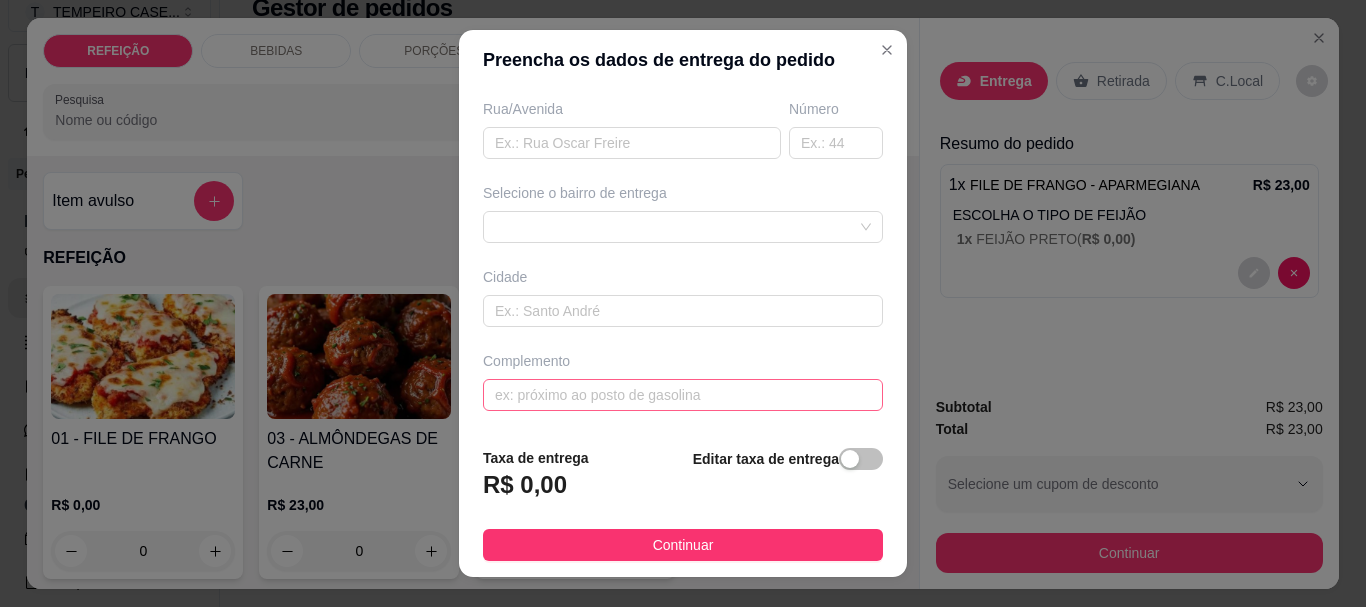 type on "GM" 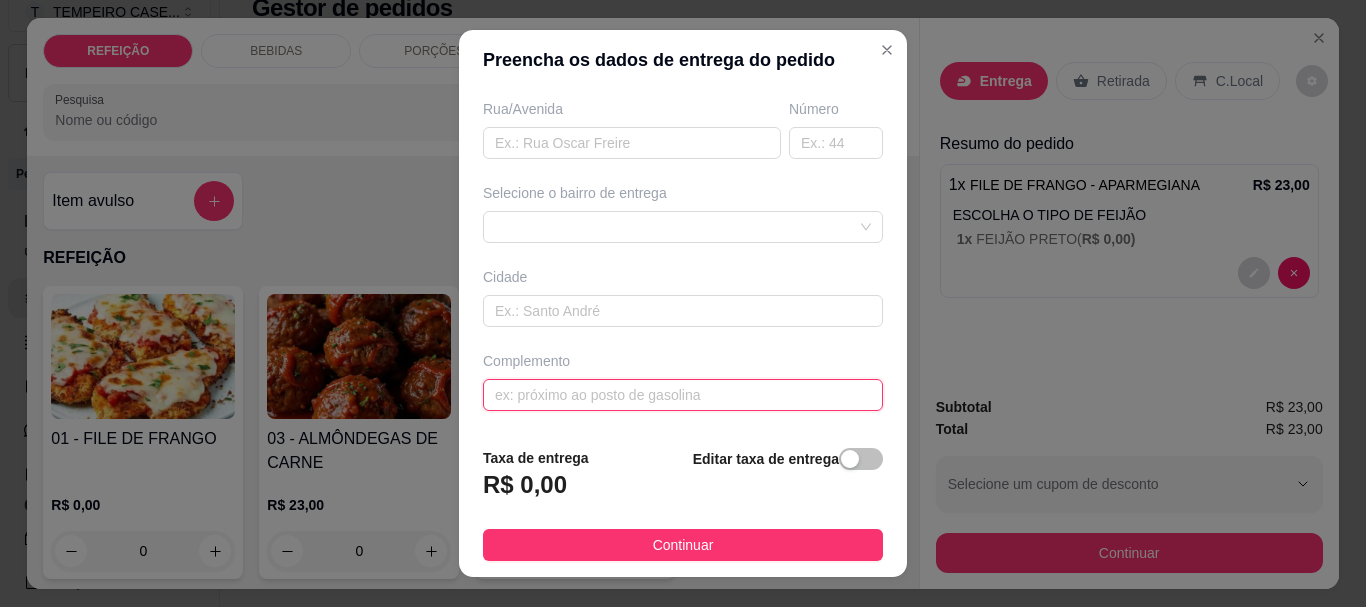 click at bounding box center (683, 395) 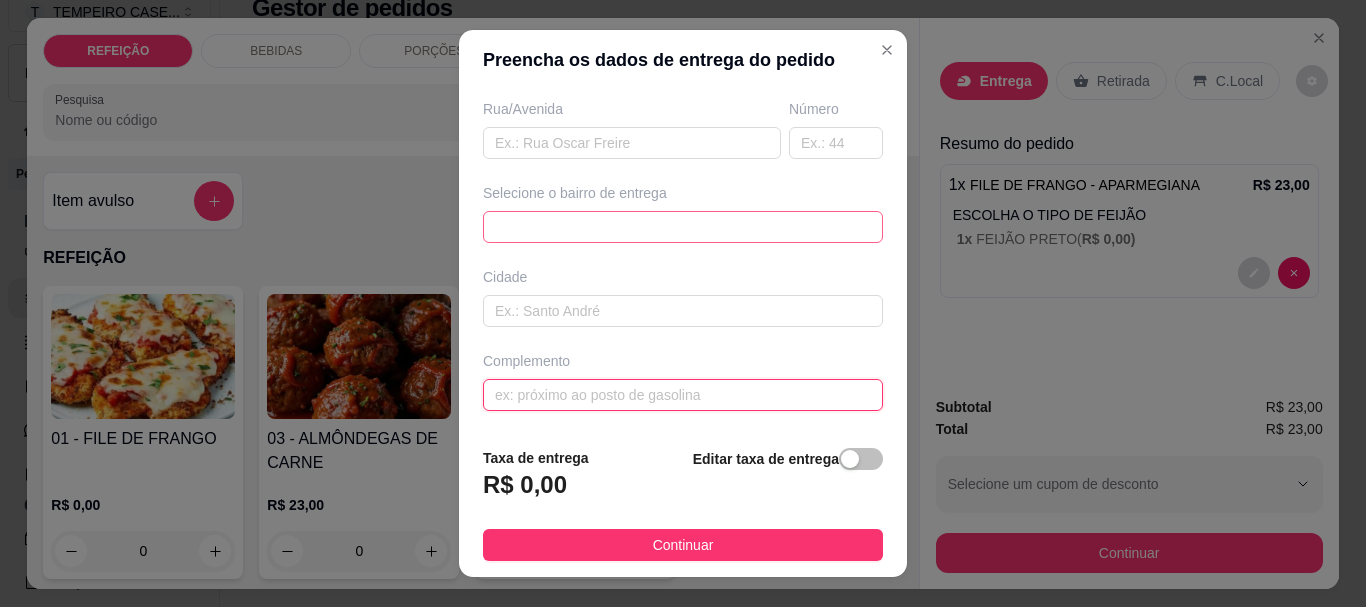 click at bounding box center (683, 227) 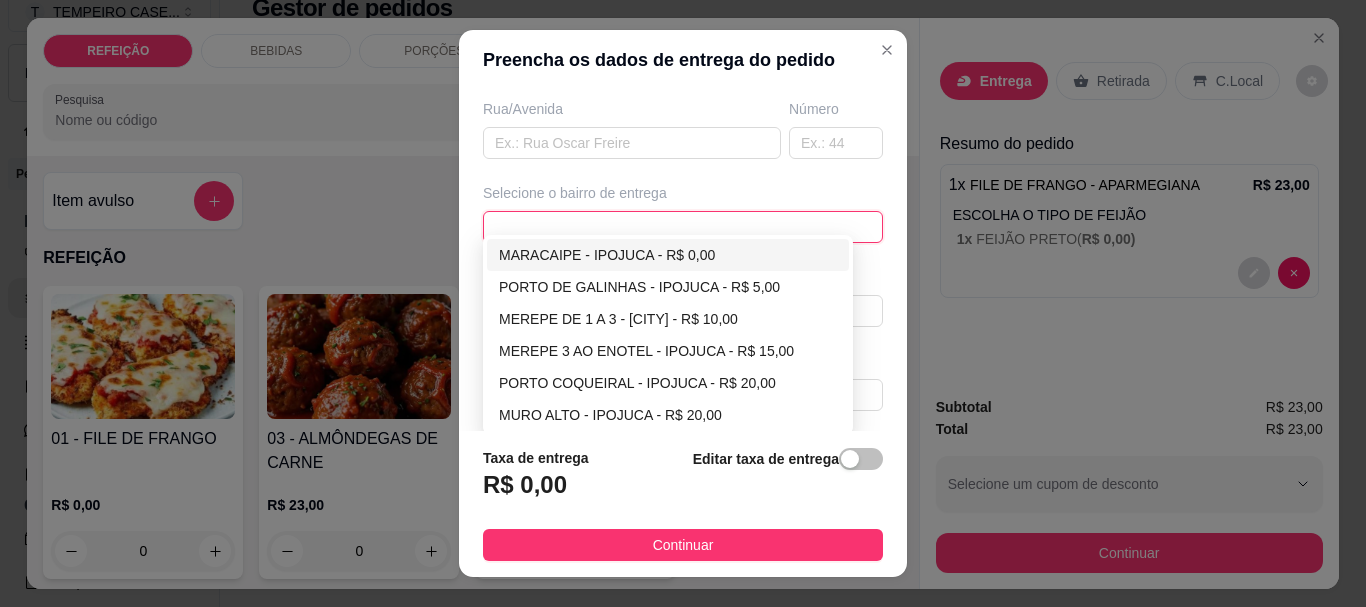click on "MARACAIPE - IPOJUCA -  R$ 0,00" at bounding box center [668, 255] 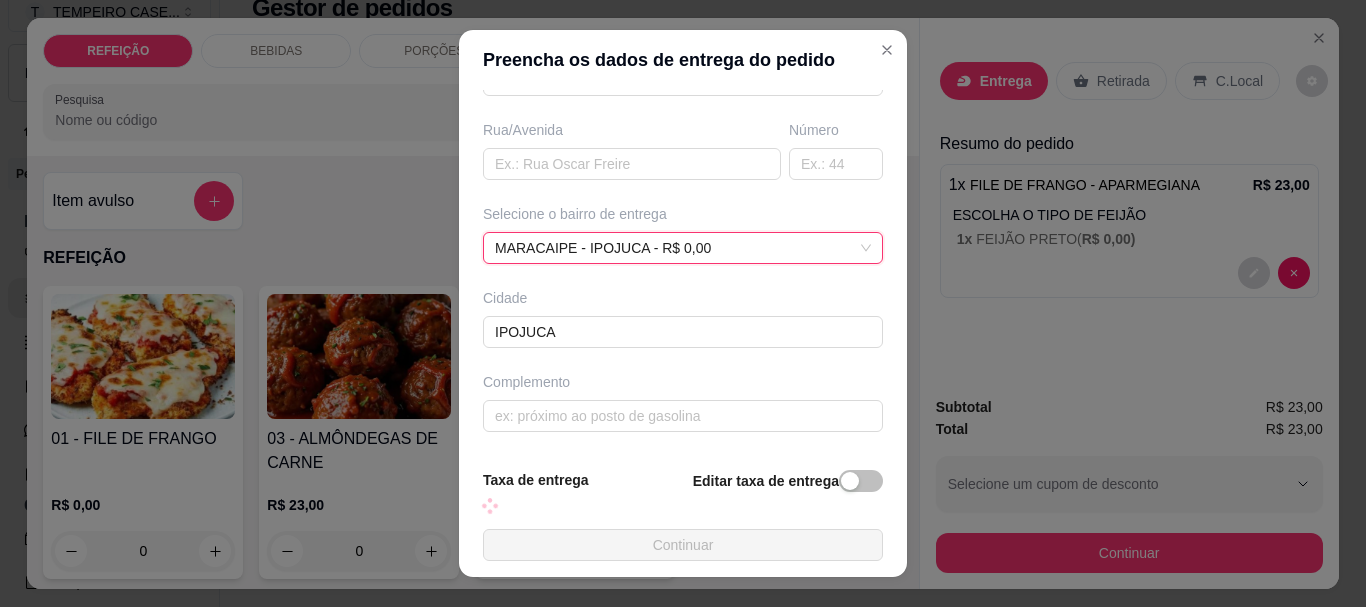 scroll, scrollTop: 312, scrollLeft: 0, axis: vertical 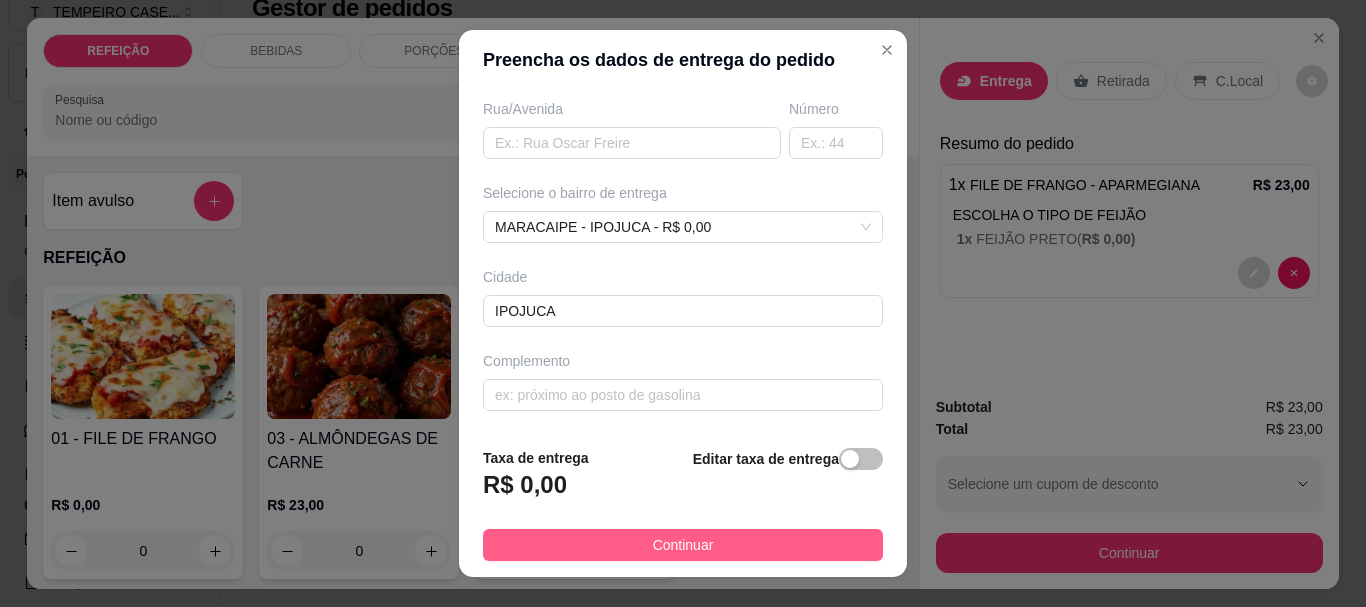click on "Continuar" at bounding box center (683, 545) 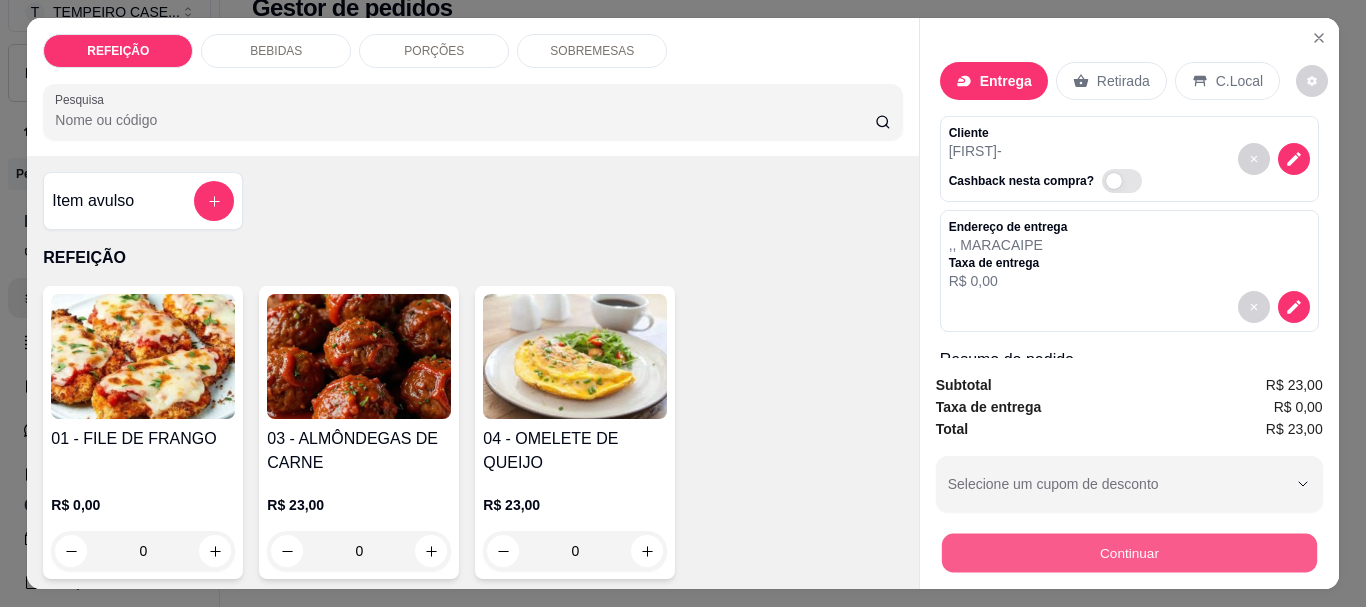 click on "Continuar" at bounding box center (1128, 552) 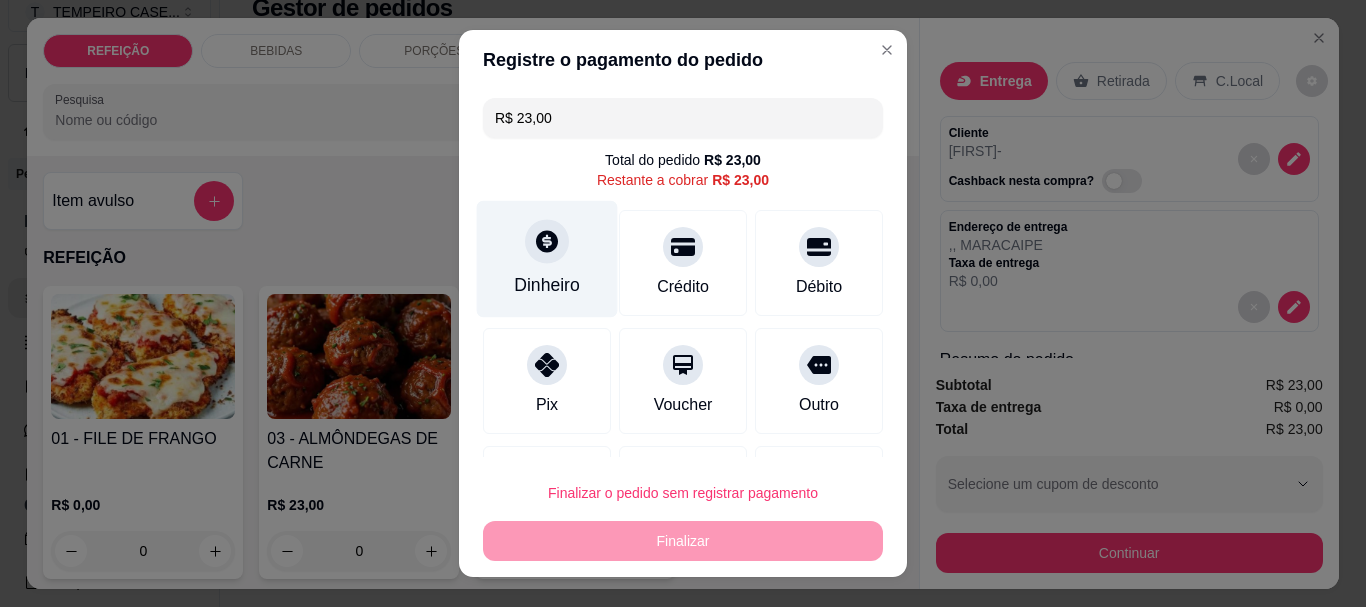 click on "Dinheiro" at bounding box center [547, 286] 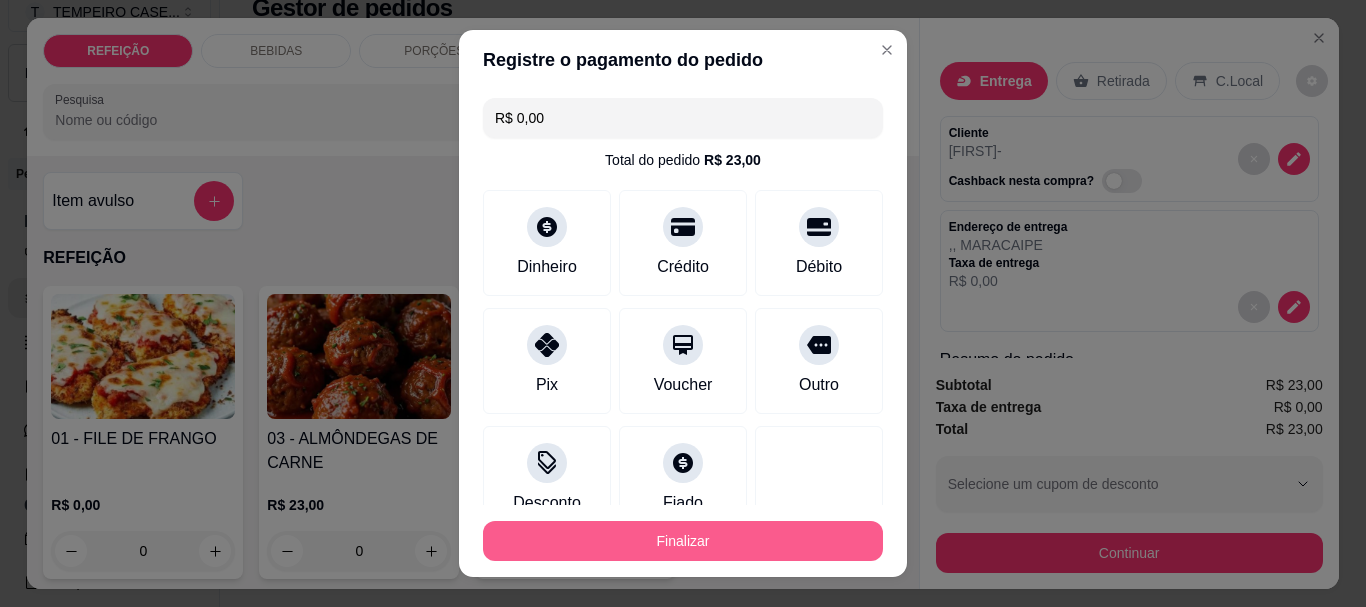 click on "Finalizar" at bounding box center (683, 541) 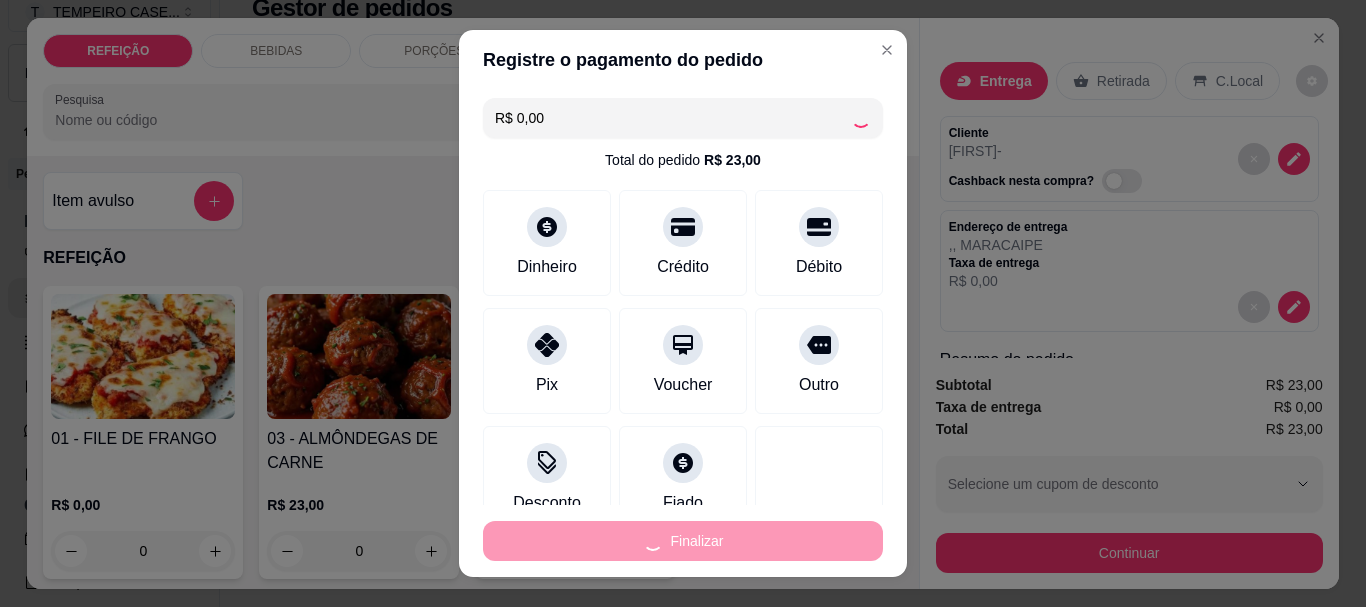 type on "-R$ 23,00" 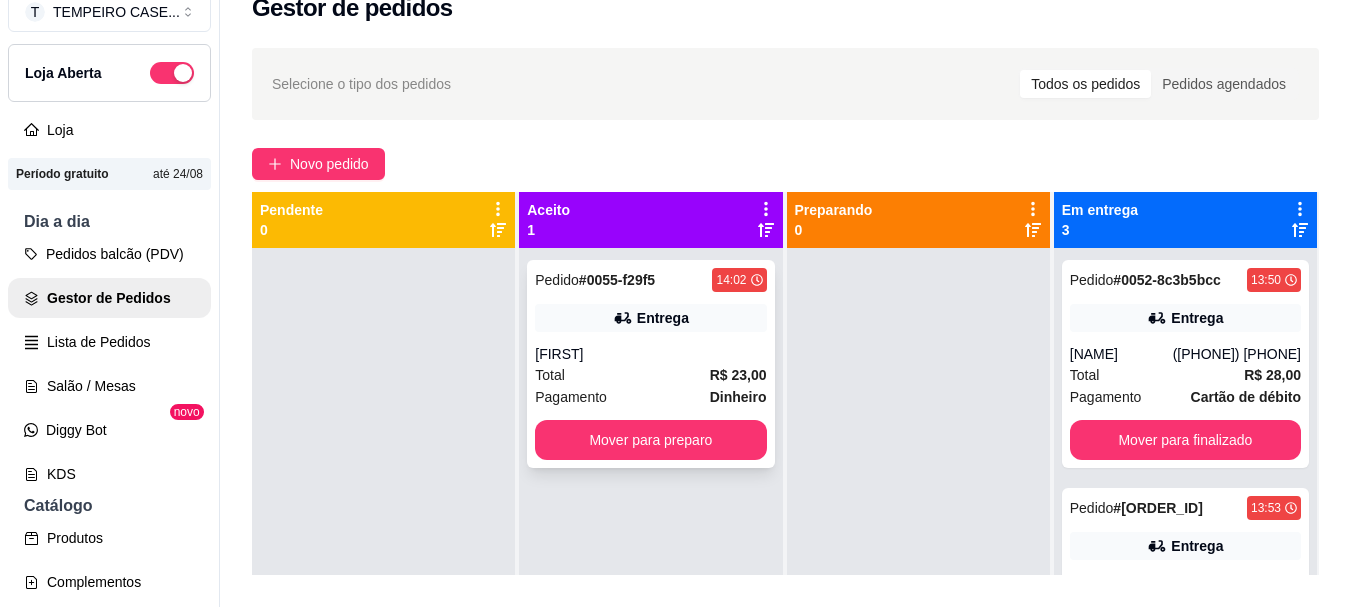 click on "Pedido  # 0055-f29f5 14:02 Entrega GM Total R$ 23,00 Pagamento Dinheiro Mover para preparo" at bounding box center (650, 364) 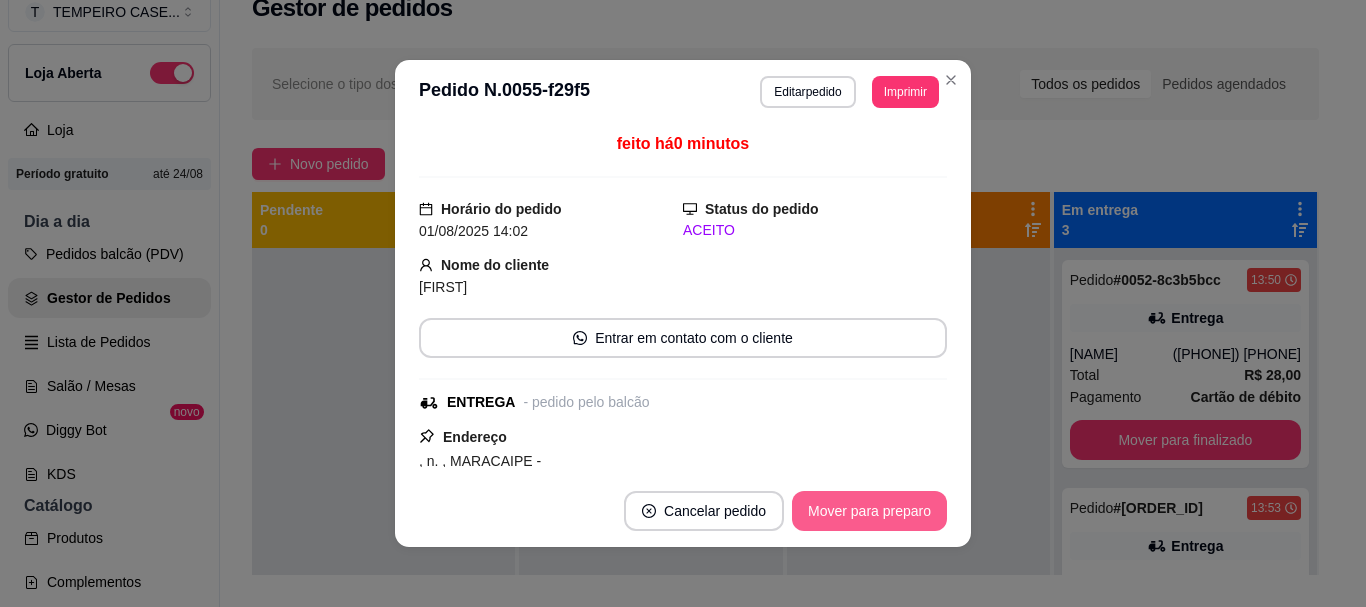 click on "Mover para preparo" at bounding box center [869, 511] 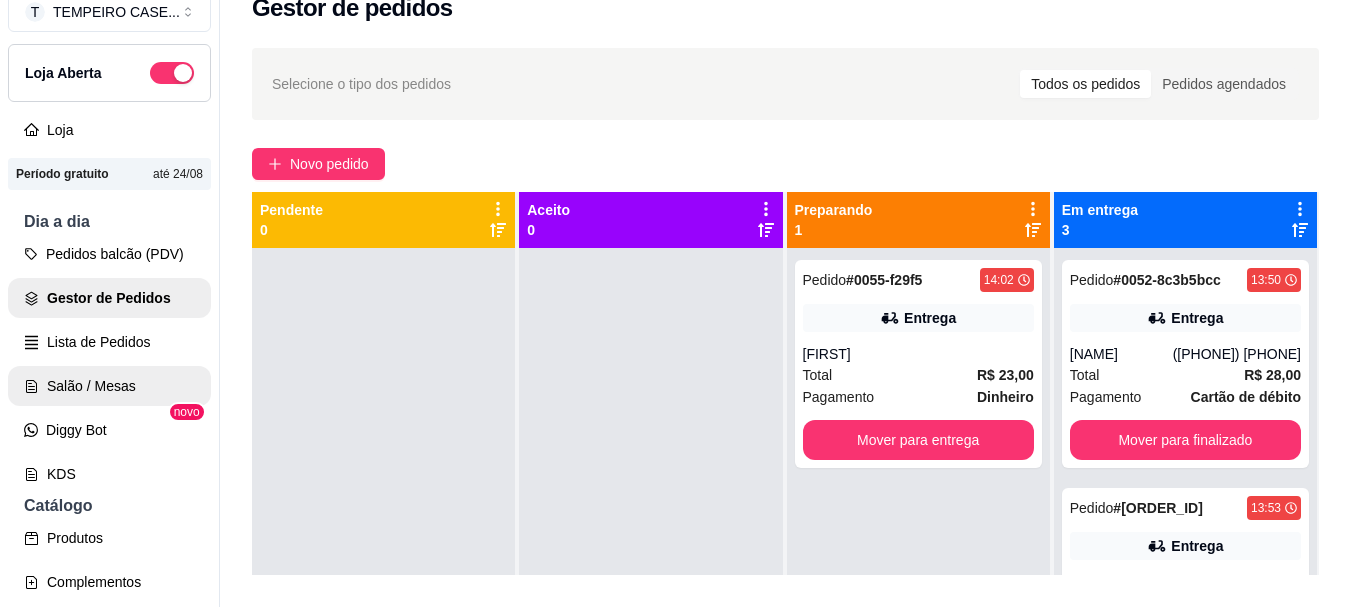 click on "Salão / Mesas" at bounding box center (109, 386) 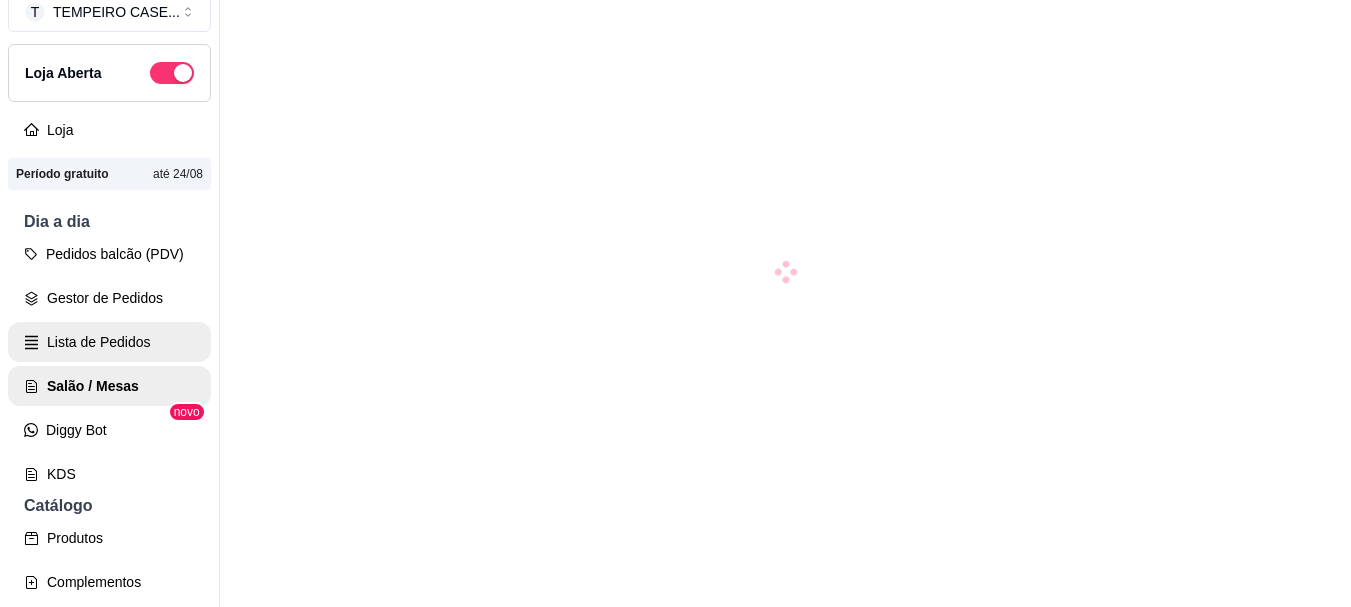 scroll, scrollTop: 0, scrollLeft: 0, axis: both 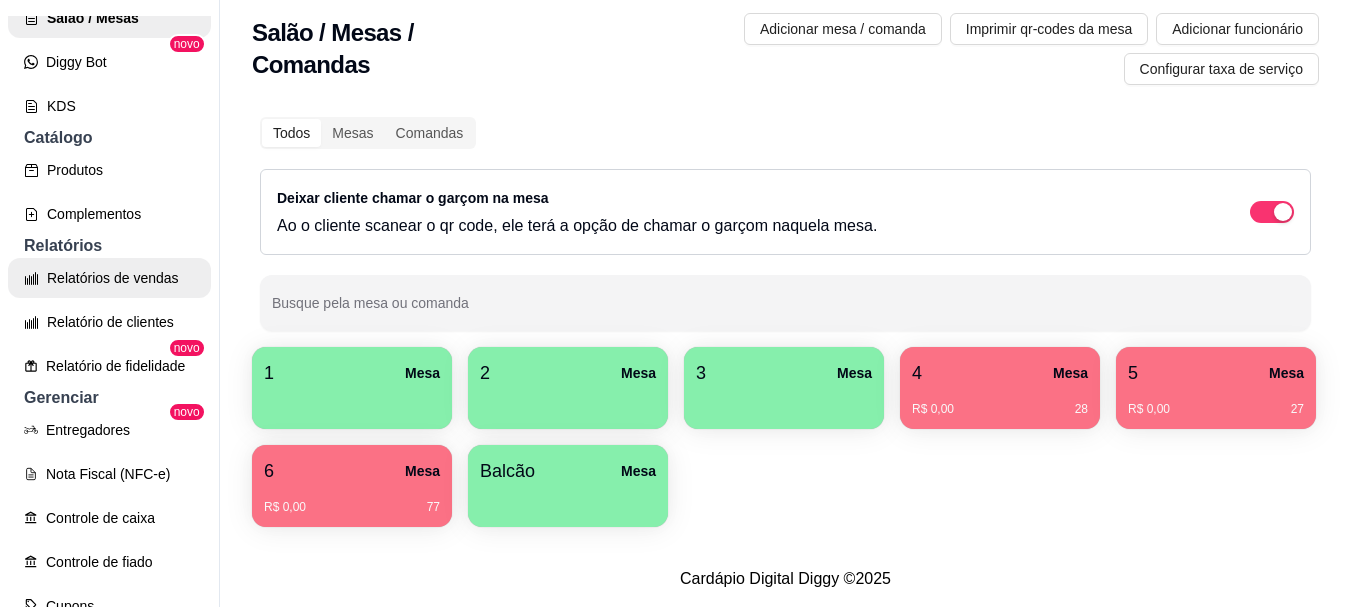click on "Relatórios de vendas" at bounding box center [109, 278] 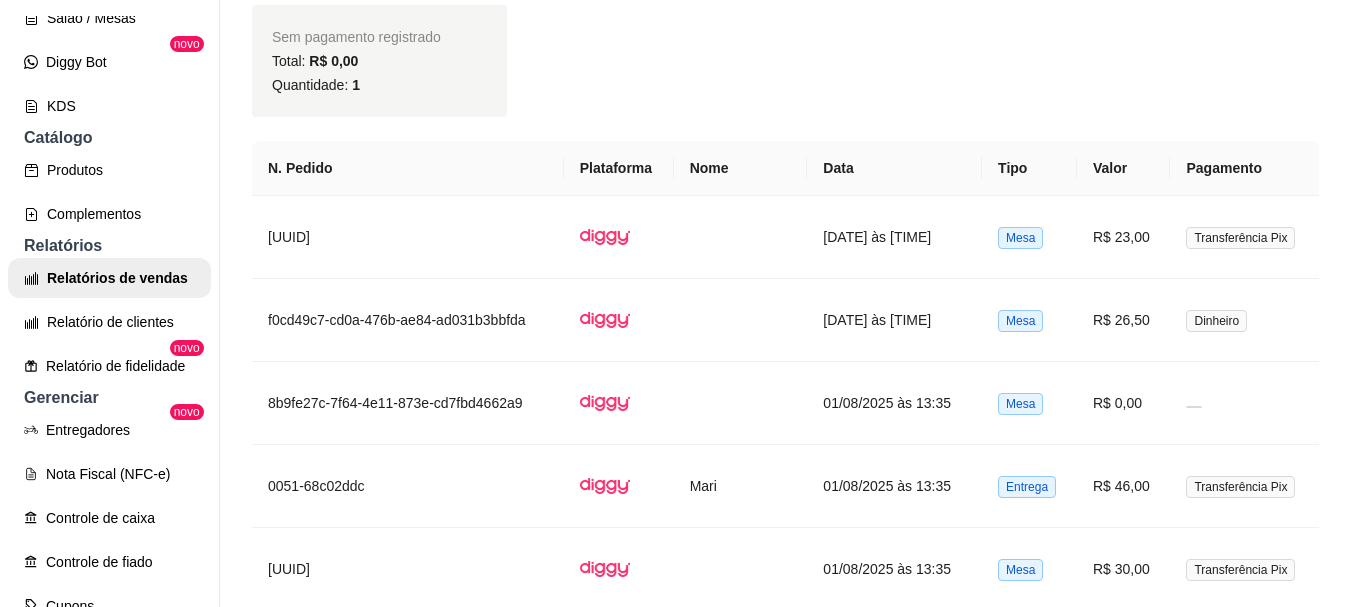 scroll, scrollTop: 1400, scrollLeft: 0, axis: vertical 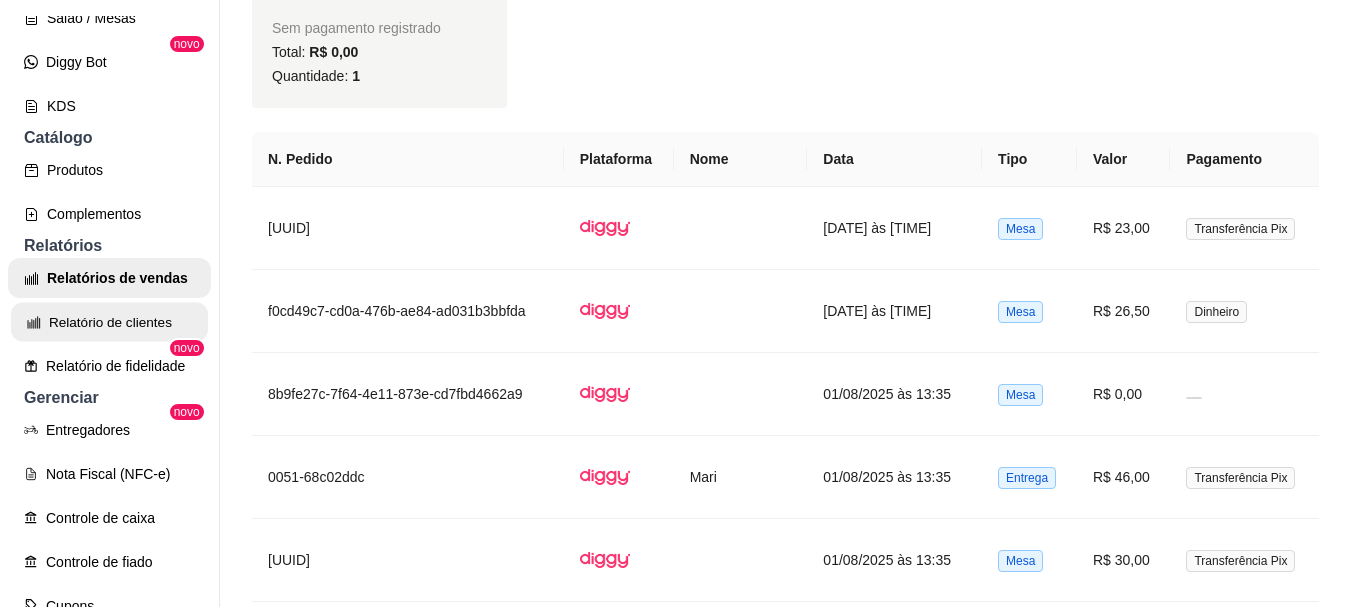 click on "Relatório de clientes" at bounding box center [109, 322] 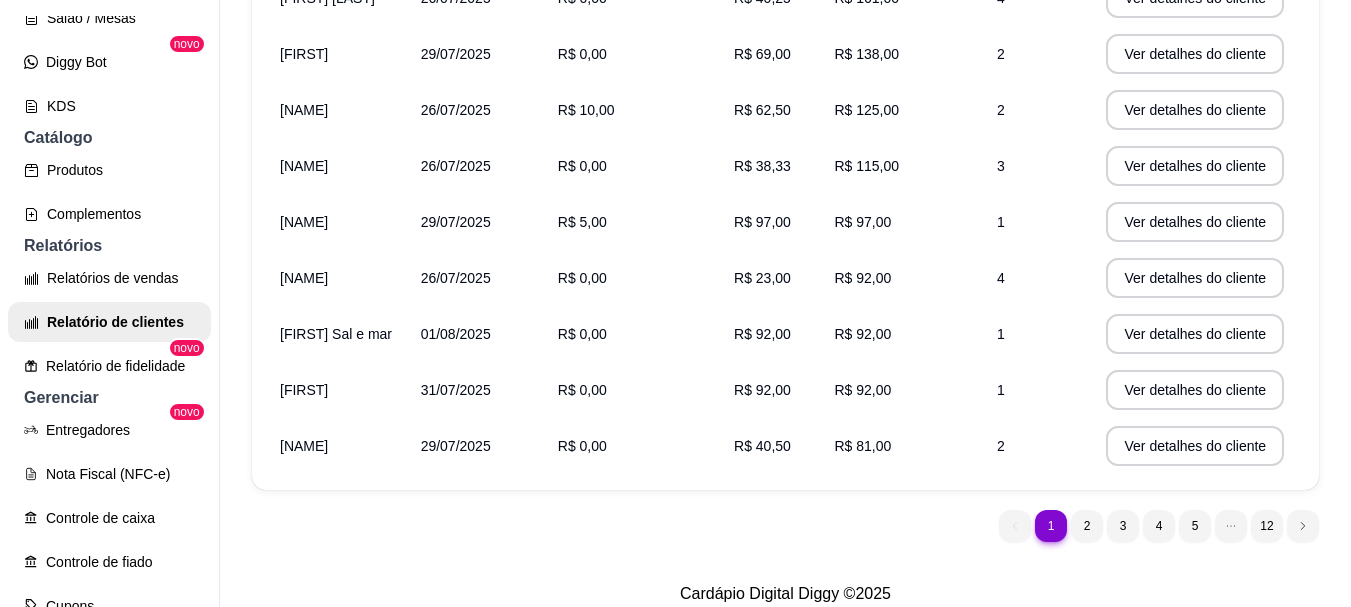 scroll, scrollTop: 485, scrollLeft: 0, axis: vertical 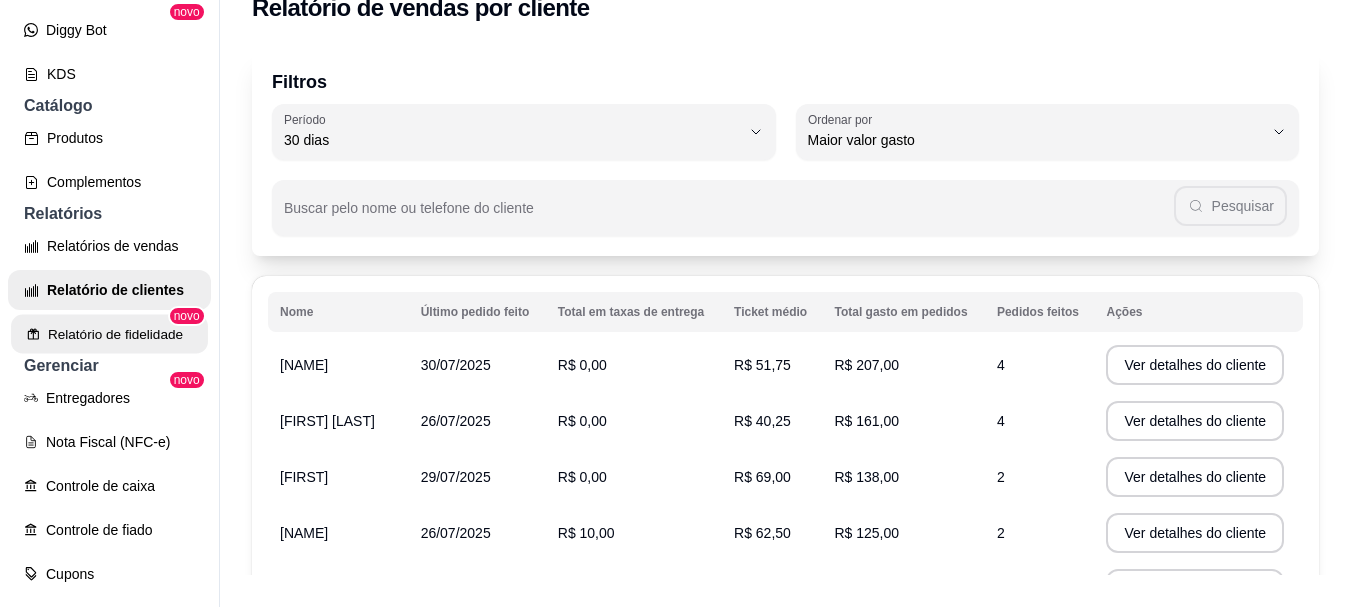 click on "Relatório de fidelidade" at bounding box center [109, 334] 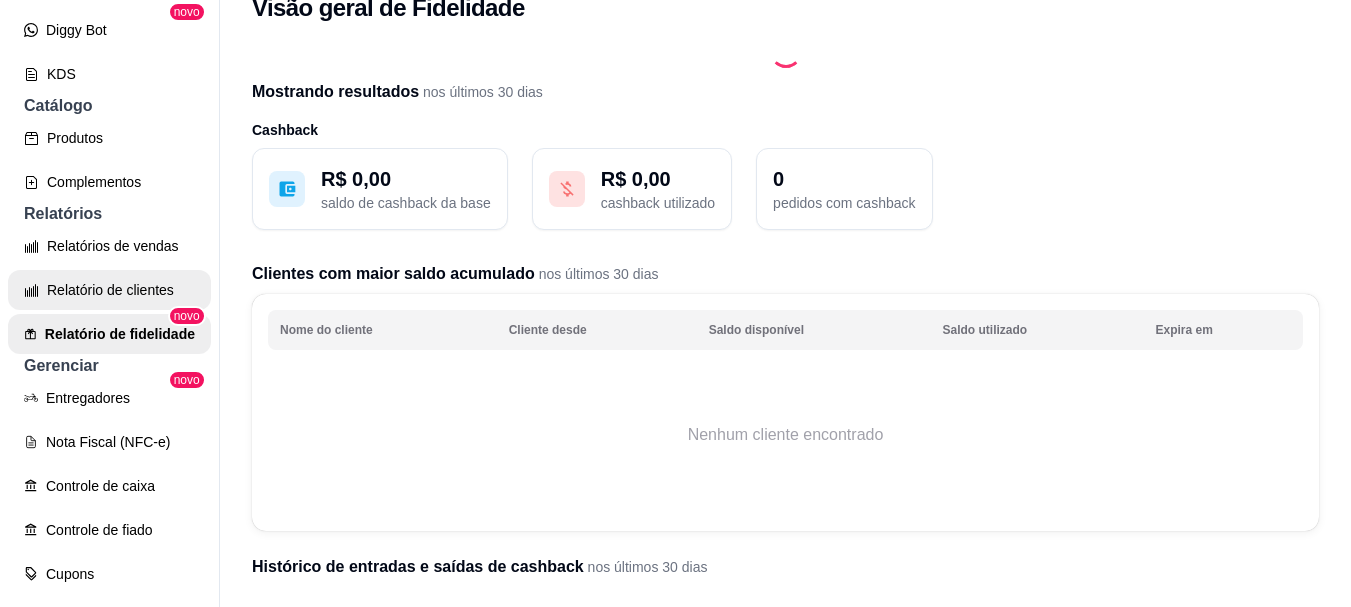 scroll, scrollTop: 0, scrollLeft: 0, axis: both 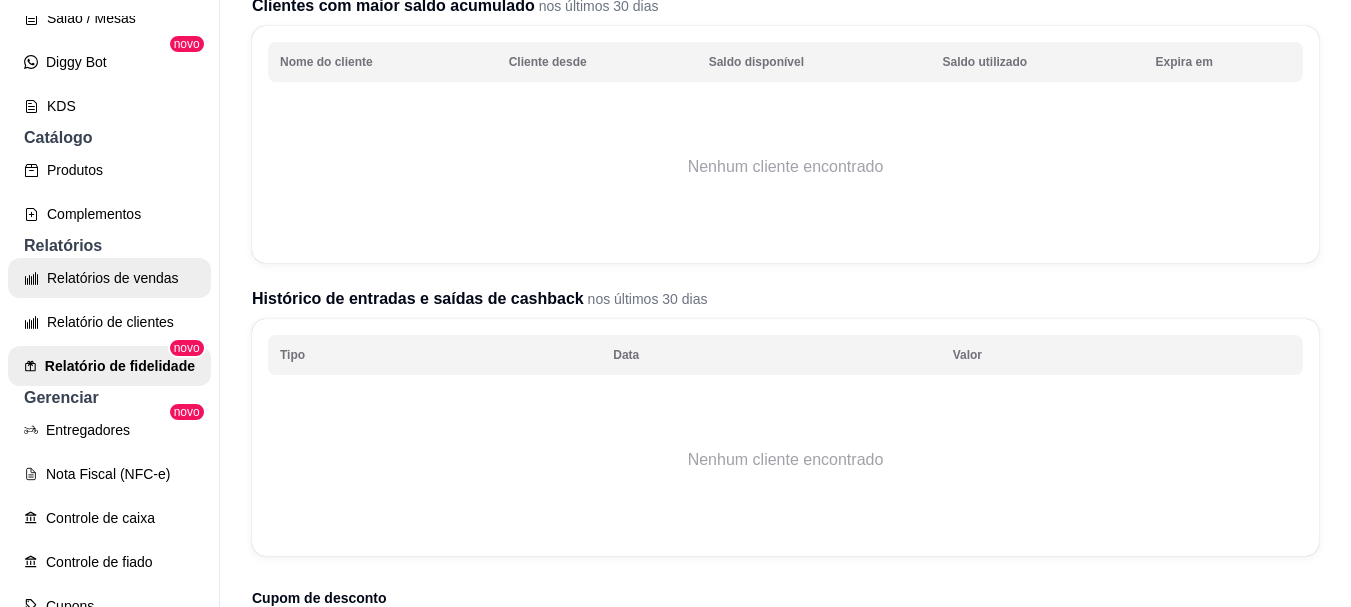 click on "Relatórios de vendas" at bounding box center [109, 278] 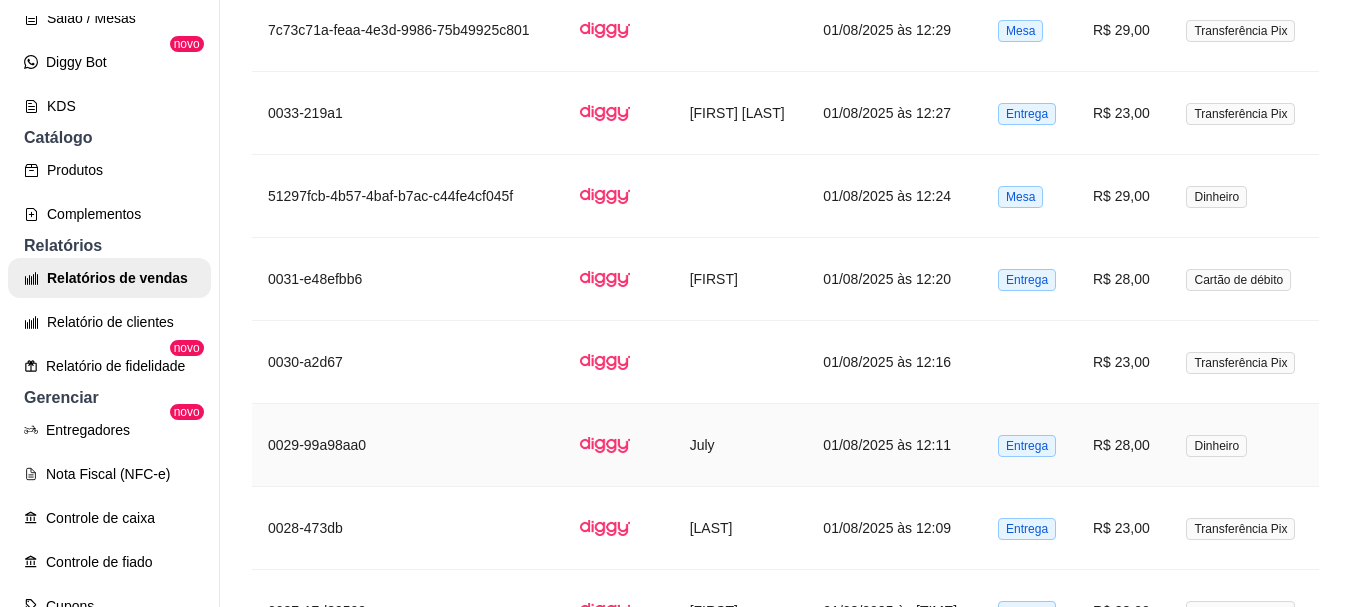 scroll, scrollTop: 3629, scrollLeft: 0, axis: vertical 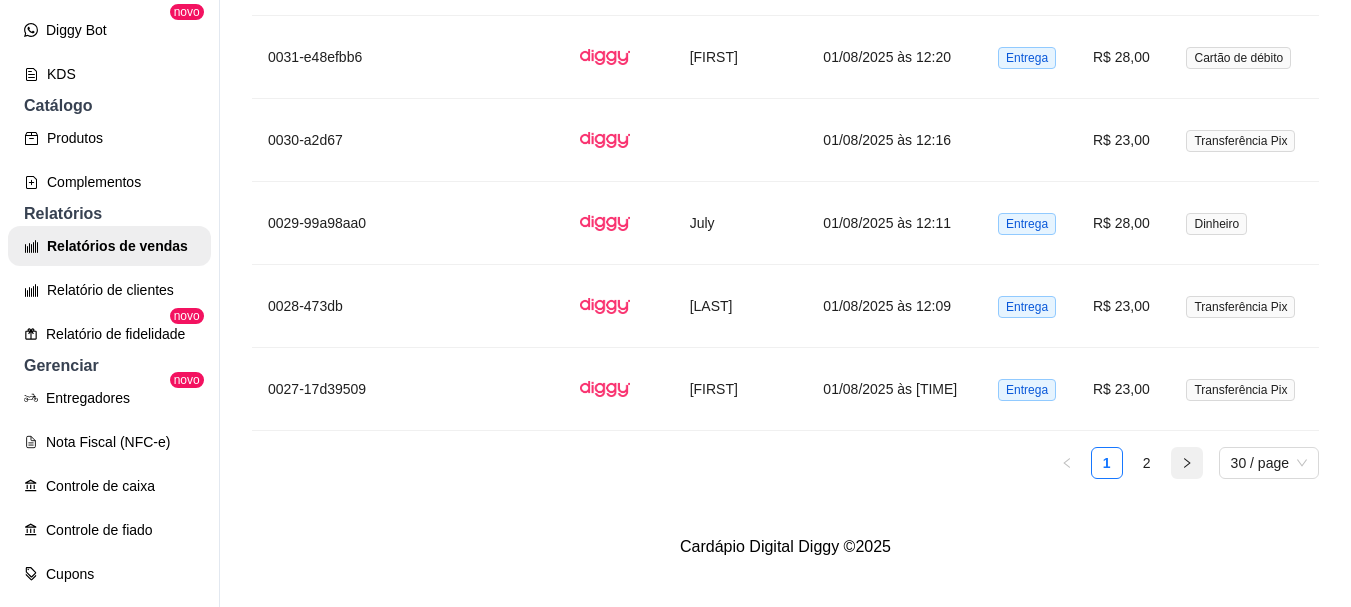 click 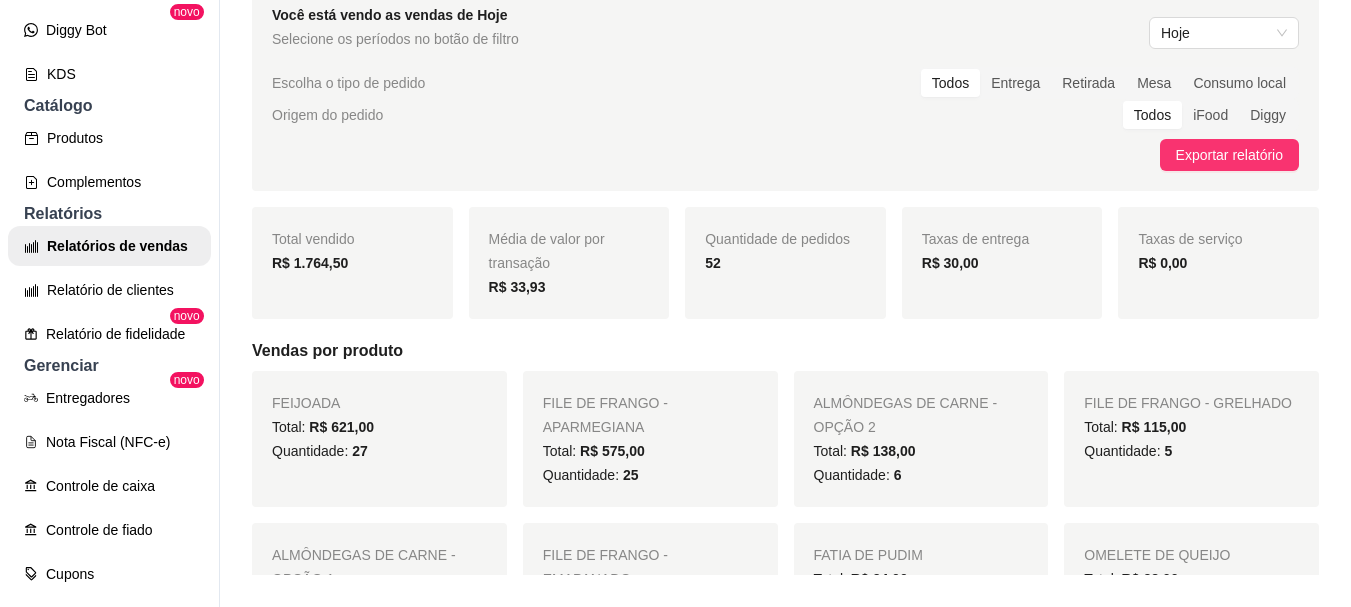 scroll, scrollTop: 0, scrollLeft: 0, axis: both 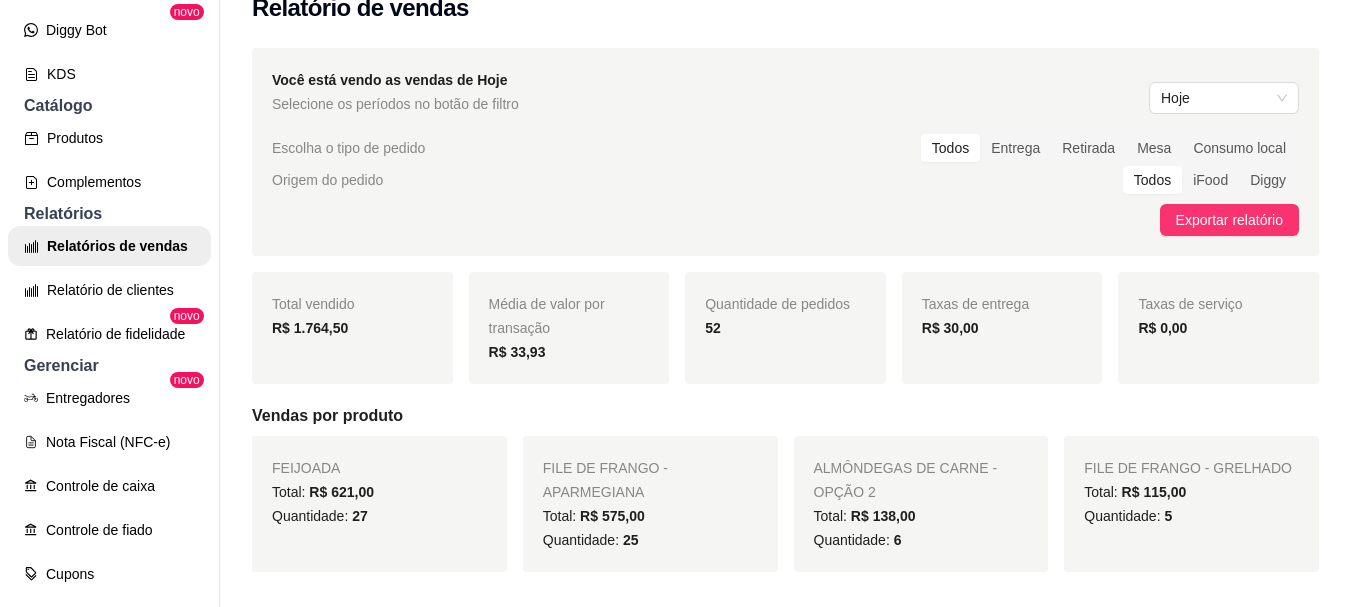drag, startPoint x: 712, startPoint y: 339, endPoint x: 730, endPoint y: 332, distance: 19.313208 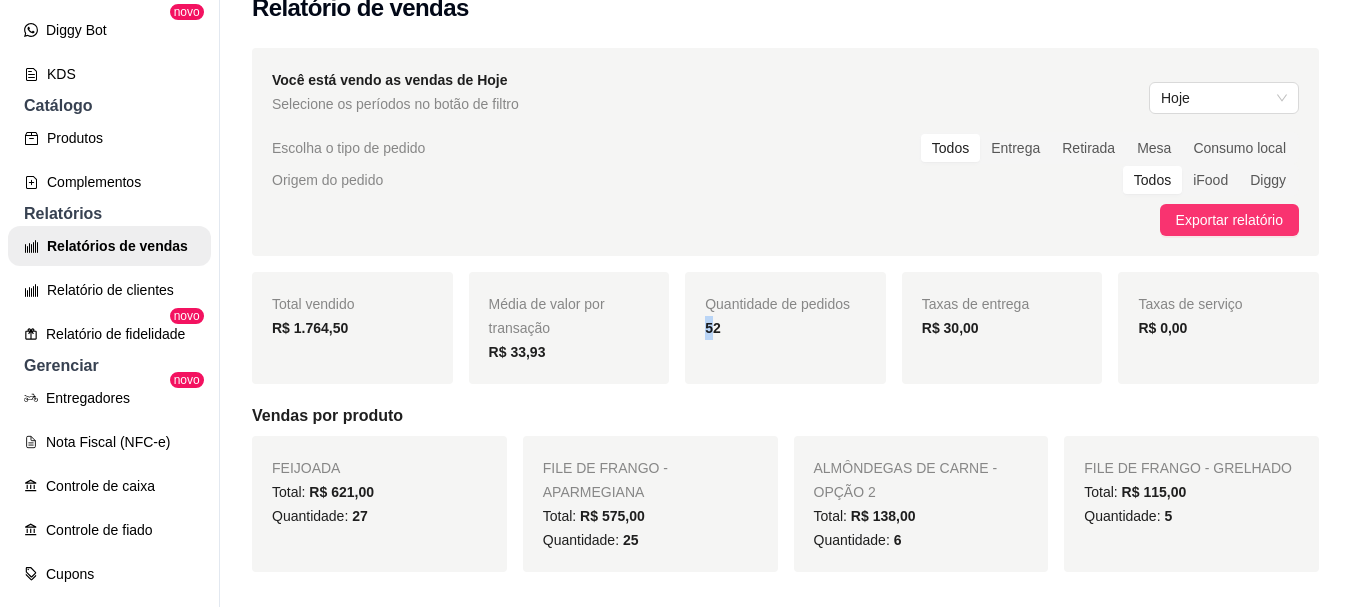 click on "52" at bounding box center (713, 328) 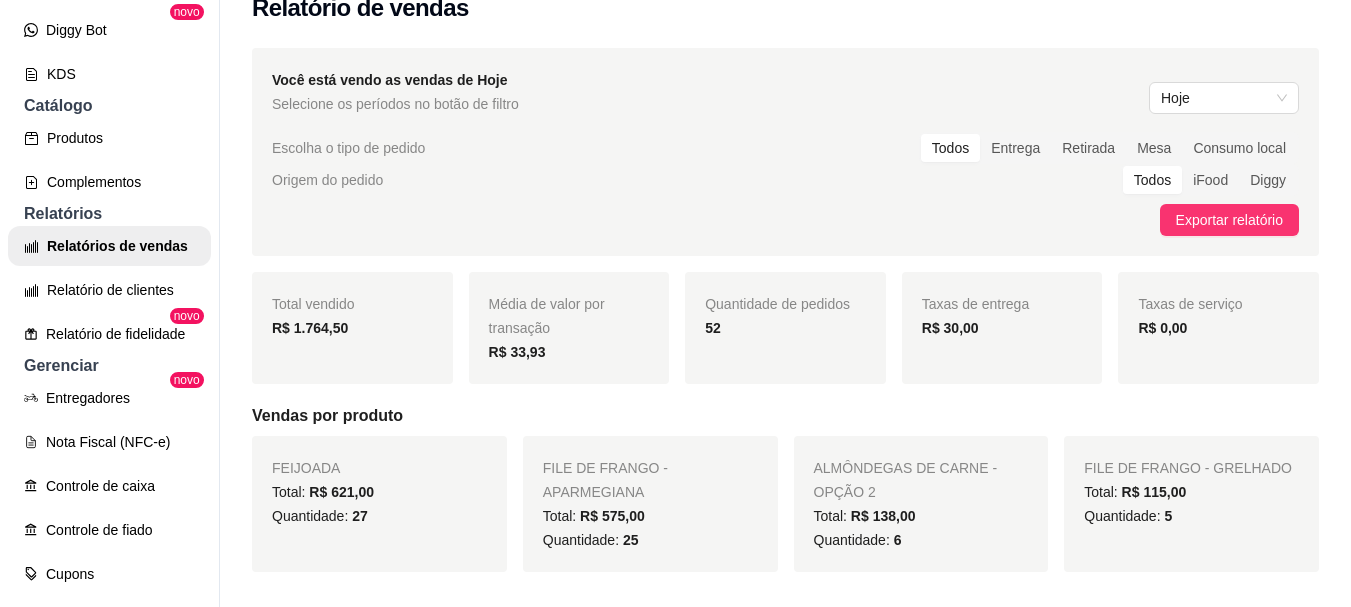 click on "52" at bounding box center [785, 328] 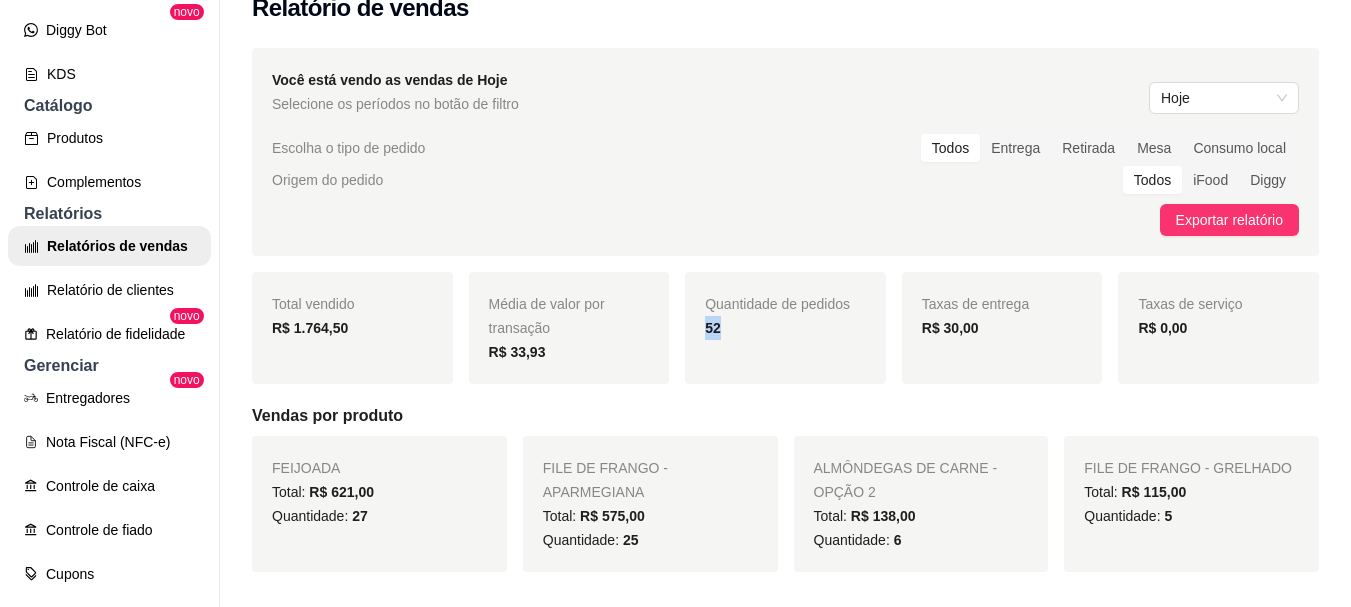 drag, startPoint x: 701, startPoint y: 324, endPoint x: 719, endPoint y: 323, distance: 18.027756 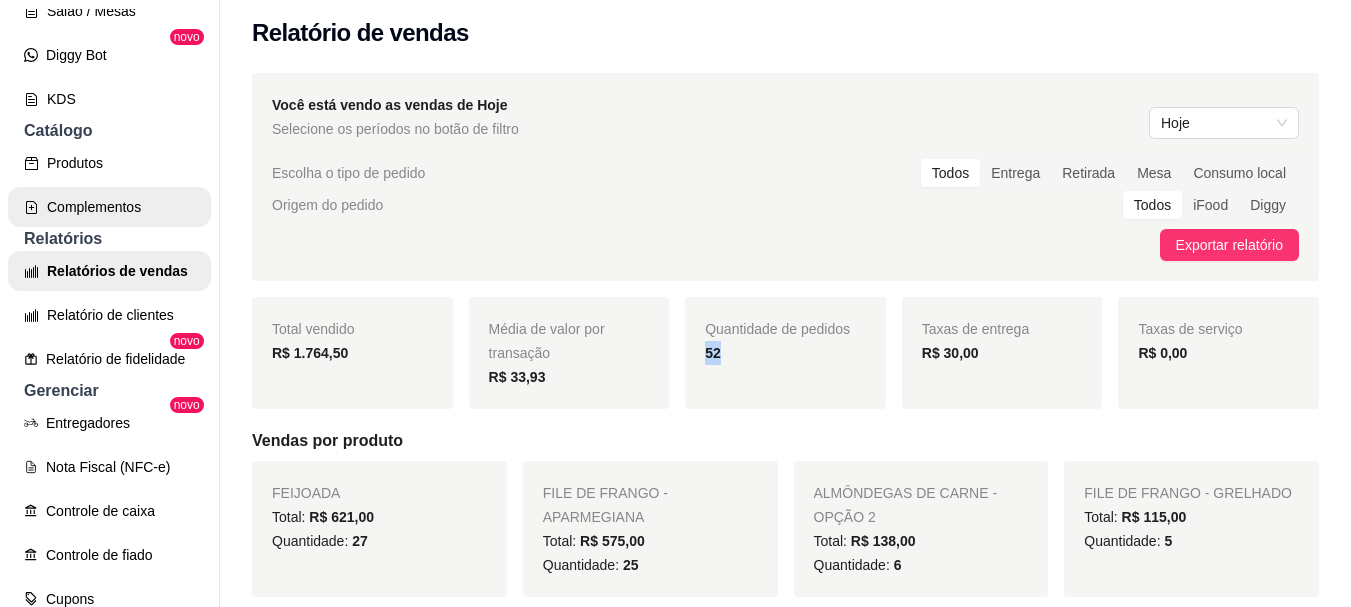 scroll, scrollTop: 0, scrollLeft: 0, axis: both 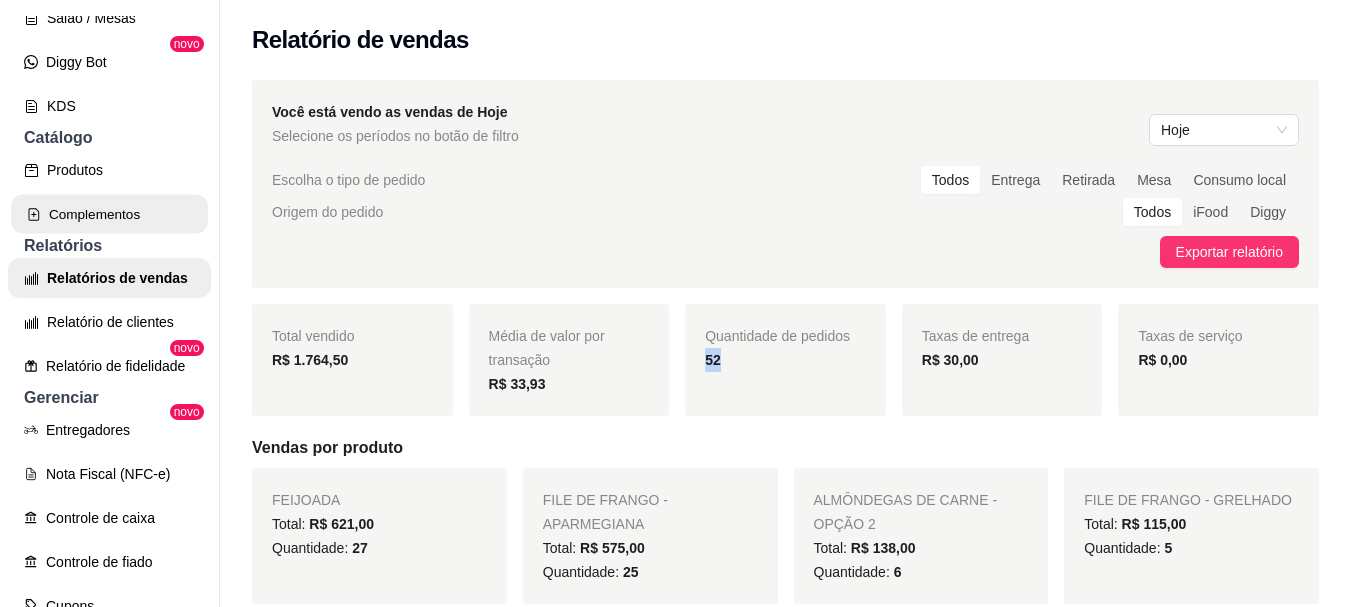 click on "Complementos" at bounding box center [109, 214] 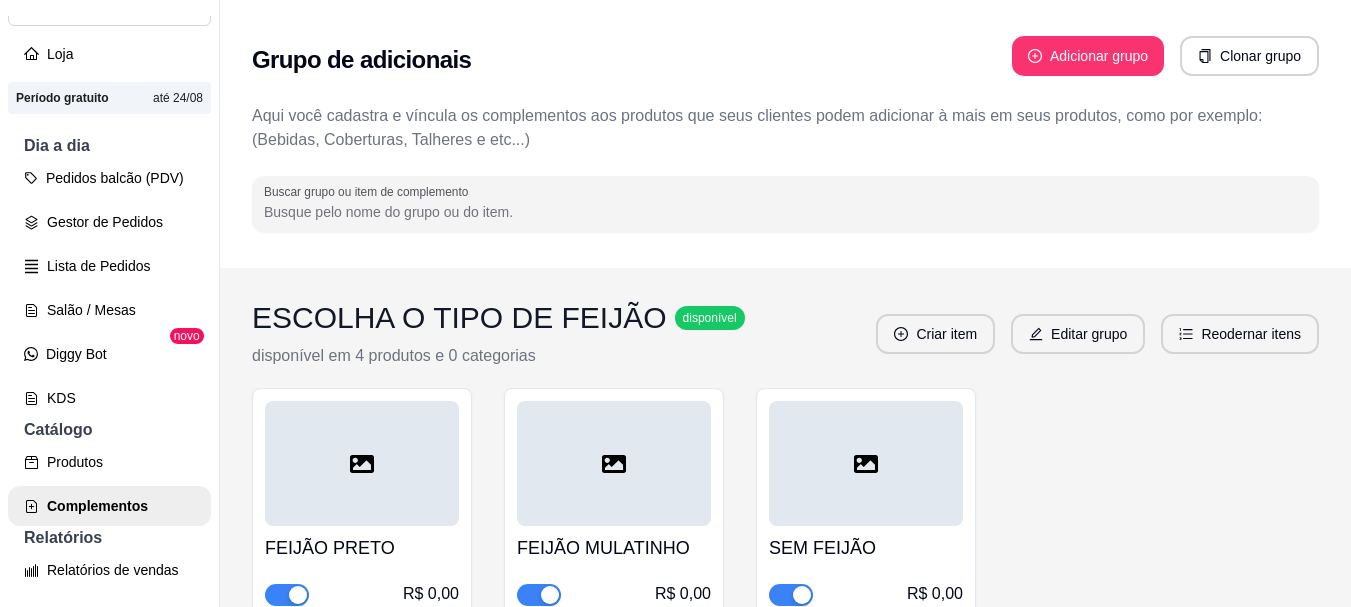 scroll, scrollTop: 100, scrollLeft: 0, axis: vertical 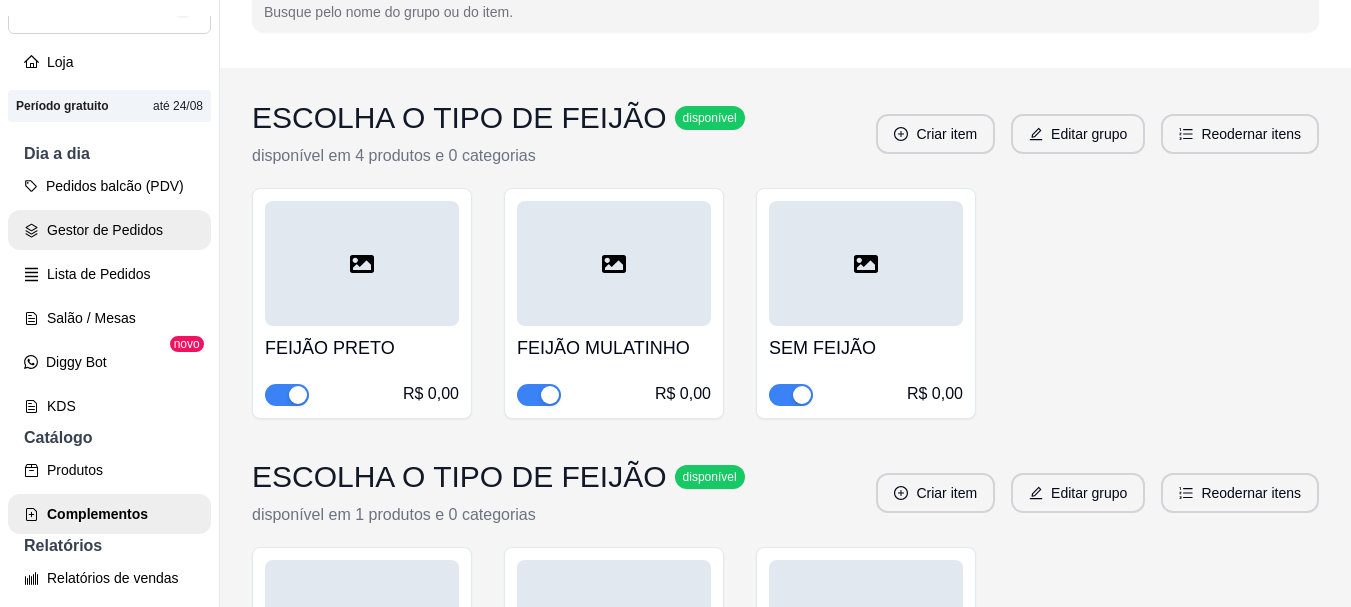 click on "Gestor de Pedidos" at bounding box center [109, 230] 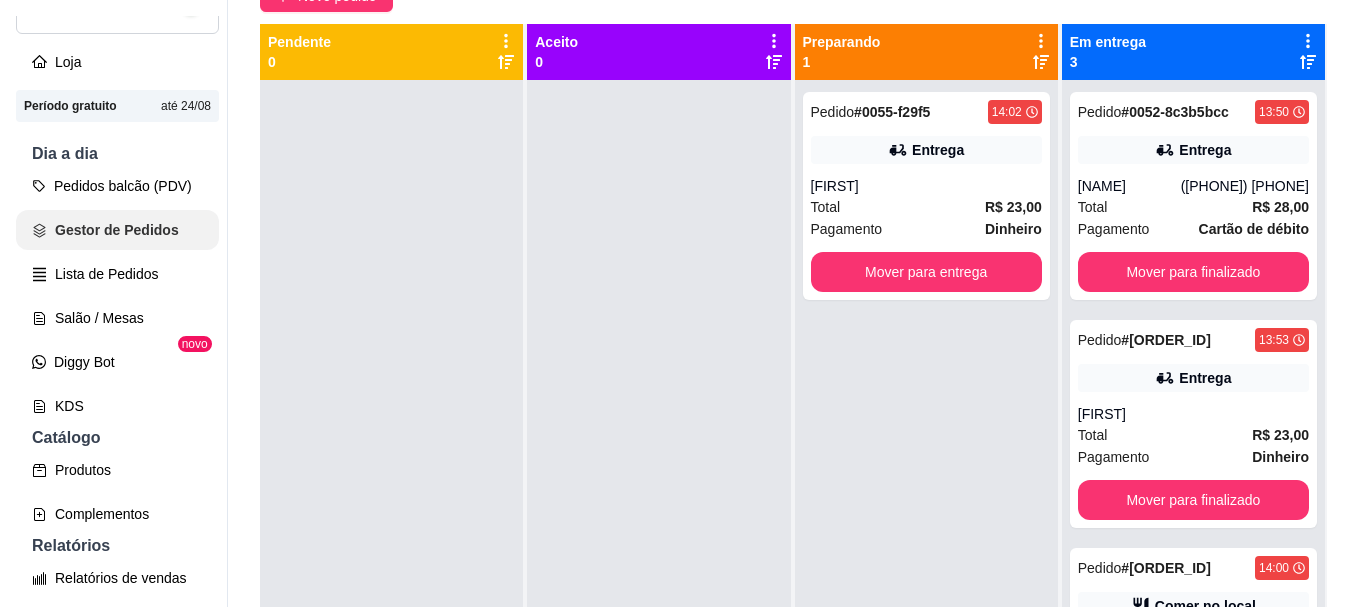 scroll, scrollTop: 0, scrollLeft: 0, axis: both 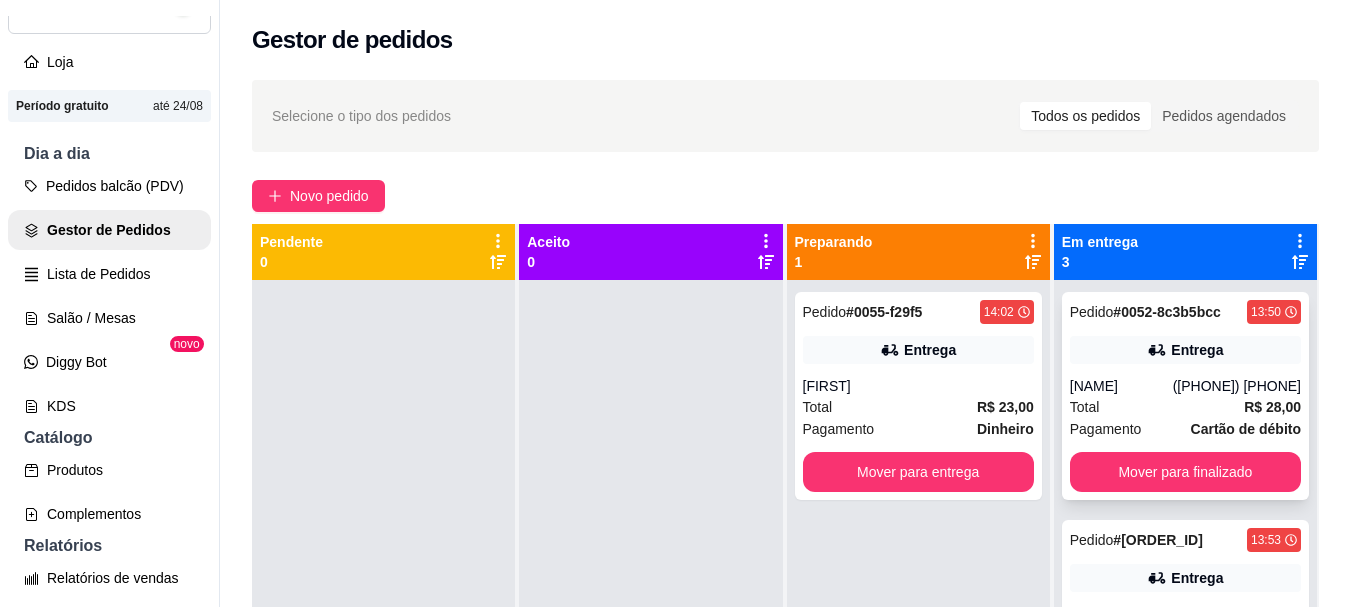 click on "Entrega" at bounding box center [1197, 350] 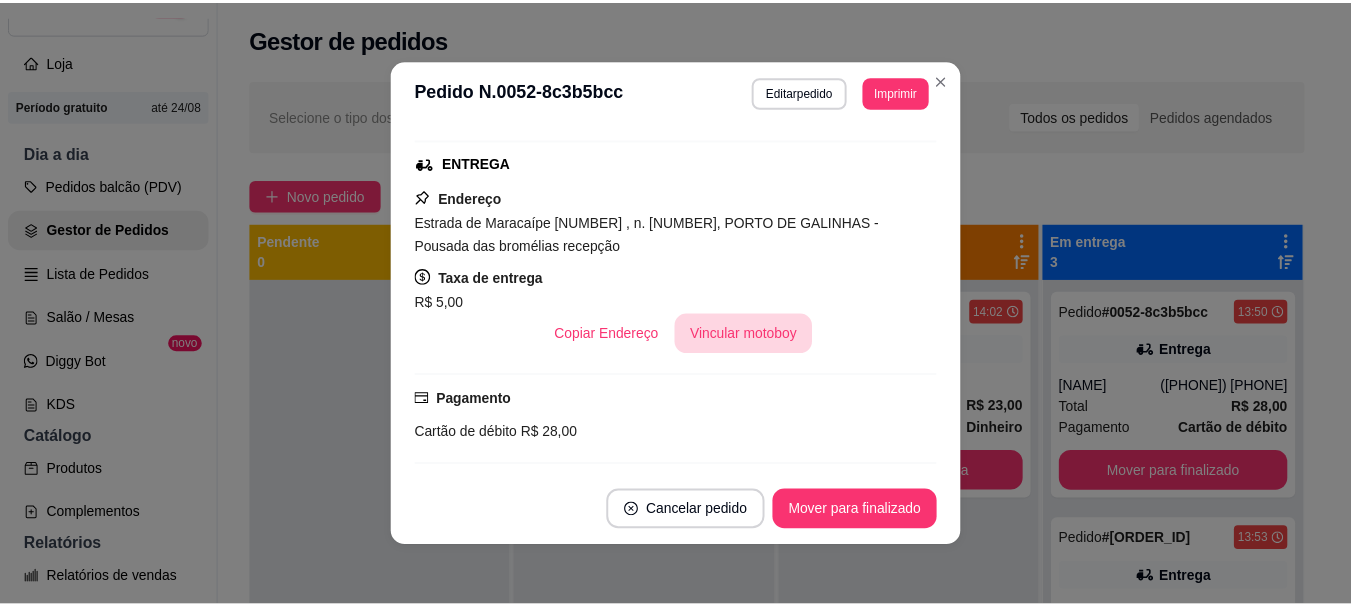scroll, scrollTop: 300, scrollLeft: 0, axis: vertical 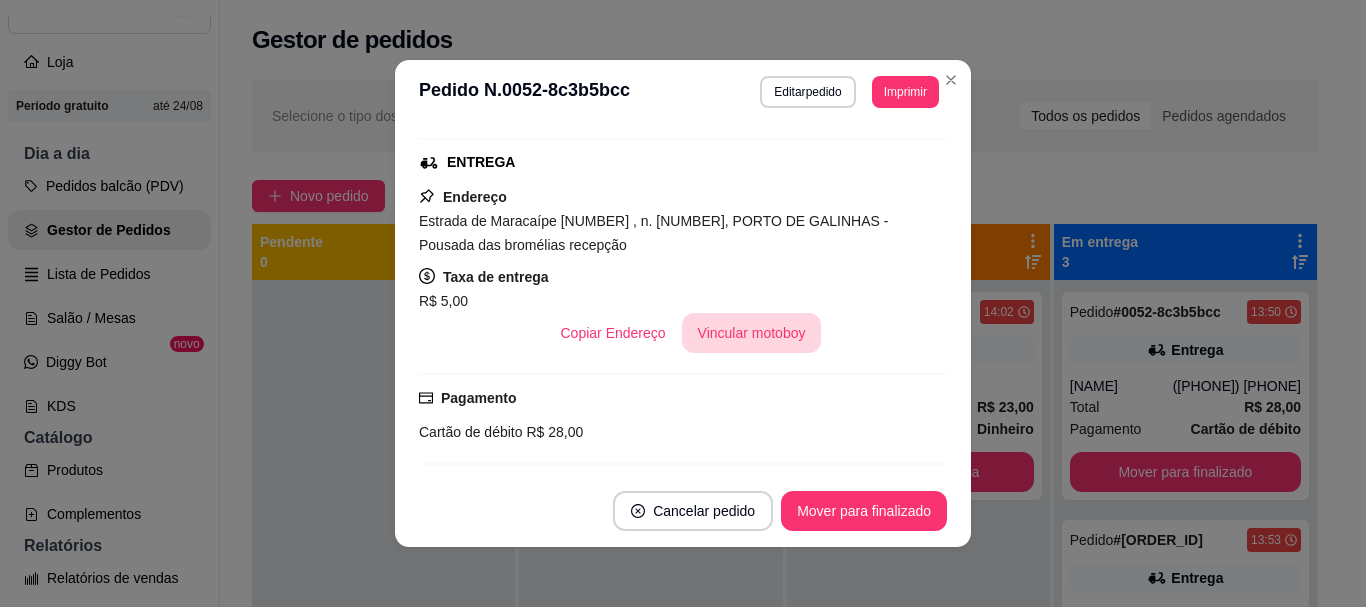 click on "Vincular motoboy" at bounding box center [752, 333] 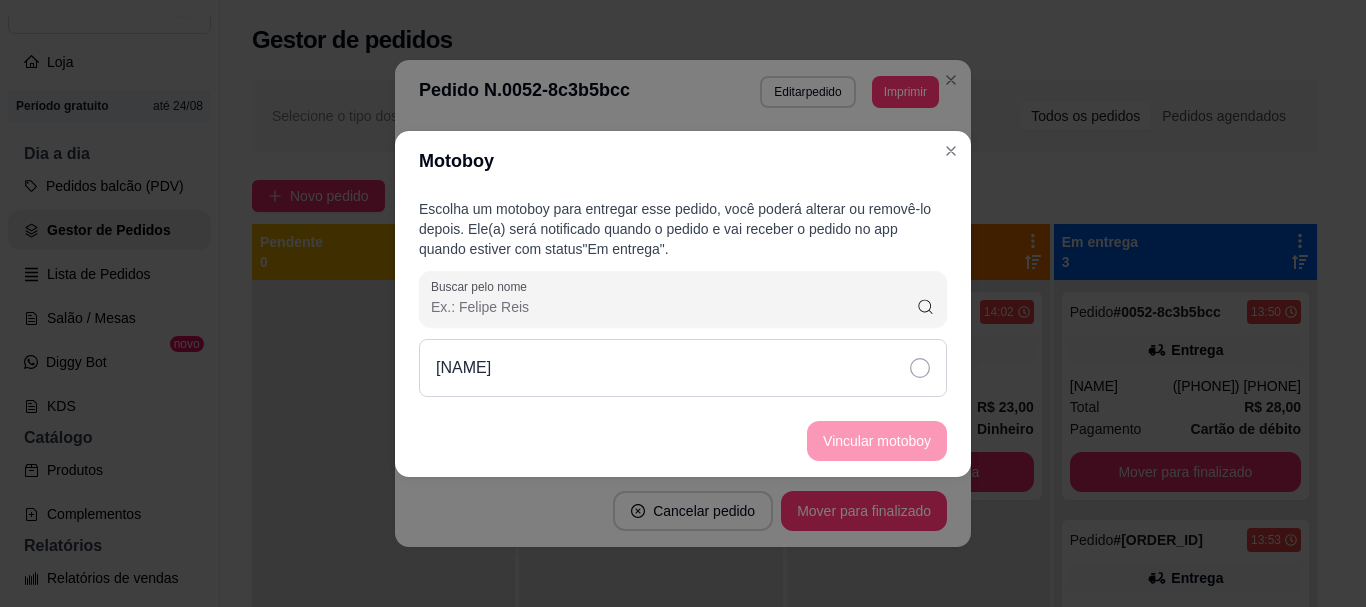 click on "Matheus" at bounding box center [683, 368] 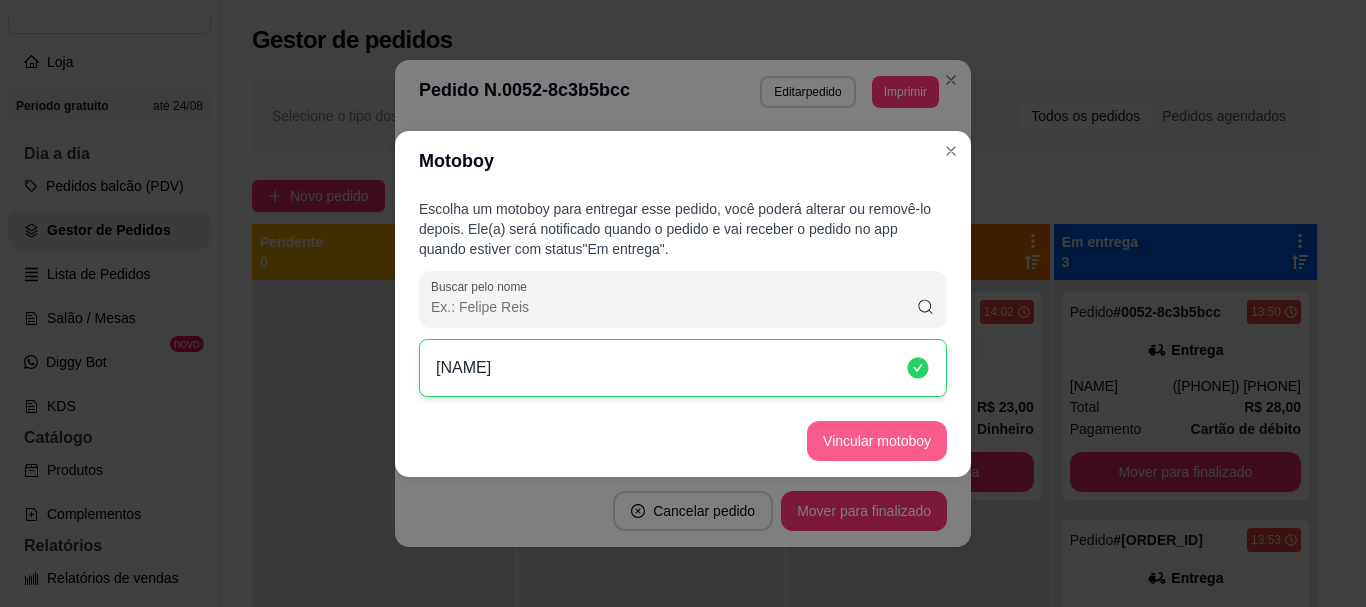 click on "Vincular motoboy" at bounding box center [877, 441] 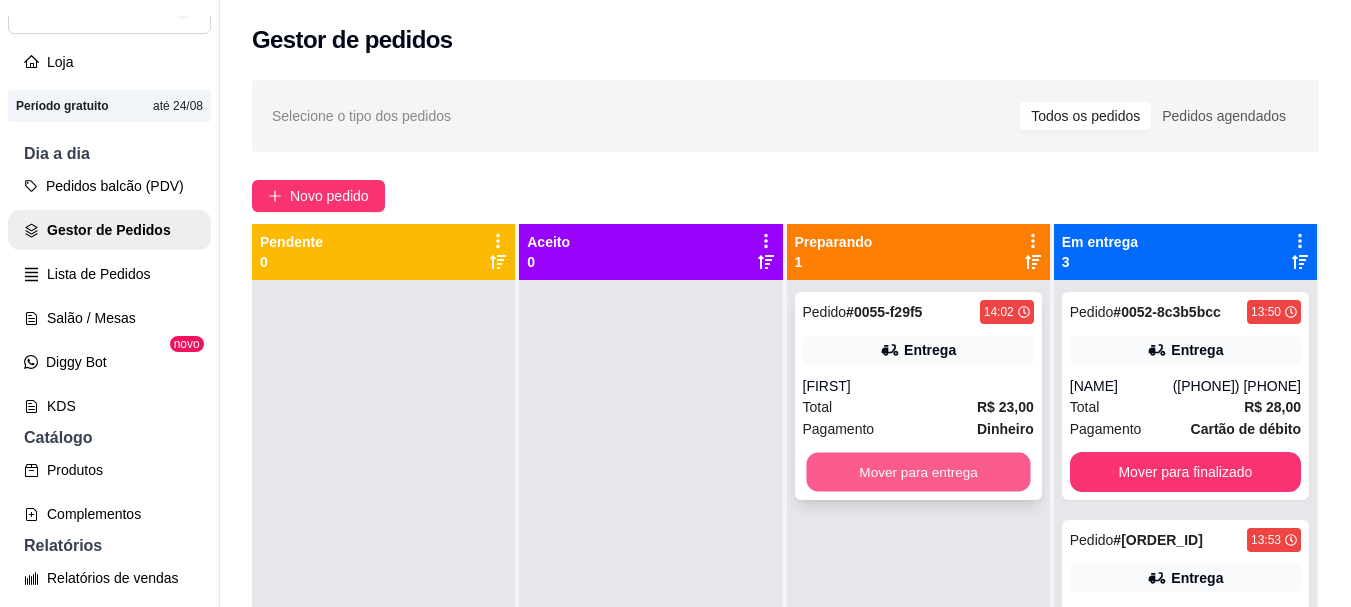 click on "Mover para entrega" at bounding box center [918, 472] 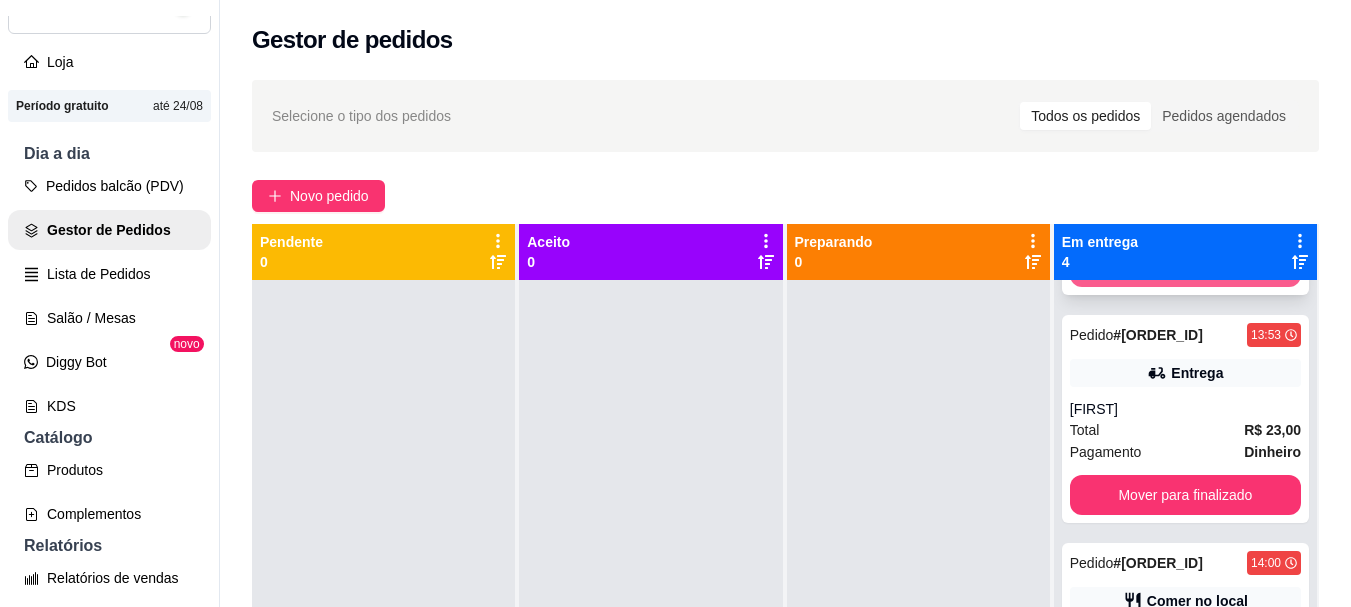scroll, scrollTop: 325, scrollLeft: 0, axis: vertical 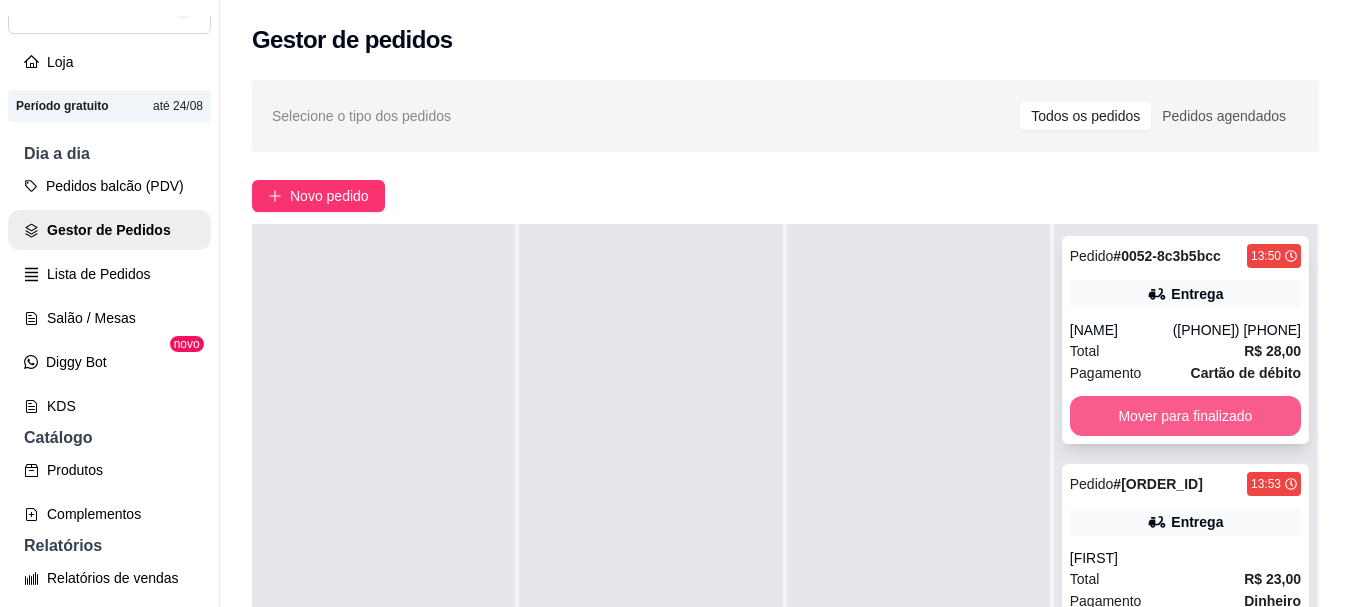 click on "Mover para finalizado" at bounding box center [1185, 416] 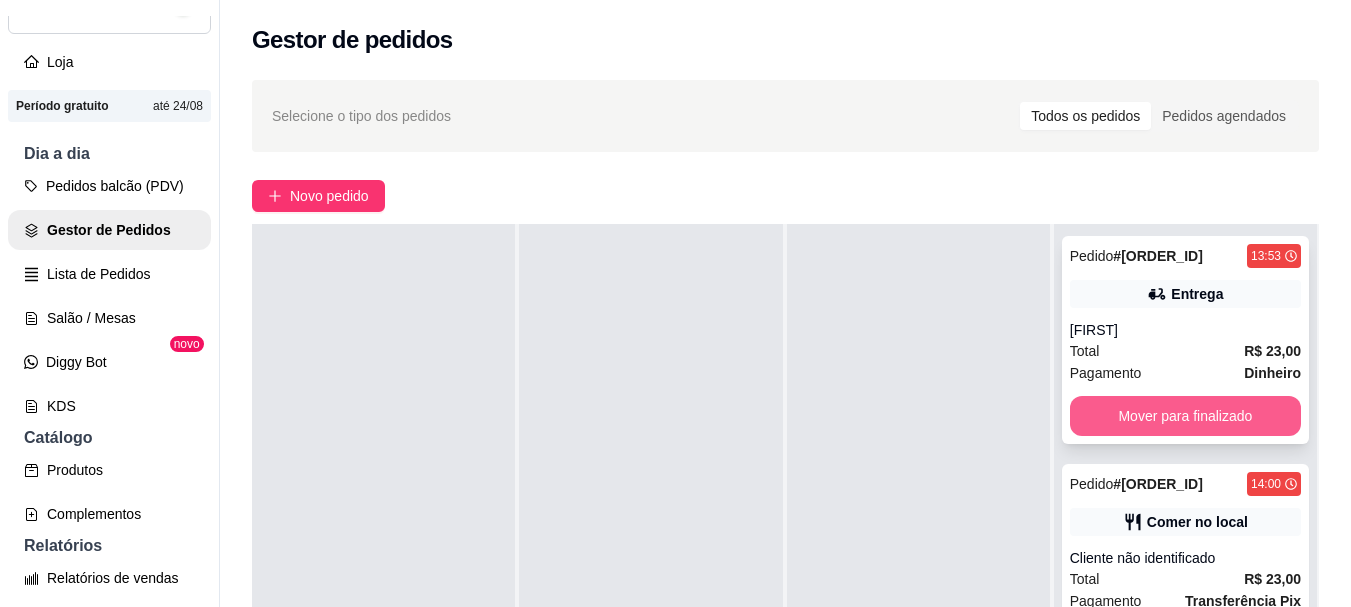 click on "Mover para finalizado" at bounding box center [1185, 416] 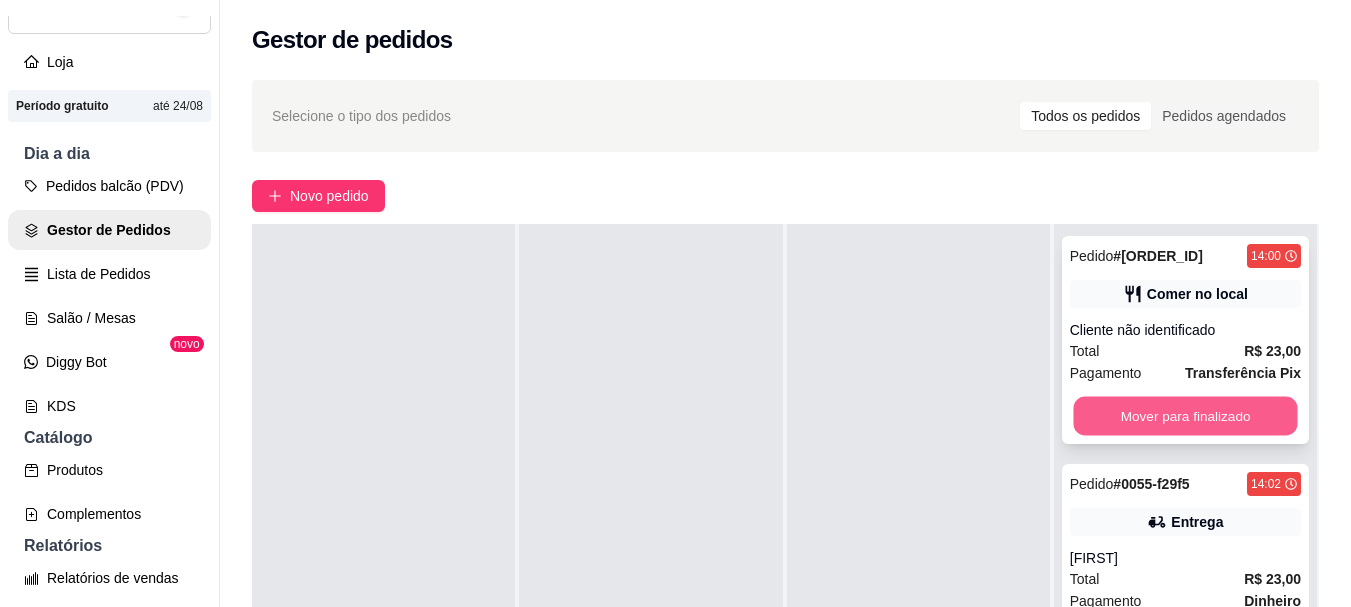 click on "Mover para finalizado" at bounding box center [1185, 416] 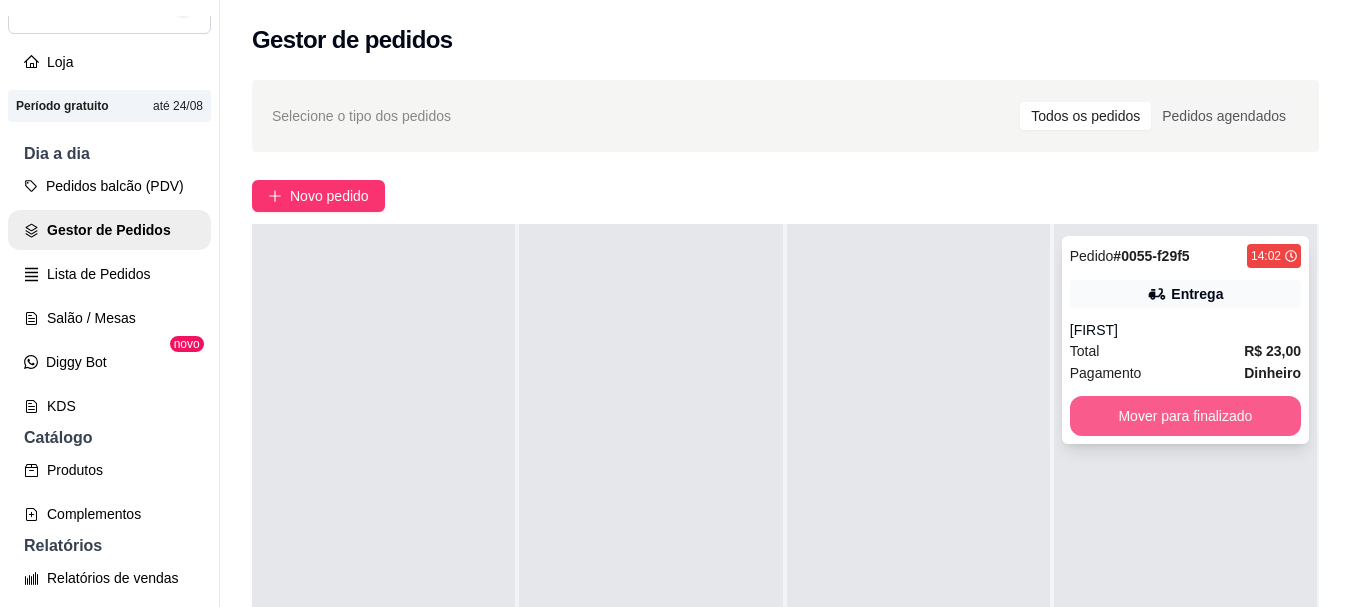 click on "Mover para finalizado" at bounding box center [1185, 416] 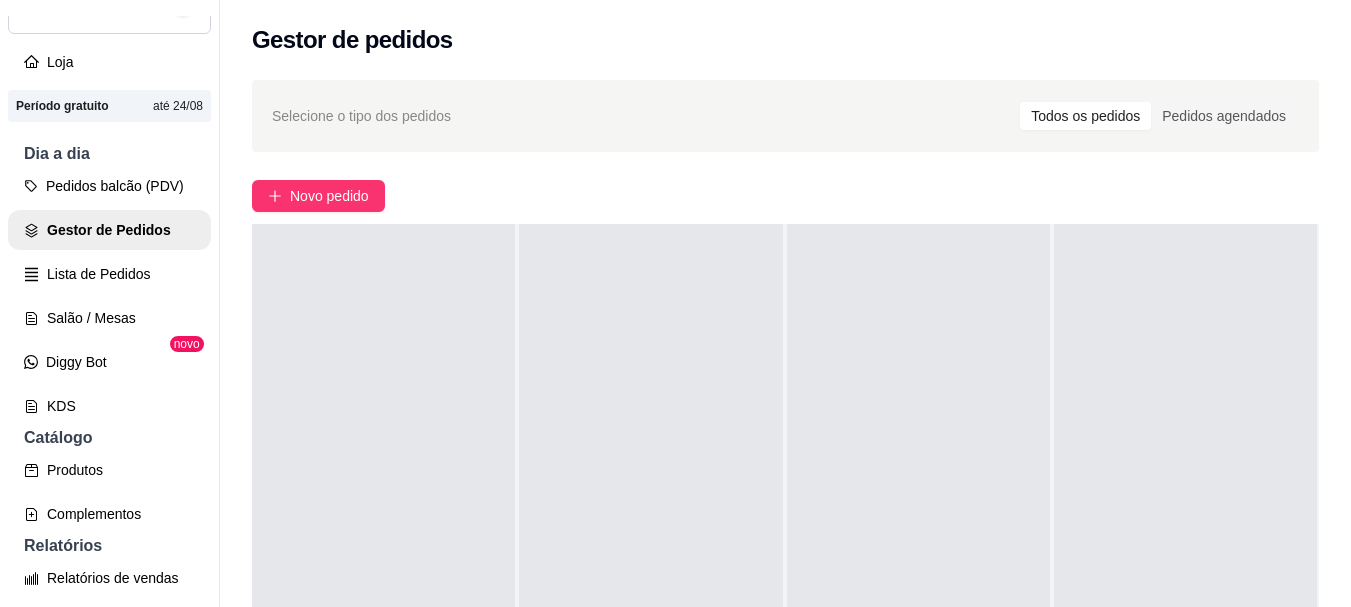 click at bounding box center [650, 527] 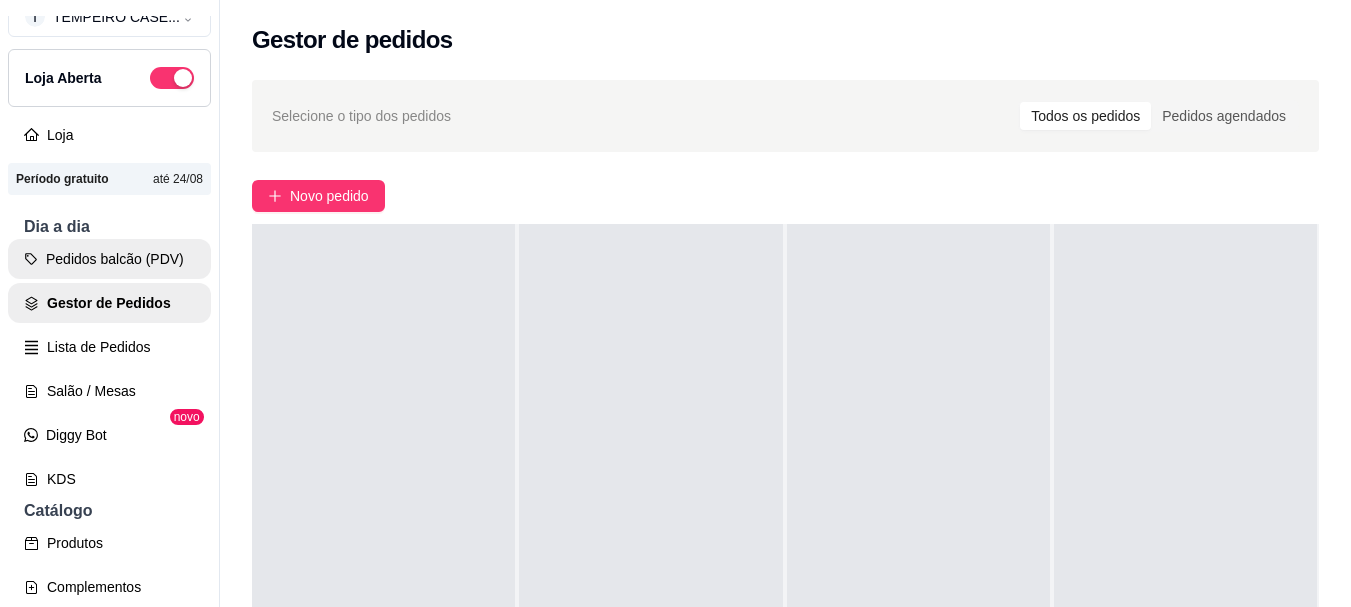 scroll, scrollTop: 0, scrollLeft: 0, axis: both 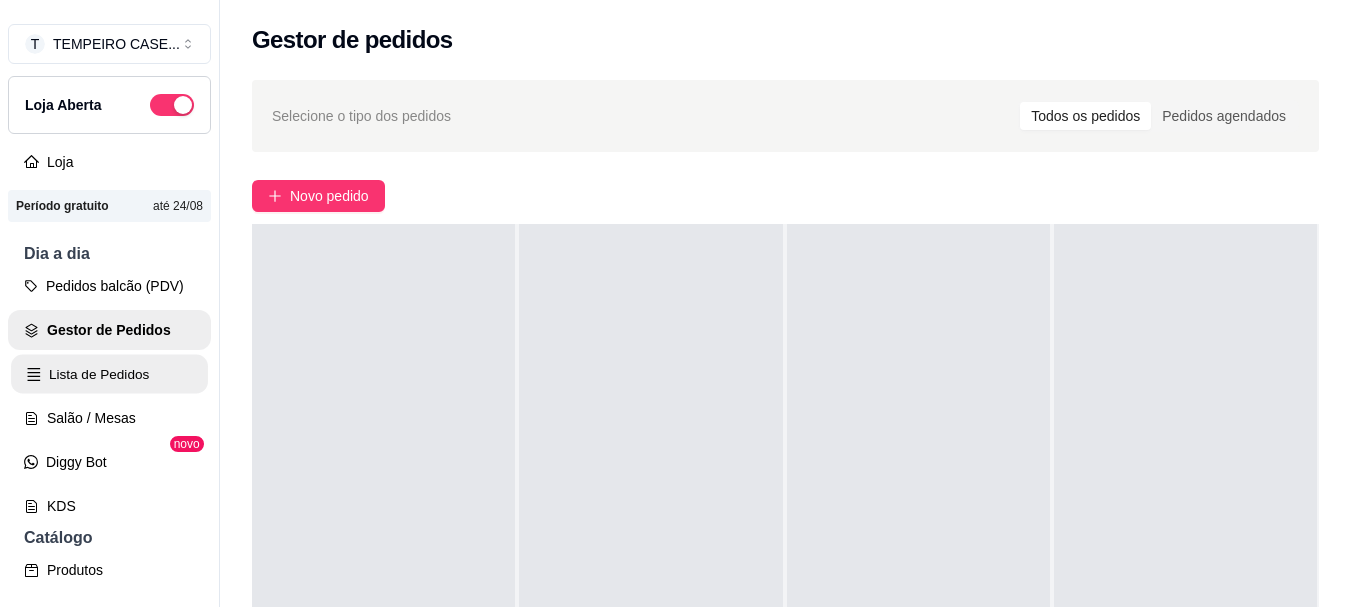click on "Lista de Pedidos" at bounding box center (109, 374) 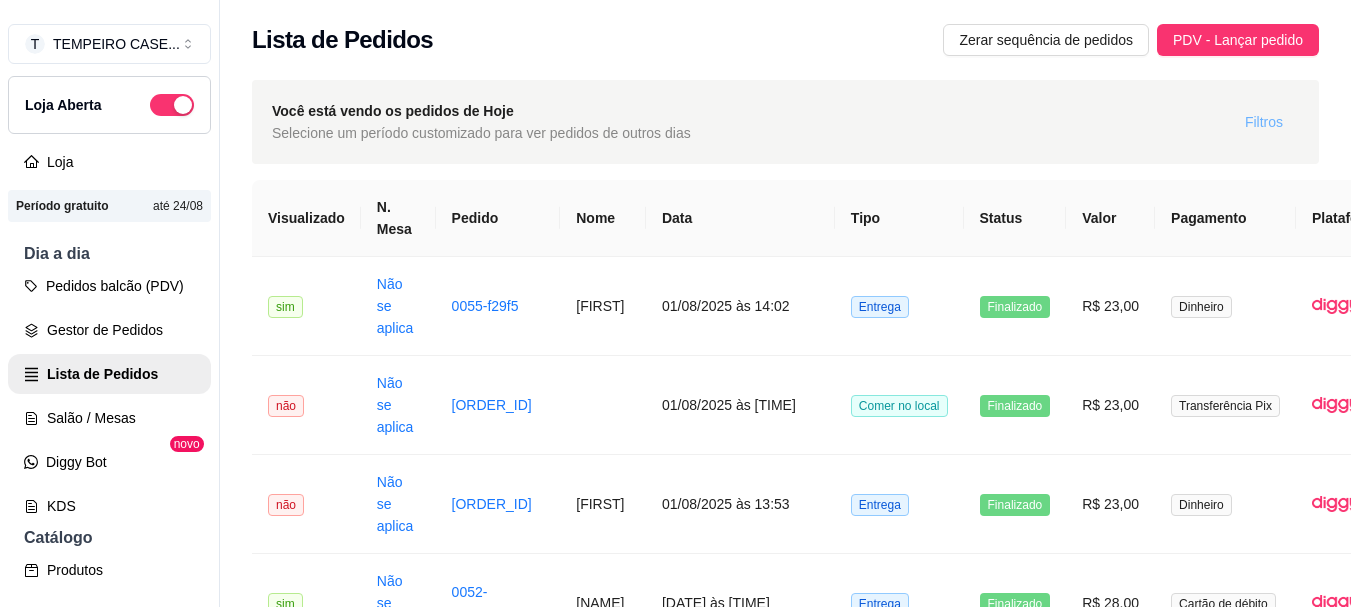 click on "Filtros" at bounding box center [1264, 122] 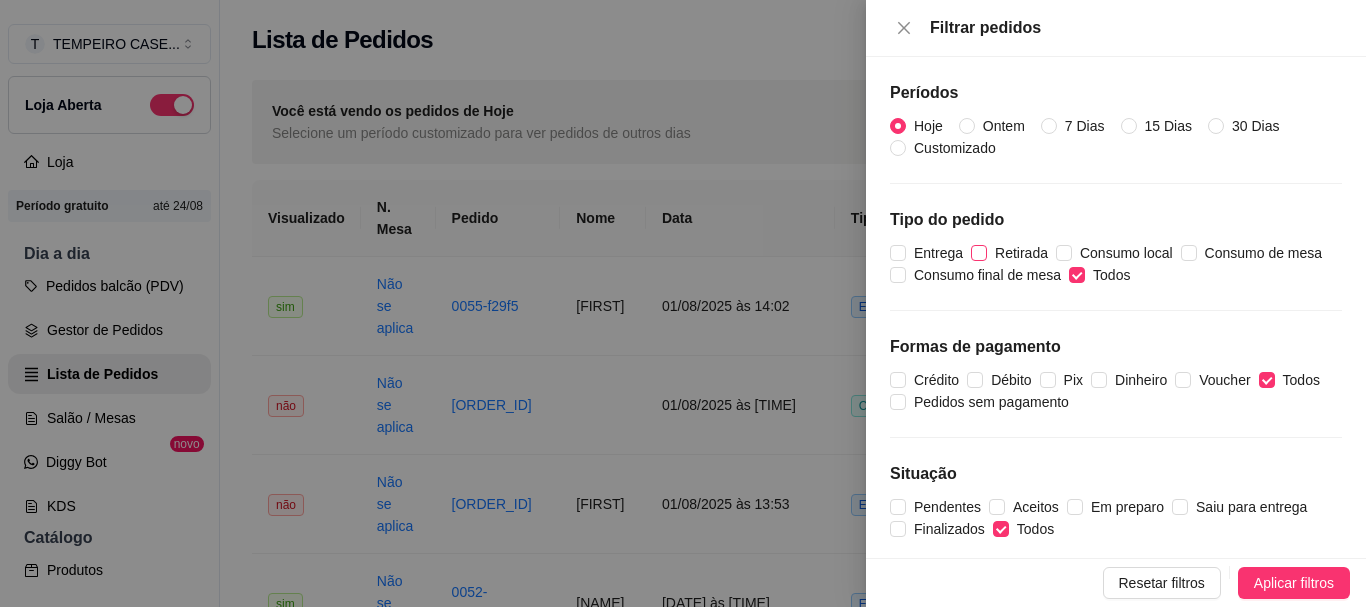 click on "Retirada" at bounding box center [1021, 253] 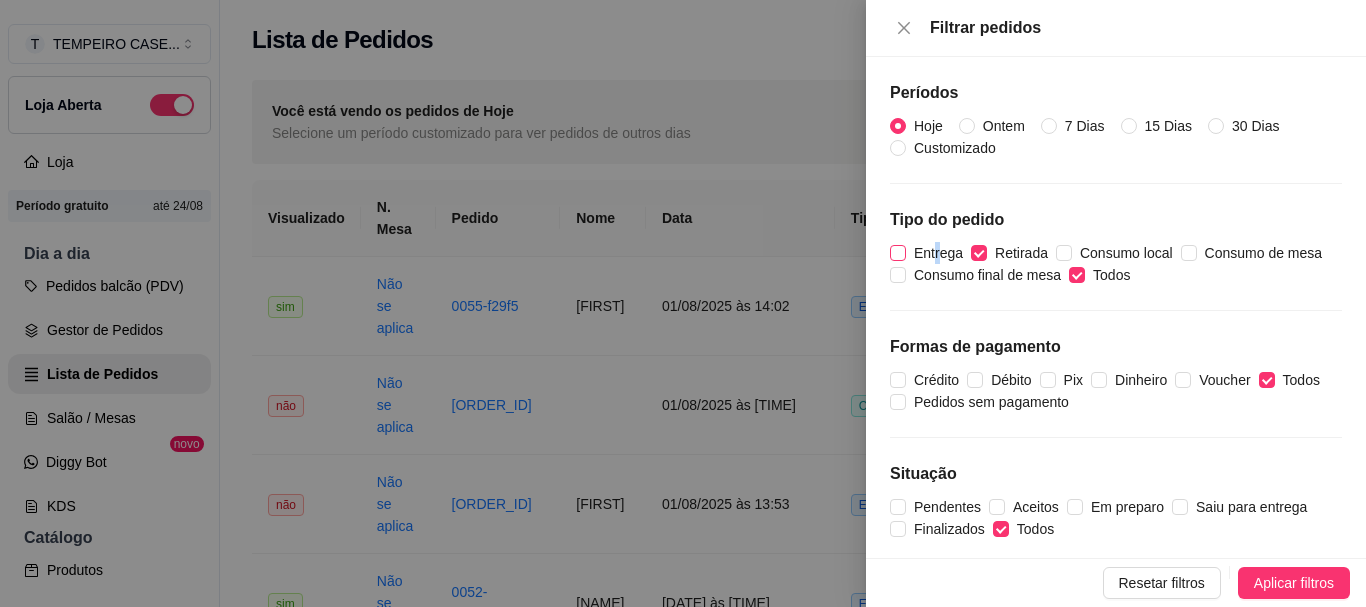 click on "Entrega" at bounding box center [938, 253] 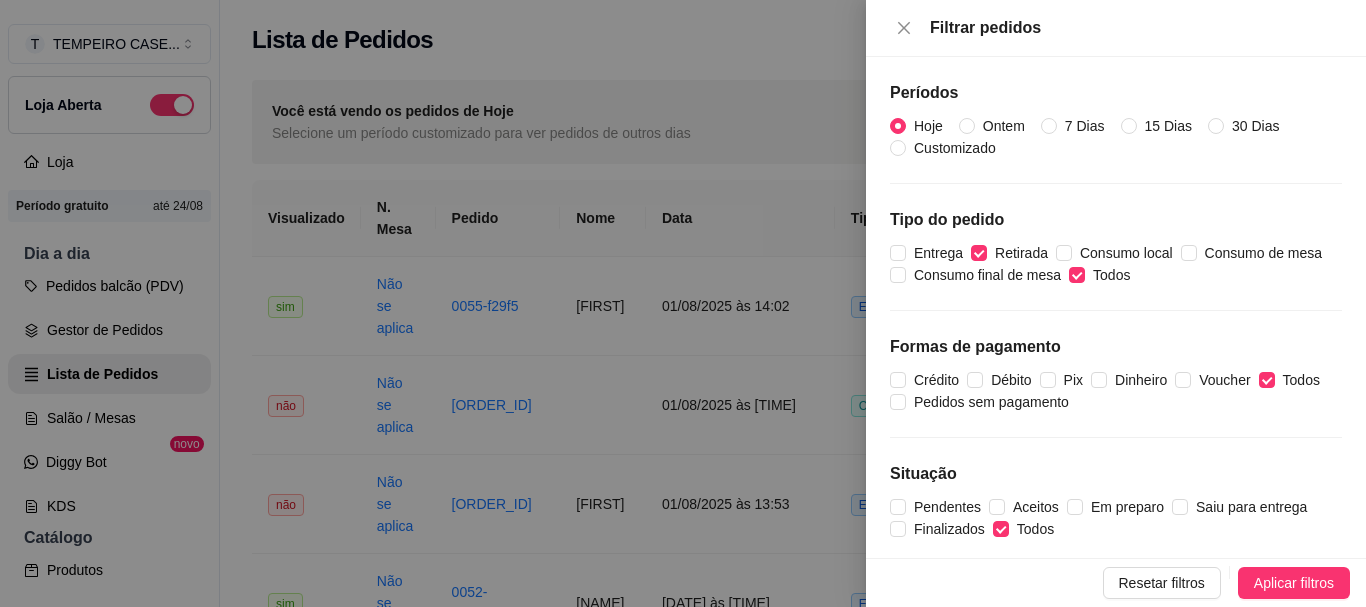click on "Períodos Hoje Ontem 7 Dias 15 Dias 30 Dias Customizado Tipo do pedido Entrega Retirada Consumo local Consumo de mesa Consumo final de mesa Todos Formas de pagamento Crédito Débito Pix Dinheiro Voucher Todos Pedidos sem pagamento Situação Pendentes Aceitos Em preparo Saiu para entrega Finalizados Todos Plataforma iFood Diggy" at bounding box center [1116, 307] 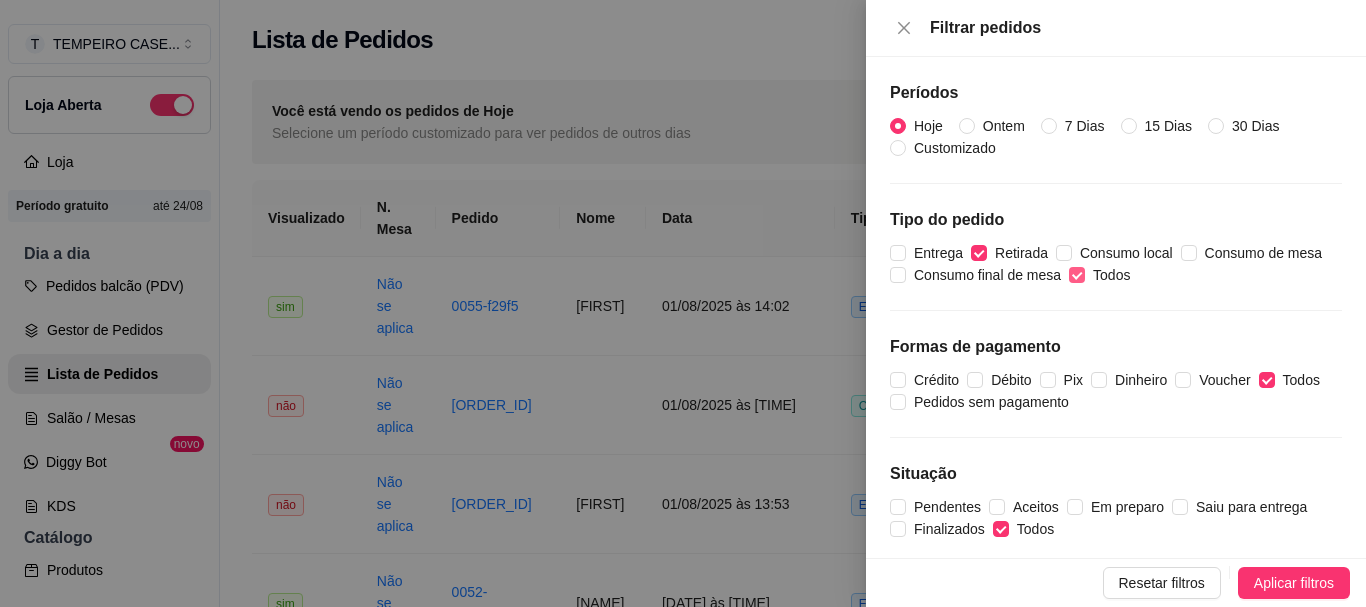 click on "Todos" at bounding box center [1103, 275] 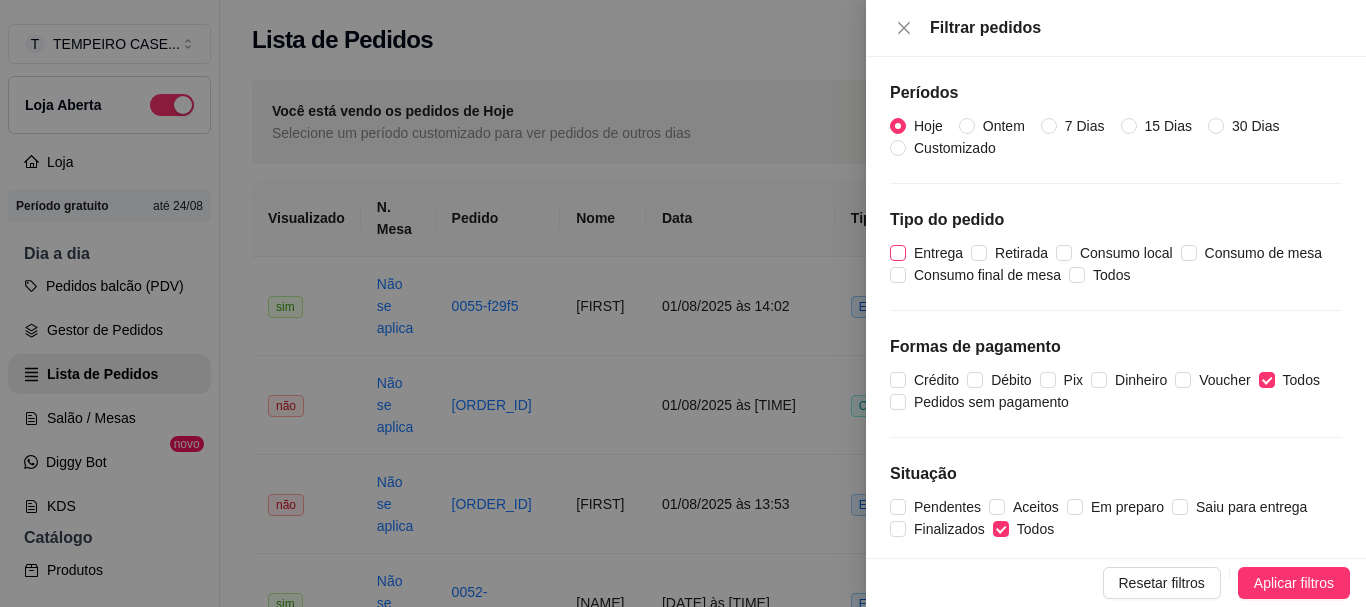 drag, startPoint x: 989, startPoint y: 252, endPoint x: 957, endPoint y: 255, distance: 32.140316 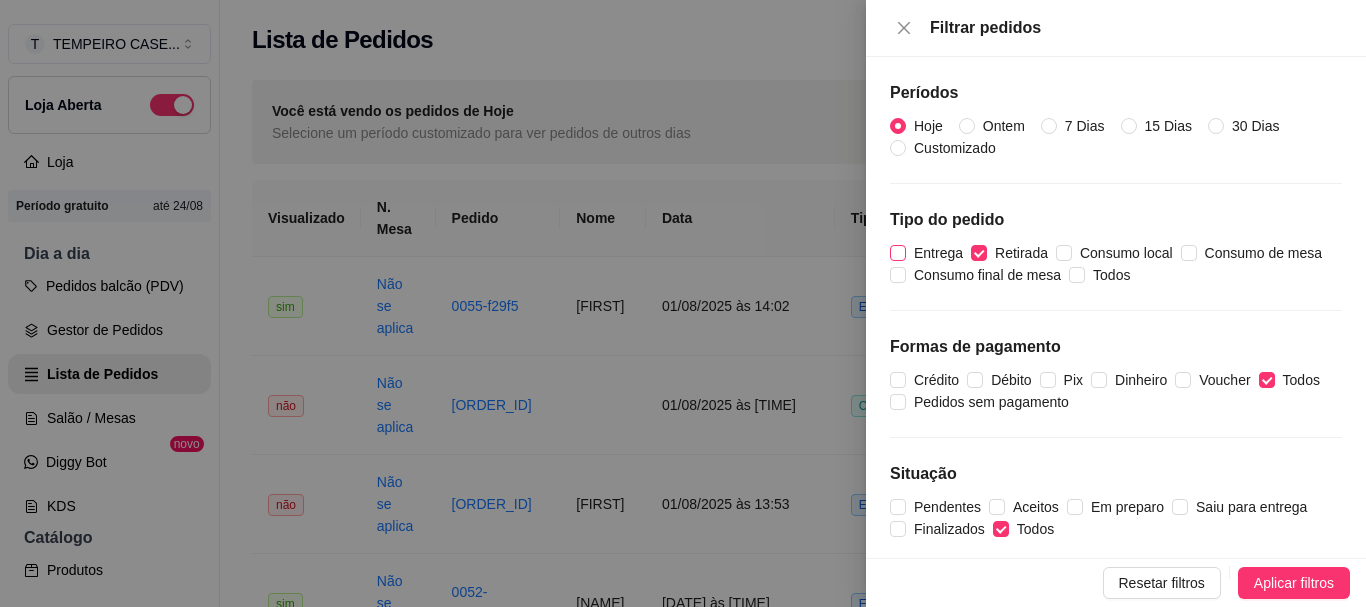 click on "Entrega" at bounding box center [938, 253] 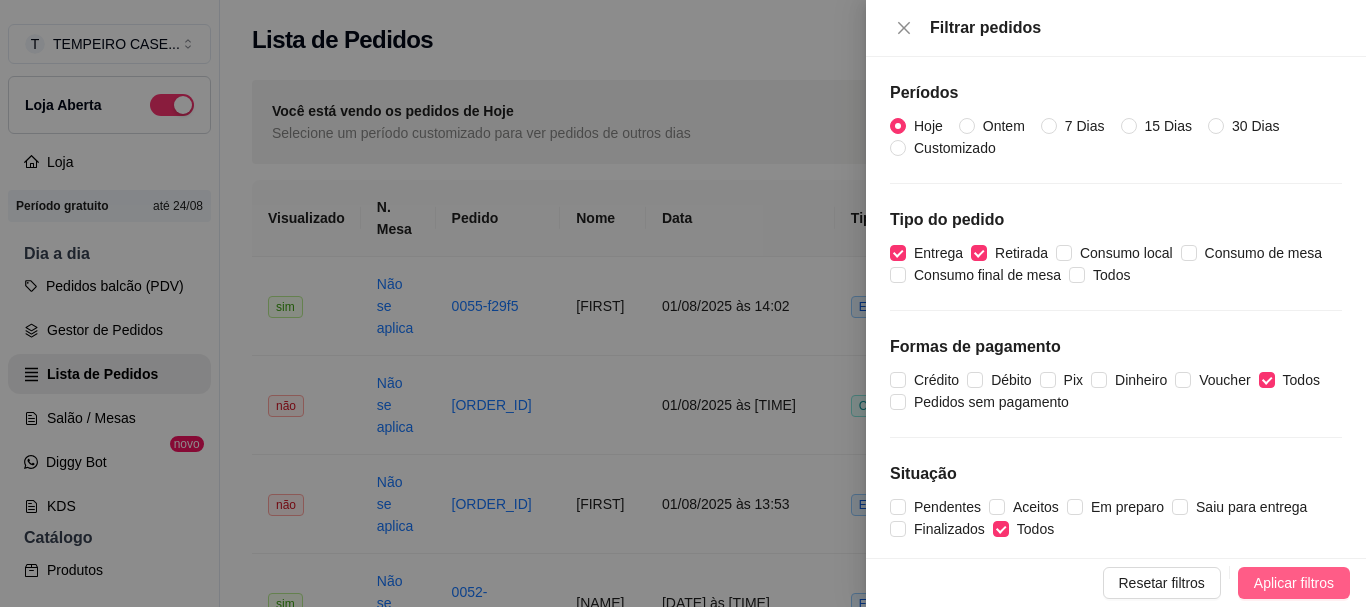 click on "Aplicar filtros" at bounding box center [1294, 583] 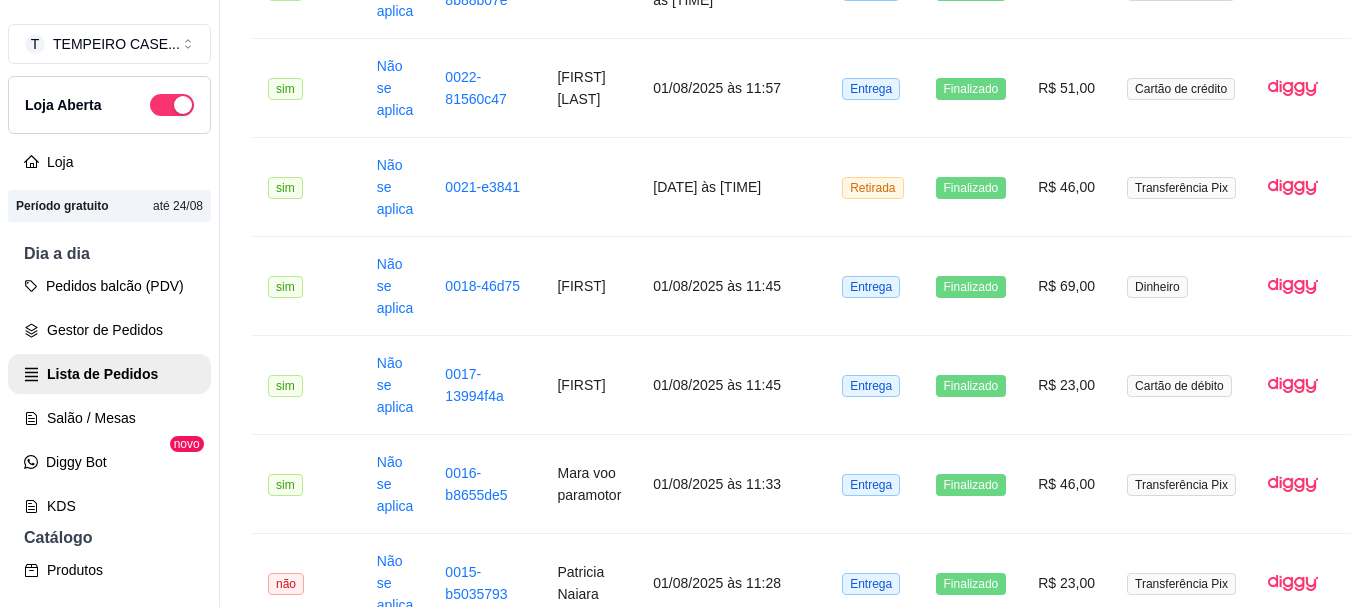 scroll, scrollTop: 2779, scrollLeft: 0, axis: vertical 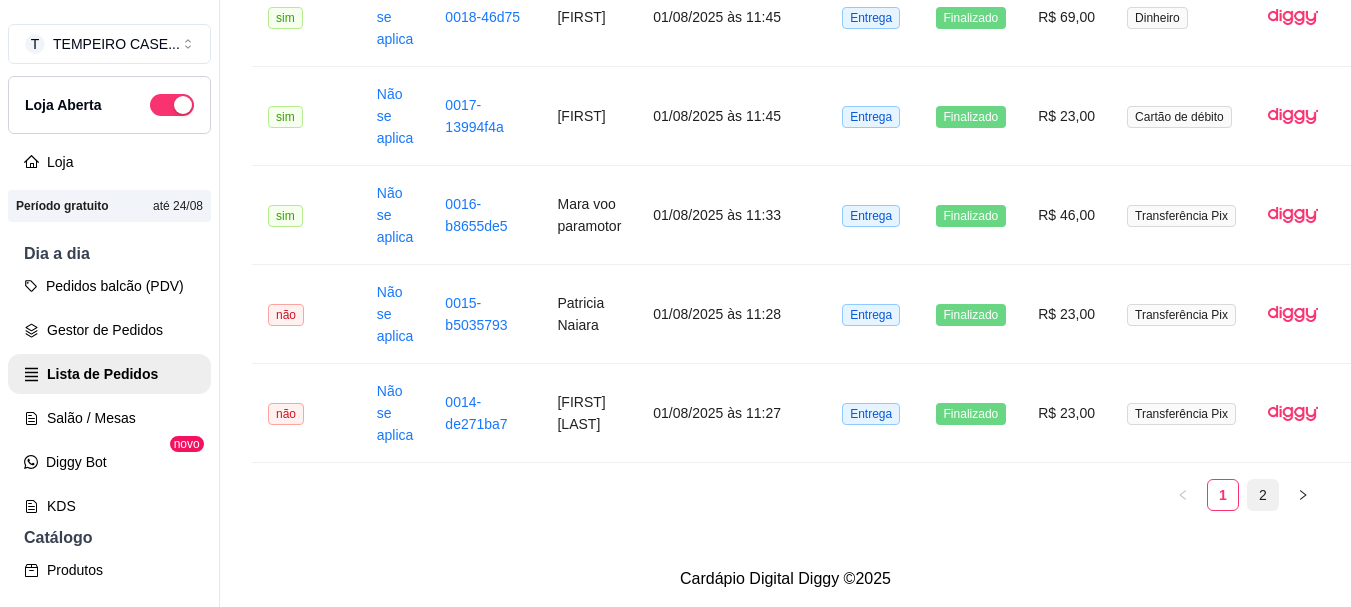 click on "2" at bounding box center [1263, 495] 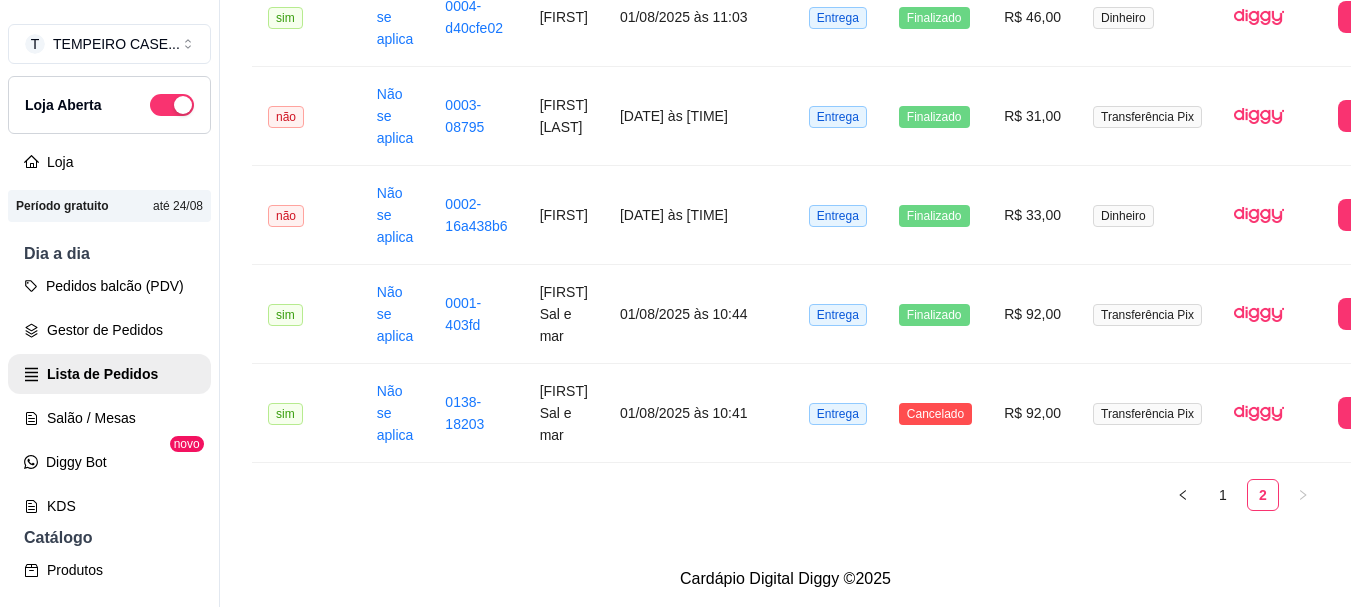 scroll, scrollTop: 26, scrollLeft: 0, axis: vertical 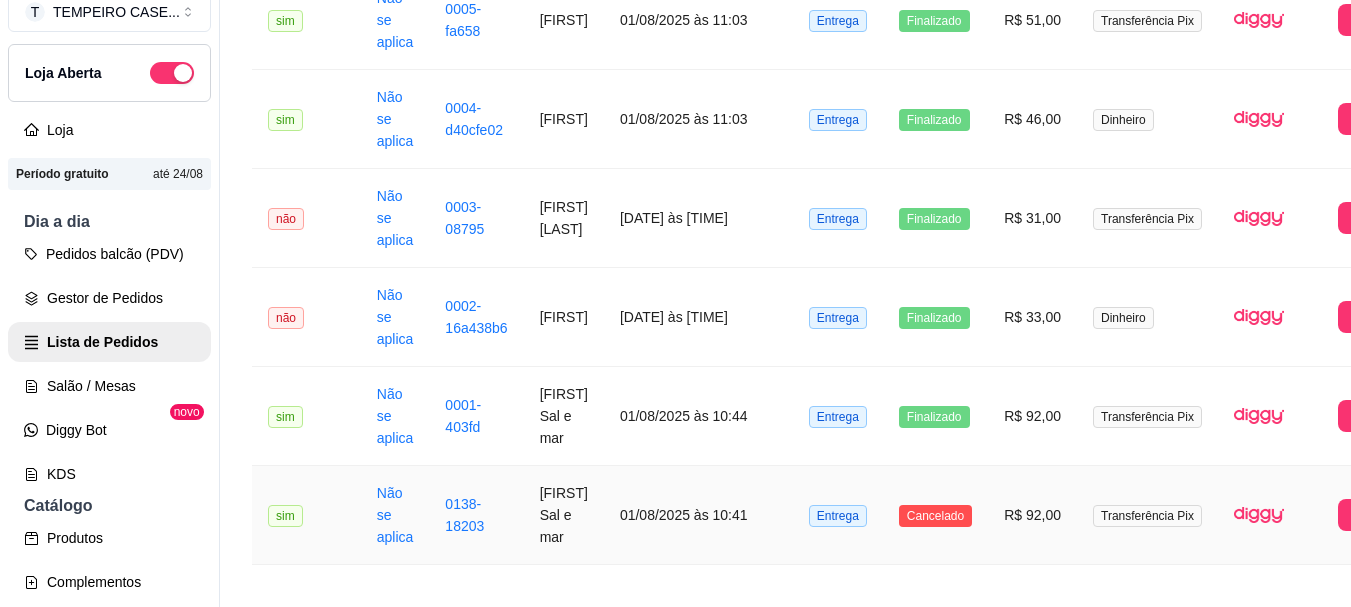 click on "**********" at bounding box center (837, -139) 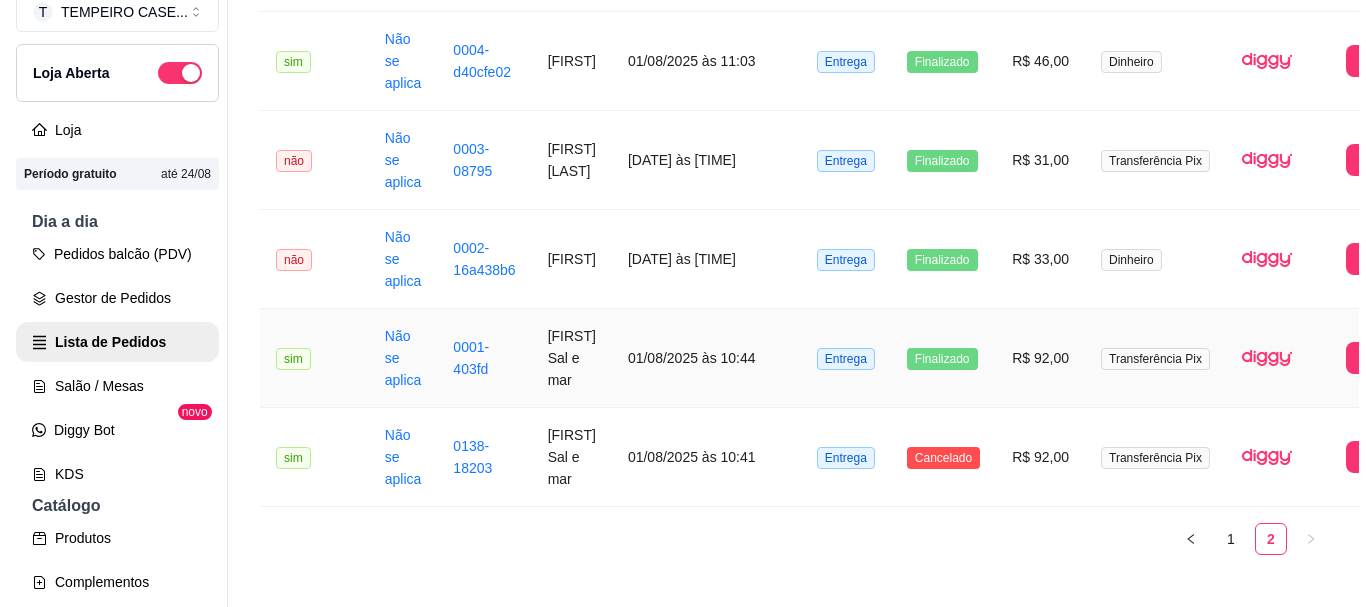 scroll, scrollTop: 1217, scrollLeft: 0, axis: vertical 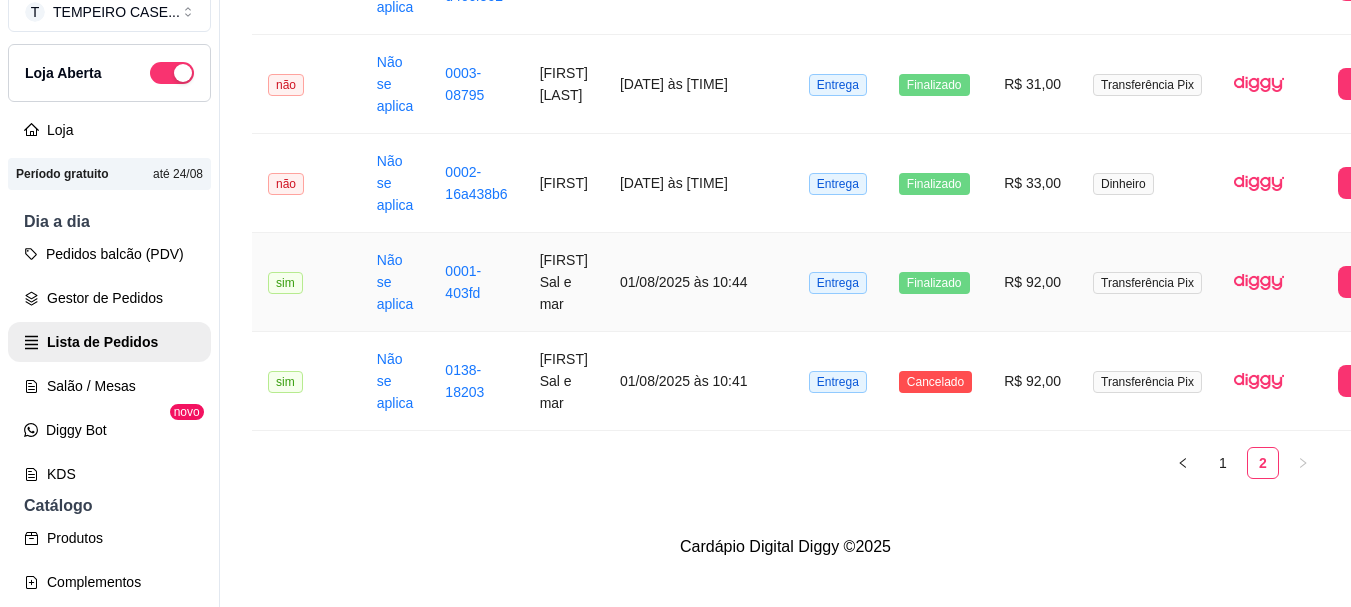 click on "1" at bounding box center (1223, 463) 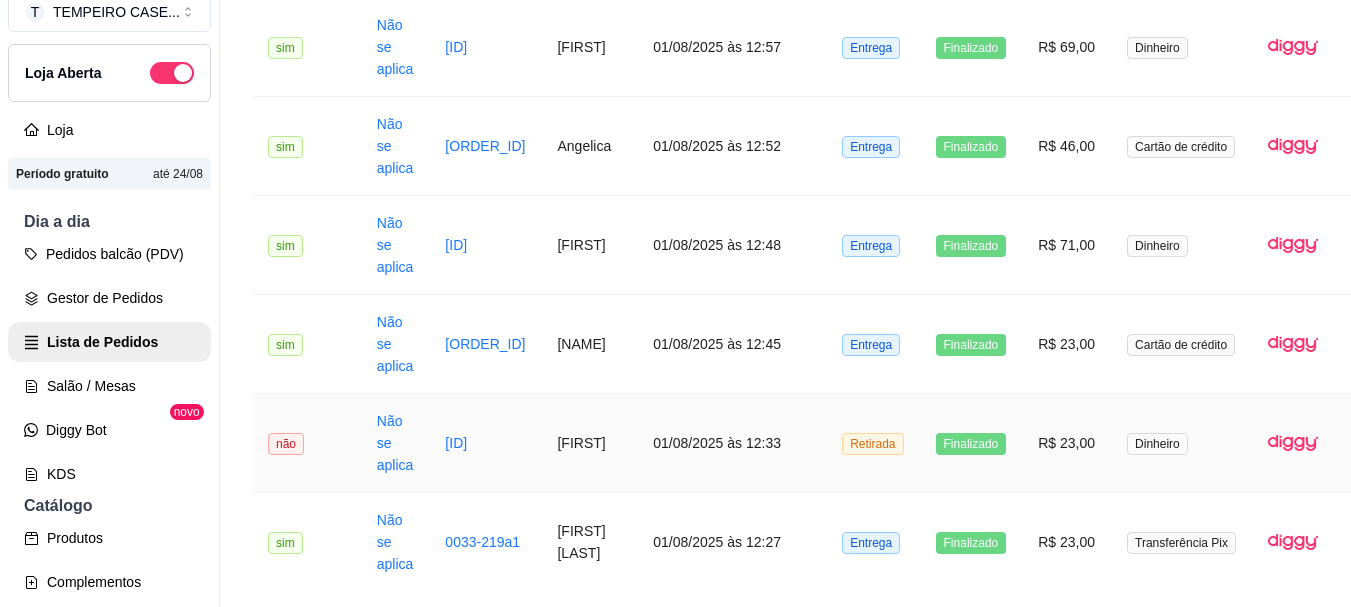 click at bounding box center [1304, 443] 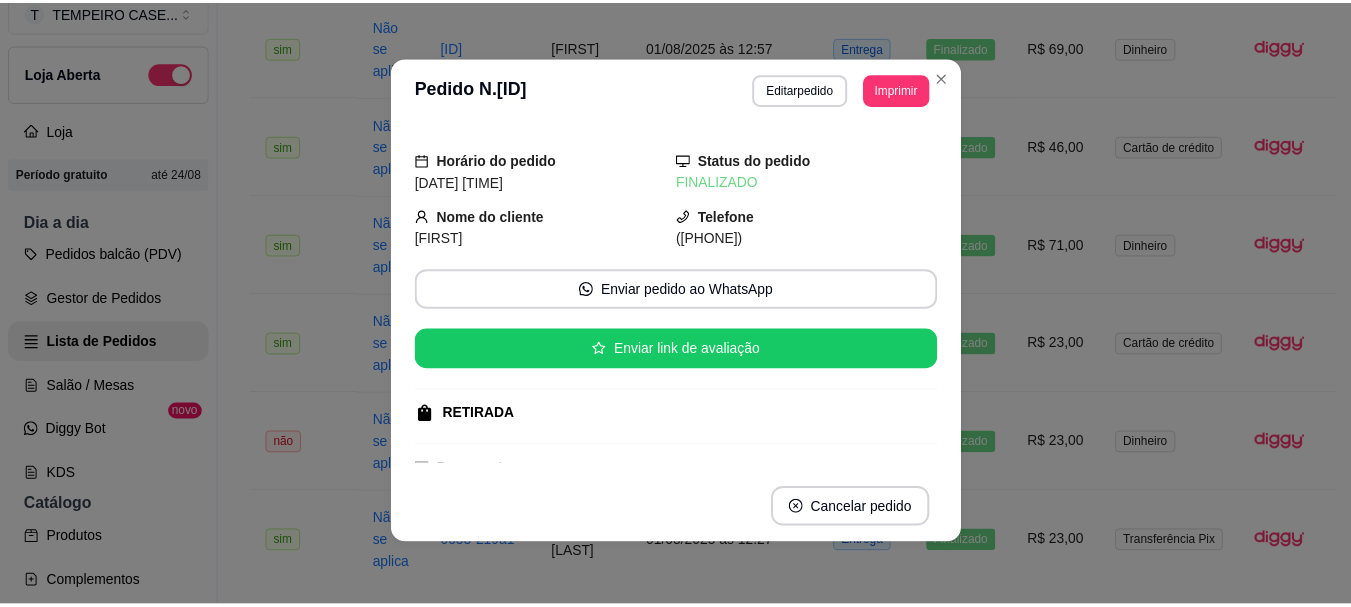 scroll, scrollTop: 4, scrollLeft: 0, axis: vertical 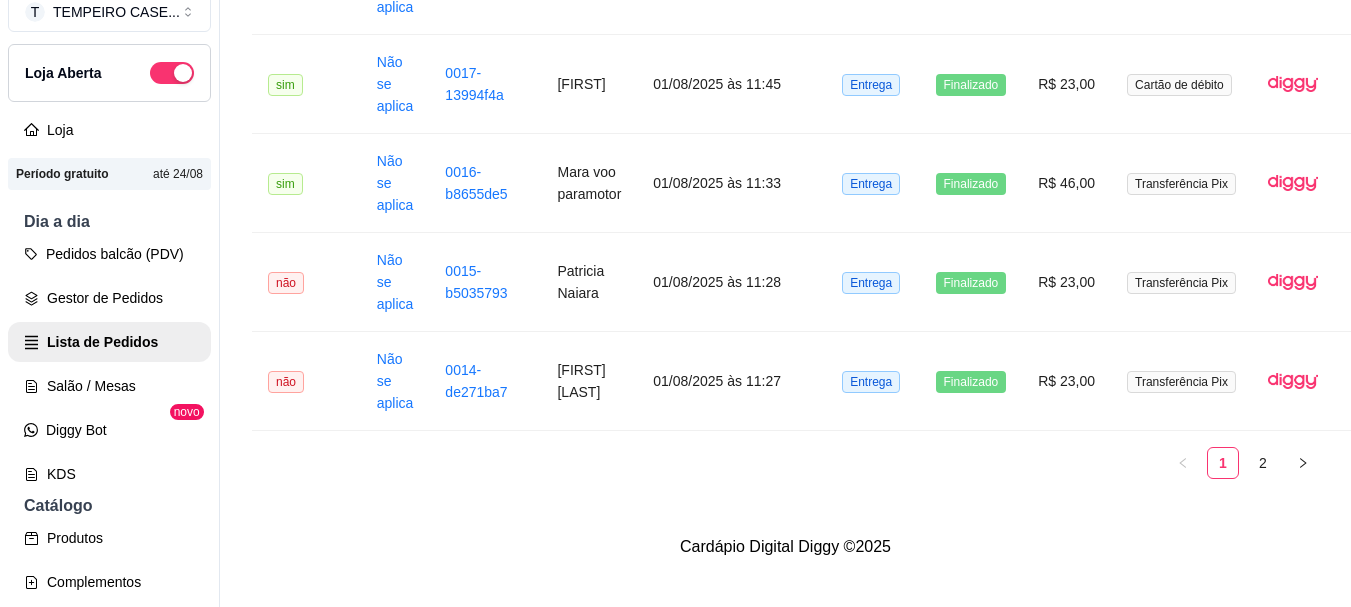 click on "T TEMPEIRO CASE ... Loja Aberta Loja Período gratuito até 24/08   Dia a dia Pedidos balcão (PDV) Gestor de Pedidos Lista de Pedidos Salão / Mesas Diggy Bot novo KDS Catálogo Produtos Complementos Relatórios Relatórios de vendas Relatório de clientes Relatório de fidelidade novo Gerenciar Entregadores novo Nota Fiscal (NFC-e) Controle de caixa Controle de fiado Cupons Clientes Estoque Configurações Diggy Planos Precisa de ajuda? Sair Lista de Pedidos Zerar sequência de pedidos PDV - Lançar pedido Você está vendo os pedidos de   Hoje Selecione um período customizado para ver pedidos de outros dias Filtros Visualizado N. Mesa Pedido Nome Data Tipo Status Valor Pagamento Plataforma Ações sim Não se aplica 0055-f29f5 GM 01/08/2025 às 14:02 Entrega Finalizado R$ 23,00 Dinheiro Pedido  0055-f29f5 Entrega Data do Pedido:   2025-08-01 as 14:02 Cliente:   GM Telefone:   ** ITENS DO PEDIDO ** Produto Qtd Preco FILE DE FRANGO  - APARMEGIANA 1 R$ 23,00 *  FEIJÃO PRETO 1 R$ 0,00 ** PAGAMENTO ** Nao" at bounding box center [675, 287] 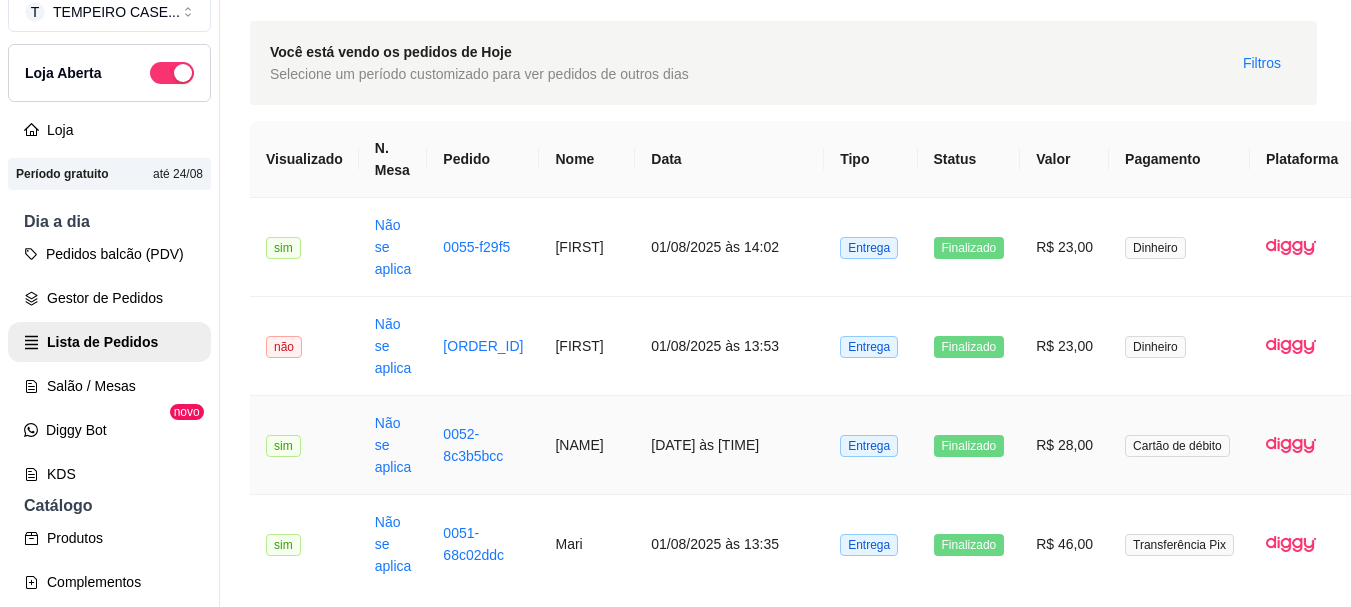 scroll, scrollTop: 0, scrollLeft: 2, axis: horizontal 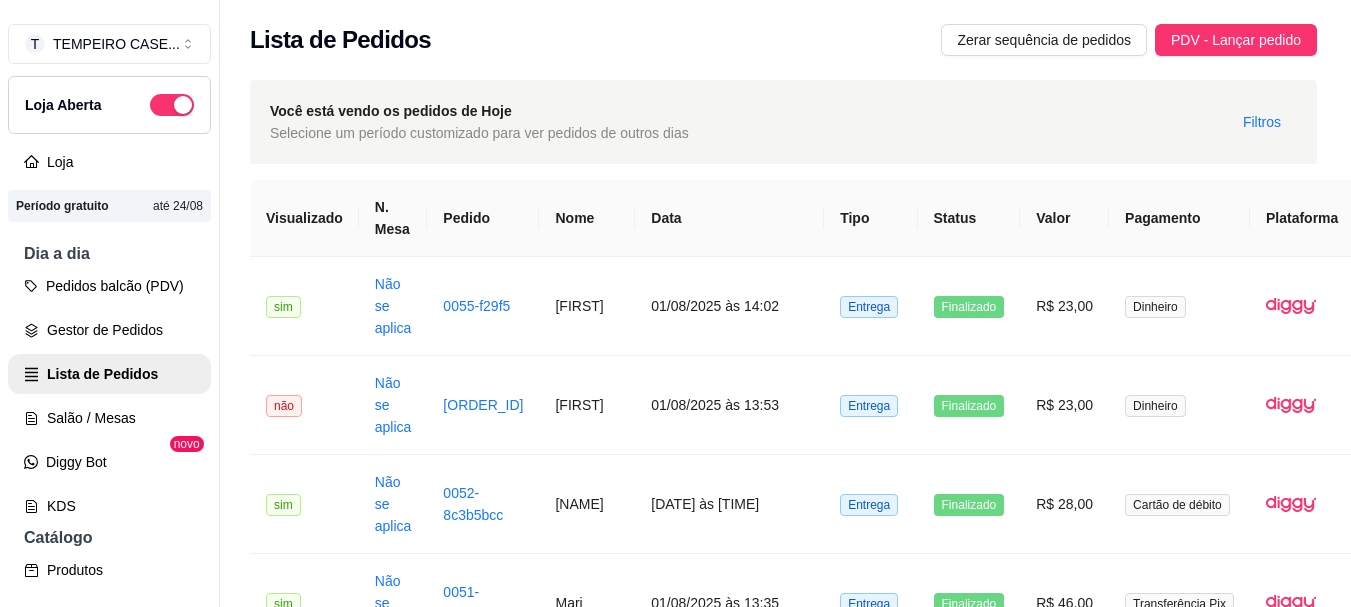 click on "**********" at bounding box center (783, 1691) 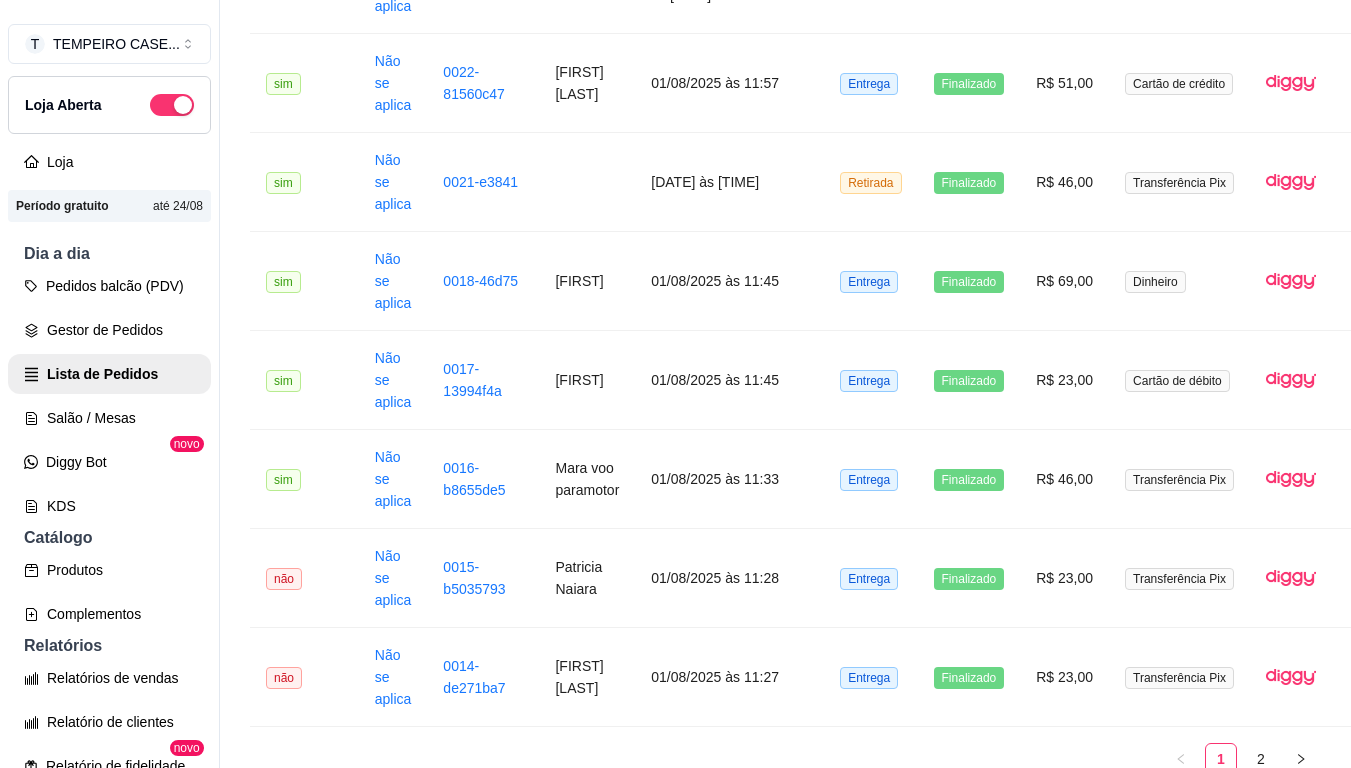 scroll, scrollTop: 2618, scrollLeft: 2, axis: both 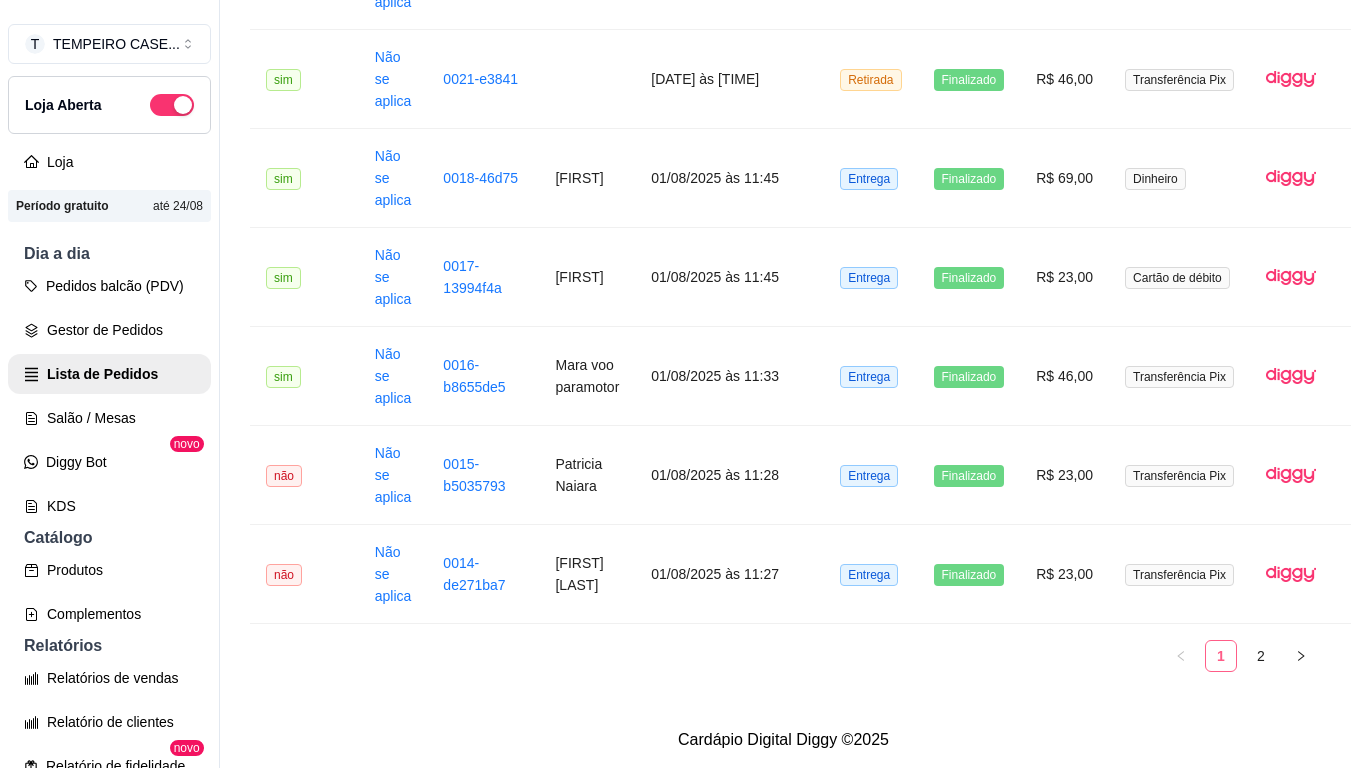 click on "1" at bounding box center (1221, 656) 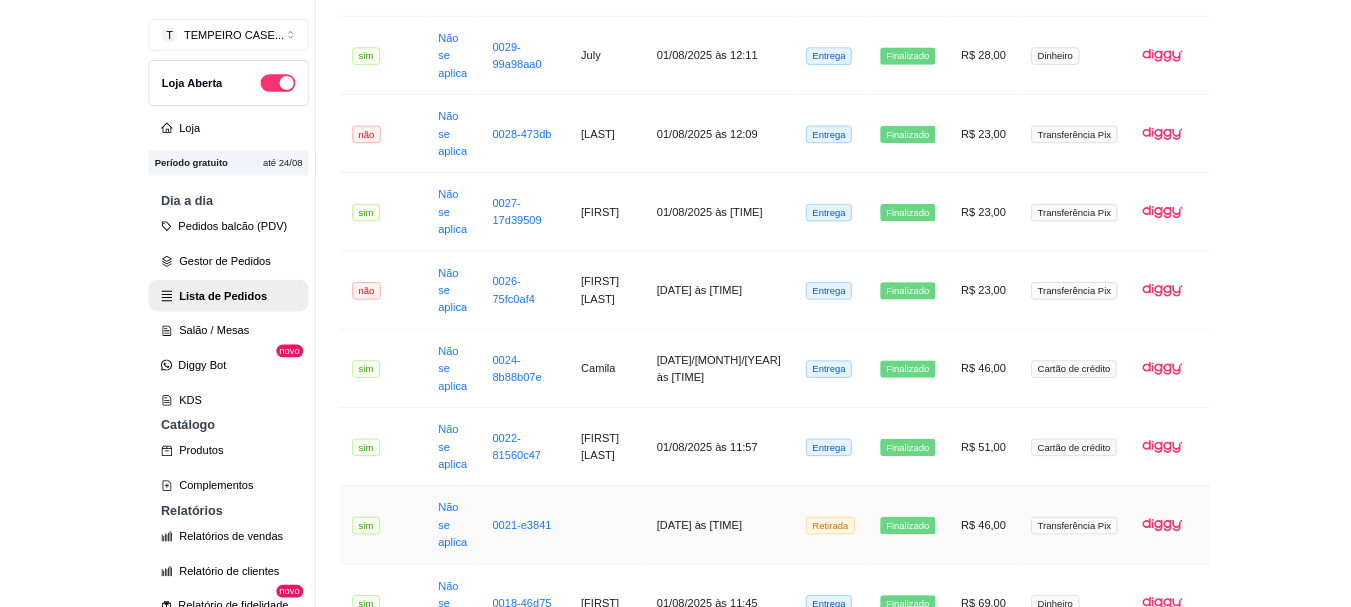 scroll, scrollTop: 1518, scrollLeft: 2, axis: both 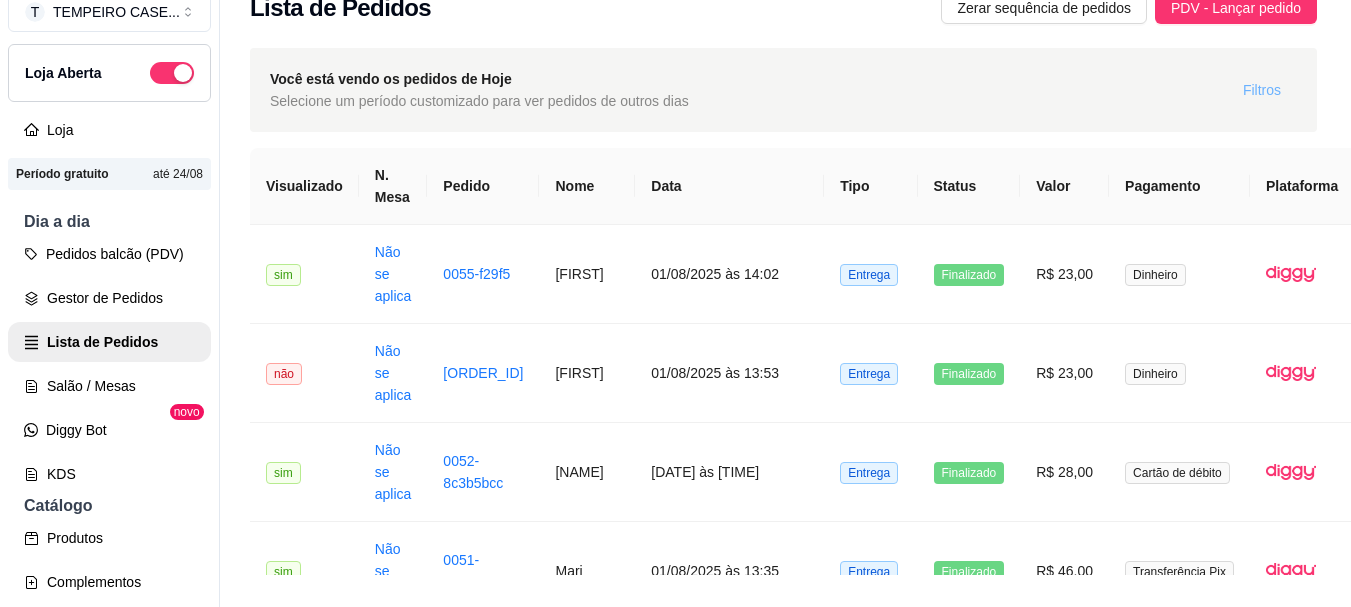click on "Filtros" at bounding box center [1262, 90] 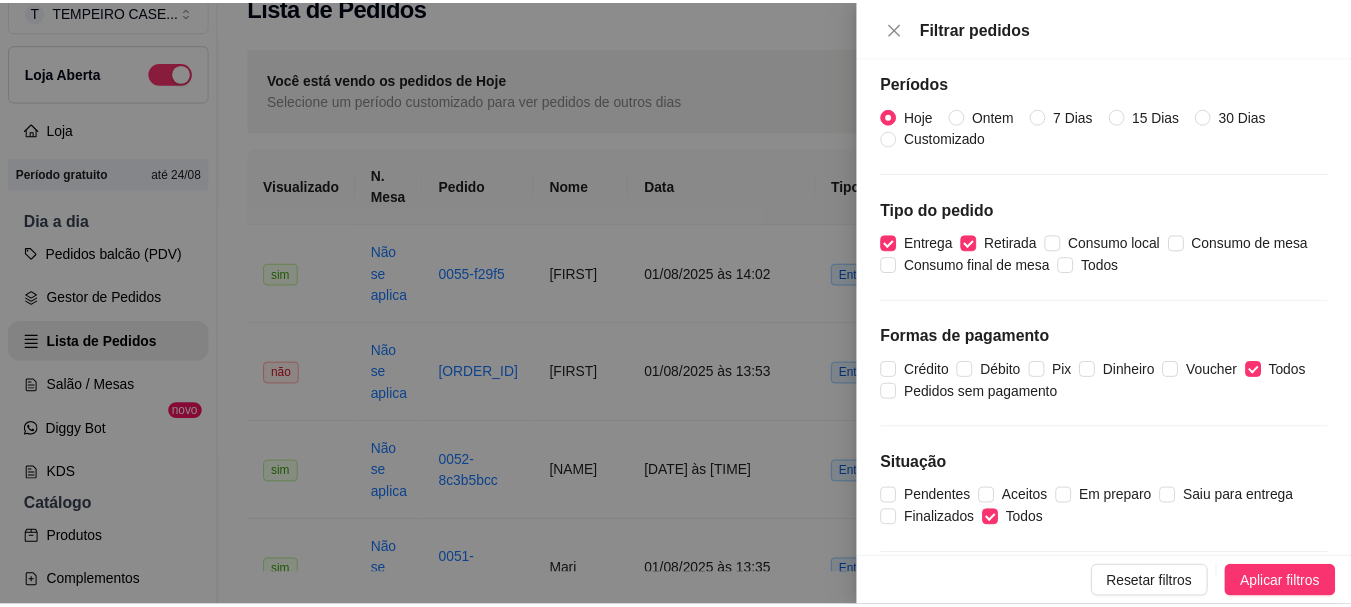 scroll, scrollTop: 0, scrollLeft: 0, axis: both 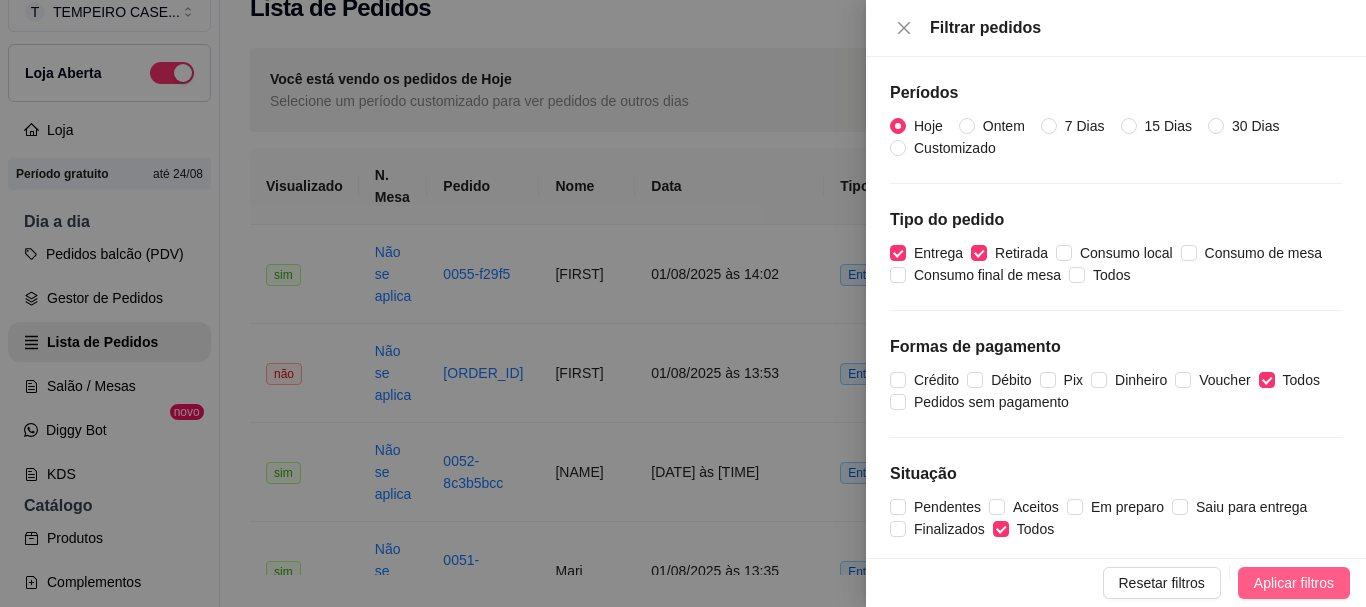 click on "Aplicar filtros" at bounding box center [1294, 583] 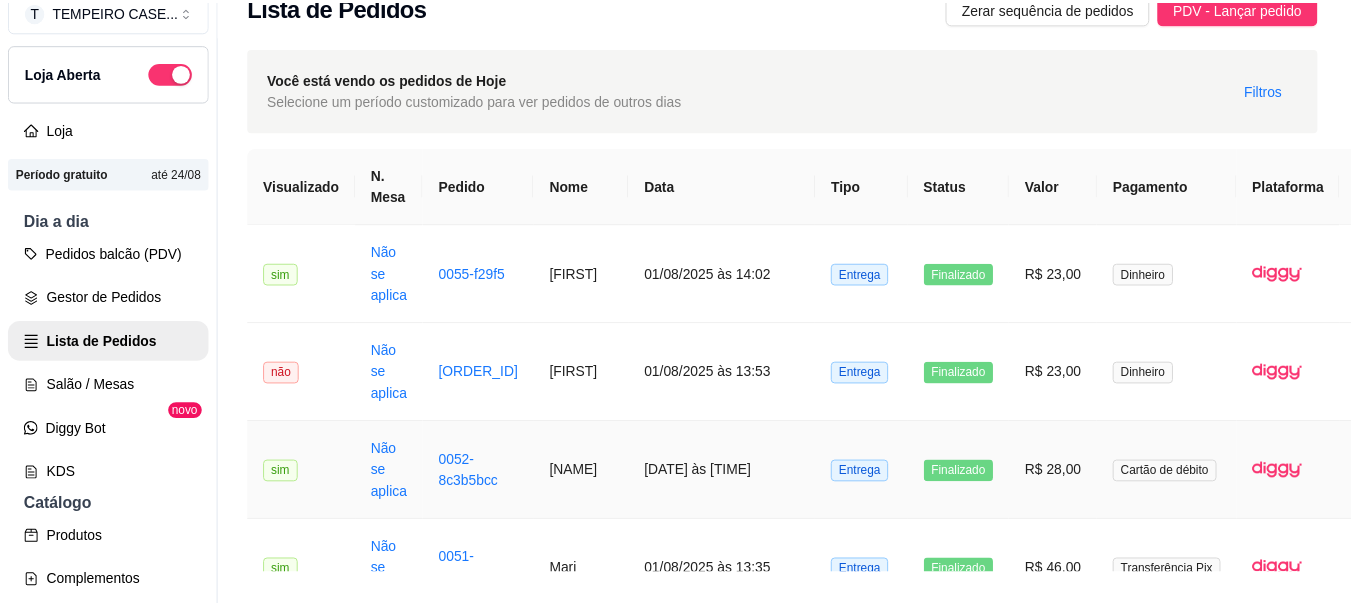 scroll, scrollTop: 0, scrollLeft: 0, axis: both 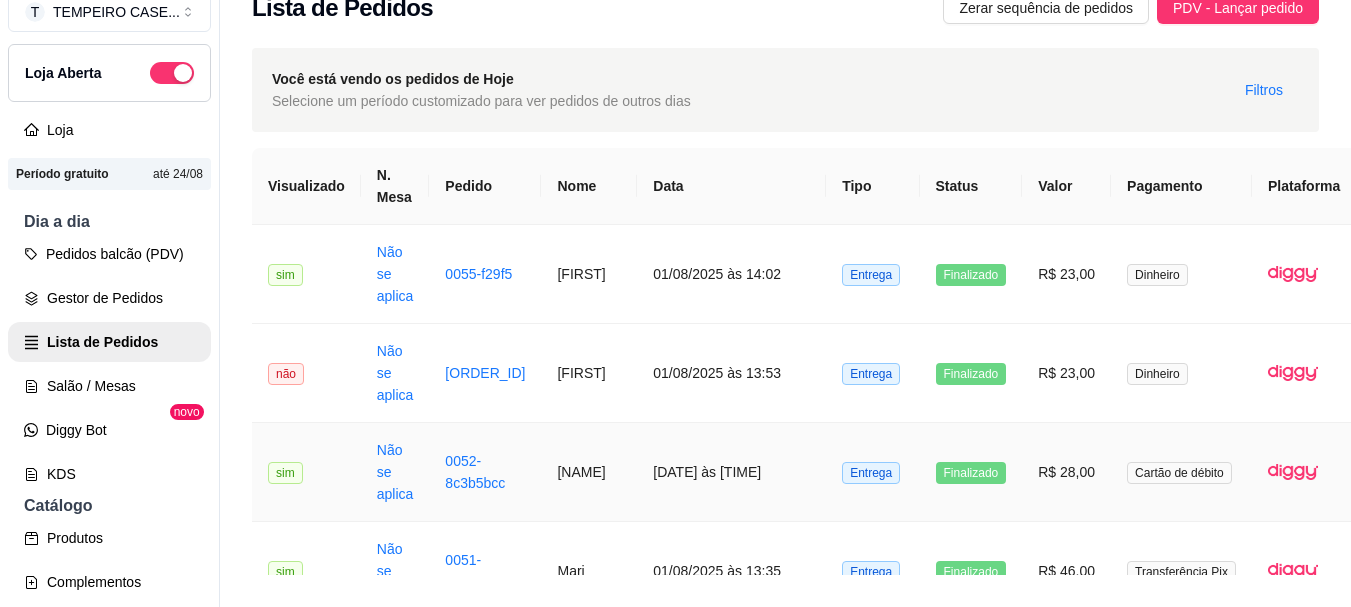 click at bounding box center [1304, 472] 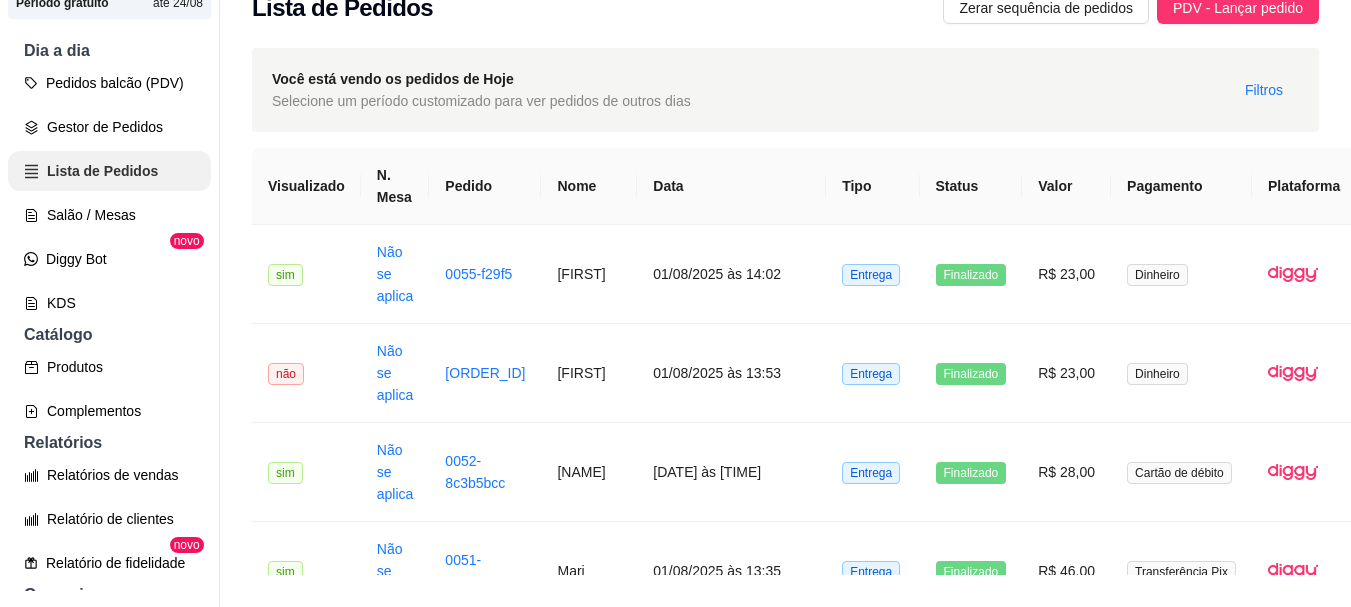 scroll, scrollTop: 400, scrollLeft: 0, axis: vertical 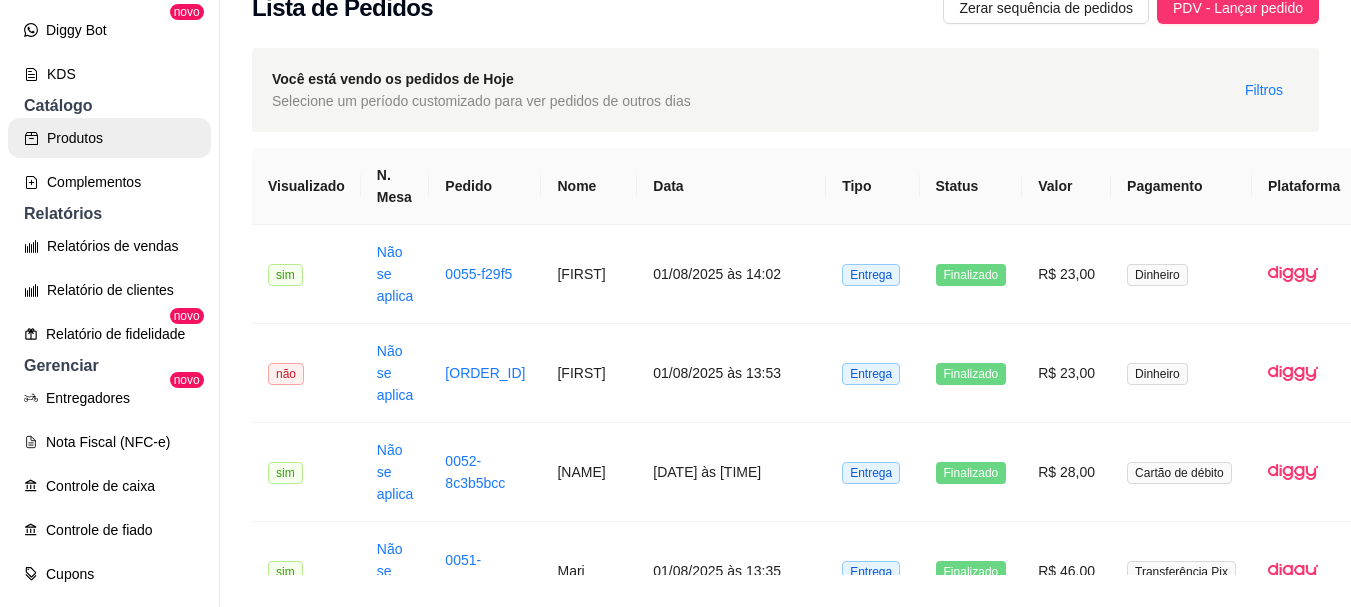 click on "Produtos" at bounding box center (109, 138) 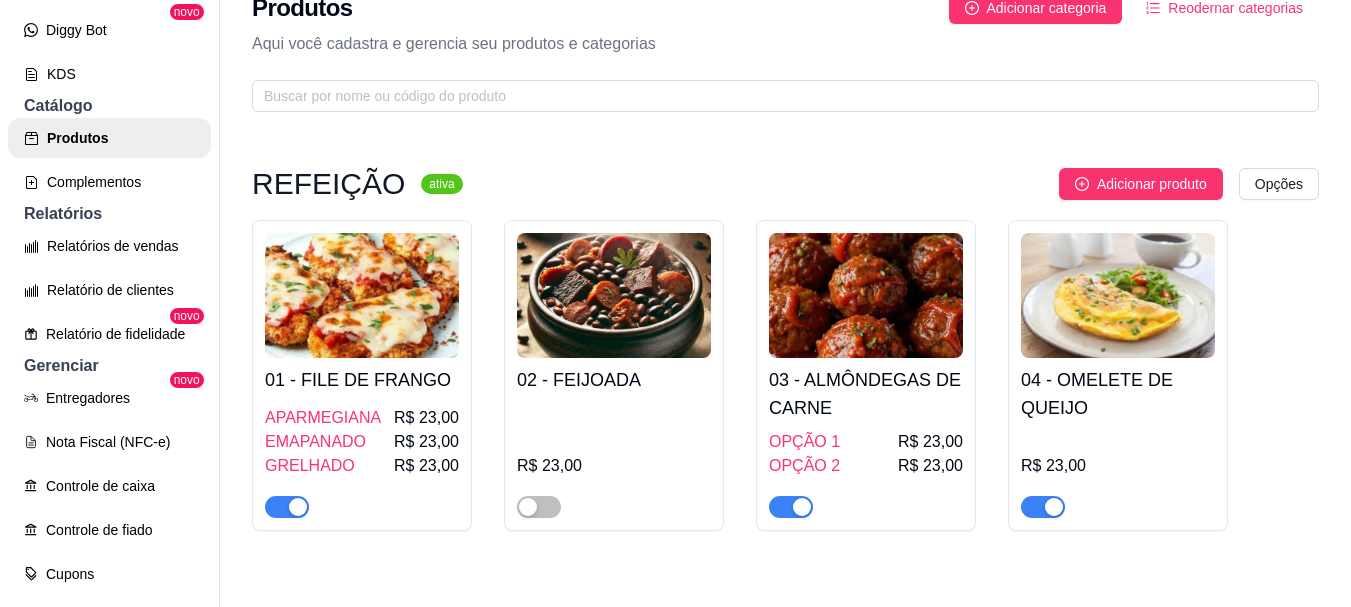 scroll, scrollTop: 0, scrollLeft: 0, axis: both 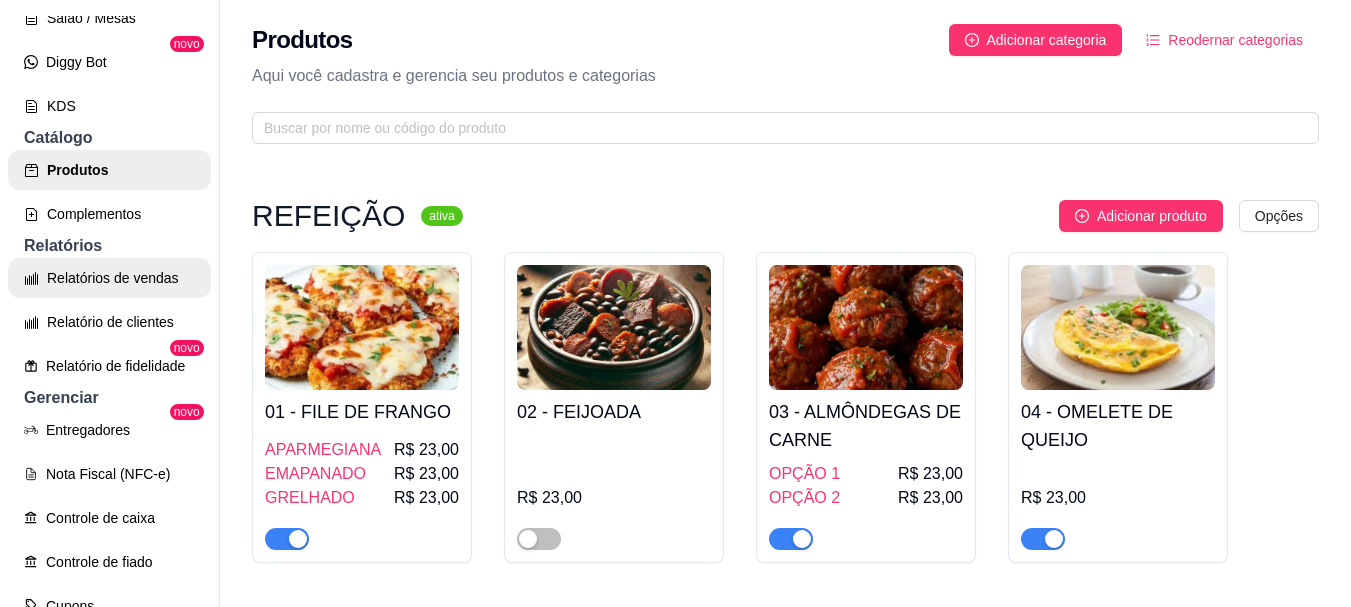 click on "Relatórios de vendas" at bounding box center (109, 278) 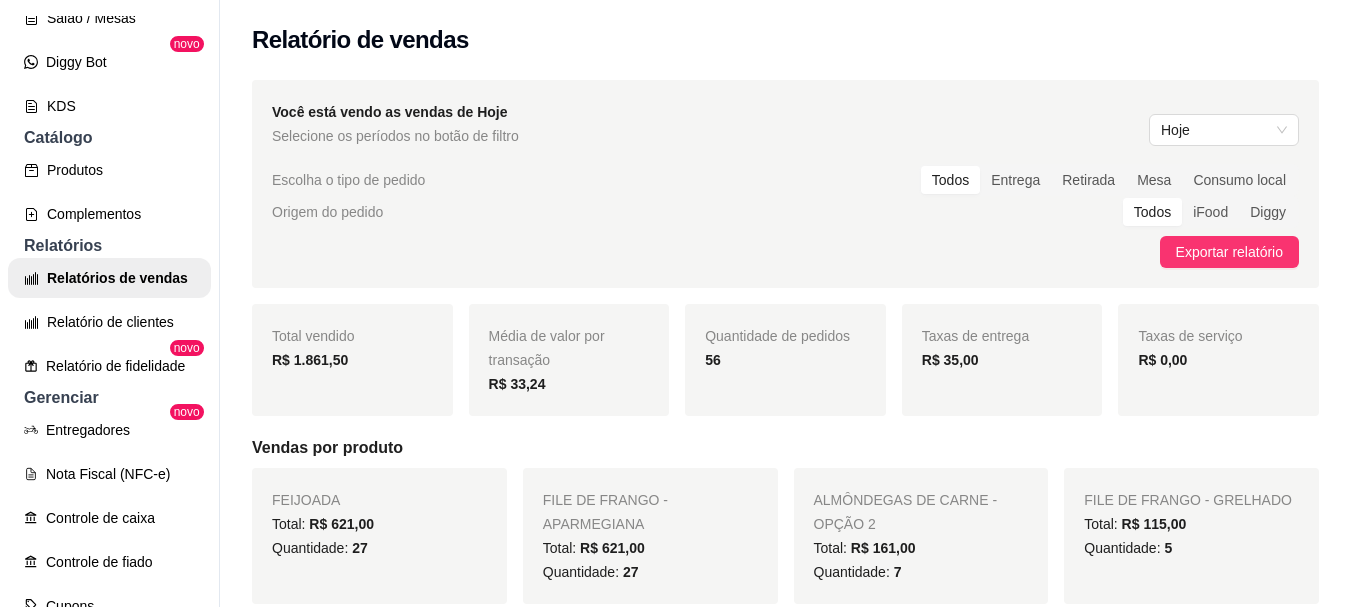 click on "Você está vendo as vendas de   Hoje Selecione os períodos no botão de filtro Hoje Escolha o tipo de pedido Todos Entrega Retirada Mesa Consumo local Origem do pedido Todos iFood Diggy Exportar relatório" at bounding box center (785, 184) 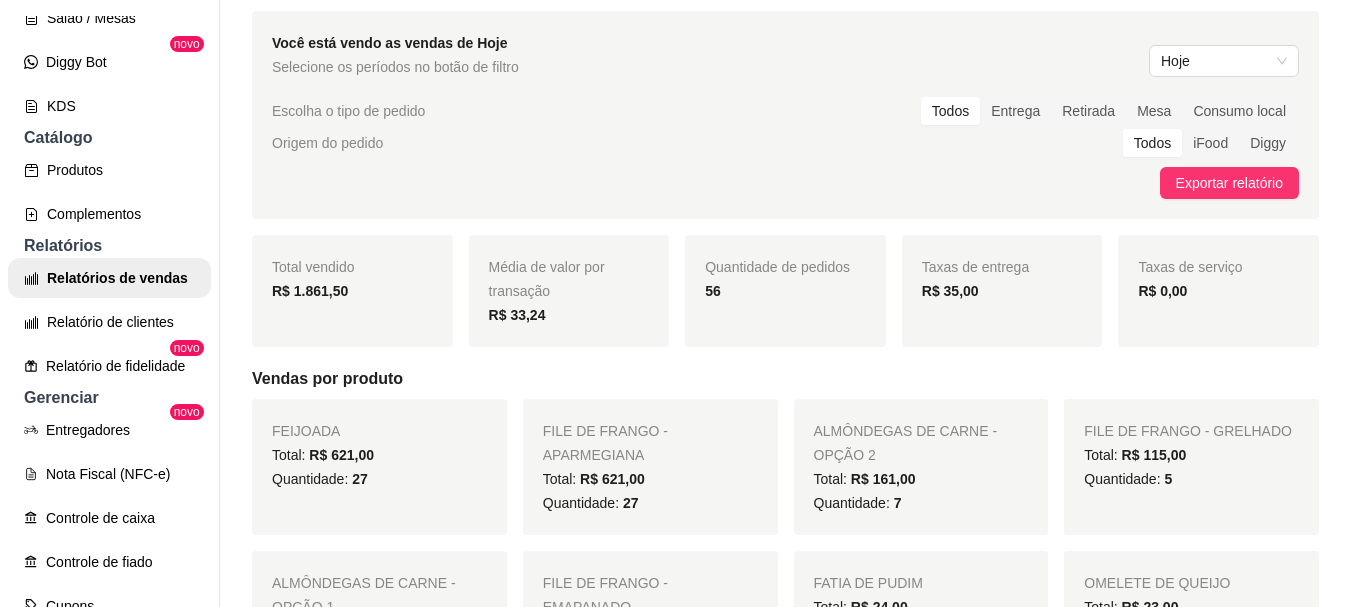 scroll, scrollTop: 100, scrollLeft: 0, axis: vertical 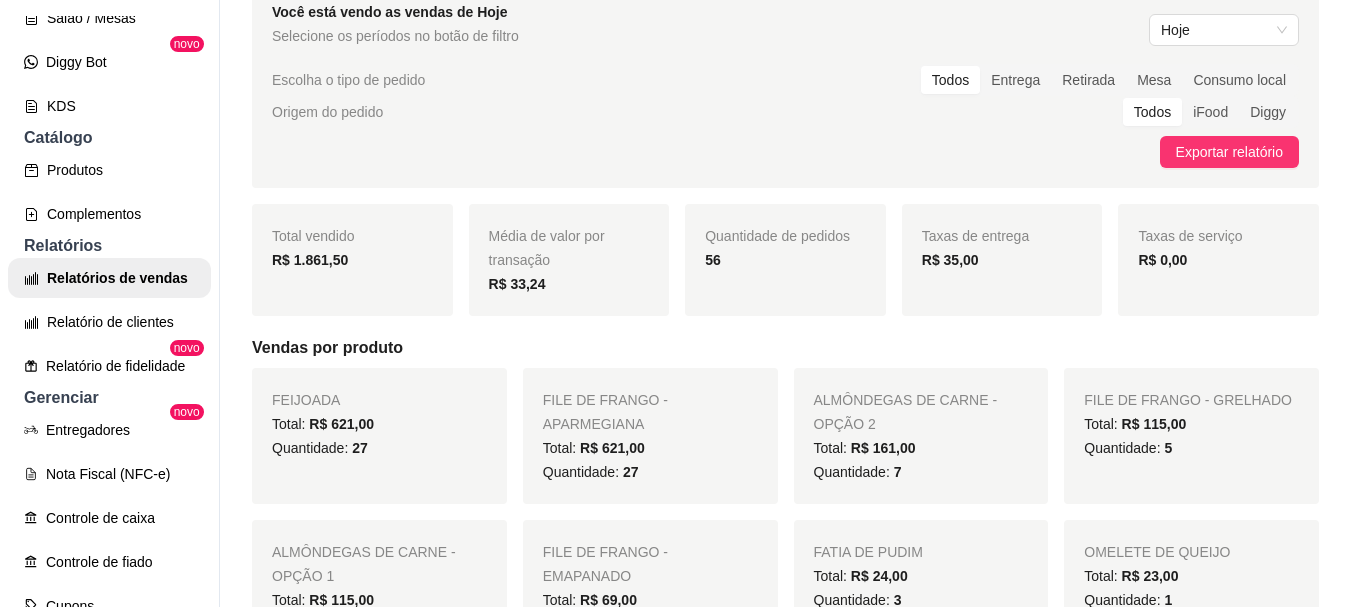 click on "Quantidade de pedidos 56" at bounding box center [785, 260] 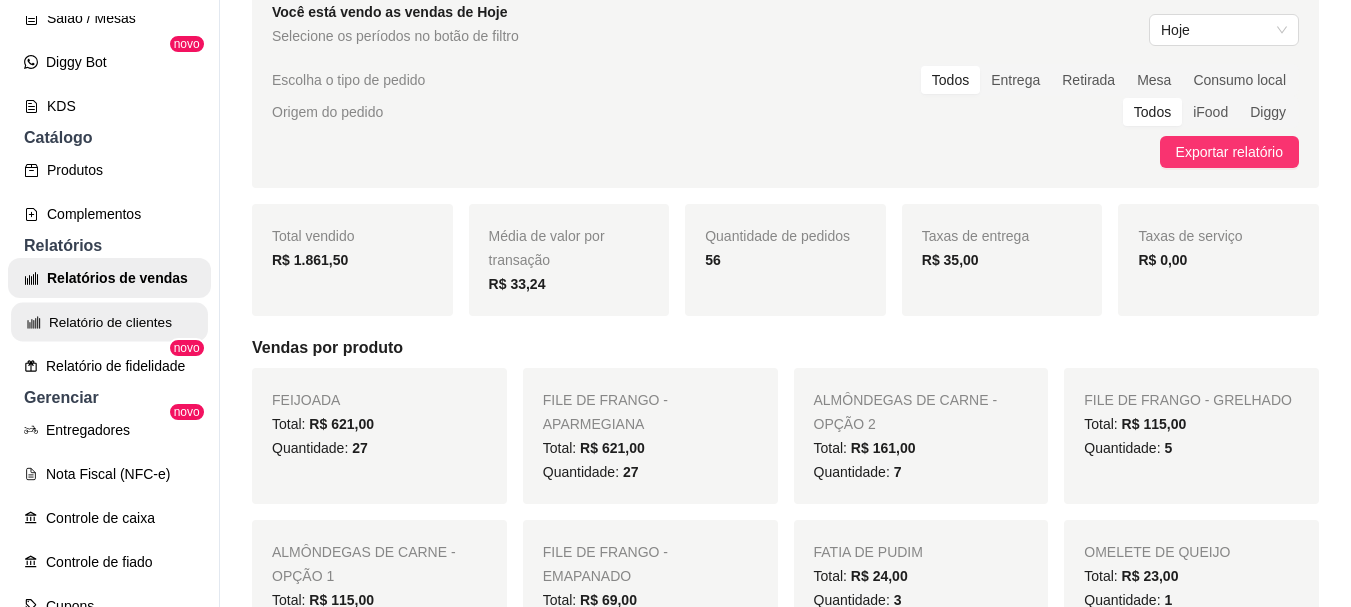 click on "Relatório de clientes" at bounding box center (109, 322) 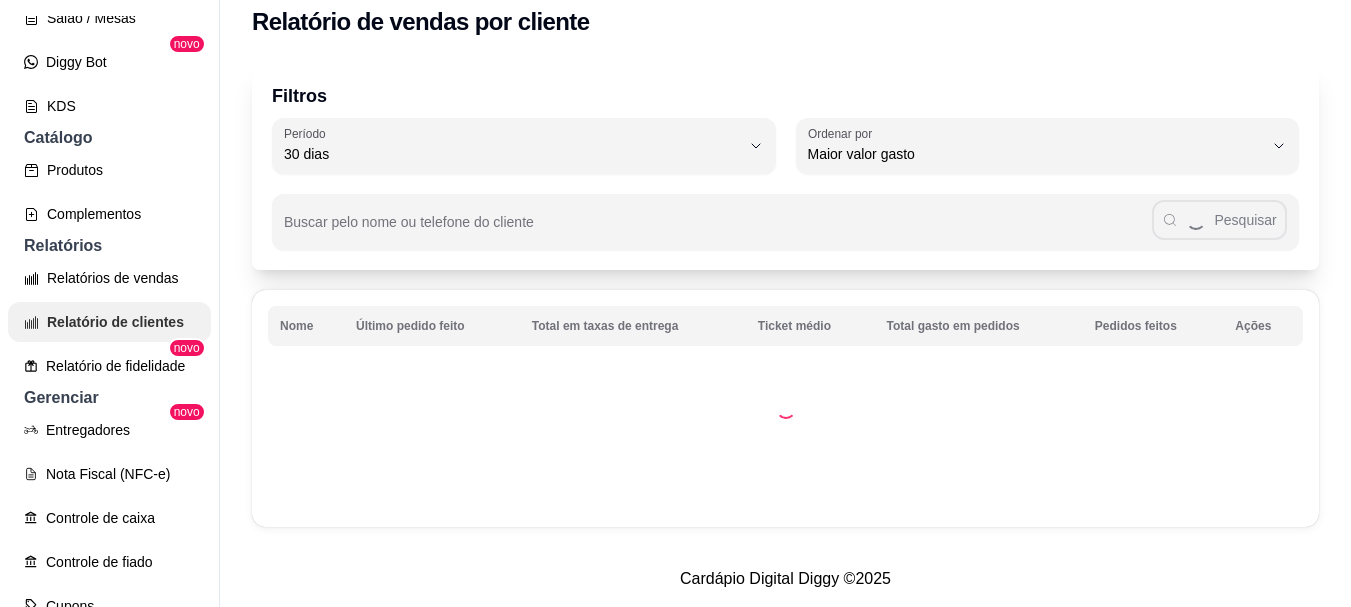scroll, scrollTop: 0, scrollLeft: 0, axis: both 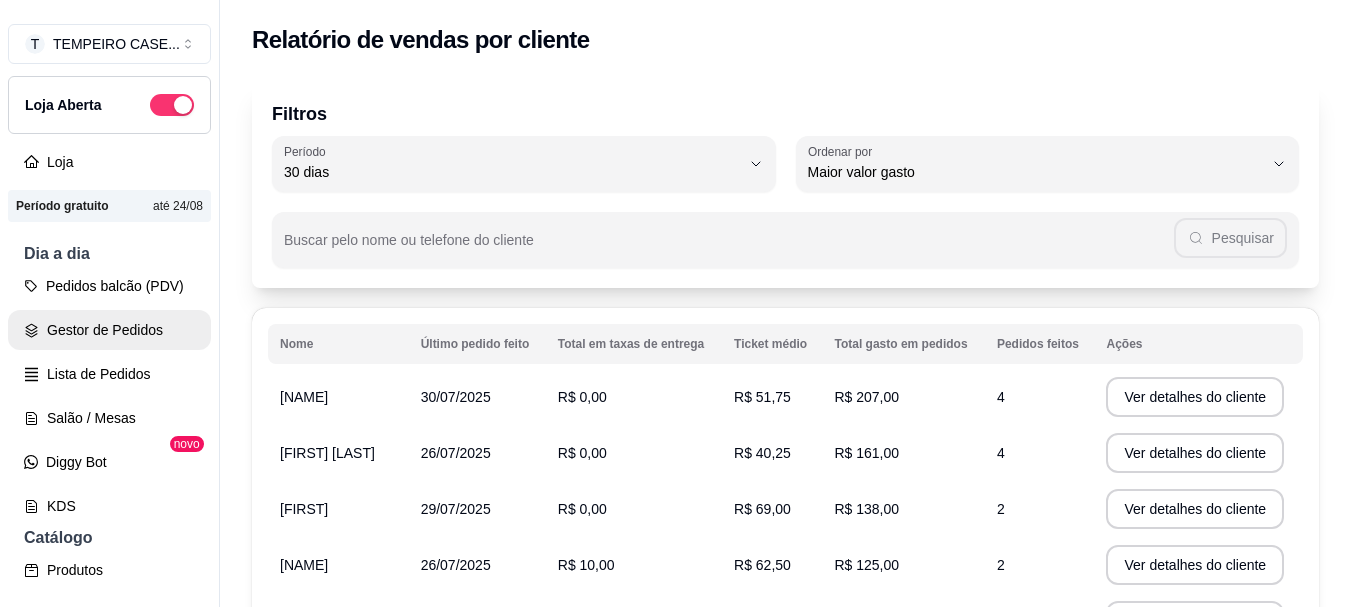 click on "Gestor de Pedidos" at bounding box center (109, 330) 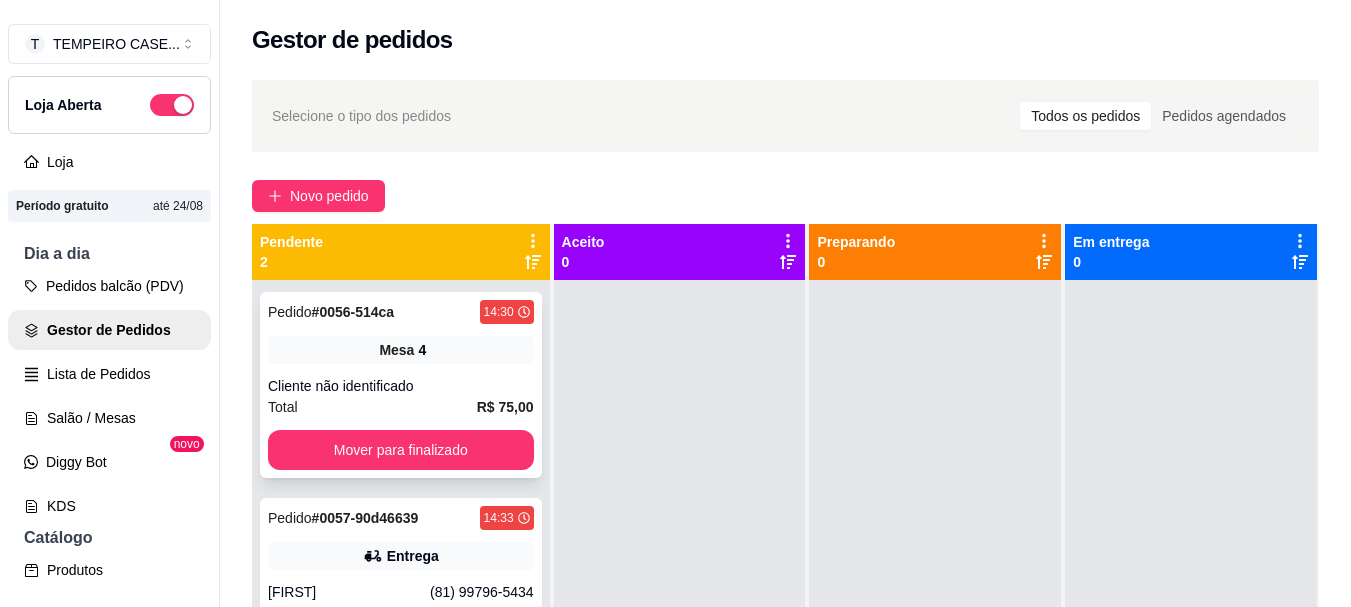 scroll, scrollTop: 71, scrollLeft: 0, axis: vertical 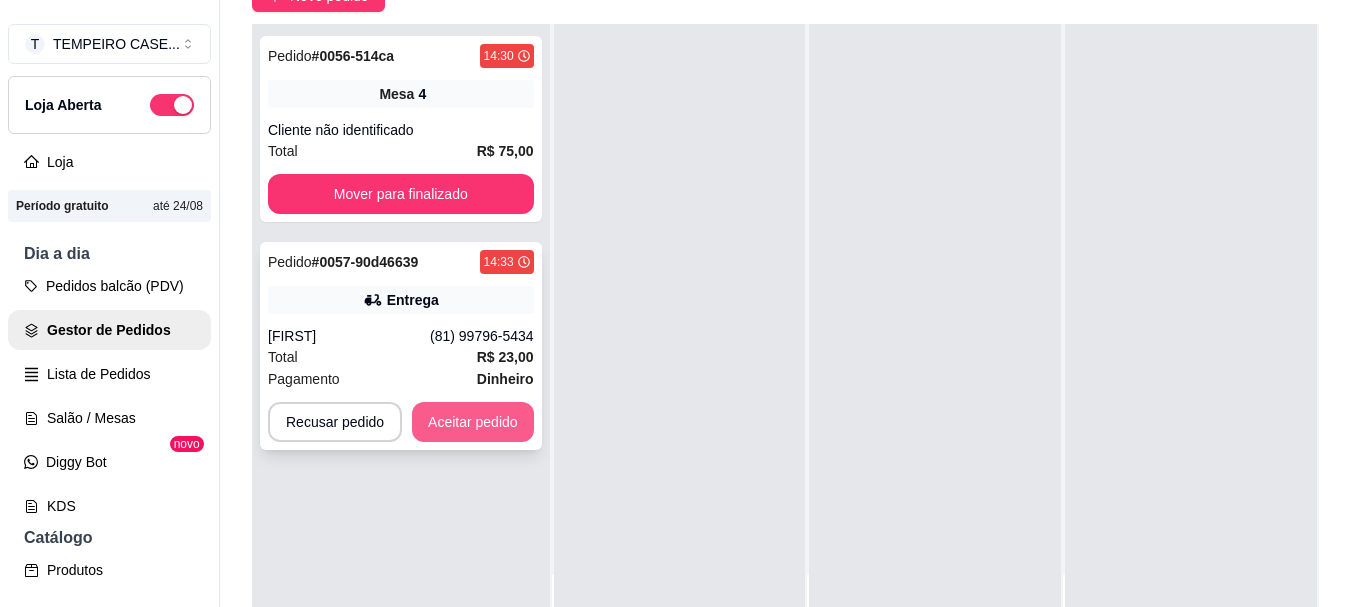 click on "Aceitar pedido" at bounding box center (473, 422) 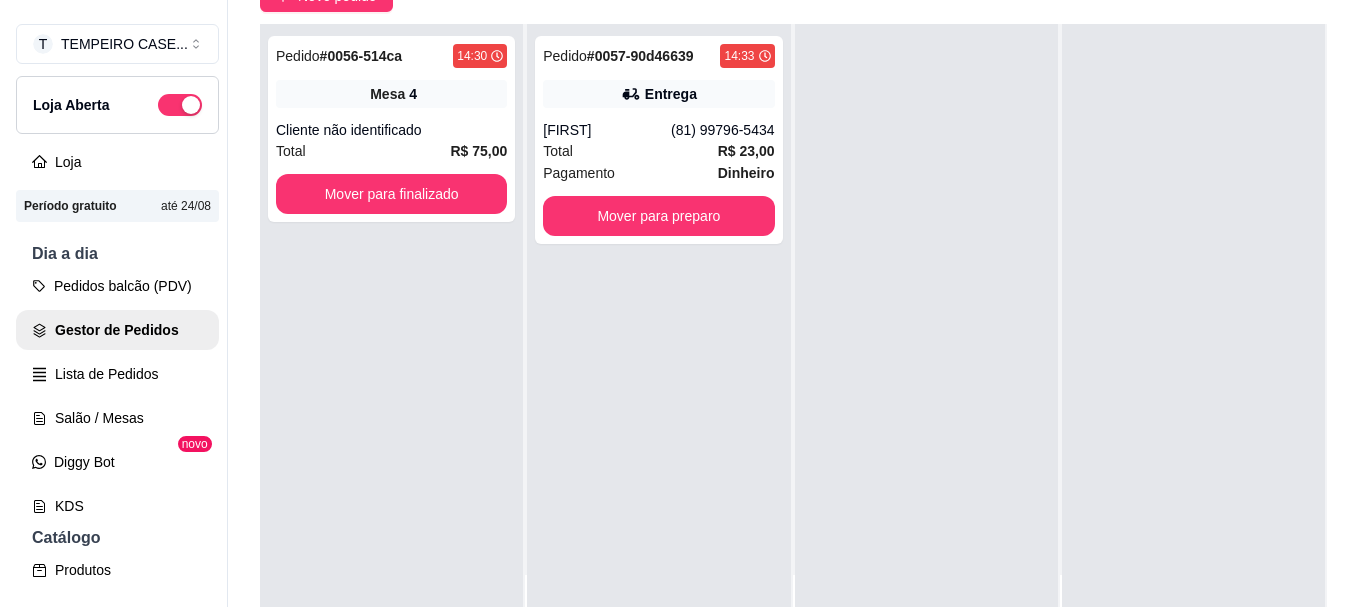 scroll, scrollTop: 56, scrollLeft: 0, axis: vertical 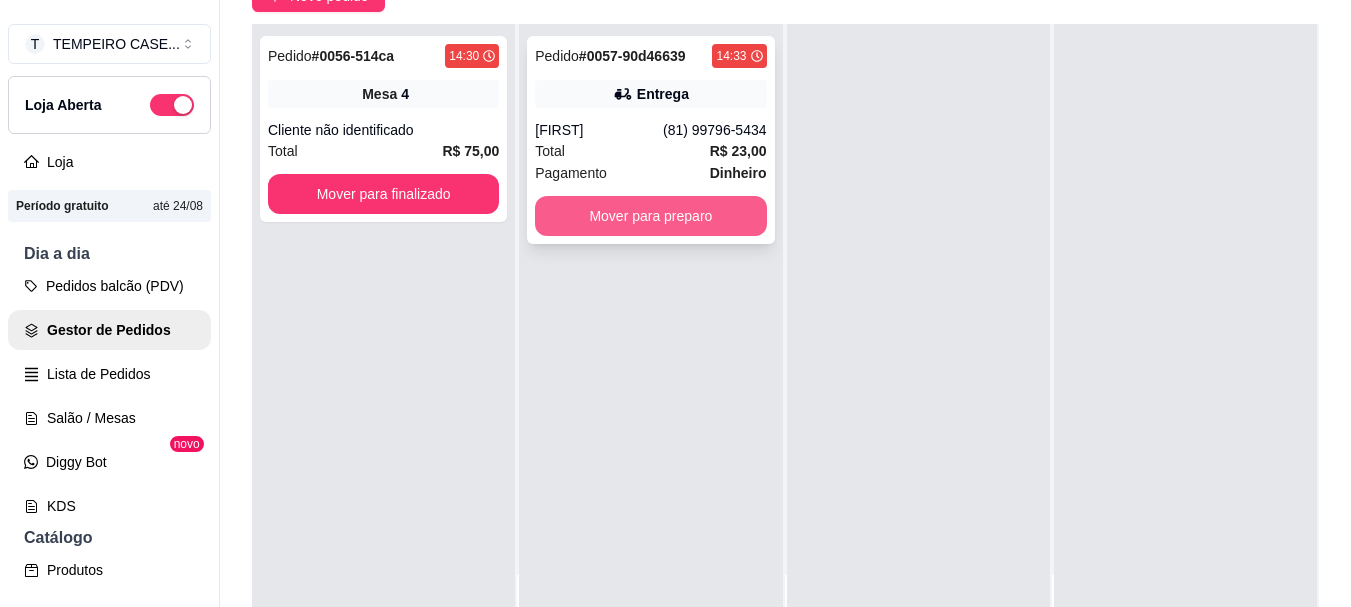 click on "Mover para preparo" at bounding box center [650, 216] 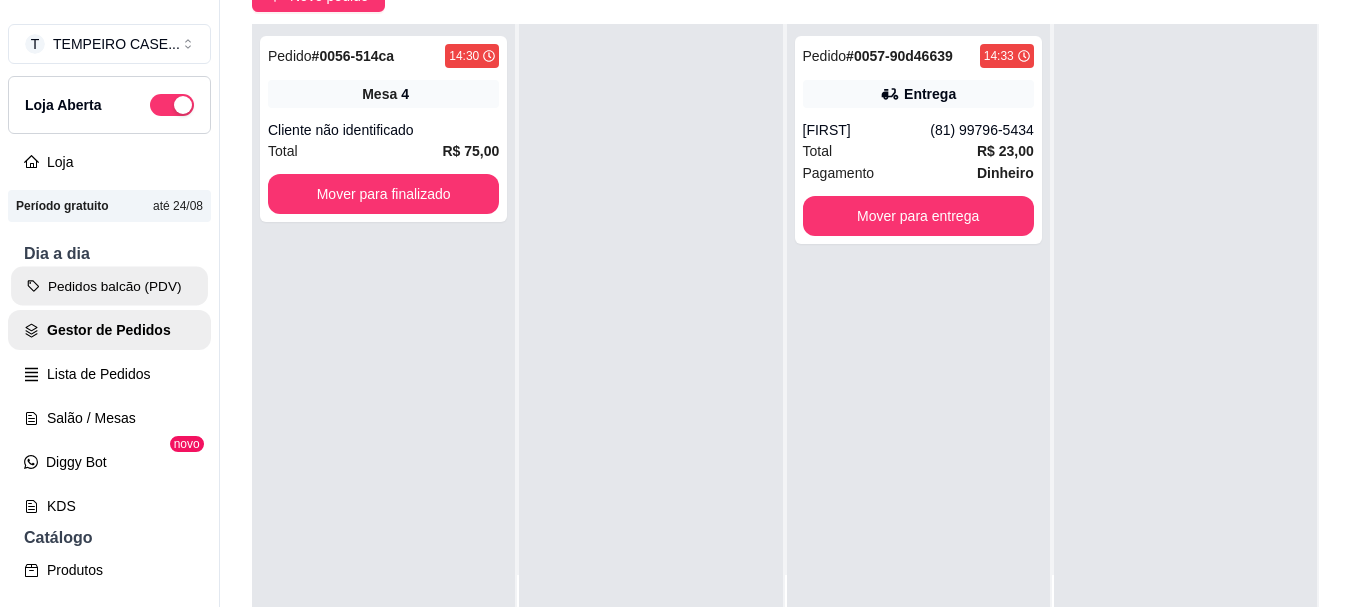 click on "Pedidos balcão (PDV)" at bounding box center (109, 286) 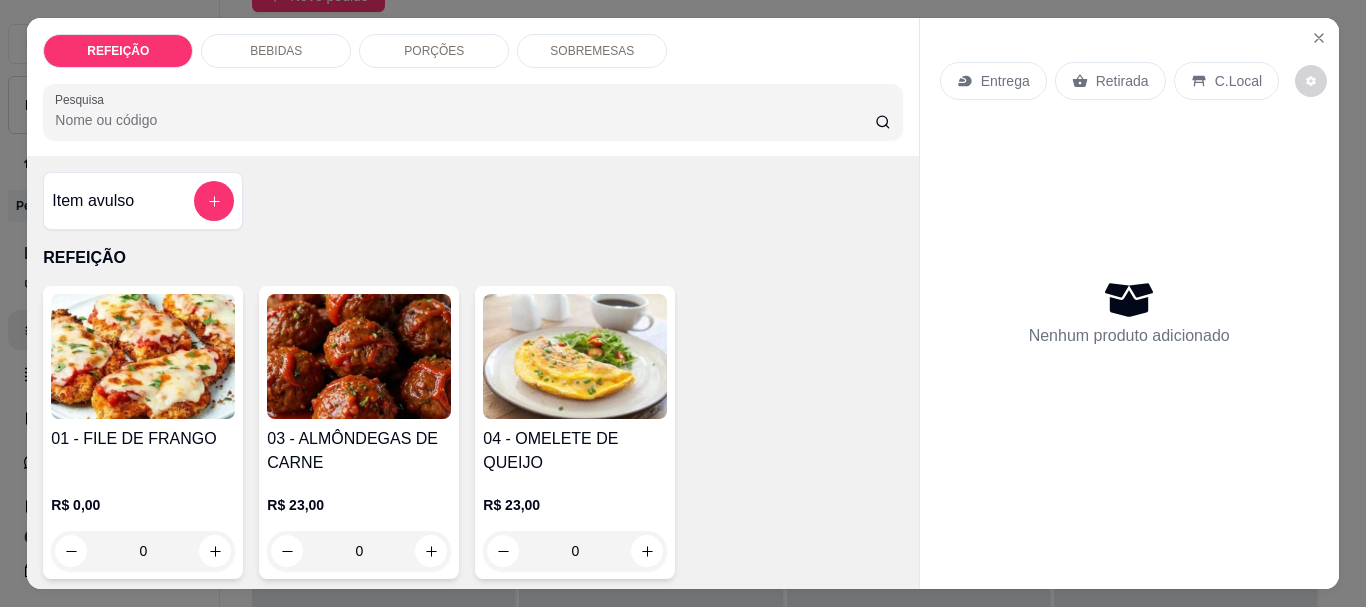 click at bounding box center (143, 356) 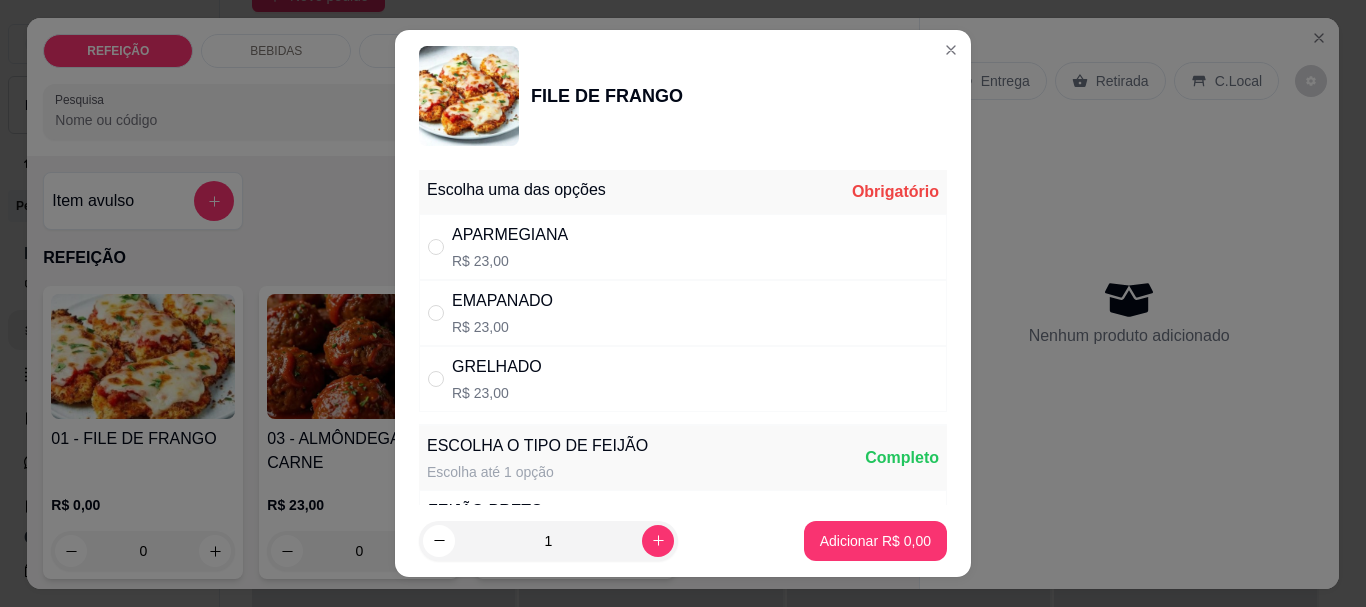 click on "APARMEGIANA R$ 23,00" at bounding box center (683, 247) 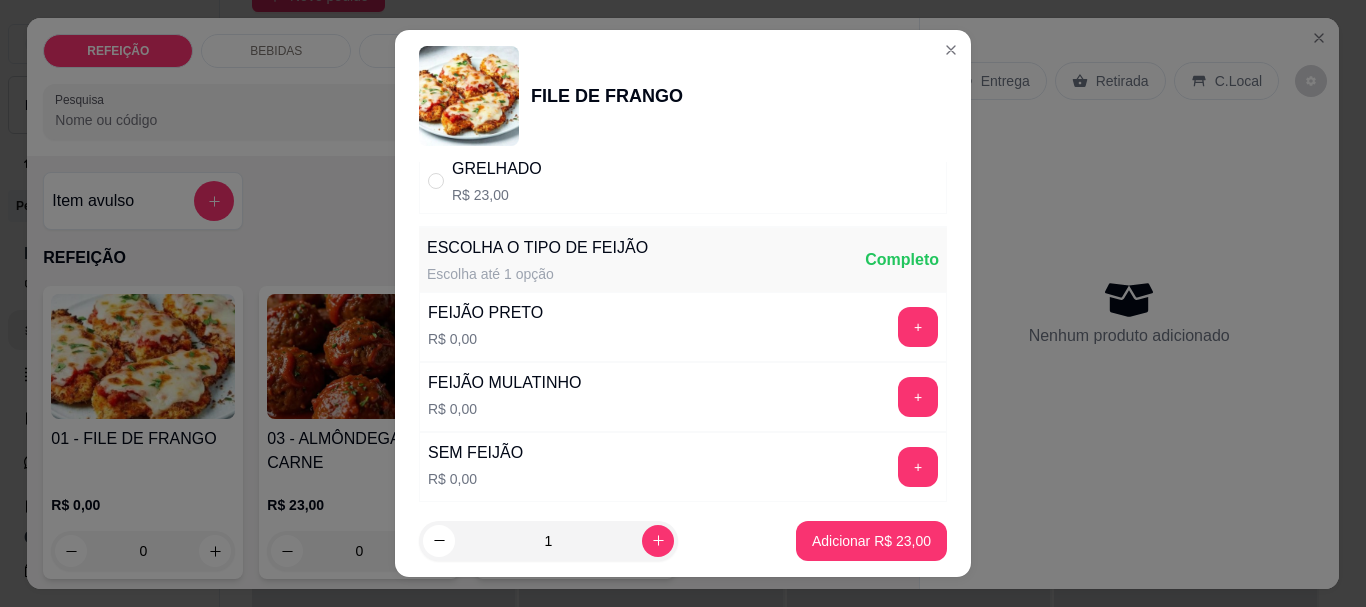 scroll, scrollTop: 200, scrollLeft: 0, axis: vertical 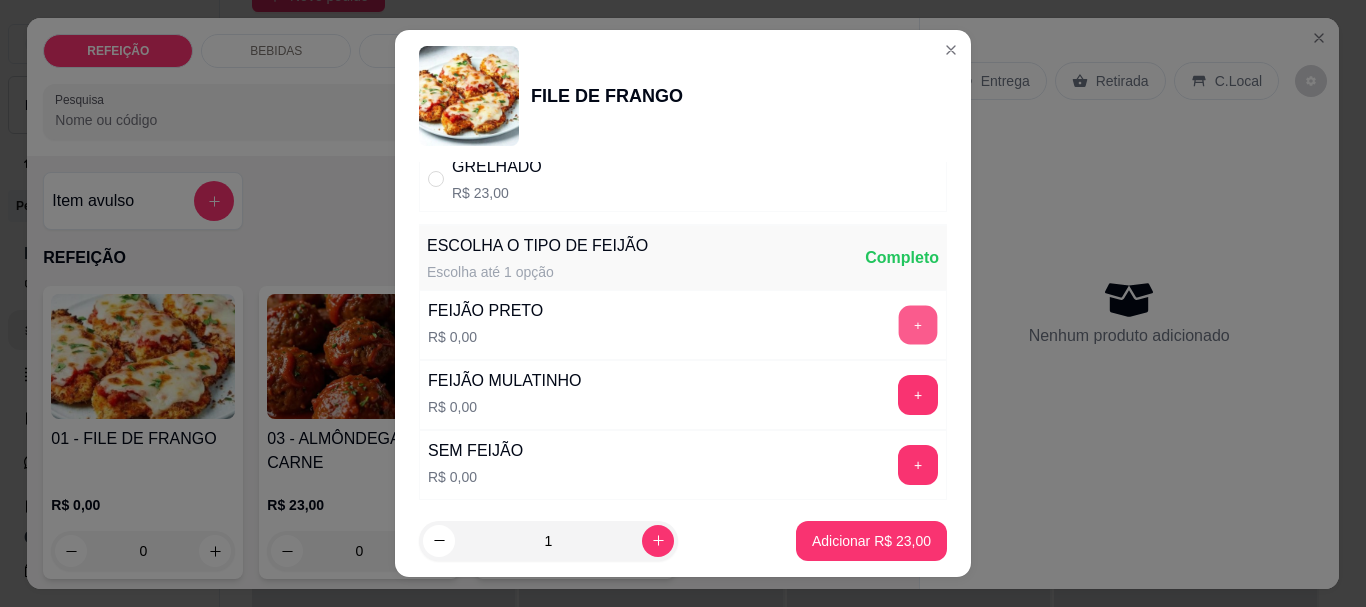 click on "+" at bounding box center [918, 325] 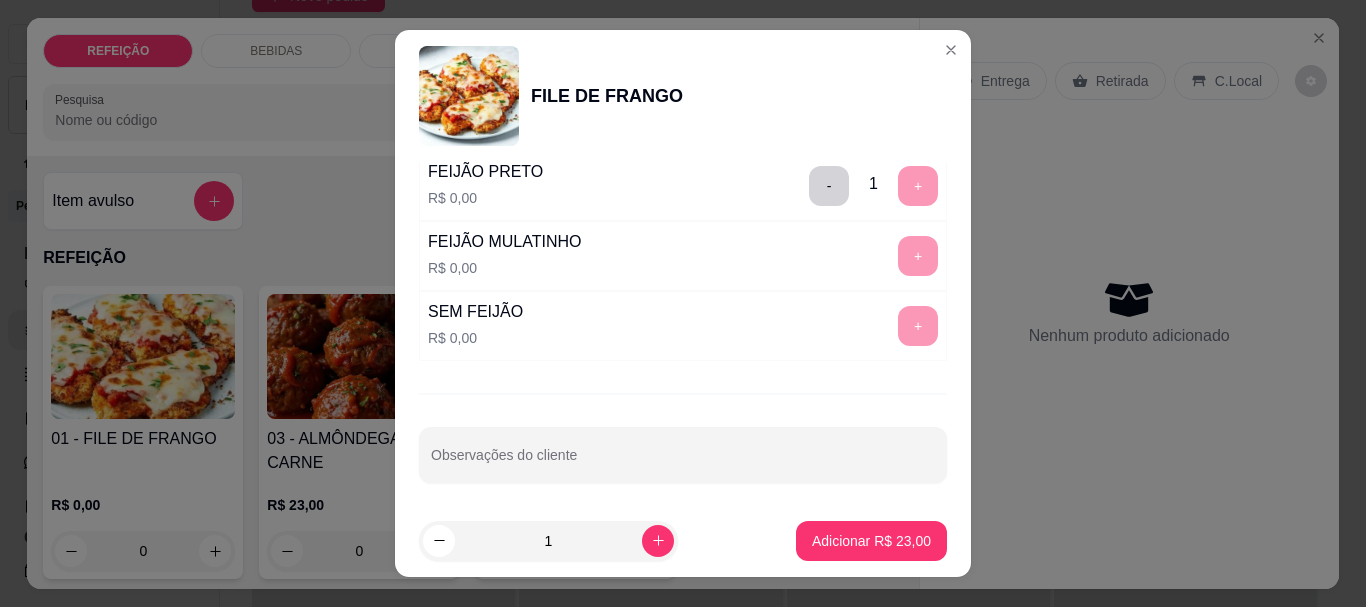scroll, scrollTop: 345, scrollLeft: 0, axis: vertical 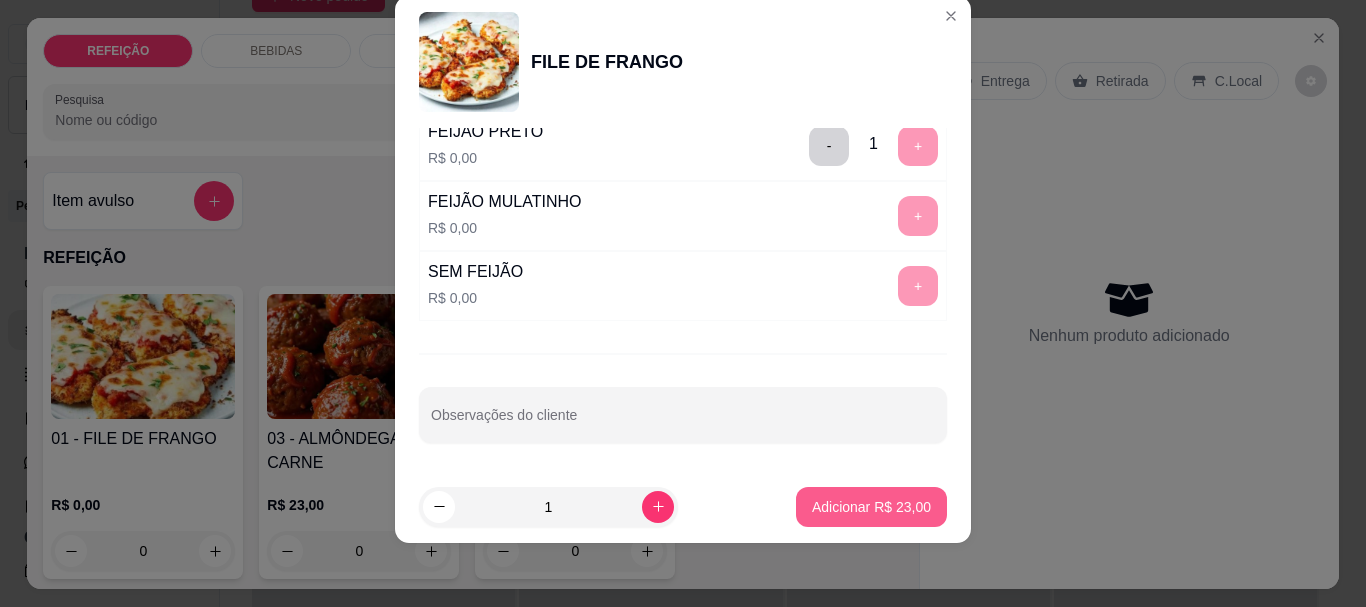 click on "Adicionar   R$ 23,00" at bounding box center [871, 507] 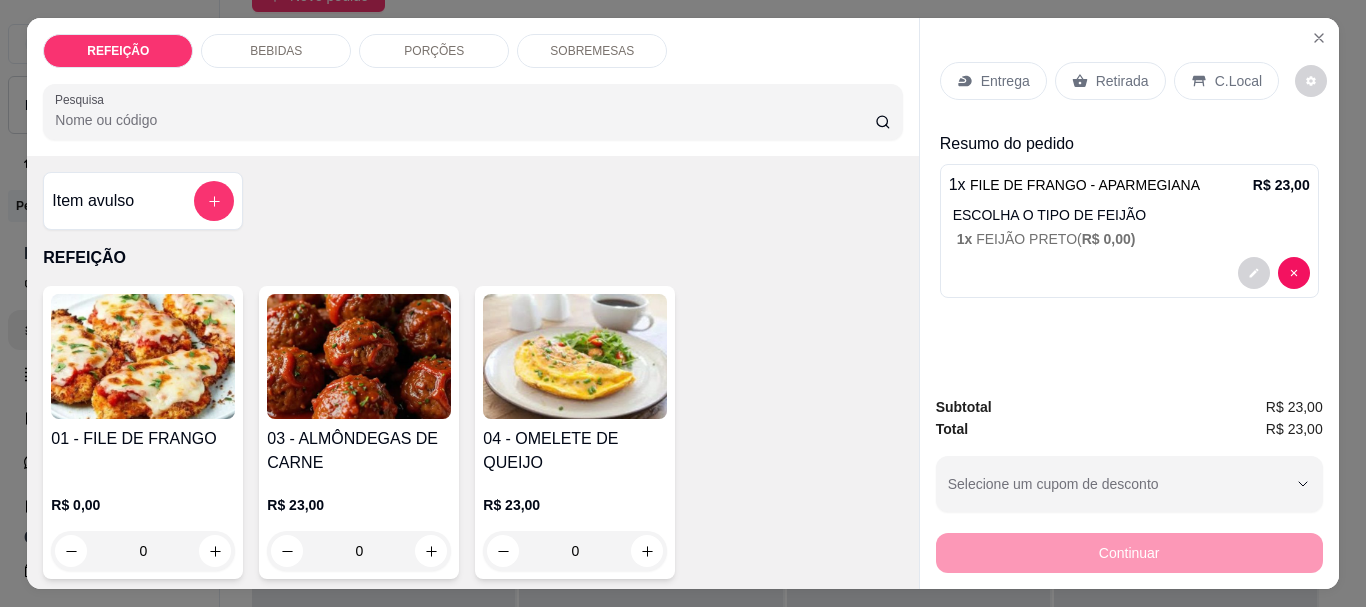click on "Retirada" at bounding box center (1110, 81) 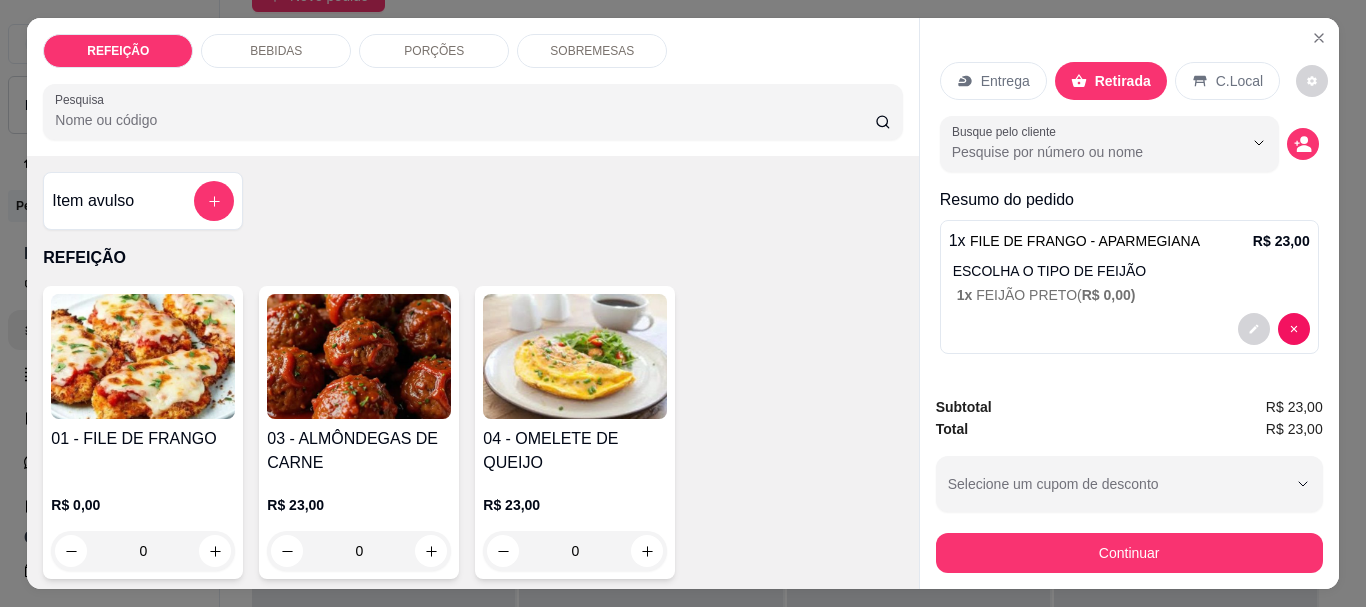 click on "ESCOLHA O TIPO DE FEIJÃO" at bounding box center (1131, 271) 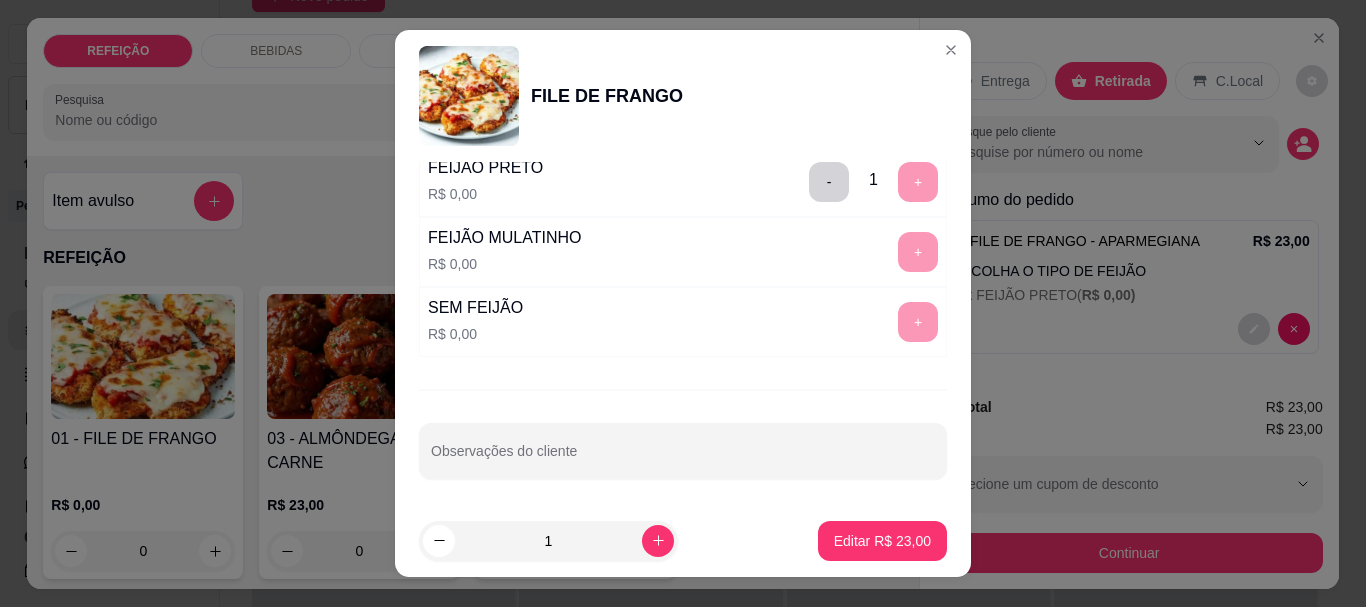 scroll, scrollTop: 345, scrollLeft: 0, axis: vertical 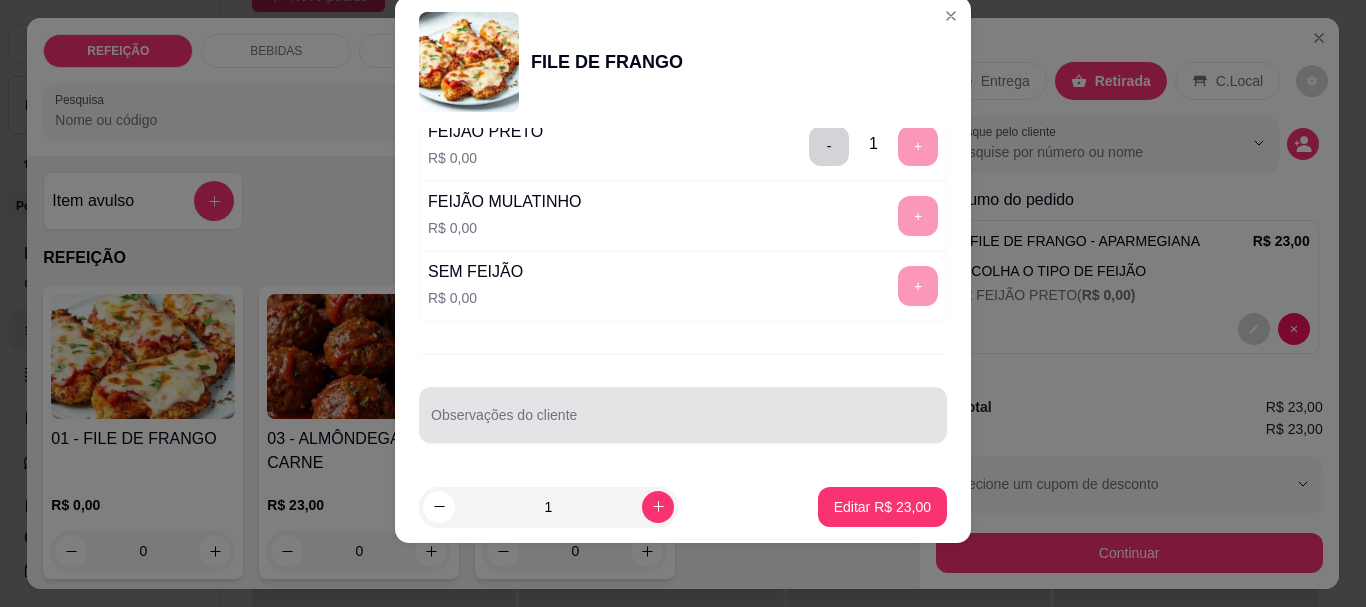 click on "Observações do cliente" at bounding box center [683, 423] 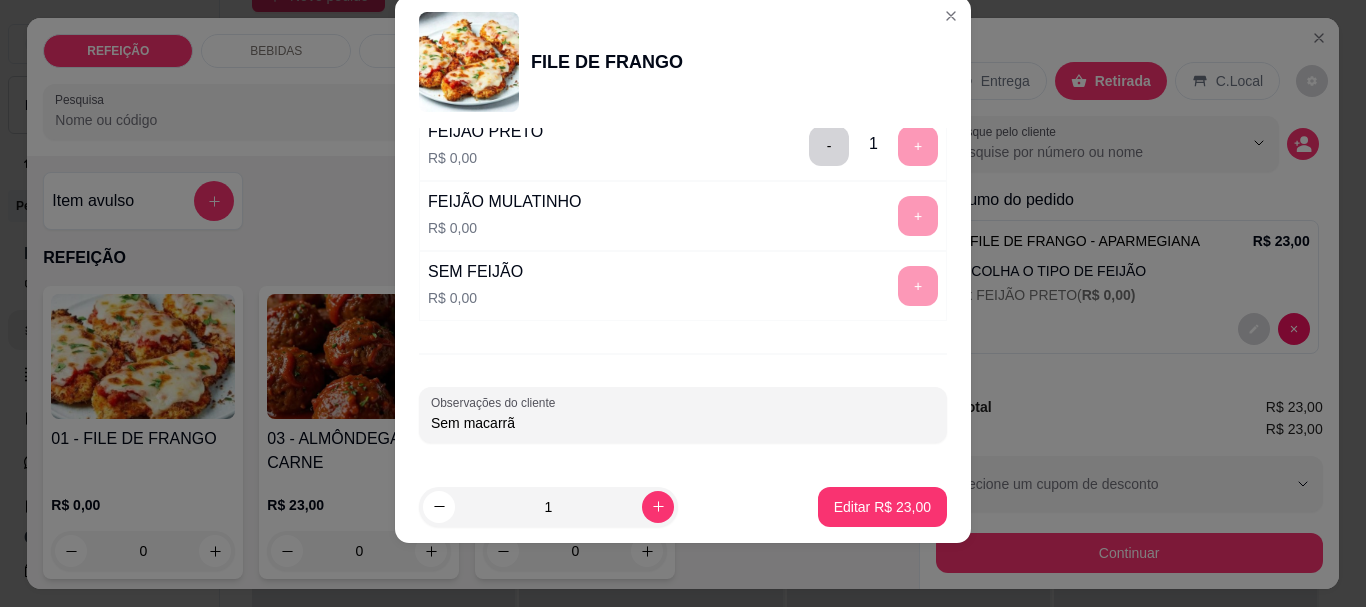 type on "Sem macarrão" 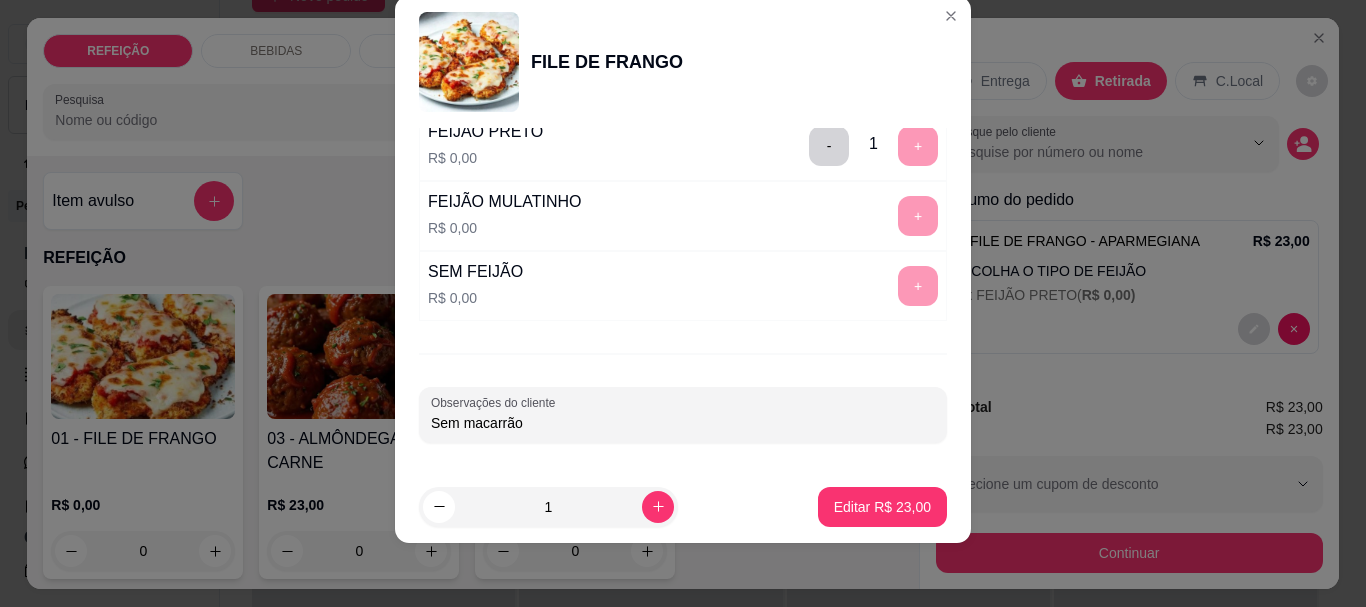 click on "Editar   R$ 23,00" at bounding box center (882, 507) 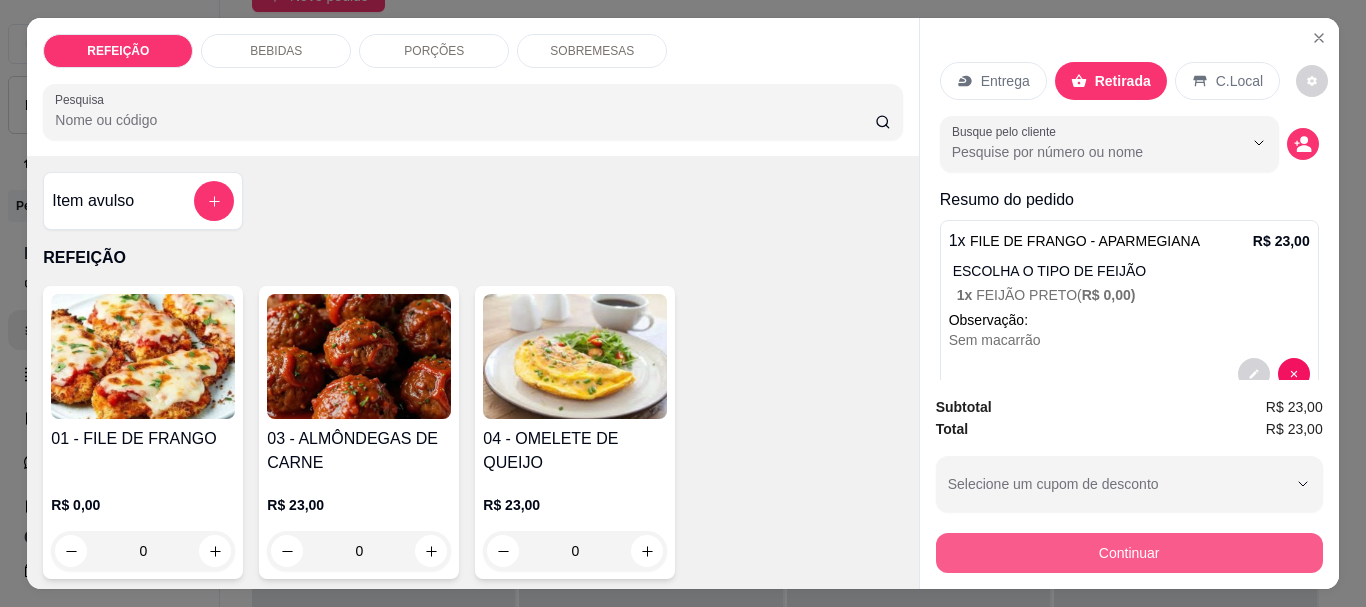 click on "Continuar" at bounding box center (1129, 553) 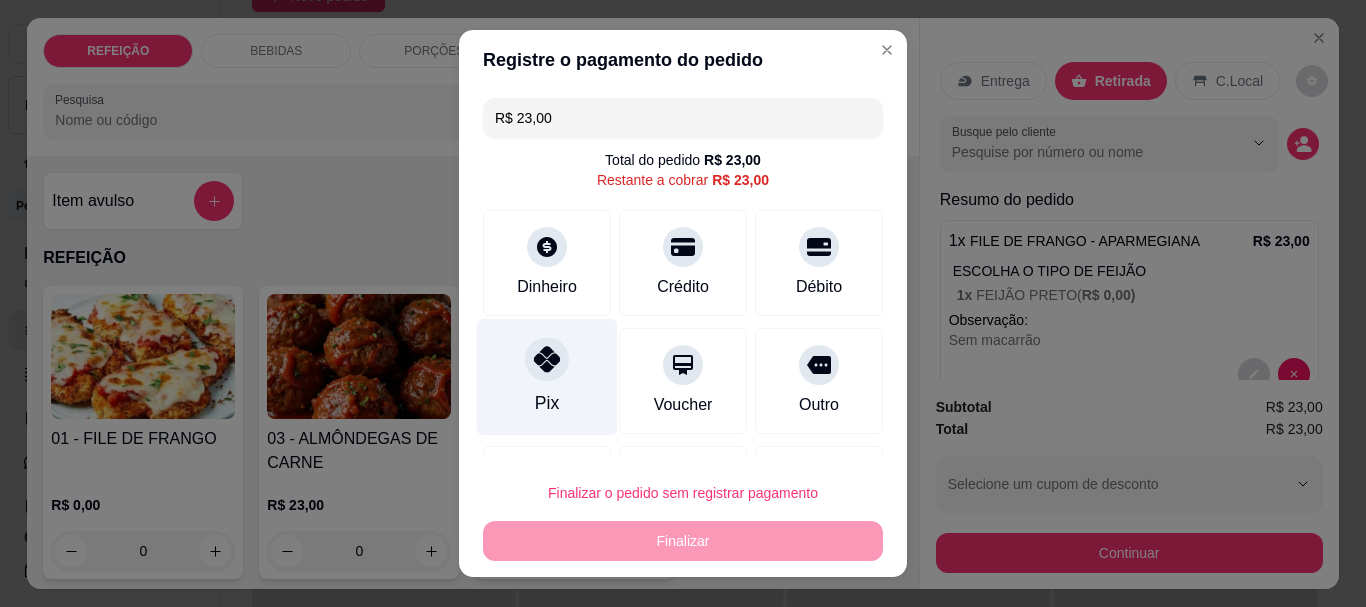 click on "Pix" at bounding box center (547, 377) 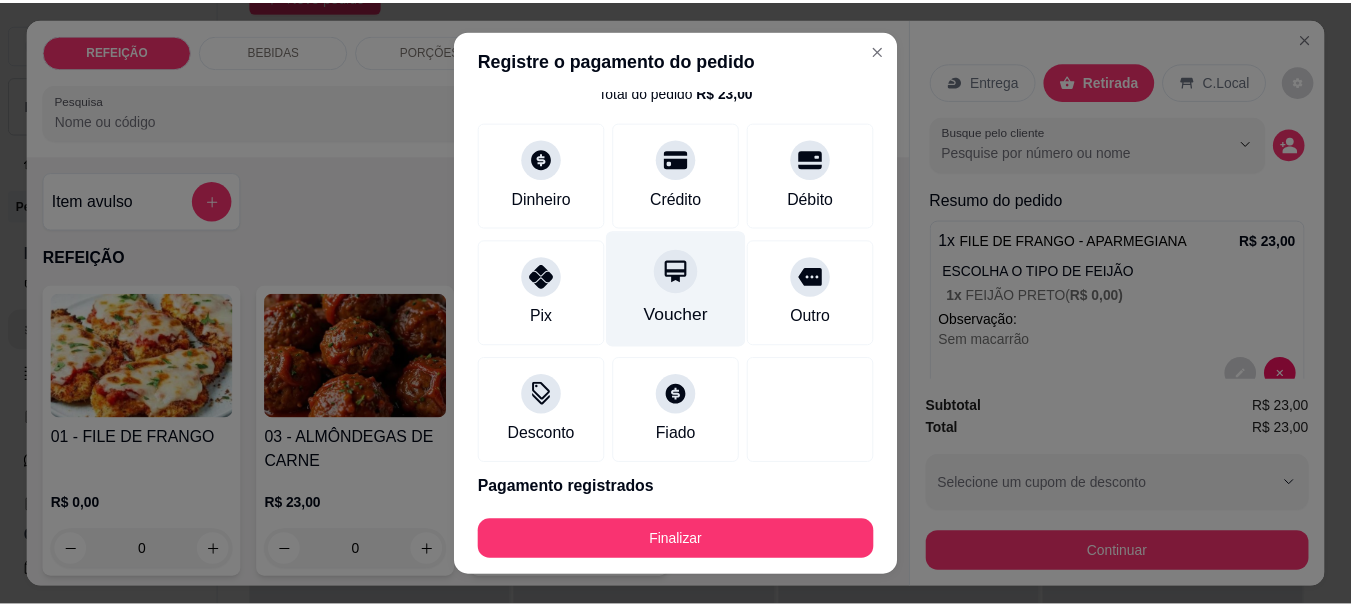 scroll, scrollTop: 139, scrollLeft: 0, axis: vertical 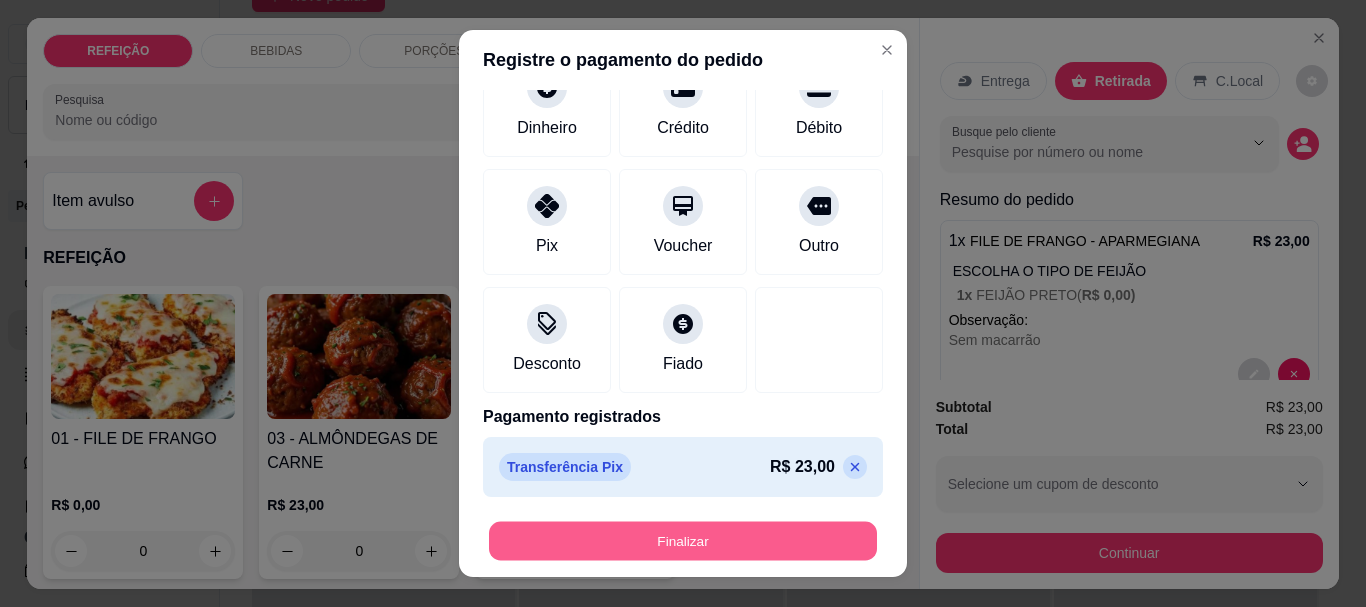 click on "Finalizar" at bounding box center (683, 540) 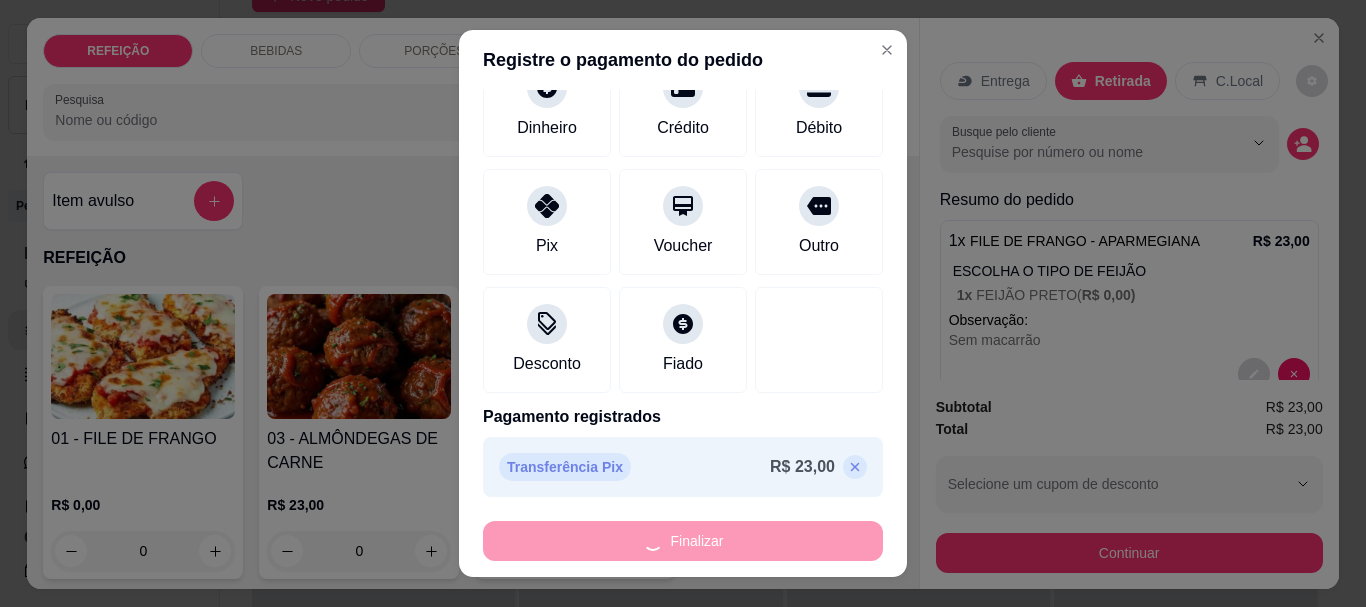 type on "-R$ 23,00" 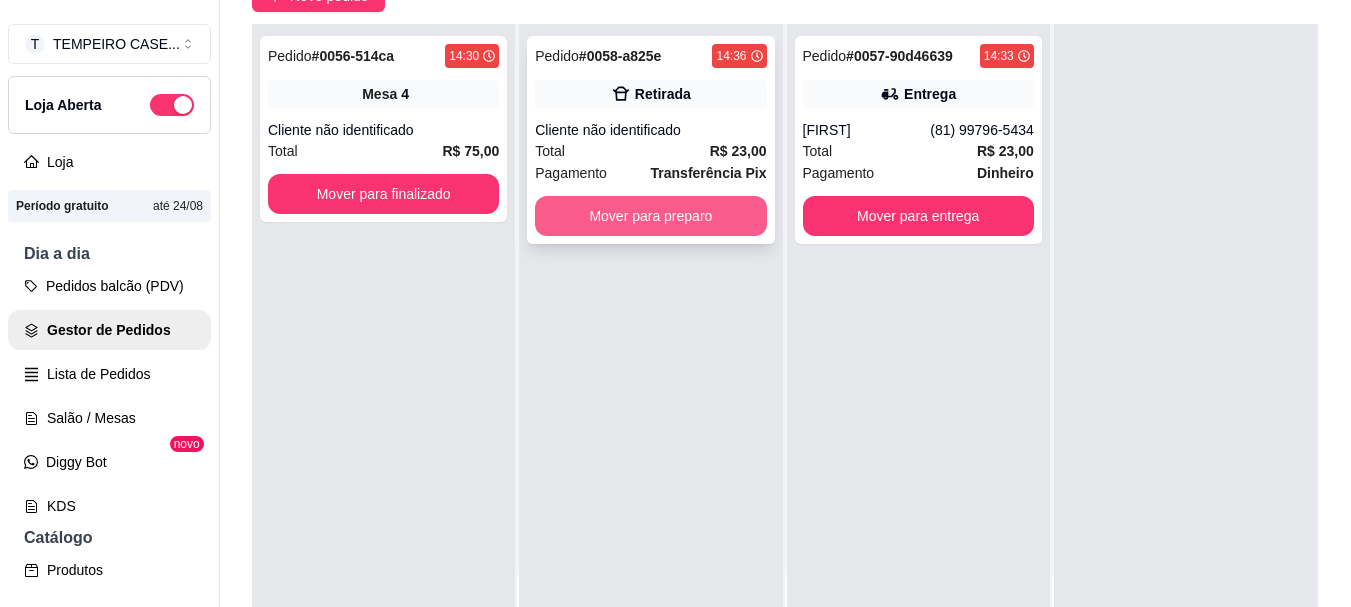 click on "Mover para preparo" at bounding box center [650, 216] 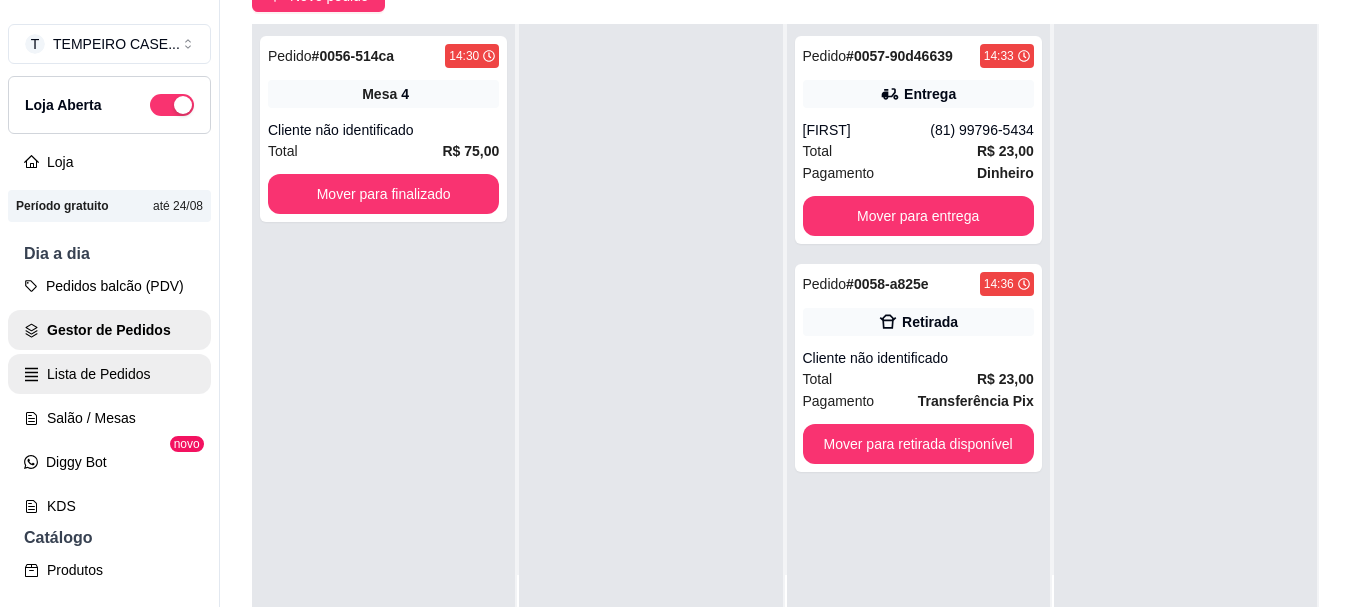 click on "Lista de Pedidos" at bounding box center (109, 374) 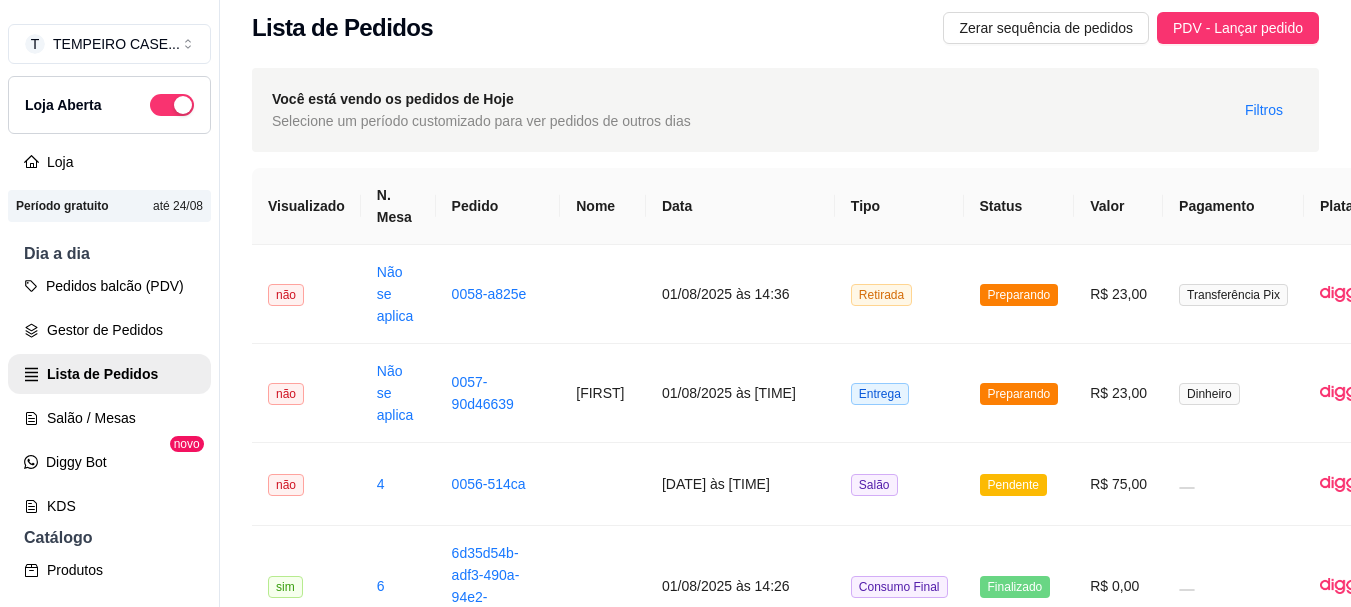 scroll, scrollTop: 0, scrollLeft: 0, axis: both 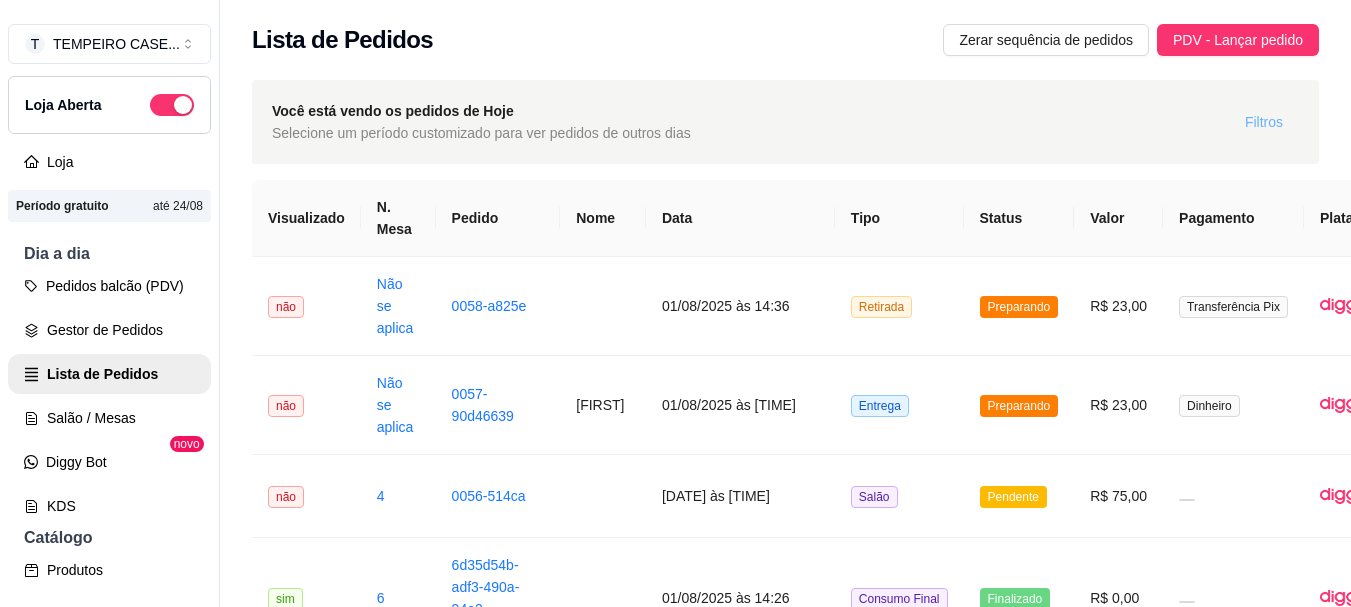 click on "Filtros" at bounding box center (1264, 122) 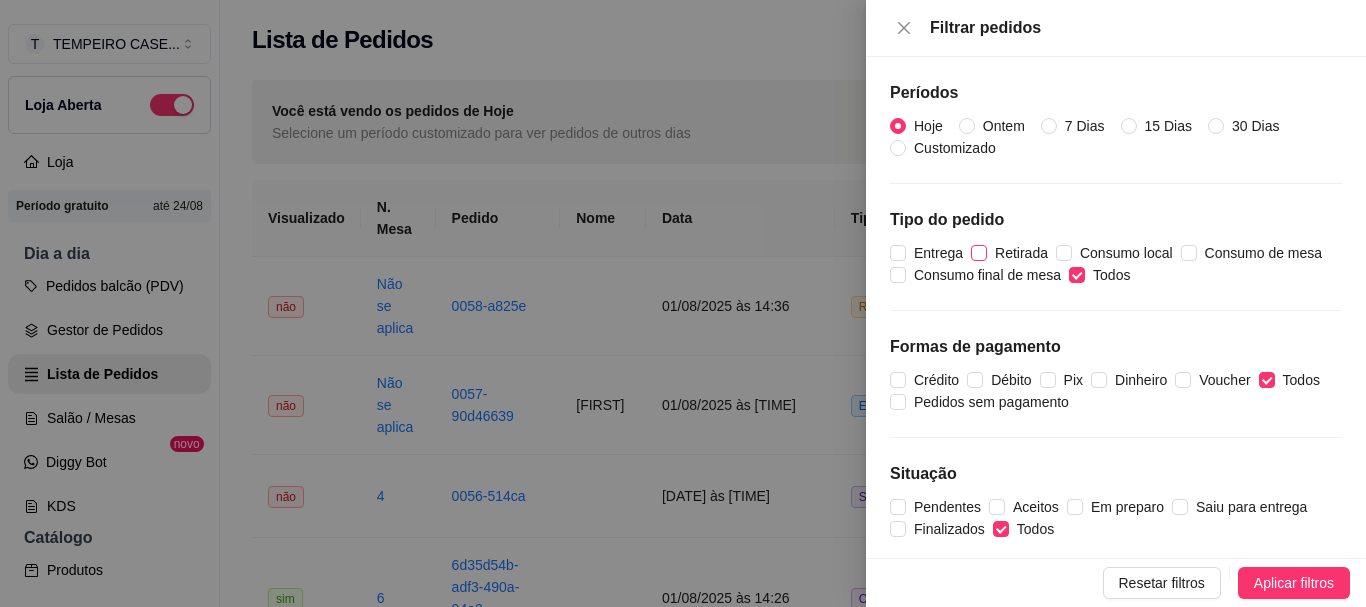 drag, startPoint x: 936, startPoint y: 257, endPoint x: 977, endPoint y: 257, distance: 41 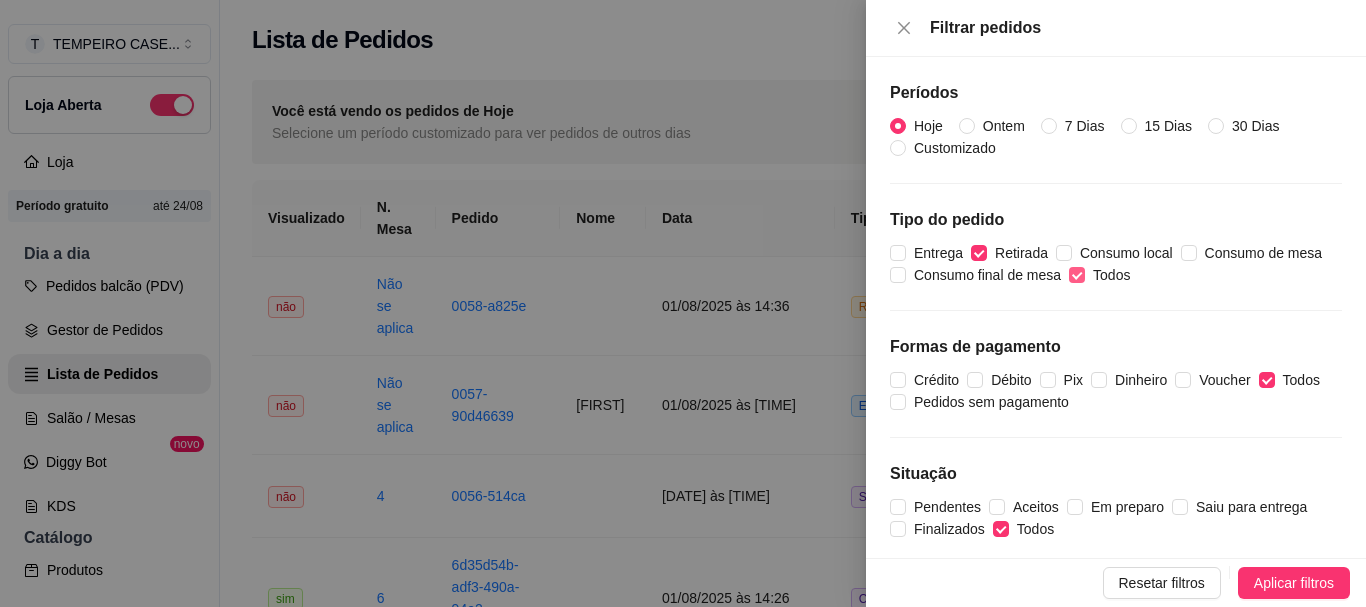 click on "Todos" at bounding box center (1111, 275) 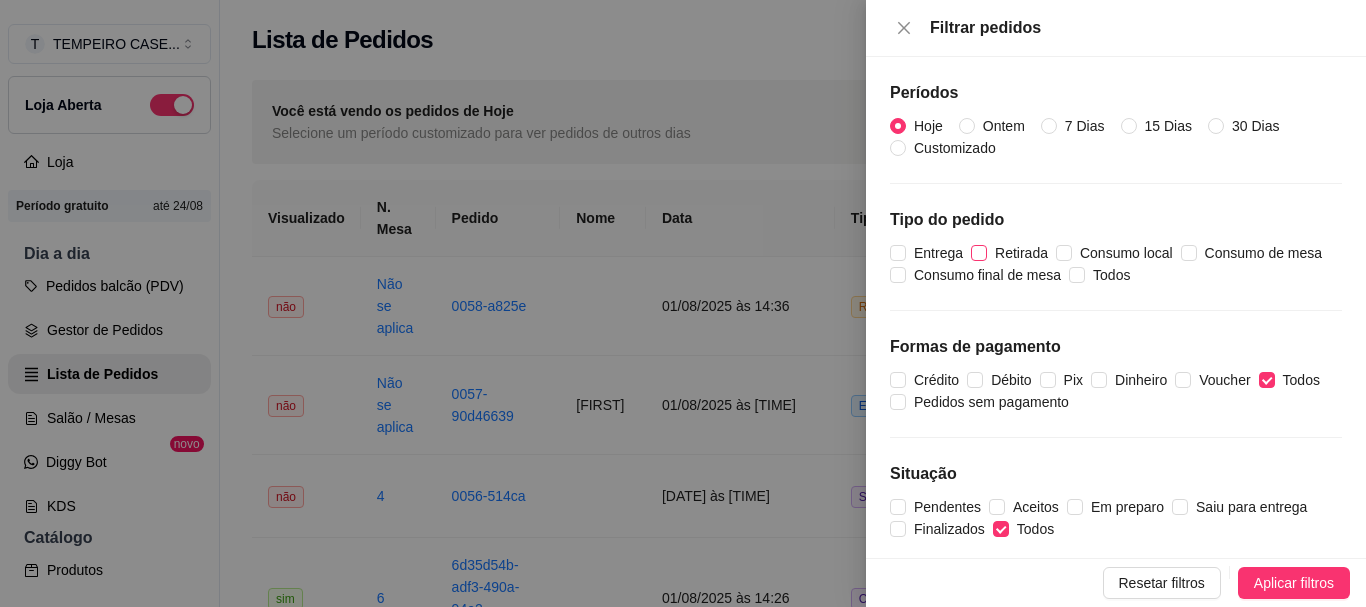 click on "Retirada" at bounding box center (979, 253) 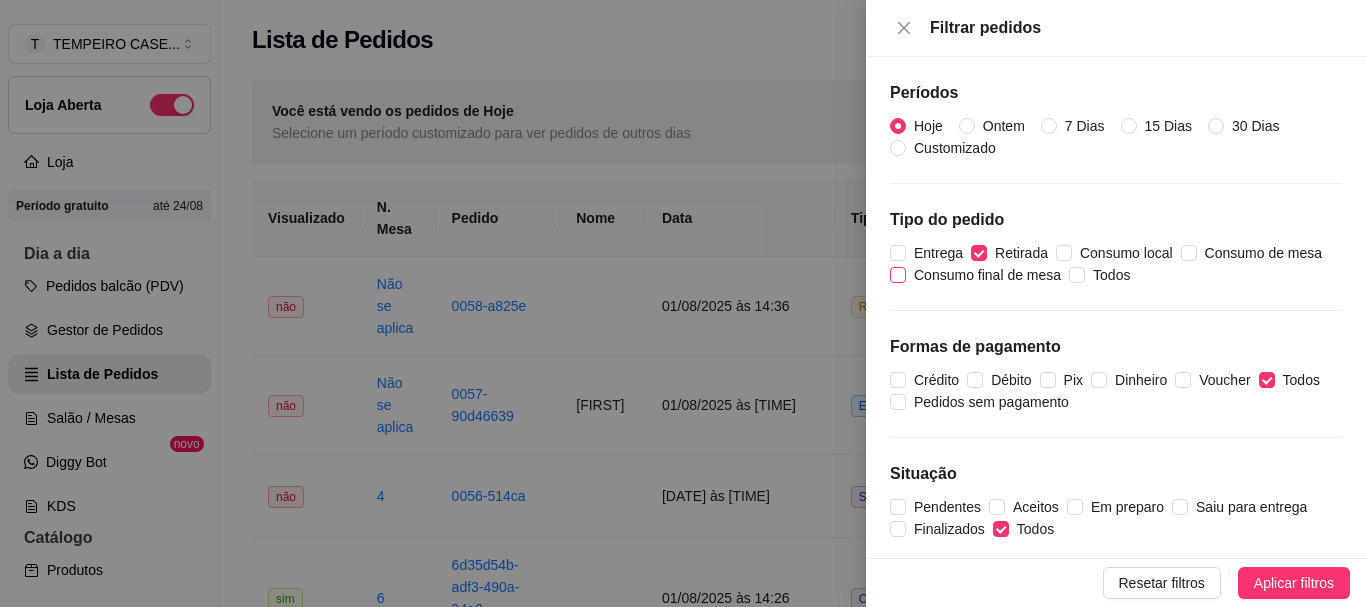 click on "Entrega" at bounding box center (938, 253) 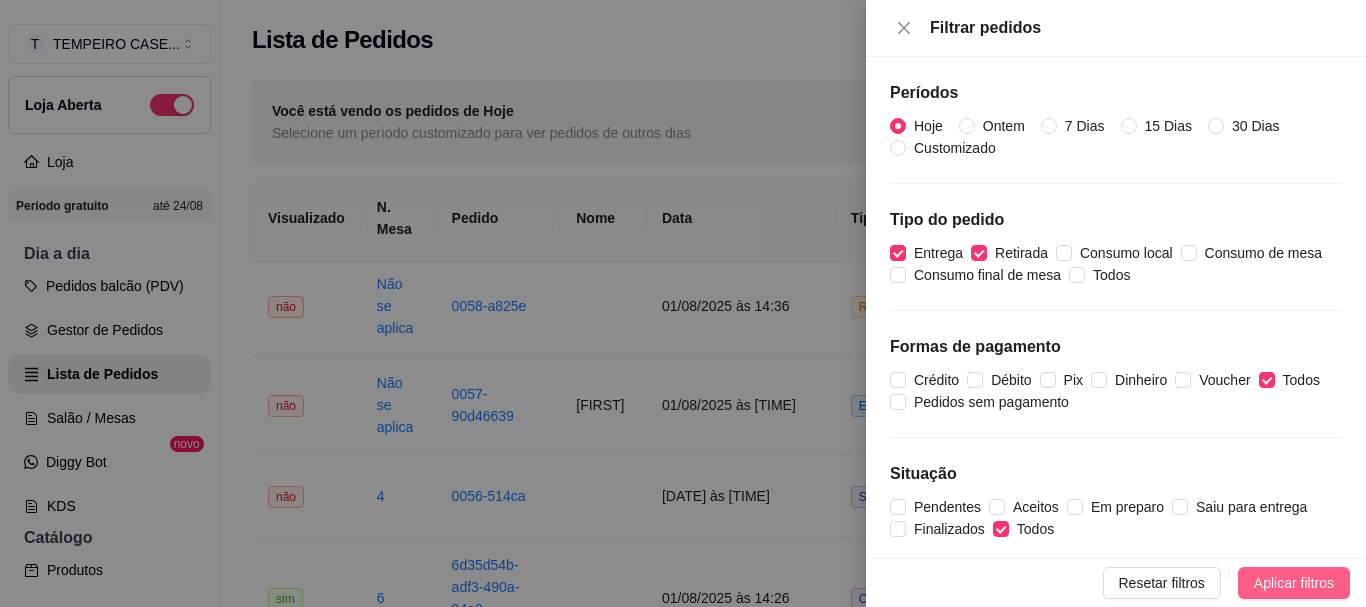 click on "Aplicar filtros" at bounding box center [1294, 583] 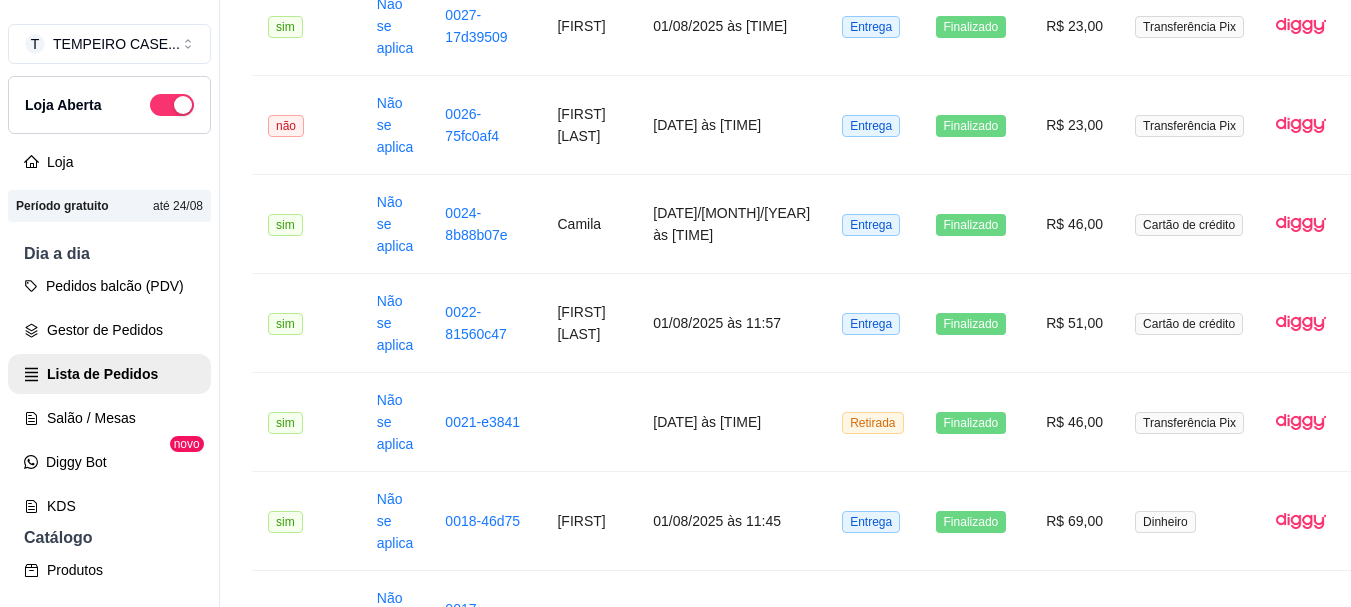 scroll, scrollTop: 2779, scrollLeft: 0, axis: vertical 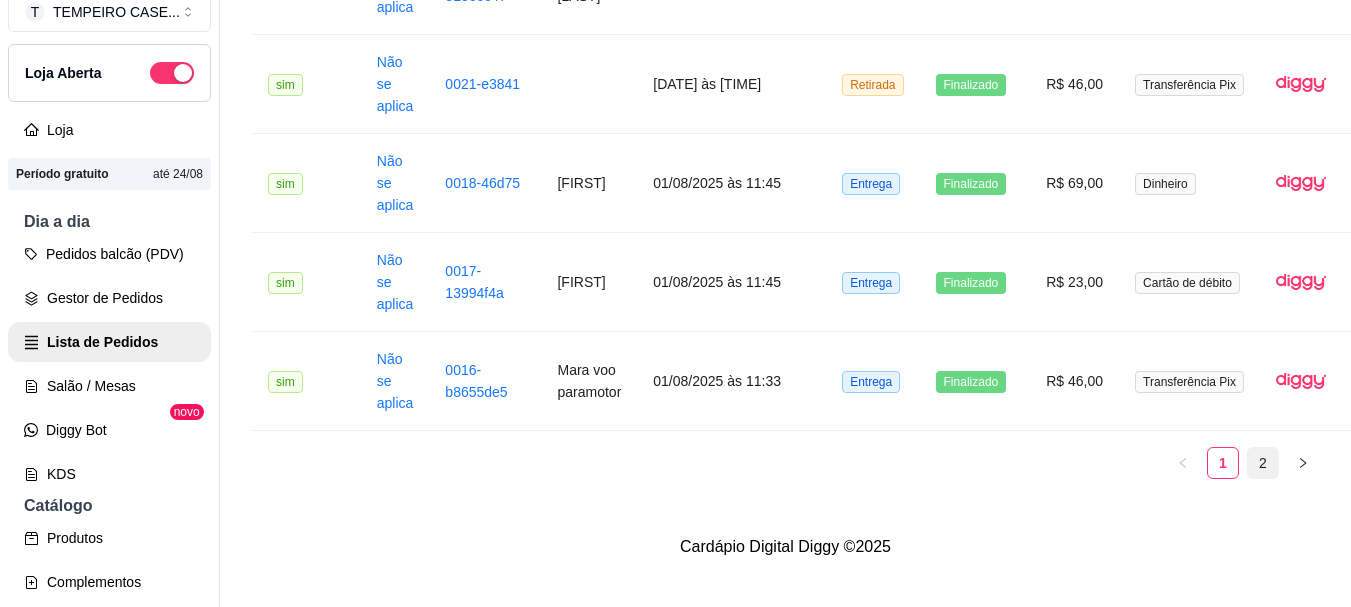 click on "2" at bounding box center [1263, 463] 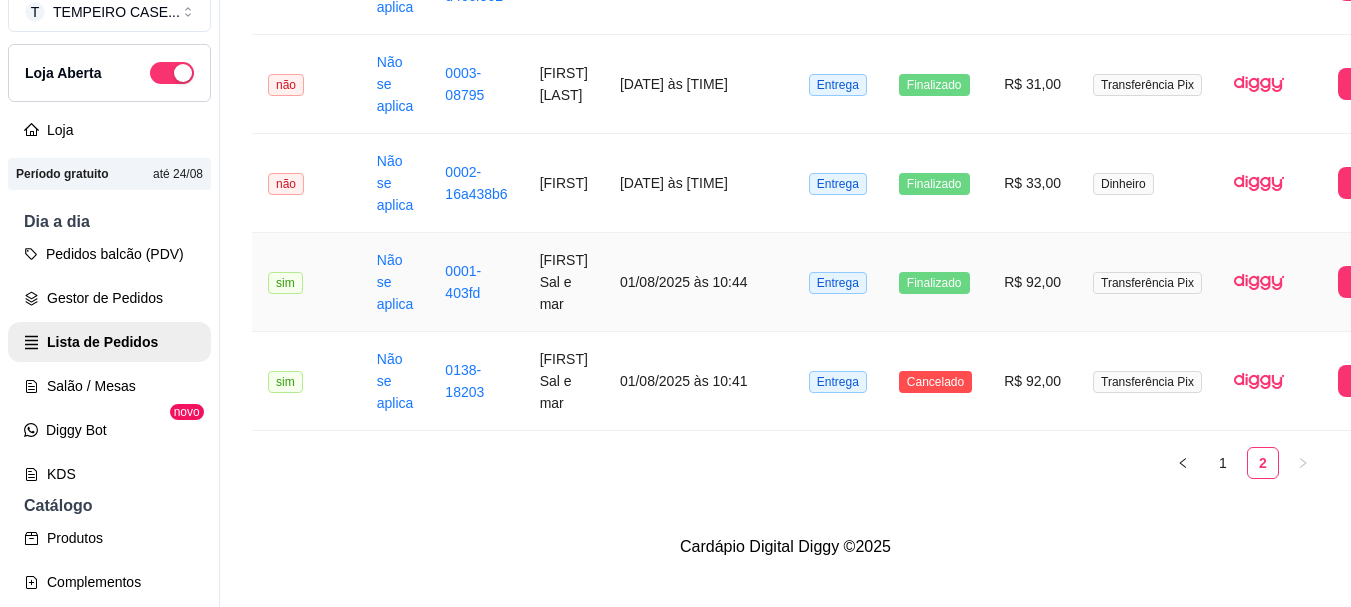 scroll, scrollTop: 1415, scrollLeft: 0, axis: vertical 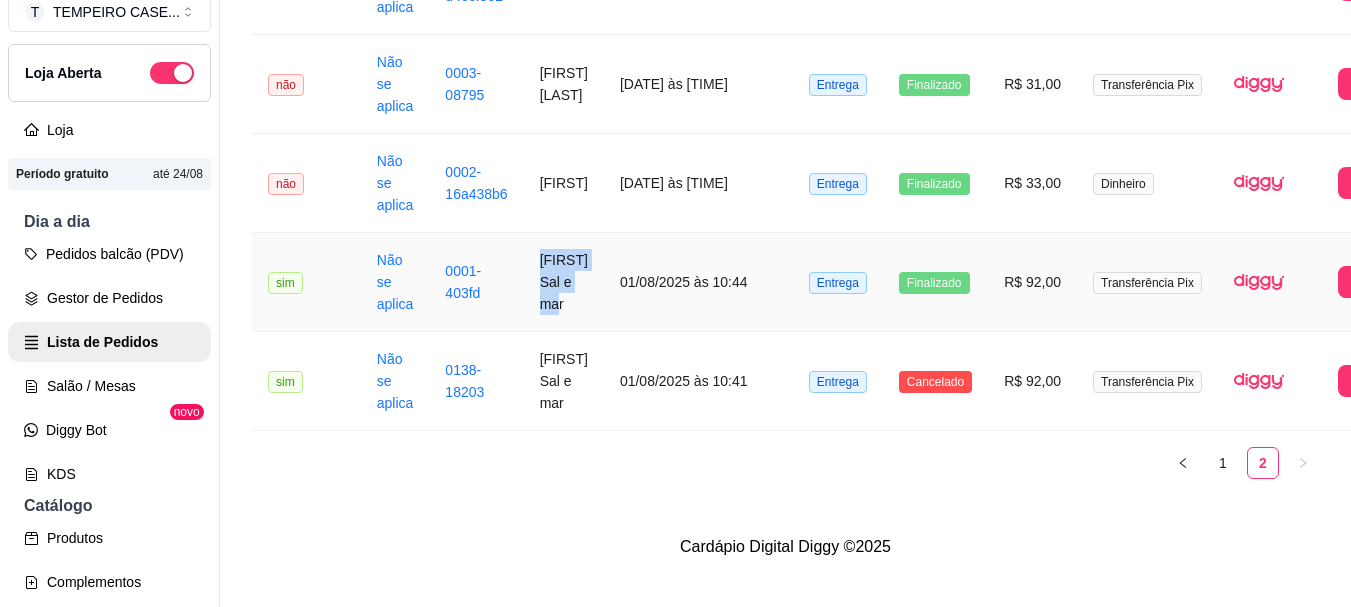 drag, startPoint x: 589, startPoint y: 281, endPoint x: 535, endPoint y: 259, distance: 58.30952 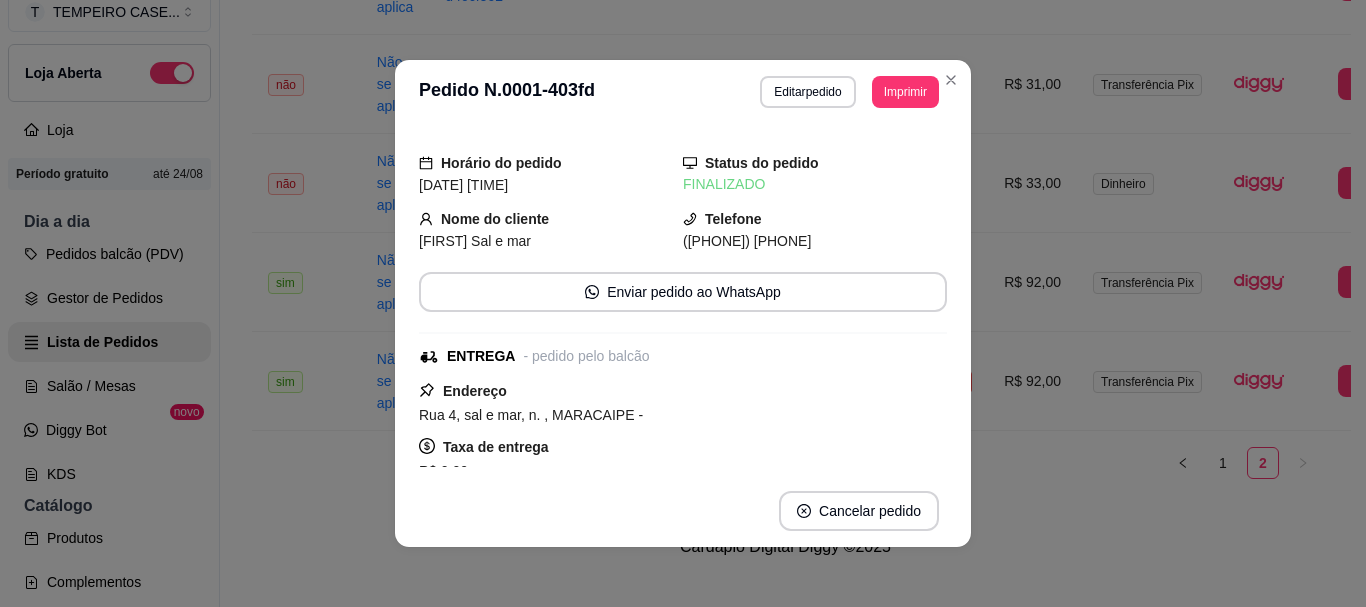click on "Adriane Sal e mar" at bounding box center (475, 241) 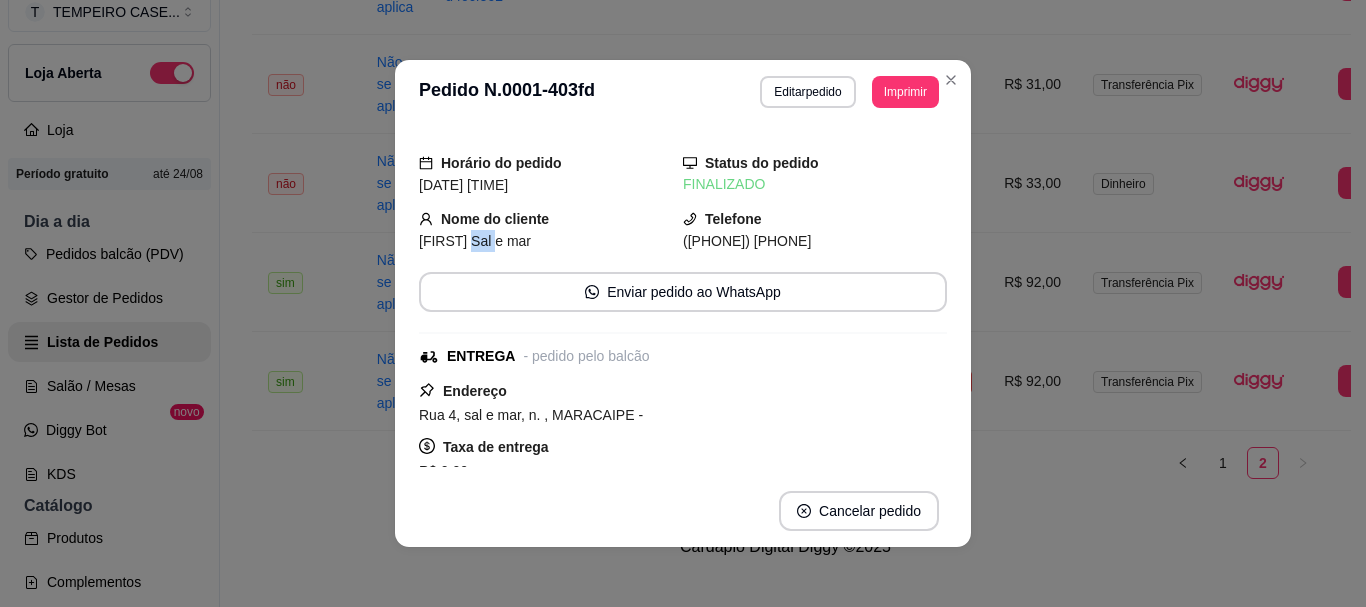 click on "Adriane Sal e mar" at bounding box center (475, 241) 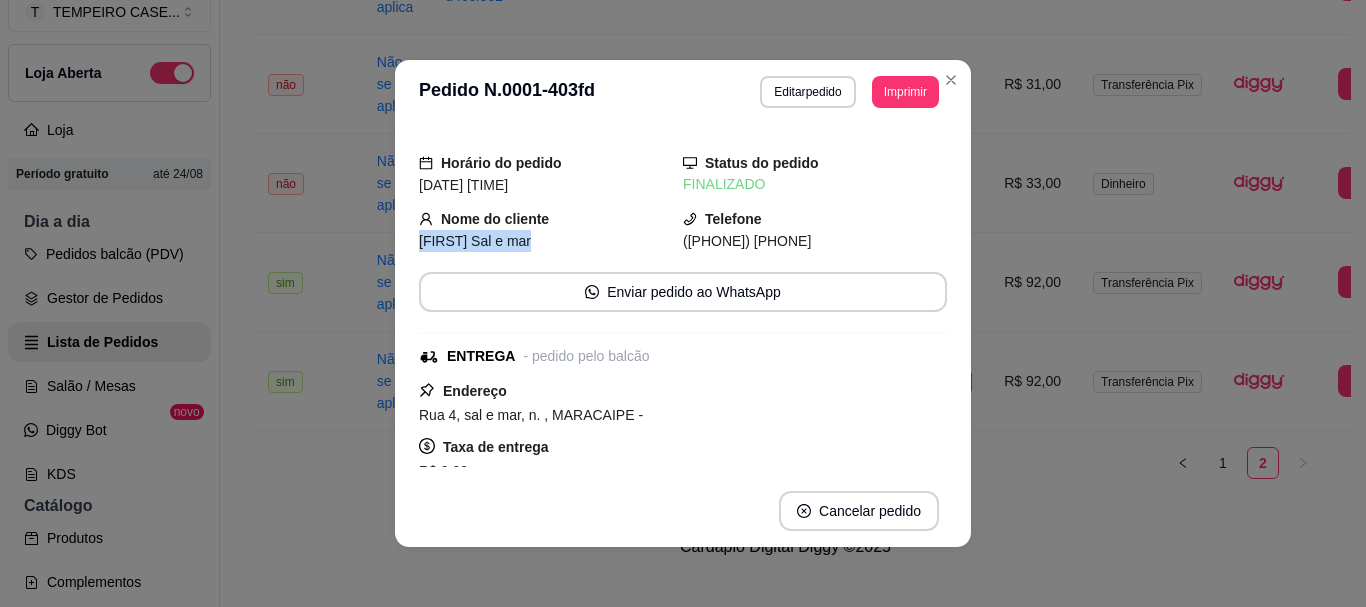 click on "Adriane Sal e mar" at bounding box center [475, 241] 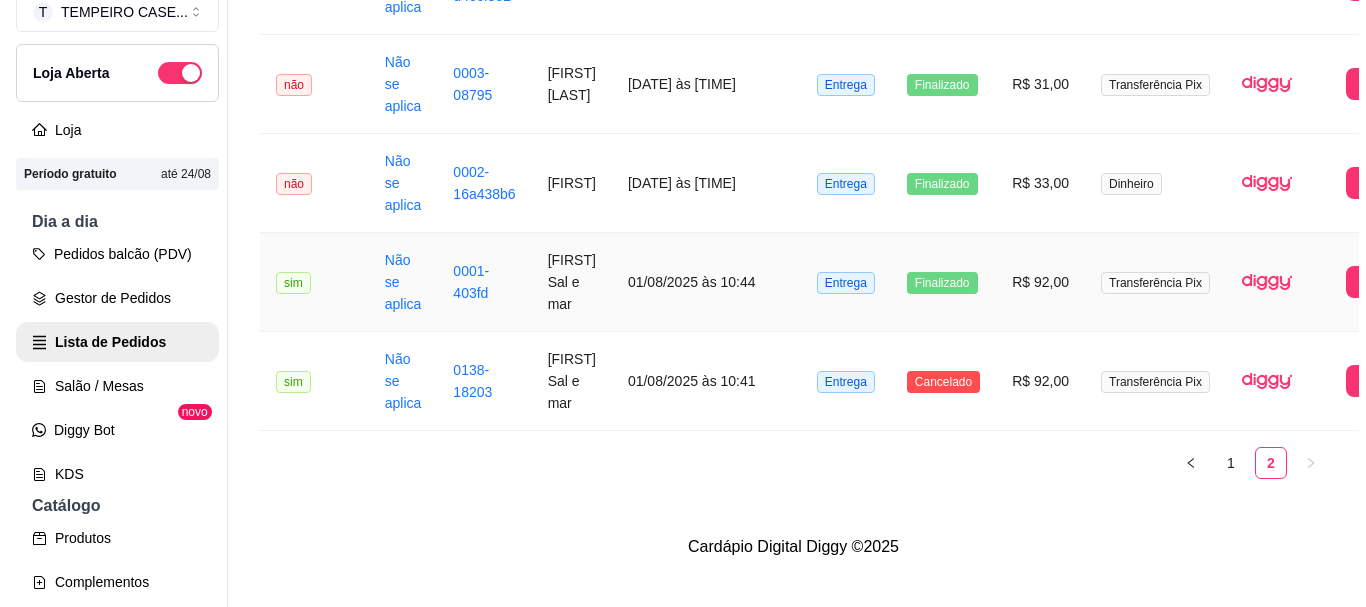 scroll, scrollTop: 1315, scrollLeft: 0, axis: vertical 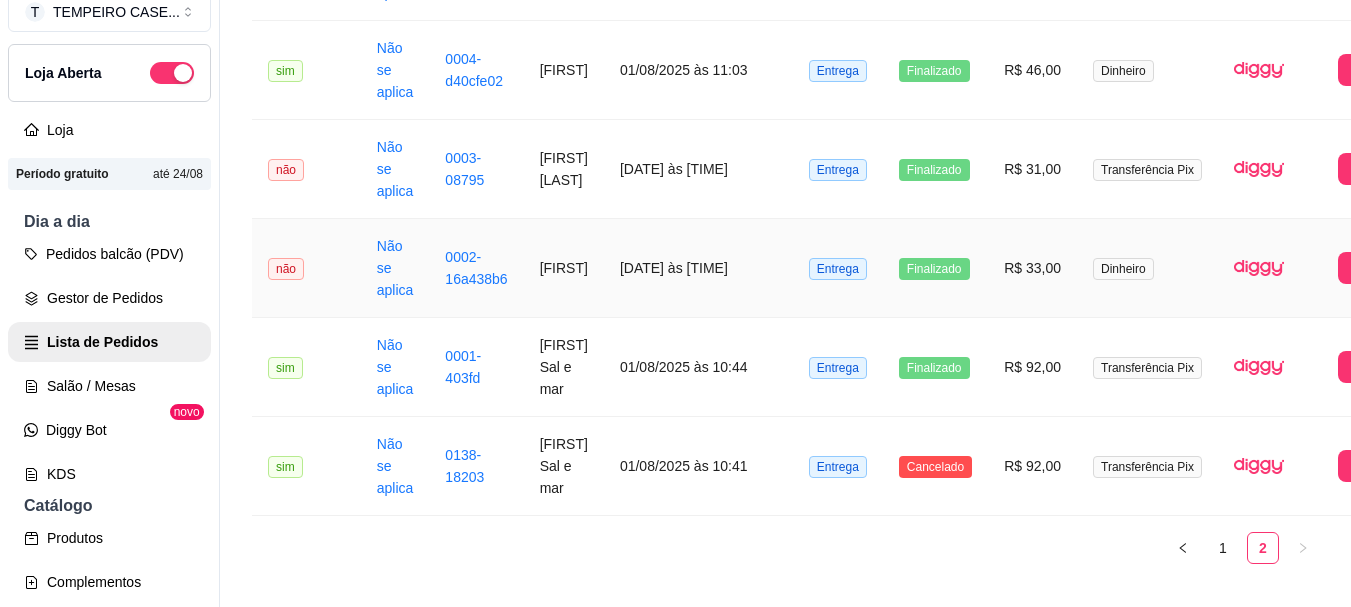 click on "Jane" at bounding box center [564, 268] 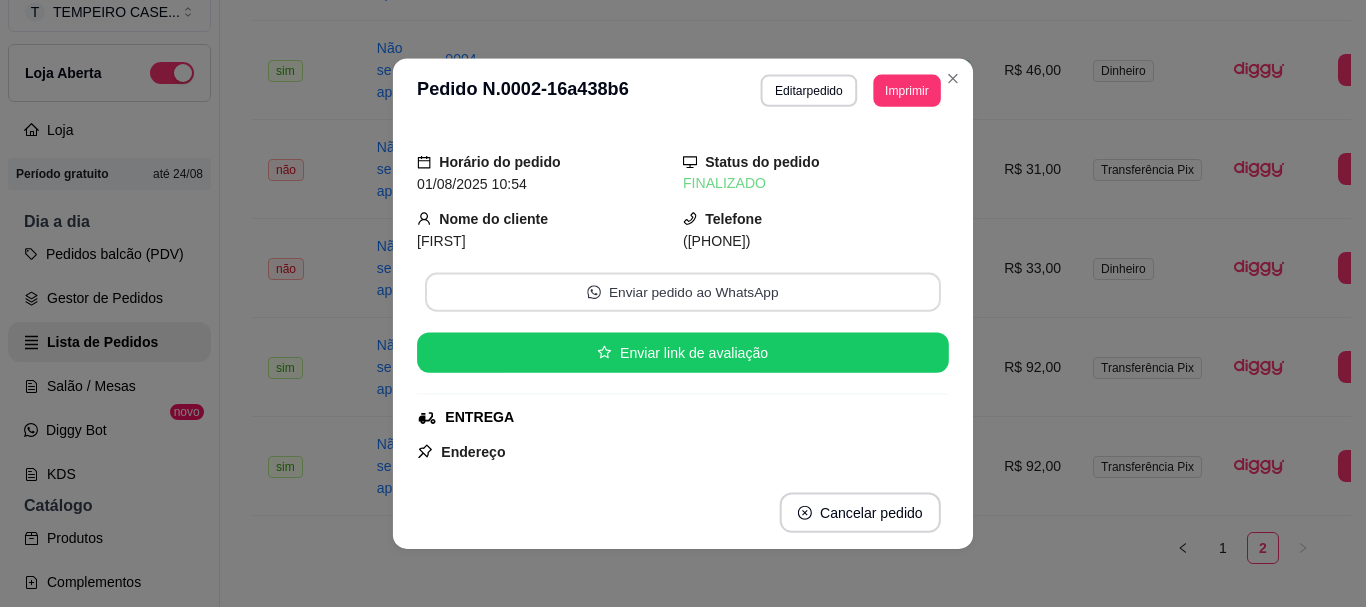 click on "Enviar pedido ao WhatsApp" at bounding box center (683, 291) 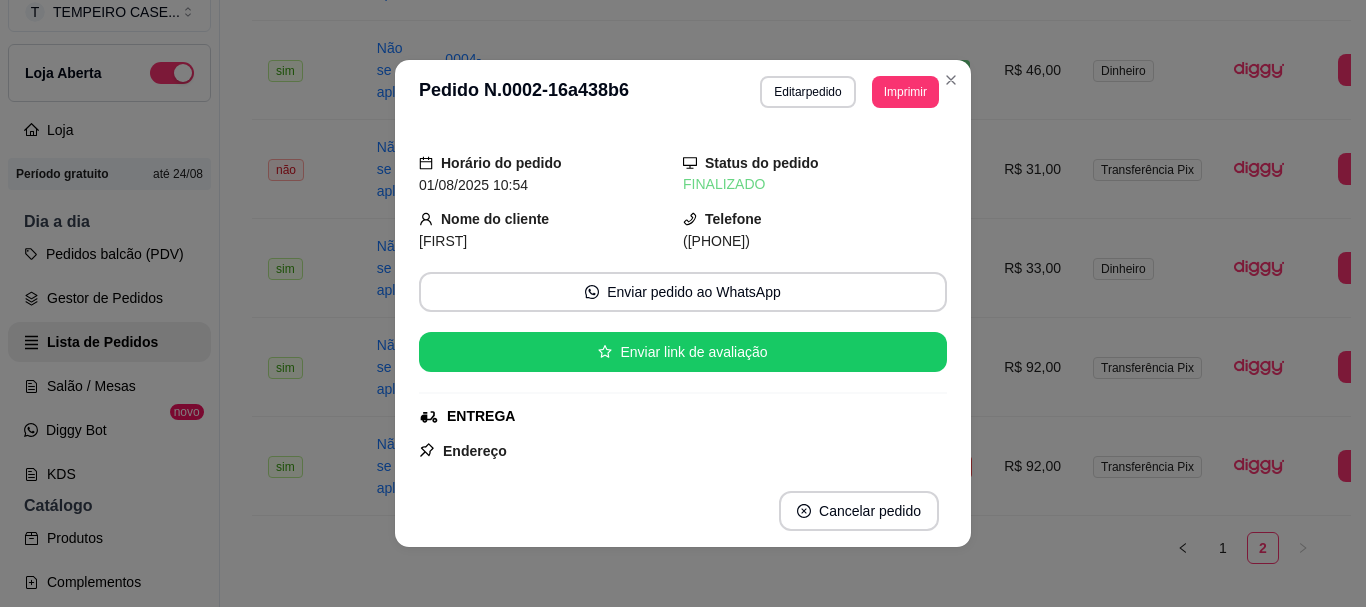 click on "Jane" at bounding box center [443, 241] 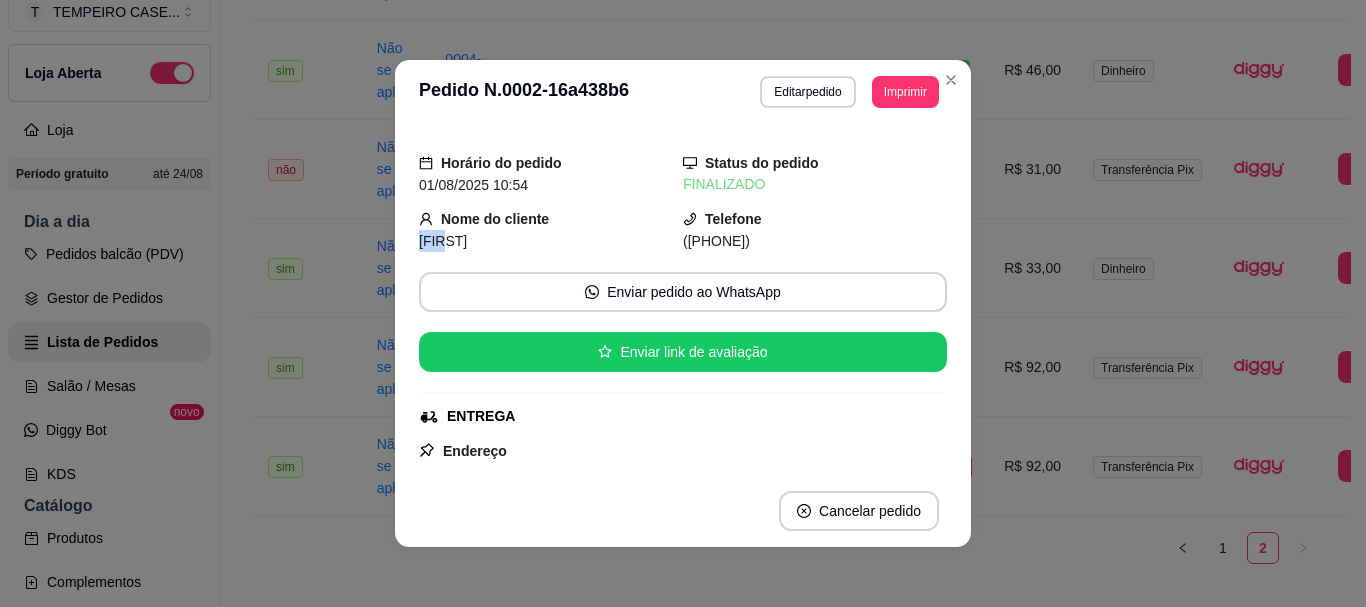 click on "Jane" at bounding box center (443, 241) 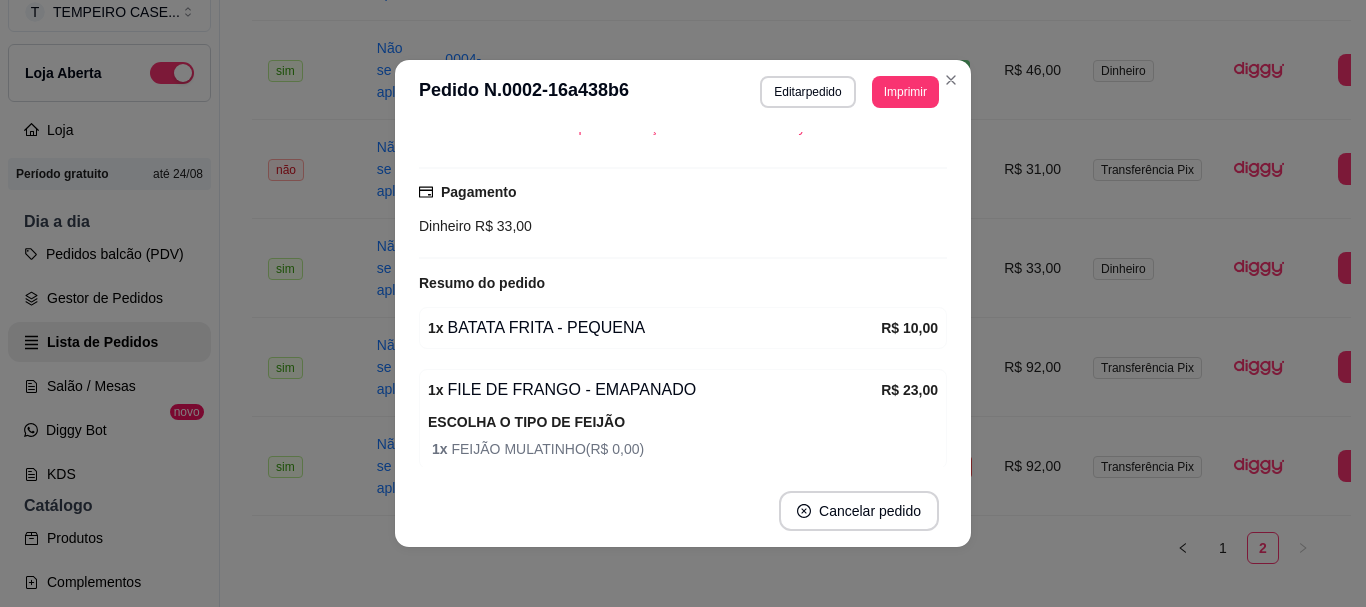 scroll, scrollTop: 516, scrollLeft: 0, axis: vertical 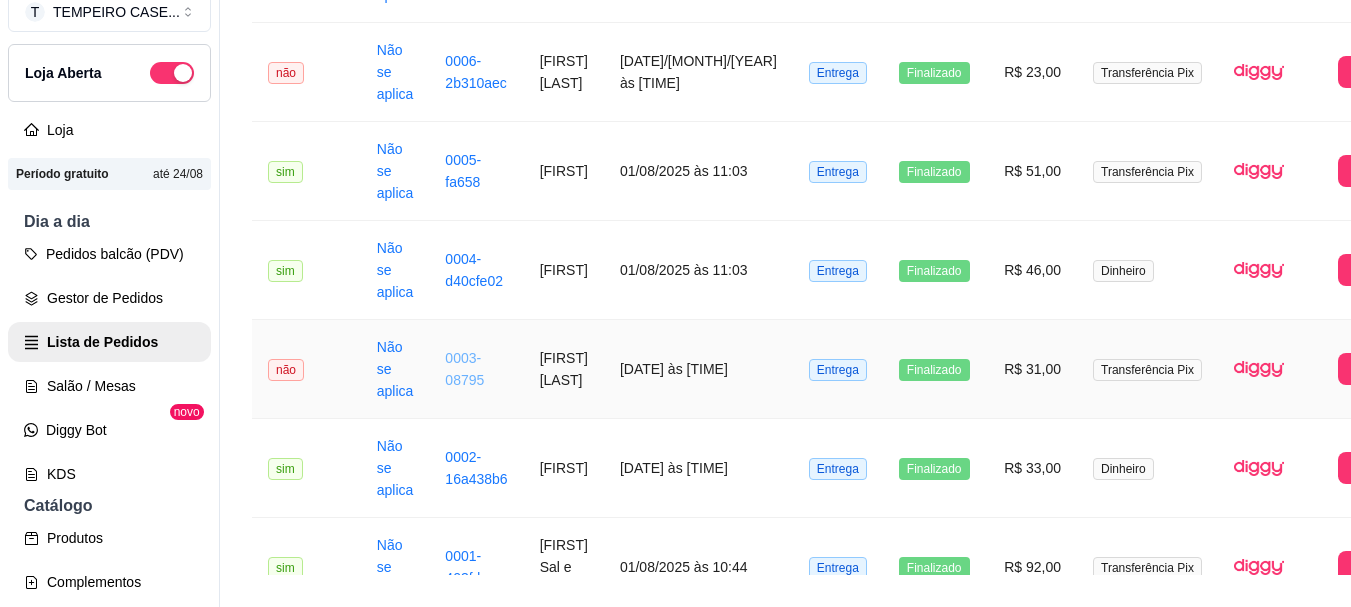 click on "0003-08795" at bounding box center (464, 369) 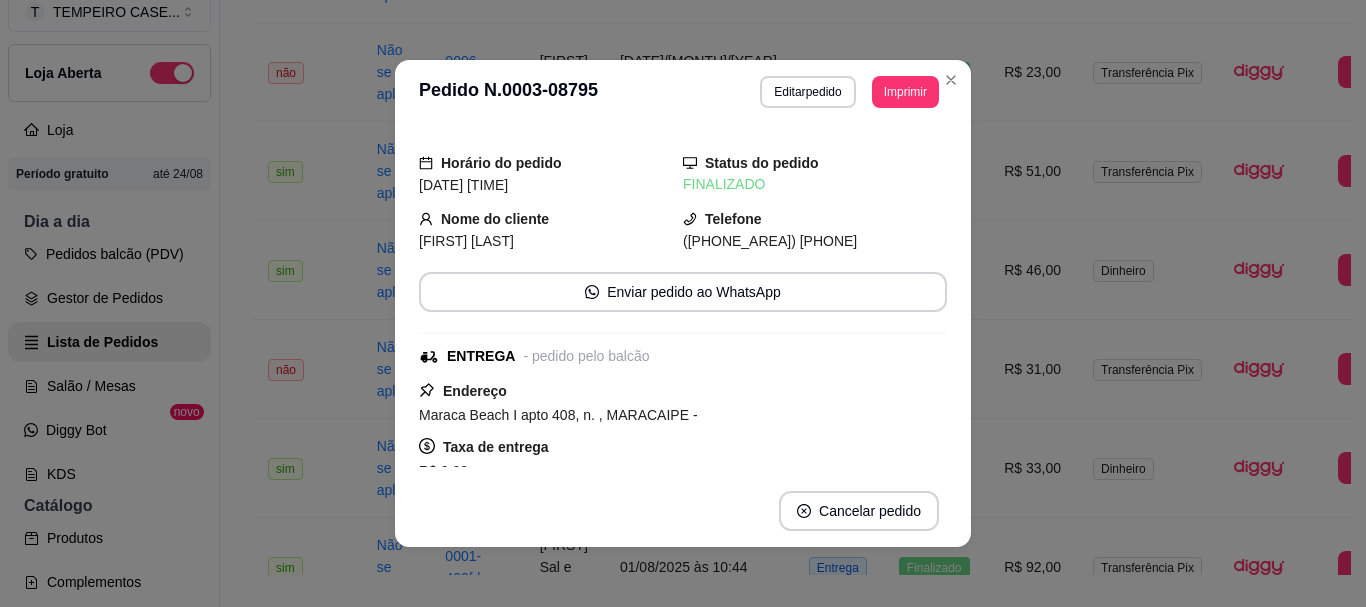 click on "Cris Barros" at bounding box center [466, 241] 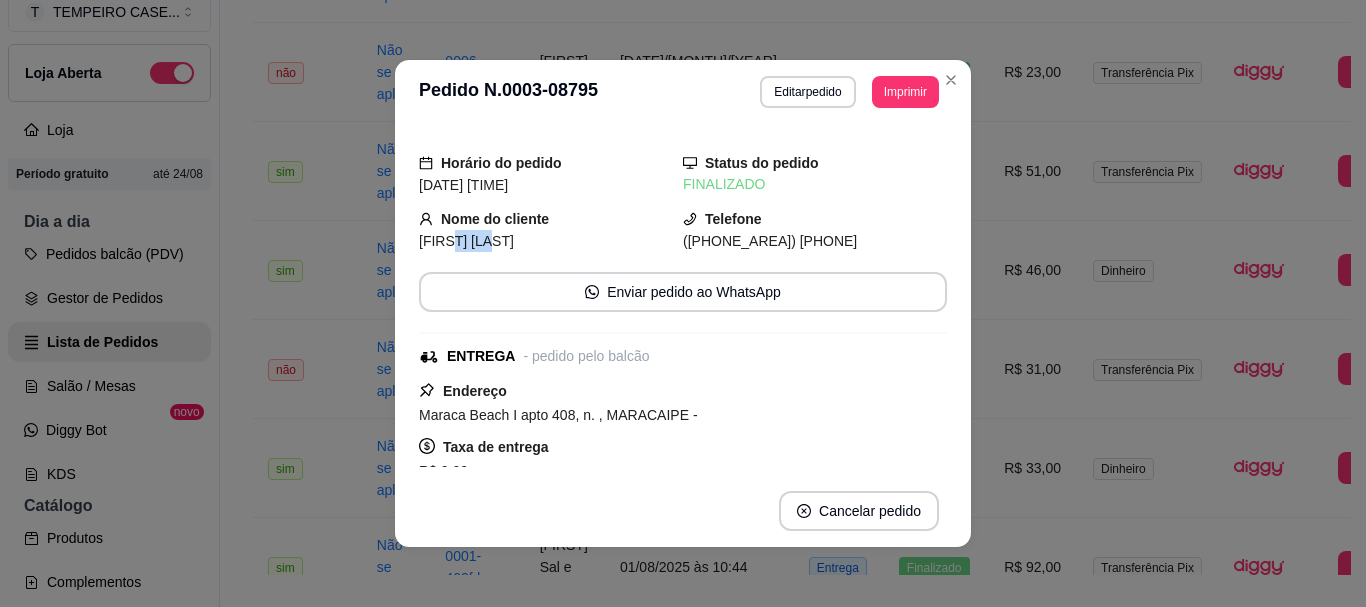 click on "Cris Barros" at bounding box center (466, 241) 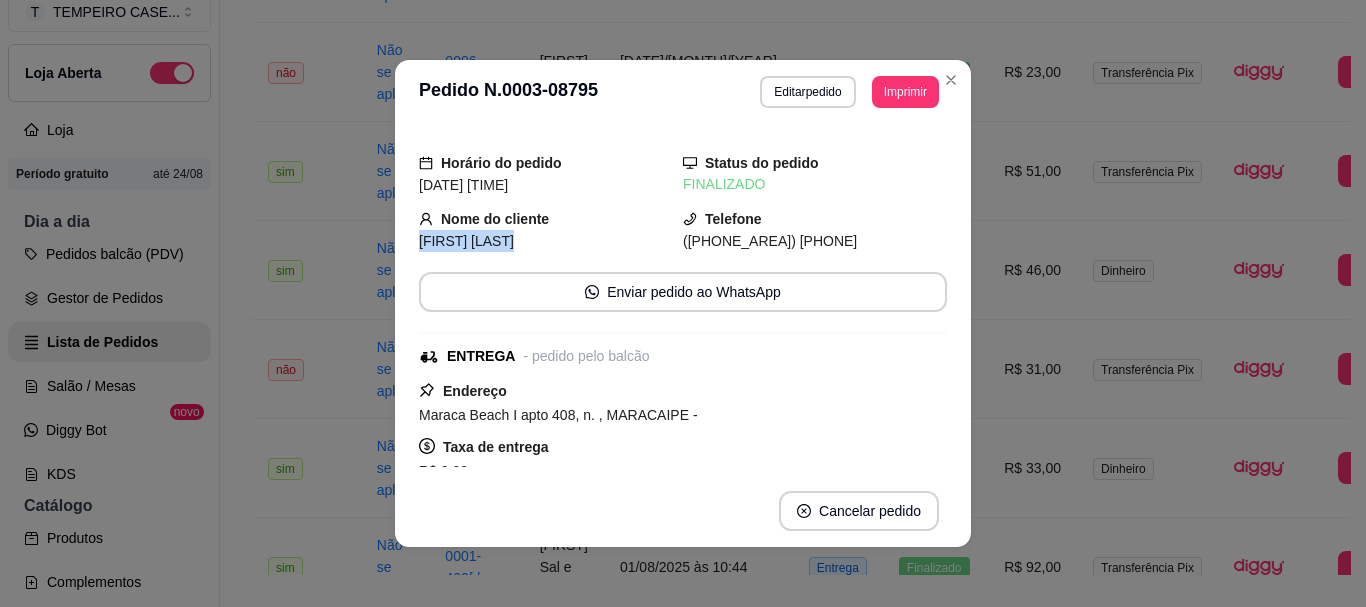 click on "Cris Barros" at bounding box center (466, 241) 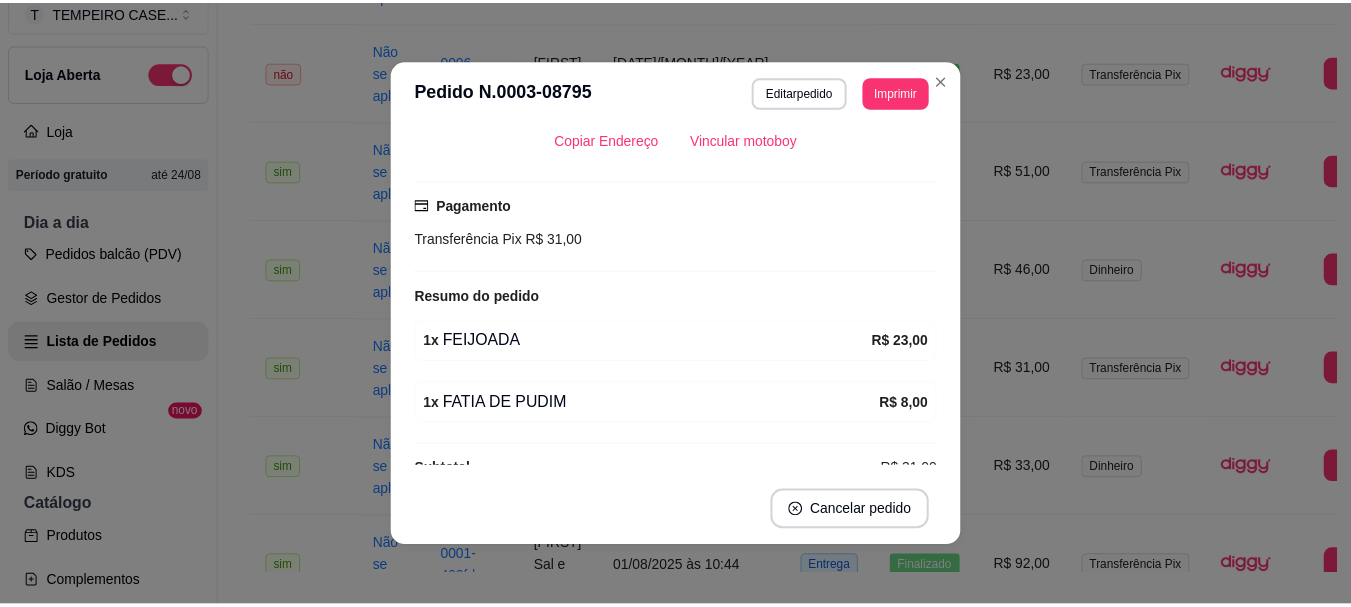 scroll, scrollTop: 398, scrollLeft: 0, axis: vertical 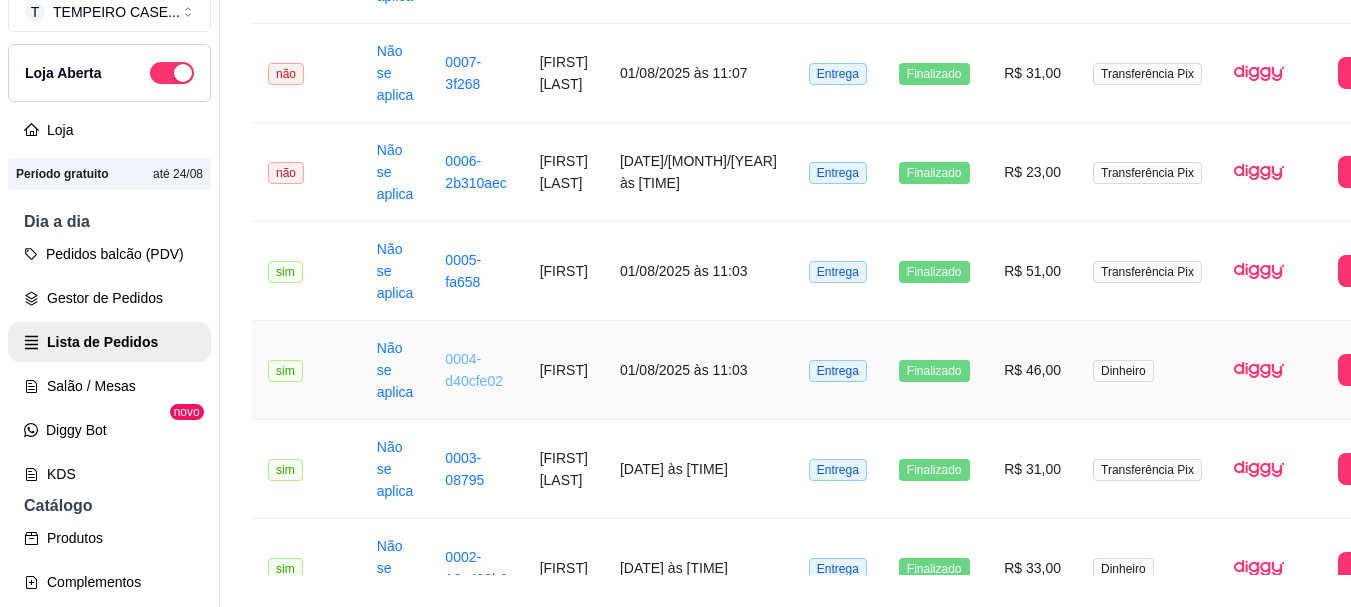 click on "0004-d40cfe02" at bounding box center [474, 370] 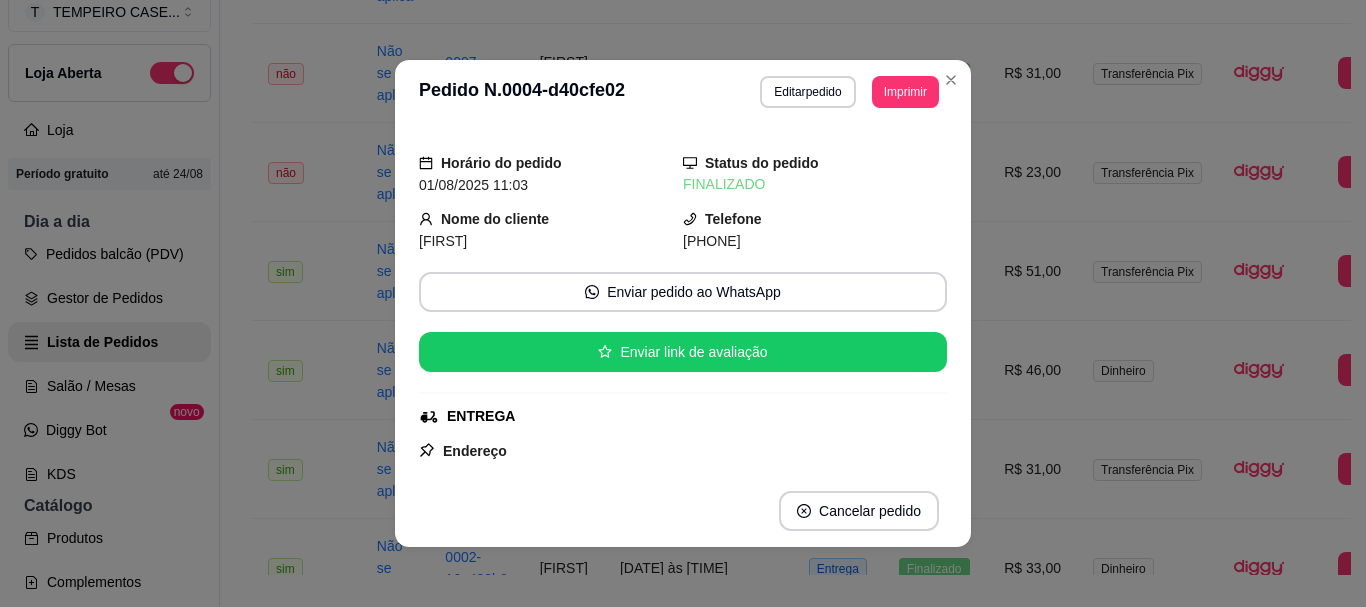 click on "Layne" at bounding box center (443, 241) 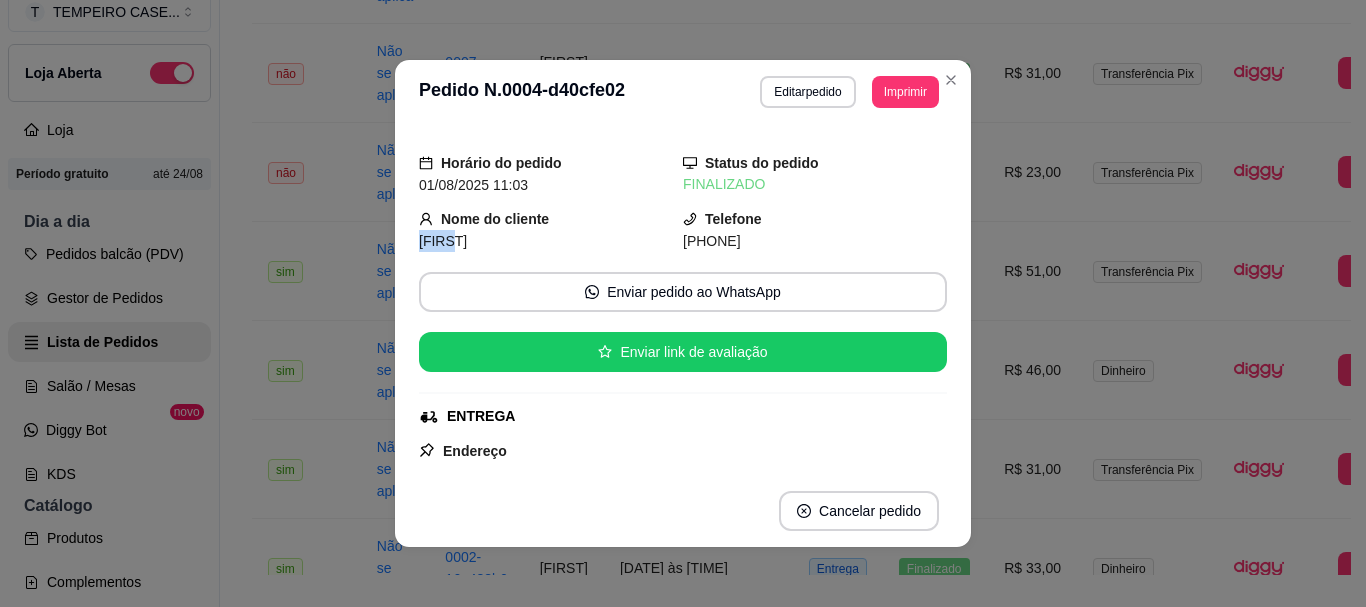 click on "Layne" at bounding box center [443, 241] 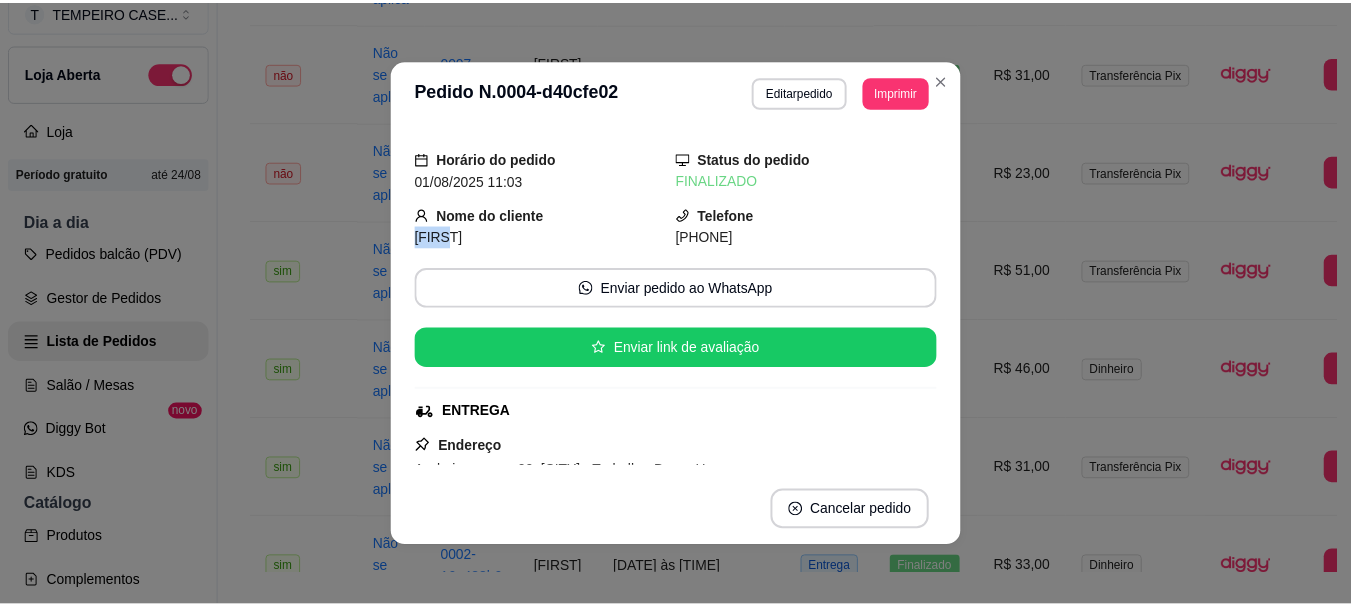 scroll, scrollTop: 0, scrollLeft: 0, axis: both 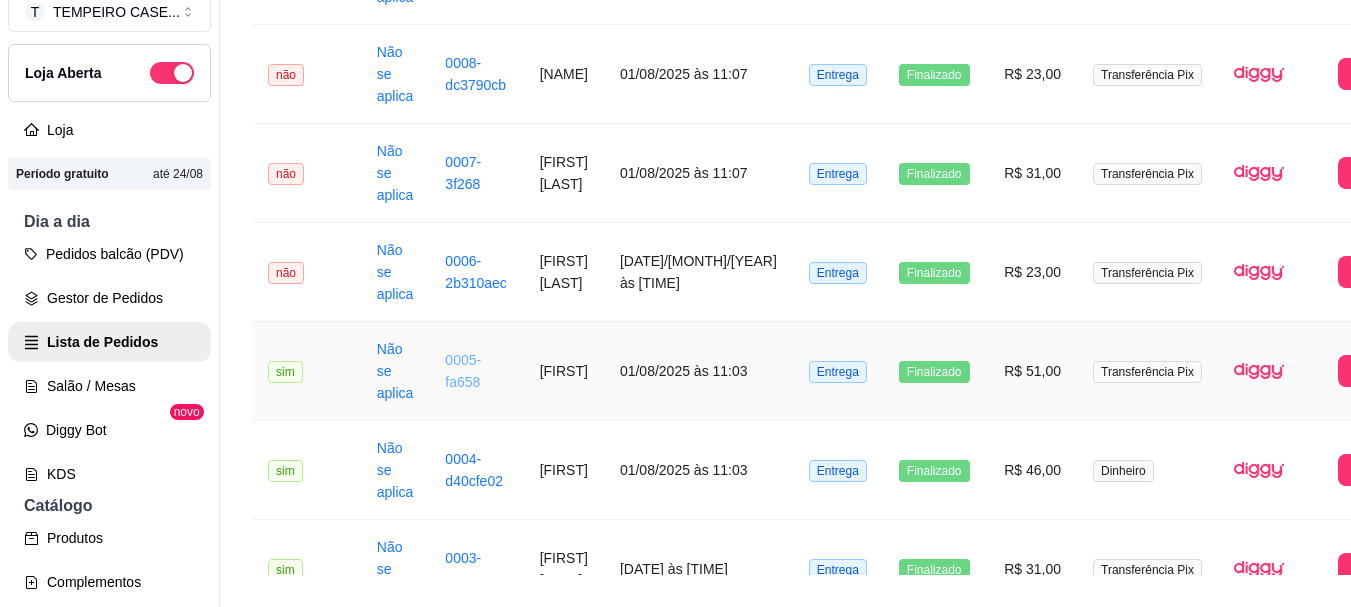 click on "0005-fa658" at bounding box center [463, 371] 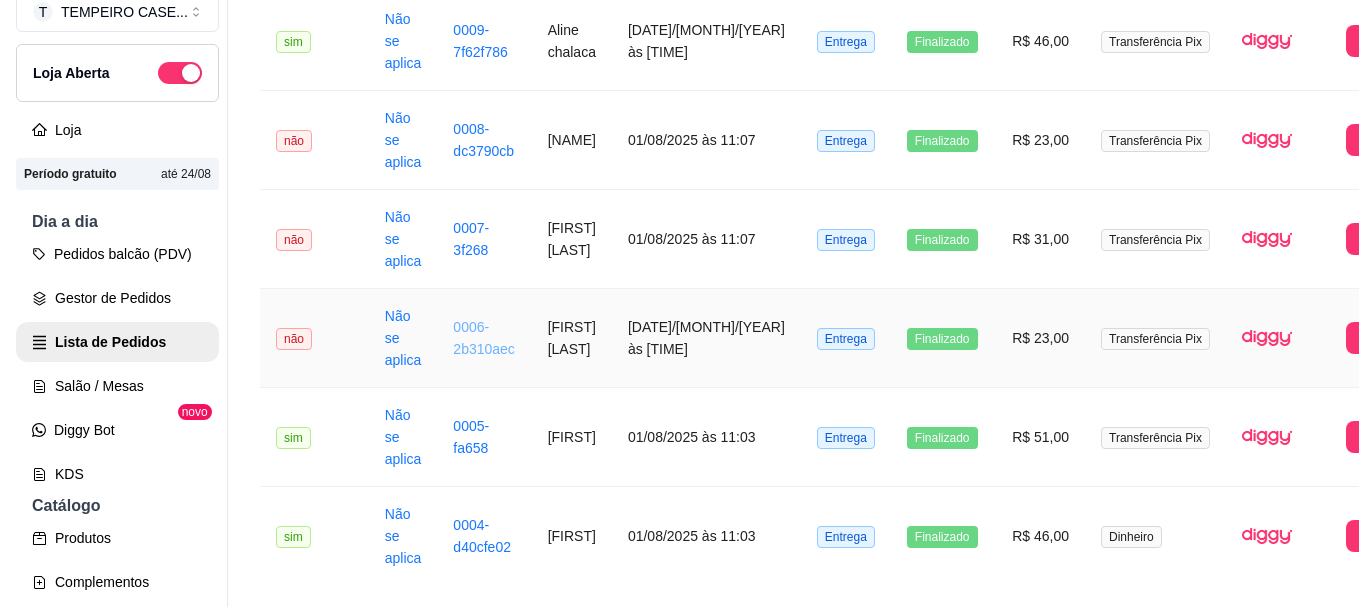 scroll, scrollTop: 815, scrollLeft: 0, axis: vertical 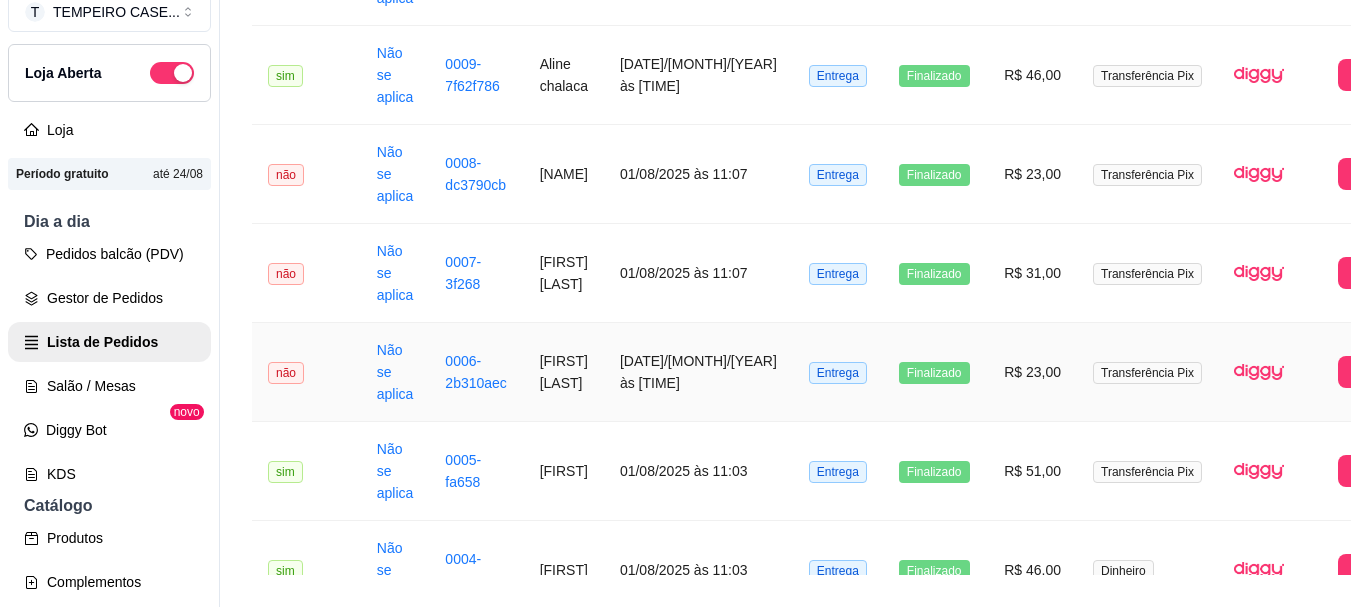 click on "0006-2b310aec" at bounding box center (476, 372) 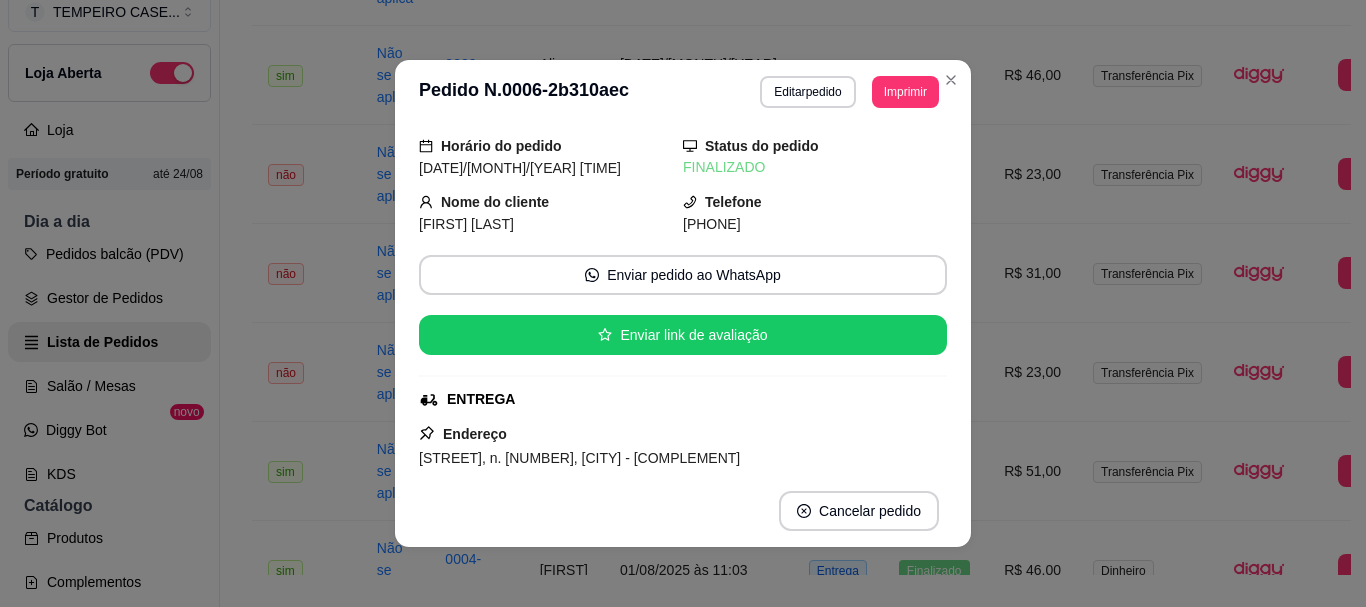 scroll, scrollTop: 0, scrollLeft: 0, axis: both 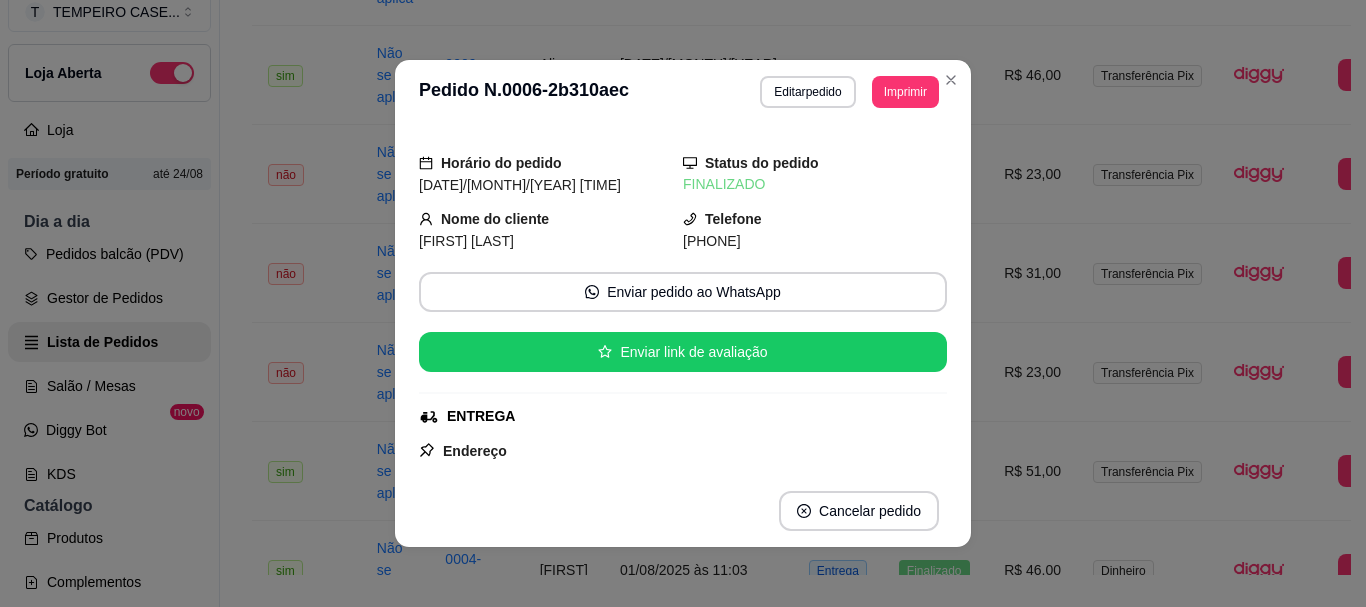 click on "Diogynes dos Santos Silva" at bounding box center [466, 241] 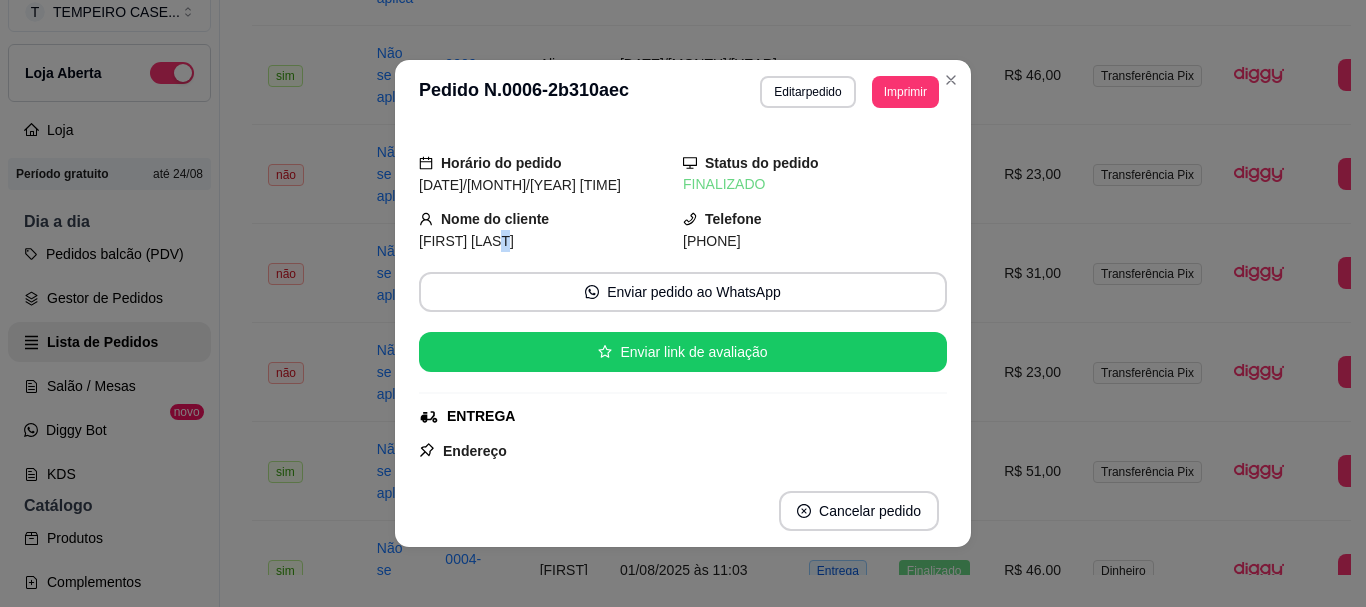 click on "Diogynes dos Santos Silva" at bounding box center (466, 241) 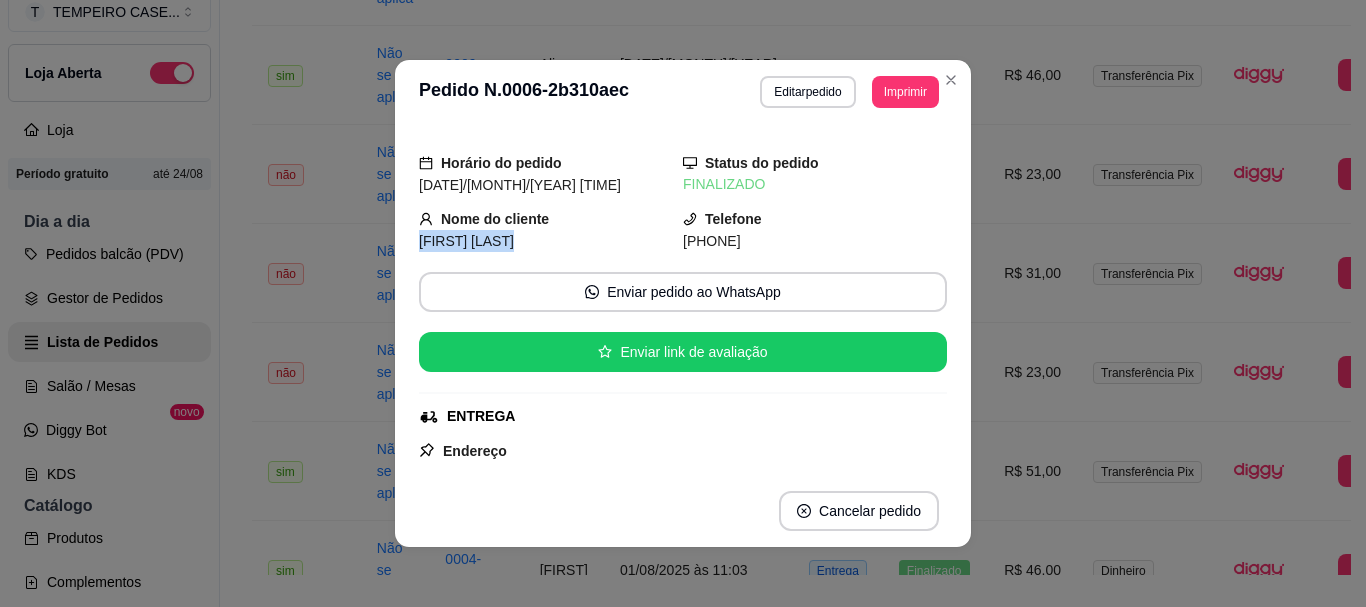 click on "Diogynes dos Santos Silva" at bounding box center [466, 241] 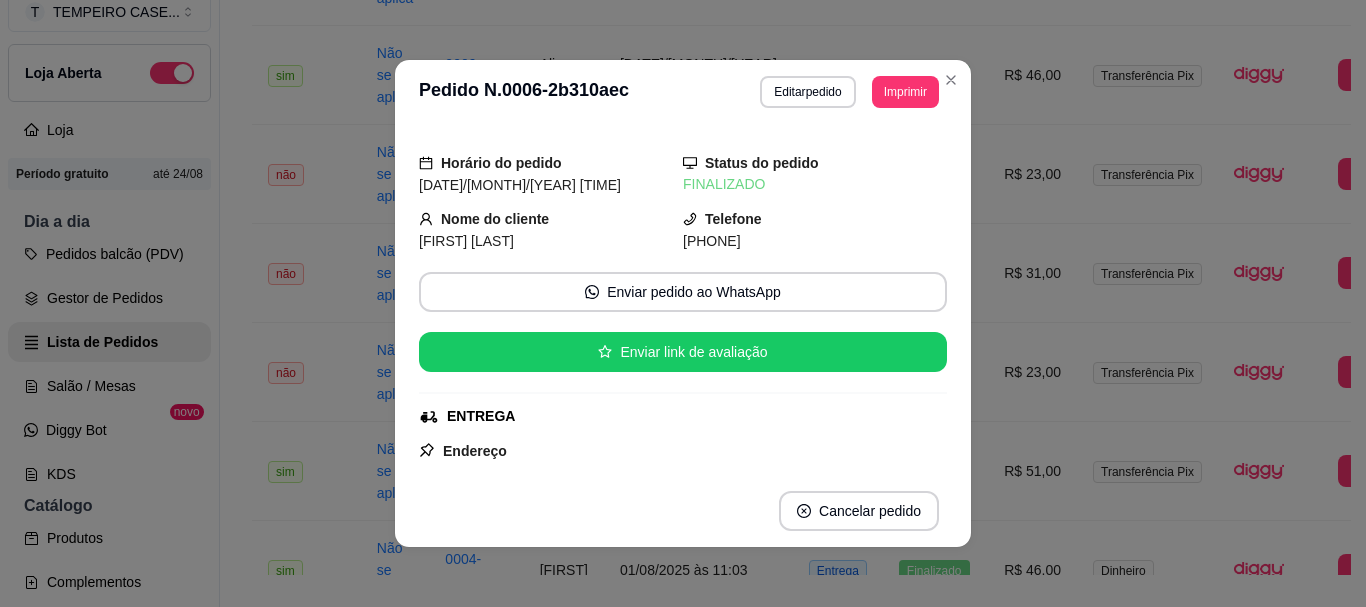 click on "Diogynes dos Santos Silva" at bounding box center (466, 241) 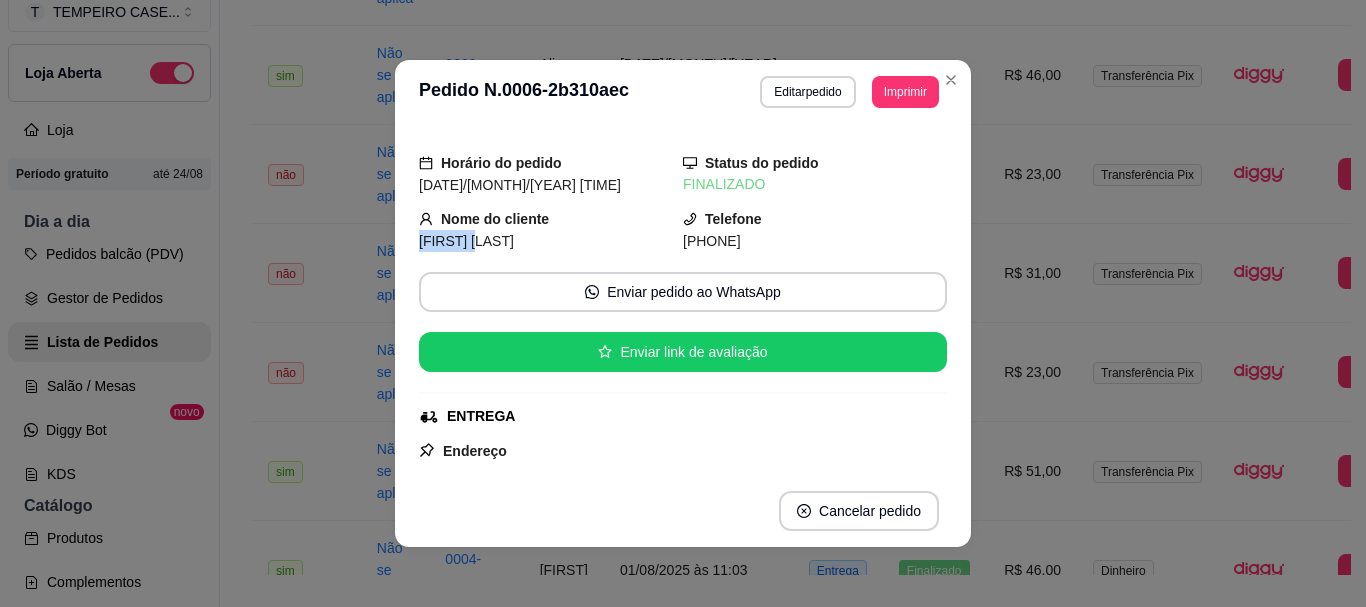 click on "Diogynes dos Santos Silva" at bounding box center [466, 241] 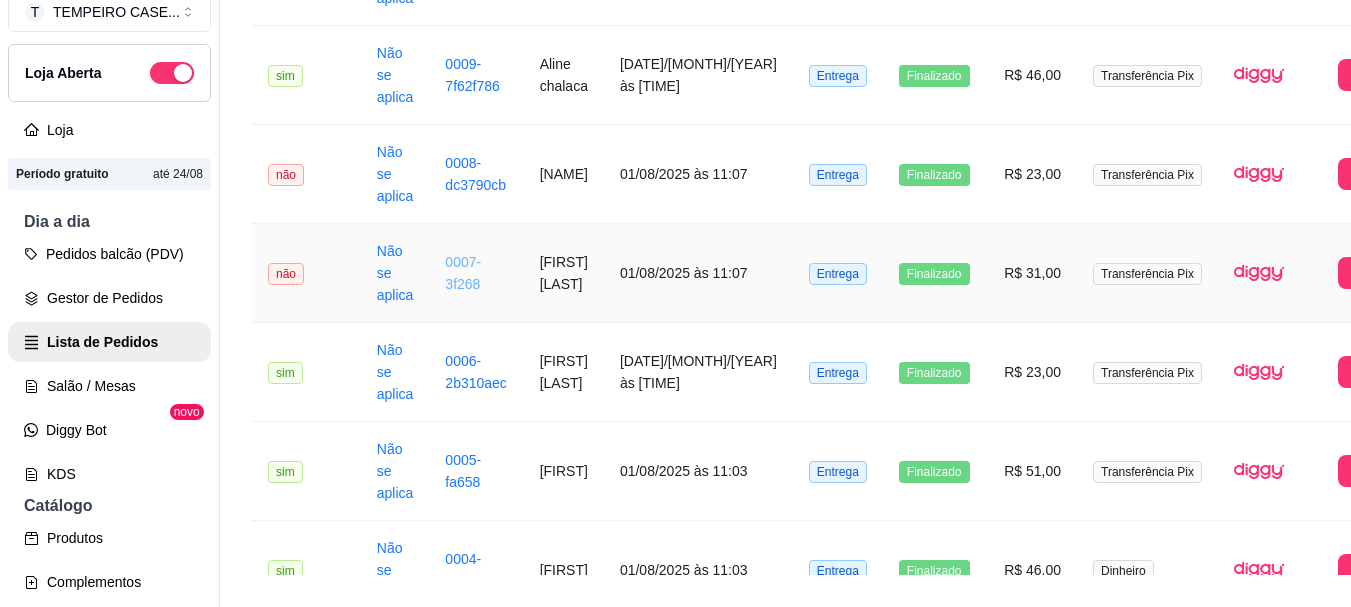 click on "0007-3f268" at bounding box center (463, 273) 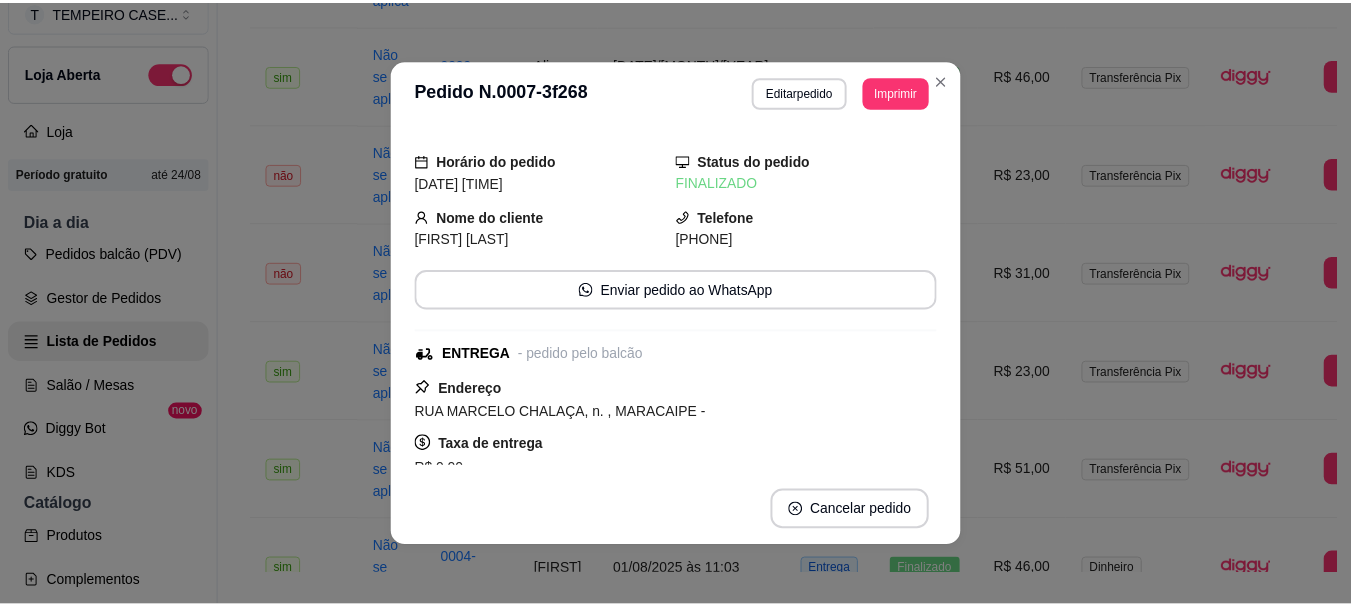 scroll, scrollTop: 0, scrollLeft: 0, axis: both 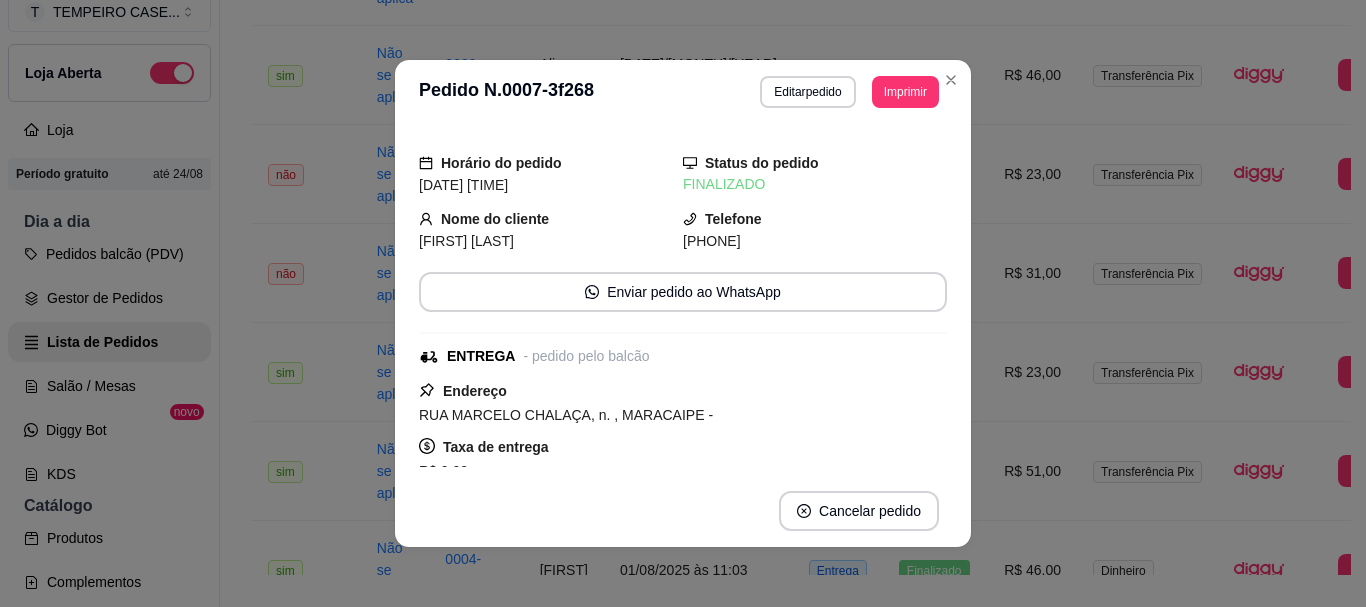 click on "MARCELO CHALAÇA" at bounding box center (466, 241) 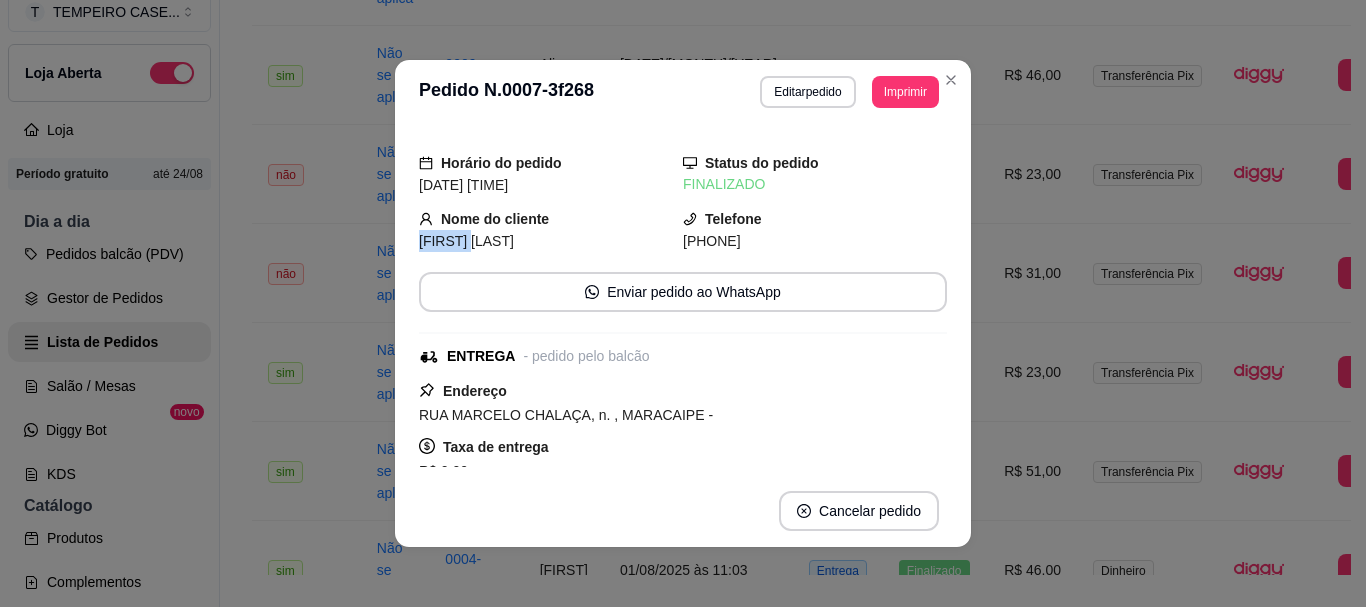 click on "MARCELO CHALAÇA" at bounding box center (466, 241) 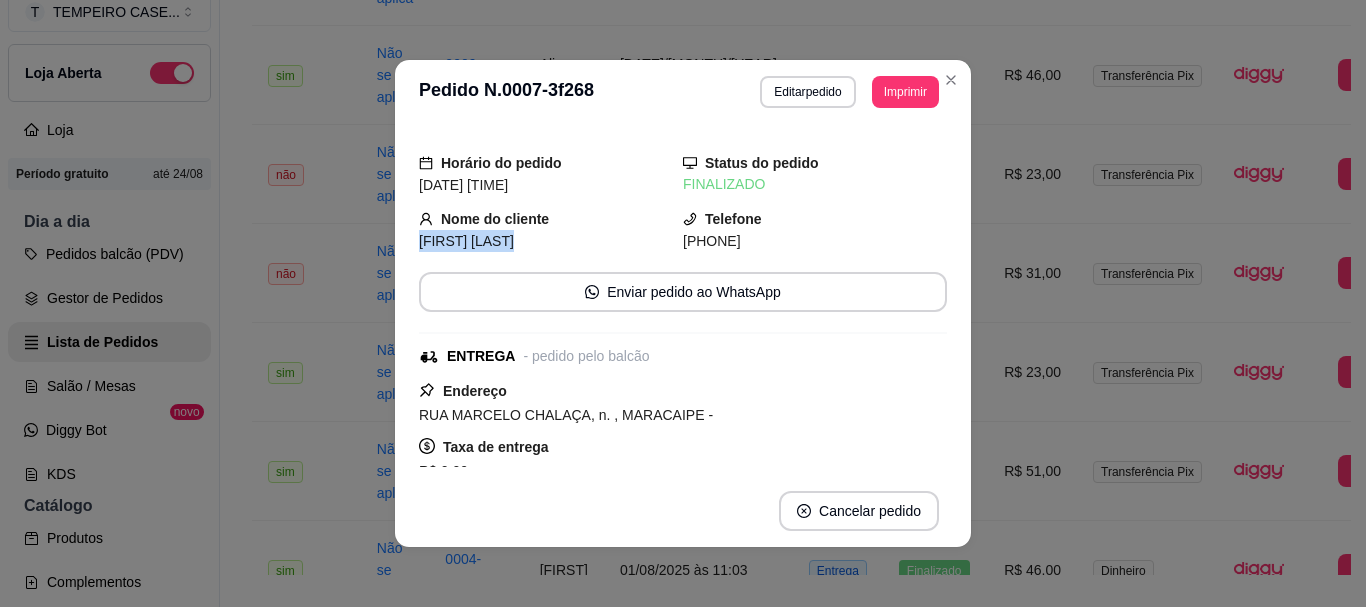 click on "MARCELO CHALAÇA" at bounding box center (466, 241) 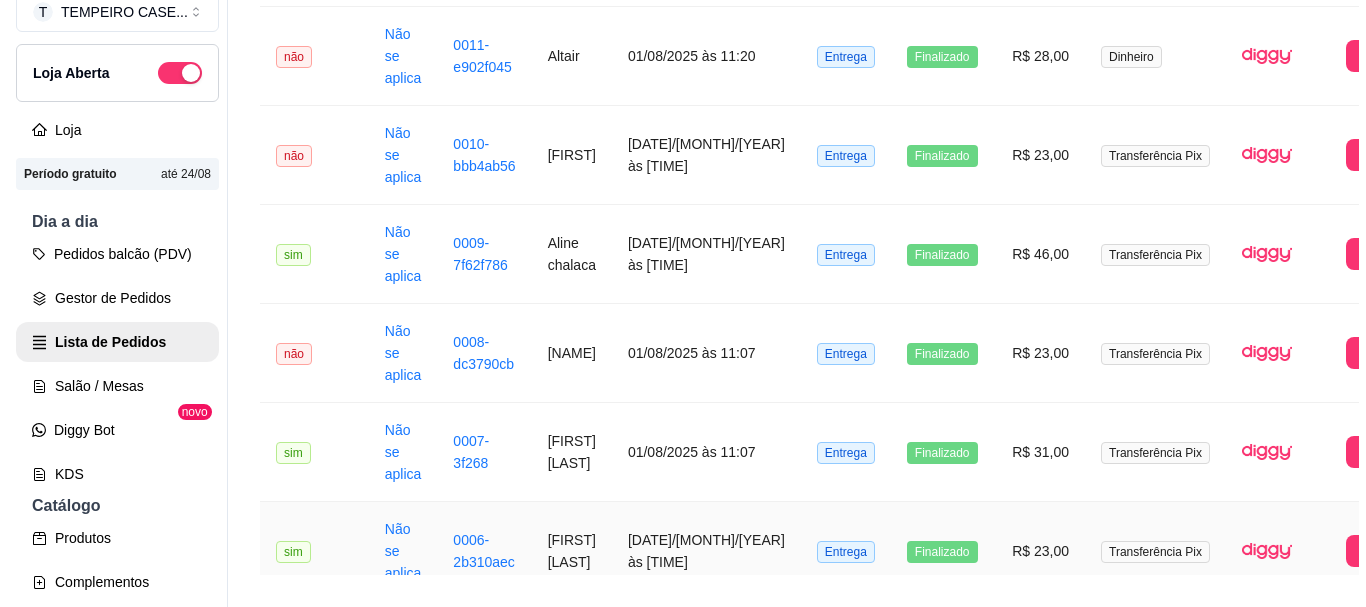 scroll, scrollTop: 615, scrollLeft: 0, axis: vertical 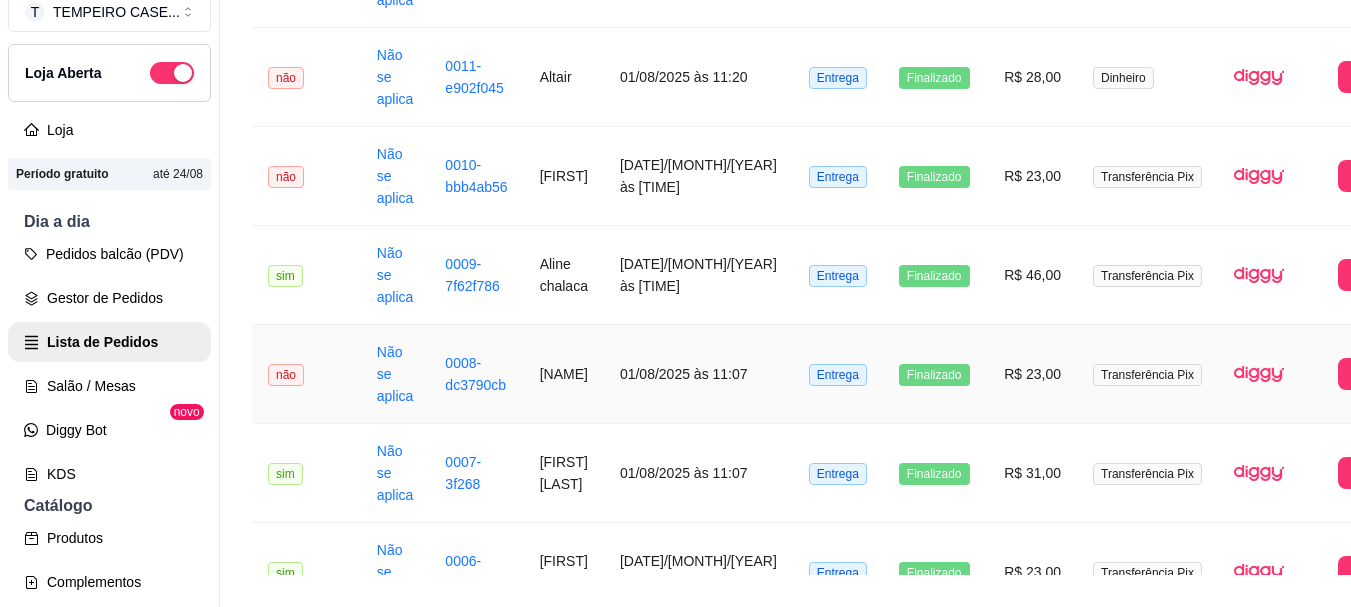 click on "0008-dc3790cb" at bounding box center (476, 374) 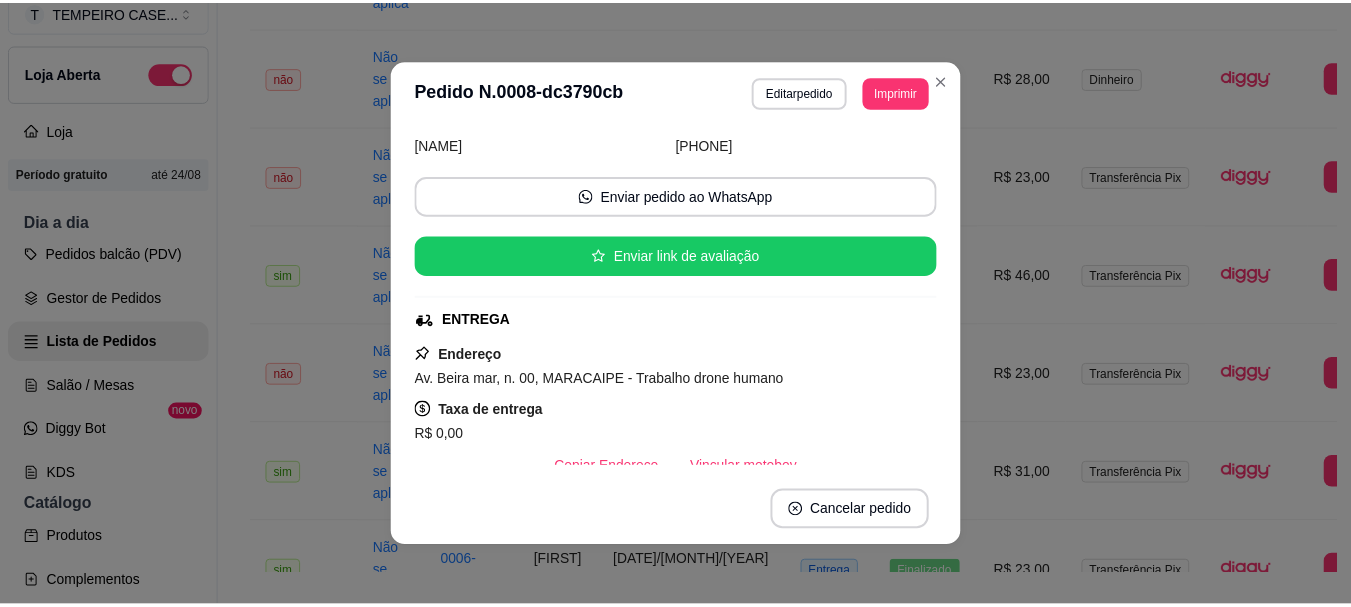 scroll, scrollTop: 0, scrollLeft: 0, axis: both 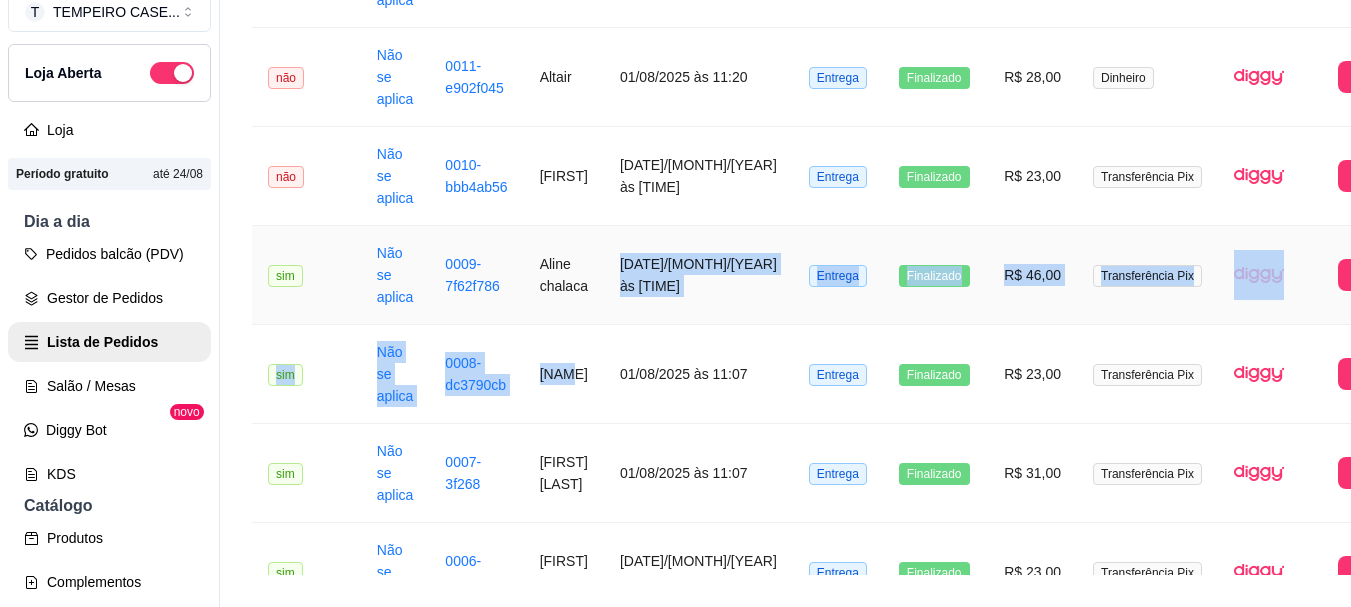 drag, startPoint x: 586, startPoint y: 327, endPoint x: 573, endPoint y: 364, distance: 39.217342 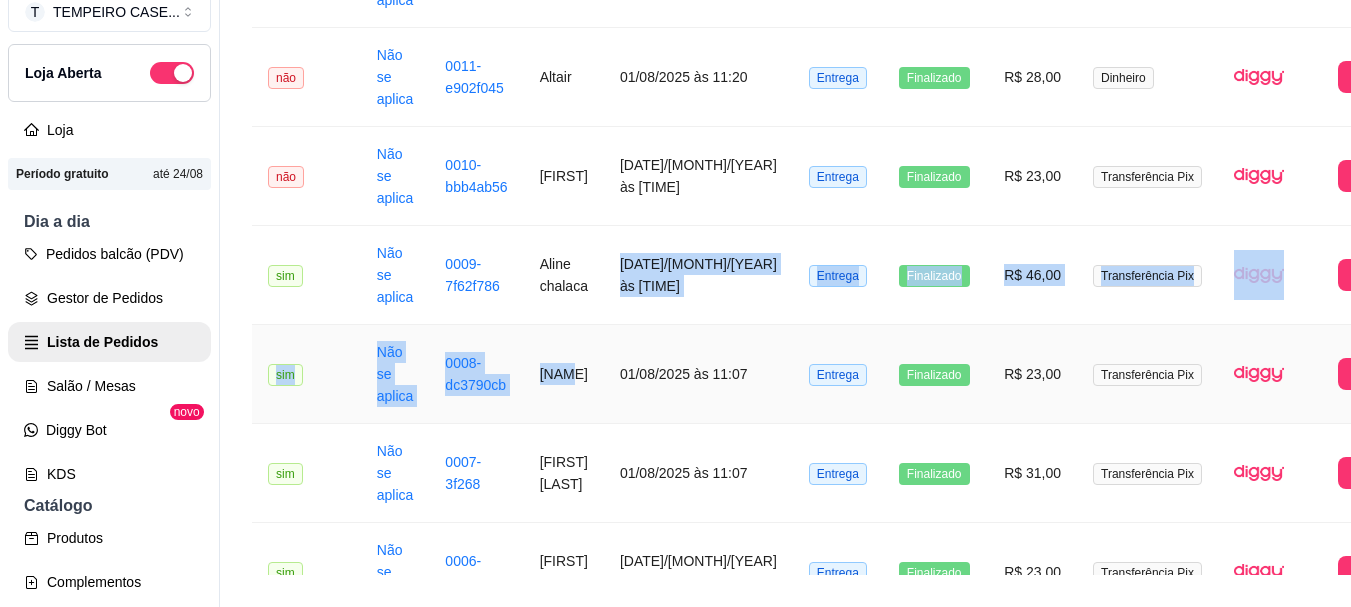 click on "Luiz" at bounding box center (564, 374) 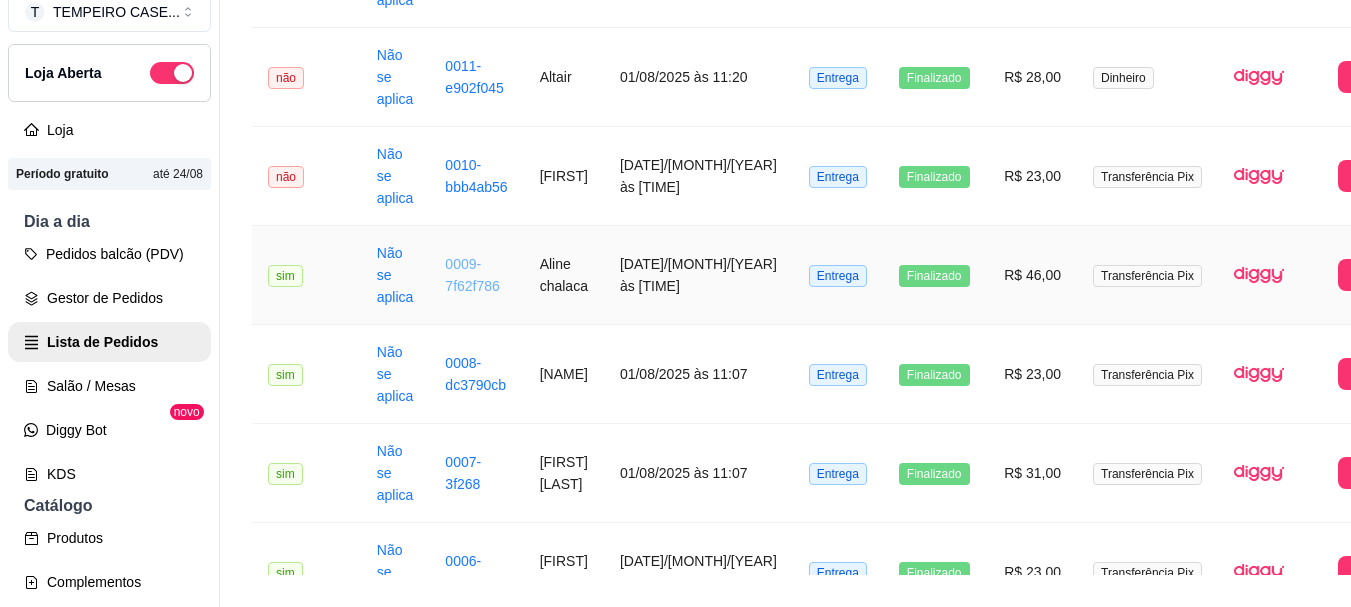 click on "0009-7f62f786" at bounding box center [472, 275] 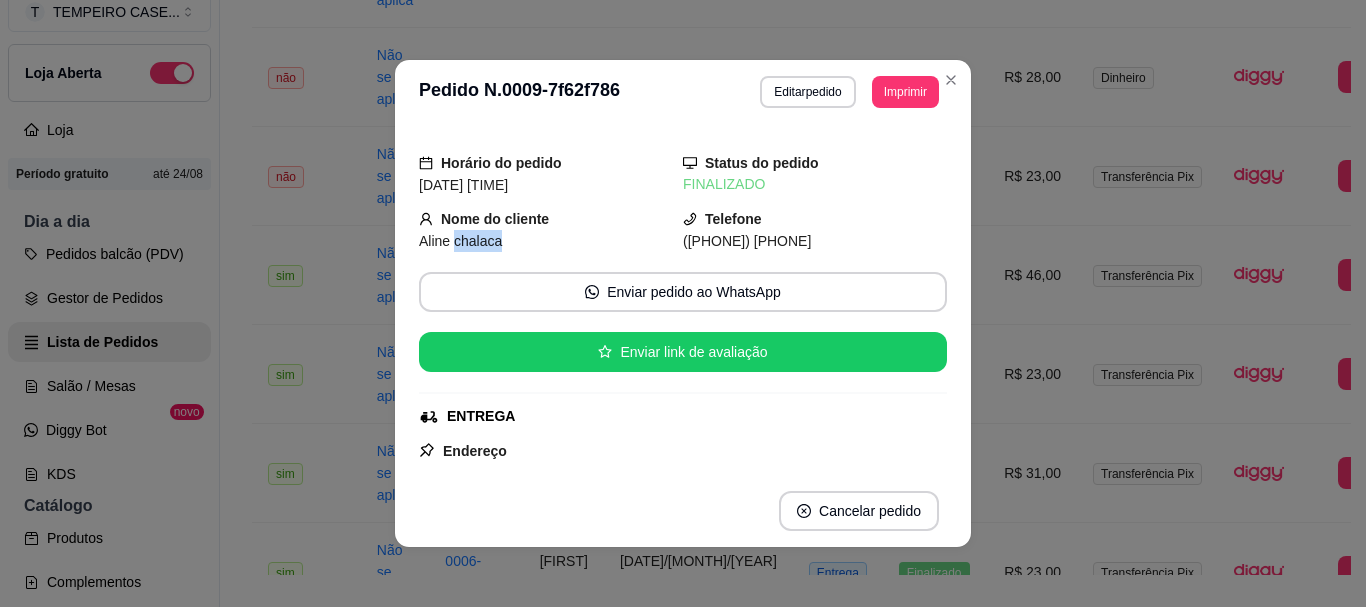 click on "Aline chalaca" at bounding box center [460, 241] 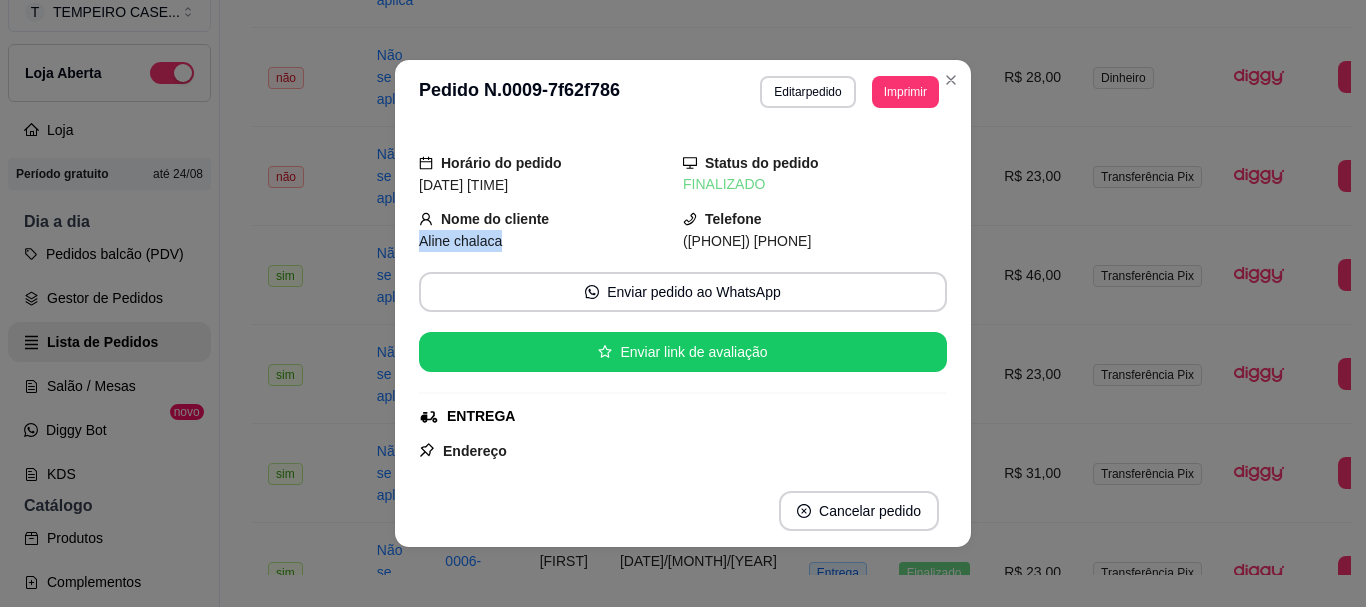 click on "Aline chalaca" at bounding box center [460, 241] 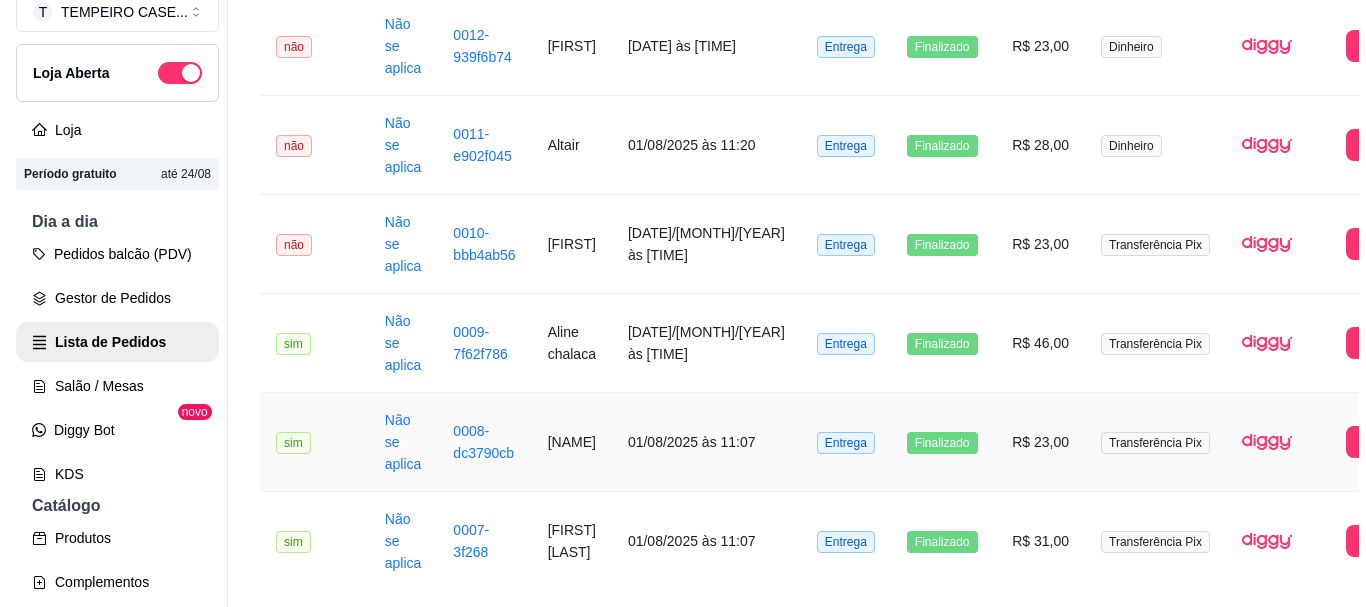 scroll, scrollTop: 515, scrollLeft: 0, axis: vertical 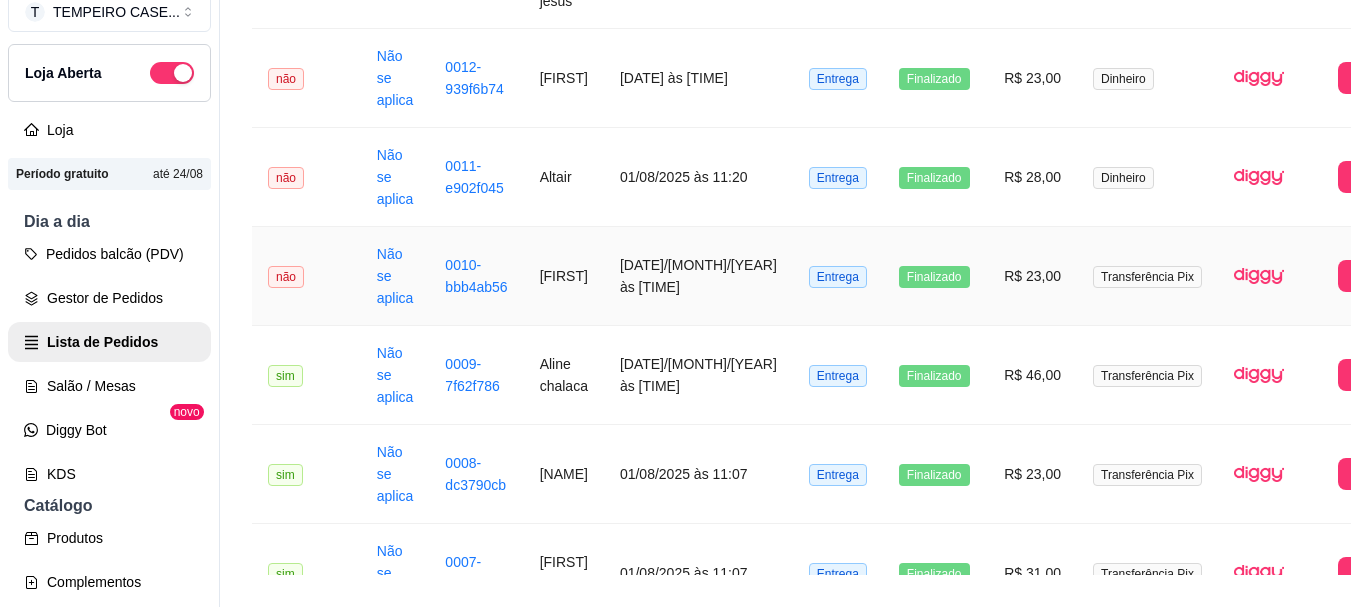 click on "0010-bbb4ab56" at bounding box center (476, 276) 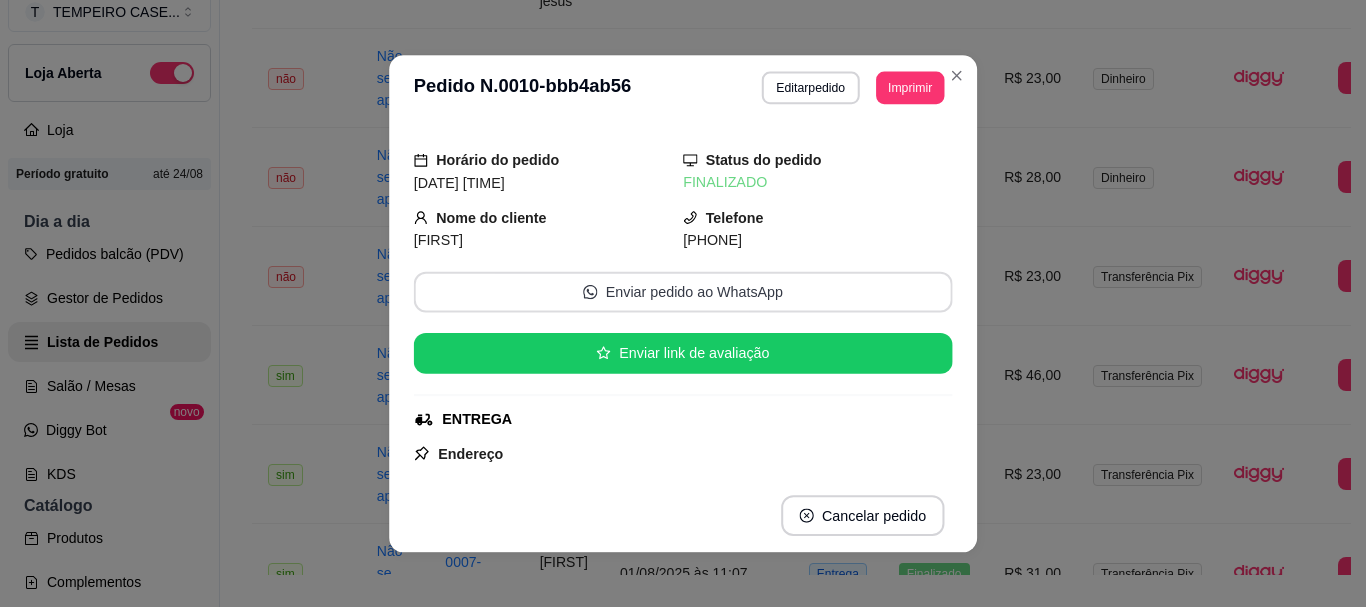 click on "Enviar pedido ao WhatsApp" at bounding box center [683, 291] 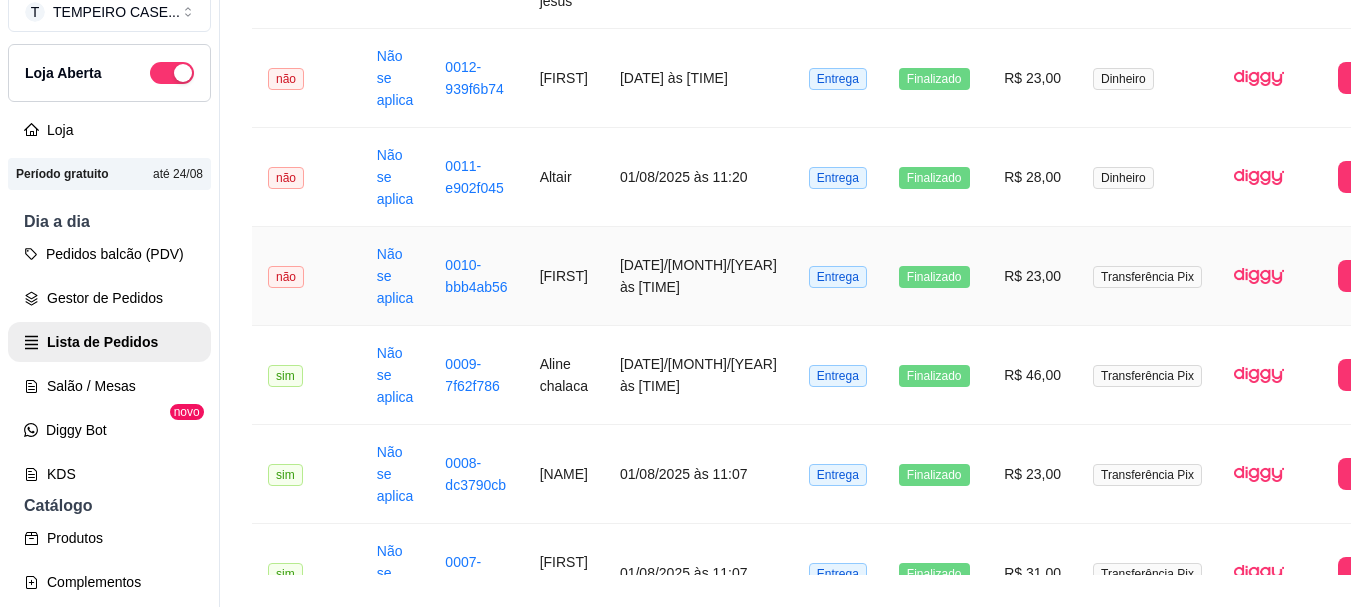 click on "0010-bbb4ab56" at bounding box center [476, 276] 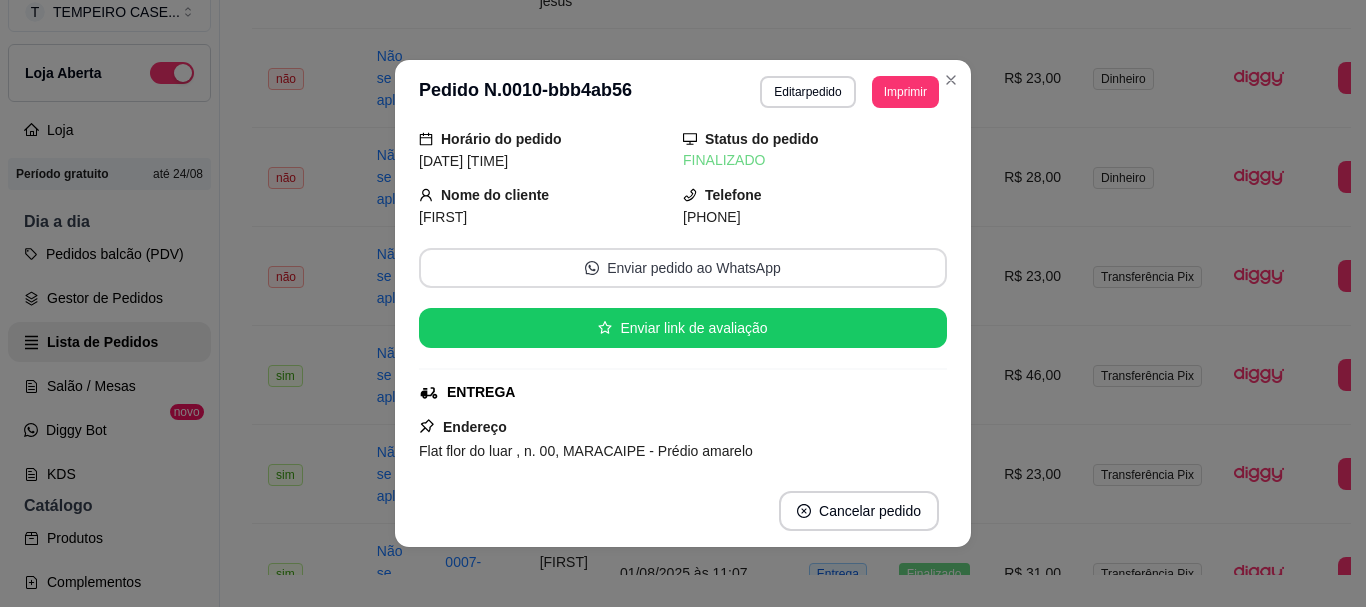 scroll, scrollTop: 0, scrollLeft: 0, axis: both 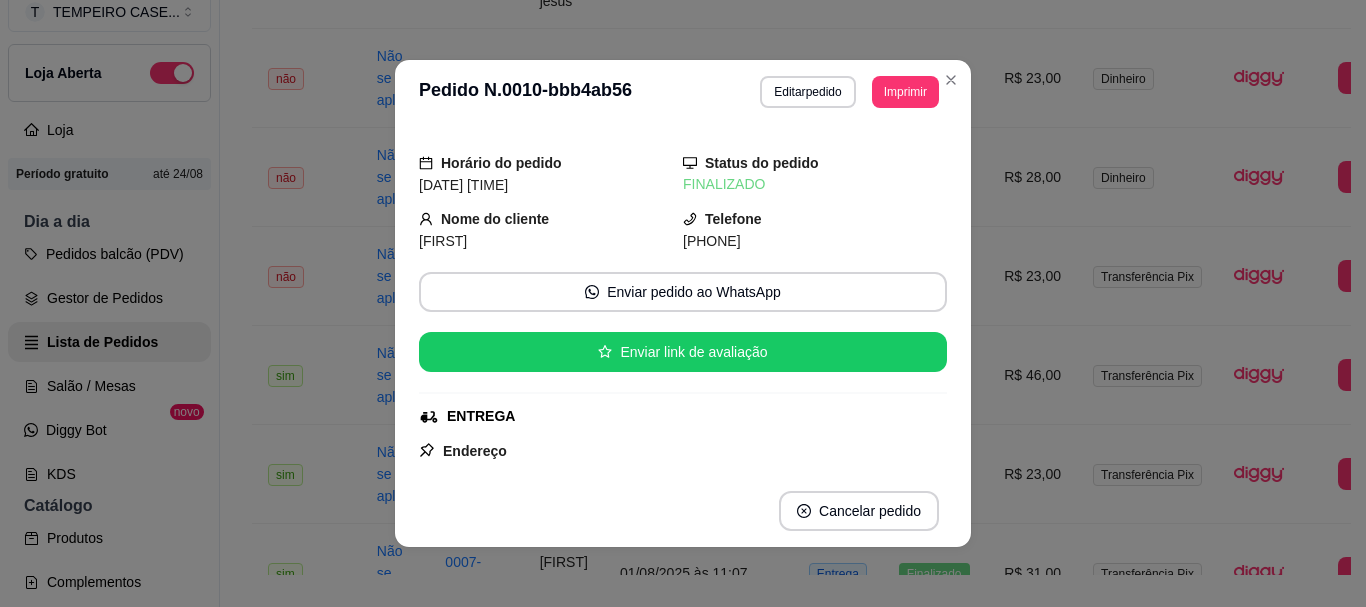 drag, startPoint x: 433, startPoint y: 239, endPoint x: 424, endPoint y: 245, distance: 10.816654 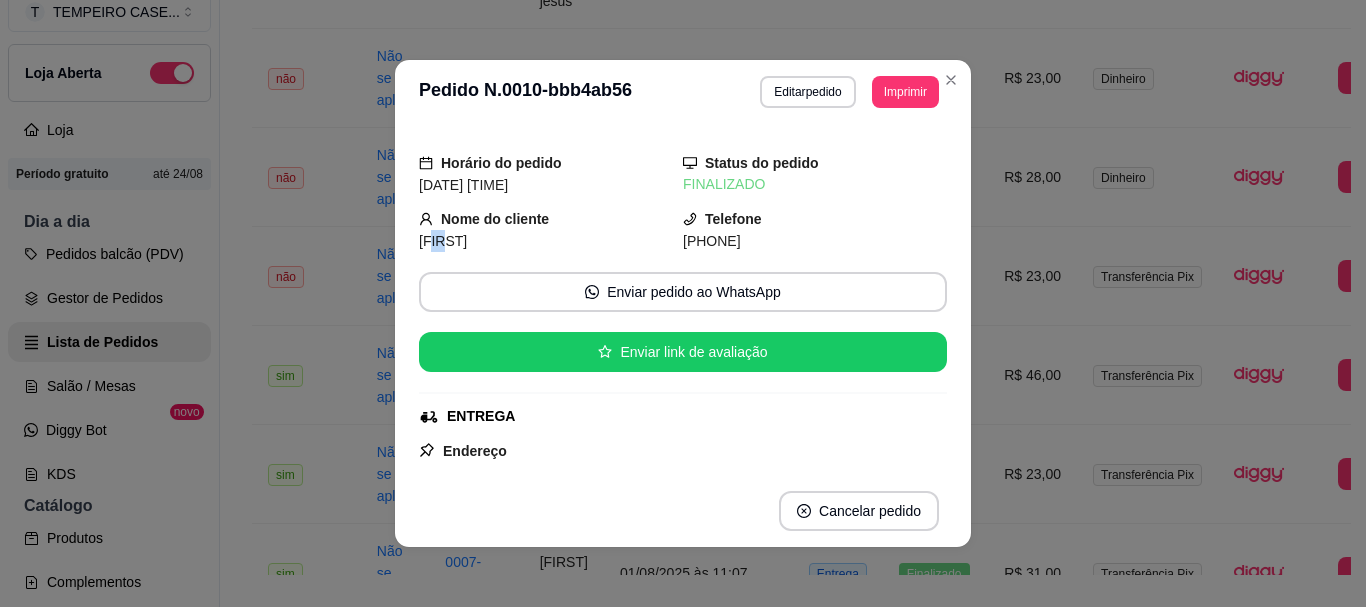 click on "Elvis" at bounding box center (443, 241) 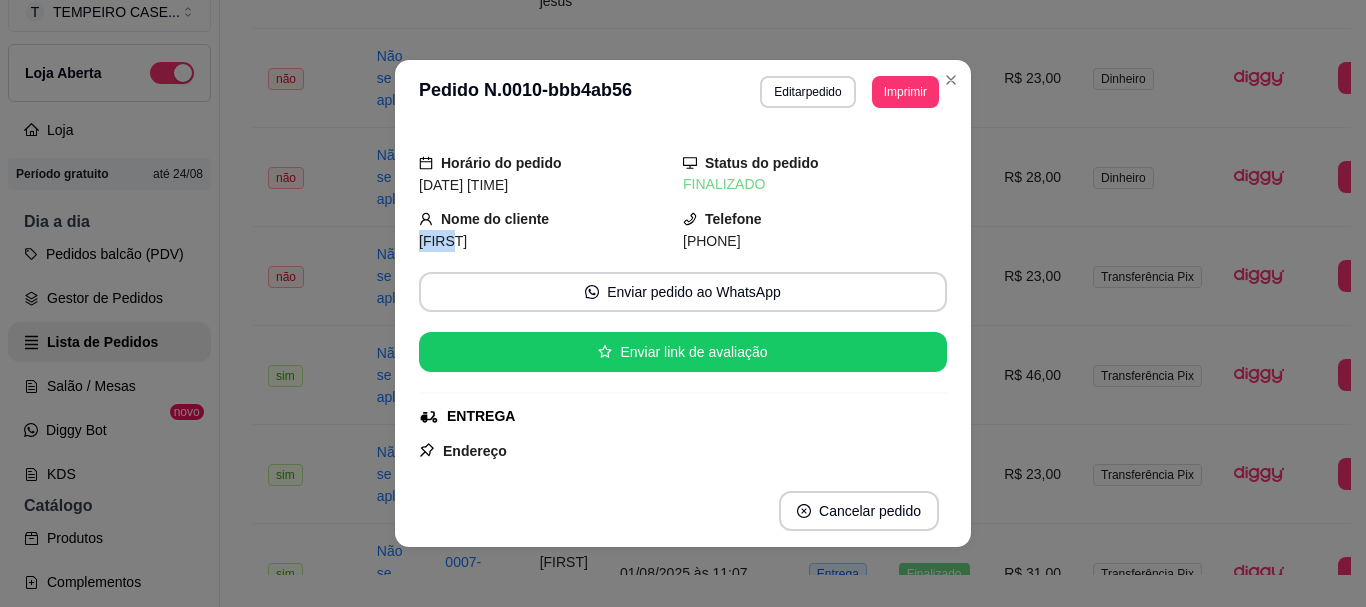 click on "Elvis" at bounding box center [443, 241] 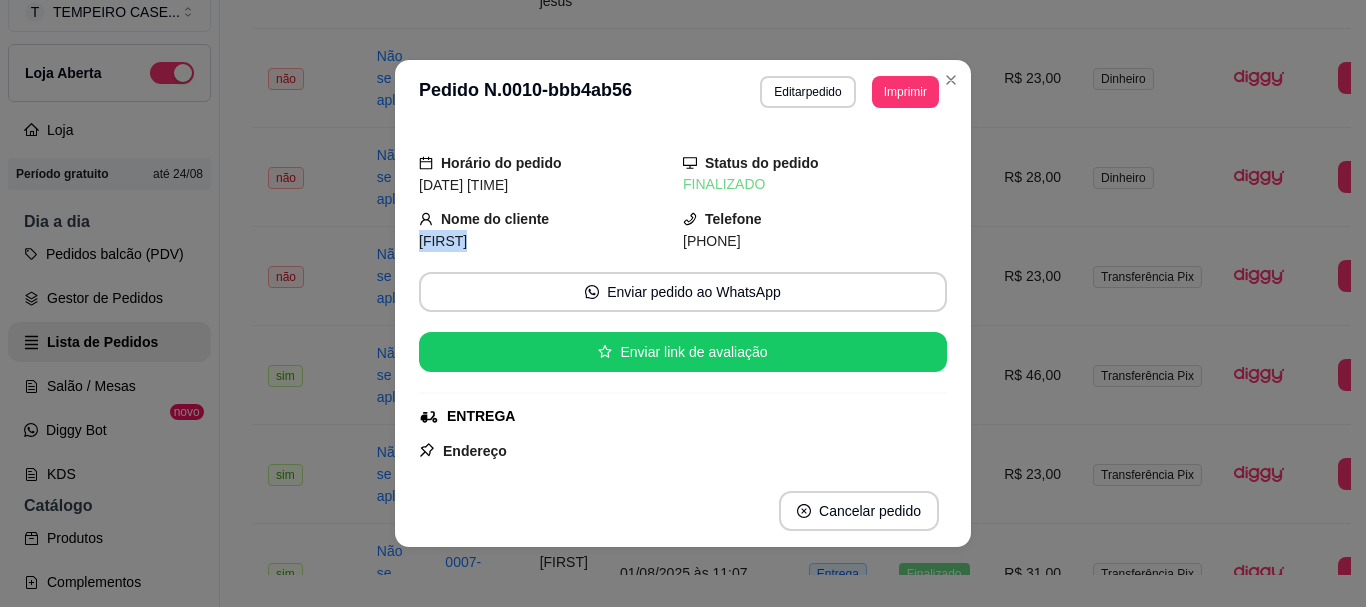 click on "Elvis" at bounding box center (443, 241) 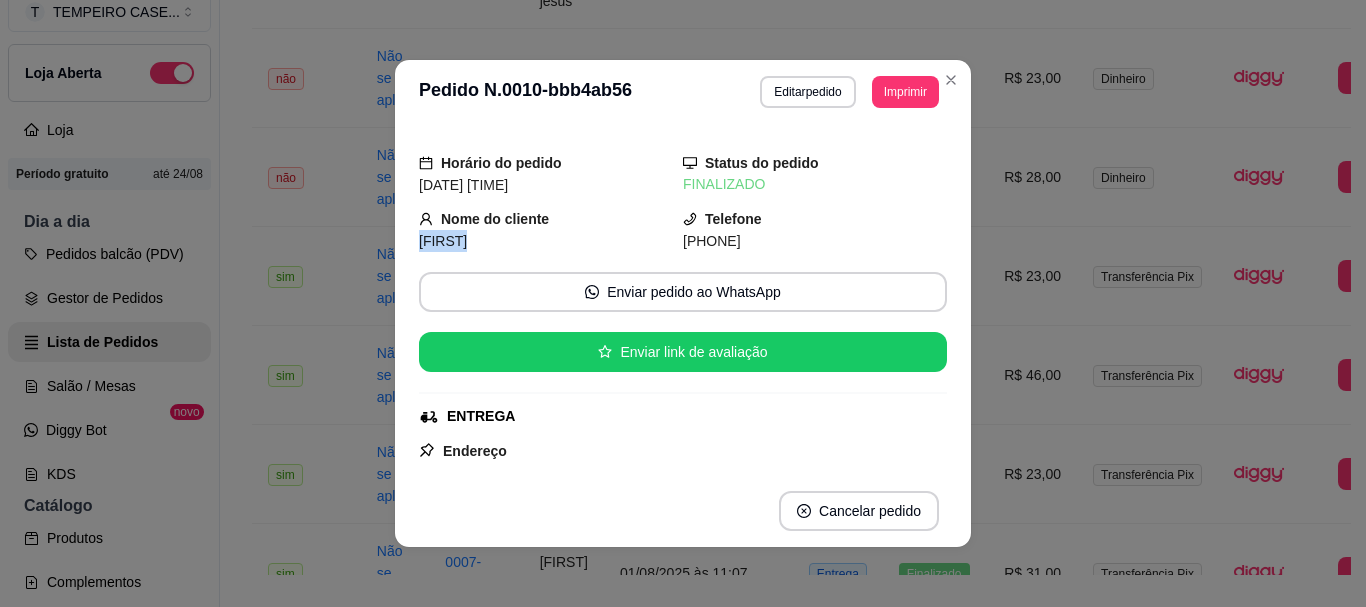scroll, scrollTop: 4, scrollLeft: 0, axis: vertical 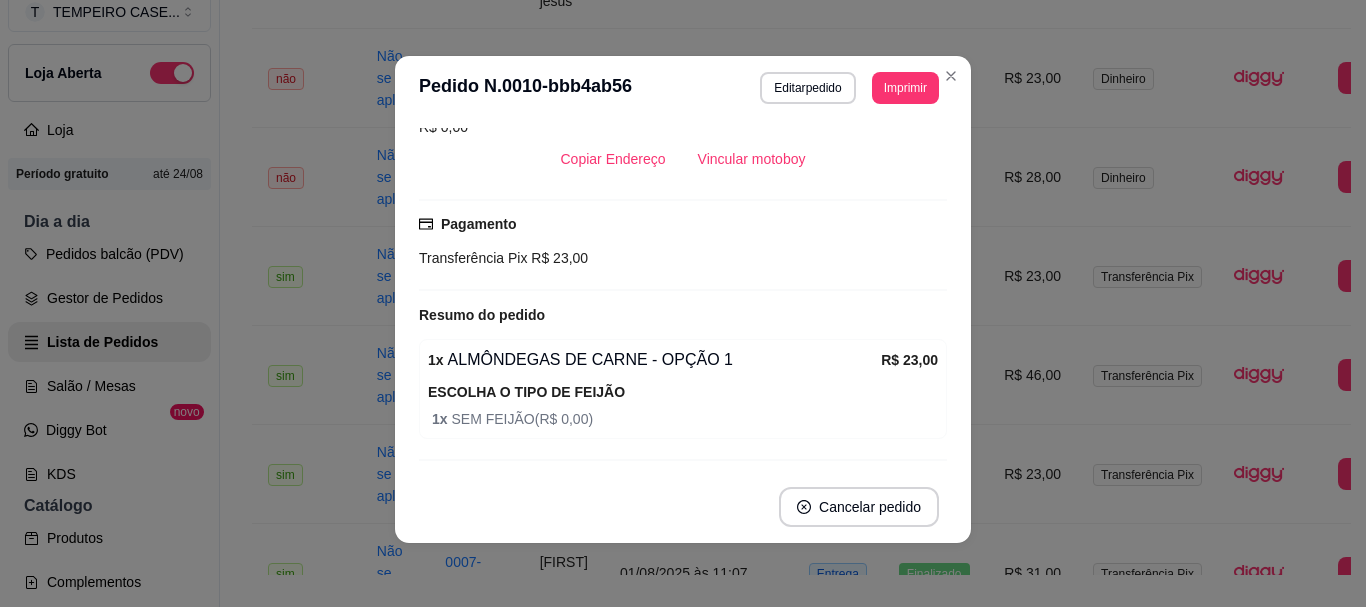 click on "Horário do pedido 01/08/2025 11:15 Status do pedido FINALIZADO Nome do cliente Elvis  Telefone (81) 9 9541-8535 Enviar pedido ao WhatsApp Enviar link de avaliação ENTREGA Endereço  Flat flor do luar , n. 00, MARACAIPE -  Prédio amarelo  Taxa de entrega  R$ 0,00 Copiar Endereço Vincular motoboy Pagamento Transferência Pix   R$ 23,00 Resumo do pedido 1 x     ALMÔNDEGAS DE CARNE  - OPÇÃO 1  R$ 23,00 ESCOLHA O TIPO DE FEIJÃO   1 x   SEM FEIJÃO  ( R$ 0,00 ) Subtotal R$ 23,00 Total R$ 23,00" at bounding box center [683, 295] 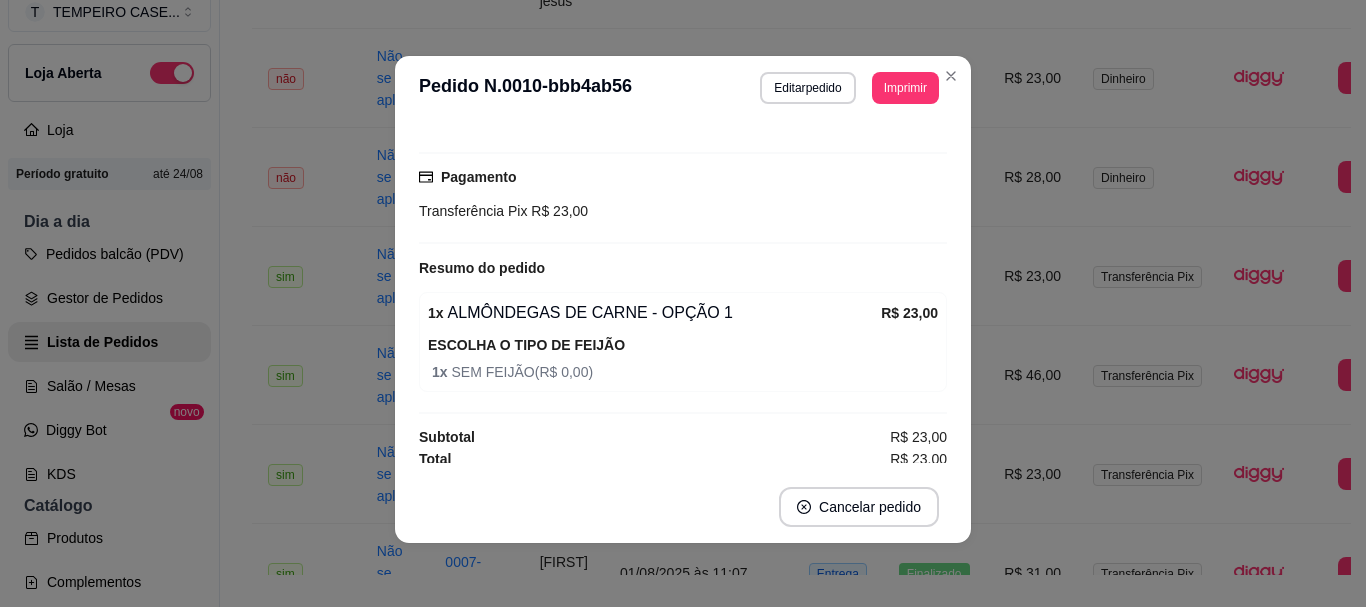 click on "1 x     ALMÔNDEGAS DE CARNE  - OPÇÃO 1  R$ 23,00 ESCOLHA O TIPO DE FEIJÃO   1 x   SEM FEIJÃO  ( R$ 0,00 )" at bounding box center (683, 342) 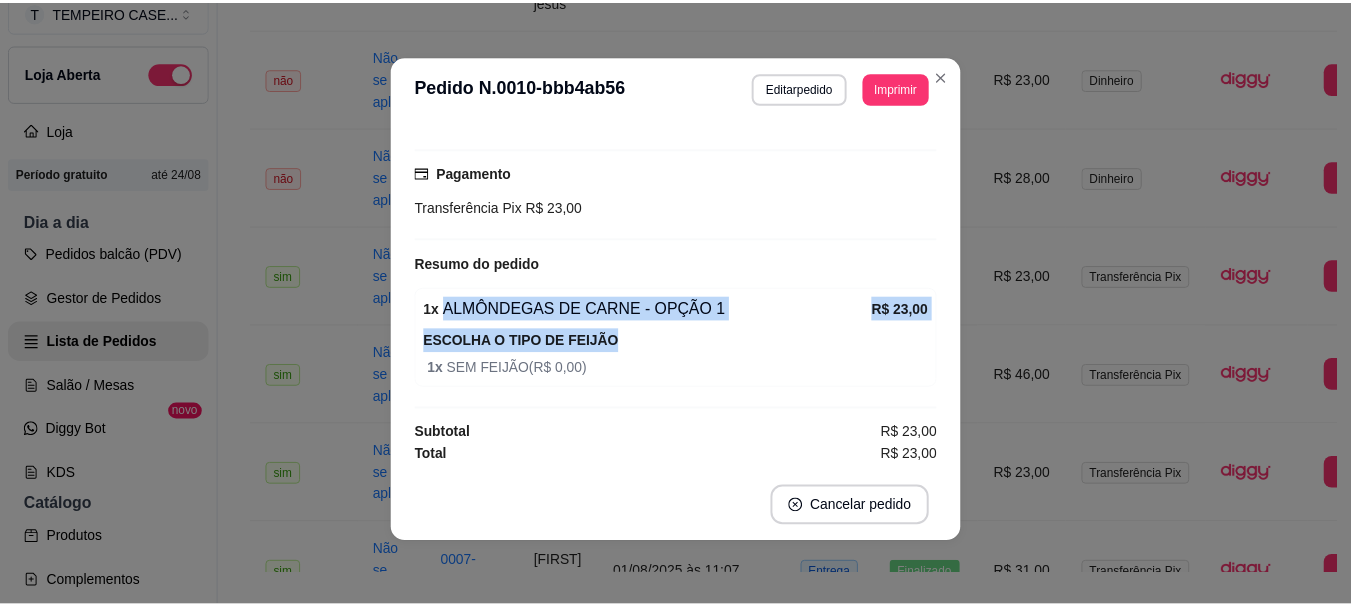 scroll, scrollTop: 454, scrollLeft: 0, axis: vertical 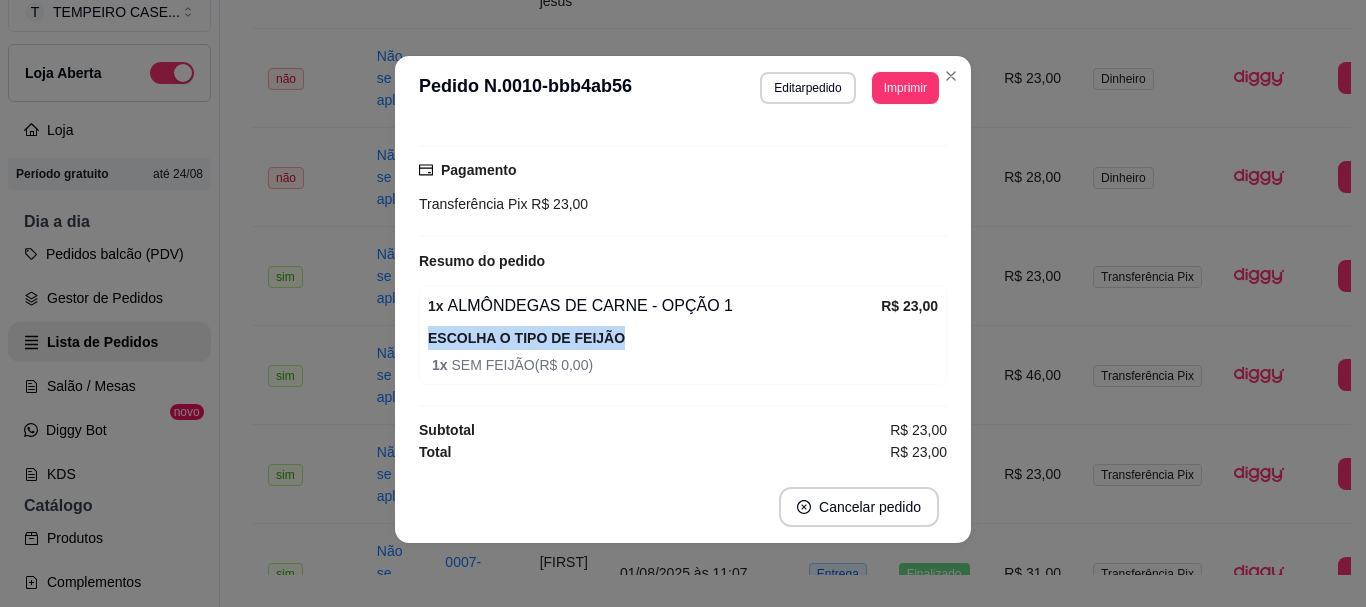 drag, startPoint x: 809, startPoint y: 338, endPoint x: 963, endPoint y: 323, distance: 154.72879 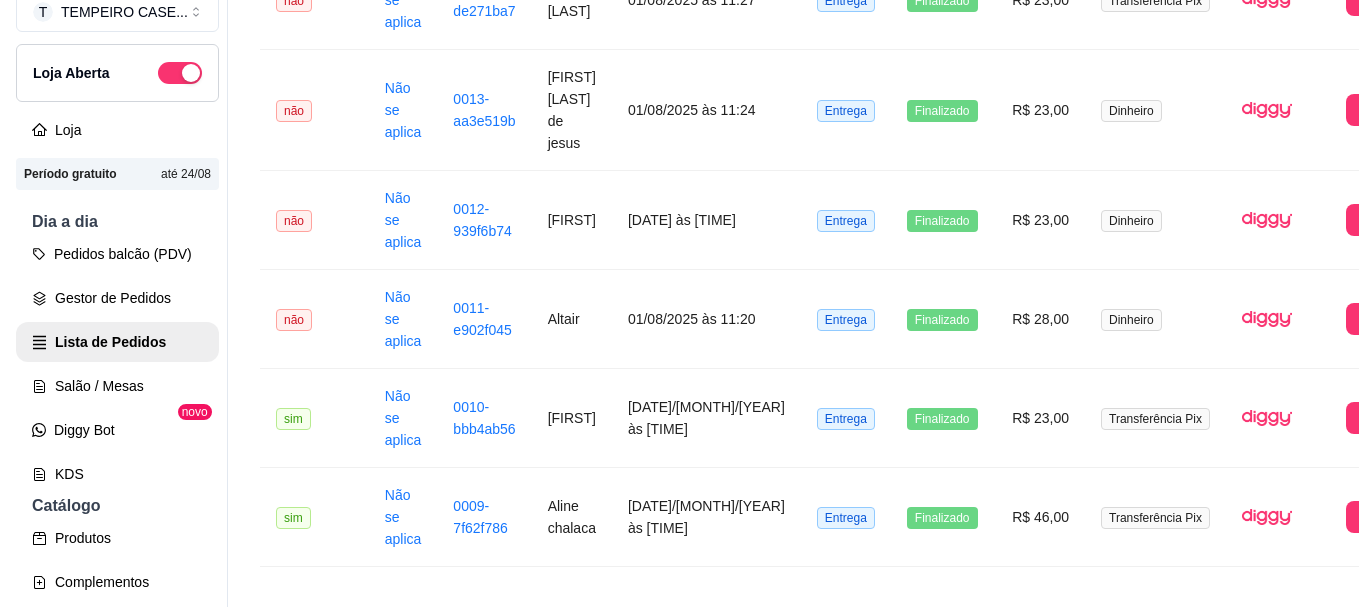 scroll, scrollTop: 315, scrollLeft: 0, axis: vertical 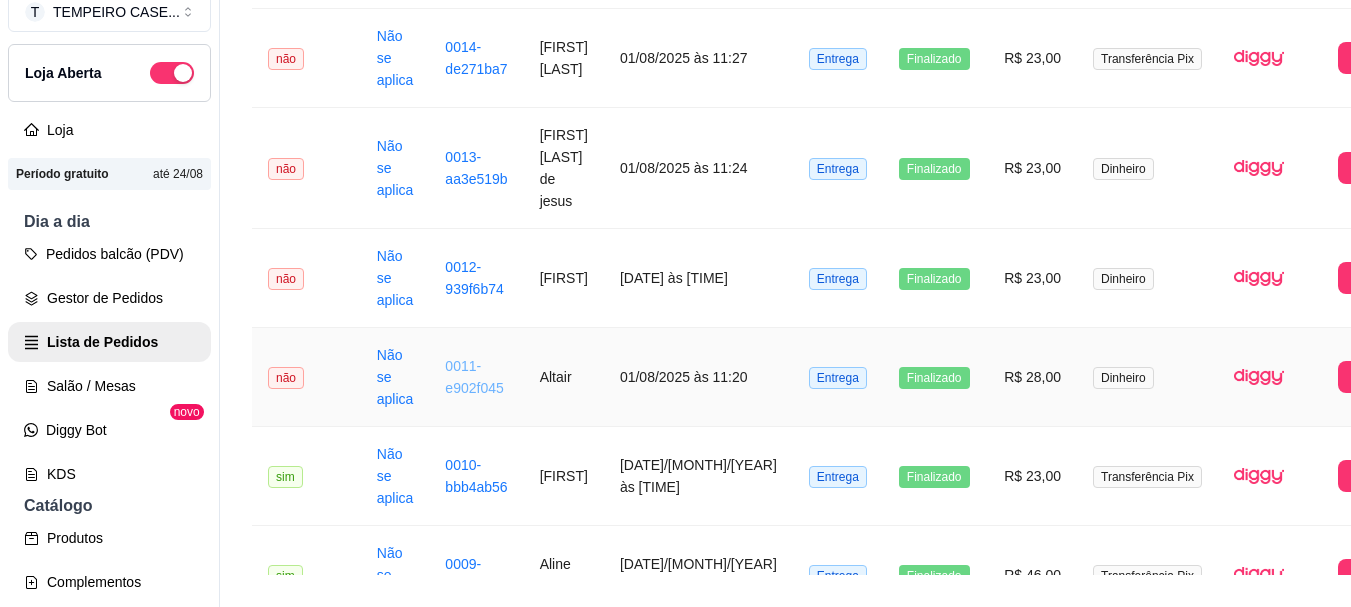 click on "0011-e902f045" at bounding box center [474, 377] 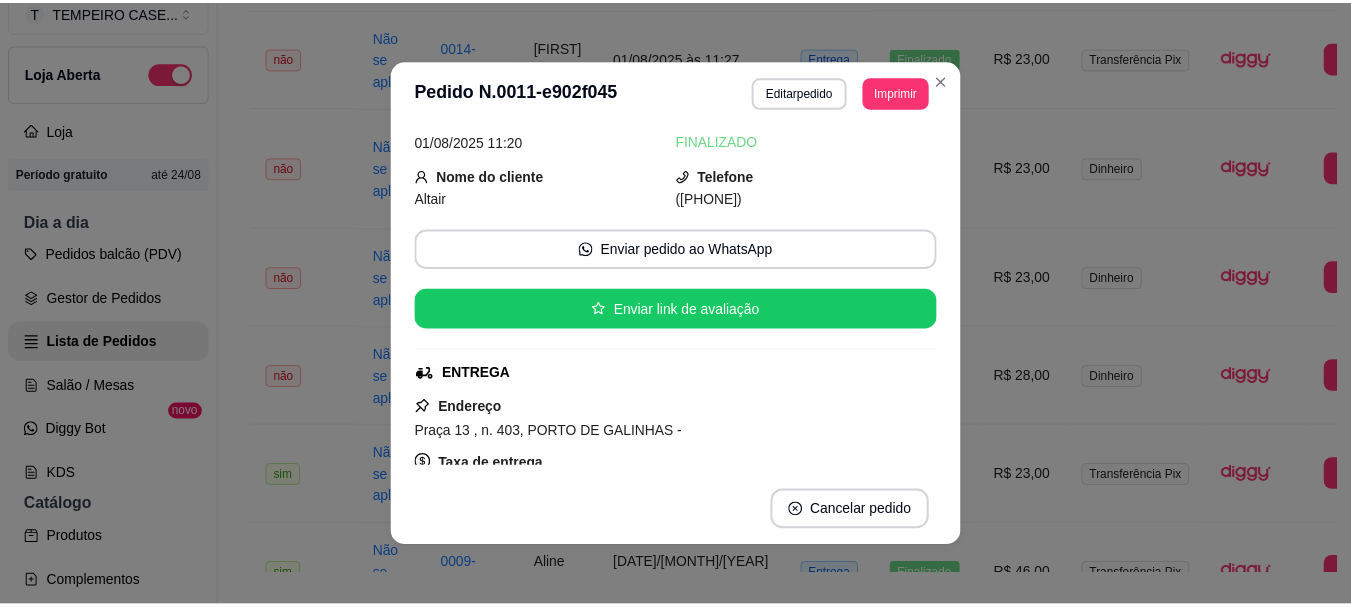 scroll, scrollTop: 40, scrollLeft: 0, axis: vertical 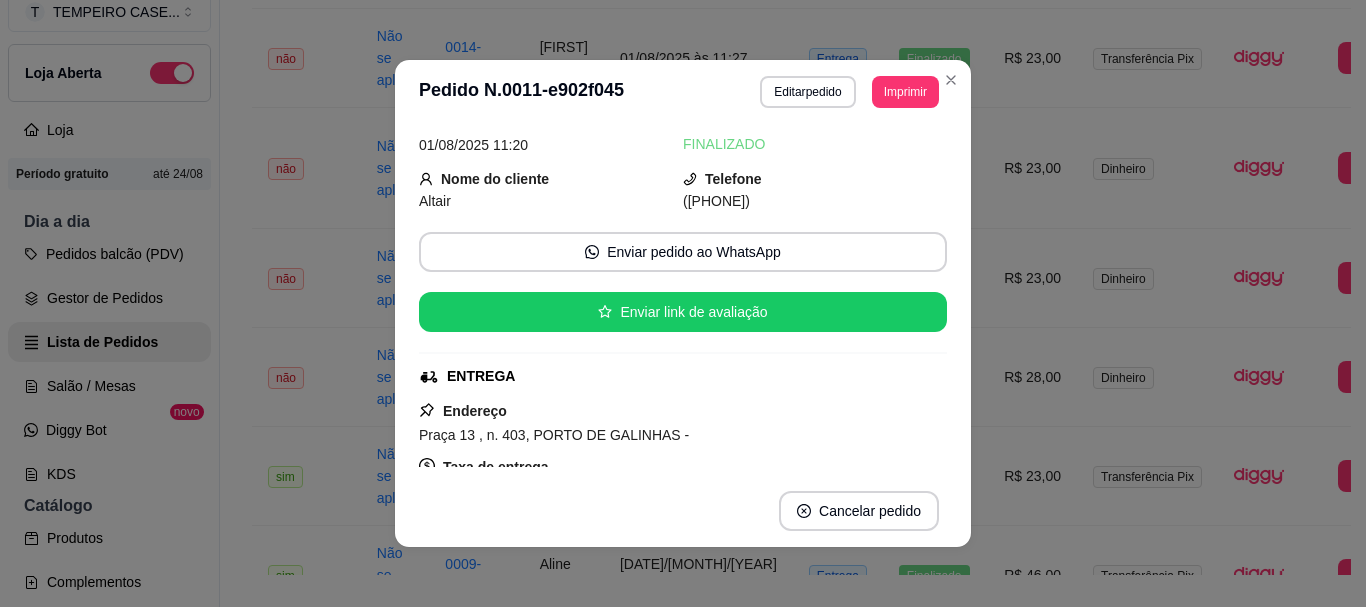 click on "Altair" at bounding box center [551, 201] 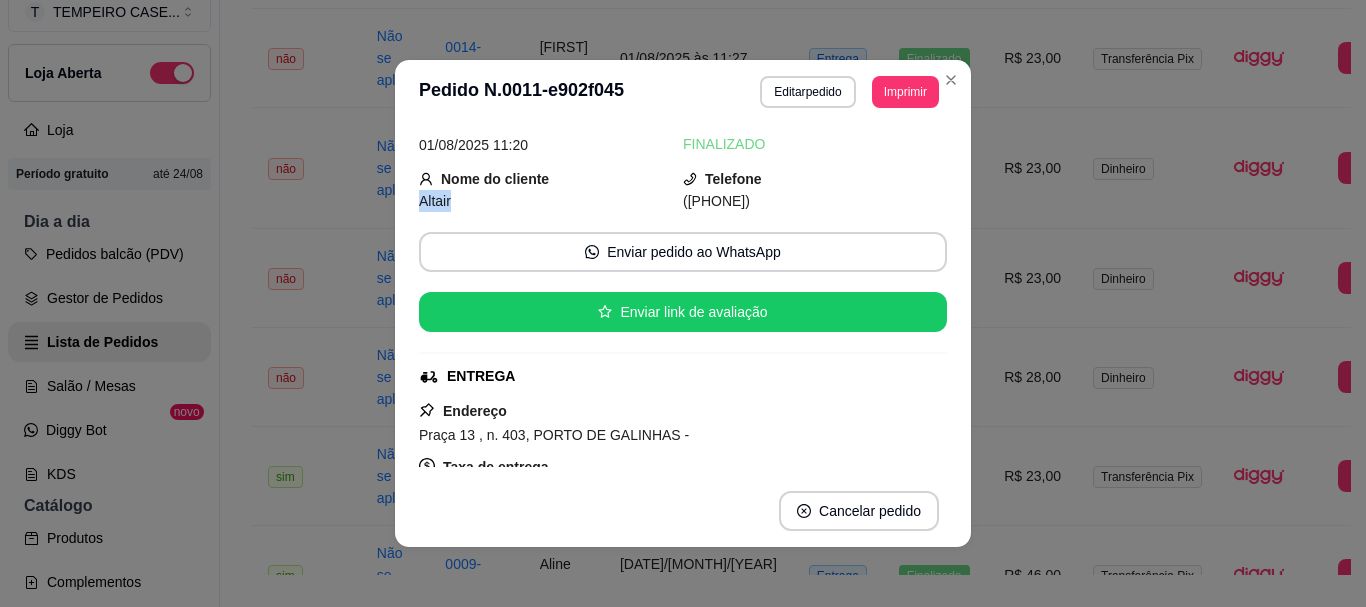 click on "Altair" at bounding box center [435, 201] 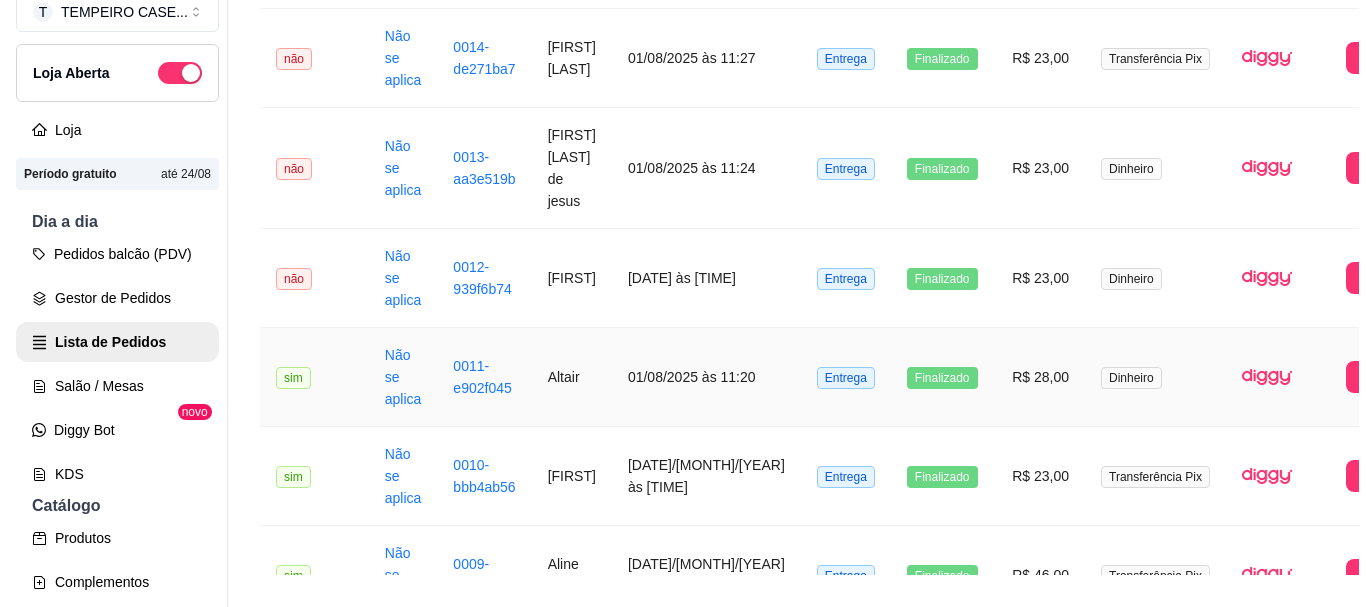 scroll, scrollTop: 215, scrollLeft: 0, axis: vertical 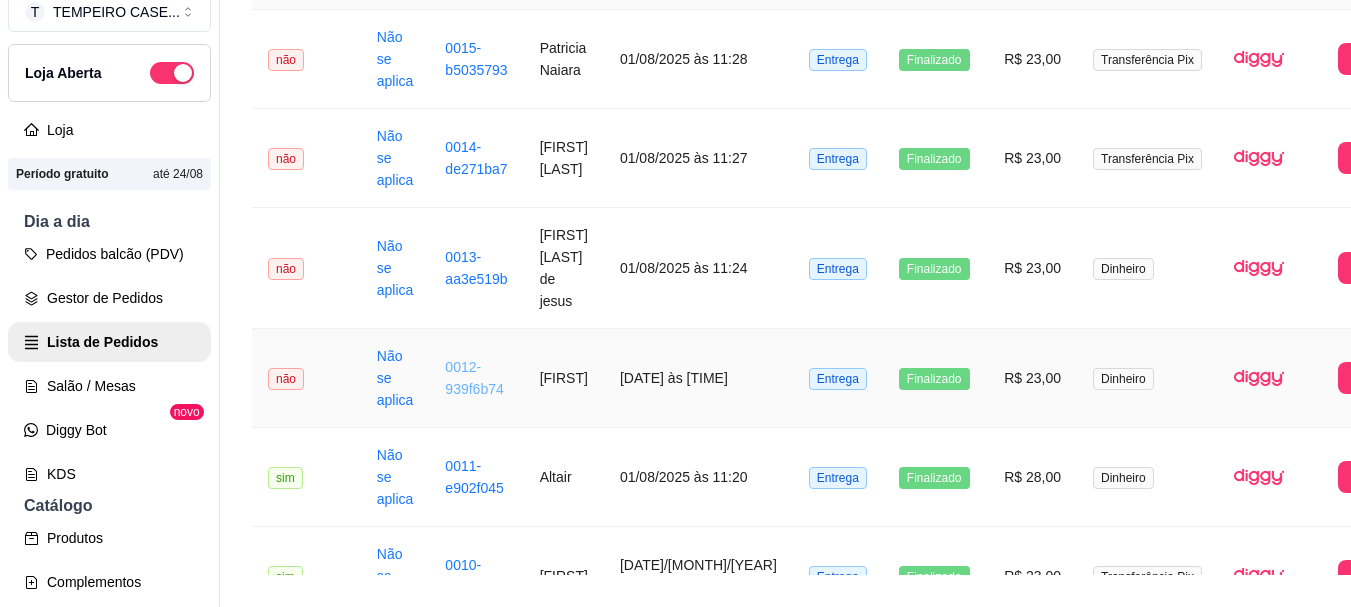 click on "0012-939f6b74" at bounding box center [474, 378] 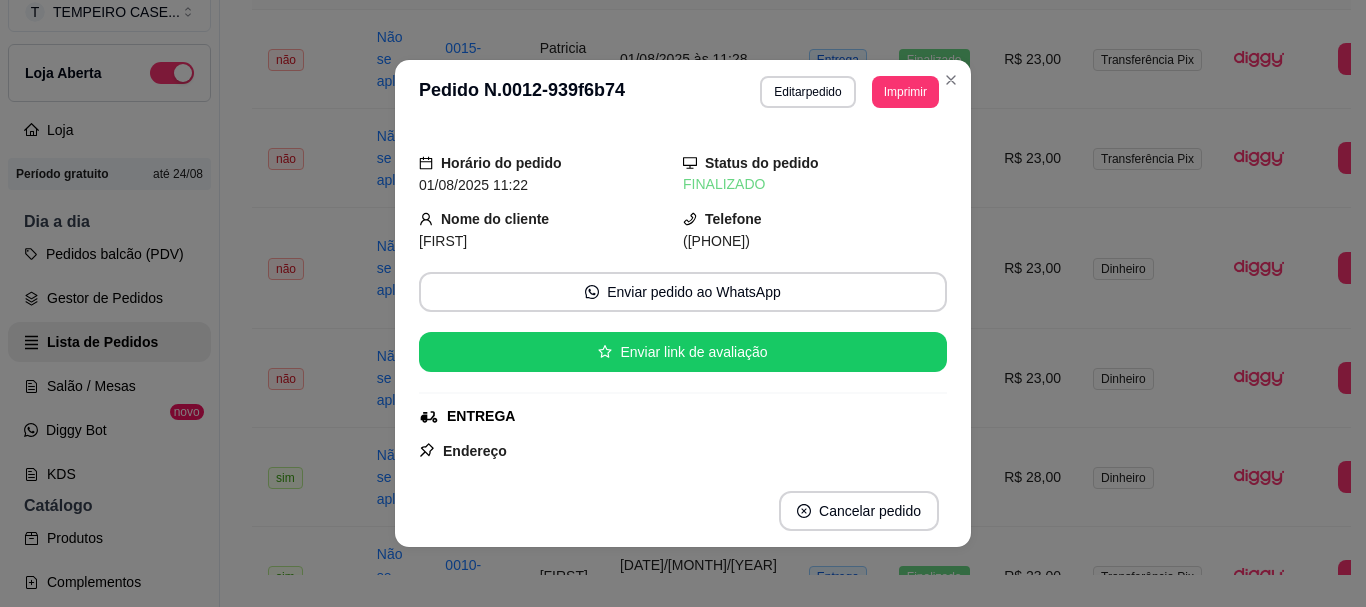 click on "Evelyn" at bounding box center [443, 241] 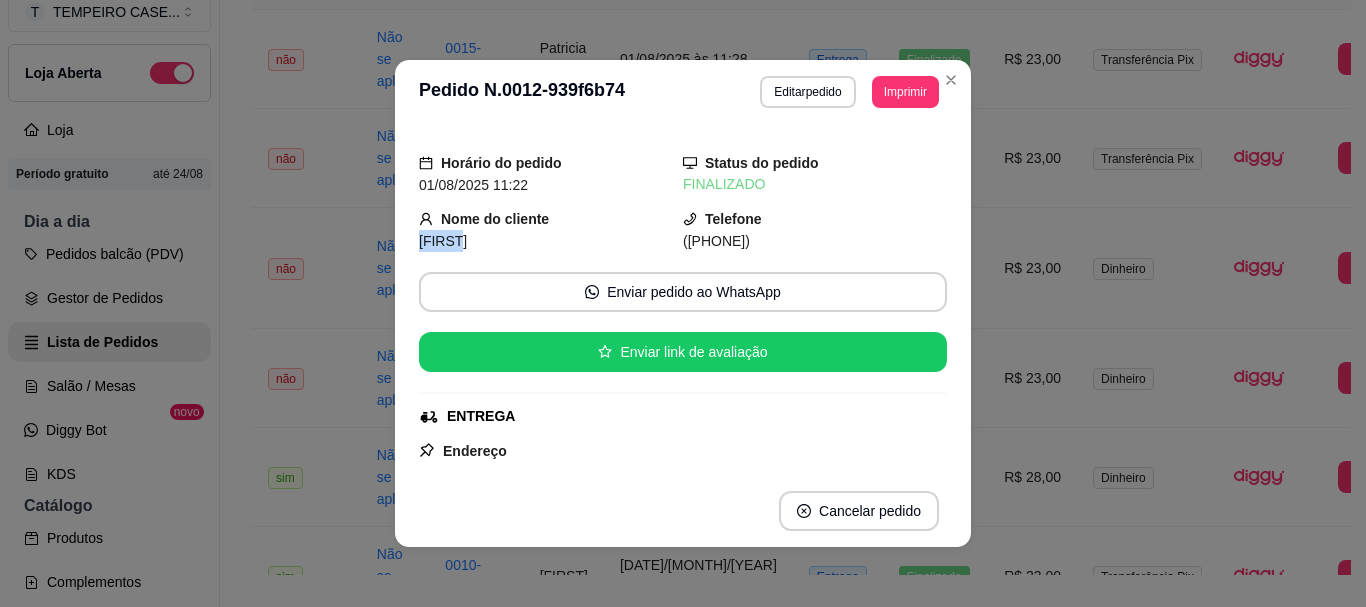 click on "Evelyn" at bounding box center (443, 241) 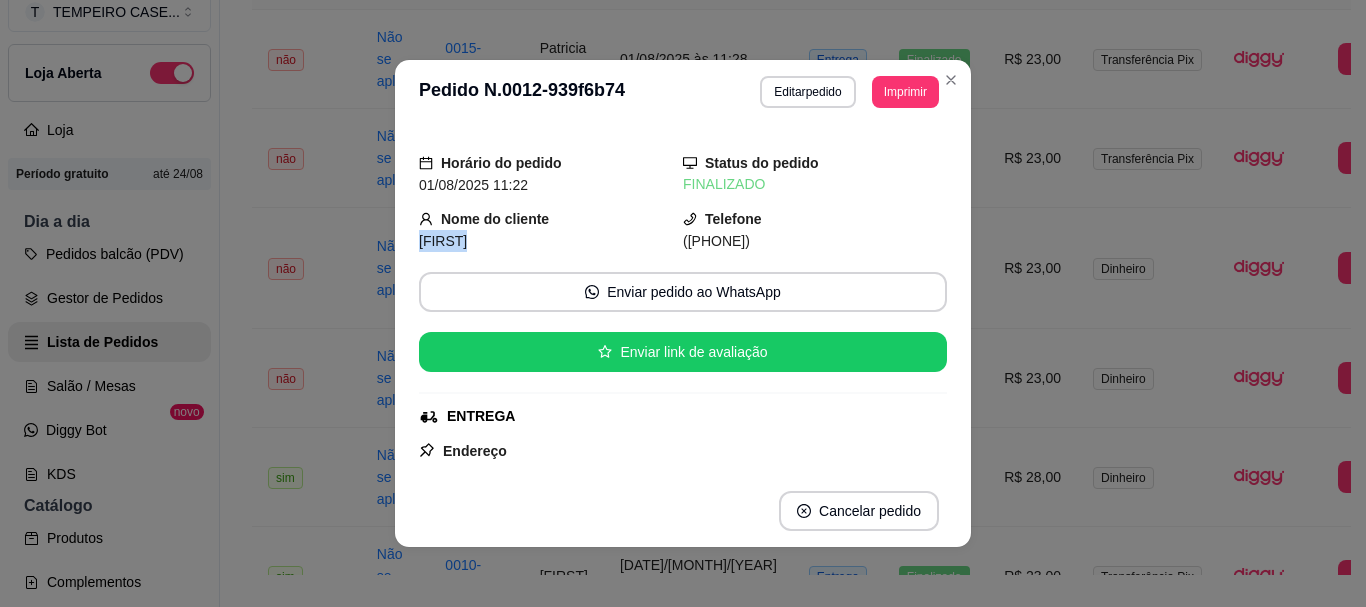 click on "Evelyn" at bounding box center (443, 241) 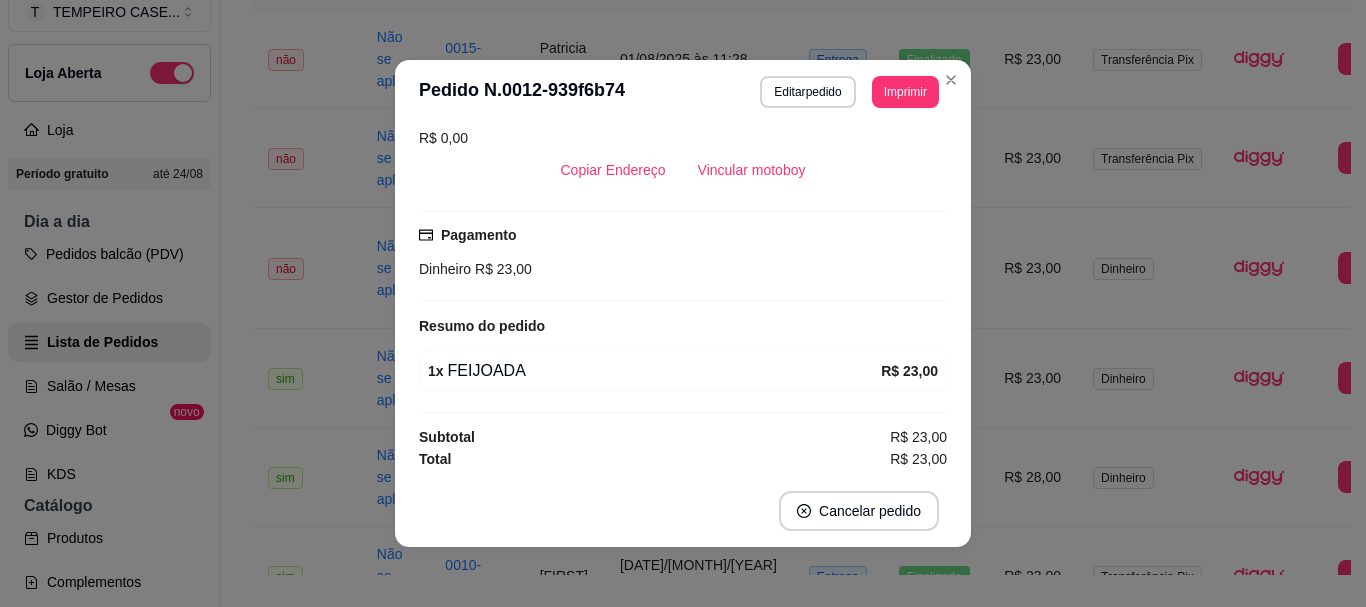 scroll, scrollTop: 420, scrollLeft: 0, axis: vertical 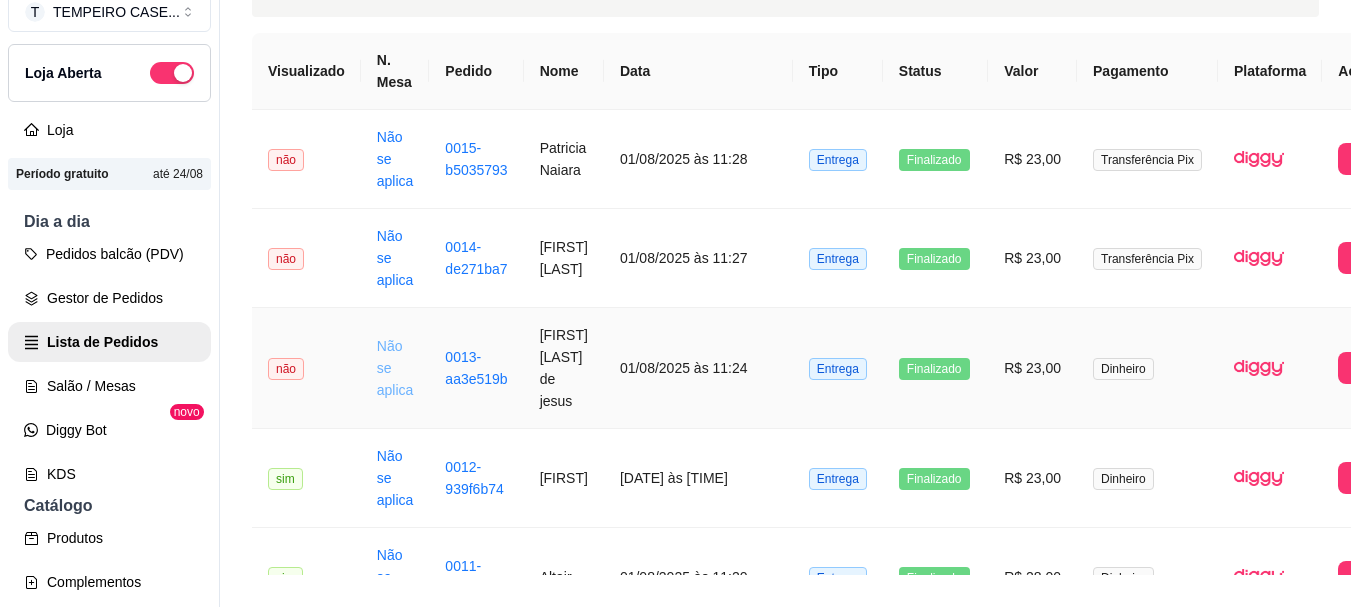 click on "Não se aplica" at bounding box center (395, 368) 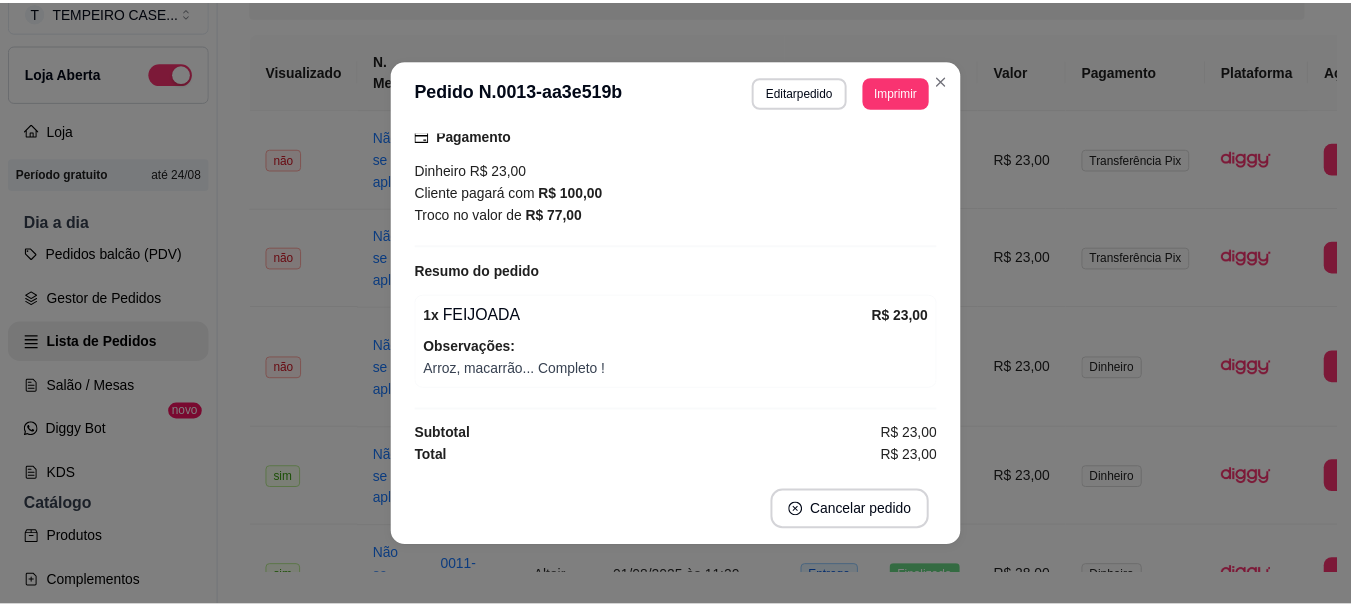 scroll, scrollTop: 516, scrollLeft: 0, axis: vertical 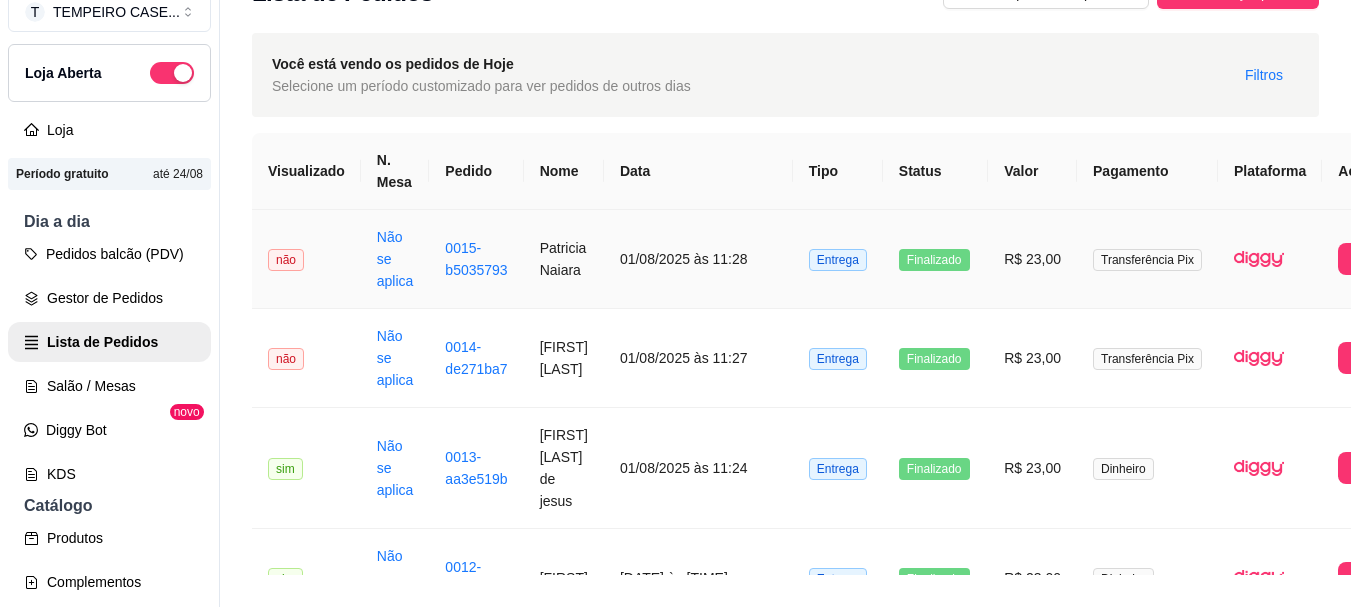 click on "0015-b5035793" at bounding box center (476, 259) 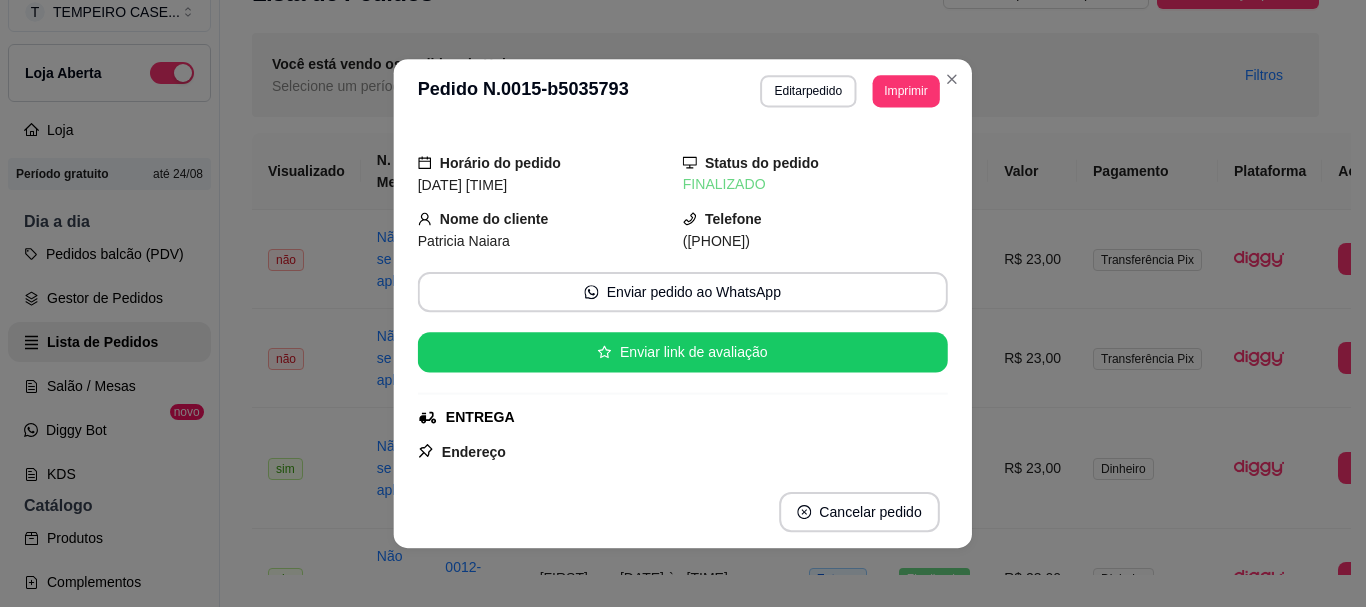 click on "Horário do pedido 01/08/2025 11:28 Status do pedido FINALIZADO Nome do cliente Patricia Naiara Telefone (81) 9 9659-5357 Enviar pedido ao WhatsApp Enviar link de avaliação ENTREGA Endereço  Vila de Todos os Santos, n. 00, MARACAIPE -  Residencial Brisa Marítima ( prédio amarelo no fim da rua) Taxa de entrega  R$ 0,00 Copiar Endereço Vincular motoboy Pagamento Transferência Pix   R$ 23,00 Resumo do pedido 1 x     FILE DE FRANGO  - GRELHADO R$ 23,00 ESCOLHA O TIPO DE FEIJÃO   1 x   FEIJÃO PRETO  ( R$ 0,00 ) Observações: Só macarrão e feijão  Subtotal R$ 23,00 Total R$ 23,00" at bounding box center [683, 299] 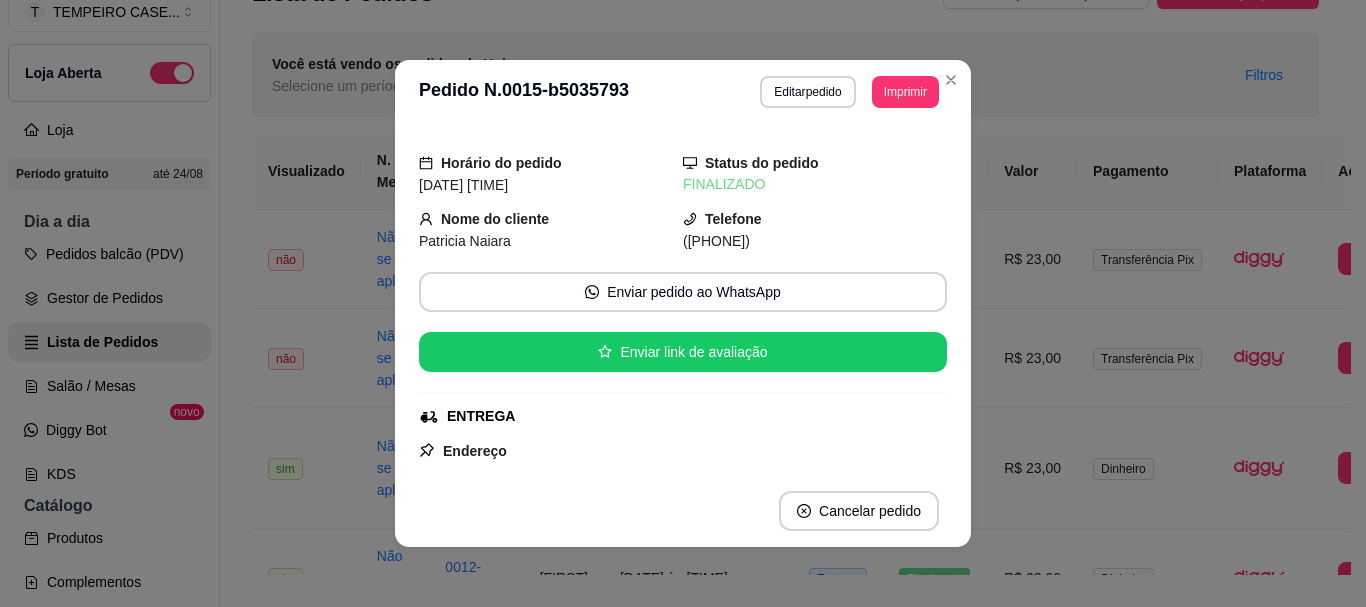 click on "Patricia Naiara" at bounding box center [465, 241] 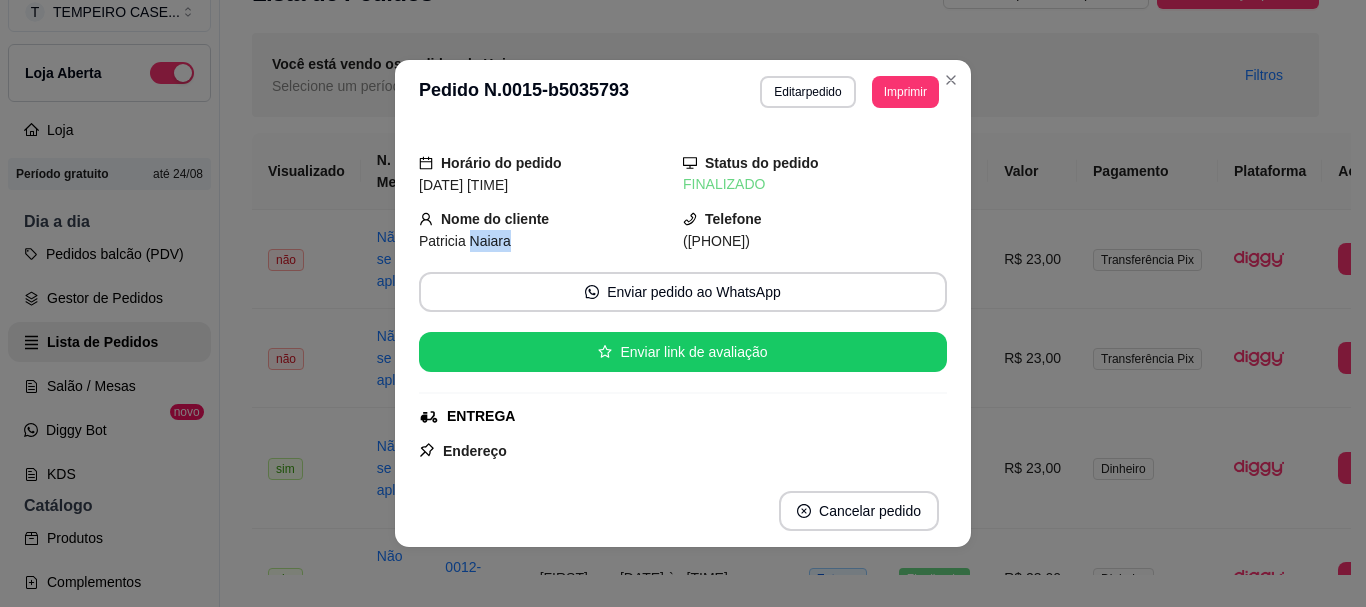 click on "Patricia Naiara" at bounding box center [465, 241] 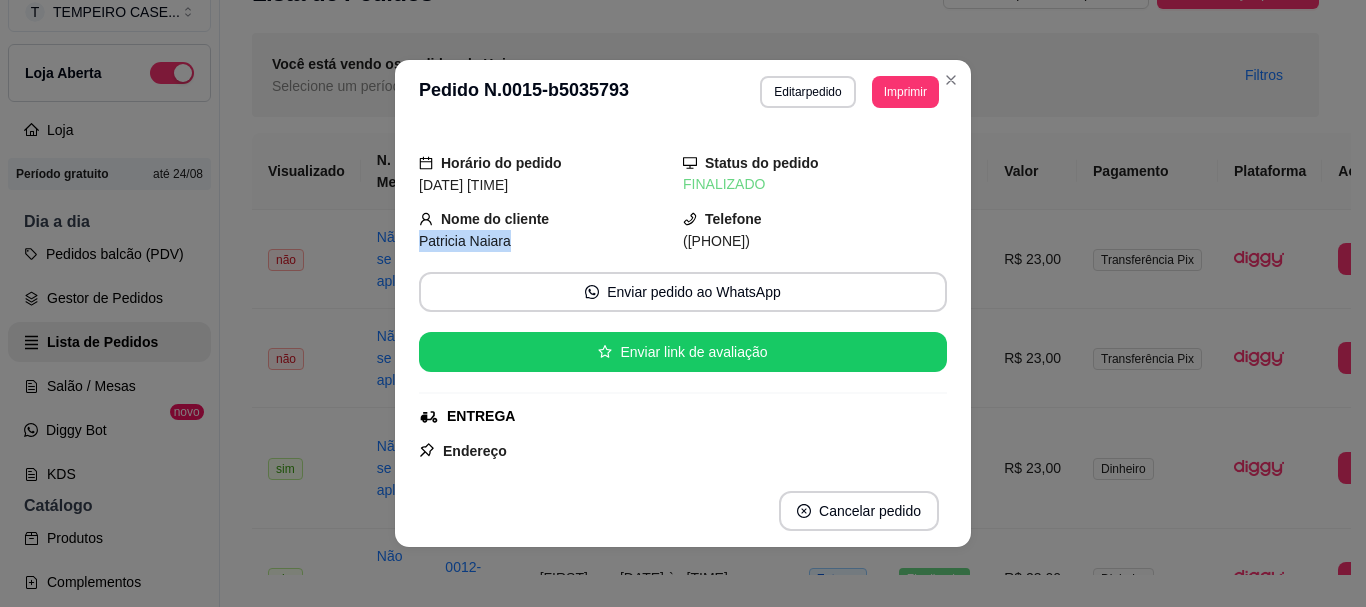 click on "Patricia Naiara" at bounding box center (465, 241) 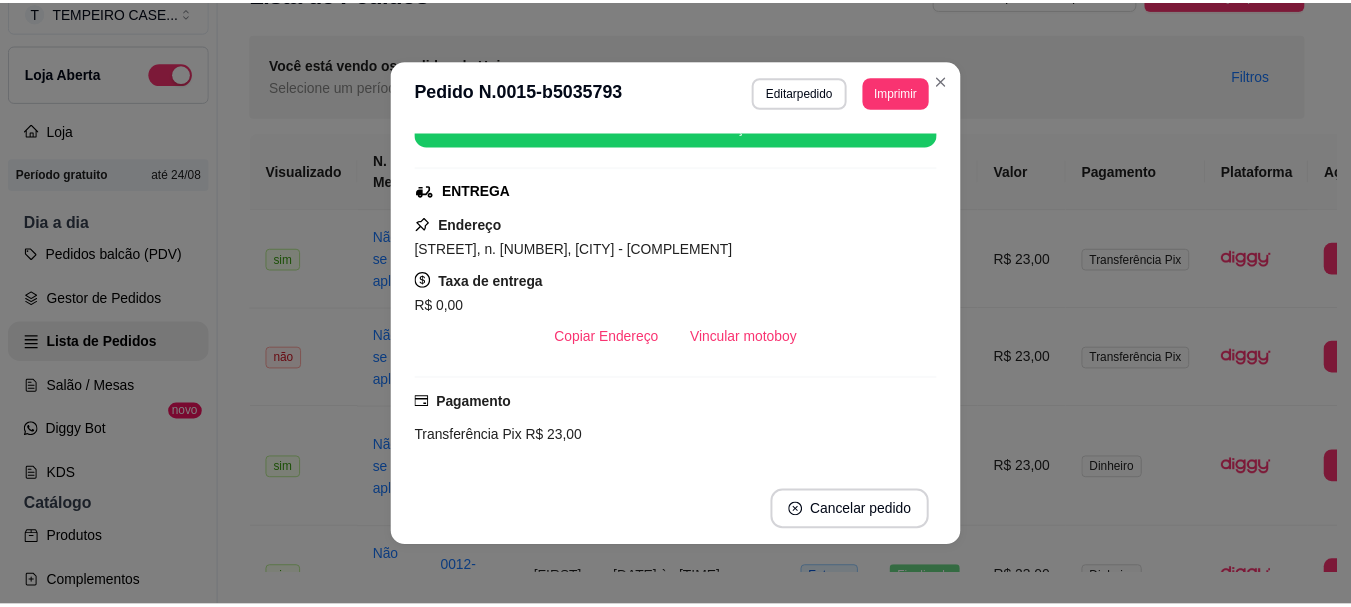 scroll, scrollTop: 500, scrollLeft: 0, axis: vertical 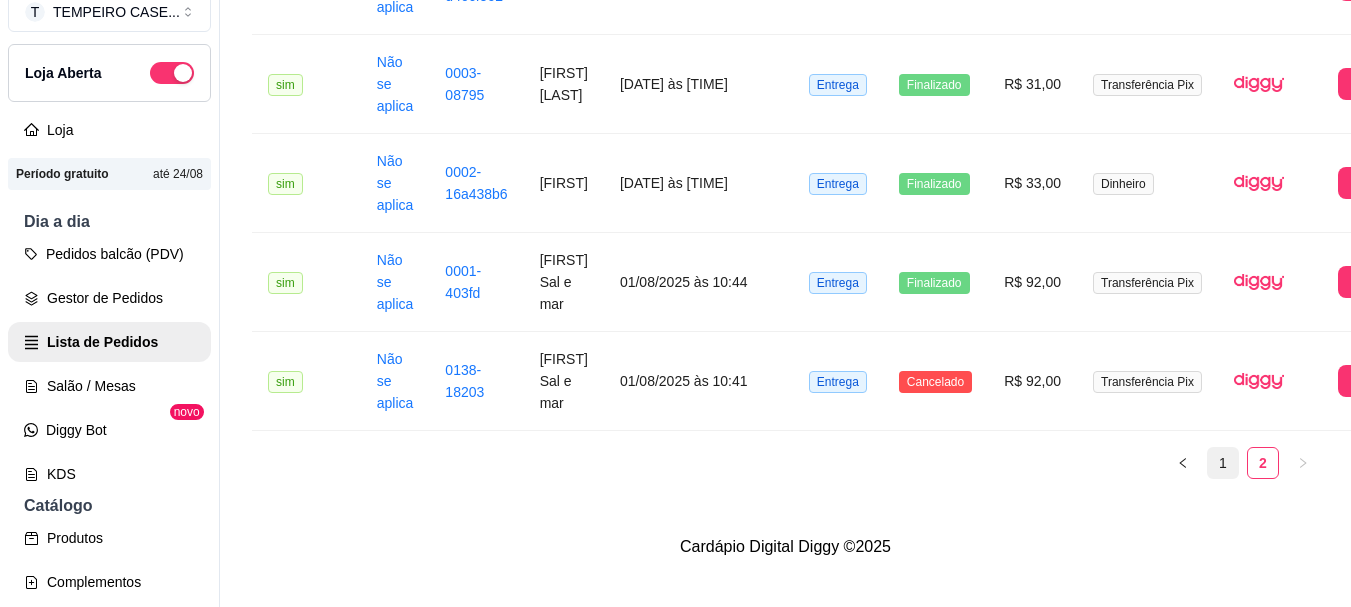 click on "1" at bounding box center [1223, 463] 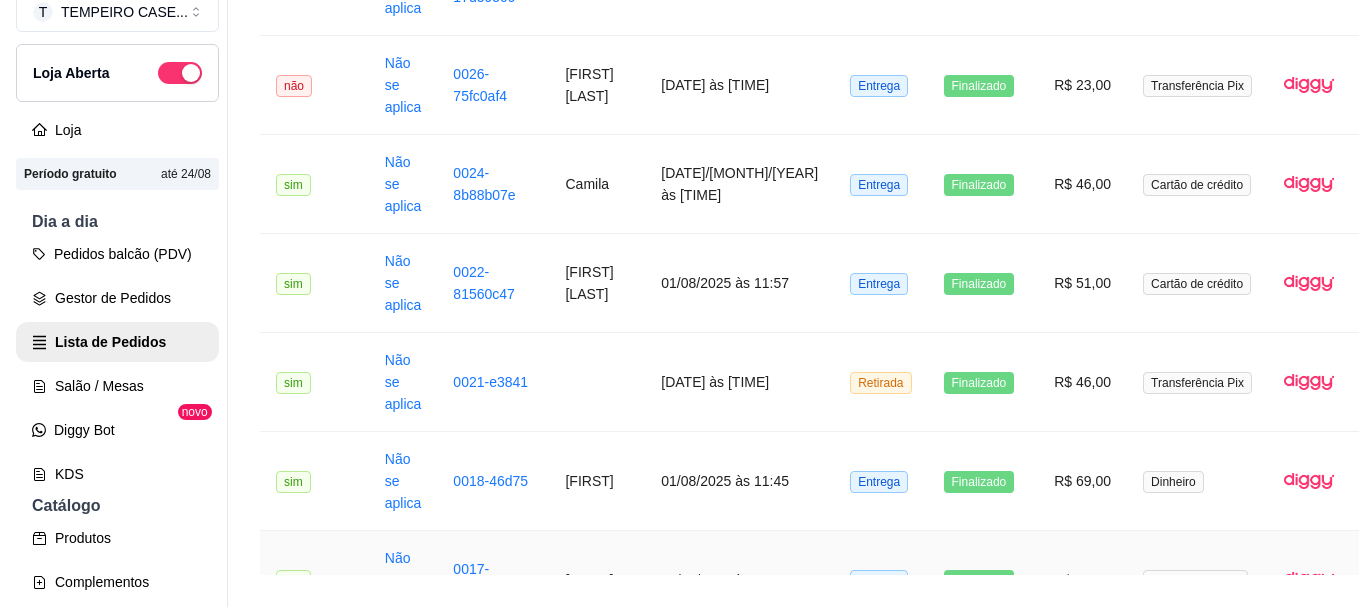 scroll, scrollTop: 2779, scrollLeft: 0, axis: vertical 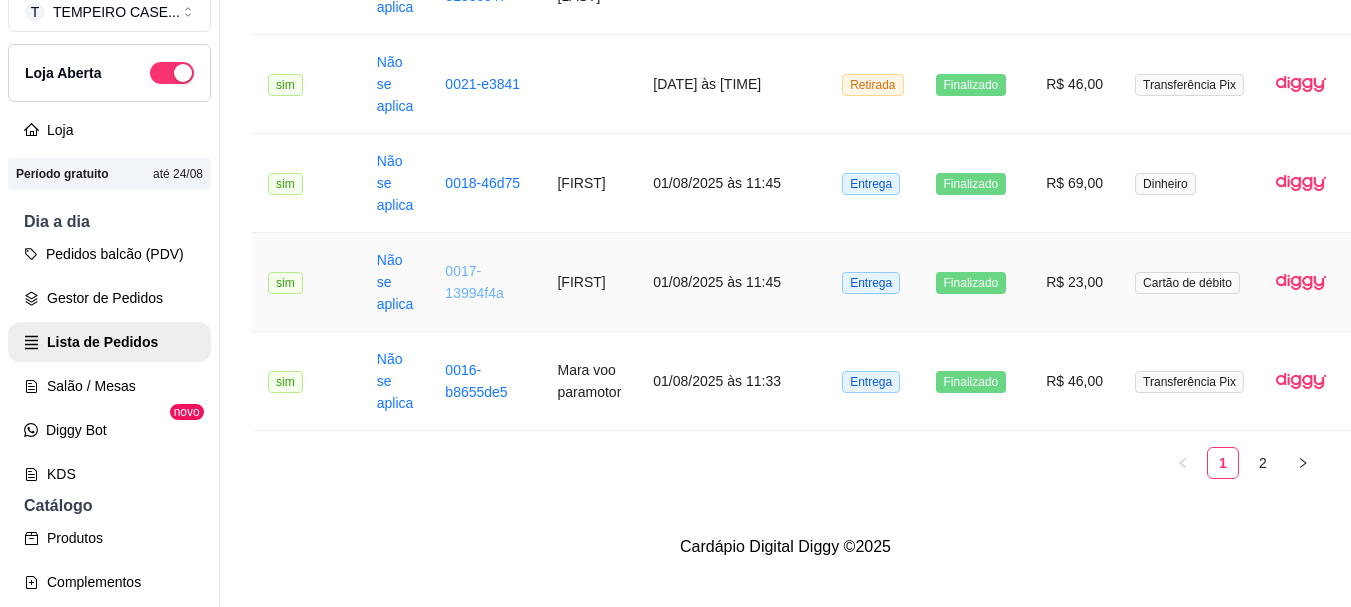 click on "0017-13994f4a" at bounding box center [474, 282] 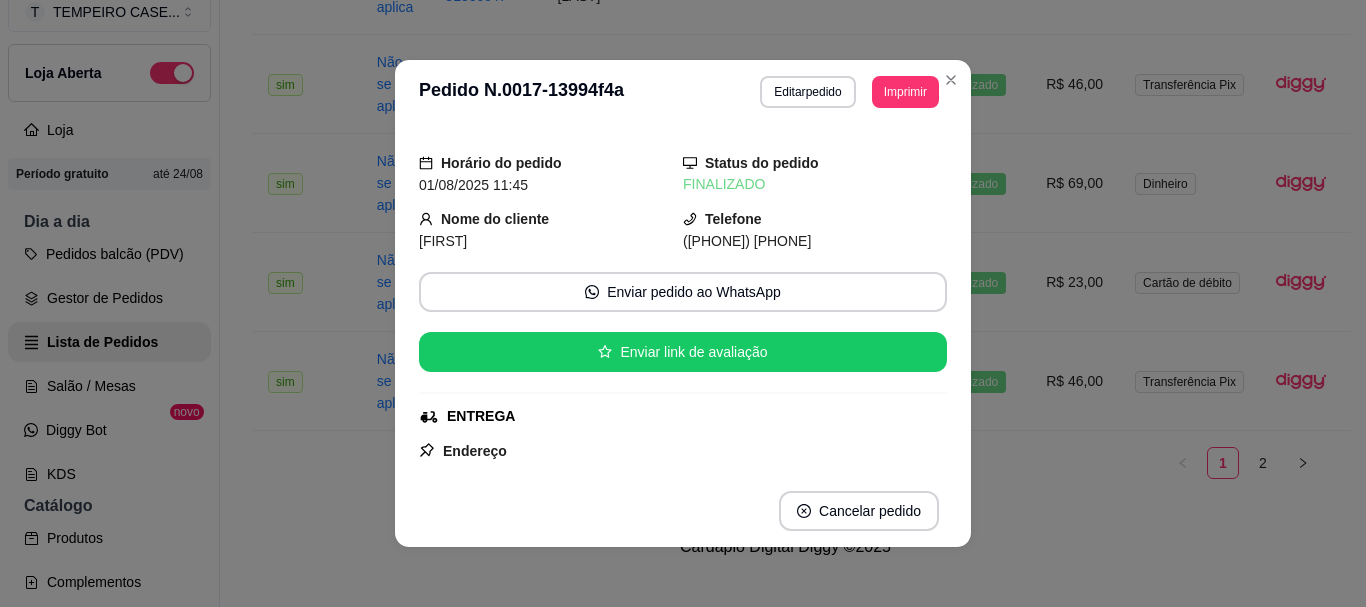 click on "Thais" at bounding box center [443, 241] 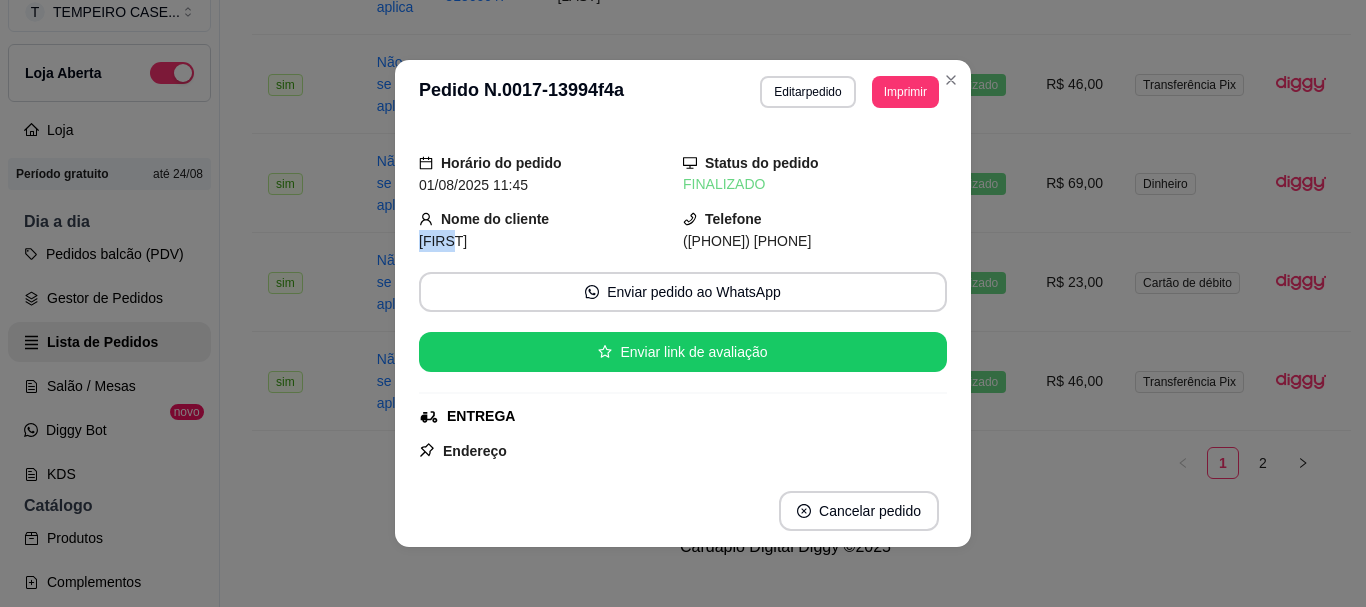 click on "Thais" at bounding box center [443, 241] 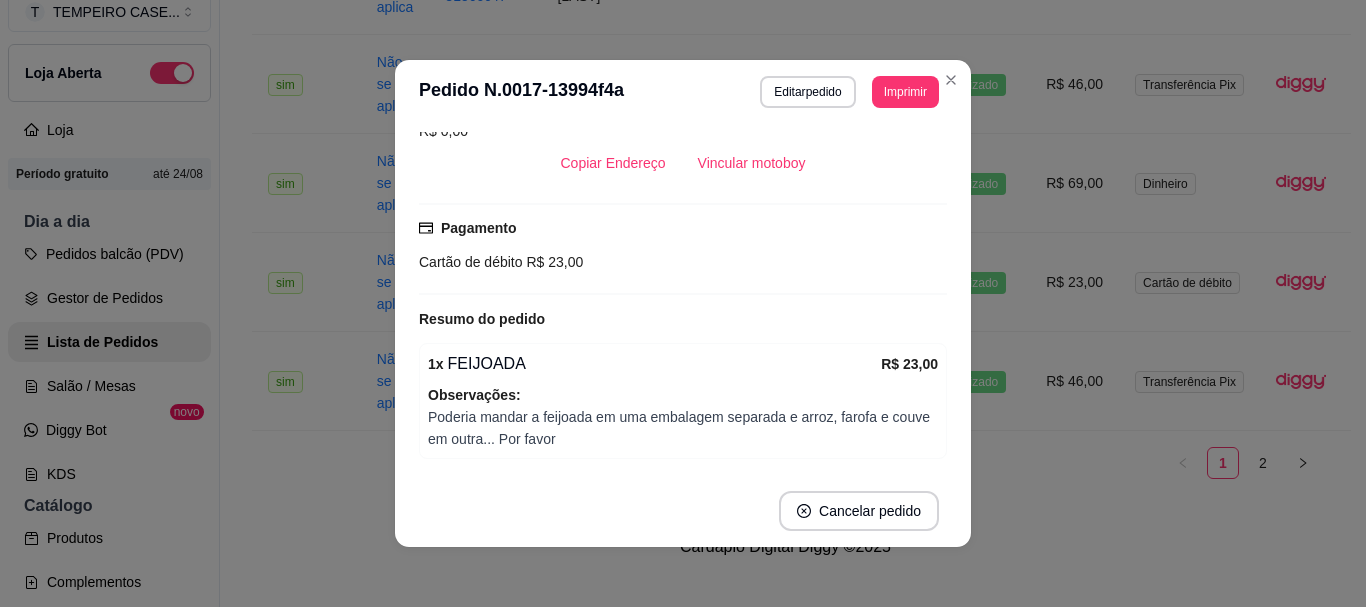 scroll, scrollTop: 470, scrollLeft: 0, axis: vertical 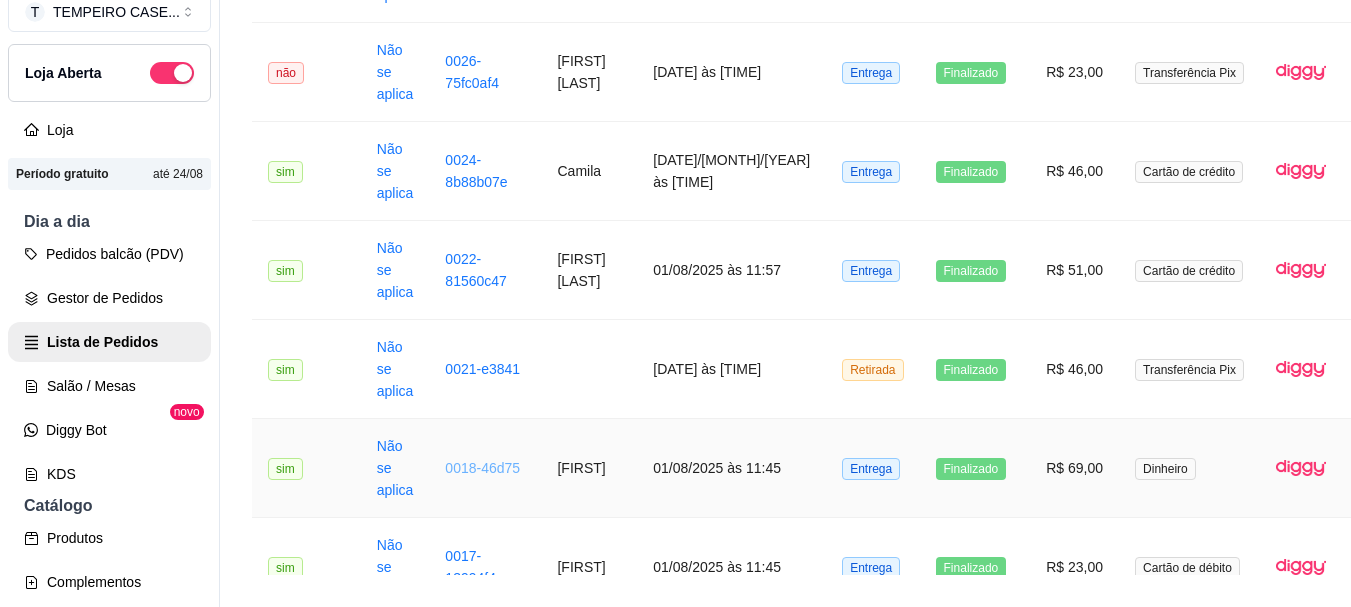 click on "0018-46d75" at bounding box center [482, 468] 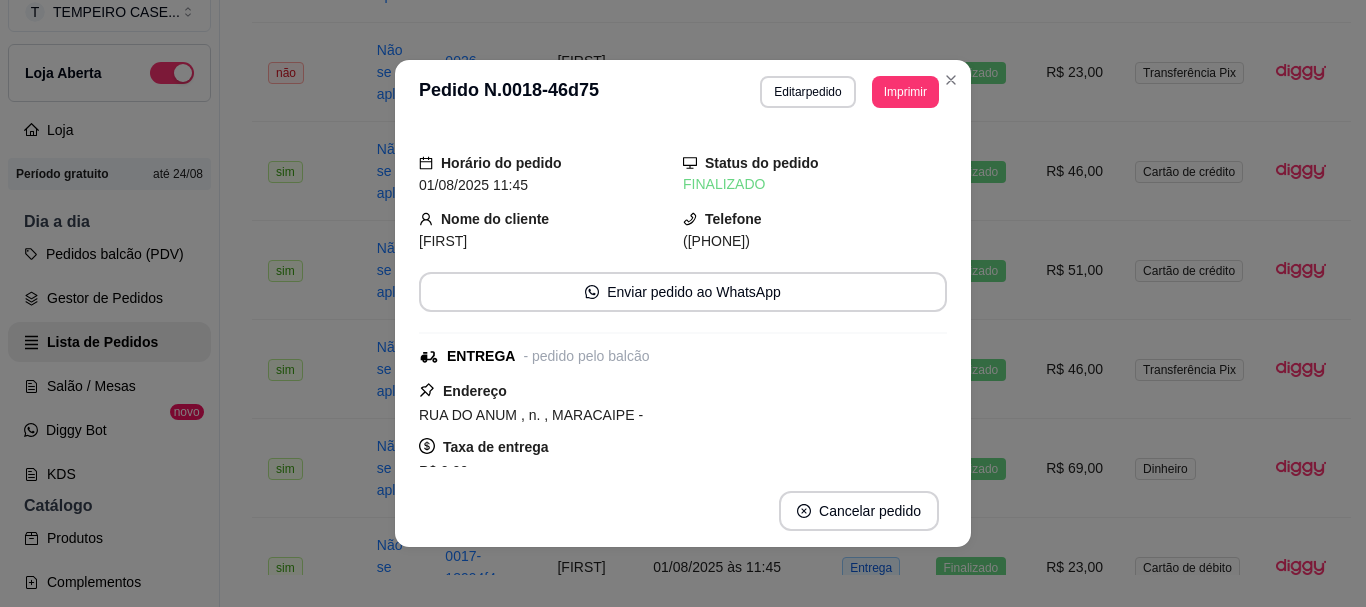 click on "ISABEL" at bounding box center [443, 241] 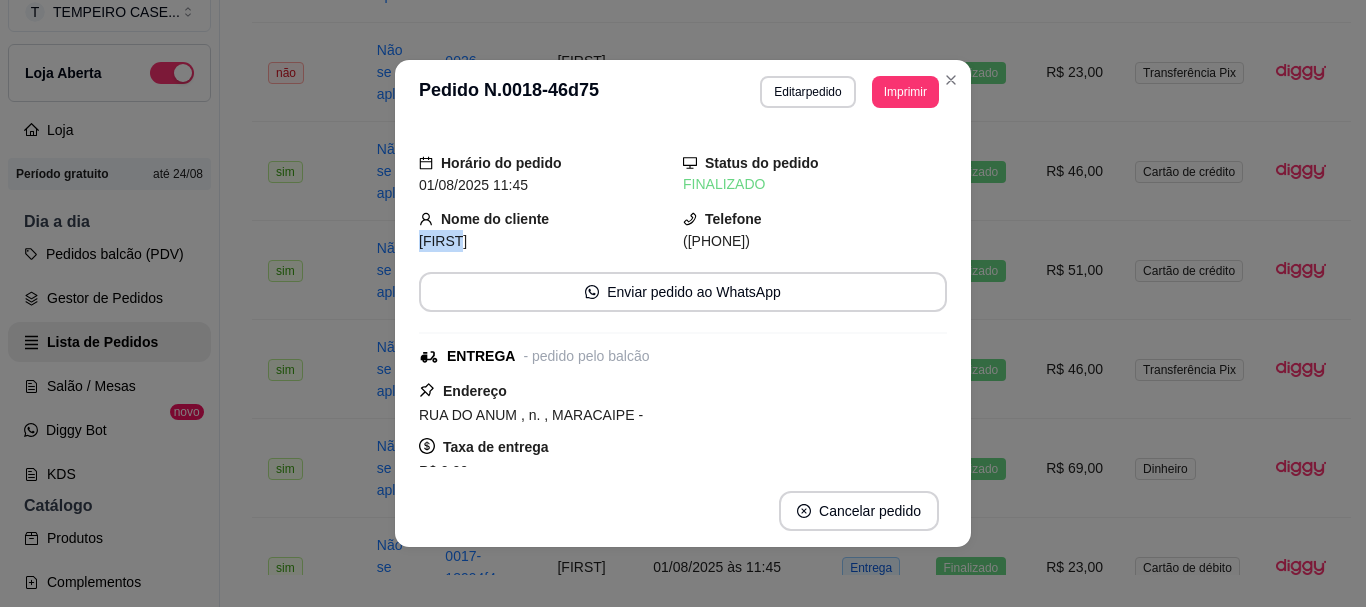click on "ISABEL" at bounding box center (443, 241) 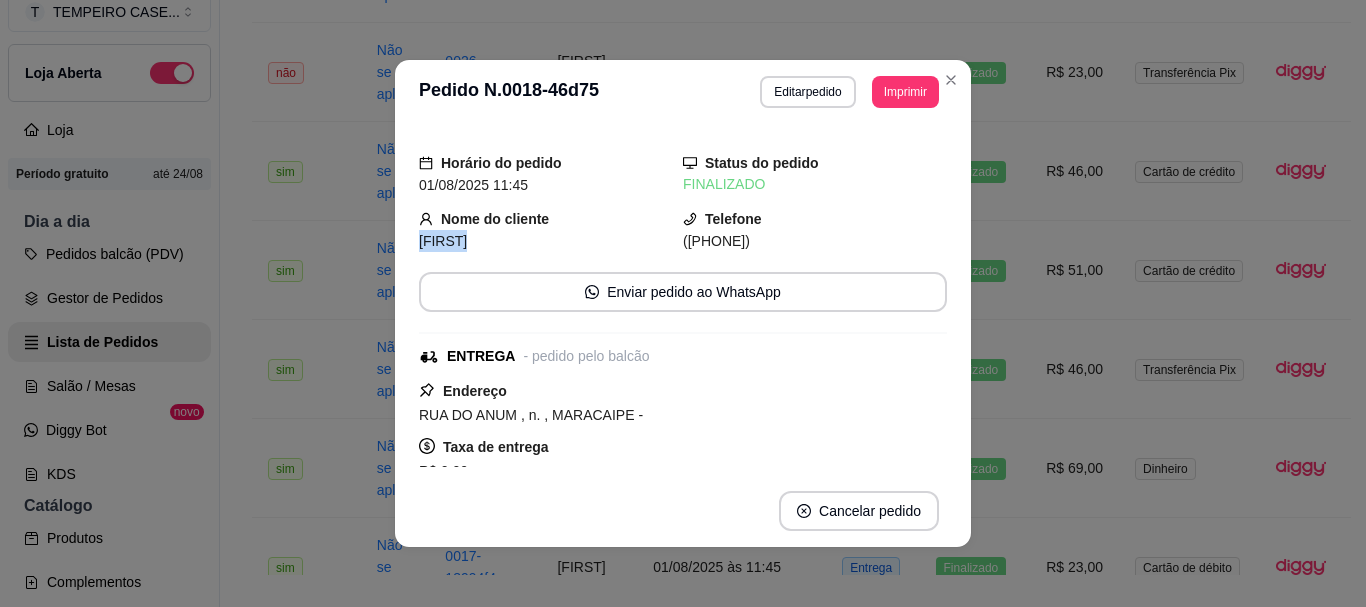 click on "ISABEL" at bounding box center (443, 241) 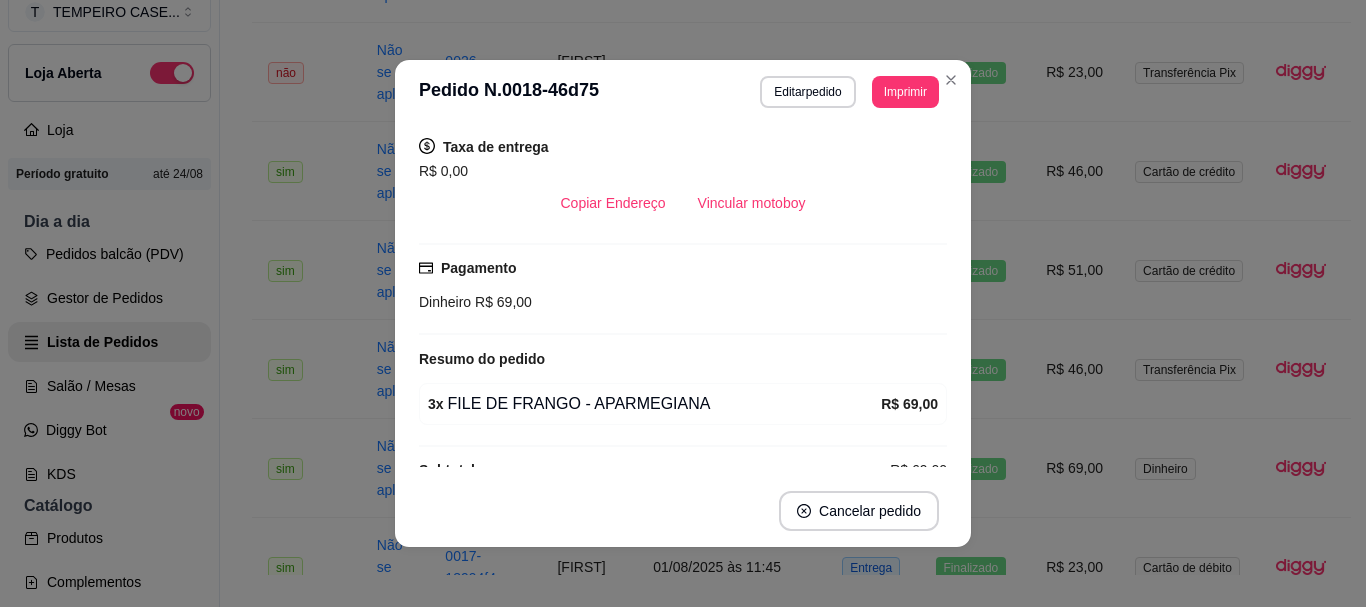 scroll, scrollTop: 336, scrollLeft: 0, axis: vertical 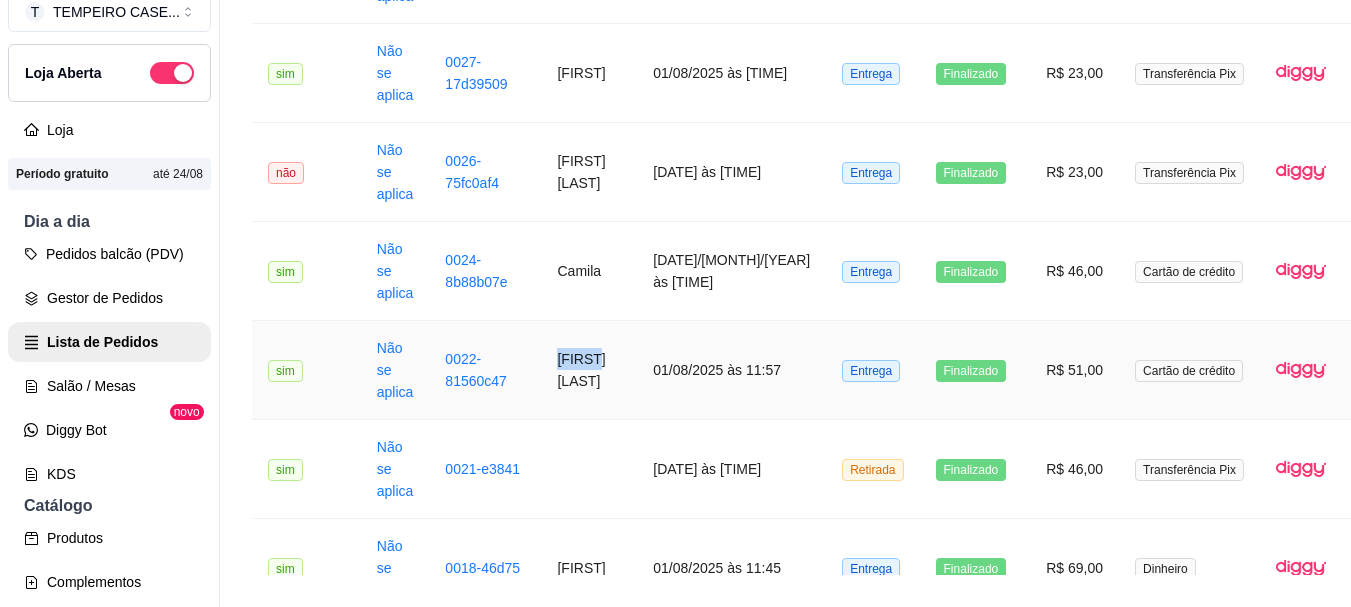 drag, startPoint x: 536, startPoint y: 346, endPoint x: 592, endPoint y: 350, distance: 56.142673 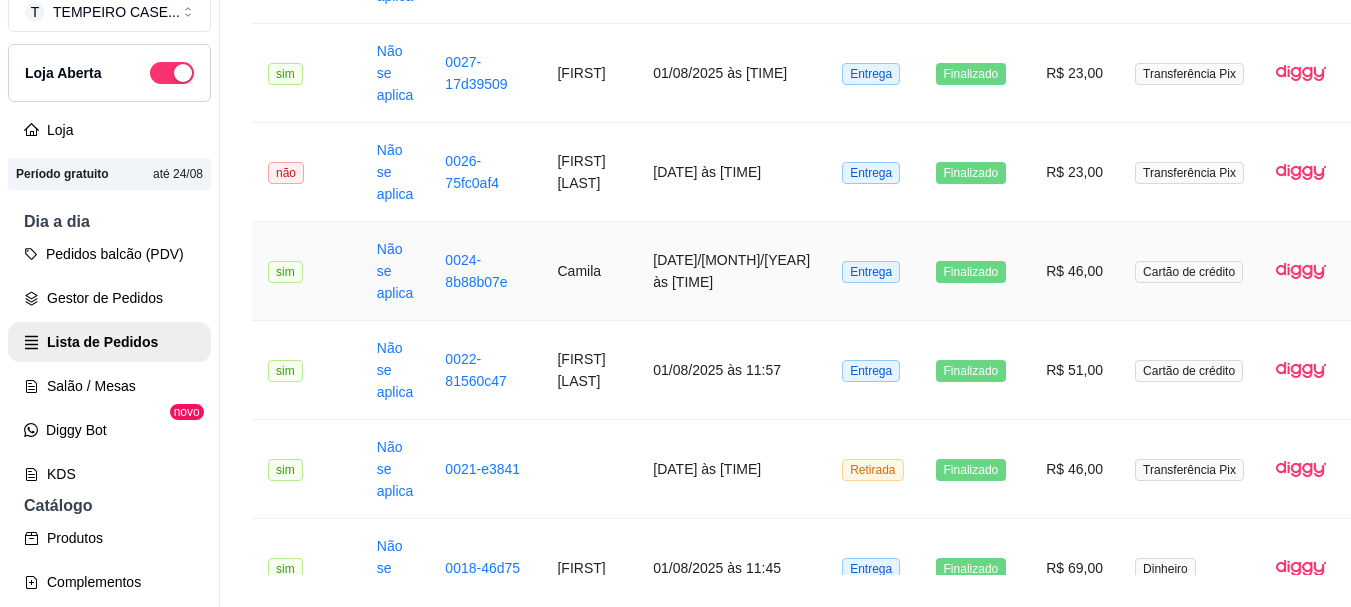 click on "Camila" at bounding box center (589, 271) 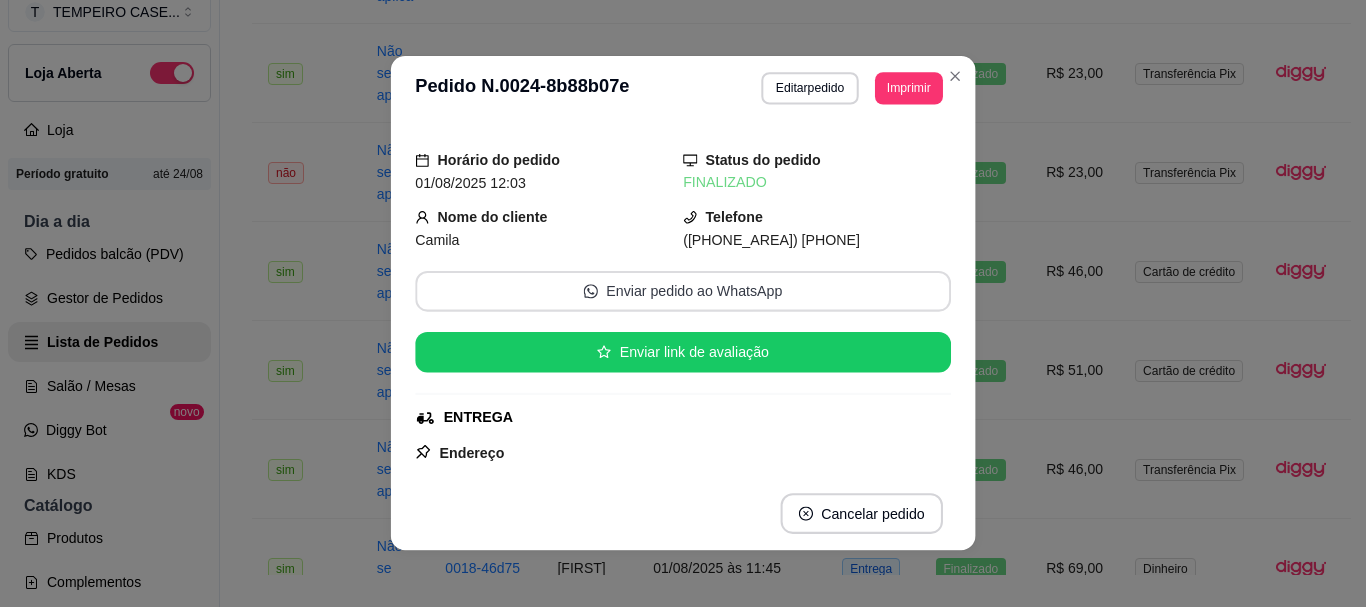 click on "Enviar pedido ao WhatsApp" at bounding box center (683, 292) 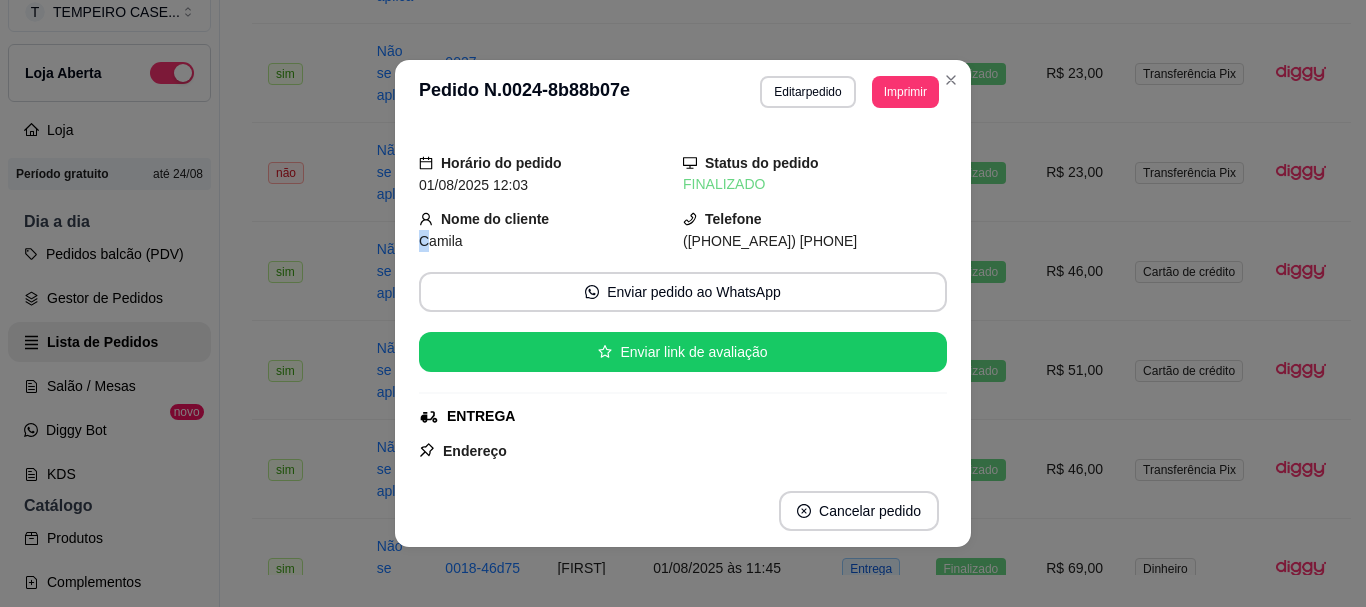 click on "Camila" at bounding box center [441, 241] 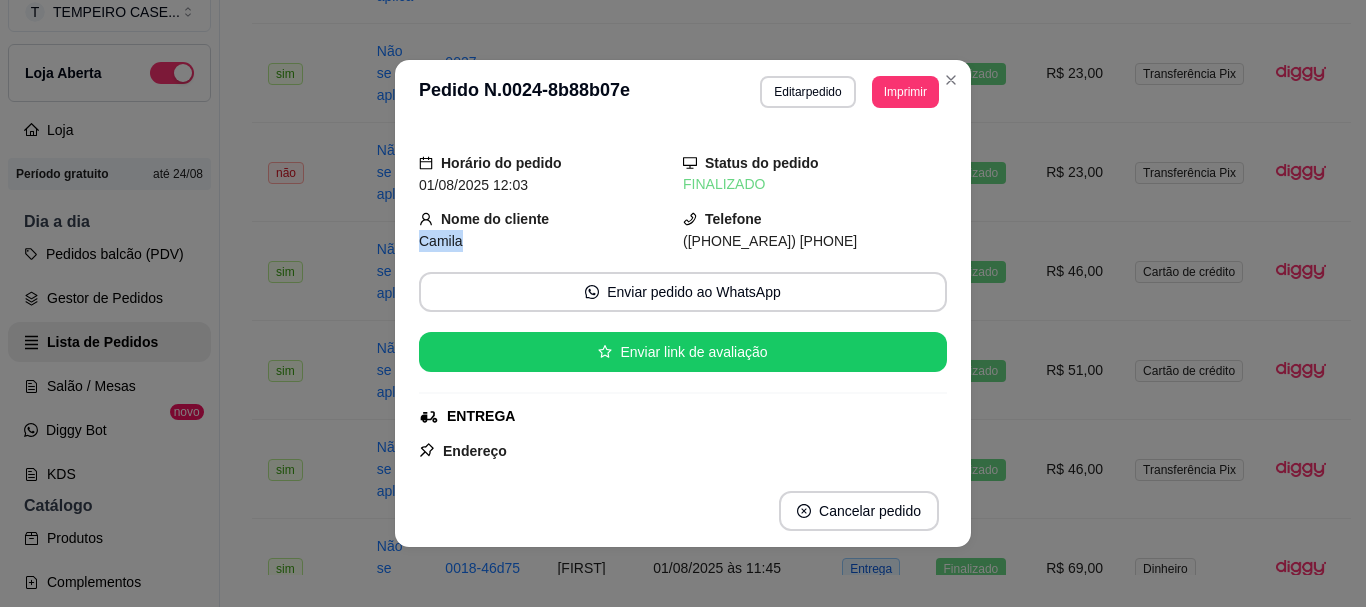 click on "Camila" at bounding box center (441, 241) 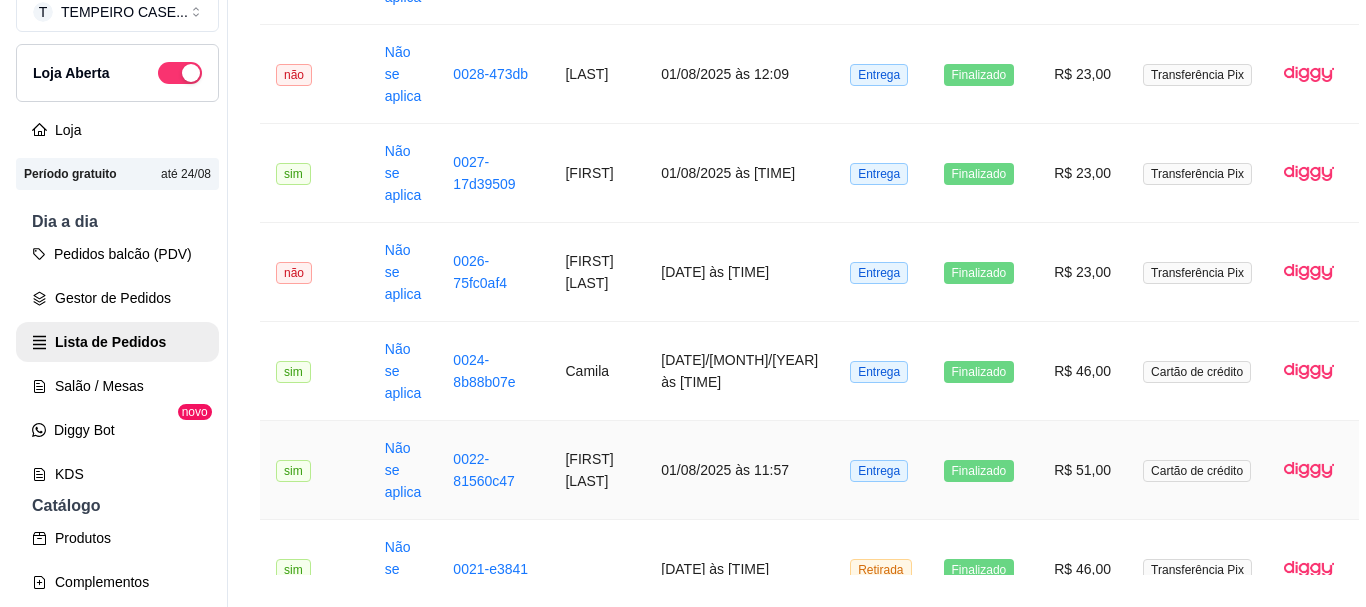scroll, scrollTop: 2179, scrollLeft: 0, axis: vertical 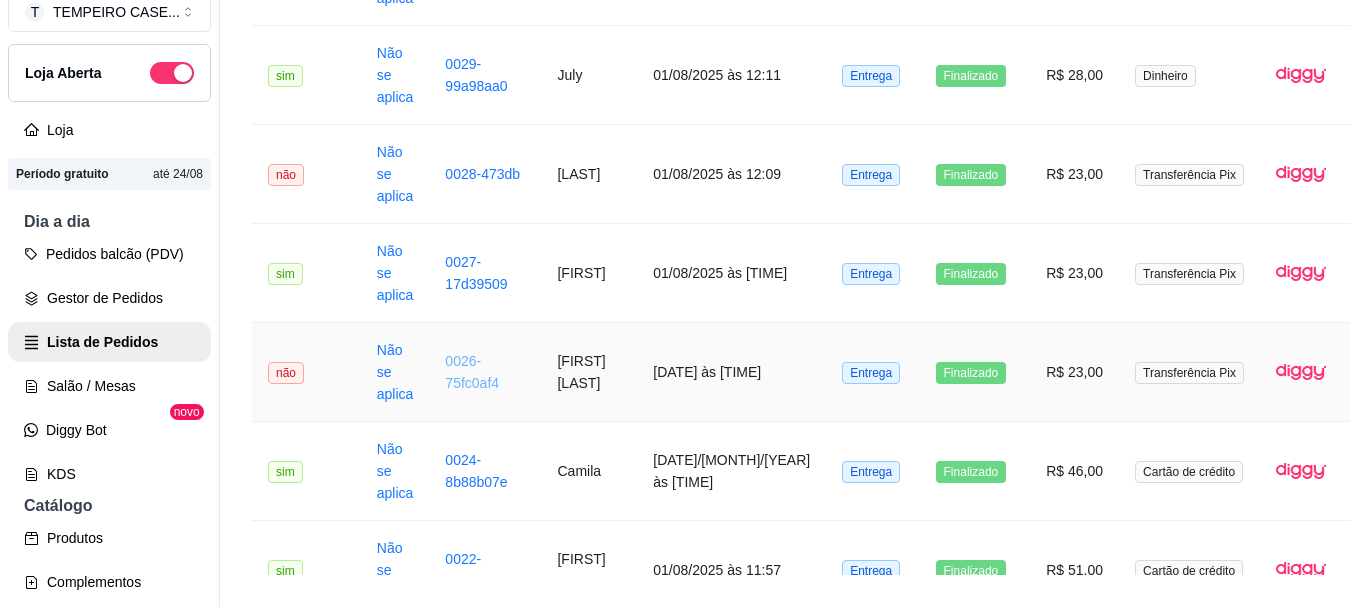 click on "0026-75fc0af4" at bounding box center (472, 372) 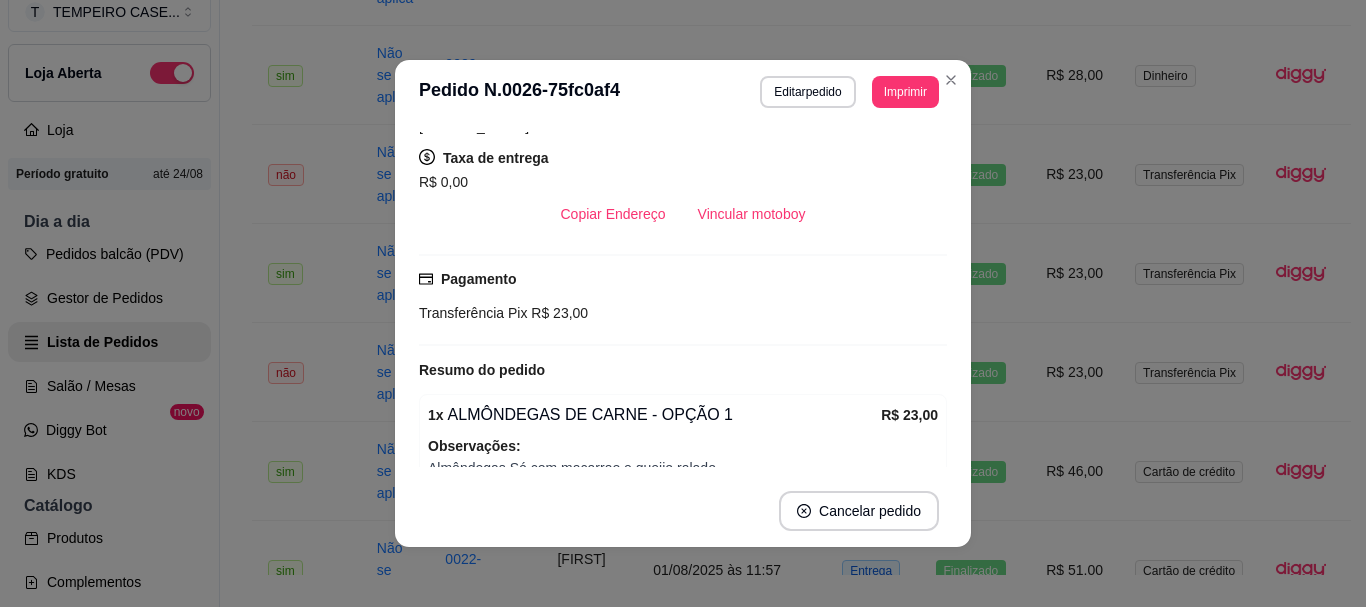 scroll, scrollTop: 448, scrollLeft: 0, axis: vertical 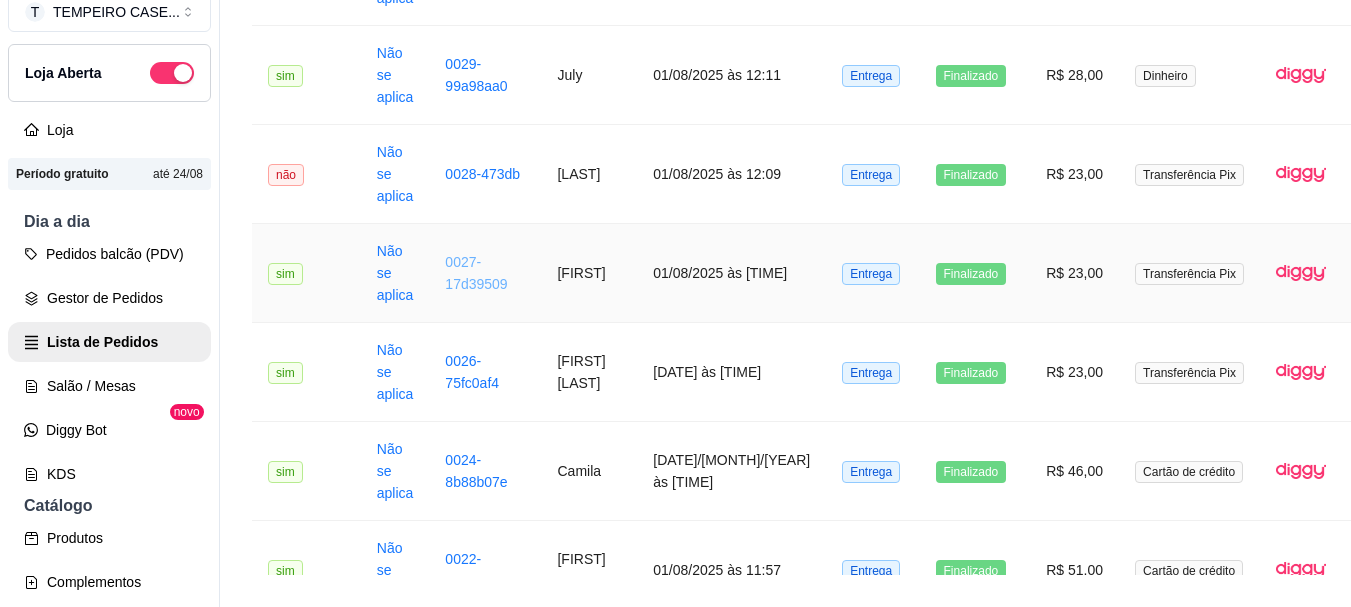 click on "0027-17d39509" at bounding box center [476, 273] 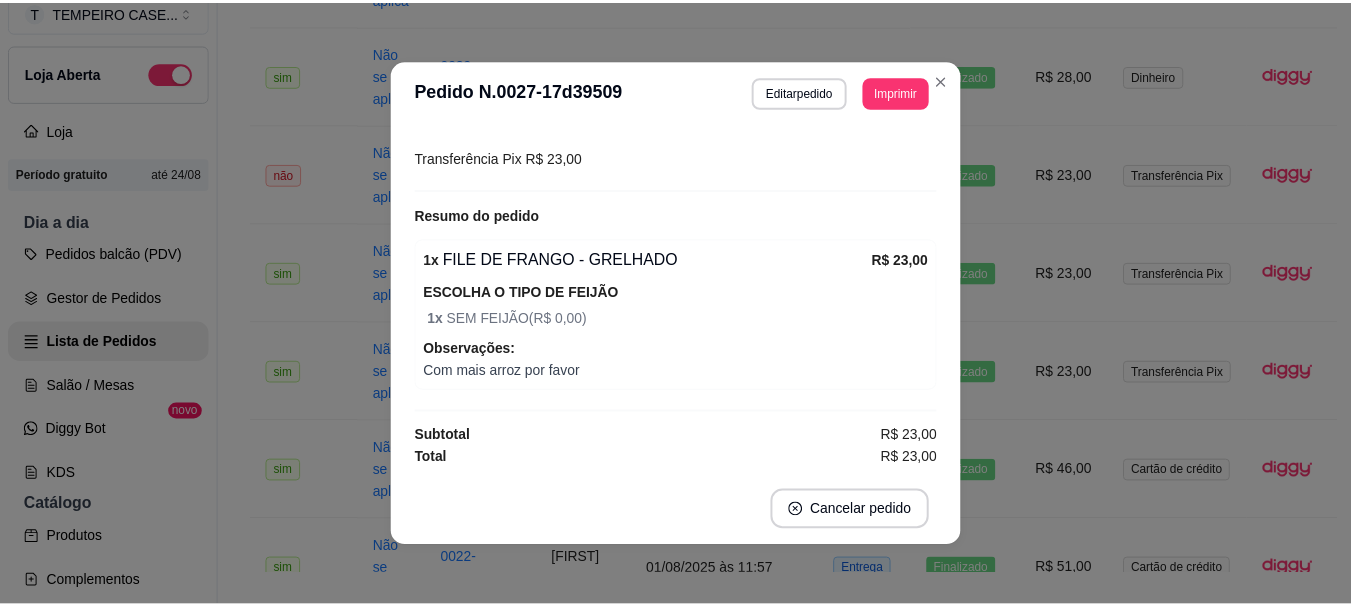 scroll, scrollTop: 506, scrollLeft: 0, axis: vertical 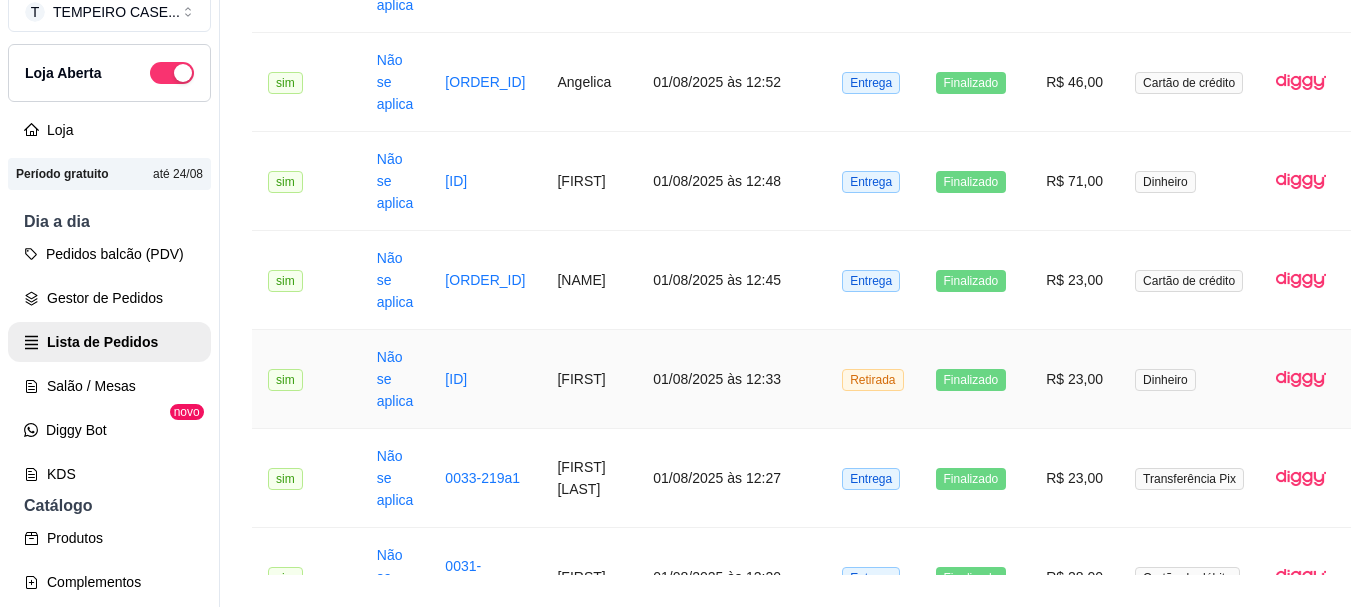 drag, startPoint x: 539, startPoint y: 376, endPoint x: 592, endPoint y: 384, distance: 53.600372 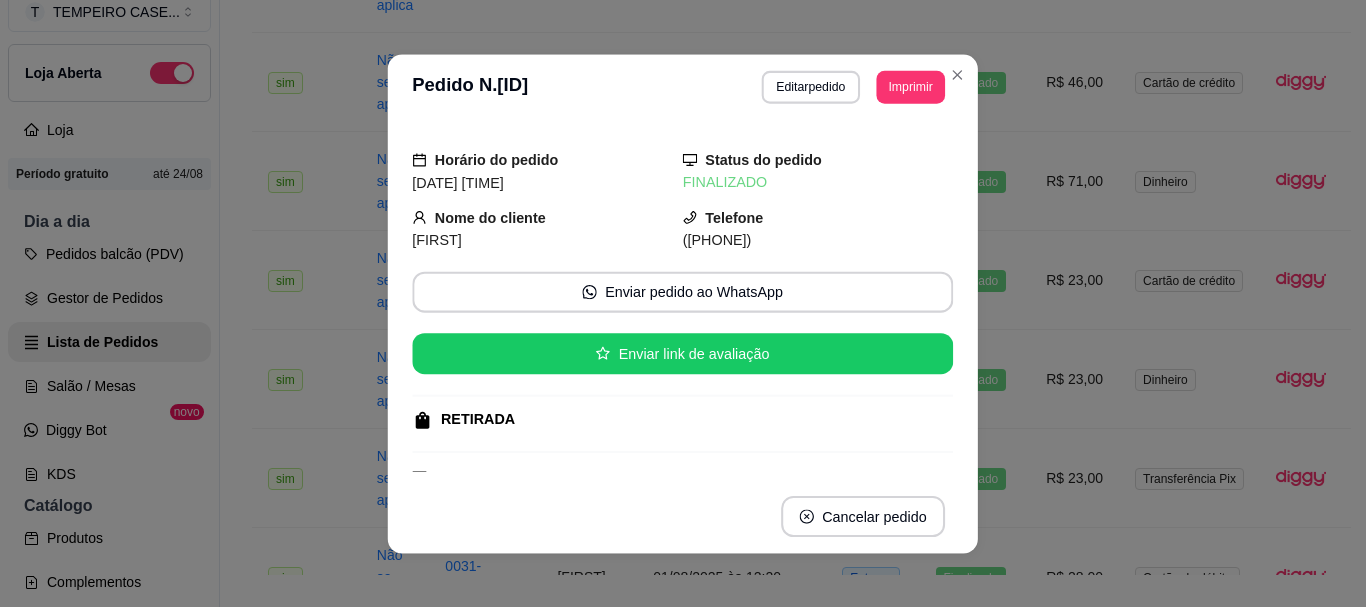 click on "Horário do pedido 01/08/2025 12:33 Status do pedido FINALIZADO Nome do cliente Cristiano  Telefone (81) 9 9347-4563 Enviar pedido ao WhatsApp Enviar link de avaliação RETIRADA Pagamento Dinheiro   R$ 23,00 Resumo do pedido 1 x     FEIJOADA  R$ 23,00 Subtotal R$ 23,00 Total R$ 23,00" at bounding box center (683, 299) 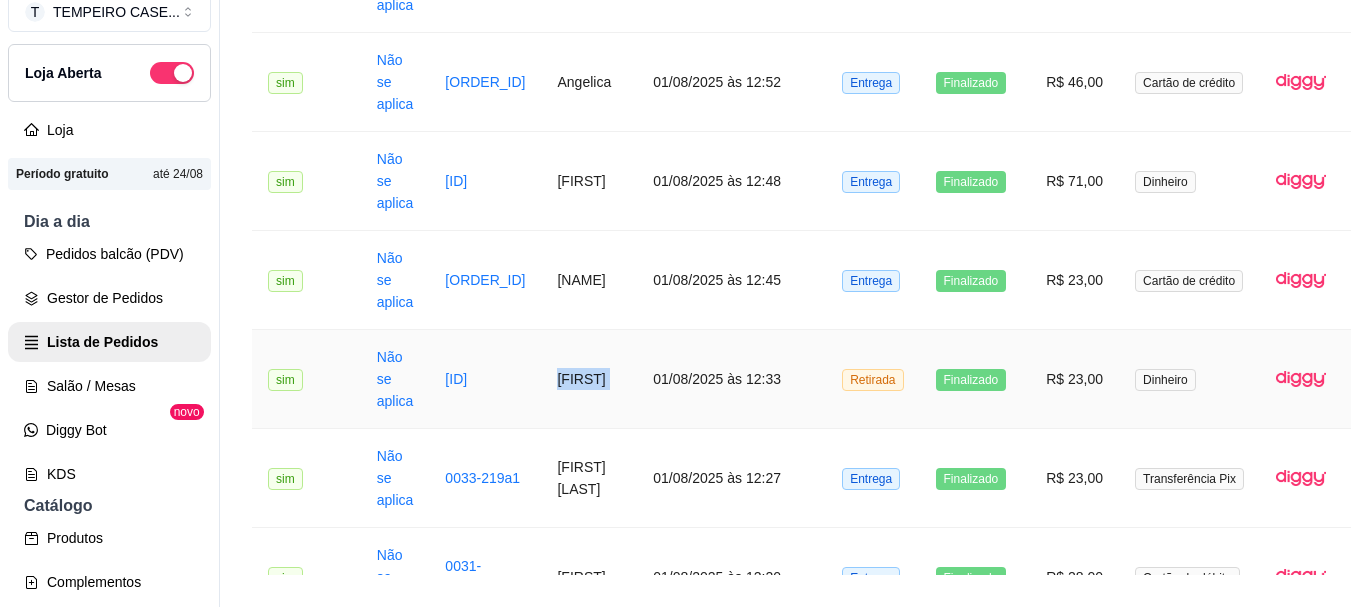 drag, startPoint x: 534, startPoint y: 376, endPoint x: 623, endPoint y: 374, distance: 89.02247 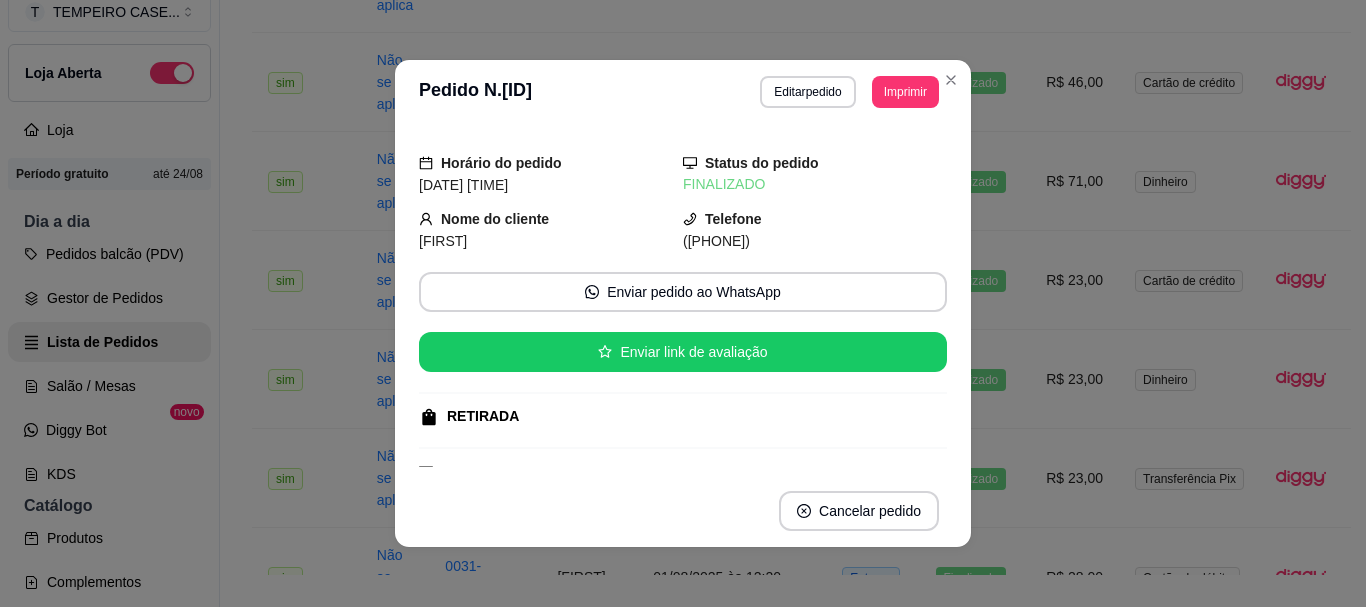 click on "Cristiano" at bounding box center (443, 241) 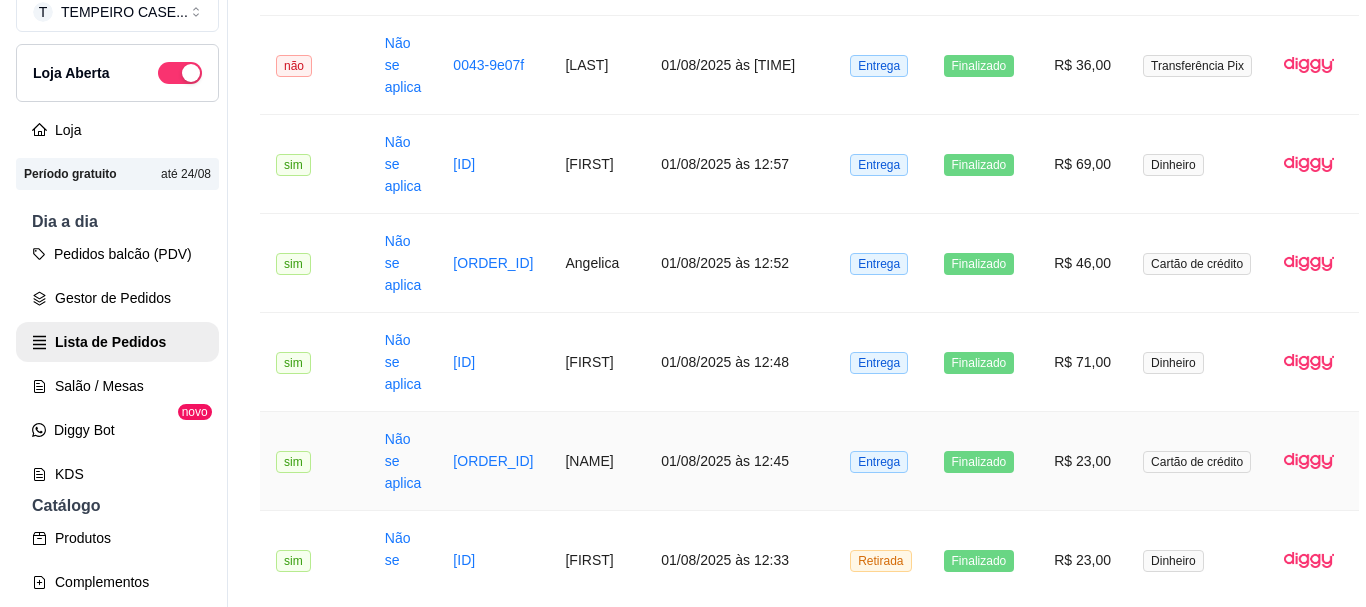 scroll, scrollTop: 1279, scrollLeft: 0, axis: vertical 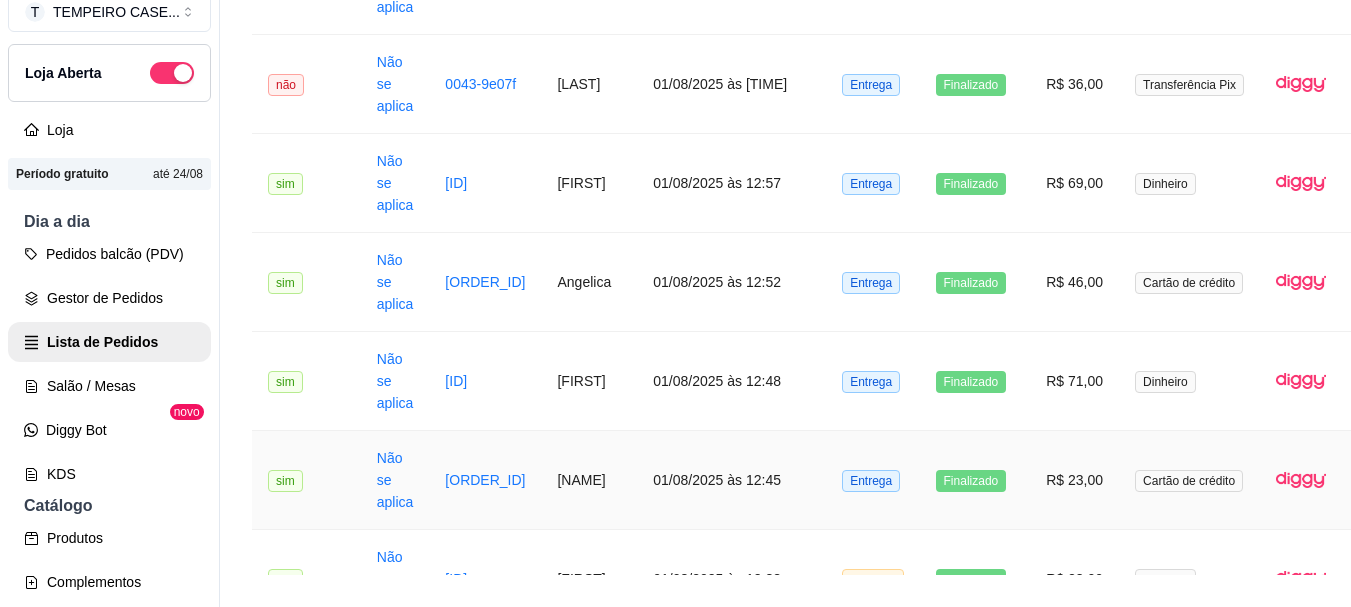 click on "0037-73e73182" at bounding box center [485, 480] 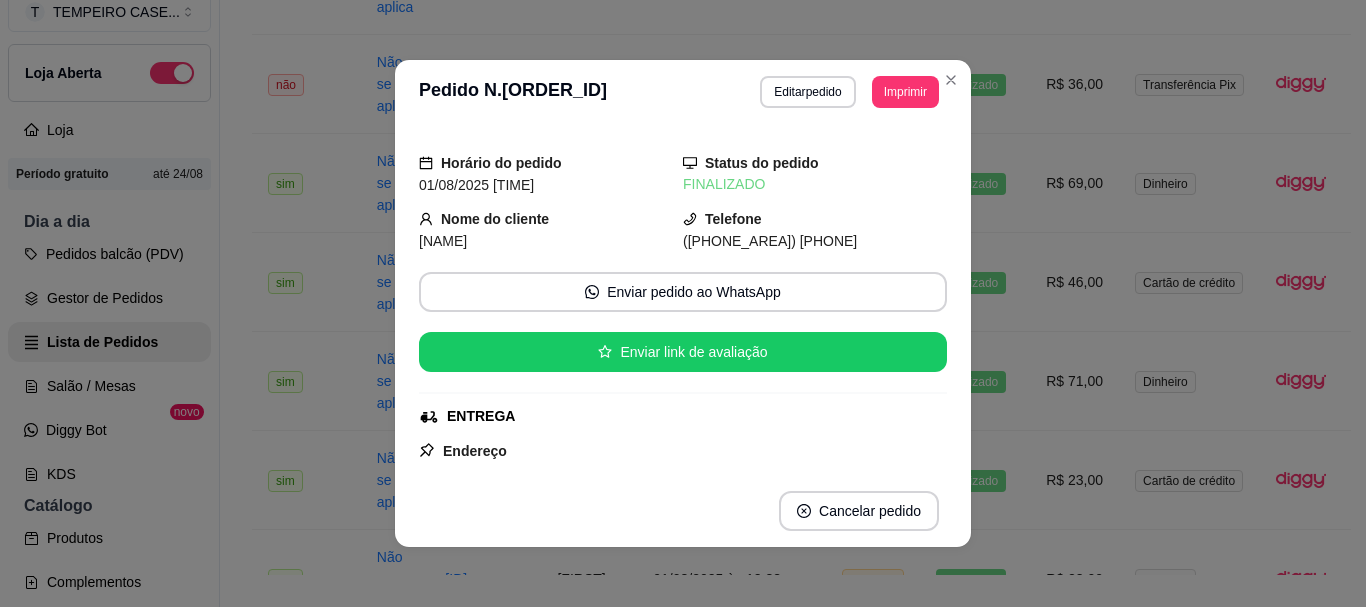 click on "Mariah Barbosa" at bounding box center (443, 241) 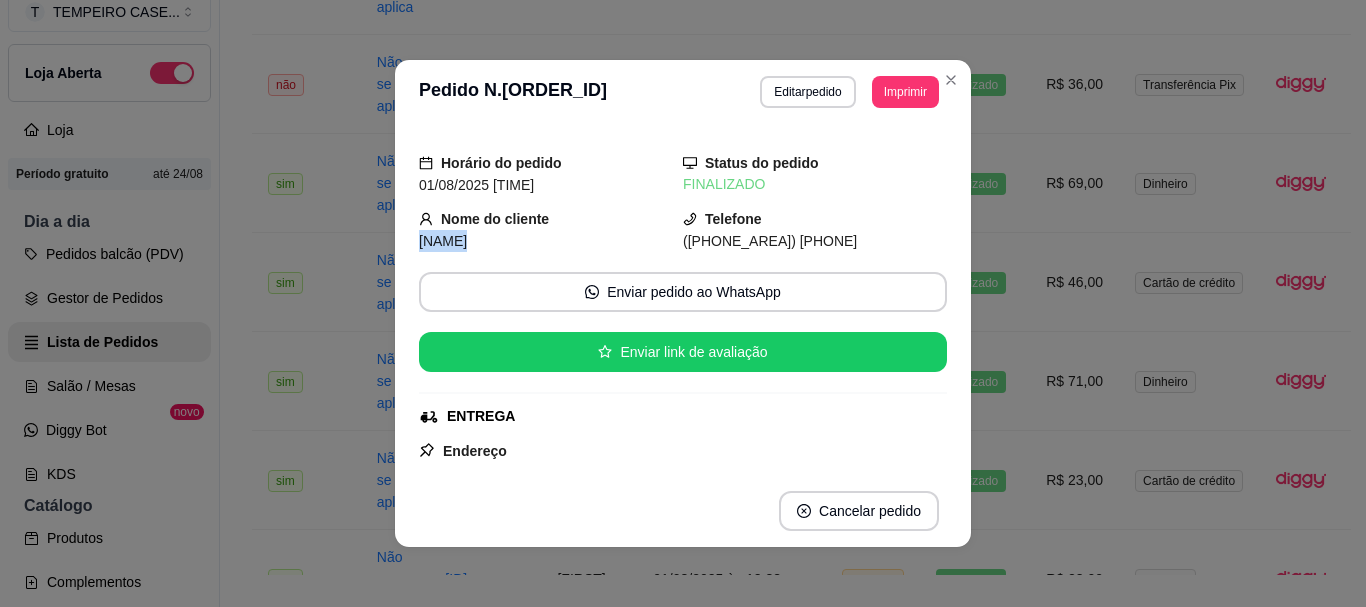 click on "Mariah Barbosa" at bounding box center [443, 241] 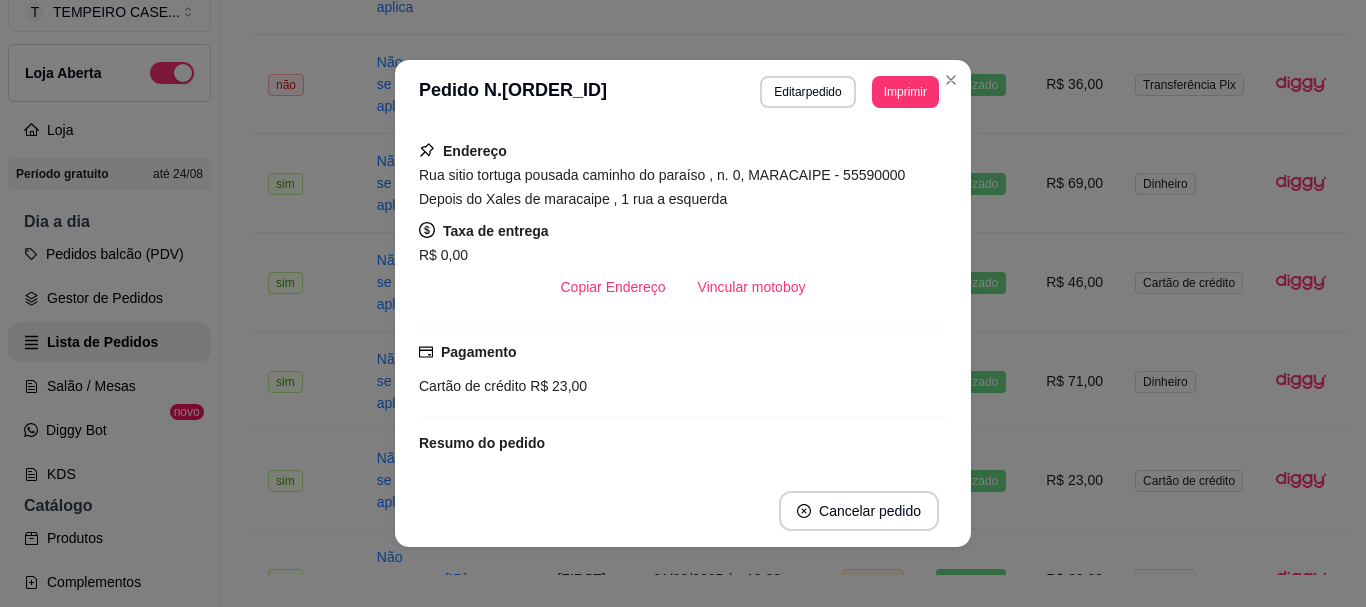 scroll, scrollTop: 478, scrollLeft: 0, axis: vertical 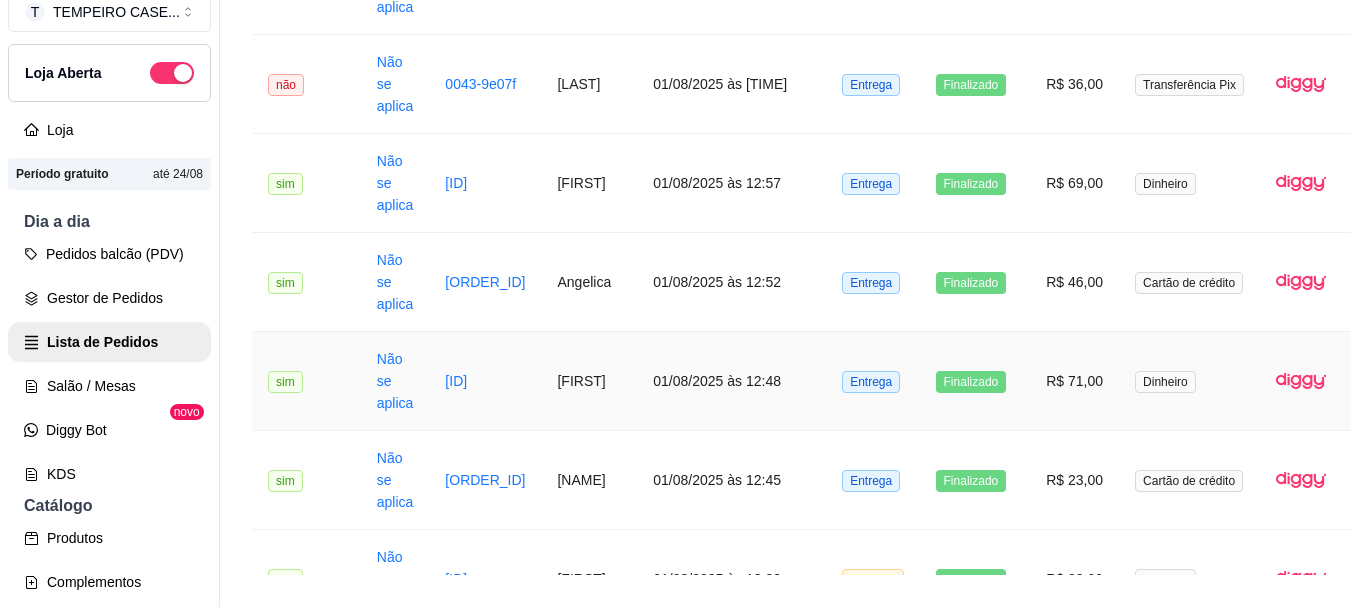 click on "Valdilene" at bounding box center [589, 381] 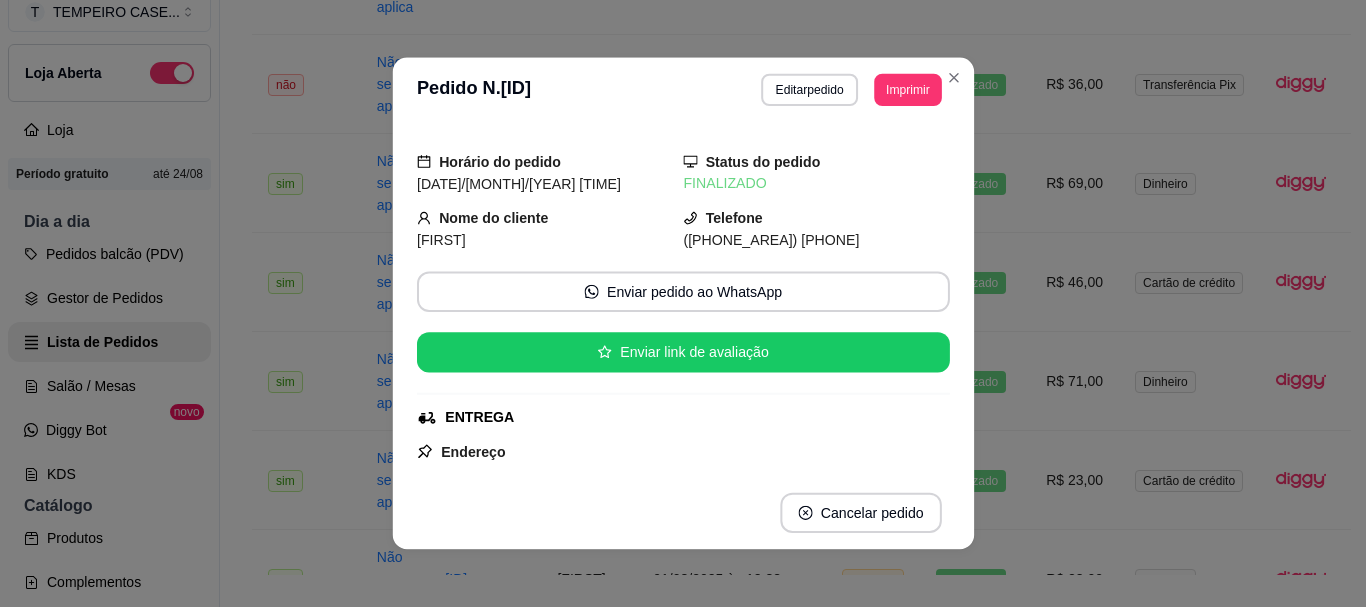 click on "Horário do pedido 01/08/2025 12:48 Status do pedido FINALIZADO Nome do cliente Valdilene Telefone (81) 9 8309-4513 Enviar pedido ao WhatsApp Enviar link de avaliação ENTREGA Endereço  Rua Júlia Maria Gouveia da Silva, n. 7 b, MARACAIPE - 55595193 Casa Taxa de entrega  R$ 0,00 Copiar Endereço Vincular motoboy Pagamento Dinheiro   R$ 71,00 Resumo do pedido 2 x     FILE DE FRANGO  - APARMEGIANA R$ 46,00 1 x     UNIDADE FILE DE FRANGO - PARMEGIANA R$ 15,00 1 x     REFRIGERANTE 1 LITRO - COCA-COLA - ZERO R$ 10,00 Subtotal R$ 71,00 Total R$ 71,00" at bounding box center [683, 299] 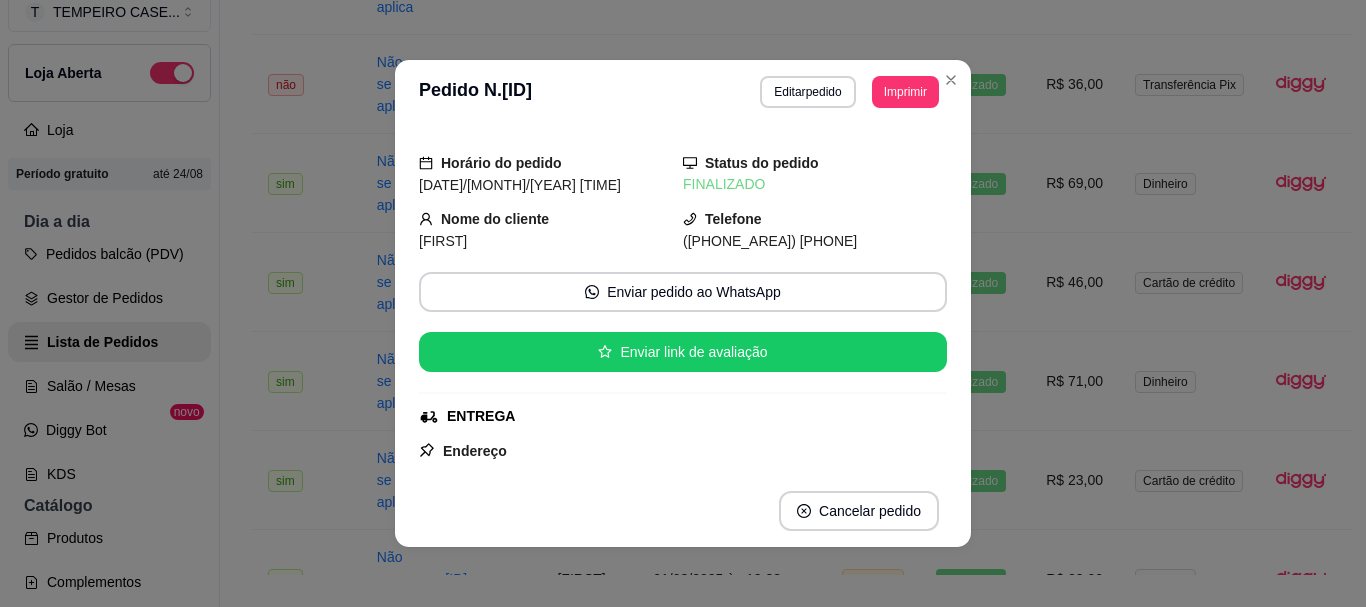 click on "Valdilene" at bounding box center [443, 241] 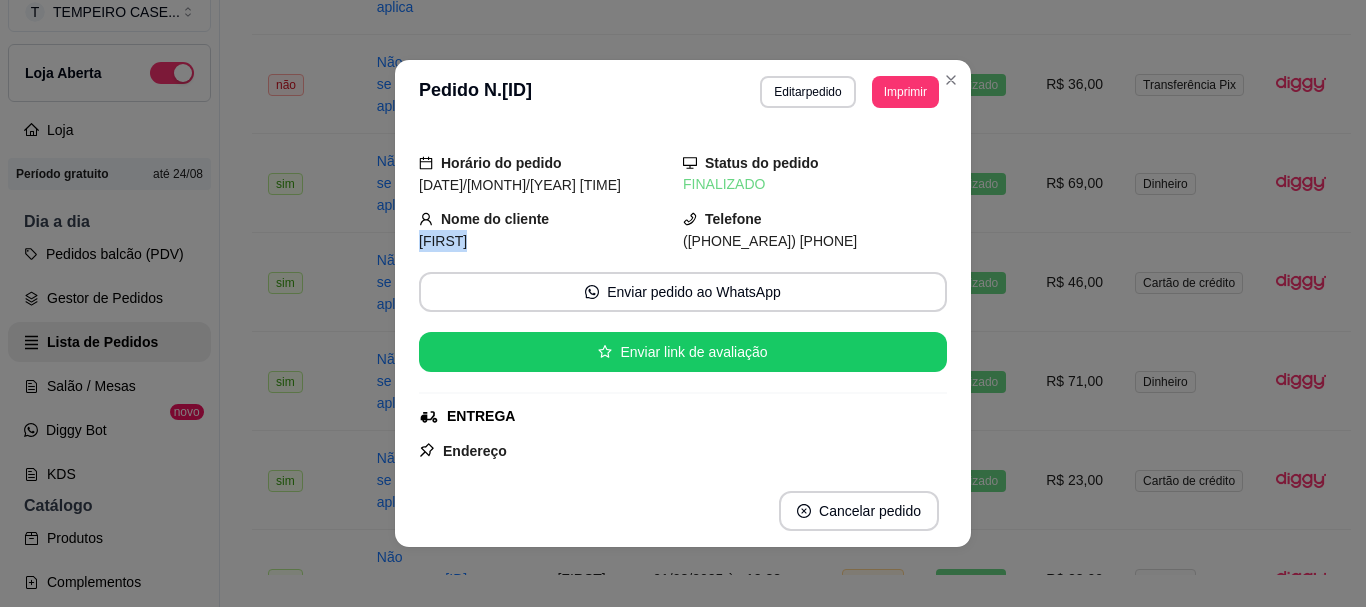 click on "Valdilene" at bounding box center (443, 241) 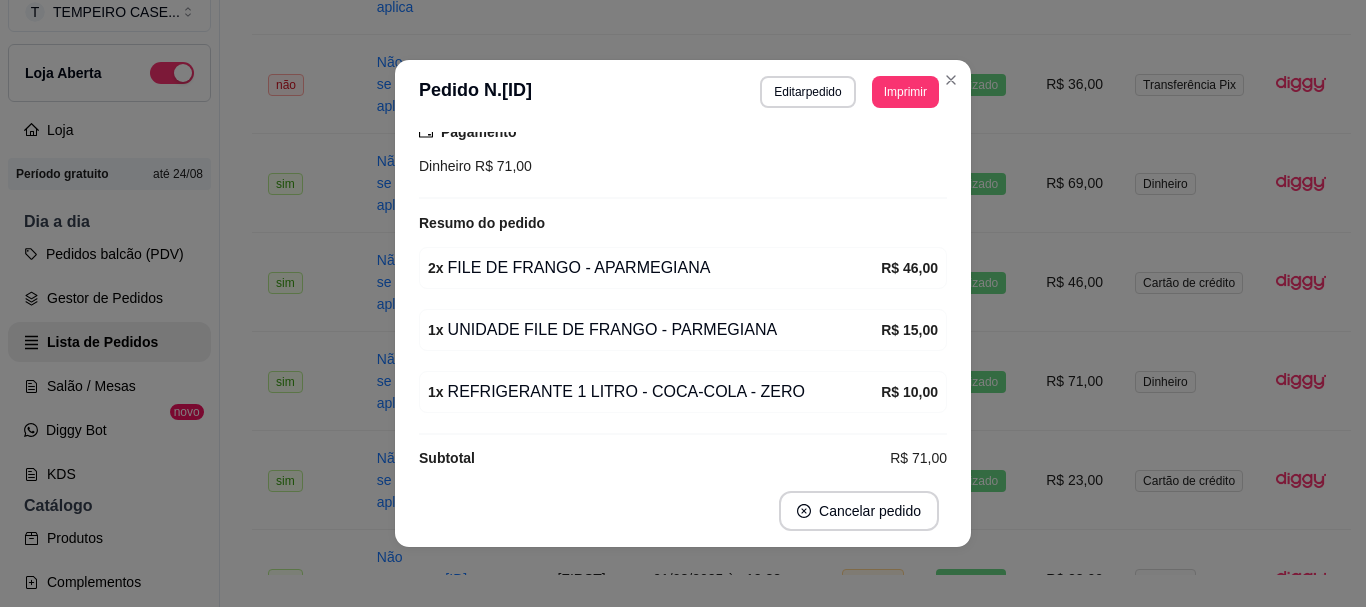 scroll, scrollTop: 520, scrollLeft: 0, axis: vertical 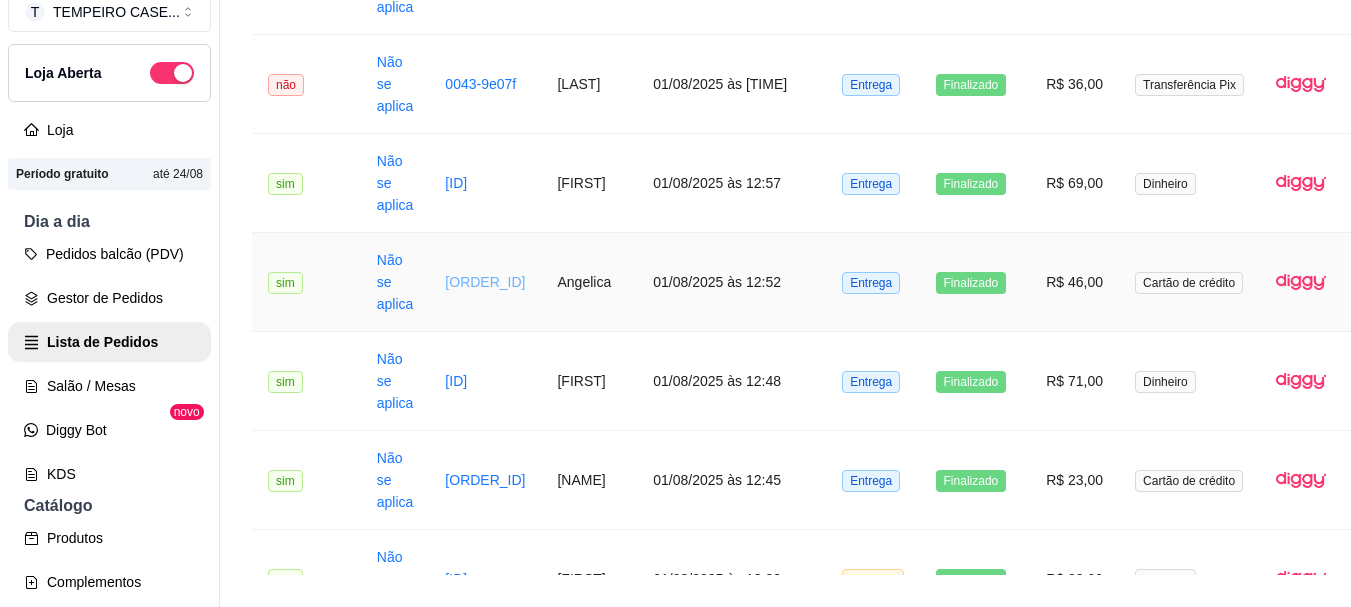 click on "[UUID]" at bounding box center [485, 282] 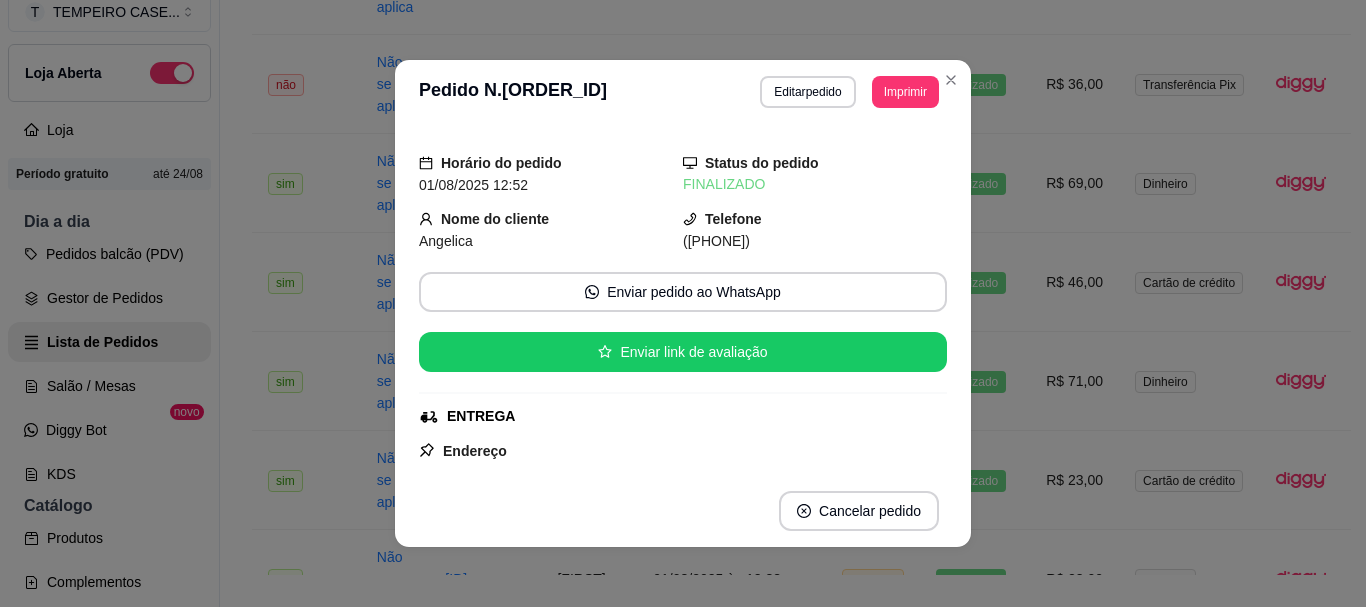 click on "Angelica" at bounding box center [446, 241] 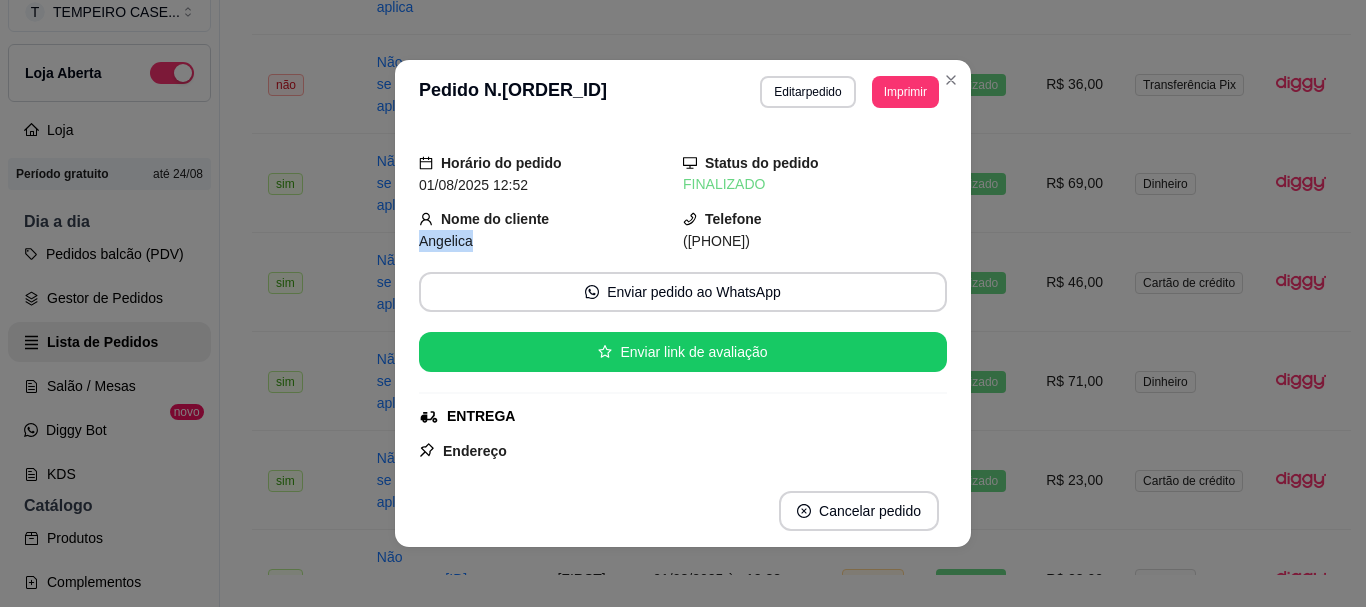 click on "Angelica" at bounding box center [446, 241] 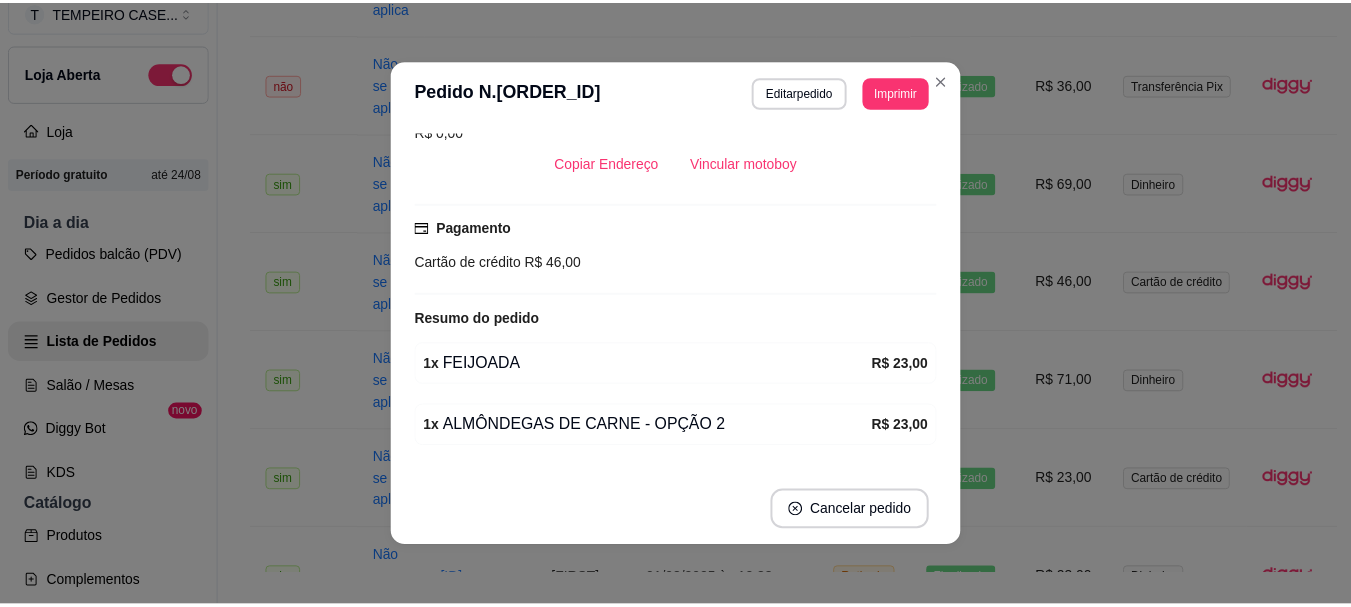 scroll, scrollTop: 458, scrollLeft: 0, axis: vertical 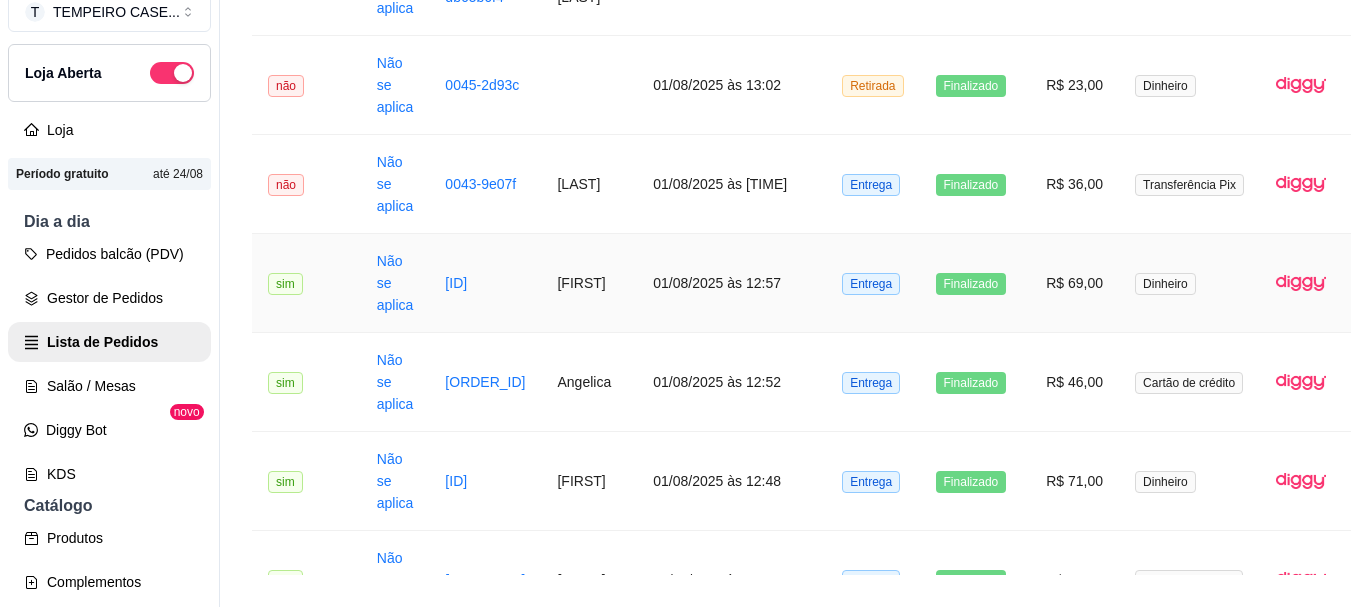 click on "[FIRST]" at bounding box center (589, 283) 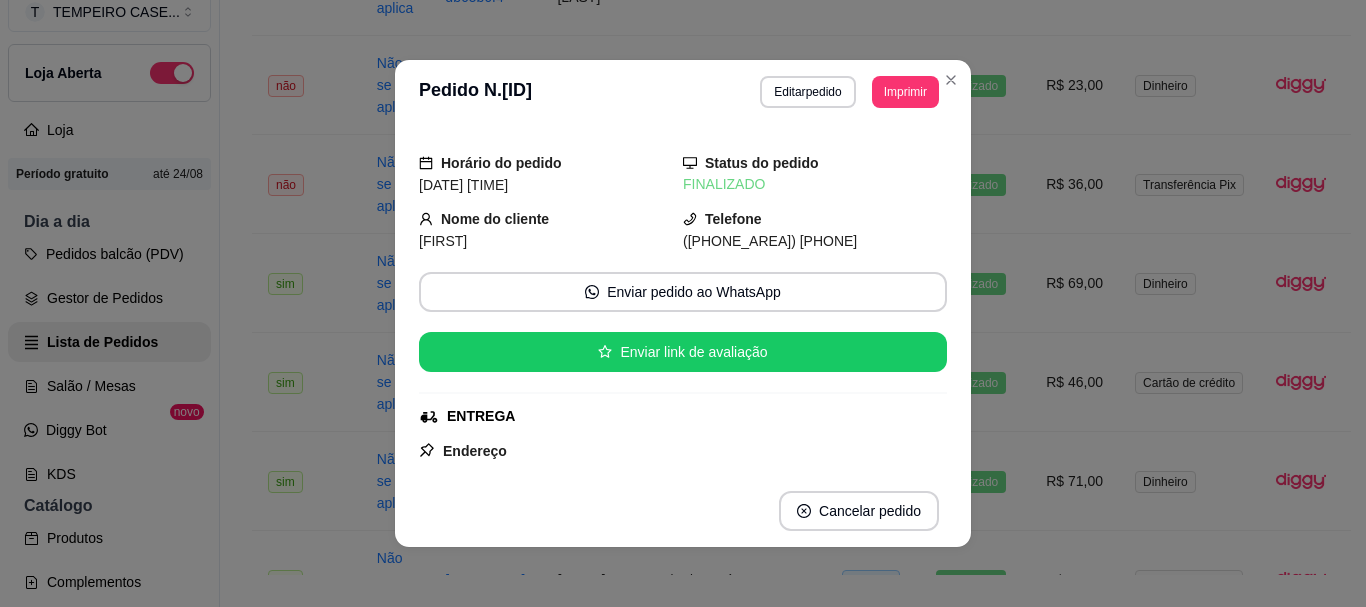 click on "[FIRST]" at bounding box center [443, 241] 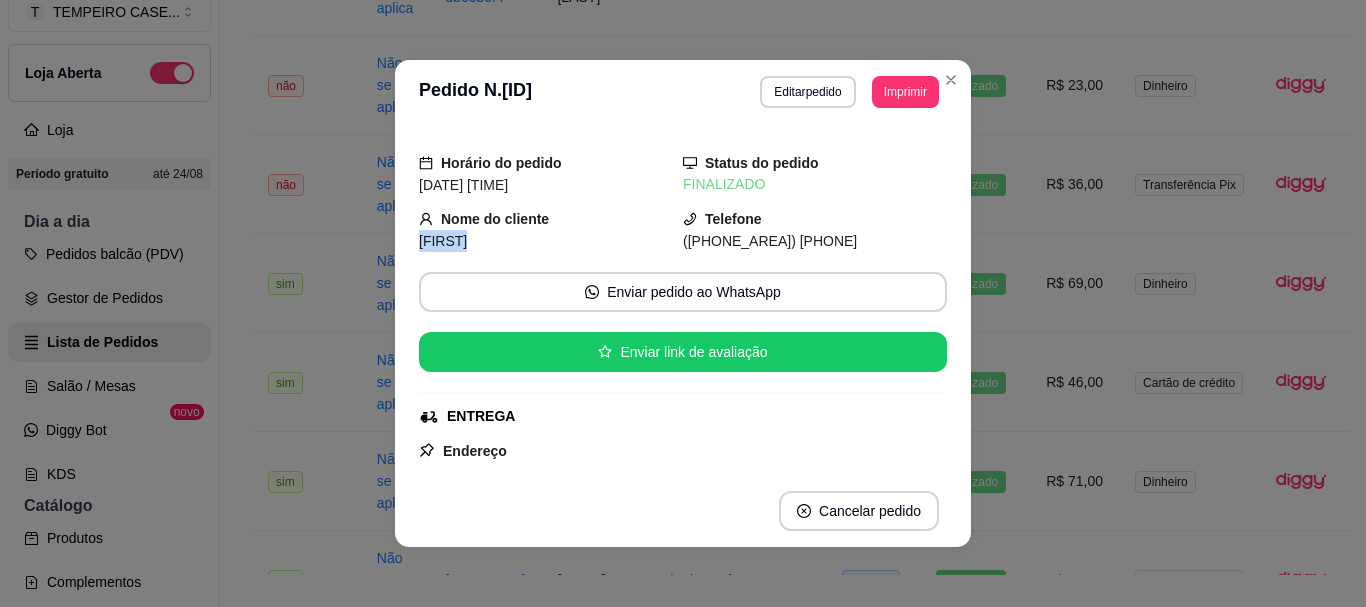 click on "[FIRST]" at bounding box center [443, 241] 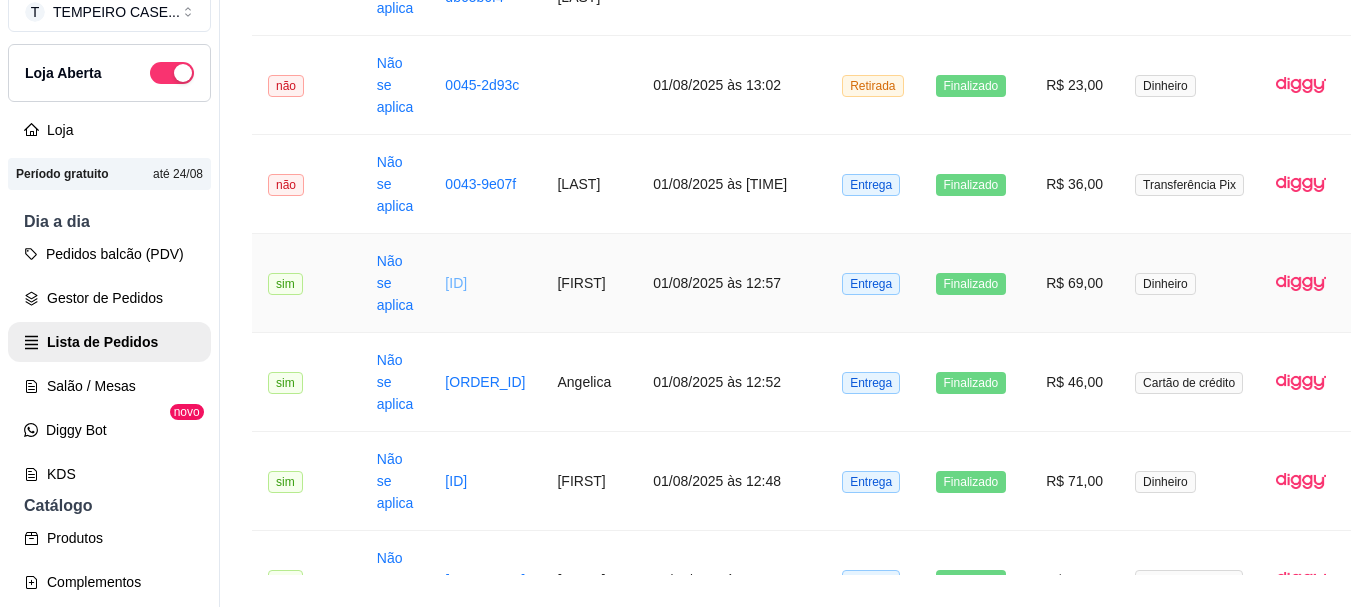 click on "[UUID]" at bounding box center (456, 283) 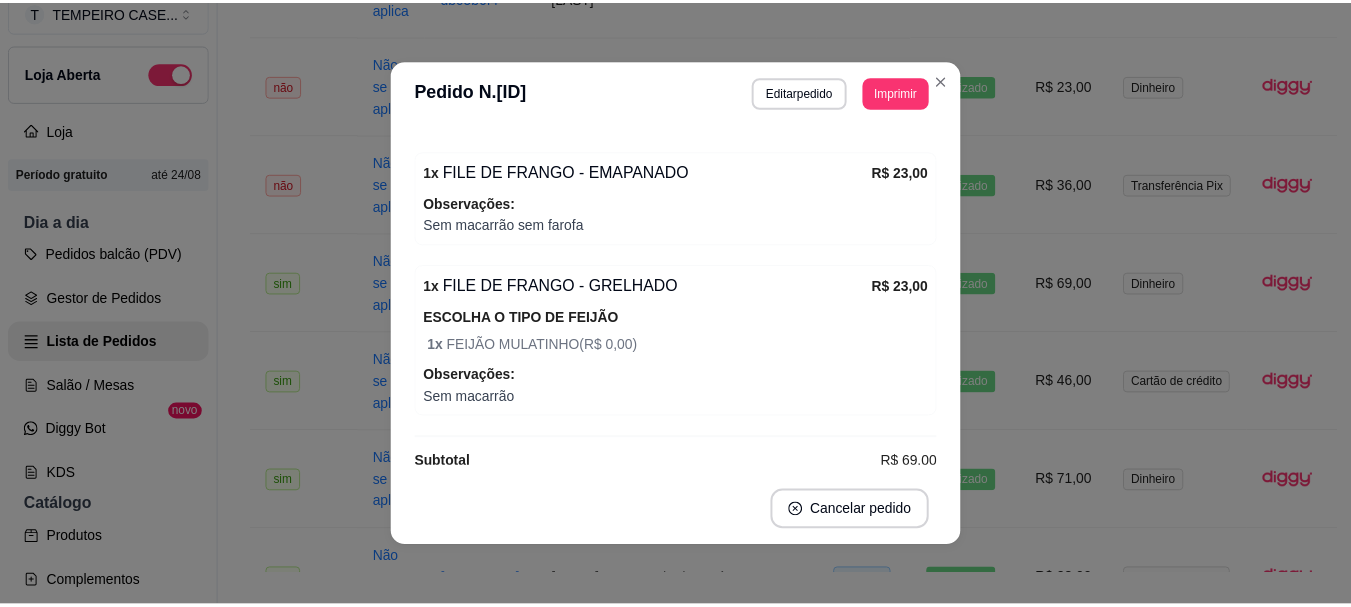 scroll, scrollTop: 700, scrollLeft: 0, axis: vertical 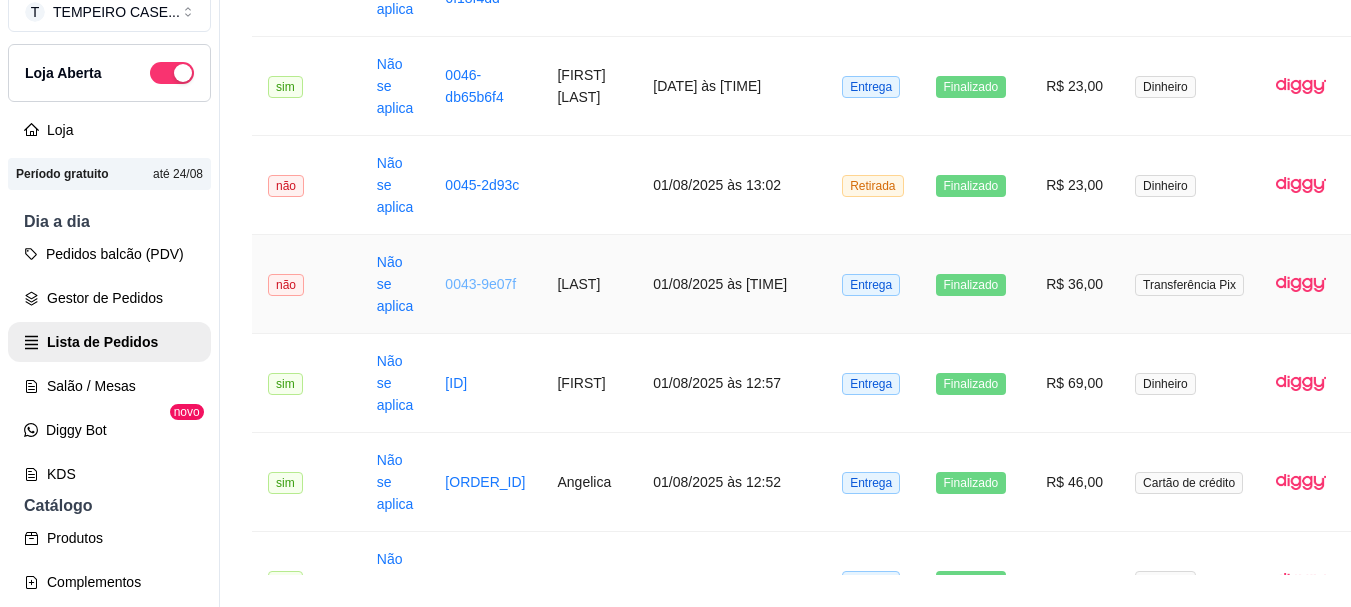 click on "0043-9e07f" at bounding box center (480, 284) 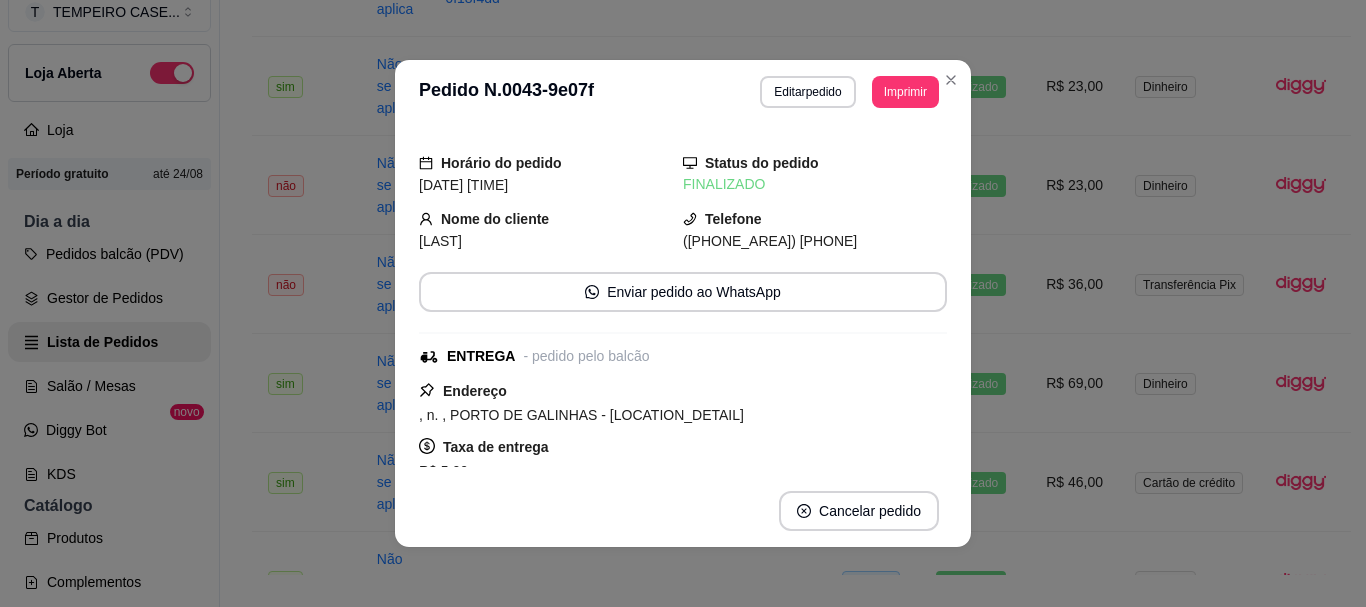 click on "[FIRST]" at bounding box center (440, 241) 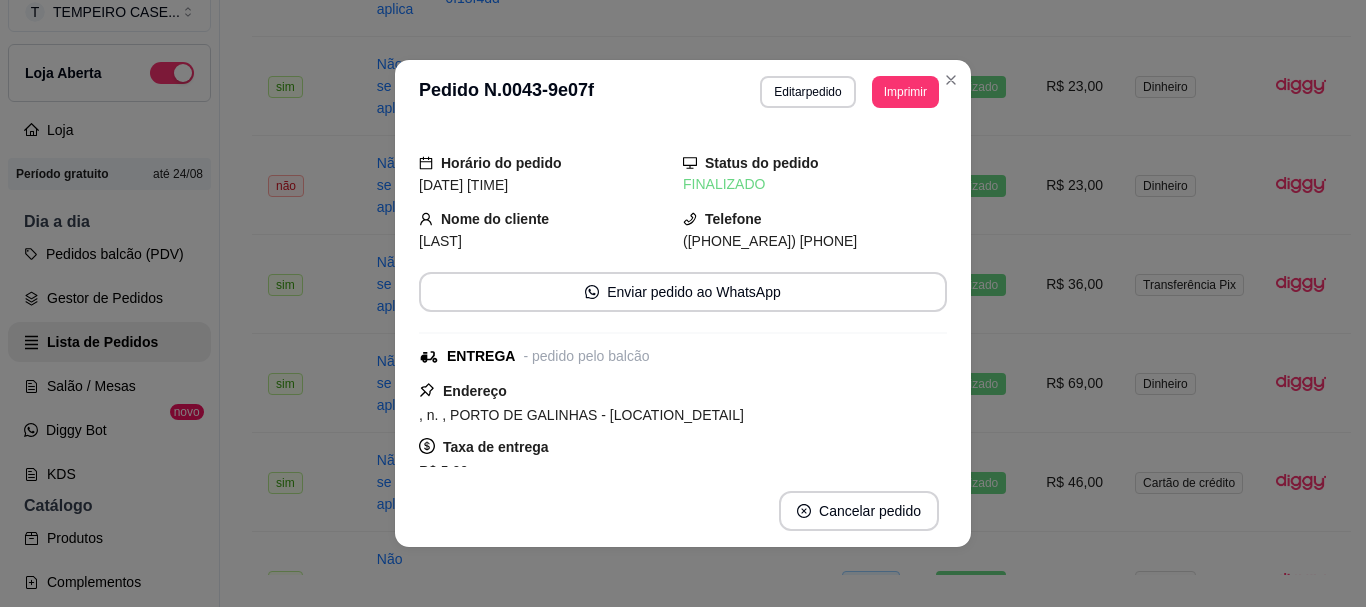 scroll, scrollTop: 508, scrollLeft: 0, axis: vertical 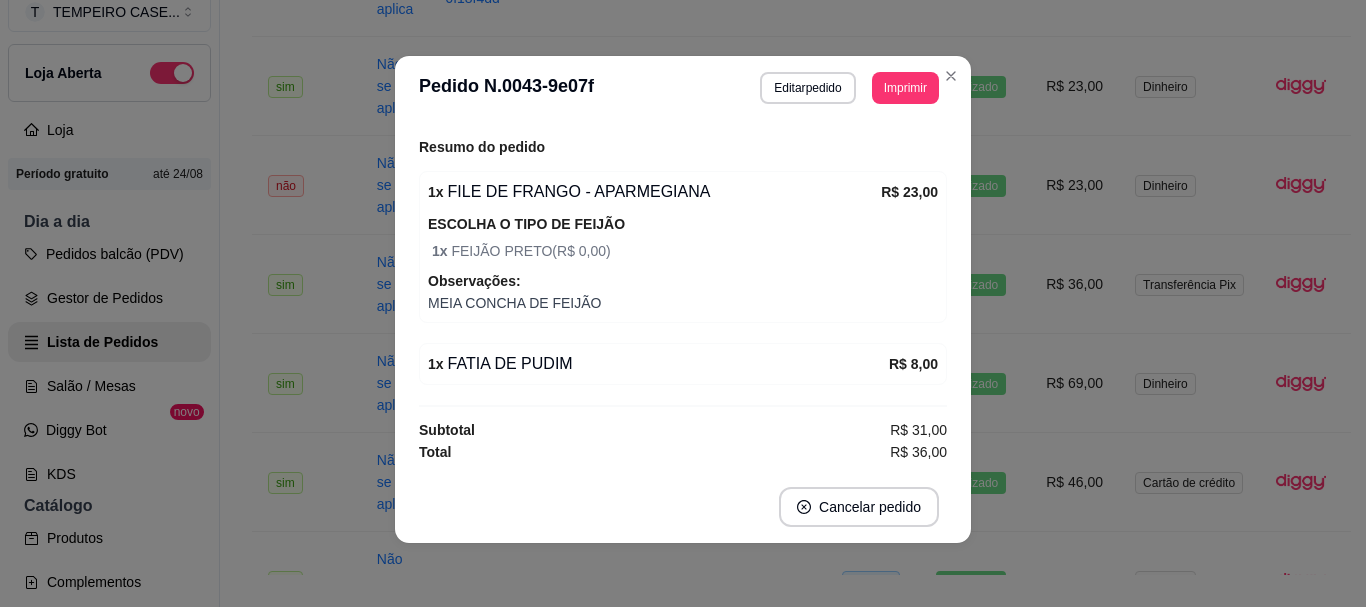 click on "MEIA CONCHA DE FEIJÃO" at bounding box center (683, 303) 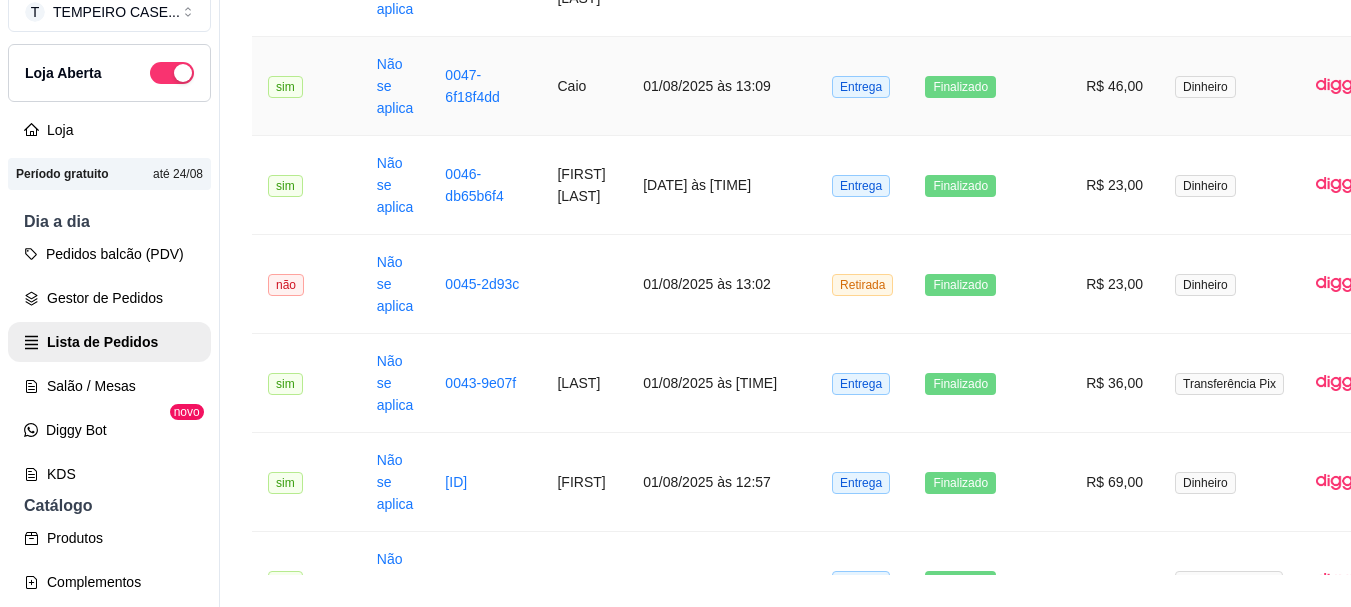 click on "Finalizado" at bounding box center [989, 86] 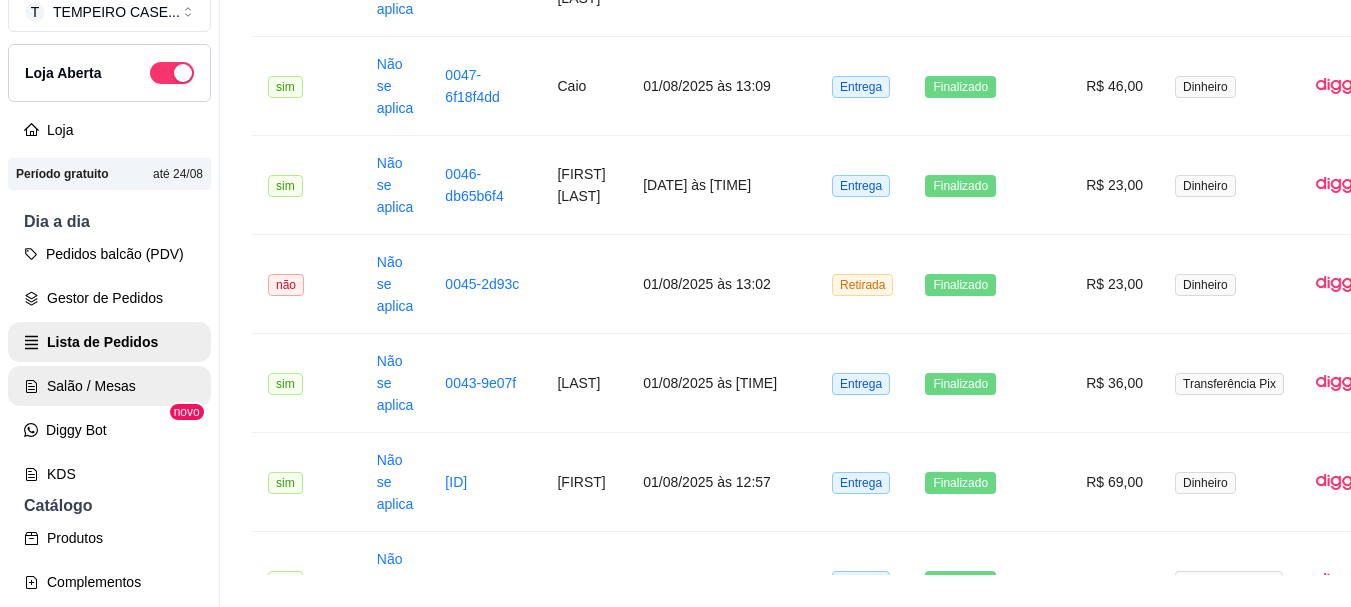 click on "Salão / Mesas" at bounding box center (109, 386) 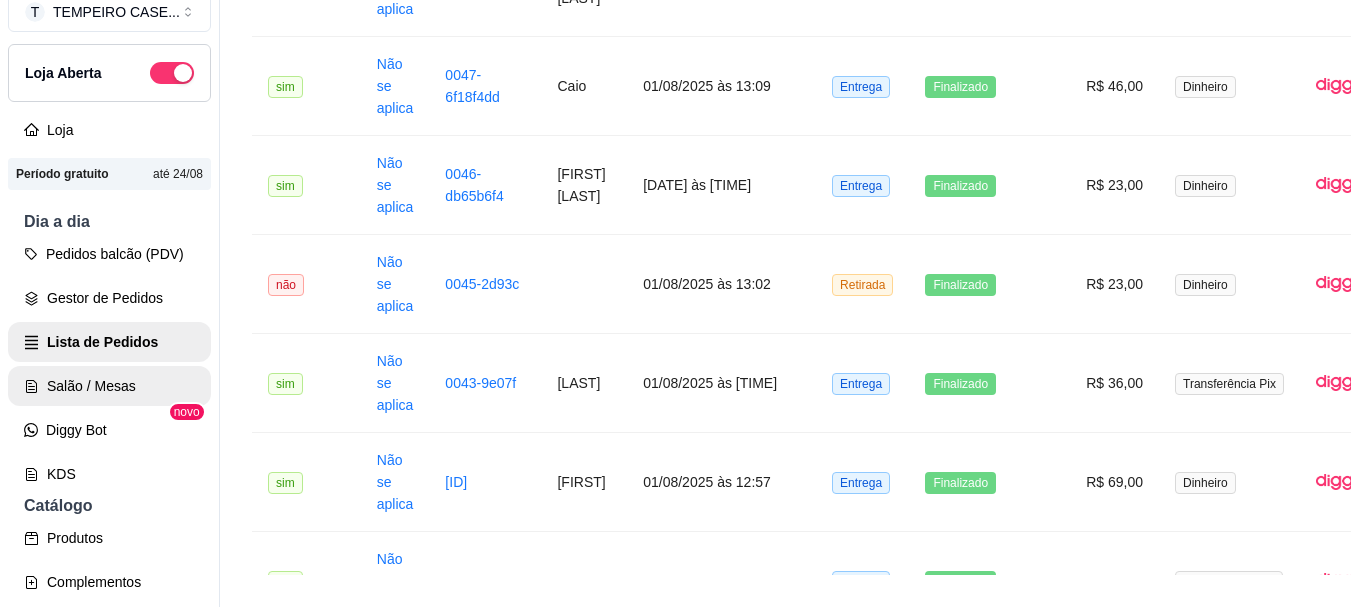 scroll, scrollTop: 0, scrollLeft: 0, axis: both 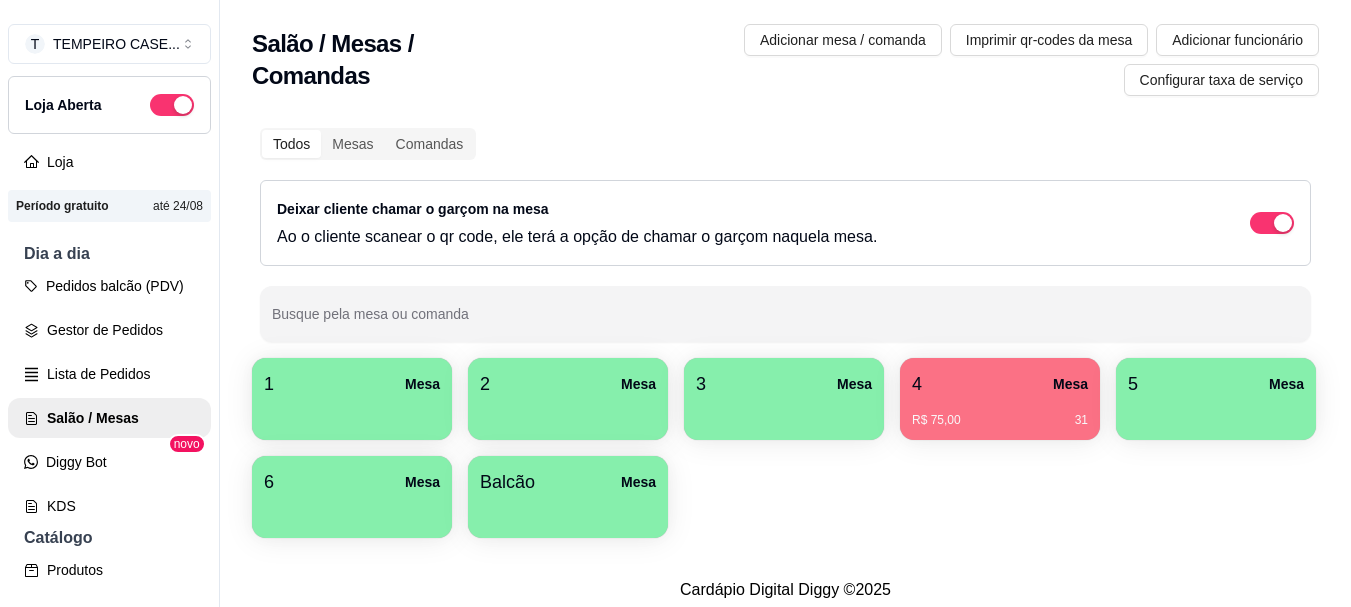 click on "4 Mesa" at bounding box center [1000, 384] 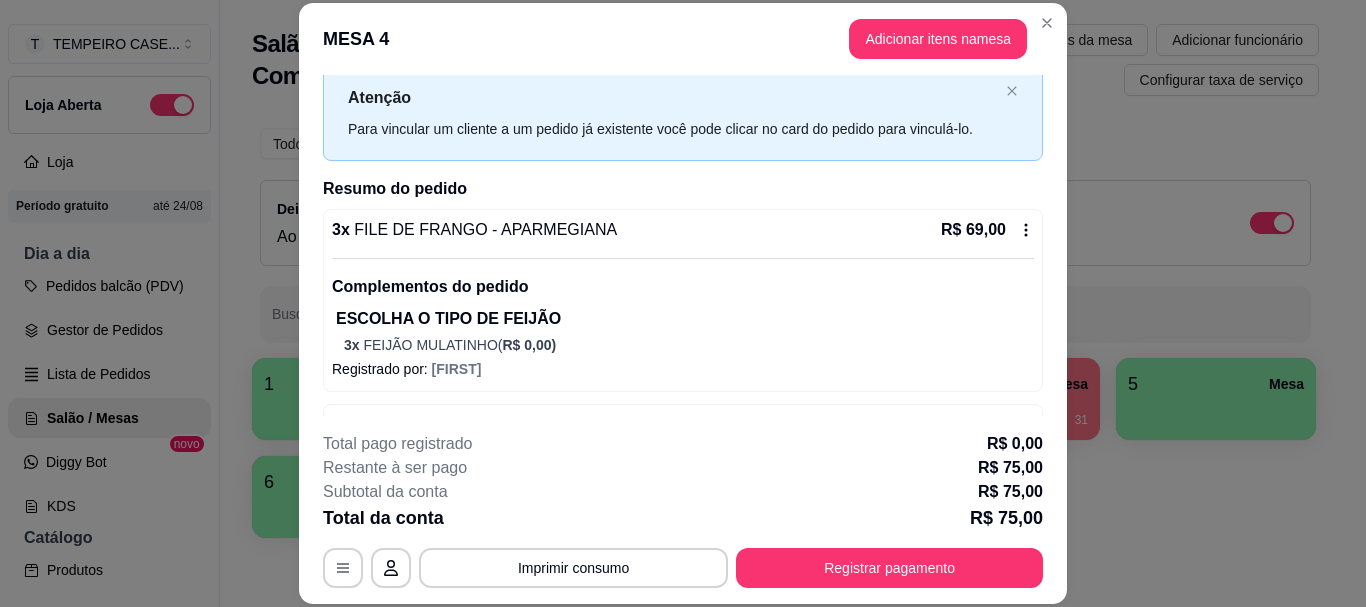 scroll, scrollTop: 121, scrollLeft: 0, axis: vertical 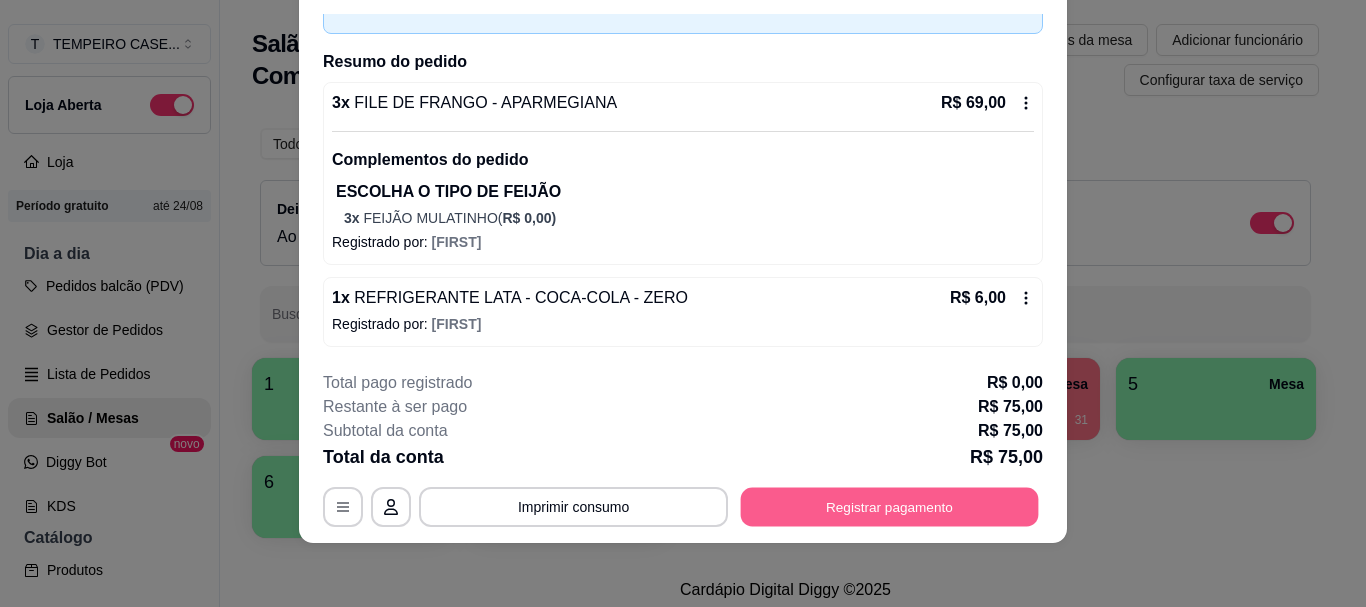 click on "Registrar pagamento" at bounding box center (890, 507) 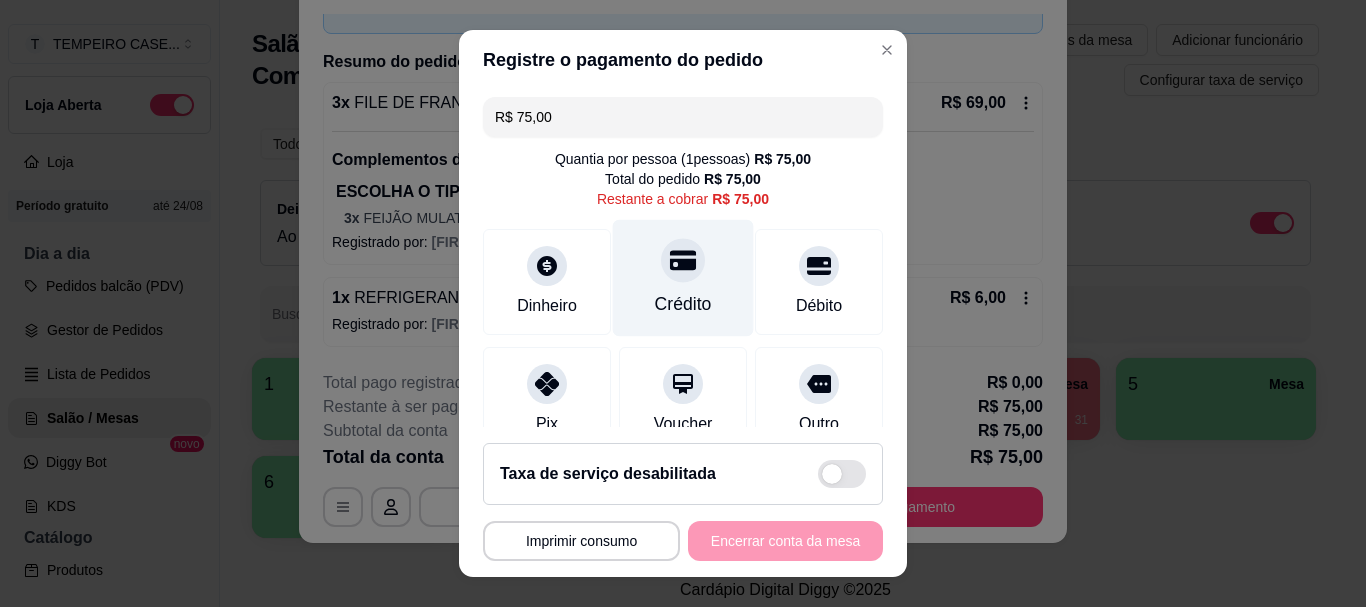 scroll, scrollTop: 0, scrollLeft: 0, axis: both 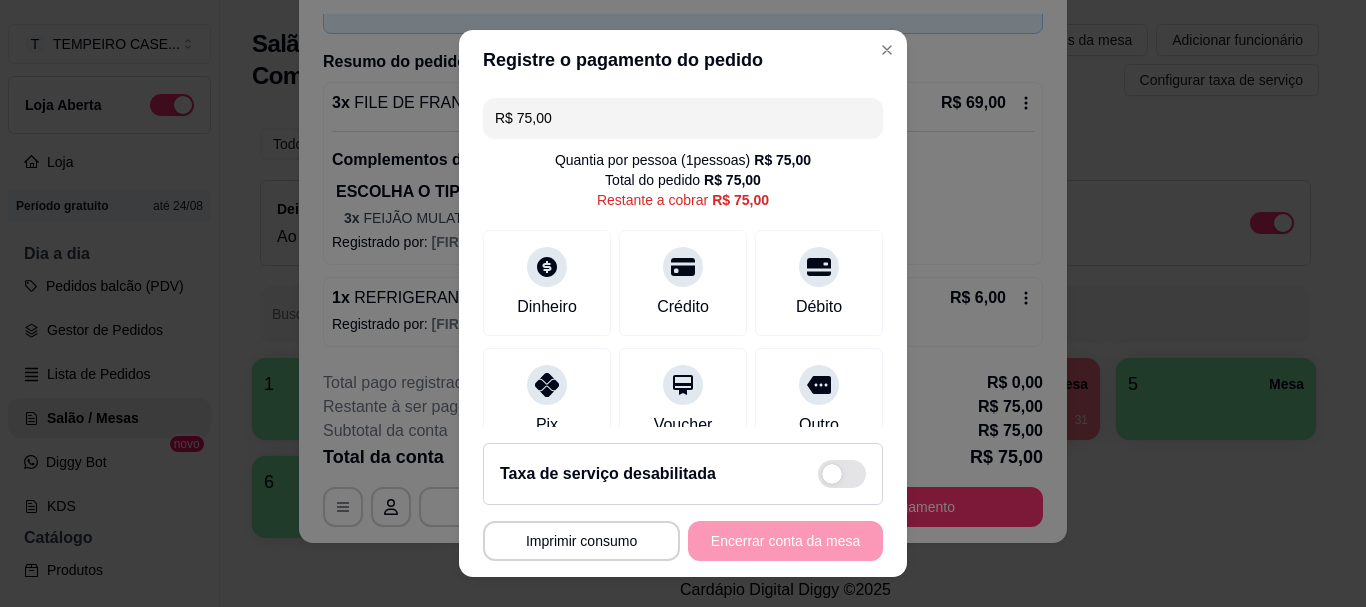 click on "R$ 75,00" at bounding box center [683, 118] 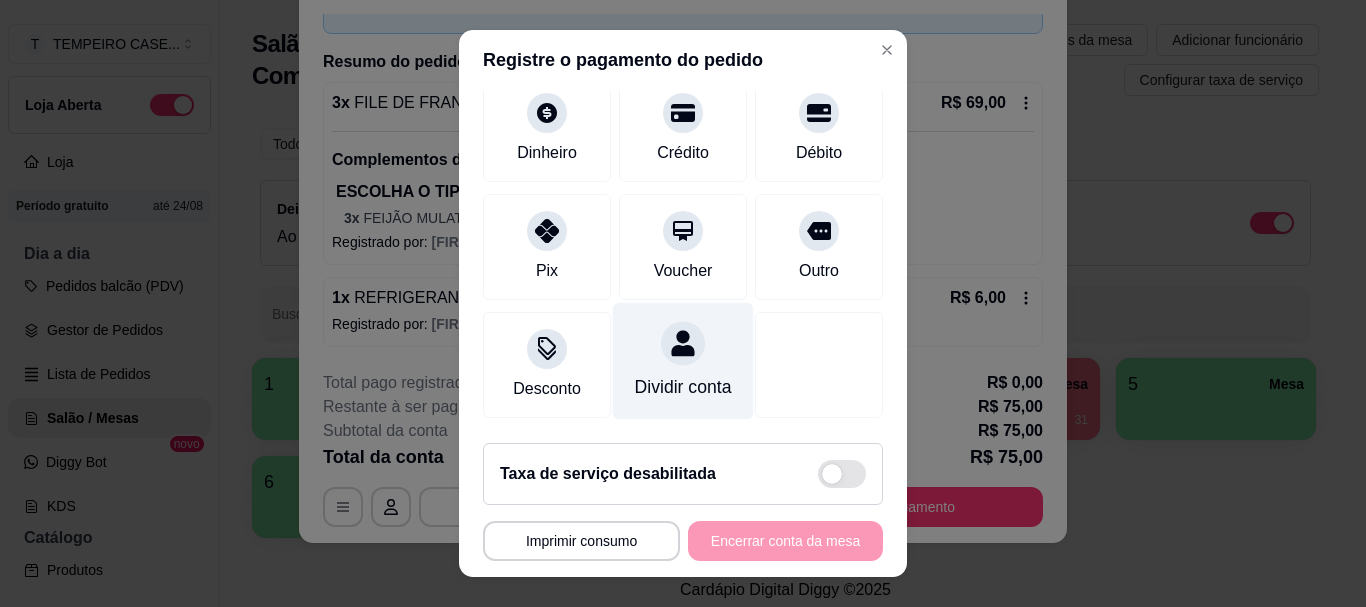scroll, scrollTop: 177, scrollLeft: 0, axis: vertical 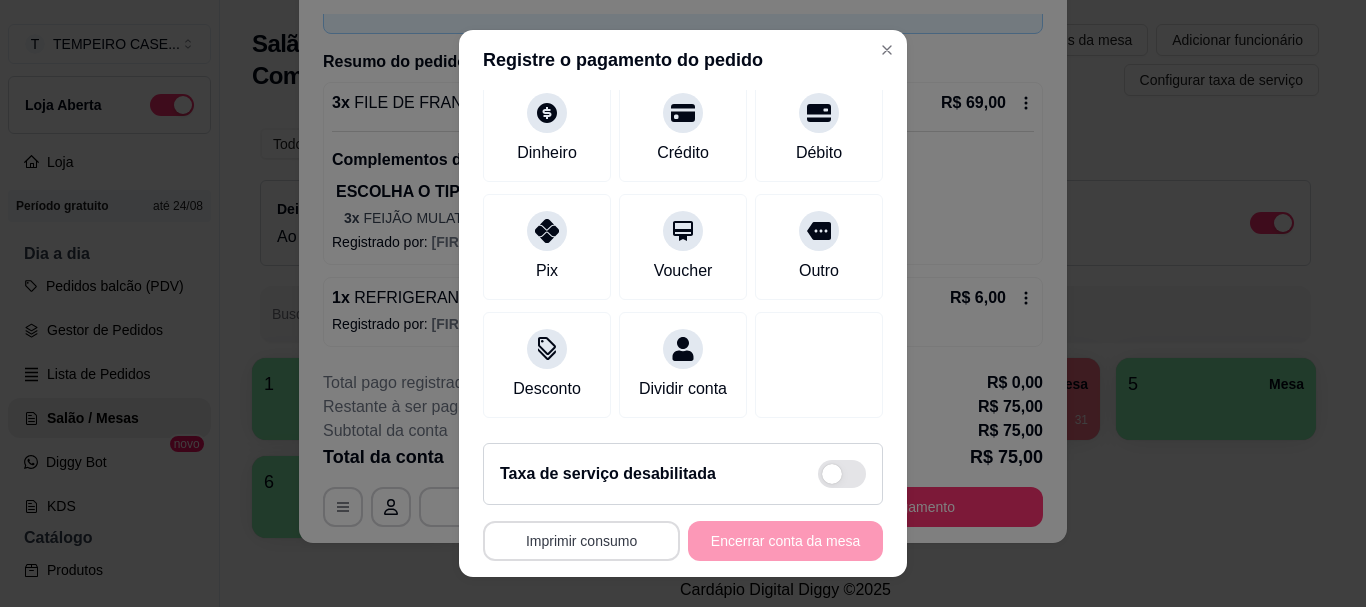 click on "Imprimir consumo" at bounding box center (581, 541) 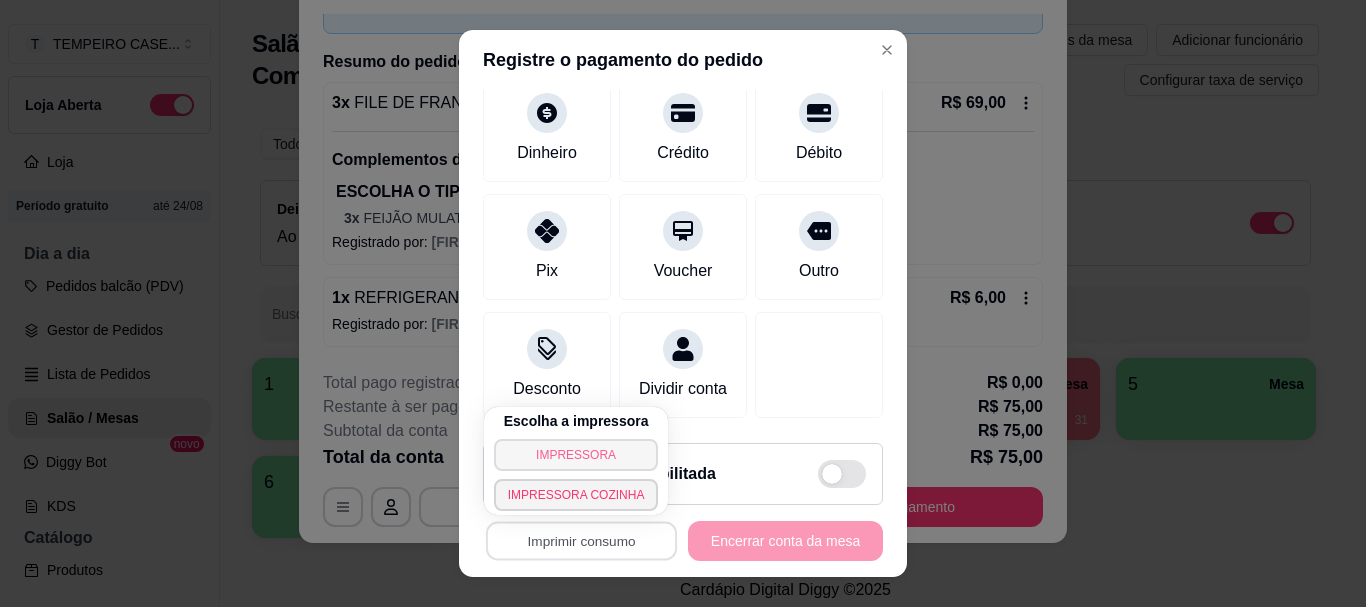 click on "IMPRESSORA" at bounding box center (576, 455) 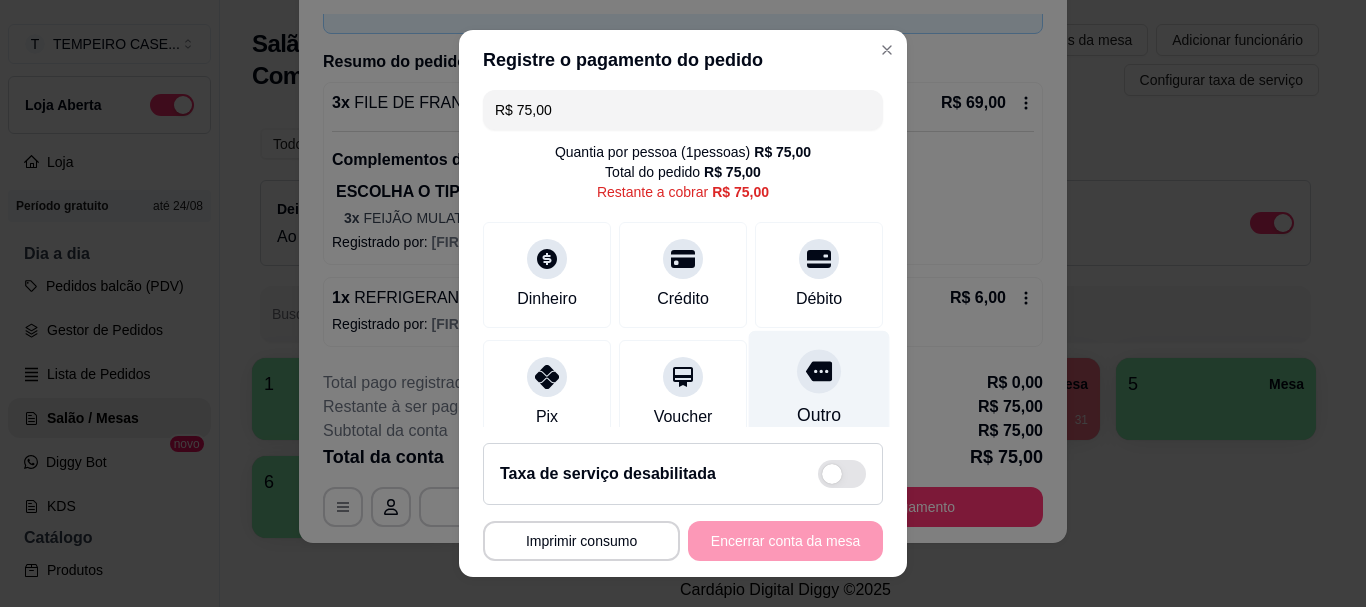 scroll, scrollTop: 0, scrollLeft: 0, axis: both 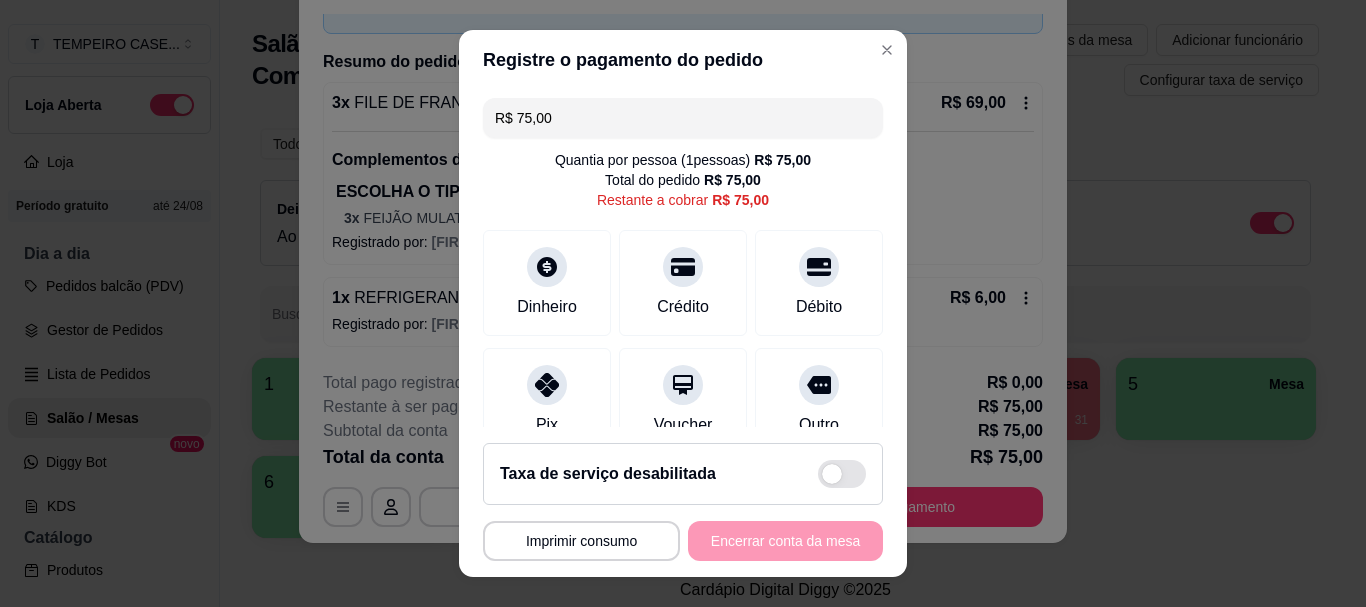 drag, startPoint x: 542, startPoint y: 116, endPoint x: 375, endPoint y: 106, distance: 167.29913 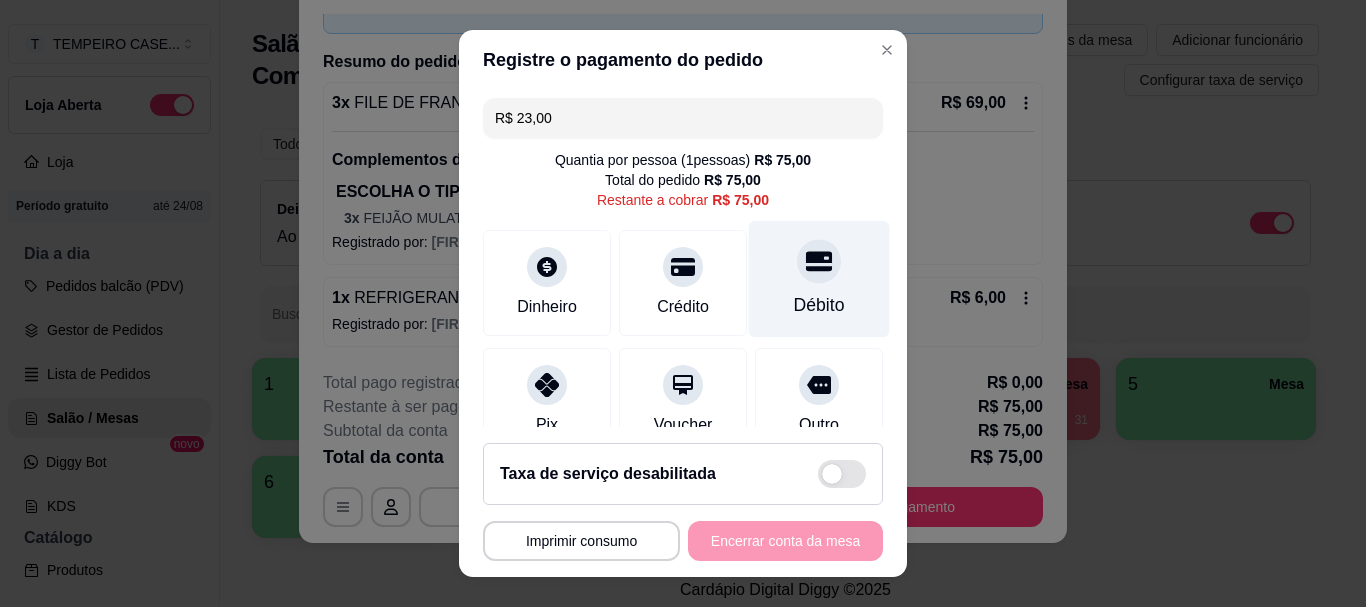 click 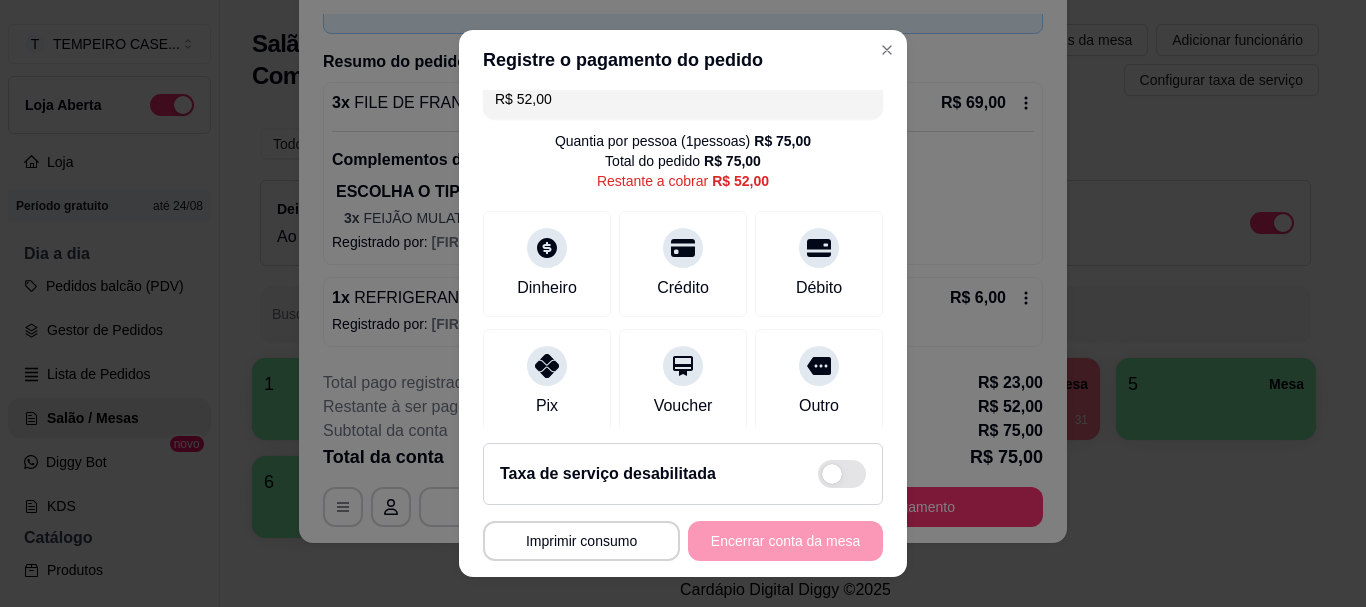 scroll, scrollTop: 0, scrollLeft: 0, axis: both 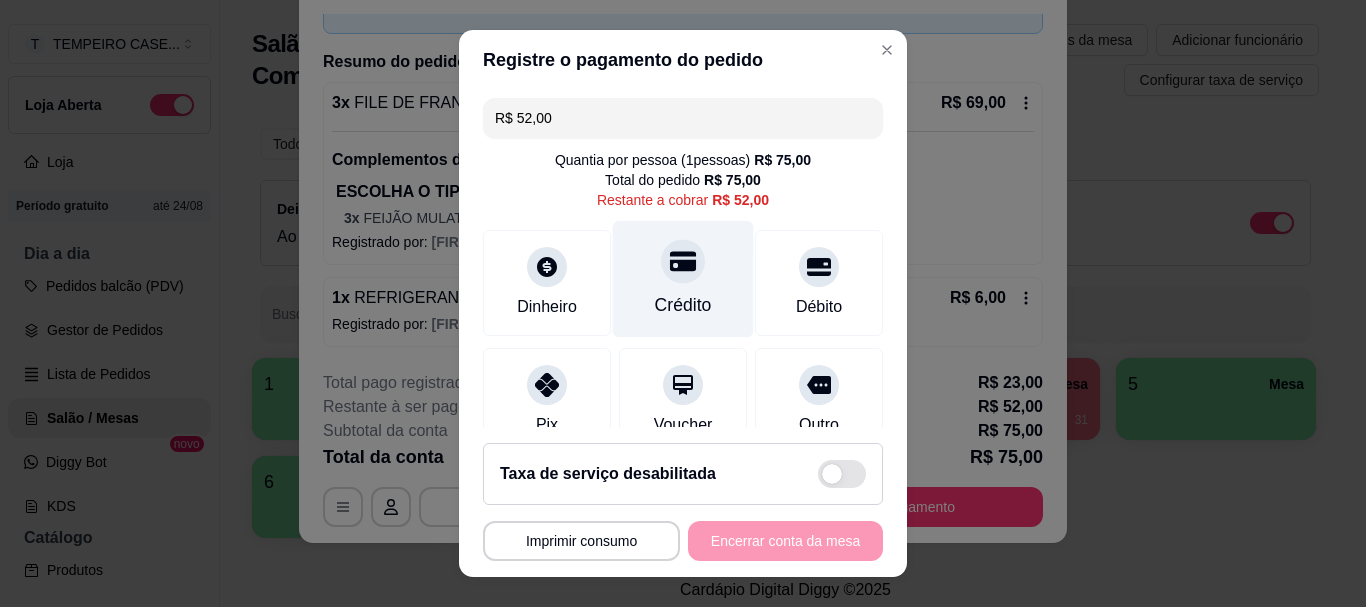 click on "Crédito" at bounding box center (683, 279) 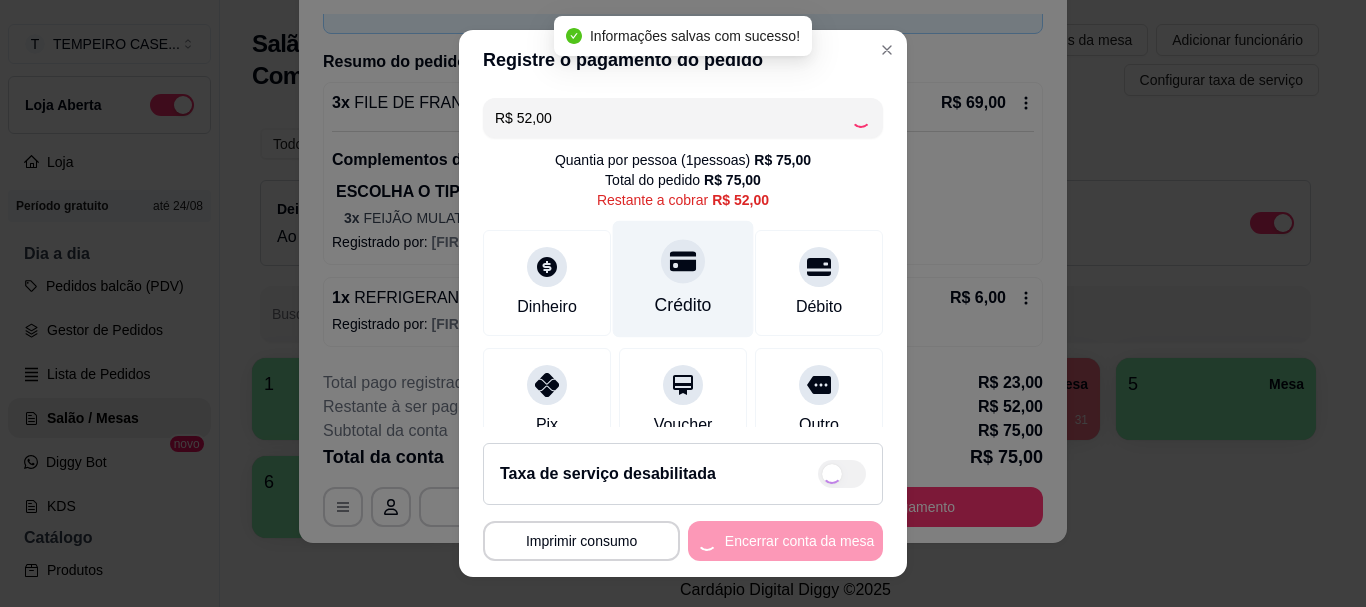 type on "R$ 0,00" 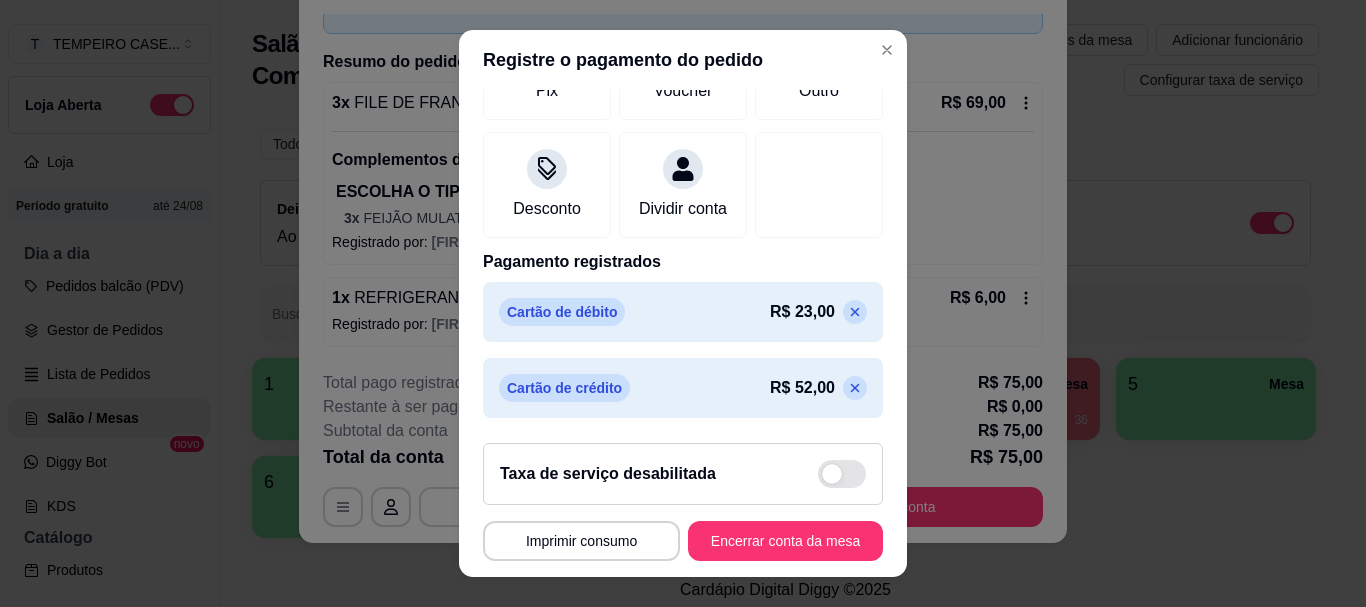 scroll, scrollTop: 337, scrollLeft: 0, axis: vertical 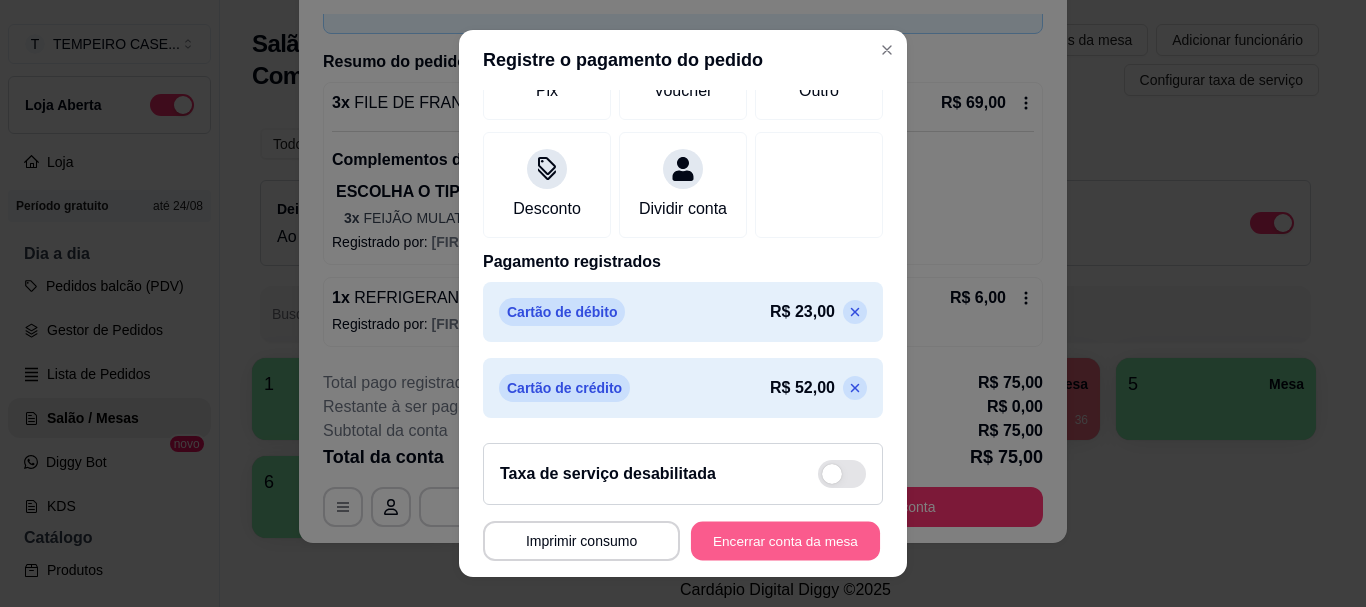 click on "Encerrar conta da mesa" at bounding box center (785, 540) 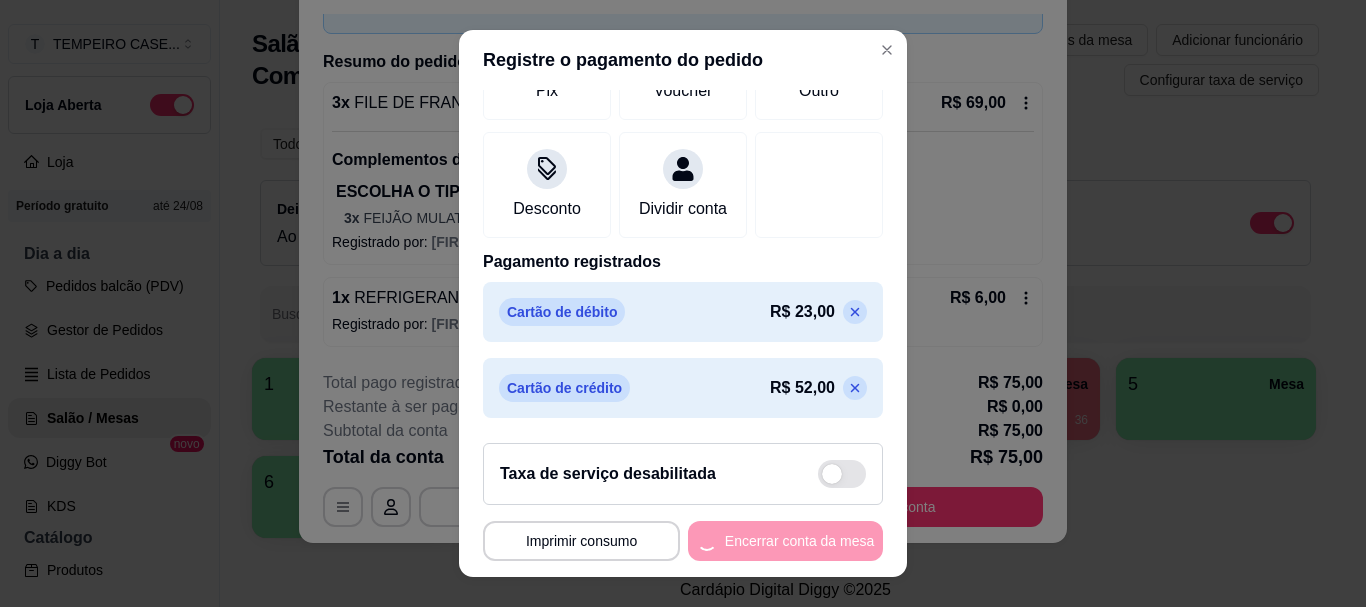 scroll, scrollTop: 0, scrollLeft: 0, axis: both 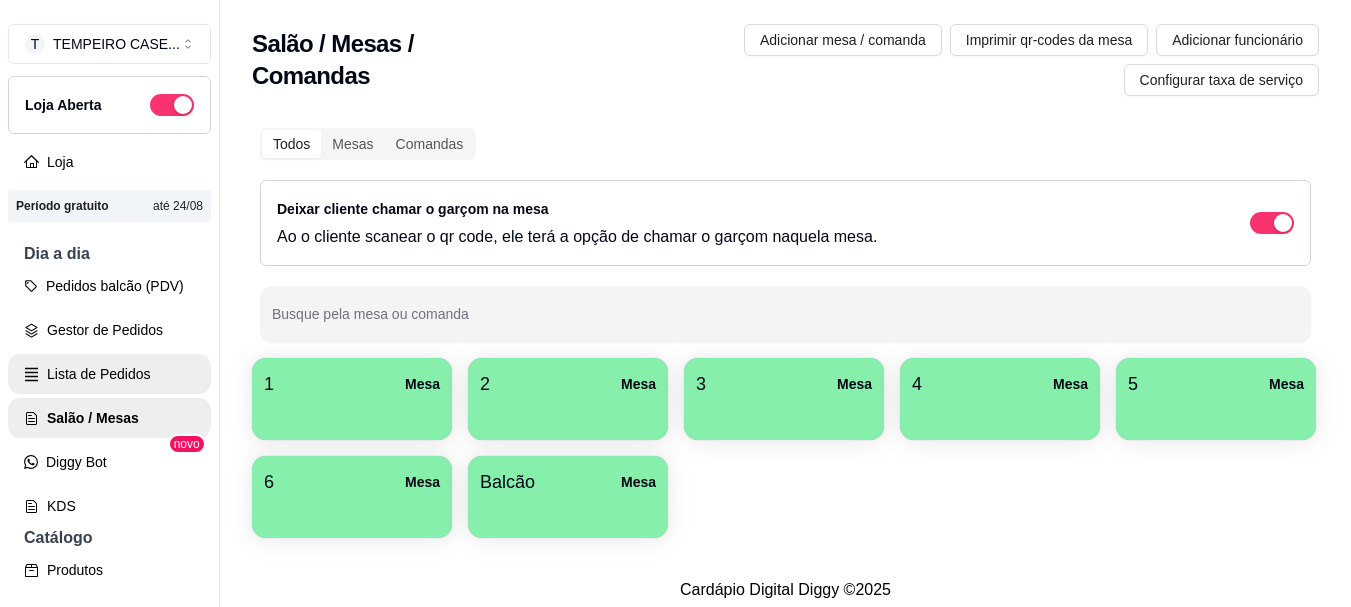 click on "Lista de Pedidos" at bounding box center (109, 374) 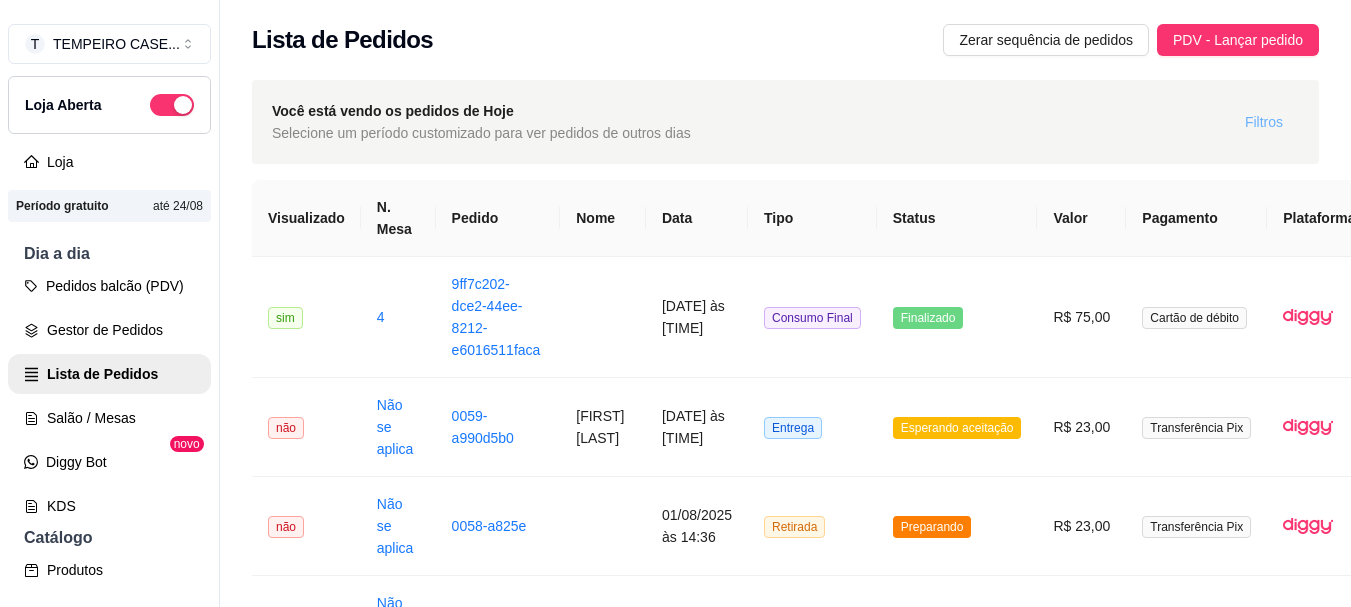 click on "Filtros" at bounding box center [1264, 122] 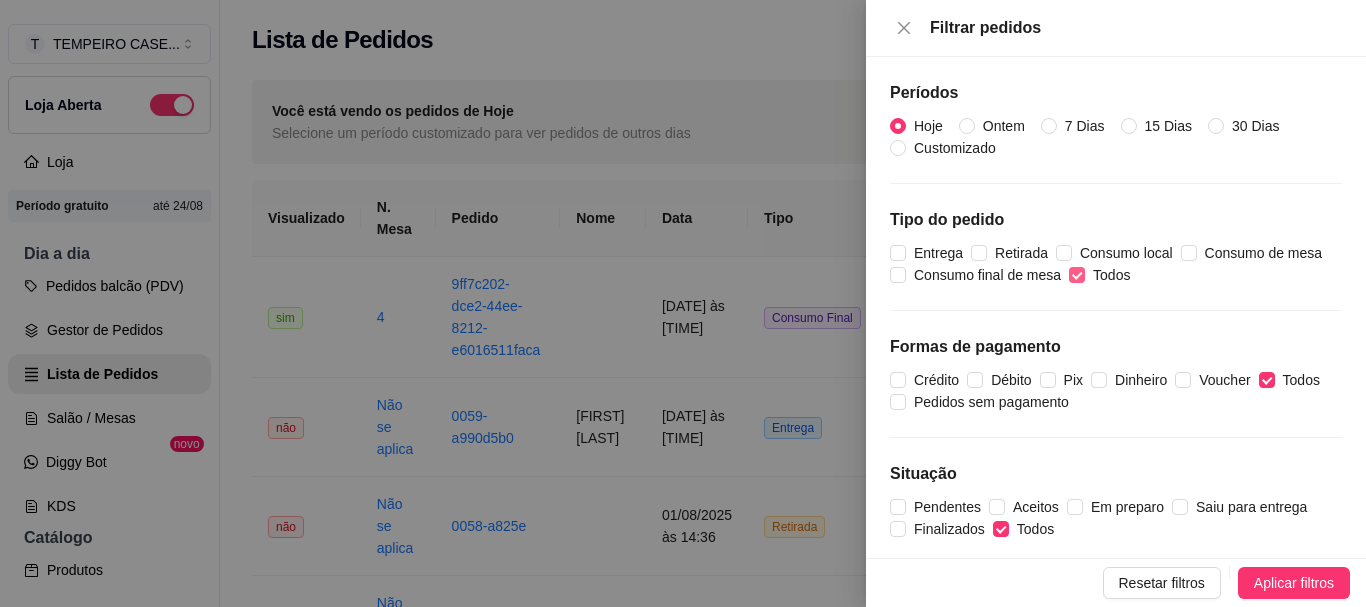 click on "Todos" at bounding box center [1077, 275] 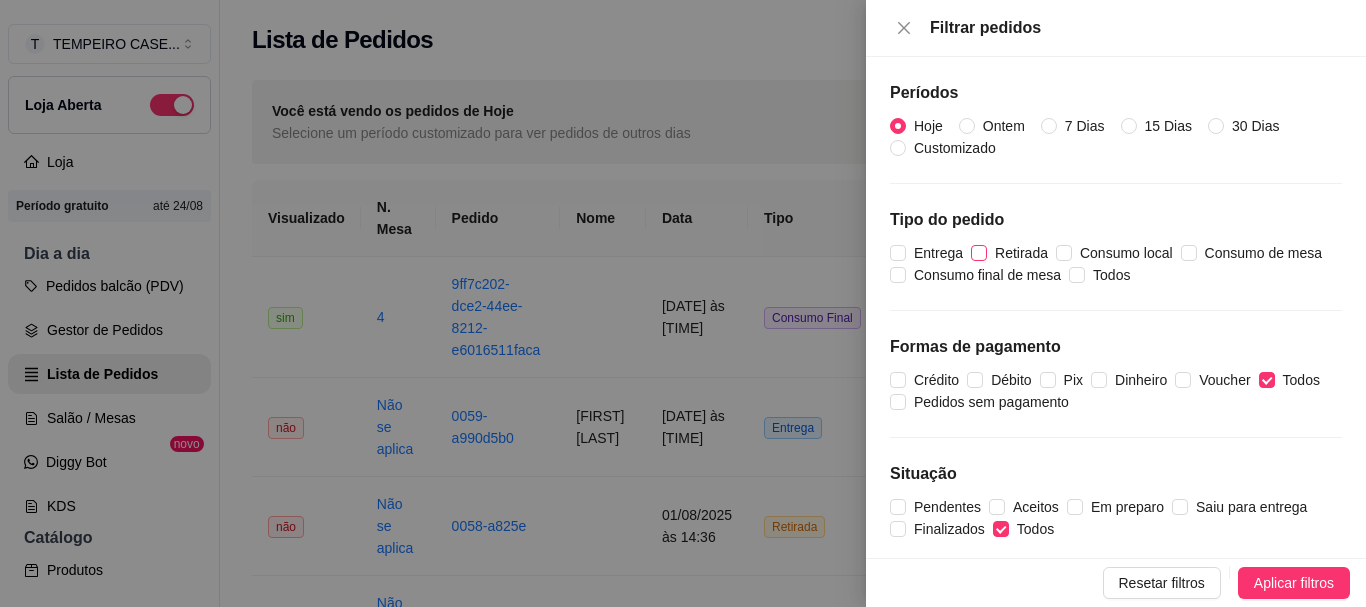 click on "Retirada" at bounding box center (979, 253) 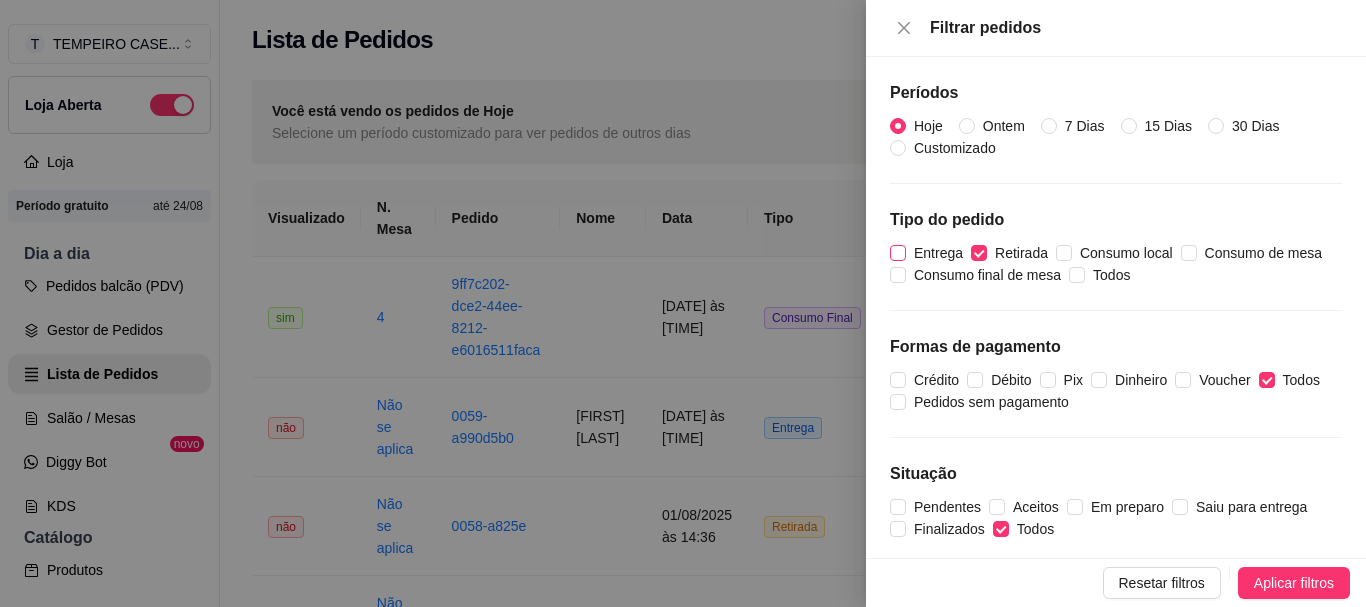 click on "Entrega" at bounding box center [938, 253] 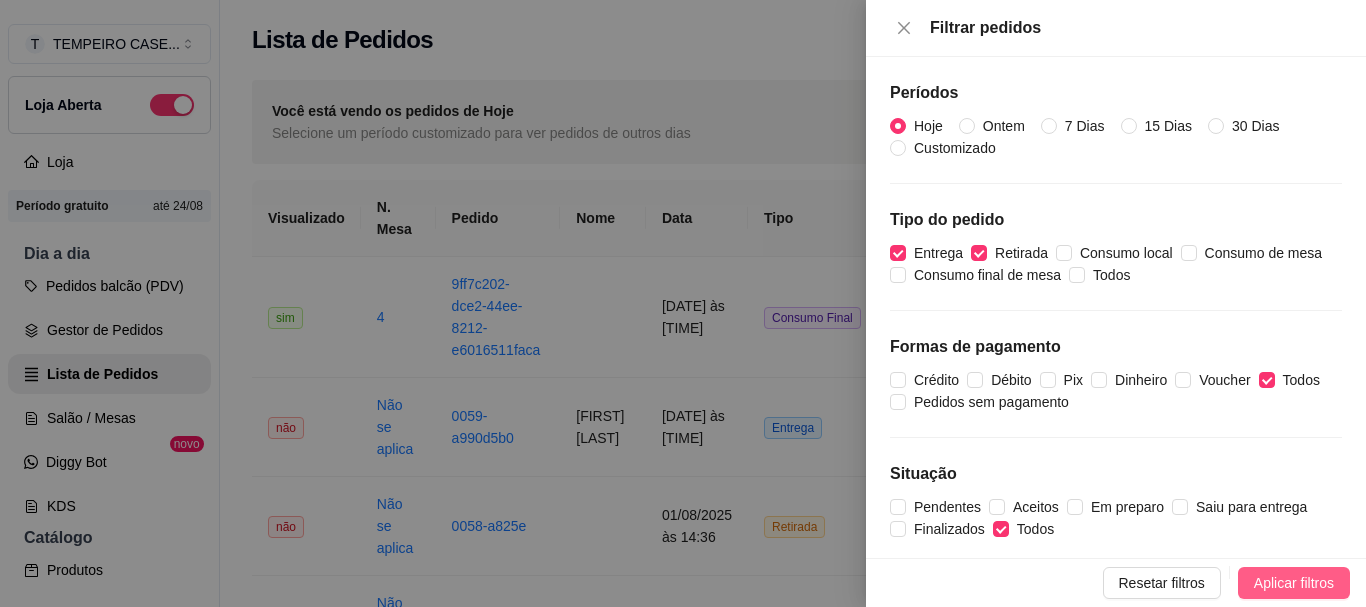 click on "Aplicar filtros" at bounding box center [1294, 583] 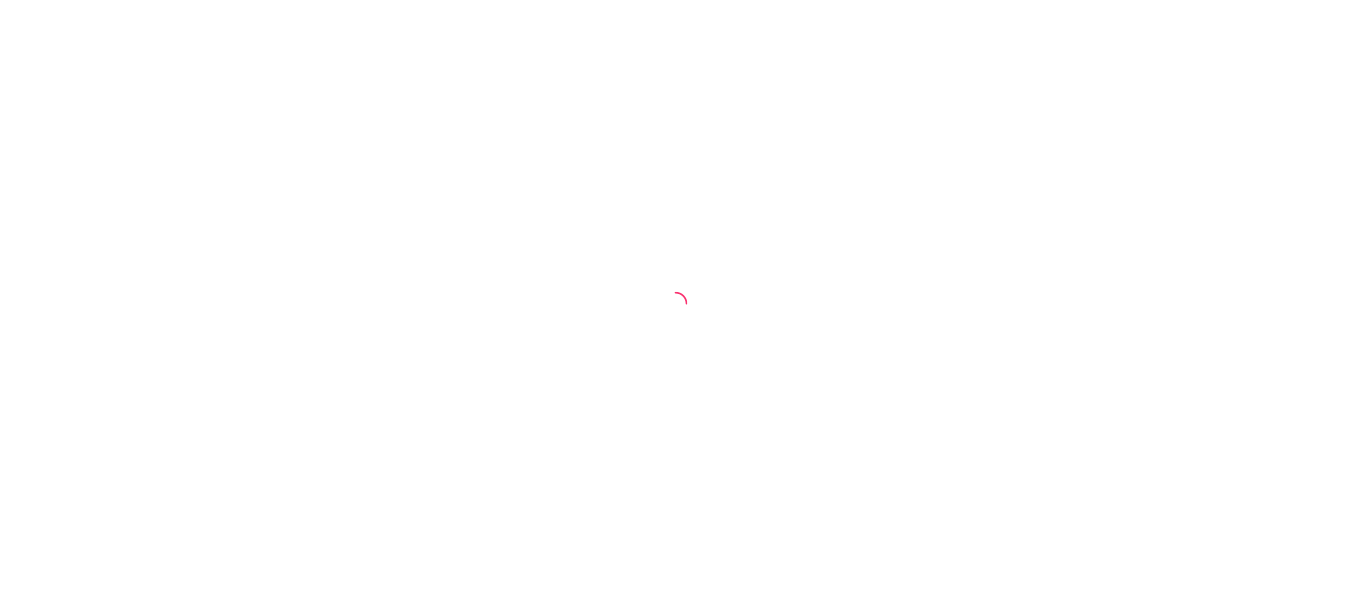 scroll, scrollTop: 0, scrollLeft: 0, axis: both 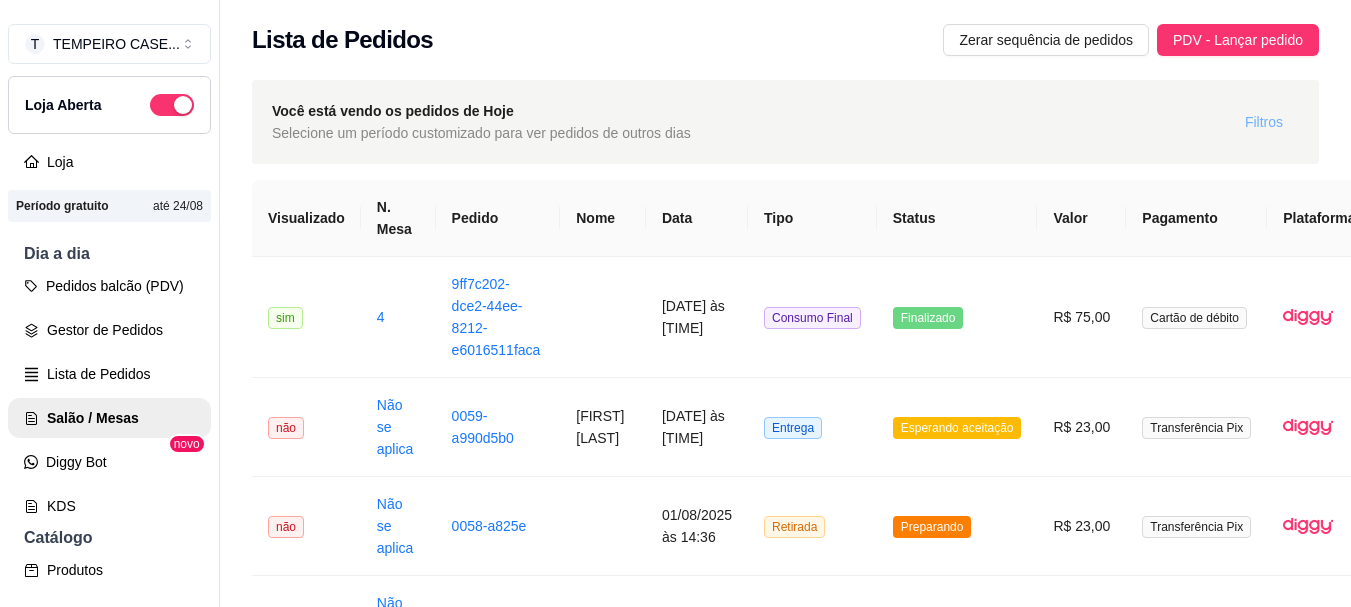 click on "Filtros" at bounding box center (1264, 122) 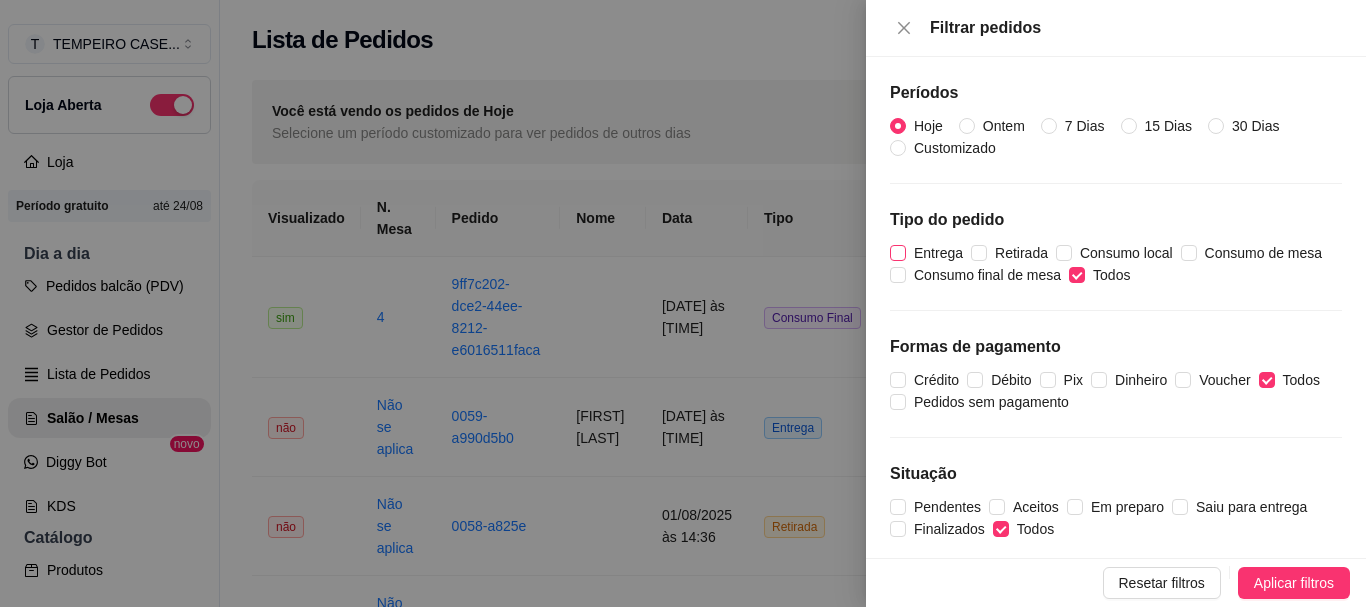 drag, startPoint x: 996, startPoint y: 248, endPoint x: 950, endPoint y: 245, distance: 46.09772 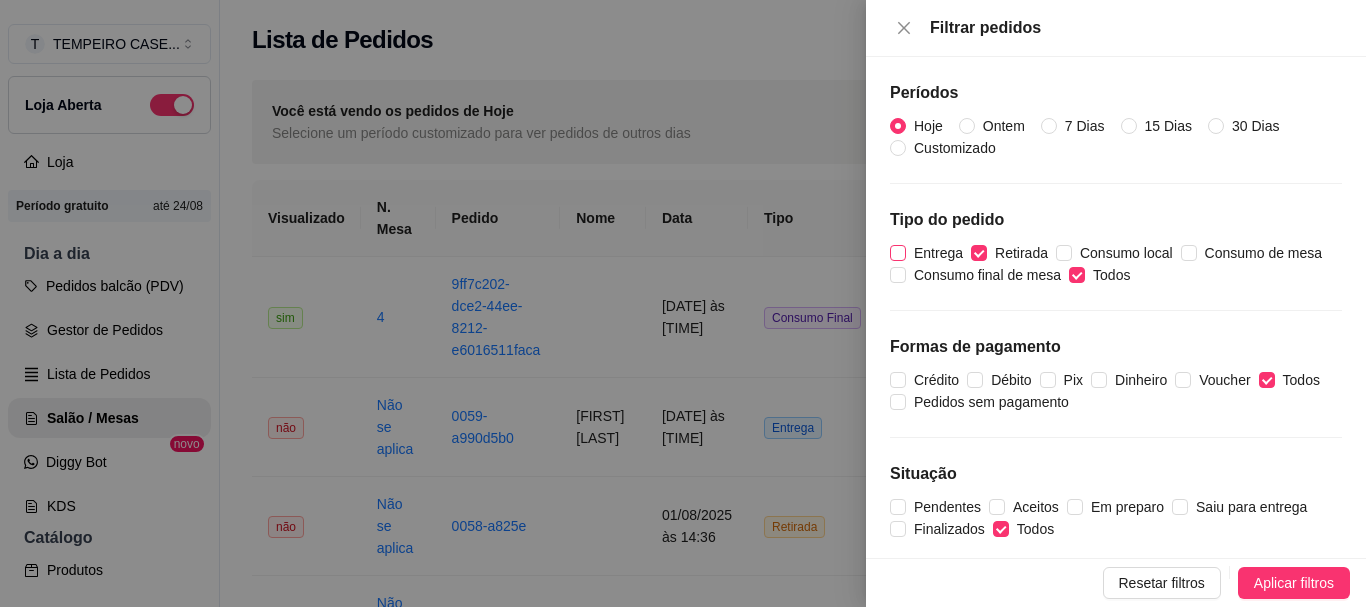 click on "Entrega" at bounding box center (938, 253) 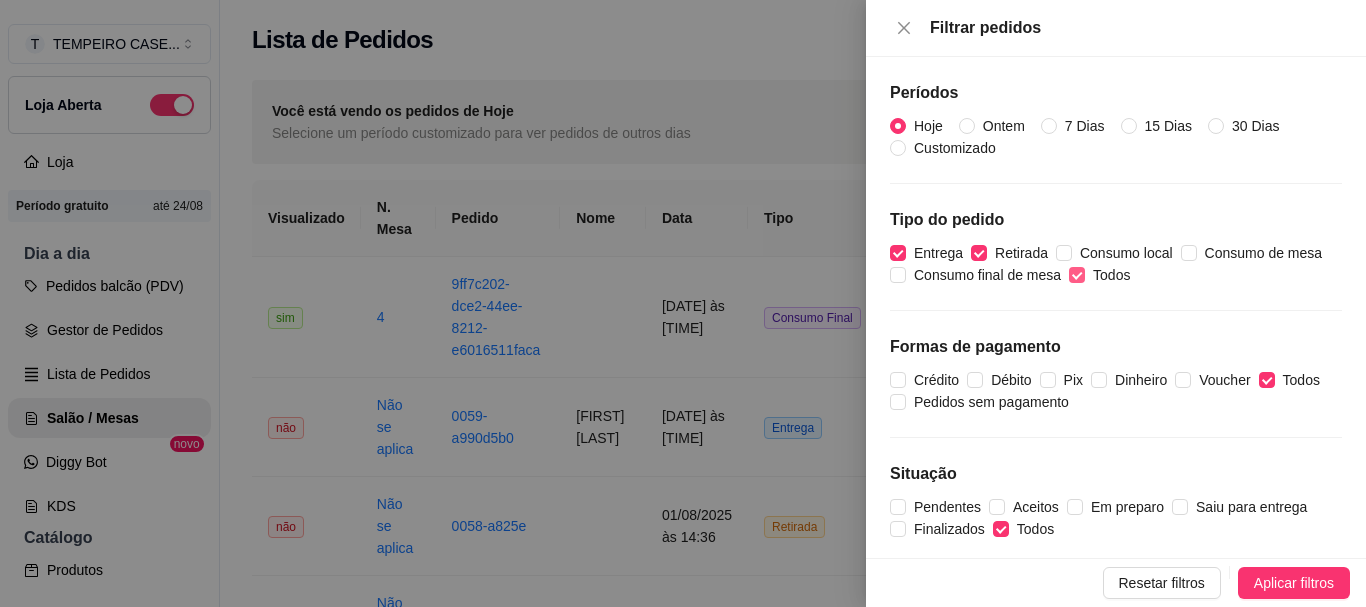 click on "Todos" at bounding box center [1111, 275] 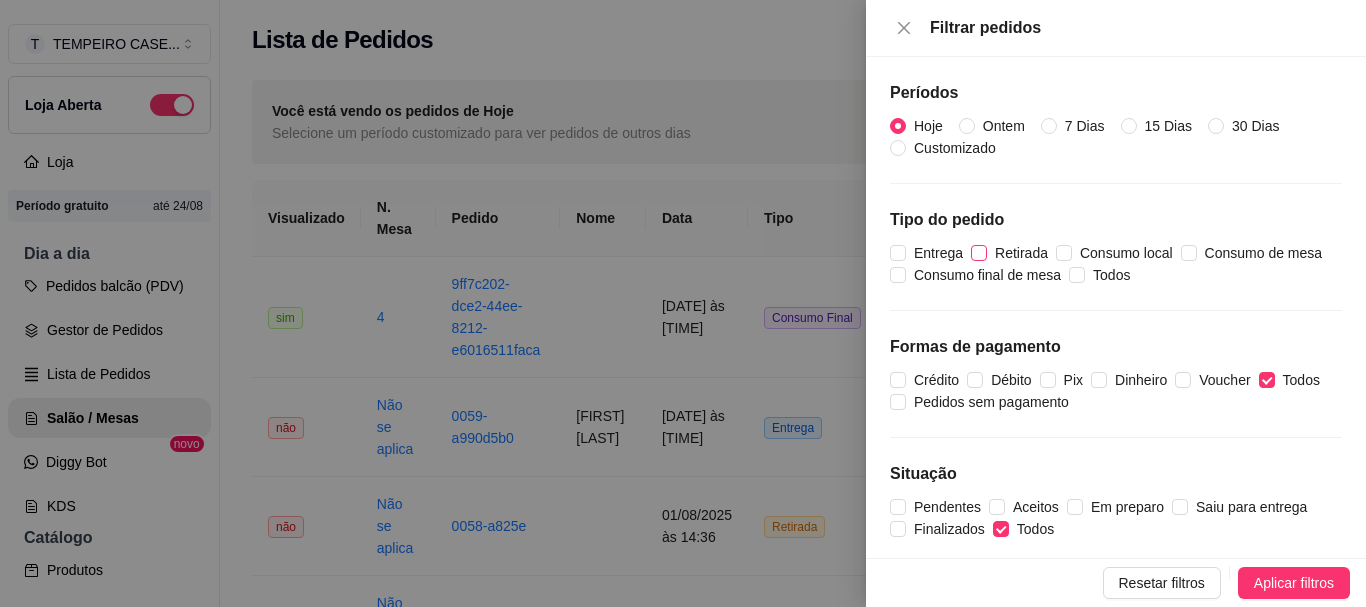 click on "Retirada" at bounding box center (979, 253) 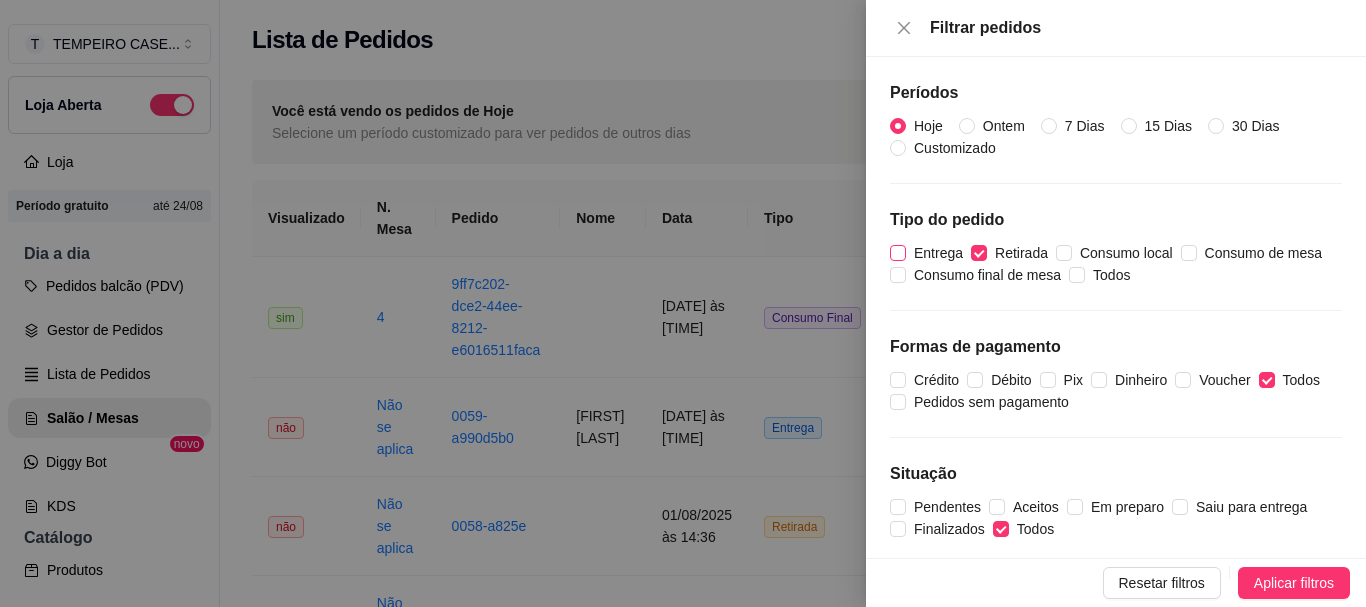 click on "Entrega" at bounding box center [938, 253] 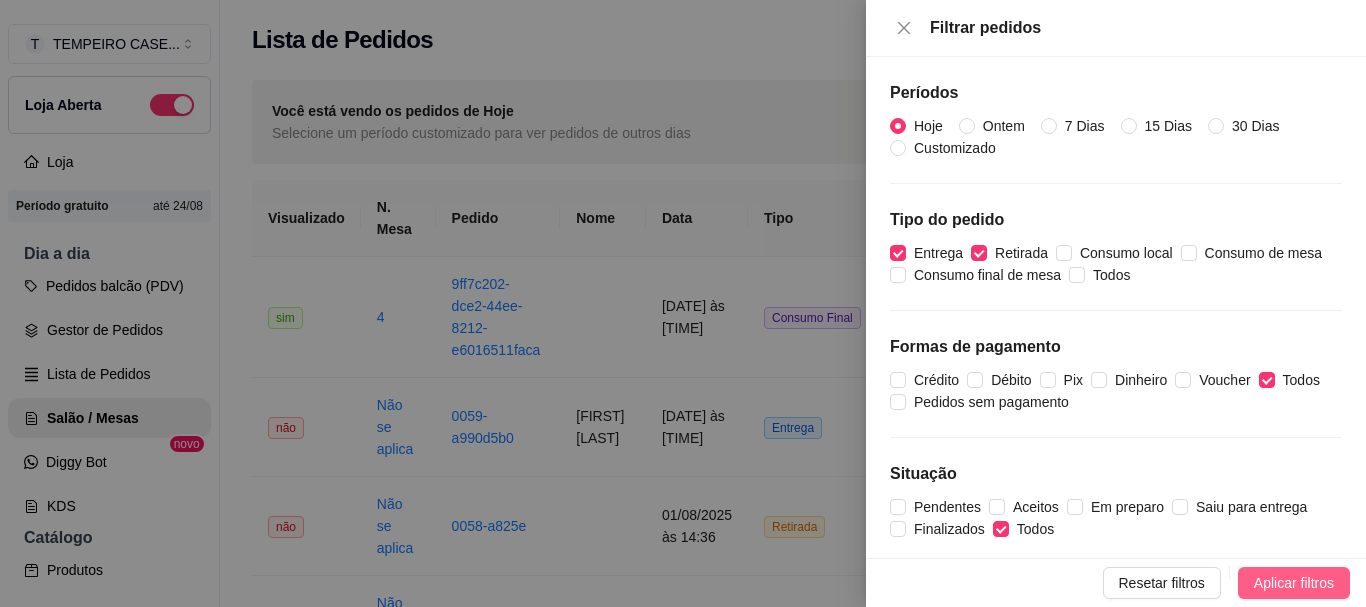 click on "Aplicar filtros" at bounding box center [1294, 583] 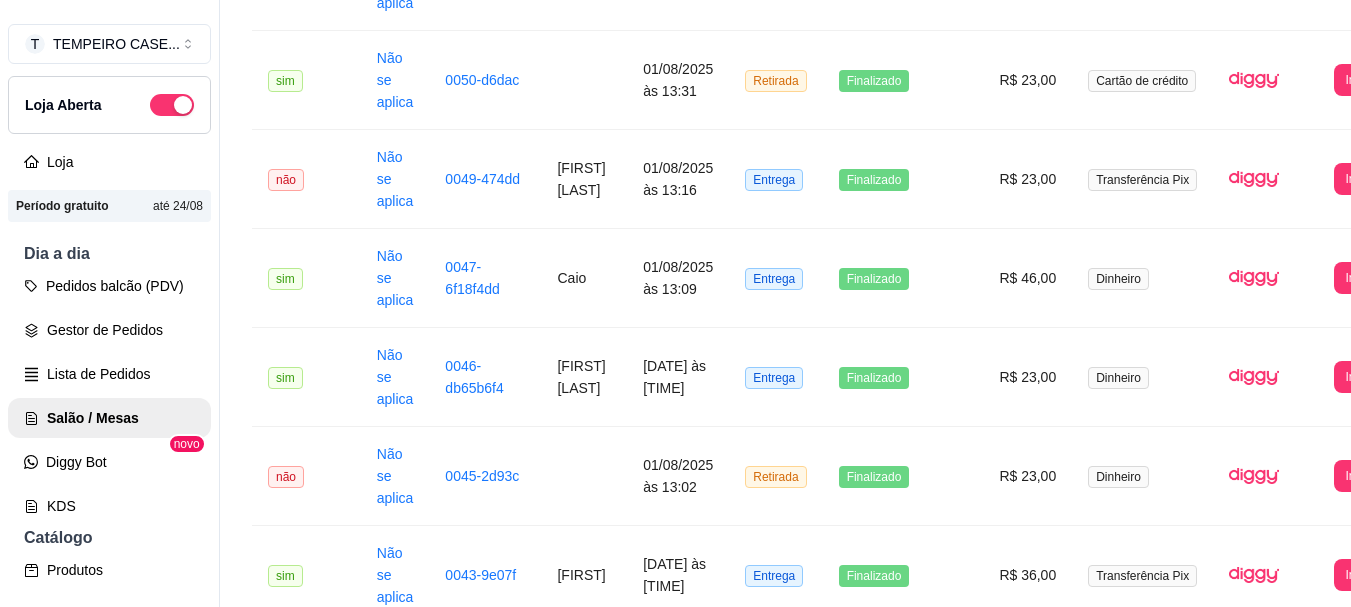 scroll, scrollTop: 1000, scrollLeft: 0, axis: vertical 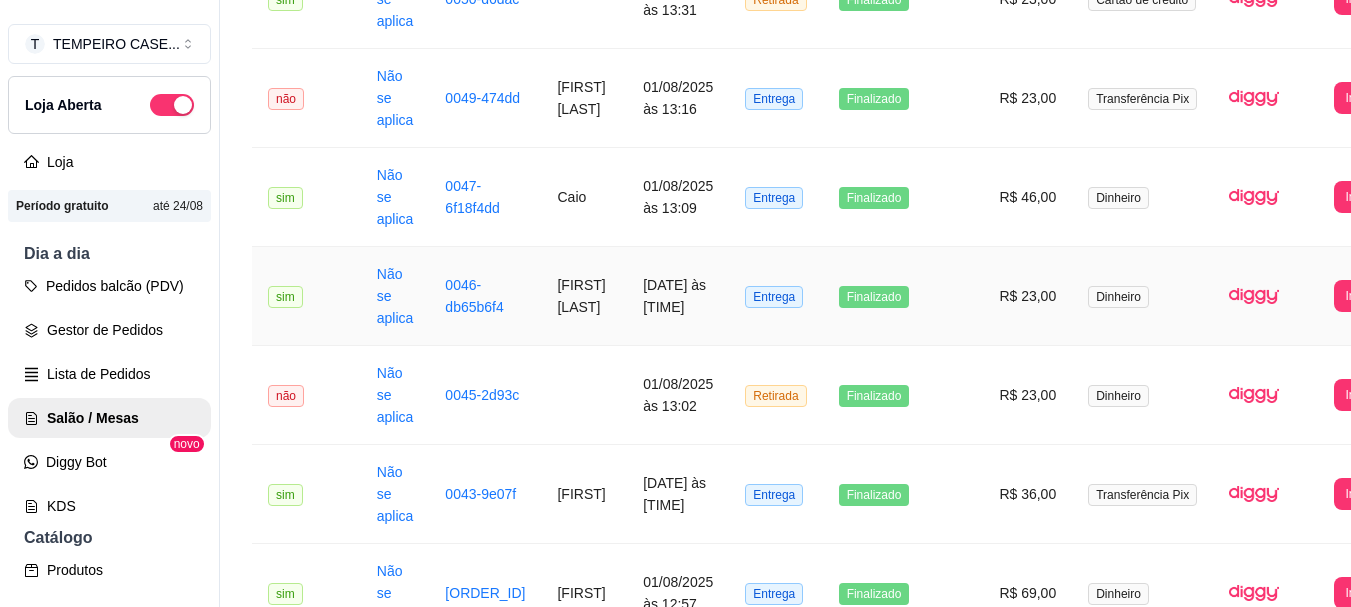 click on "0046-db65b6f4" at bounding box center [485, 296] 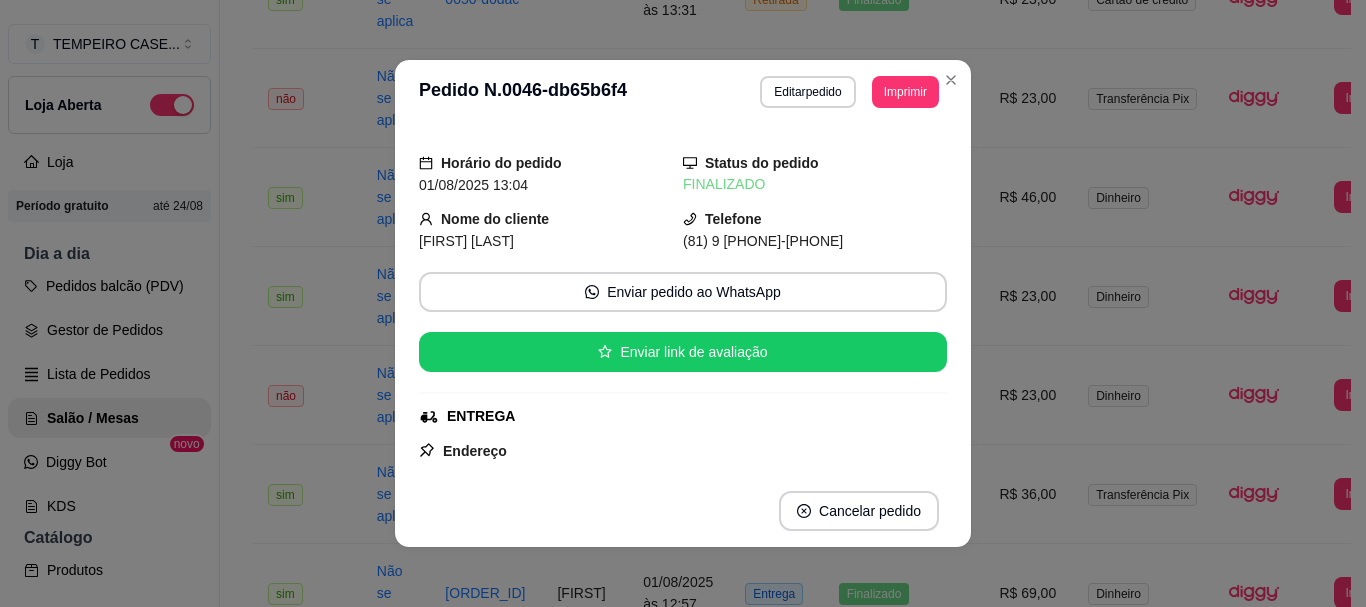 click on "[FIRST] [LAST]" at bounding box center [466, 241] 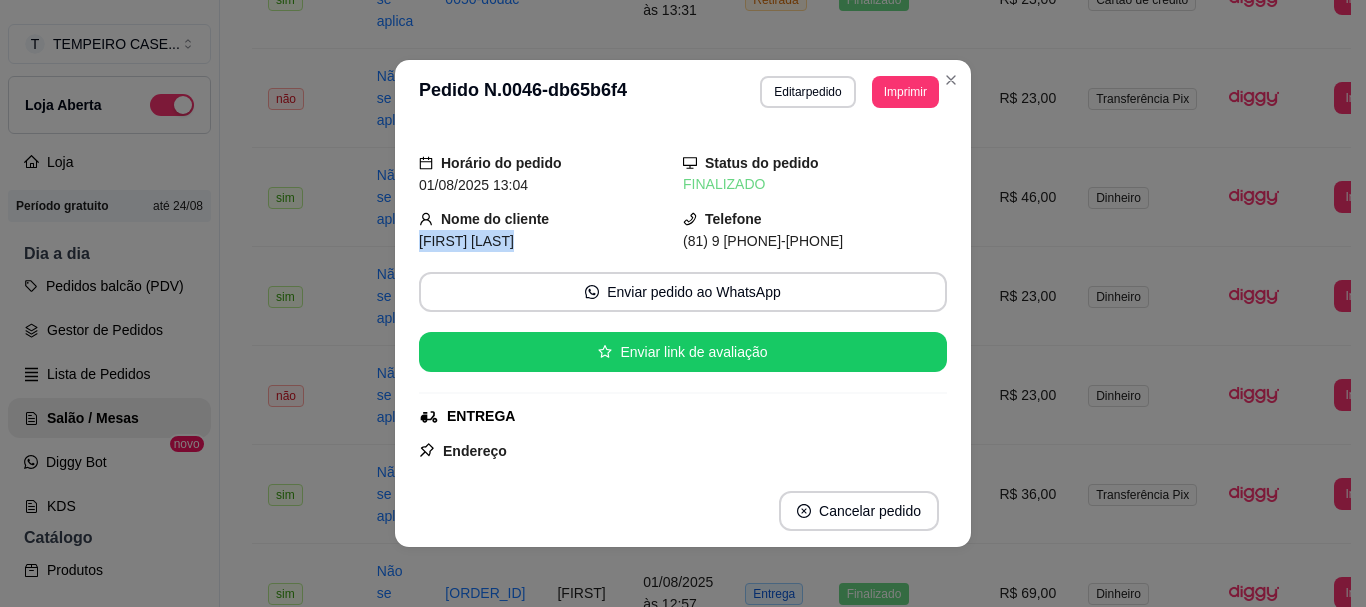 click on "[FIRST] [LAST]" at bounding box center (466, 241) 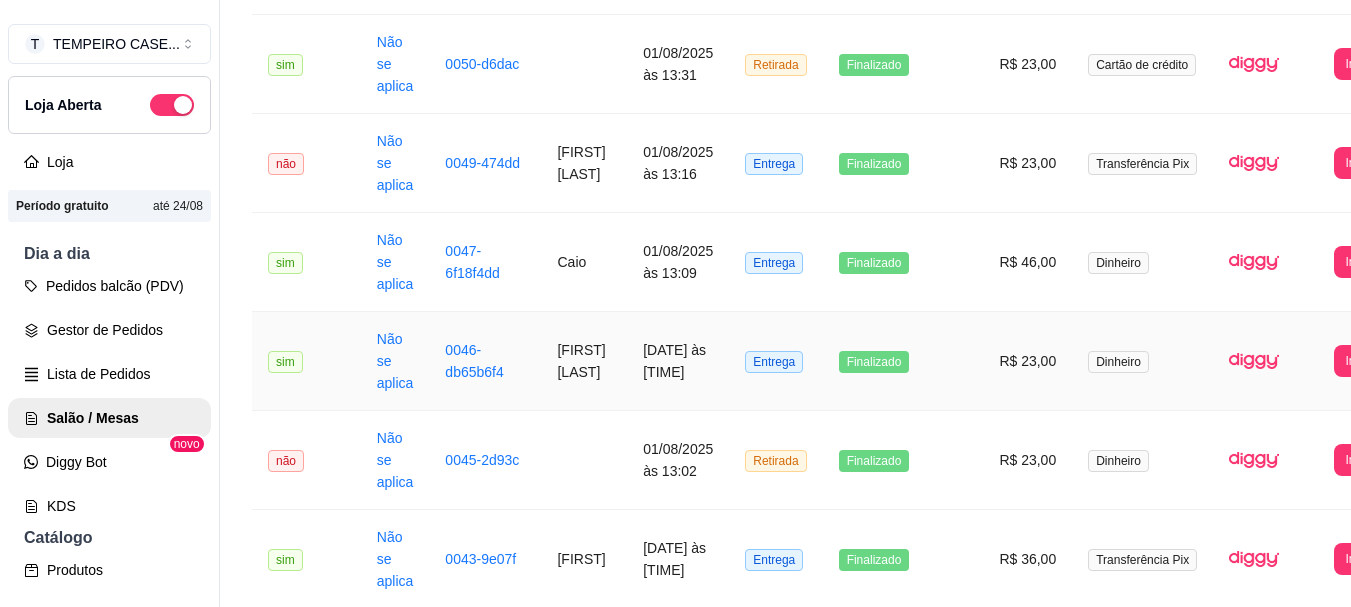 scroll, scrollTop: 900, scrollLeft: 0, axis: vertical 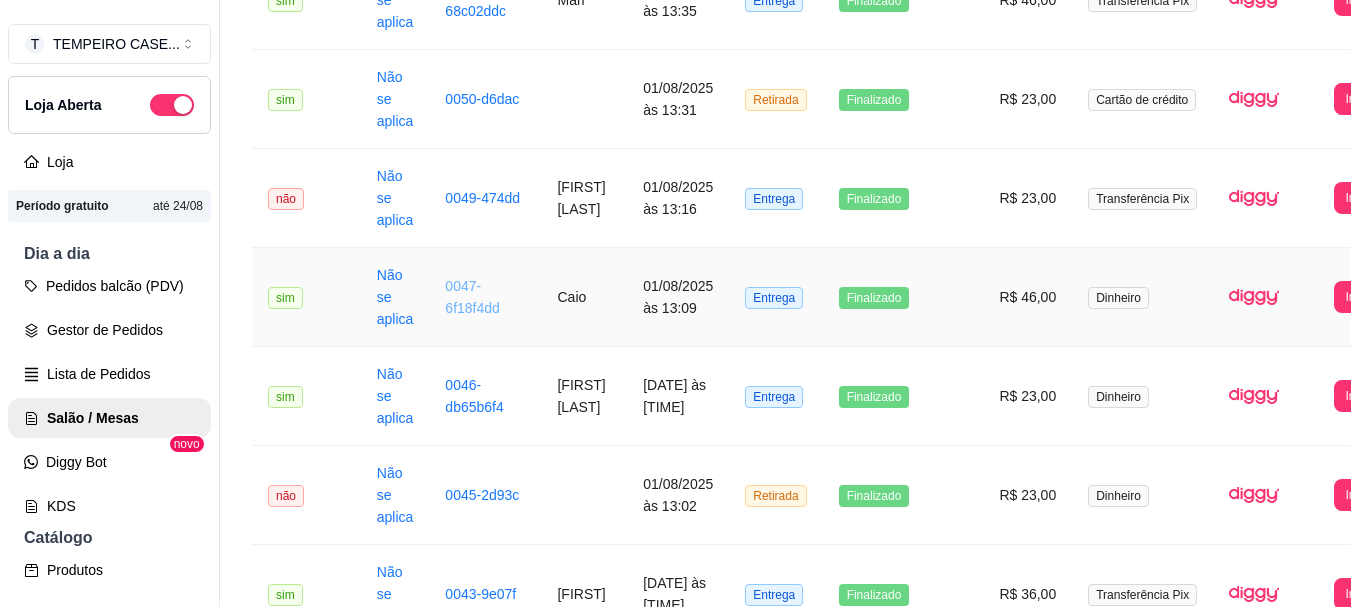 click on "0047-6f18f4dd" at bounding box center [472, 297] 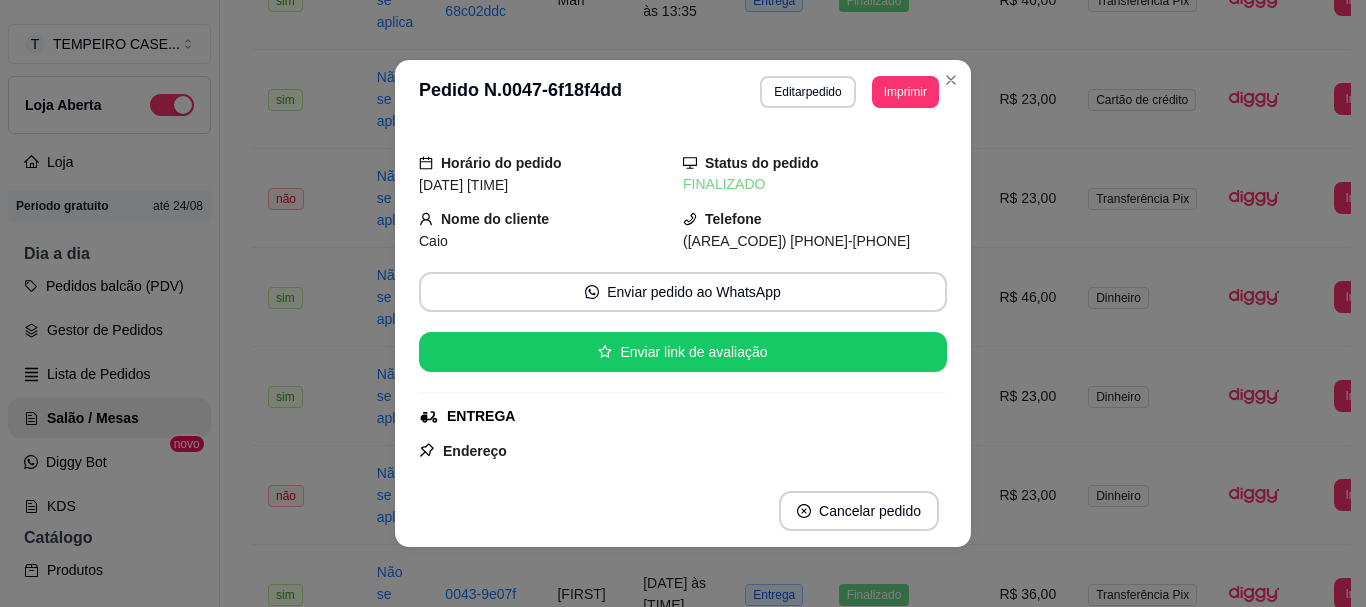 click on "Caio" at bounding box center (433, 241) 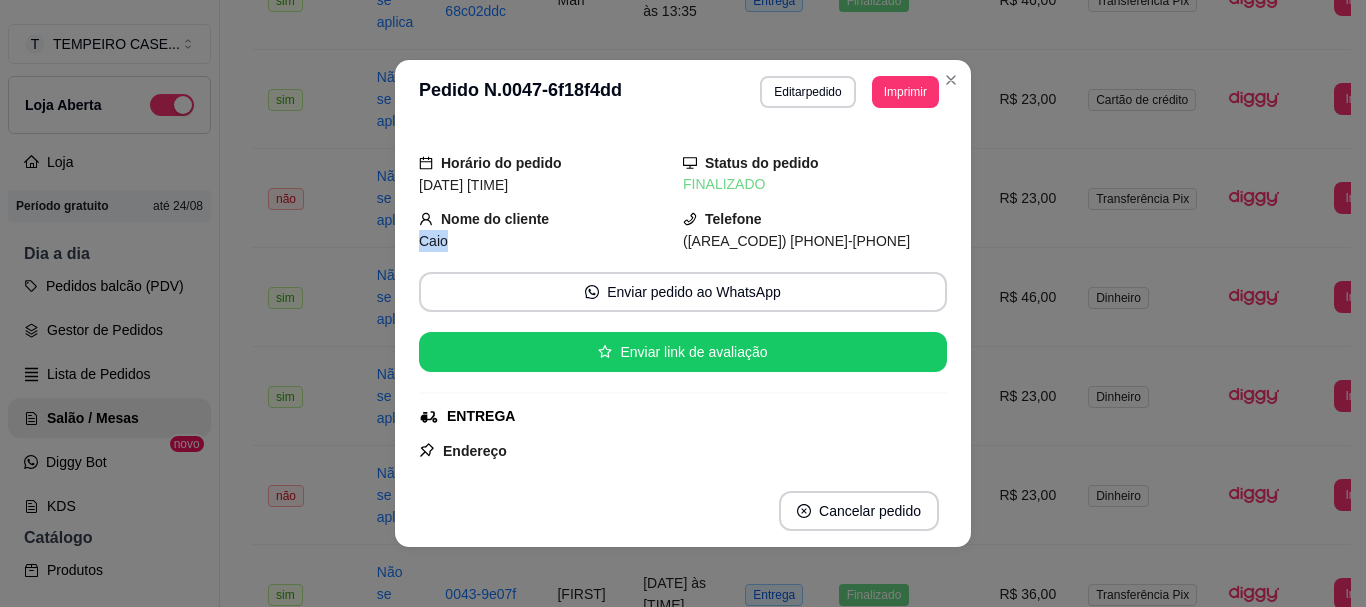 click on "Caio" at bounding box center [433, 241] 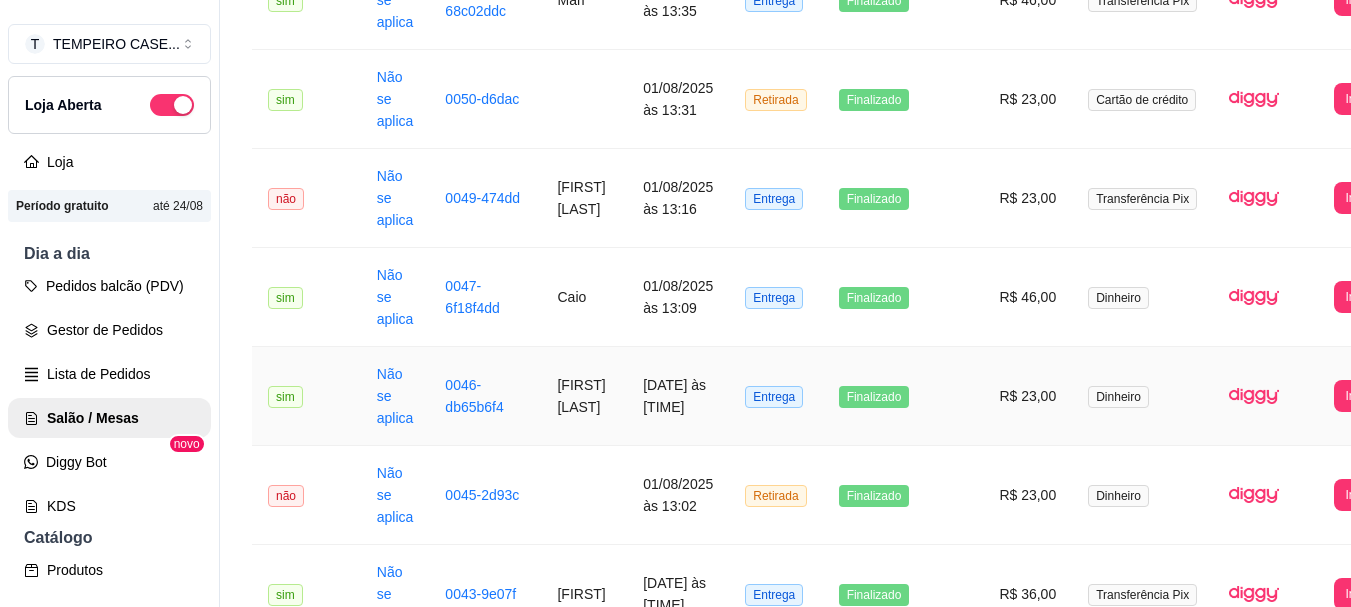 scroll, scrollTop: 800, scrollLeft: 0, axis: vertical 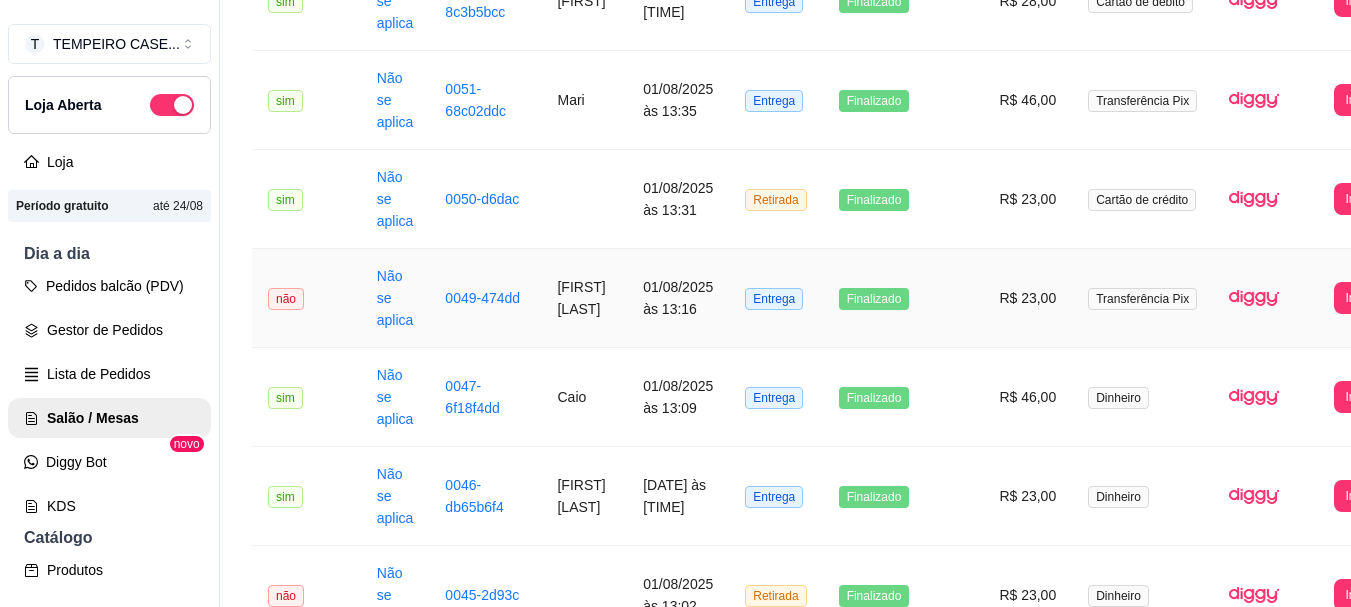 click on "[FIRST] [LAST]" at bounding box center (584, 298) 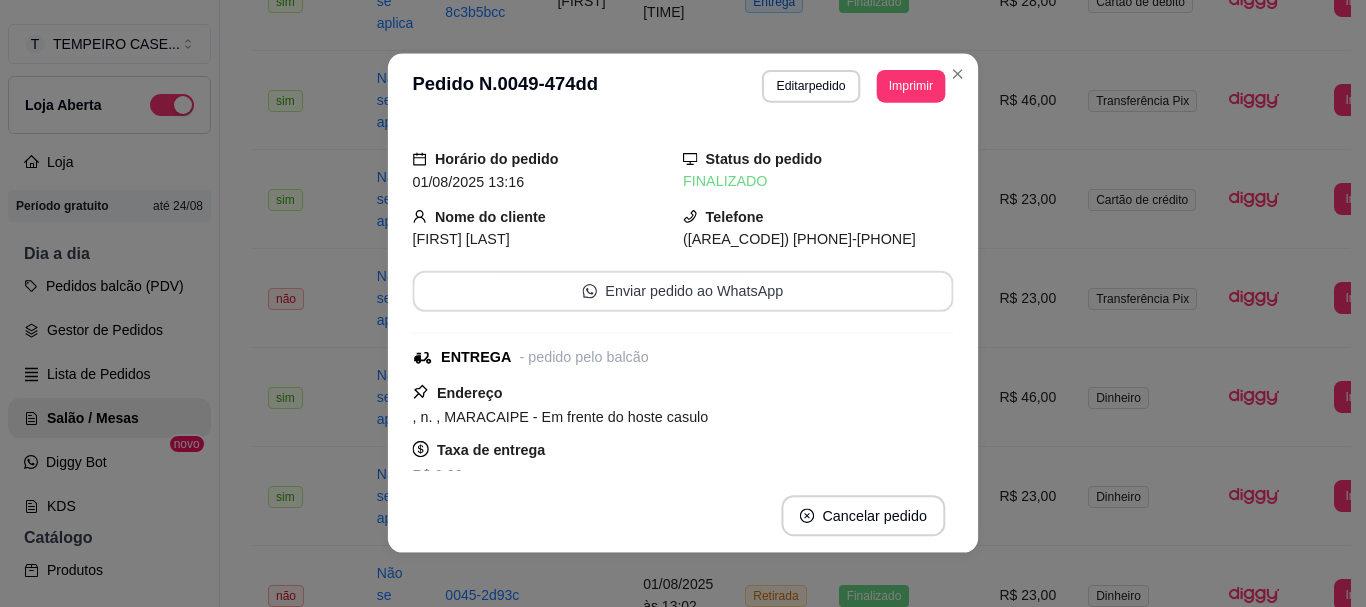 click on "Enviar pedido ao WhatsApp" at bounding box center (682, 291) 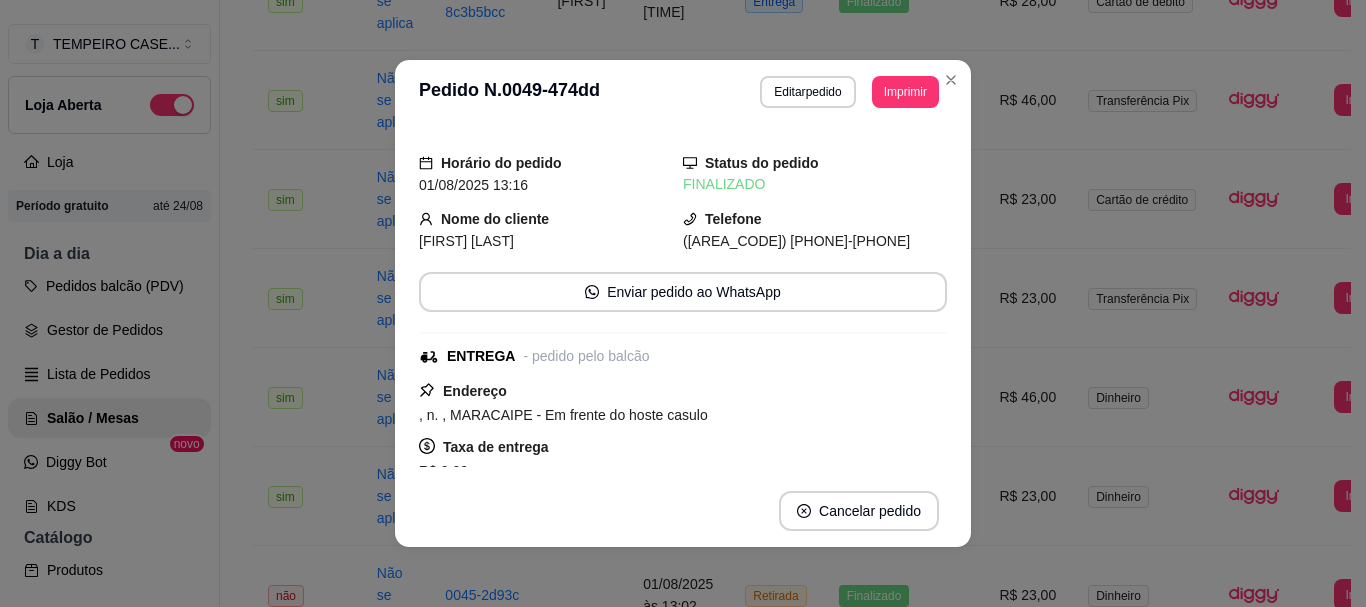 click on "[FIRST] [LAST]" at bounding box center (466, 241) 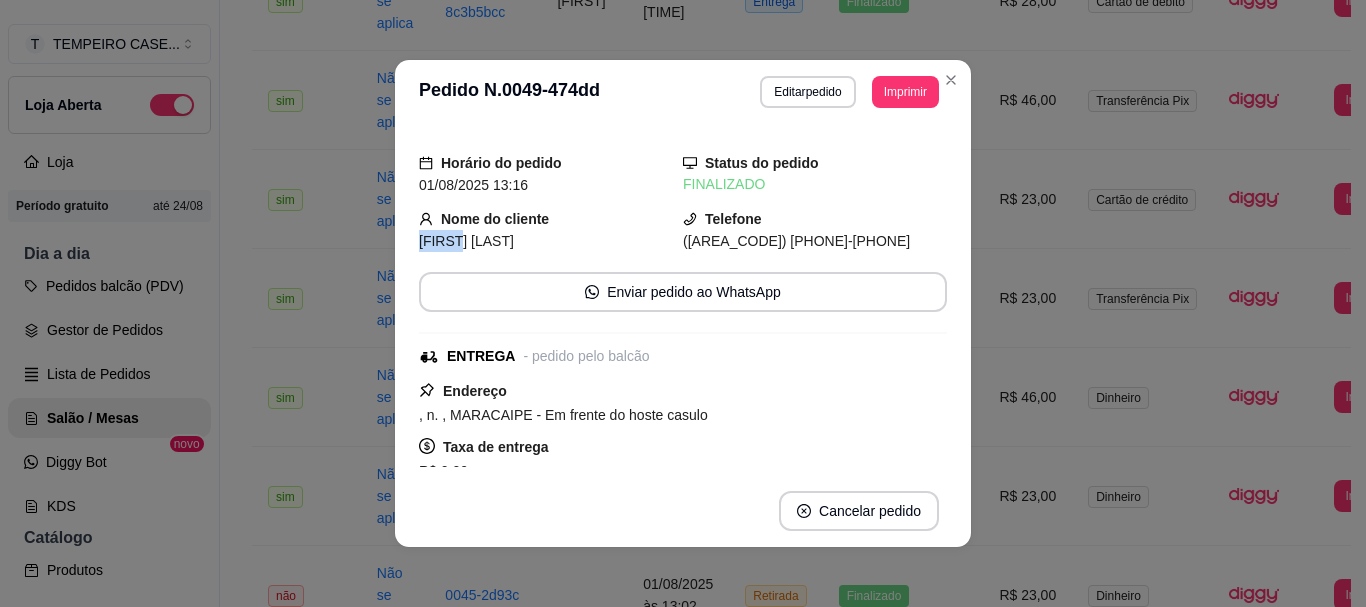 click on "[FIRST] [LAST]" at bounding box center [466, 241] 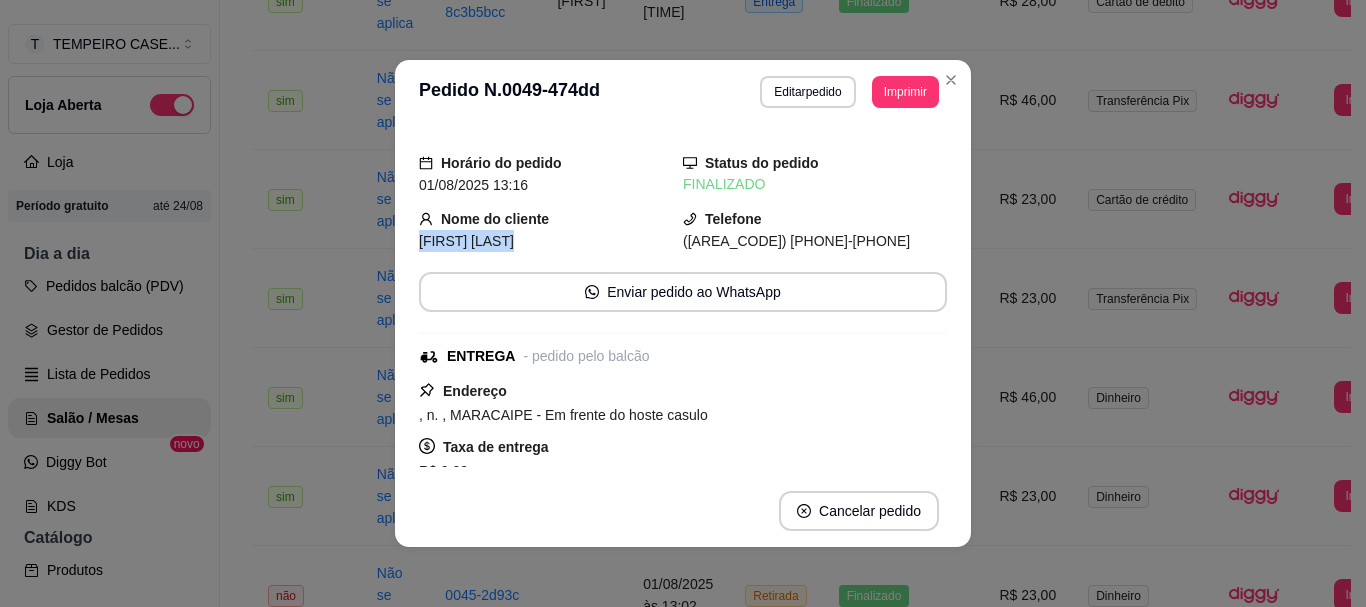 click on "[FIRST] [LAST]" at bounding box center (466, 241) 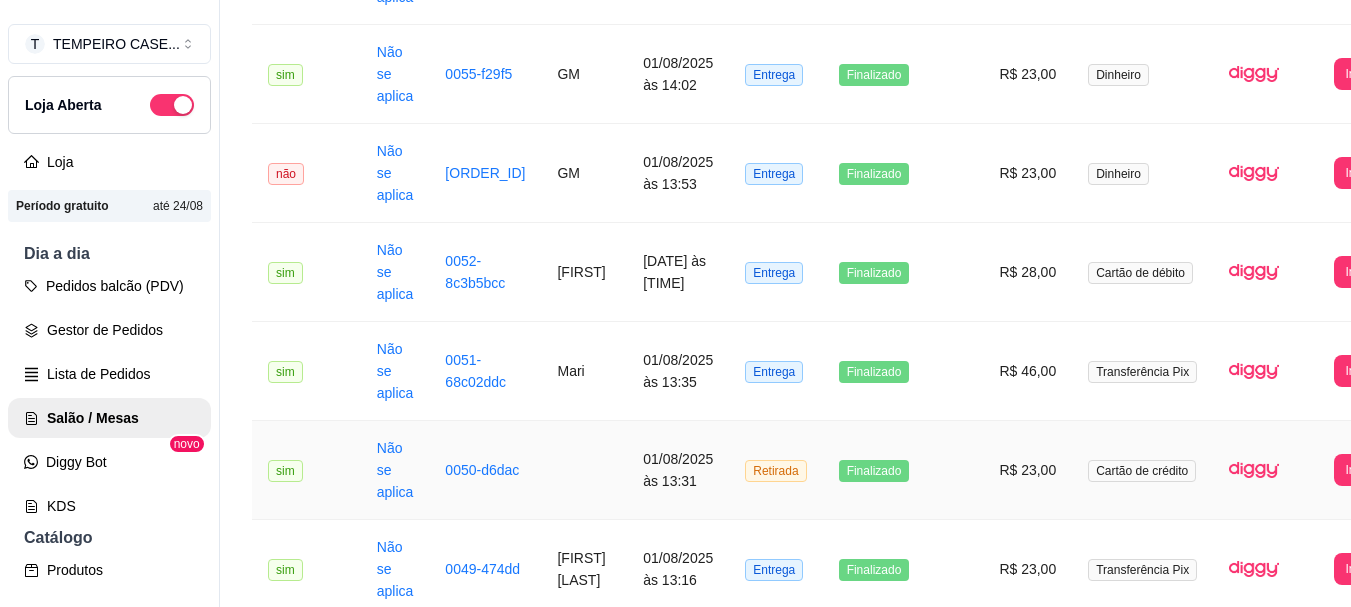 scroll, scrollTop: 500, scrollLeft: 0, axis: vertical 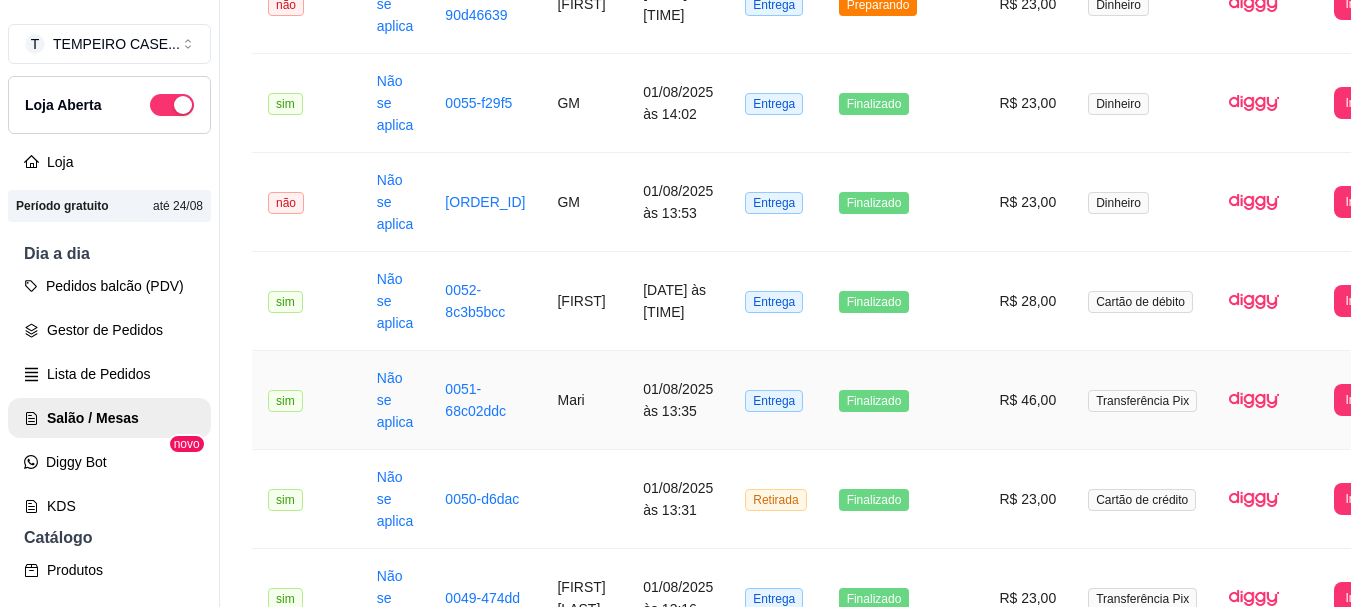 click on "0051-68c02ddc" at bounding box center [485, 400] 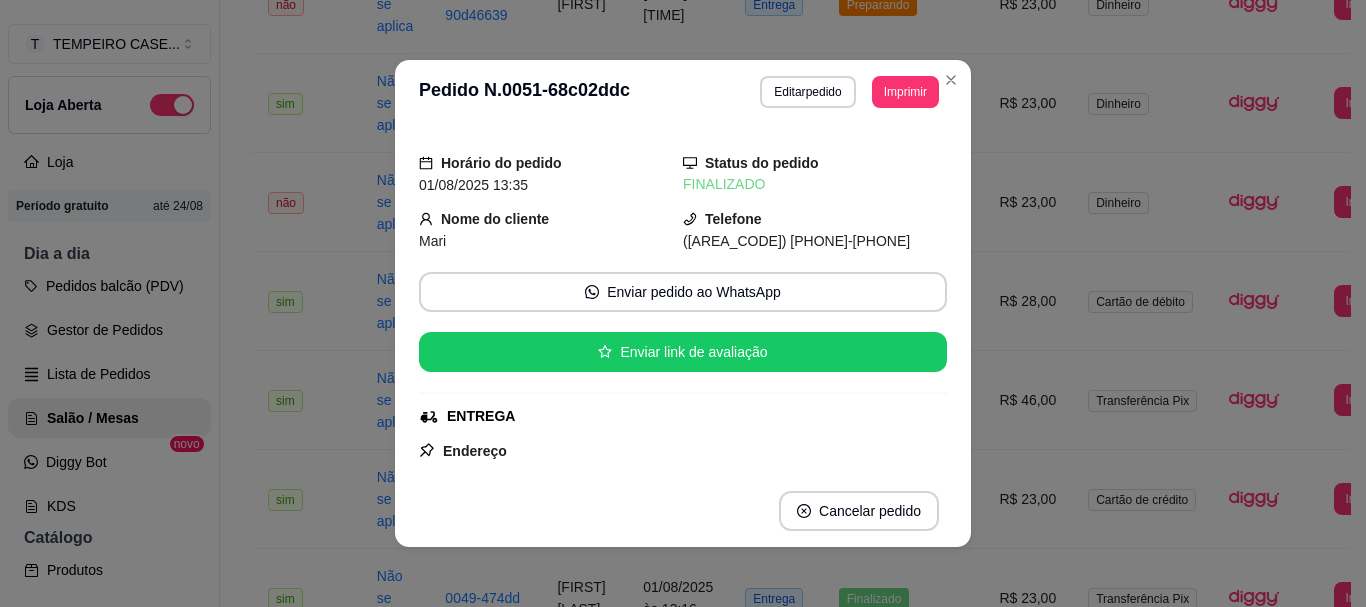 click on "Mari" at bounding box center [432, 241] 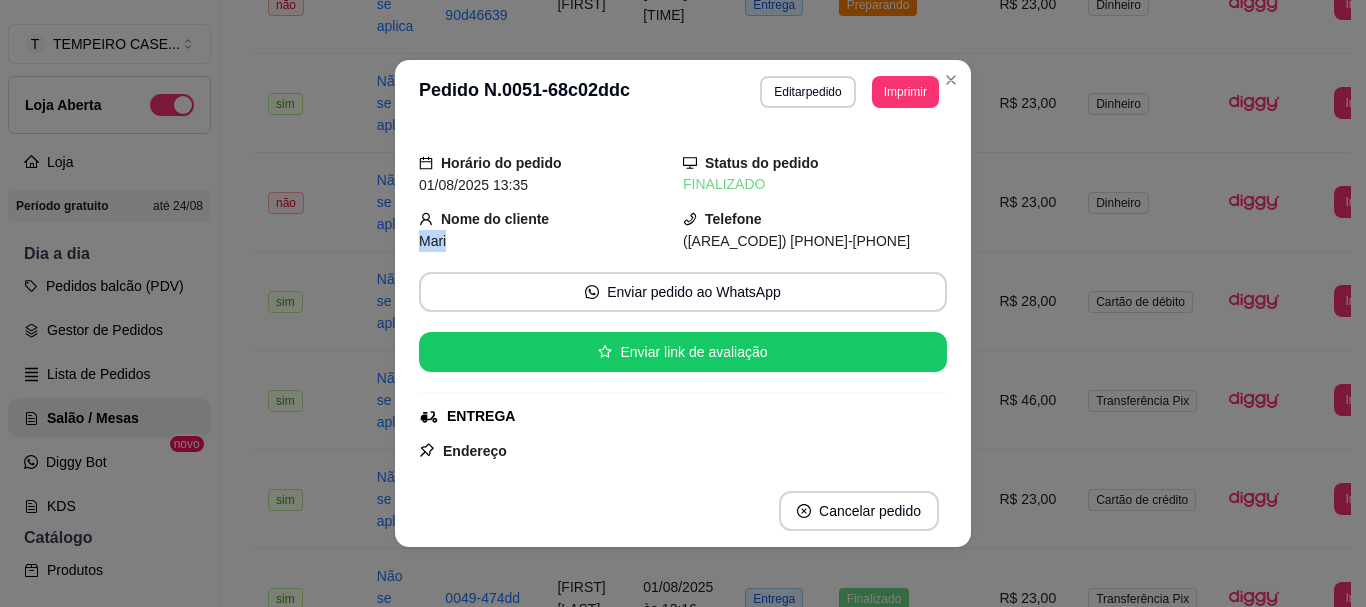 click on "Mari" at bounding box center [432, 241] 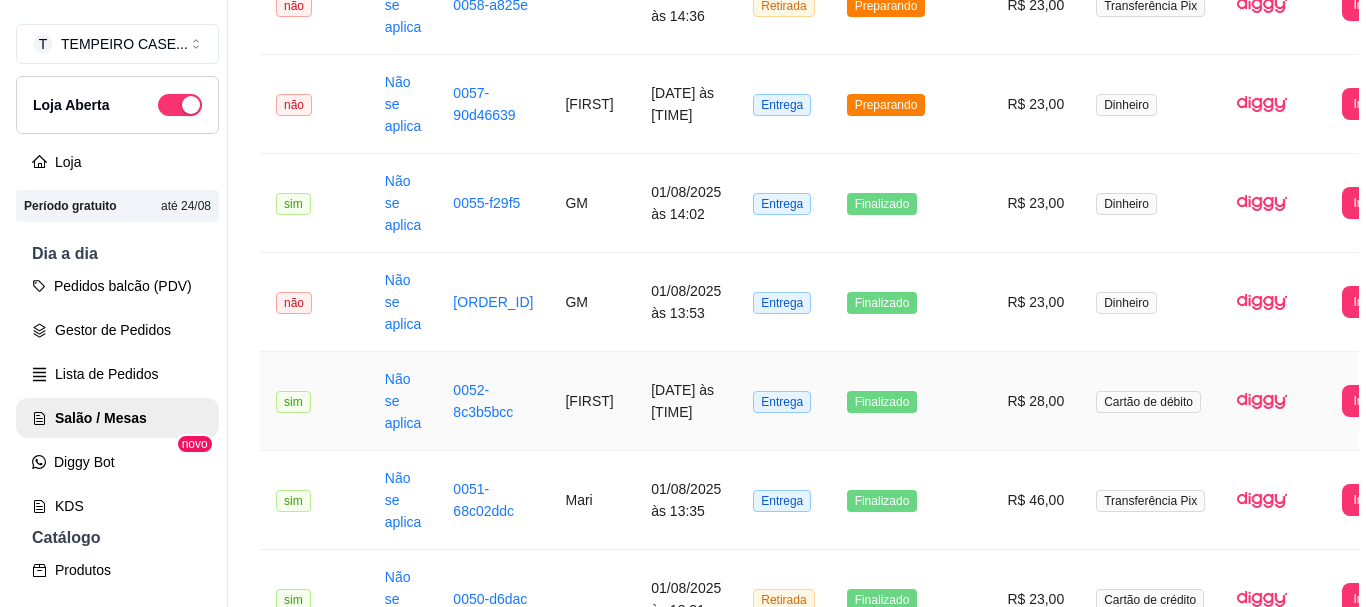 scroll, scrollTop: 300, scrollLeft: 0, axis: vertical 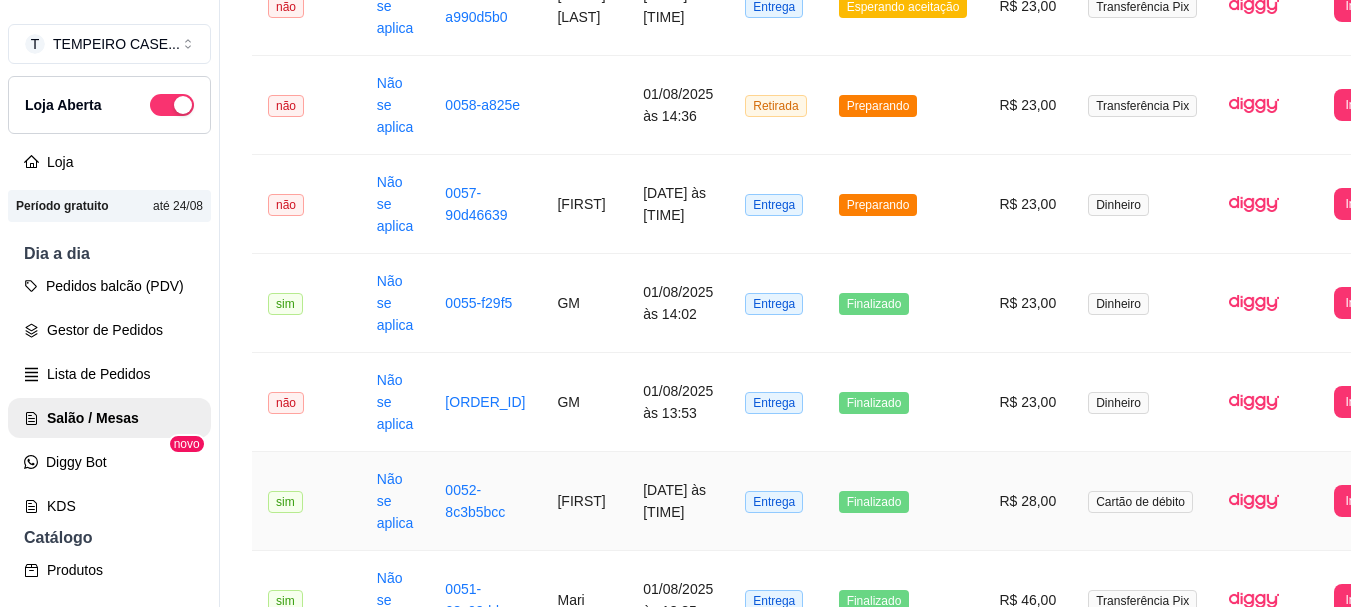 click on "0052-8c3b5bcc" at bounding box center (485, 501) 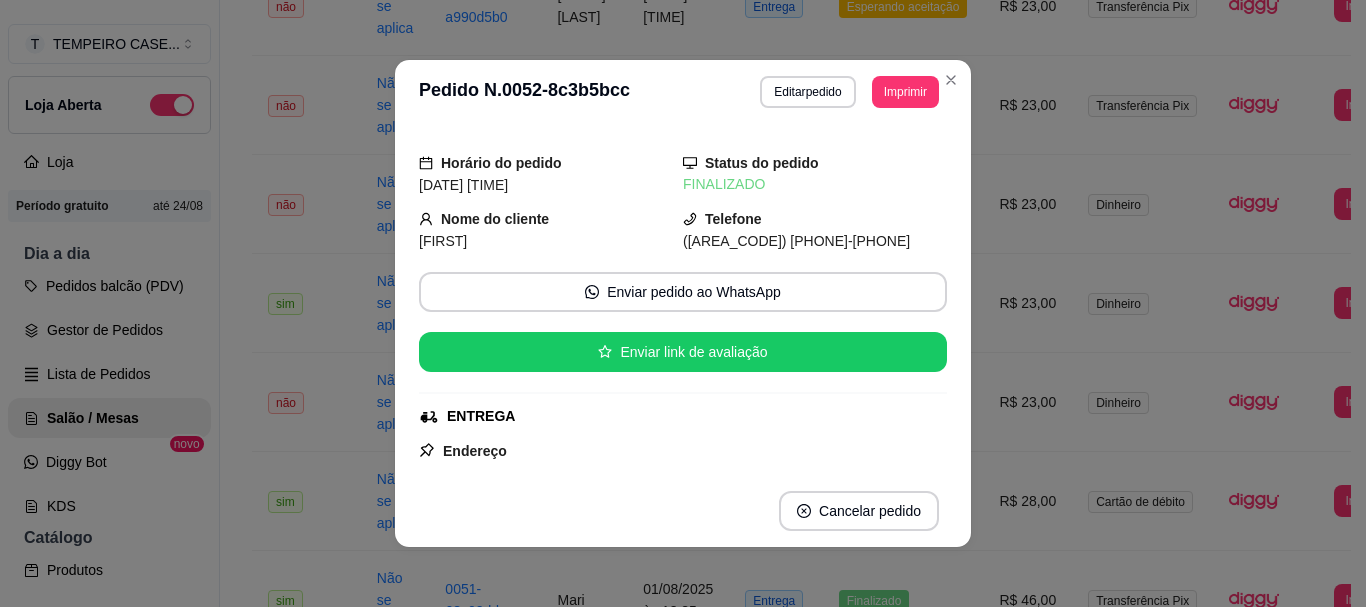 click on "[FIRST]" at bounding box center (443, 241) 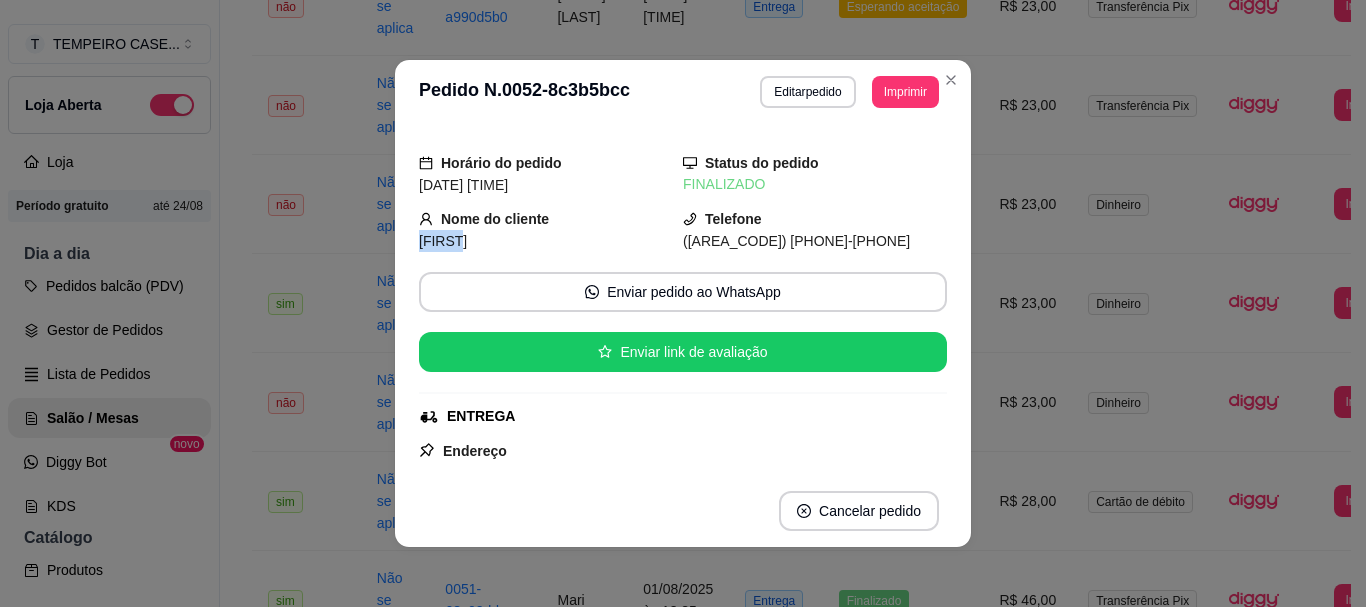 click on "[FIRST]" at bounding box center (443, 241) 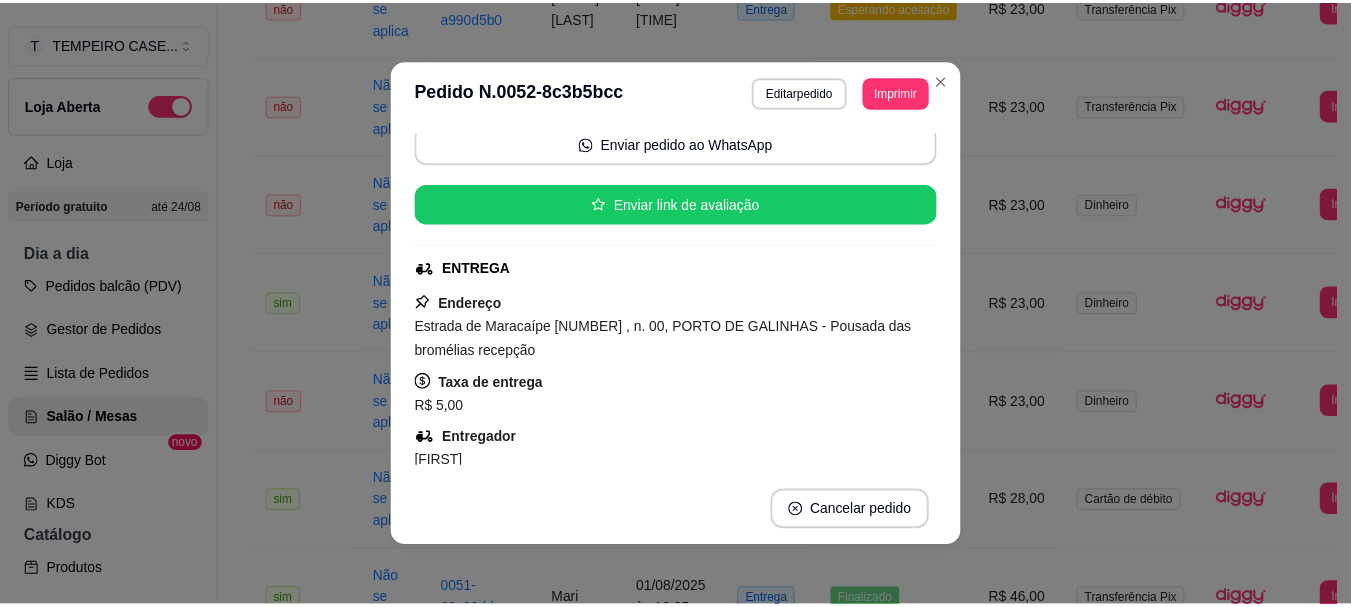 scroll, scrollTop: 100, scrollLeft: 0, axis: vertical 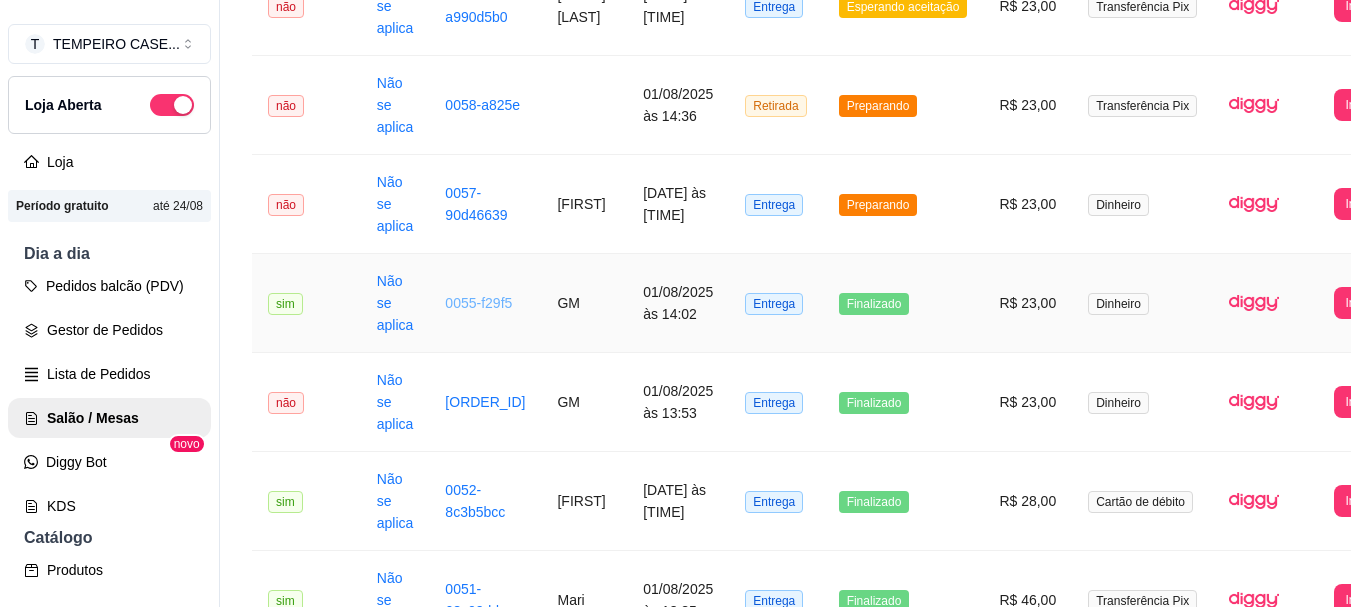 click on "0055-f29f5" at bounding box center [478, 303] 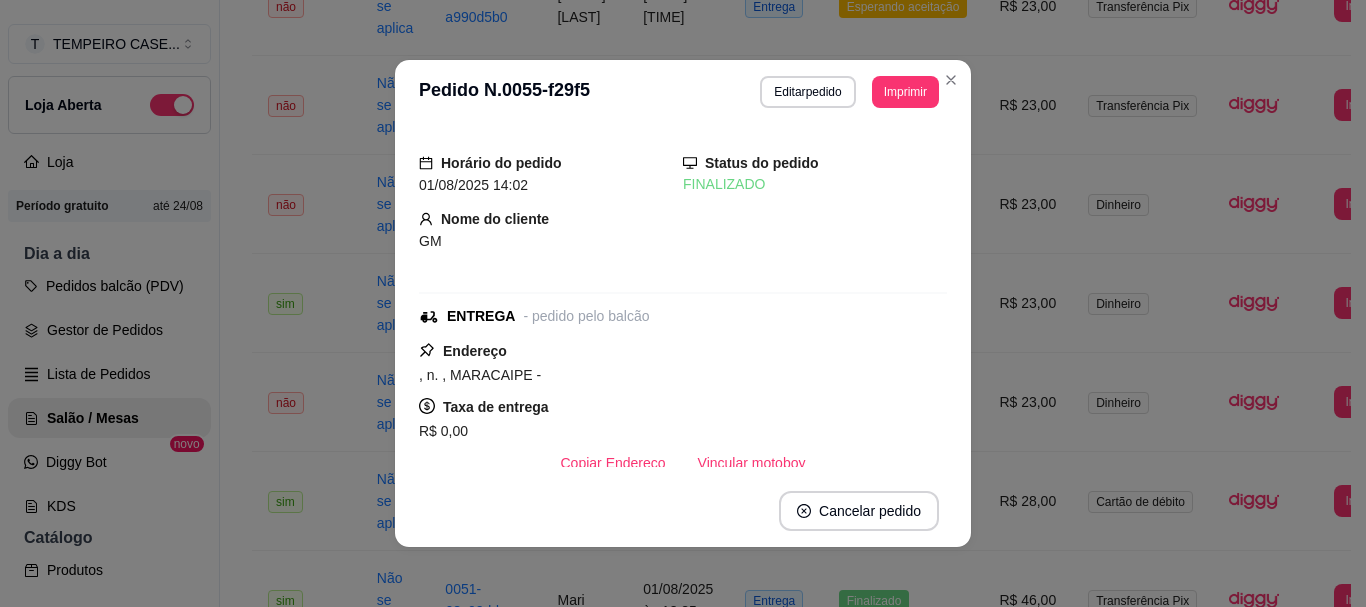 click on "Horário do pedido [DATE] [TIME] Status do pedido FINALIZADO Nome do cliente [FIRST] ENTREGA - pedido pelo balcão Endereço  , n. , MARACAIPE -   Taxa de entrega  R$ 0,00 Copiar Endereço Vincular motoboy Pagamento Dinheiro   R$ 23,00 Resumo do pedido 1 x     FILE DE FRANGO  - APARMEGIANA R$ 23,00 ESCOLHA O TIPO DE FEIJÃO   1 x   FEIJÃO PRETO  ( R$ 0,00 ) Subtotal R$ 23,00 Total R$ 23,00" at bounding box center [683, 299] 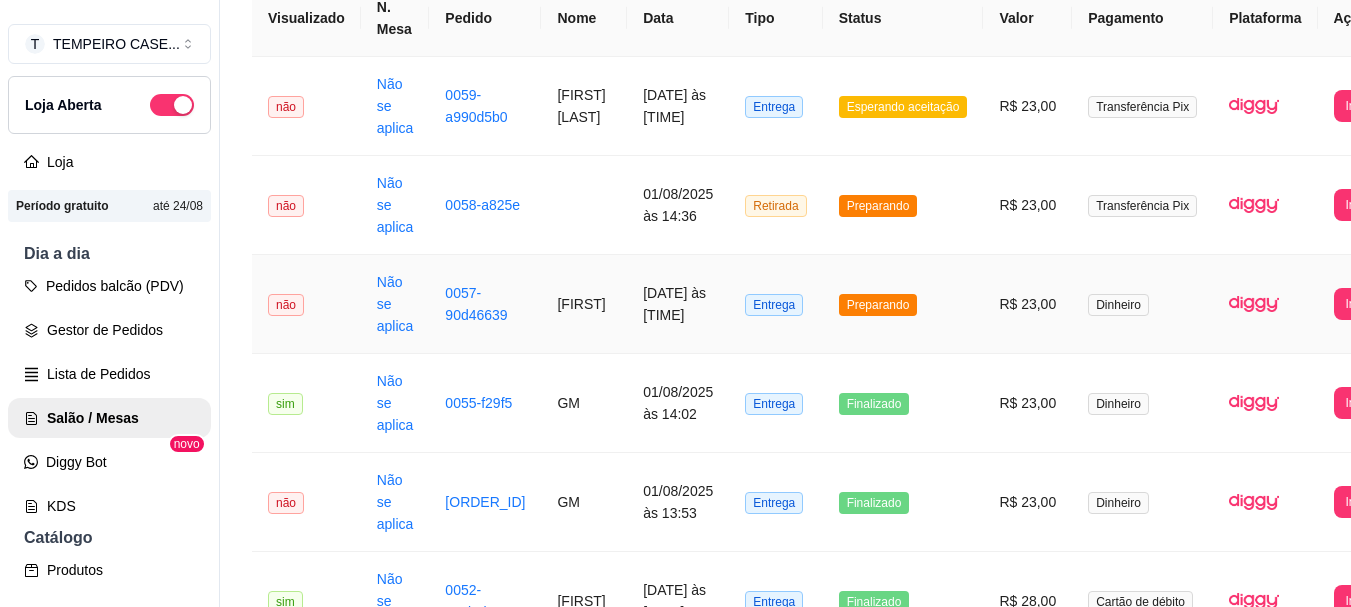 scroll, scrollTop: 100, scrollLeft: 0, axis: vertical 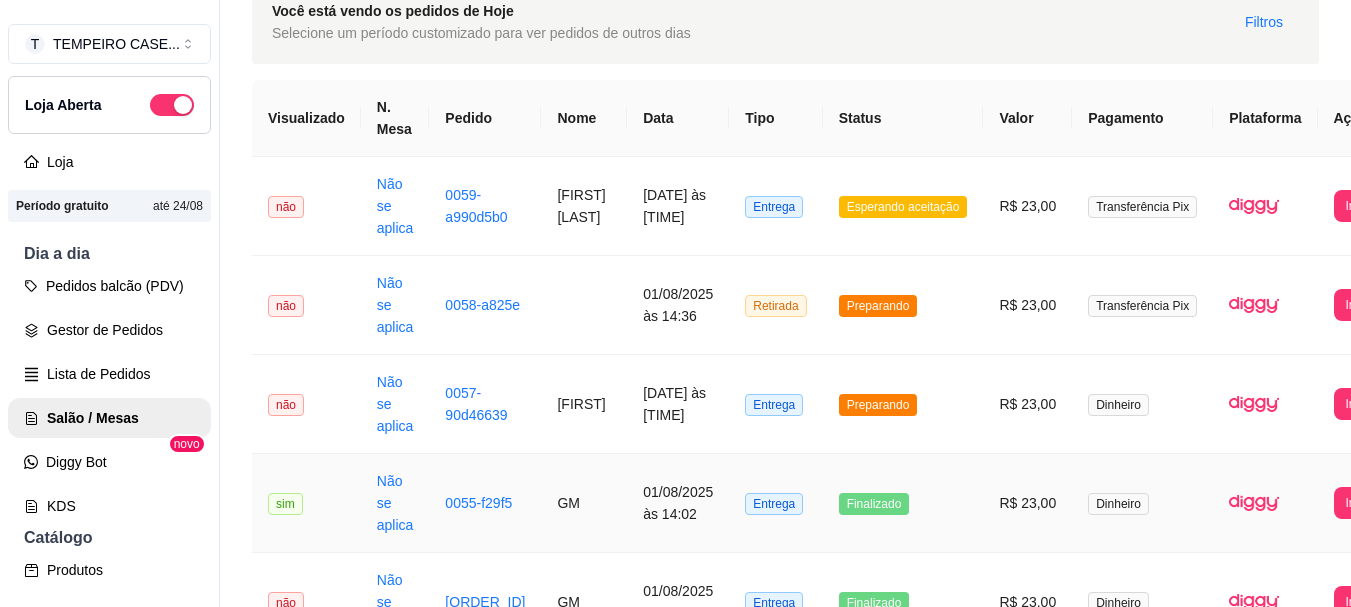 click on "sim" at bounding box center (306, 503) 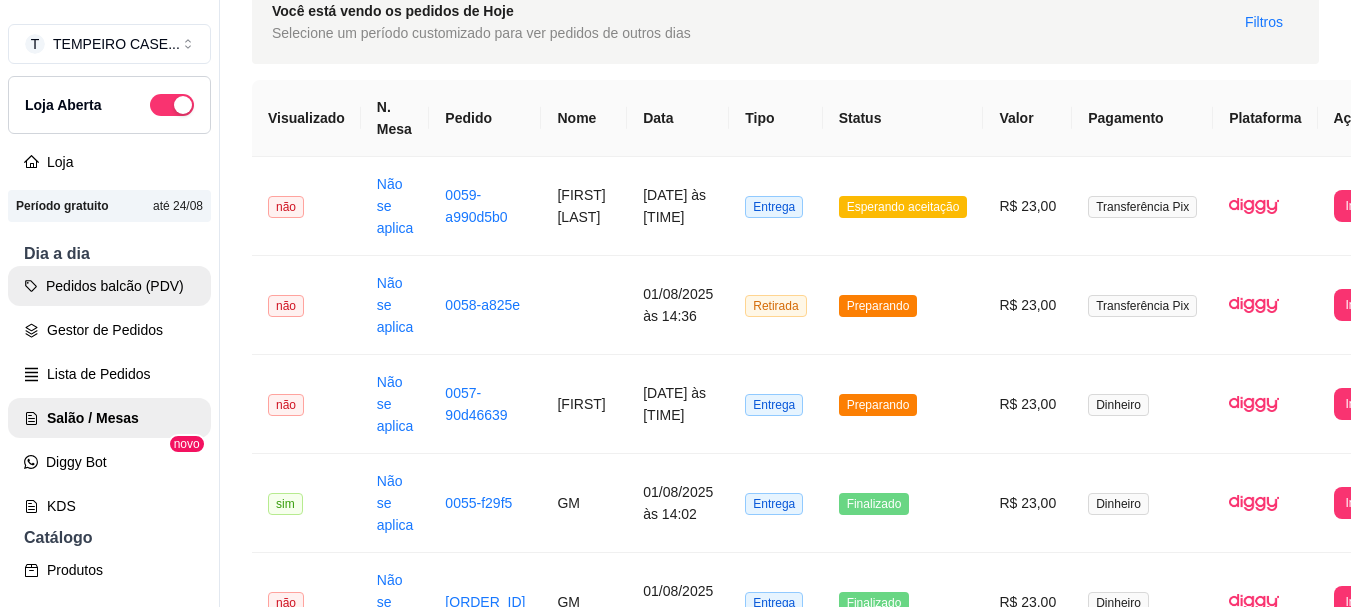 click on "Pedidos balcão (PDV)" at bounding box center [109, 286] 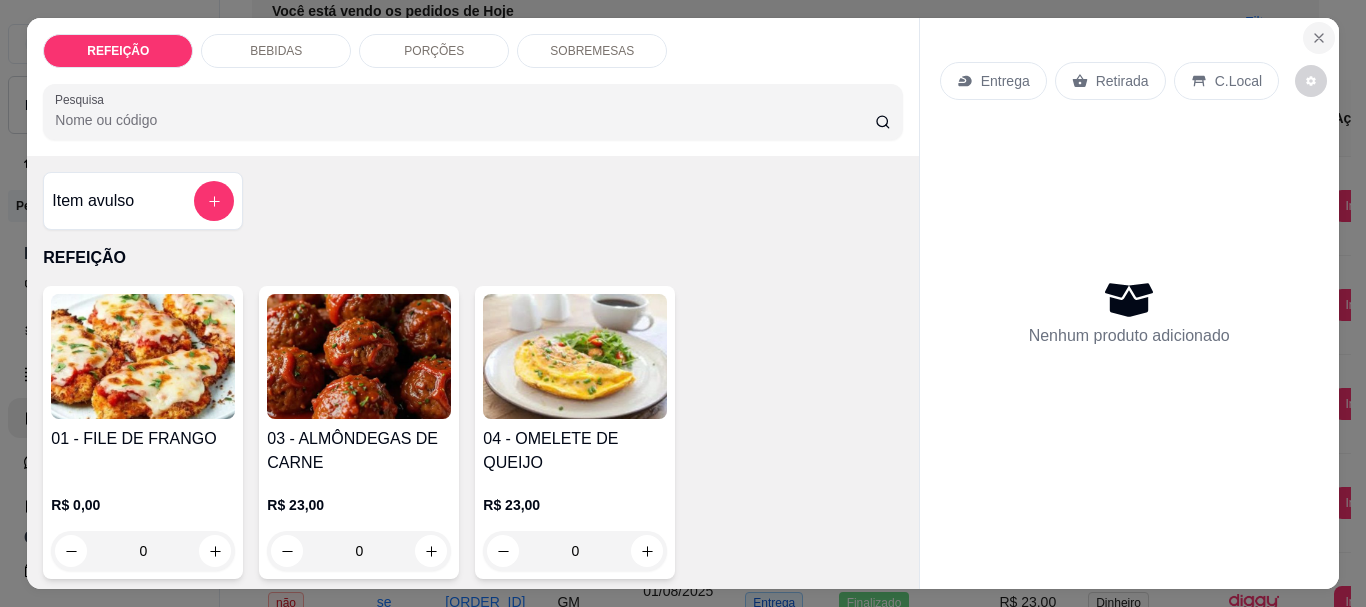 click 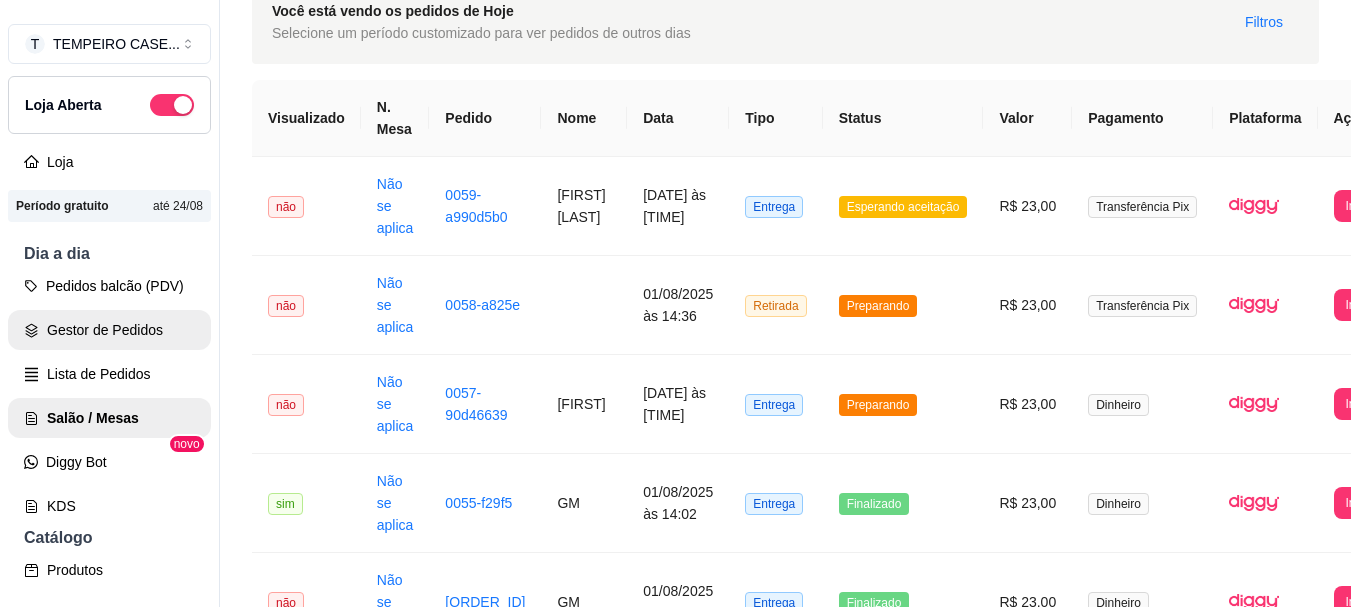 click on "Gestor de Pedidos" at bounding box center (109, 330) 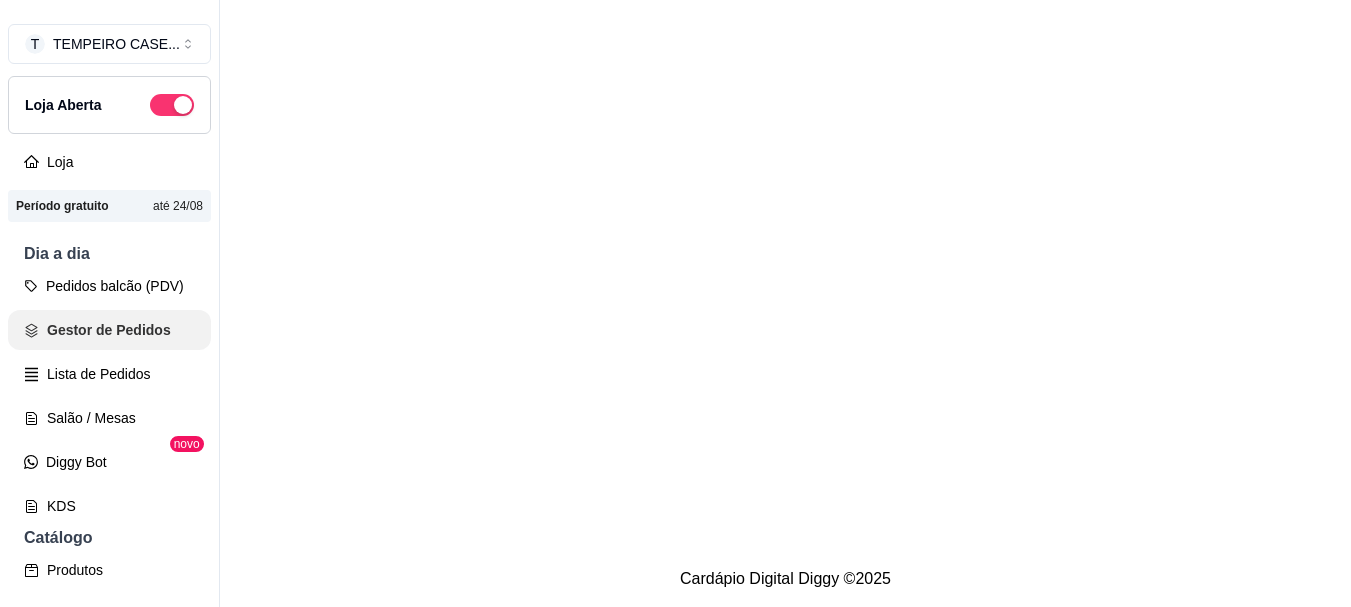 scroll, scrollTop: 0, scrollLeft: 0, axis: both 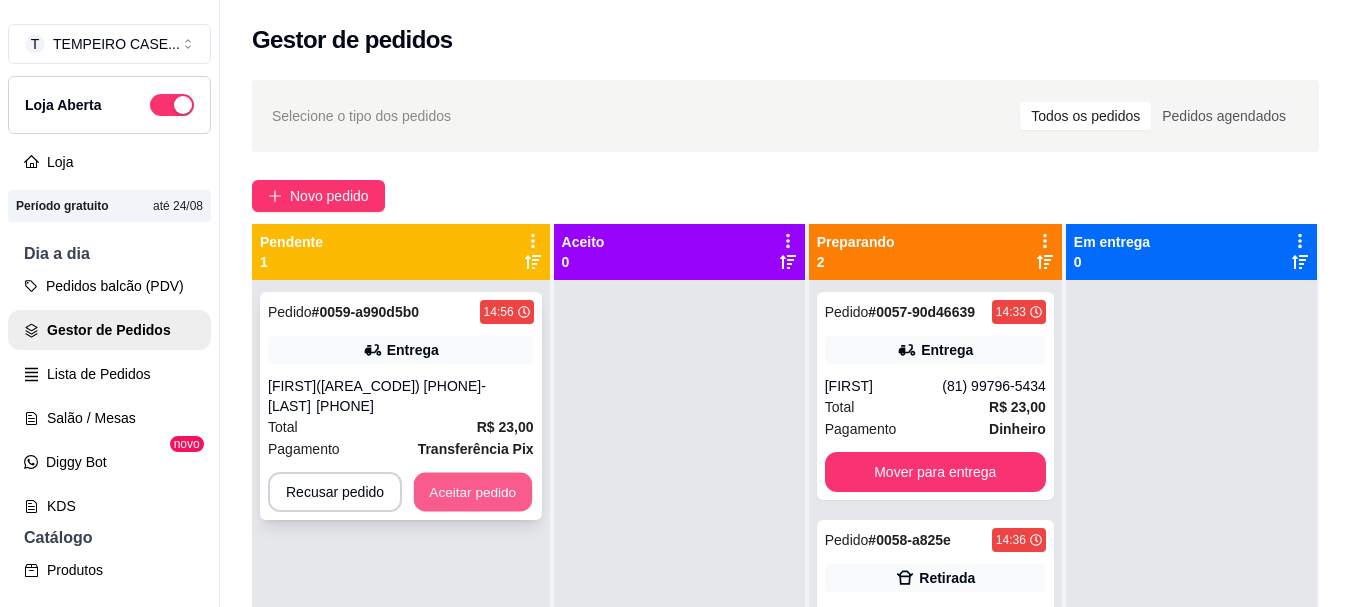 click on "Aceitar pedido" at bounding box center [473, 492] 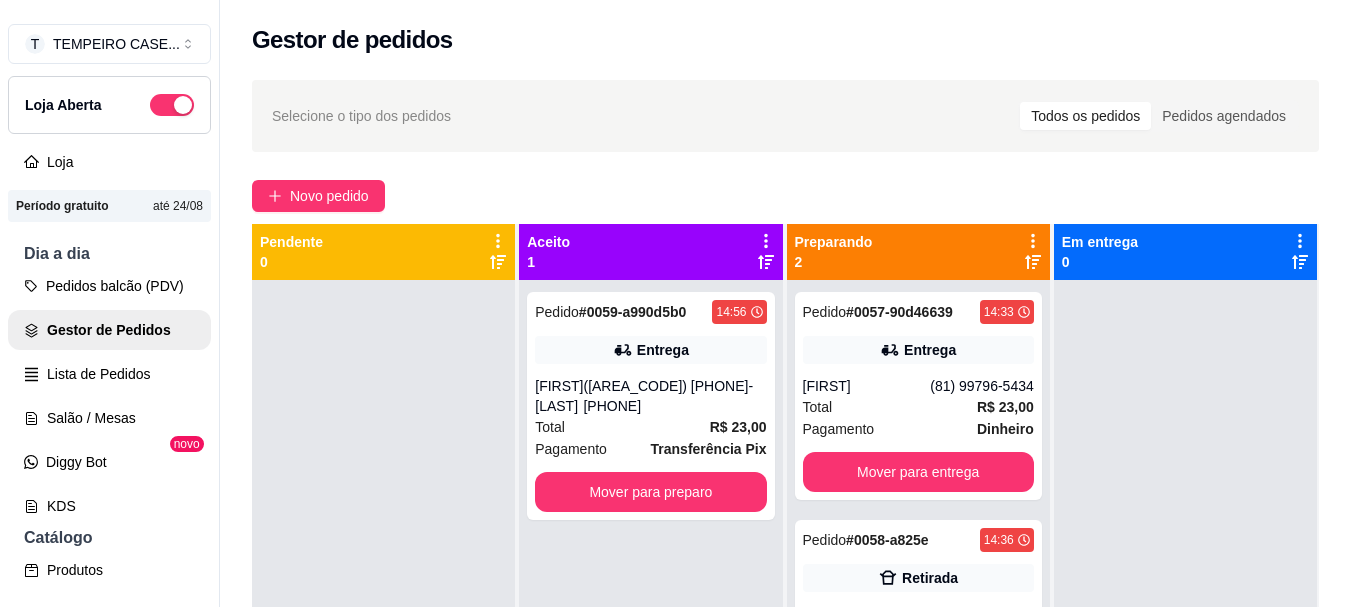 scroll, scrollTop: 56, scrollLeft: 0, axis: vertical 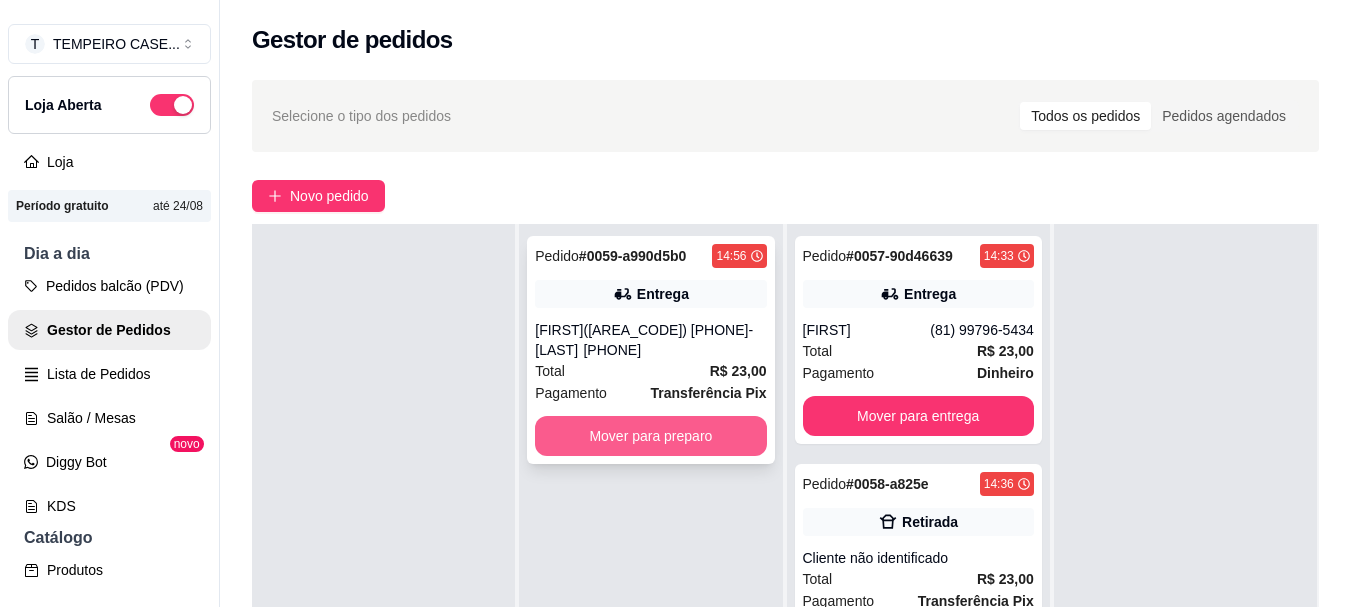 click on "Mover para preparo" at bounding box center (650, 436) 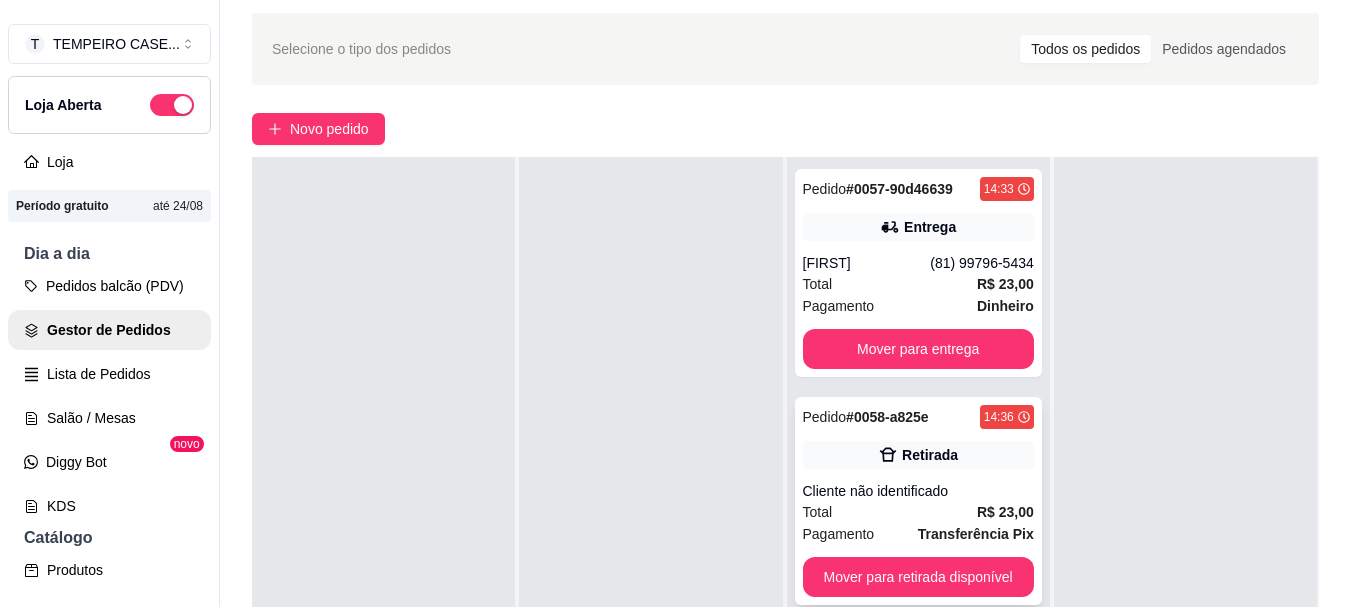 scroll, scrollTop: 100, scrollLeft: 0, axis: vertical 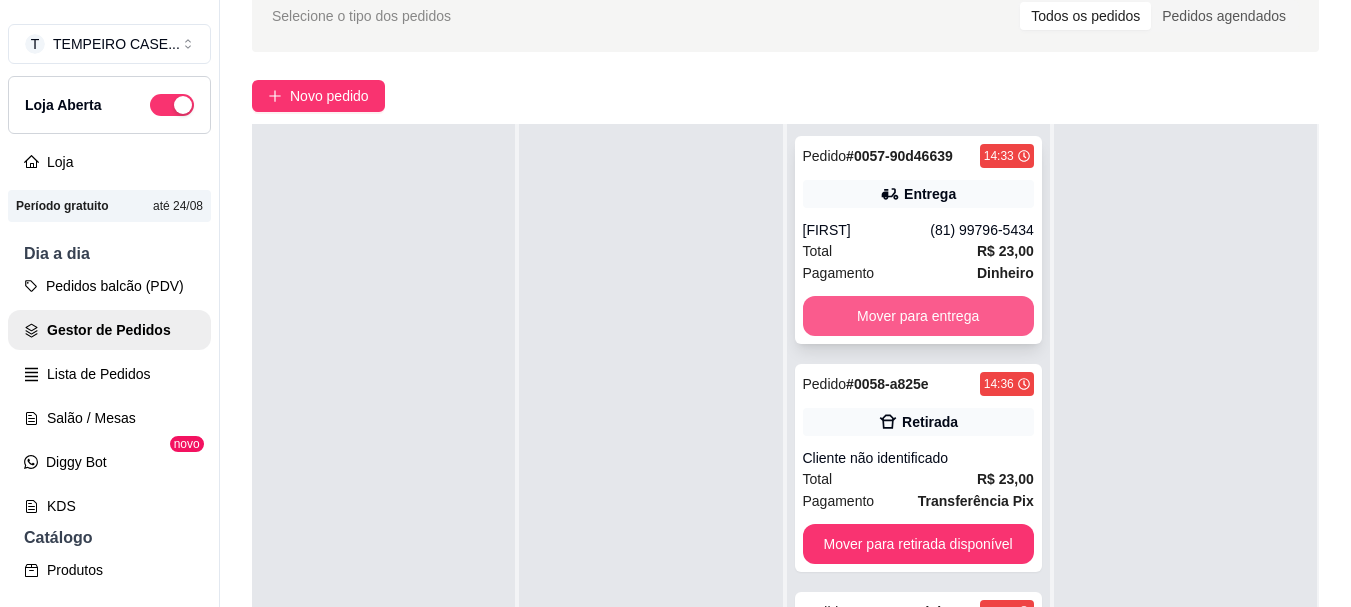 click on "Mover para entrega" at bounding box center [918, 316] 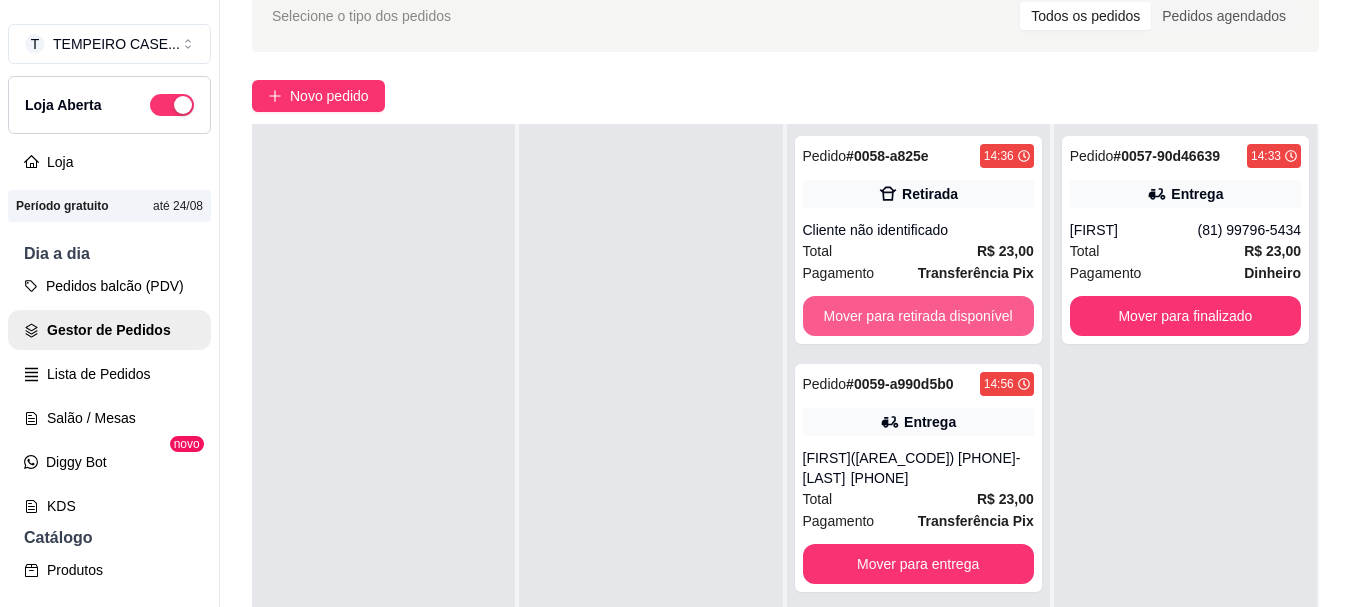 click on "Mover para retirada disponível" at bounding box center (918, 316) 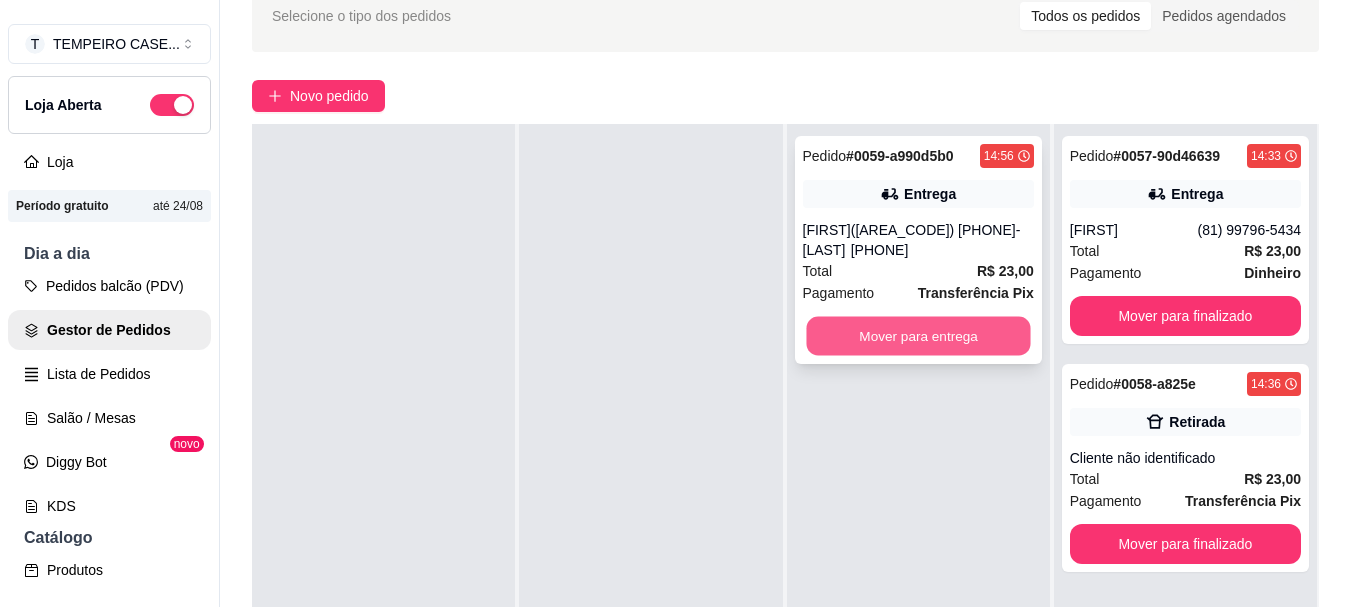 click on "Mover para entrega" at bounding box center [918, 336] 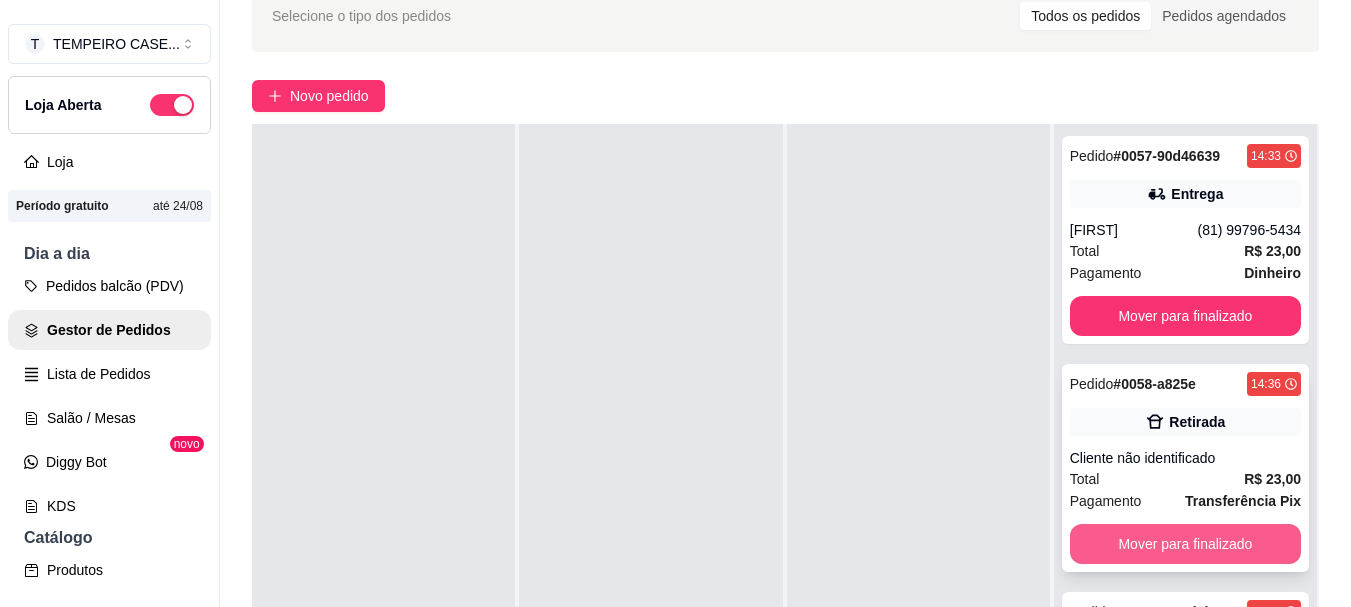 click on "Mover para finalizado" at bounding box center [1185, 544] 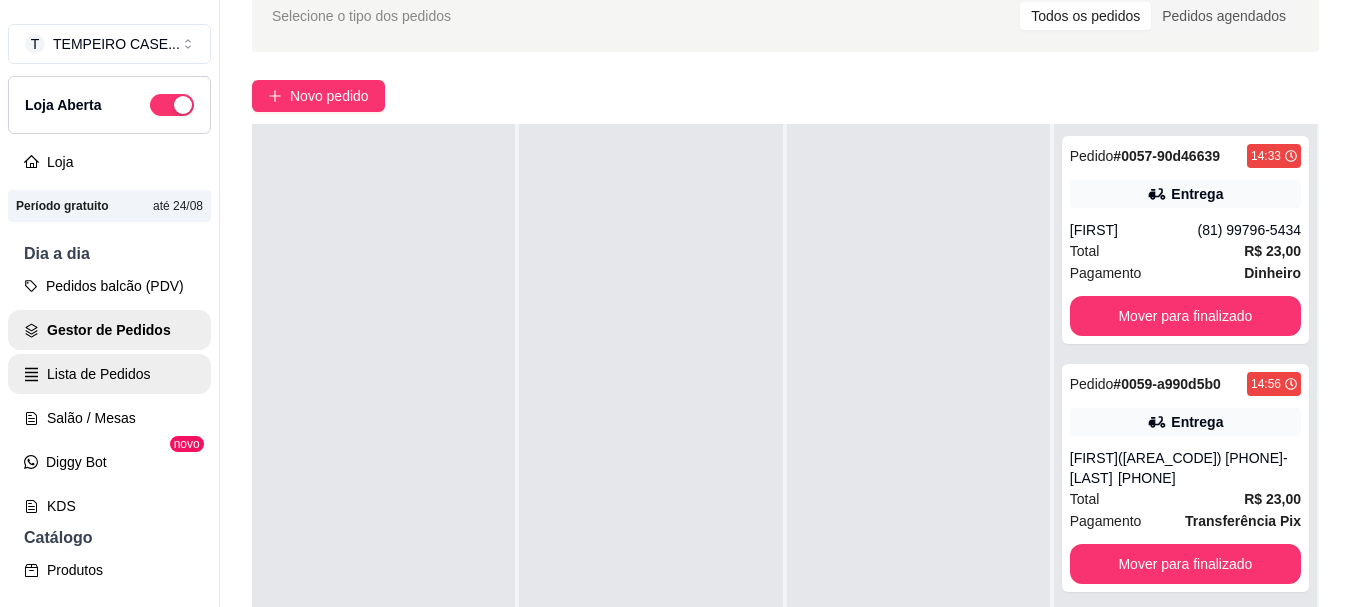 click on "Lista de Pedidos" at bounding box center (109, 374) 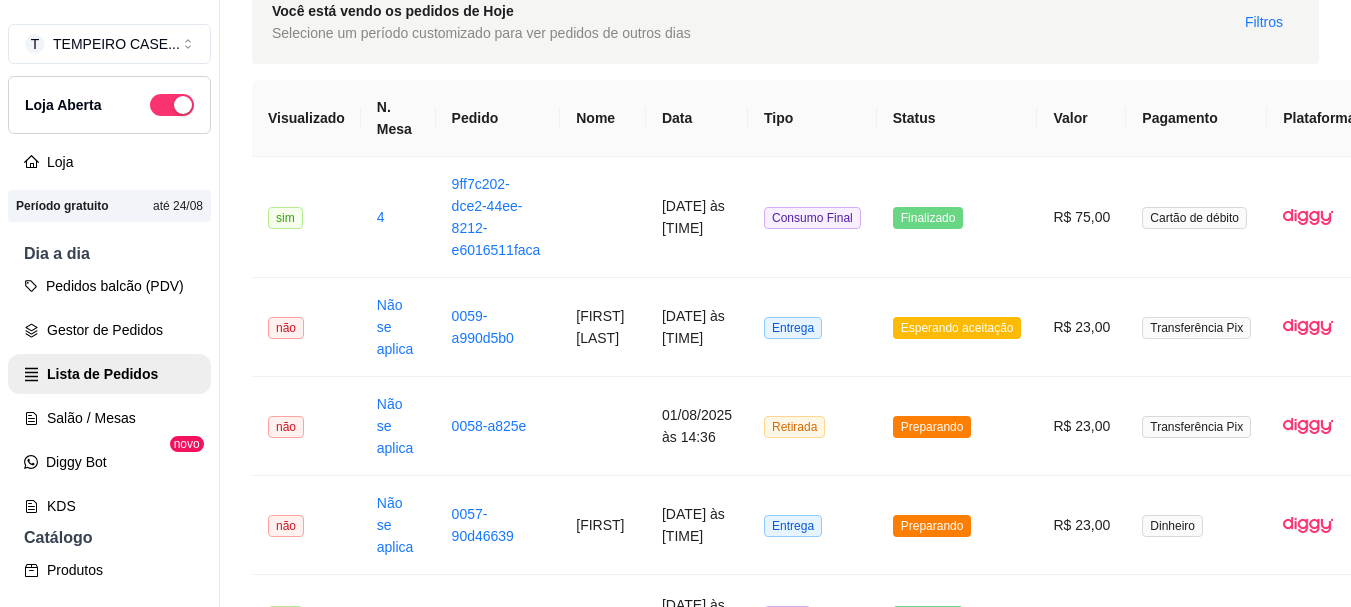 scroll, scrollTop: 0, scrollLeft: 0, axis: both 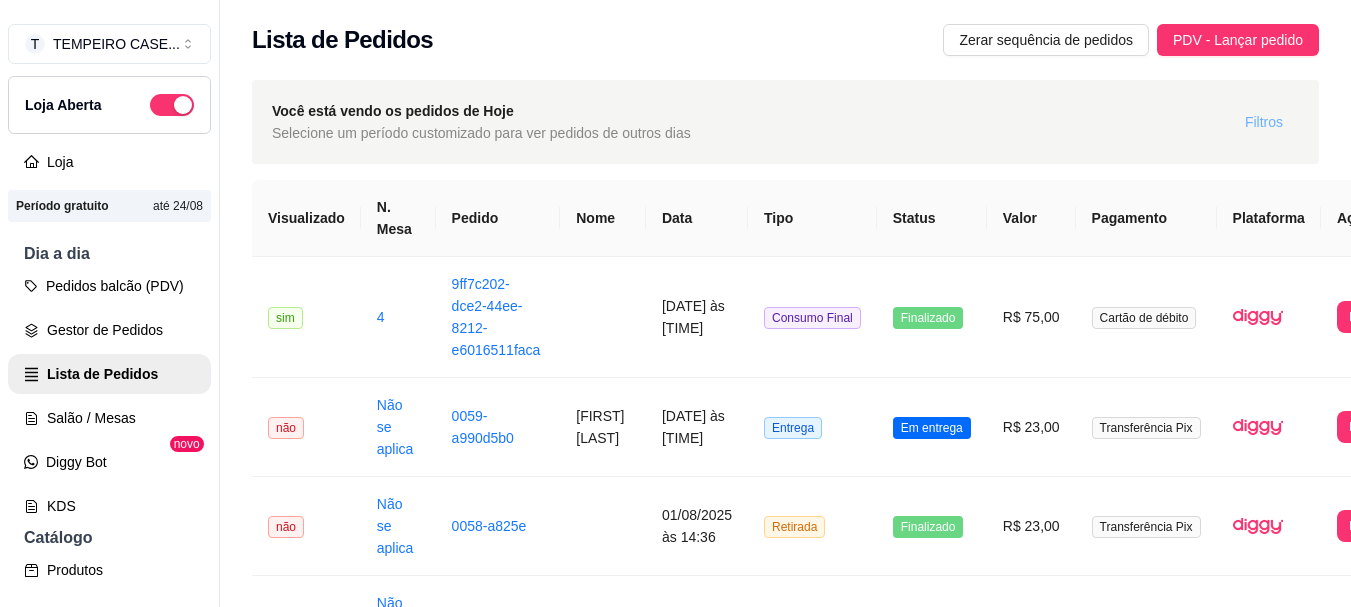 click on "Filtros" at bounding box center (1264, 122) 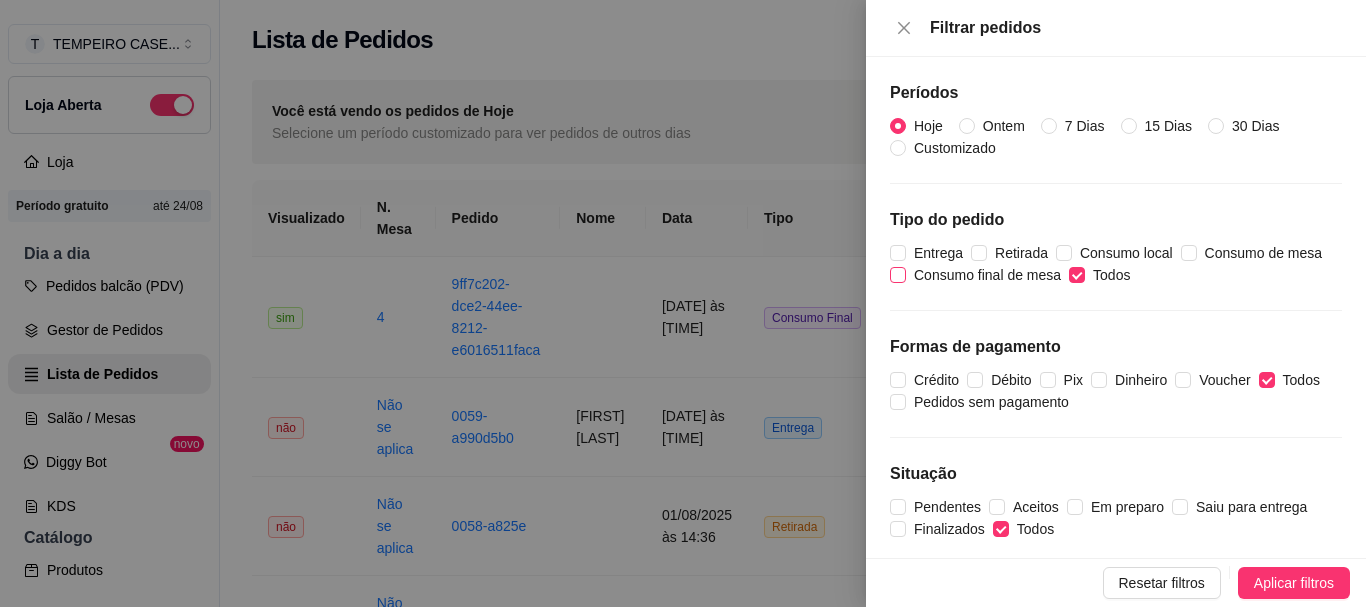 click on "Consumo final de mesa" at bounding box center [987, 275] 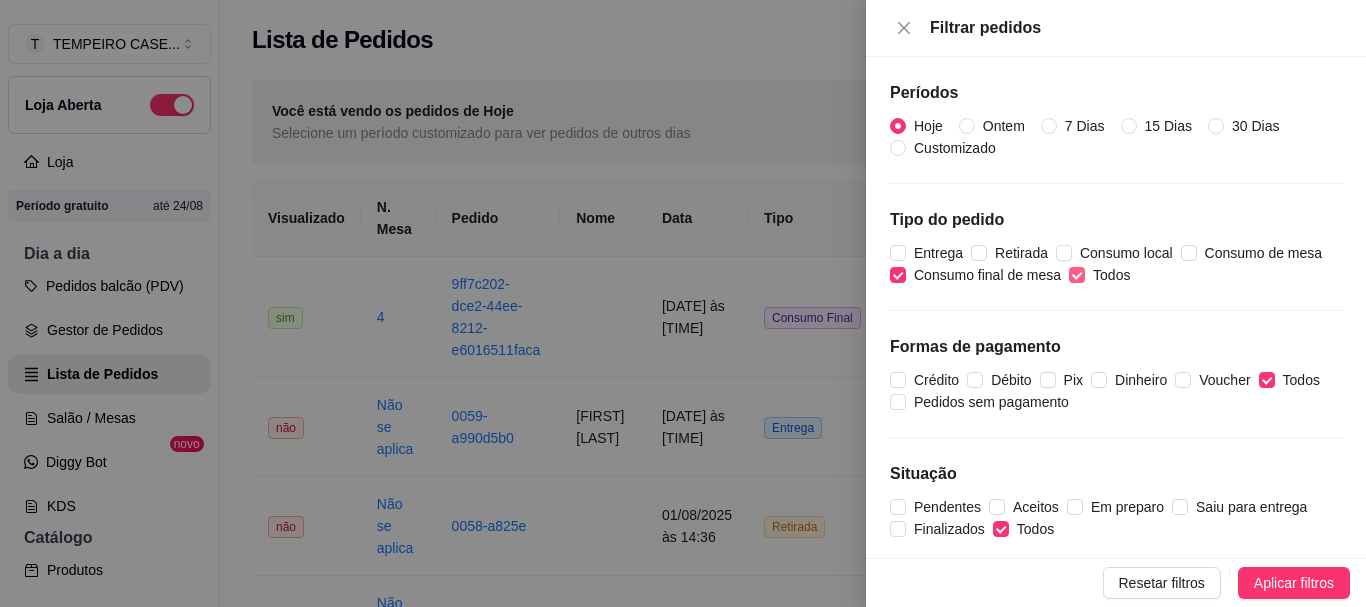 drag, startPoint x: 1114, startPoint y: 292, endPoint x: 1095, endPoint y: 285, distance: 20.248457 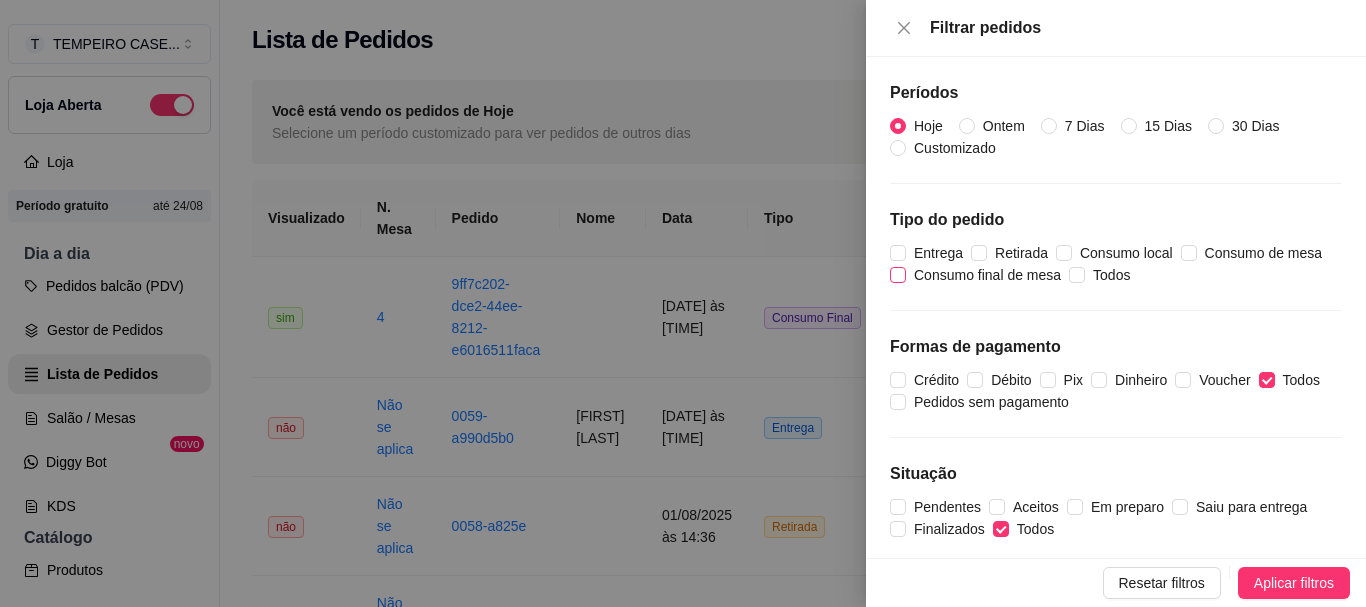 click on "Consumo final de mesa" at bounding box center (987, 275) 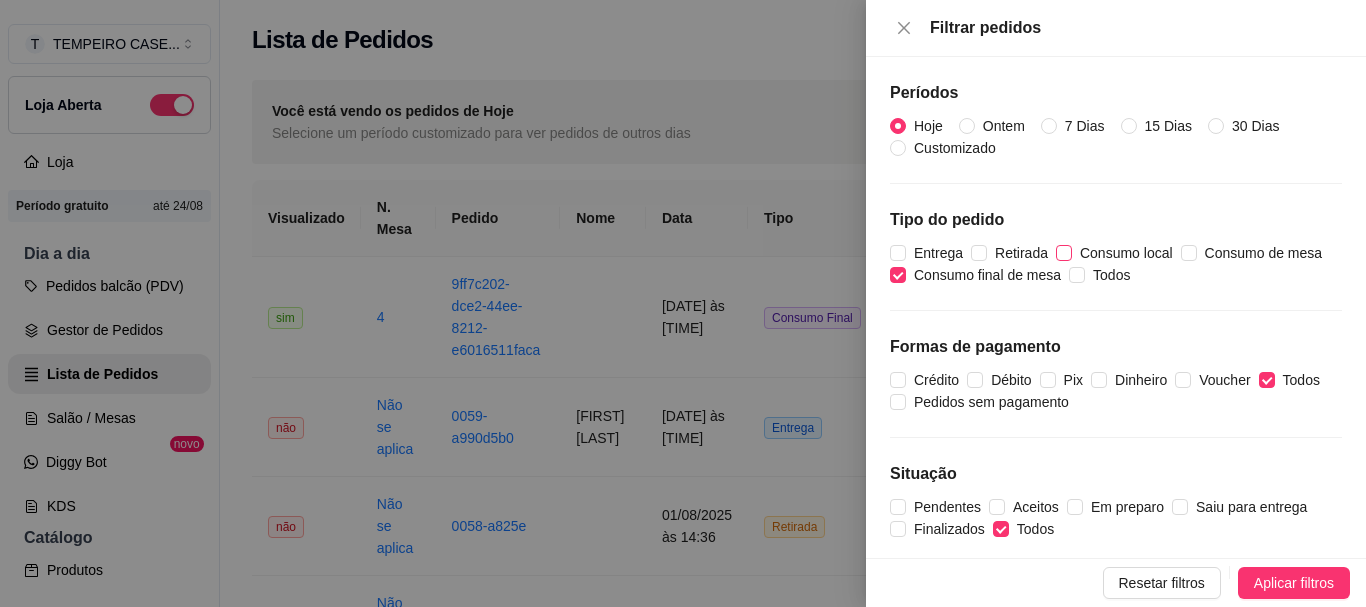 click on "Consumo local" at bounding box center (1064, 253) 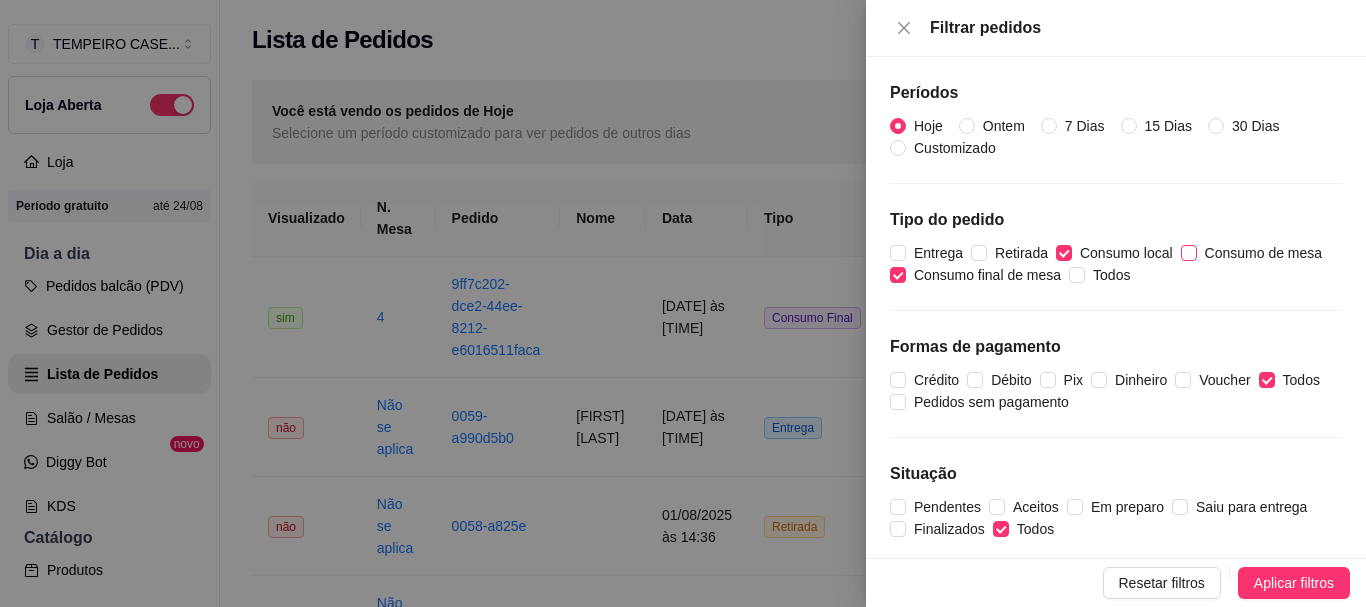 click on "Consumo de mesa" at bounding box center [1264, 253] 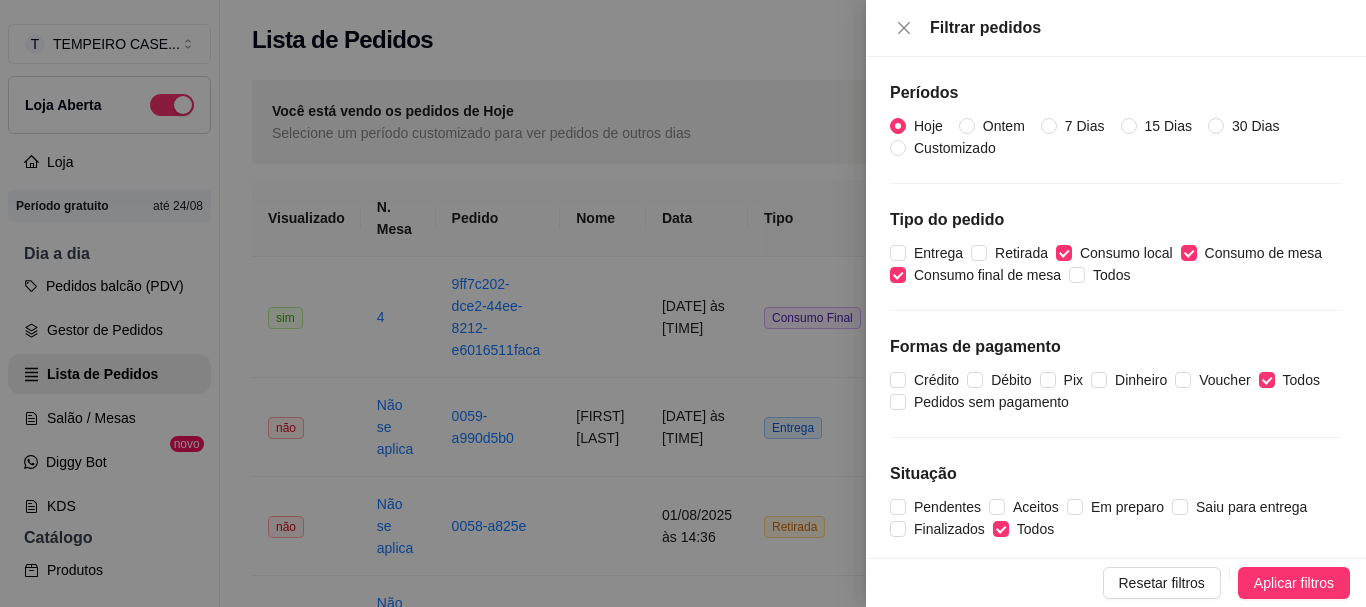 click on "Aplicar filtros" at bounding box center (1294, 583) 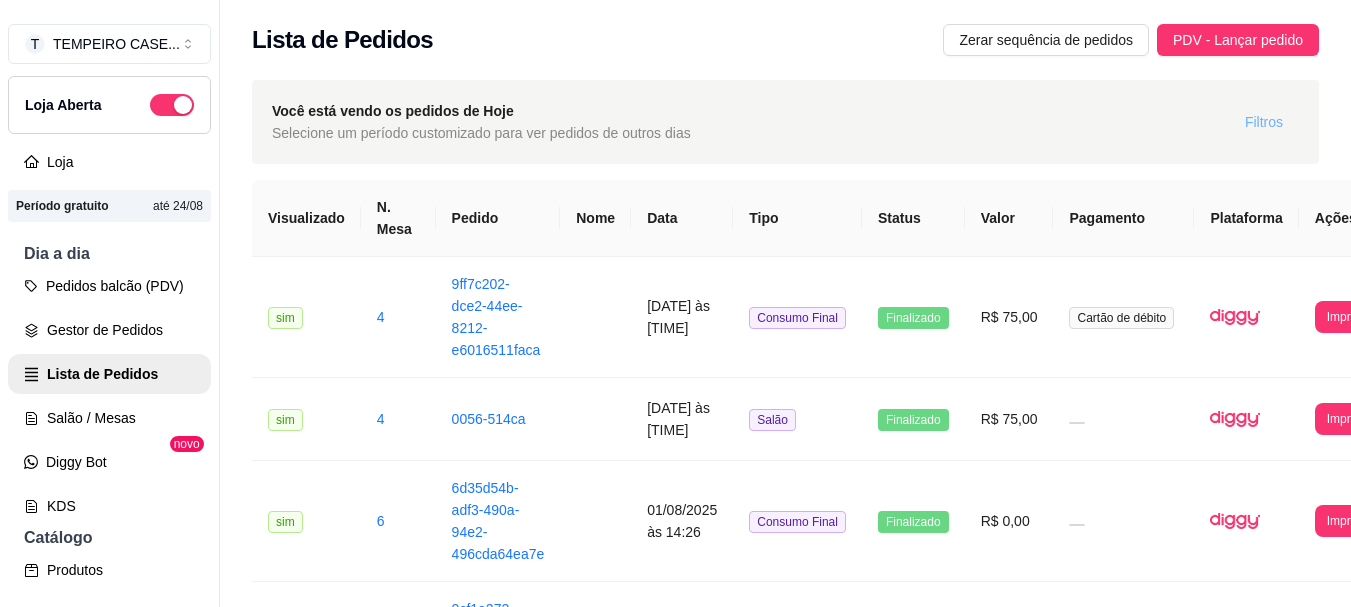click on "Filtros" at bounding box center [1264, 122] 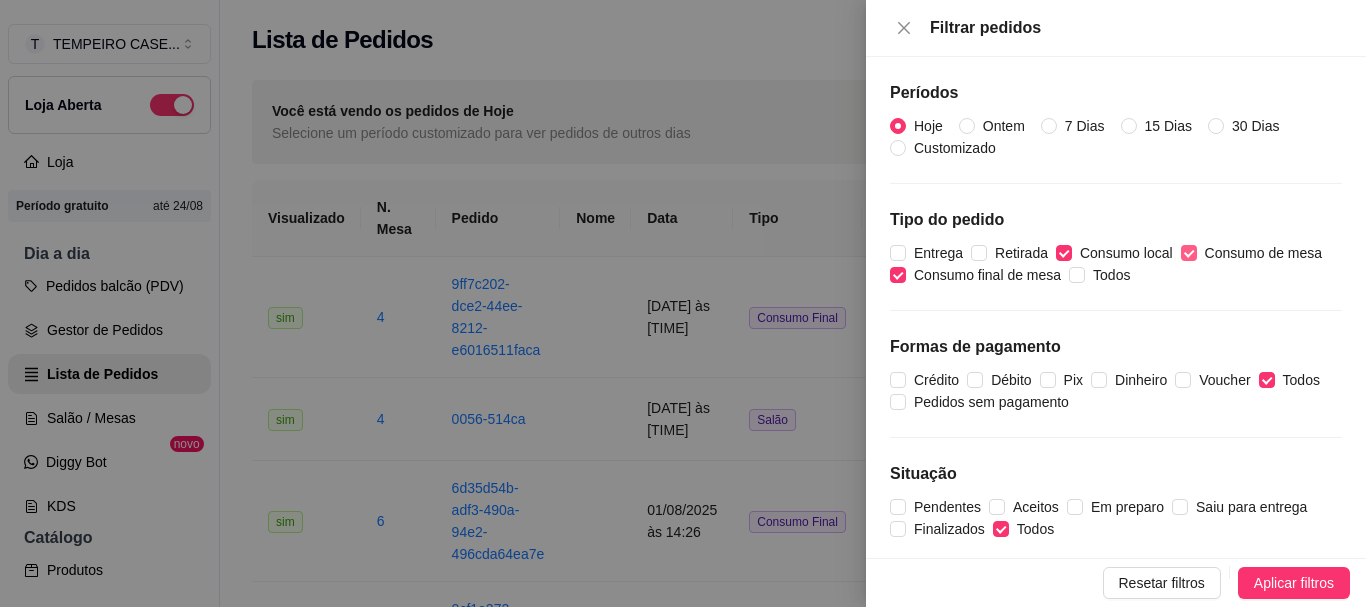 click on "Consumo de mesa" at bounding box center [1189, 253] 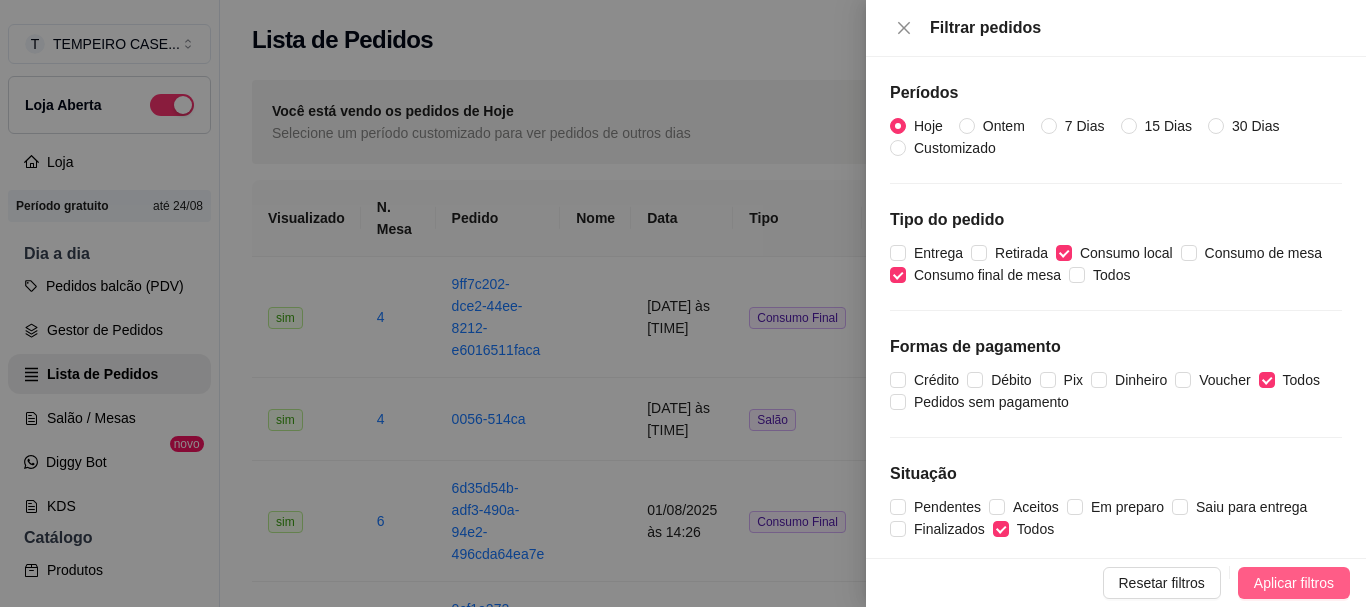 click on "Aplicar filtros" at bounding box center [1294, 583] 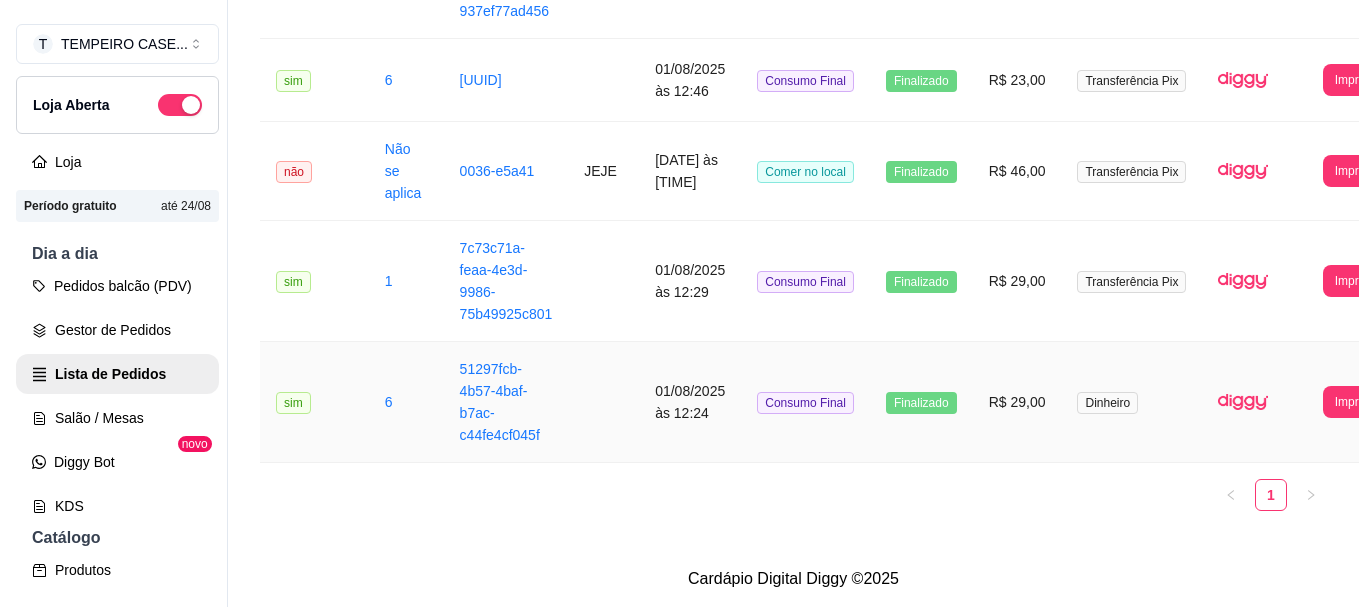 scroll, scrollTop: 1822, scrollLeft: 0, axis: vertical 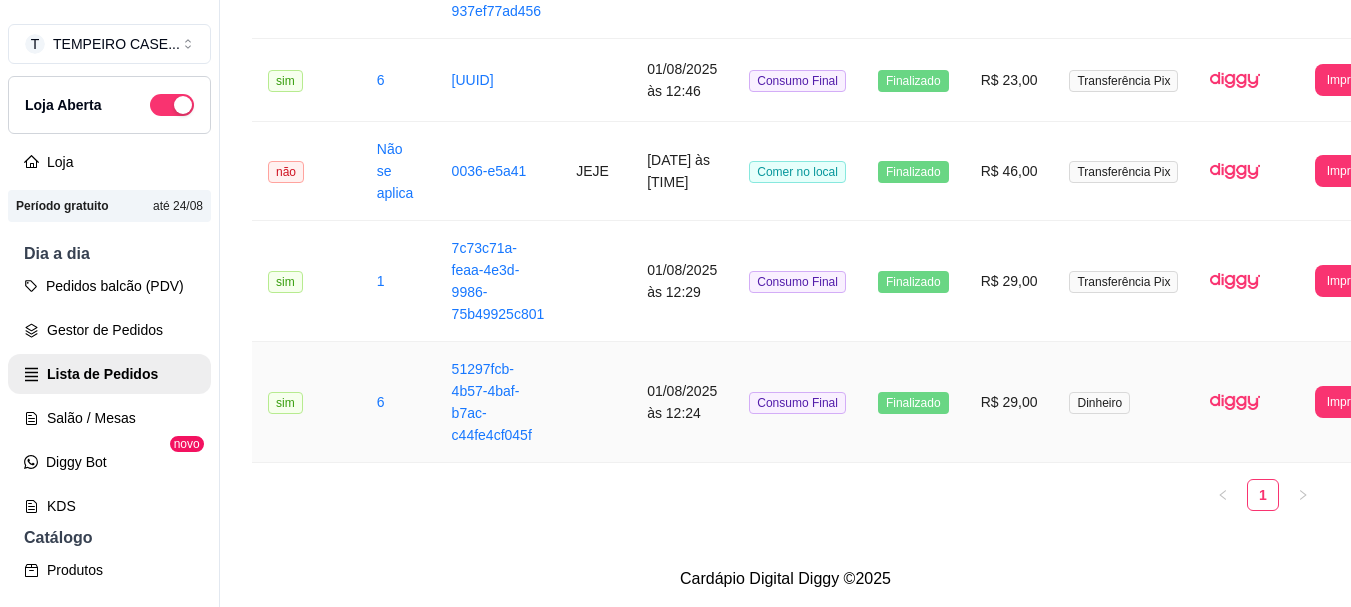 click on "51297fcb-4b57-4baf-b7ac-c44fe4cf045f" at bounding box center (498, 402) 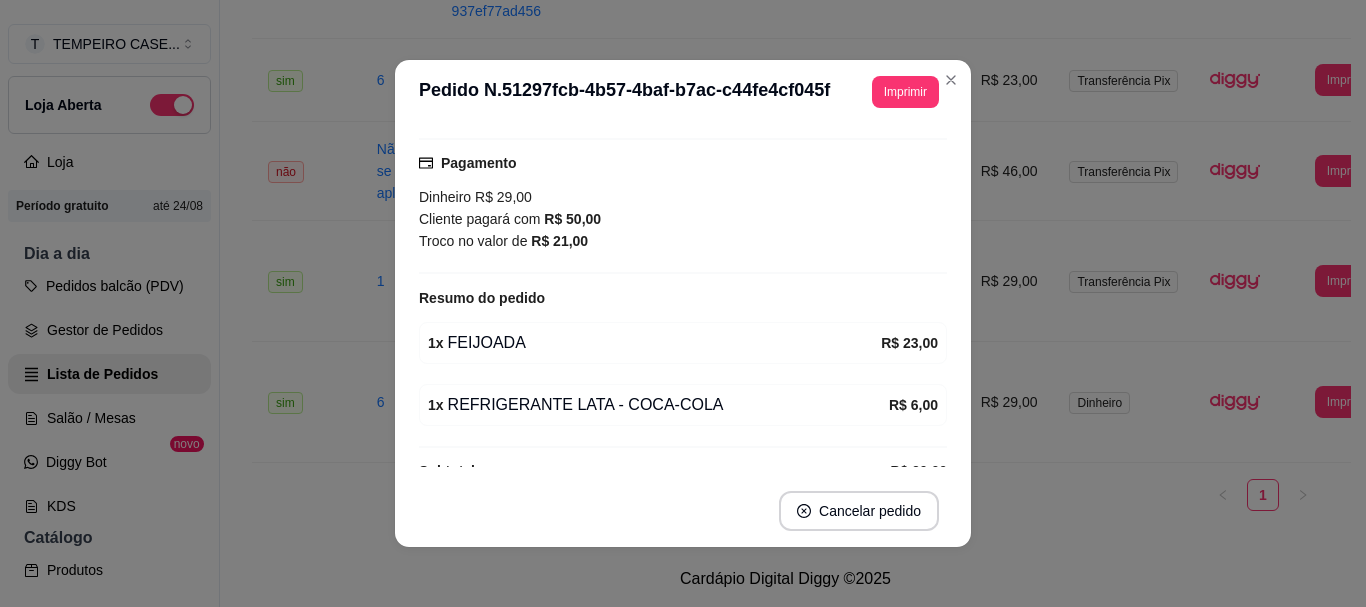 scroll, scrollTop: 226, scrollLeft: 0, axis: vertical 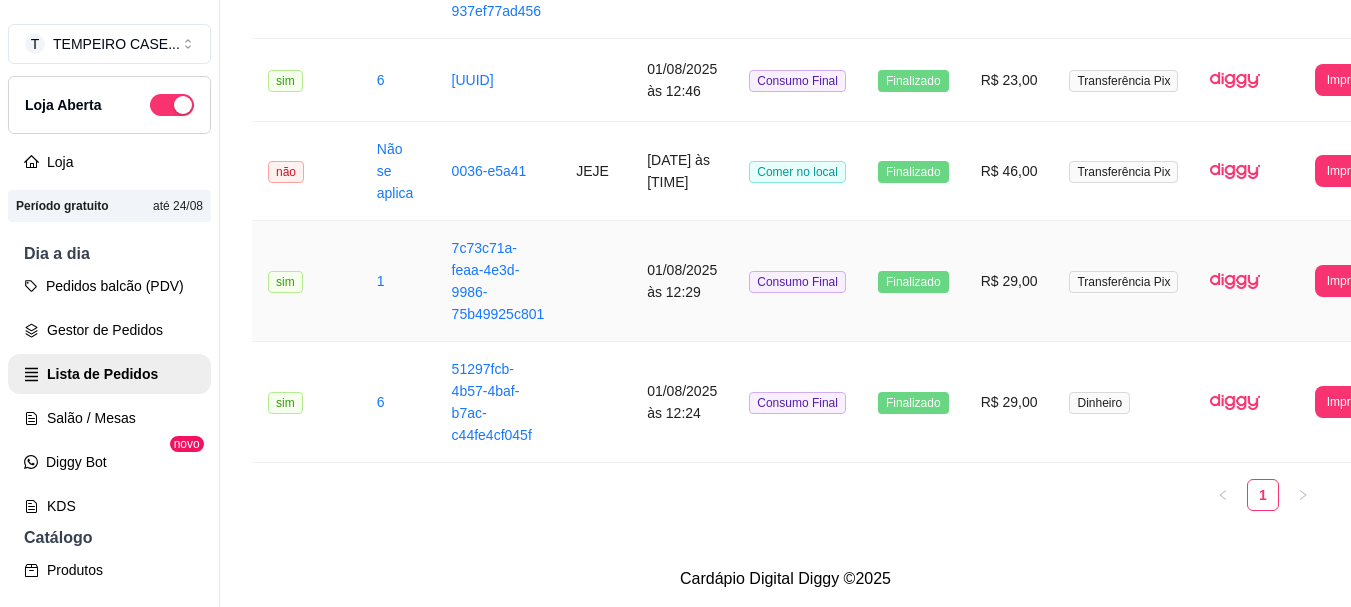 click on "7c73c71a-feaa-4e3d-9986-75b49925c801" at bounding box center (498, 281) 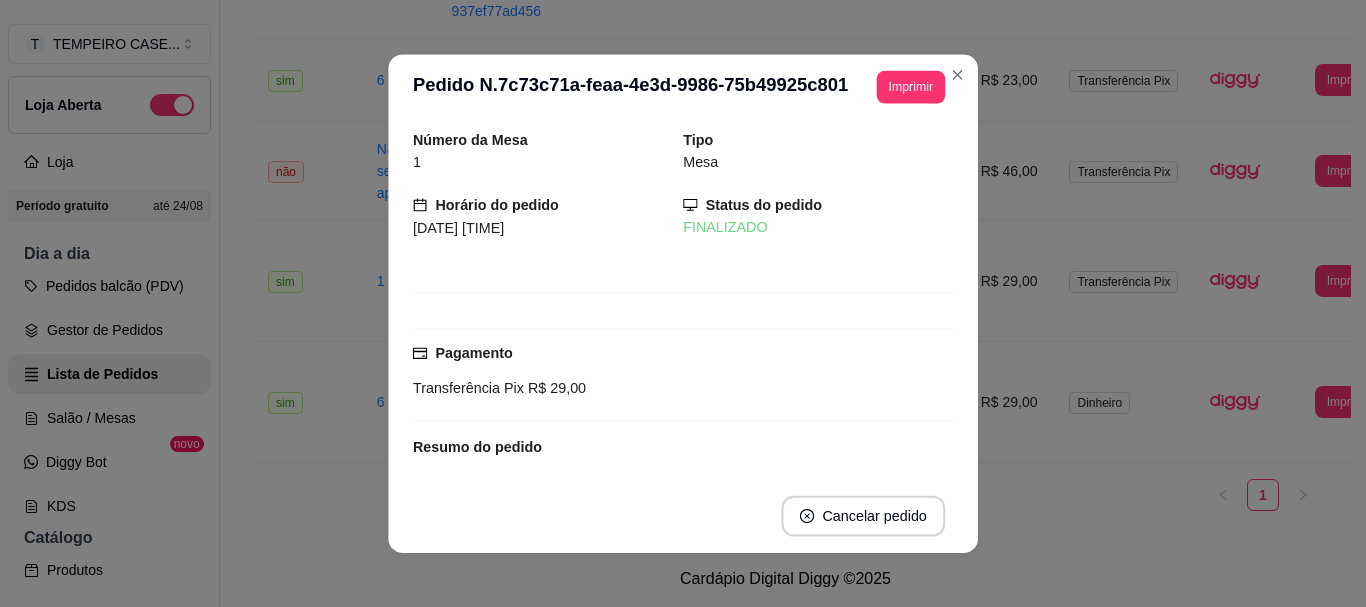 click on "Número da   Mesa 1 Tipo Mesa Horário do pedido [DATE] [TIME] Status do pedido FINALIZADO Pagamento Transferência Pix   R$ 29,00 Resumo do pedido 1 x     FILE DE FRANGO  - APARMEGIANA R$ 23,00 ESCOLHA O TIPO DE FEIJÃO   1 x   SEM FEIJÃO  ( R$ 0,00 ) Observações: APENAS MACARRÃO  1 x     REFRIGERANTE LATA - GUARANÁ ATARTICA - ZERO R$ 6,00 Subtotal R$ 29,00 Total R$ 29,00" at bounding box center (683, 299) 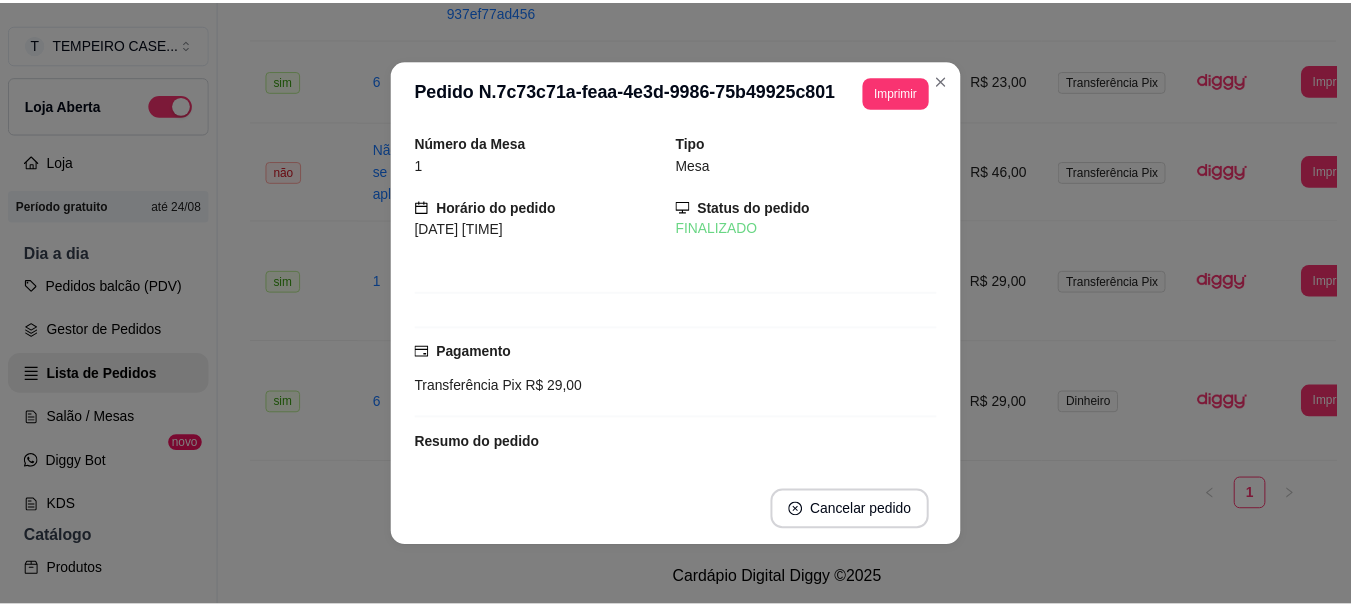 scroll, scrollTop: 292, scrollLeft: 0, axis: vertical 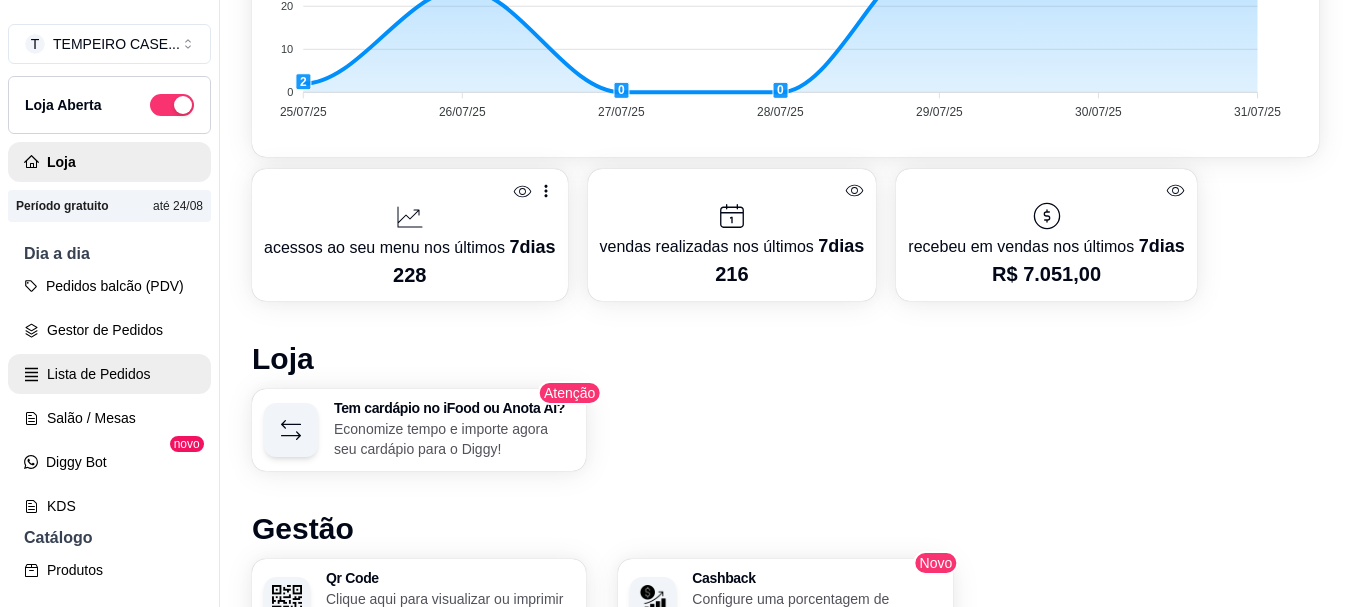click on "Lista de Pedidos" at bounding box center (109, 374) 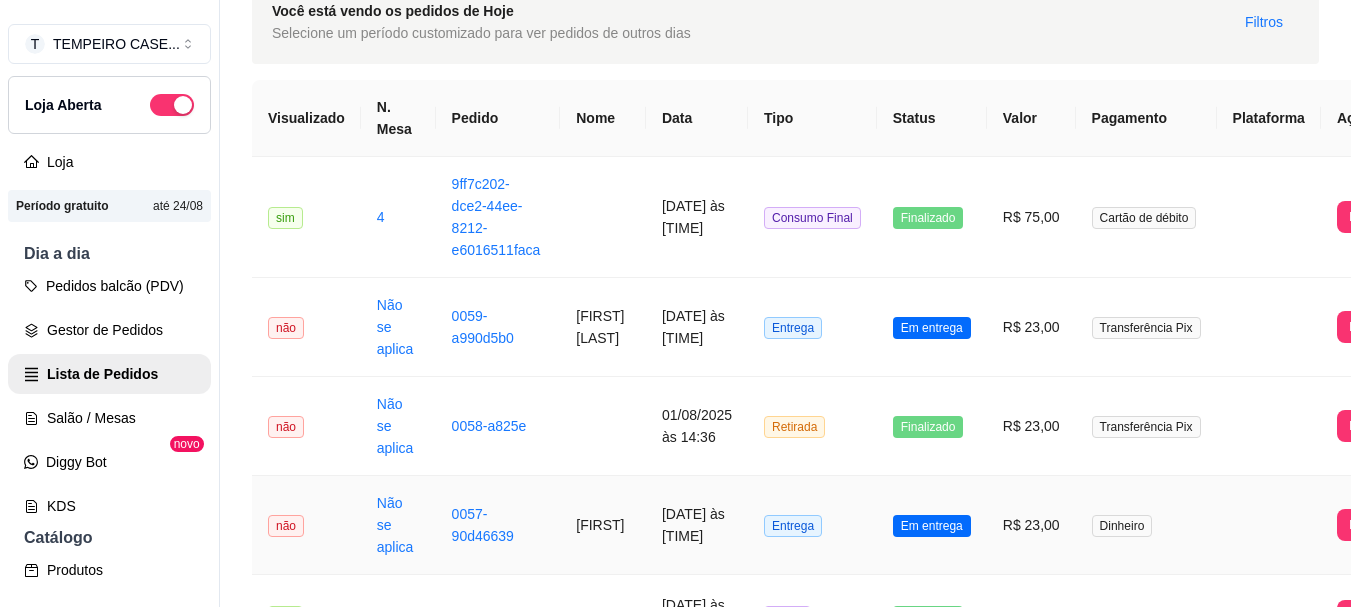 scroll, scrollTop: 0, scrollLeft: 0, axis: both 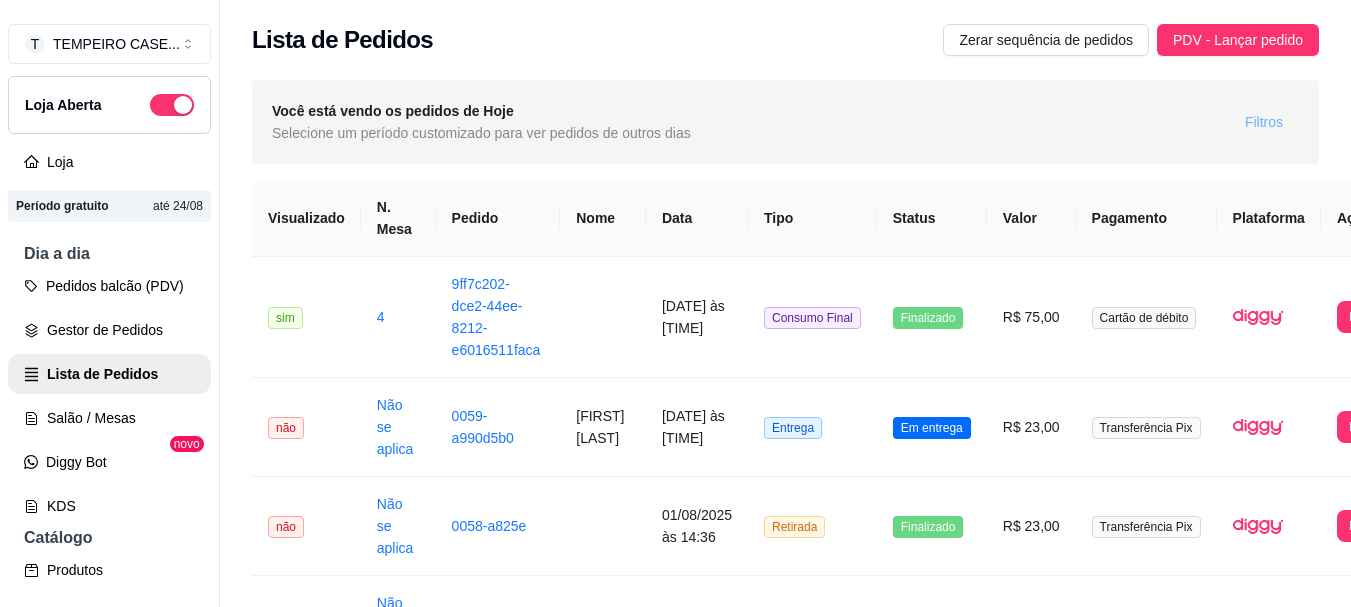 click on "Filtros" at bounding box center (1264, 122) 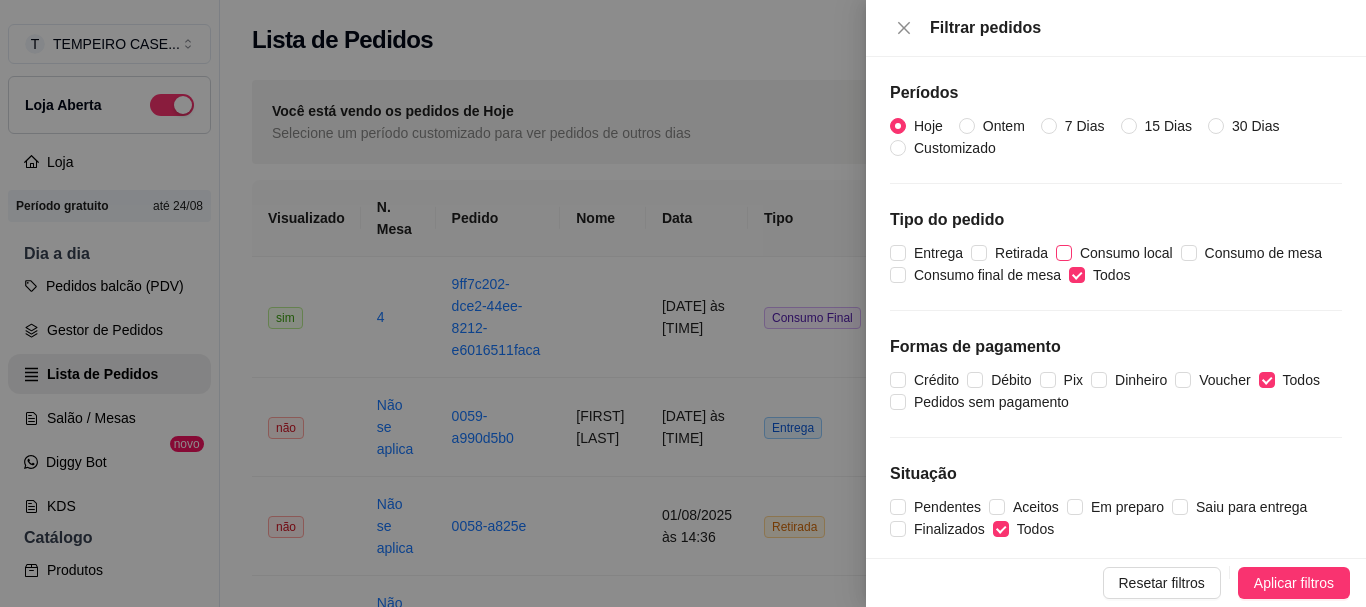 click on "Consumo local" at bounding box center (1126, 253) 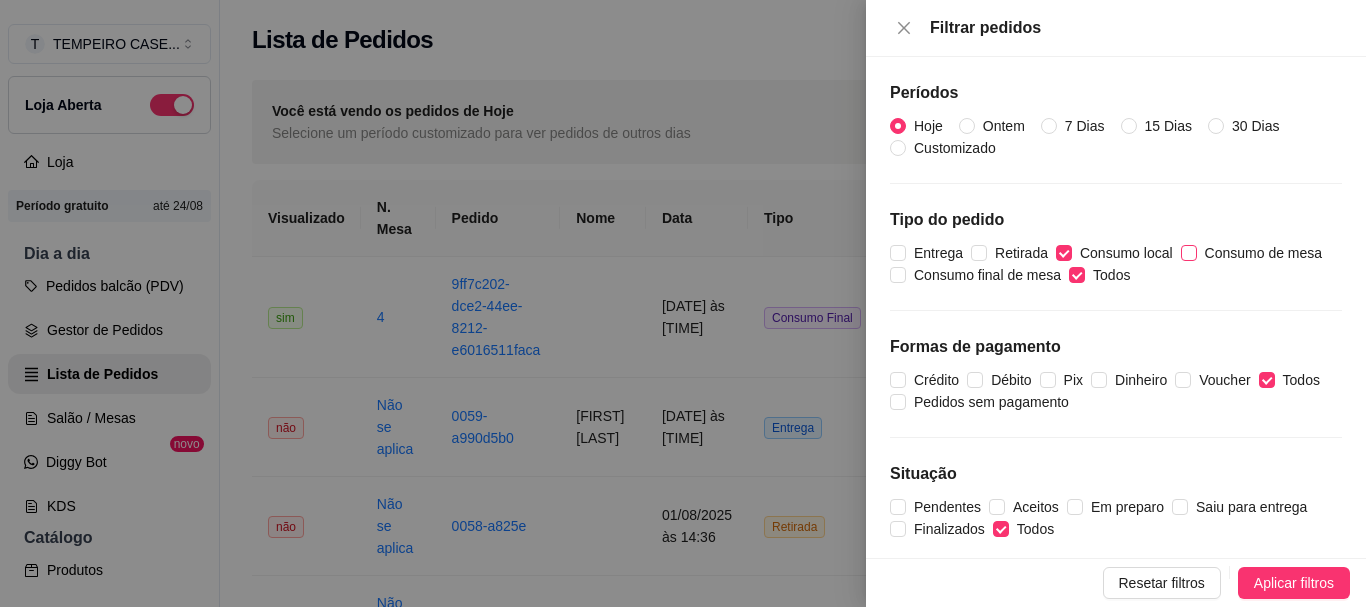 click on "Consumo de mesa" at bounding box center [1264, 253] 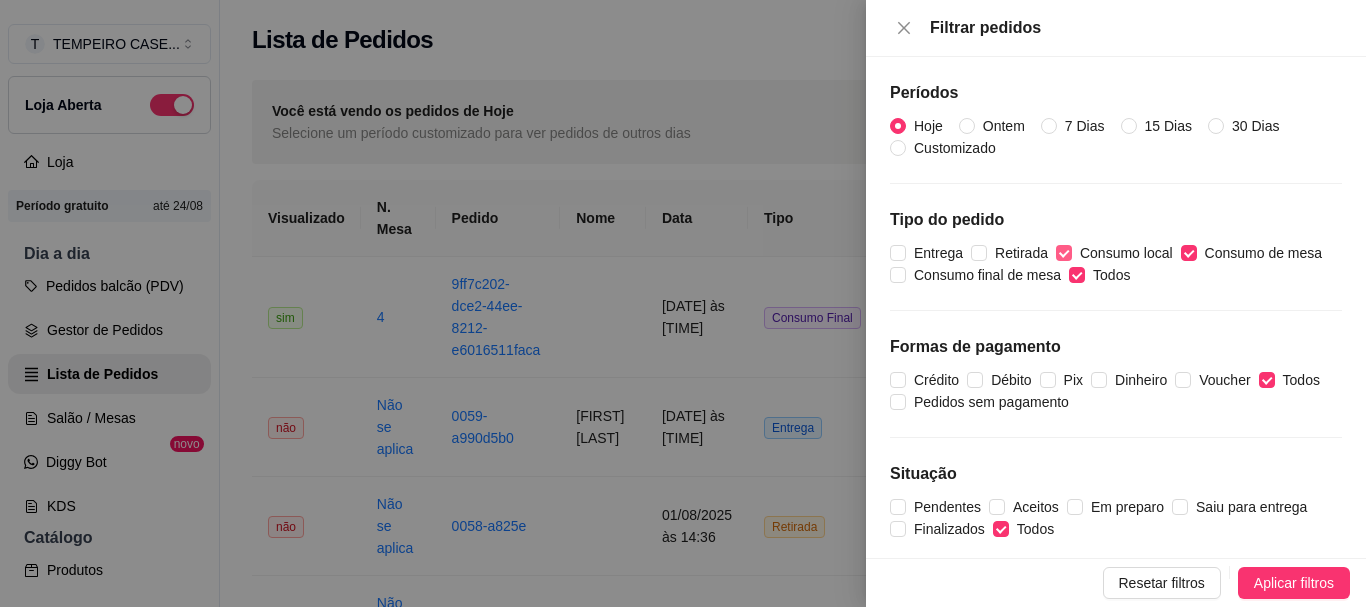 click on "Consumo local" at bounding box center [1126, 253] 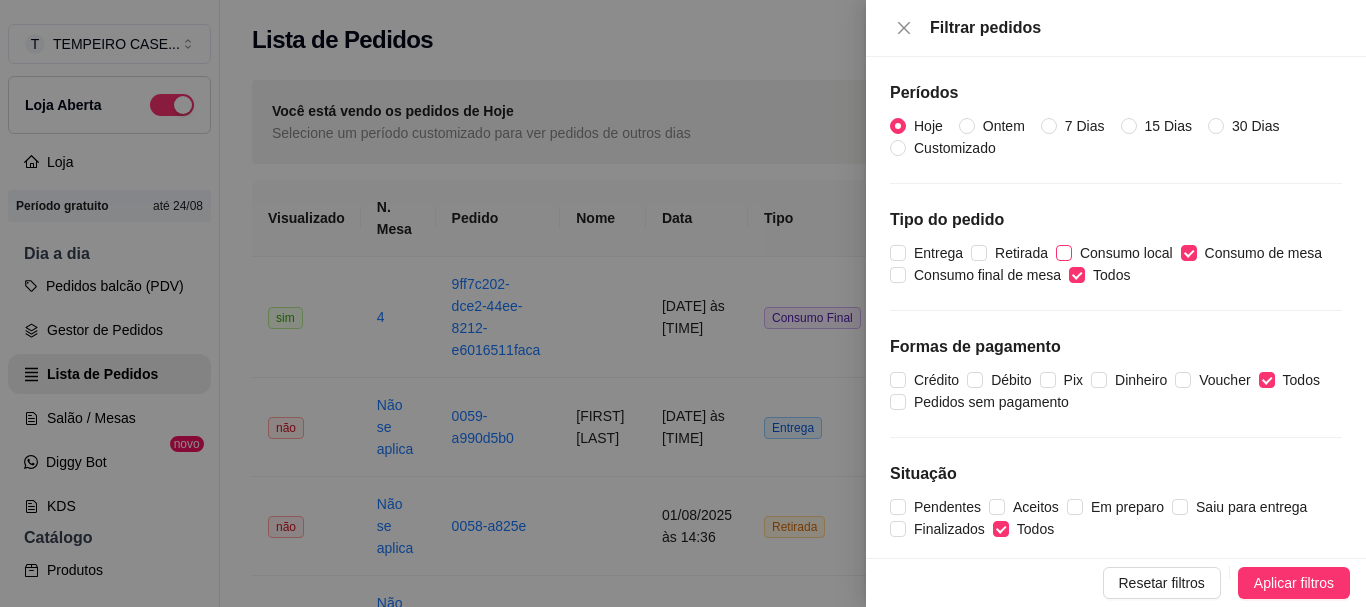click on "Consumo local" at bounding box center [1126, 253] 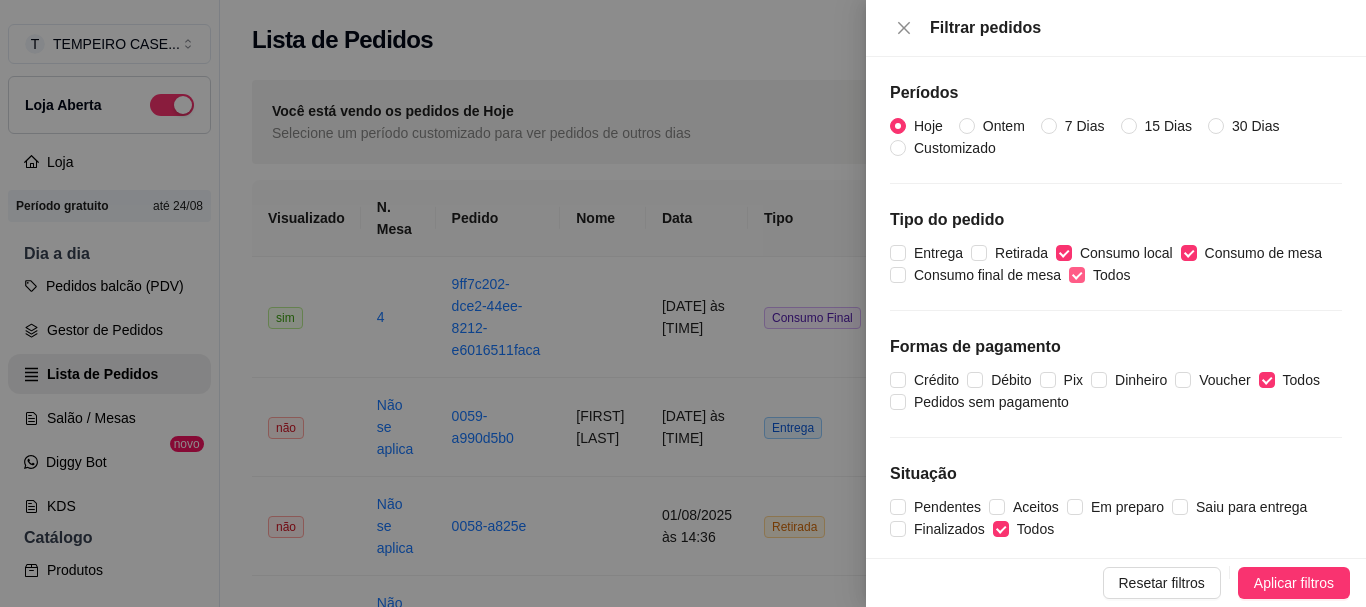 click on "Todos" at bounding box center [1077, 275] 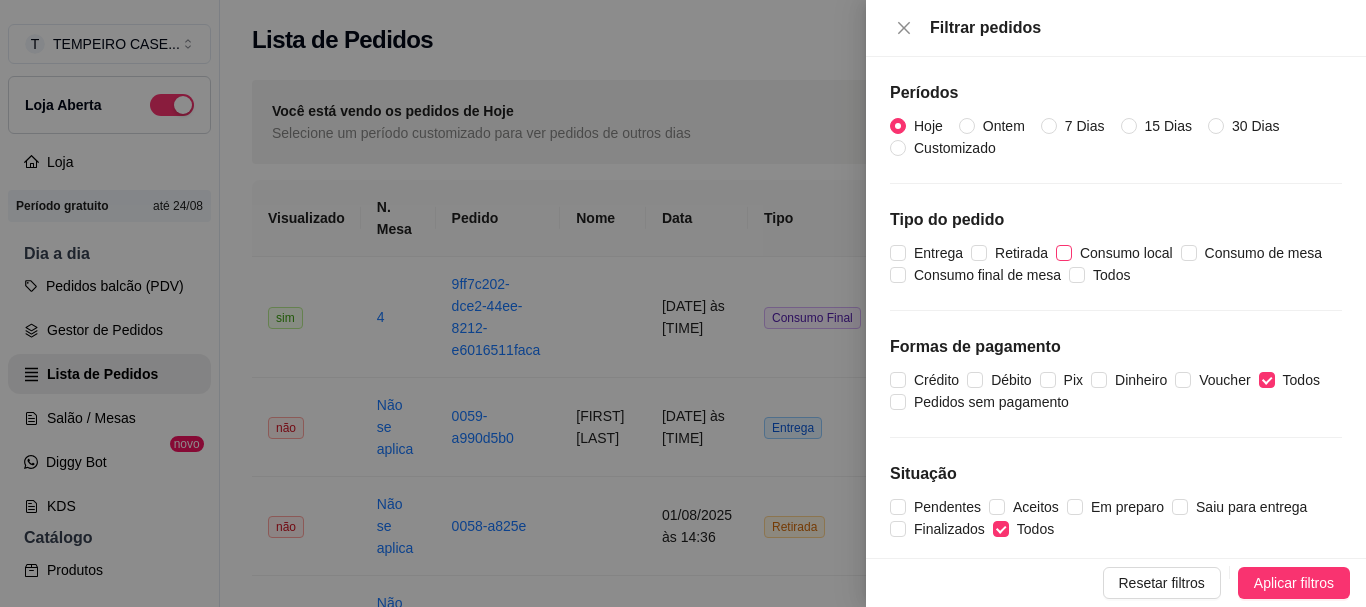click on "Consumo local" at bounding box center [1126, 253] 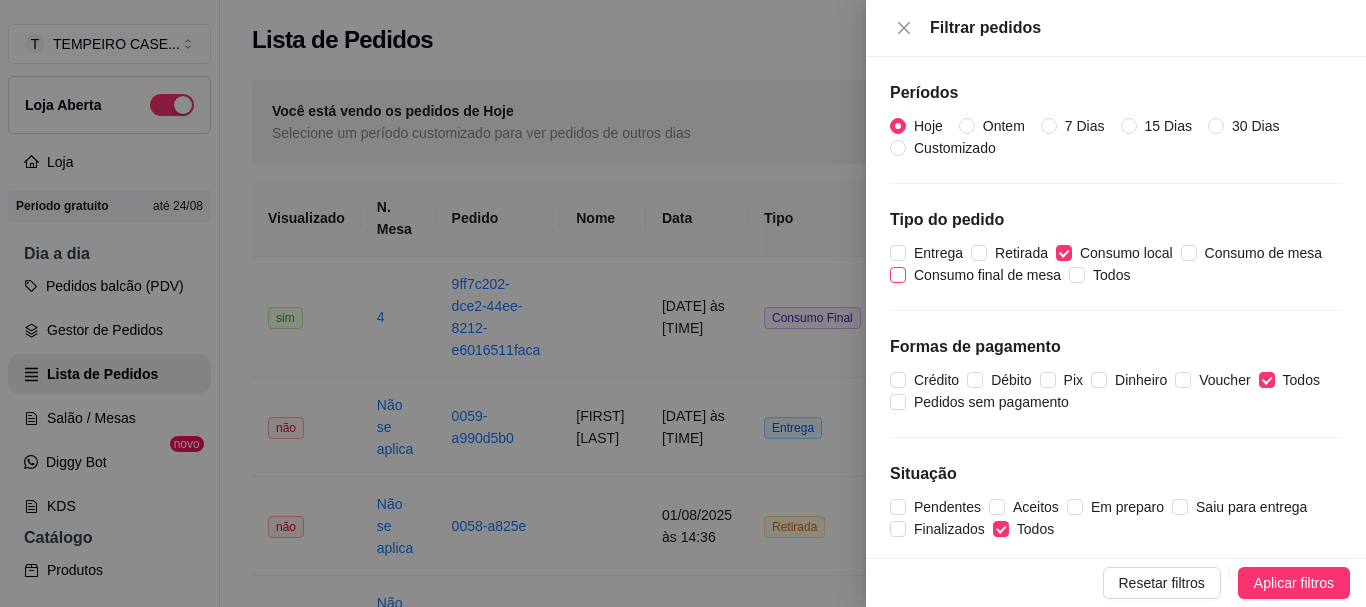 click on "Consumo final de mesa" at bounding box center (898, 275) 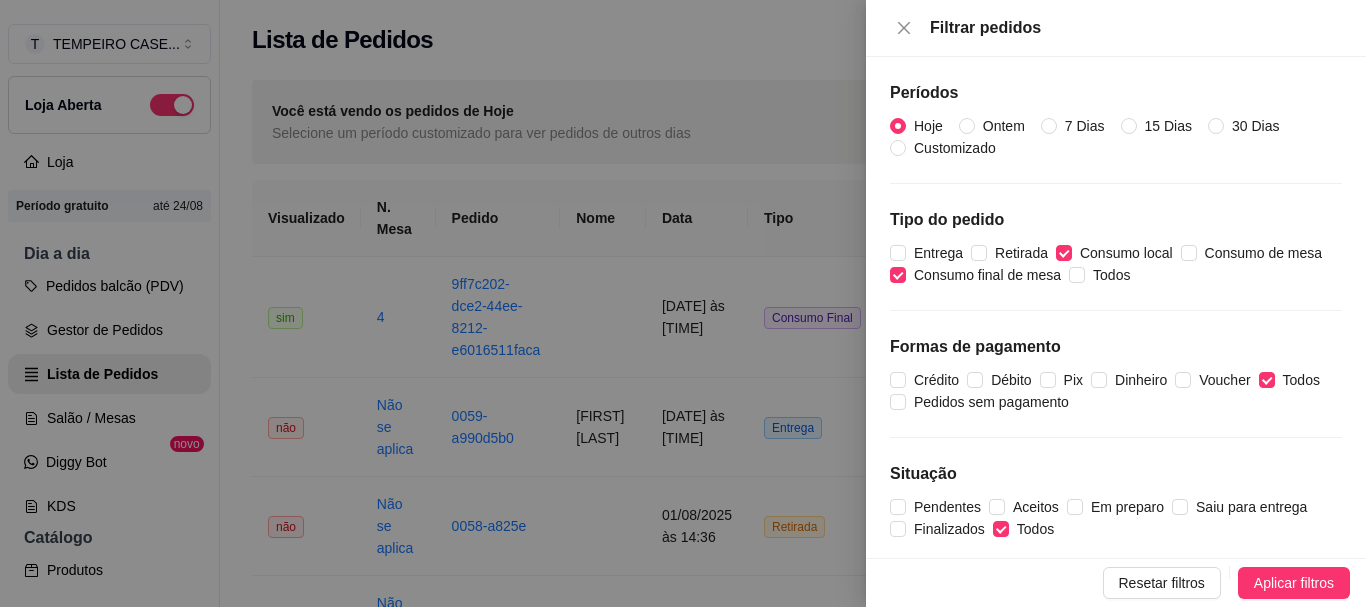 click on "Resetar filtros Aplicar filtros" at bounding box center [1116, 583] 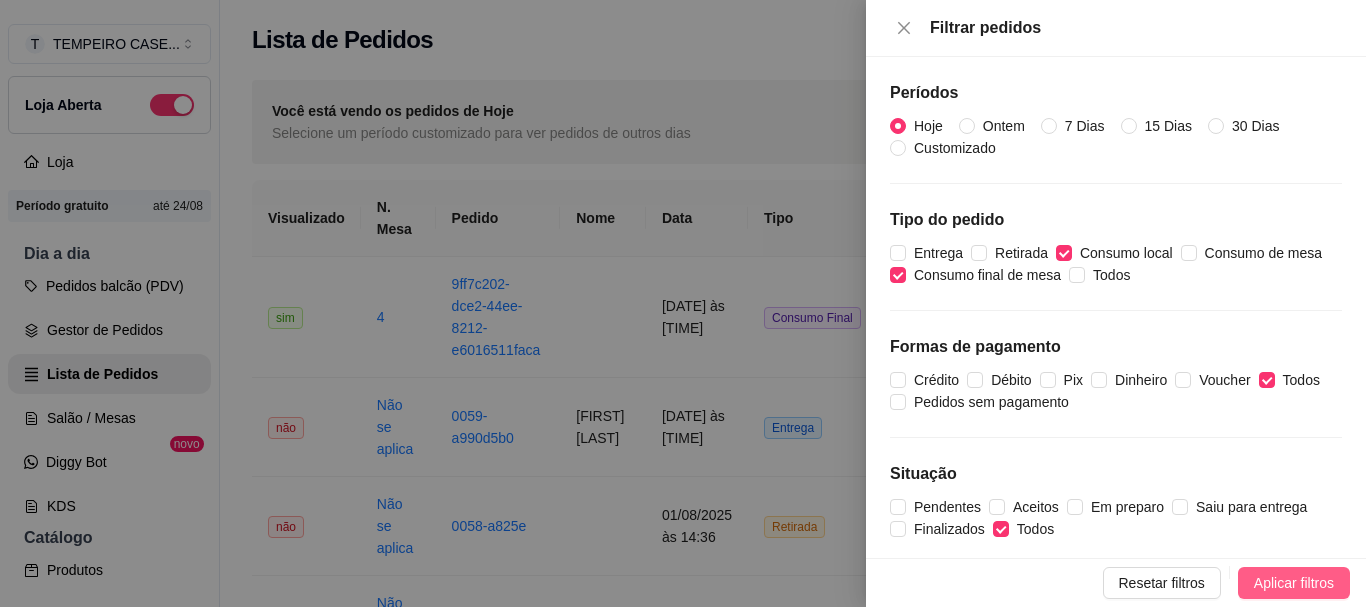 click on "Aplicar filtros" at bounding box center [1294, 583] 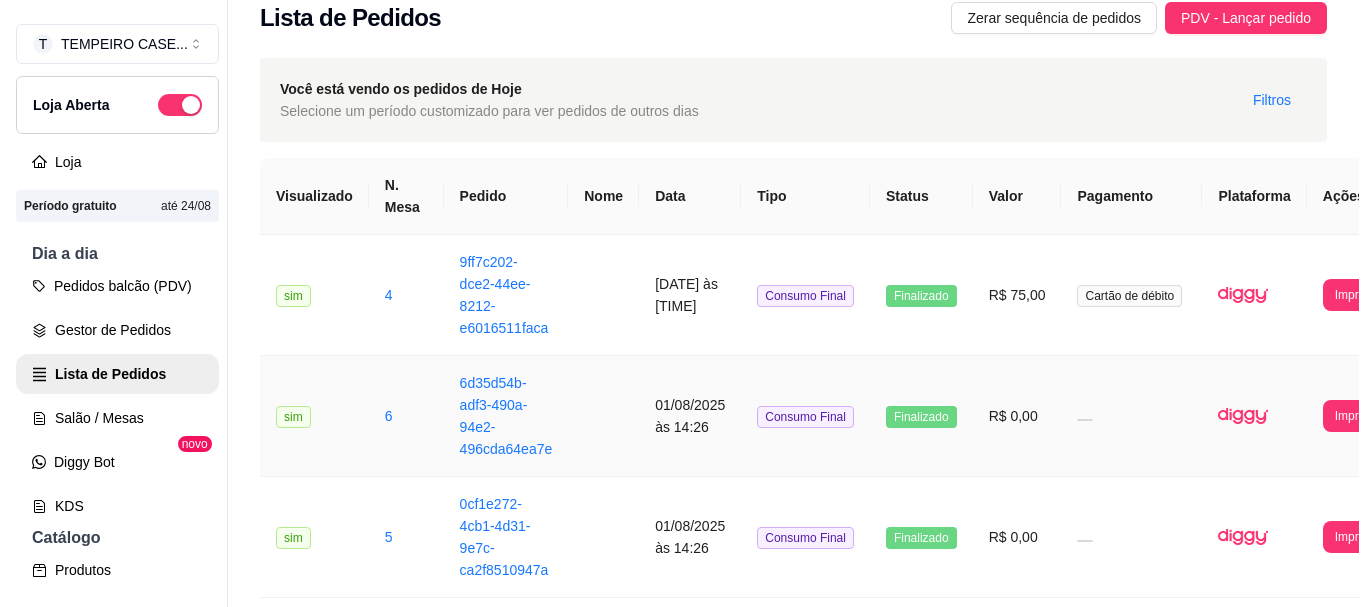 scroll, scrollTop: 0, scrollLeft: 0, axis: both 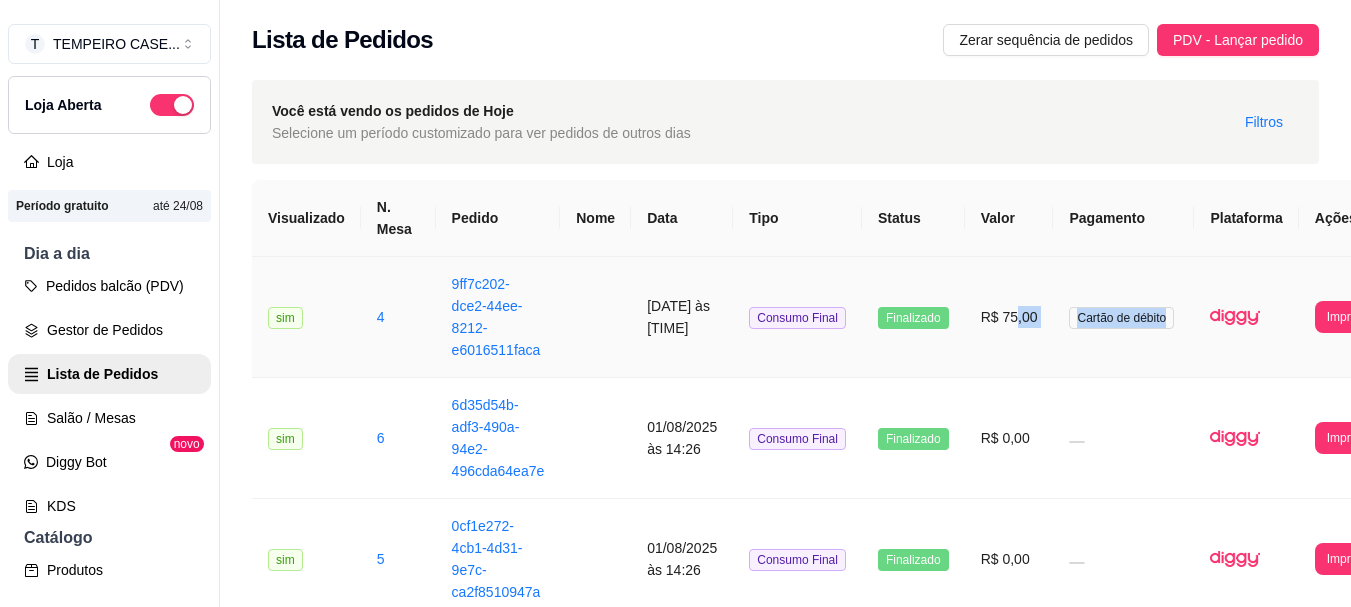 drag, startPoint x: 1126, startPoint y: 345, endPoint x: 1003, endPoint y: 359, distance: 123.79418 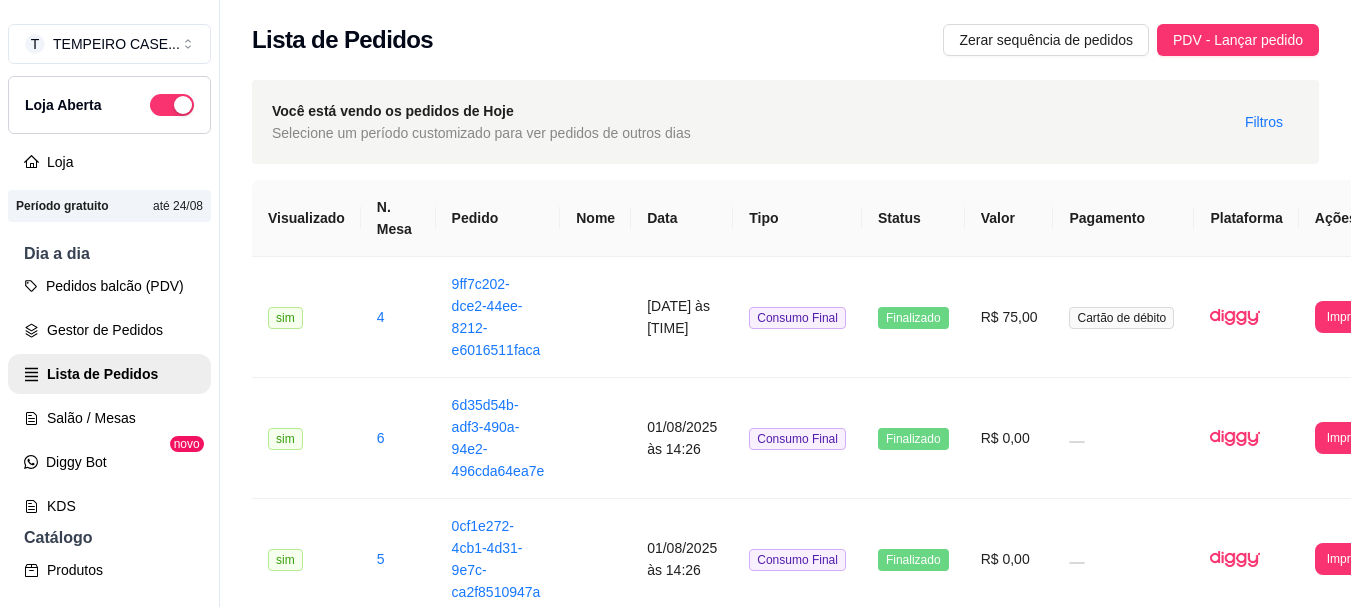 click on "Pagamento Cartão de débito   R$ 23,00 Cartão de crédito   R$ 52,00" at bounding box center [683, 380] 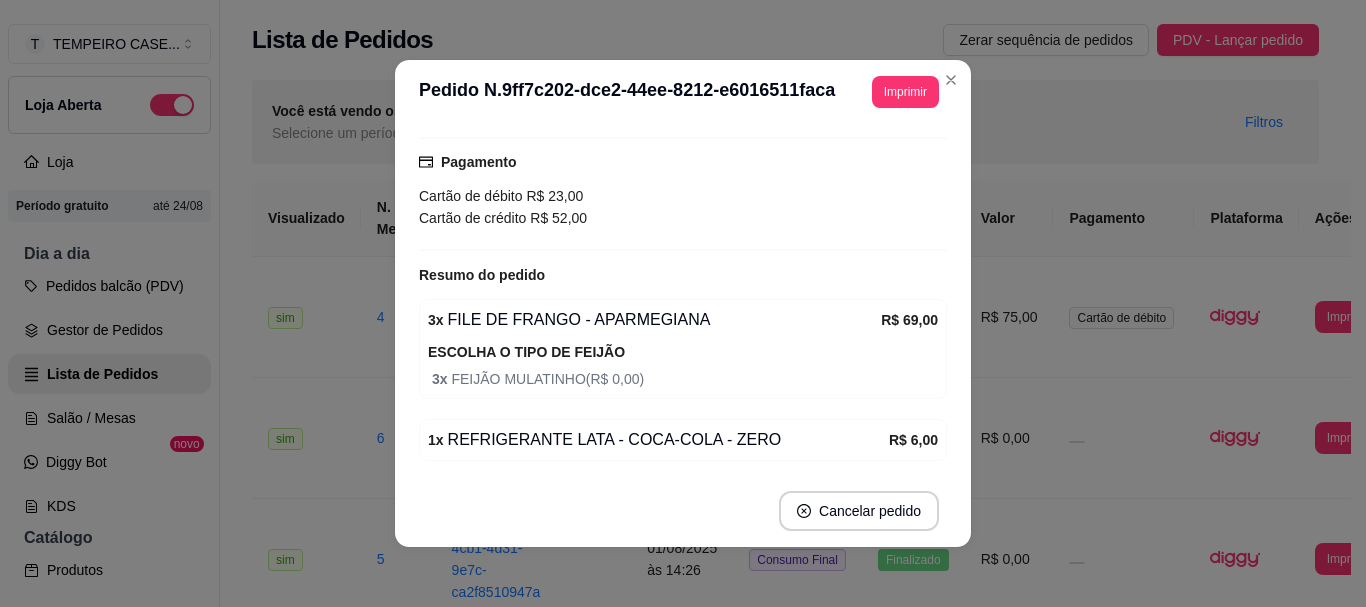 scroll, scrollTop: 262, scrollLeft: 0, axis: vertical 